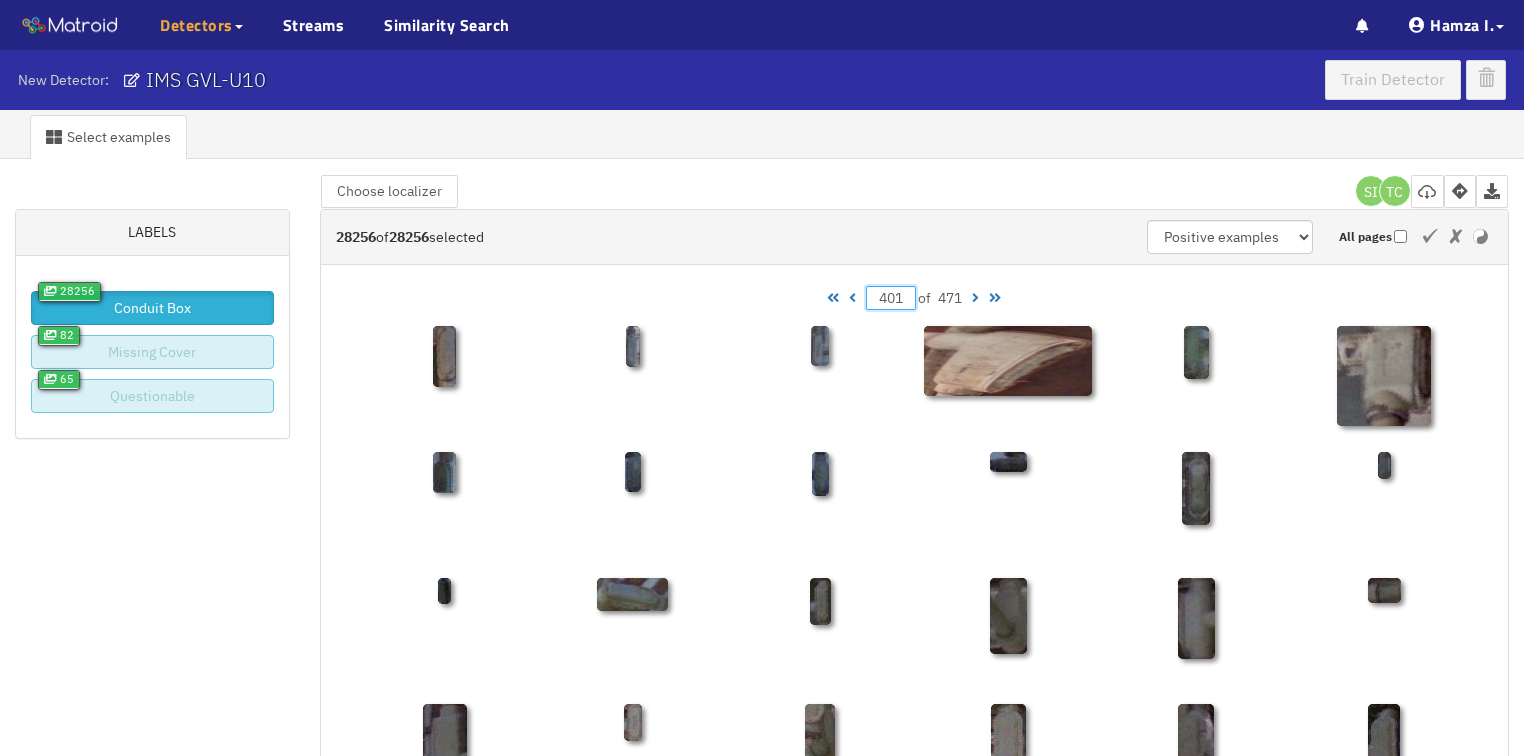 scroll, scrollTop: 0, scrollLeft: 0, axis: both 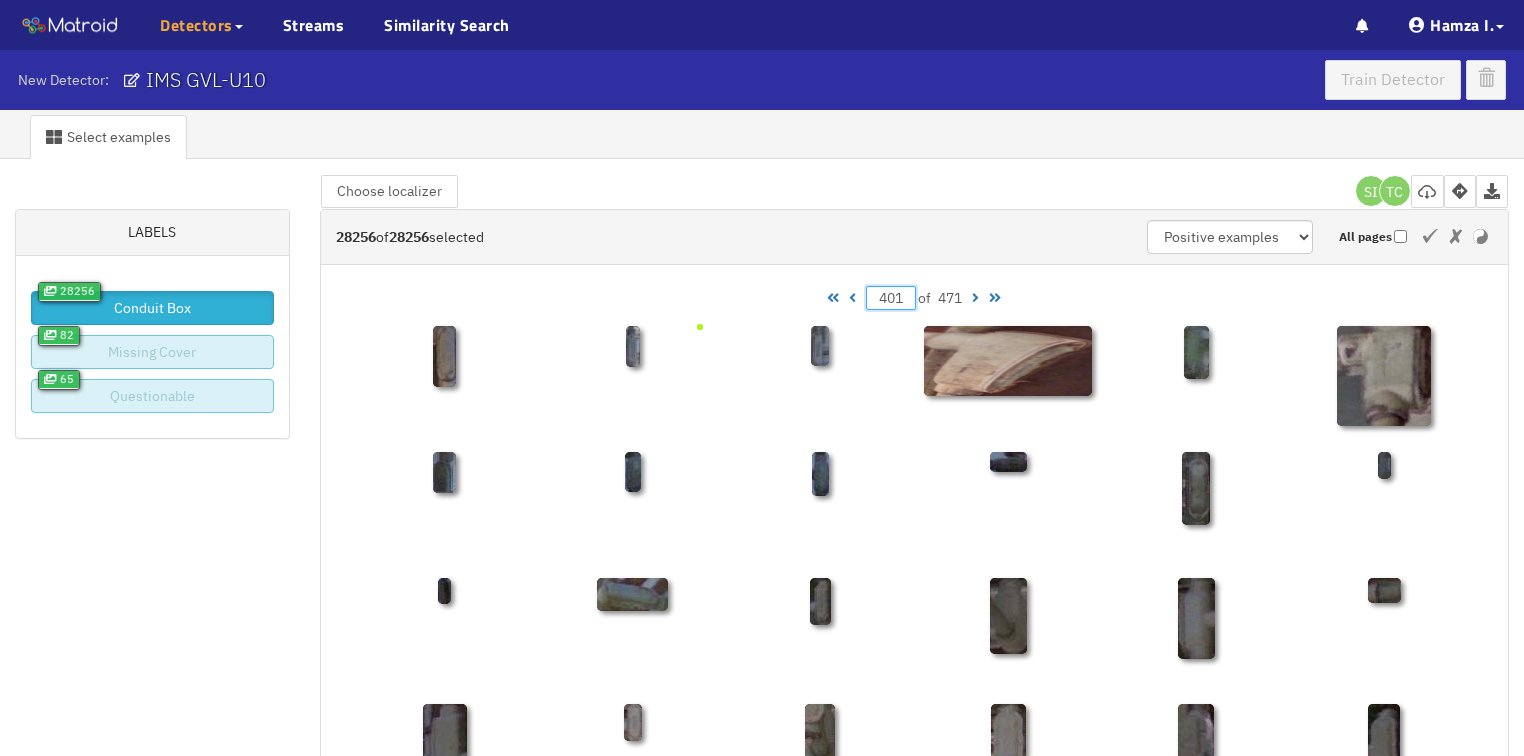 click on "Select examples Labels 28256 Conduit Box 82 Missing Cover 65 Questionable 28256  of  28256  selected Positive examples Negative examples  Upload images All pages Choose localizer Collaborators  SI TC 401  of 471 401  of 471" at bounding box center [762, 856] 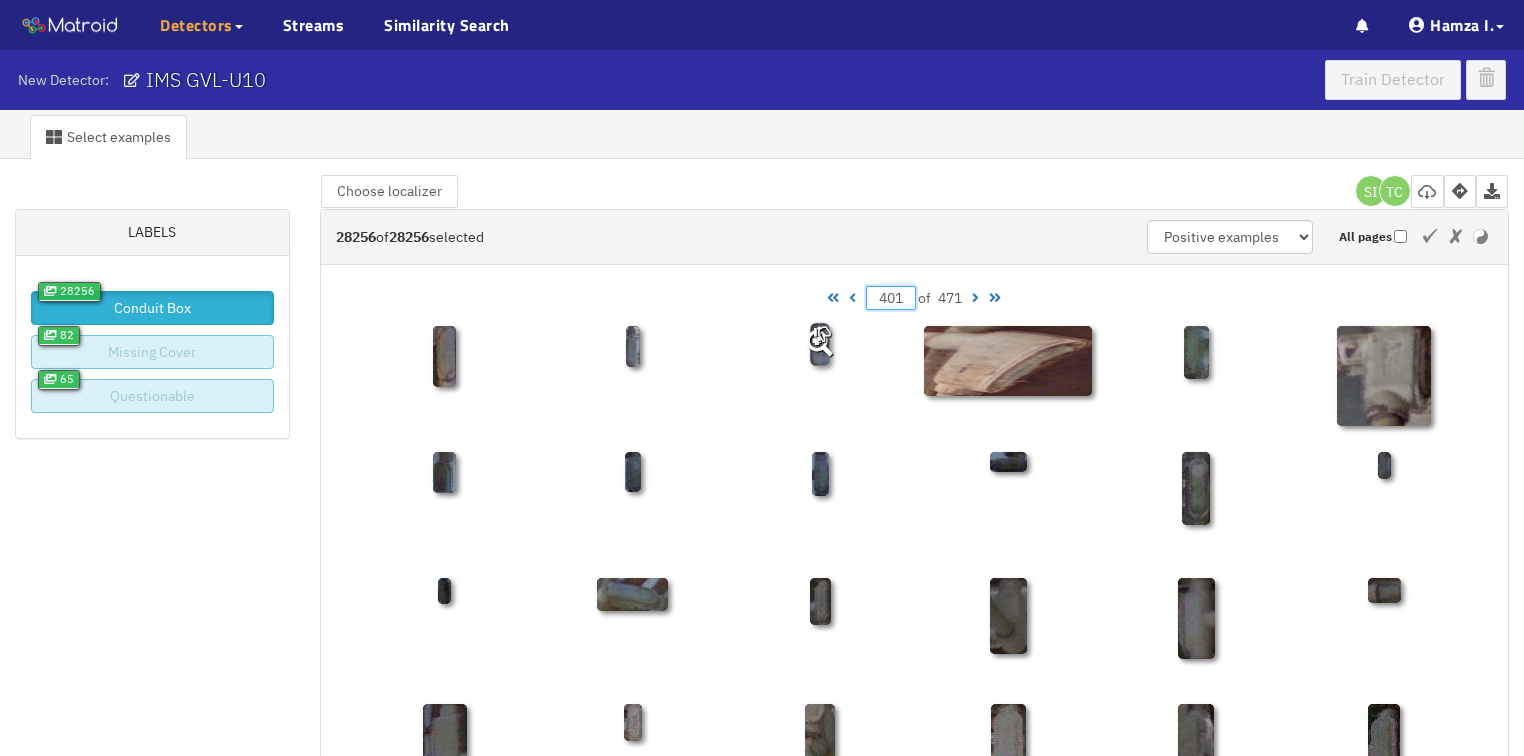 click on "Select examples Labels 28256 Conduit Box 82 Missing Cover 65 Questionable 28256  of  28256  selected Positive examples Negative examples  Upload images All pages Choose localizer Collaborators  SI TC 401  of 471 401  of 471" at bounding box center [762, 856] 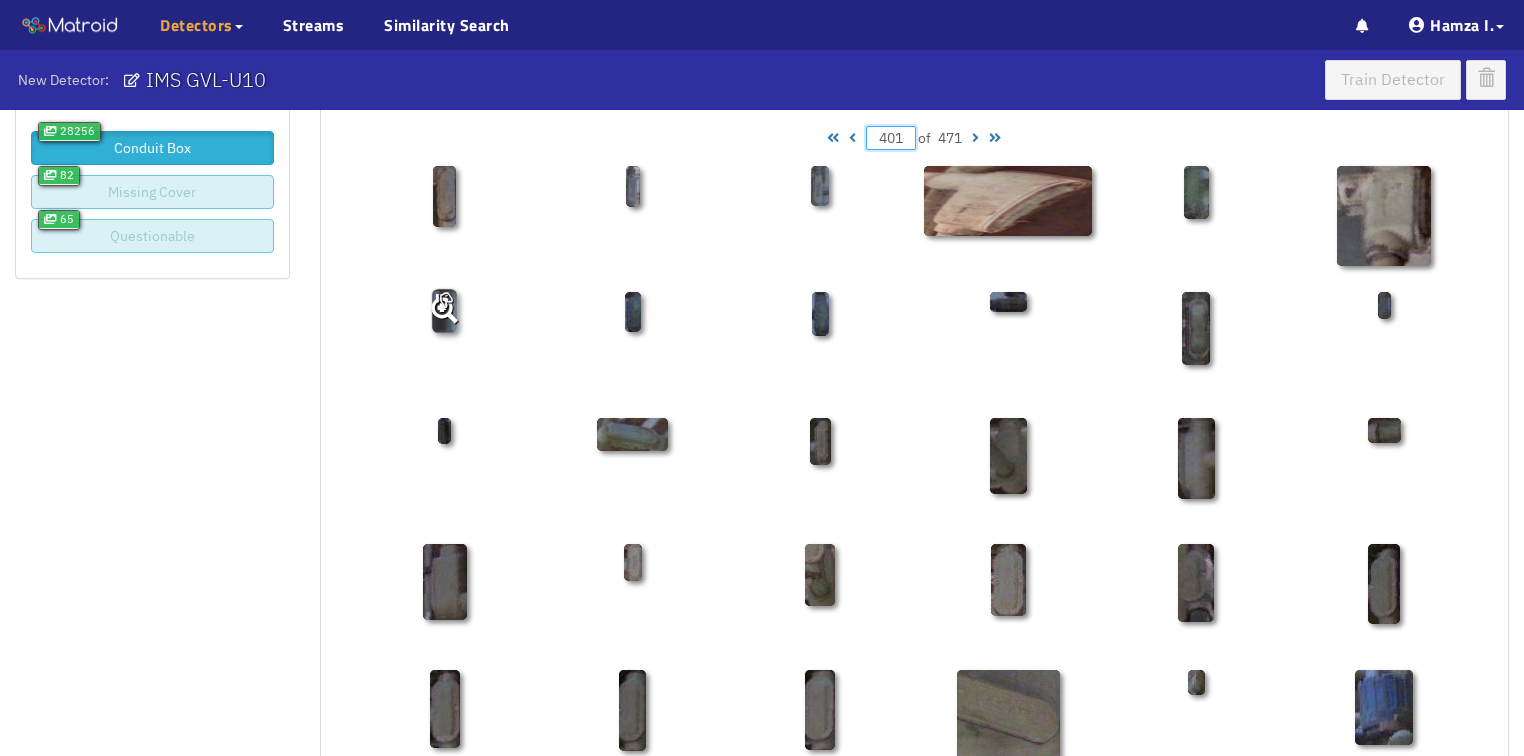 scroll, scrollTop: 0, scrollLeft: 0, axis: both 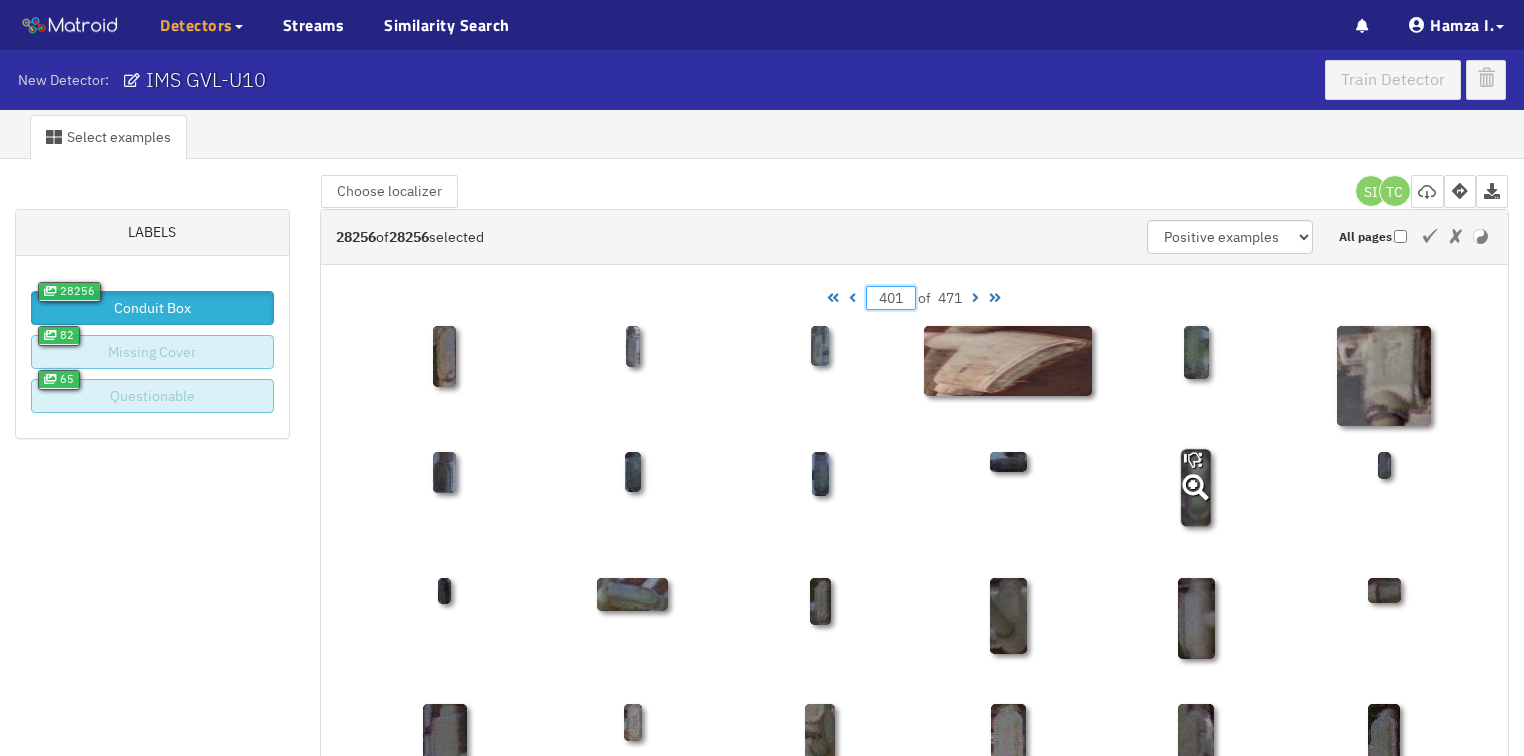 click 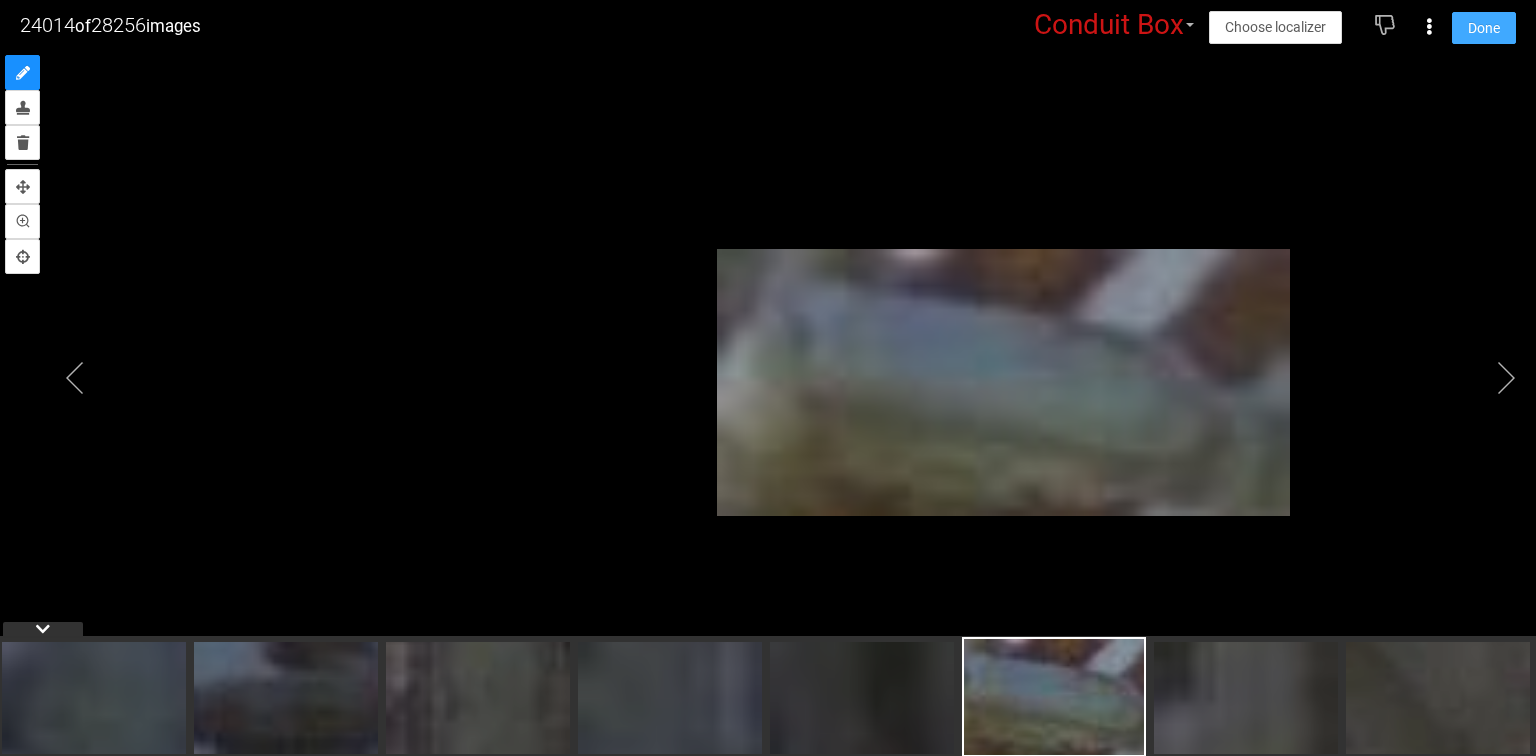 click on "Done" at bounding box center (1484, 28) 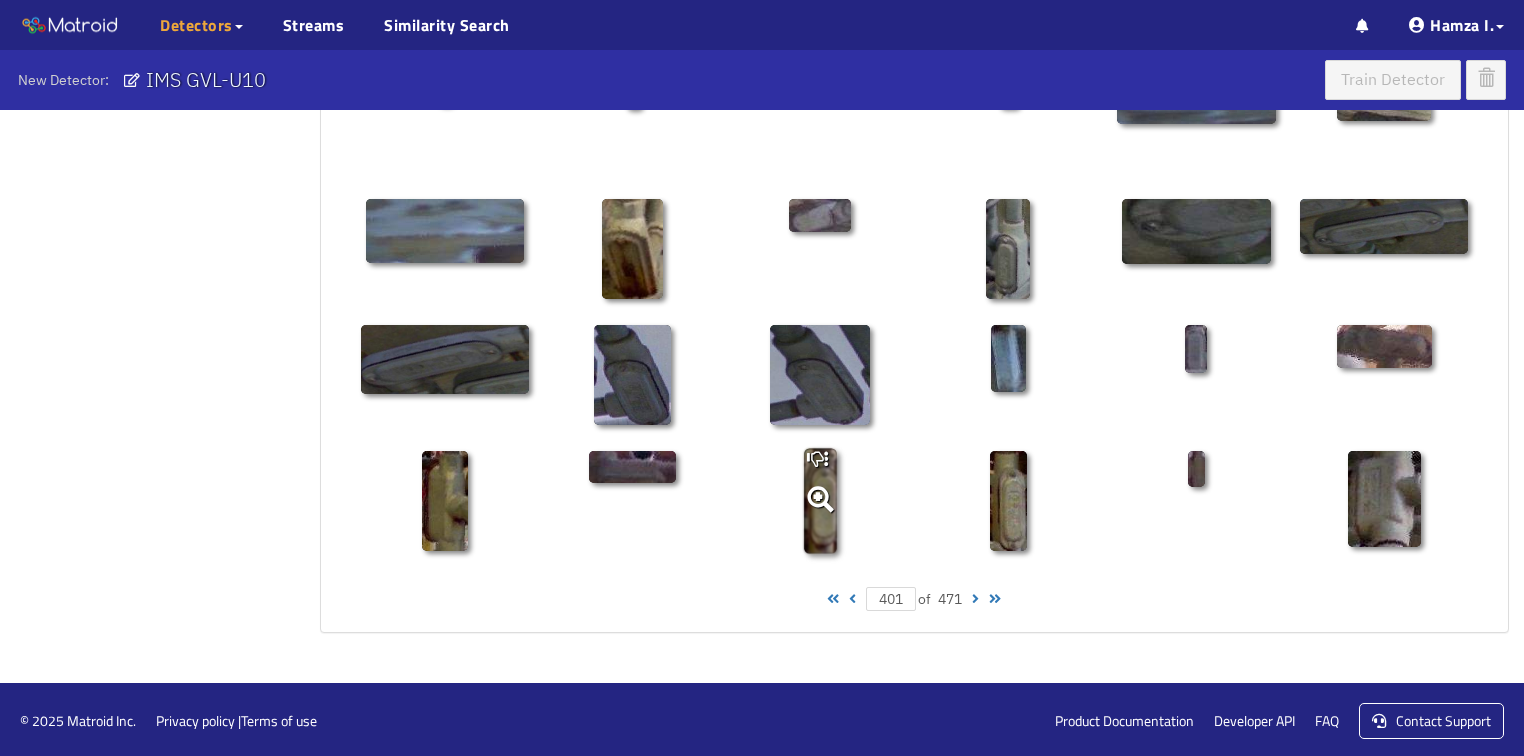 scroll, scrollTop: 1010, scrollLeft: 0, axis: vertical 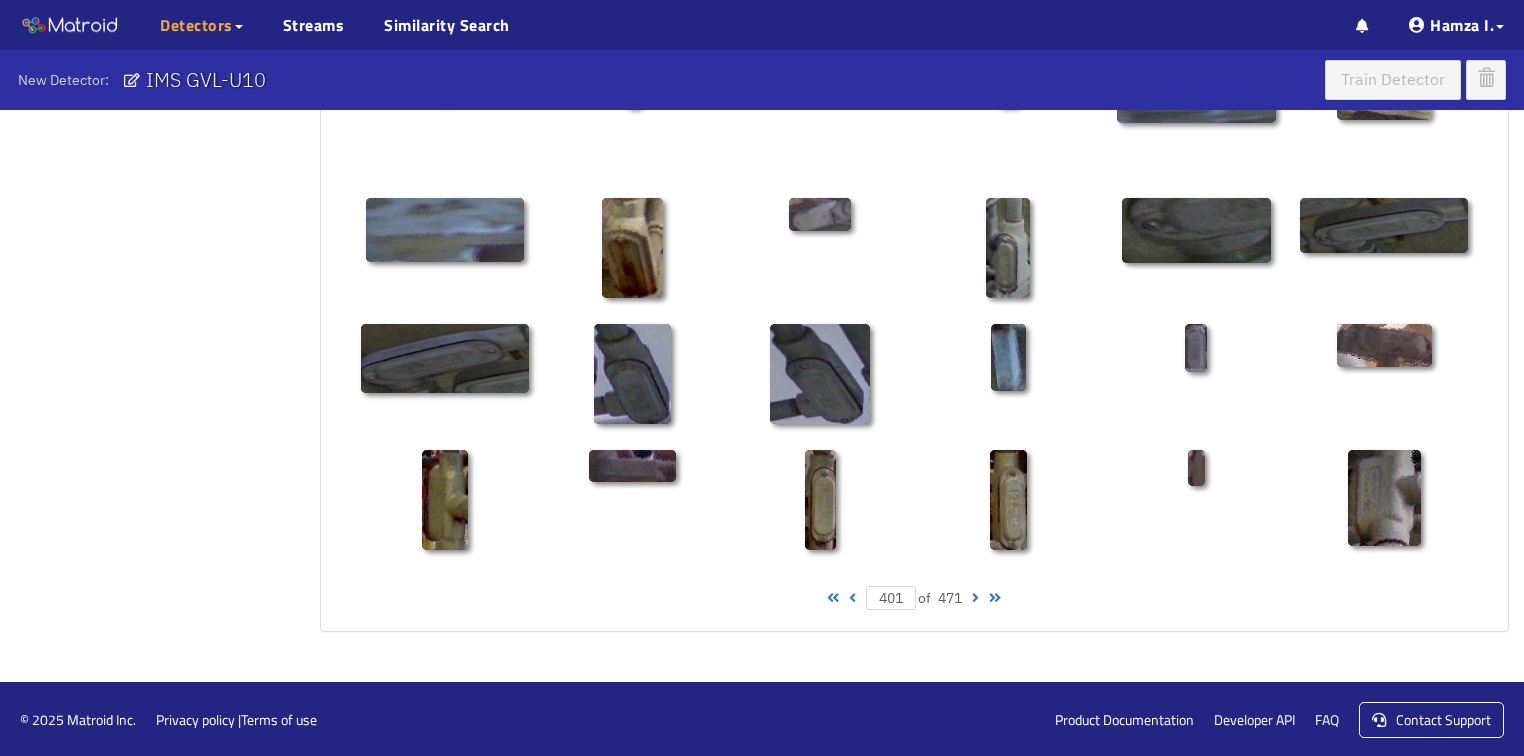 click at bounding box center [975, 598] 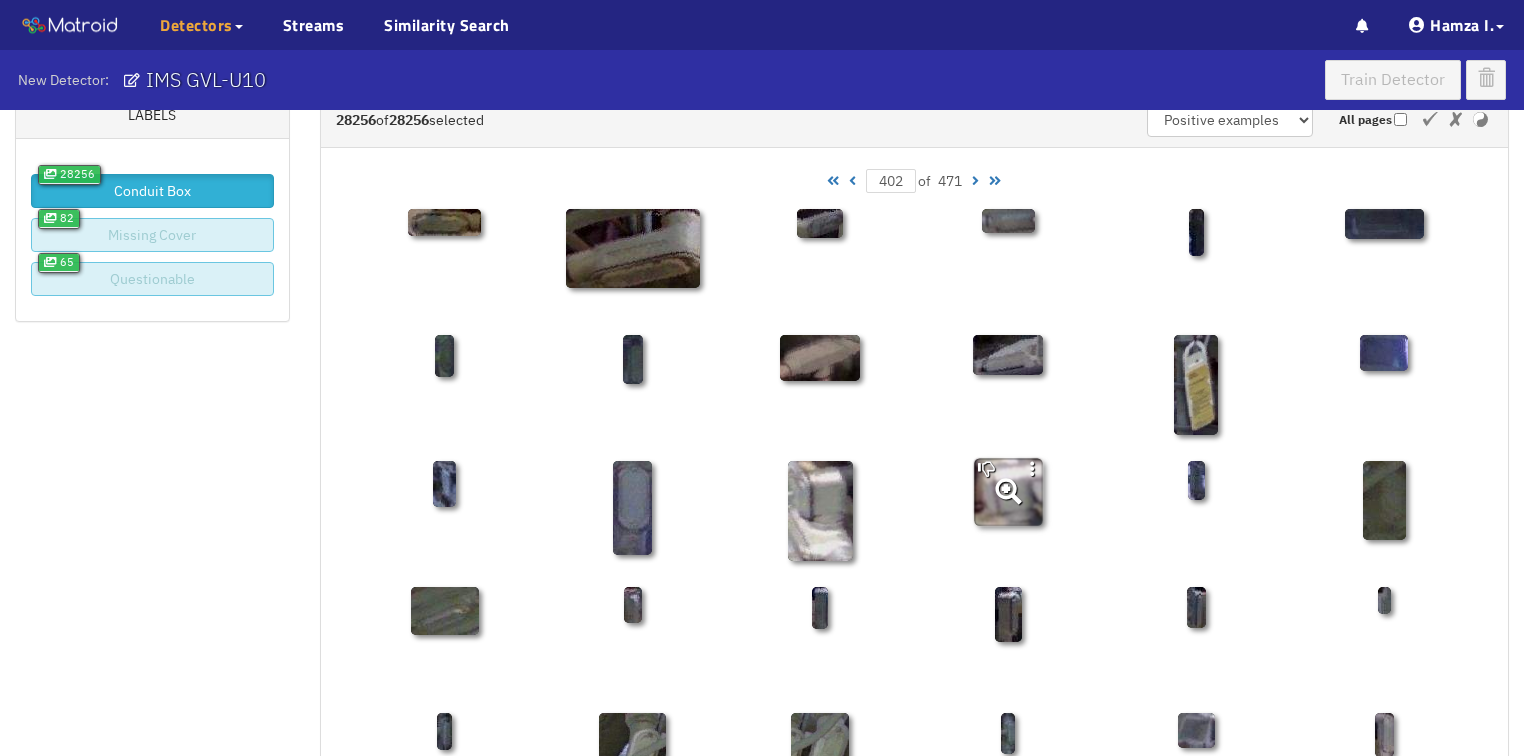 scroll, scrollTop: 0, scrollLeft: 0, axis: both 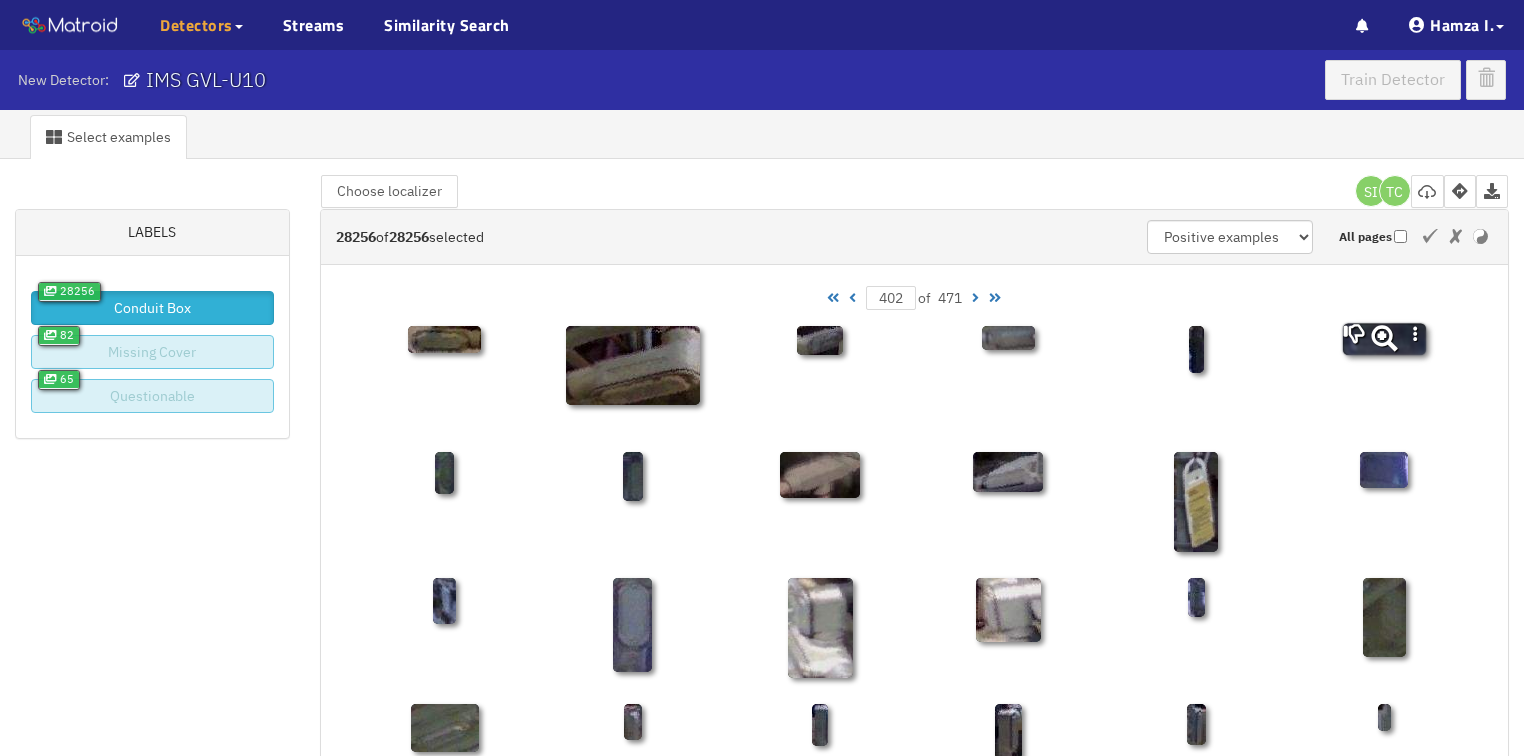 click at bounding box center [1356, 337] 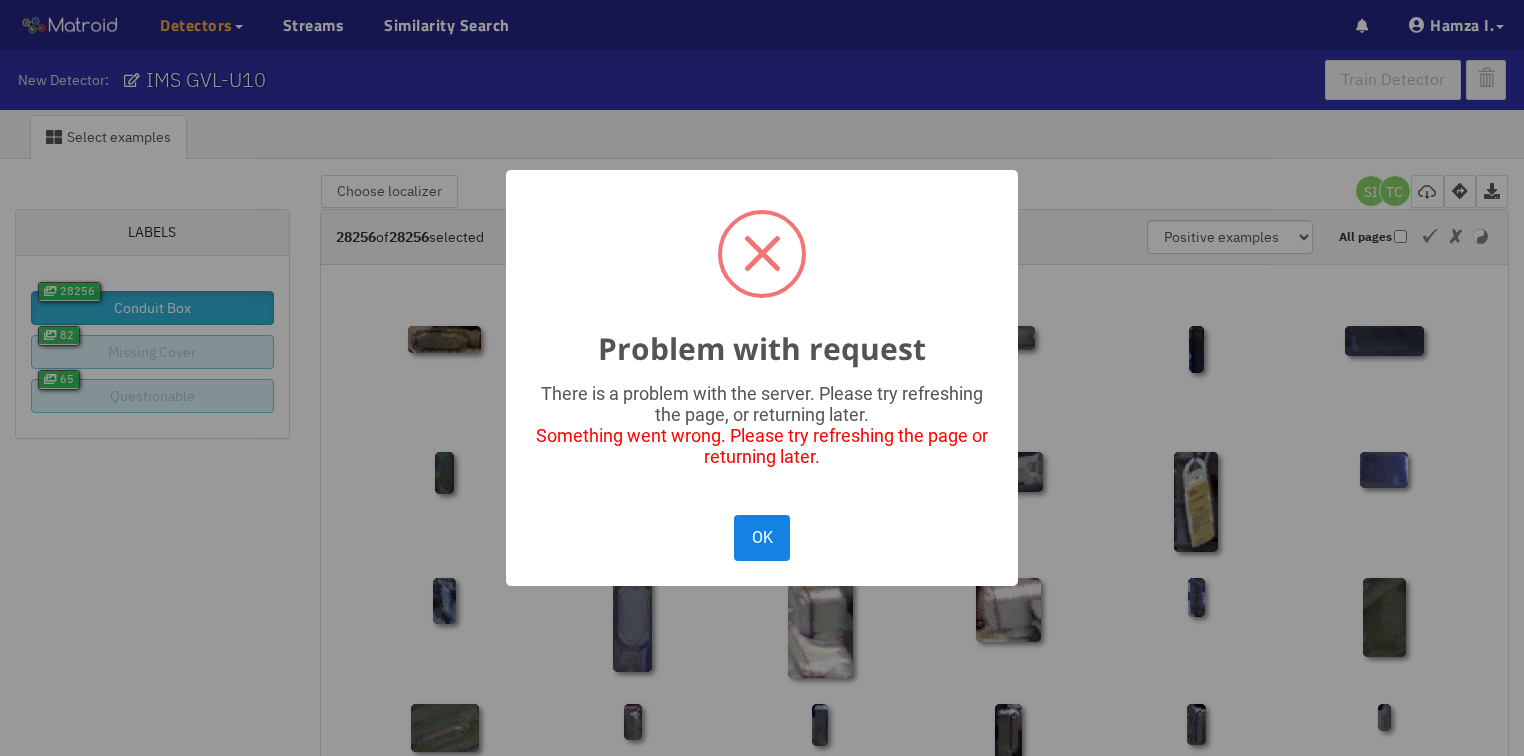 click on "OK" at bounding box center [762, 537] 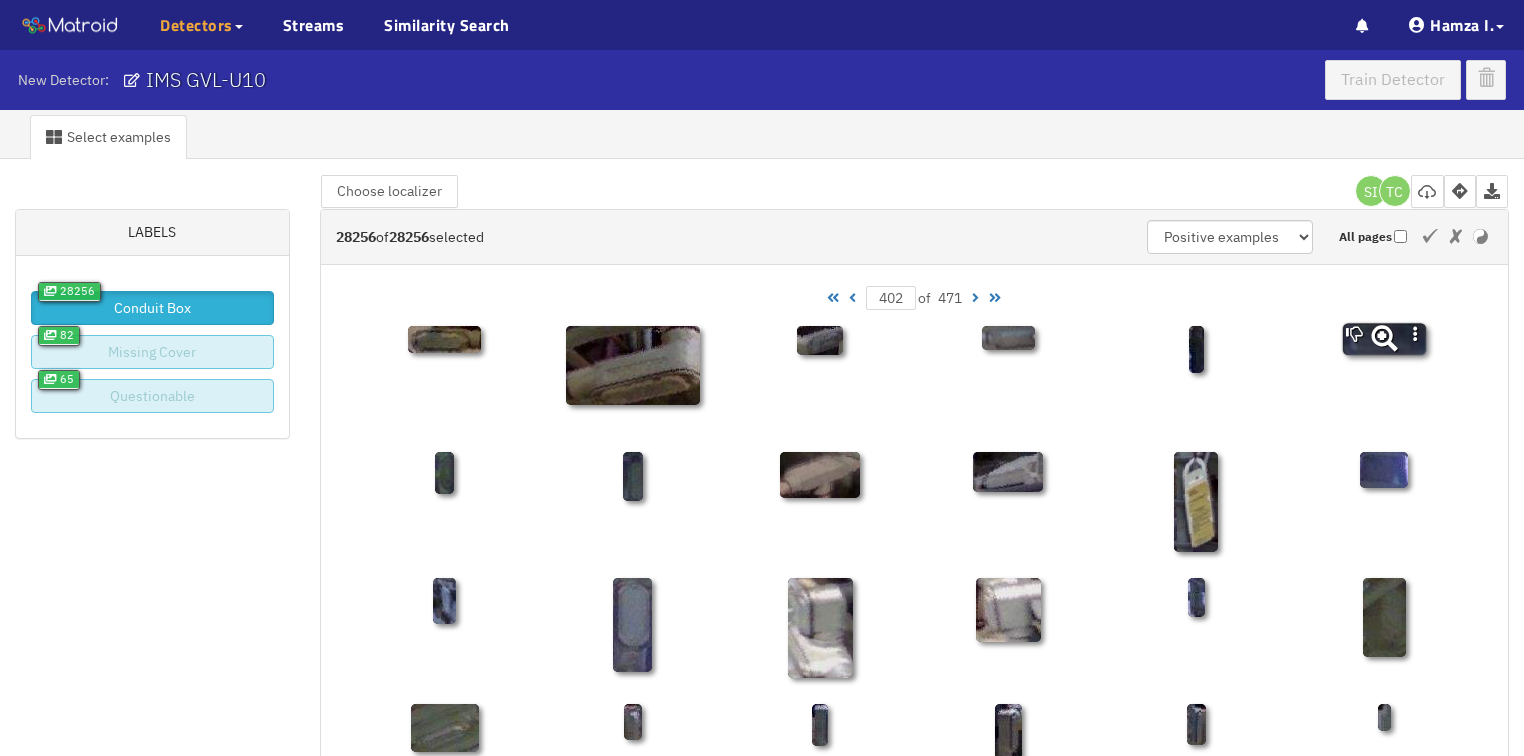 click 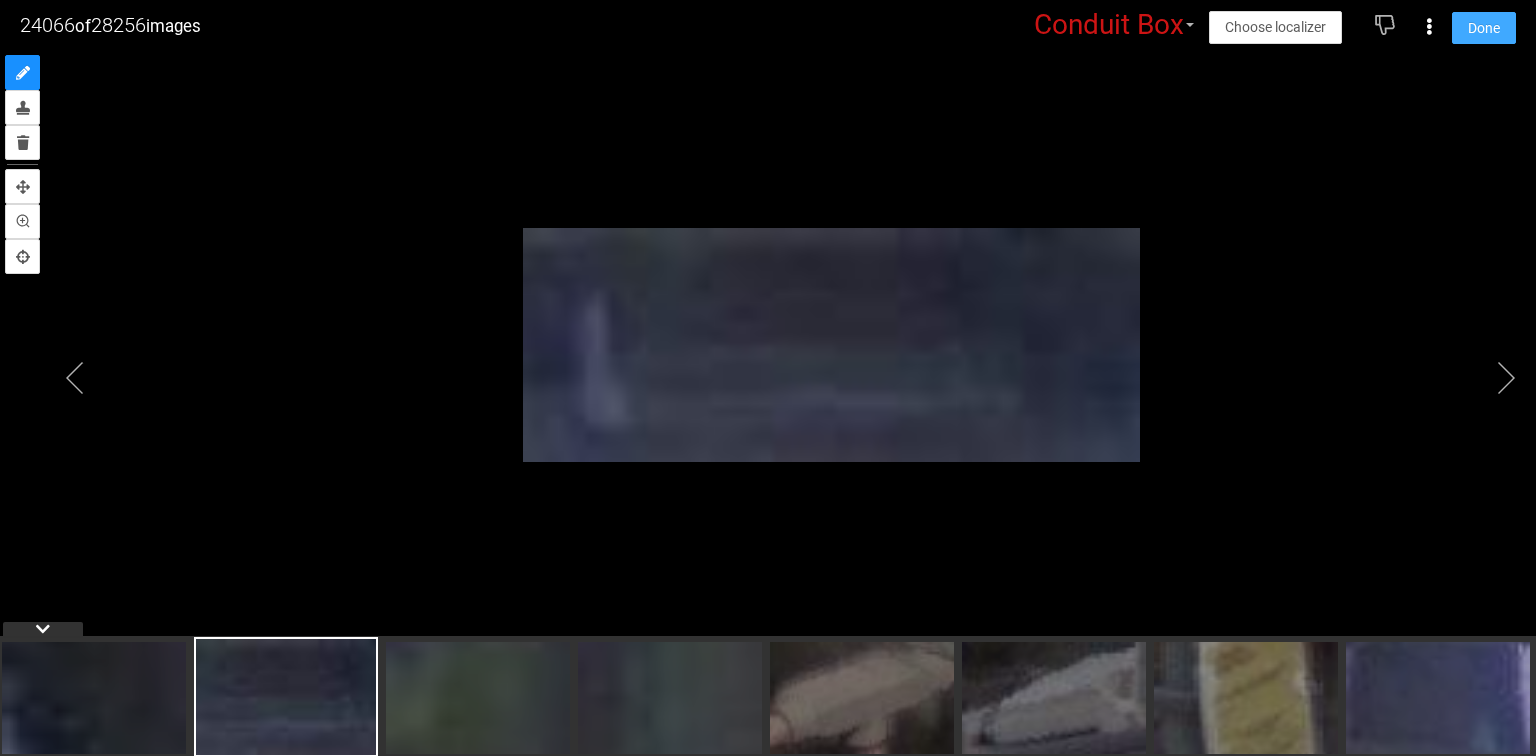 click on "Done" at bounding box center (1484, 28) 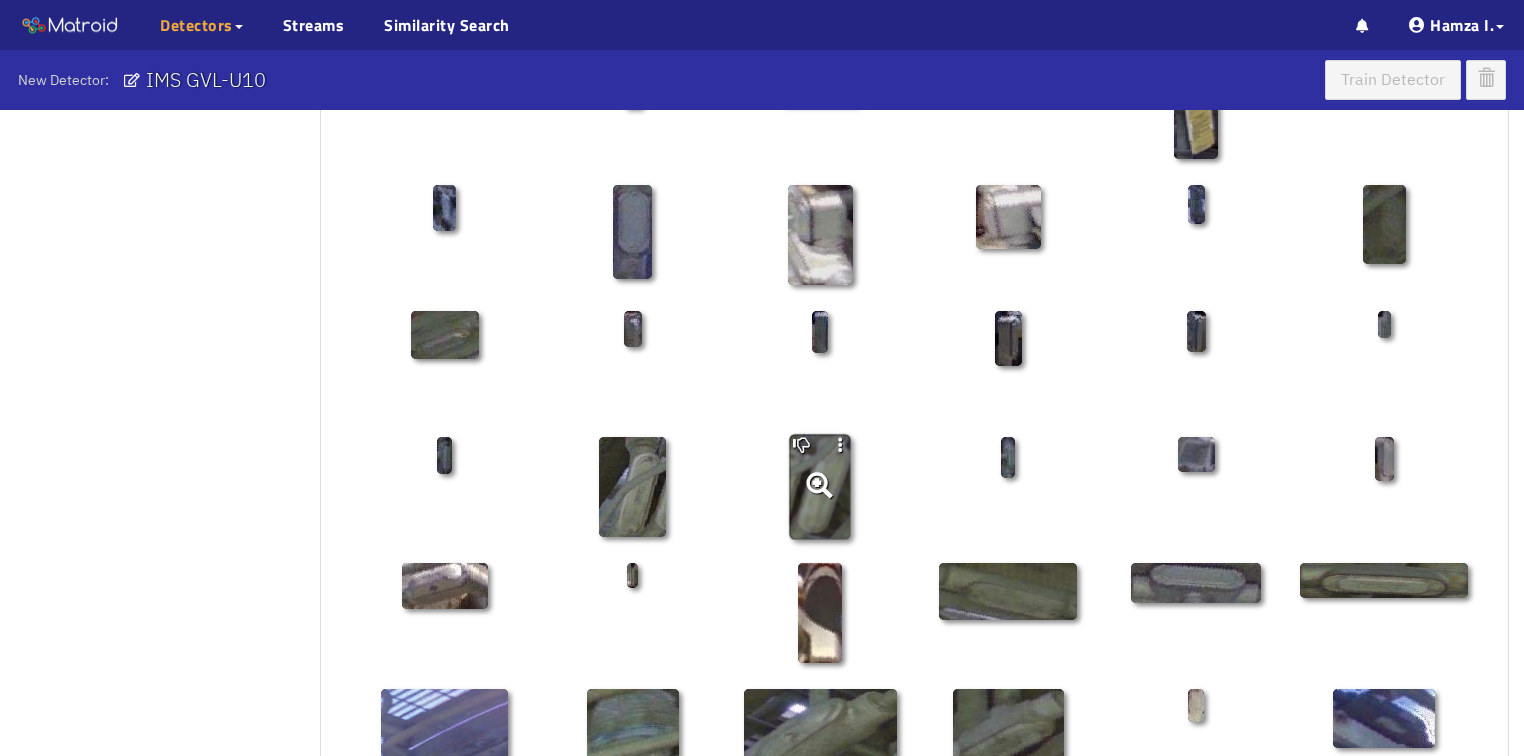 scroll, scrollTop: 480, scrollLeft: 0, axis: vertical 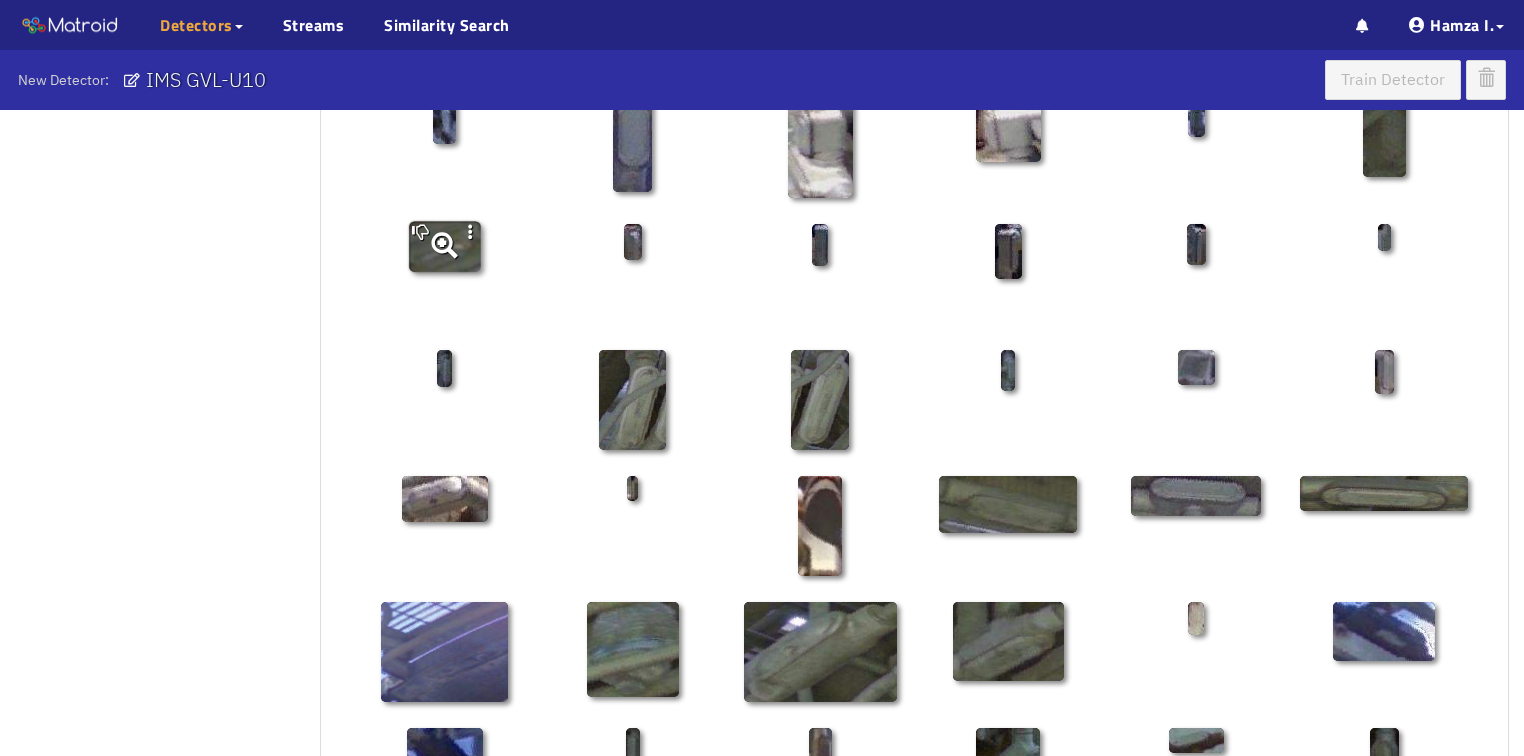 click at bounding box center (444, 246) 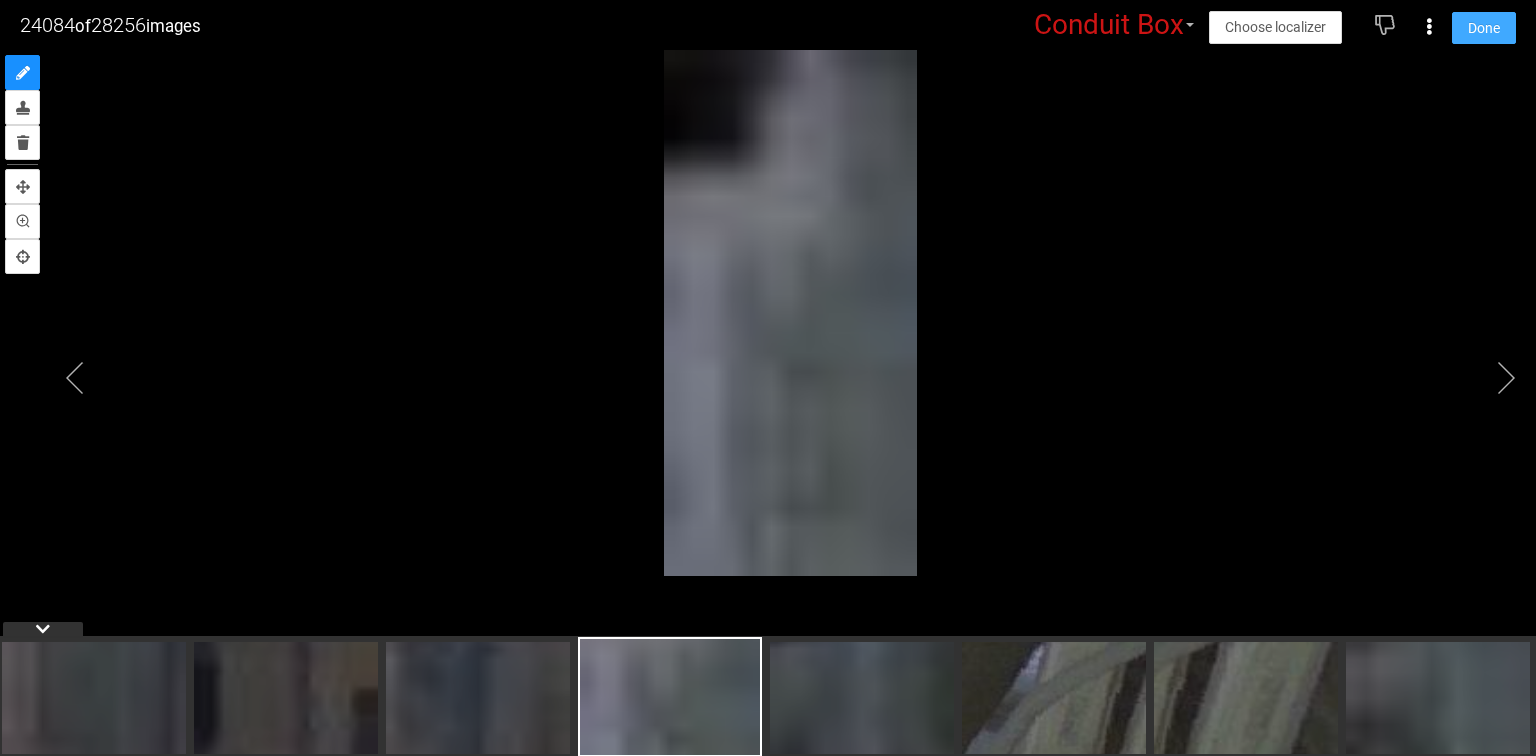 click on "Done" at bounding box center [1484, 28] 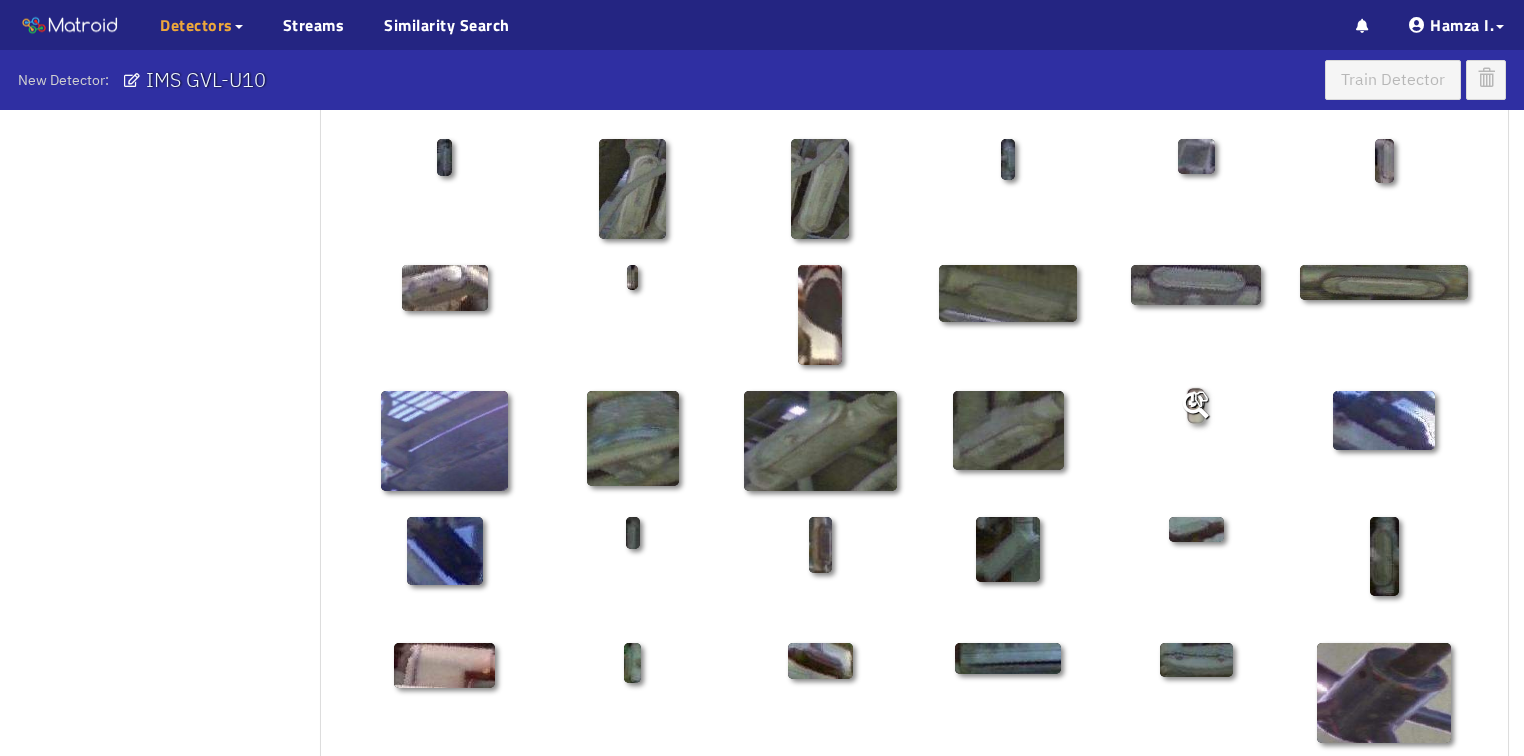 scroll, scrollTop: 720, scrollLeft: 0, axis: vertical 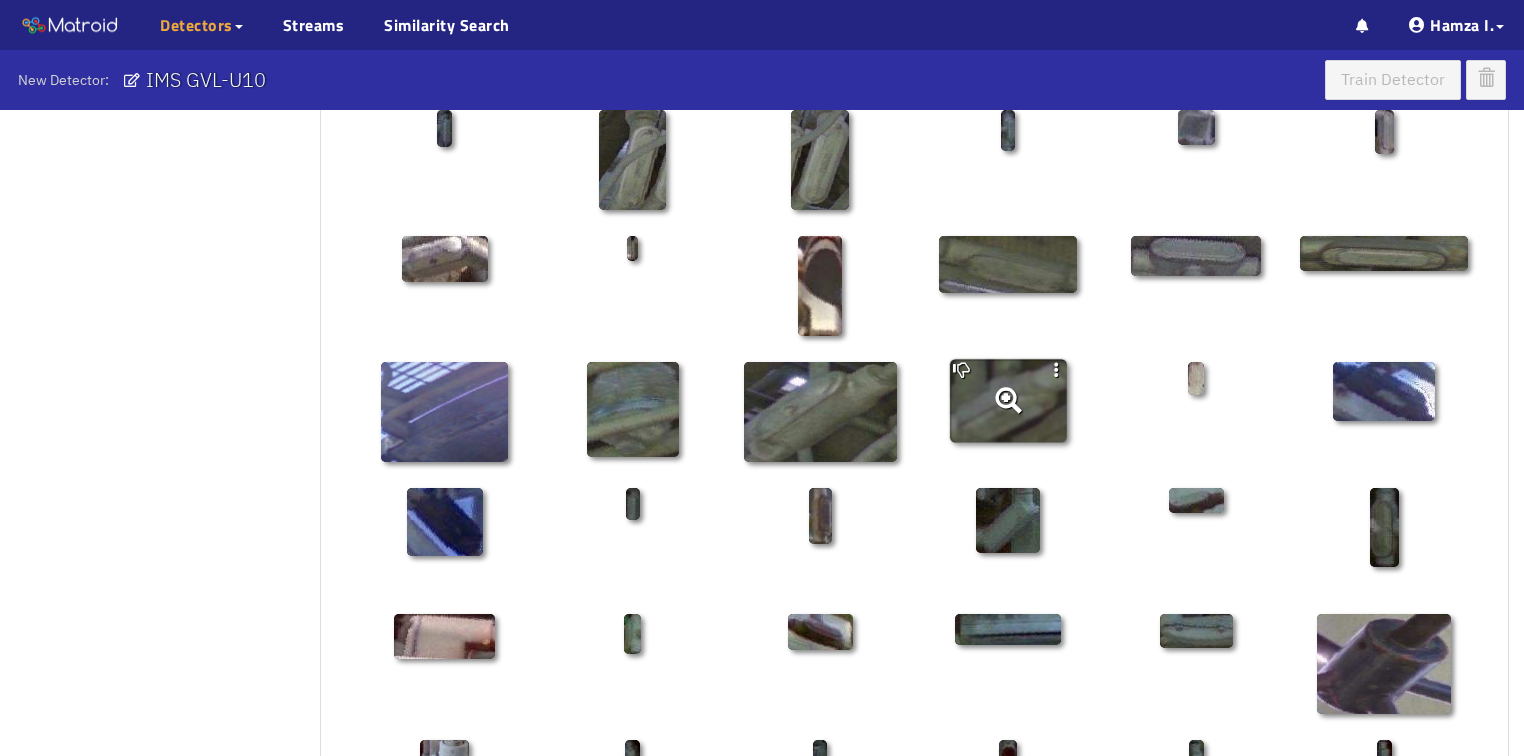 click 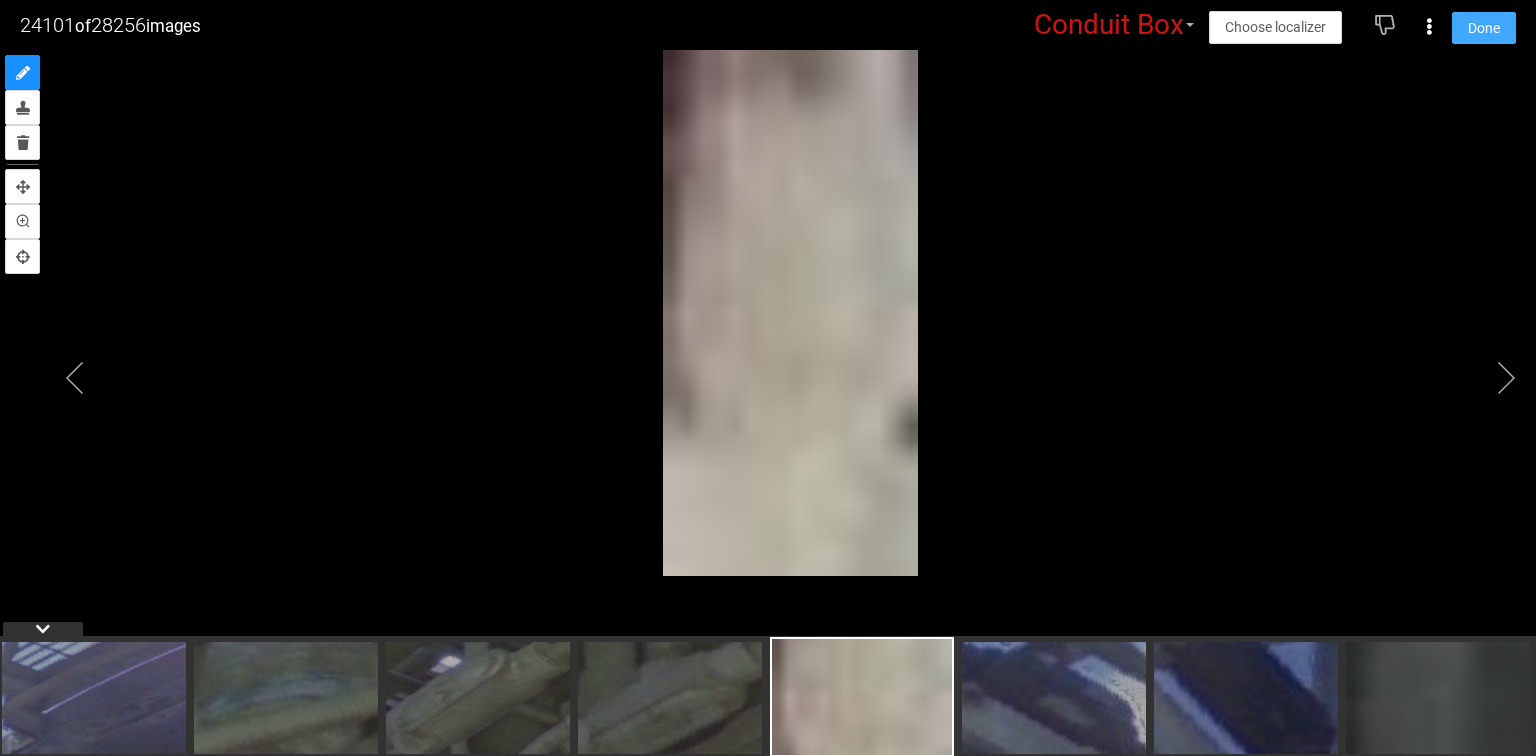 click on "Done" at bounding box center (1484, 28) 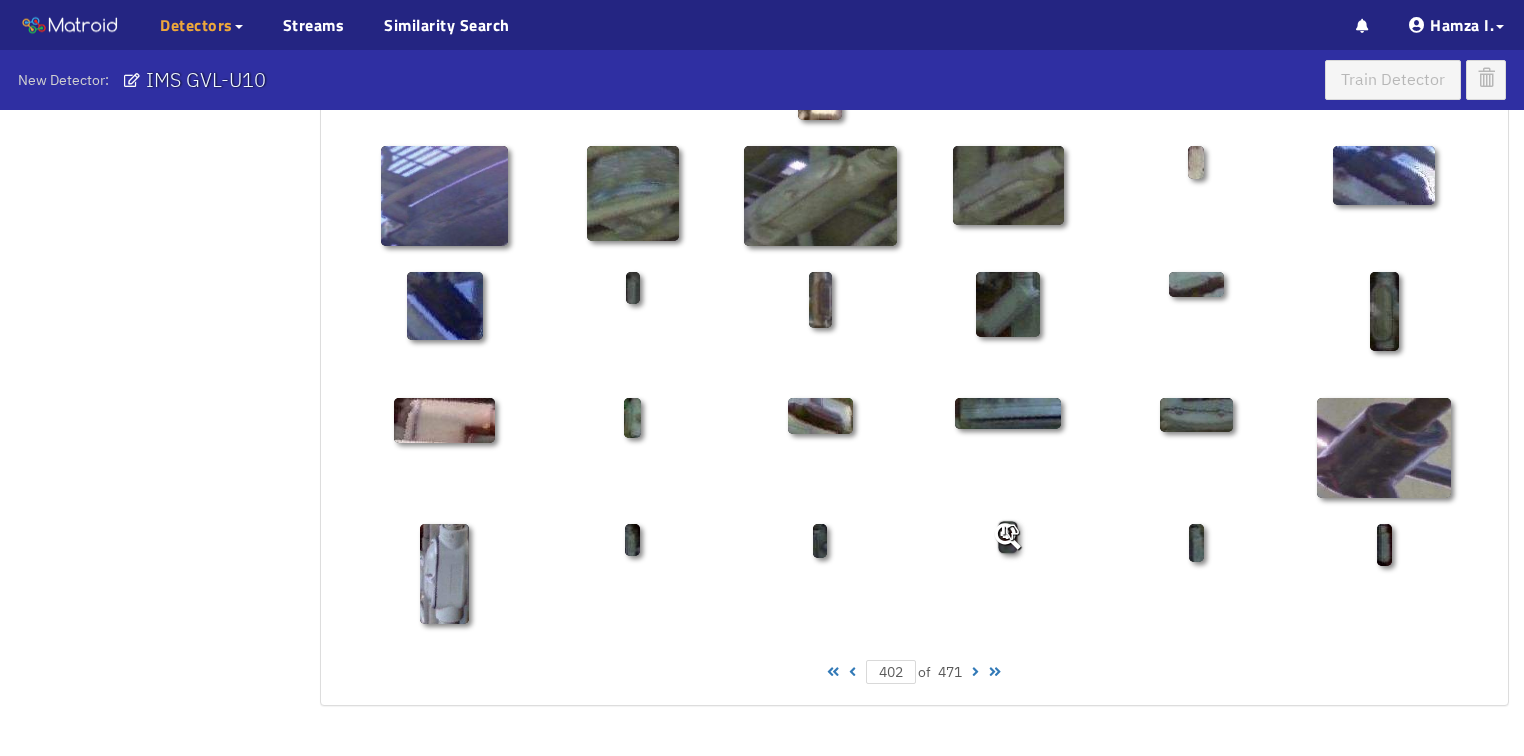 scroll, scrollTop: 1010, scrollLeft: 0, axis: vertical 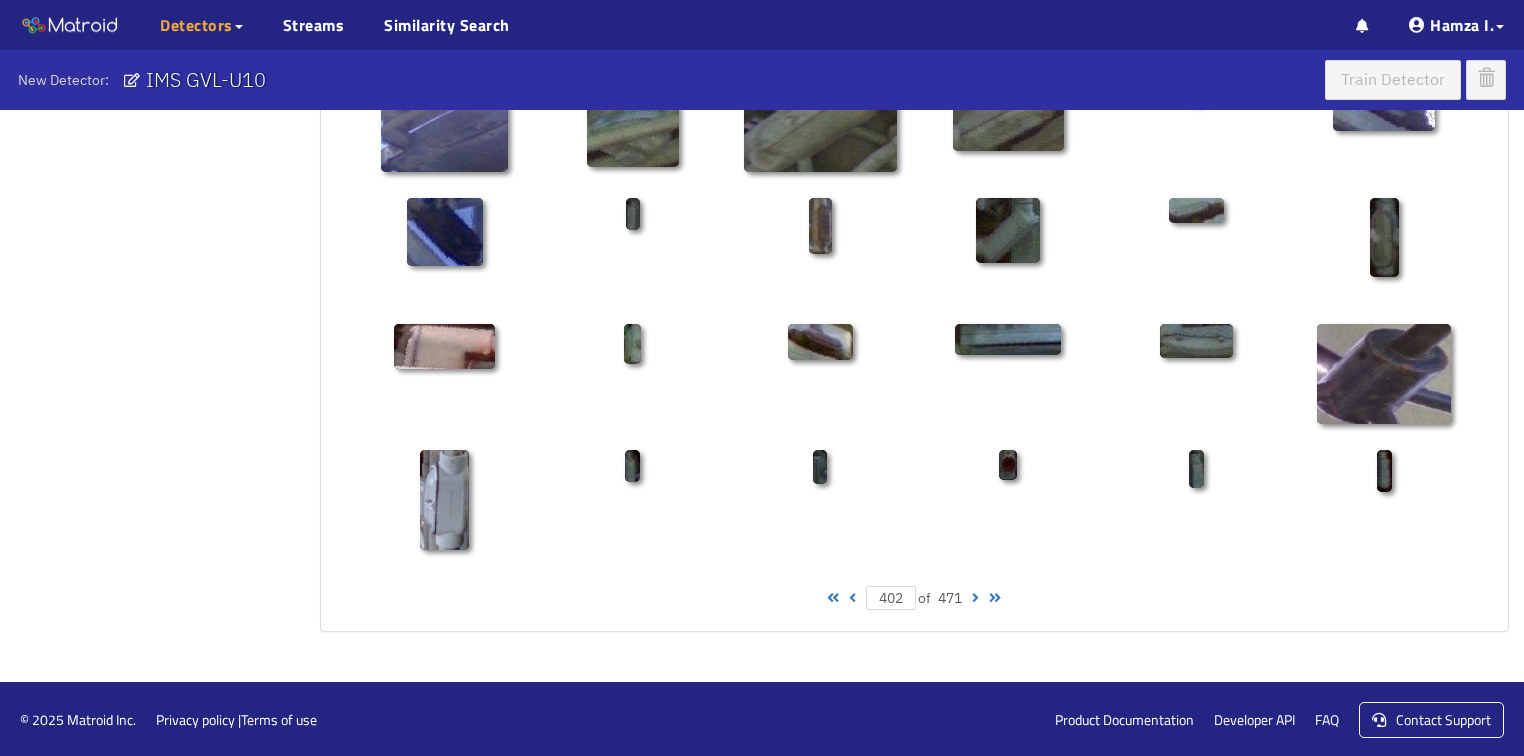 click at bounding box center (975, 598) 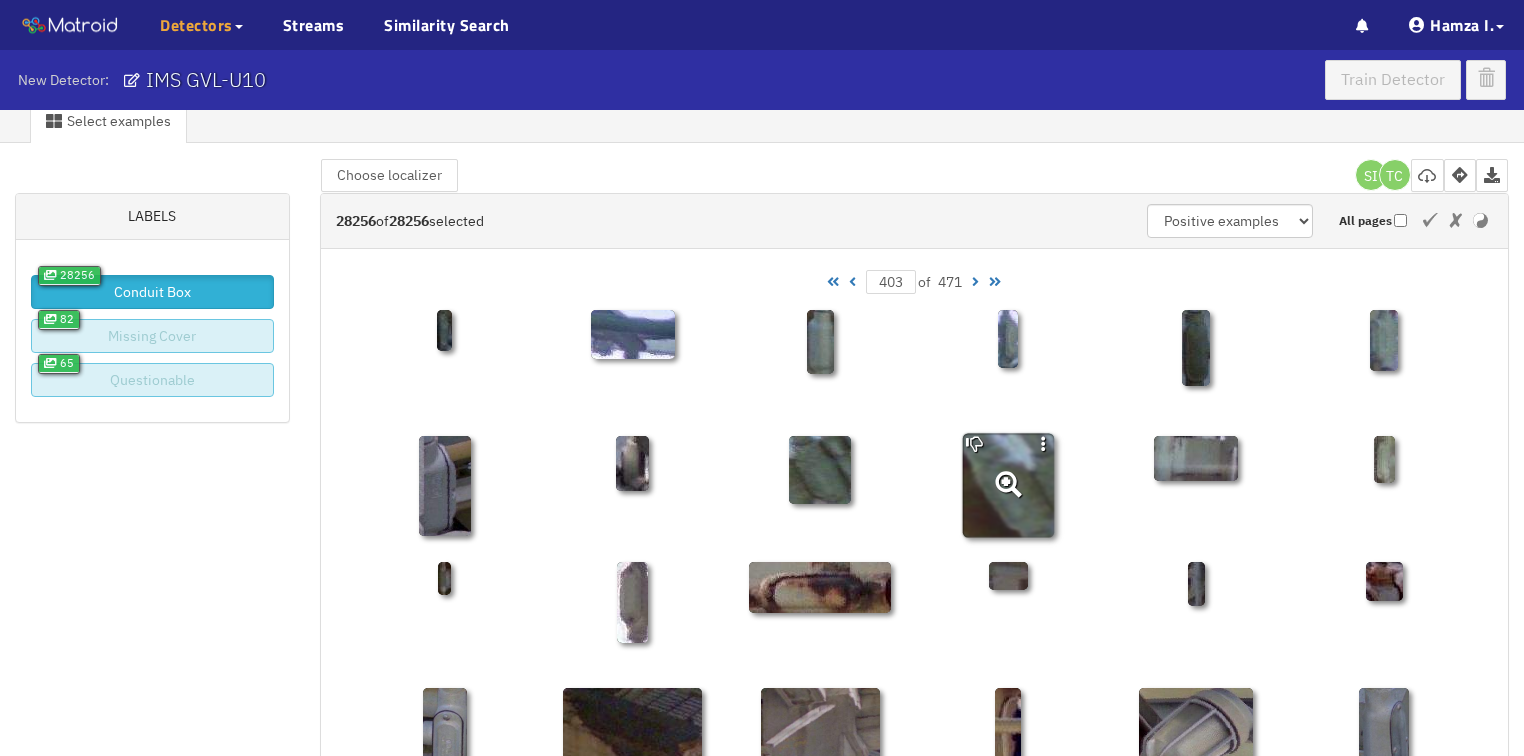 scroll, scrollTop: 0, scrollLeft: 0, axis: both 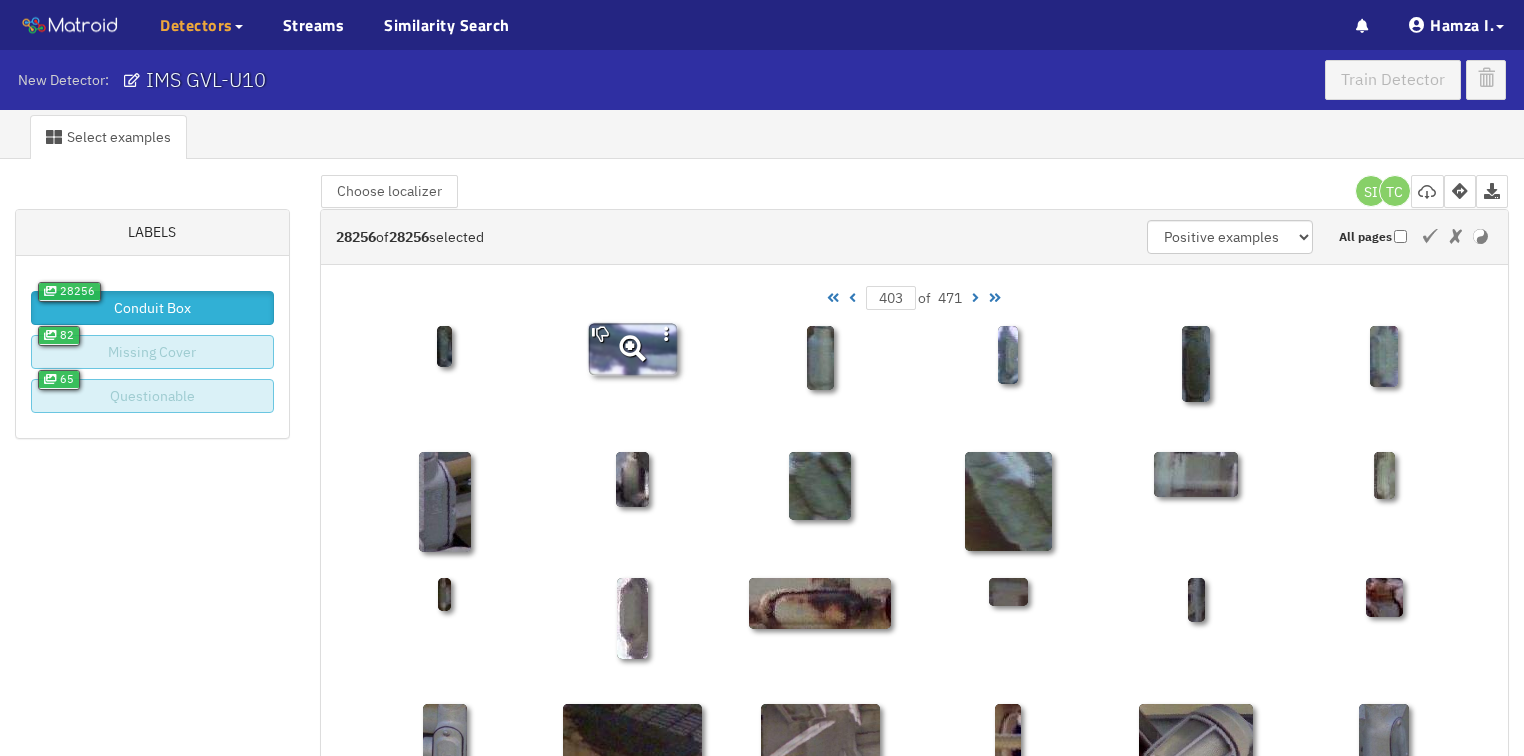 click at bounding box center (632, 375) 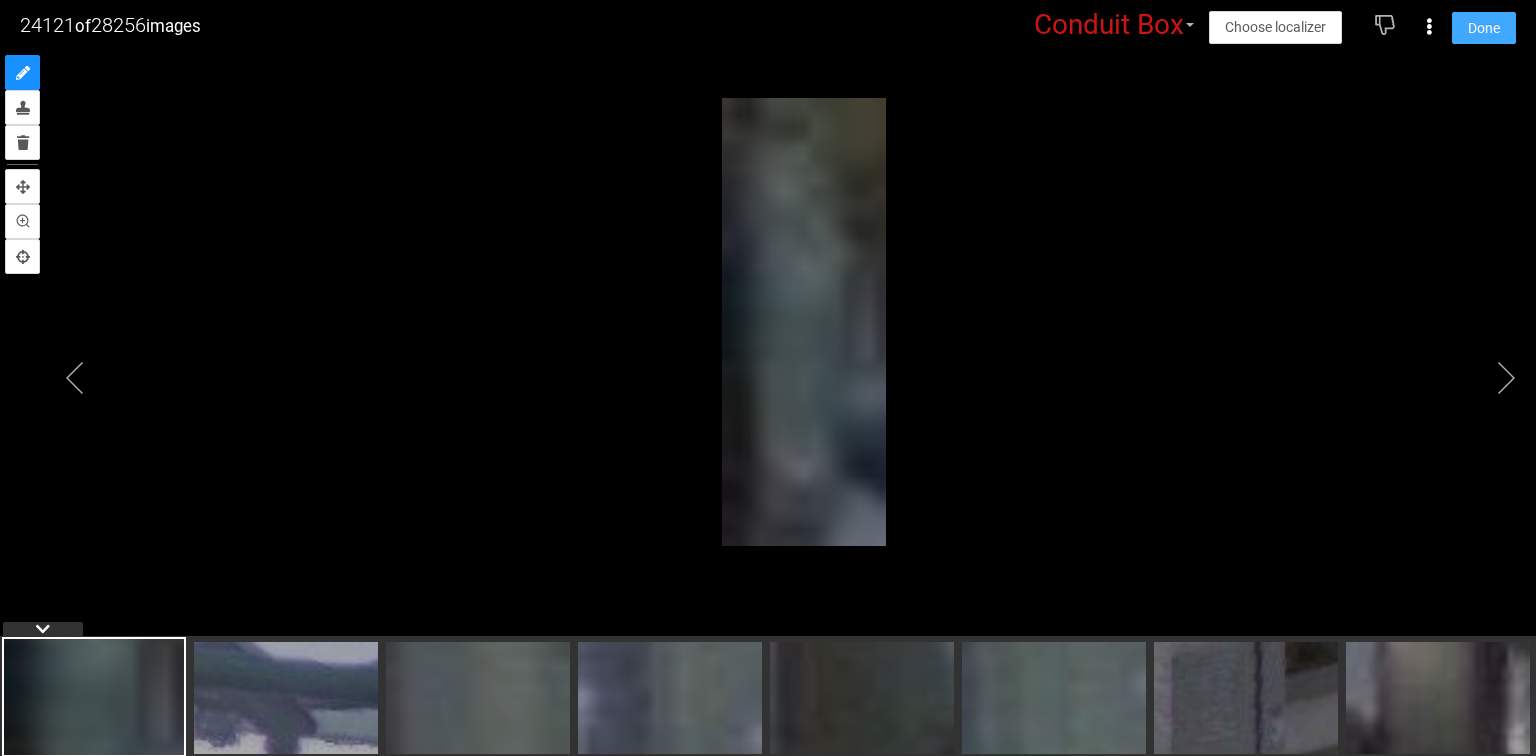 click on "Done" at bounding box center (1484, 28) 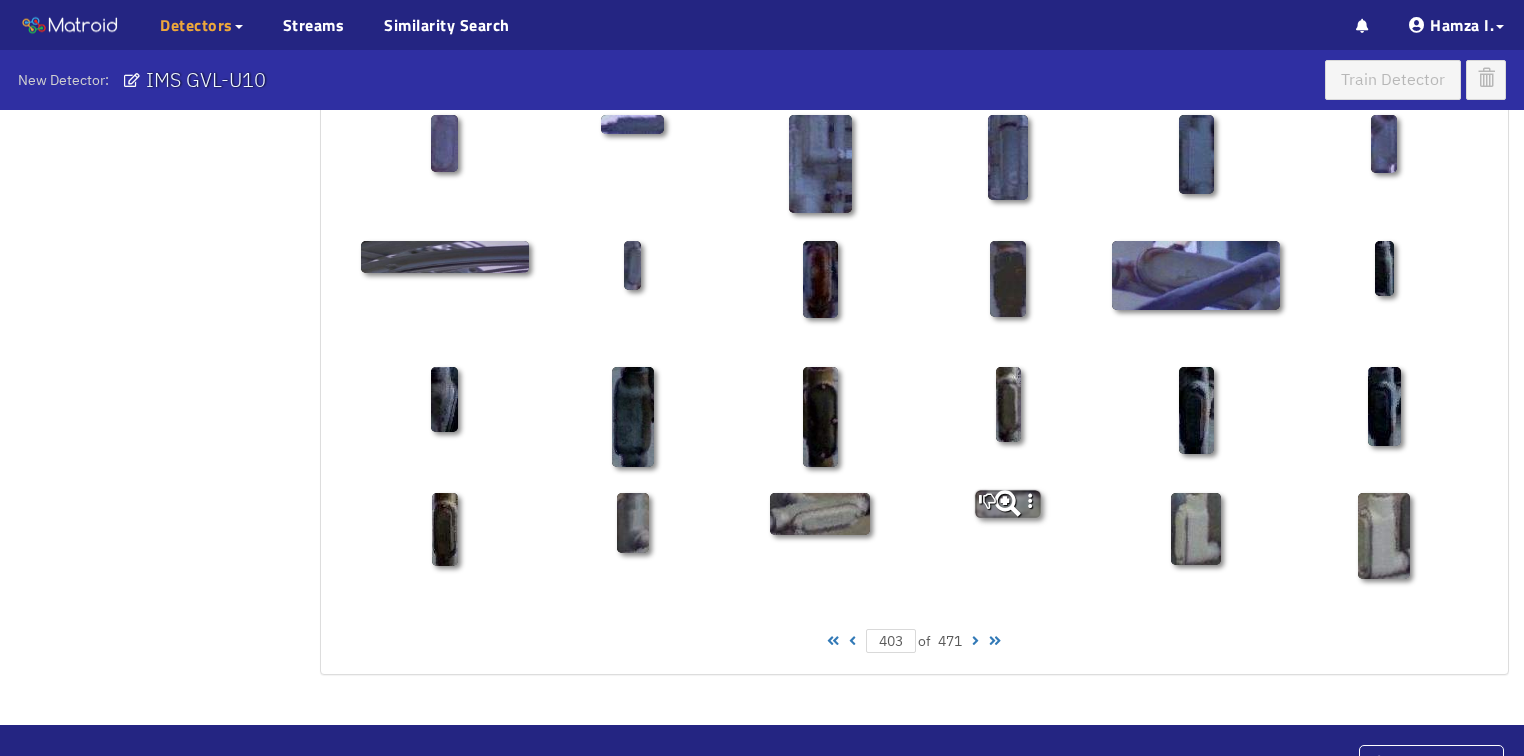 scroll, scrollTop: 1010, scrollLeft: 0, axis: vertical 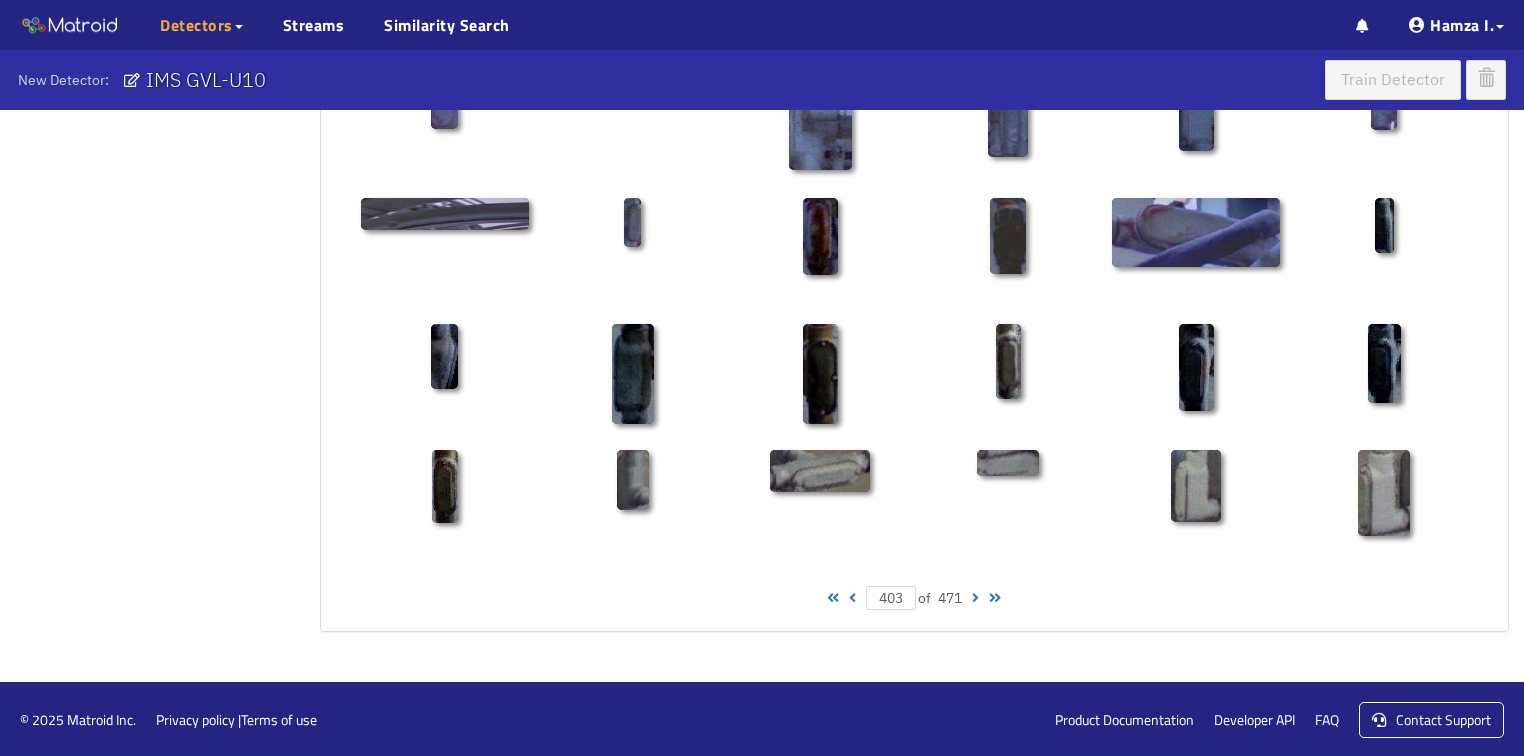 click at bounding box center [975, 598] 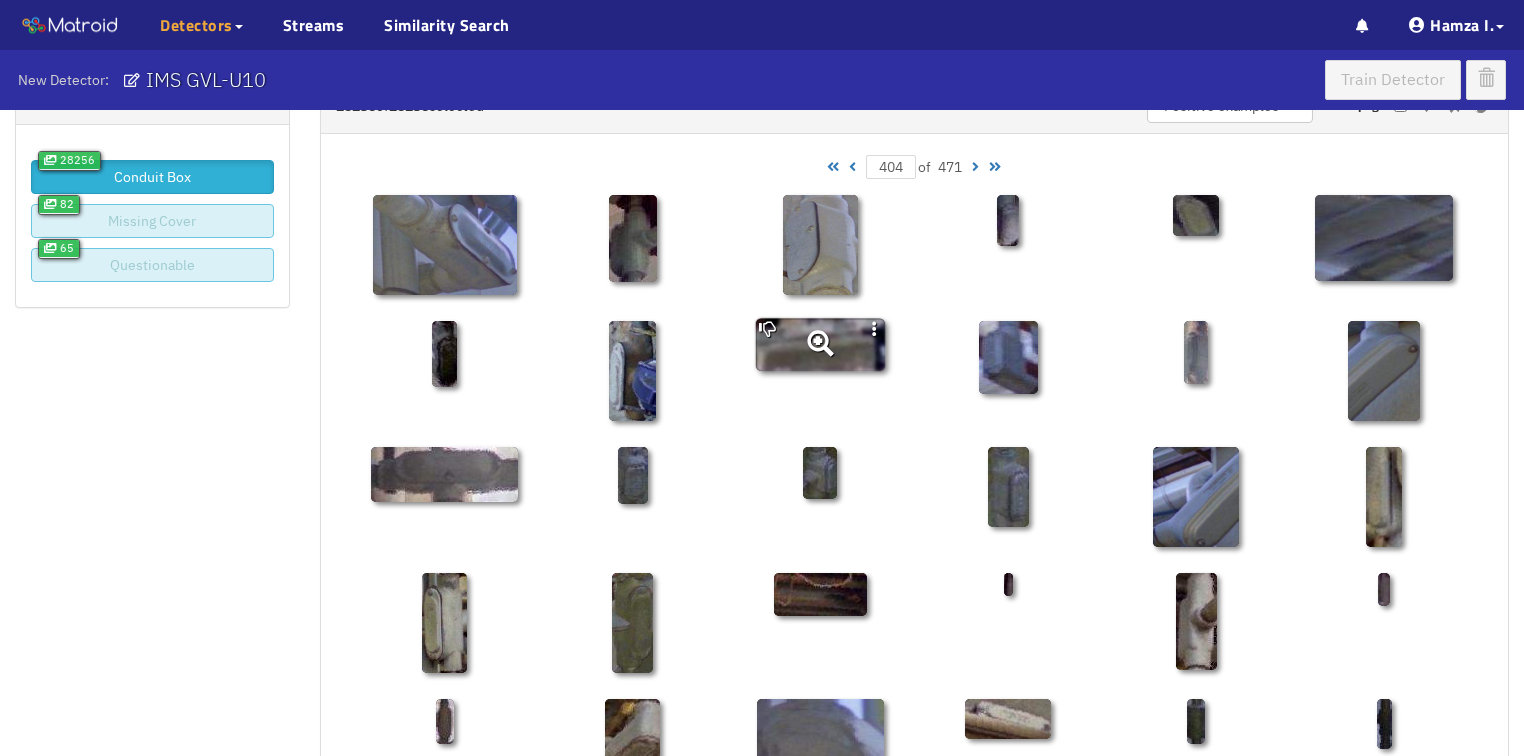 scroll, scrollTop: 160, scrollLeft: 0, axis: vertical 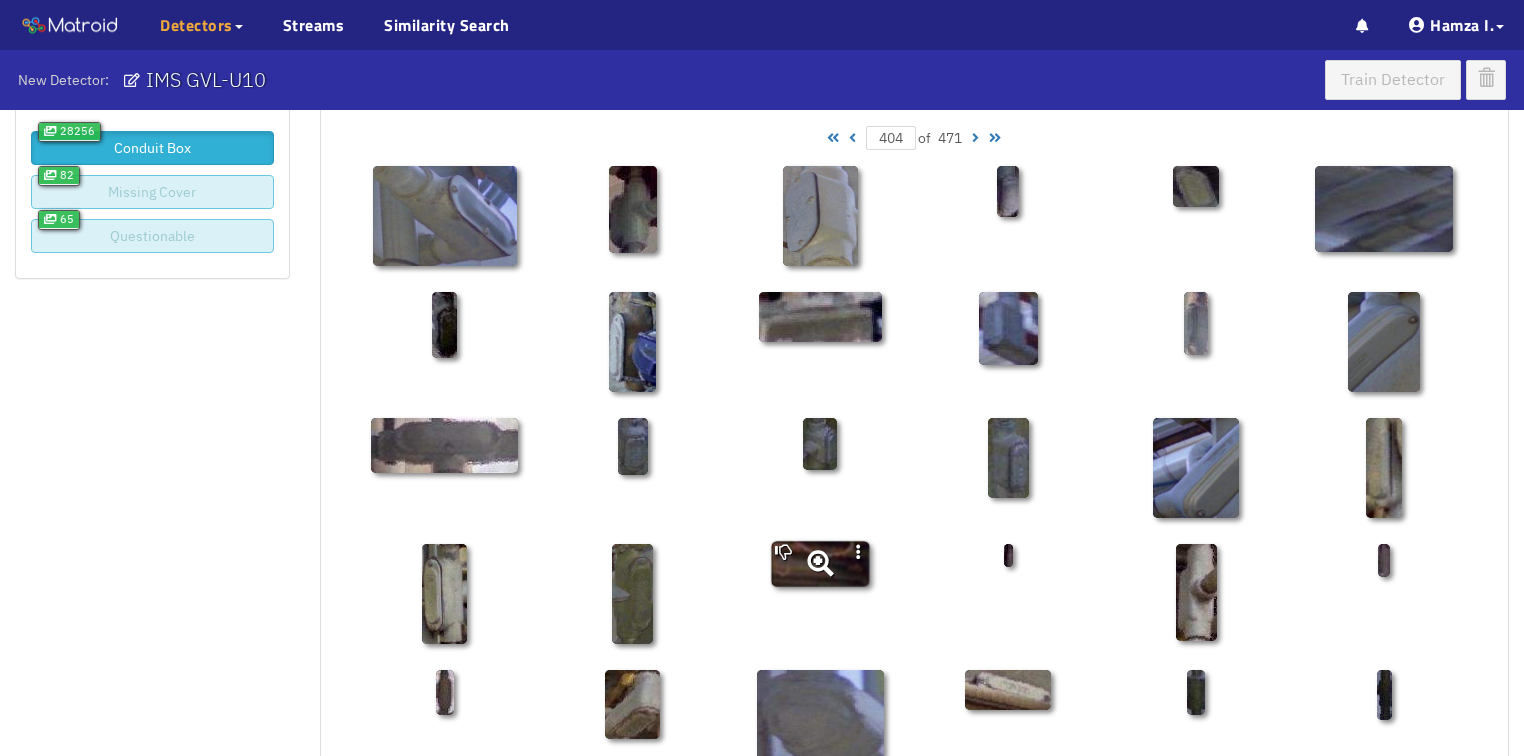 click 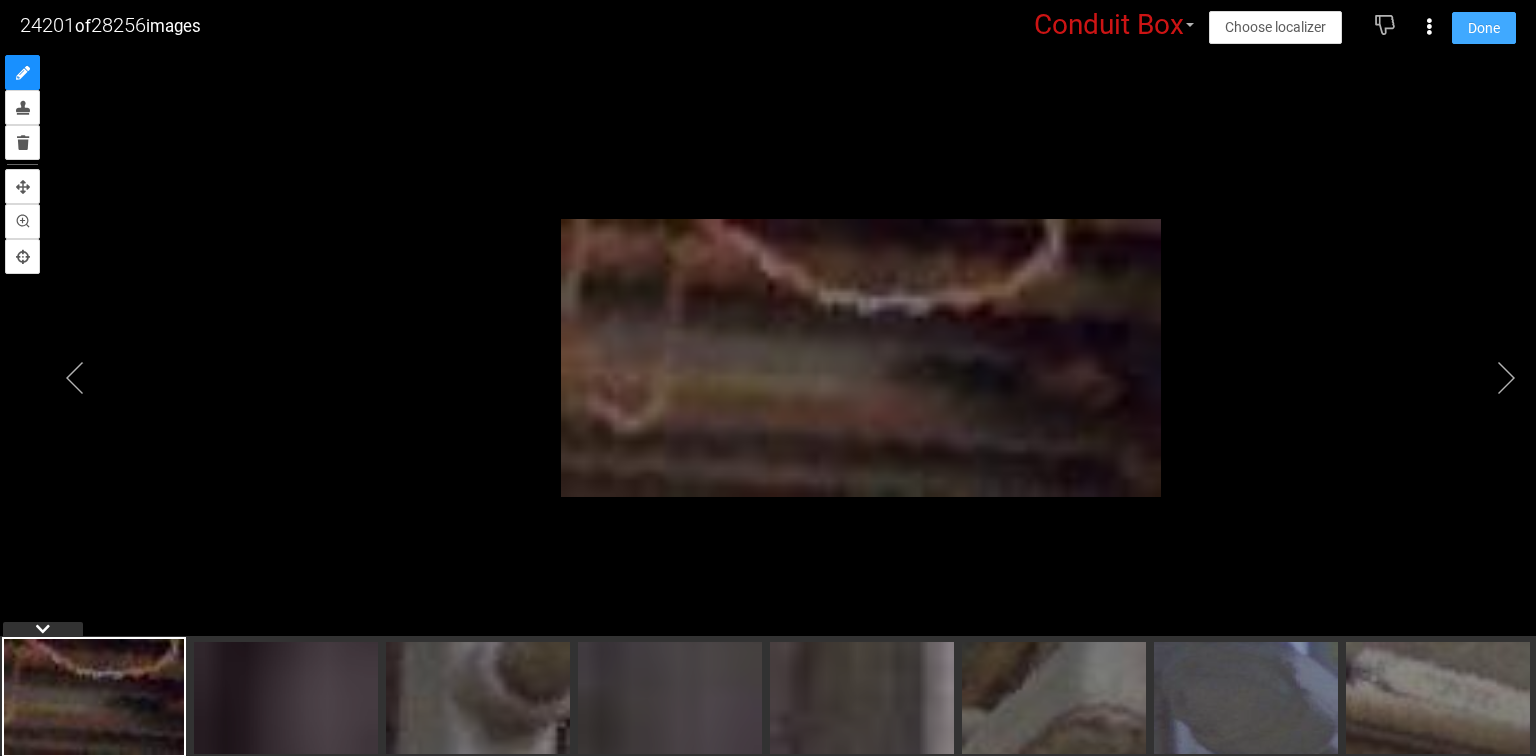 click on "Done" at bounding box center [1484, 28] 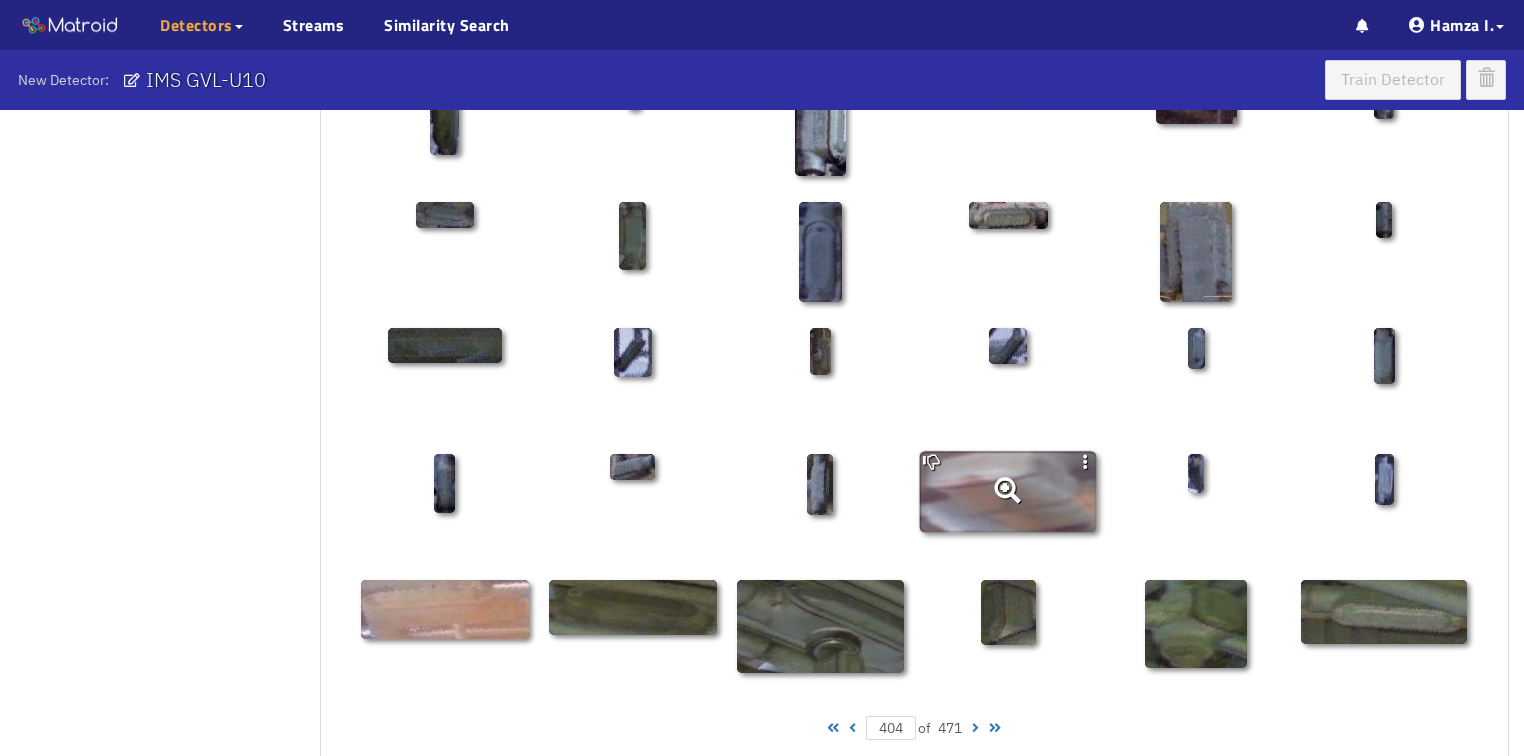 scroll, scrollTop: 1010, scrollLeft: 0, axis: vertical 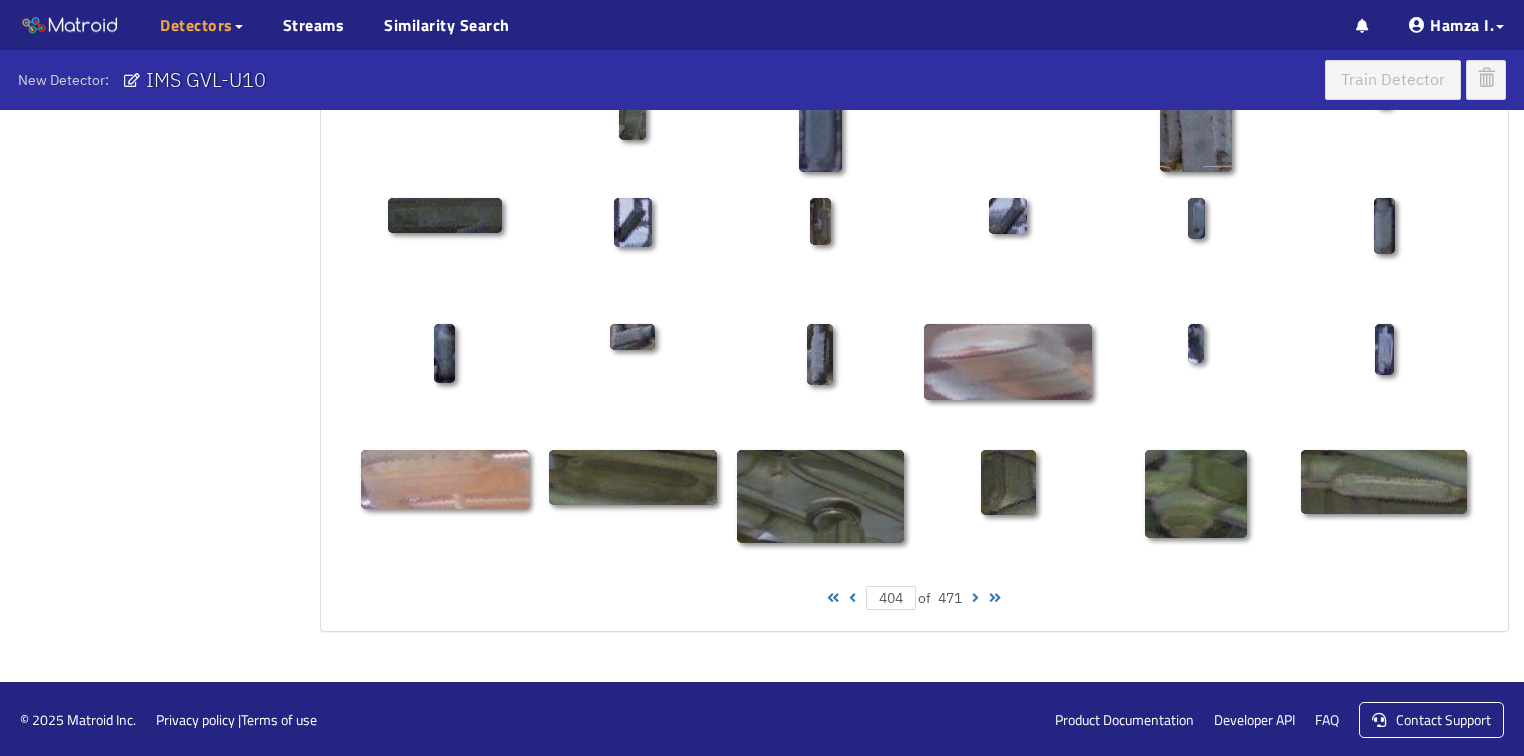 click at bounding box center (975, 598) 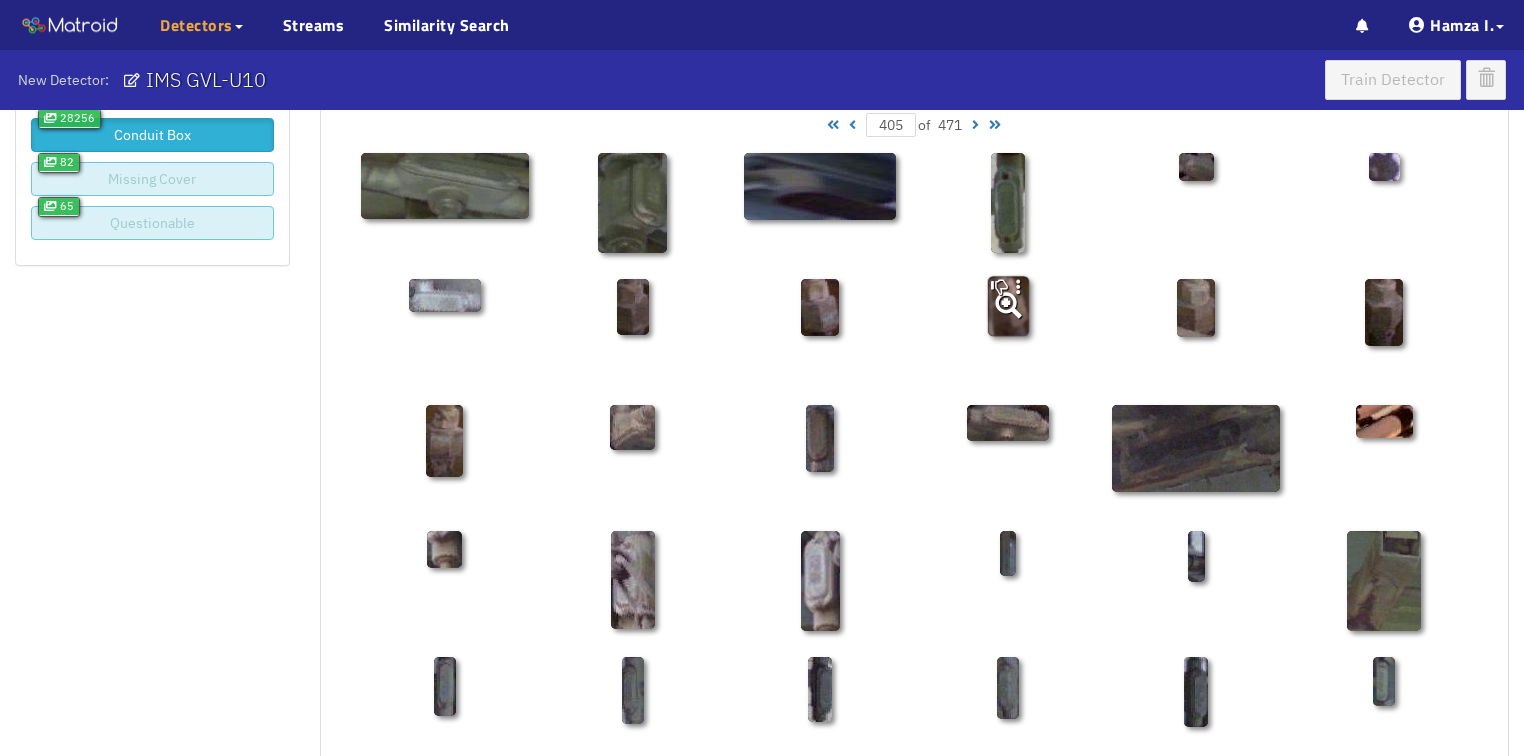 scroll, scrollTop: 0, scrollLeft: 0, axis: both 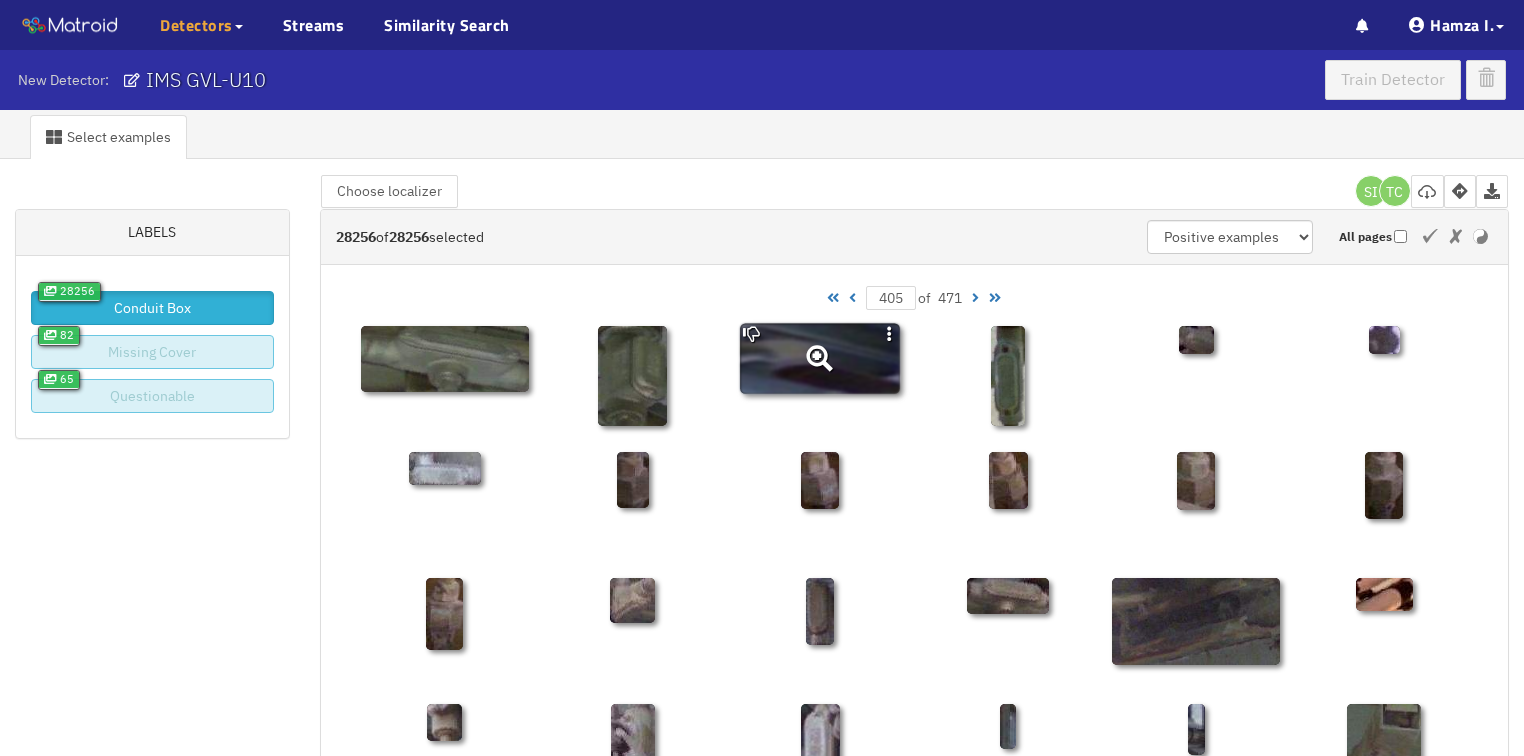 click 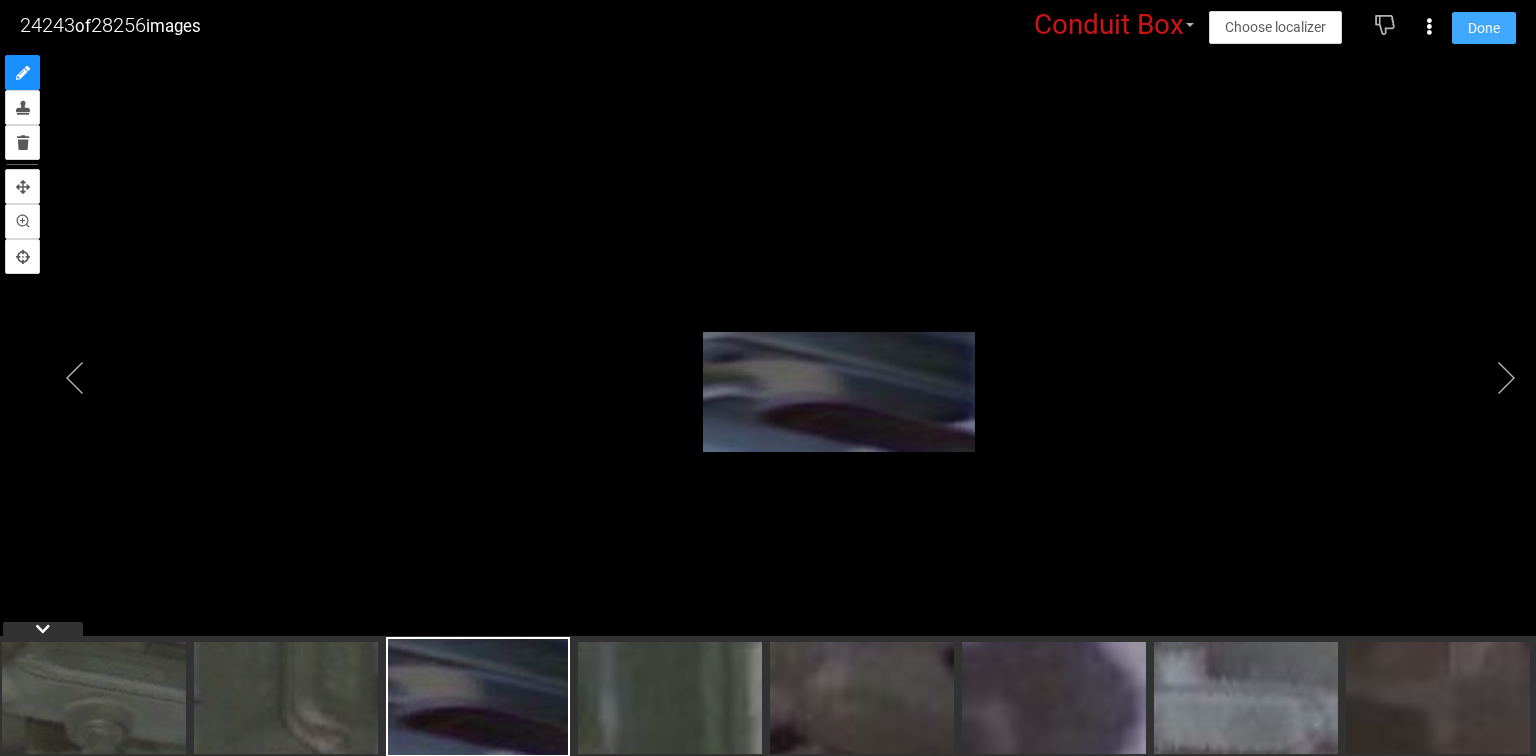 click on "Done" at bounding box center [1484, 28] 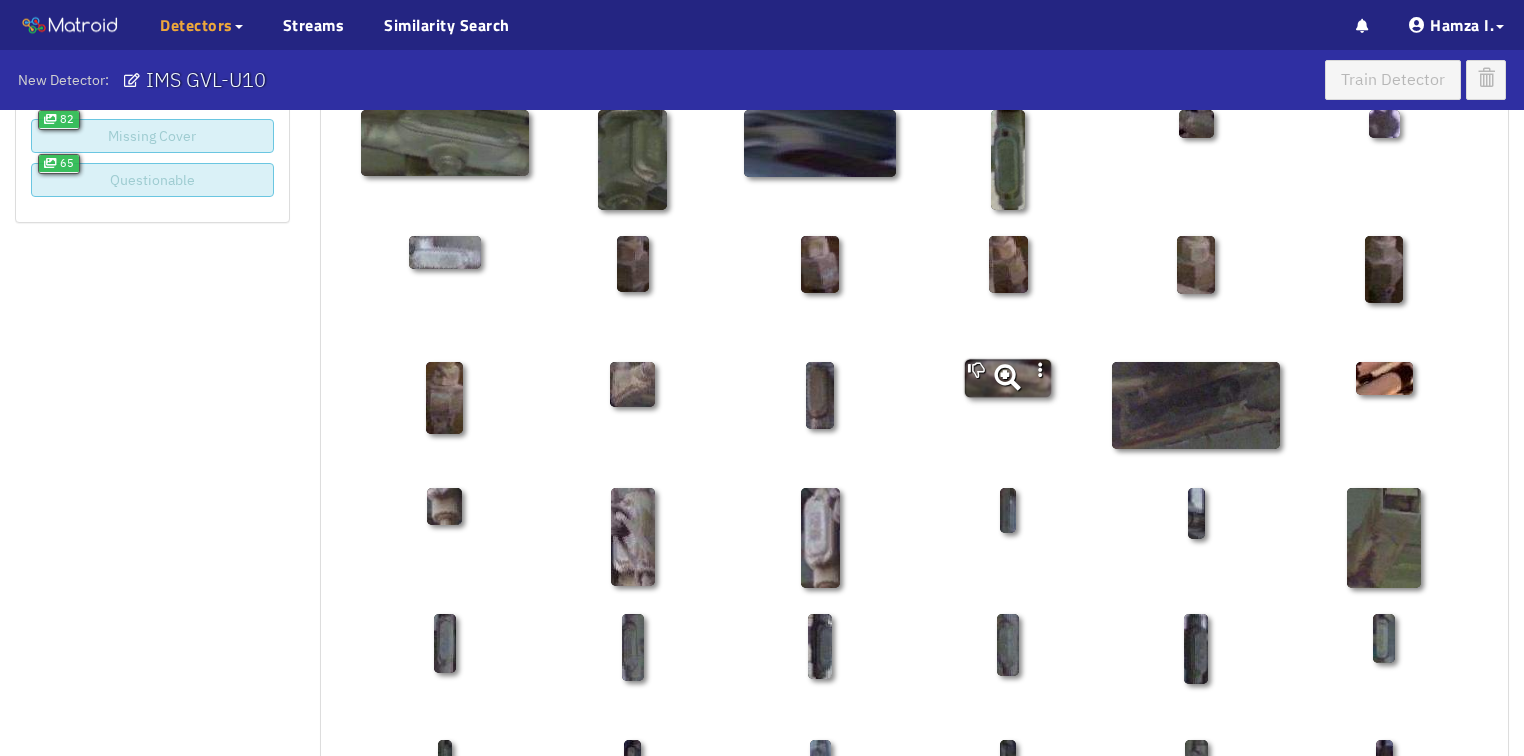 scroll, scrollTop: 240, scrollLeft: 0, axis: vertical 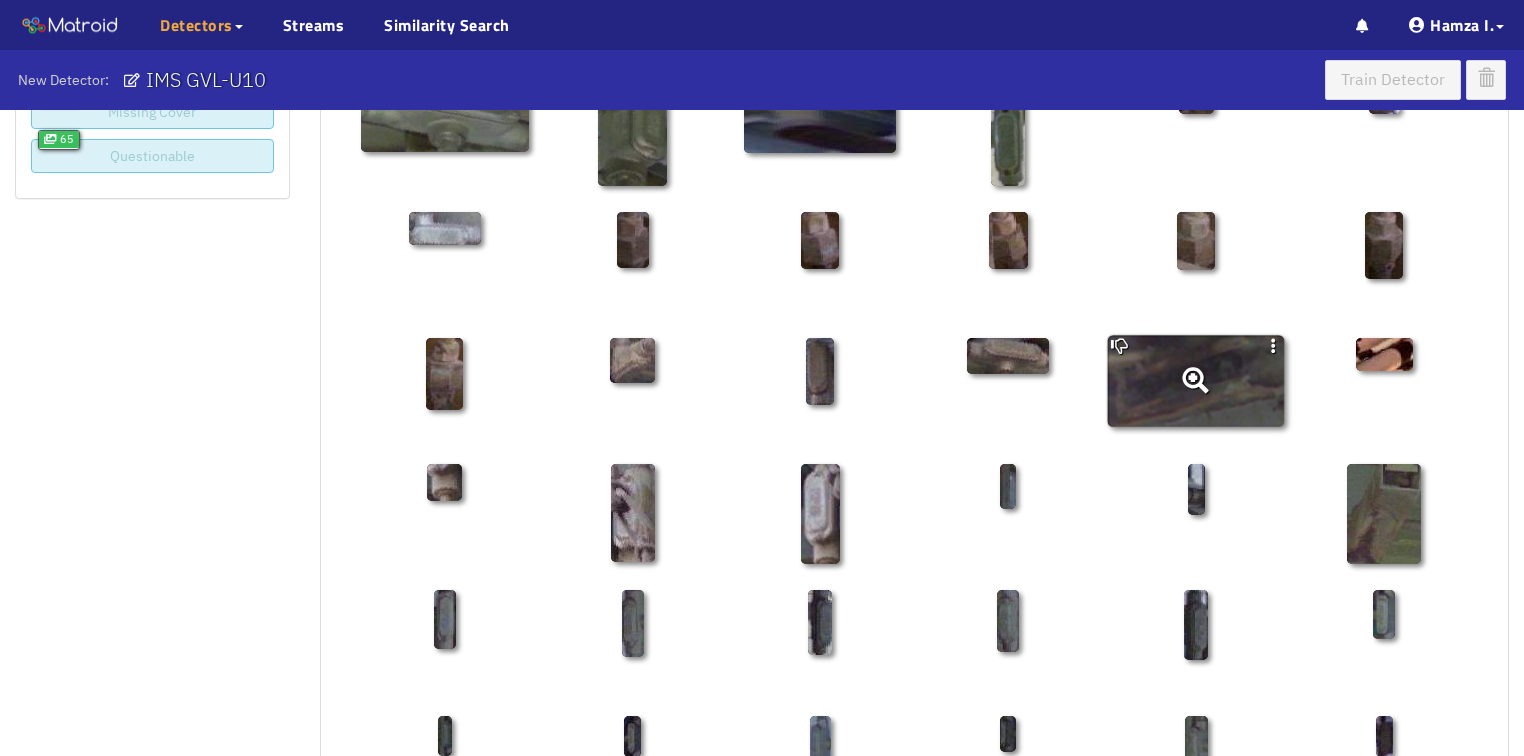 click 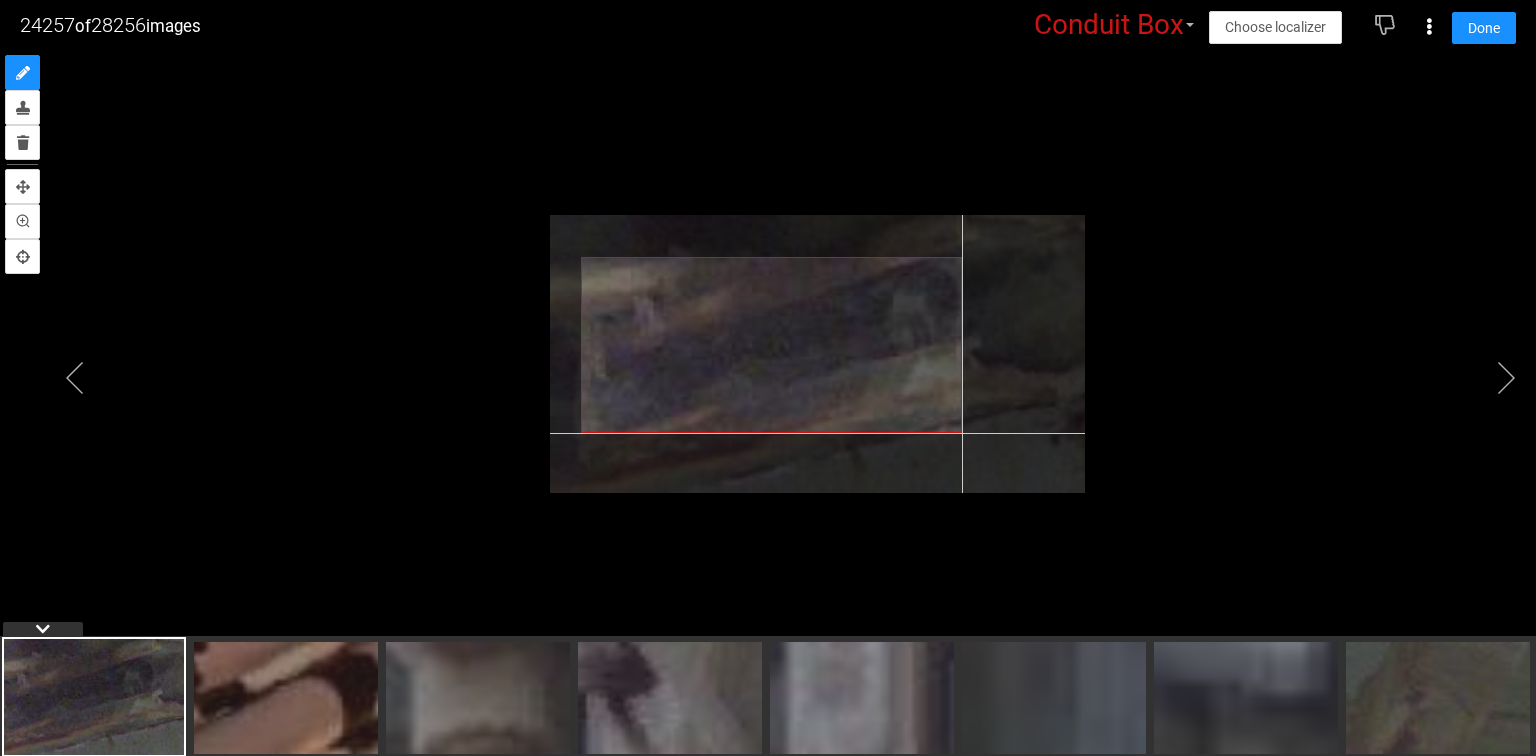 click at bounding box center (817, 354) 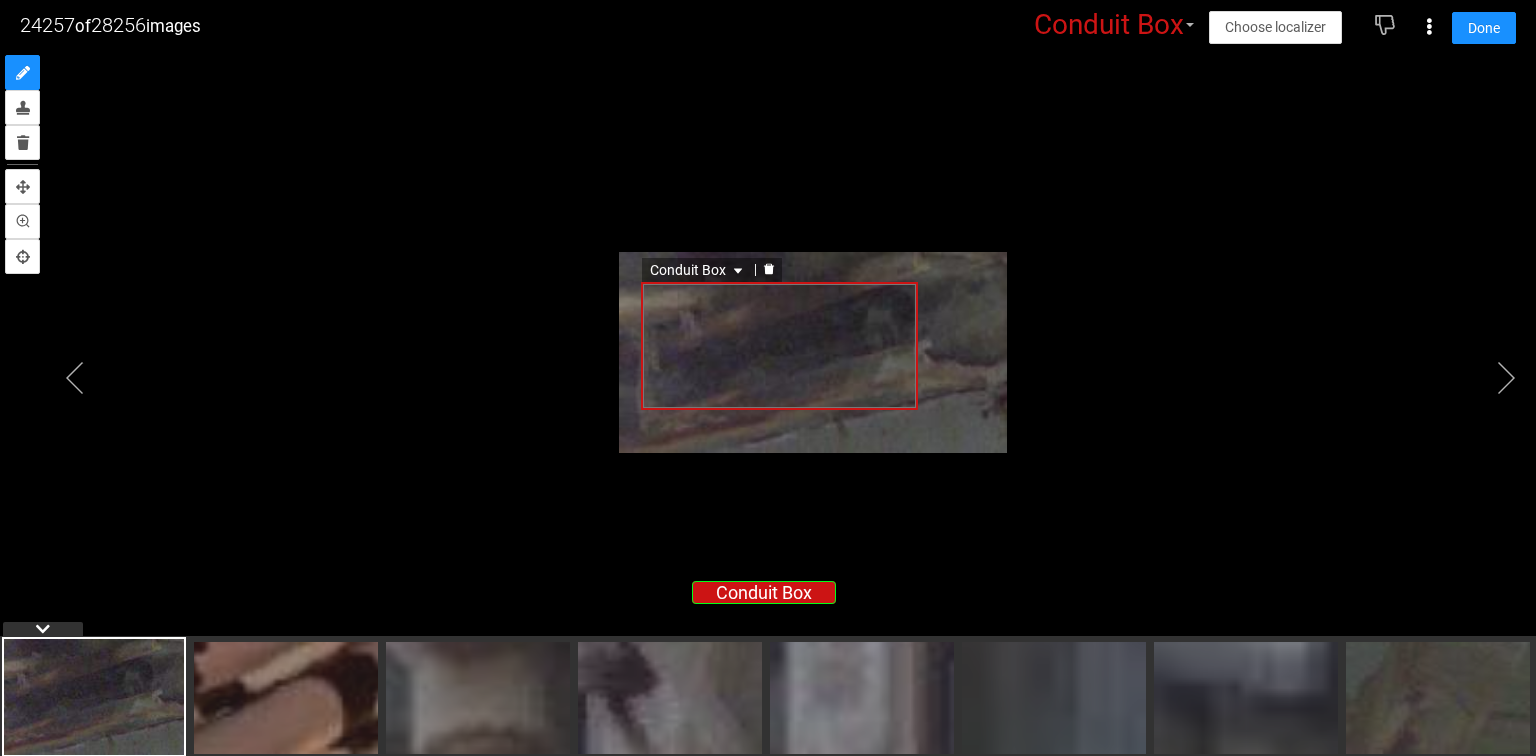click 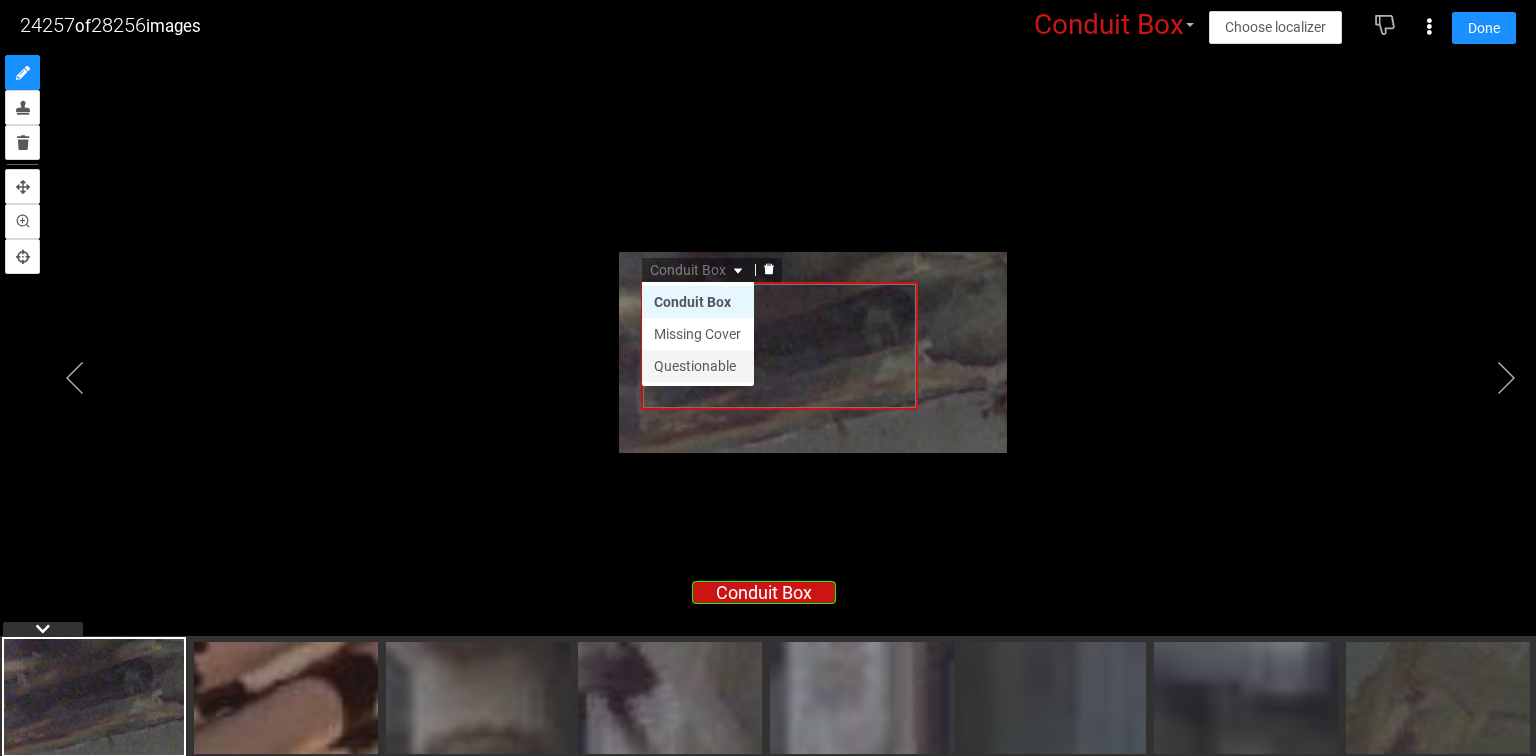 click on "Questionable" at bounding box center [698, 366] 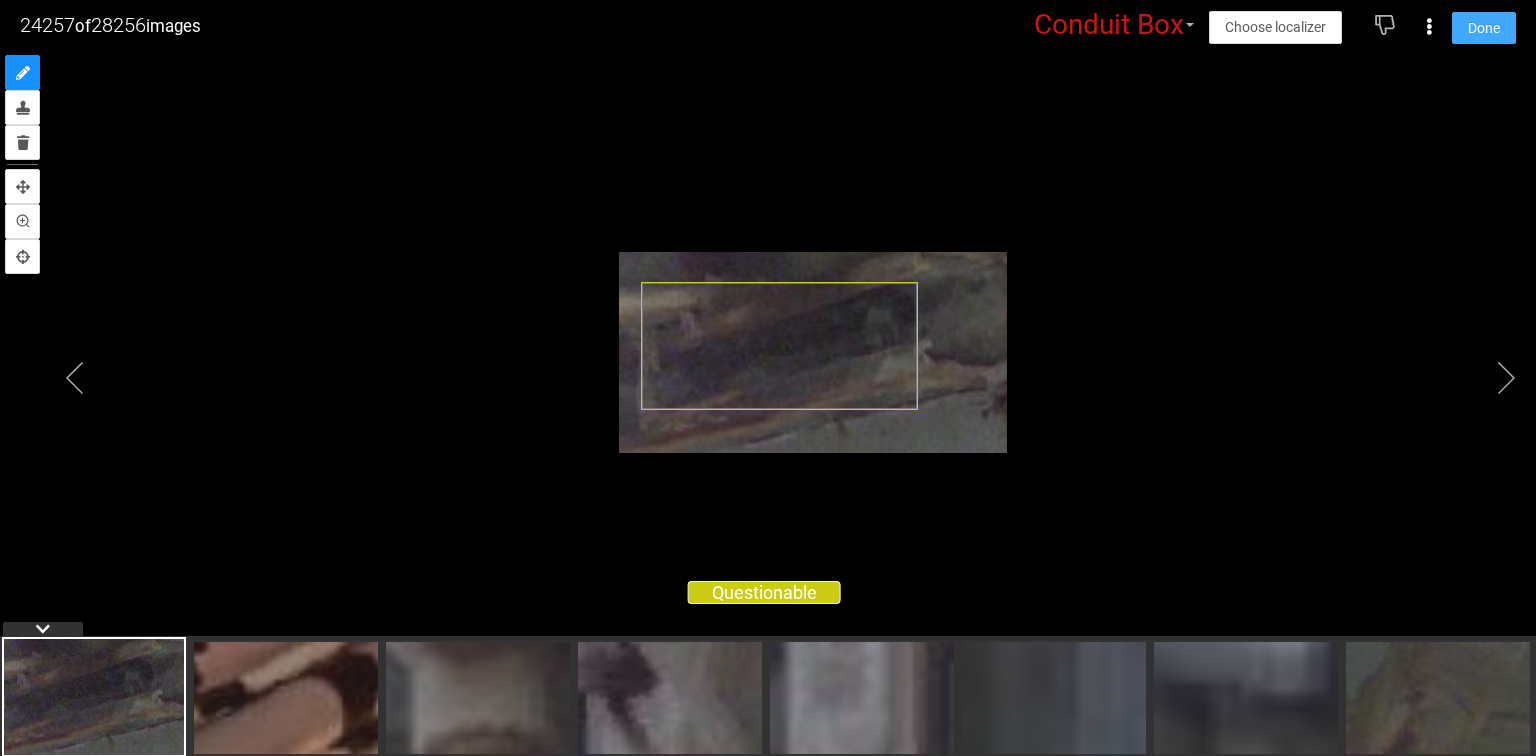 drag, startPoint x: 1490, startPoint y: 33, endPoint x: 1469, endPoint y: 40, distance: 22.135944 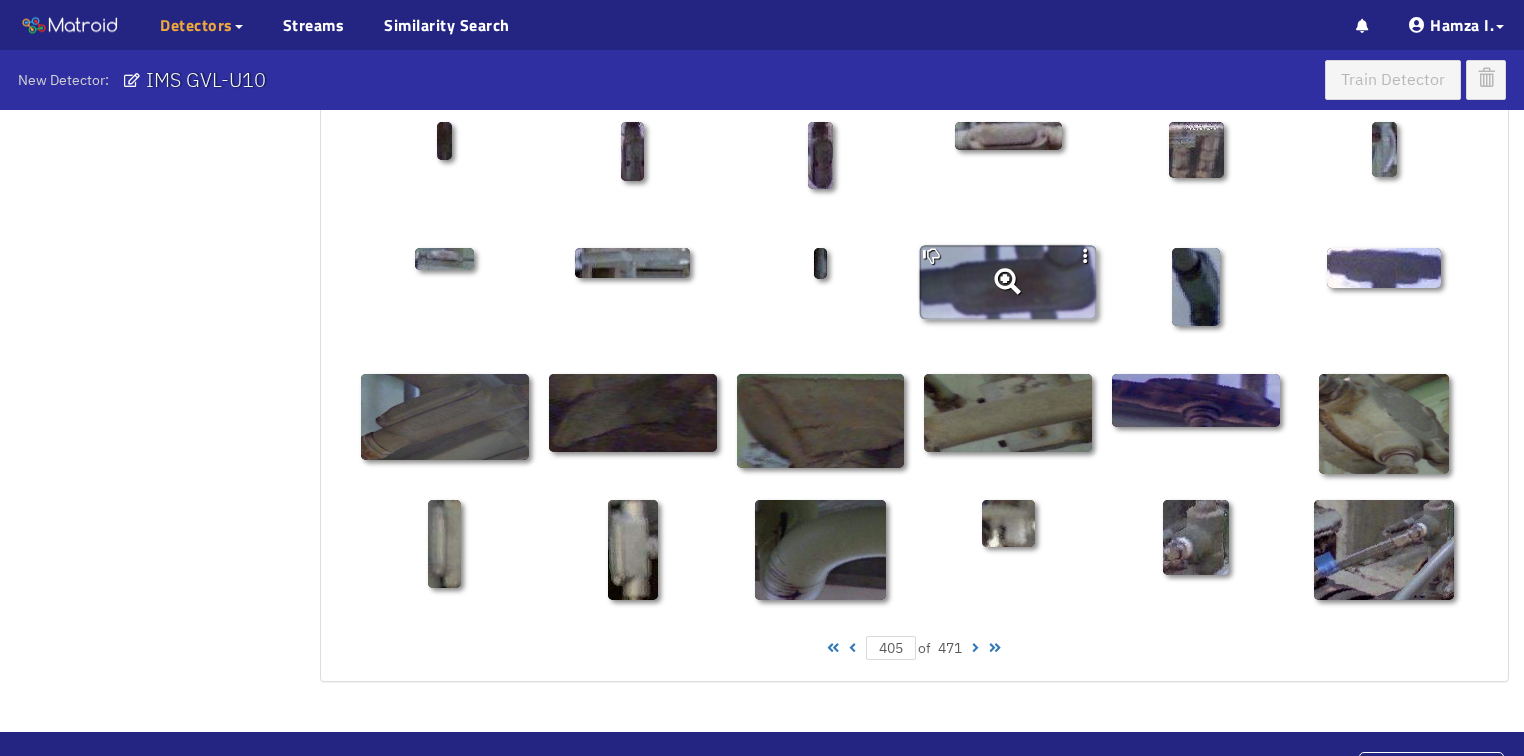 scroll, scrollTop: 1010, scrollLeft: 0, axis: vertical 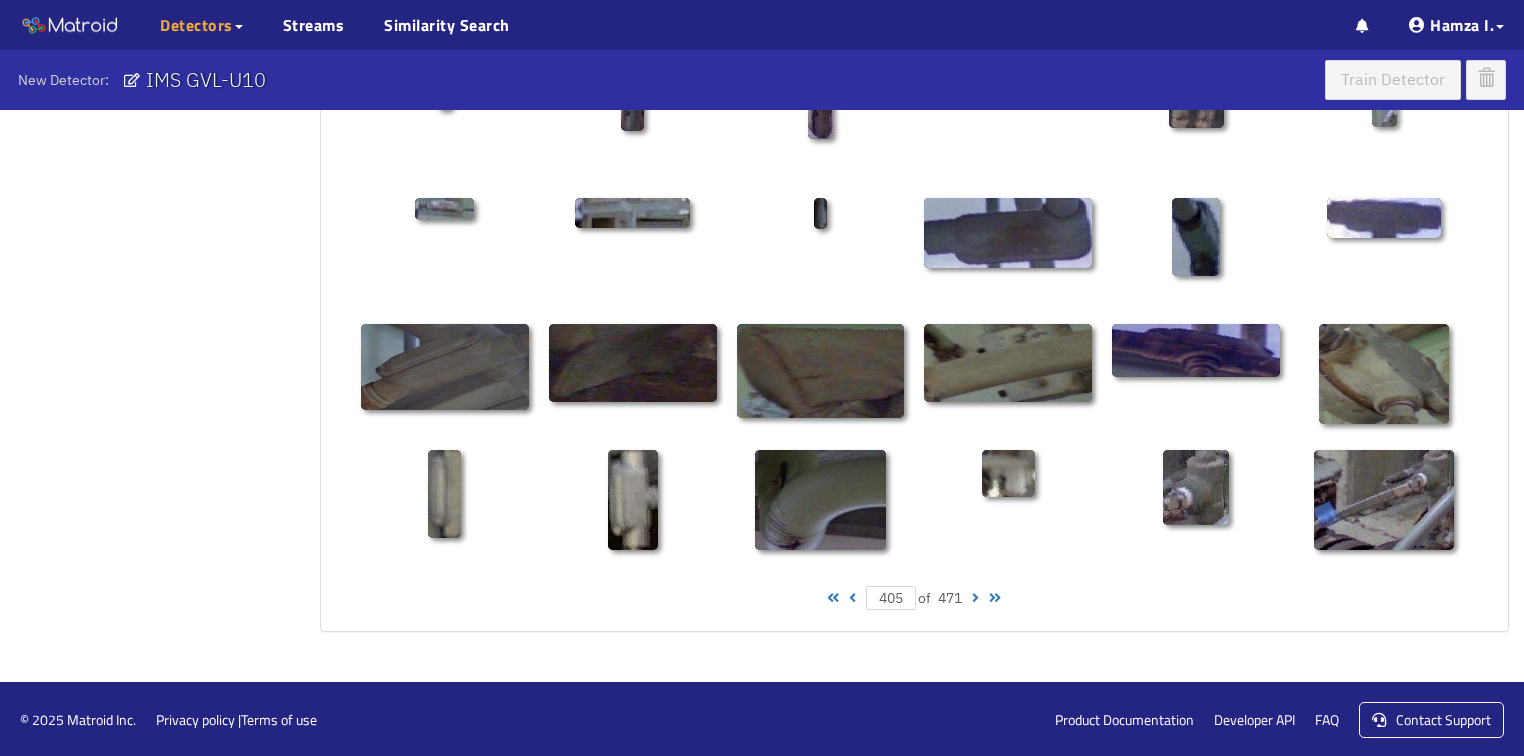 click at bounding box center [975, 598] 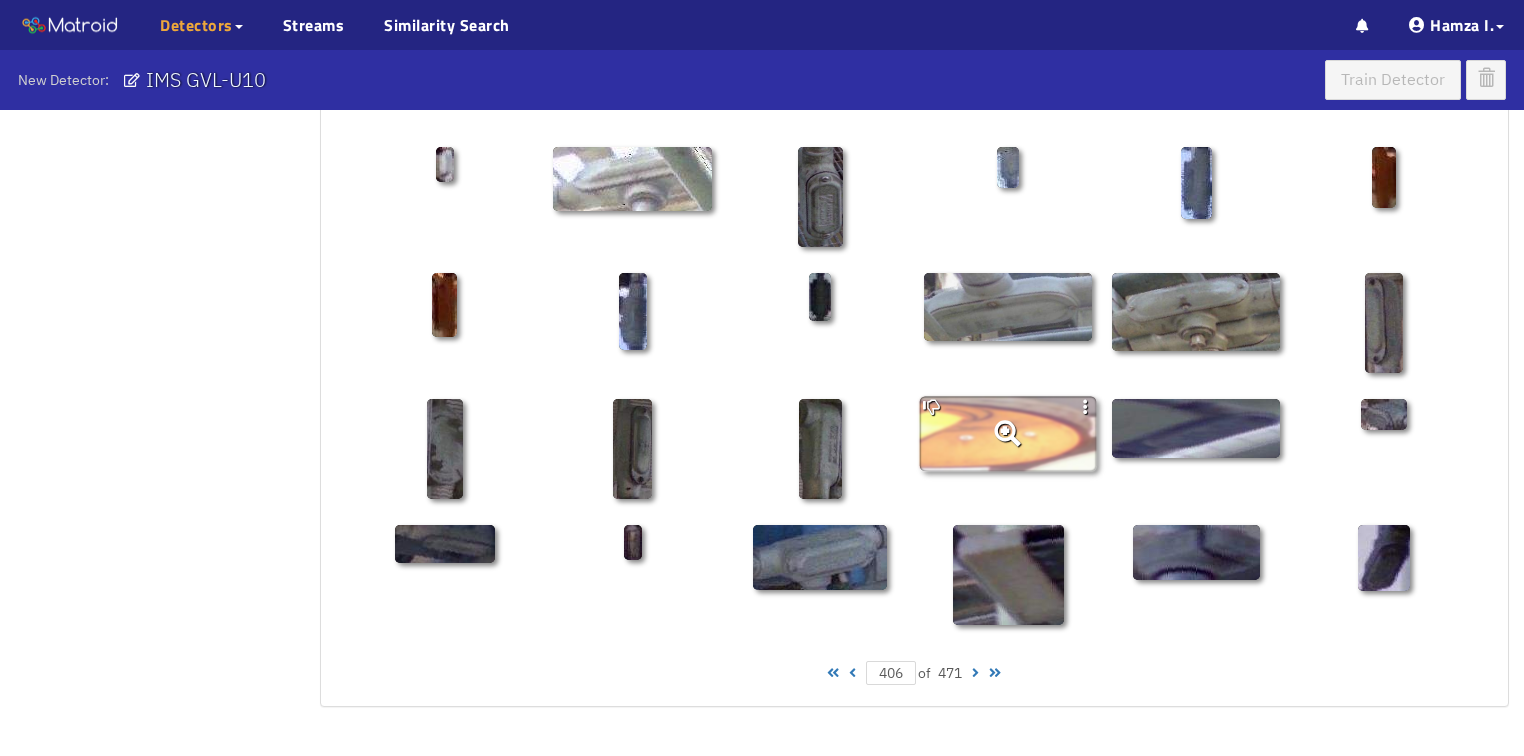 scroll, scrollTop: 1010, scrollLeft: 0, axis: vertical 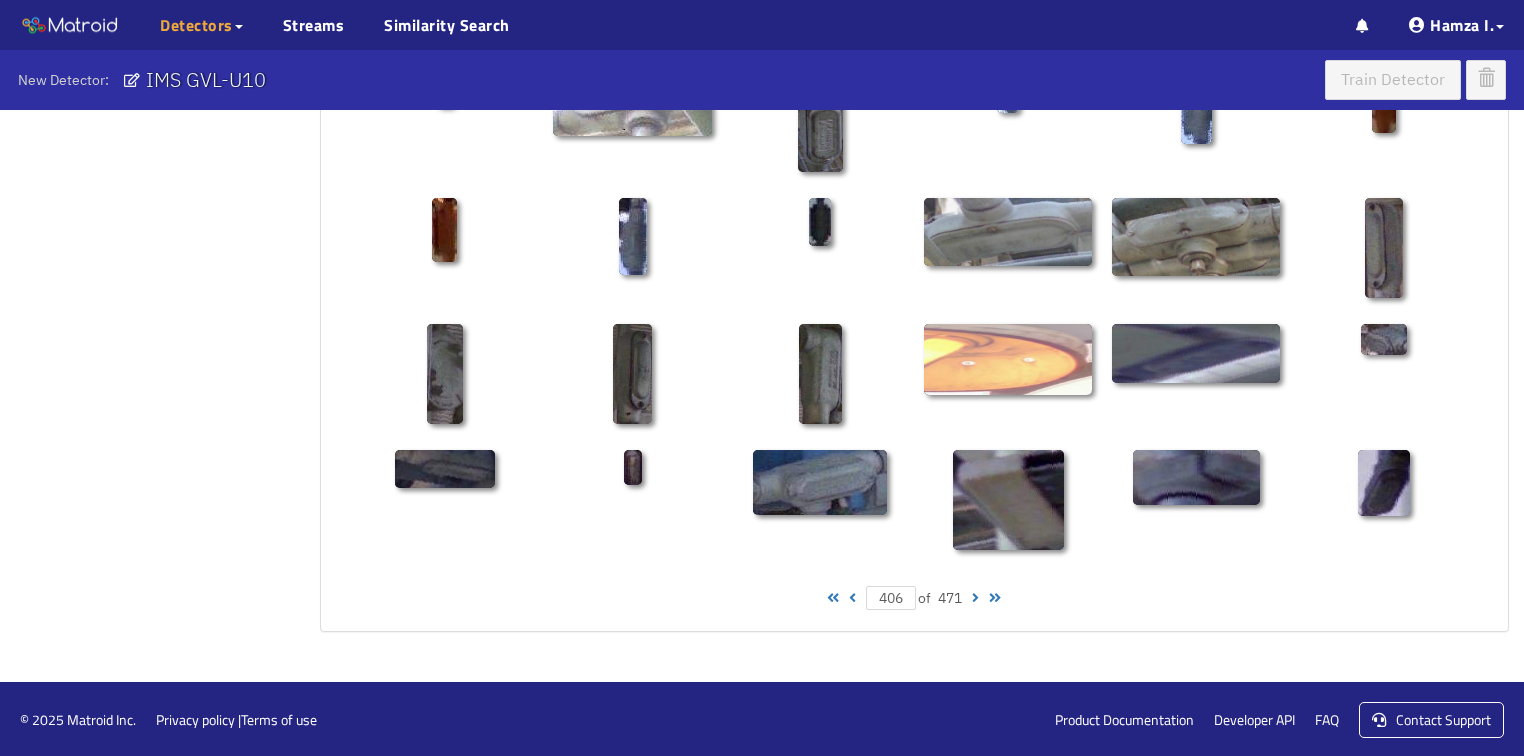 click at bounding box center (975, 598) 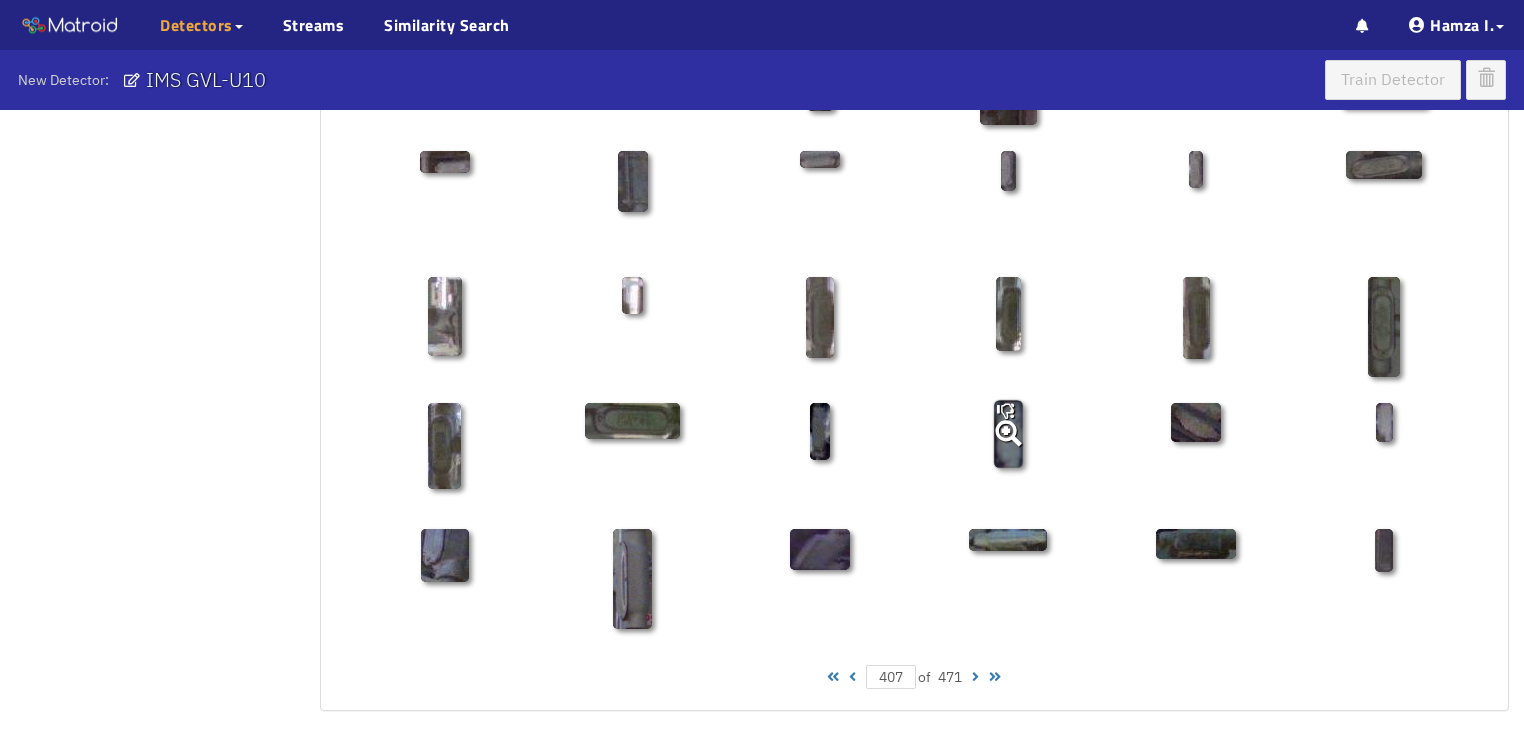 scroll, scrollTop: 960, scrollLeft: 0, axis: vertical 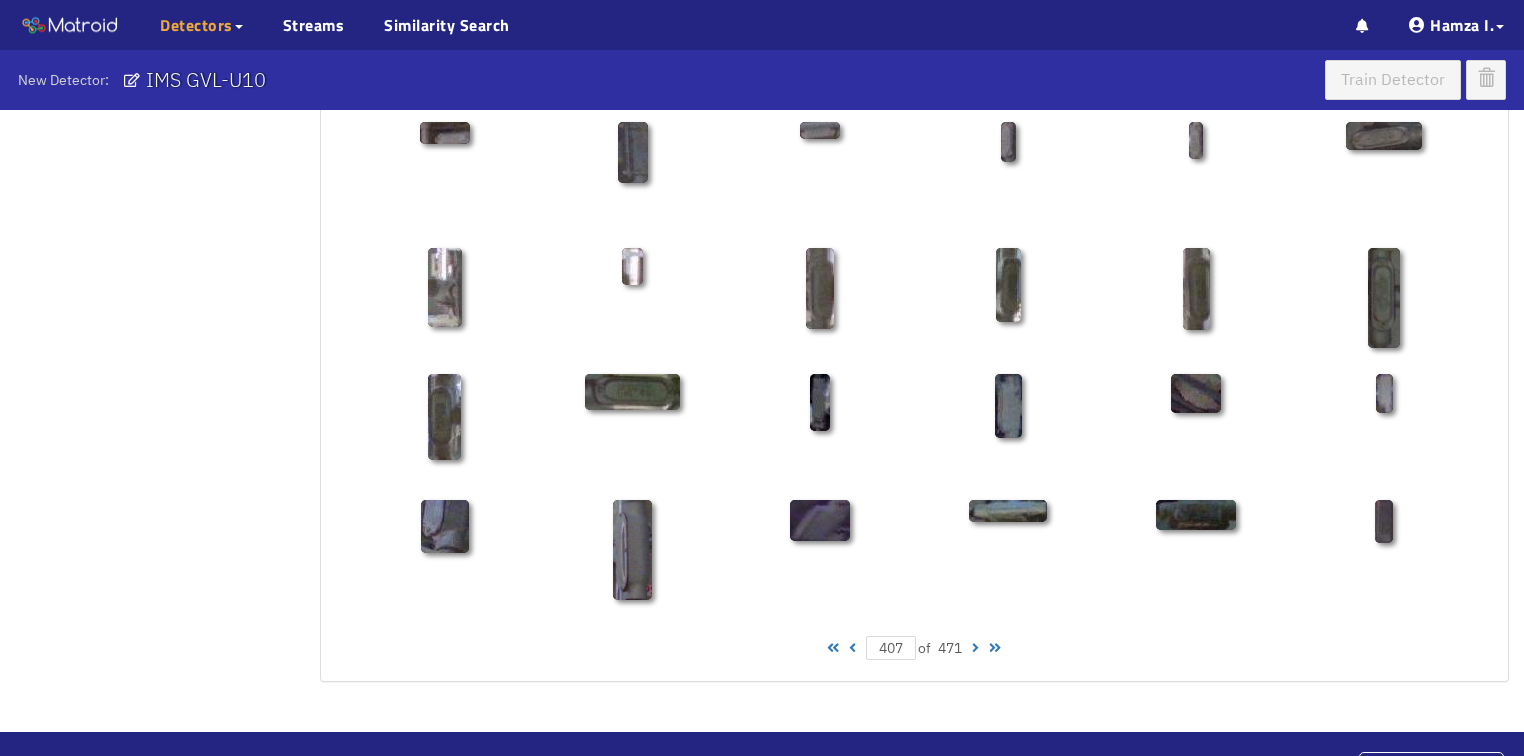 click at bounding box center (975, 648) 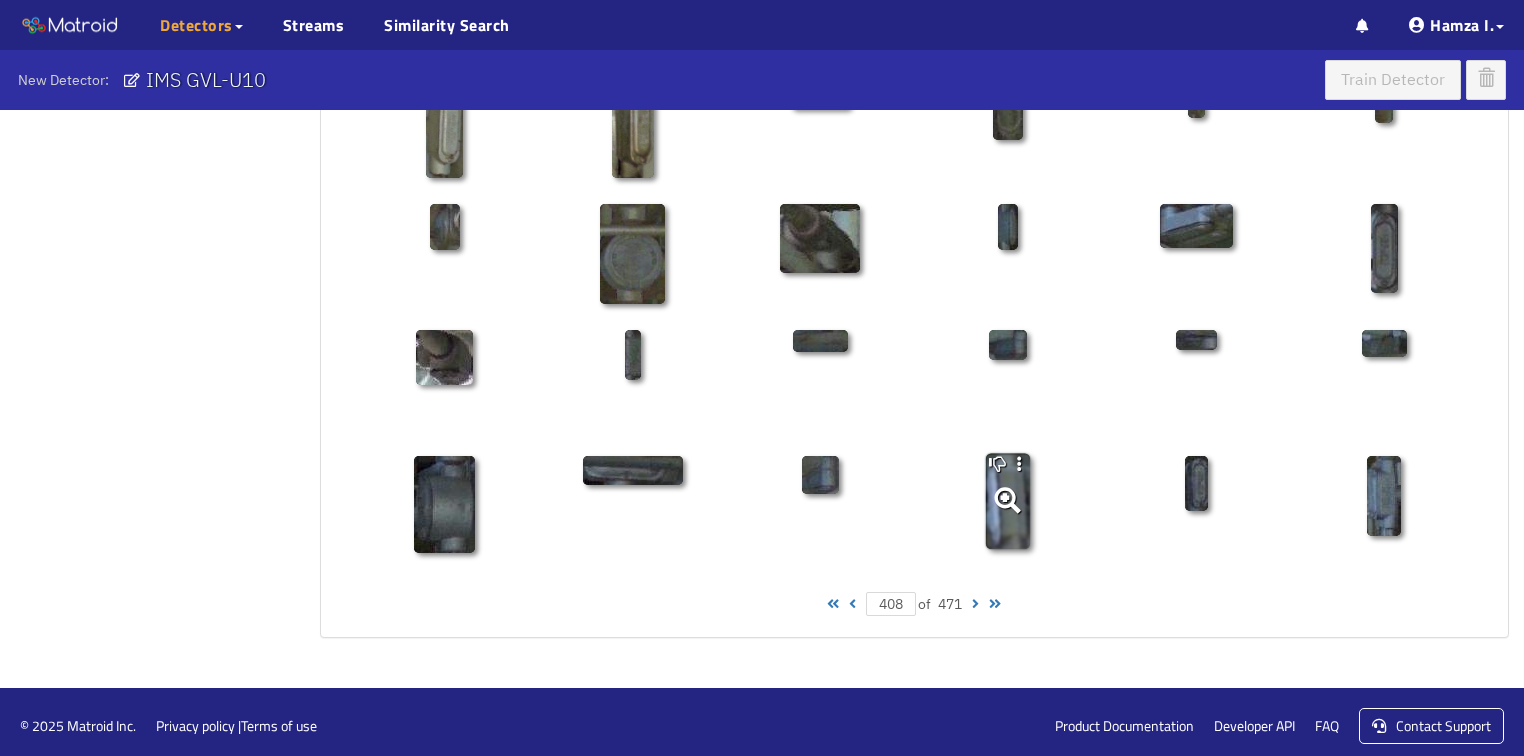 scroll, scrollTop: 1010, scrollLeft: 0, axis: vertical 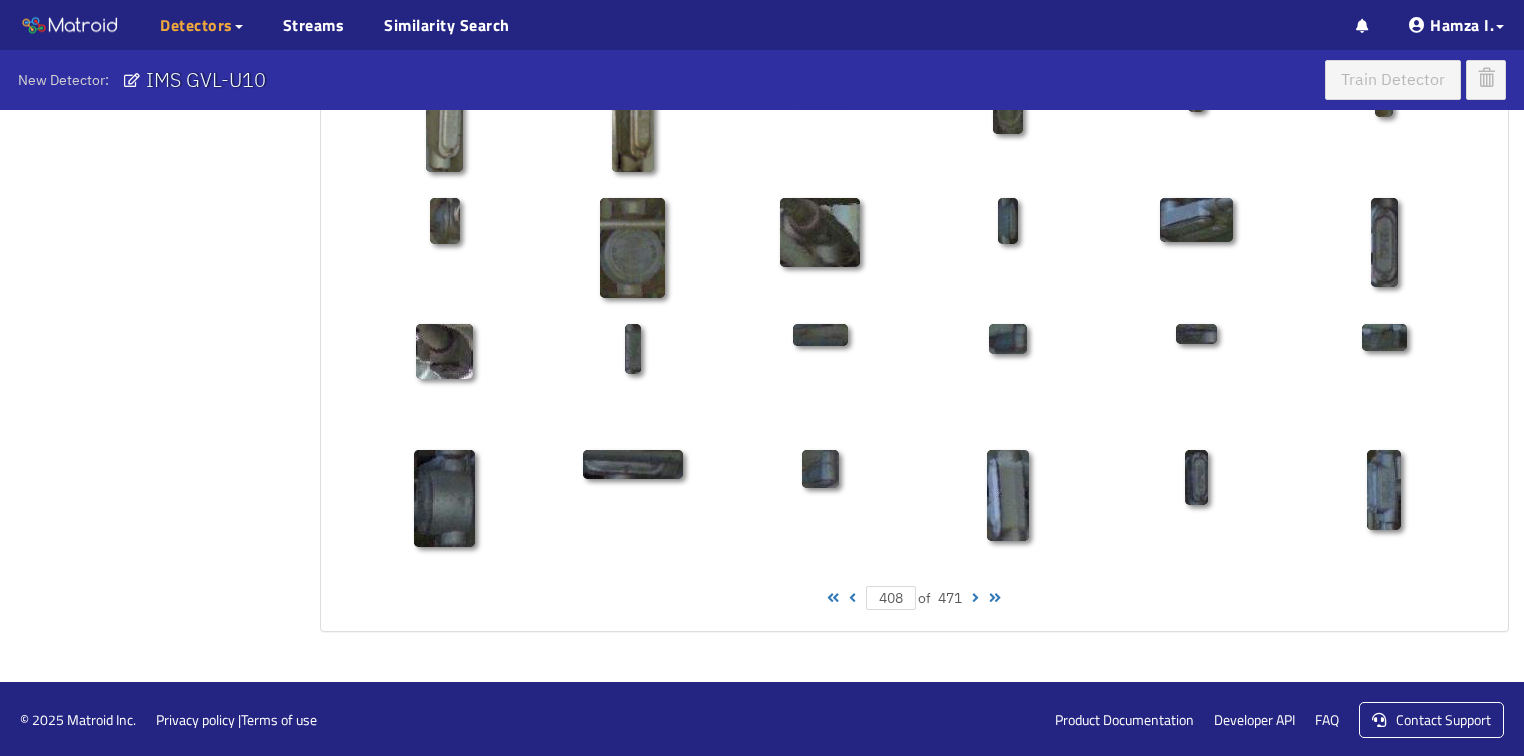 click at bounding box center [975, 598] 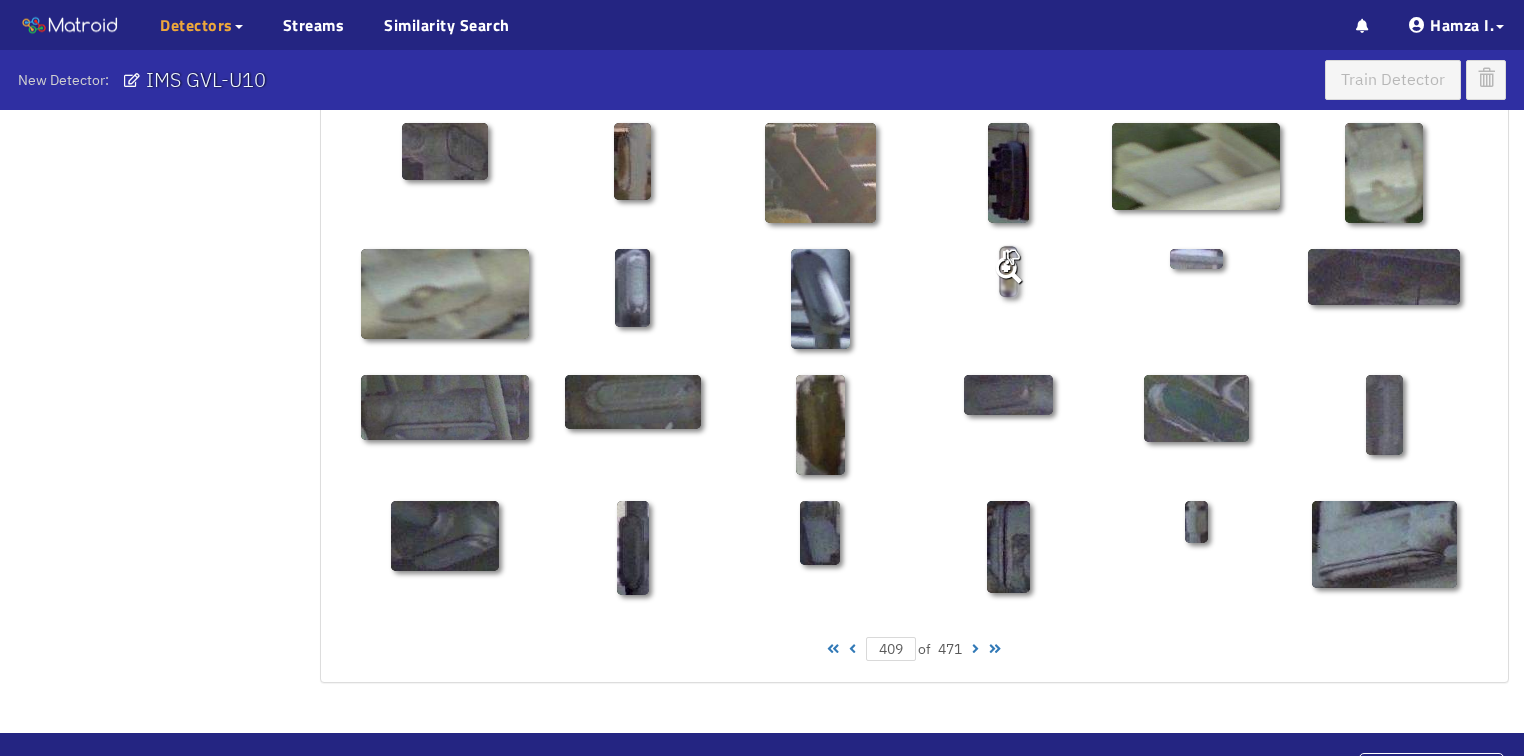 scroll, scrollTop: 960, scrollLeft: 0, axis: vertical 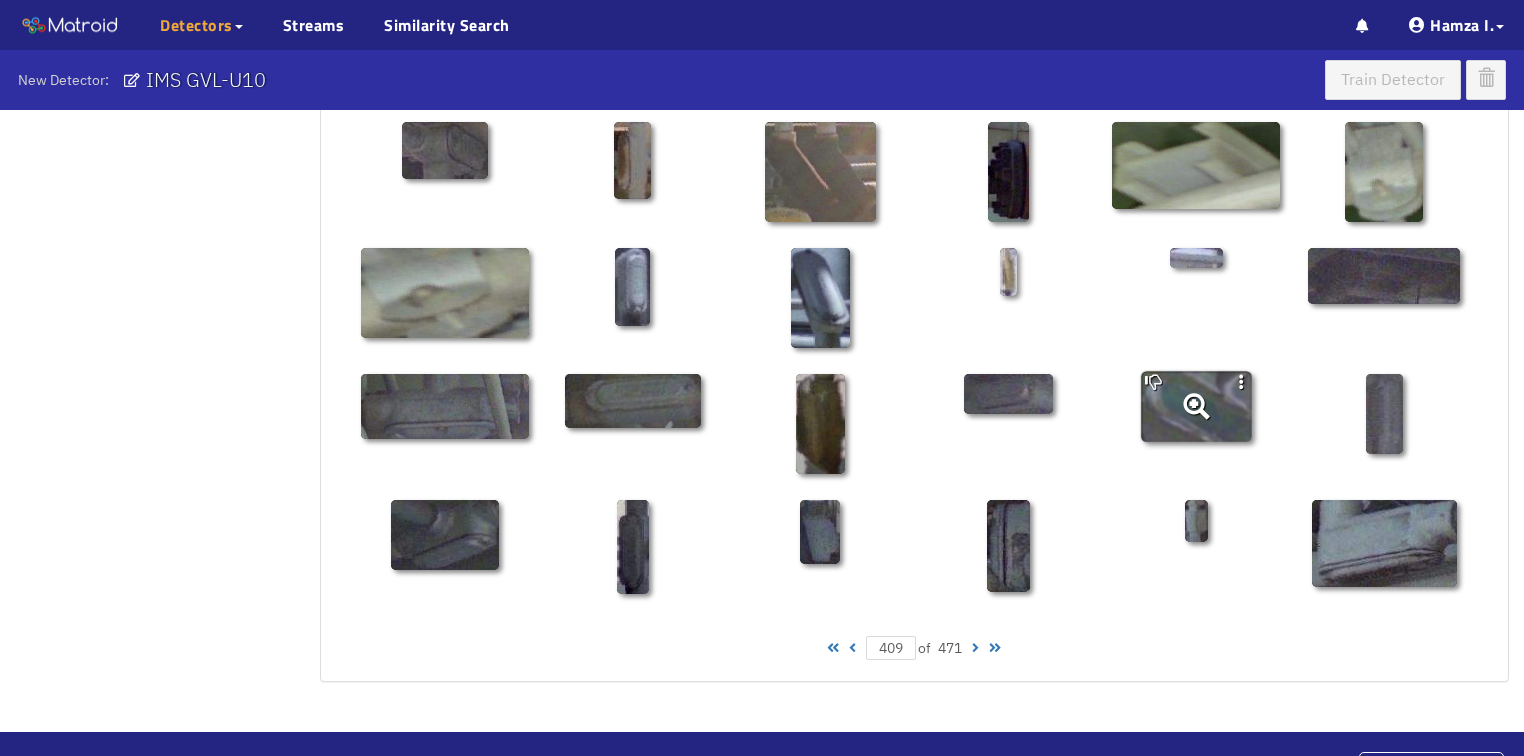 click 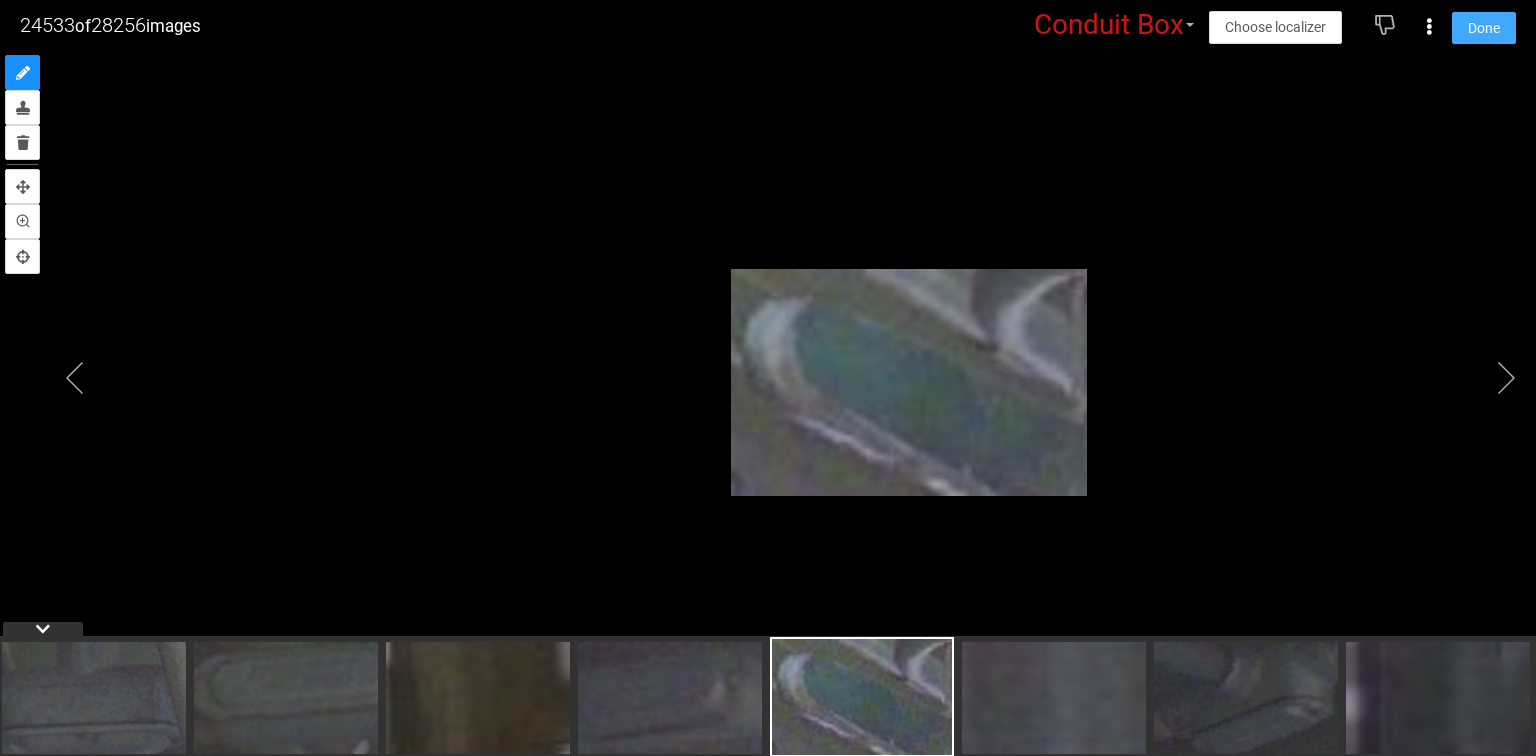 click on "Done" at bounding box center (1484, 28) 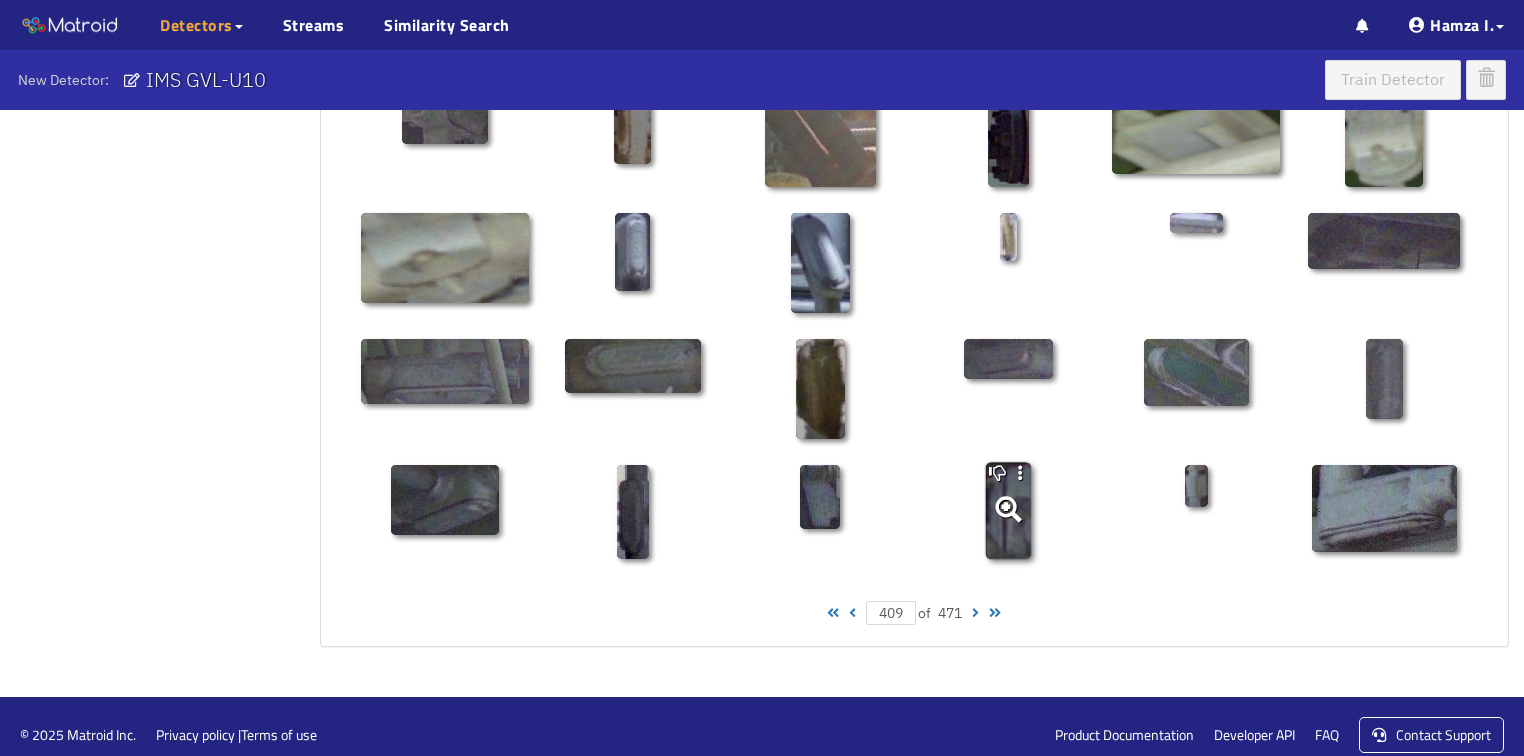scroll, scrollTop: 1010, scrollLeft: 0, axis: vertical 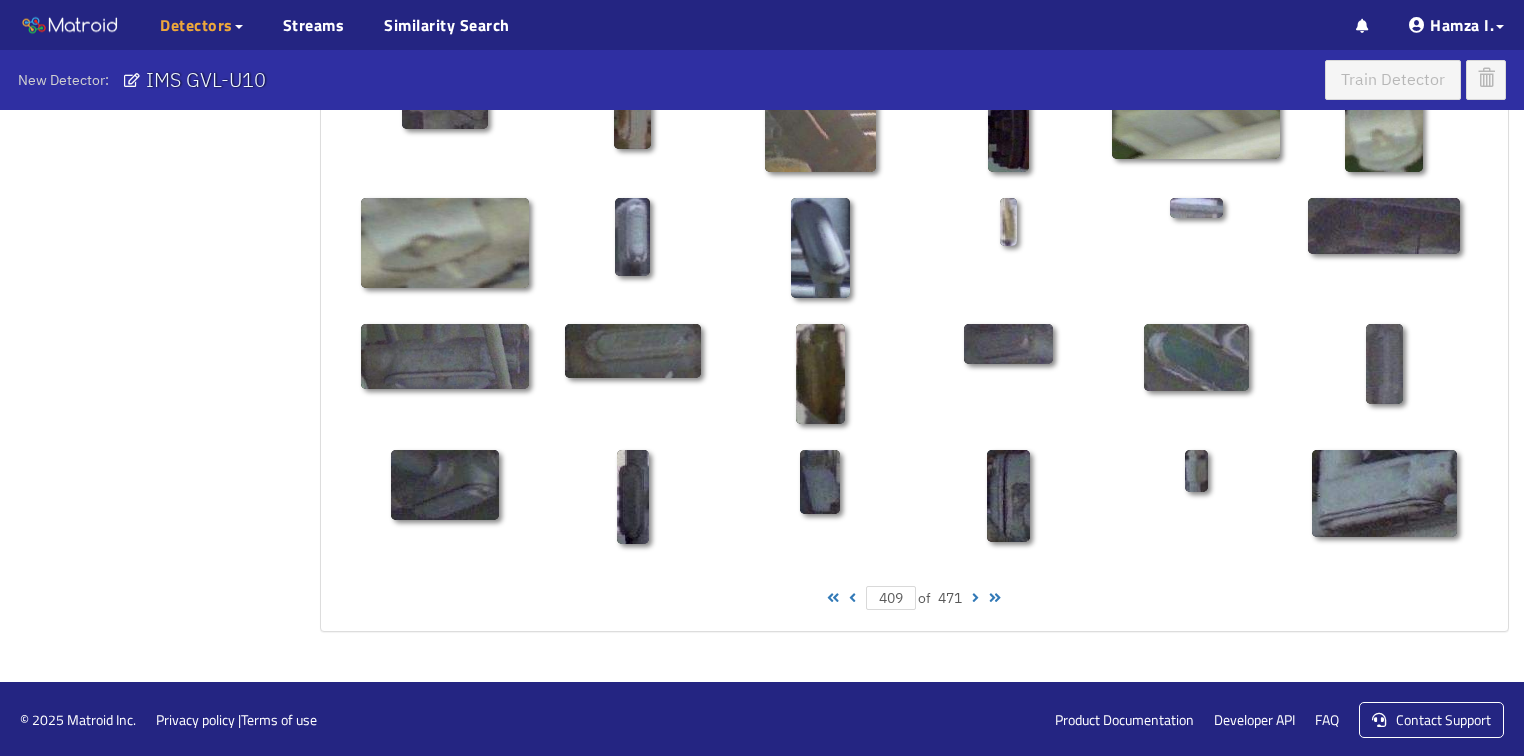 click at bounding box center (975, 598) 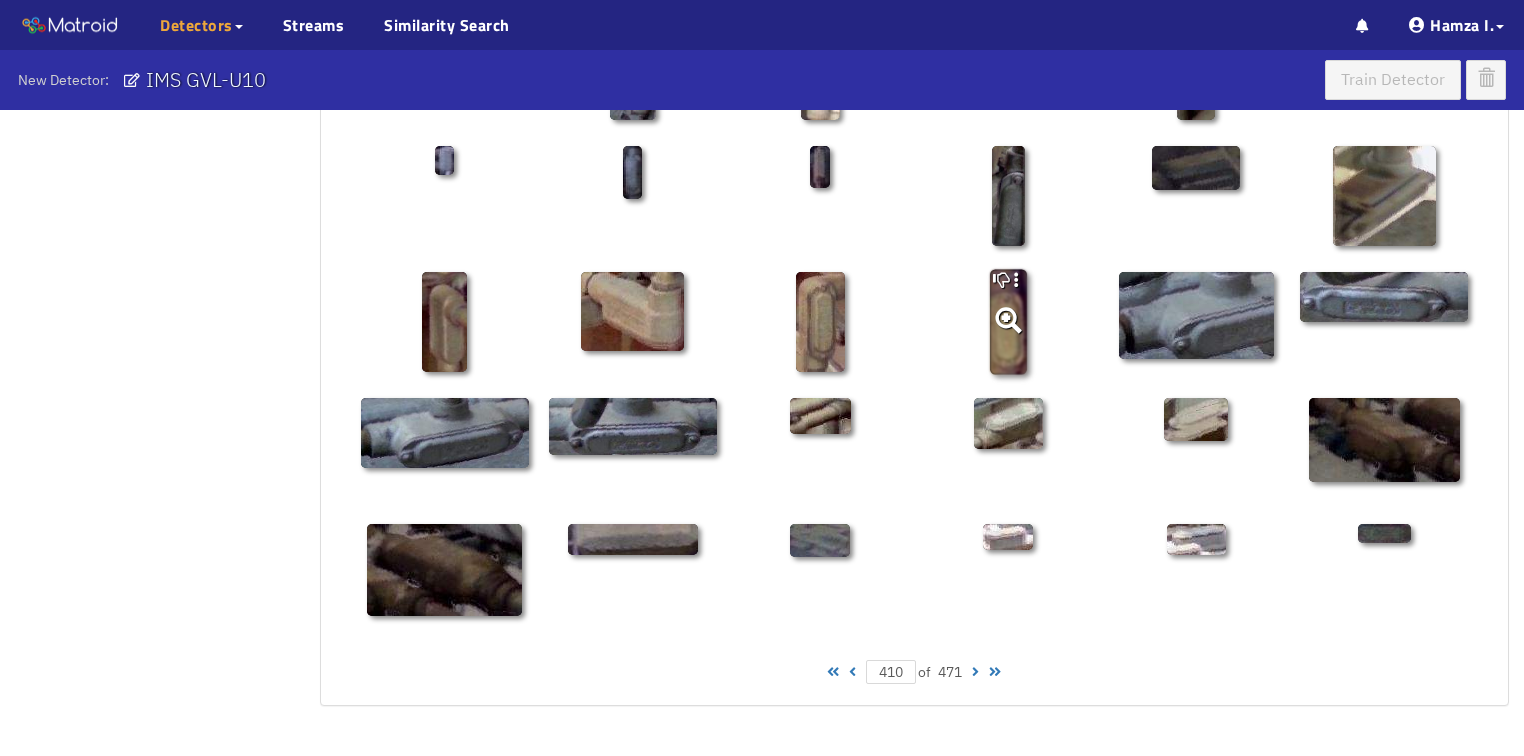 scroll, scrollTop: 1010, scrollLeft: 0, axis: vertical 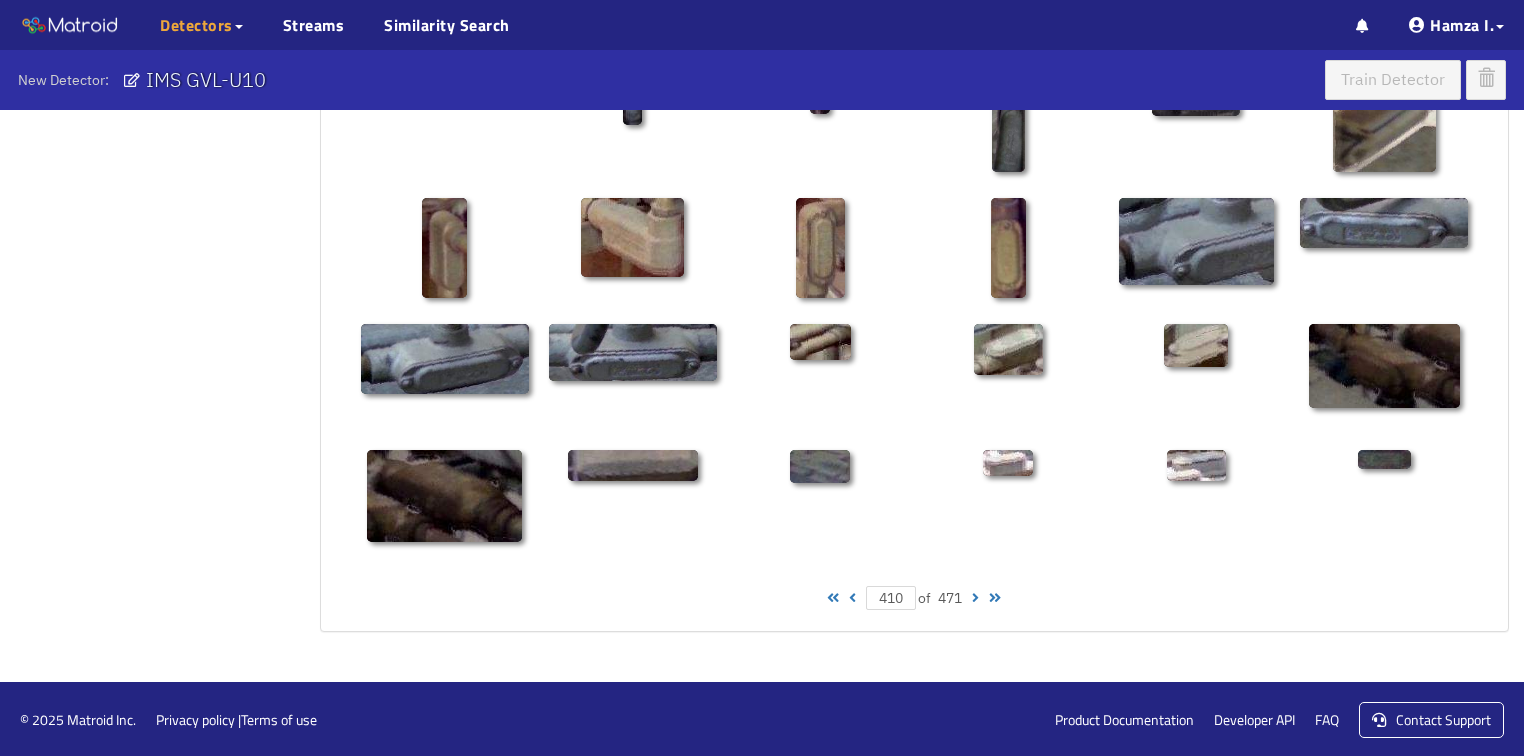 click at bounding box center [975, 598] 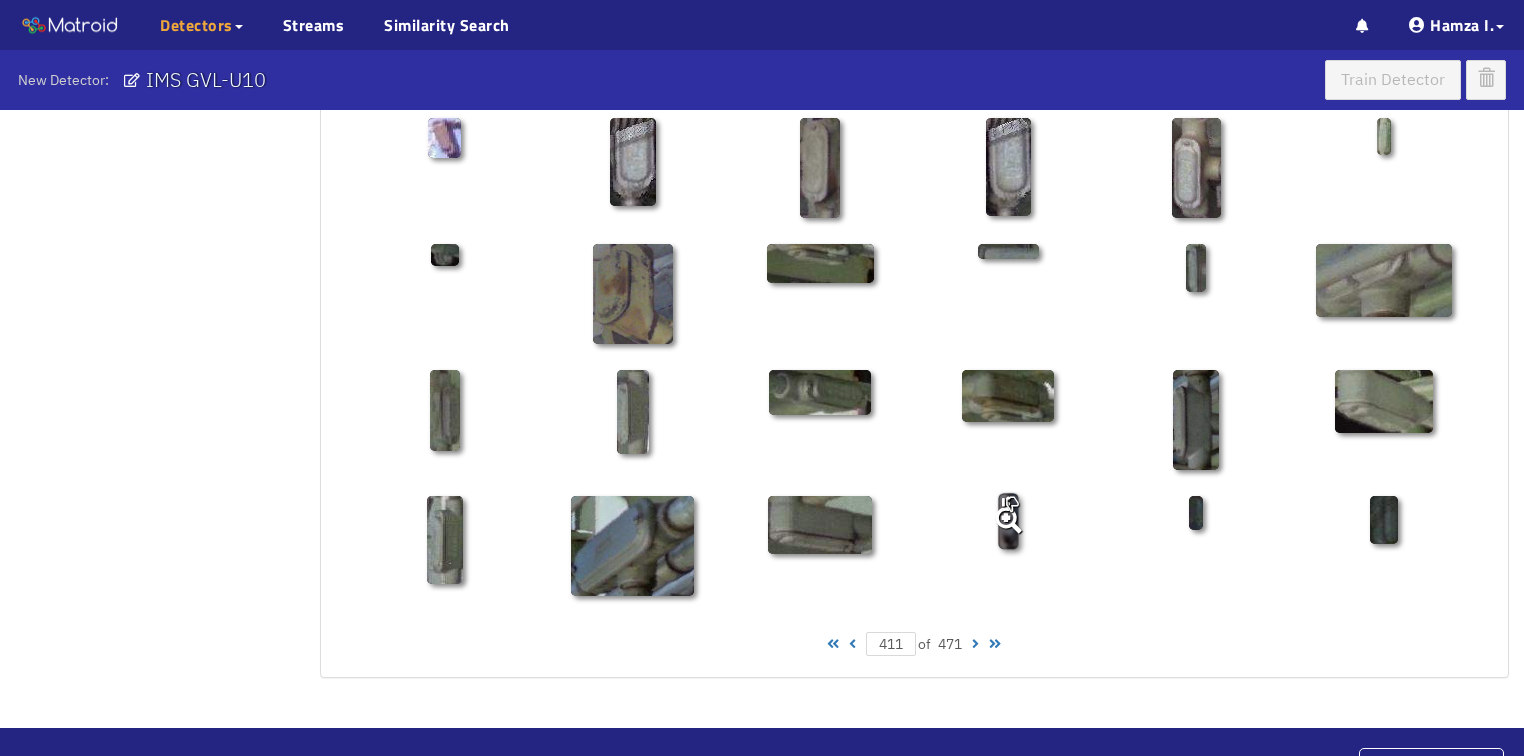 scroll, scrollTop: 1010, scrollLeft: 0, axis: vertical 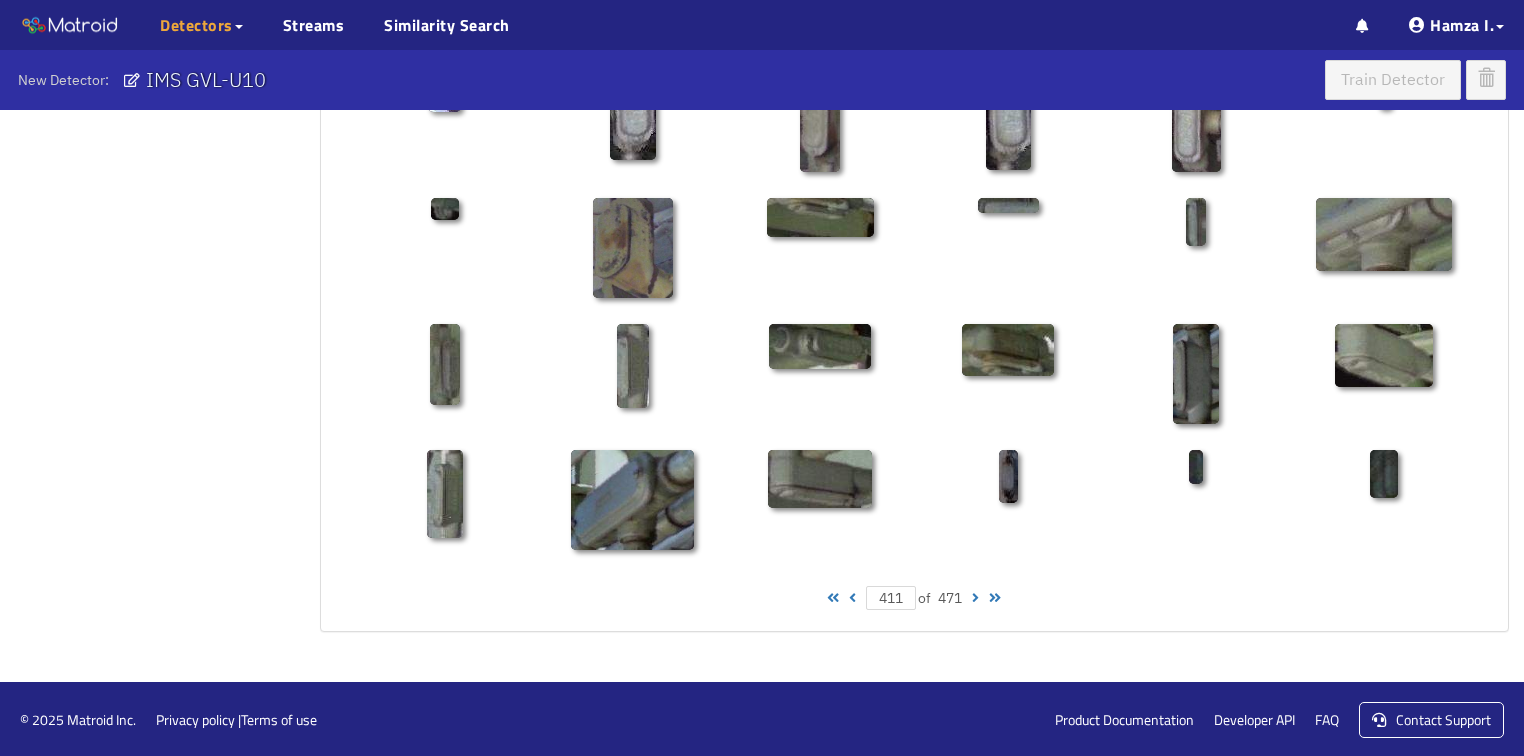 click at bounding box center [975, 598] 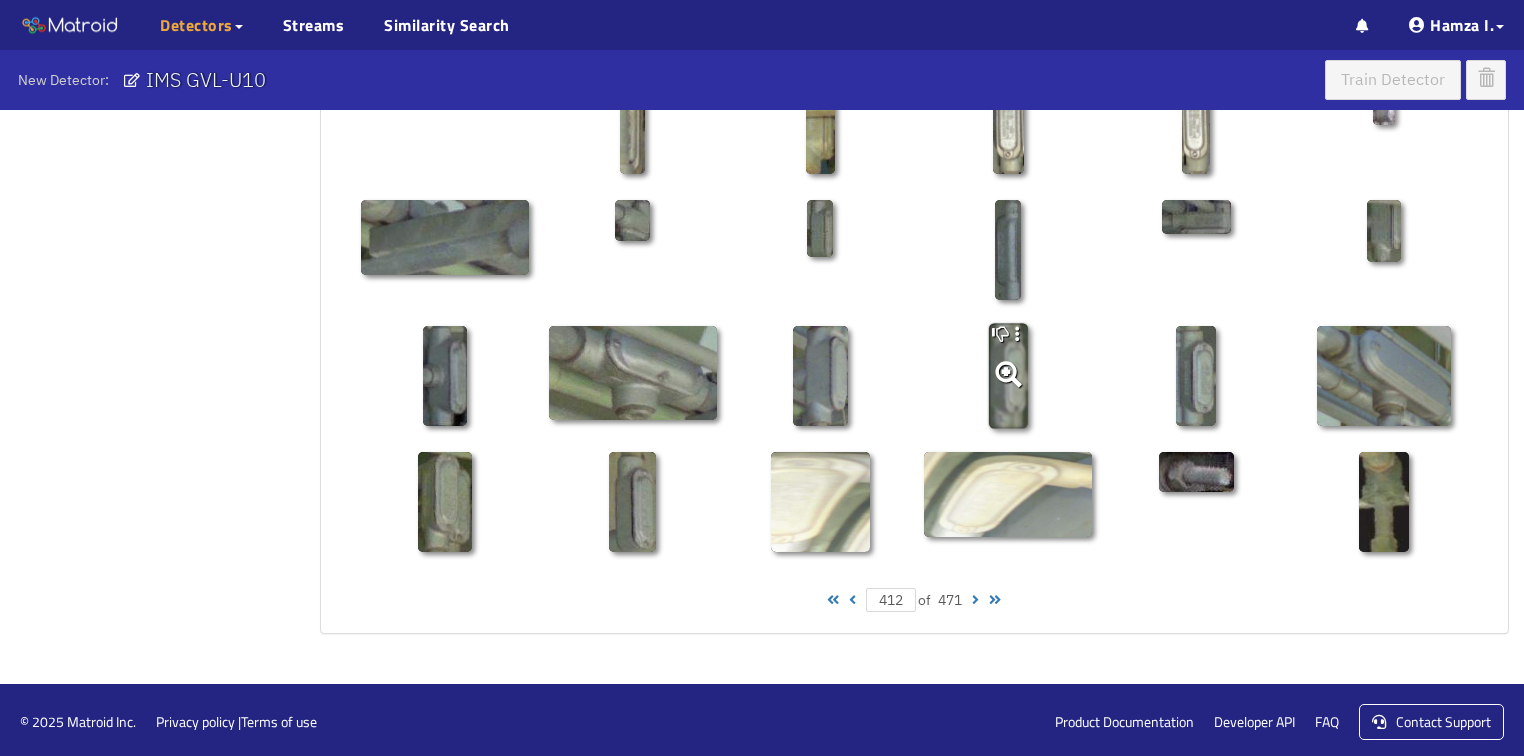 scroll, scrollTop: 1010, scrollLeft: 0, axis: vertical 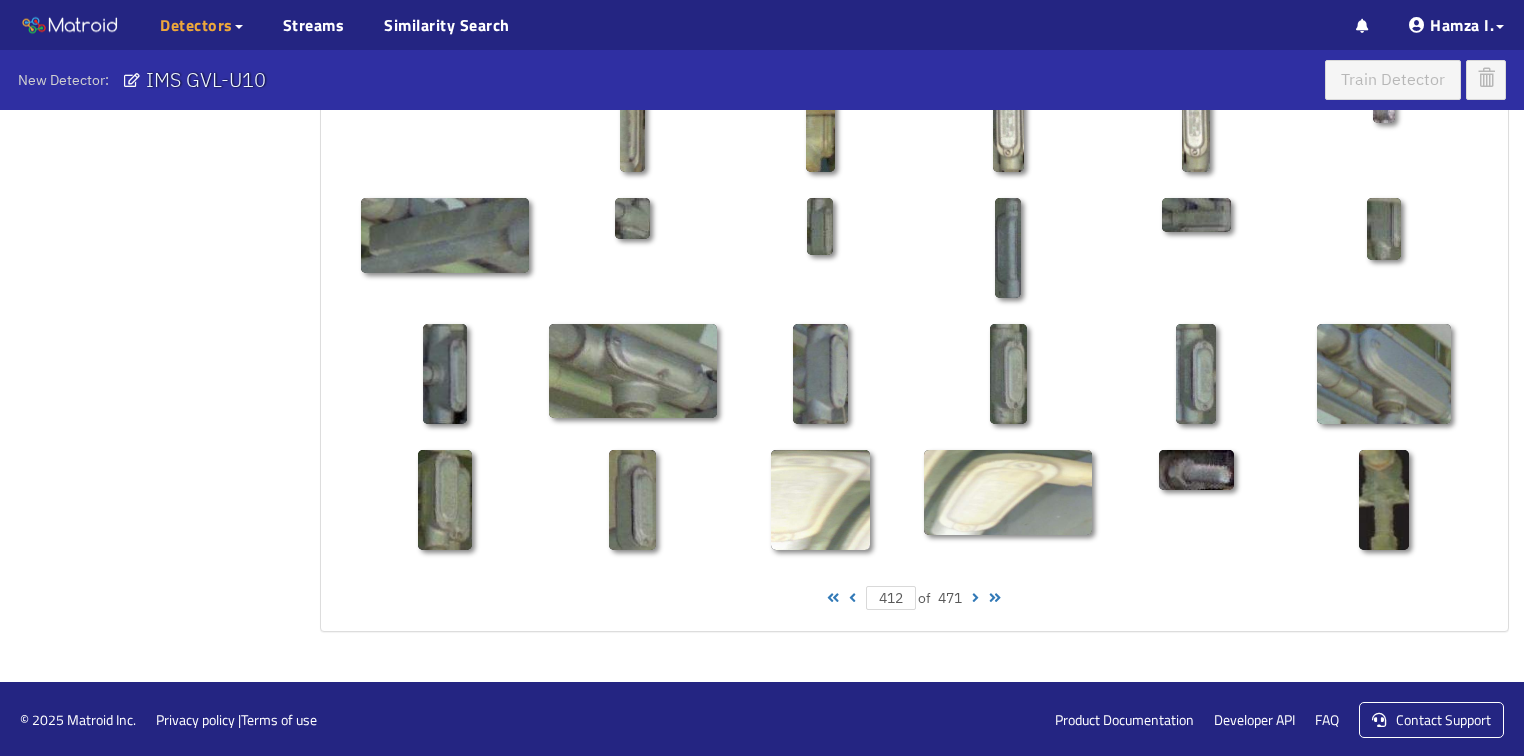 click at bounding box center (975, 598) 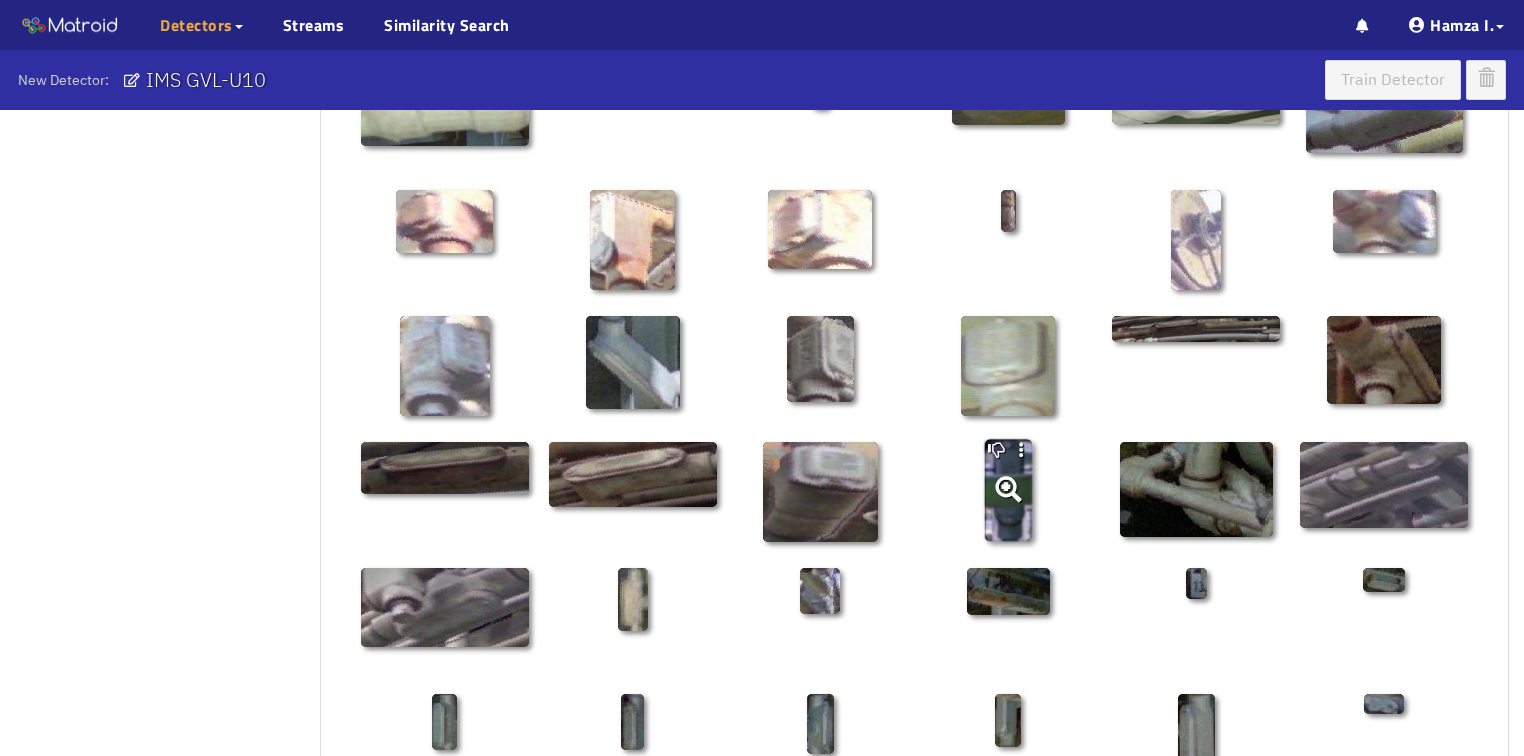 scroll, scrollTop: 800, scrollLeft: 0, axis: vertical 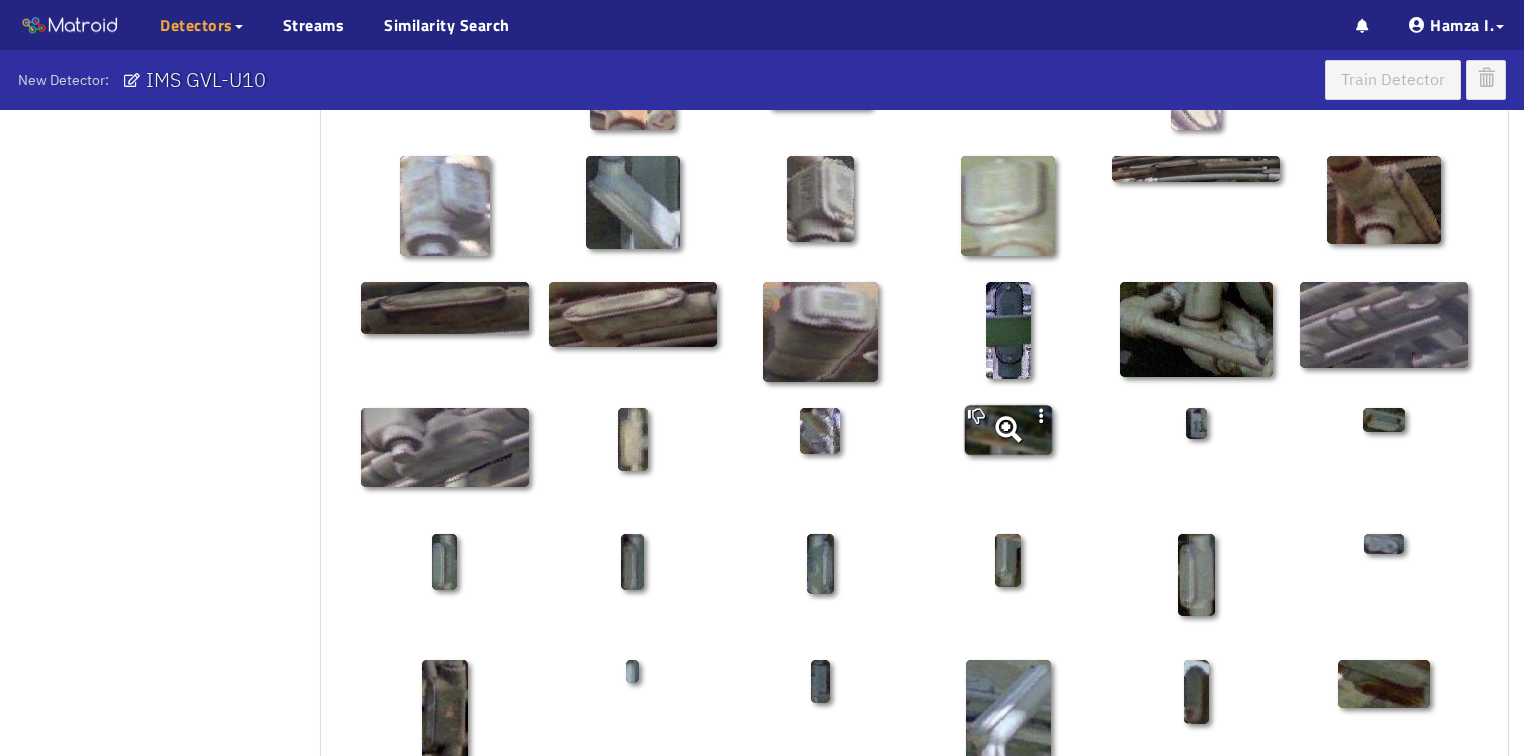 click at bounding box center (1008, 457) 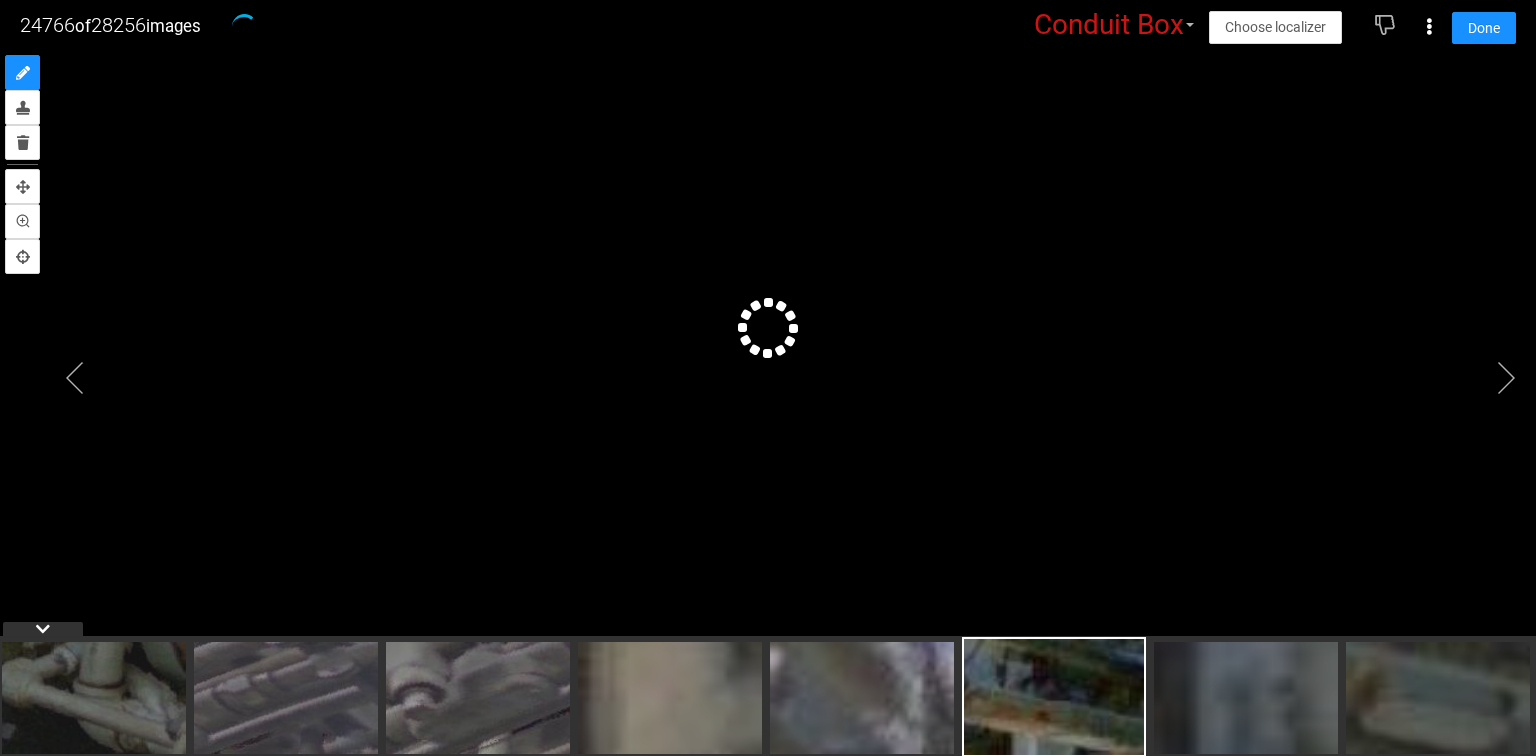 click at bounding box center [768, 353] 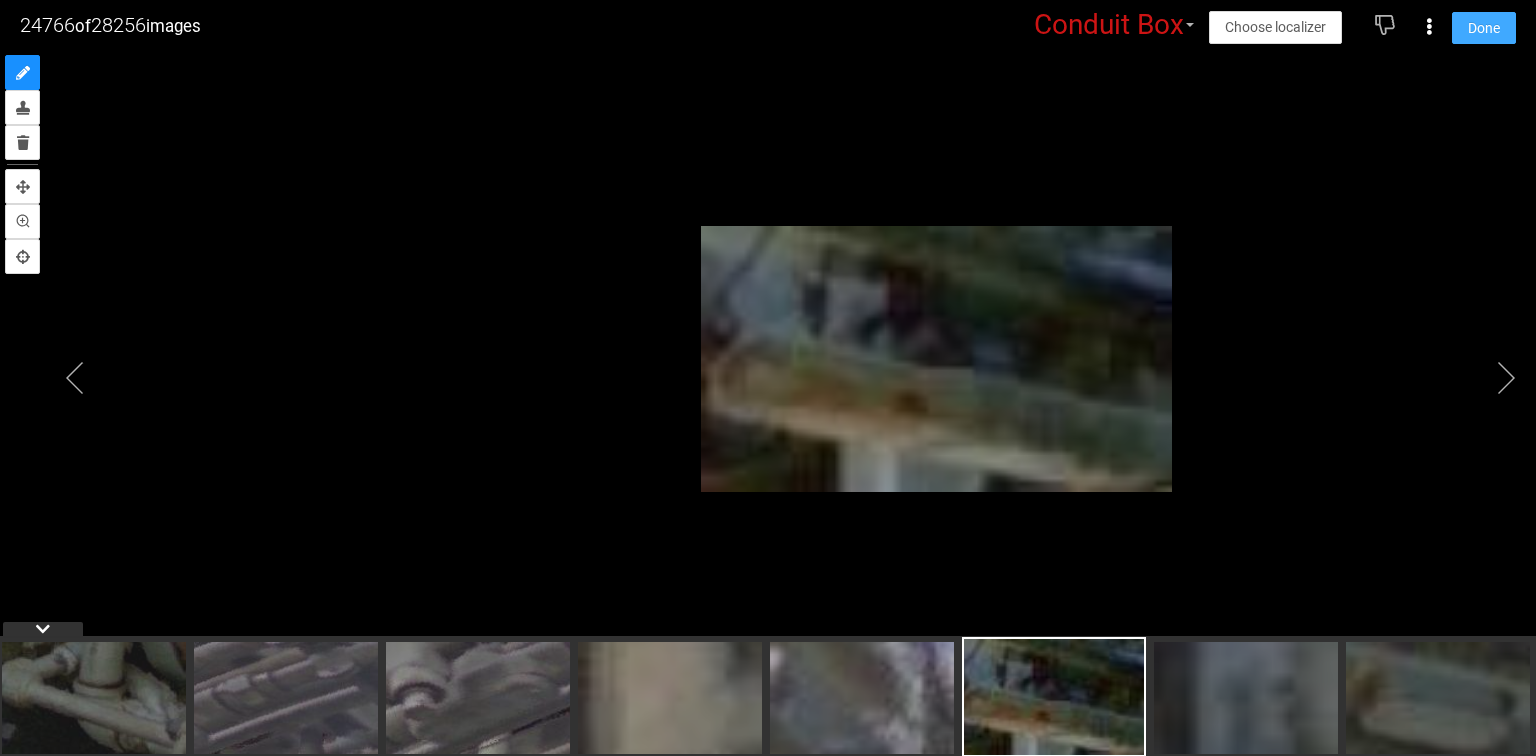 click on "Done" at bounding box center (1484, 28) 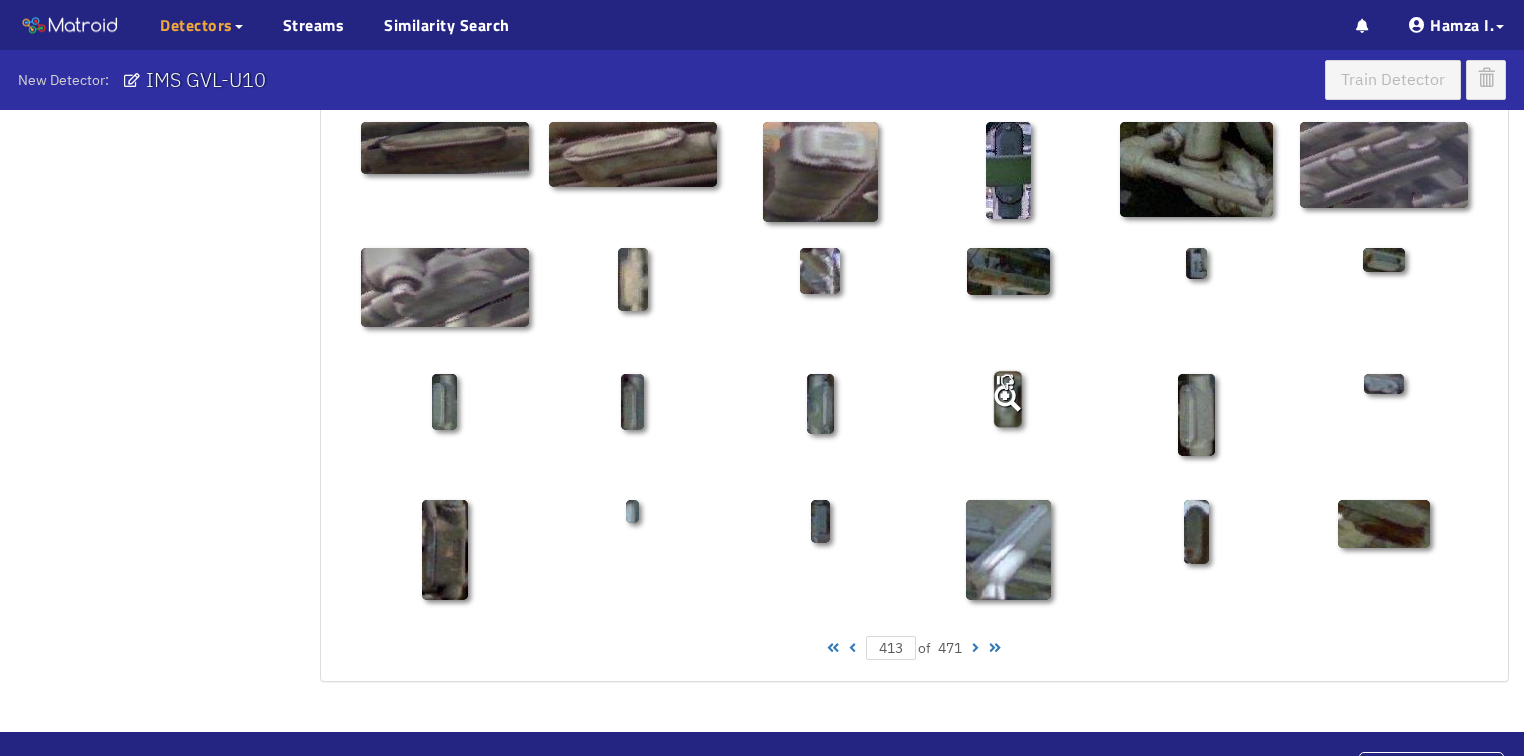scroll, scrollTop: 1010, scrollLeft: 0, axis: vertical 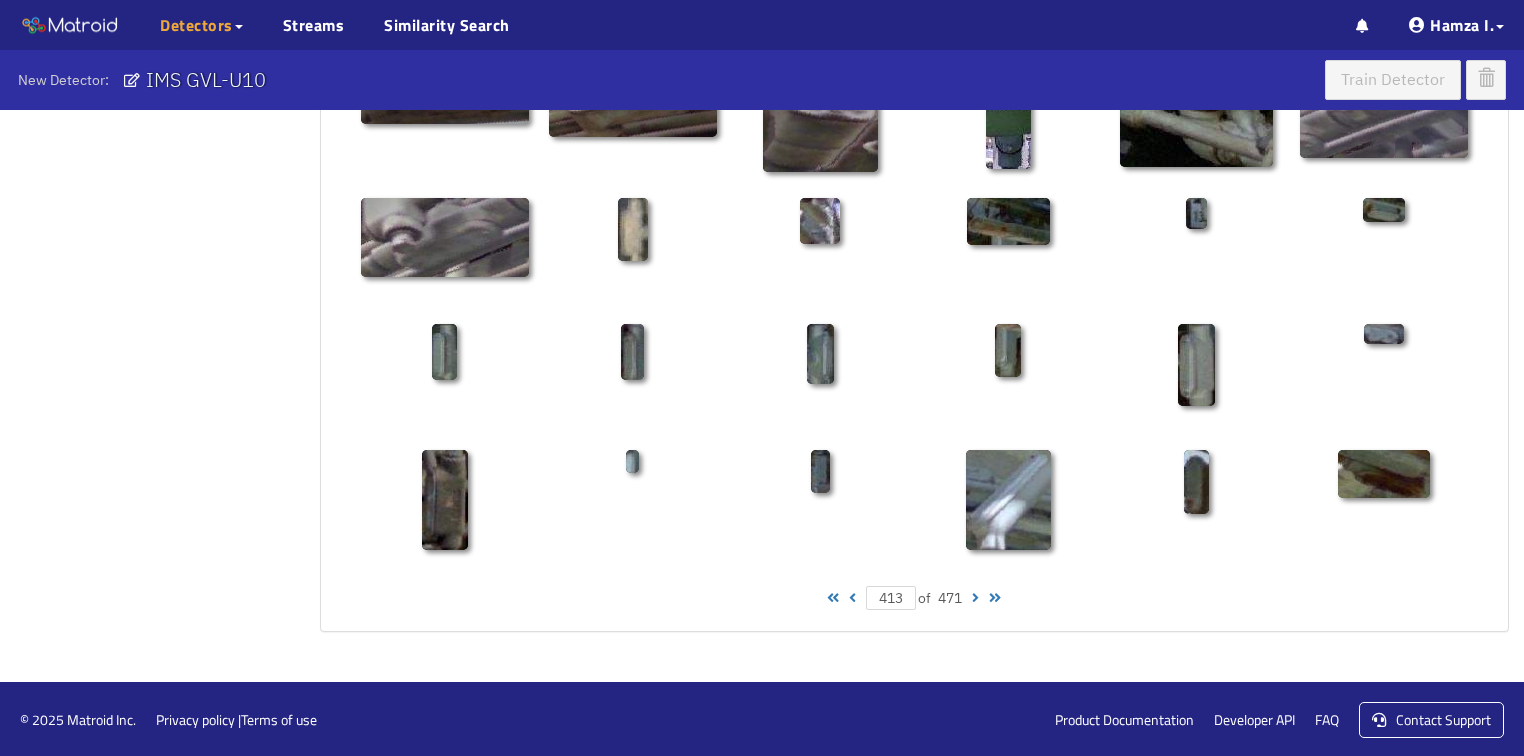 click at bounding box center [975, 598] 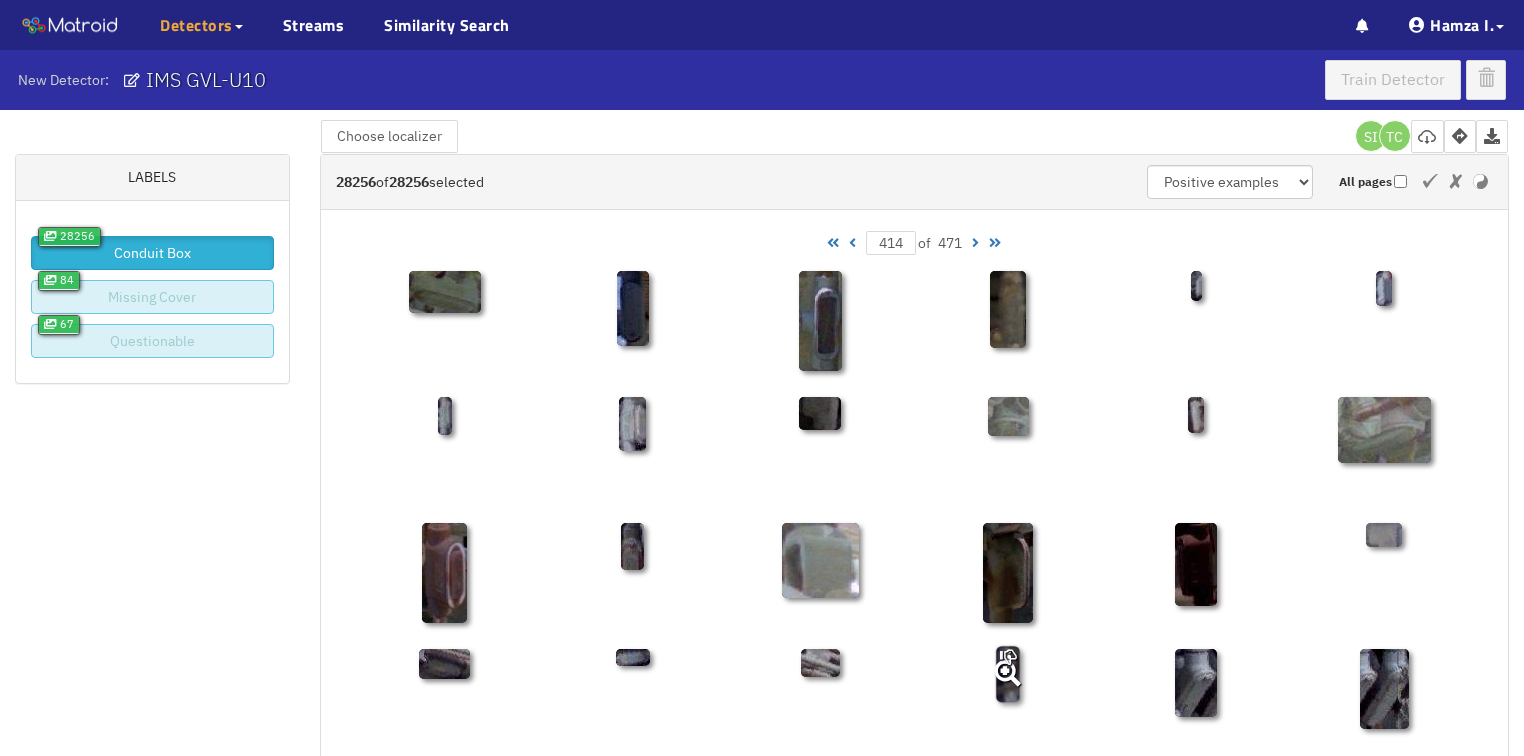 scroll, scrollTop: 50, scrollLeft: 0, axis: vertical 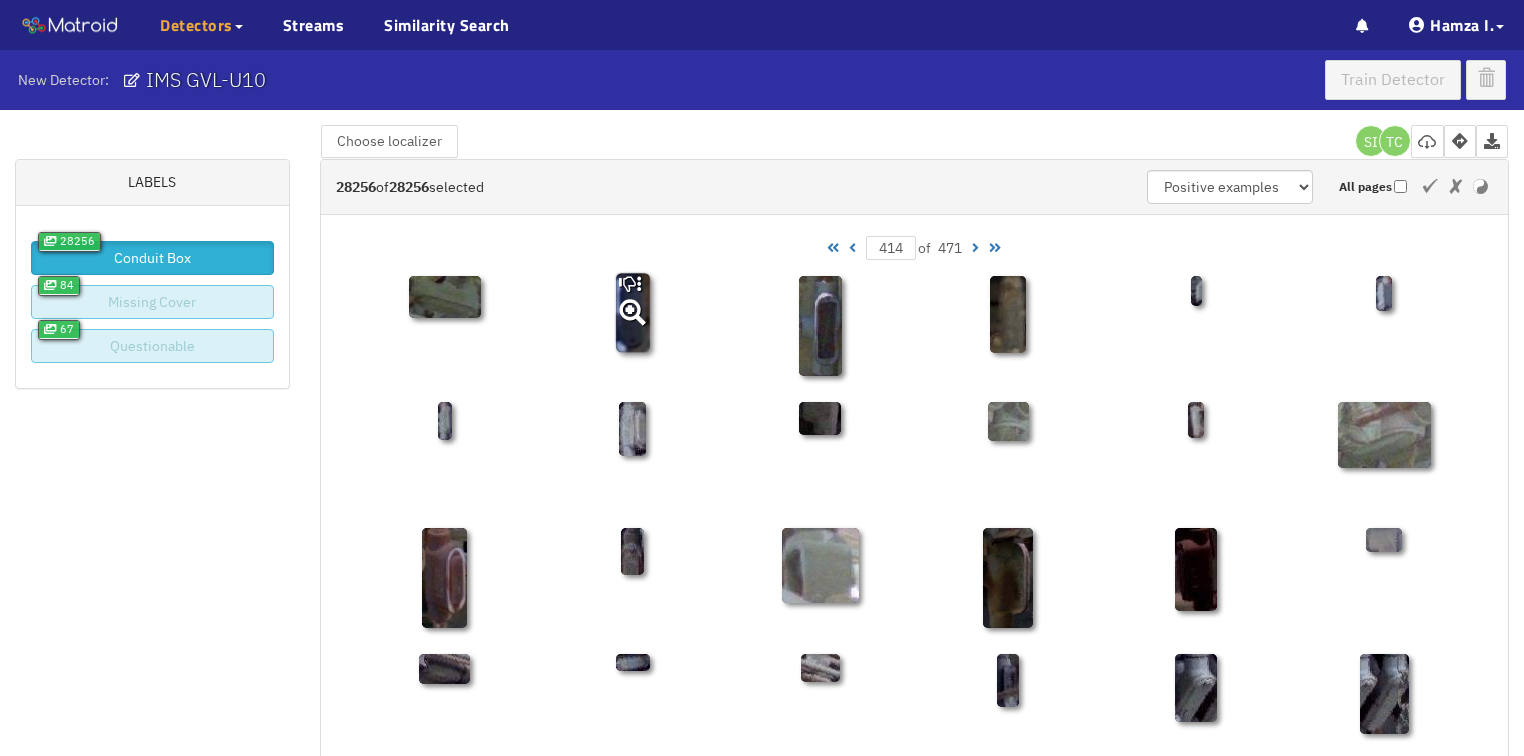 click 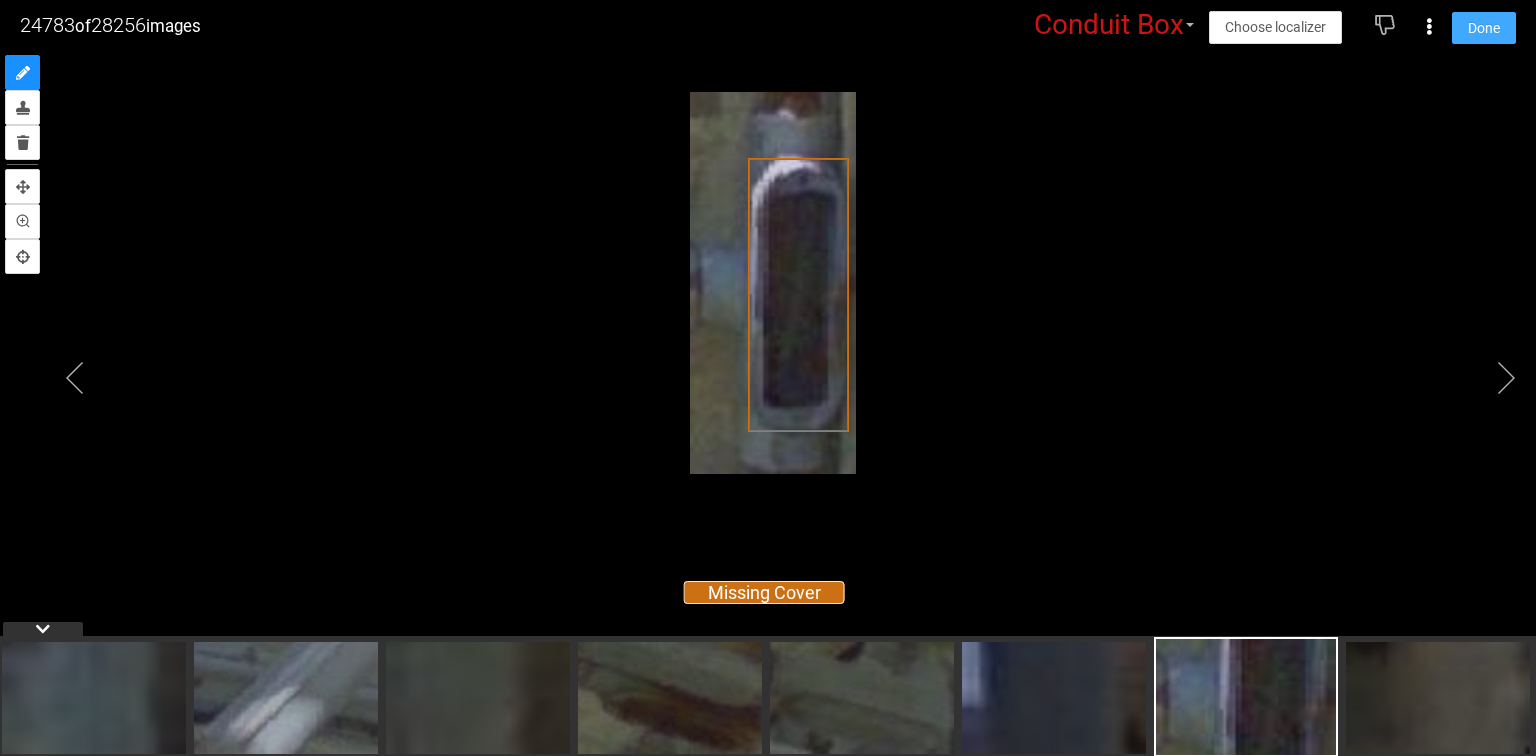 click on "Done" at bounding box center (1484, 28) 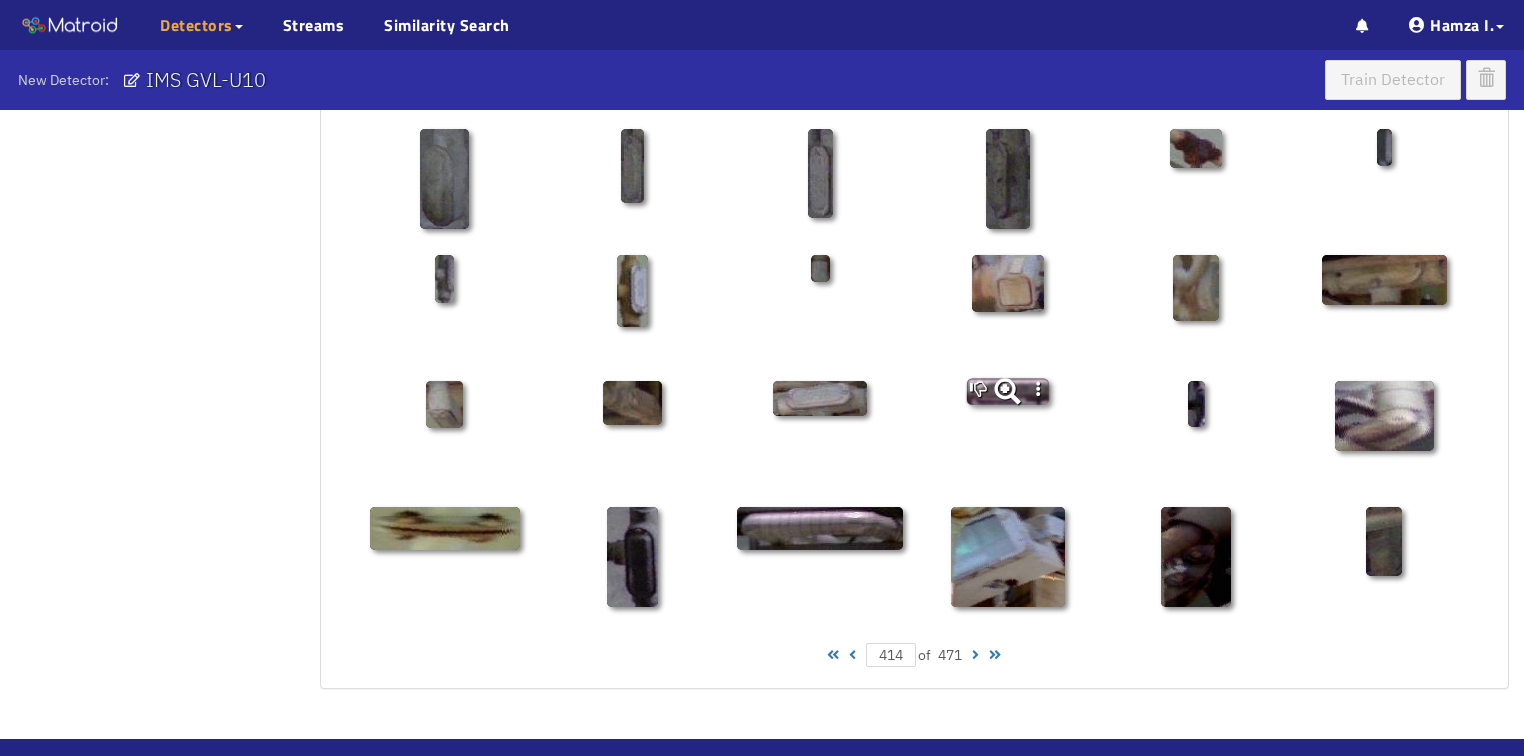 scroll, scrollTop: 1010, scrollLeft: 0, axis: vertical 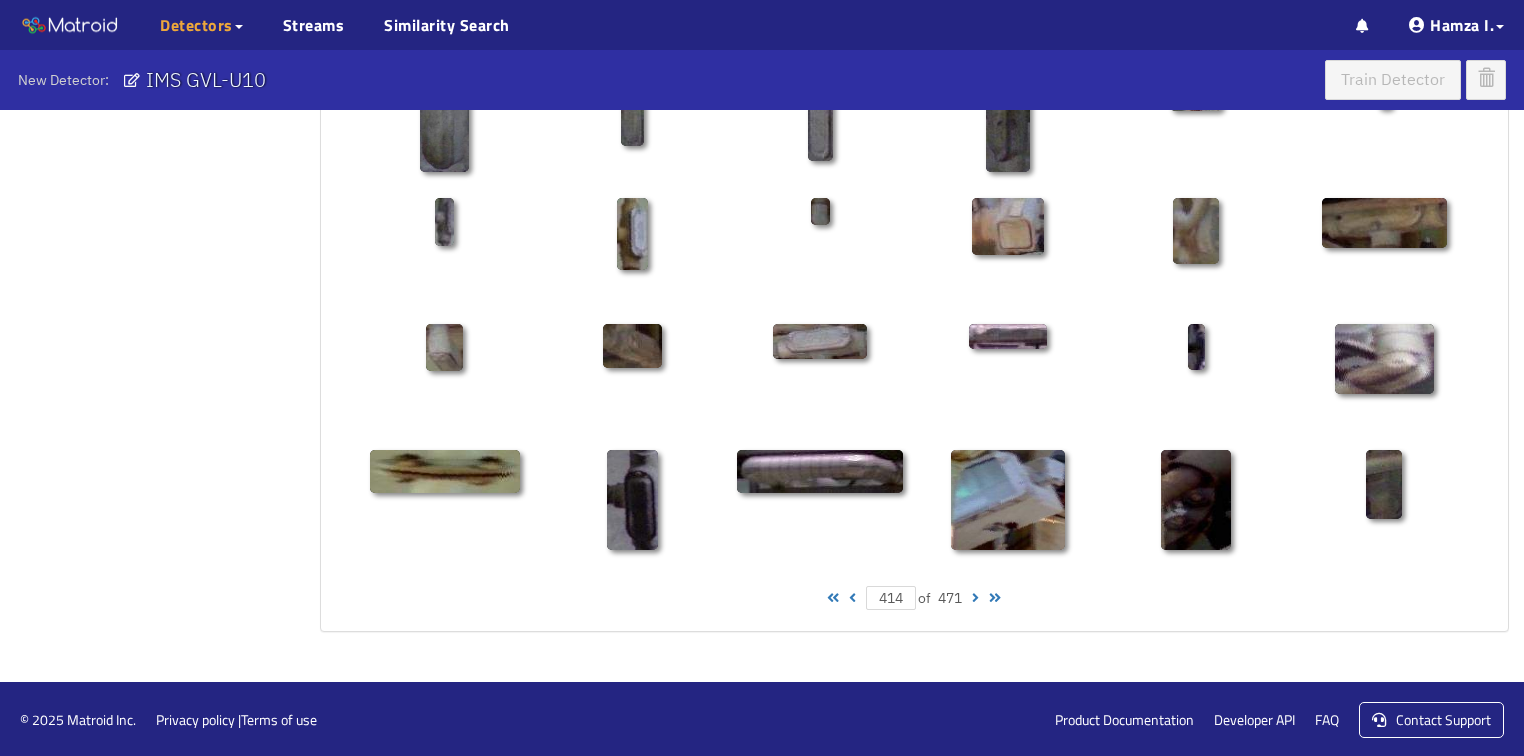 click at bounding box center (975, 598) 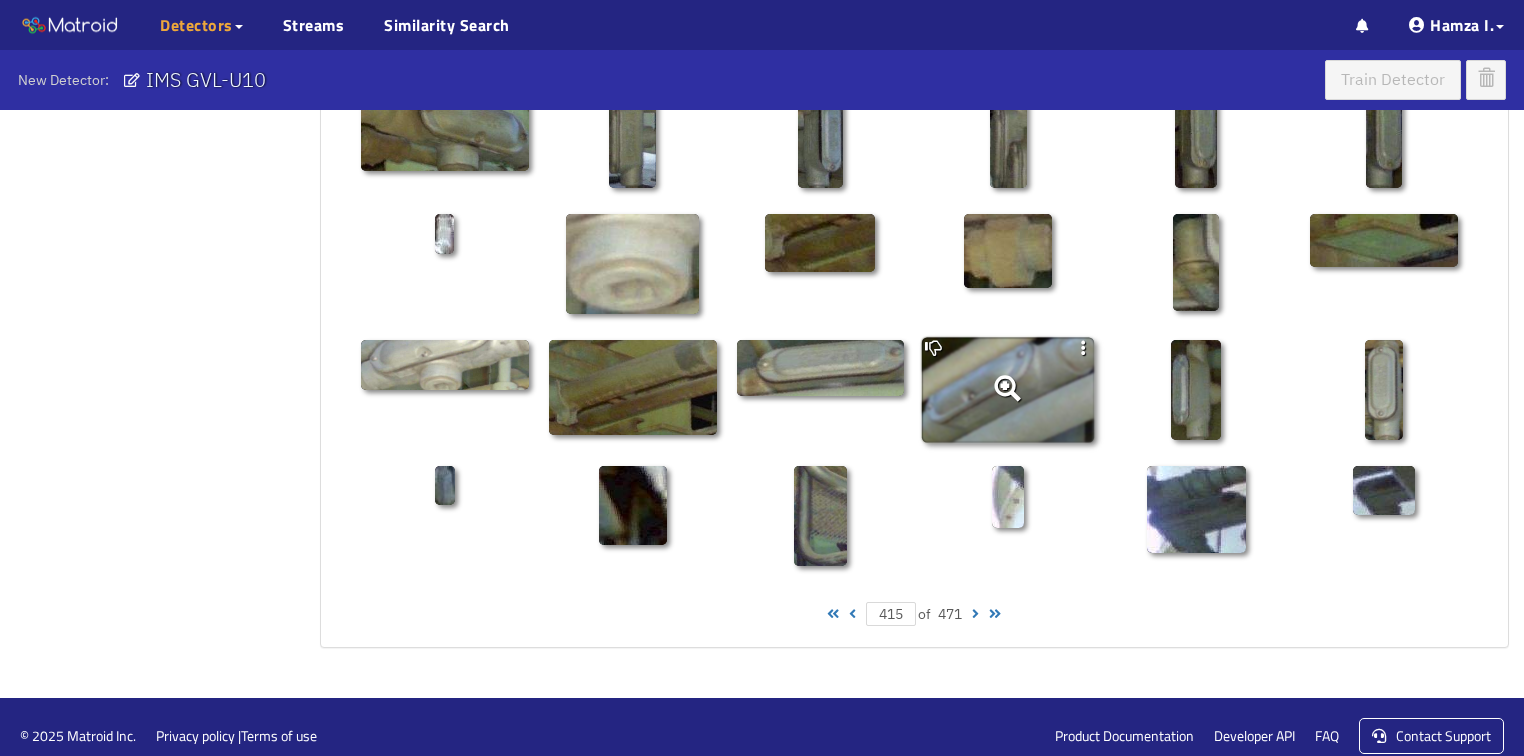 scroll, scrollTop: 1010, scrollLeft: 0, axis: vertical 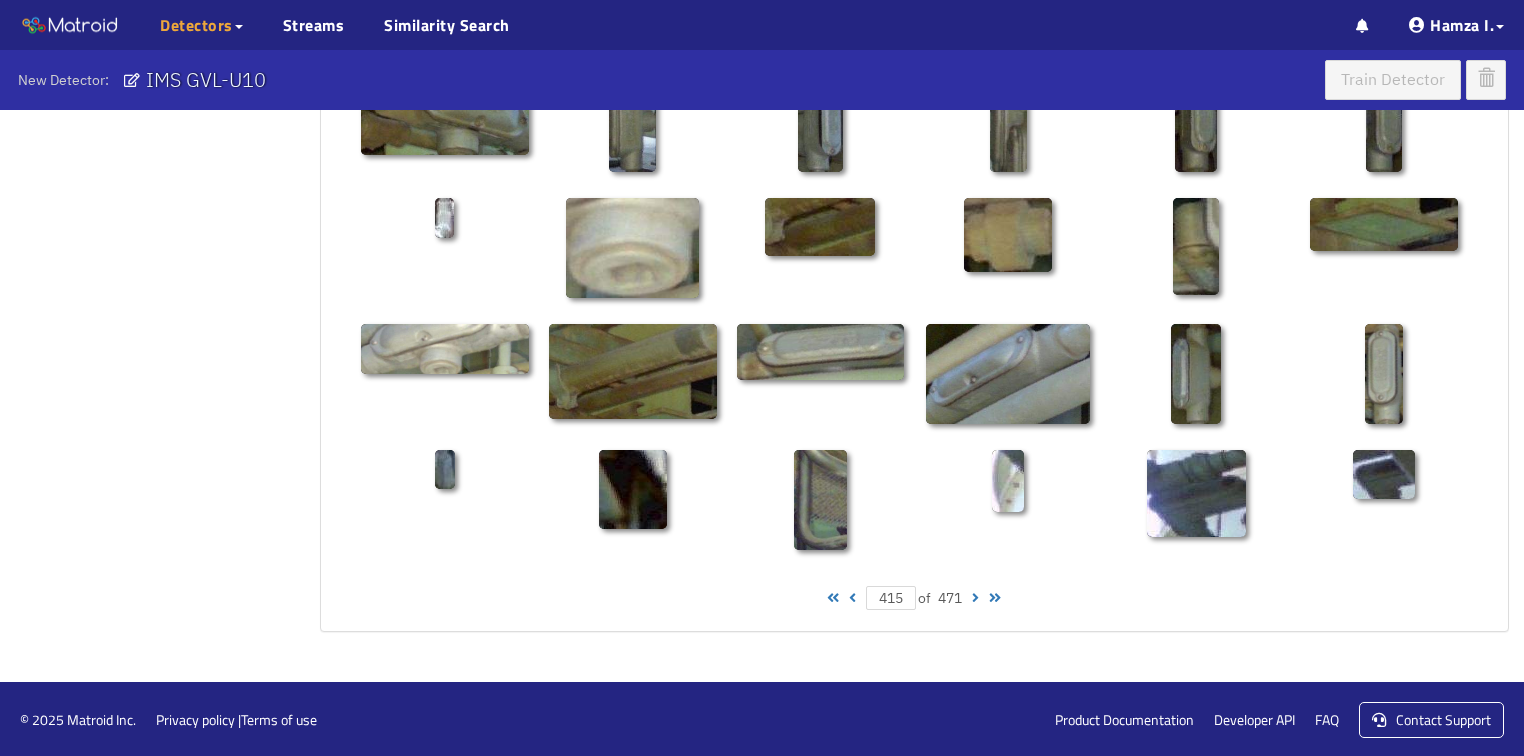 click at bounding box center [975, 598] 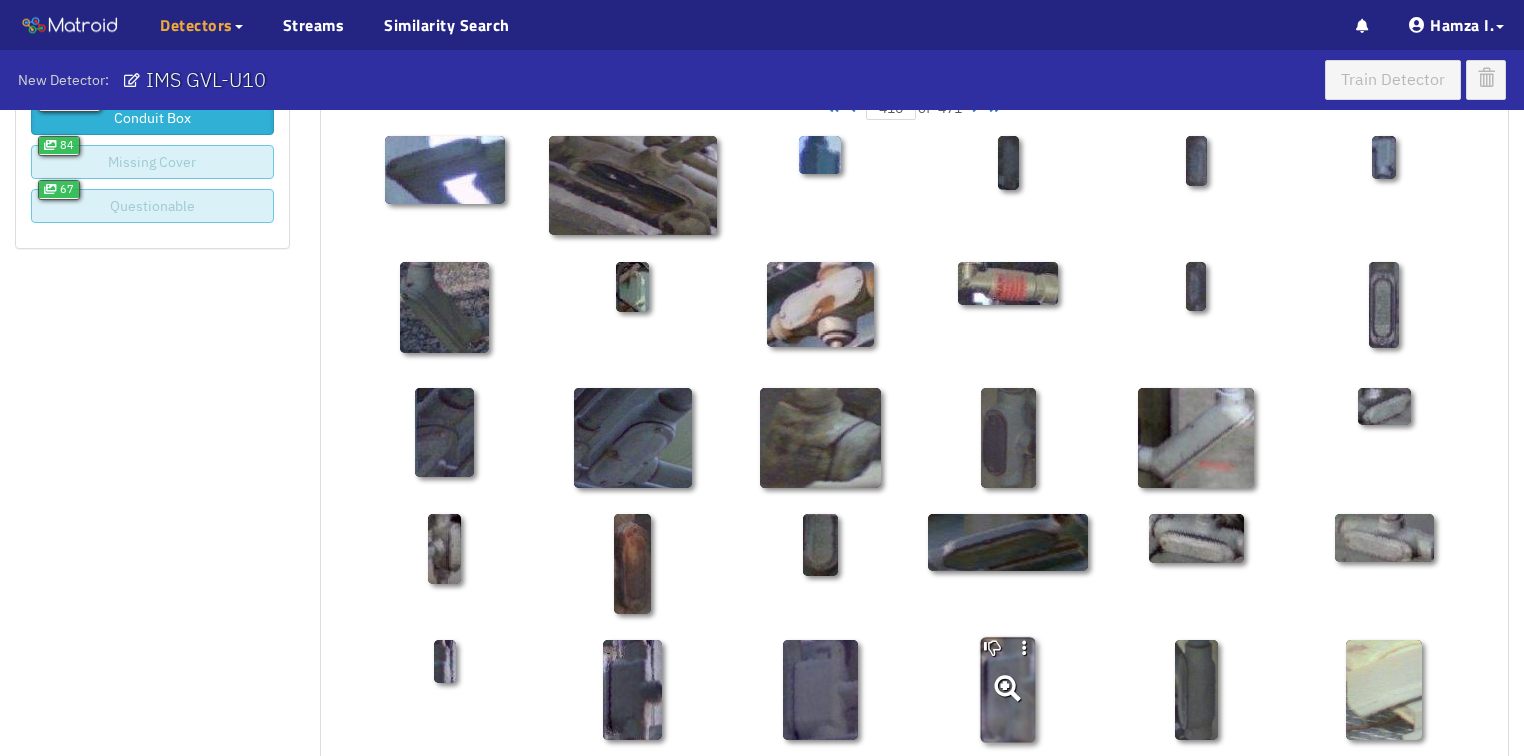 scroll, scrollTop: 0, scrollLeft: 0, axis: both 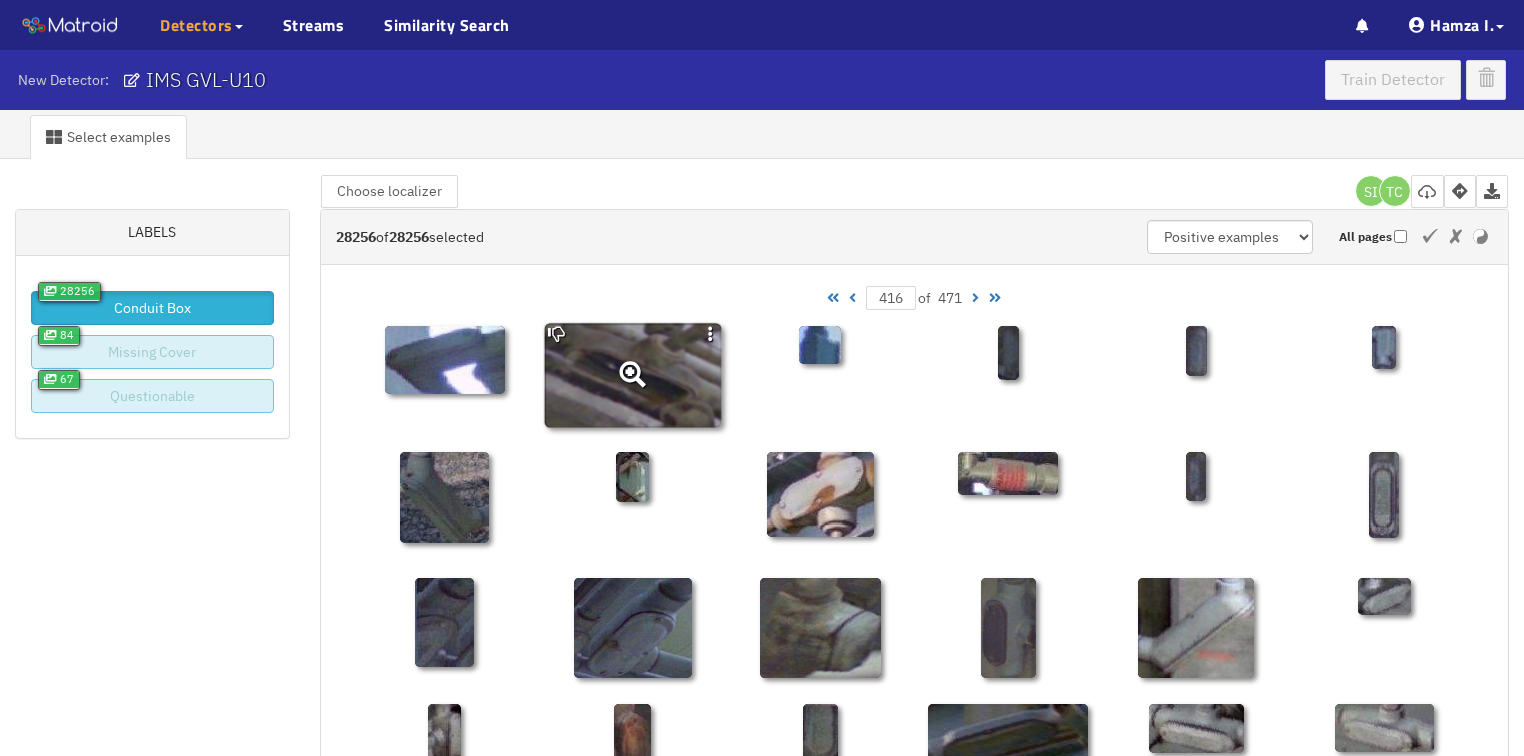 click 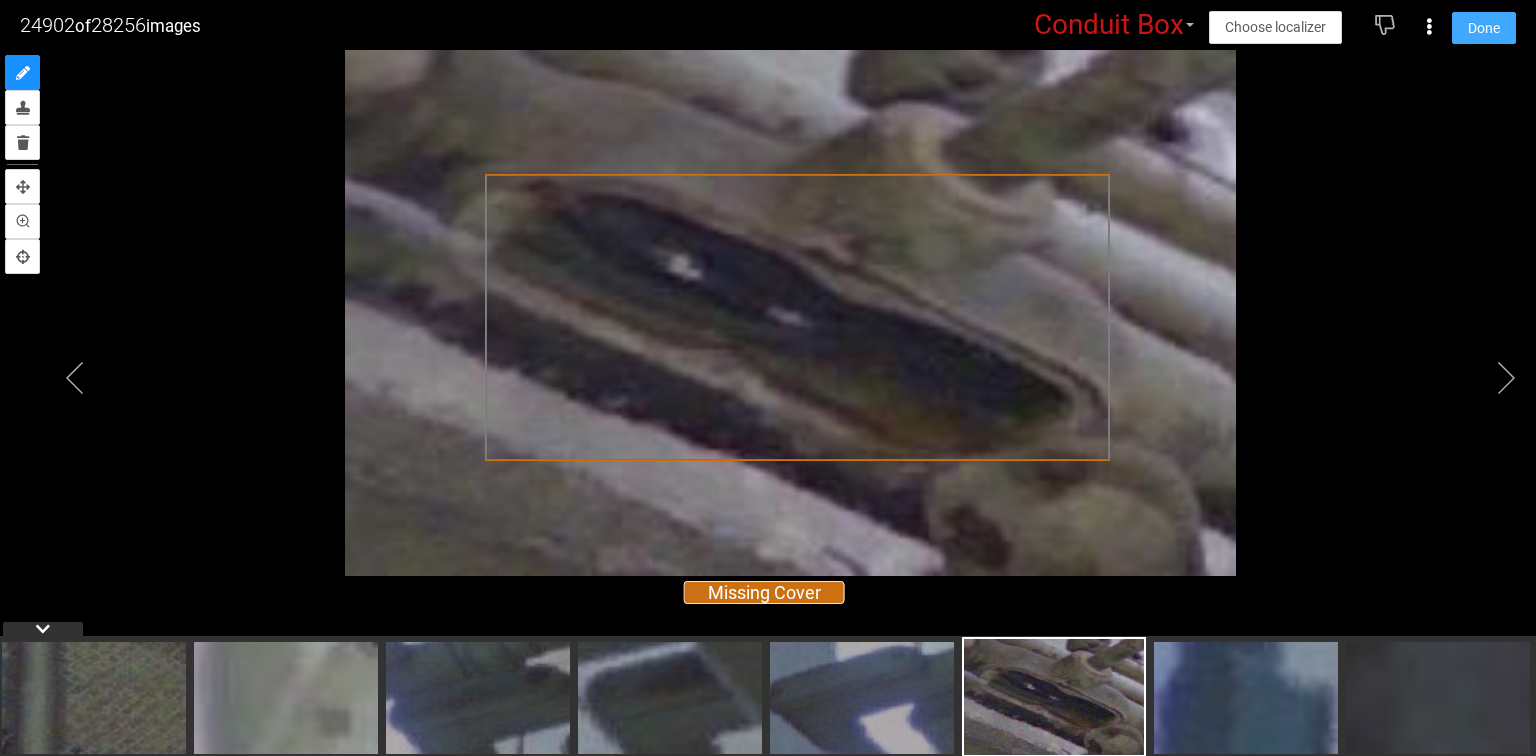 click on "Done" at bounding box center [1484, 28] 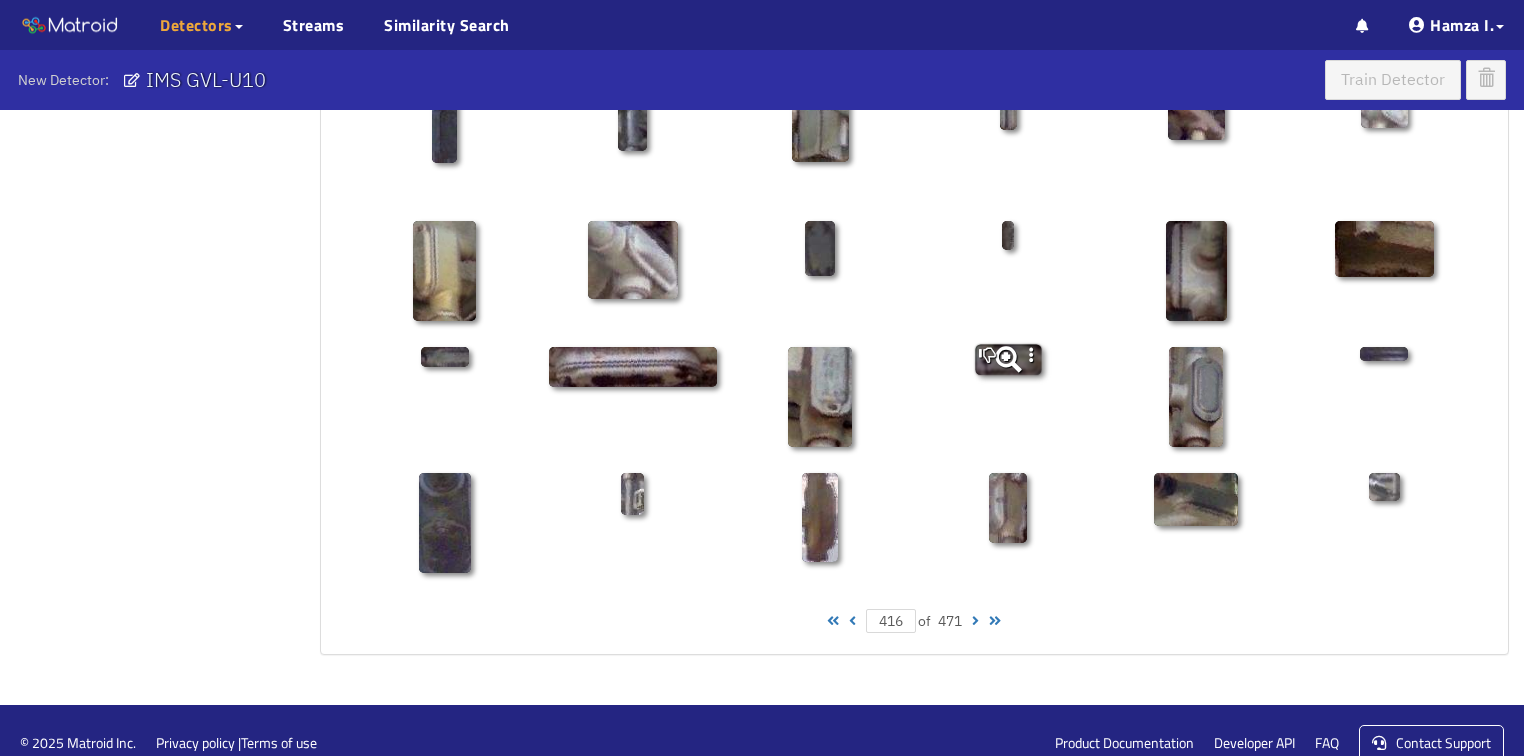scroll, scrollTop: 1010, scrollLeft: 0, axis: vertical 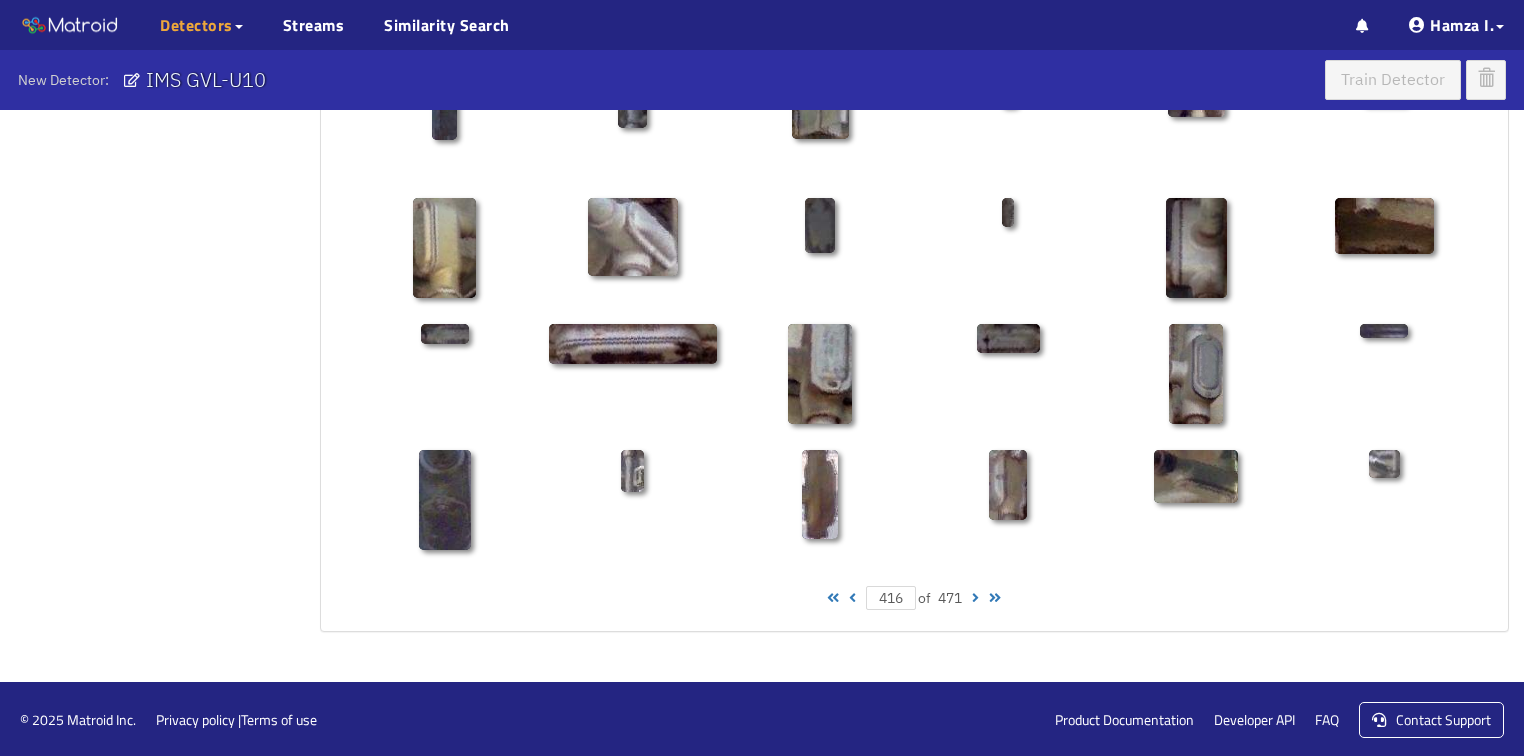 click at bounding box center [975, 598] 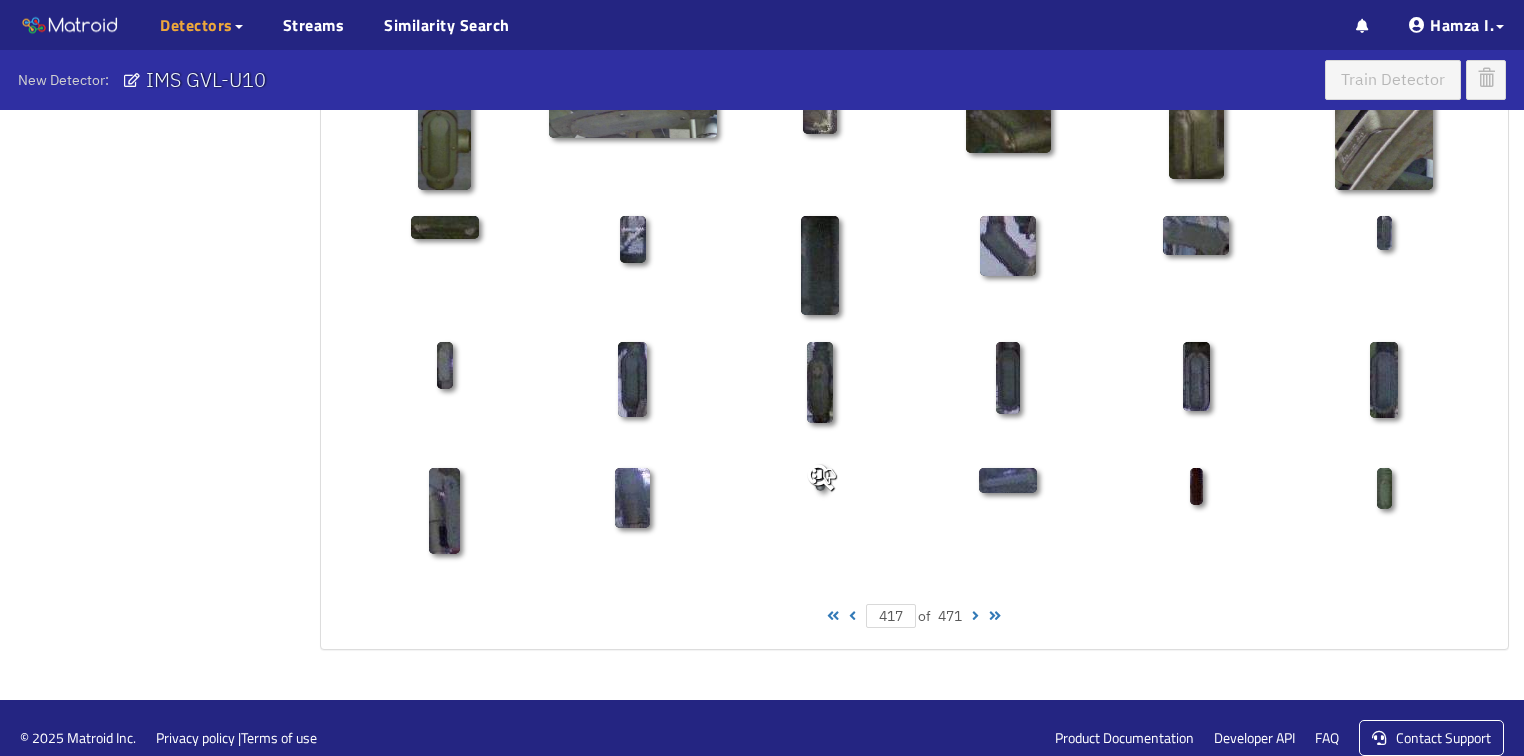 scroll, scrollTop: 1010, scrollLeft: 0, axis: vertical 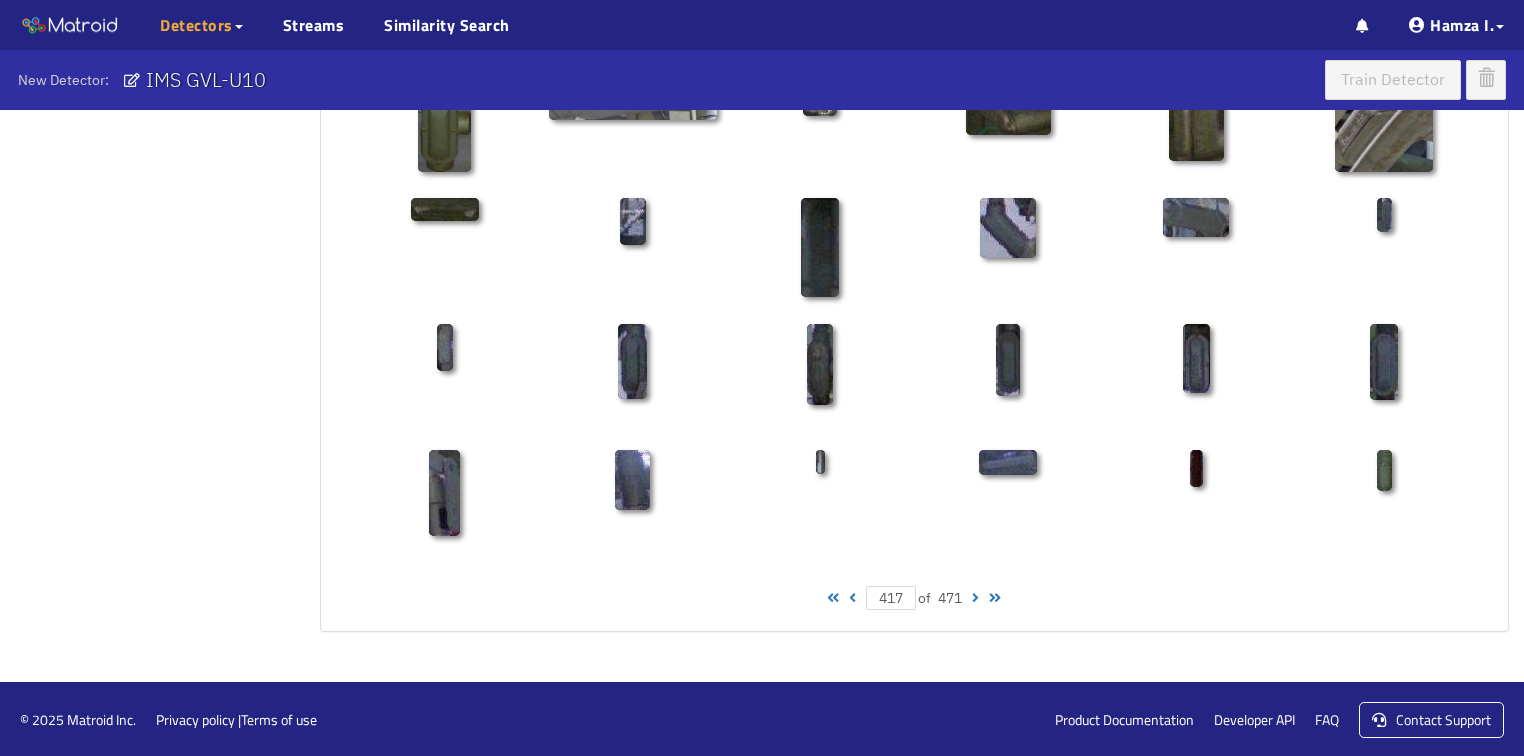 click at bounding box center [975, 598] 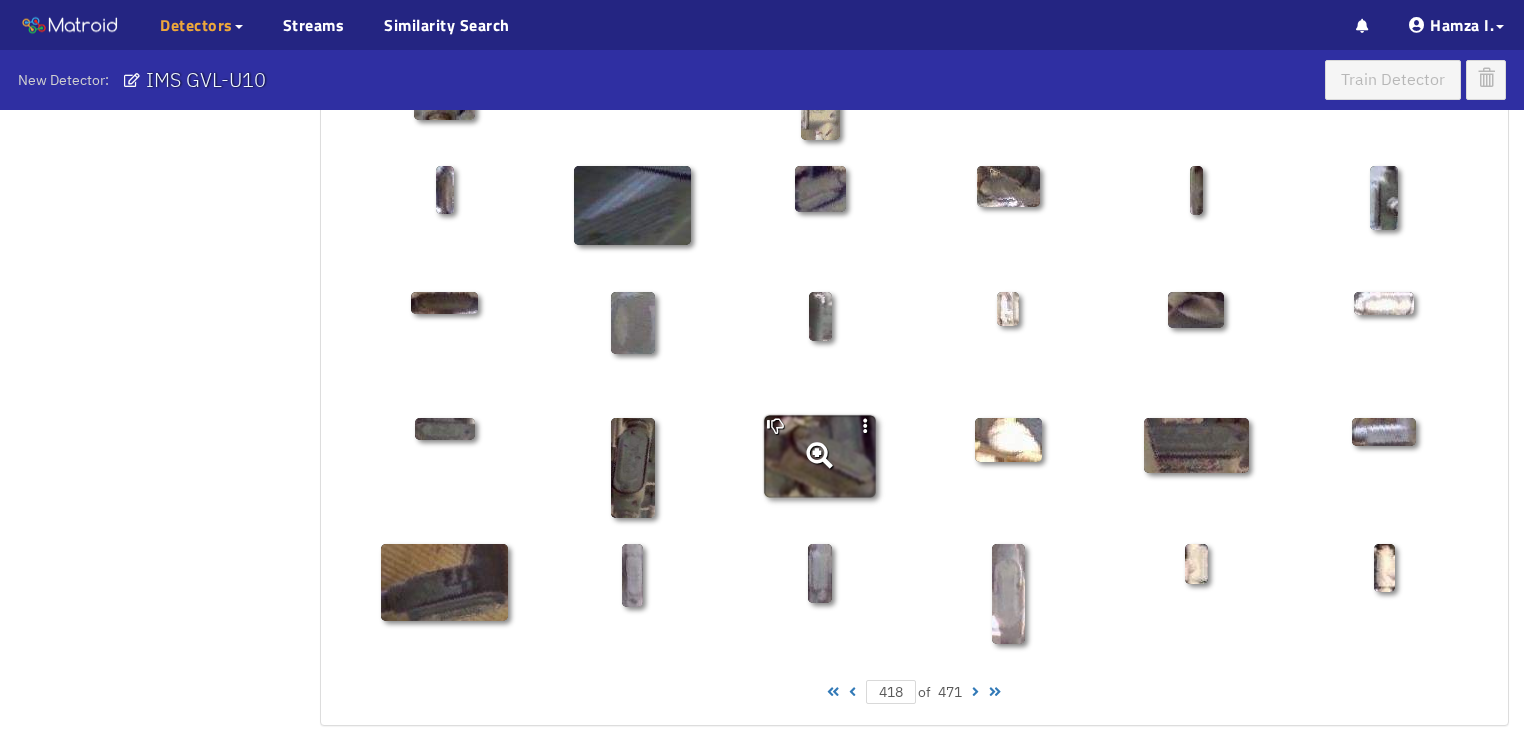 scroll, scrollTop: 960, scrollLeft: 0, axis: vertical 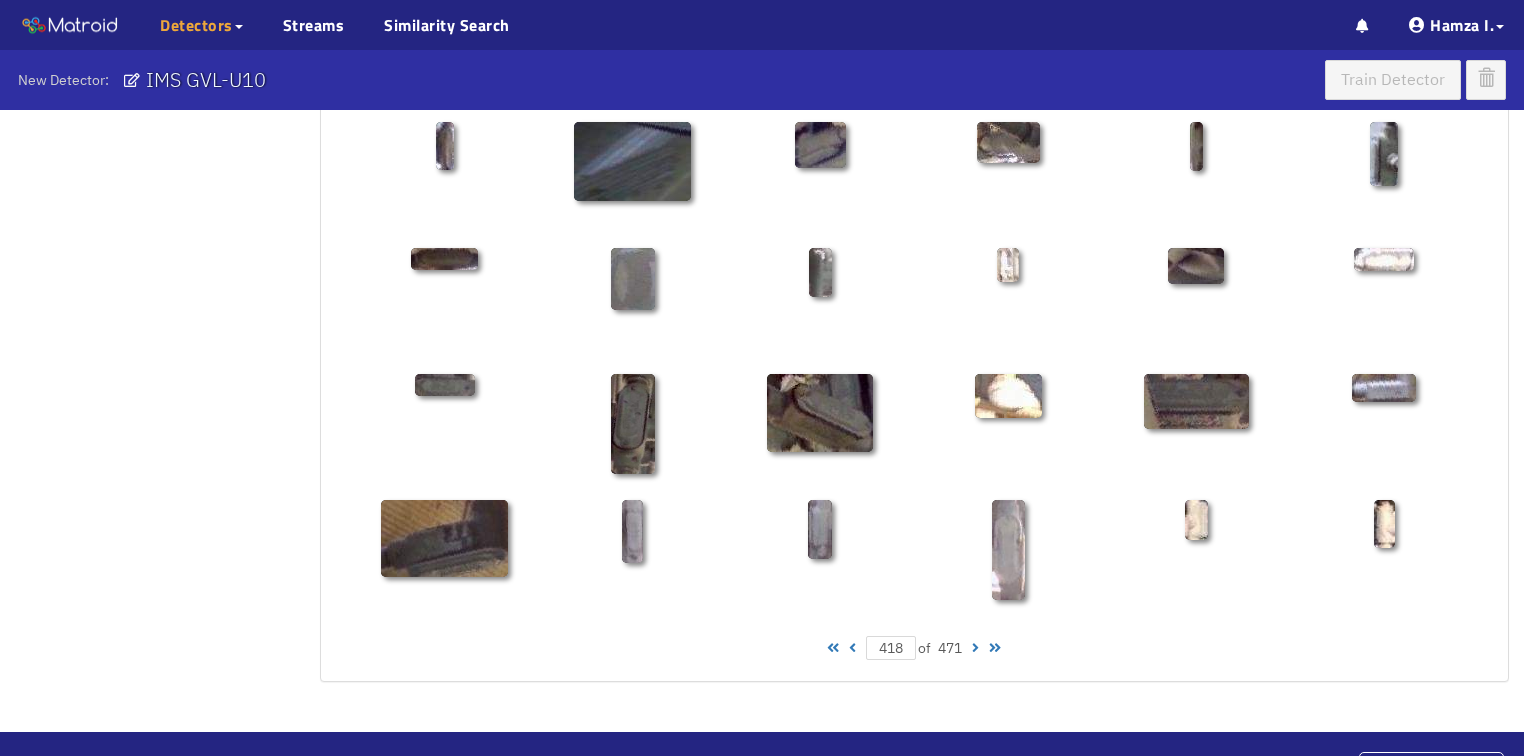 click at bounding box center (975, 648) 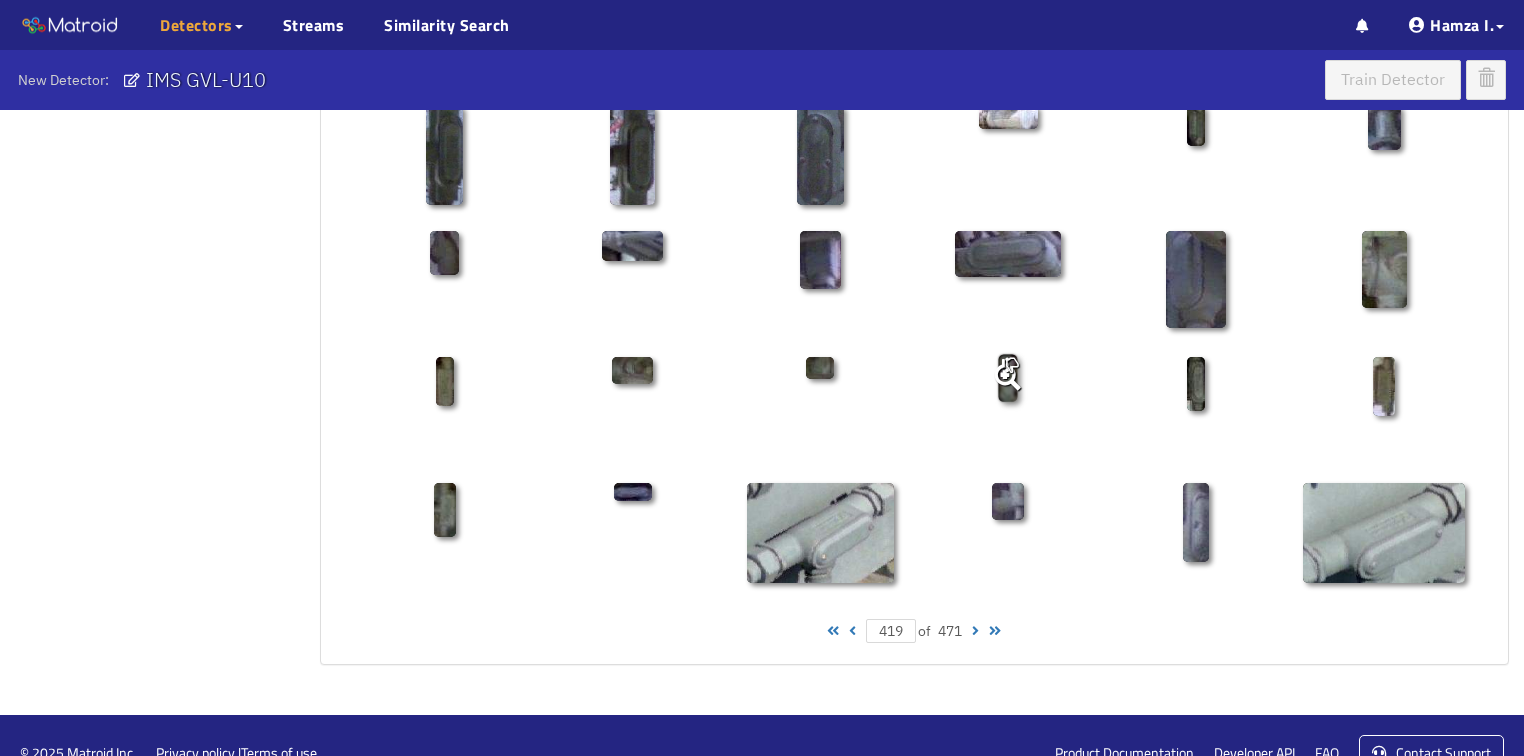 scroll, scrollTop: 1010, scrollLeft: 0, axis: vertical 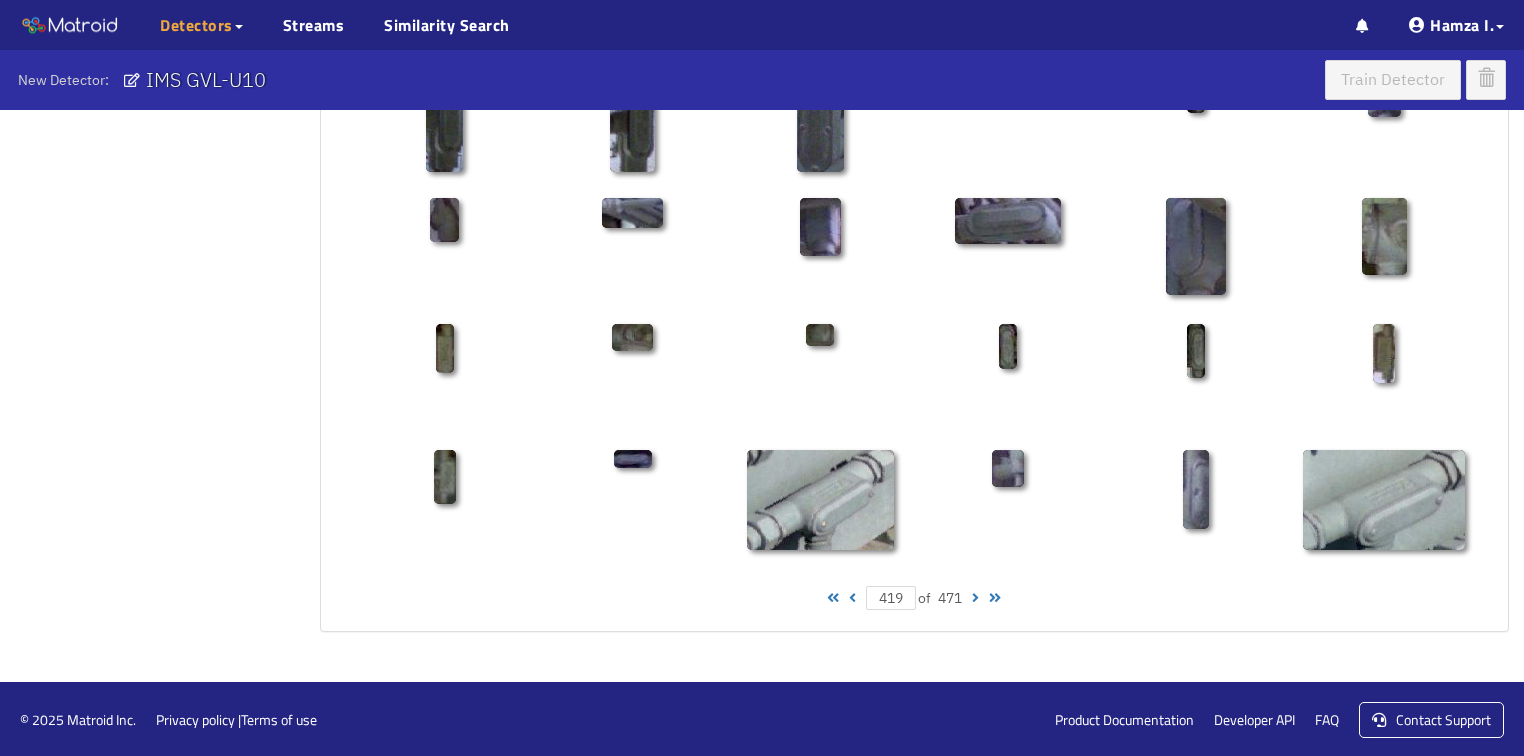 click at bounding box center [975, 598] 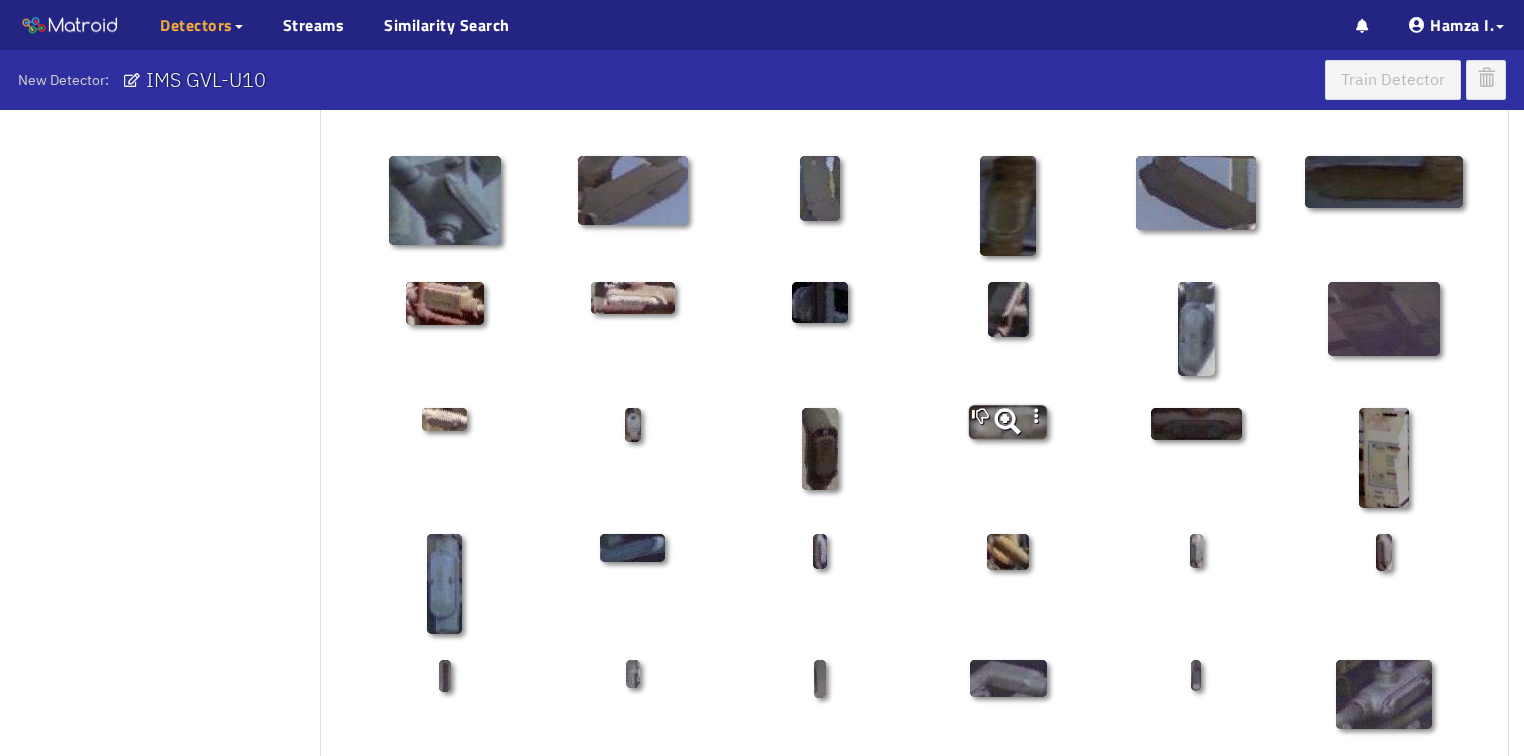 scroll, scrollTop: 960, scrollLeft: 0, axis: vertical 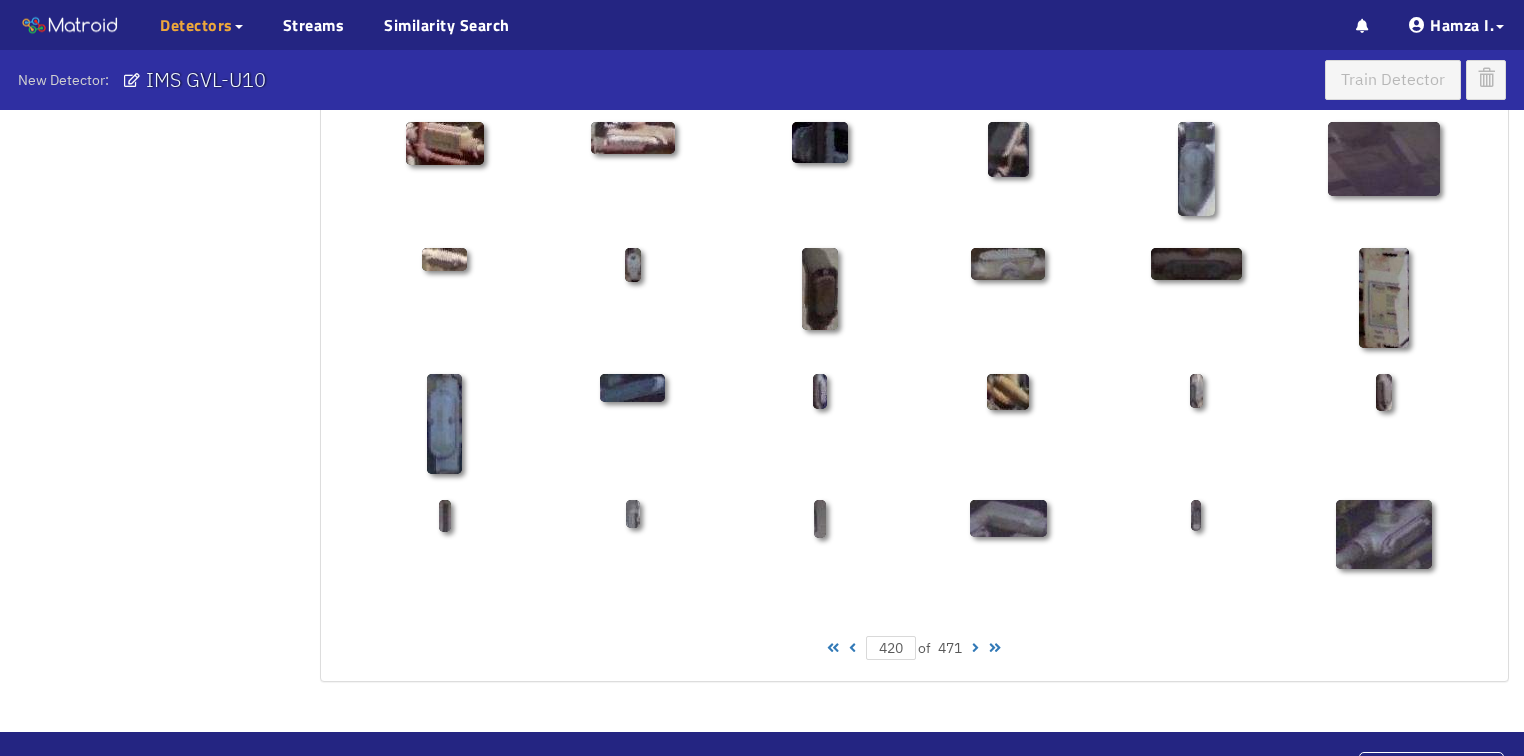 click at bounding box center (975, 648) 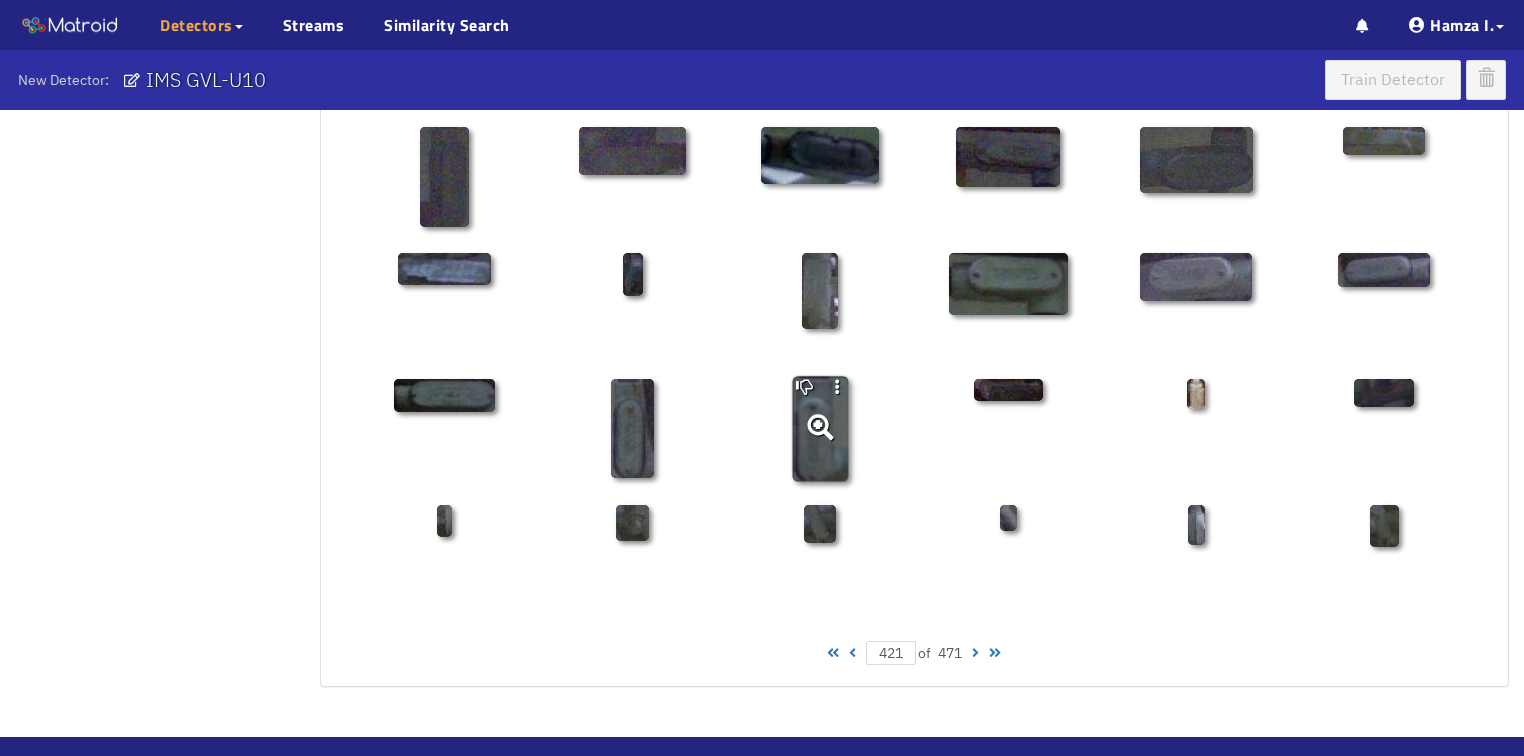 scroll, scrollTop: 960, scrollLeft: 0, axis: vertical 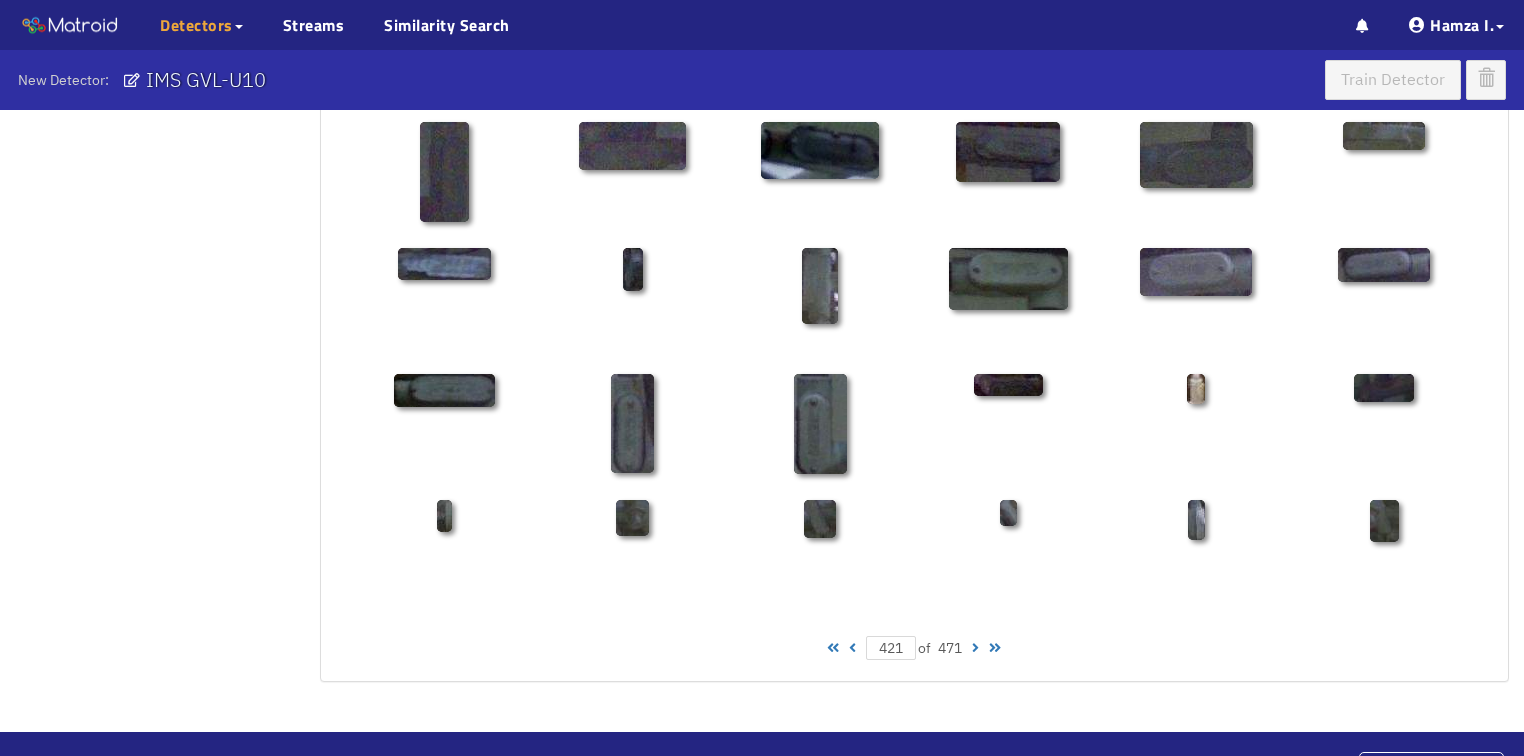 click at bounding box center [975, 648] 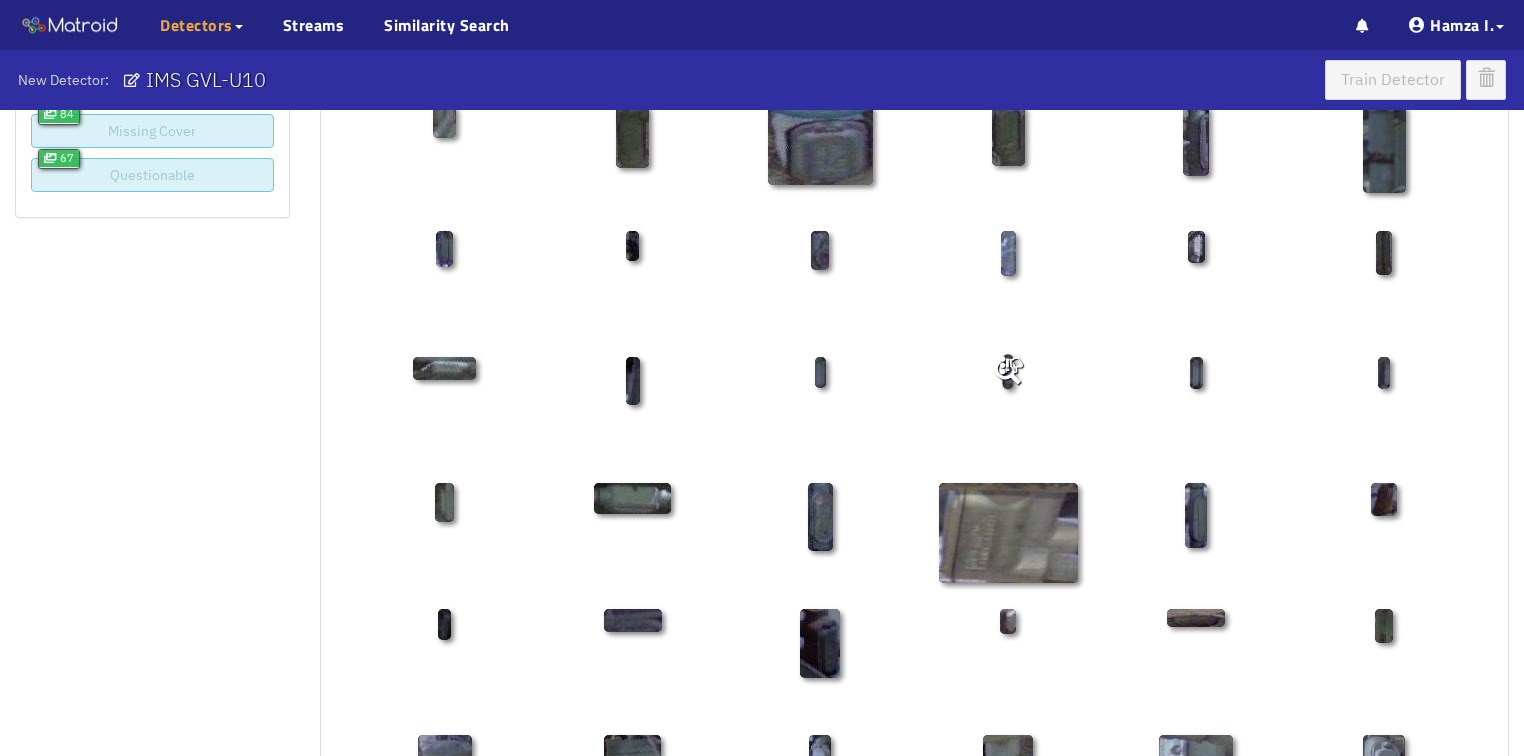 scroll, scrollTop: 320, scrollLeft: 0, axis: vertical 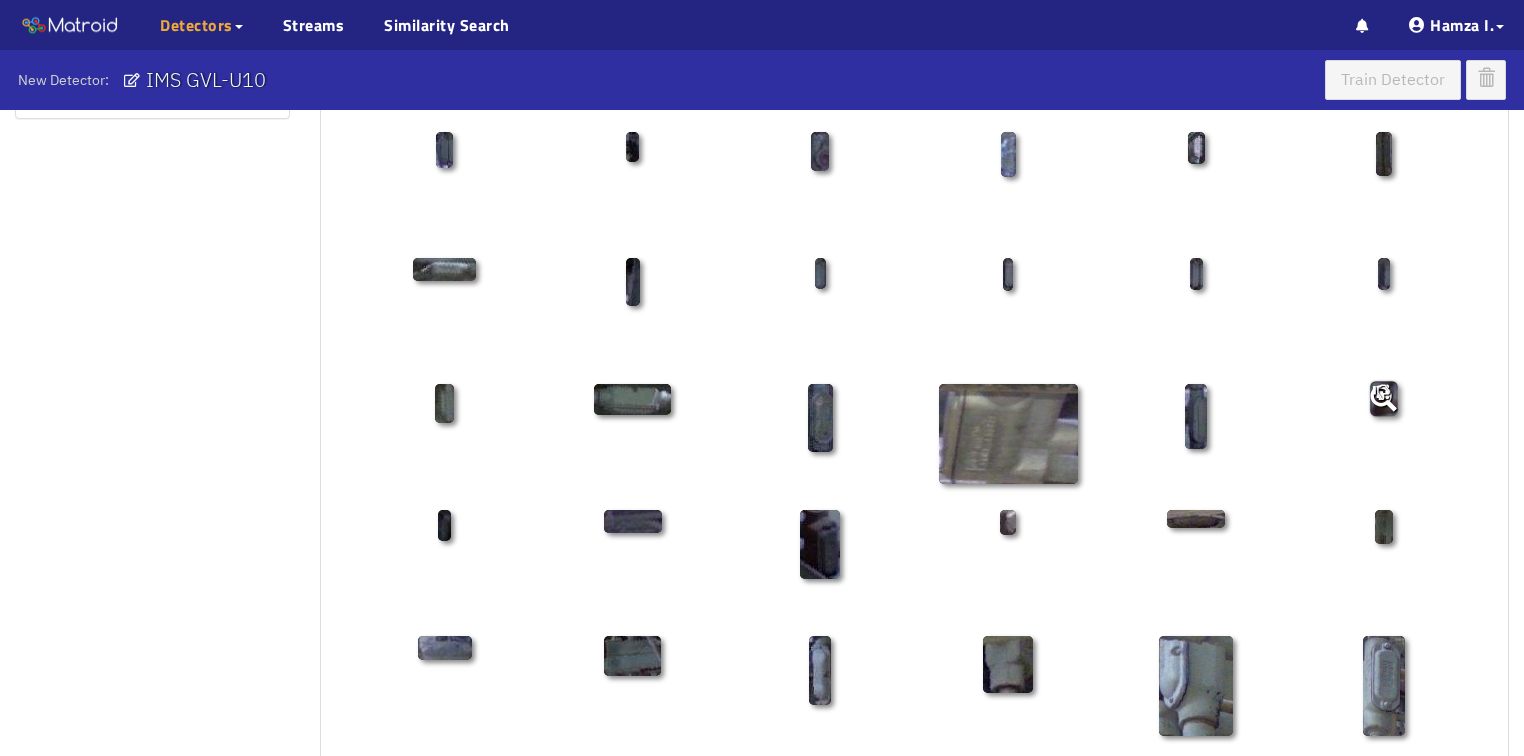 click at bounding box center [1383, 398] 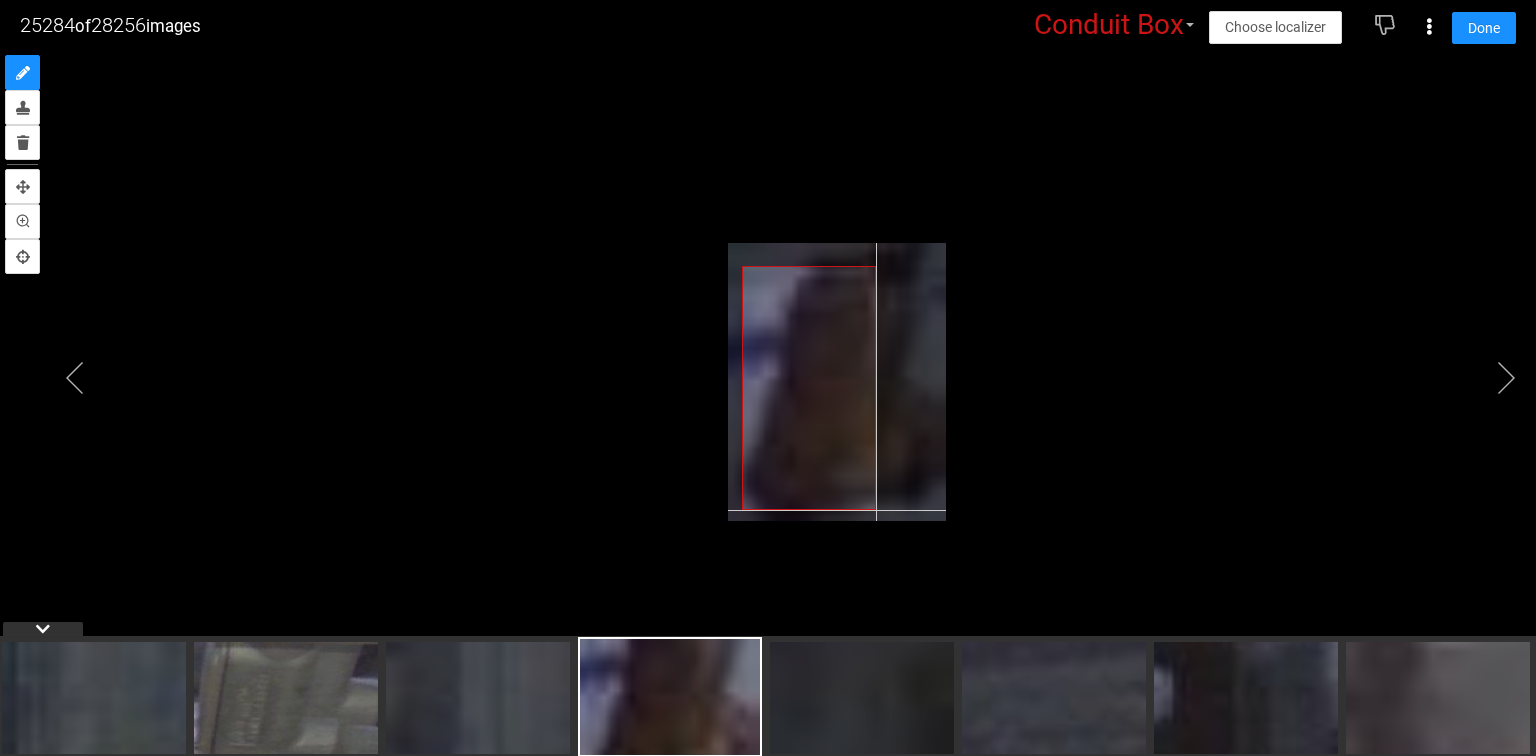 click at bounding box center [837, 382] 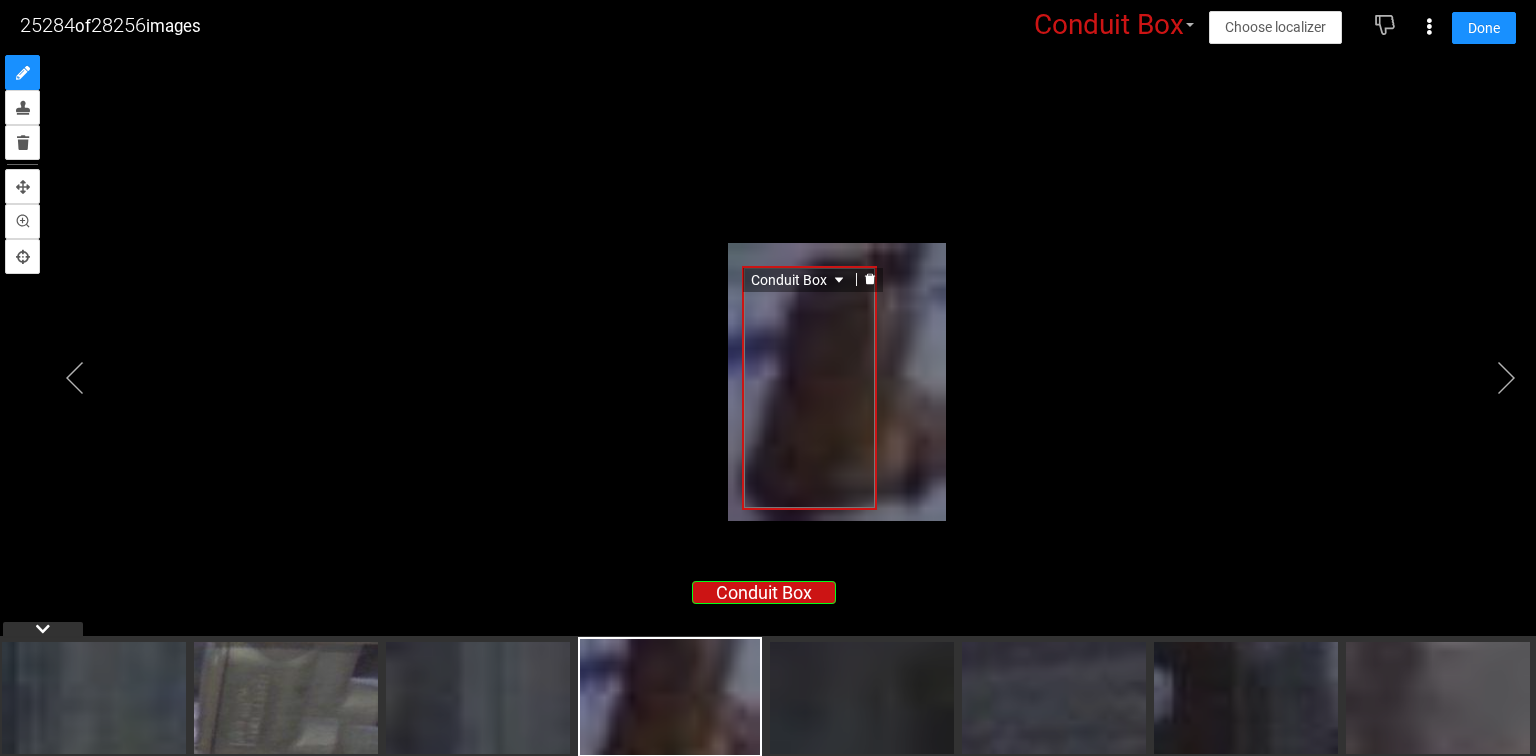 click on "Conduit Box" at bounding box center (799, 280) 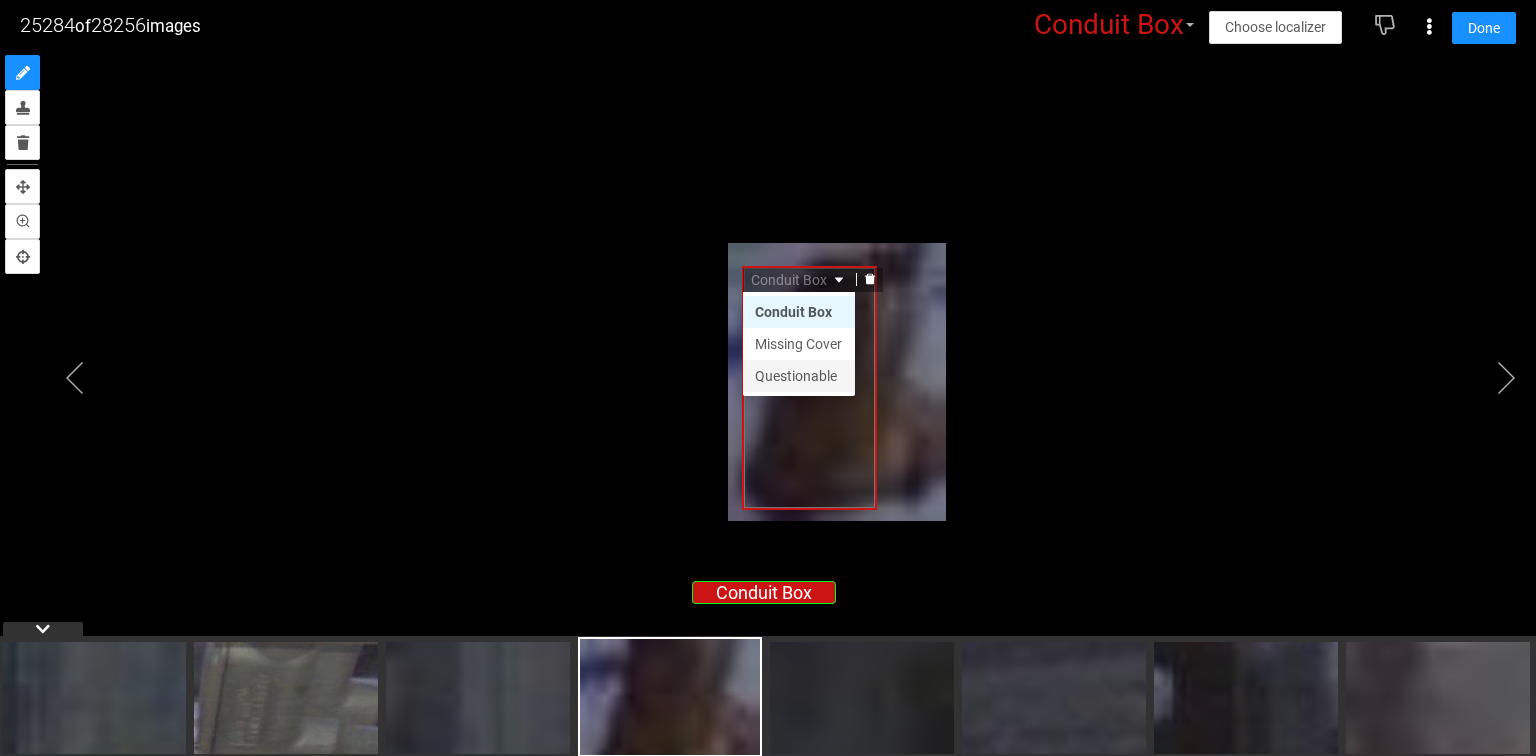 click on "Questionable" at bounding box center (799, 376) 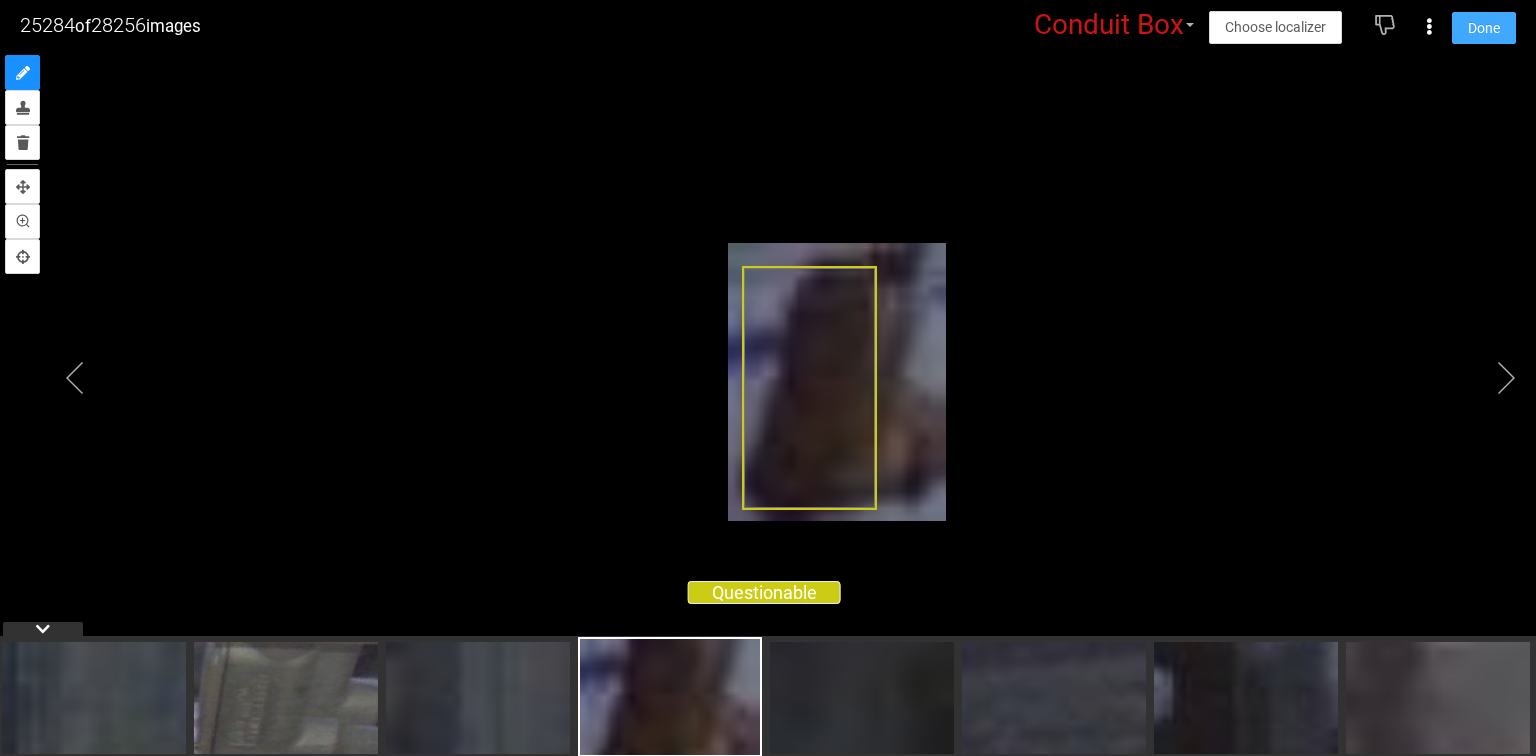 click on "Done" at bounding box center [1484, 28] 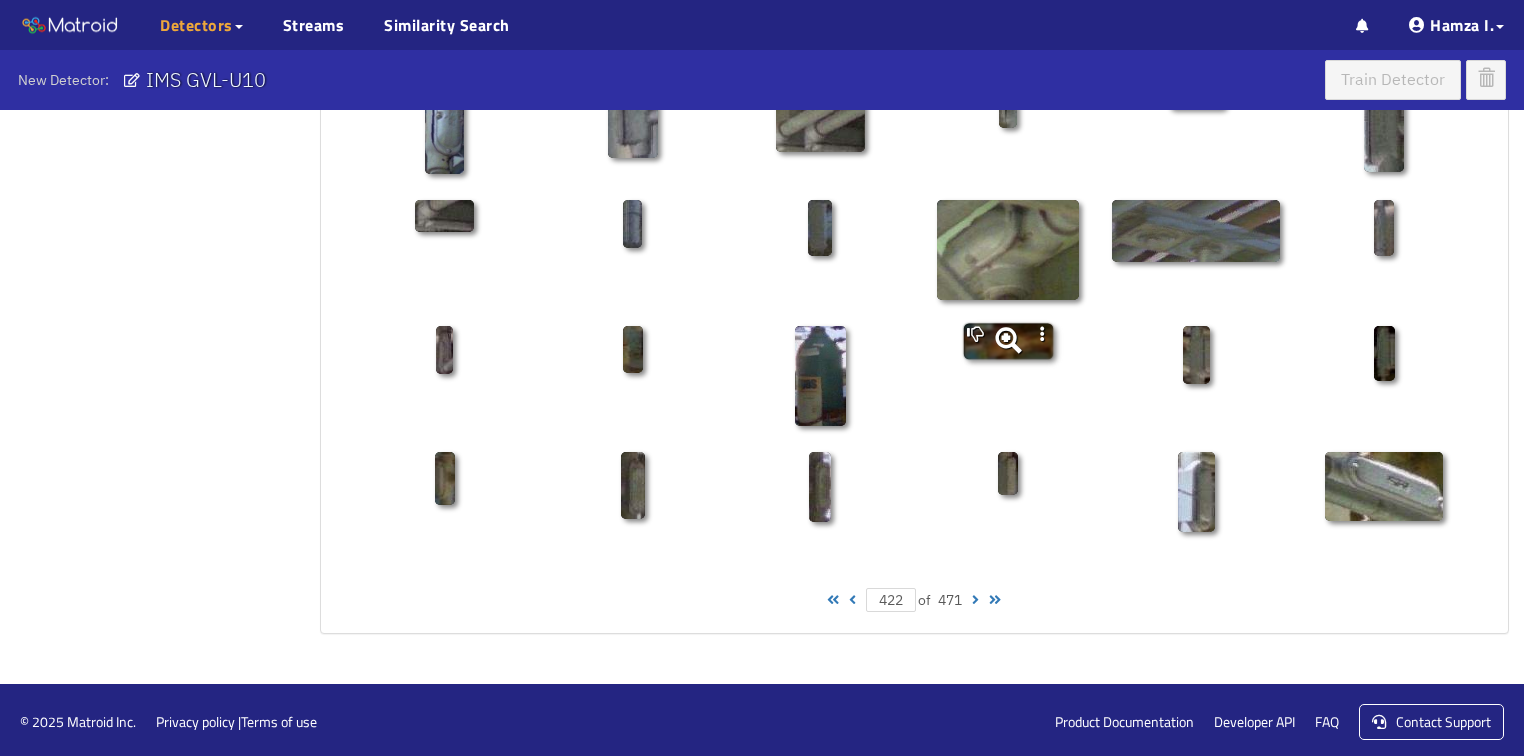 scroll, scrollTop: 1010, scrollLeft: 0, axis: vertical 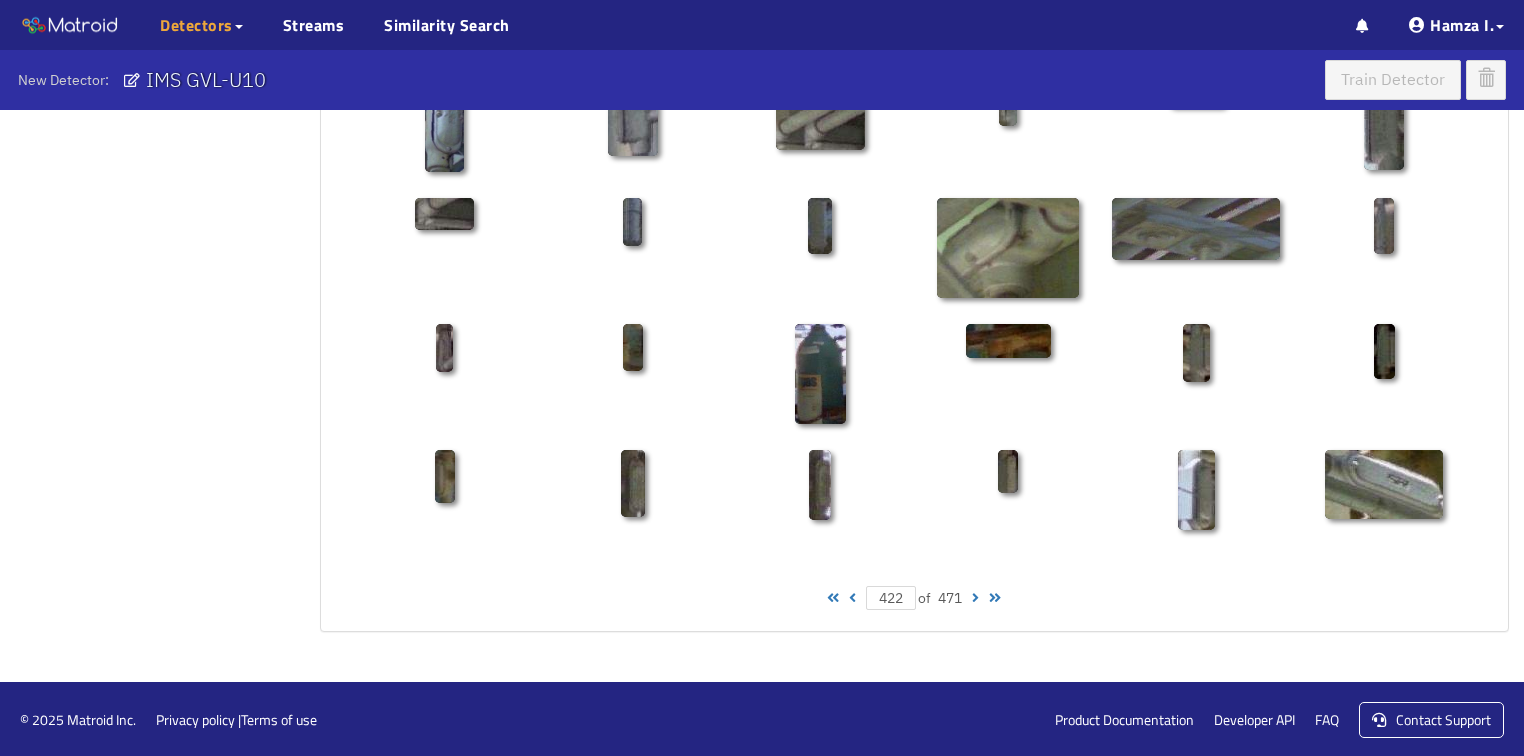 click at bounding box center (975, 598) 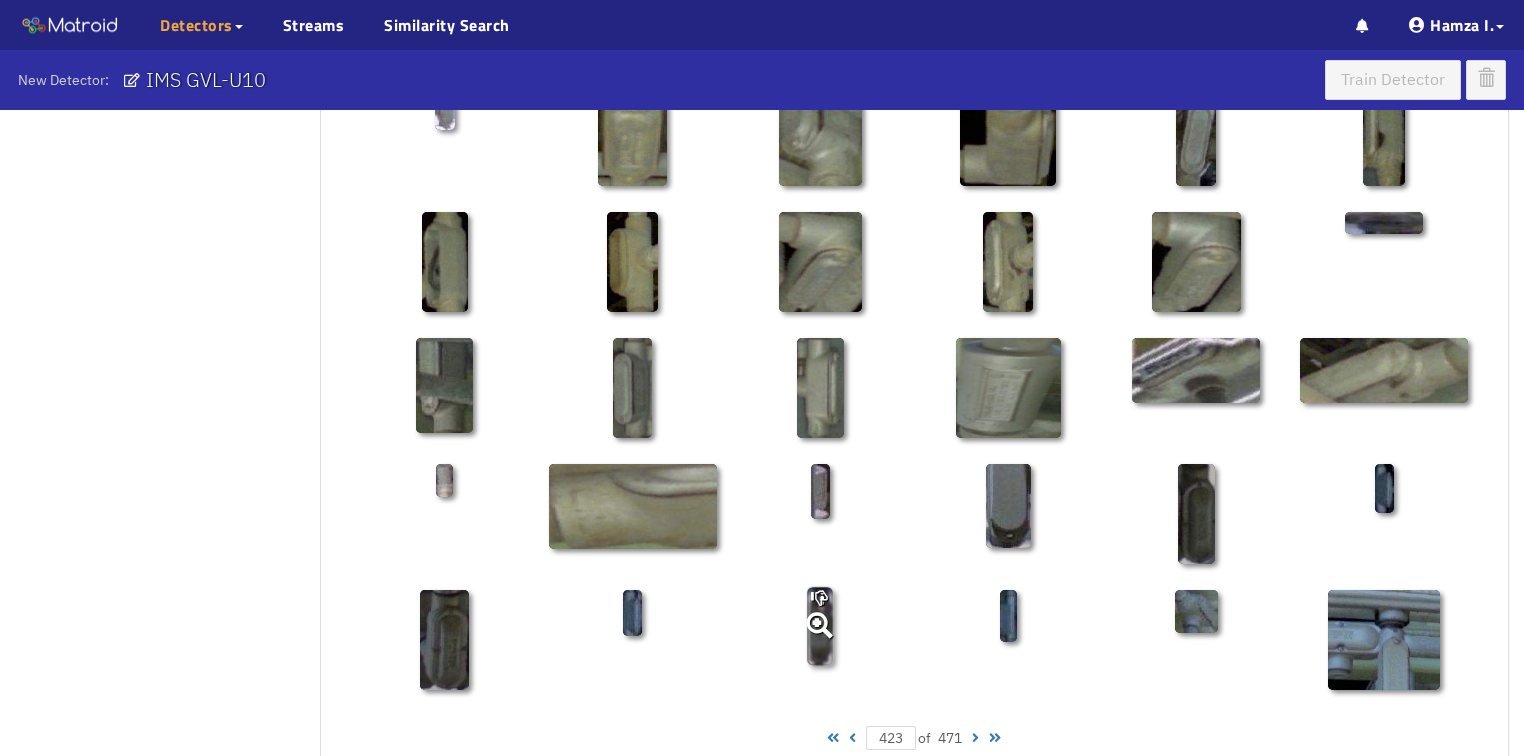 scroll, scrollTop: 1010, scrollLeft: 0, axis: vertical 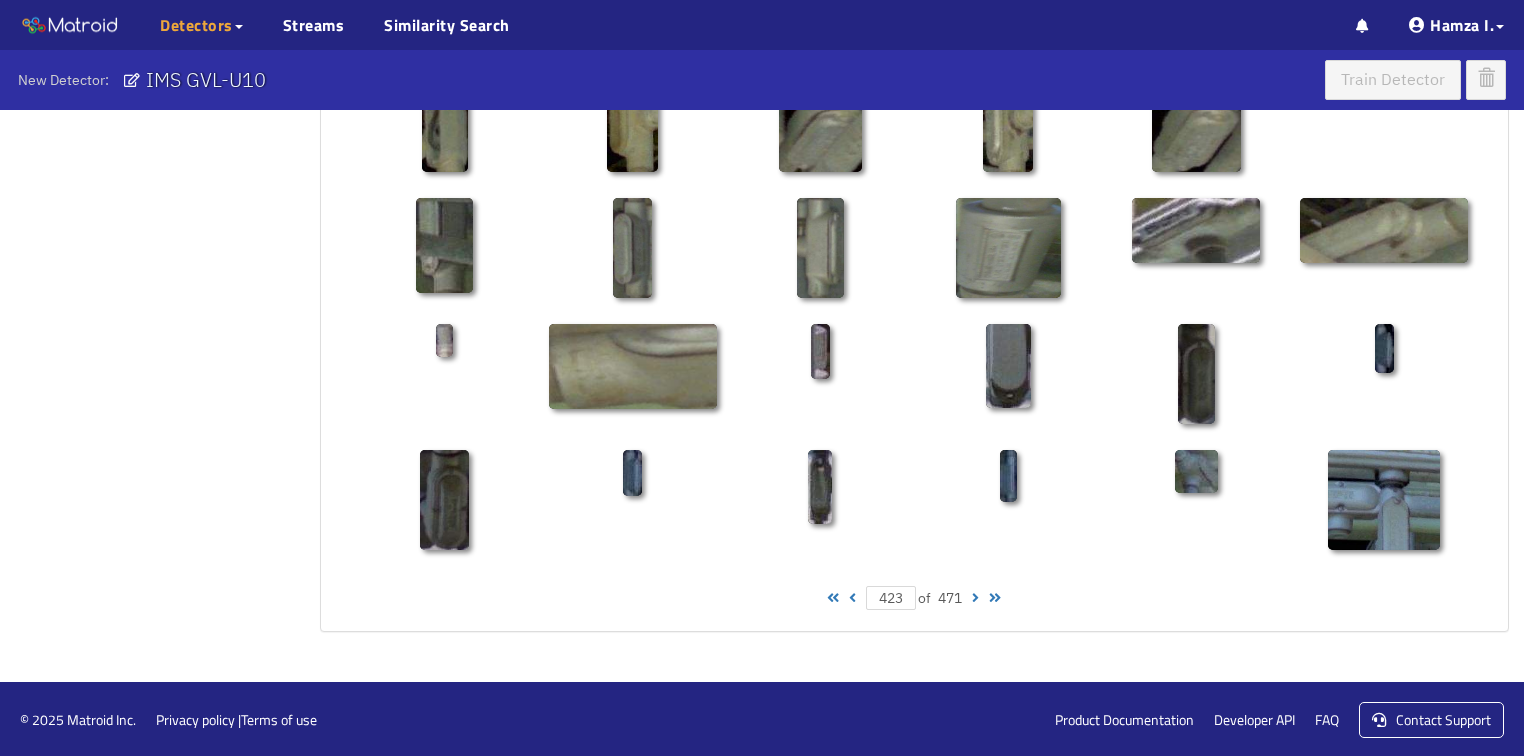 click at bounding box center [975, 598] 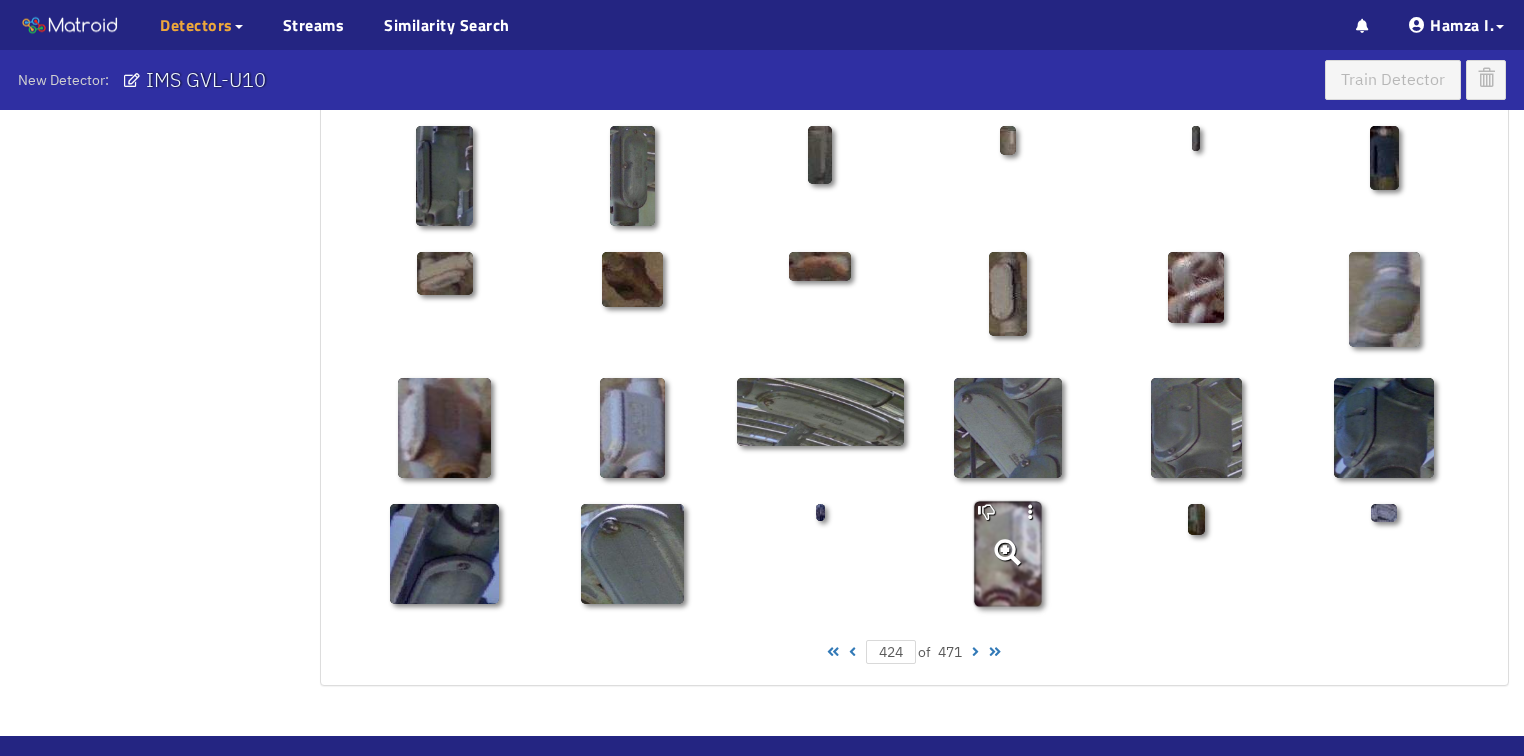 scroll, scrollTop: 1010, scrollLeft: 0, axis: vertical 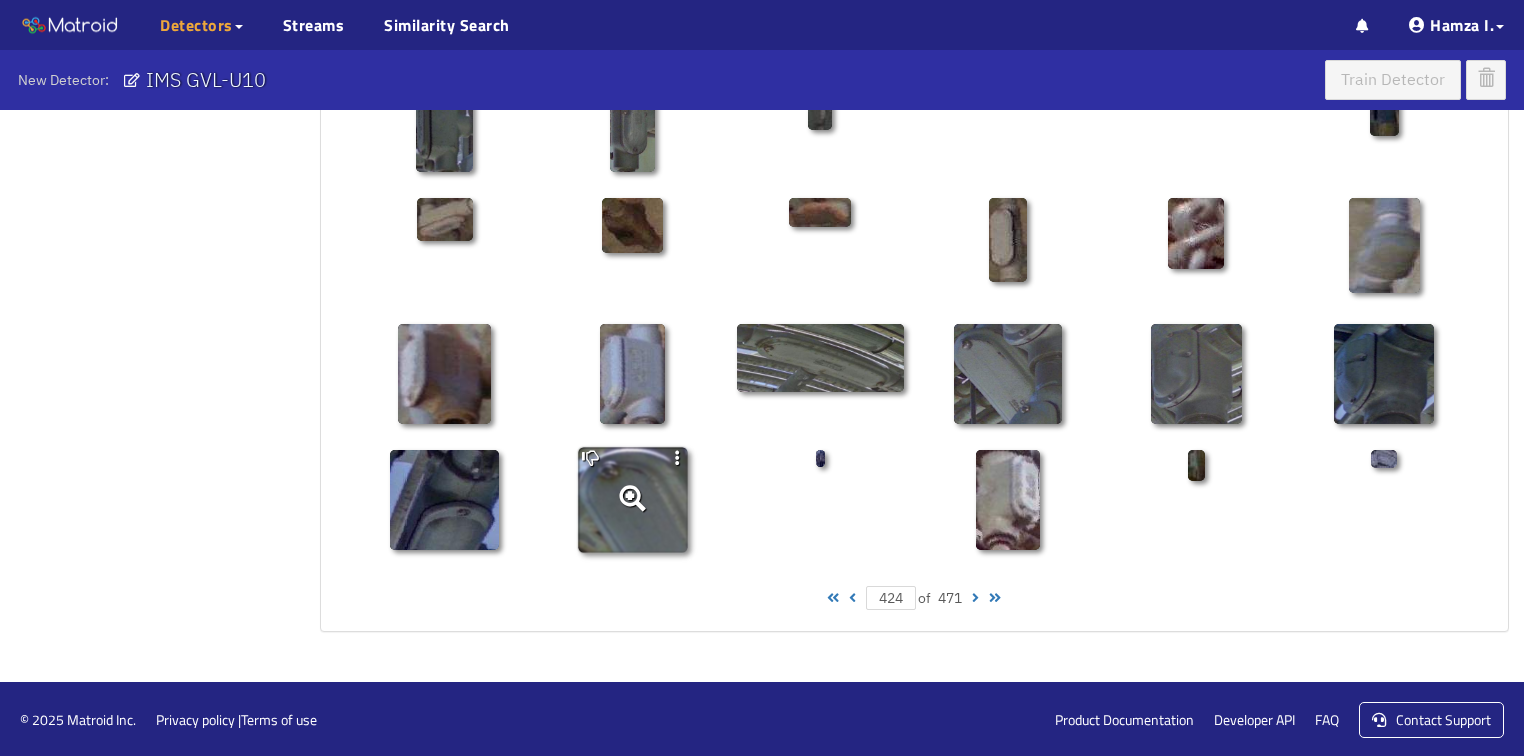 click 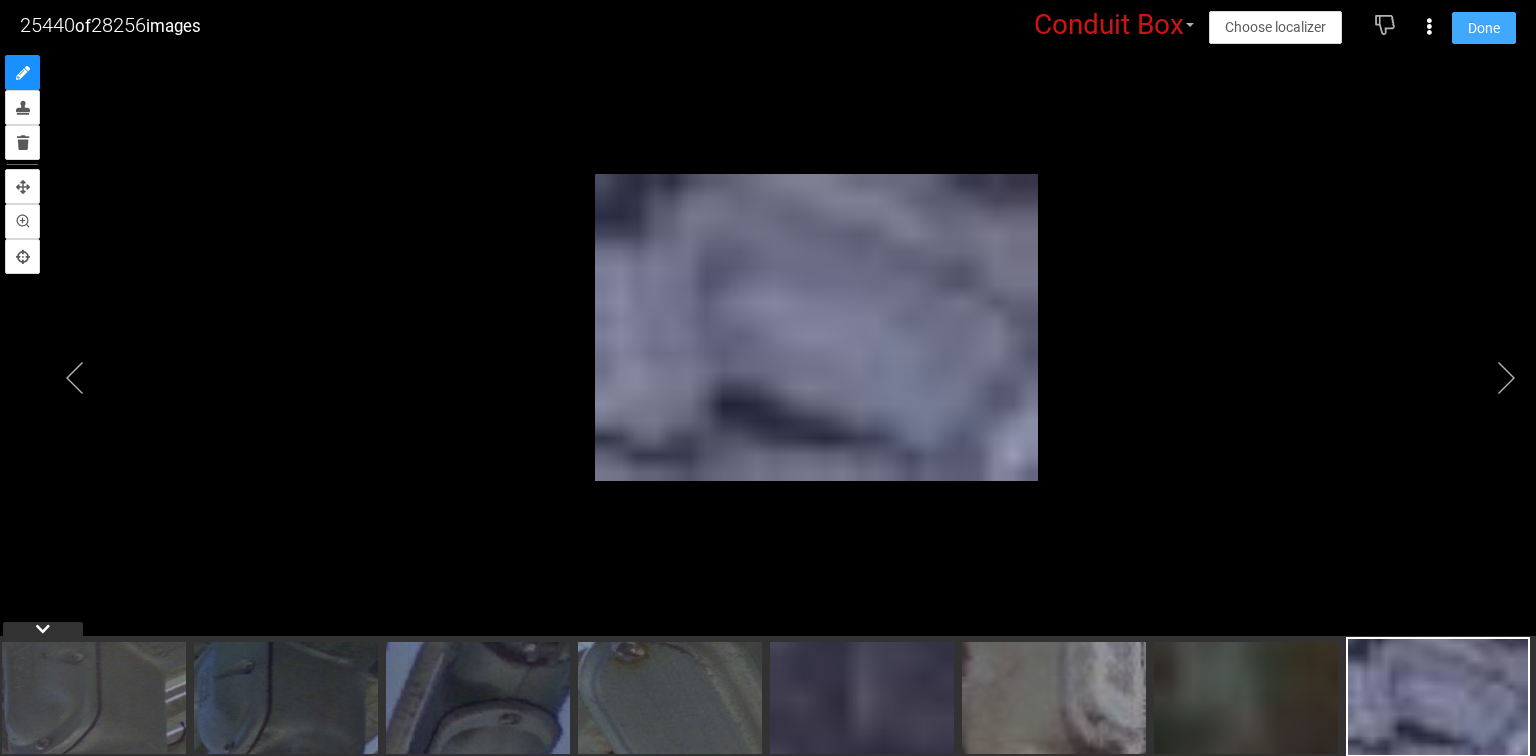 click on "Done" at bounding box center (1484, 28) 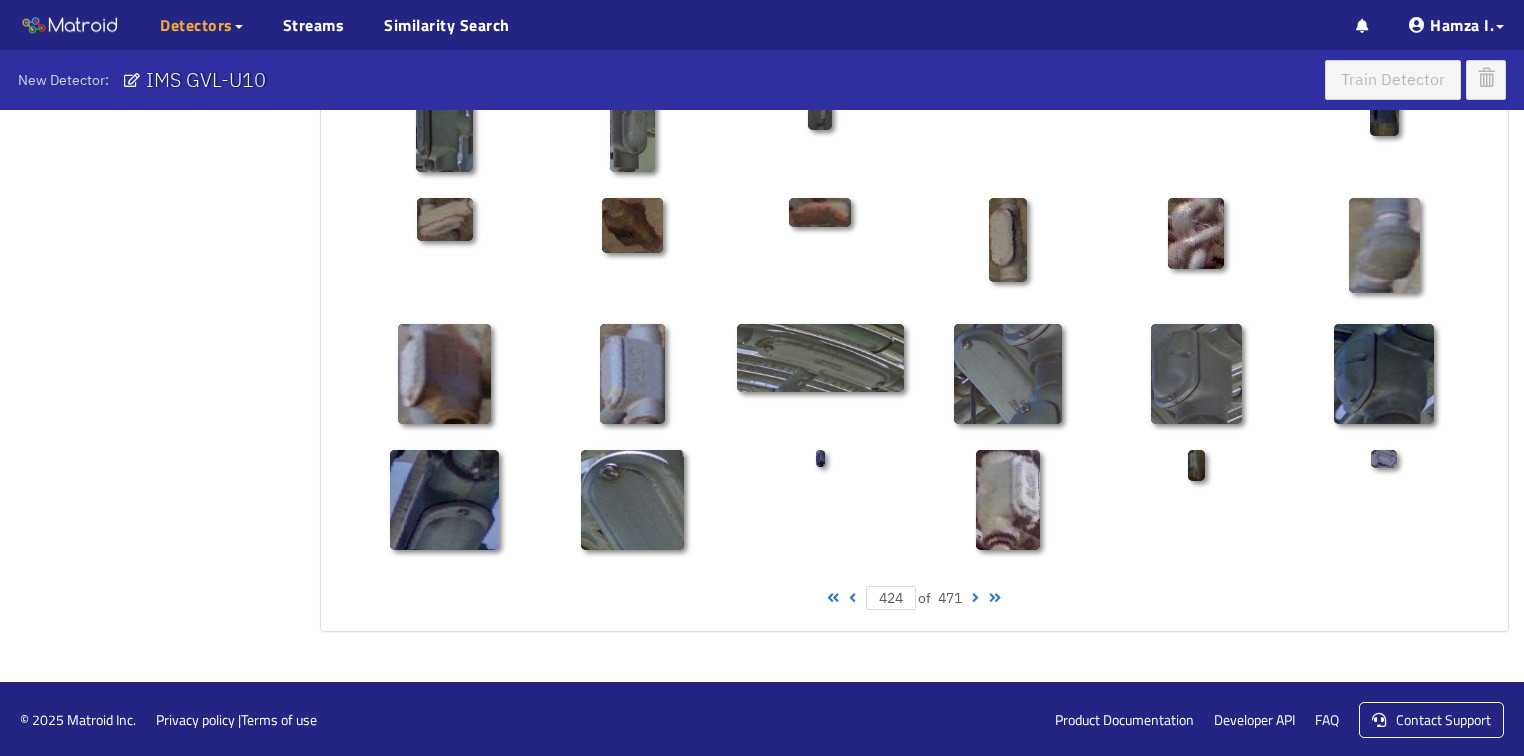 click at bounding box center [975, 598] 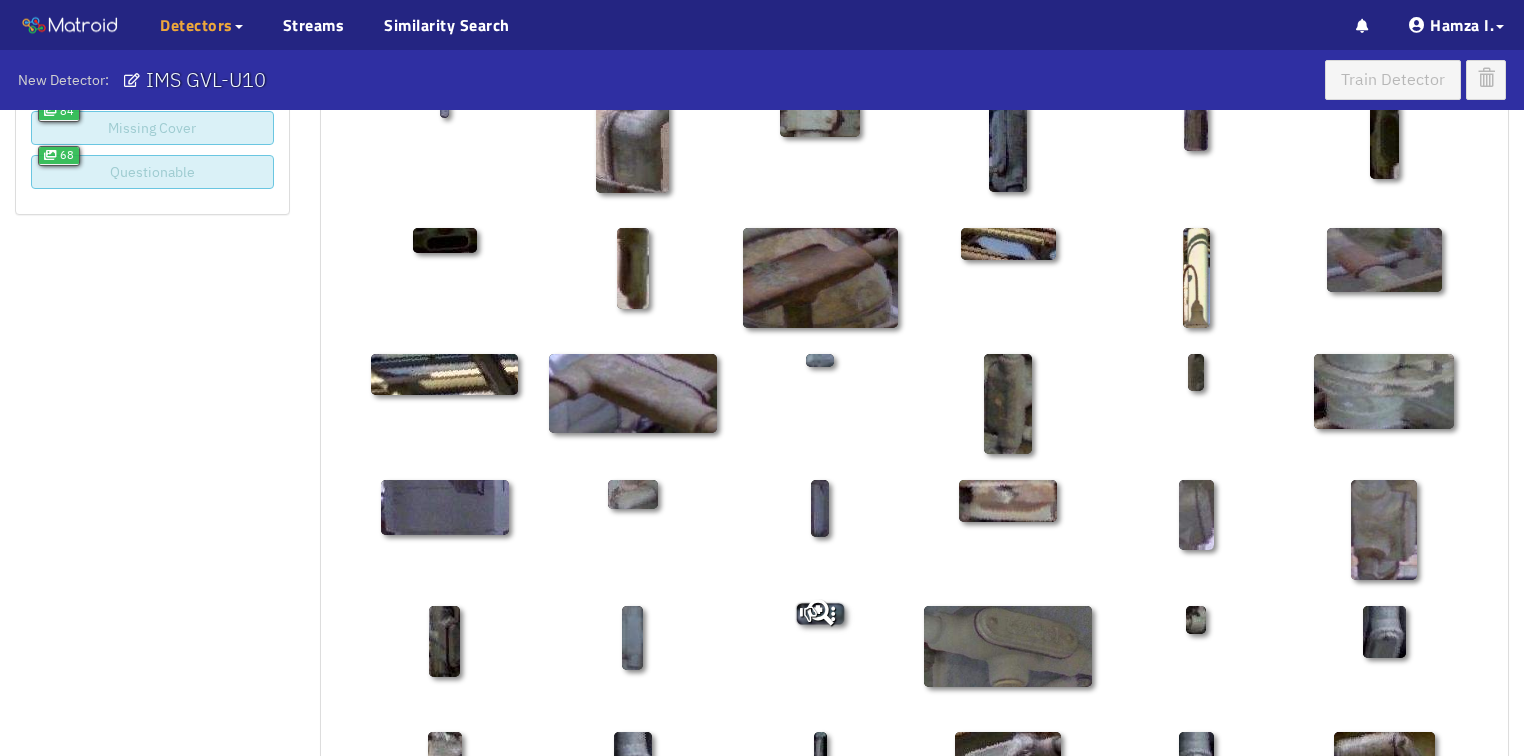 scroll, scrollTop: 0, scrollLeft: 0, axis: both 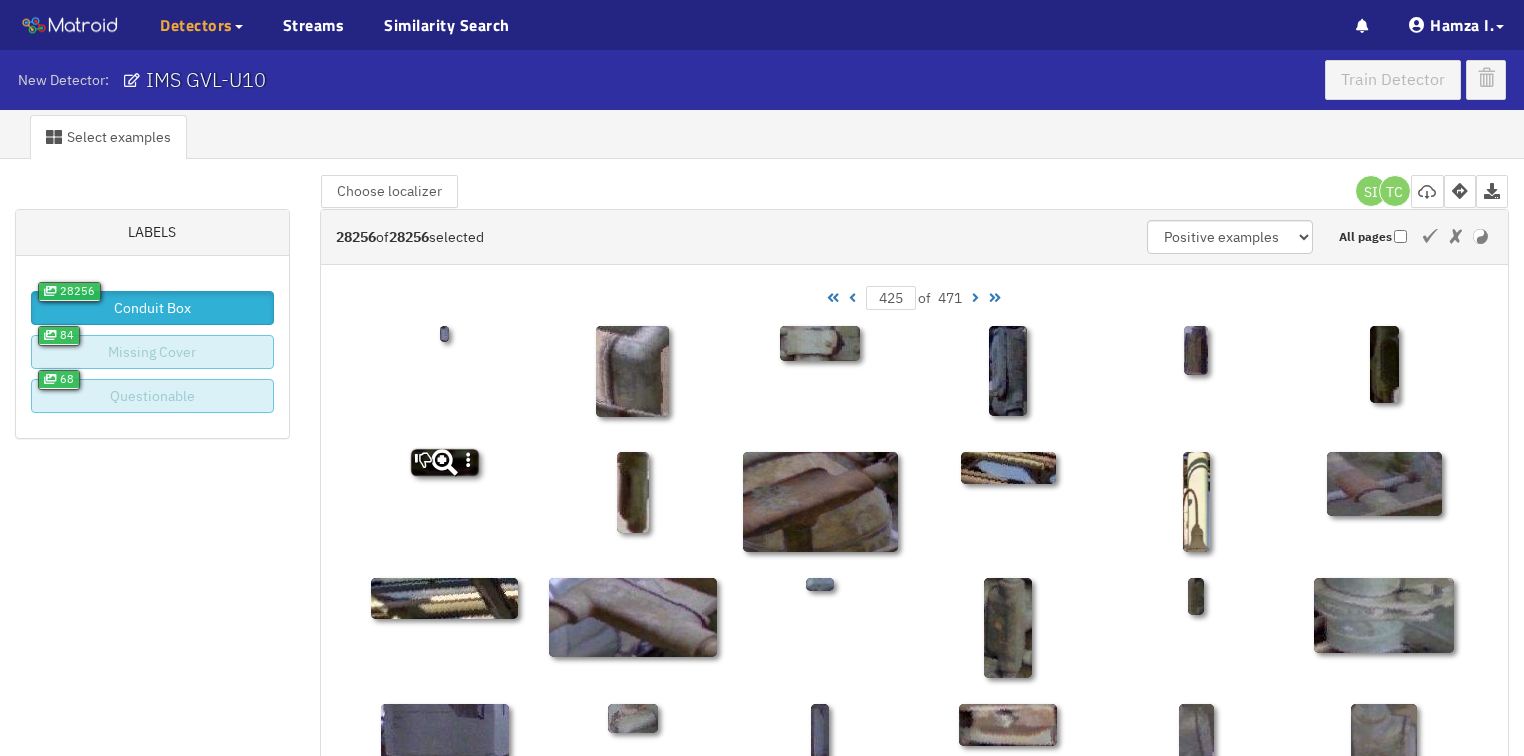 click 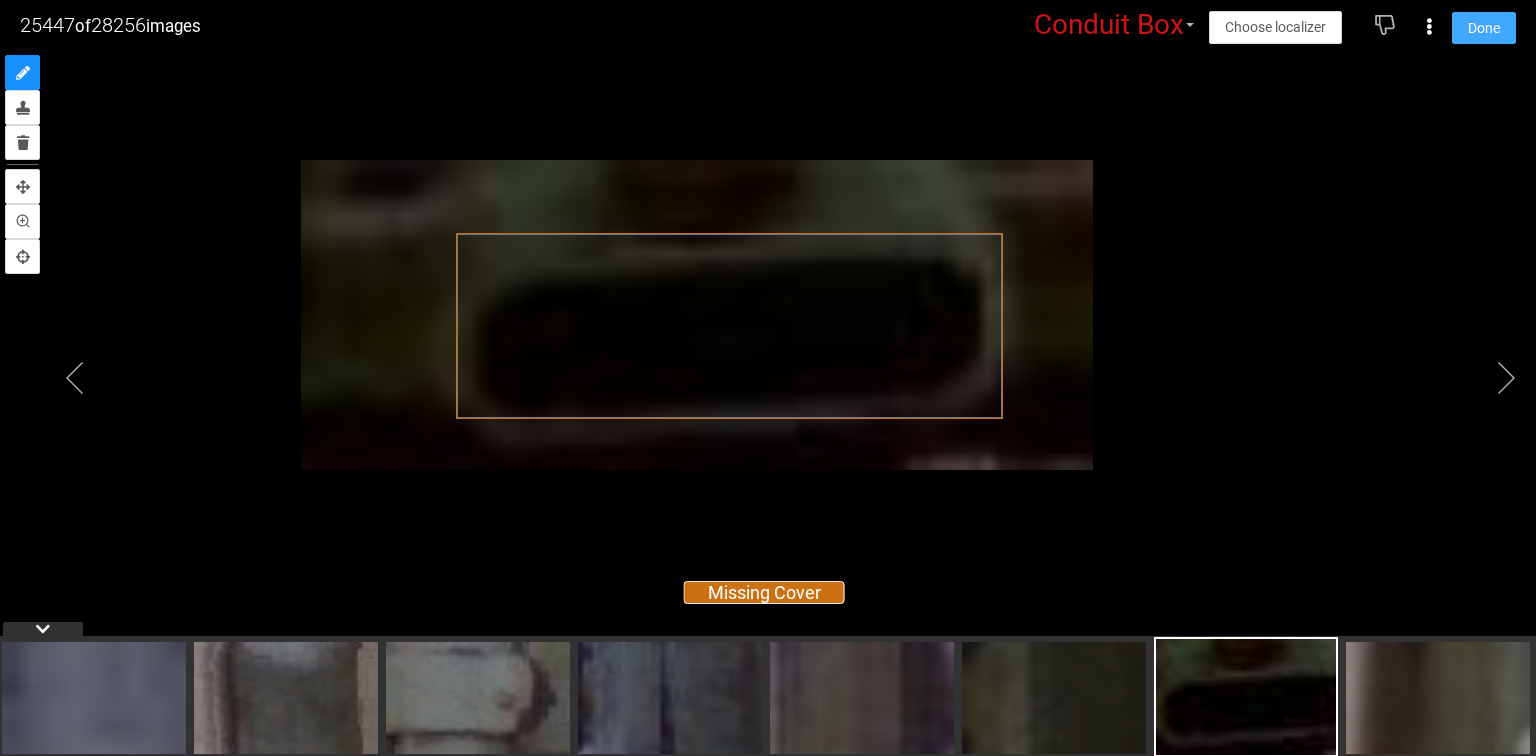 click on "Done" at bounding box center (1484, 28) 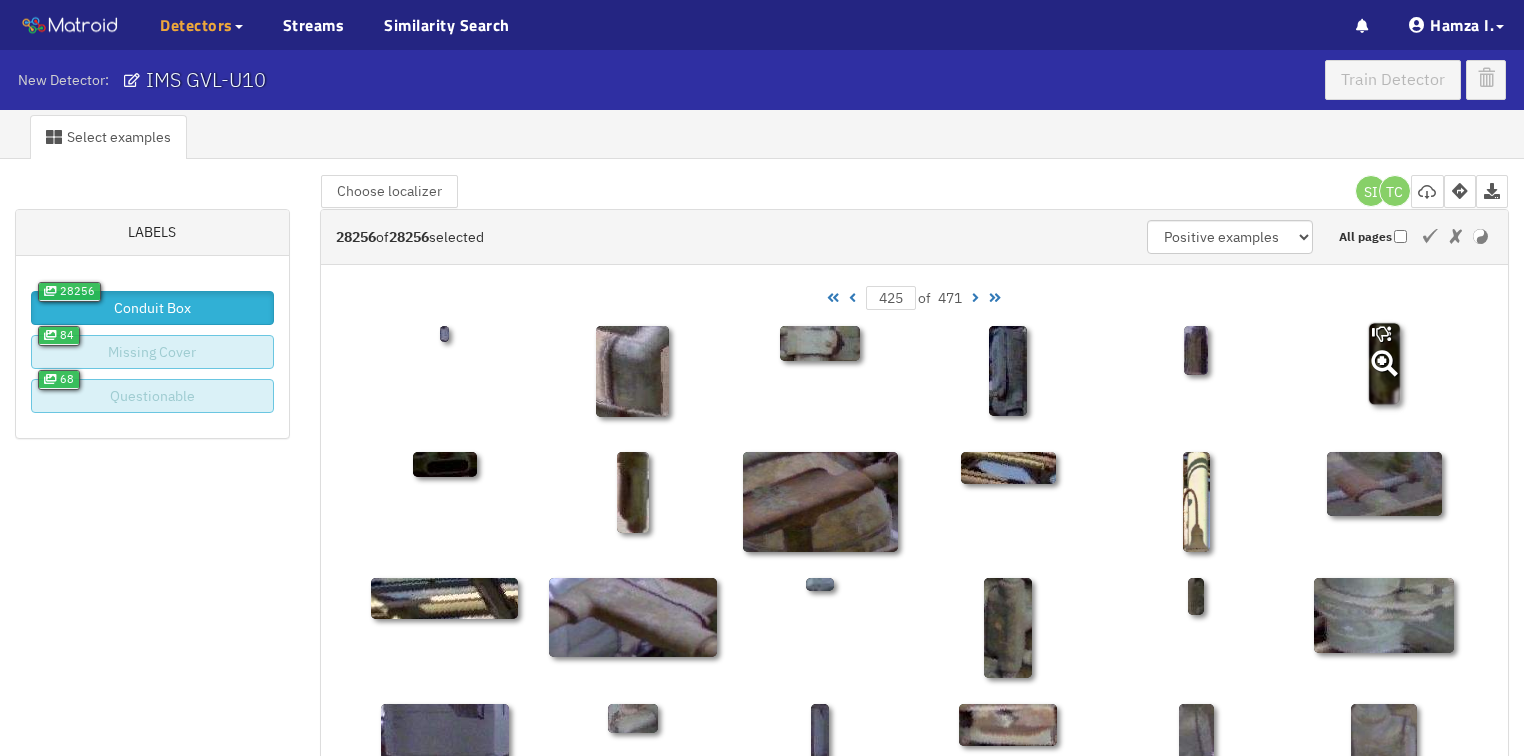 click 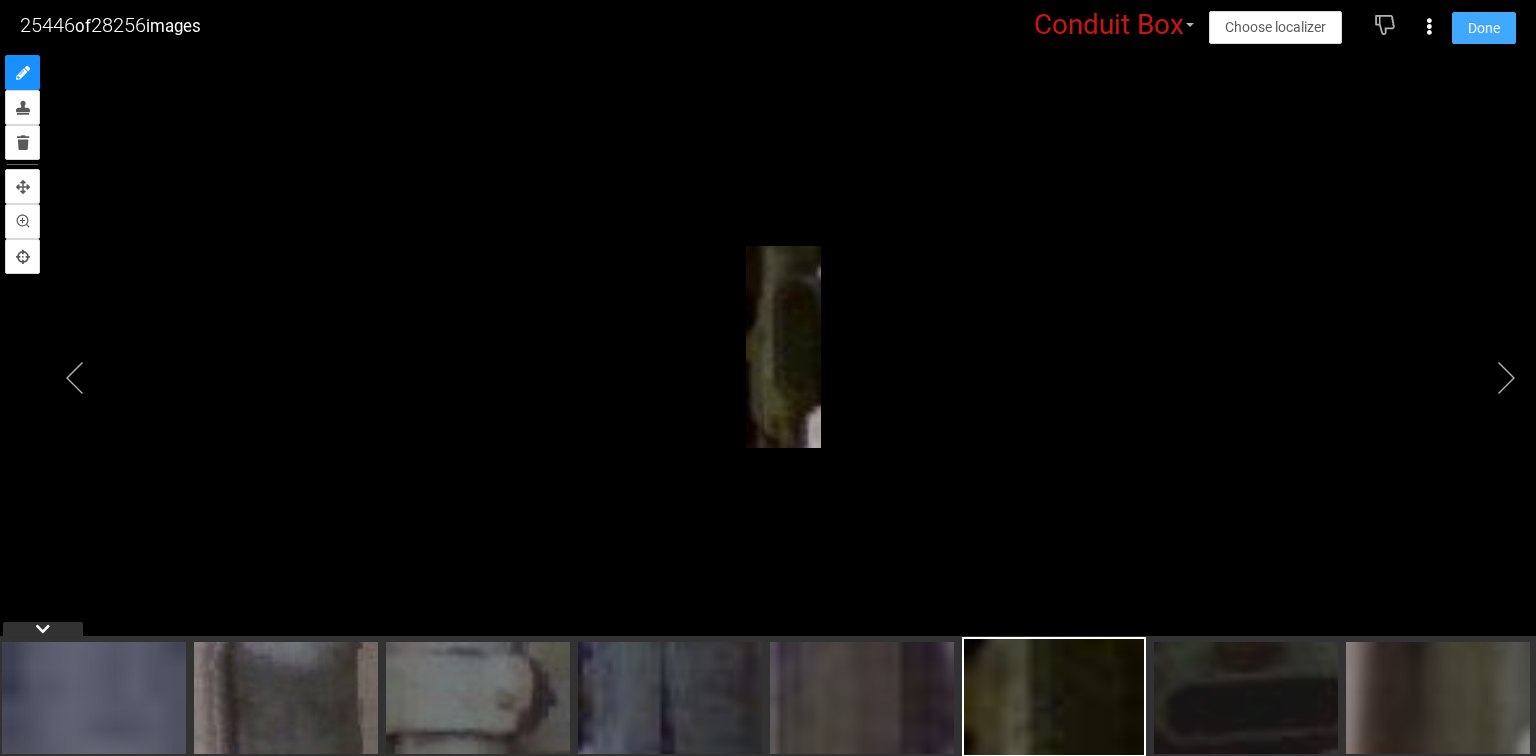 click on "Done" at bounding box center (1484, 28) 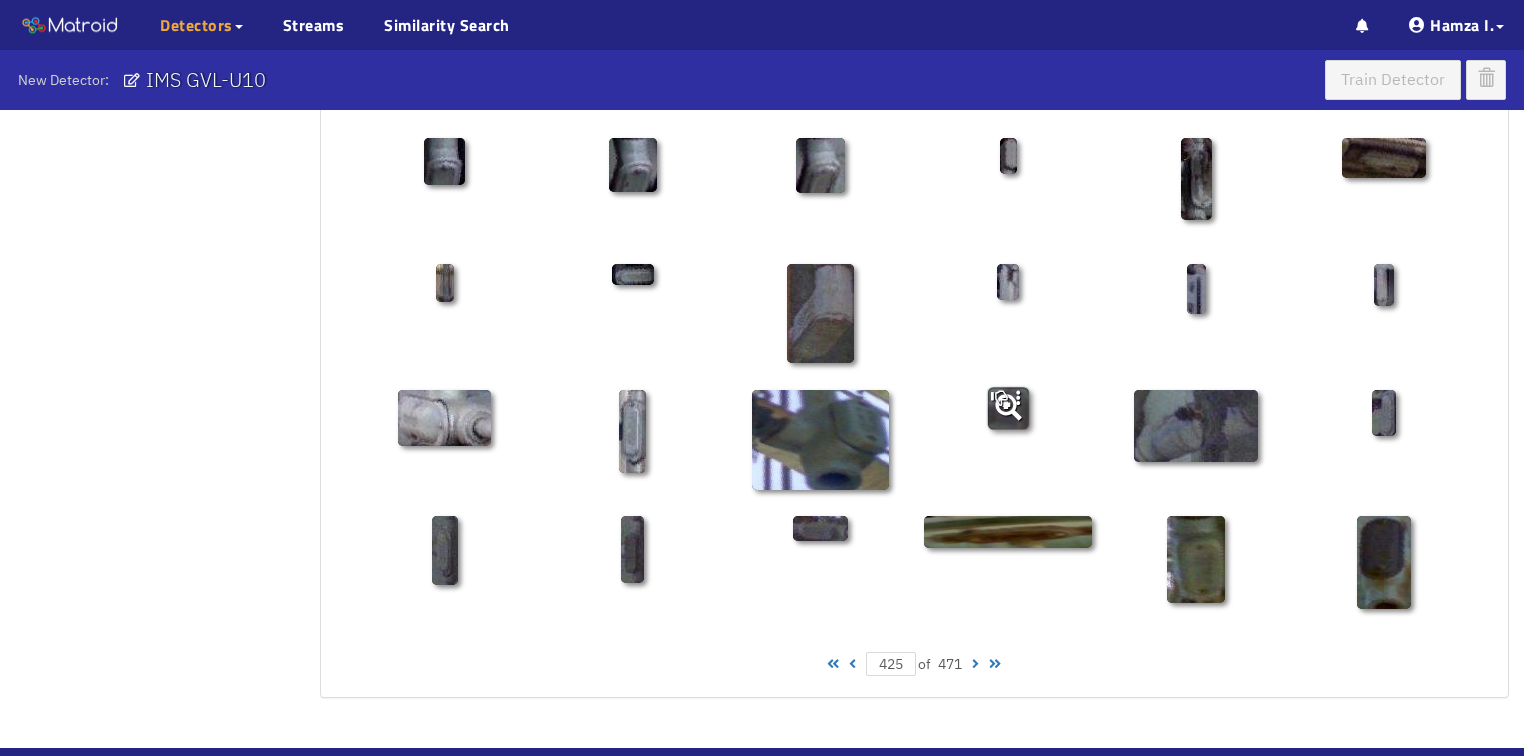 scroll, scrollTop: 1010, scrollLeft: 0, axis: vertical 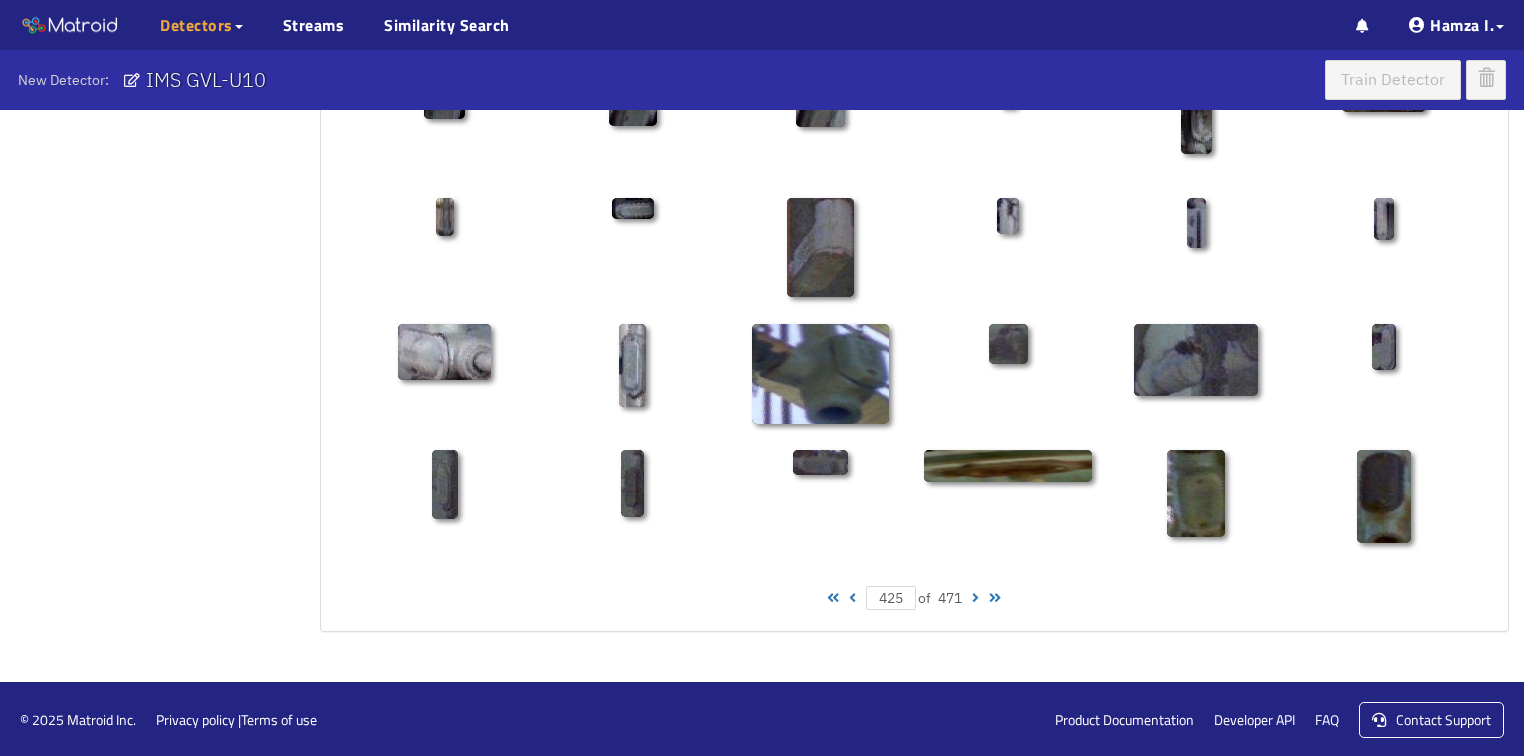 click at bounding box center (975, 598) 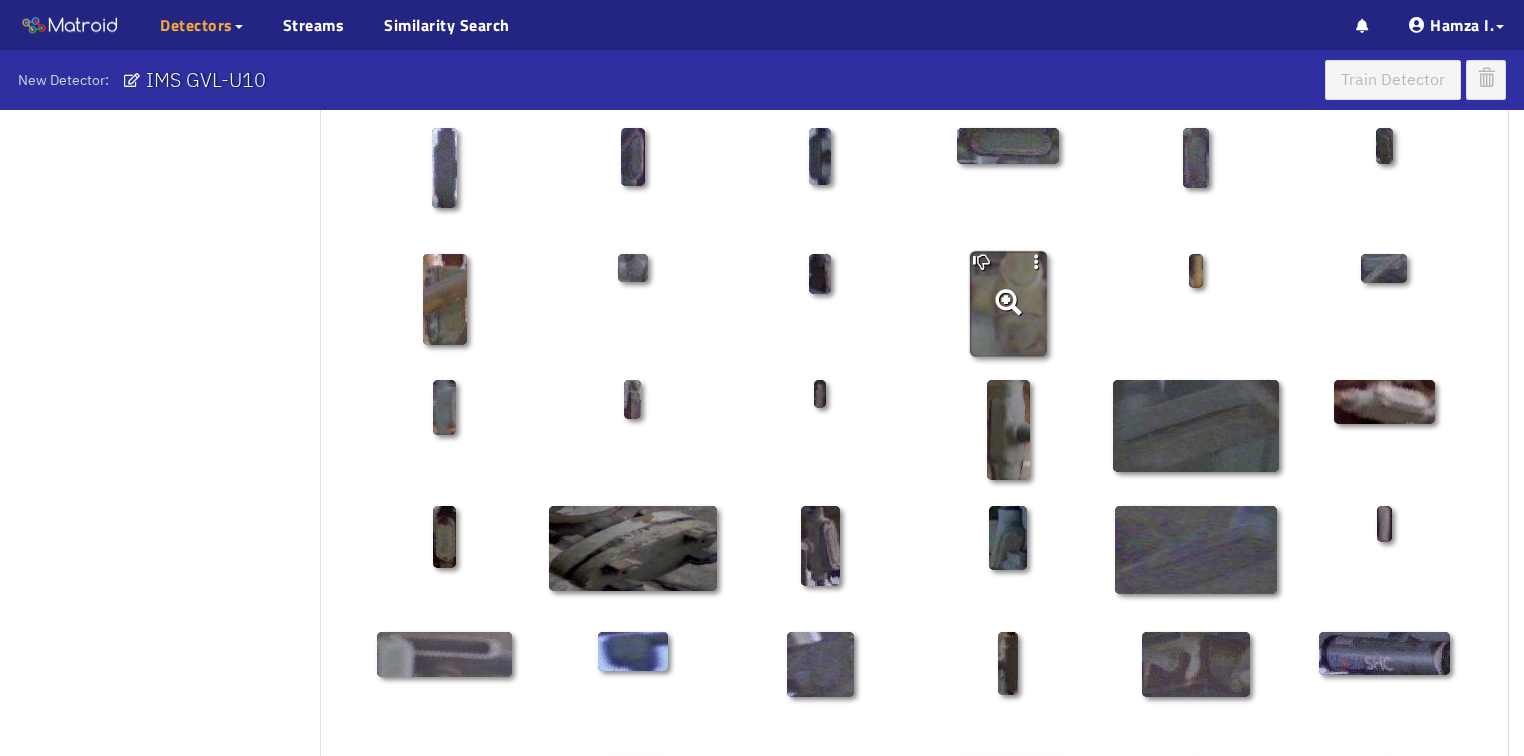 scroll, scrollTop: 0, scrollLeft: 0, axis: both 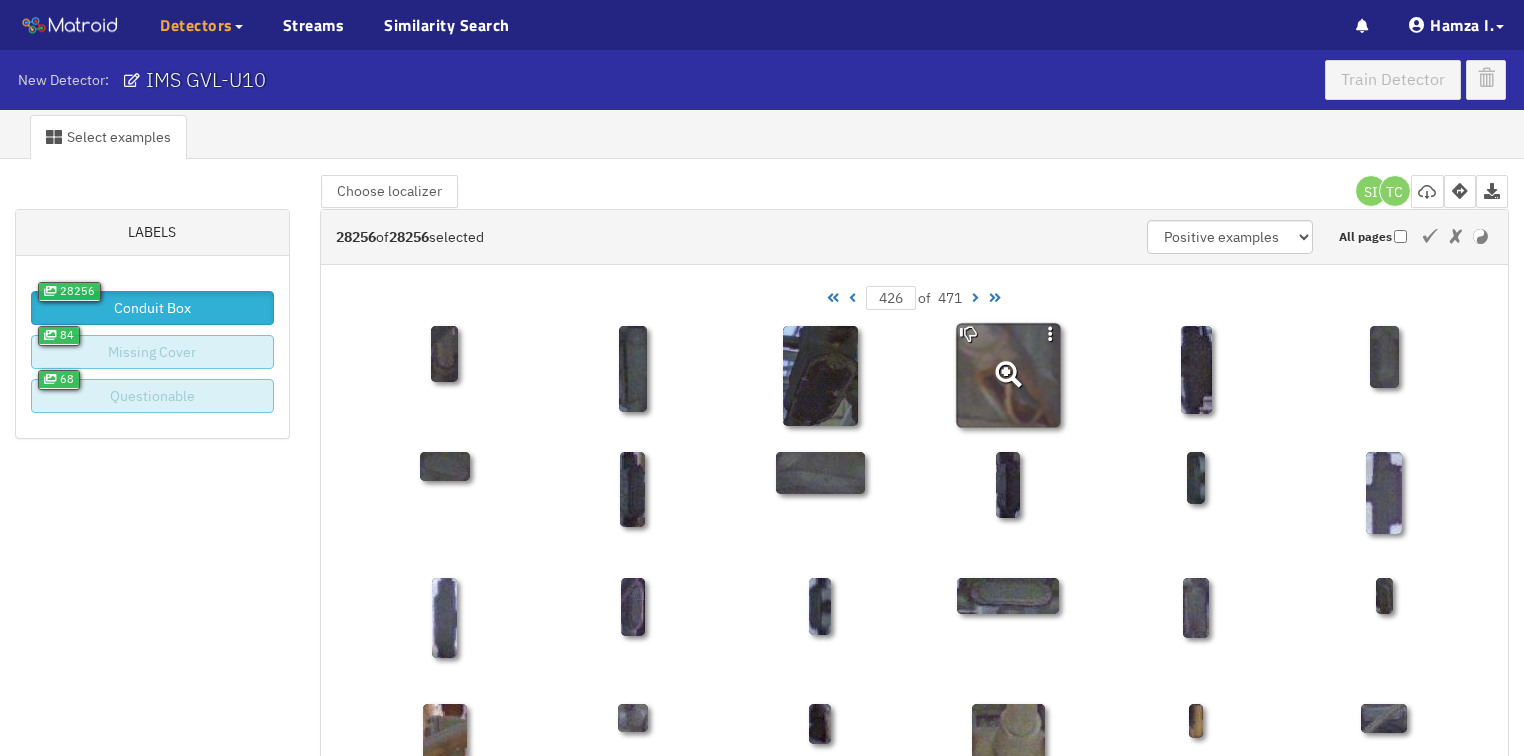 click 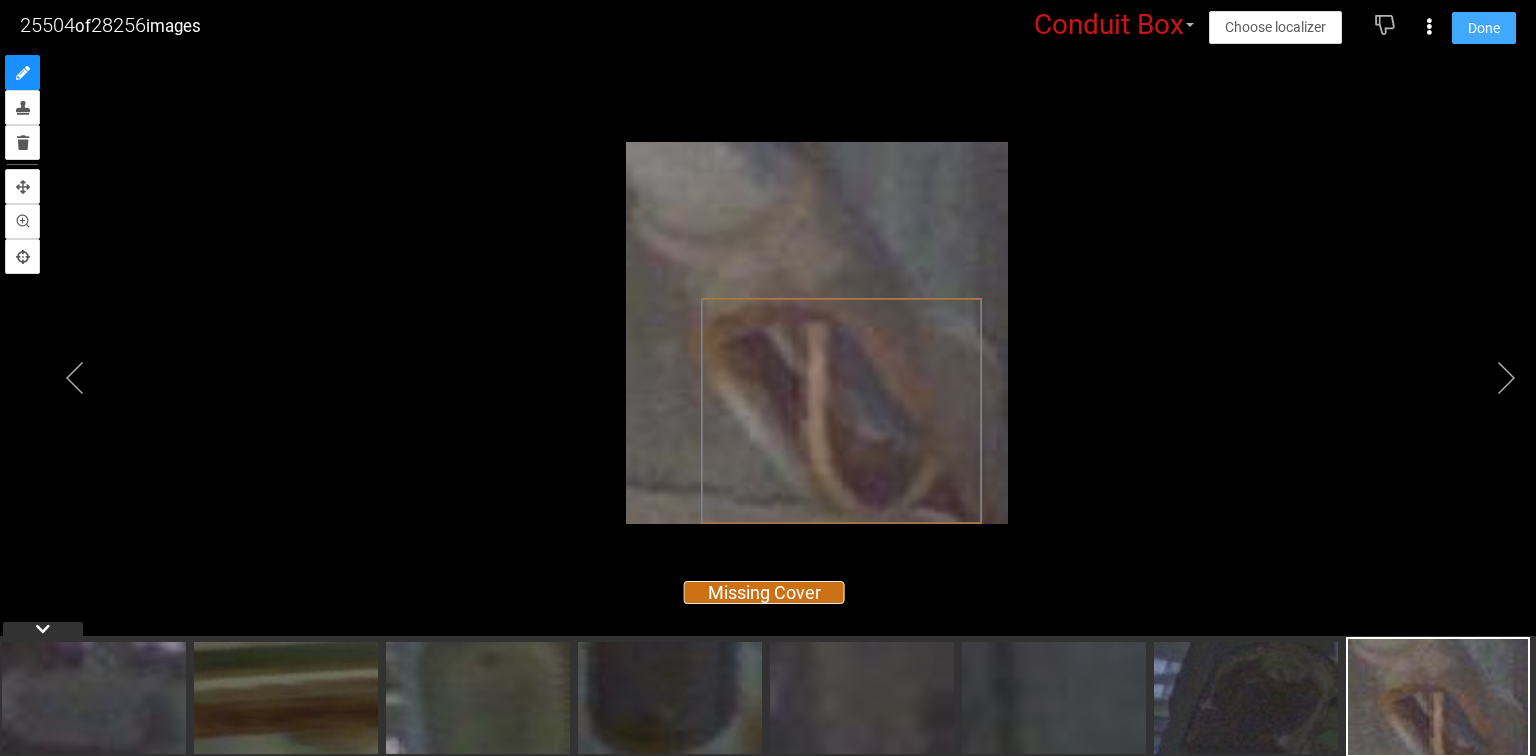 click on "Done" at bounding box center [1484, 28] 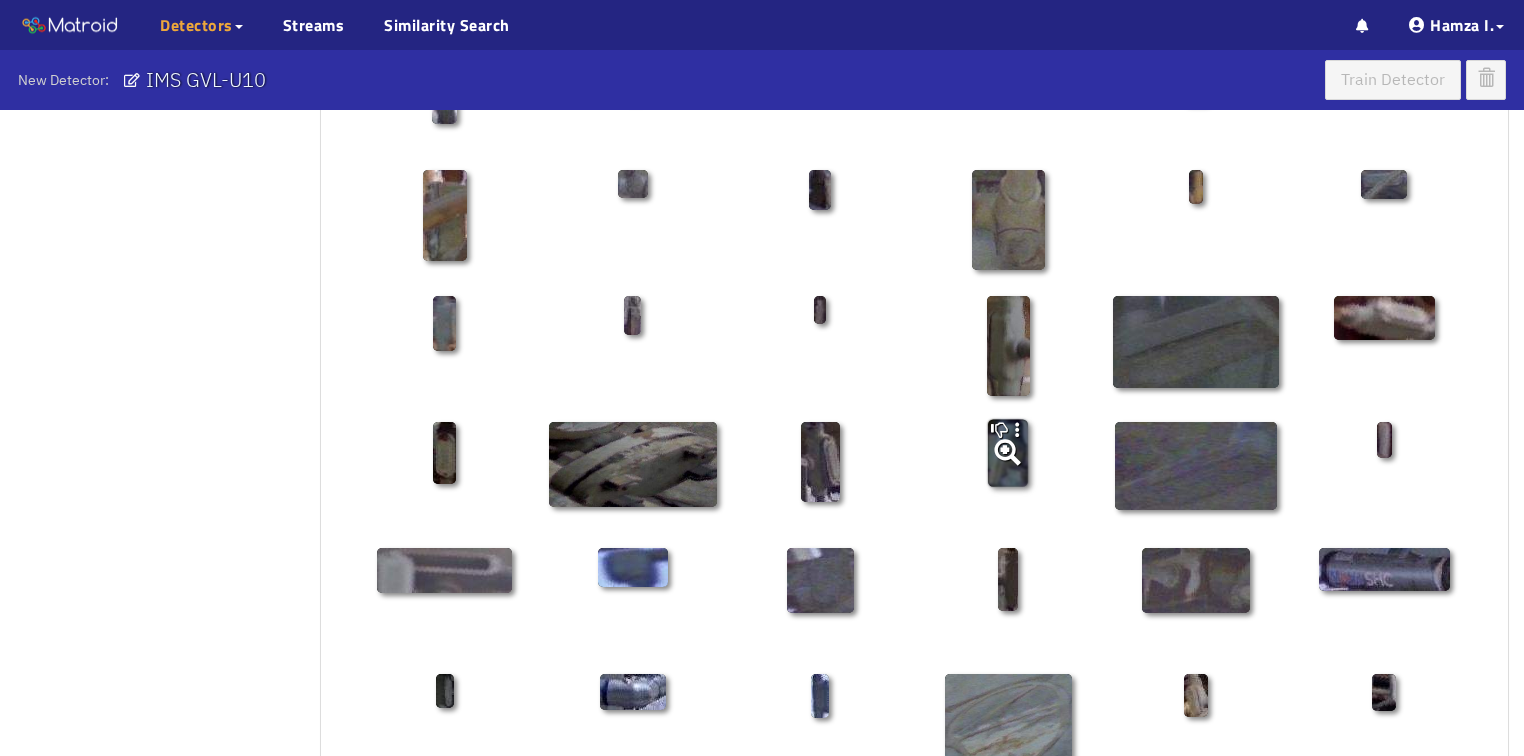 scroll, scrollTop: 560, scrollLeft: 0, axis: vertical 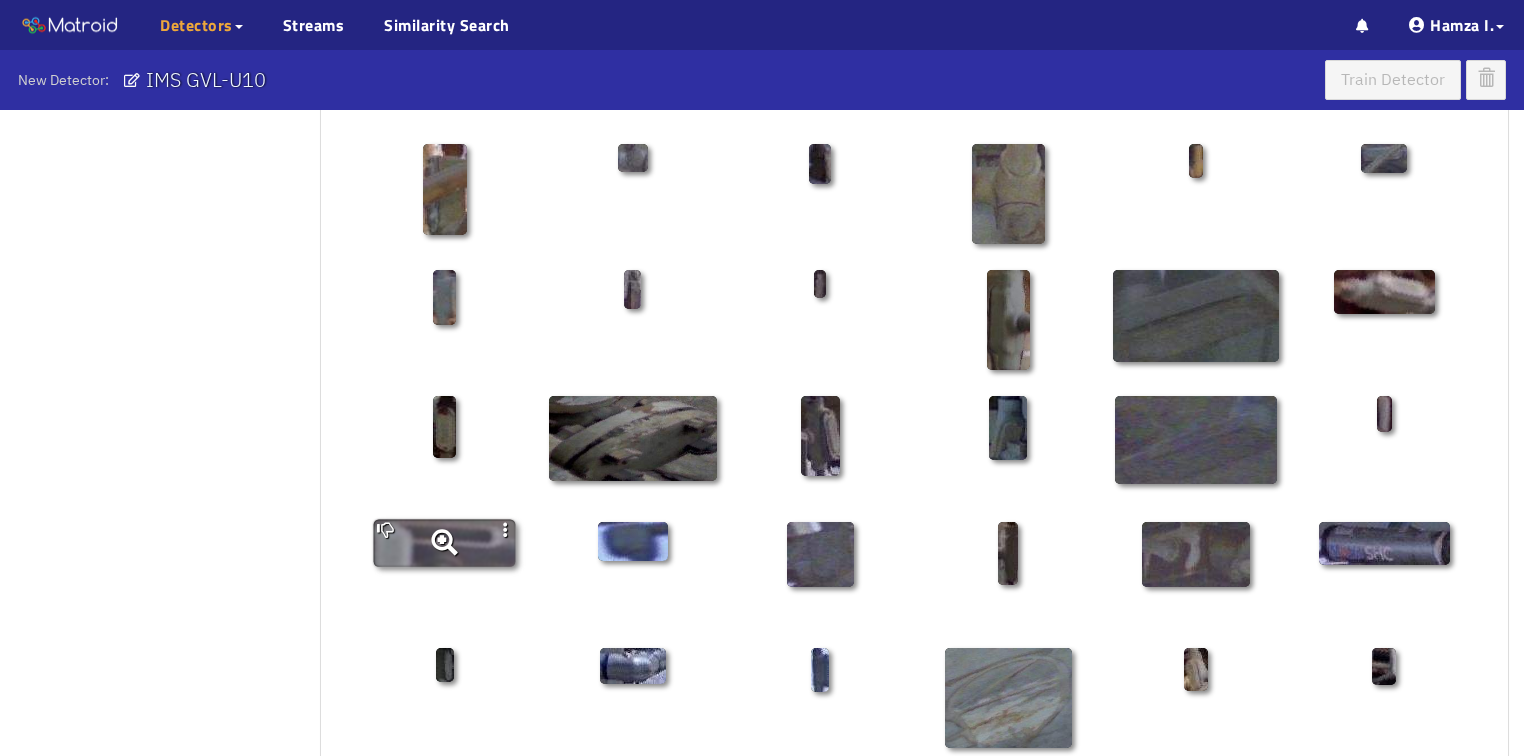 click 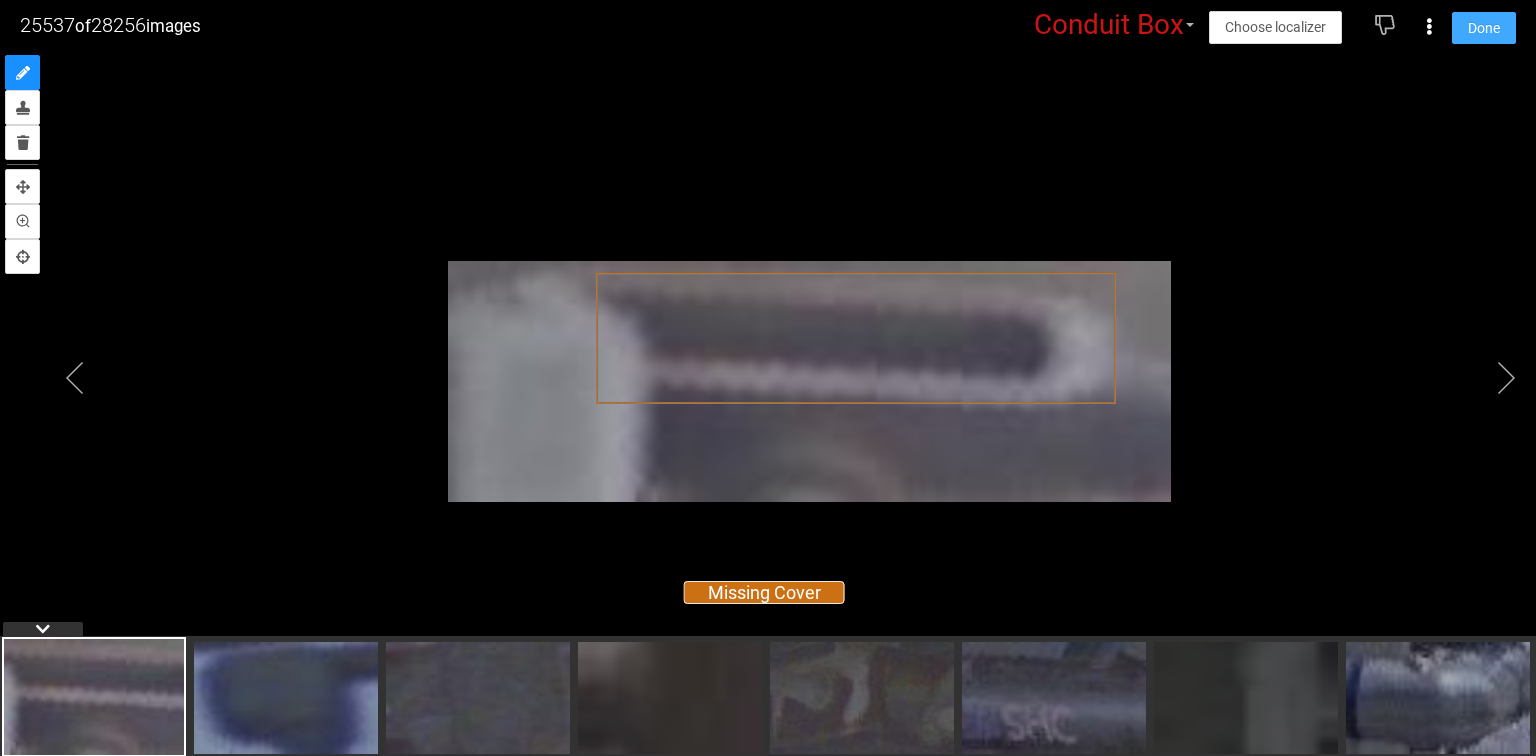 click on "Done" at bounding box center (1484, 28) 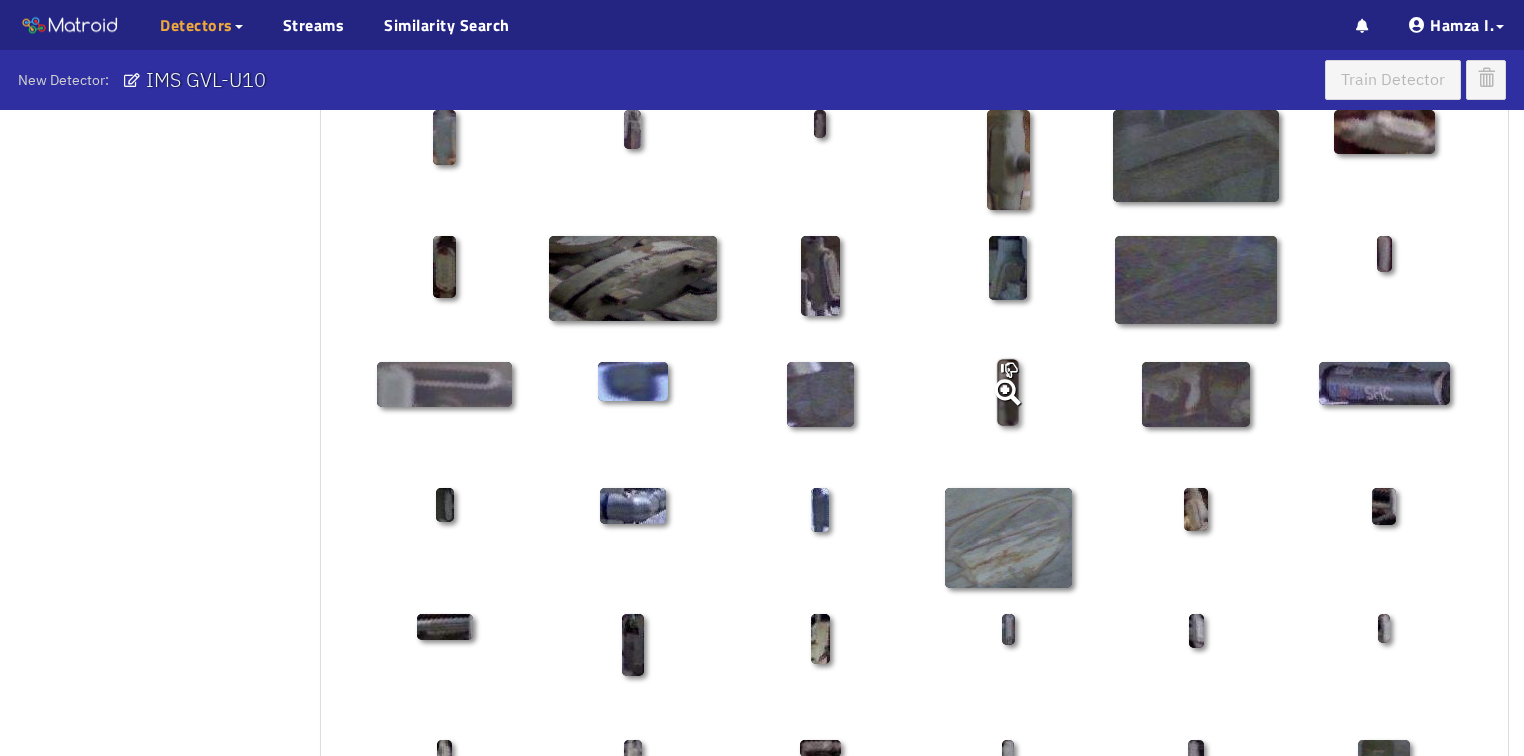 scroll, scrollTop: 960, scrollLeft: 0, axis: vertical 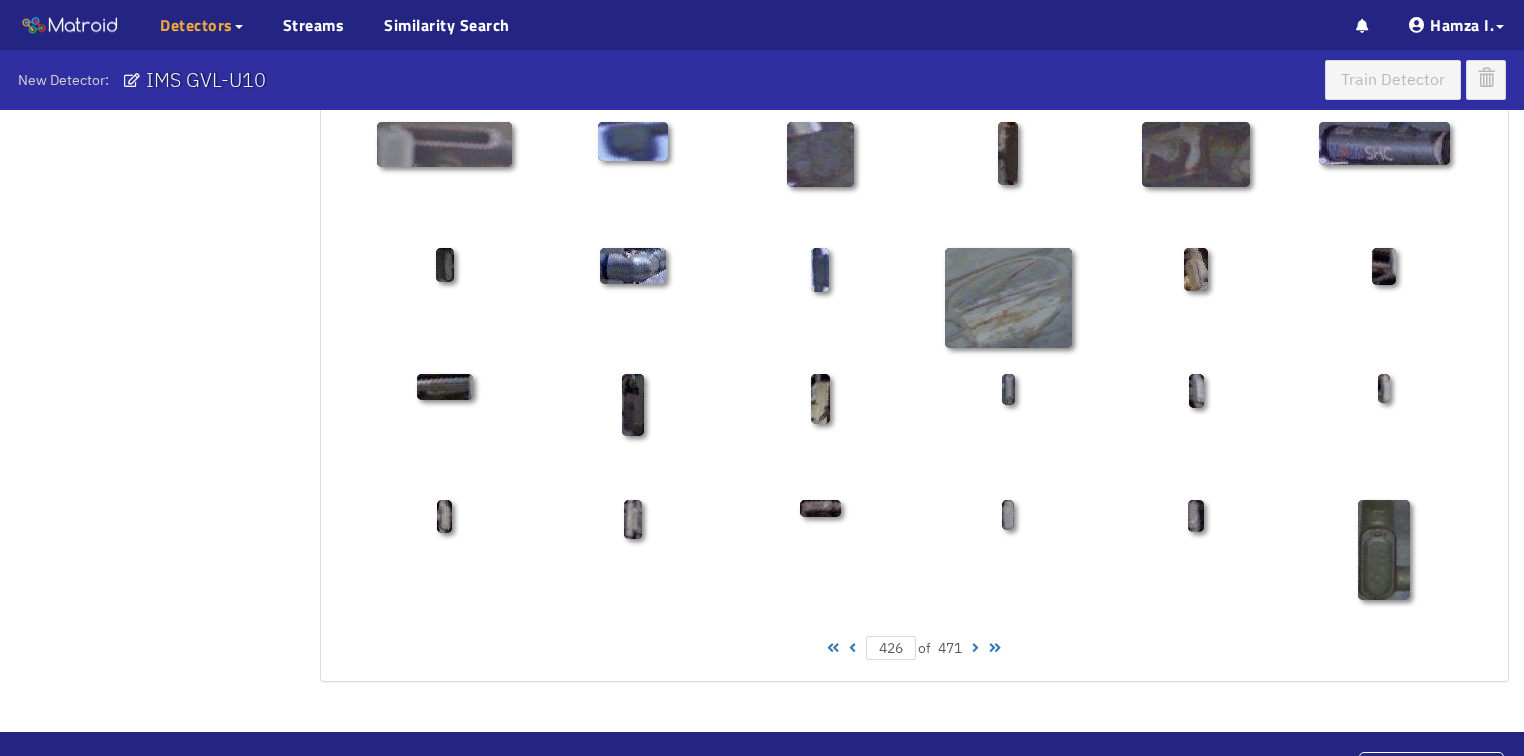 click at bounding box center (975, 648) 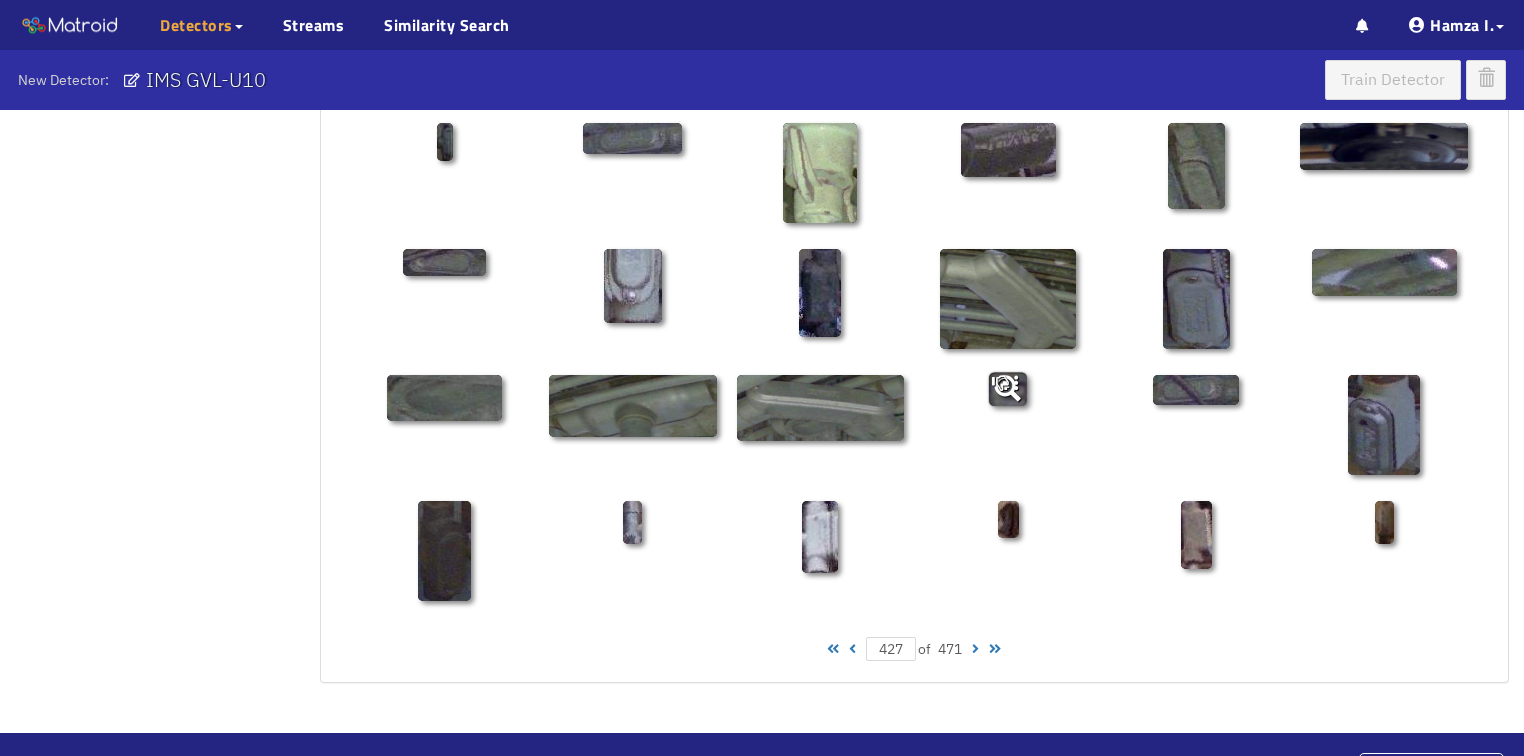 scroll, scrollTop: 960, scrollLeft: 0, axis: vertical 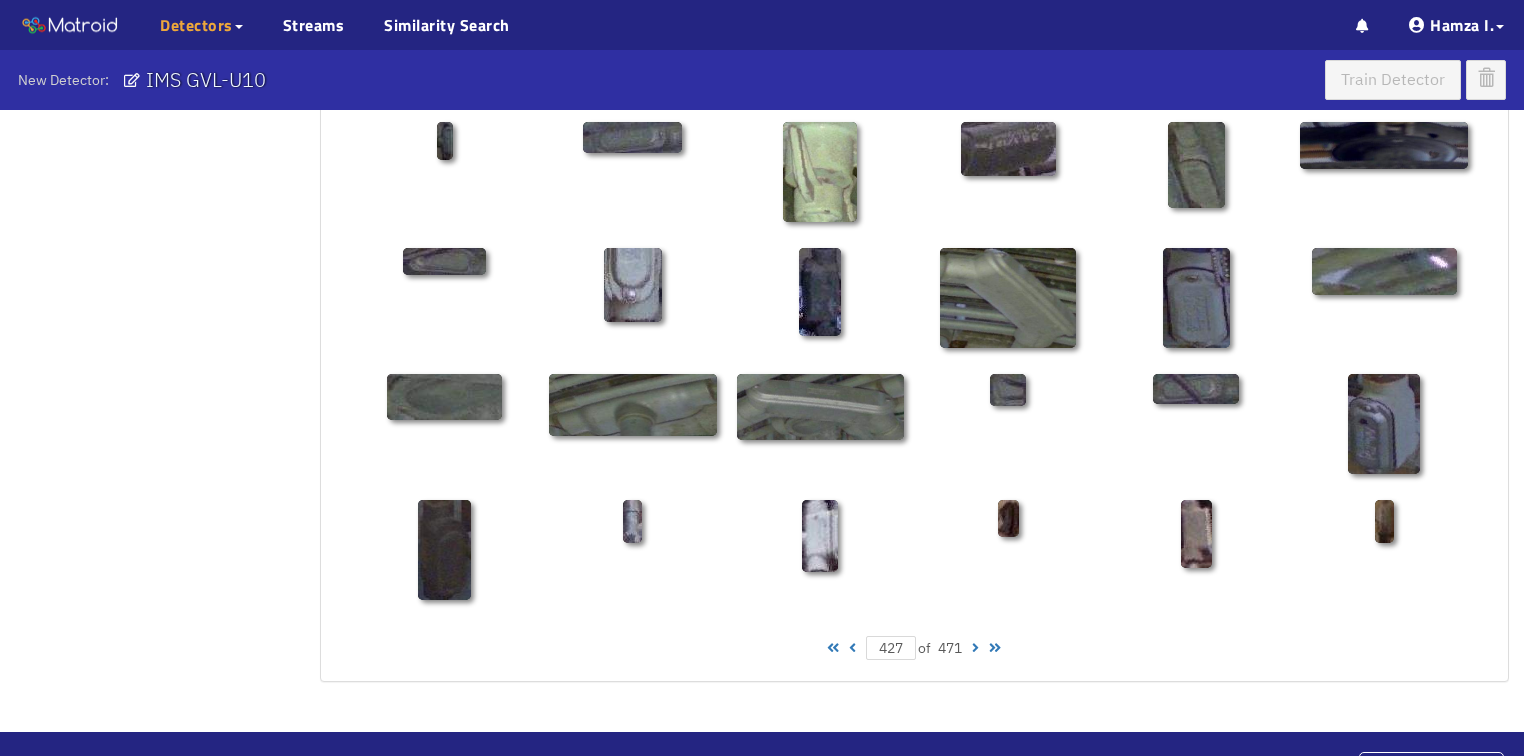 click at bounding box center (975, 648) 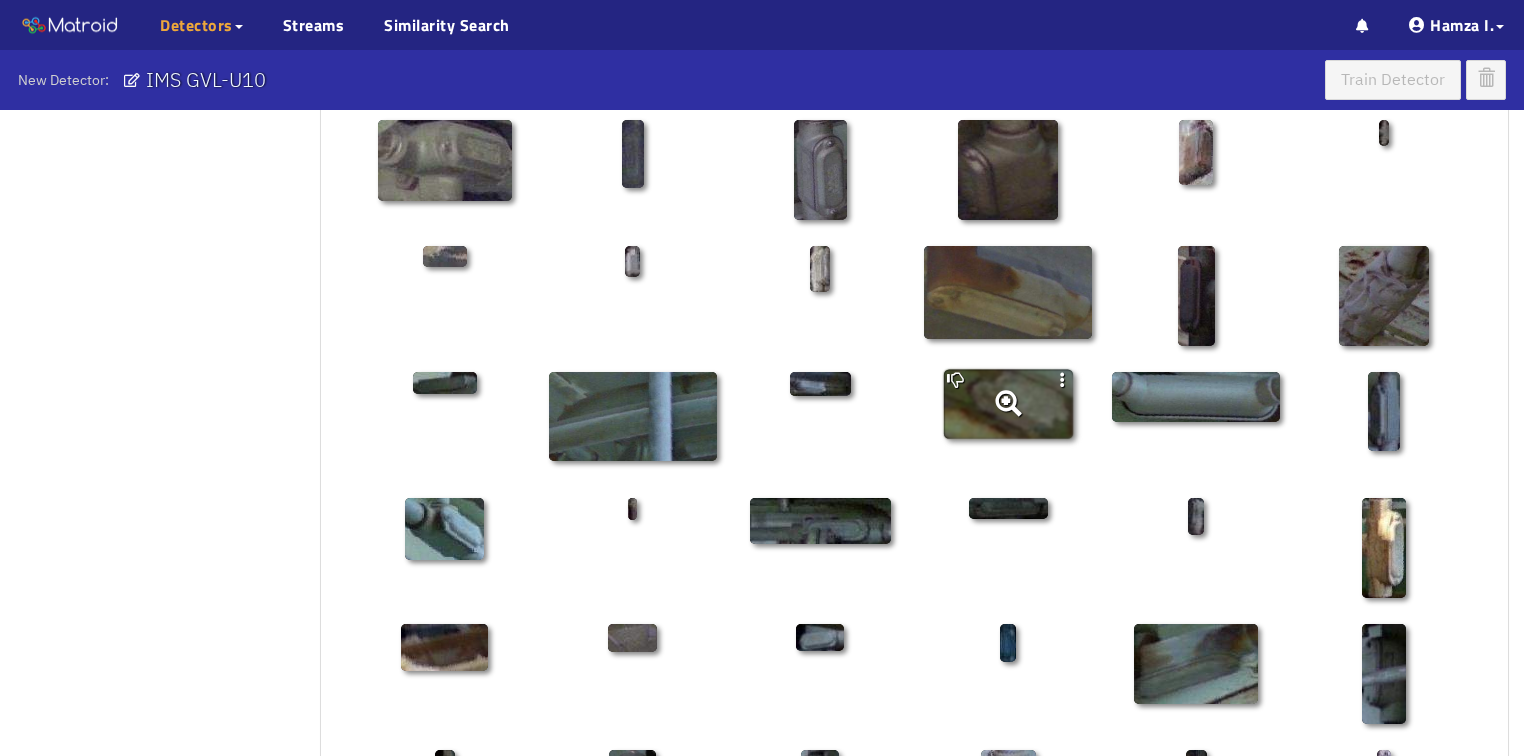scroll, scrollTop: 400, scrollLeft: 0, axis: vertical 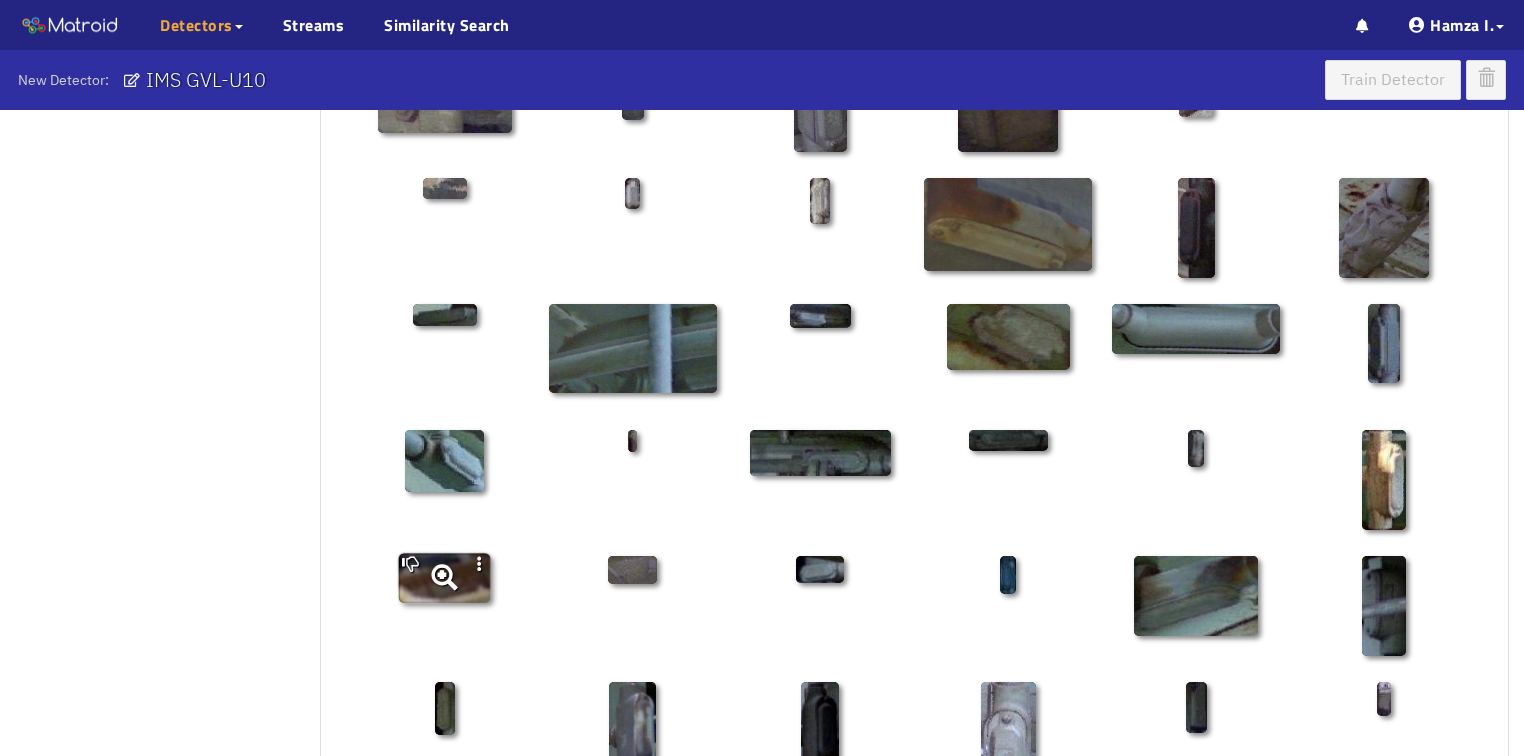 click 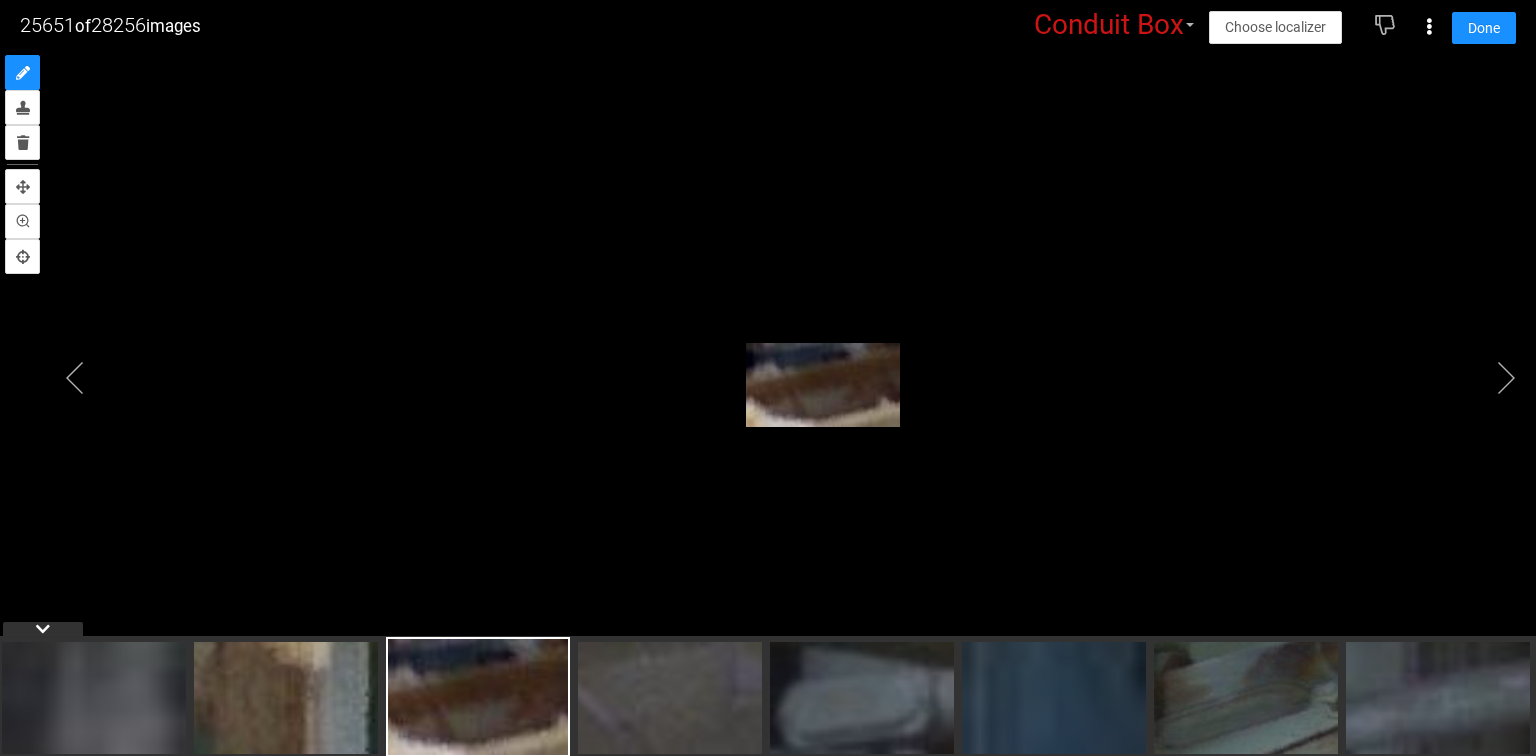 click on "Done" at bounding box center [1484, 27] 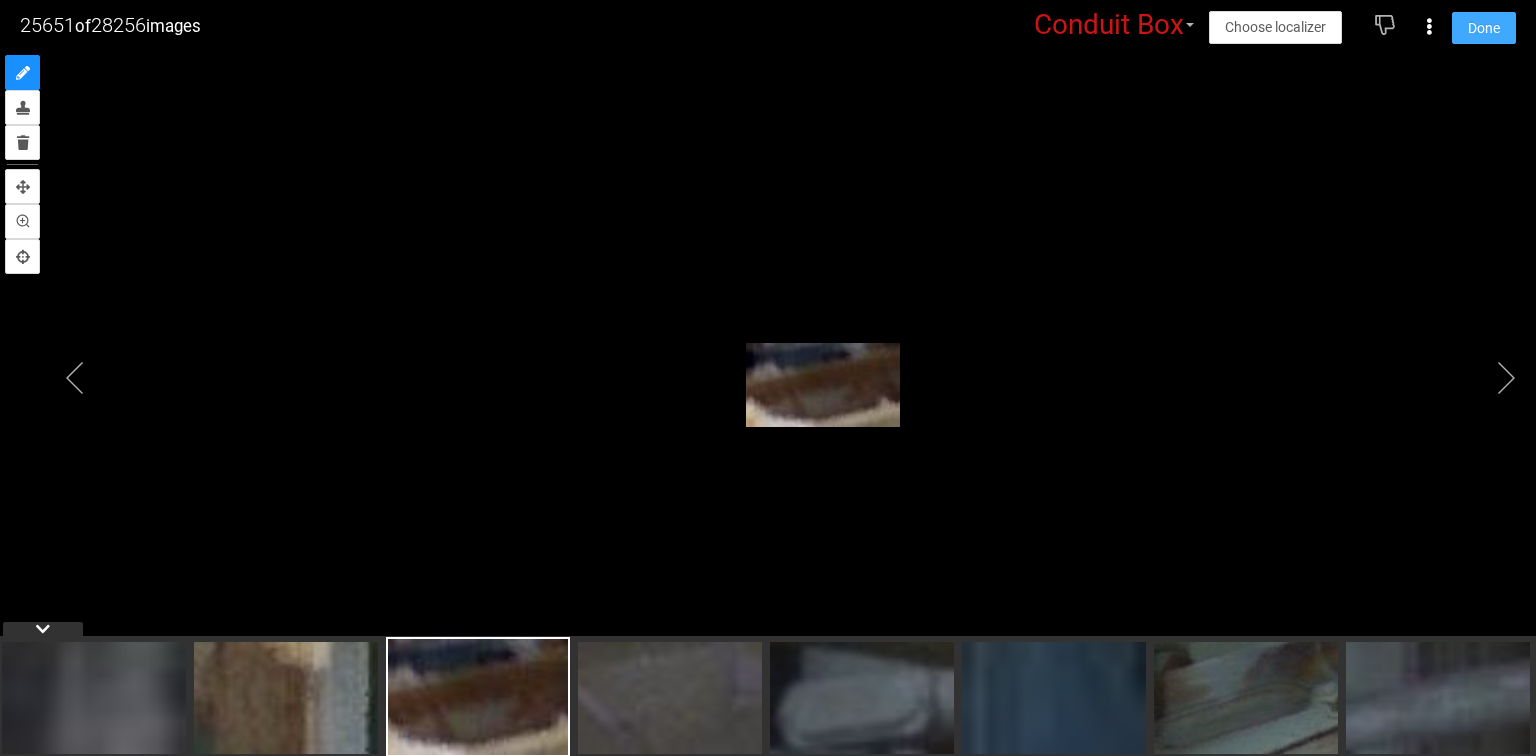 click on "Done" at bounding box center (1484, 28) 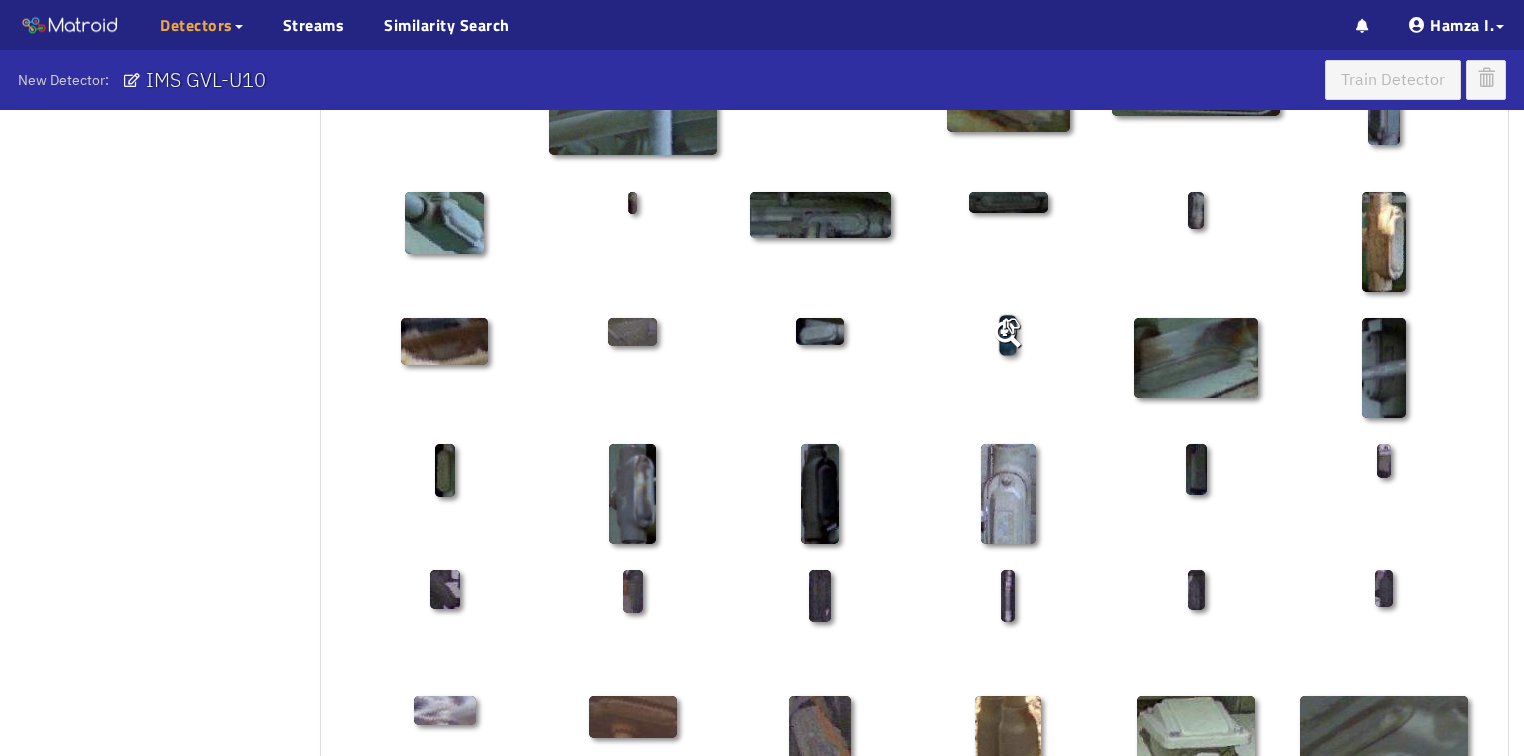 scroll, scrollTop: 640, scrollLeft: 0, axis: vertical 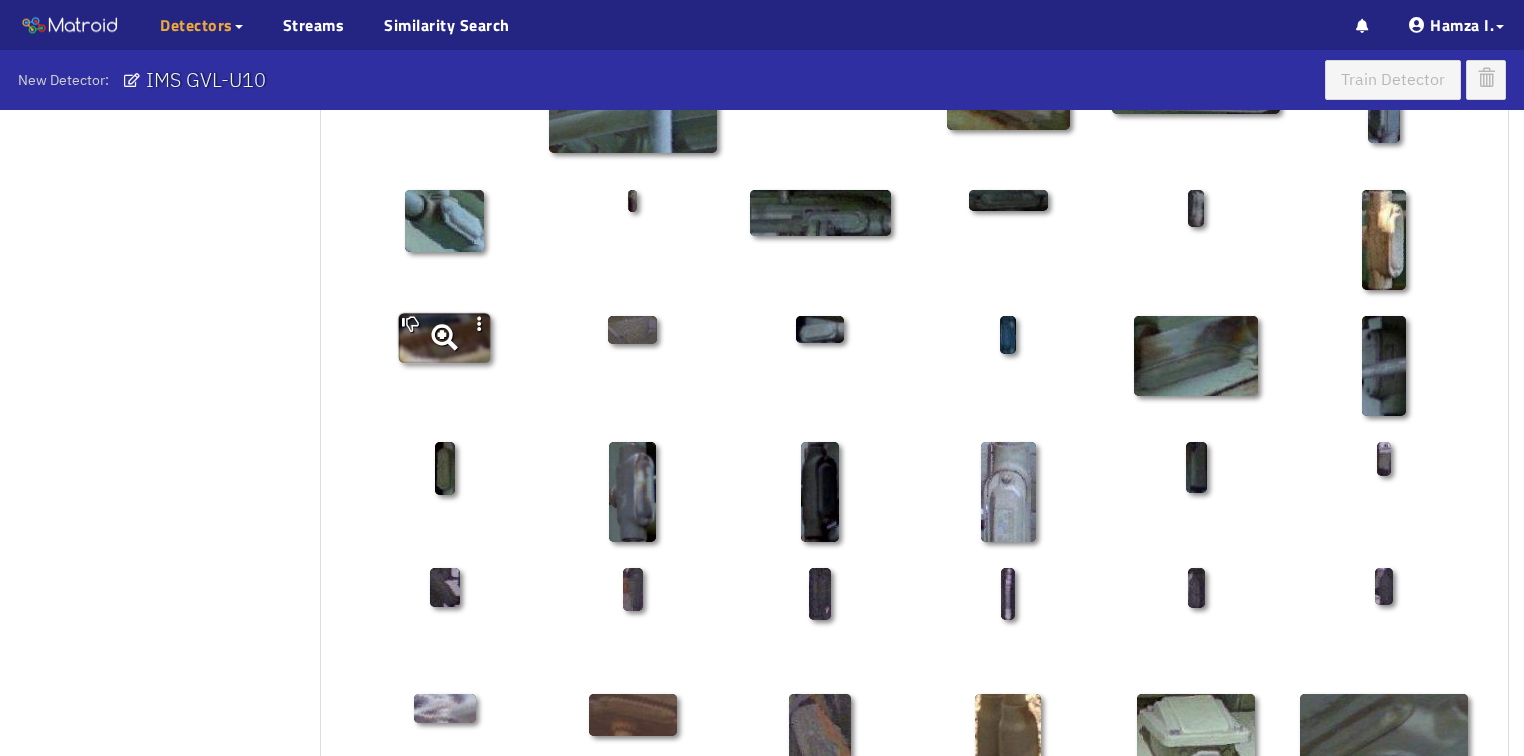 click 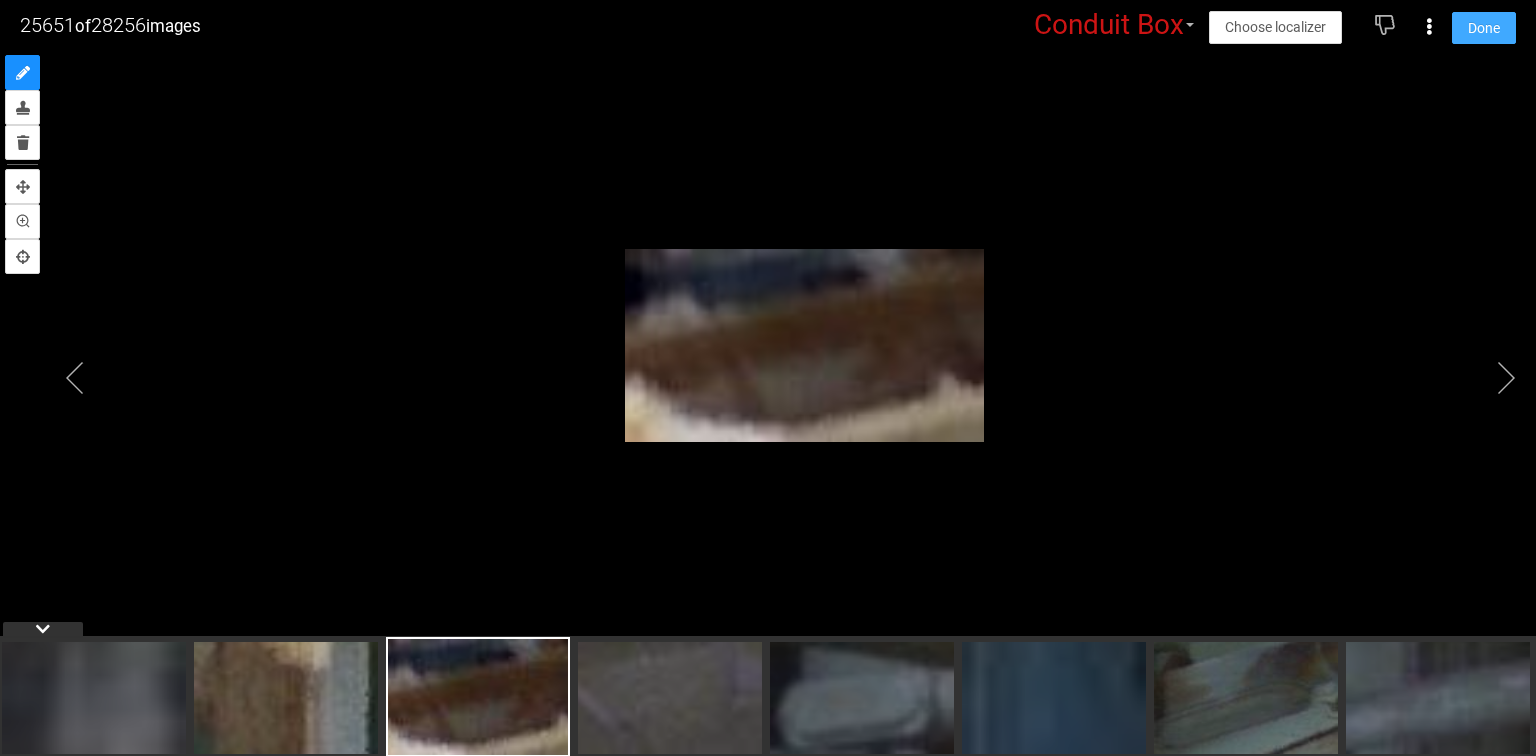 click on "Done" at bounding box center (1484, 28) 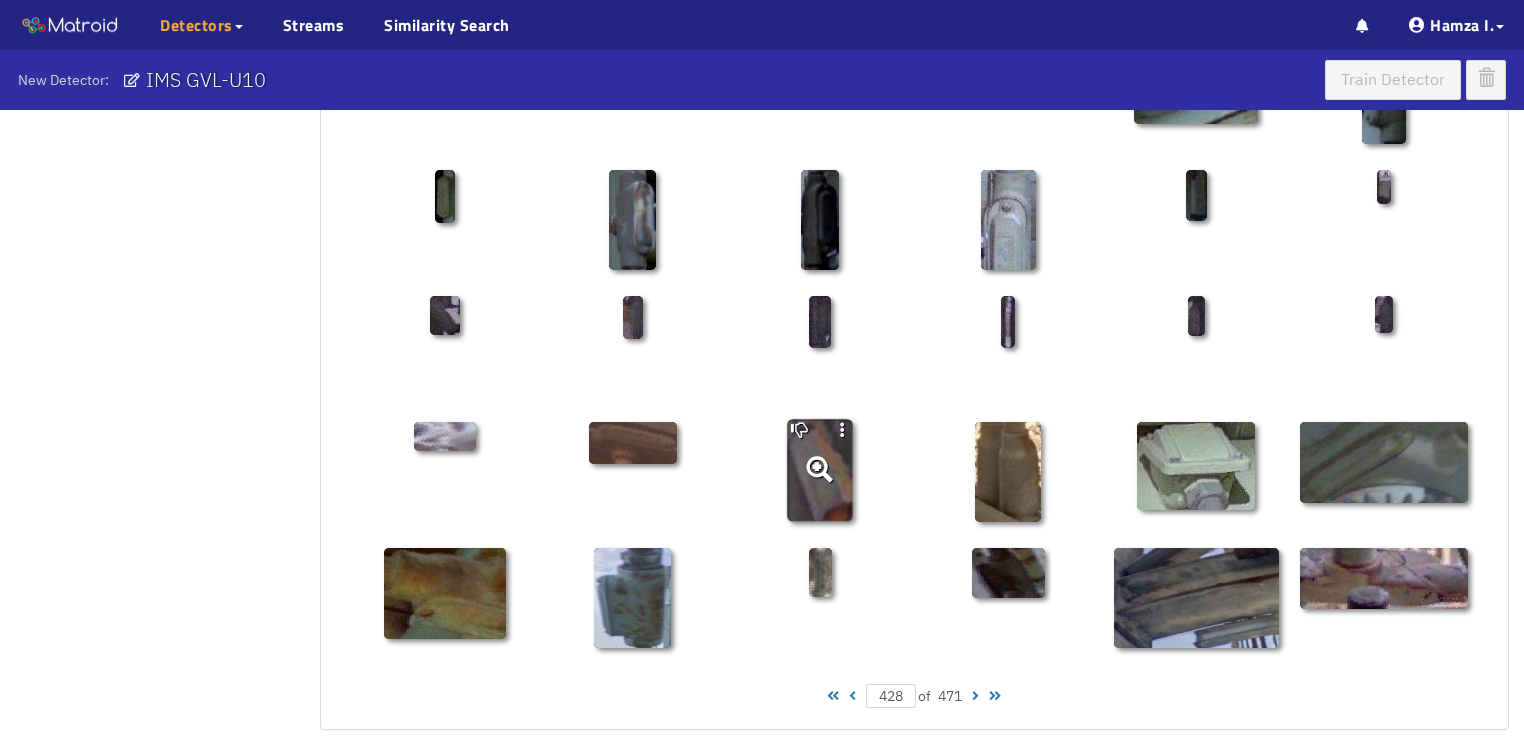 scroll, scrollTop: 1010, scrollLeft: 0, axis: vertical 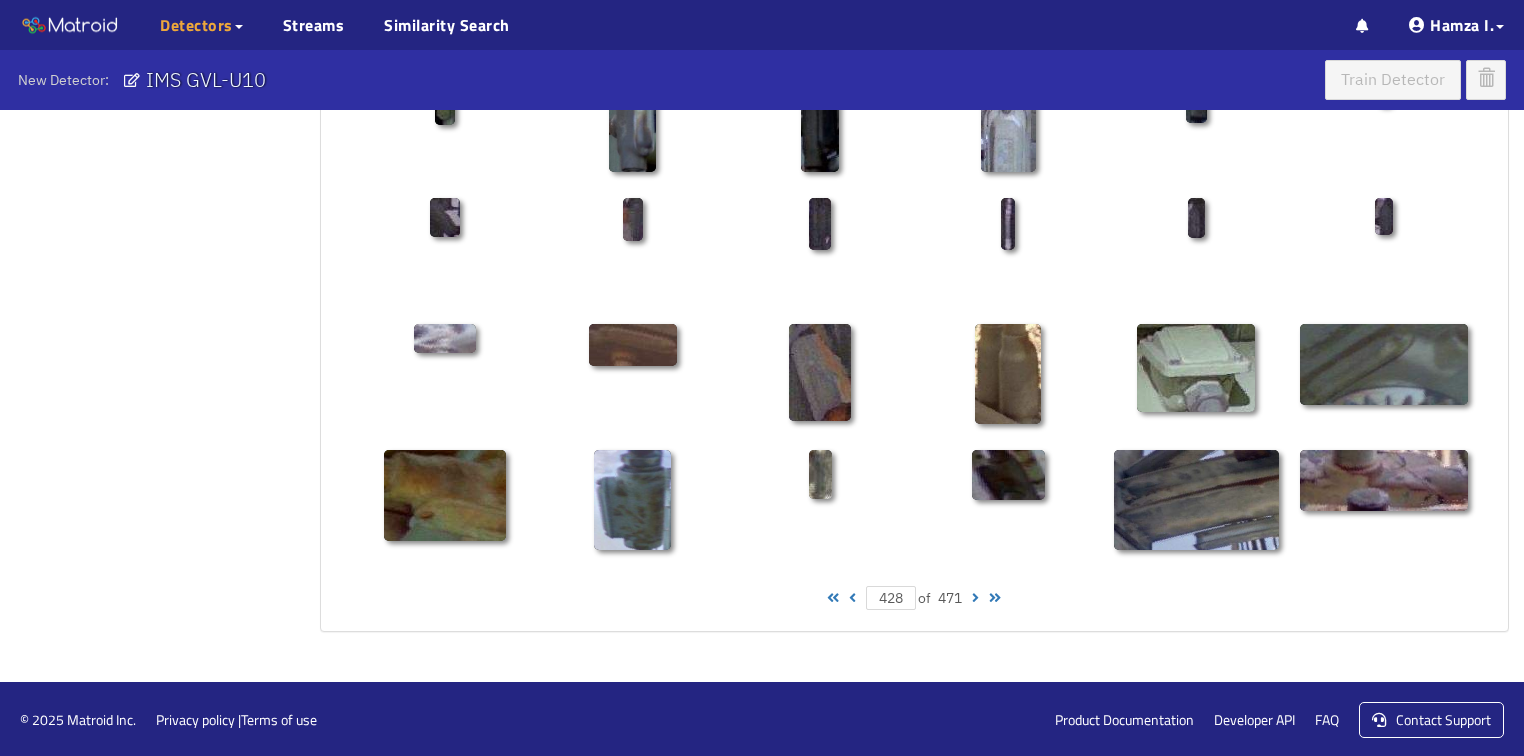 click at bounding box center [975, 598] 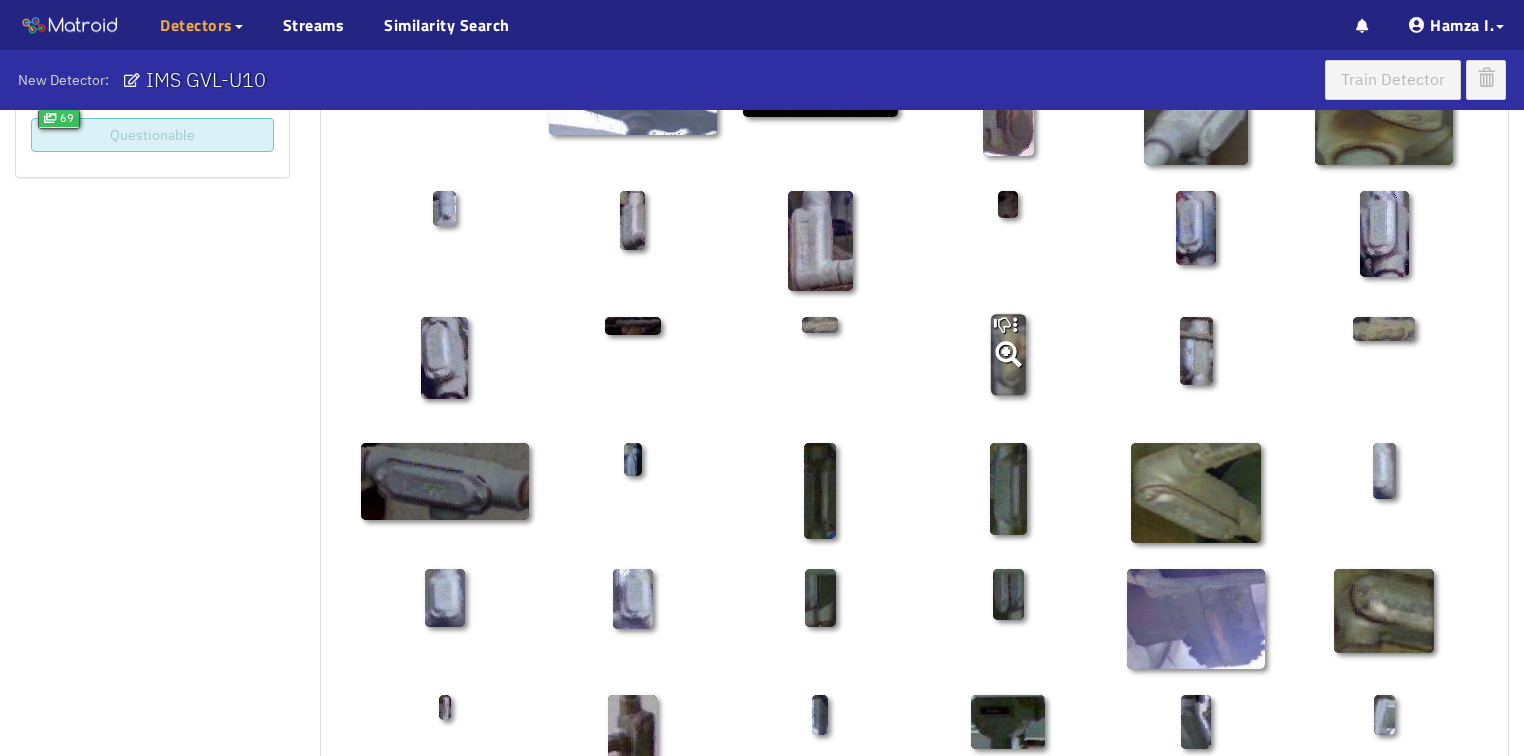 scroll, scrollTop: 50, scrollLeft: 0, axis: vertical 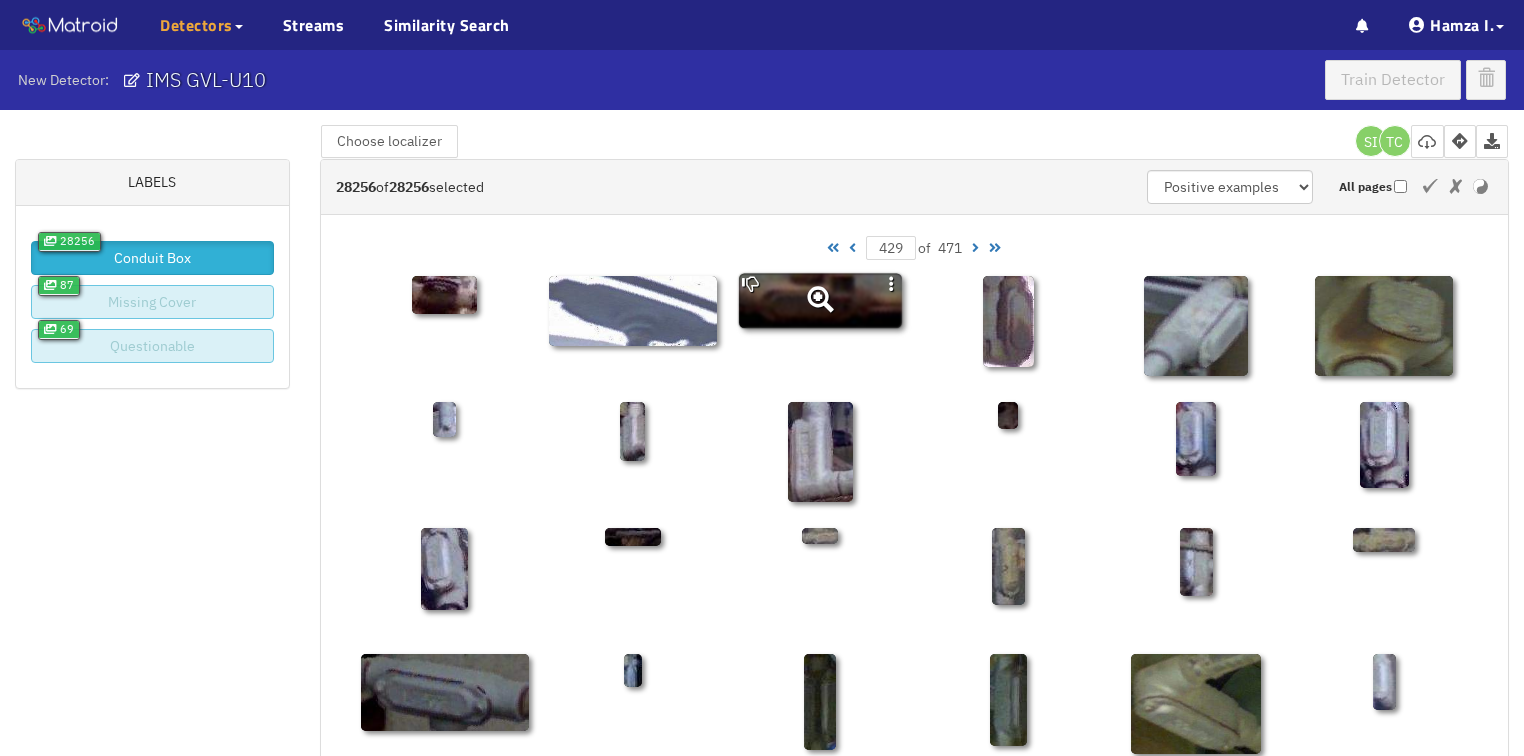 click 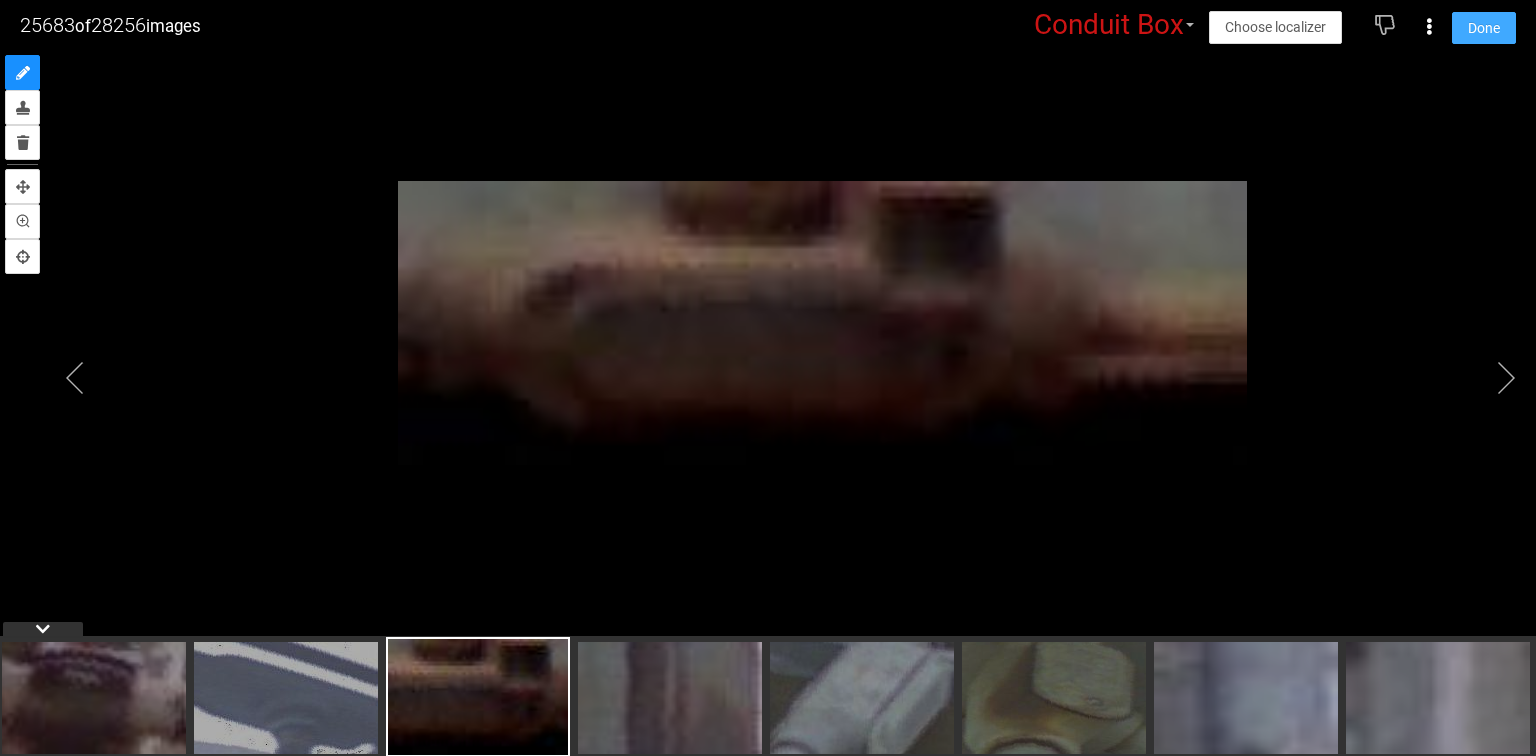 drag, startPoint x: 1473, startPoint y: 27, endPoint x: 1360, endPoint y: 95, distance: 131.88252 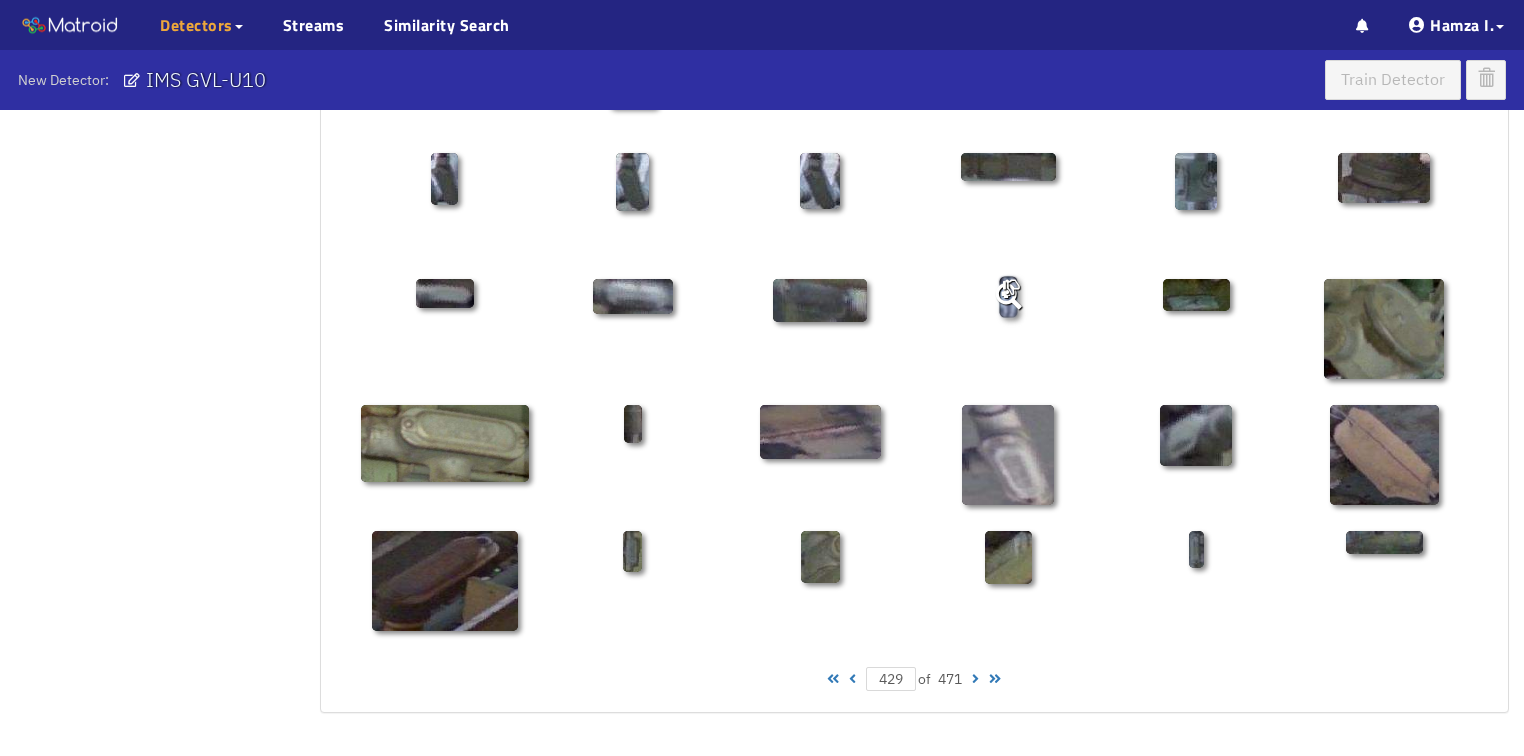 scroll, scrollTop: 930, scrollLeft: 0, axis: vertical 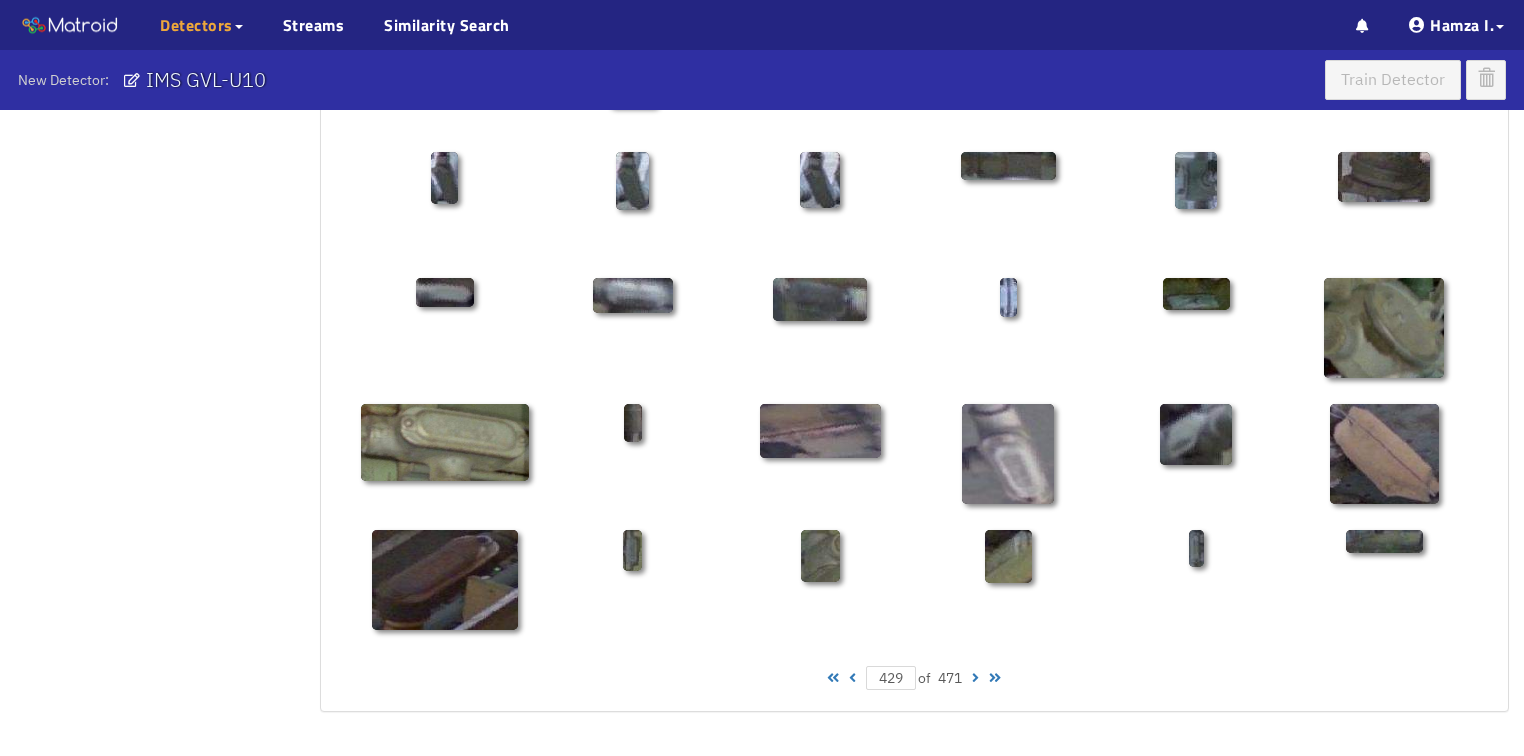 click at bounding box center (975, 678) 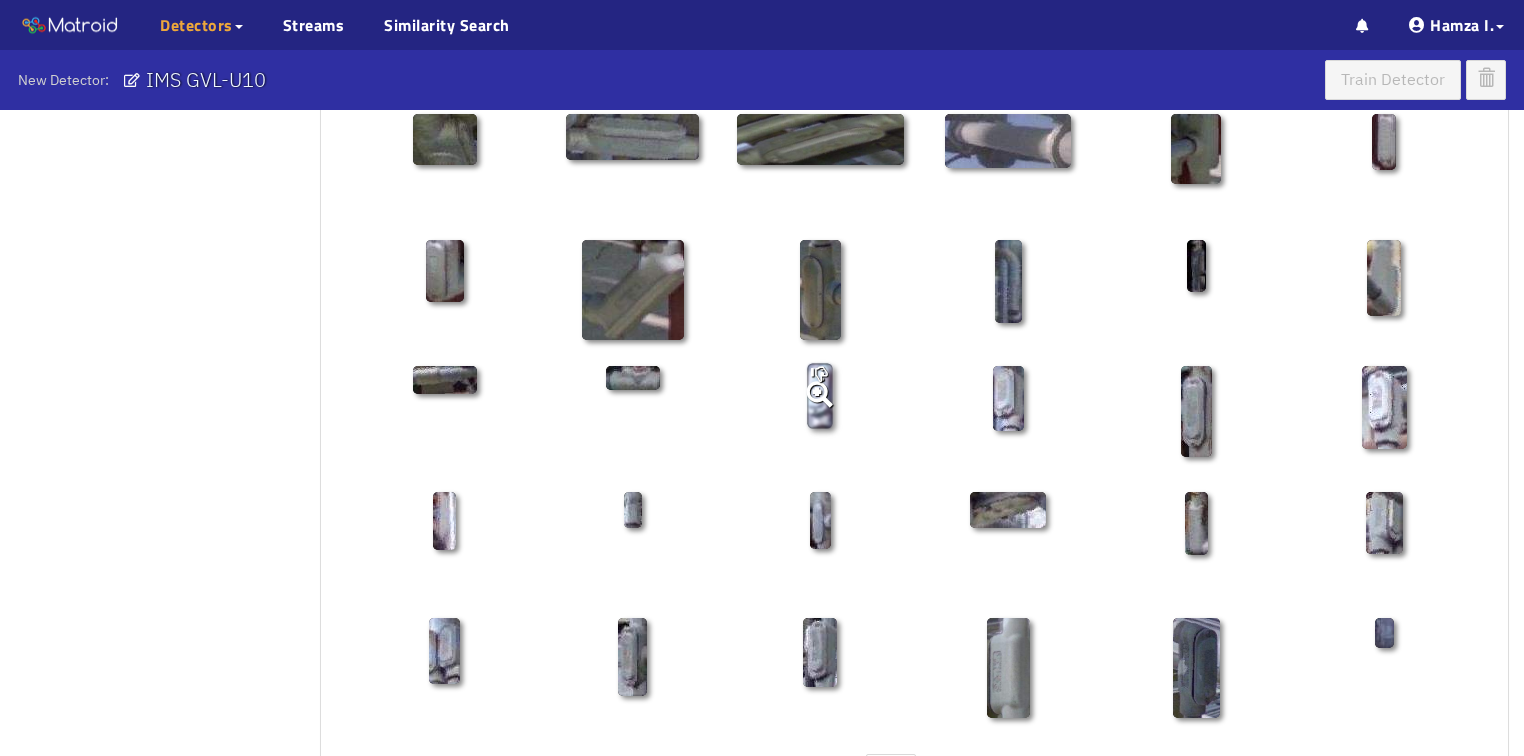 scroll, scrollTop: 960, scrollLeft: 0, axis: vertical 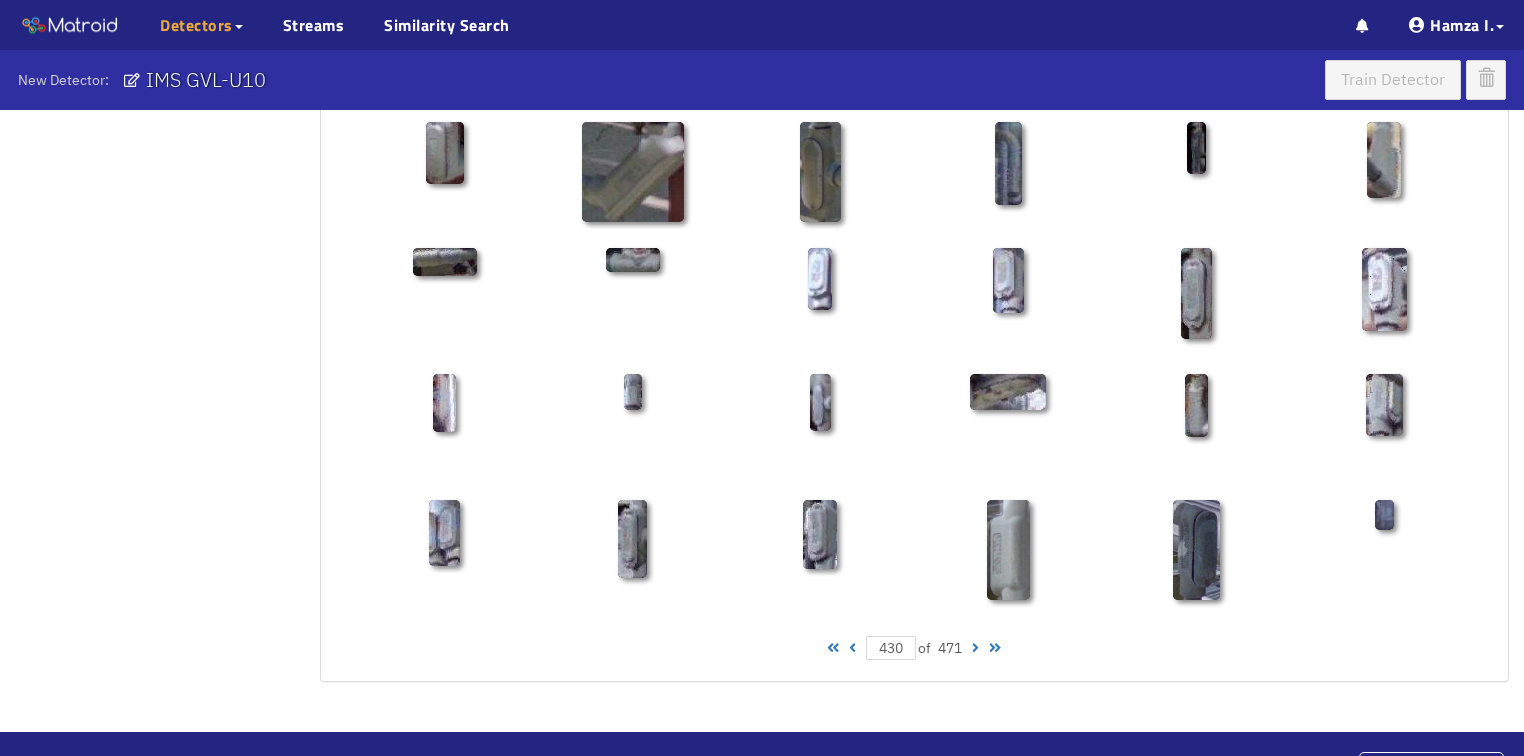 click at bounding box center (975, 648) 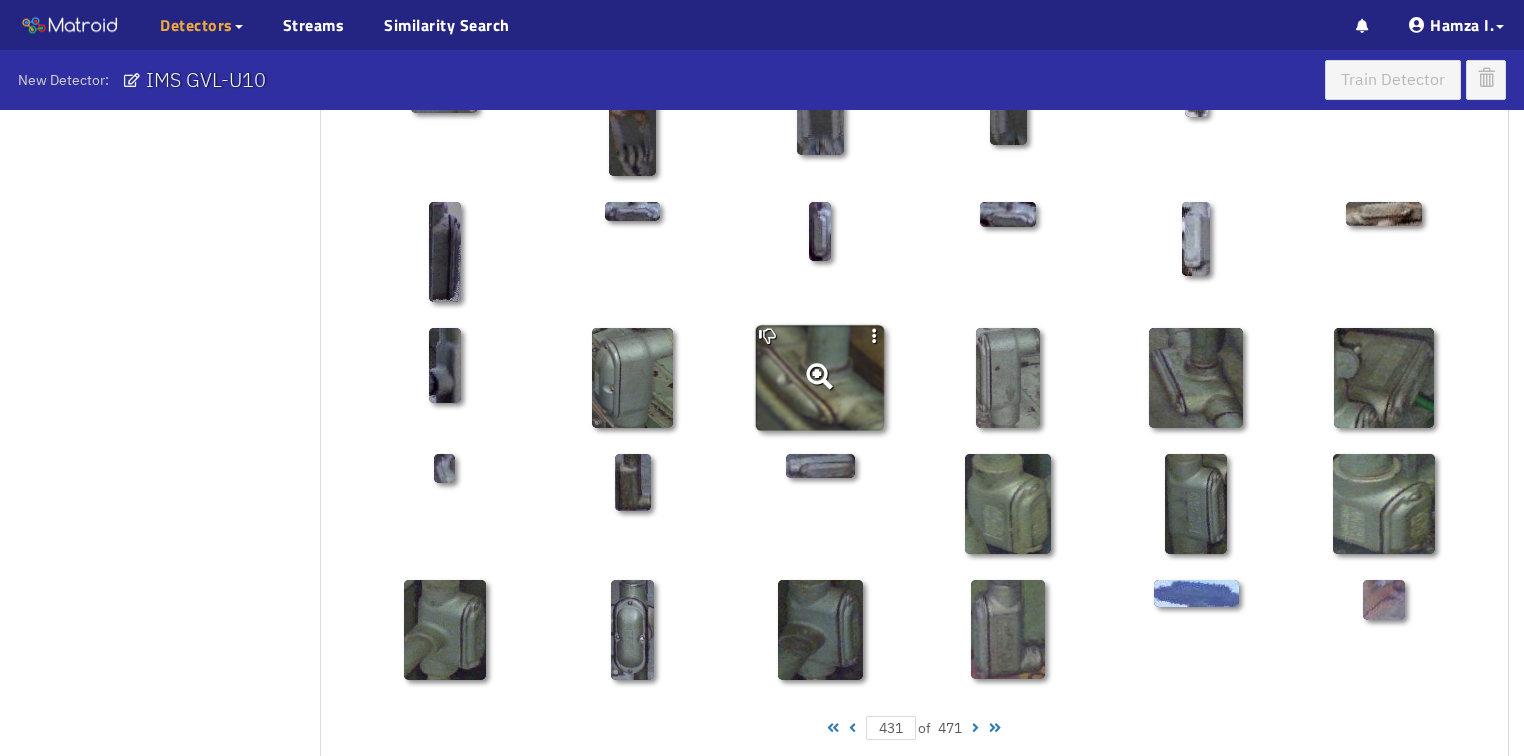 scroll, scrollTop: 960, scrollLeft: 0, axis: vertical 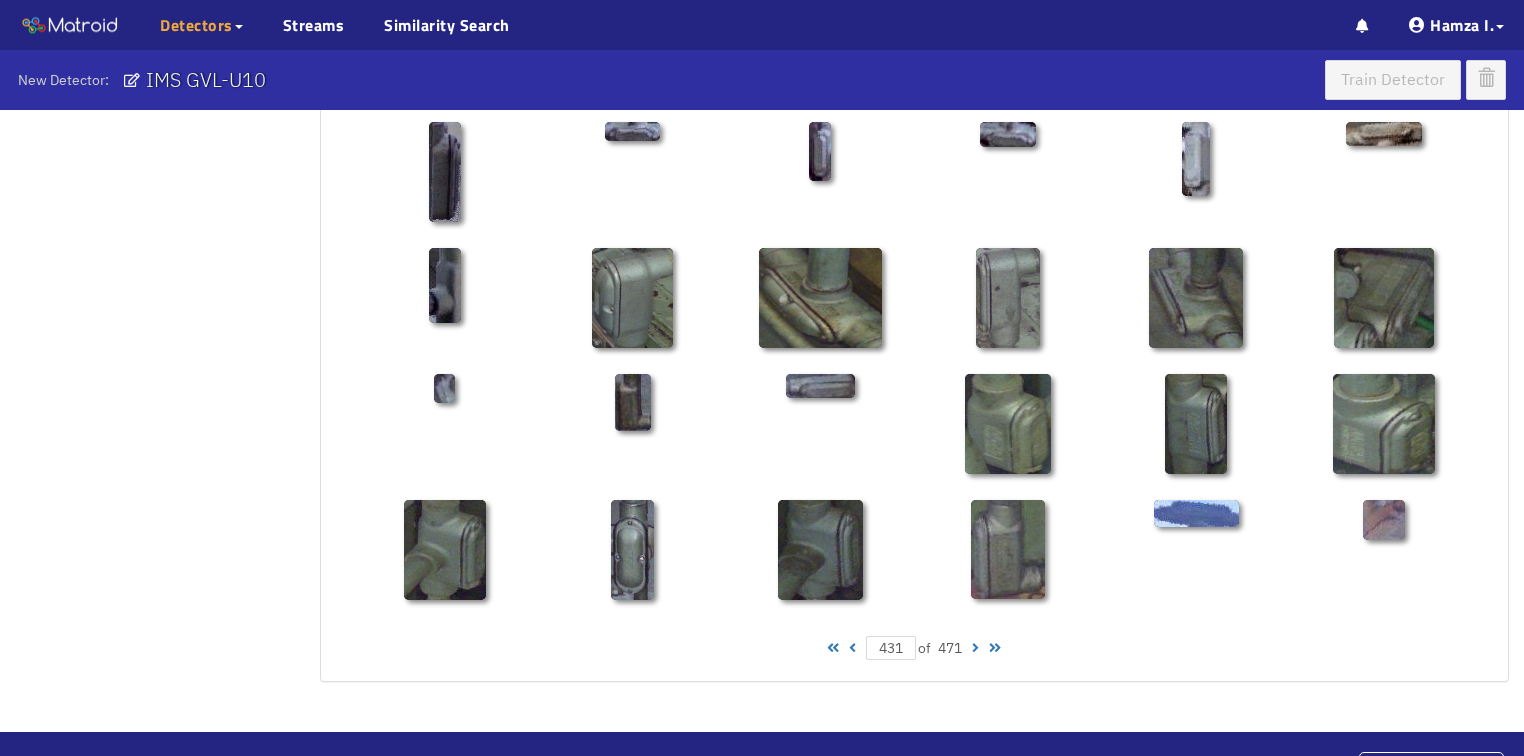 click at bounding box center [975, 648] 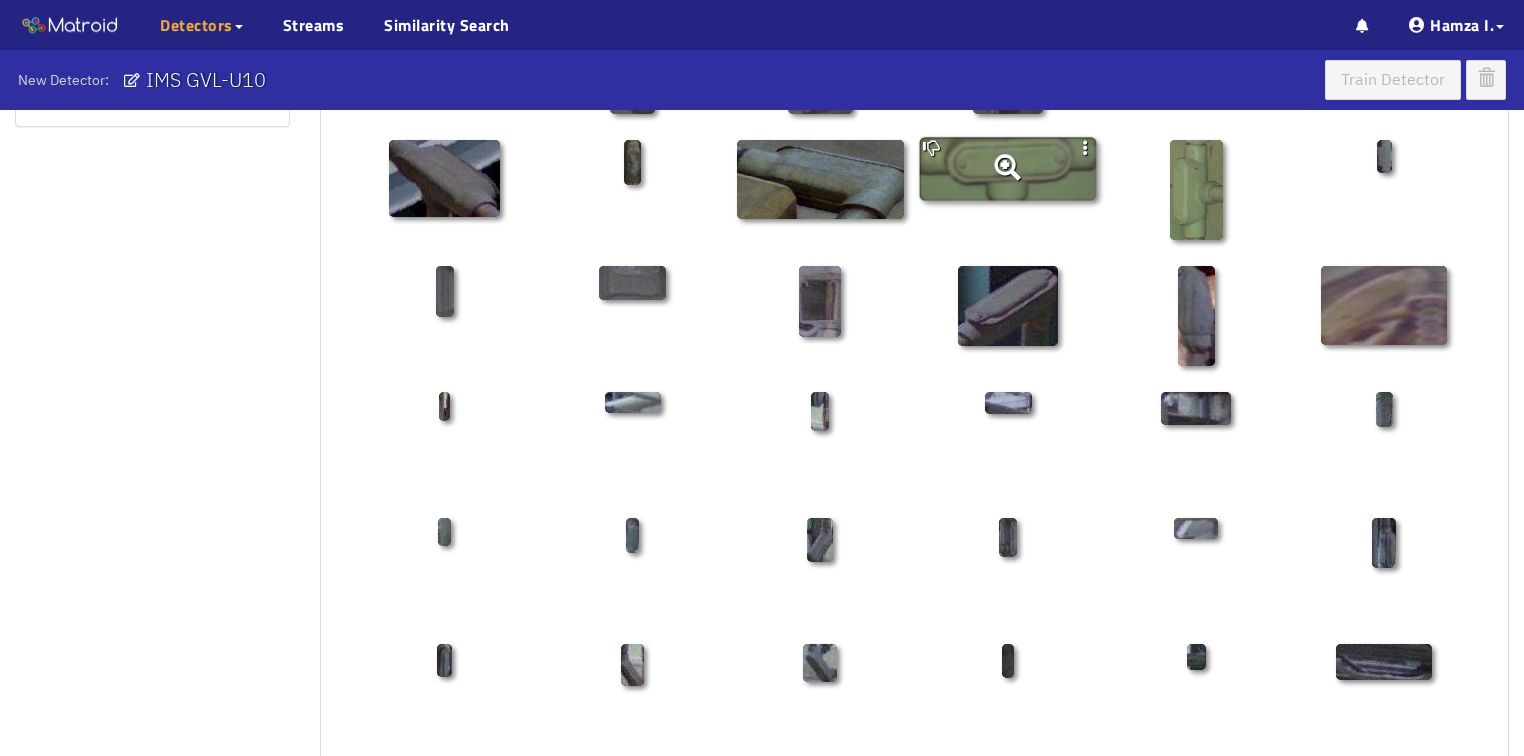 scroll, scrollTop: 0, scrollLeft: 0, axis: both 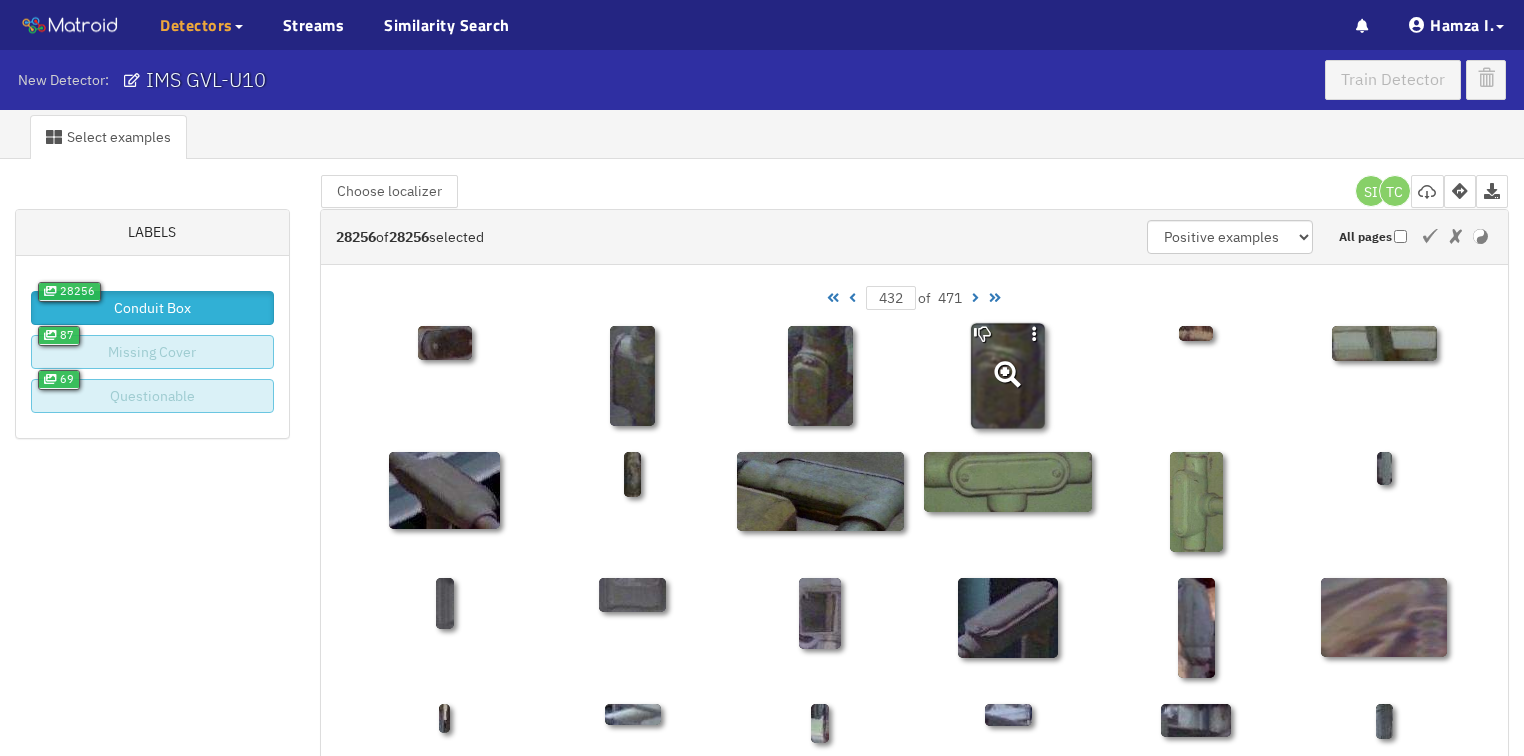 click 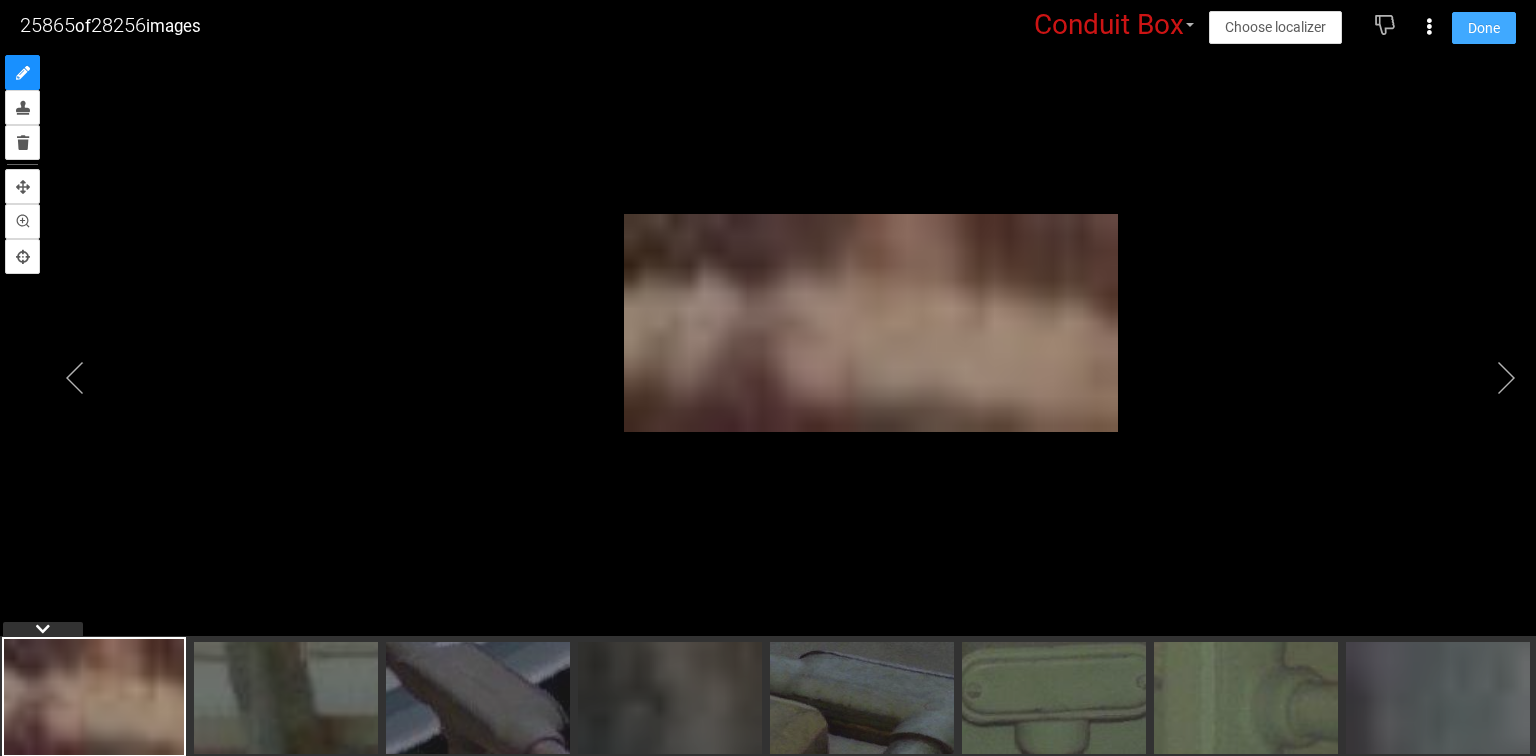 click on "Done" at bounding box center [1484, 28] 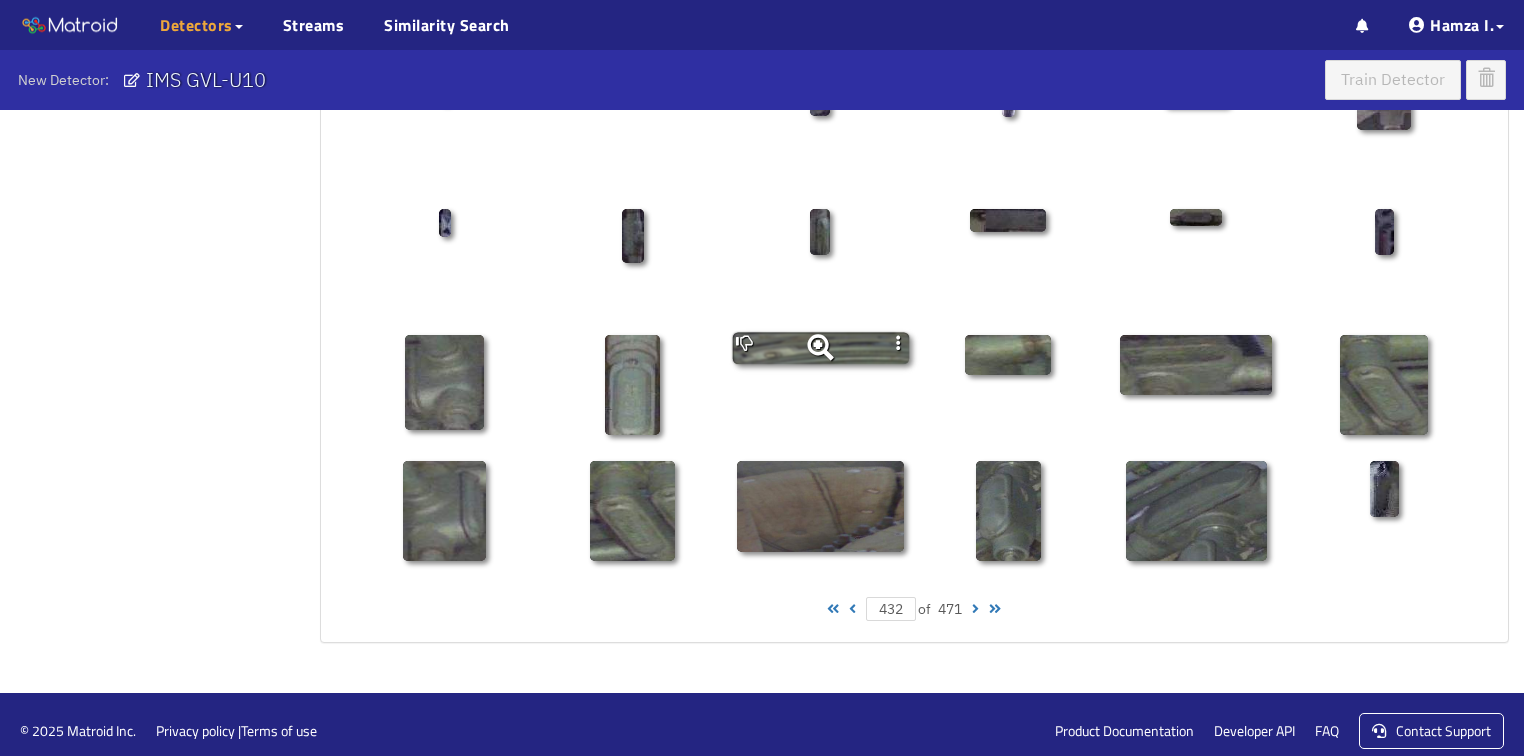 scroll, scrollTop: 1010, scrollLeft: 0, axis: vertical 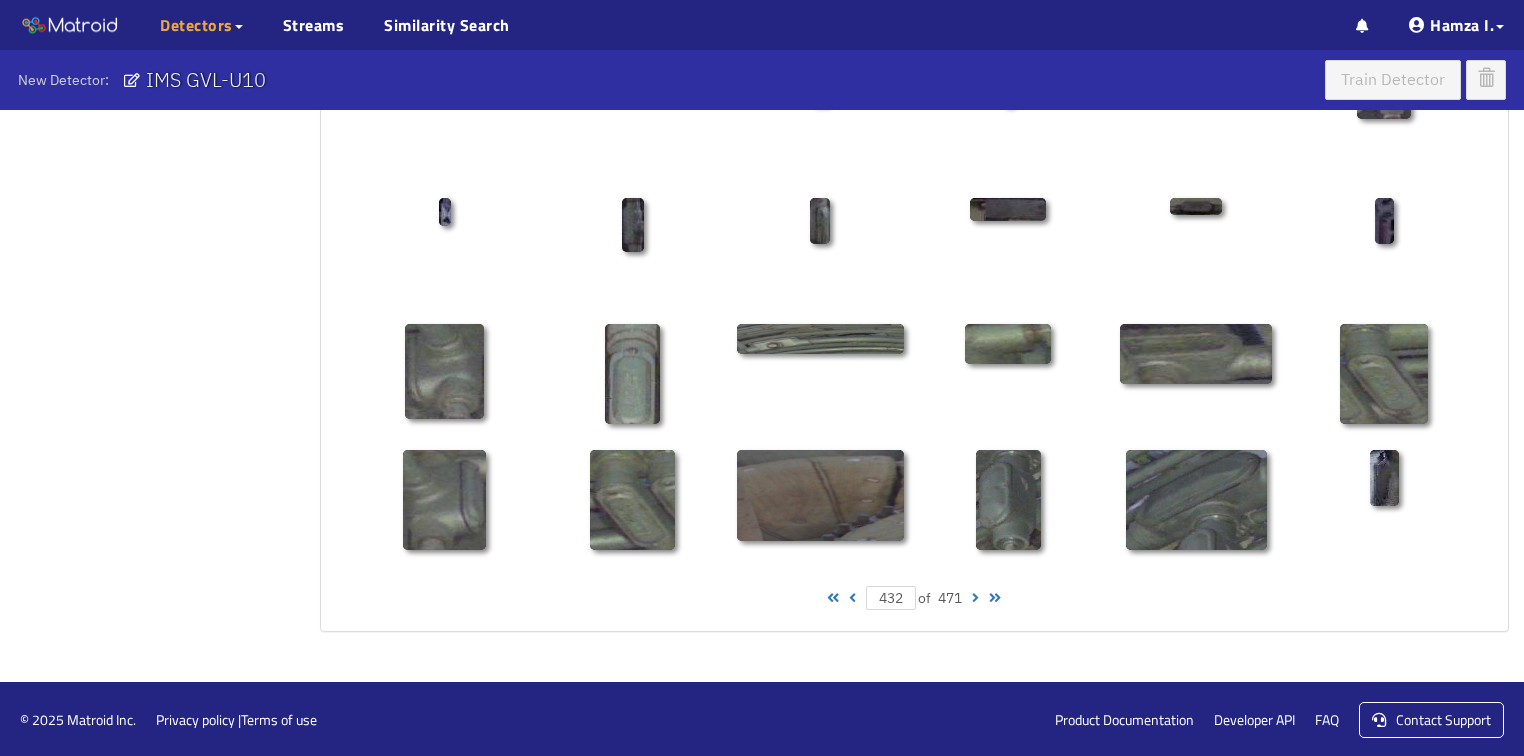 click at bounding box center [975, 598] 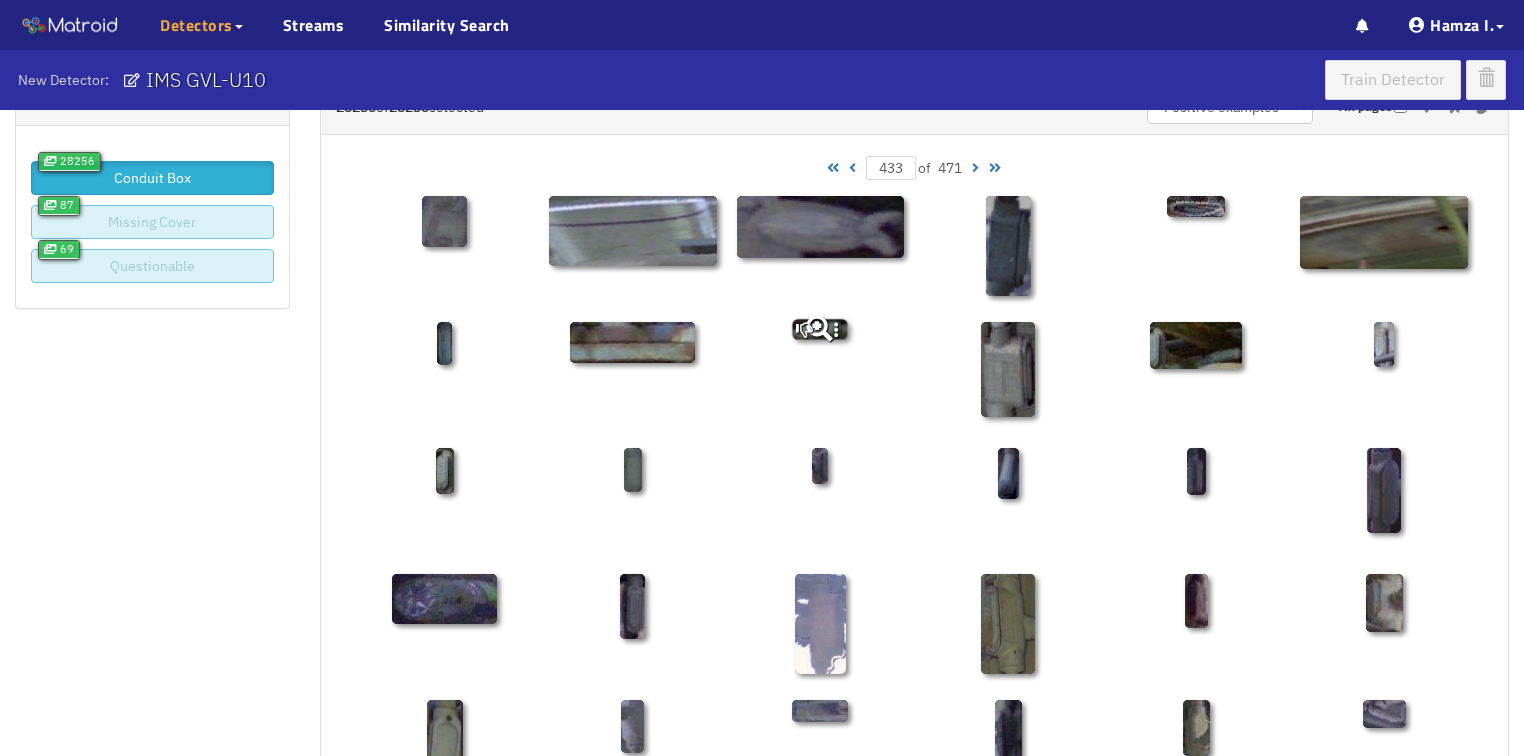 scroll, scrollTop: 0, scrollLeft: 0, axis: both 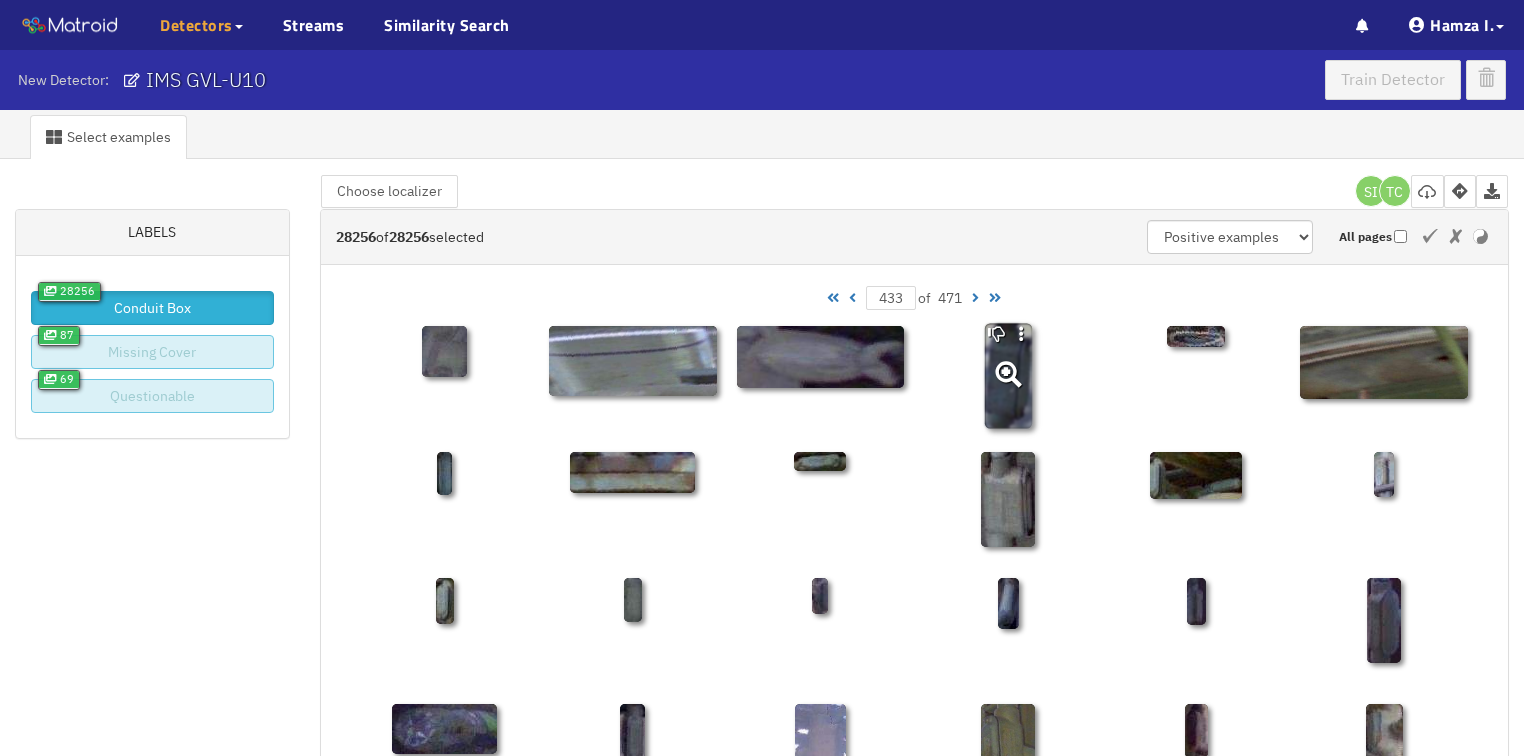 click 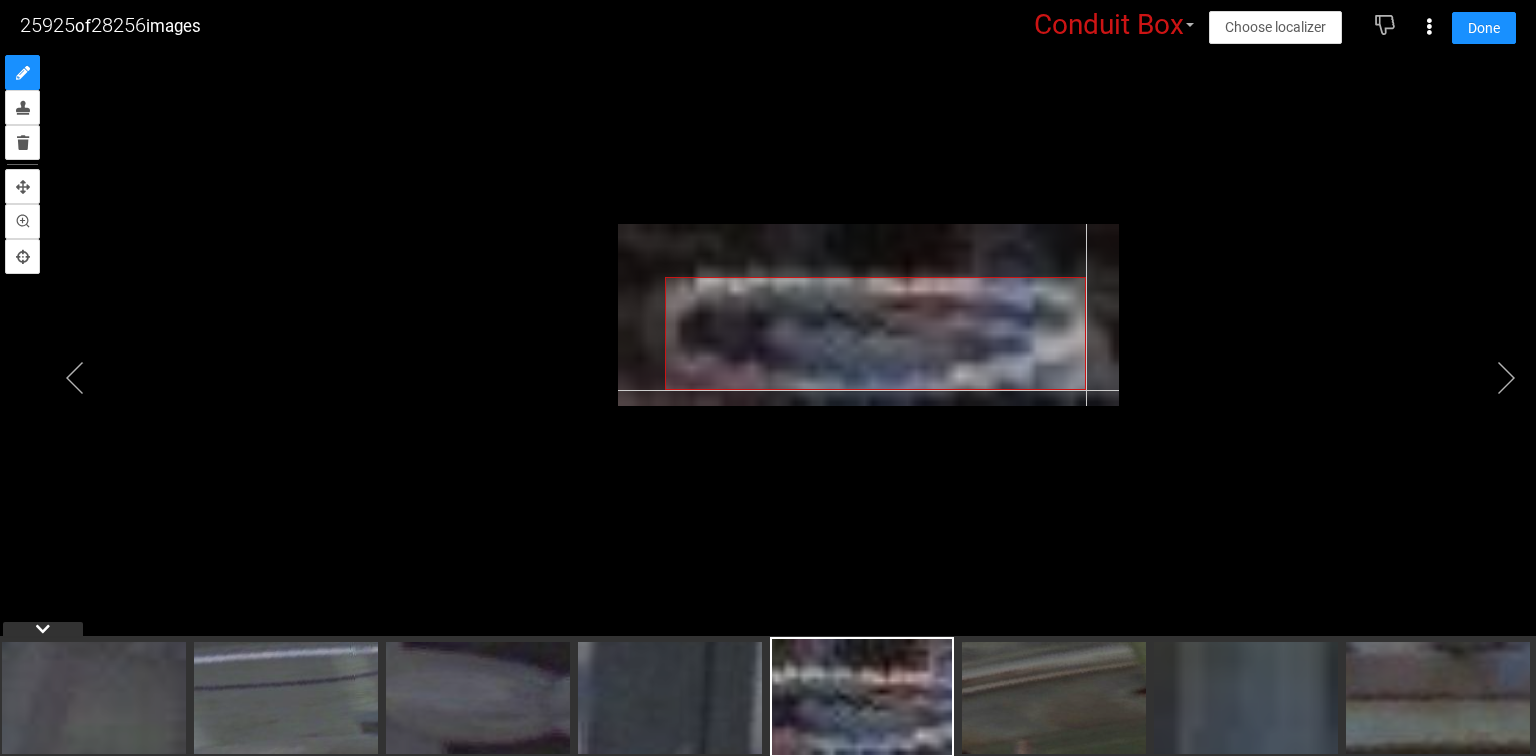click at bounding box center (868, 314) 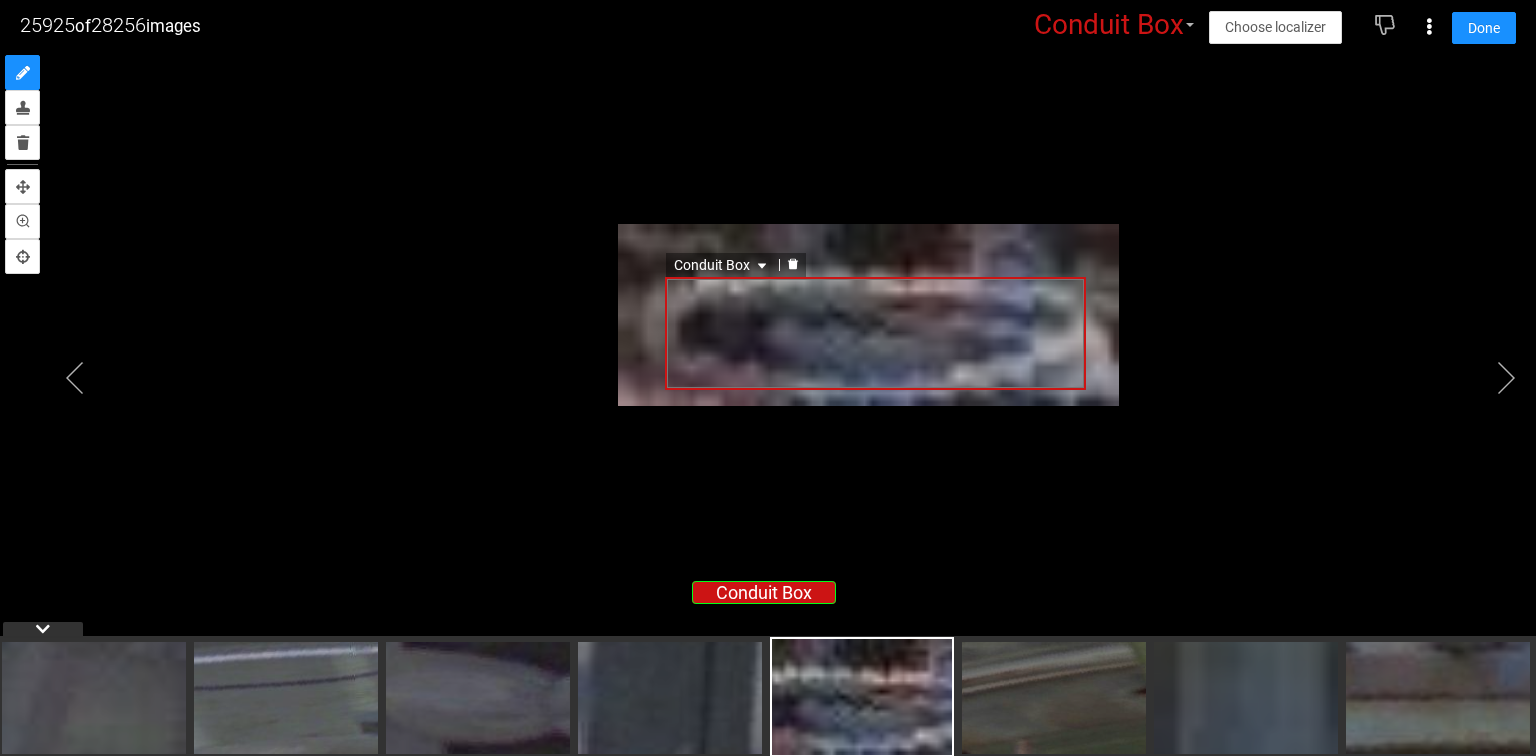 click 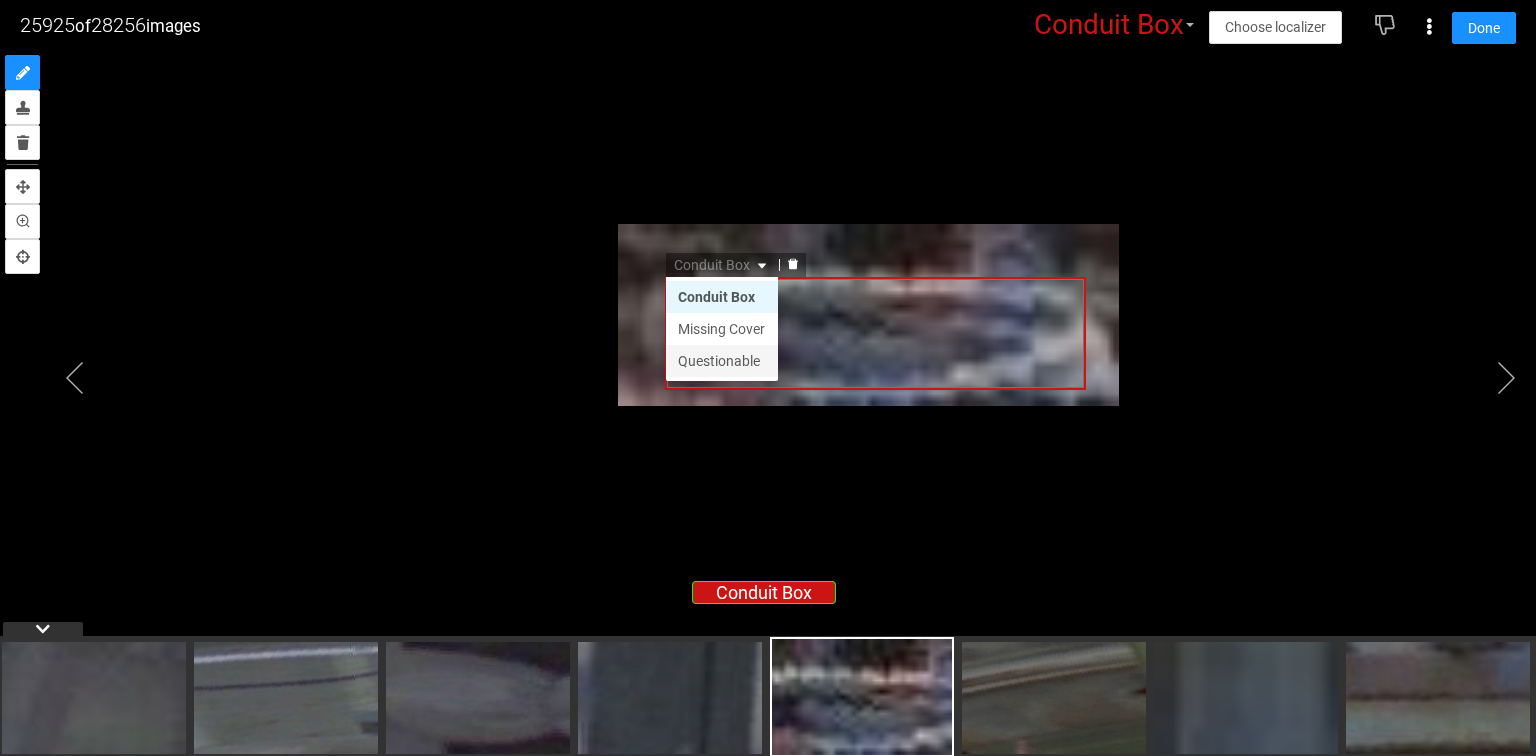 click on "Questionable" at bounding box center [722, 361] 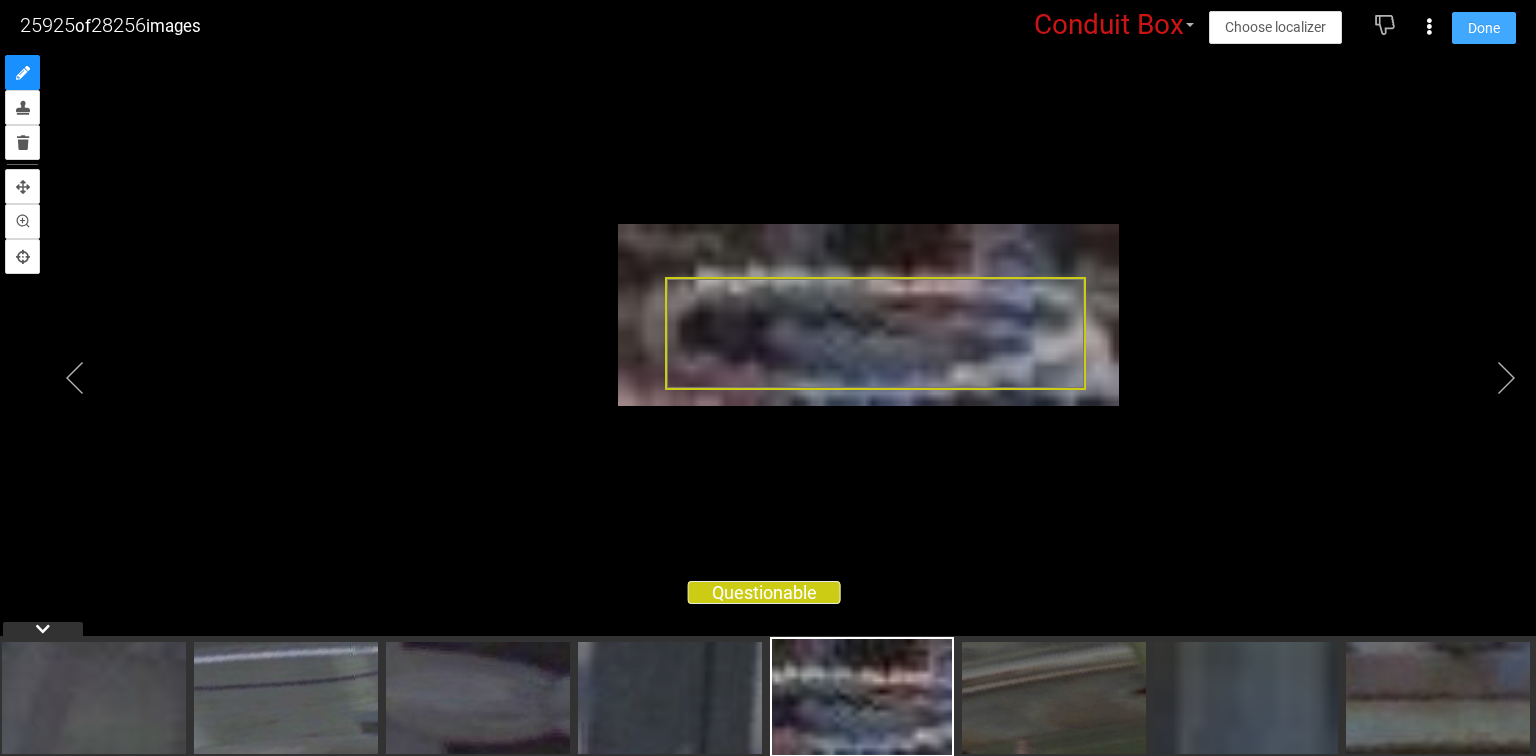 click on "Done" at bounding box center [1484, 28] 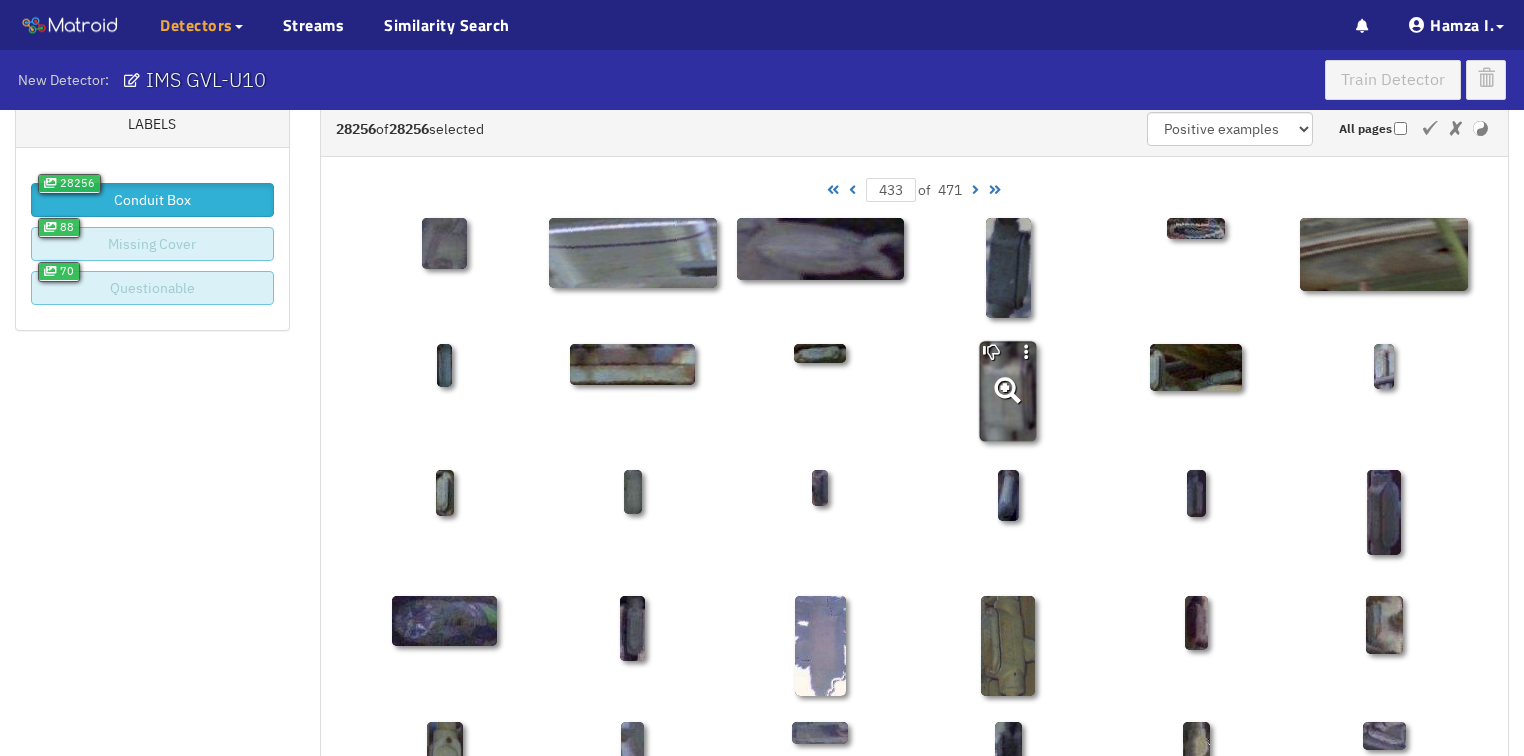 scroll, scrollTop: 80, scrollLeft: 0, axis: vertical 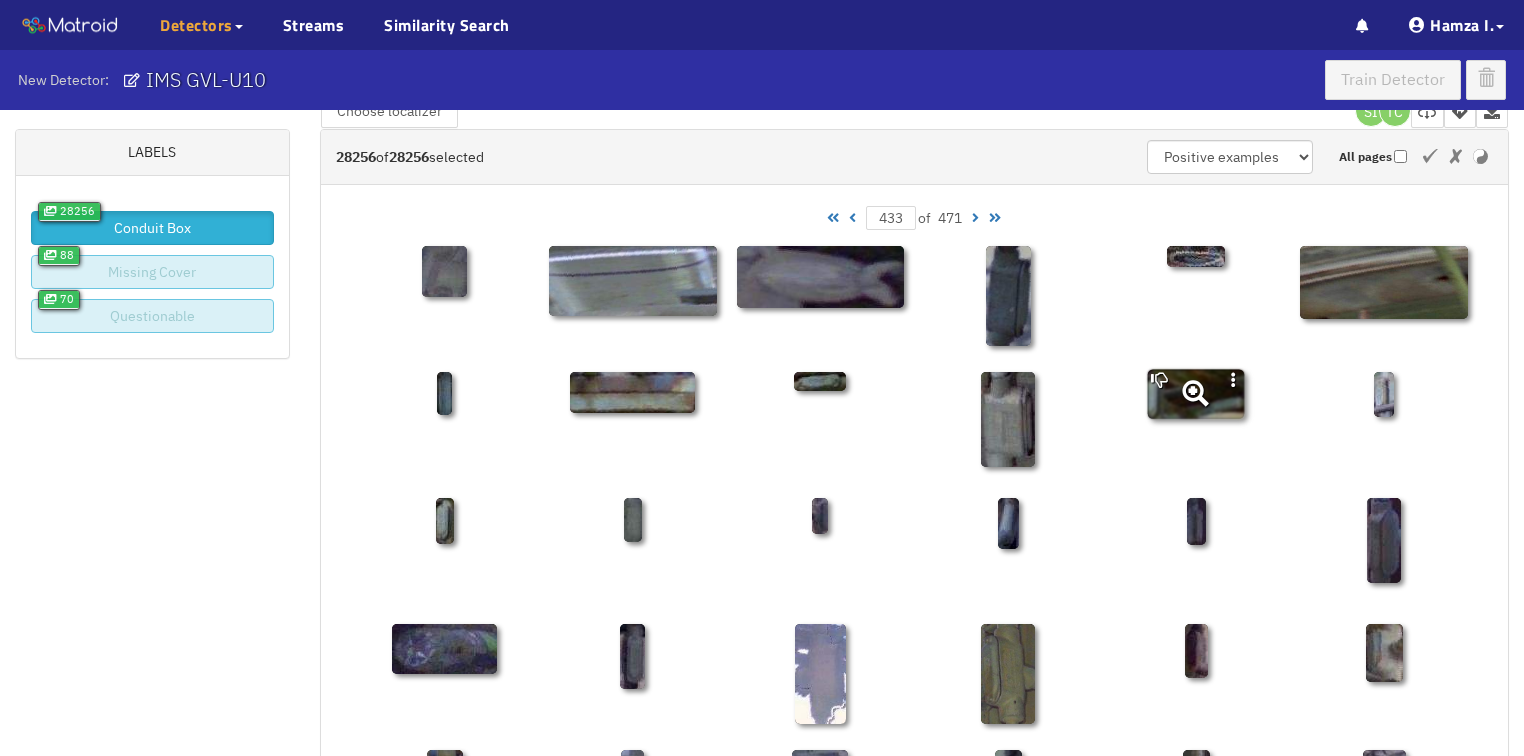 click 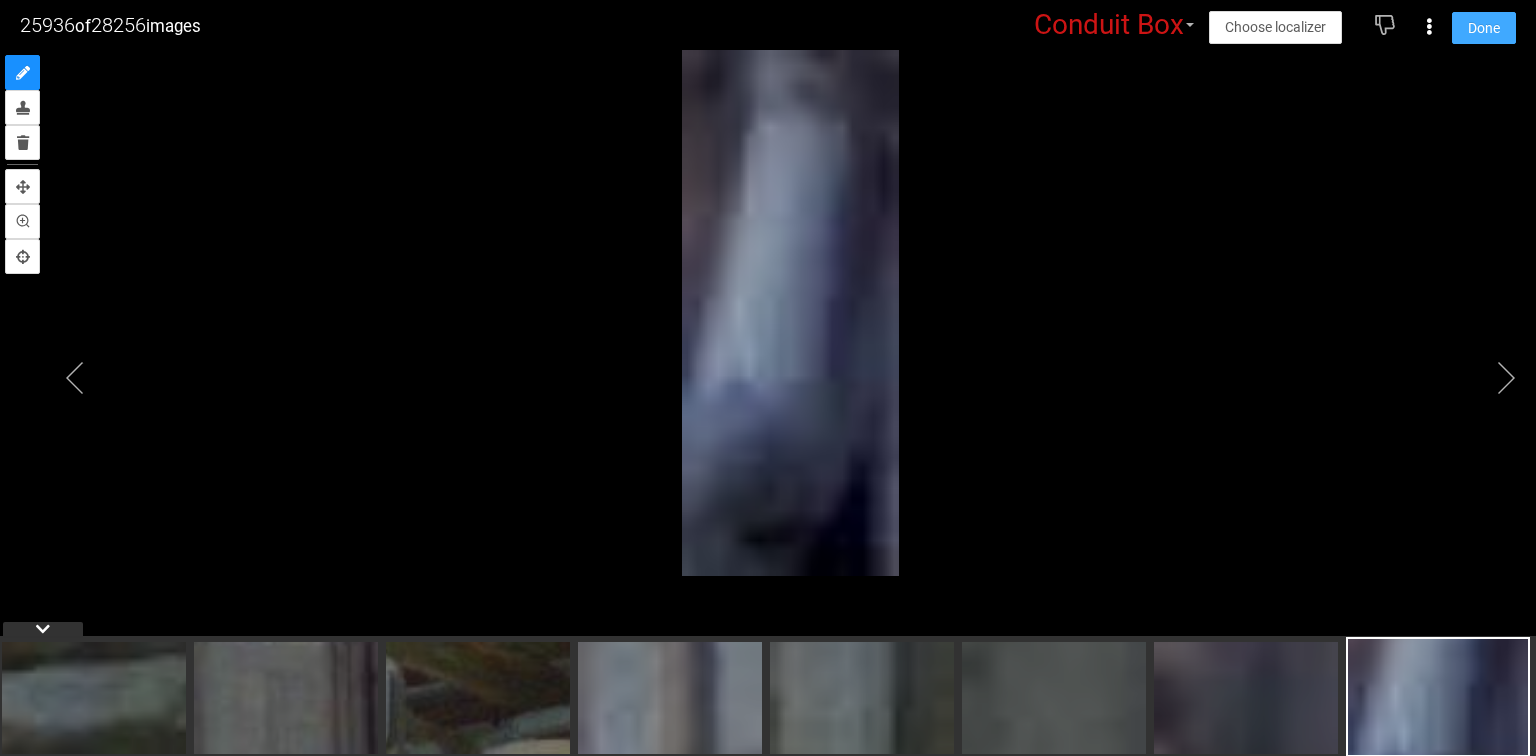 drag, startPoint x: 1490, startPoint y: 16, endPoint x: 1487, endPoint y: 26, distance: 10.440307 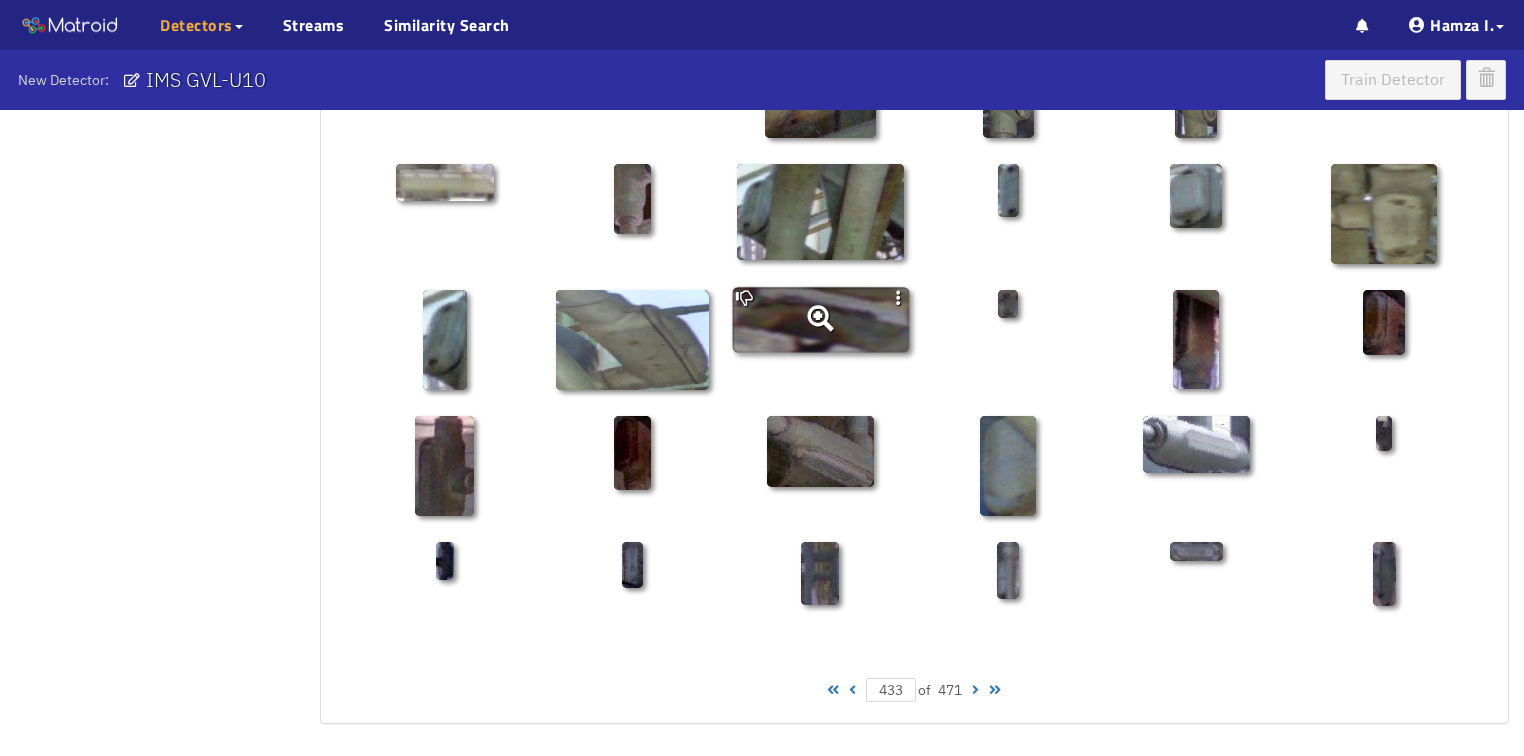 scroll, scrollTop: 960, scrollLeft: 0, axis: vertical 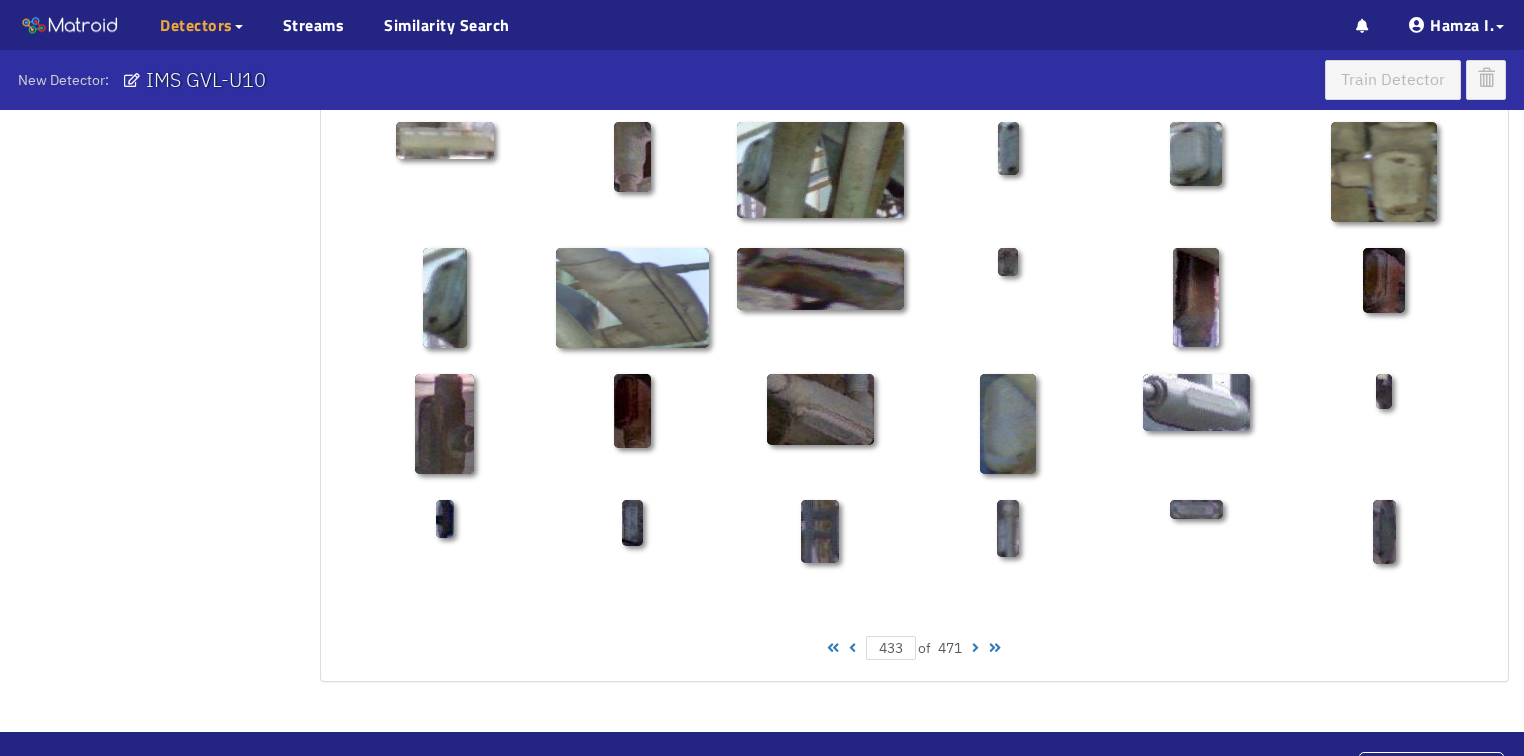 click at bounding box center (975, 648) 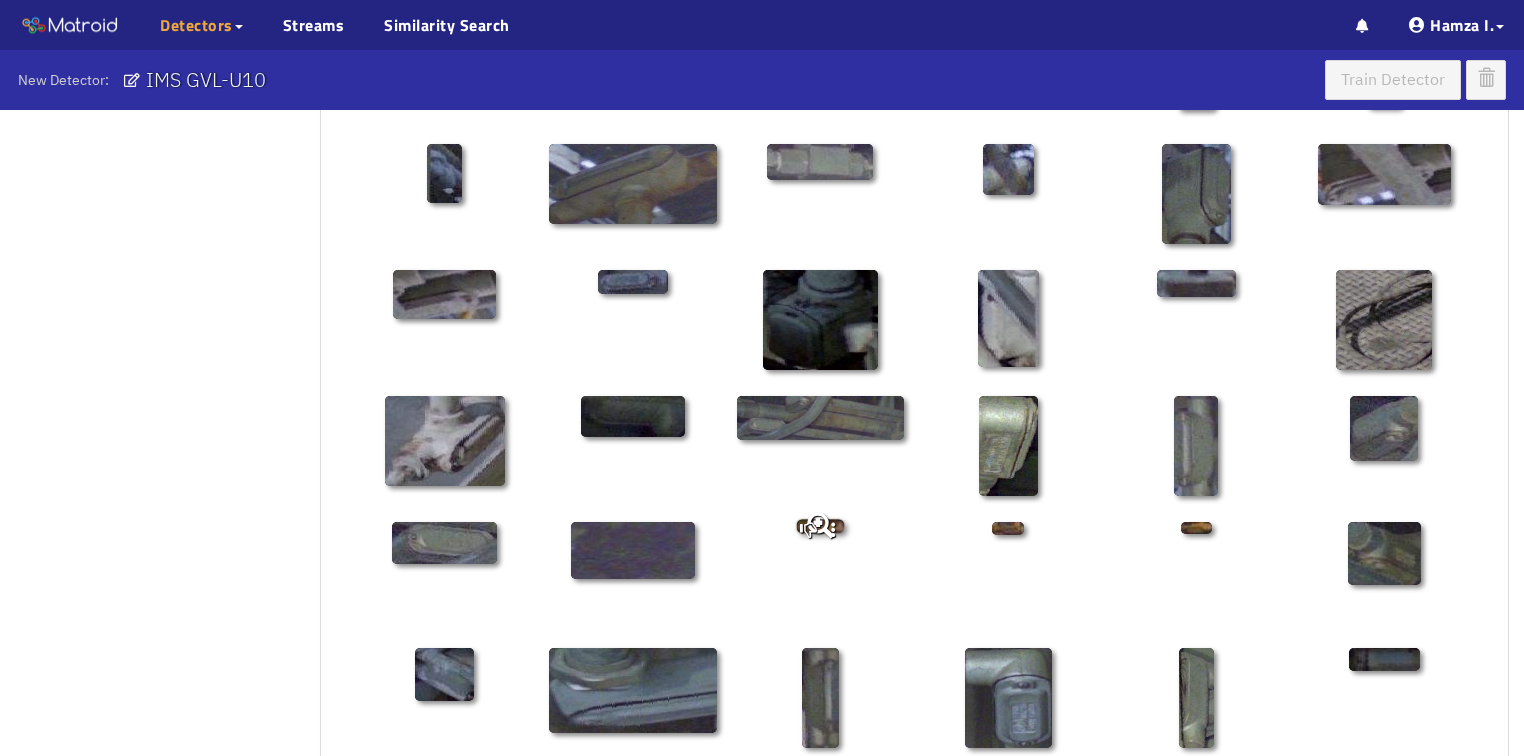 scroll, scrollTop: 720, scrollLeft: 0, axis: vertical 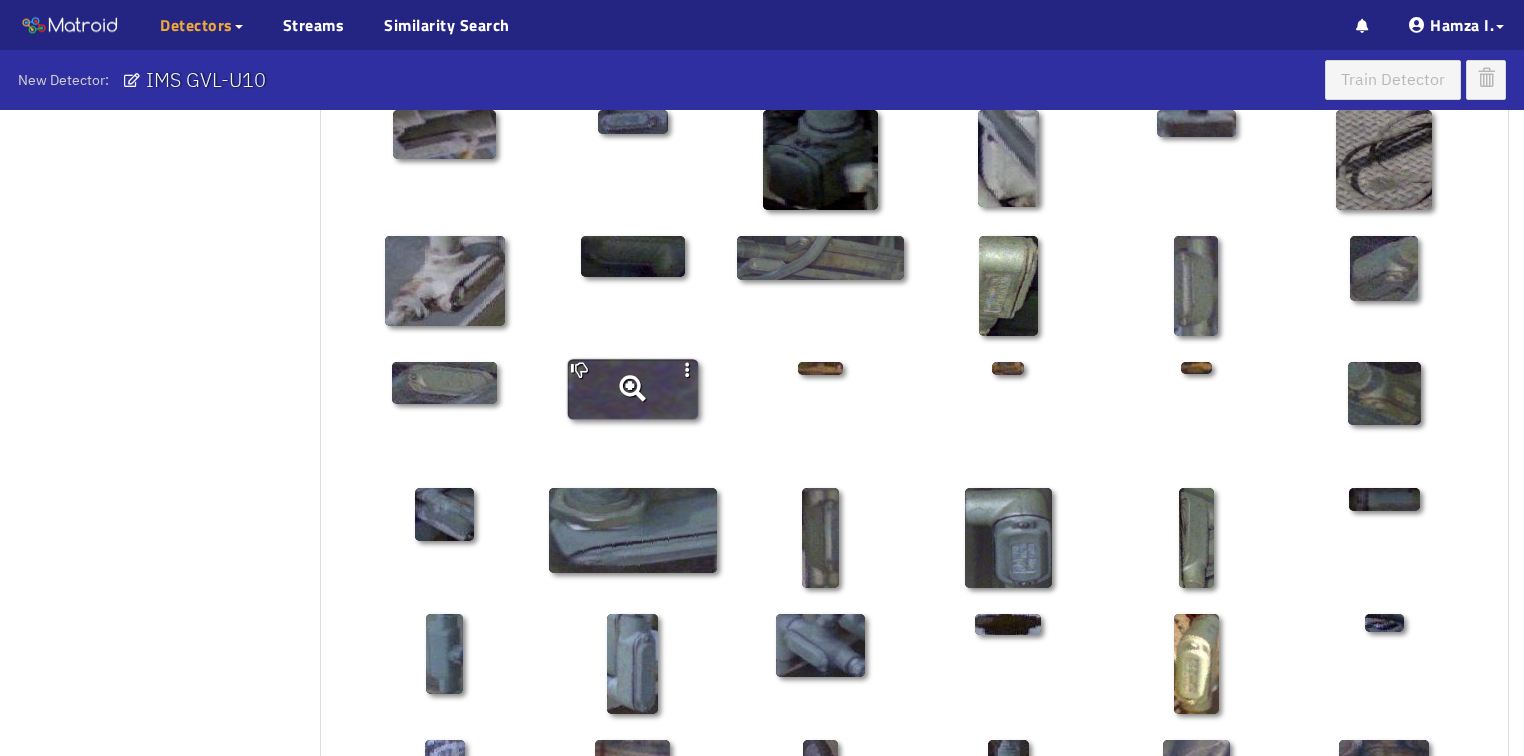 click 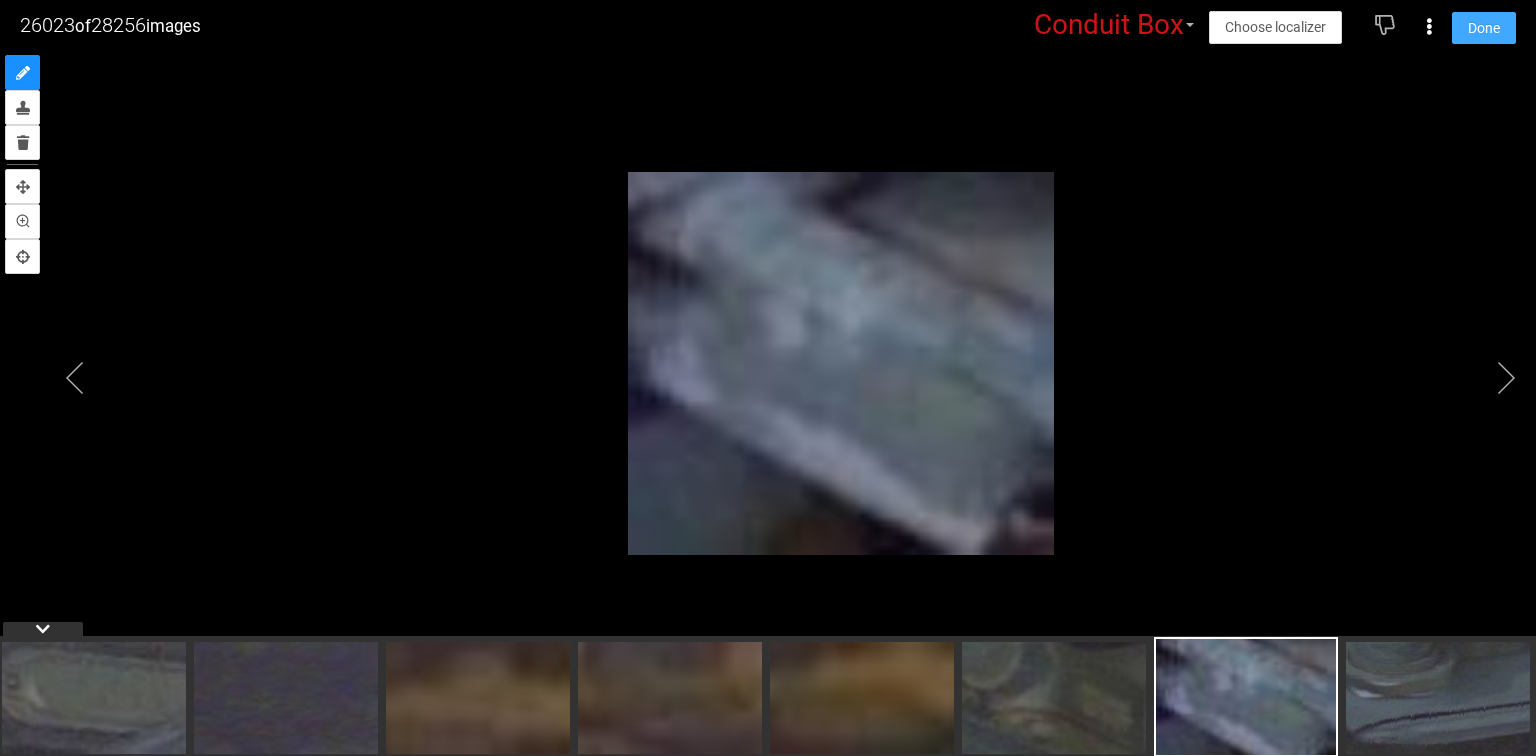 click on "Done" at bounding box center [1484, 28] 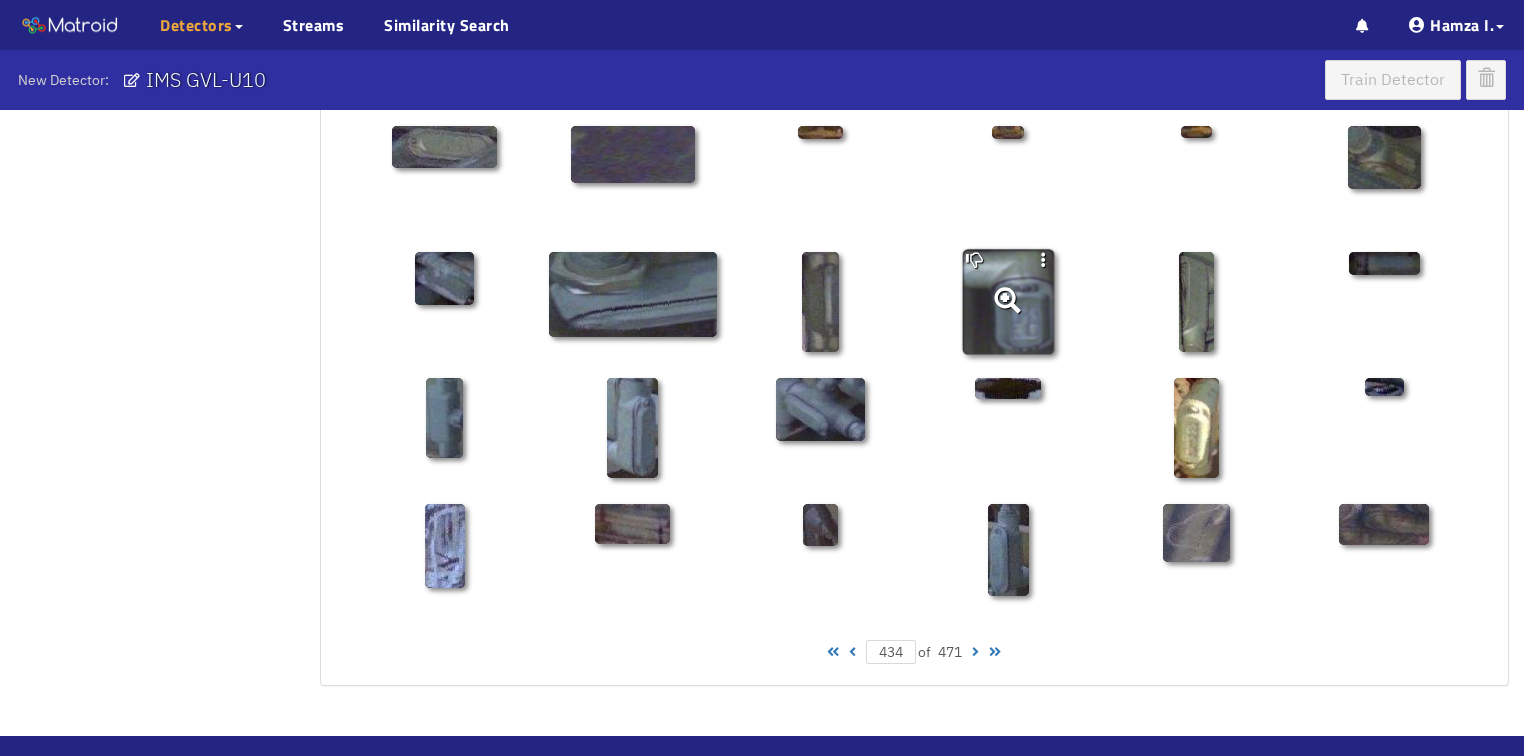 scroll, scrollTop: 960, scrollLeft: 0, axis: vertical 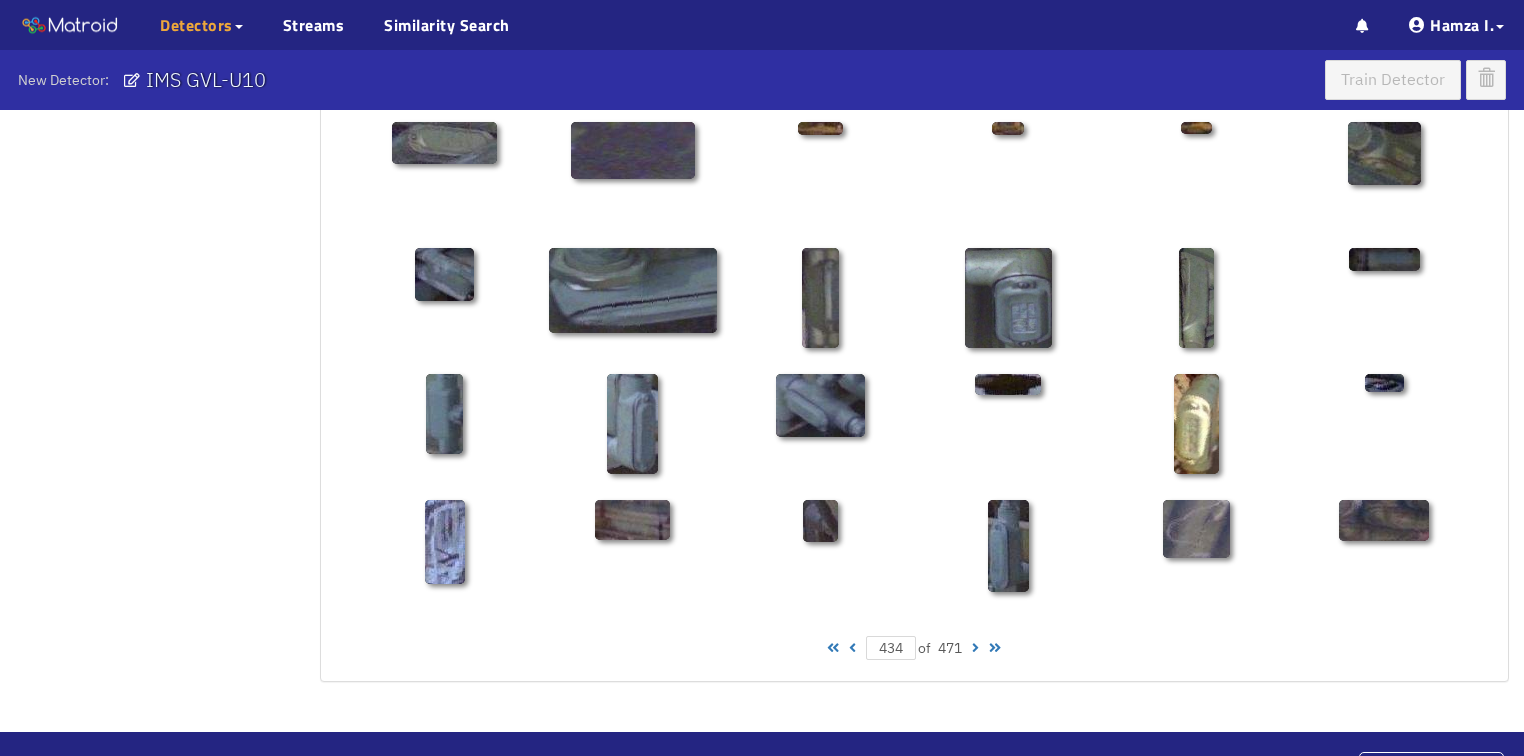 click at bounding box center [975, 648] 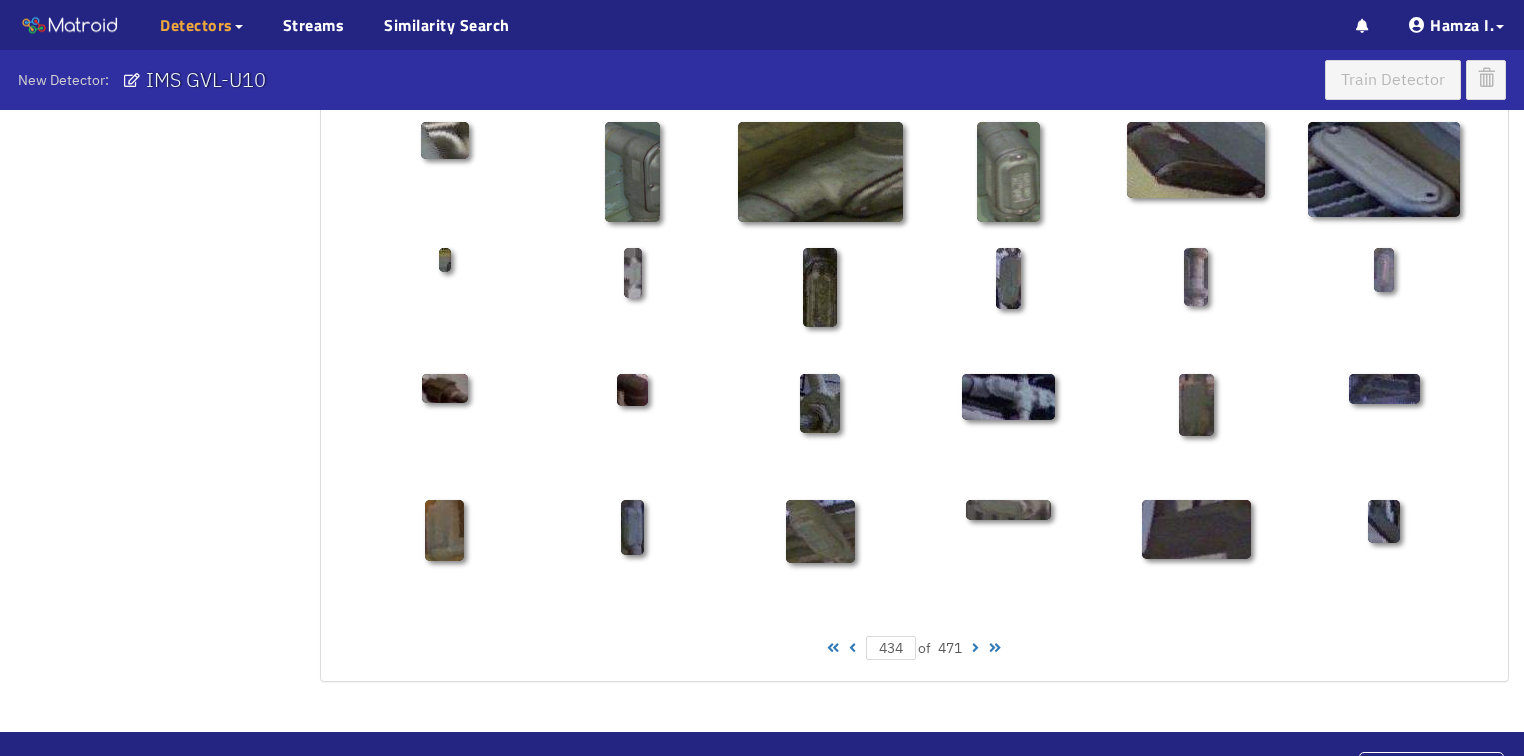 type on "435" 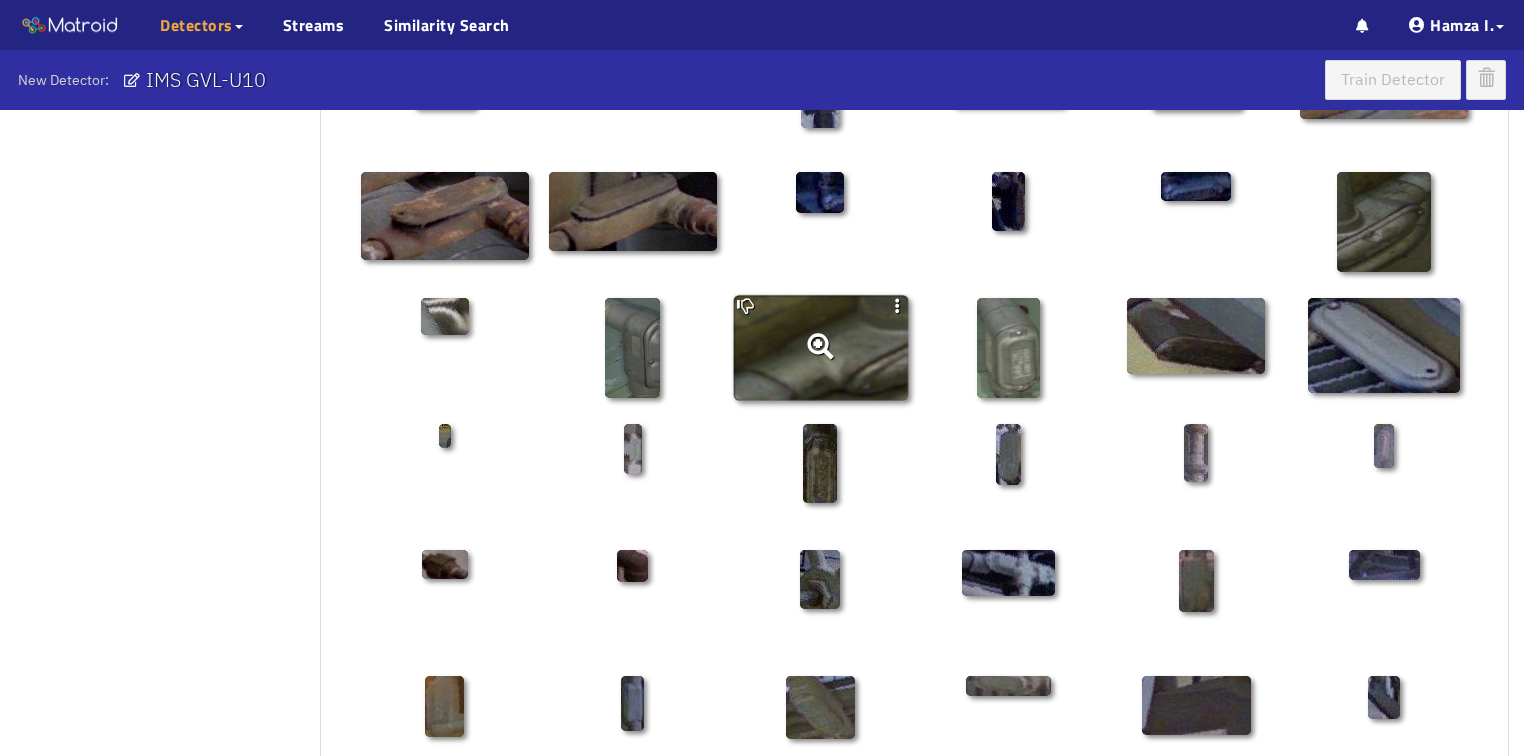 scroll, scrollTop: 800, scrollLeft: 0, axis: vertical 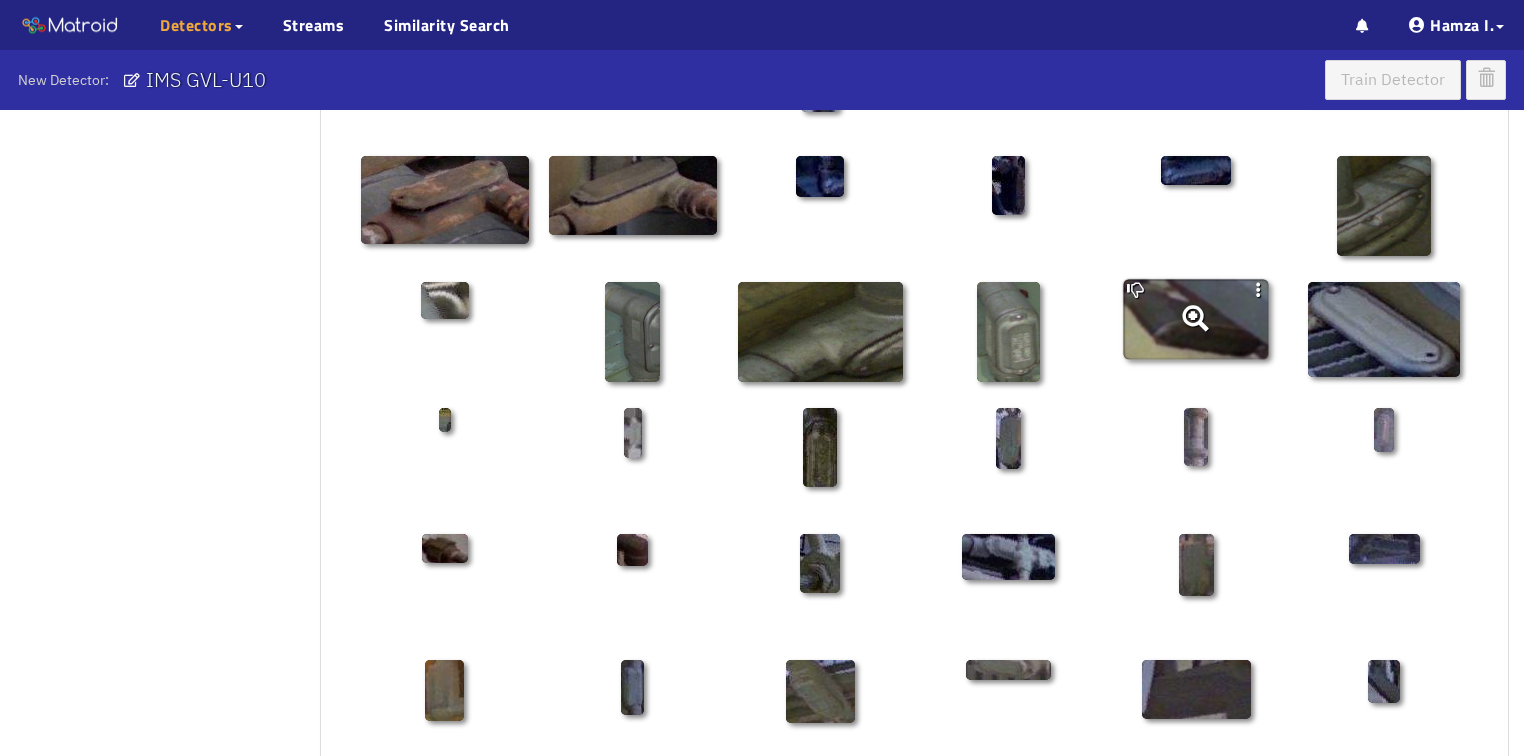 click 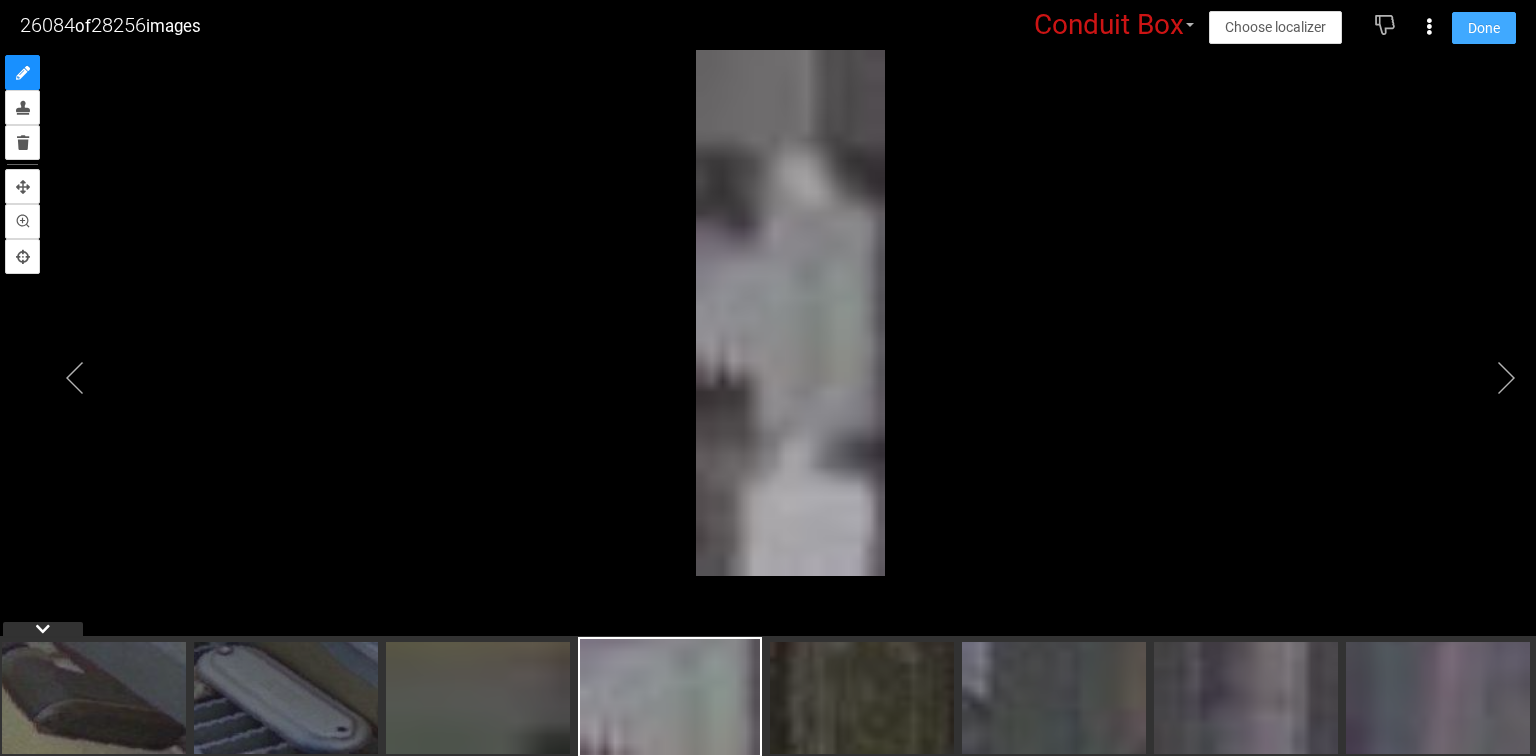 click on "Done" at bounding box center [1484, 28] 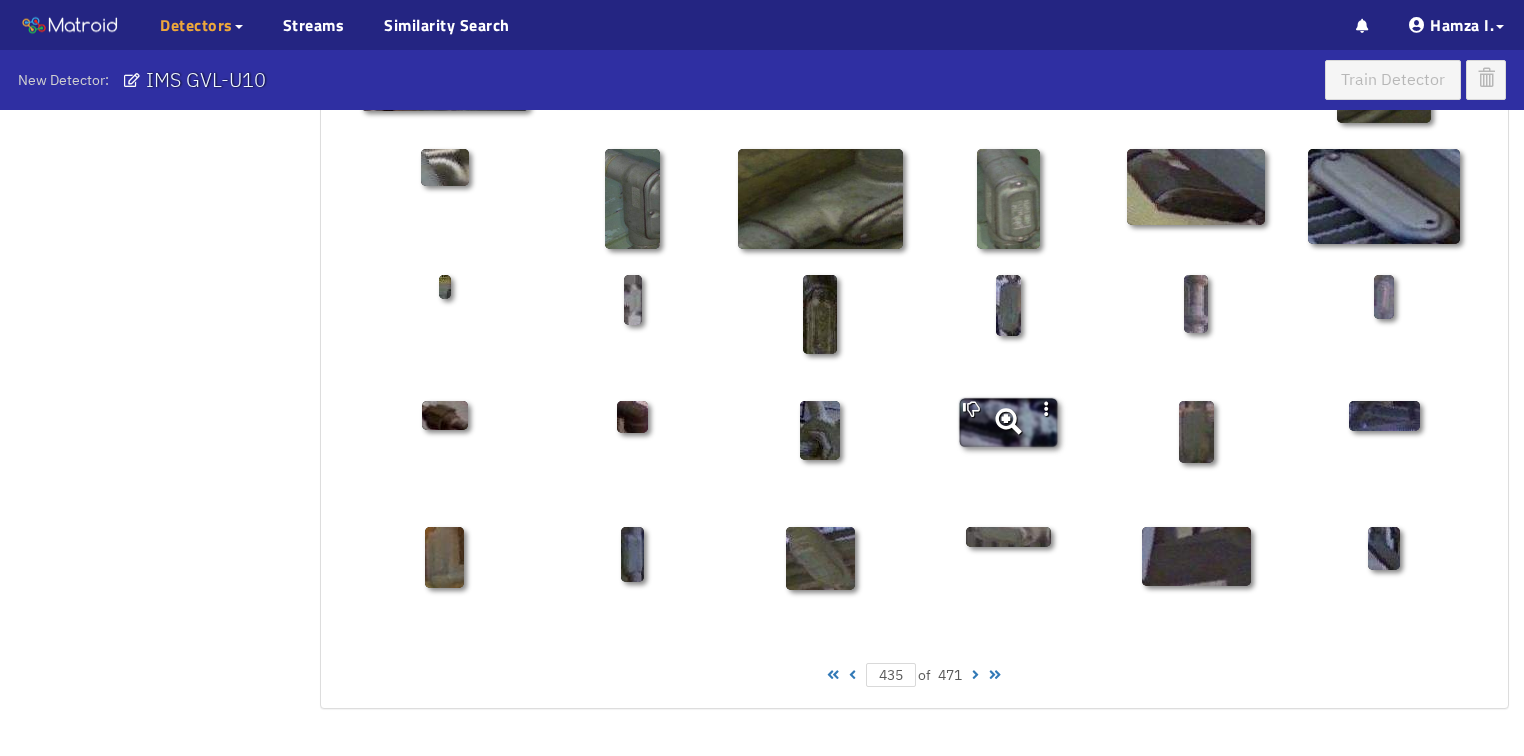 scroll, scrollTop: 1010, scrollLeft: 0, axis: vertical 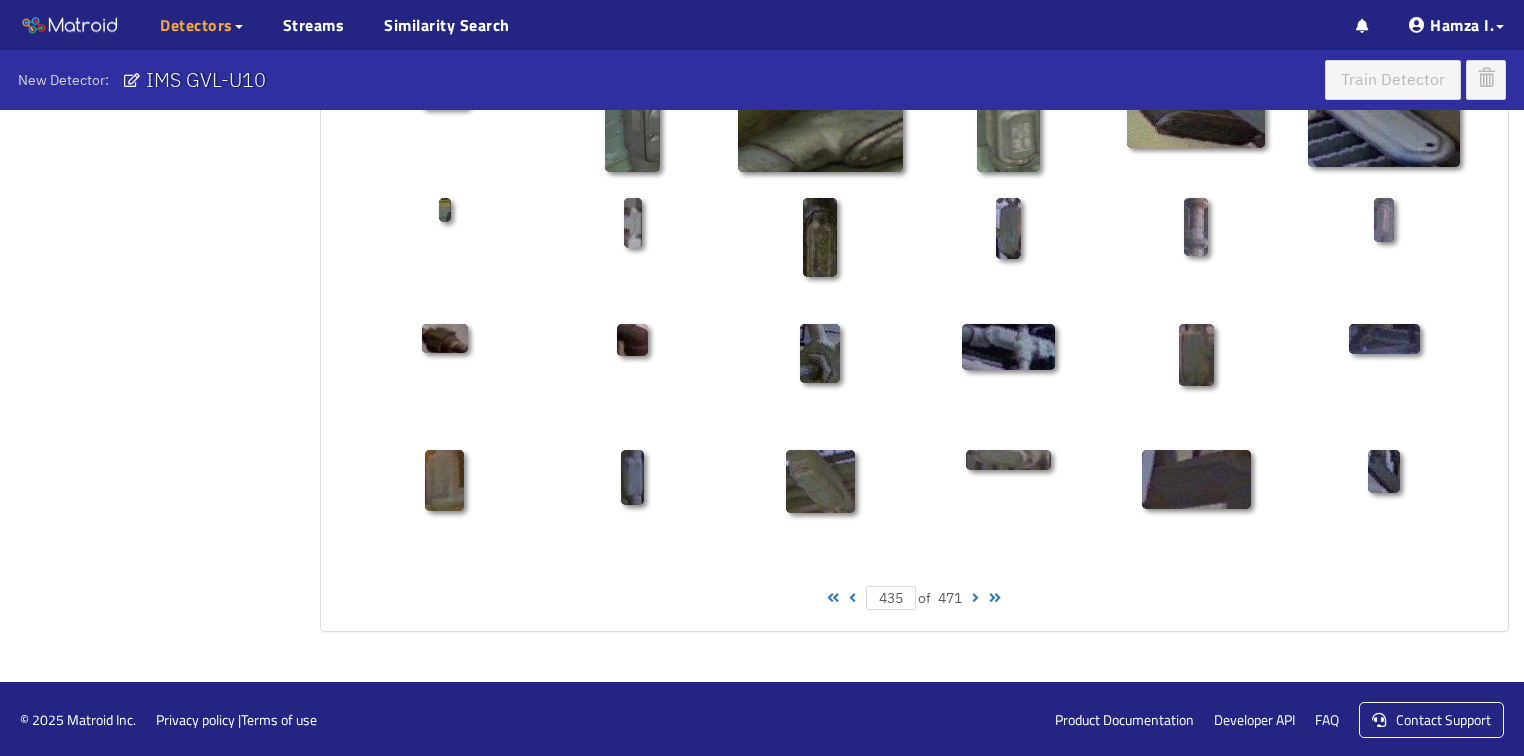 click at bounding box center (975, 598) 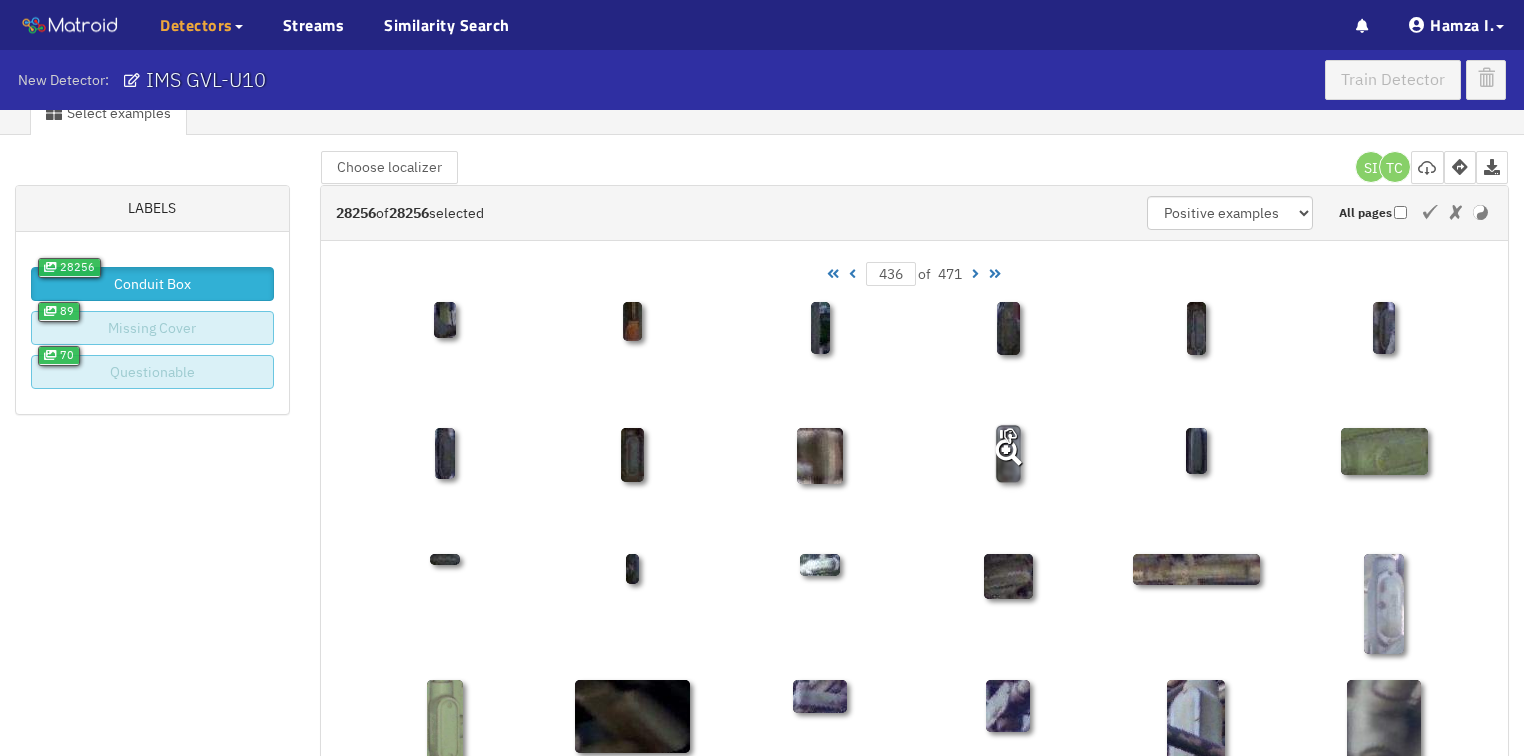 scroll, scrollTop: 0, scrollLeft: 0, axis: both 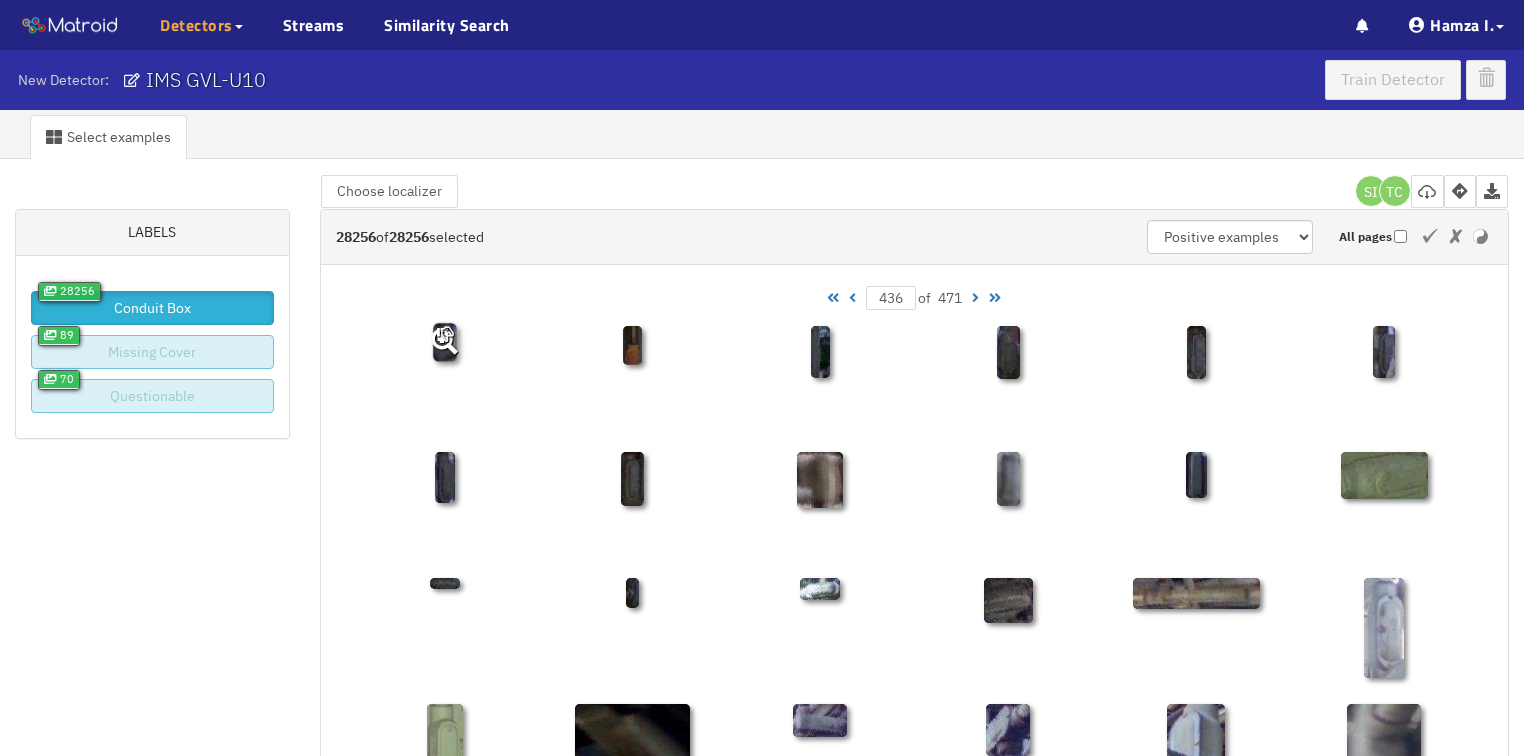 click 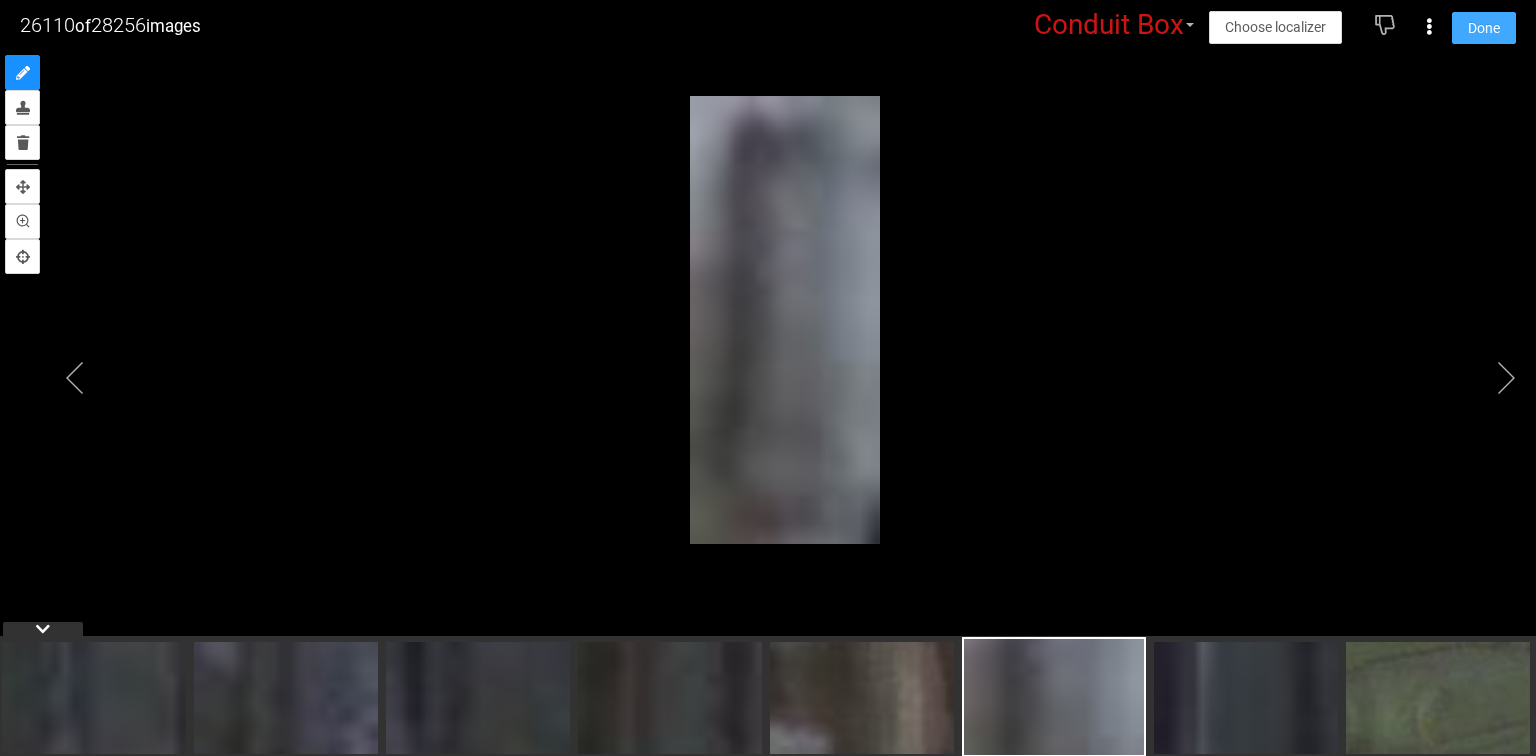 click on "Done" at bounding box center [1484, 28] 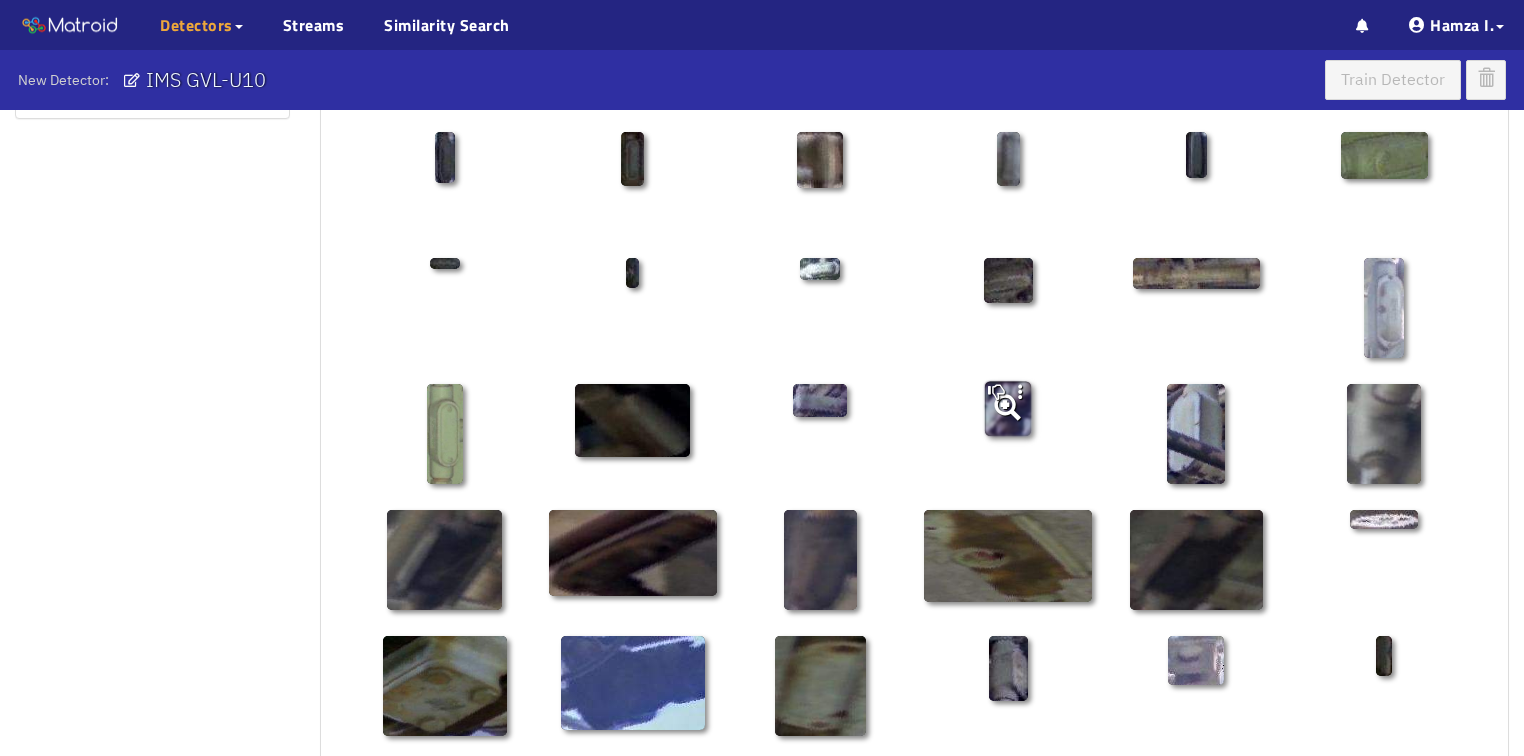 scroll, scrollTop: 400, scrollLeft: 0, axis: vertical 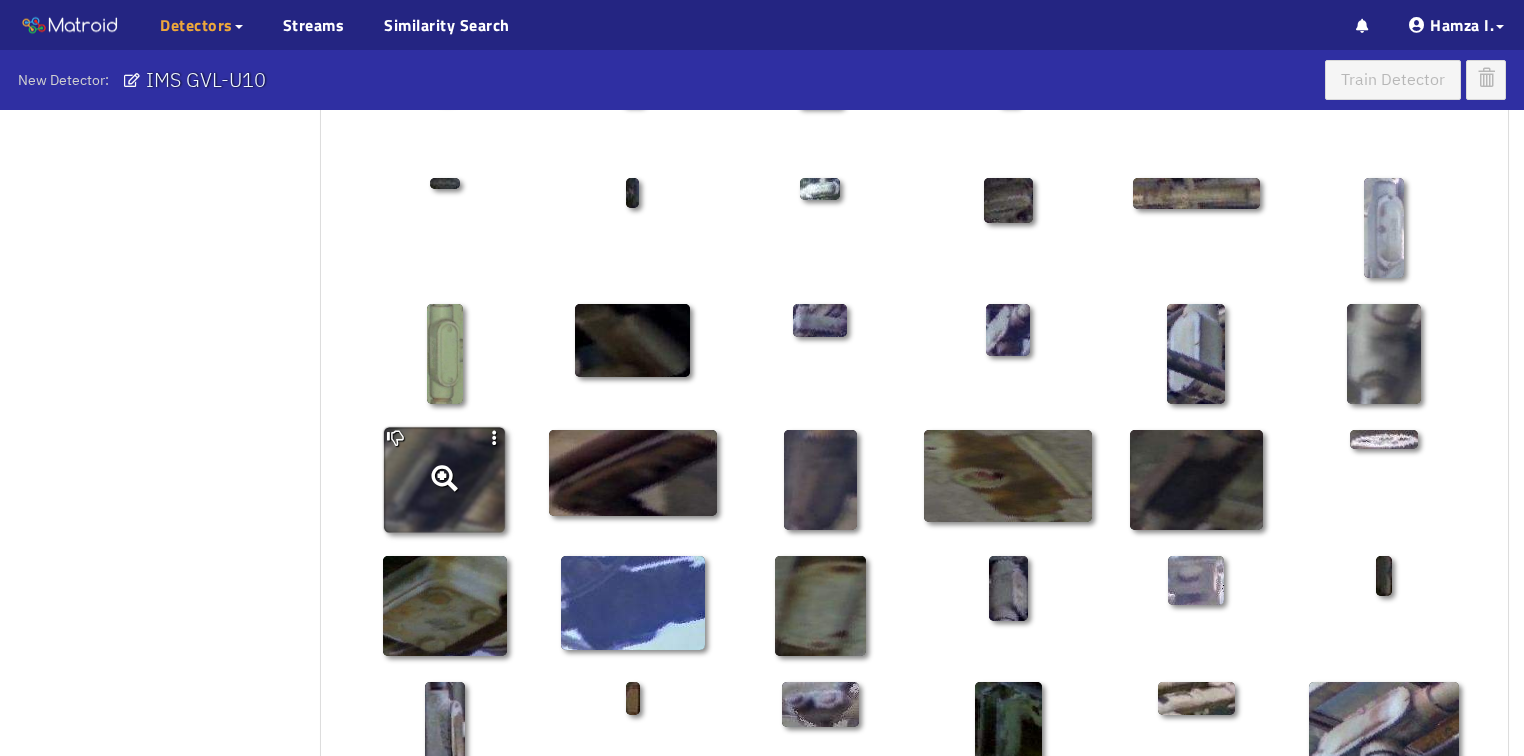 click 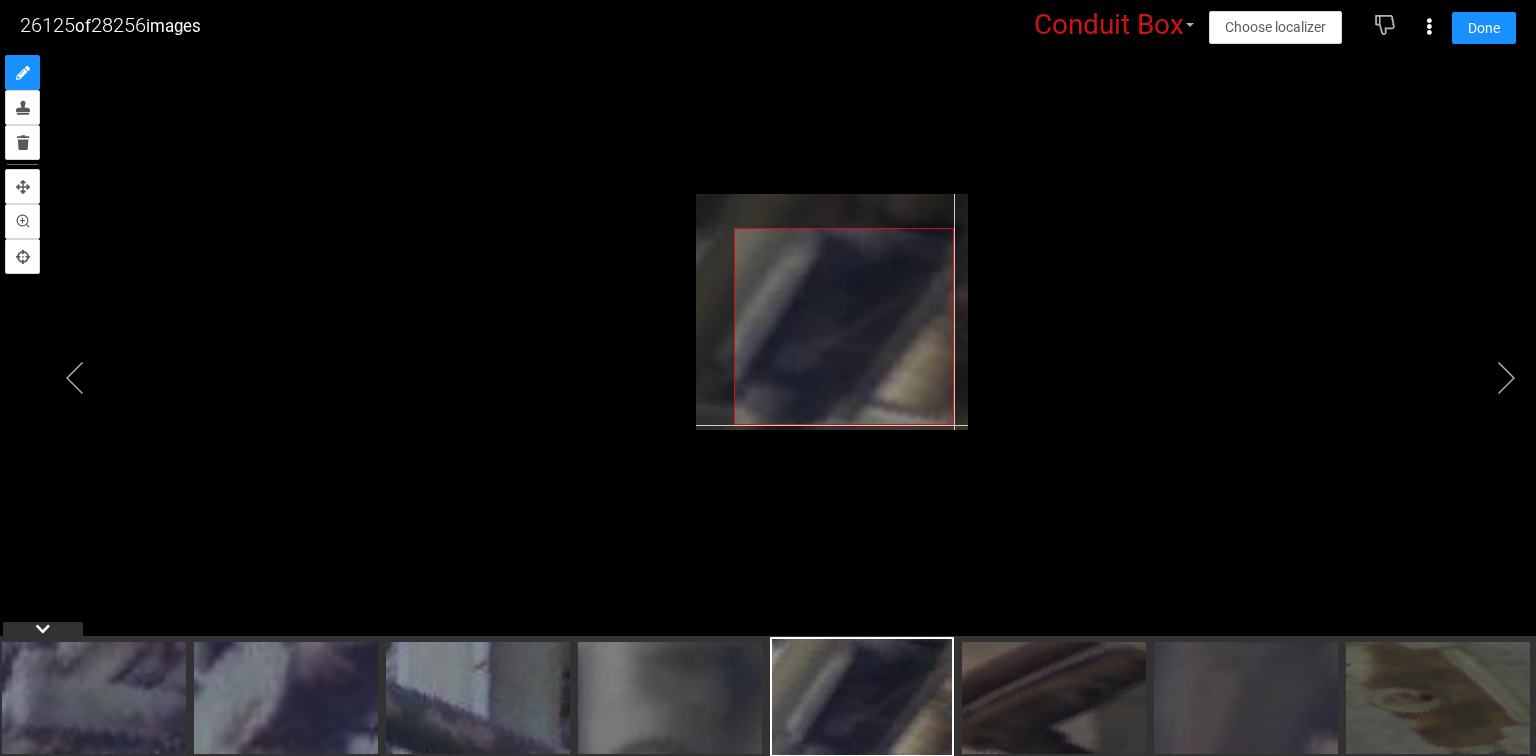 click at bounding box center [832, 312] 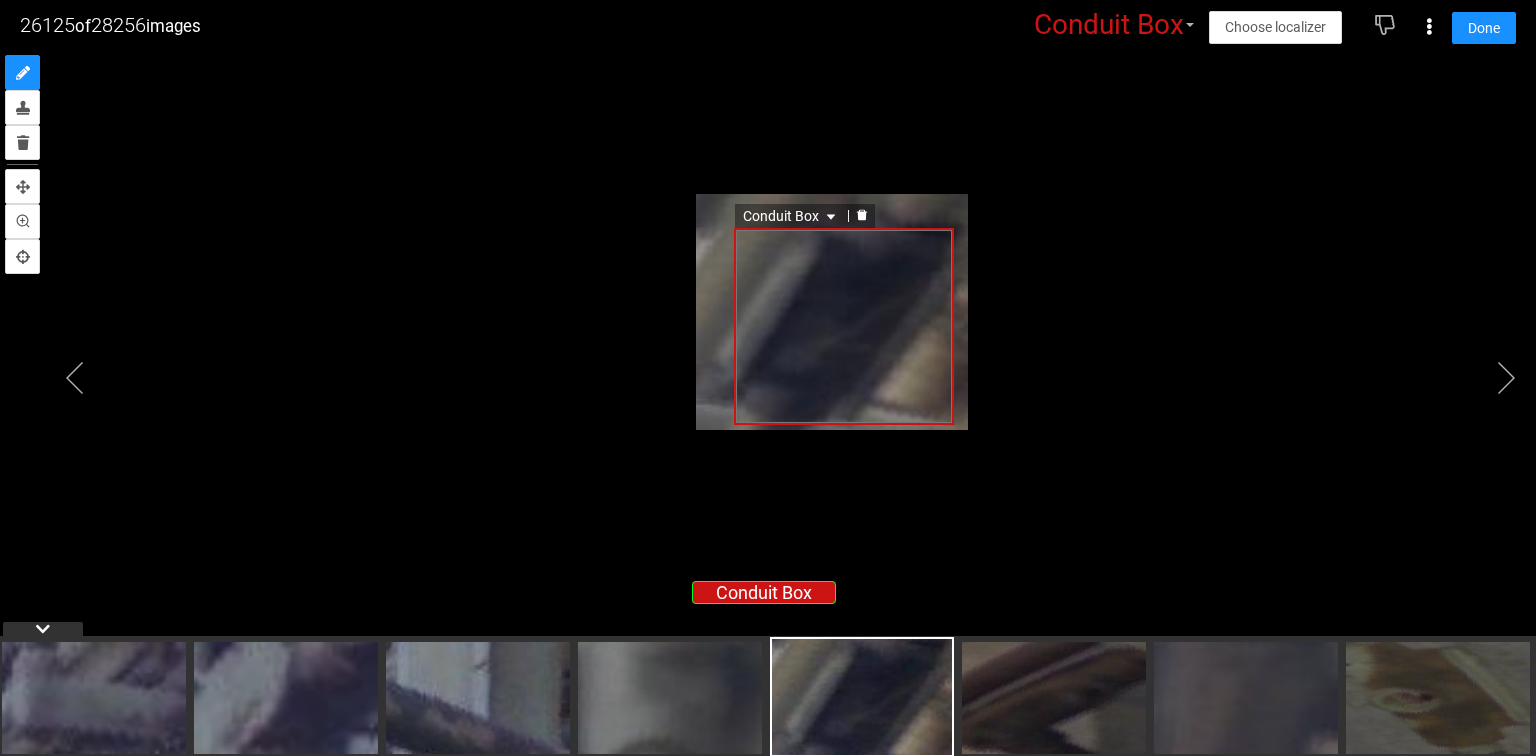 click 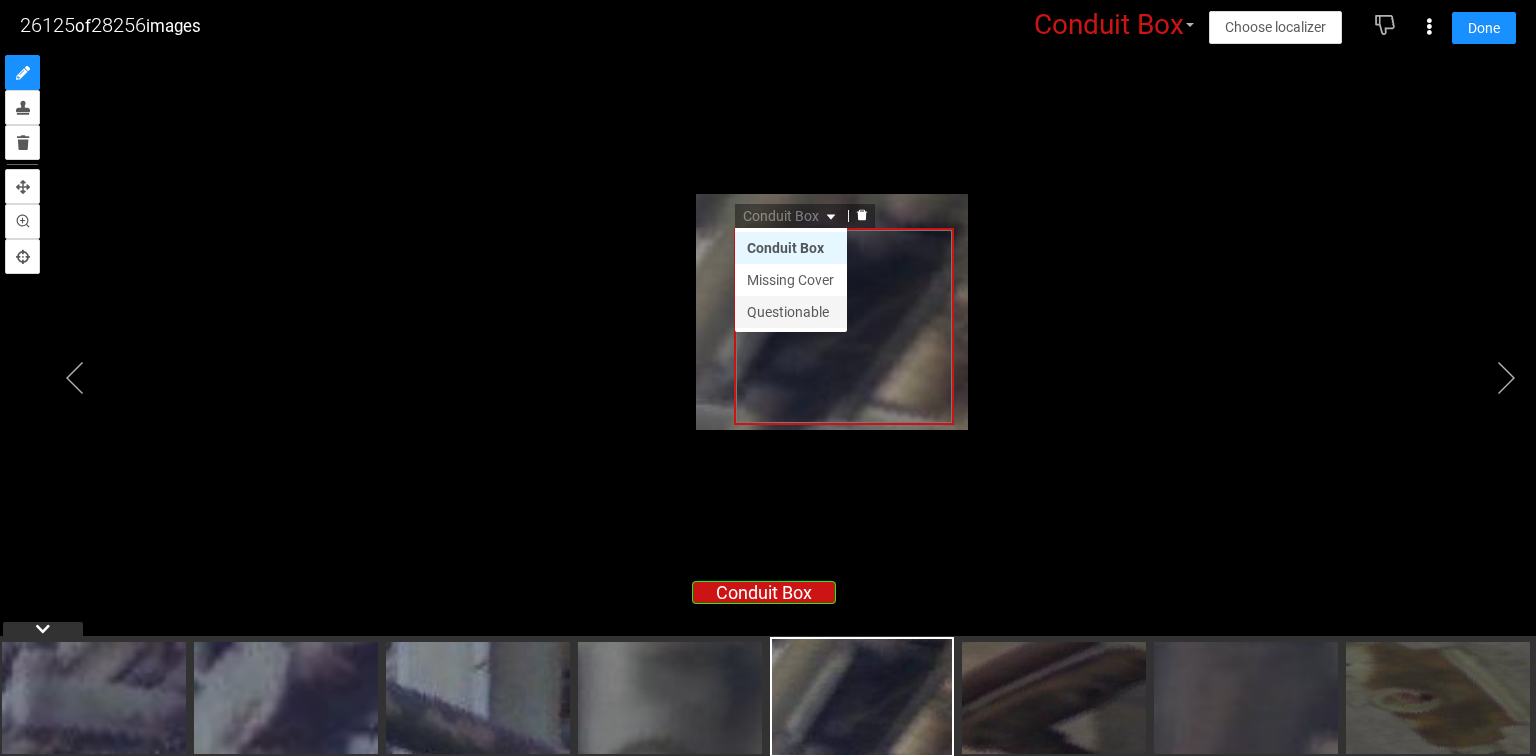 click on "Questionable" at bounding box center [791, 312] 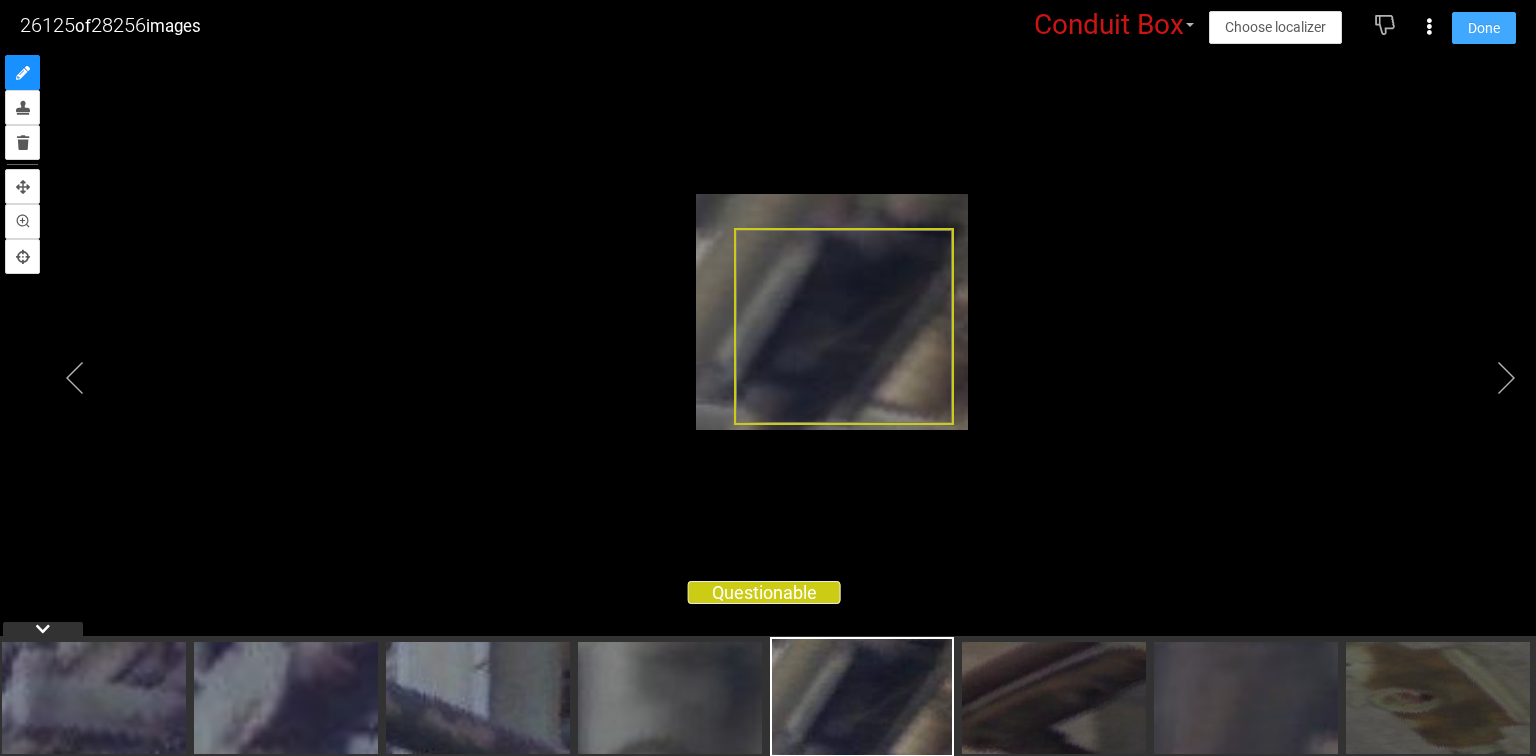 click on "Done" at bounding box center [1484, 28] 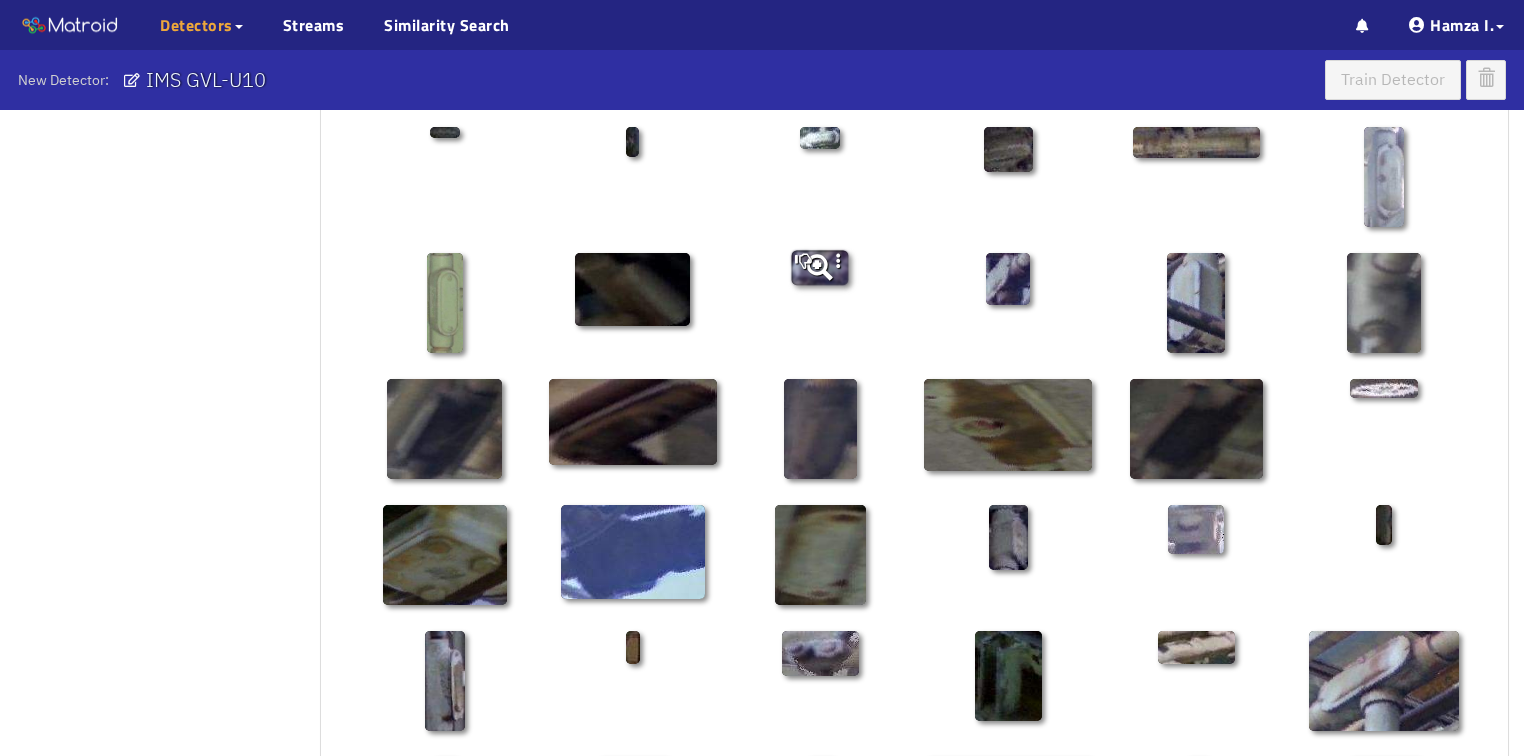 scroll, scrollTop: 480, scrollLeft: 0, axis: vertical 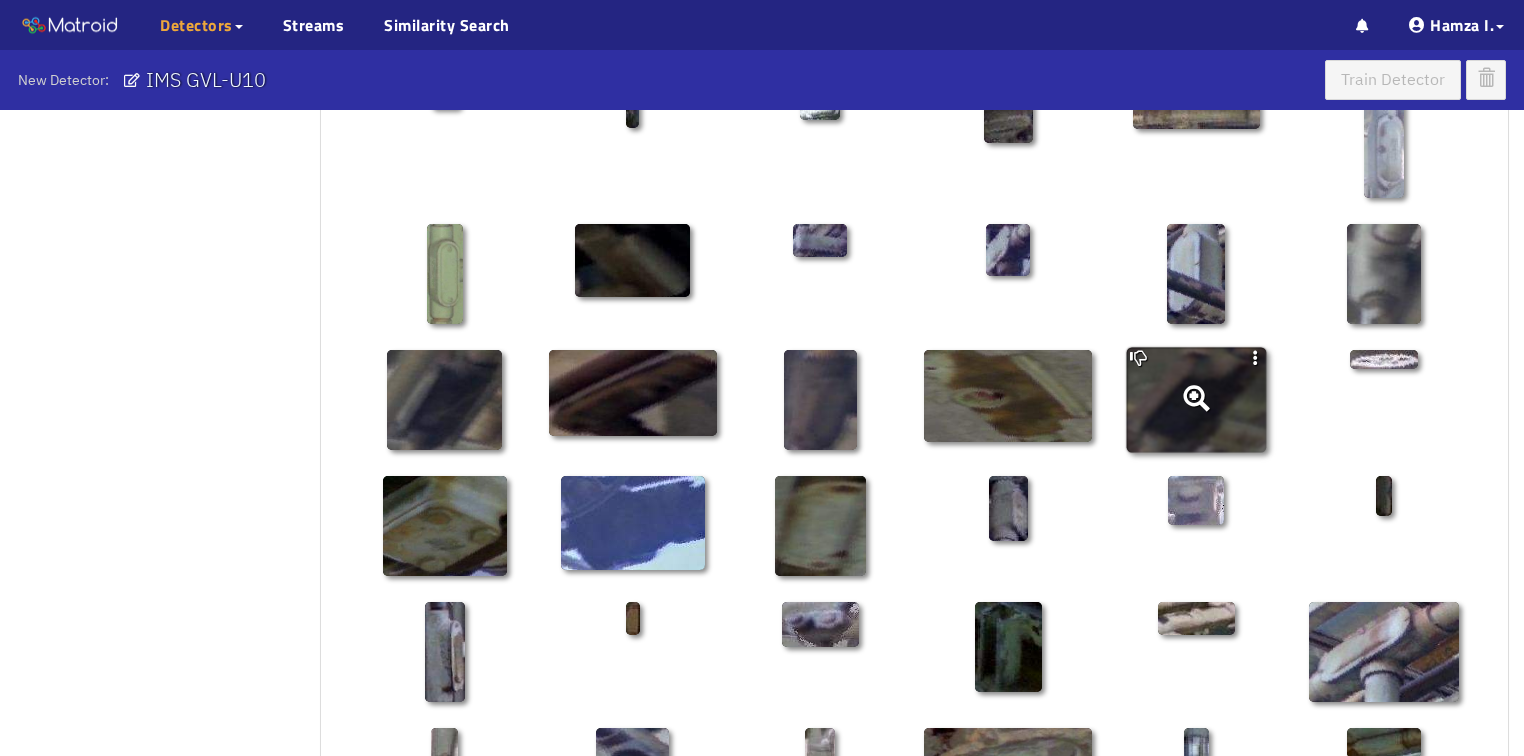 click at bounding box center [1195, 399] 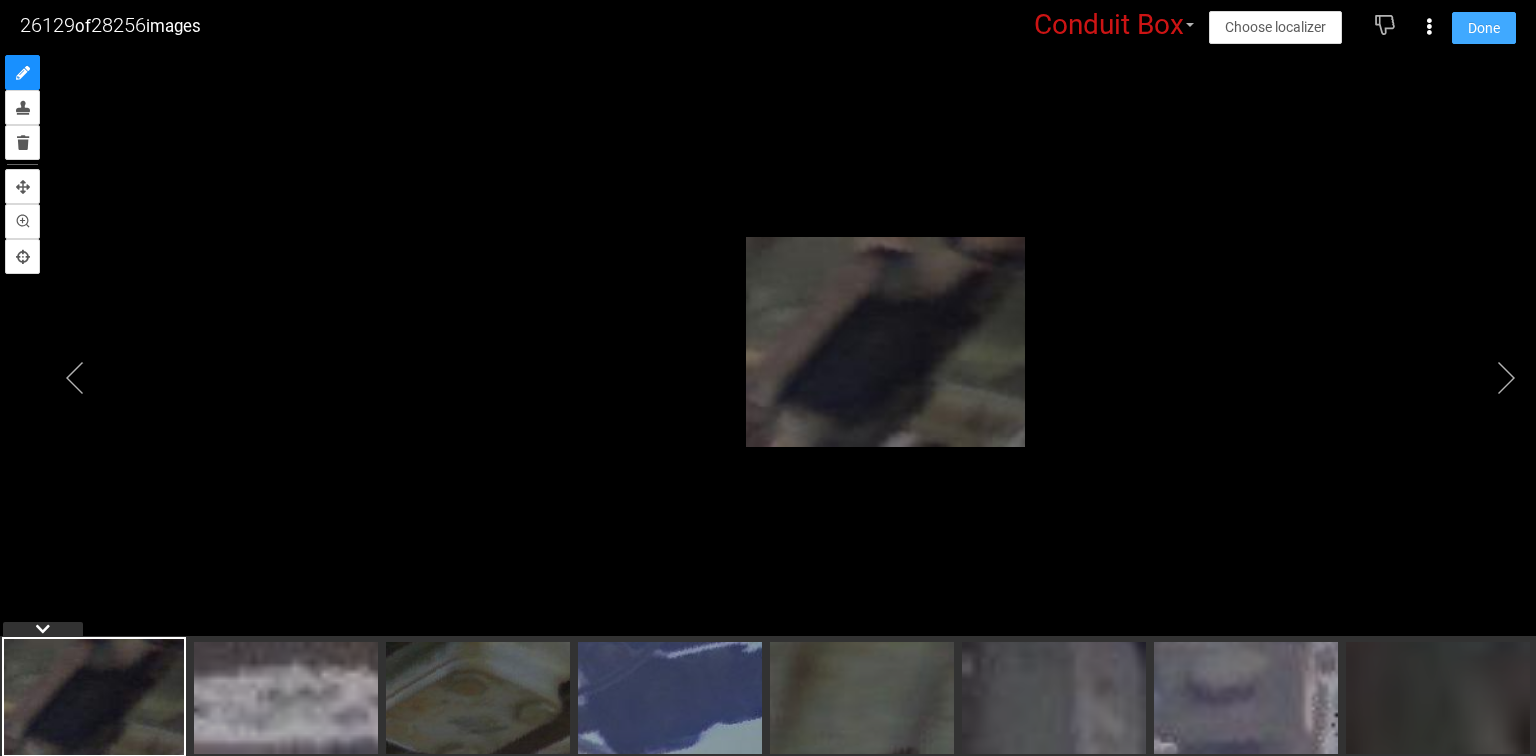 click on "Done" at bounding box center [1484, 28] 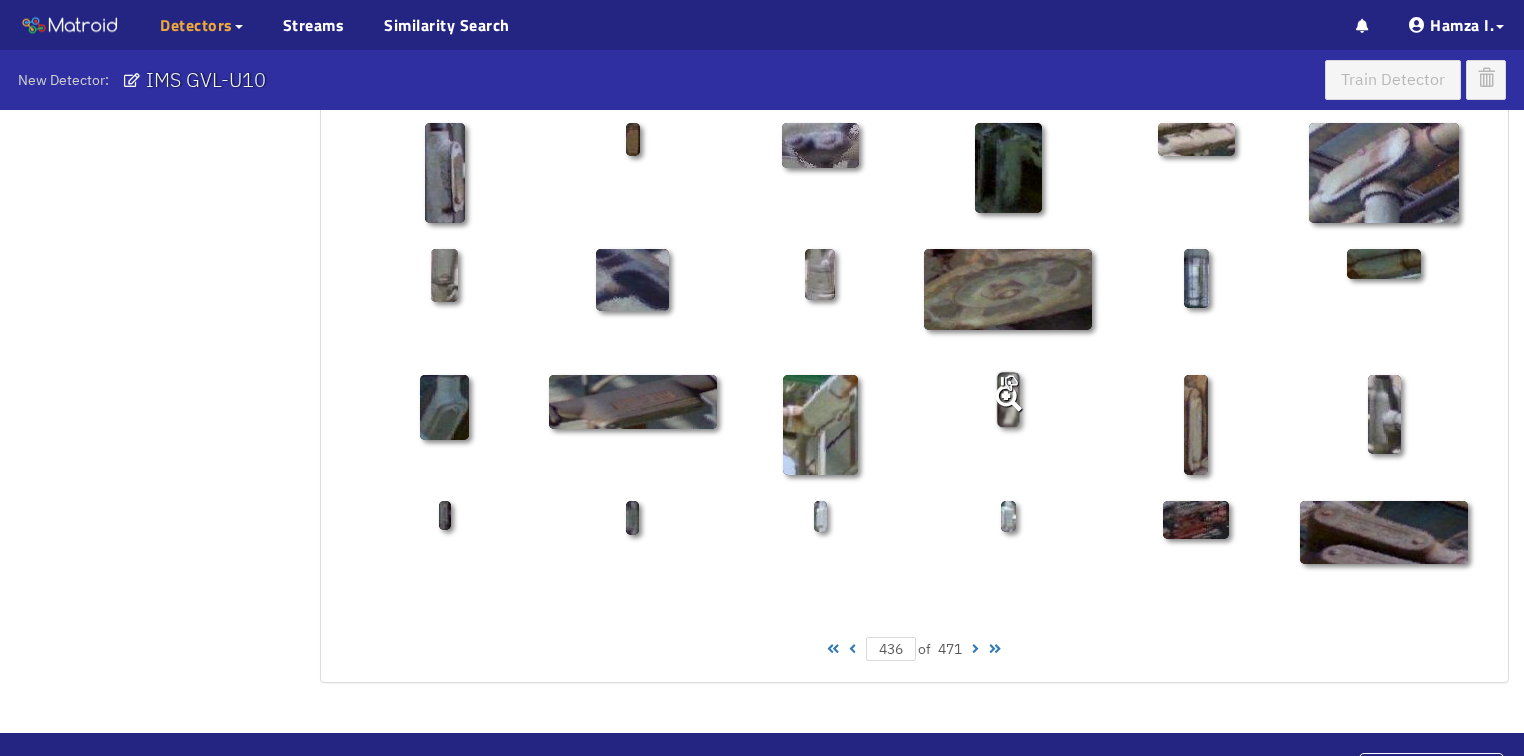 scroll, scrollTop: 960, scrollLeft: 0, axis: vertical 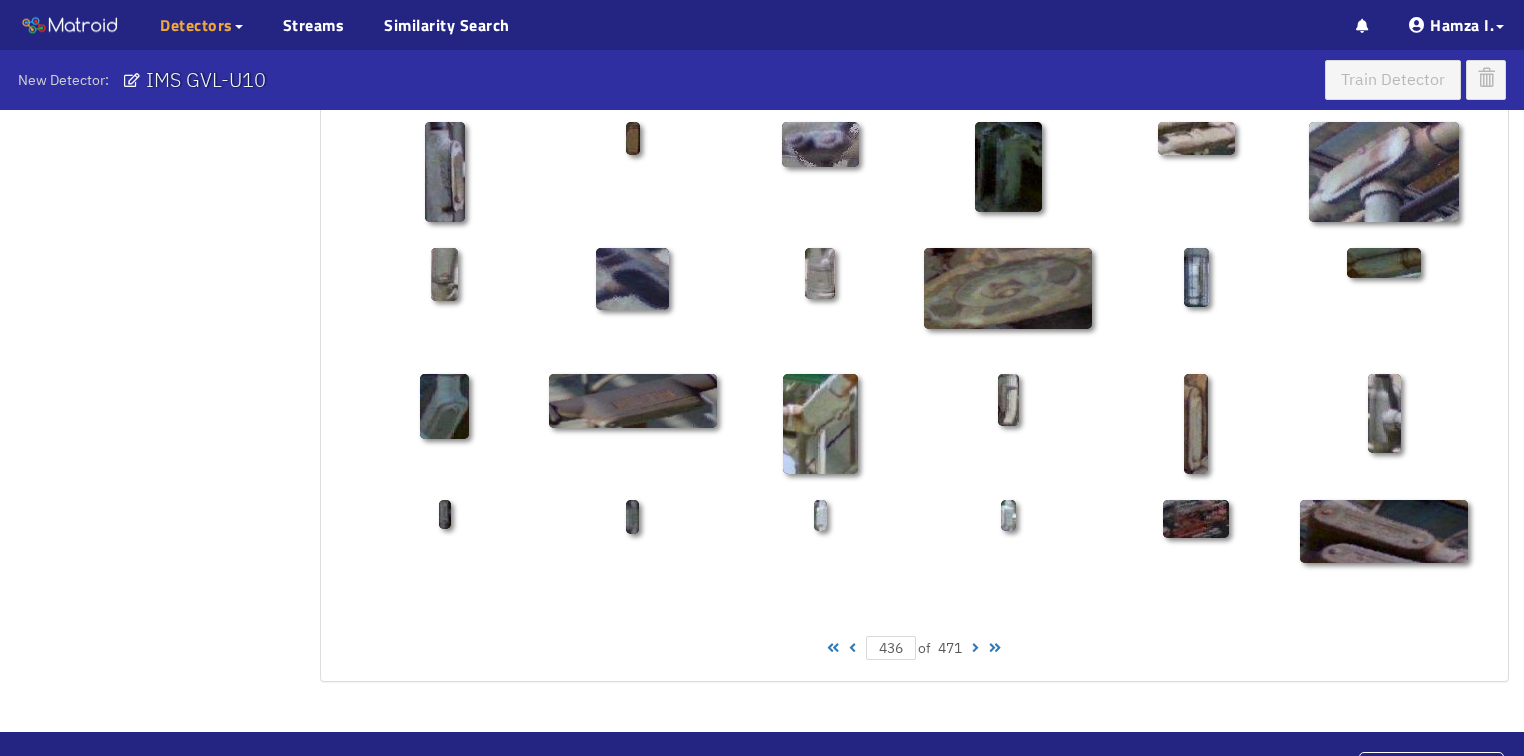 click at bounding box center (975, 648) 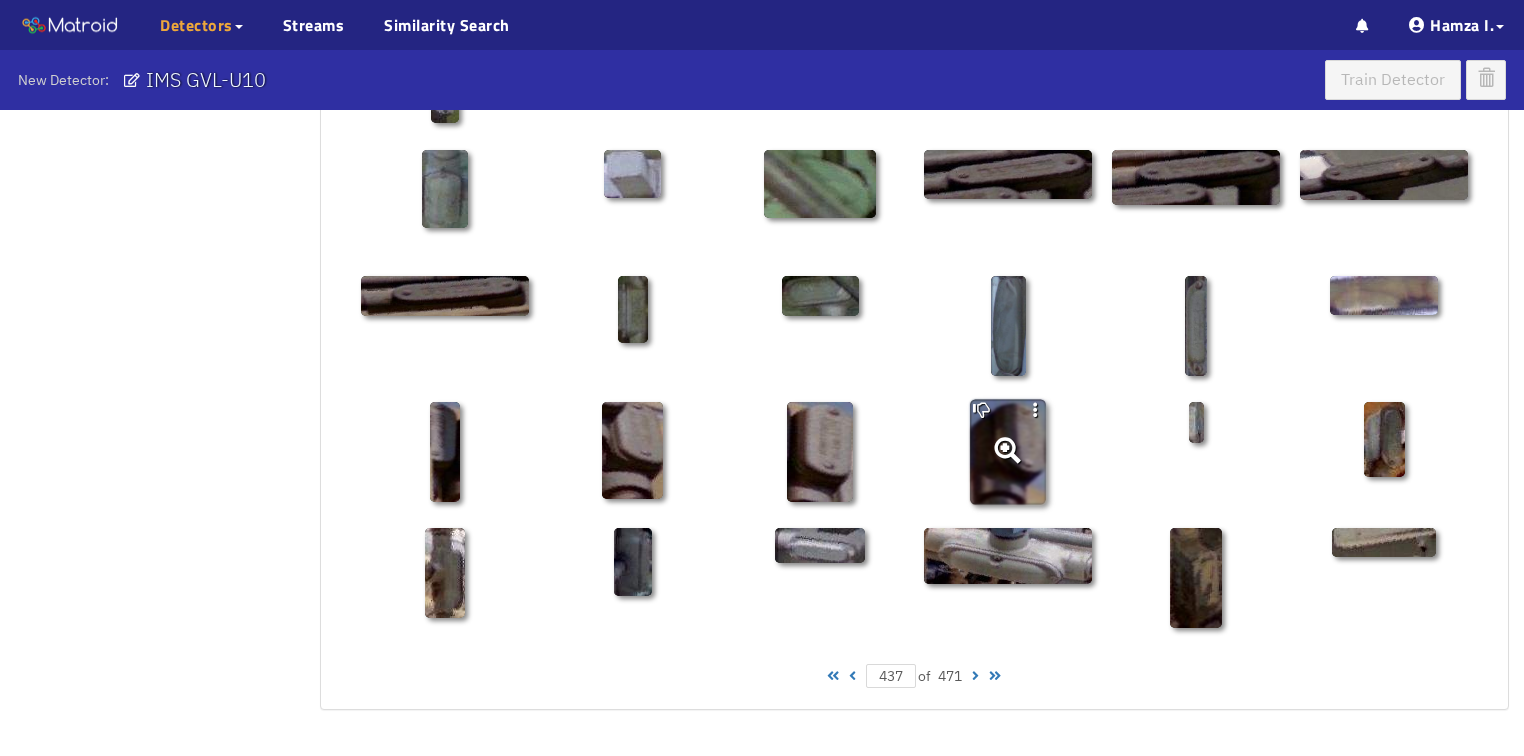 scroll, scrollTop: 1010, scrollLeft: 0, axis: vertical 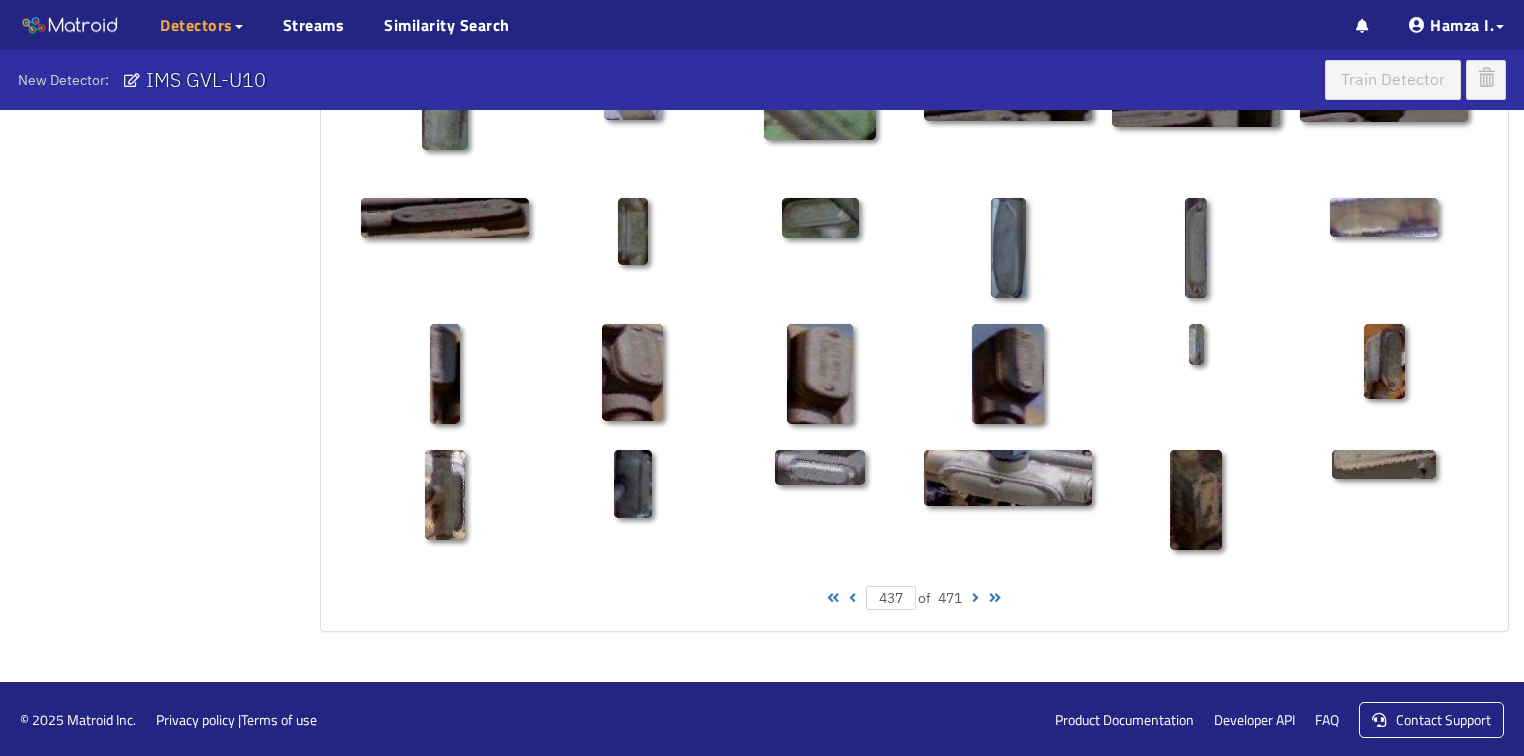 click at bounding box center (975, 598) 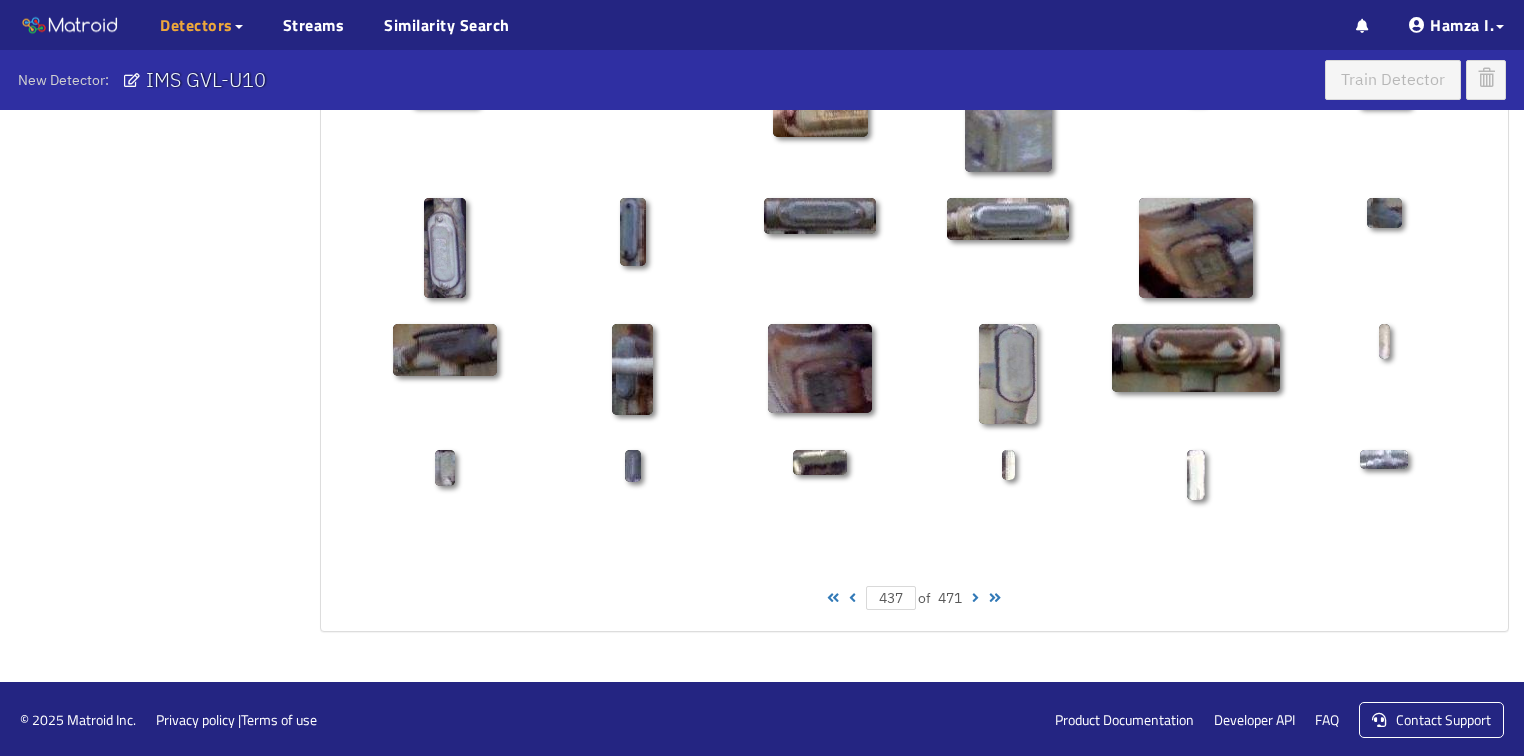 type on "438" 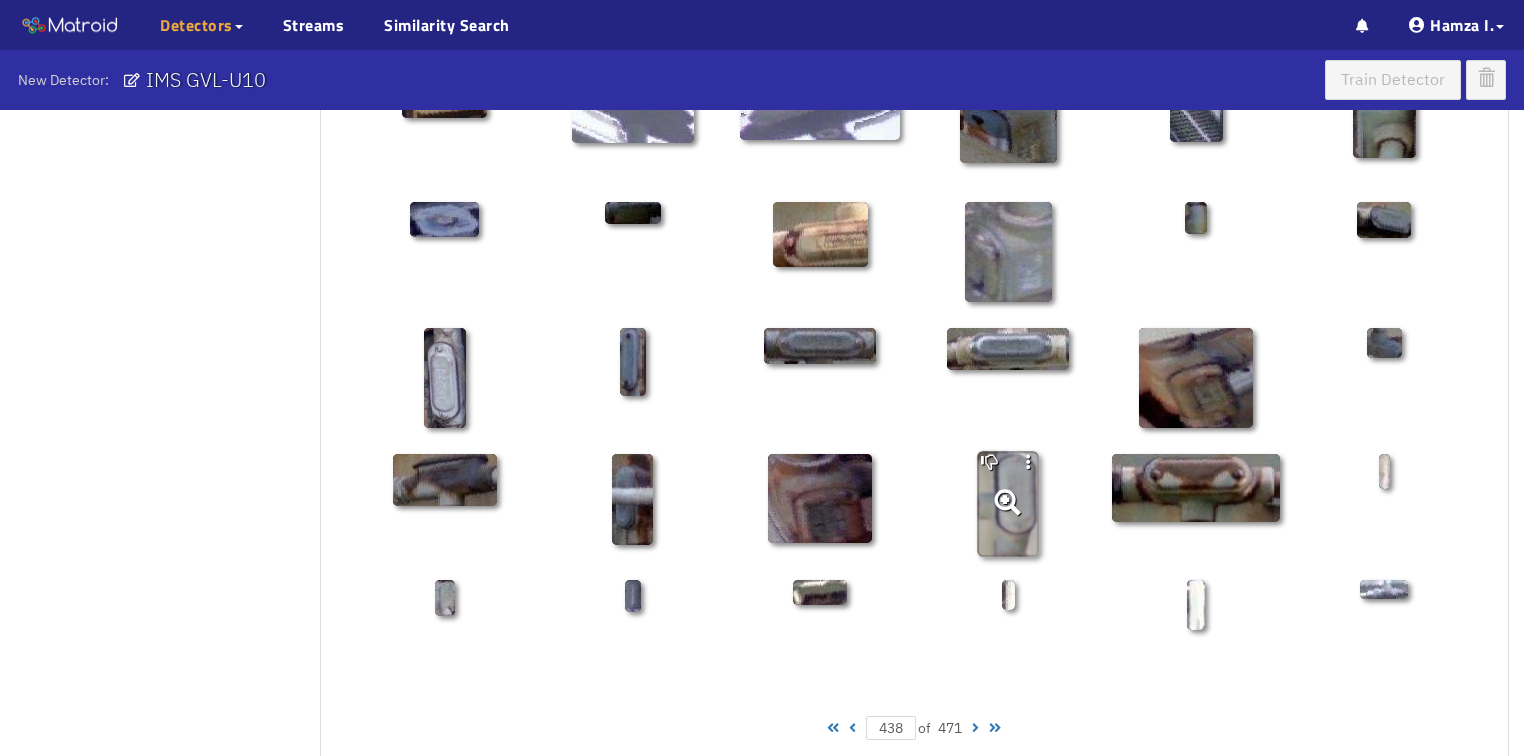 scroll, scrollTop: 960, scrollLeft: 0, axis: vertical 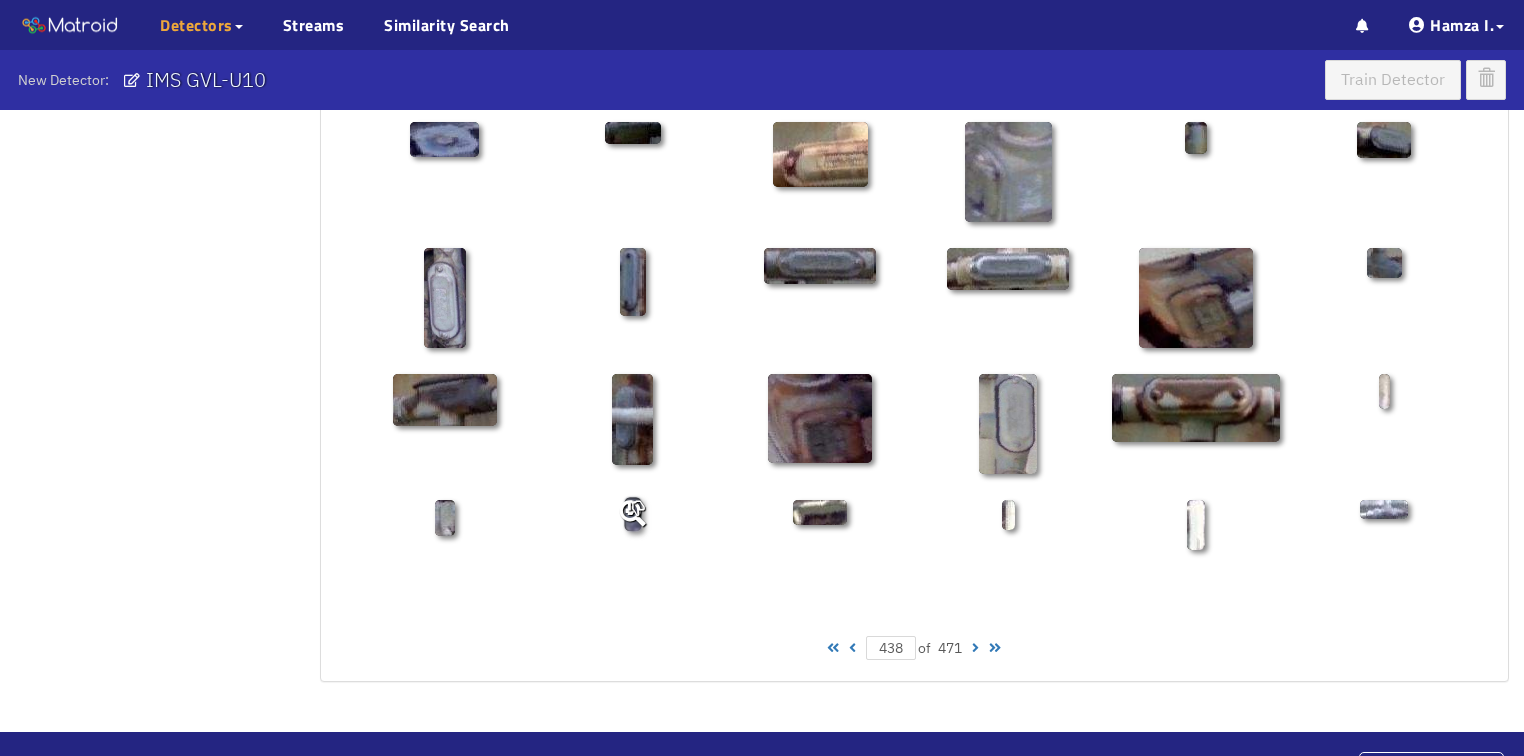 click at bounding box center [632, 513] 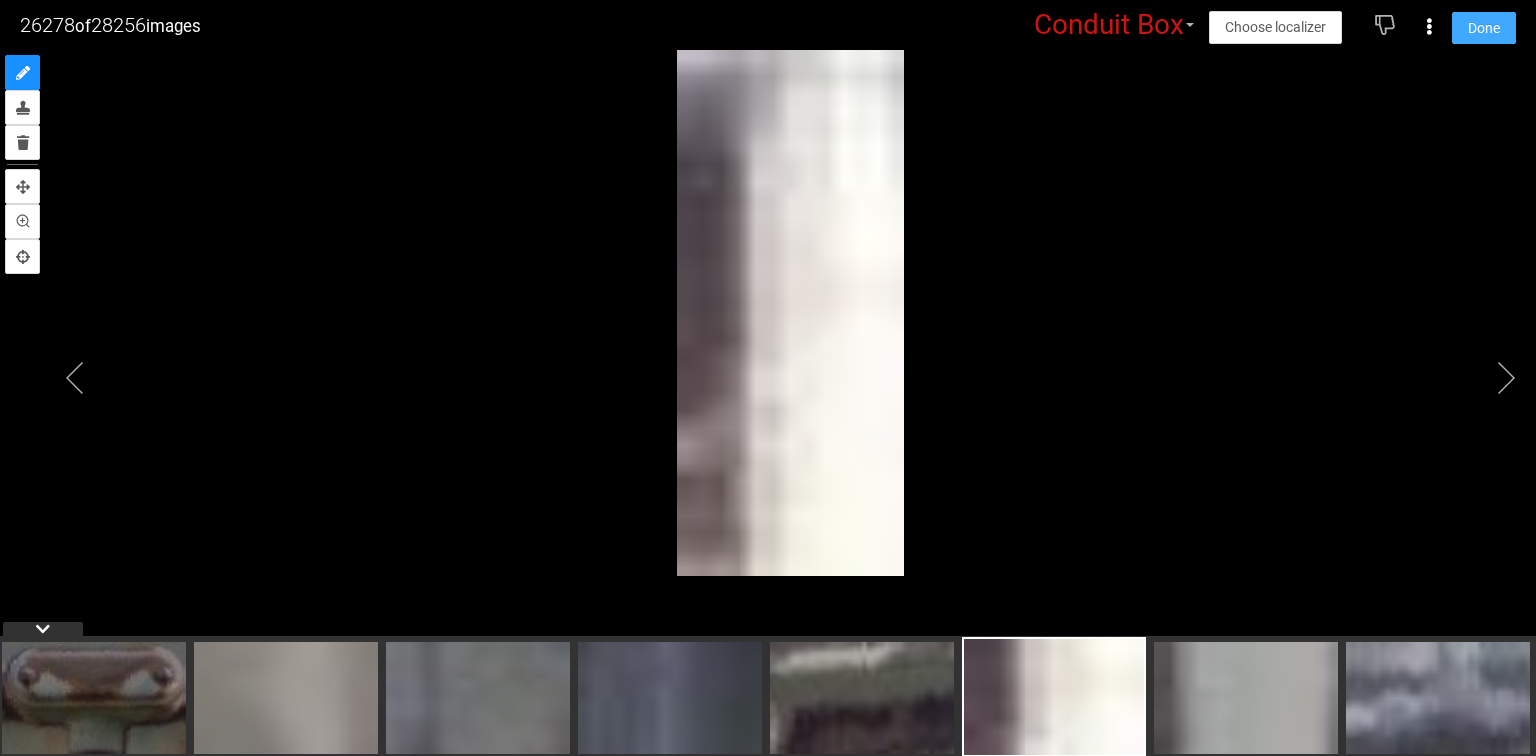 click on "Done" at bounding box center (1484, 28) 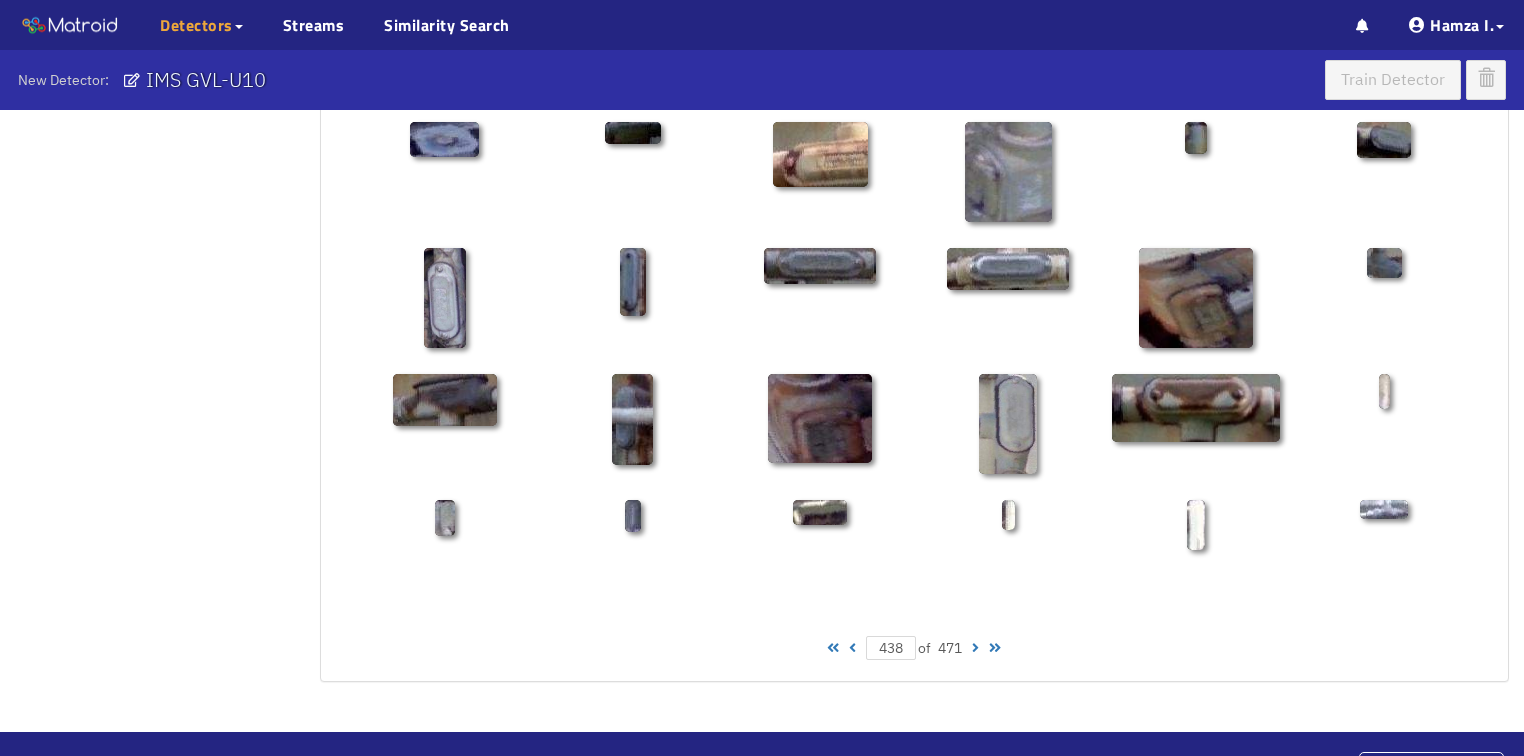 click at bounding box center (975, 648) 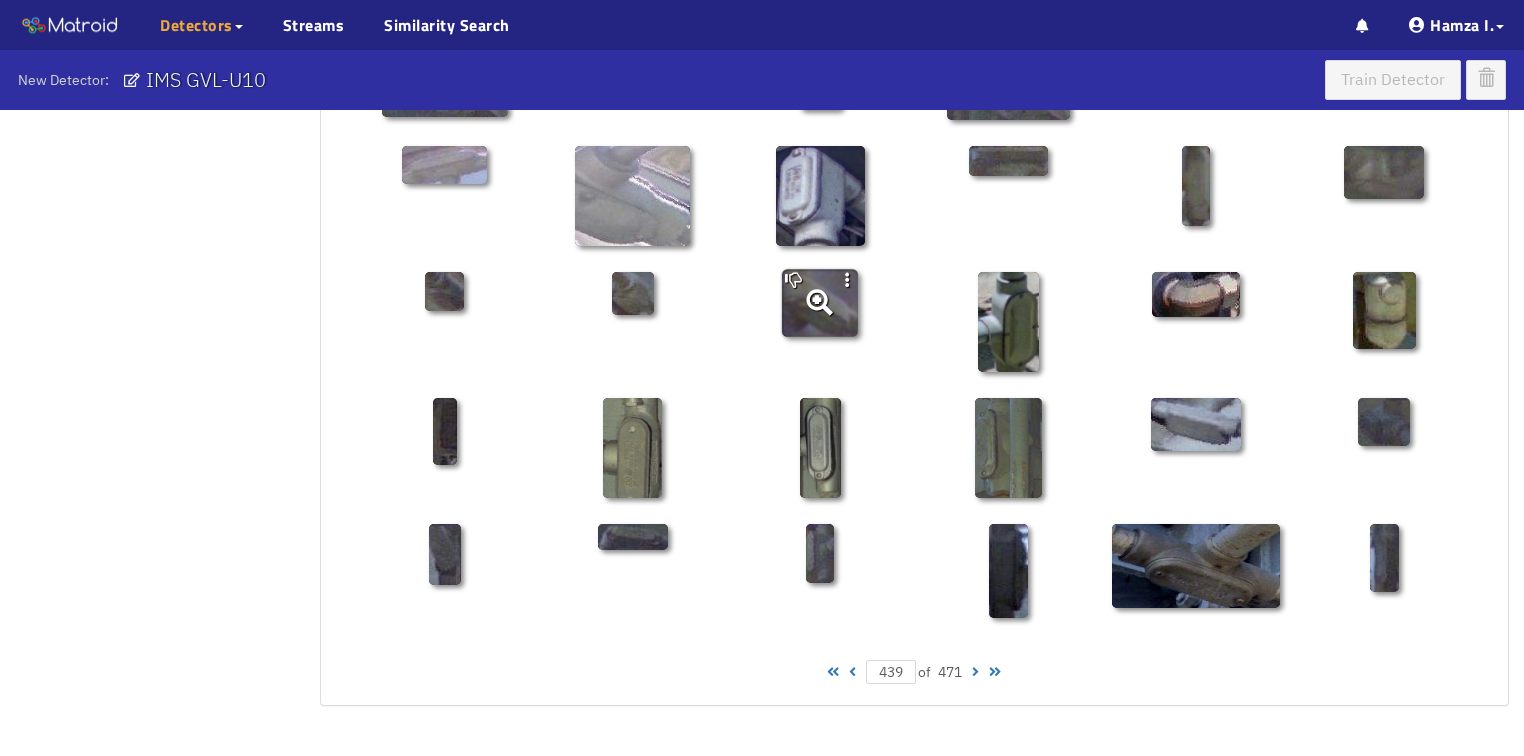 scroll, scrollTop: 1010, scrollLeft: 0, axis: vertical 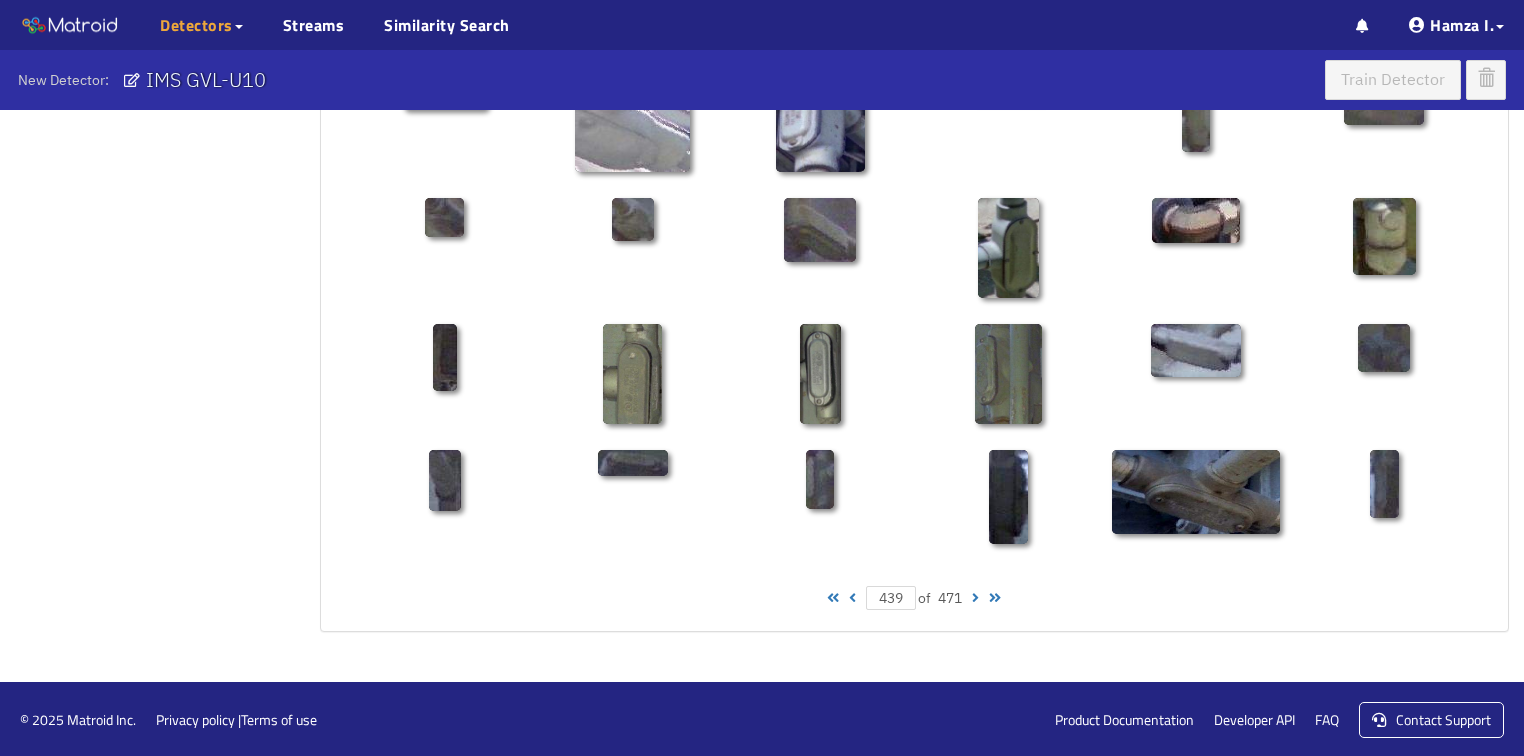 click at bounding box center (975, 598) 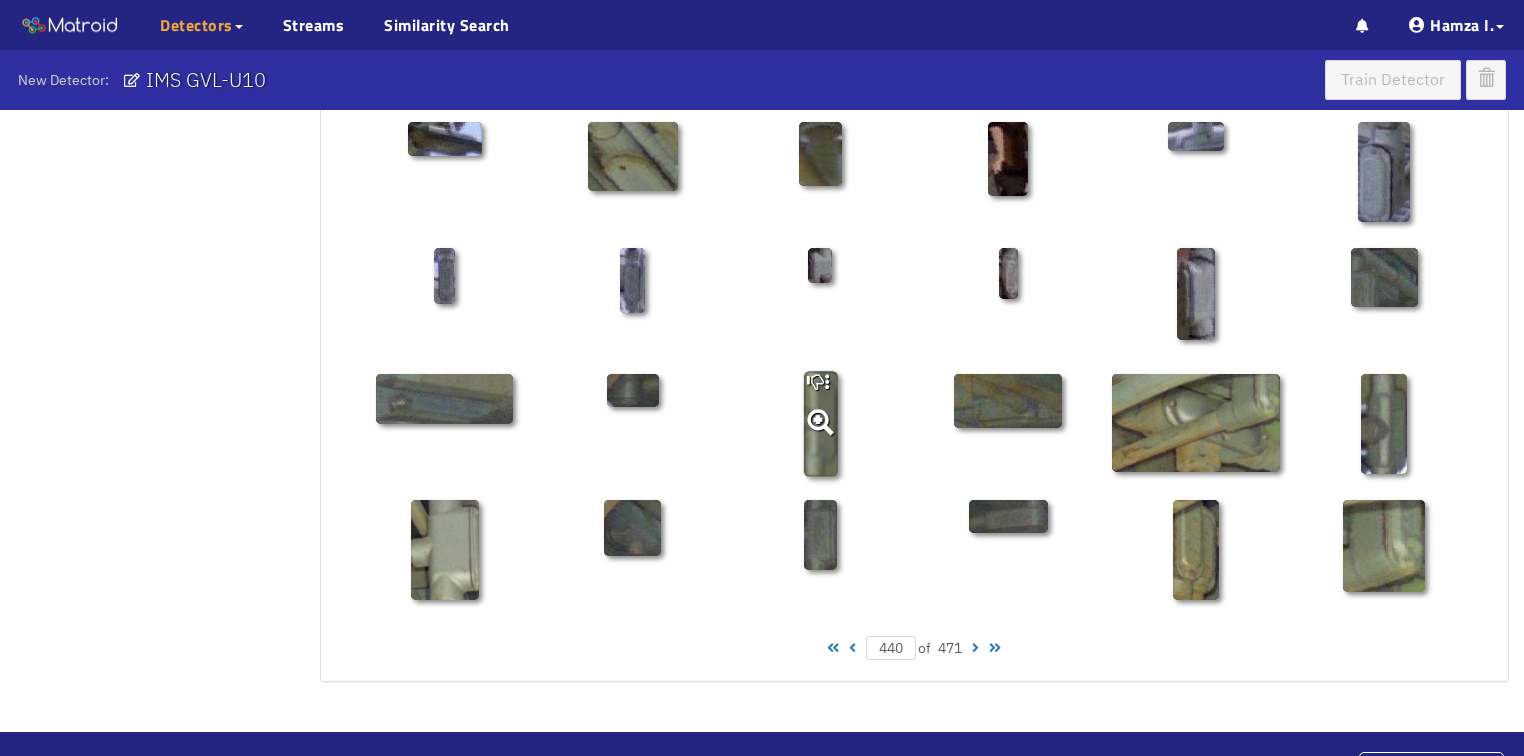 scroll, scrollTop: 1010, scrollLeft: 0, axis: vertical 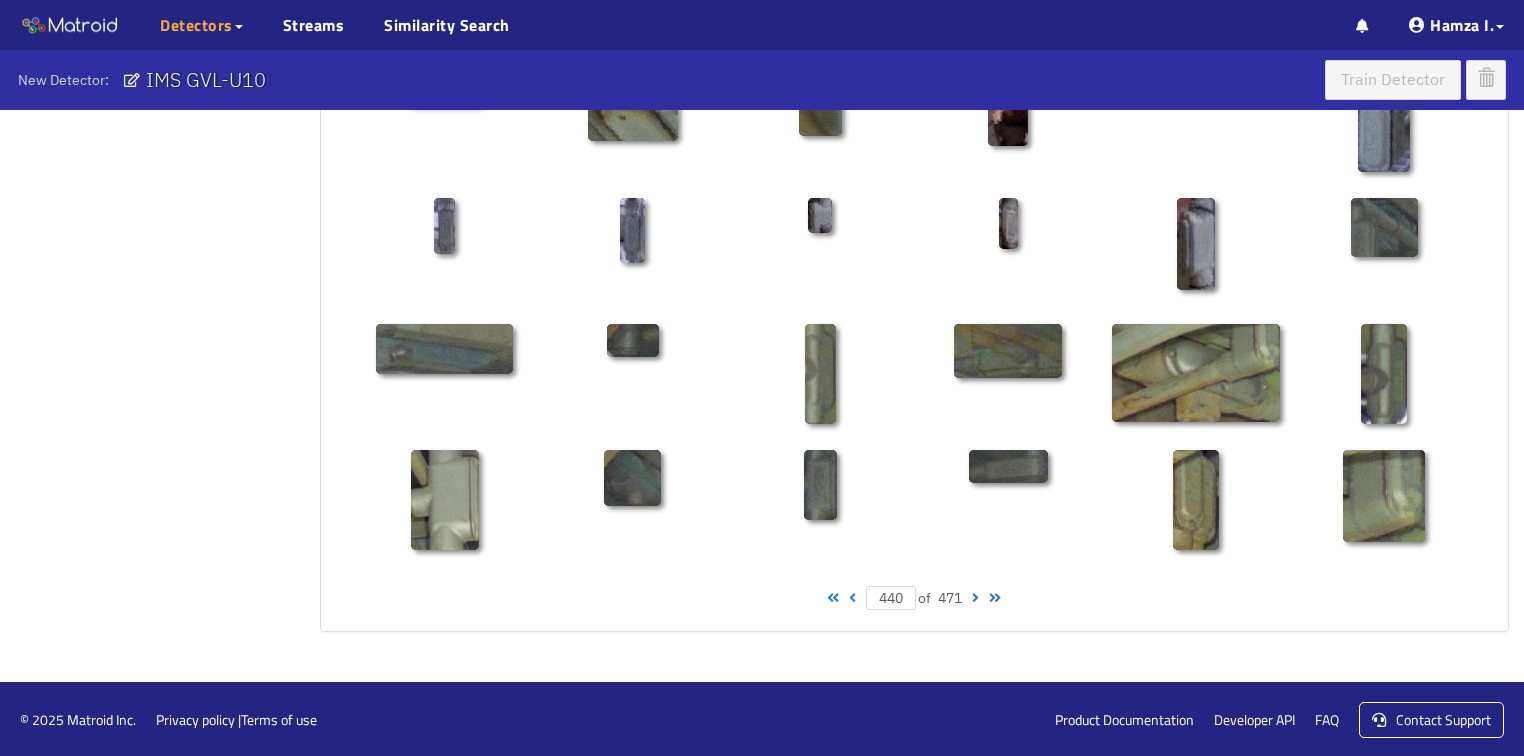 click at bounding box center (975, 598) 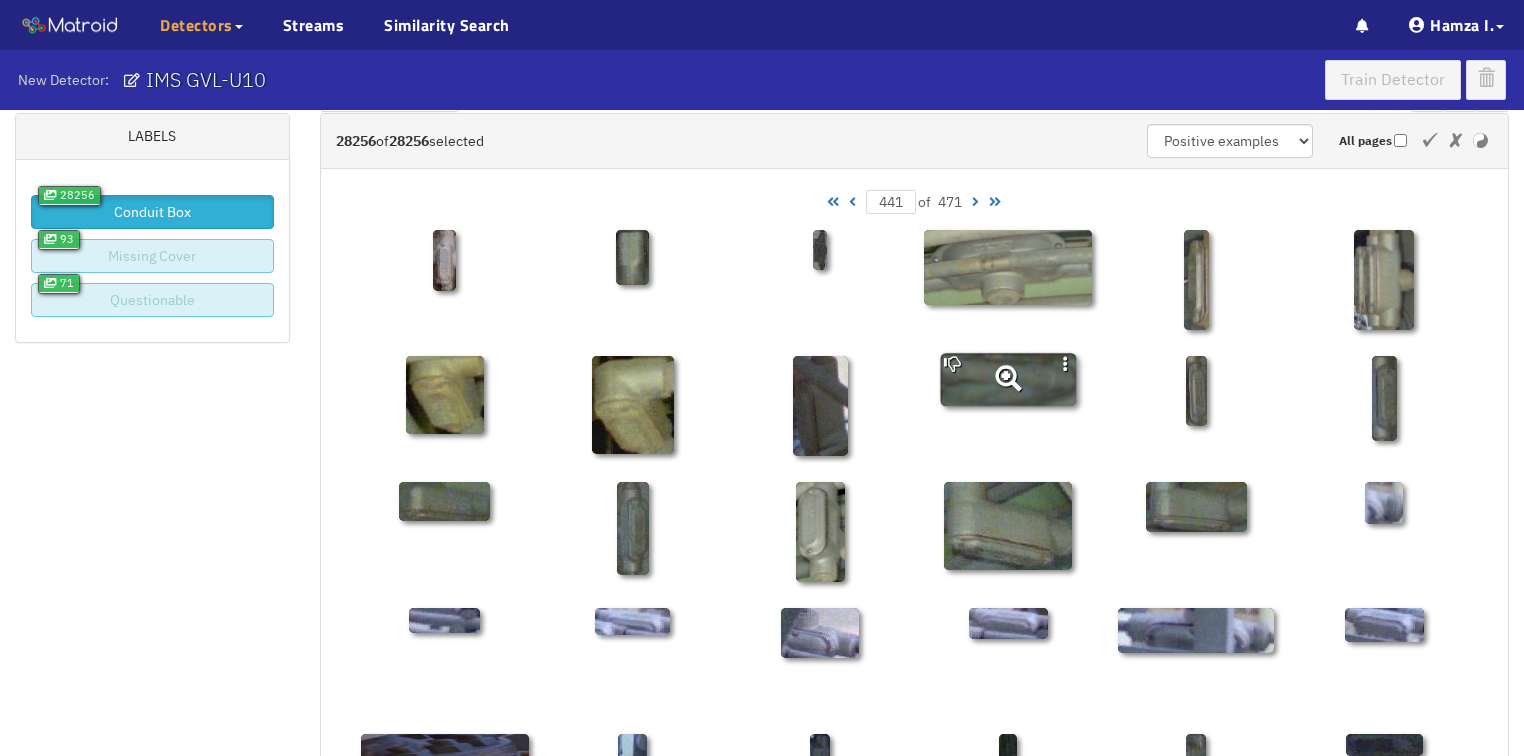 scroll, scrollTop: 0, scrollLeft: 0, axis: both 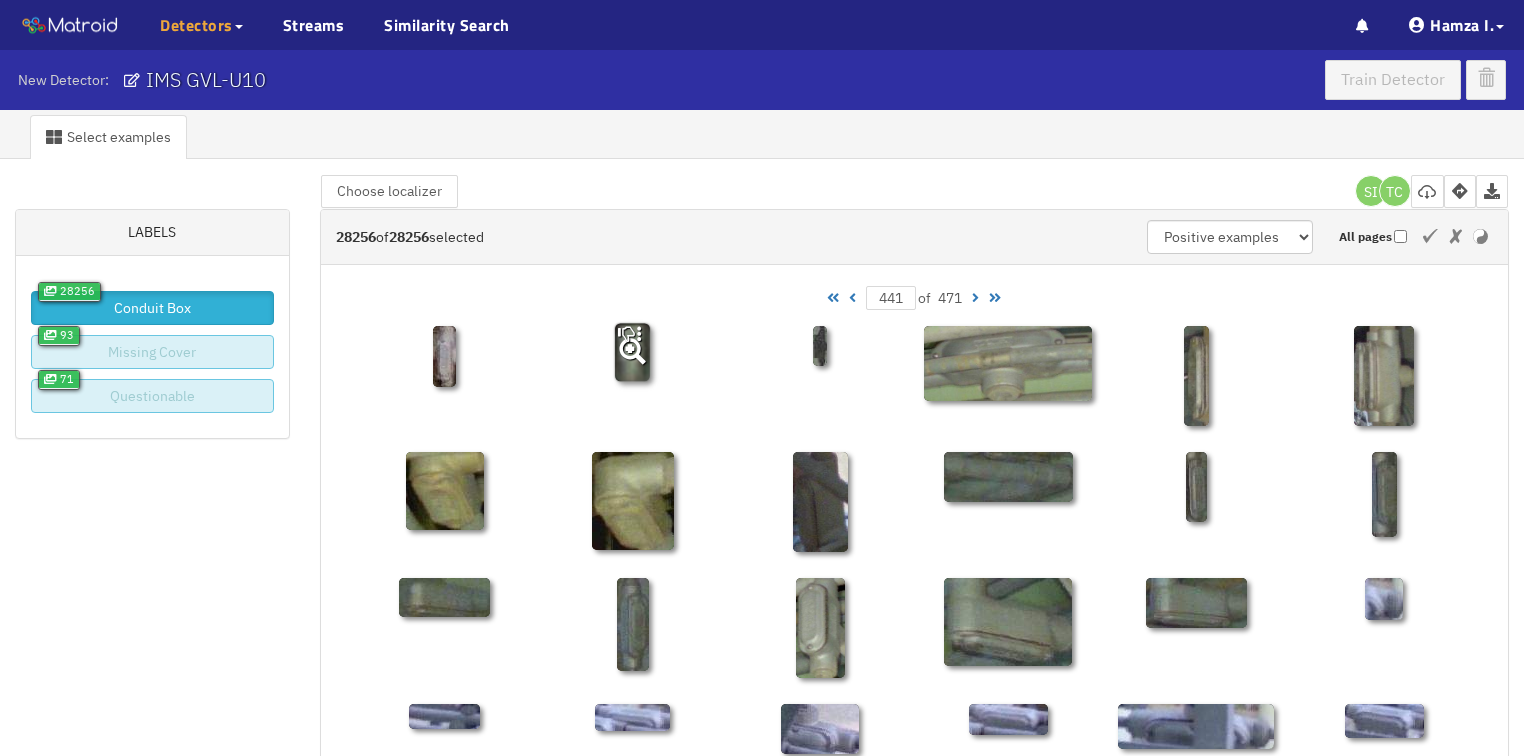 click 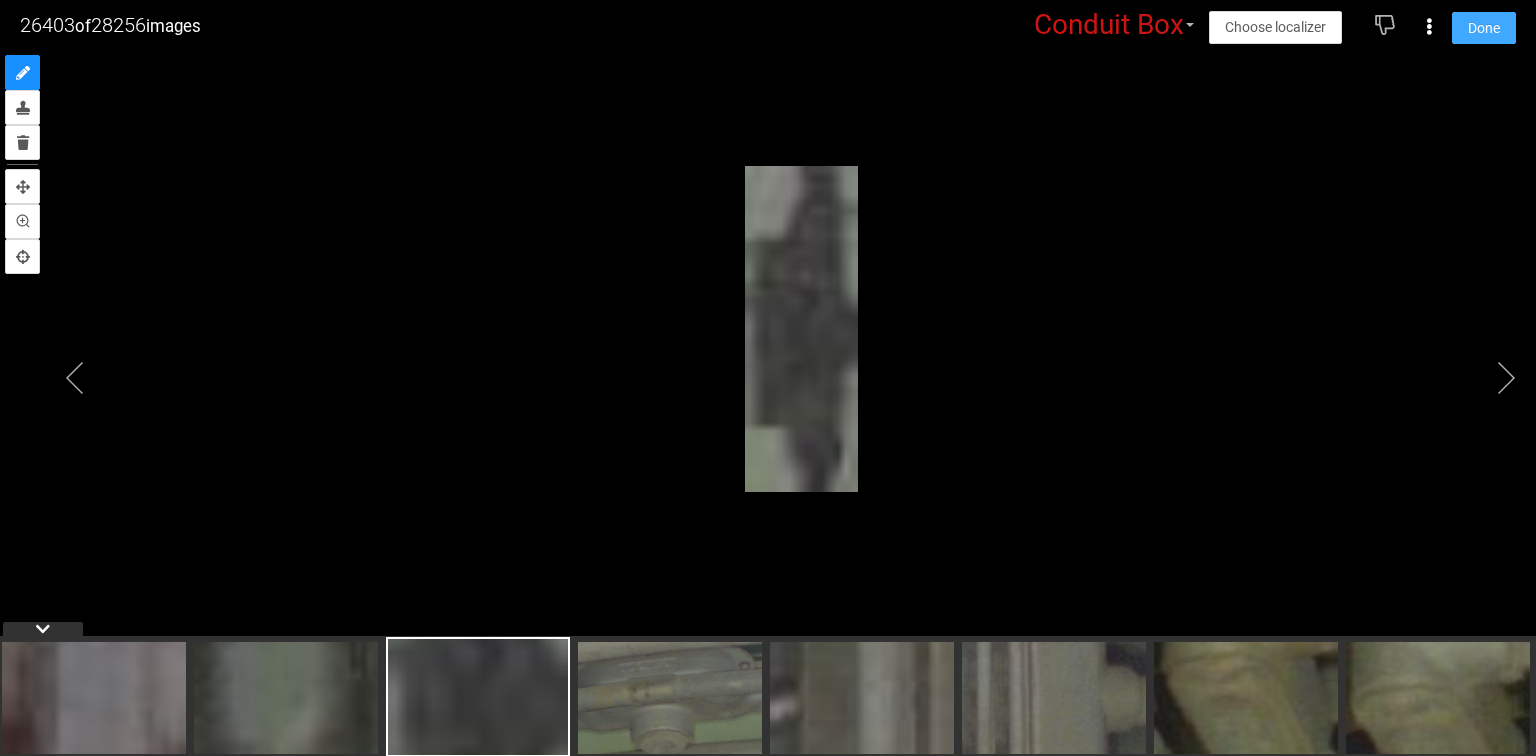 click on "Done" at bounding box center [1484, 28] 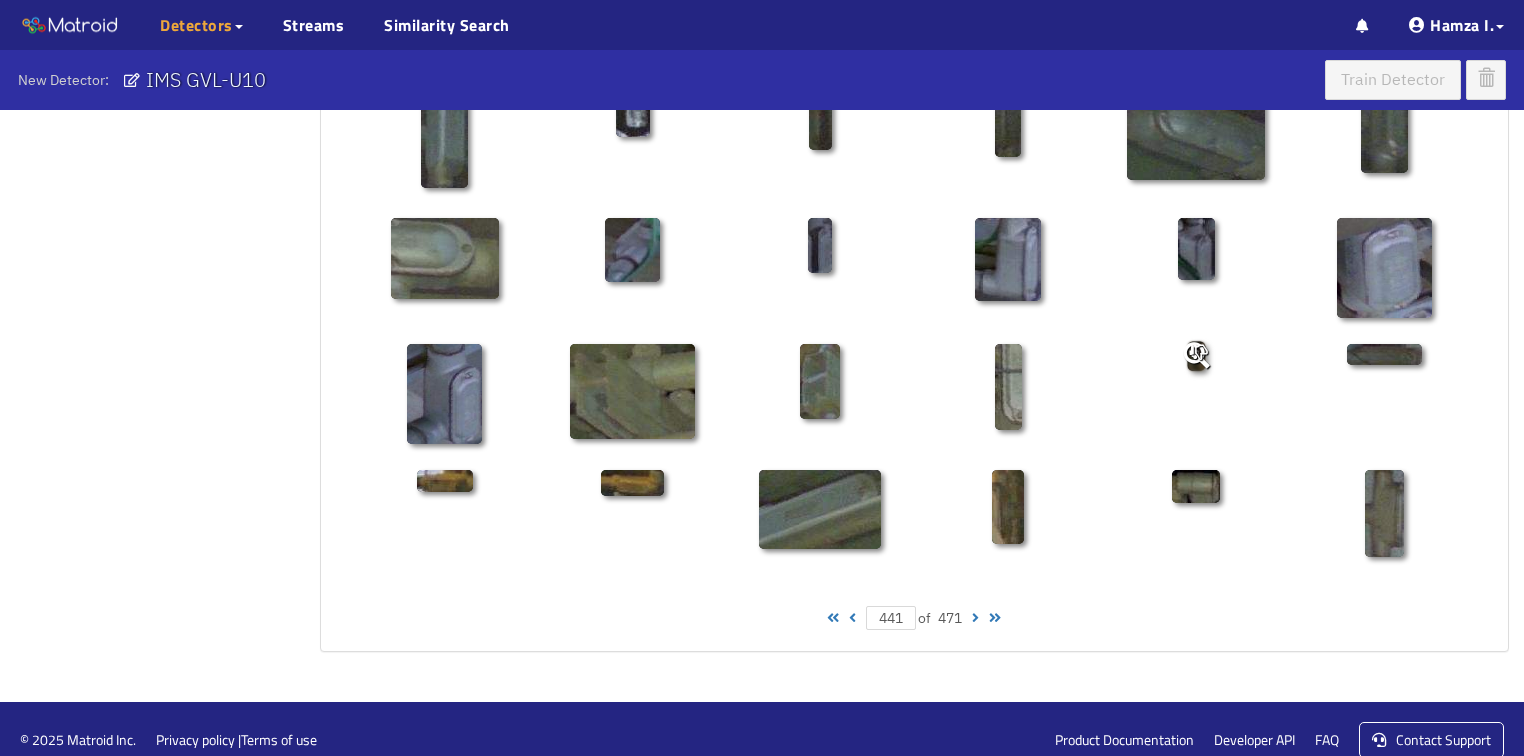 scroll, scrollTop: 1010, scrollLeft: 0, axis: vertical 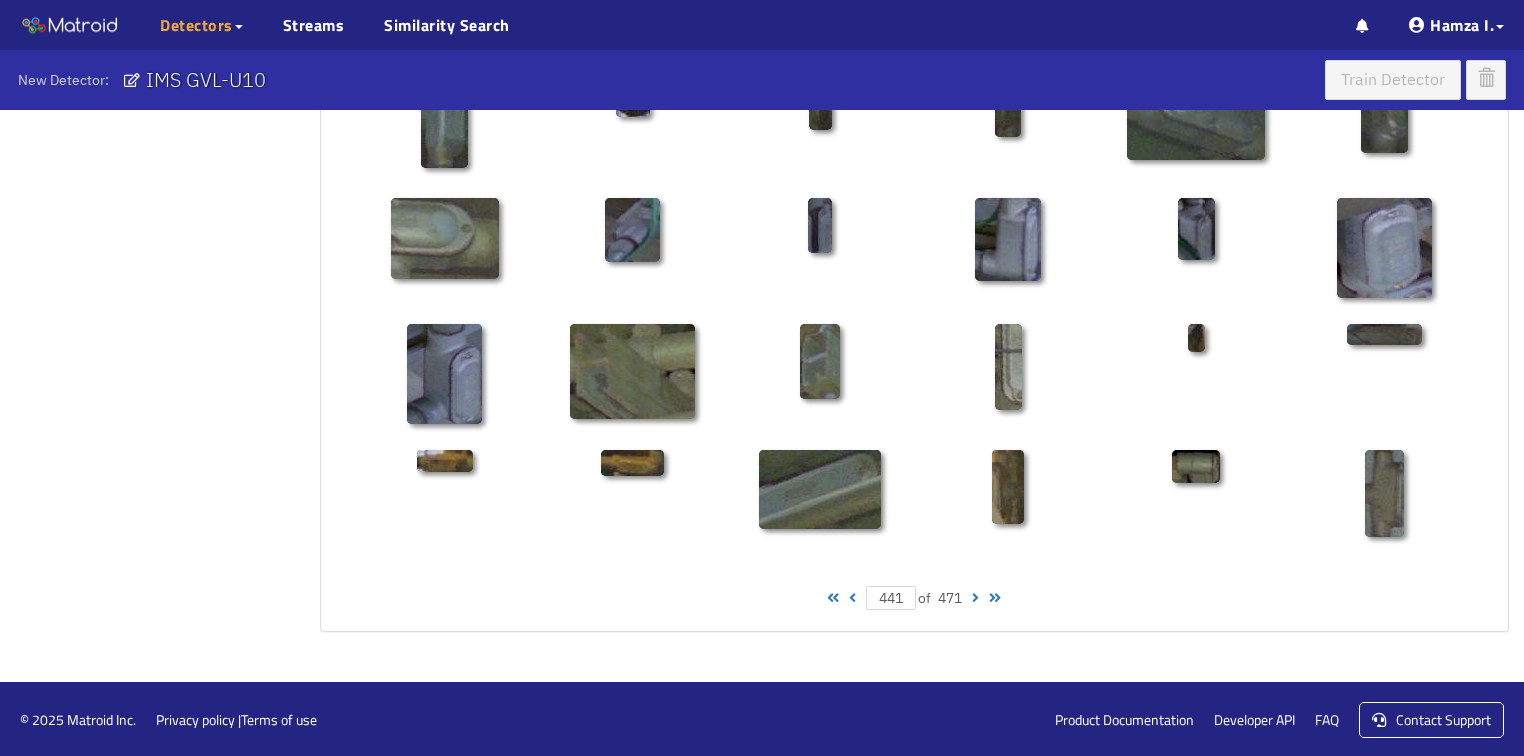click on "441  of 471" at bounding box center (914, 598) 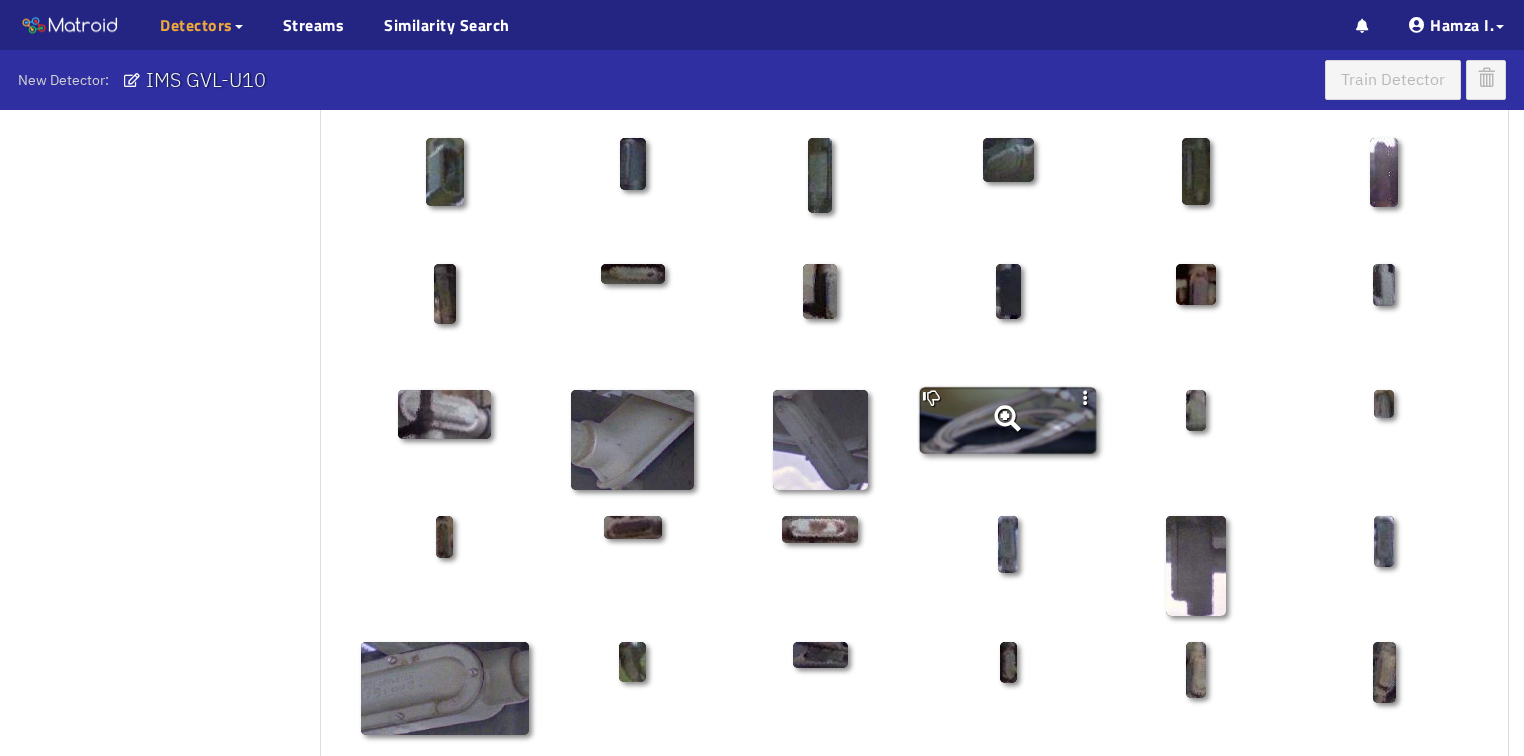 scroll, scrollTop: 800, scrollLeft: 0, axis: vertical 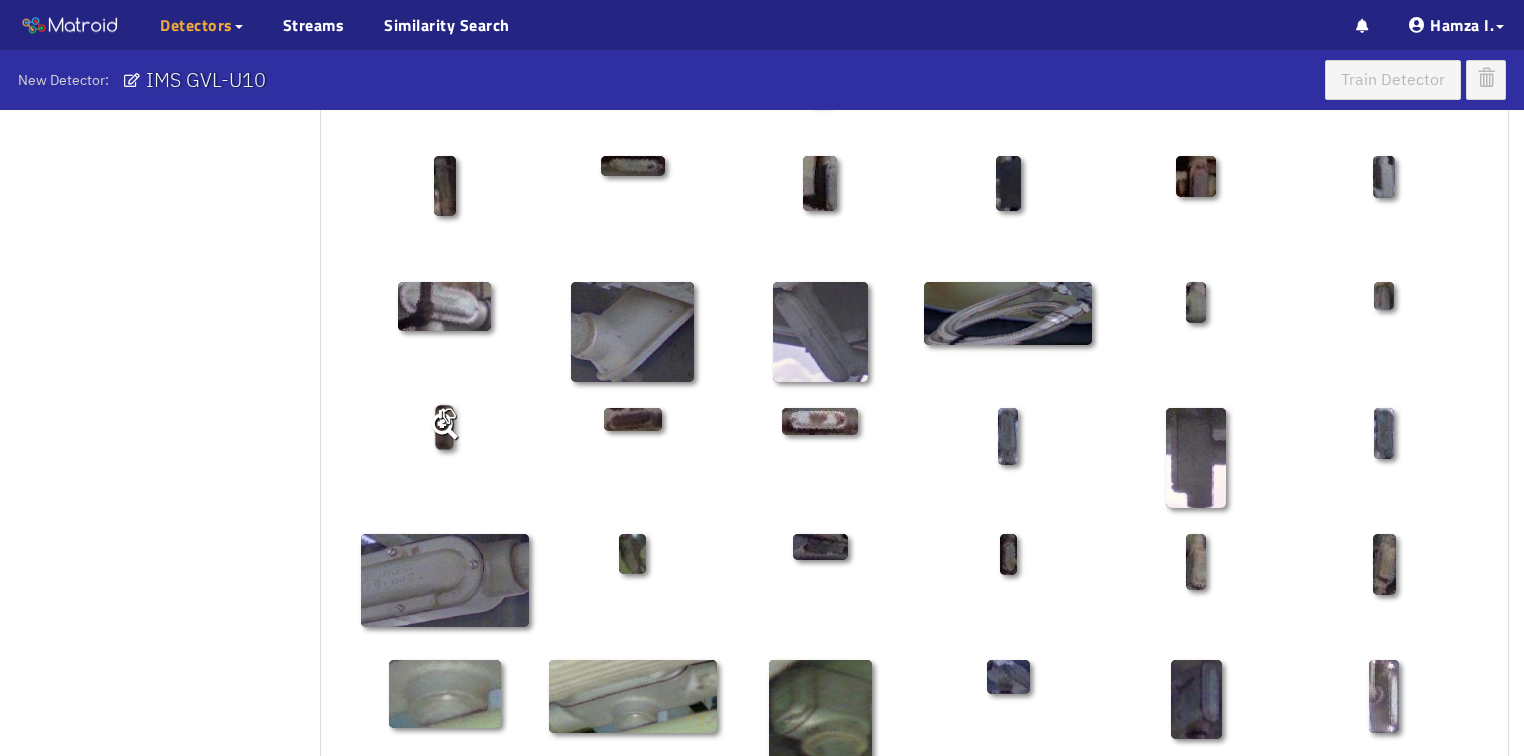 click 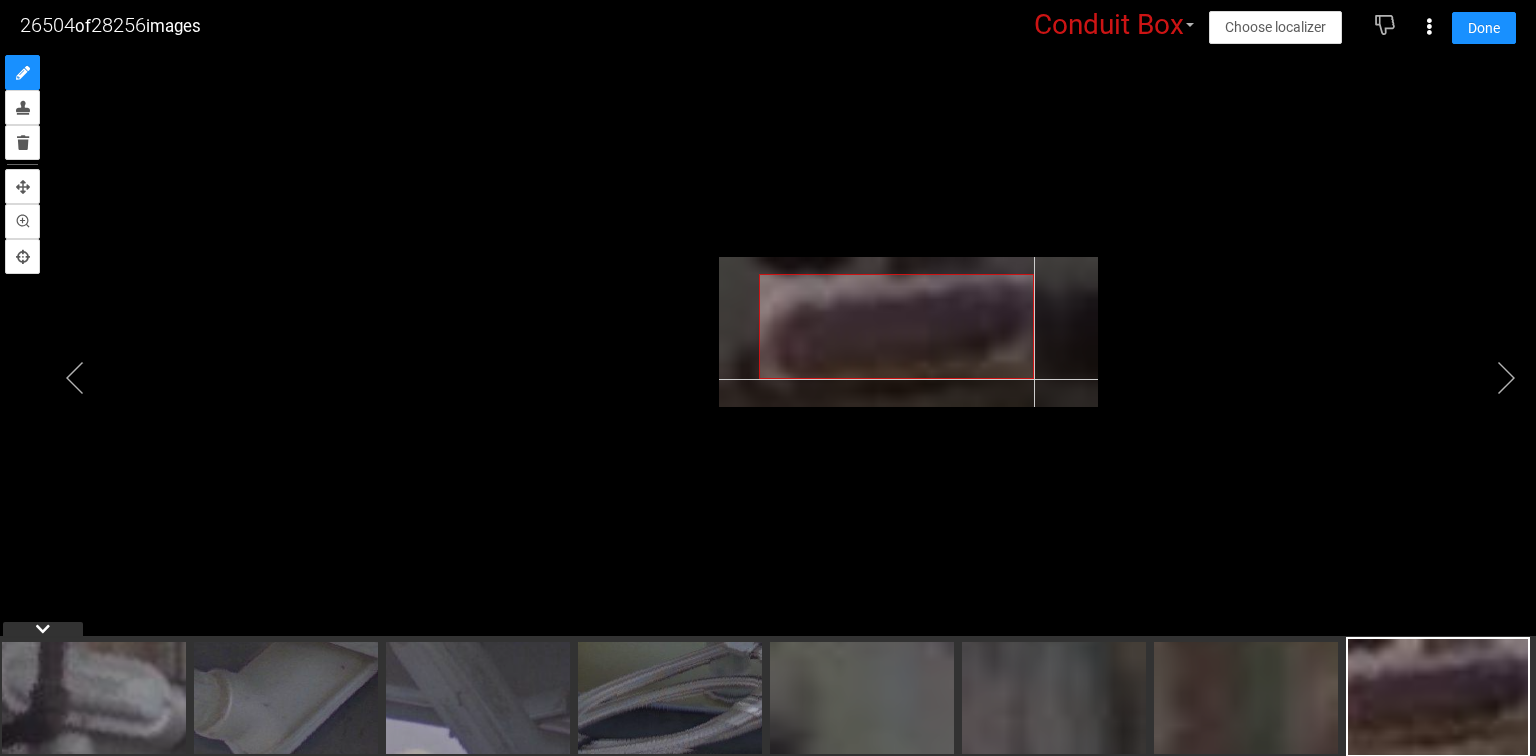 click at bounding box center (908, 332) 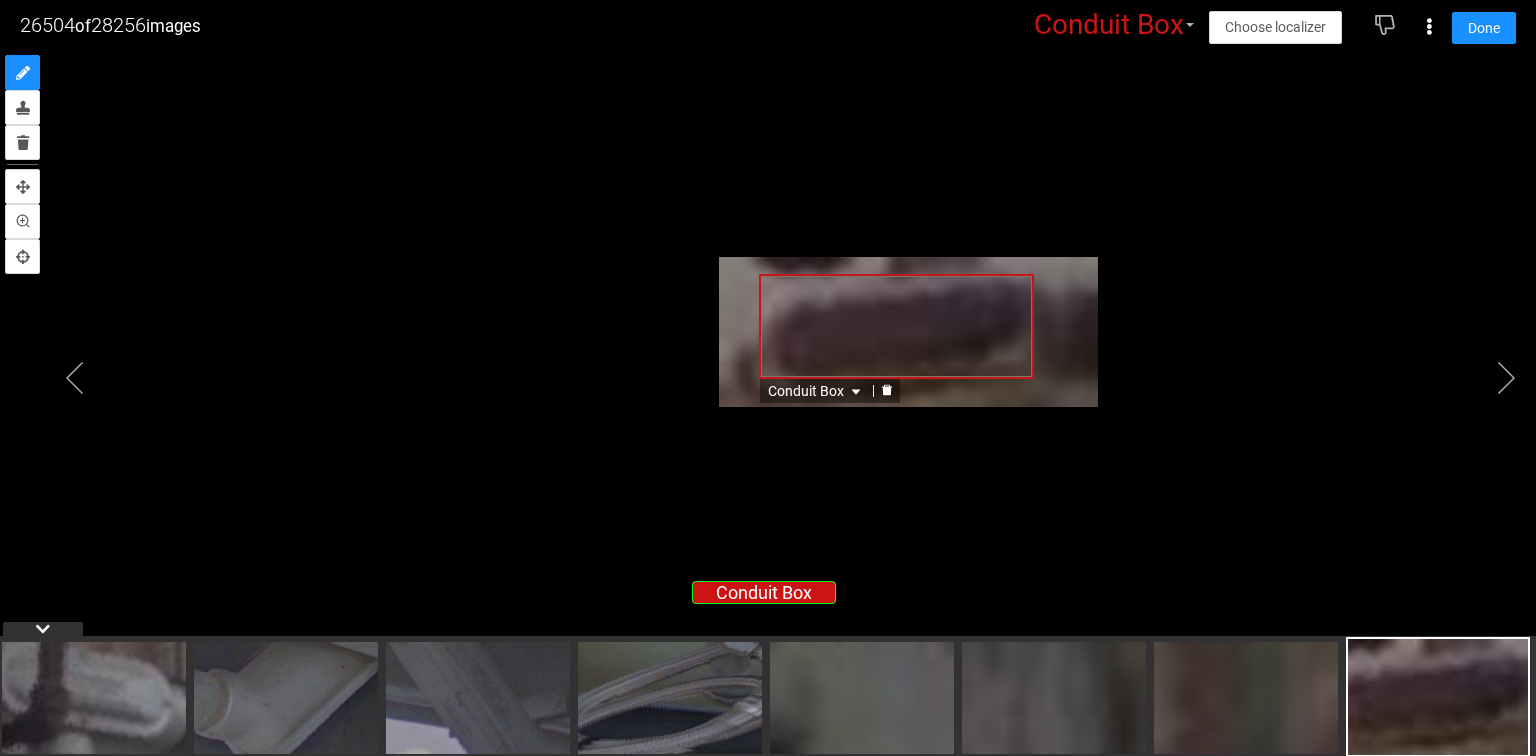 click on "Conduit Box" at bounding box center [816, 391] 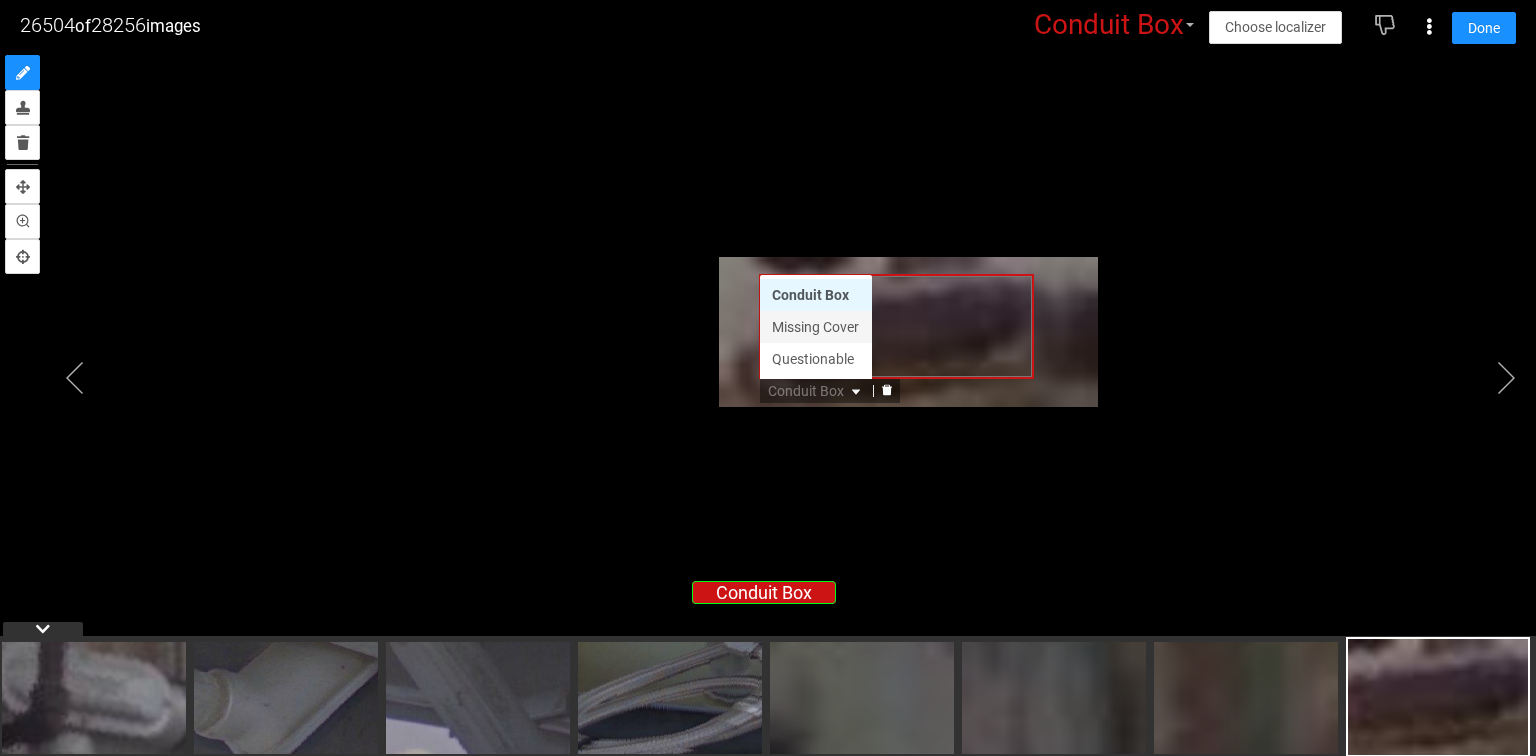 click on "Missing Cover" at bounding box center [816, 327] 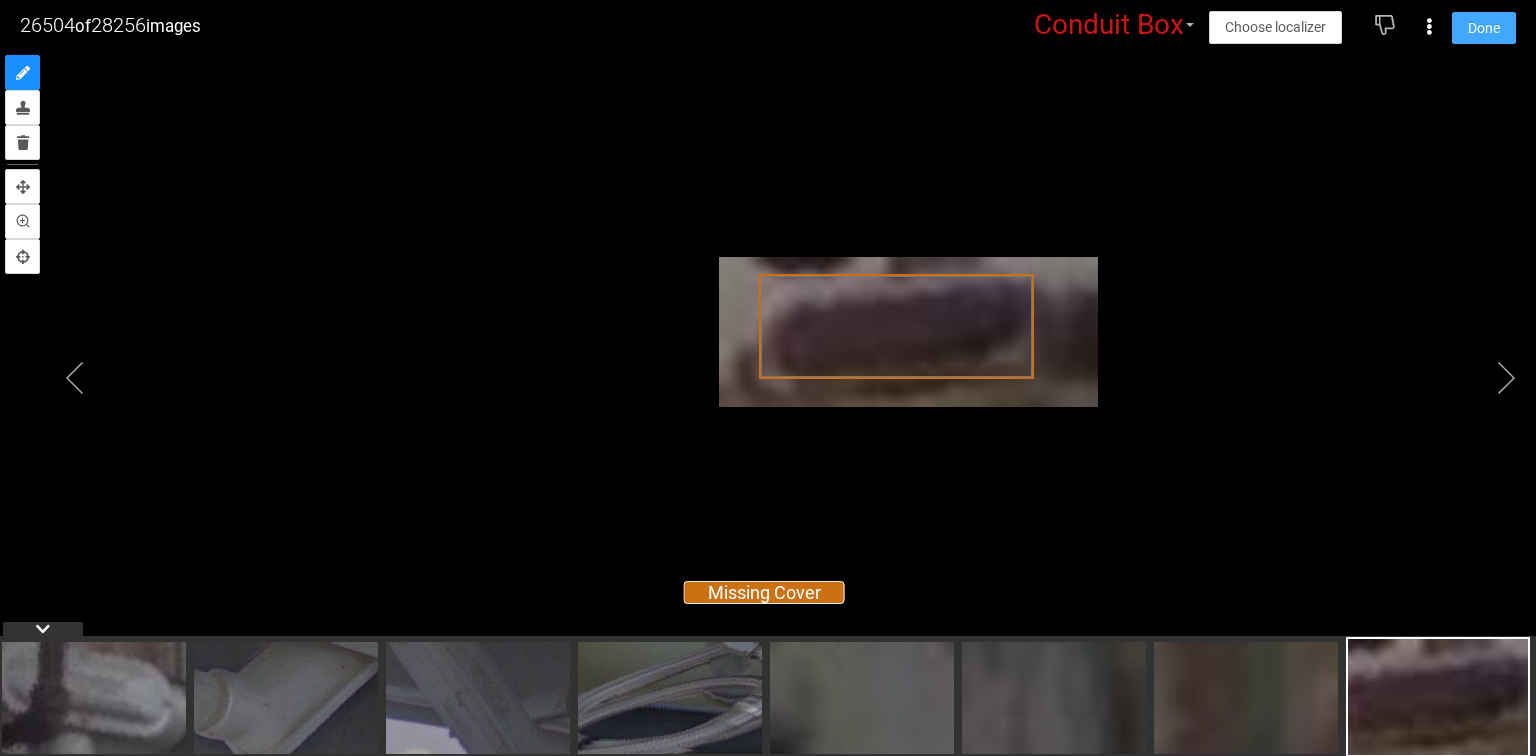 click on "Done" at bounding box center [1484, 28] 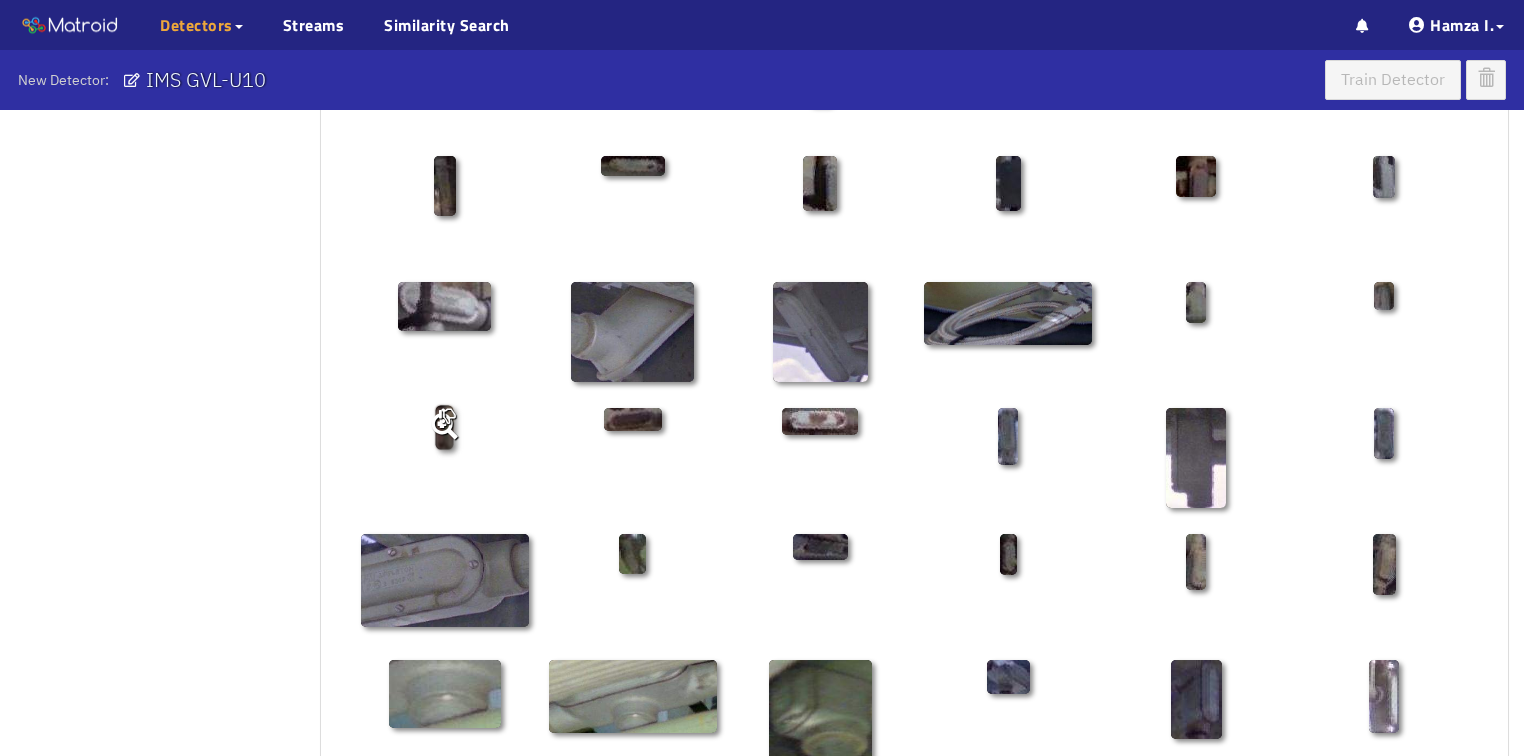 click 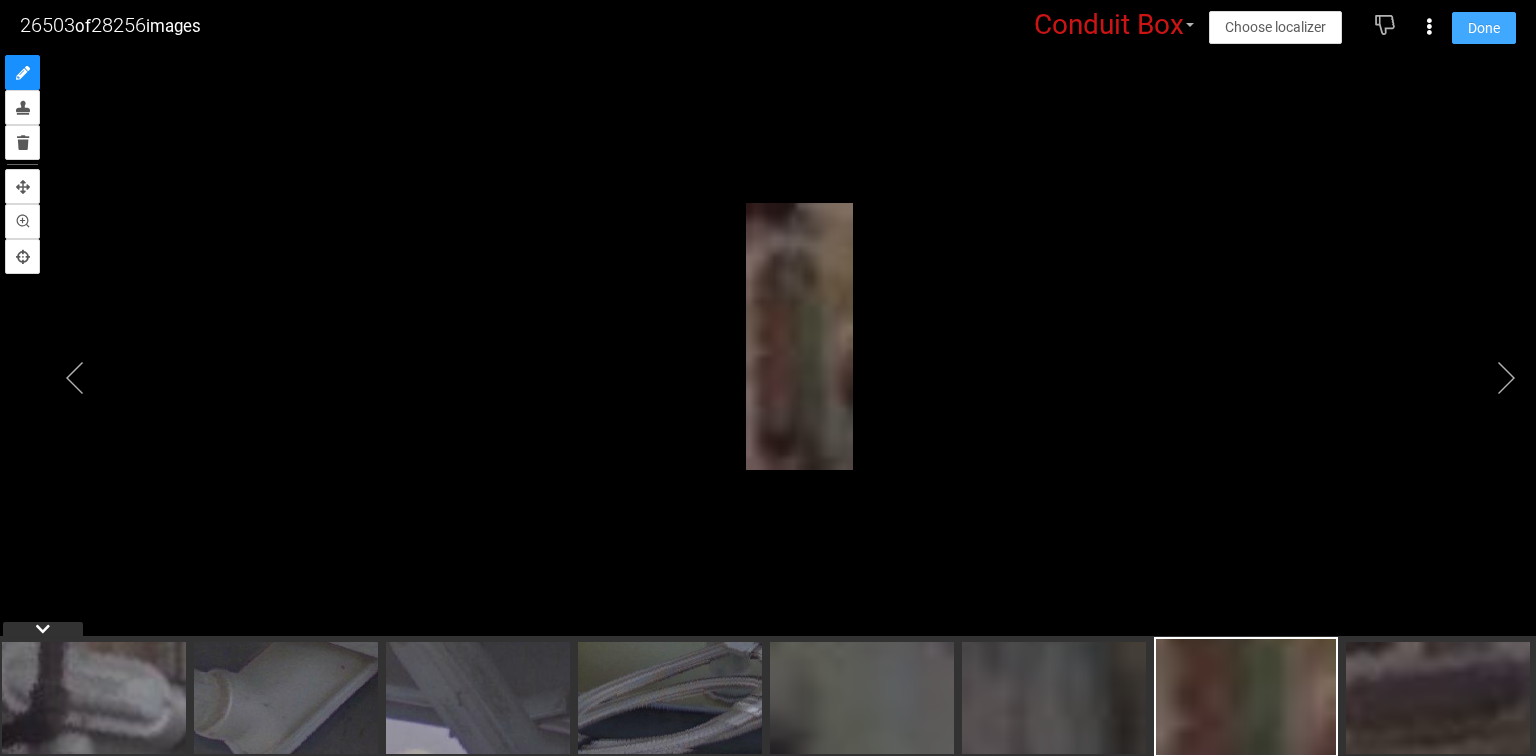 click on "Done" at bounding box center [1484, 28] 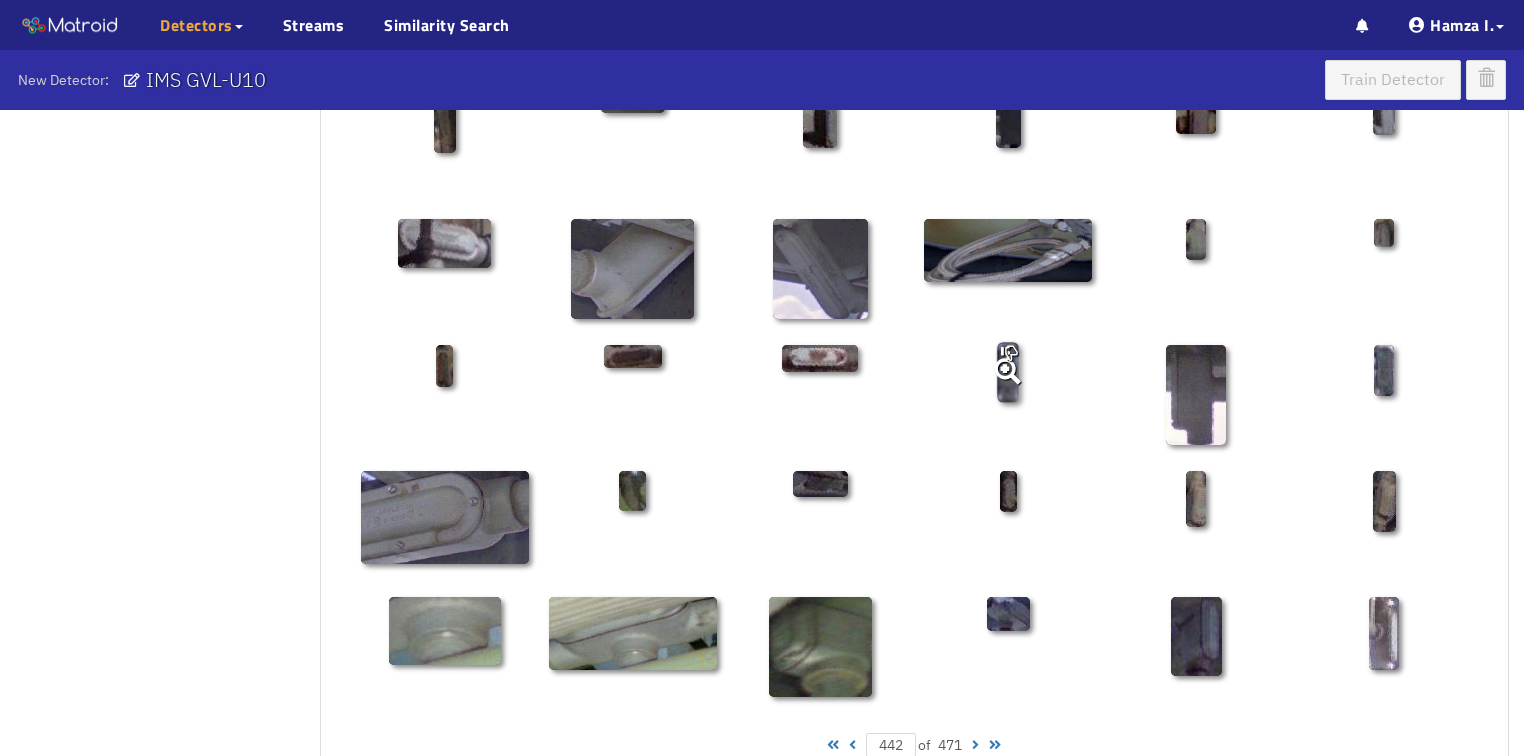scroll, scrollTop: 960, scrollLeft: 0, axis: vertical 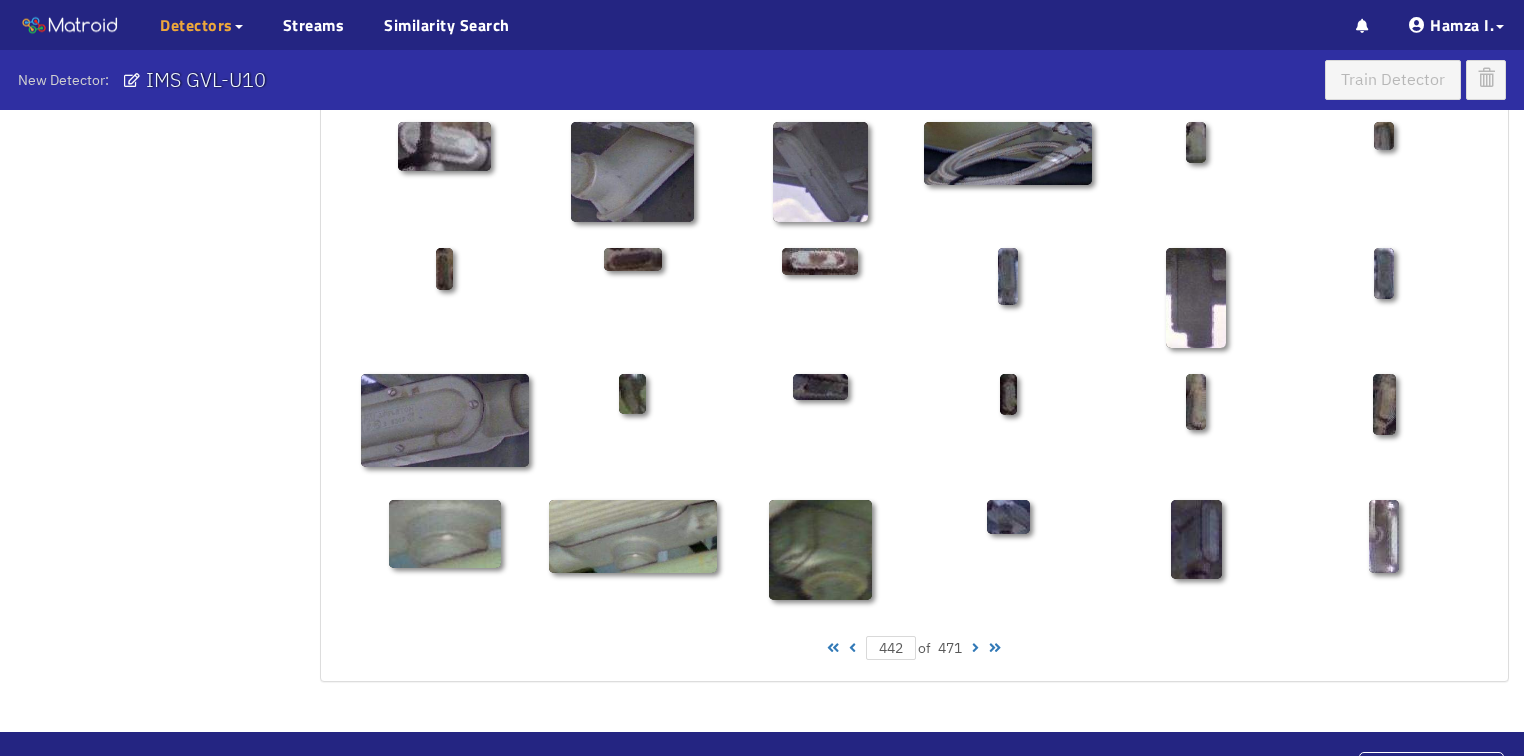 click at bounding box center (975, 648) 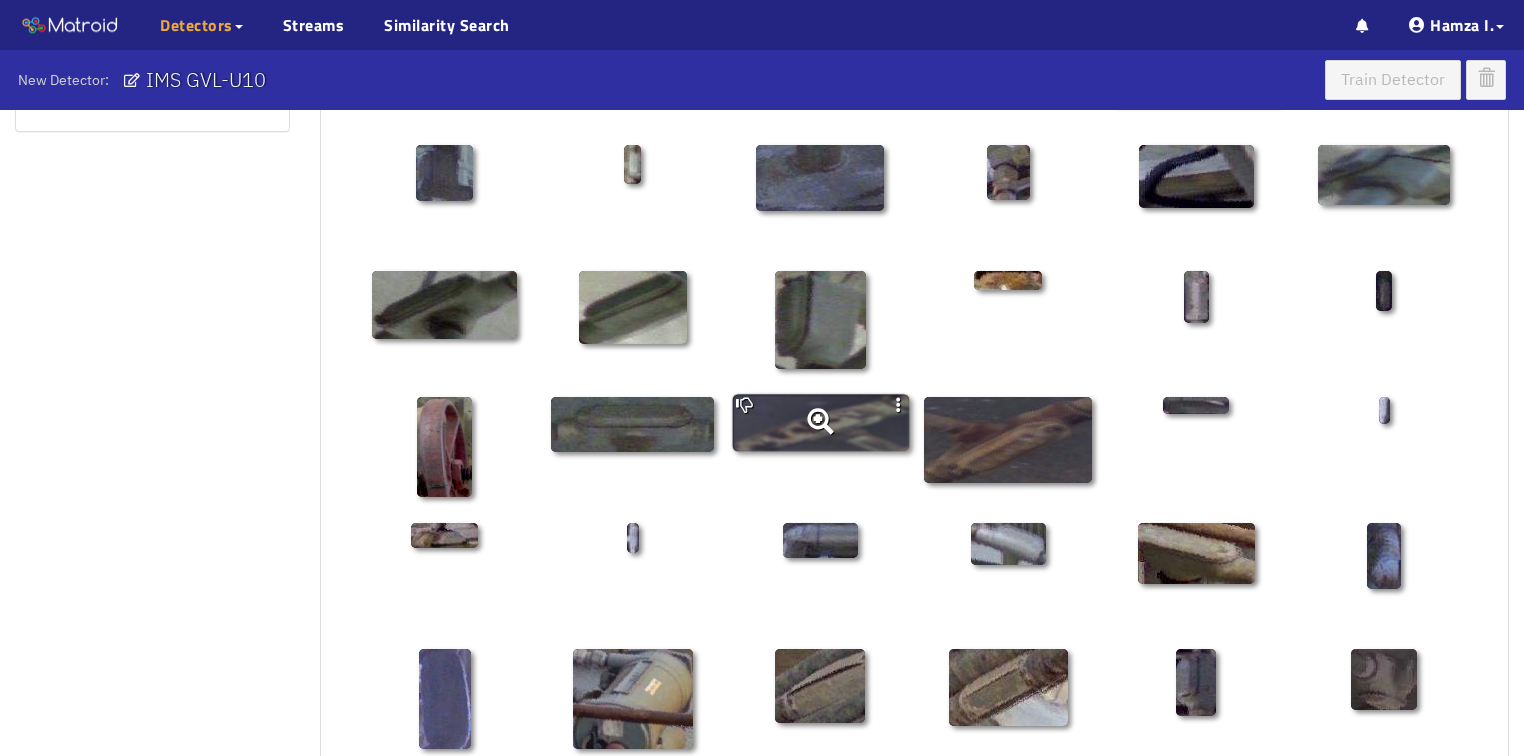 scroll, scrollTop: 320, scrollLeft: 0, axis: vertical 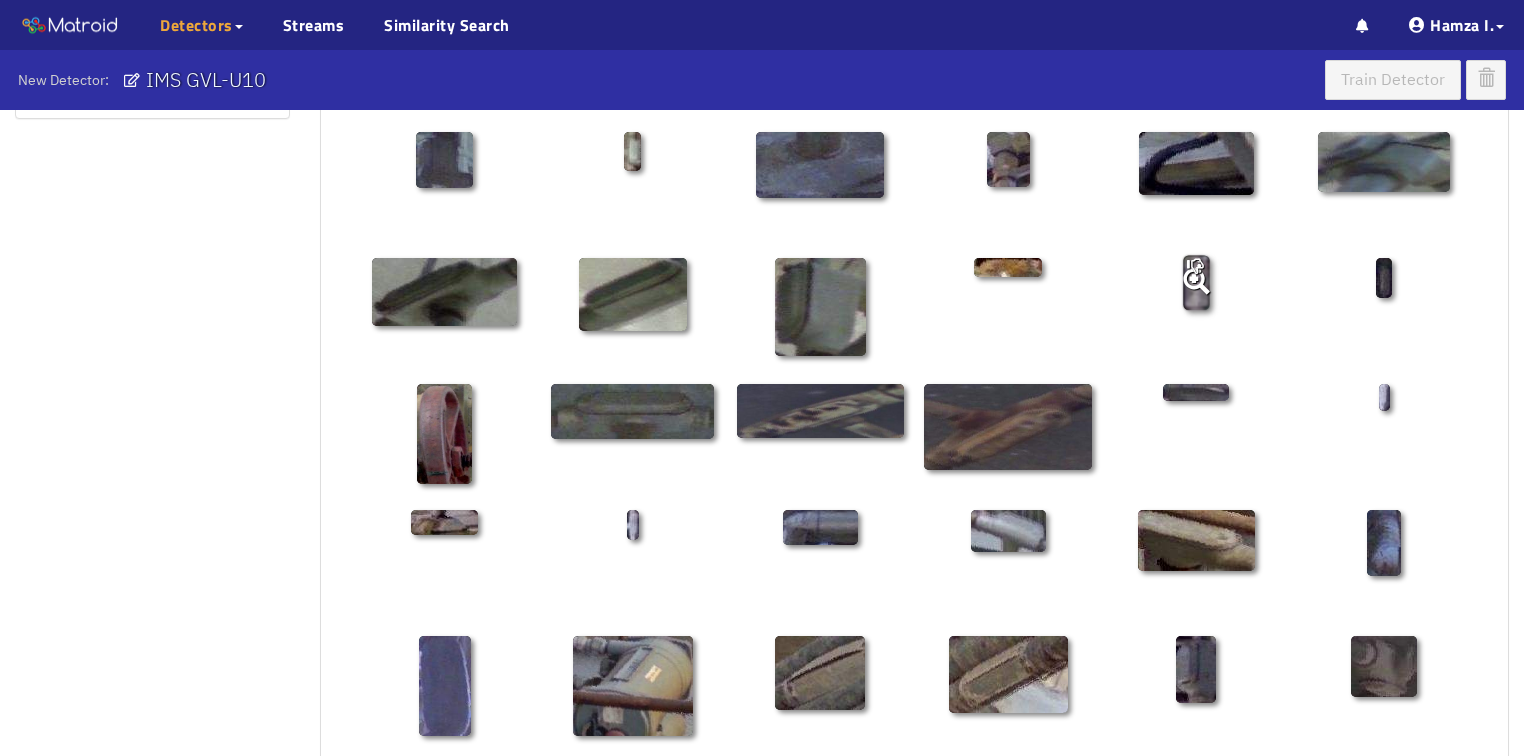 click 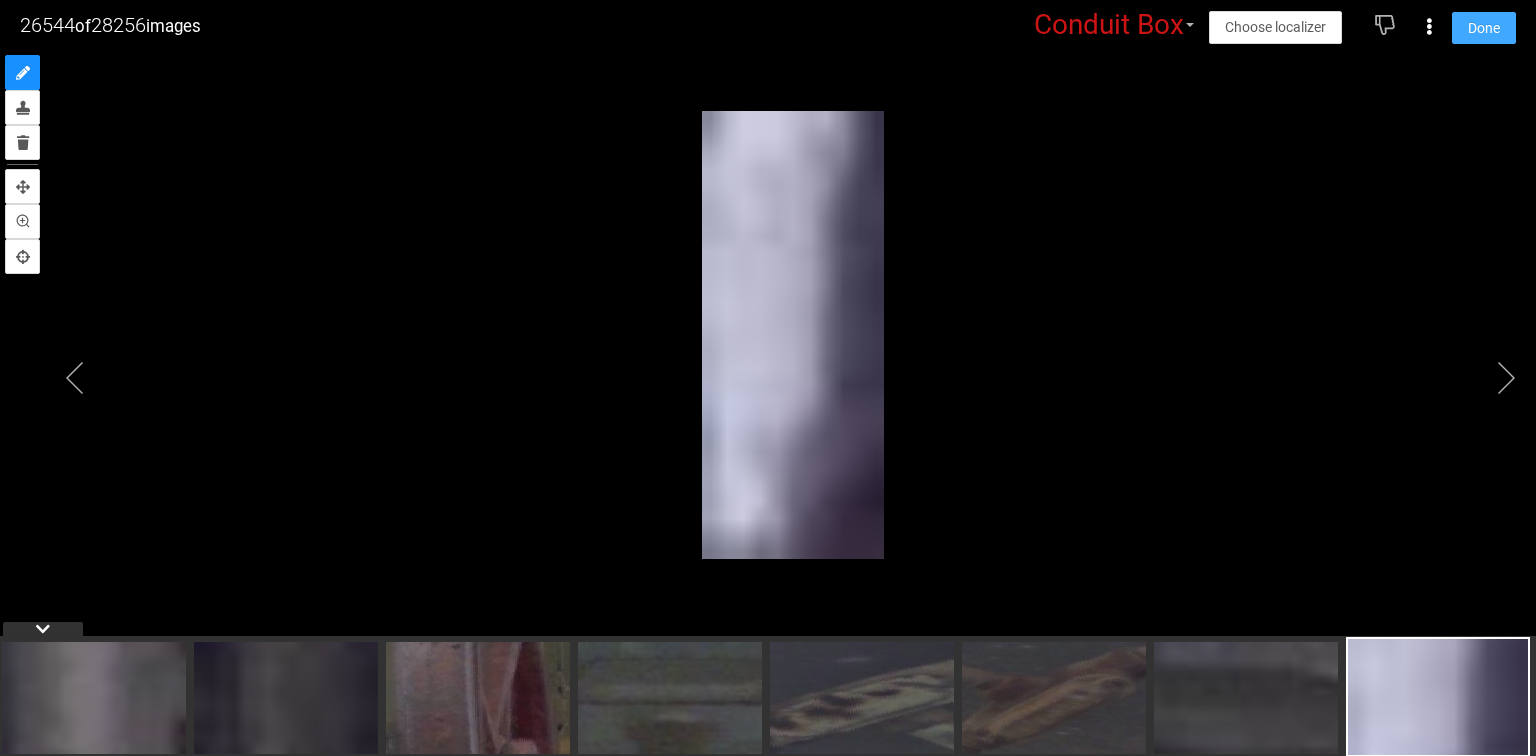 click on "Done" at bounding box center (1484, 28) 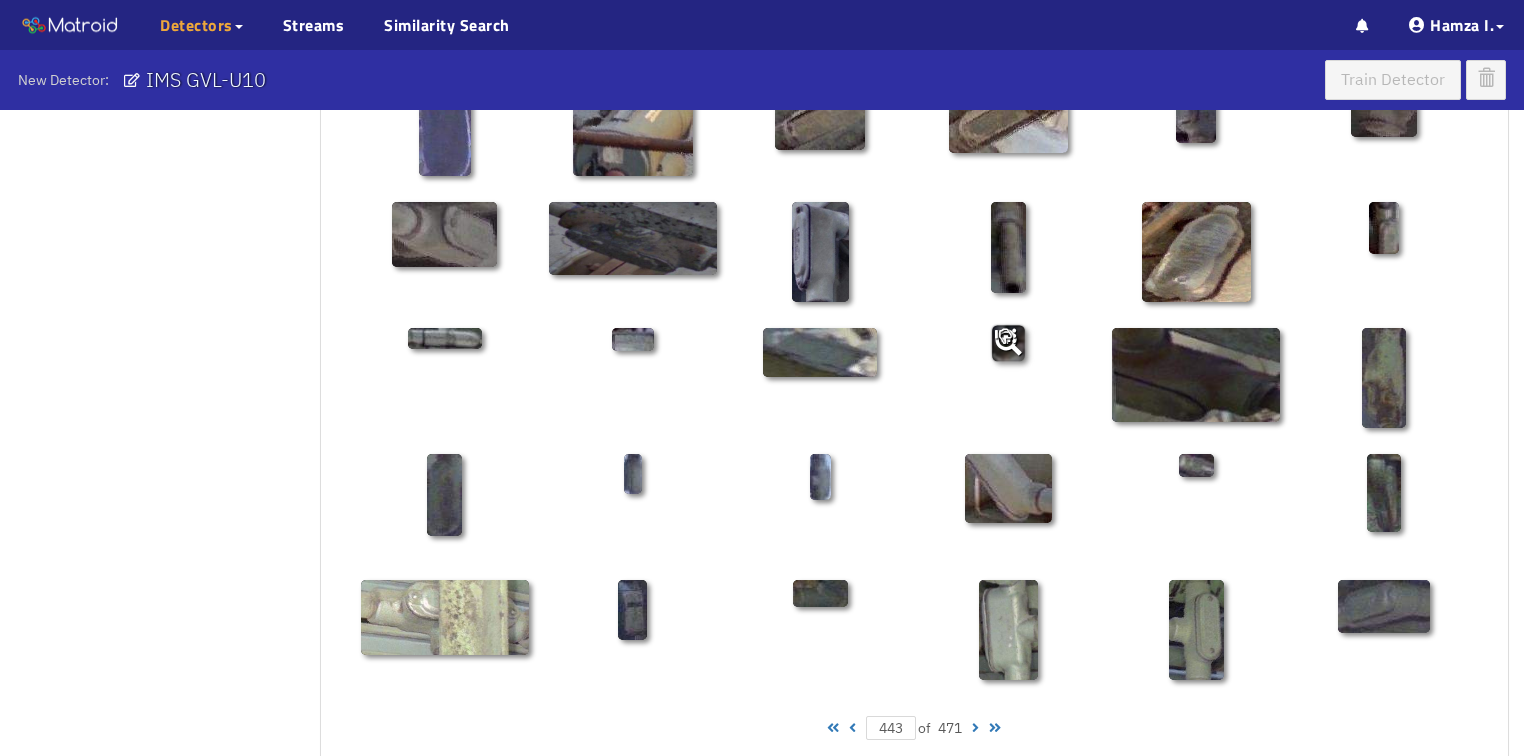 scroll, scrollTop: 960, scrollLeft: 0, axis: vertical 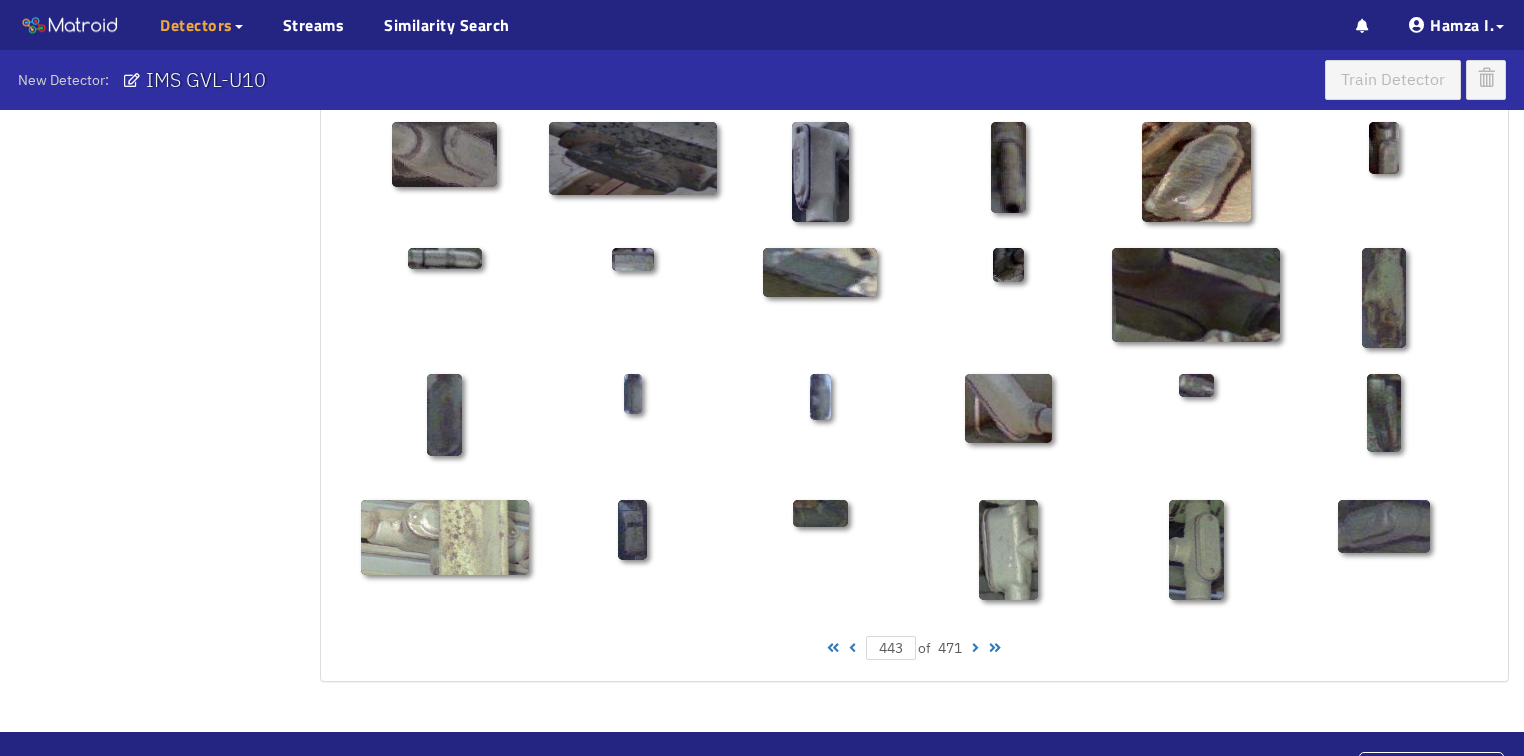 click at bounding box center [975, 648] 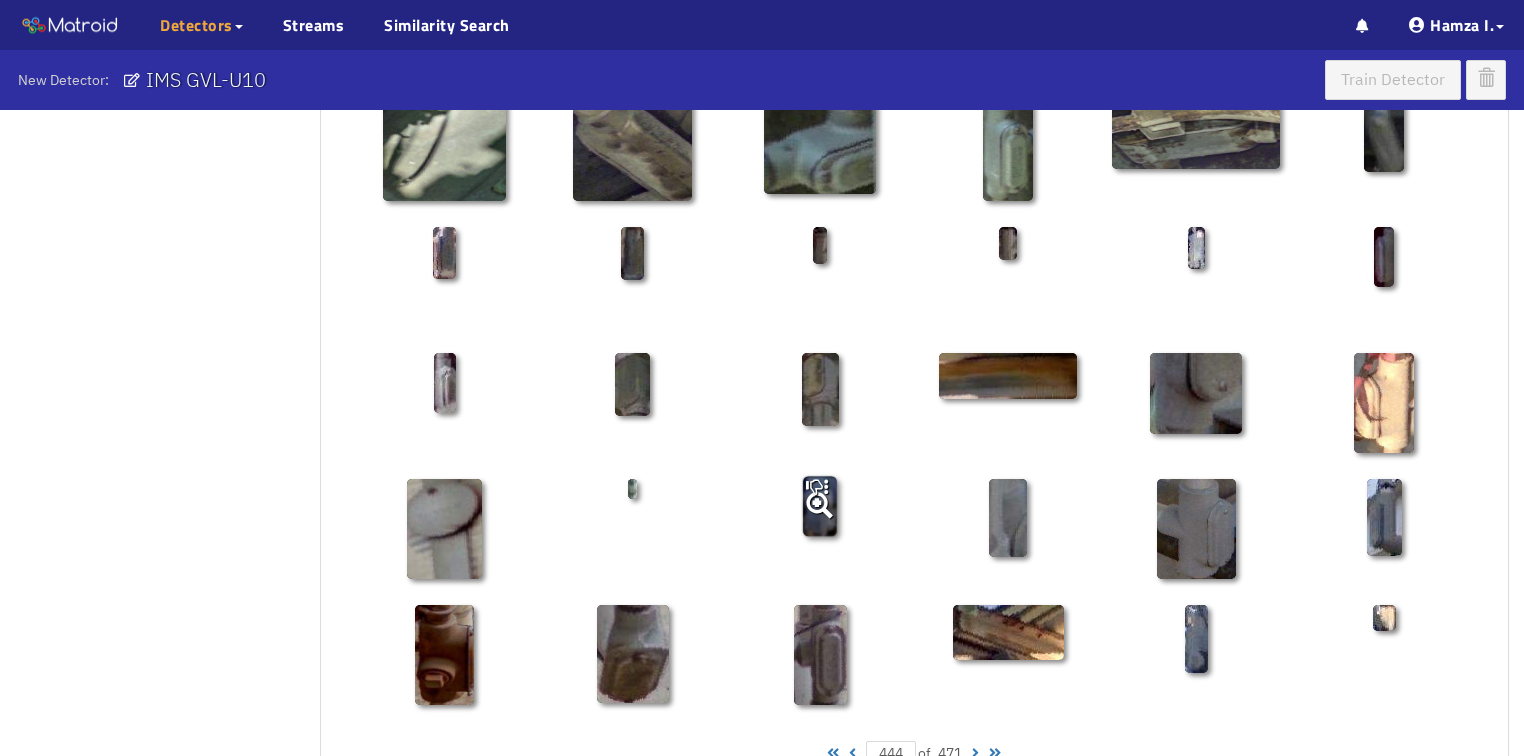 scroll, scrollTop: 960, scrollLeft: 0, axis: vertical 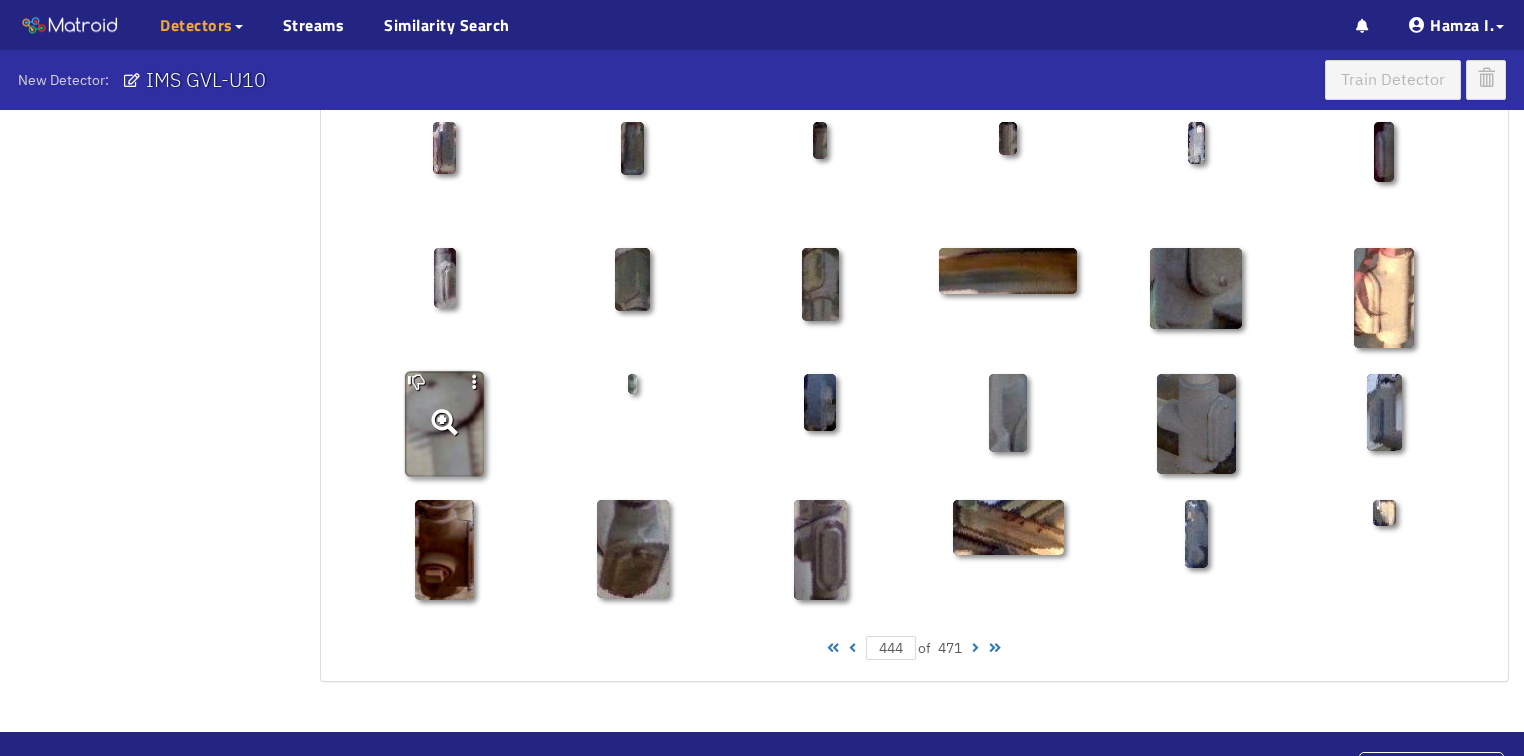 click 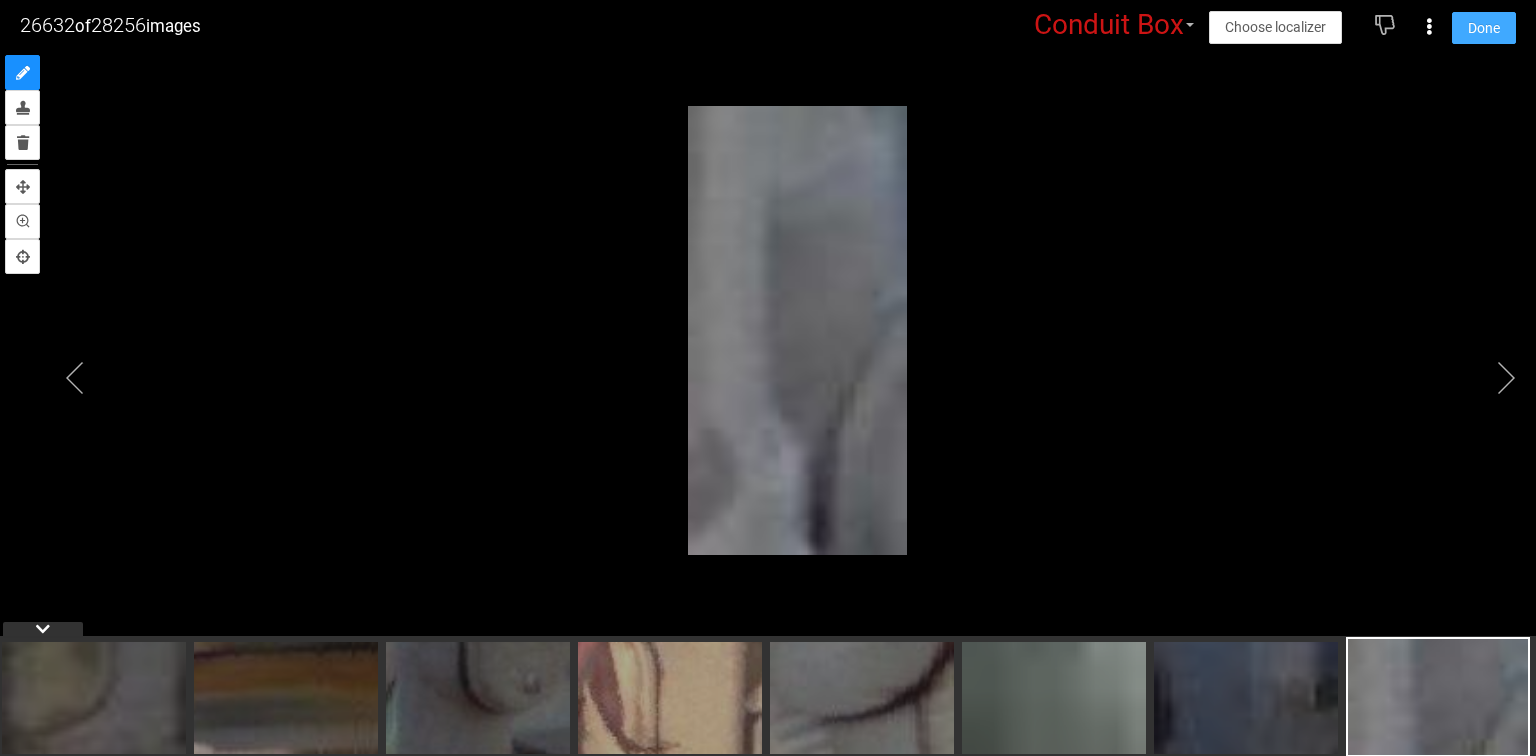 click on "Done" at bounding box center (1484, 28) 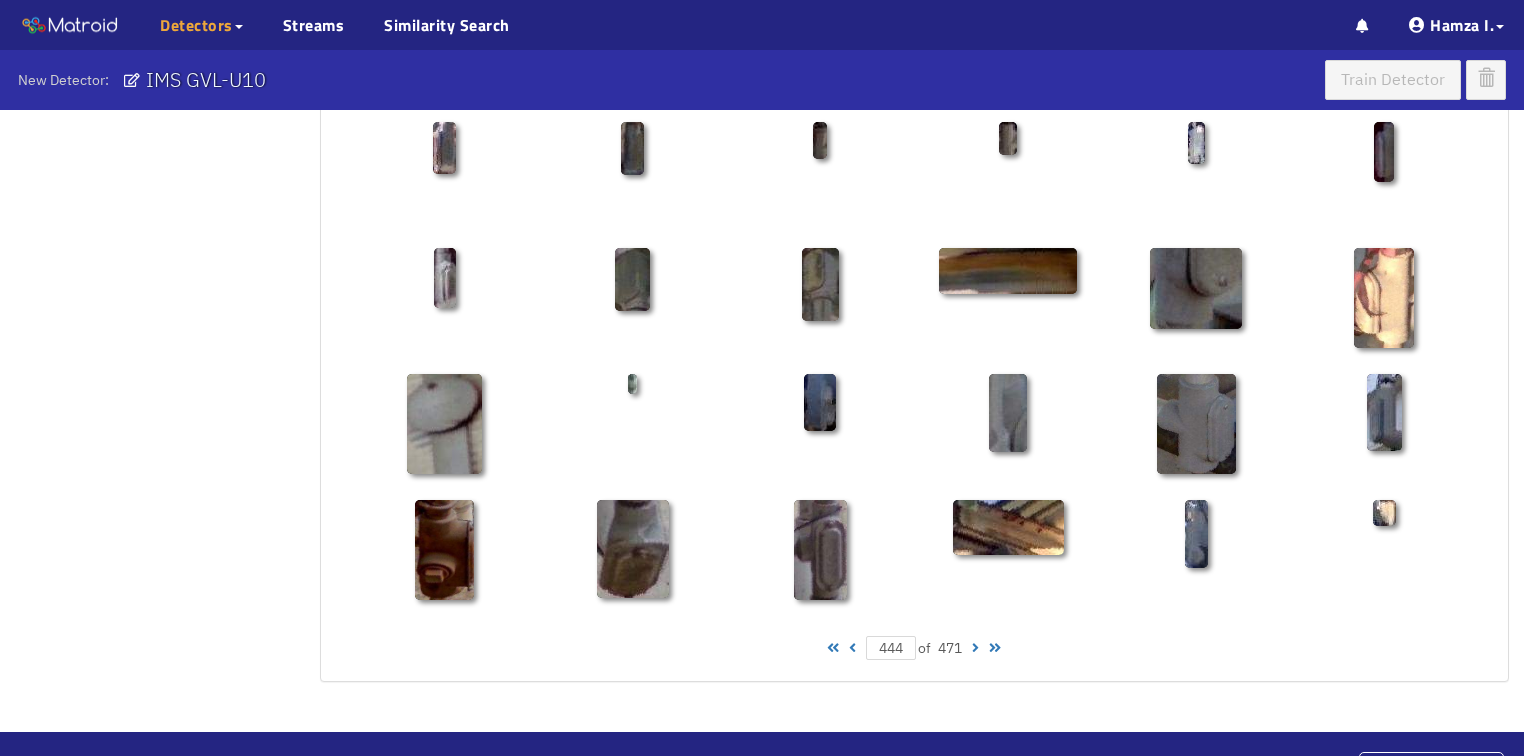 click at bounding box center (975, 648) 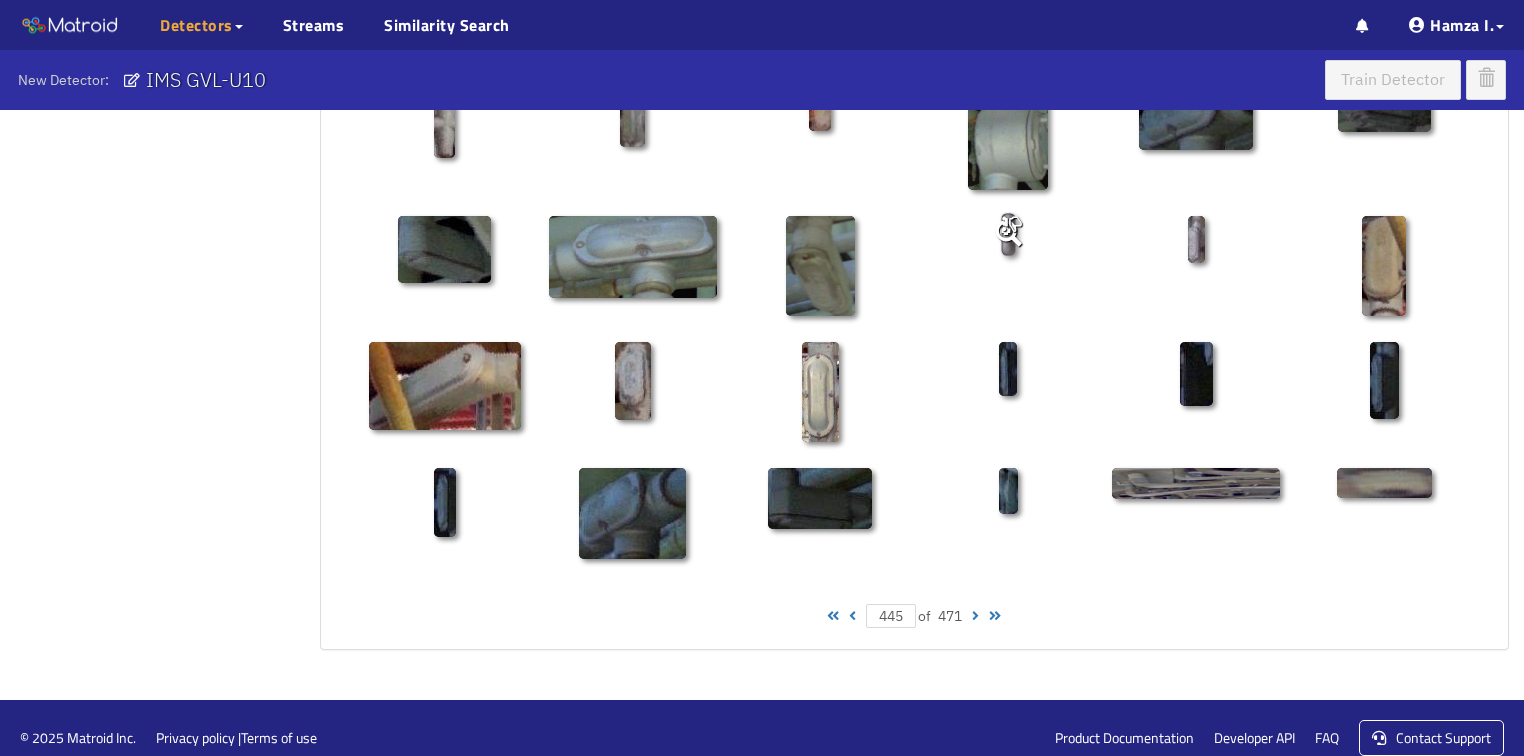 scroll, scrollTop: 1010, scrollLeft: 0, axis: vertical 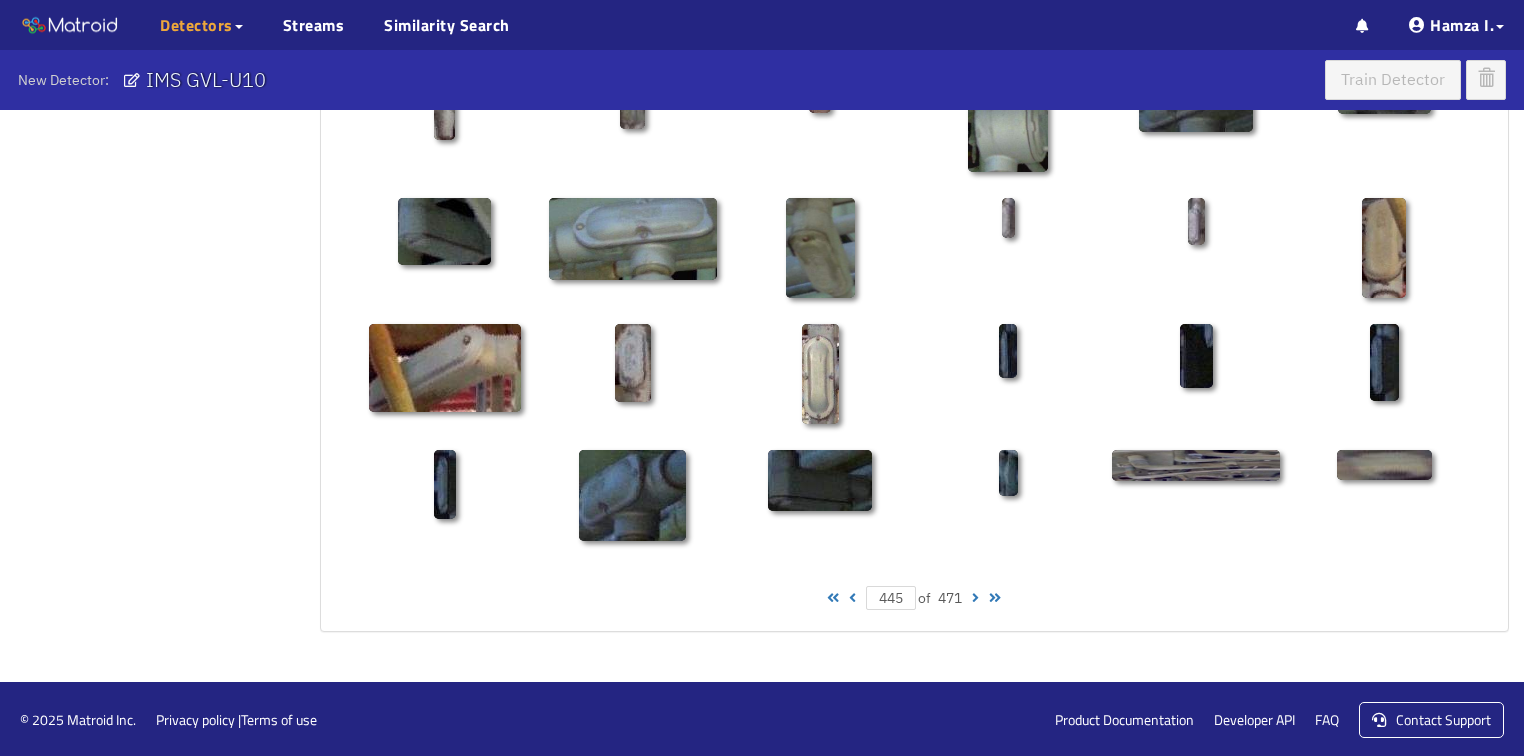 click at bounding box center (975, 598) 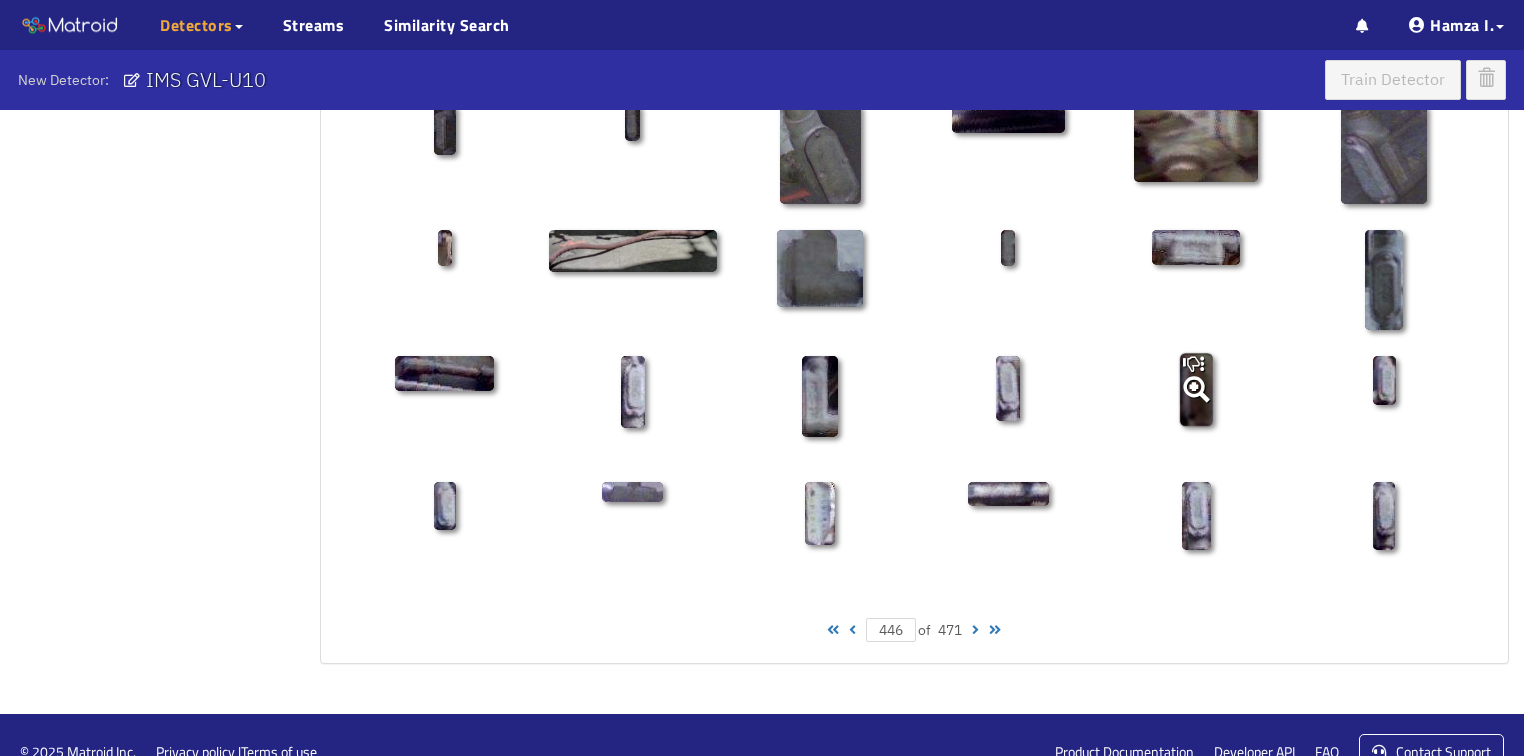 scroll, scrollTop: 1010, scrollLeft: 0, axis: vertical 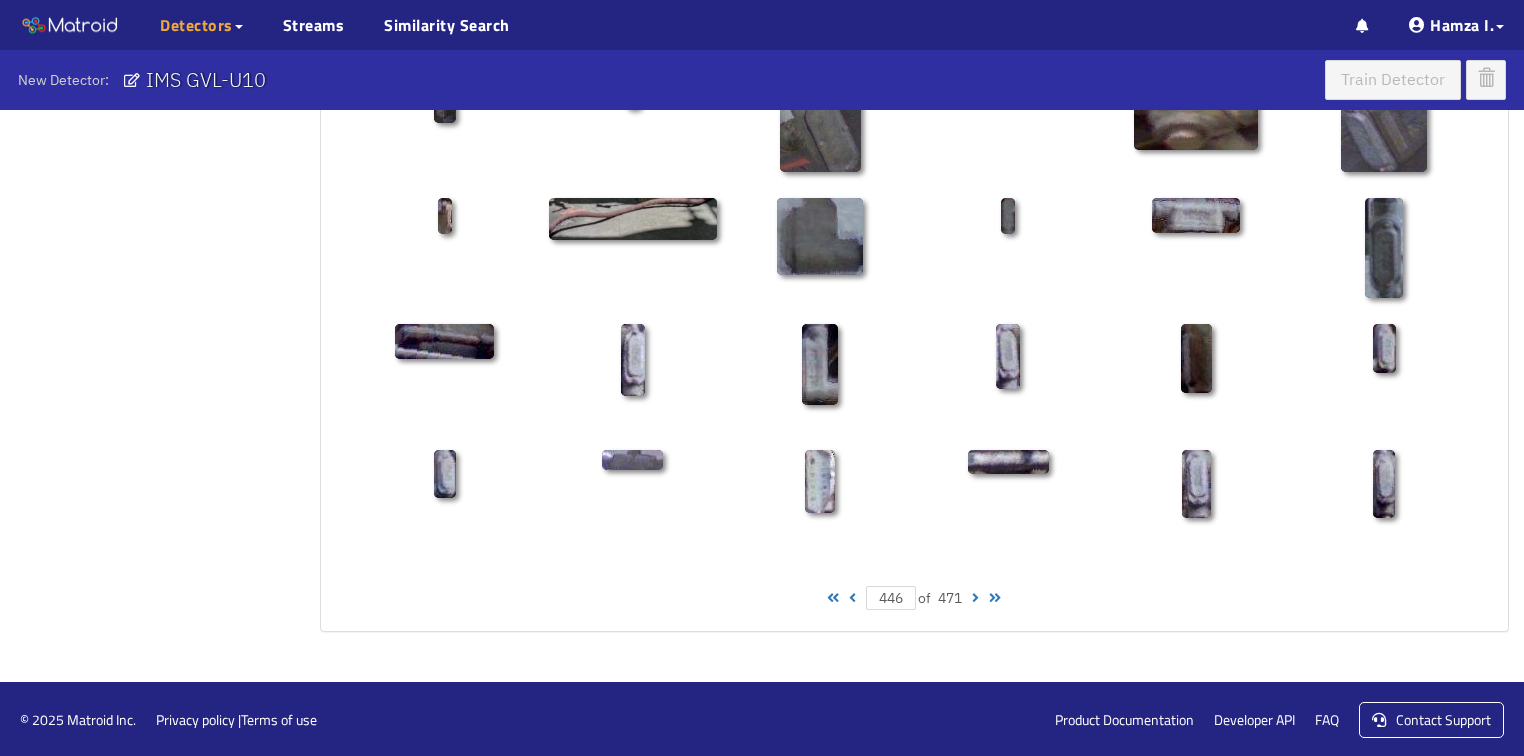 click at bounding box center (975, 598) 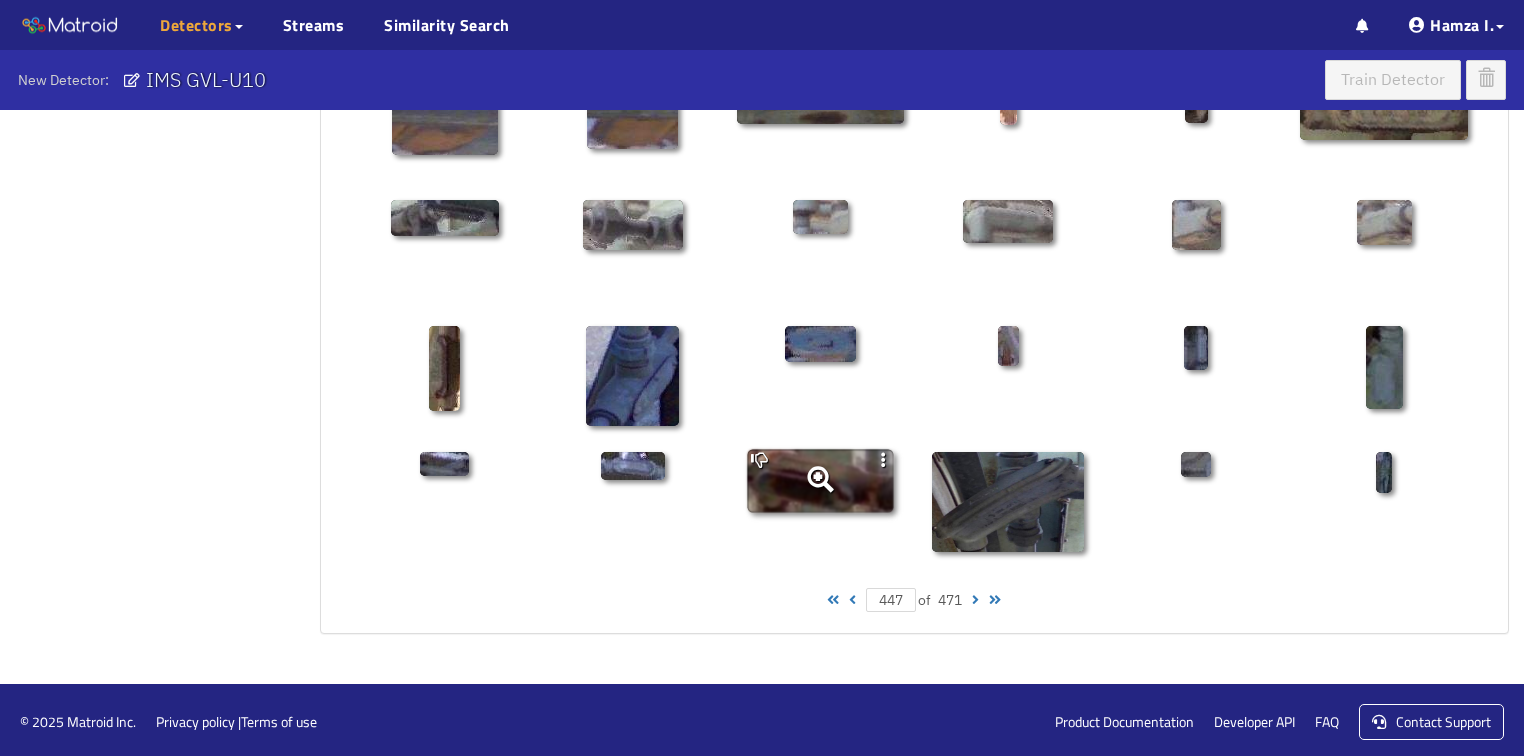 scroll, scrollTop: 1010, scrollLeft: 0, axis: vertical 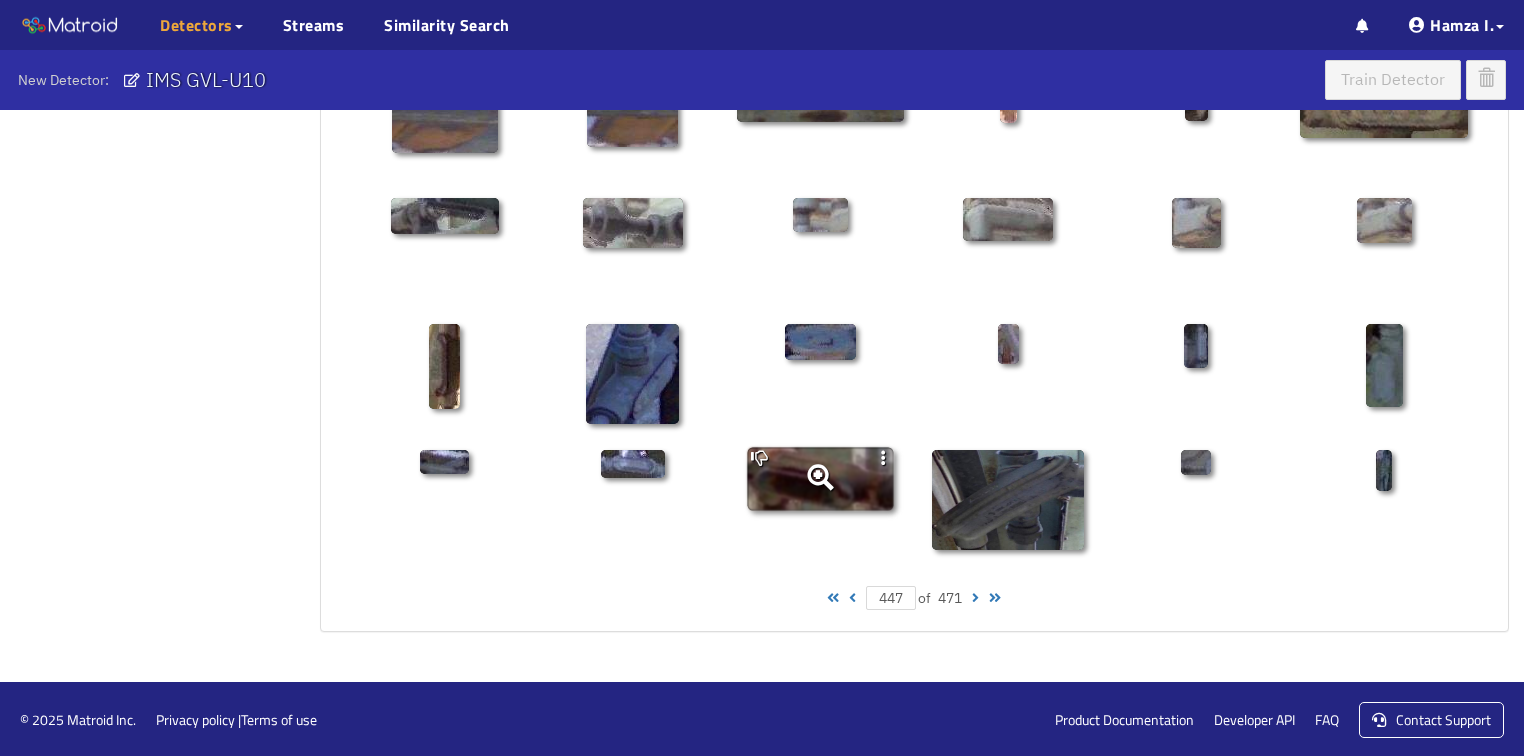click 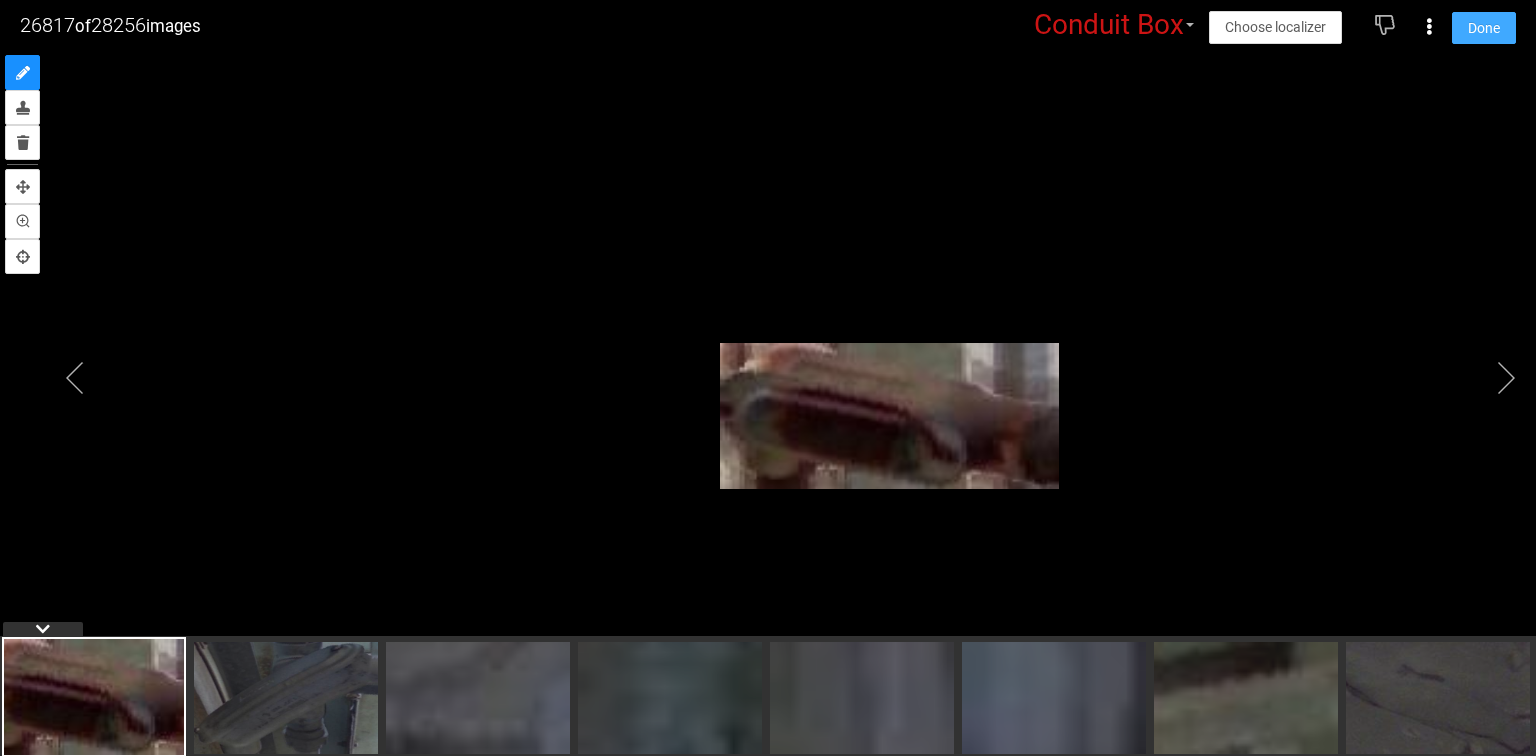 click on "Done" at bounding box center [1484, 28] 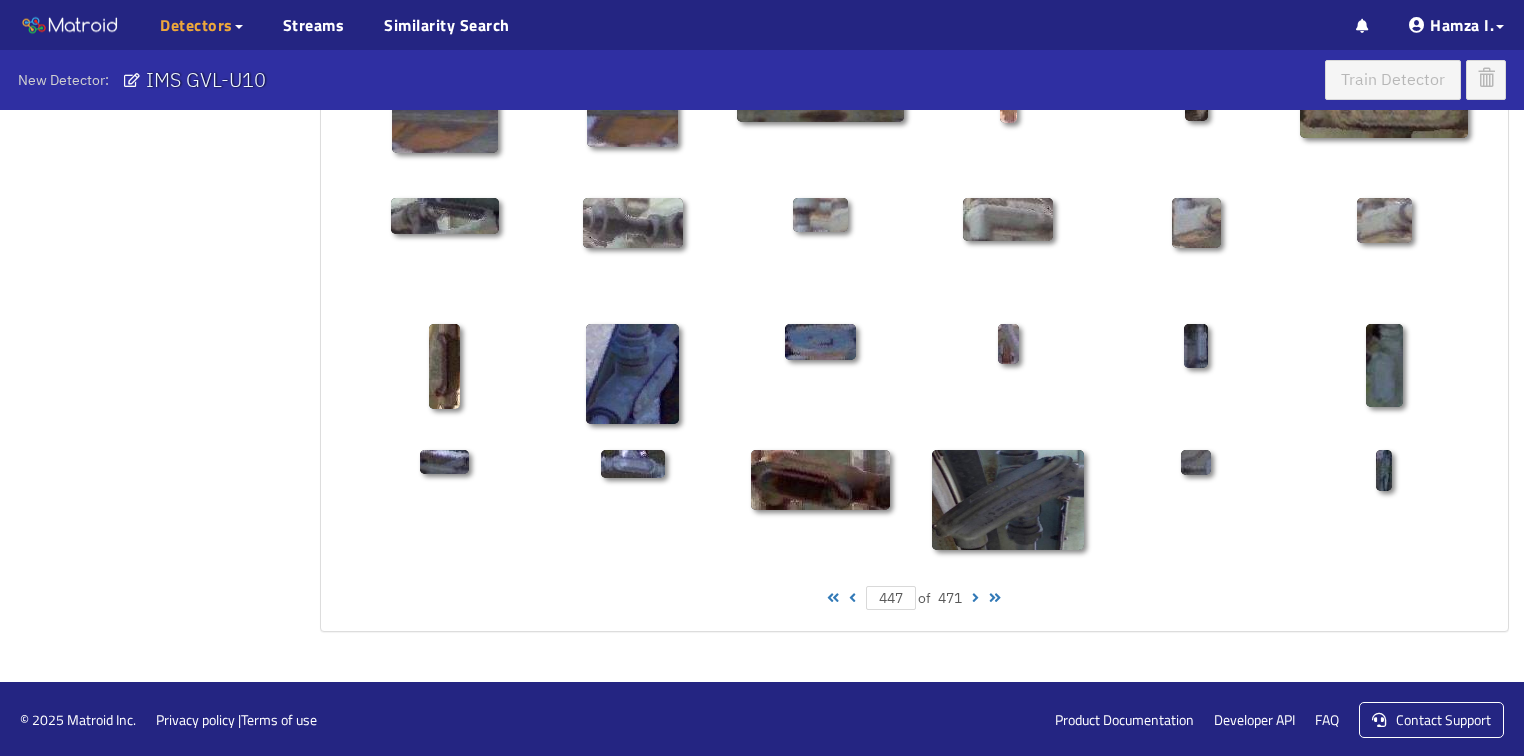 click at bounding box center [975, 598] 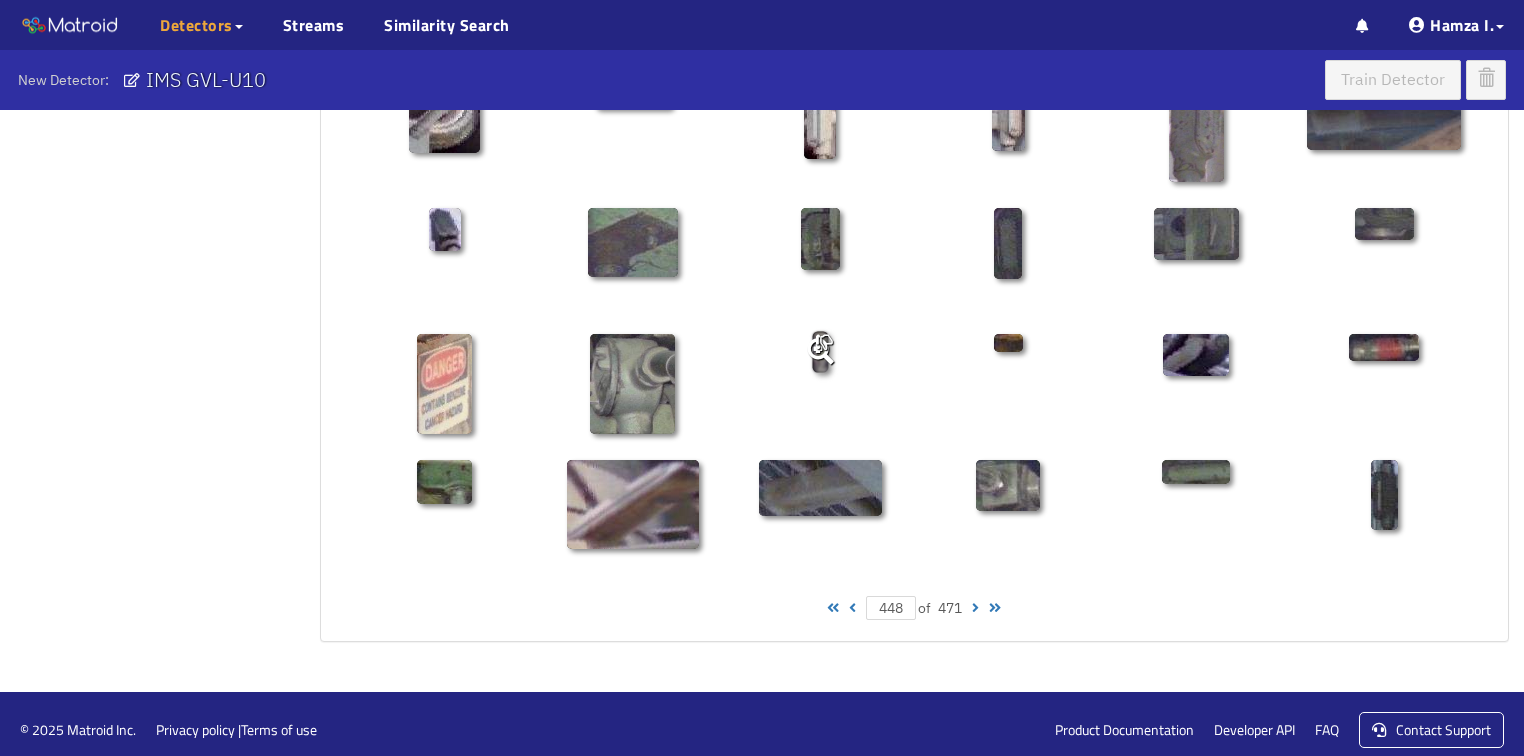 scroll, scrollTop: 1010, scrollLeft: 0, axis: vertical 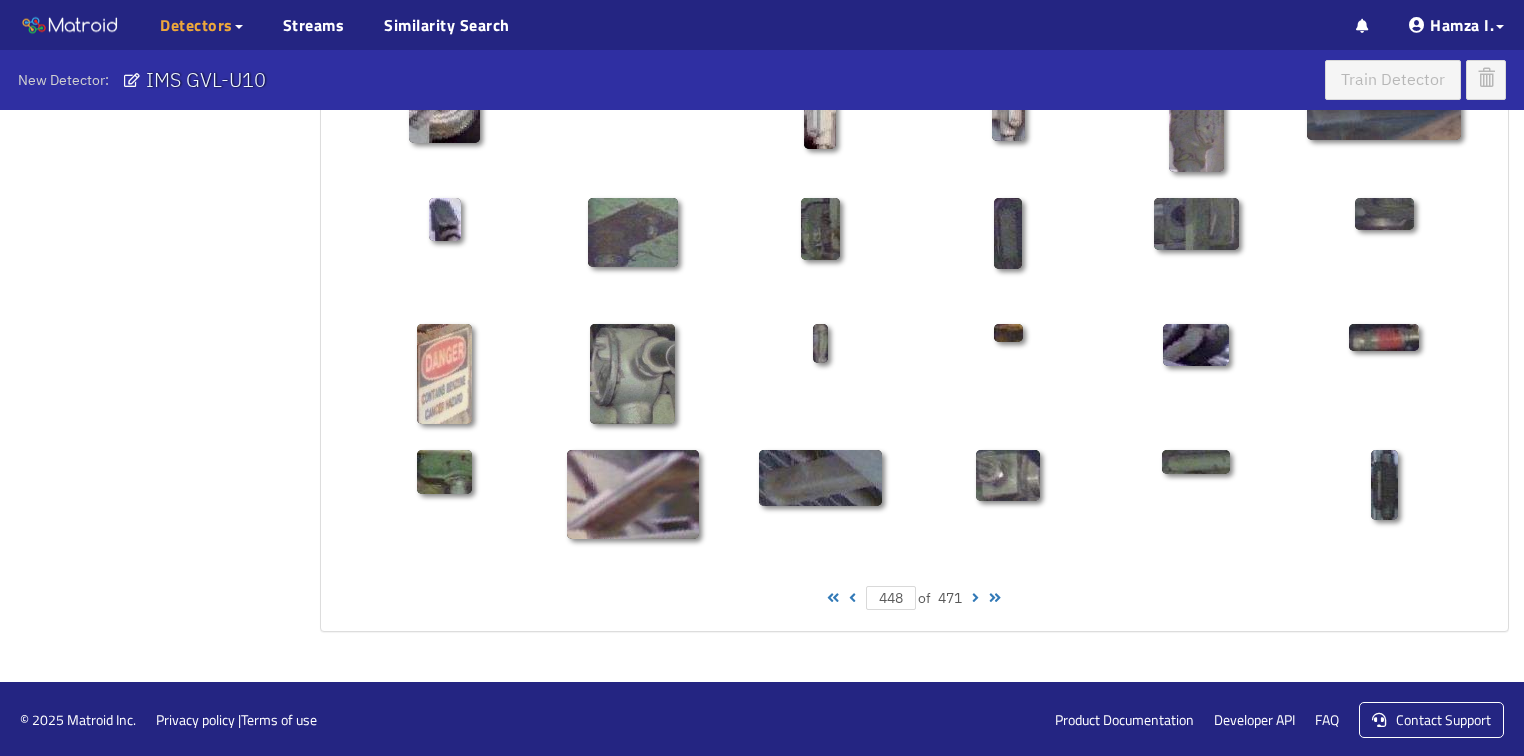 click at bounding box center (975, 598) 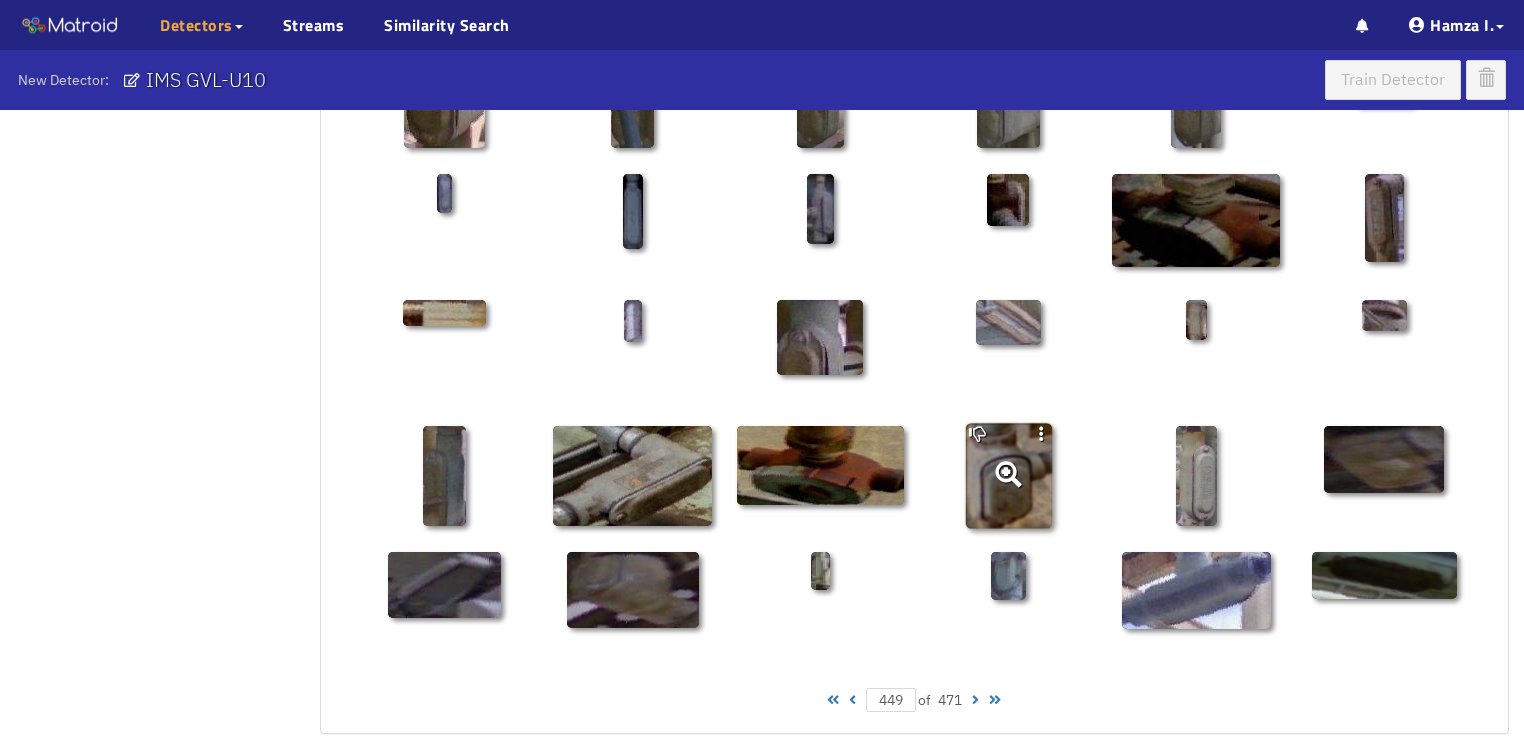 scroll, scrollTop: 960, scrollLeft: 0, axis: vertical 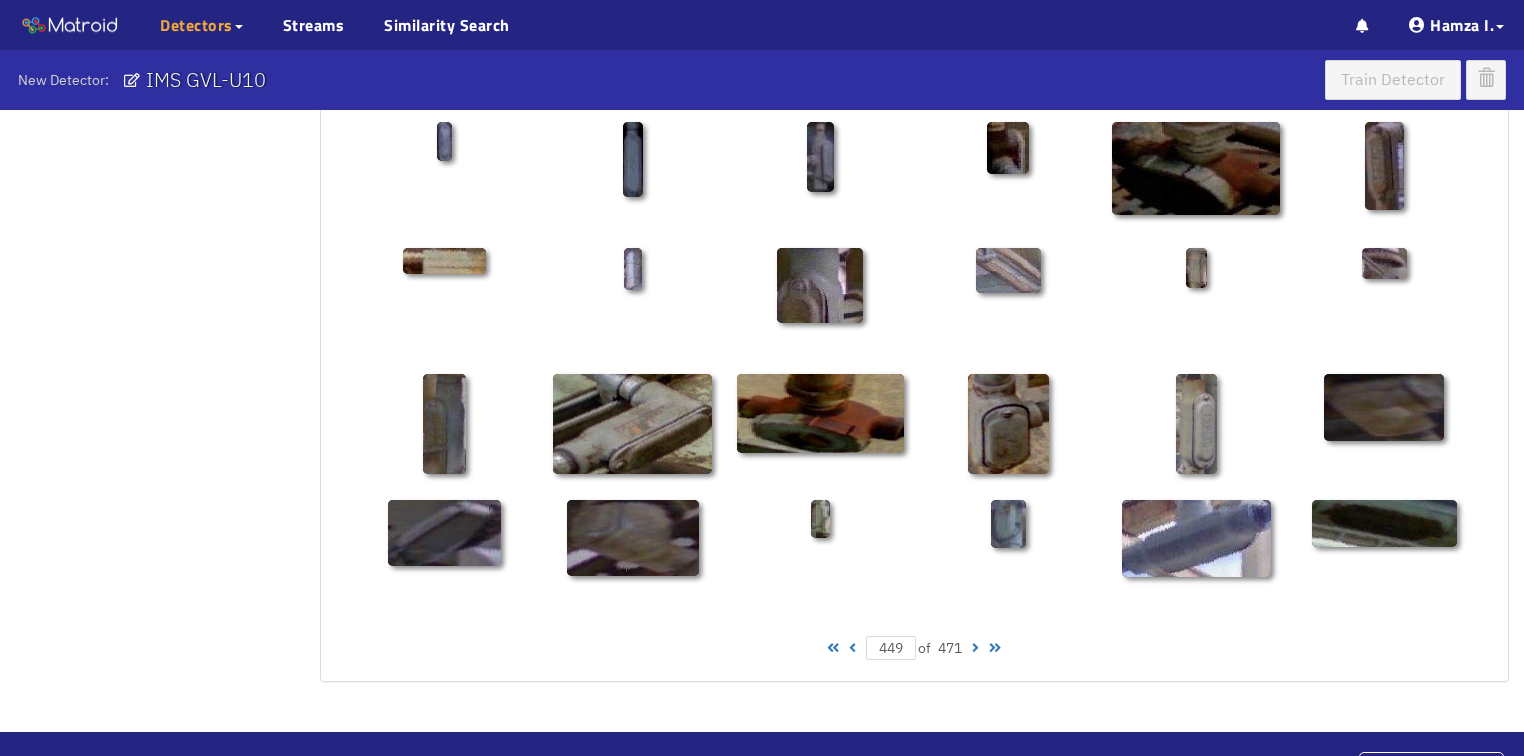 click at bounding box center (975, 648) 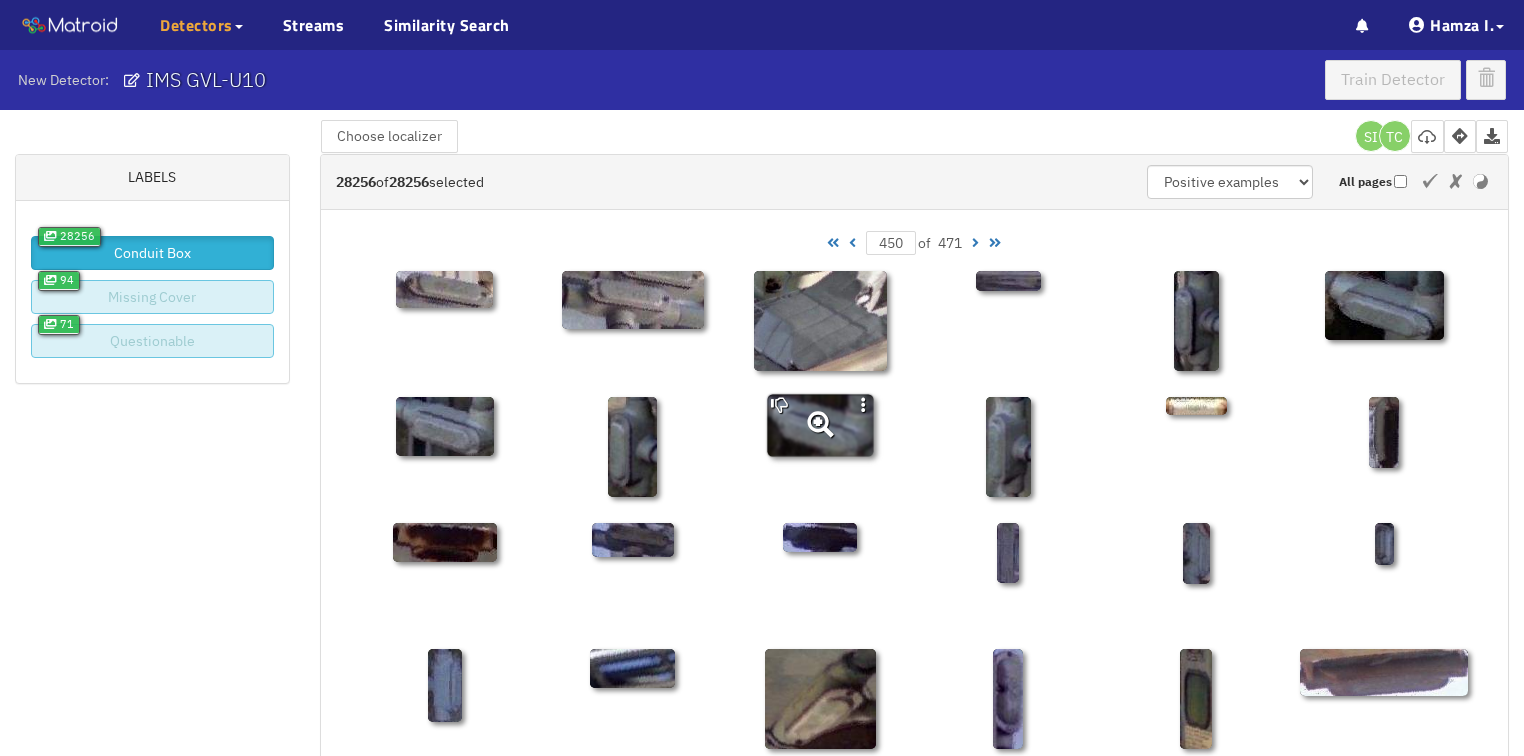 scroll, scrollTop: 0, scrollLeft: 0, axis: both 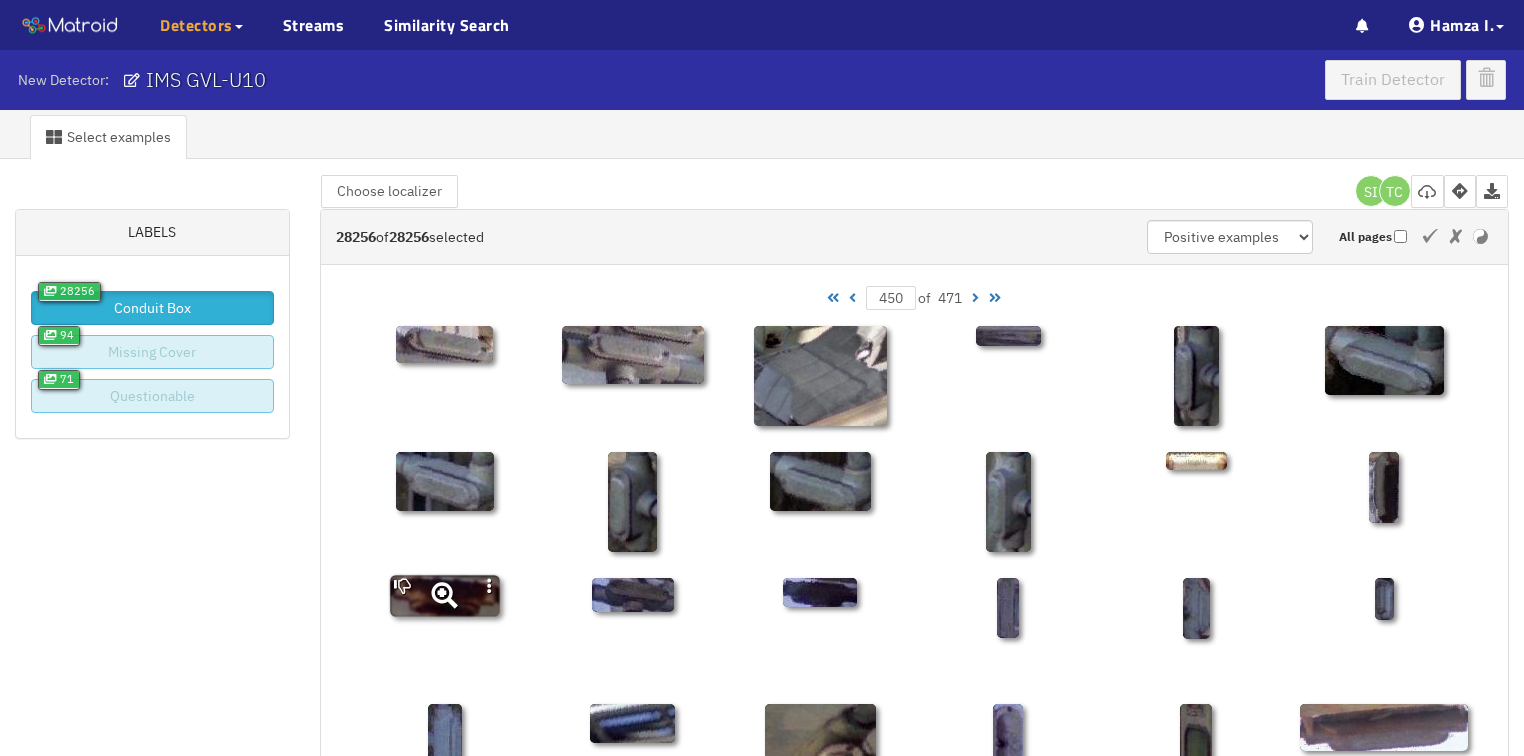 click 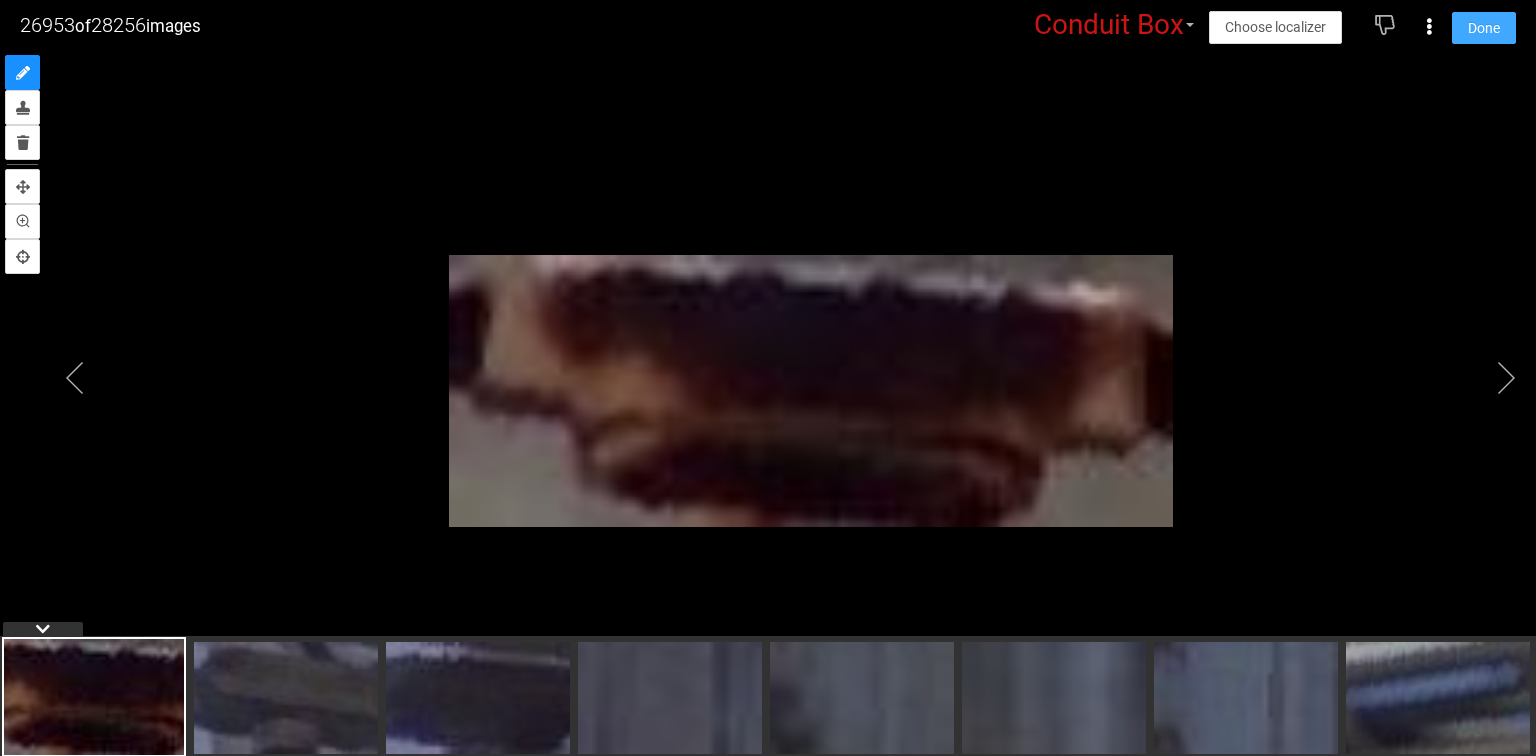 click on "Done" at bounding box center (1484, 28) 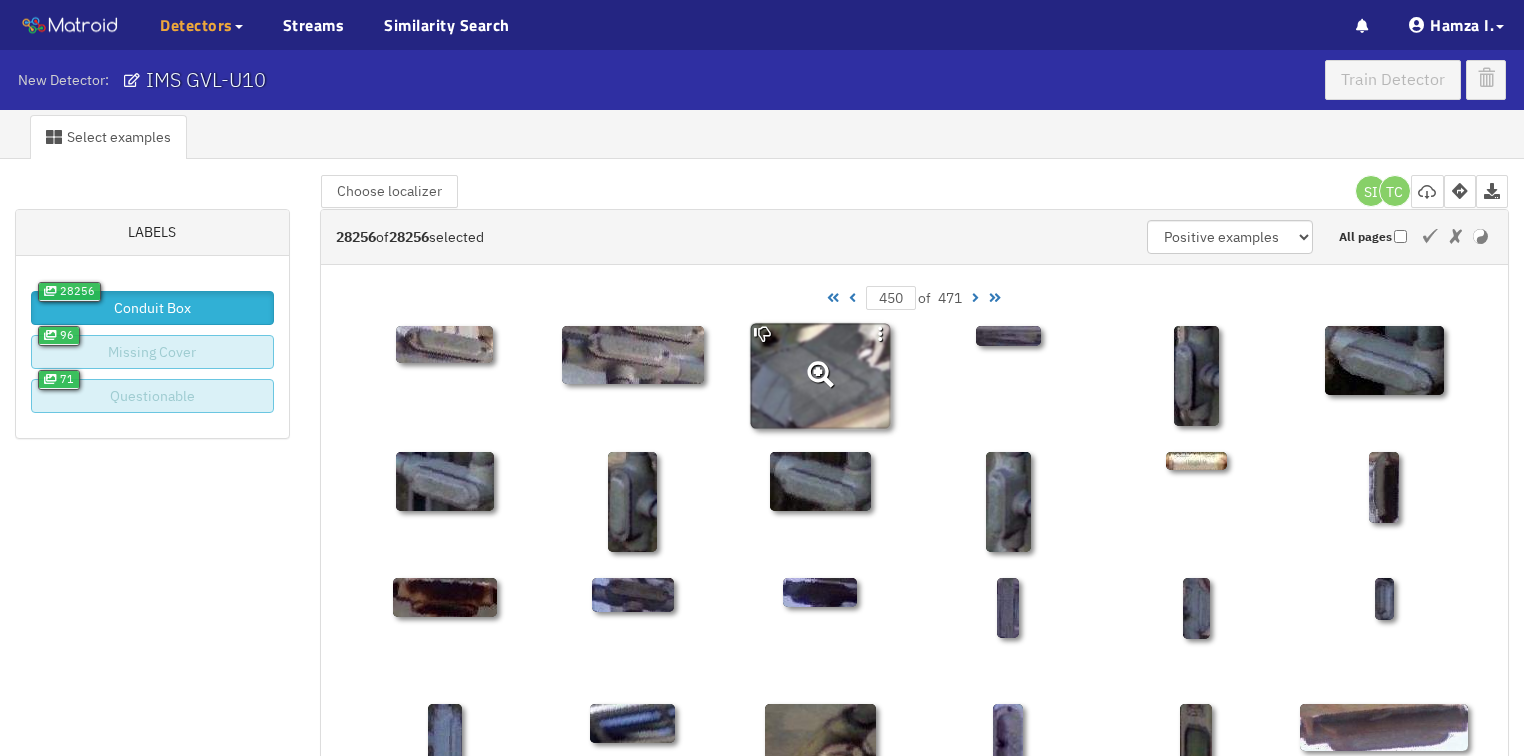 scroll, scrollTop: 80, scrollLeft: 0, axis: vertical 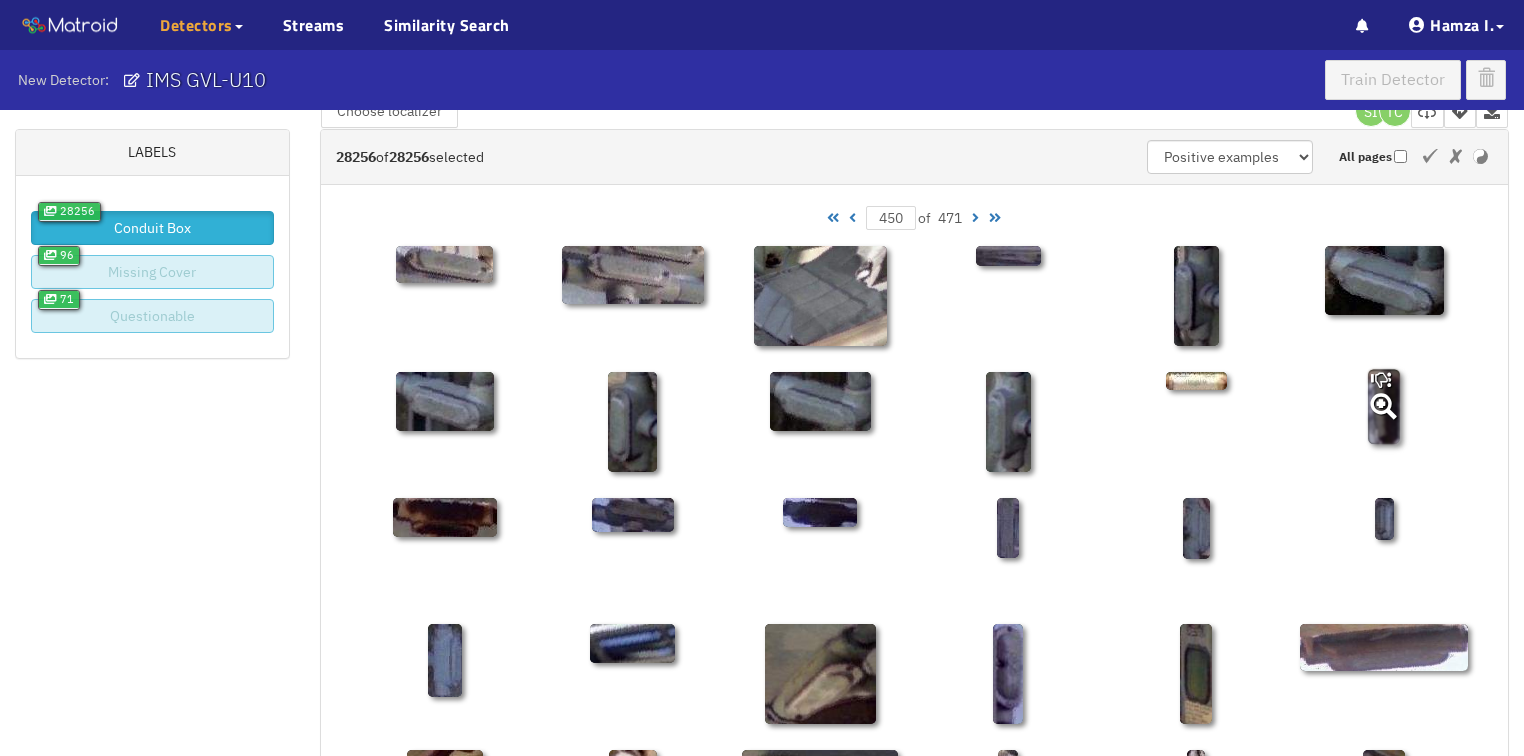 click 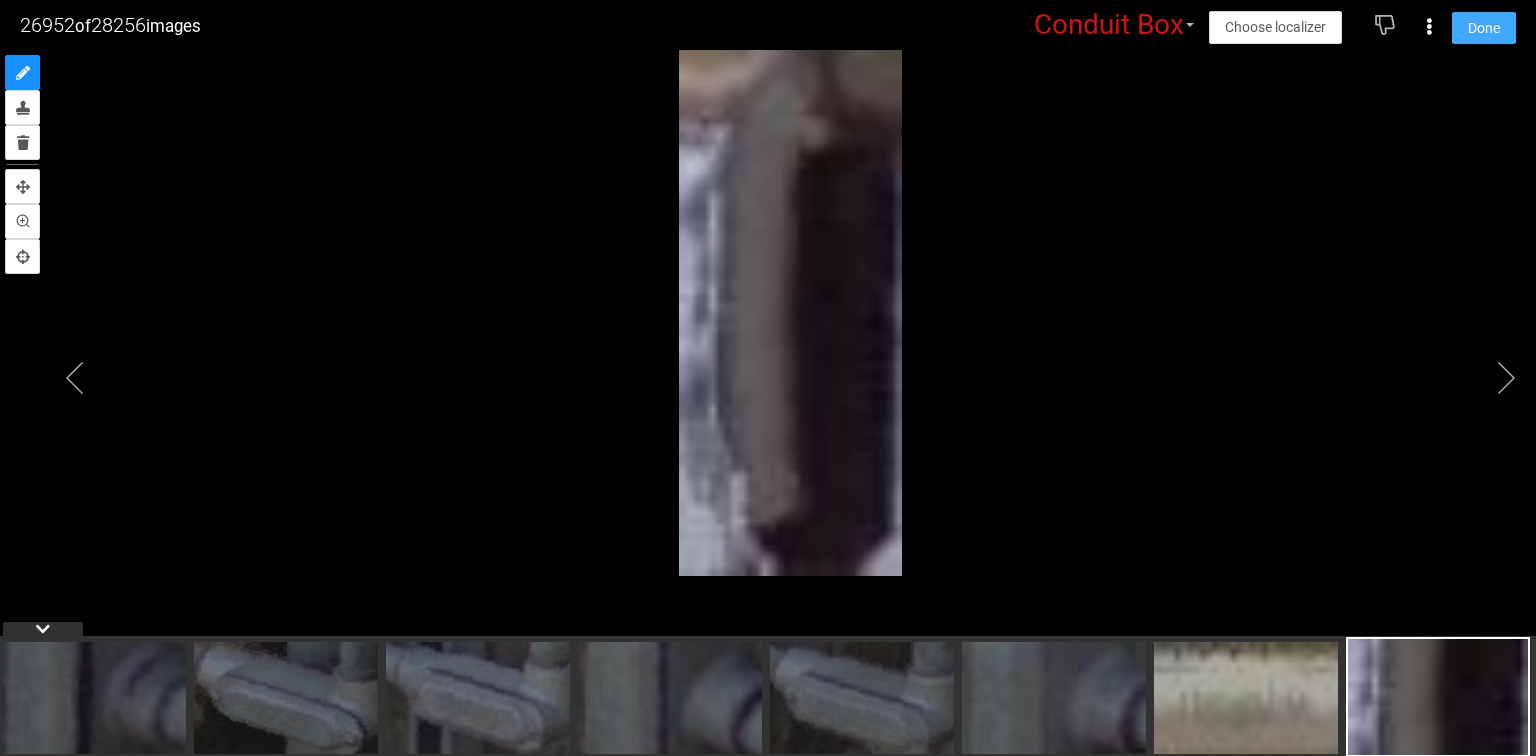 click on "Done" at bounding box center [1484, 28] 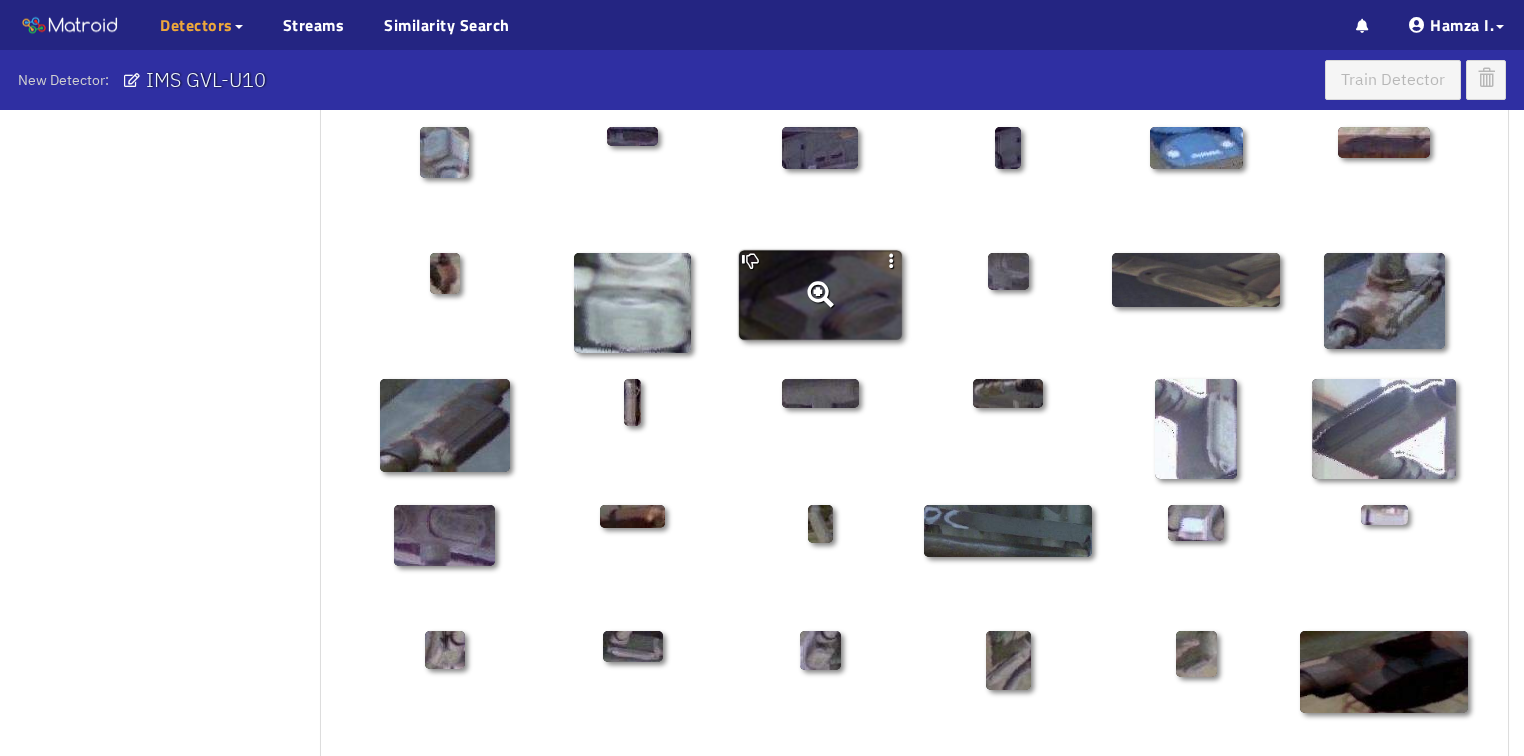 scroll, scrollTop: 880, scrollLeft: 0, axis: vertical 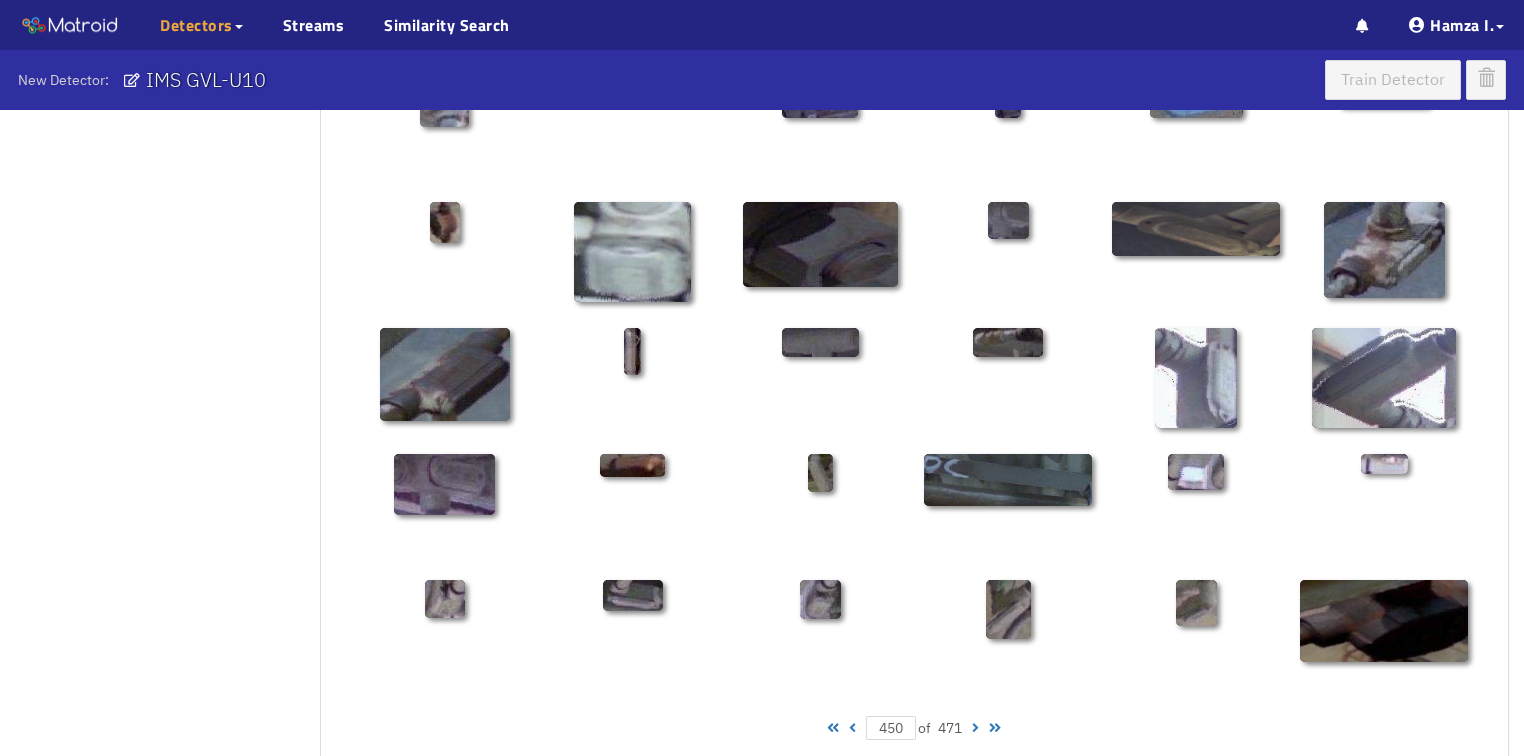 click at bounding box center (975, 728) 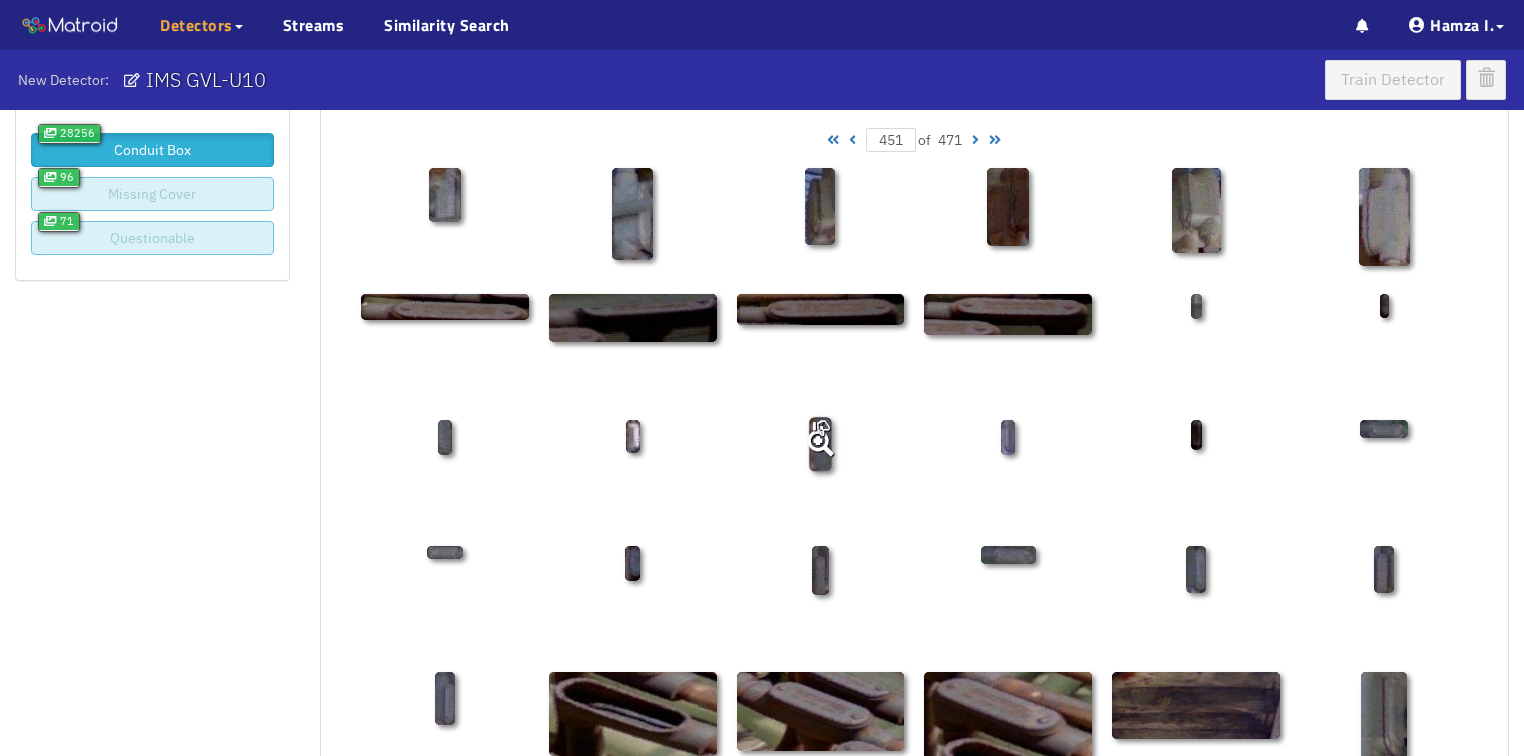 scroll, scrollTop: 160, scrollLeft: 0, axis: vertical 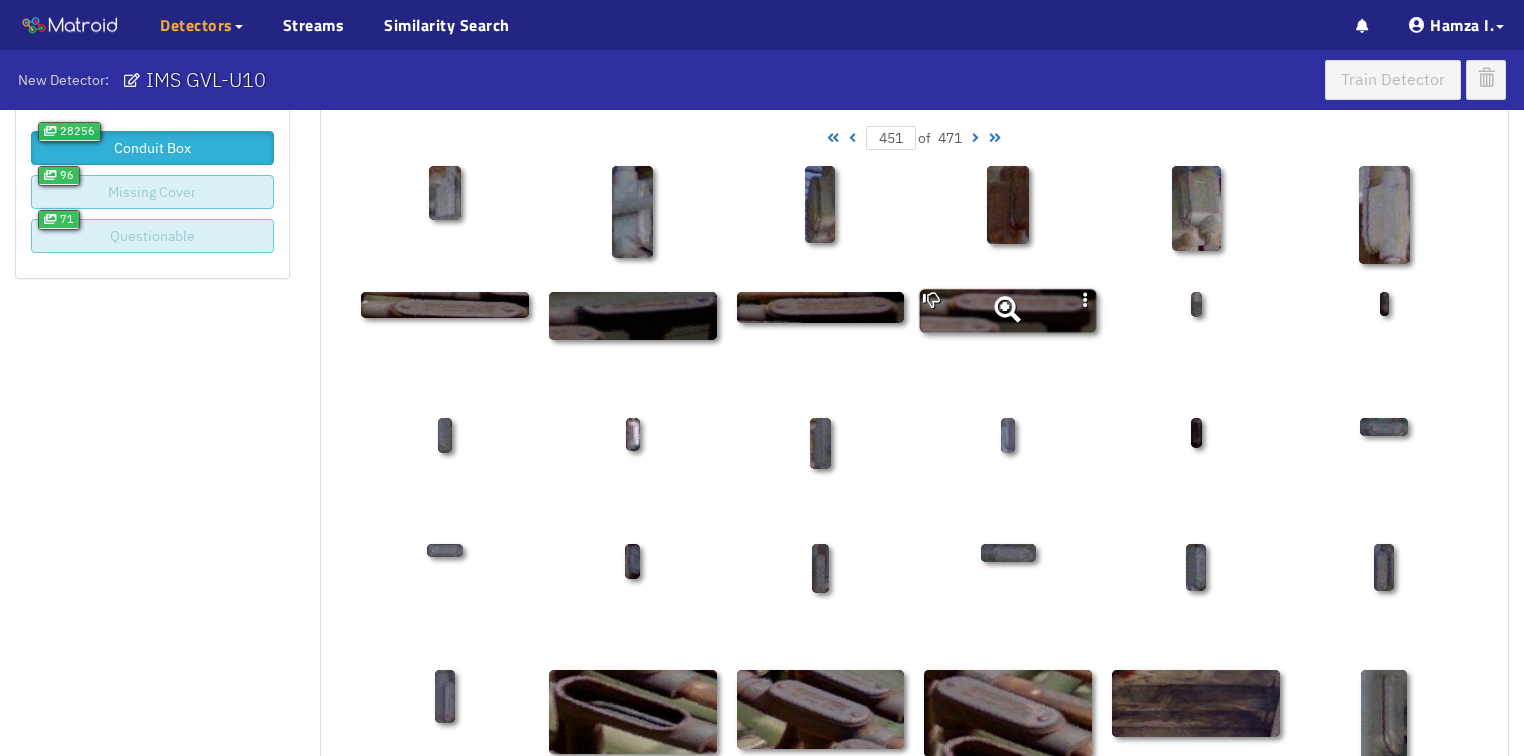 click 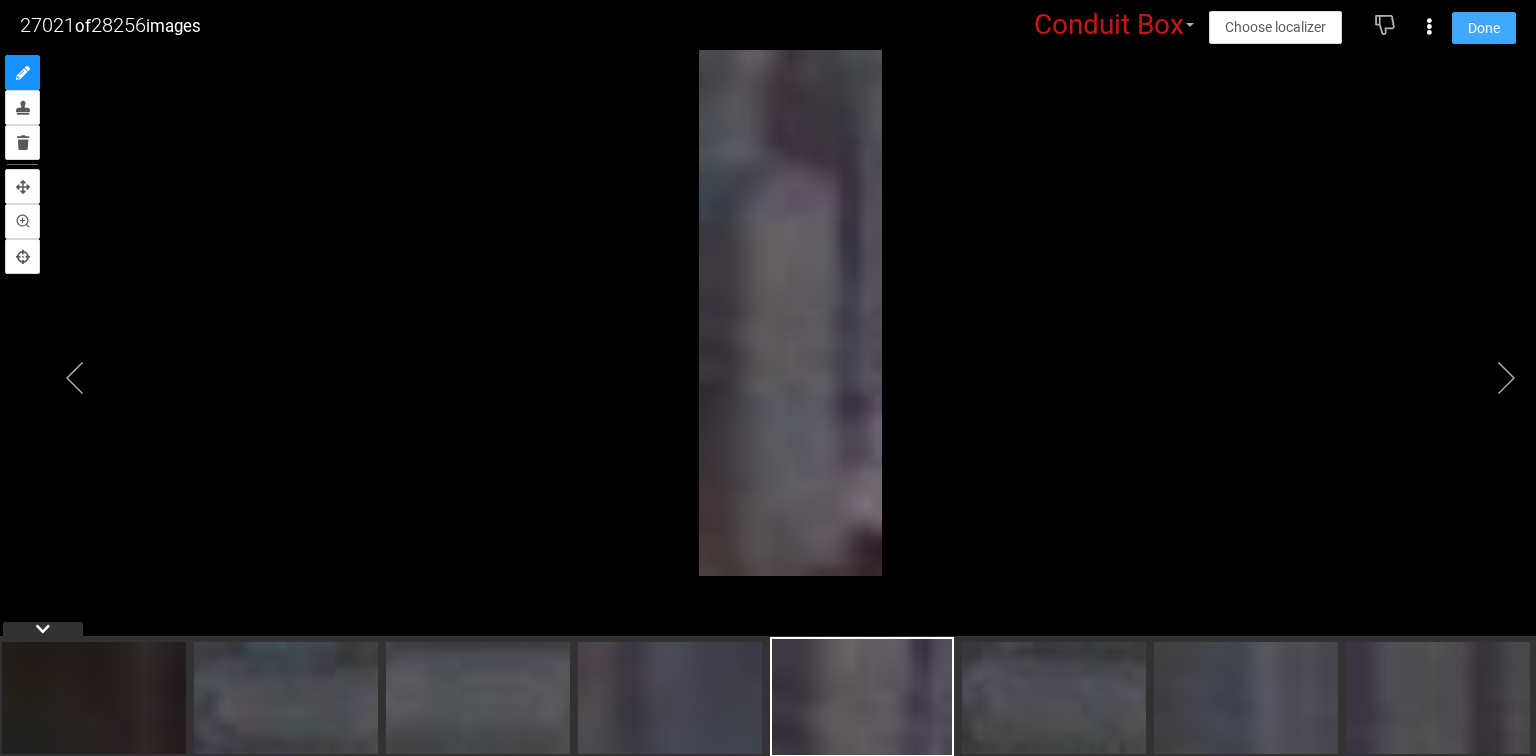 click on "Done" at bounding box center [1484, 28] 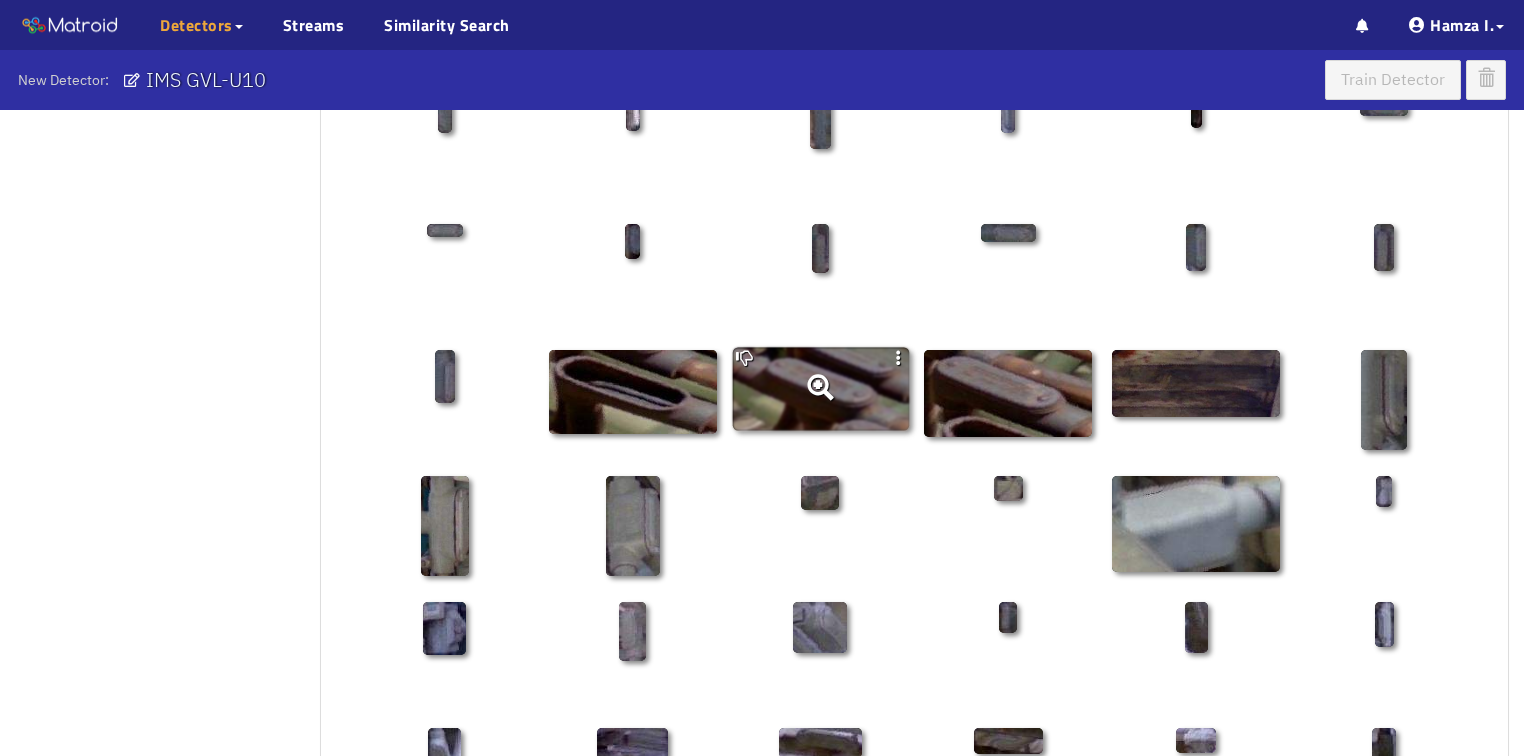 scroll, scrollTop: 400, scrollLeft: 0, axis: vertical 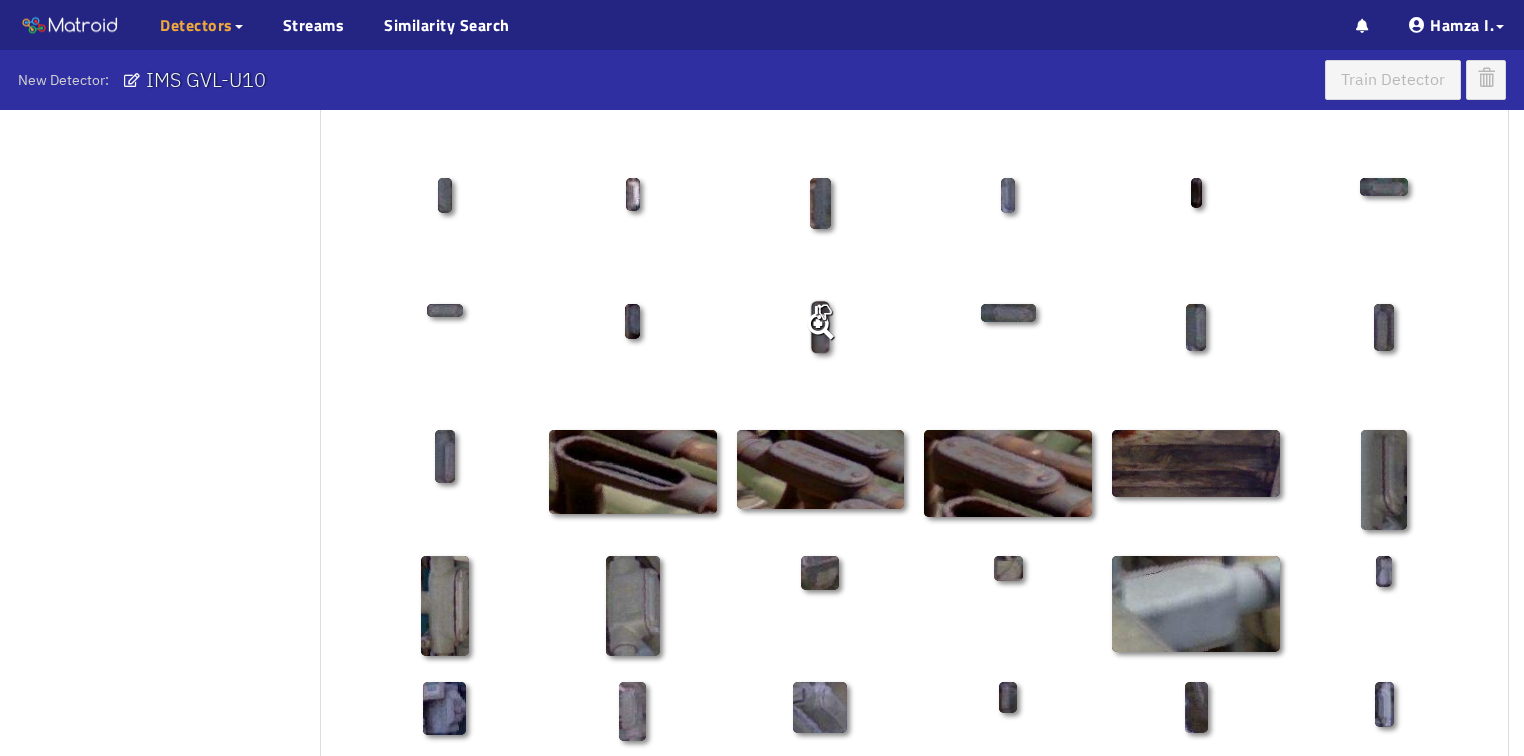 click 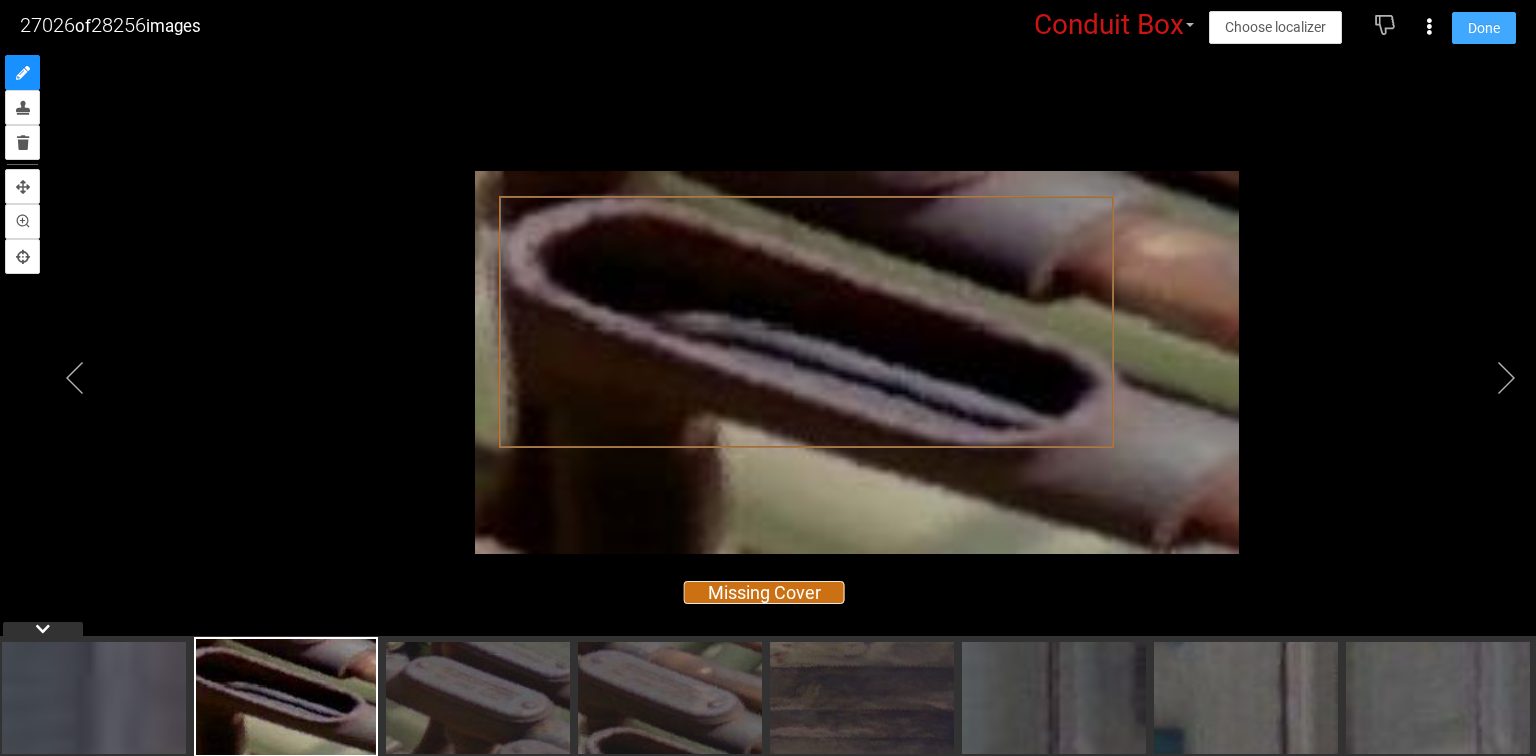click on "Done" at bounding box center [1484, 28] 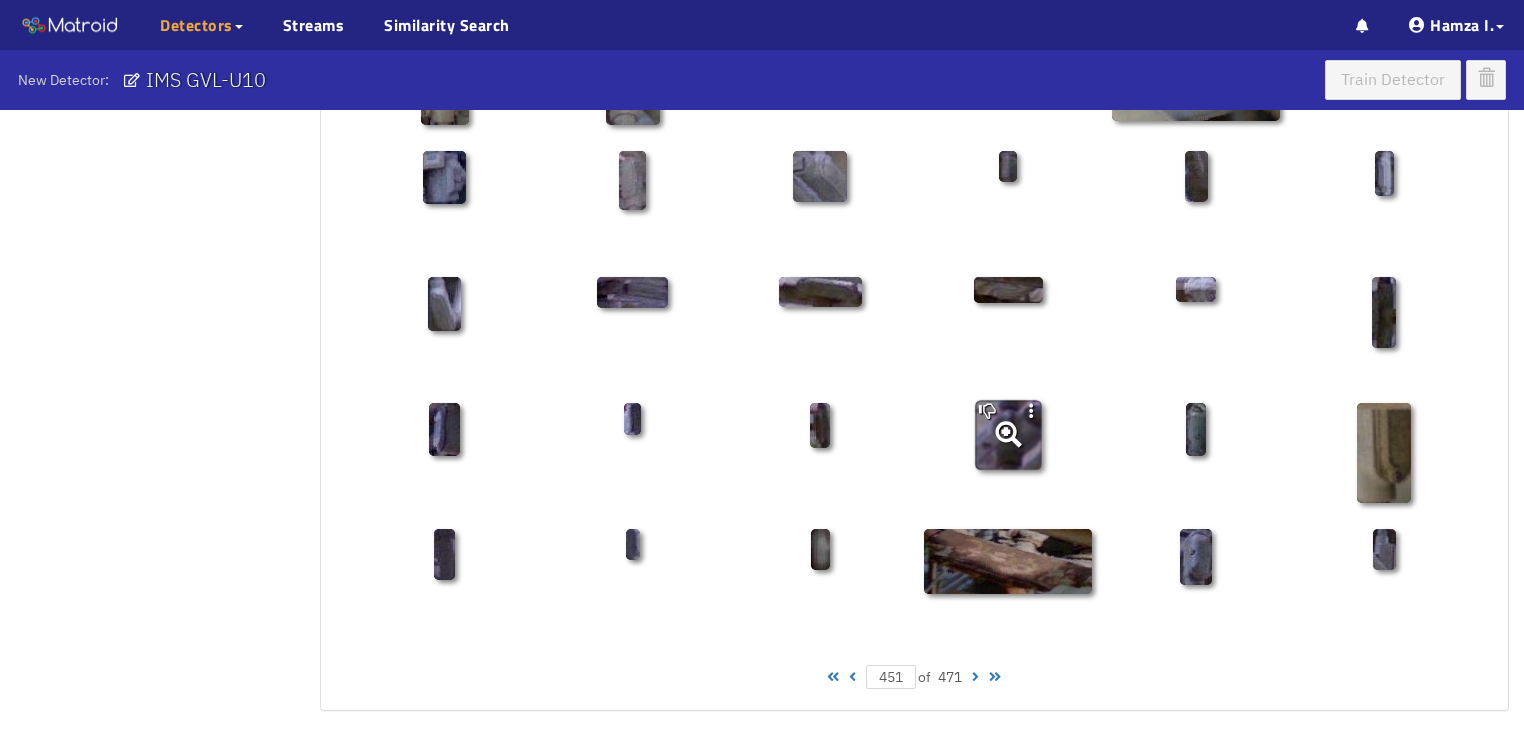 scroll, scrollTop: 960, scrollLeft: 0, axis: vertical 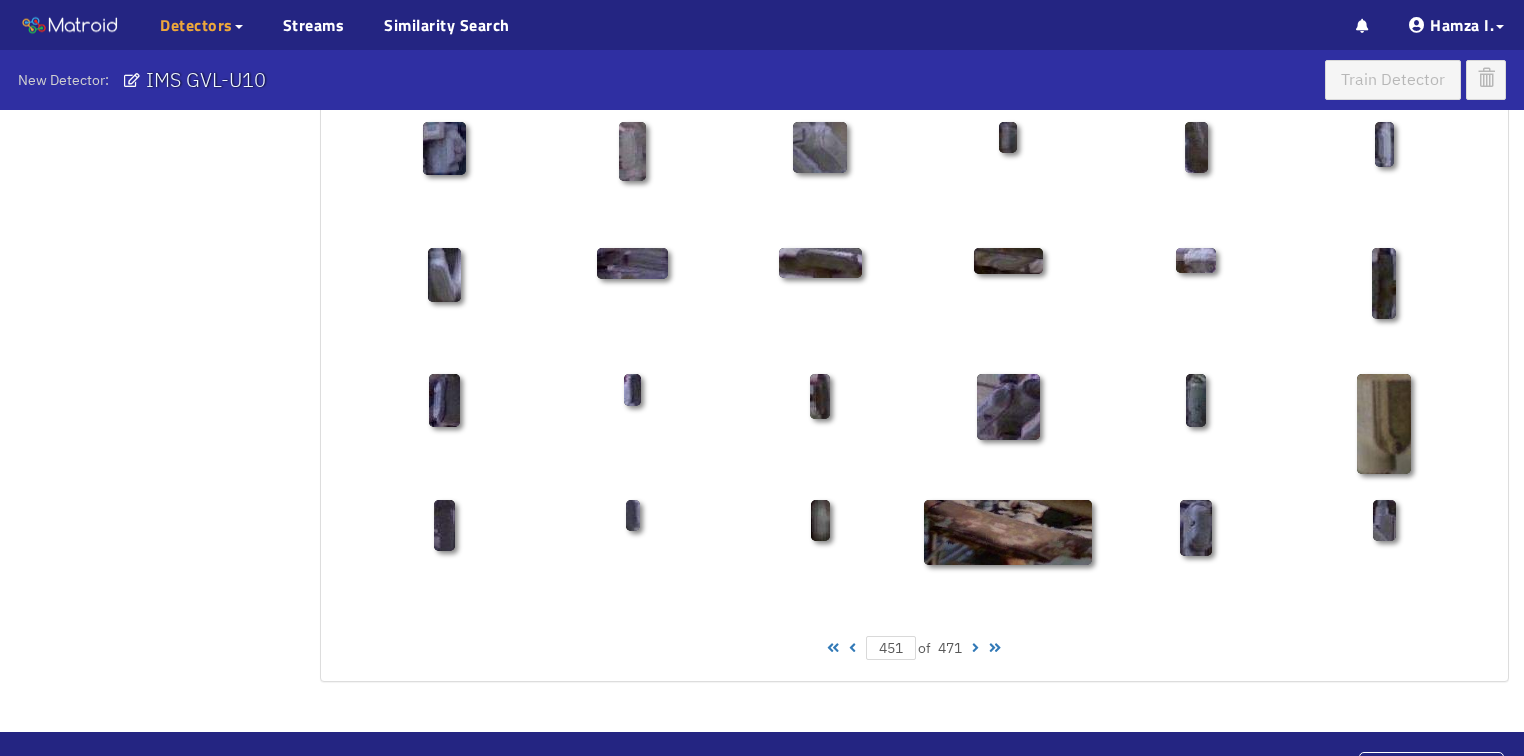 click at bounding box center [975, 648] 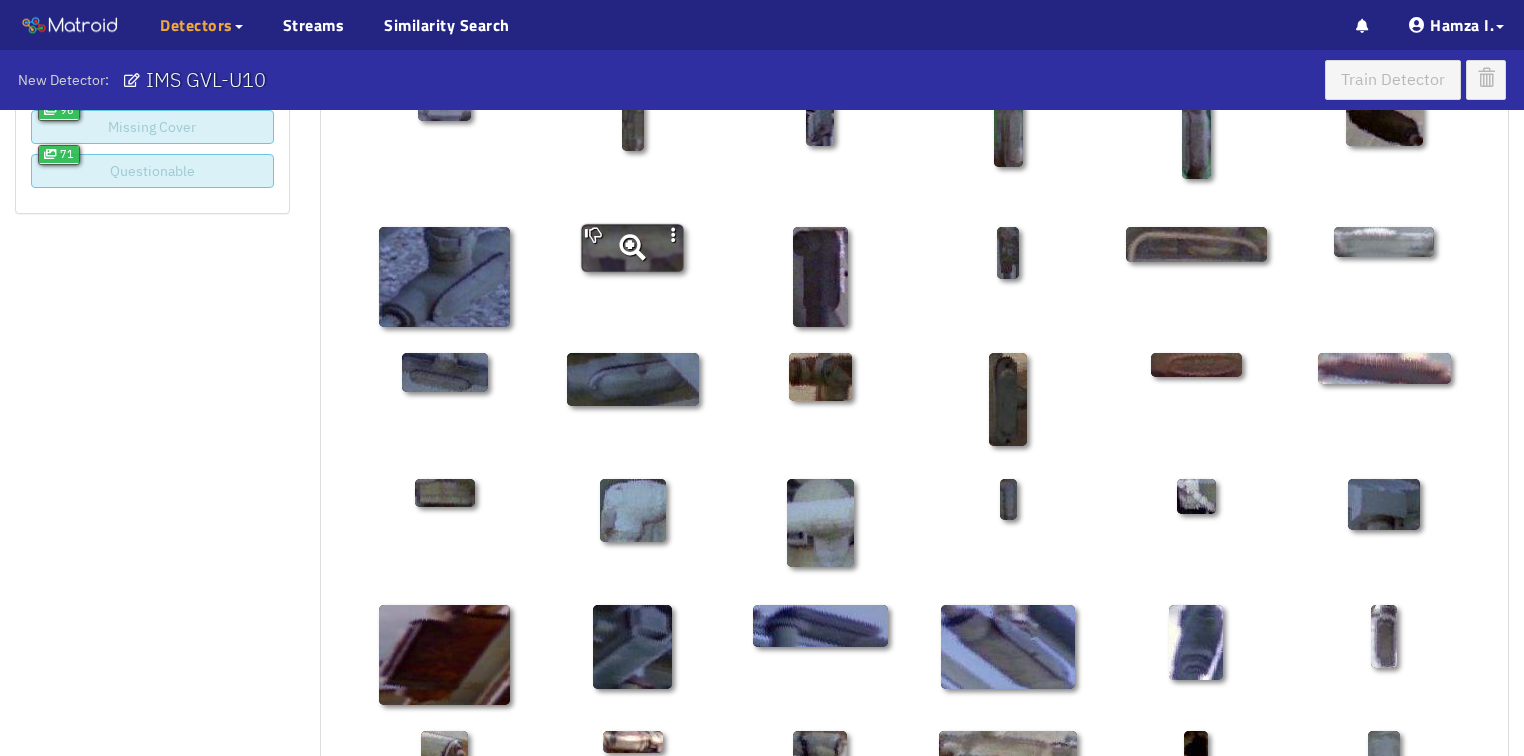 scroll, scrollTop: 0, scrollLeft: 0, axis: both 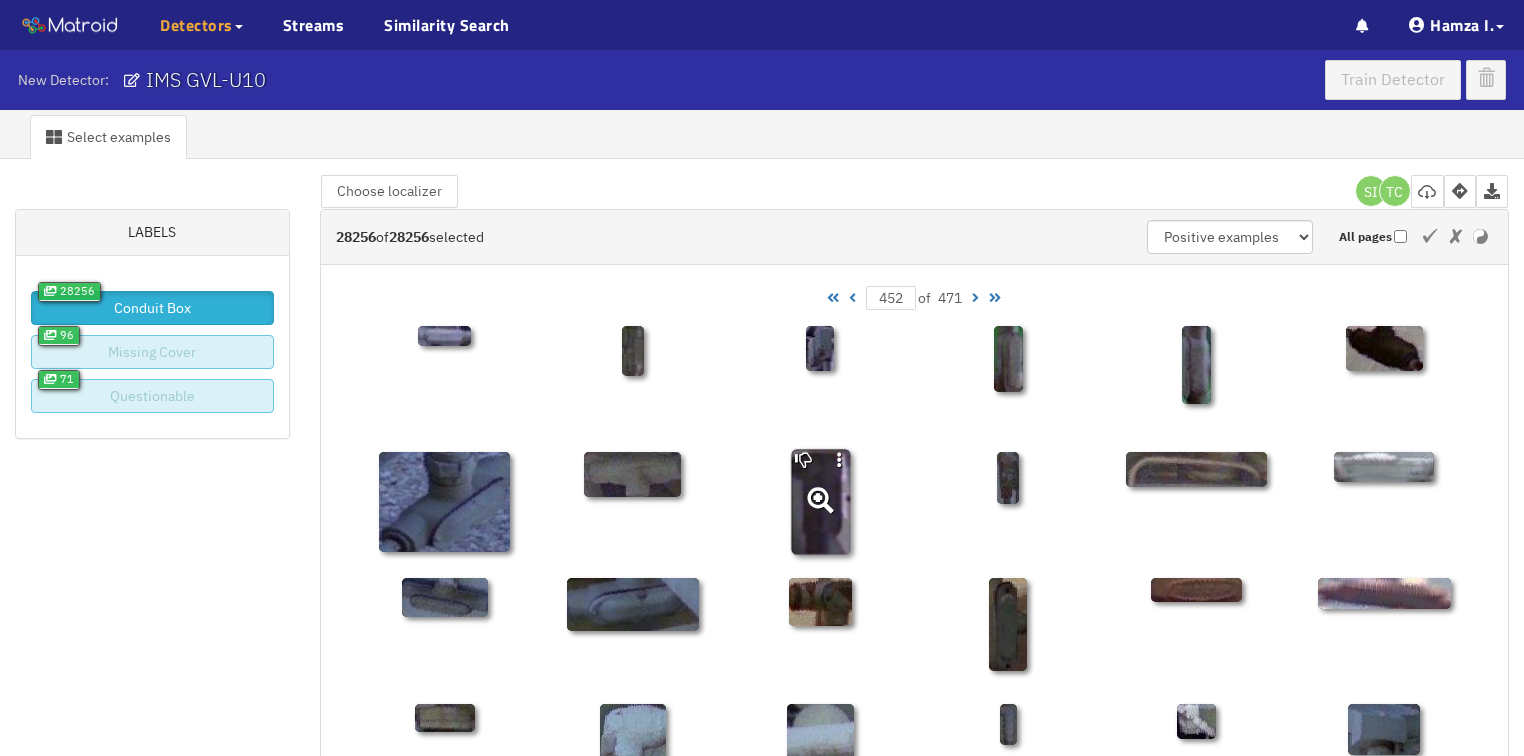 click 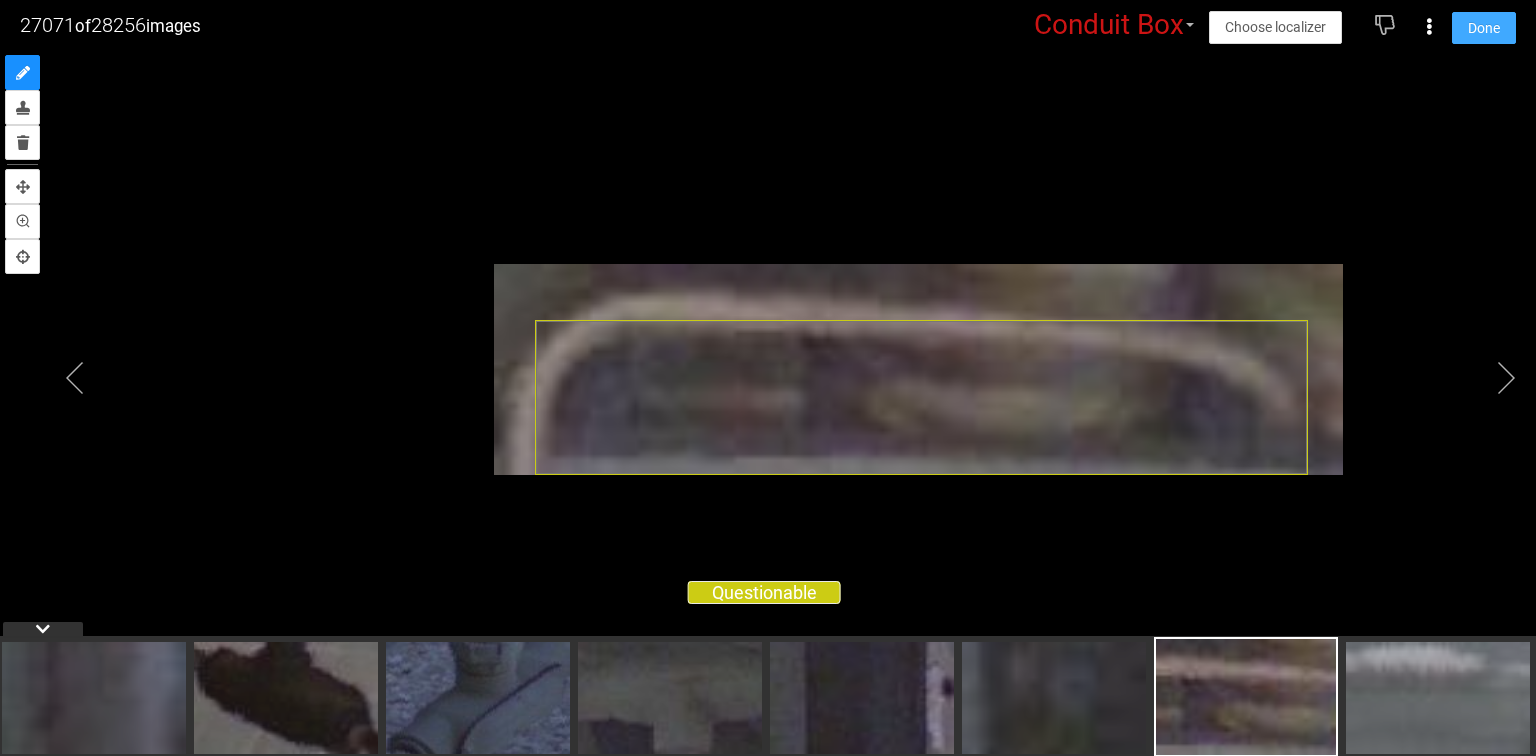 click on "Done" at bounding box center [1484, 28] 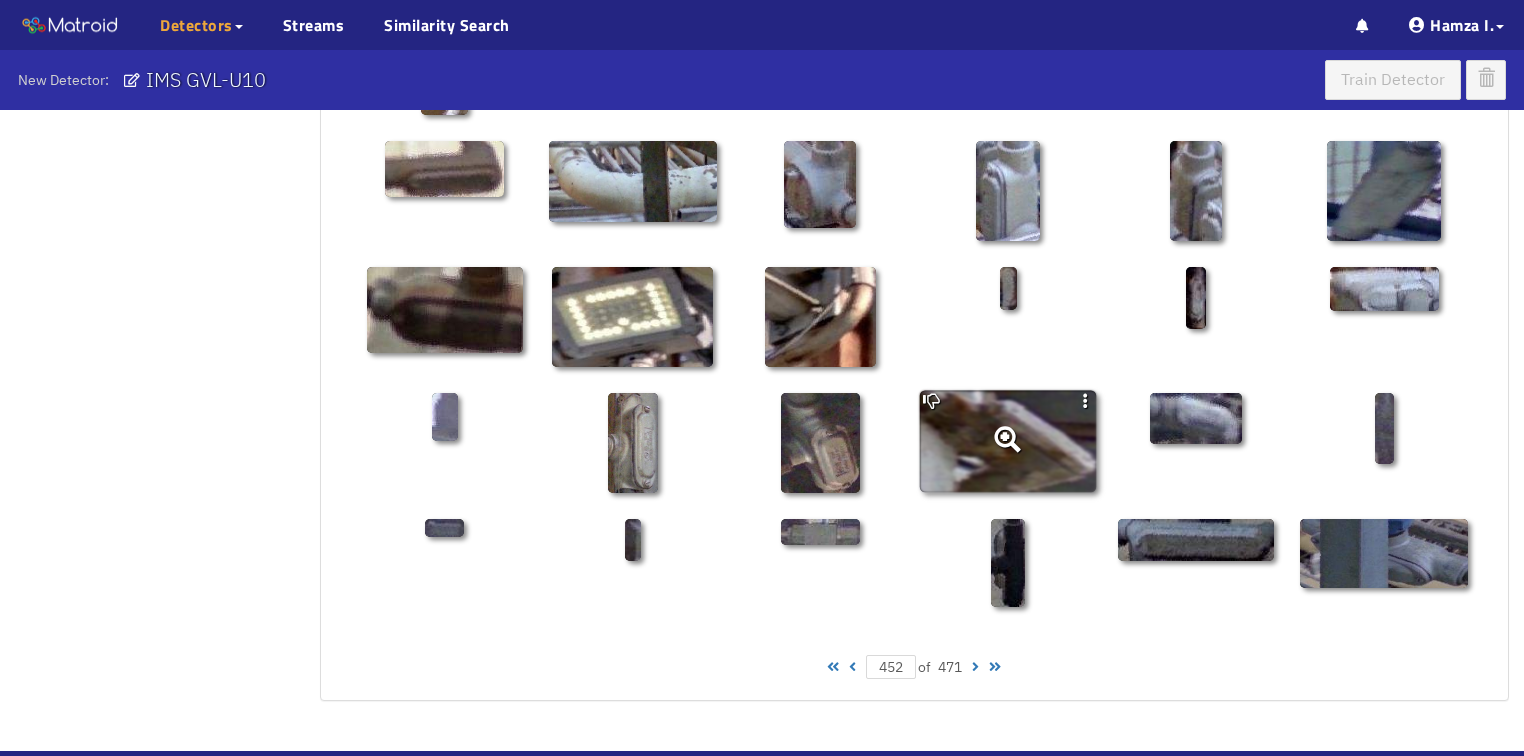 scroll, scrollTop: 960, scrollLeft: 0, axis: vertical 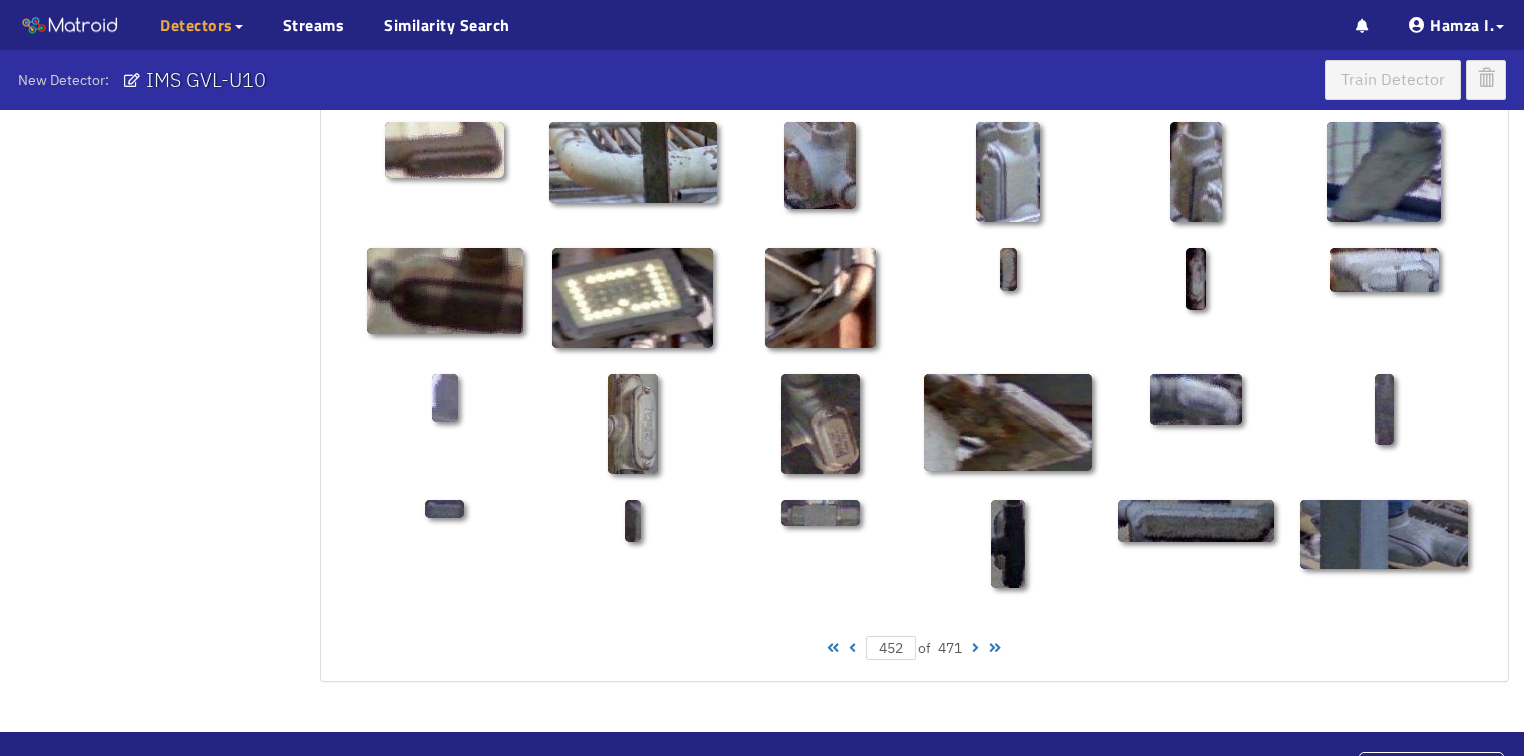 click at bounding box center (975, 648) 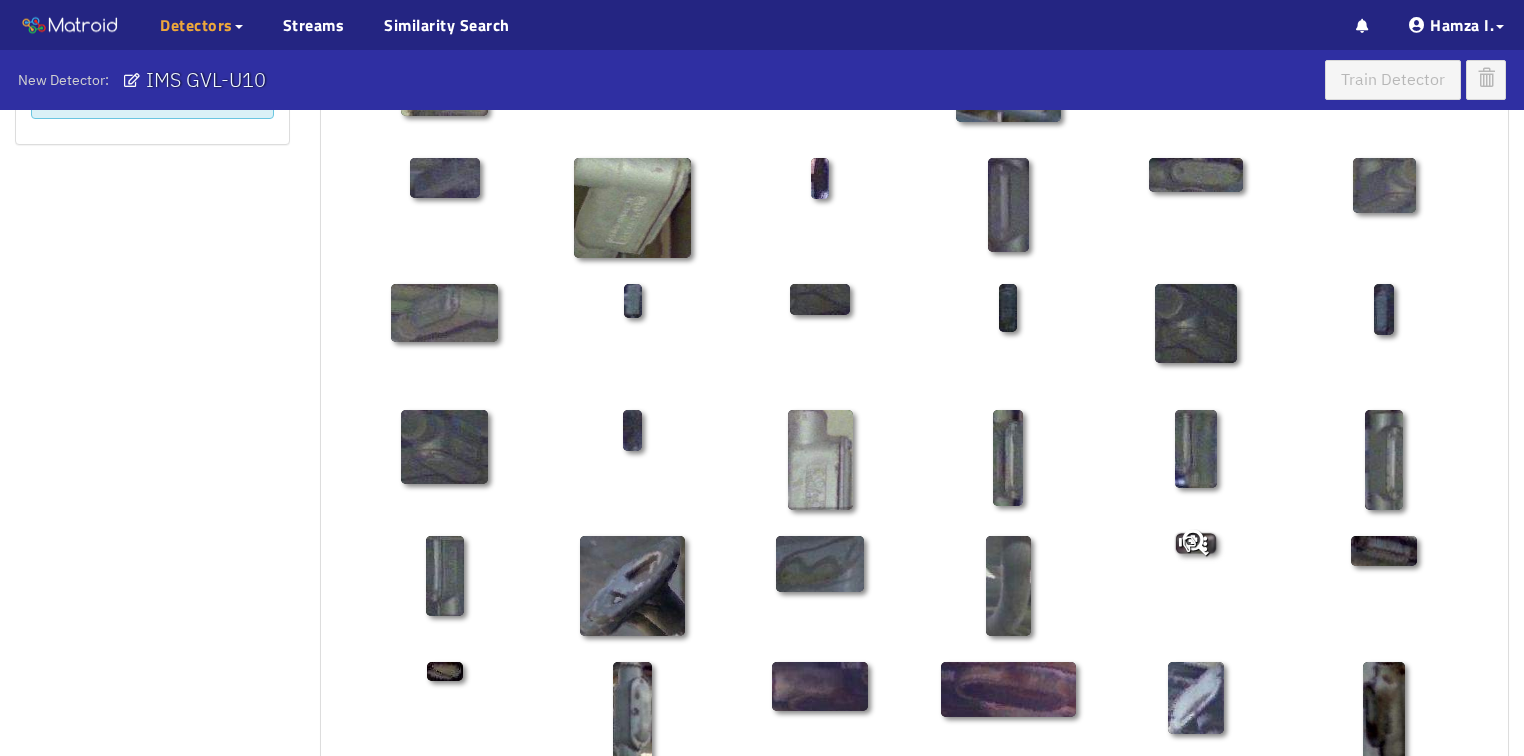 scroll, scrollTop: 400, scrollLeft: 0, axis: vertical 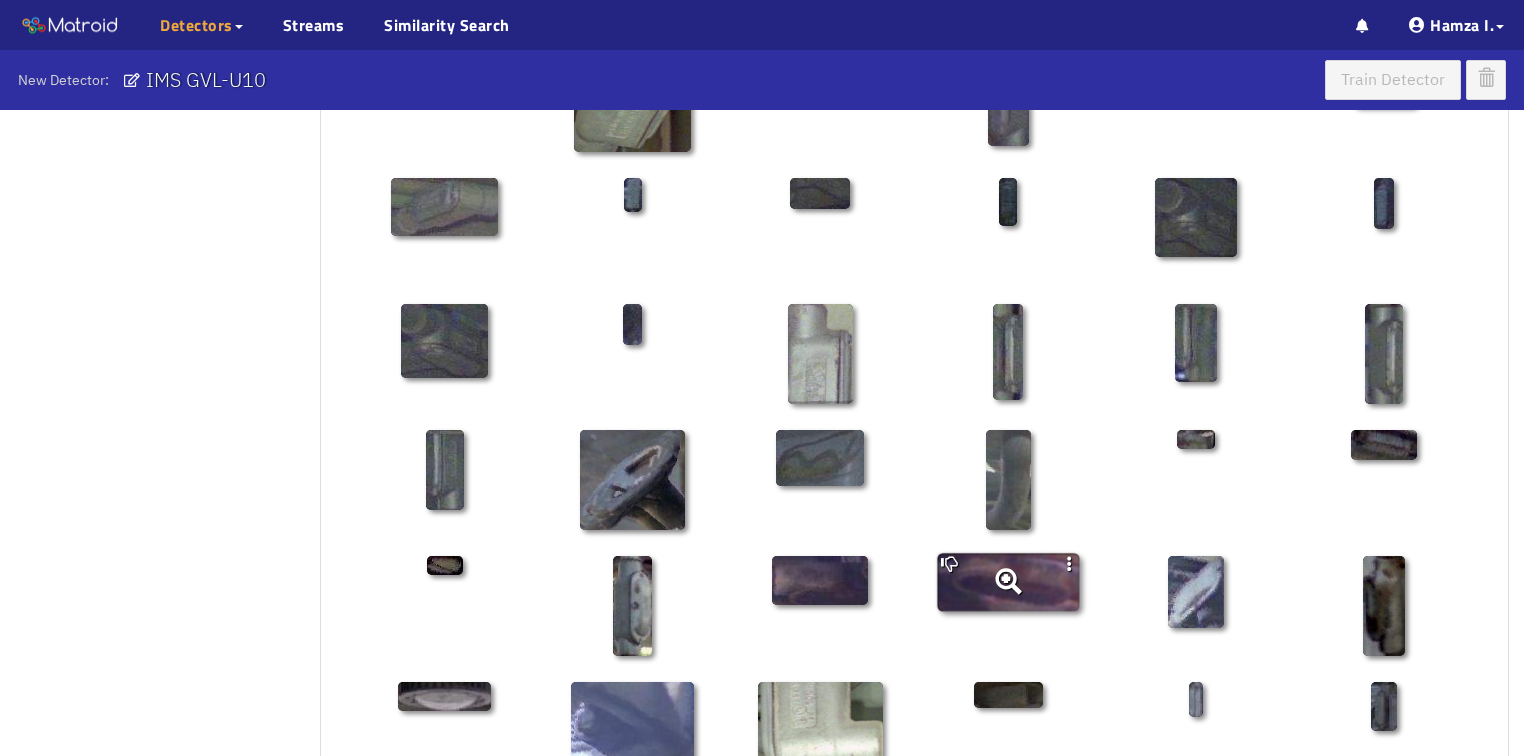 click 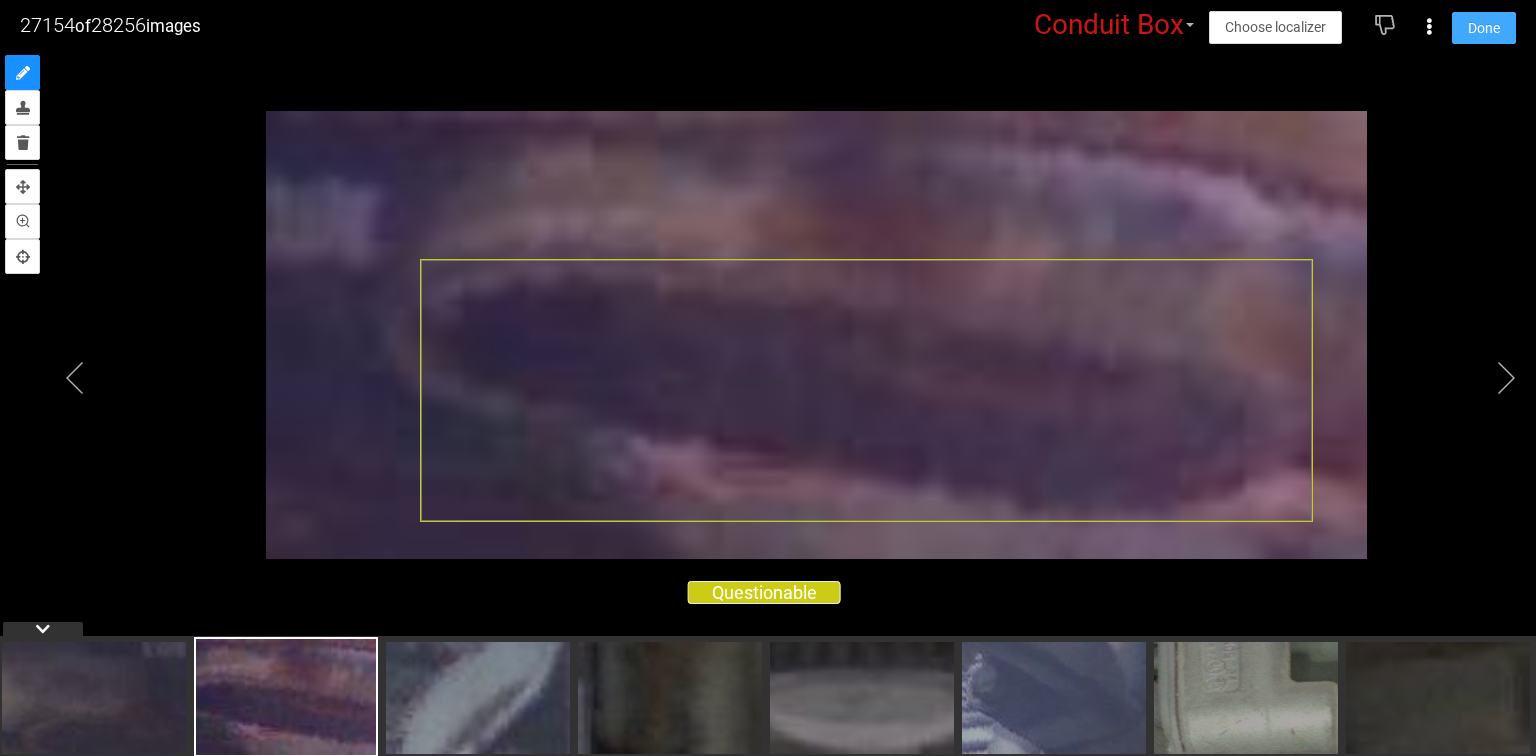 click on "Done" at bounding box center [1484, 28] 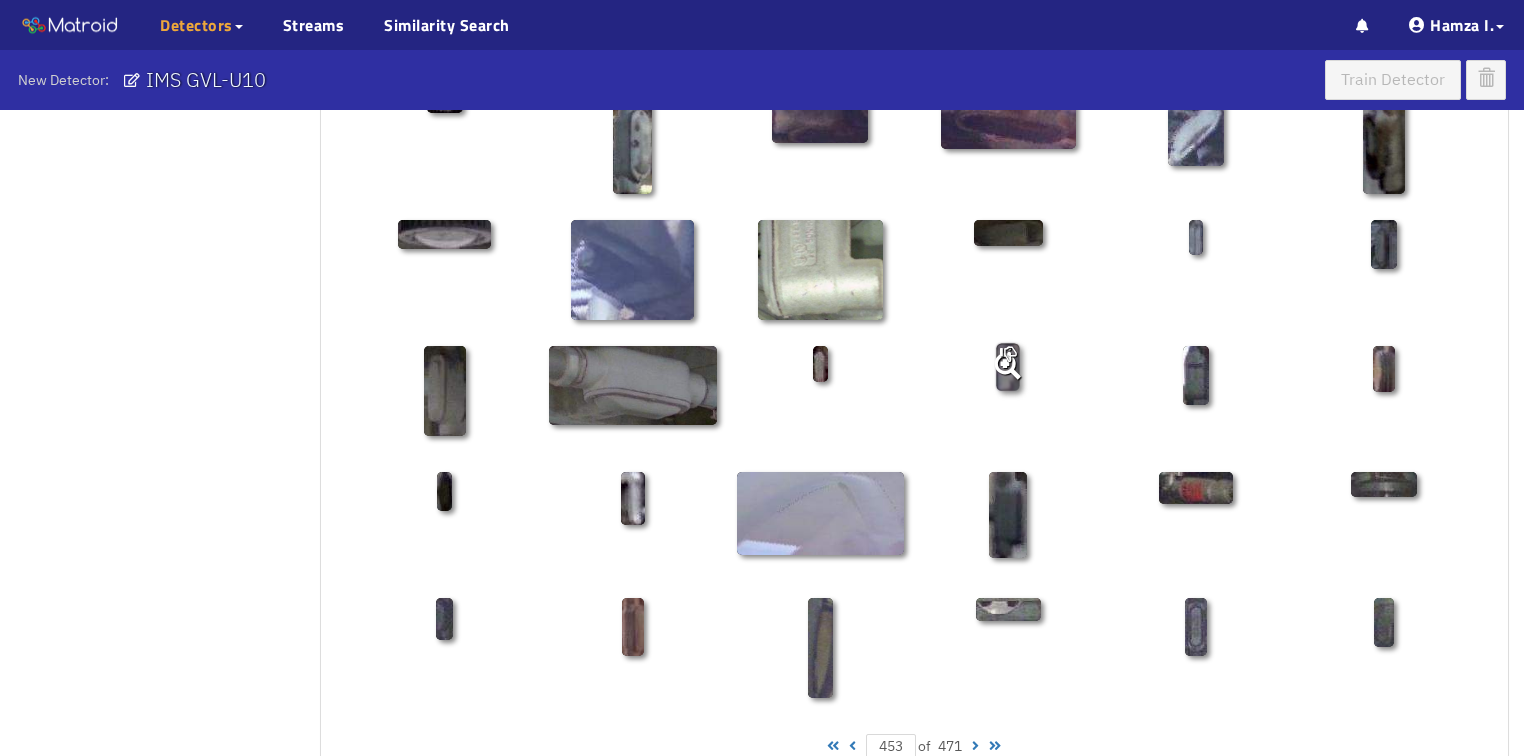 scroll, scrollTop: 960, scrollLeft: 0, axis: vertical 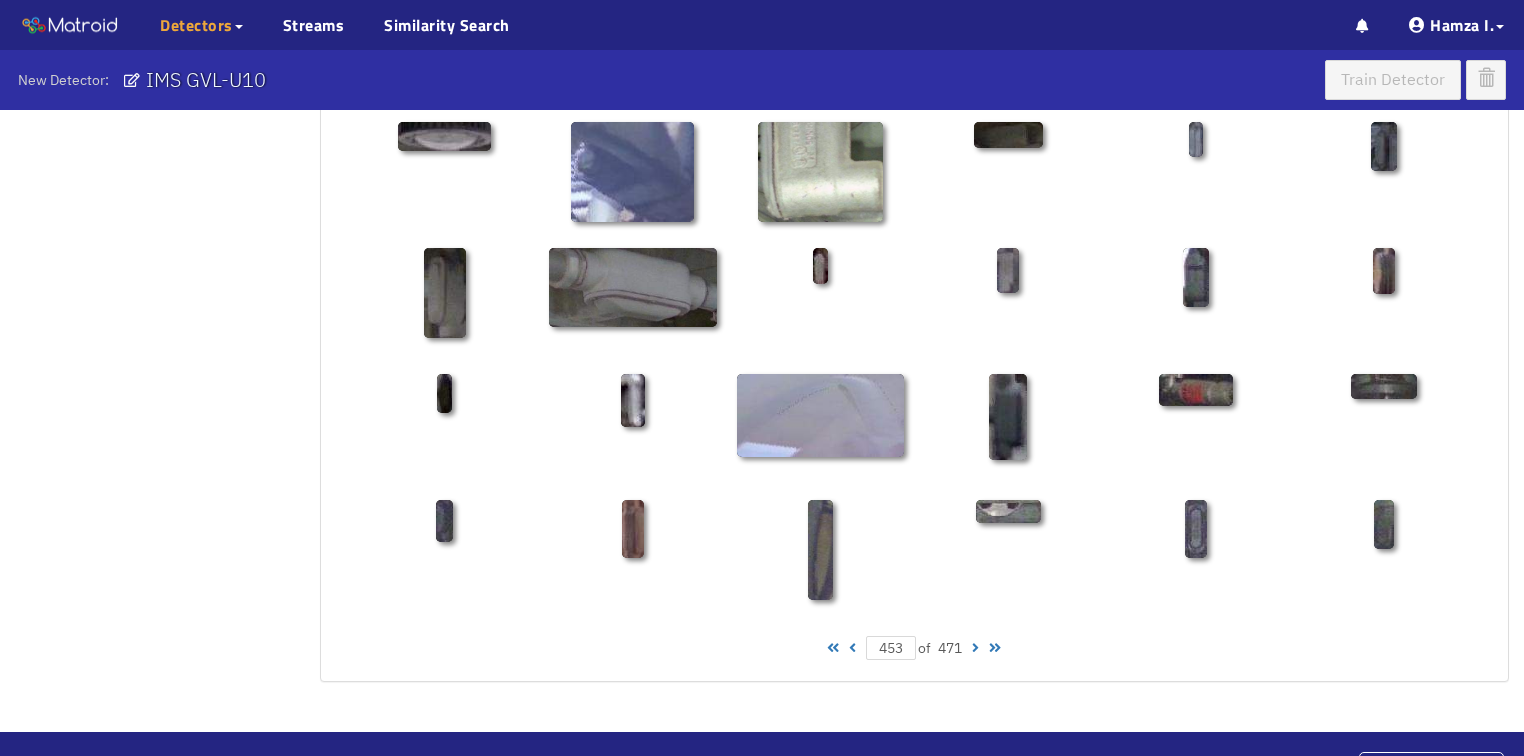 click at bounding box center [975, 648] 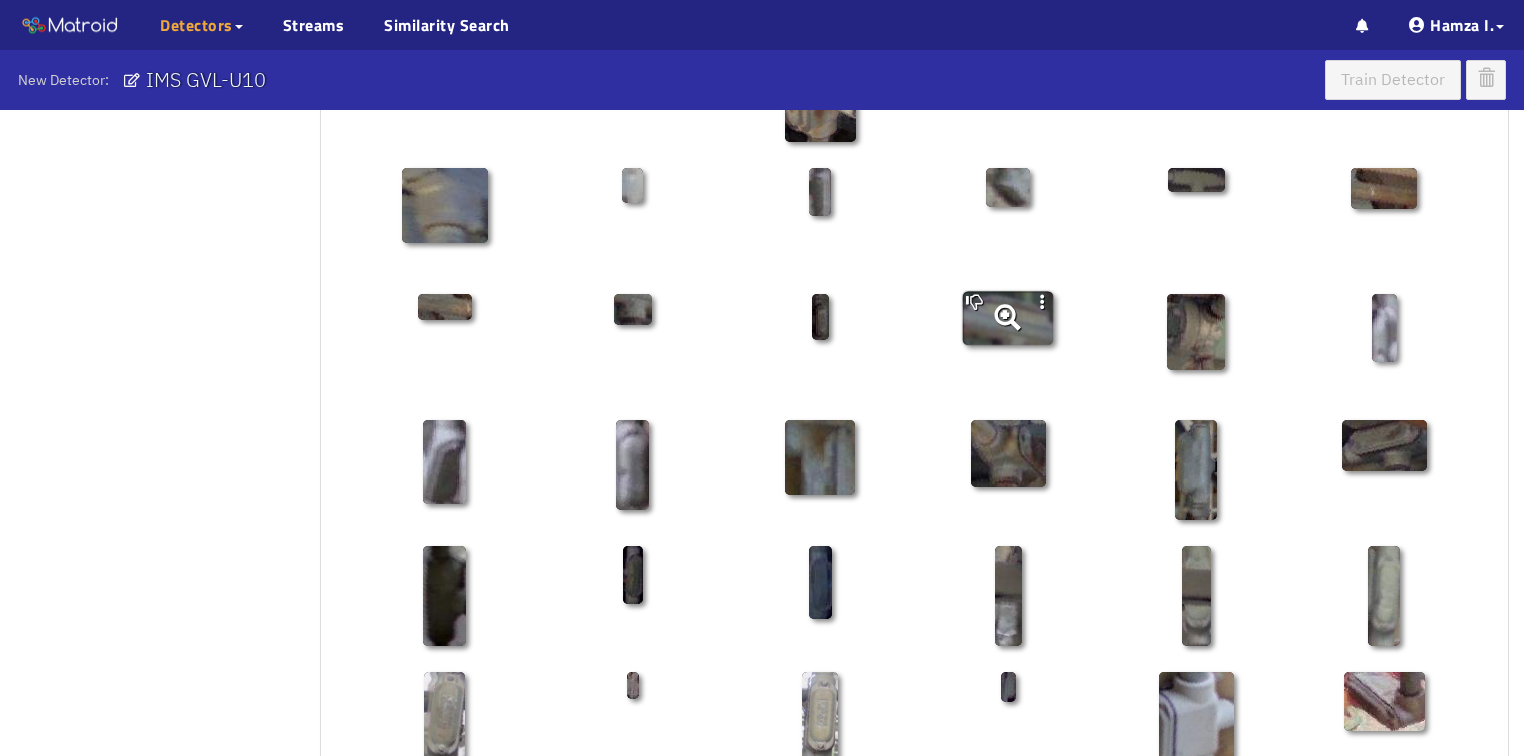scroll, scrollTop: 800, scrollLeft: 0, axis: vertical 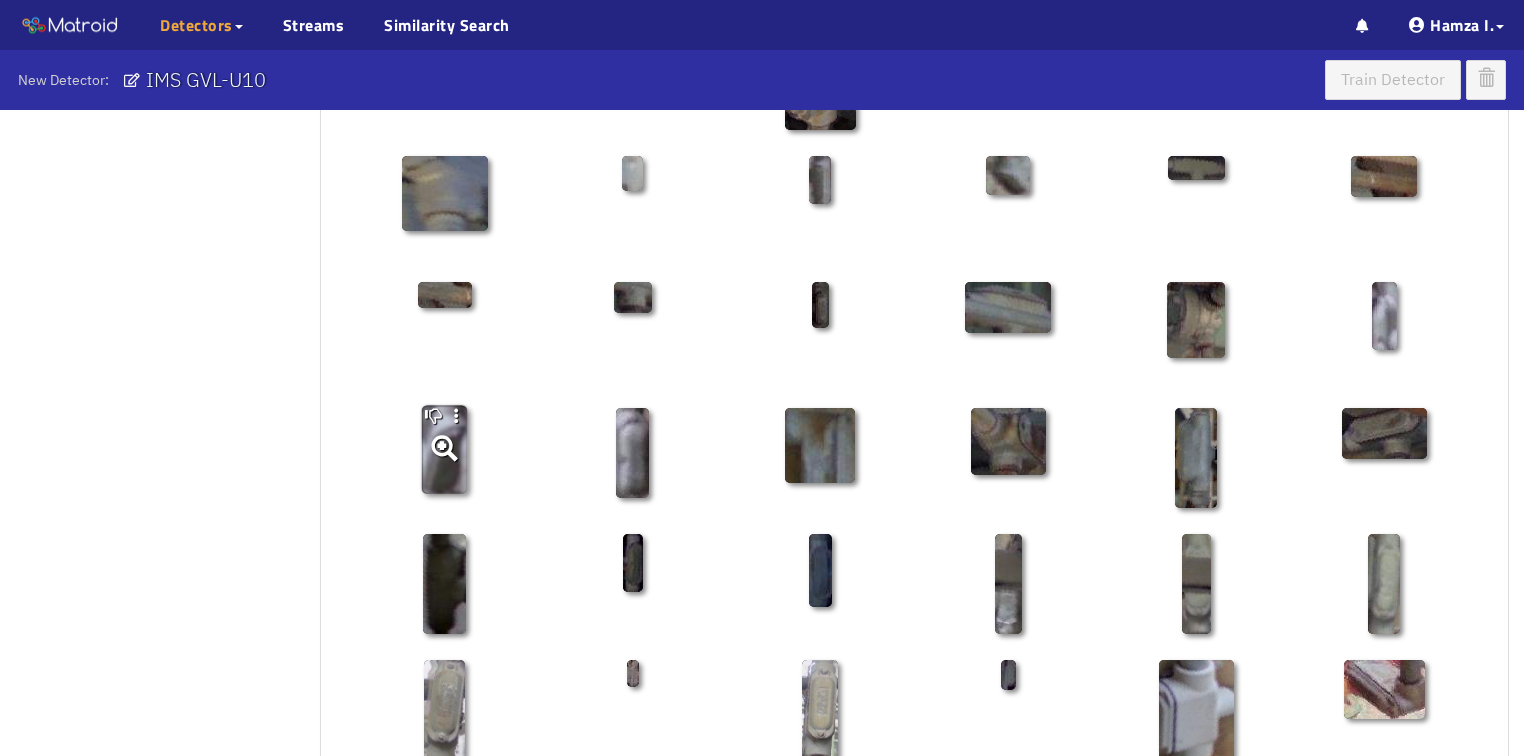 click 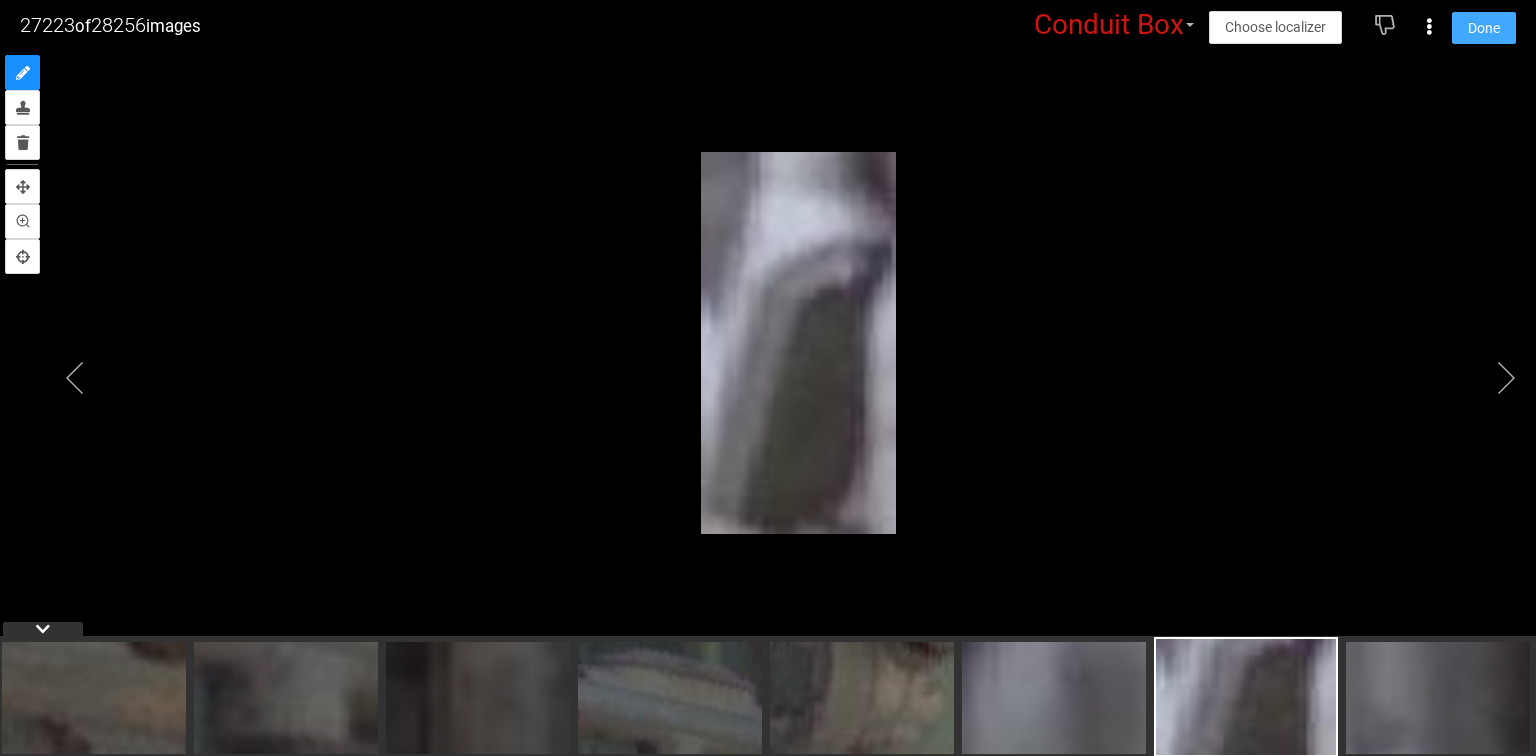 click on "Done" at bounding box center (1484, 28) 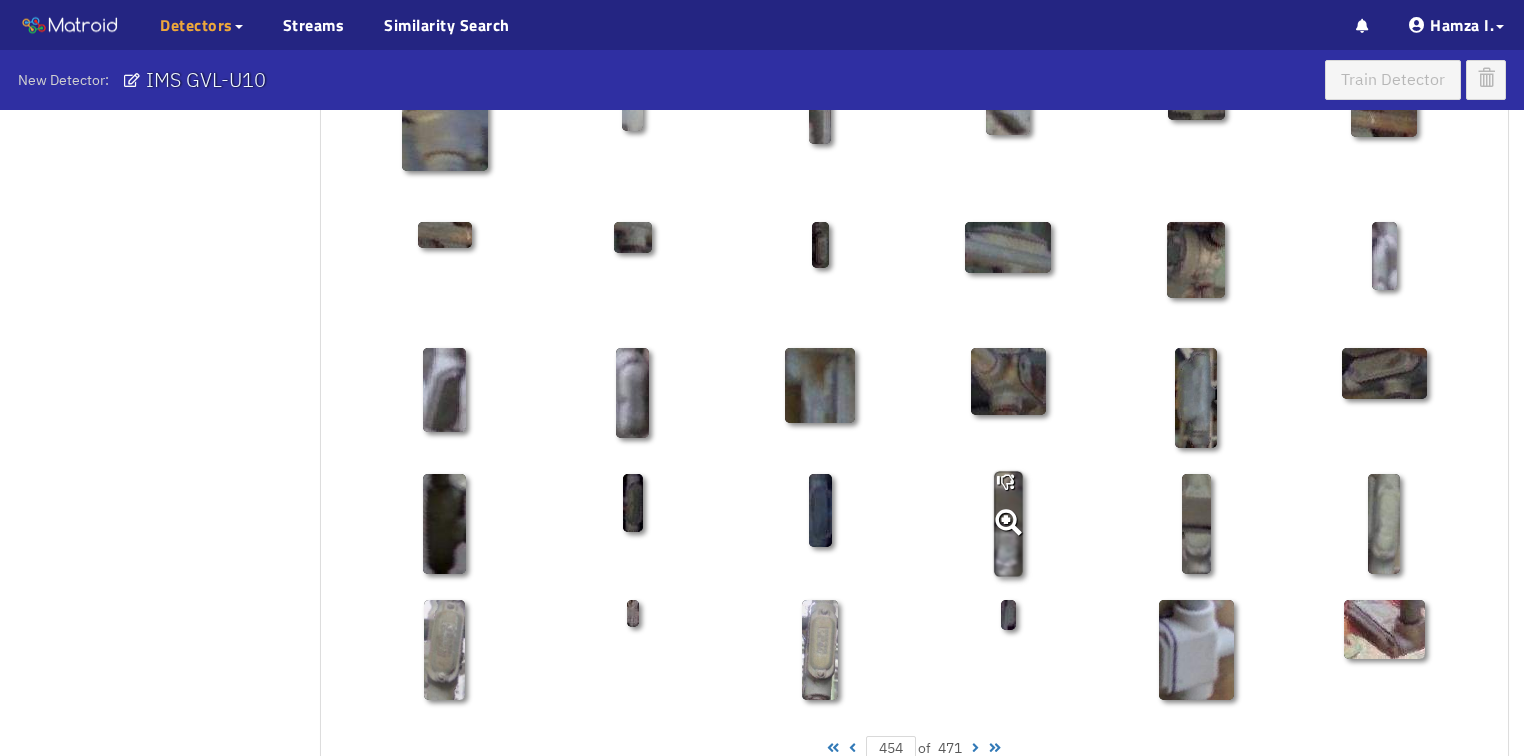 scroll, scrollTop: 960, scrollLeft: 0, axis: vertical 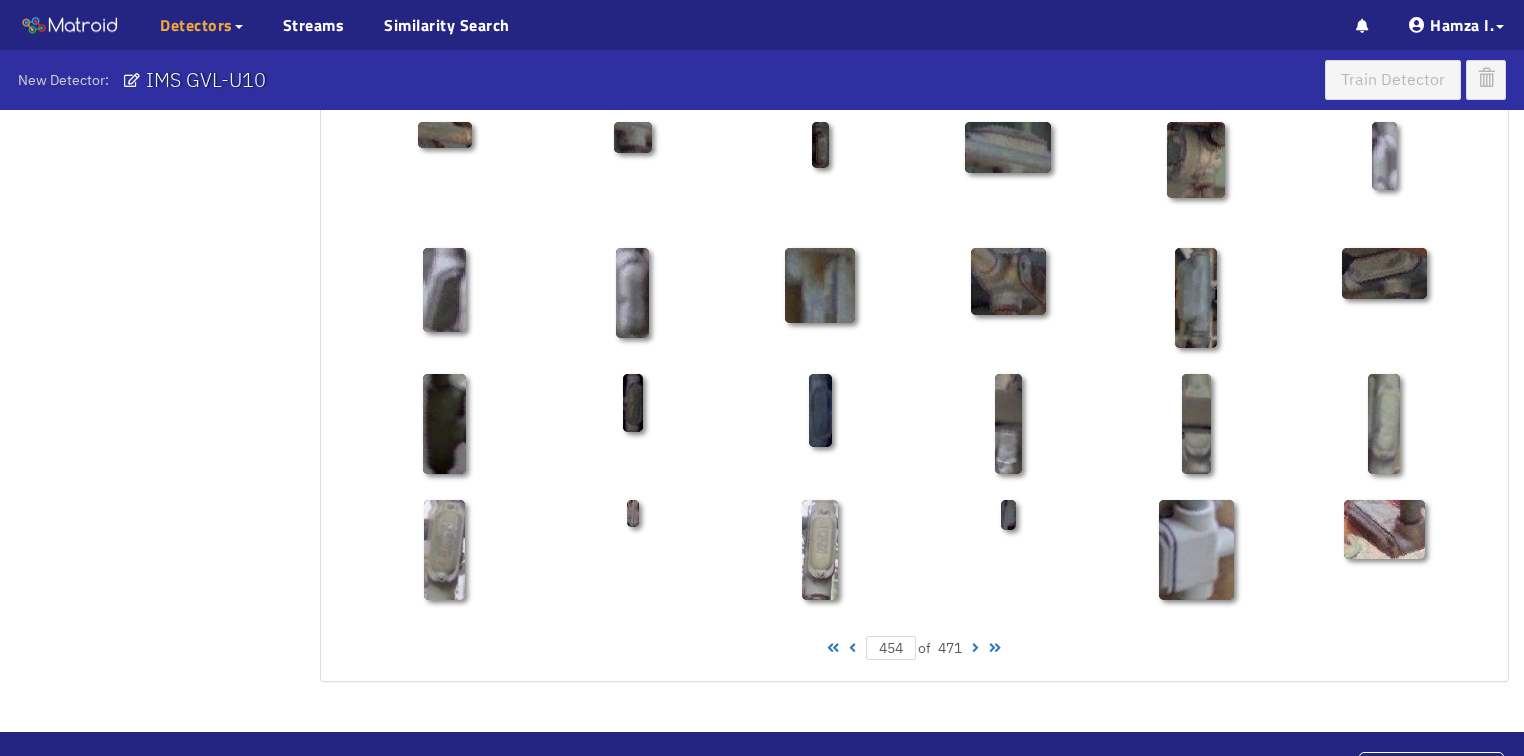 click at bounding box center (975, 648) 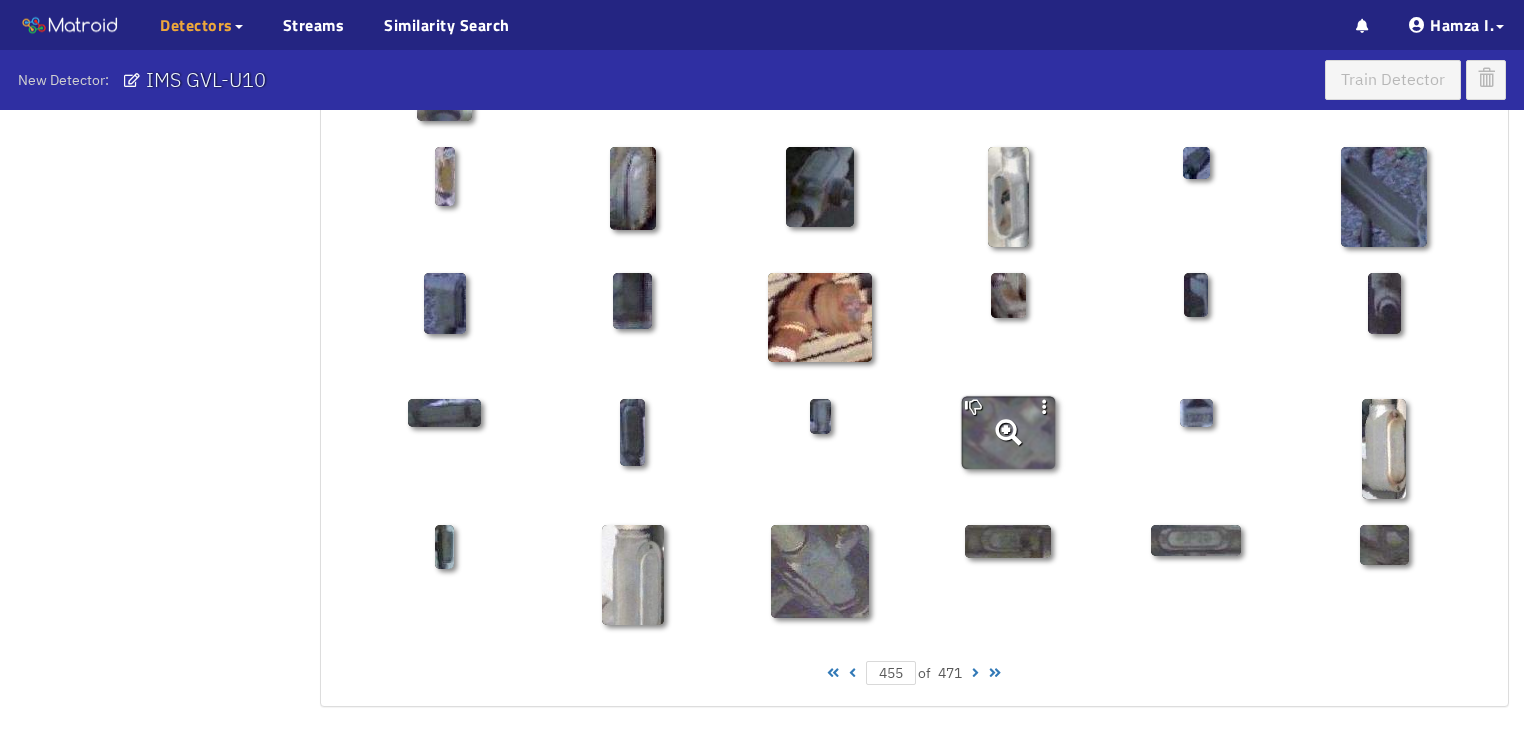 scroll, scrollTop: 960, scrollLeft: 0, axis: vertical 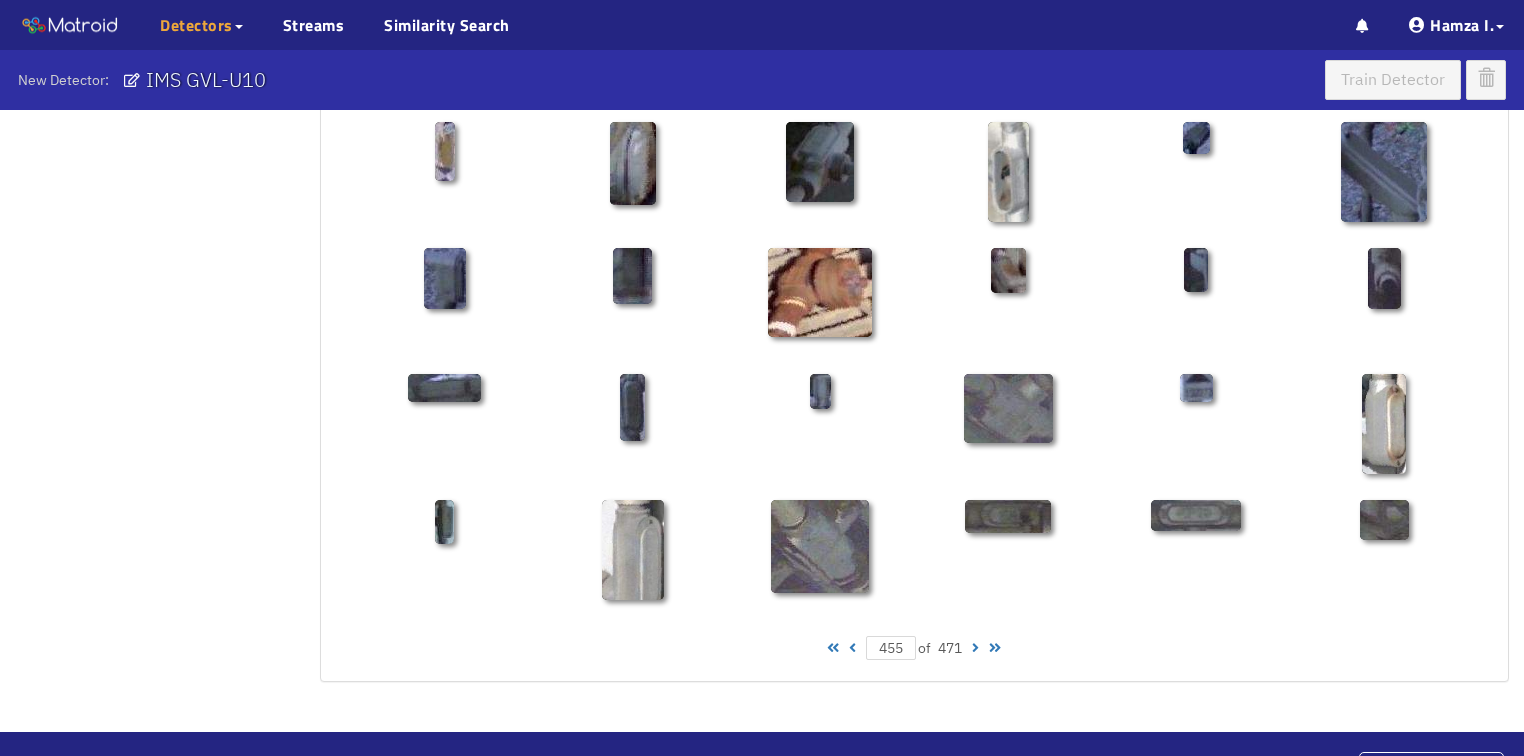 click at bounding box center (975, 648) 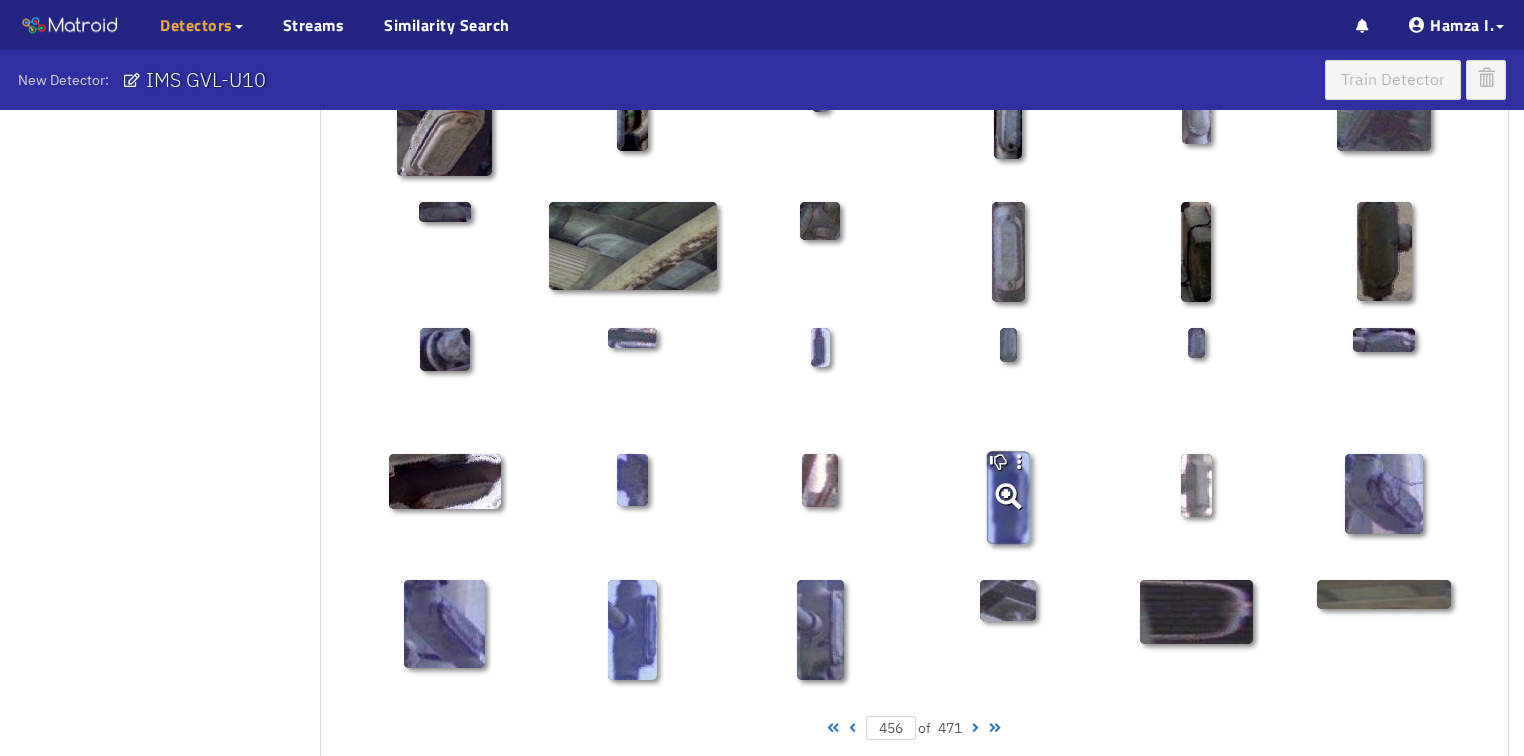 scroll, scrollTop: 1010, scrollLeft: 0, axis: vertical 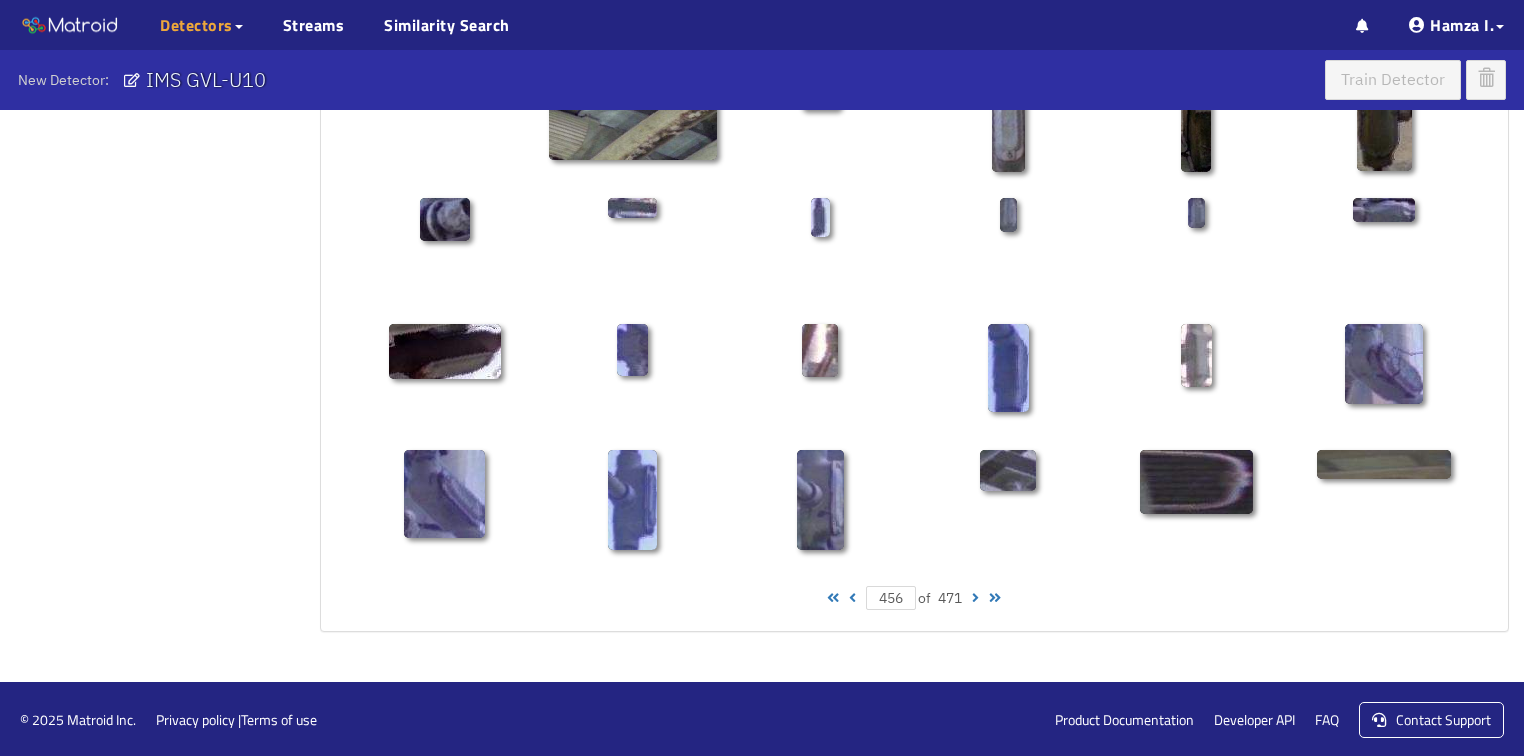 click at bounding box center (975, 598) 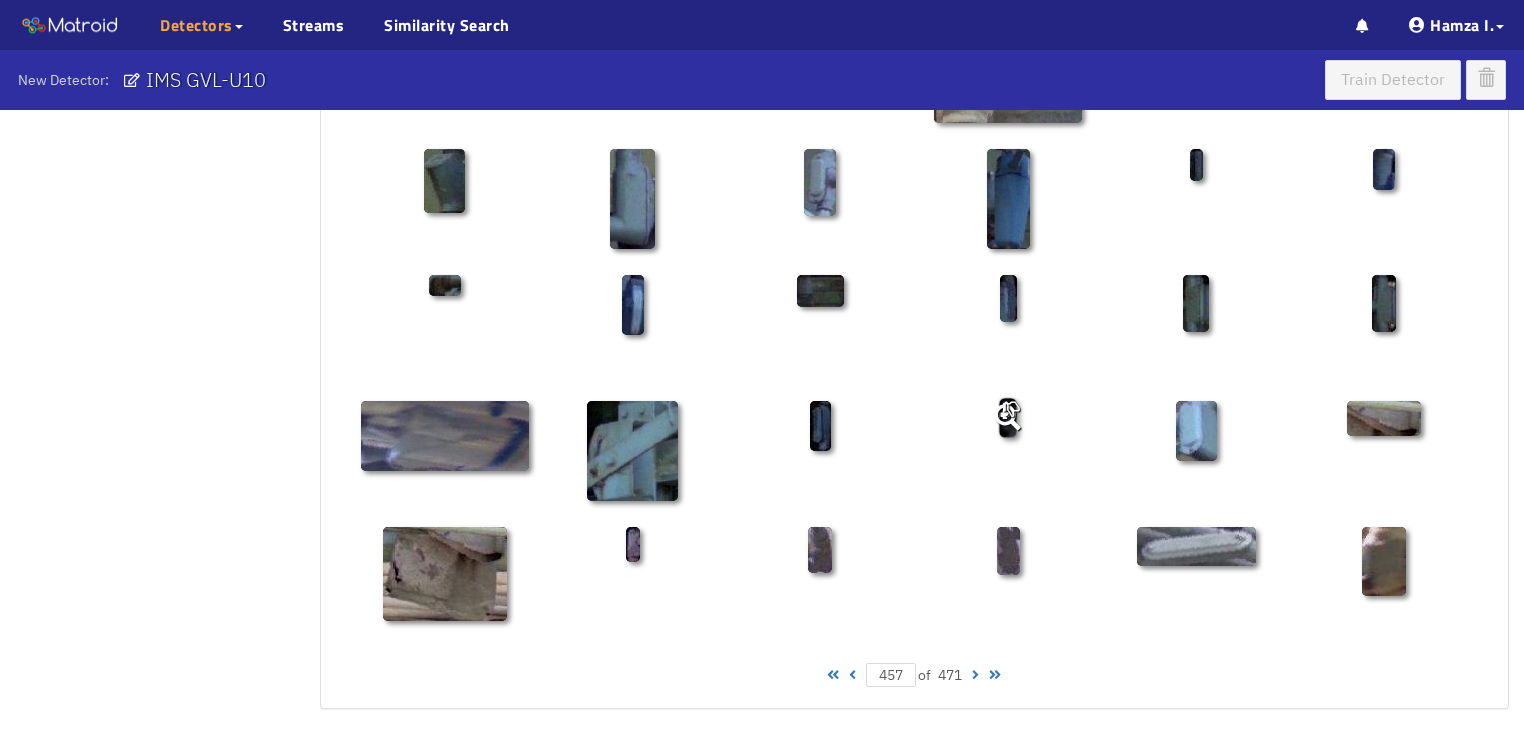 scroll, scrollTop: 1010, scrollLeft: 0, axis: vertical 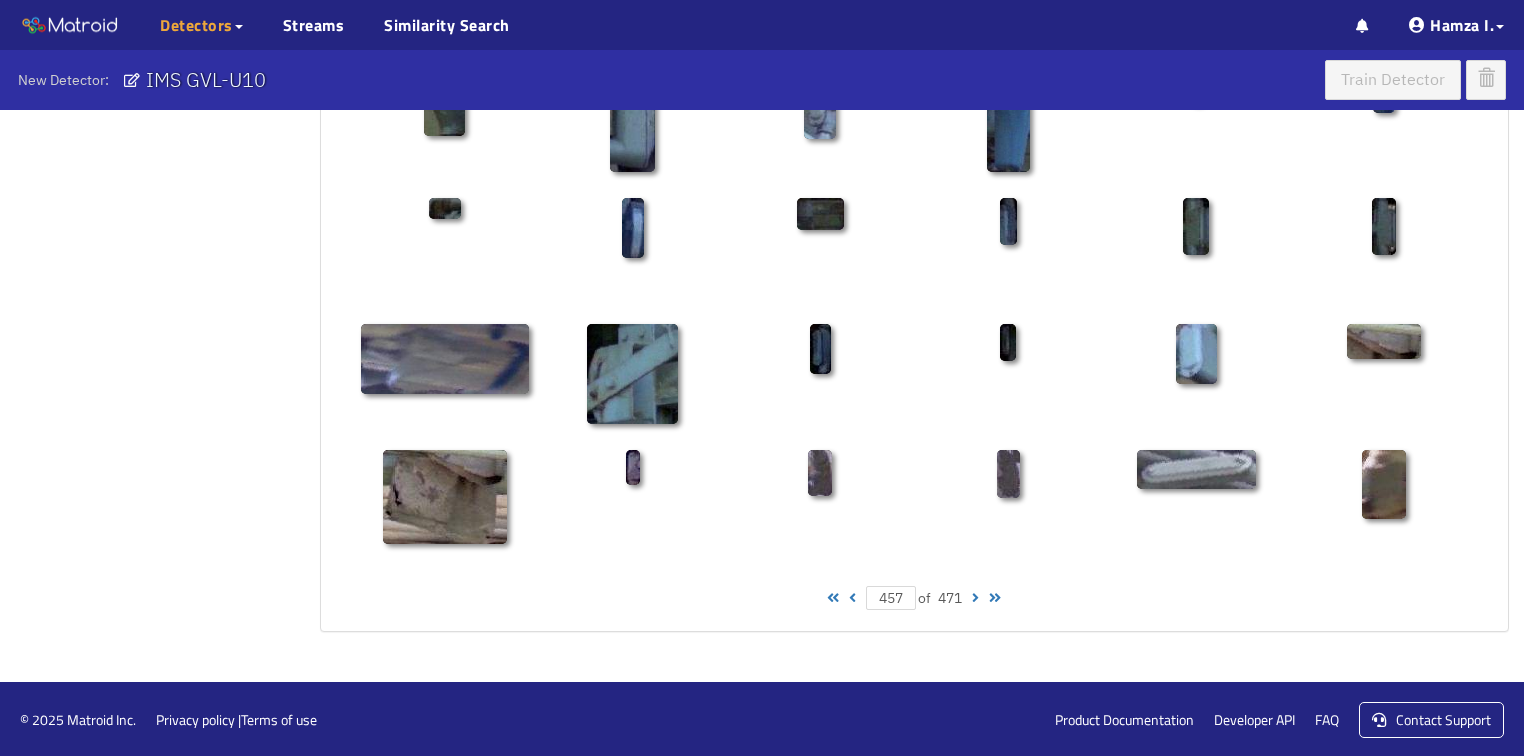 click at bounding box center [975, 598] 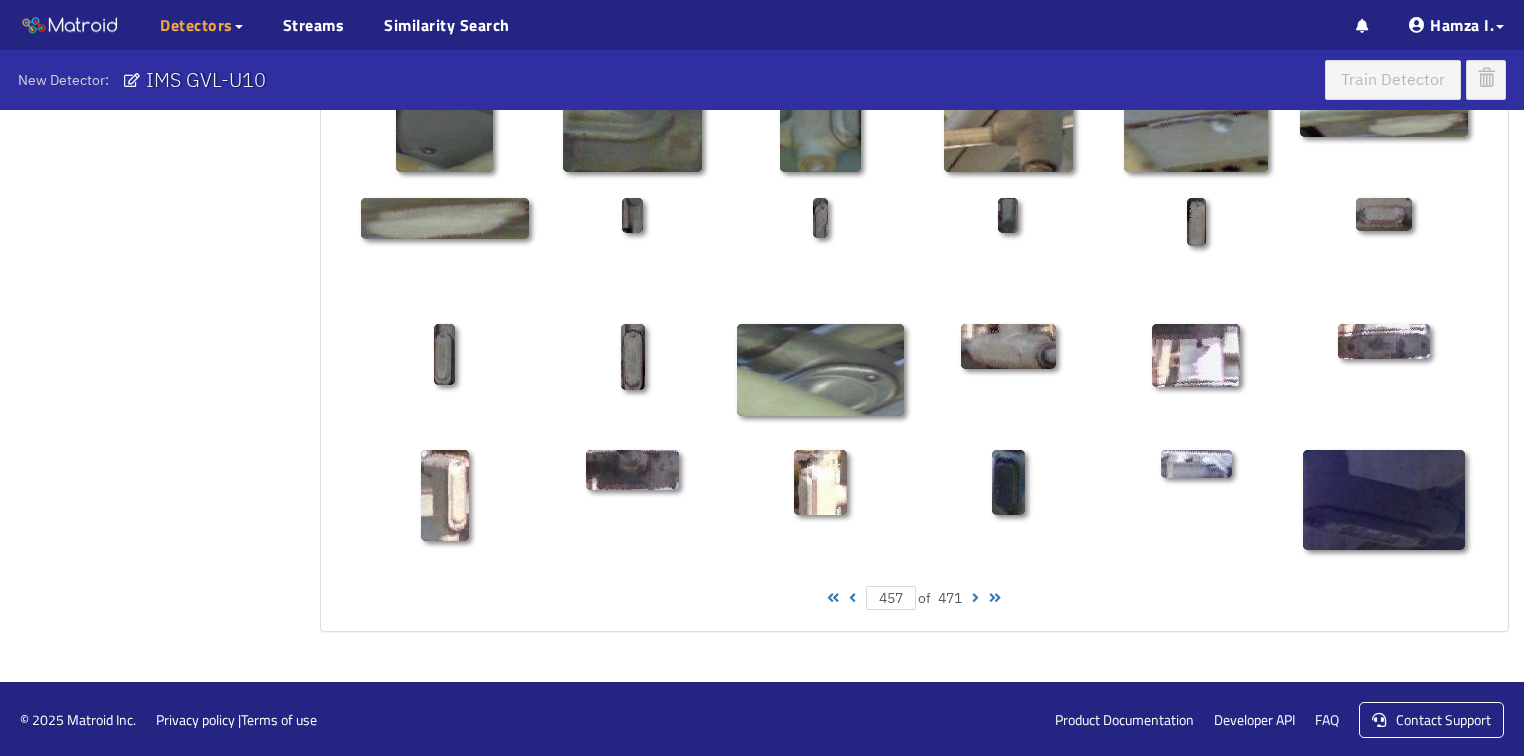 type on "458" 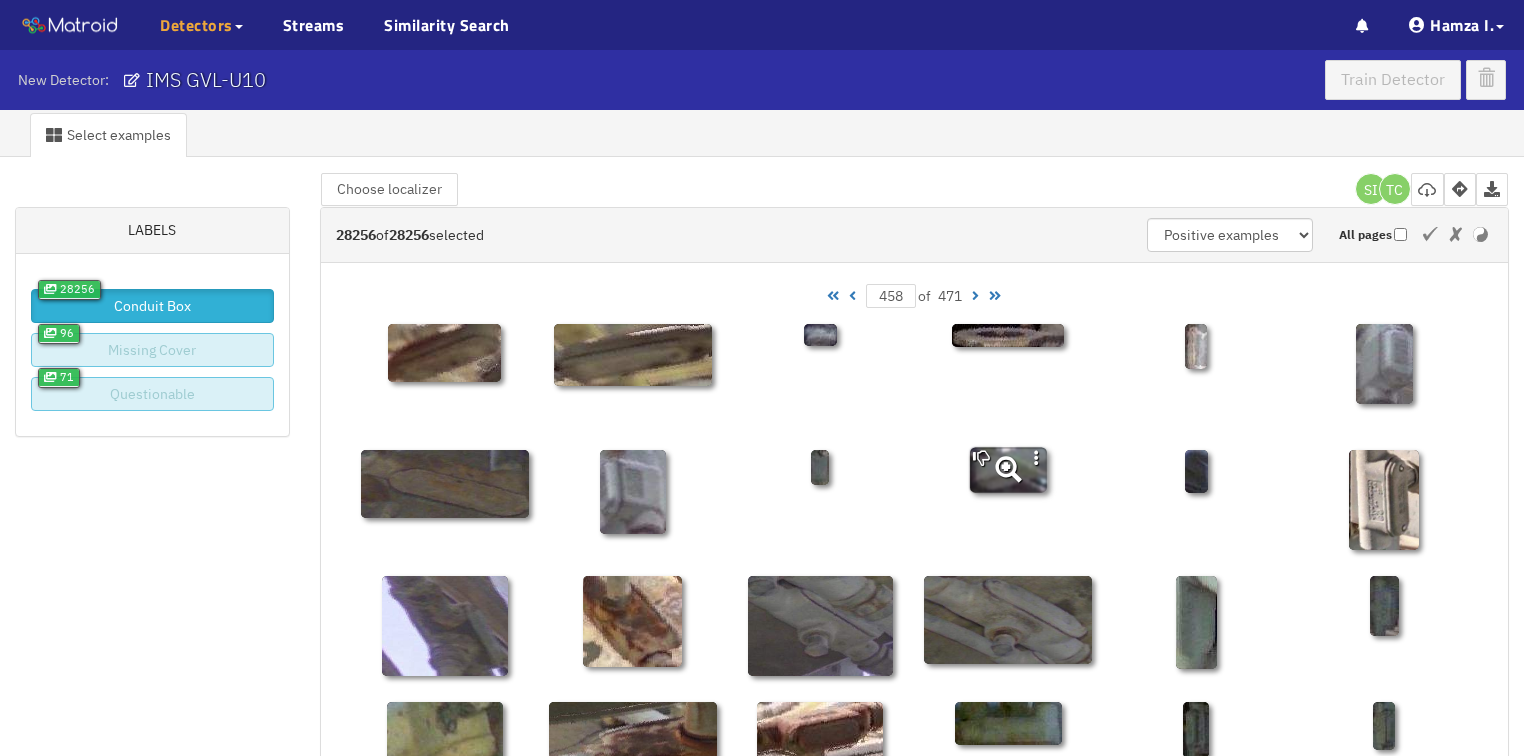 scroll, scrollTop: 0, scrollLeft: 0, axis: both 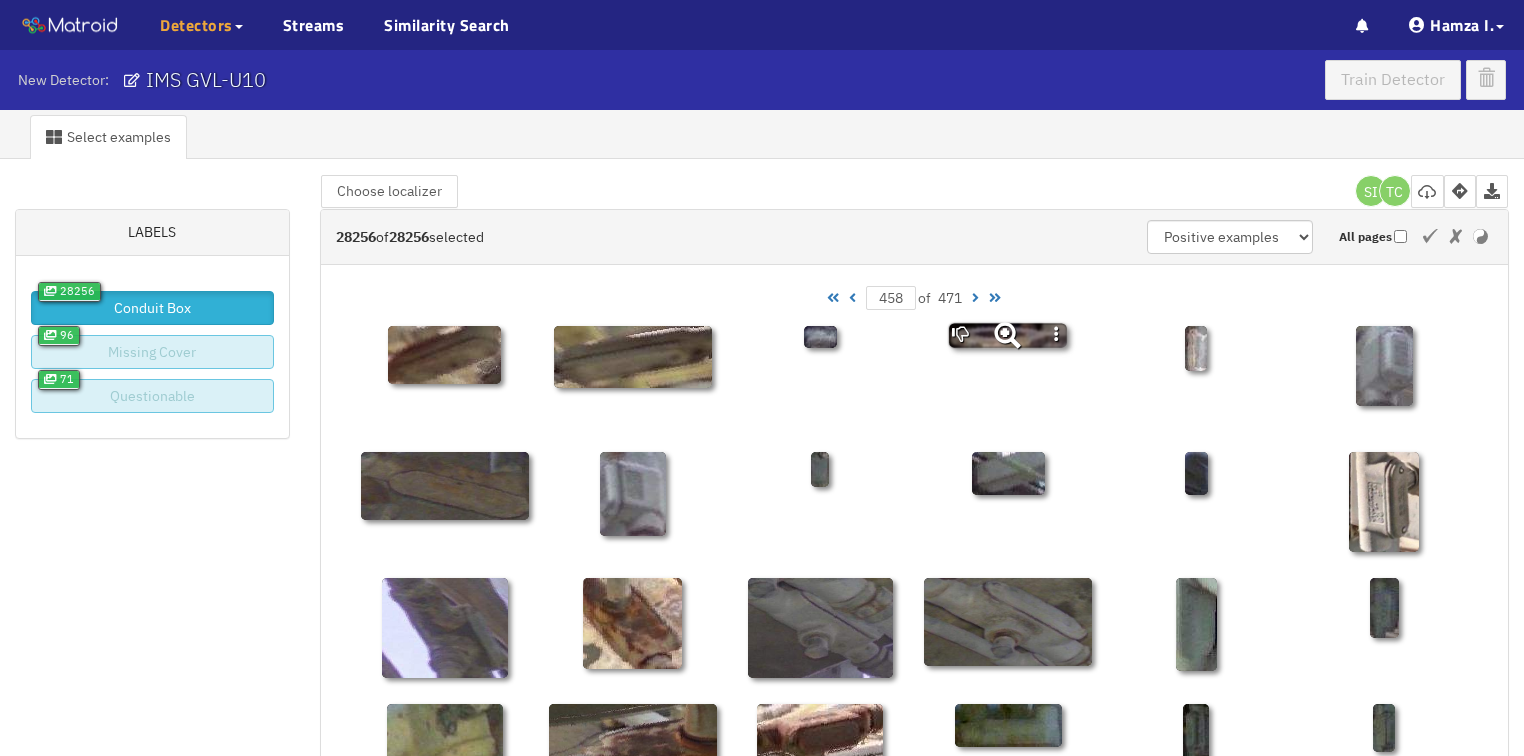 click at bounding box center [1008, 375] 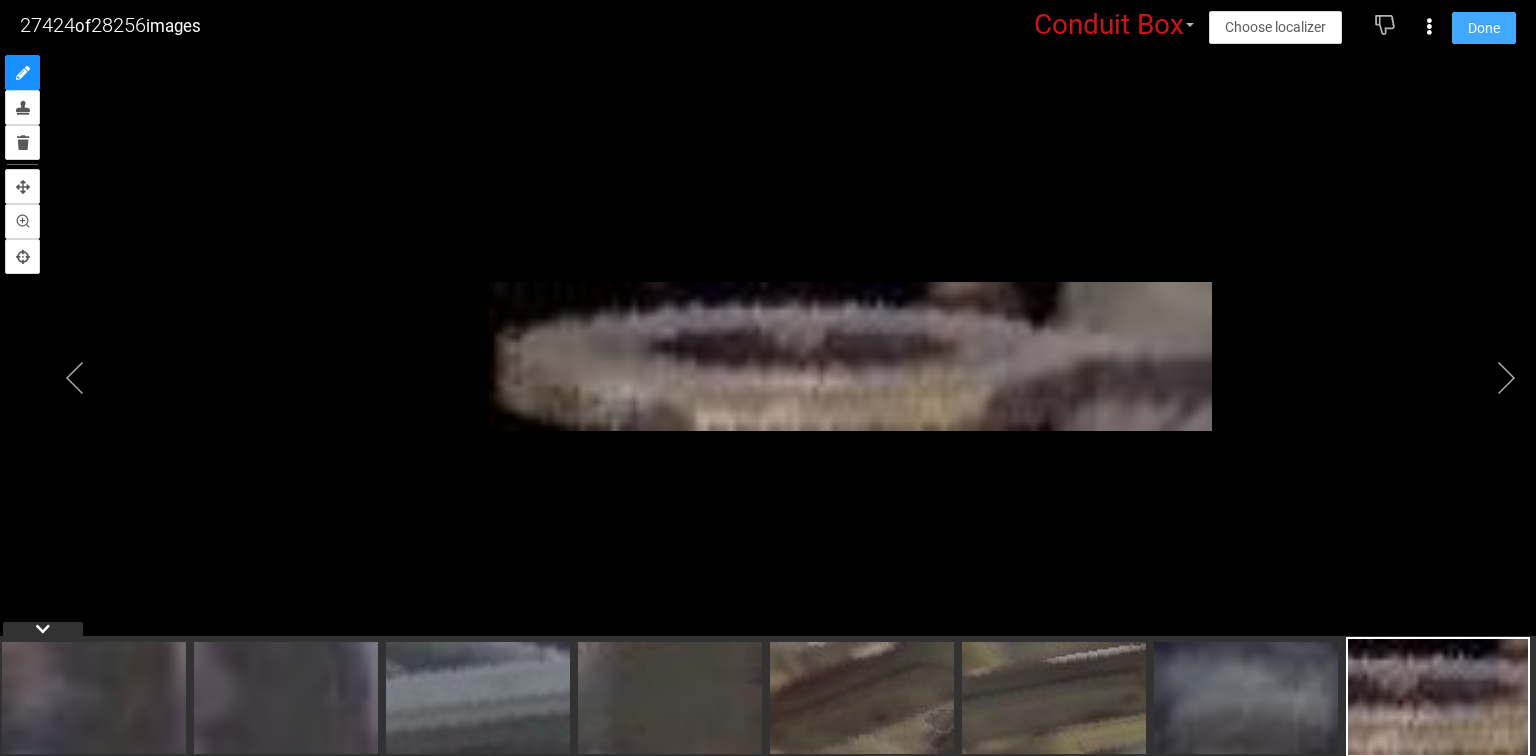 click on "Done" at bounding box center [1484, 28] 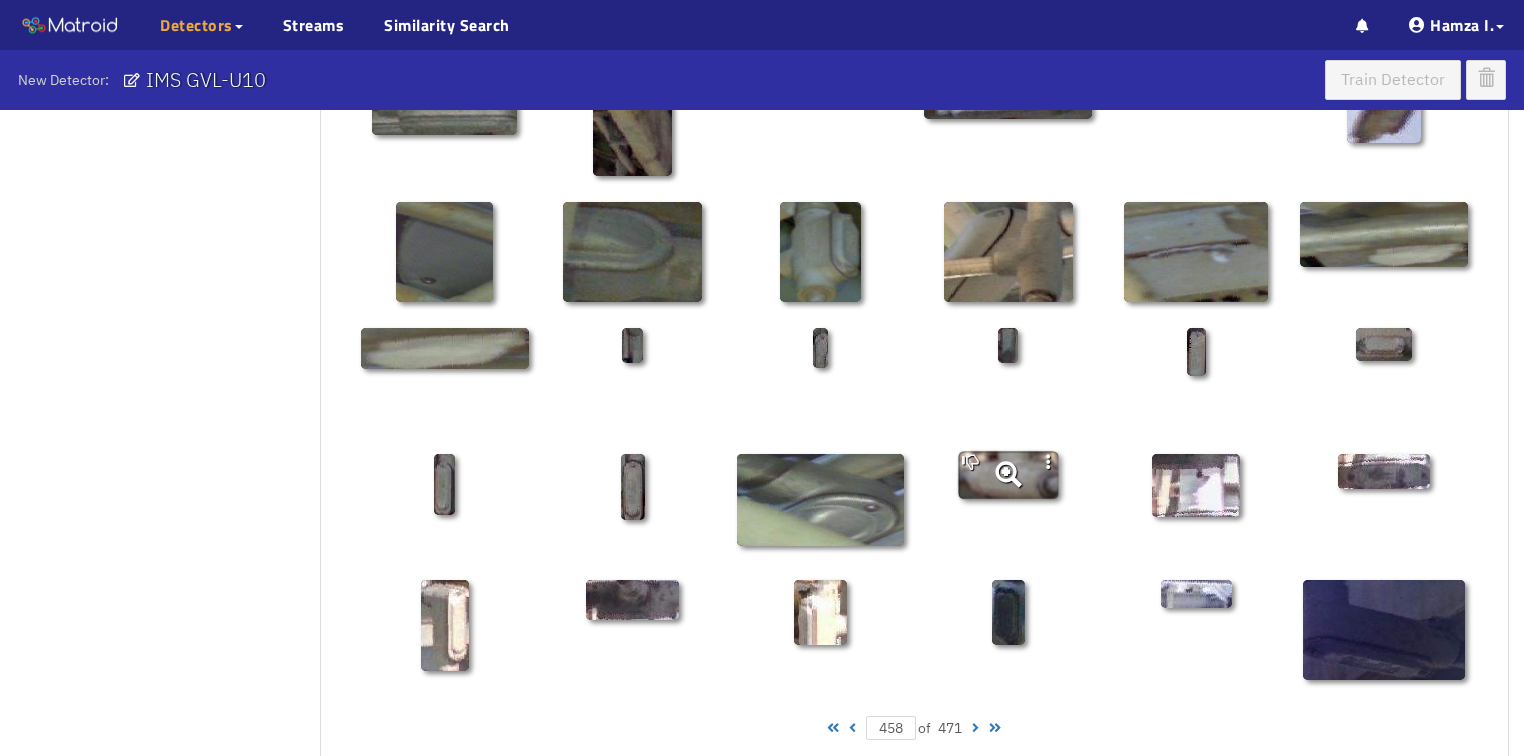 scroll, scrollTop: 1010, scrollLeft: 0, axis: vertical 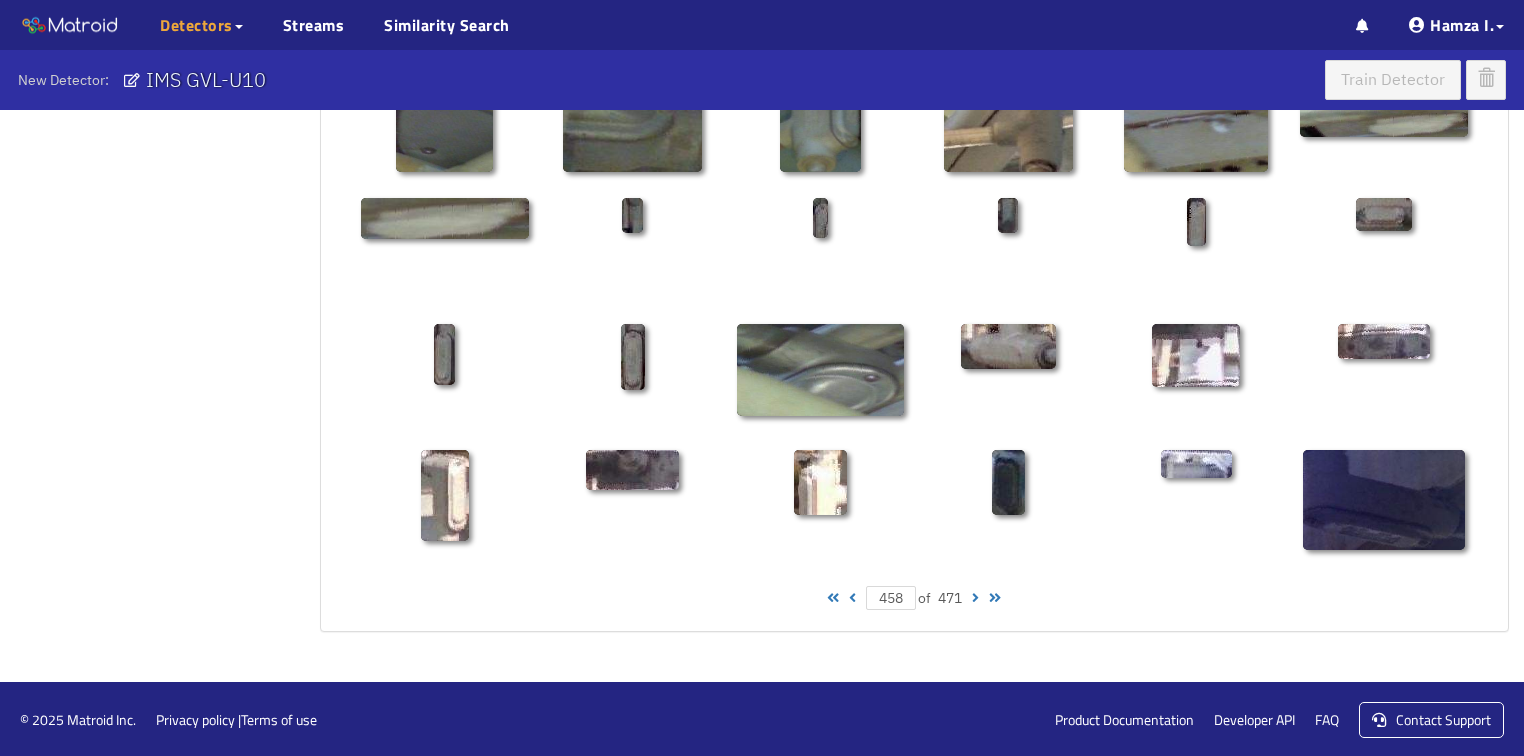 click at bounding box center (975, 598) 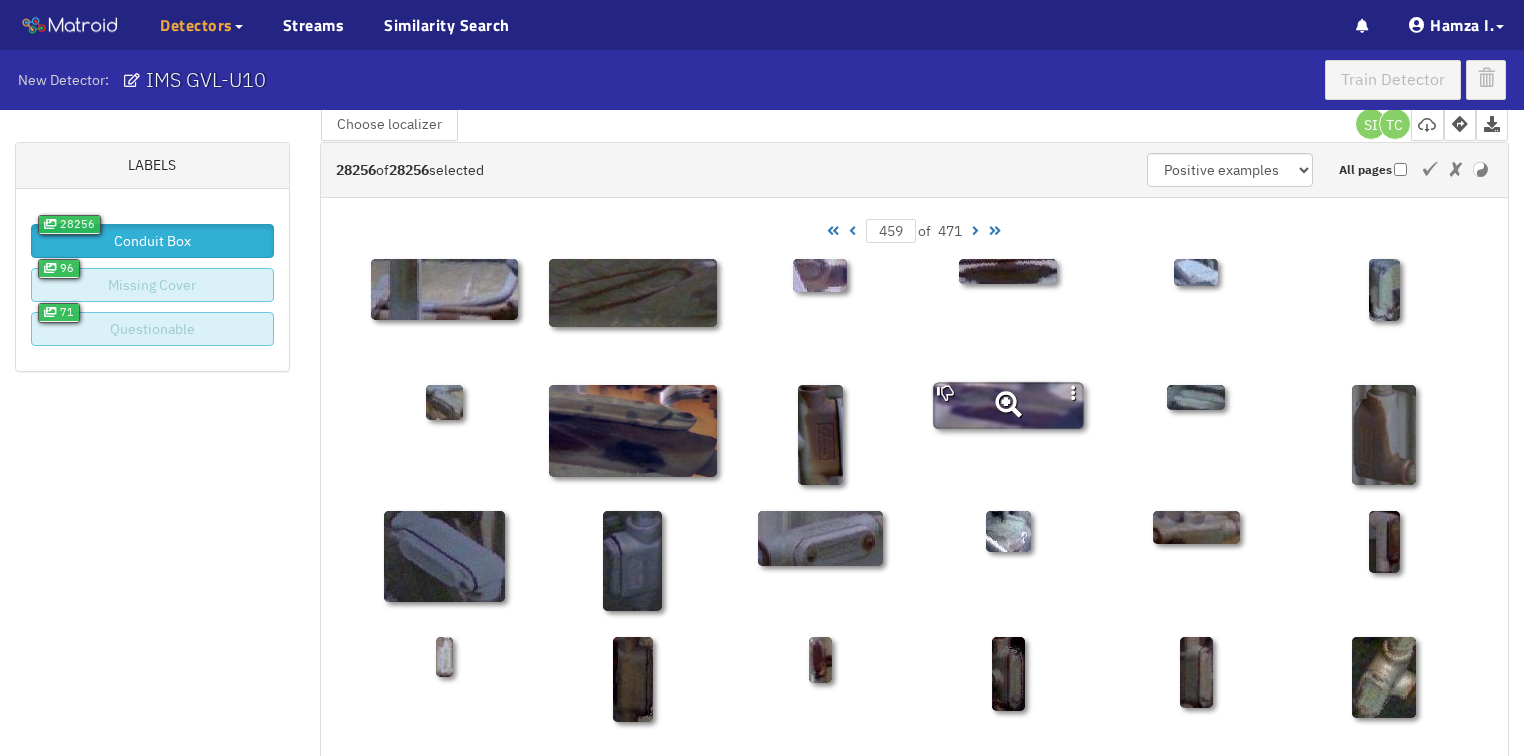 scroll, scrollTop: 0, scrollLeft: 0, axis: both 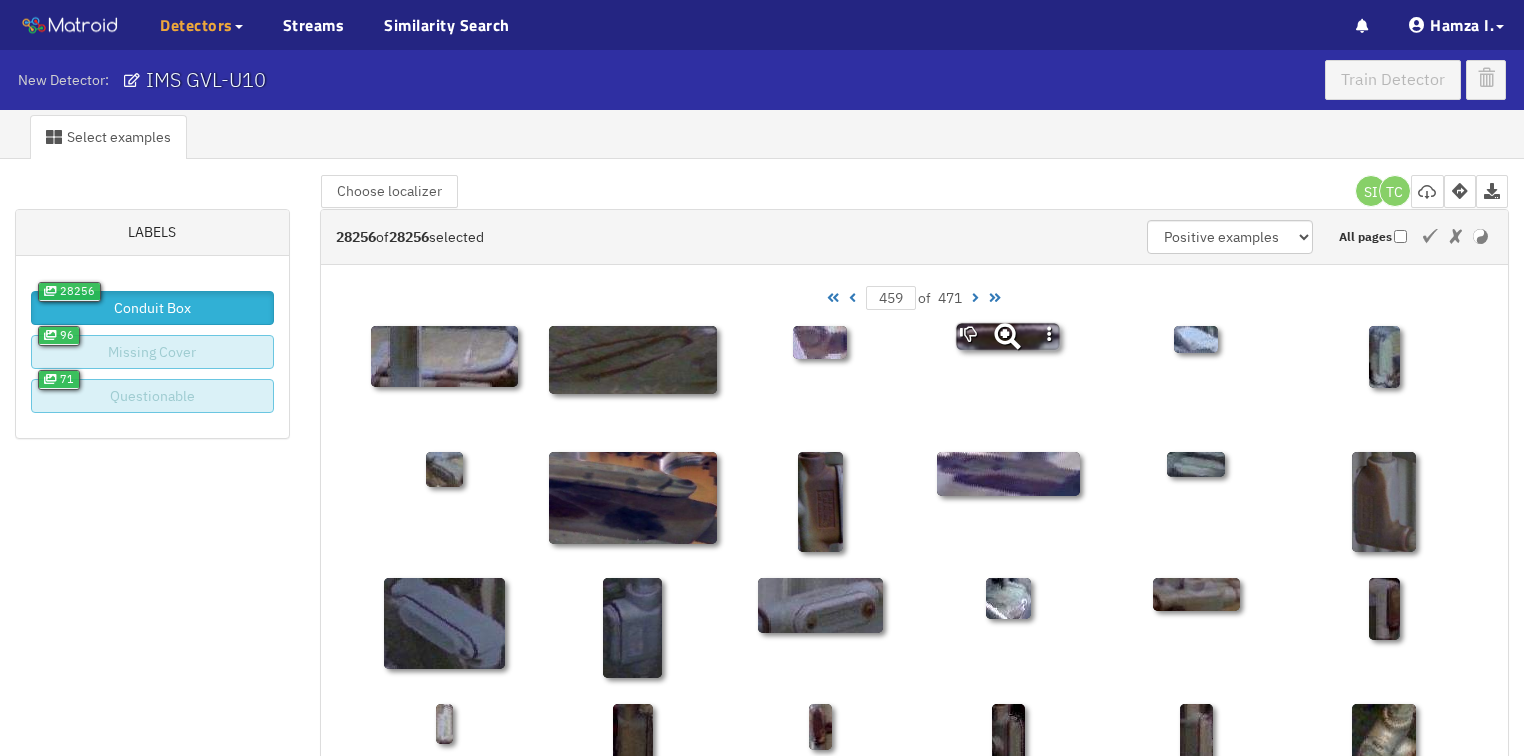 click 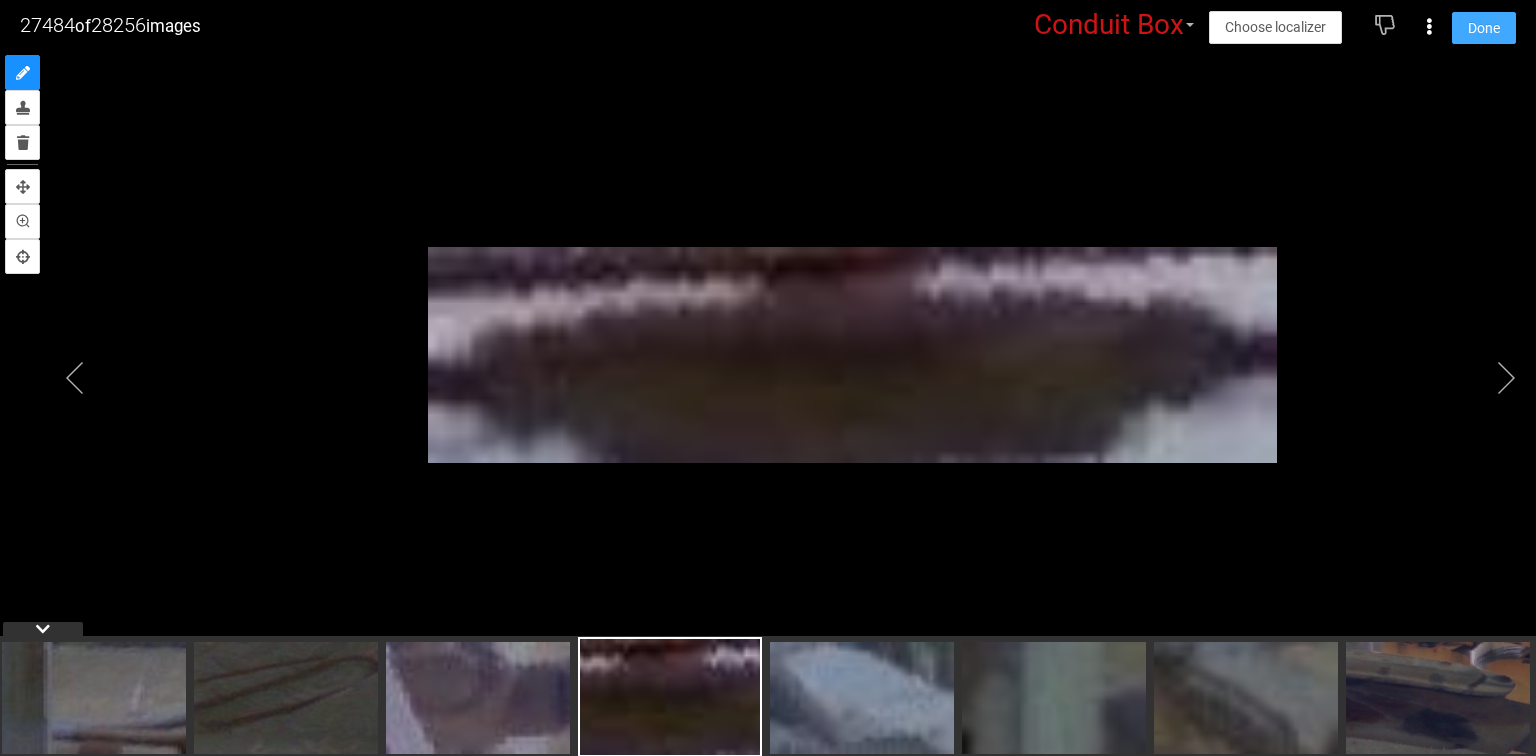 click on "Done" at bounding box center [1484, 28] 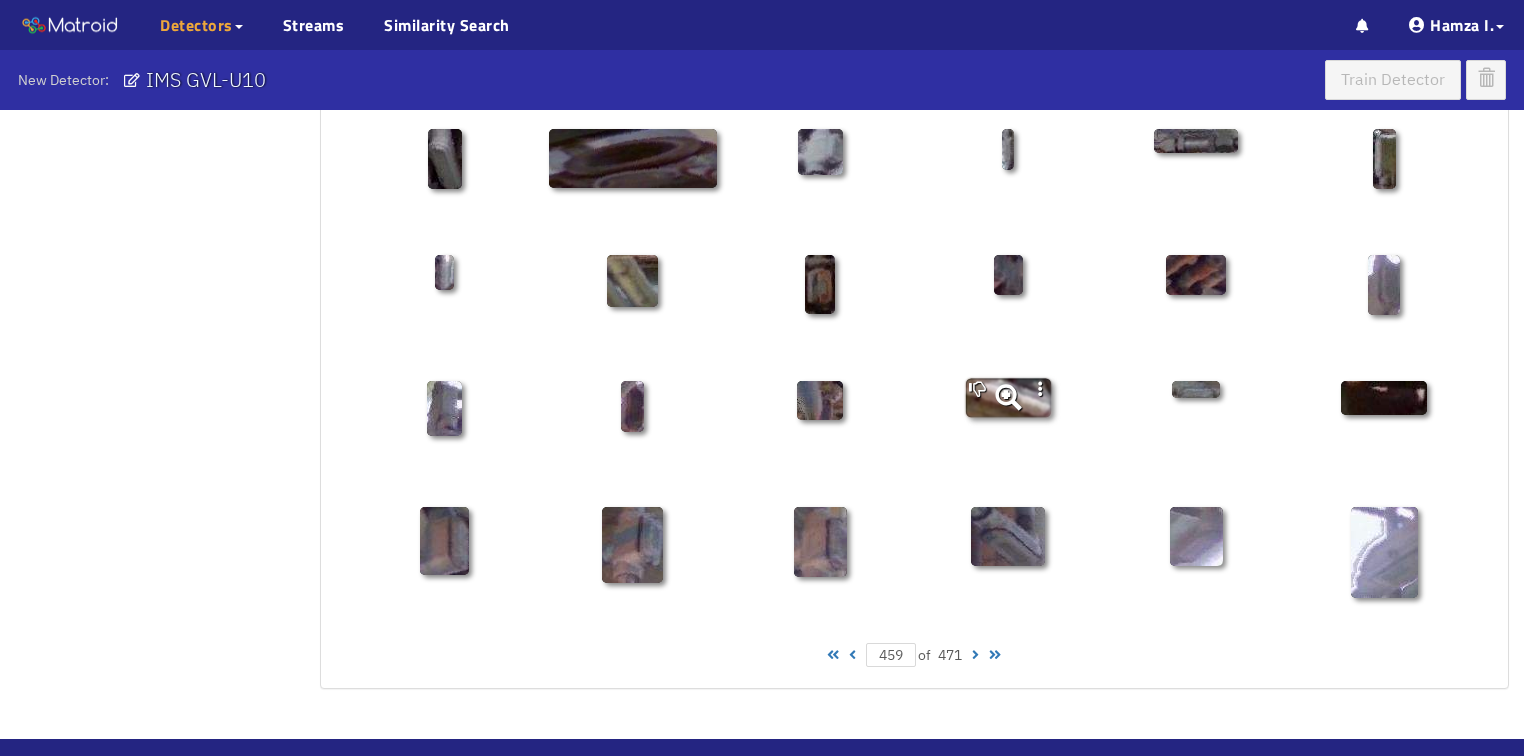 scroll, scrollTop: 960, scrollLeft: 0, axis: vertical 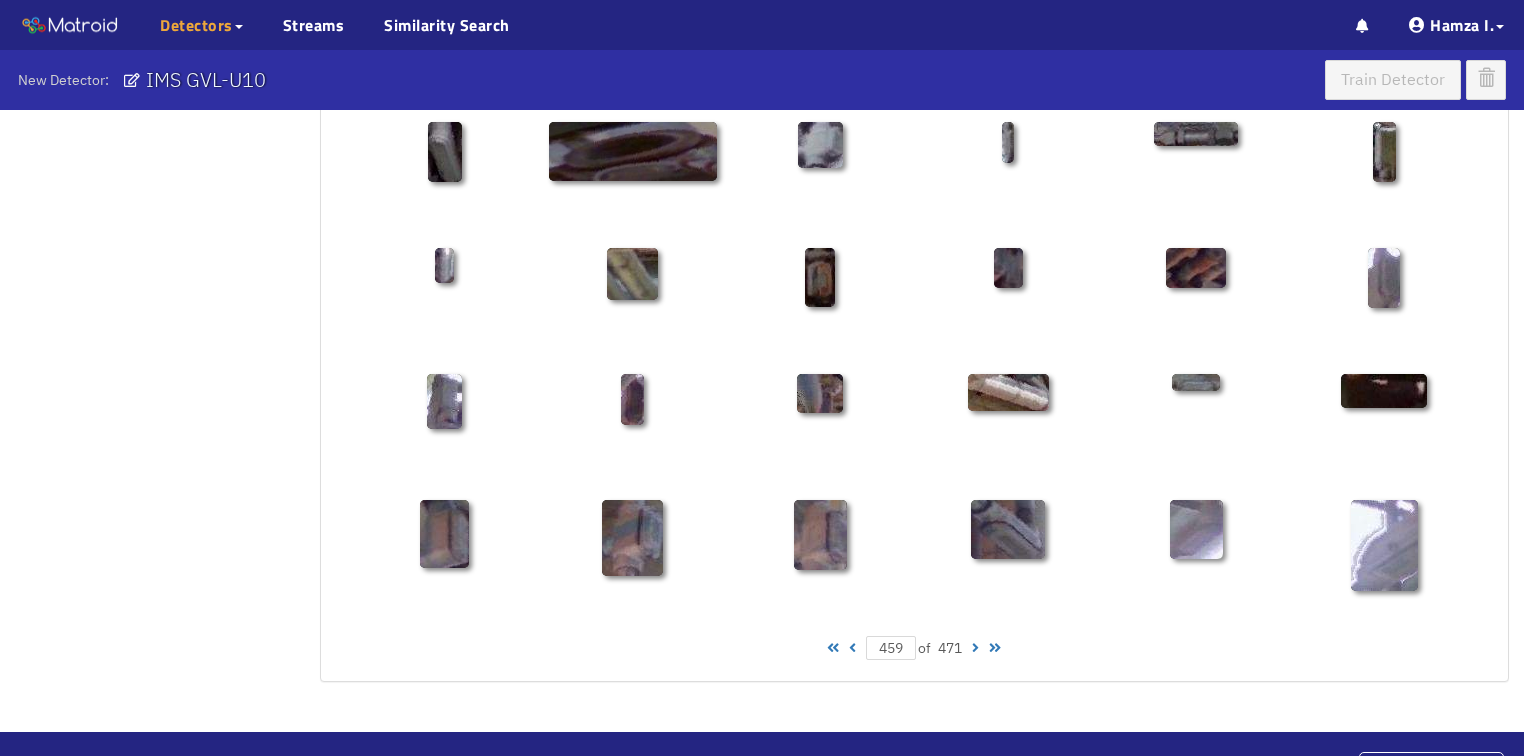 click at bounding box center [975, 648] 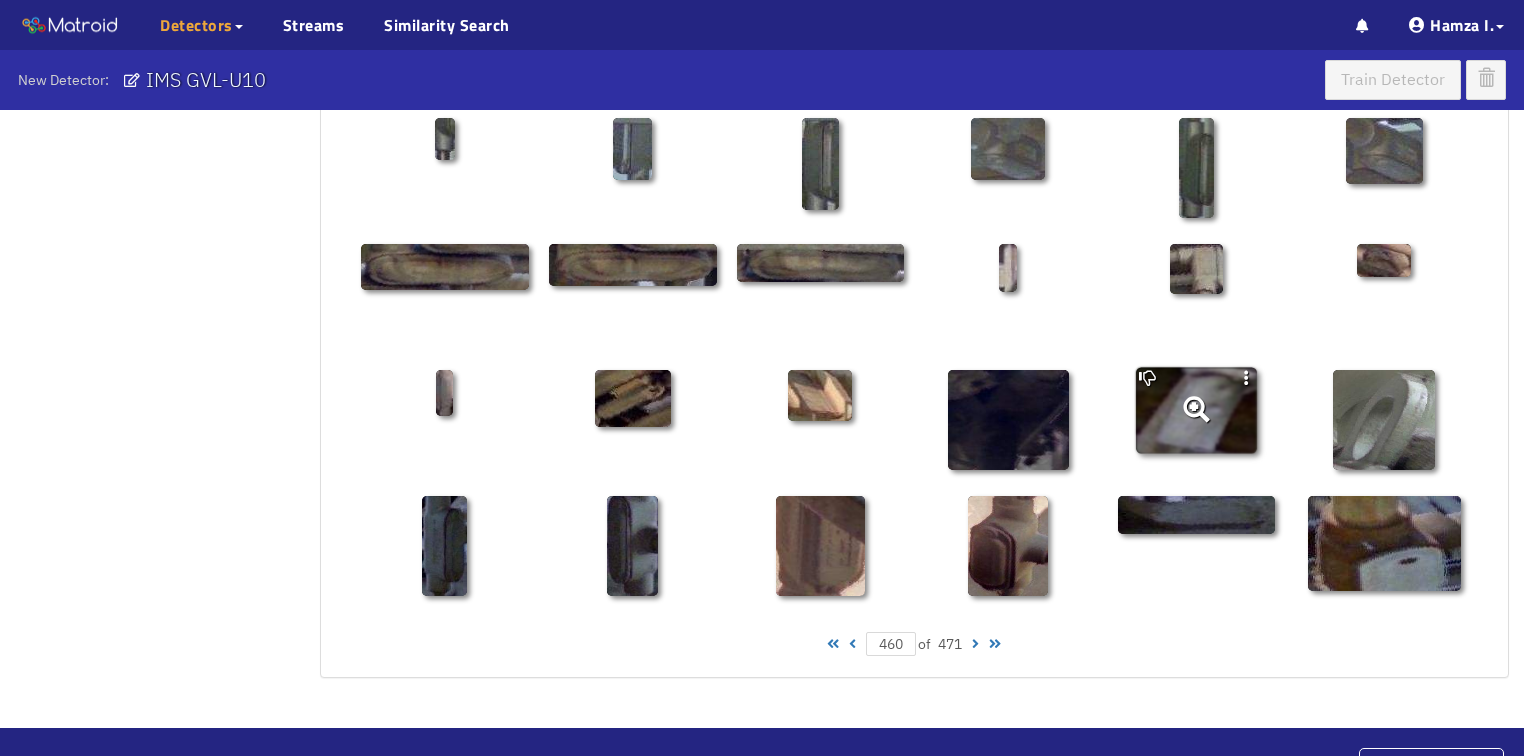 scroll, scrollTop: 1010, scrollLeft: 0, axis: vertical 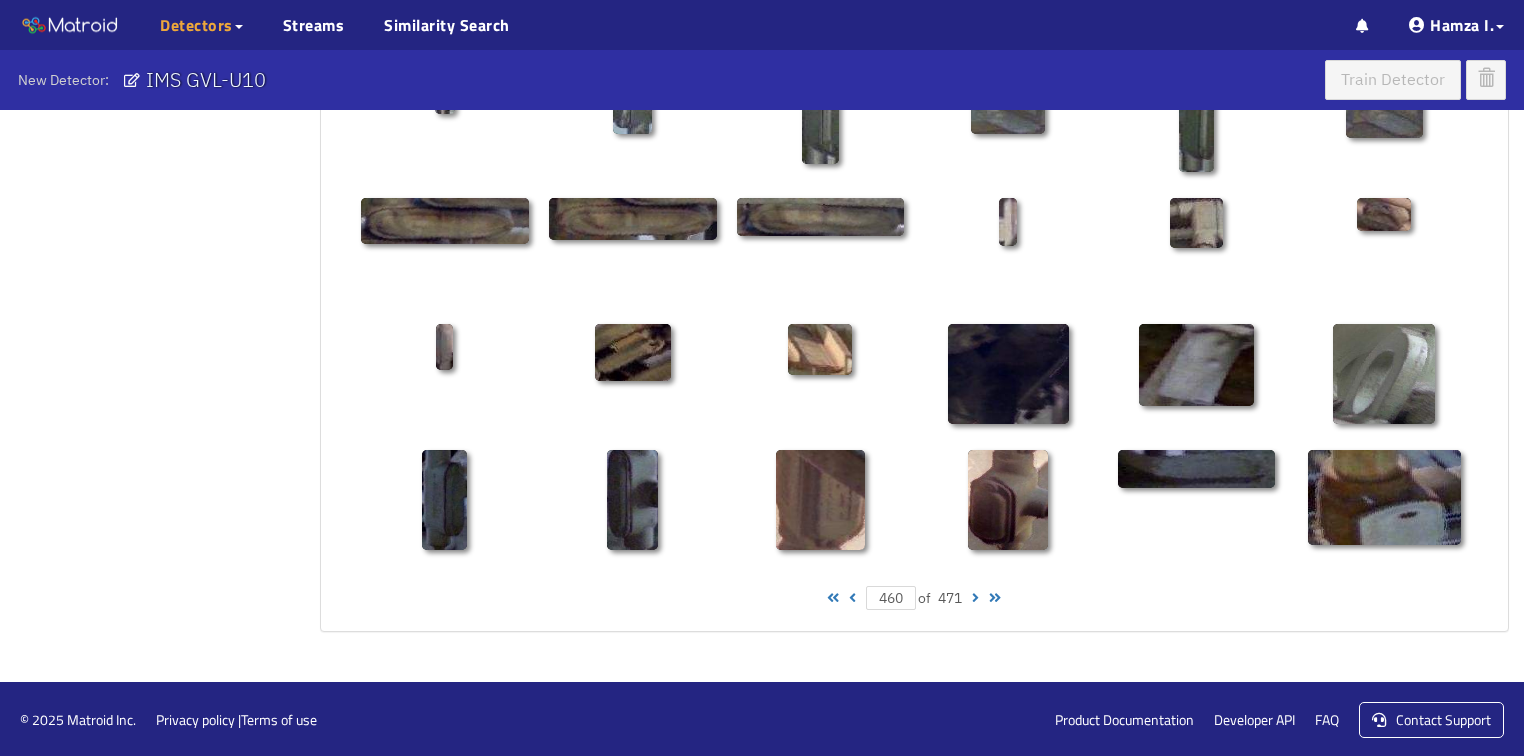 click at bounding box center [975, 598] 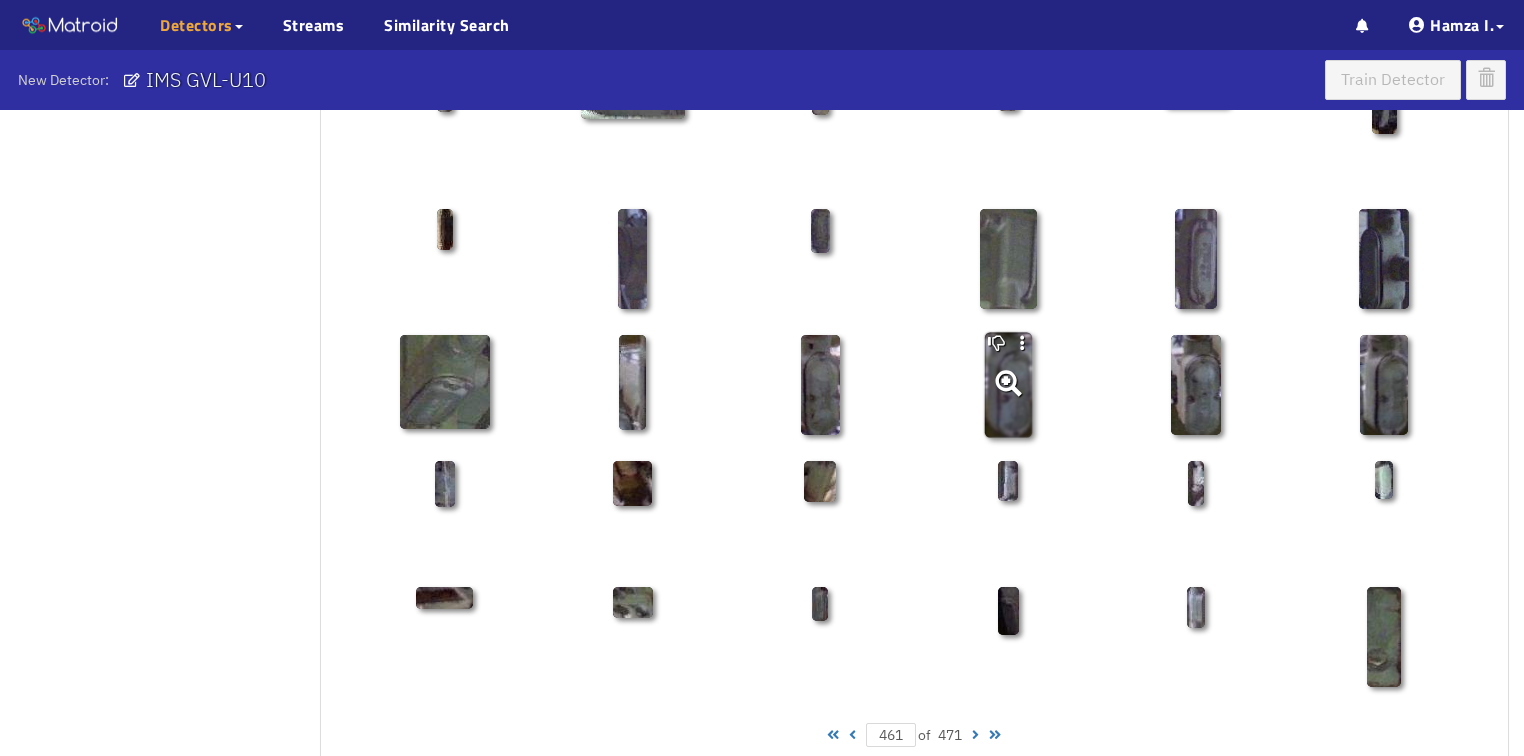 scroll, scrollTop: 880, scrollLeft: 0, axis: vertical 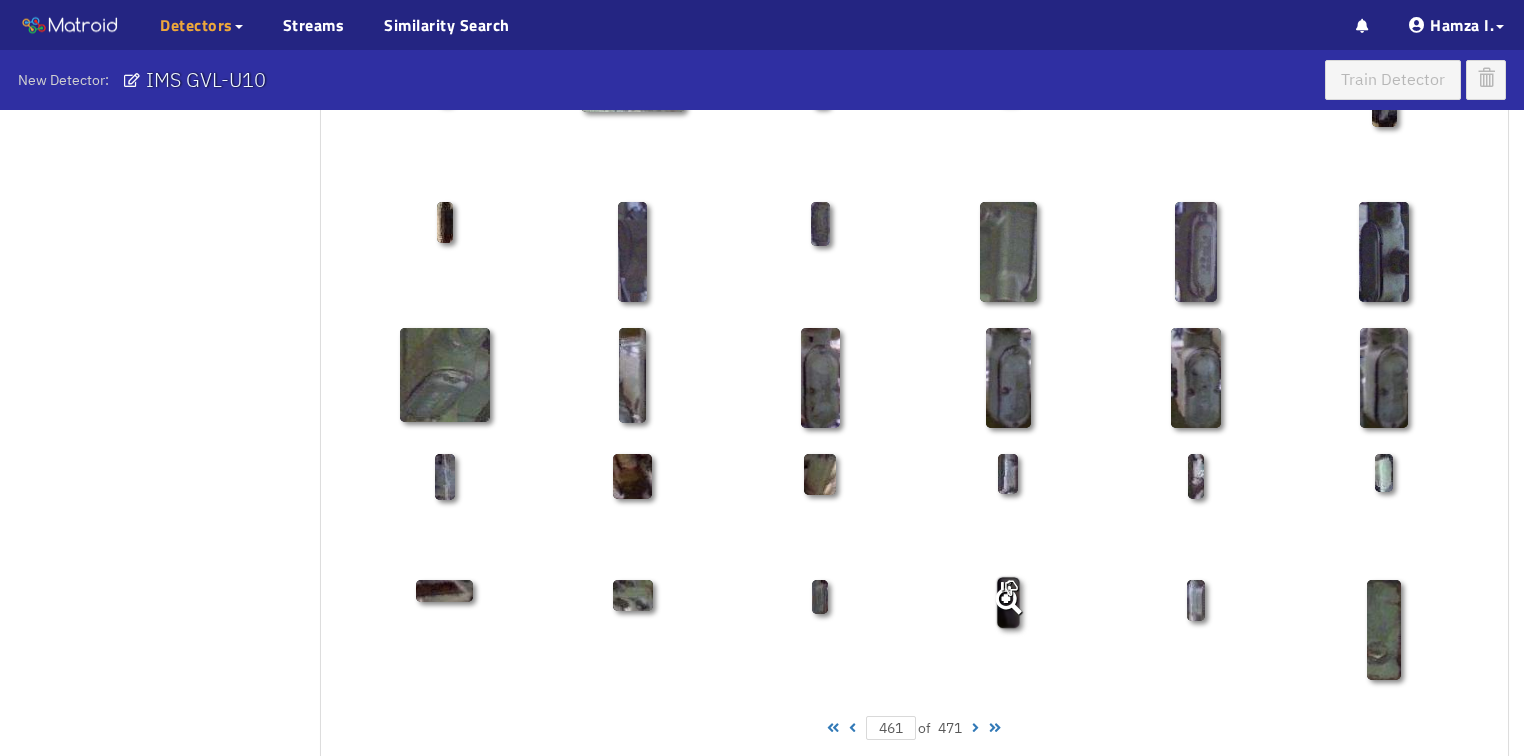 click 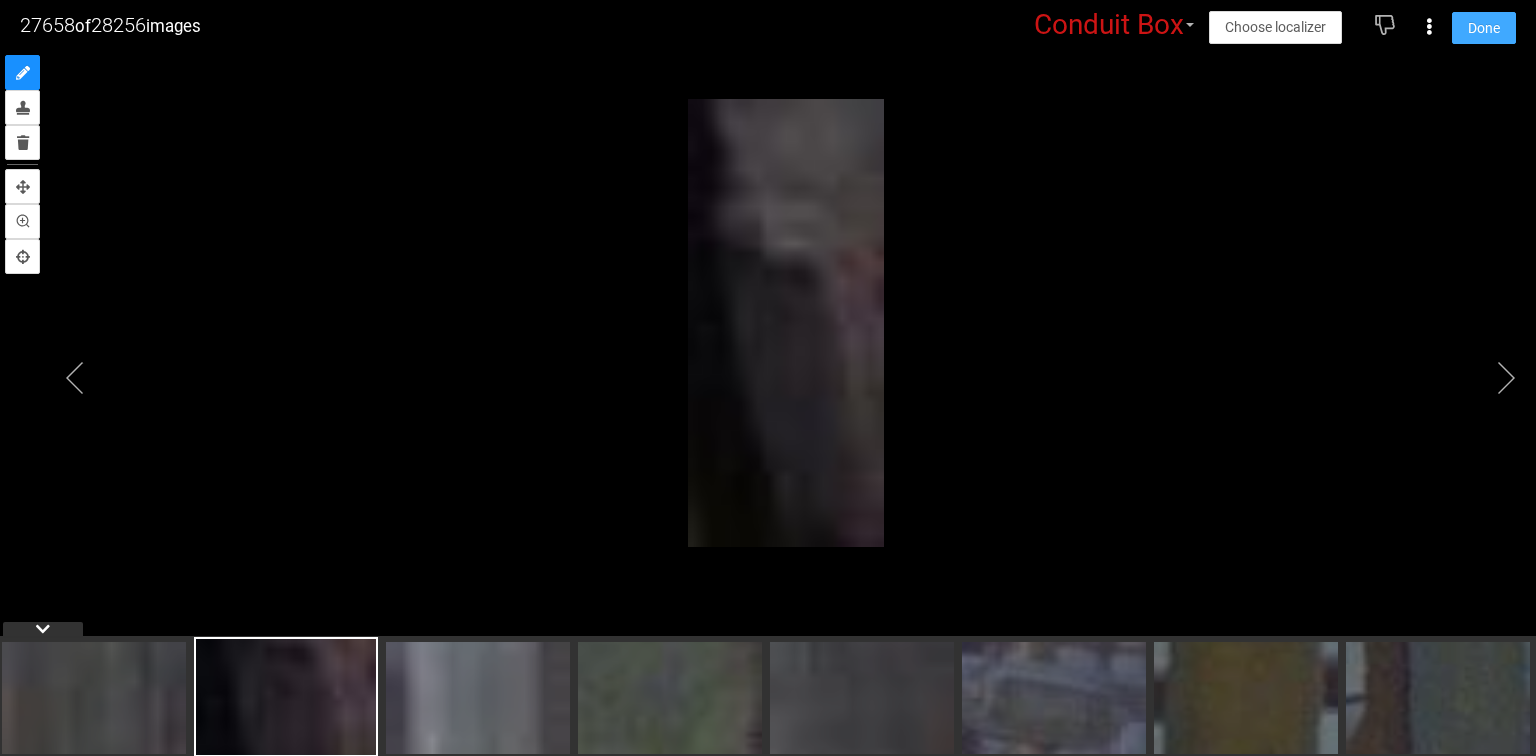 click on "Done" at bounding box center [1484, 28] 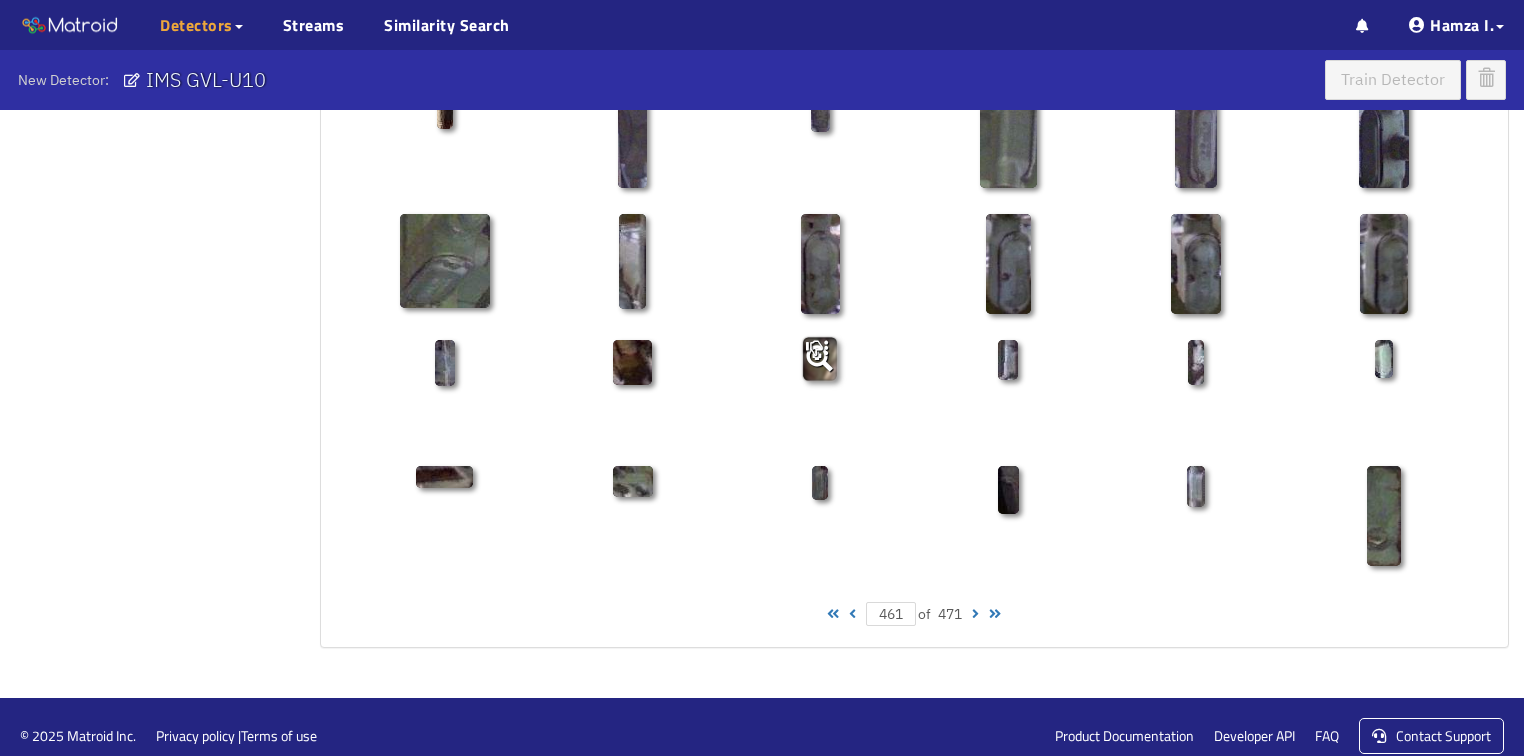 scroll, scrollTop: 1010, scrollLeft: 0, axis: vertical 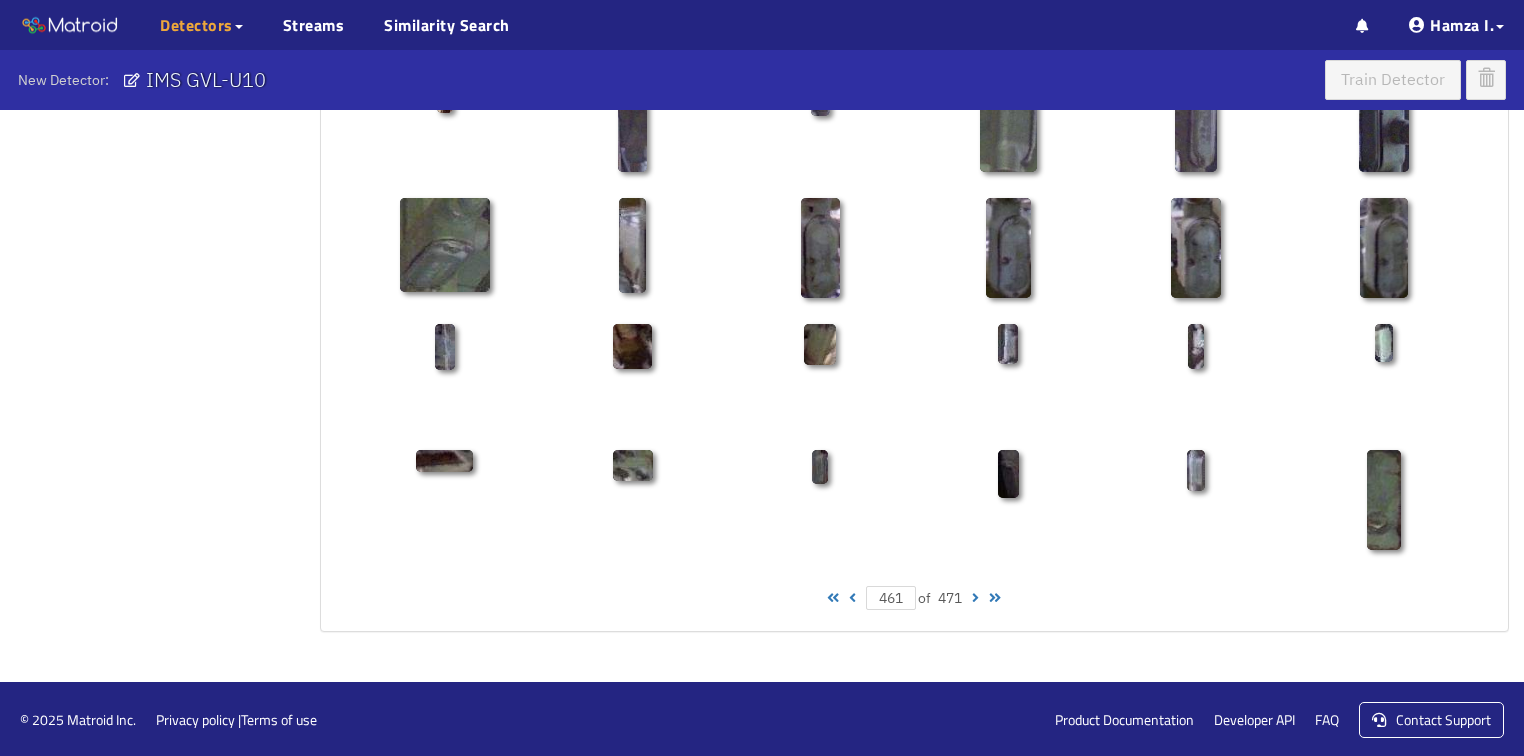 click at bounding box center (975, 598) 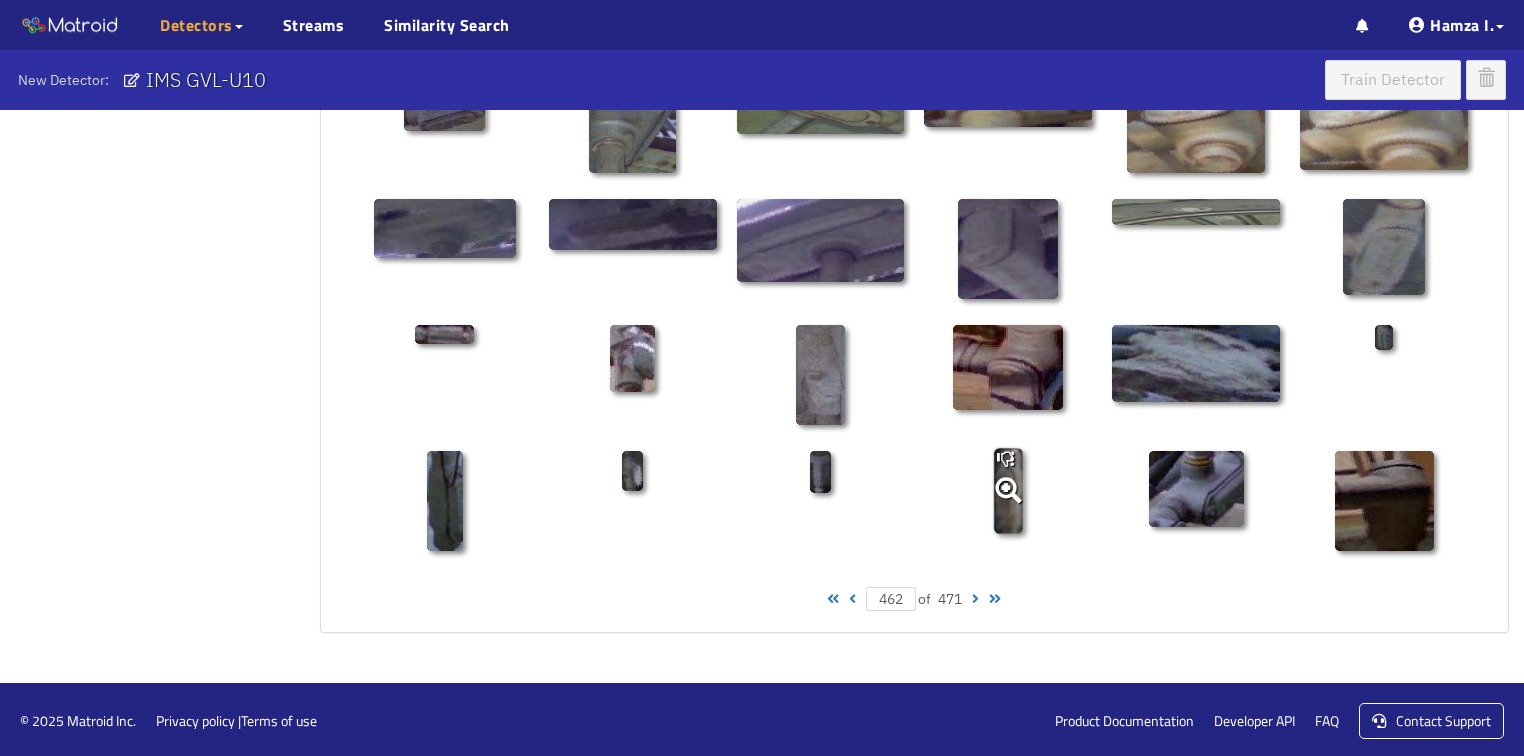 scroll, scrollTop: 1010, scrollLeft: 0, axis: vertical 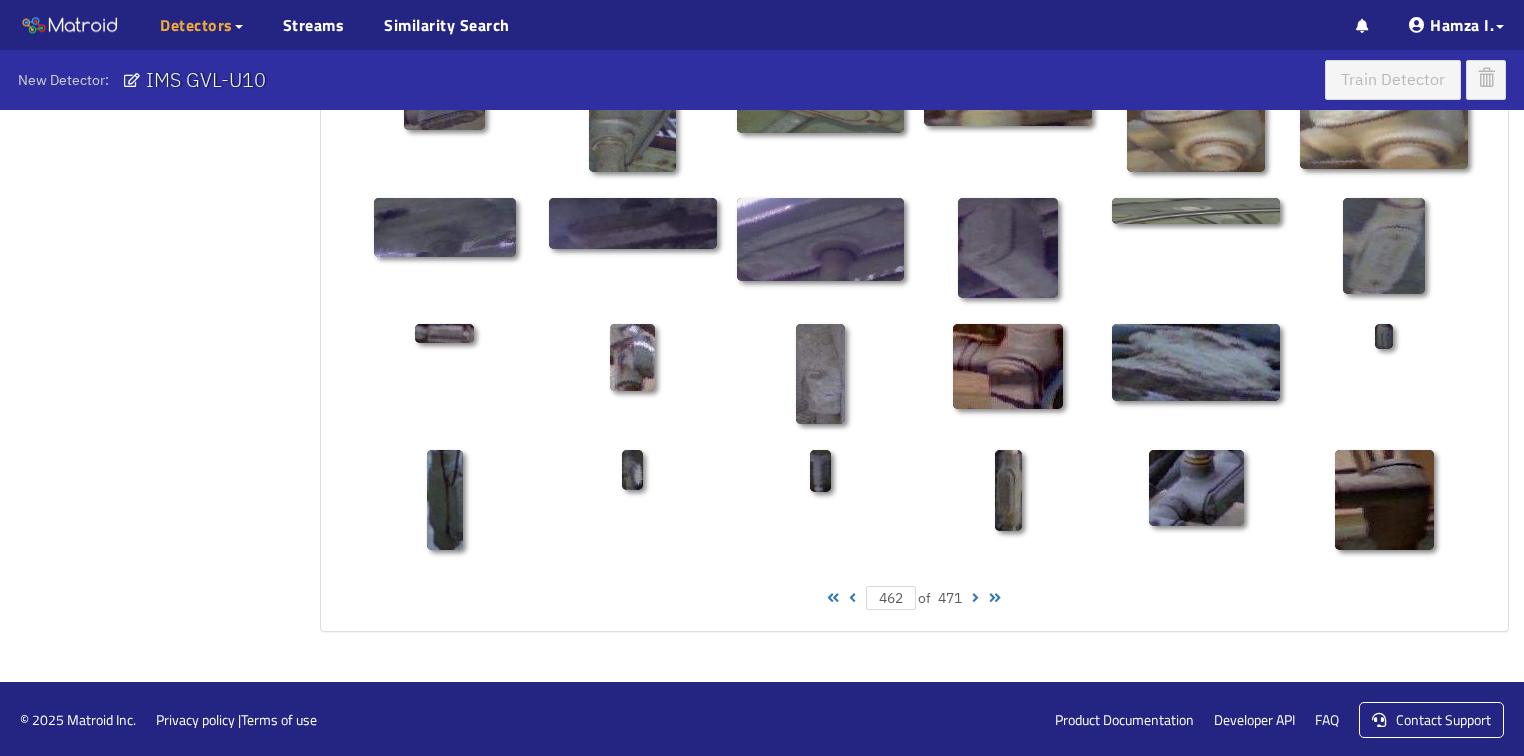 click at bounding box center (975, 598) 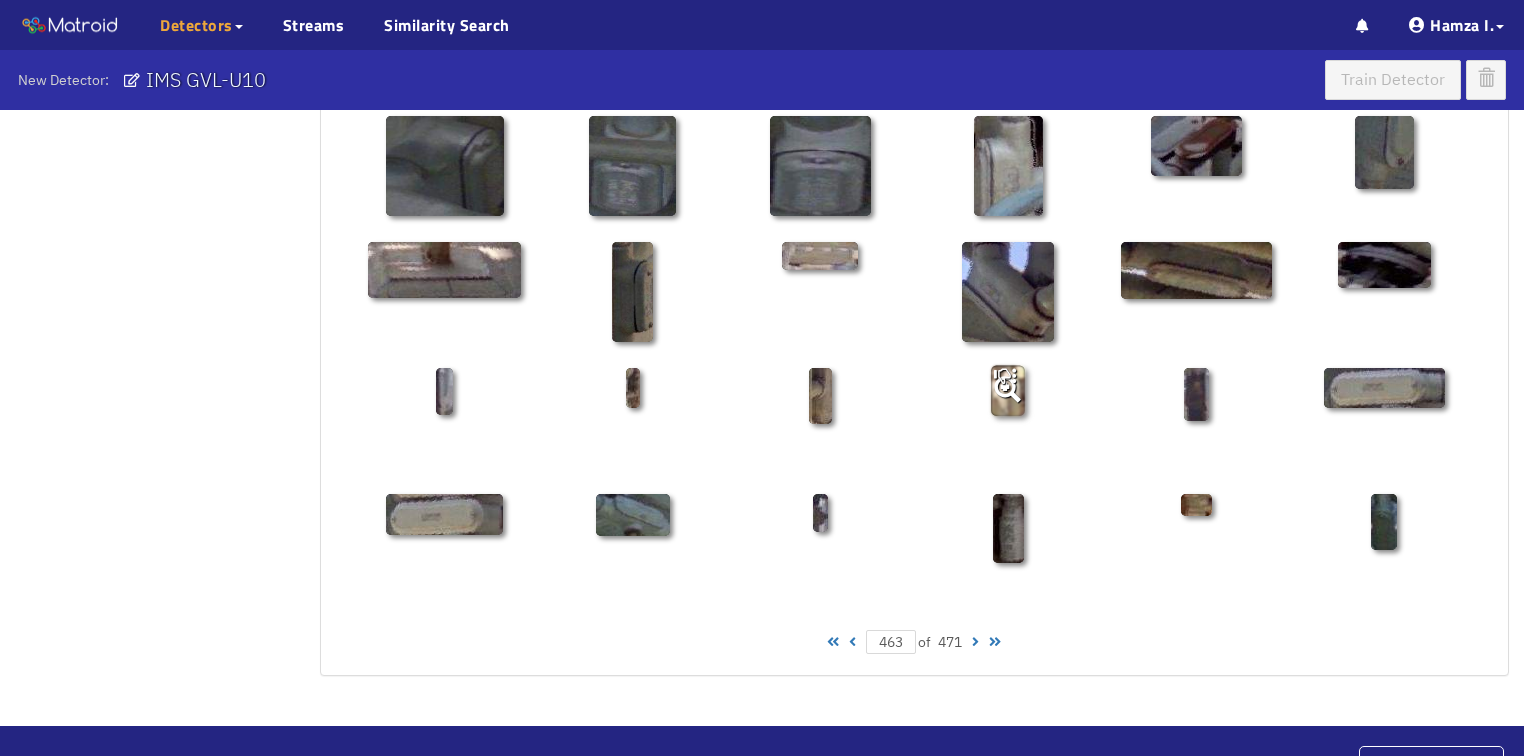 scroll, scrollTop: 1010, scrollLeft: 0, axis: vertical 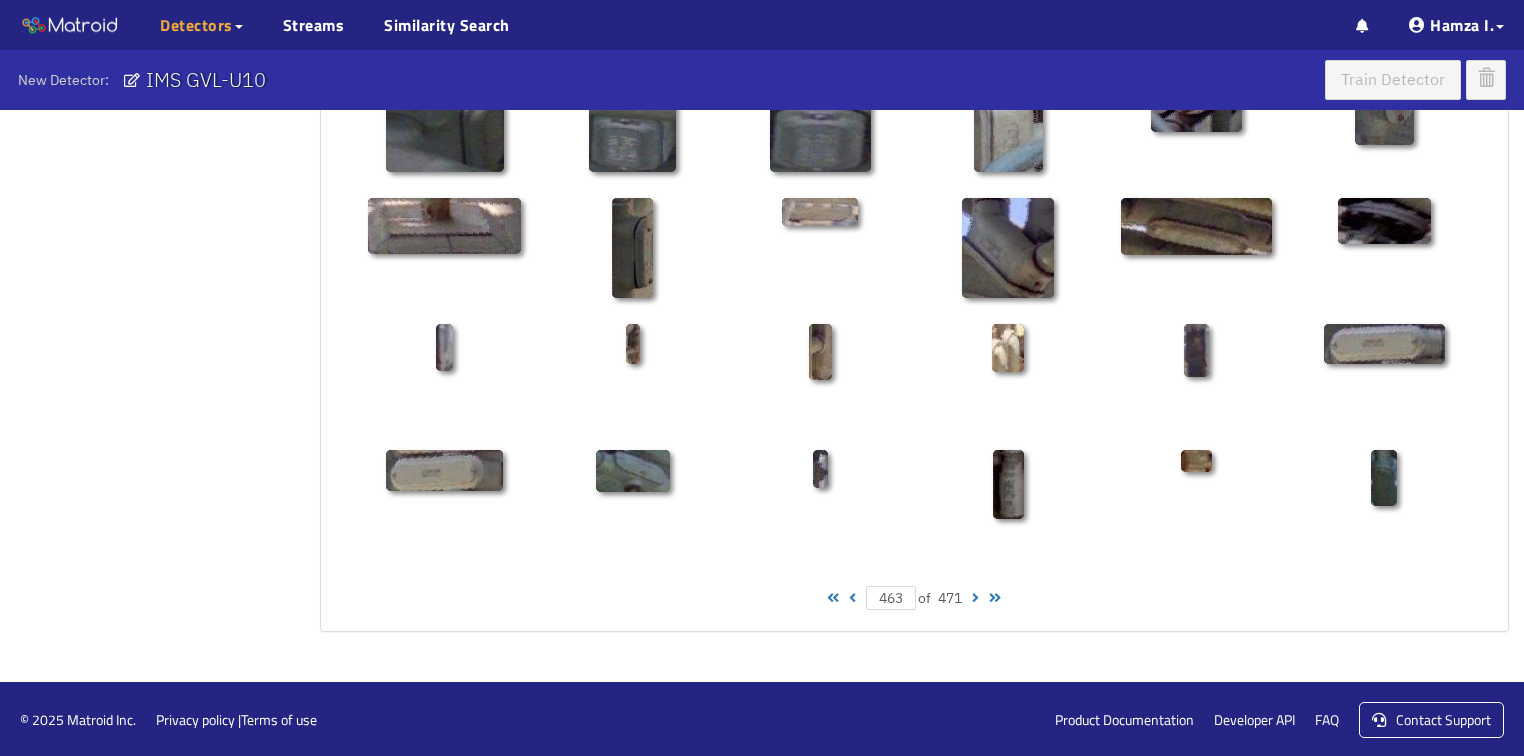 click at bounding box center [975, 598] 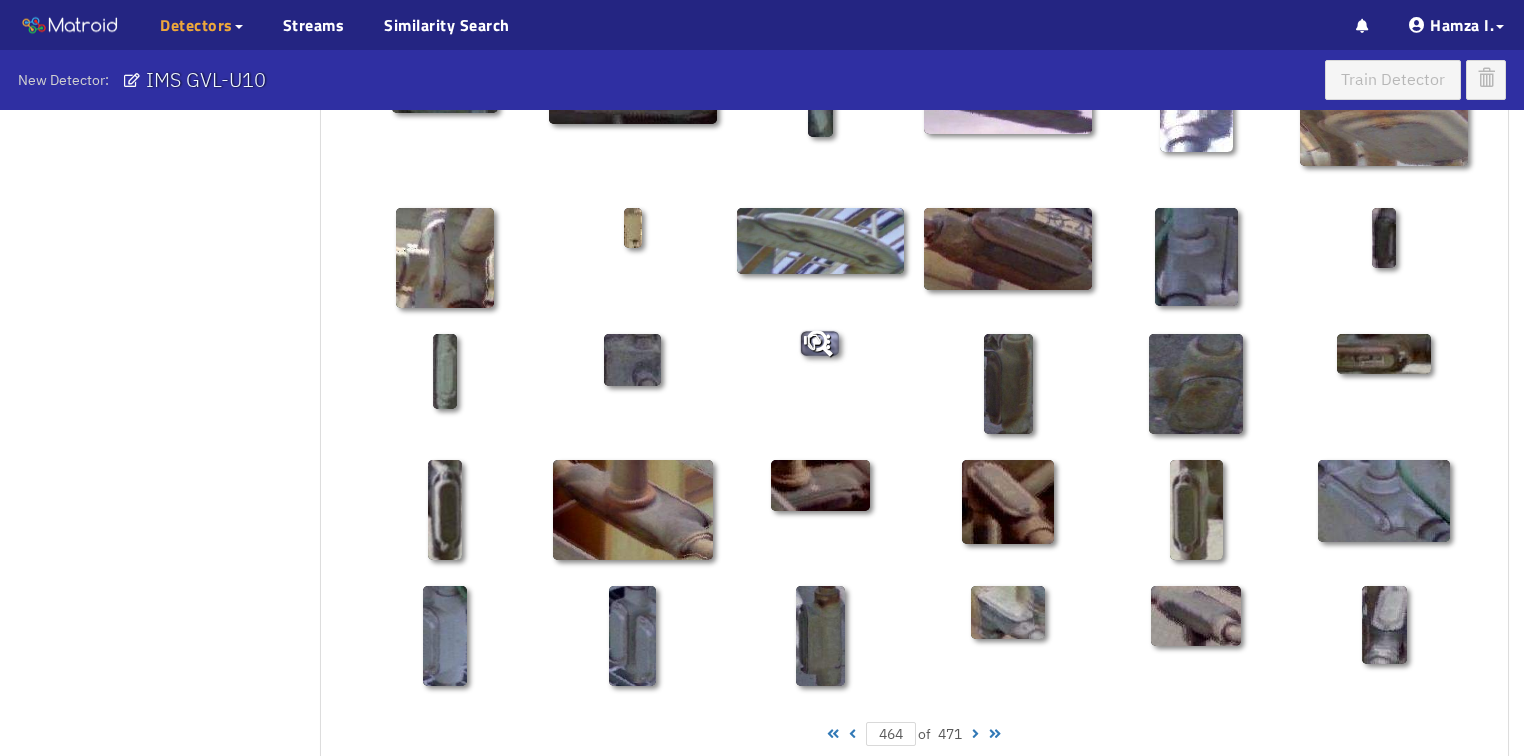 scroll, scrollTop: 880, scrollLeft: 0, axis: vertical 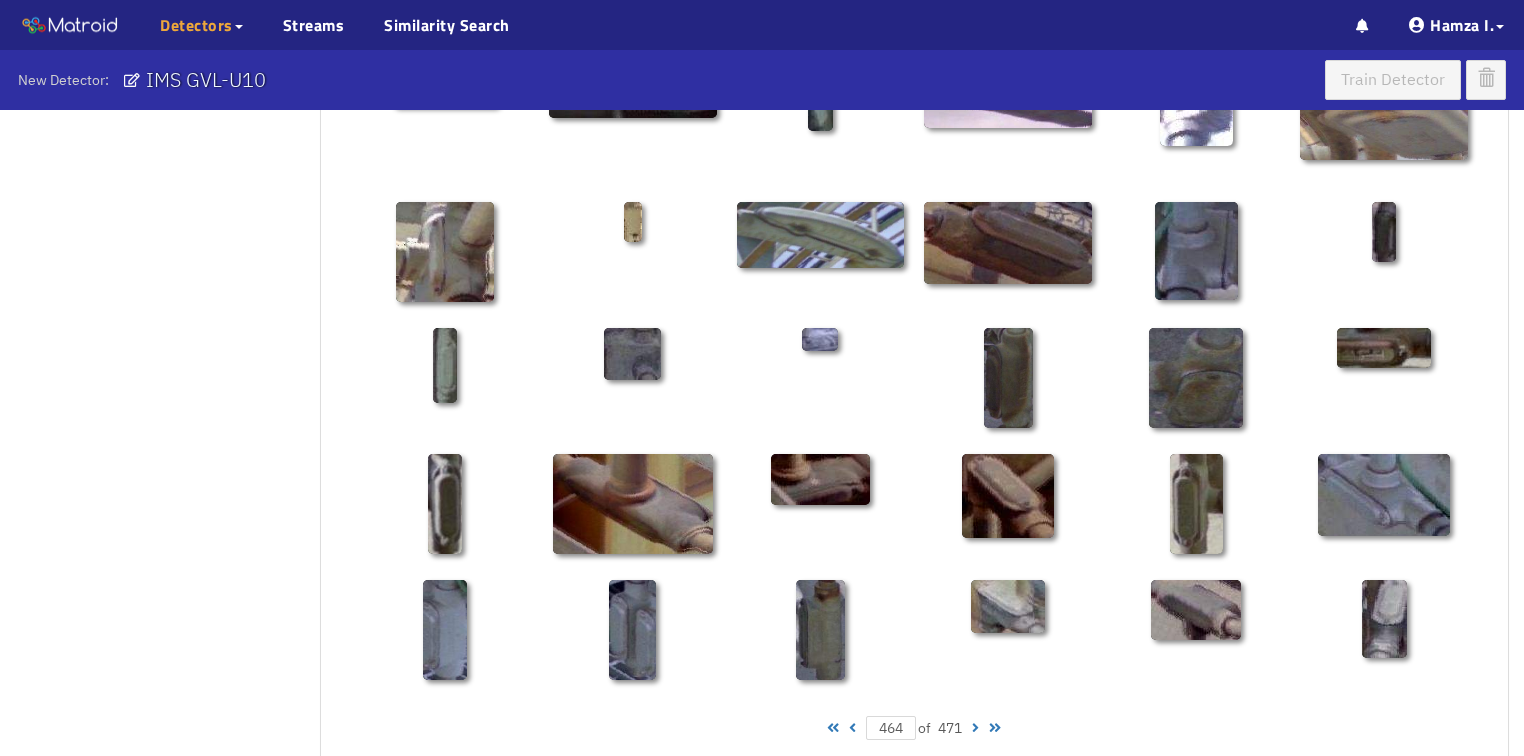 click at bounding box center (975, 728) 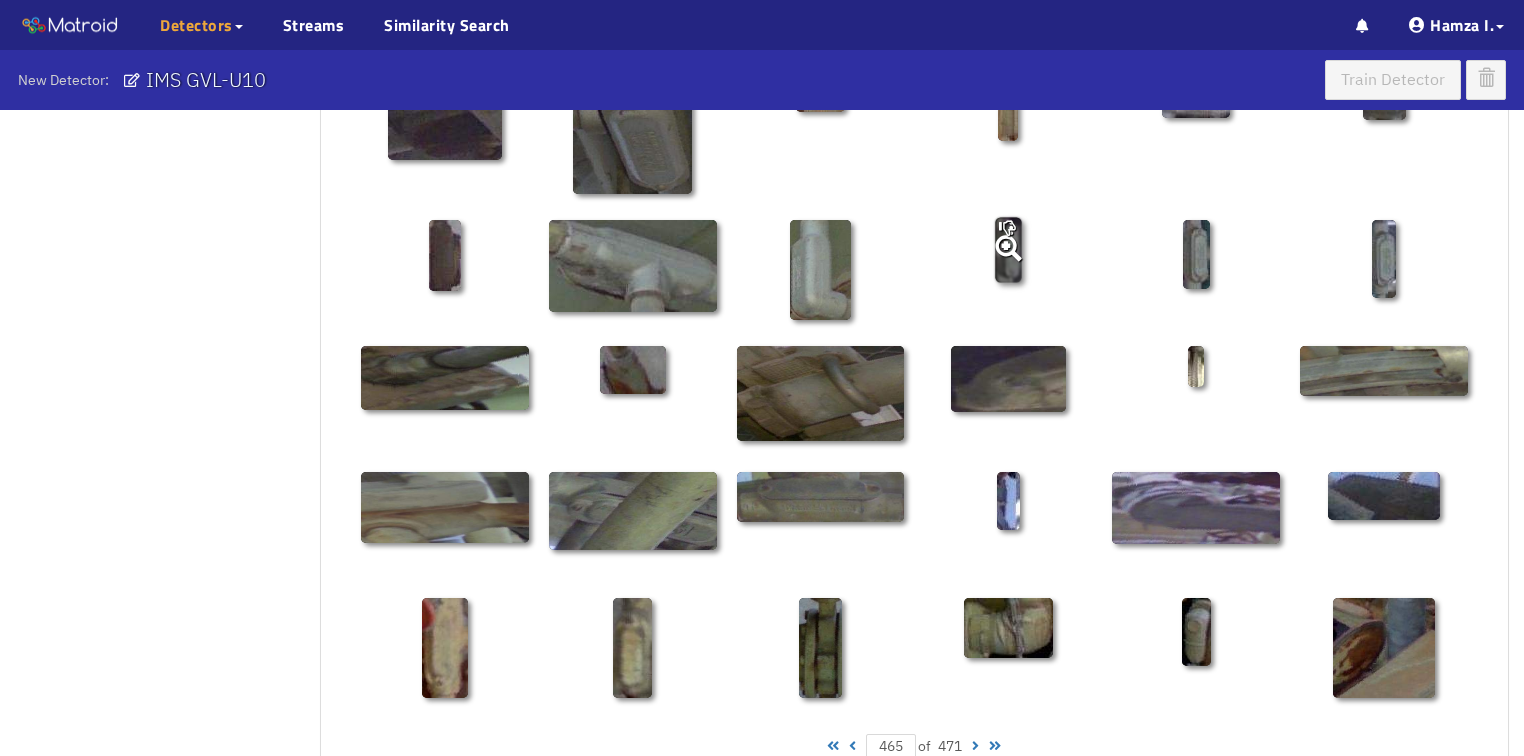 scroll, scrollTop: 960, scrollLeft: 0, axis: vertical 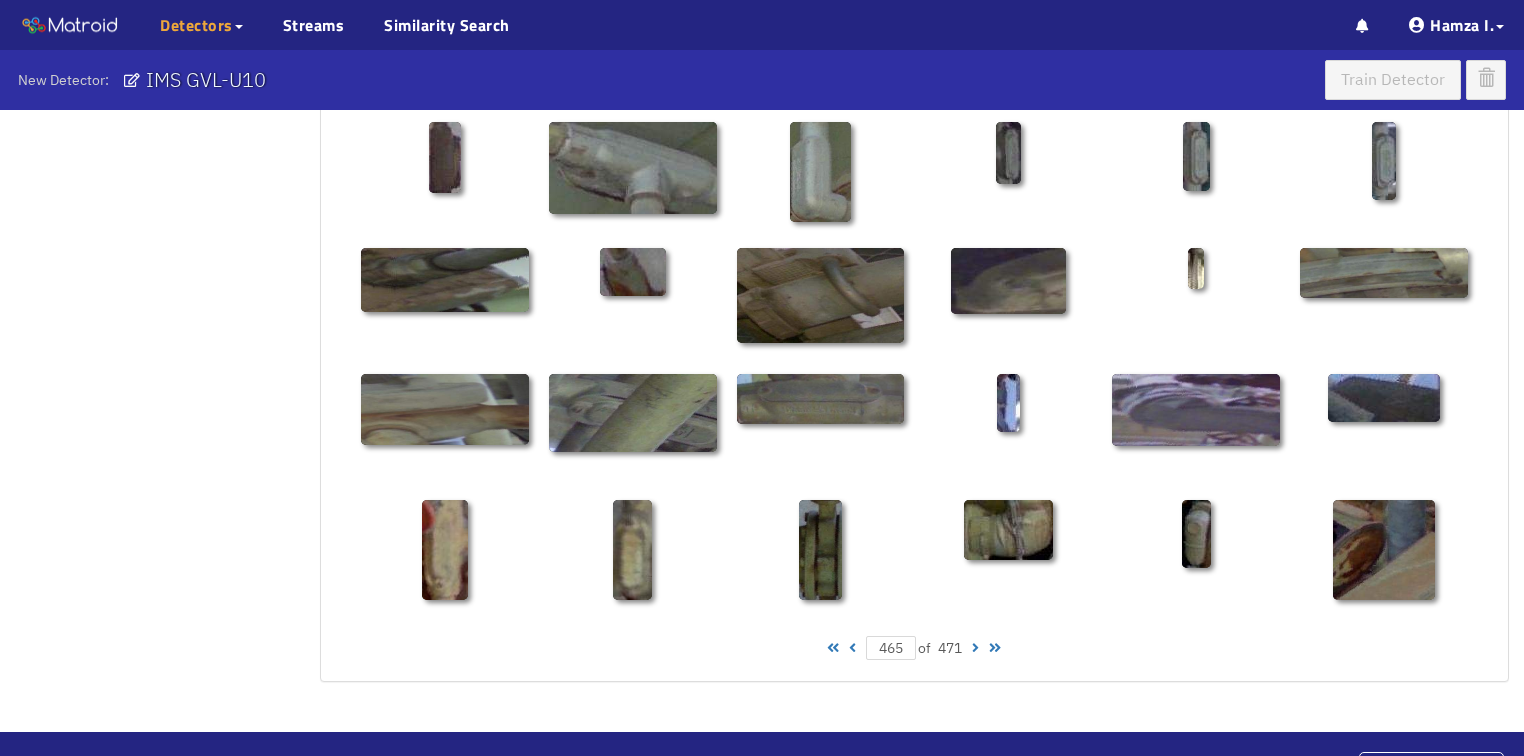 click at bounding box center [975, 648] 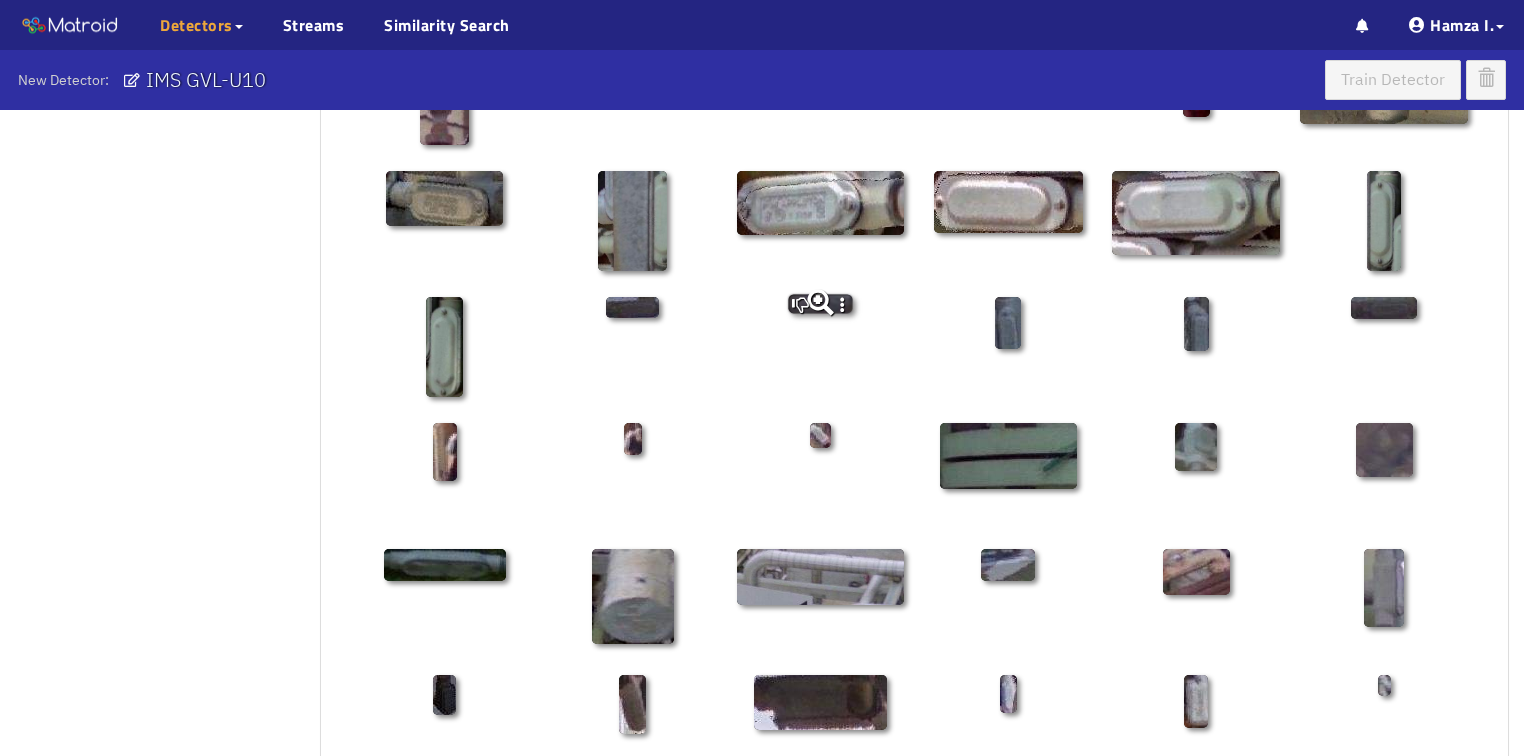 scroll, scrollTop: 720, scrollLeft: 0, axis: vertical 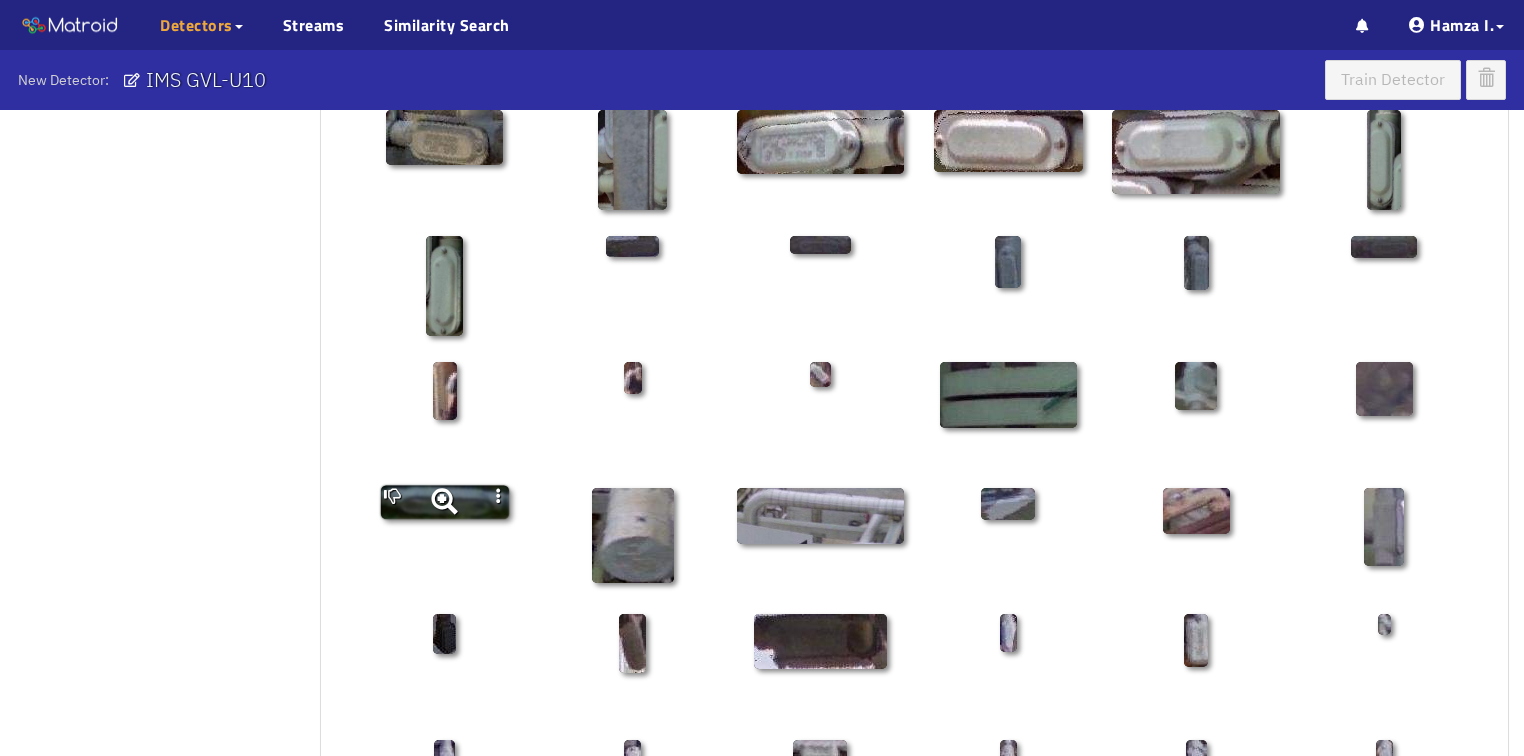 click 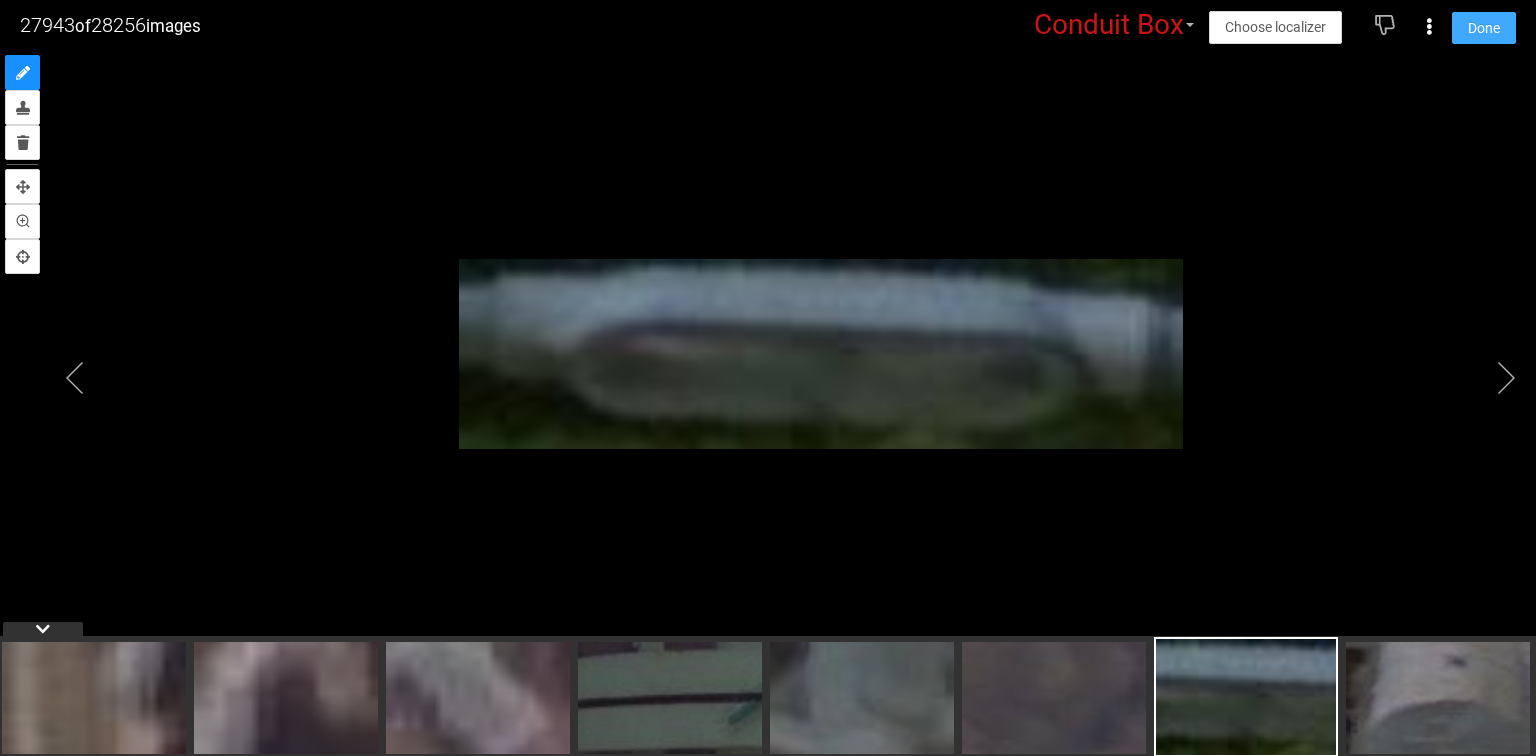 click on "Done" at bounding box center (1484, 28) 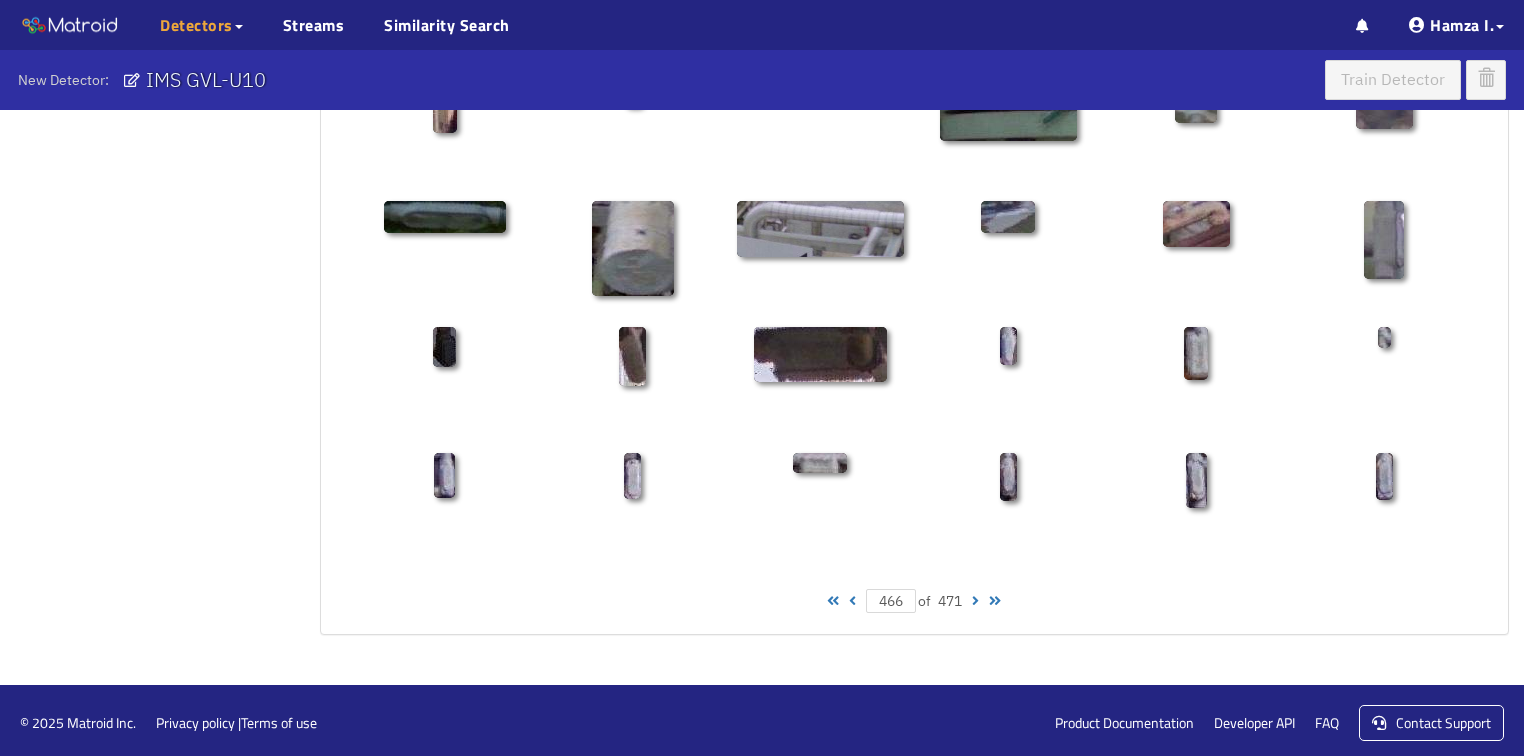 scroll, scrollTop: 1010, scrollLeft: 0, axis: vertical 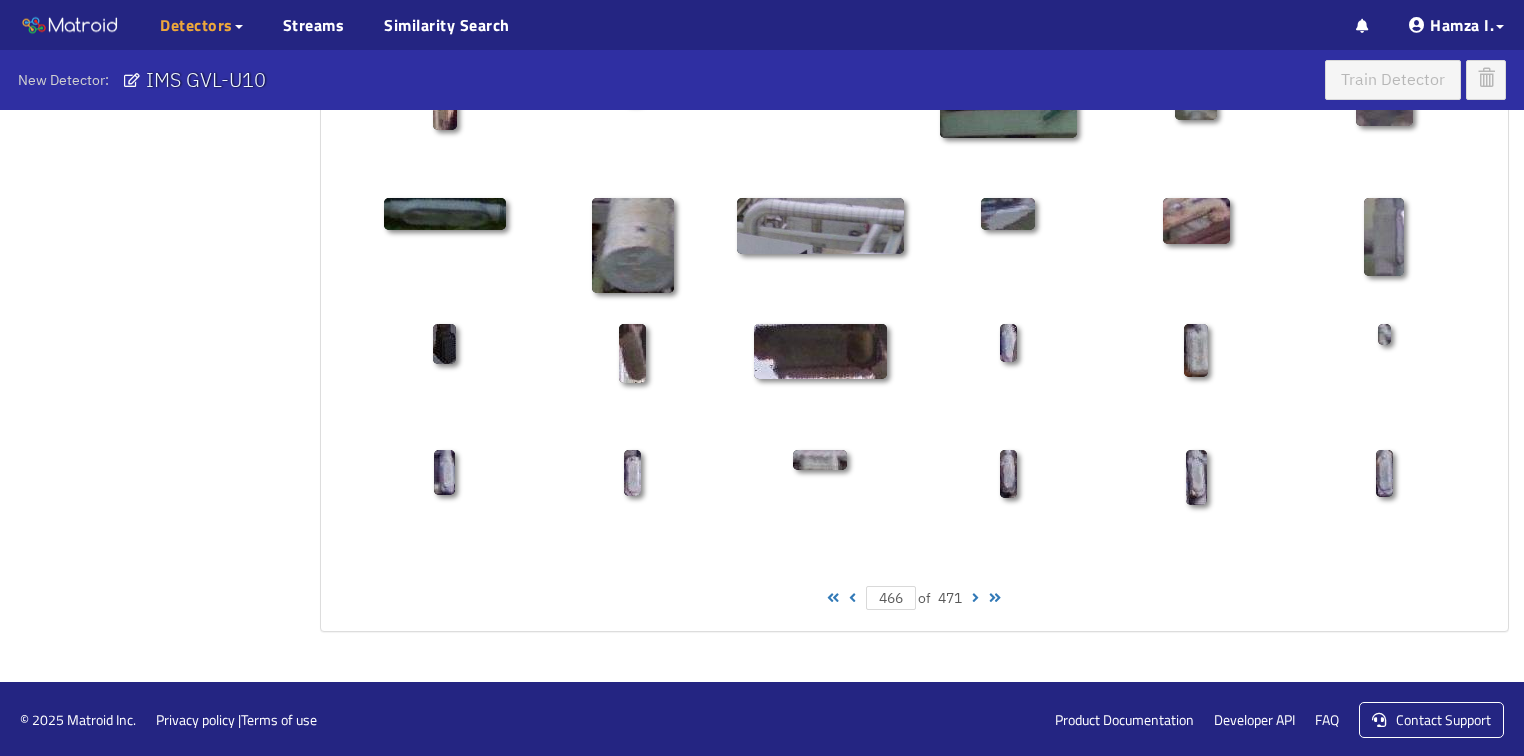 click at bounding box center (975, 598) 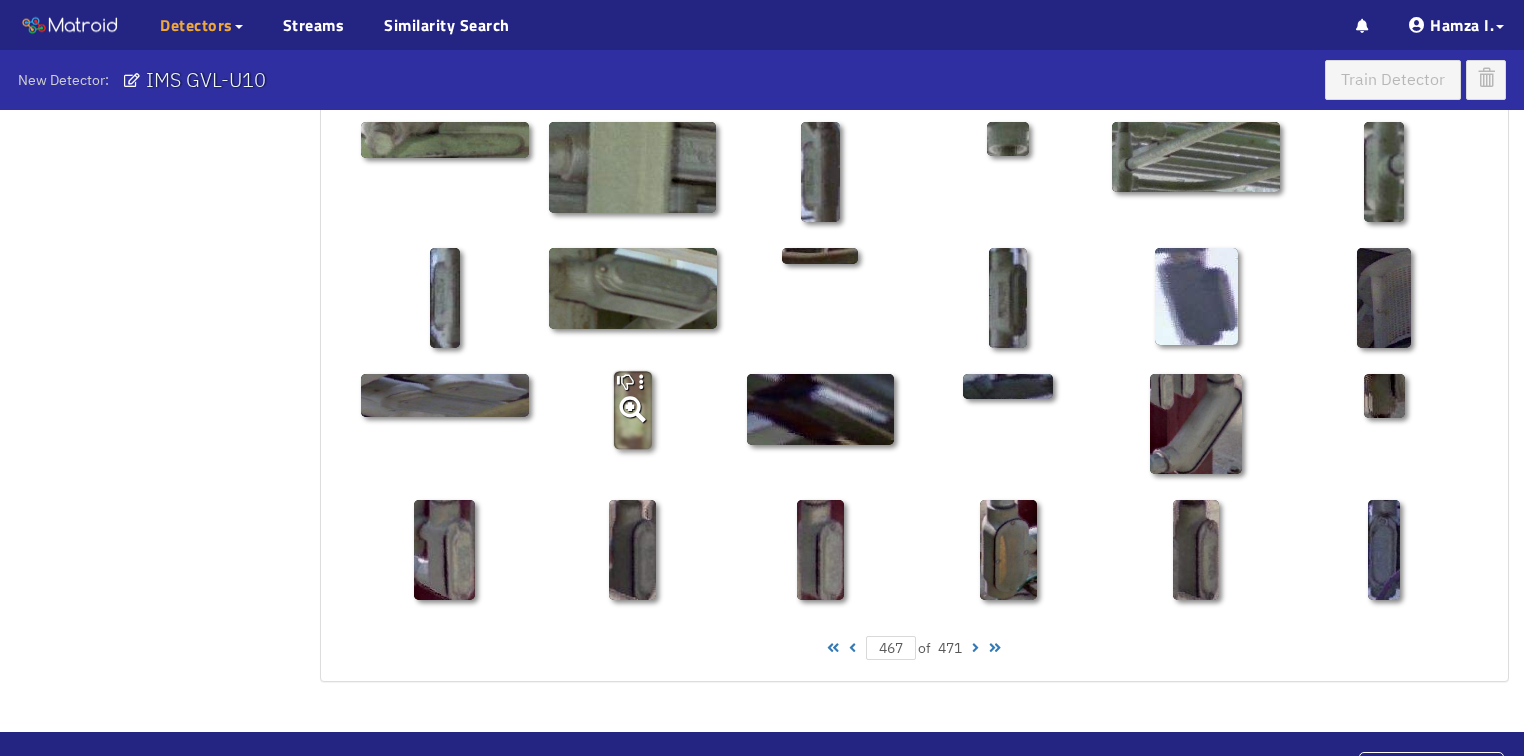 scroll, scrollTop: 1010, scrollLeft: 0, axis: vertical 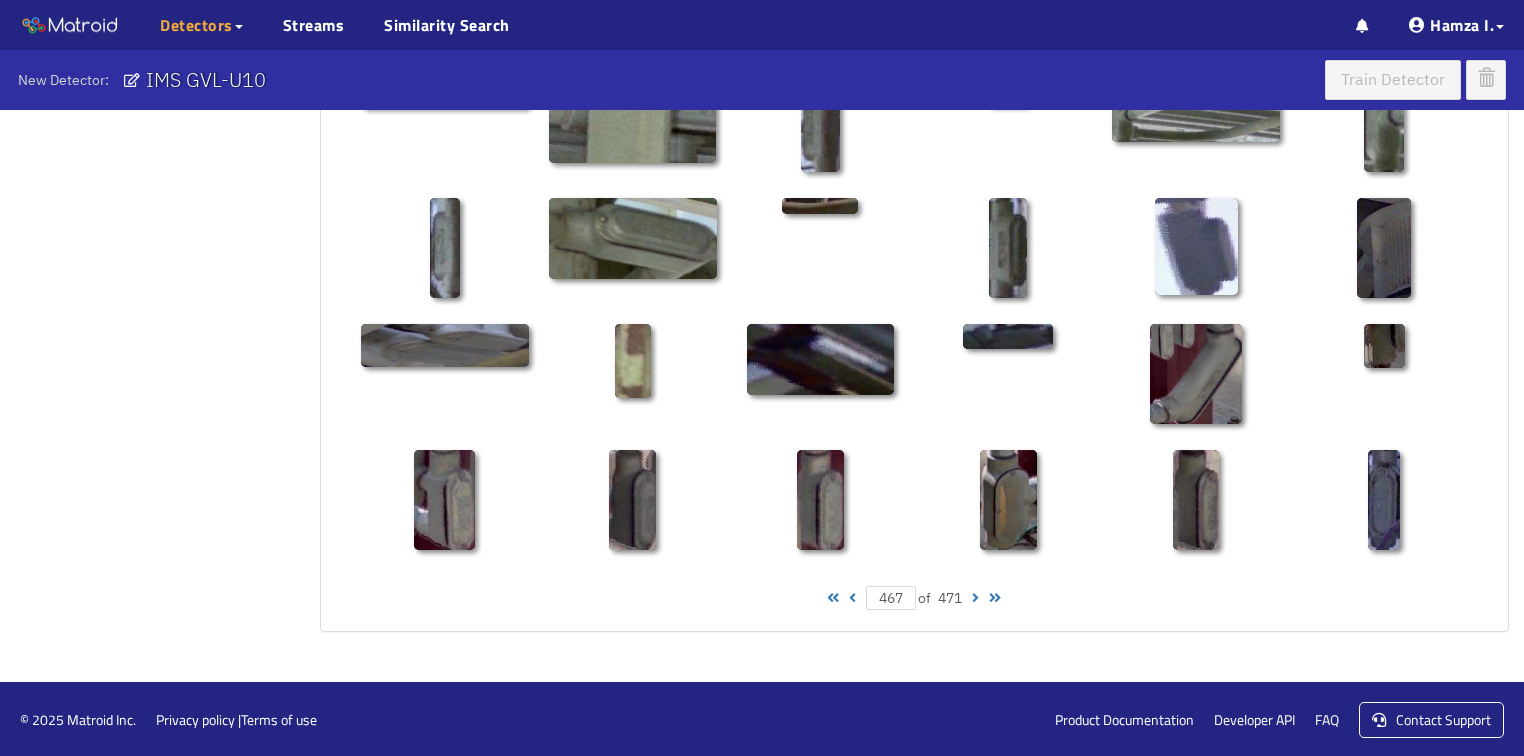 click at bounding box center (975, 598) 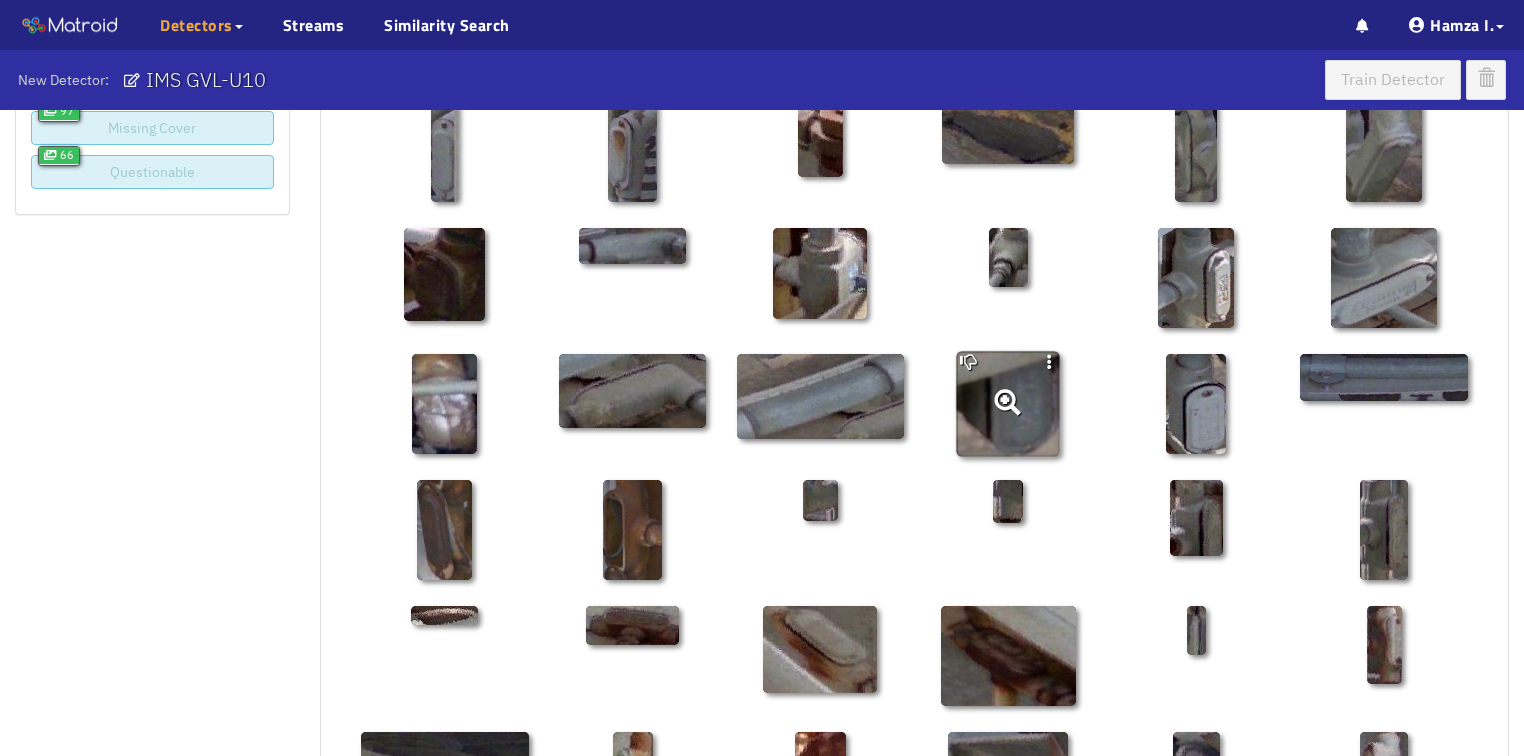 scroll, scrollTop: 240, scrollLeft: 0, axis: vertical 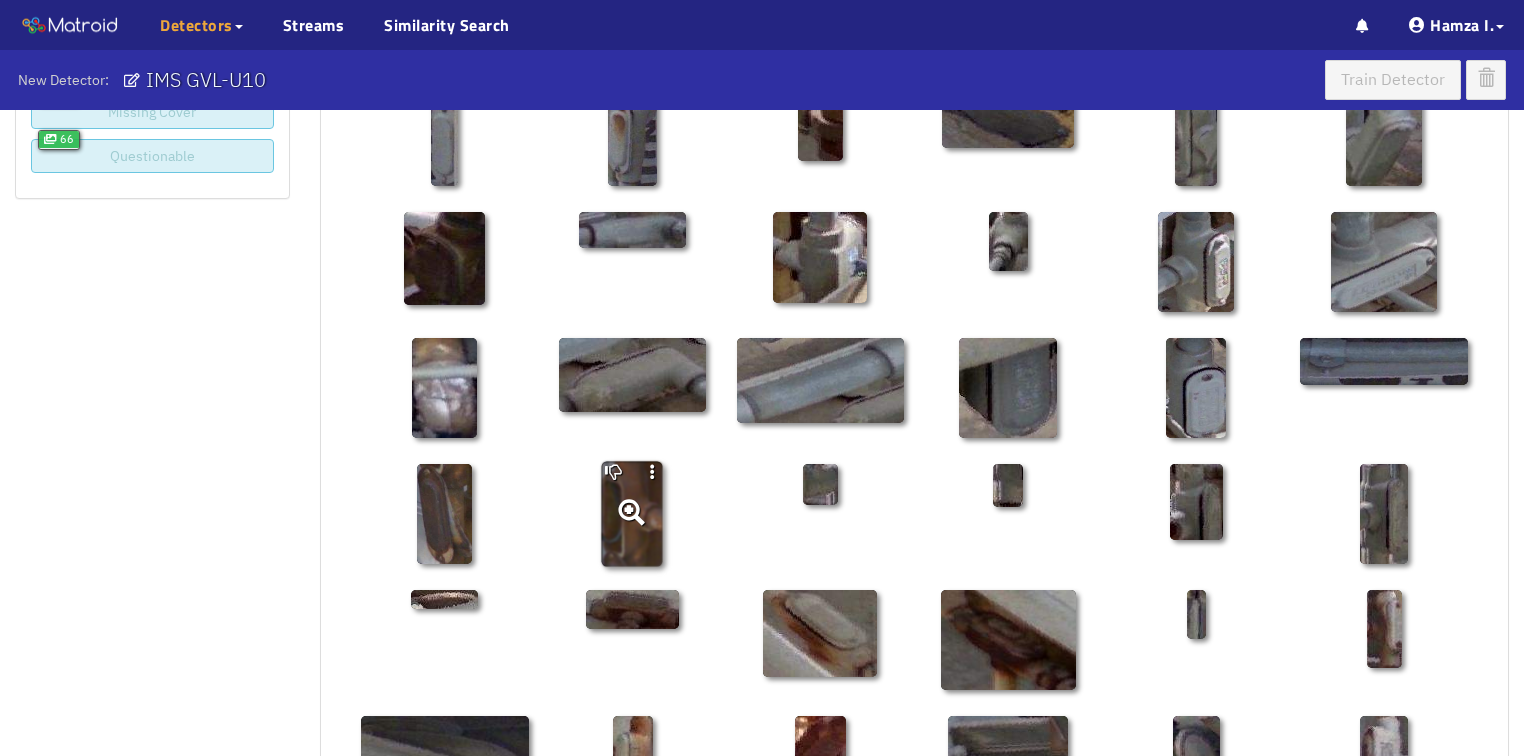 click 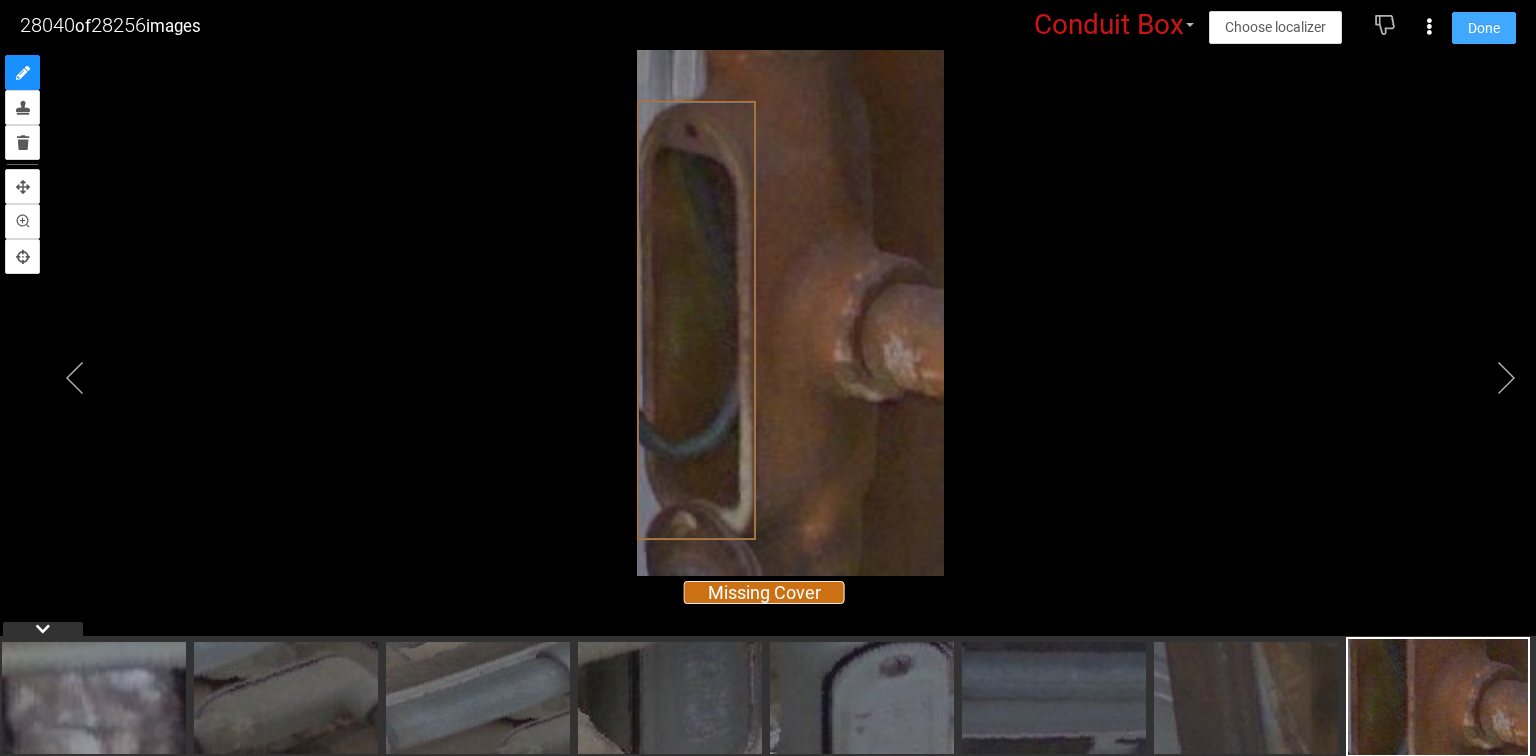 click on "Done" at bounding box center (1484, 28) 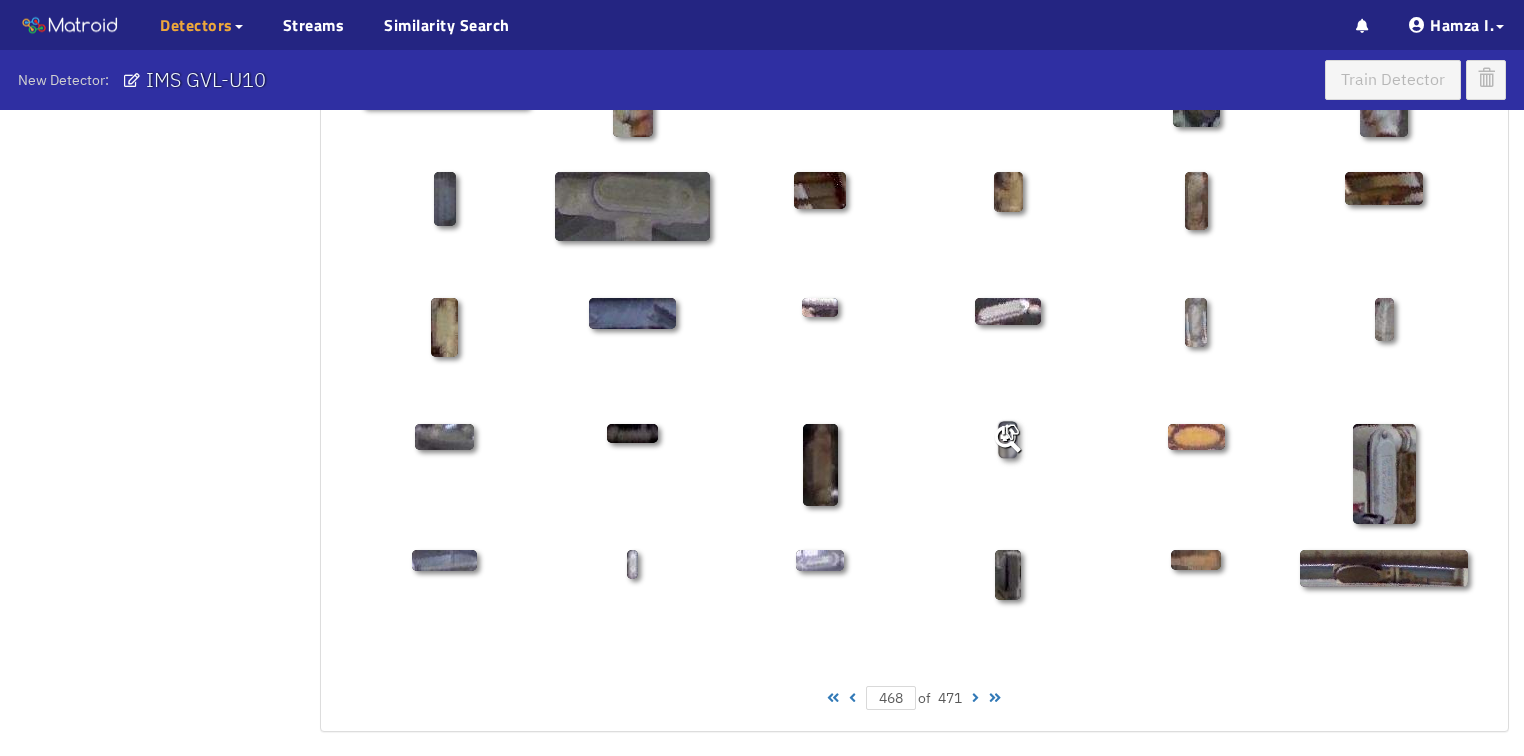 scroll, scrollTop: 1010, scrollLeft: 0, axis: vertical 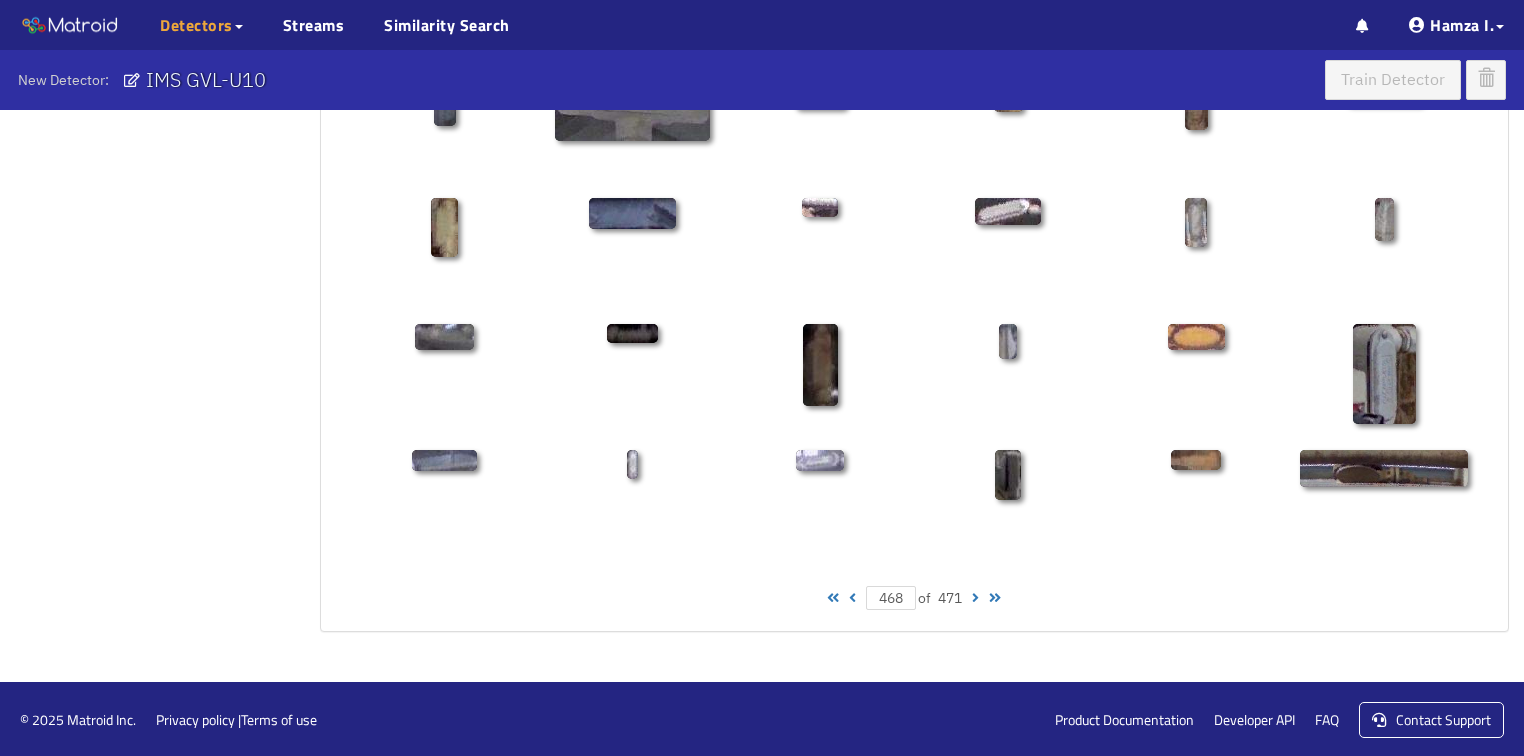 click at bounding box center [975, 598] 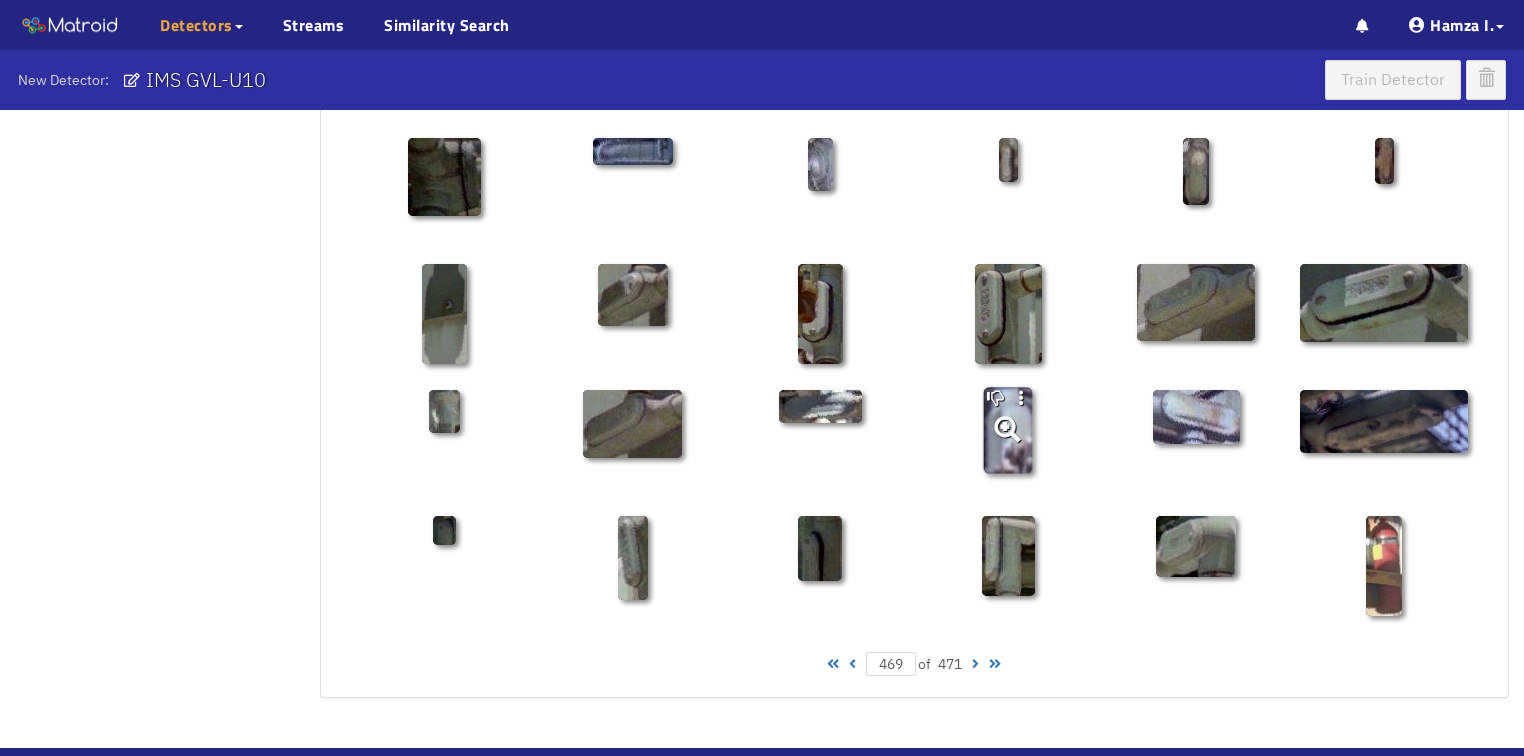 scroll, scrollTop: 1010, scrollLeft: 0, axis: vertical 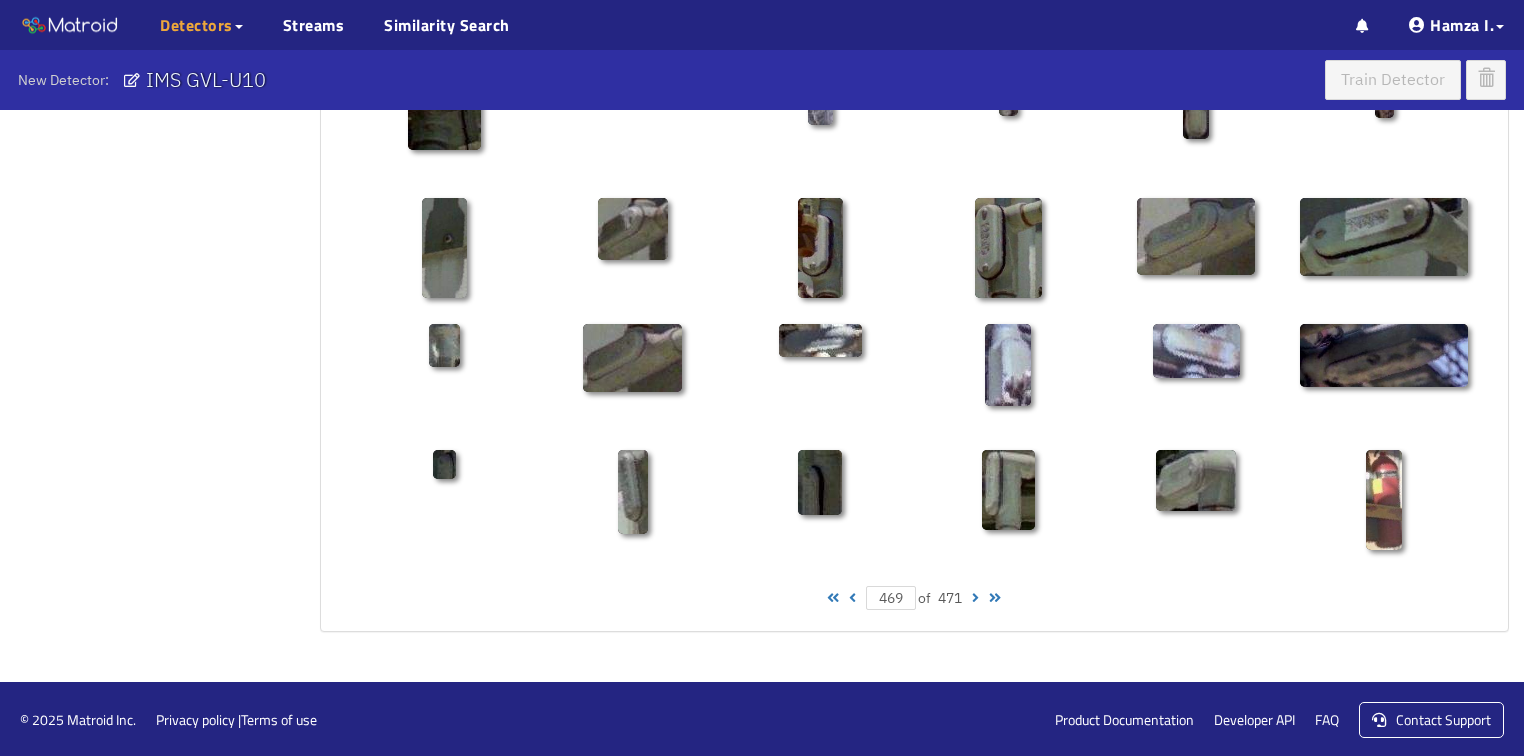 click at bounding box center [975, 598] 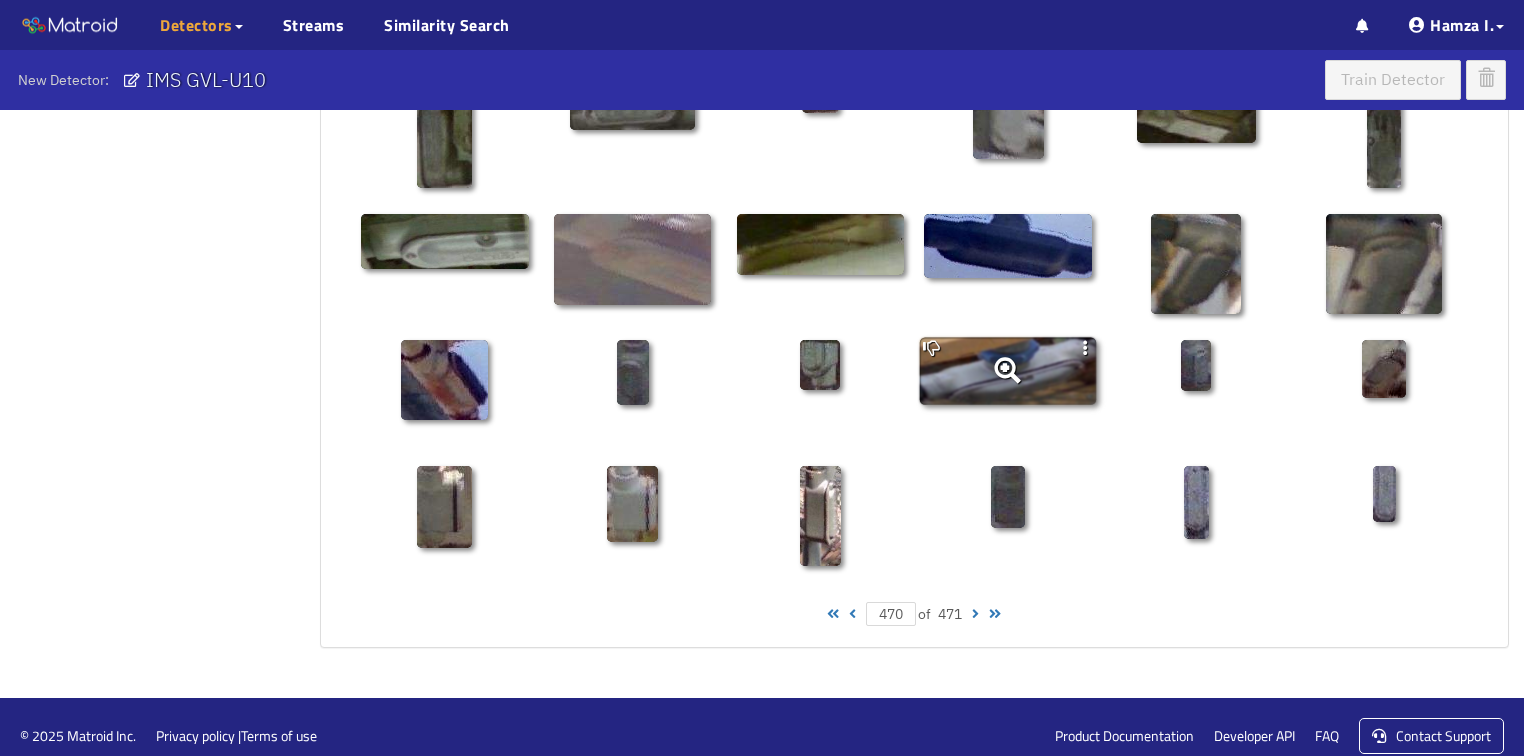 scroll, scrollTop: 1010, scrollLeft: 0, axis: vertical 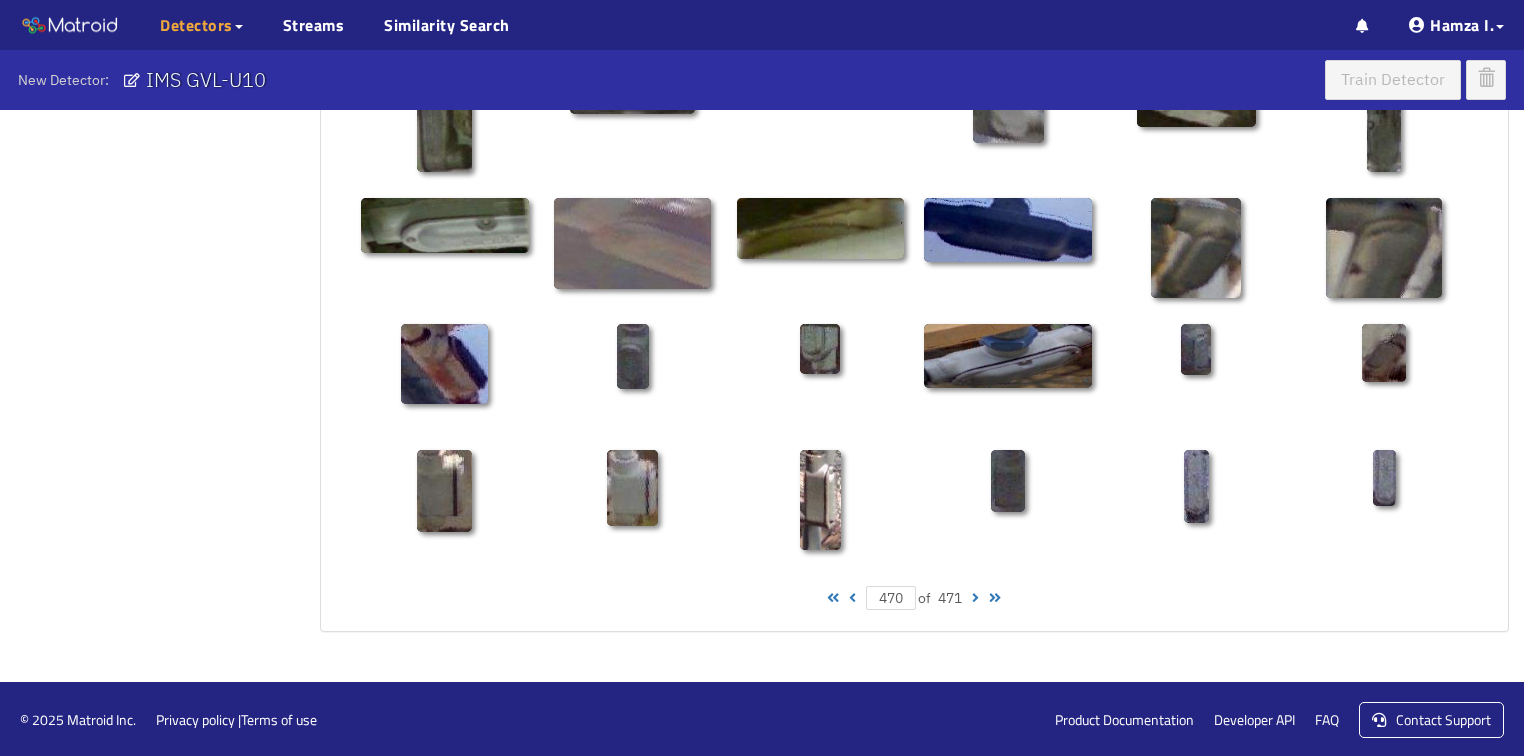 click at bounding box center [975, 598] 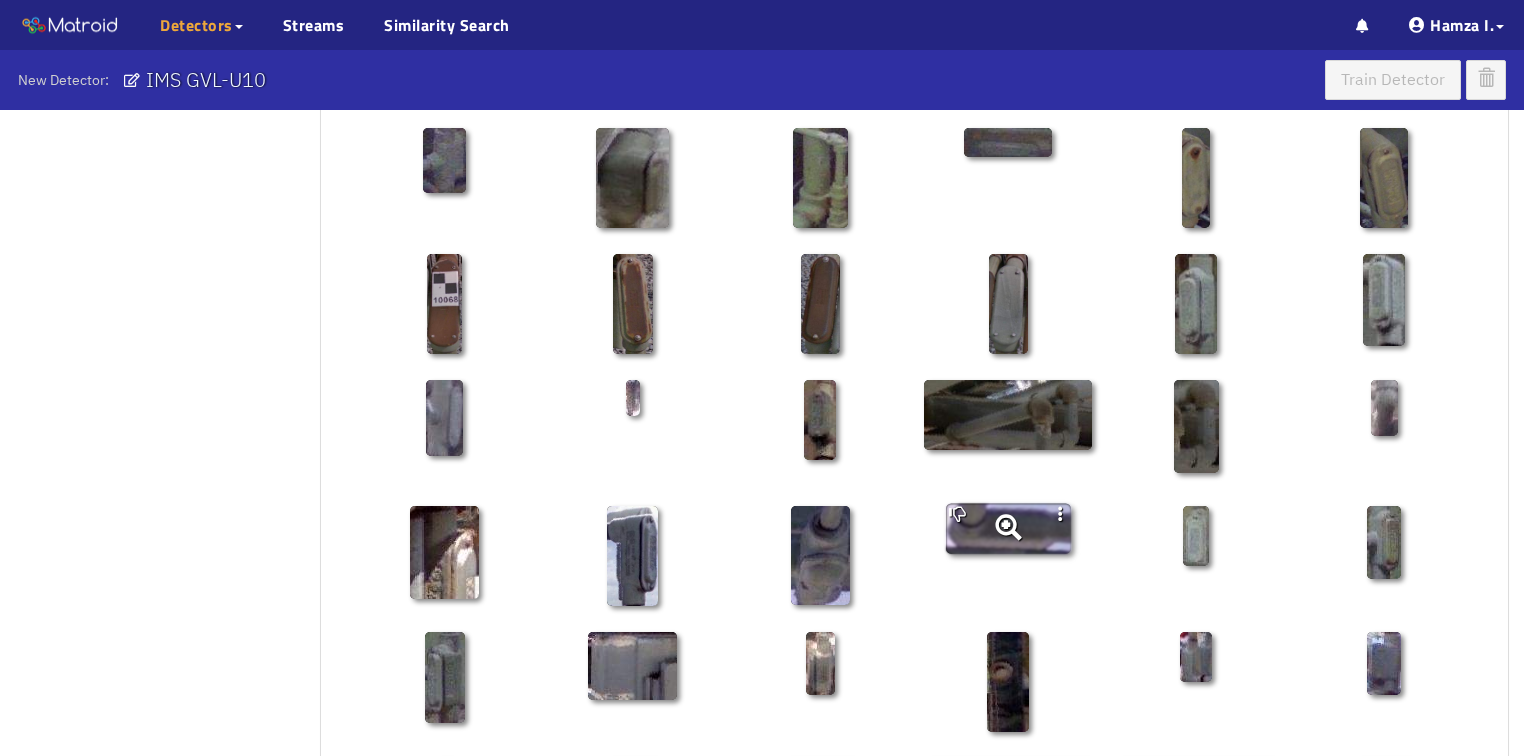 scroll, scrollTop: 0, scrollLeft: 0, axis: both 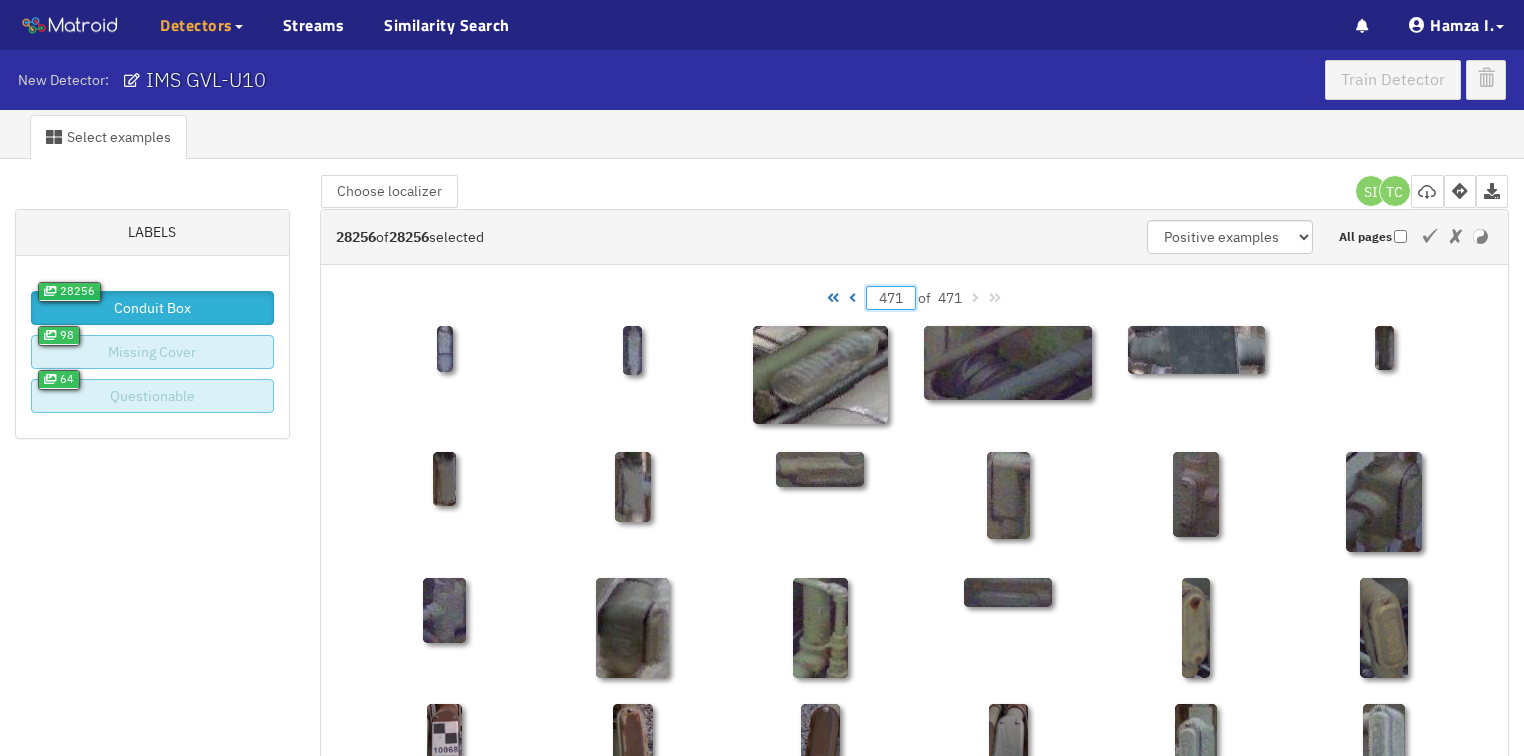 click on "471" at bounding box center [891, 298] 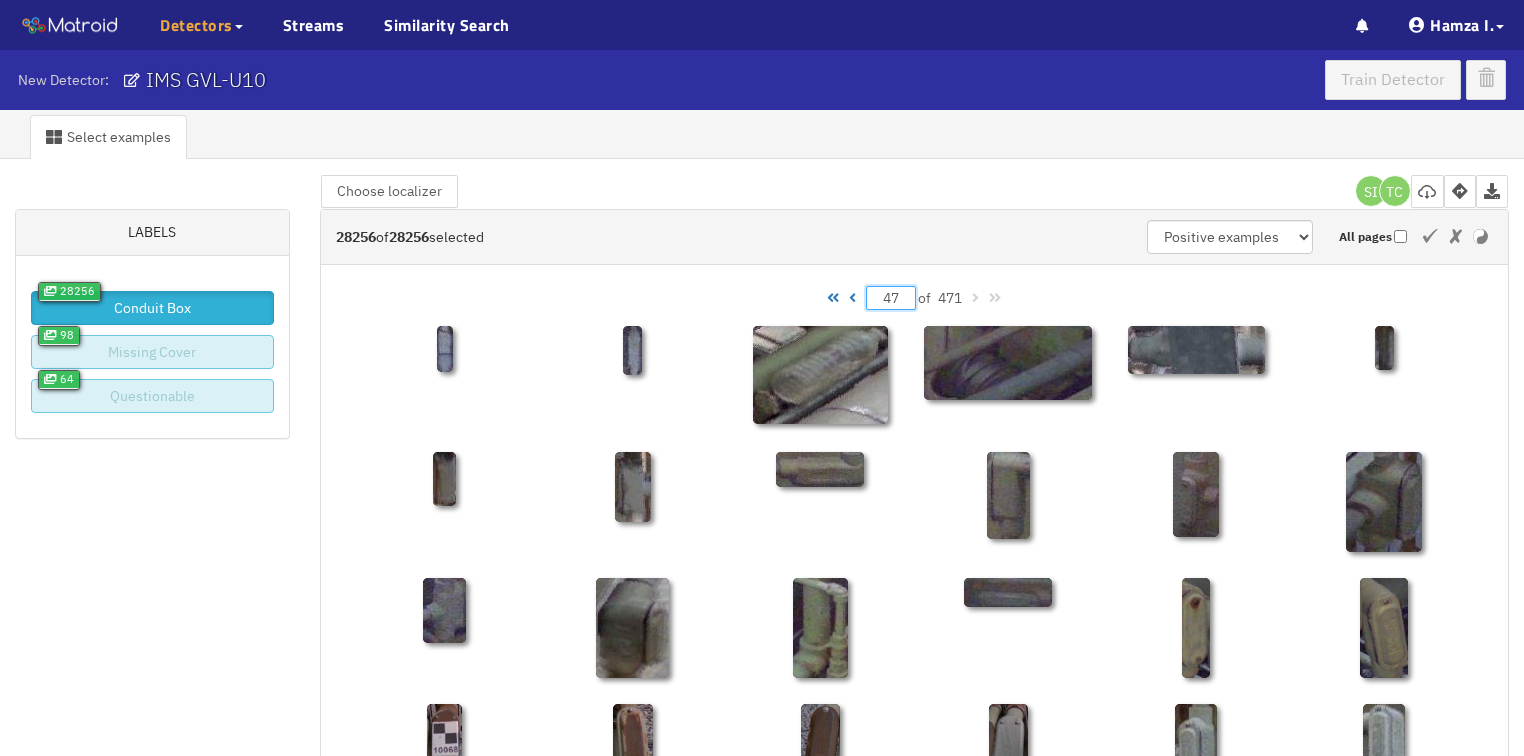 type on "4" 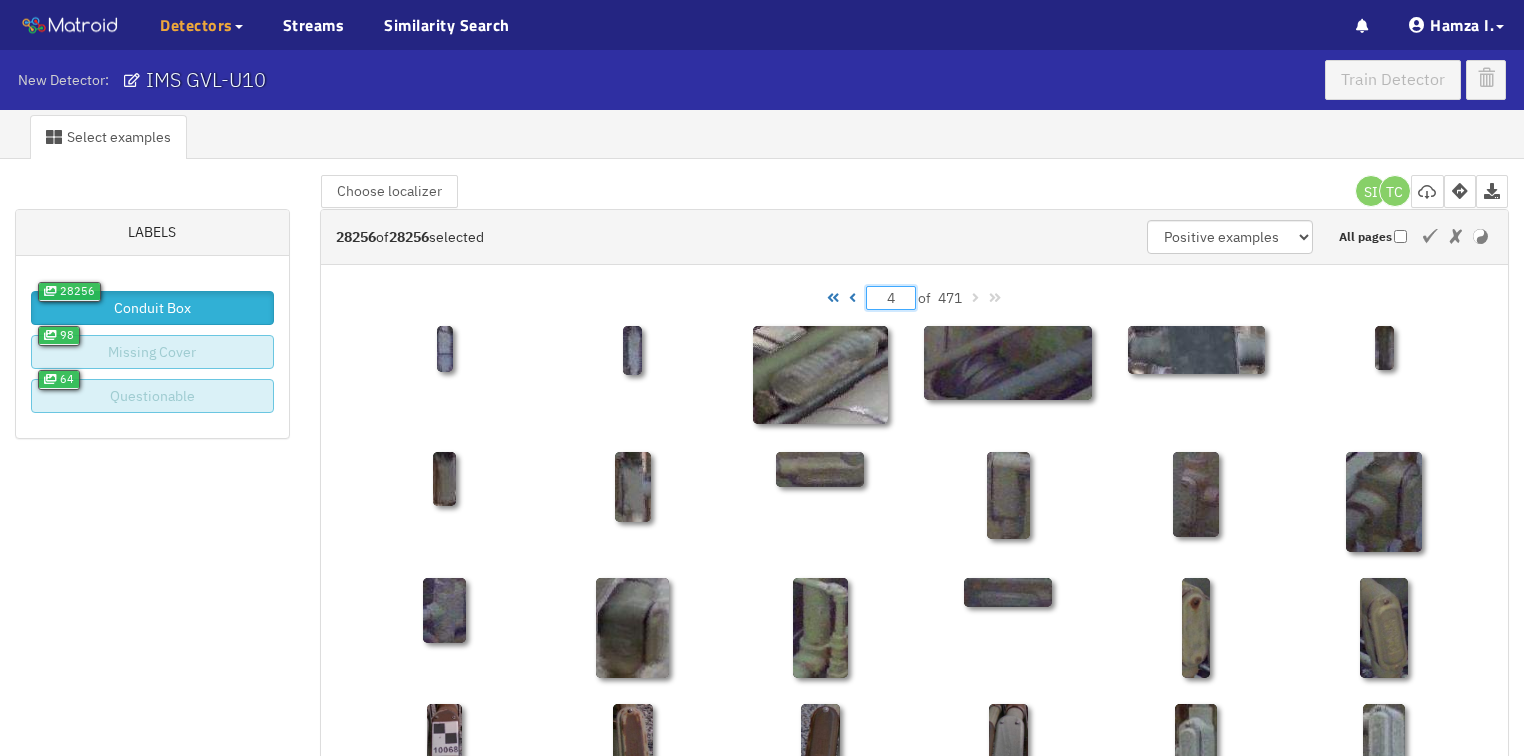 type 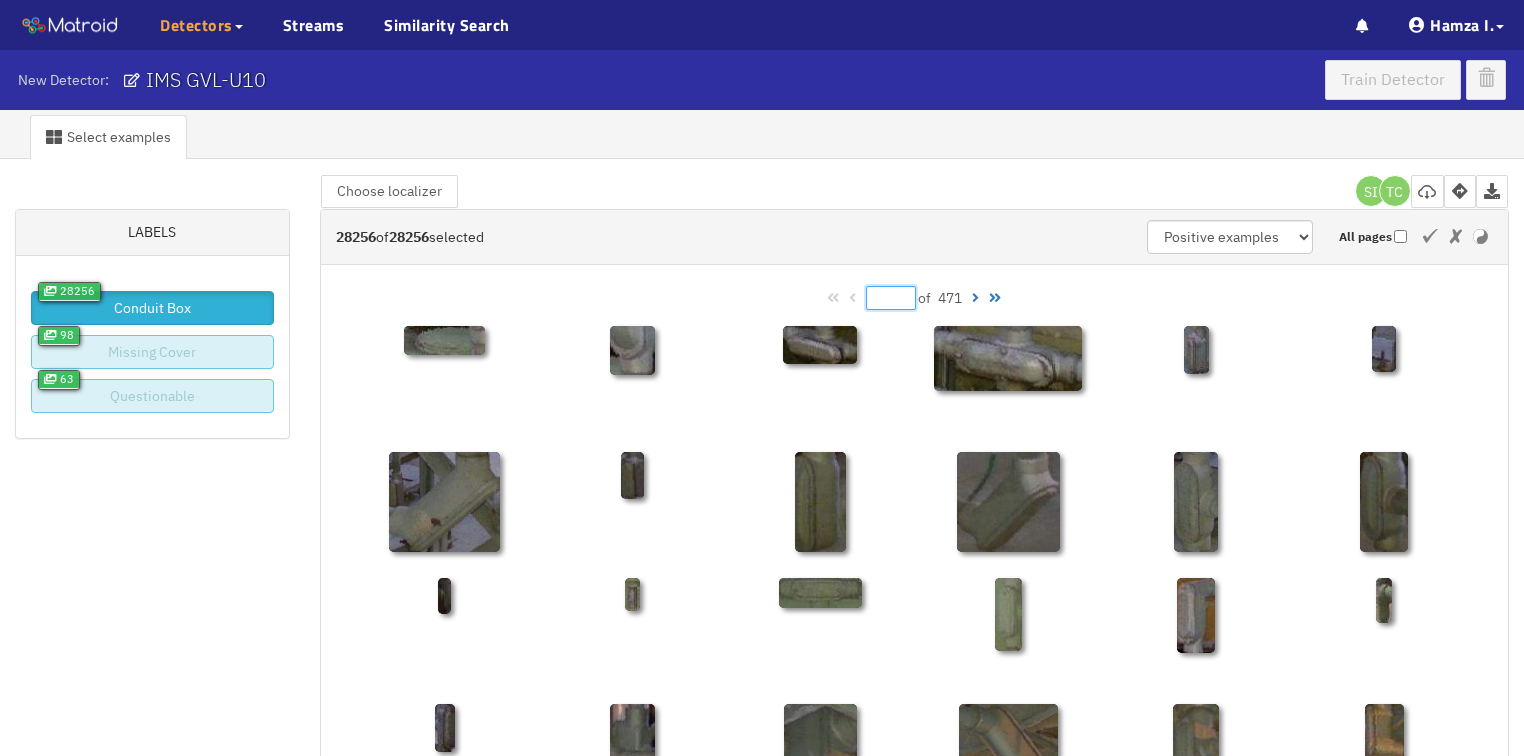 type on "1" 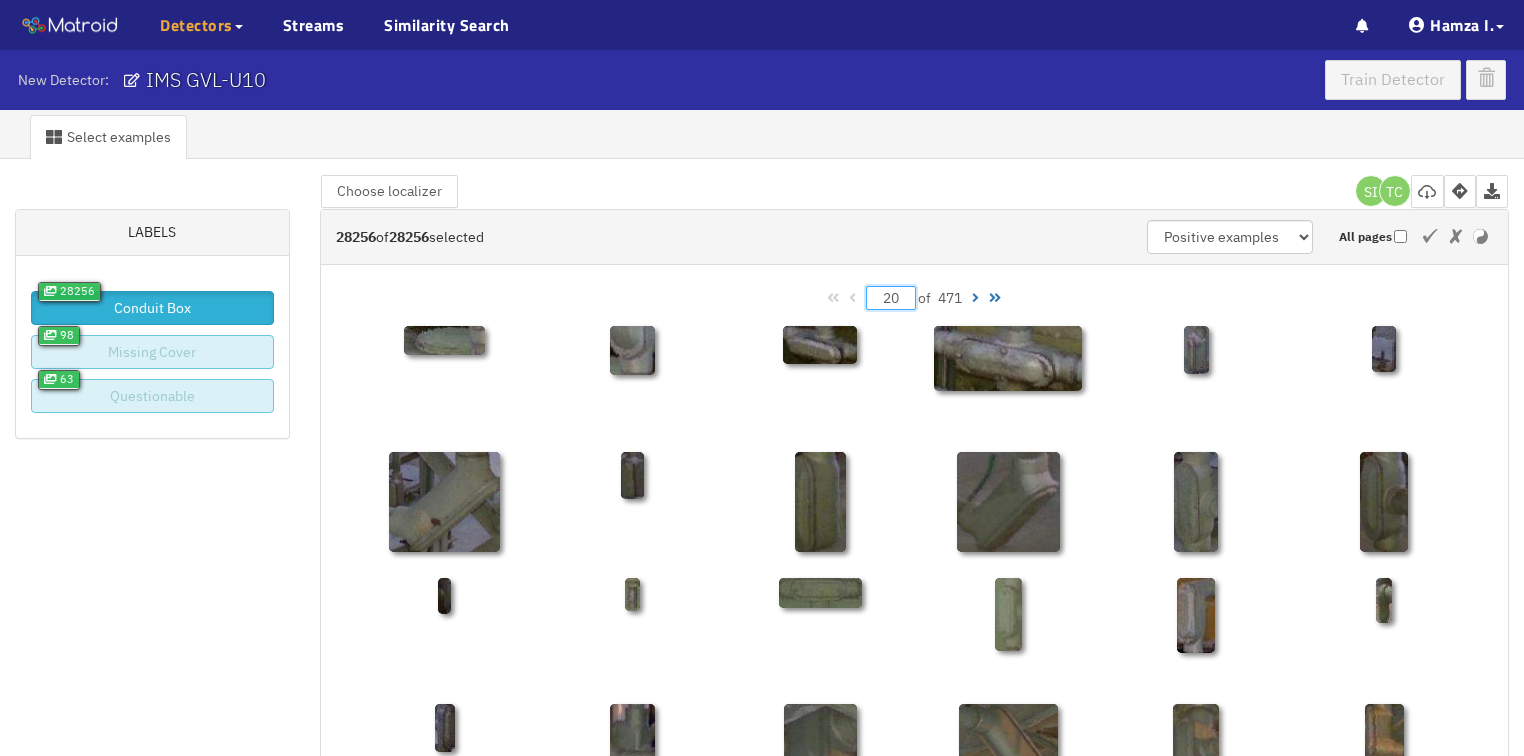 type on "200" 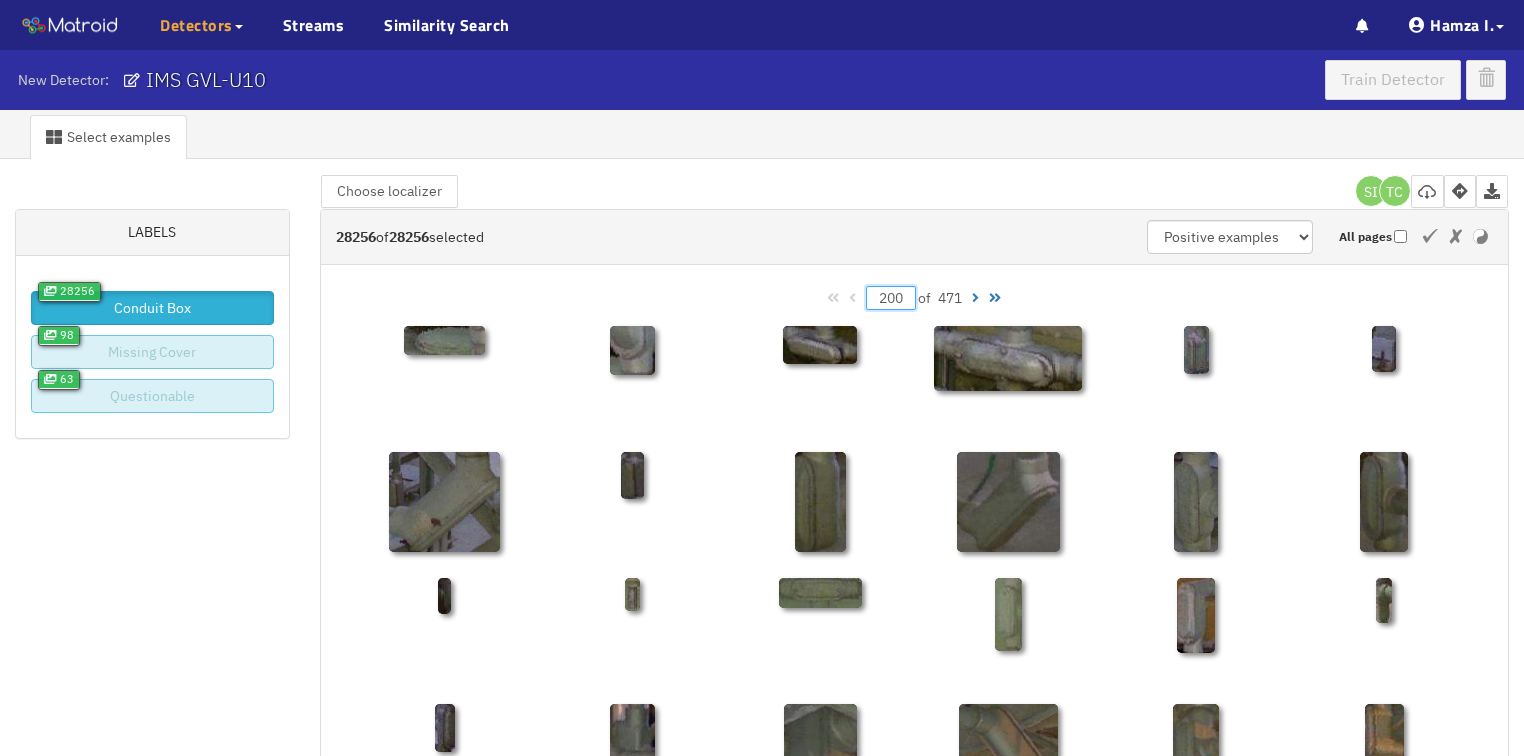 type on "200" 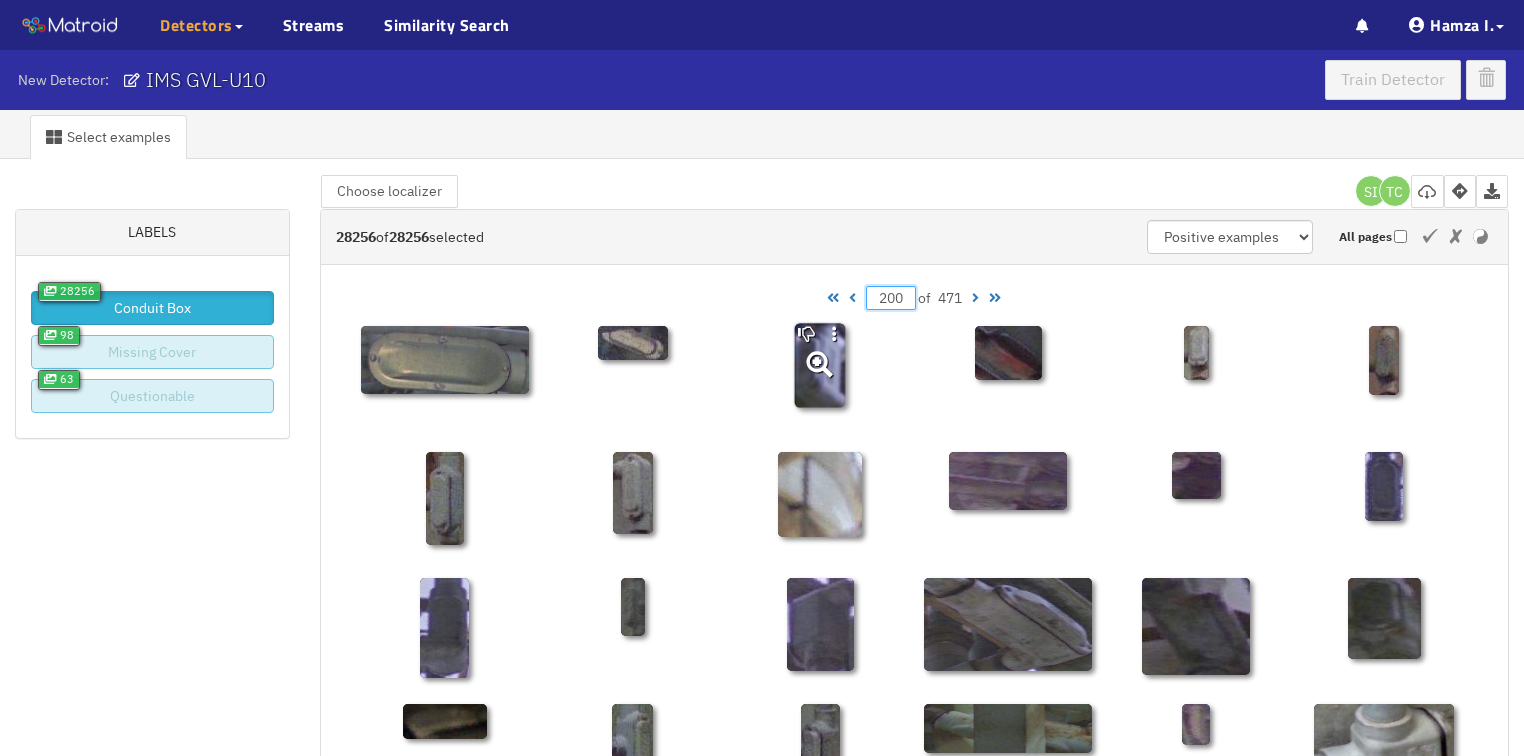click on "Select examples Labels 28256 Conduit Box 98 Missing Cover 63 Questionable 28256  of  28256  selected Positive examples Negative examples  Upload images All pages Choose localizer Collaborators  SI TC 200  of 471 200  of 471" at bounding box center (762, 856) 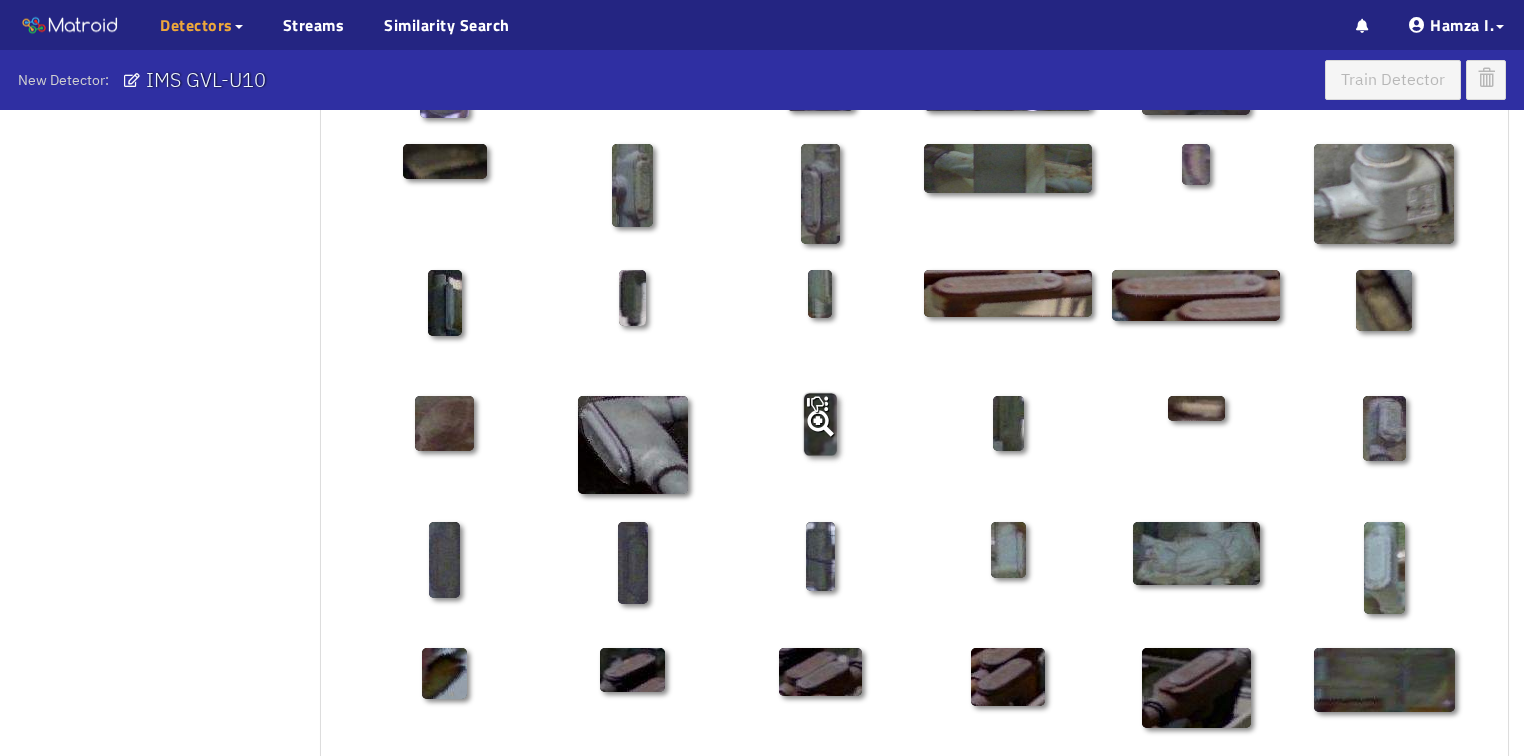 scroll, scrollTop: 1010, scrollLeft: 0, axis: vertical 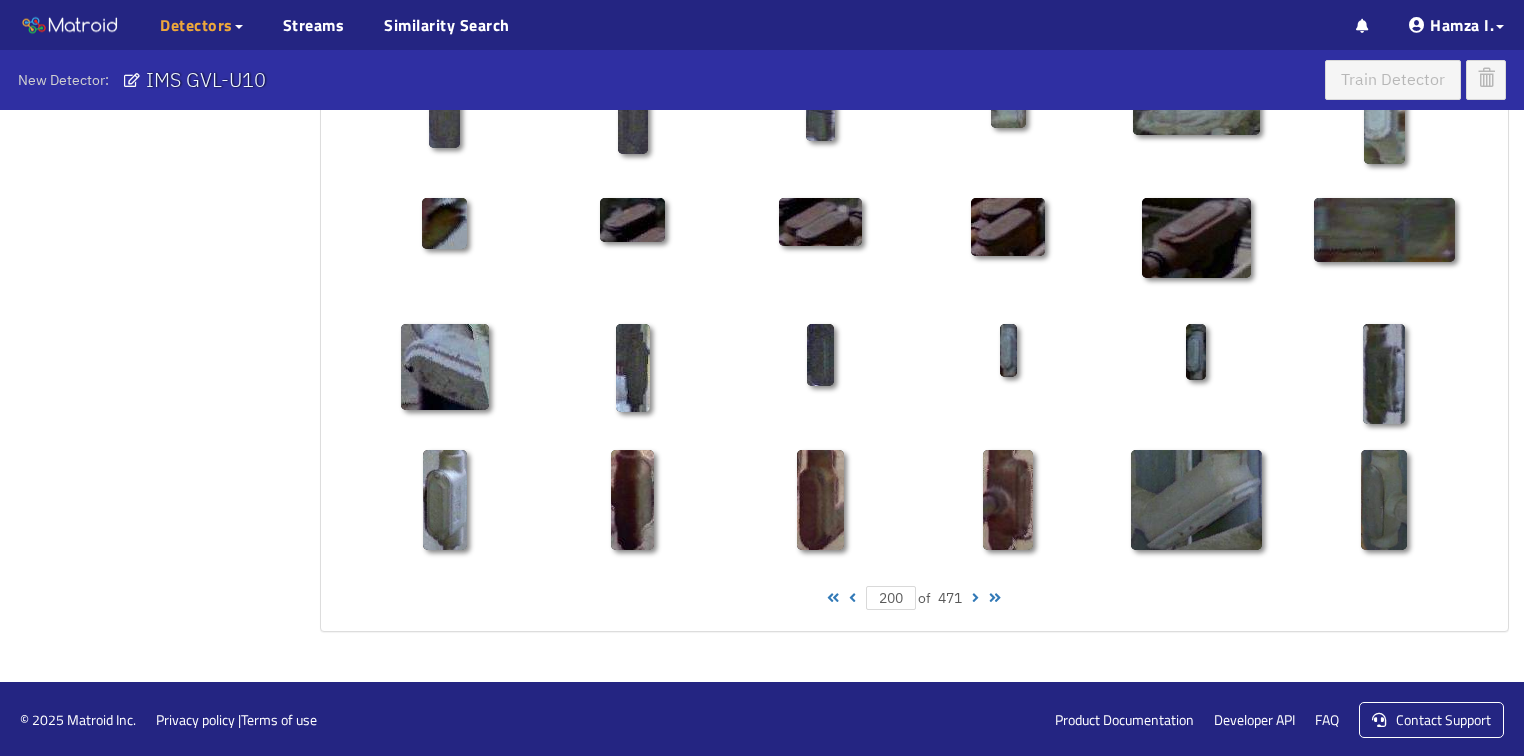 click on "200  of 471" at bounding box center [914, 598] 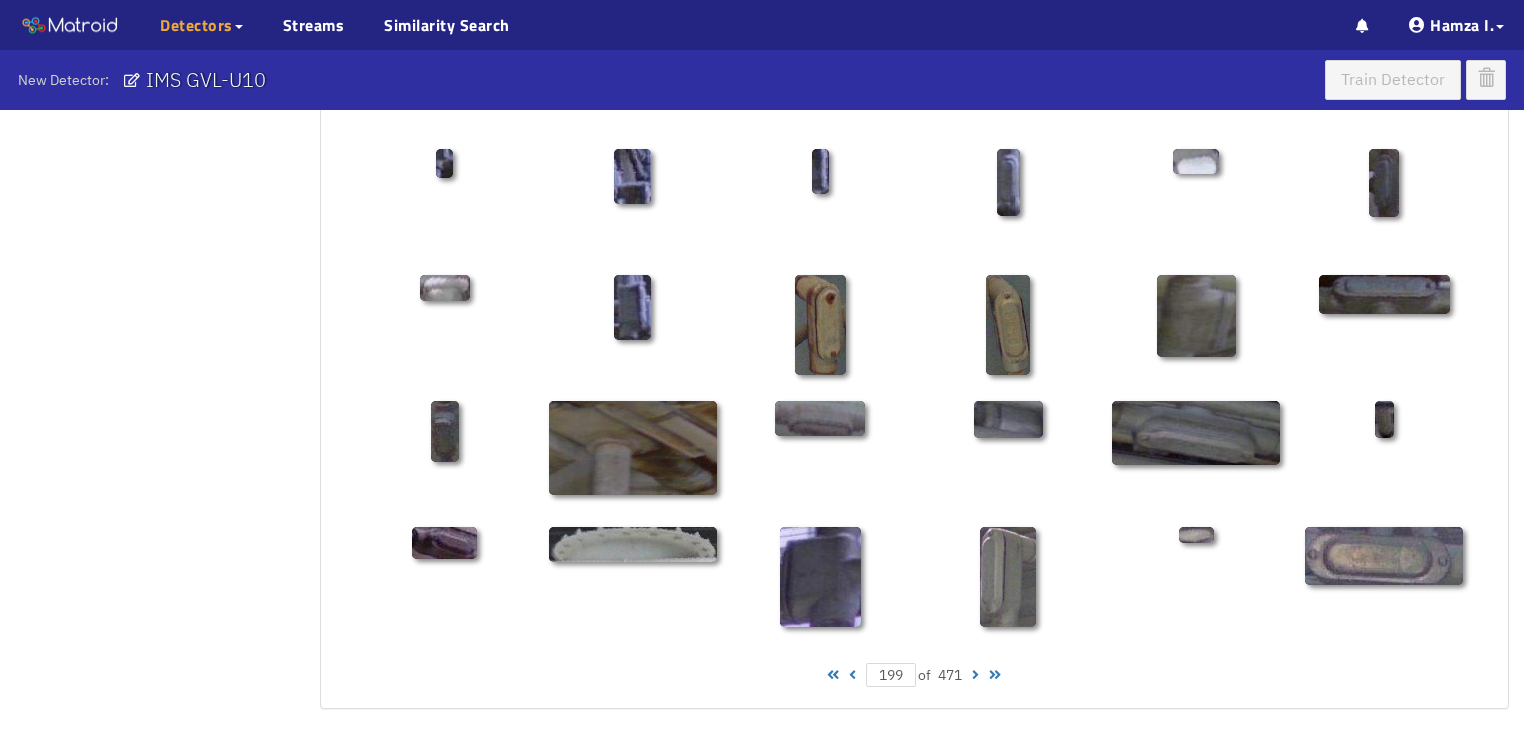 scroll, scrollTop: 1010, scrollLeft: 0, axis: vertical 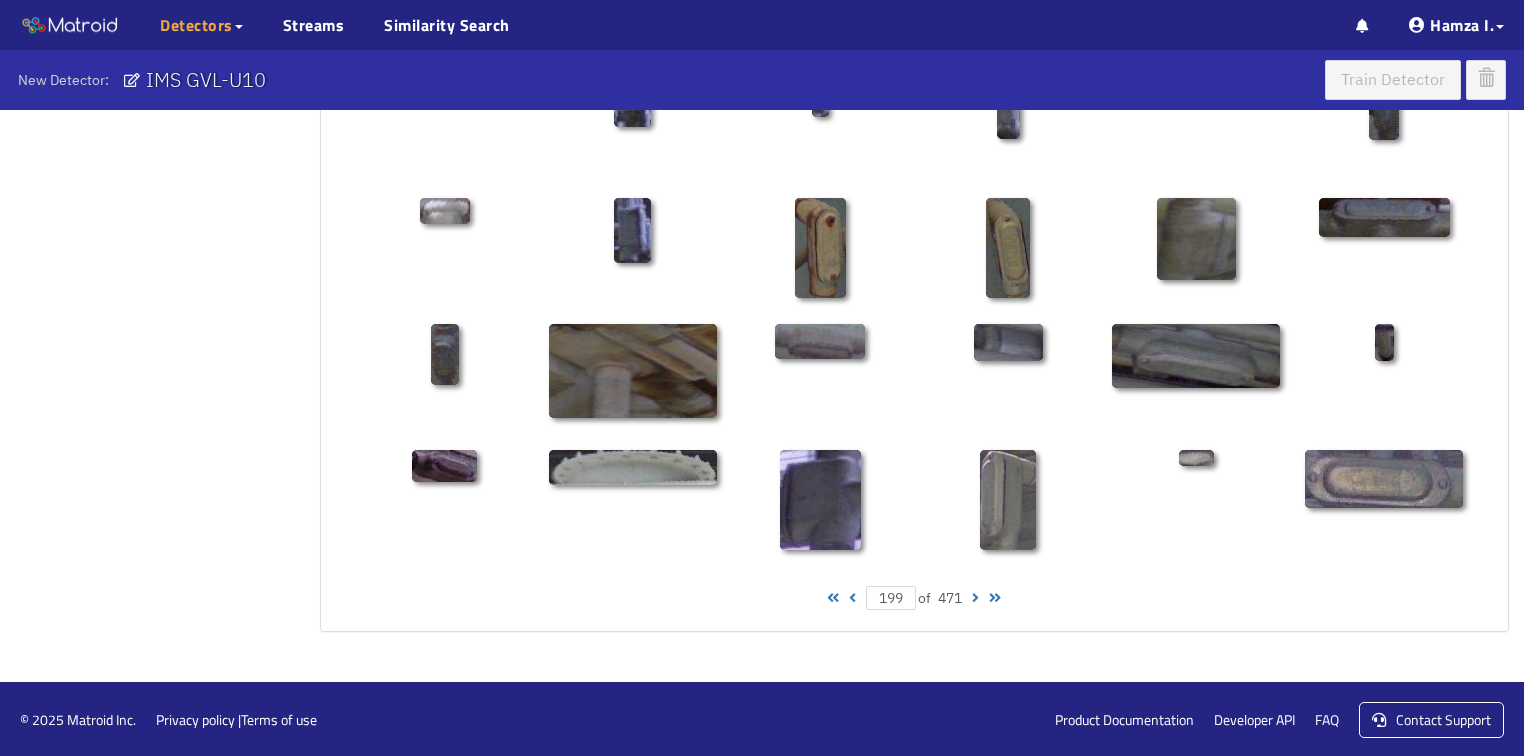 click on "199  of 471" at bounding box center (914, 598) 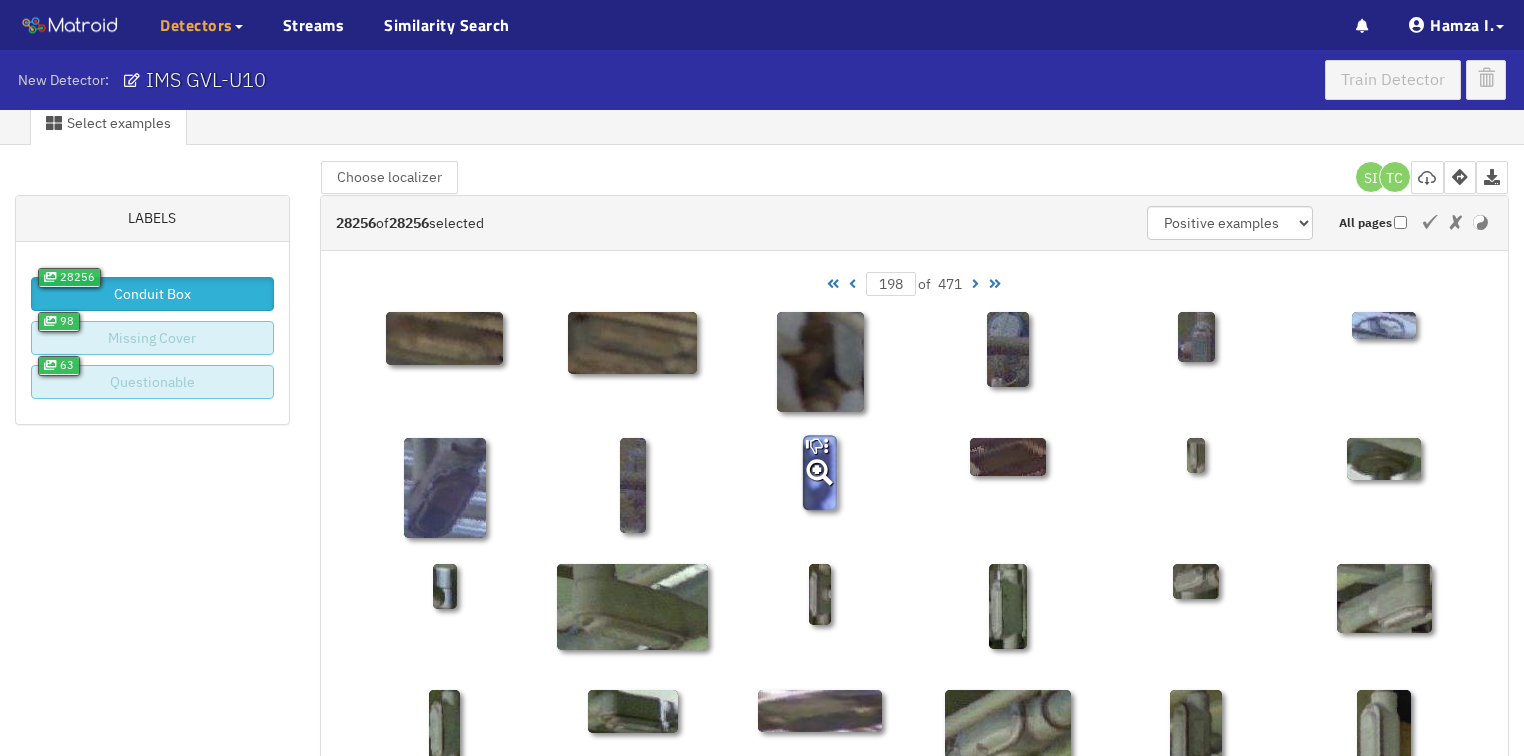 scroll, scrollTop: 0, scrollLeft: 0, axis: both 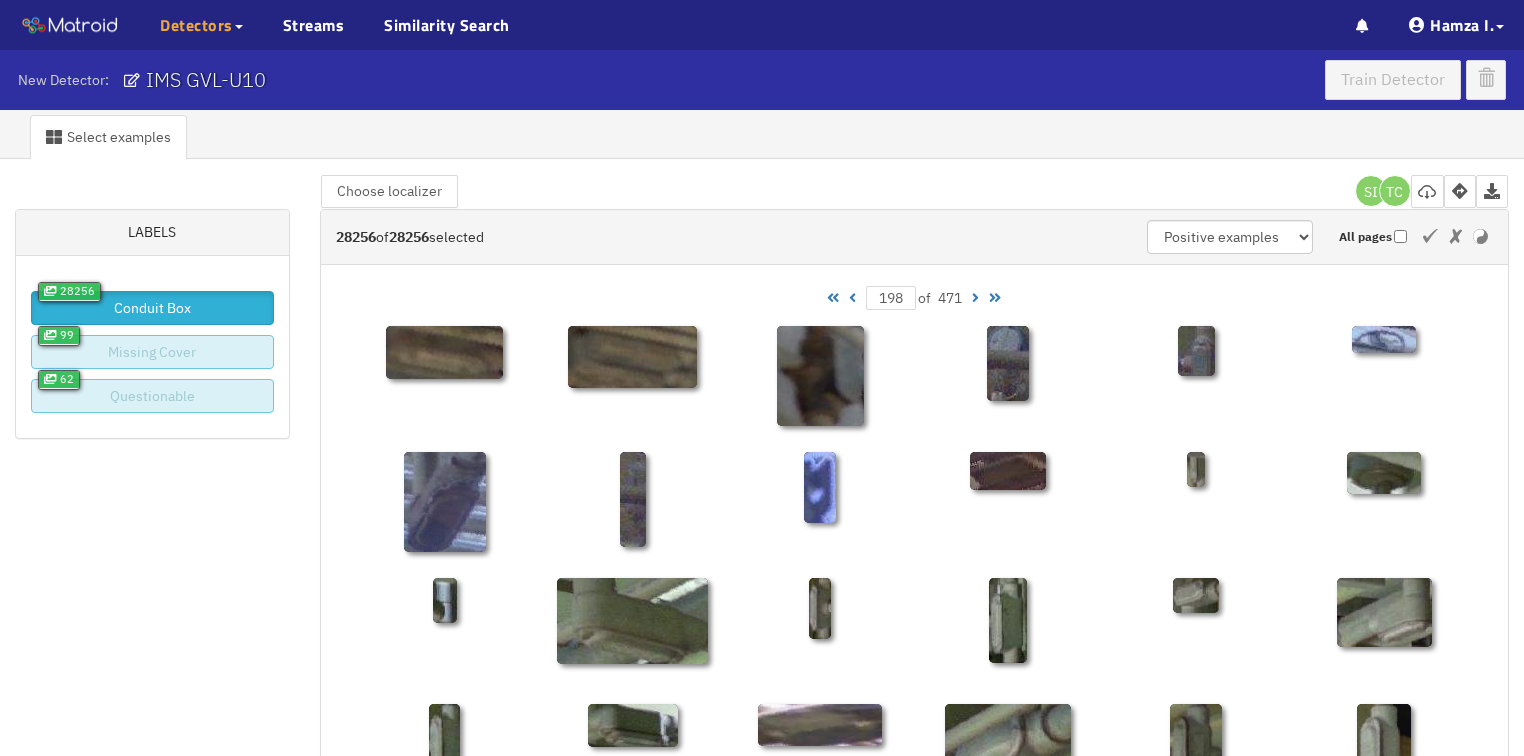 click at bounding box center [852, 298] 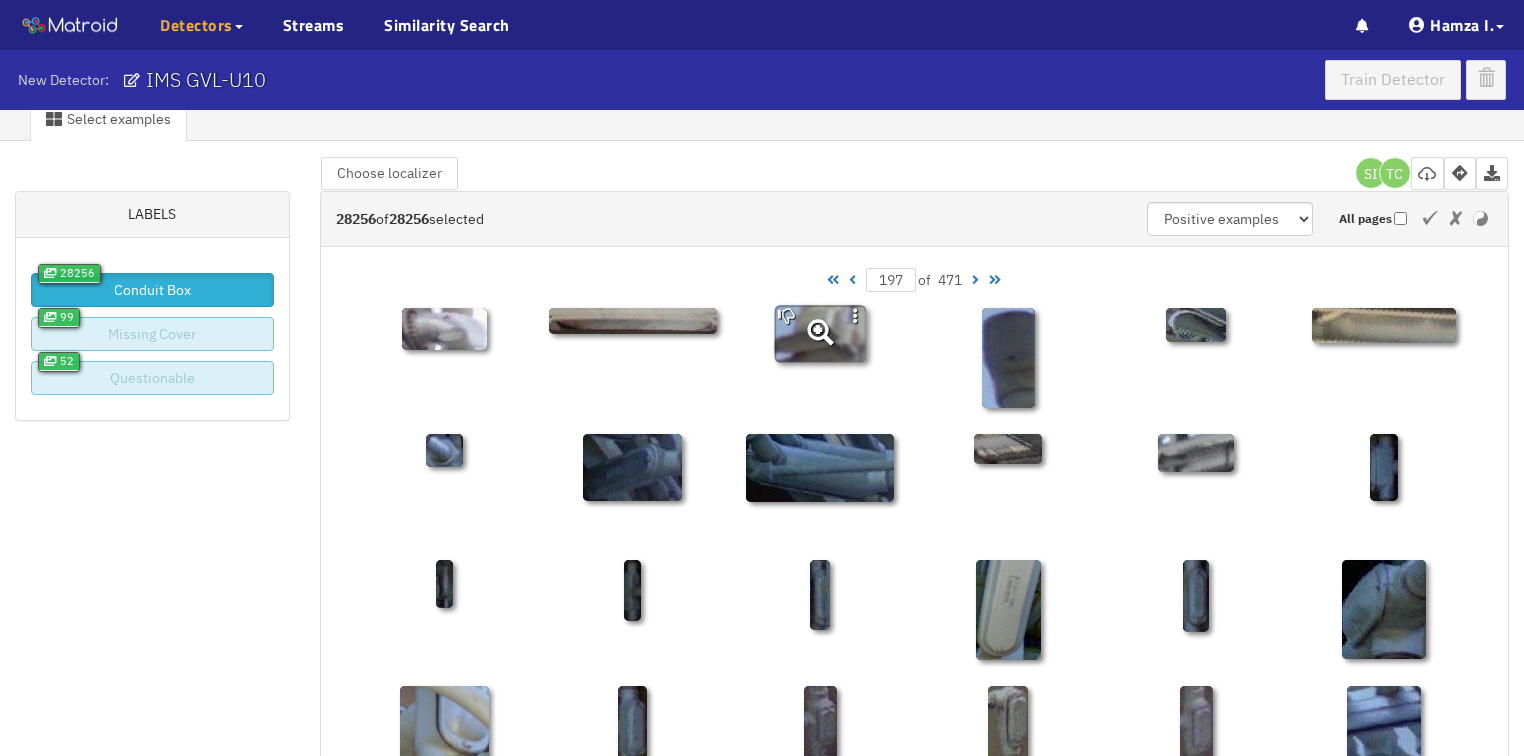 scroll, scrollTop: 0, scrollLeft: 0, axis: both 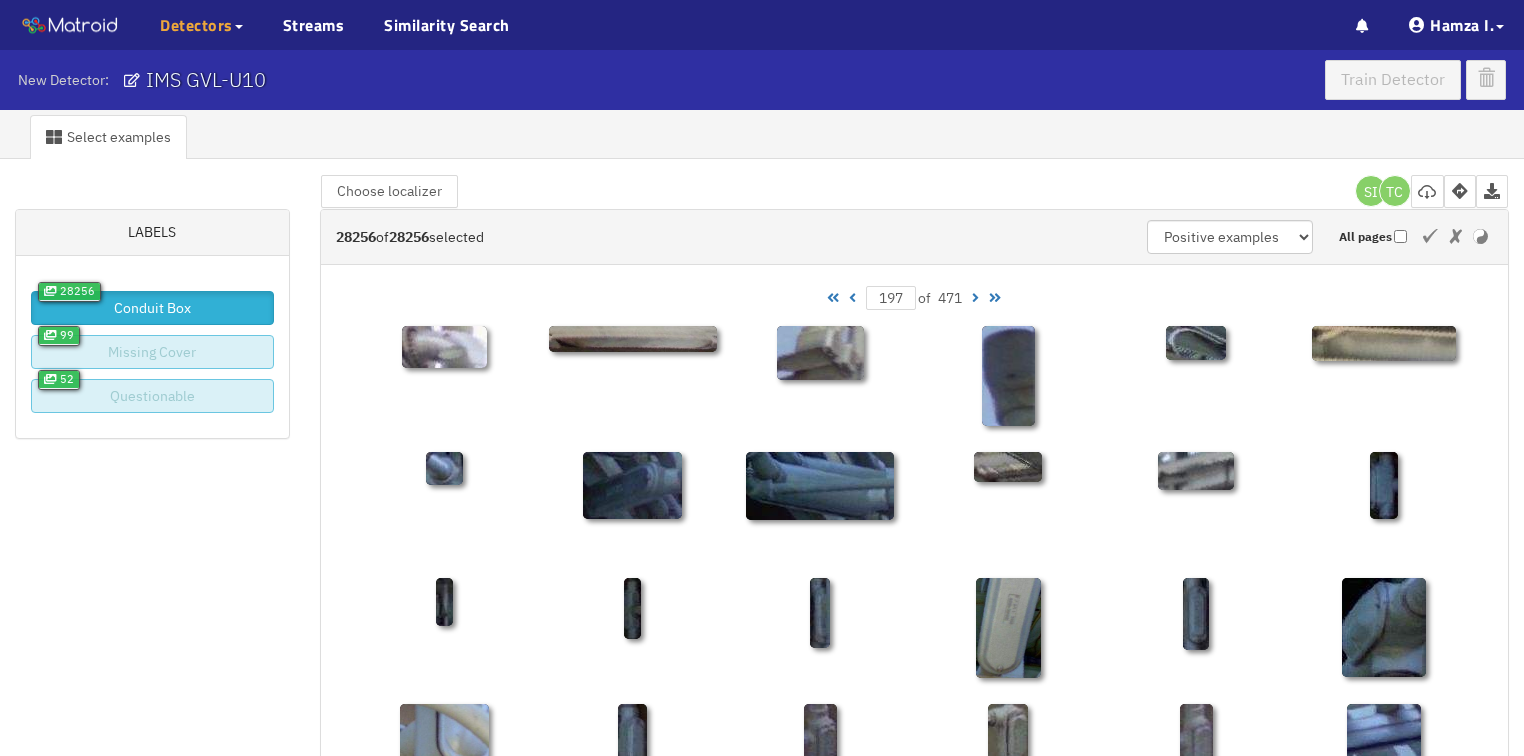 click at bounding box center [852, 298] 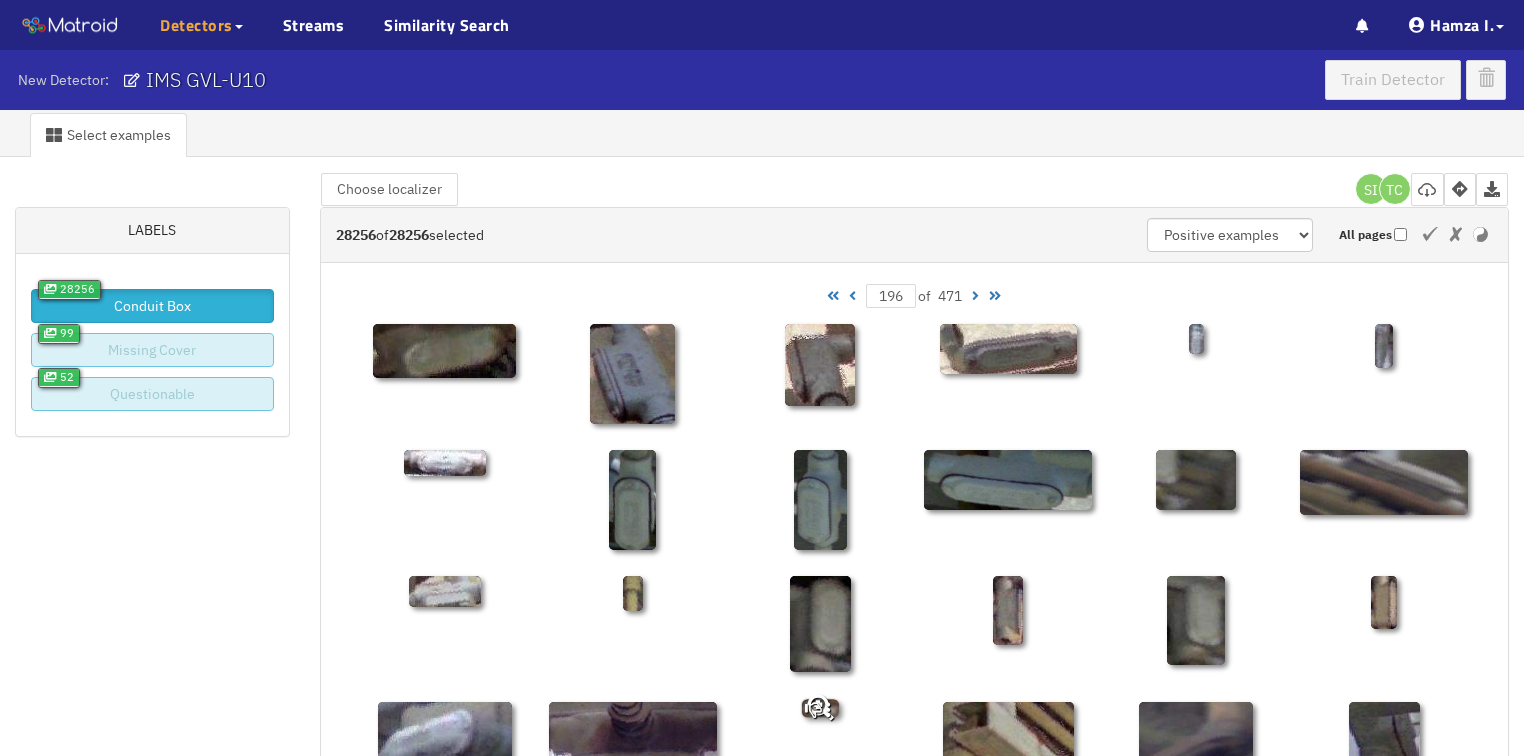 scroll, scrollTop: 0, scrollLeft: 0, axis: both 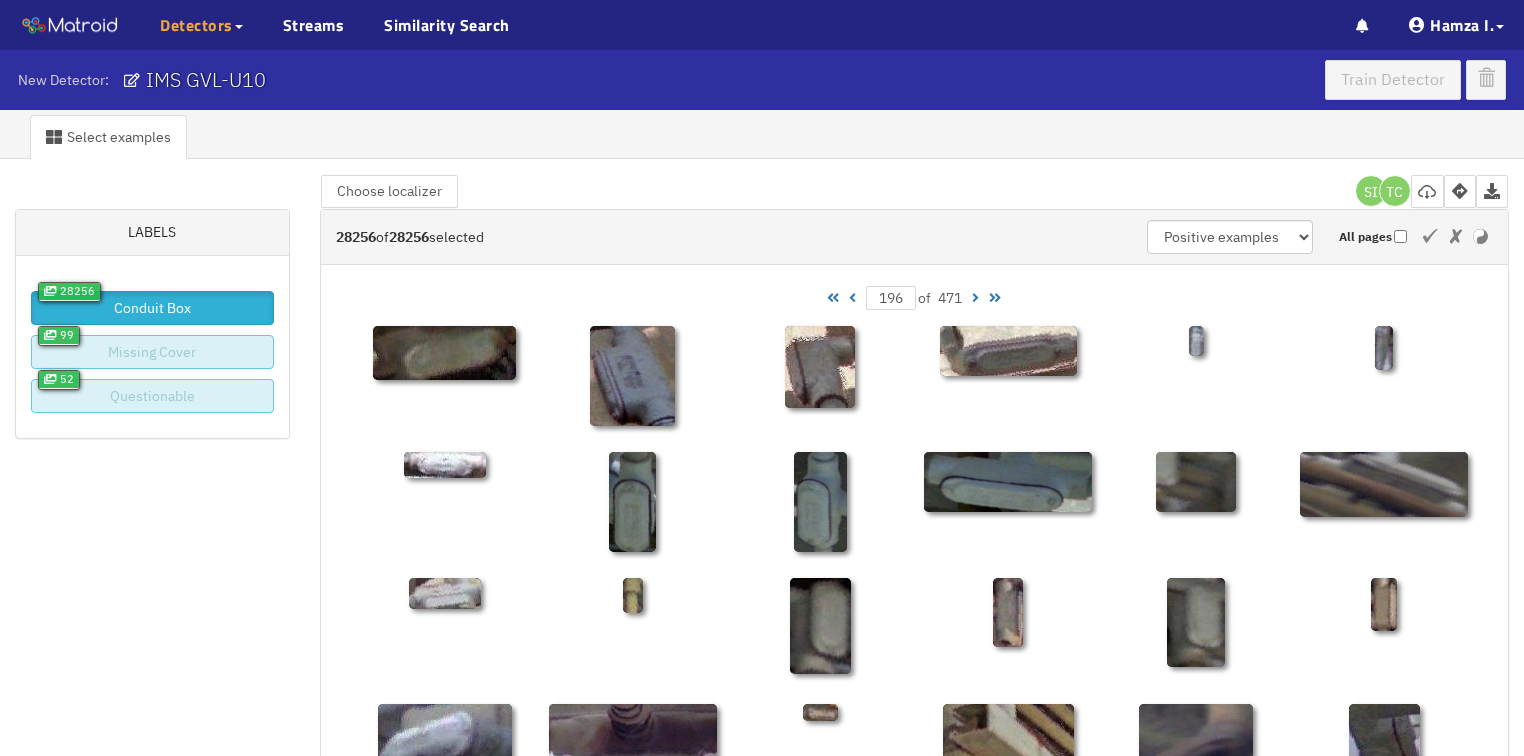 click at bounding box center (852, 298) 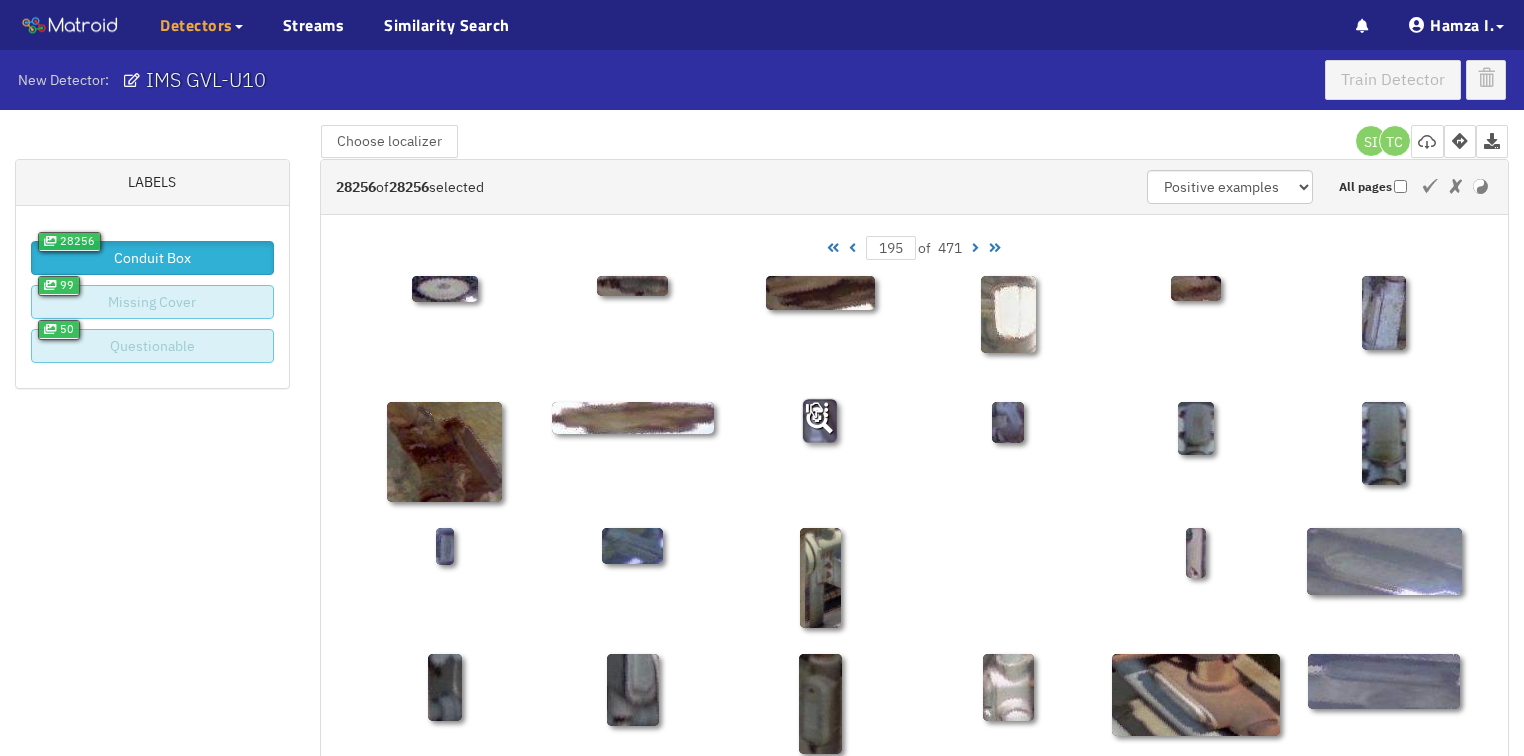 scroll, scrollTop: 0, scrollLeft: 0, axis: both 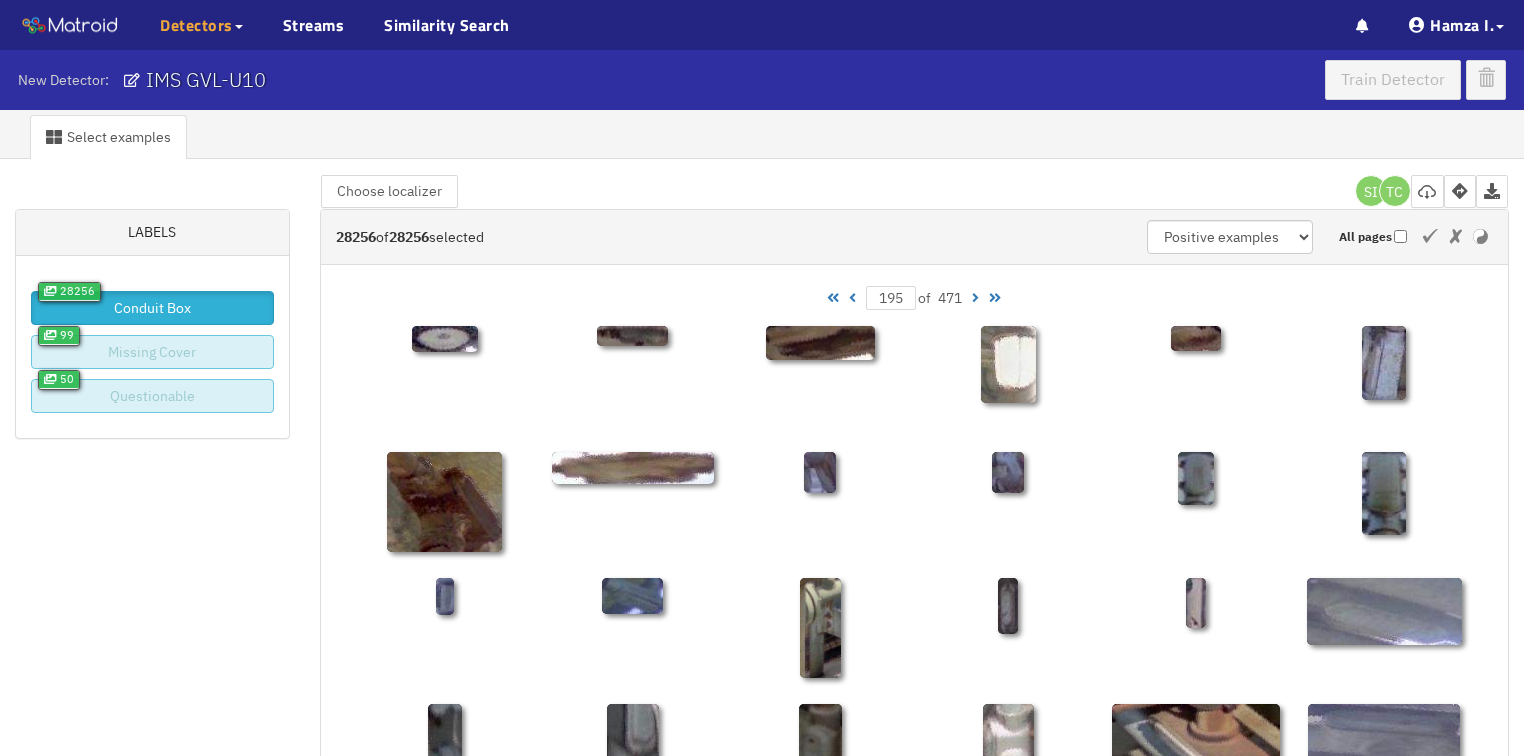 click at bounding box center (852, 298) 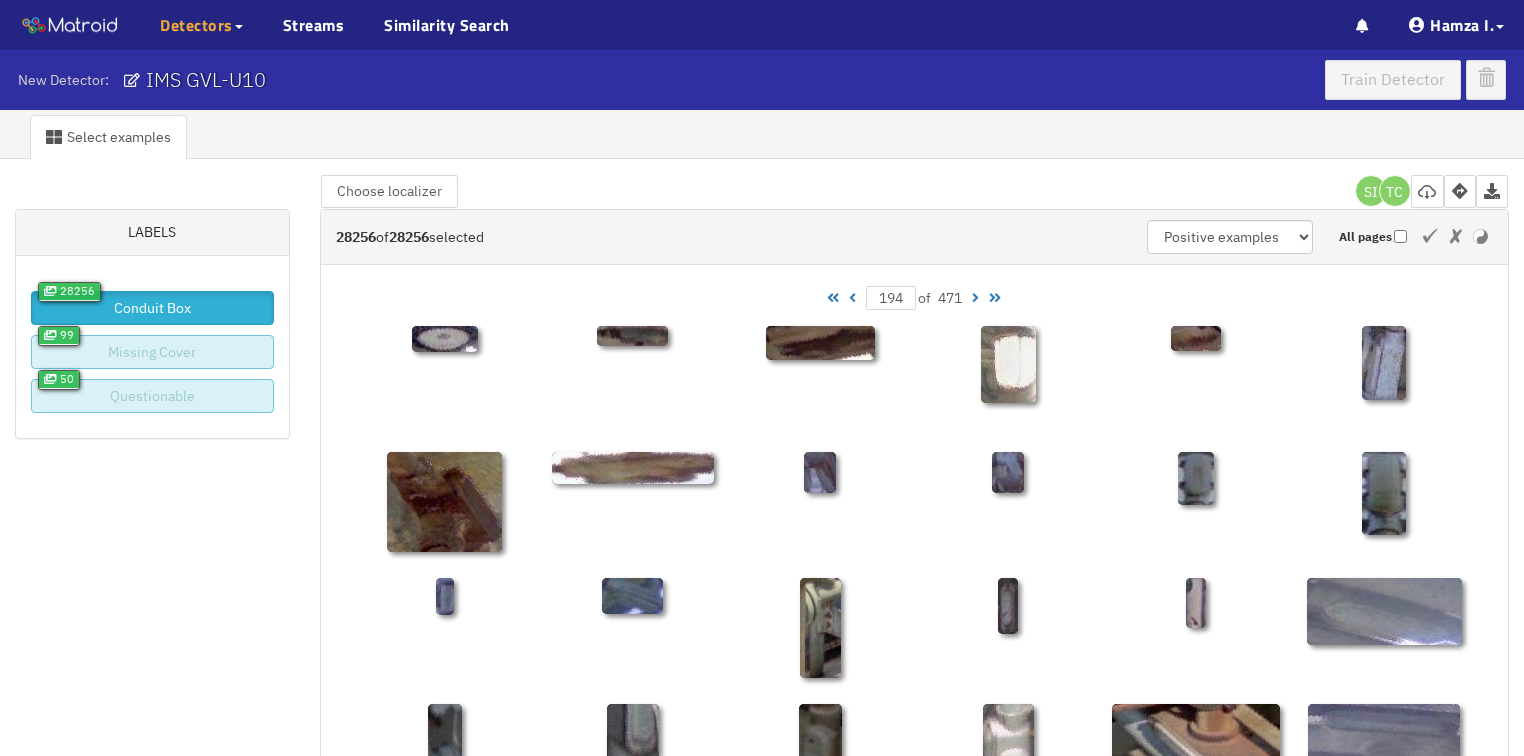type on "194" 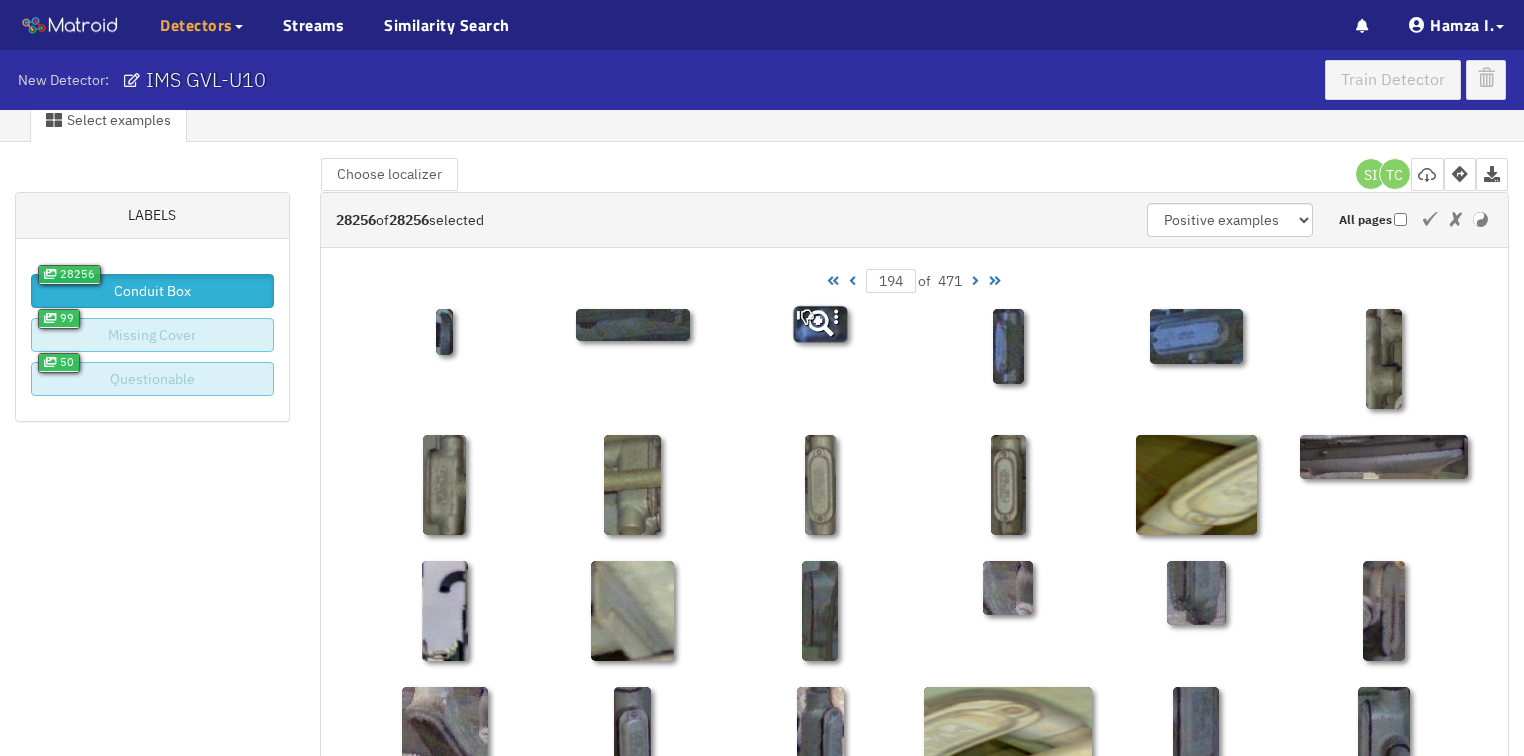 scroll, scrollTop: 0, scrollLeft: 0, axis: both 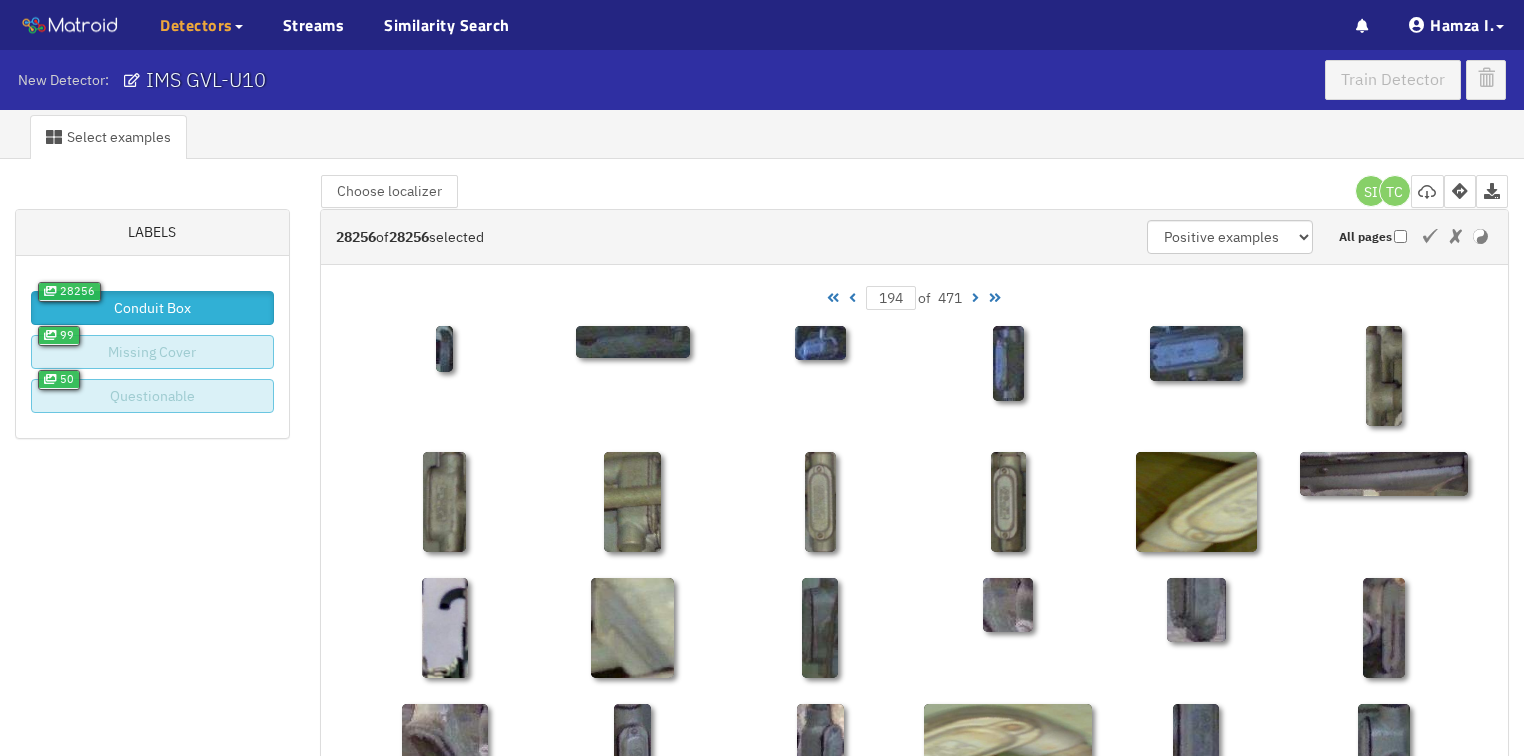 click at bounding box center (852, 298) 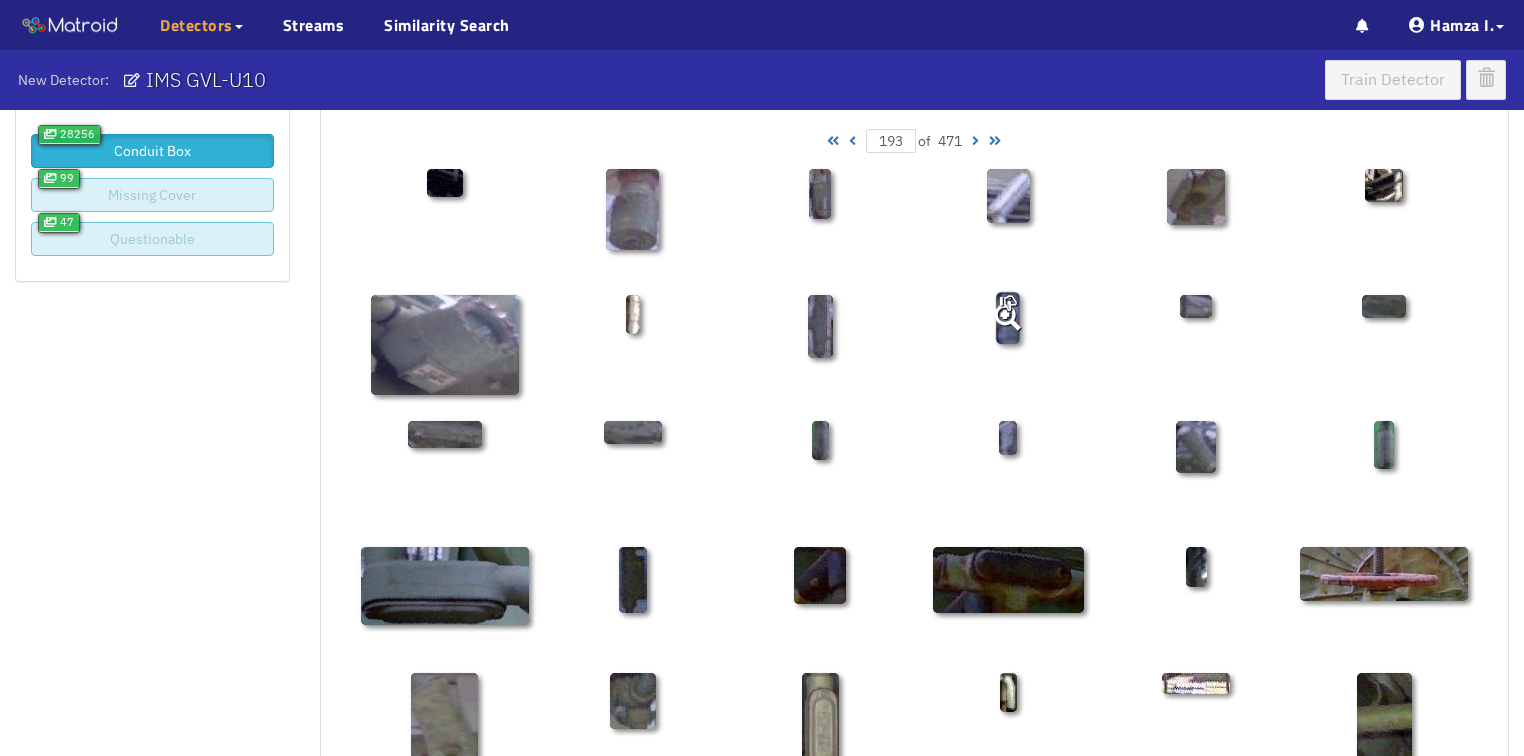 scroll, scrollTop: 0, scrollLeft: 0, axis: both 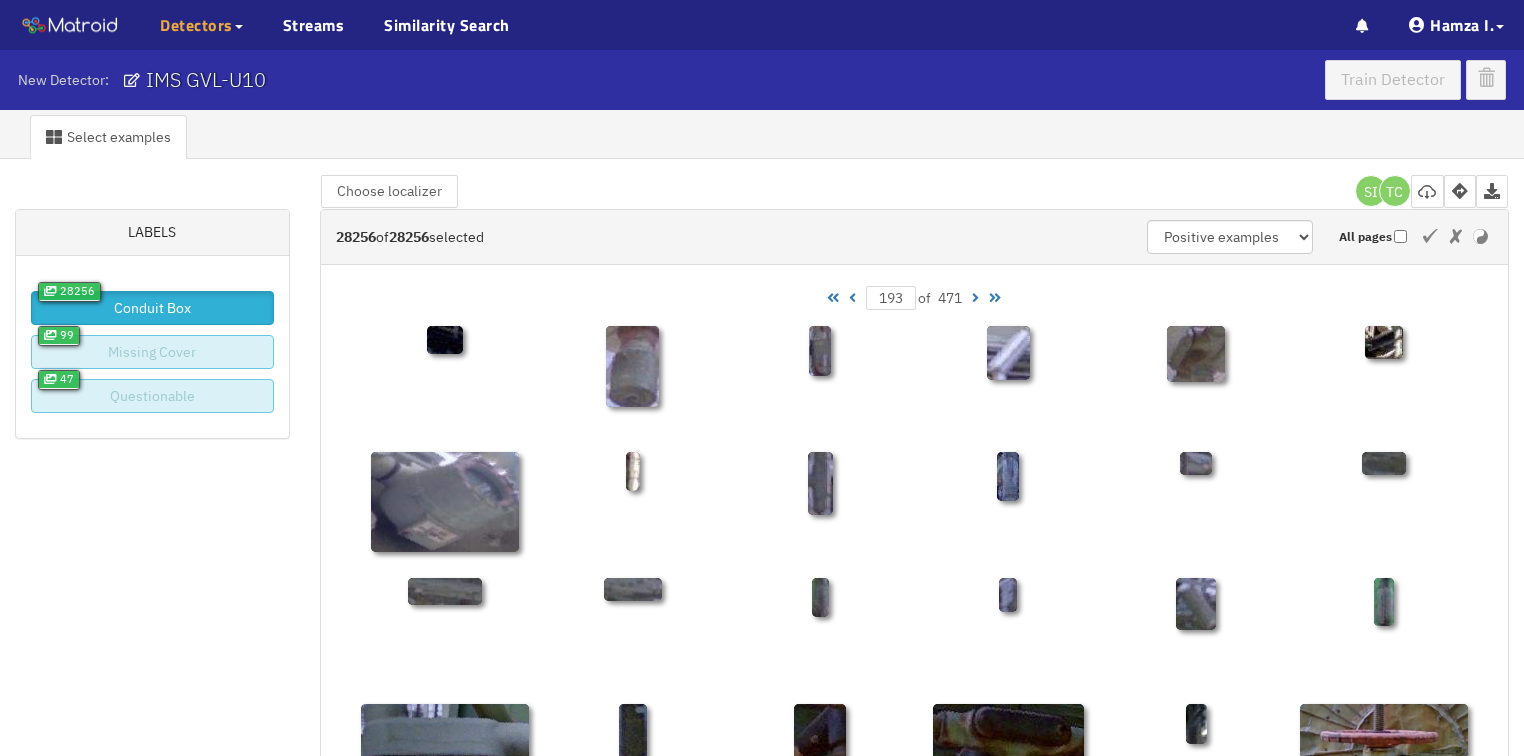 click at bounding box center [852, 298] 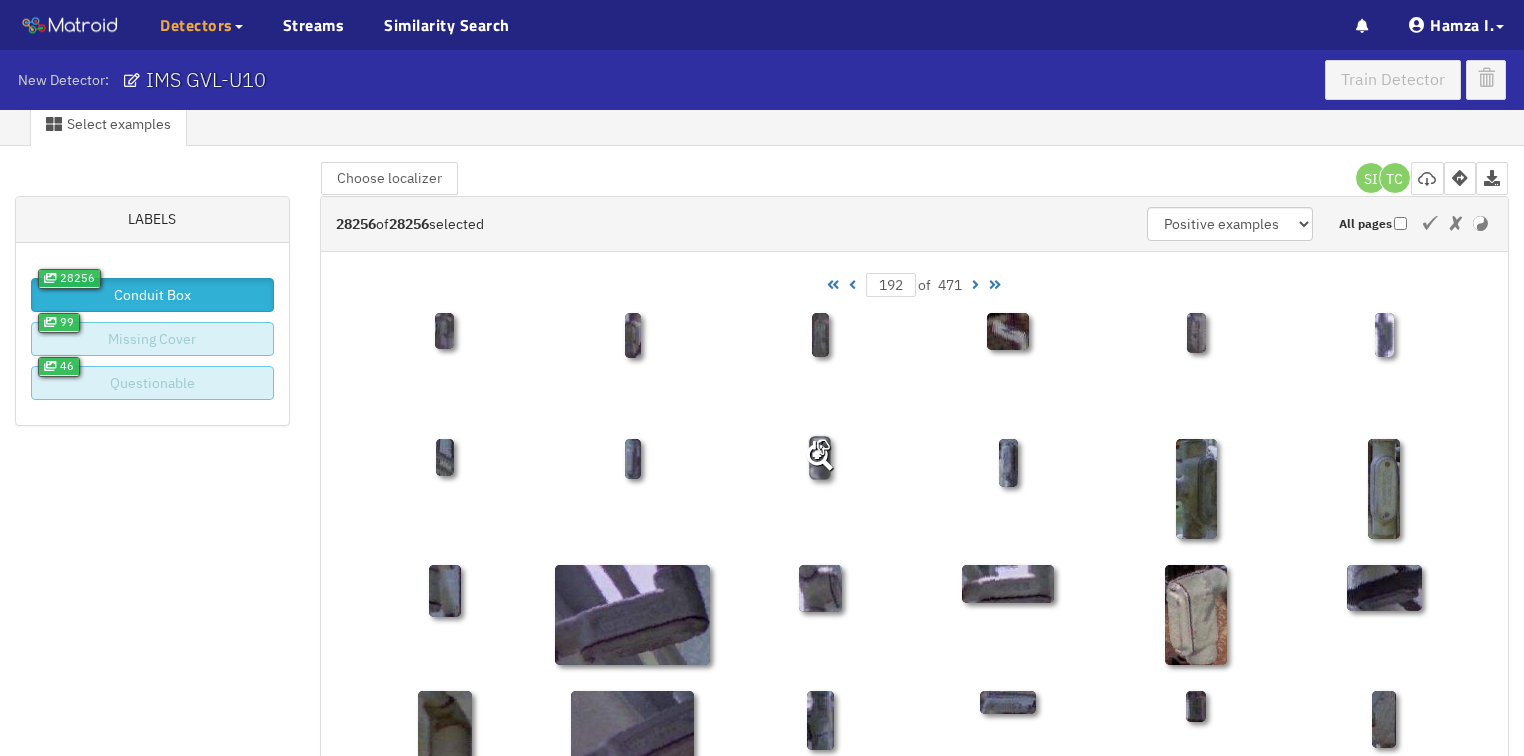 scroll, scrollTop: 0, scrollLeft: 0, axis: both 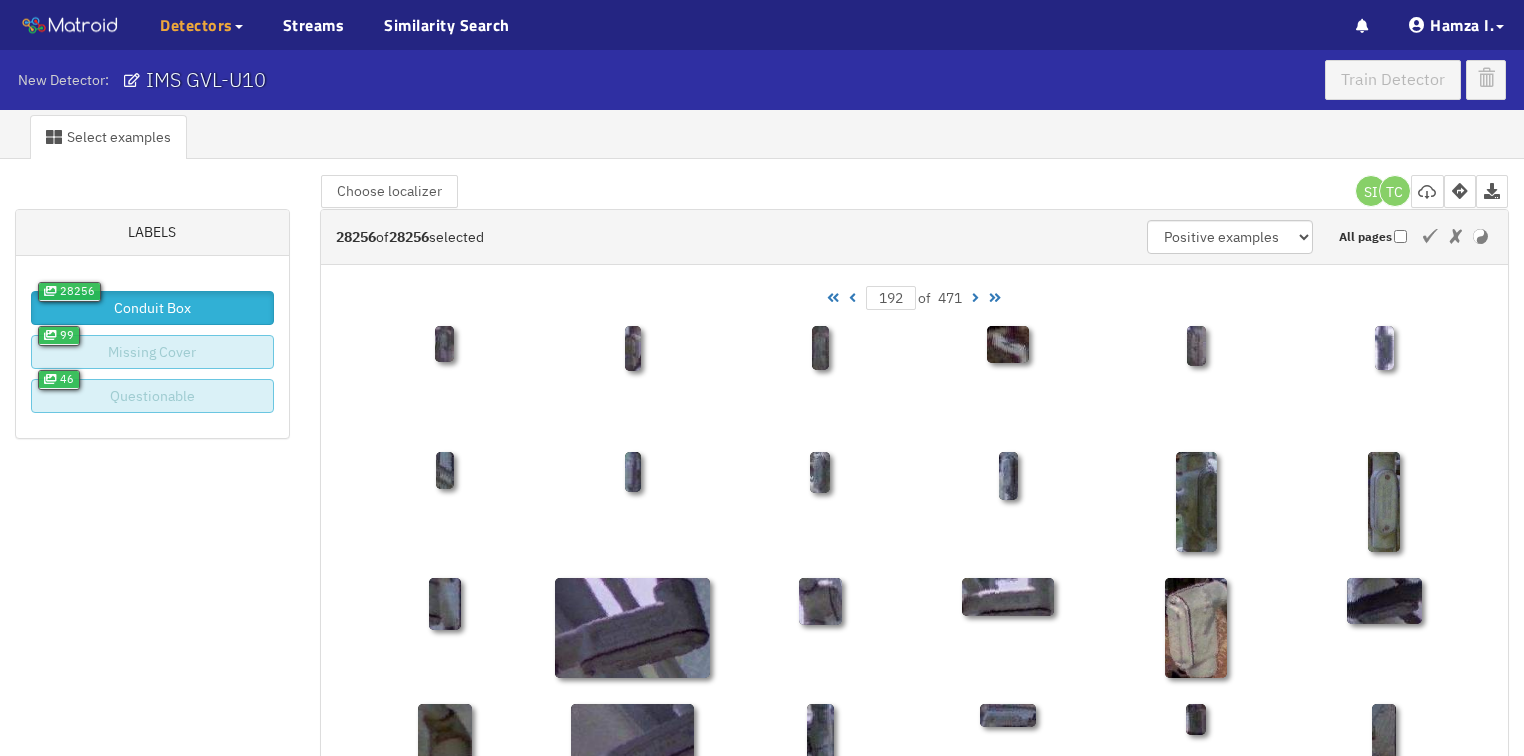 click at bounding box center [852, 298] 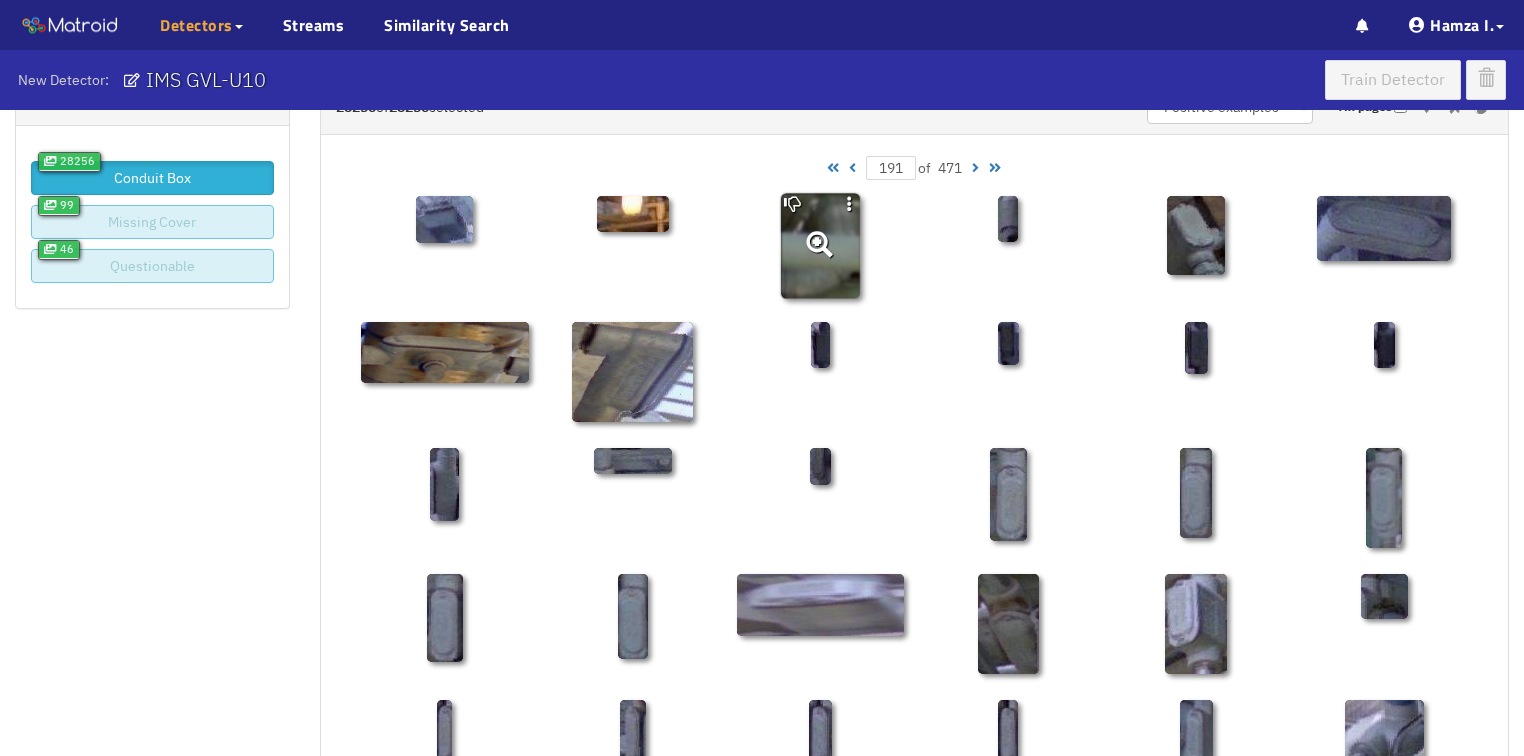 scroll, scrollTop: 0, scrollLeft: 0, axis: both 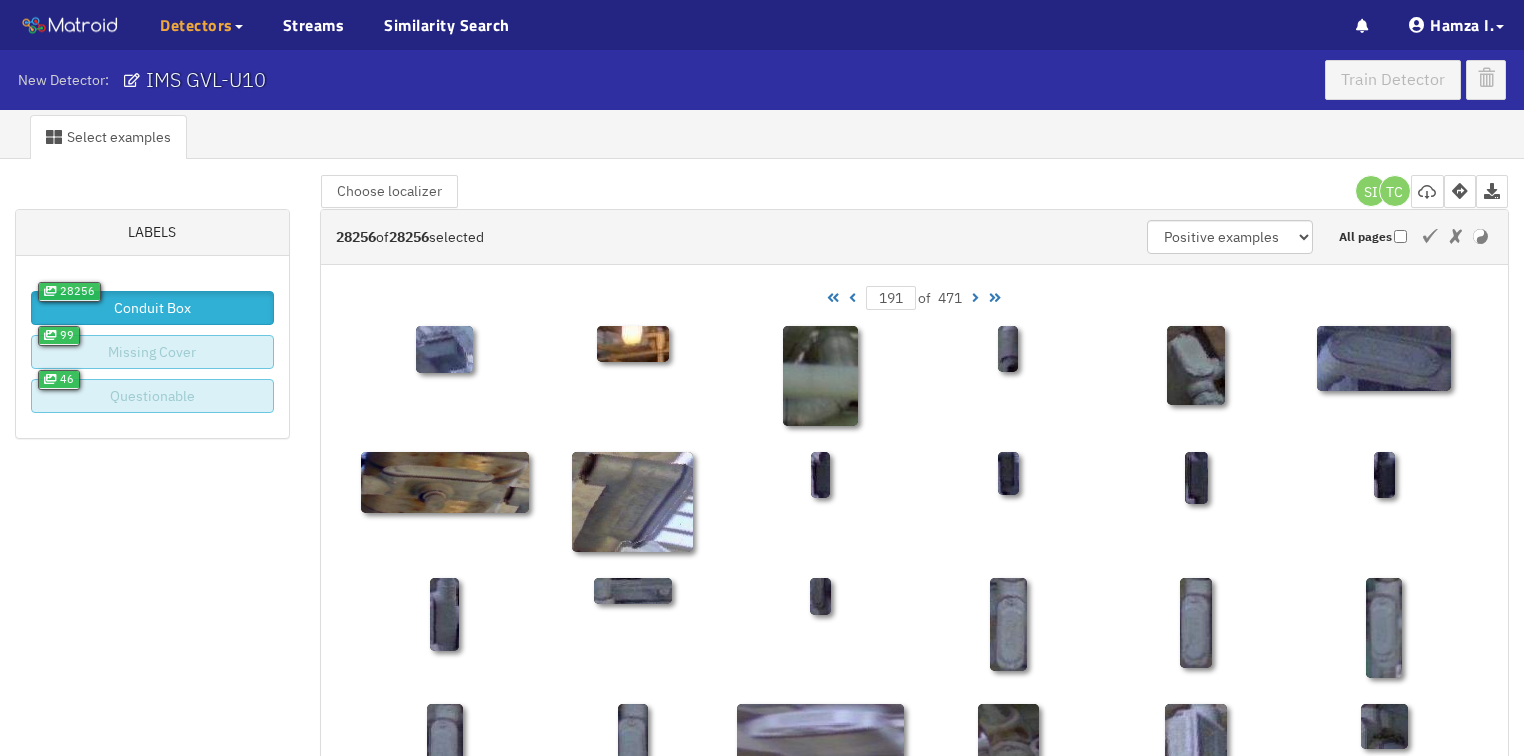 click at bounding box center [852, 298] 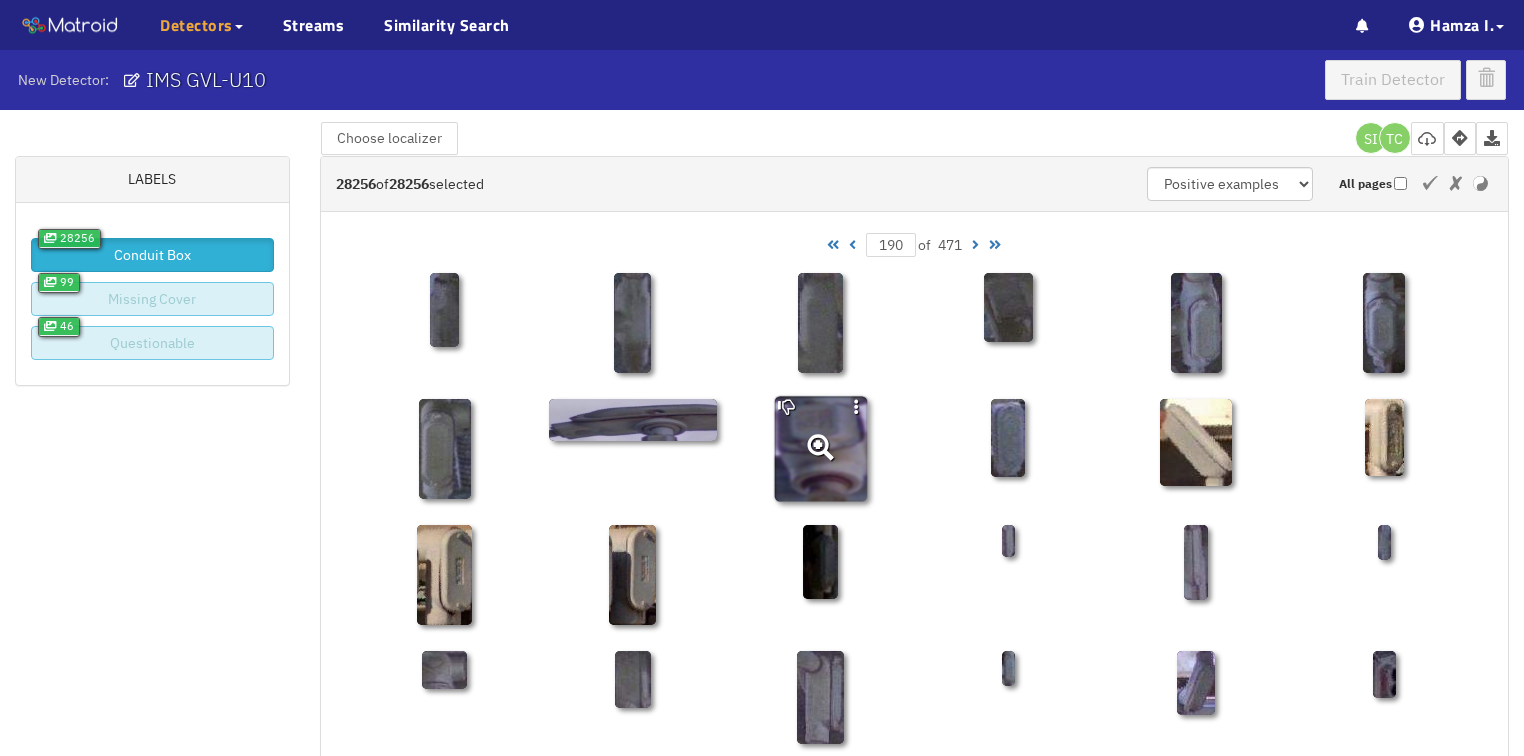 scroll, scrollTop: 0, scrollLeft: 0, axis: both 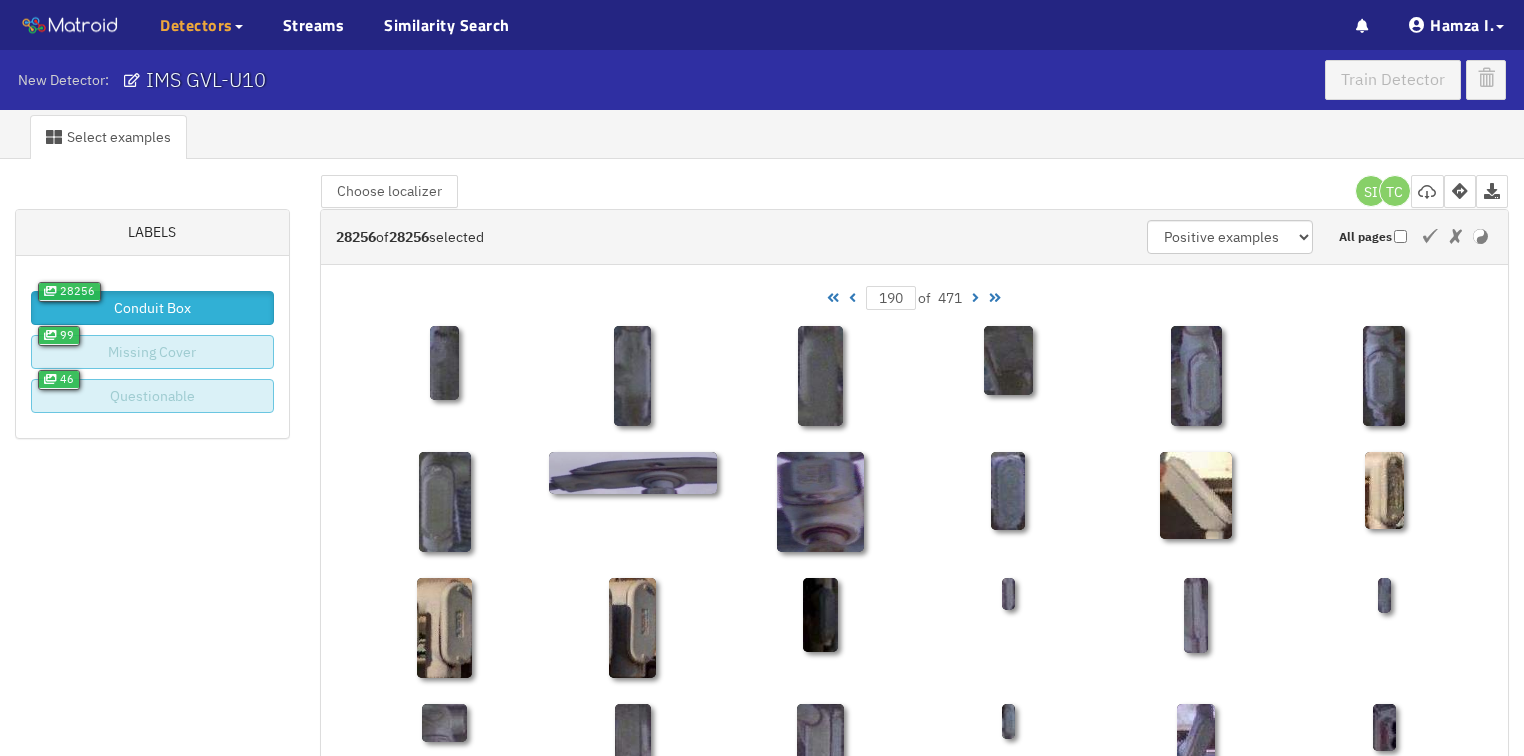 click at bounding box center (852, 298) 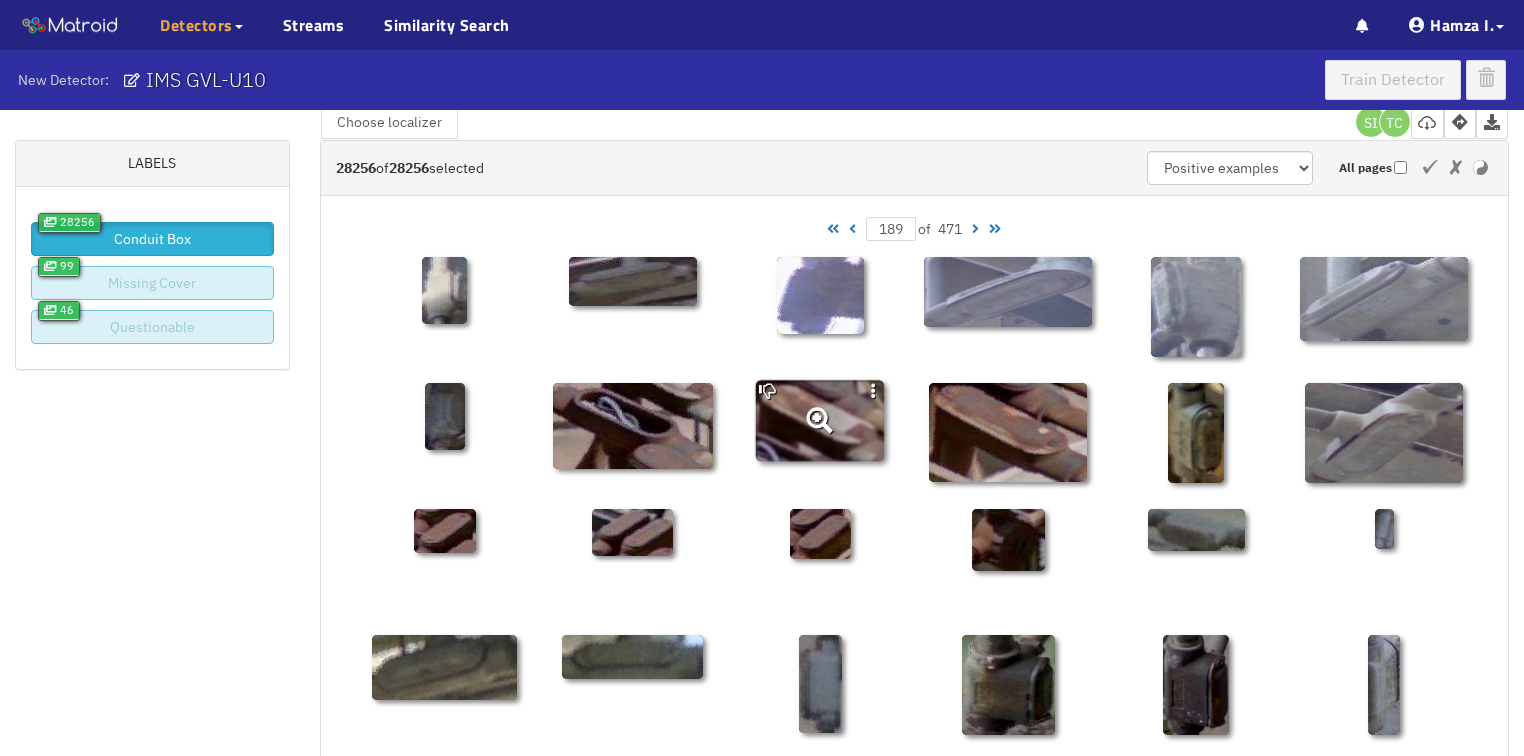 scroll, scrollTop: 0, scrollLeft: 0, axis: both 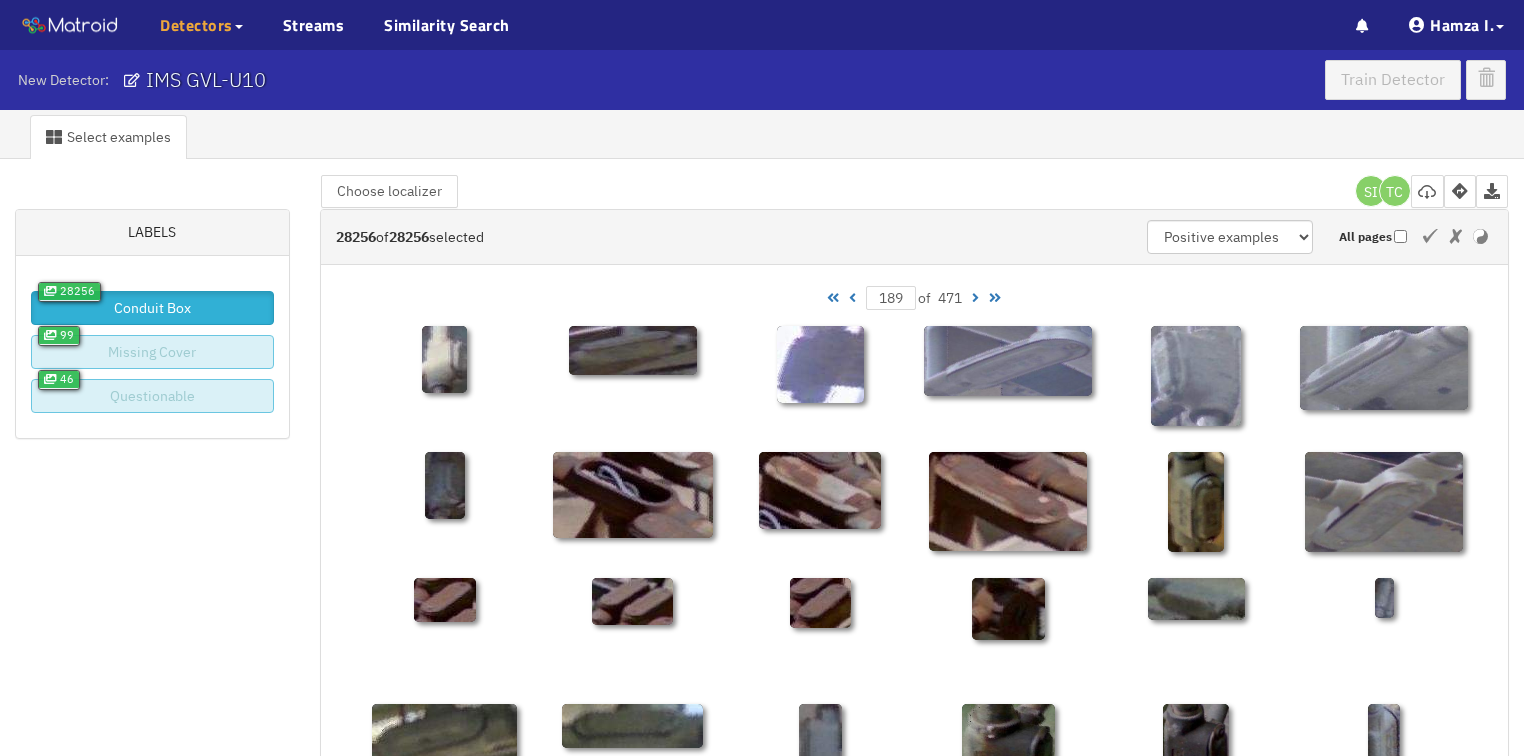 click at bounding box center (852, 298) 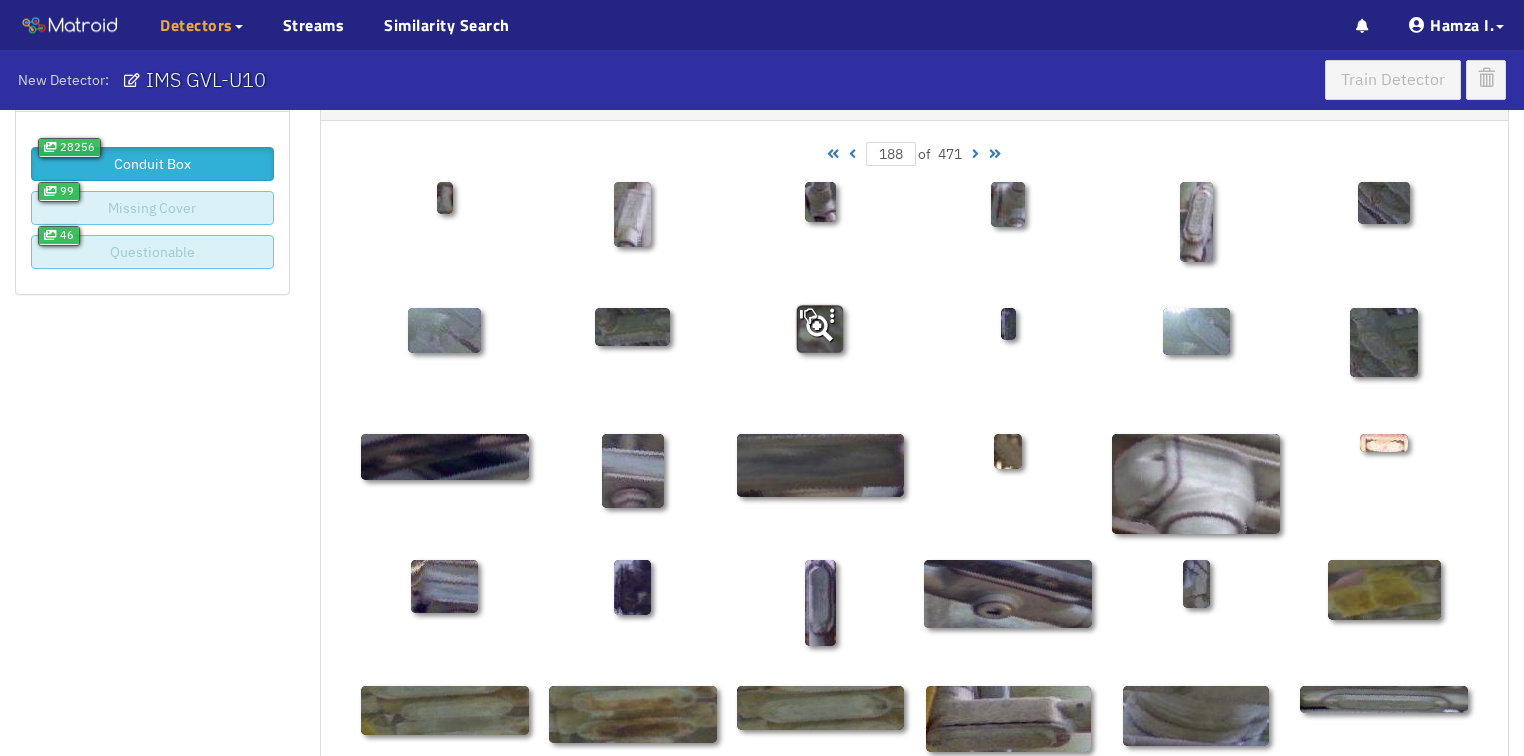 scroll, scrollTop: 160, scrollLeft: 0, axis: vertical 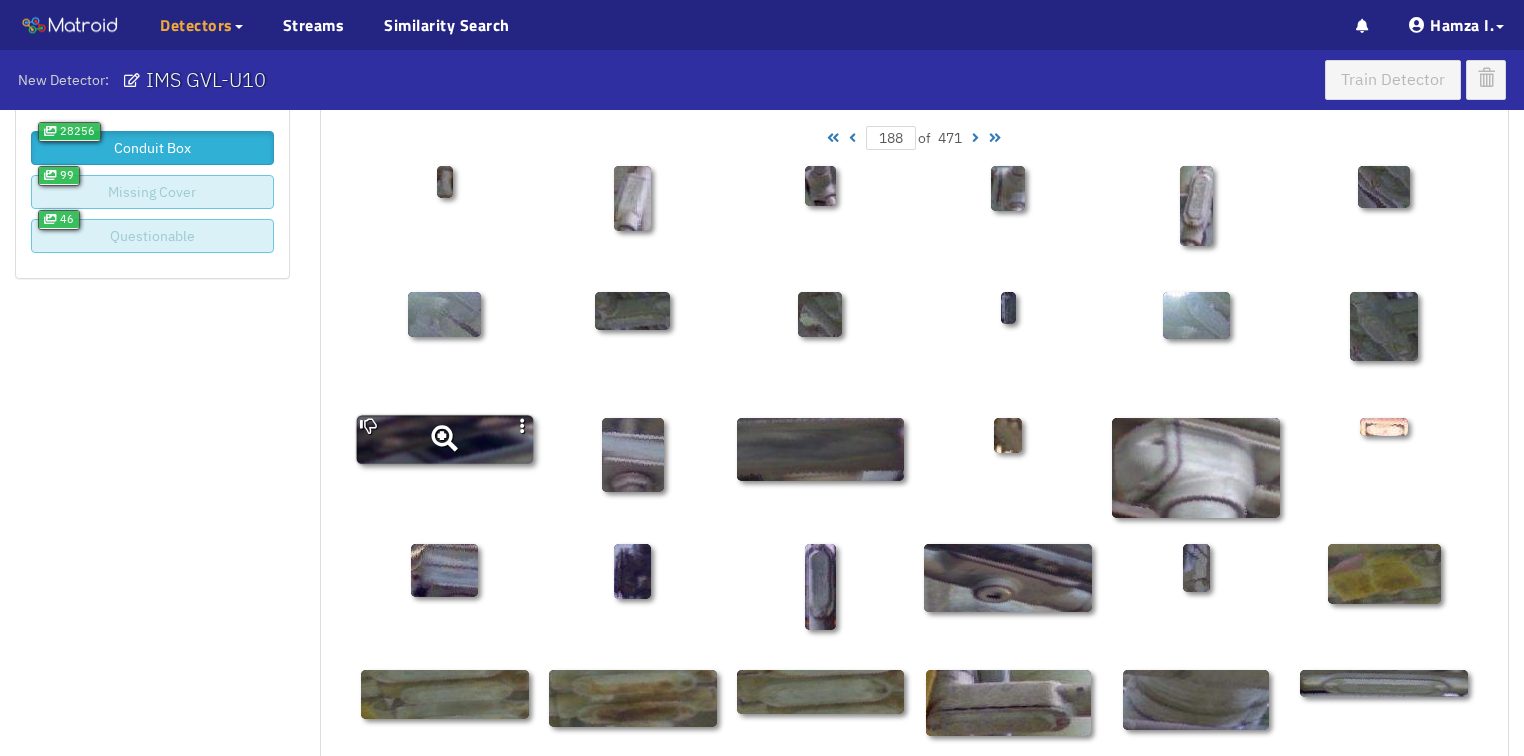 click at bounding box center (445, 467) 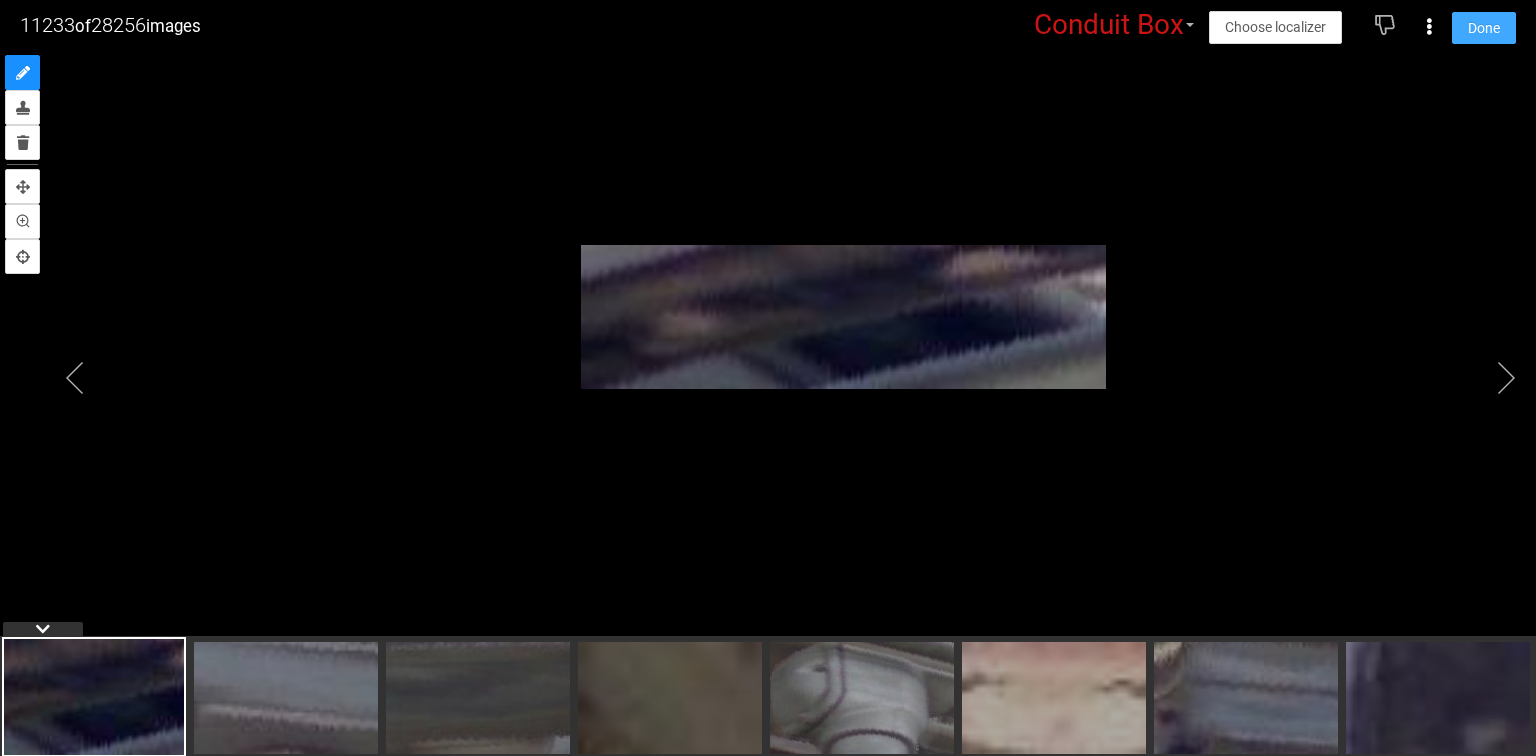 click on "Done" at bounding box center (1484, 28) 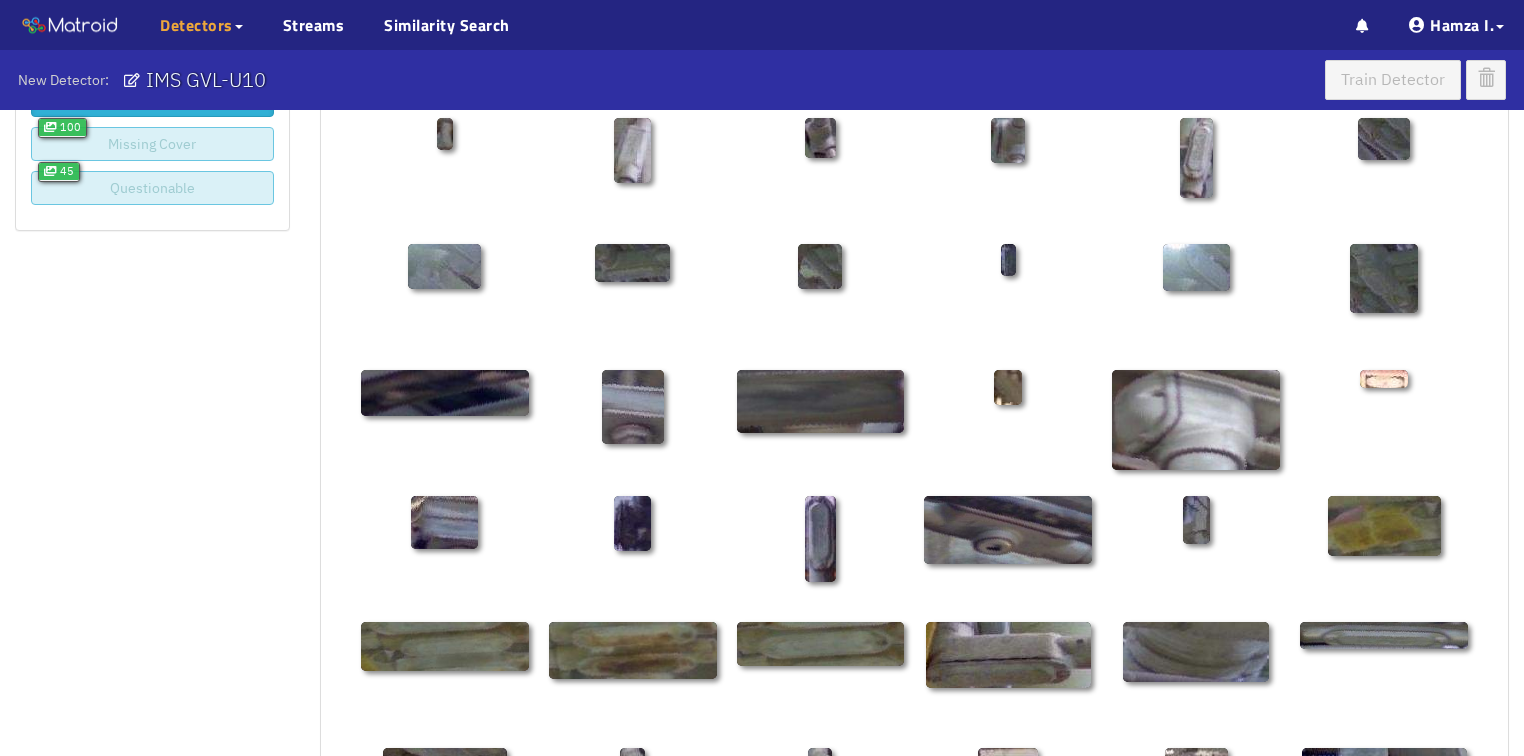 scroll, scrollTop: 0, scrollLeft: 0, axis: both 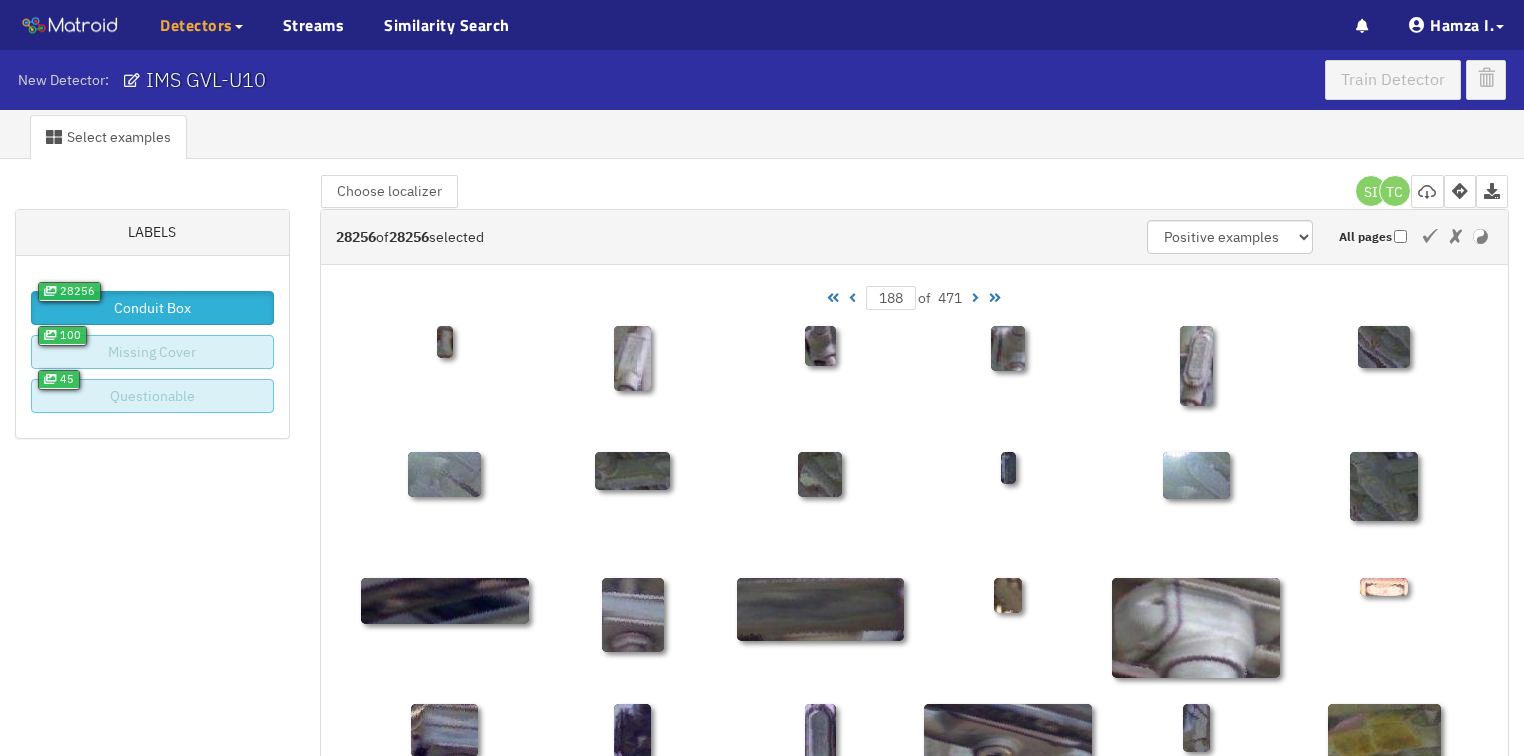 click at bounding box center (852, 298) 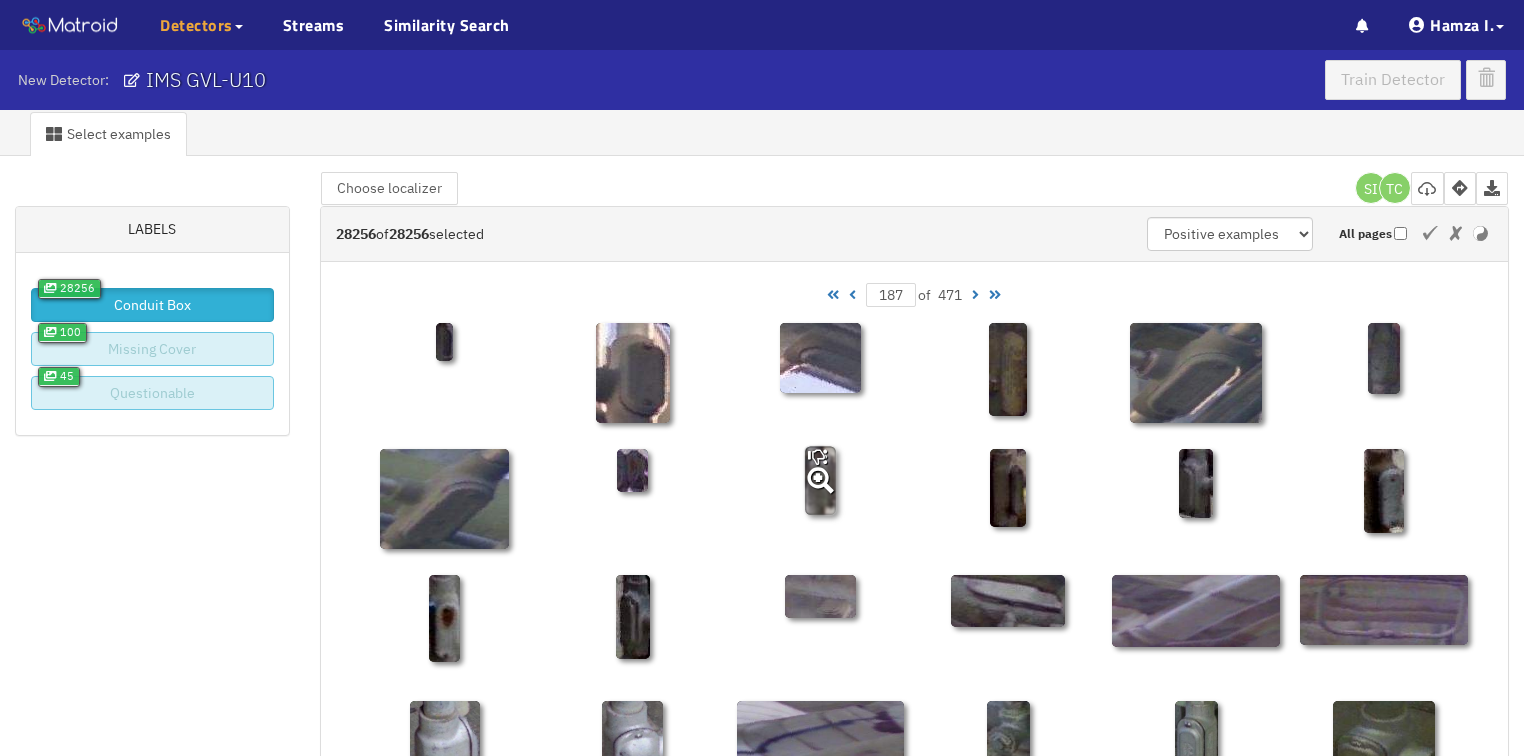 scroll, scrollTop: 0, scrollLeft: 0, axis: both 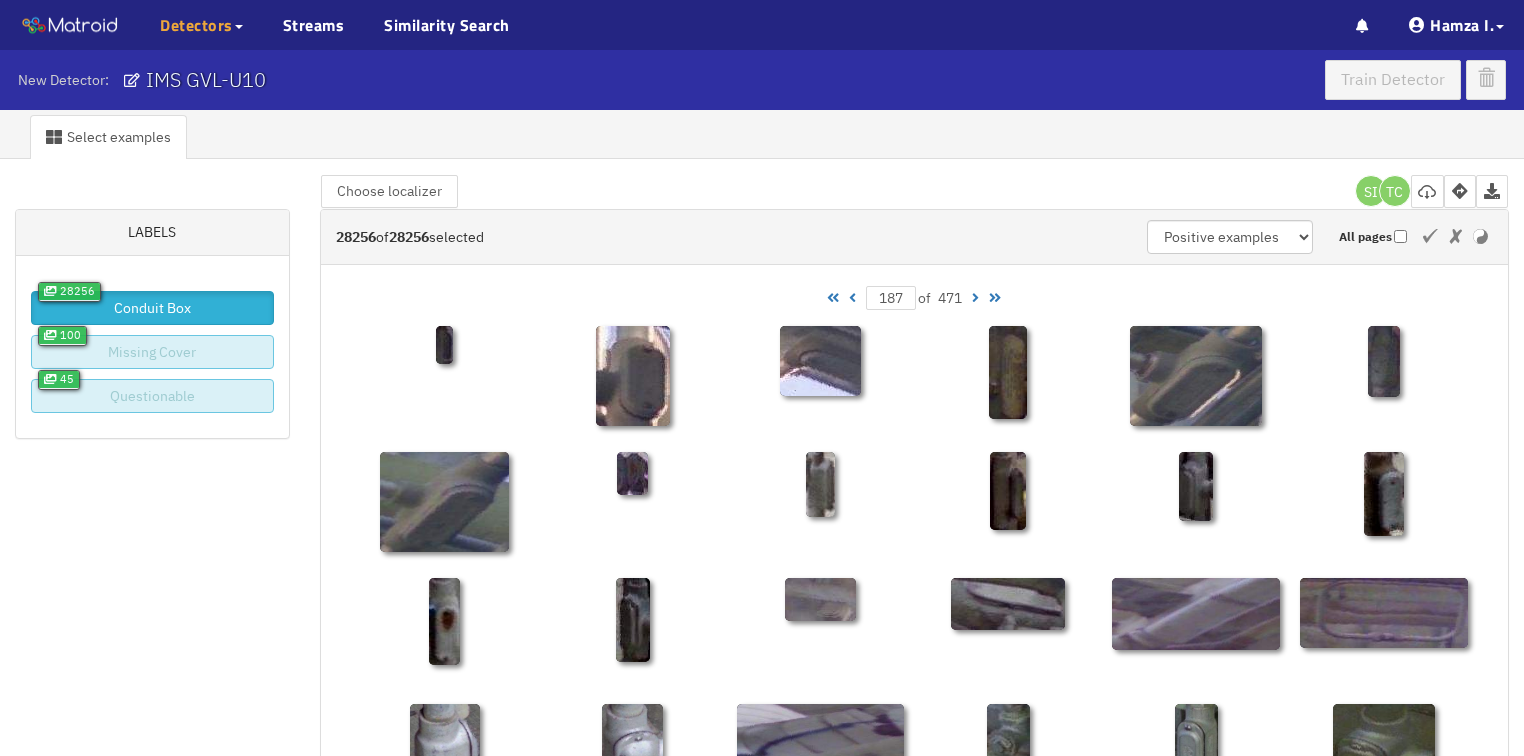 click at bounding box center (852, 298) 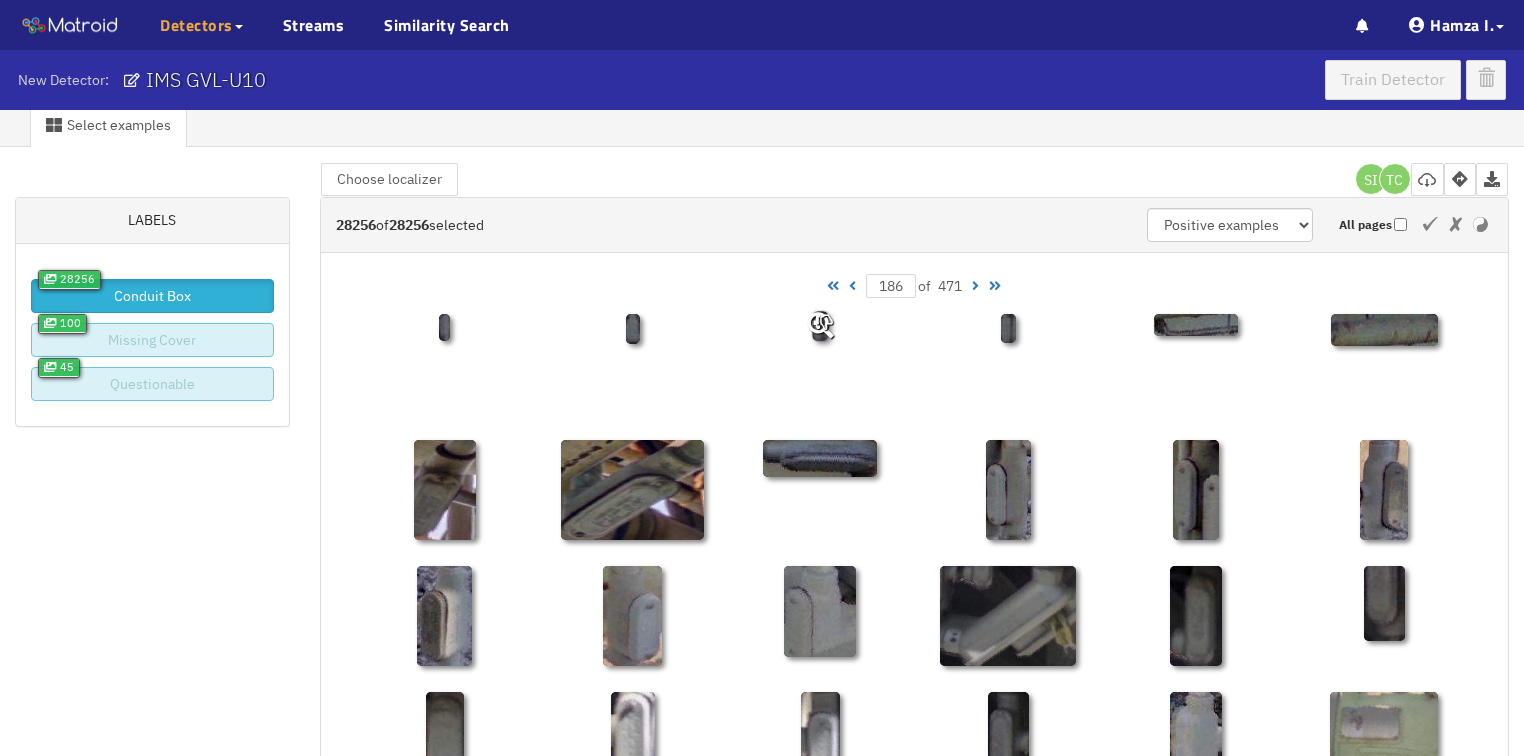 scroll, scrollTop: 0, scrollLeft: 0, axis: both 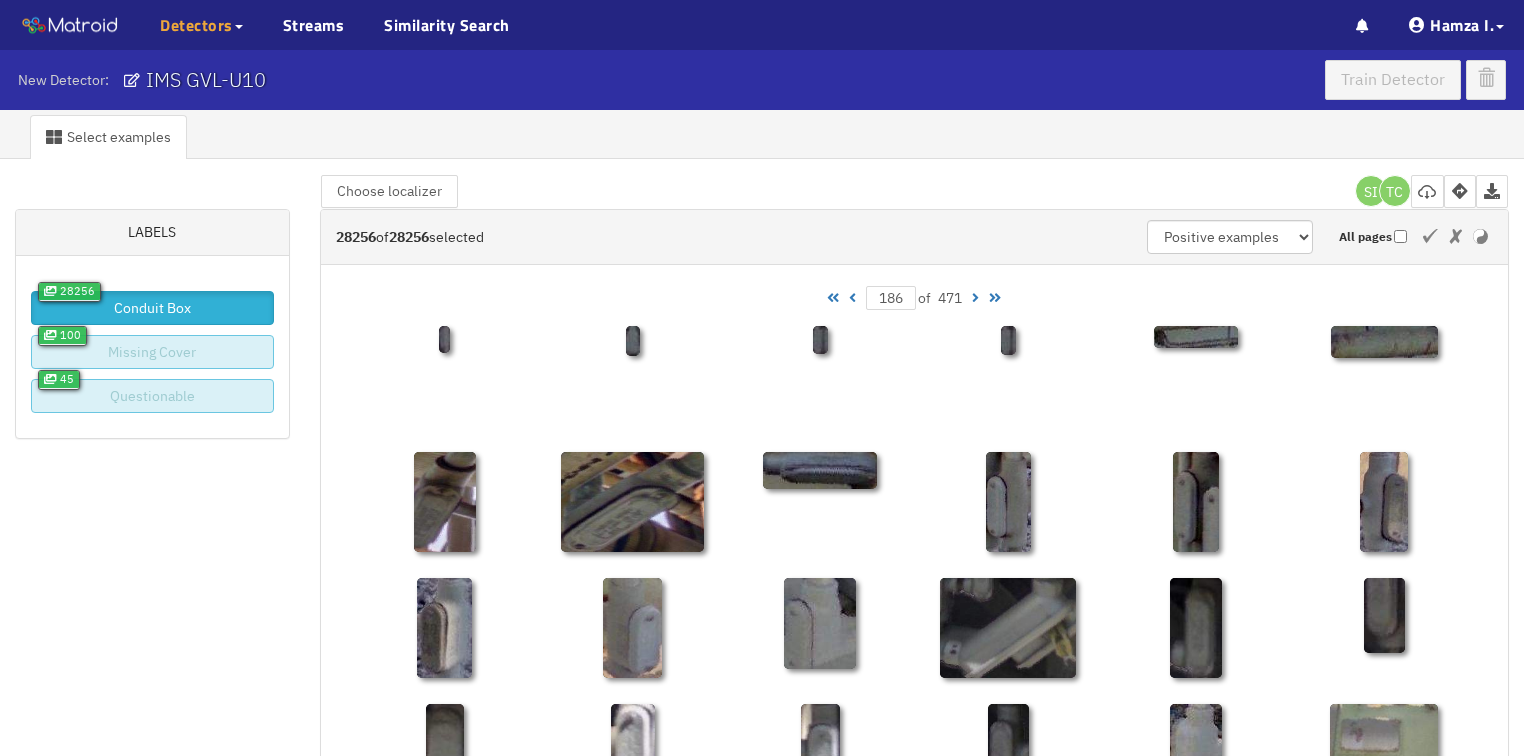 click on "186  of 471" at bounding box center (914, 298) 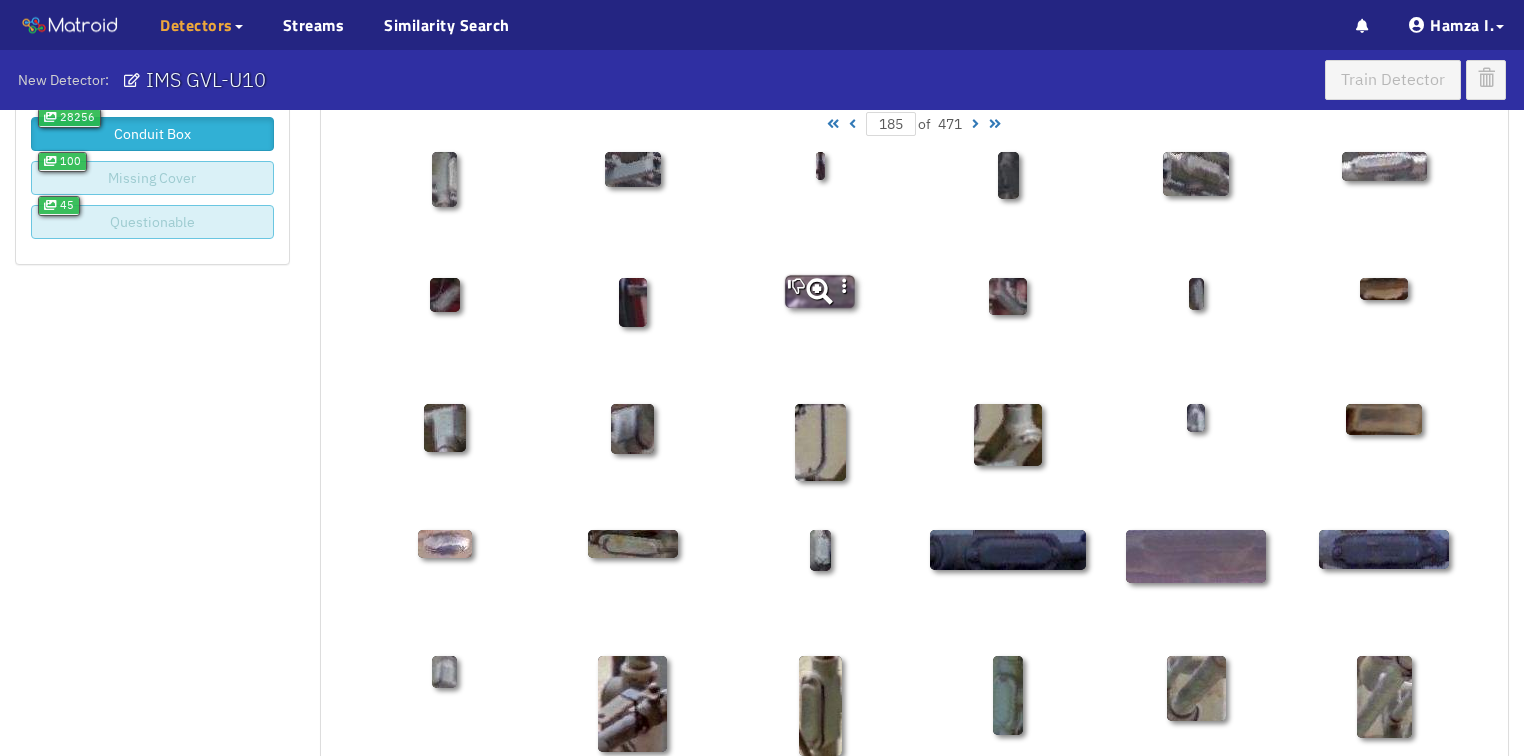 scroll, scrollTop: 0, scrollLeft: 0, axis: both 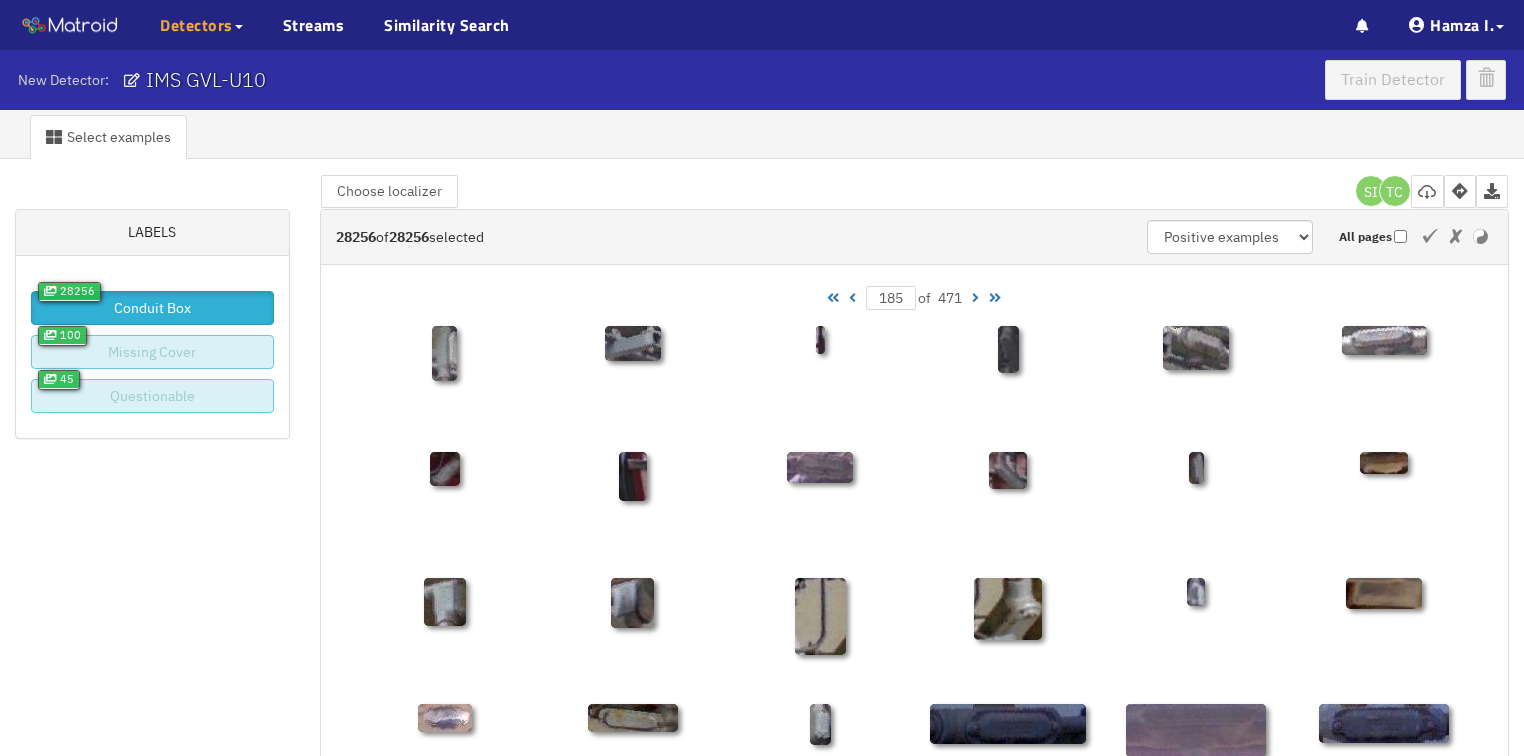 click at bounding box center (852, 298) 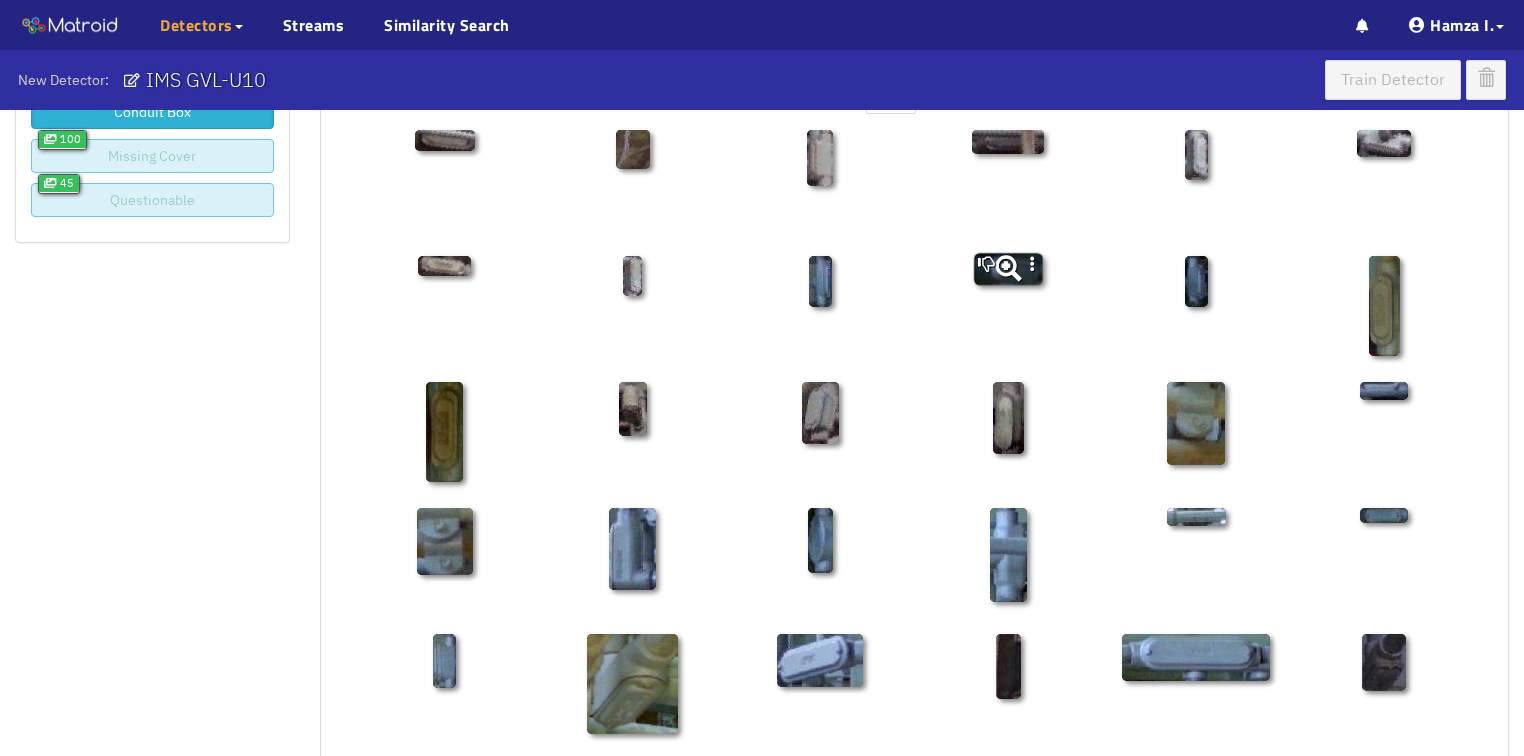 scroll, scrollTop: 0, scrollLeft: 0, axis: both 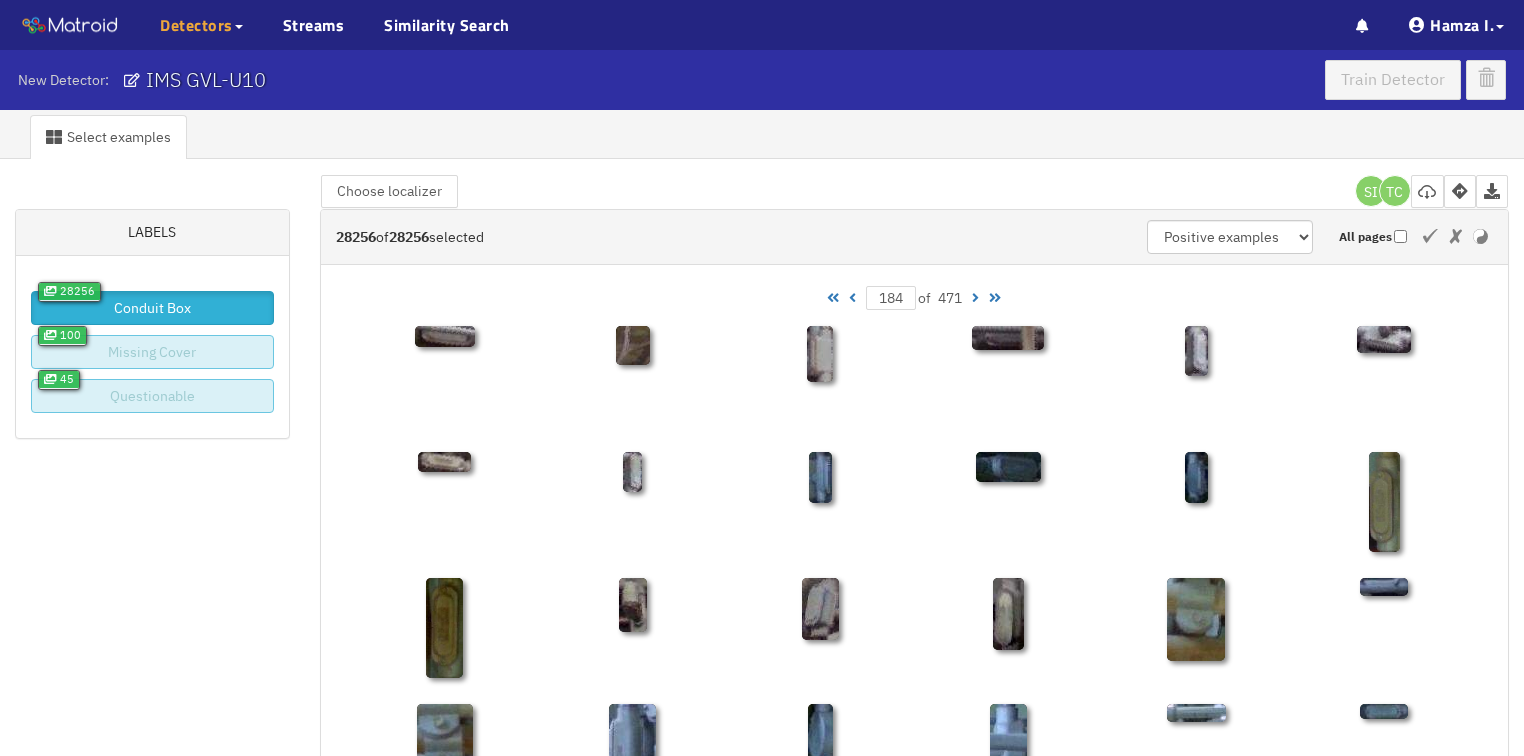 click at bounding box center (852, 298) 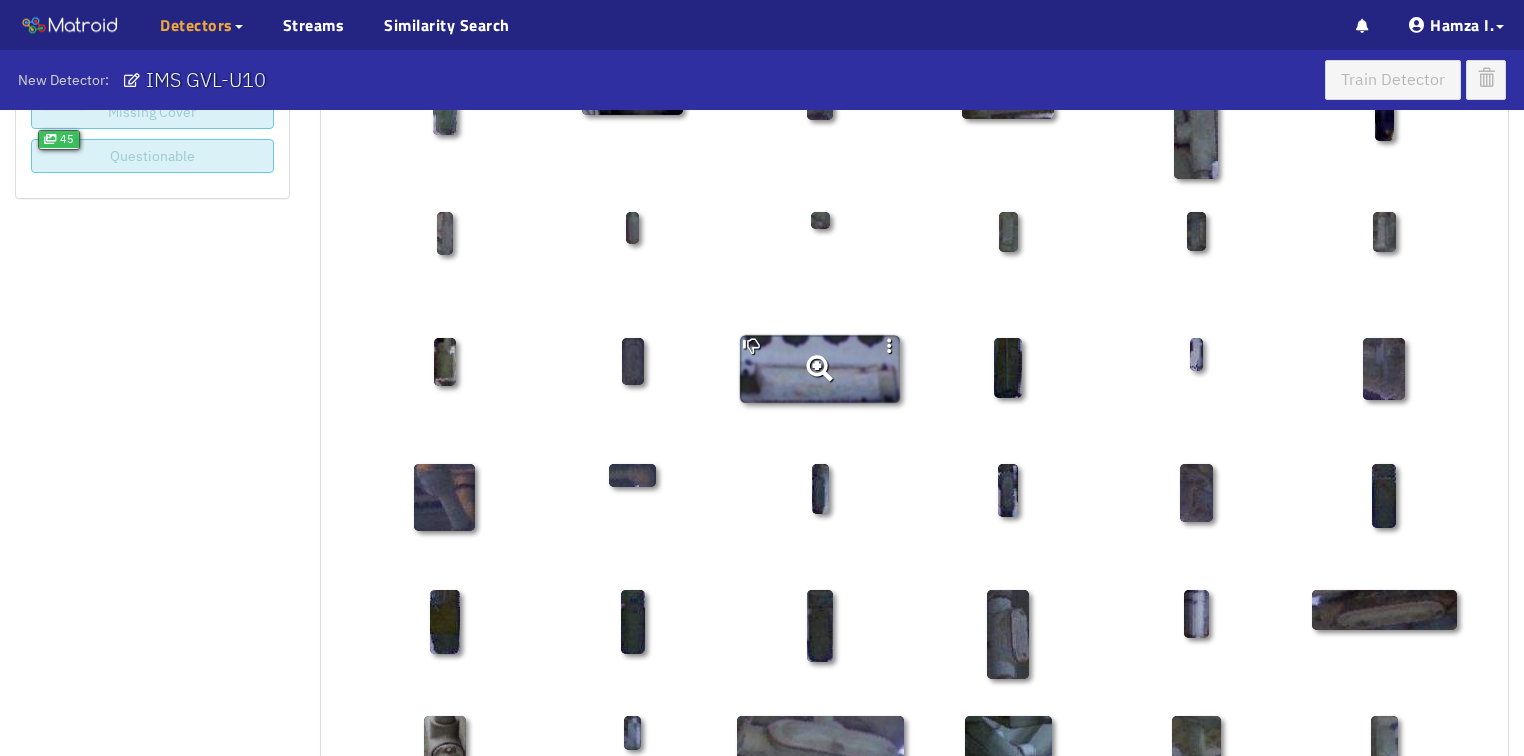 scroll, scrollTop: 0, scrollLeft: 0, axis: both 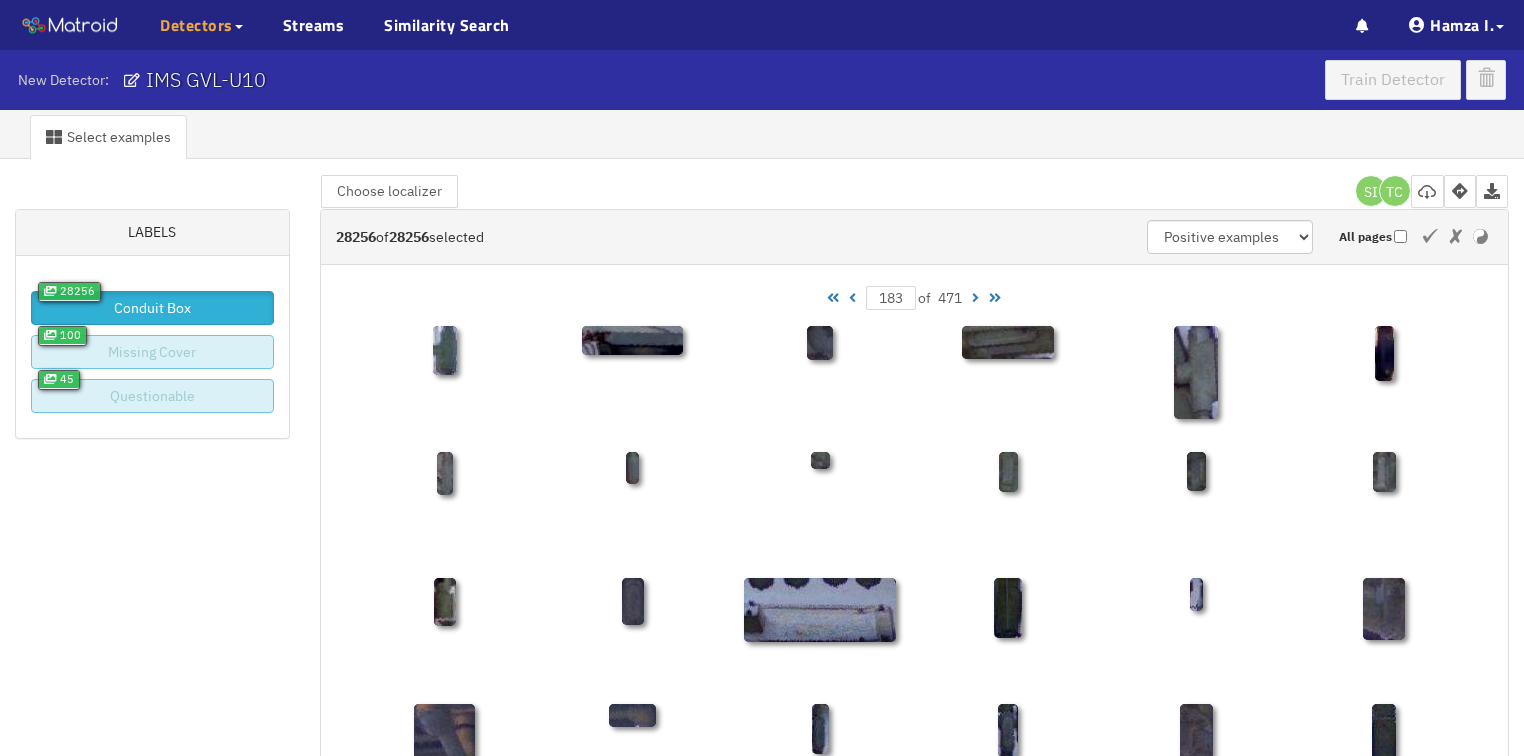 click at bounding box center [852, 298] 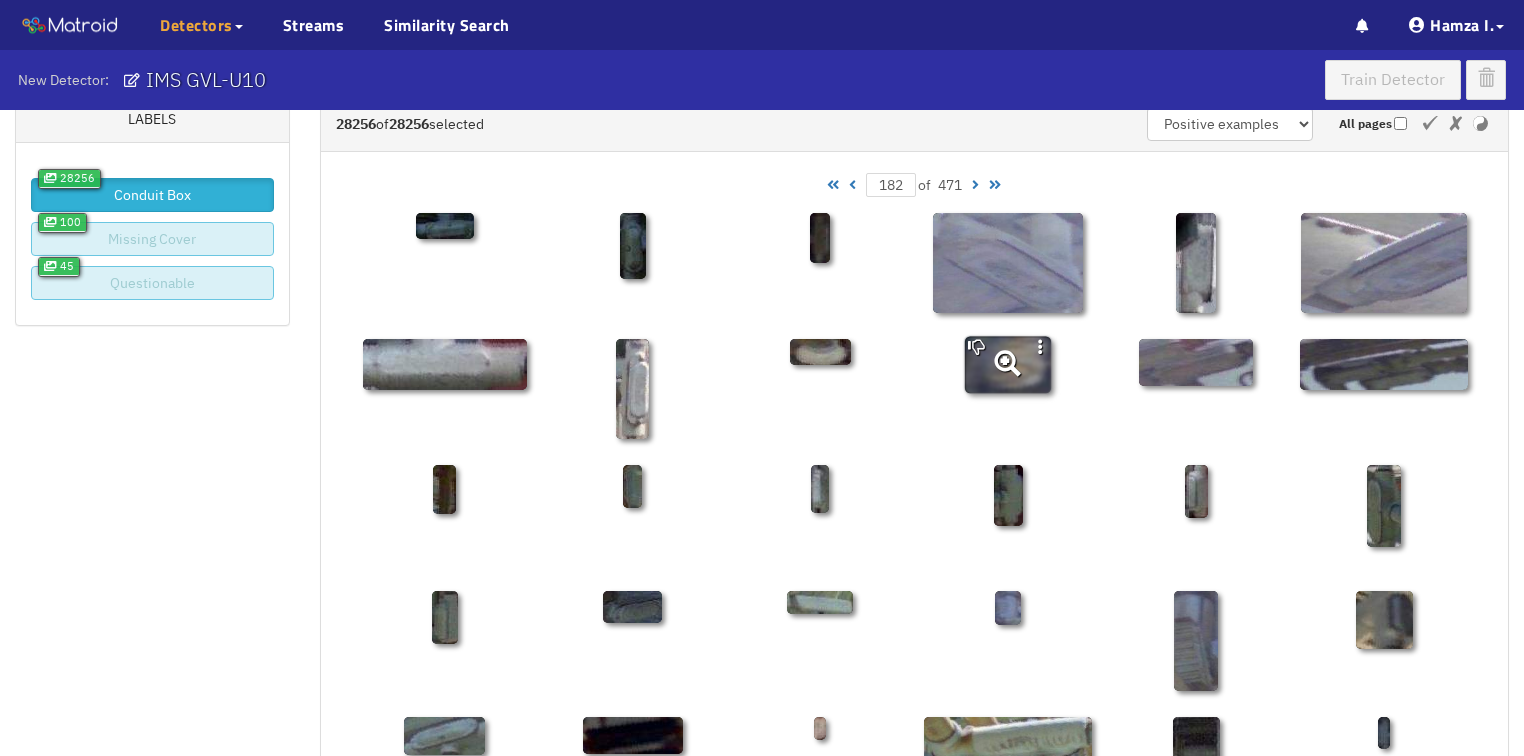 scroll, scrollTop: 0, scrollLeft: 0, axis: both 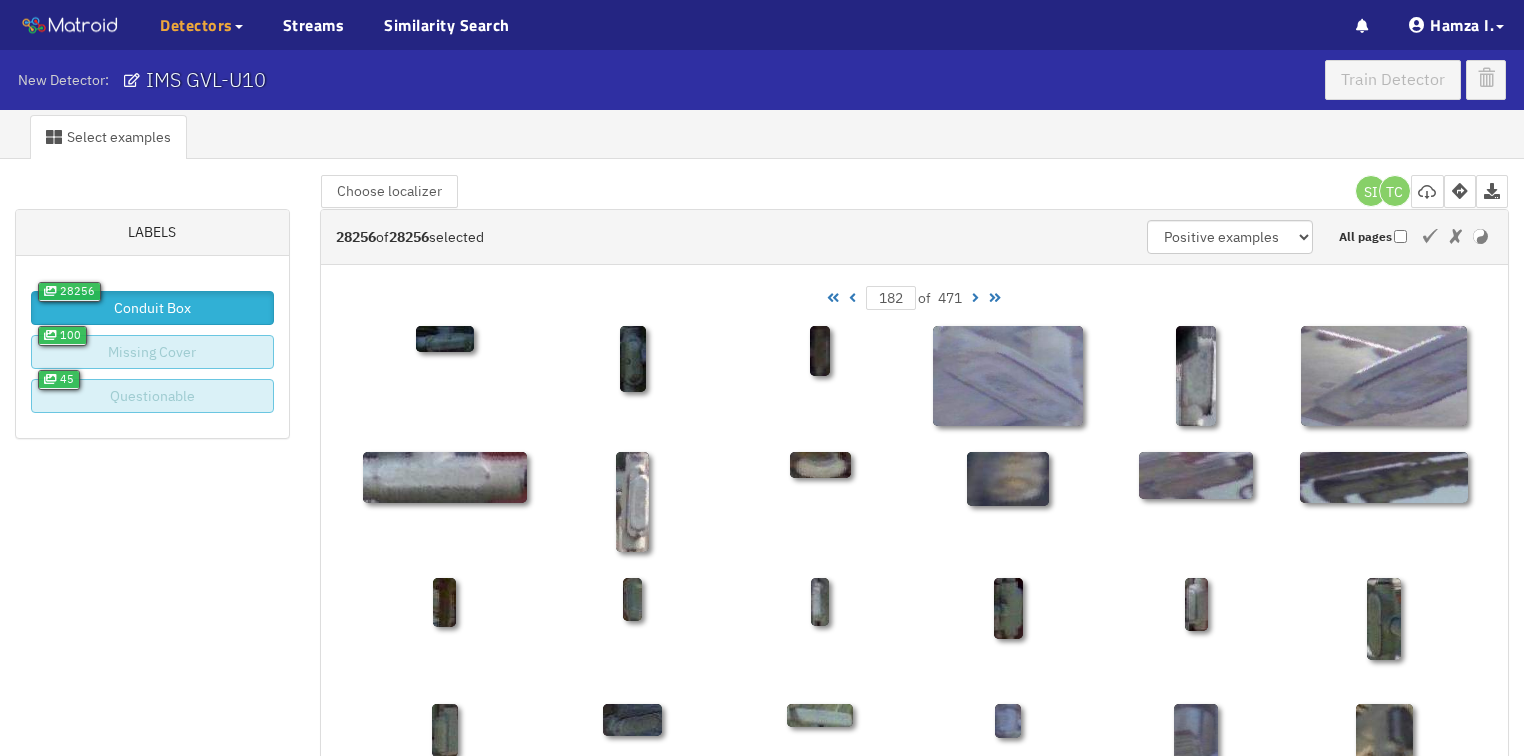 click at bounding box center (852, 298) 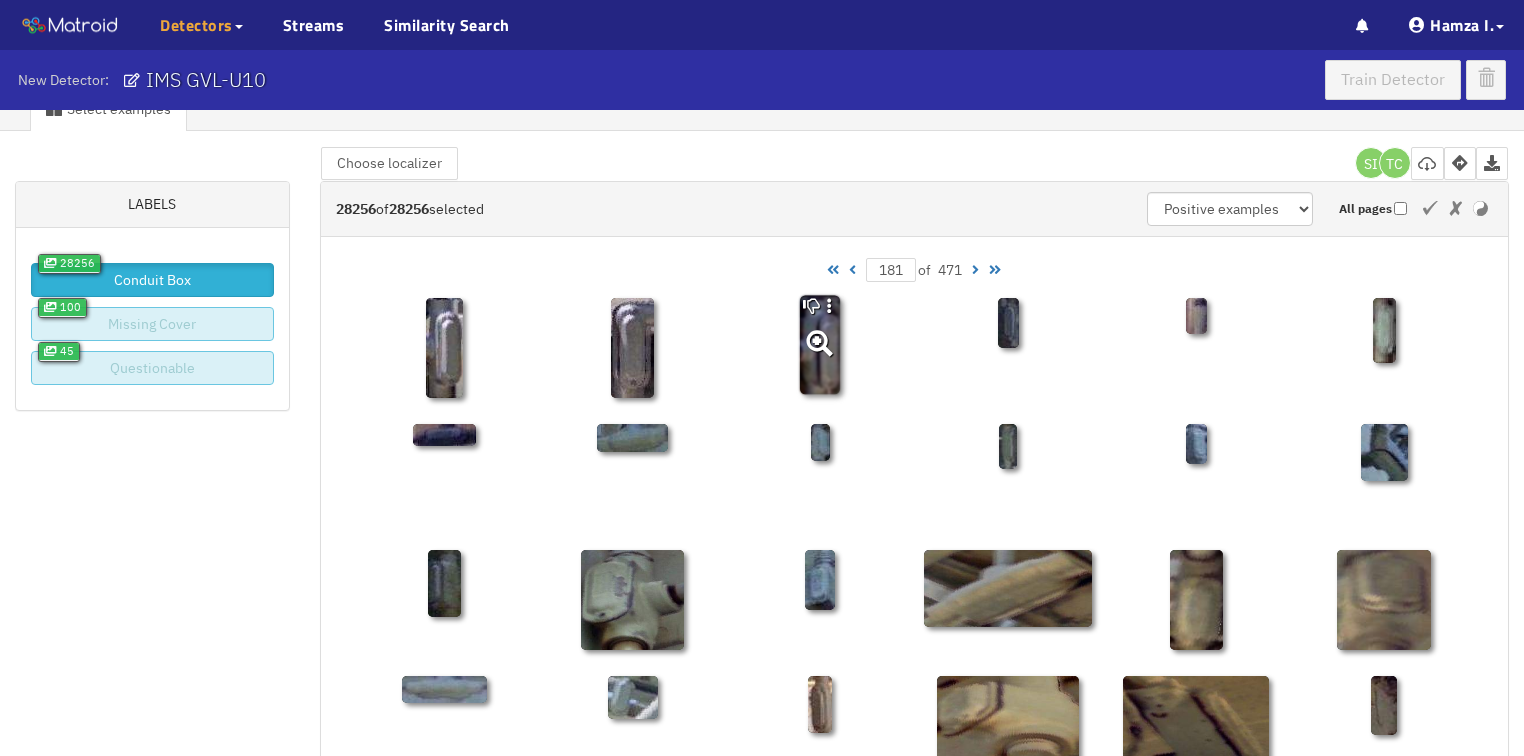 scroll, scrollTop: 0, scrollLeft: 0, axis: both 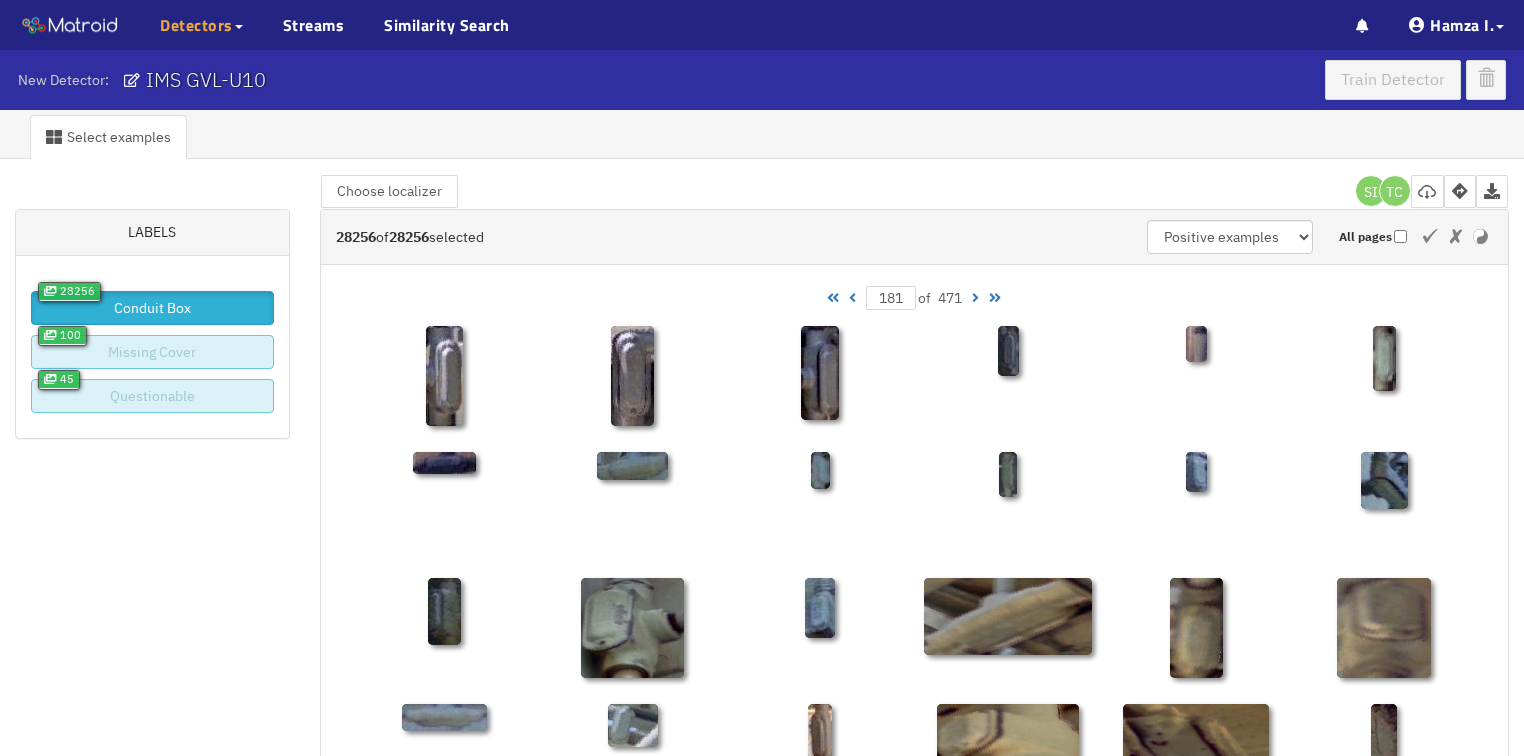click on "181  of 471" at bounding box center [914, 298] 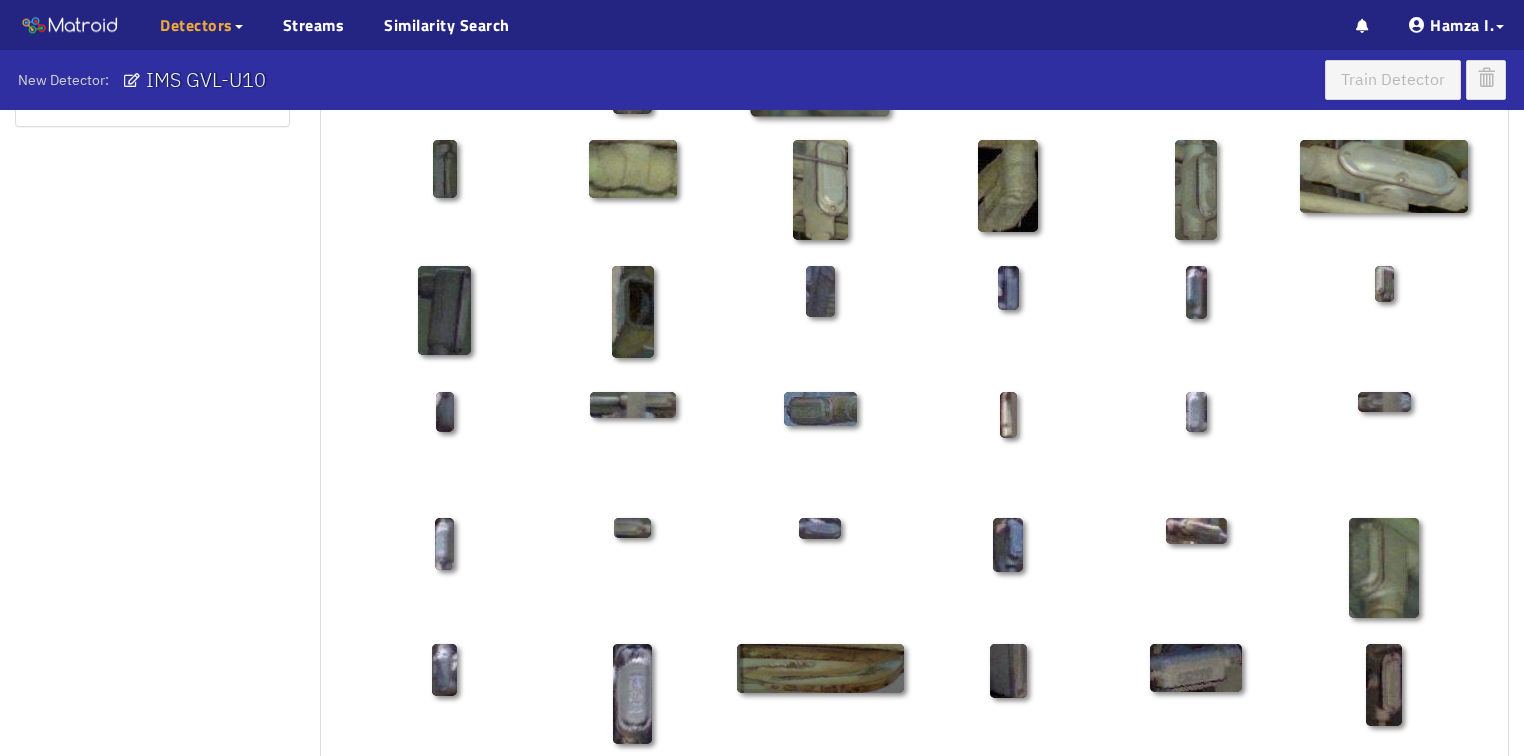 scroll, scrollTop: 0, scrollLeft: 0, axis: both 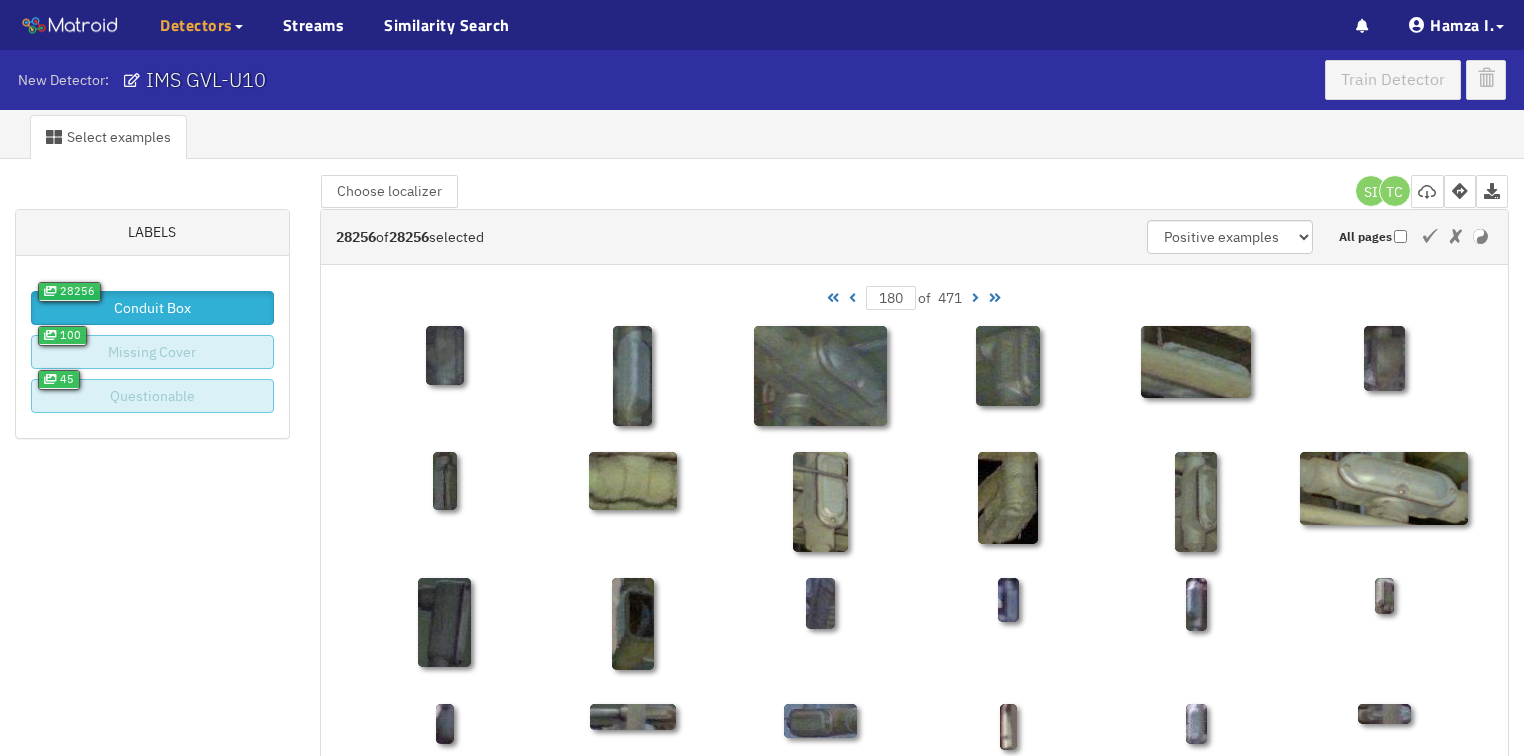 click at bounding box center (852, 298) 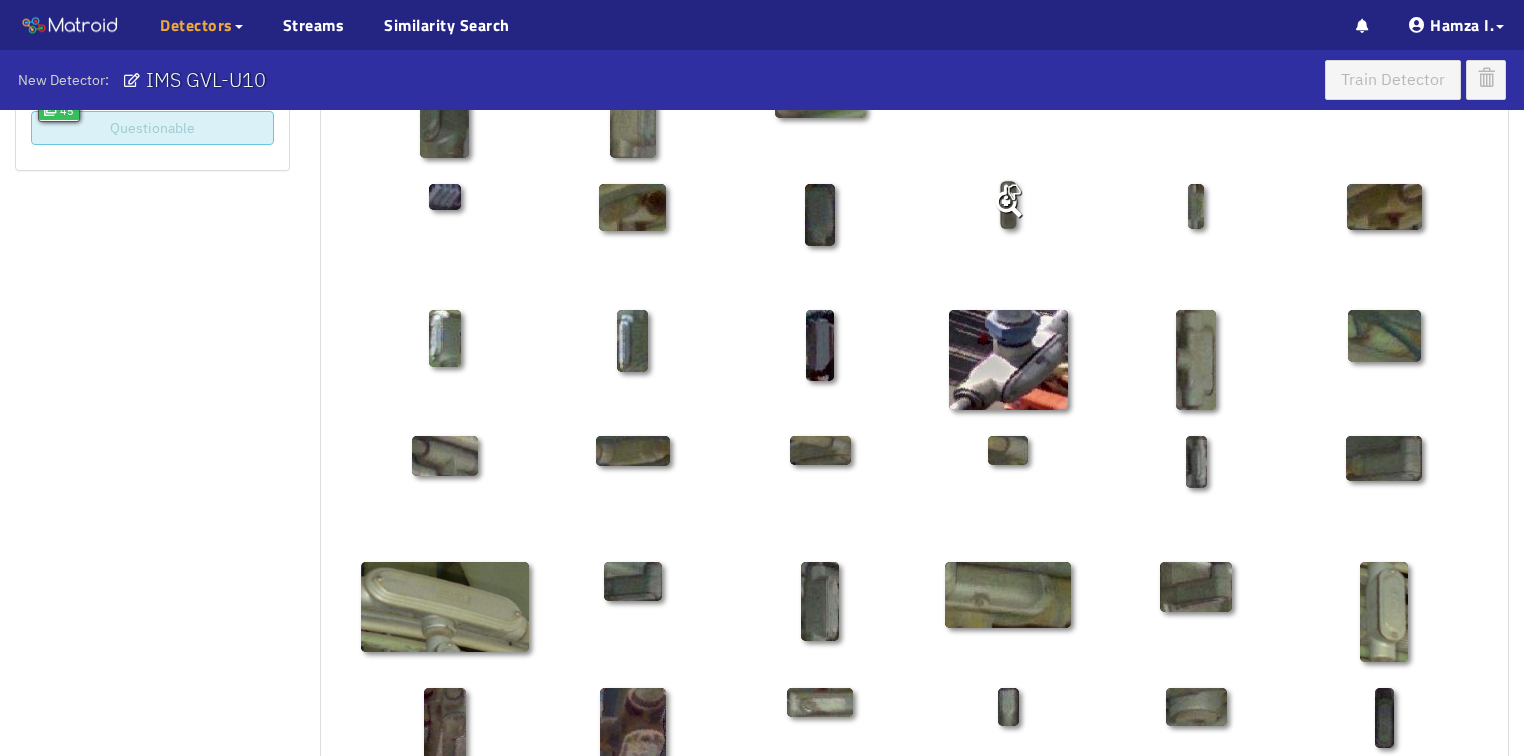 scroll, scrollTop: 50, scrollLeft: 0, axis: vertical 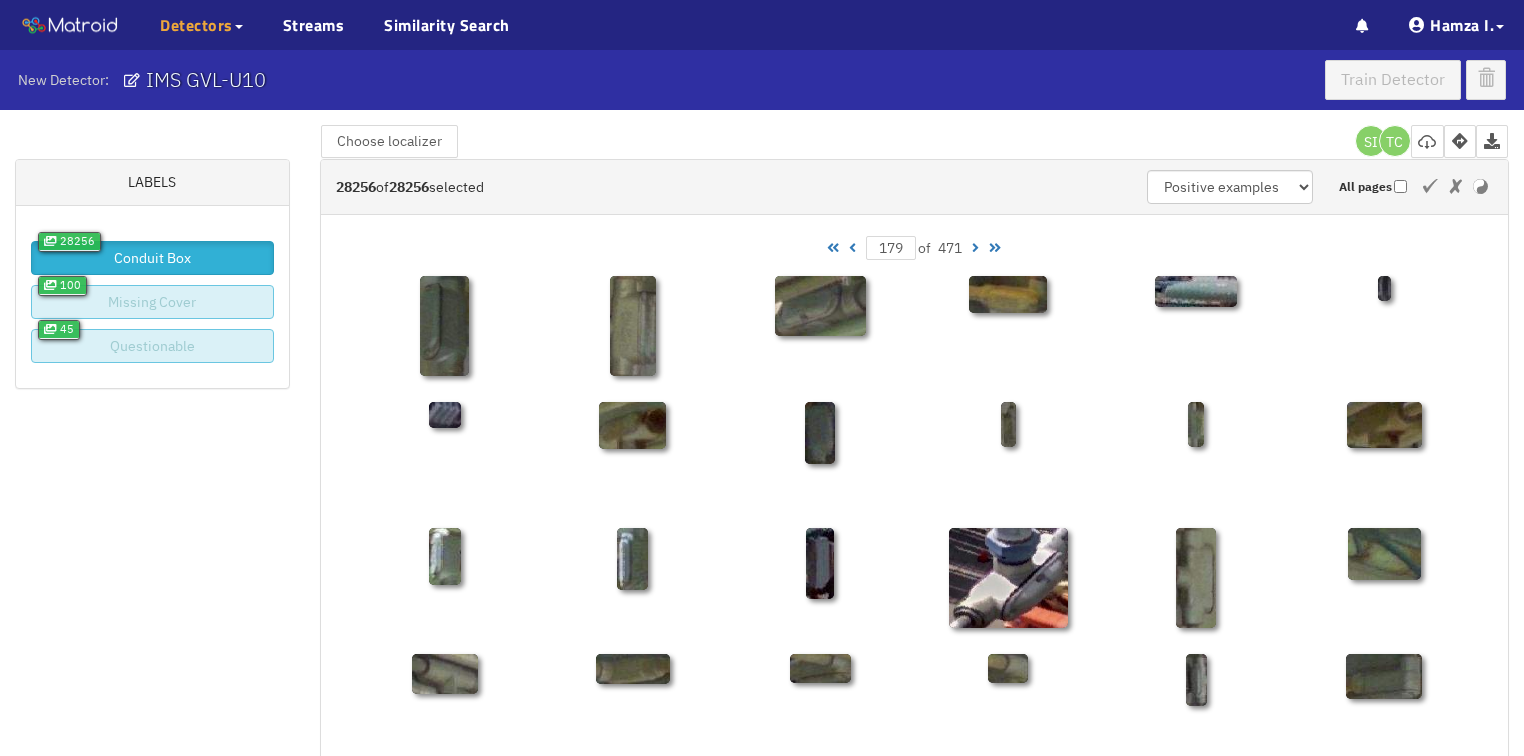 click at bounding box center [852, 248] 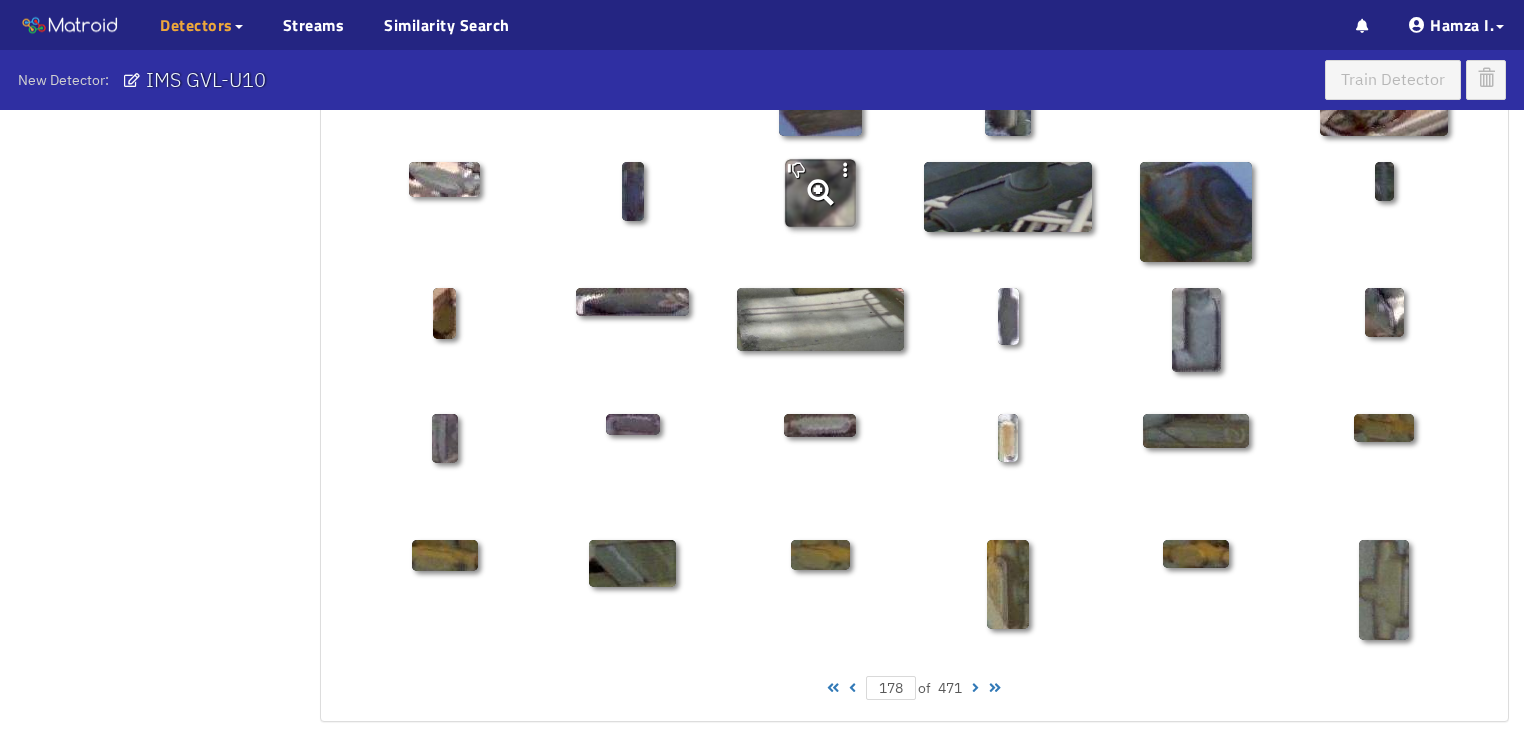 scroll, scrollTop: 930, scrollLeft: 0, axis: vertical 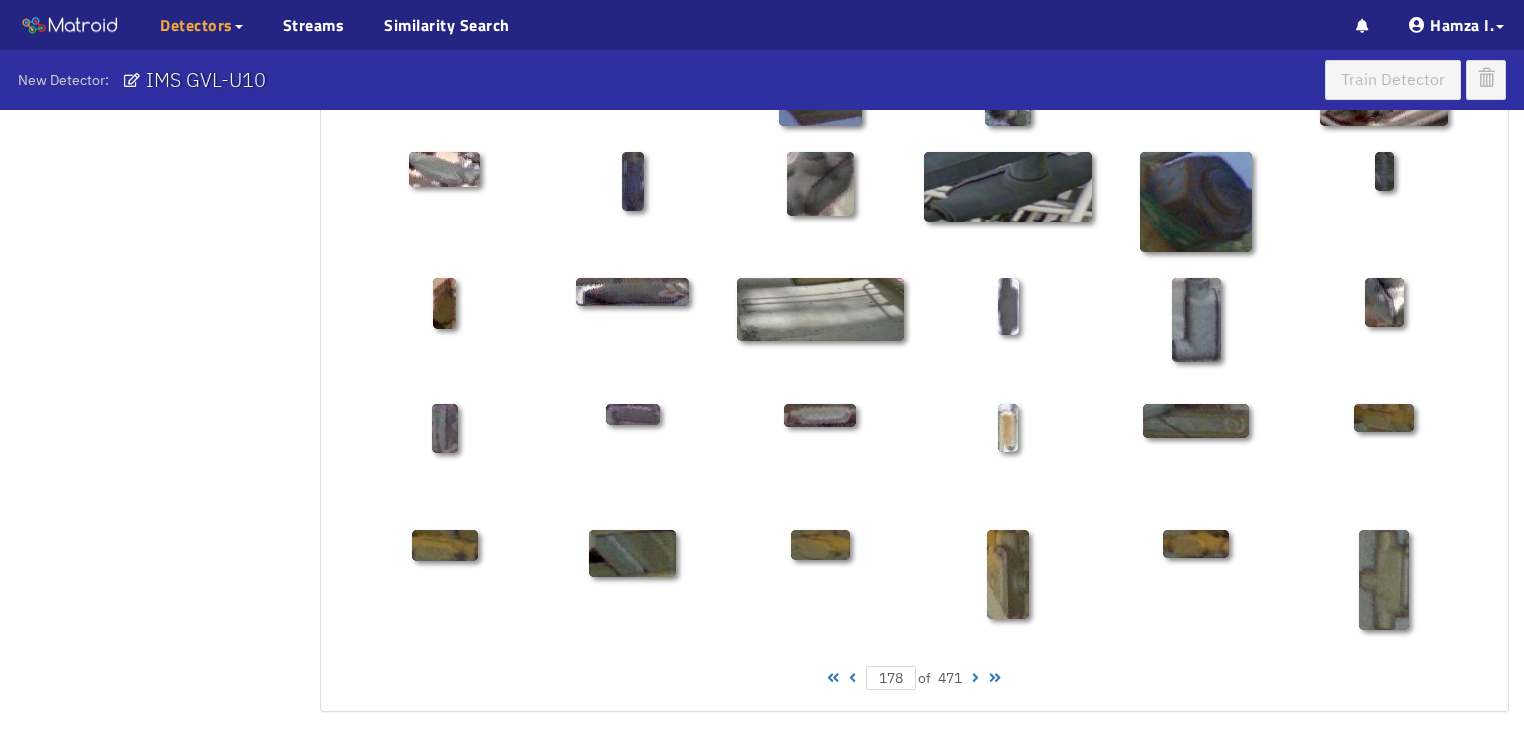 click at bounding box center [852, 678] 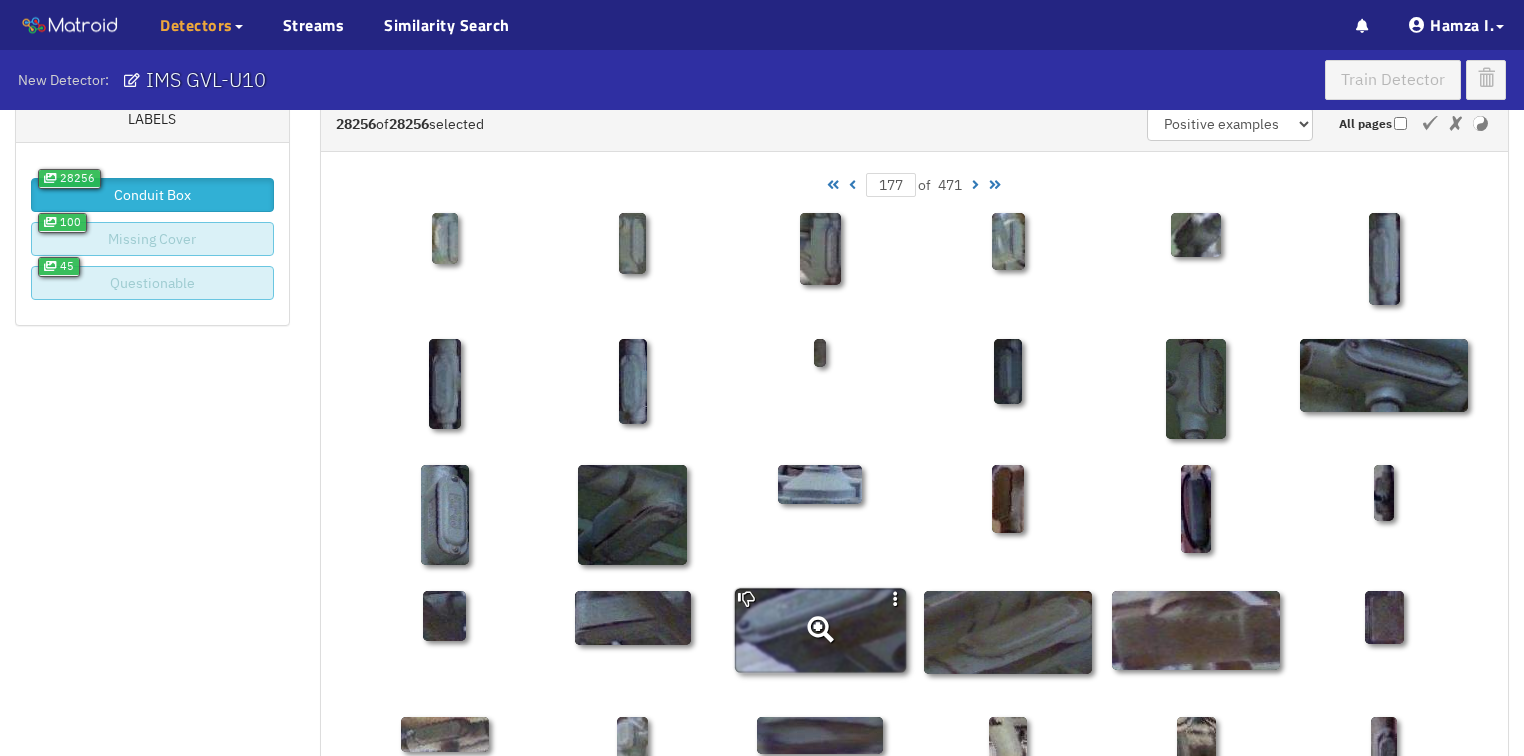 scroll, scrollTop: 0, scrollLeft: 0, axis: both 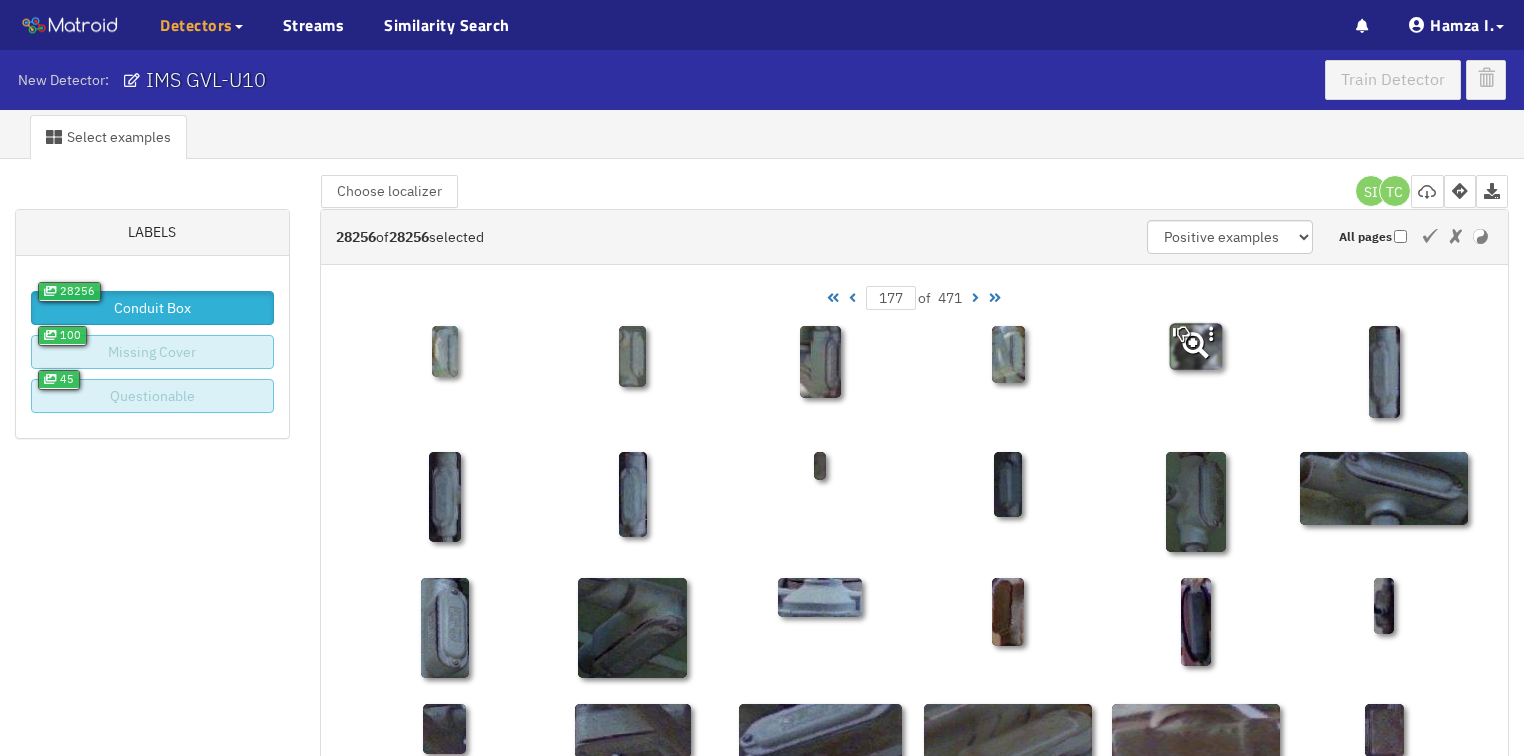 click 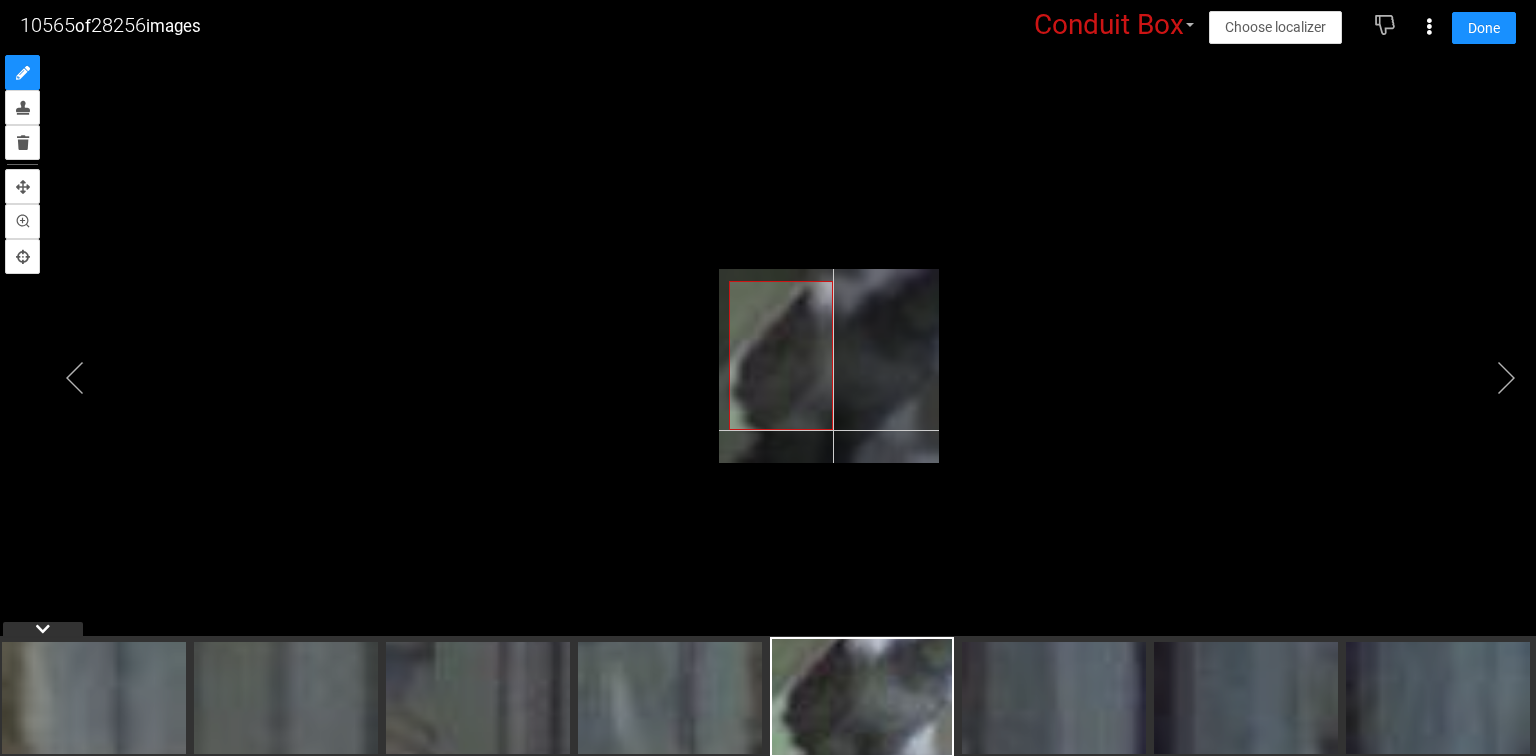 click at bounding box center (829, 366) 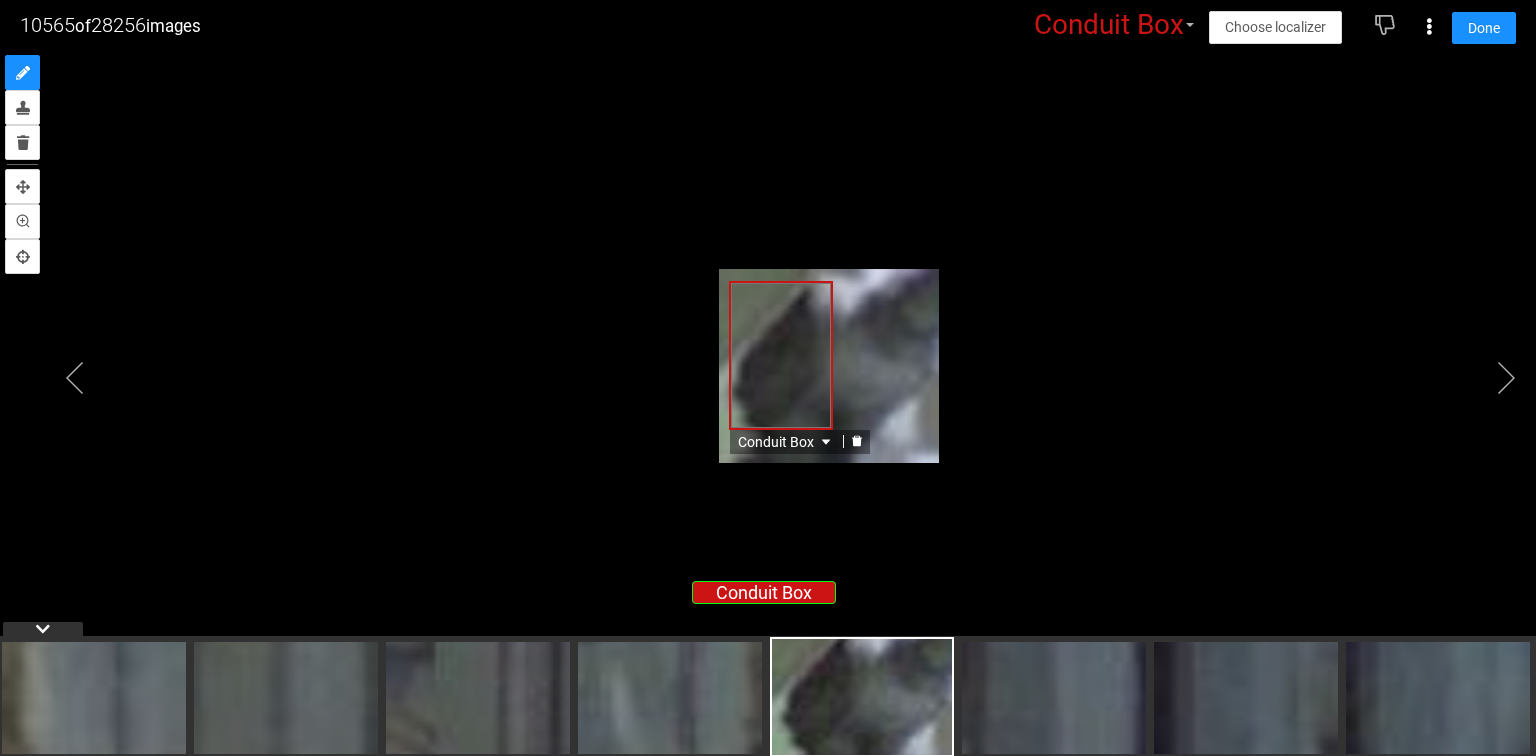 click on "Conduit Box" at bounding box center (786, 442) 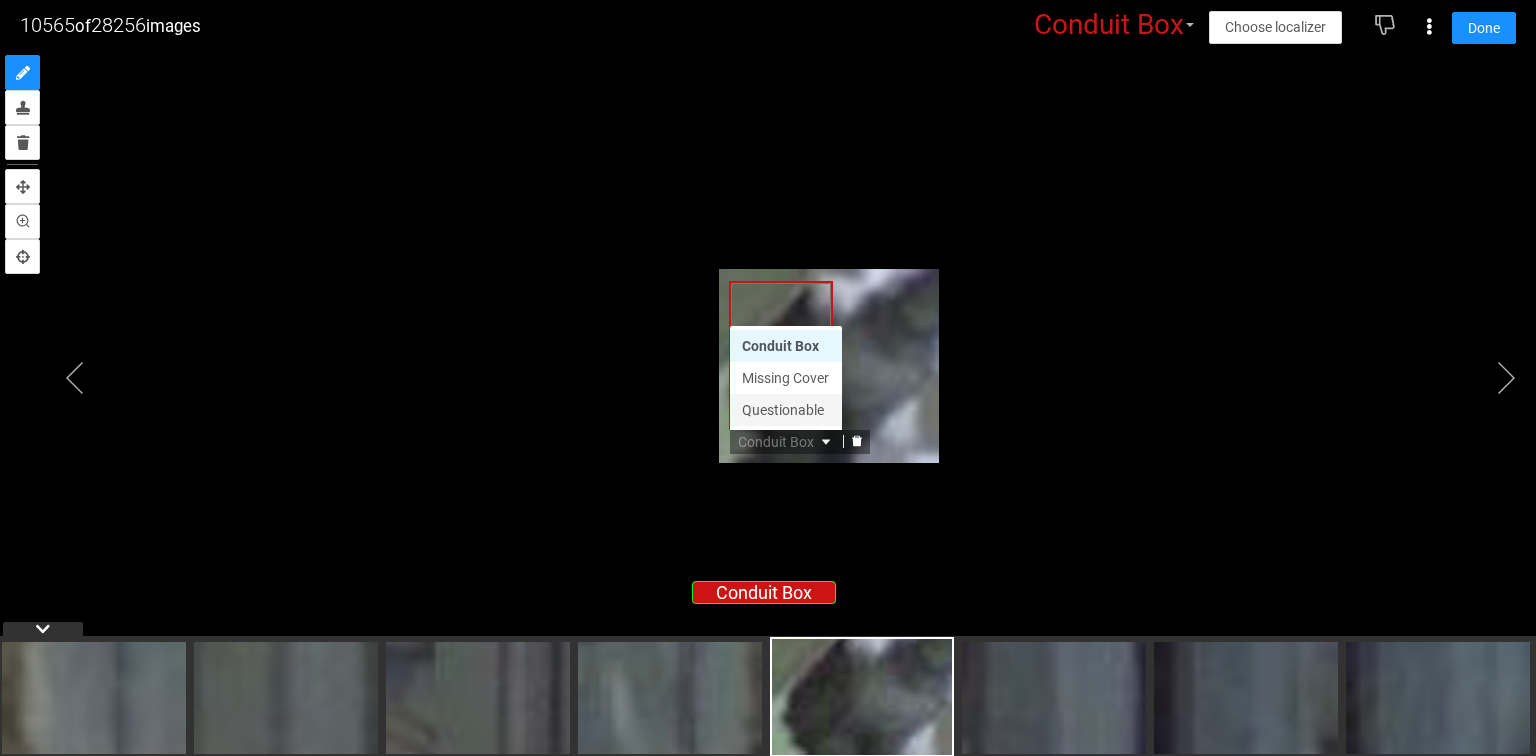 click on "Questionable" at bounding box center [786, 410] 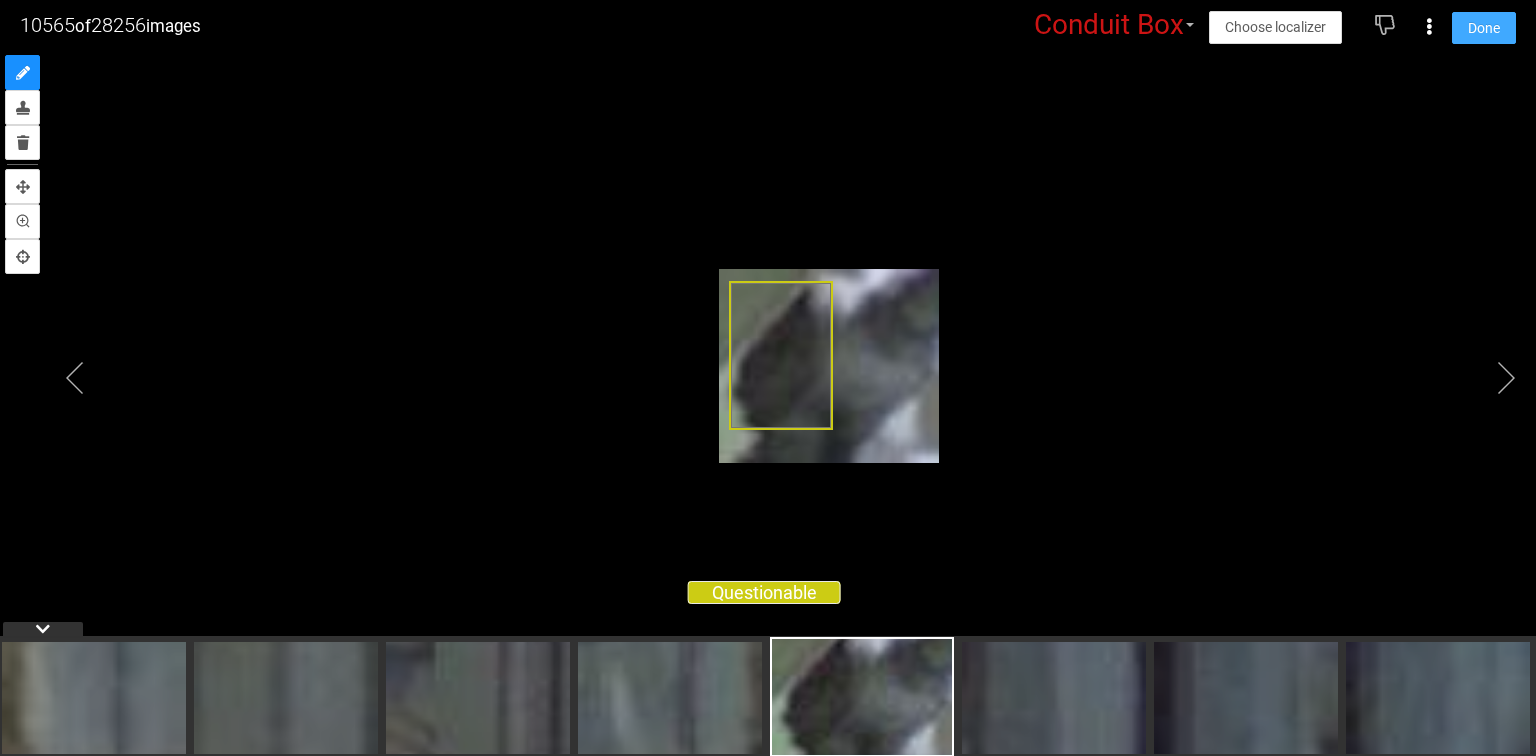 click on "Done" at bounding box center [1484, 28] 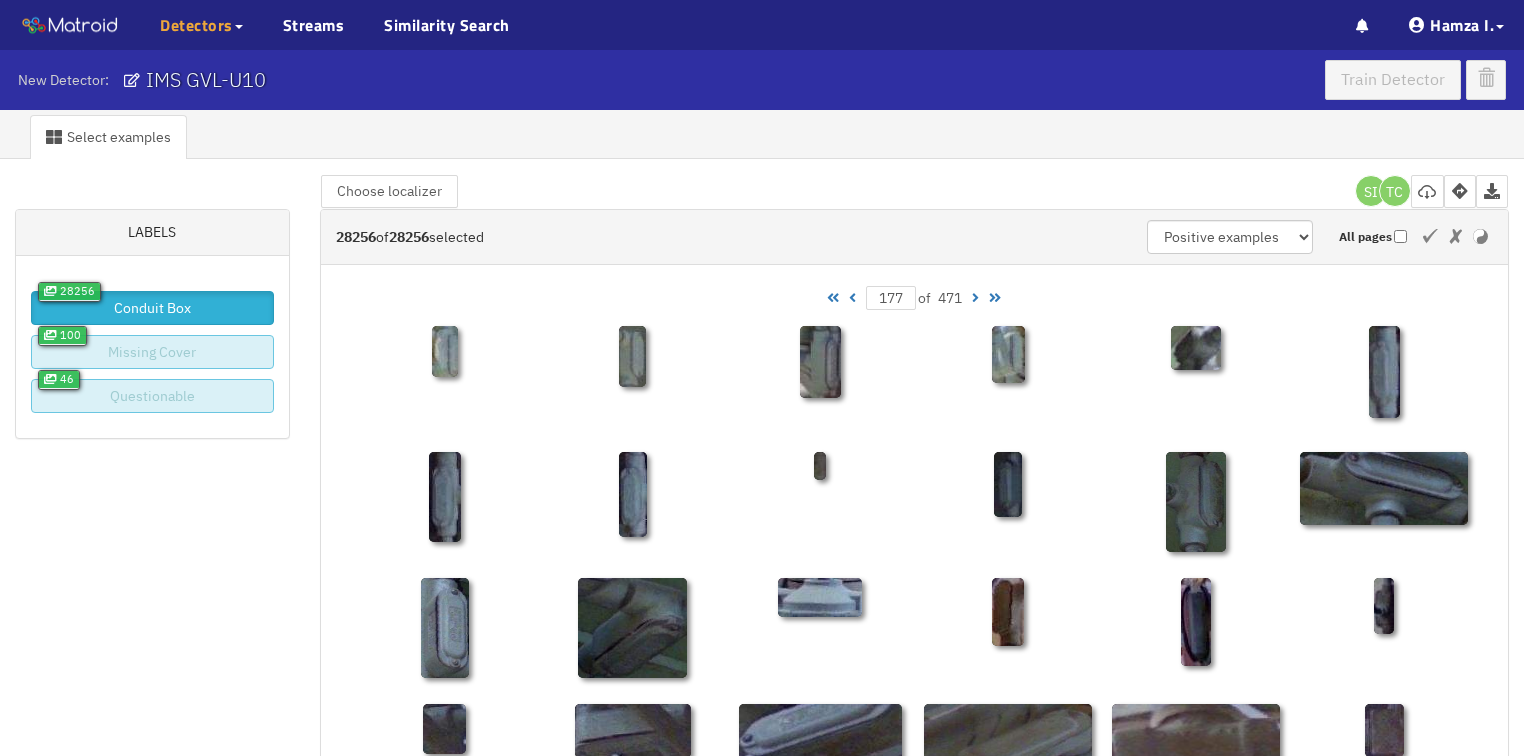 click at bounding box center (852, 298) 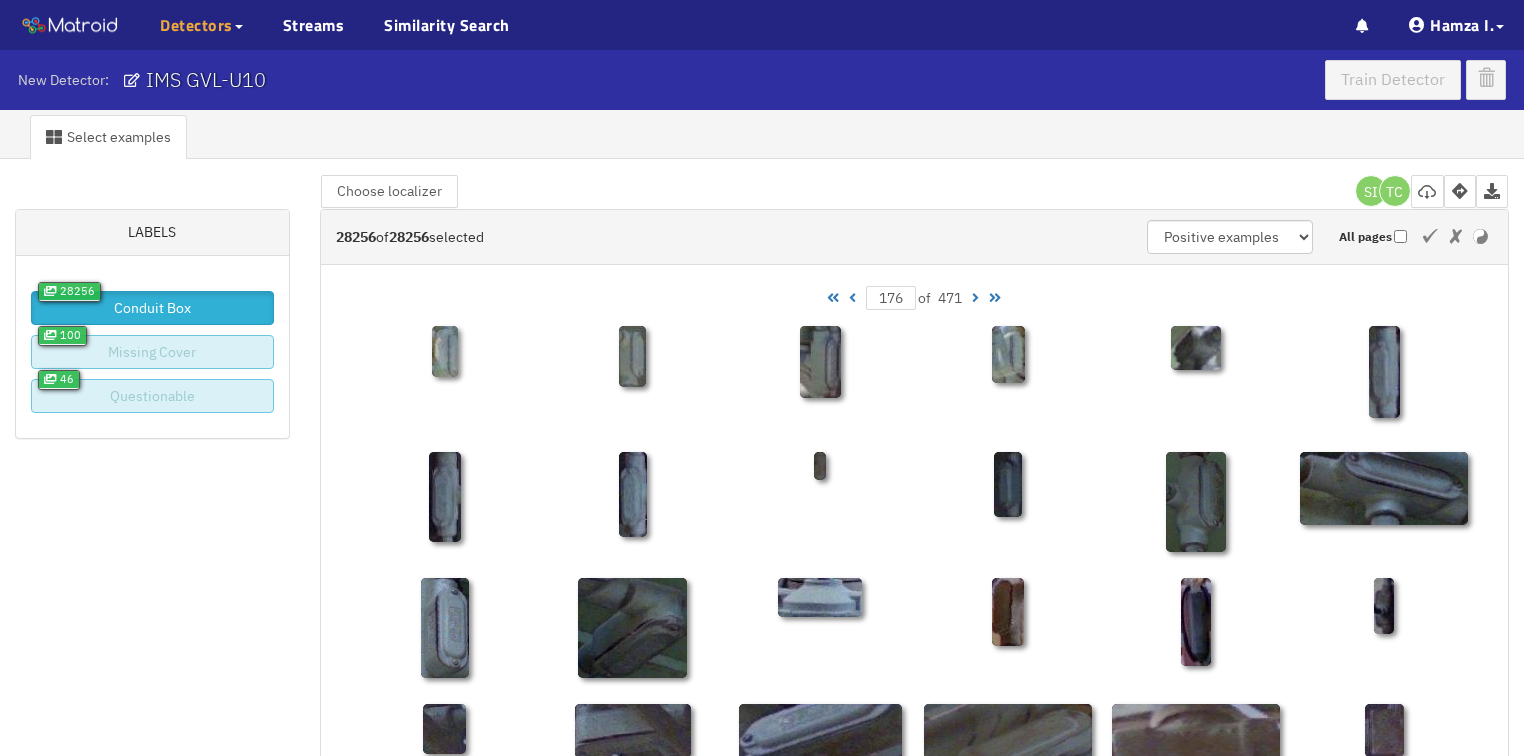 type on "176" 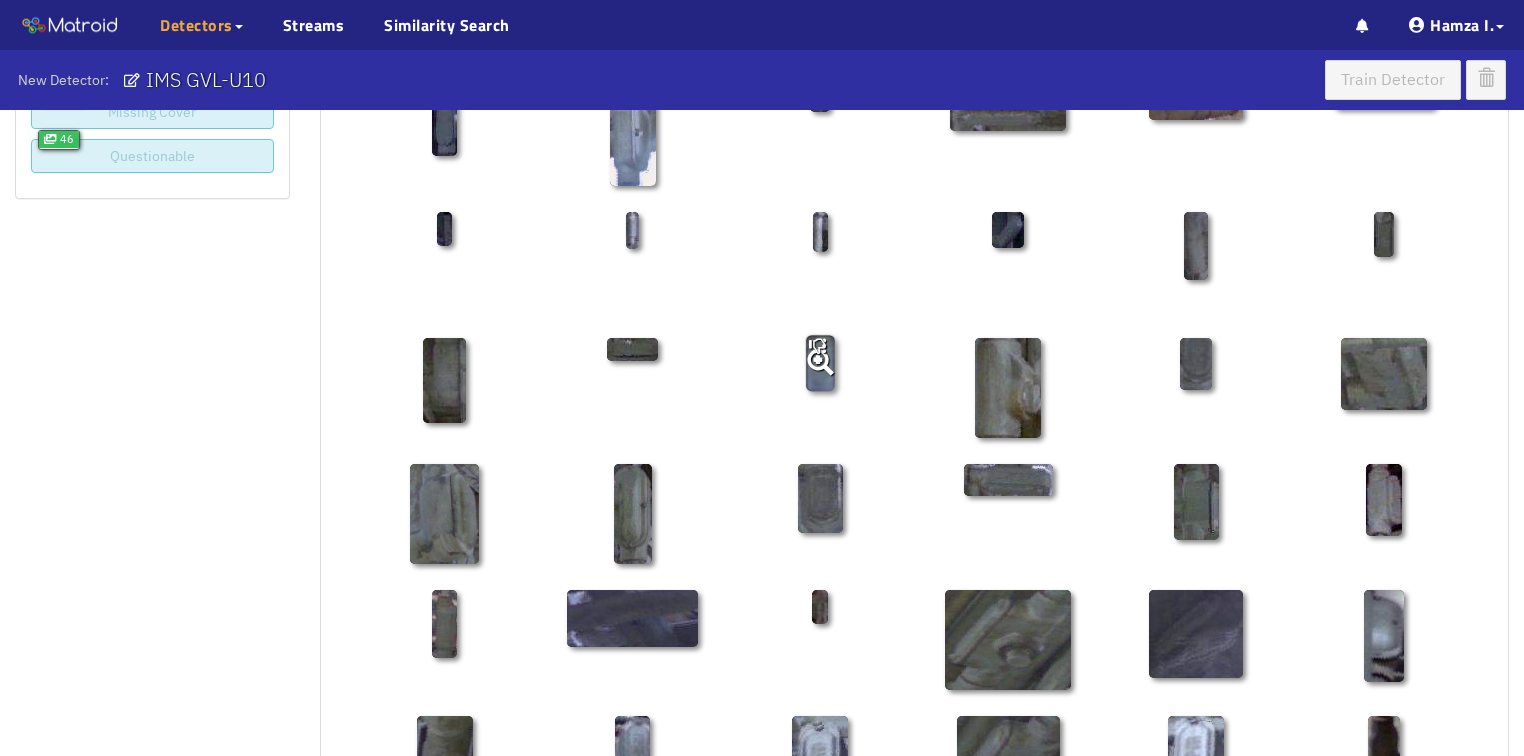 scroll, scrollTop: 0, scrollLeft: 0, axis: both 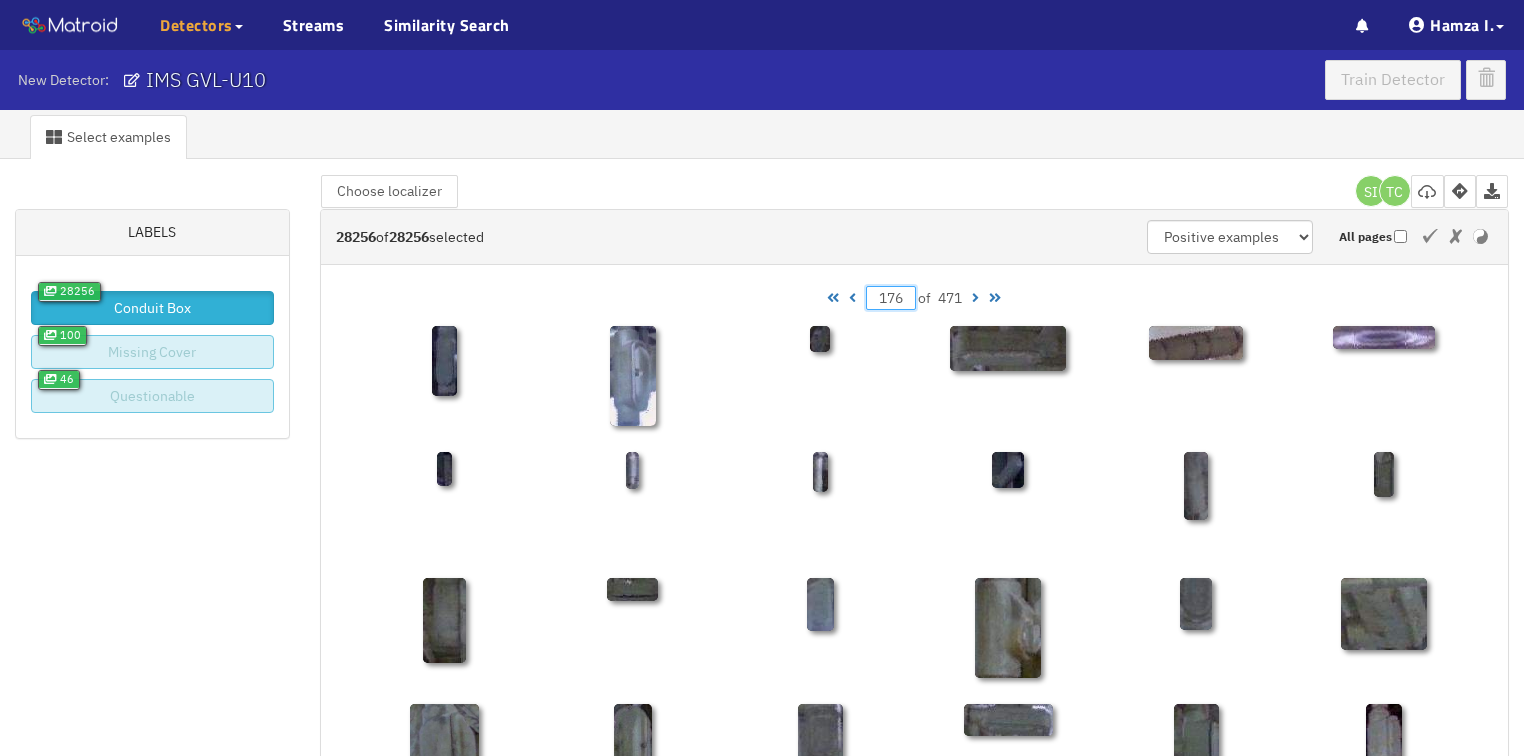click on "176" at bounding box center (891, 298) 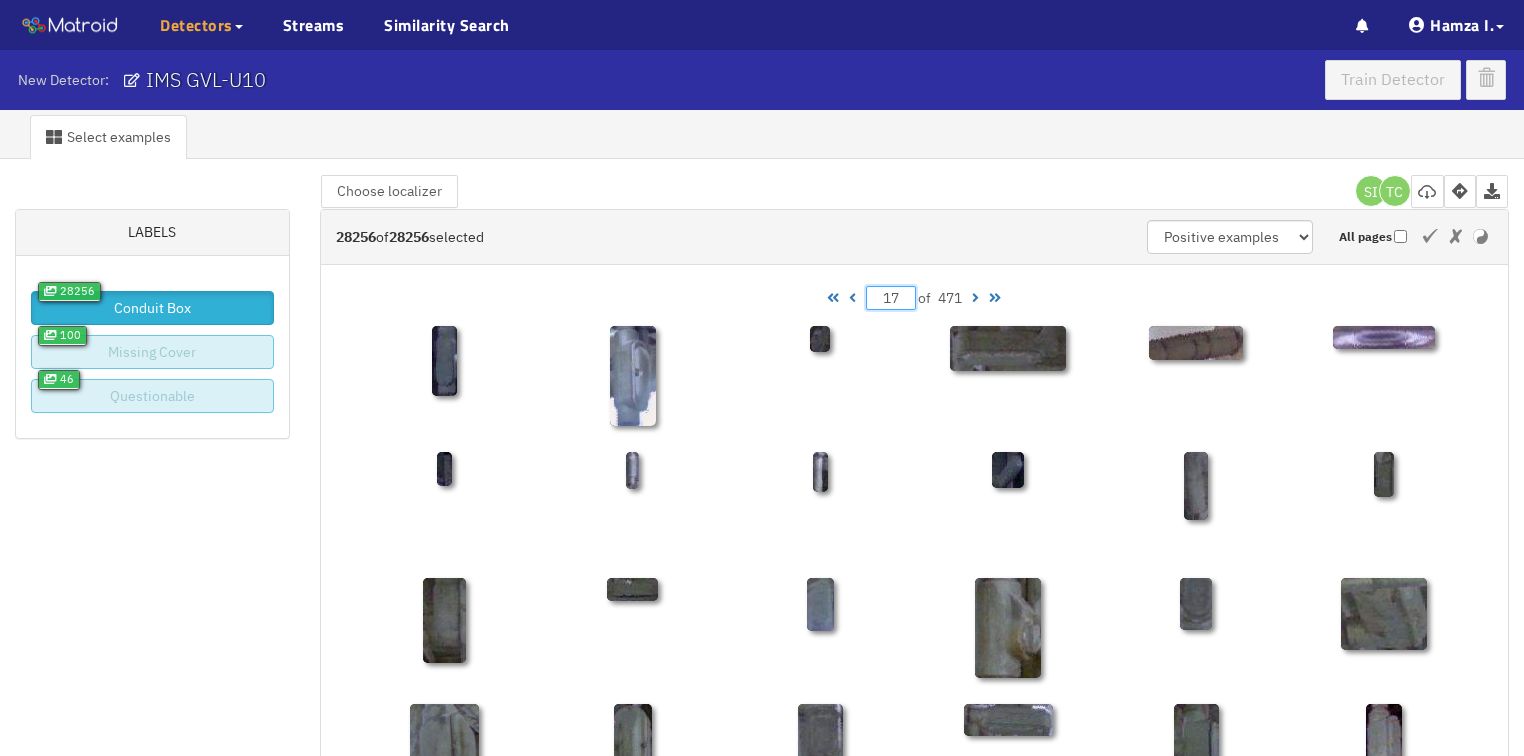 type on "1" 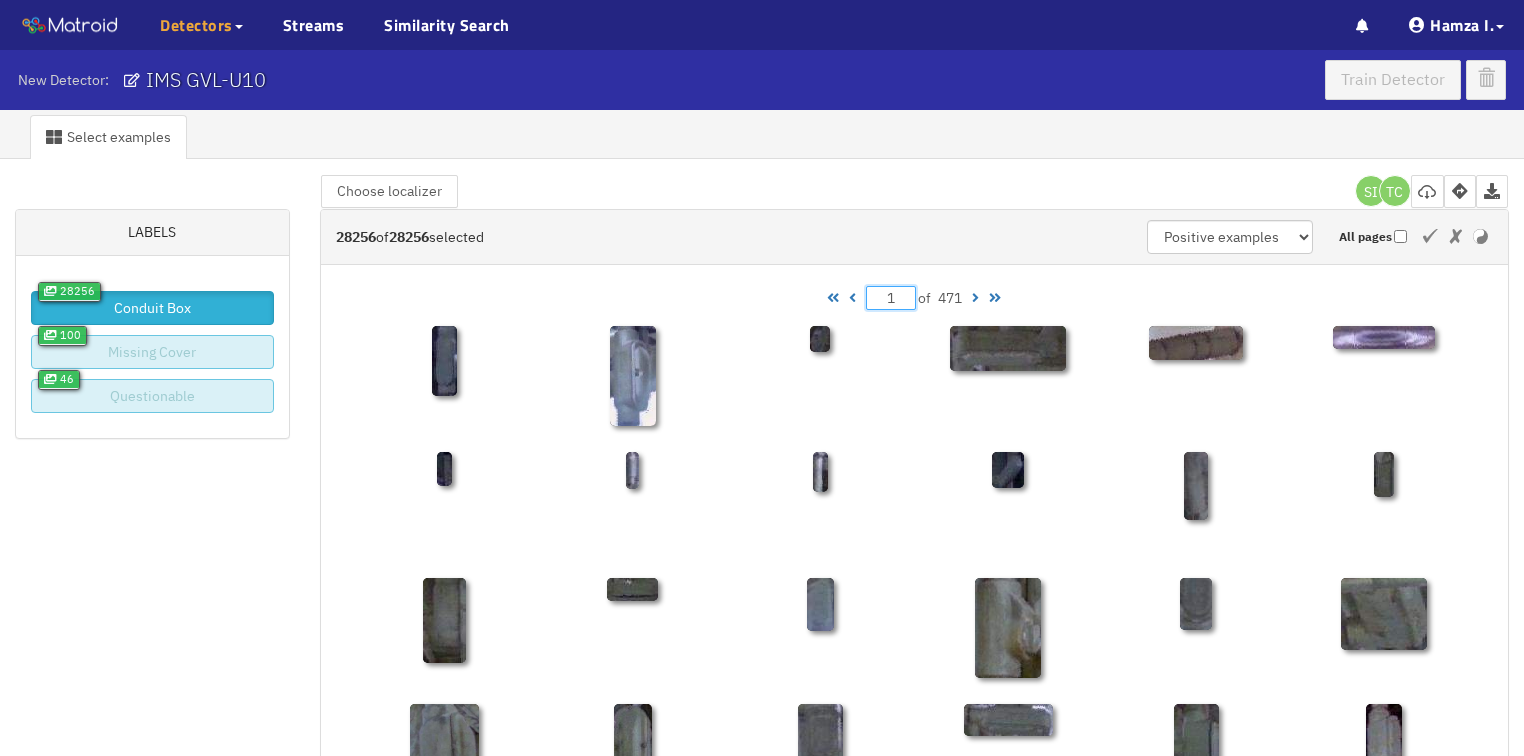 type 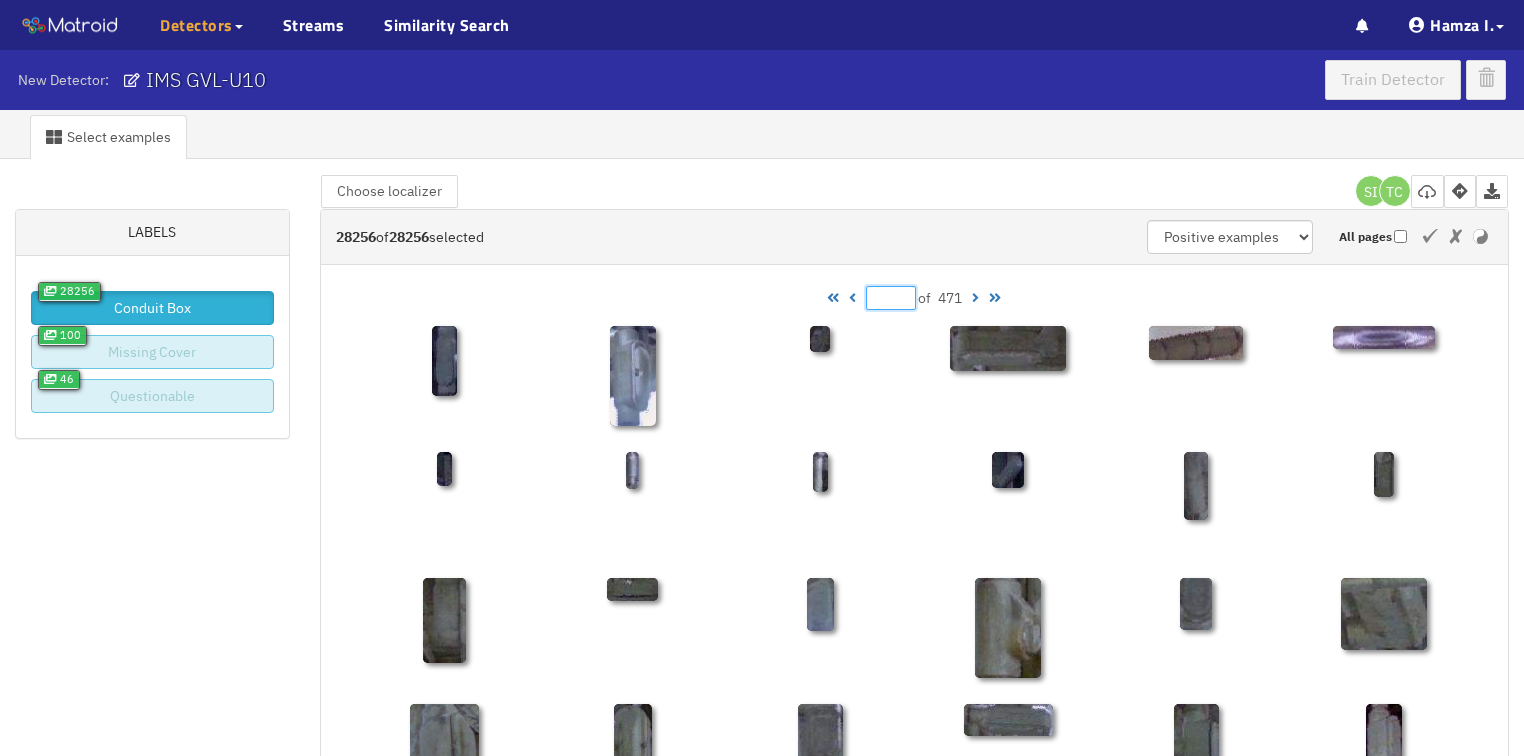 type on "1" 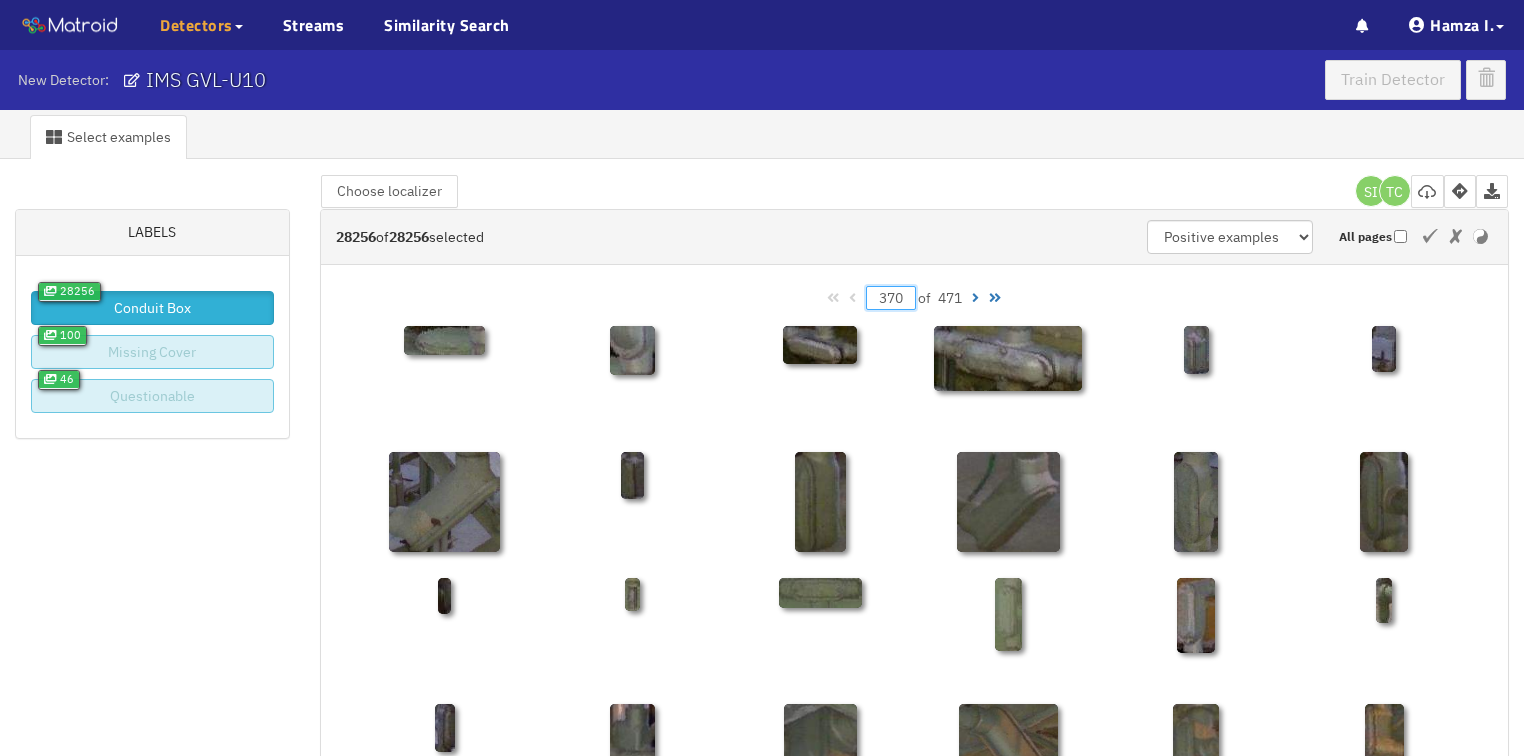type on "370" 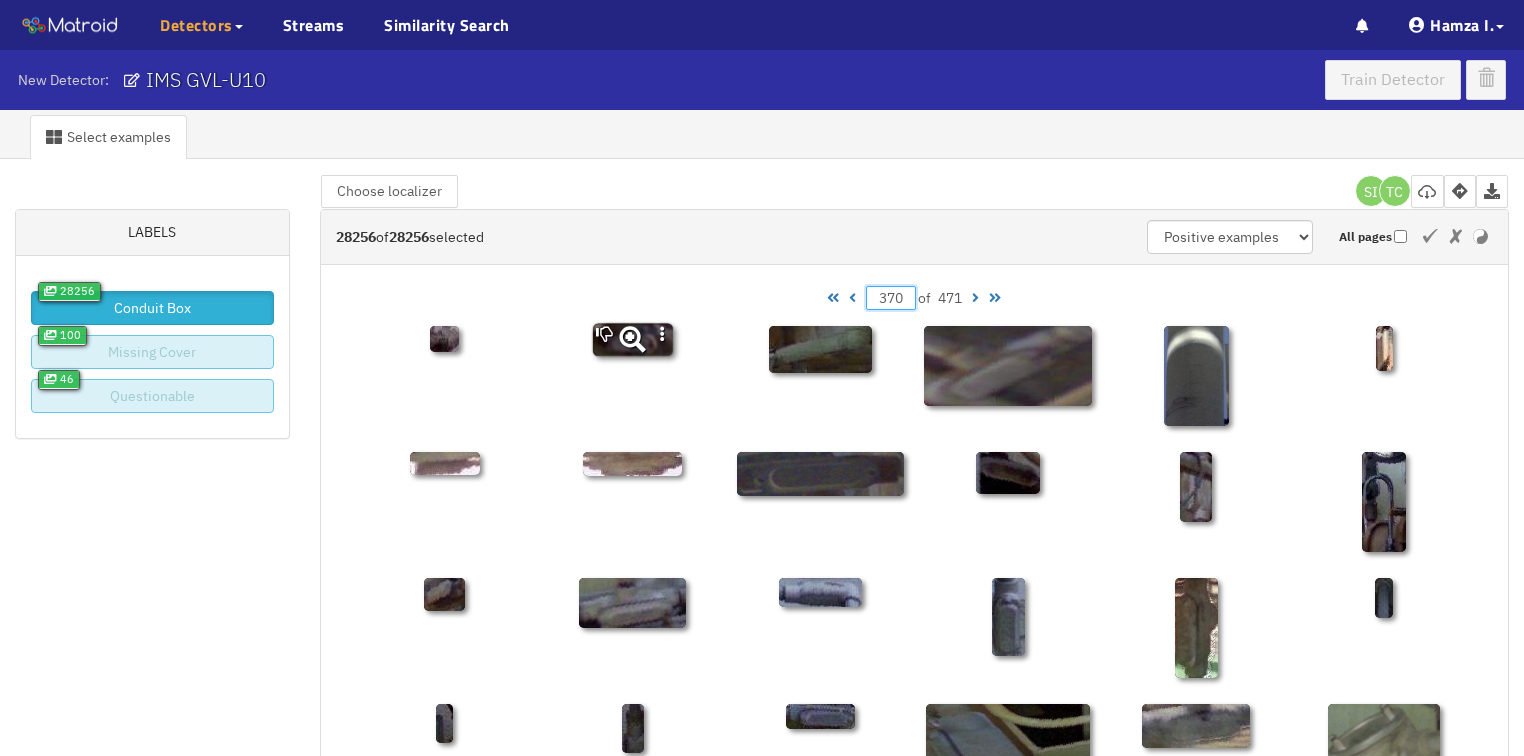 click 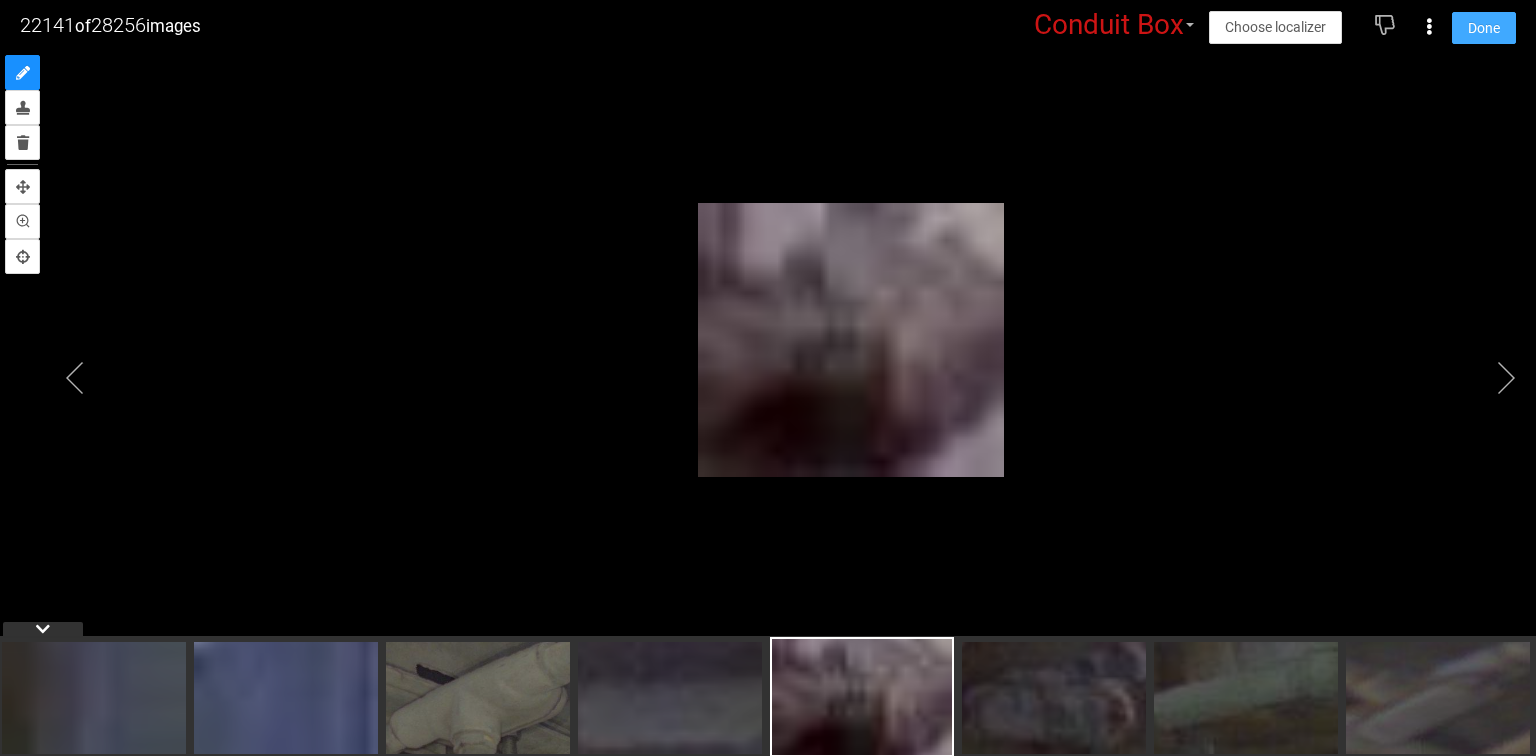 click on "Done" at bounding box center [1484, 28] 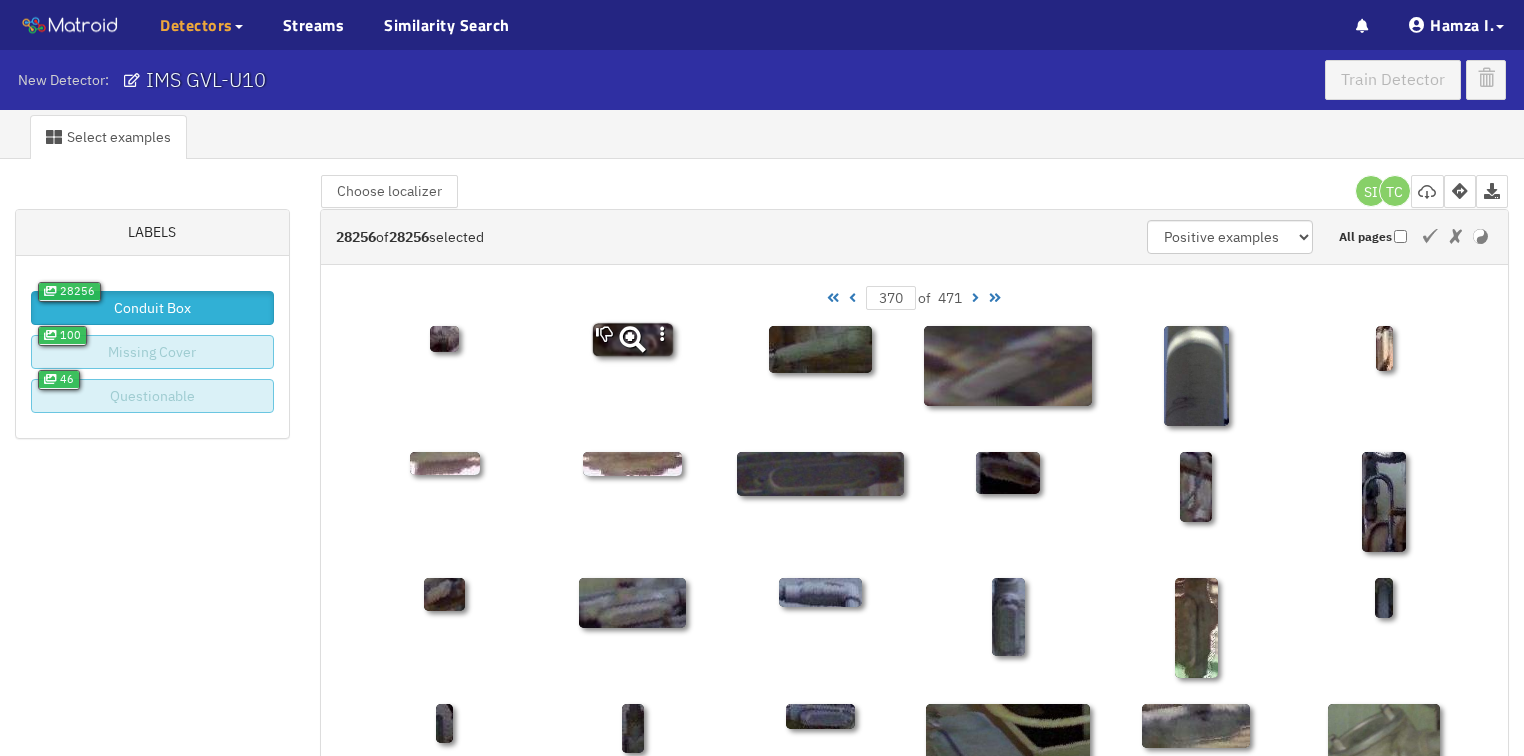click 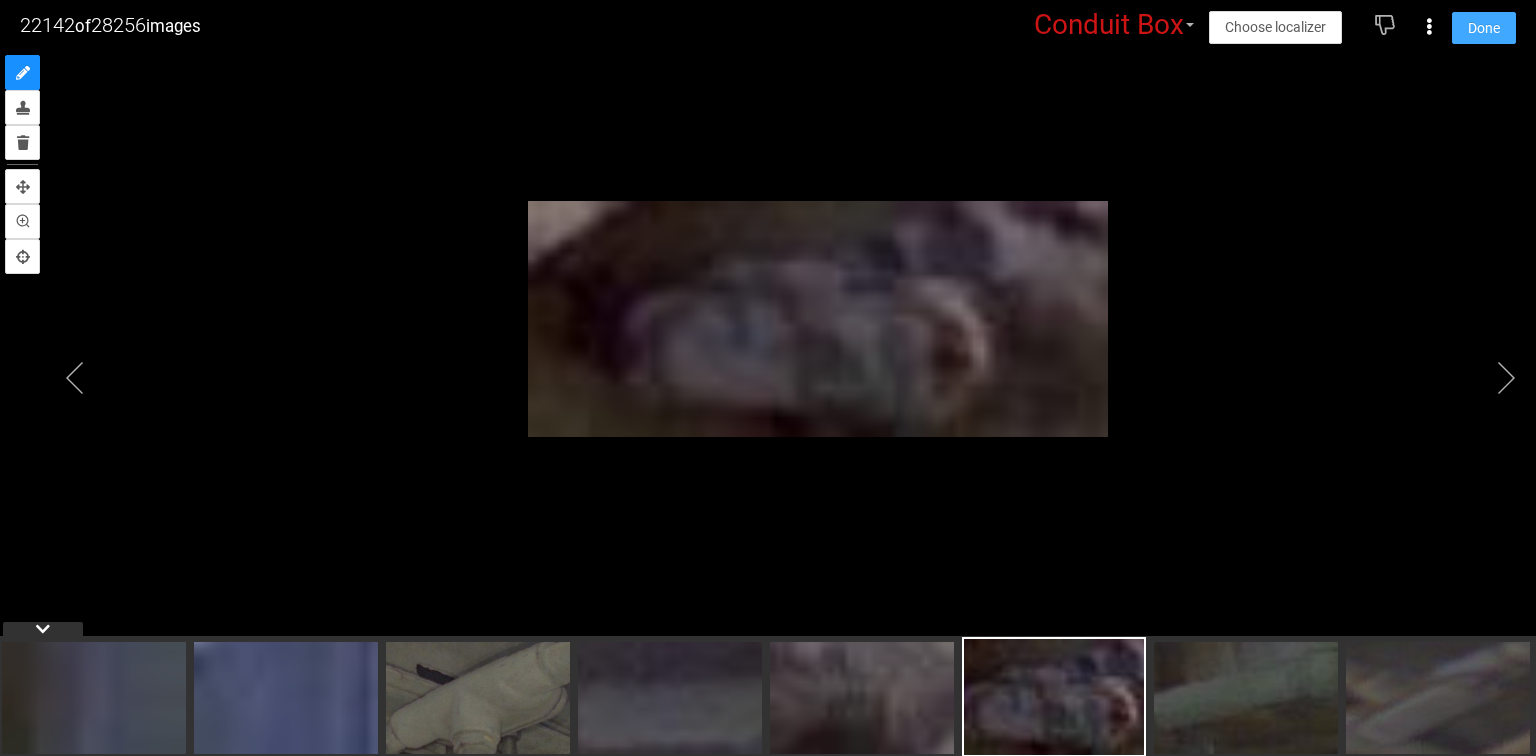 click on "Done" at bounding box center [1484, 28] 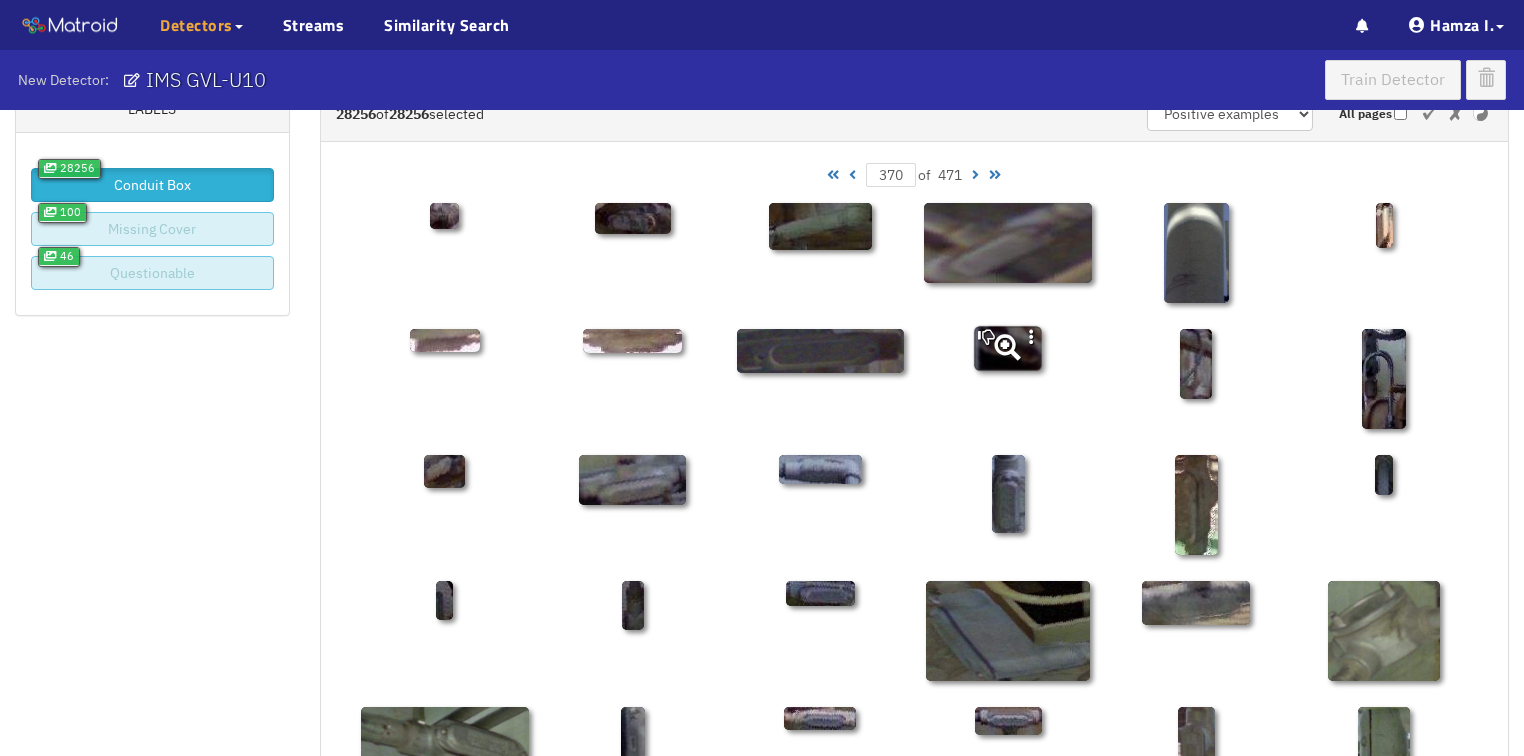 scroll, scrollTop: 160, scrollLeft: 0, axis: vertical 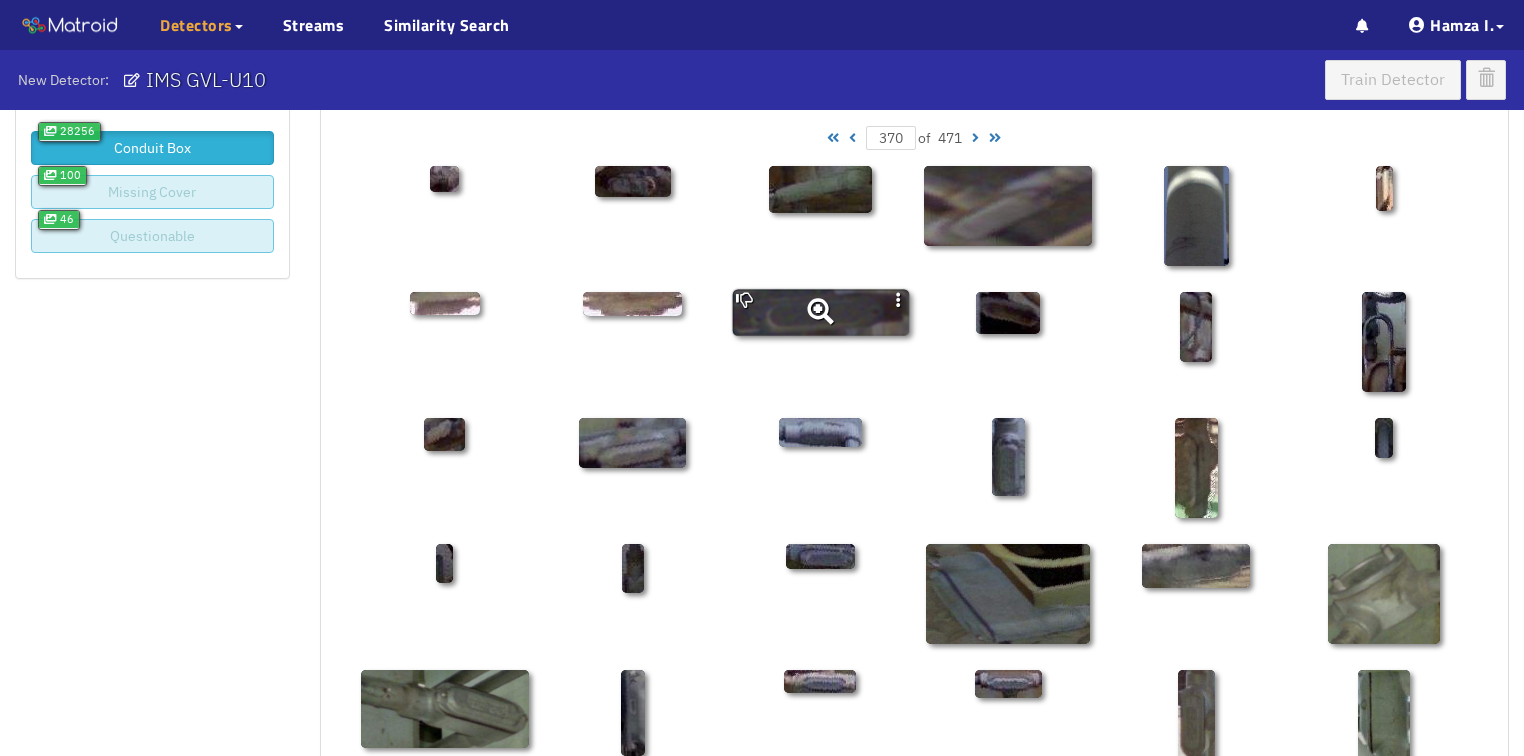 click 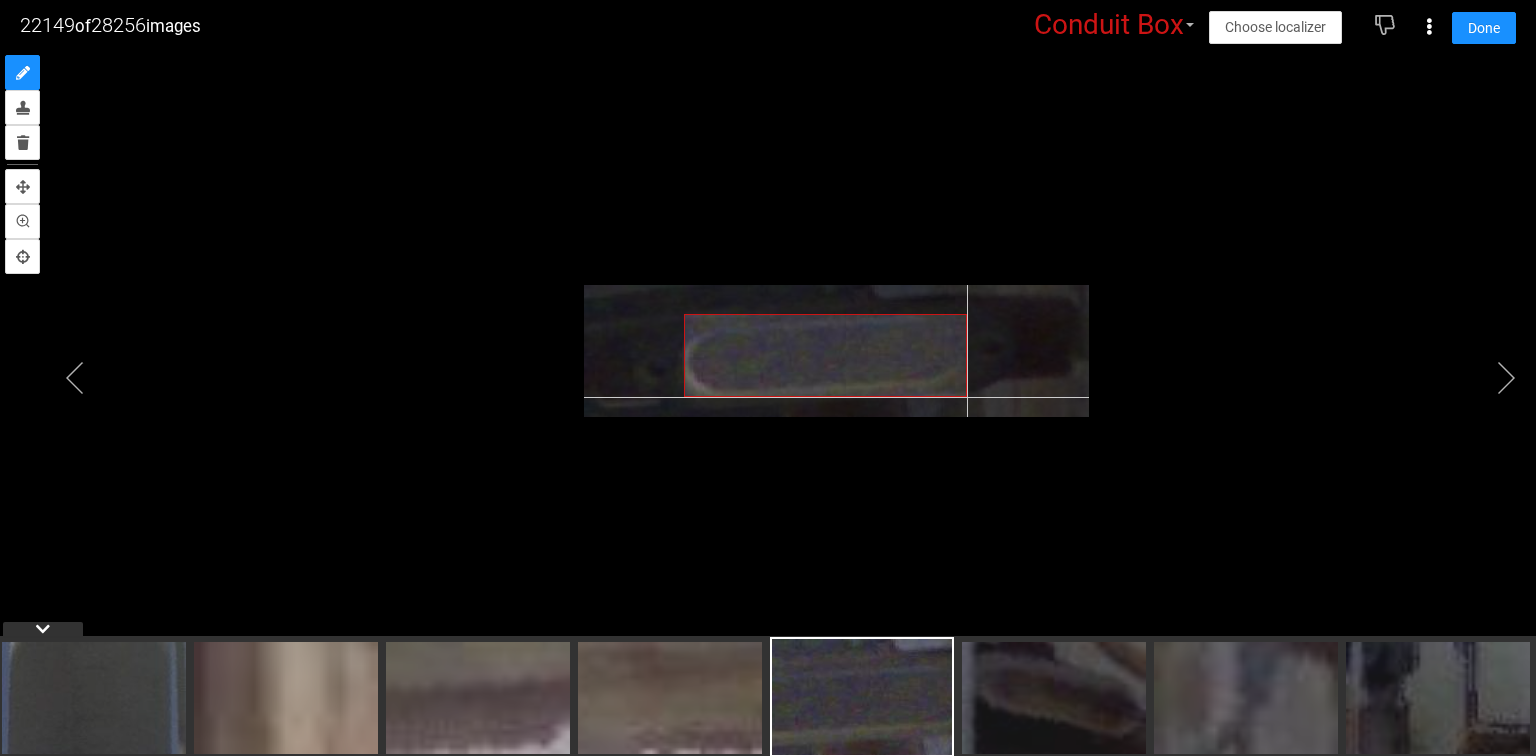 click at bounding box center [836, 351] 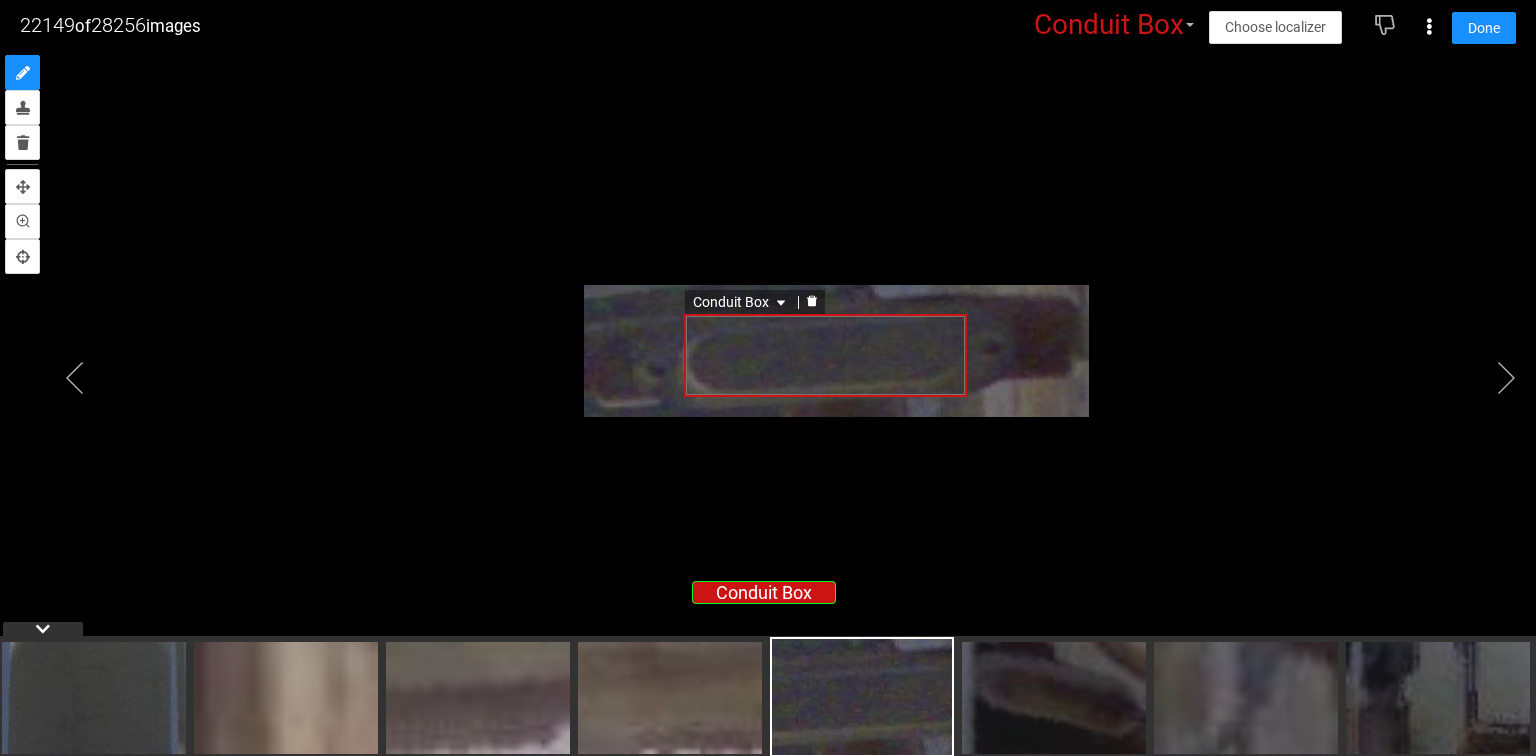click on "Conduit Box" at bounding box center (741, 302) 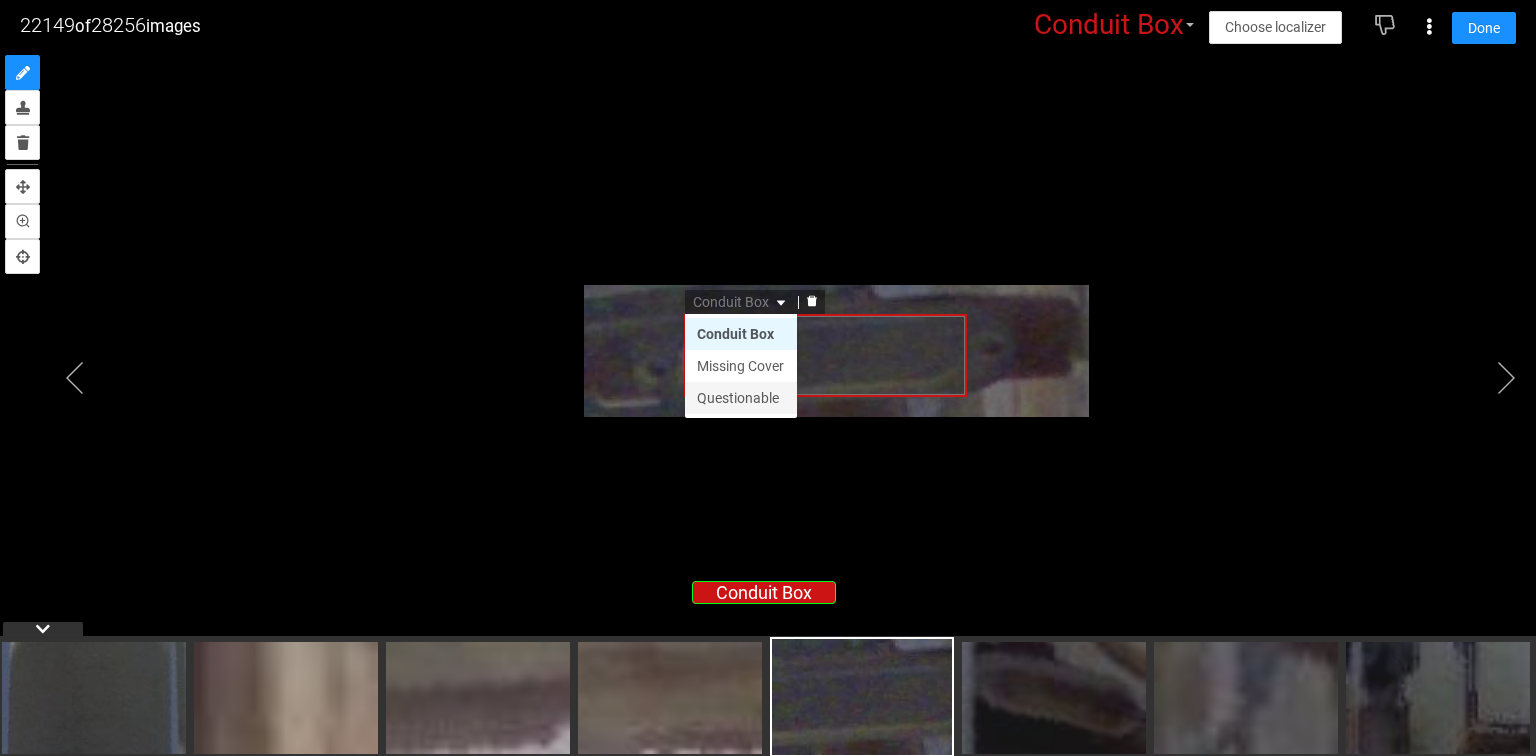 click on "Questionable" at bounding box center [741, 398] 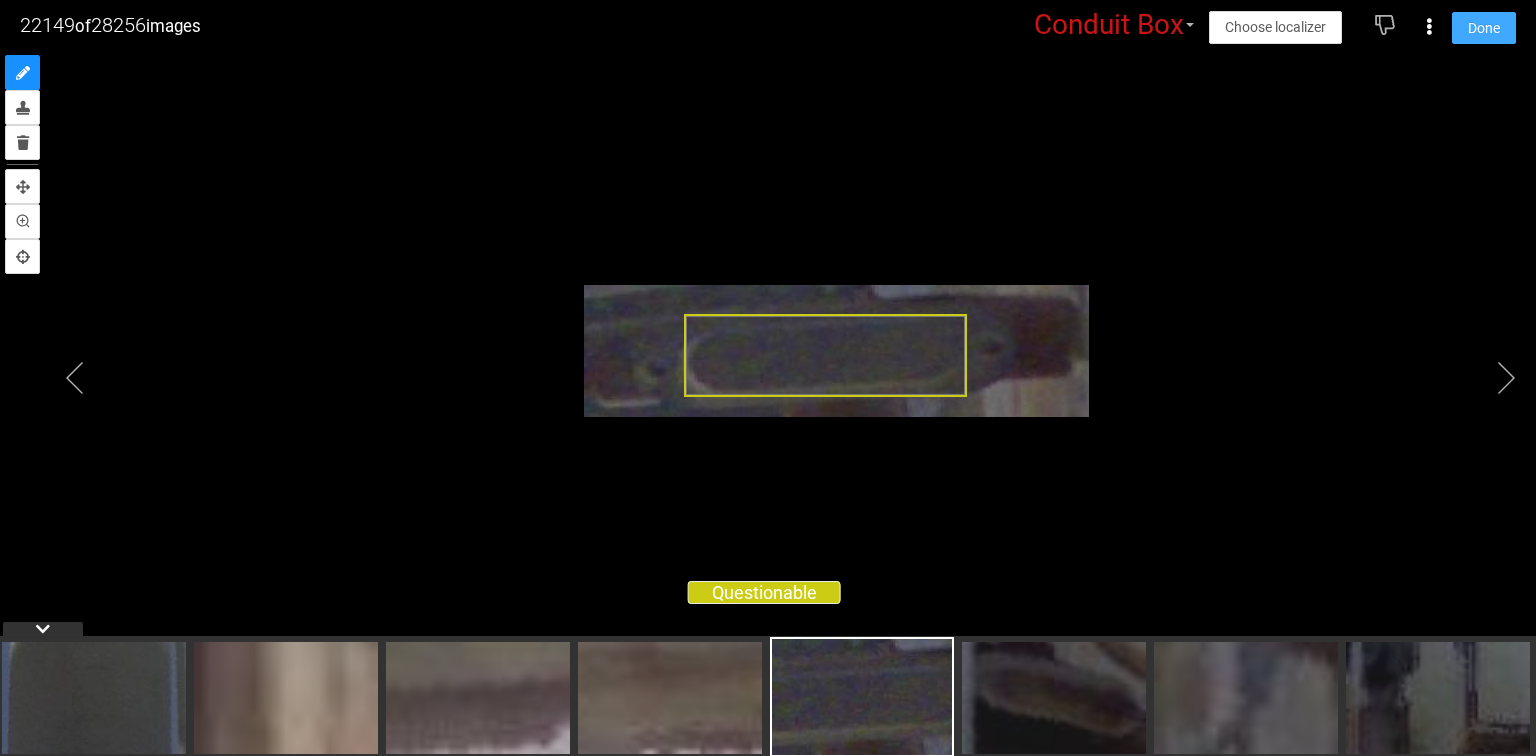 click on "Done" at bounding box center [1484, 28] 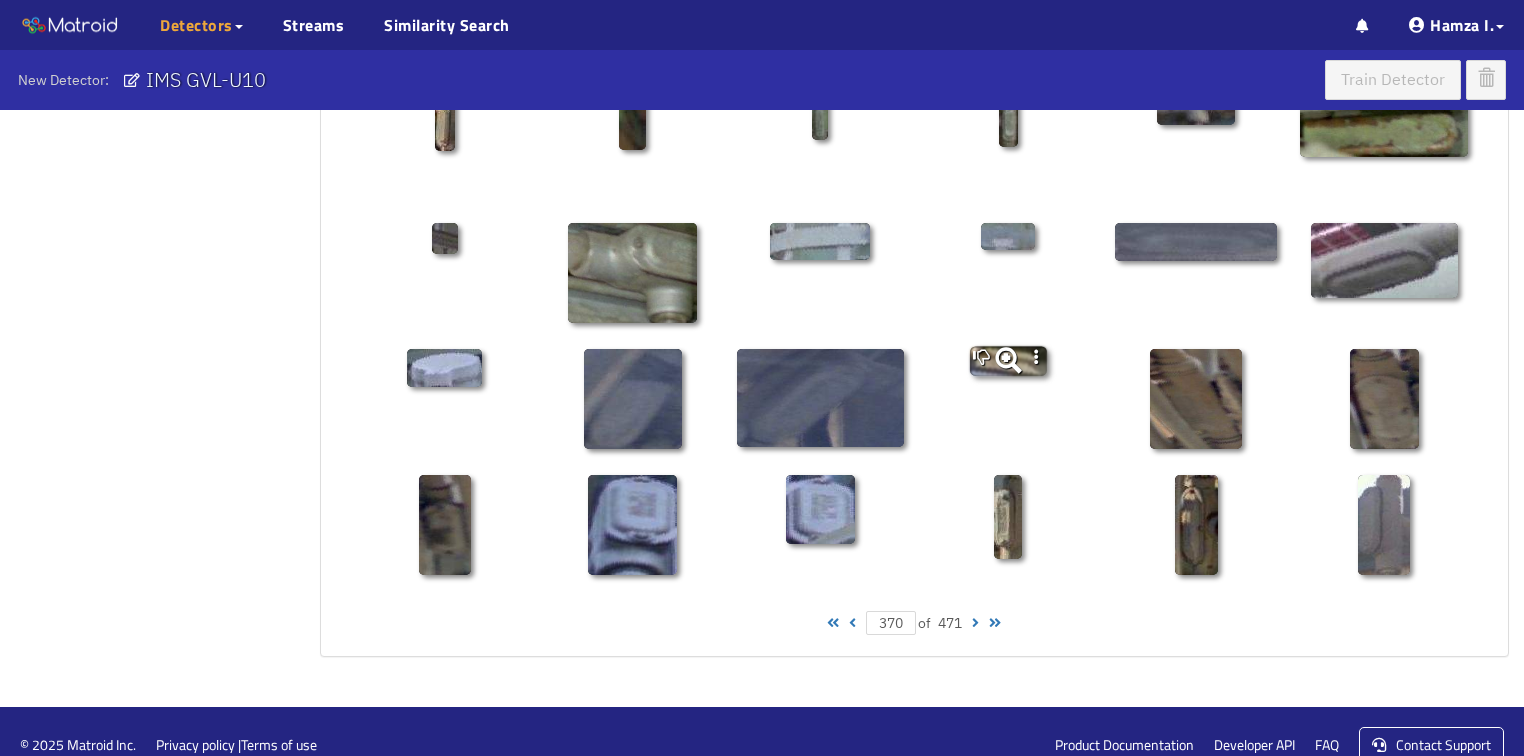 scroll, scrollTop: 1010, scrollLeft: 0, axis: vertical 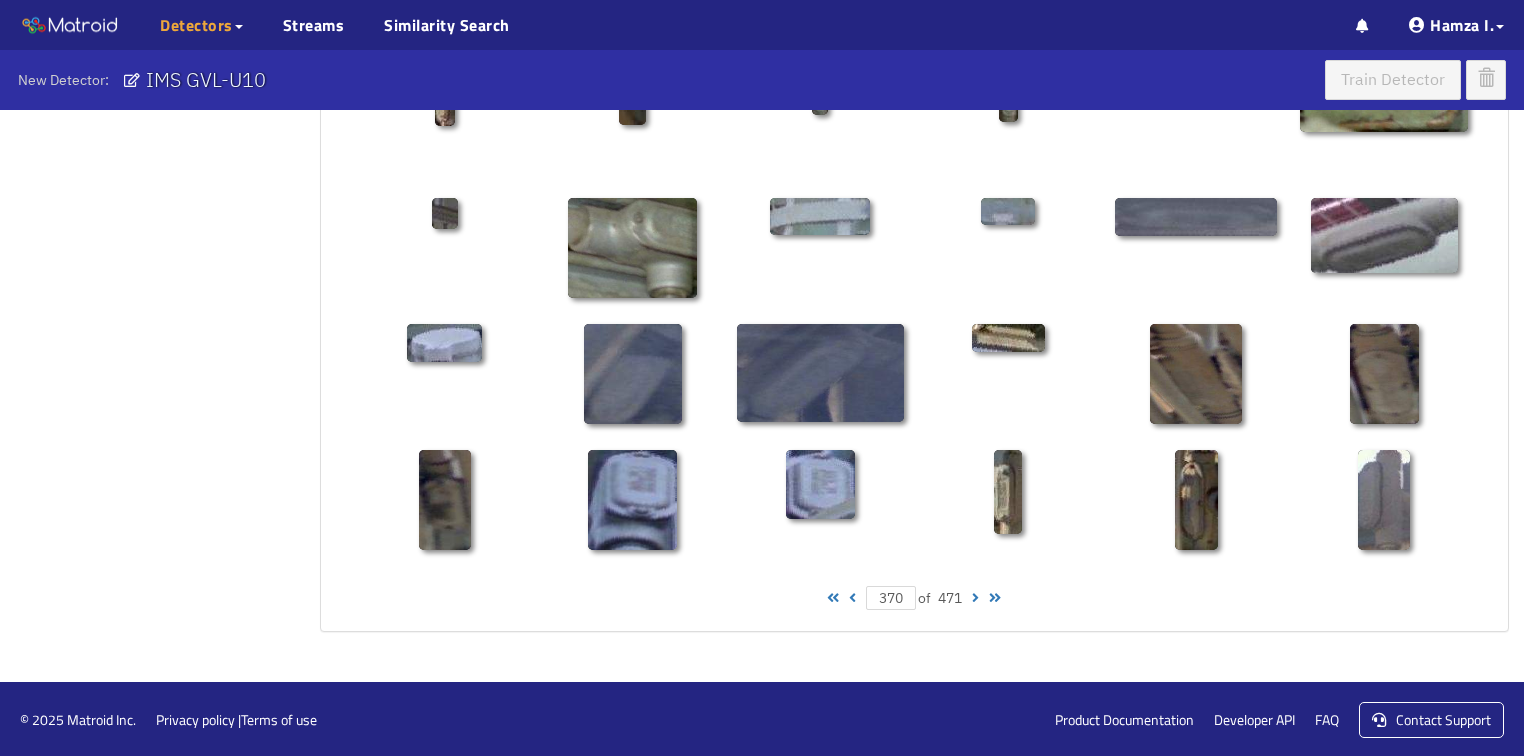 click at bounding box center [975, 598] 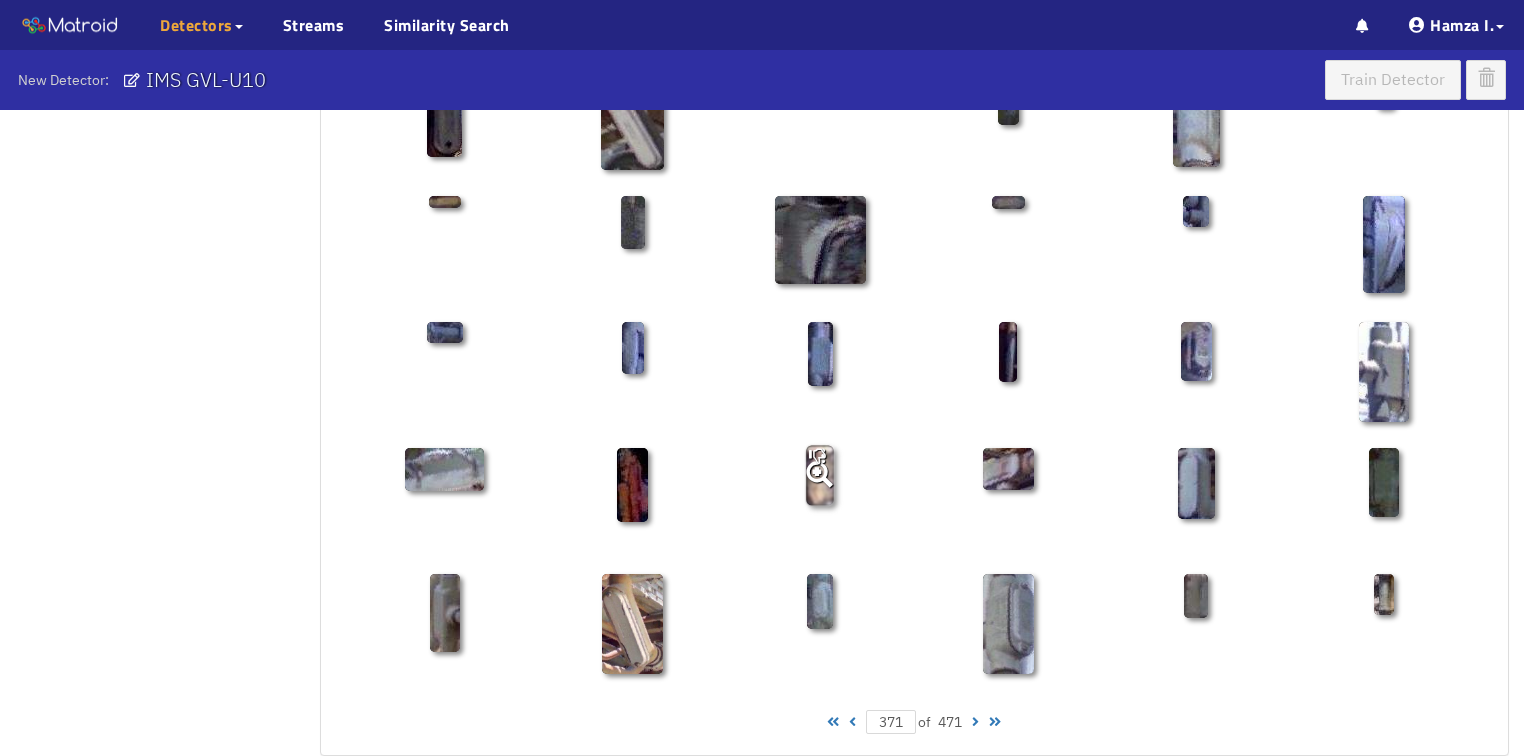 scroll, scrollTop: 1010, scrollLeft: 0, axis: vertical 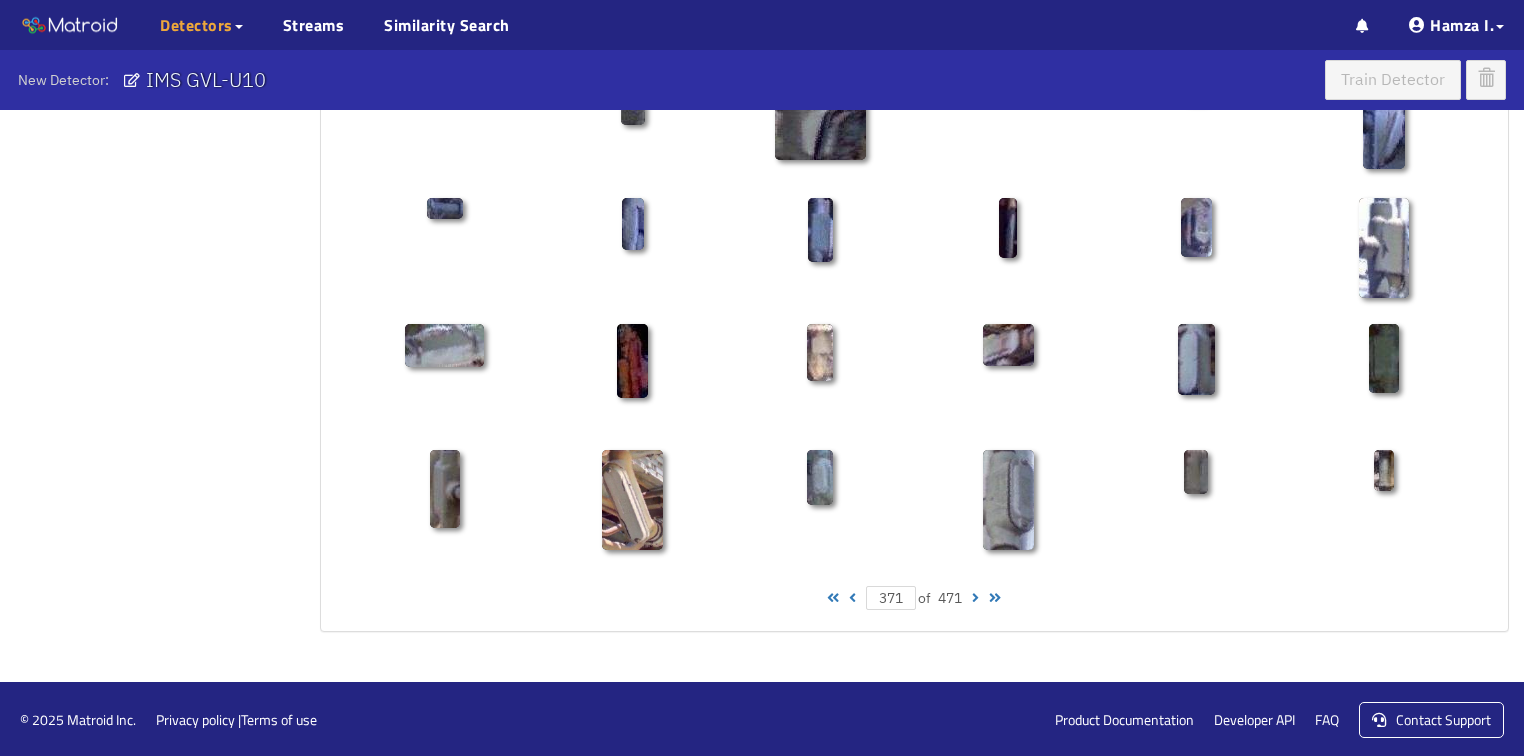 click at bounding box center (975, 598) 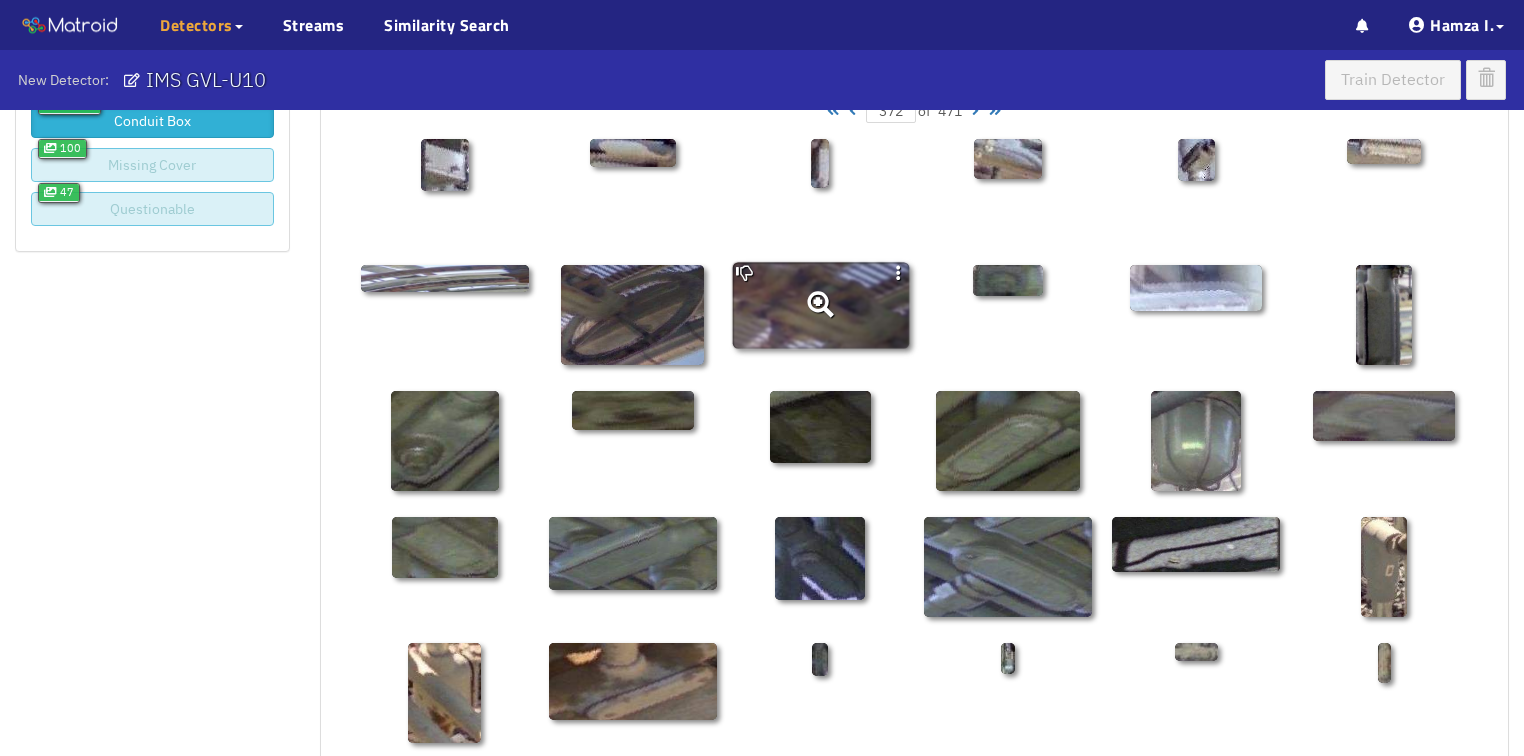 scroll, scrollTop: 0, scrollLeft: 0, axis: both 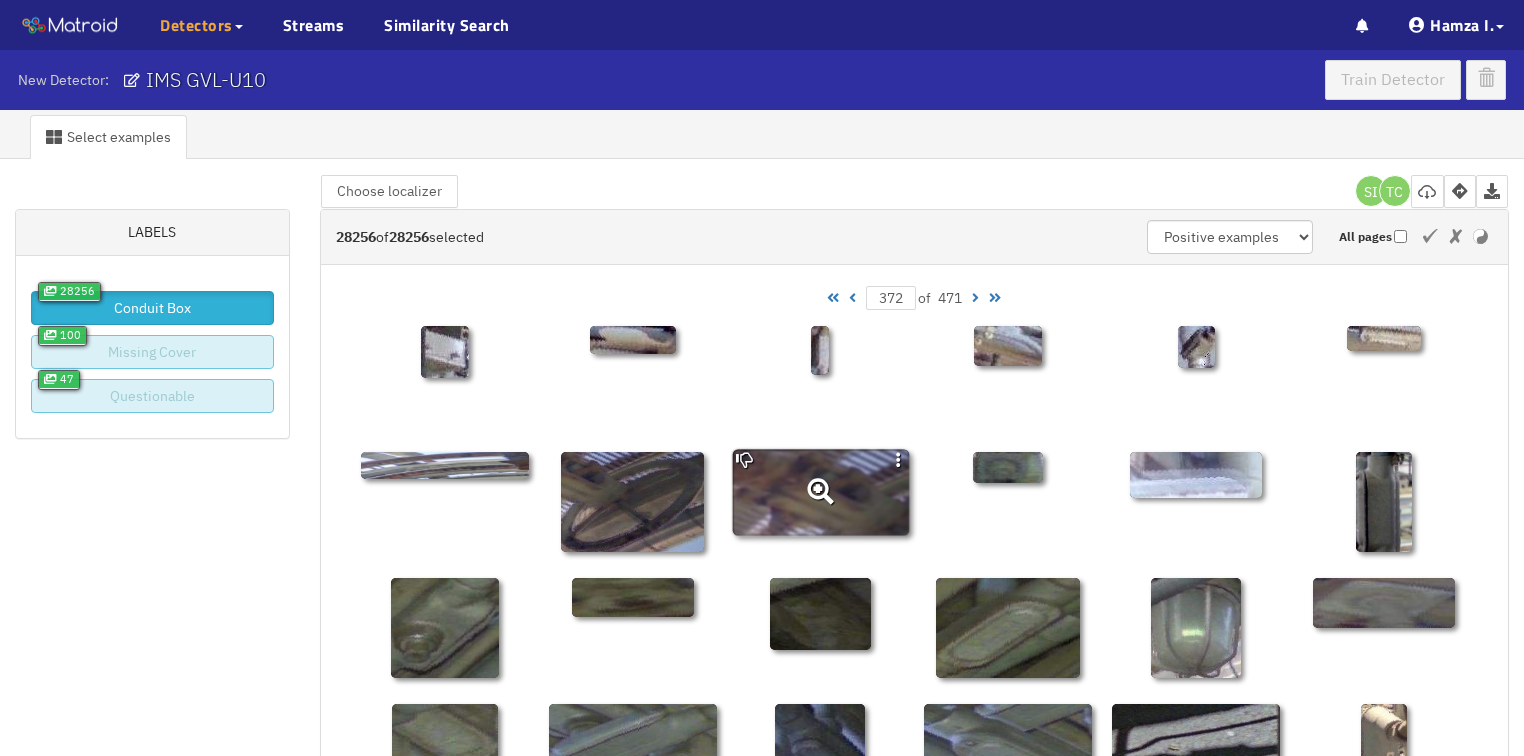 click 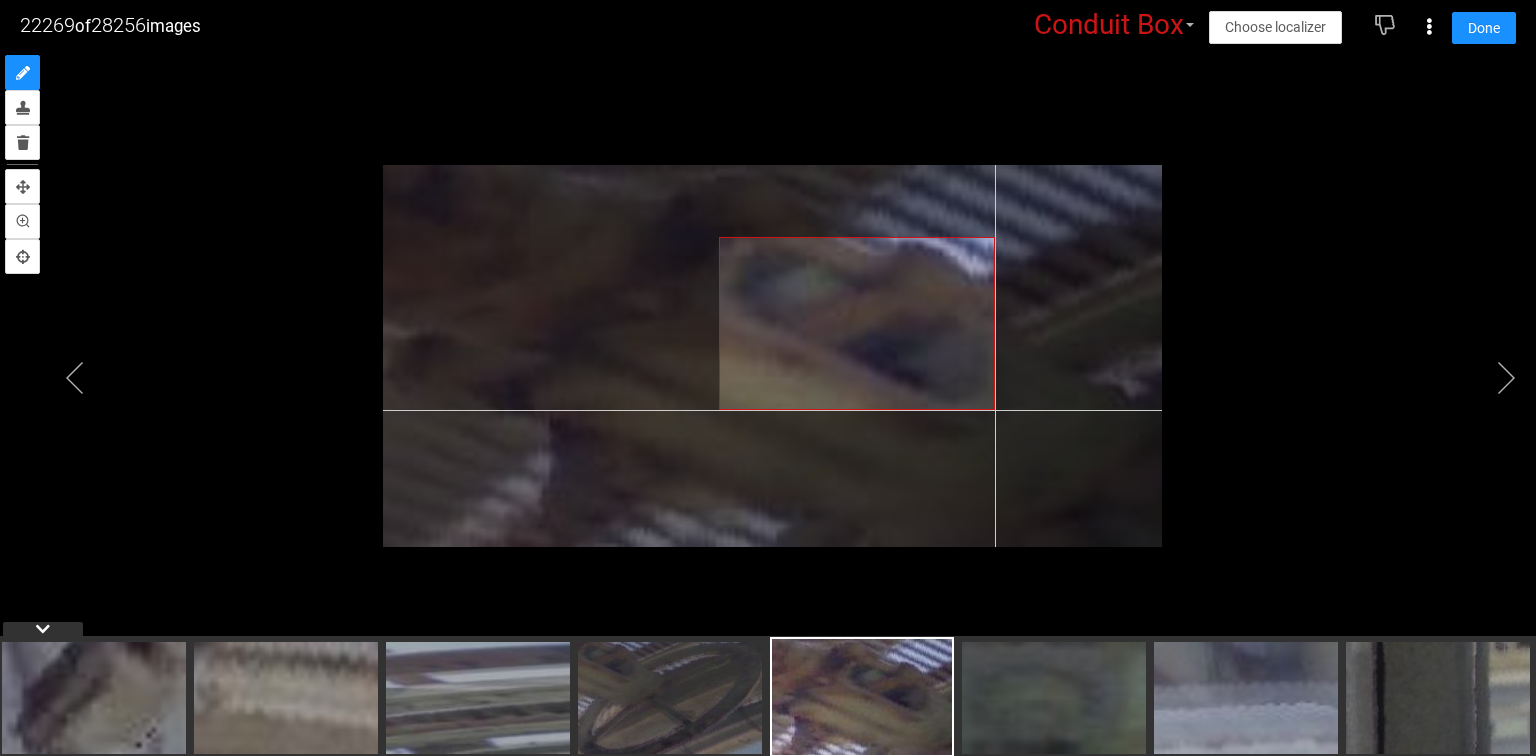 click at bounding box center [772, 356] 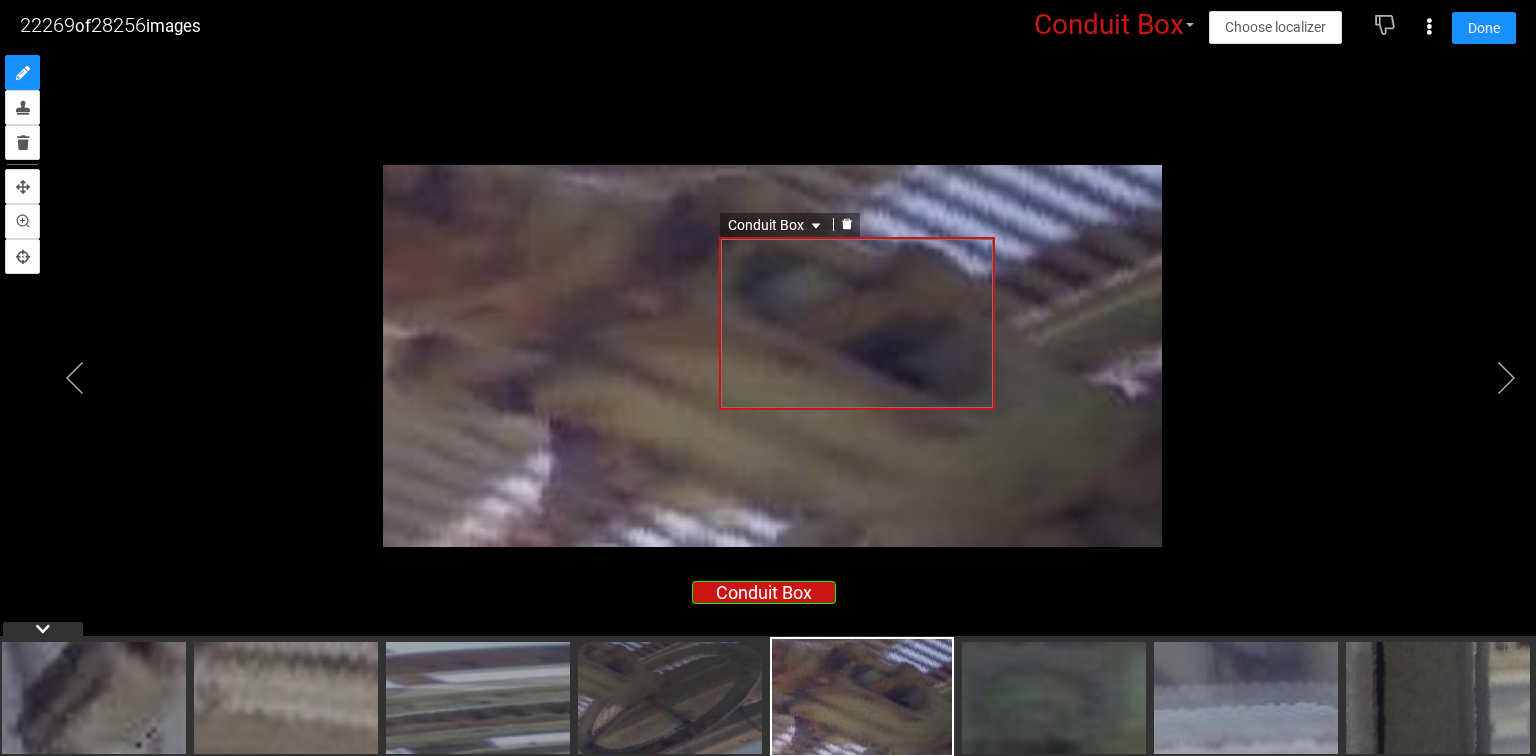 click on "Conduit Box" at bounding box center [776, 225] 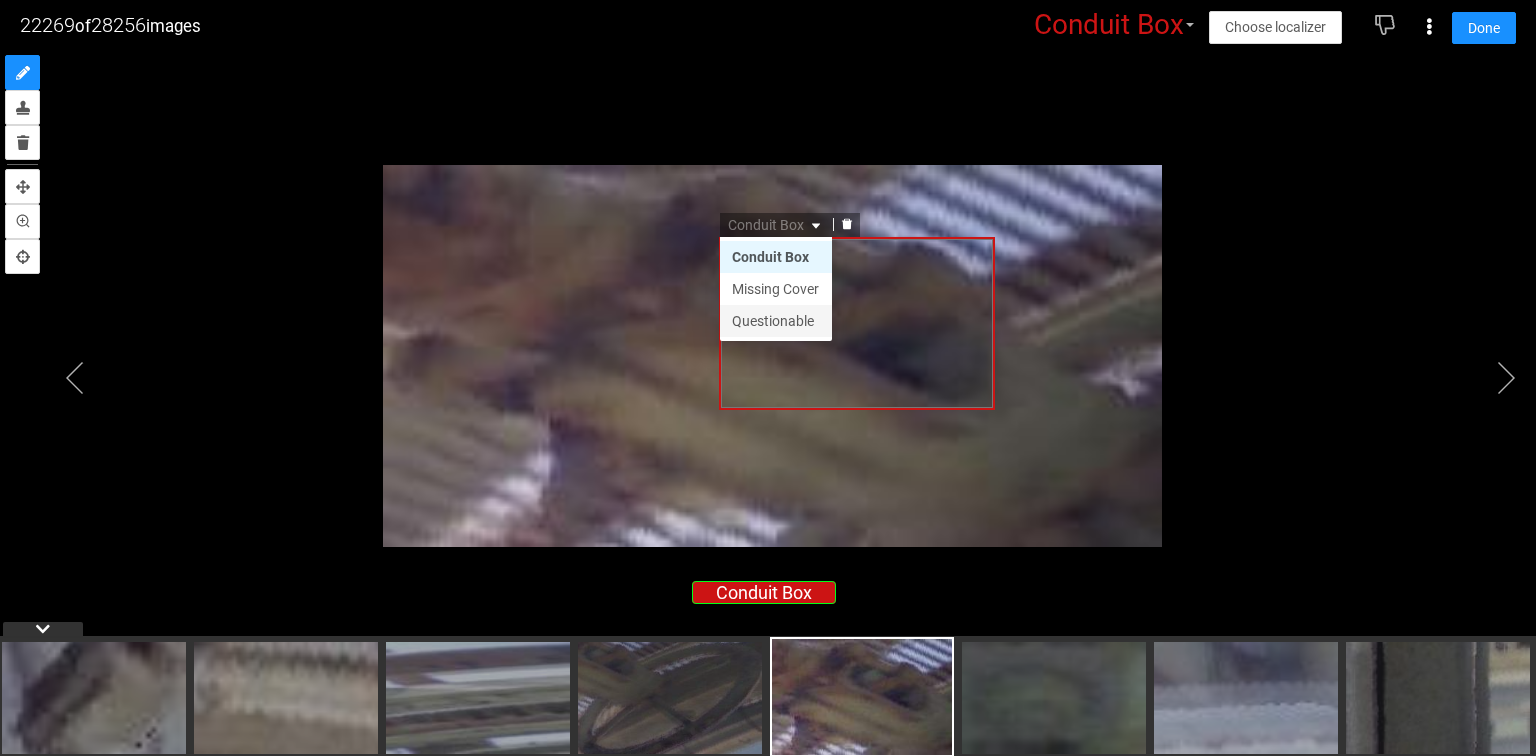 click on "Questionable" at bounding box center [776, 321] 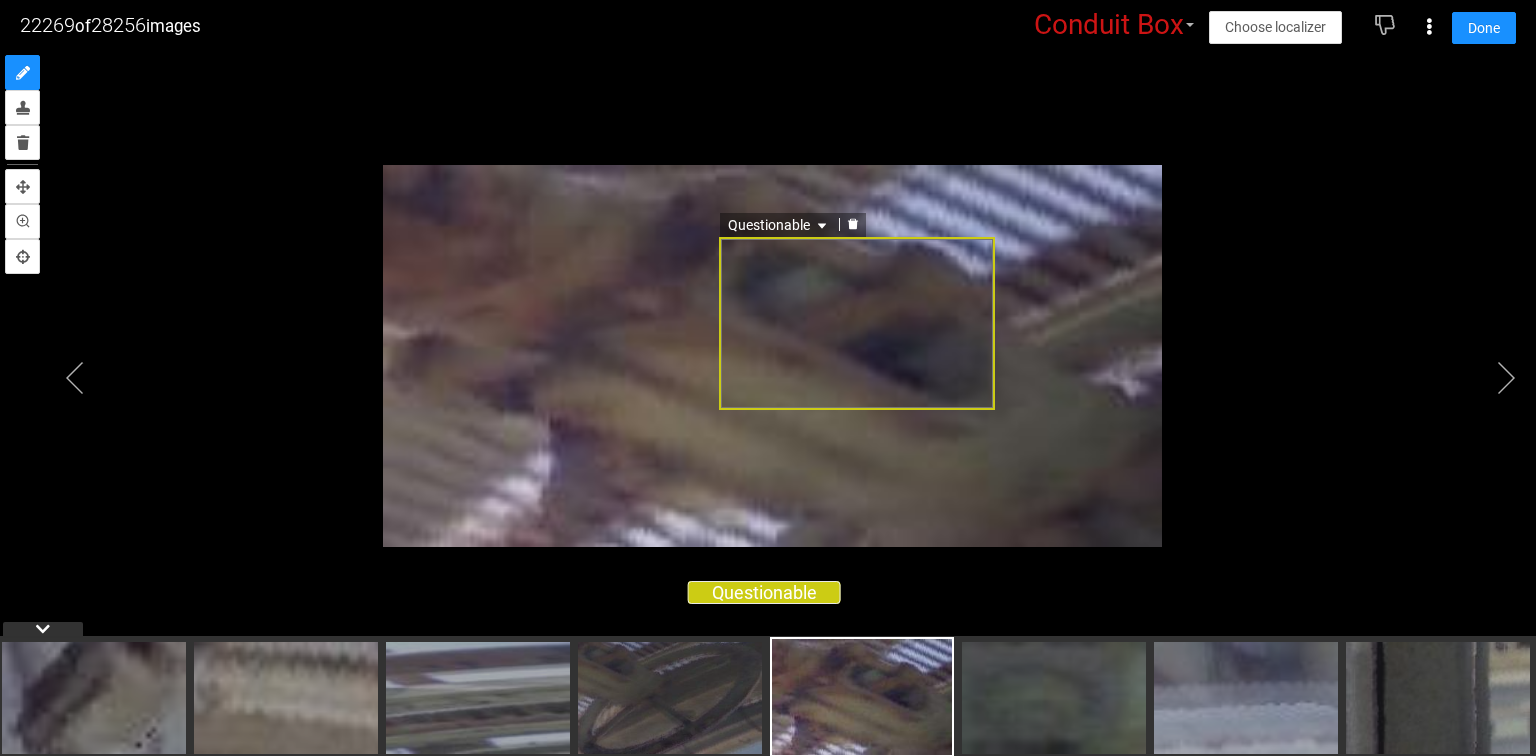 click on "Questionable" at bounding box center [779, 225] 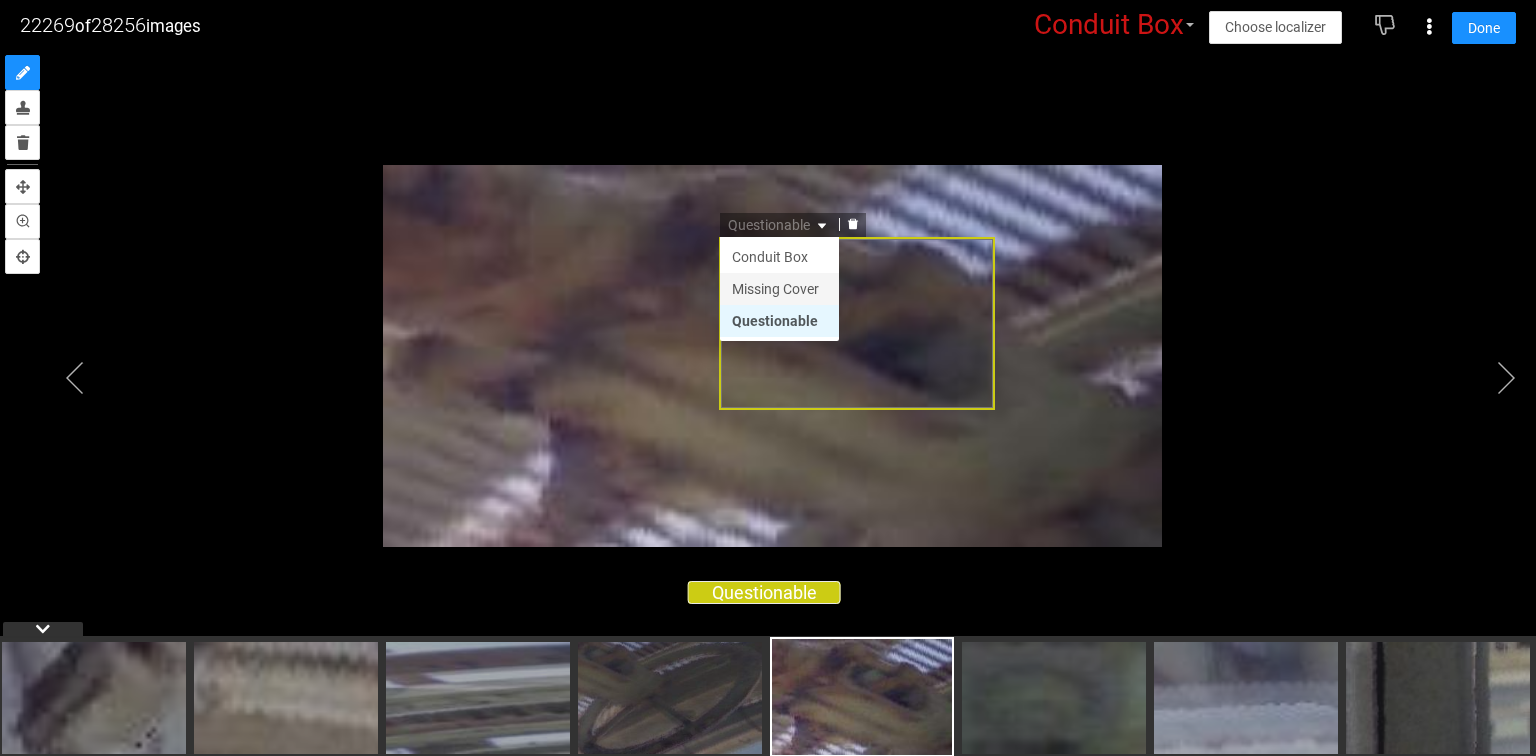 click on "Missing Cover" at bounding box center (779, 289) 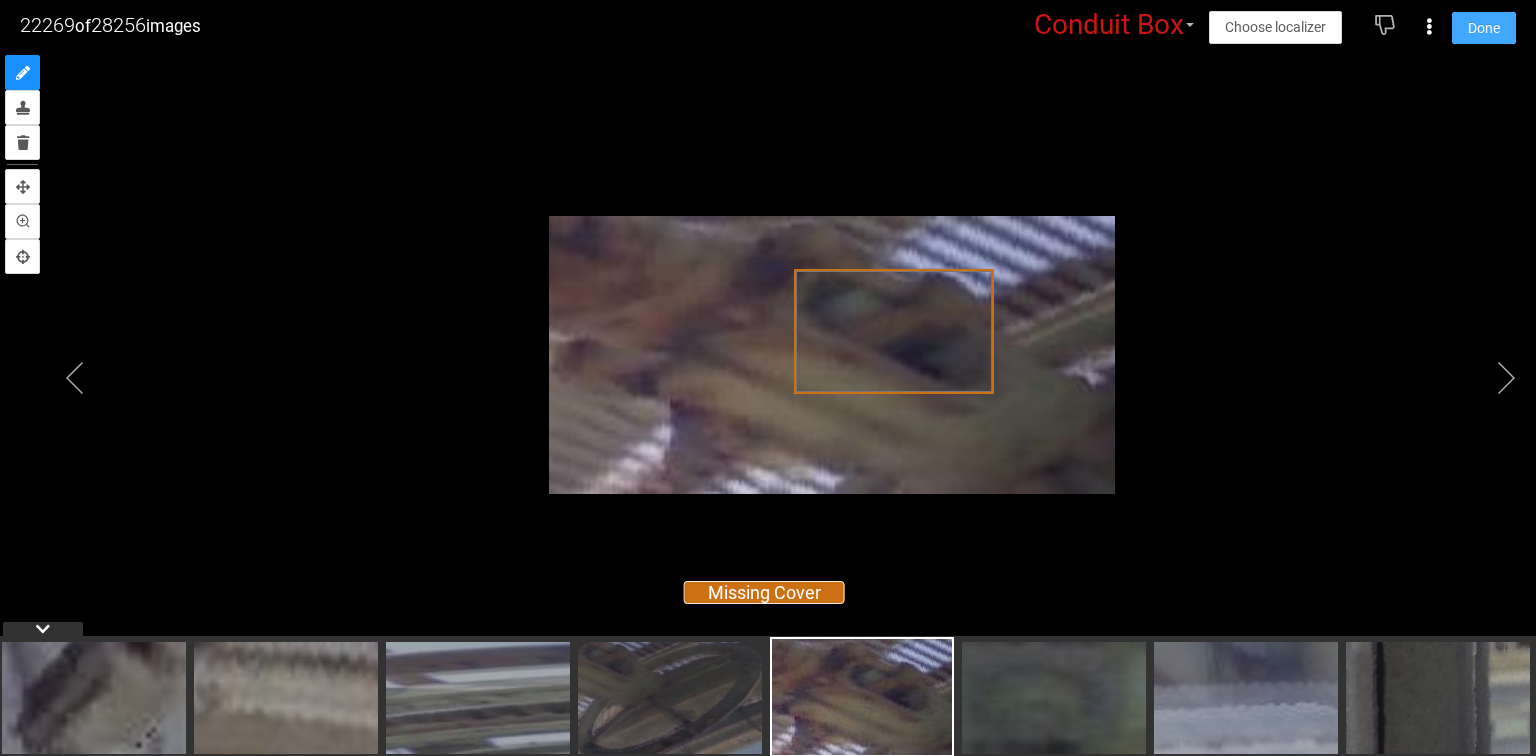click on "Done" at bounding box center (1484, 28) 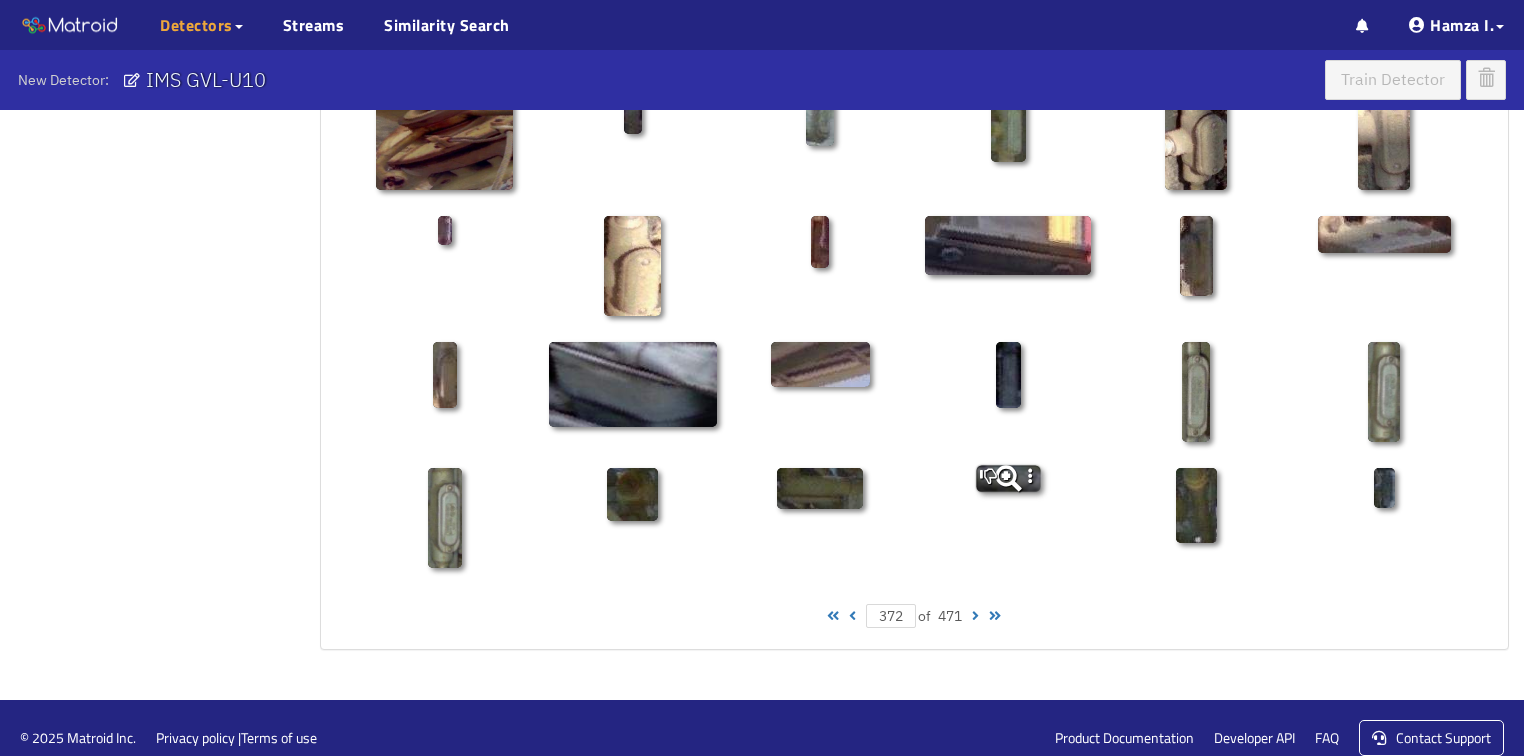 scroll, scrollTop: 1010, scrollLeft: 0, axis: vertical 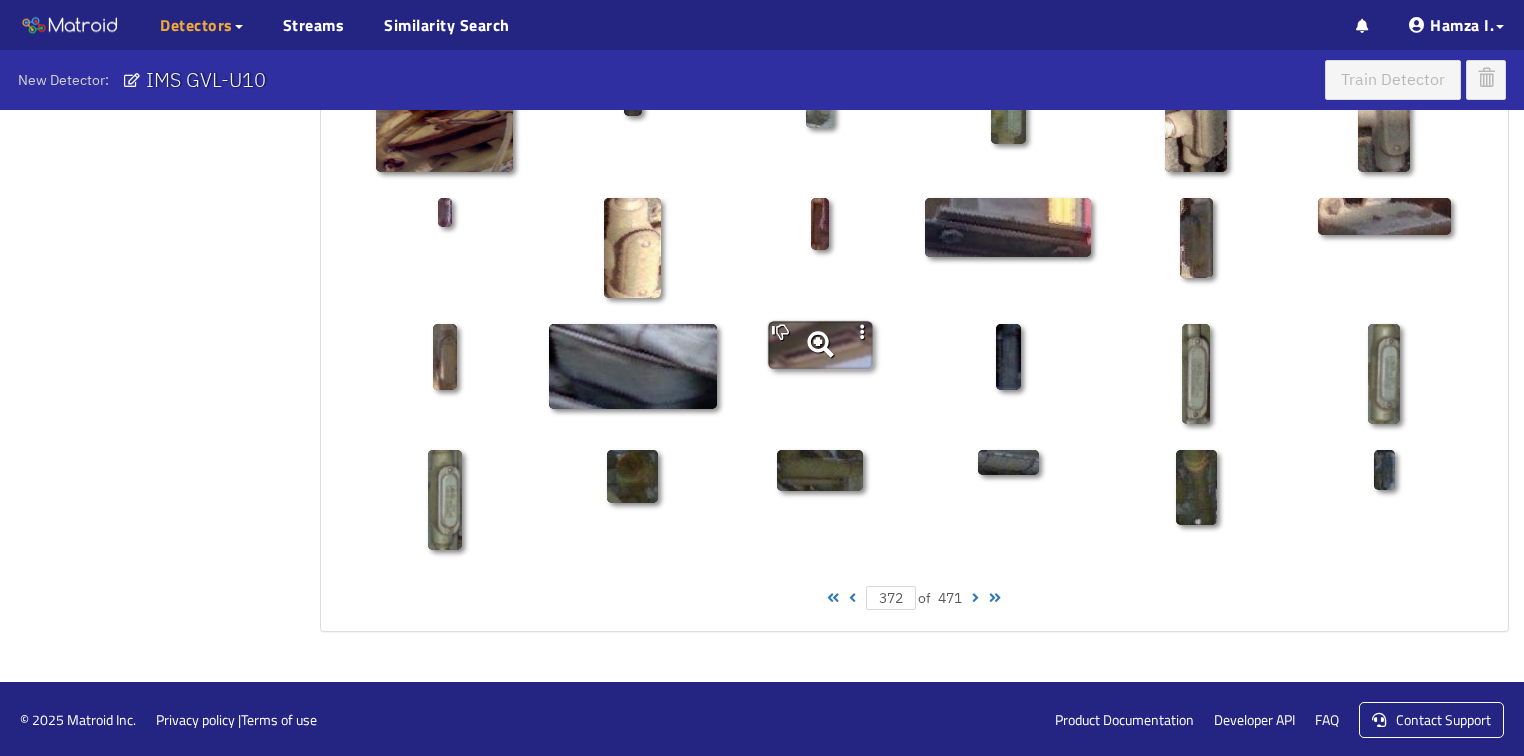 click 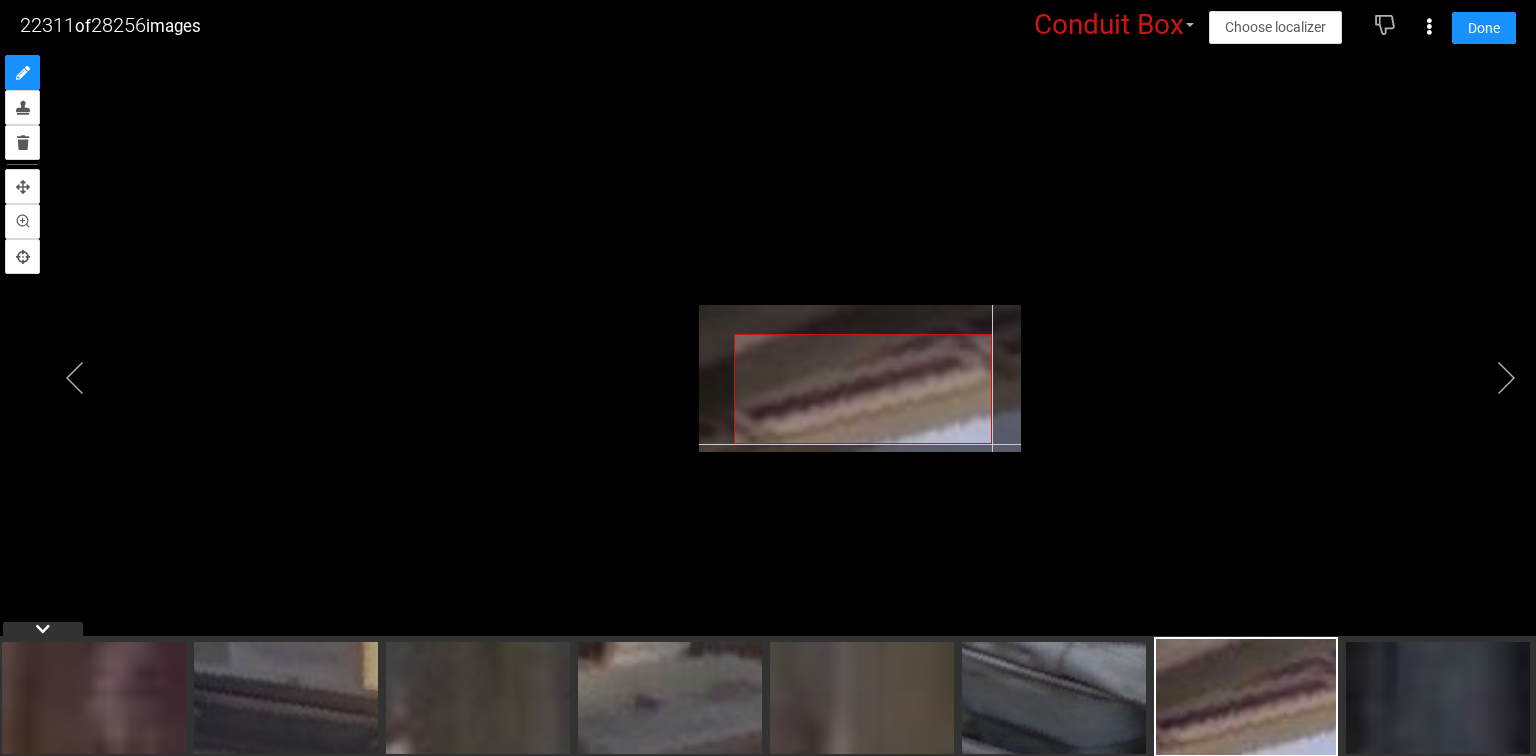 click at bounding box center [860, 378] 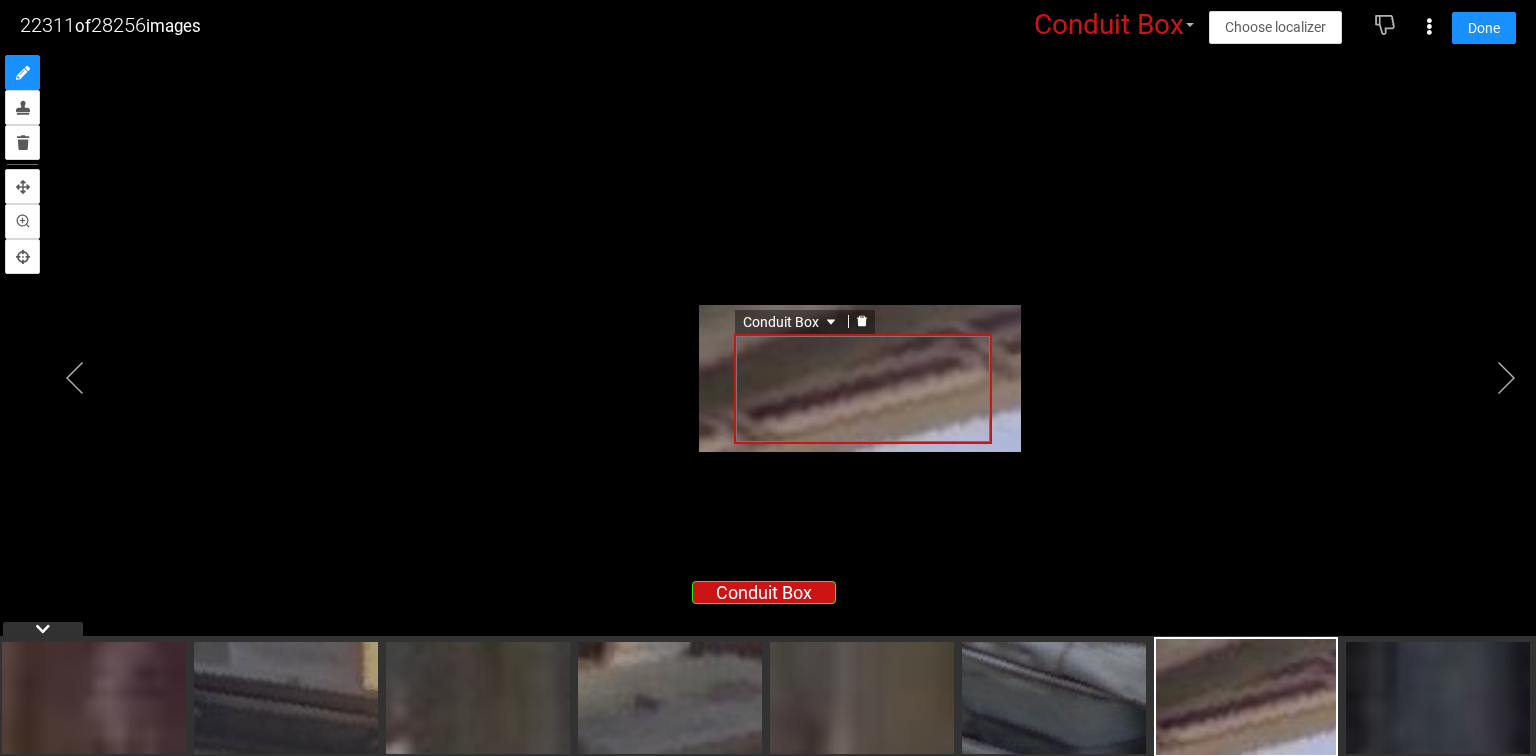 click on "Conduit Box" at bounding box center [791, 322] 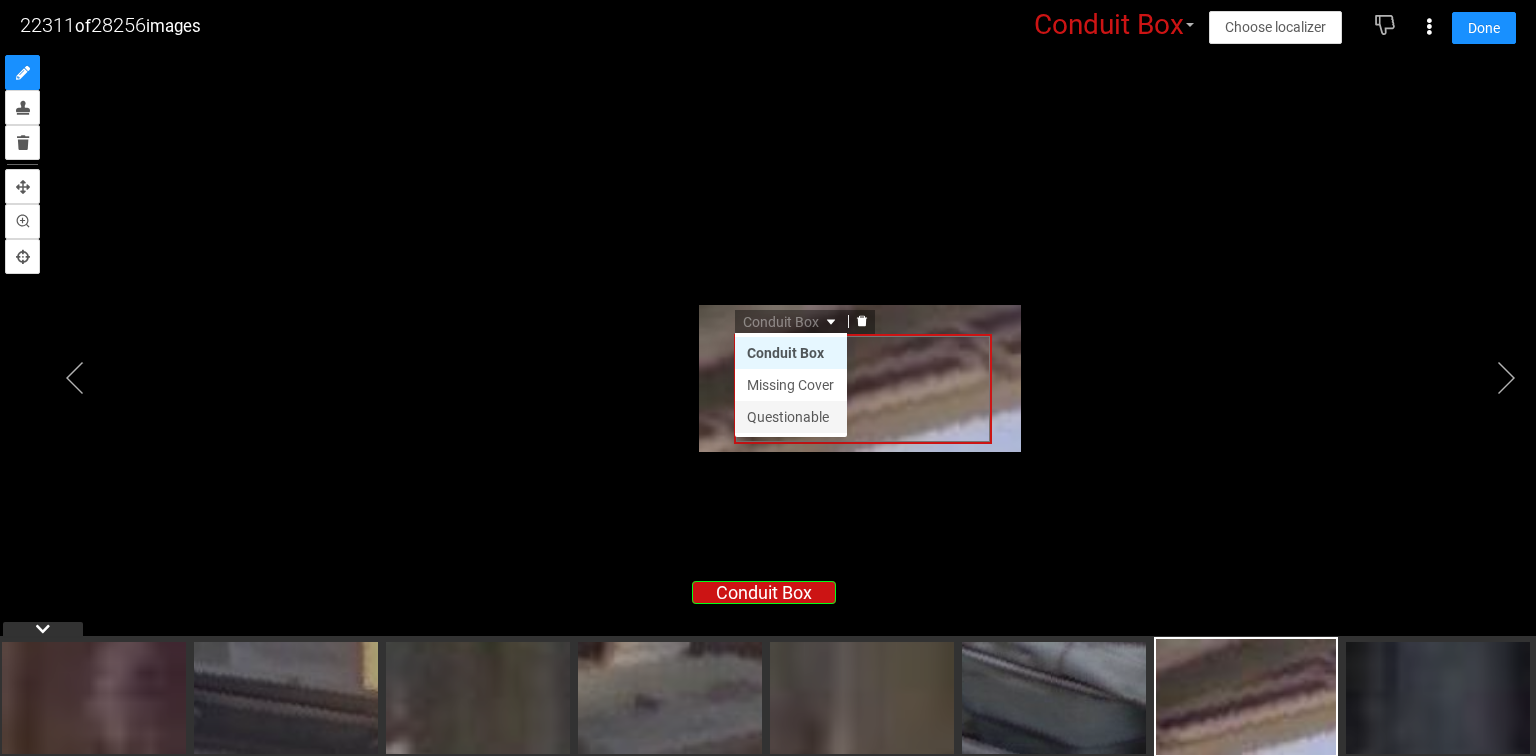 click on "Questionable" at bounding box center (791, 417) 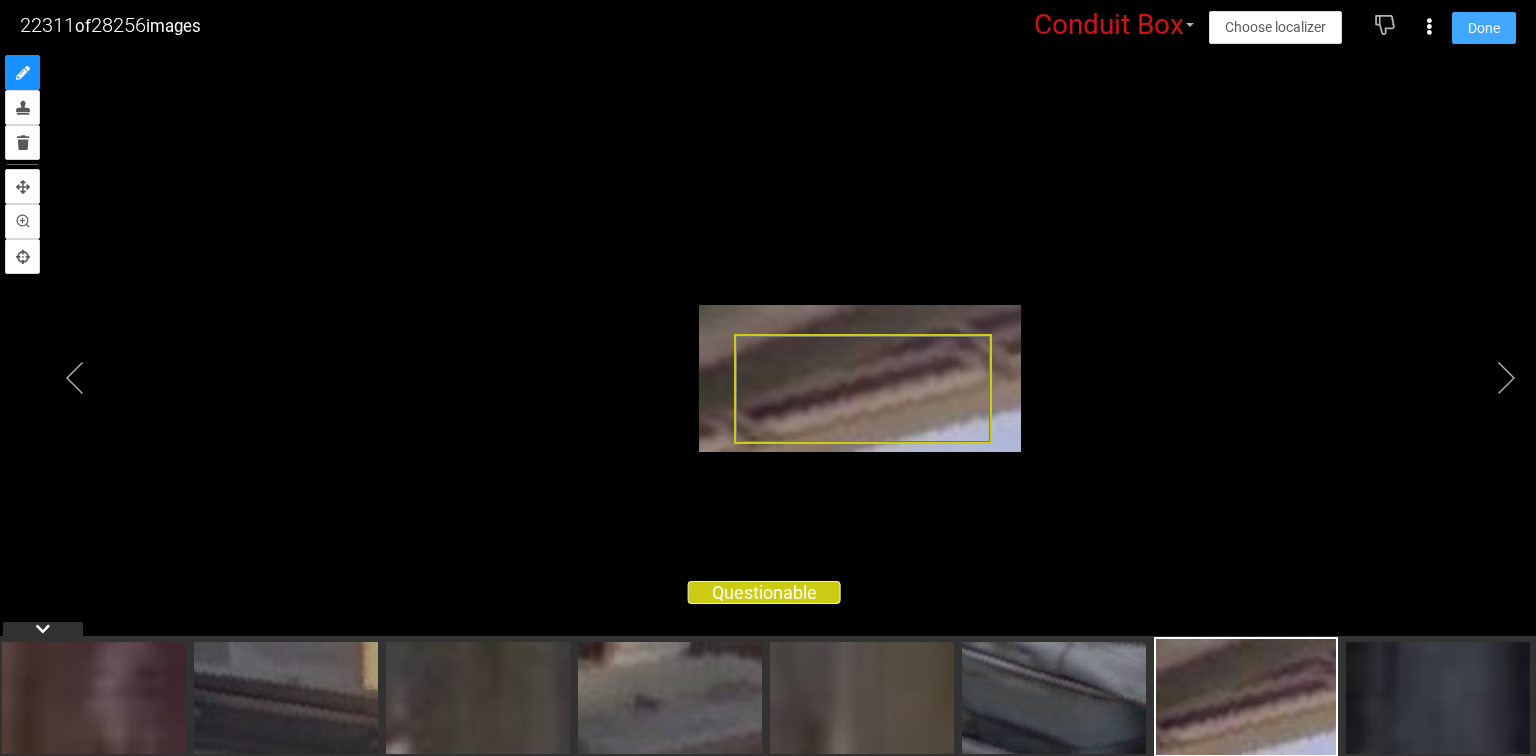 click on "Done" at bounding box center (1484, 28) 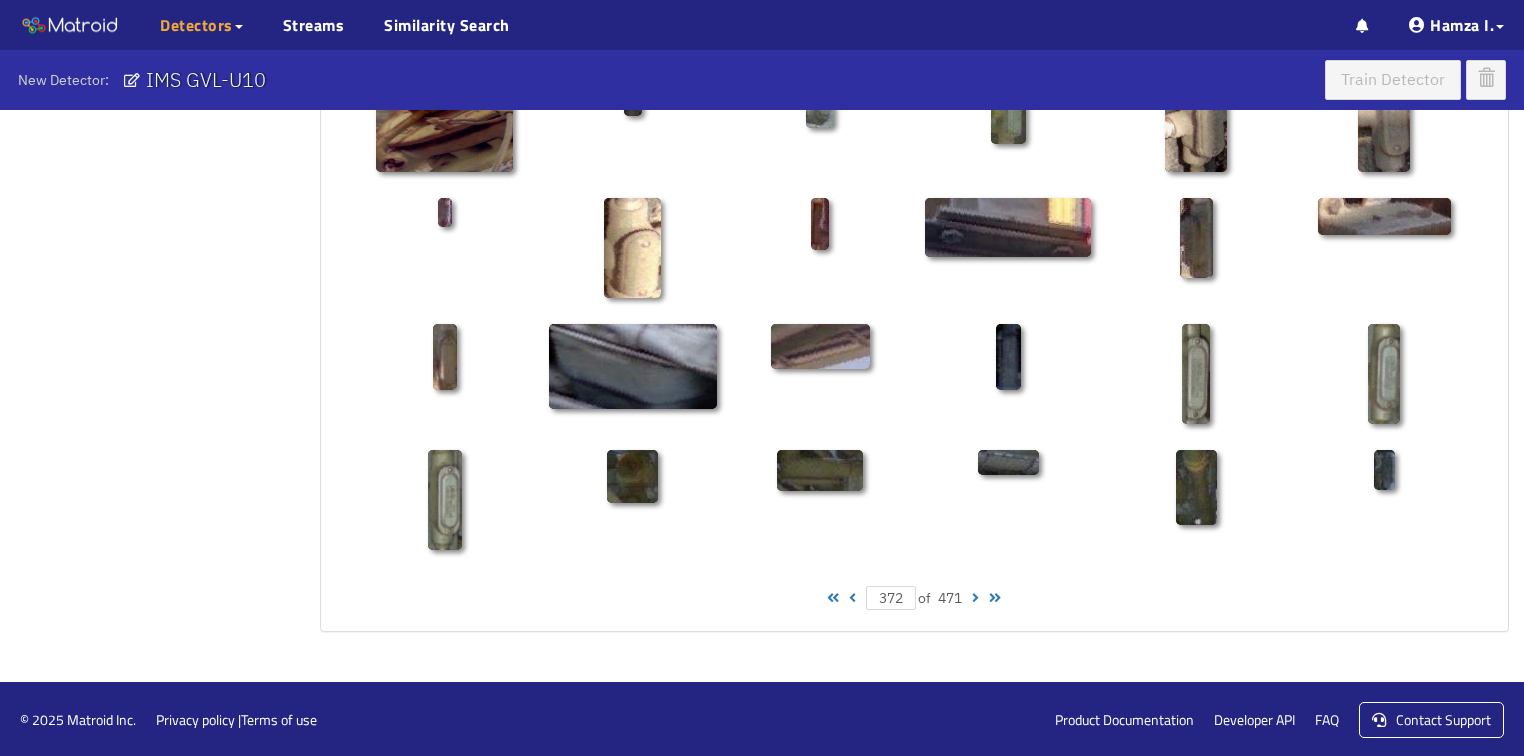 click at bounding box center [975, 598] 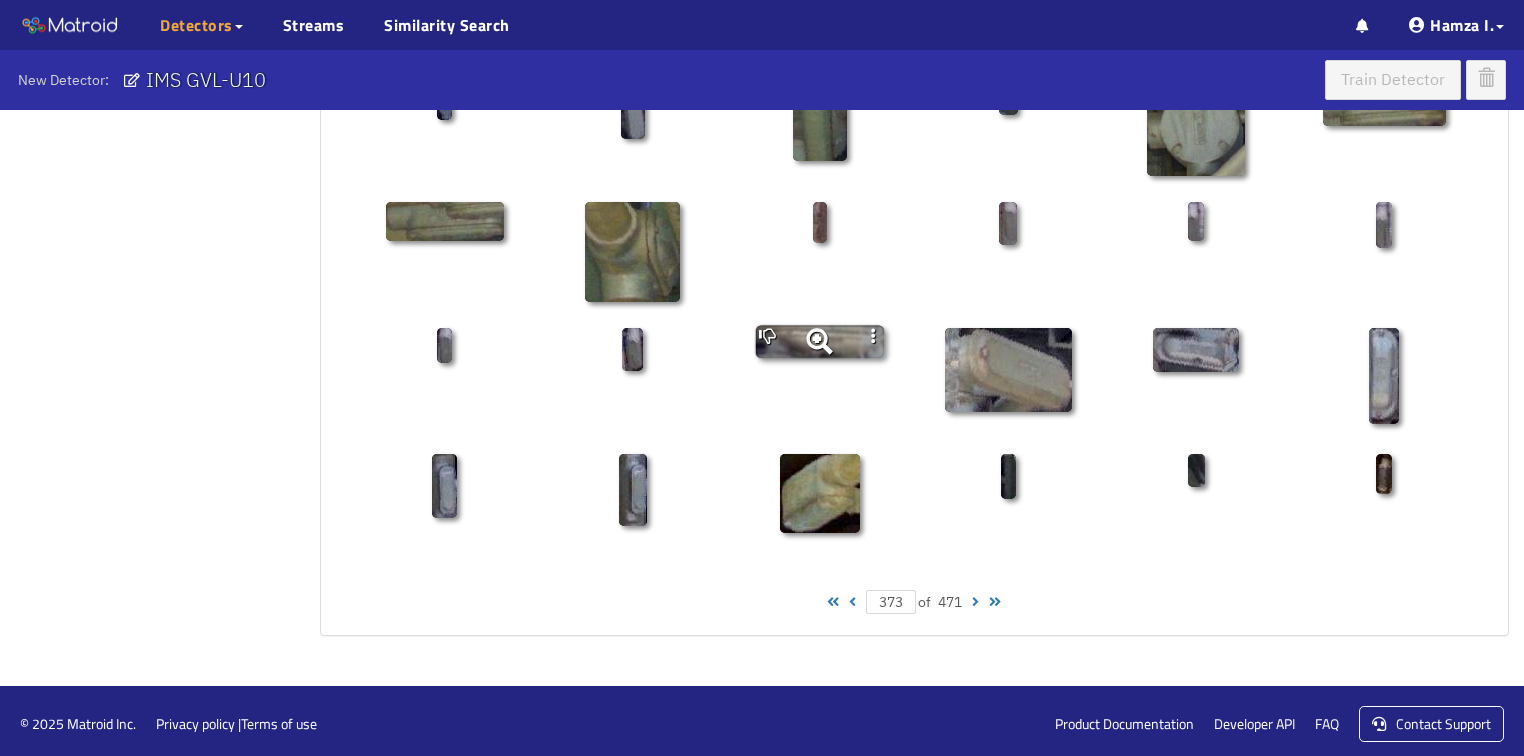 scroll, scrollTop: 1010, scrollLeft: 0, axis: vertical 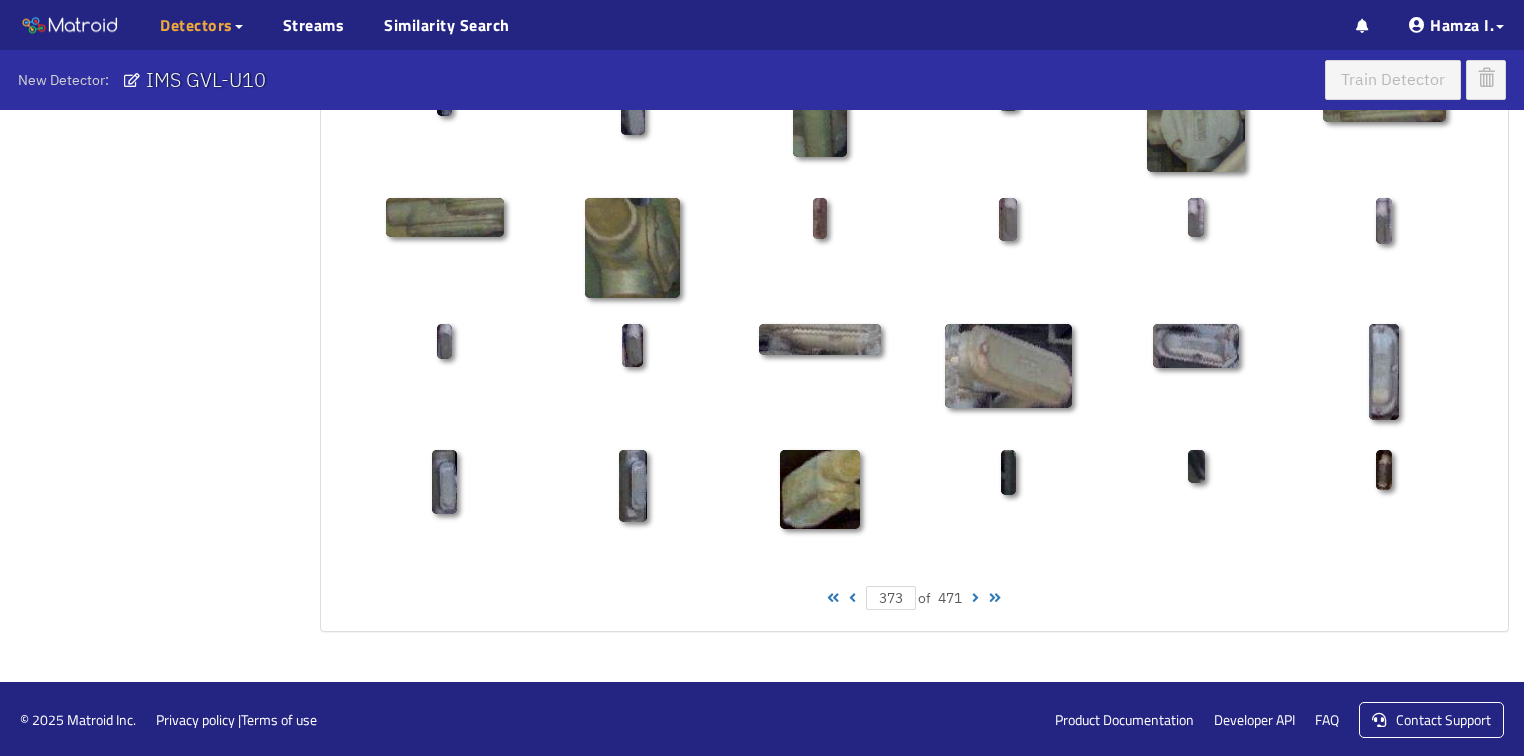 click at bounding box center [975, 598] 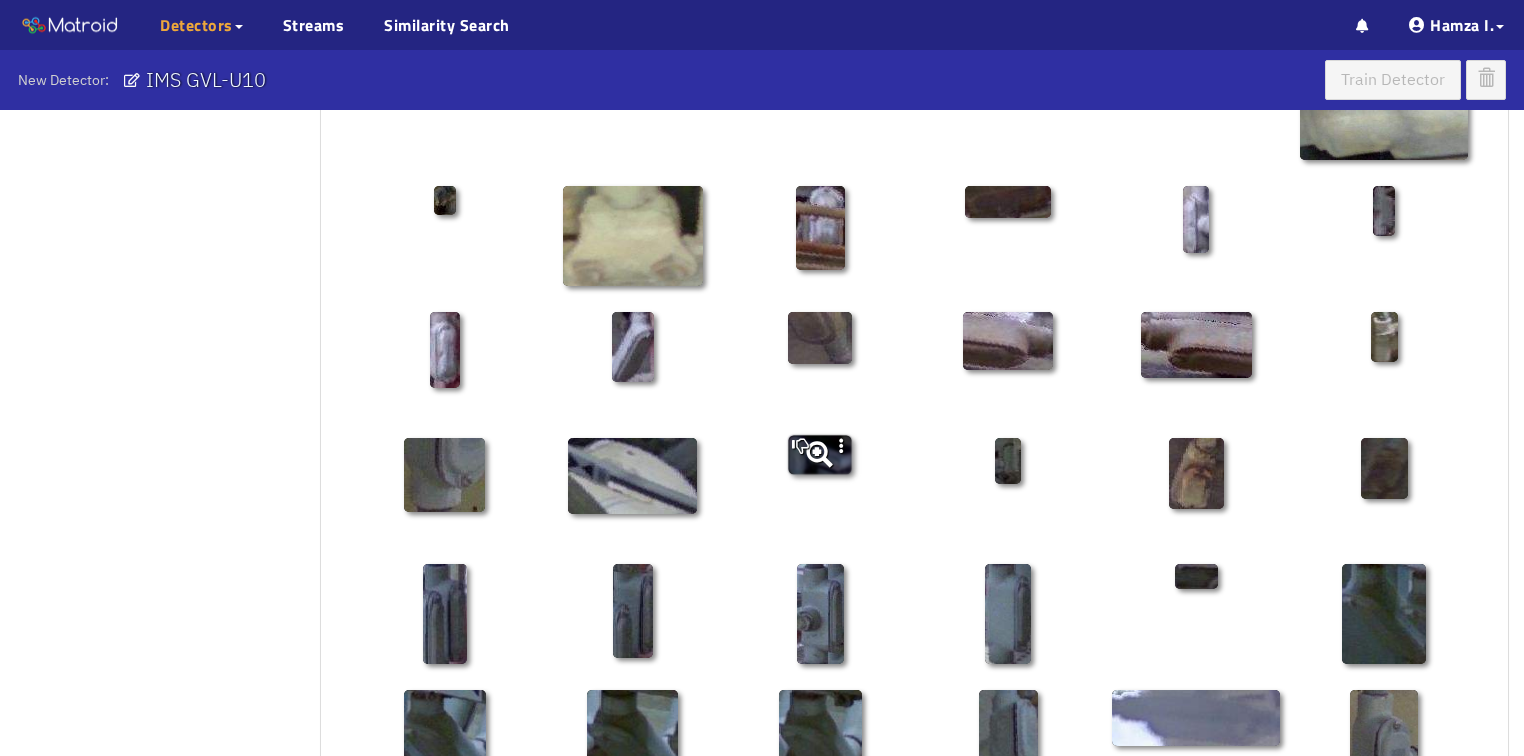 scroll, scrollTop: 930, scrollLeft: 0, axis: vertical 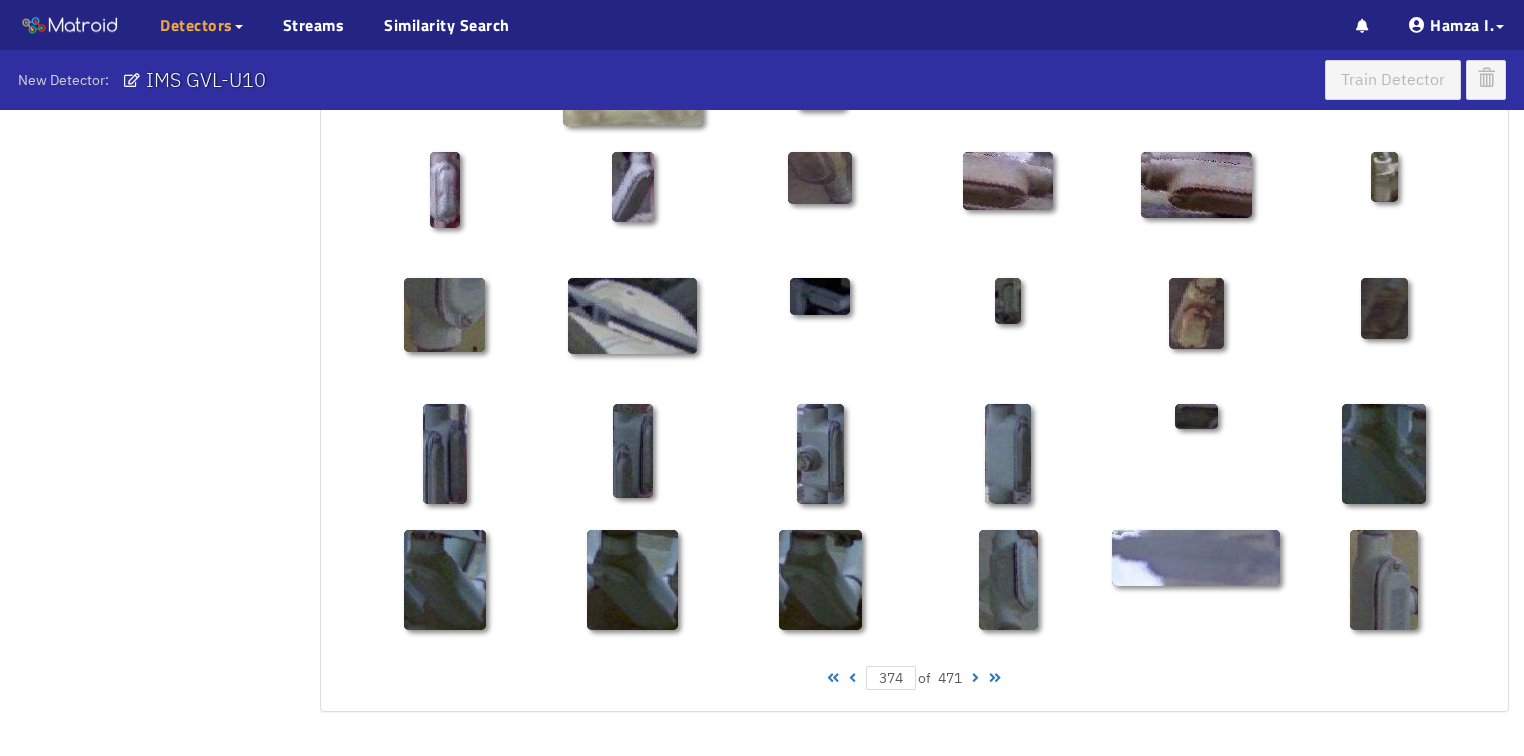 click at bounding box center (975, 678) 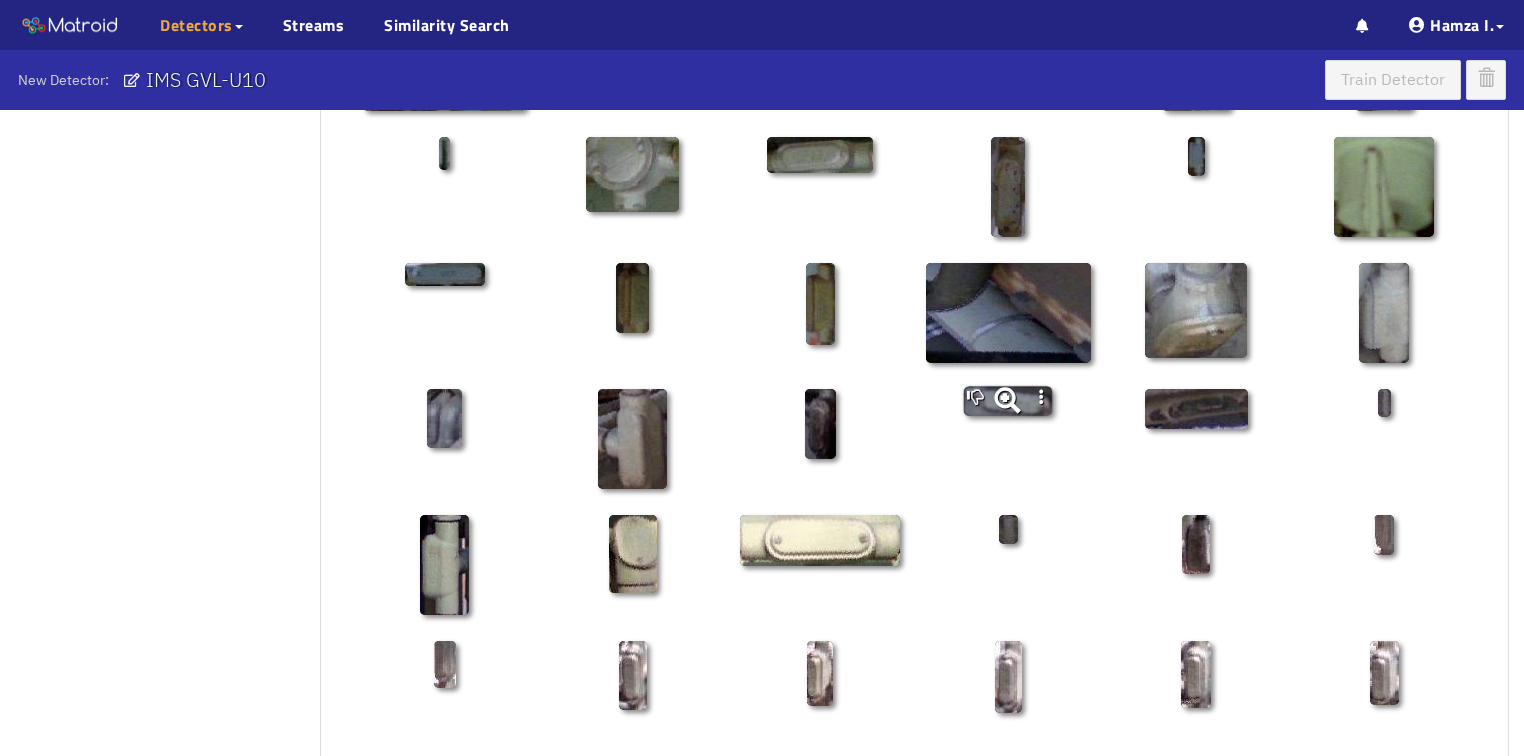 scroll, scrollTop: 610, scrollLeft: 0, axis: vertical 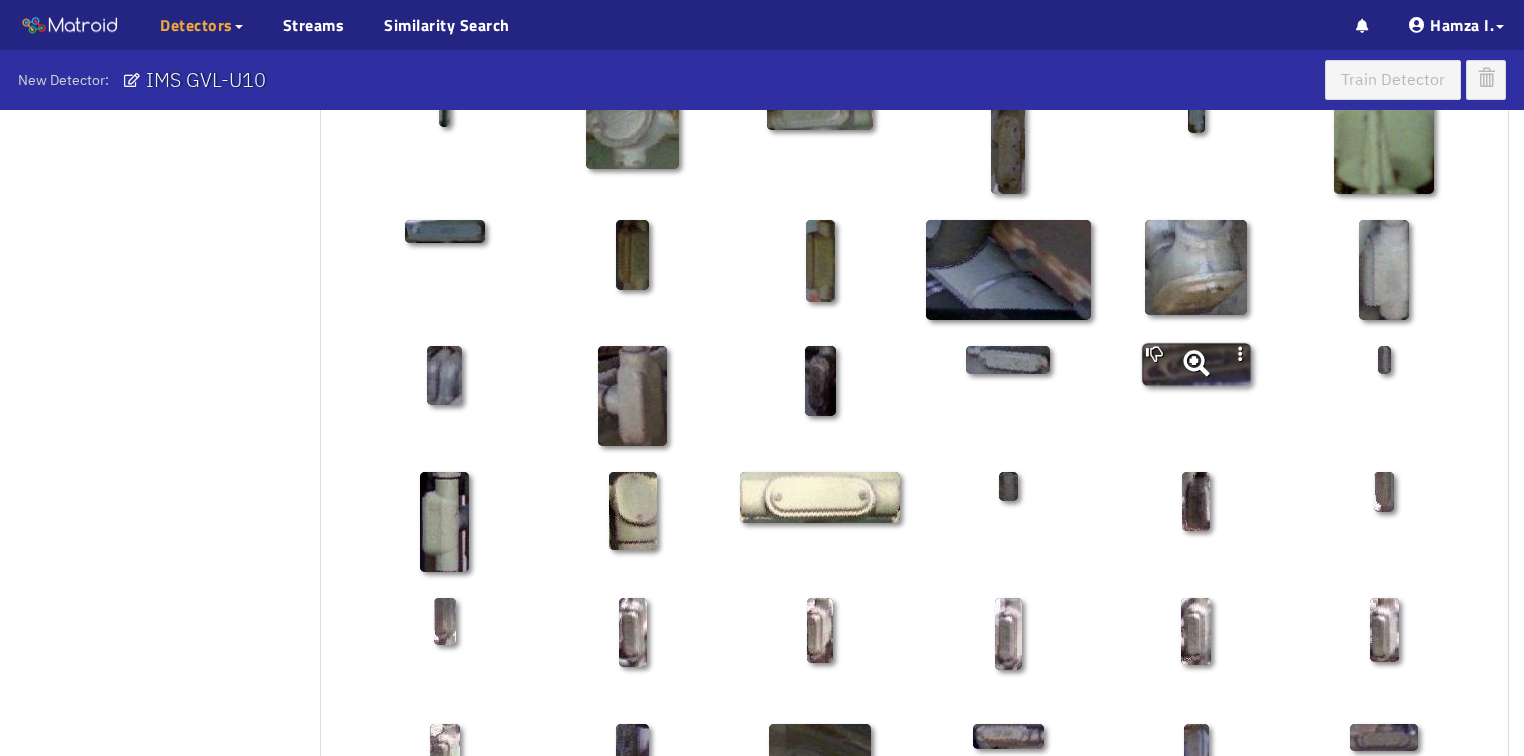 click 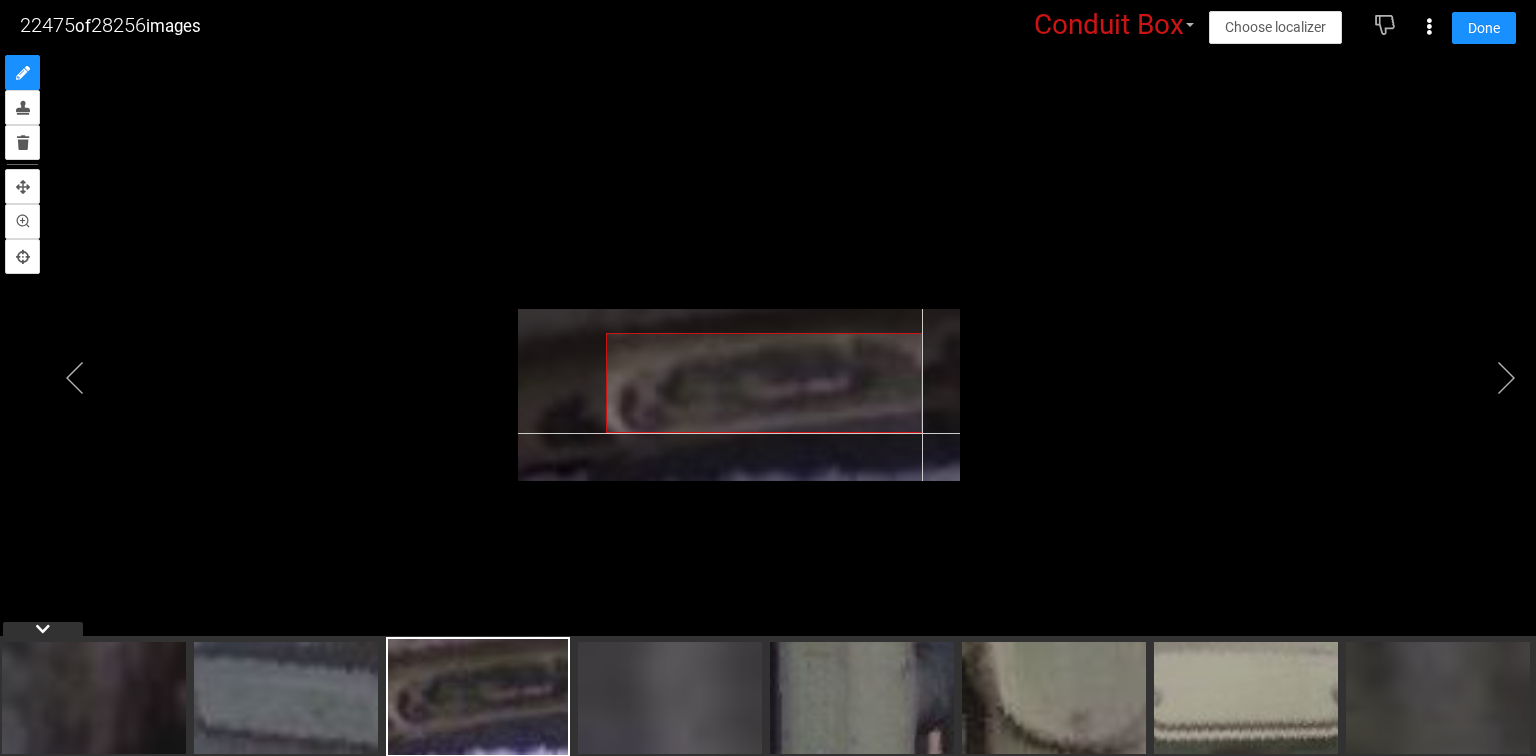 click at bounding box center [739, 395] 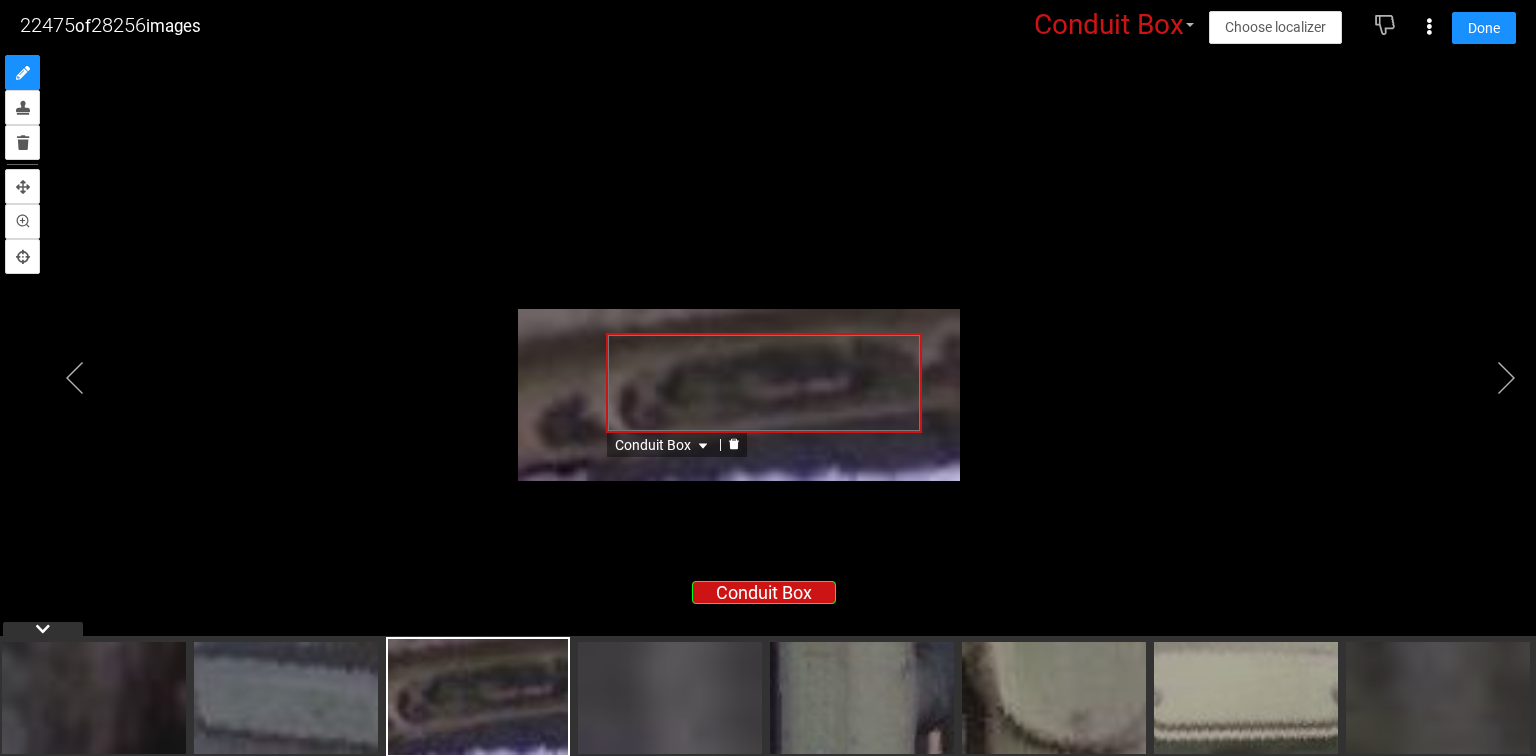 click 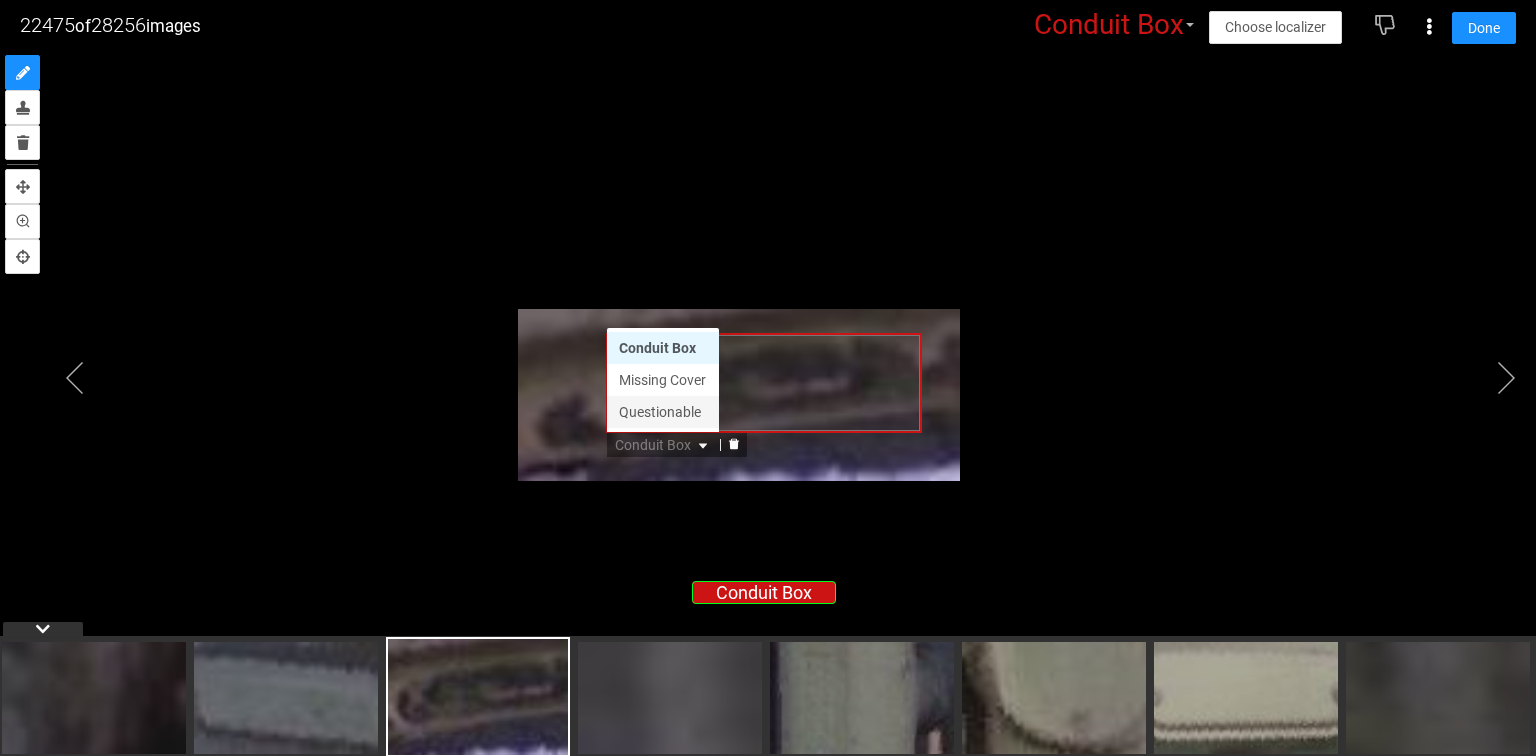 click on "Questionable" at bounding box center [663, 412] 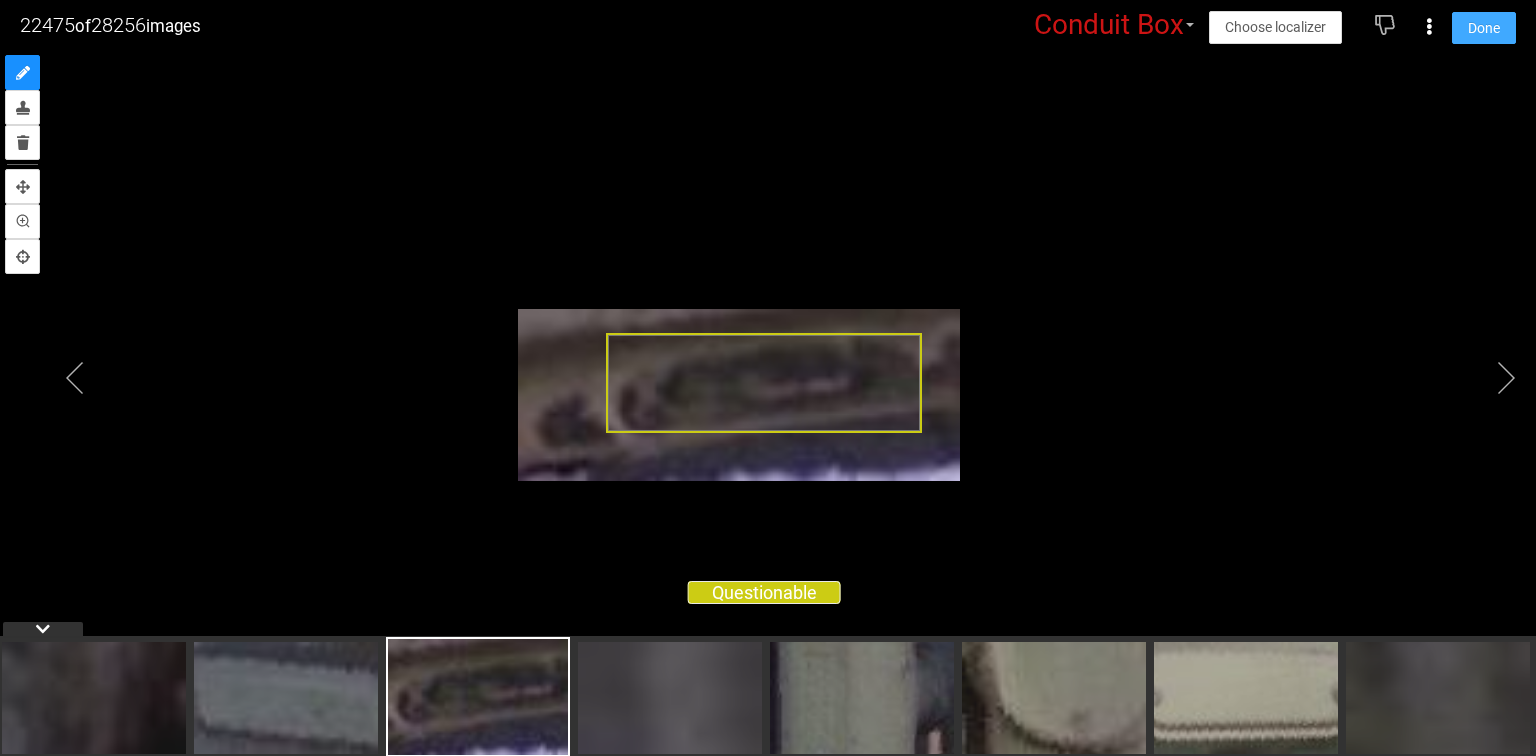click on "Done" at bounding box center [1484, 28] 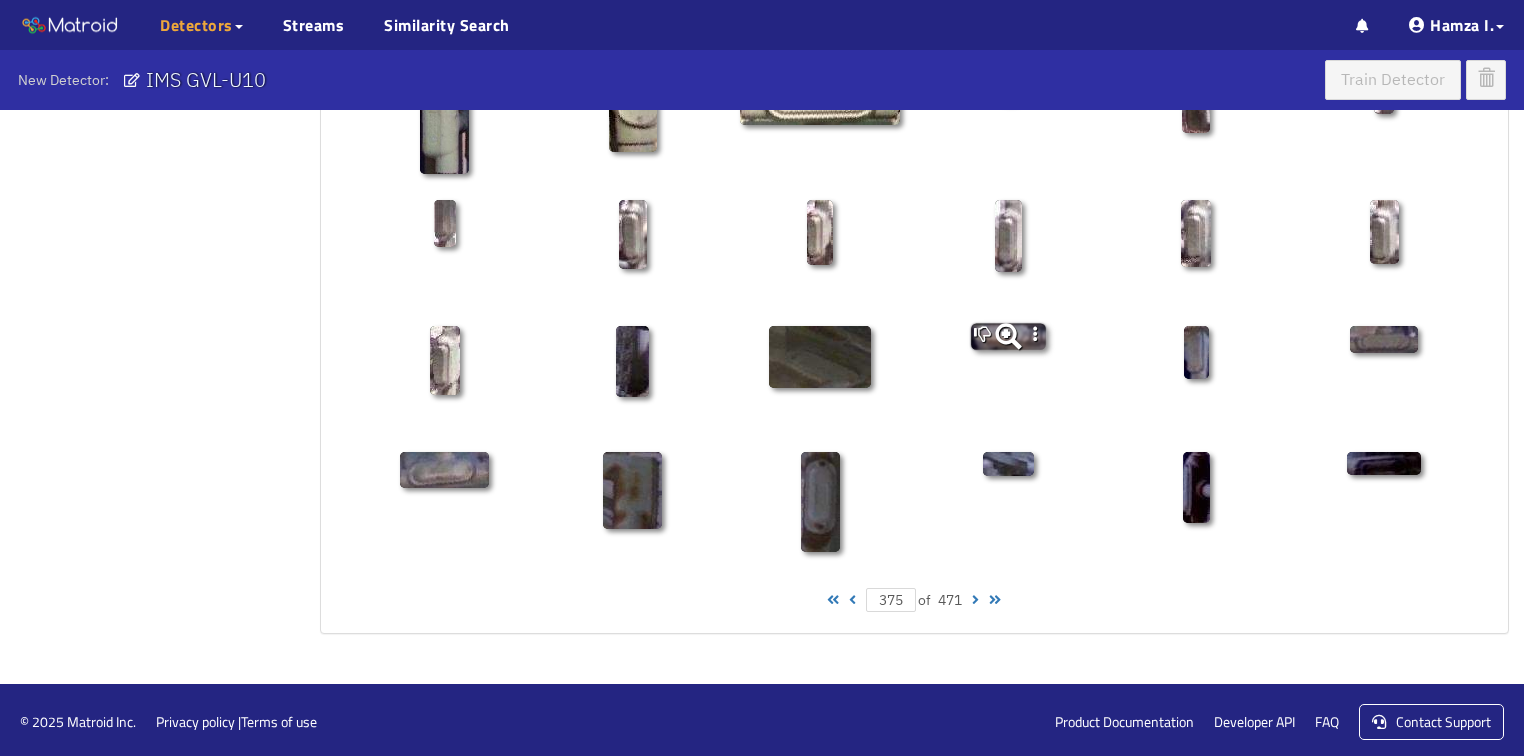 scroll, scrollTop: 1010, scrollLeft: 0, axis: vertical 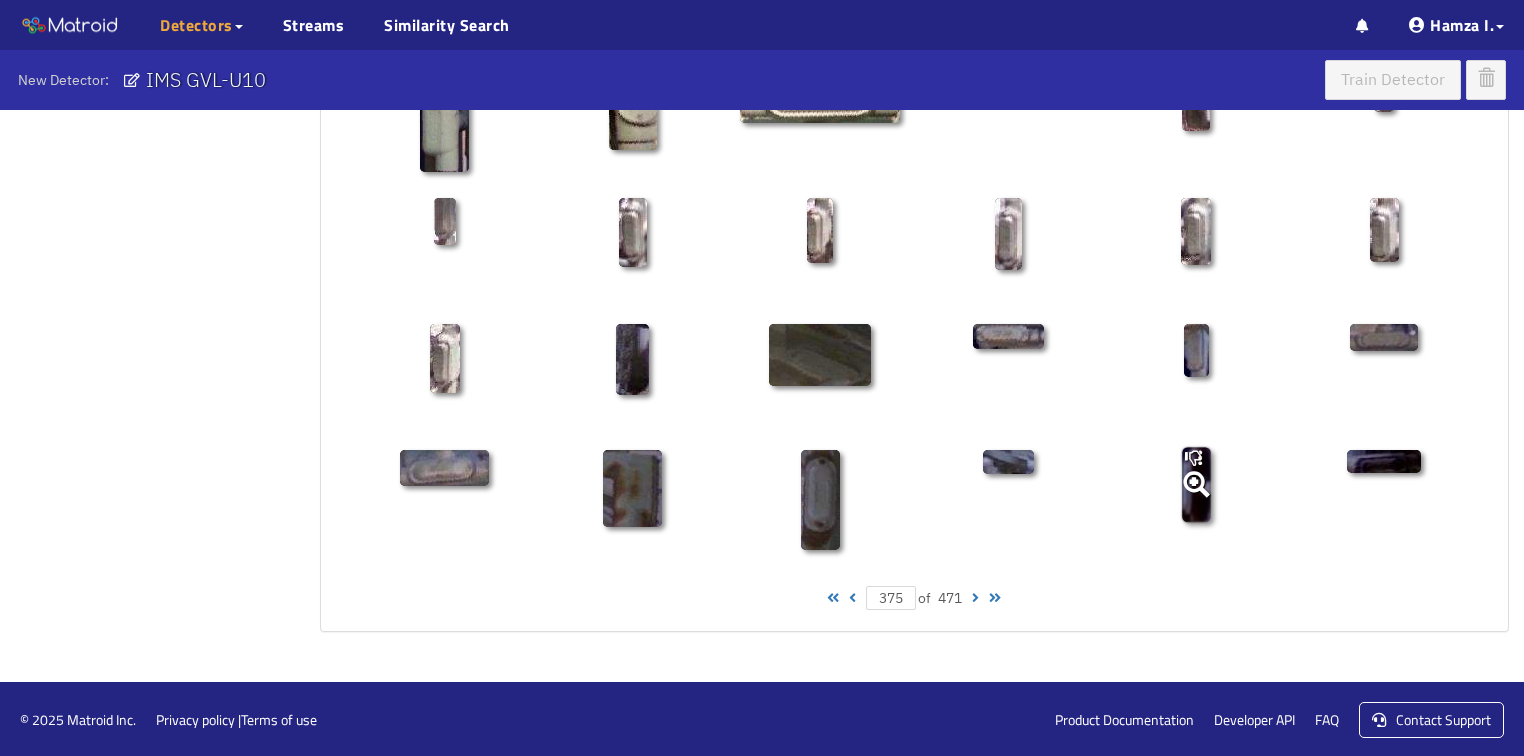 click 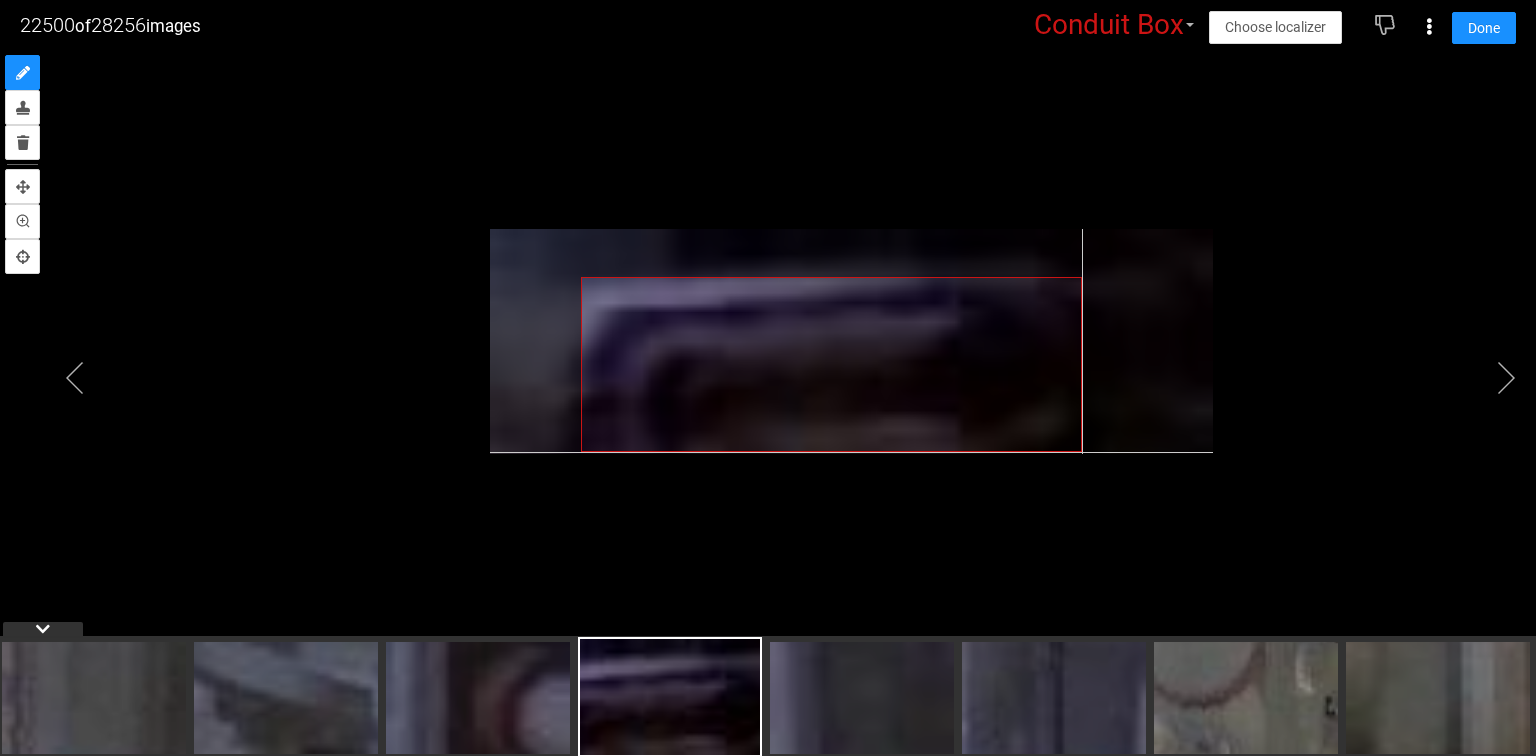 click at bounding box center (851, 341) 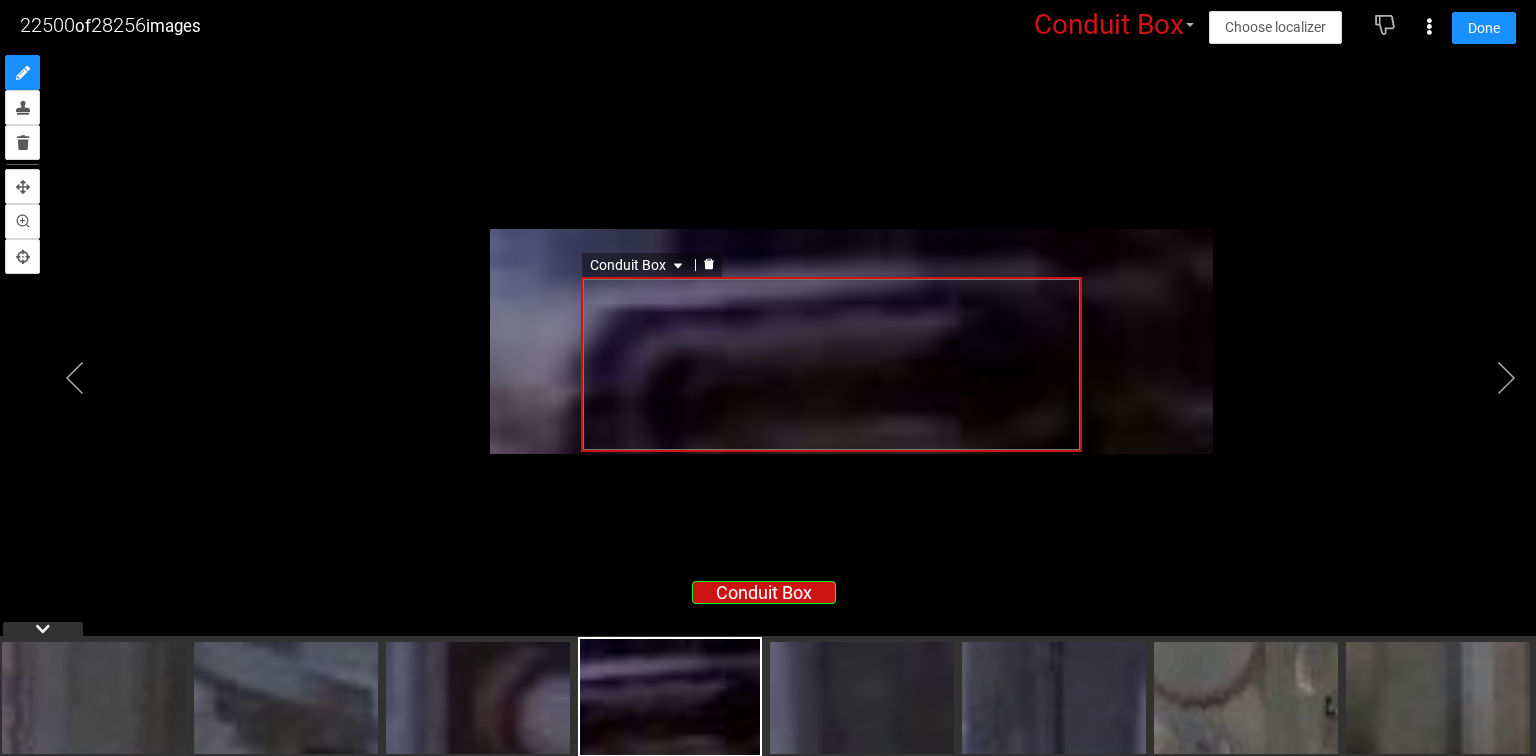 click on "Conduit Box" at bounding box center [638, 265] 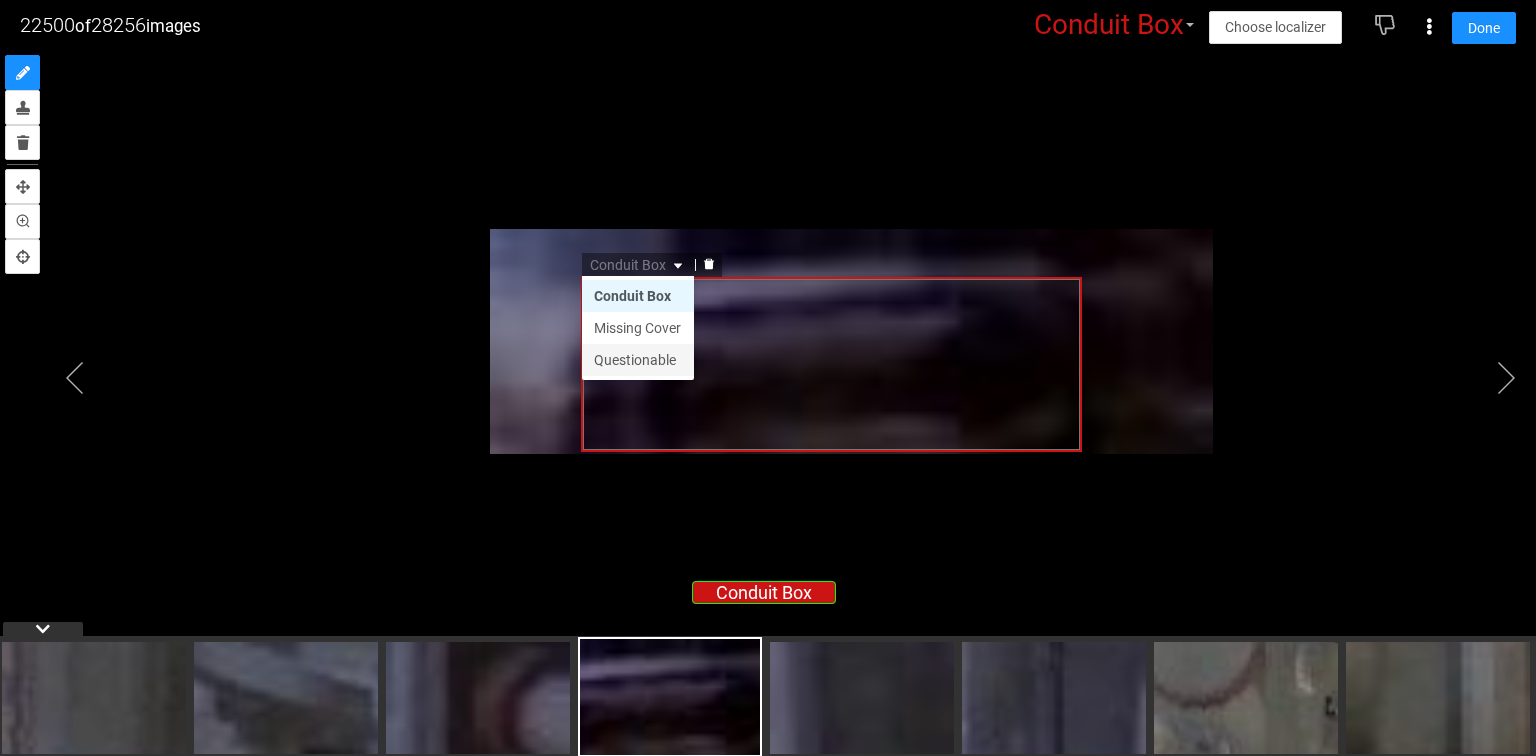 click on "Questionable" at bounding box center [638, 360] 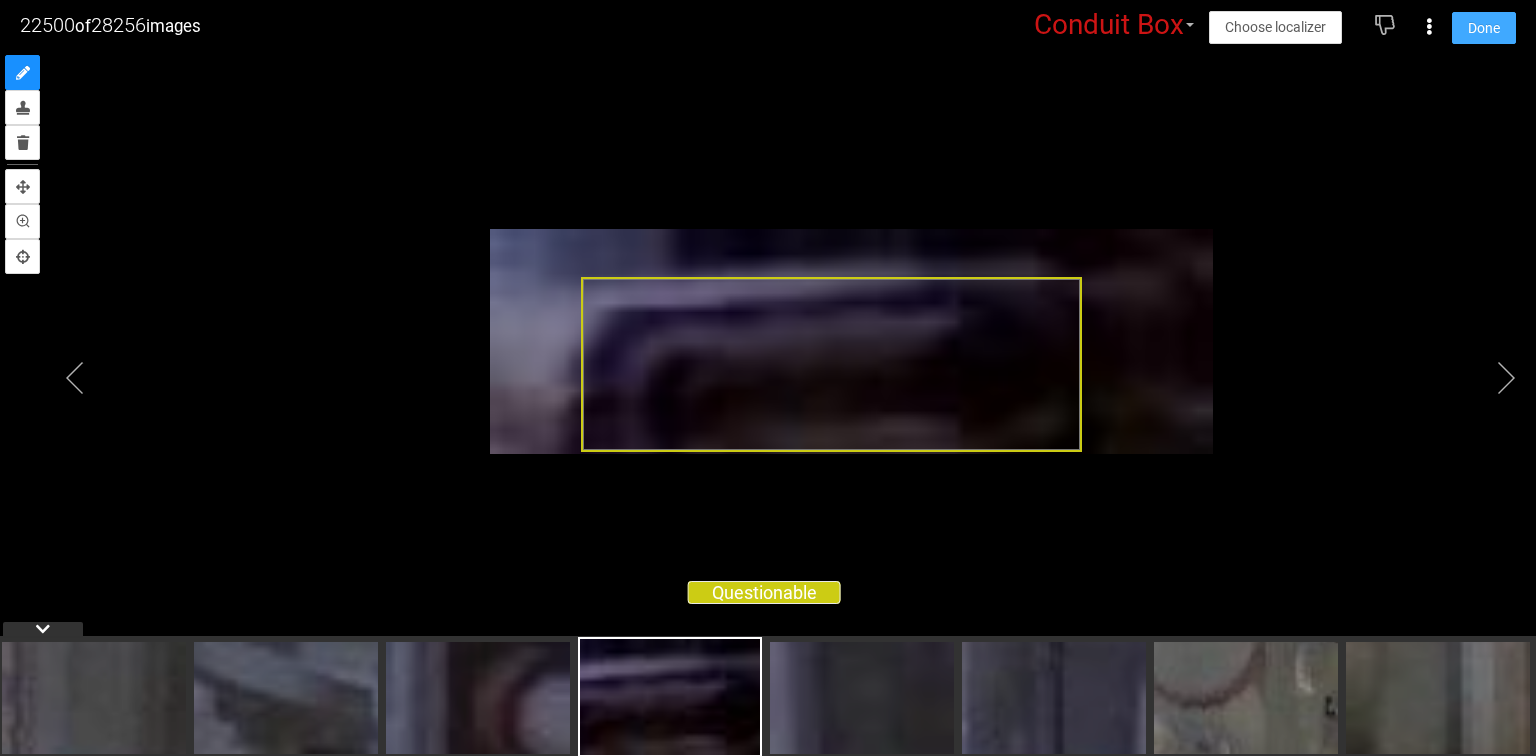 click on "Done" at bounding box center (1484, 28) 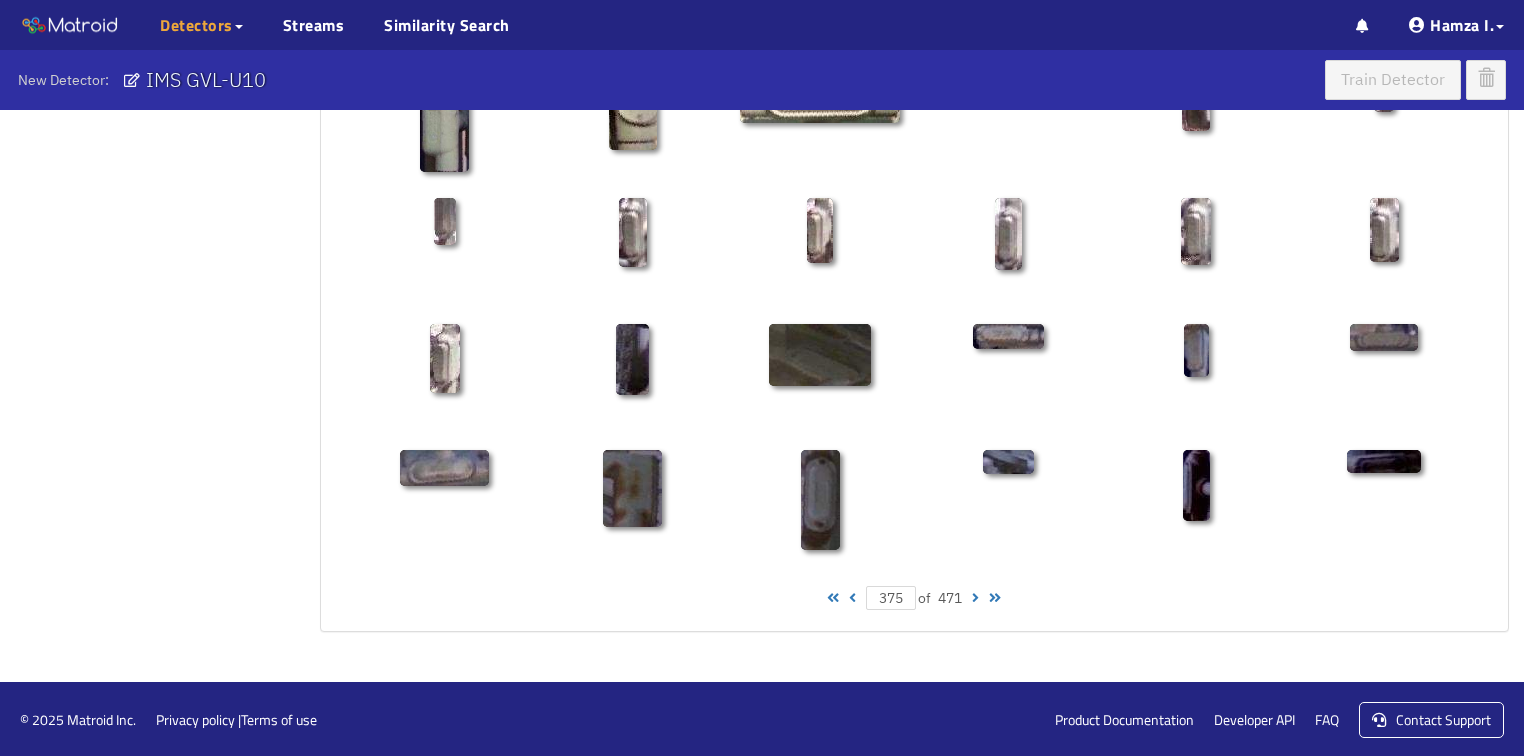 click at bounding box center [975, 598] 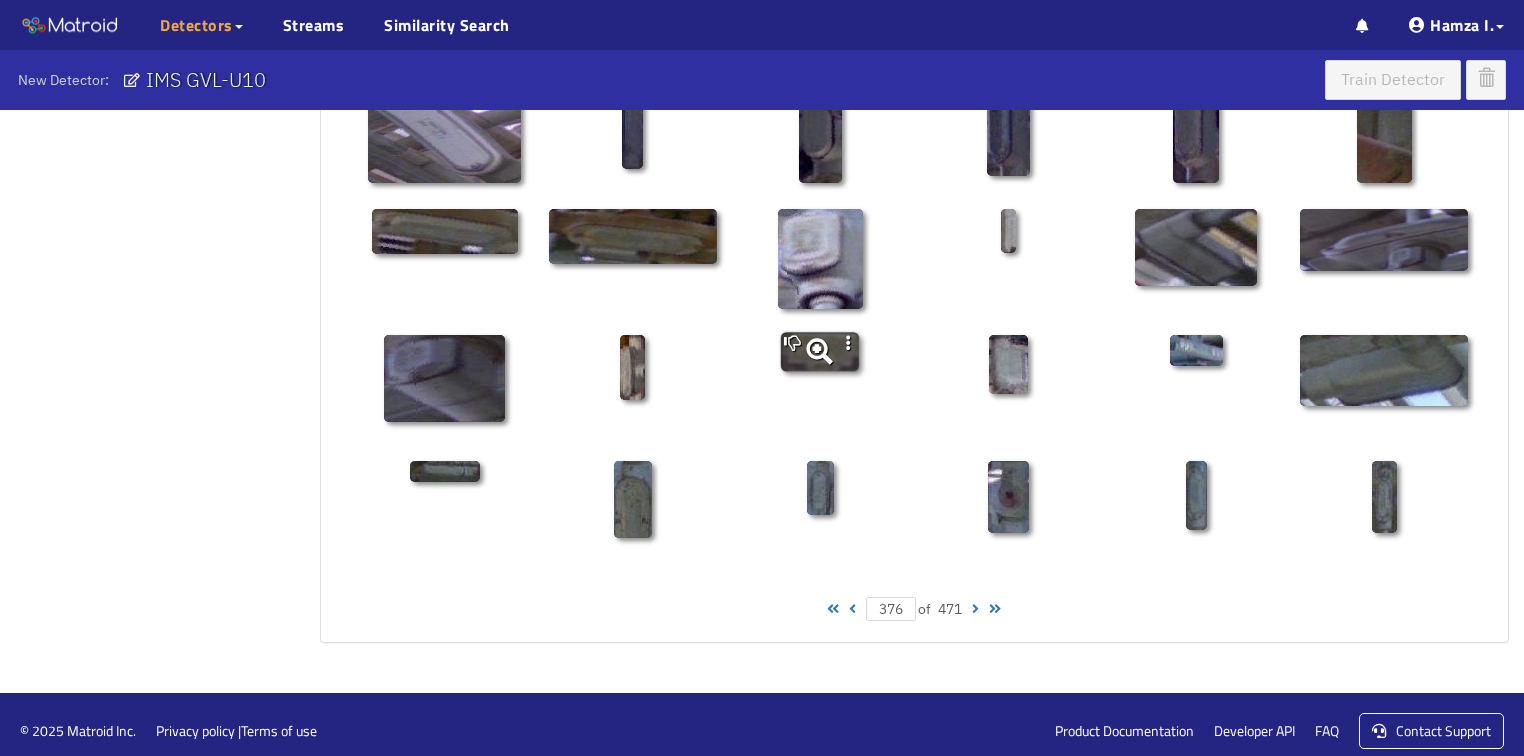 scroll, scrollTop: 1010, scrollLeft: 0, axis: vertical 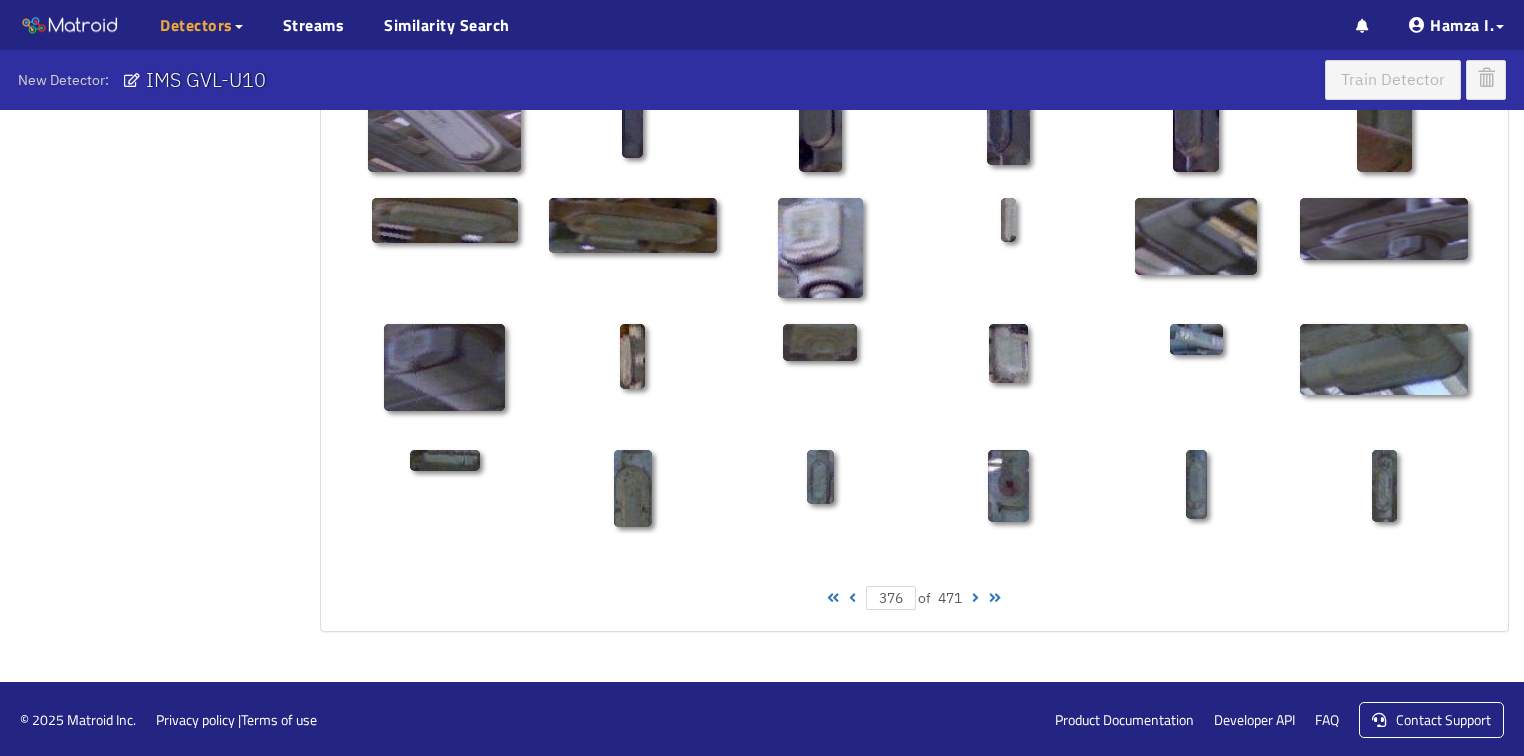 click at bounding box center (975, 598) 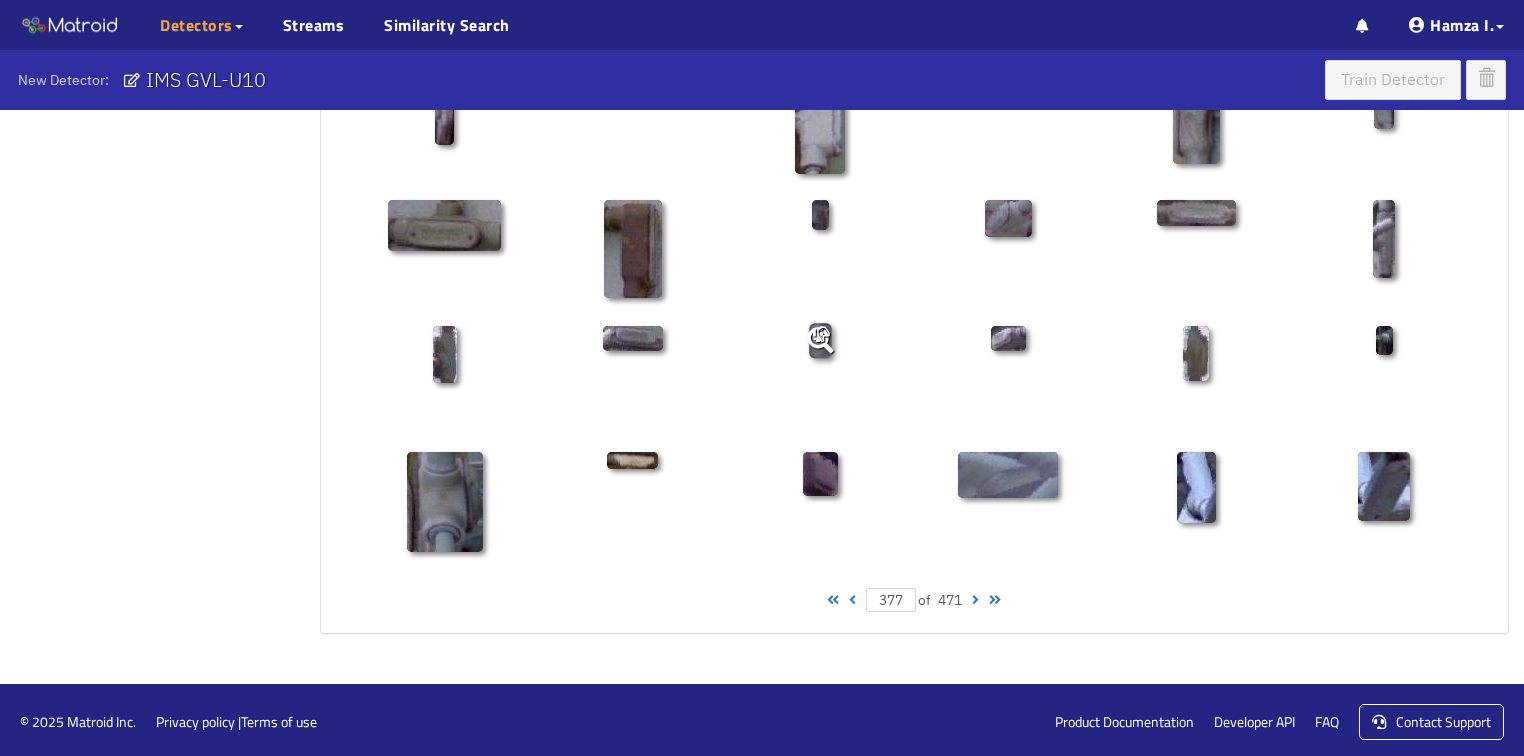 scroll, scrollTop: 1010, scrollLeft: 0, axis: vertical 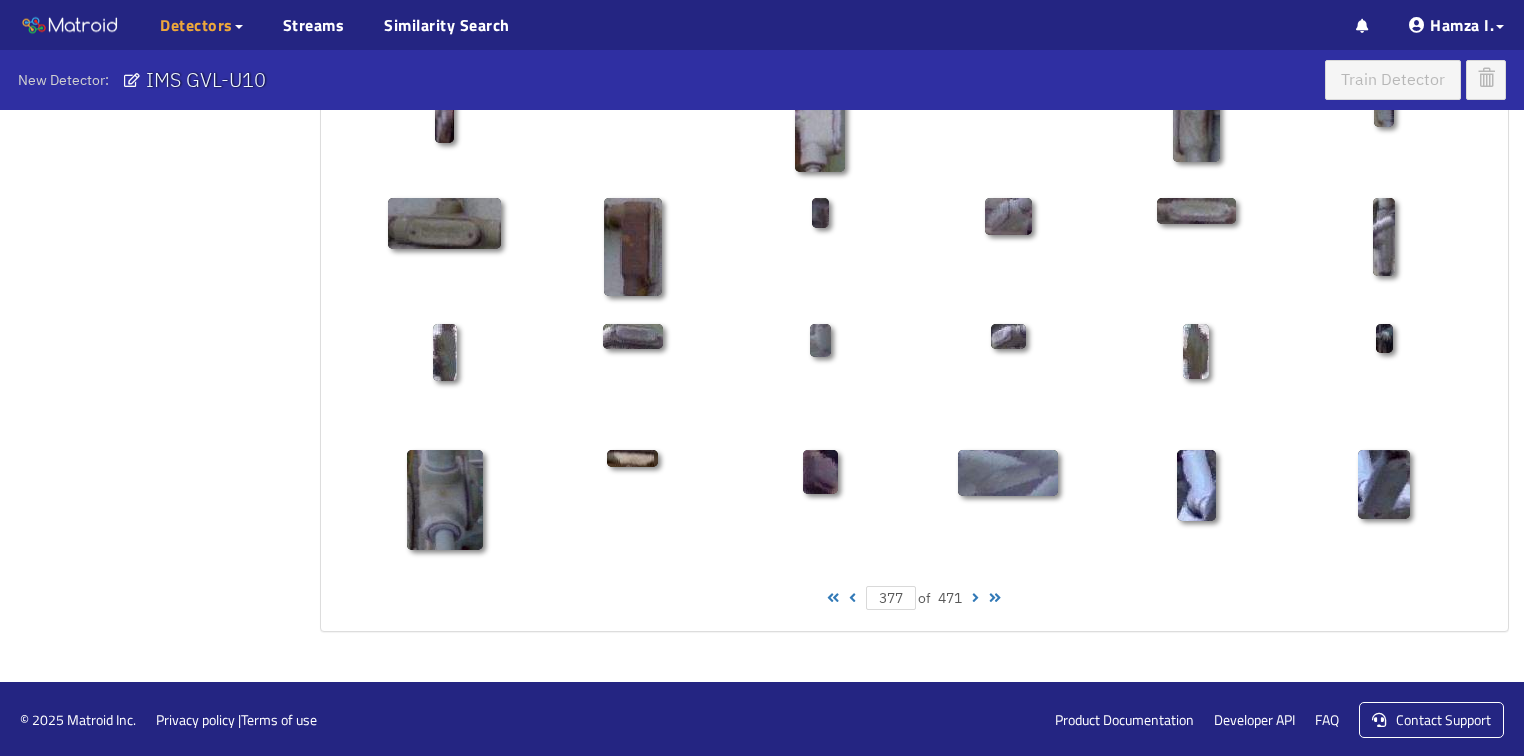 click at bounding box center (975, 598) 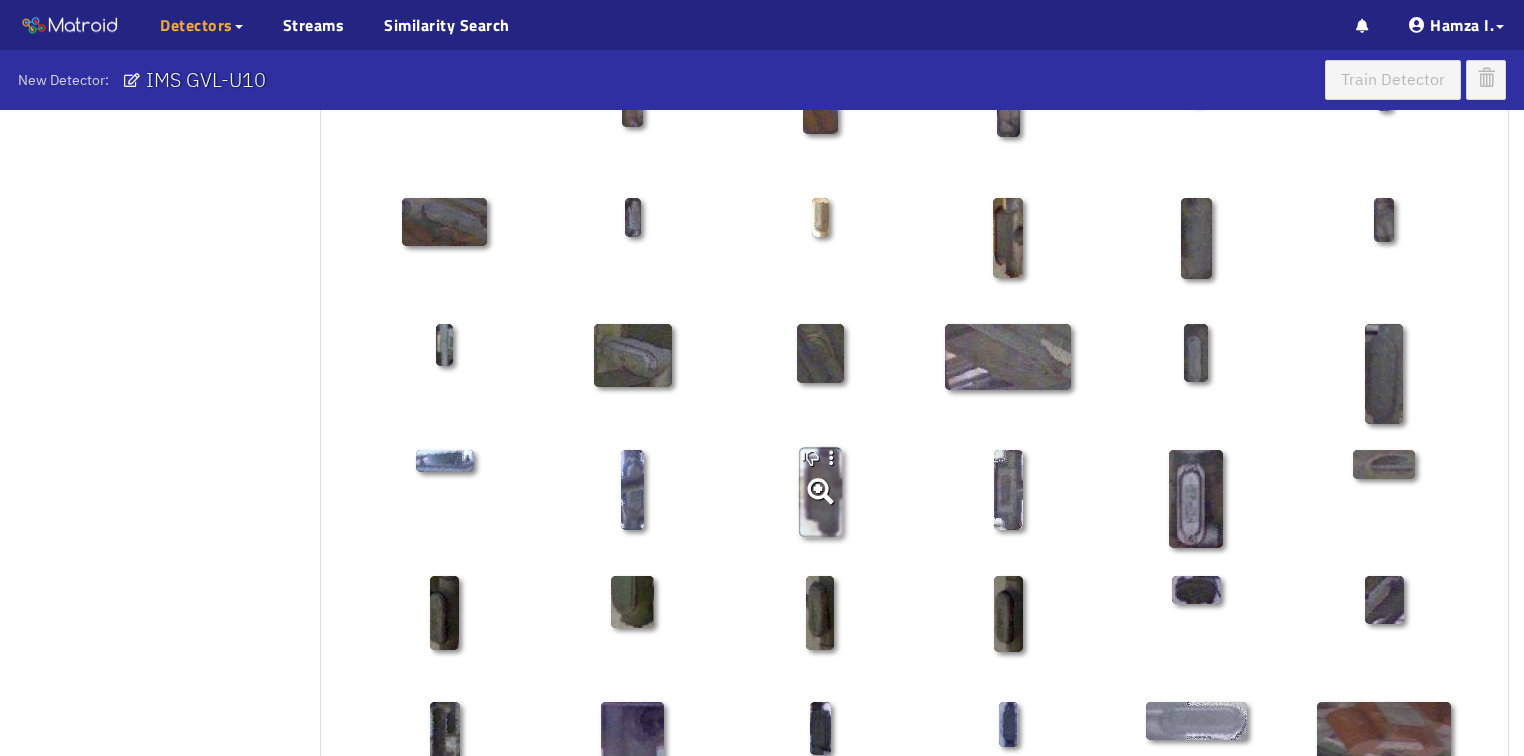 scroll, scrollTop: 640, scrollLeft: 0, axis: vertical 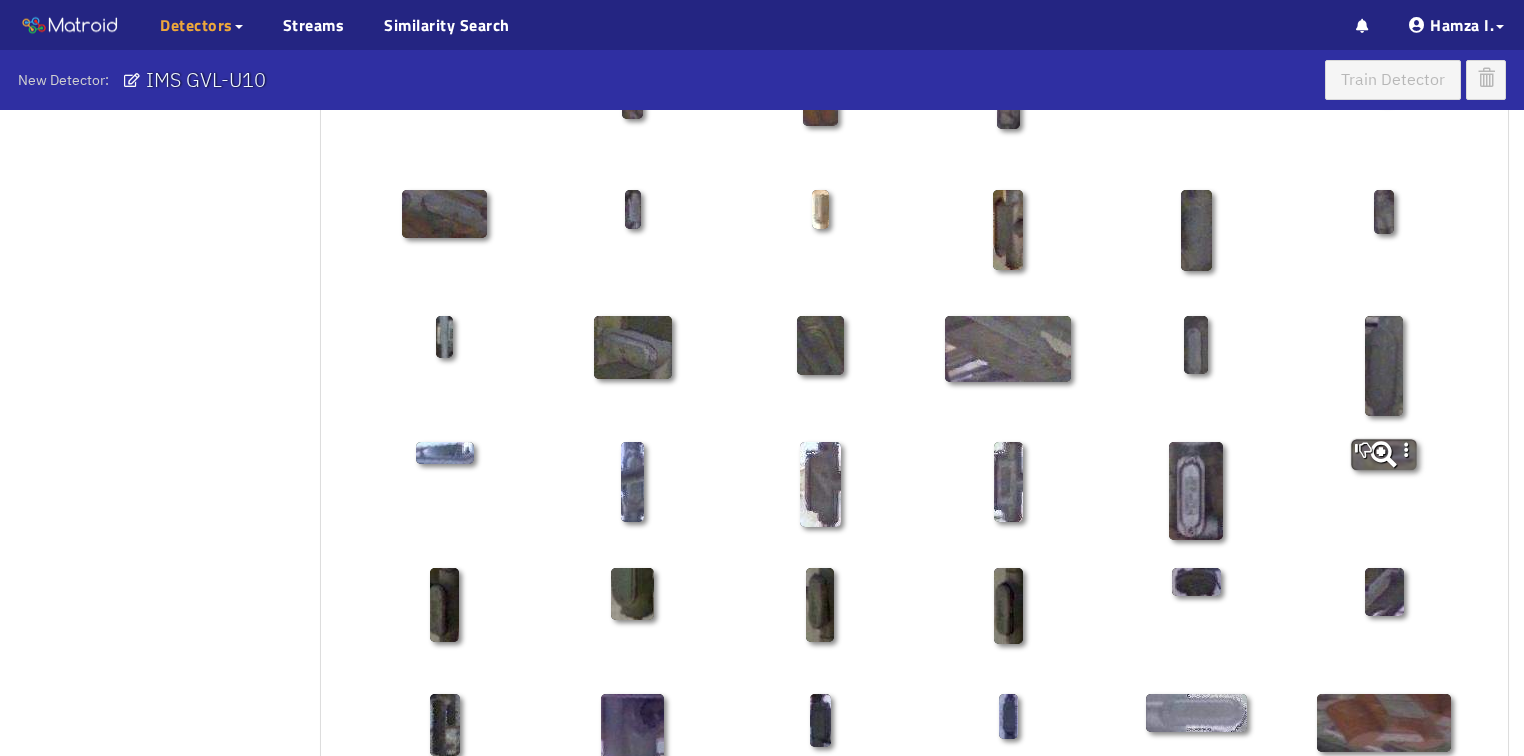 click 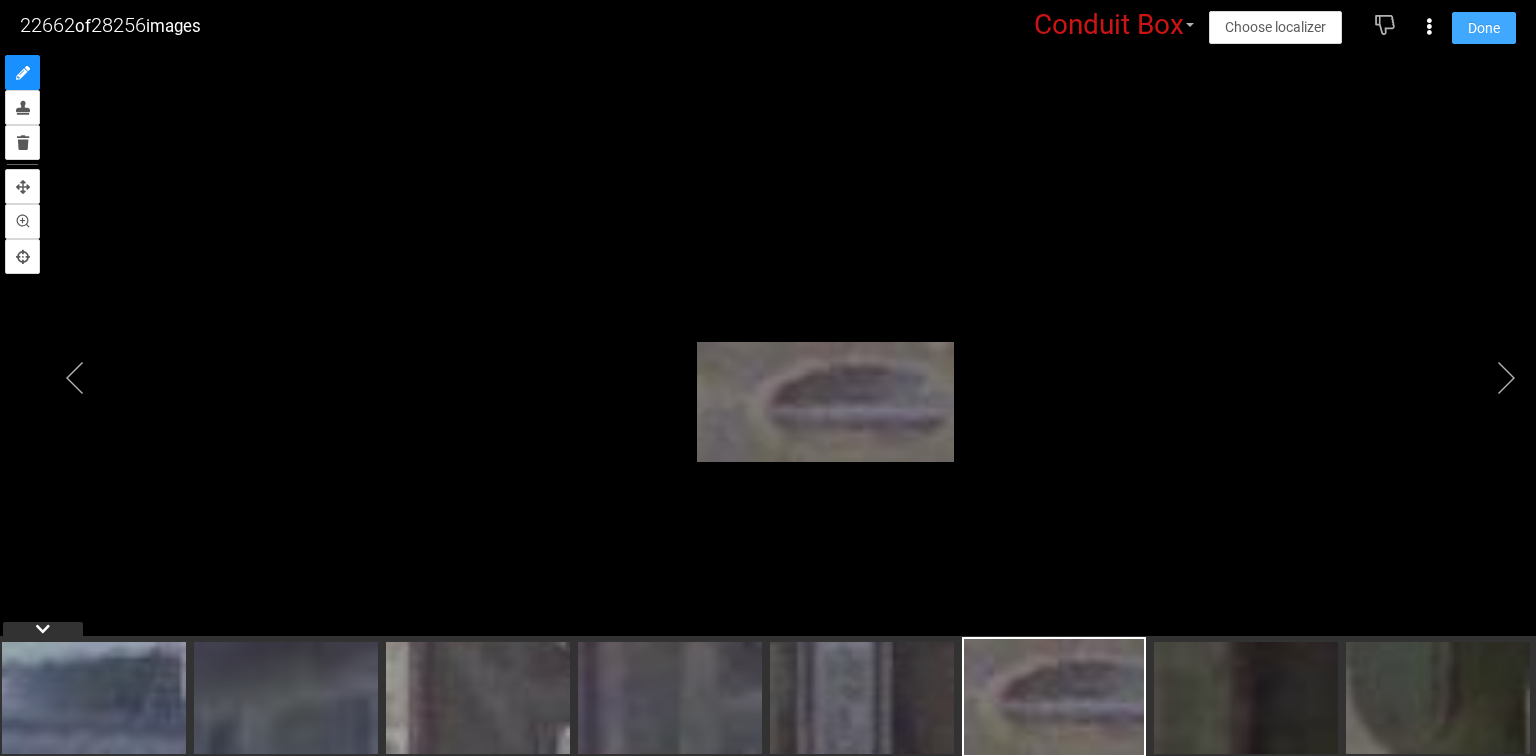 click on "Done" at bounding box center [1484, 28] 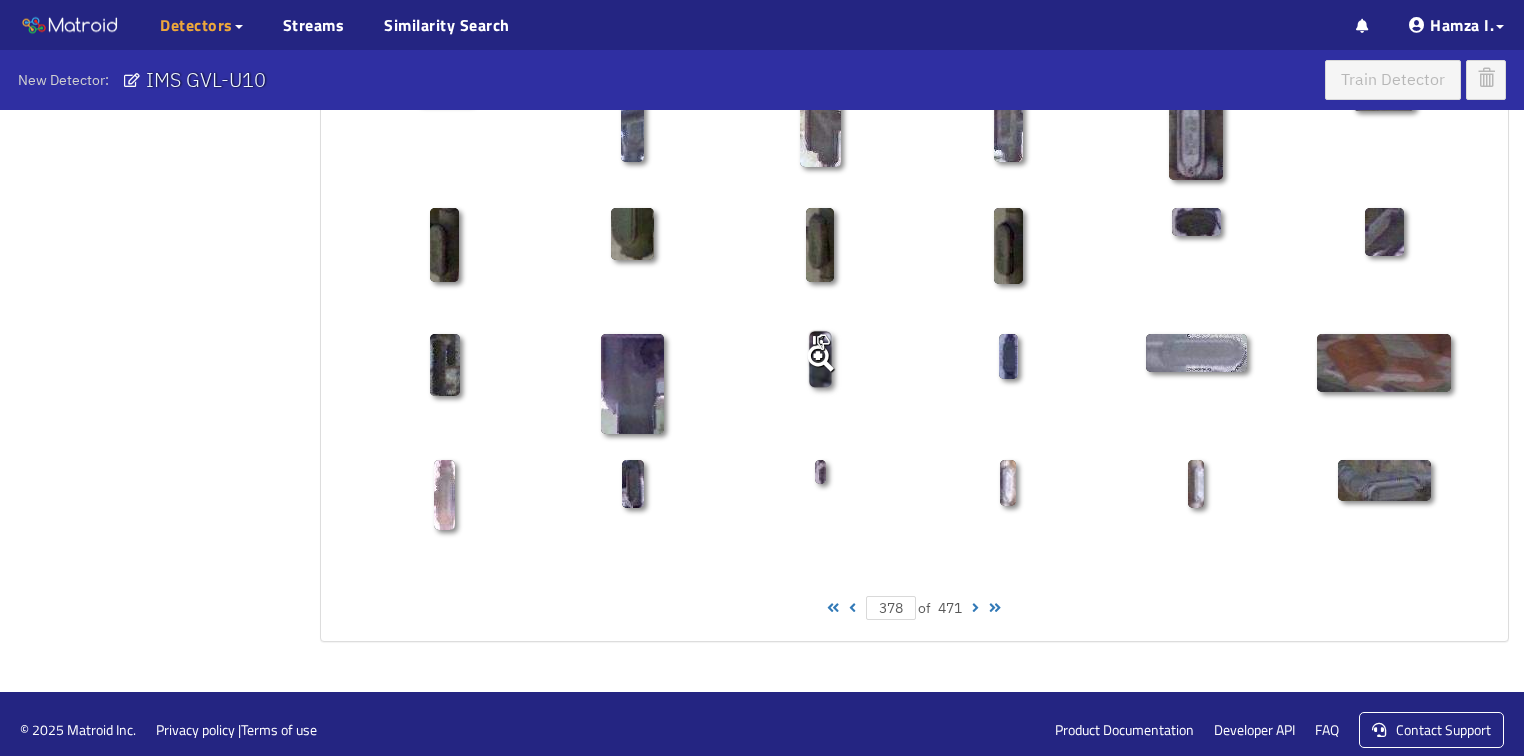 scroll, scrollTop: 1010, scrollLeft: 0, axis: vertical 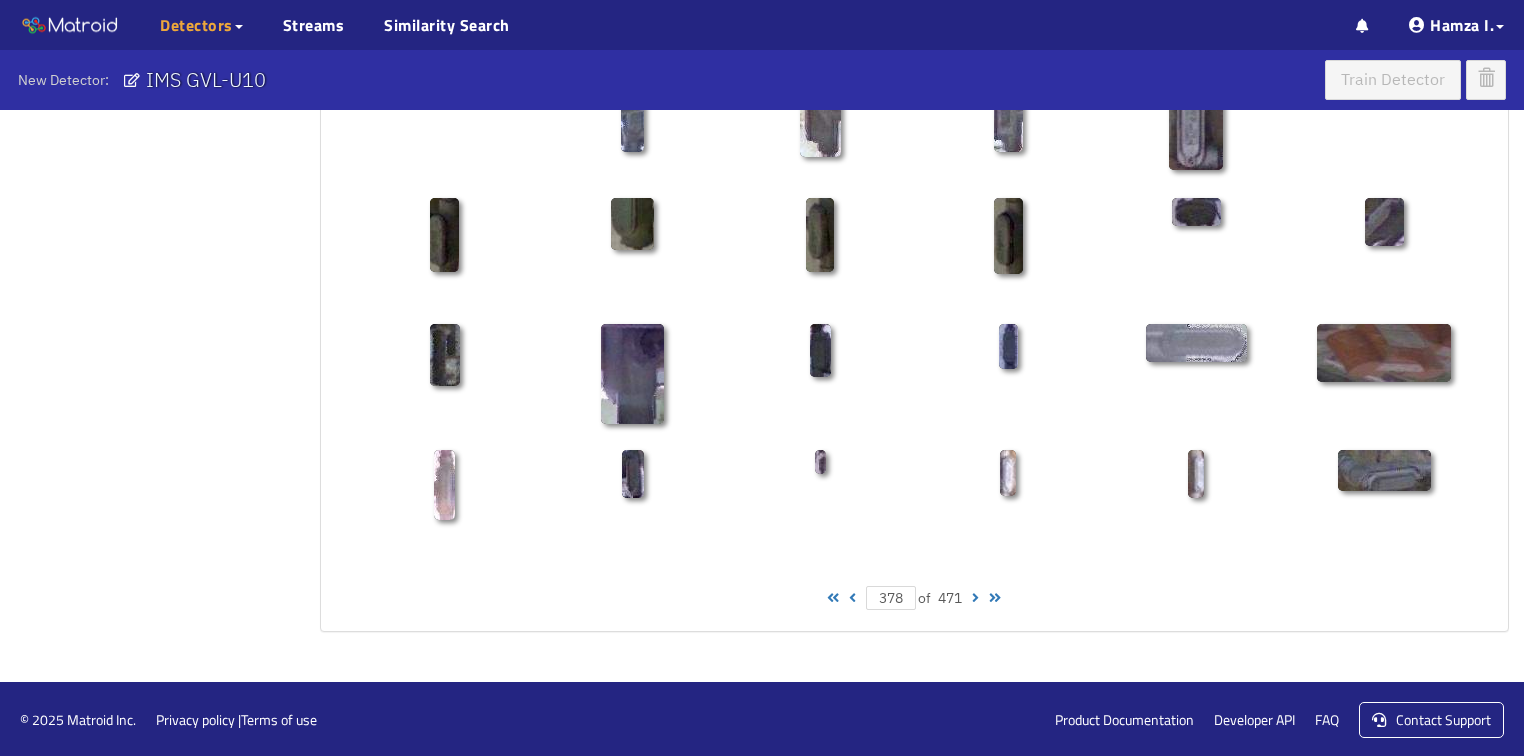 click at bounding box center (975, 598) 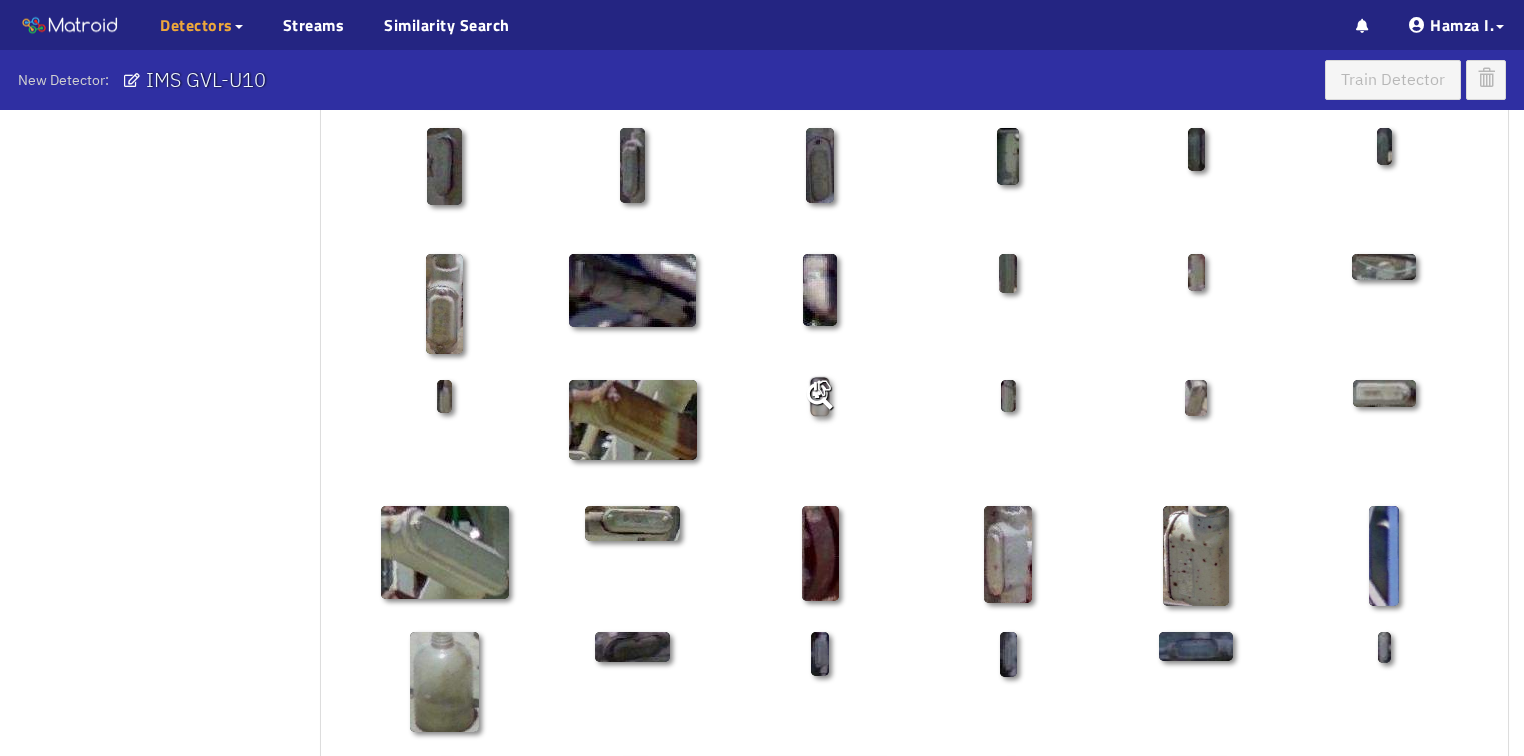 scroll, scrollTop: 0, scrollLeft: 0, axis: both 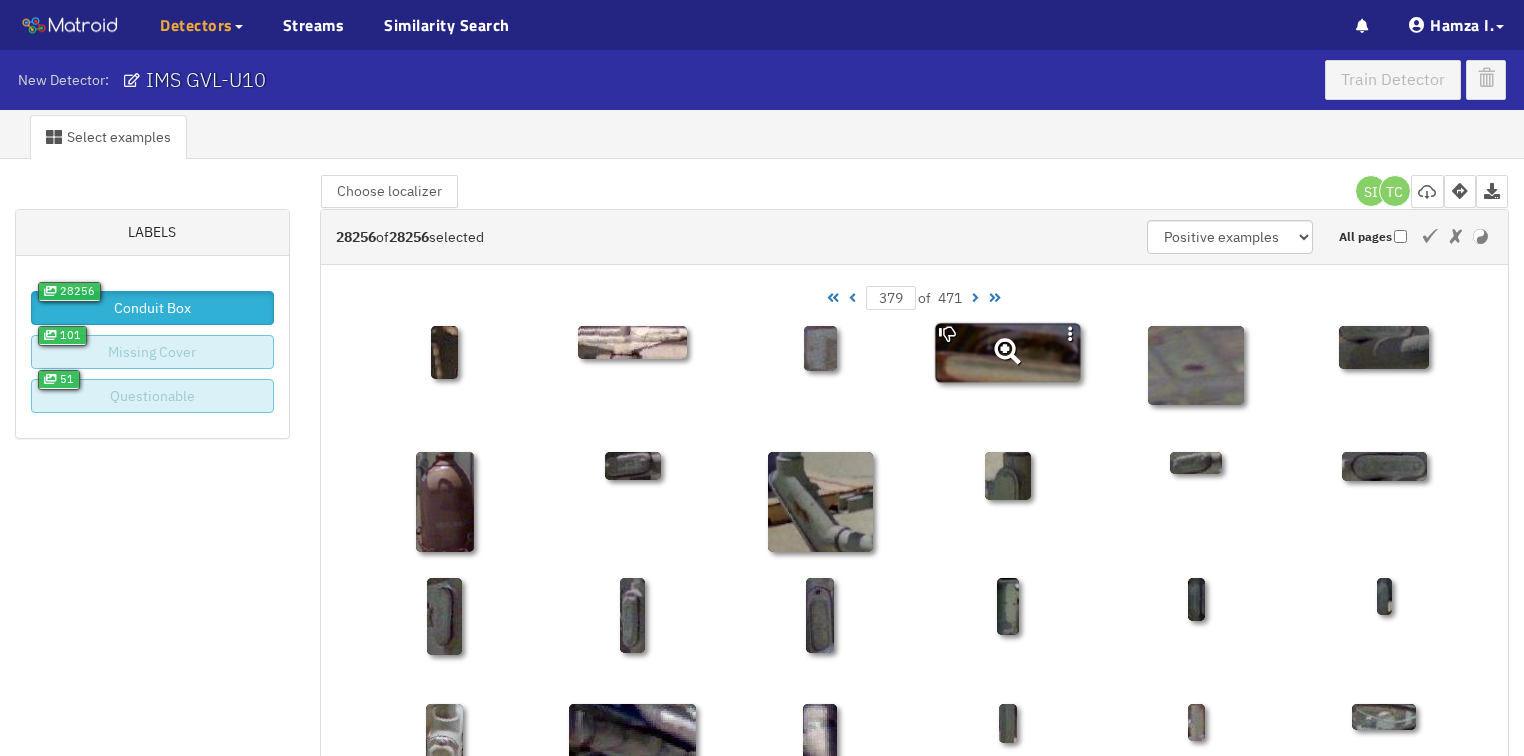click 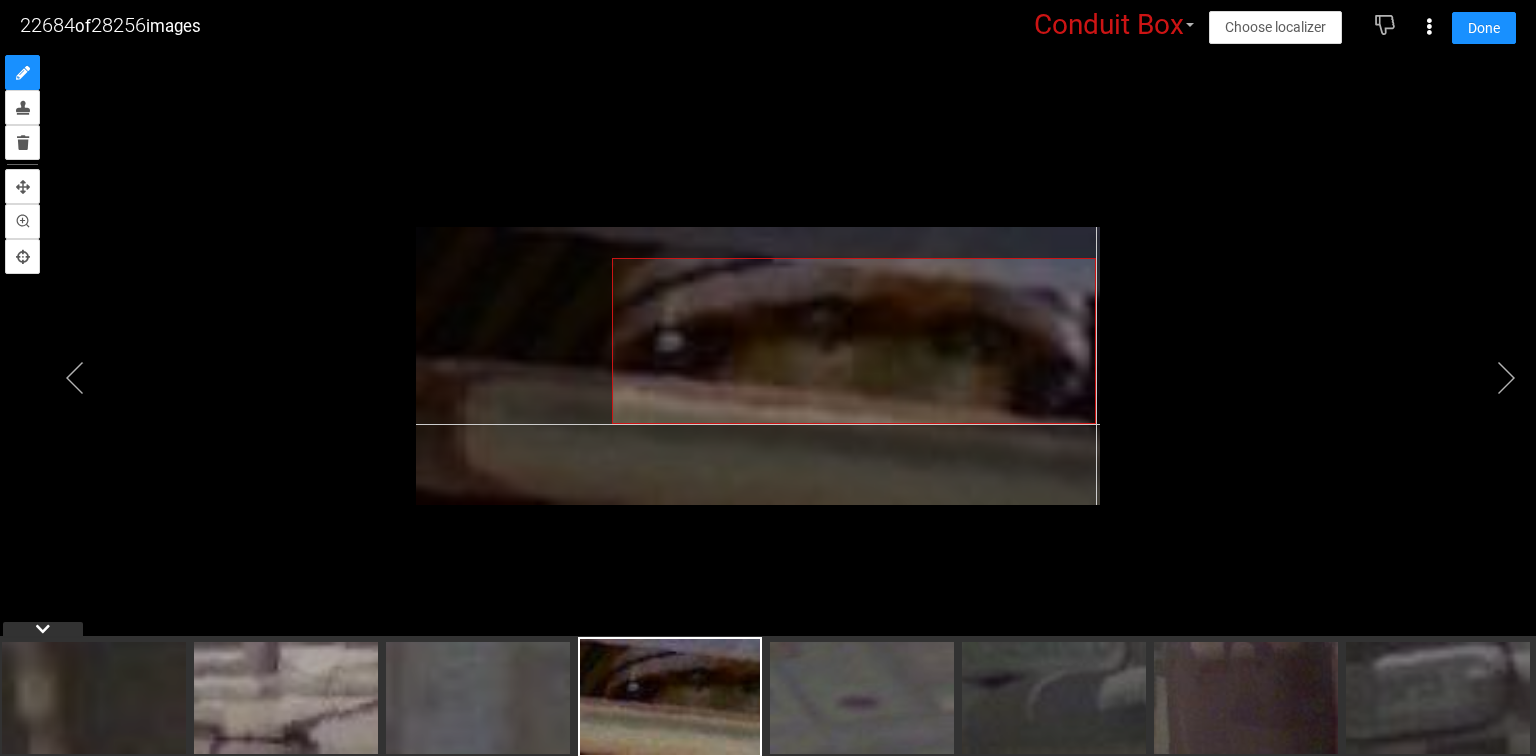 click at bounding box center [758, 366] 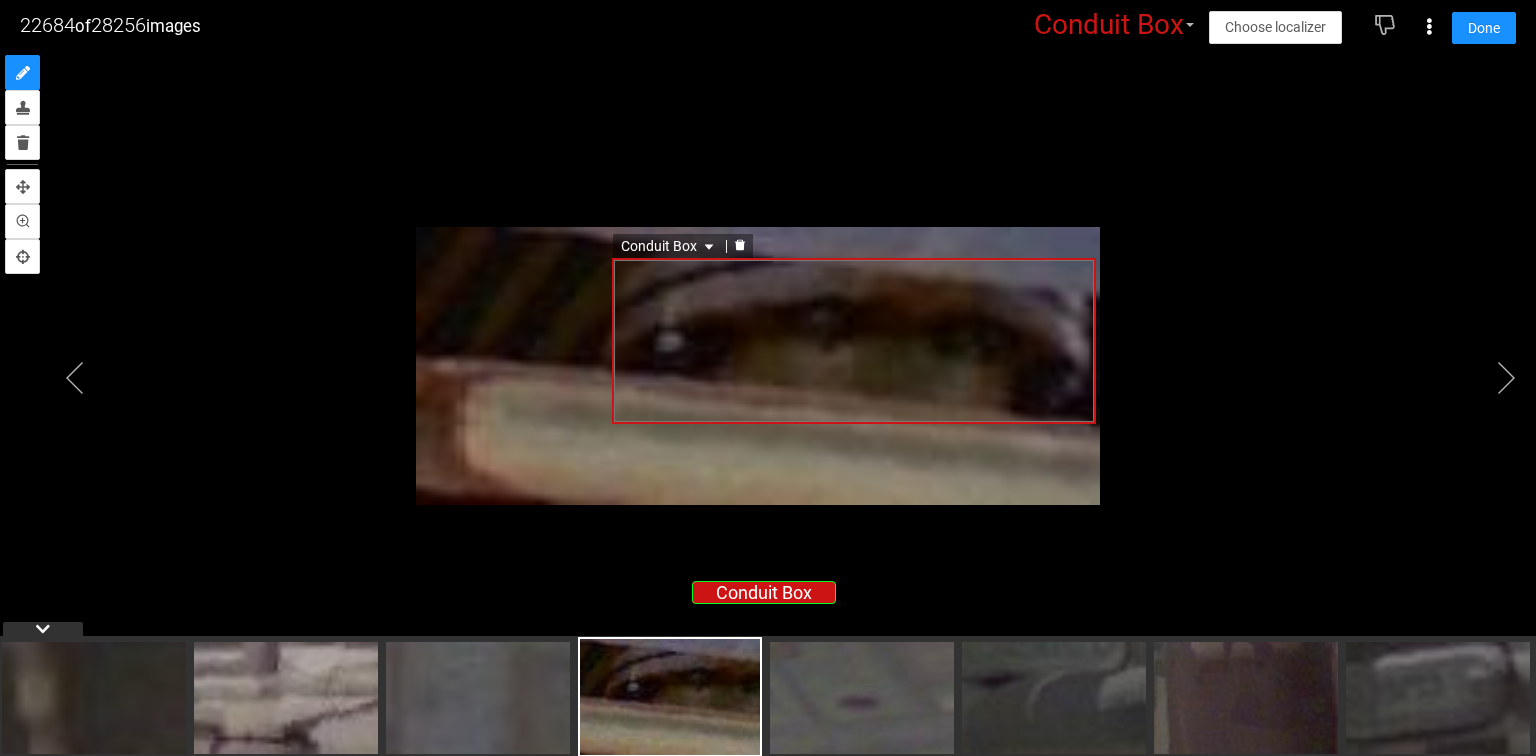 click on "Conduit Box" at bounding box center (669, 246) 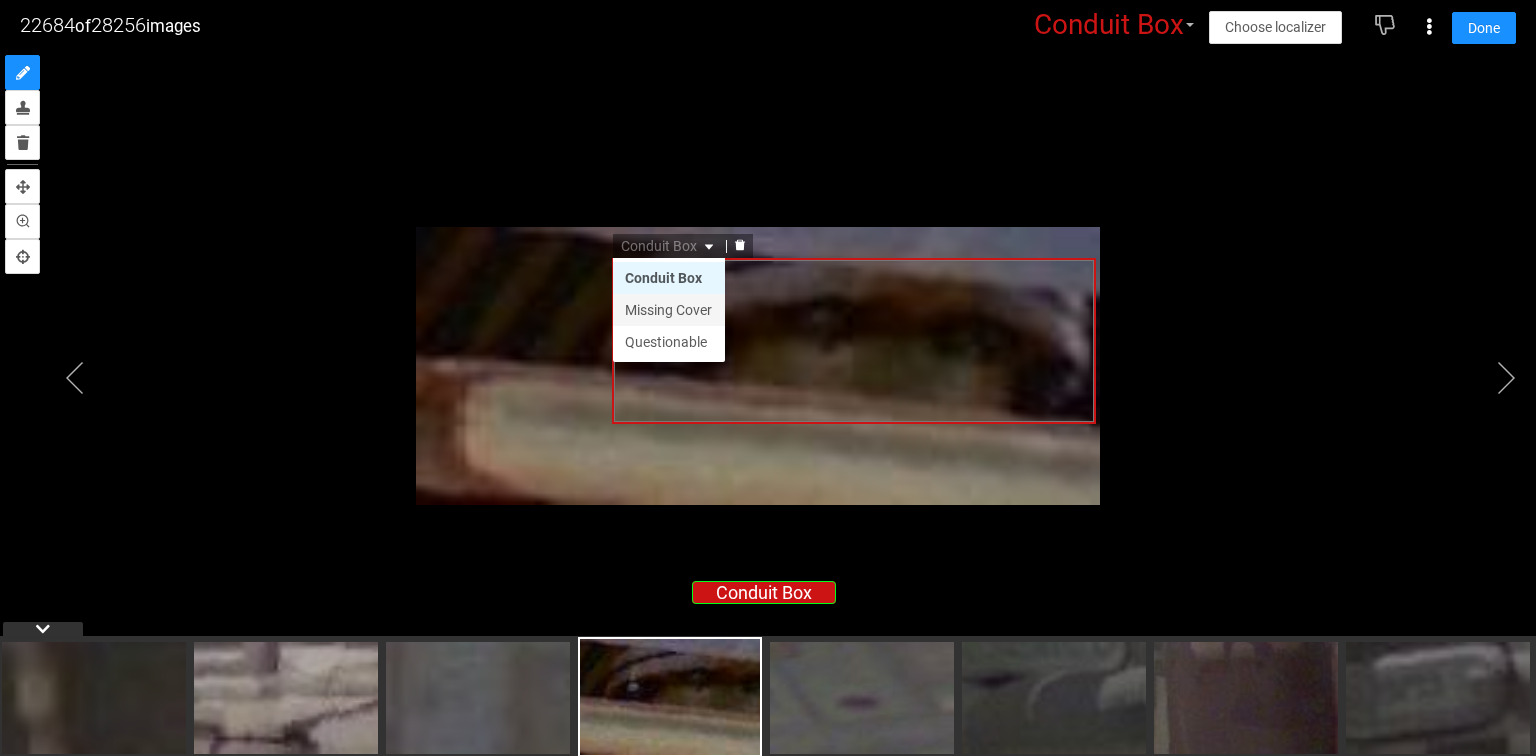 click on "Missing Cover" at bounding box center [669, 310] 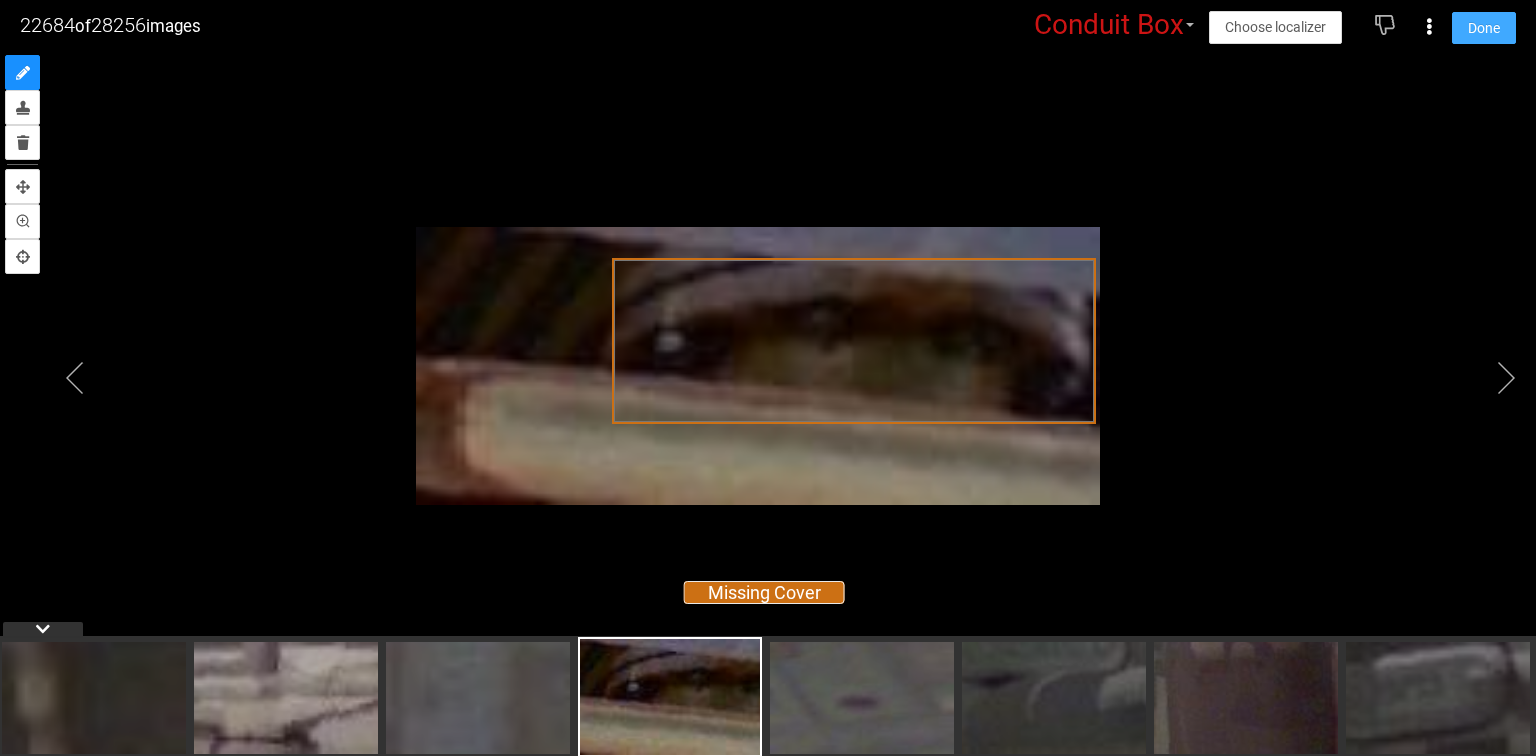 click on "Done" at bounding box center [1484, 28] 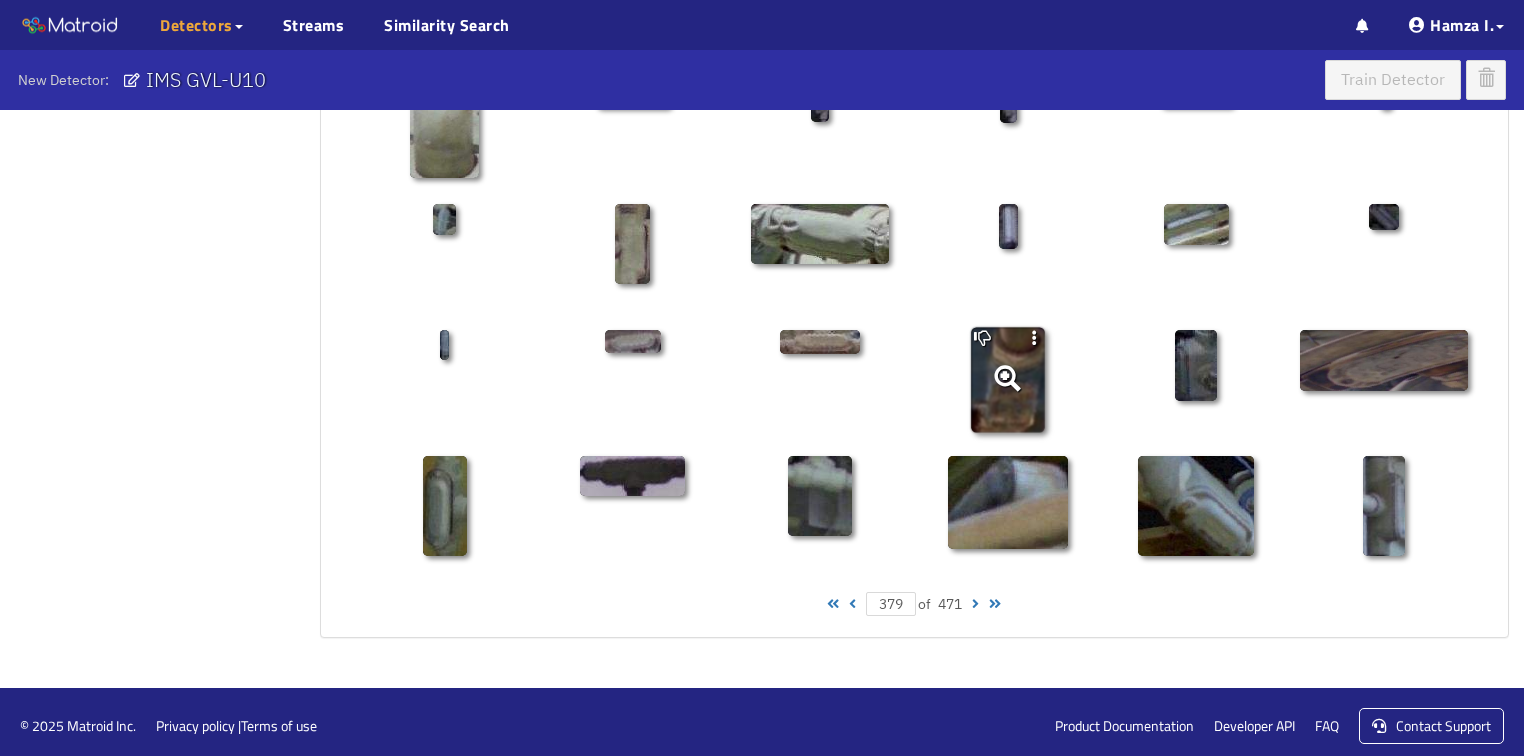 scroll, scrollTop: 1010, scrollLeft: 0, axis: vertical 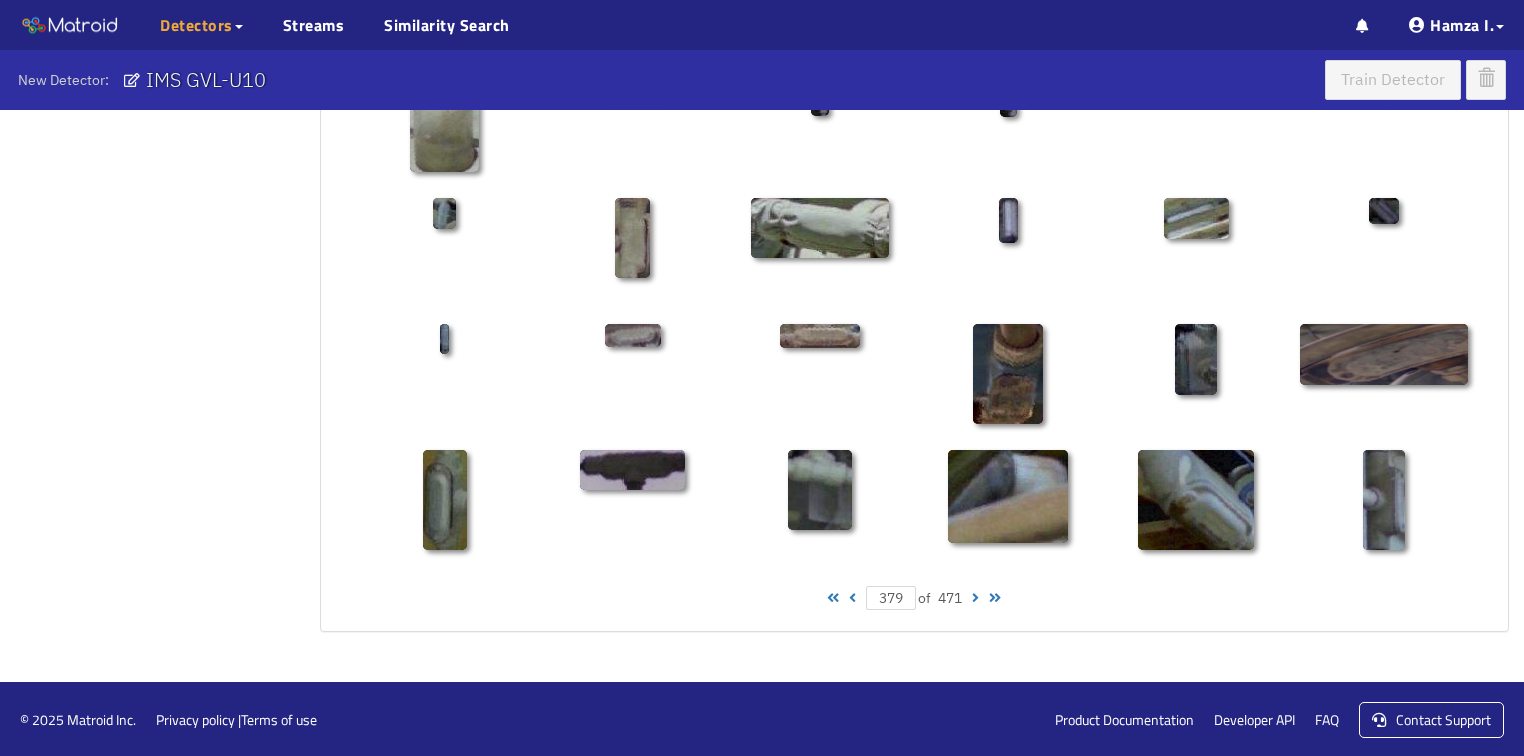 click at bounding box center [975, 598] 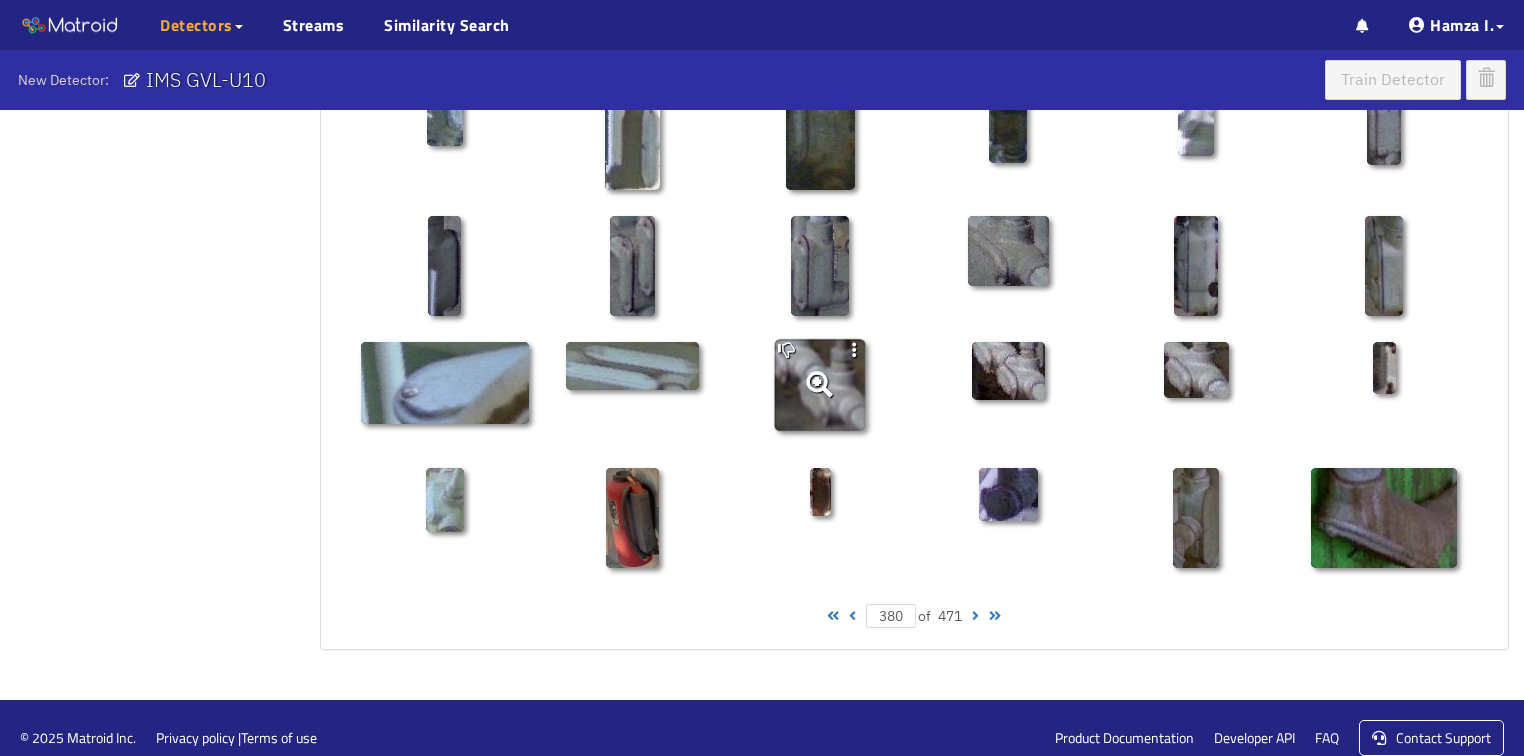 scroll, scrollTop: 1010, scrollLeft: 0, axis: vertical 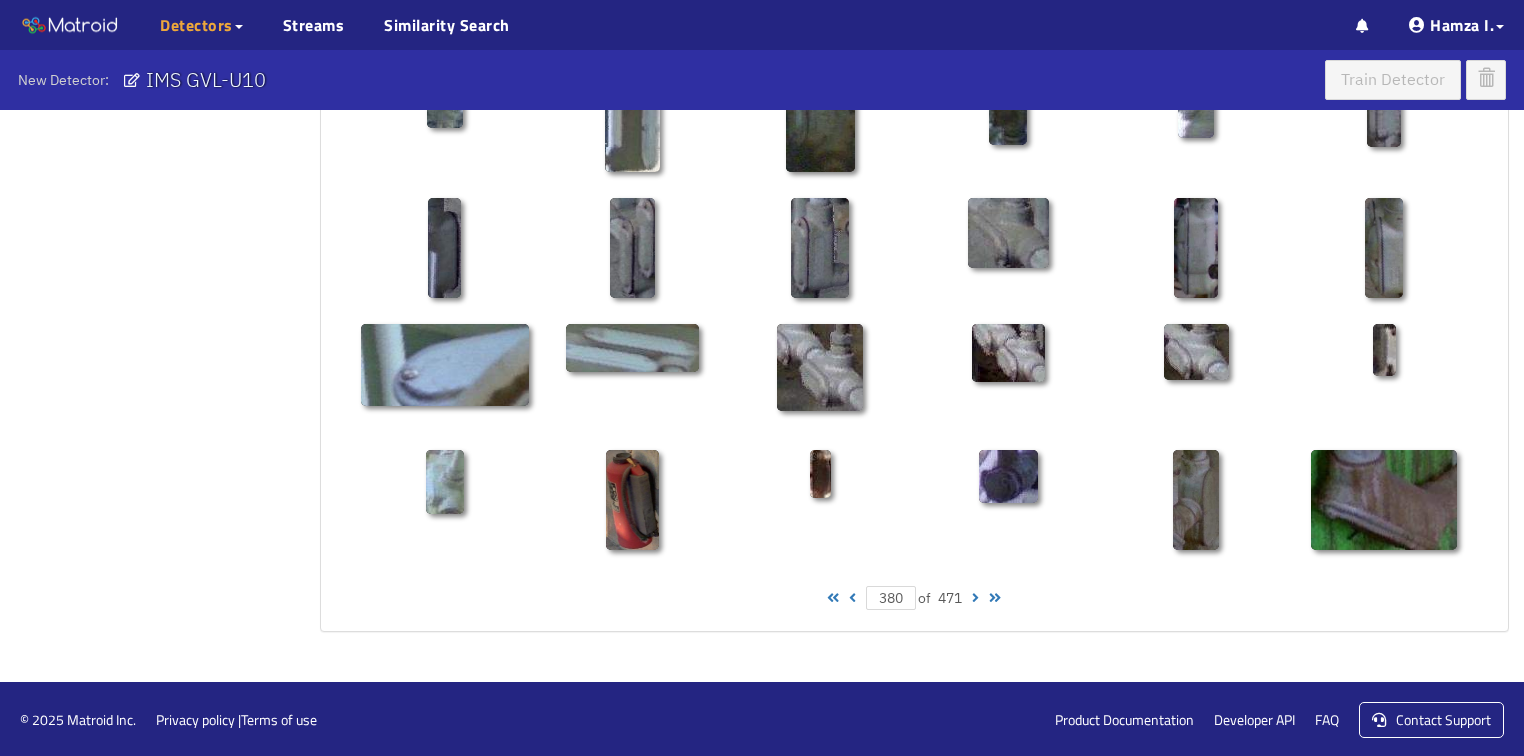 click at bounding box center (975, 598) 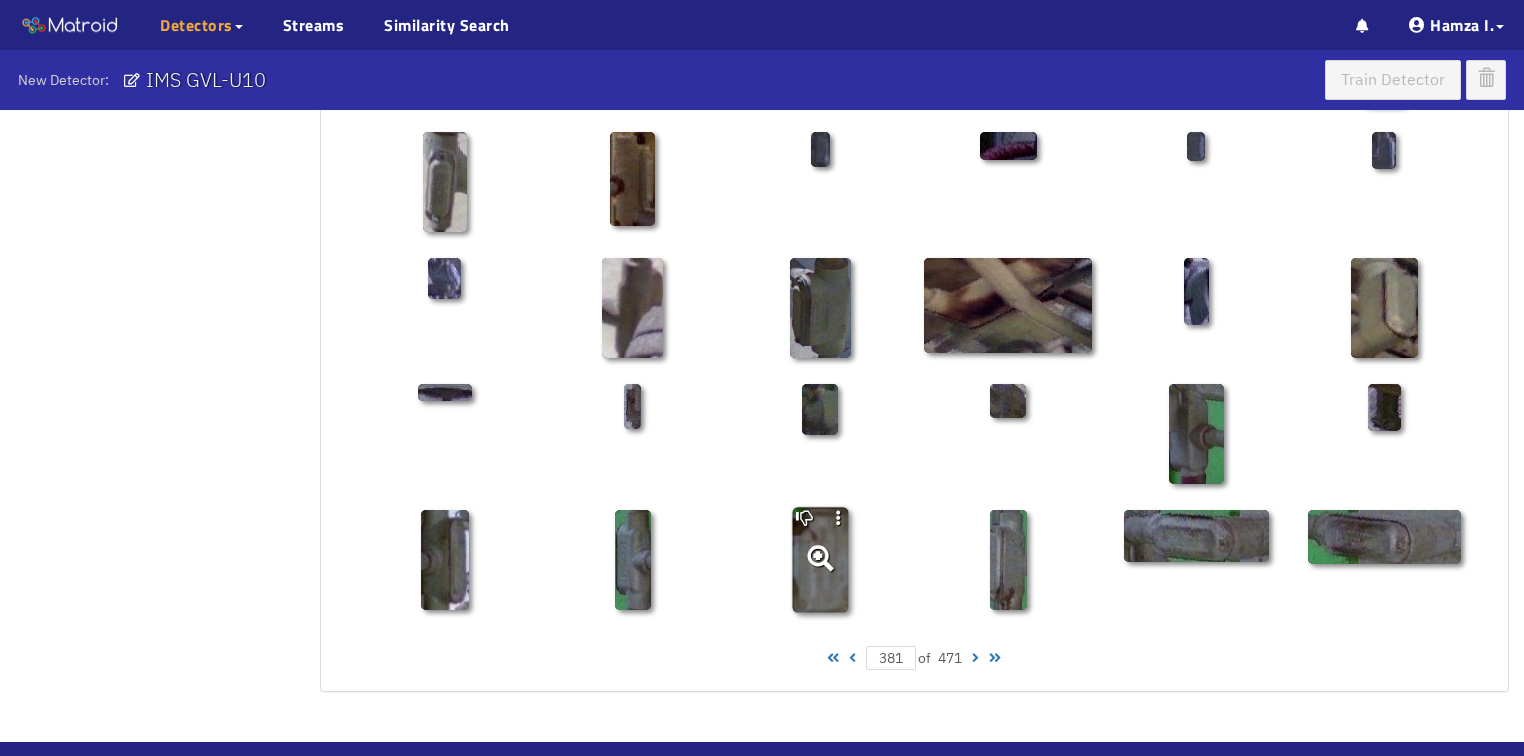 scroll, scrollTop: 960, scrollLeft: 0, axis: vertical 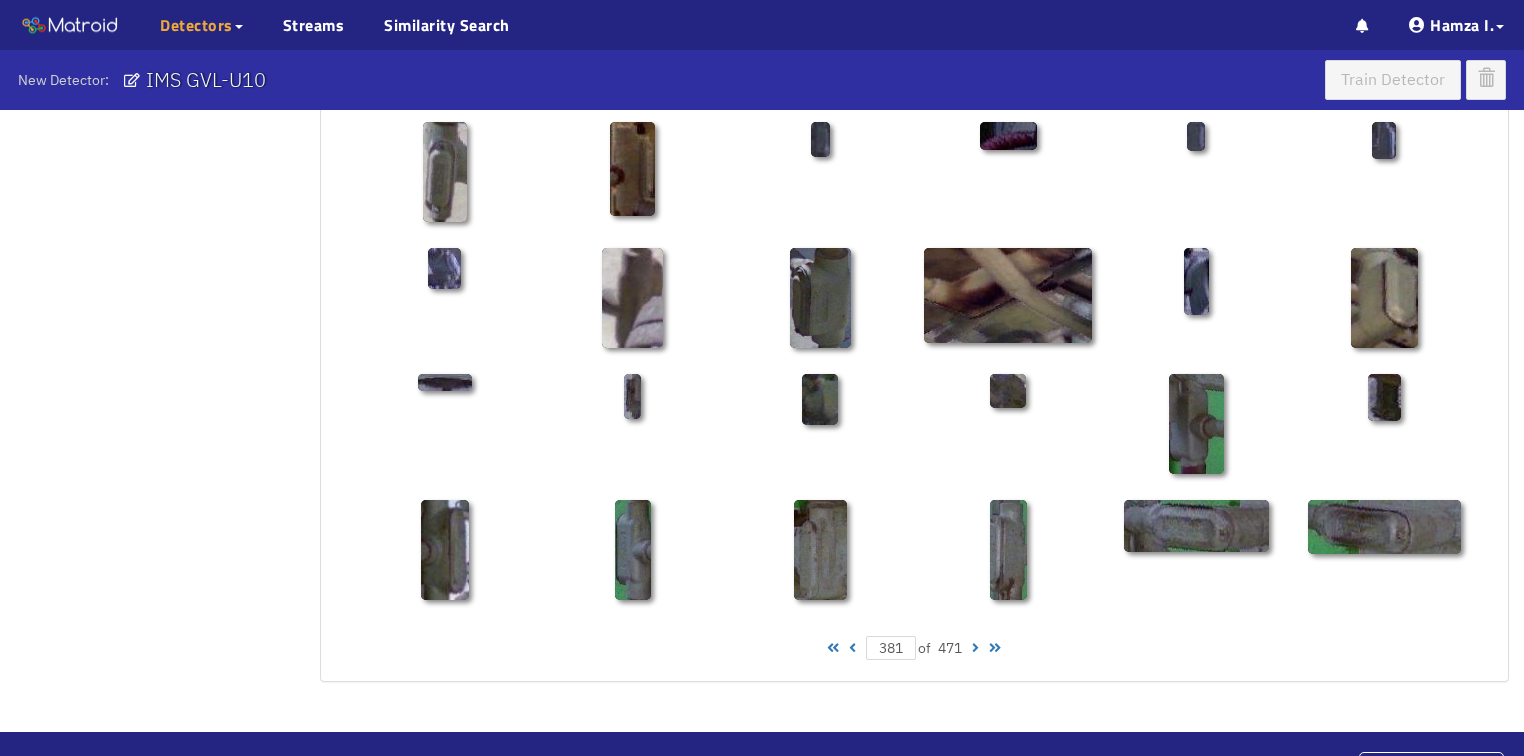 click at bounding box center (975, 648) 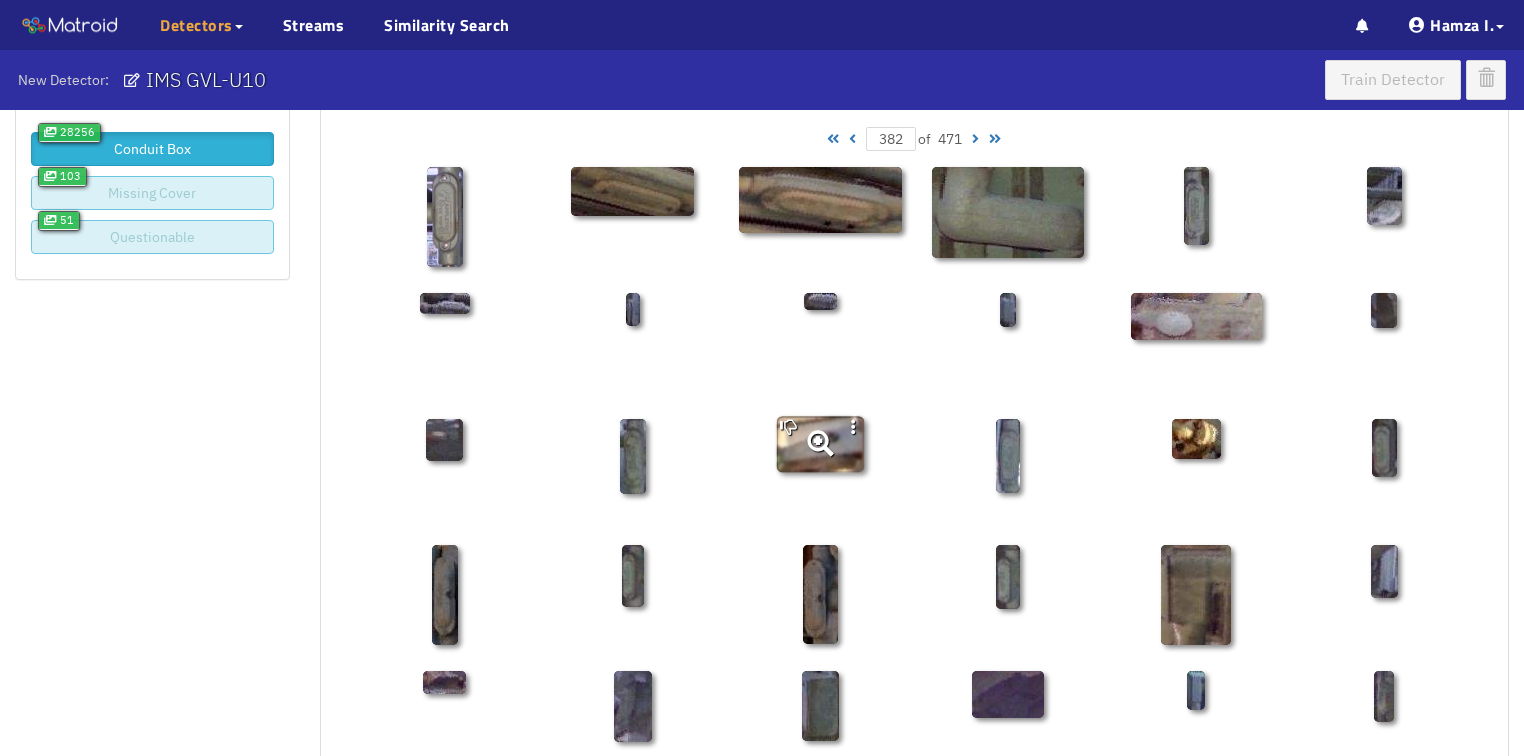 scroll, scrollTop: 160, scrollLeft: 0, axis: vertical 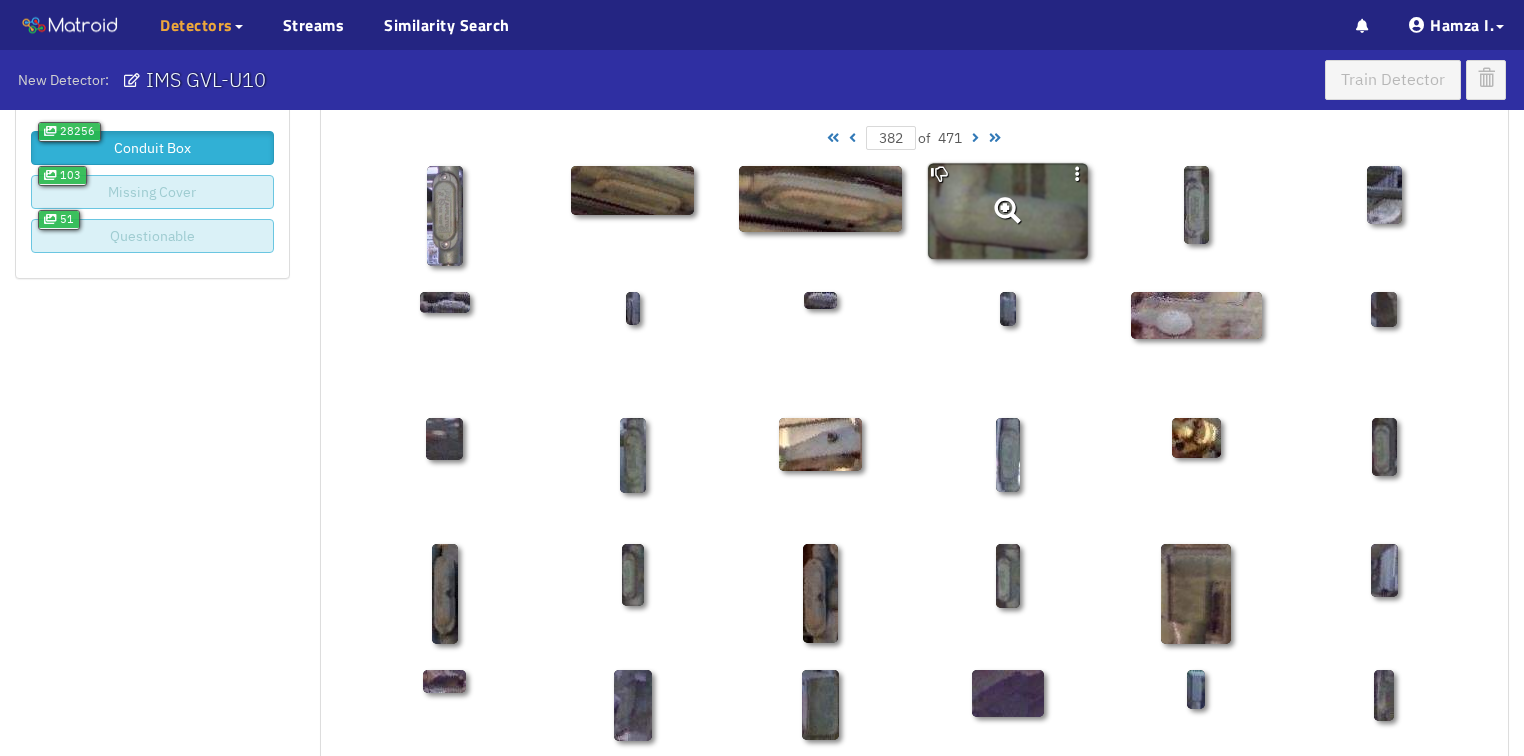 click 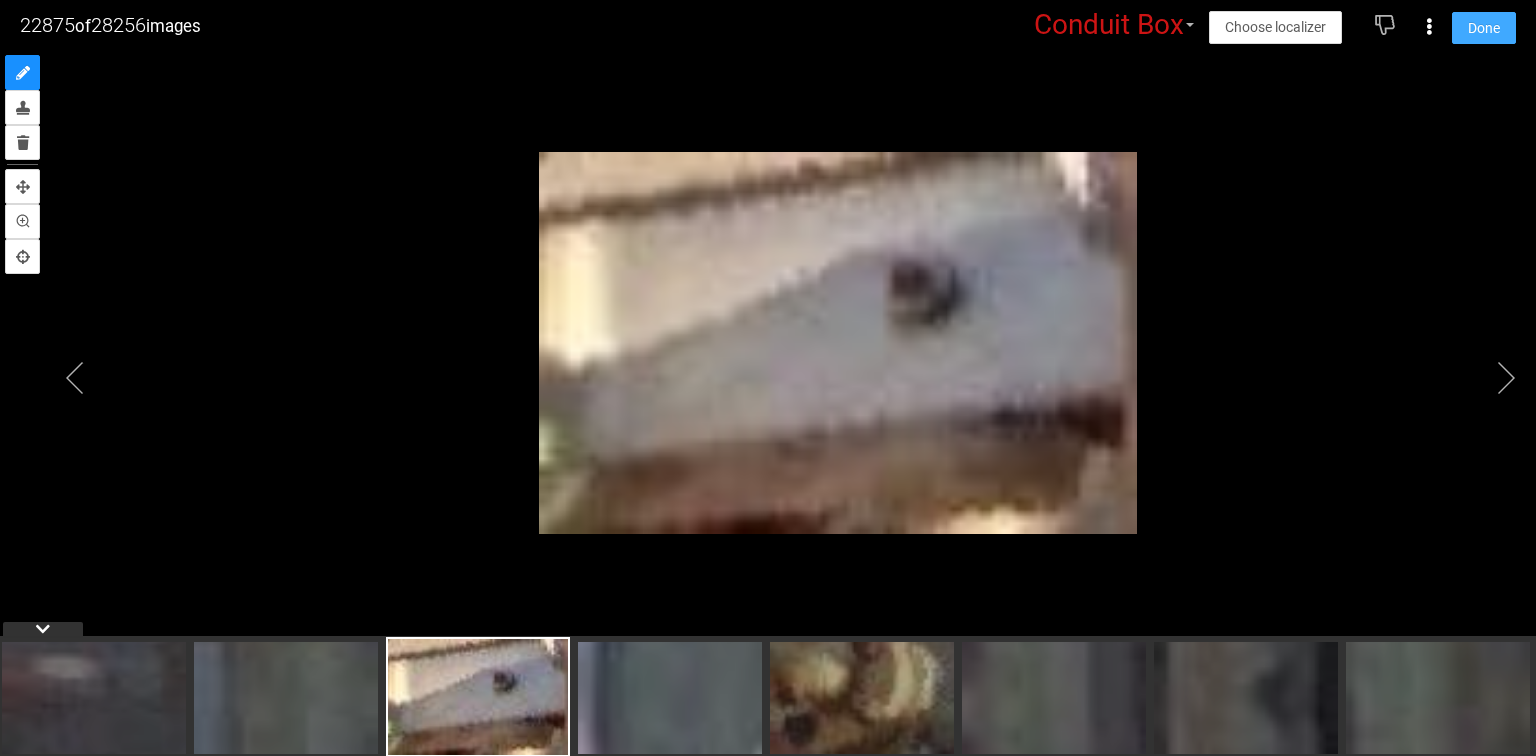 click on "Done" at bounding box center [1484, 28] 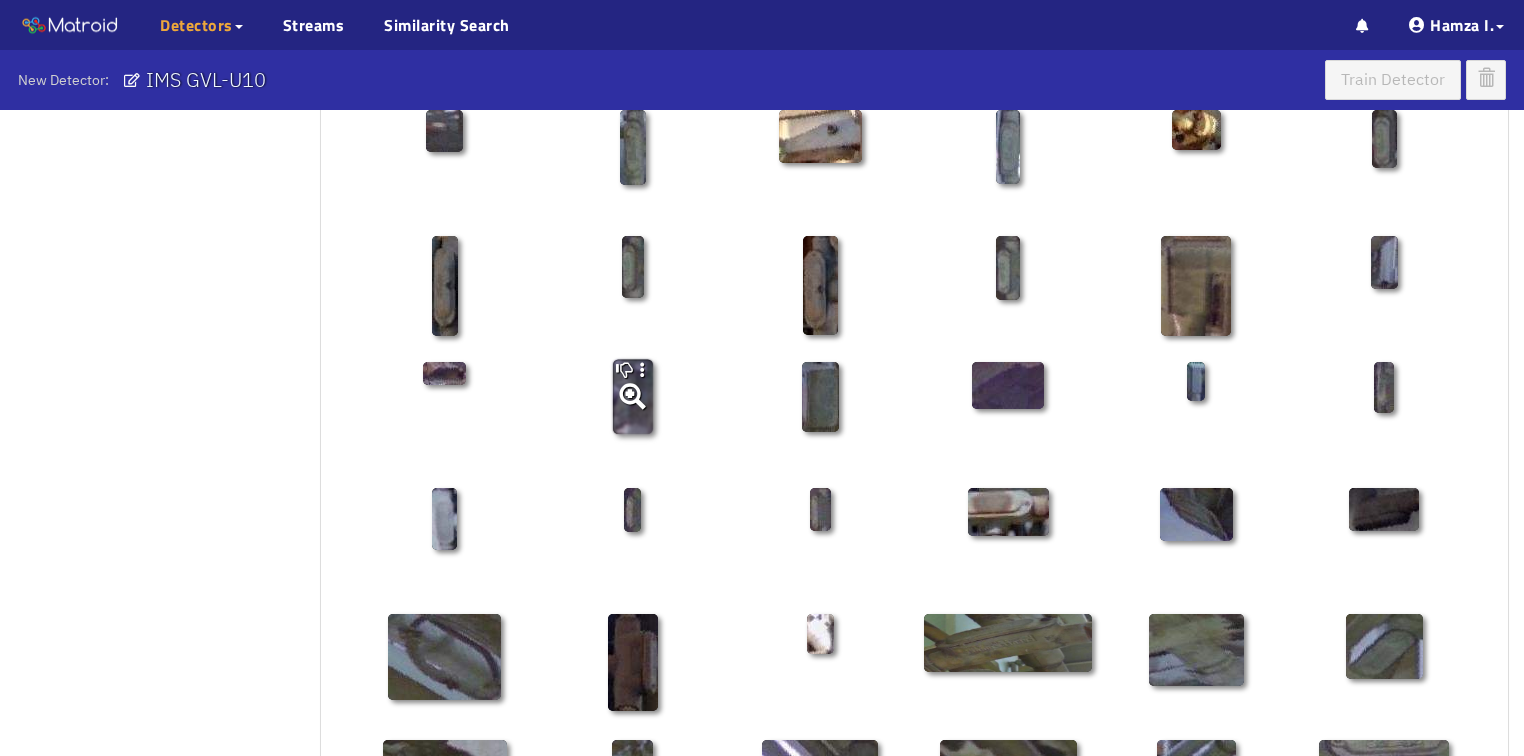 scroll, scrollTop: 560, scrollLeft: 0, axis: vertical 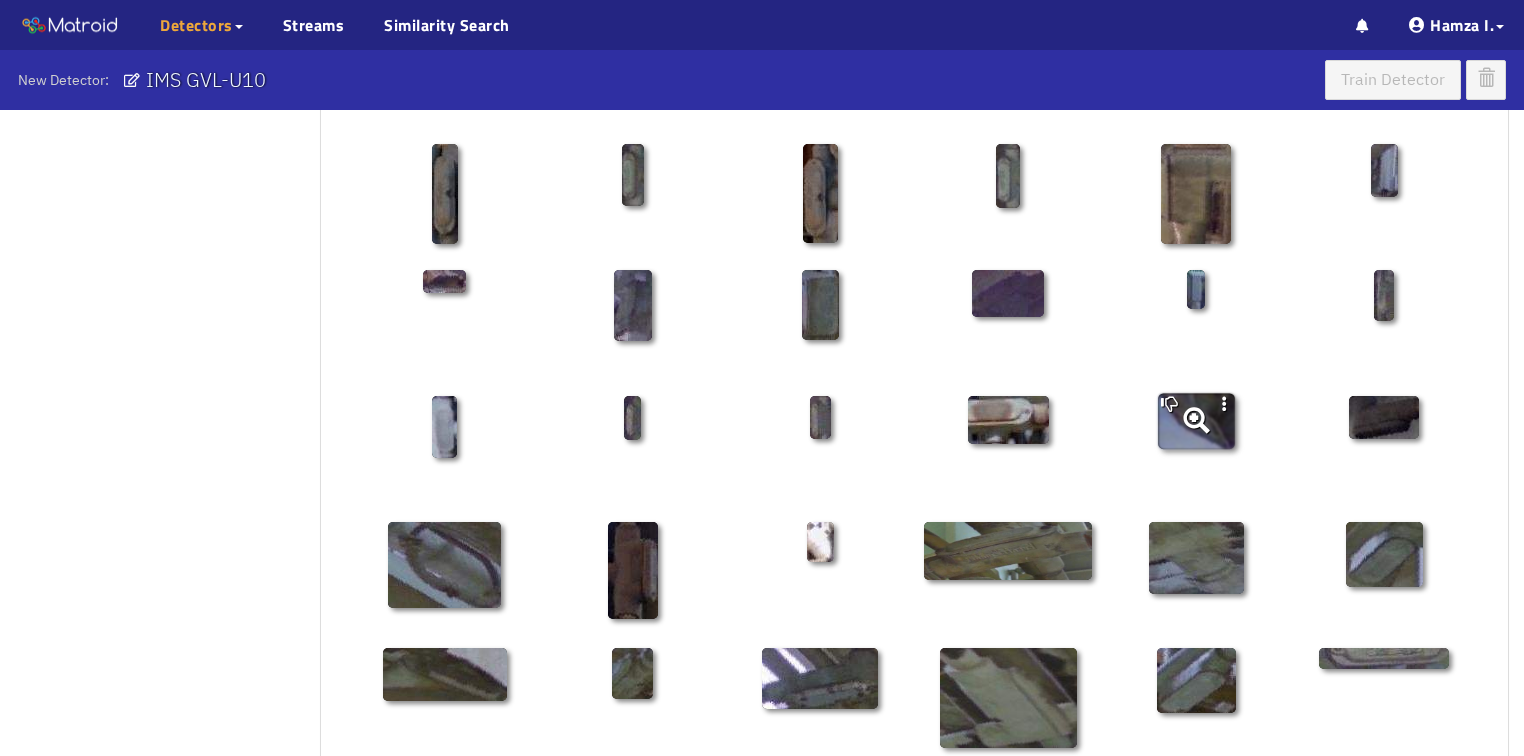 click 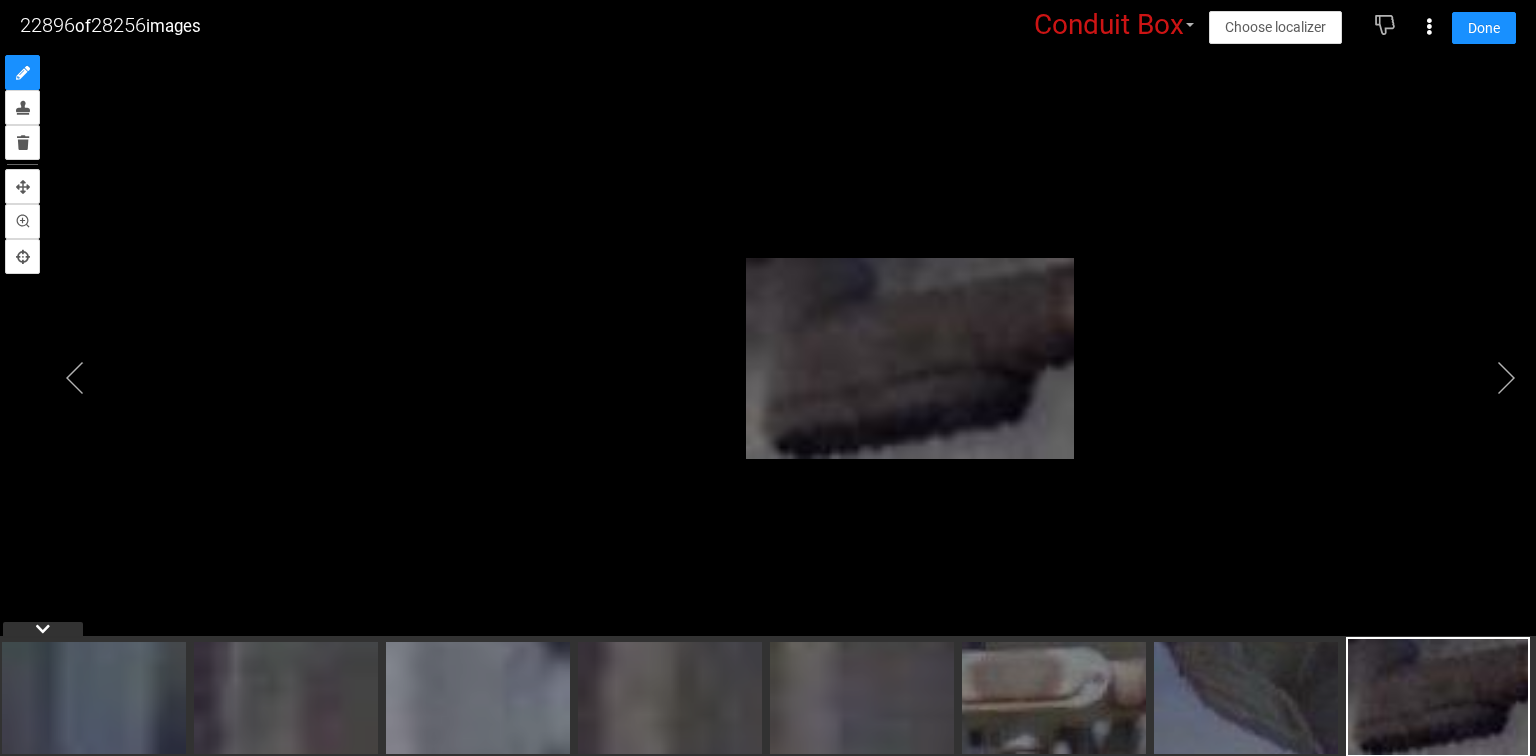 click on "Done" at bounding box center [1484, 28] 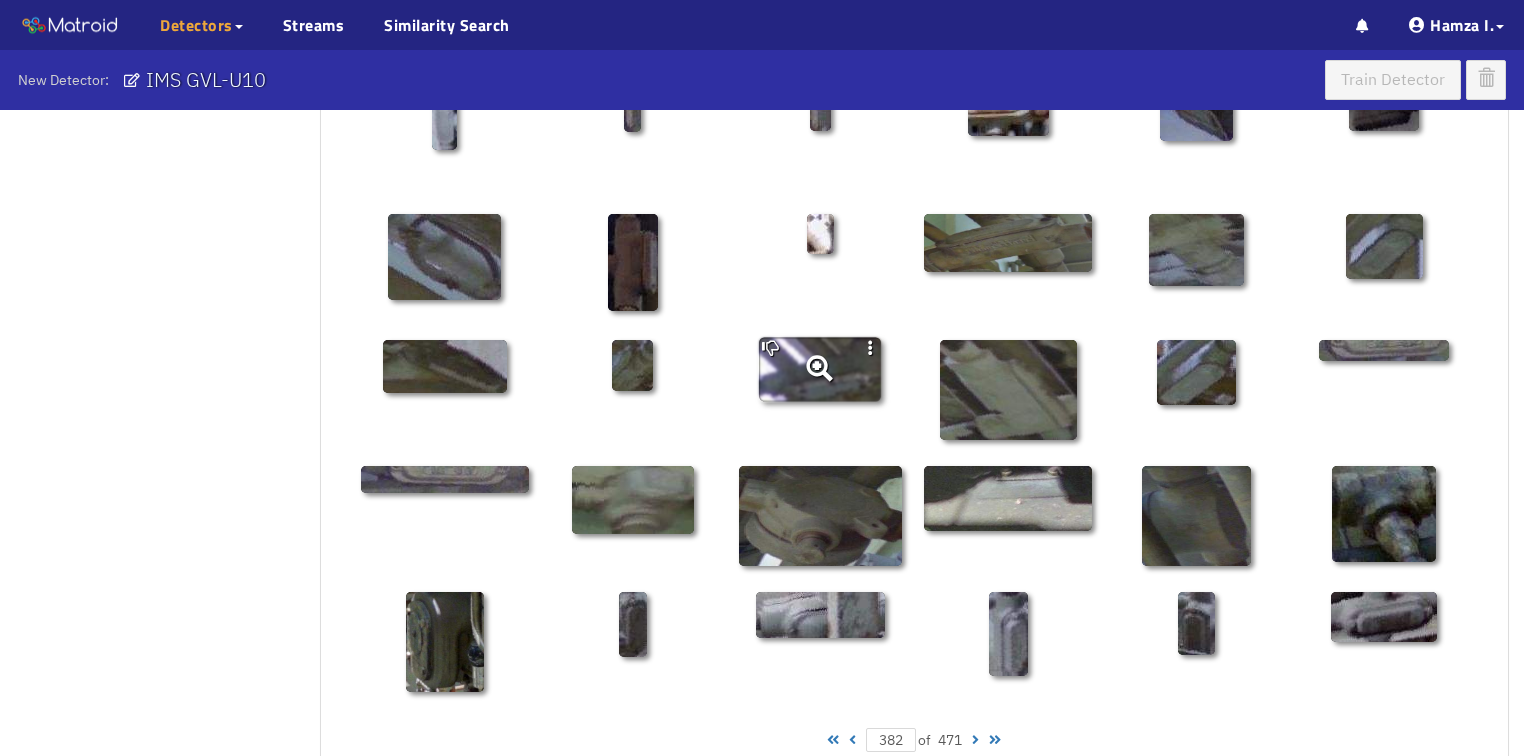 scroll, scrollTop: 960, scrollLeft: 0, axis: vertical 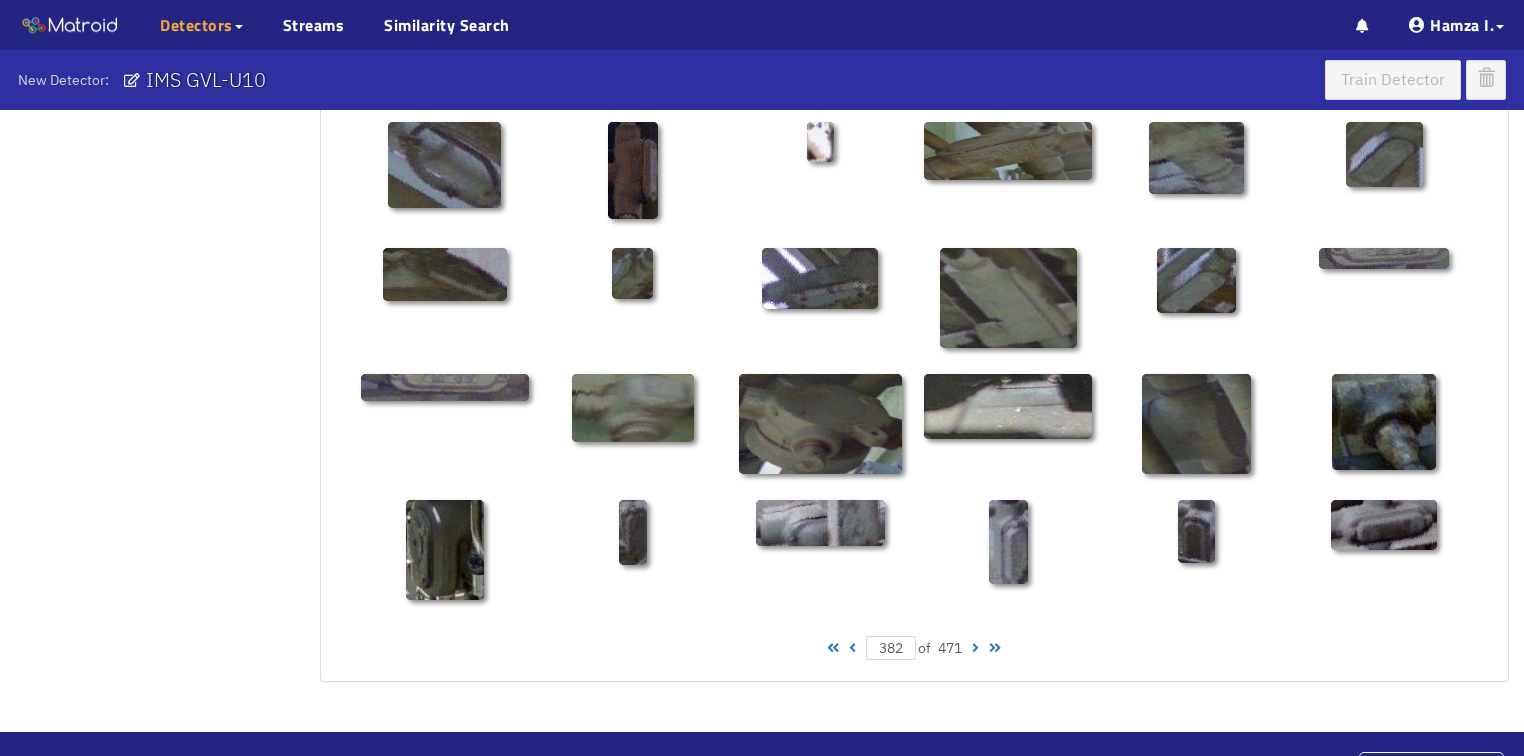 click at bounding box center (975, 648) 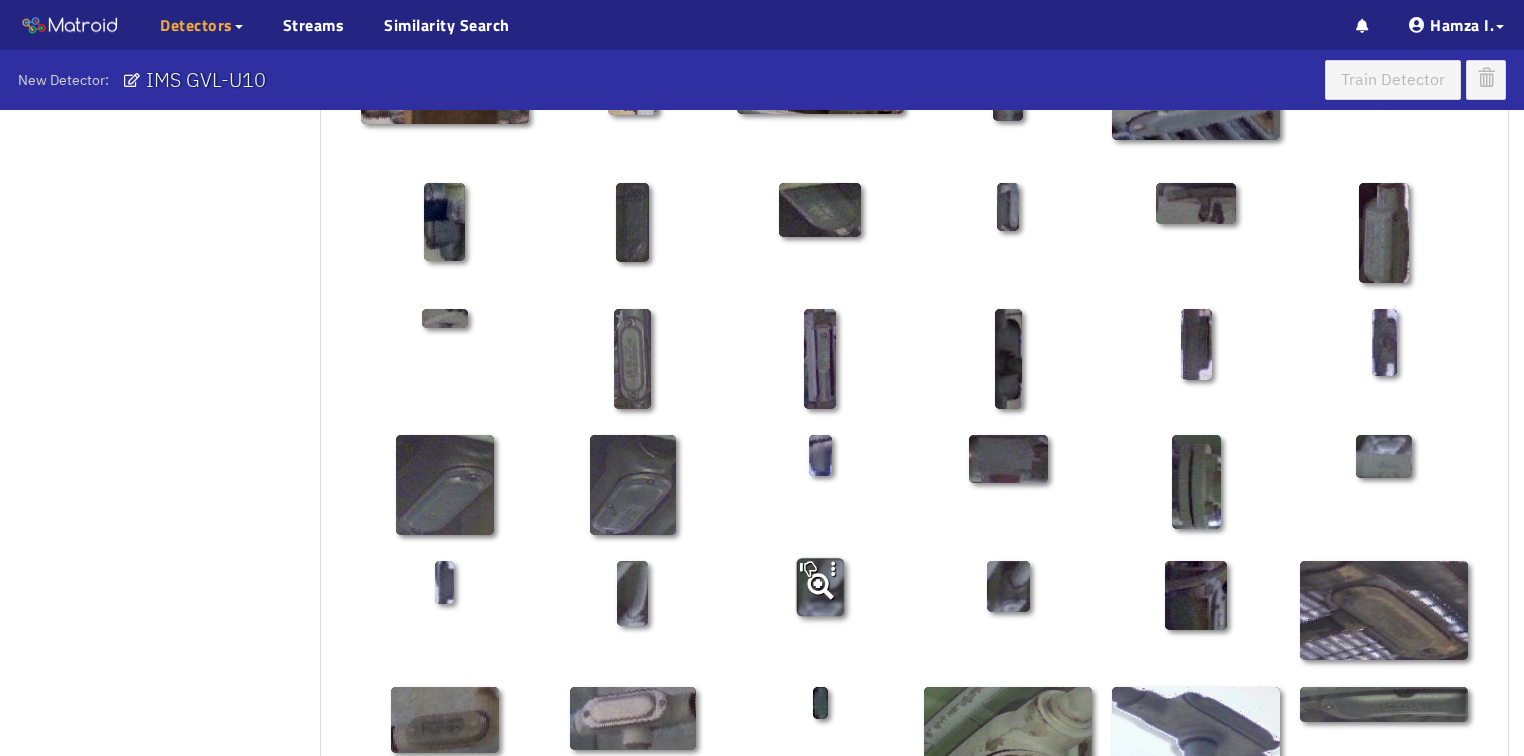 scroll, scrollTop: 880, scrollLeft: 0, axis: vertical 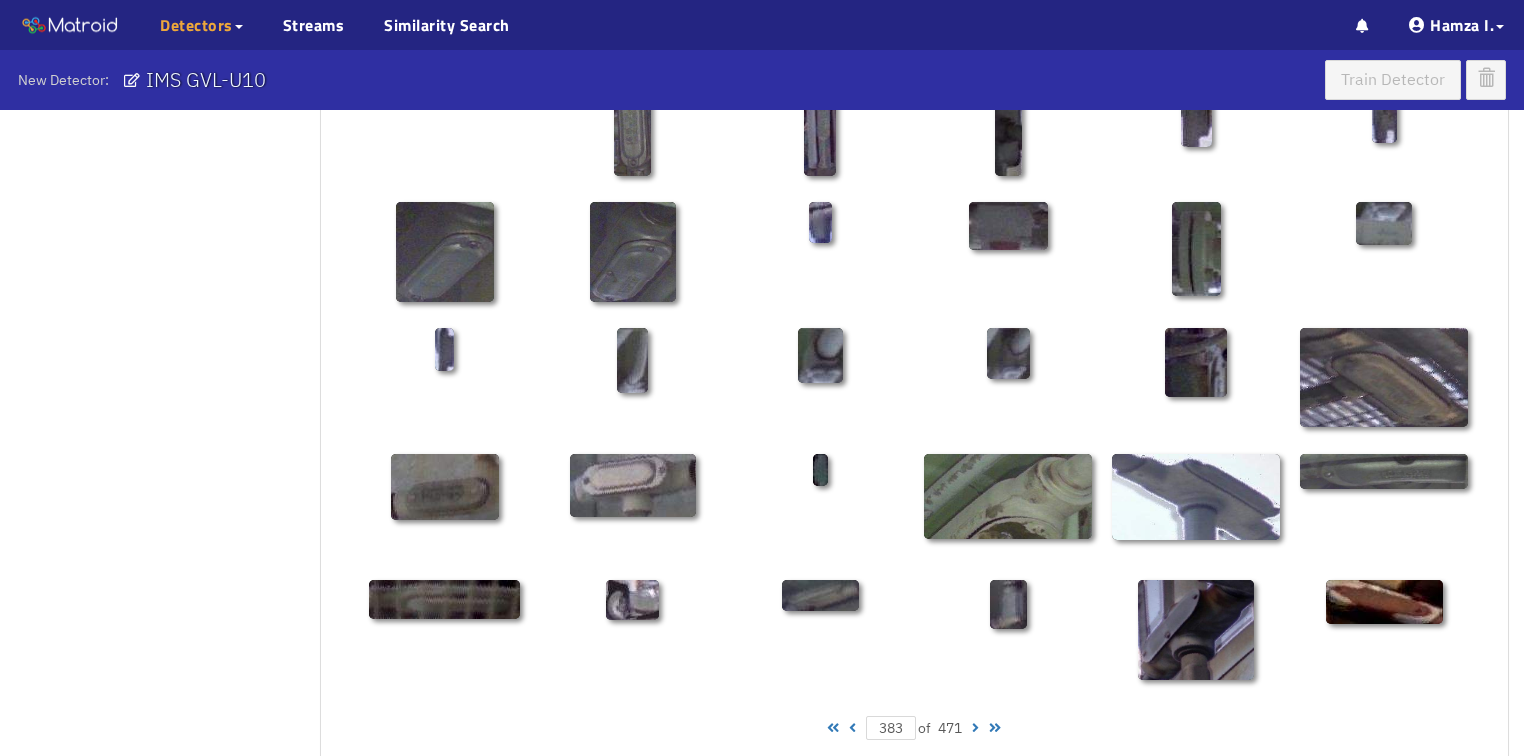 click at bounding box center [975, 728] 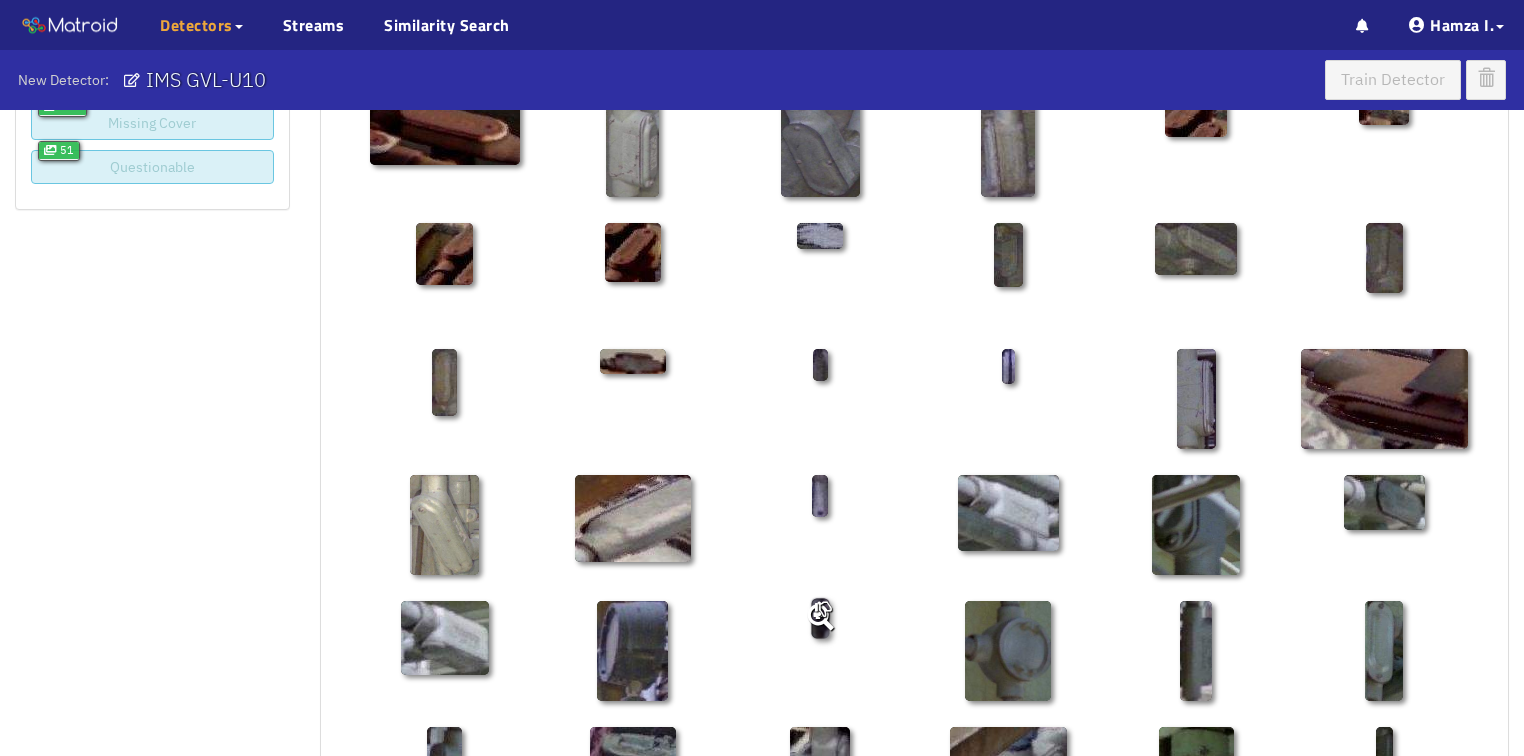 scroll, scrollTop: 0, scrollLeft: 0, axis: both 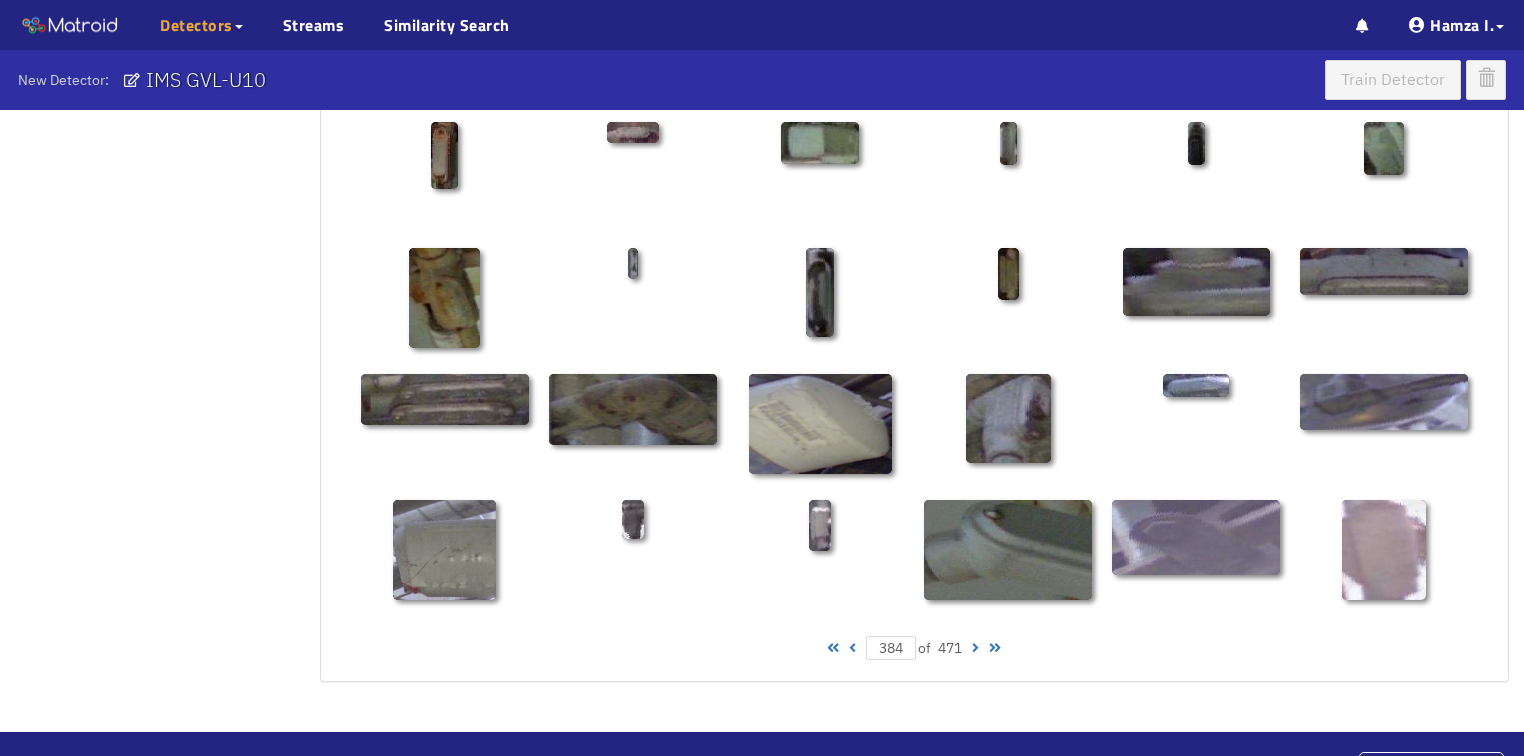 click at bounding box center [975, 648] 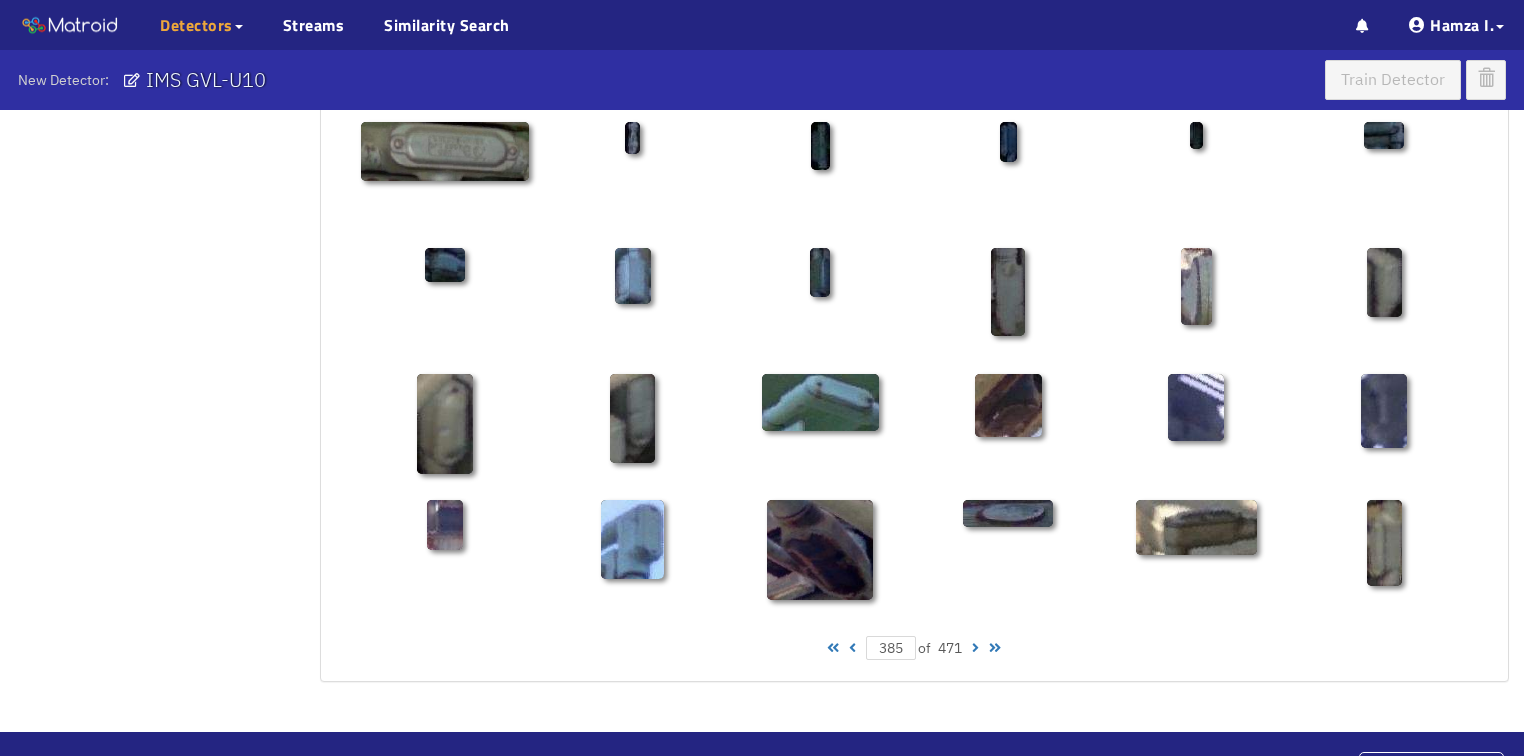 type on "385" 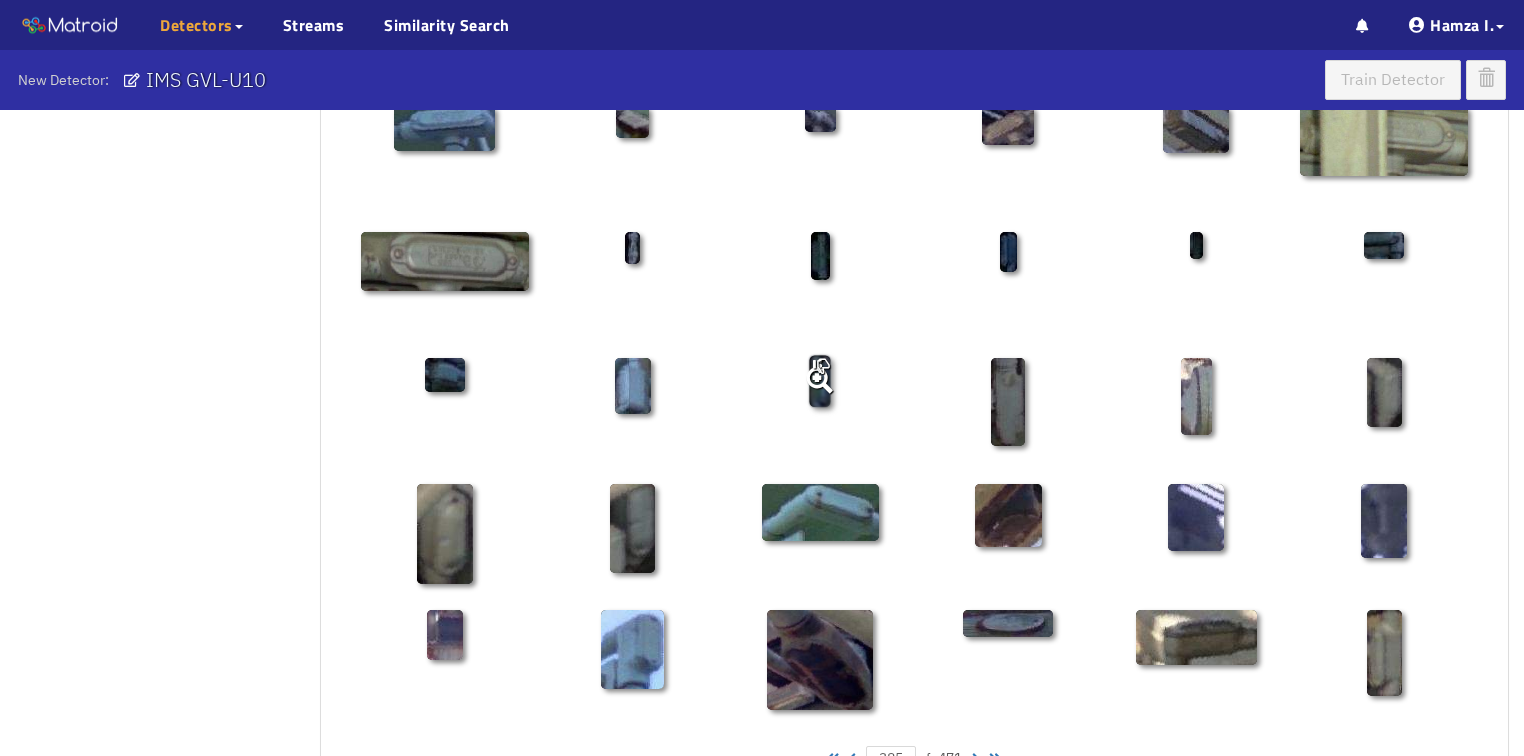 scroll, scrollTop: 880, scrollLeft: 0, axis: vertical 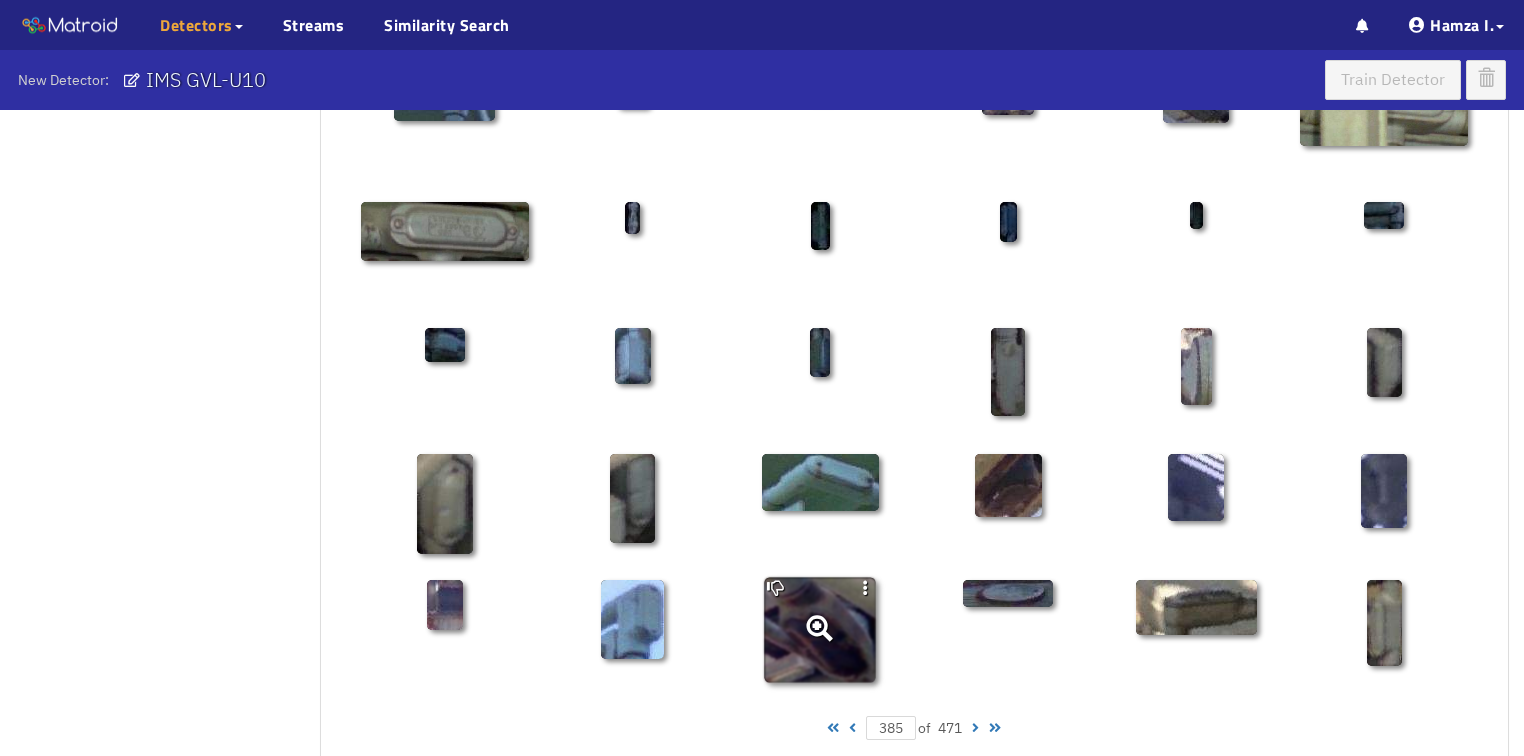 click 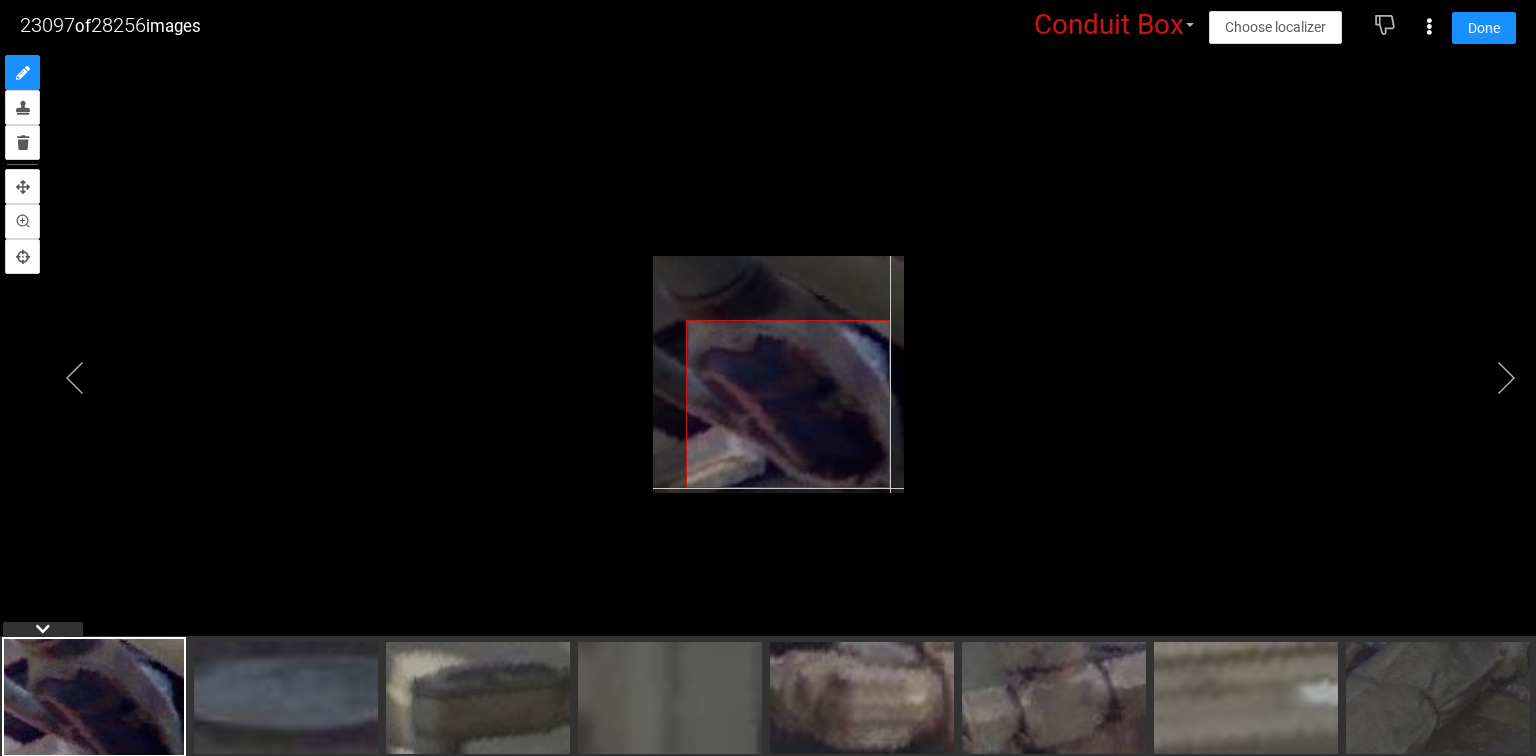 click at bounding box center [778, 374] 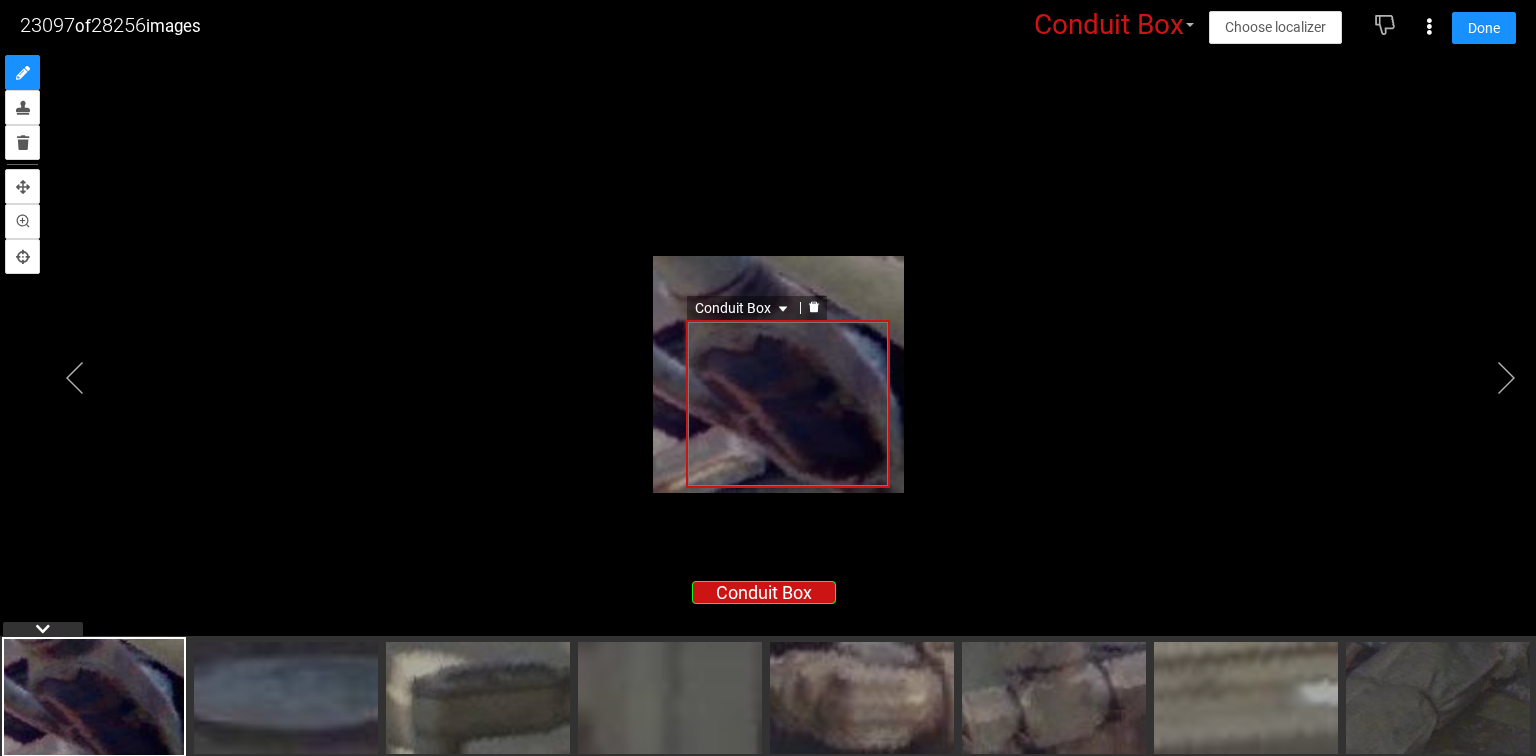 click 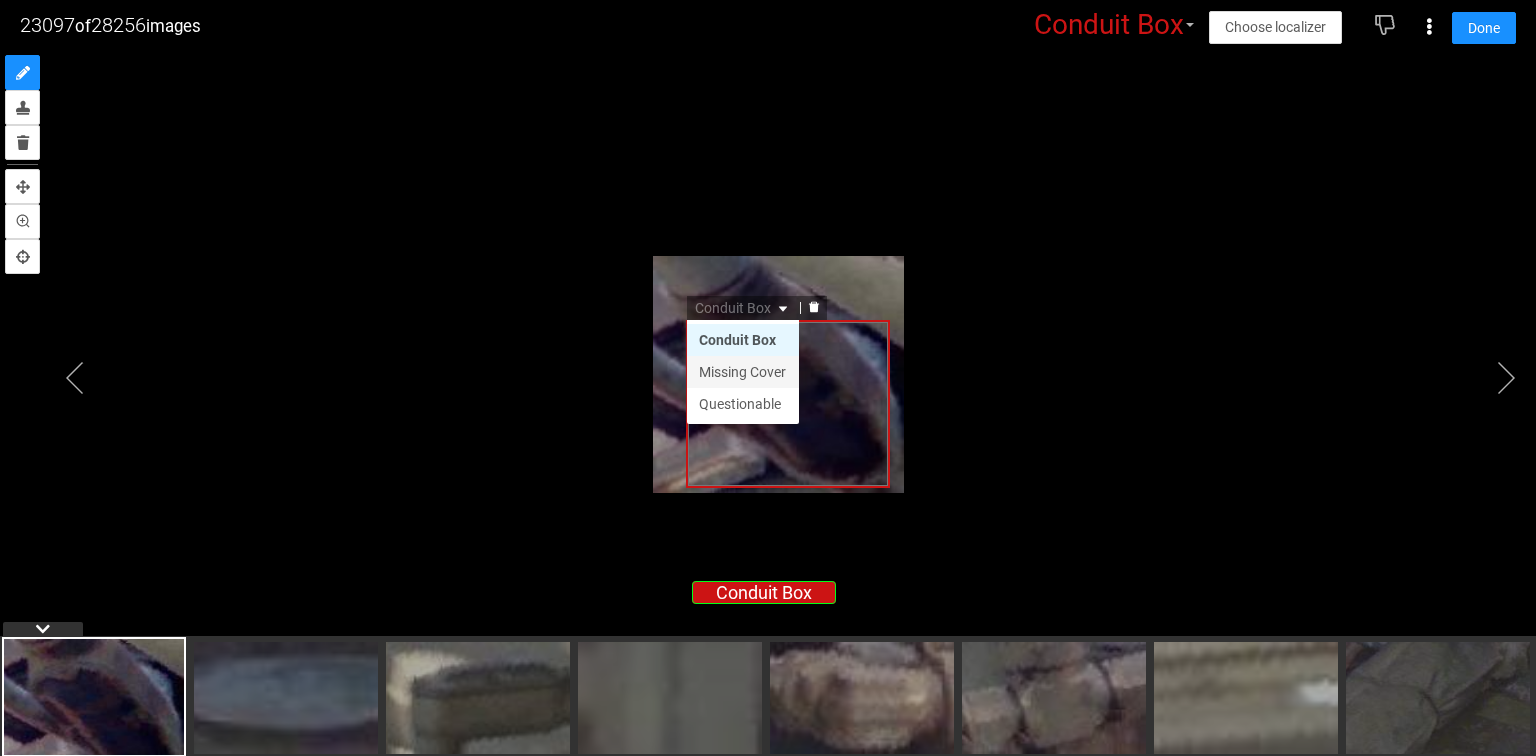 click on "Missing Cover" at bounding box center [743, 372] 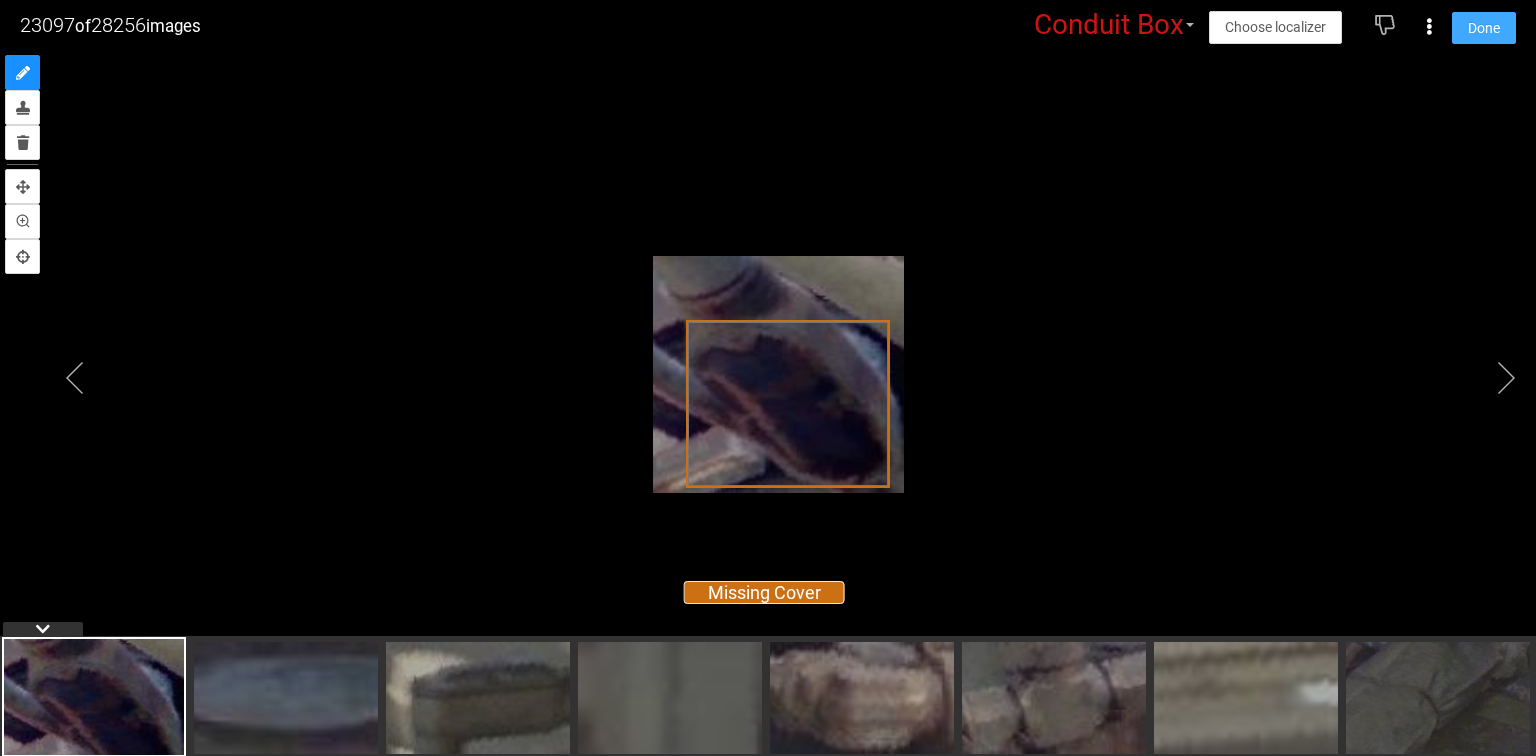 click on "Done" at bounding box center (1484, 28) 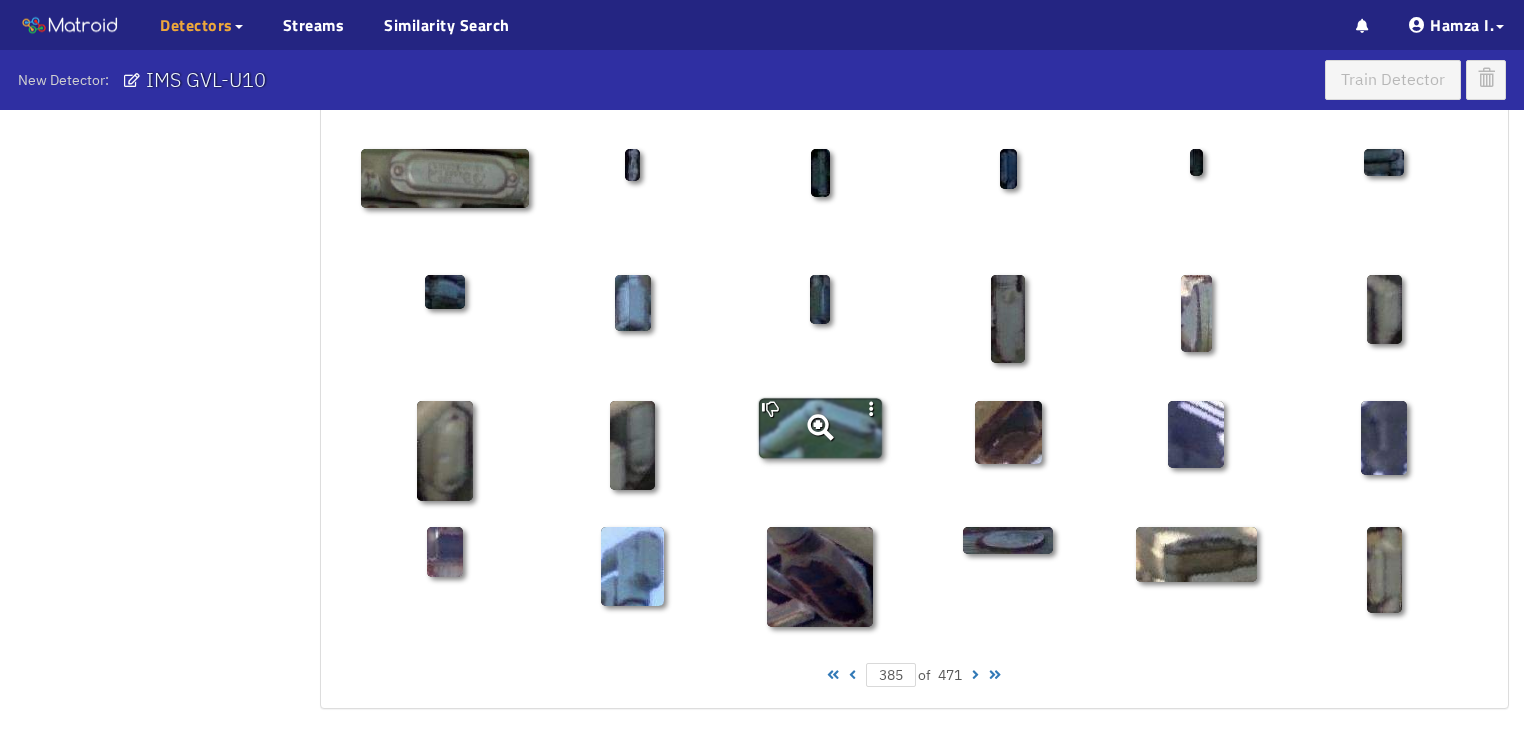 scroll, scrollTop: 1010, scrollLeft: 0, axis: vertical 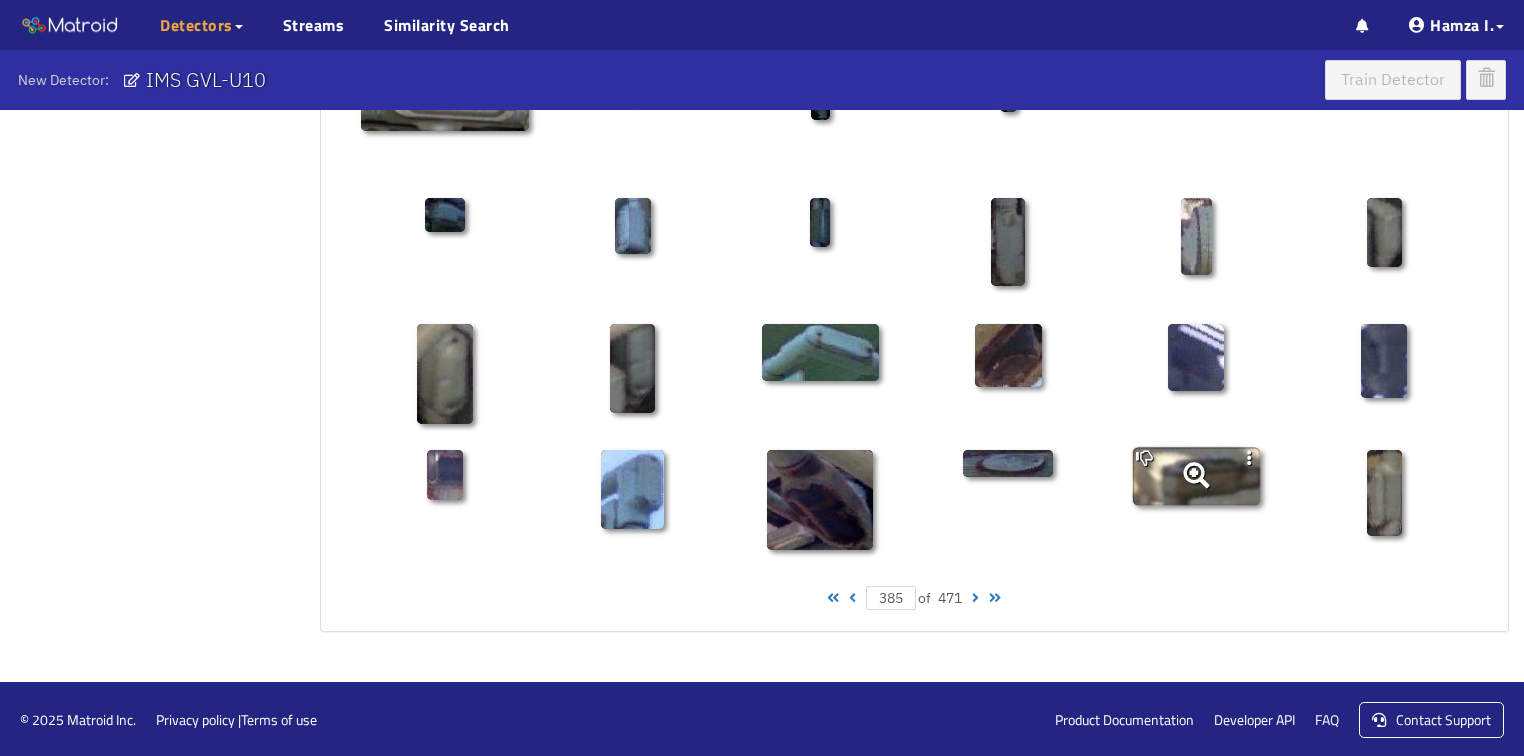 click 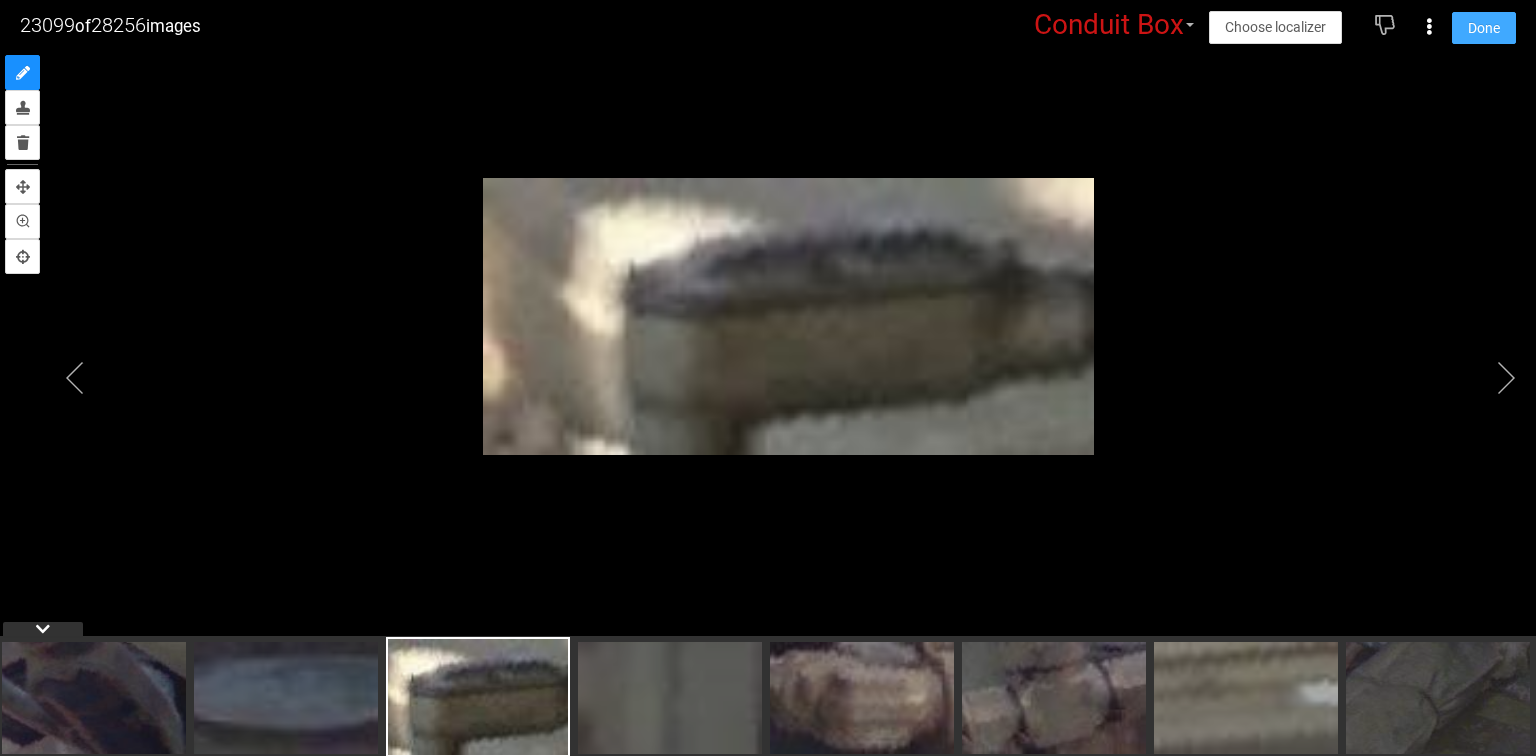 click on "Done" at bounding box center (1484, 28) 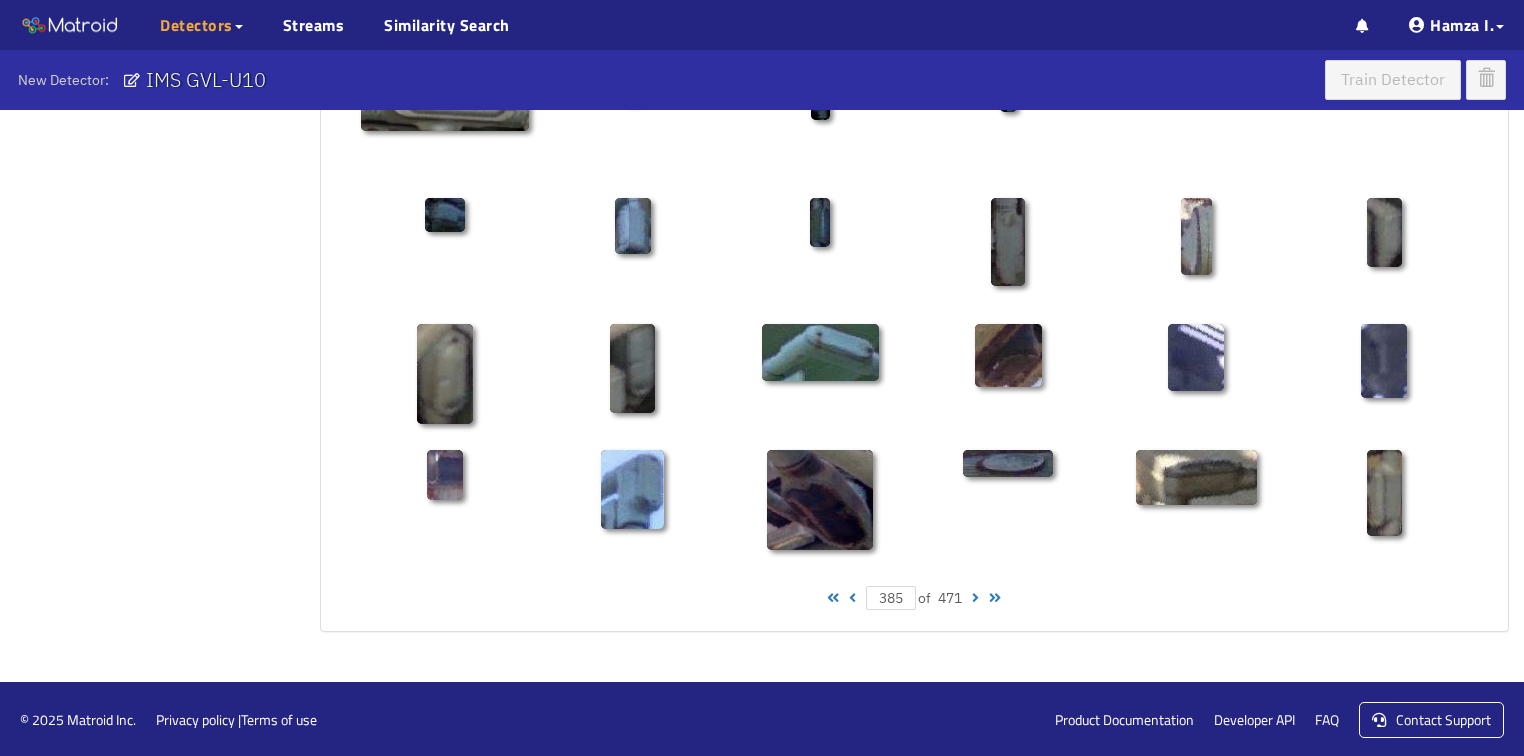 click at bounding box center (975, 598) 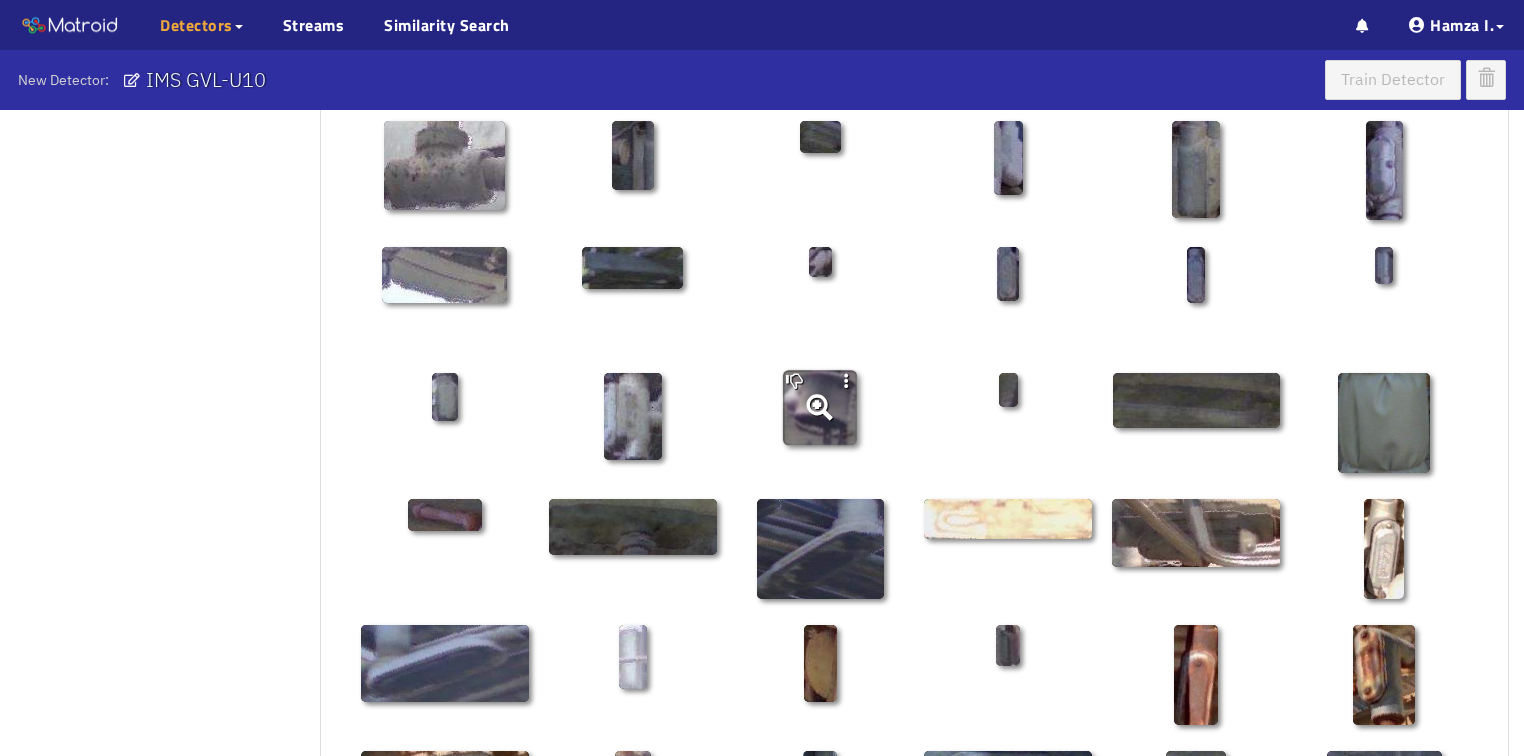 scroll, scrollTop: 610, scrollLeft: 0, axis: vertical 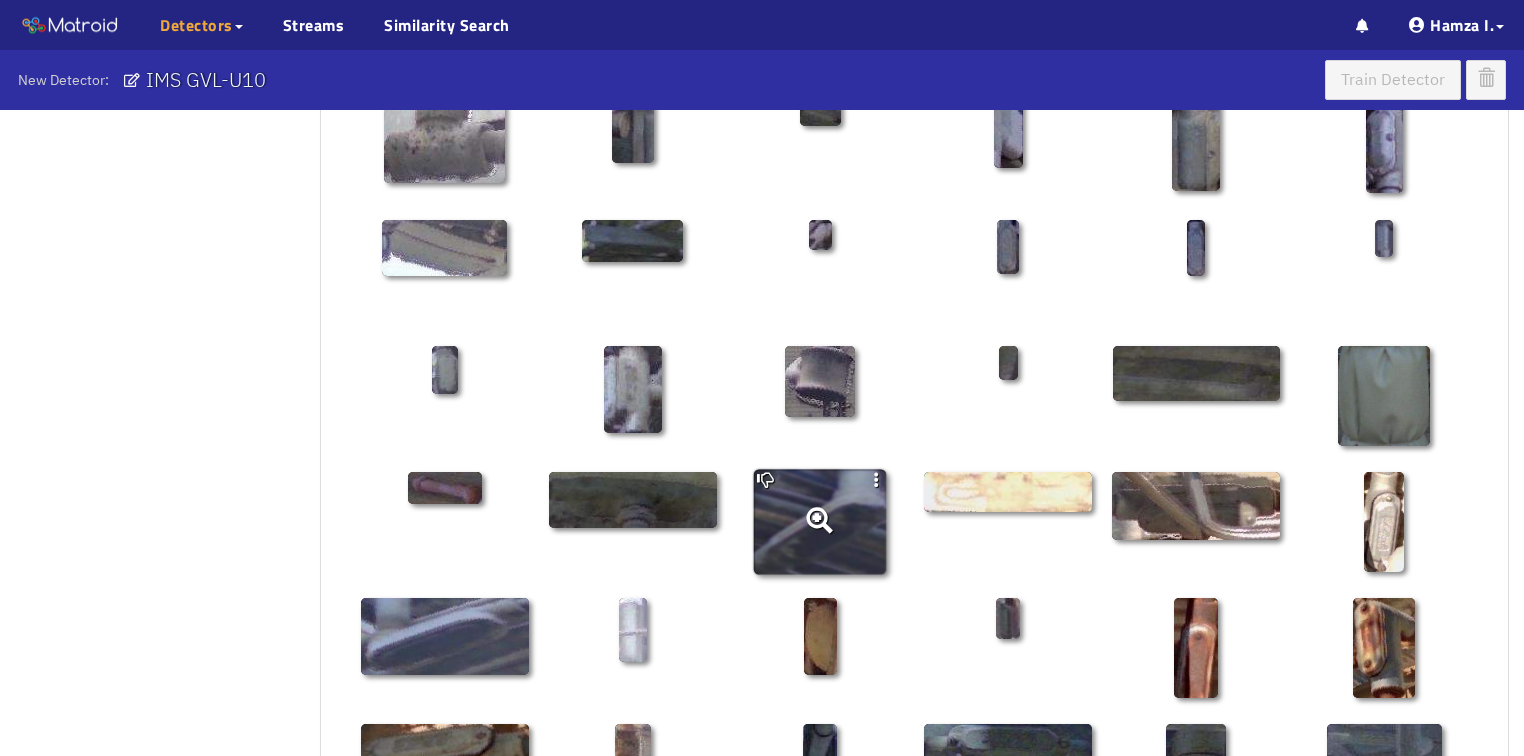click 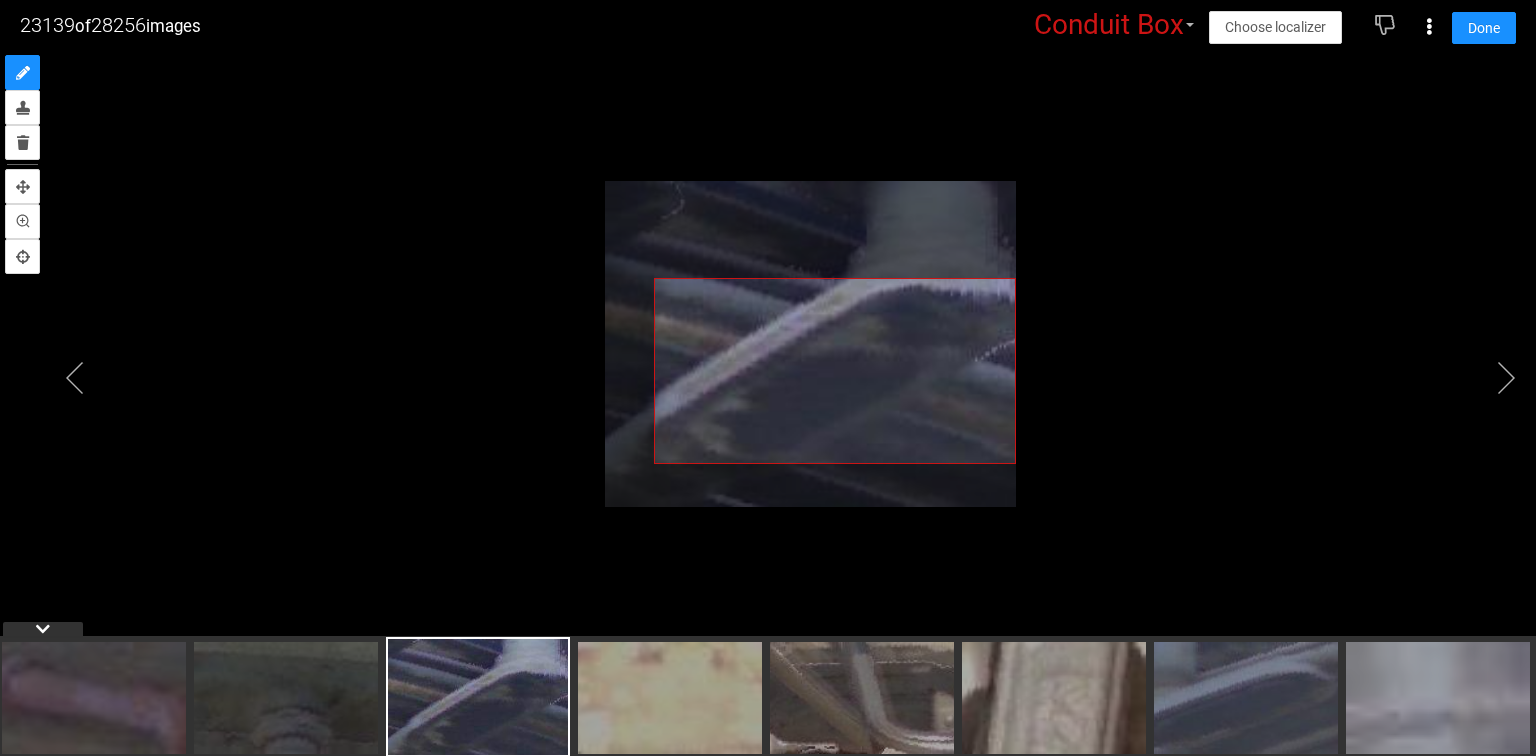 click at bounding box center [768, 353] 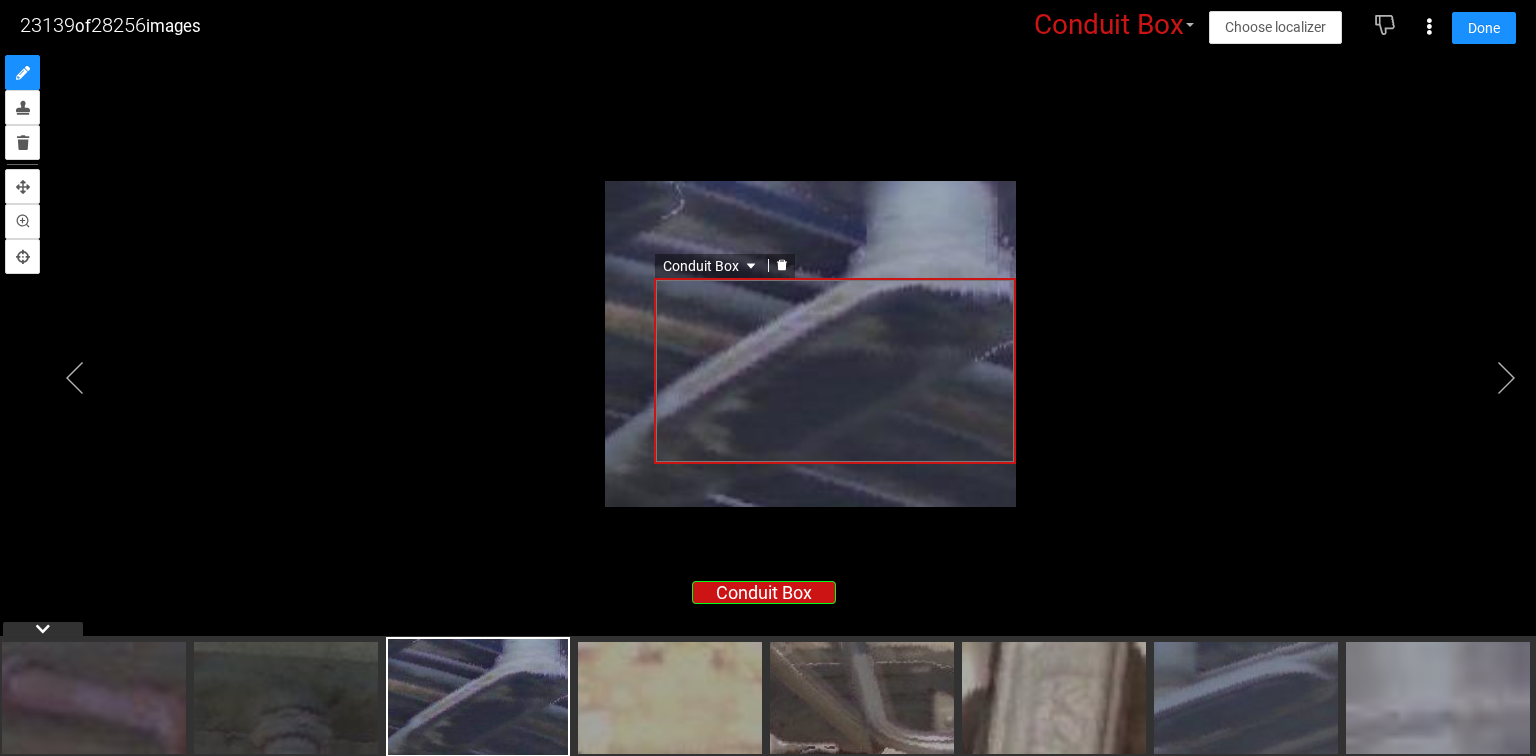 click on "Conduit Box" at bounding box center (711, 266) 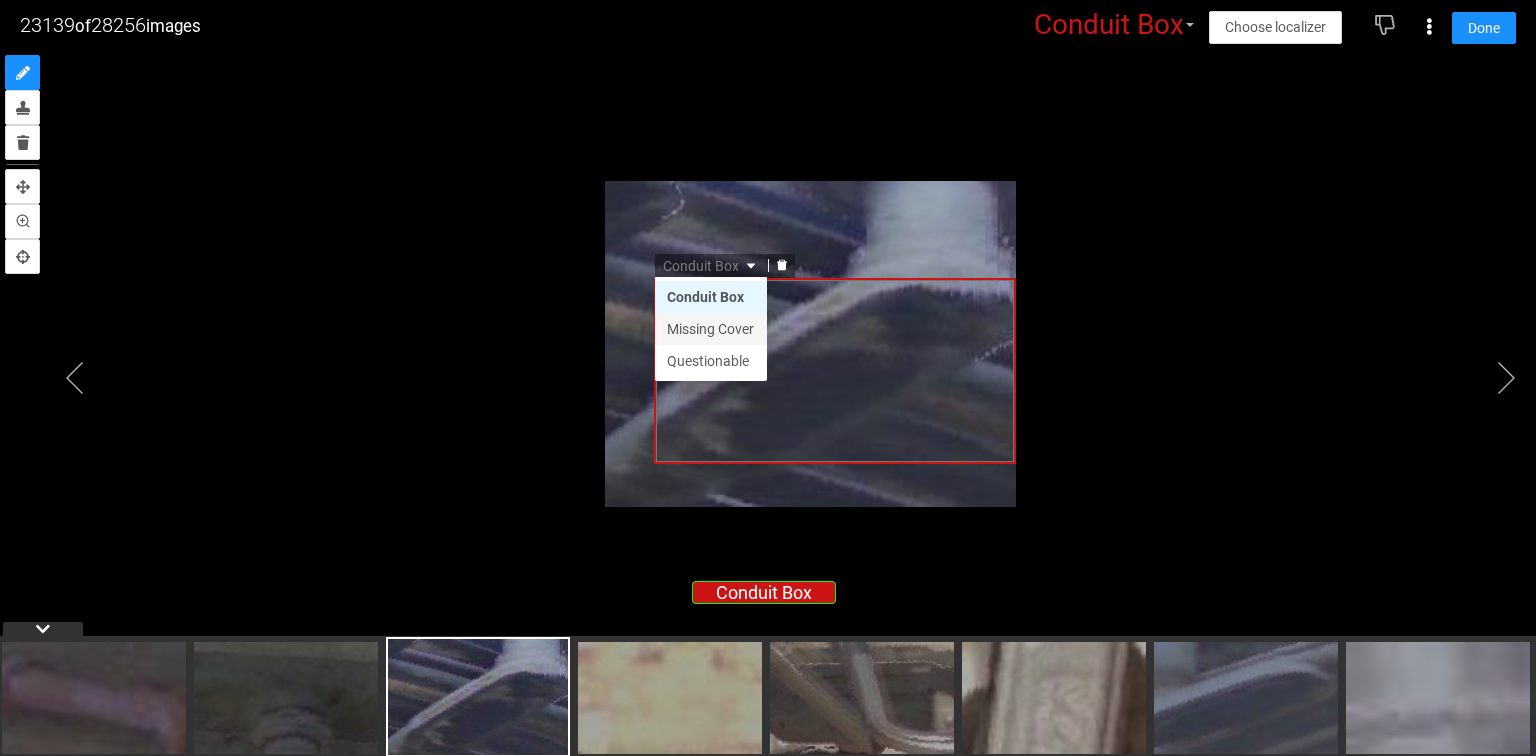 click on "Missing Cover" at bounding box center (711, 329) 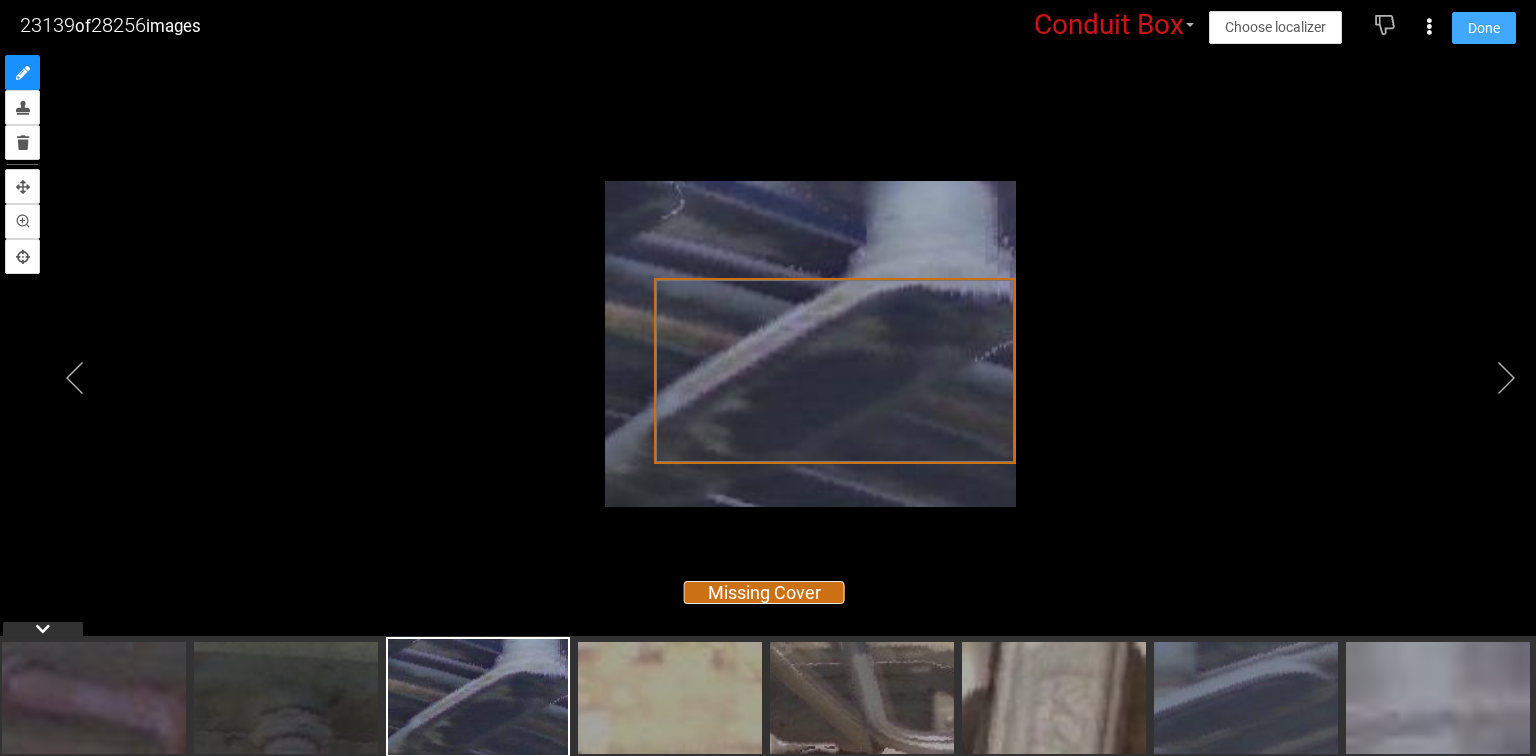 click on "Done" at bounding box center (1484, 28) 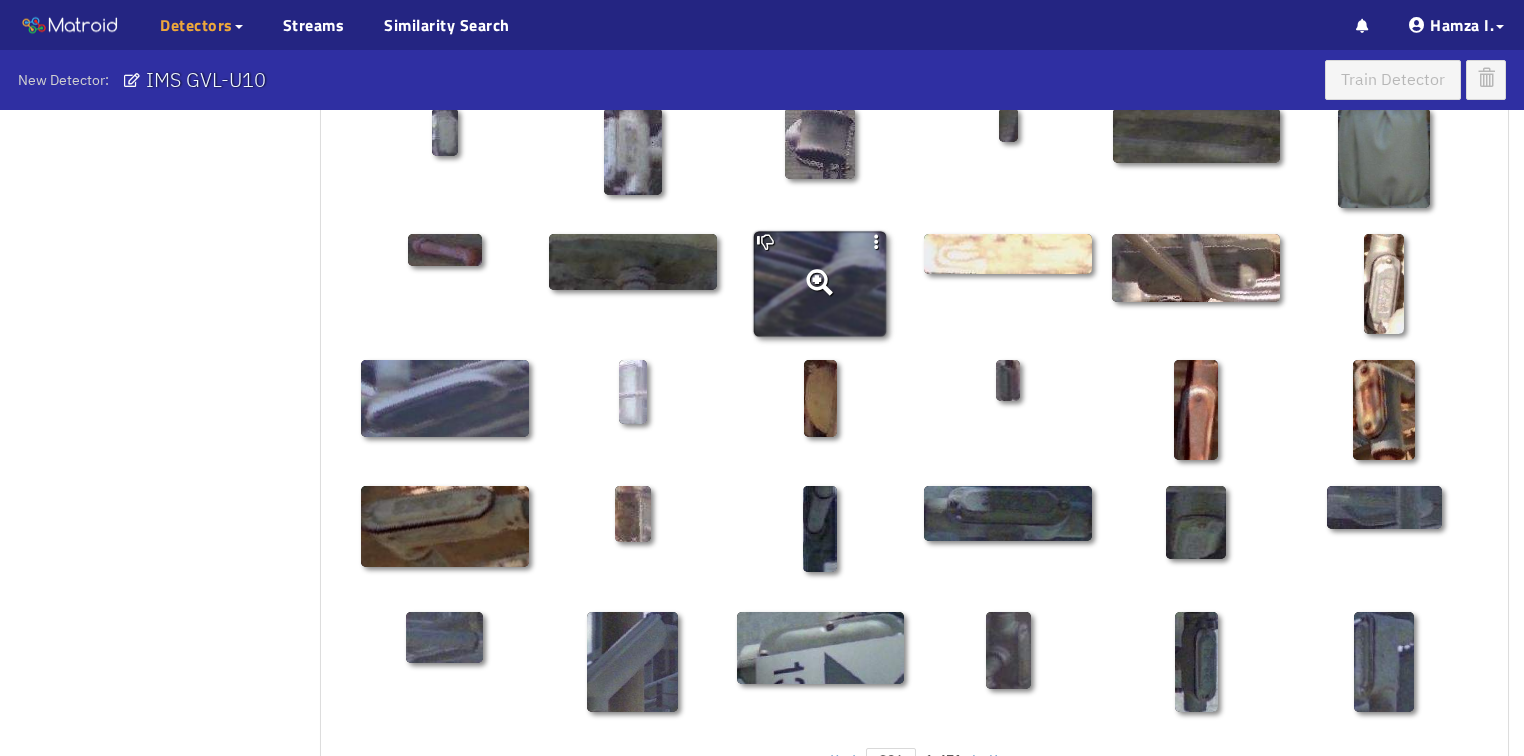 scroll, scrollTop: 850, scrollLeft: 0, axis: vertical 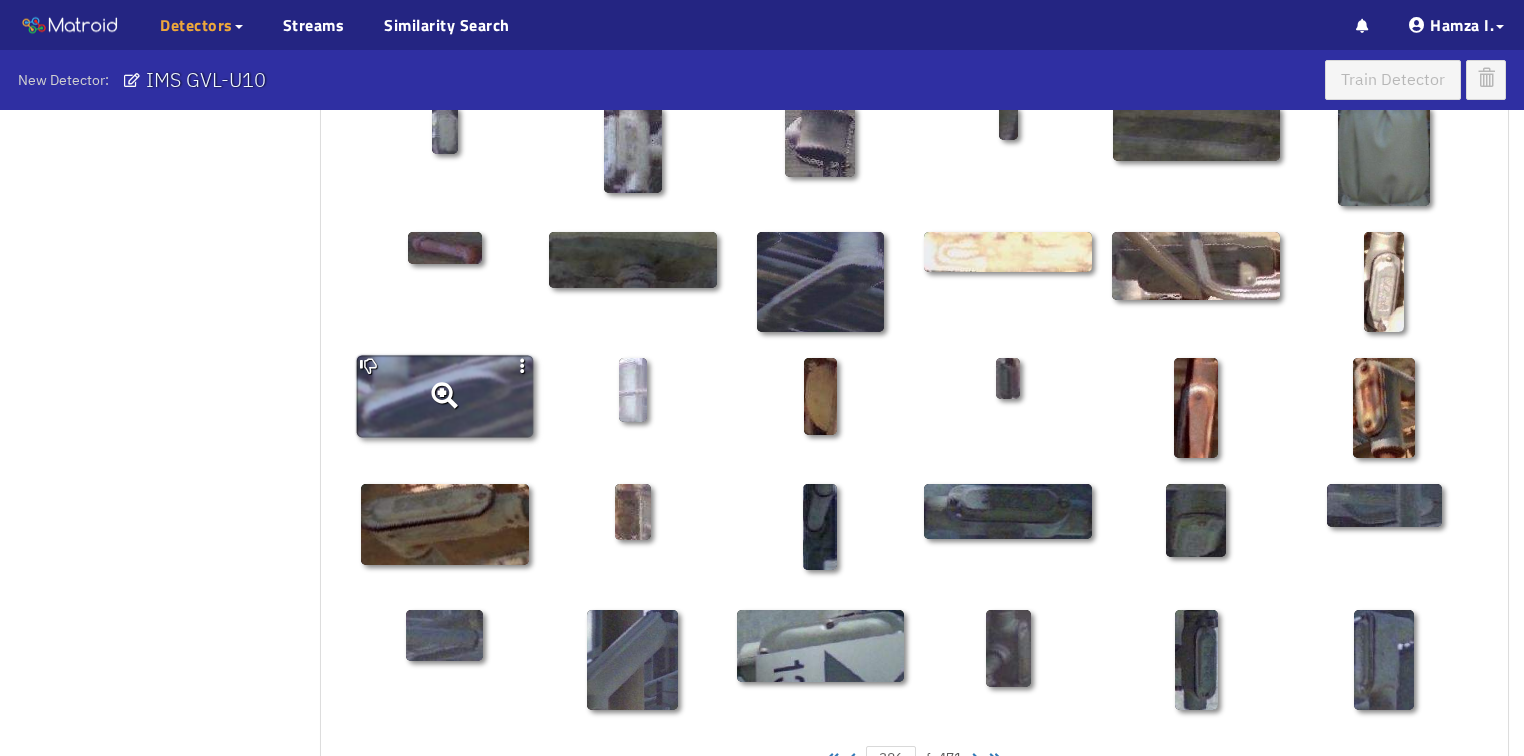 click 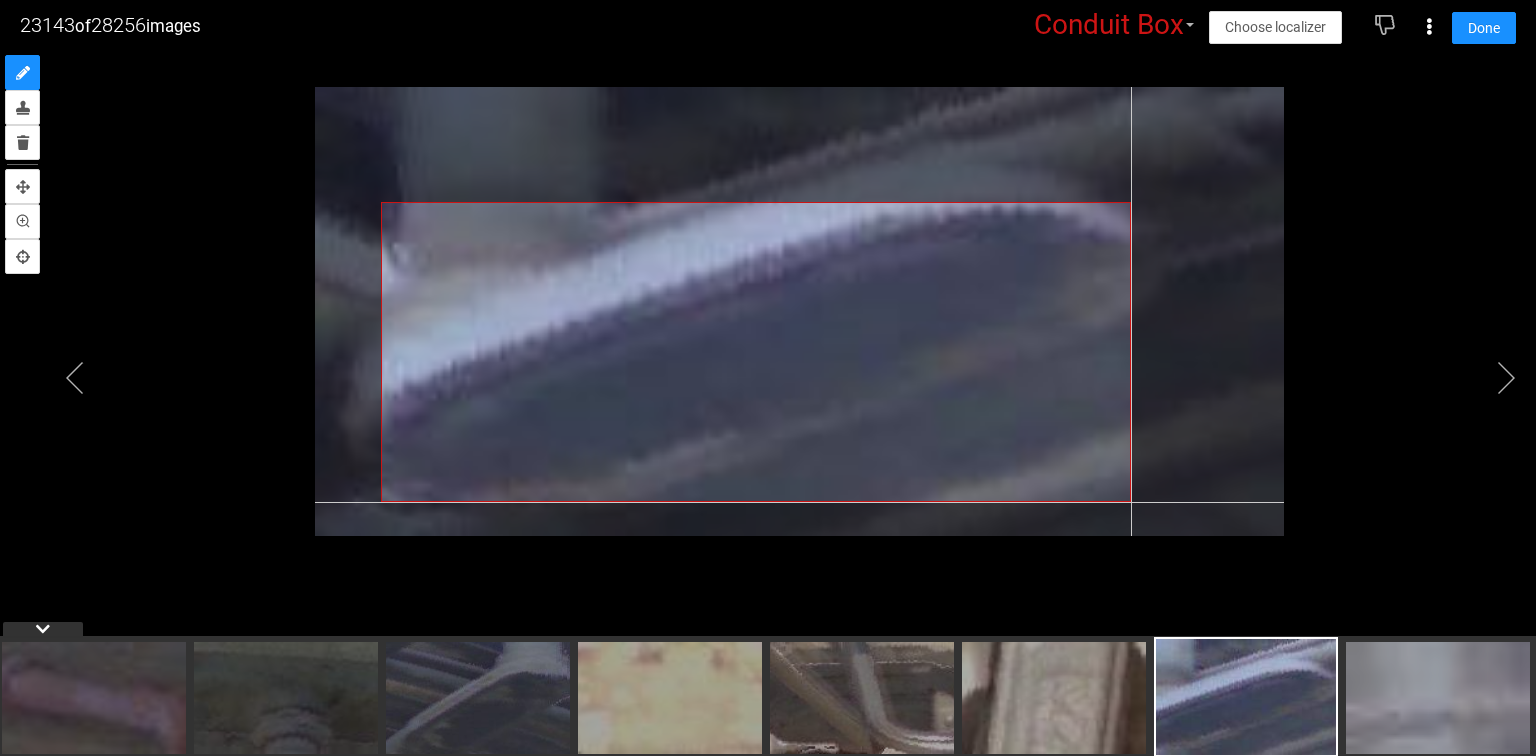 click at bounding box center (800, 311) 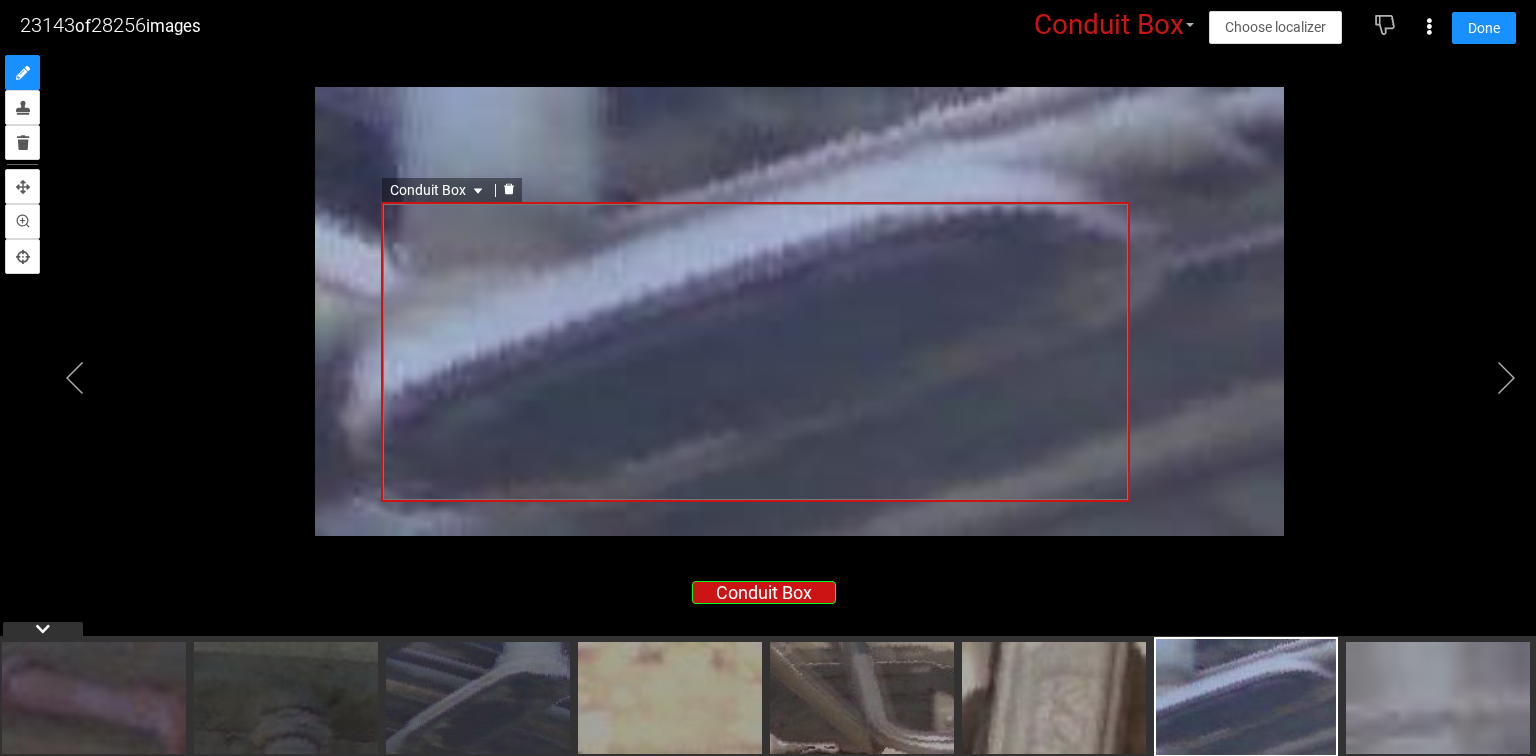 click on "Conduit Box" at bounding box center [438, 190] 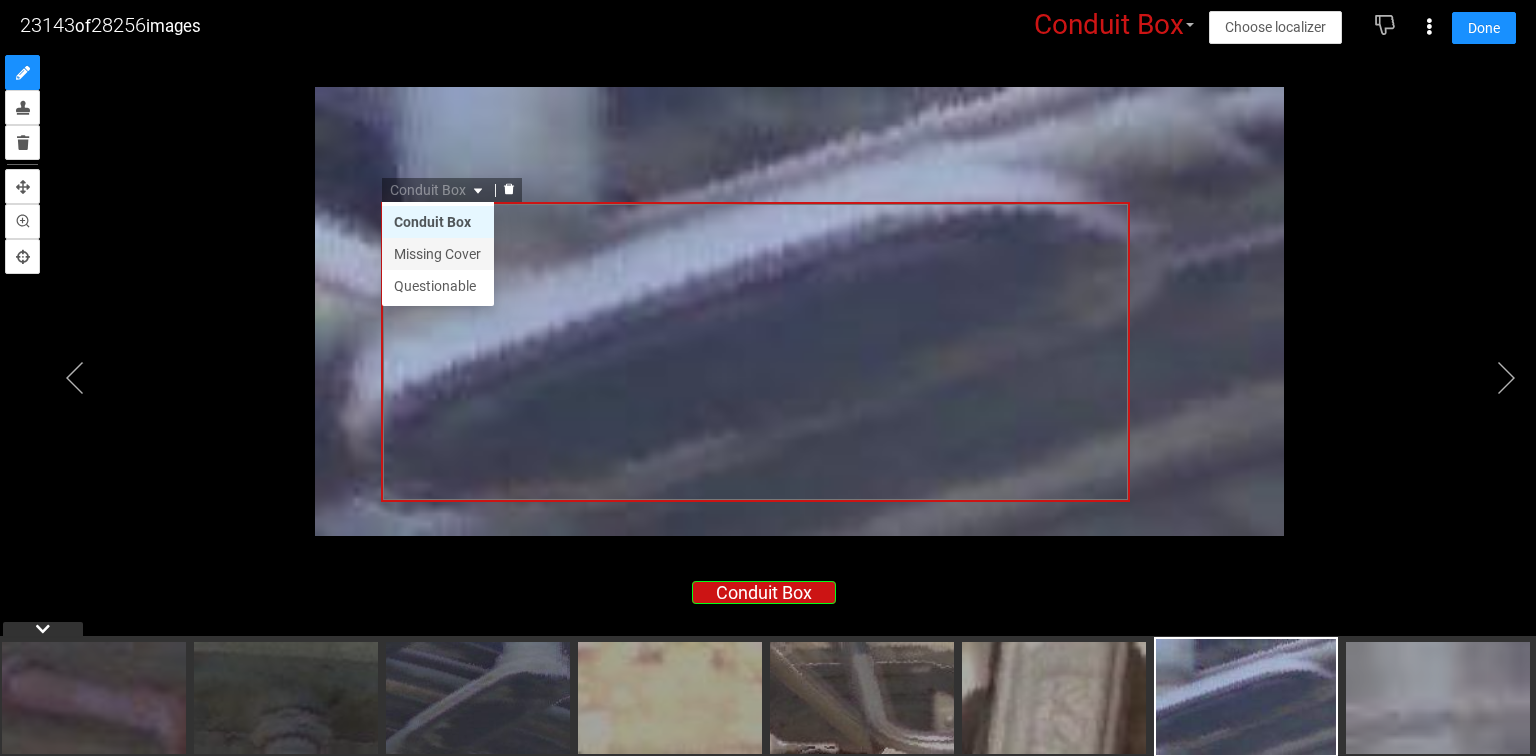 click on "Missing Cover" at bounding box center (438, 254) 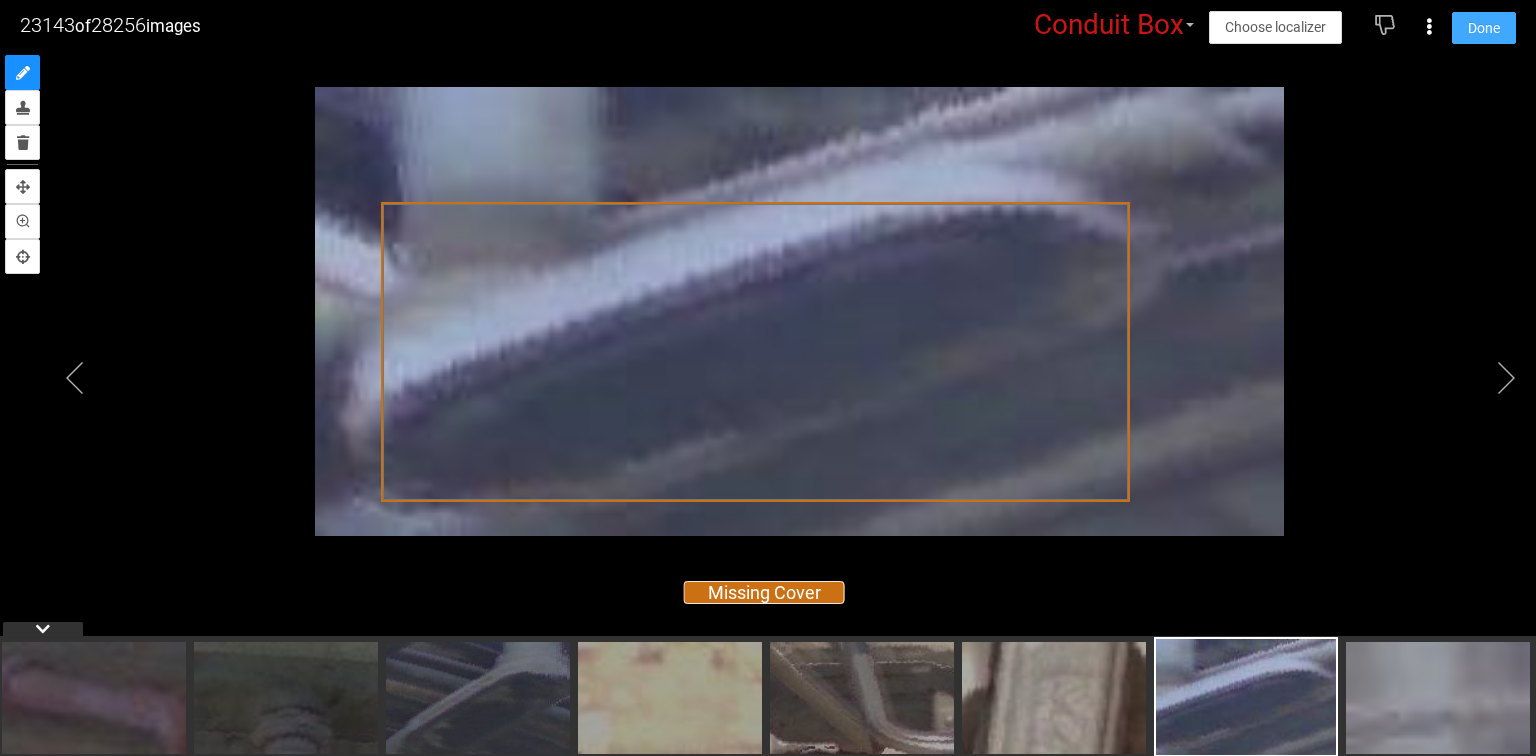 click on "Done" at bounding box center [1484, 28] 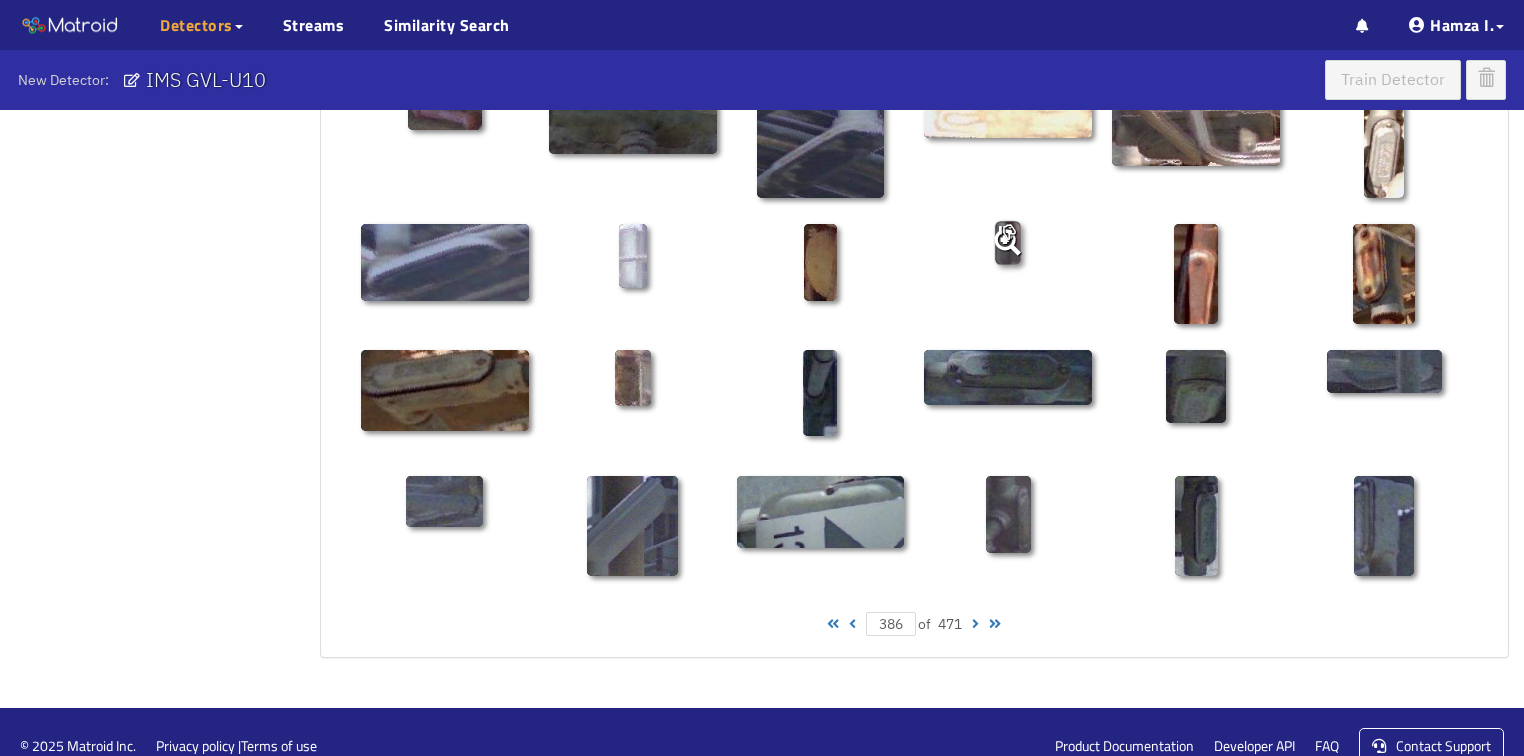 scroll, scrollTop: 1010, scrollLeft: 0, axis: vertical 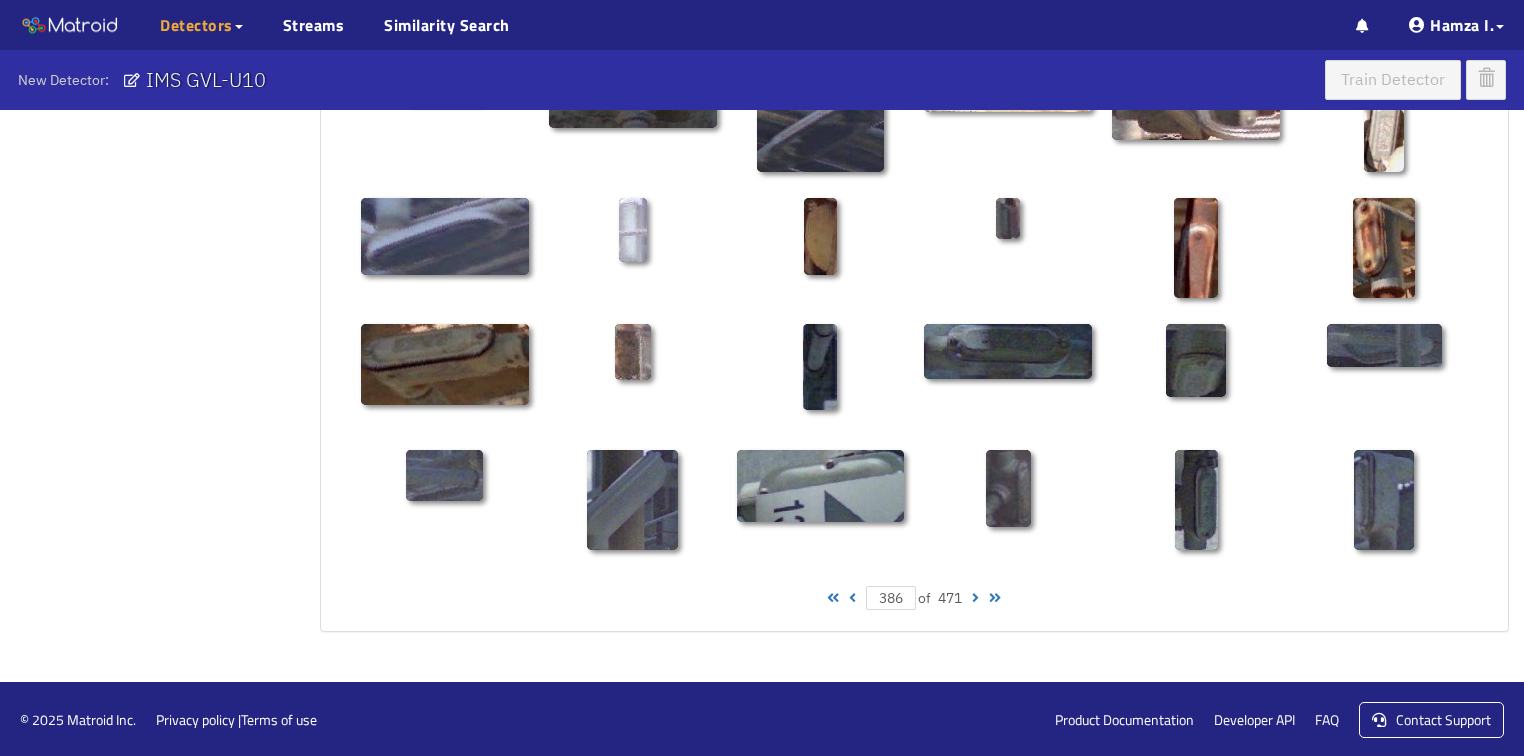 click at bounding box center [975, 598] 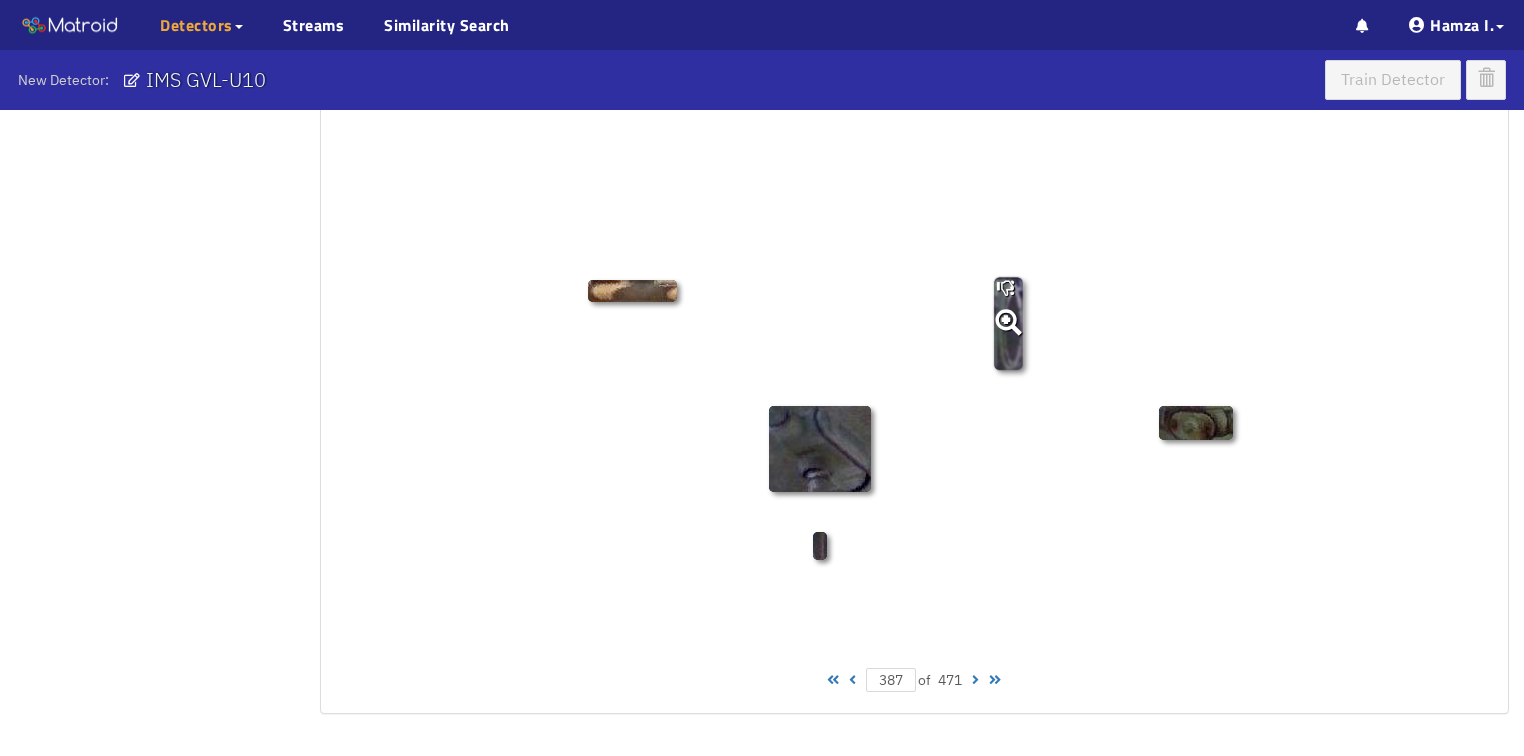 scroll, scrollTop: 930, scrollLeft: 0, axis: vertical 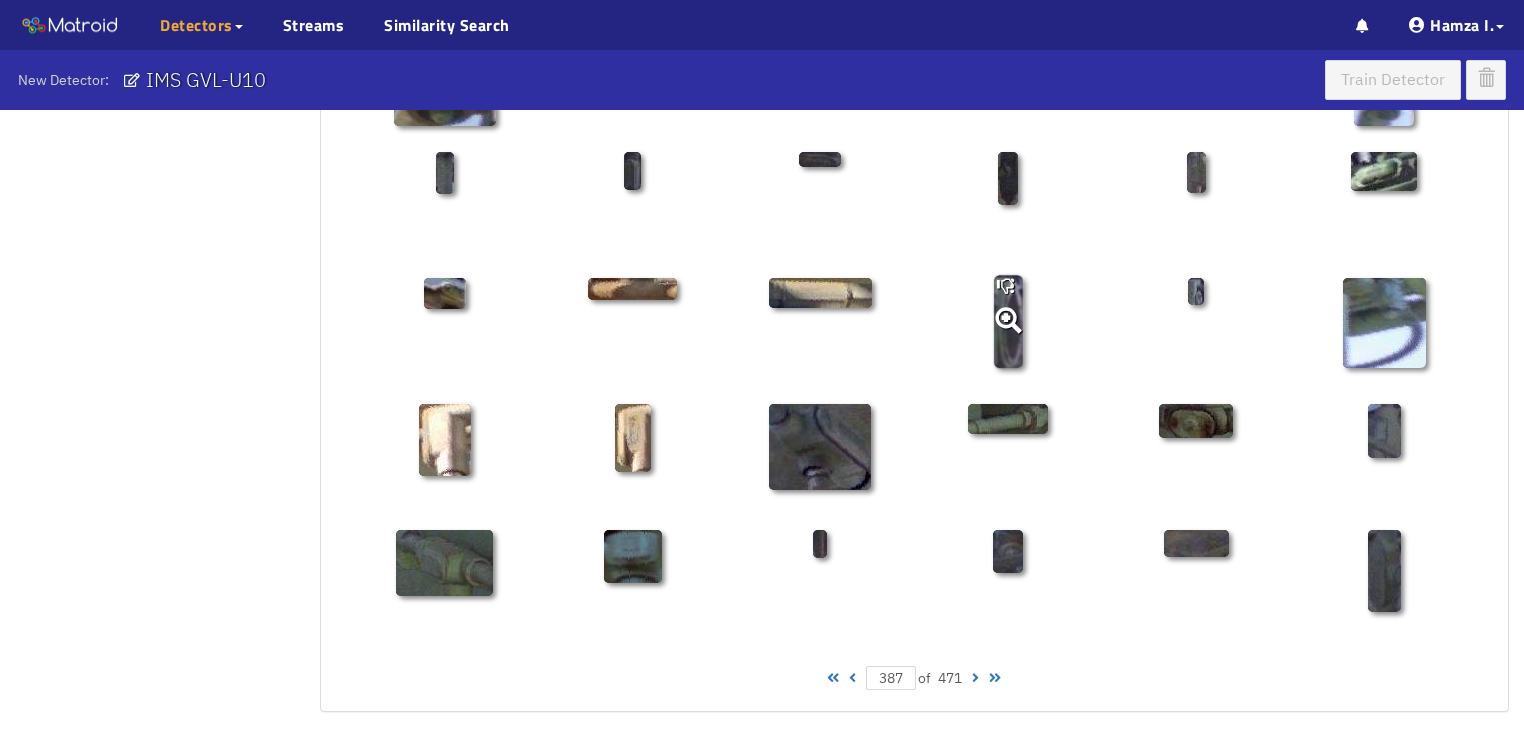 click 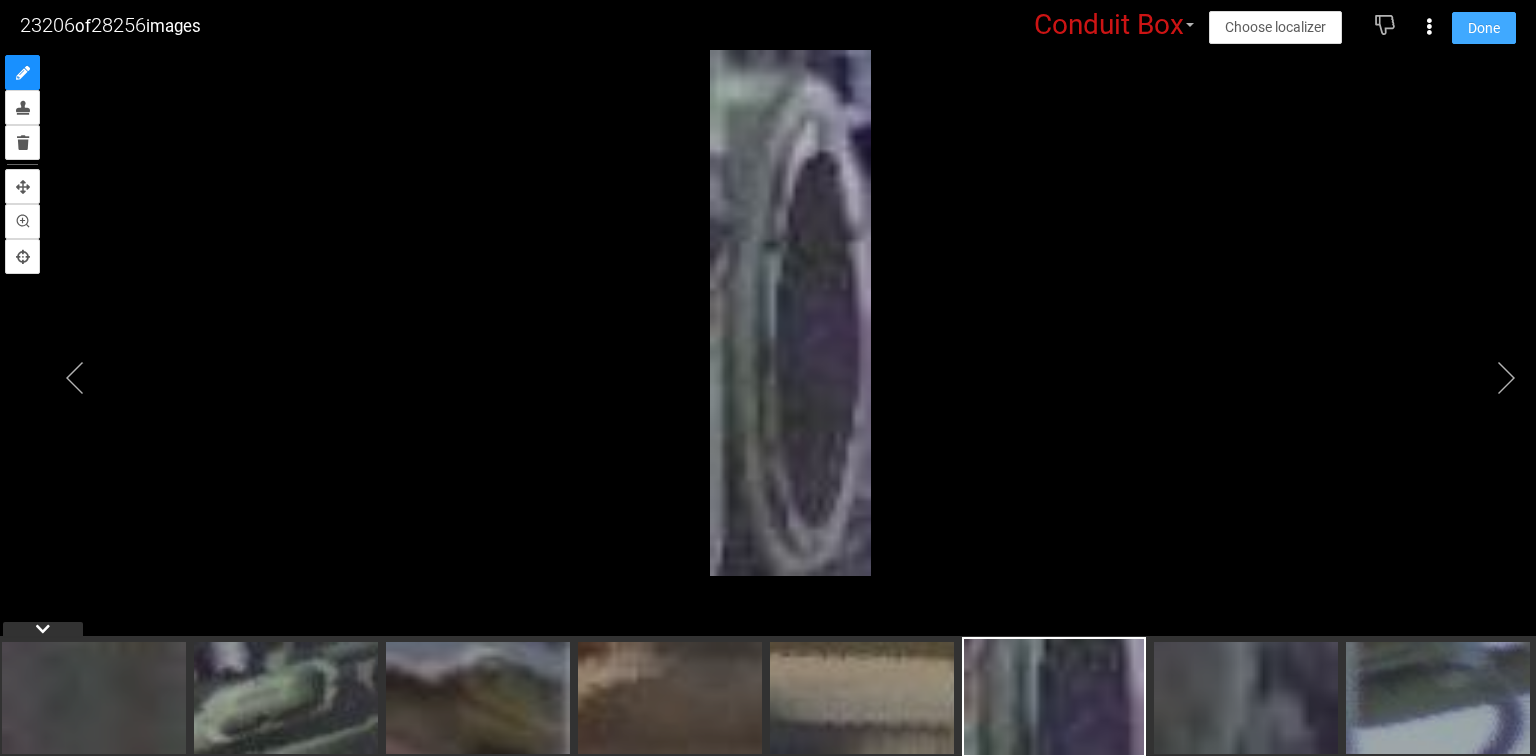 click on "Done" at bounding box center [1484, 28] 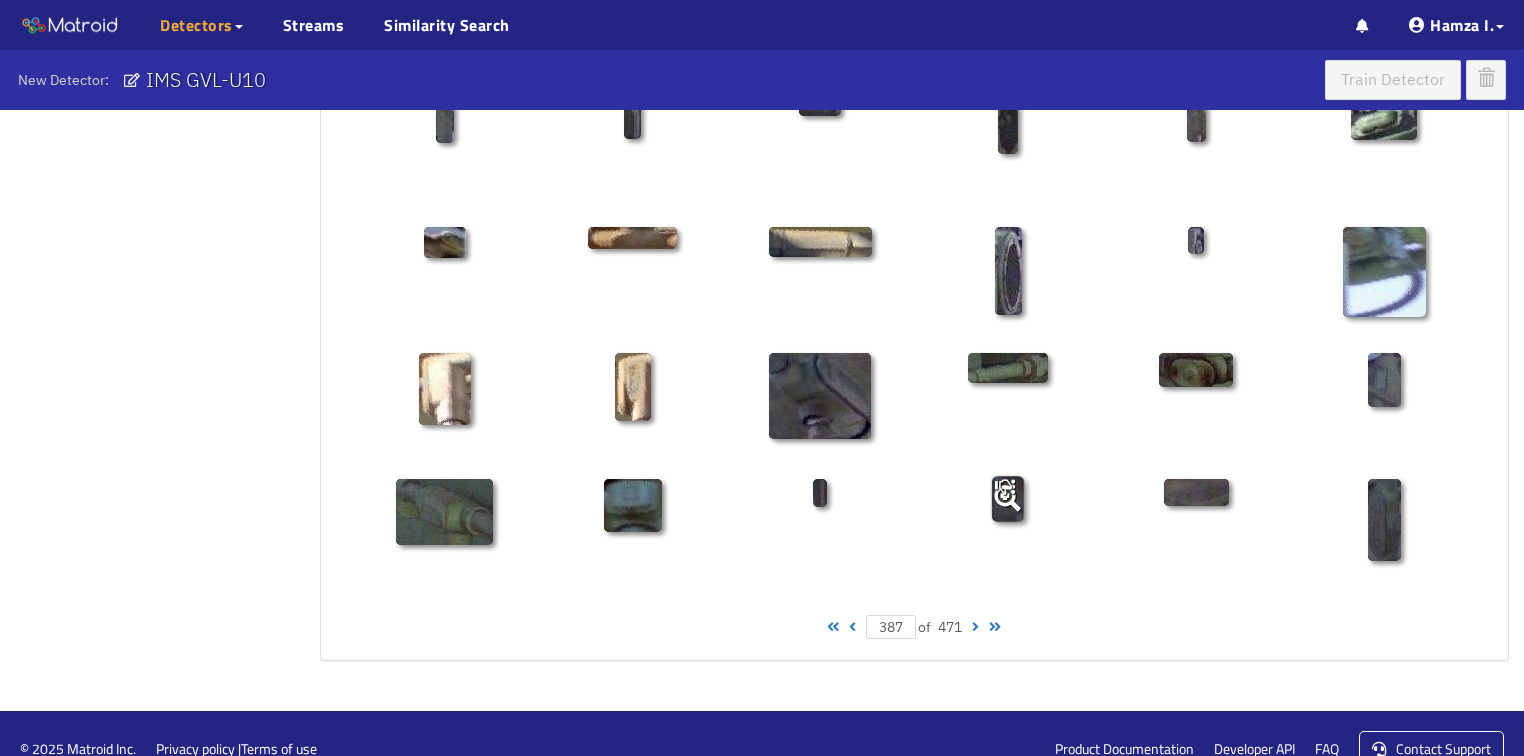 scroll, scrollTop: 1010, scrollLeft: 0, axis: vertical 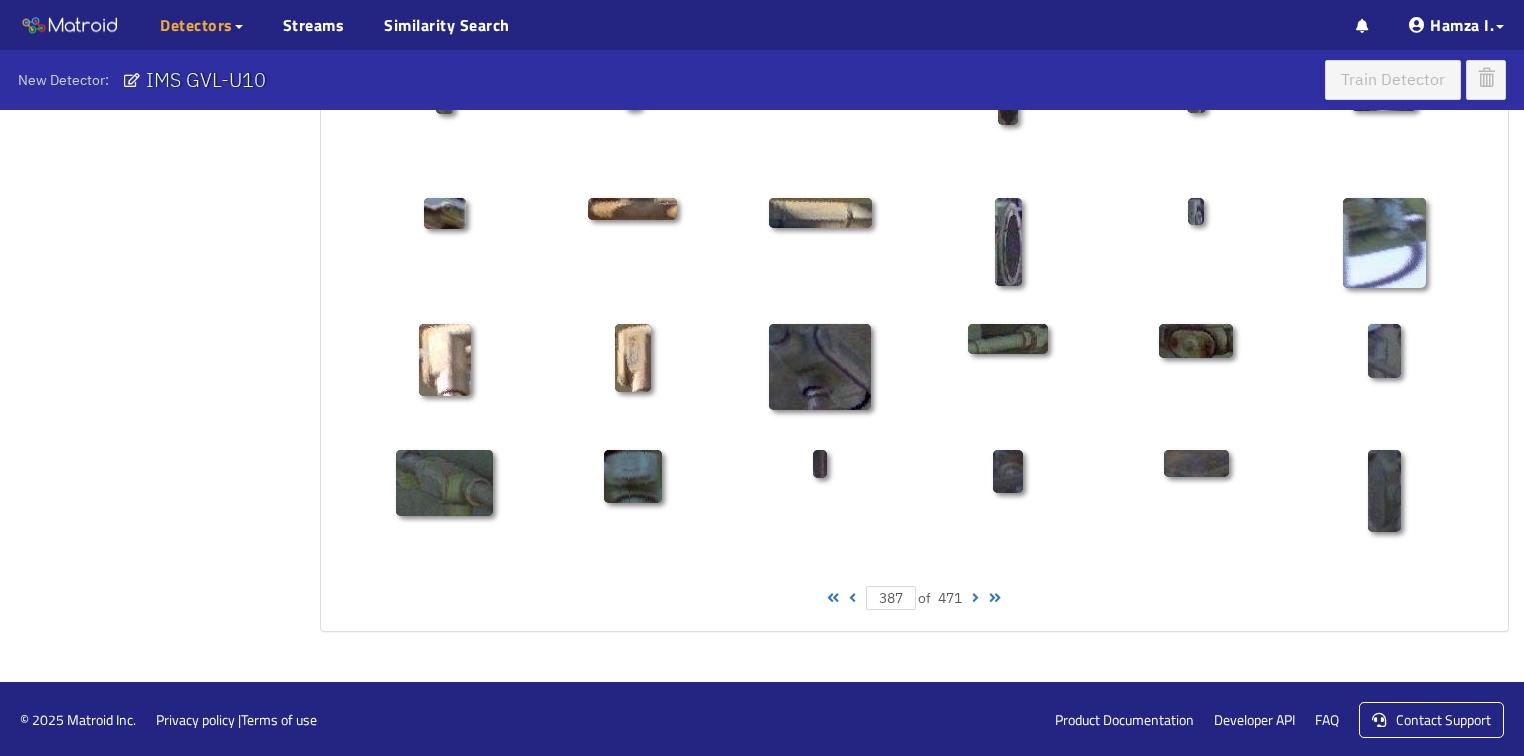 click at bounding box center [975, 598] 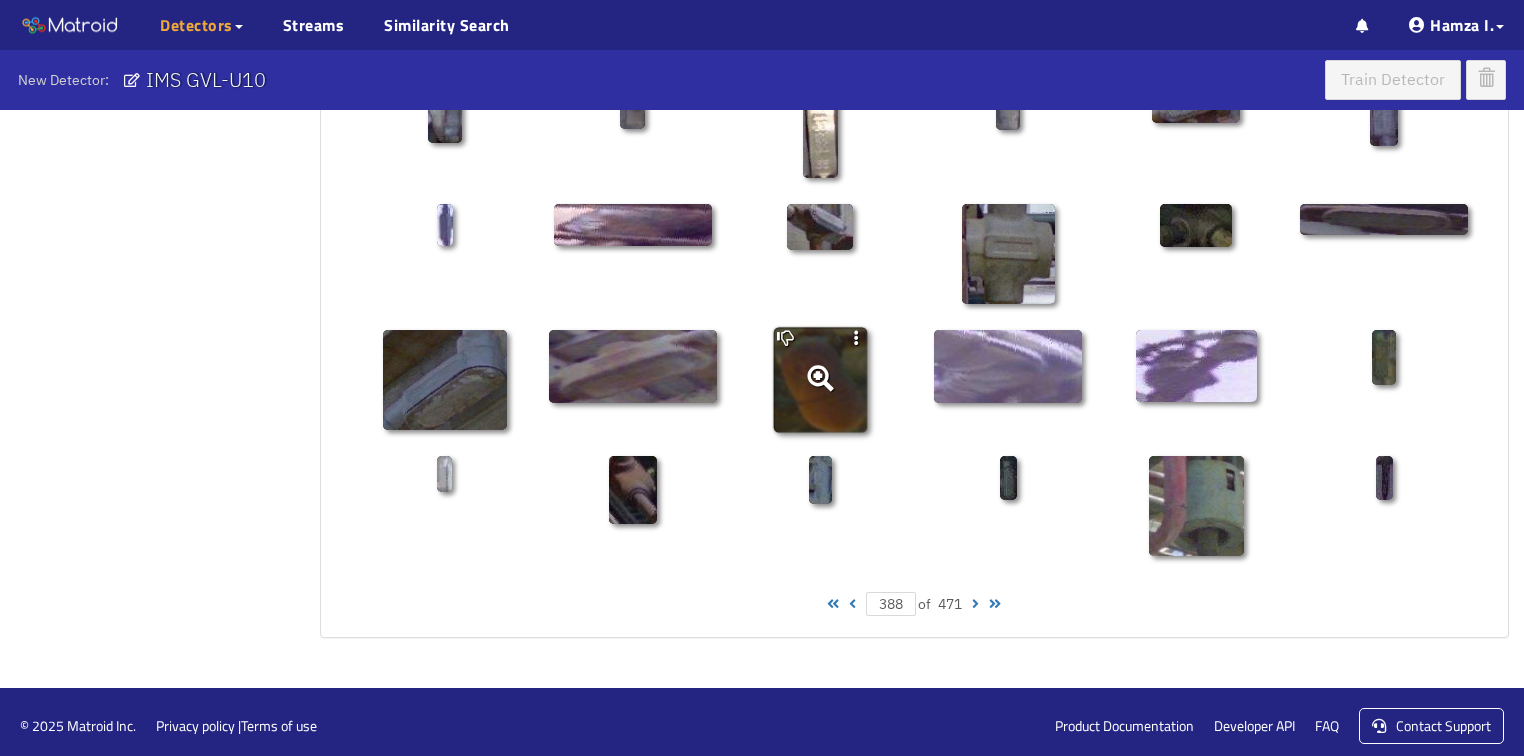 scroll, scrollTop: 1010, scrollLeft: 0, axis: vertical 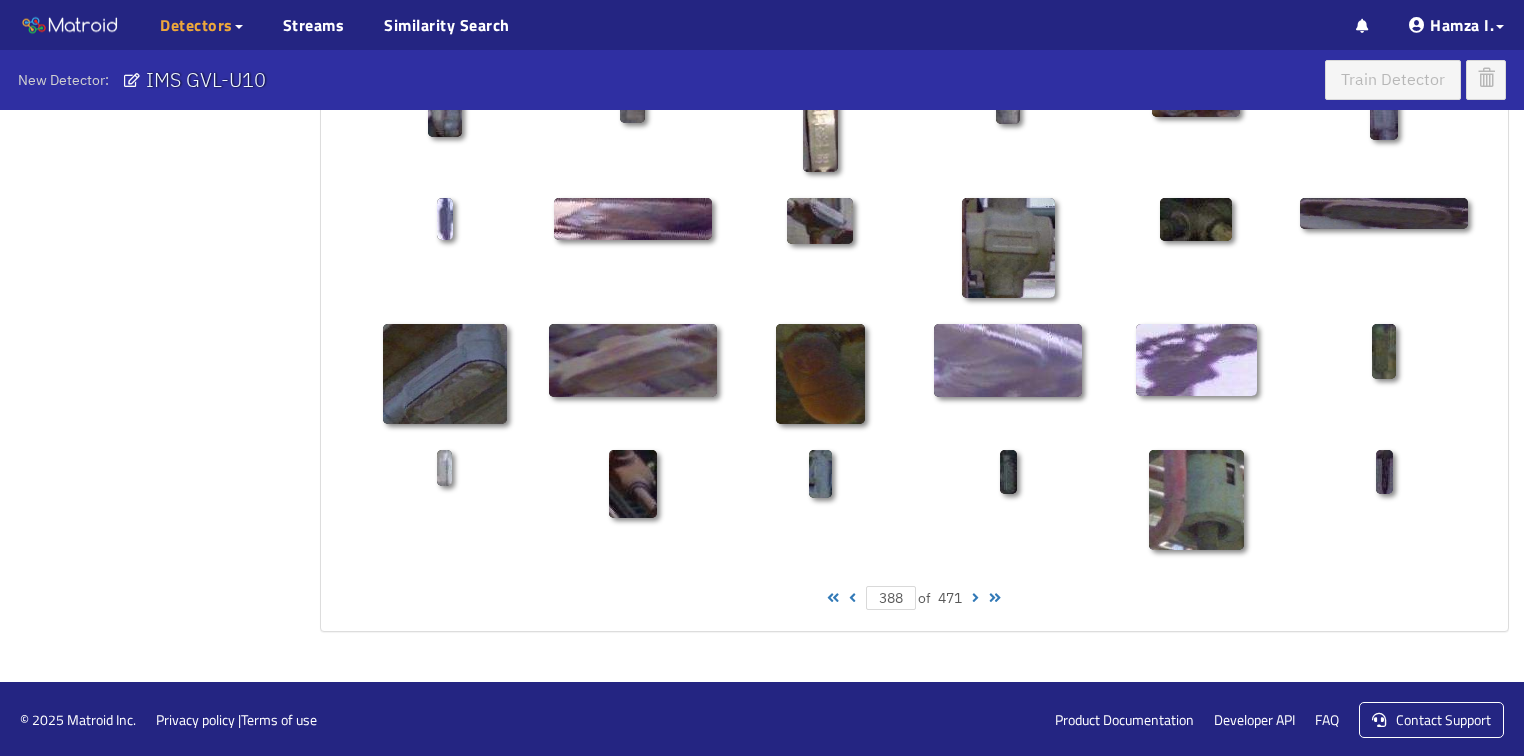 click at bounding box center [975, 598] 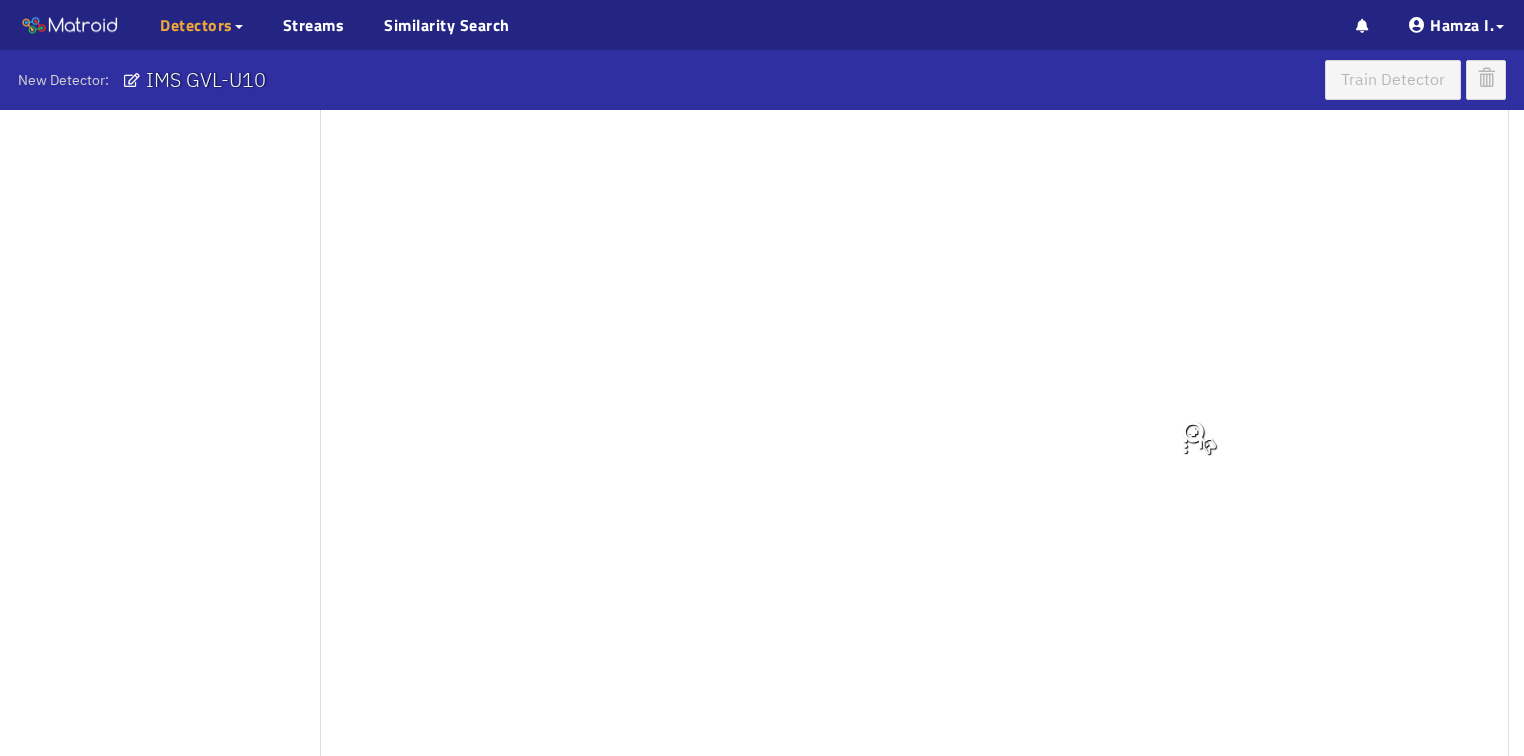 scroll, scrollTop: 530, scrollLeft: 0, axis: vertical 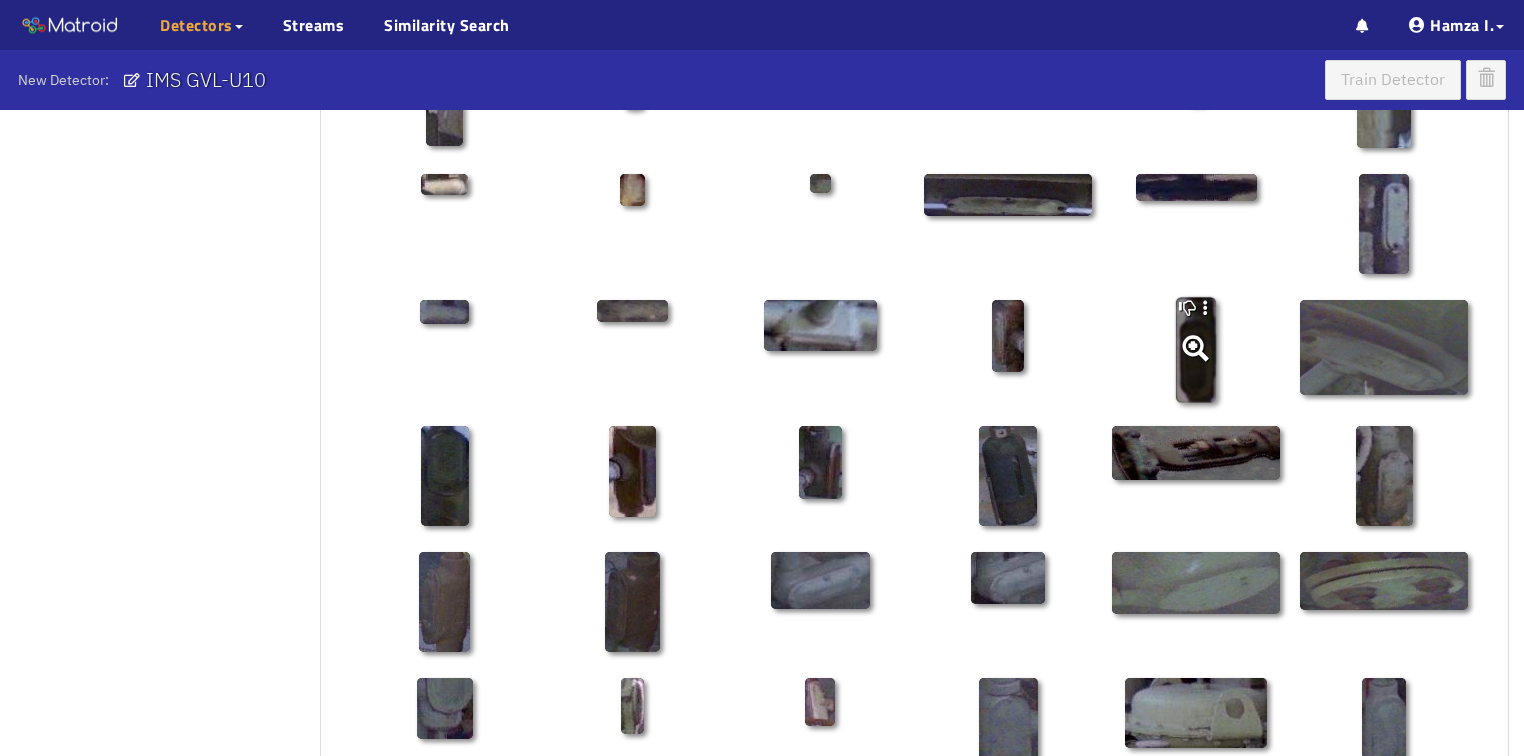 click 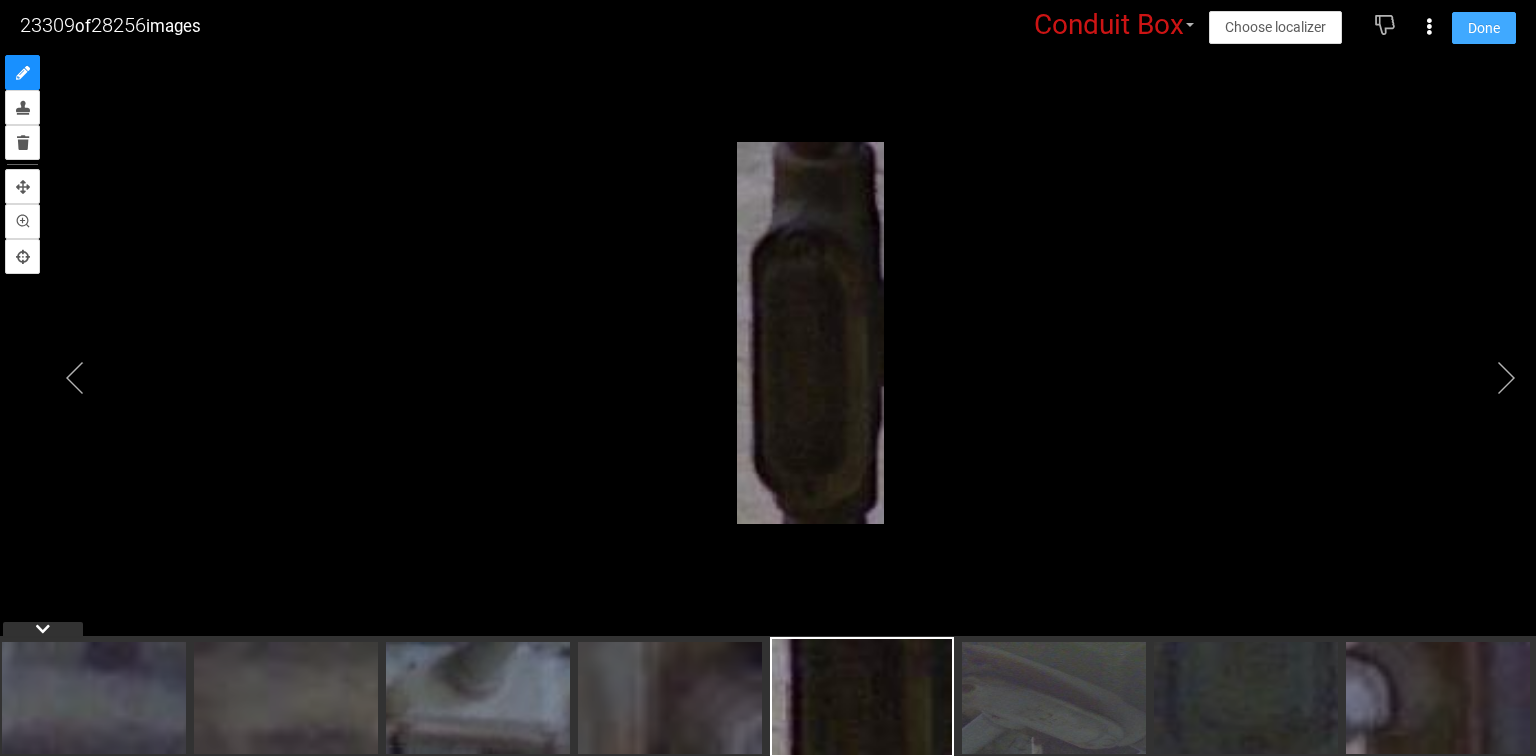 click on "Done" at bounding box center [1484, 28] 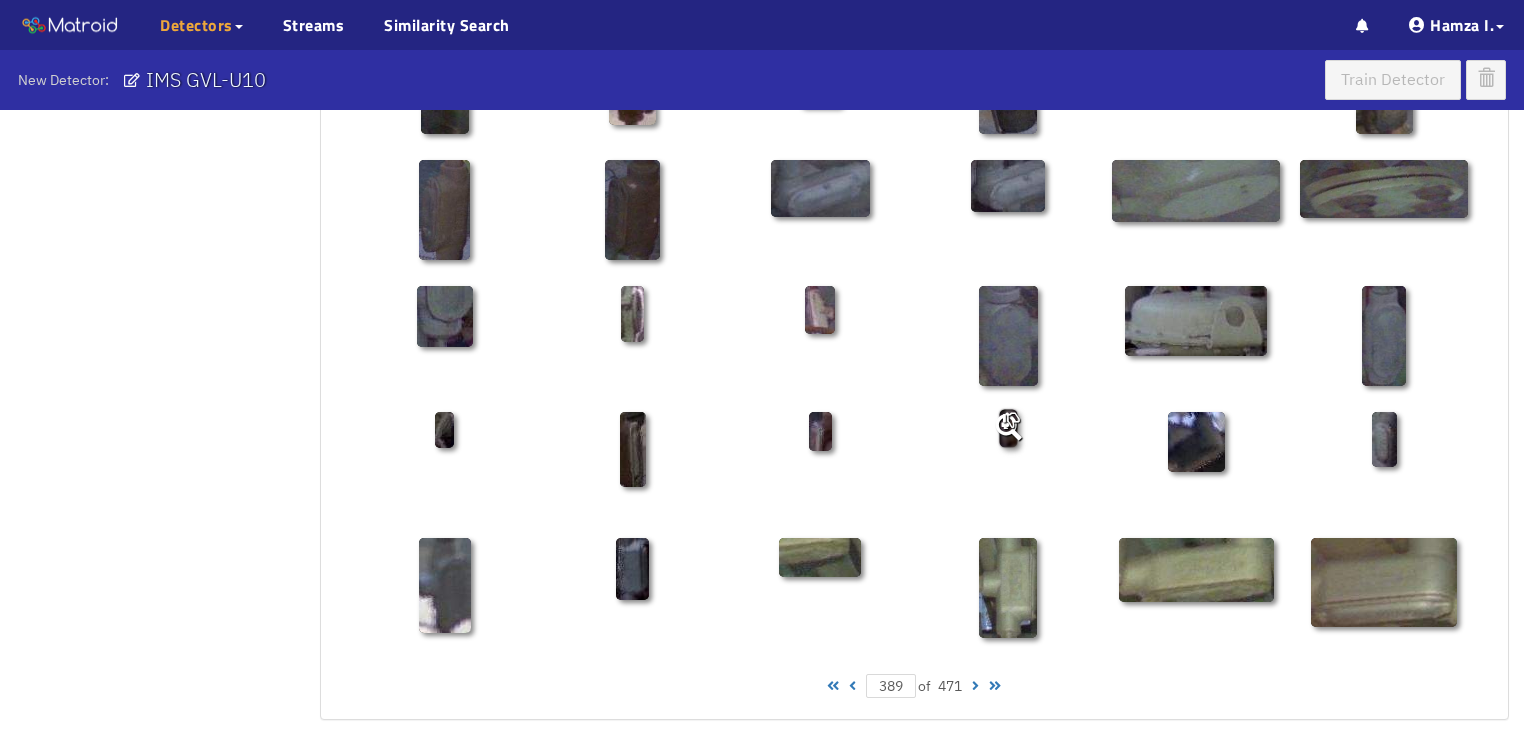 scroll, scrollTop: 1010, scrollLeft: 0, axis: vertical 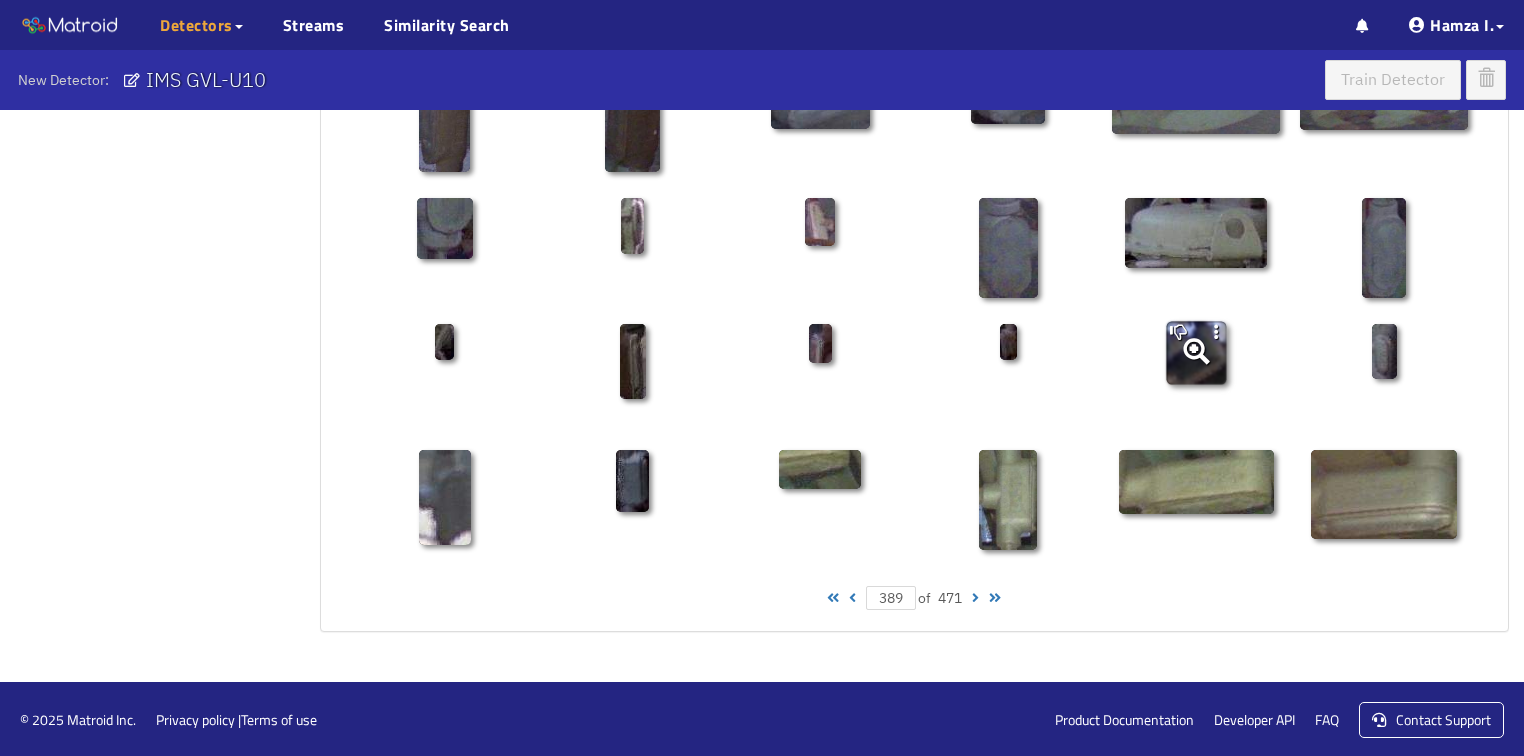 click 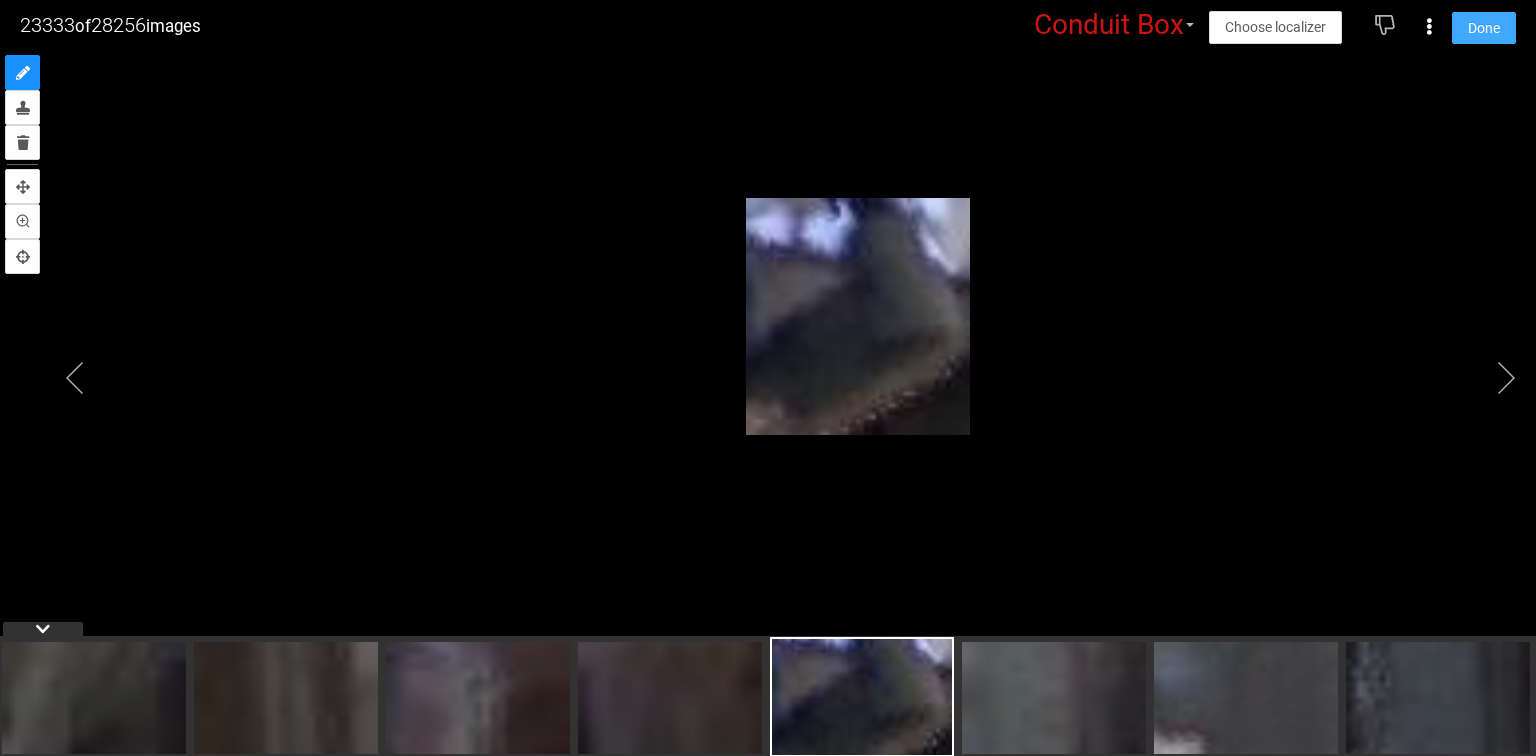 click on "Done" at bounding box center (1484, 28) 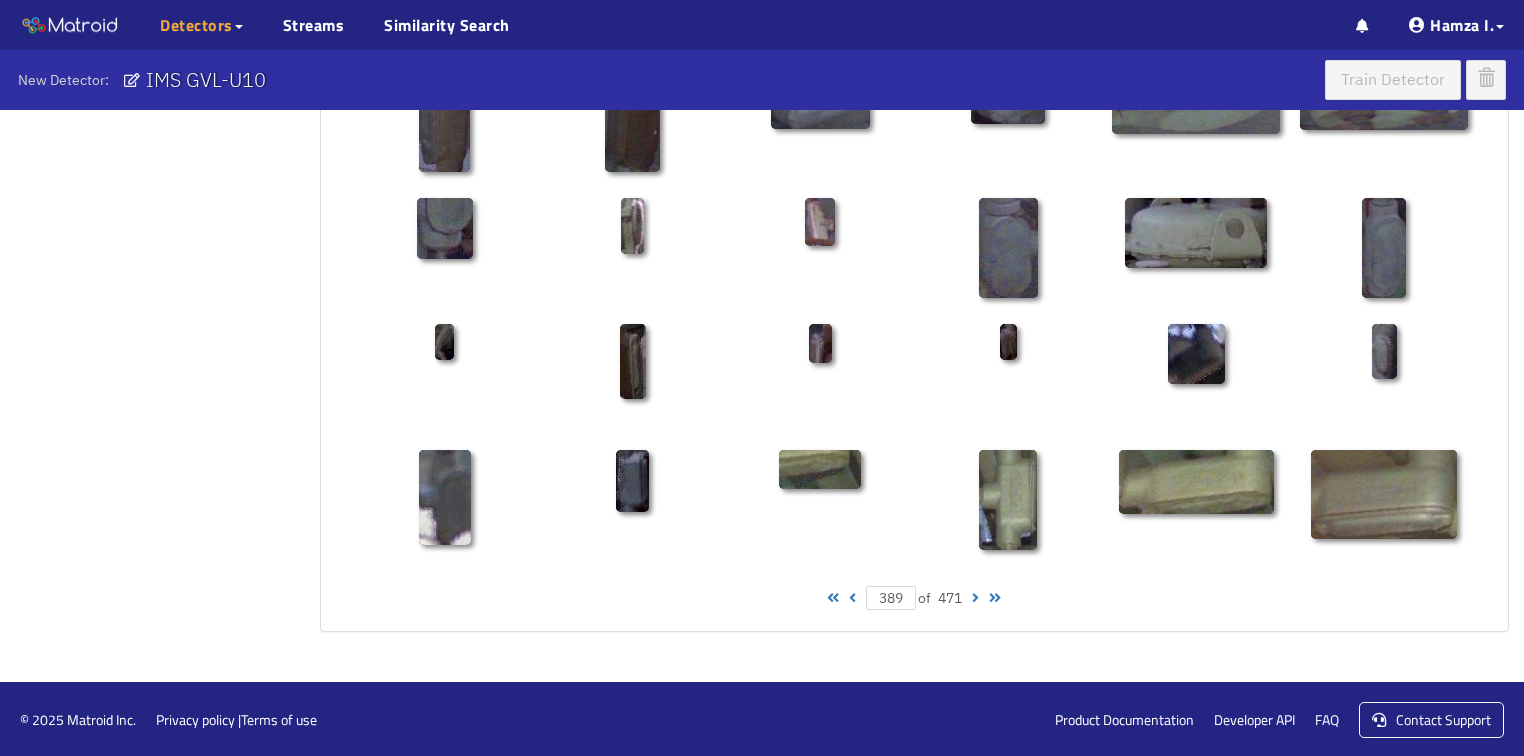 click at bounding box center (975, 598) 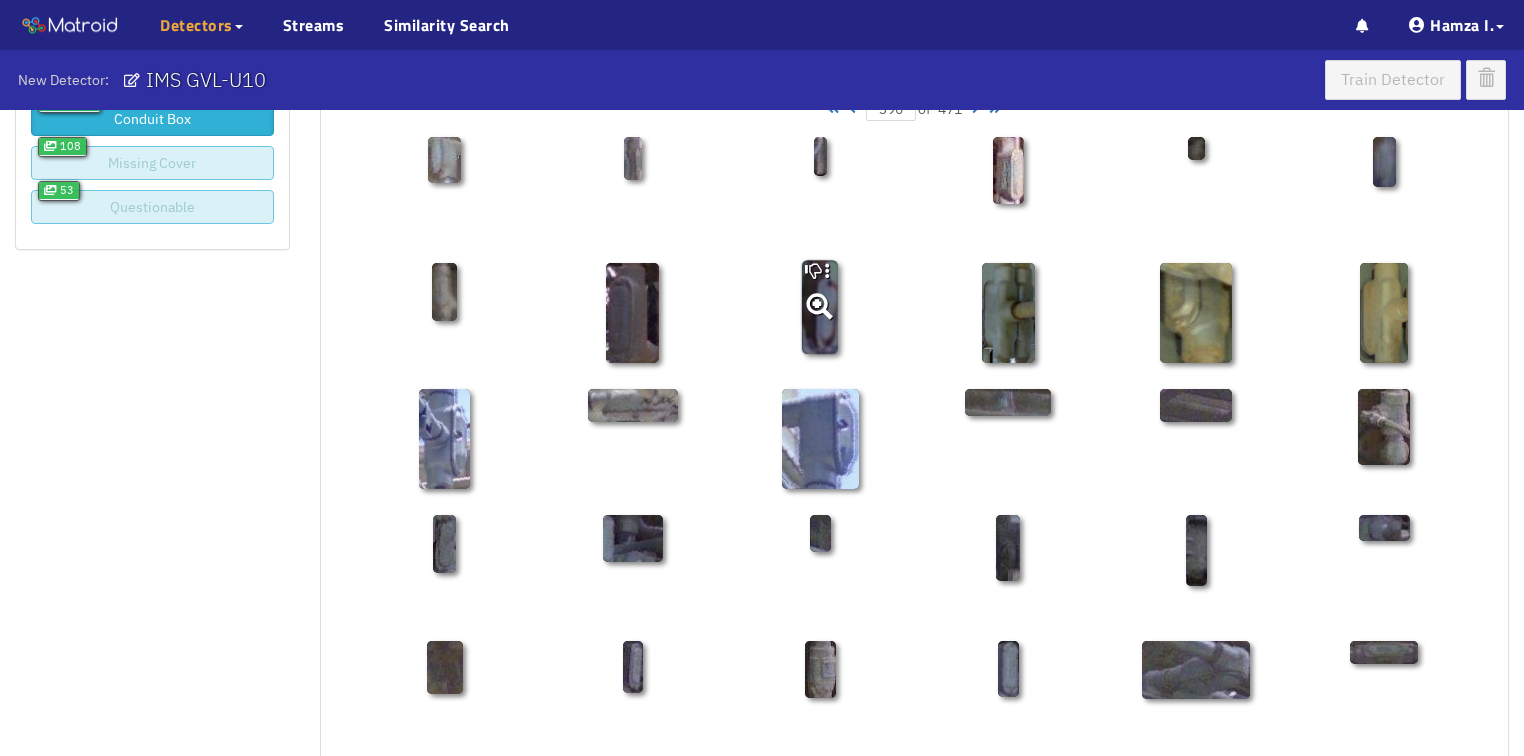 scroll, scrollTop: 0, scrollLeft: 0, axis: both 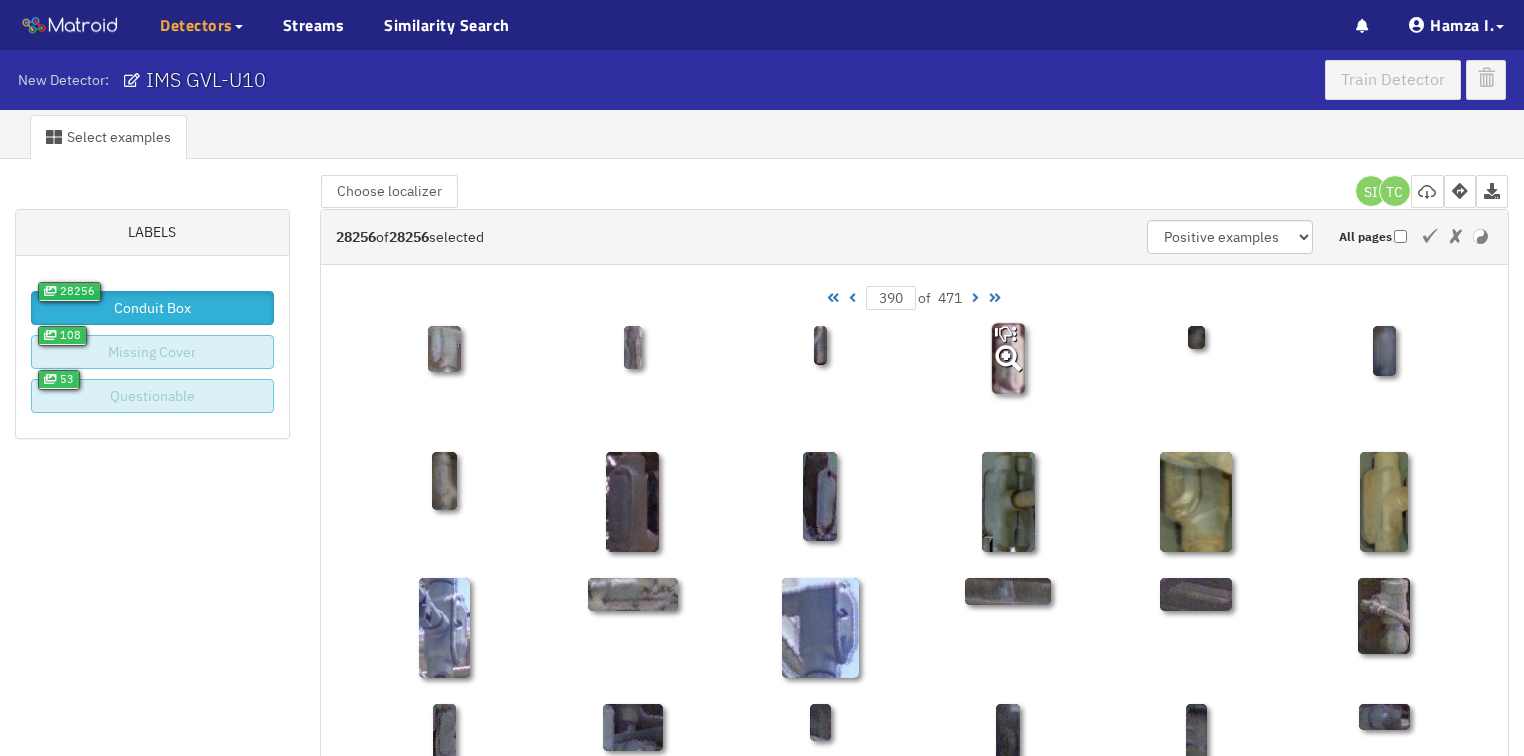 click 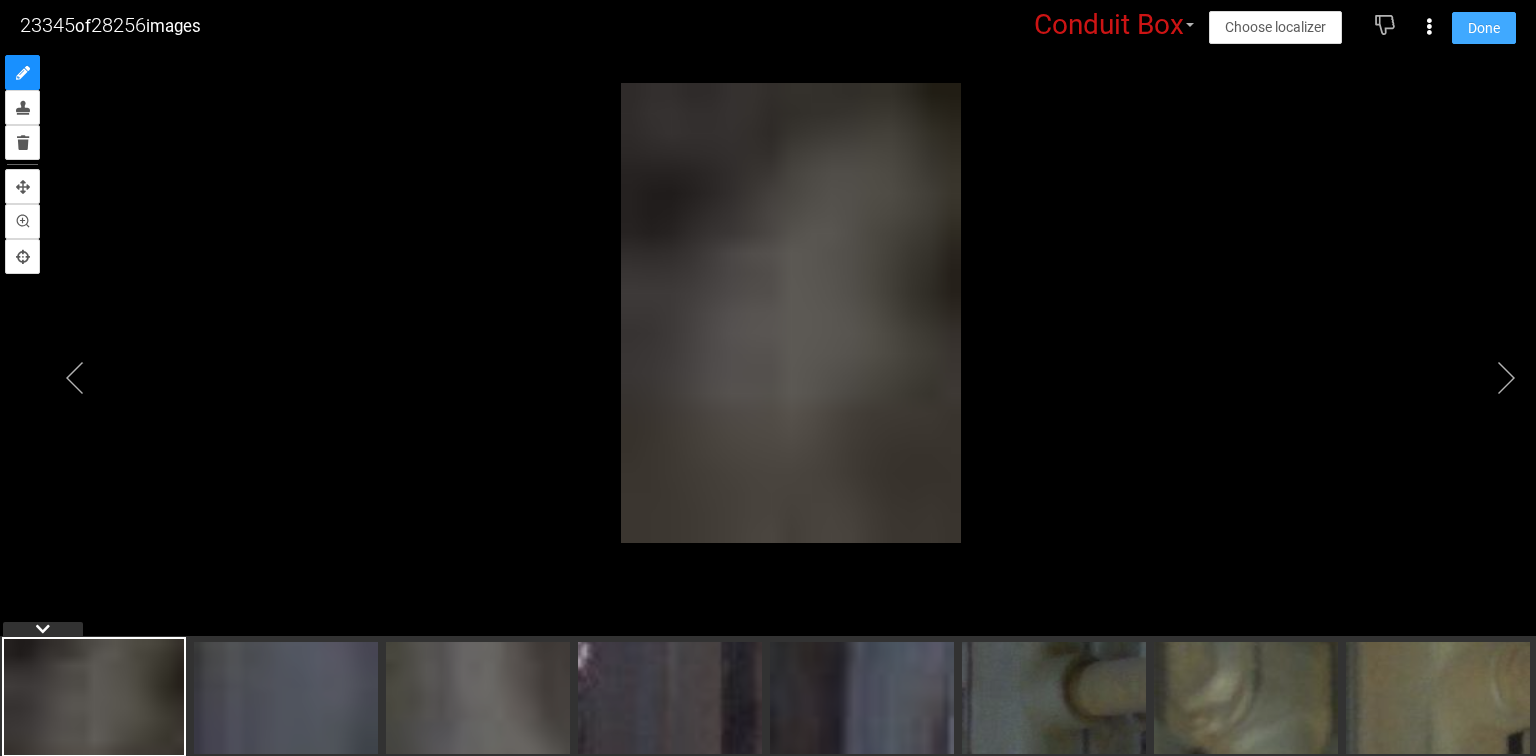 click on "Done" at bounding box center (1484, 28) 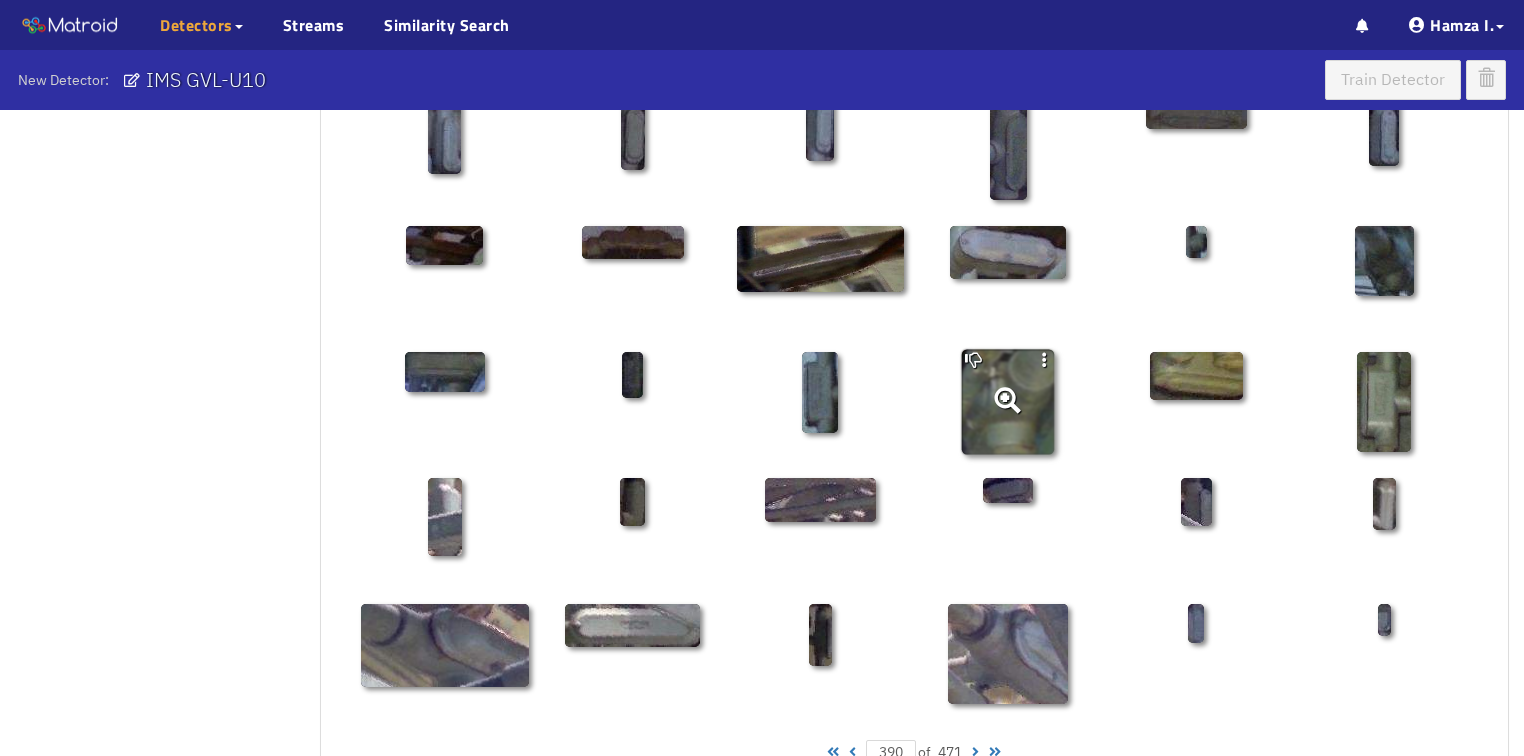 scroll, scrollTop: 960, scrollLeft: 0, axis: vertical 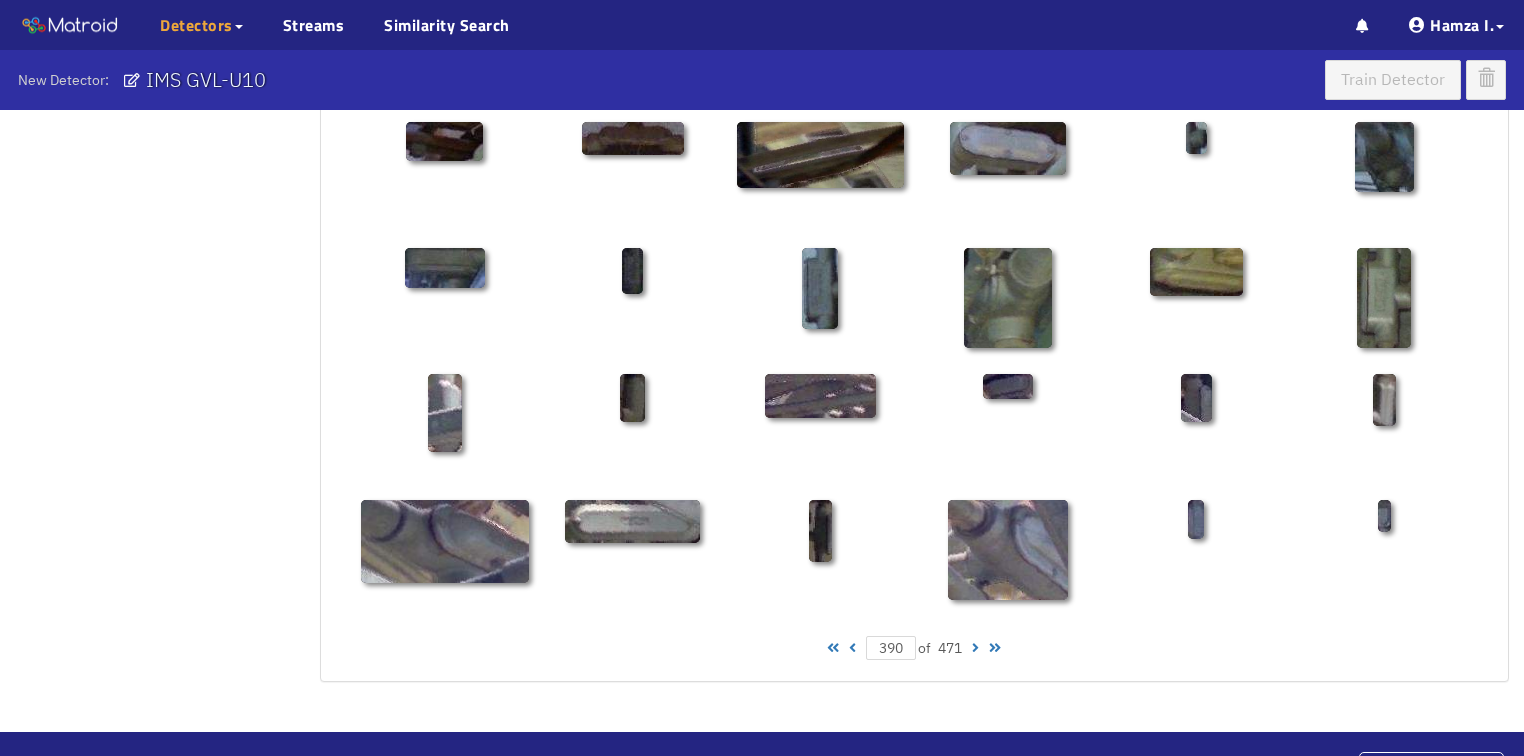 click at bounding box center [975, 648] 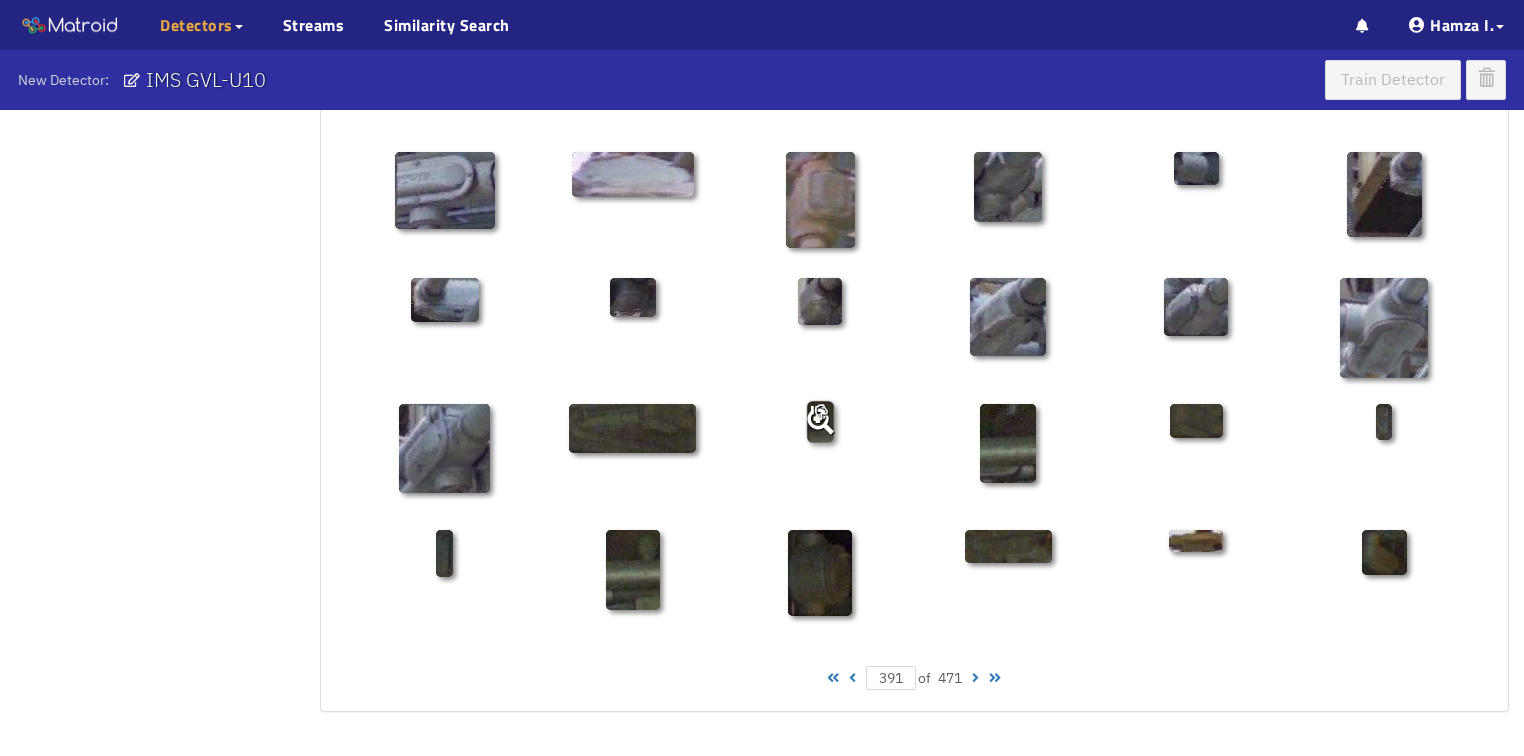 scroll, scrollTop: 960, scrollLeft: 0, axis: vertical 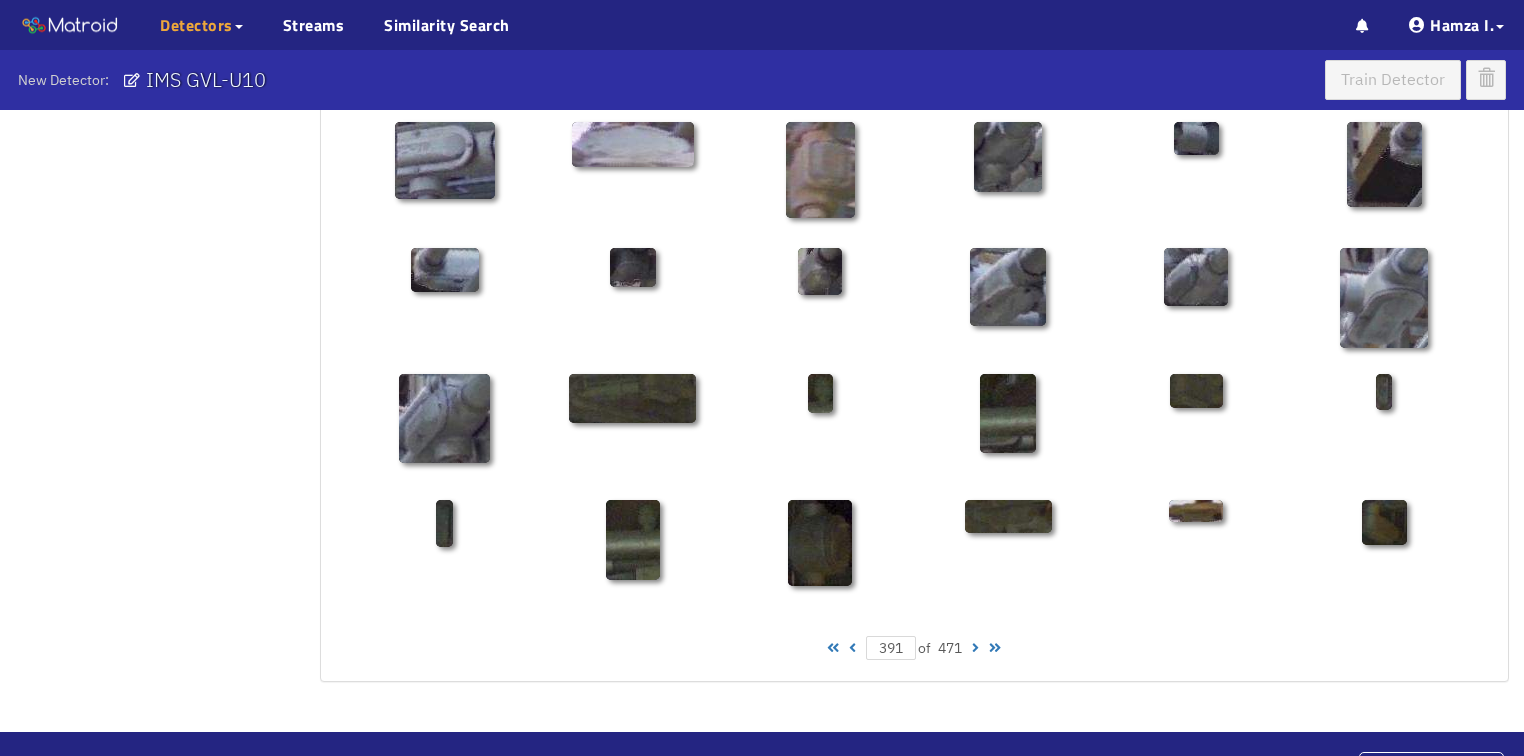 click at bounding box center (975, 648) 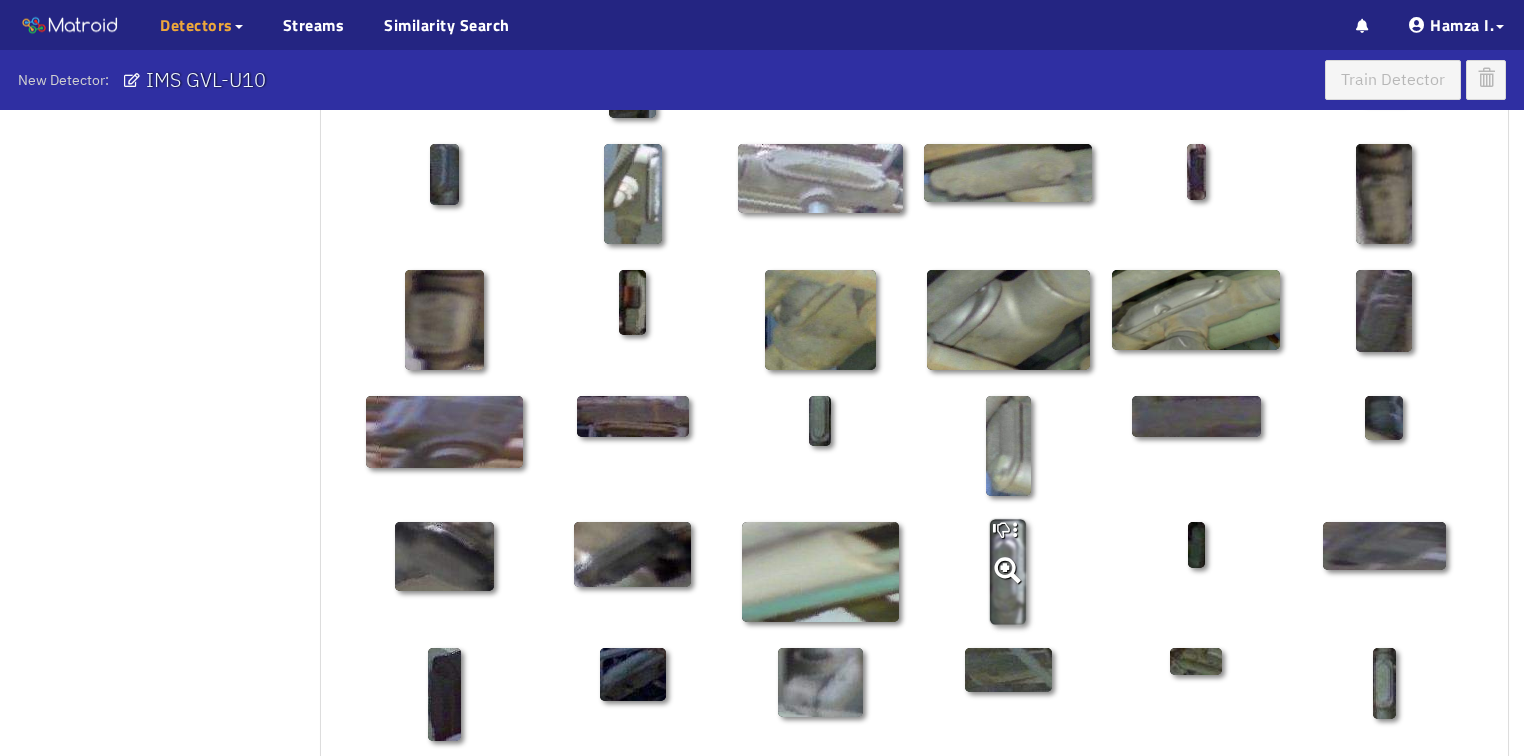 scroll, scrollTop: 1010, scrollLeft: 0, axis: vertical 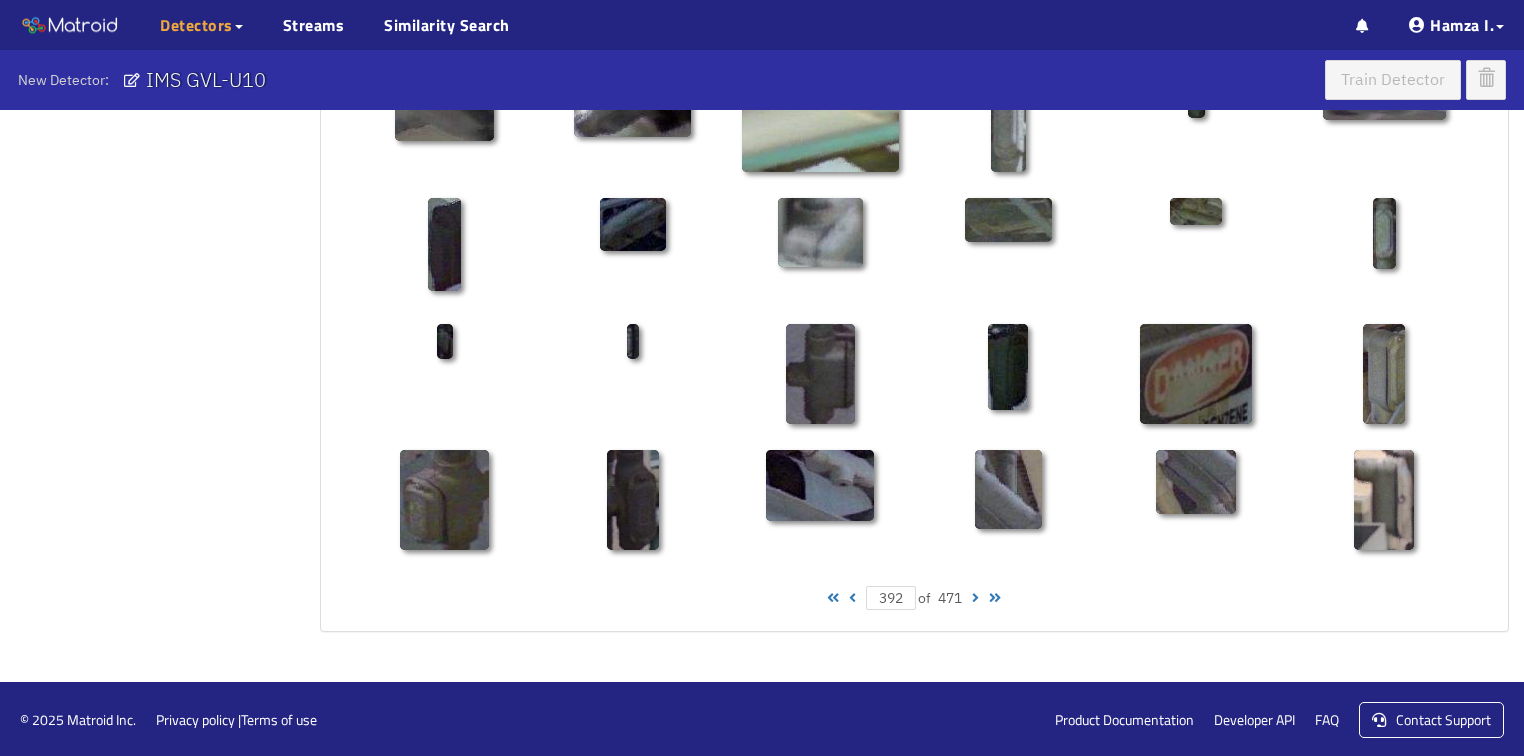 click at bounding box center (975, 598) 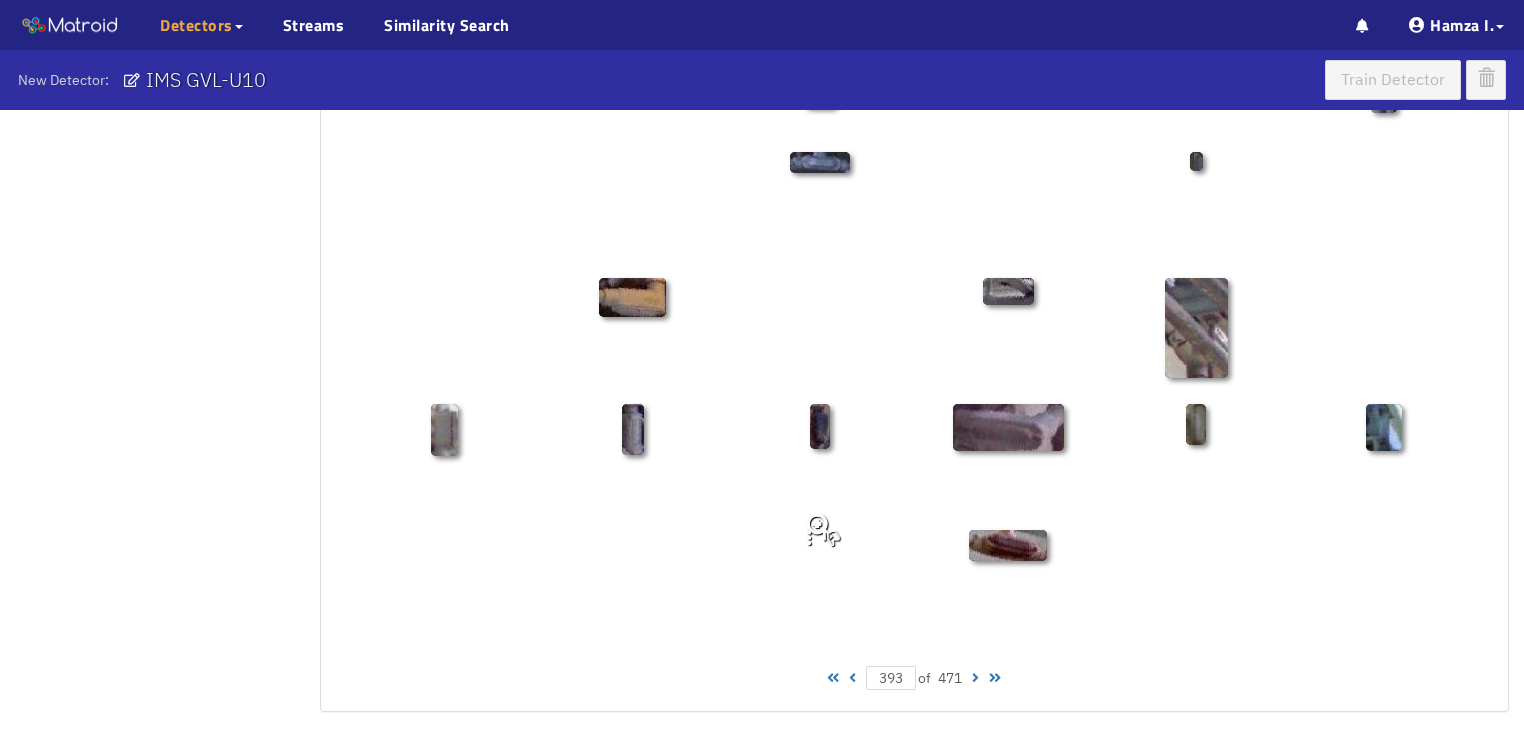 scroll, scrollTop: 1010, scrollLeft: 0, axis: vertical 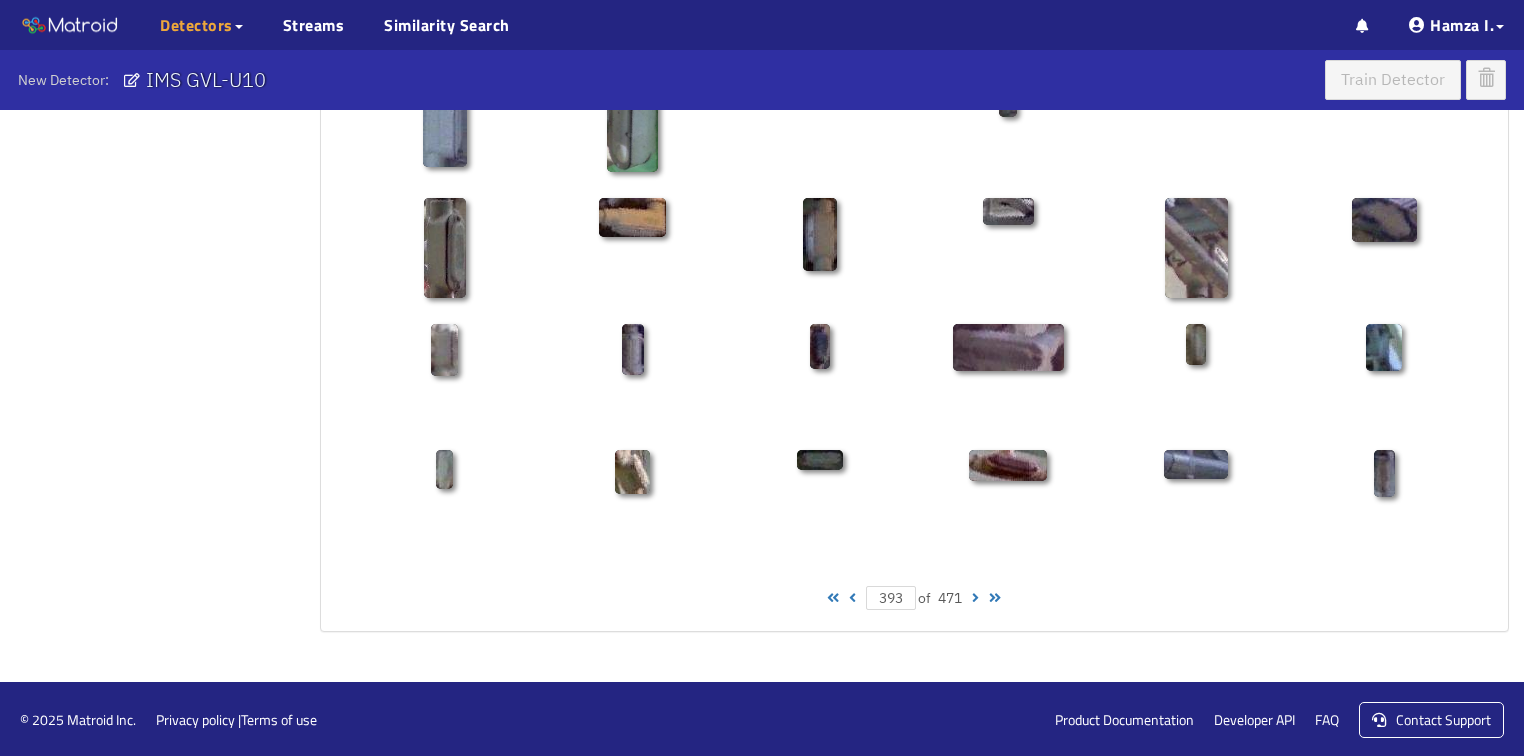 click at bounding box center (975, 598) 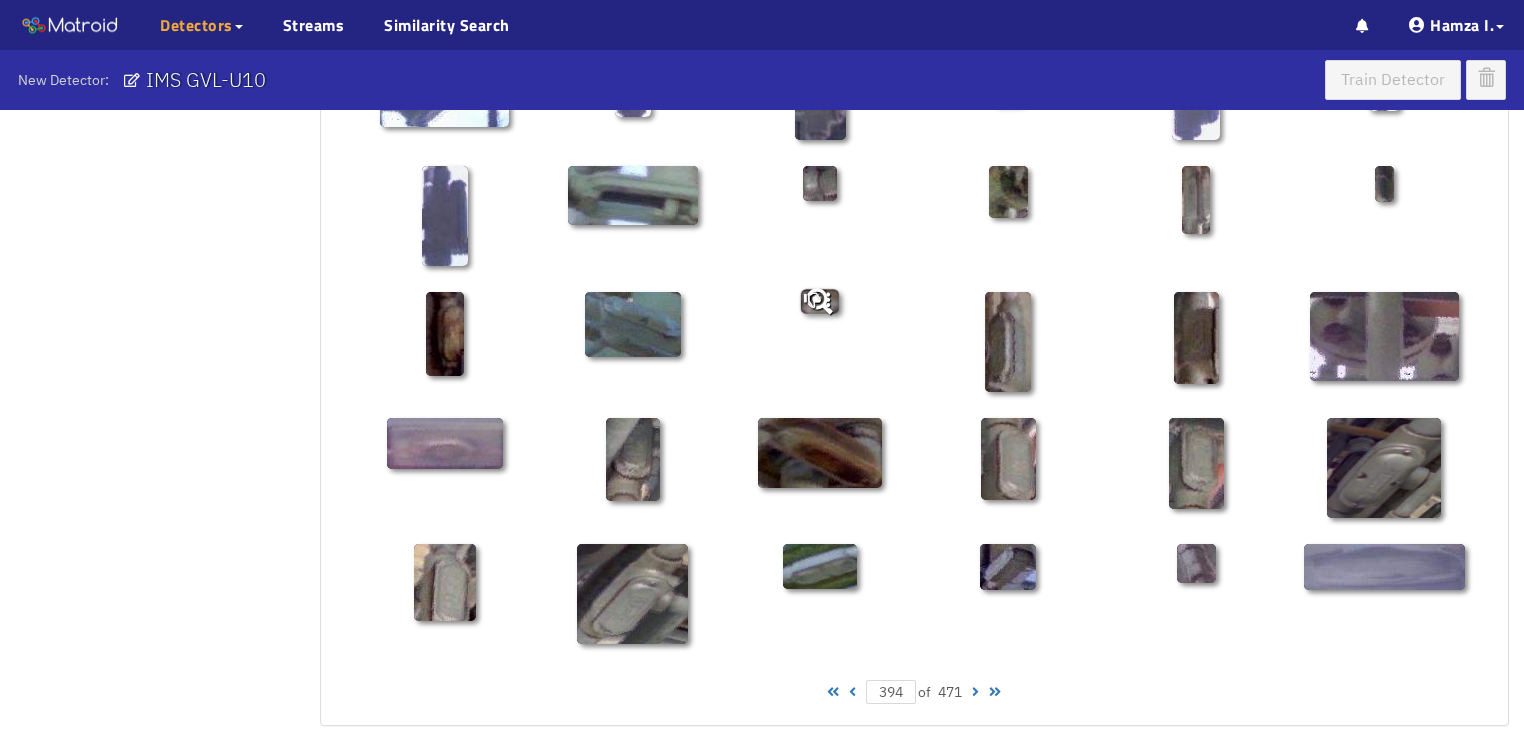scroll, scrollTop: 960, scrollLeft: 0, axis: vertical 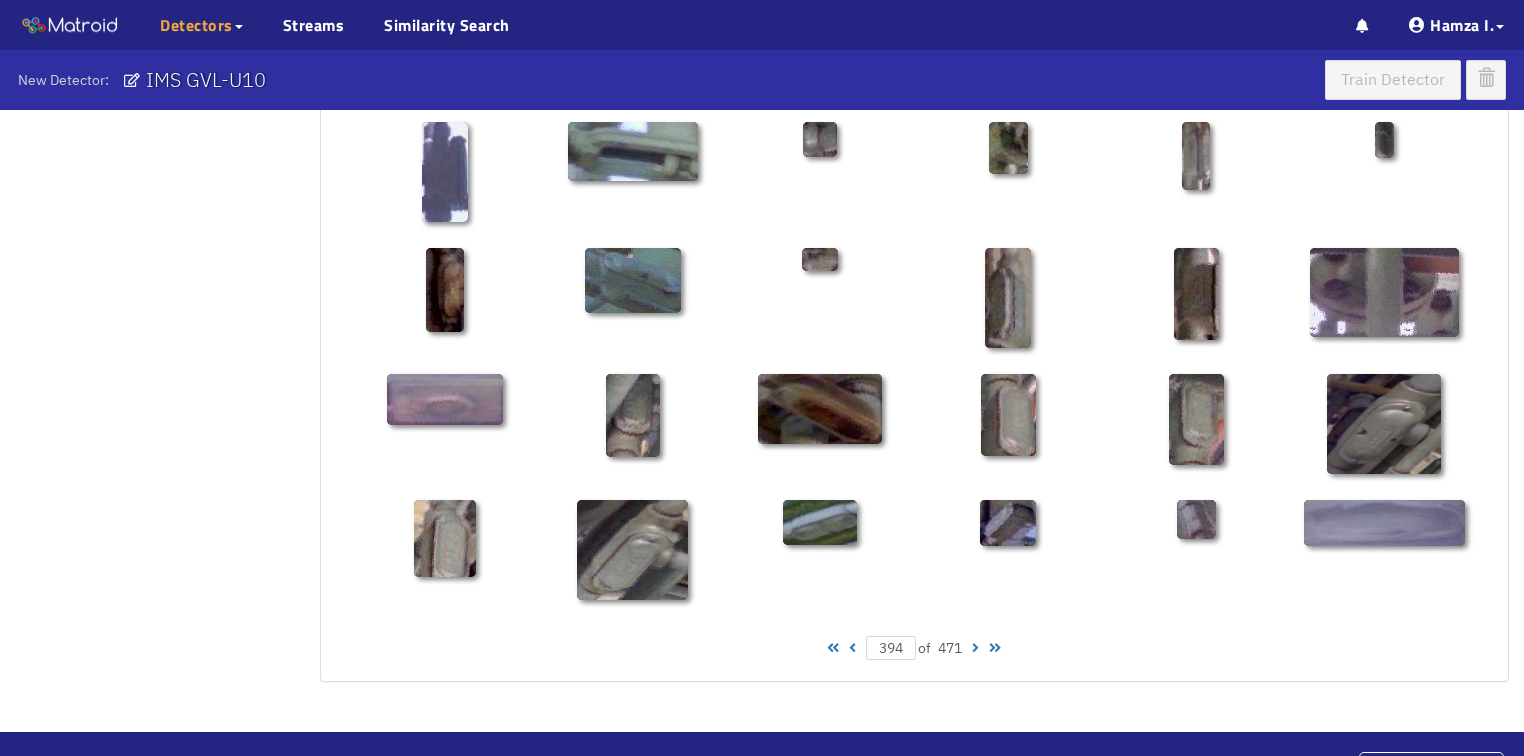 click at bounding box center [975, 648] 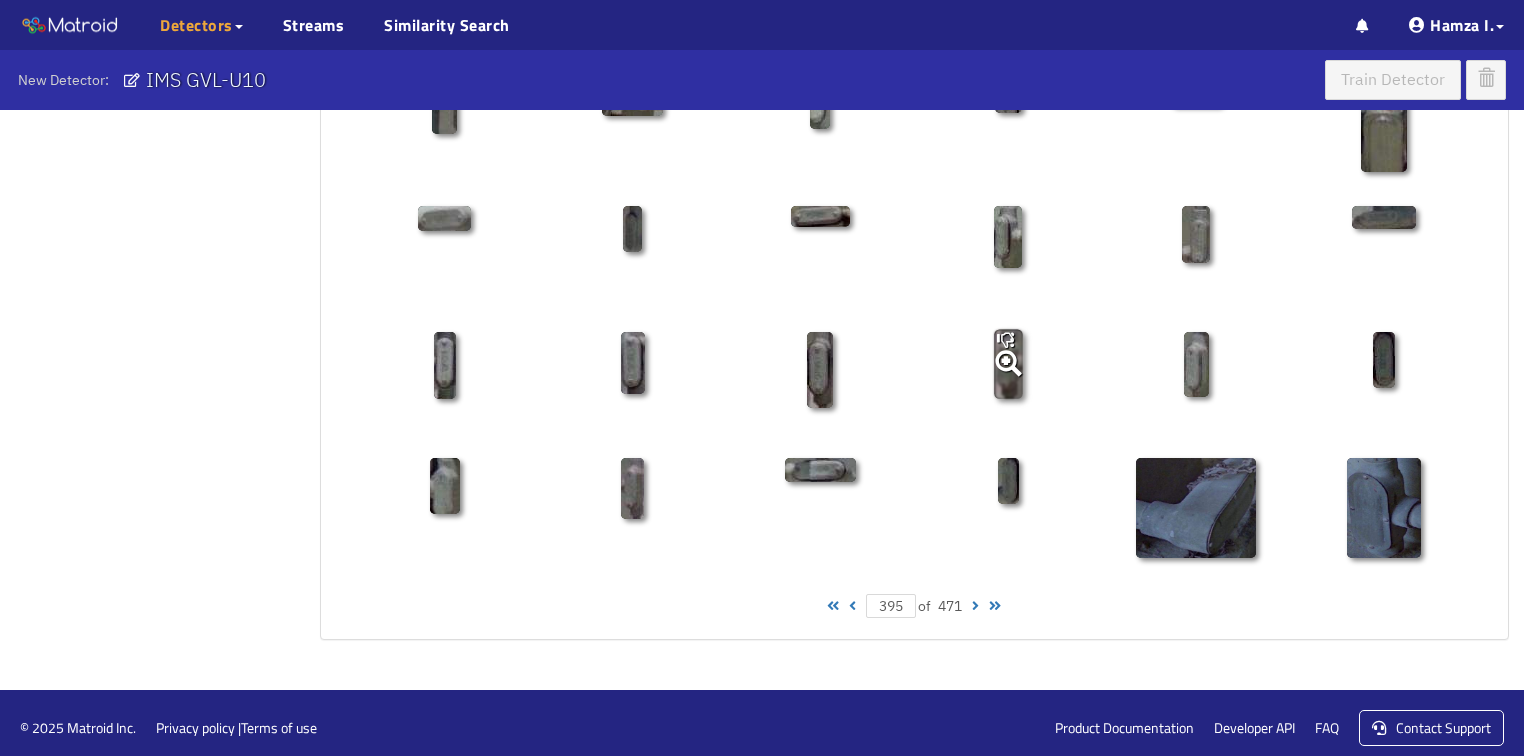 scroll, scrollTop: 1010, scrollLeft: 0, axis: vertical 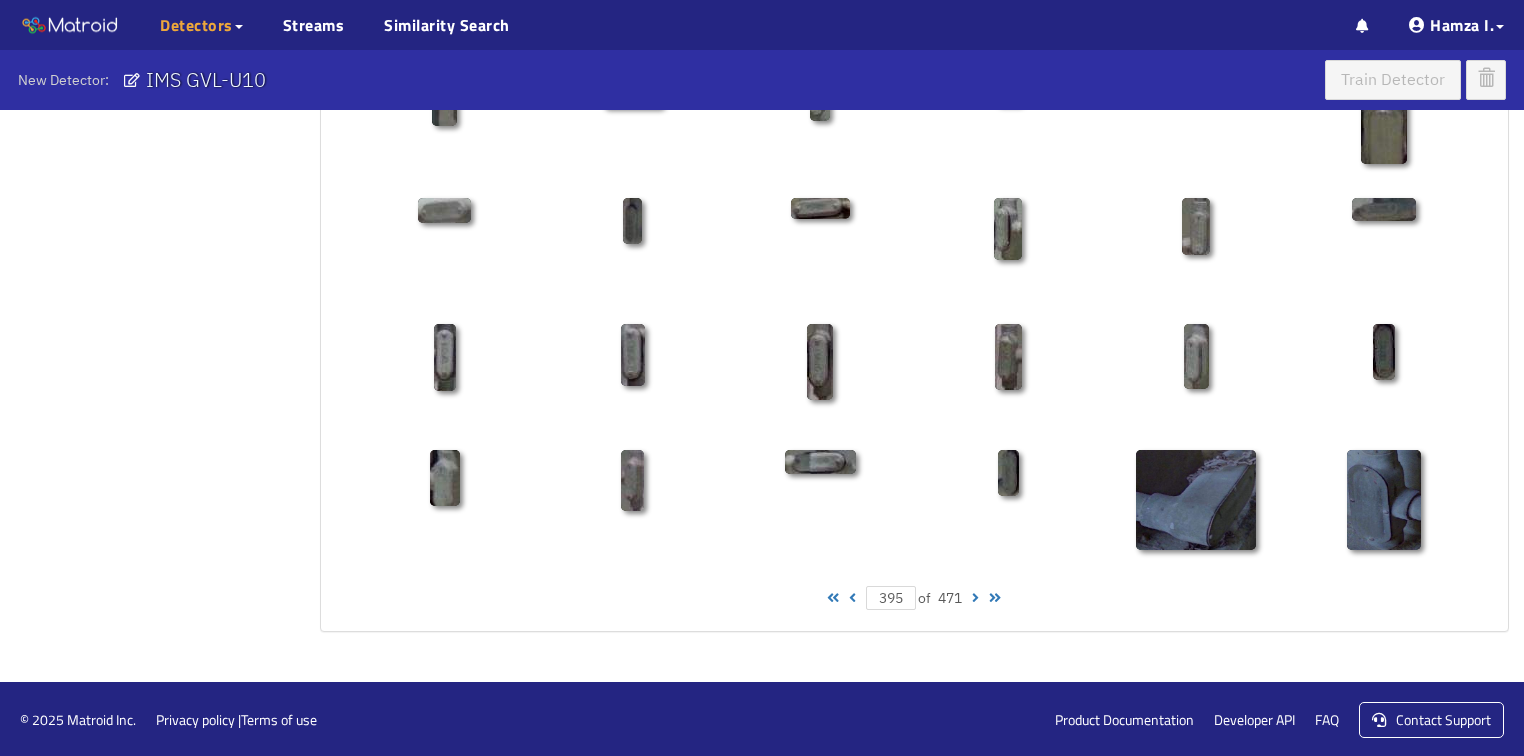 click at bounding box center [975, 598] 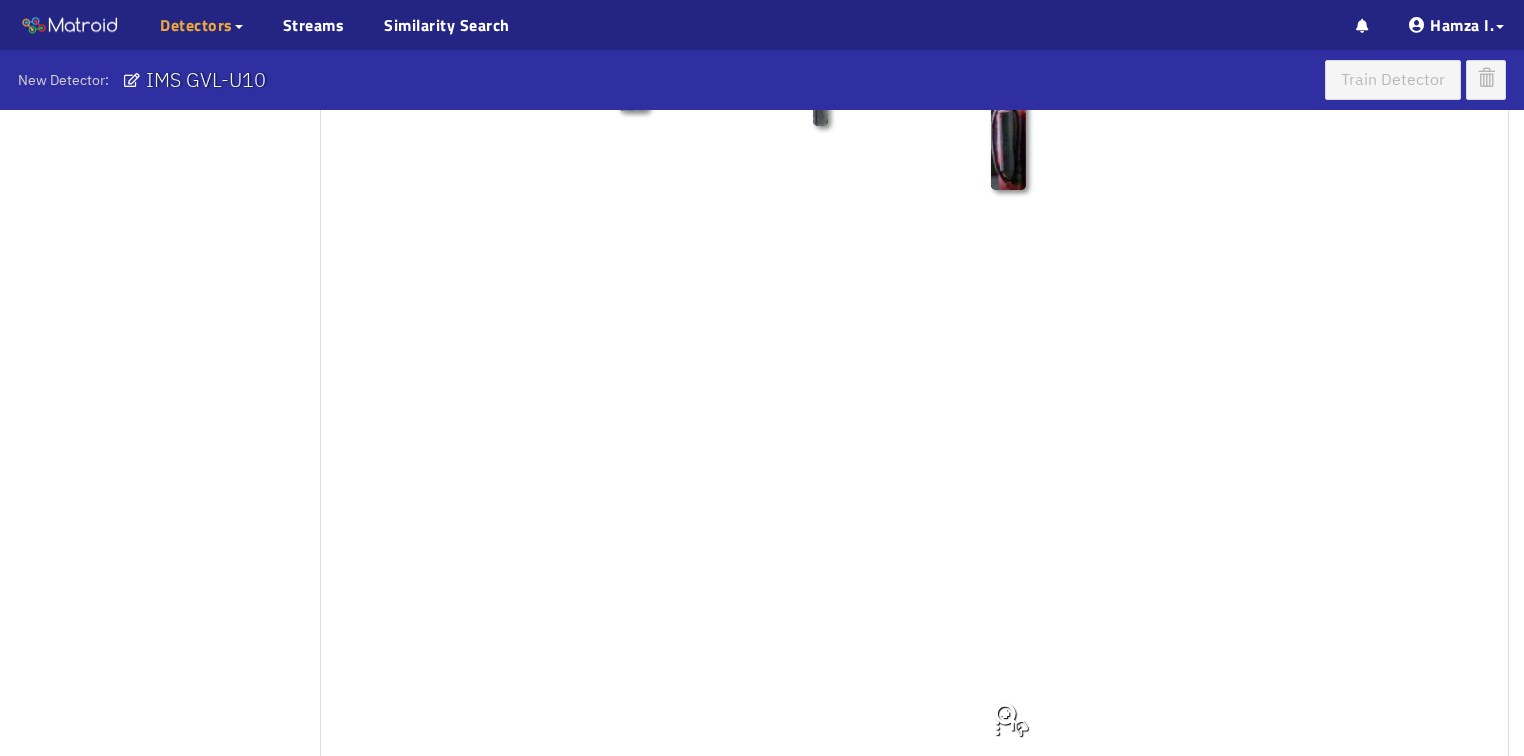 scroll, scrollTop: 1010, scrollLeft: 0, axis: vertical 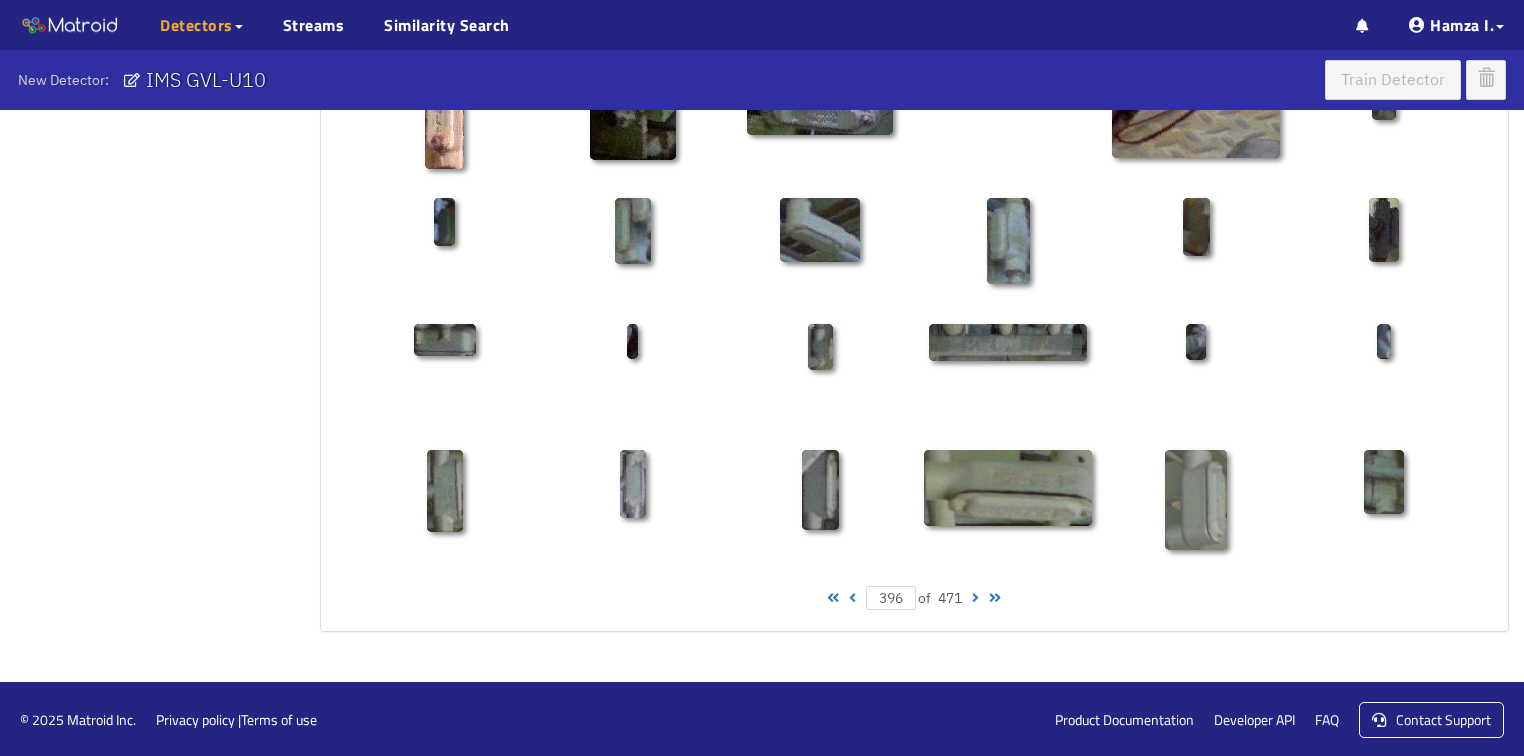 click at bounding box center [975, 598] 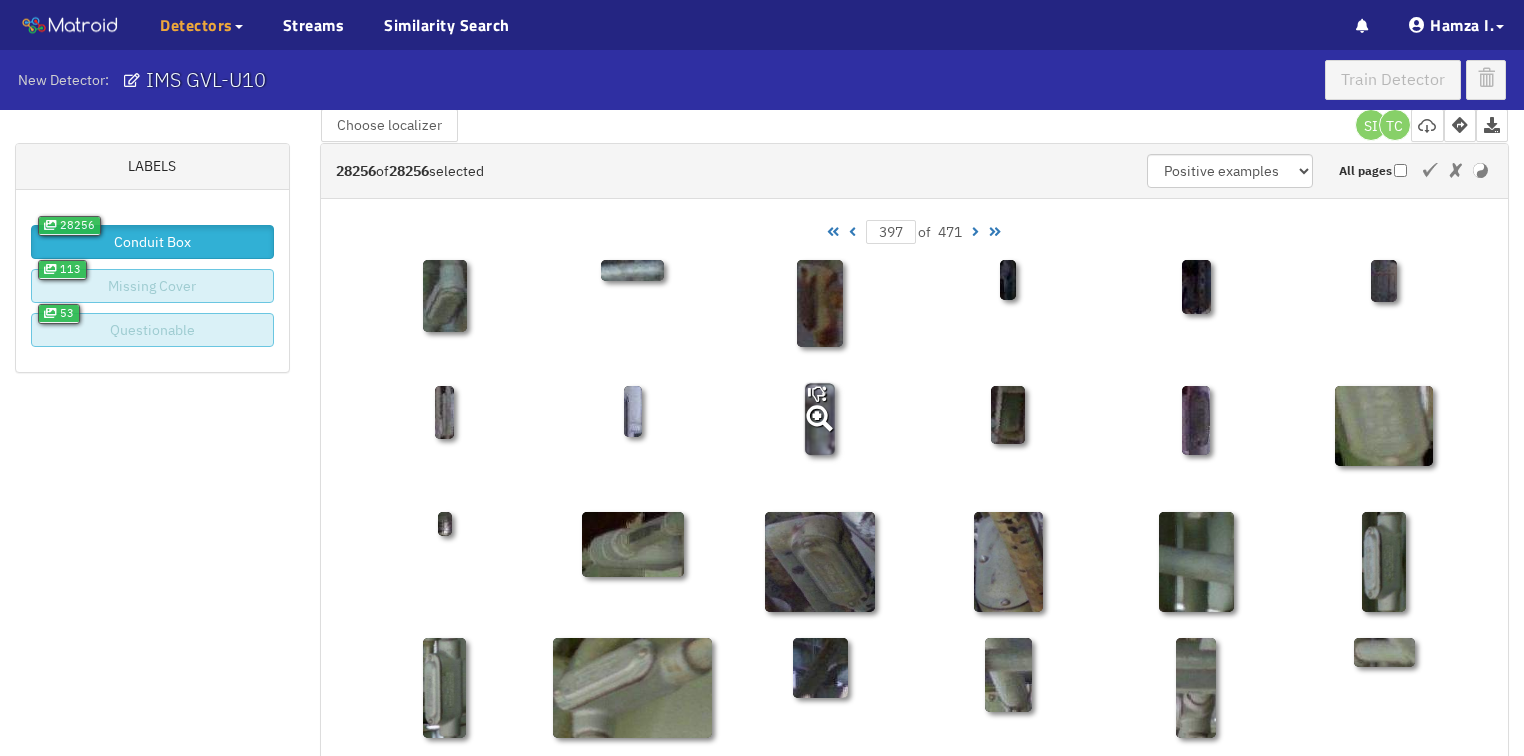 scroll, scrollTop: 0, scrollLeft: 0, axis: both 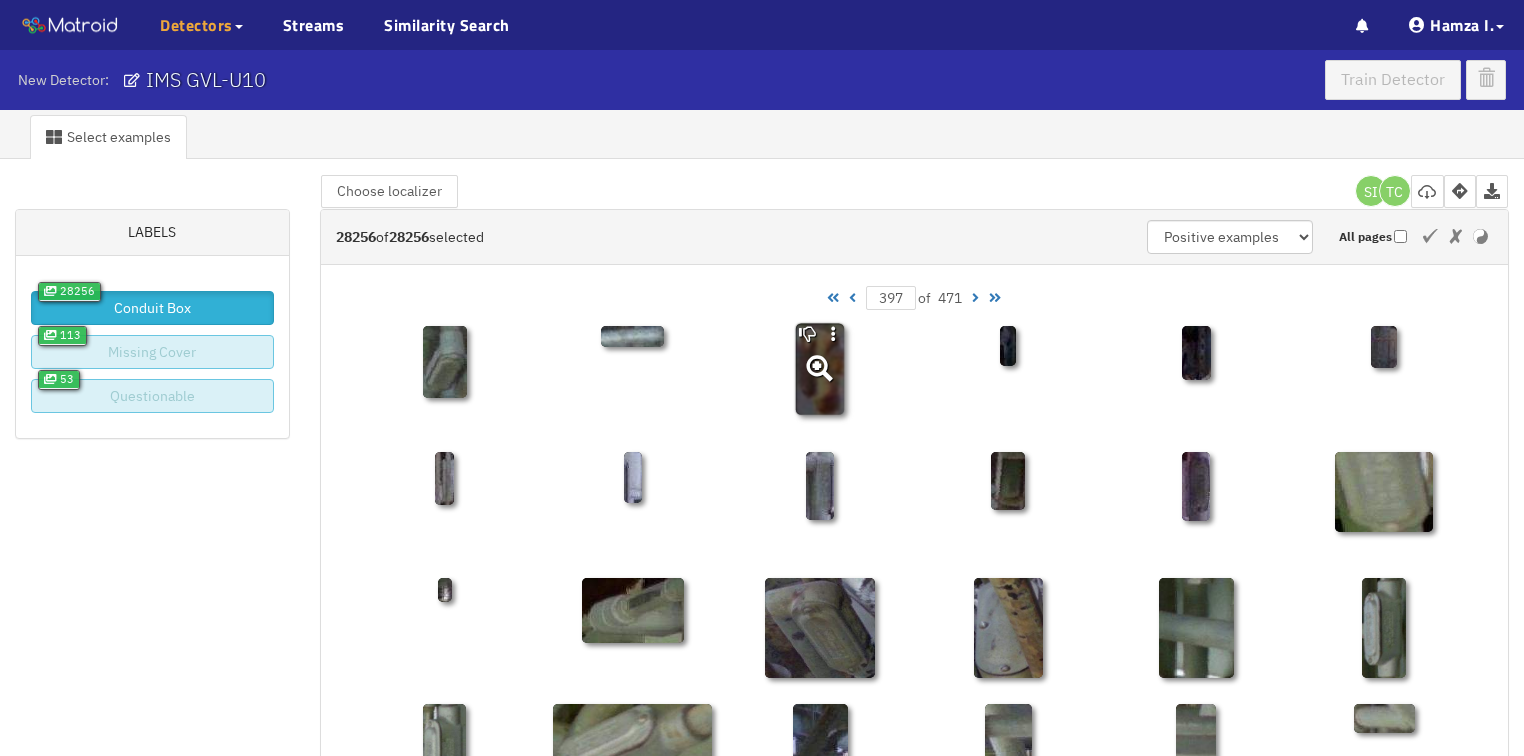 click 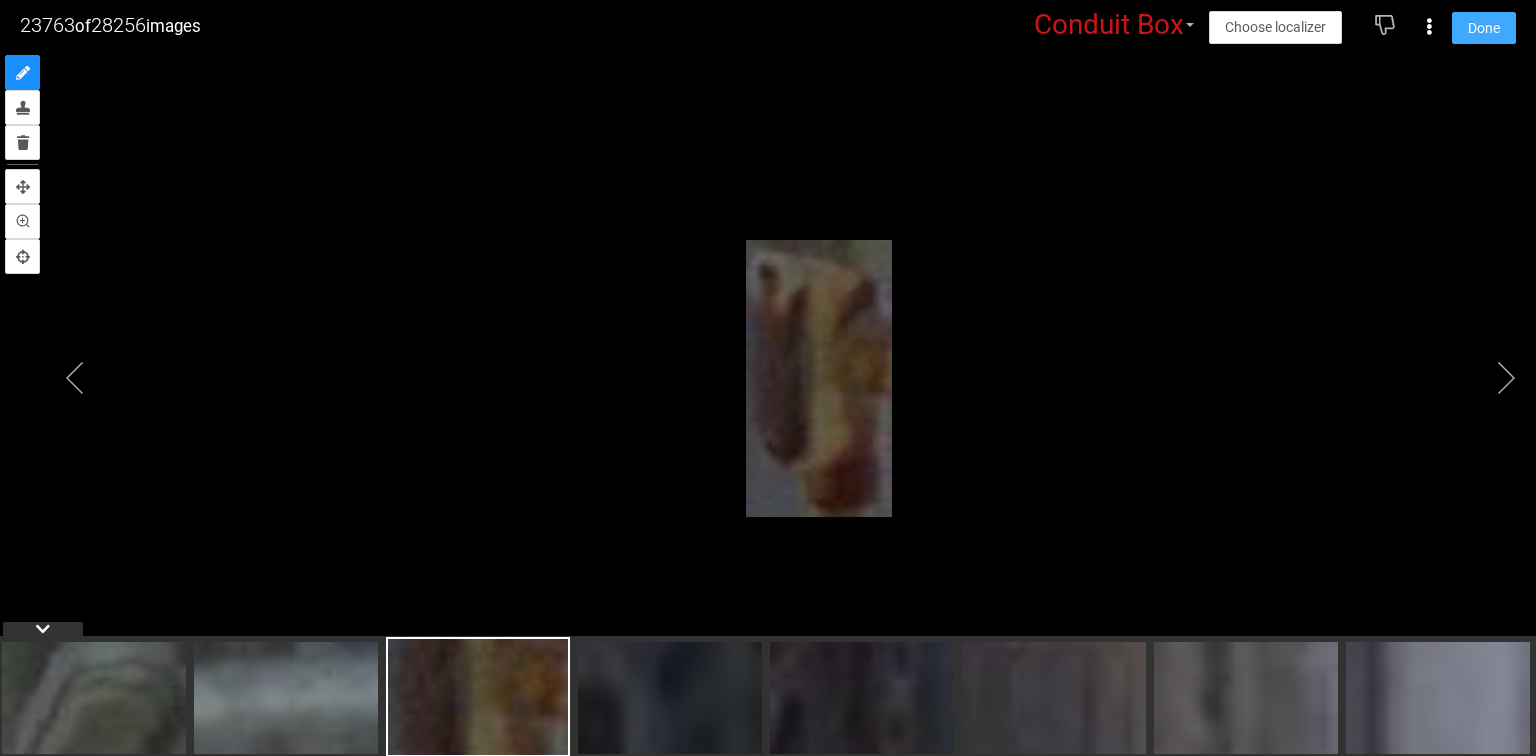click on "Done" at bounding box center [1484, 28] 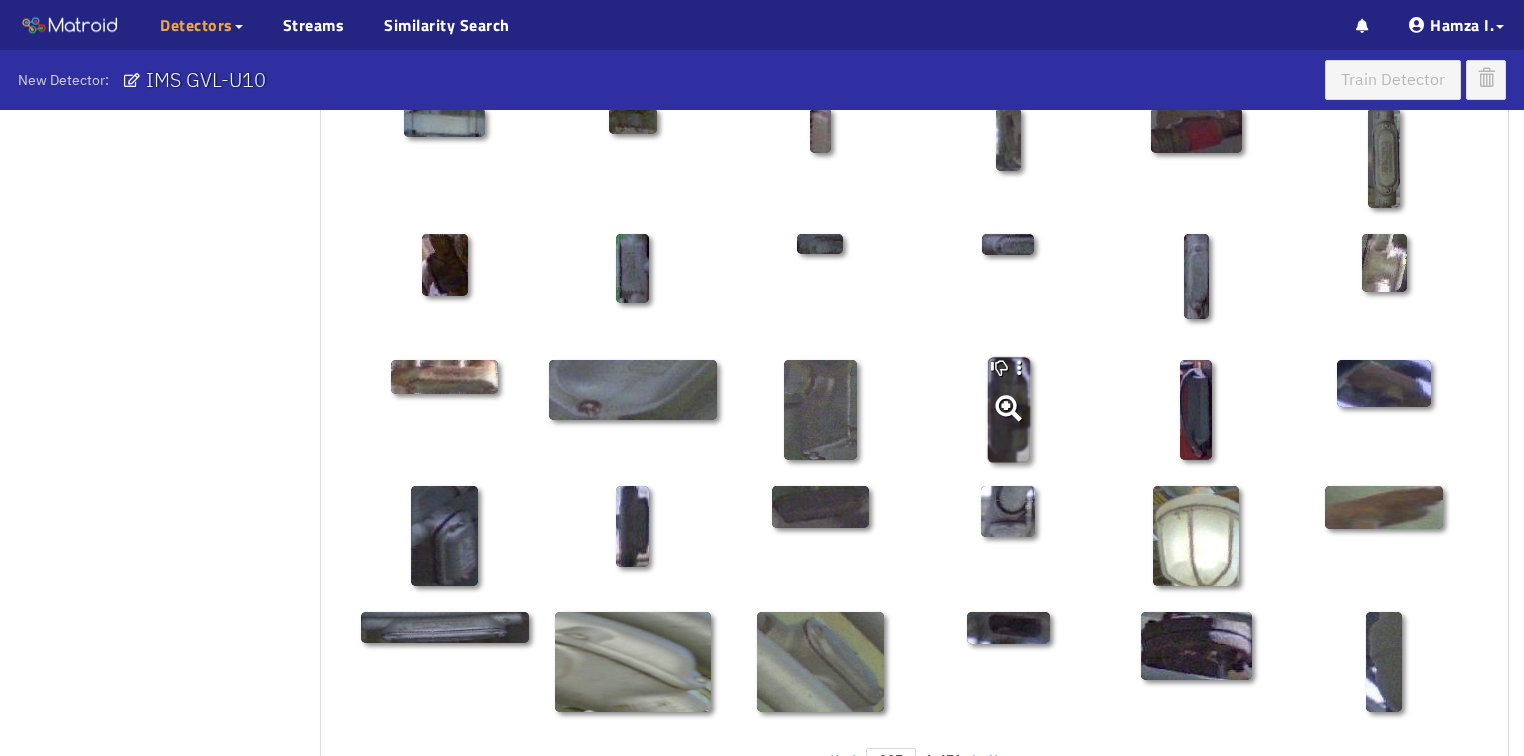 scroll, scrollTop: 880, scrollLeft: 0, axis: vertical 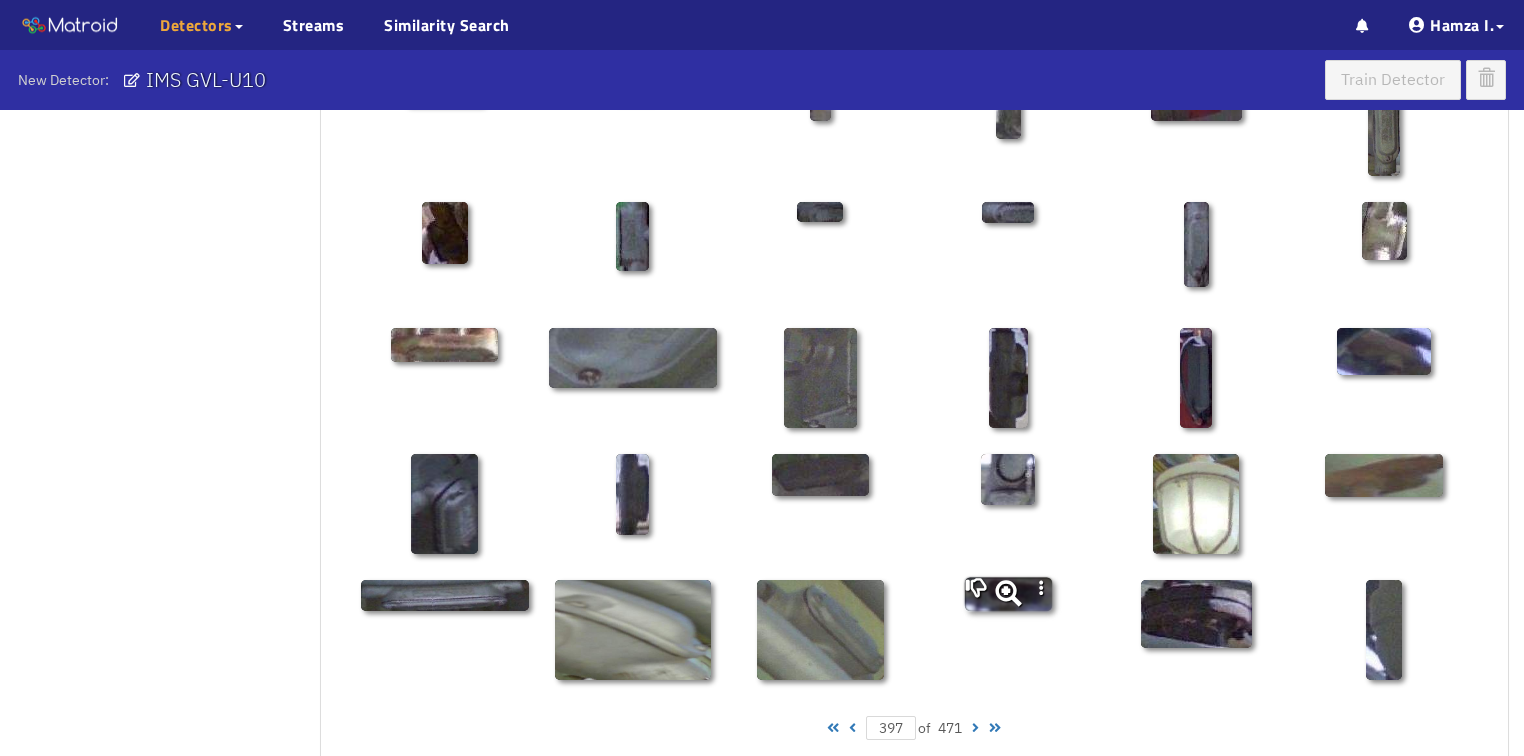 click at bounding box center (979, 591) 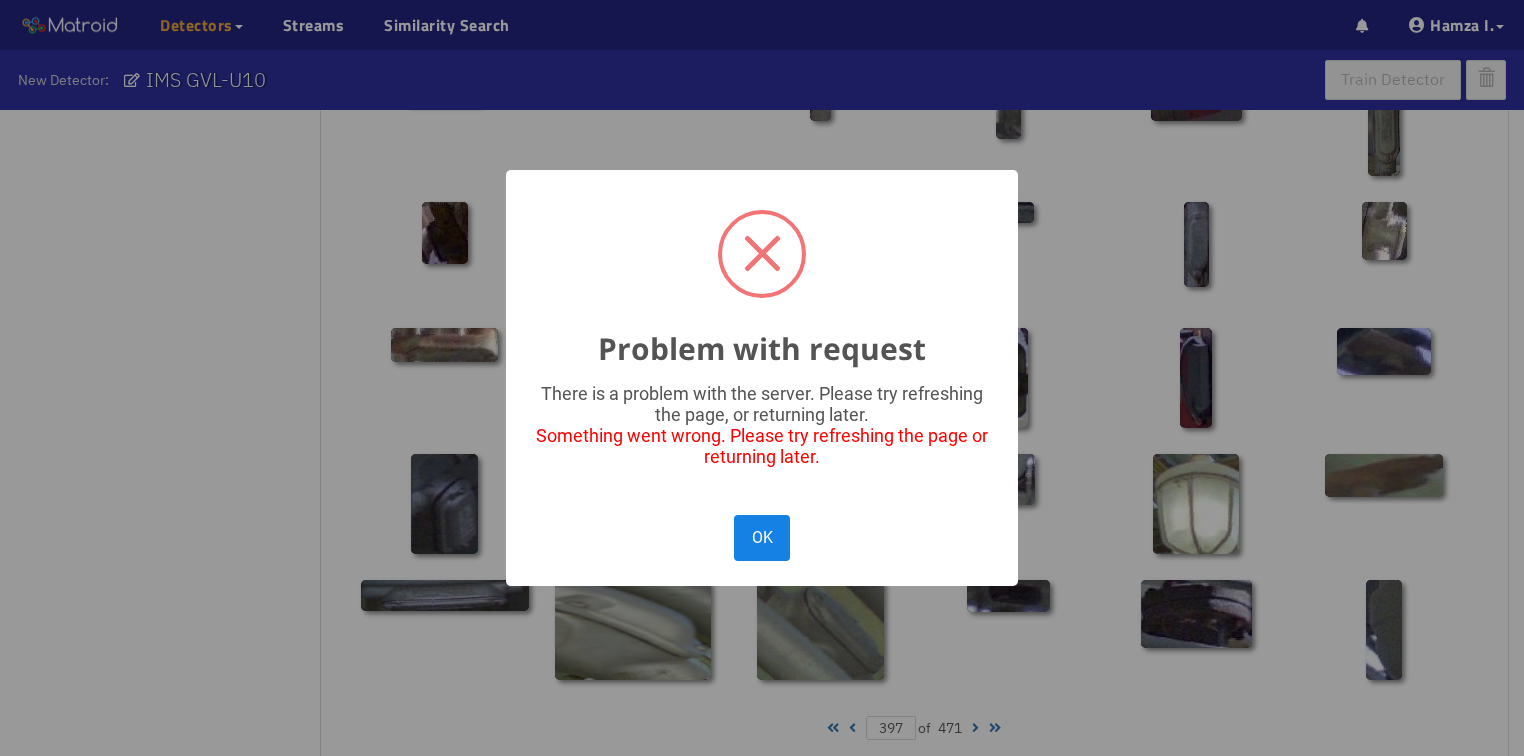 click on "OK" at bounding box center [762, 537] 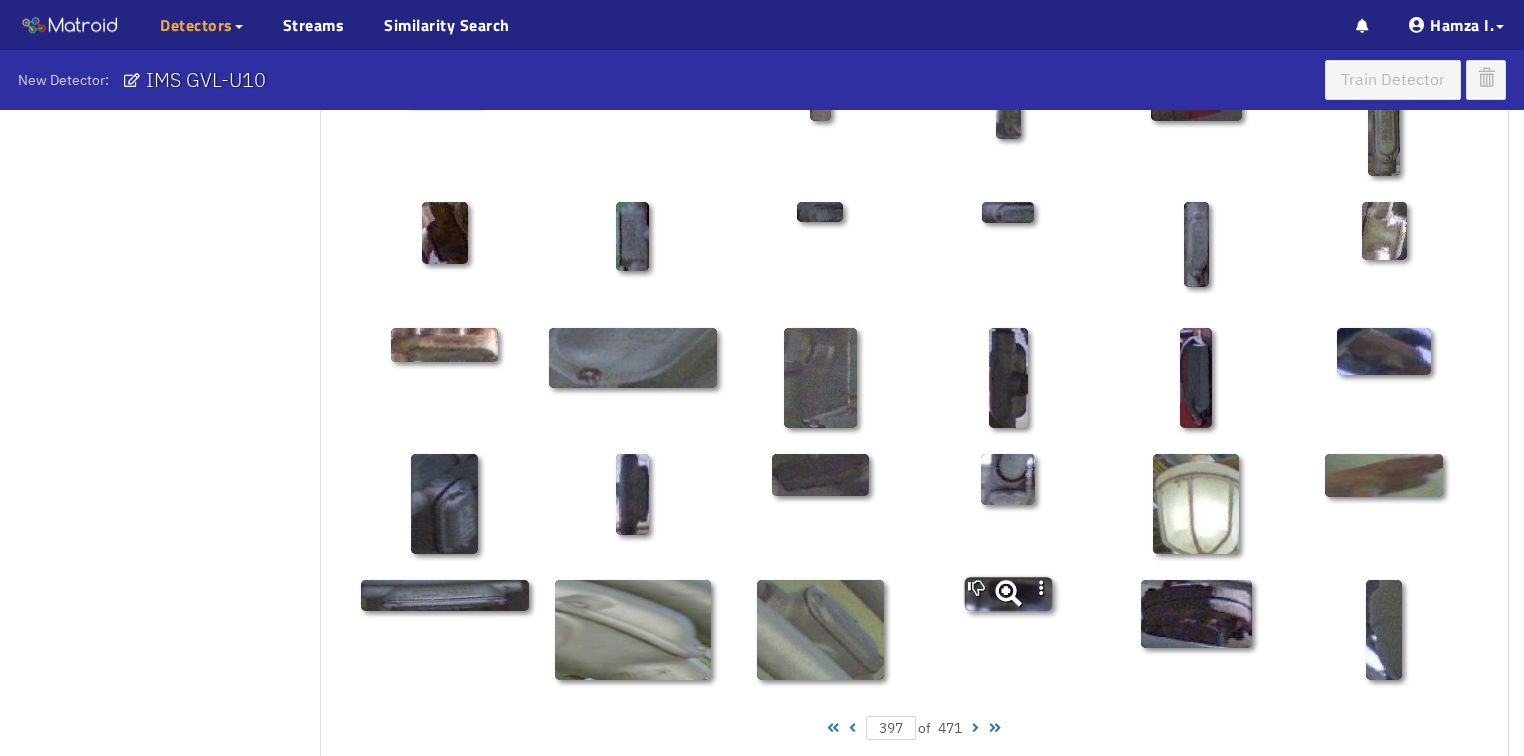 click 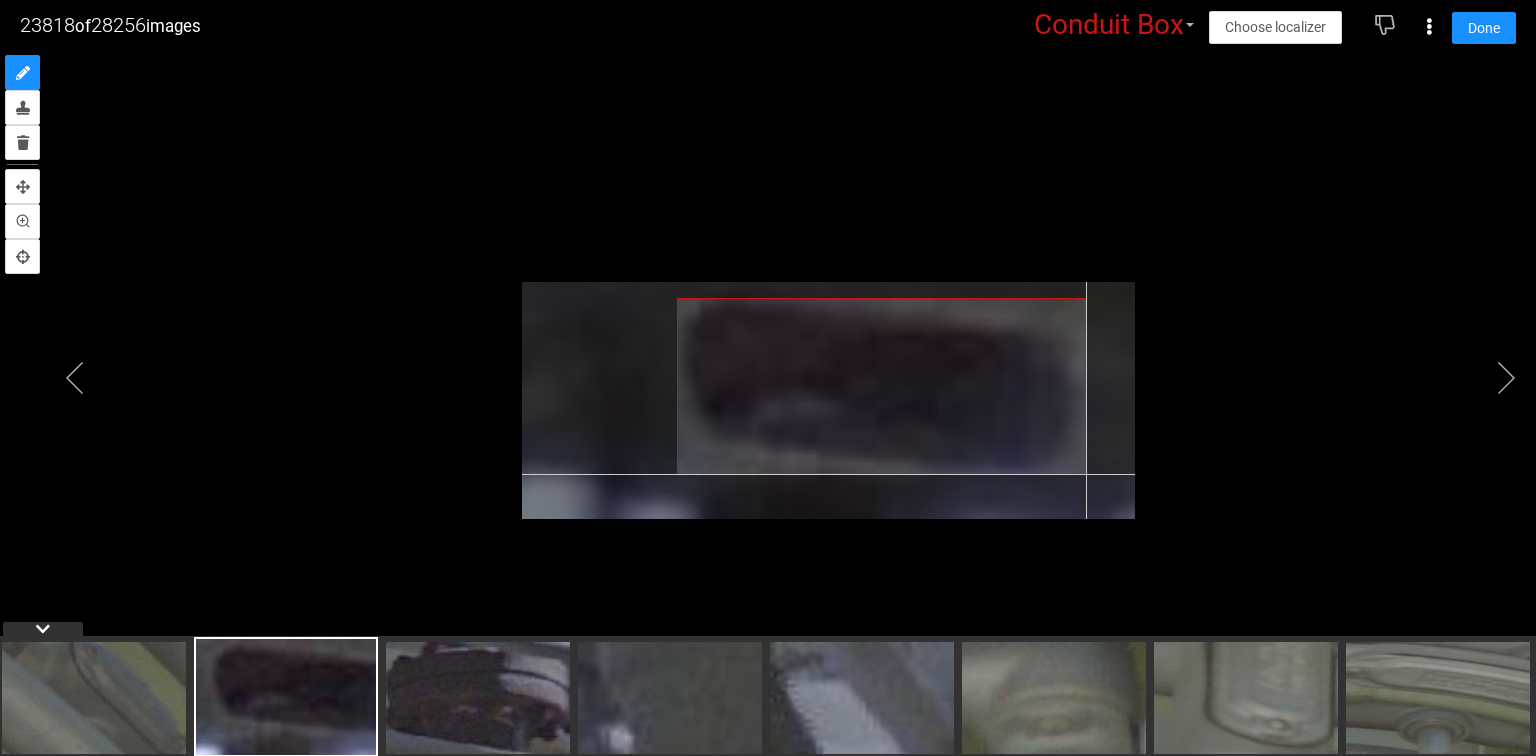 click at bounding box center (829, 400) 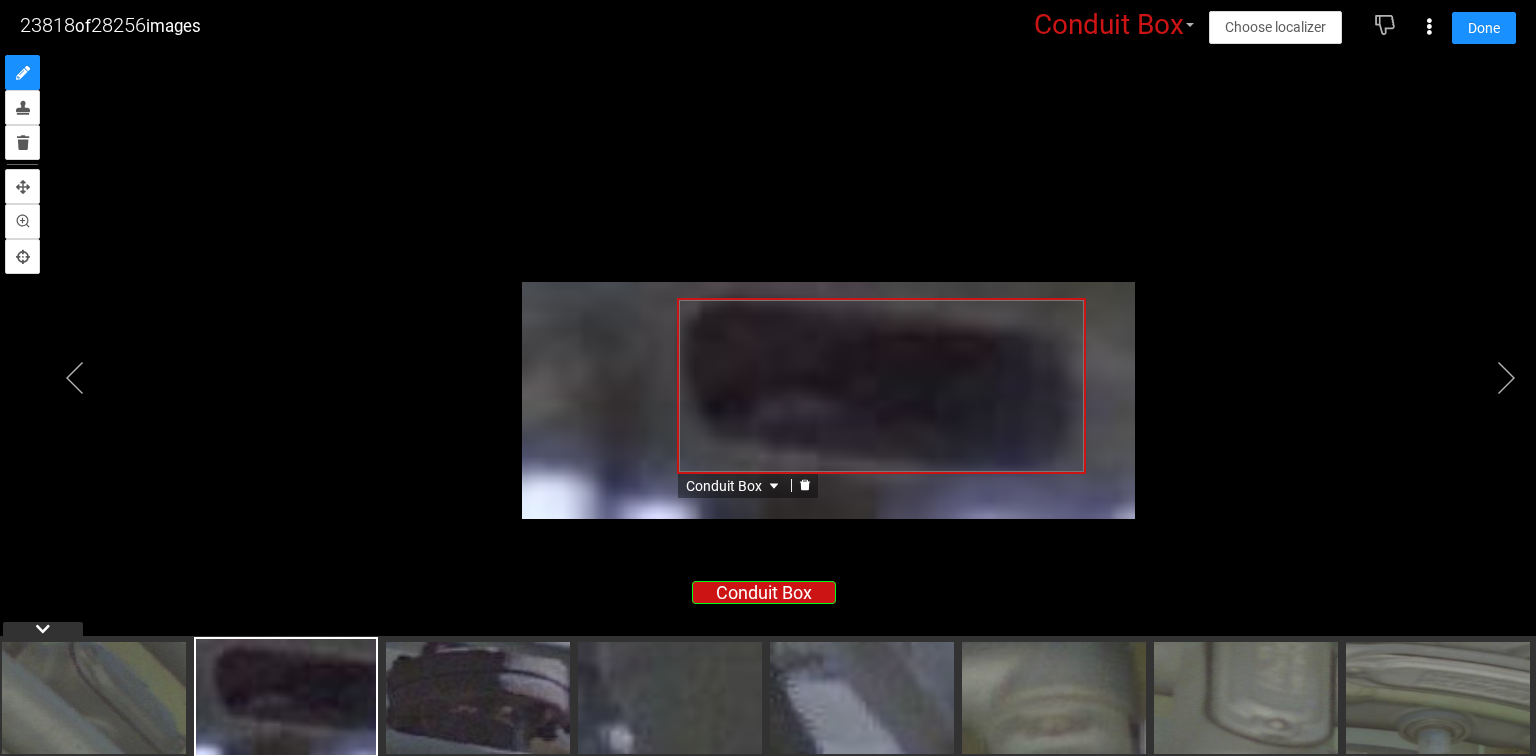 click on "Conduit Box" at bounding box center [734, 486] 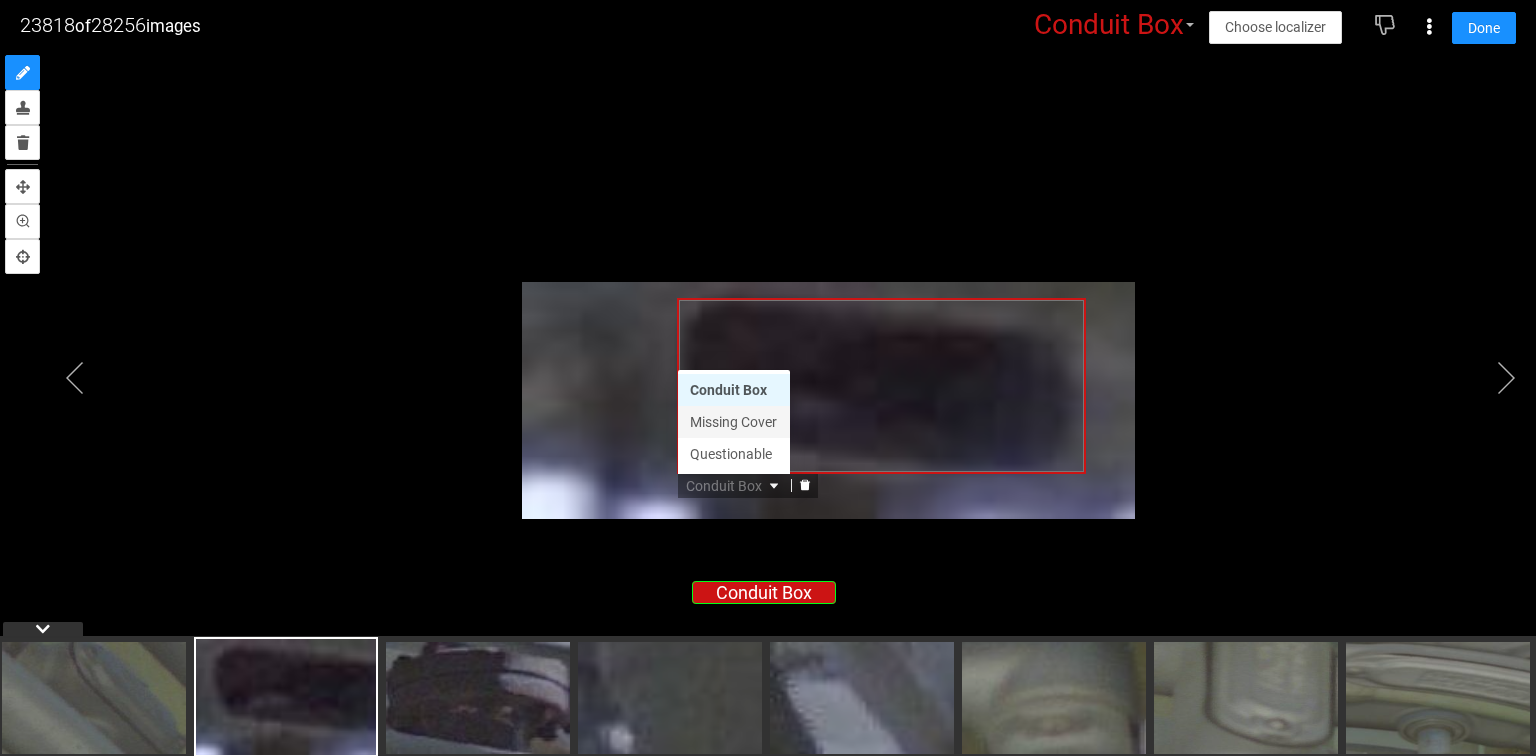 click on "Missing Cover" at bounding box center [734, 422] 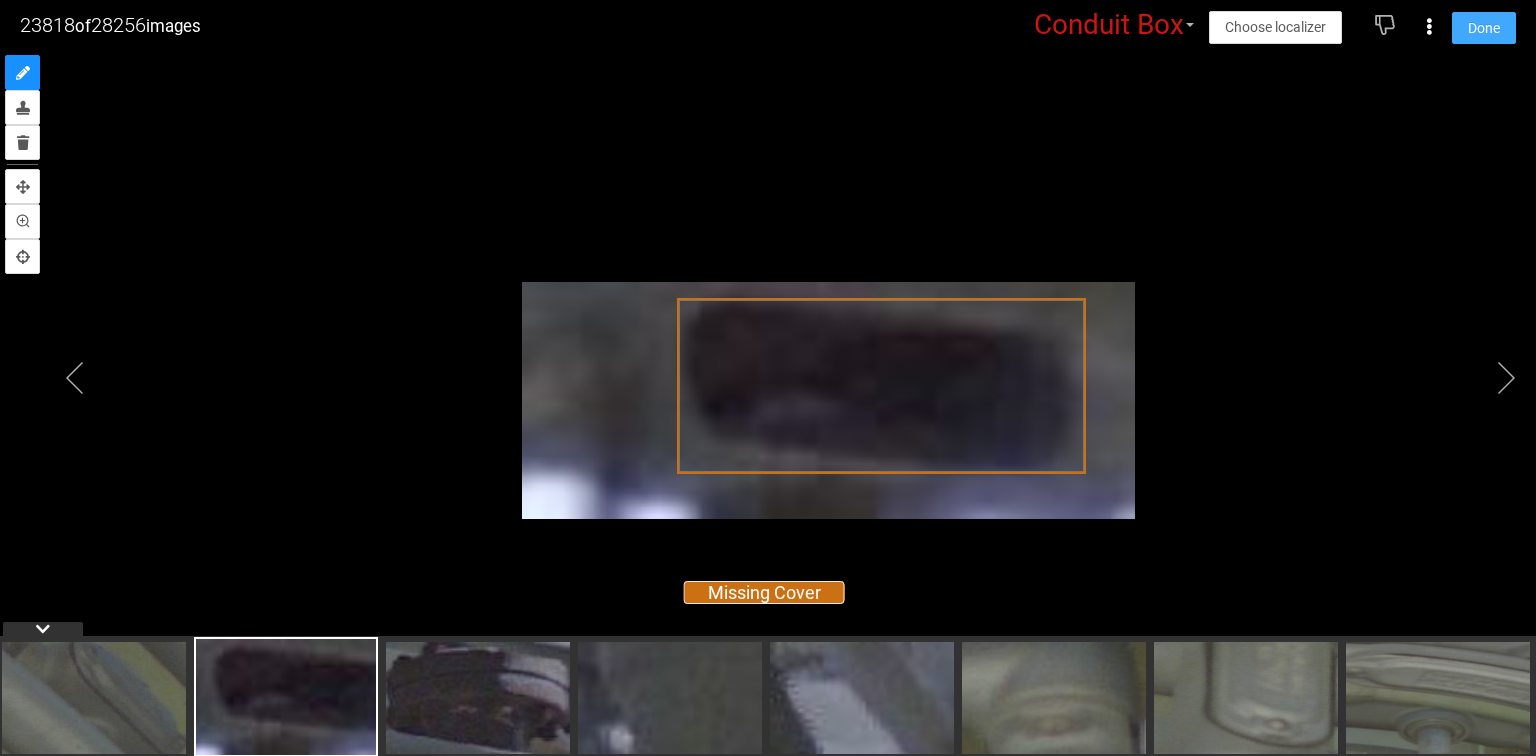 click on "Done" at bounding box center (1484, 28) 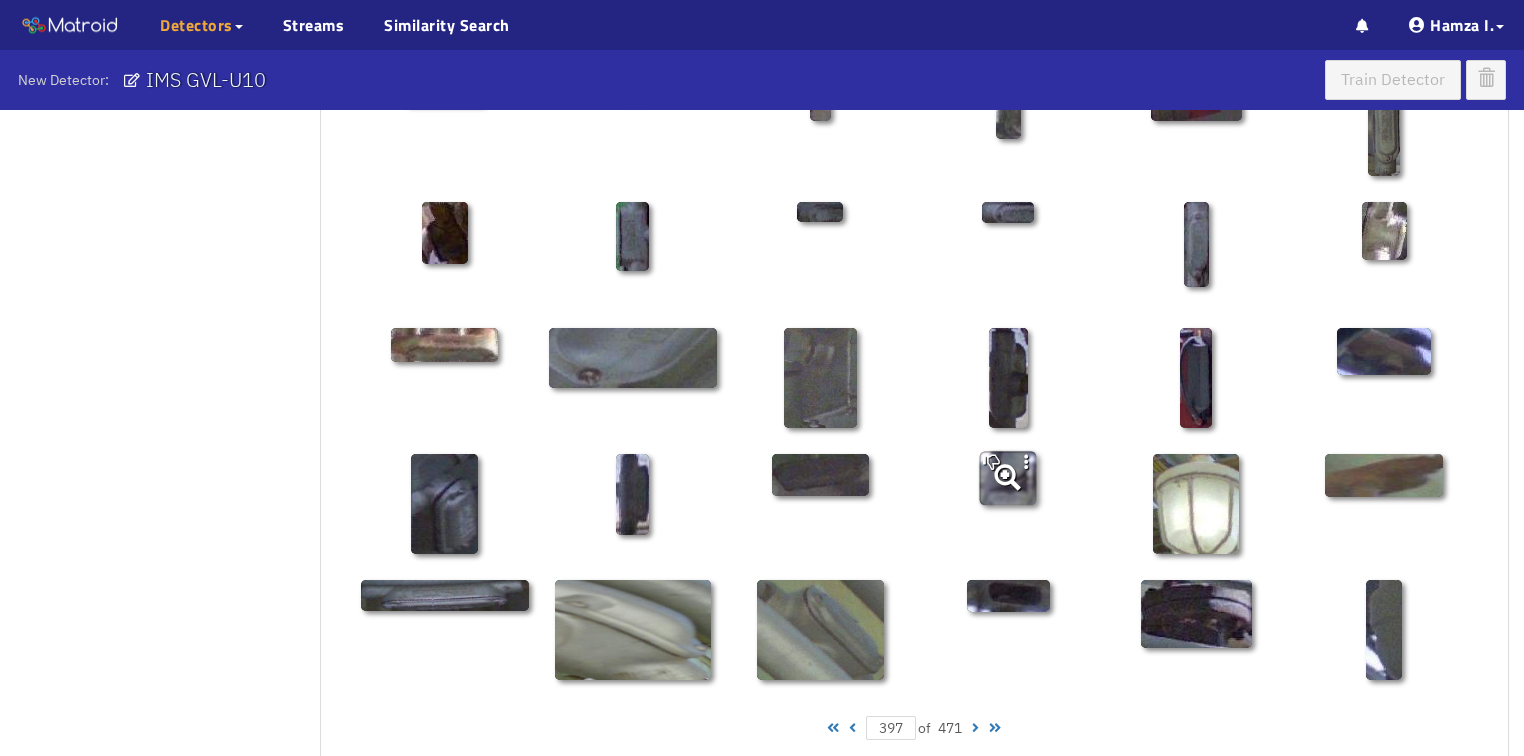 scroll, scrollTop: 960, scrollLeft: 0, axis: vertical 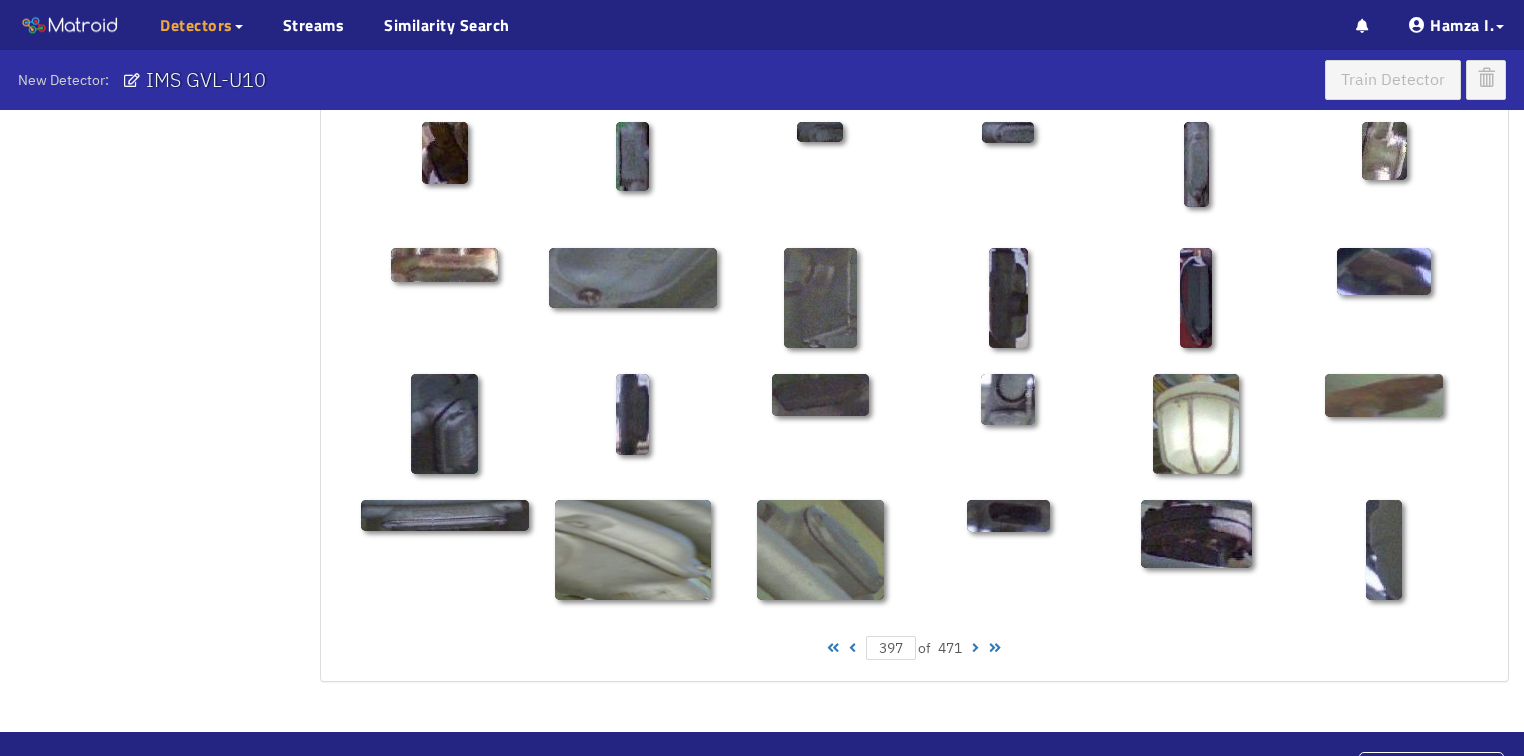 click at bounding box center [975, 648] 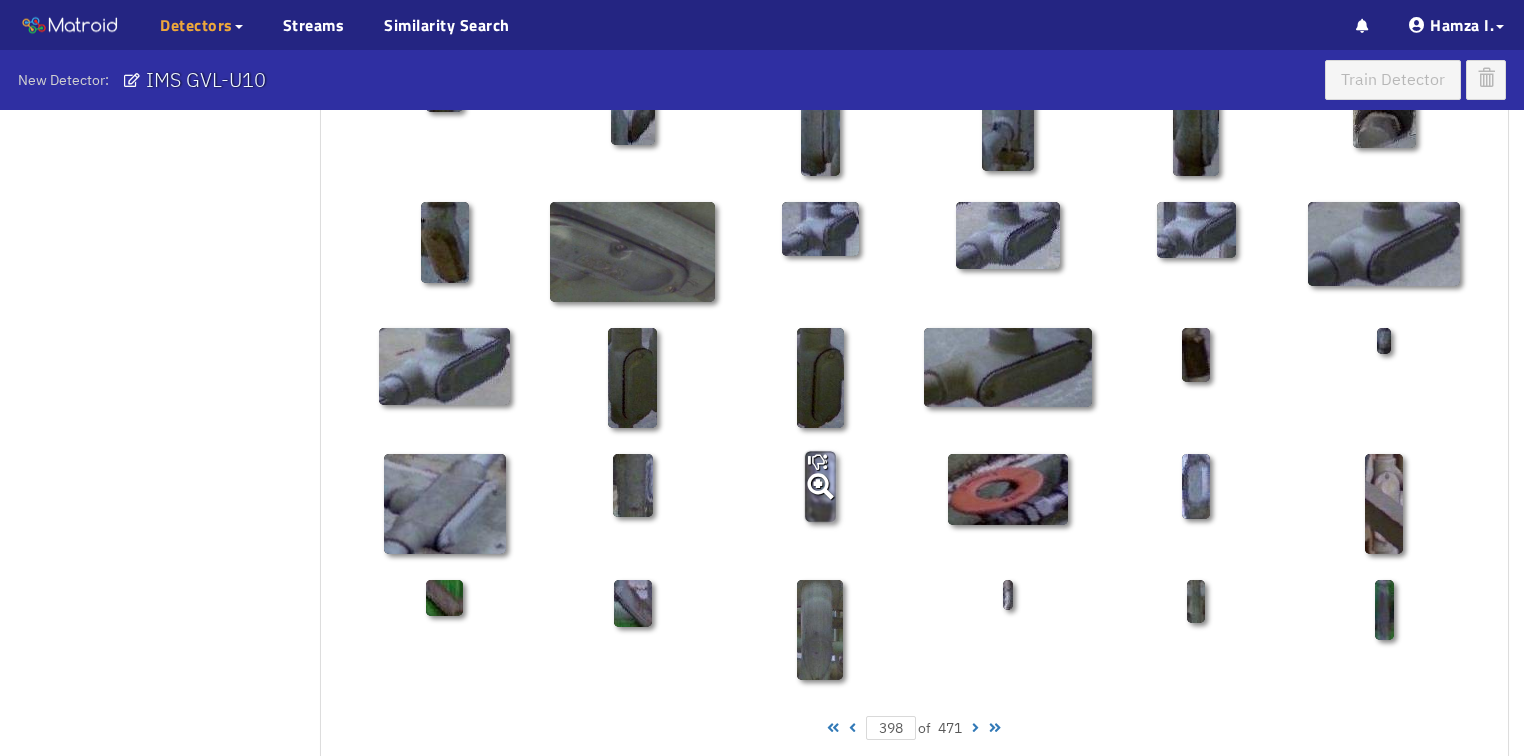 scroll, scrollTop: 1010, scrollLeft: 0, axis: vertical 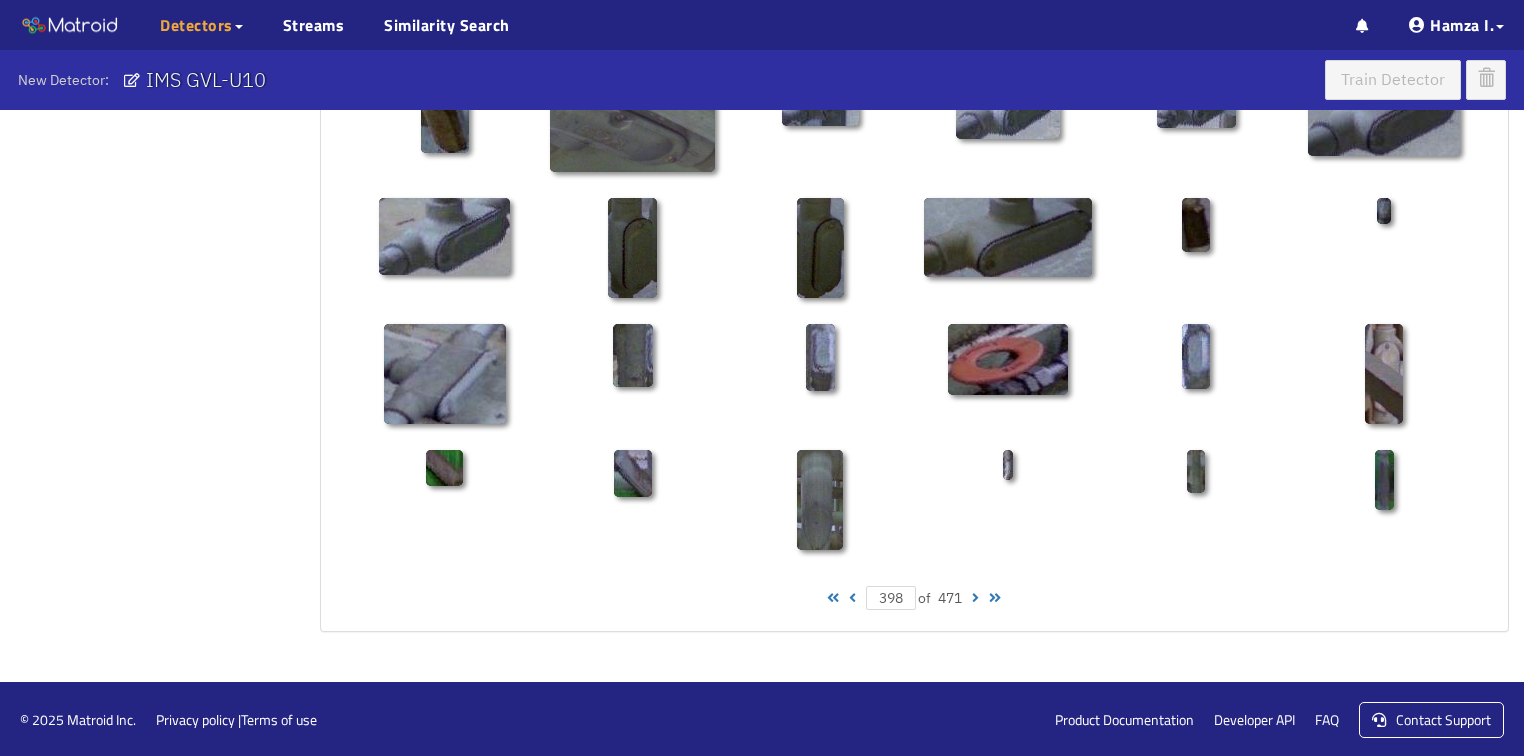 click at bounding box center (975, 598) 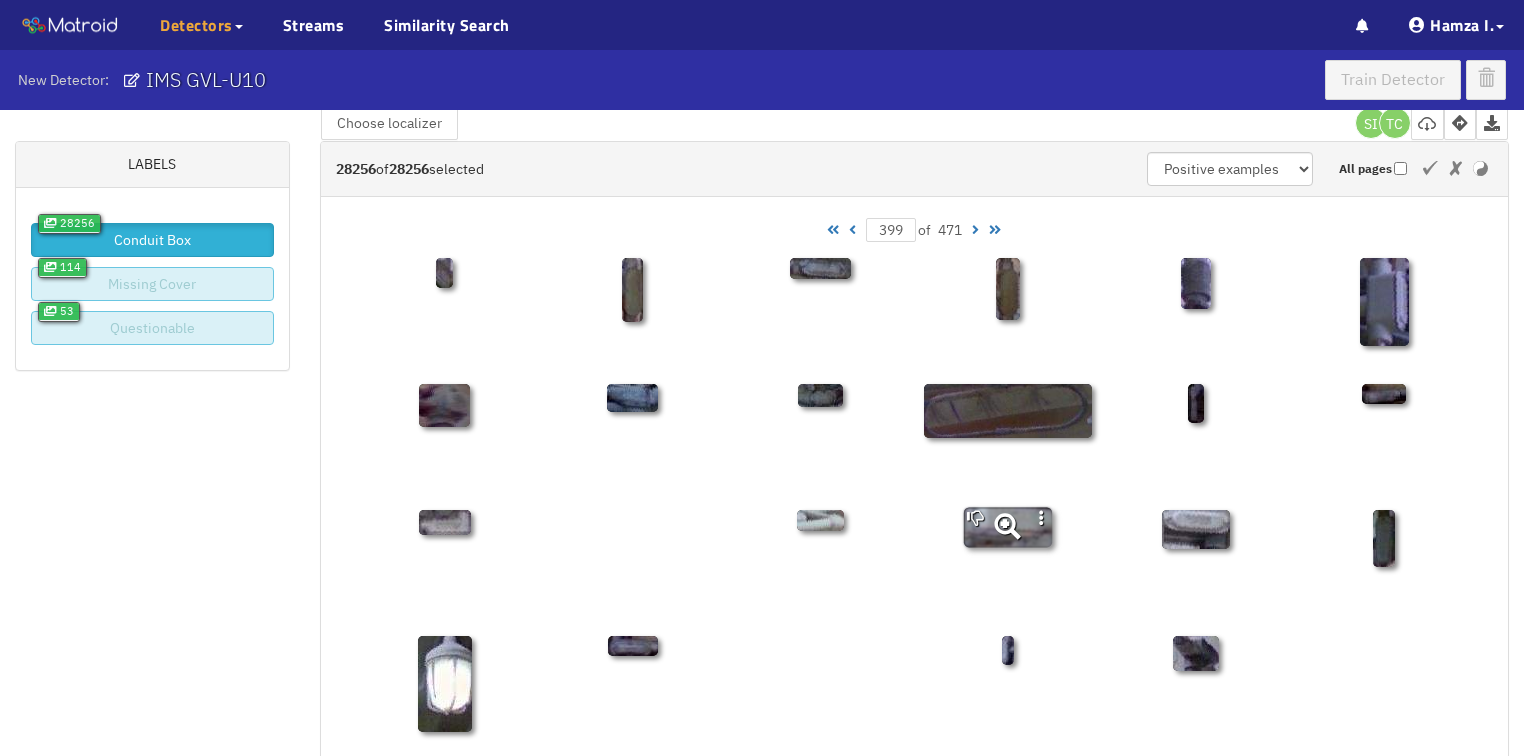 scroll, scrollTop: 50, scrollLeft: 0, axis: vertical 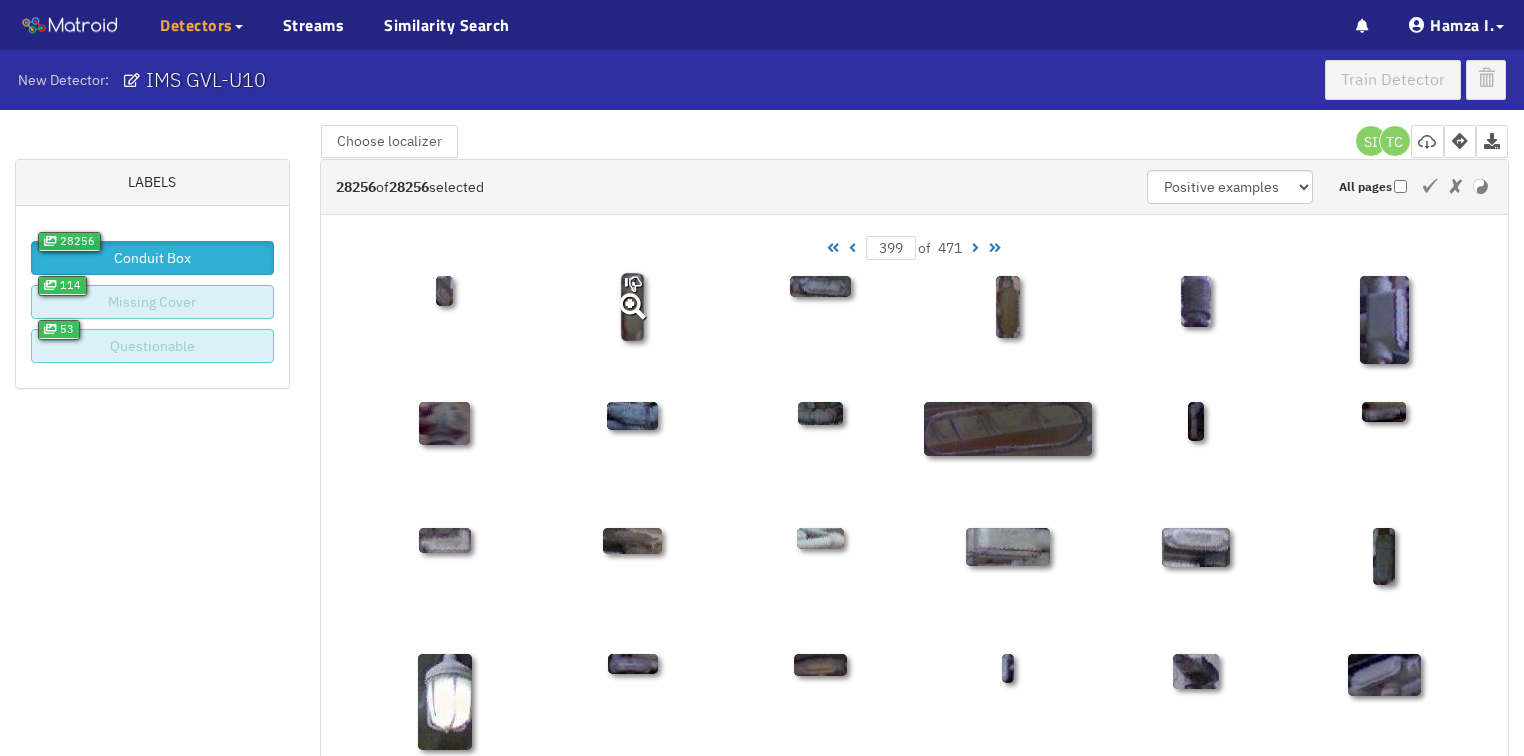 click 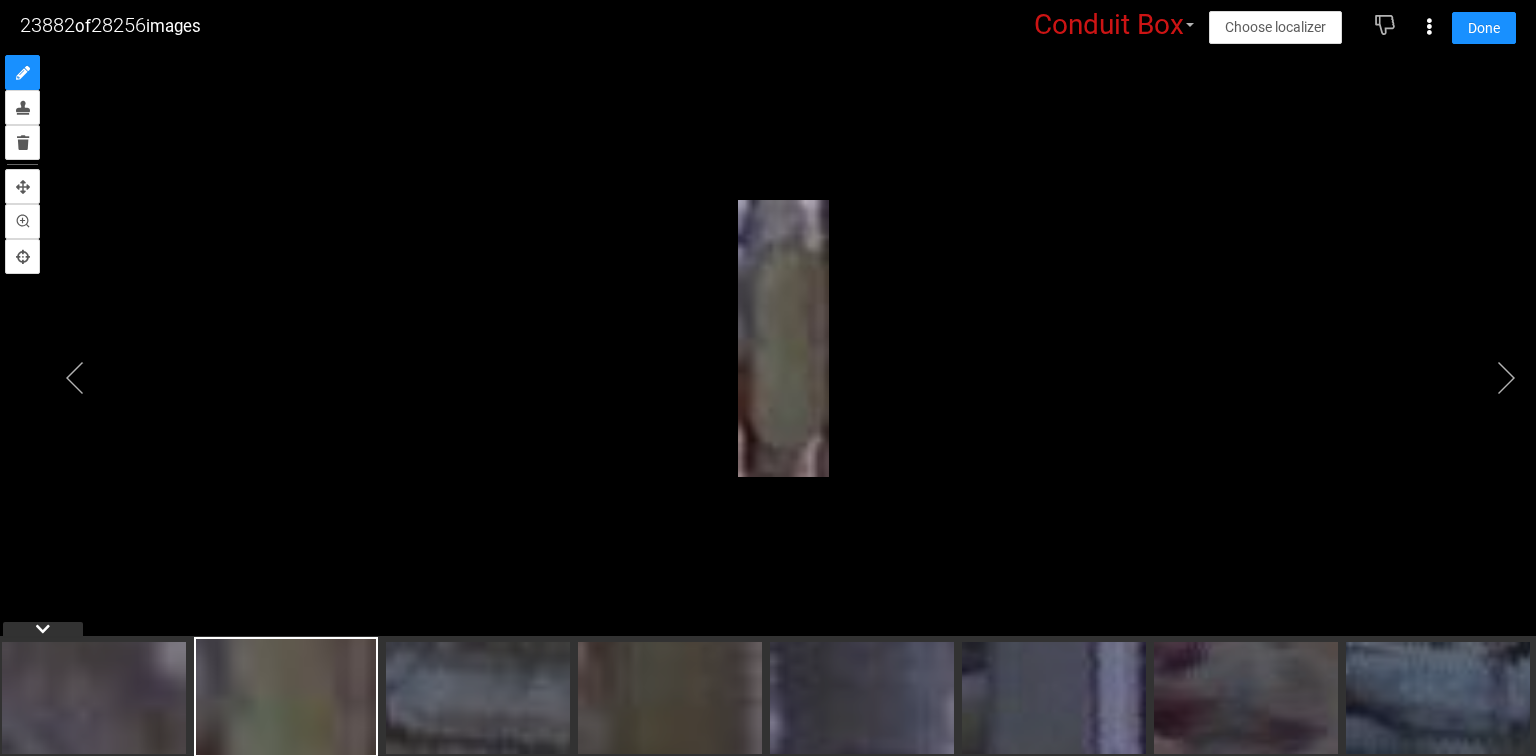 click on "Done" at bounding box center [1484, 27] 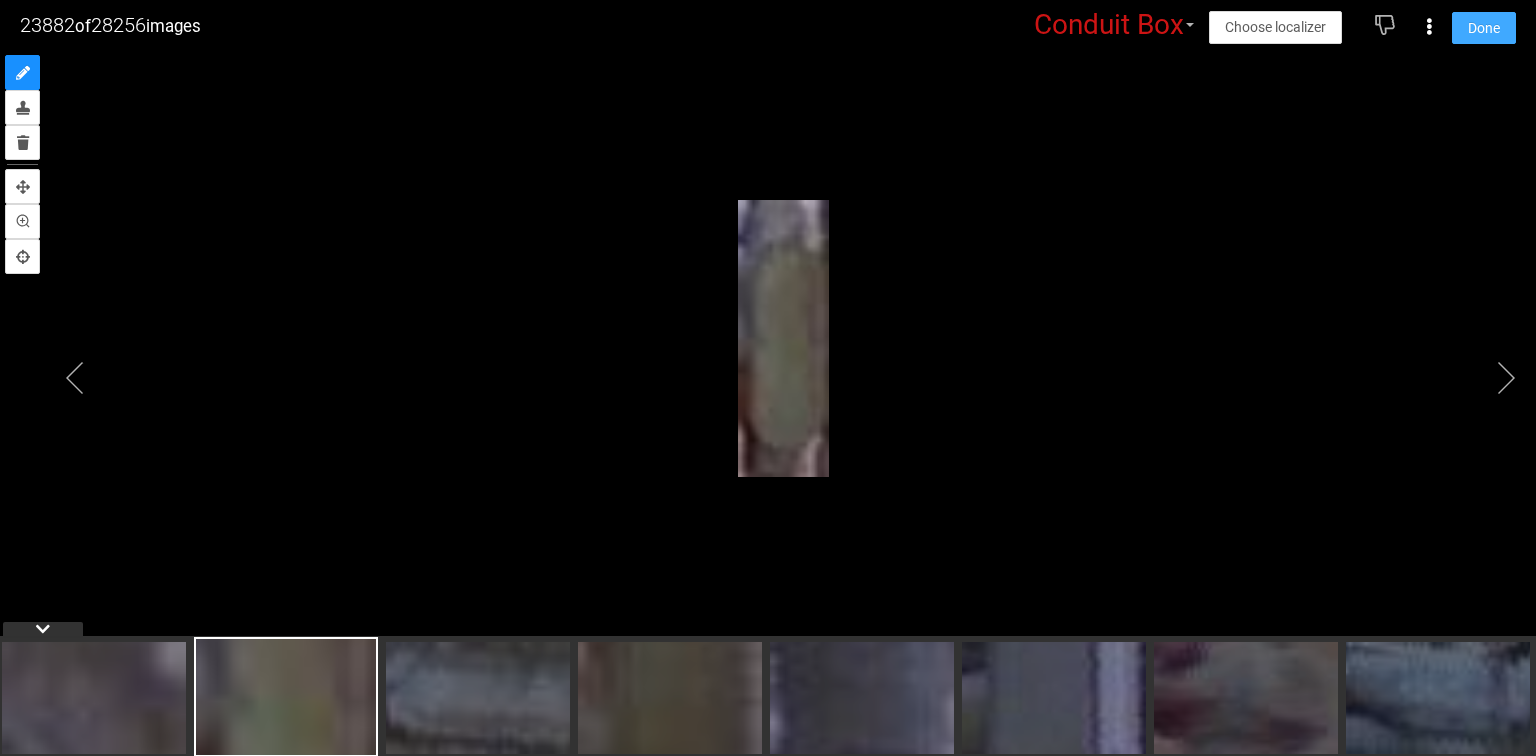 click on "Done" at bounding box center (1484, 28) 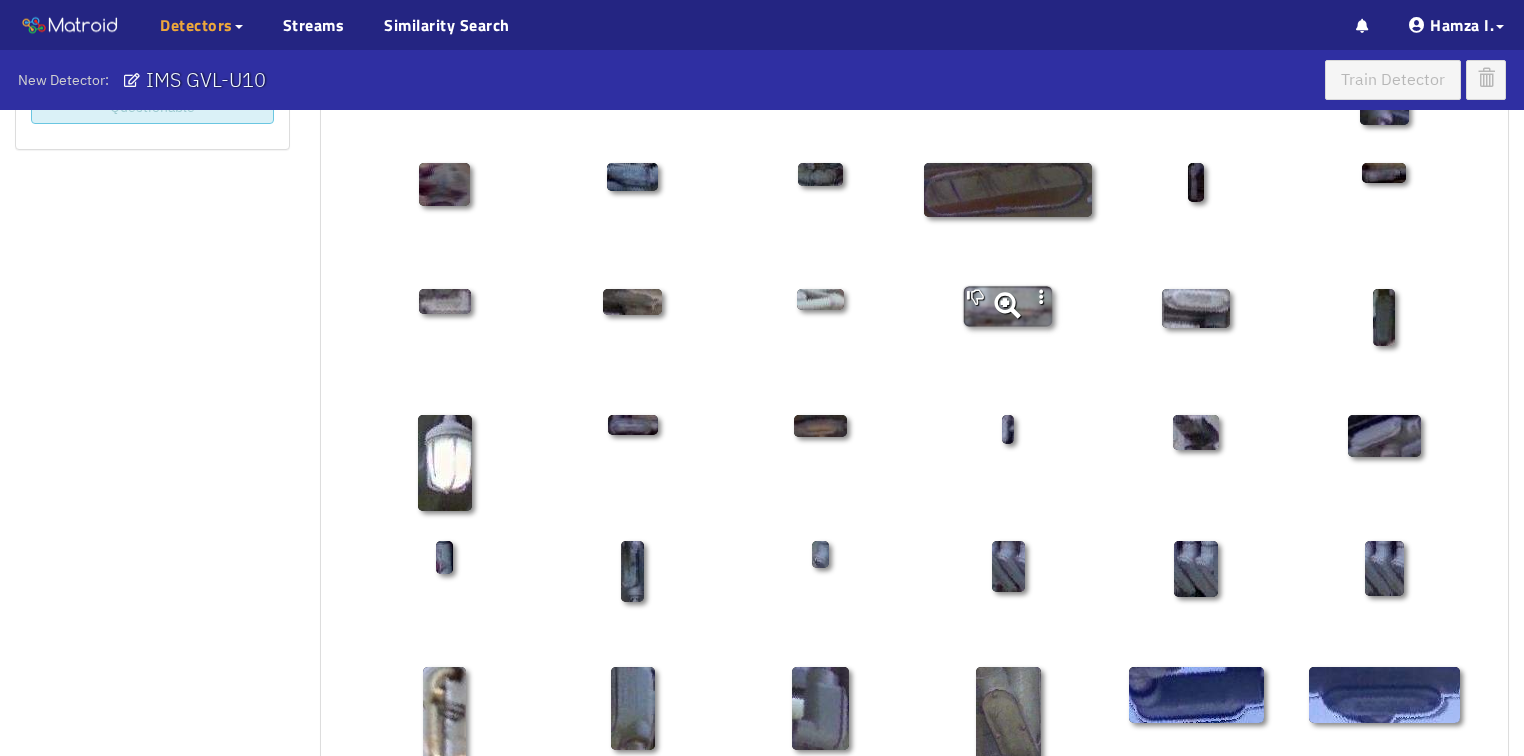 scroll, scrollTop: 290, scrollLeft: 0, axis: vertical 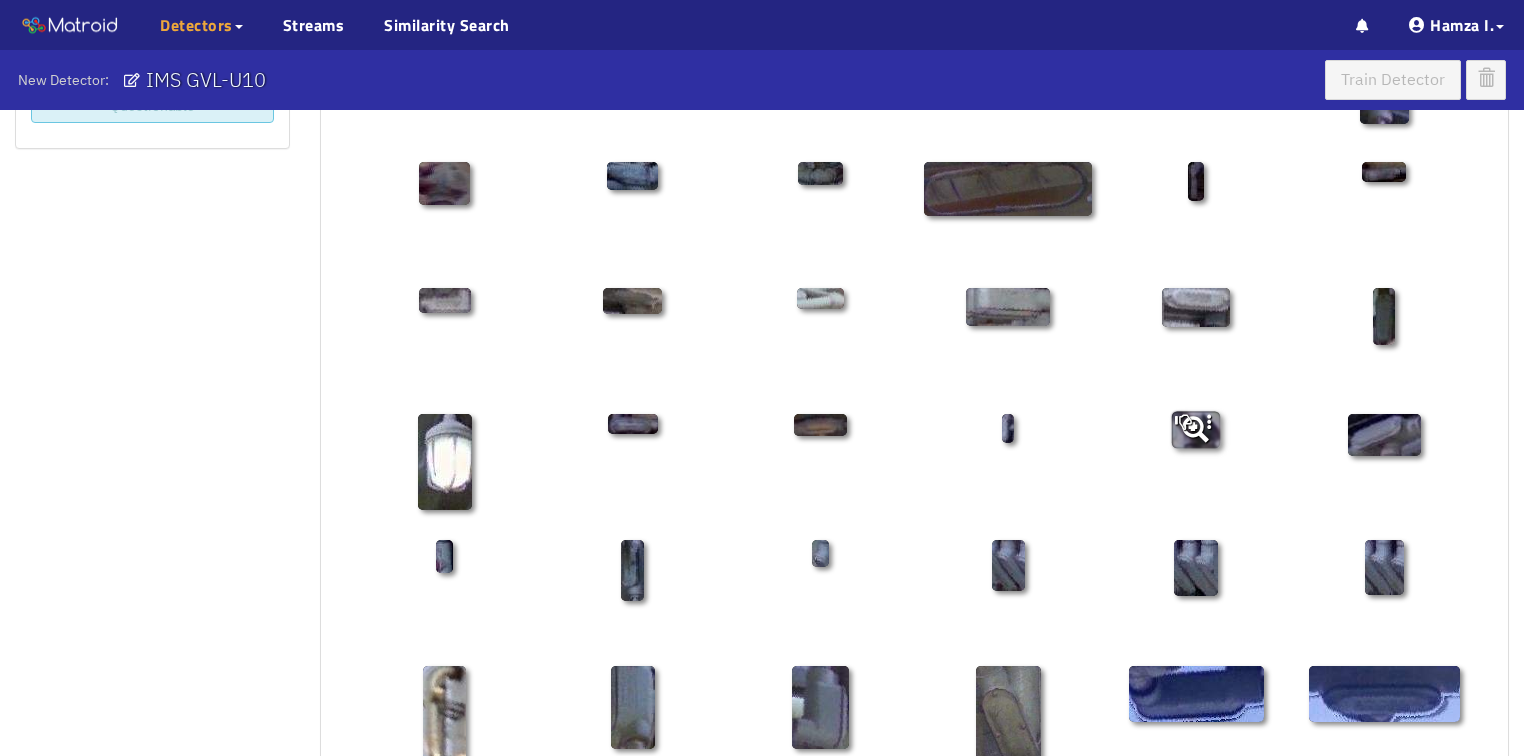 click at bounding box center [1195, 429] 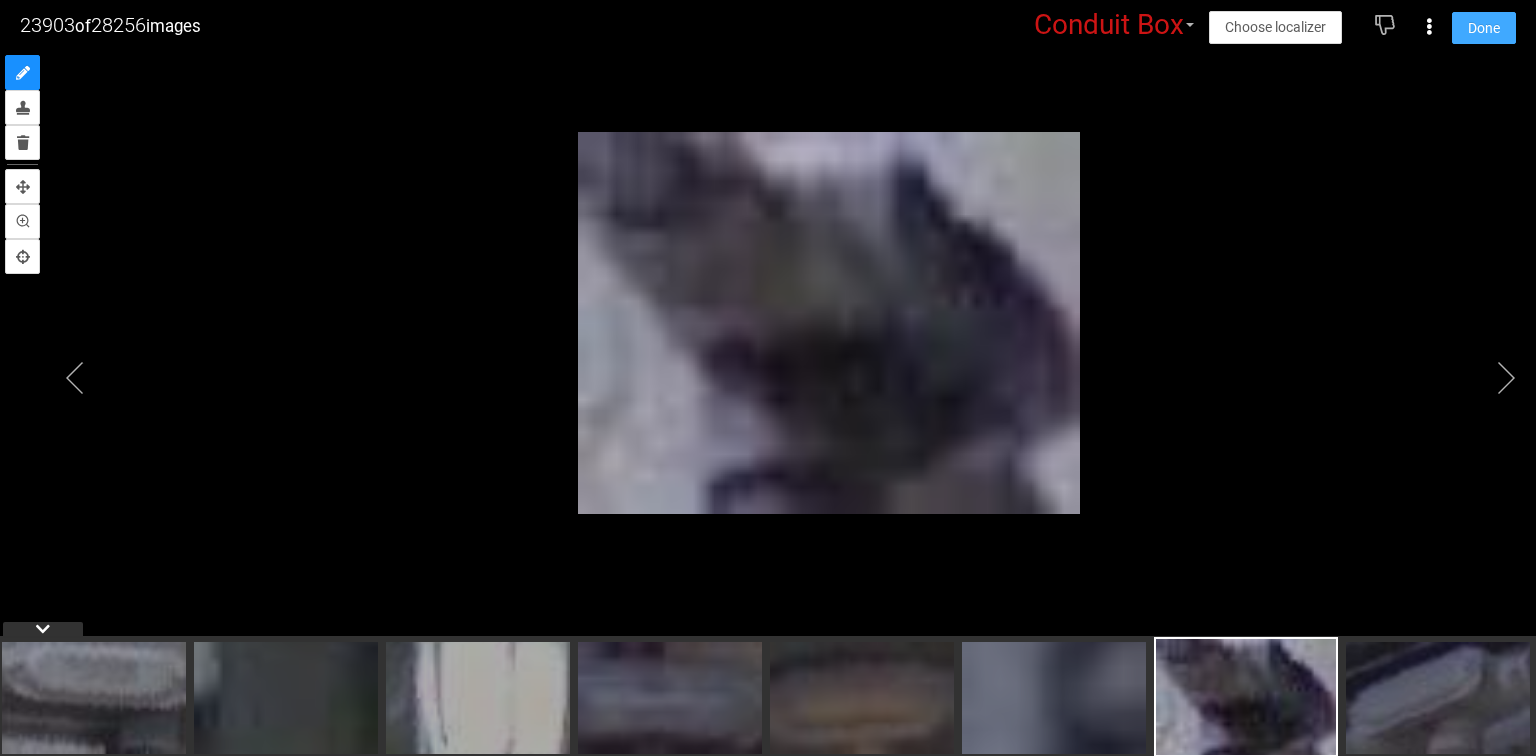 click on "Done" at bounding box center [1484, 28] 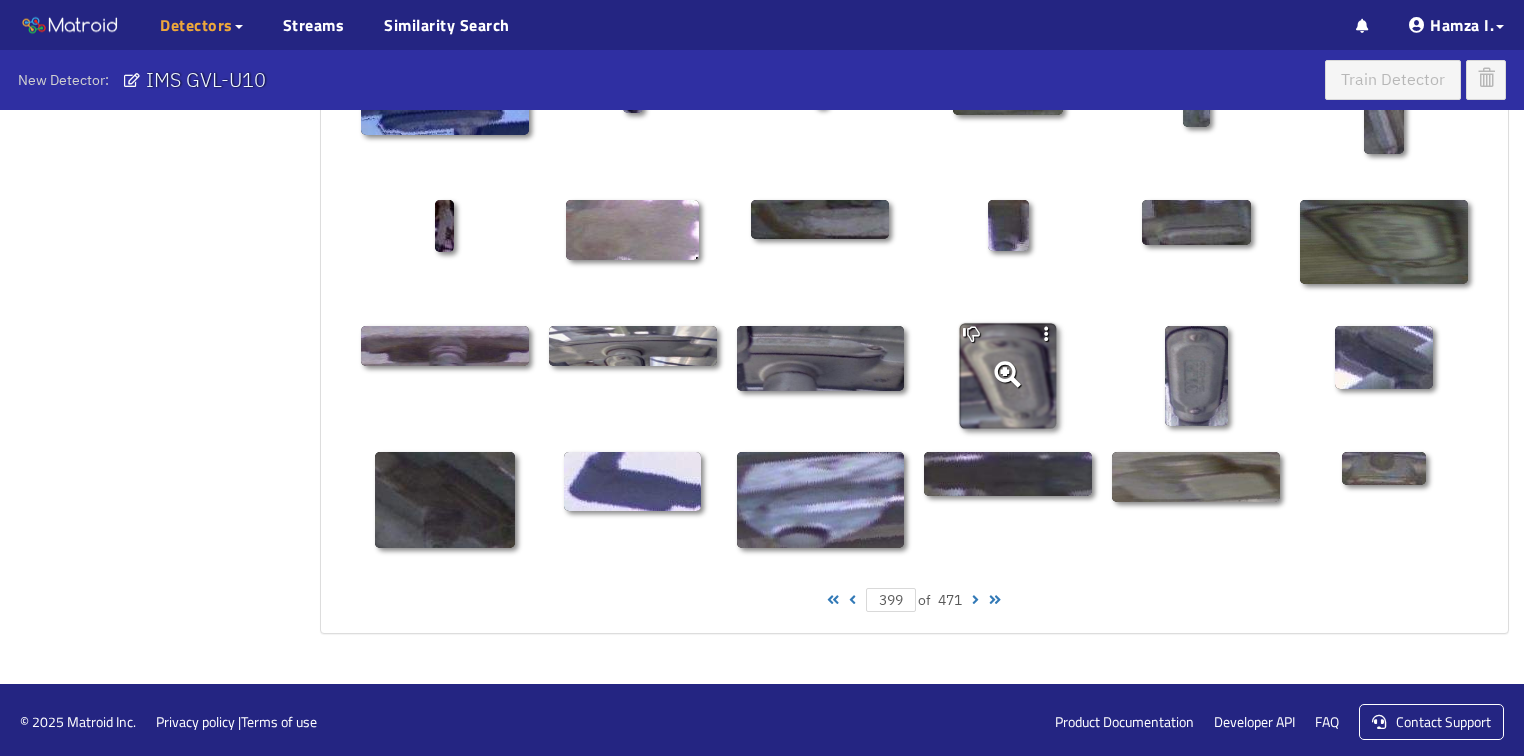 scroll, scrollTop: 1010, scrollLeft: 0, axis: vertical 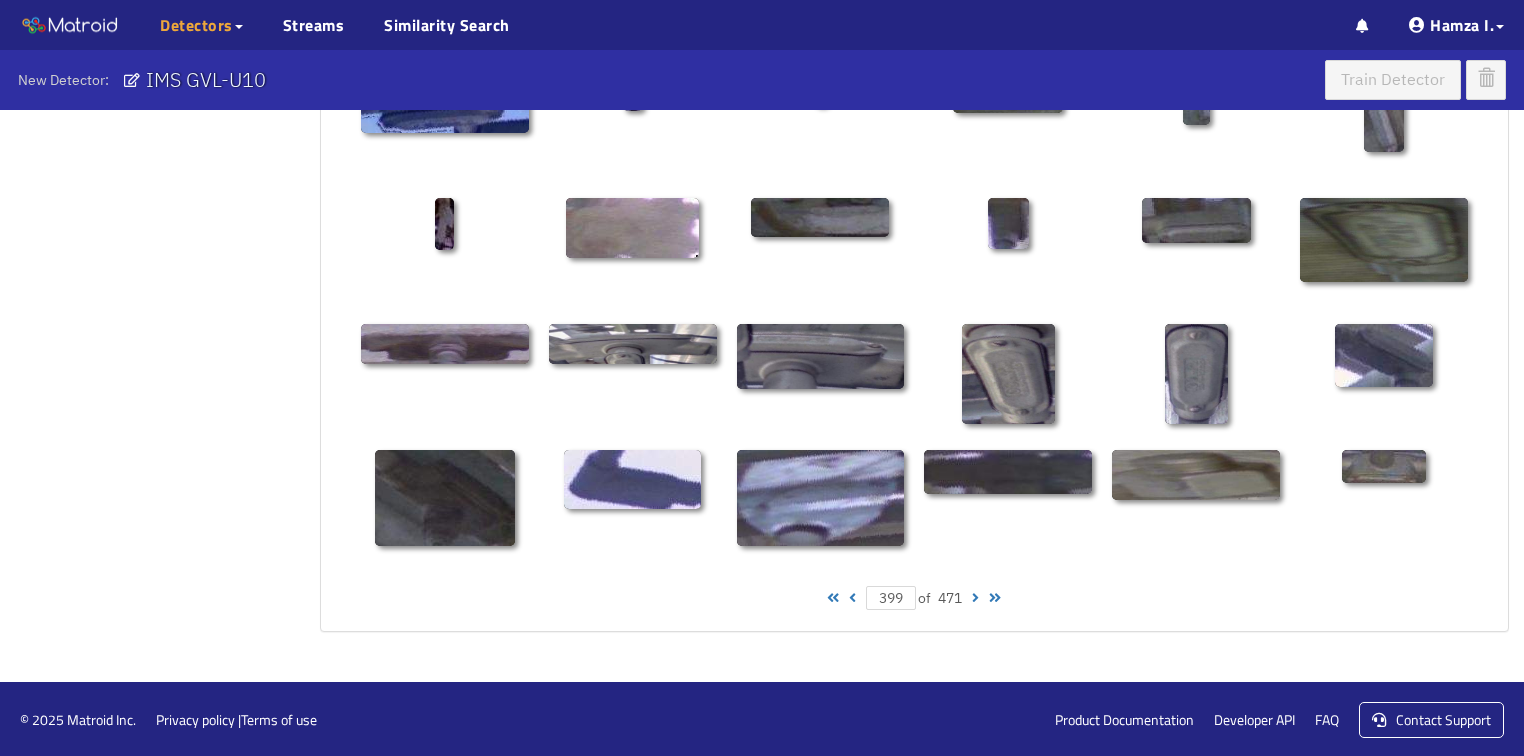 click at bounding box center [975, 598] 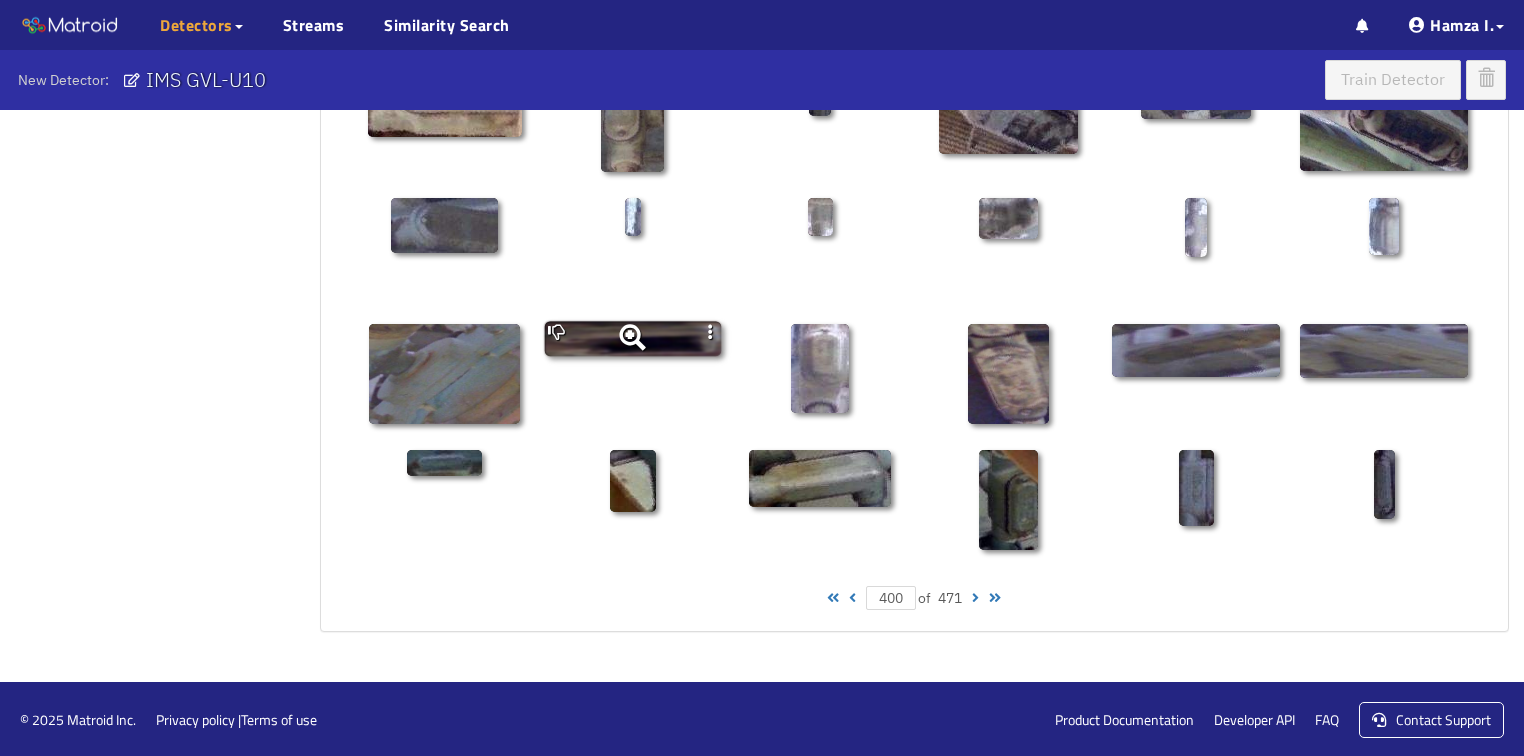 click 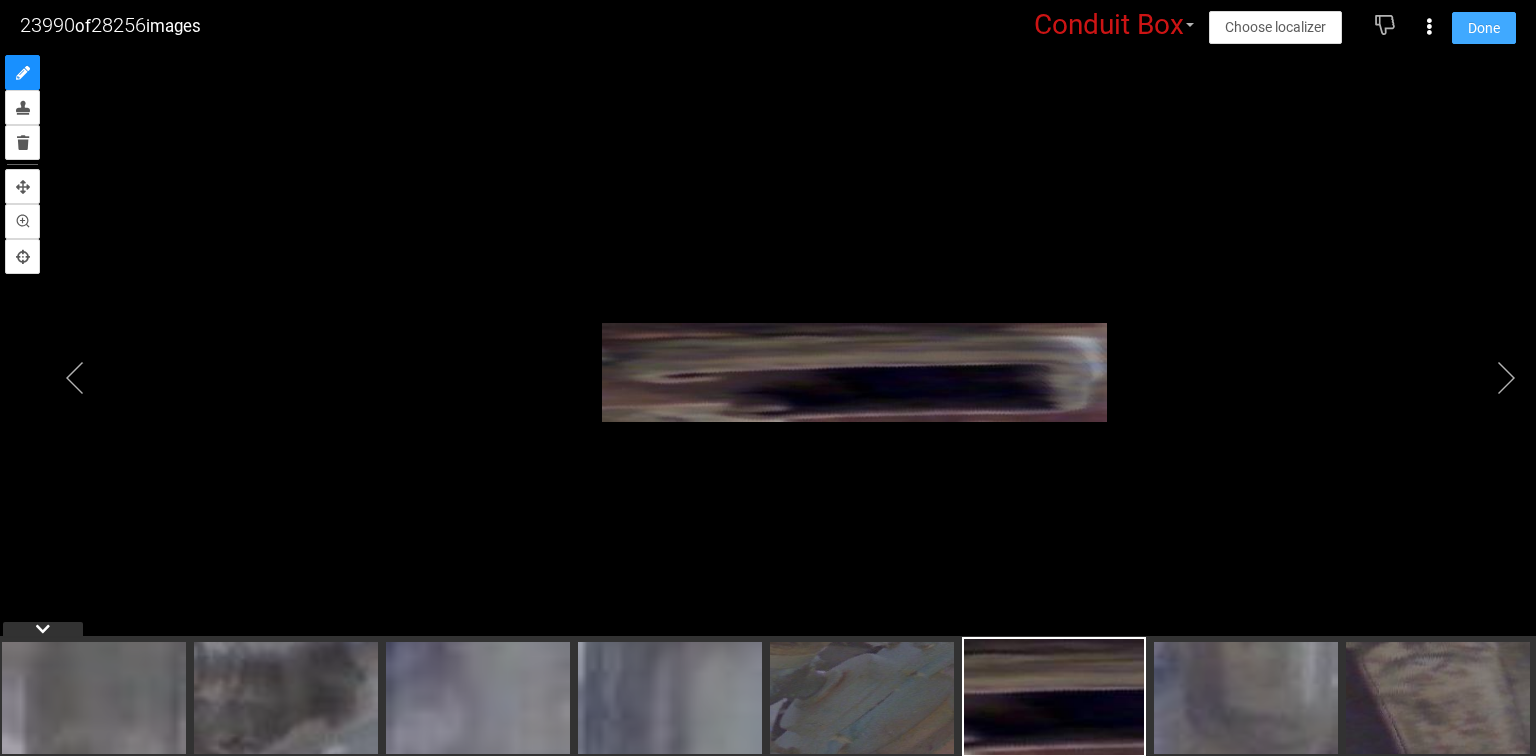 click on "Done" at bounding box center (1484, 28) 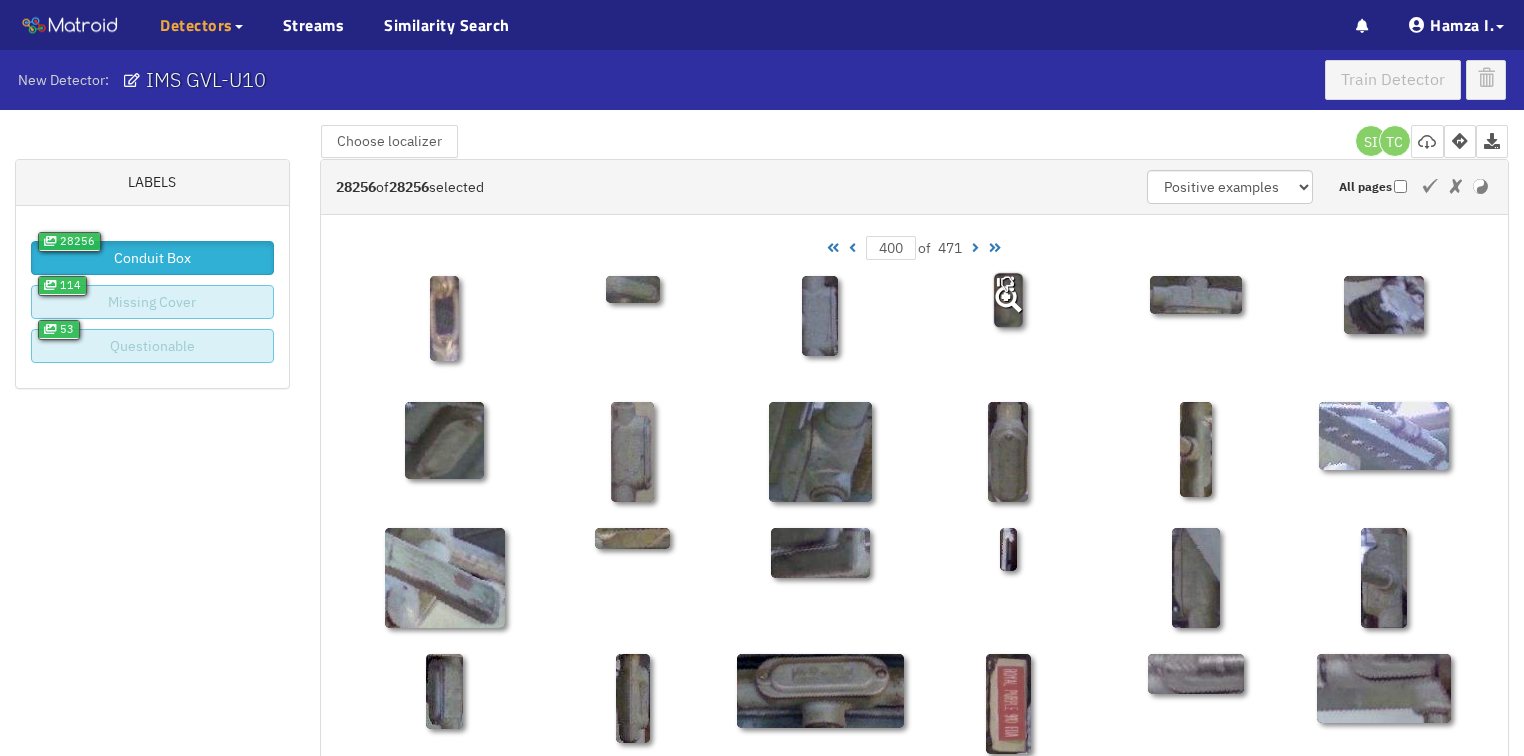 scroll, scrollTop: 0, scrollLeft: 0, axis: both 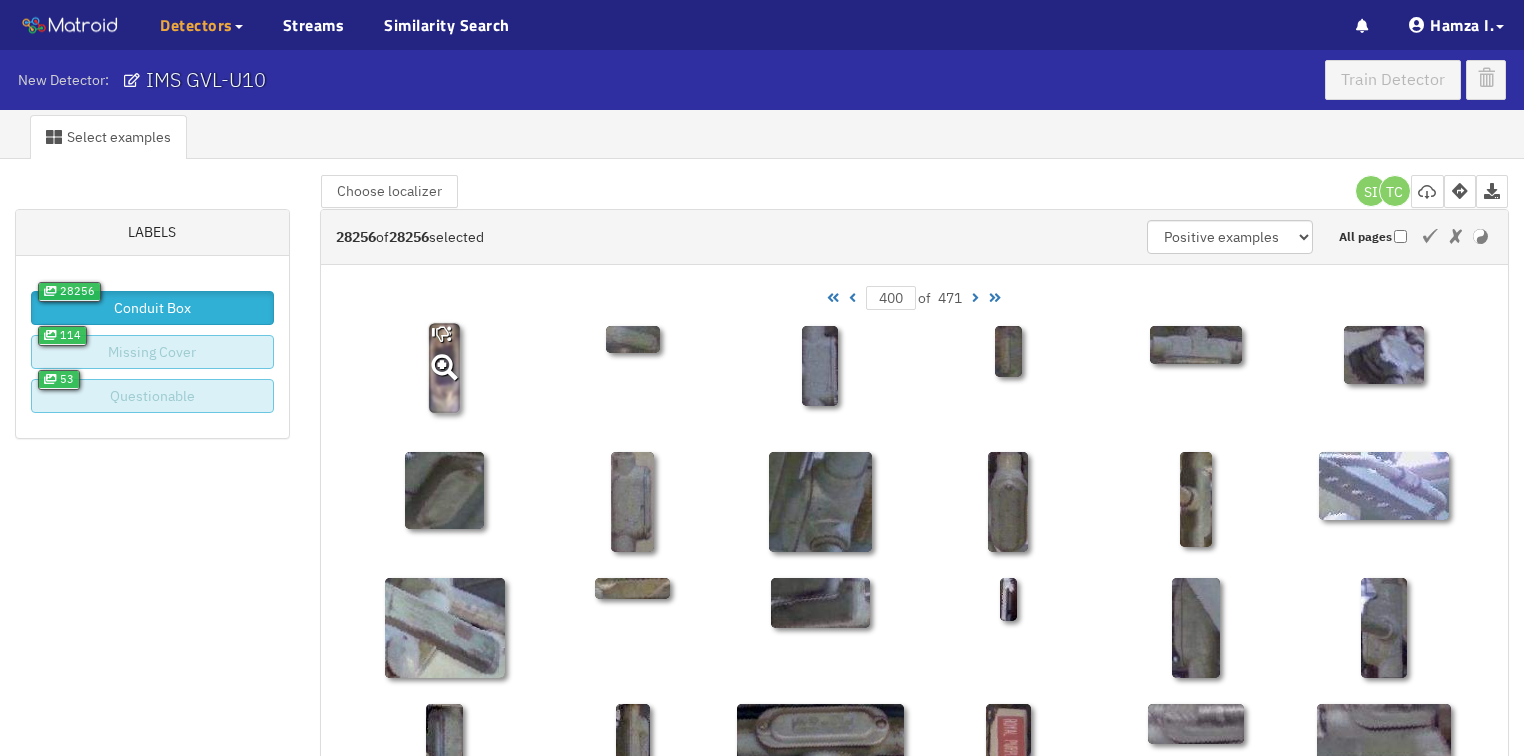 click 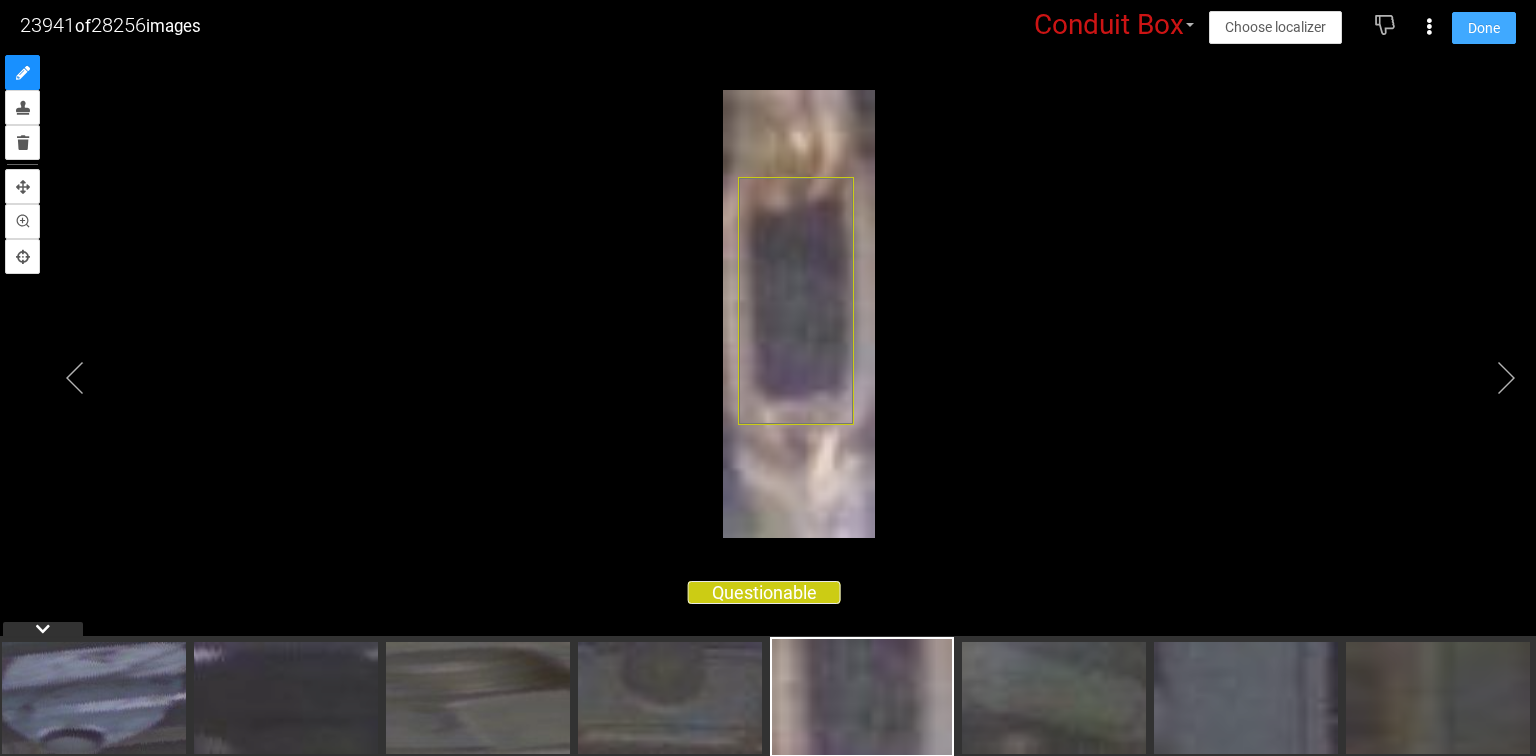 click on "Done" at bounding box center (1484, 28) 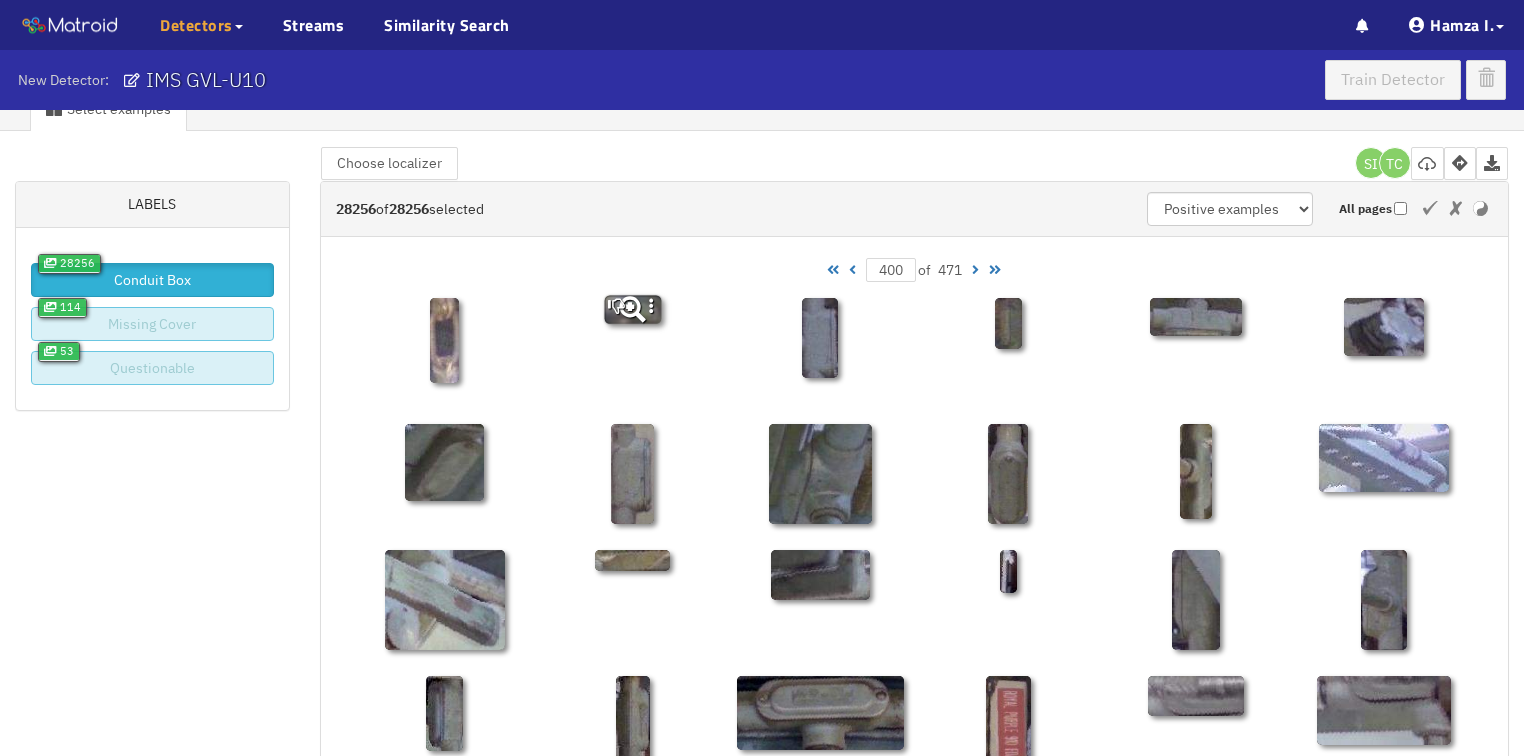 scroll, scrollTop: 0, scrollLeft: 0, axis: both 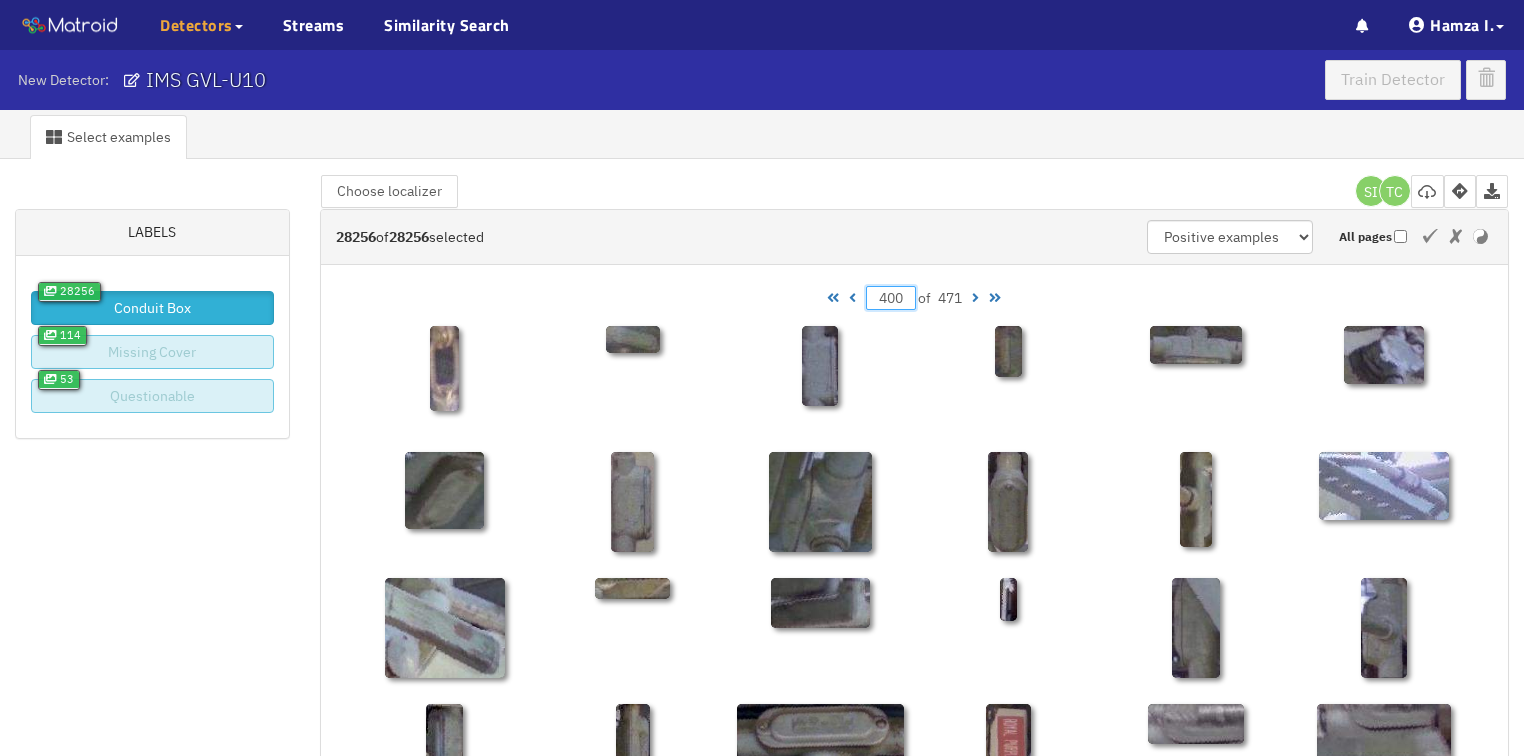 drag, startPoint x: 901, startPoint y: 302, endPoint x: 920, endPoint y: 200, distance: 103.75452 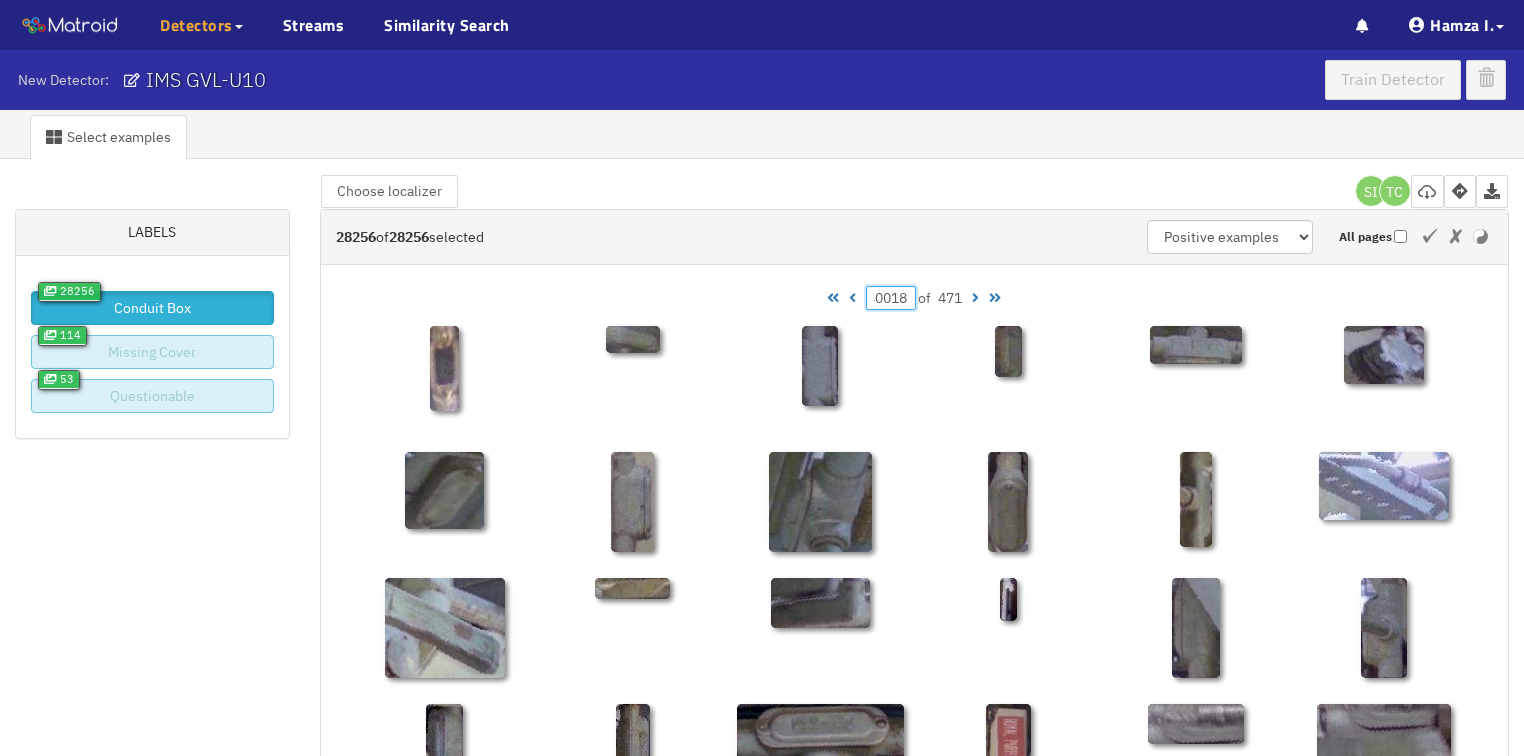 scroll, scrollTop: 0, scrollLeft: 16, axis: horizontal 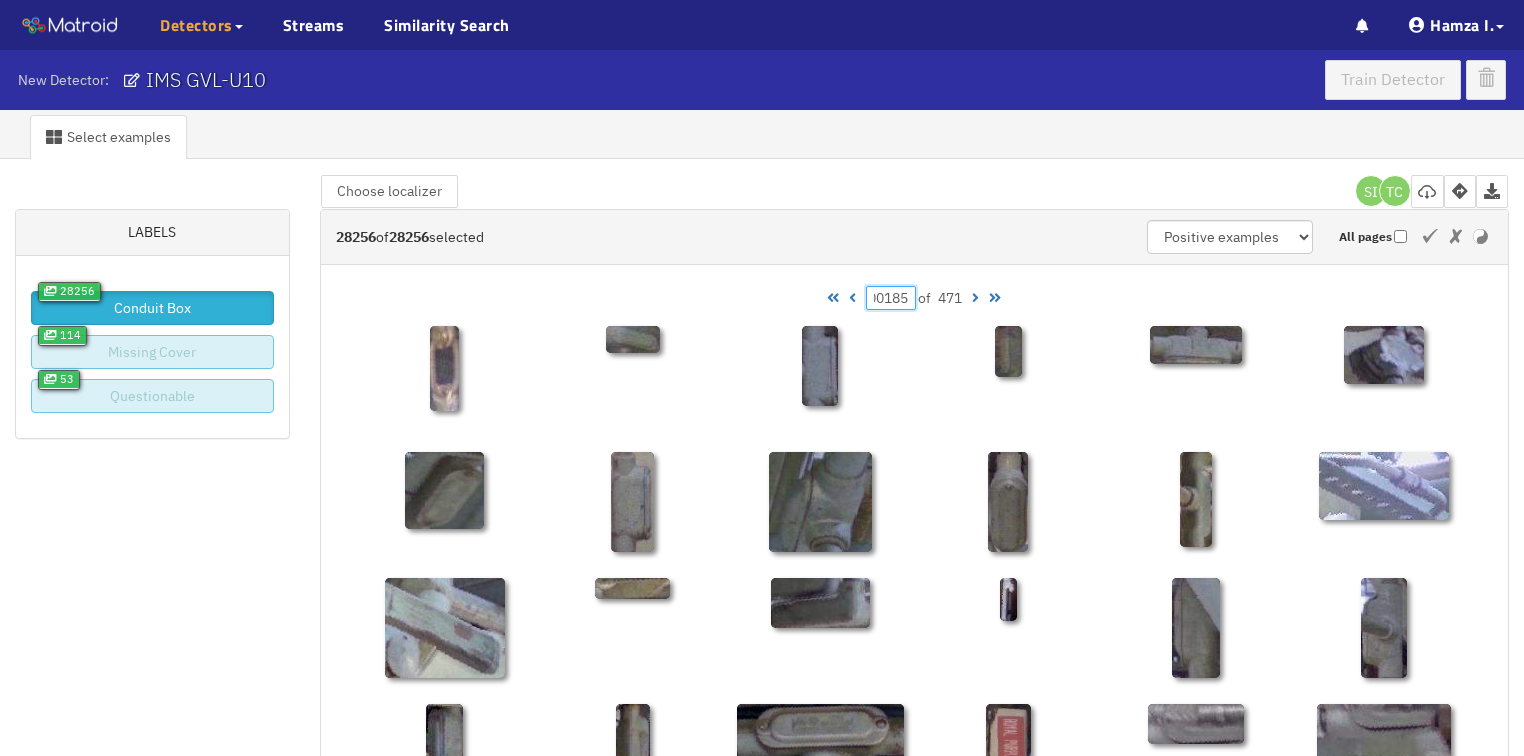 type on "400185" 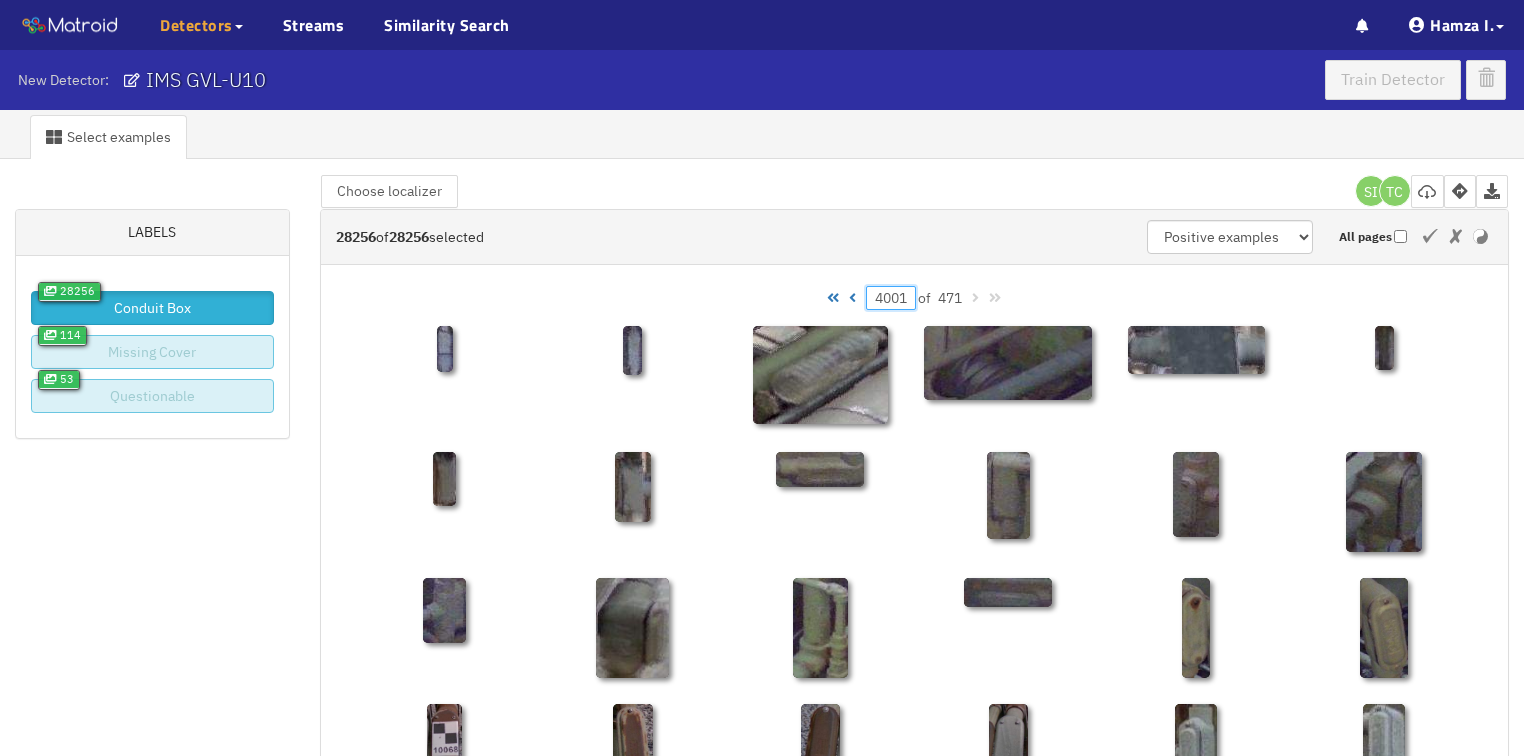 scroll, scrollTop: 0, scrollLeft: 0, axis: both 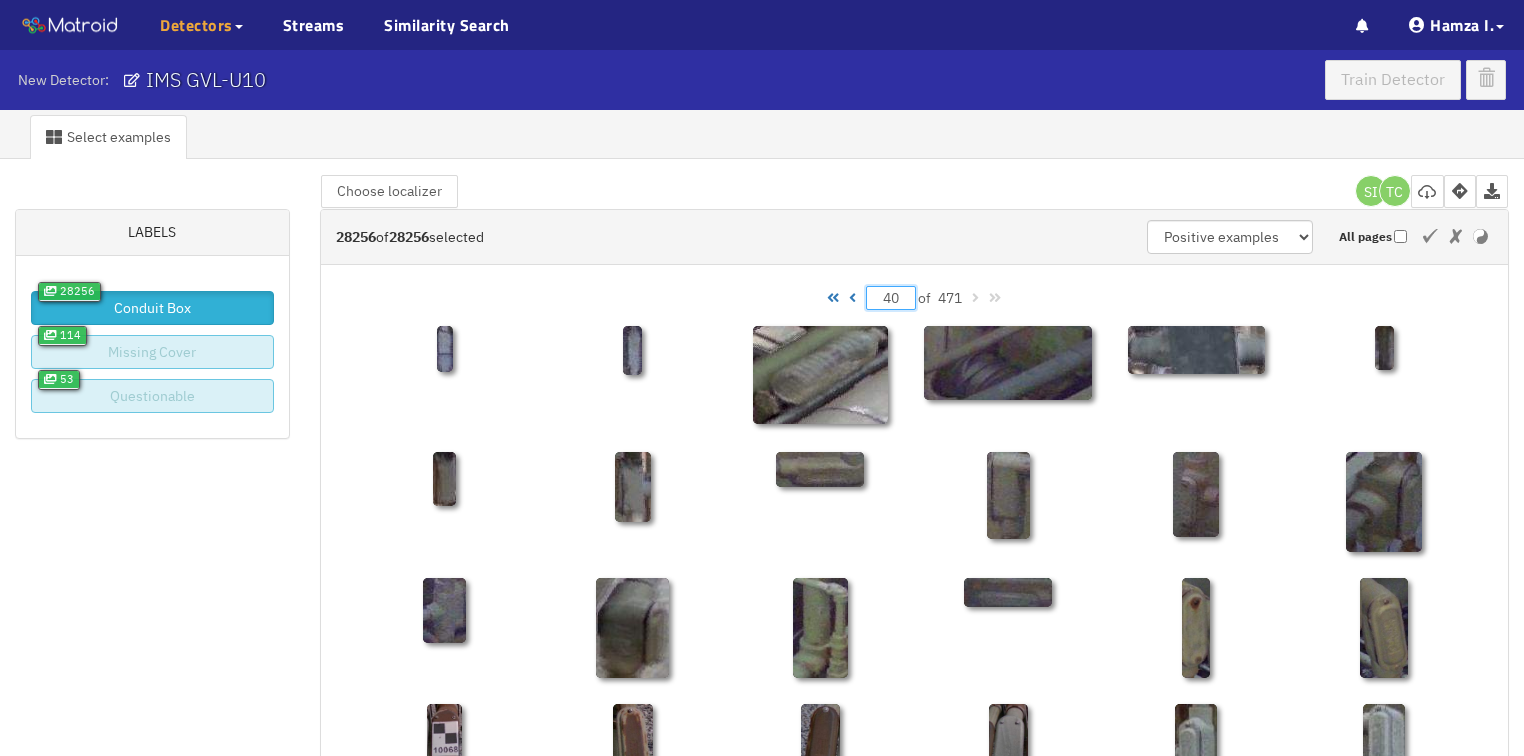 type on "4" 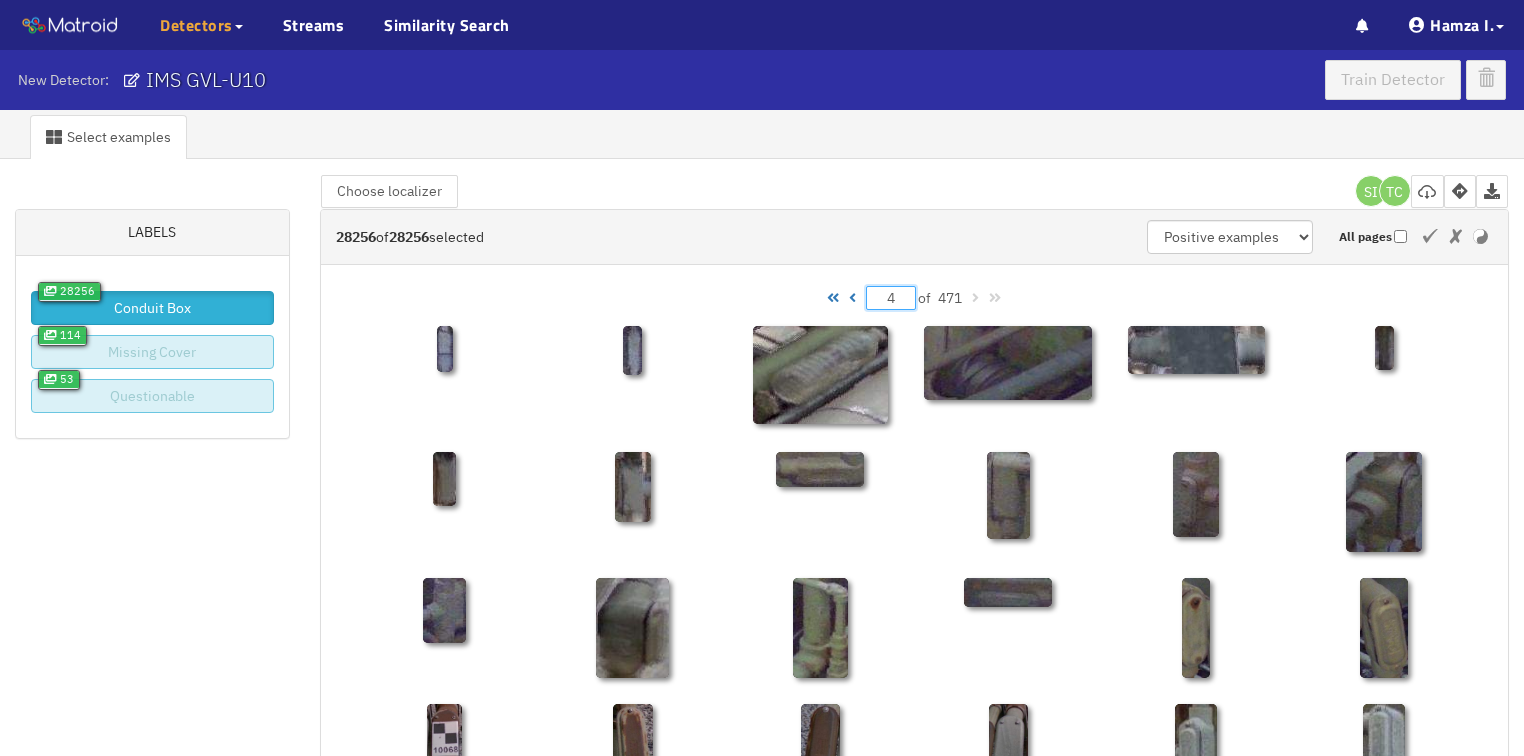 type 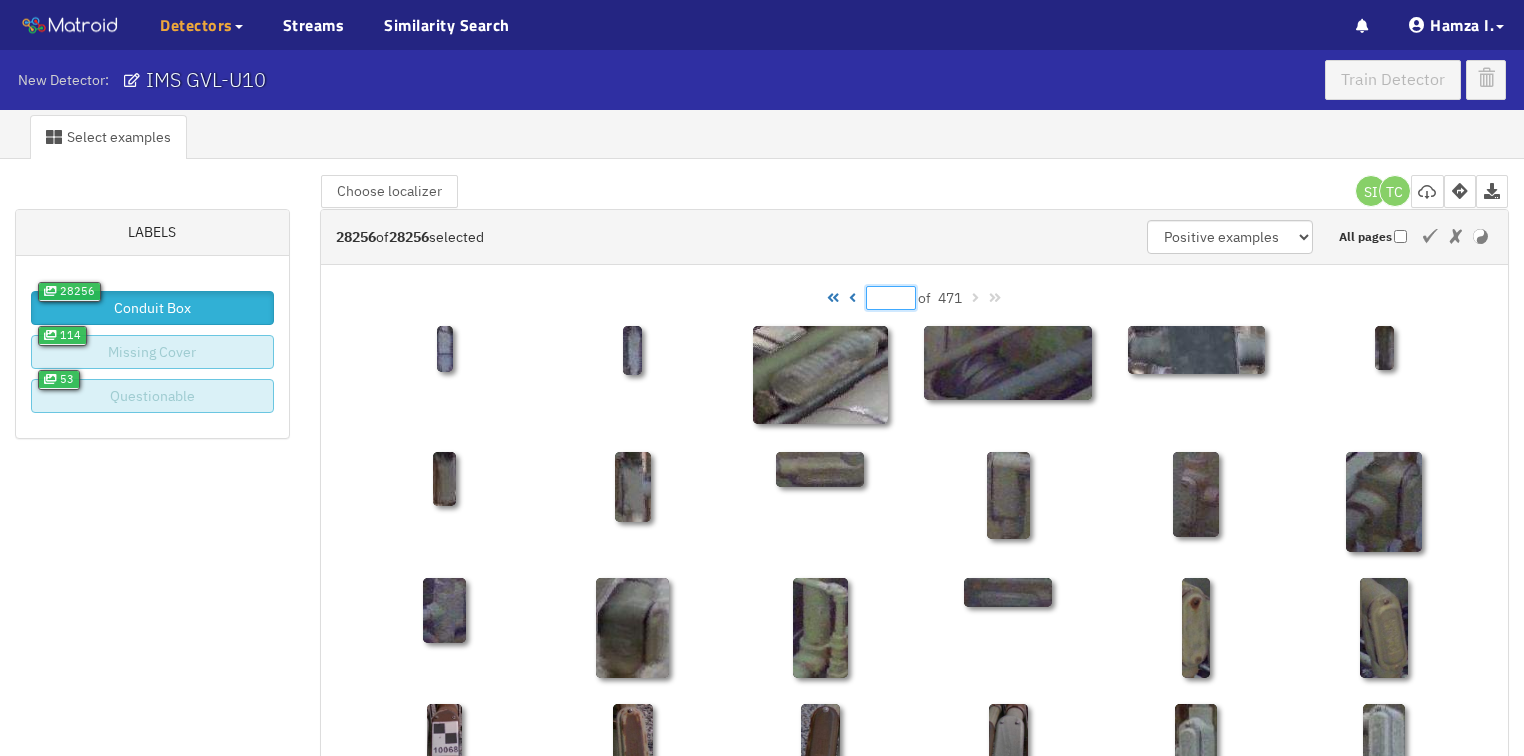 type on "1" 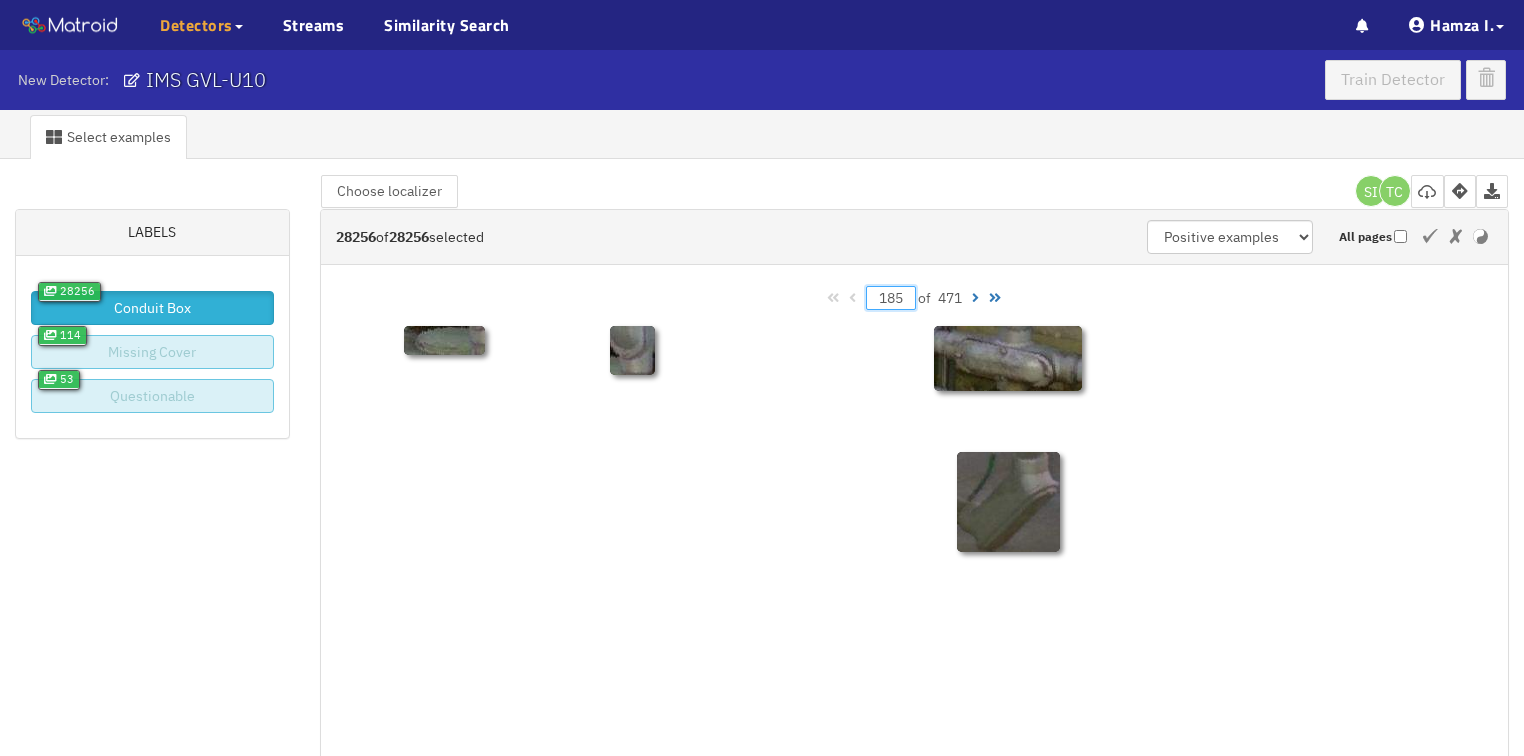 type on "185" 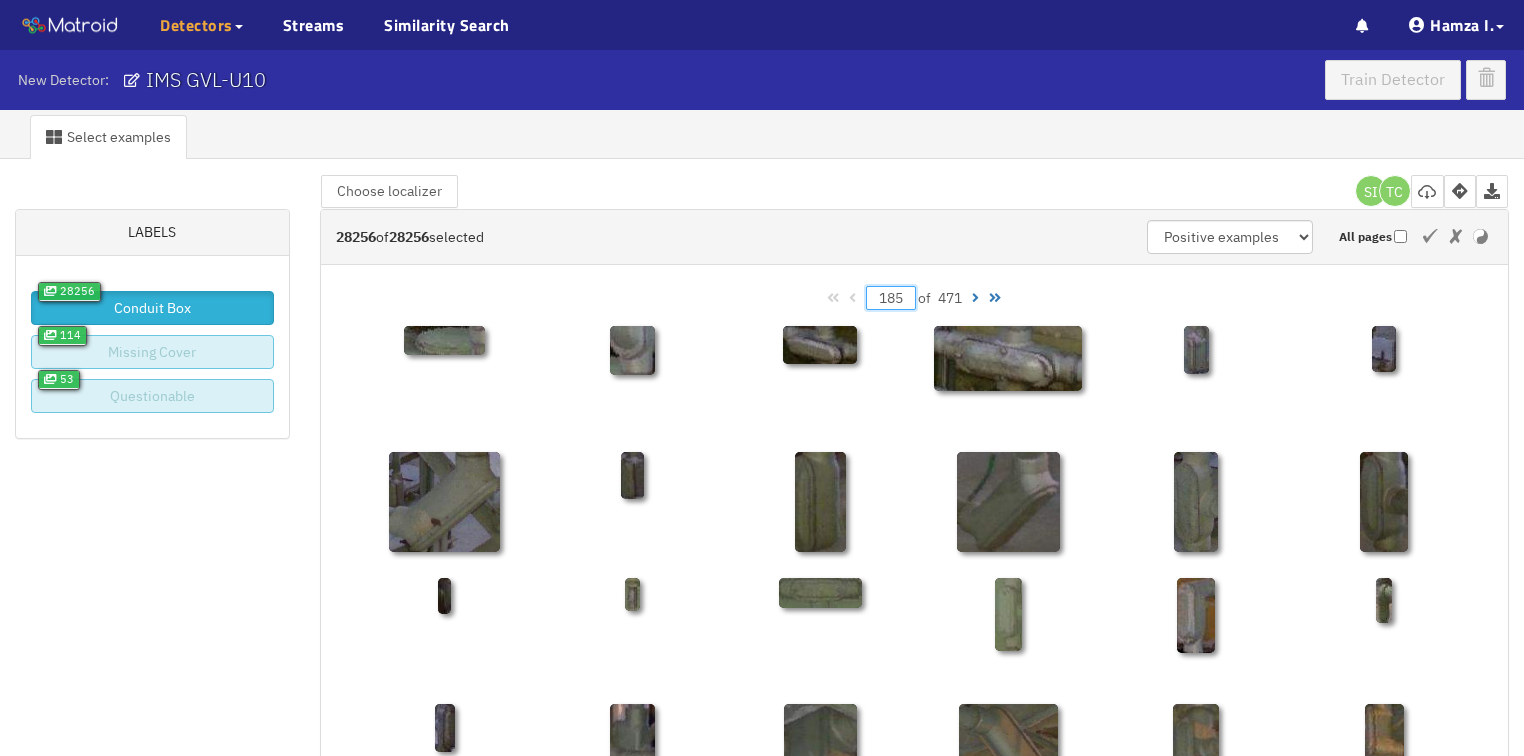 type on "185" 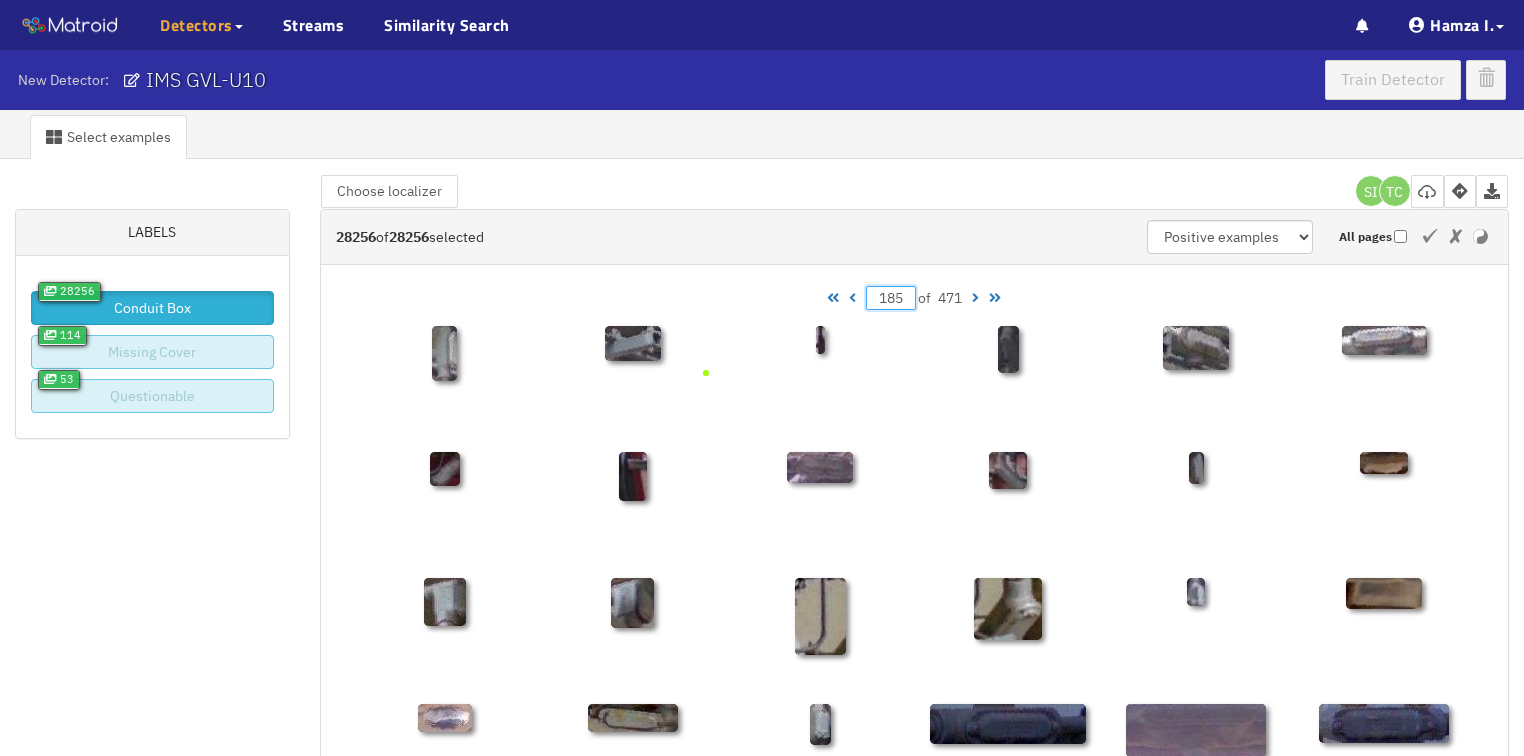 click on "Select examples Labels 28256 Conduit Box 114 Missing Cover 53 Questionable 28256  of  28256  selected Positive examples Negative examples  Upload images All pages Choose localizer Collaborators  SI TC 185  of 471 185  of 471" at bounding box center (762, 856) 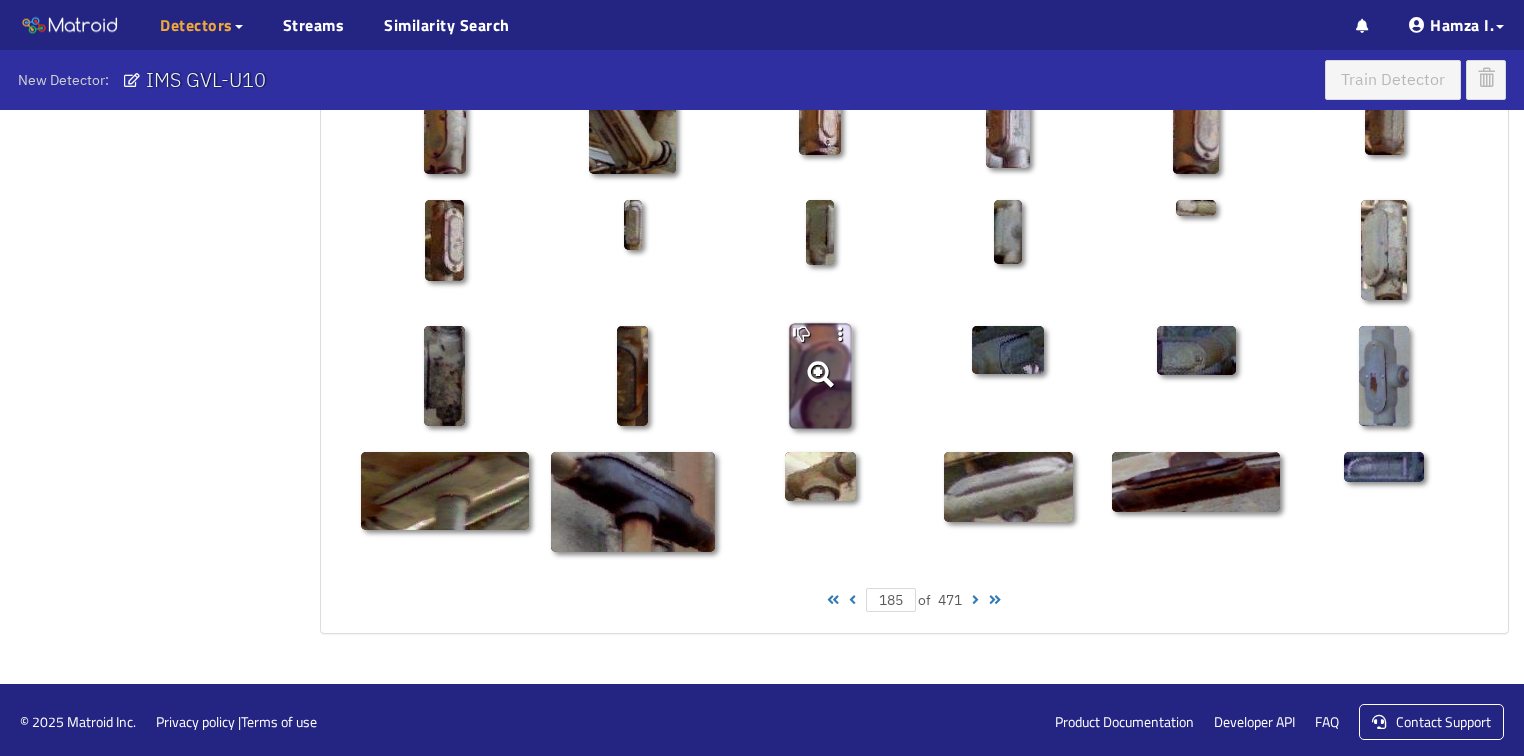 scroll, scrollTop: 1010, scrollLeft: 0, axis: vertical 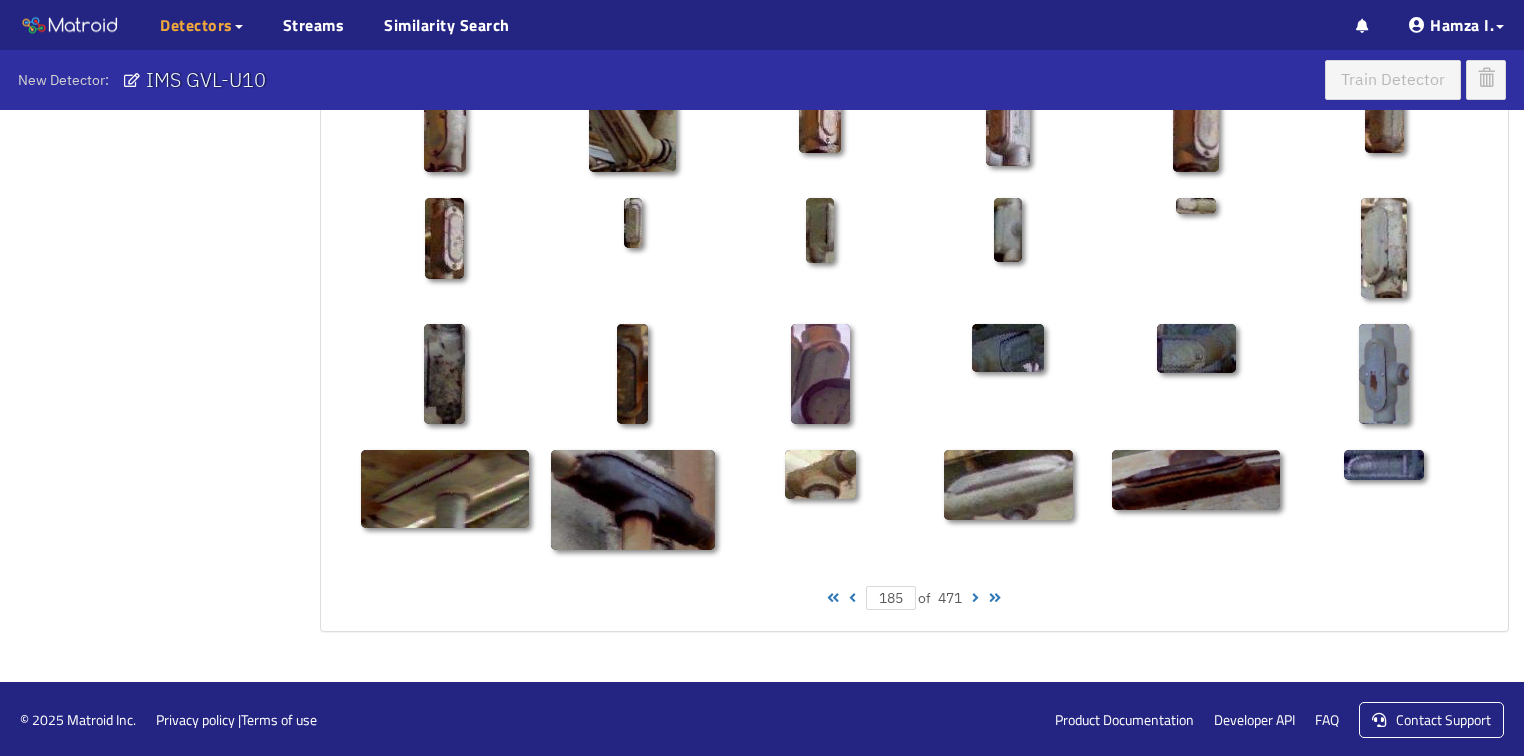 click at bounding box center [852, 598] 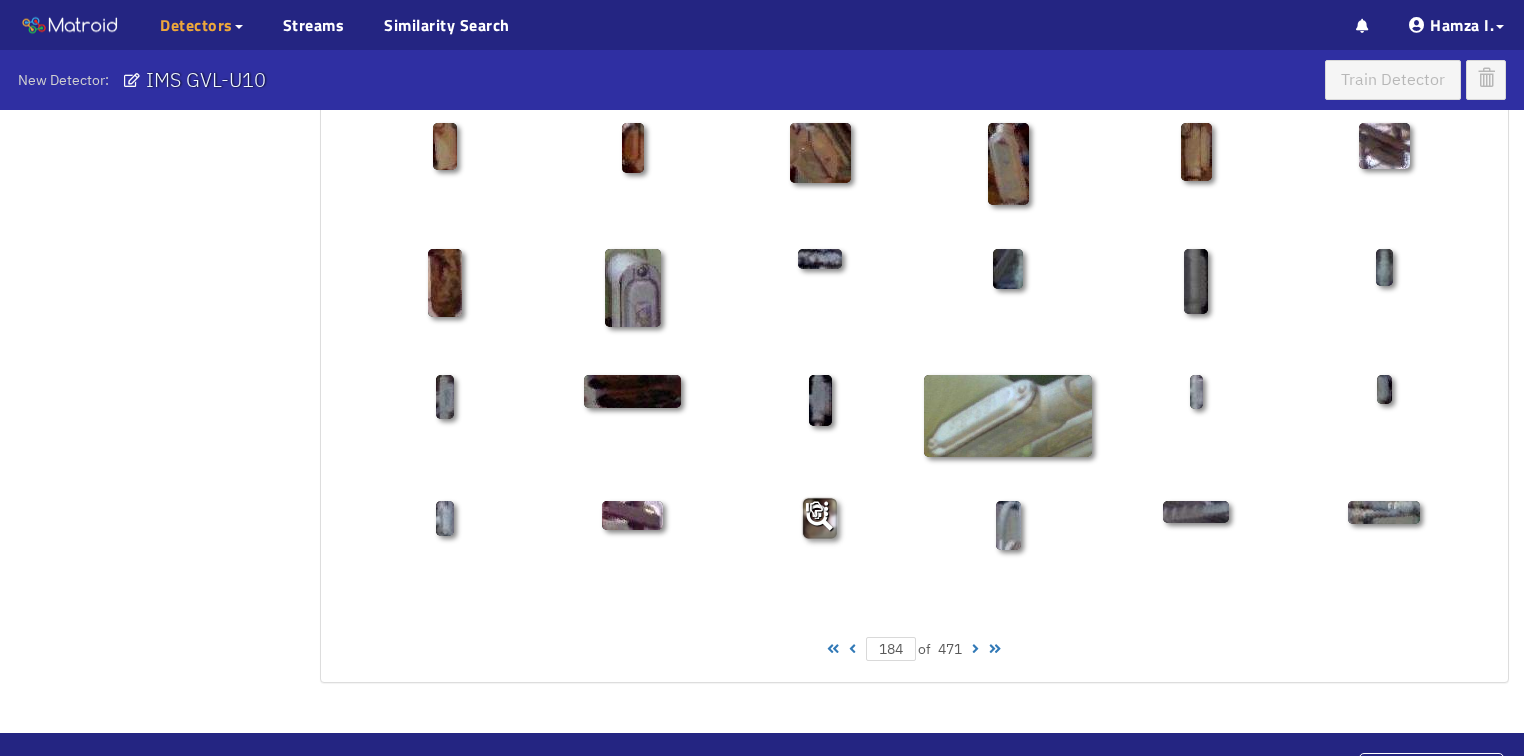 scroll, scrollTop: 930, scrollLeft: 0, axis: vertical 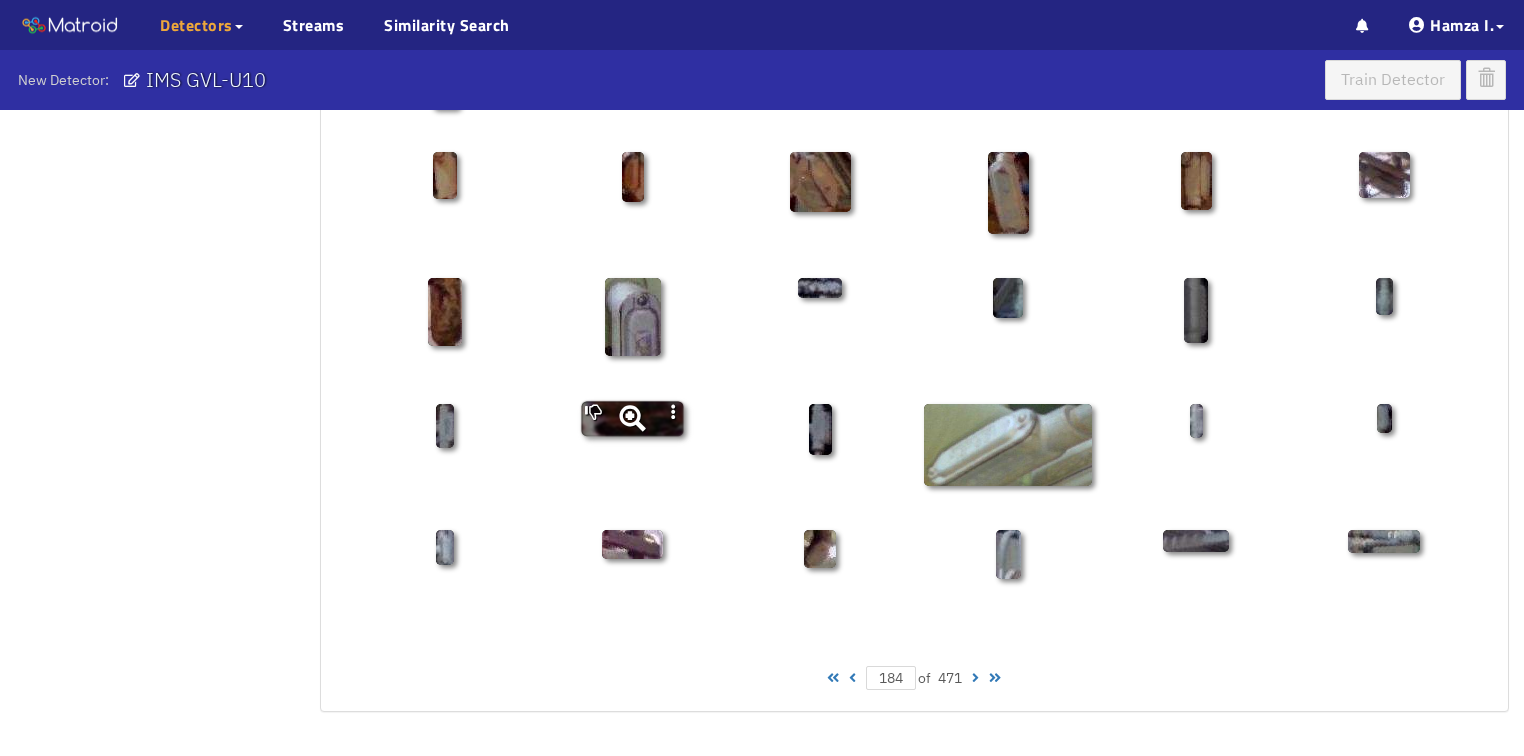 click 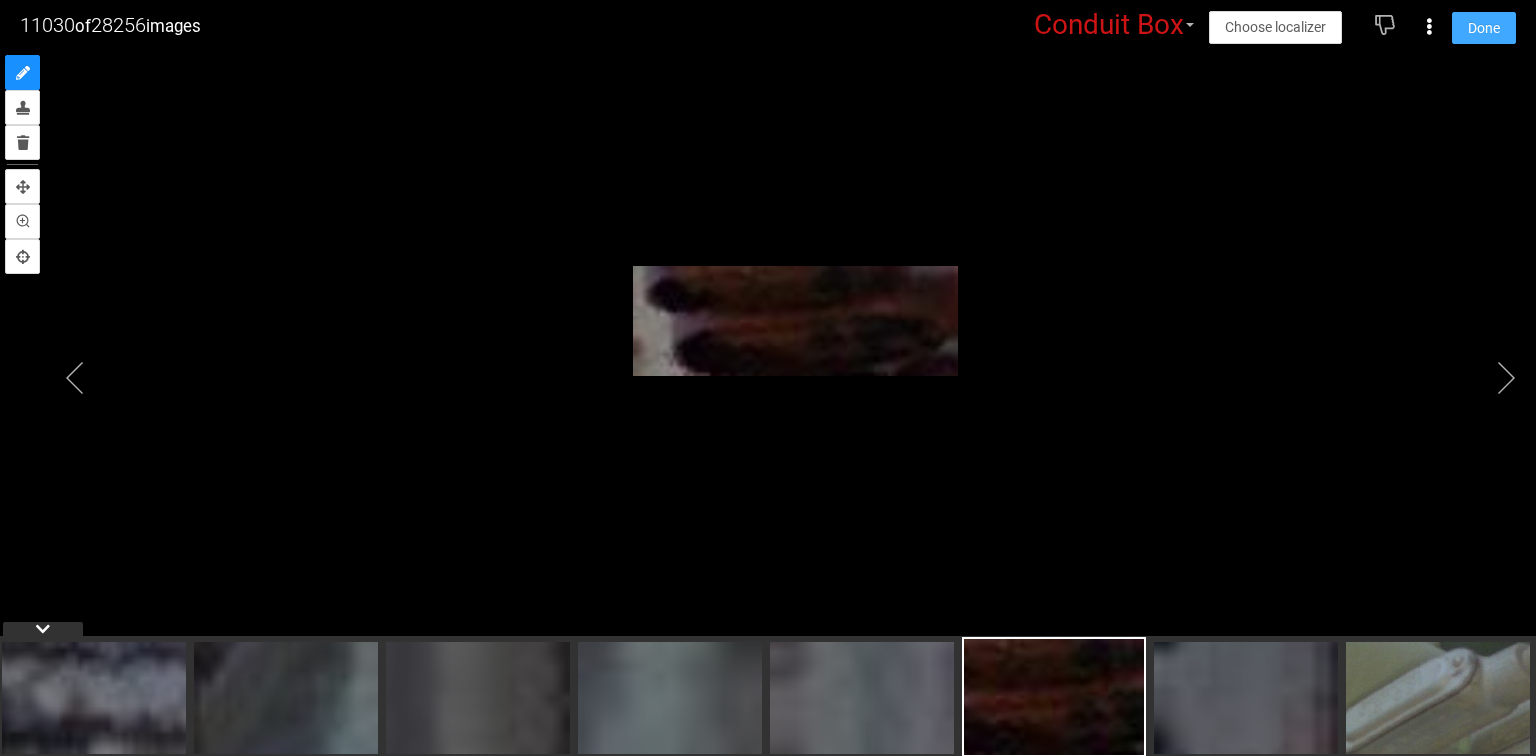 click on "Done" at bounding box center [1484, 28] 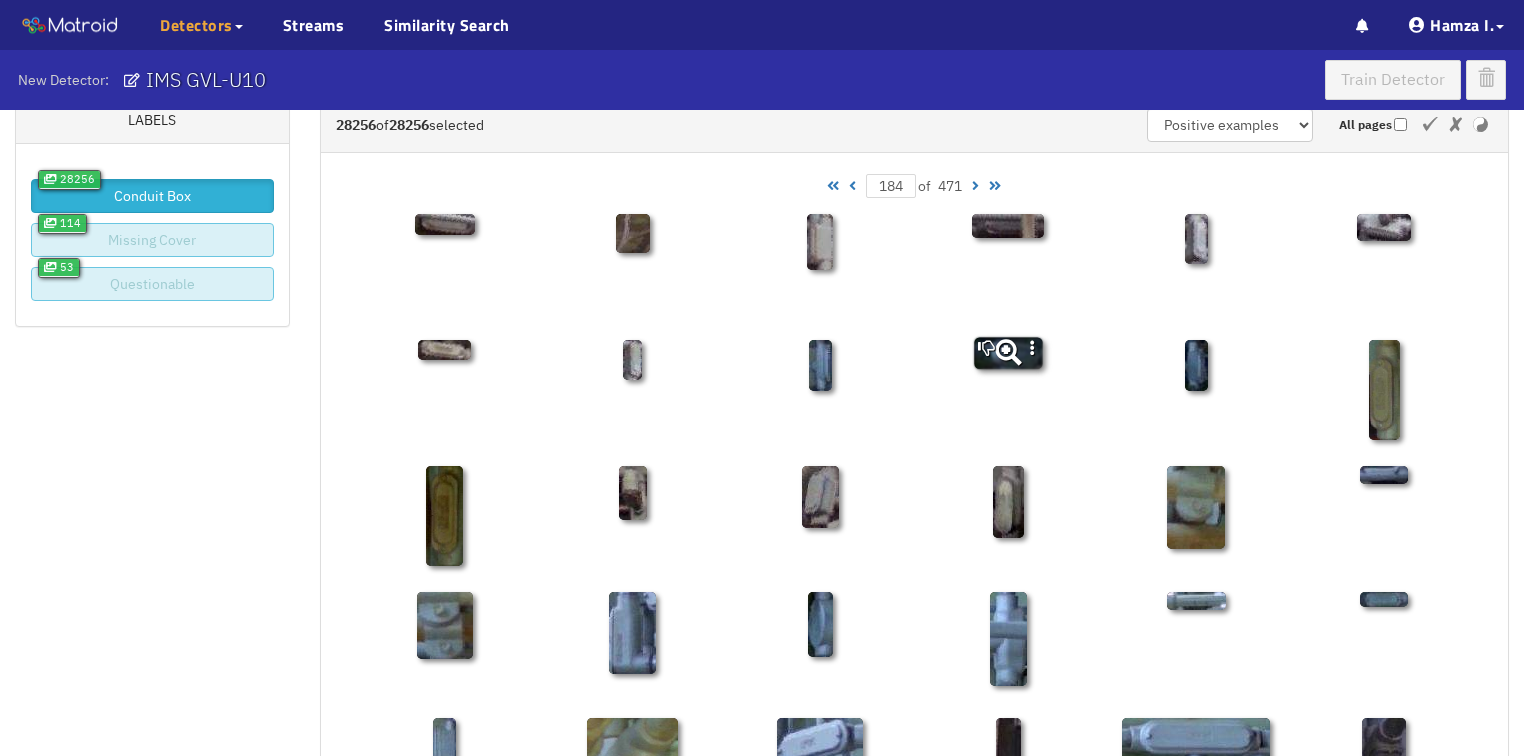 scroll, scrollTop: 50, scrollLeft: 0, axis: vertical 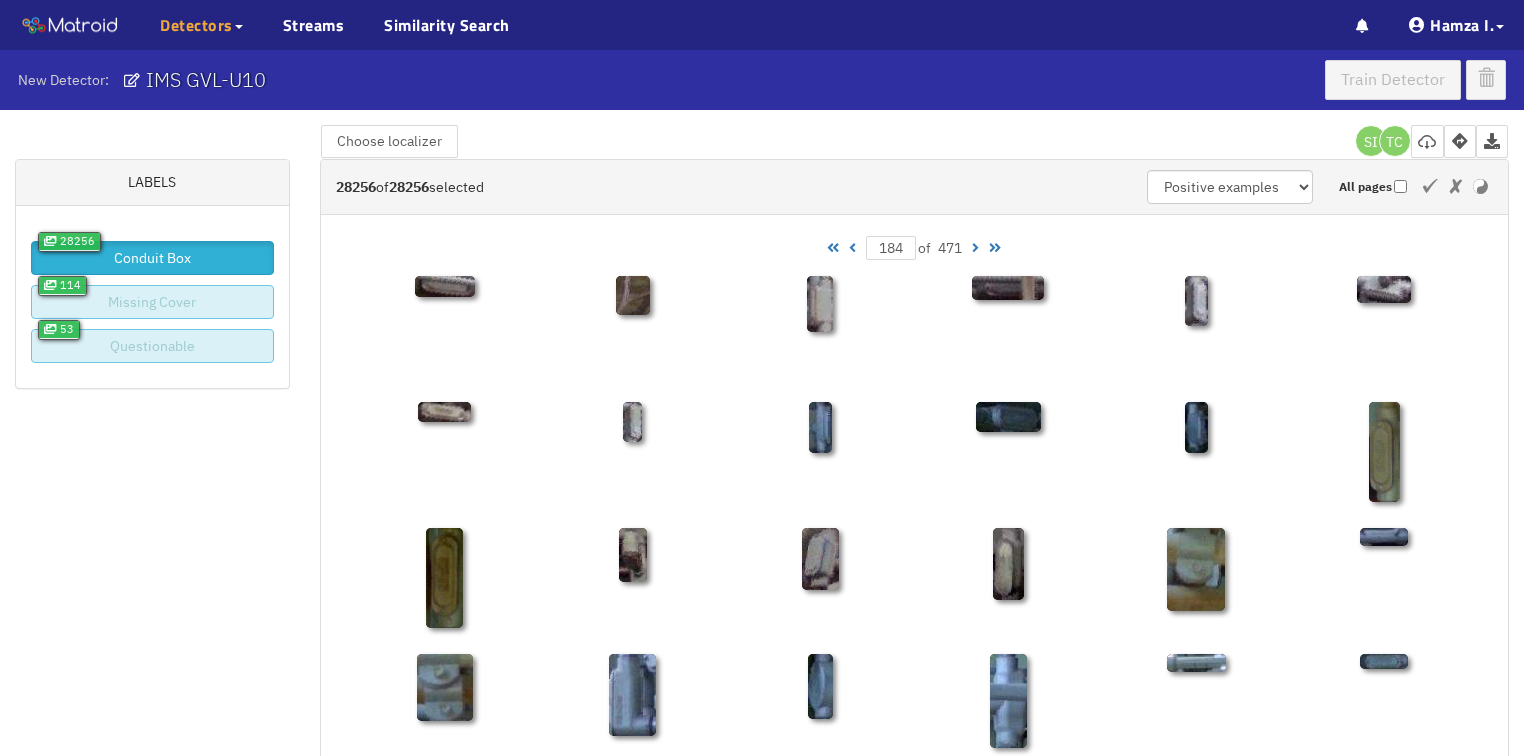 click at bounding box center (852, 248) 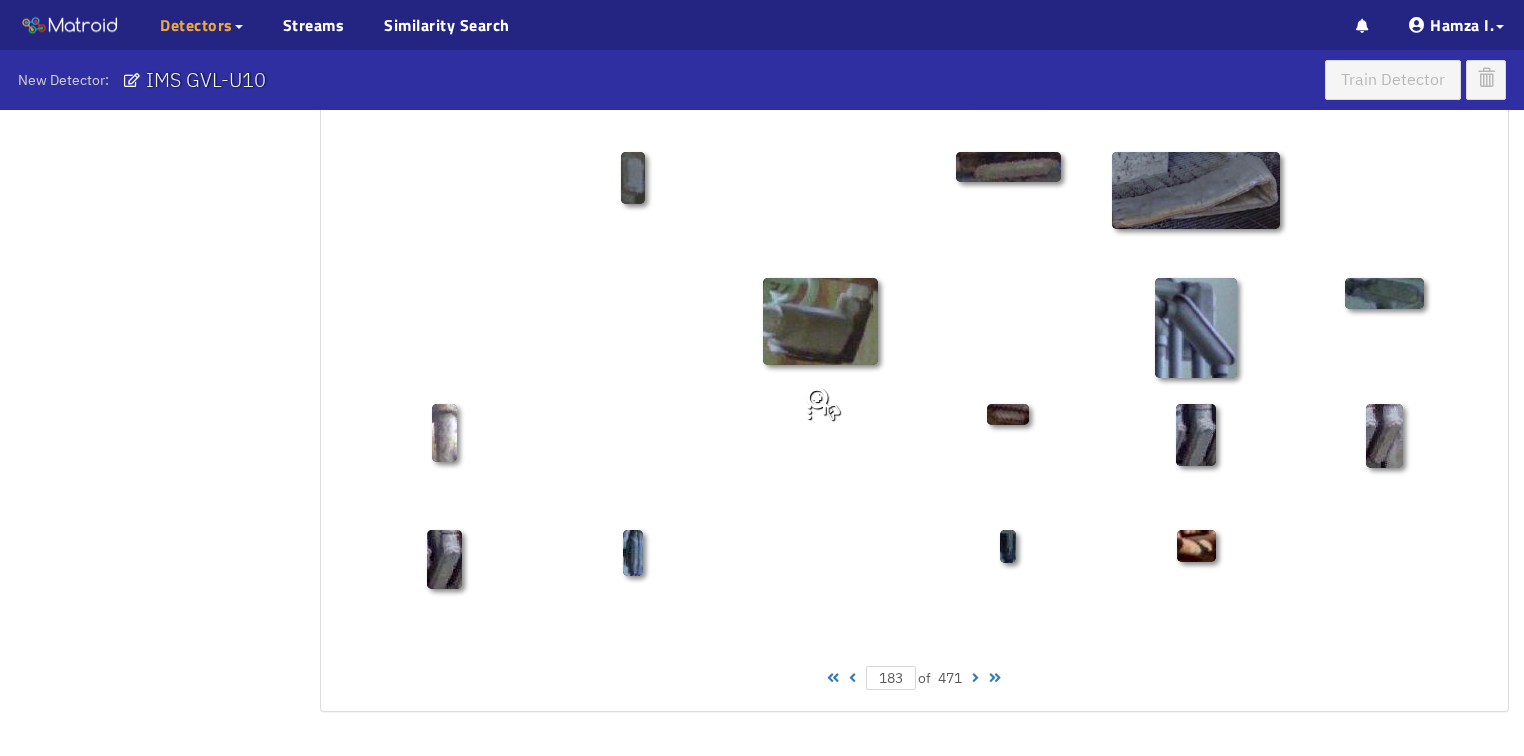 scroll, scrollTop: 1010, scrollLeft: 0, axis: vertical 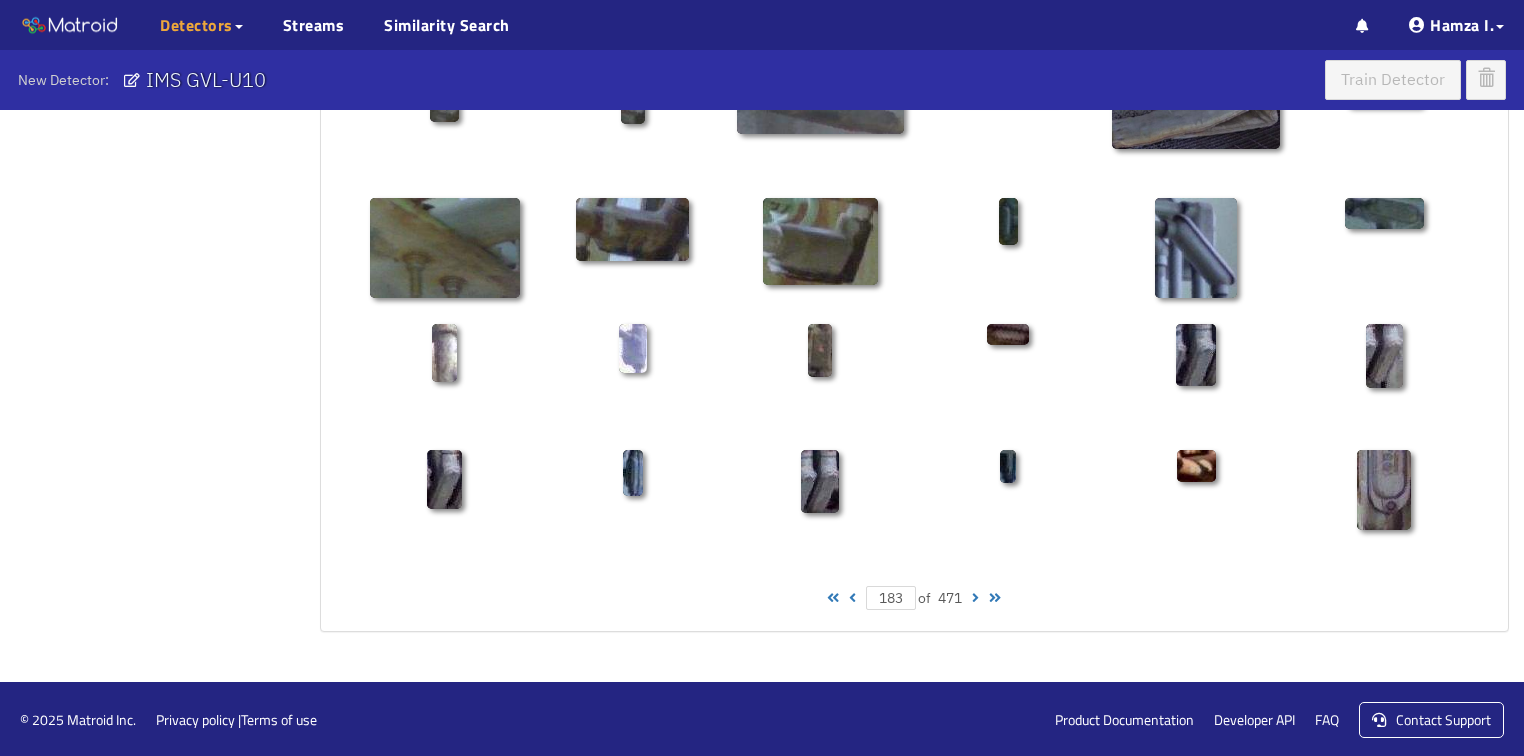 click at bounding box center (852, 598) 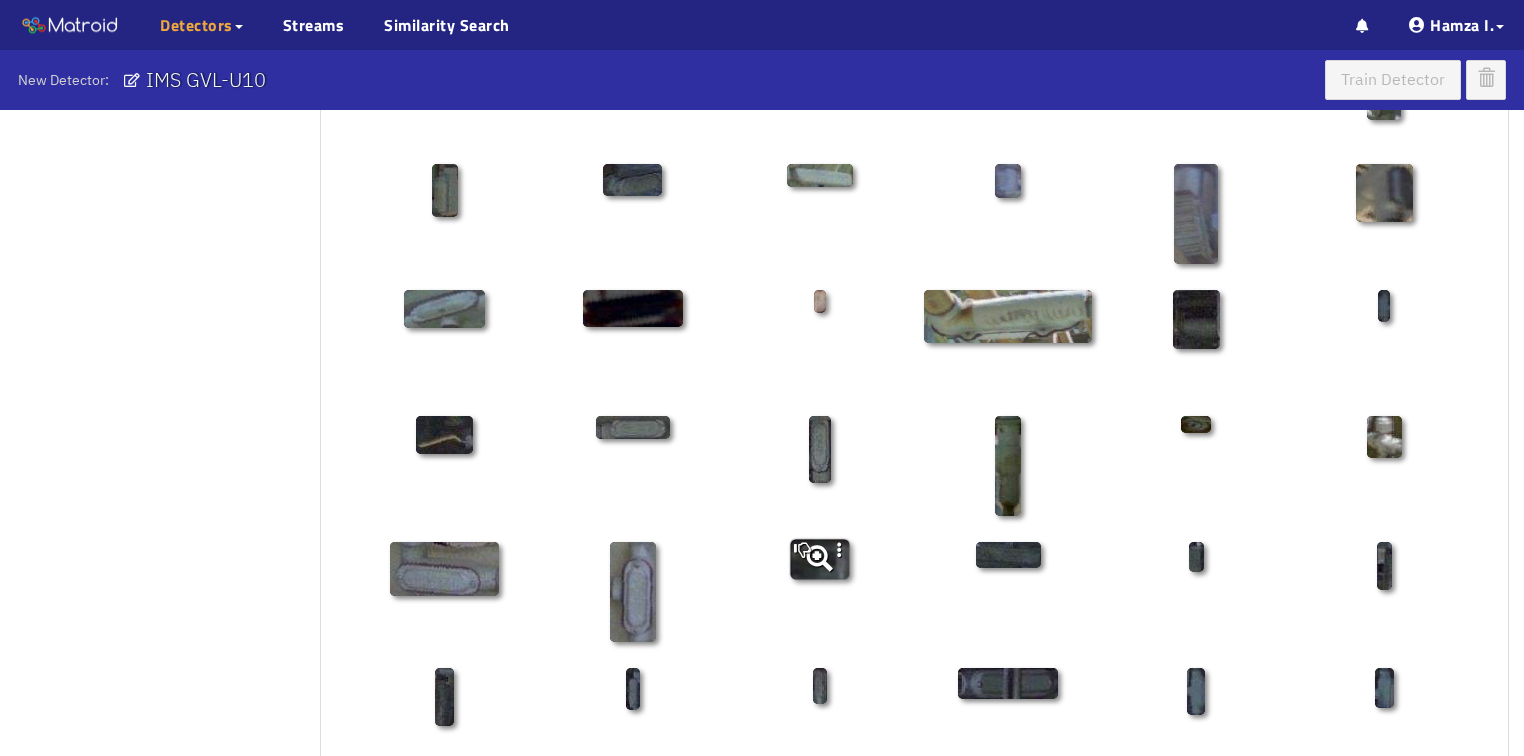 scroll, scrollTop: 530, scrollLeft: 0, axis: vertical 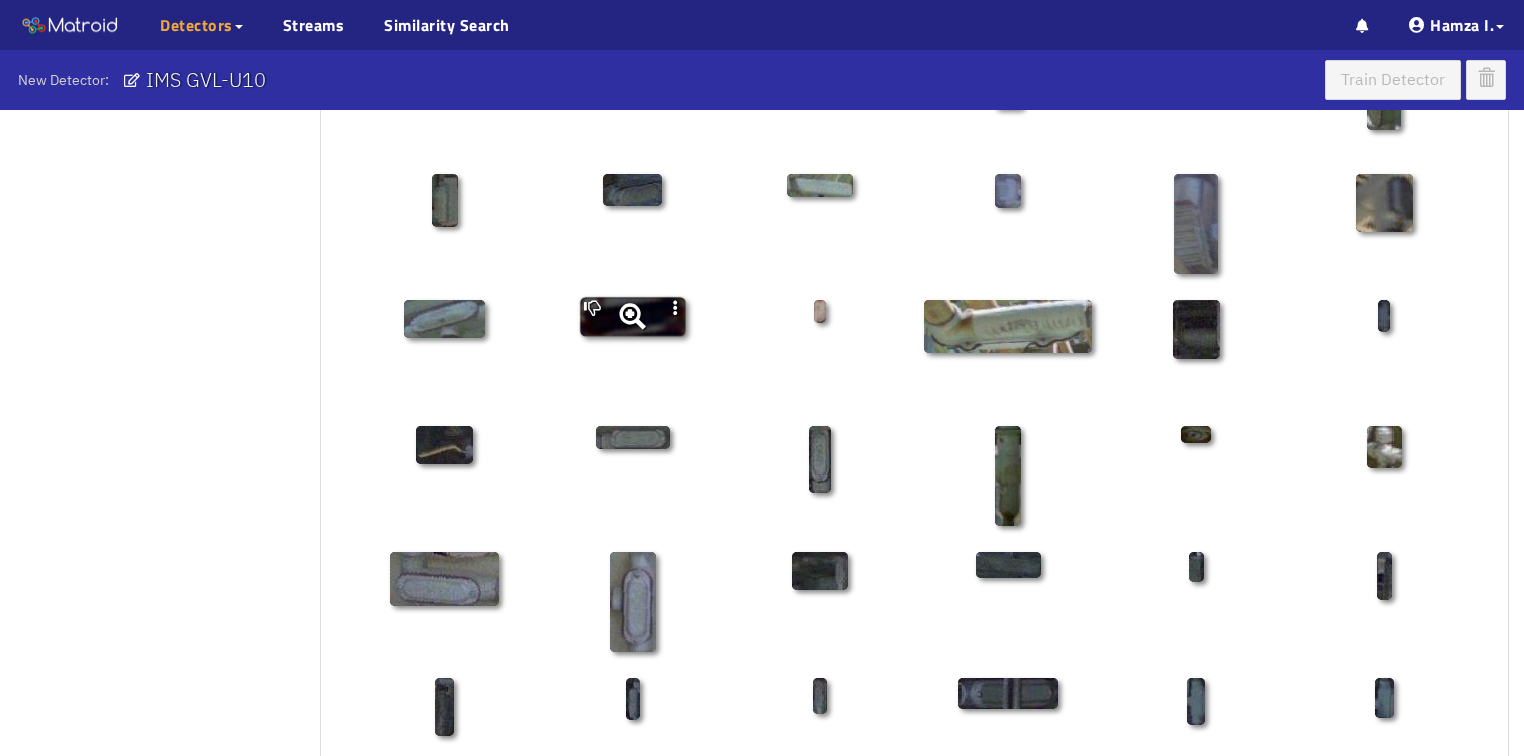 click 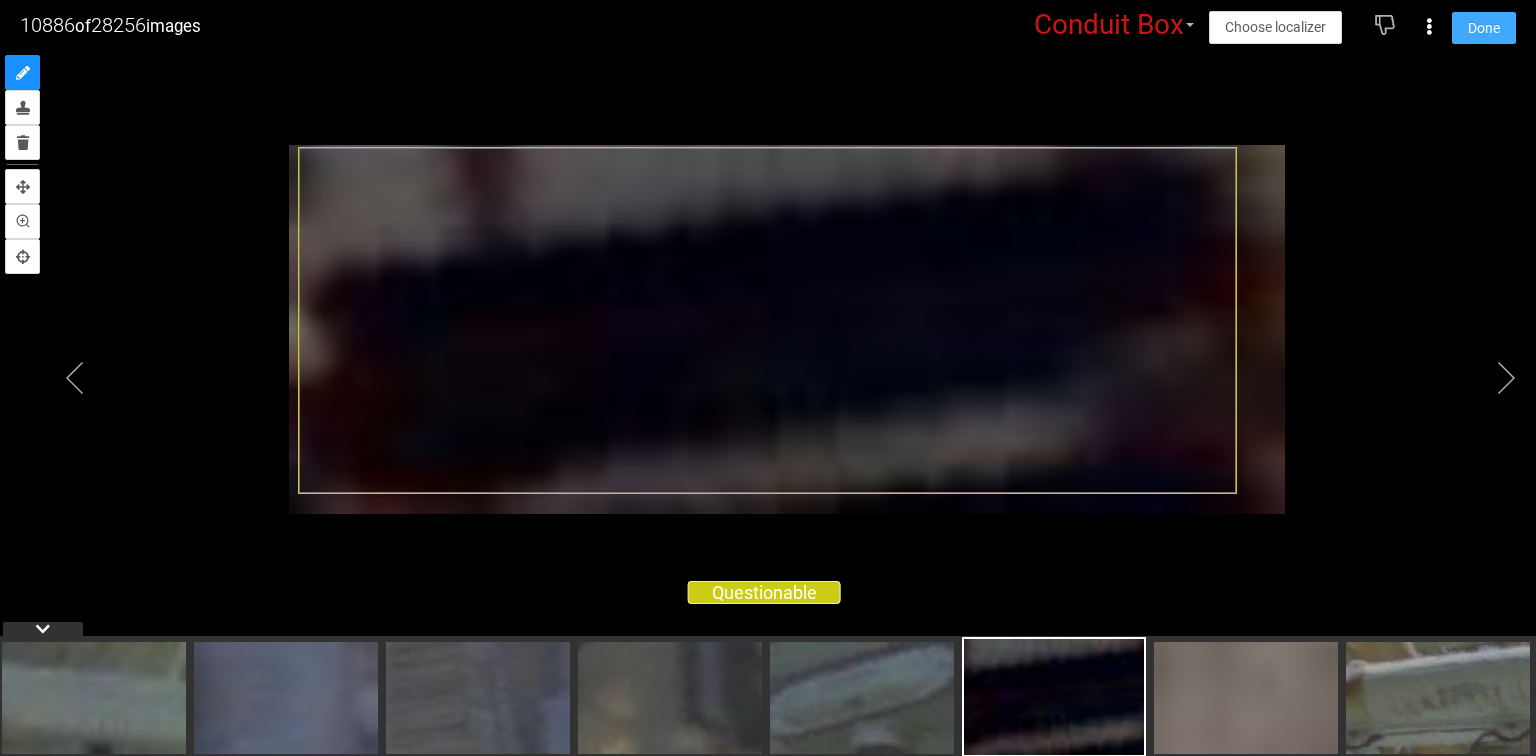 click on "Done" at bounding box center (1484, 28) 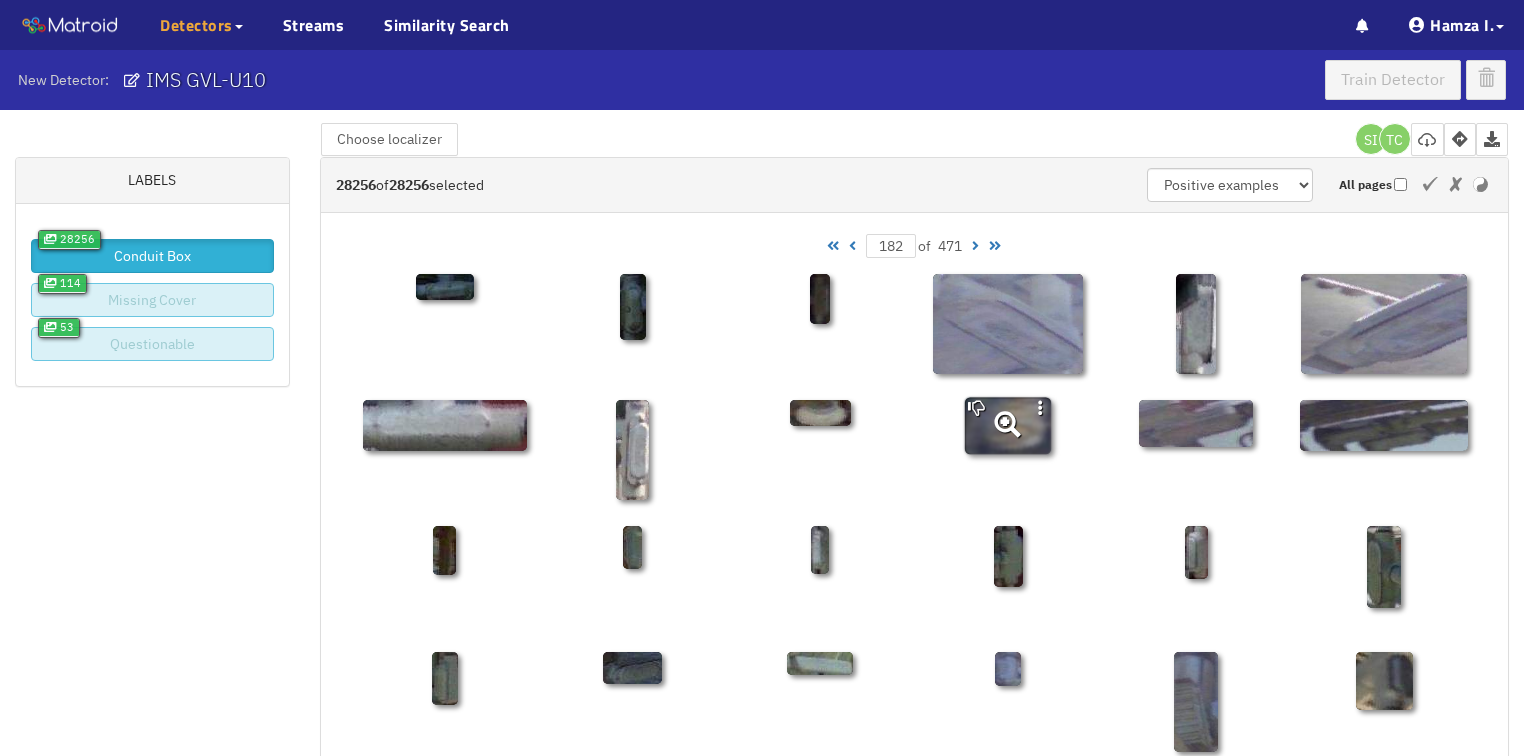 scroll, scrollTop: 50, scrollLeft: 0, axis: vertical 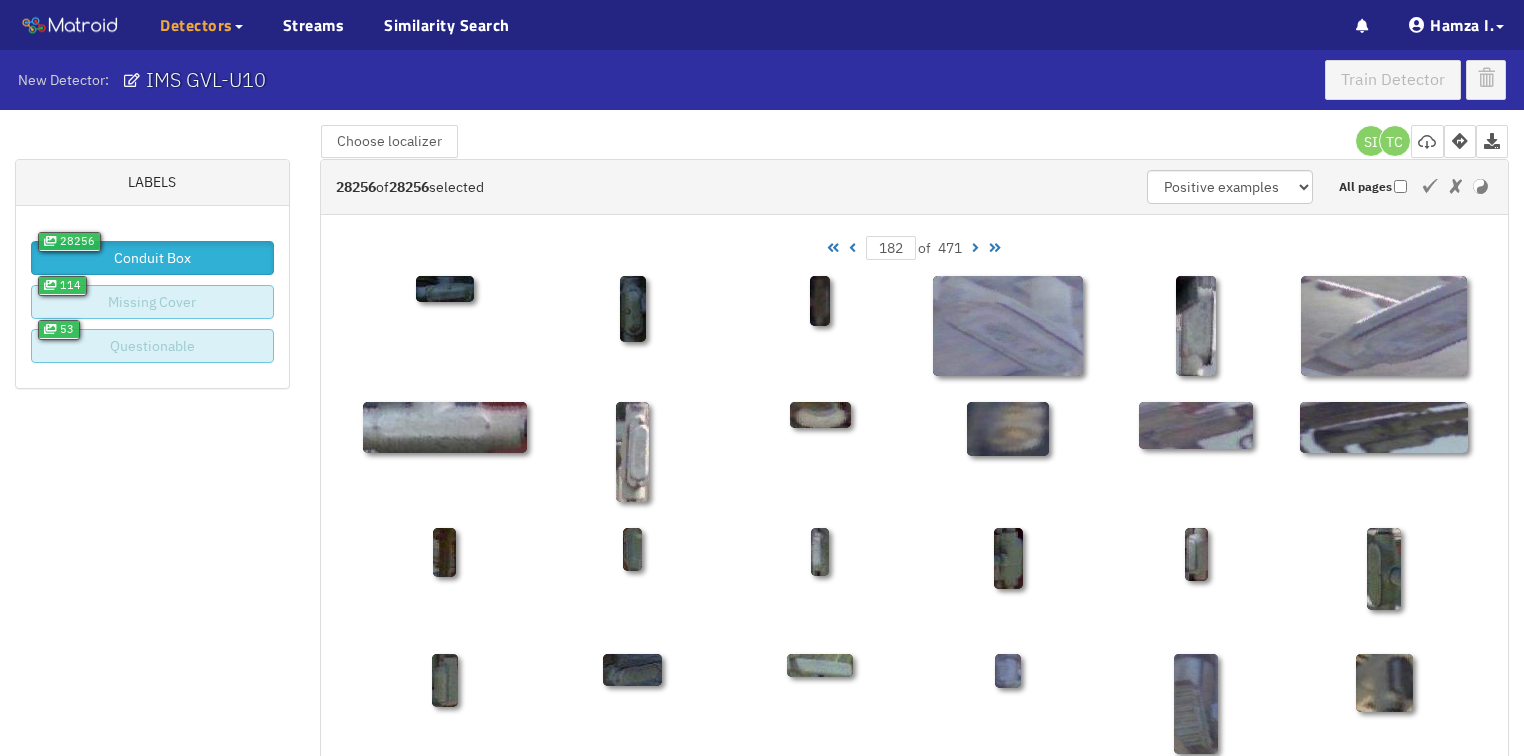 click at bounding box center (852, 248) 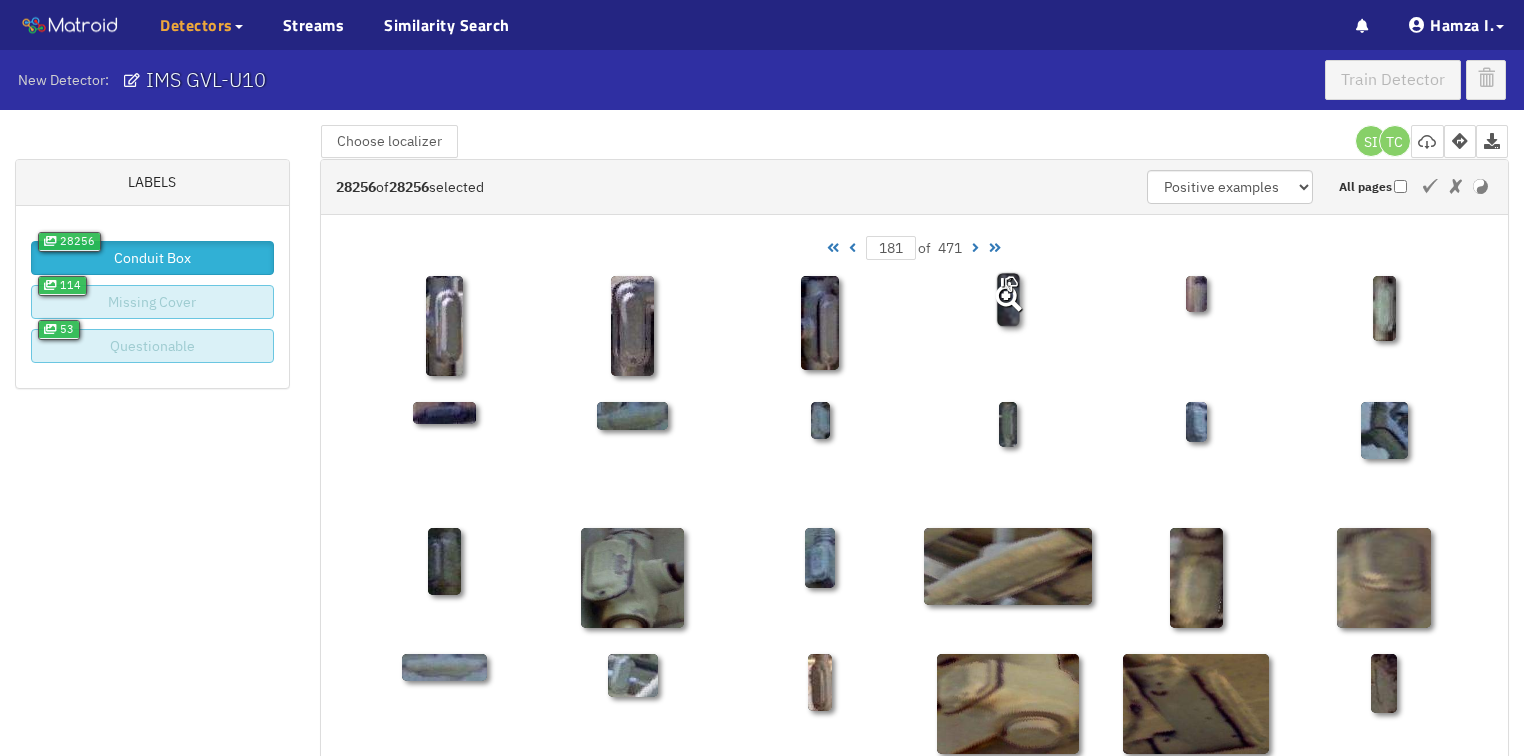 click at bounding box center (1008, 299) 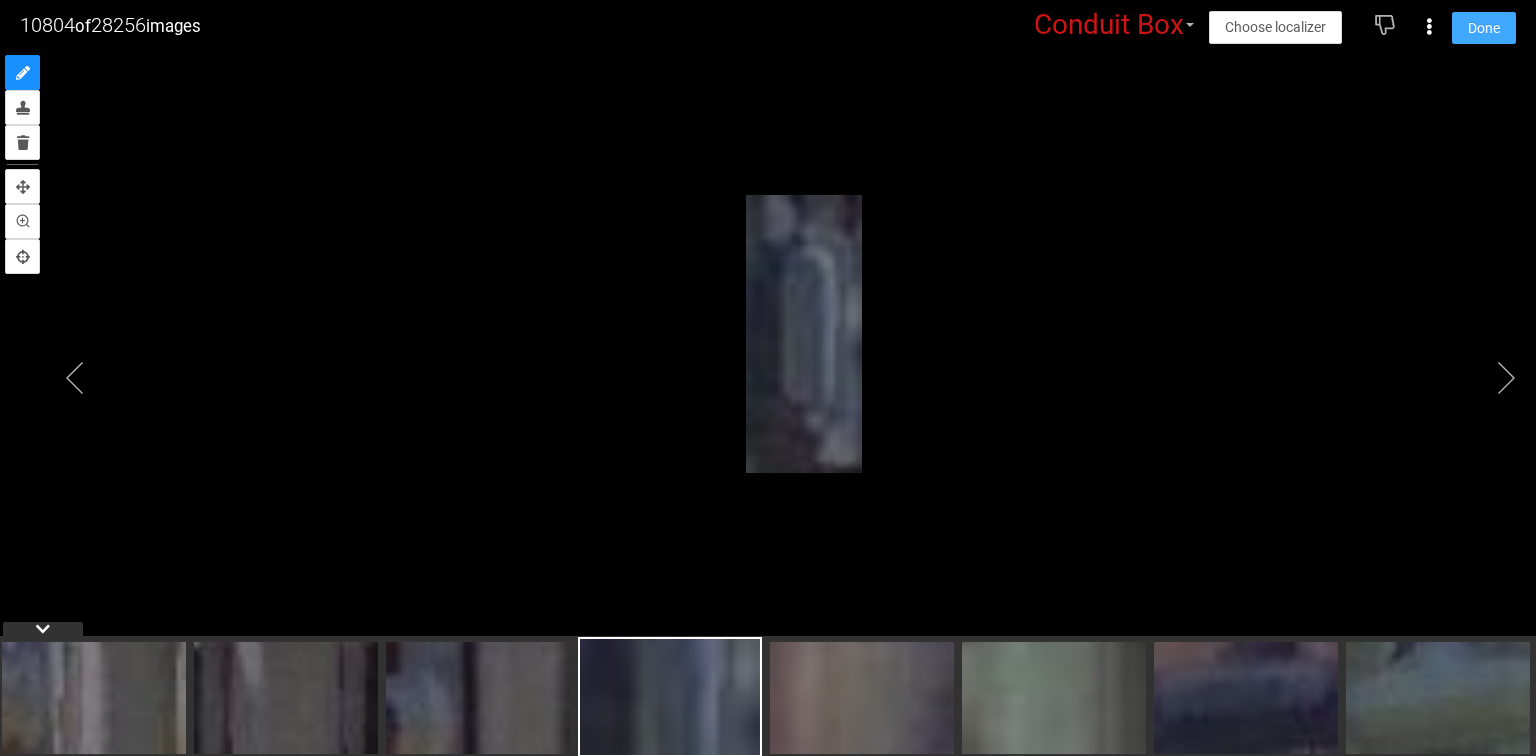 click on "Done" at bounding box center [1484, 28] 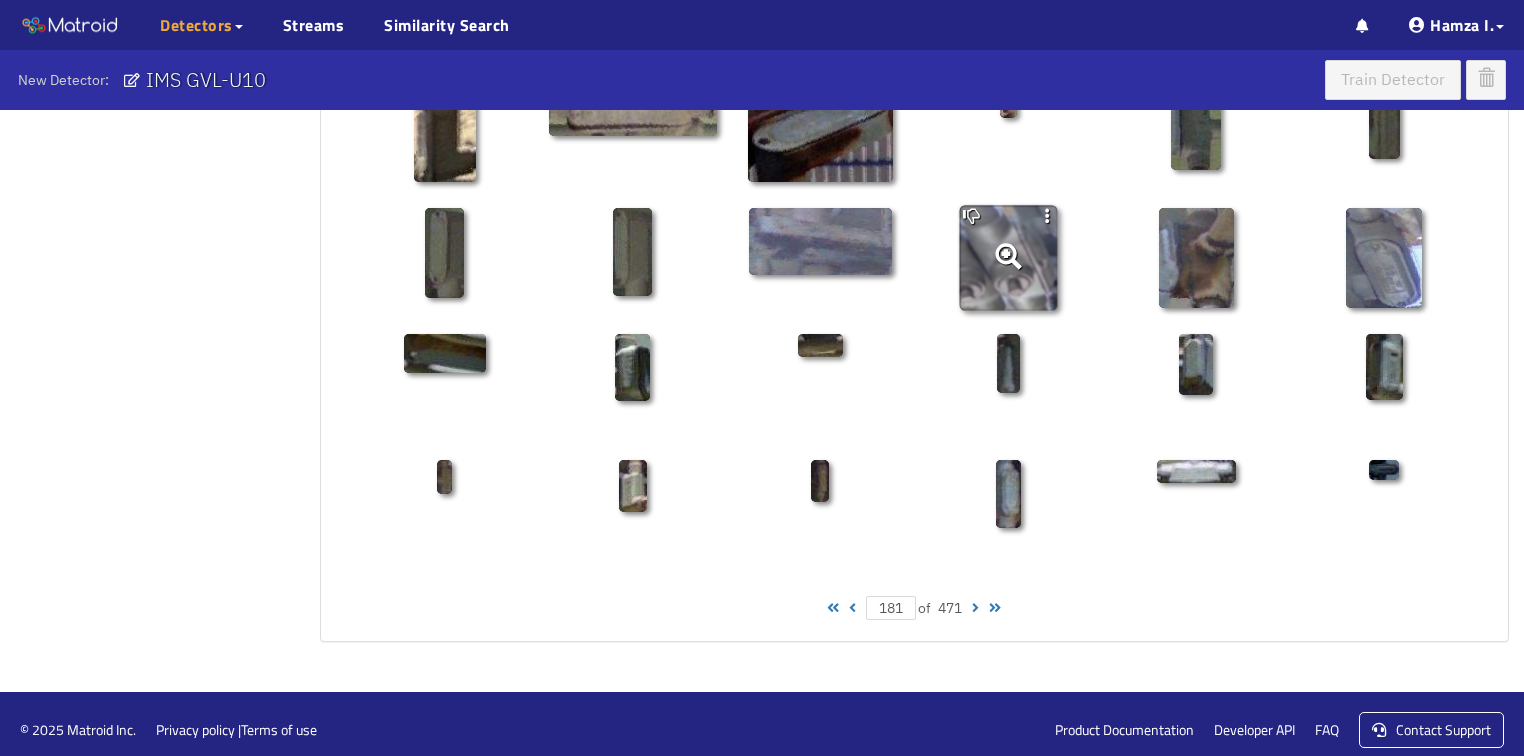scroll, scrollTop: 1010, scrollLeft: 0, axis: vertical 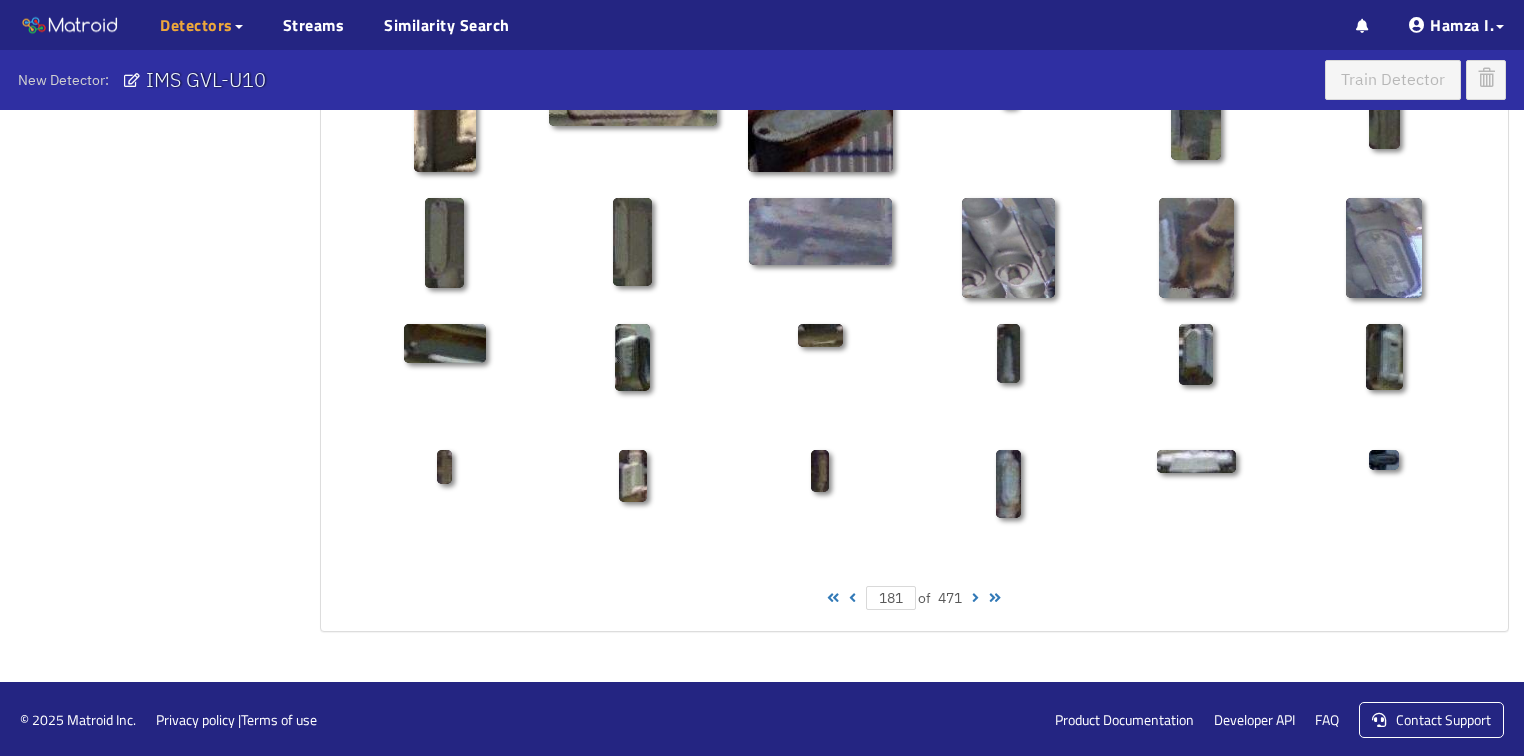 click at bounding box center [852, 598] 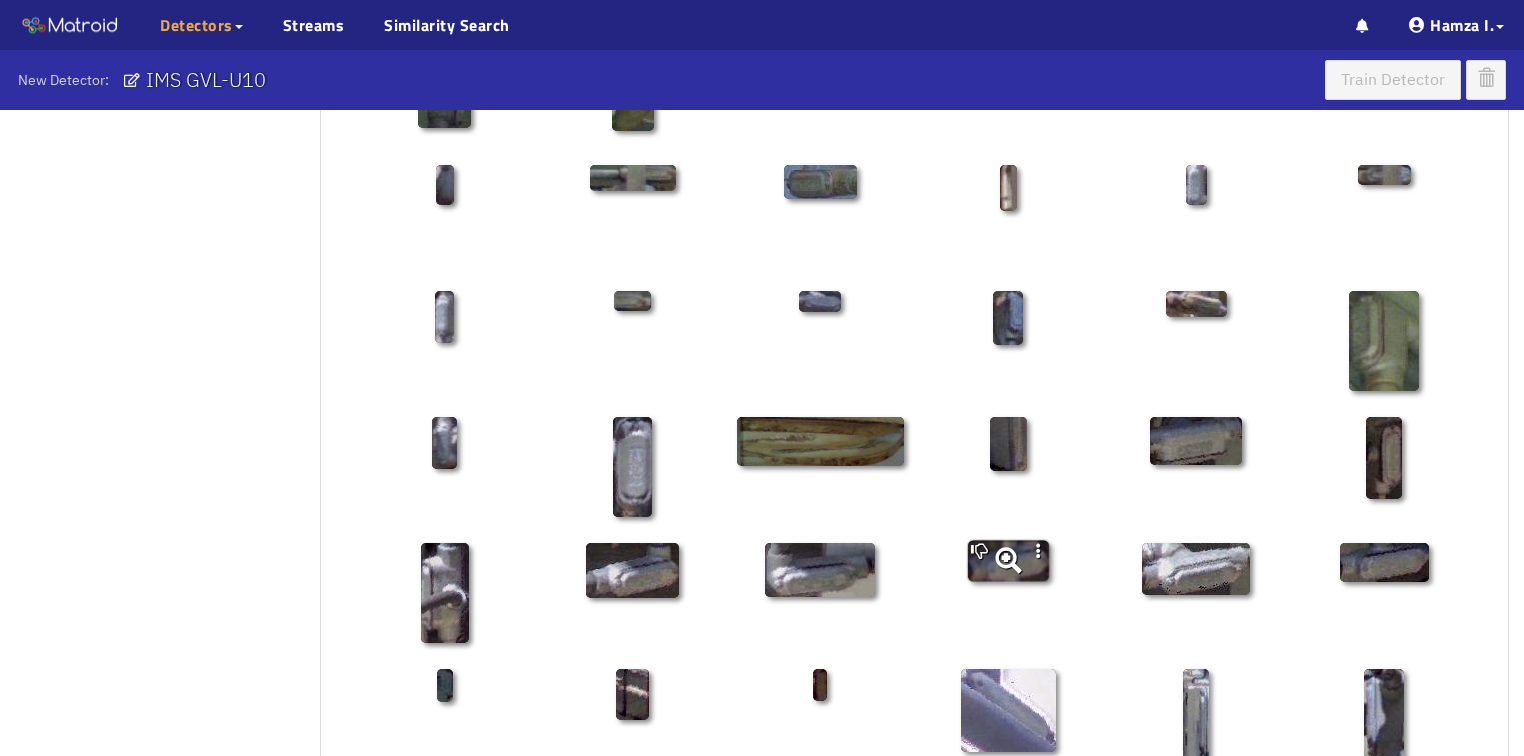 scroll, scrollTop: 770, scrollLeft: 0, axis: vertical 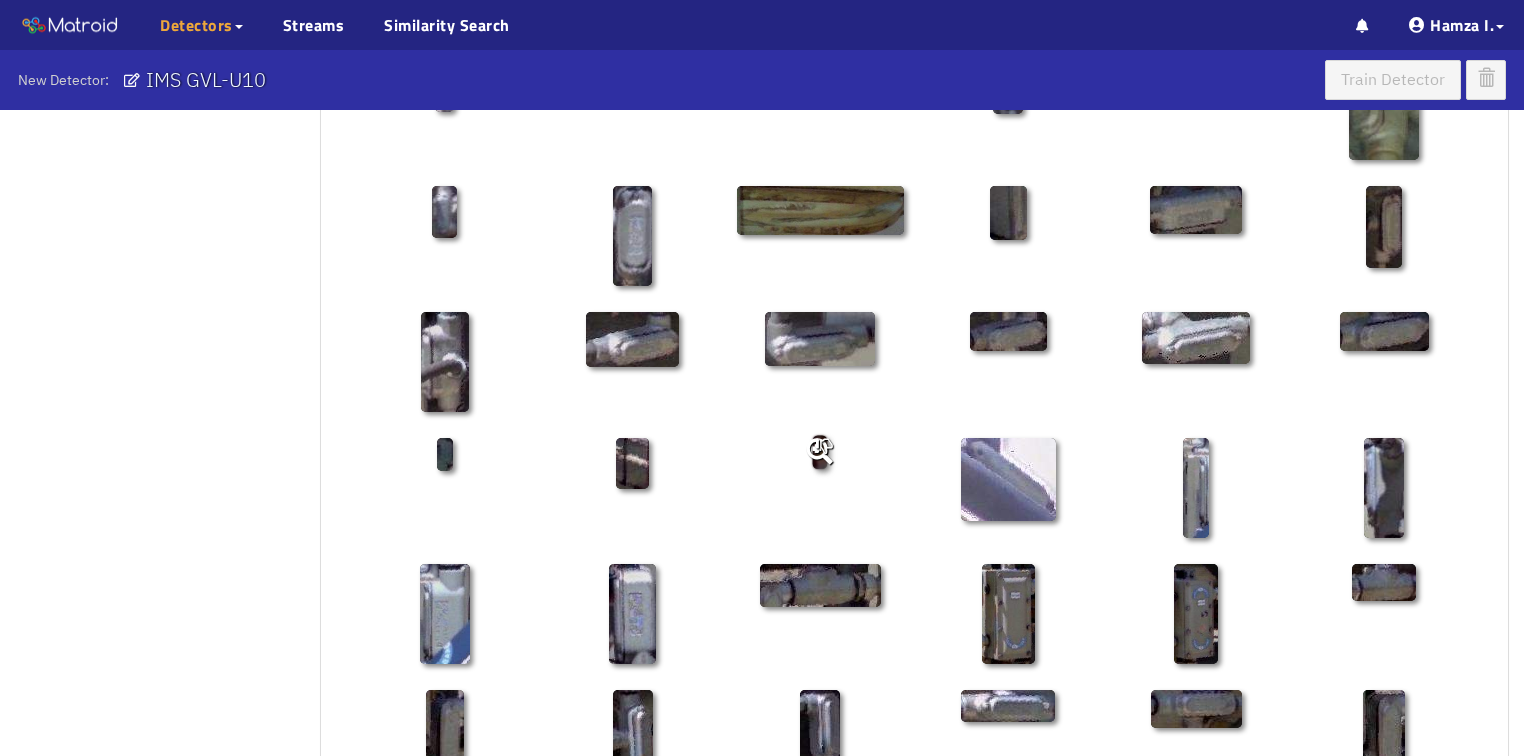click at bounding box center [820, 451] 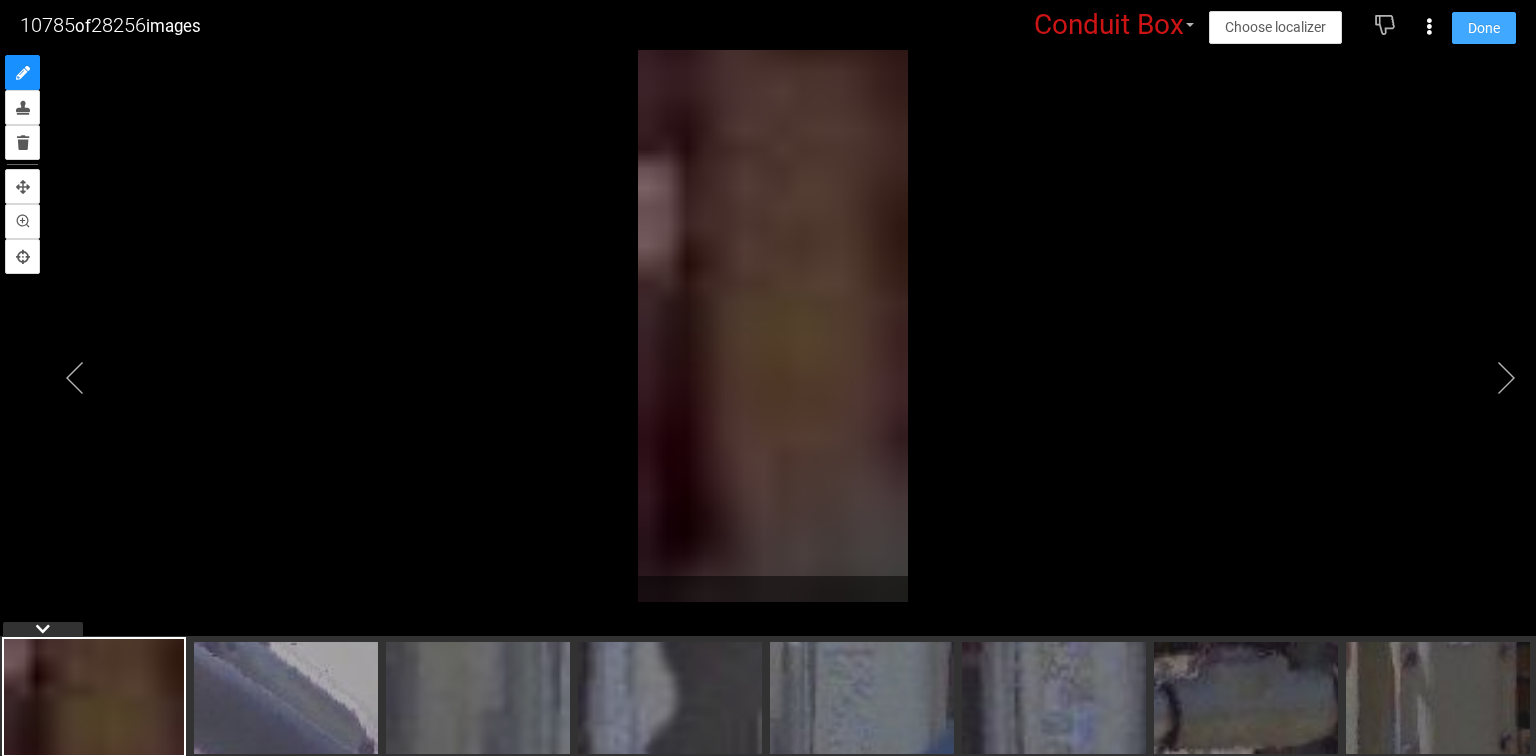 click on "Done" at bounding box center [1484, 28] 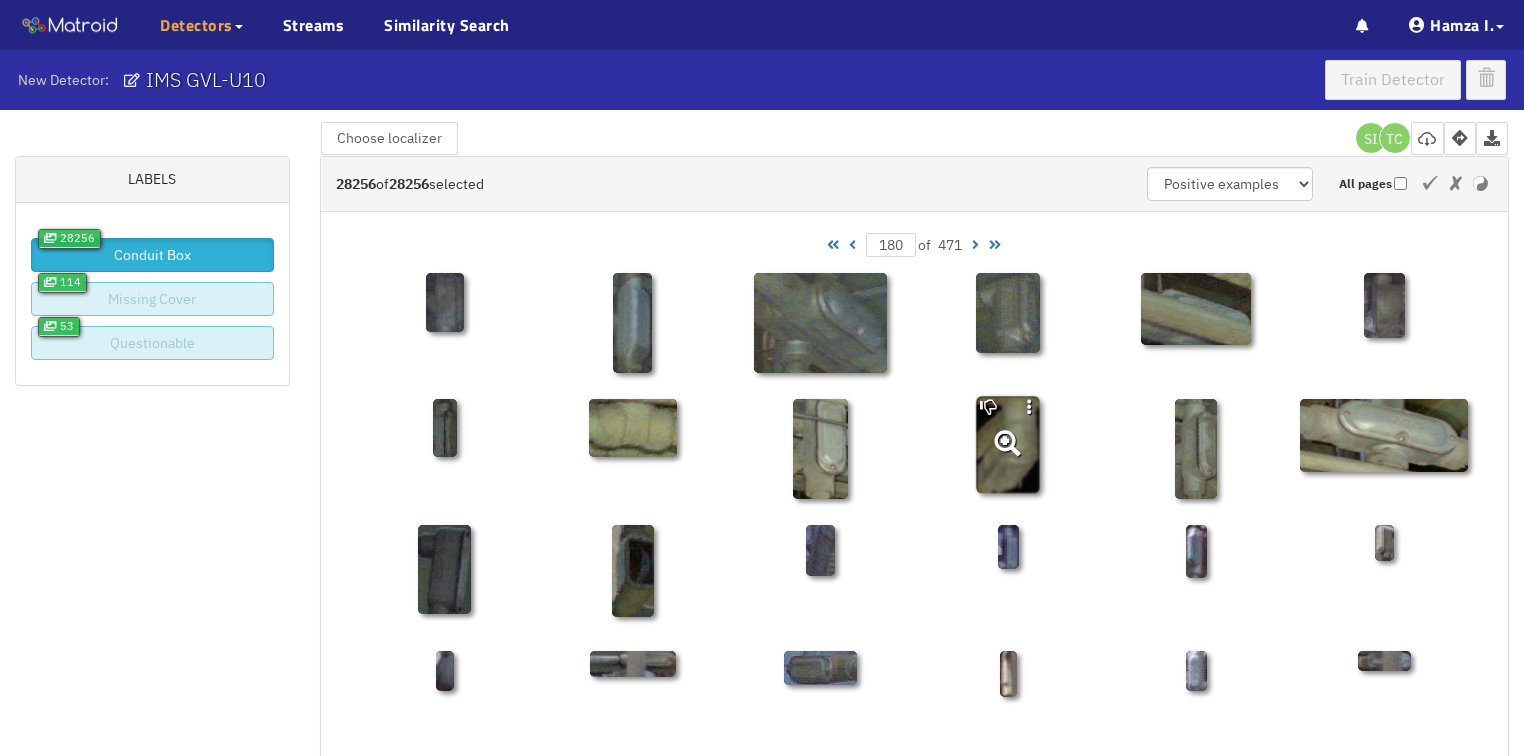 scroll, scrollTop: 50, scrollLeft: 0, axis: vertical 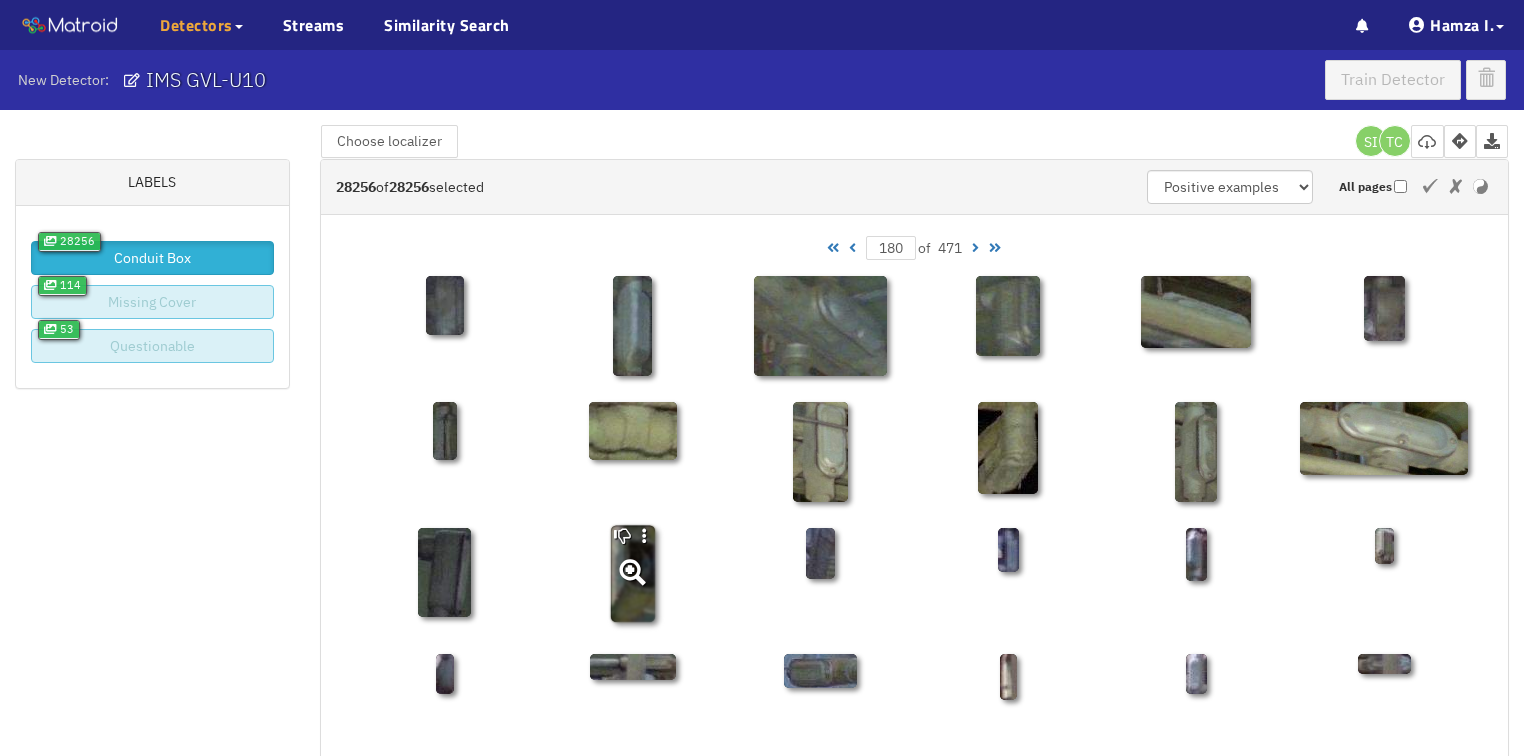 click 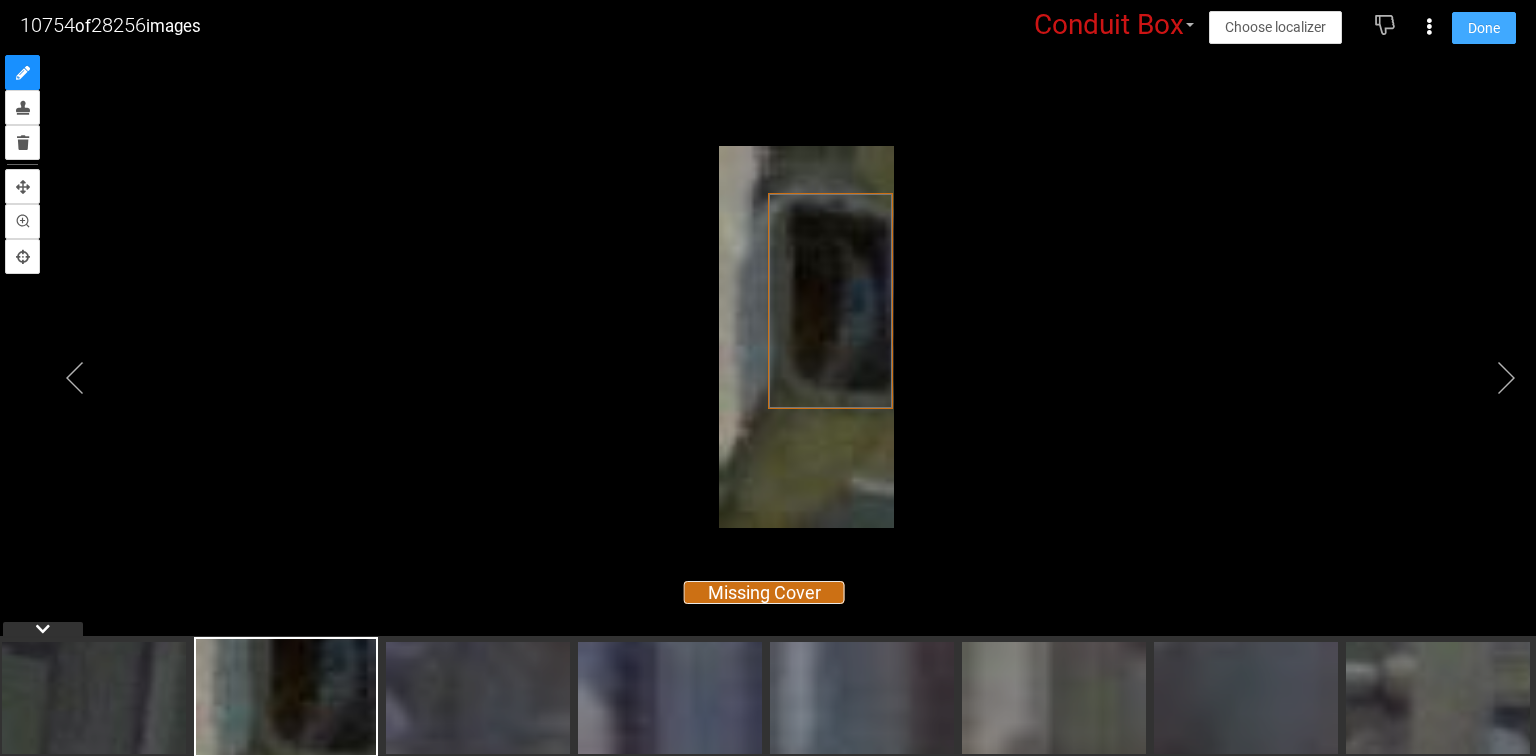 click on "Done" at bounding box center (1484, 28) 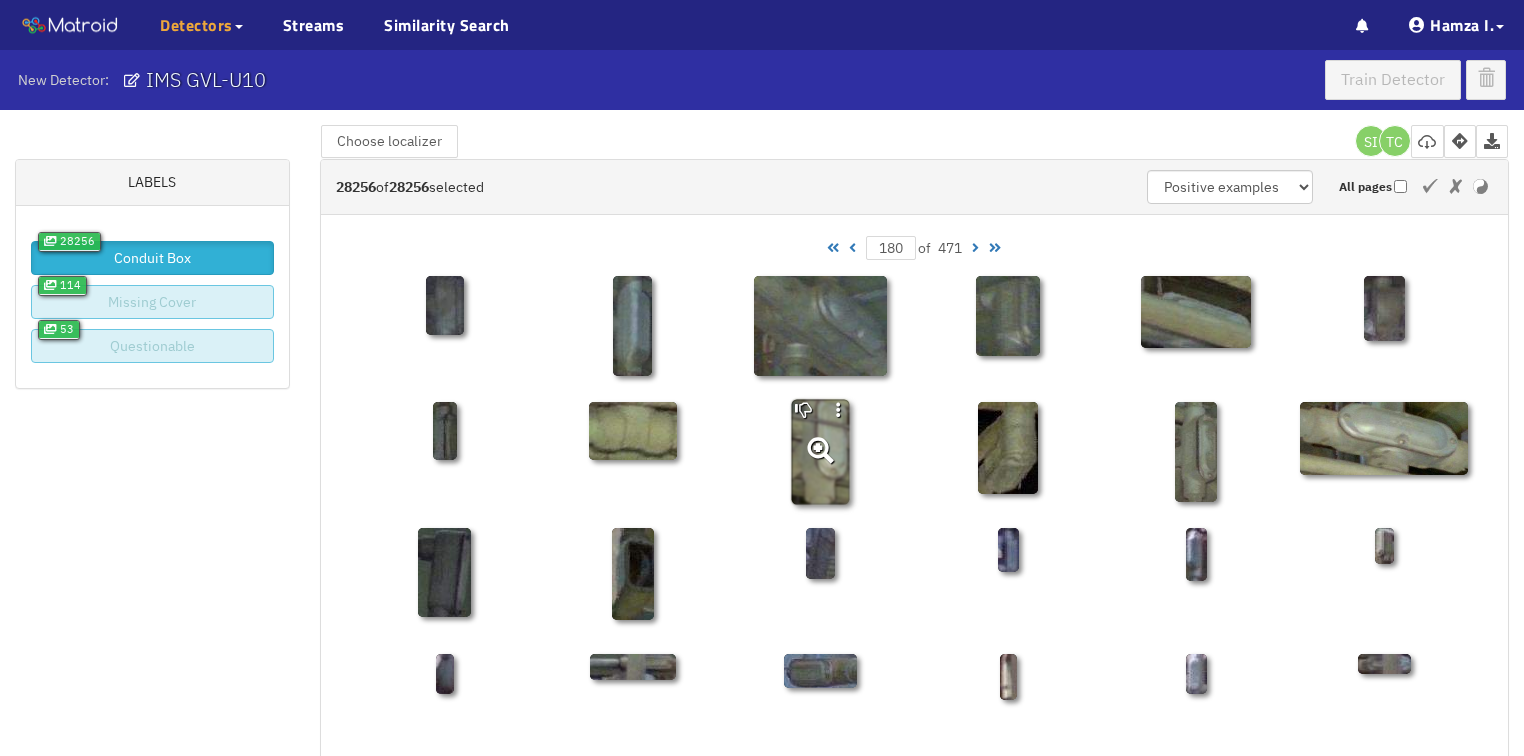 scroll, scrollTop: 0, scrollLeft: 0, axis: both 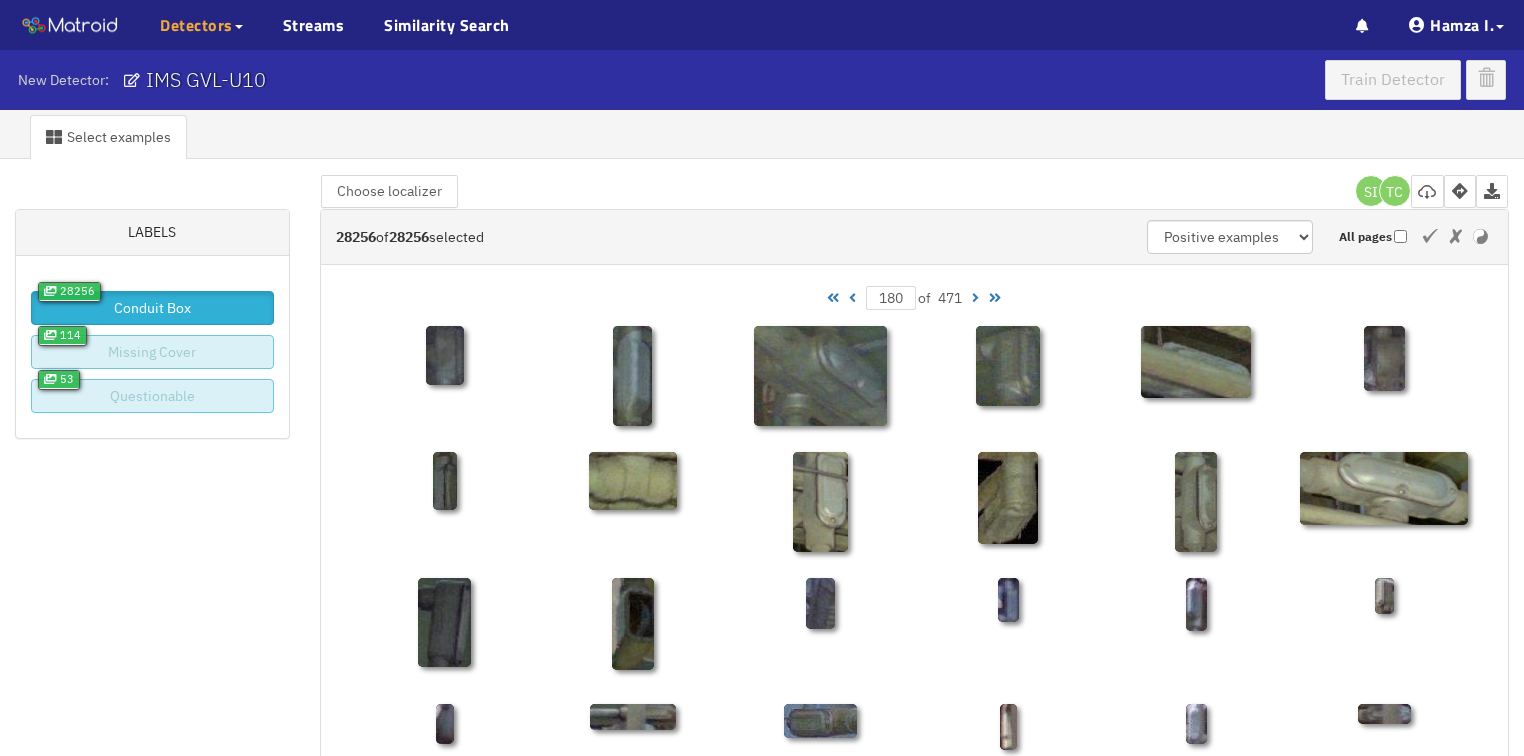 click at bounding box center (852, 298) 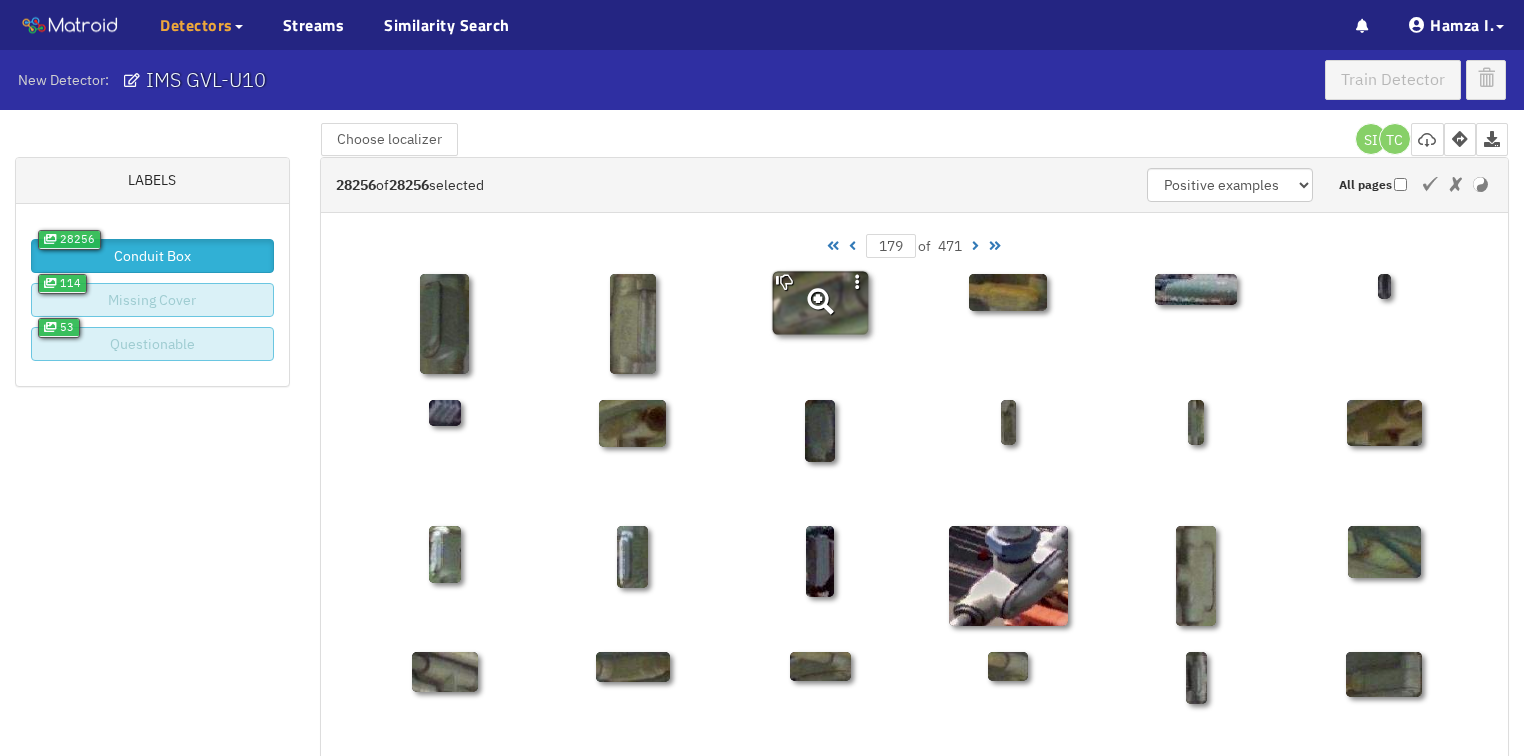 scroll, scrollTop: 80, scrollLeft: 0, axis: vertical 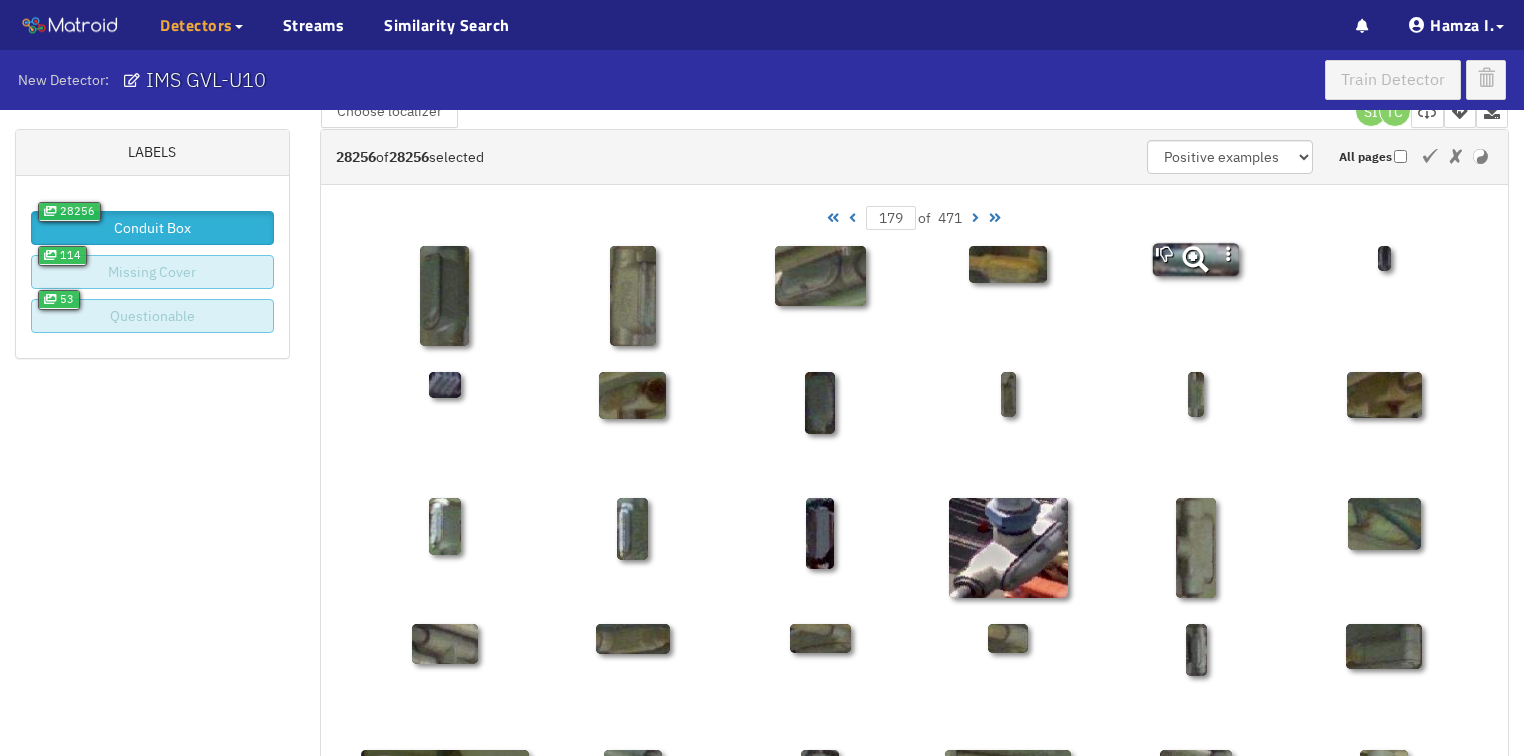 click 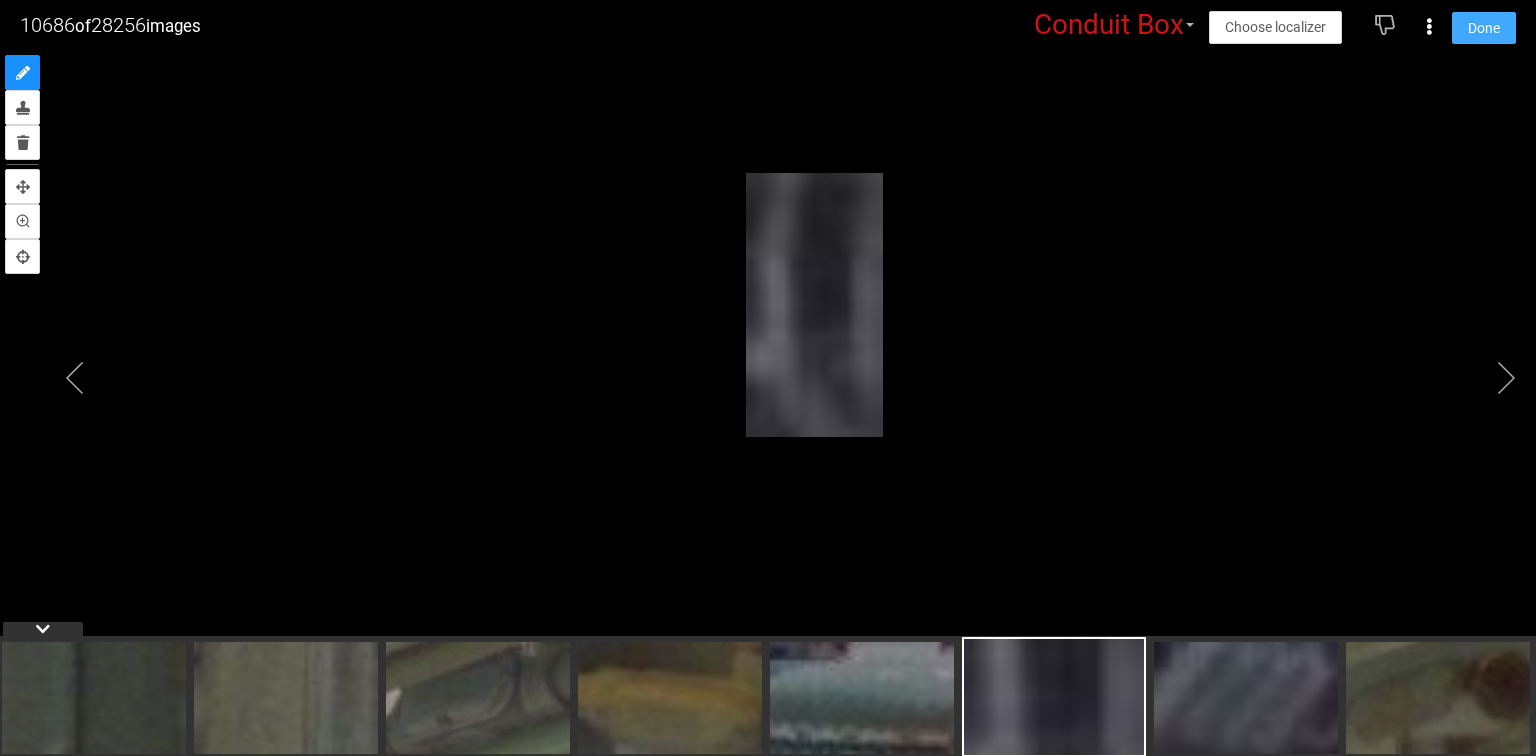 click on "Done" at bounding box center [1484, 28] 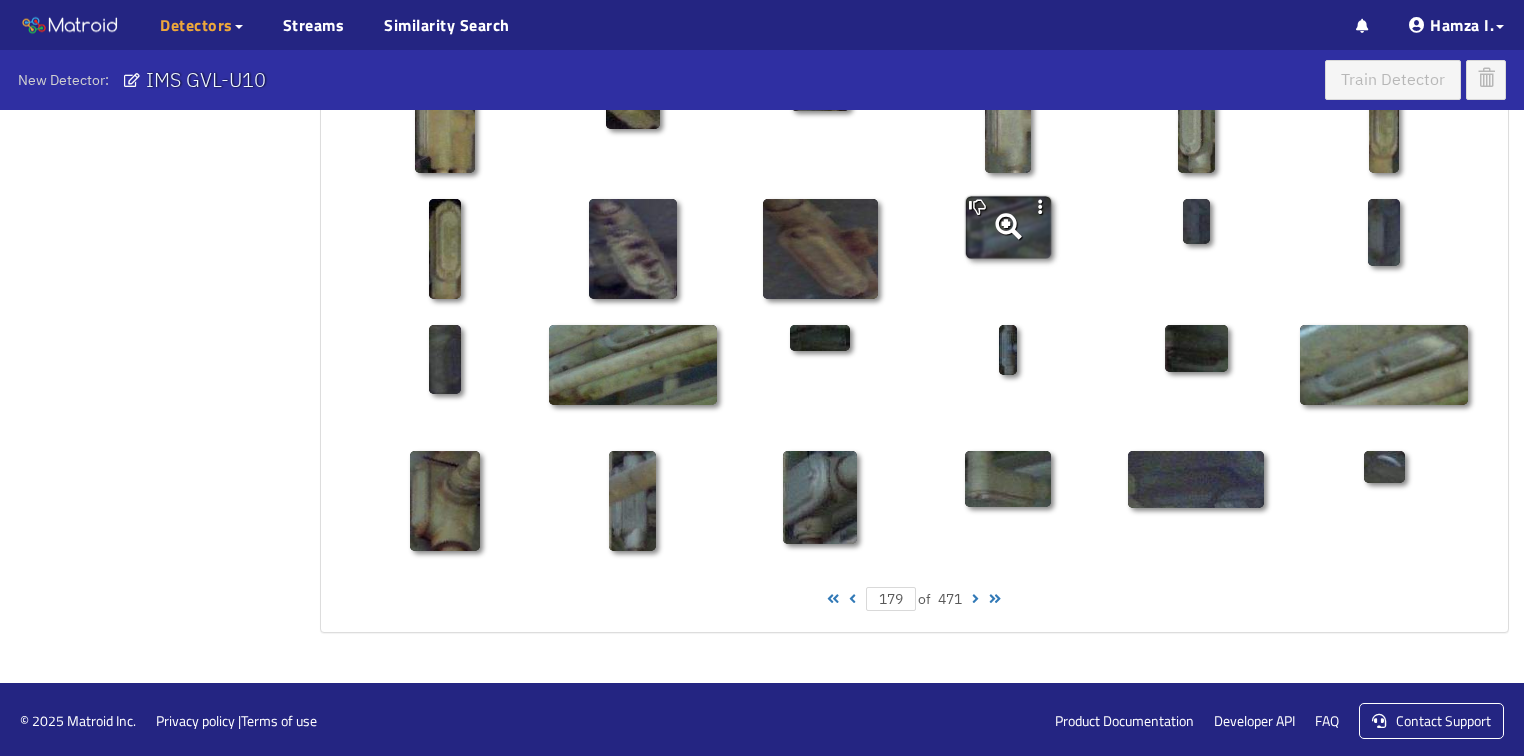 scroll, scrollTop: 1010, scrollLeft: 0, axis: vertical 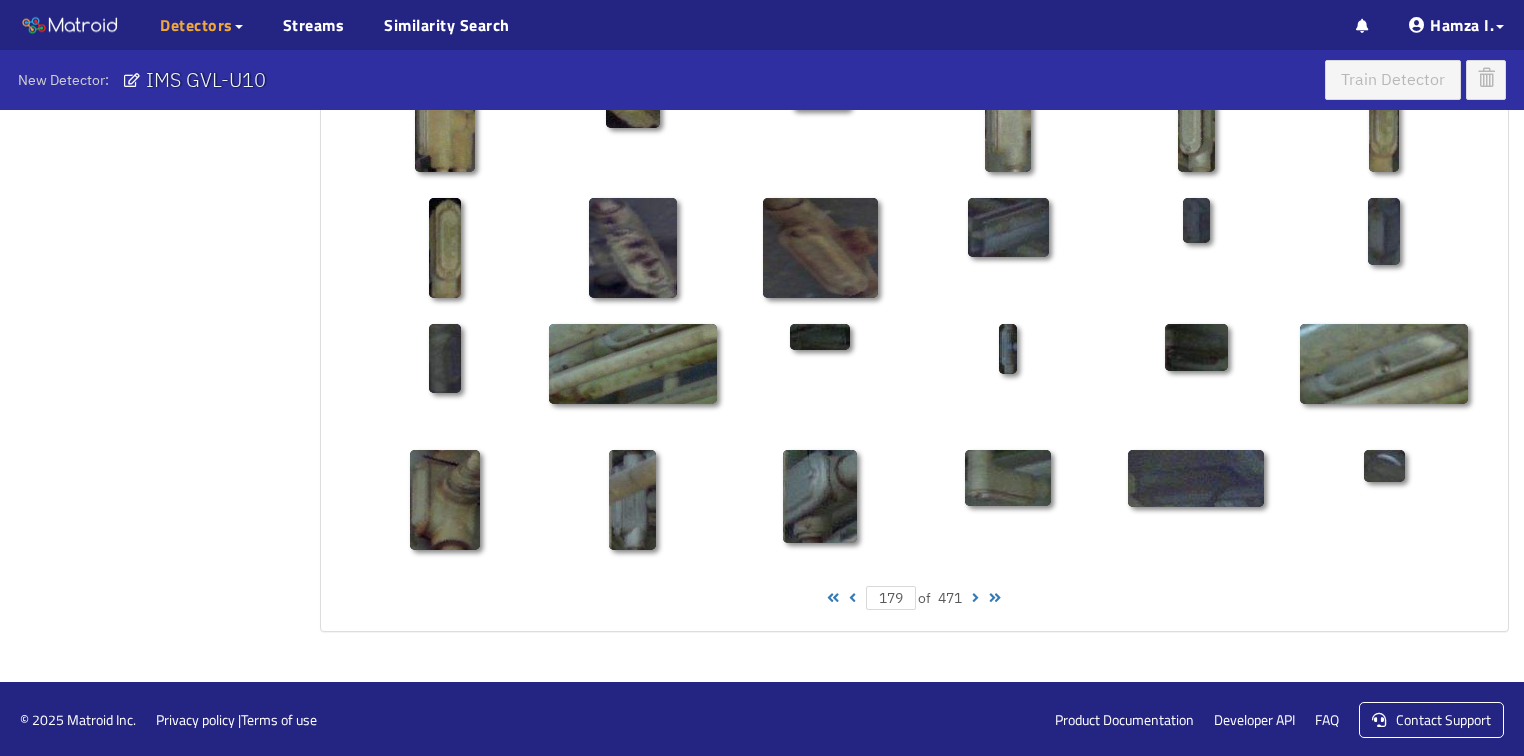 click at bounding box center [852, 598] 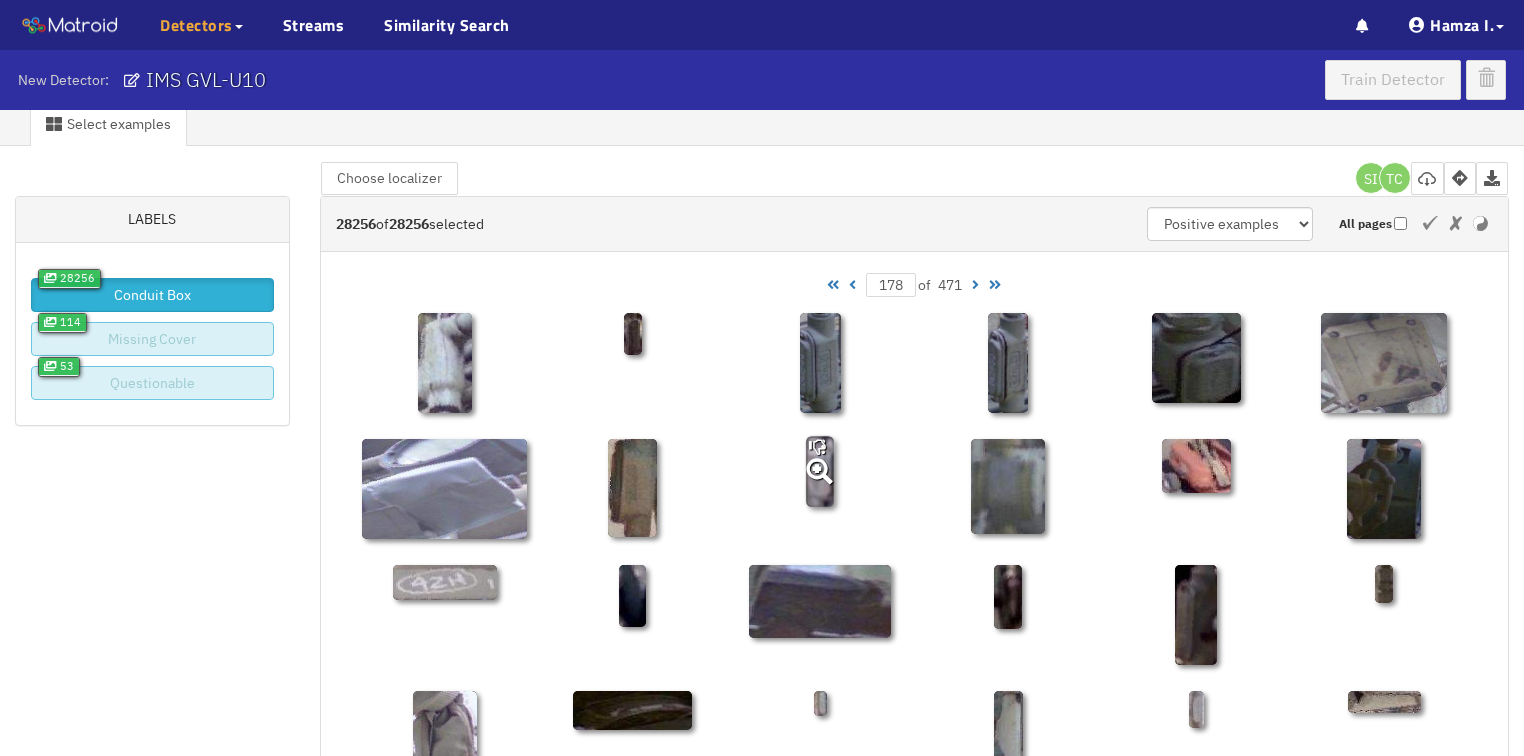 scroll, scrollTop: 0, scrollLeft: 0, axis: both 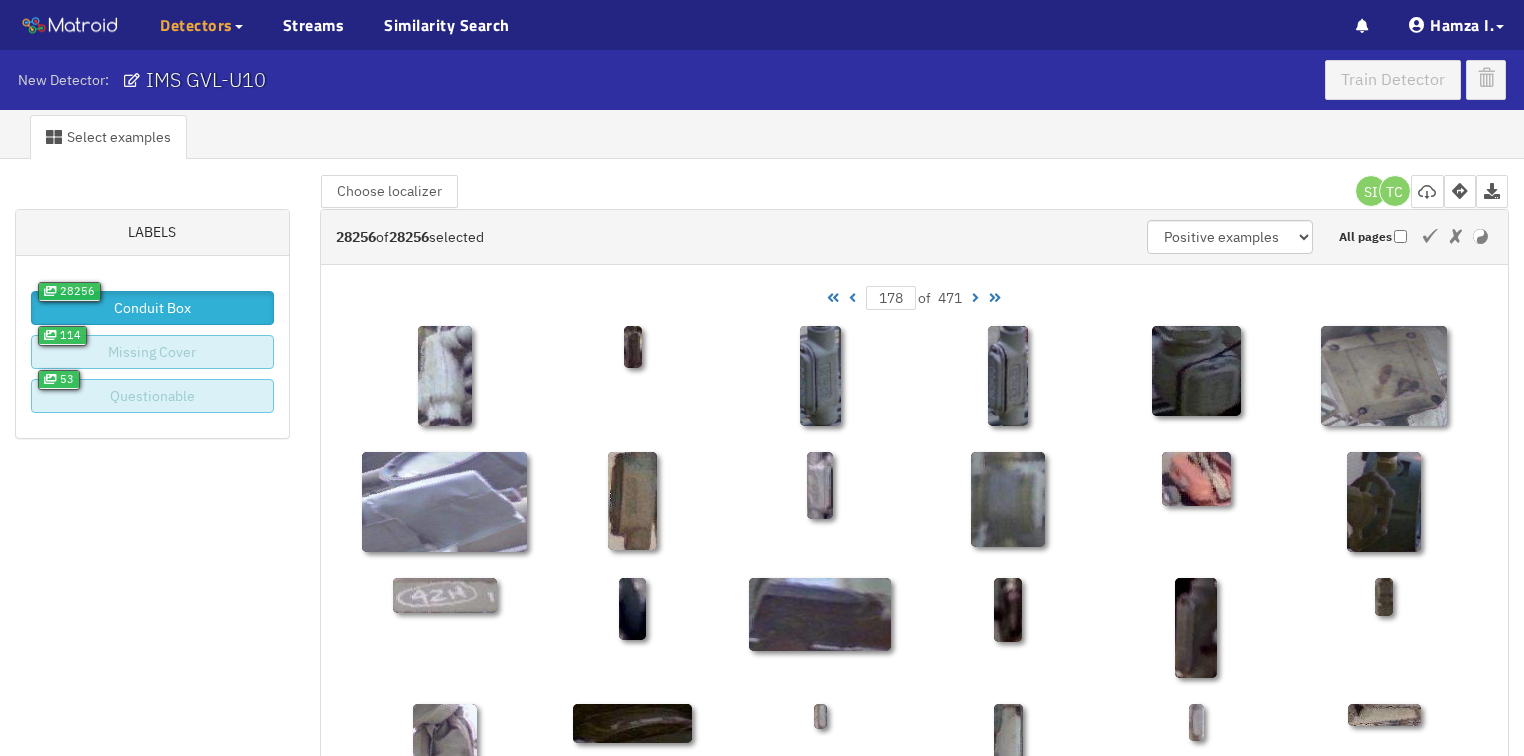 click at bounding box center [852, 298] 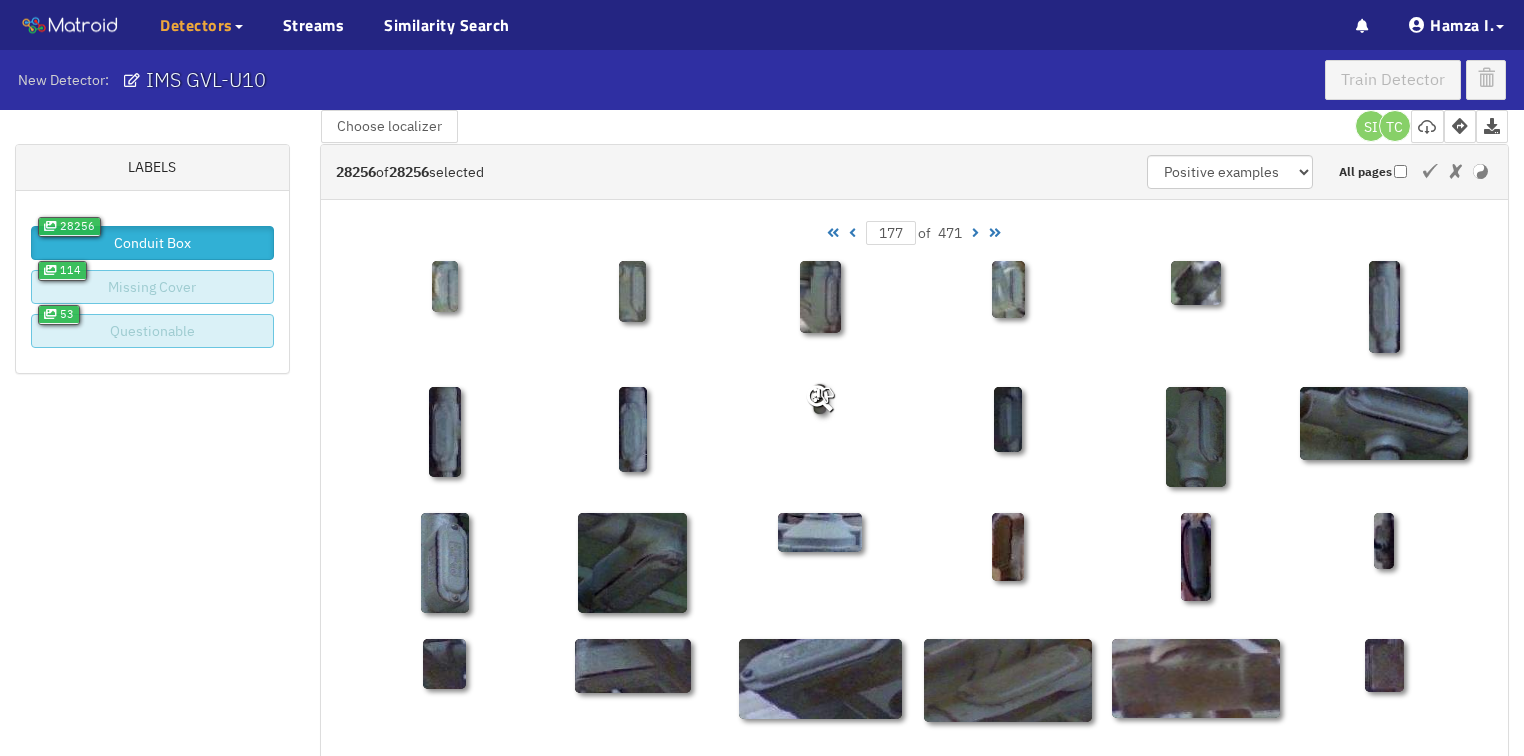 scroll, scrollTop: 50, scrollLeft: 0, axis: vertical 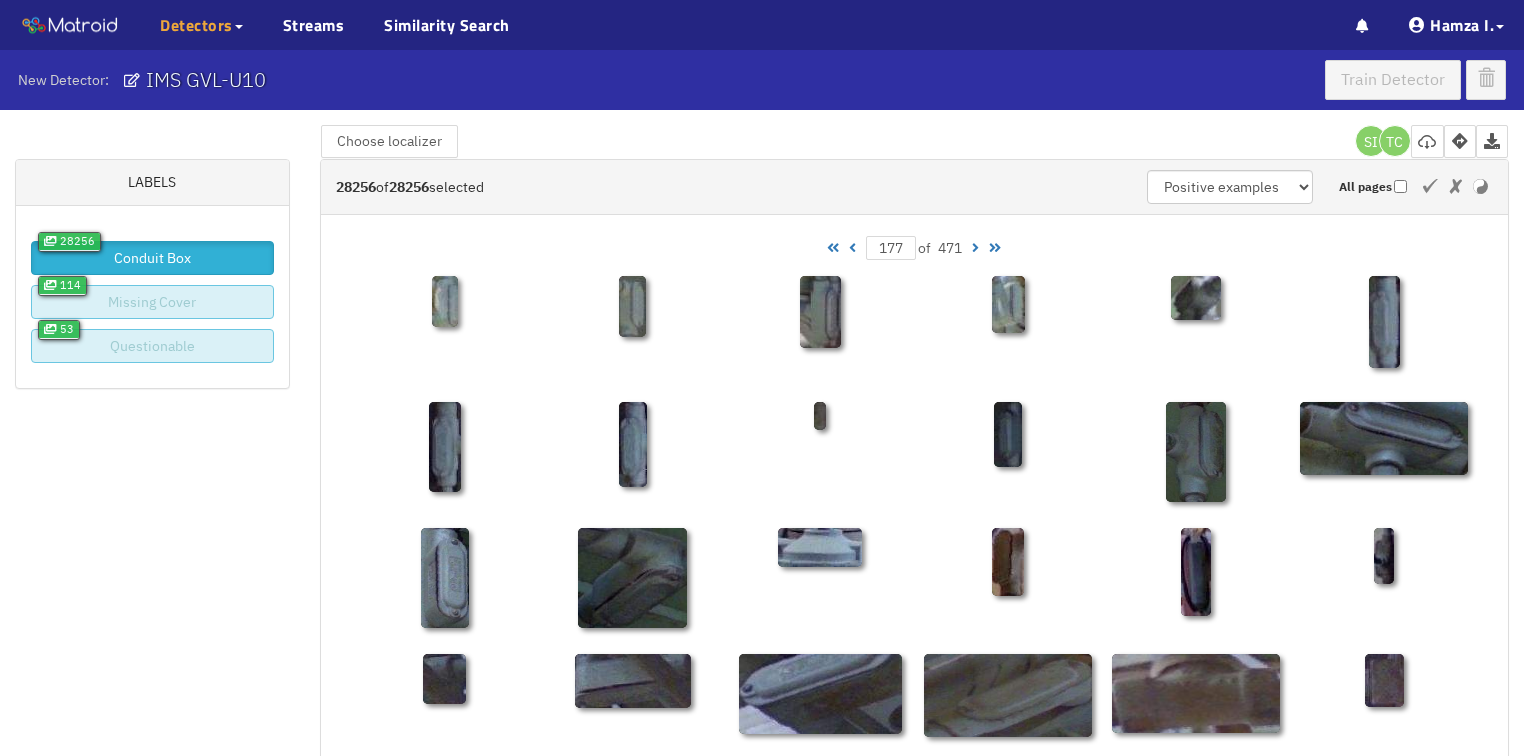 click at bounding box center [852, 248] 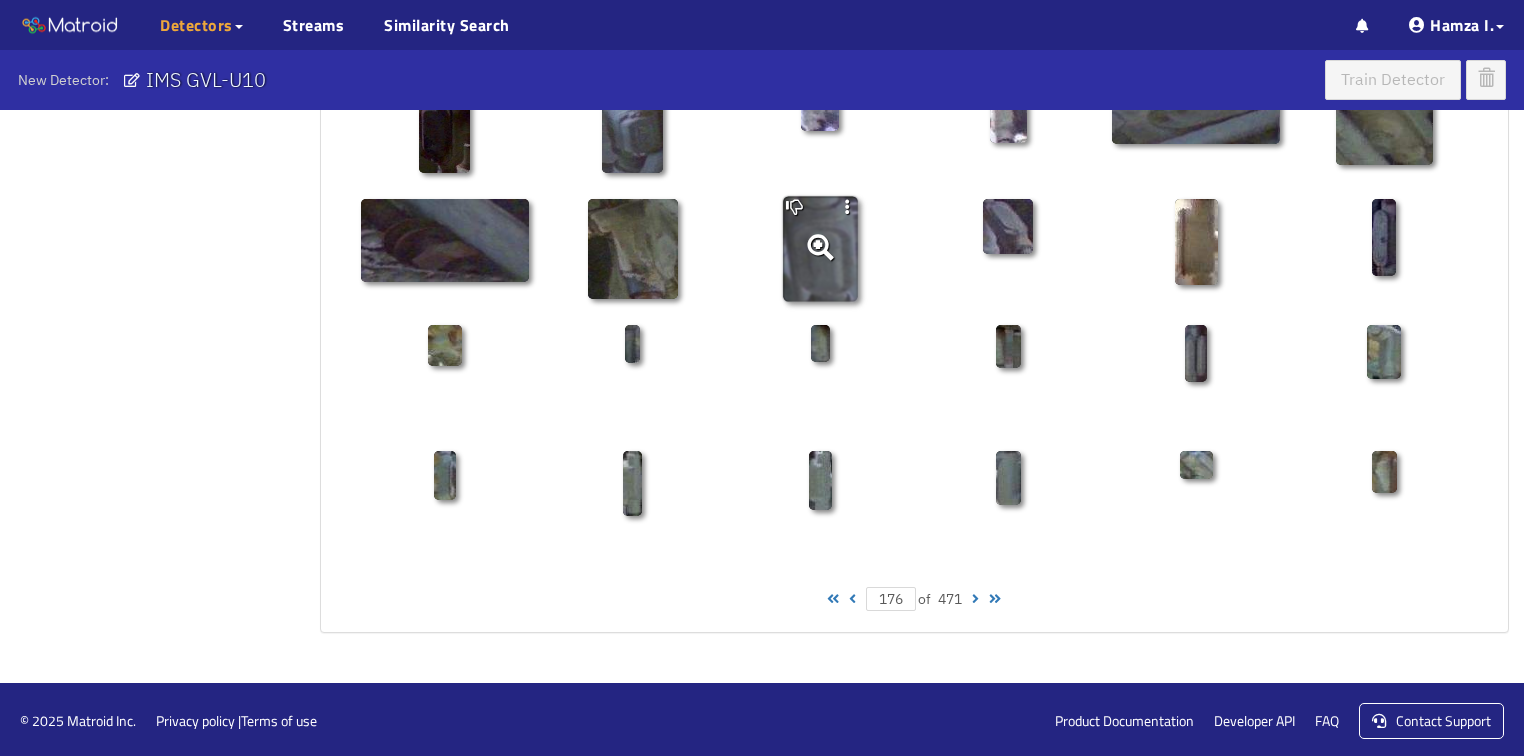 scroll, scrollTop: 1010, scrollLeft: 0, axis: vertical 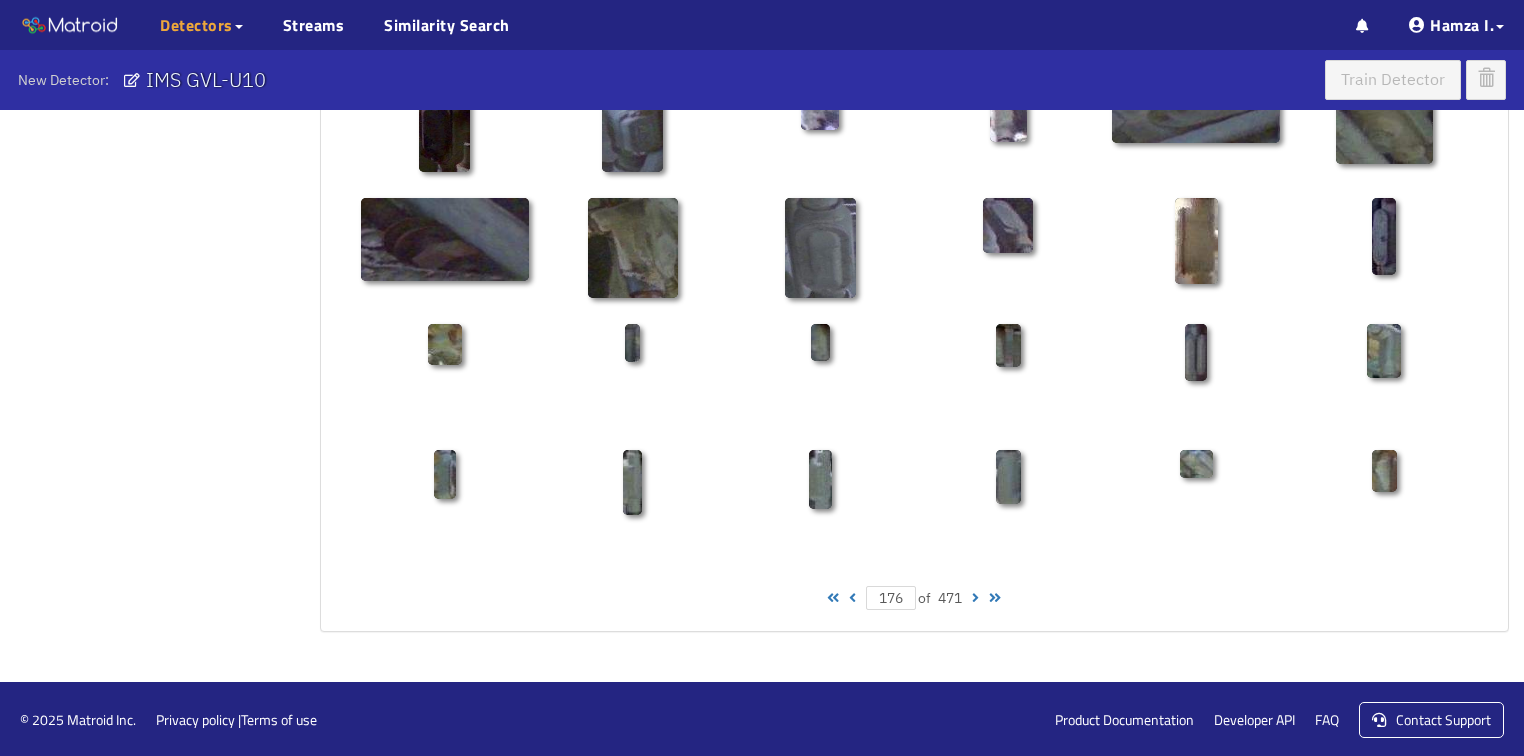 click at bounding box center (852, 598) 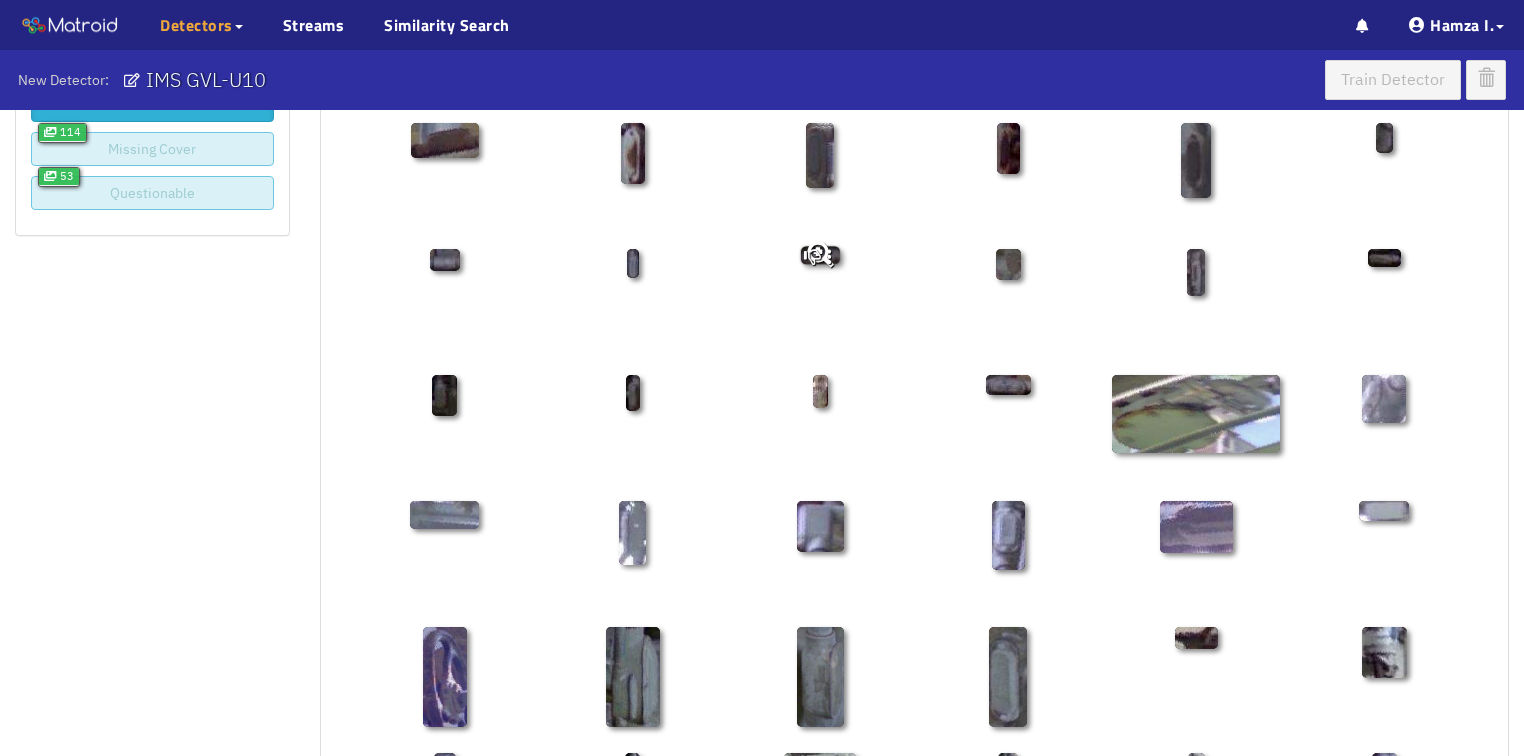 scroll, scrollTop: 130, scrollLeft: 0, axis: vertical 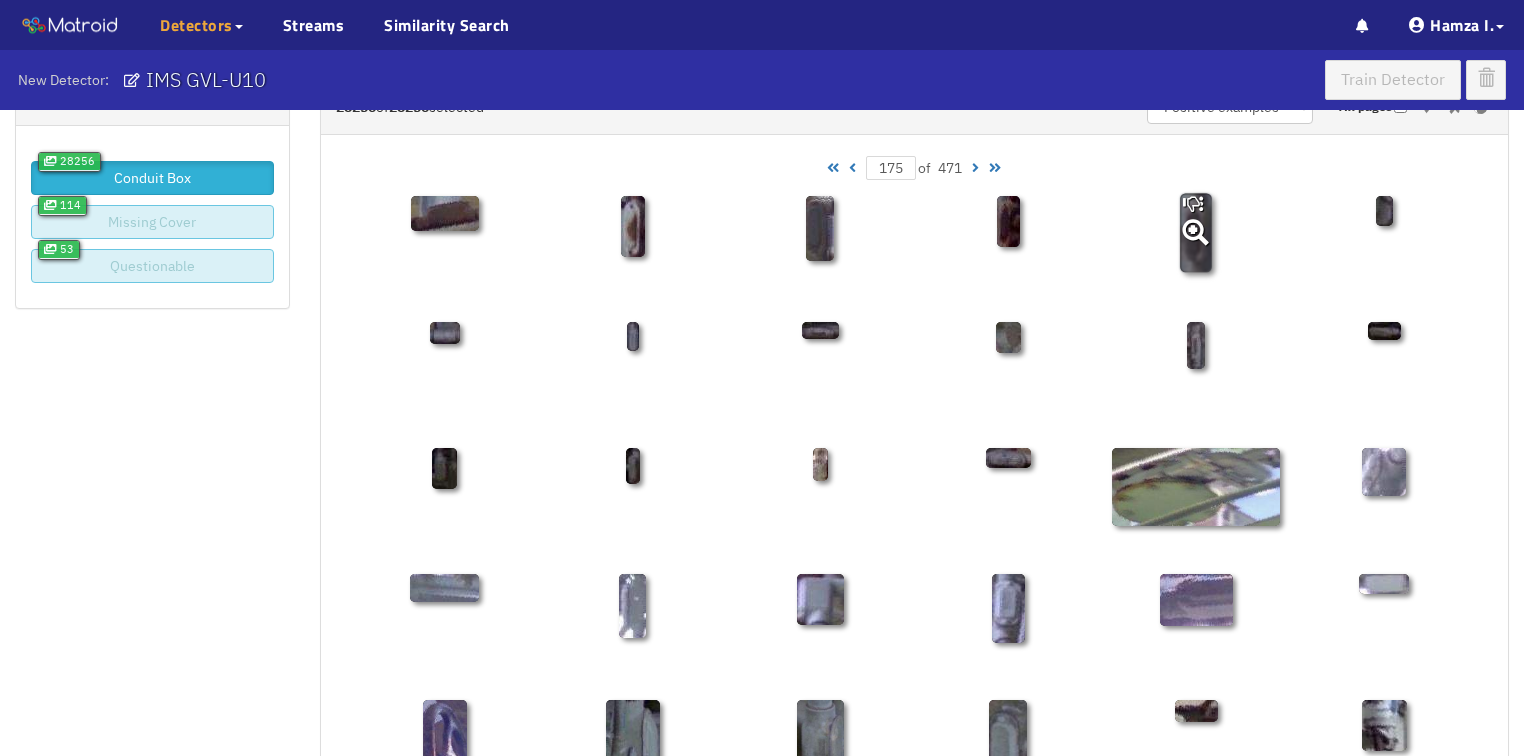 click 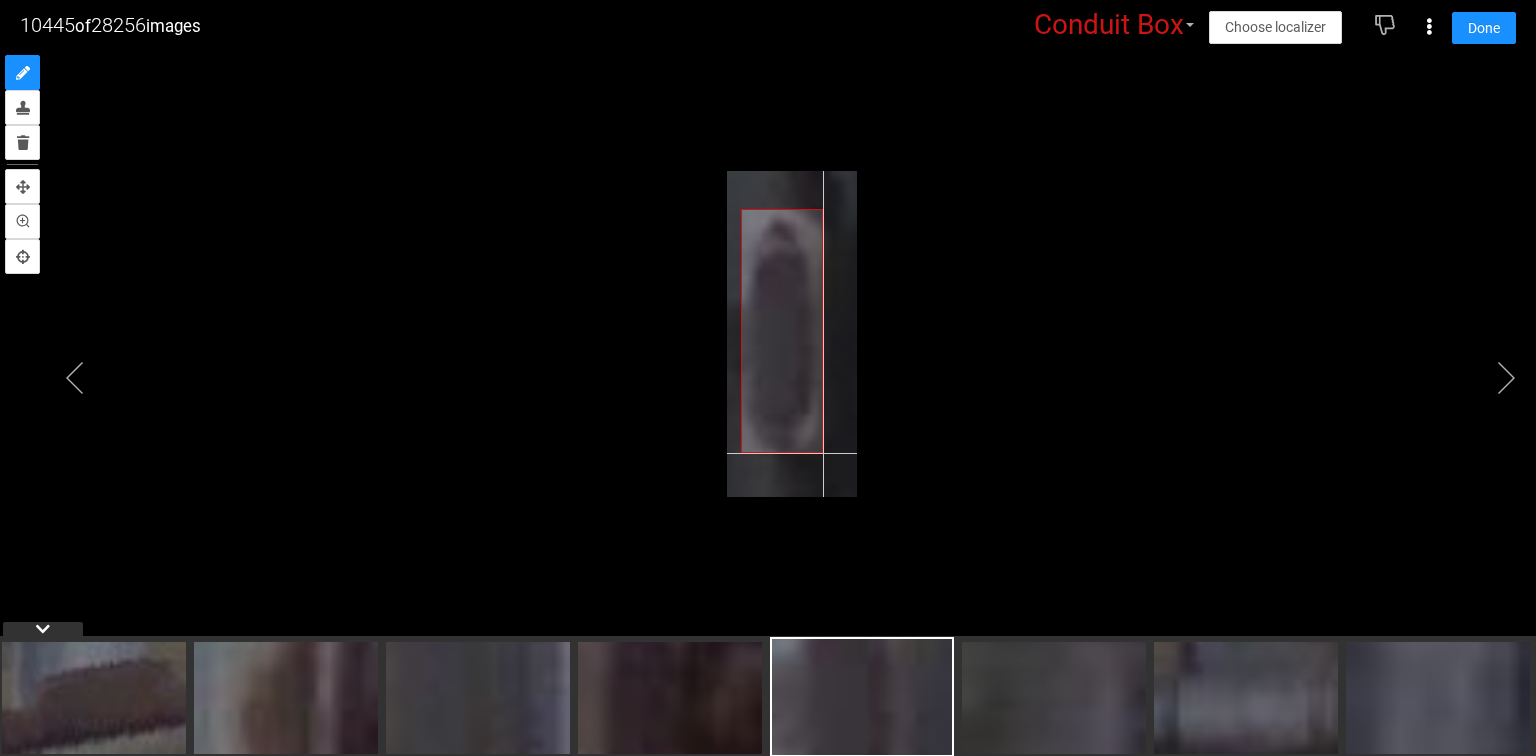 click at bounding box center (792, 334) 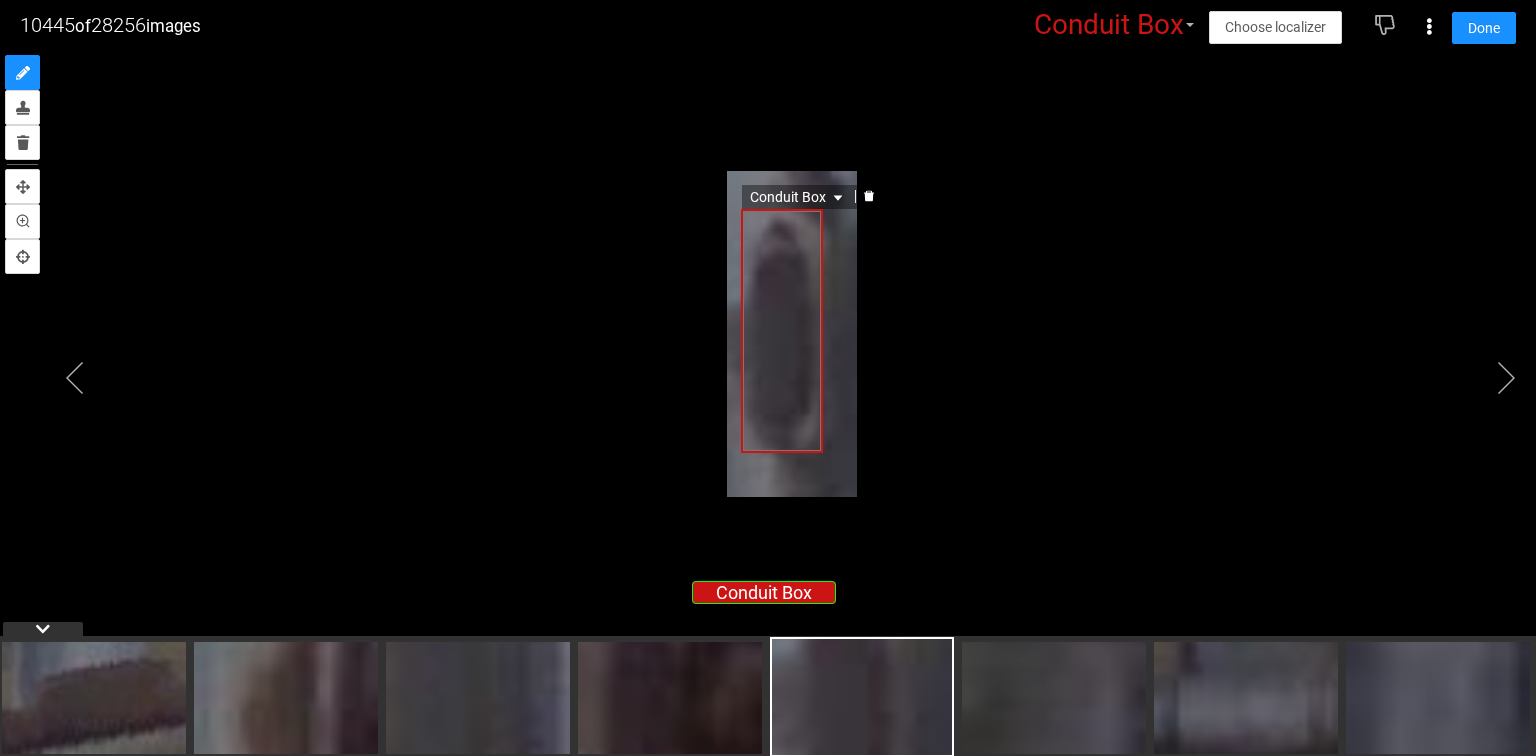 click on "Conduit Box" at bounding box center [798, 197] 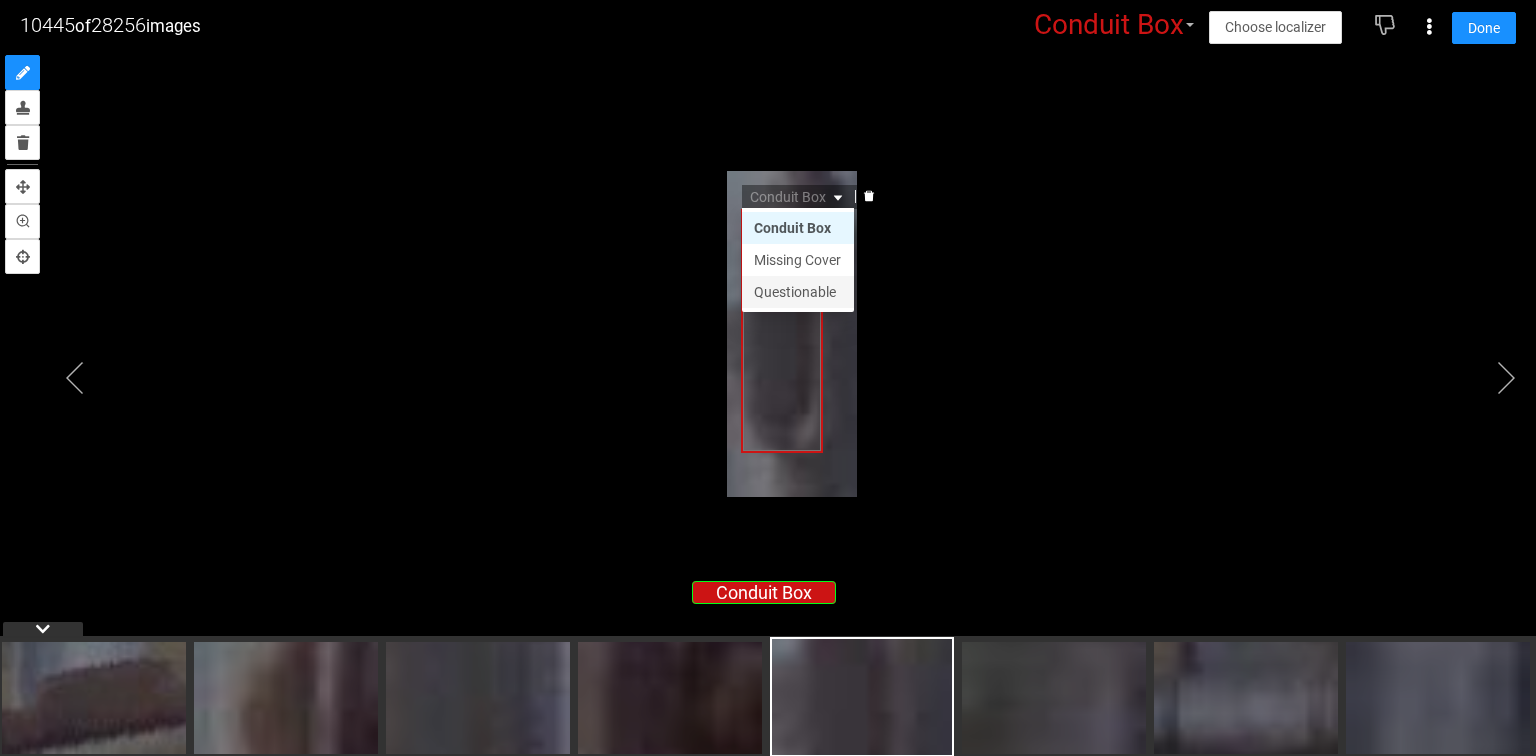 click on "Questionable" at bounding box center [798, 292] 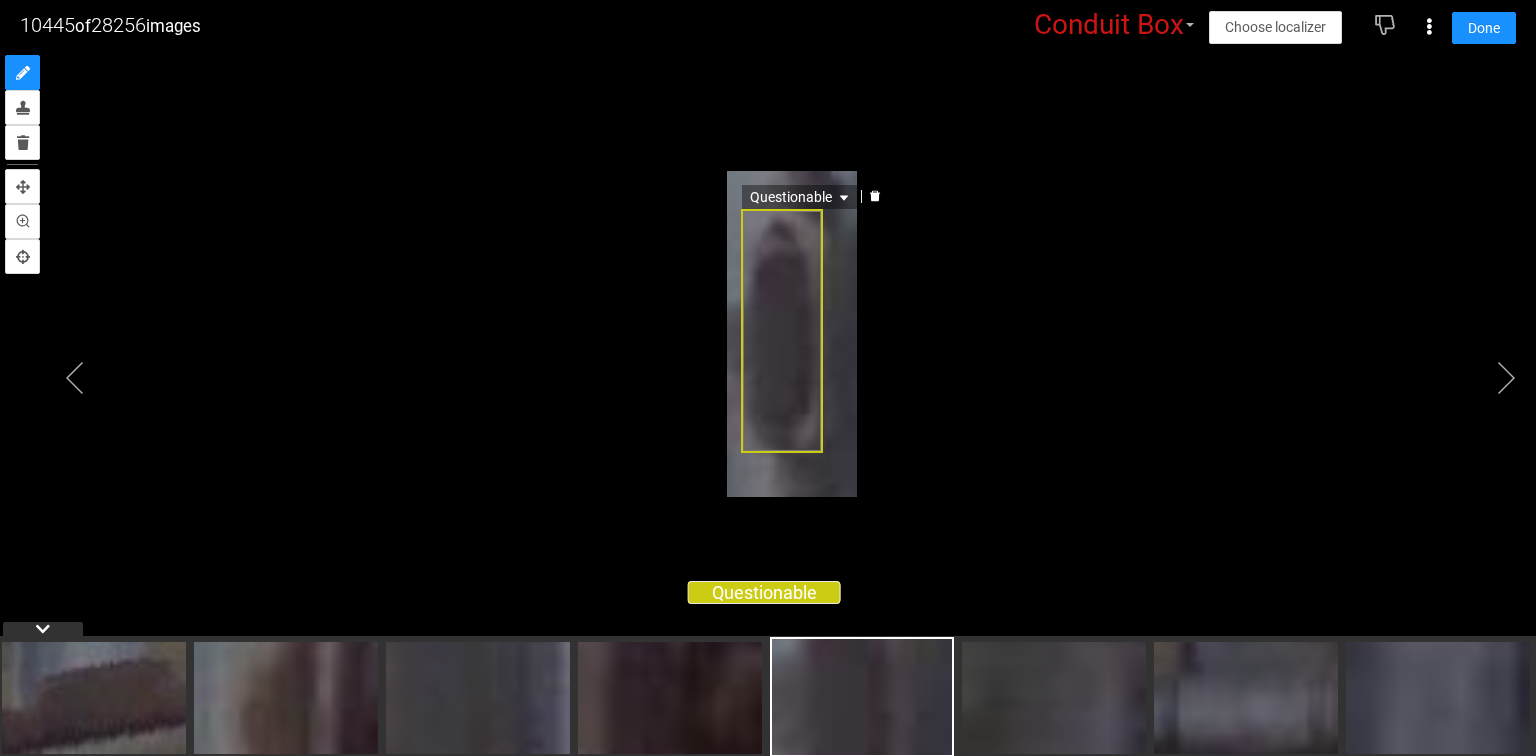 click on "Questionable" at bounding box center (801, 197) 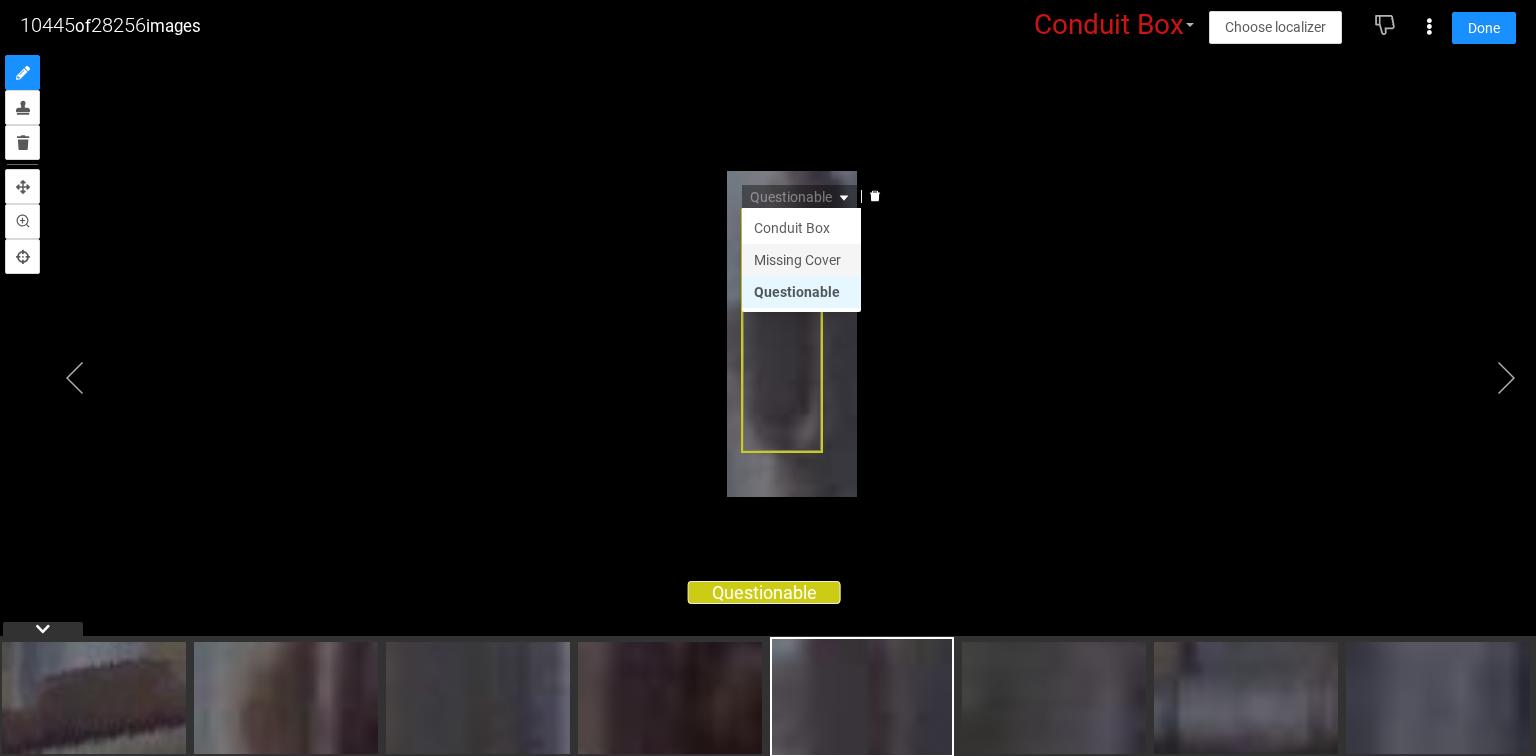 click on "Missing Cover" at bounding box center (801, 260) 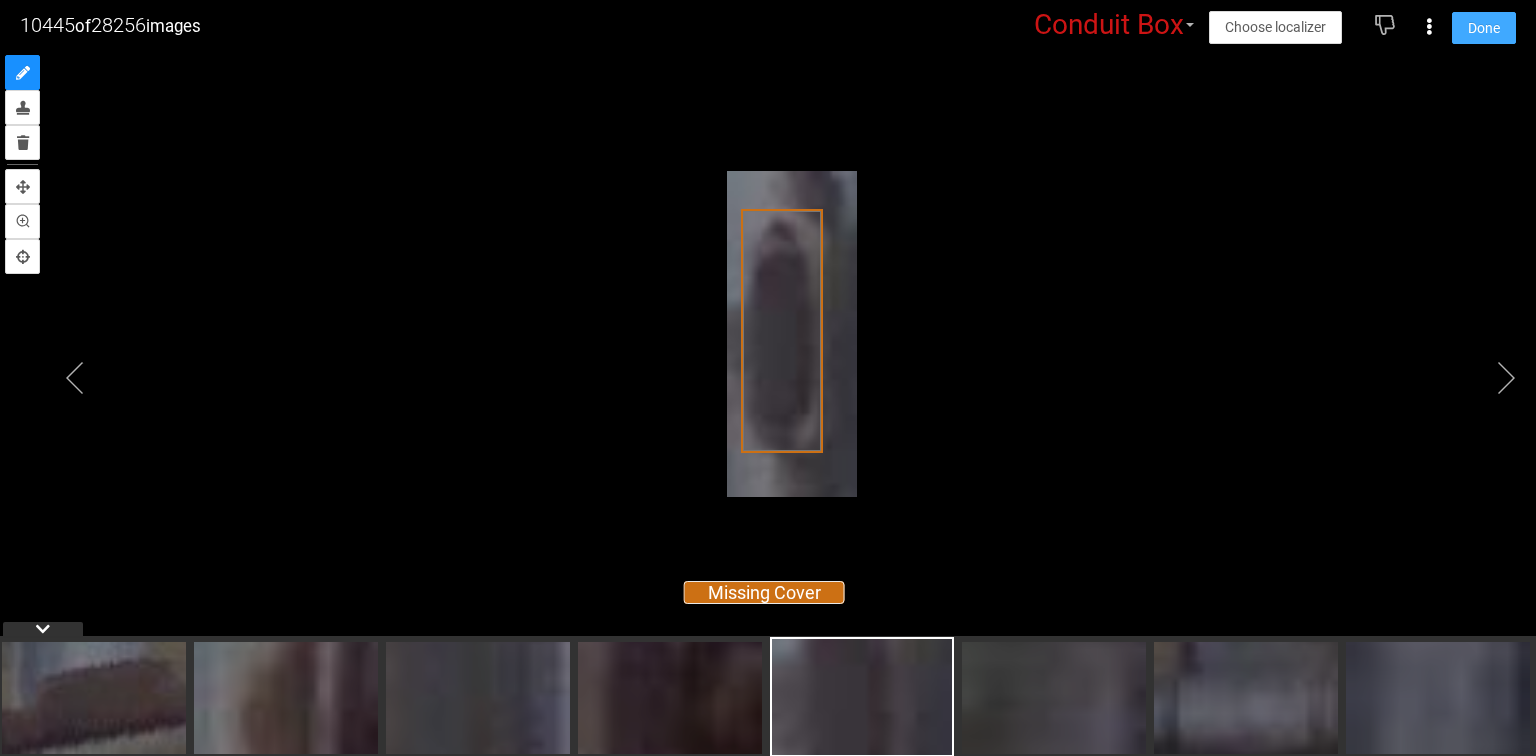 click on "Done" at bounding box center (1484, 28) 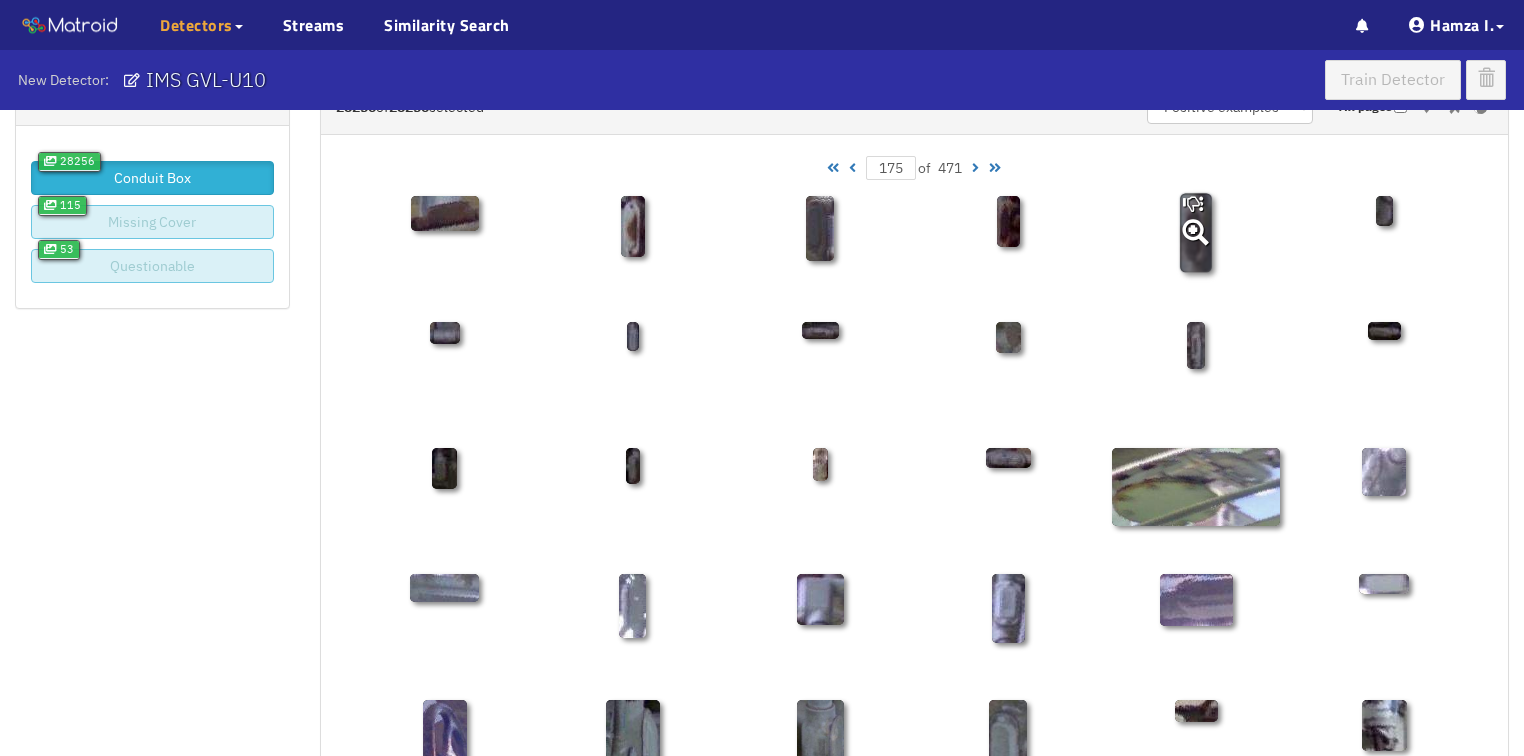click 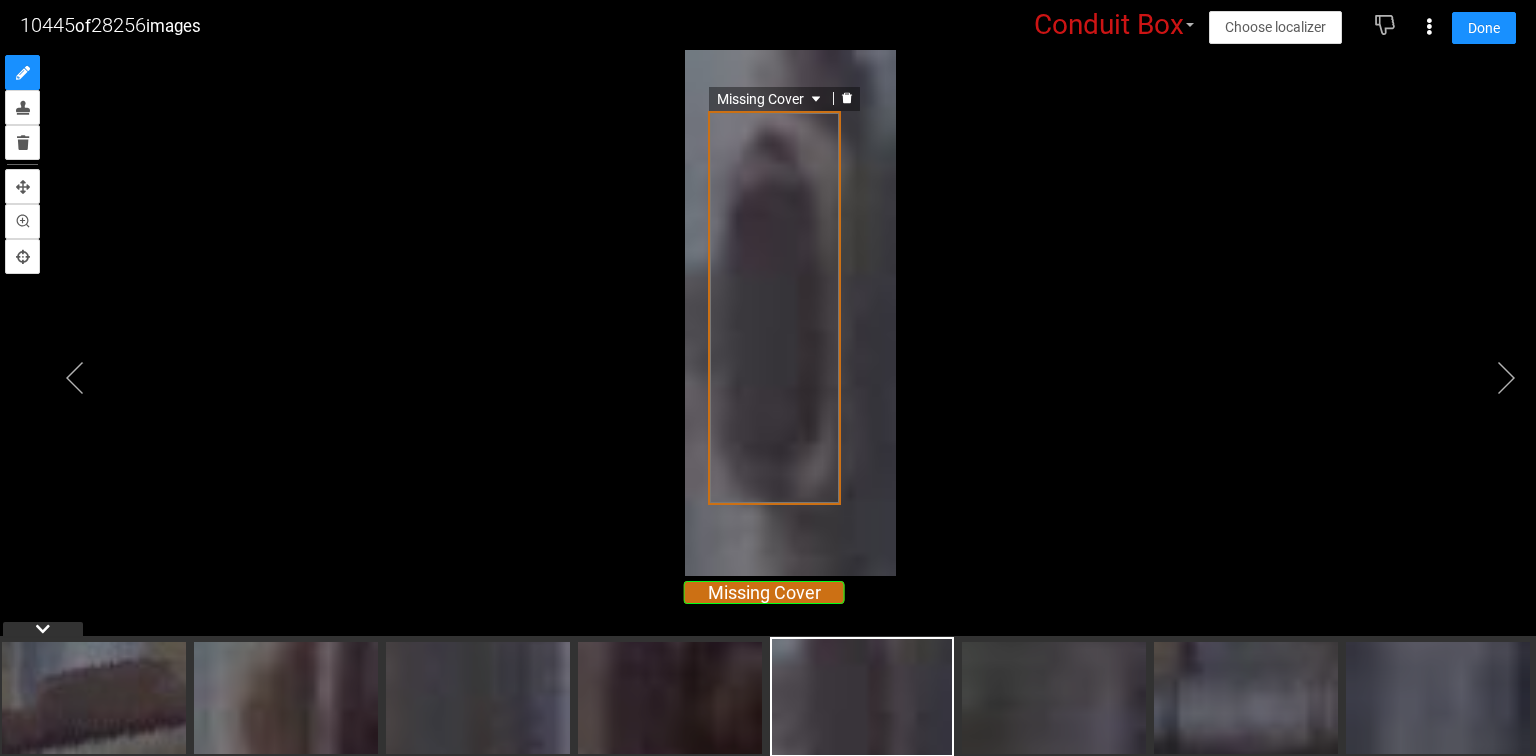 click on "Missing Cover" at bounding box center (774, 308) 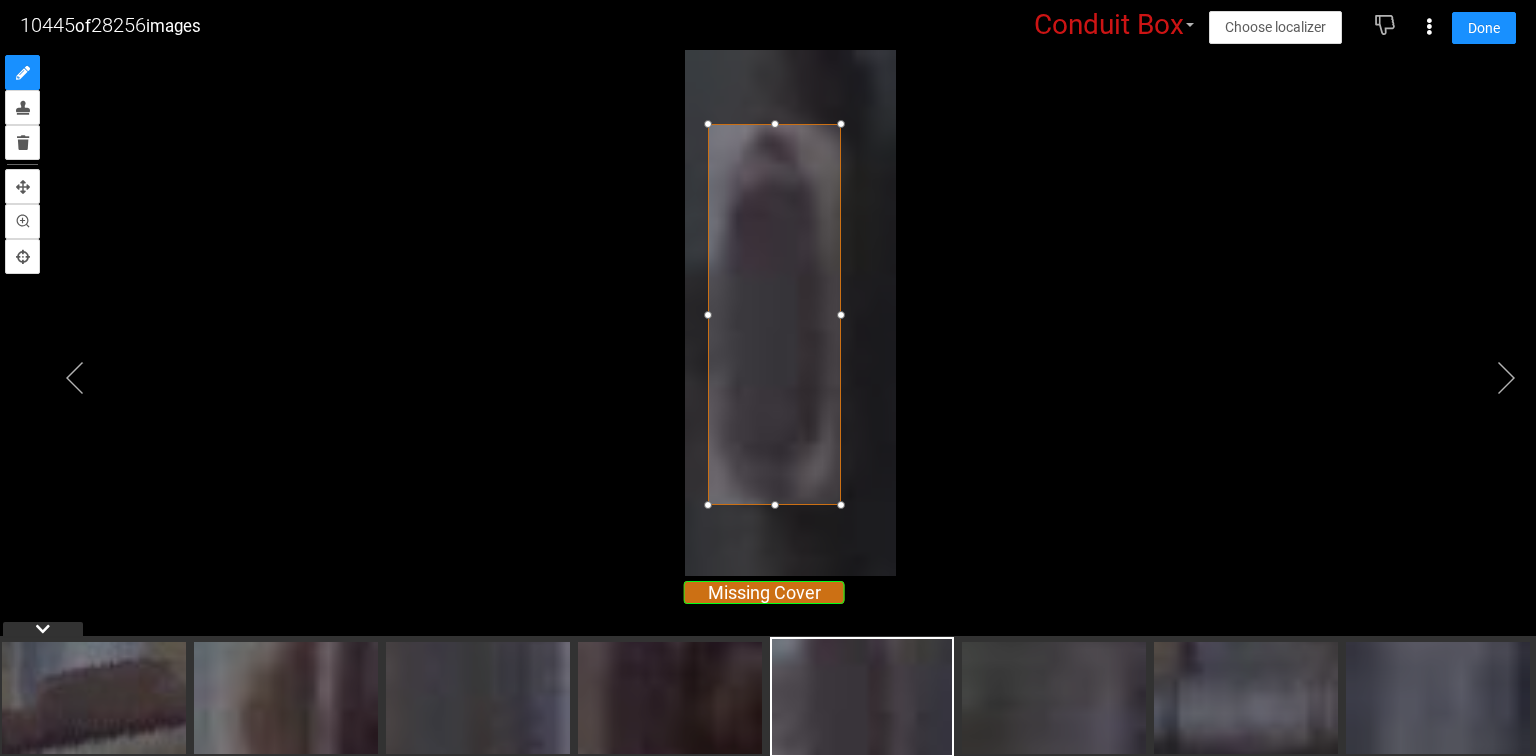 click at bounding box center (775, 124) 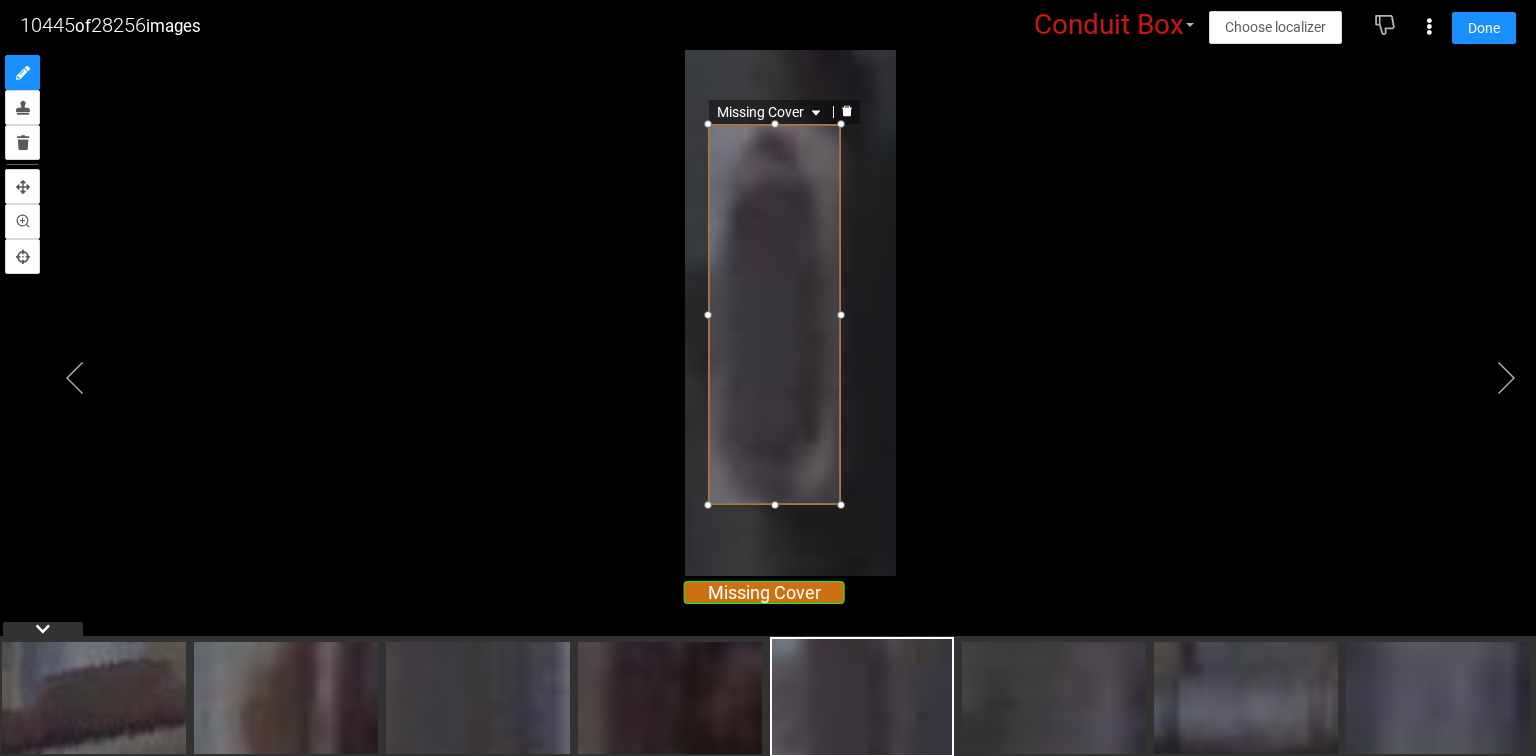 click on "Missing Cover" at bounding box center [768, 353] 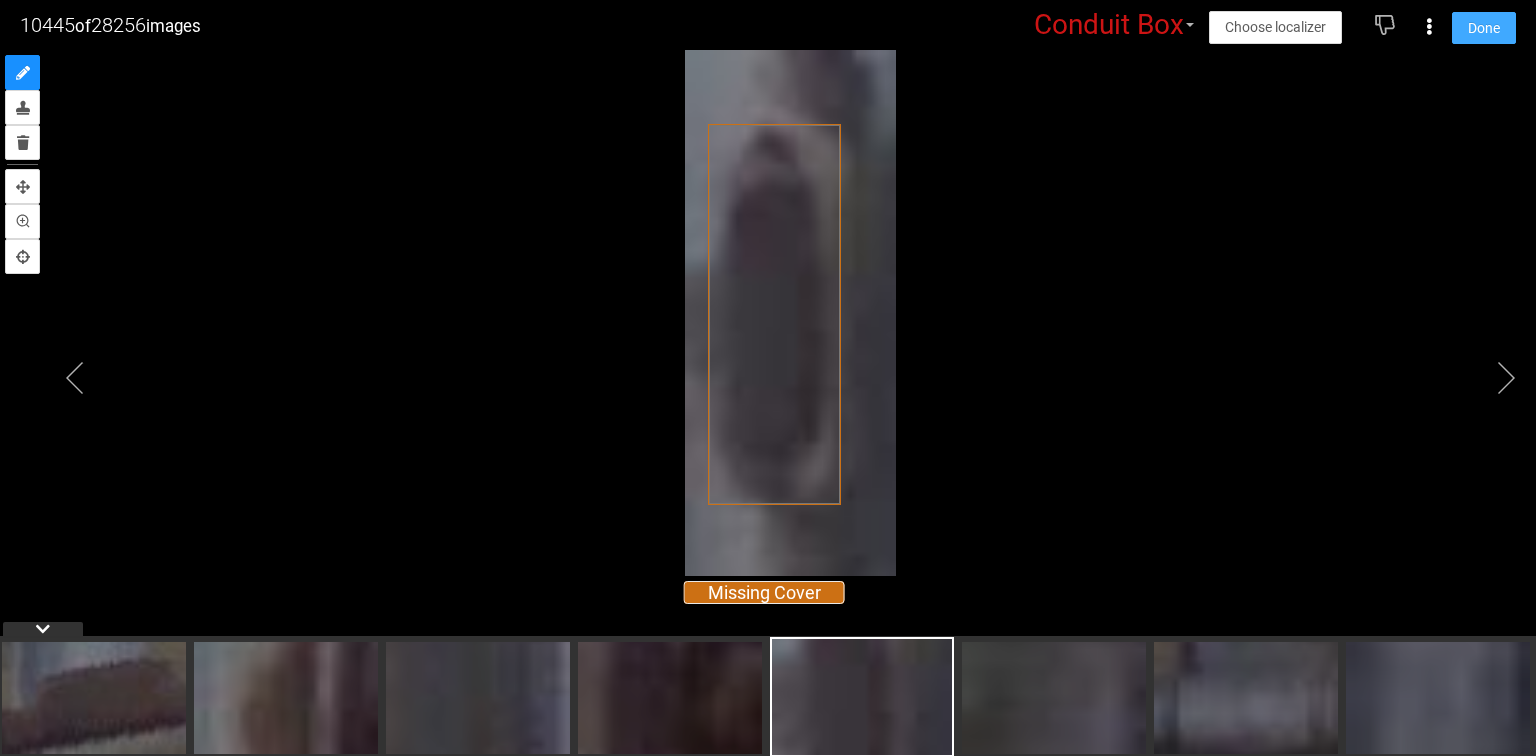 click on "Done" at bounding box center (1484, 28) 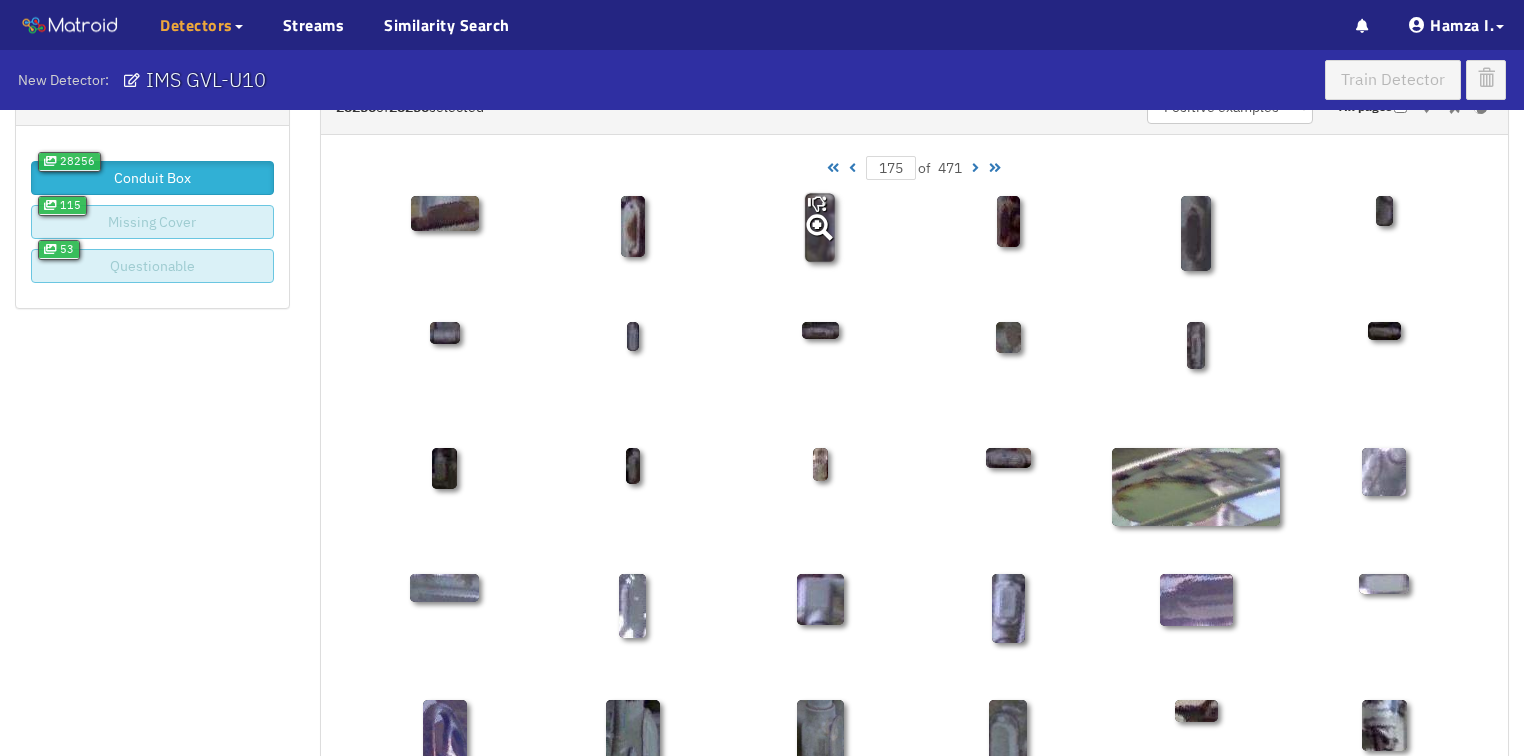 click 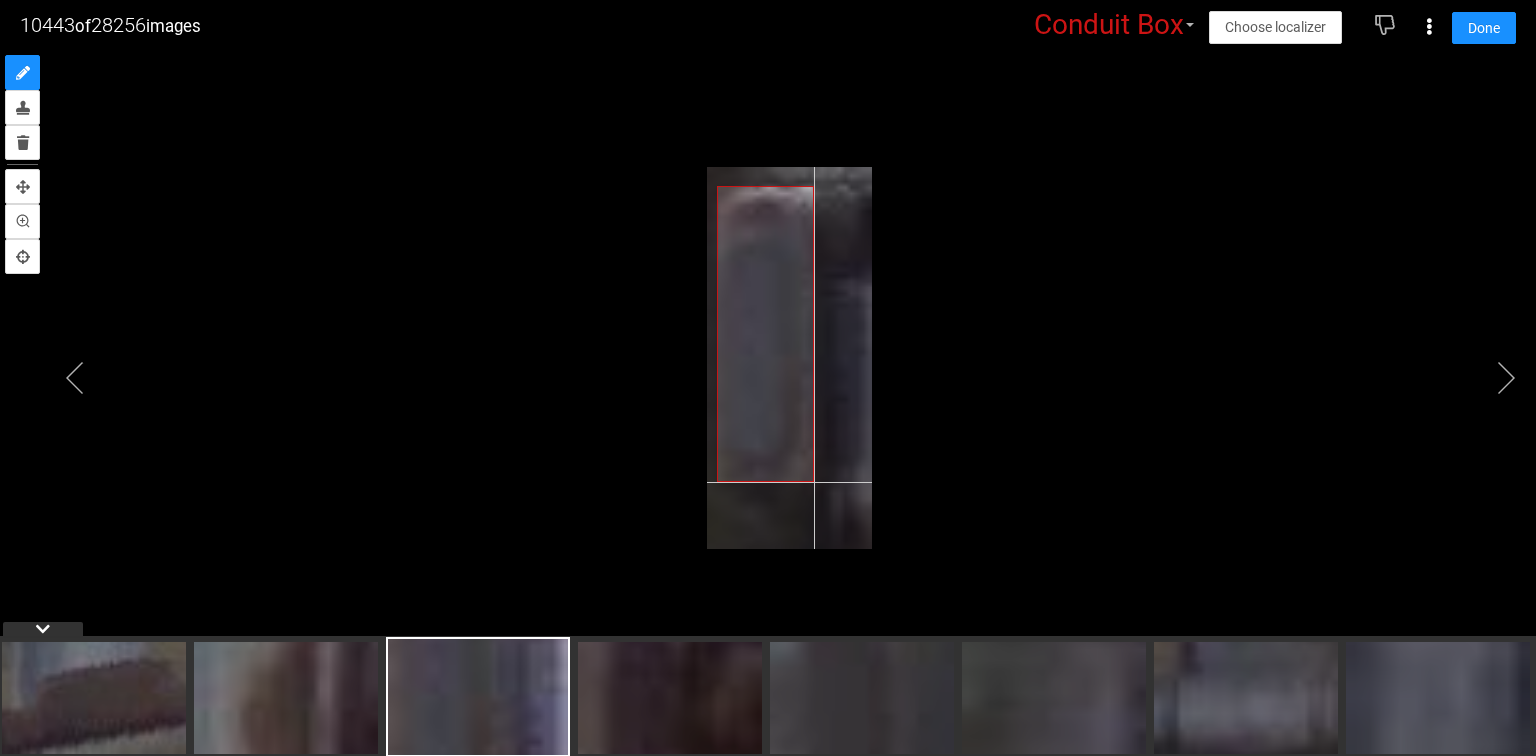 click at bounding box center (789, 358) 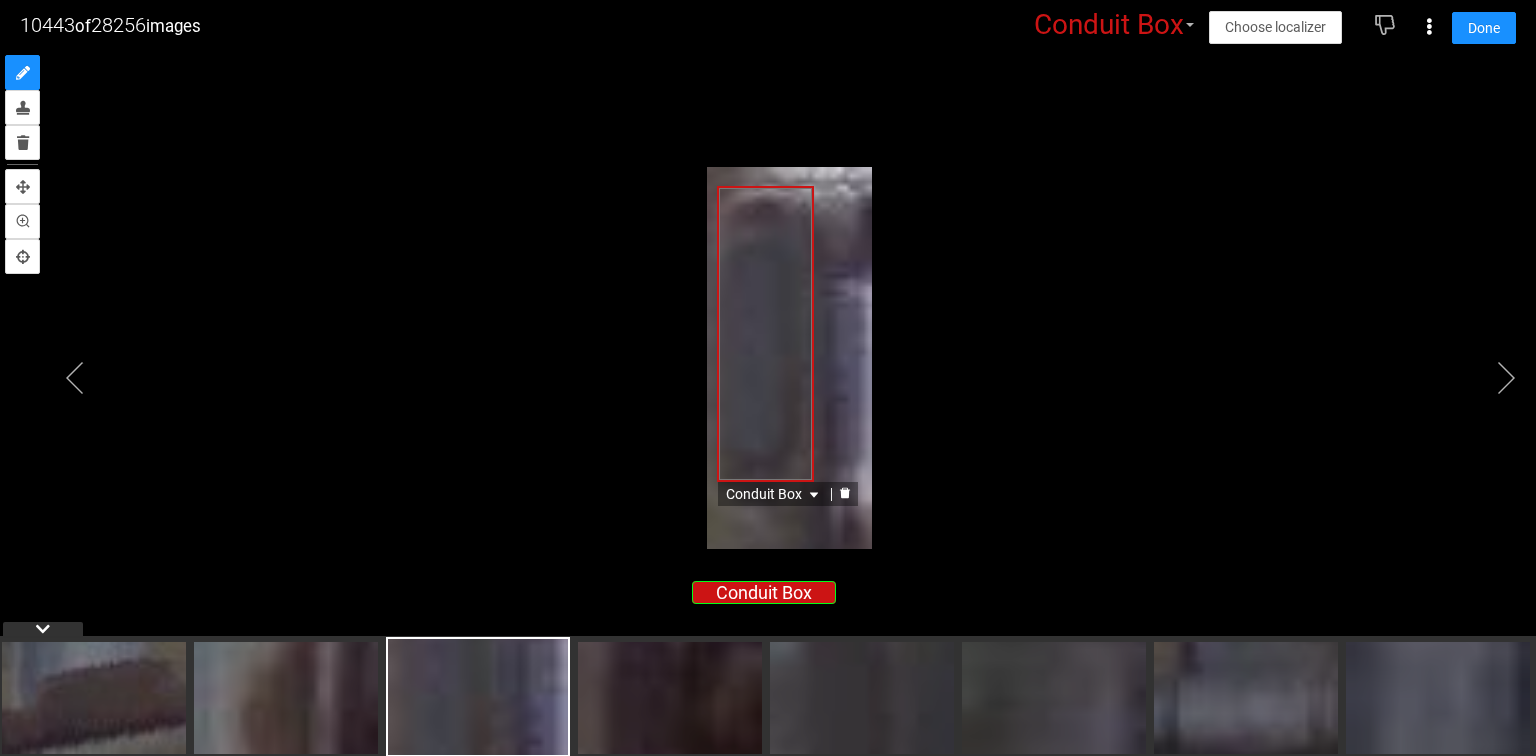 click on "Conduit Box" at bounding box center (774, 494) 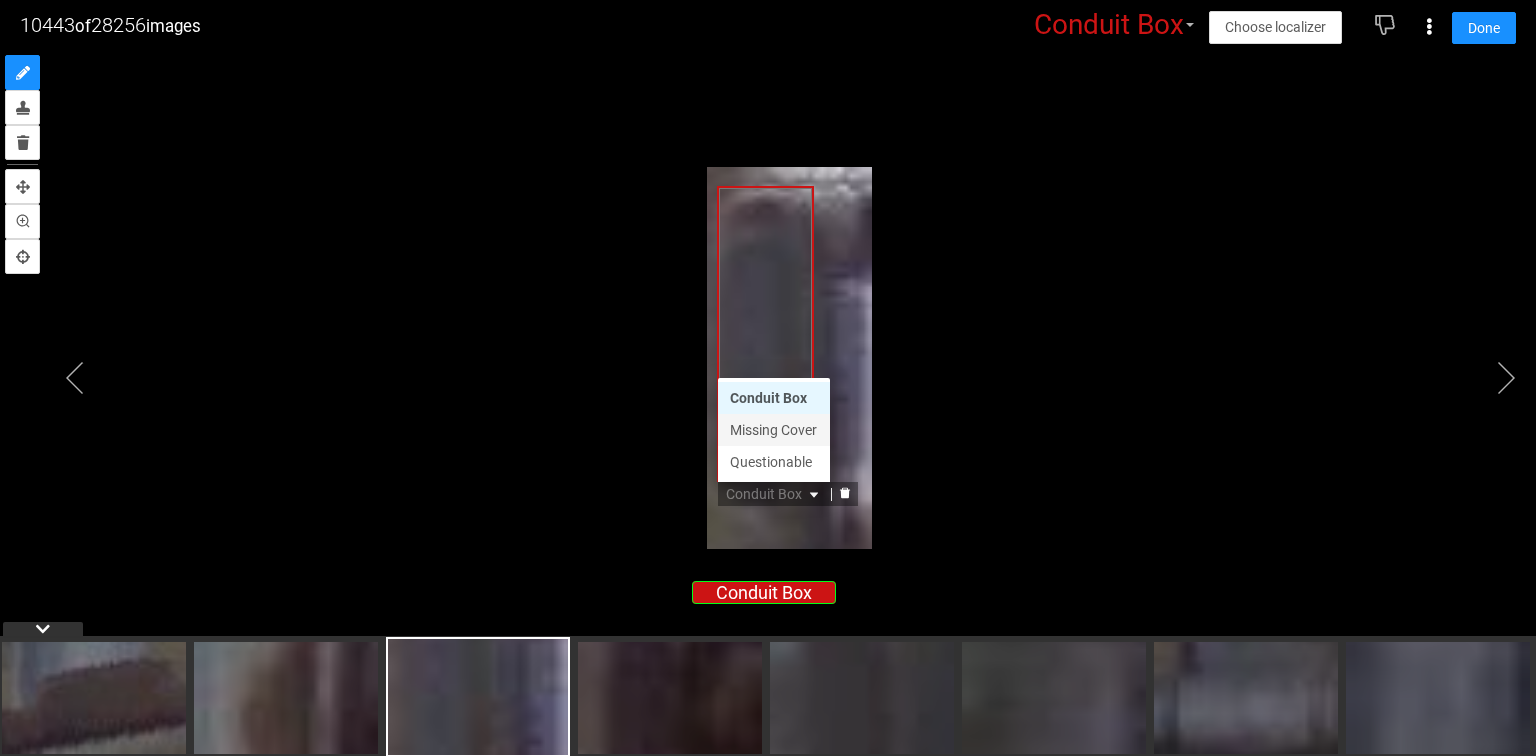 click on "Missing Cover" at bounding box center [774, 430] 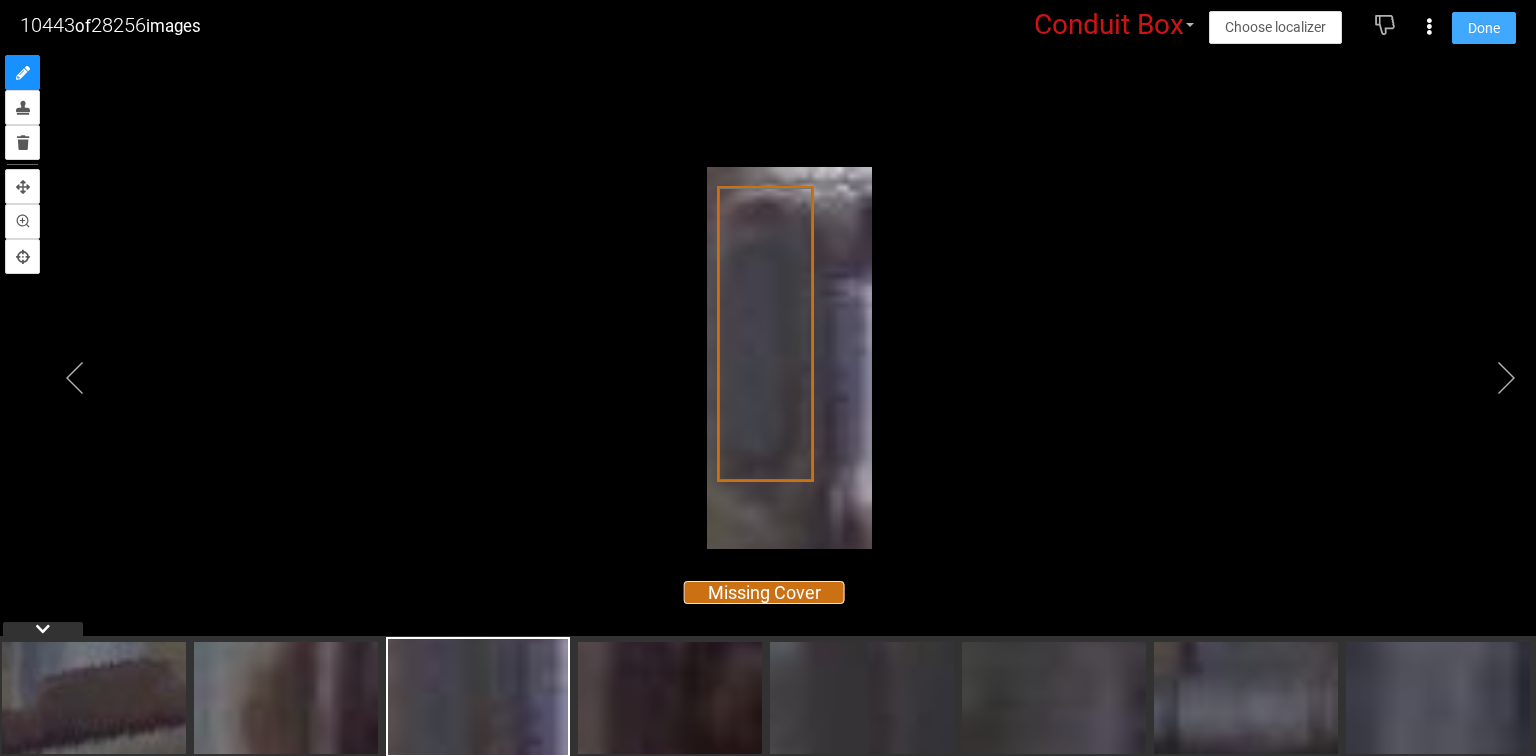 click on "Done" at bounding box center (1484, 28) 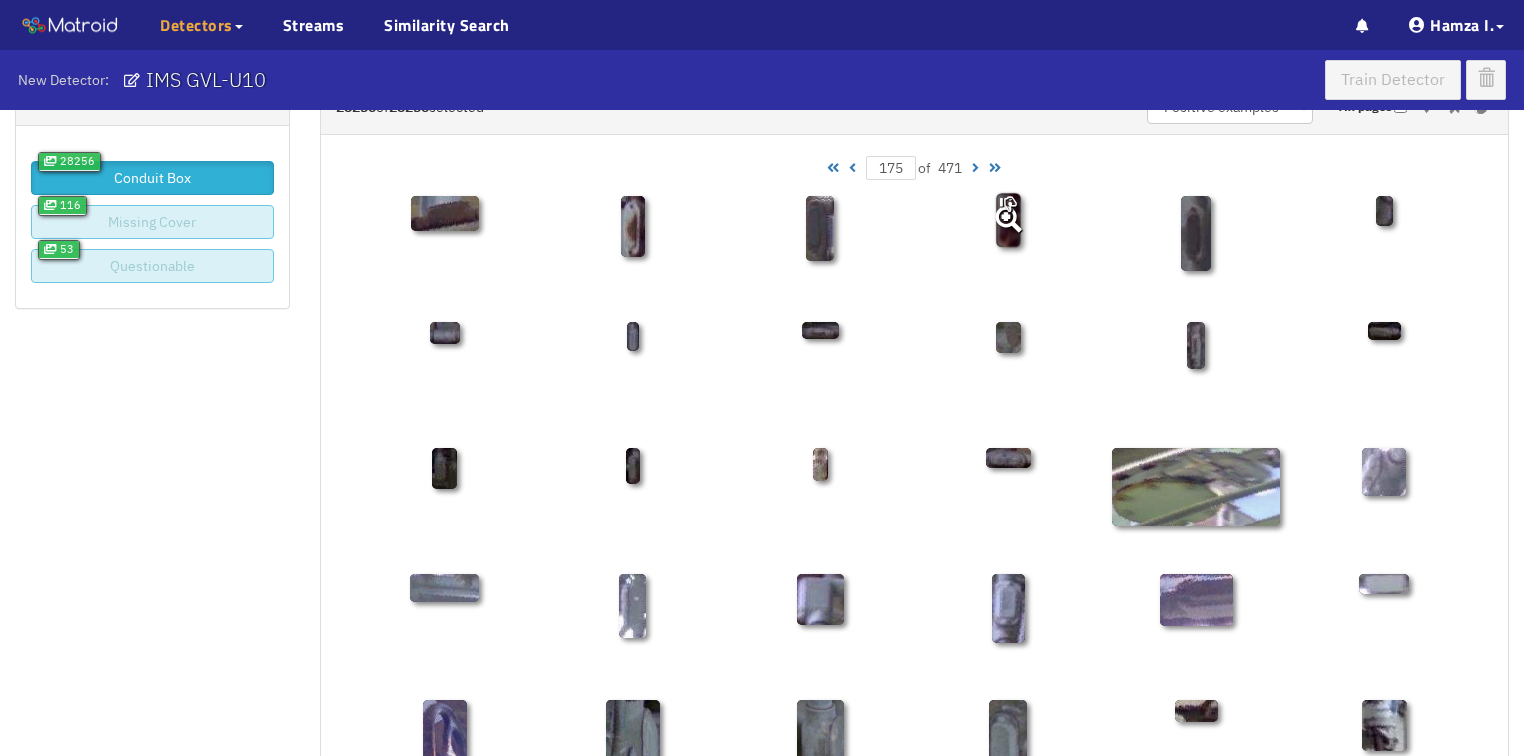 click 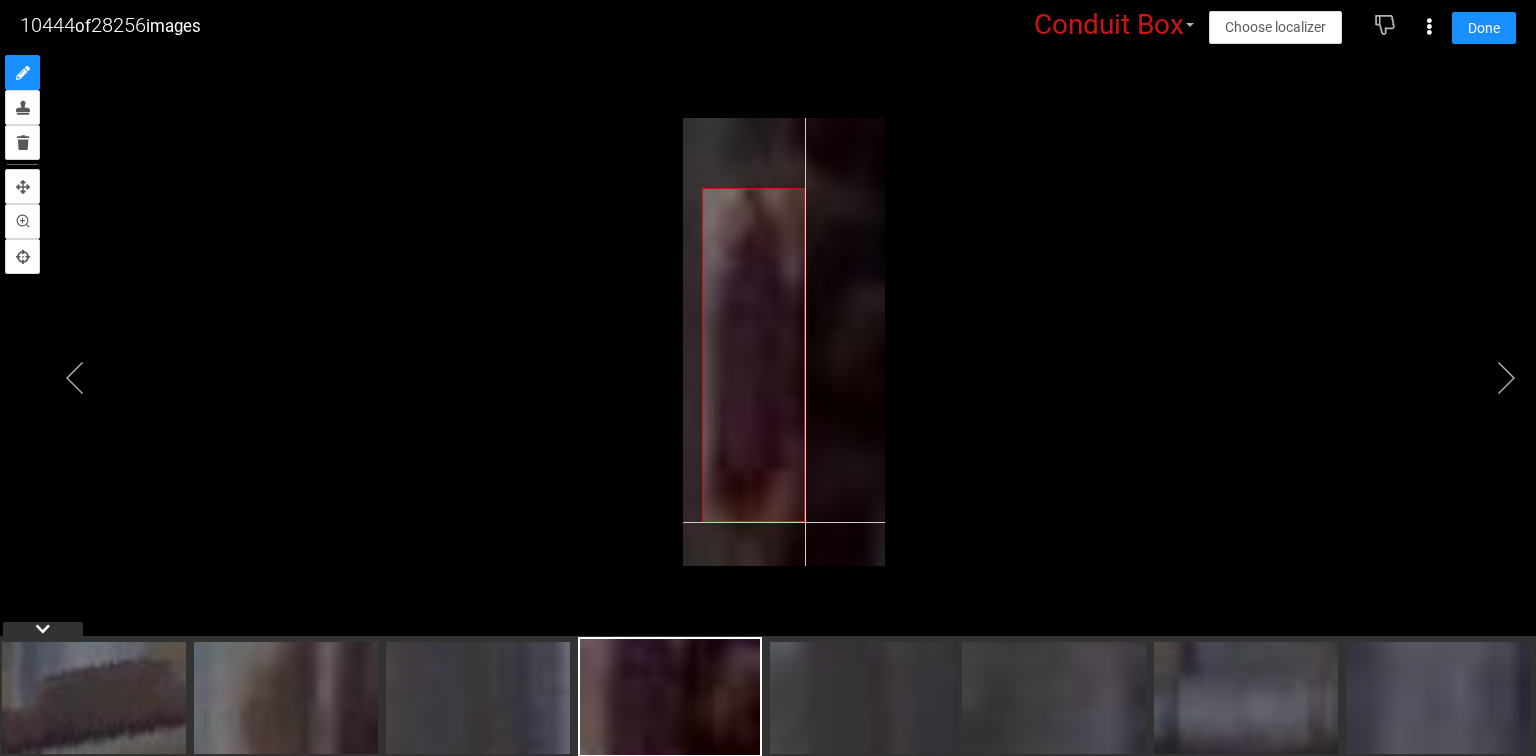 click at bounding box center [784, 342] 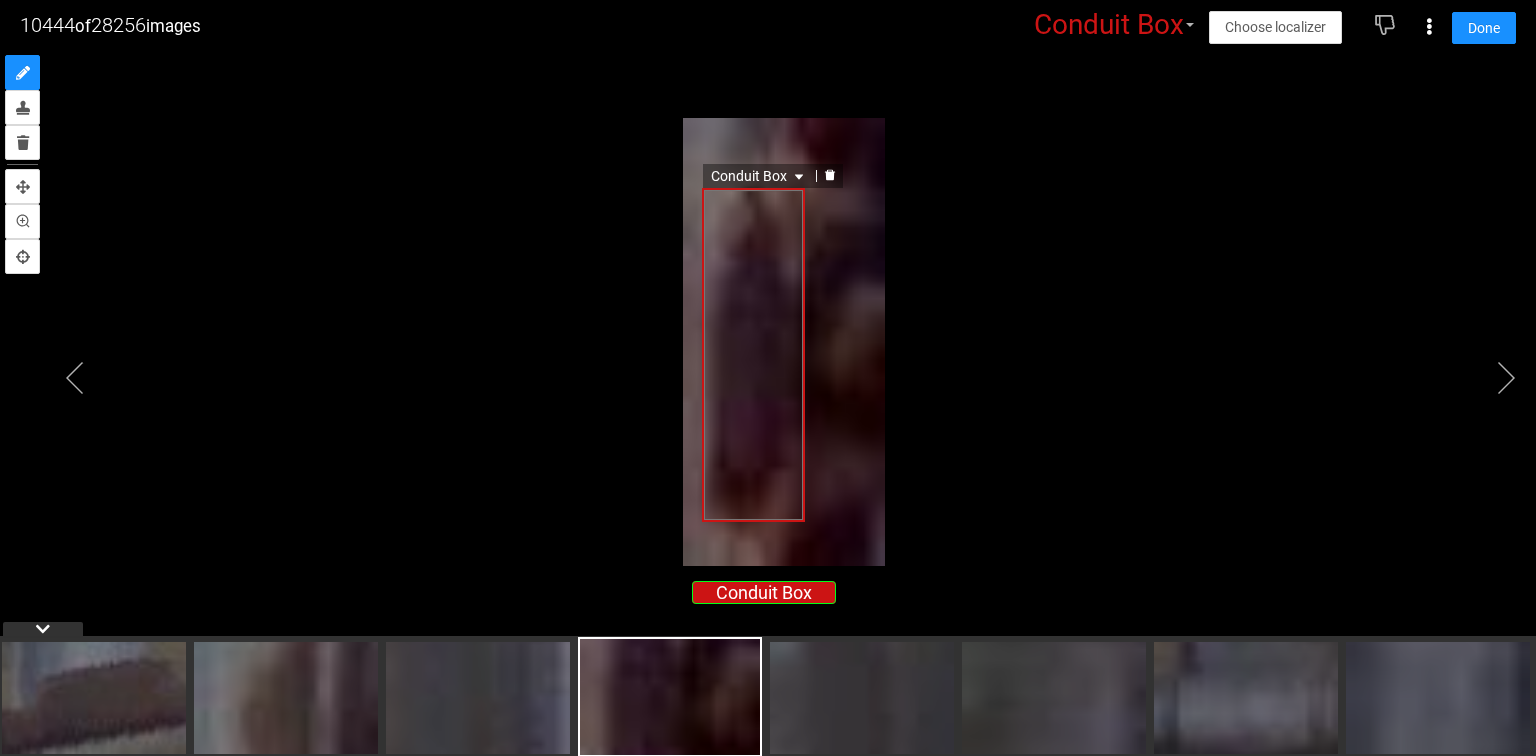 click on "Conduit Box" at bounding box center (759, 176) 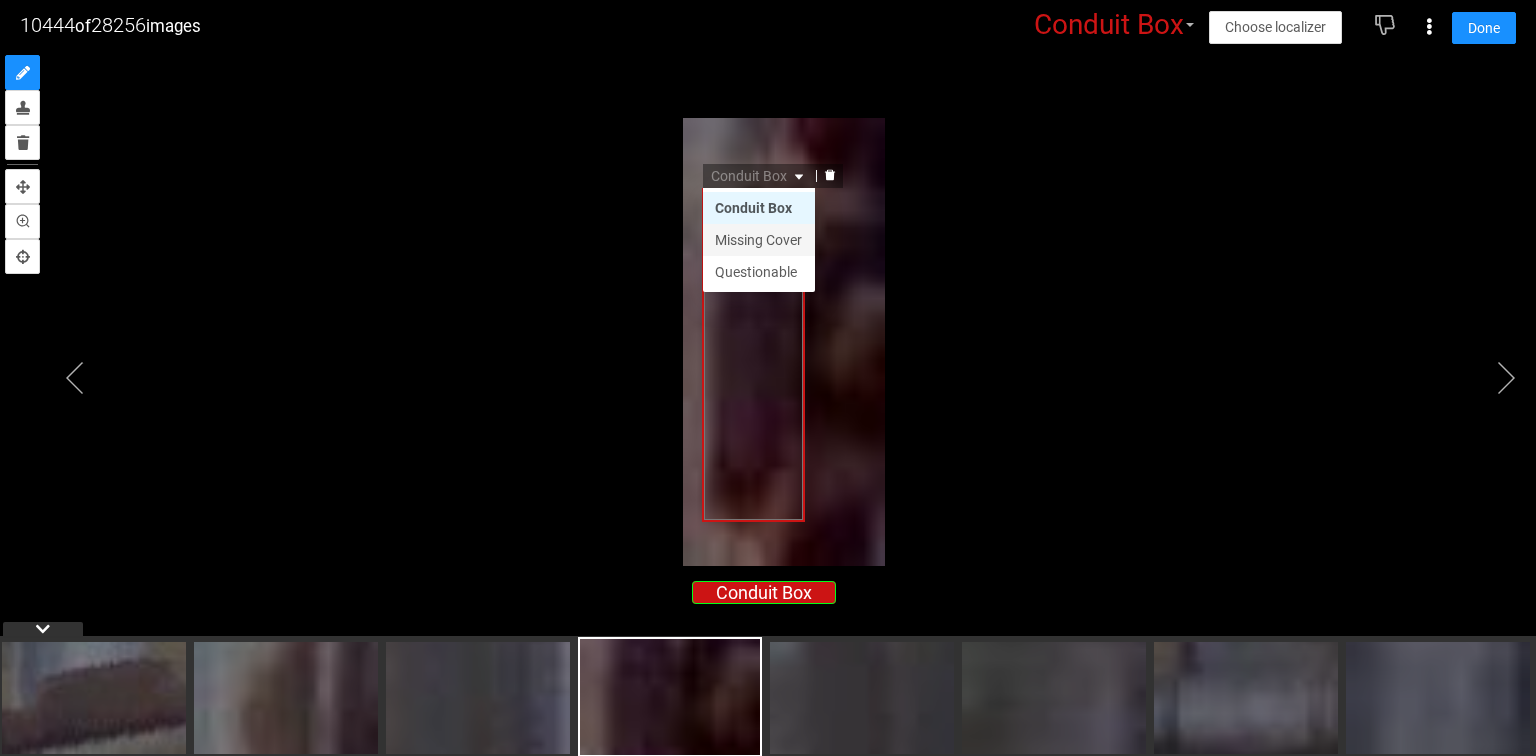 click on "Missing Cover" at bounding box center (759, 240) 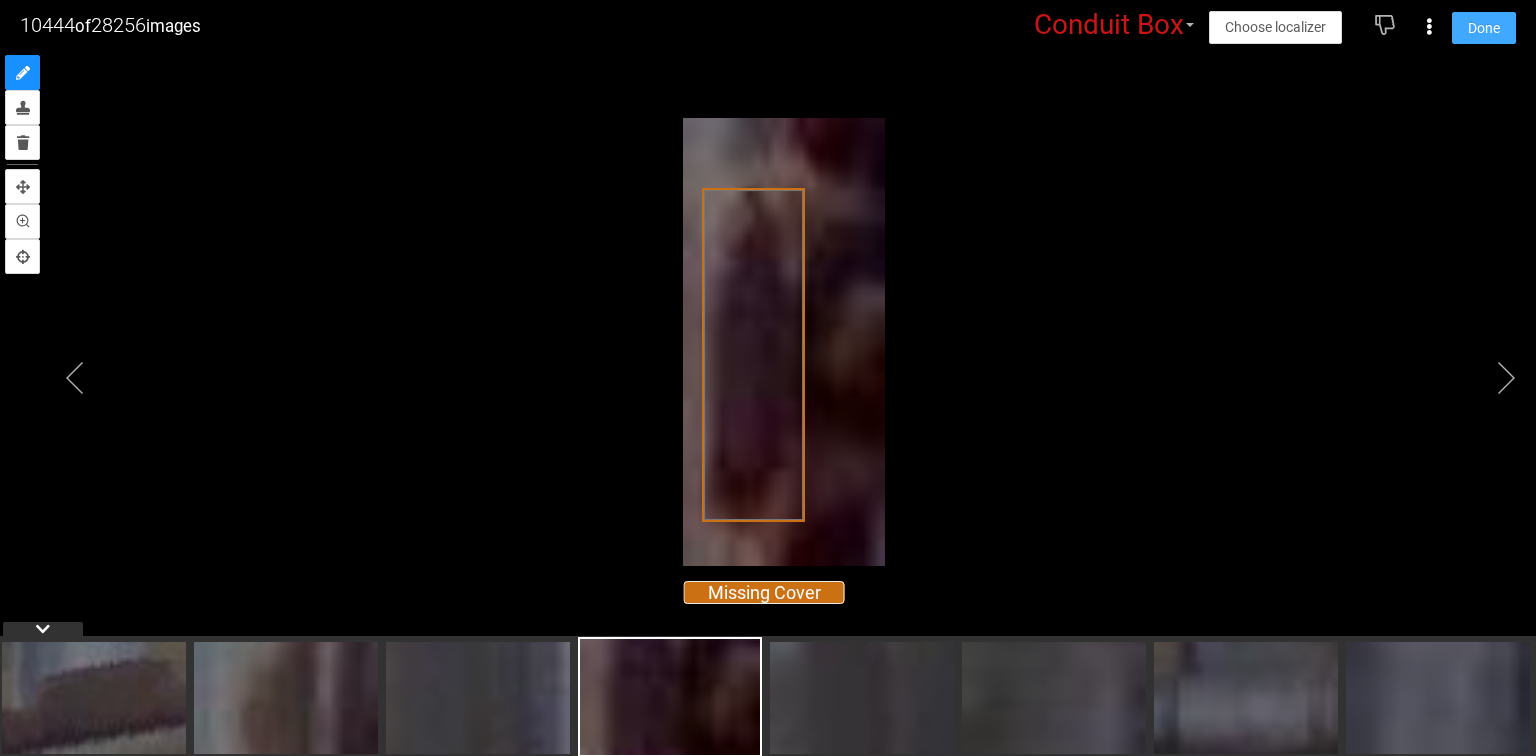 click on "Done" at bounding box center (1484, 28) 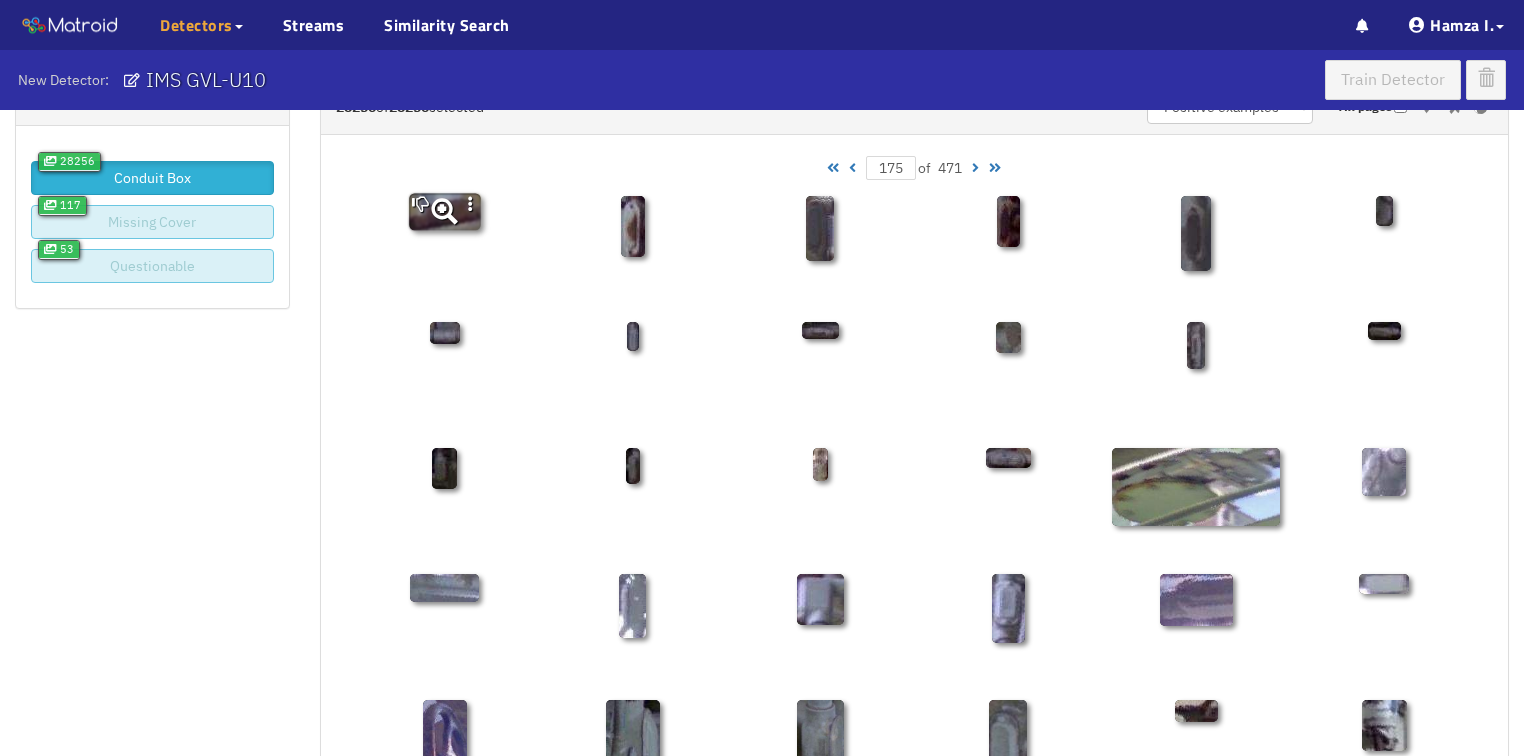 click at bounding box center (444, 211) 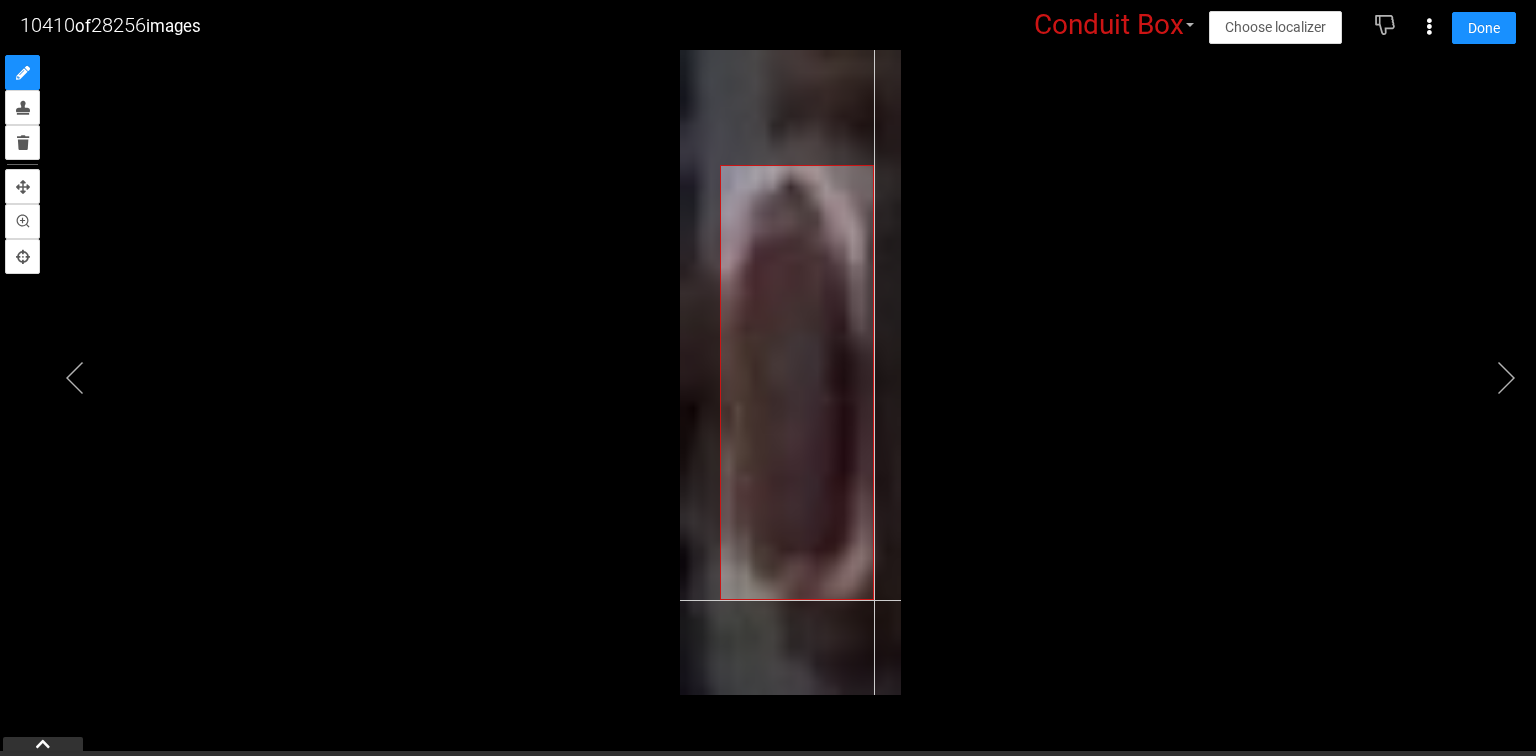click at bounding box center (790, 372) 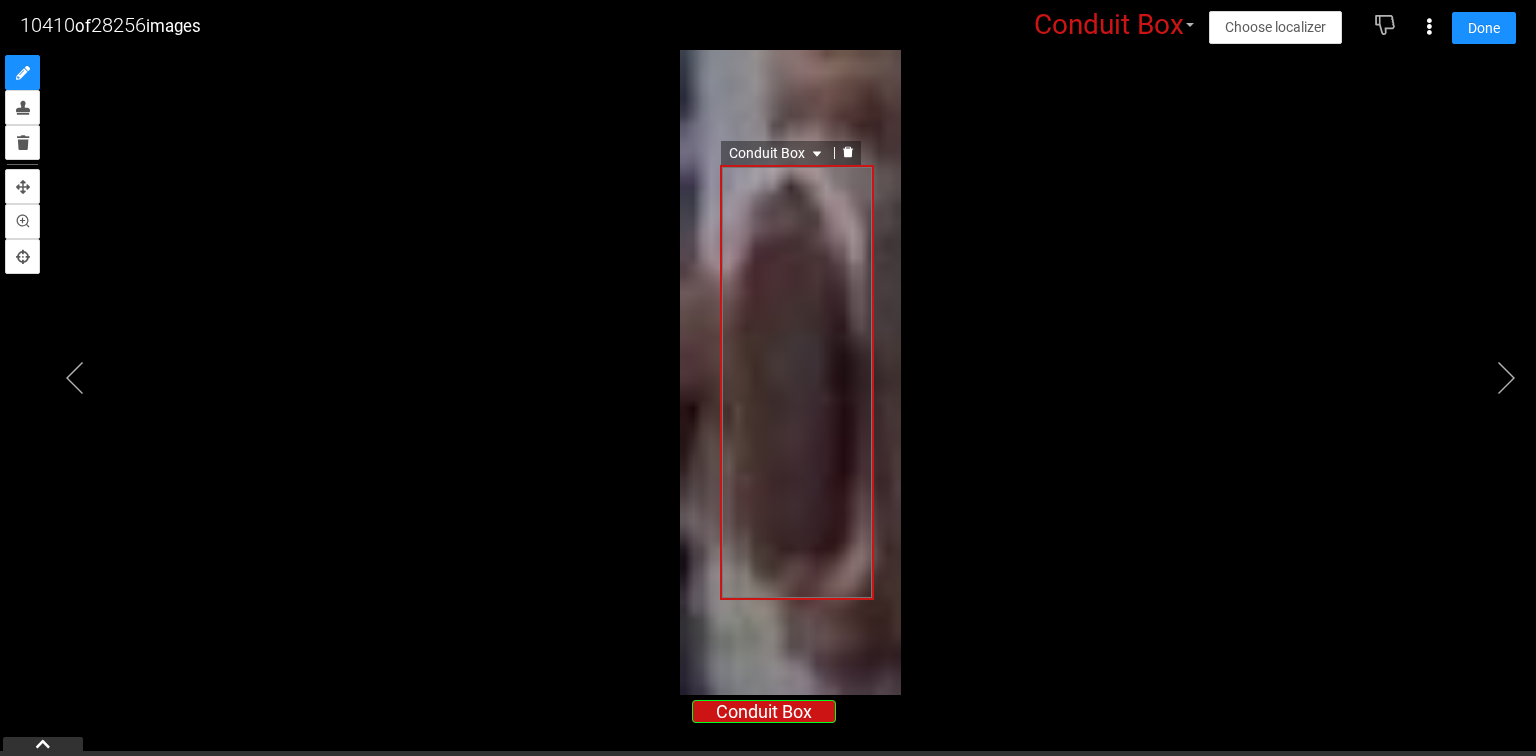 click on "Conduit Box" at bounding box center [777, 153] 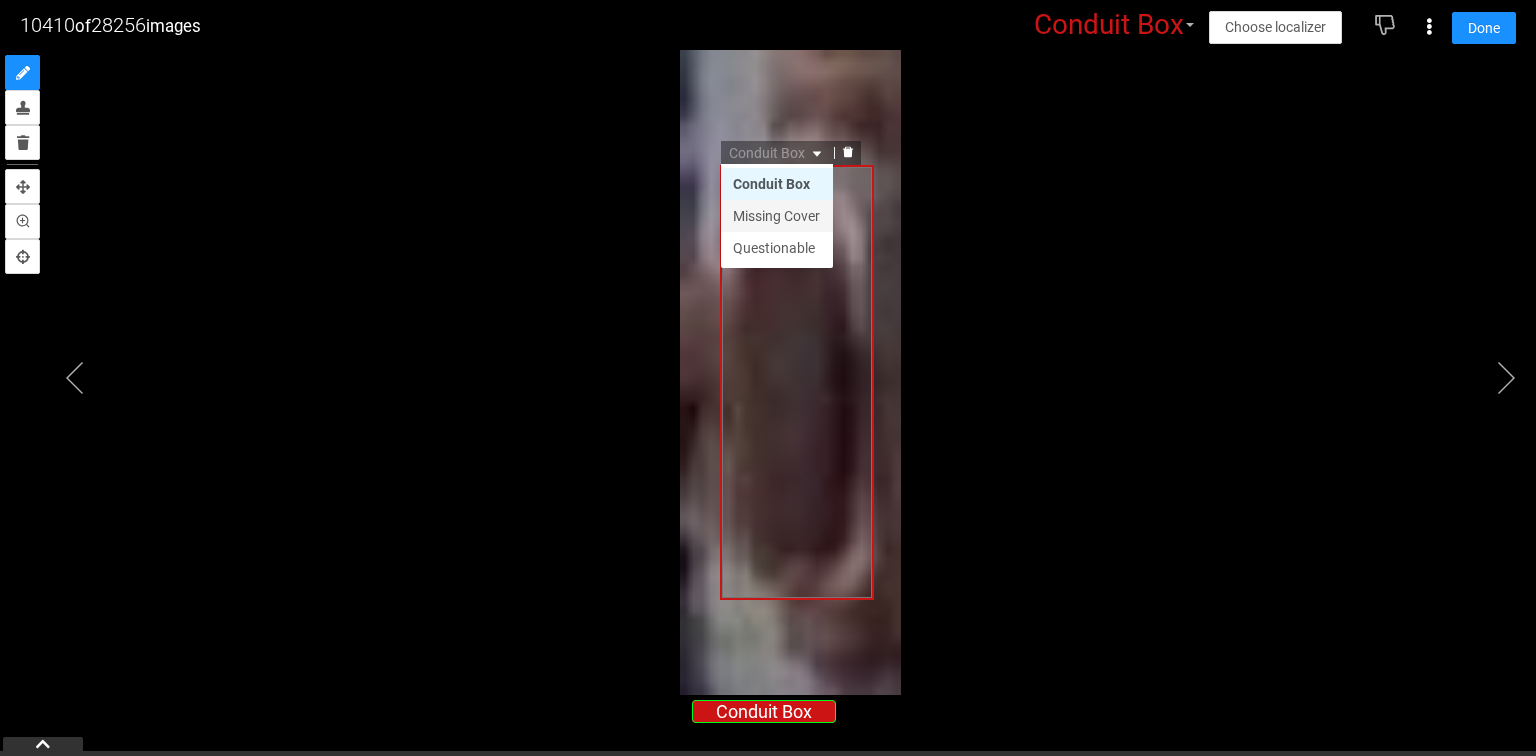 click on "Missing Cover" at bounding box center [777, 216] 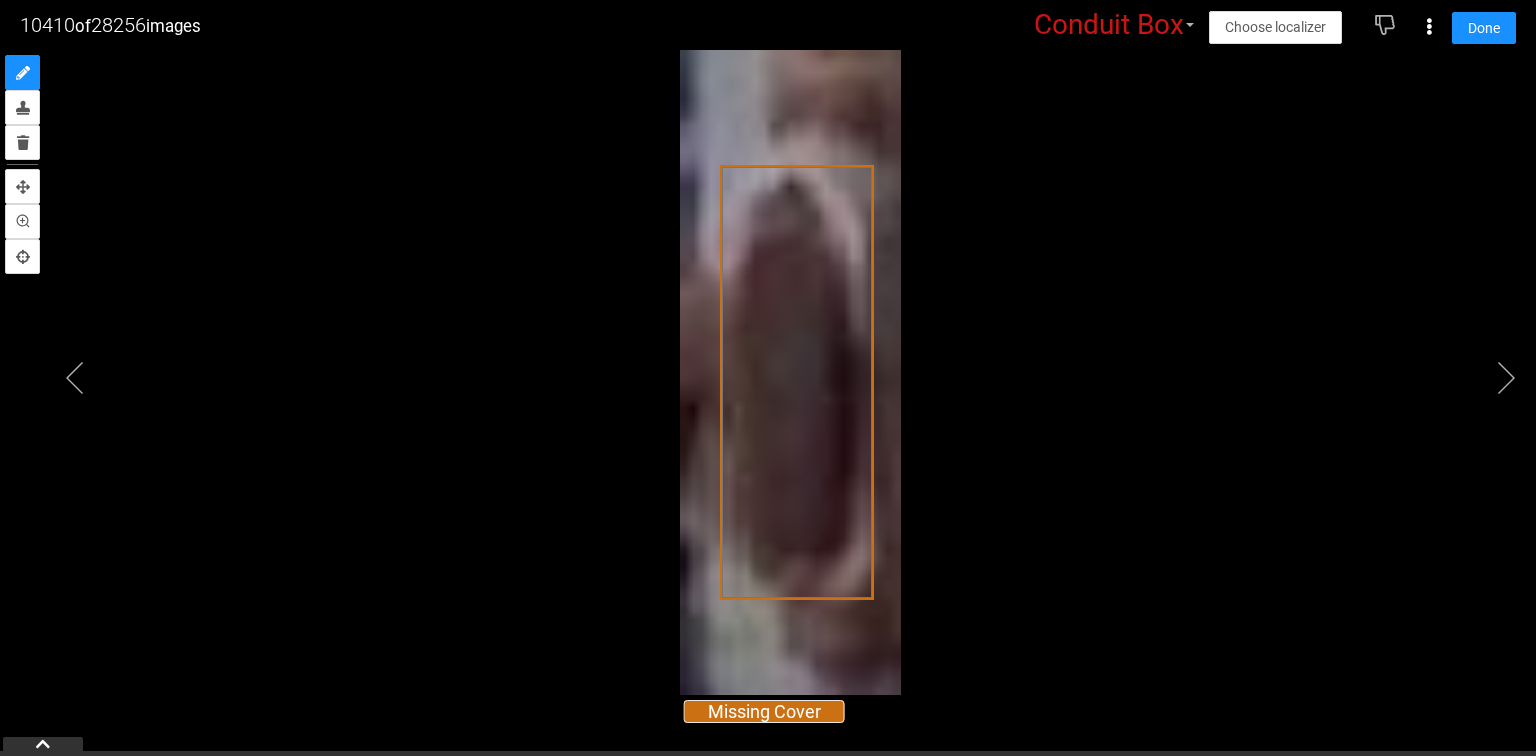 click at bounding box center [768, 353] 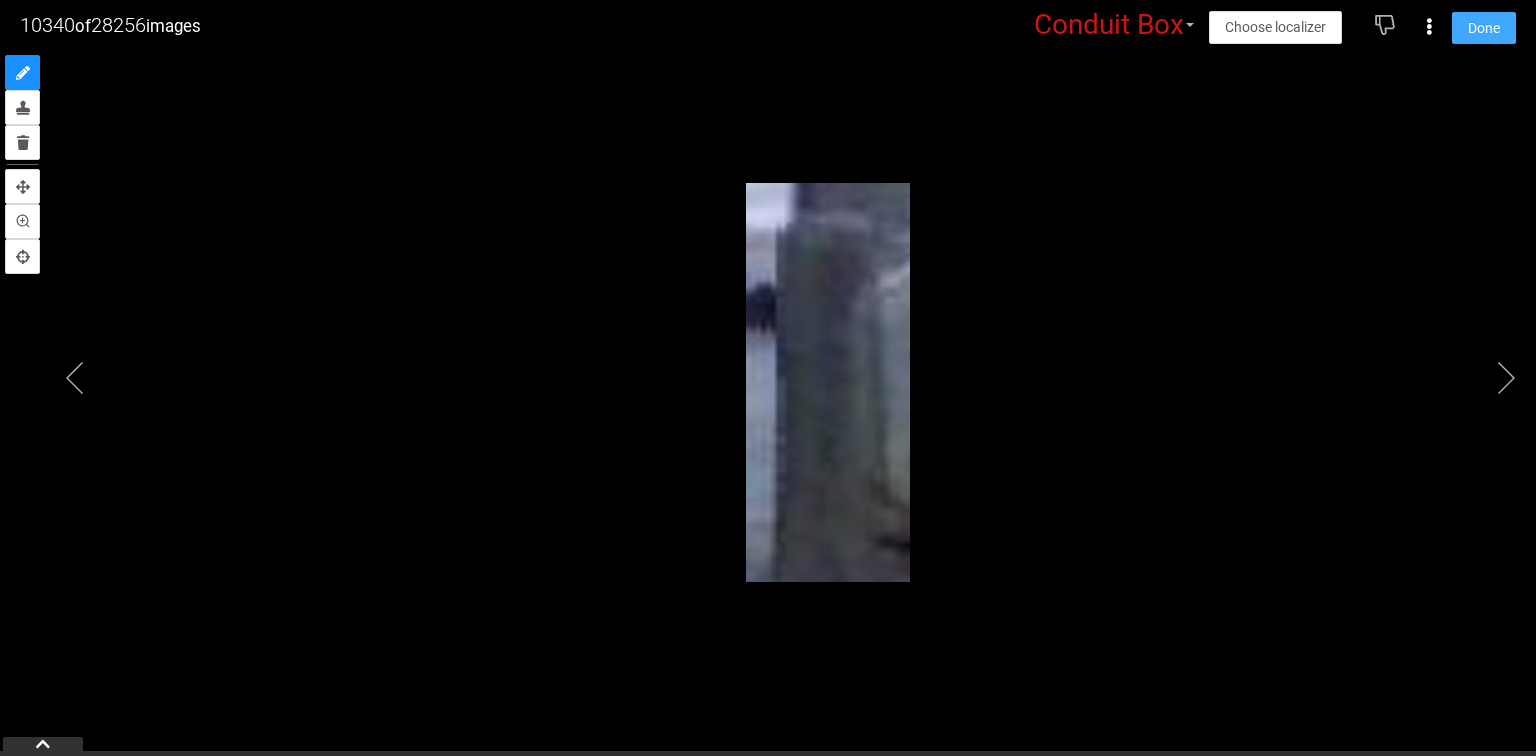 click on "Done" at bounding box center (1484, 28) 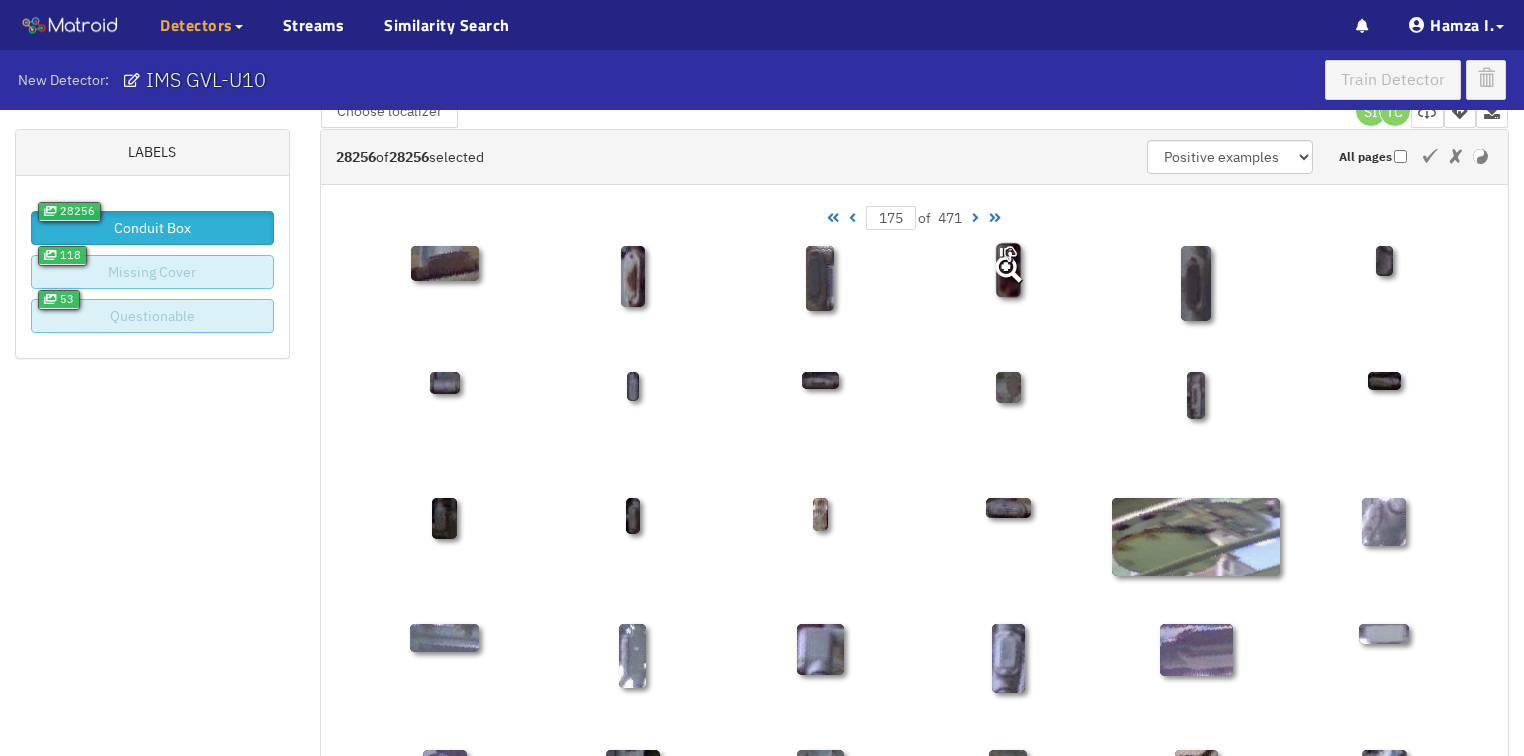 scroll, scrollTop: 0, scrollLeft: 0, axis: both 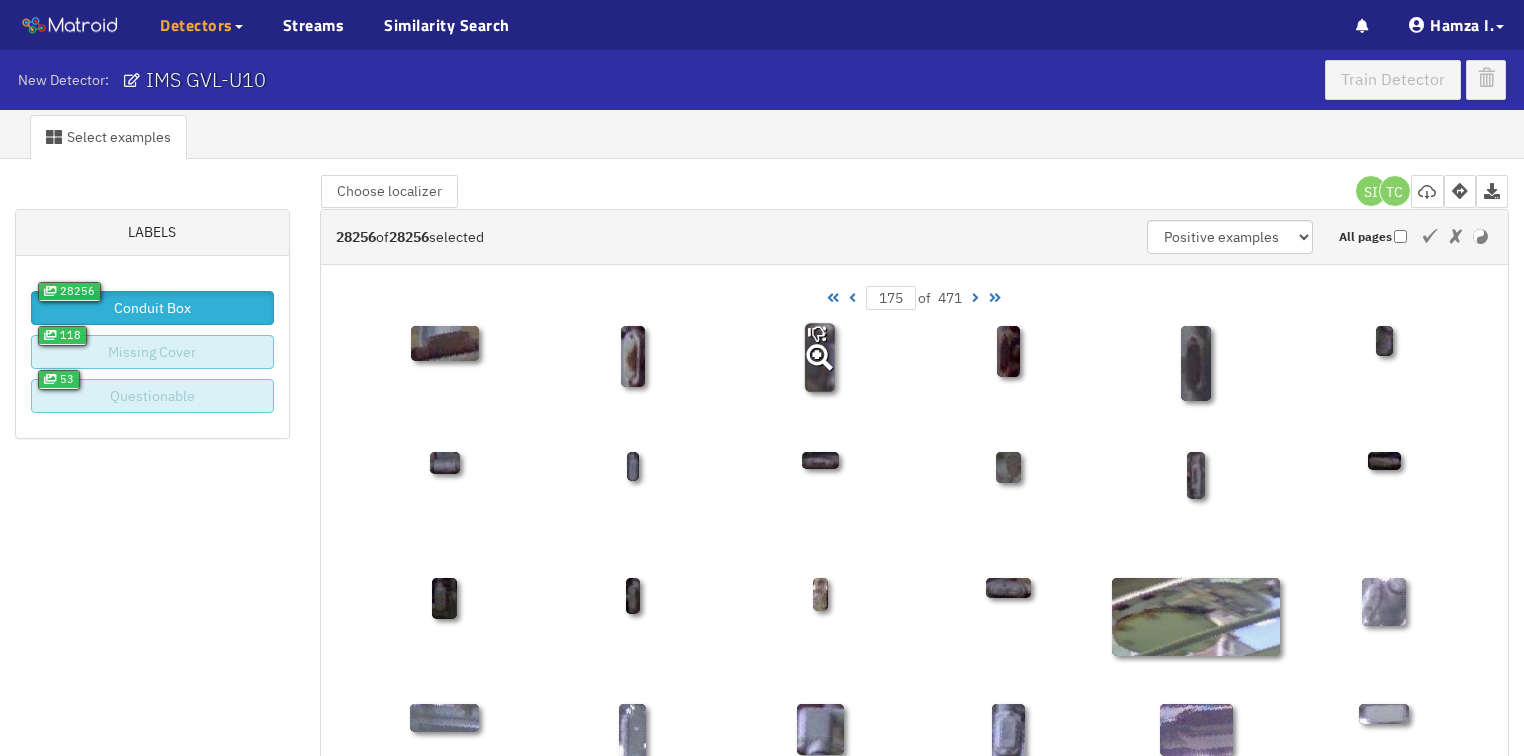 click 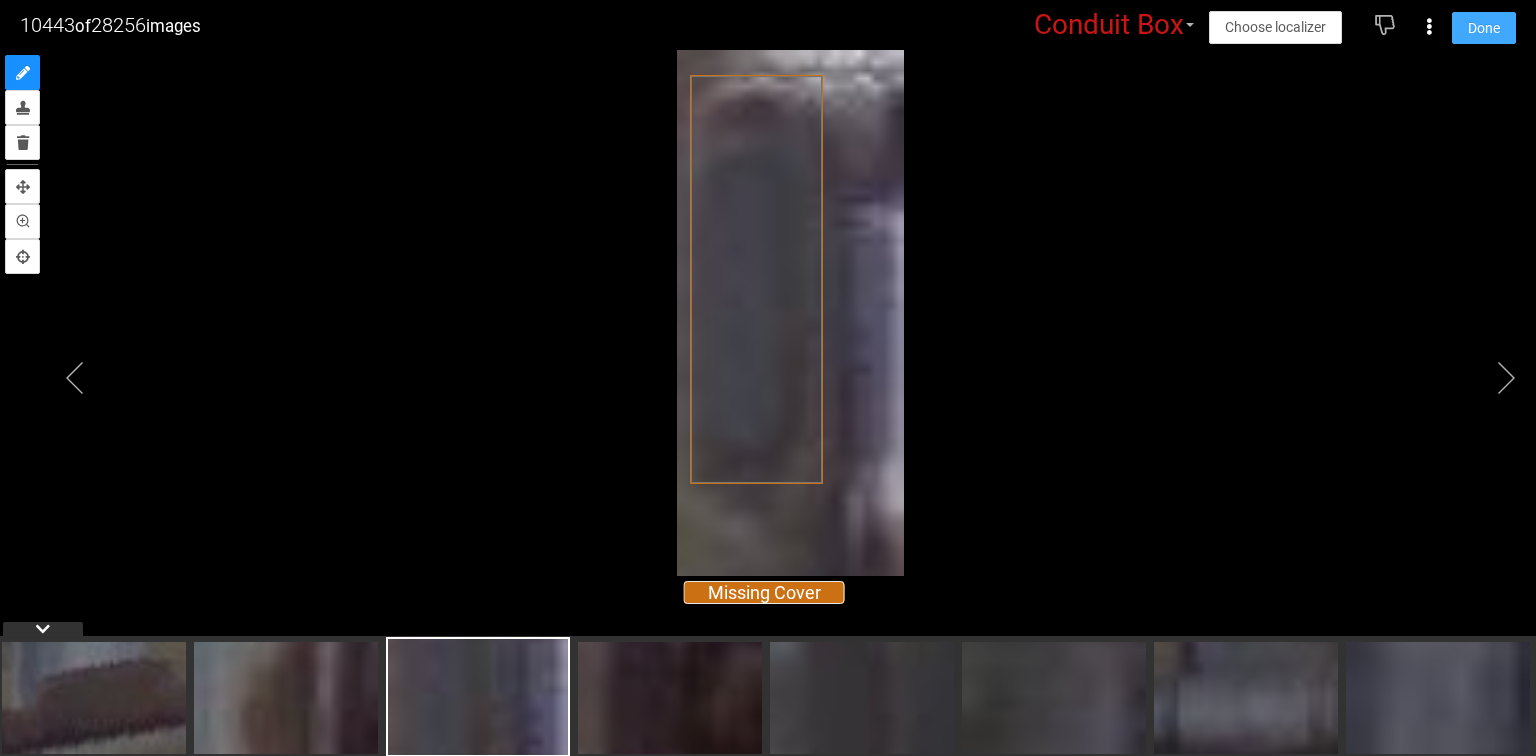 click on "Done" at bounding box center (1484, 28) 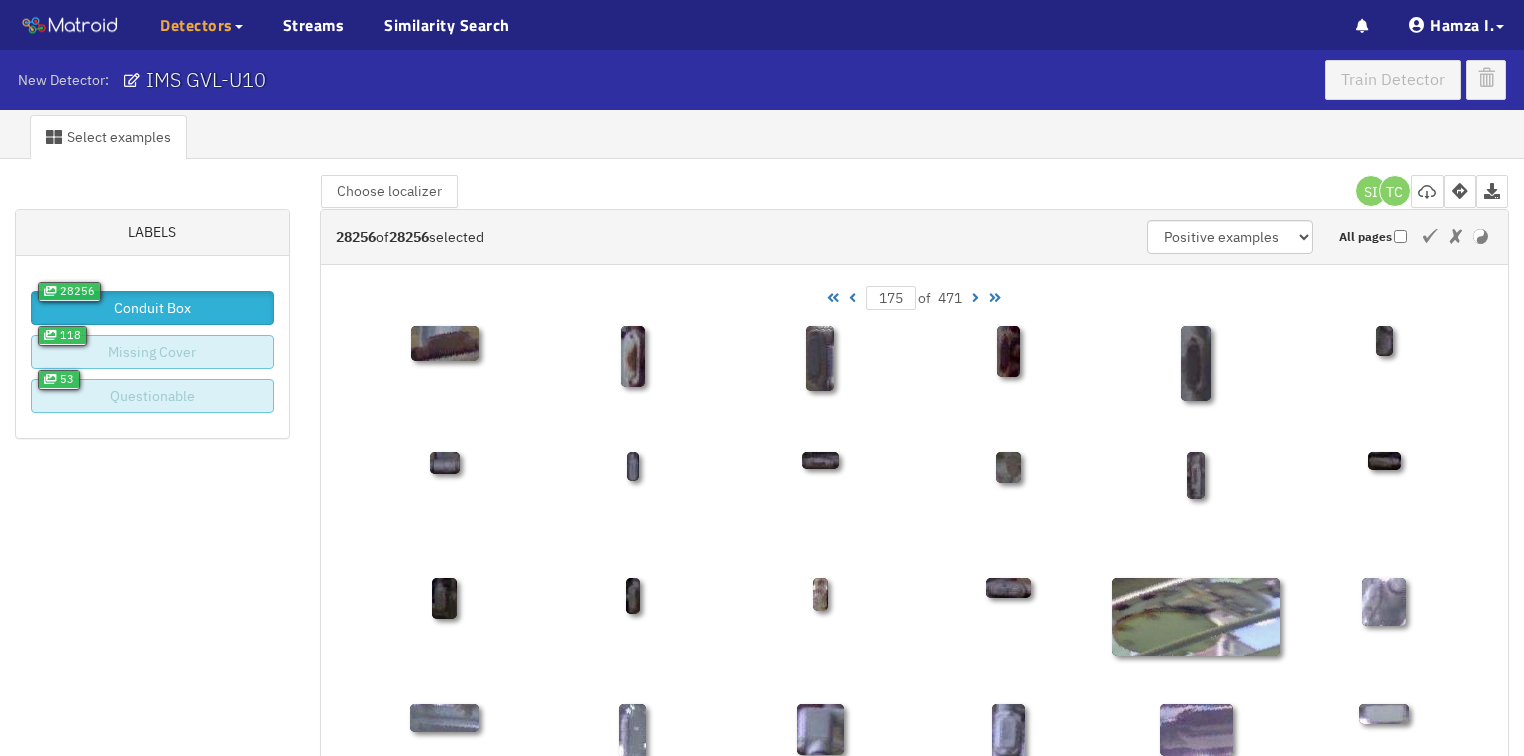click at bounding box center [852, 298] 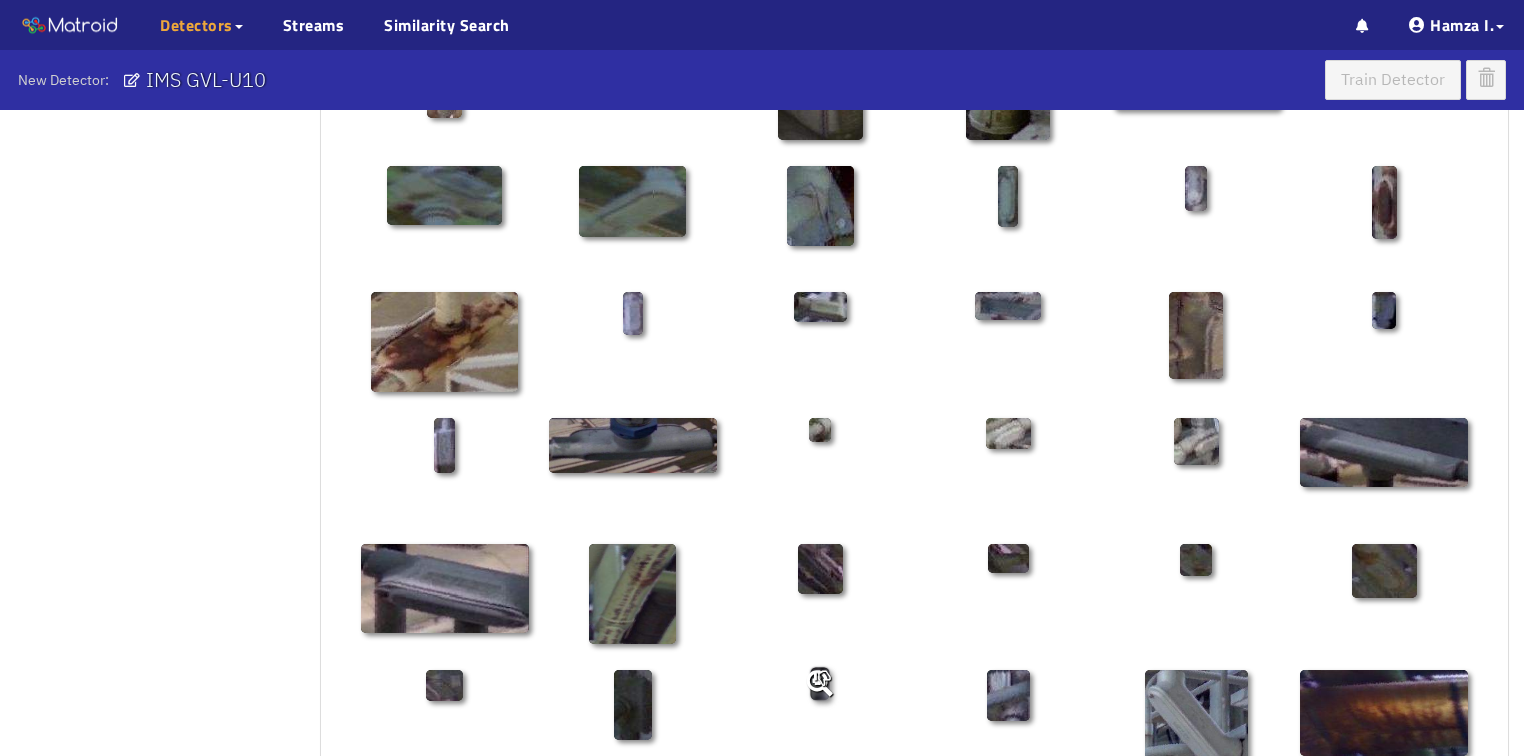 scroll, scrollTop: 1010, scrollLeft: 0, axis: vertical 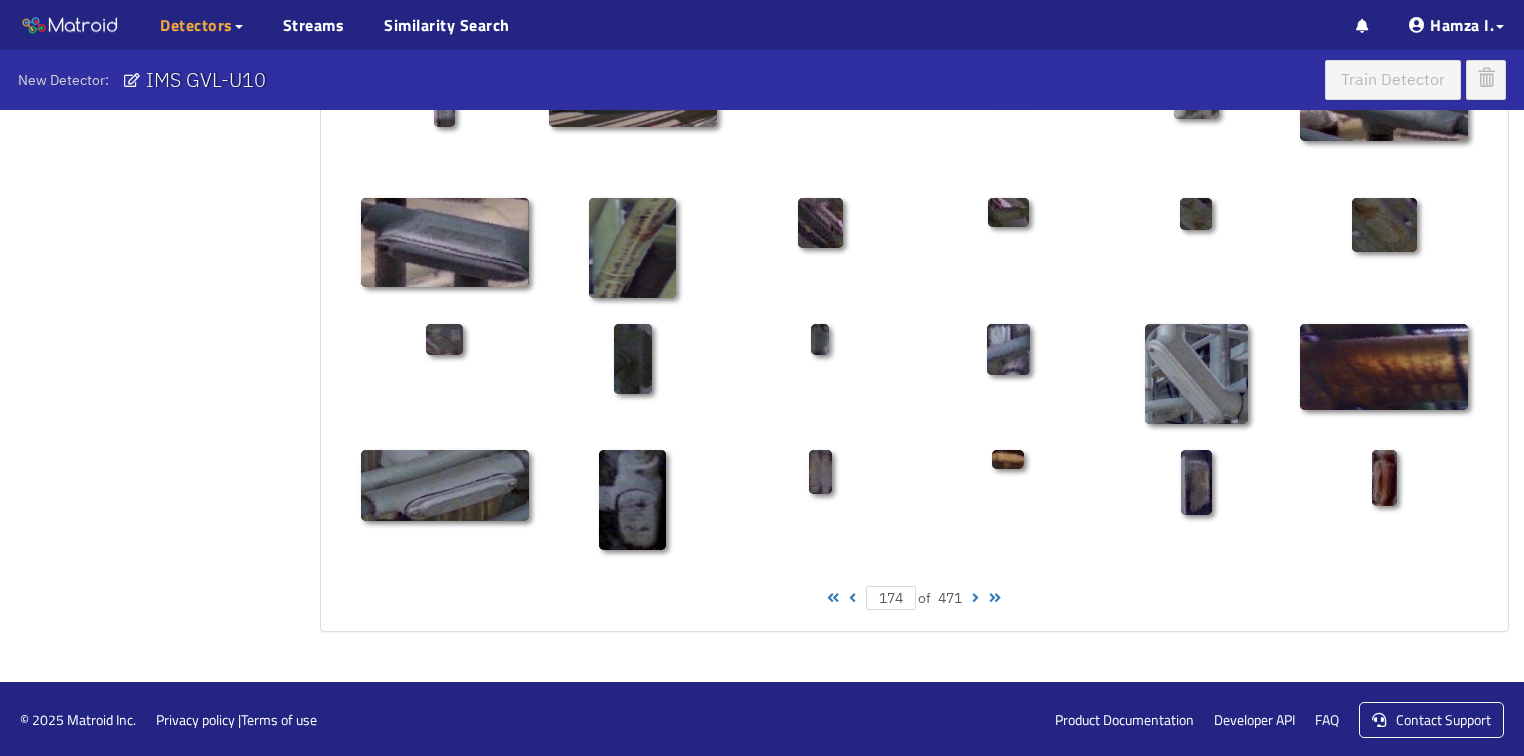 click at bounding box center [852, 598] 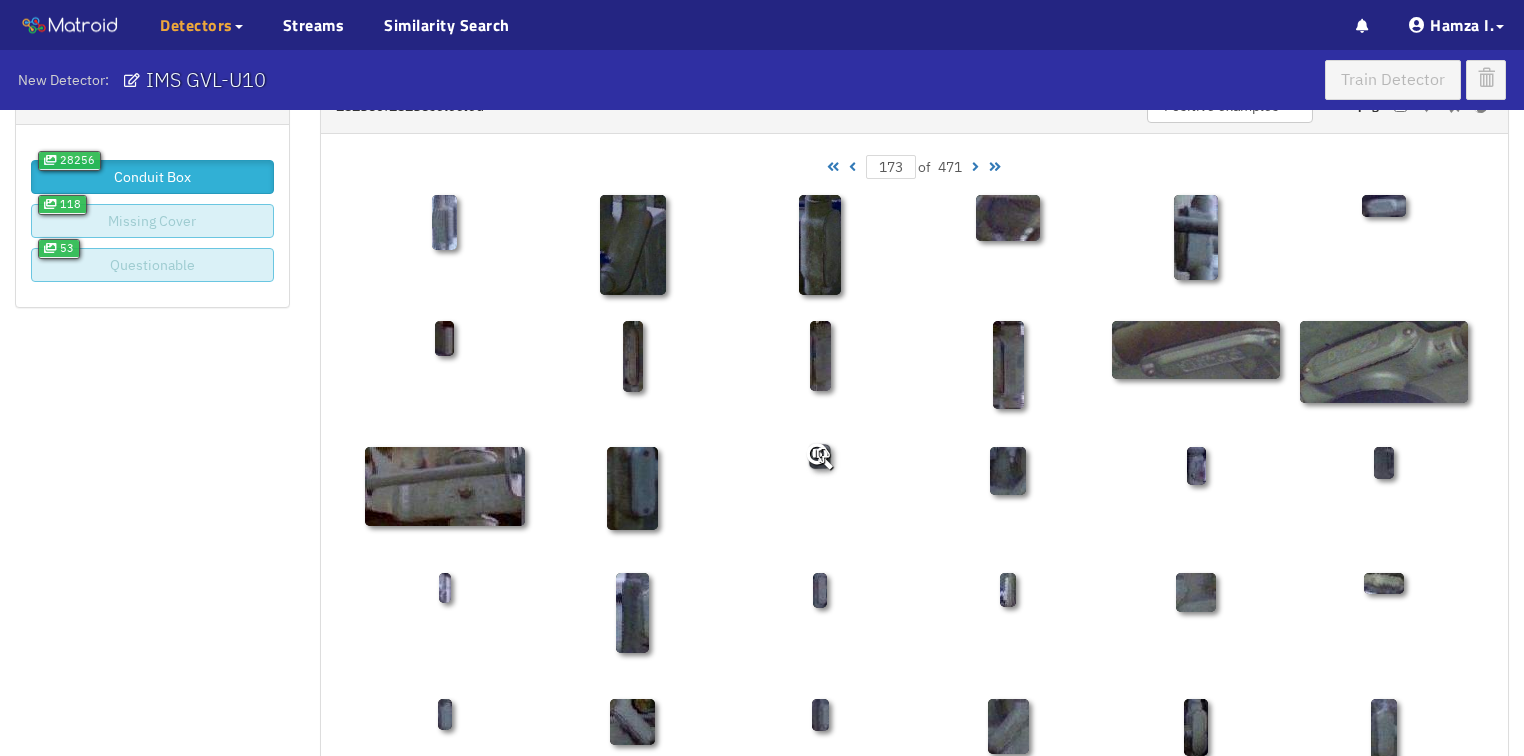 scroll, scrollTop: 50, scrollLeft: 0, axis: vertical 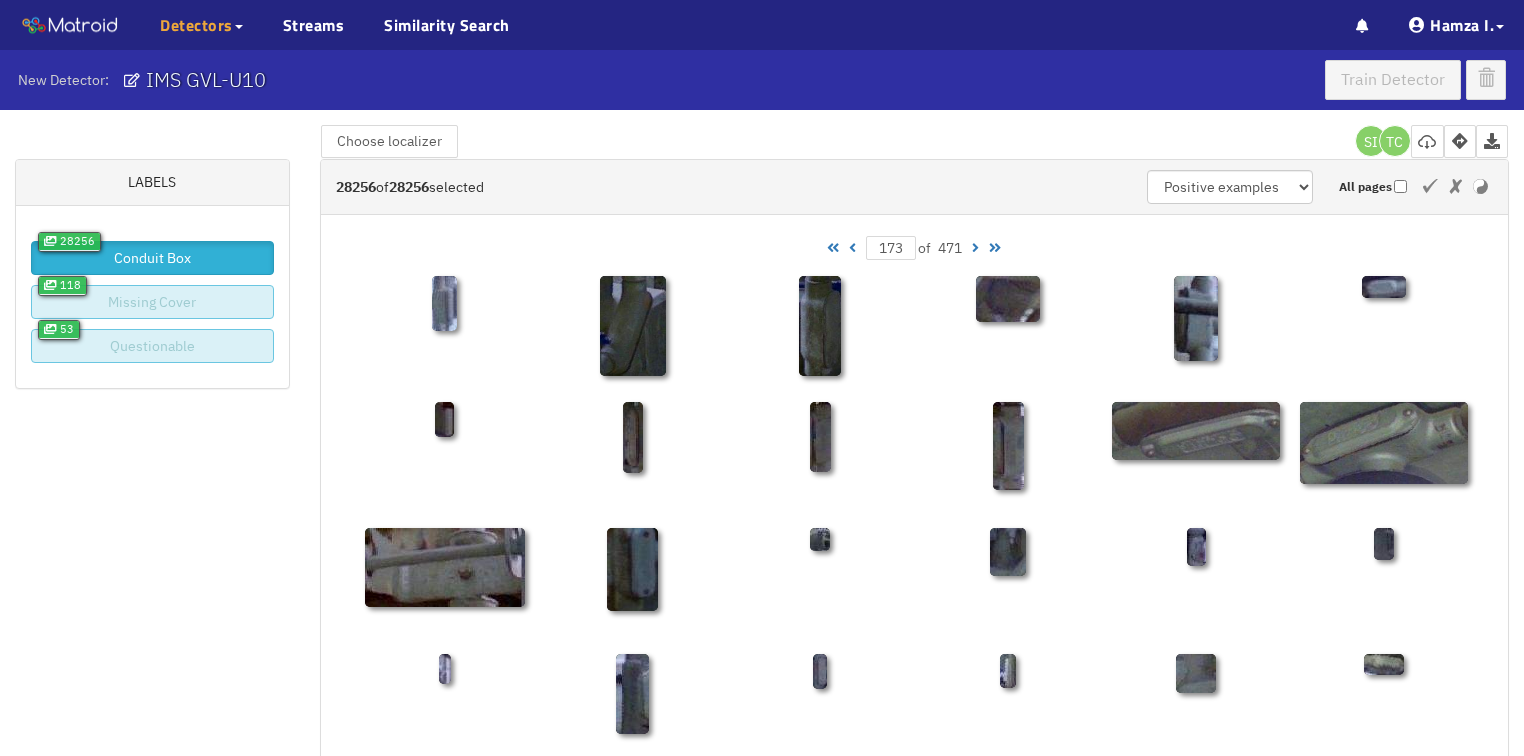 click at bounding box center (852, 248) 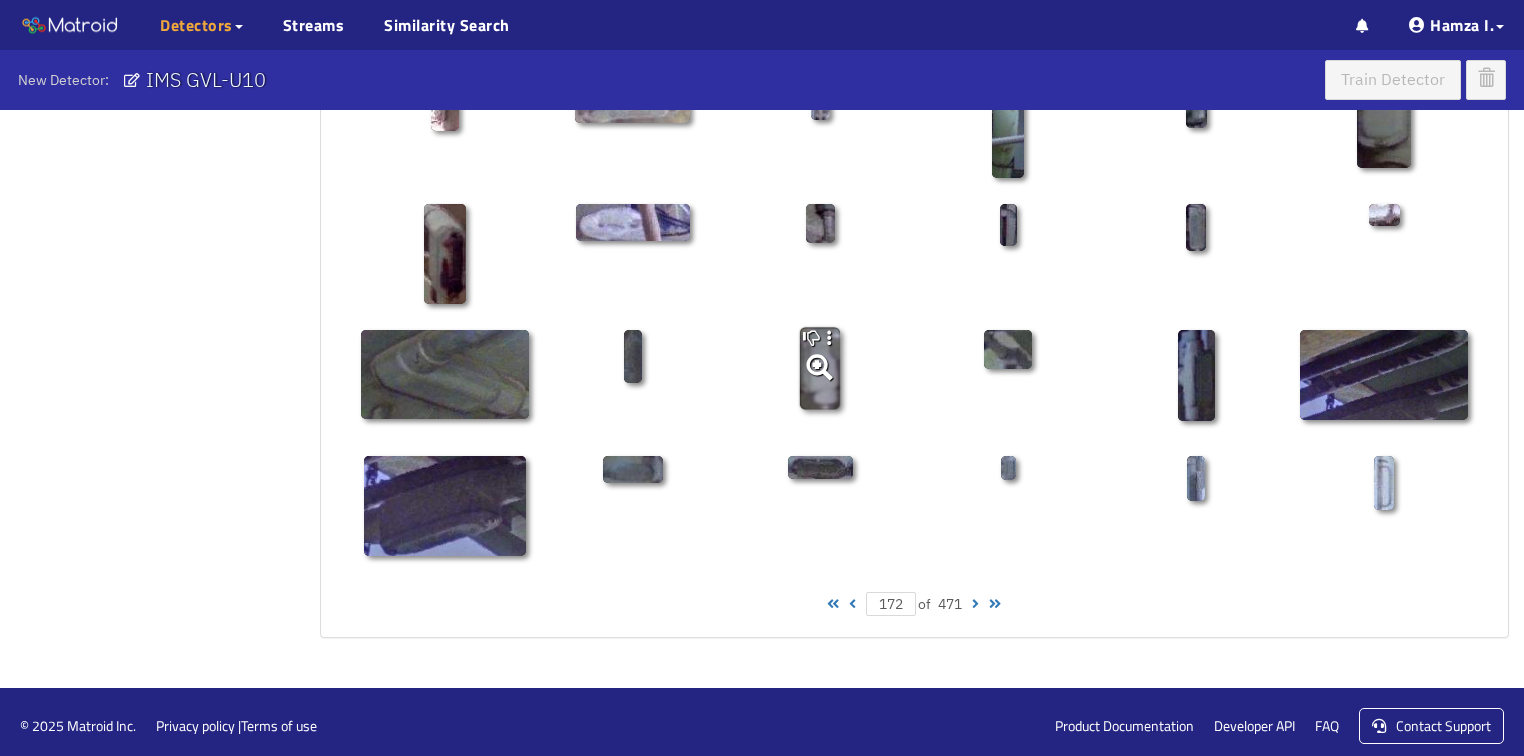 scroll, scrollTop: 1010, scrollLeft: 0, axis: vertical 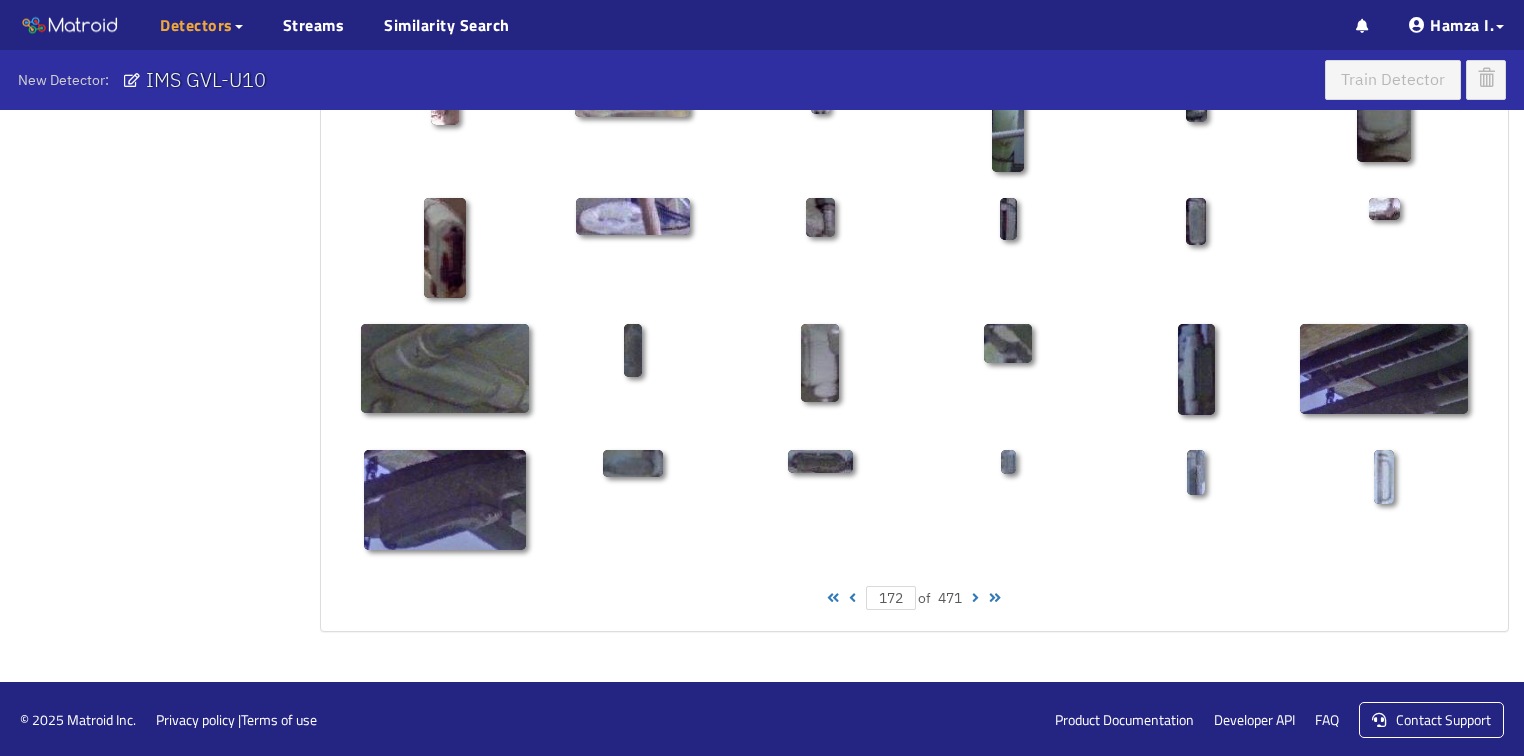 click at bounding box center (852, 598) 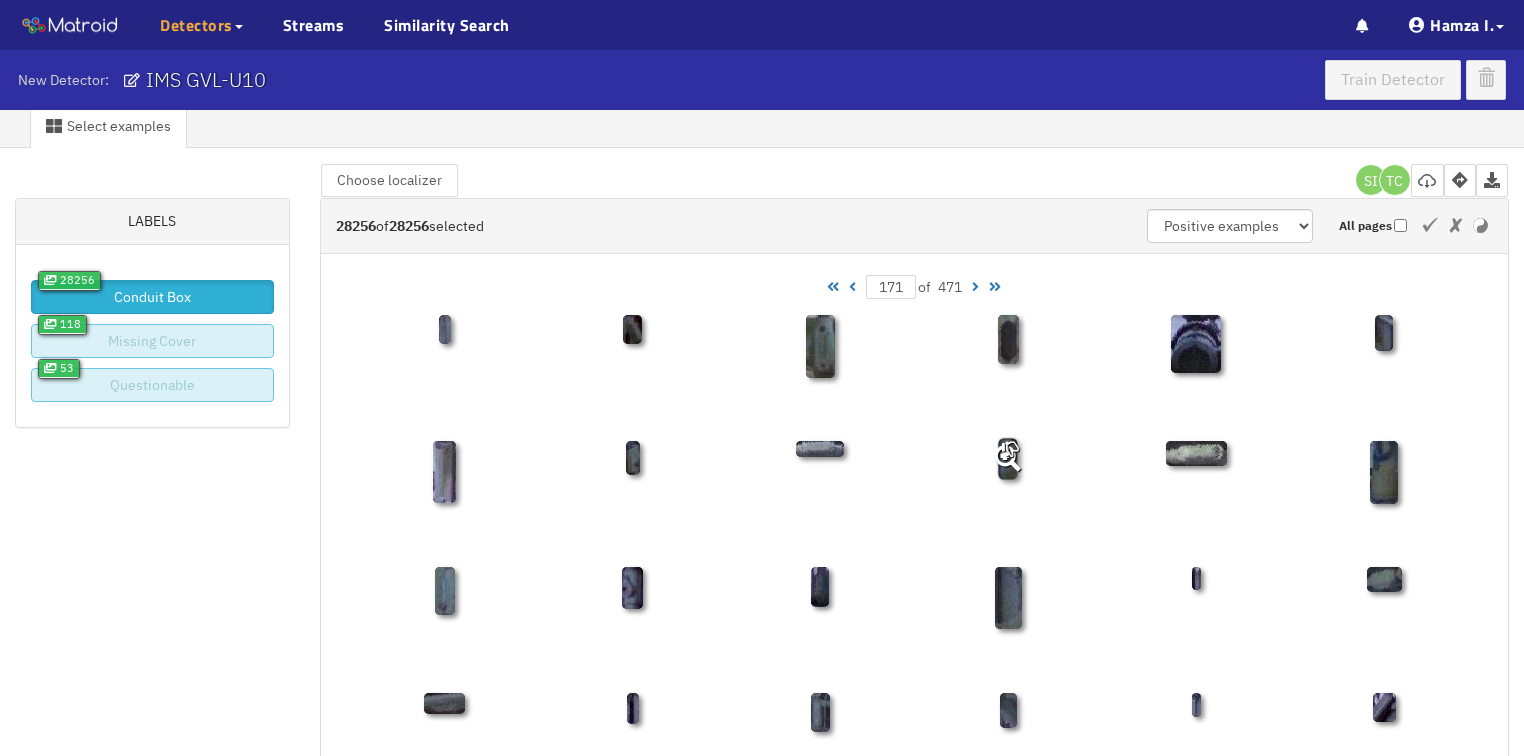 scroll, scrollTop: 0, scrollLeft: 0, axis: both 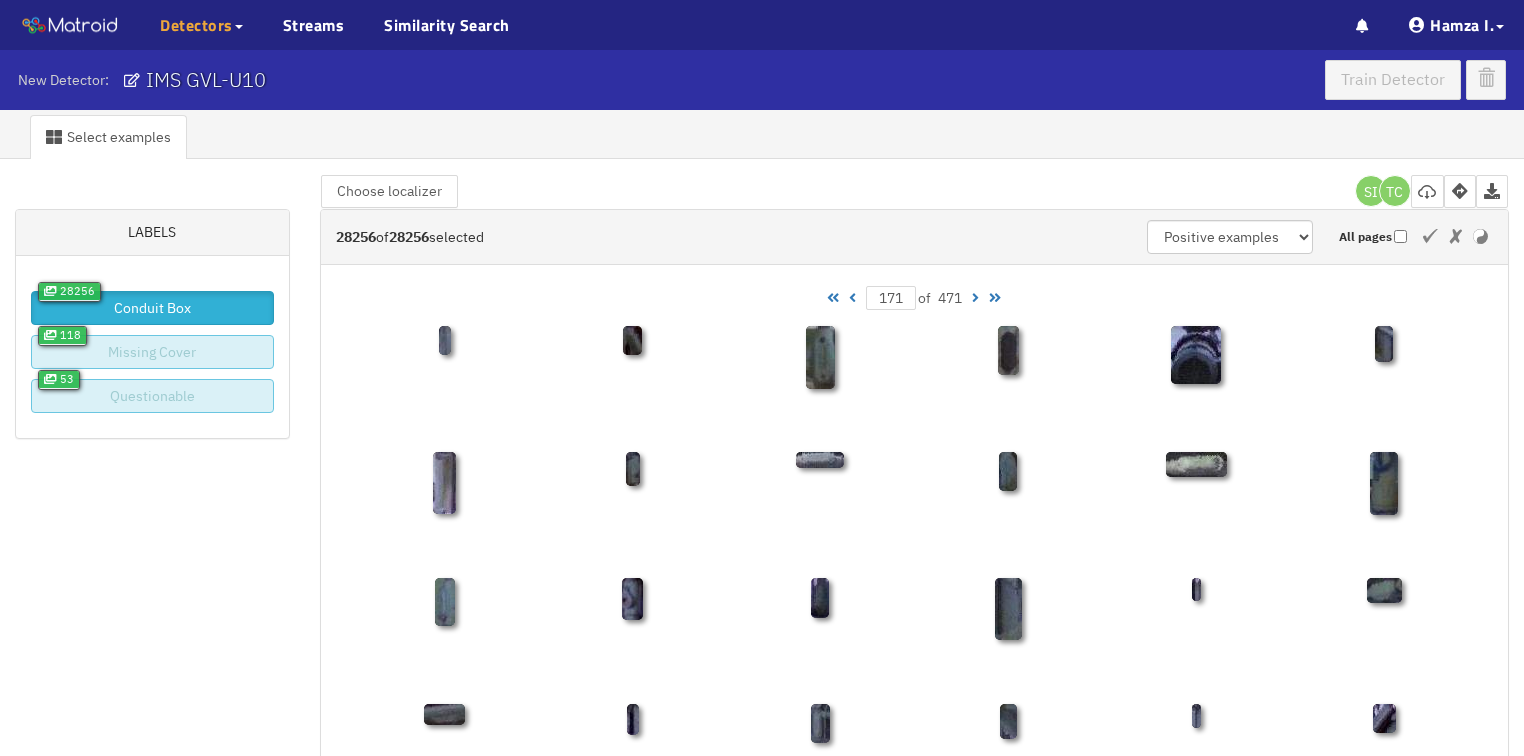 click at bounding box center [852, 298] 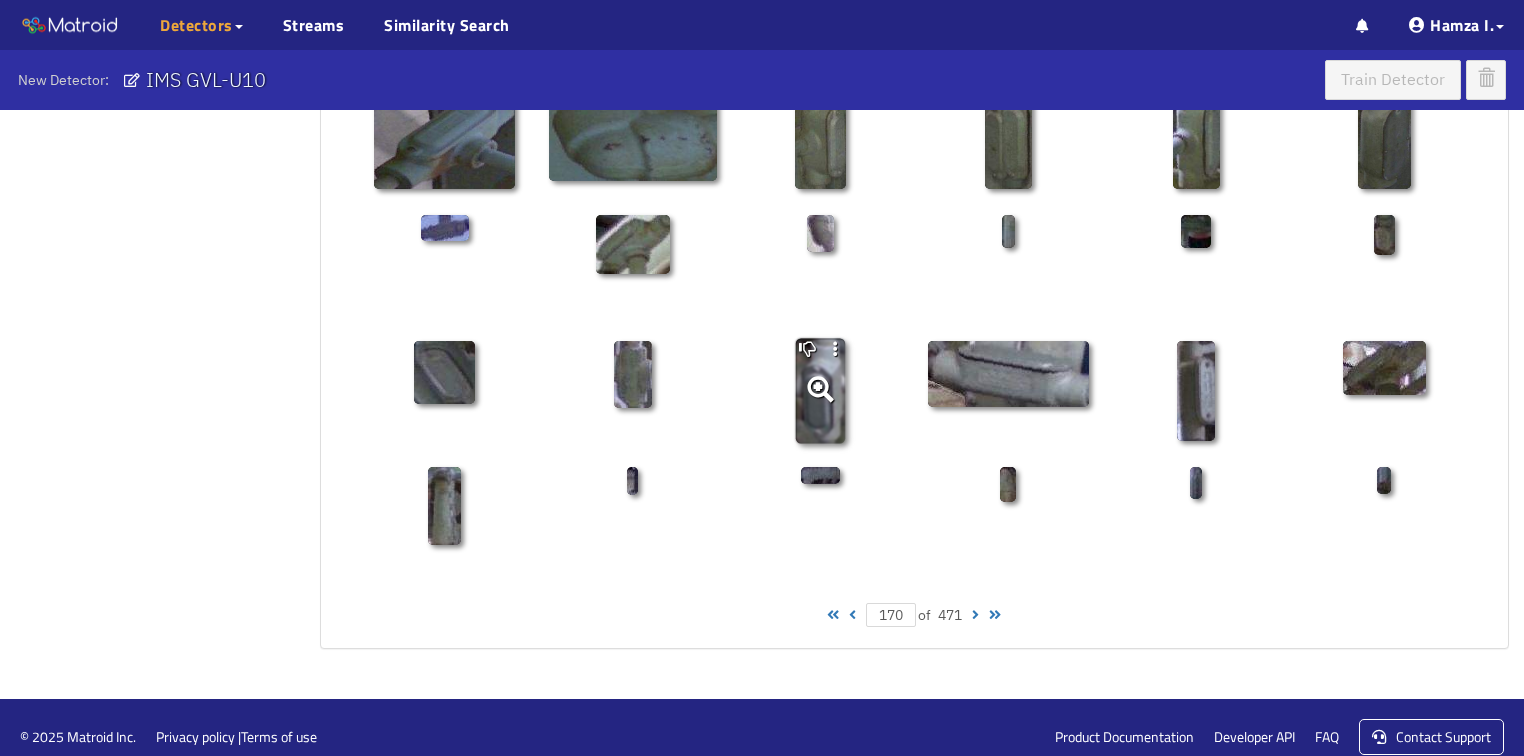 scroll, scrollTop: 1010, scrollLeft: 0, axis: vertical 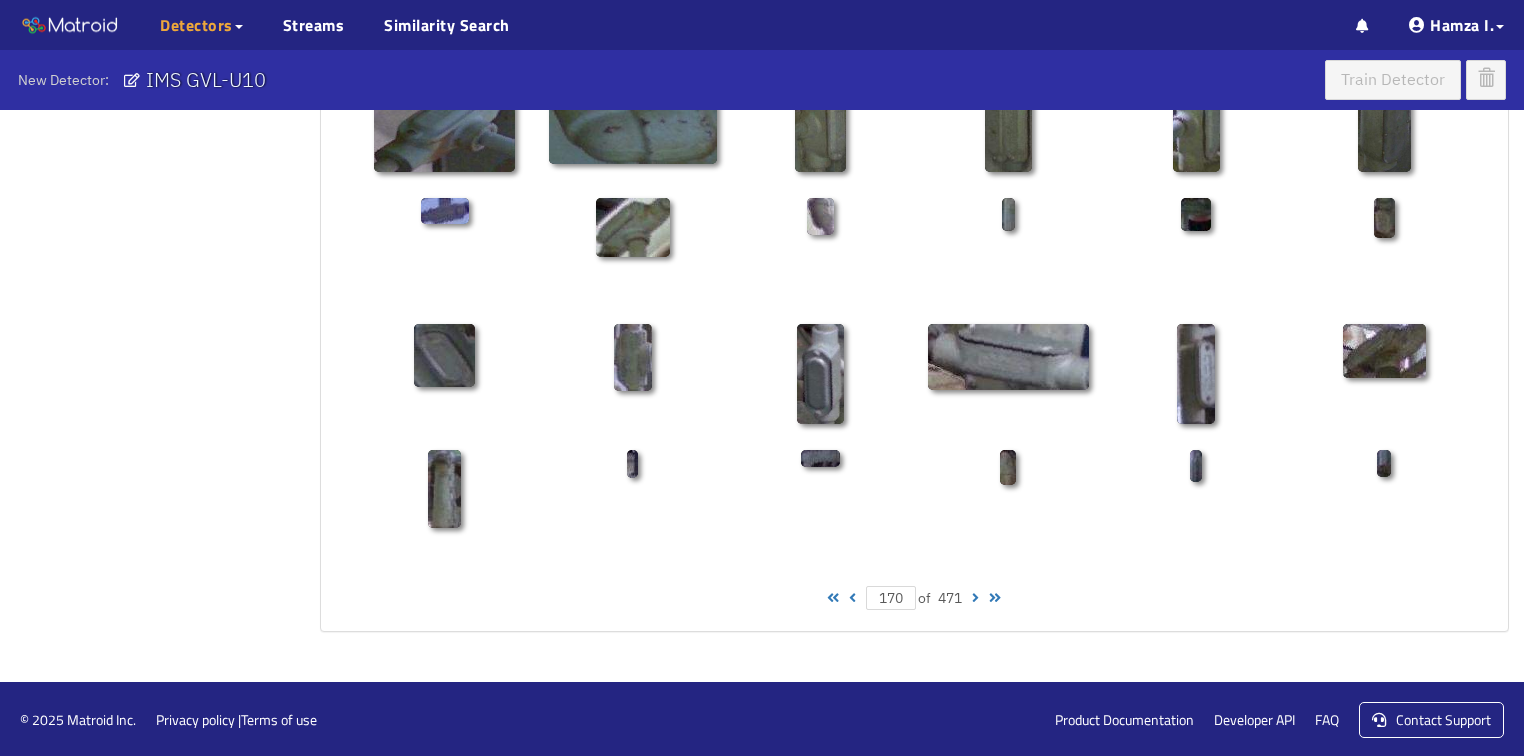 click at bounding box center [852, 598] 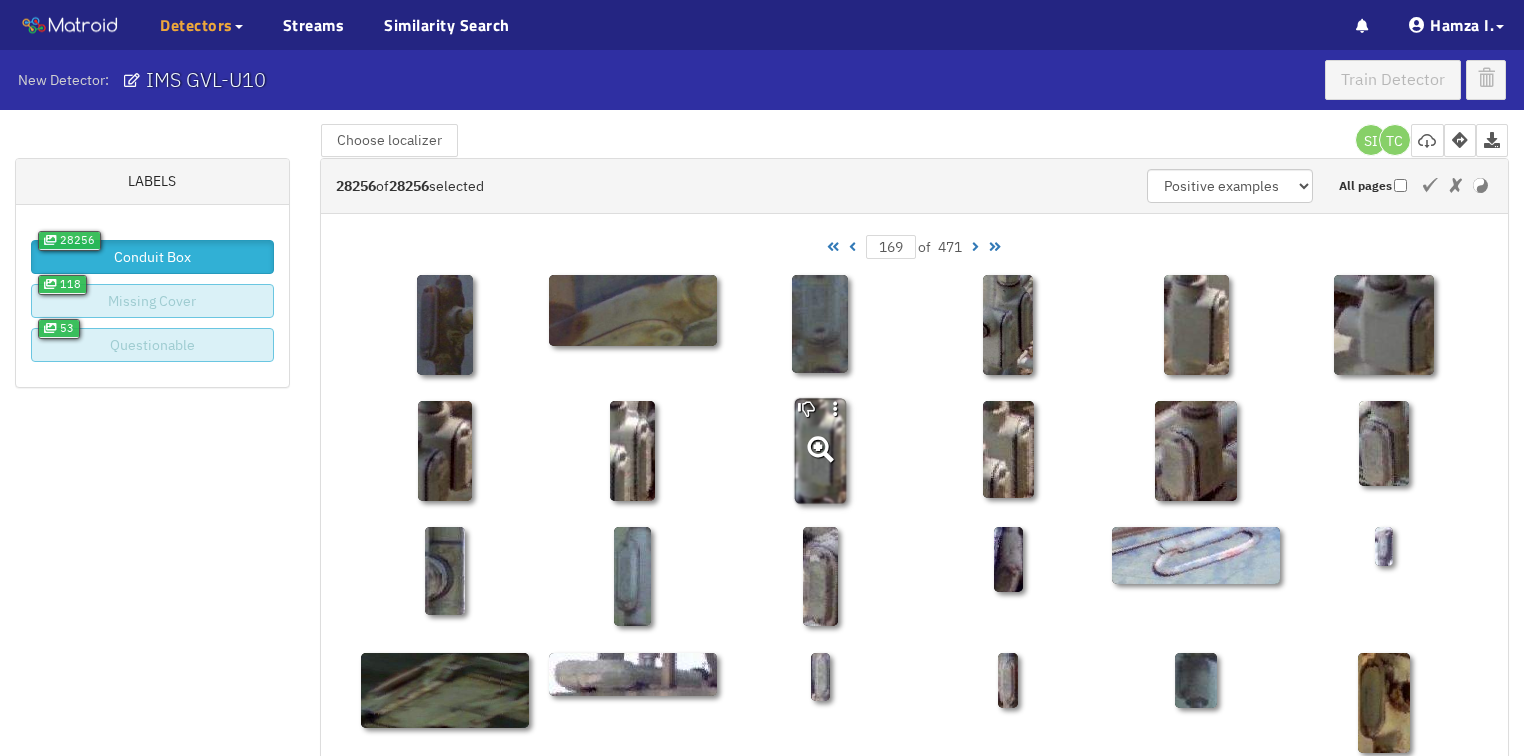 scroll, scrollTop: 50, scrollLeft: 0, axis: vertical 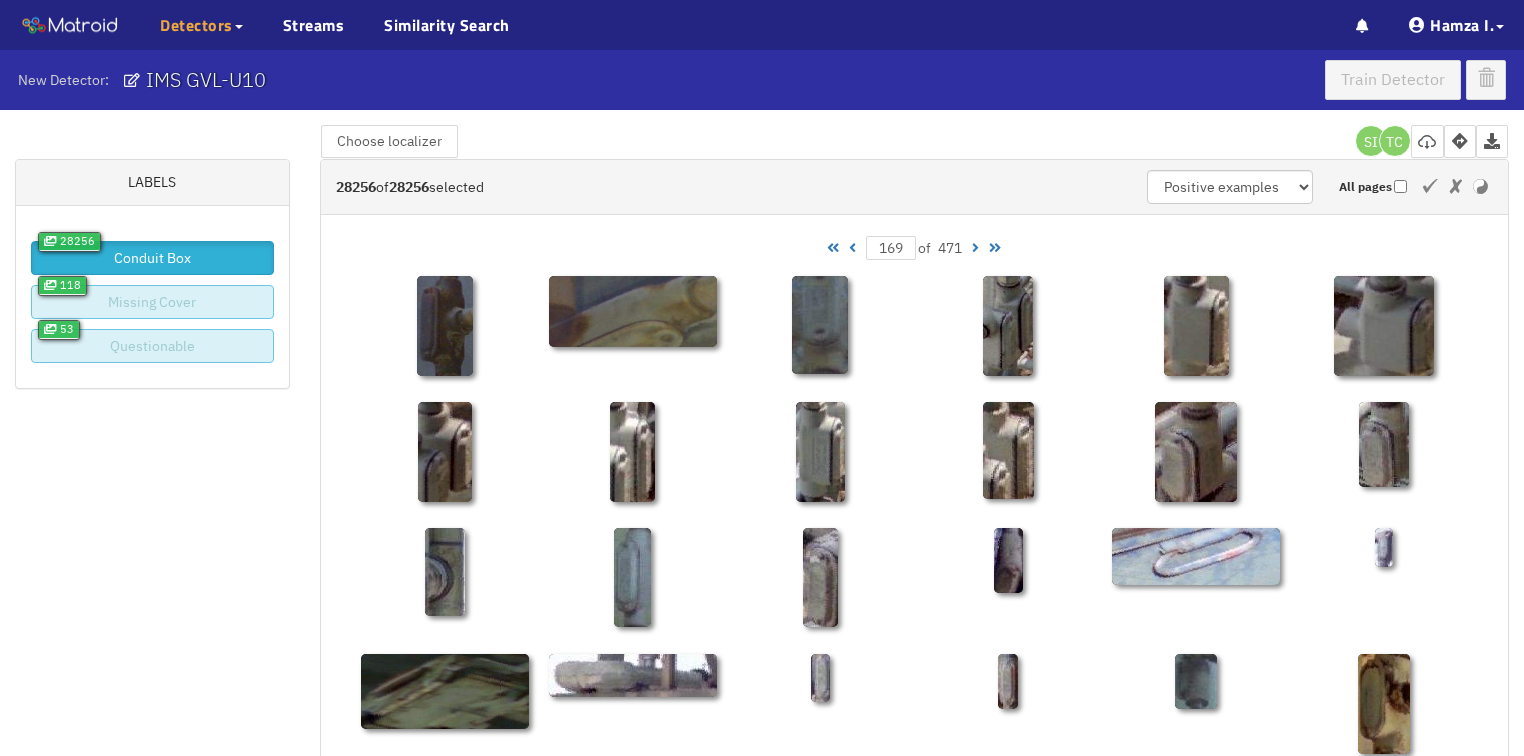 click at bounding box center (852, 248) 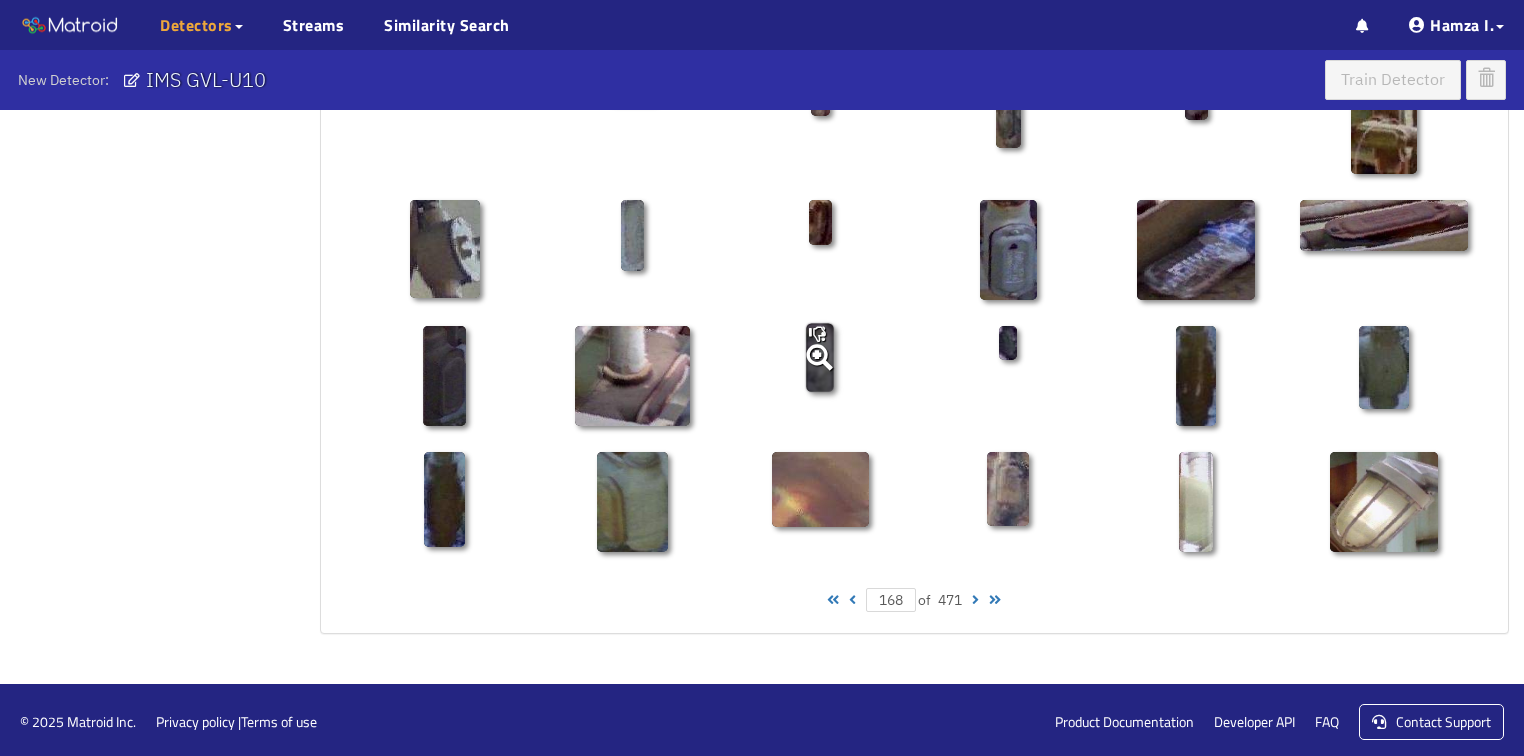 scroll, scrollTop: 1010, scrollLeft: 0, axis: vertical 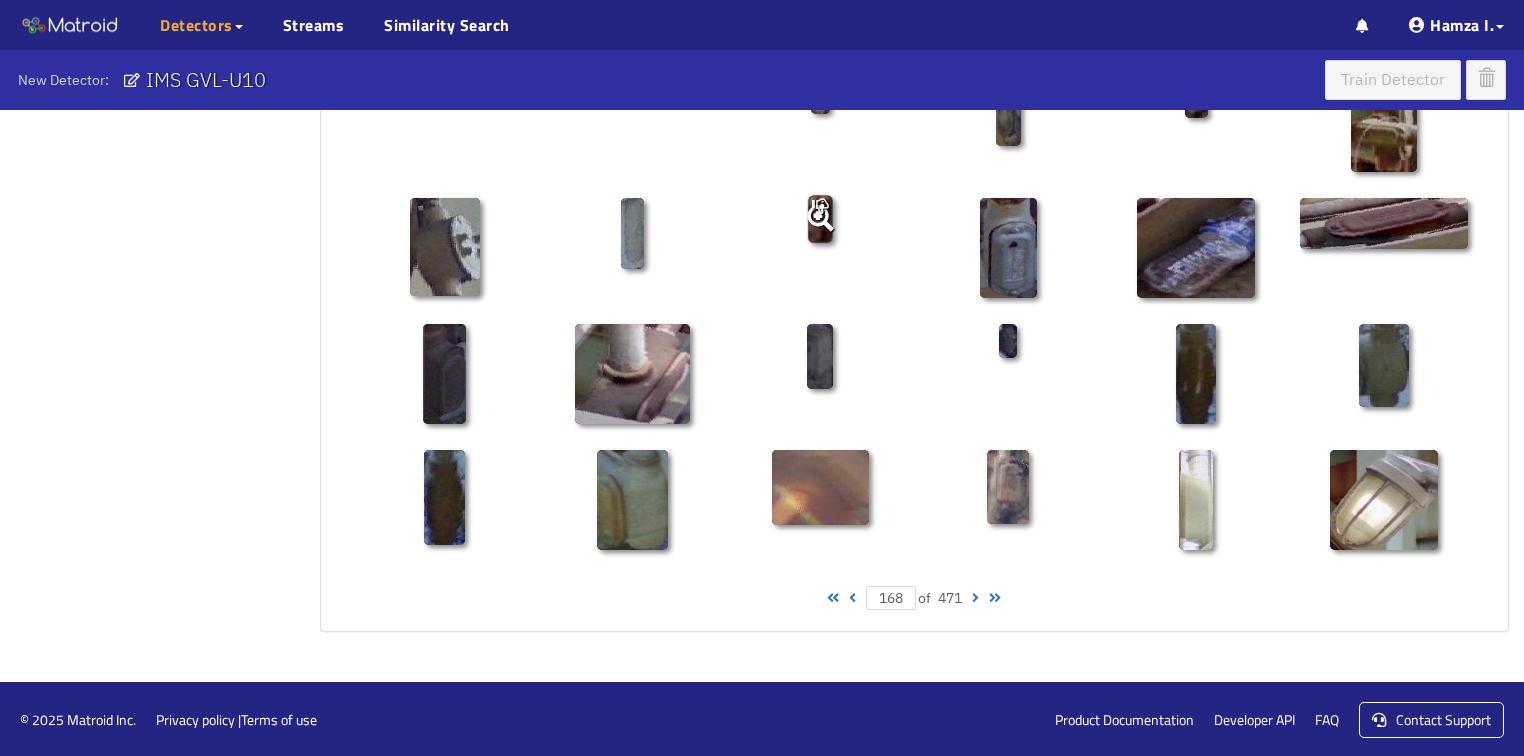 click at bounding box center (820, 218) 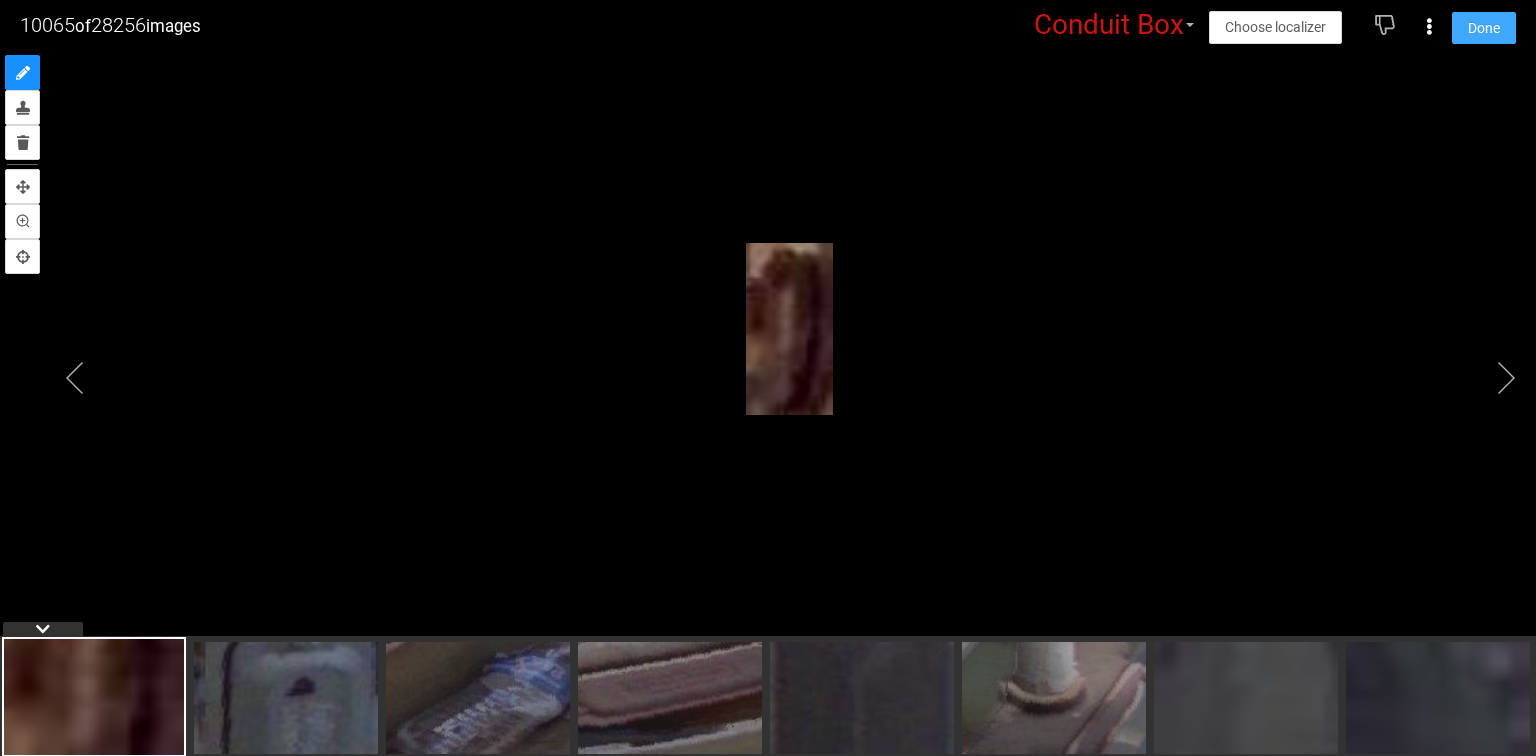 click on "Done" at bounding box center (1484, 28) 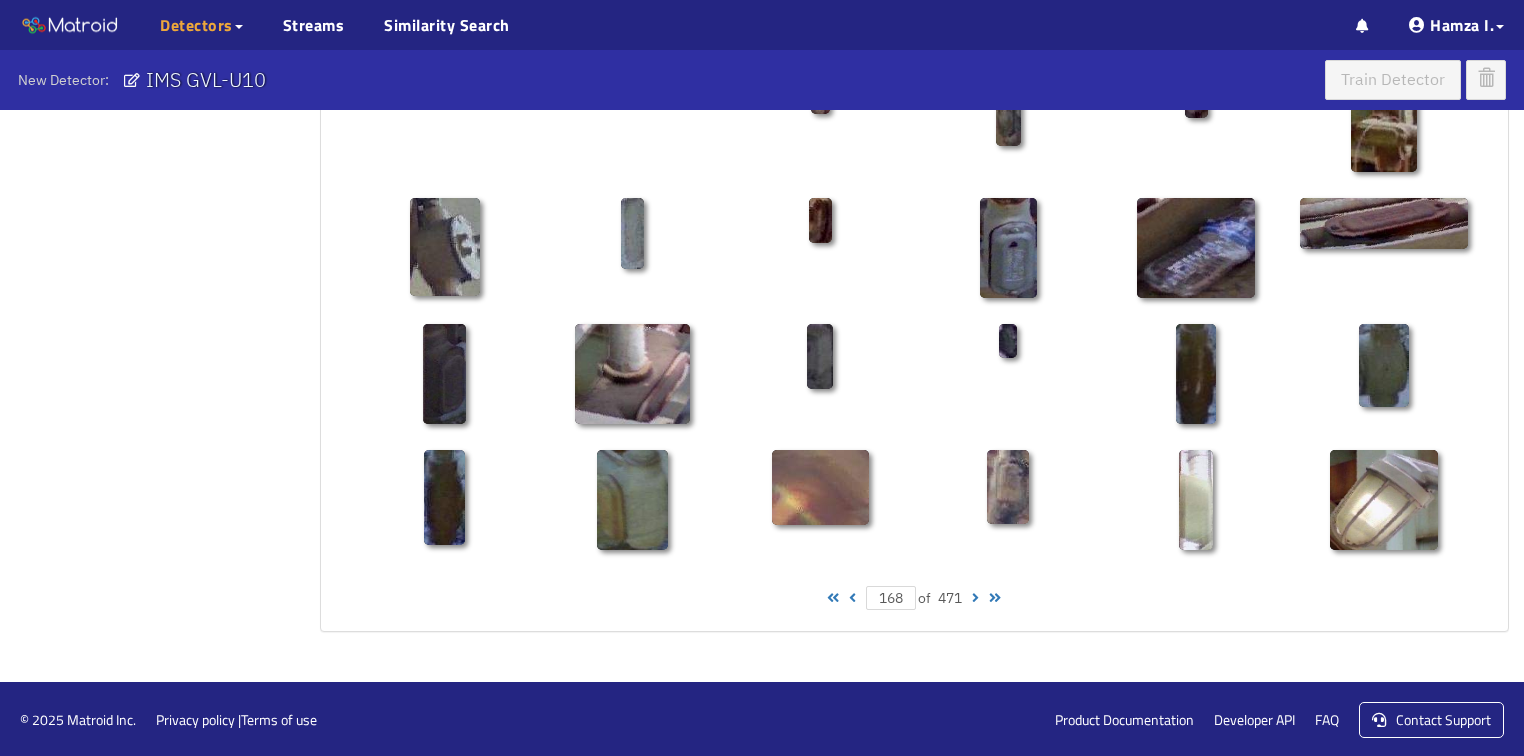 click at bounding box center (852, 598) 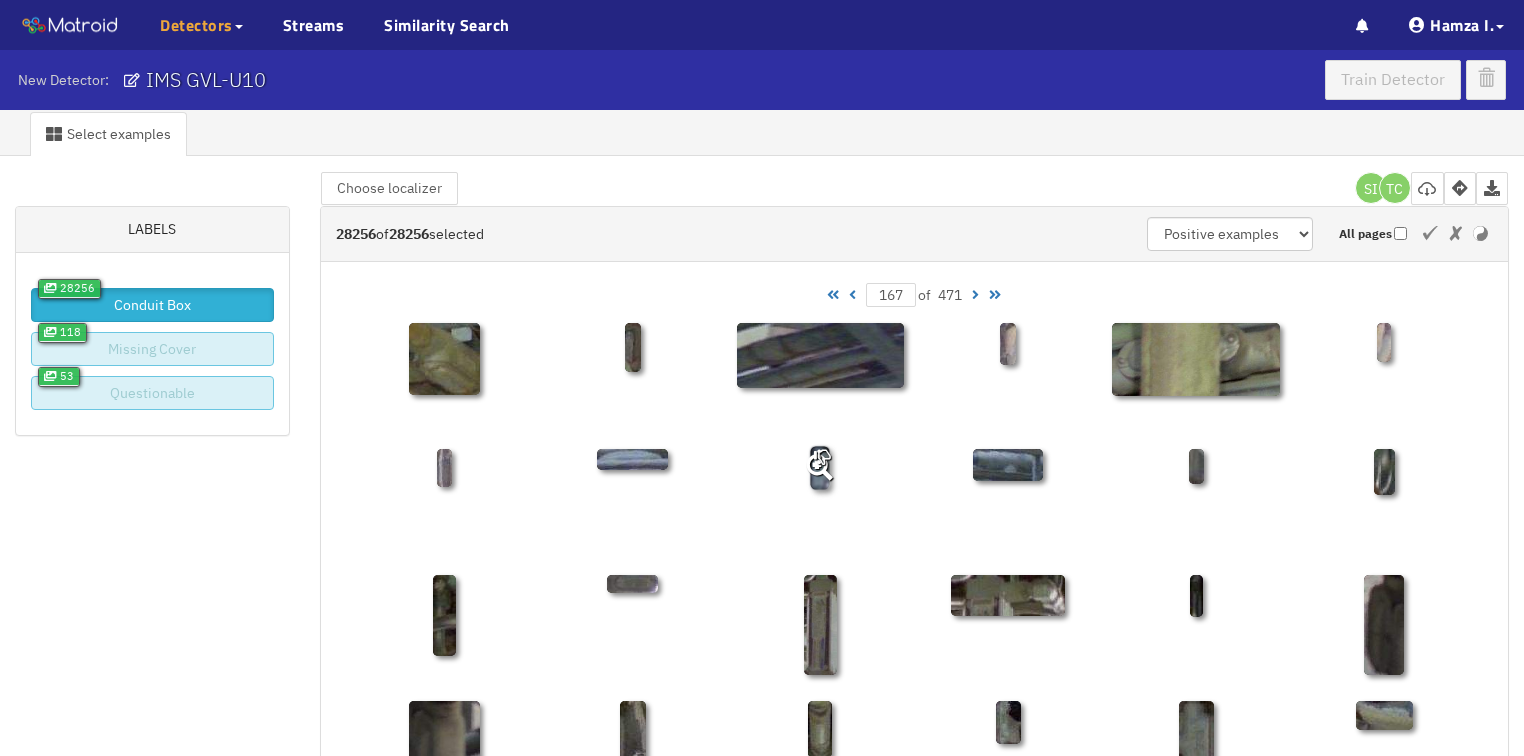 scroll, scrollTop: 0, scrollLeft: 0, axis: both 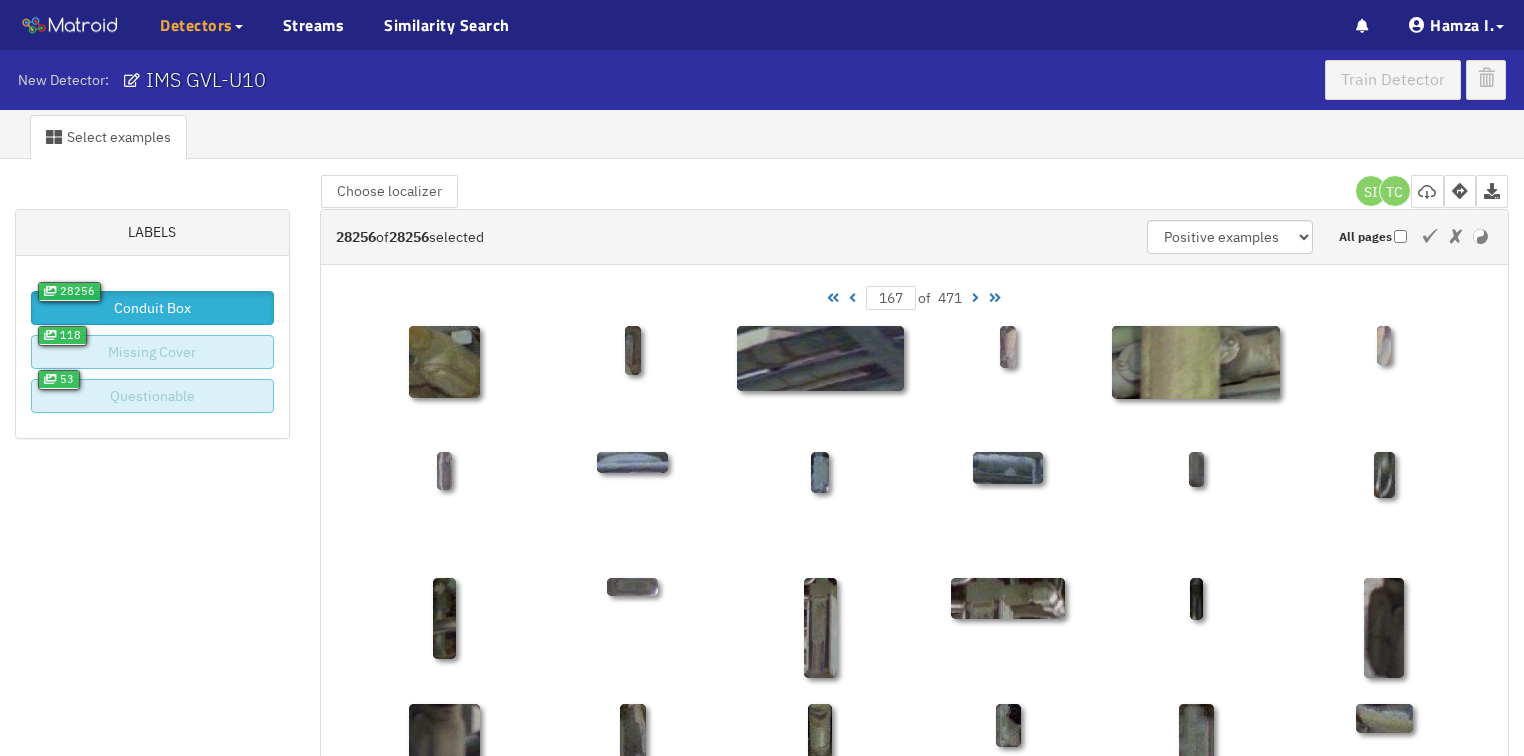 click at bounding box center (852, 298) 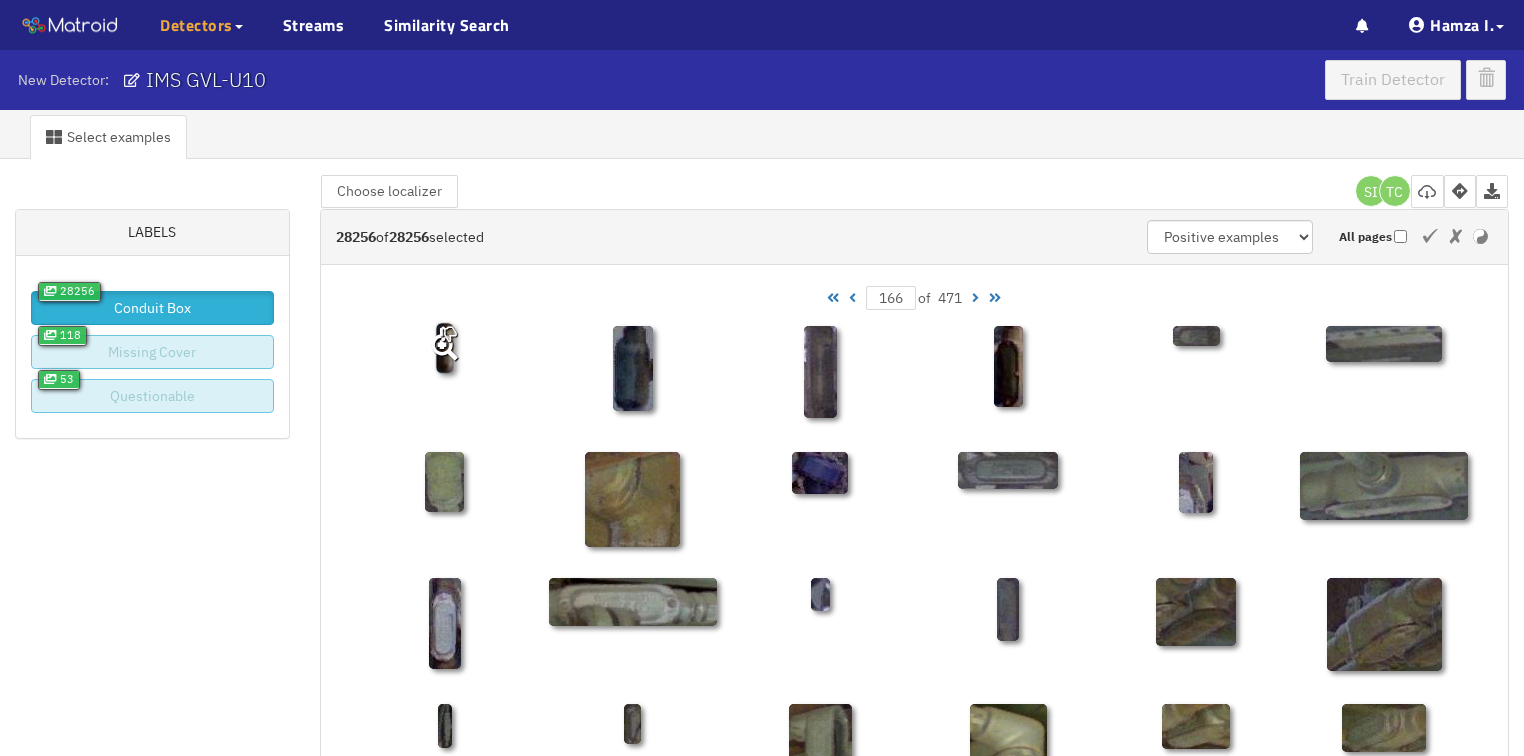 click 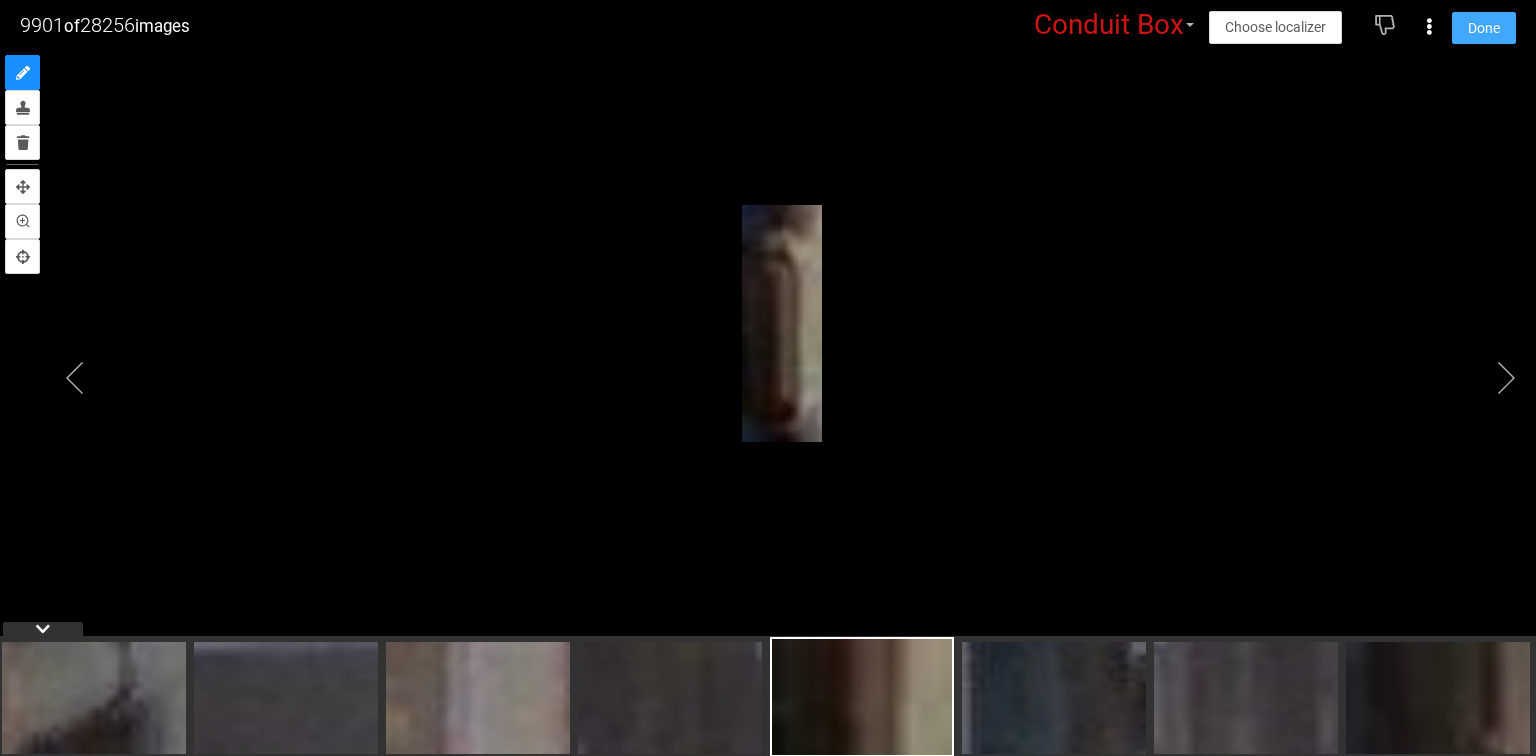 click on "Done" at bounding box center (1484, 28) 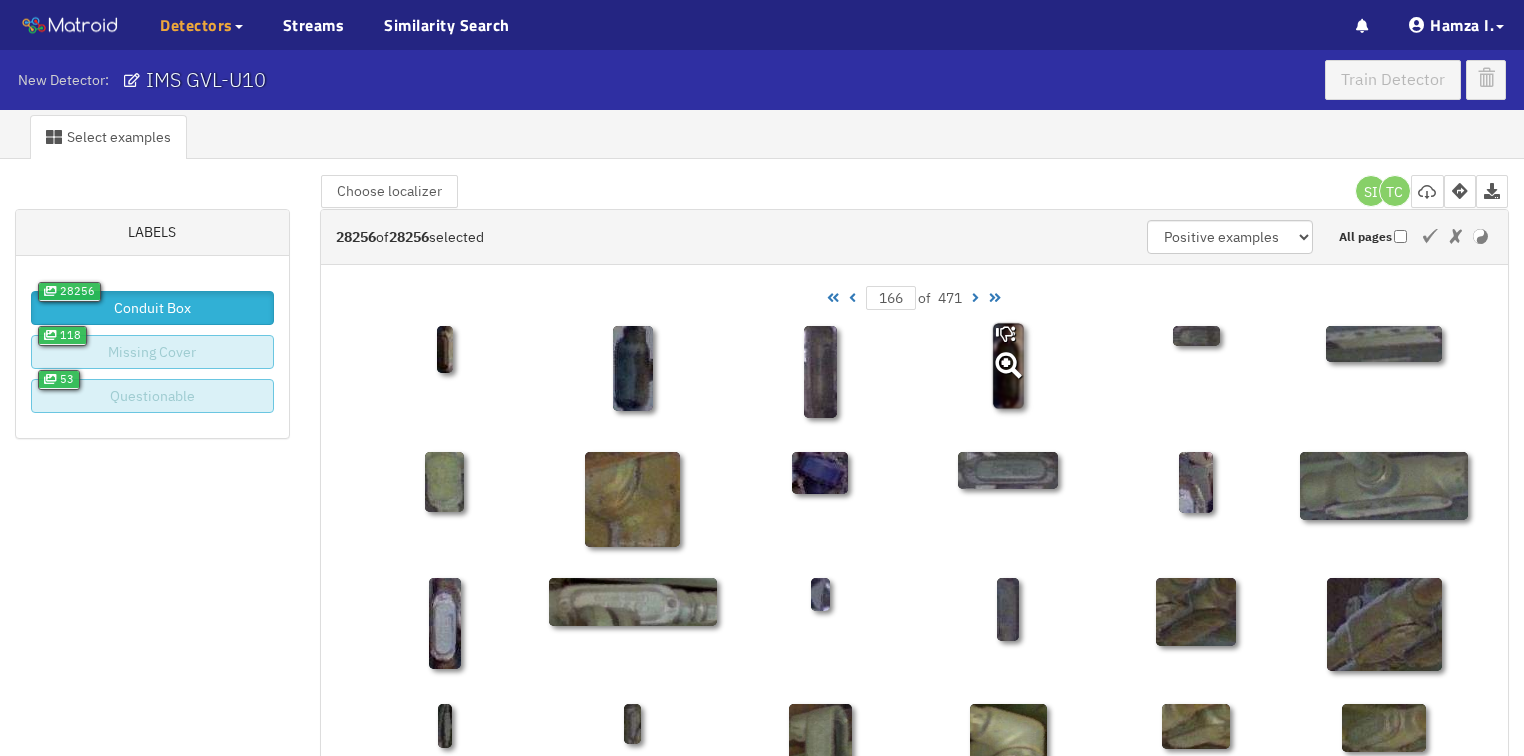 click 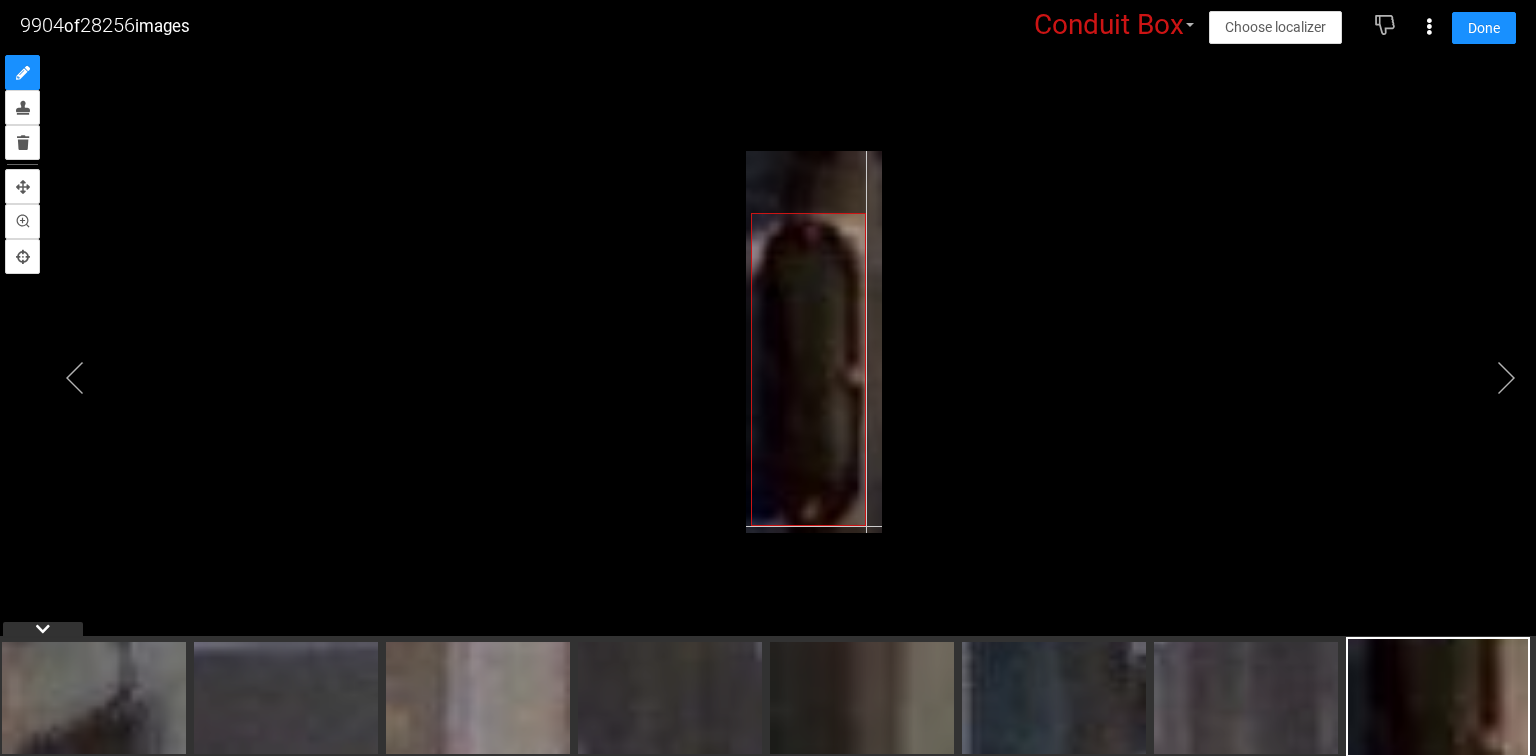 click at bounding box center [814, 342] 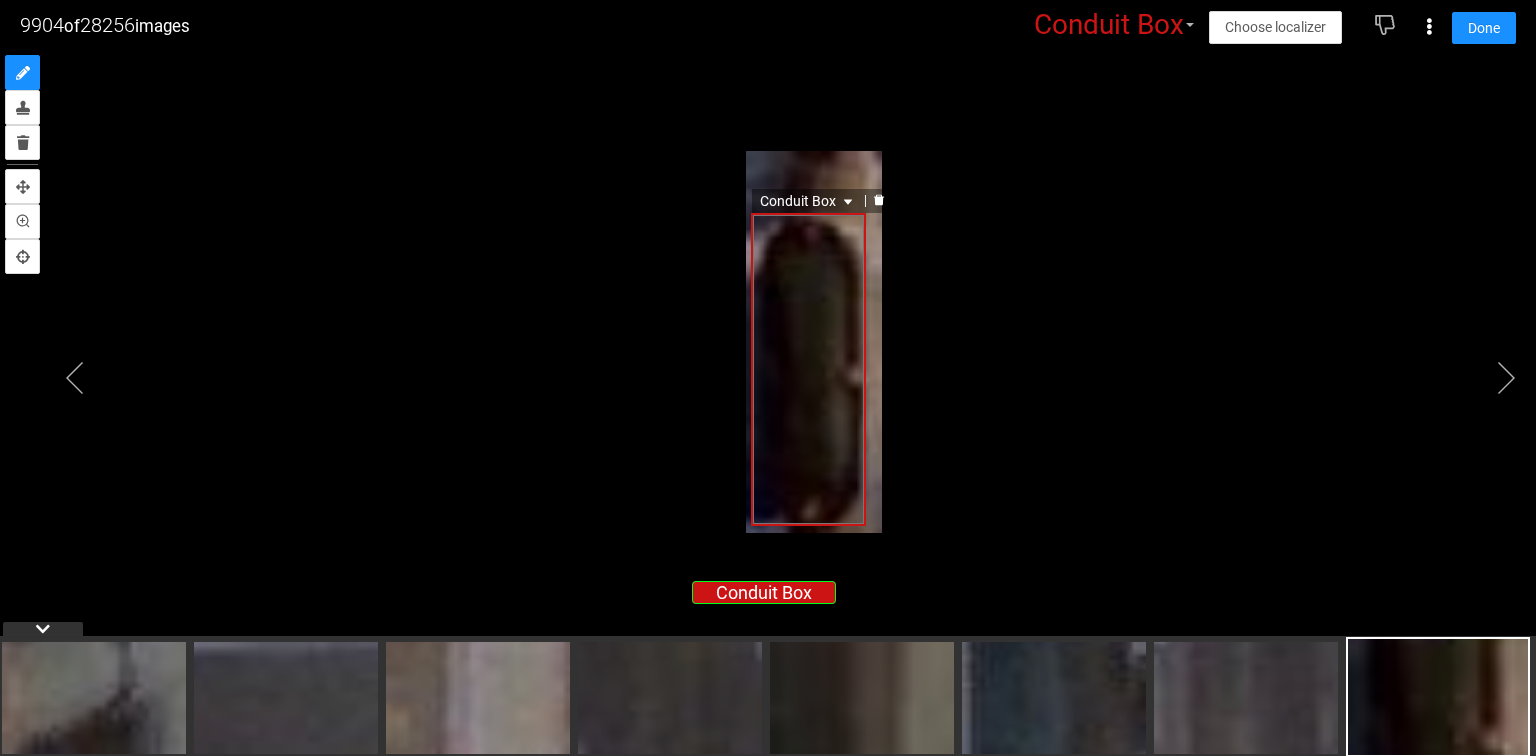 click on "Conduit Box" at bounding box center (808, 201) 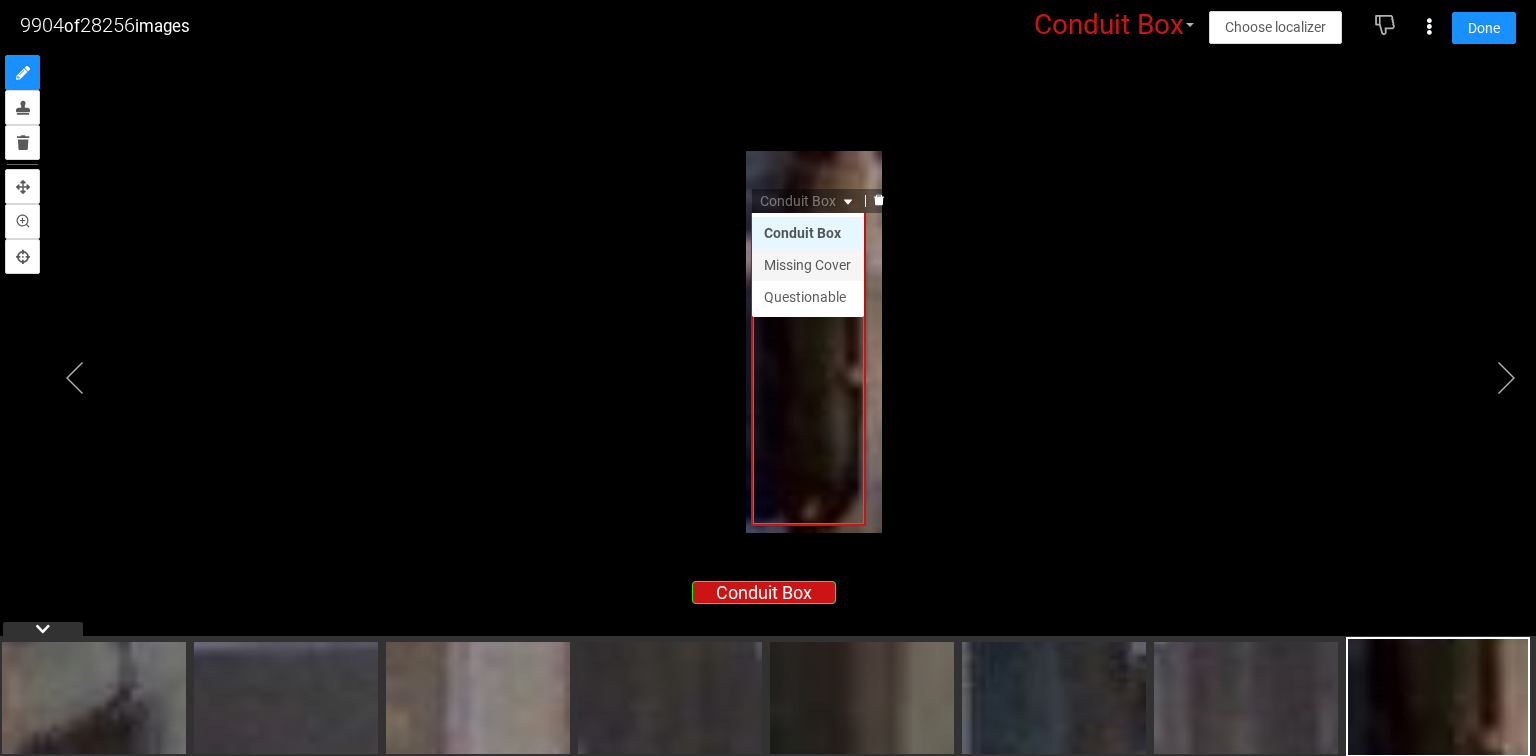 click on "Missing Cover" at bounding box center [808, 265] 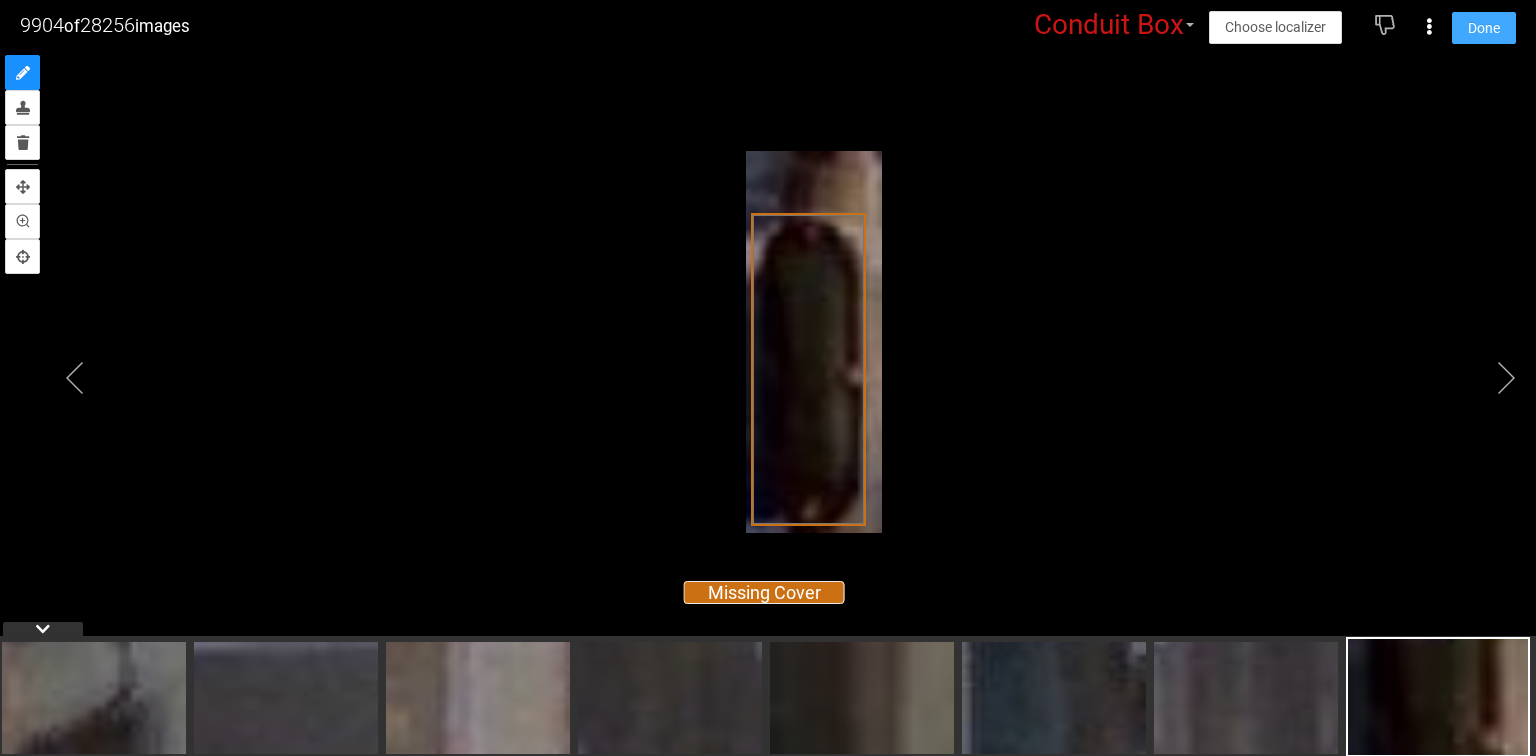 click on "Done" at bounding box center (1484, 28) 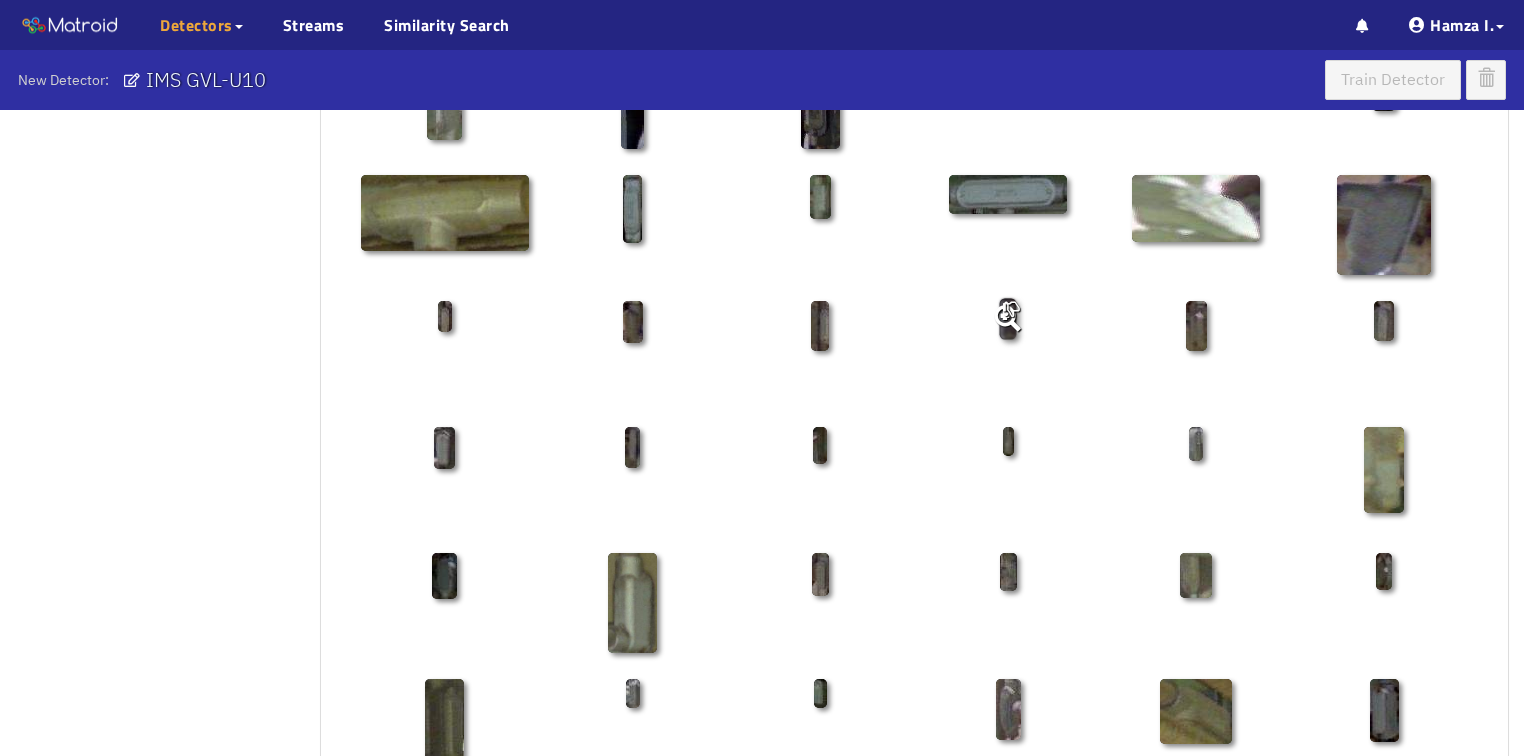 scroll, scrollTop: 690, scrollLeft: 0, axis: vertical 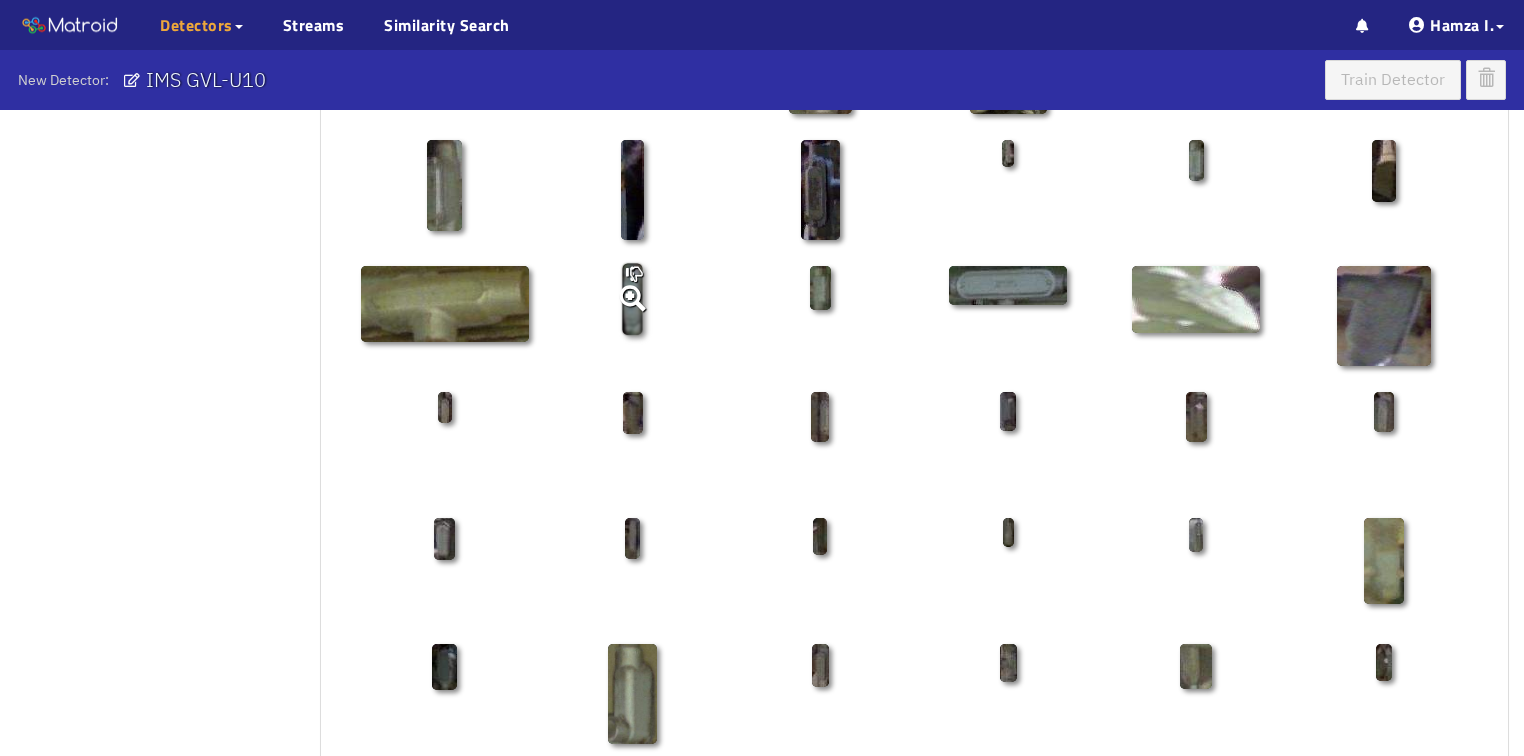 click 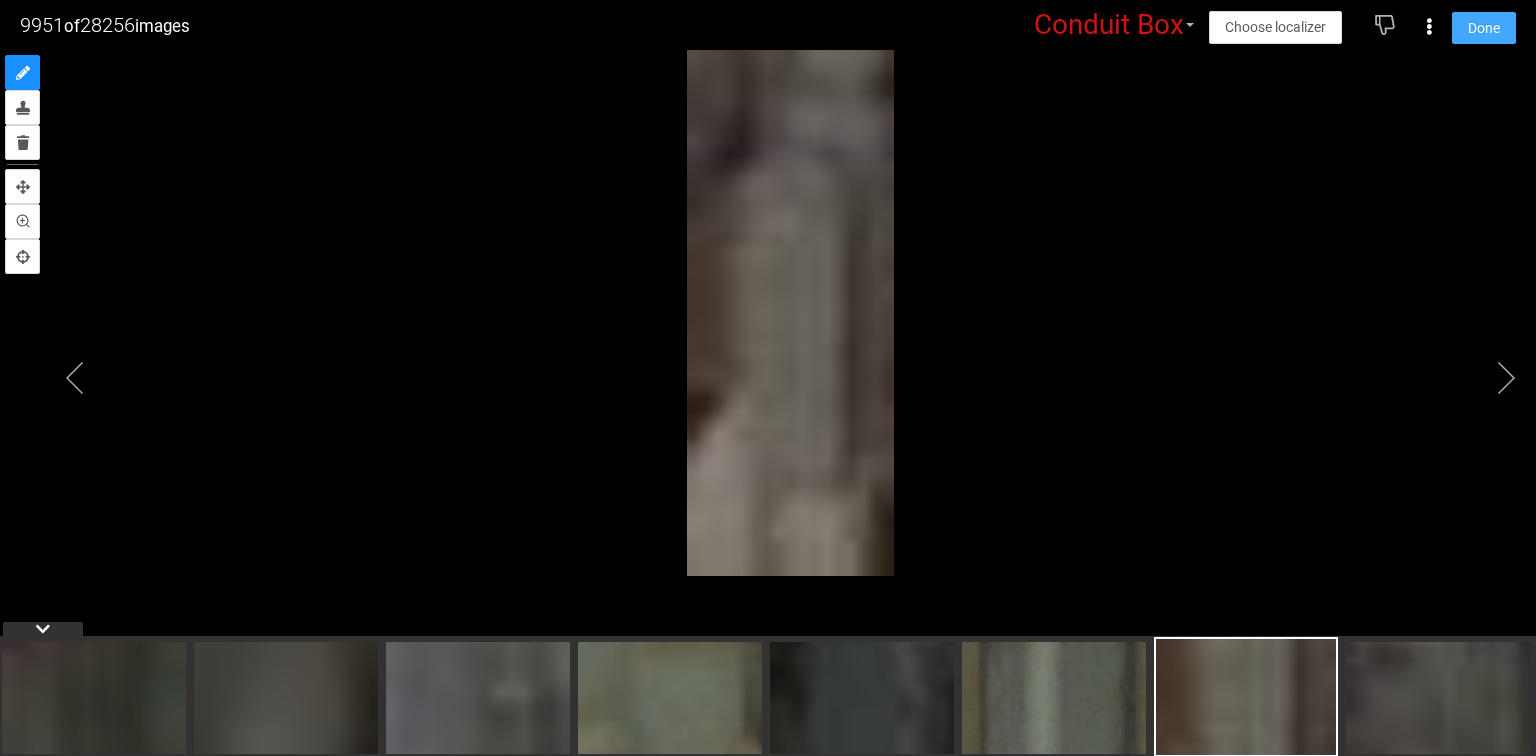 click on "Done" at bounding box center [1484, 28] 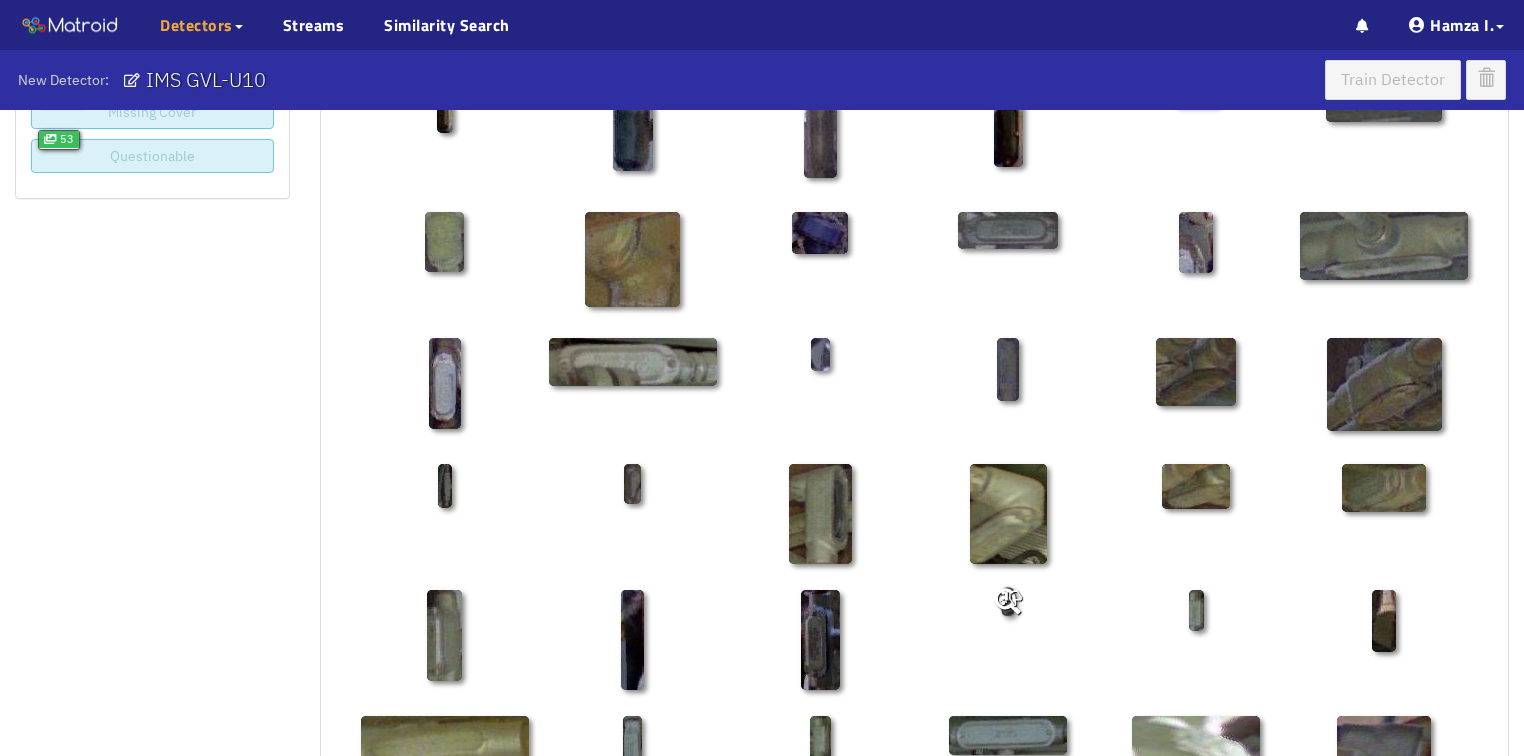 scroll, scrollTop: 0, scrollLeft: 0, axis: both 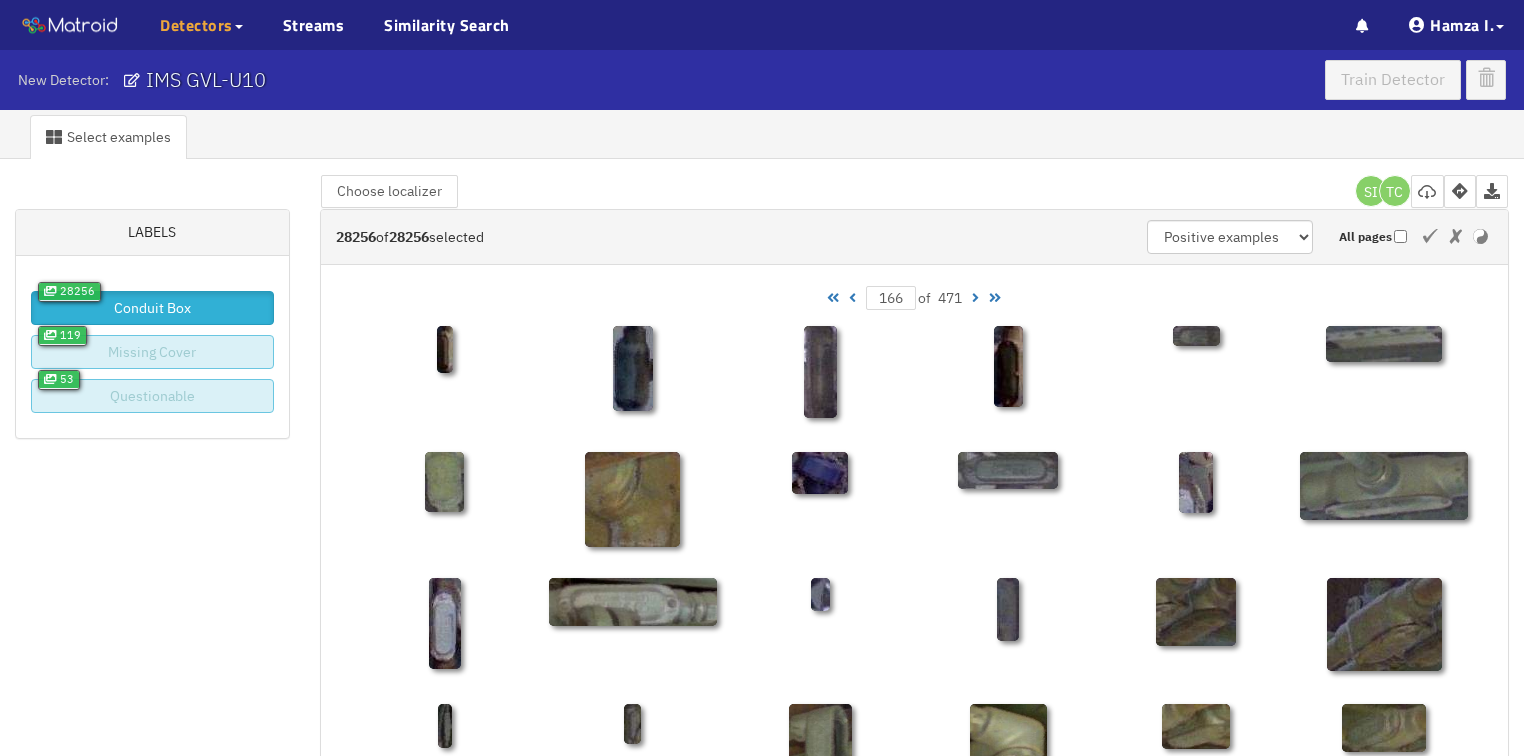 click at bounding box center (852, 298) 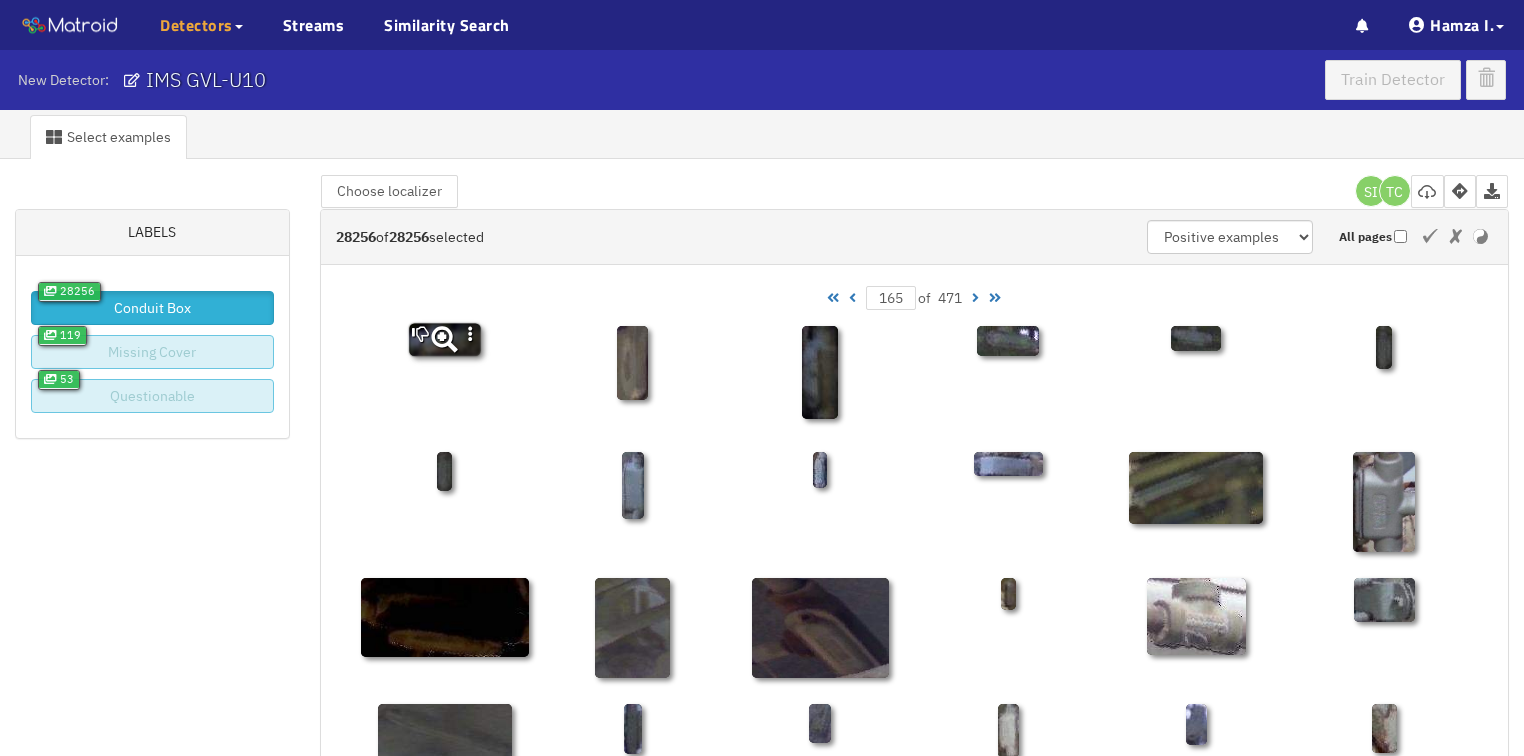 click 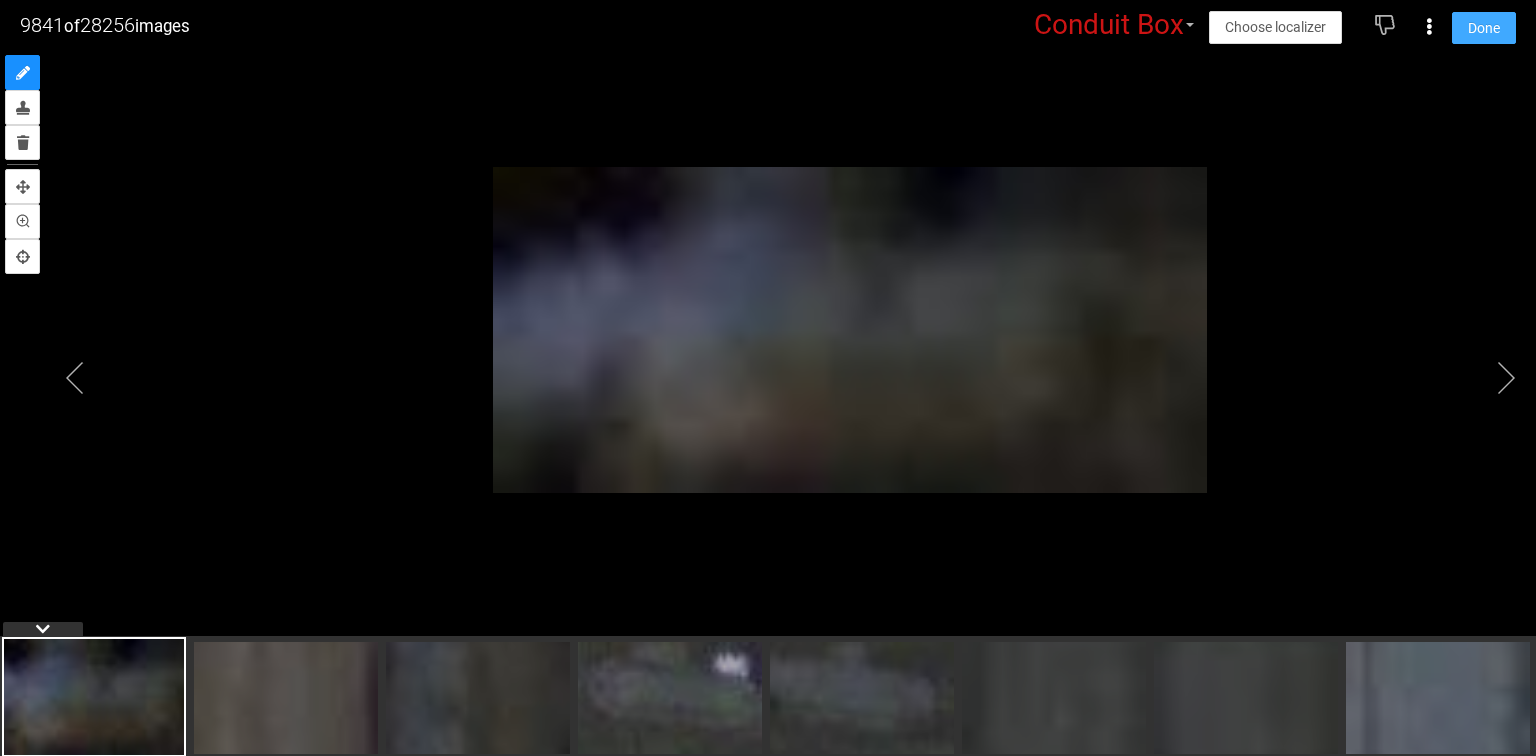click on "Done" at bounding box center (1484, 28) 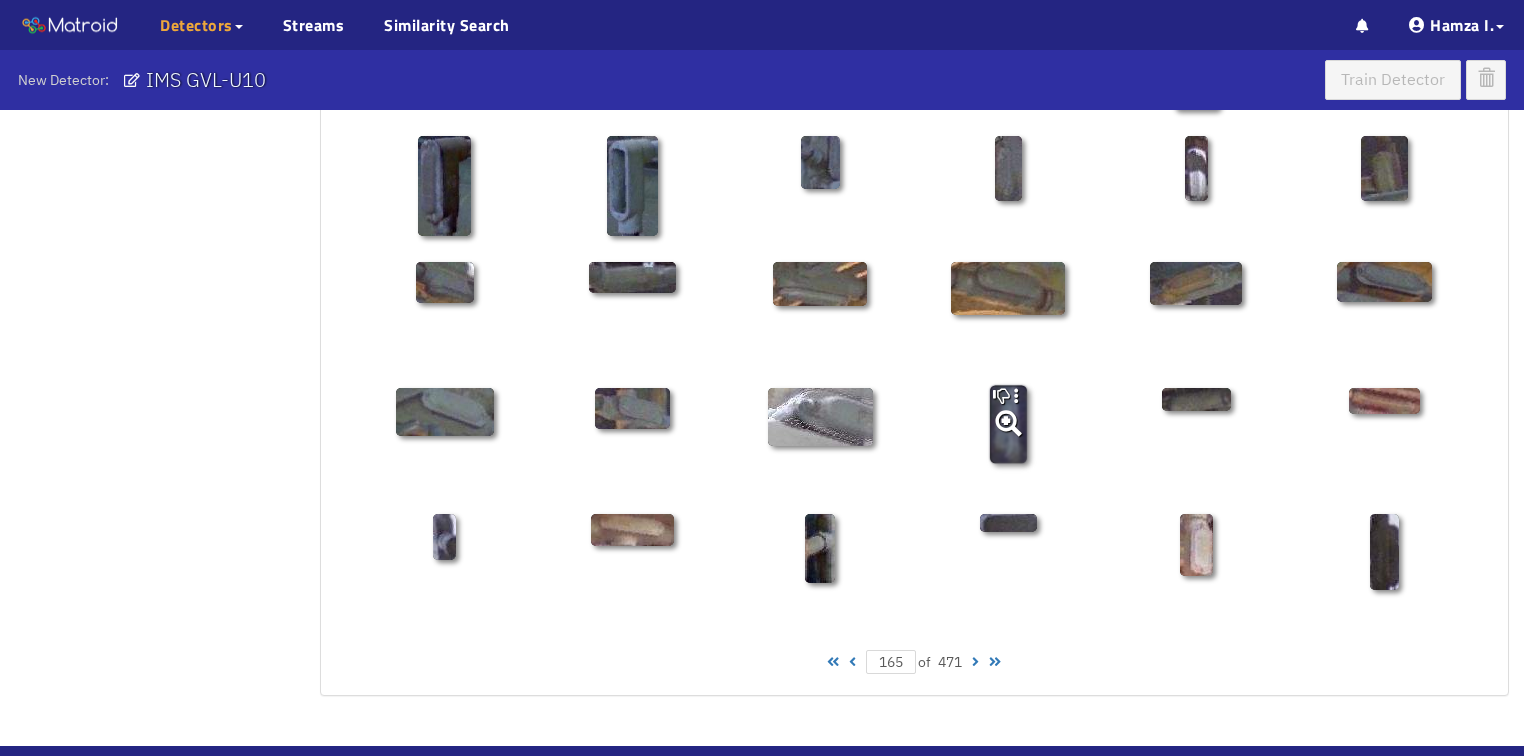 scroll, scrollTop: 960, scrollLeft: 0, axis: vertical 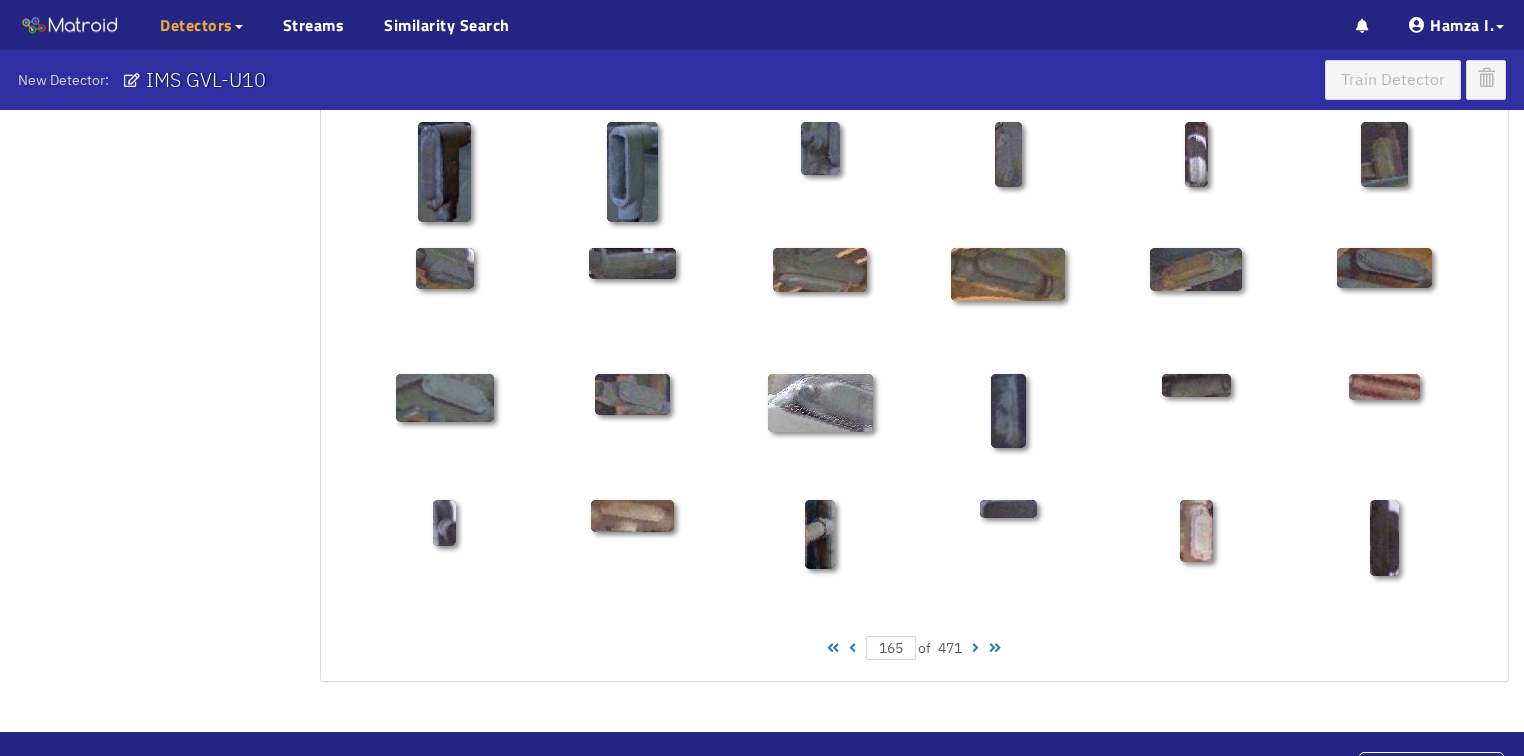 click at bounding box center [852, 648] 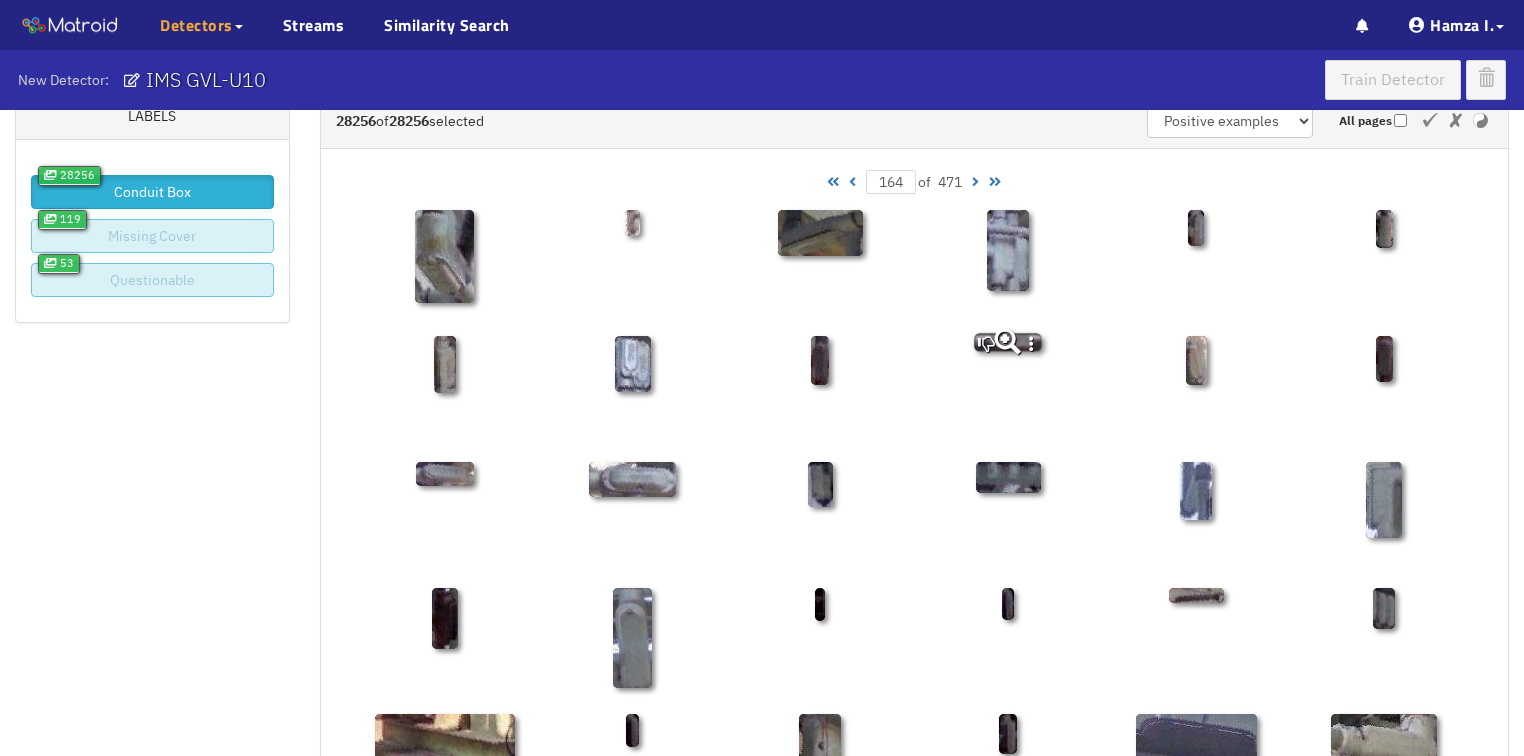 scroll, scrollTop: 0, scrollLeft: 0, axis: both 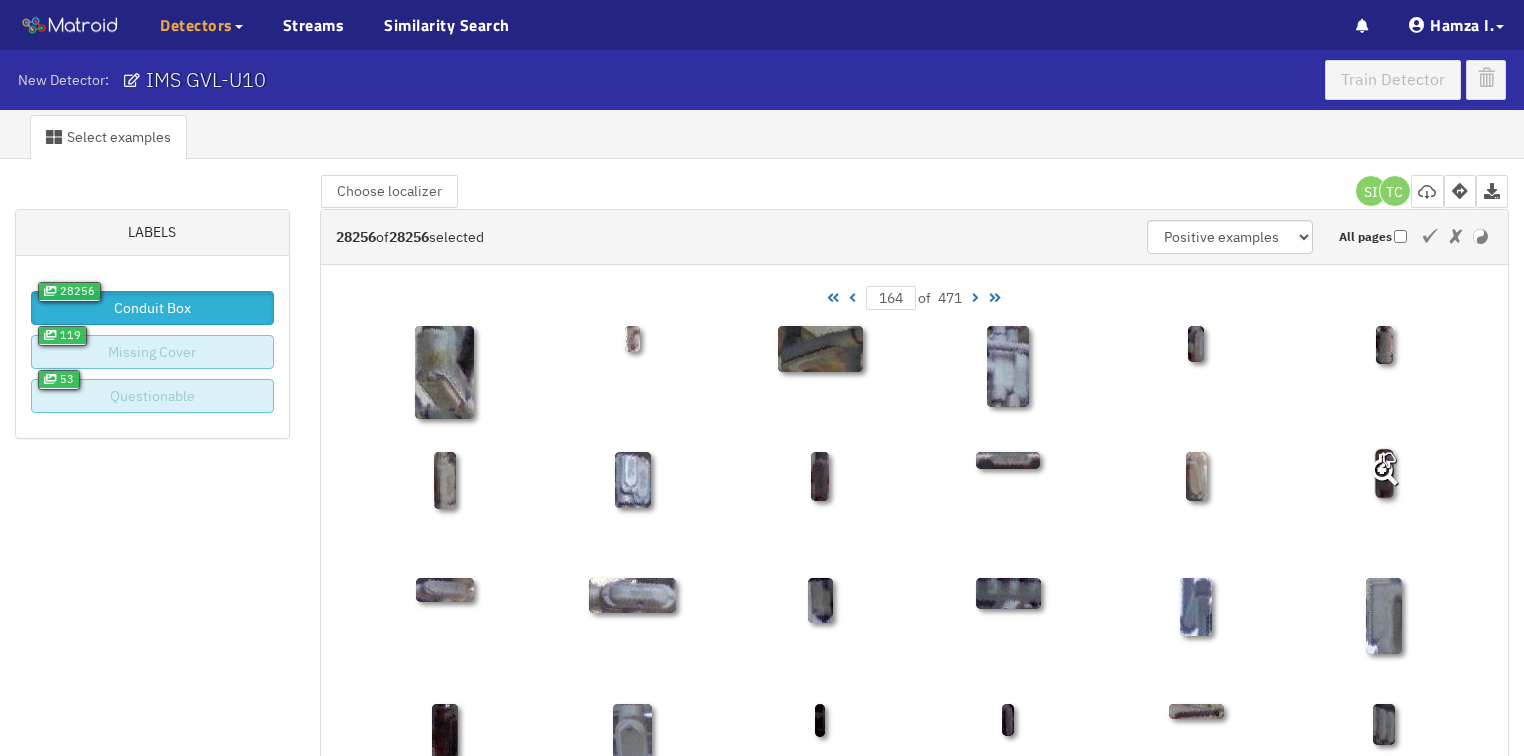 click at bounding box center (1383, 473) 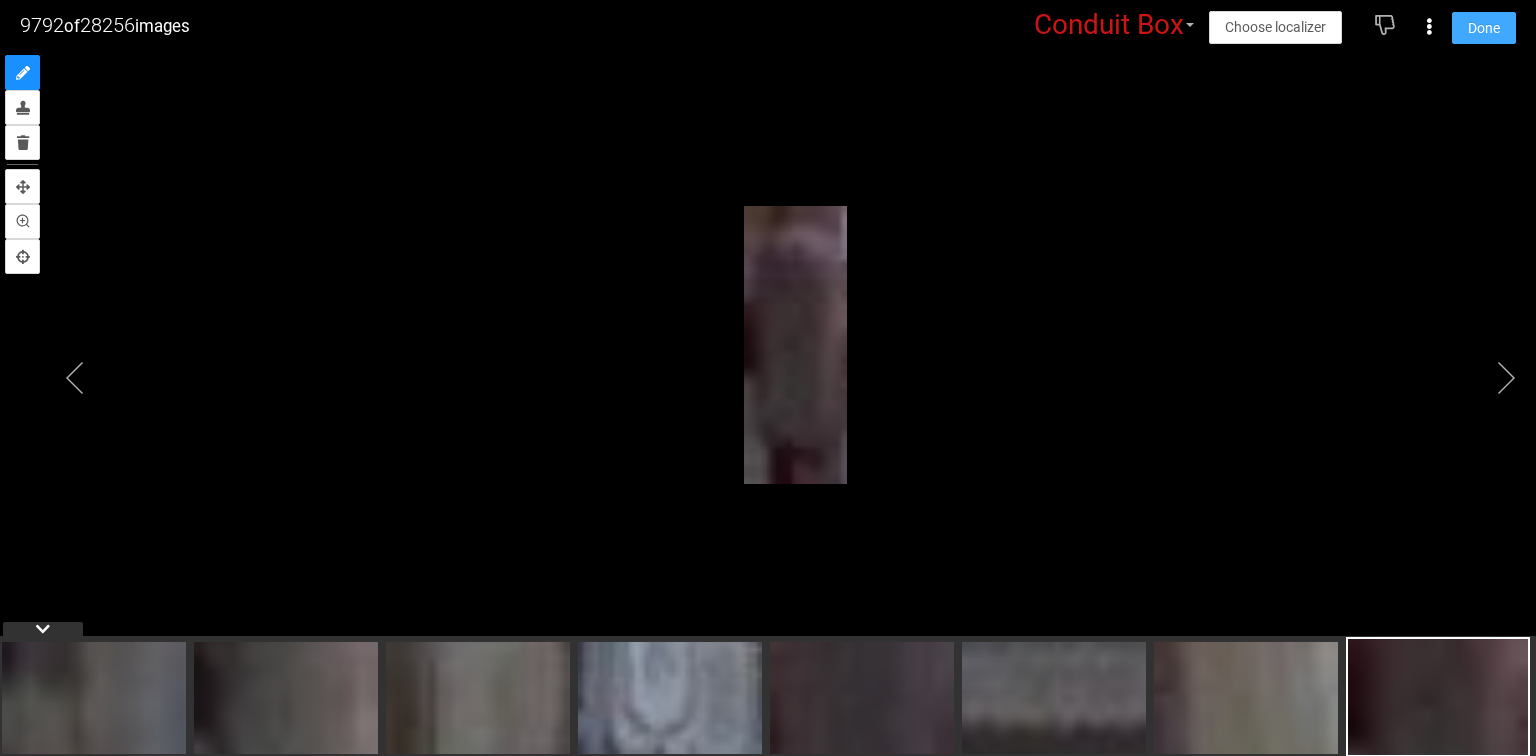 click on "Done" at bounding box center (1484, 28) 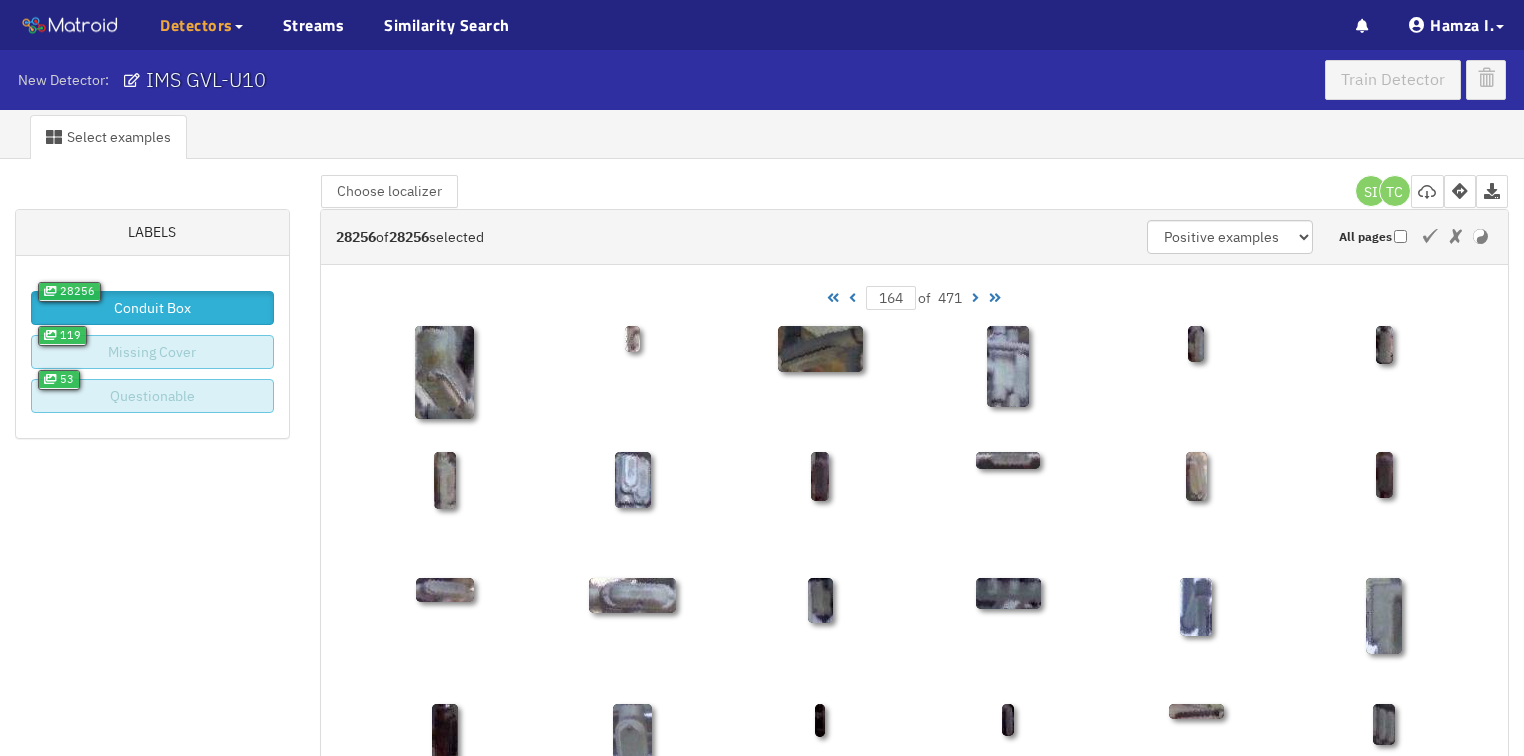 click at bounding box center [852, 298] 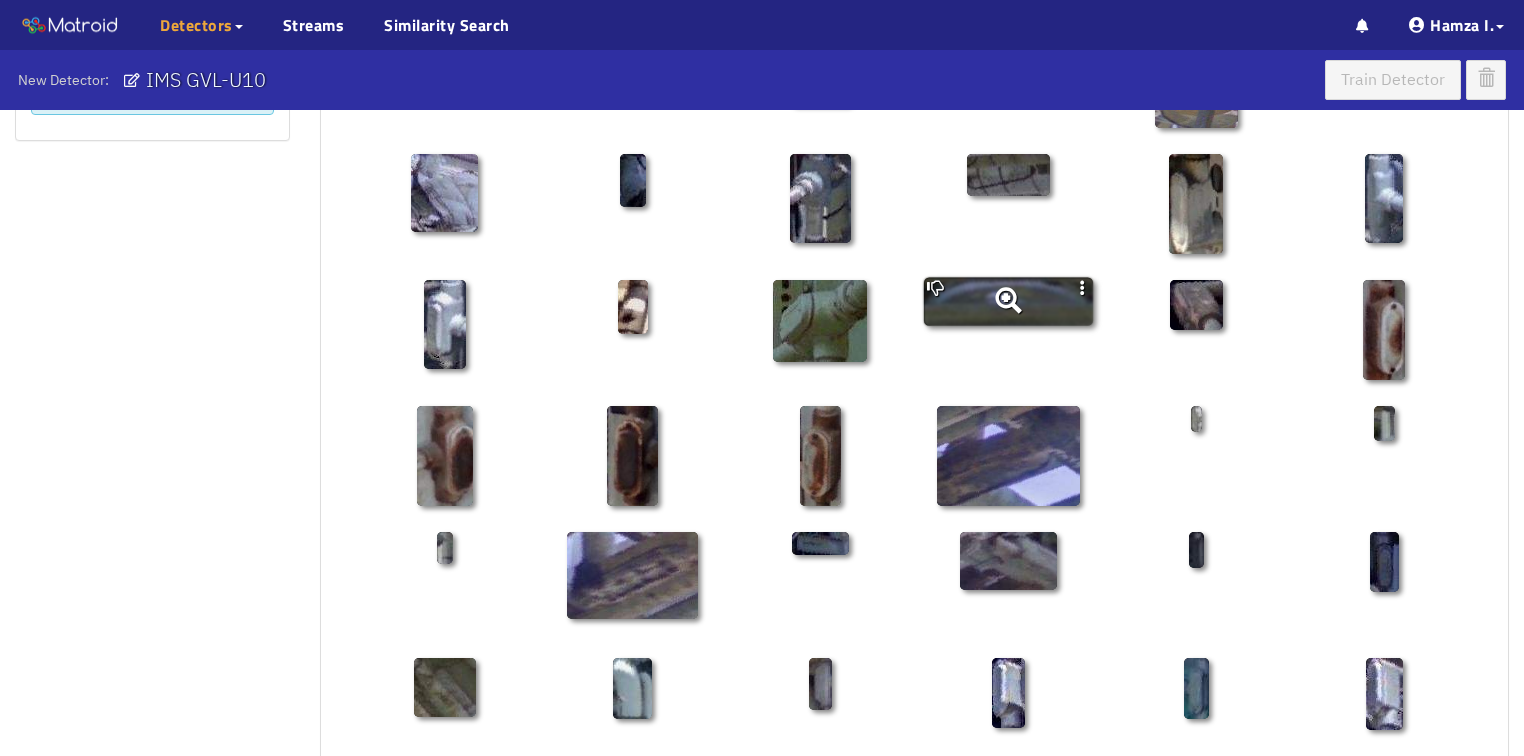 scroll, scrollTop: 320, scrollLeft: 0, axis: vertical 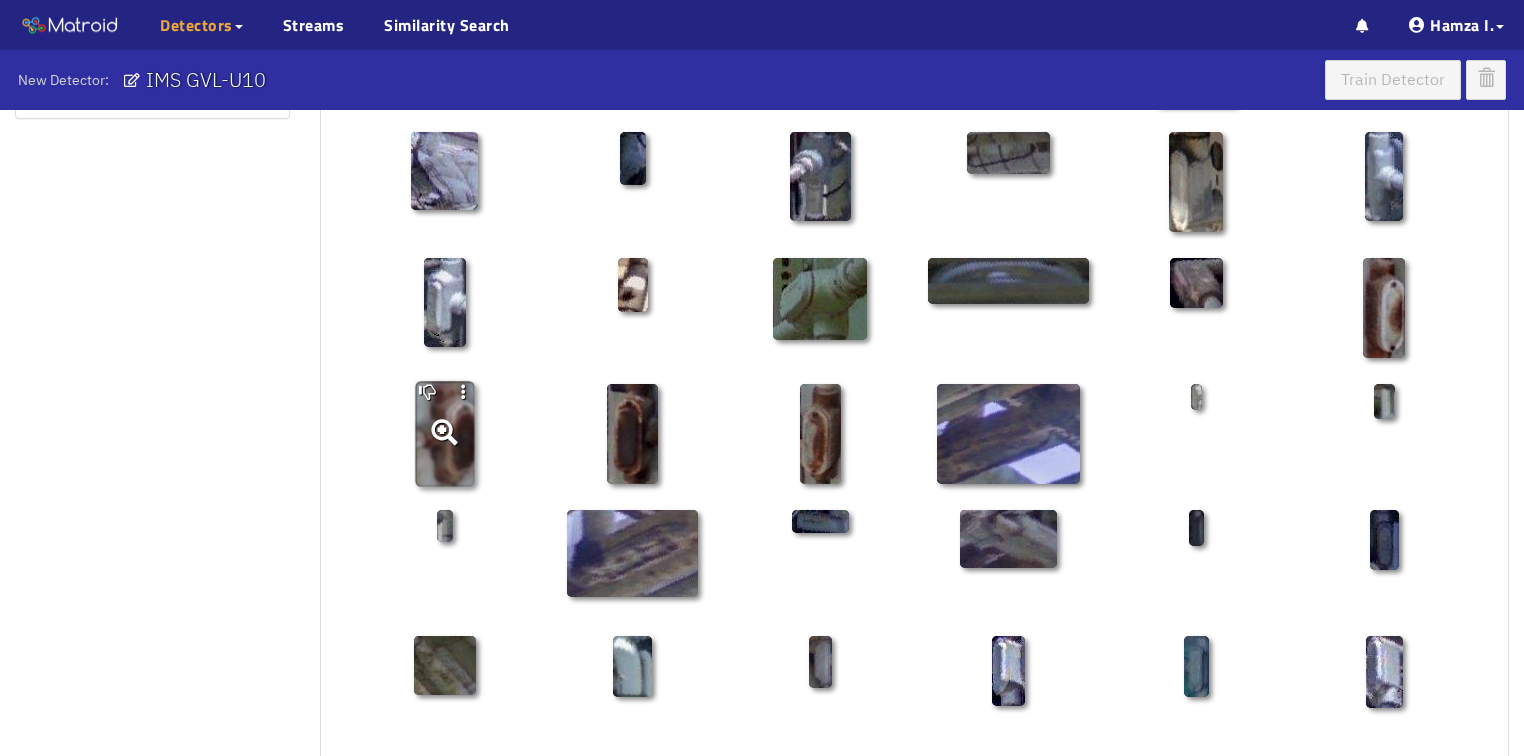 click 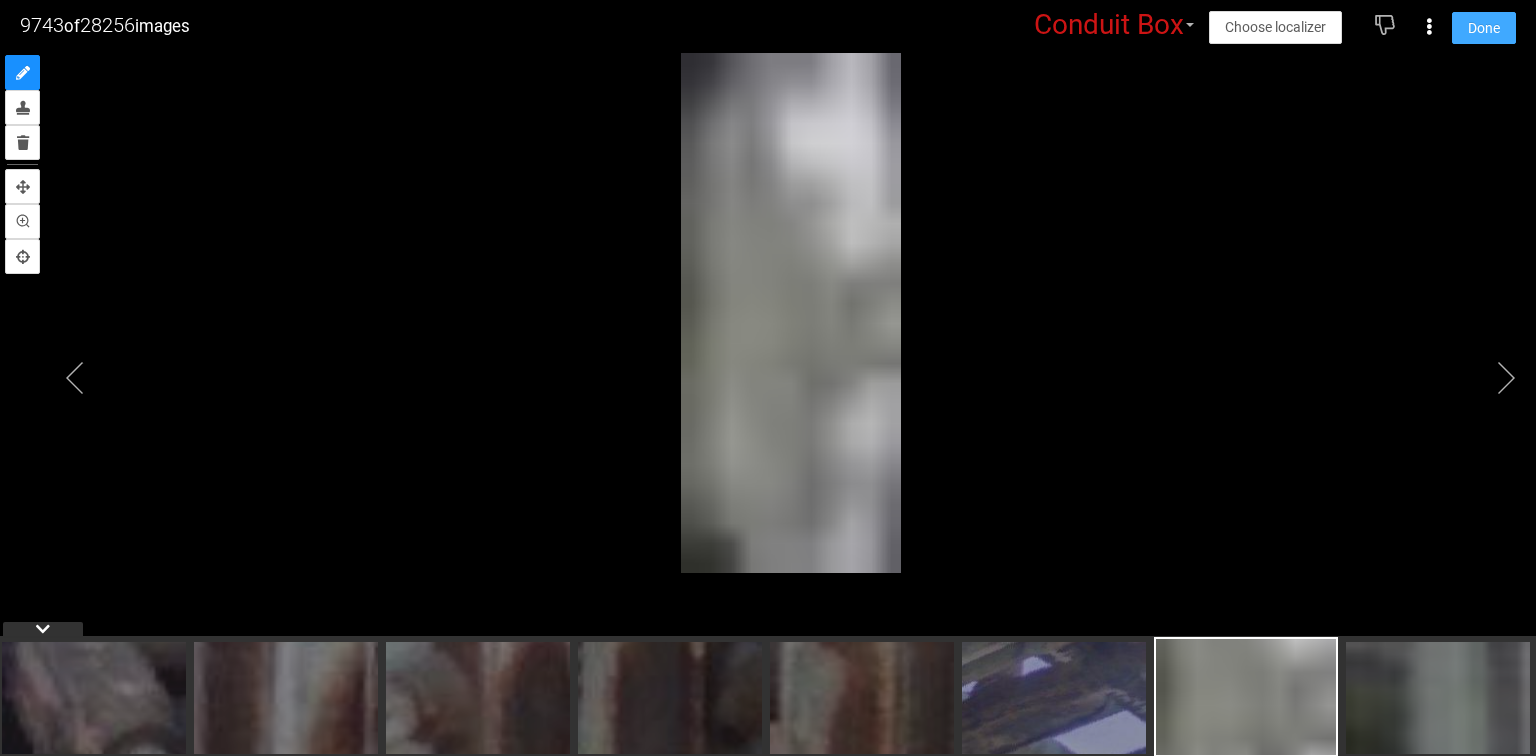 click on "Done" at bounding box center (1484, 28) 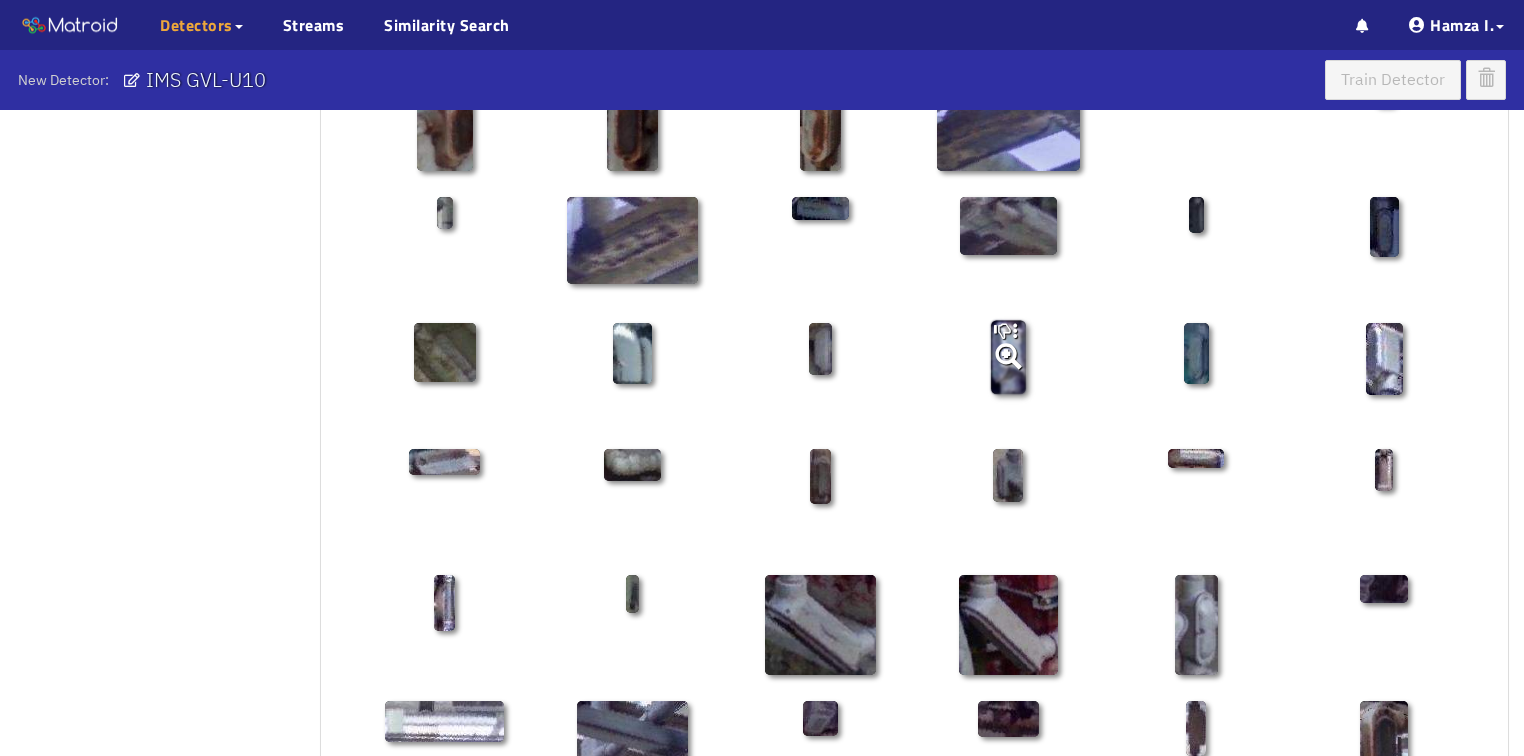 scroll, scrollTop: 880, scrollLeft: 0, axis: vertical 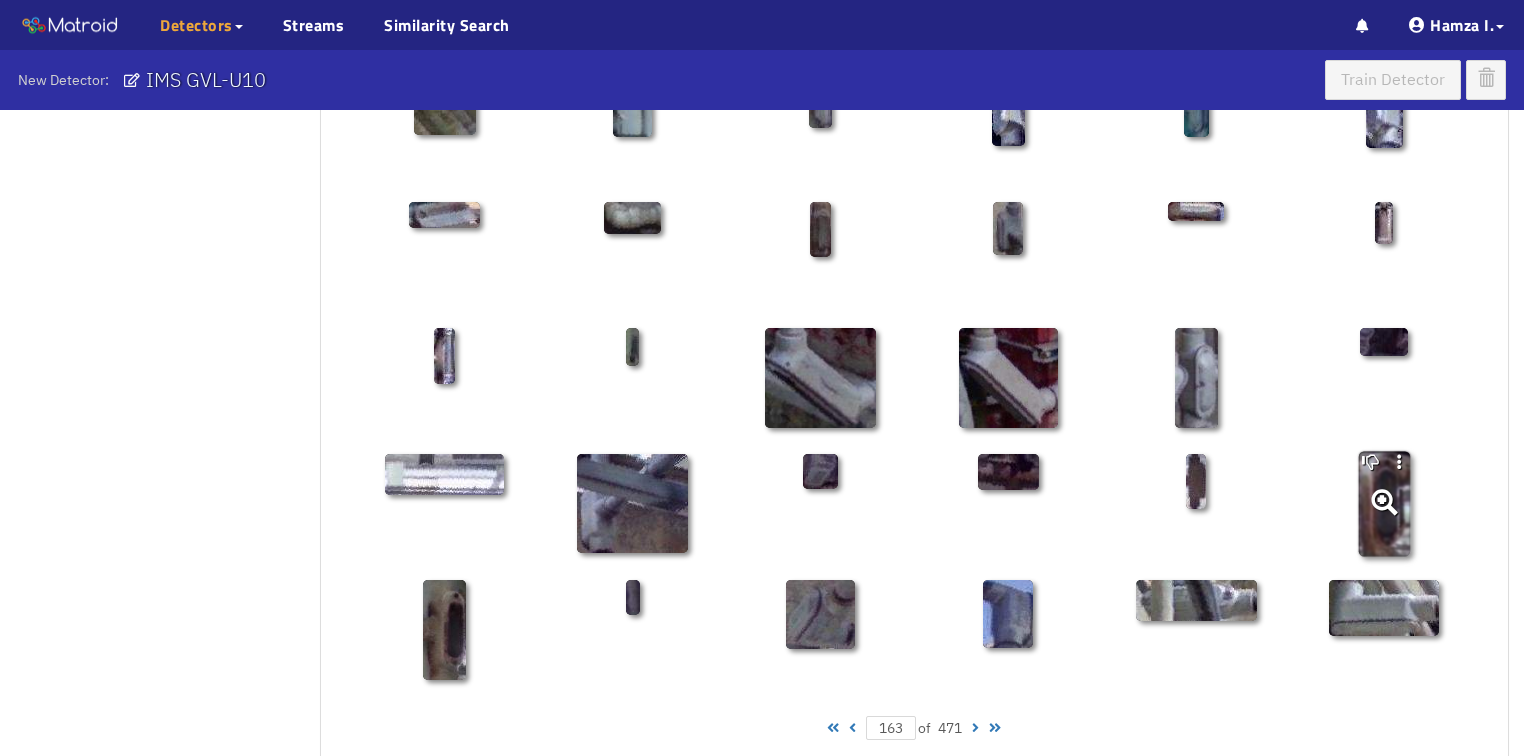 click 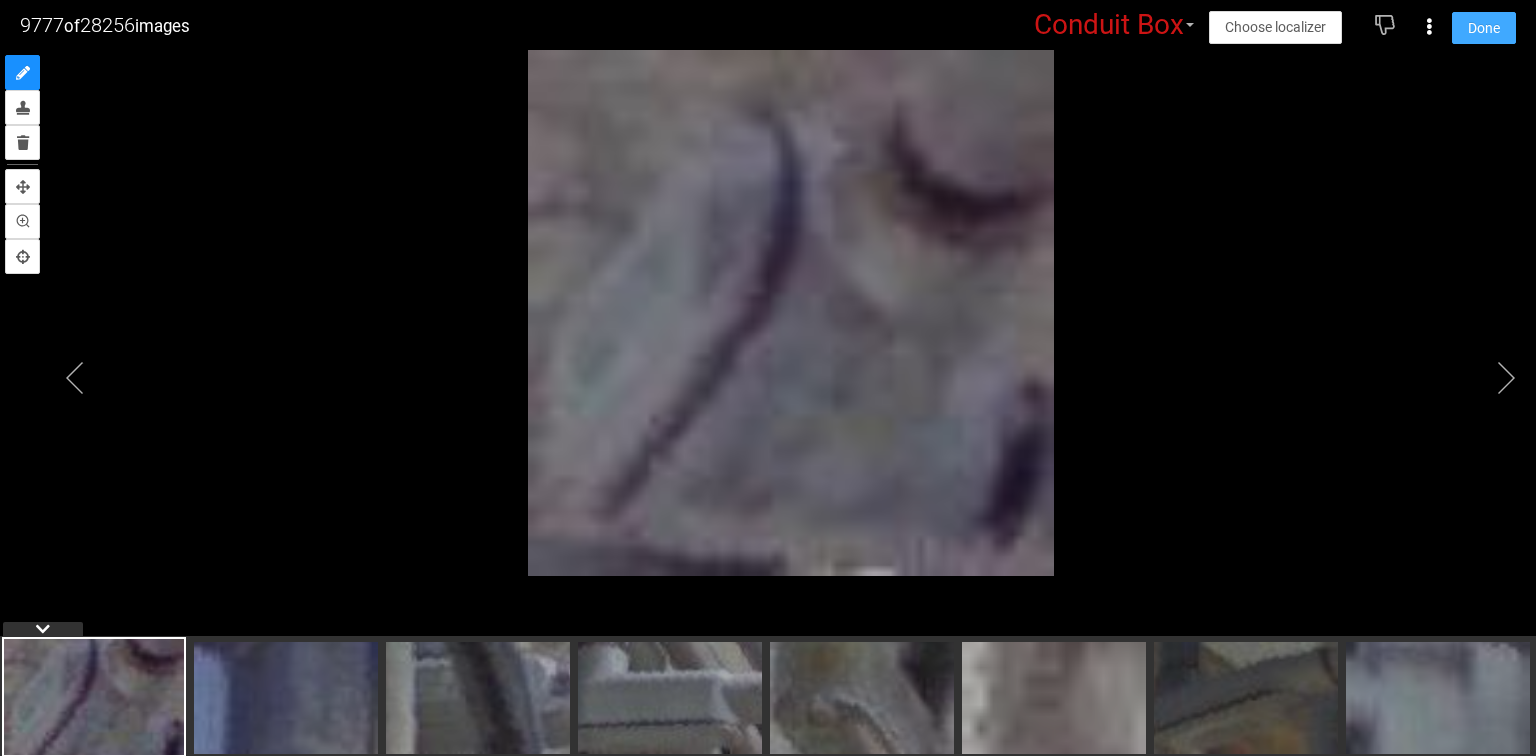 click on "Done" at bounding box center [1484, 28] 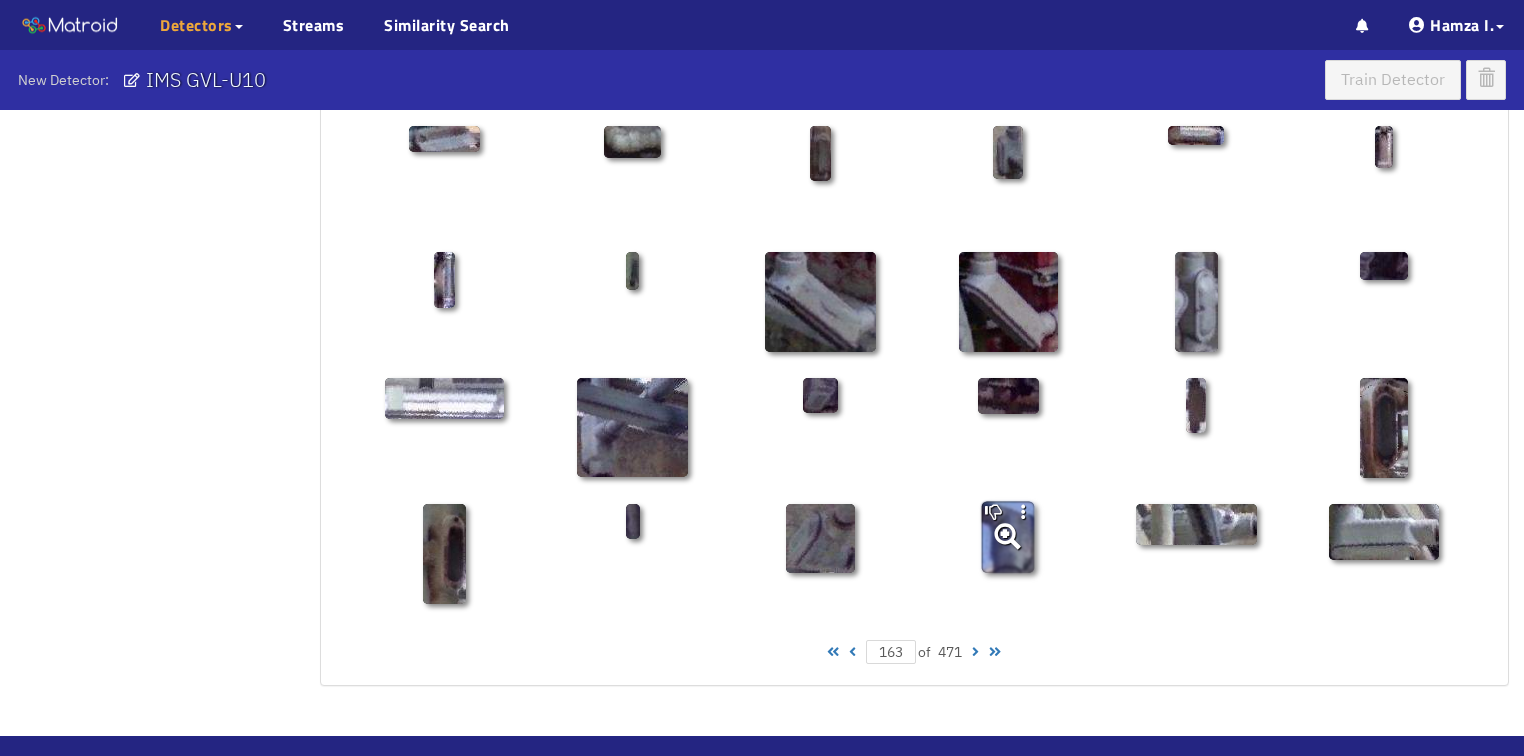 scroll, scrollTop: 1010, scrollLeft: 0, axis: vertical 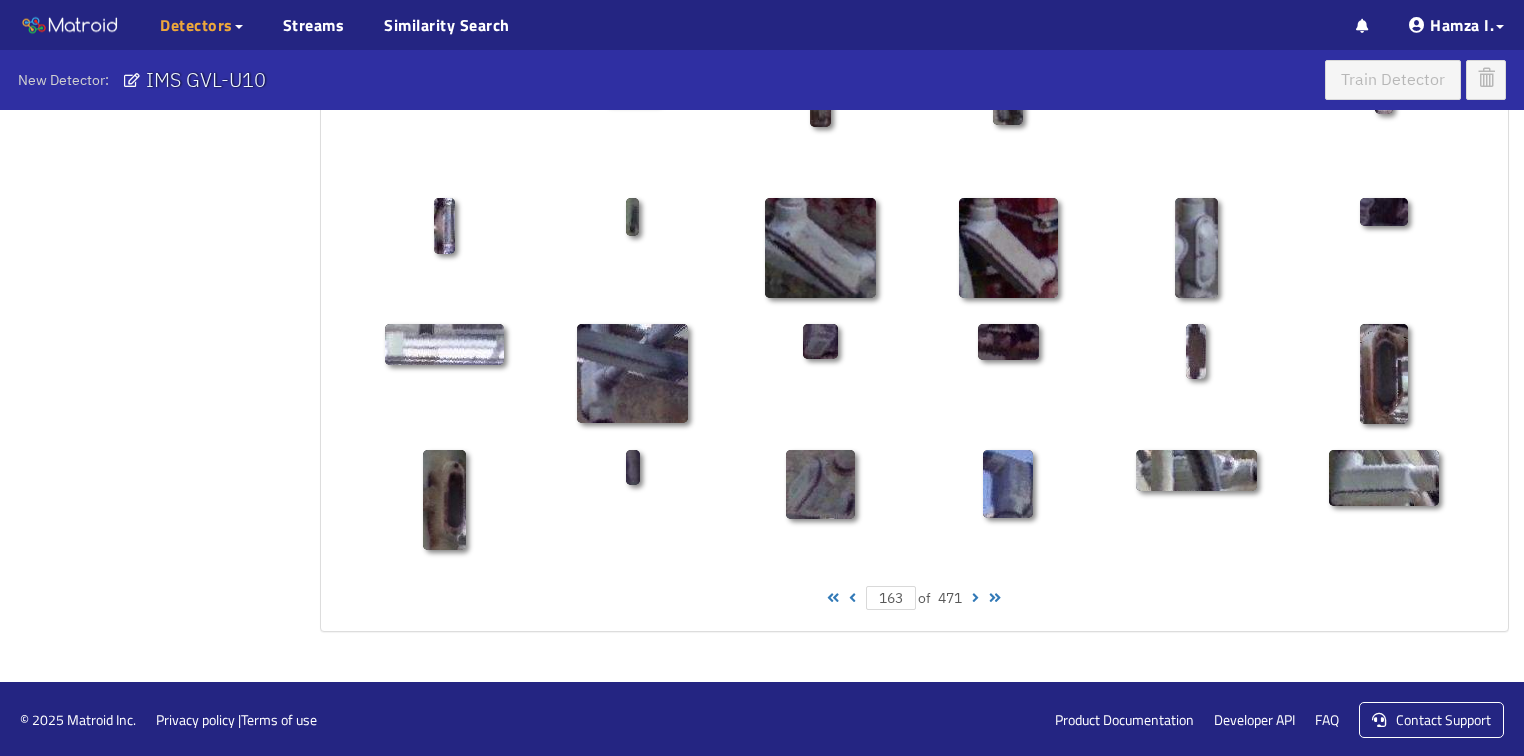click at bounding box center (852, 598) 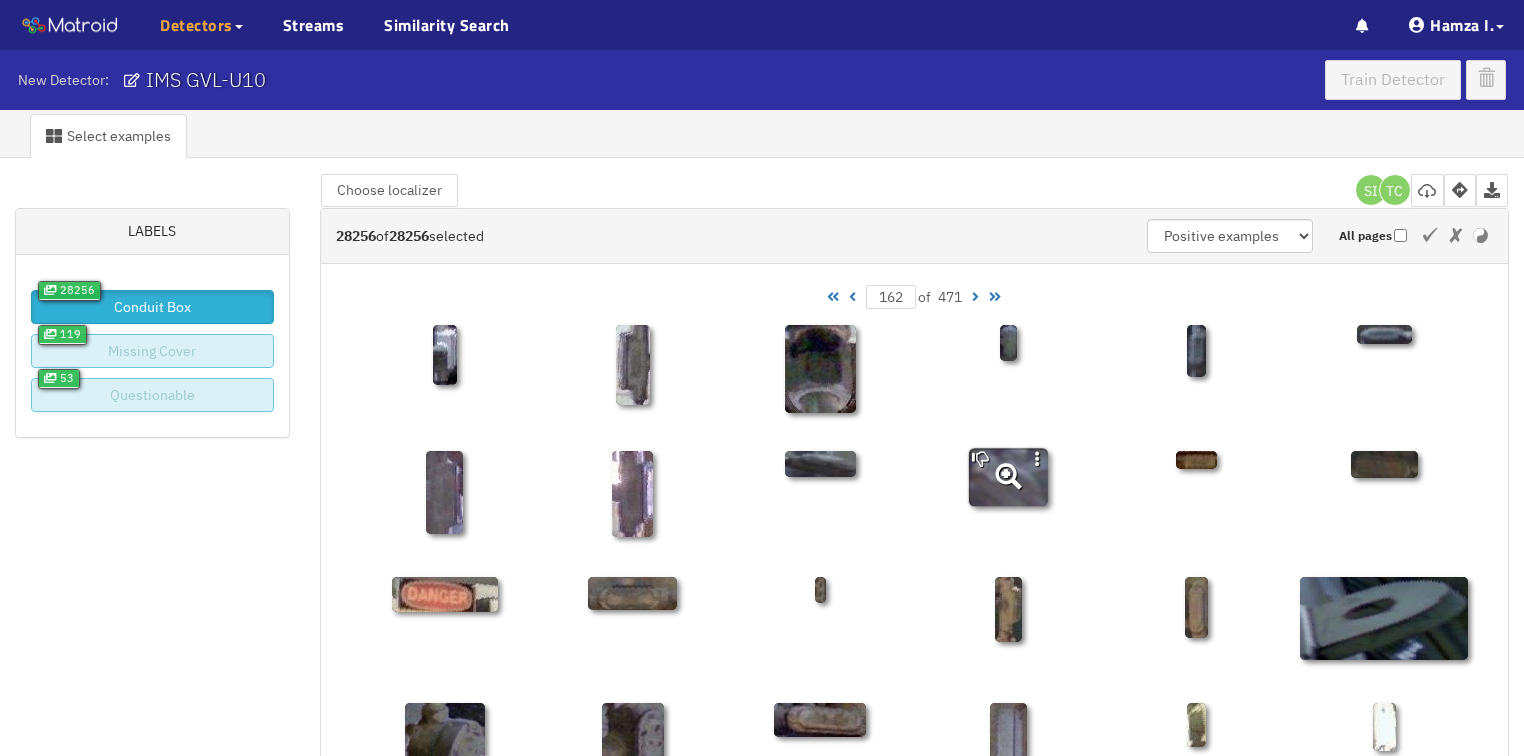 scroll, scrollTop: 0, scrollLeft: 0, axis: both 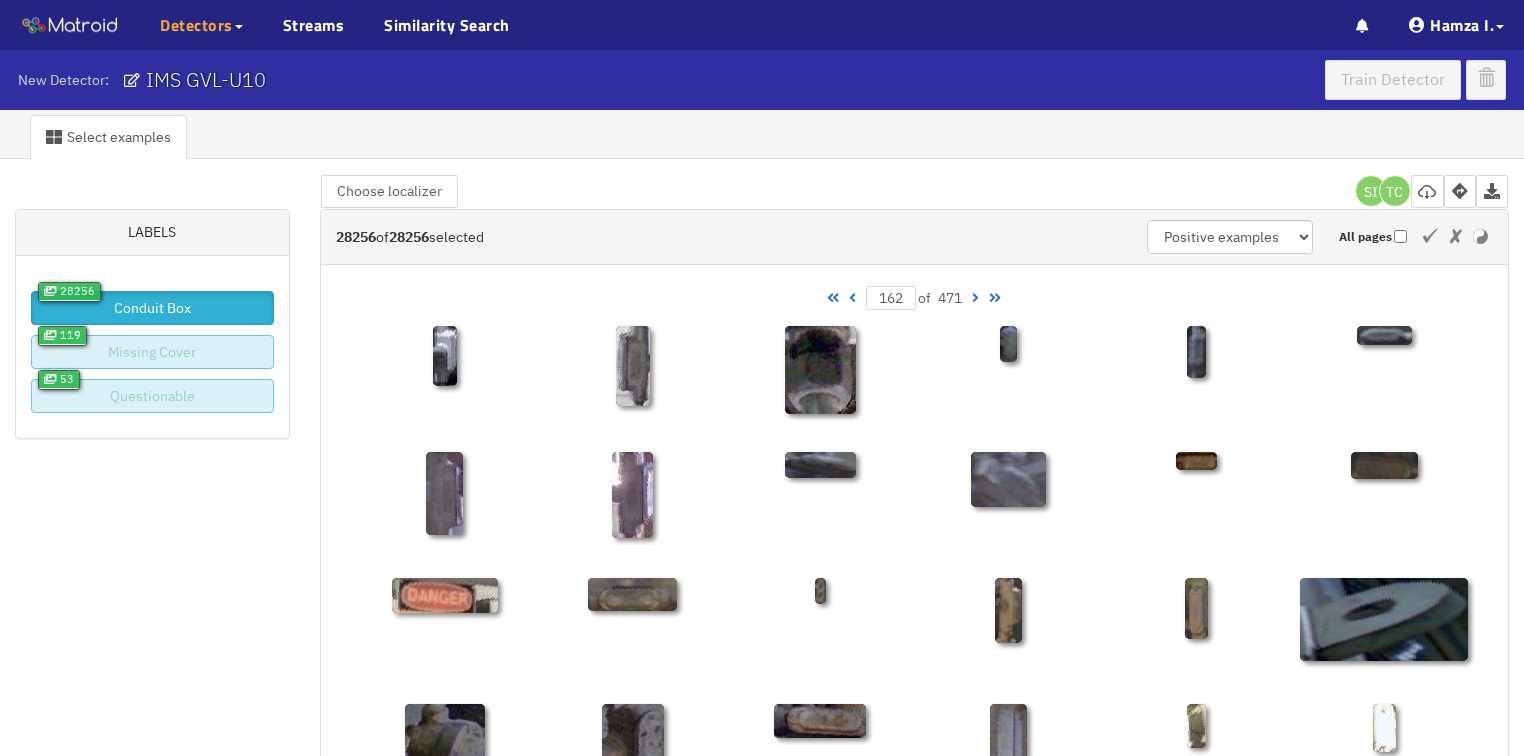 click at bounding box center [852, 298] 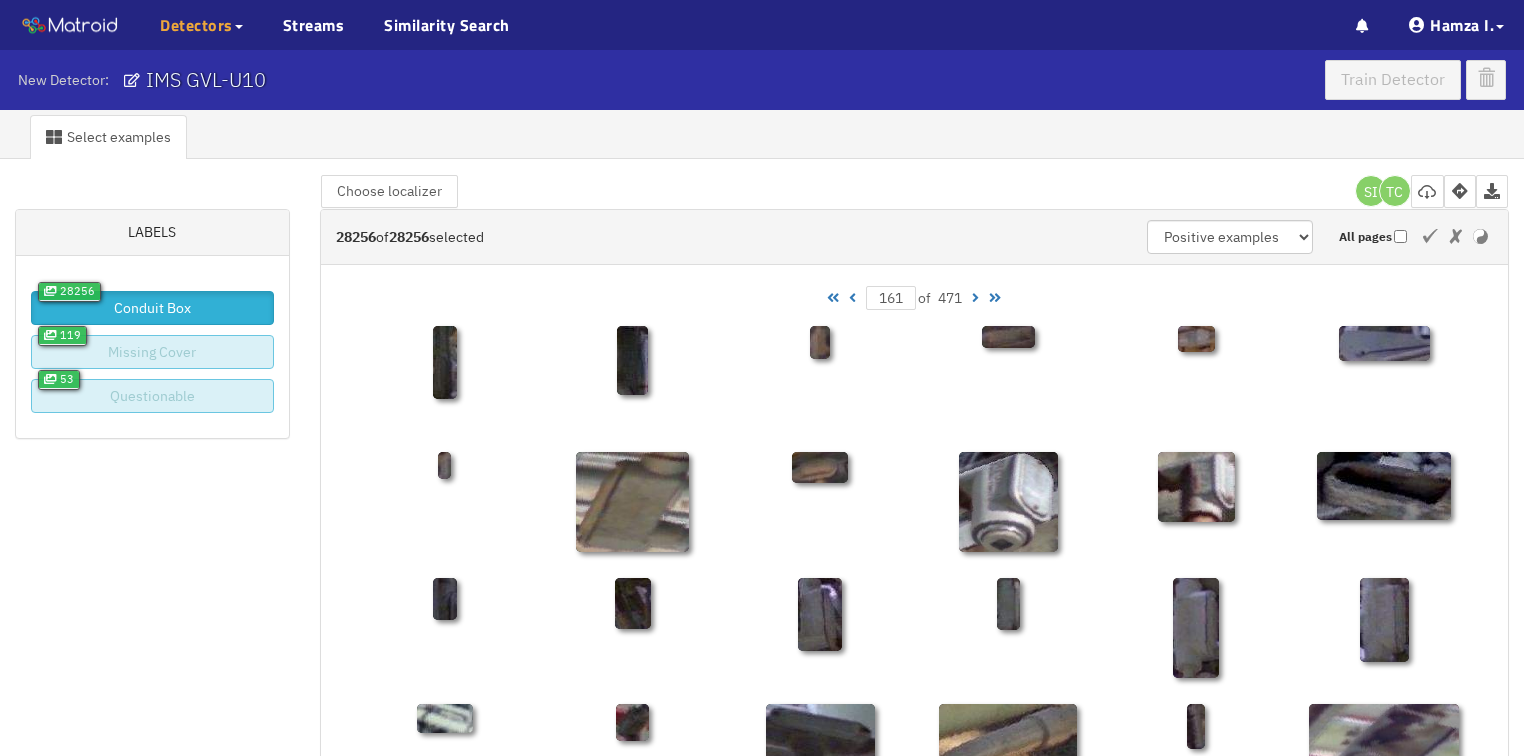 click at bounding box center (852, 298) 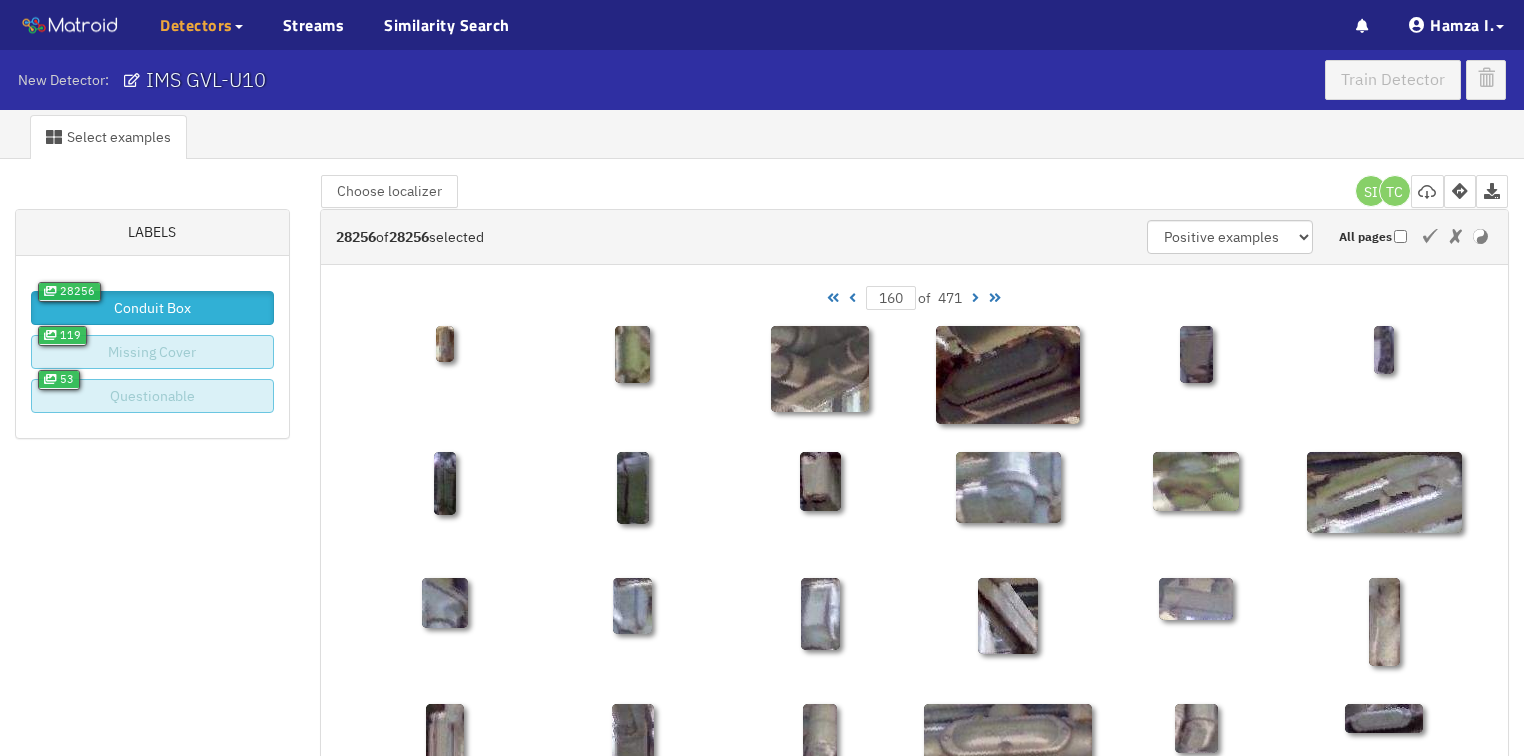 click at bounding box center [975, 298] 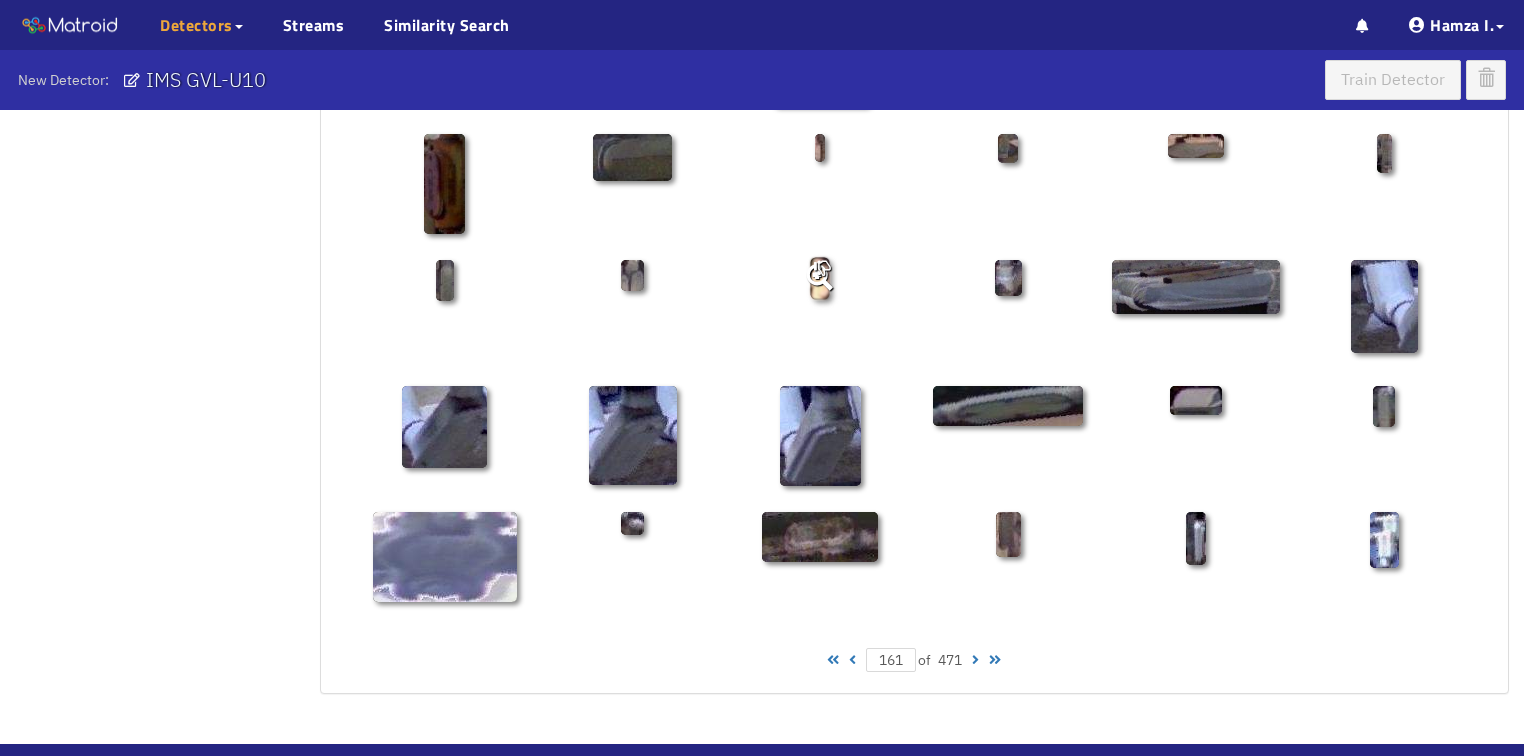 scroll, scrollTop: 1010, scrollLeft: 0, axis: vertical 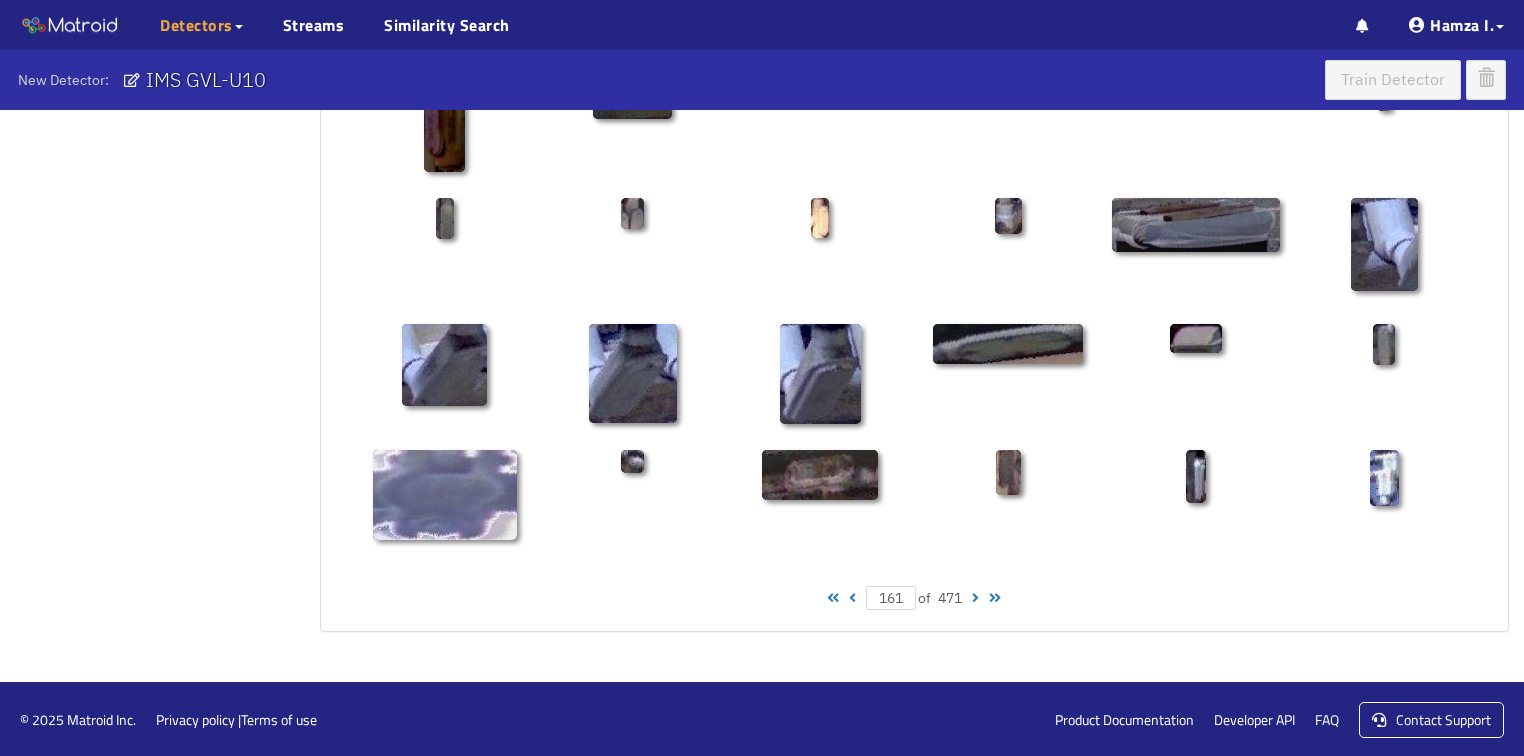 click at bounding box center [852, 598] 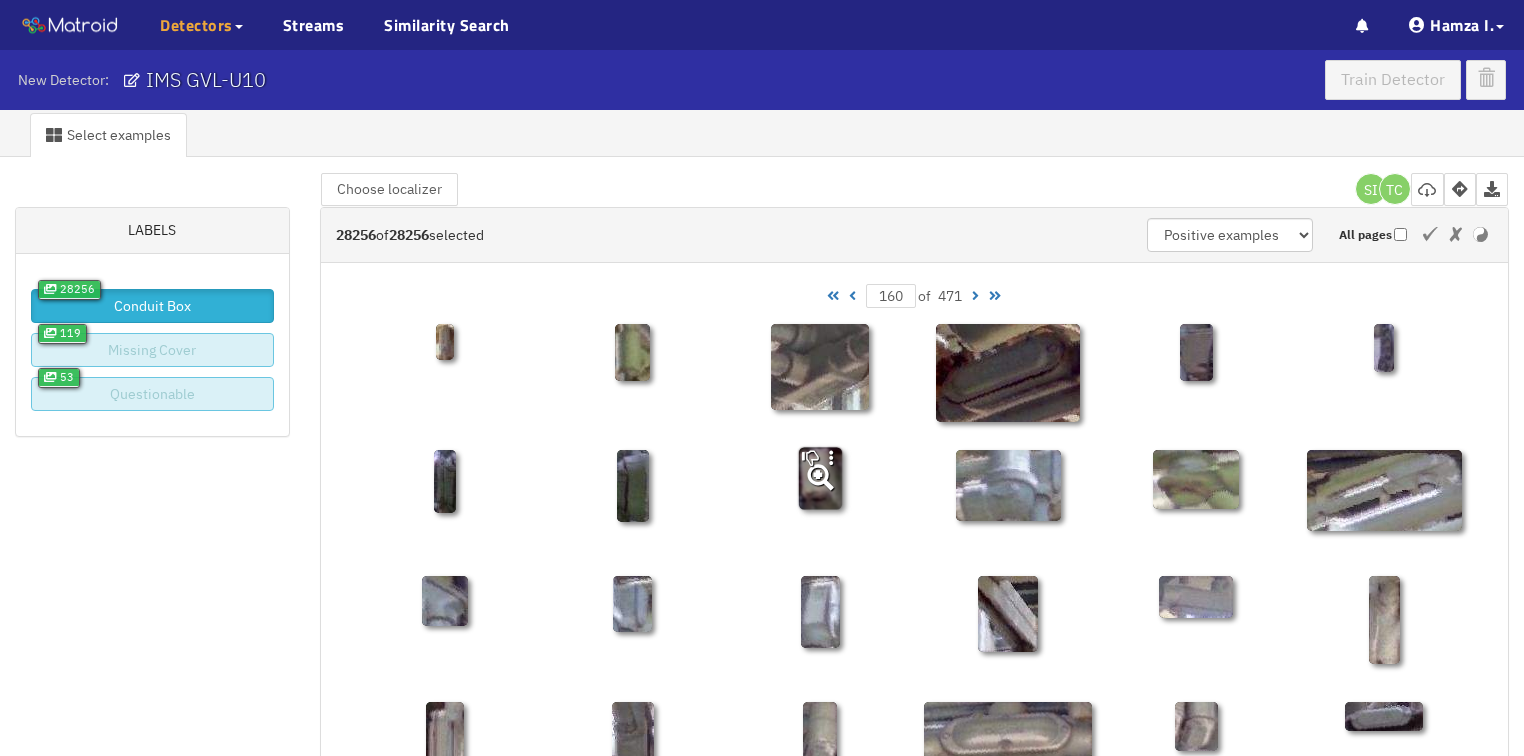 scroll, scrollTop: 0, scrollLeft: 0, axis: both 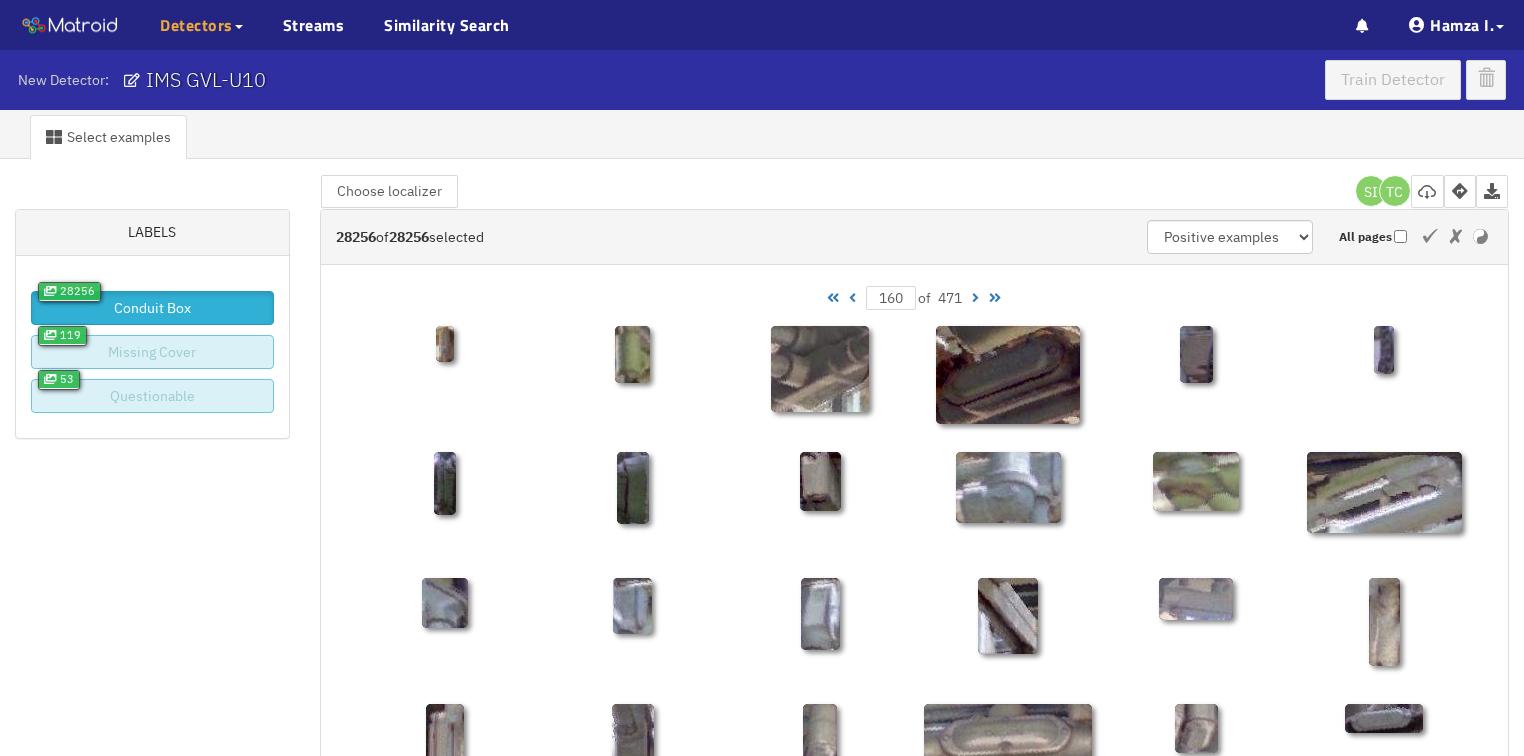 click at bounding box center (852, 298) 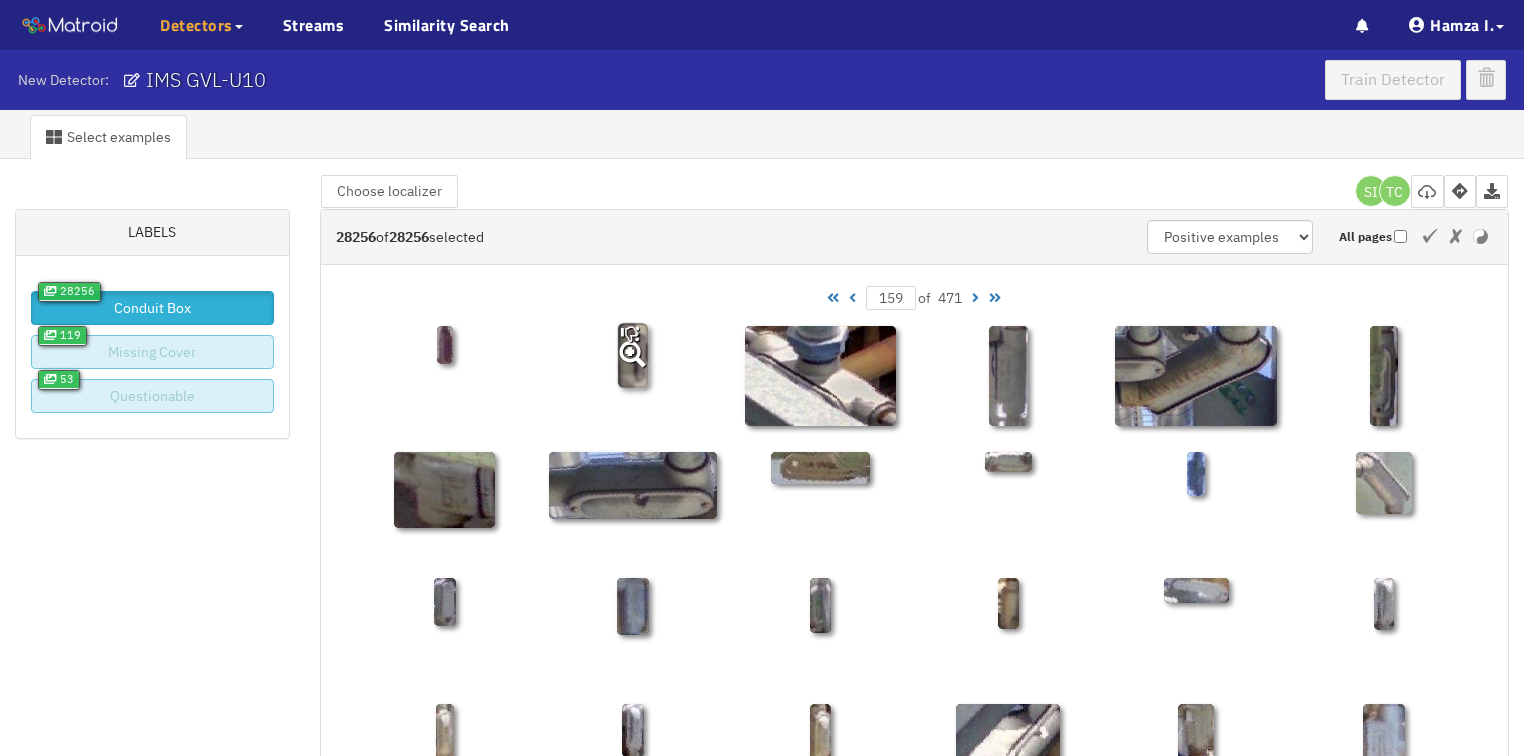 click 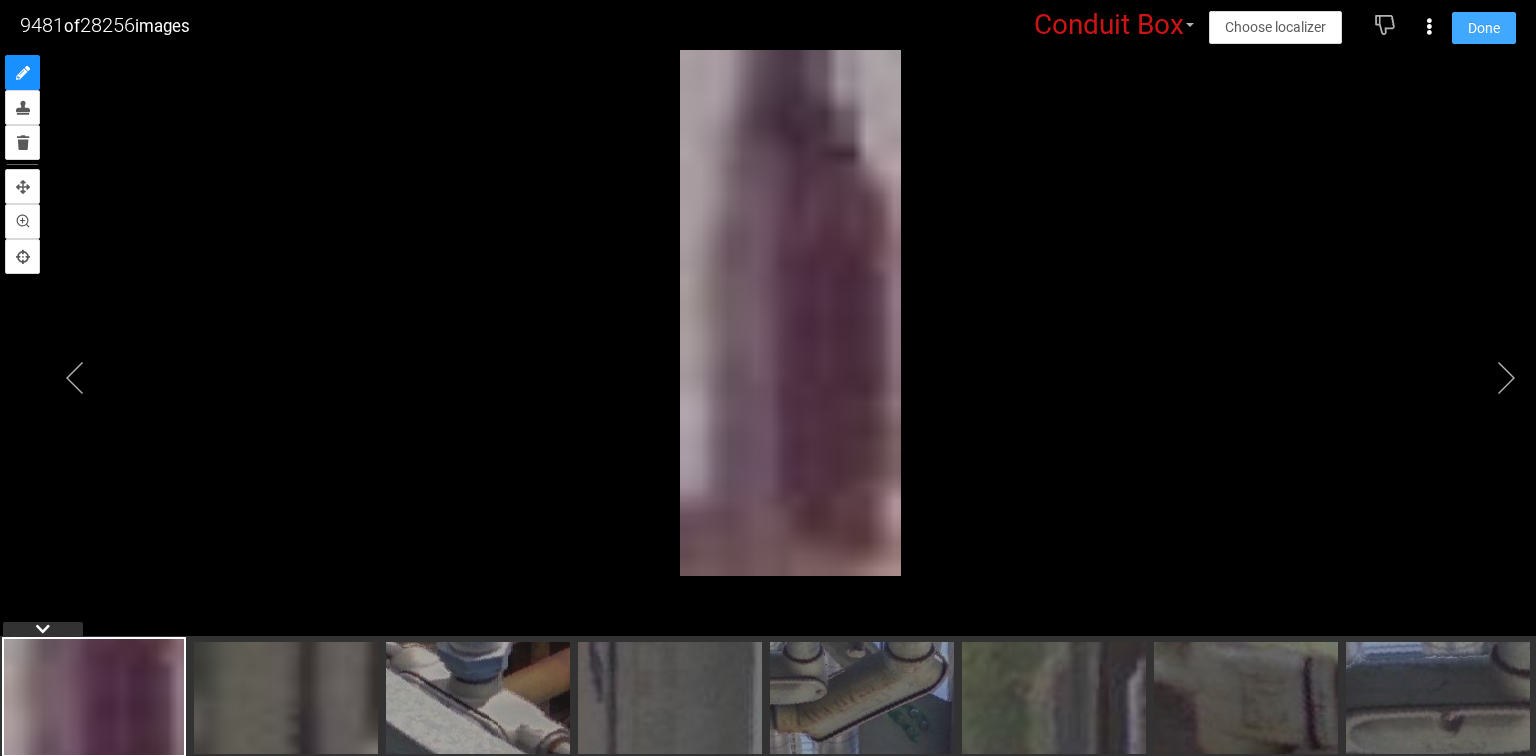 click on "Done" at bounding box center [1484, 28] 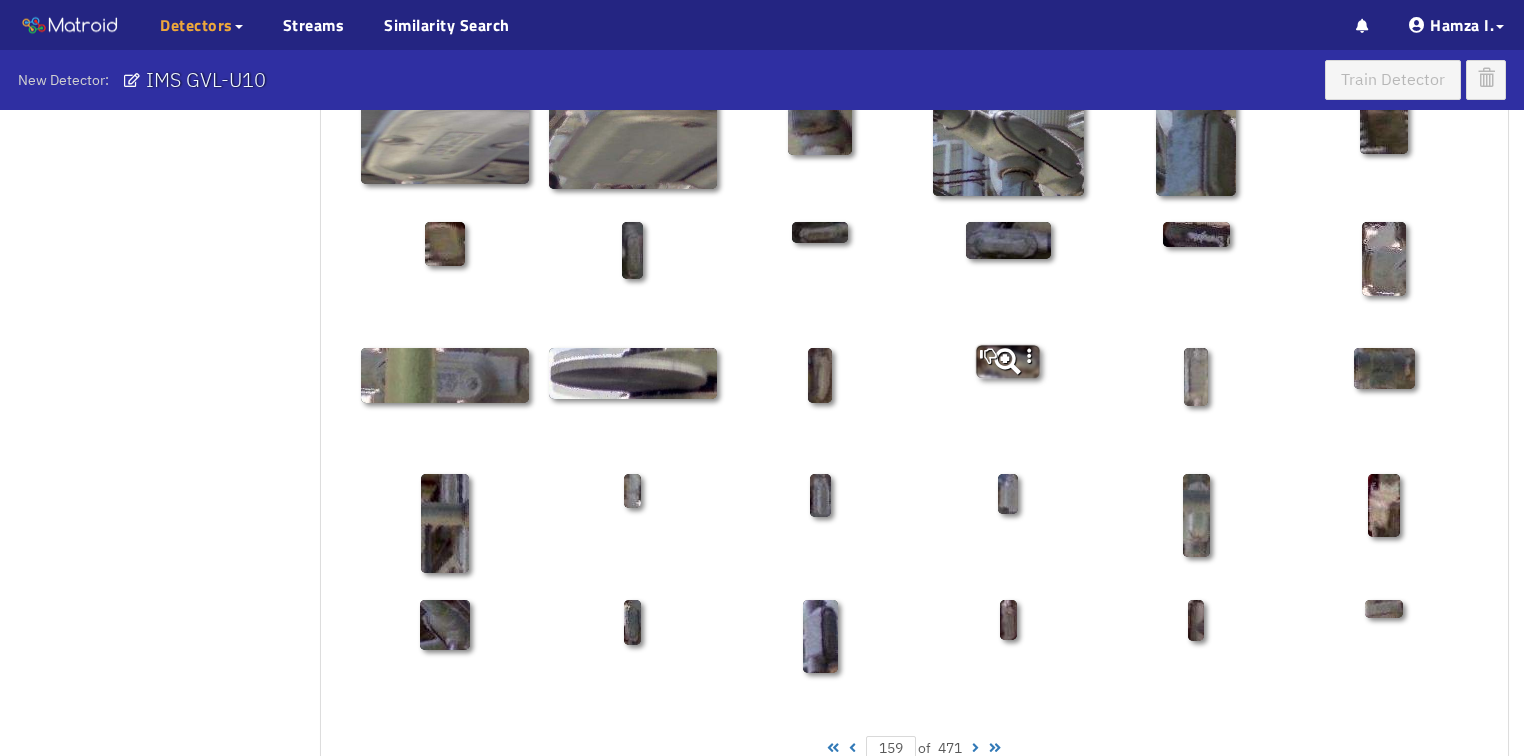 scroll, scrollTop: 1010, scrollLeft: 0, axis: vertical 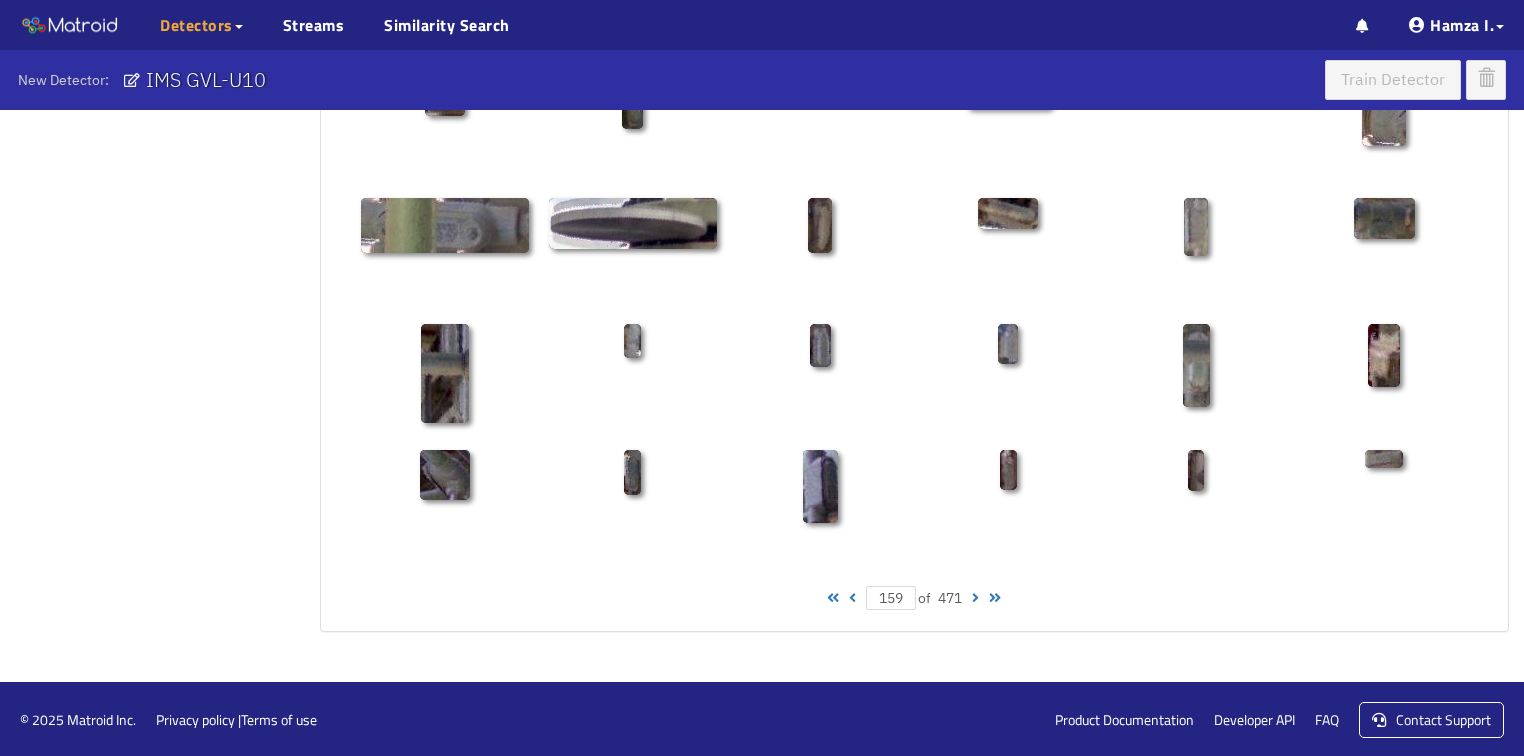 click at bounding box center [852, 598] 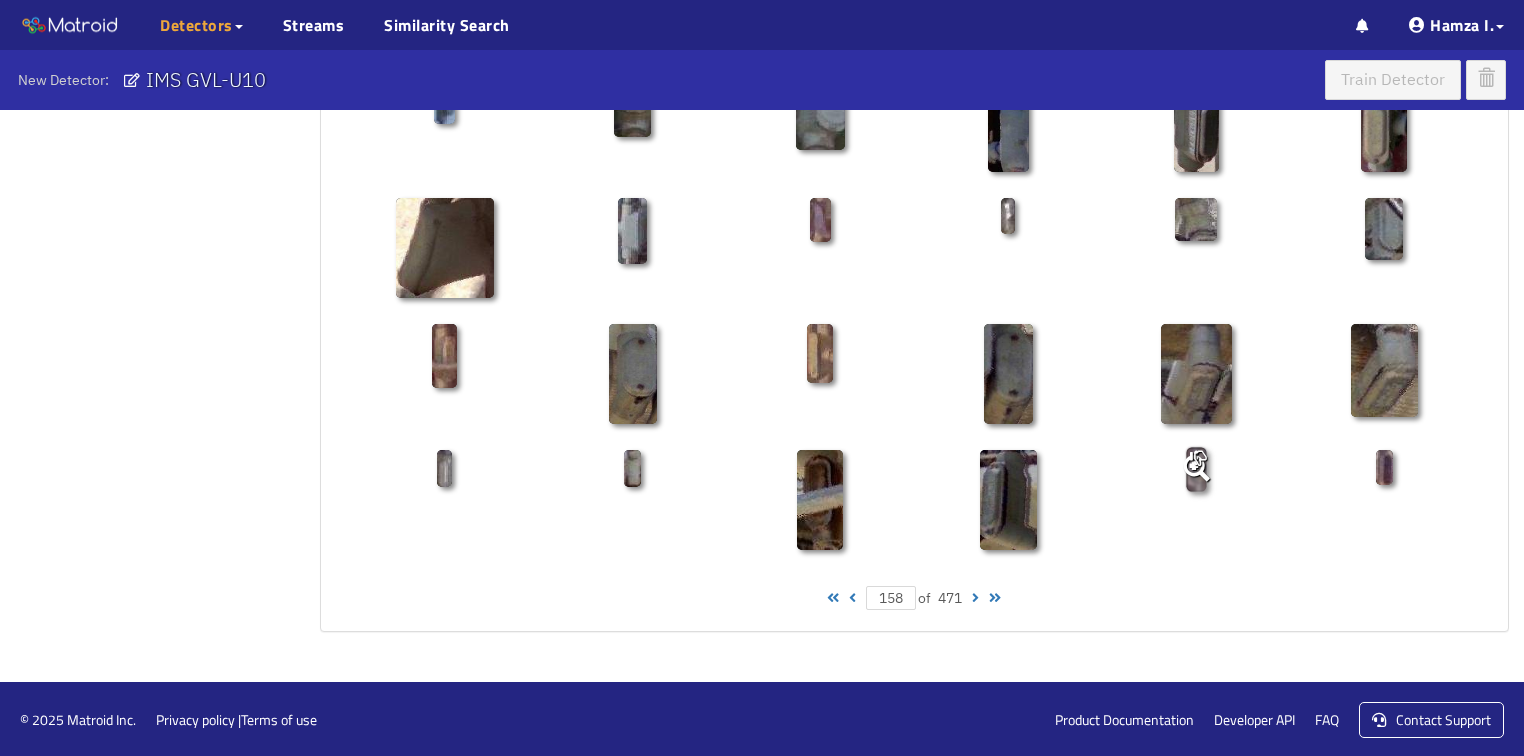 click 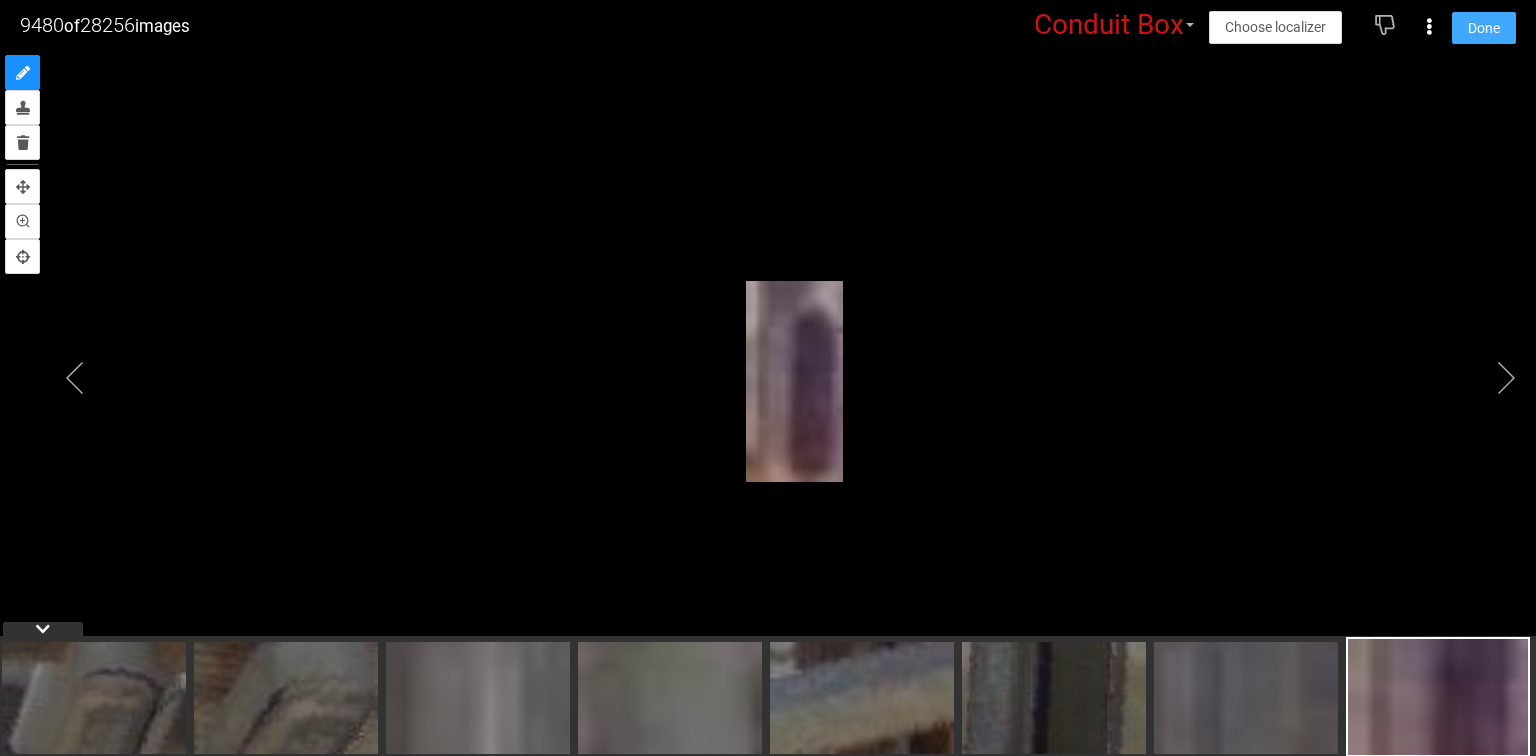 click on "Done" at bounding box center (1484, 28) 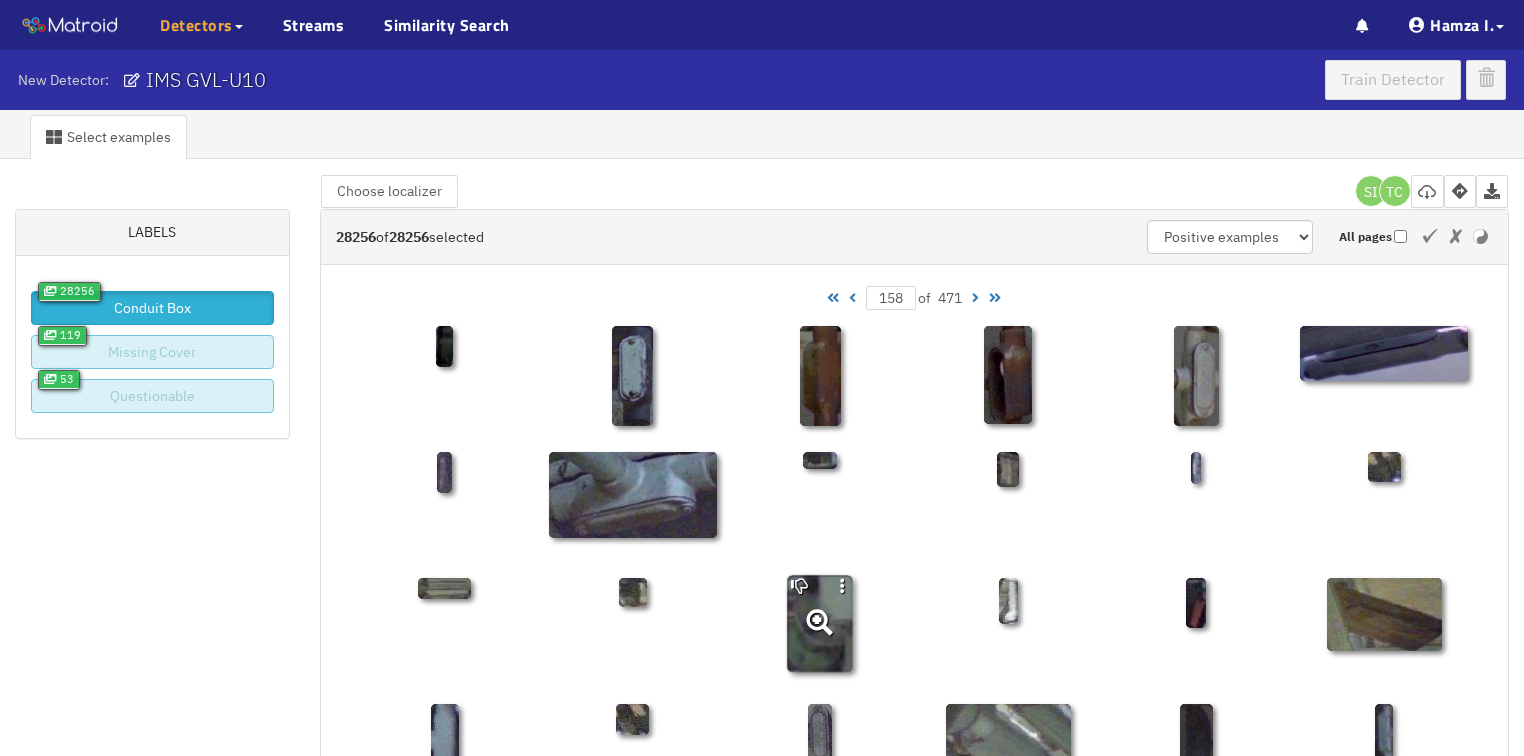 scroll, scrollTop: 0, scrollLeft: 0, axis: both 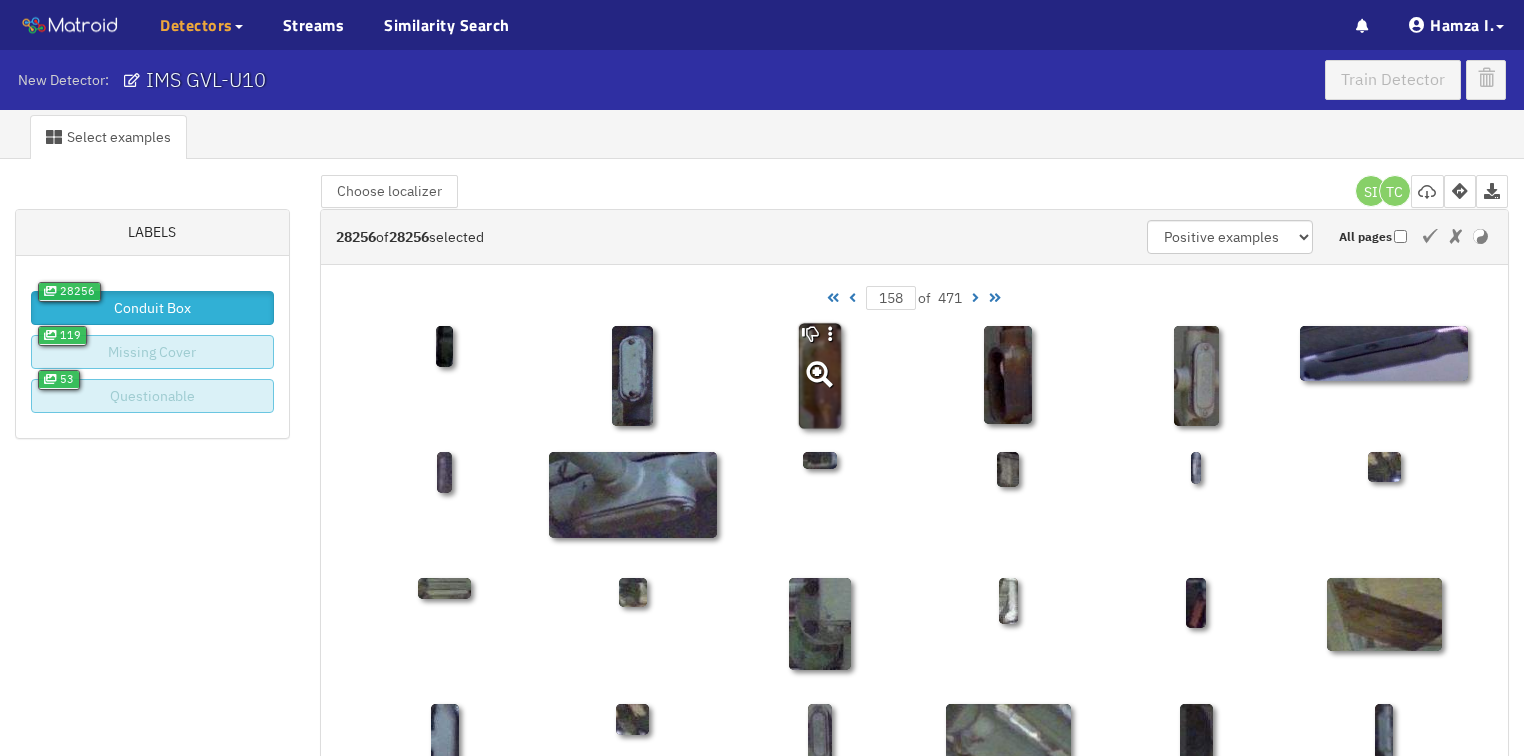 click 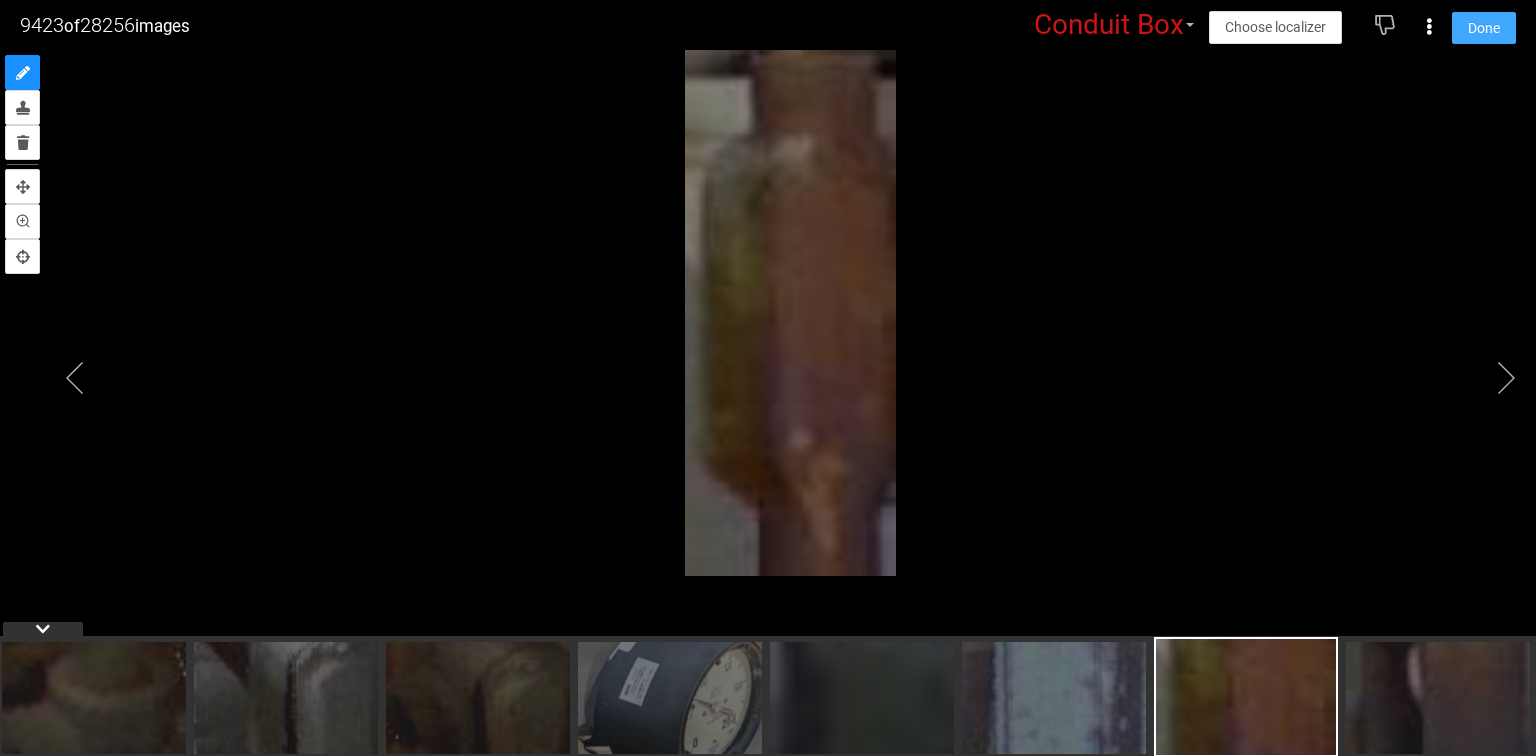 click on "Done" at bounding box center (1484, 28) 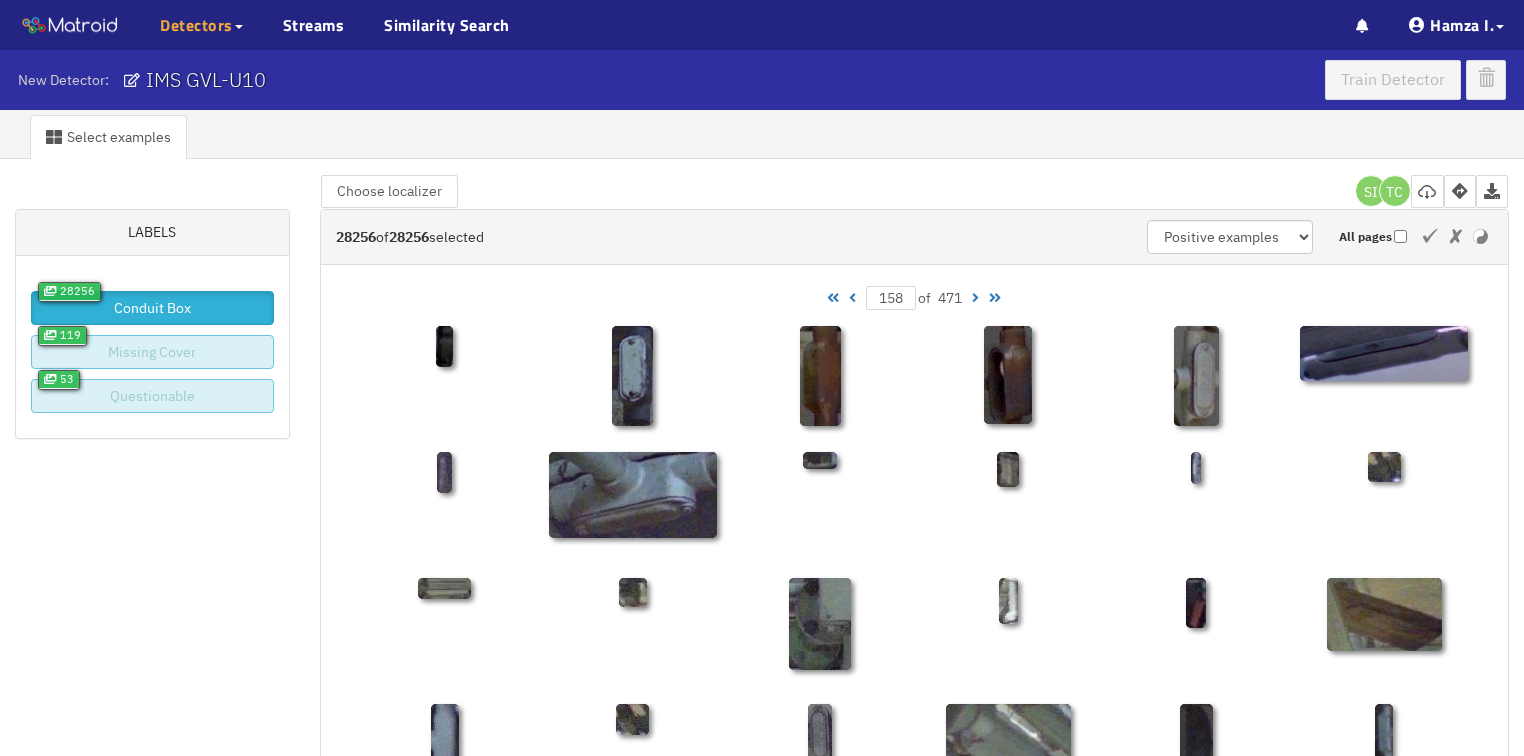 click at bounding box center (852, 298) 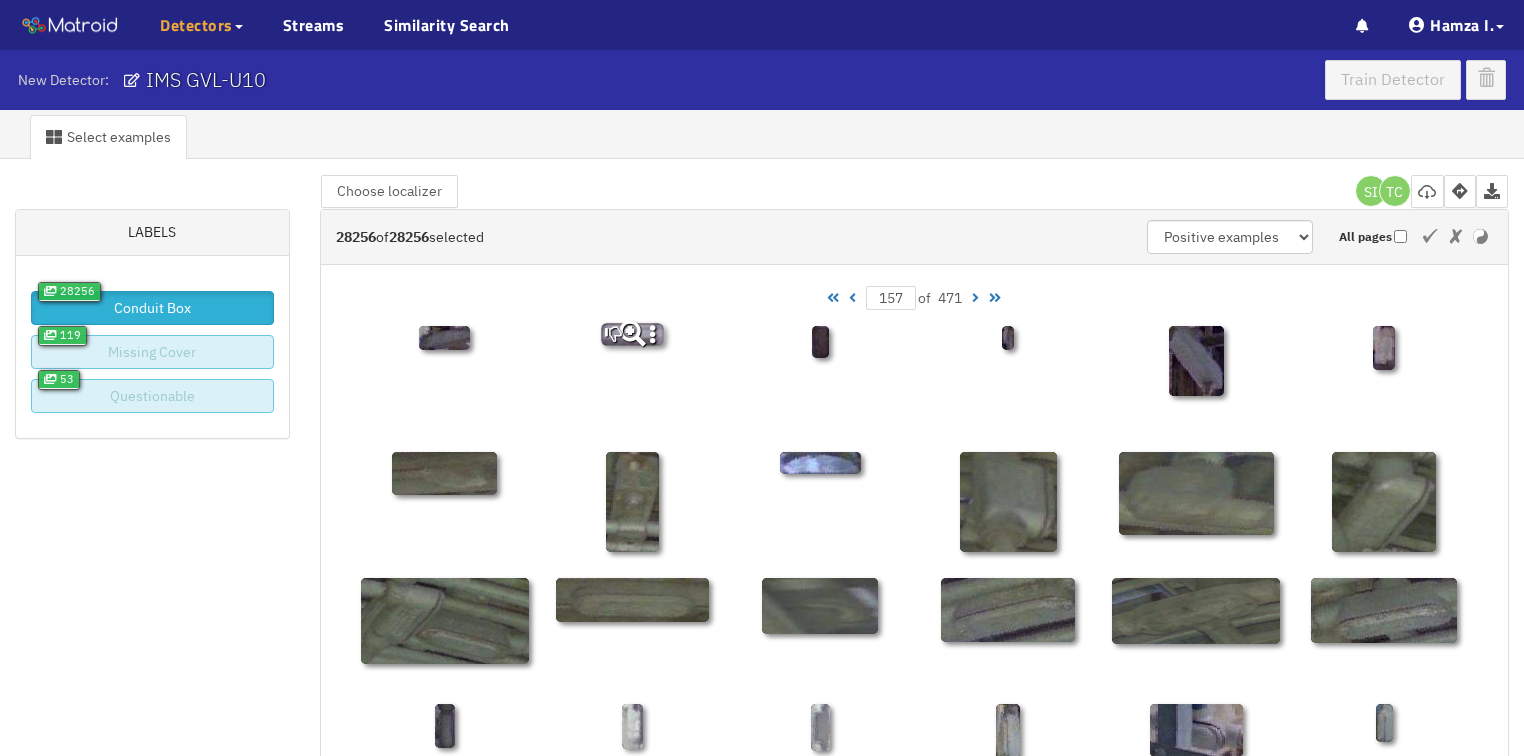 click at bounding box center [654, 334] 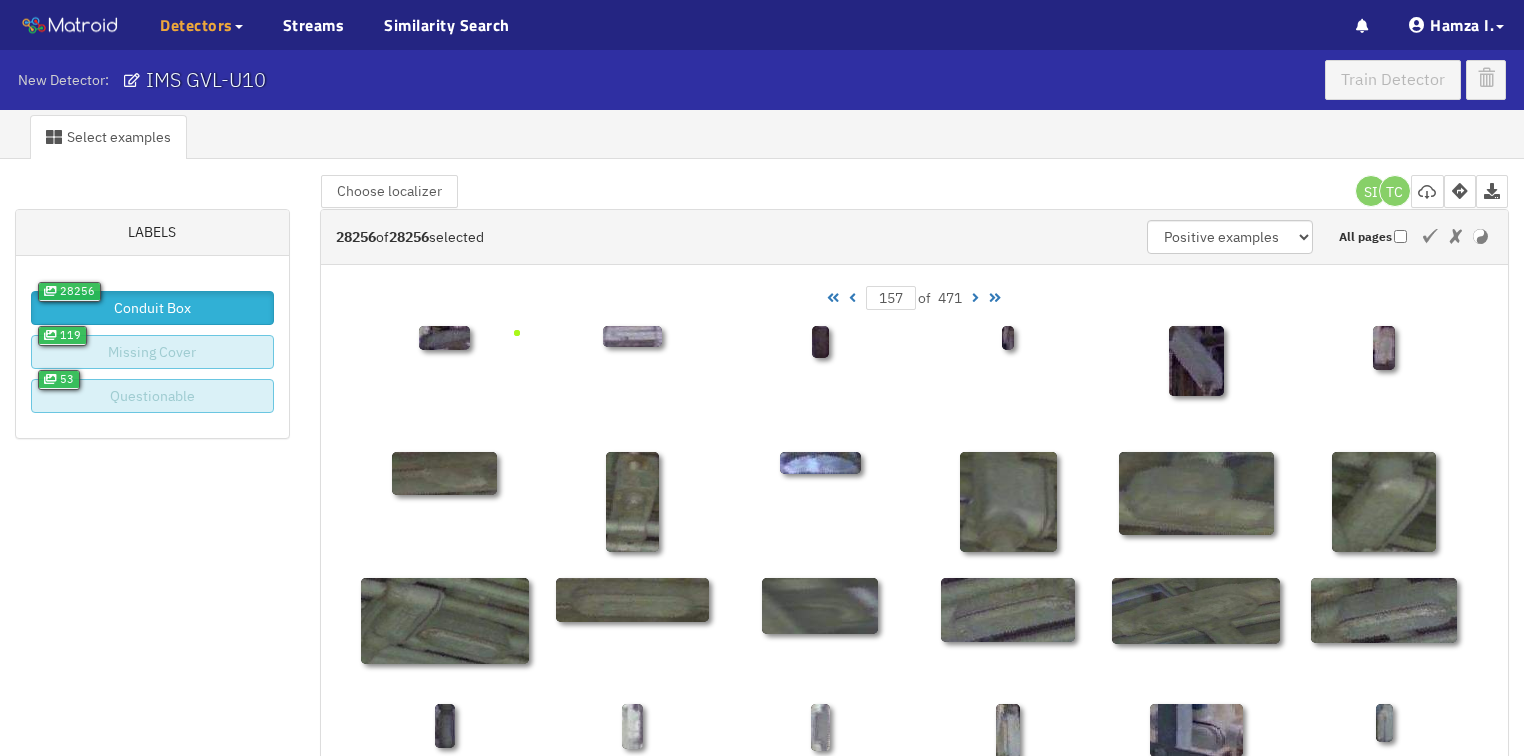 click on "Select examples Labels 28256 Conduit Box 119 Missing Cover 53 Questionable 28256  of  28256  selected Positive examples Negative examples  Upload images All pages Choose localizer Collaborators  SI TC 157  of 471 157  of 471" at bounding box center [762, 856] 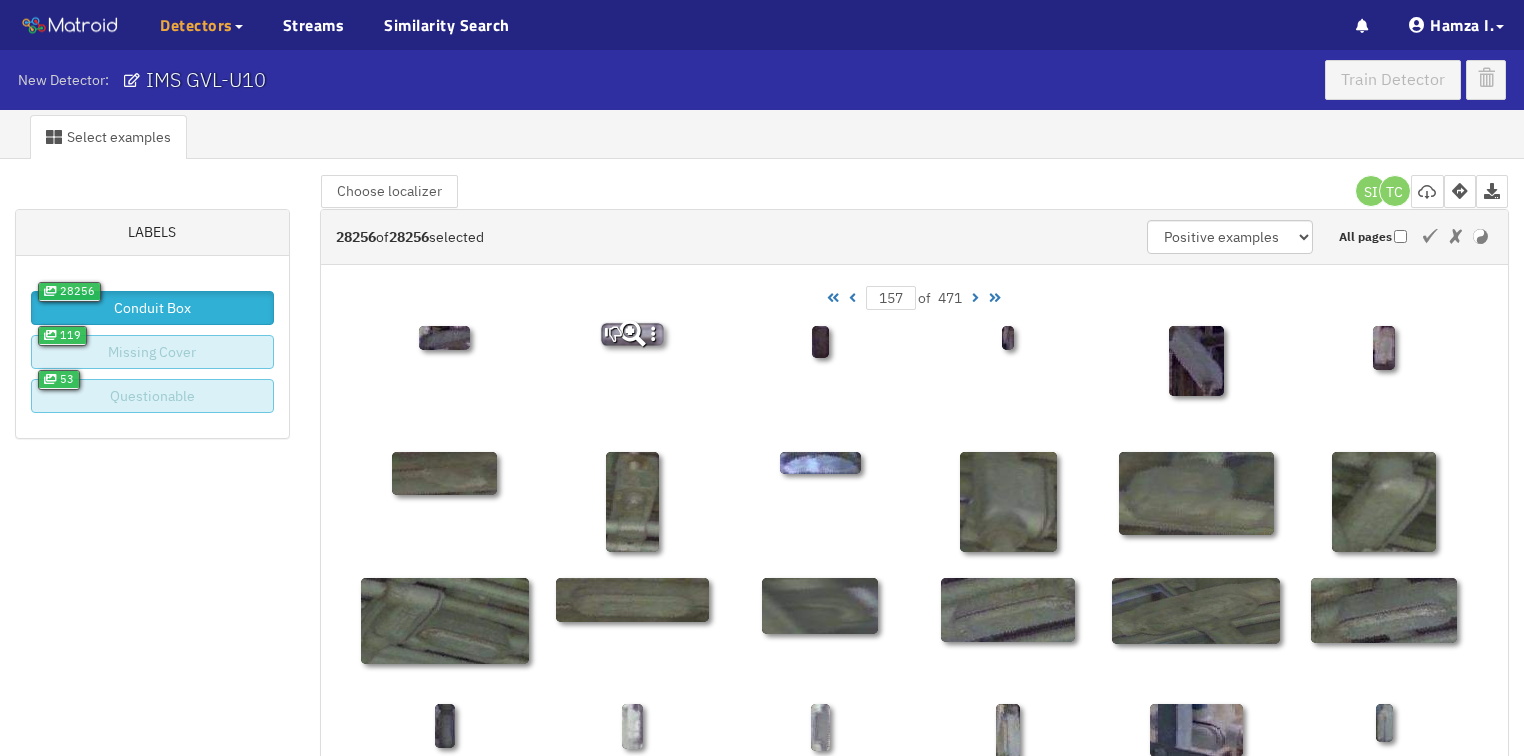 click at bounding box center [632, 334] 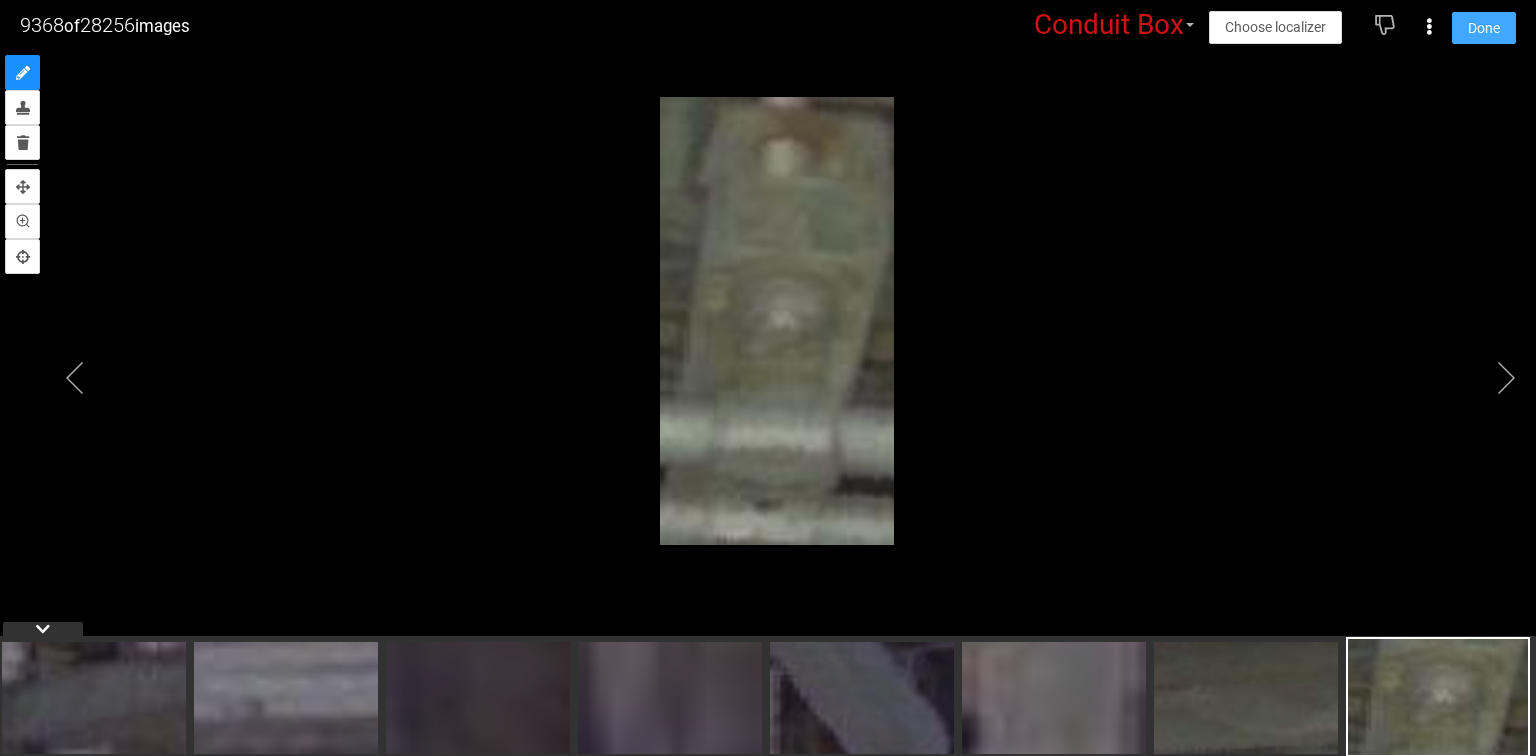 click on "Done" at bounding box center (1484, 28) 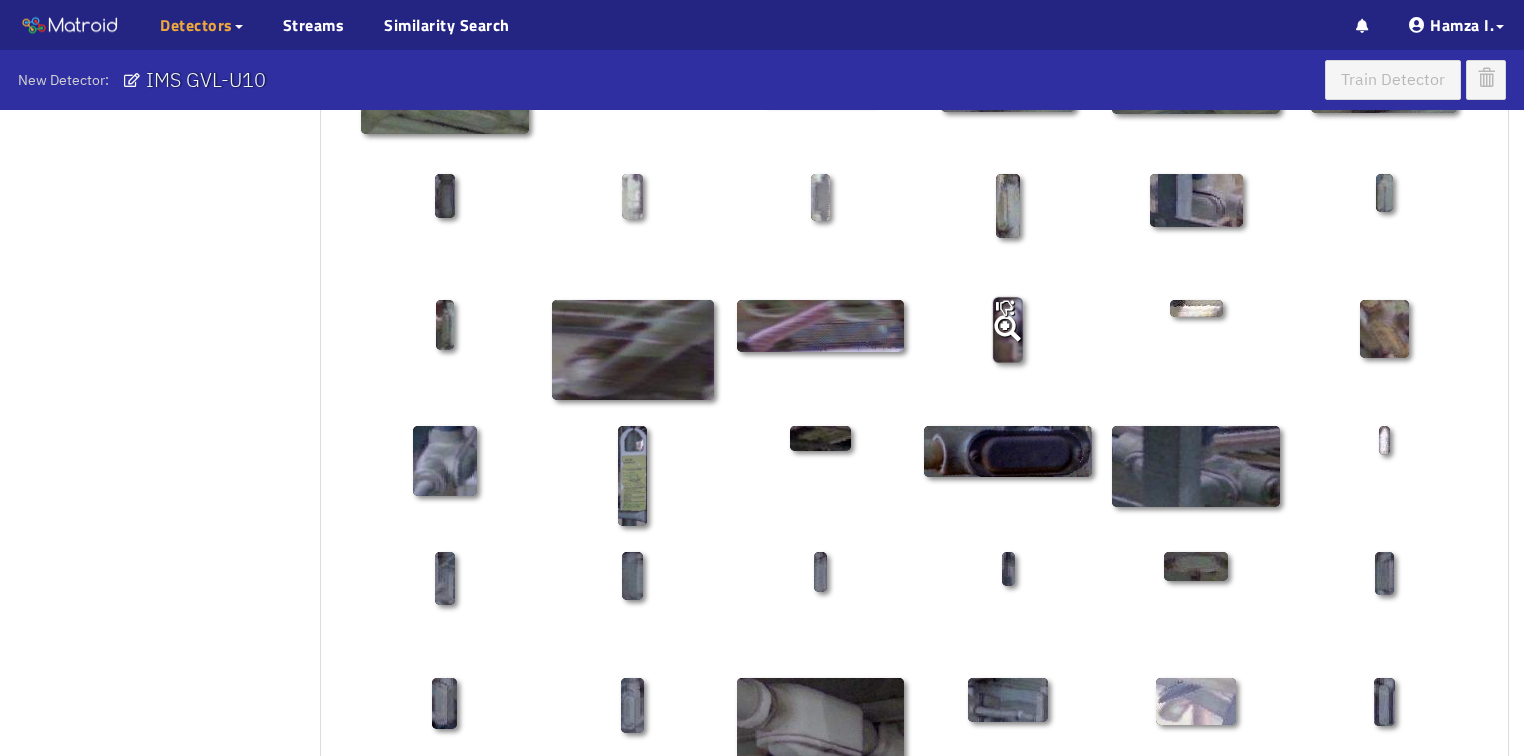 scroll, scrollTop: 50, scrollLeft: 0, axis: vertical 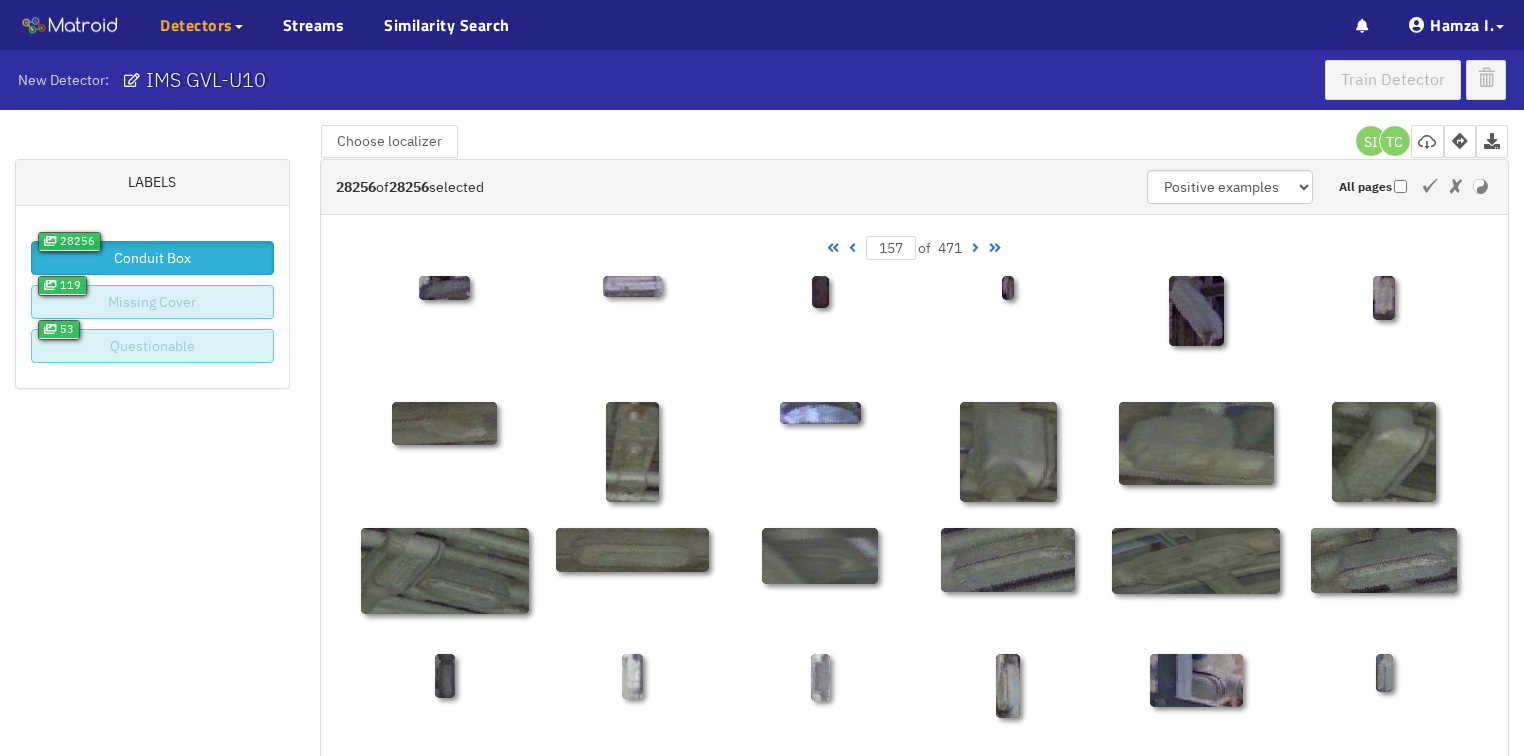 click at bounding box center (852, 248) 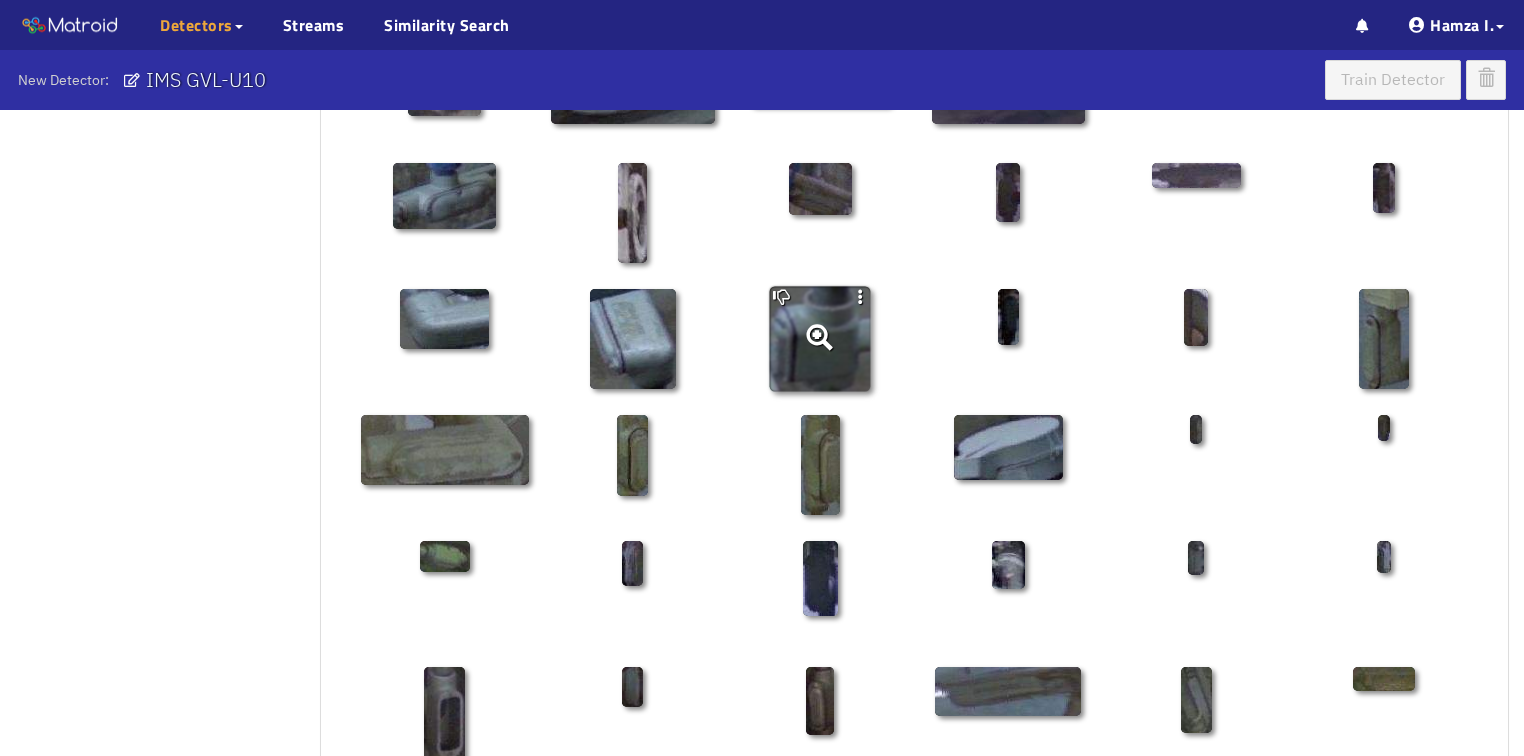 scroll, scrollTop: 610, scrollLeft: 0, axis: vertical 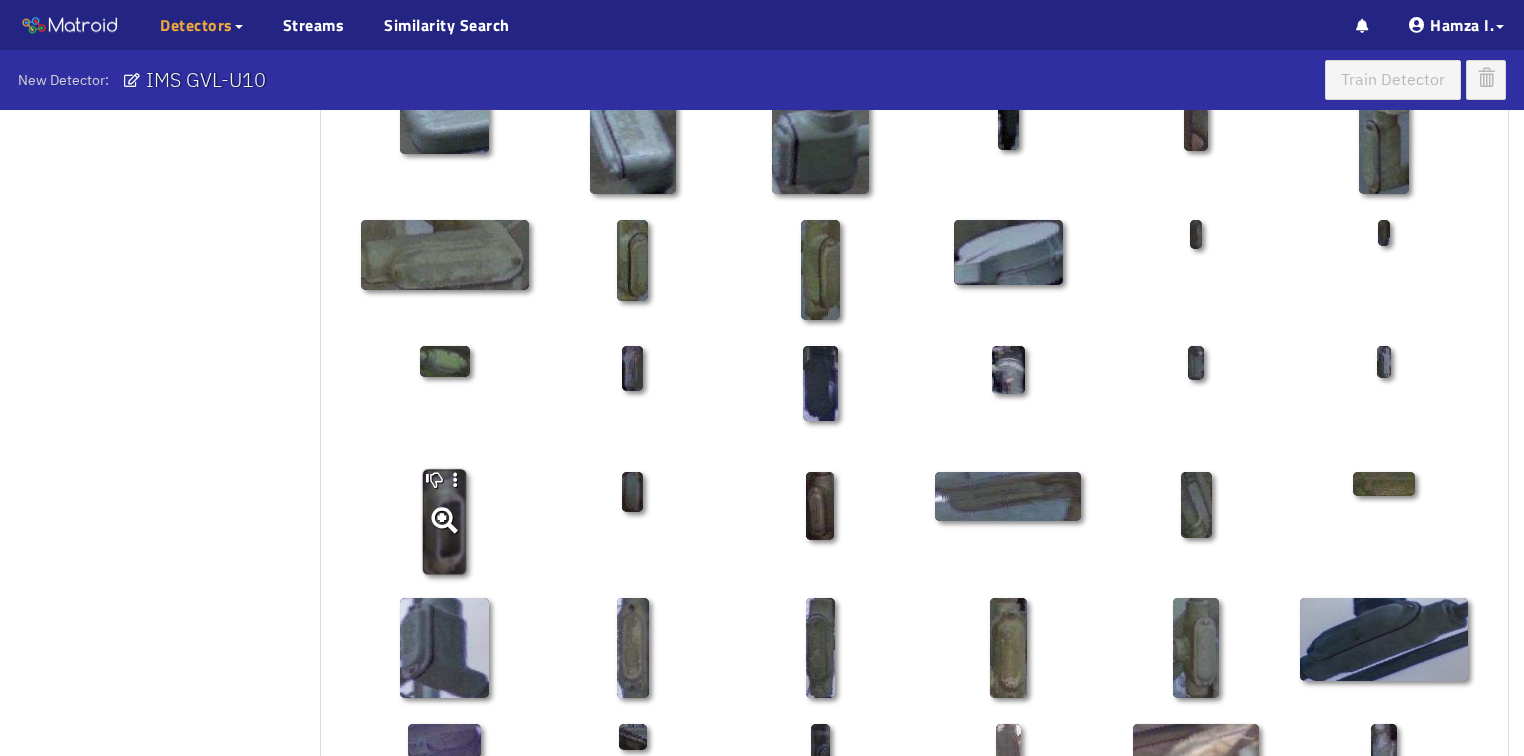 click 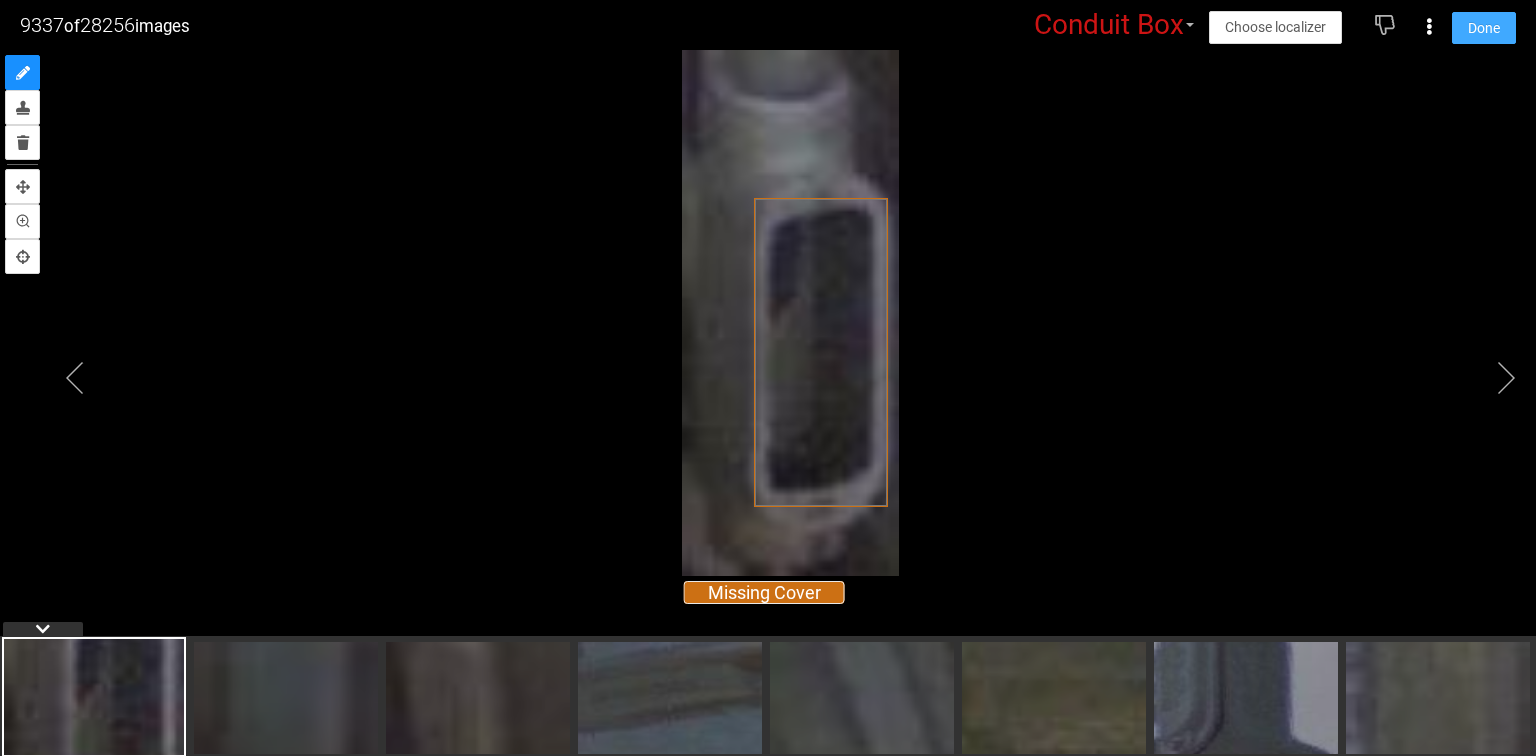 click on "Done" at bounding box center [1484, 28] 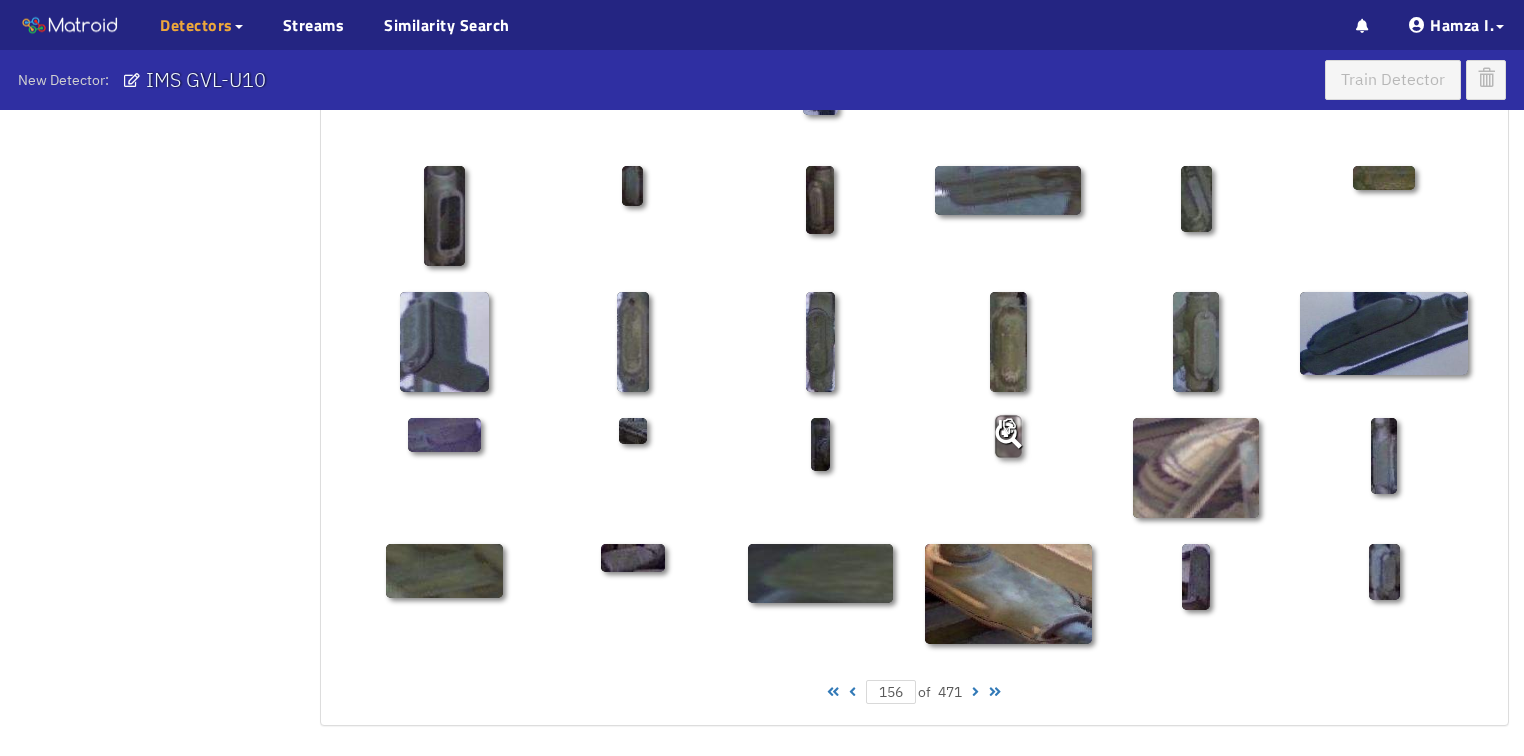 scroll, scrollTop: 1010, scrollLeft: 0, axis: vertical 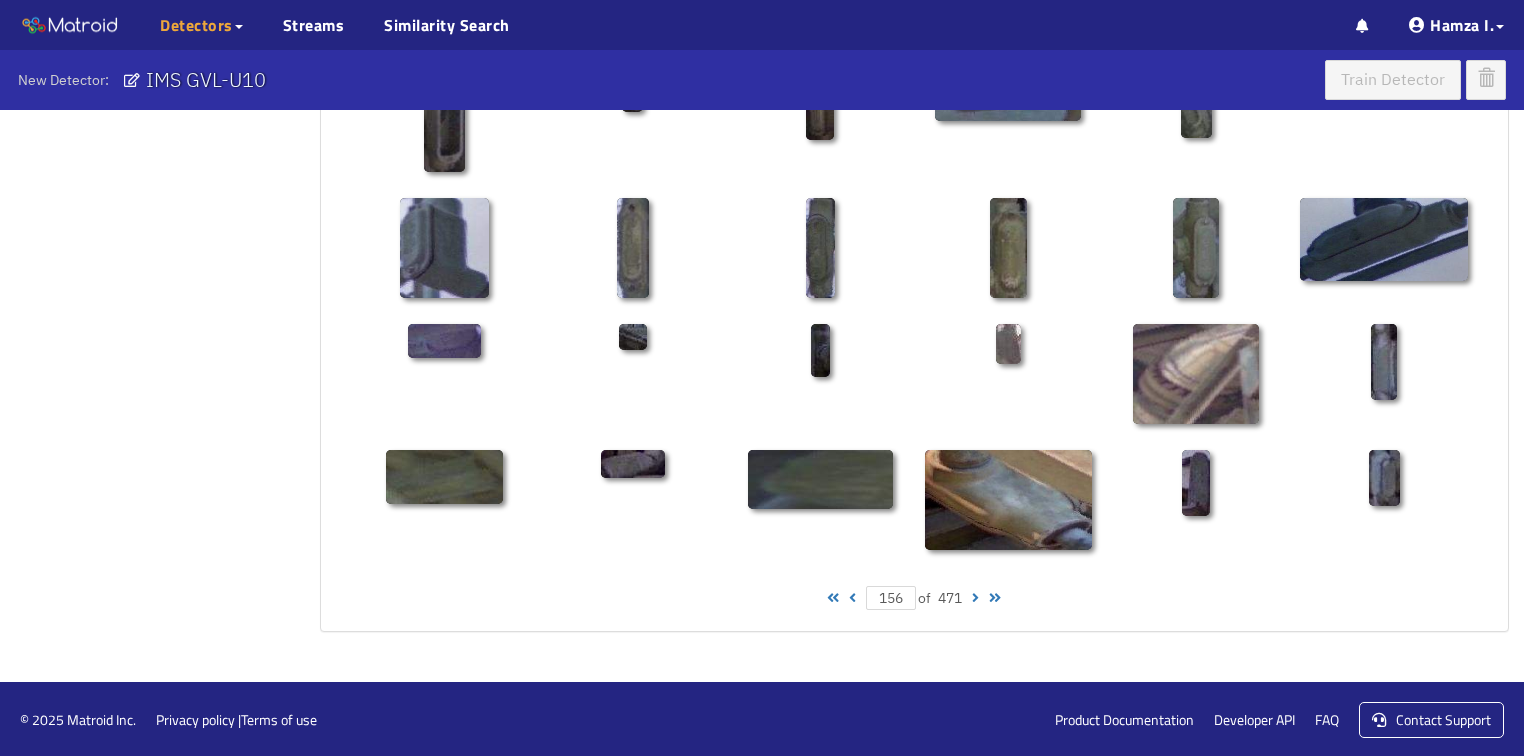 click at bounding box center (852, 598) 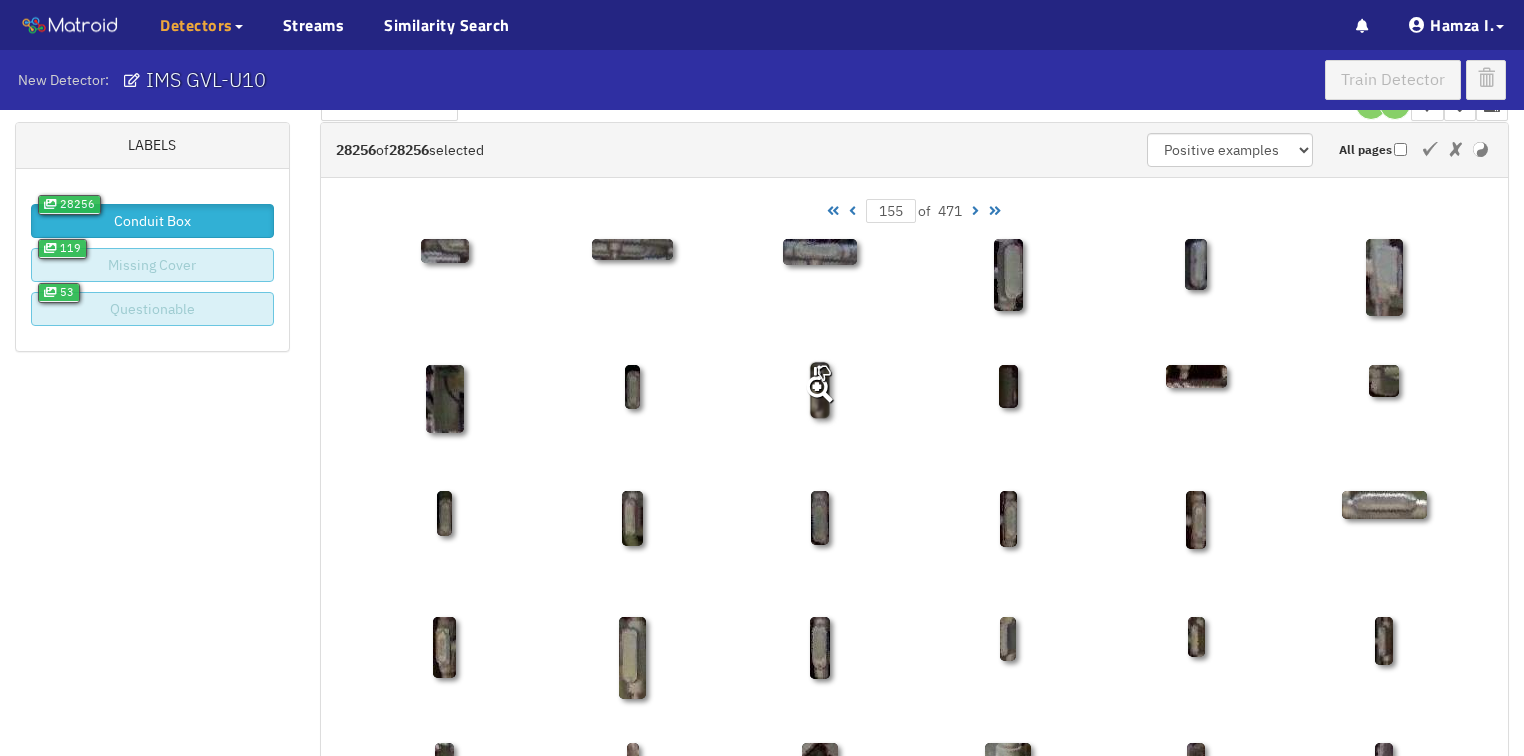 scroll, scrollTop: 50, scrollLeft: 0, axis: vertical 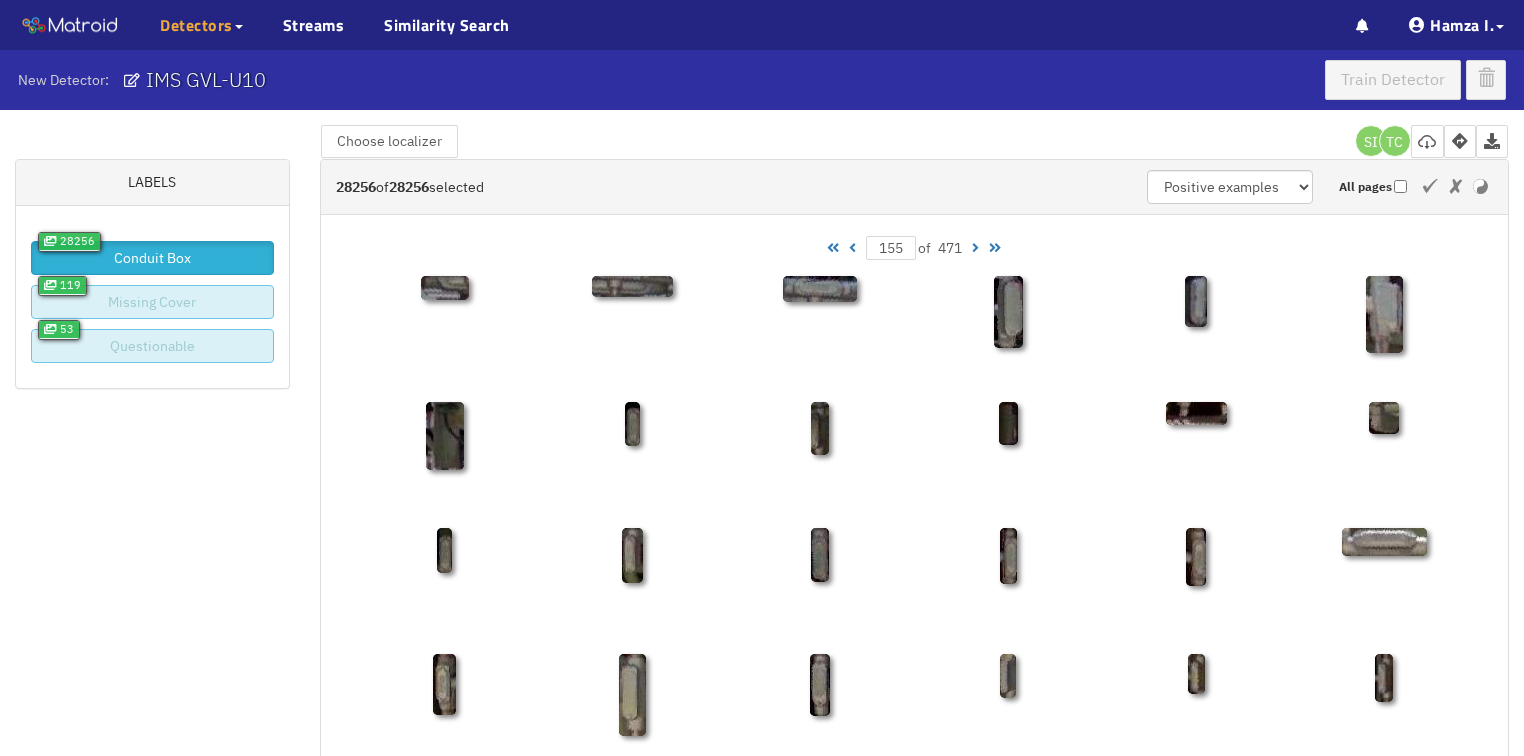 click at bounding box center [852, 248] 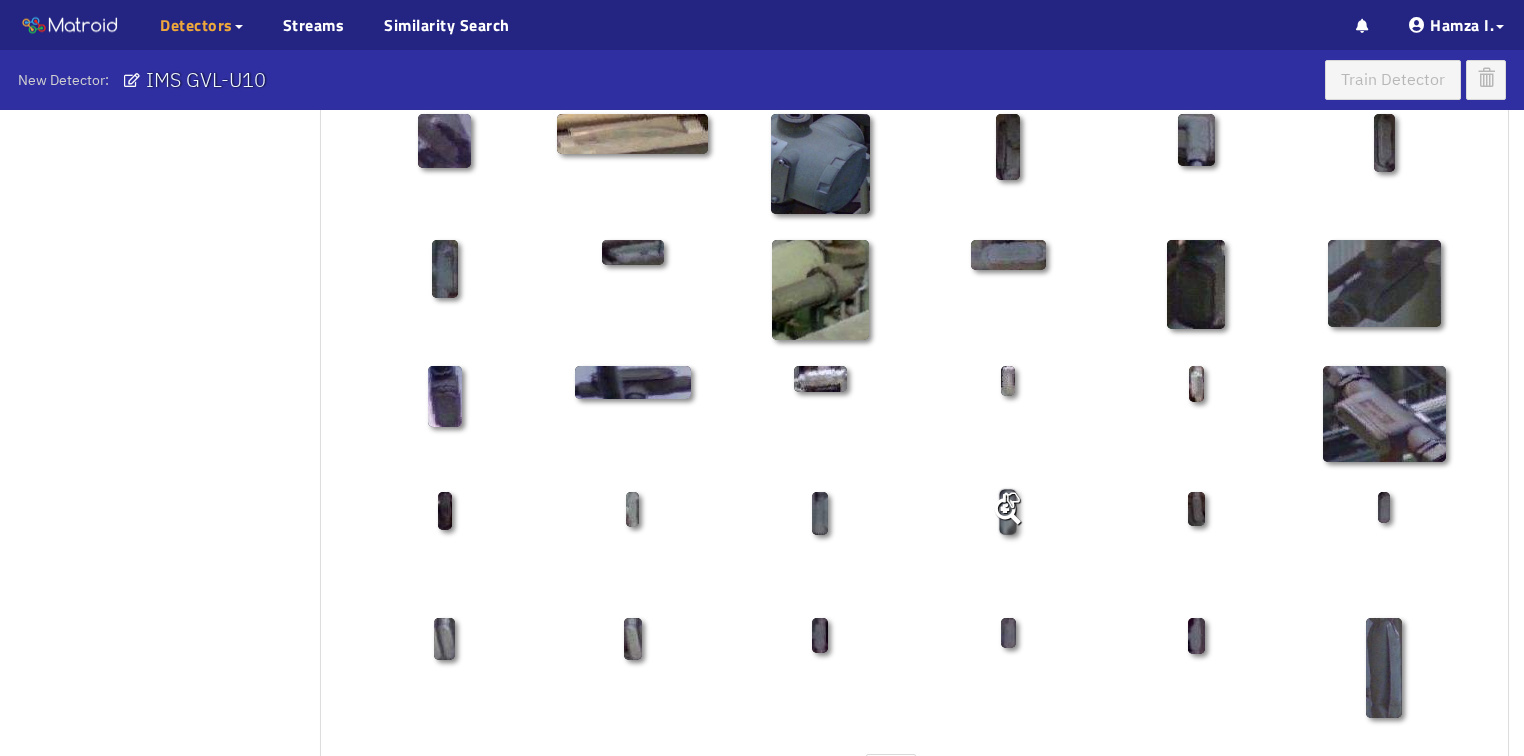 scroll, scrollTop: 1010, scrollLeft: 0, axis: vertical 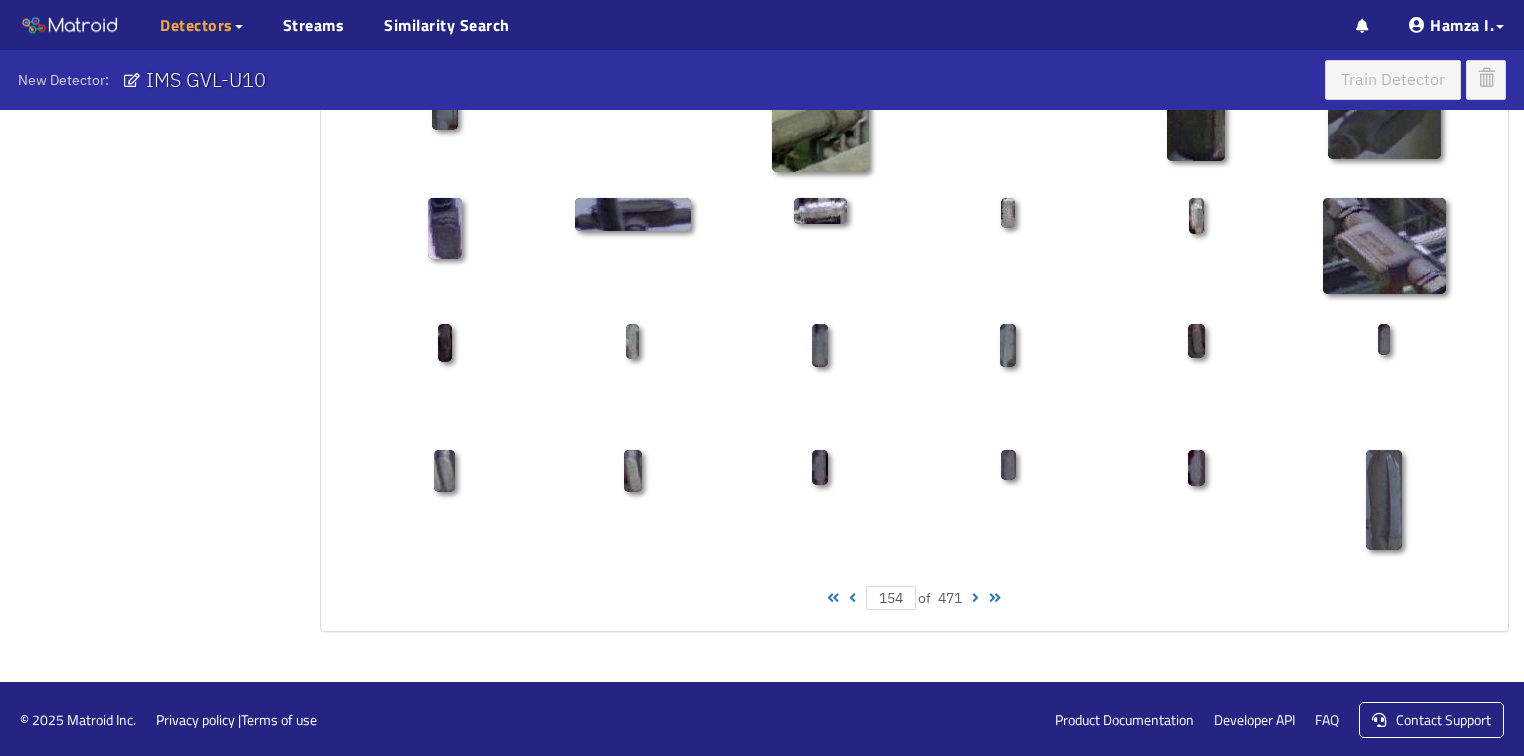 click at bounding box center (852, 598) 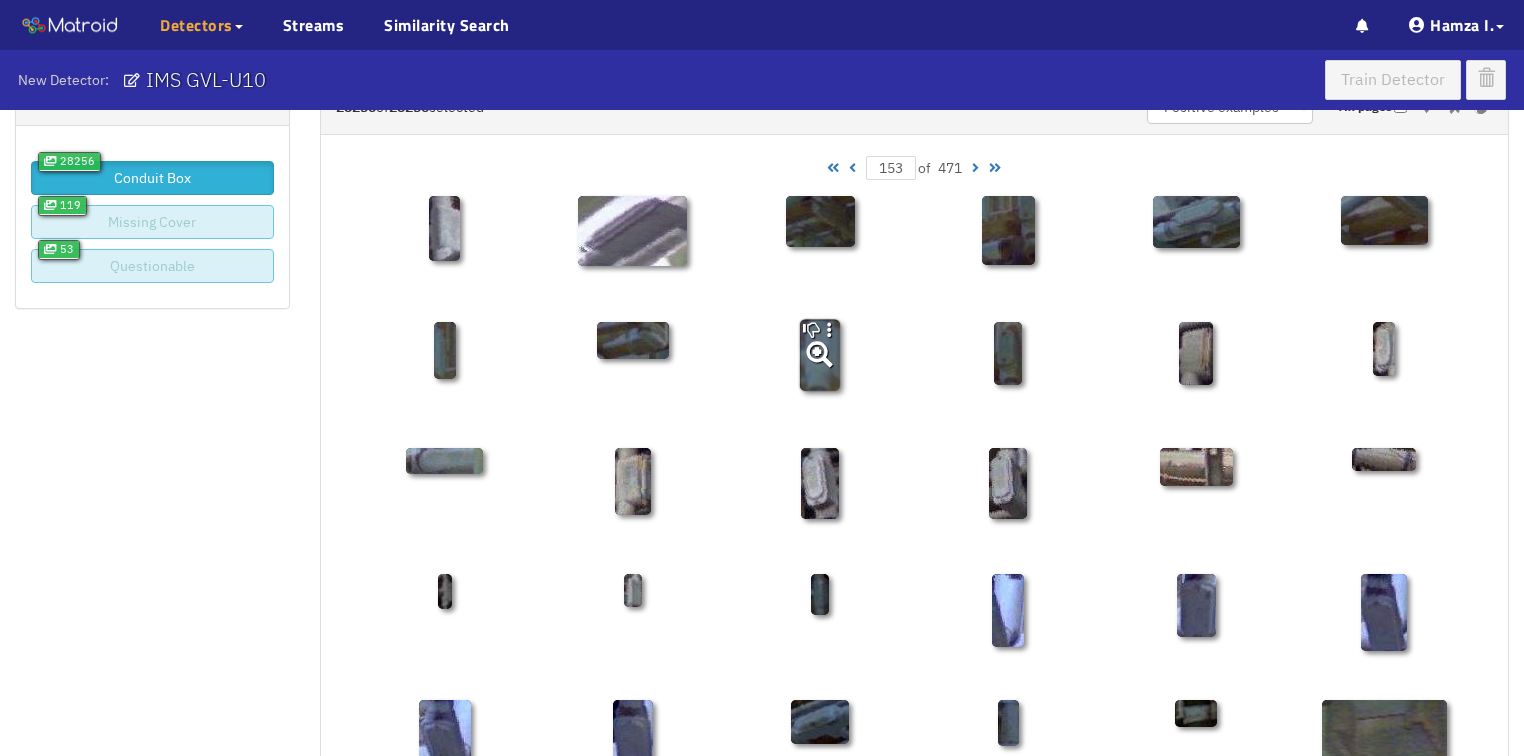 scroll, scrollTop: 0, scrollLeft: 0, axis: both 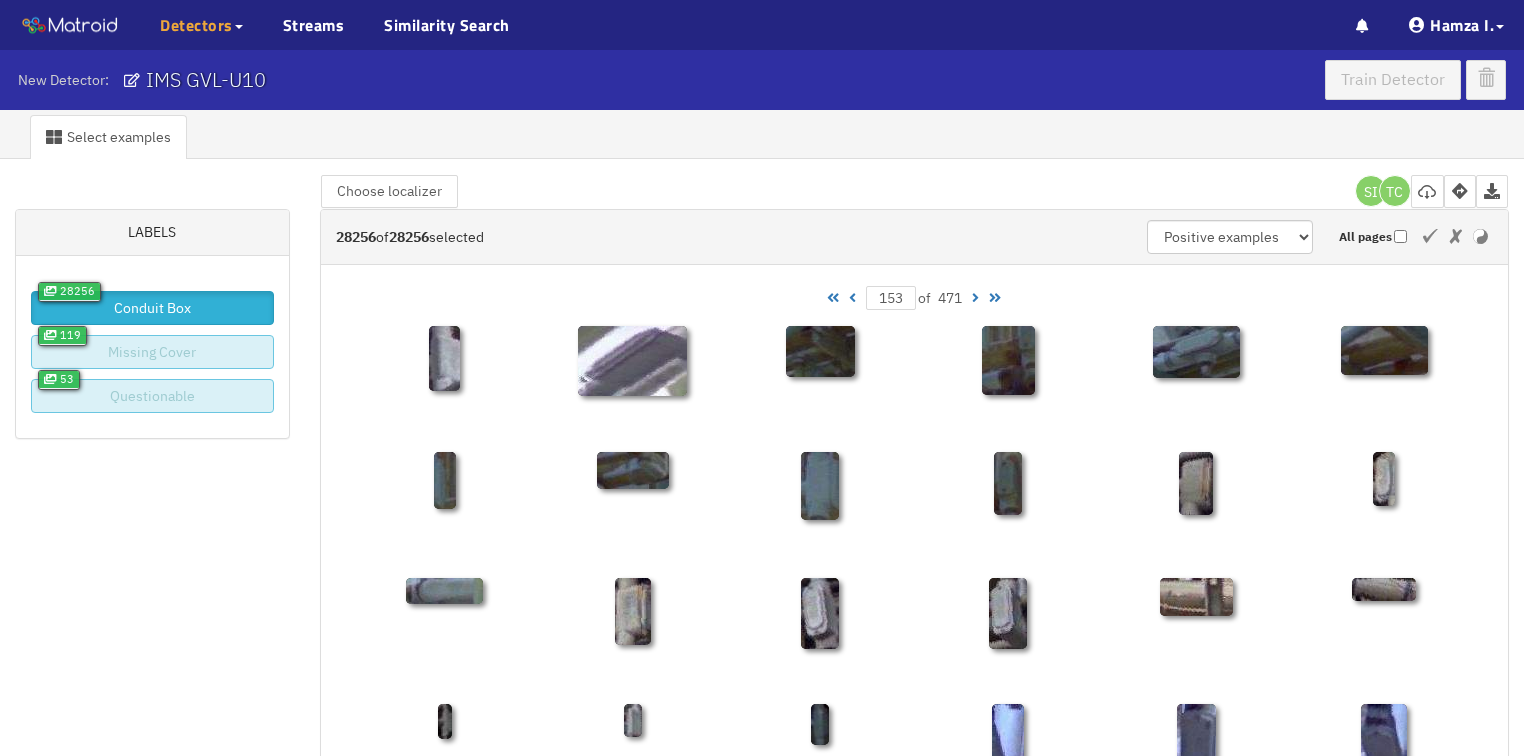 click at bounding box center [852, 298] 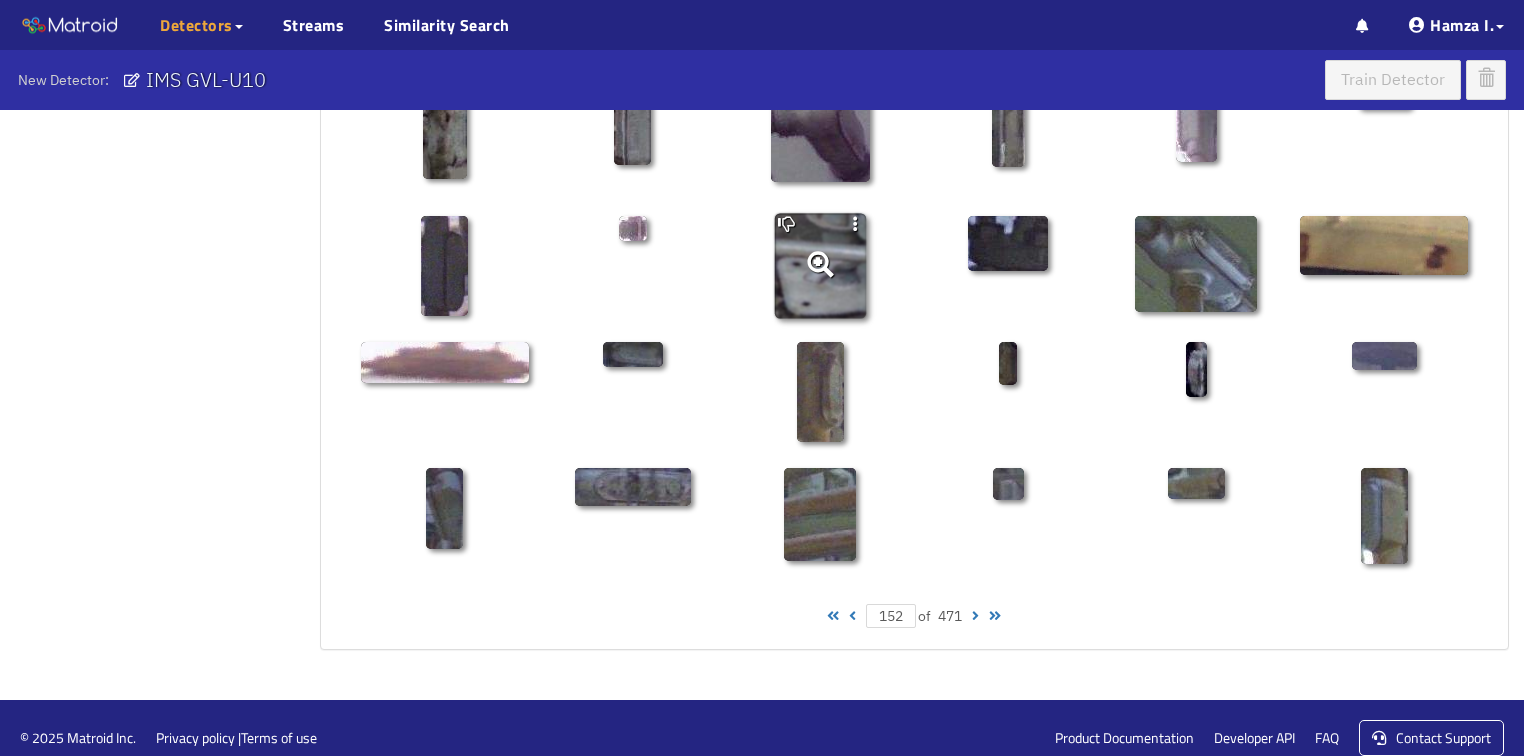 scroll, scrollTop: 1010, scrollLeft: 0, axis: vertical 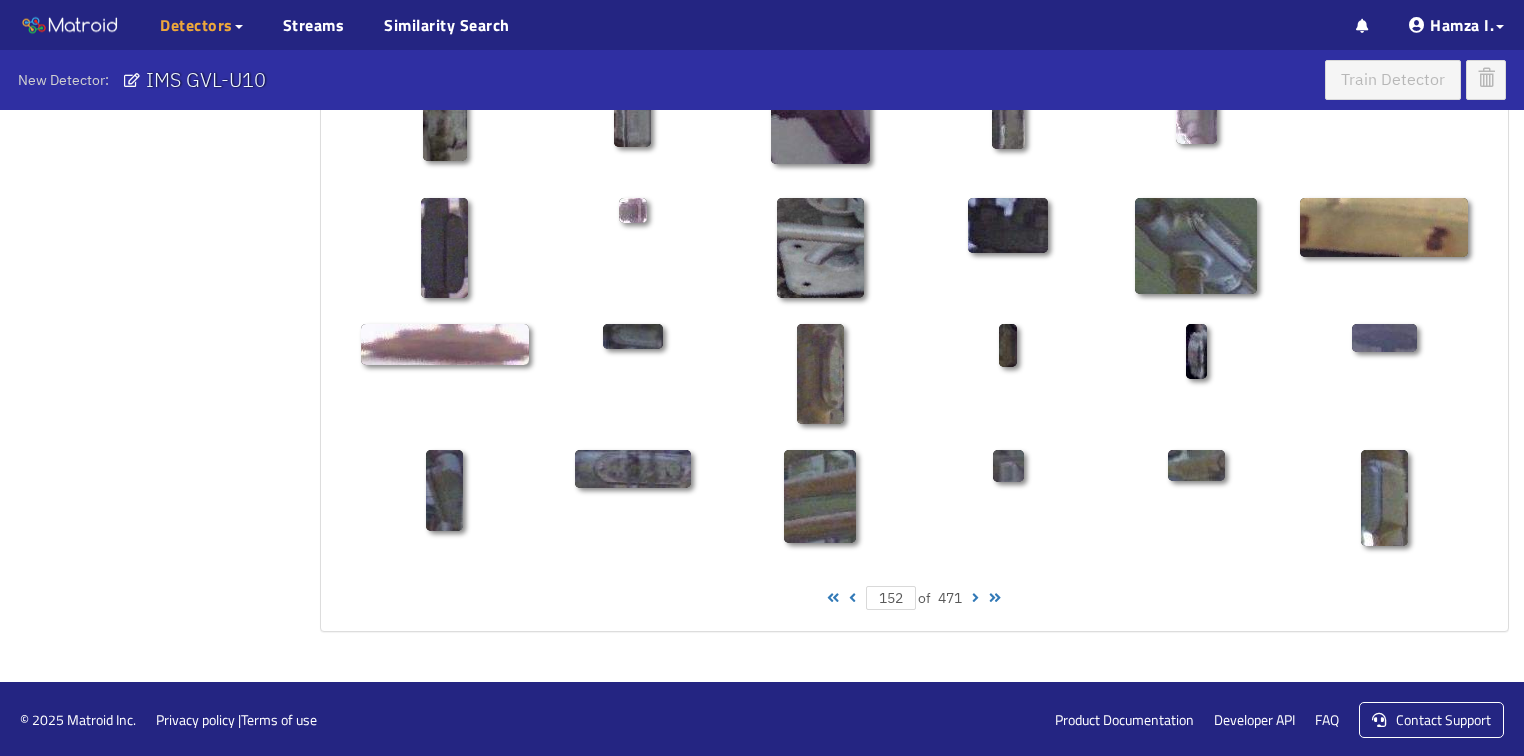 click at bounding box center [852, 598] 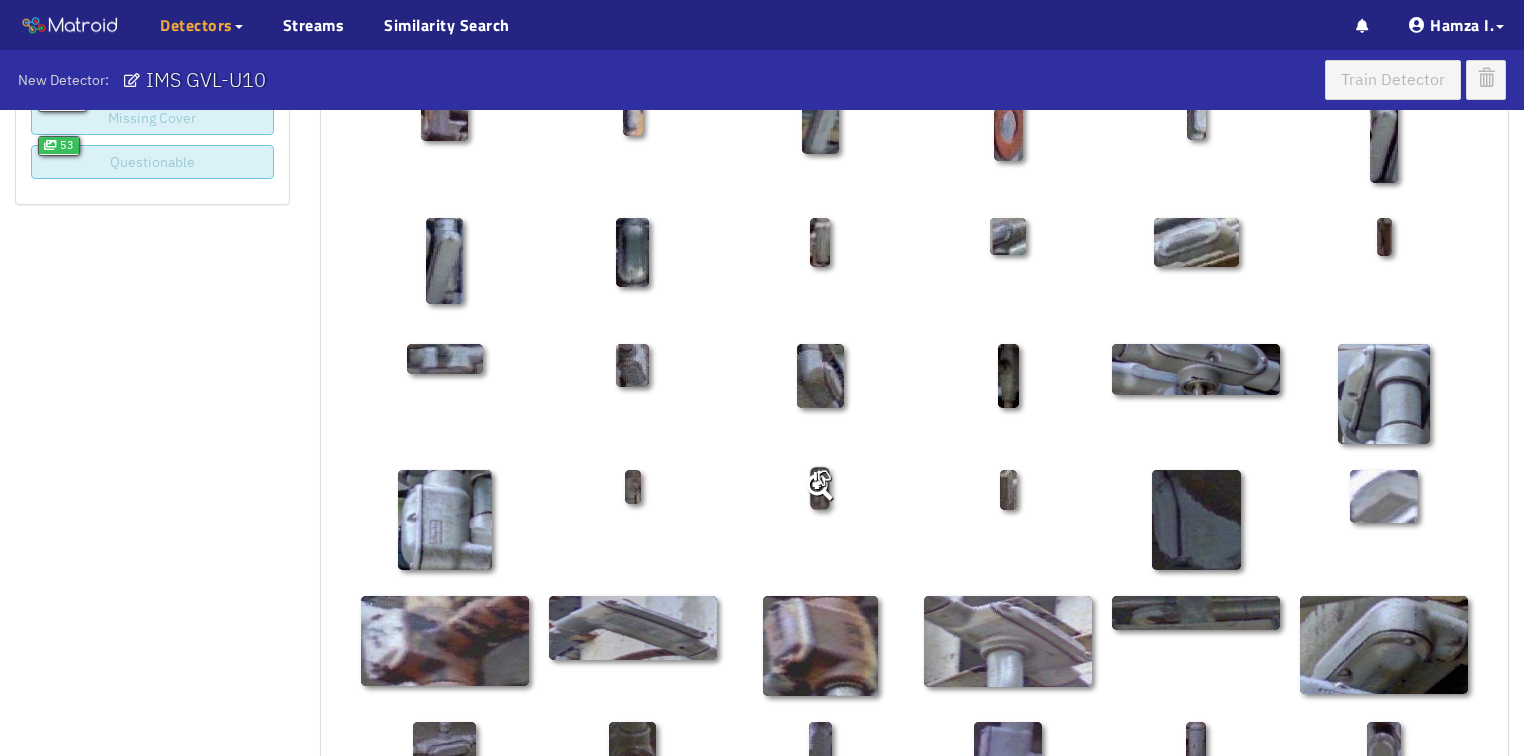 scroll, scrollTop: 0, scrollLeft: 0, axis: both 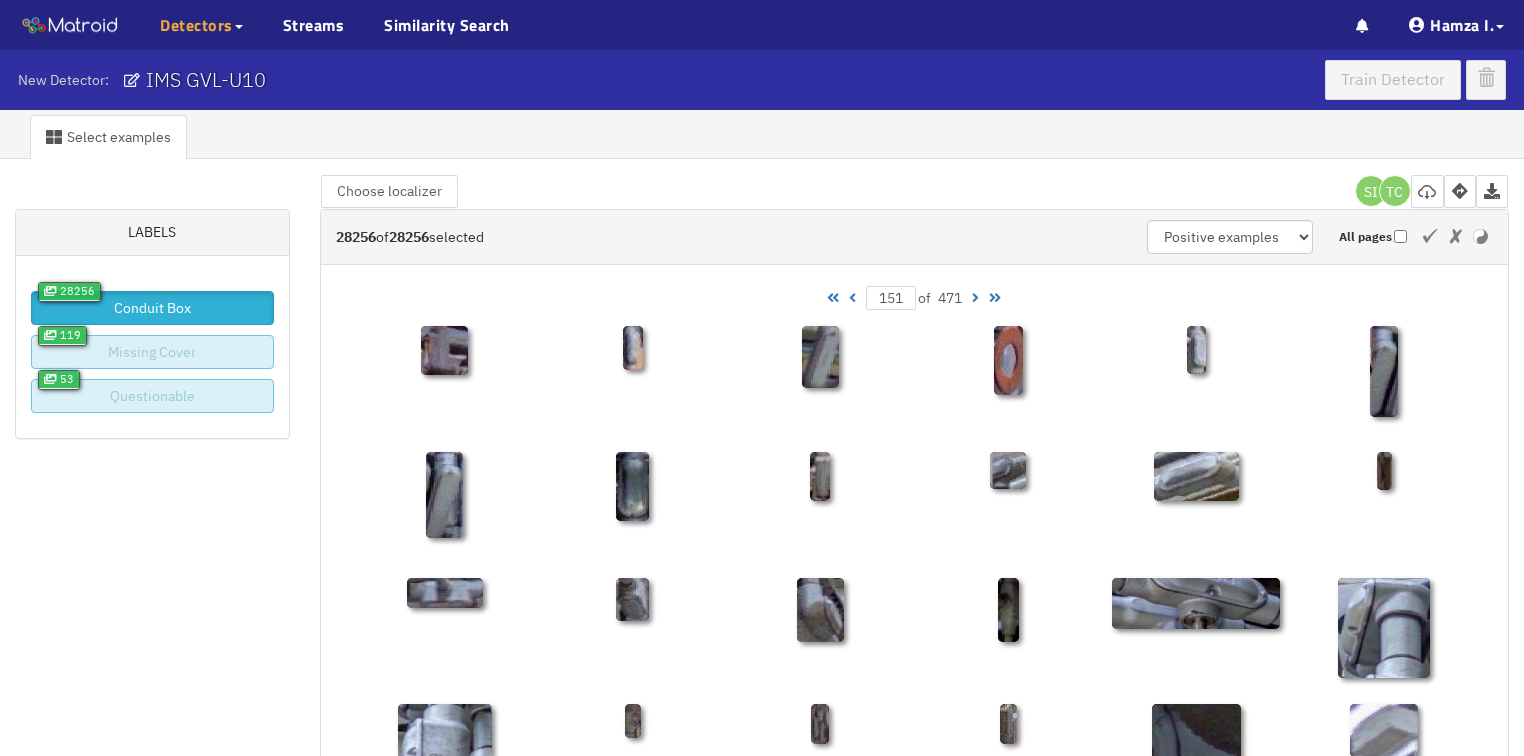 click at bounding box center [852, 298] 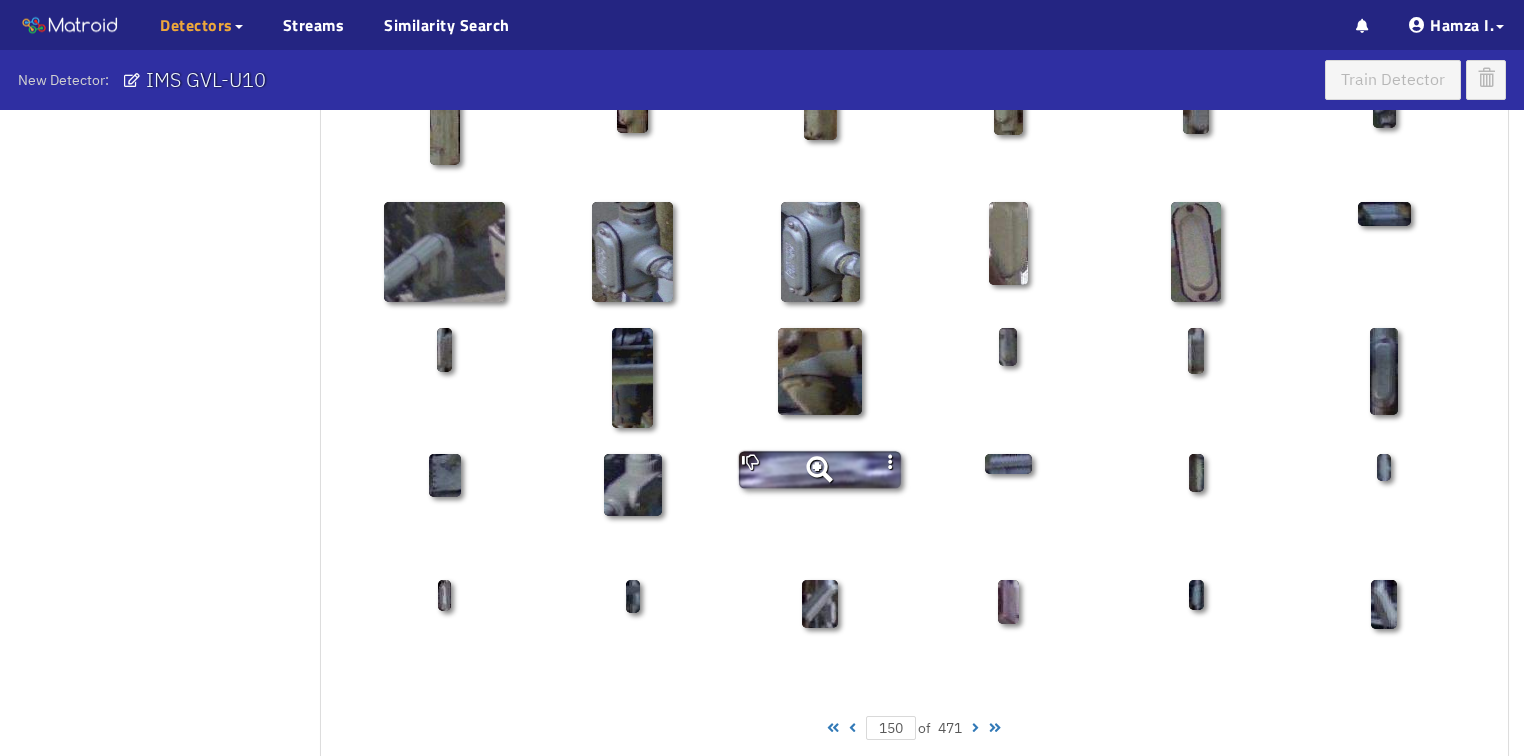scroll, scrollTop: 1010, scrollLeft: 0, axis: vertical 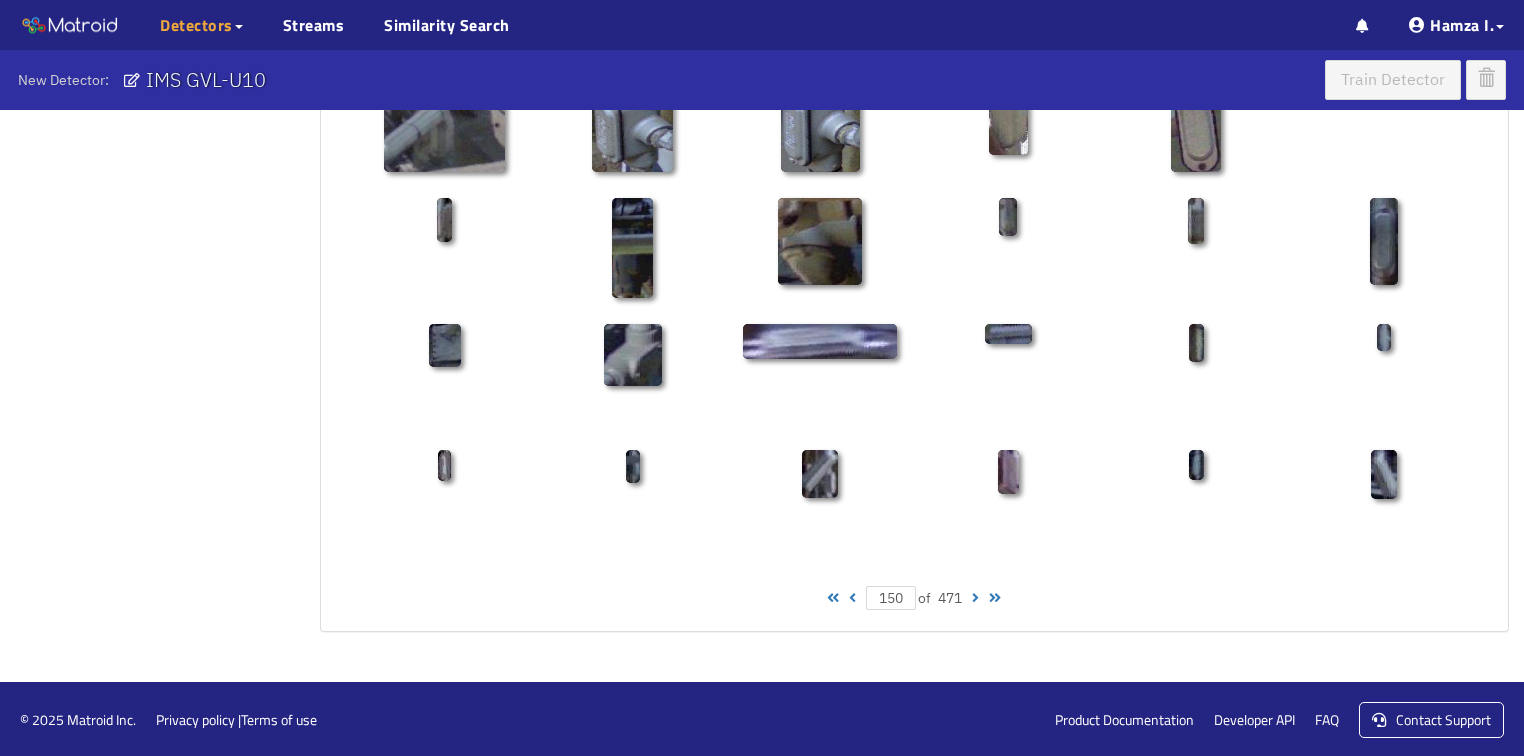 click at bounding box center (852, 598) 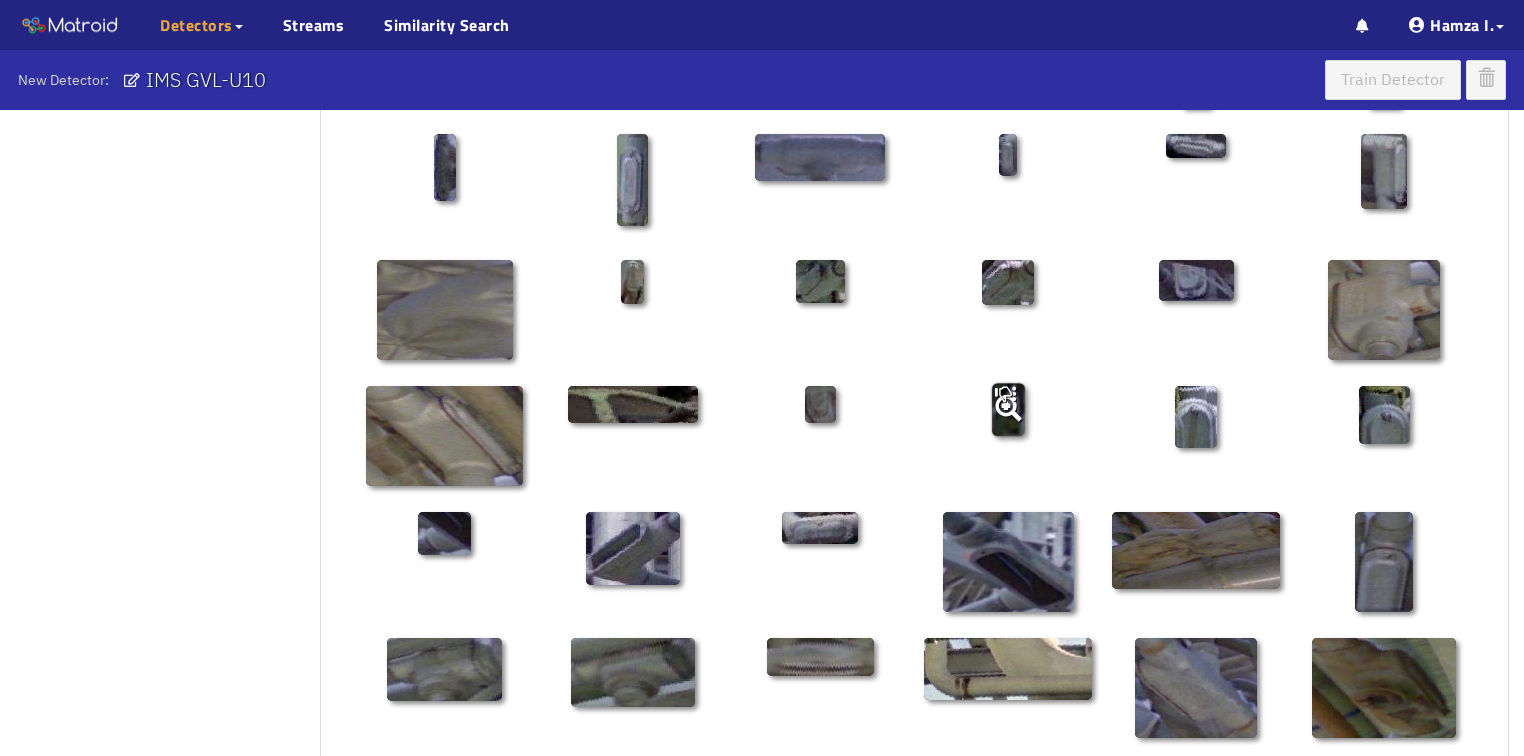 scroll, scrollTop: 610, scrollLeft: 0, axis: vertical 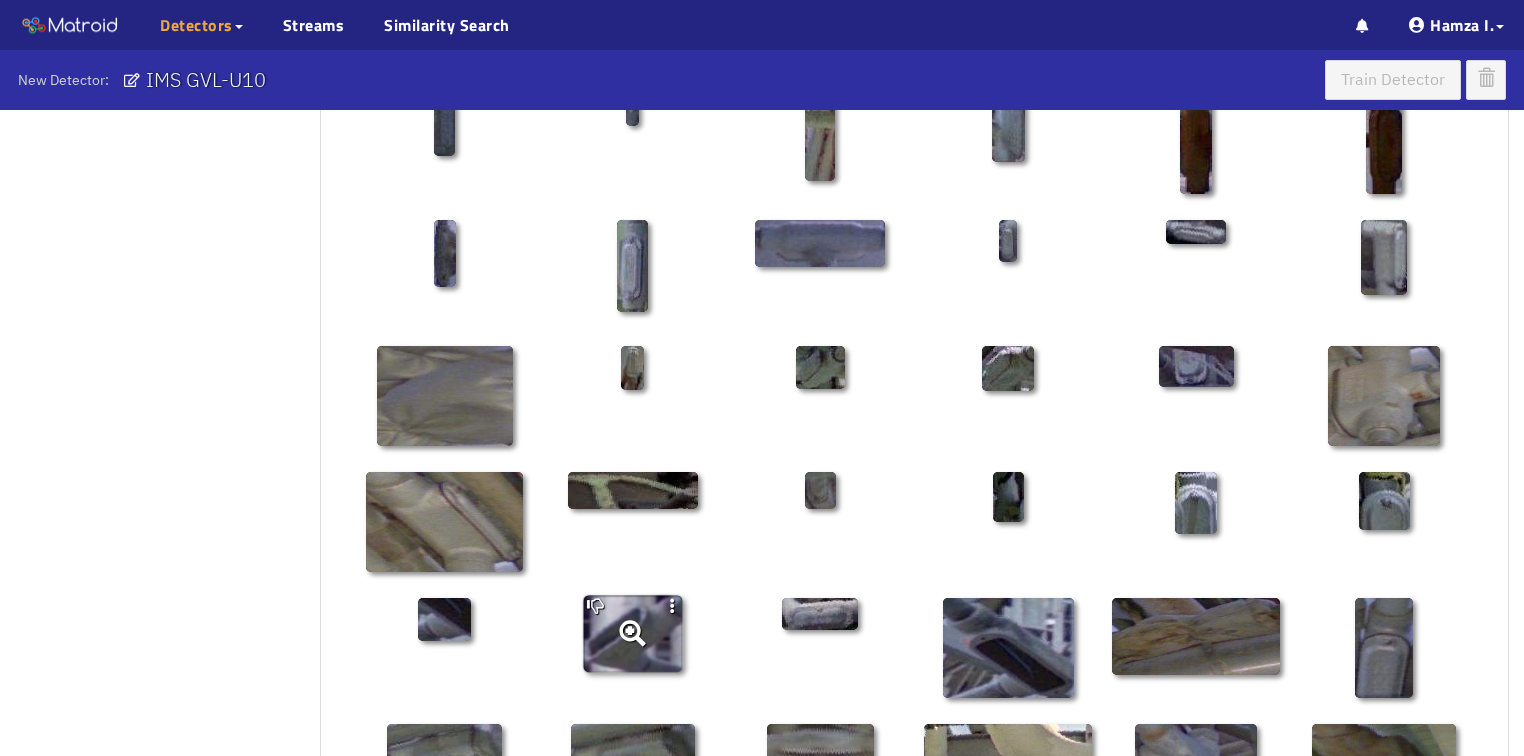 click 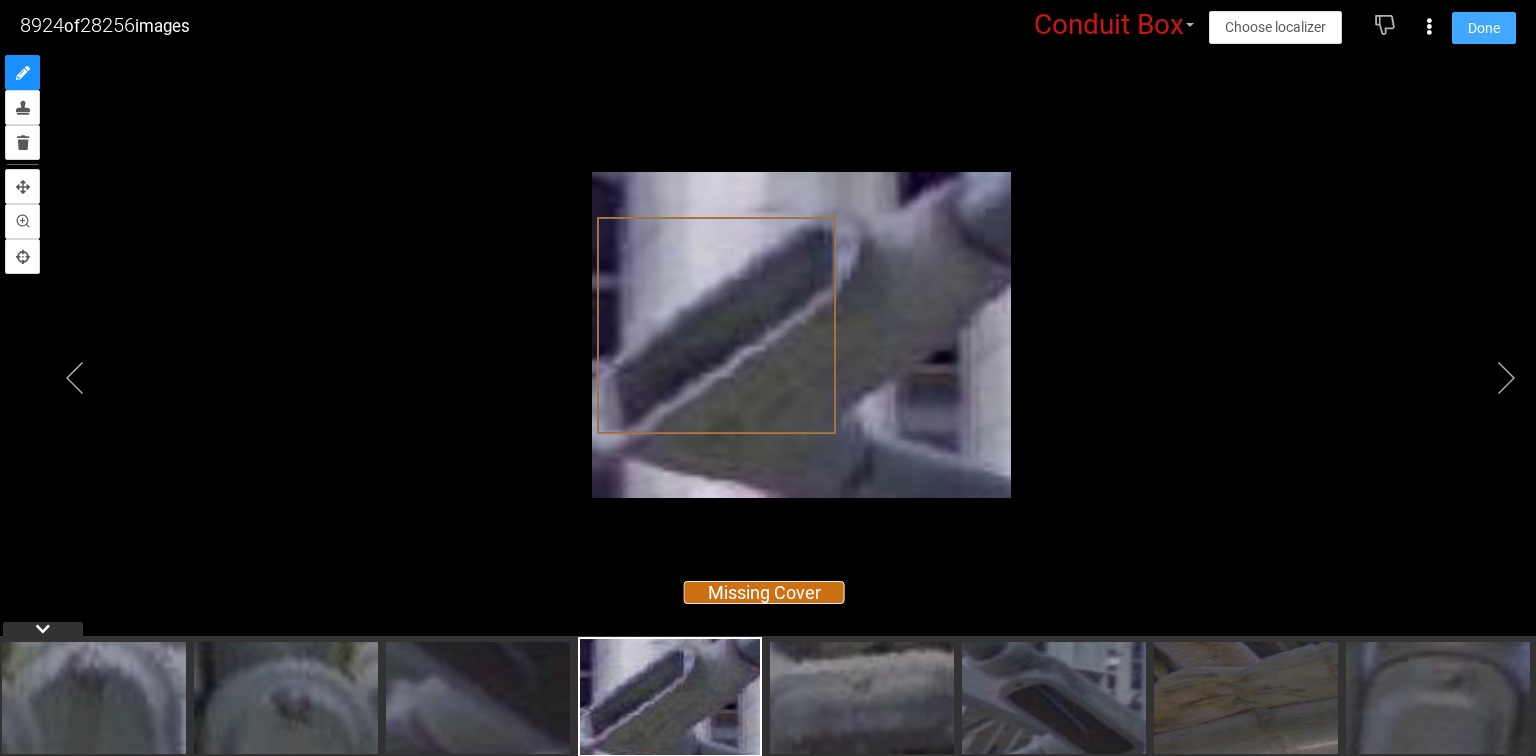click on "Done" at bounding box center (1484, 28) 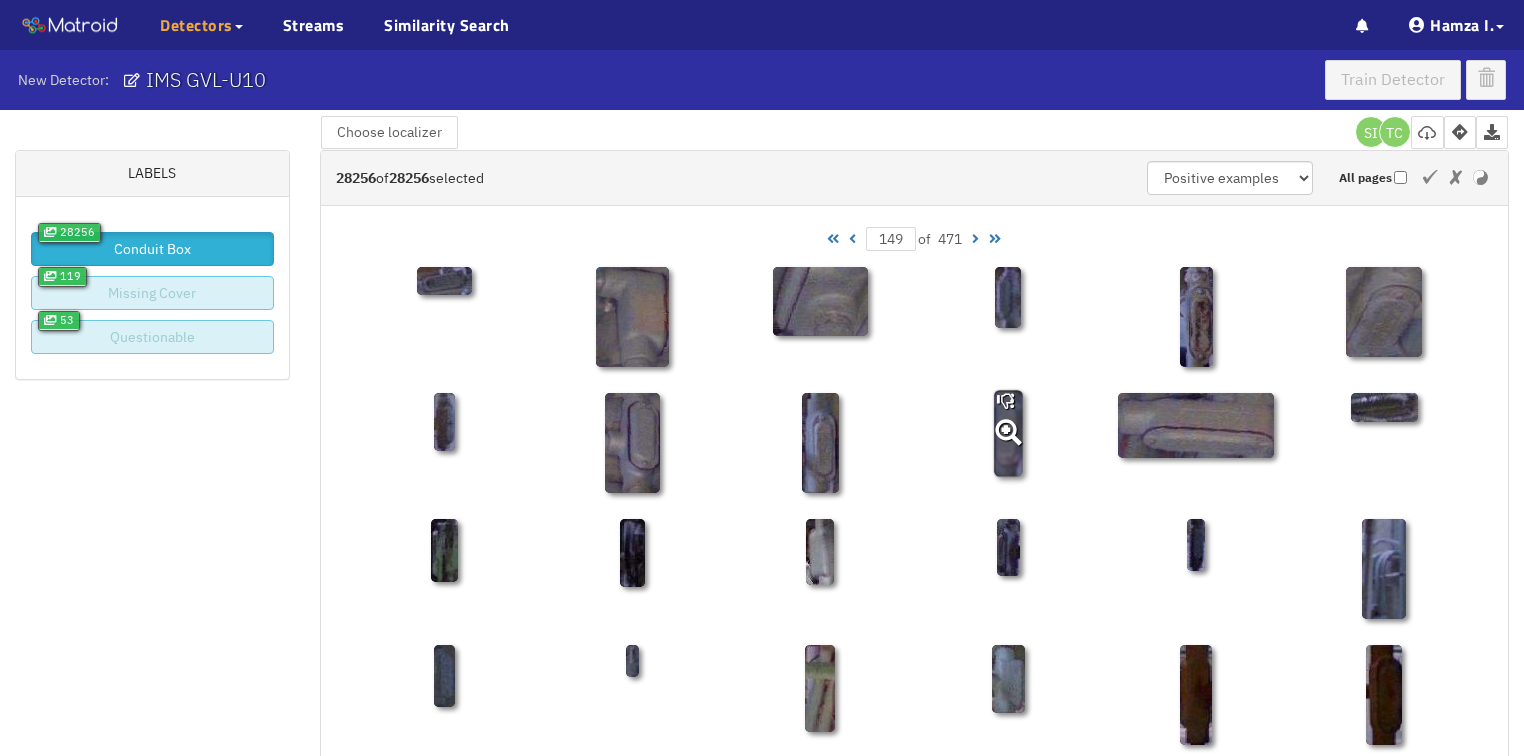 scroll, scrollTop: 50, scrollLeft: 0, axis: vertical 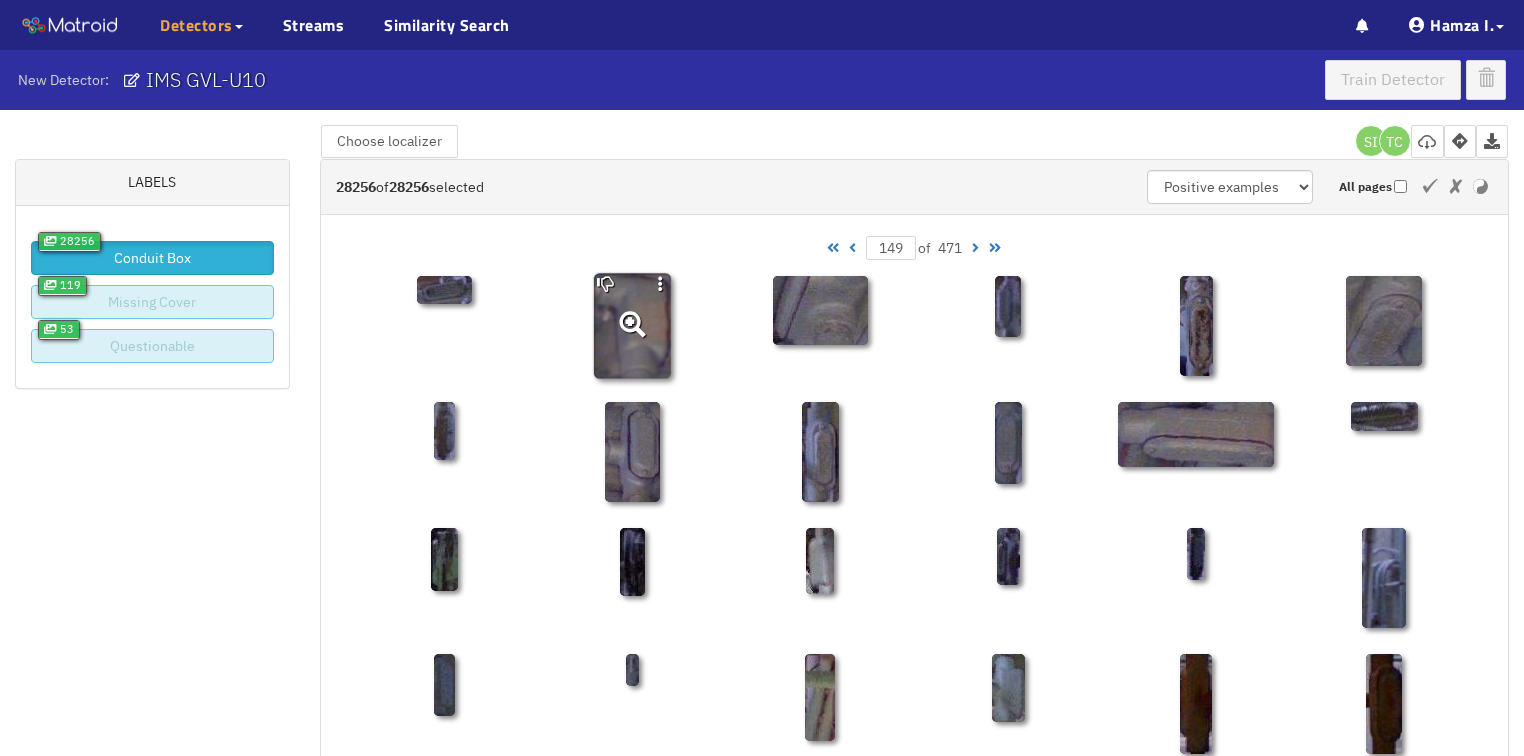click 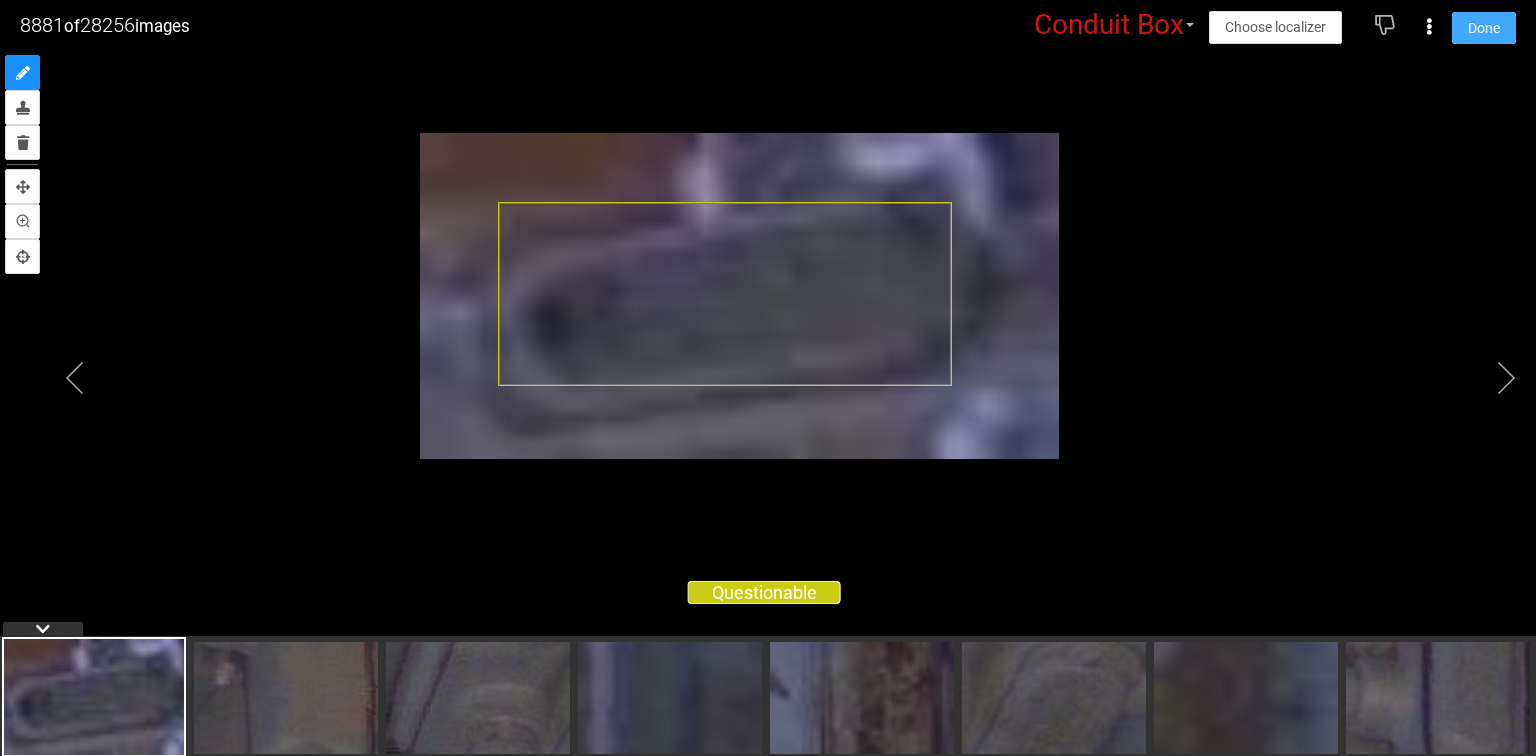 click on "Done" at bounding box center [1484, 28] 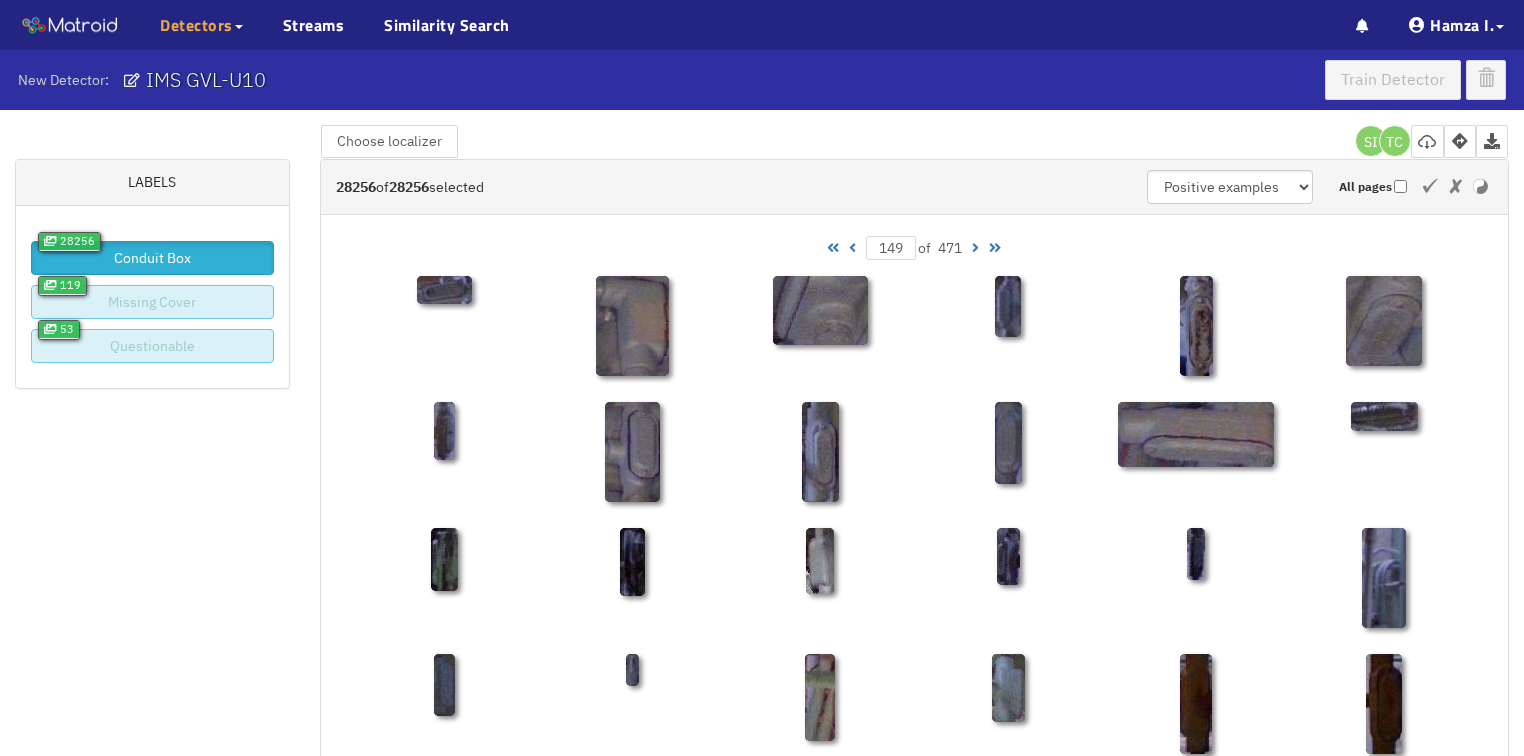 click at bounding box center (852, 248) 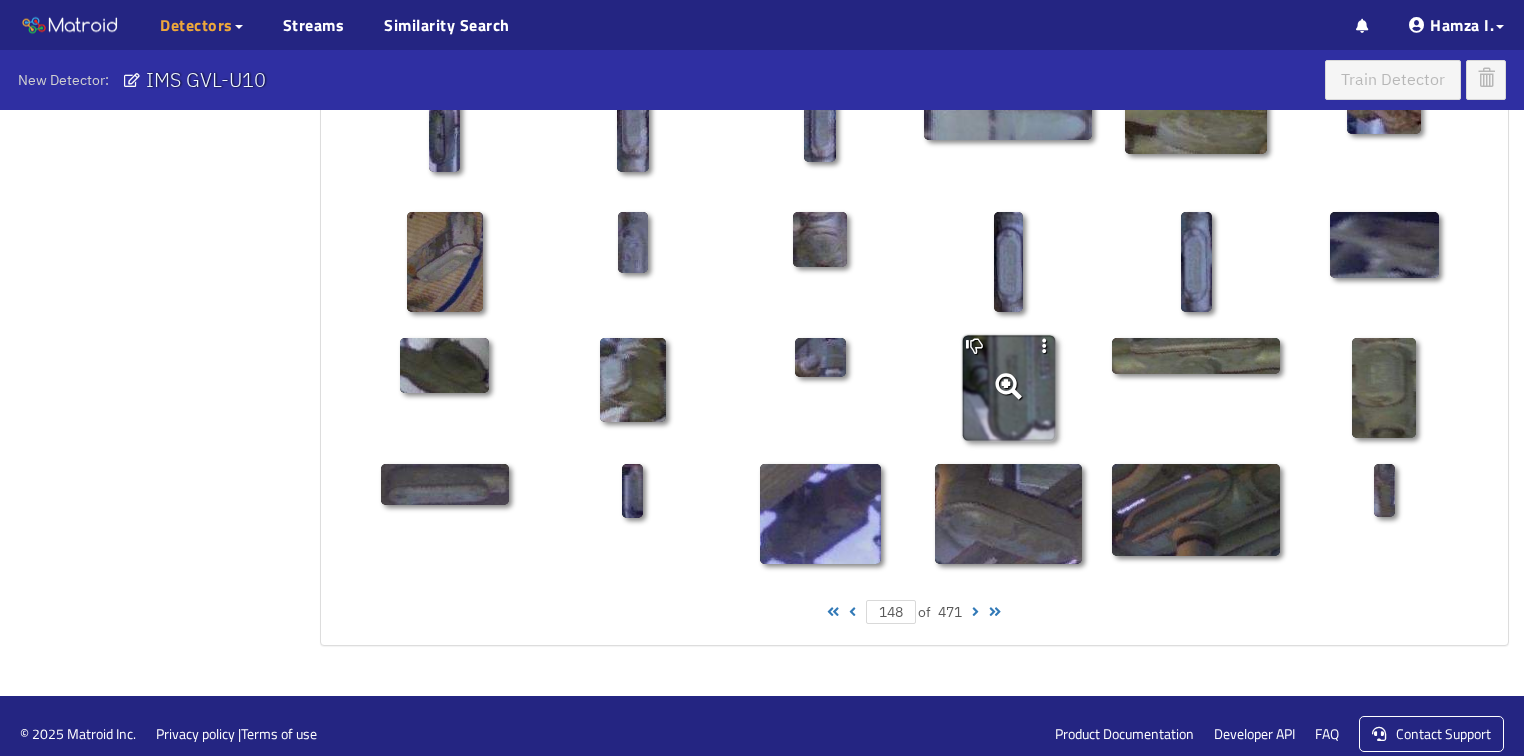 scroll, scrollTop: 1010, scrollLeft: 0, axis: vertical 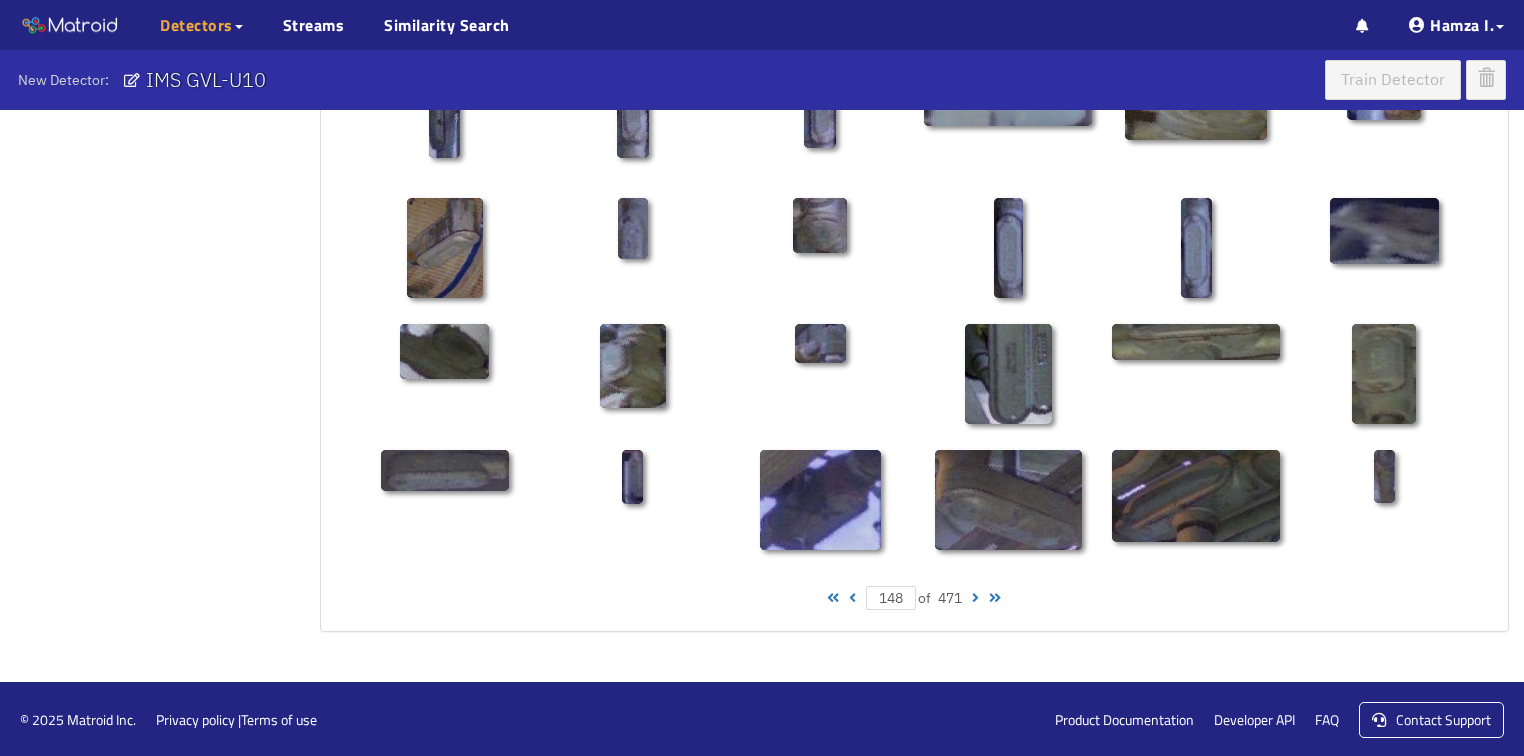 click at bounding box center (852, 598) 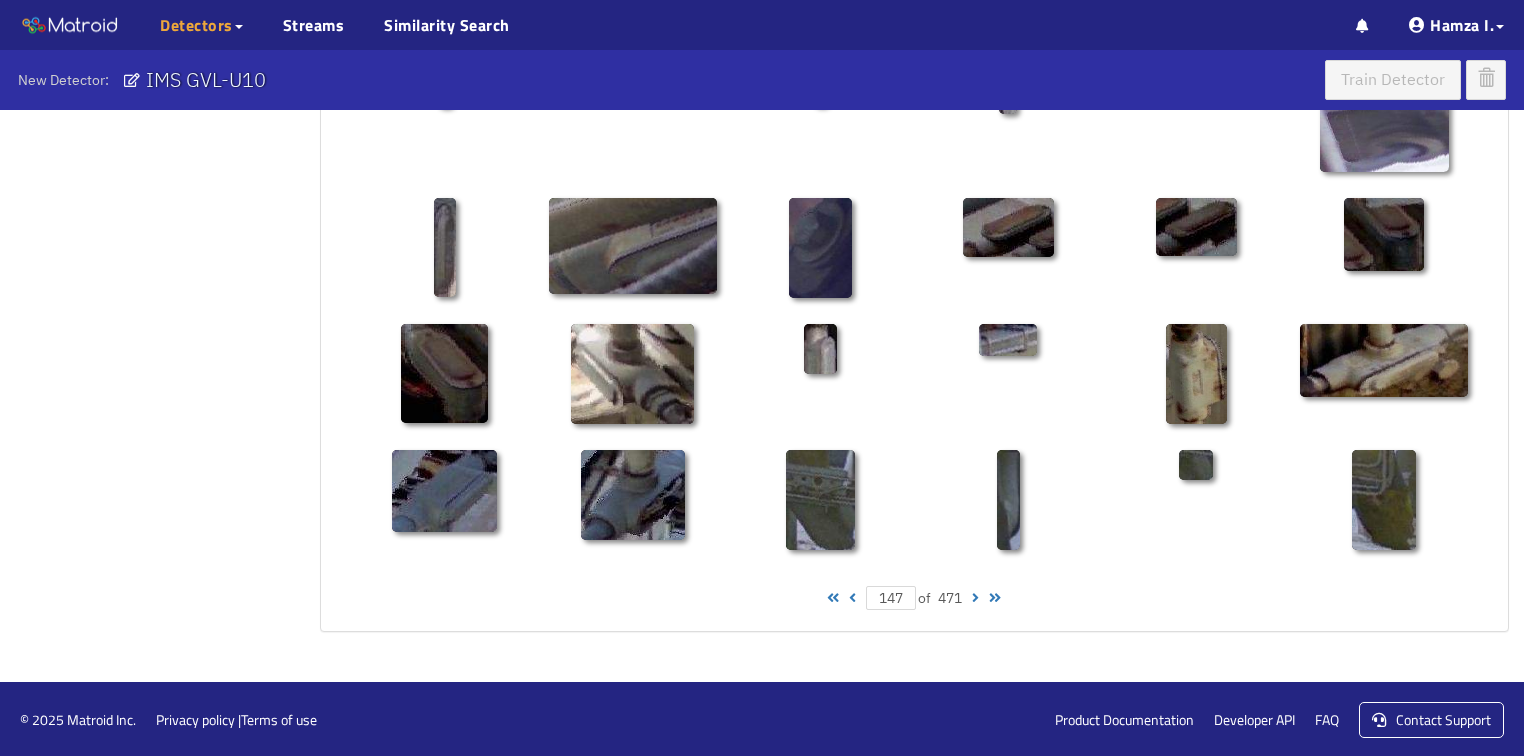 click at bounding box center [975, 598] 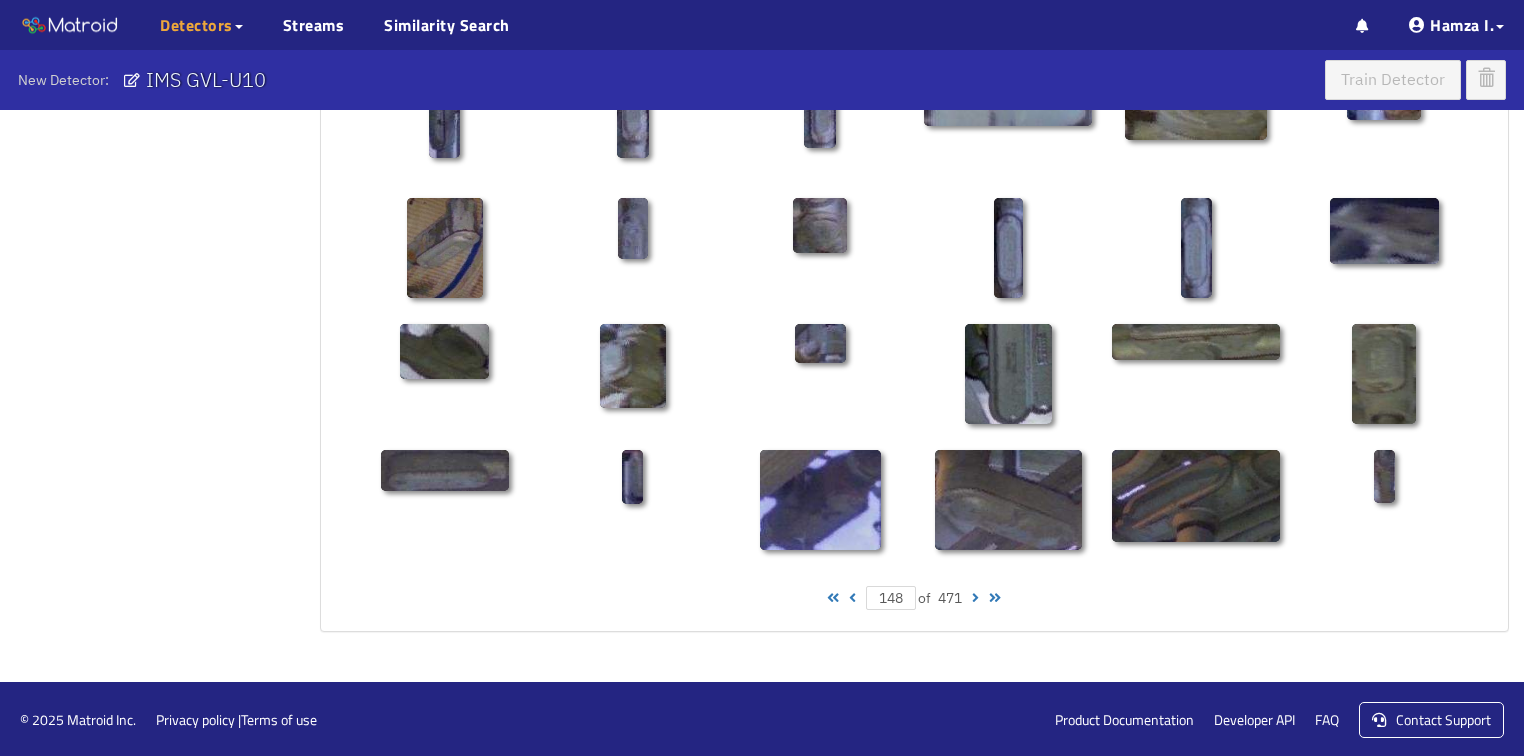 click at bounding box center (852, 598) 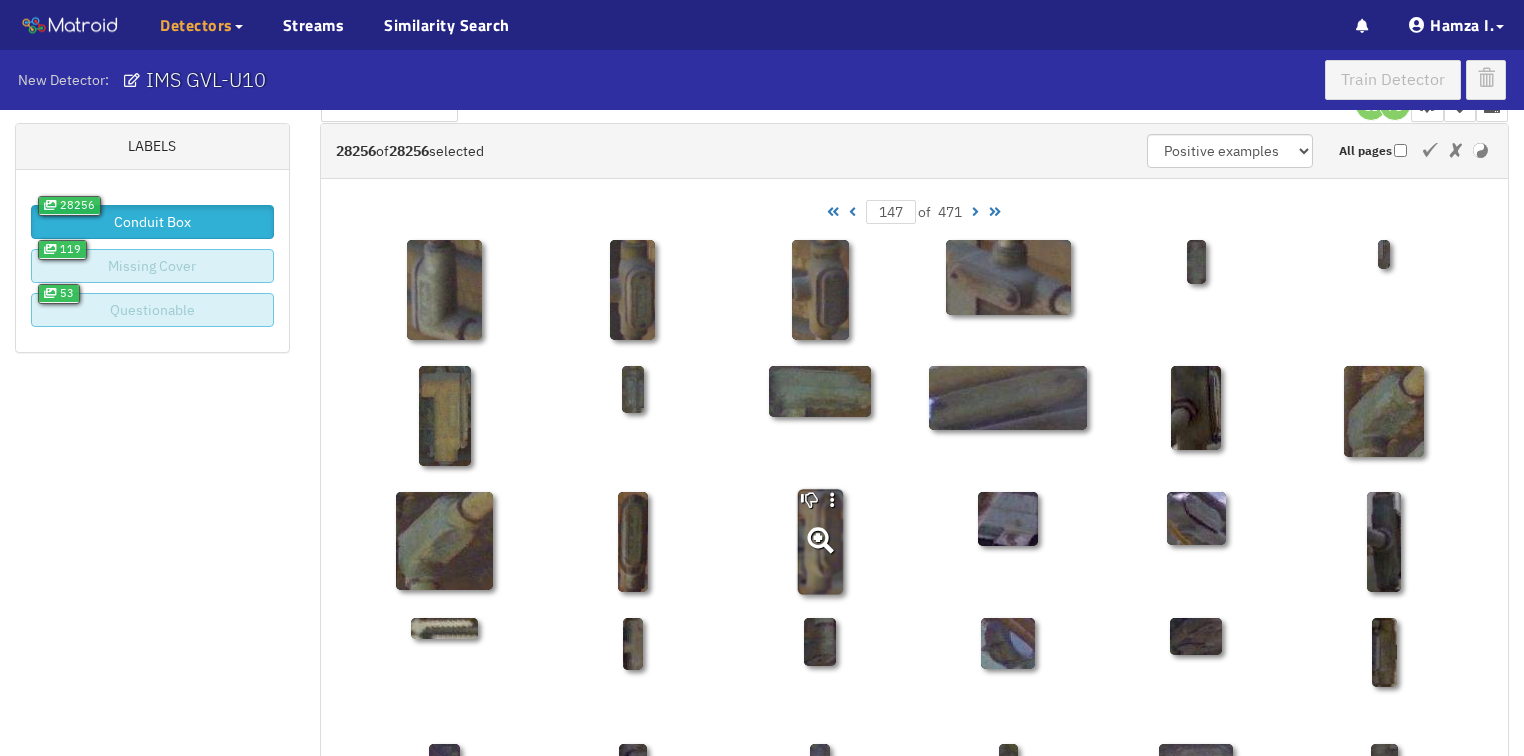 scroll, scrollTop: 50, scrollLeft: 0, axis: vertical 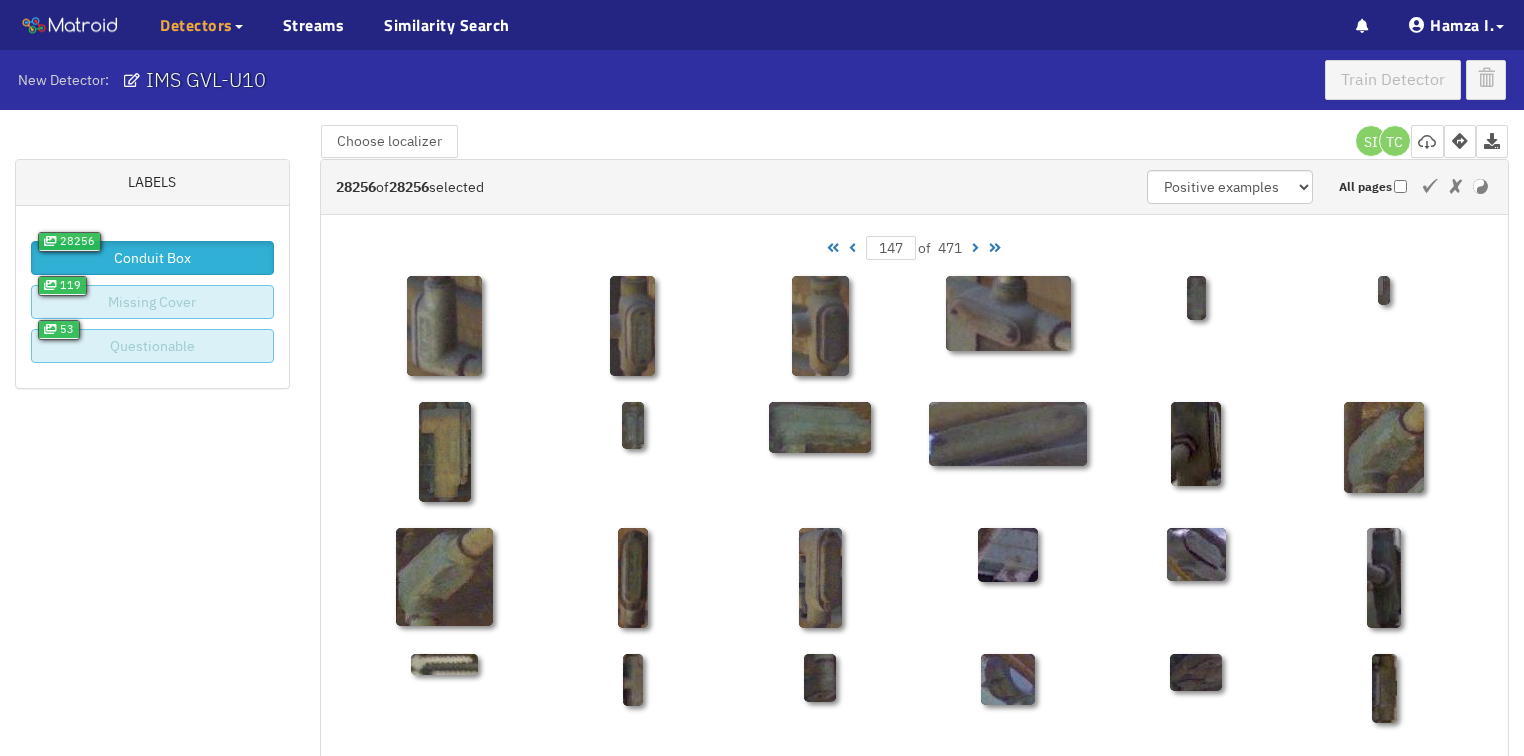 click at bounding box center (852, 248) 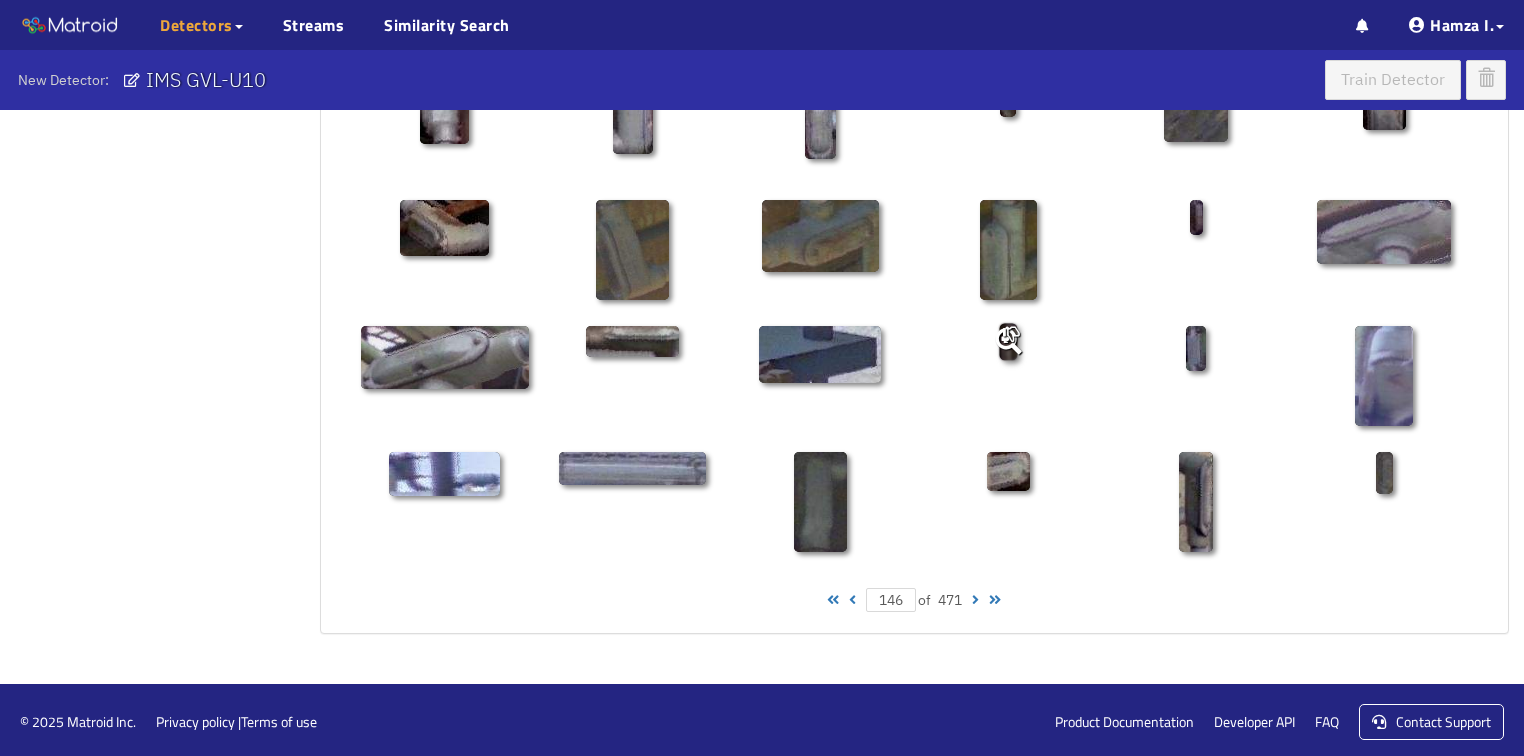 scroll, scrollTop: 1010, scrollLeft: 0, axis: vertical 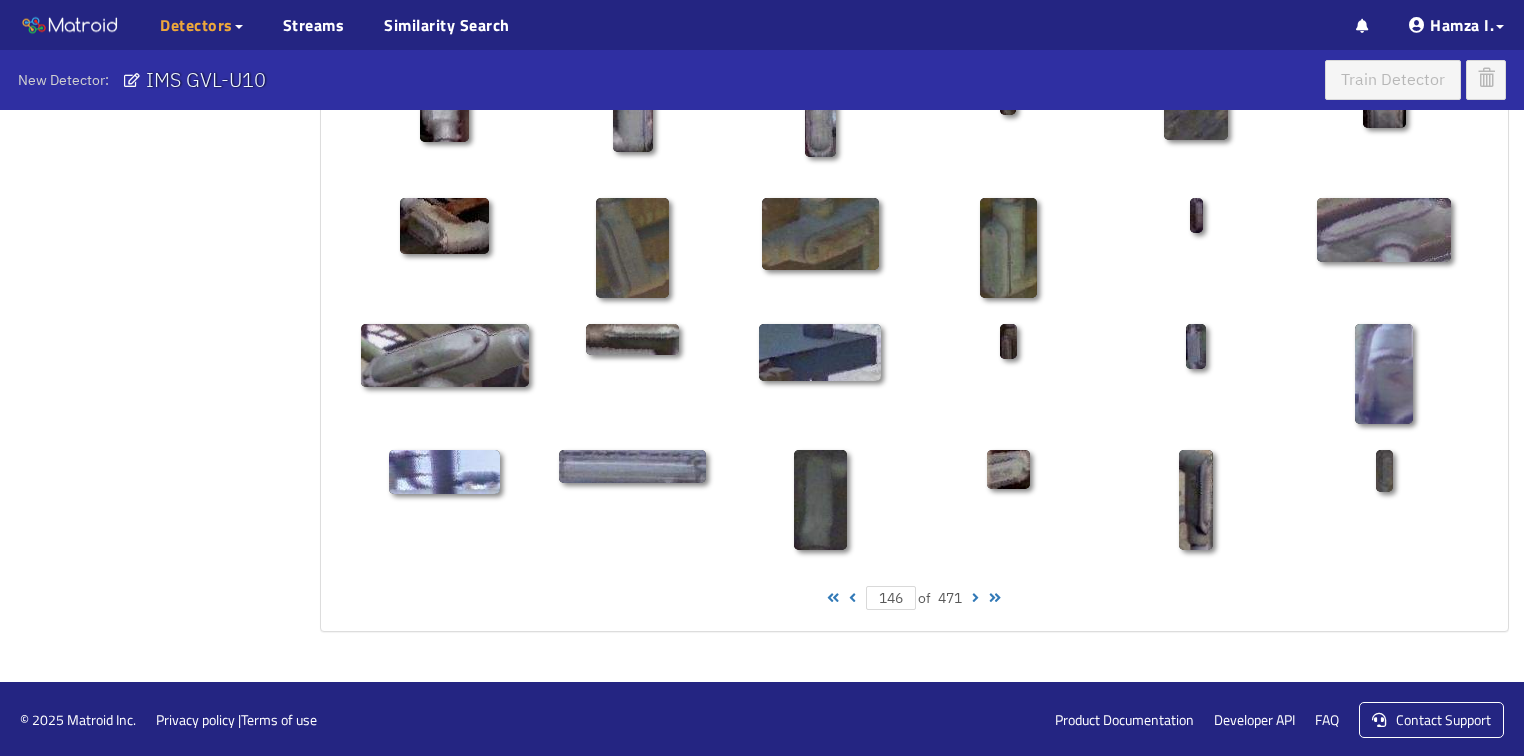 click at bounding box center (852, 598) 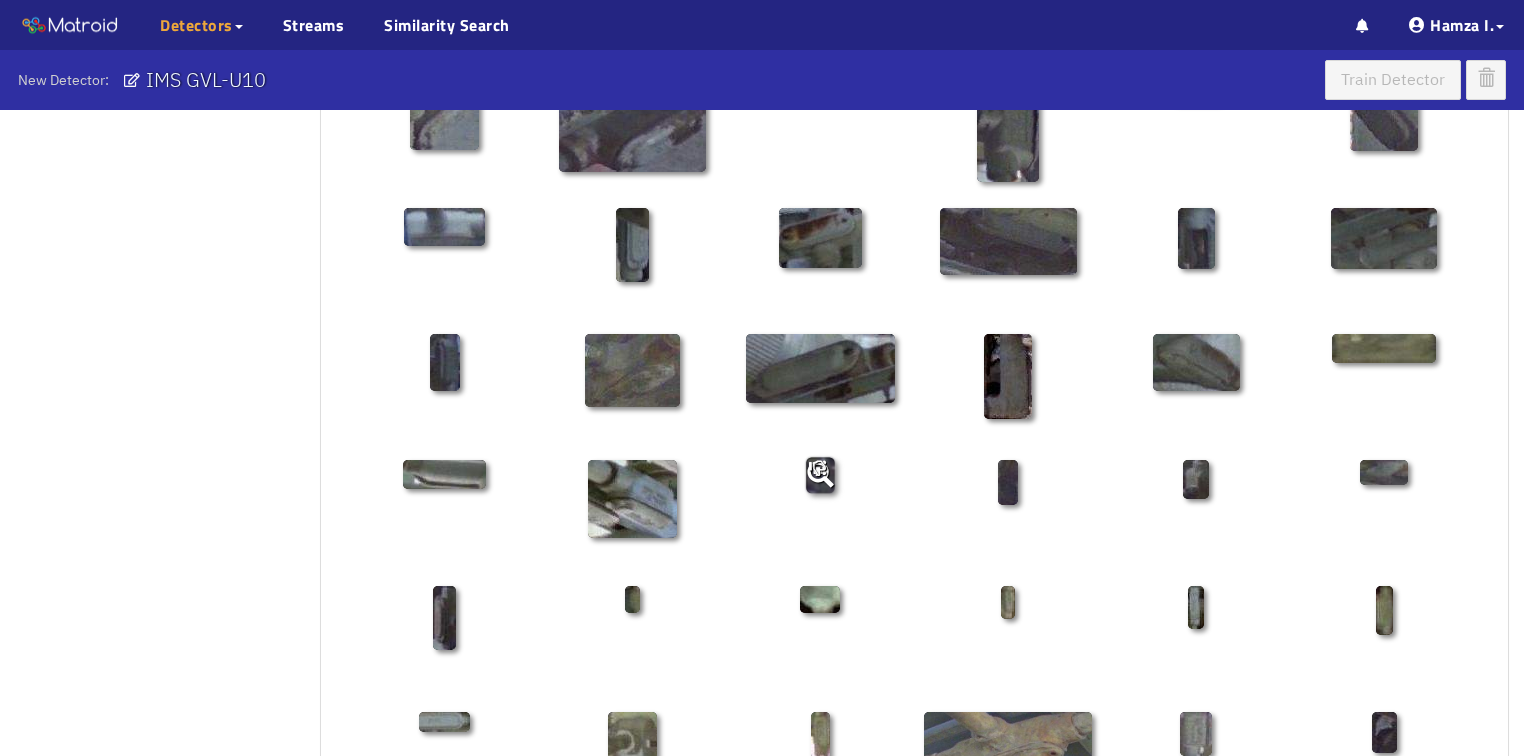 scroll, scrollTop: 210, scrollLeft: 0, axis: vertical 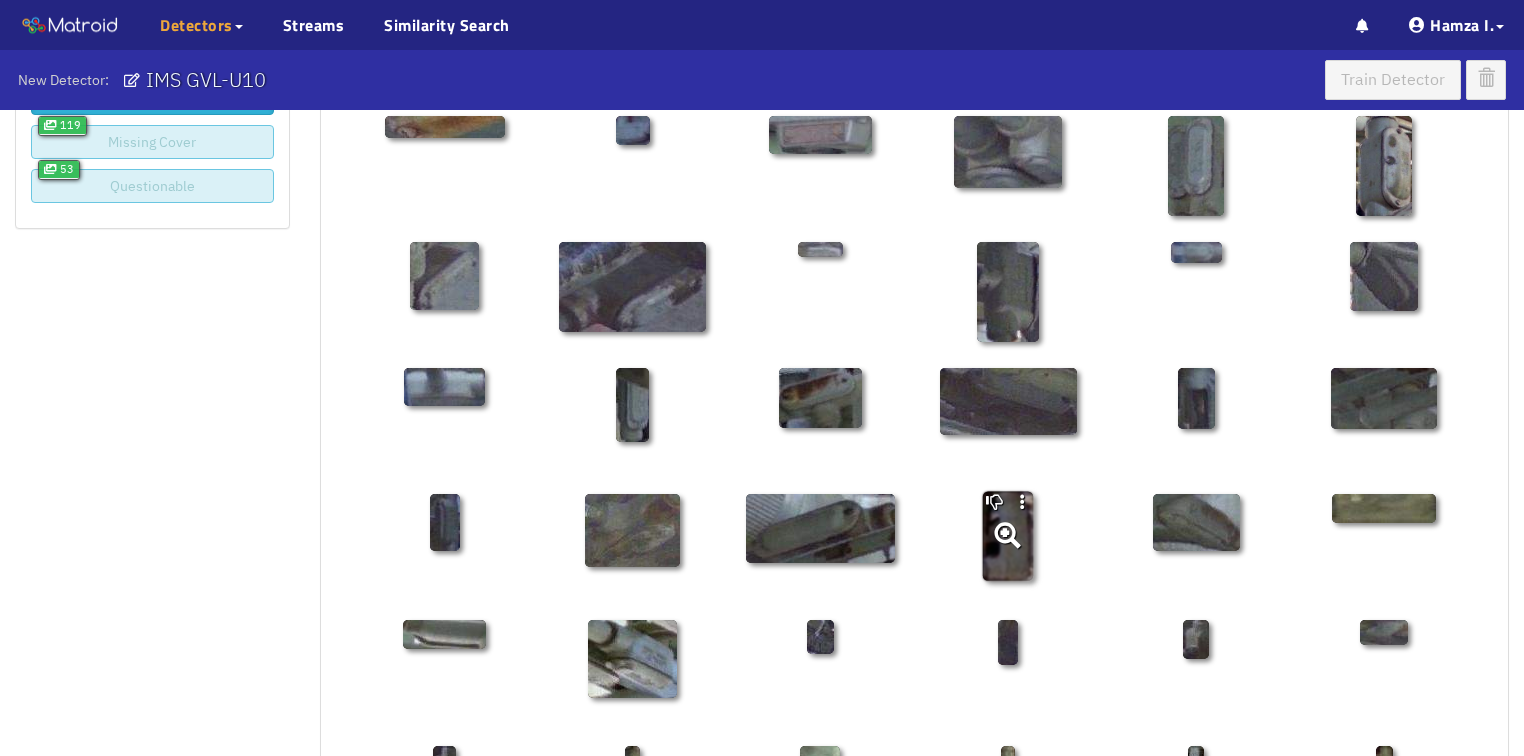 click 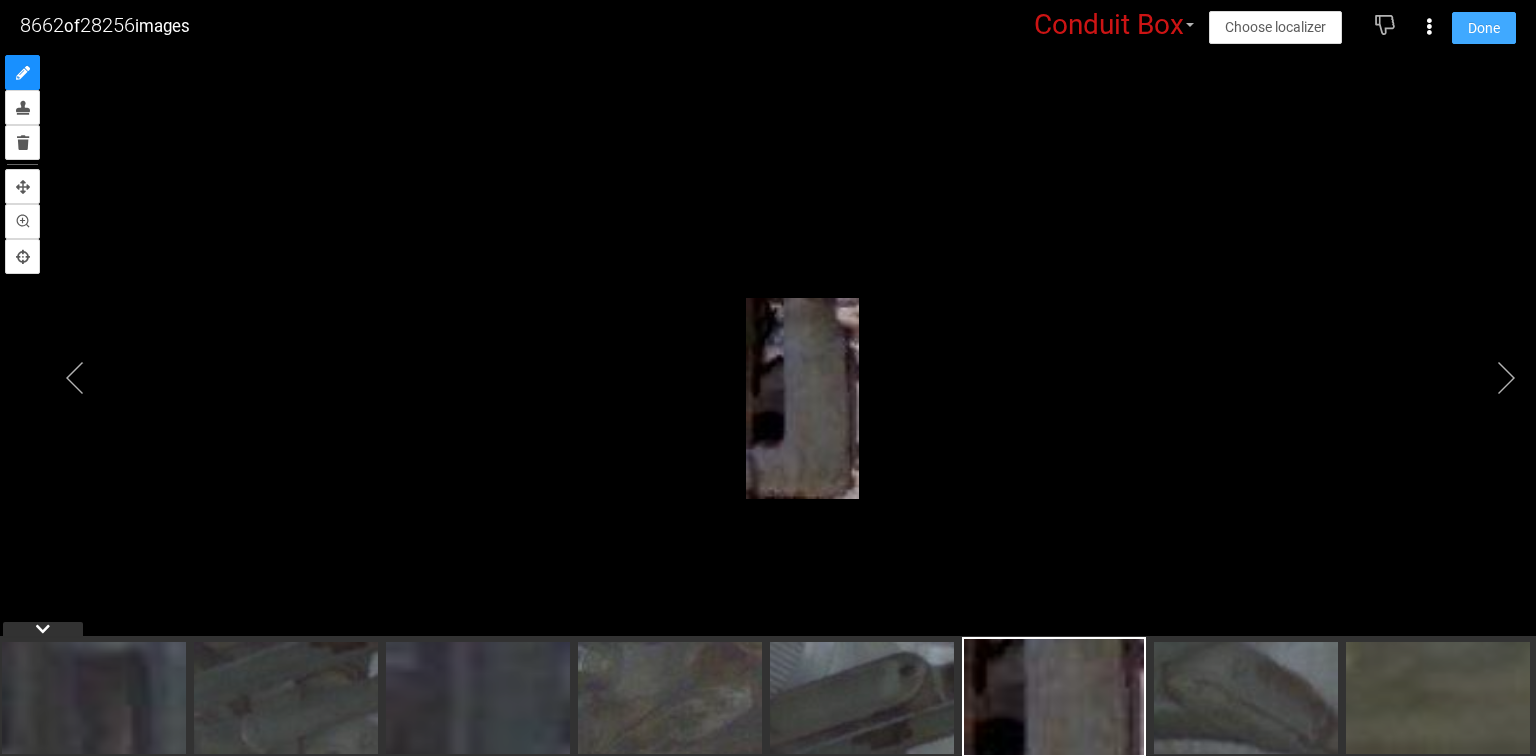 click on "Done" at bounding box center (1484, 28) 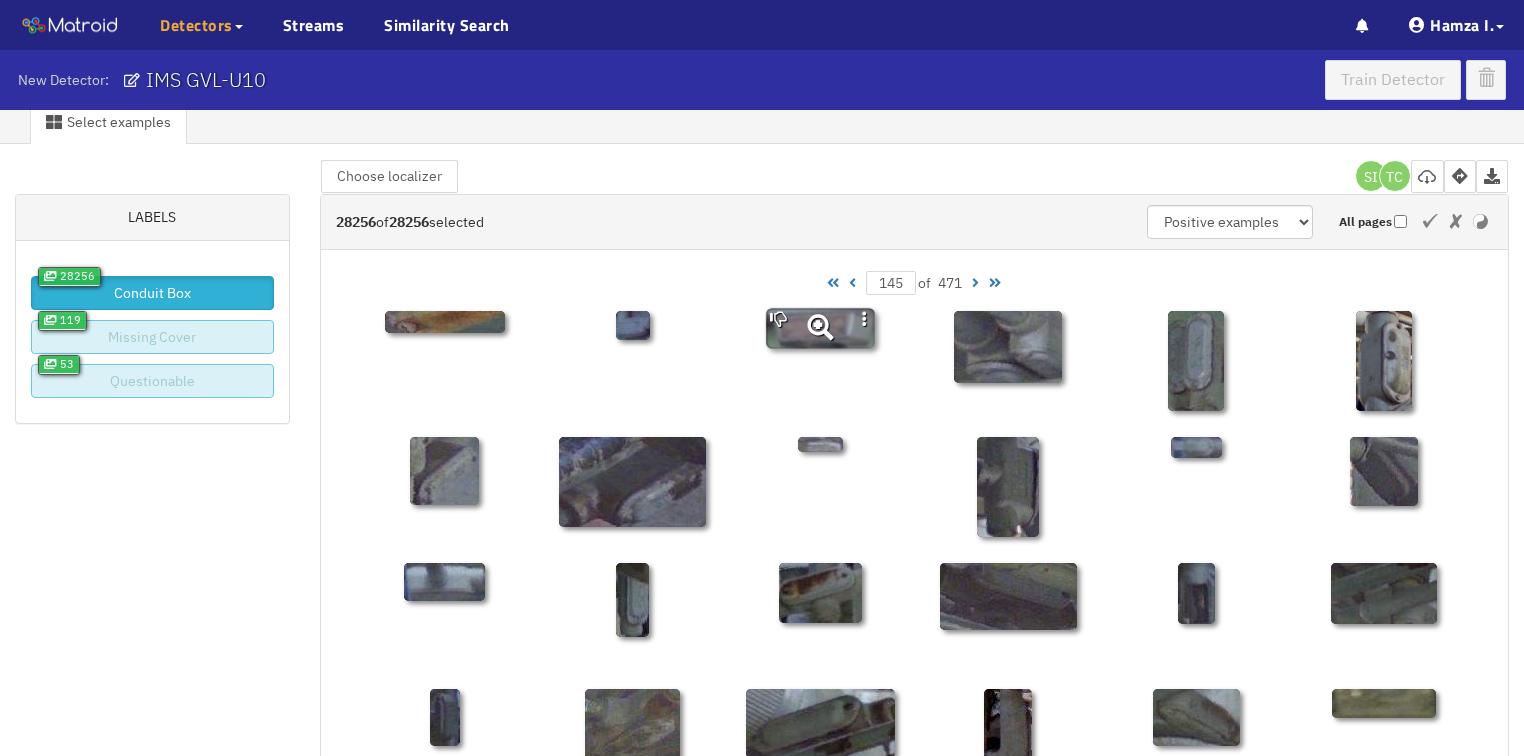 scroll, scrollTop: 0, scrollLeft: 0, axis: both 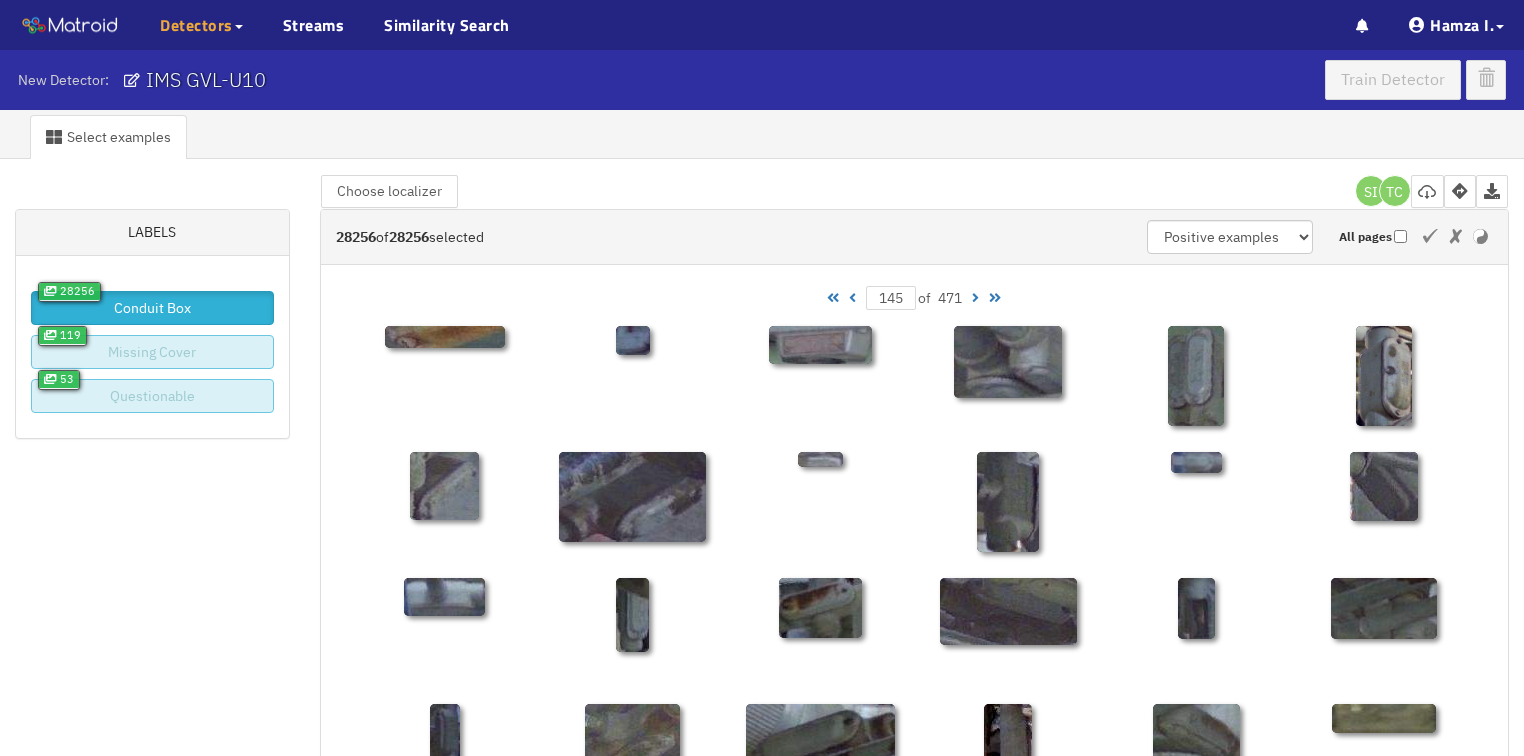 click at bounding box center [852, 298] 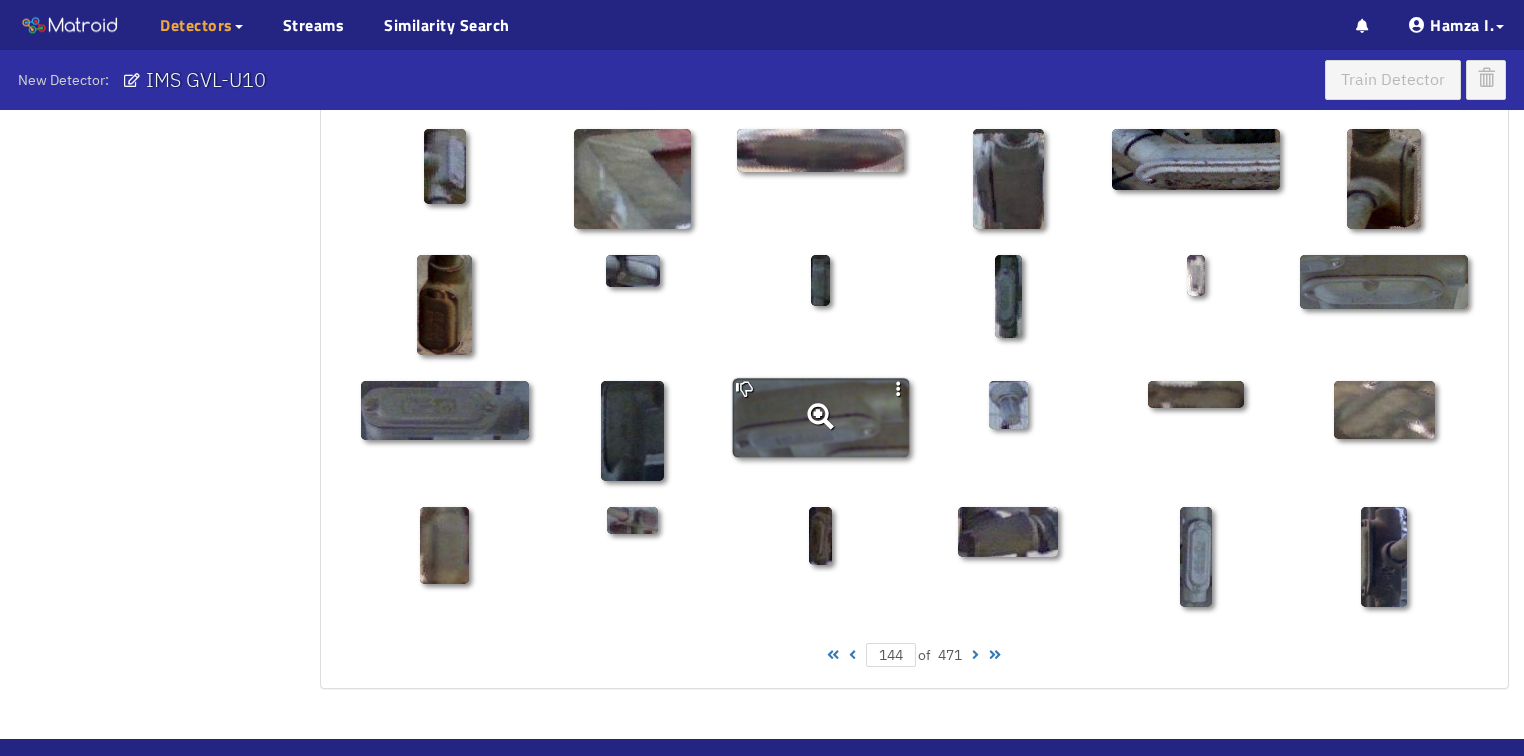 scroll, scrollTop: 960, scrollLeft: 0, axis: vertical 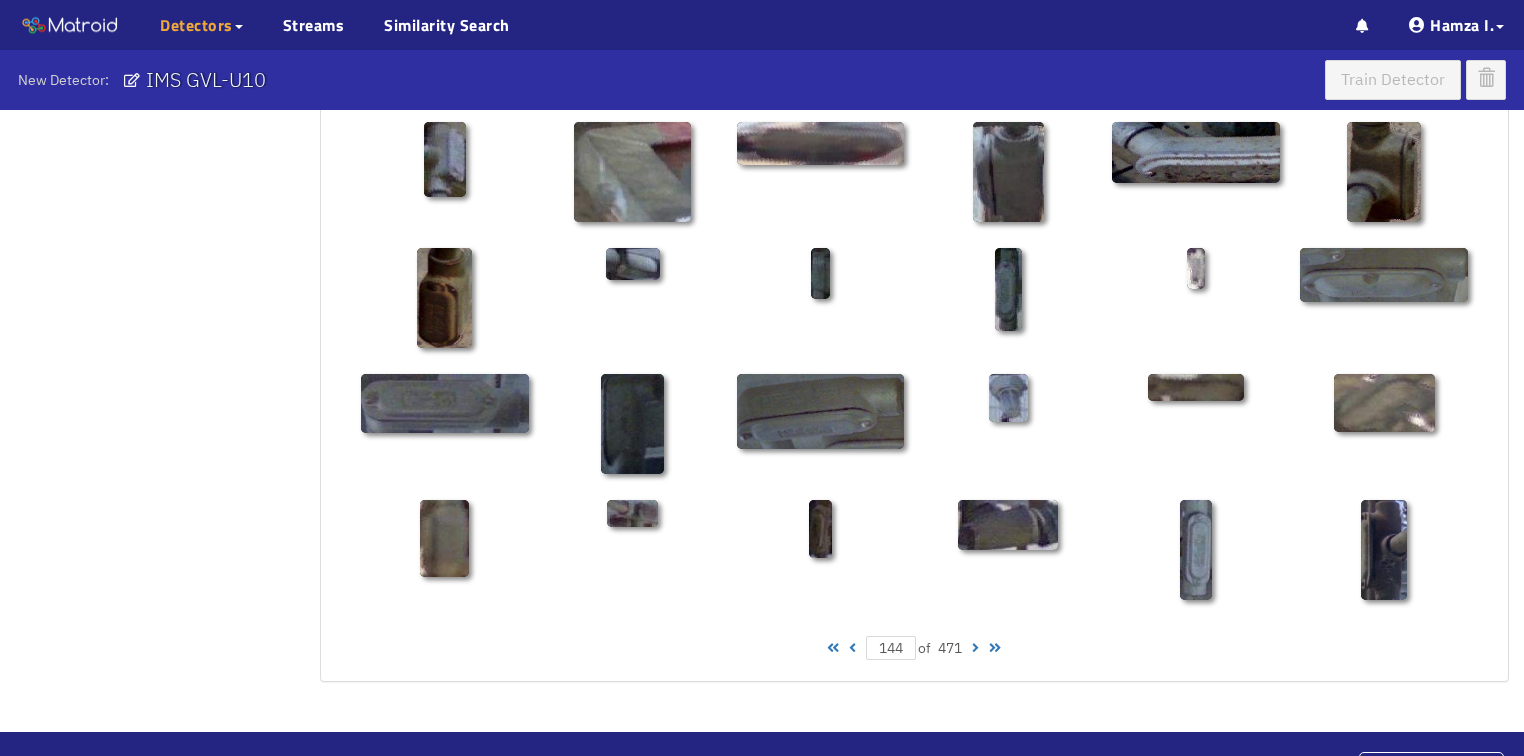 click at bounding box center [852, 648] 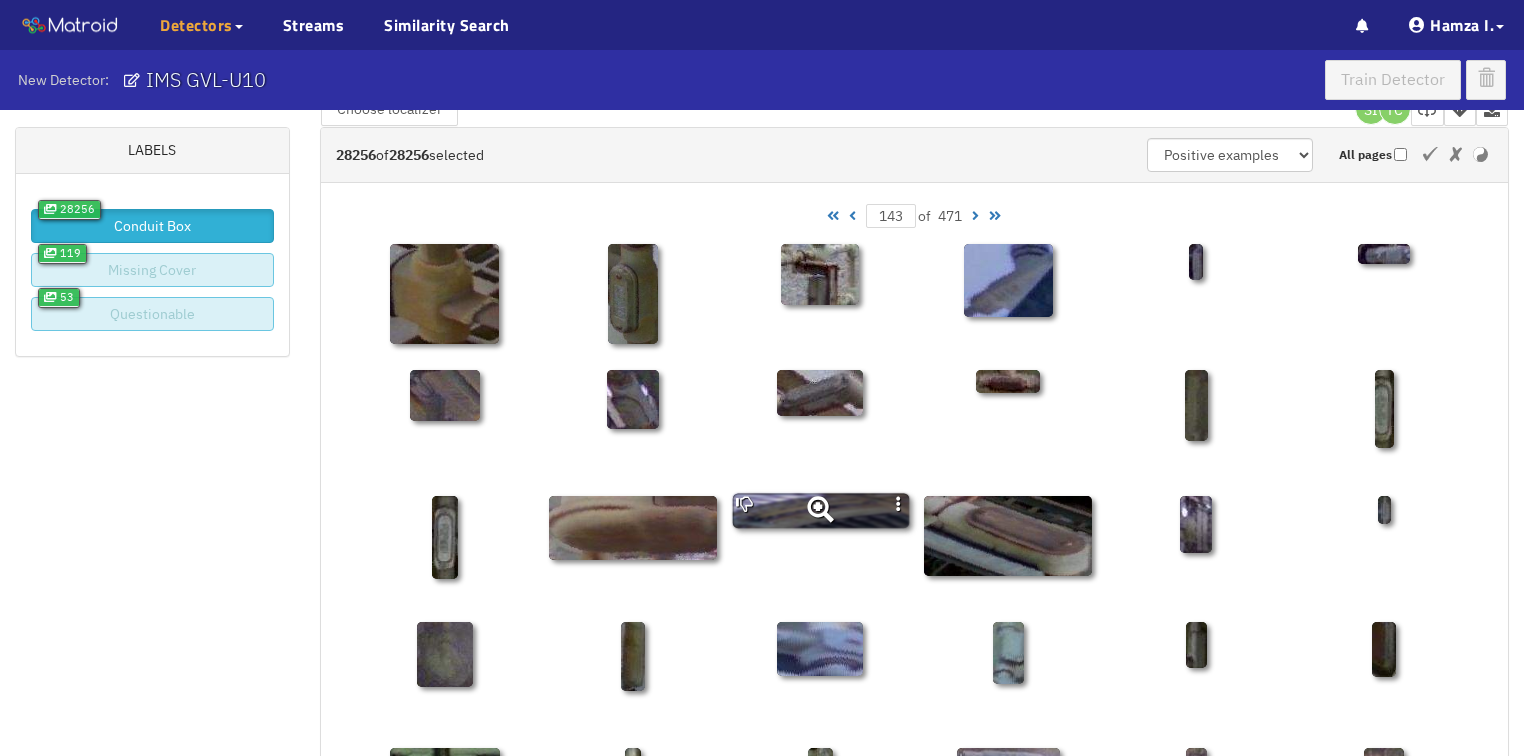 scroll, scrollTop: 80, scrollLeft: 0, axis: vertical 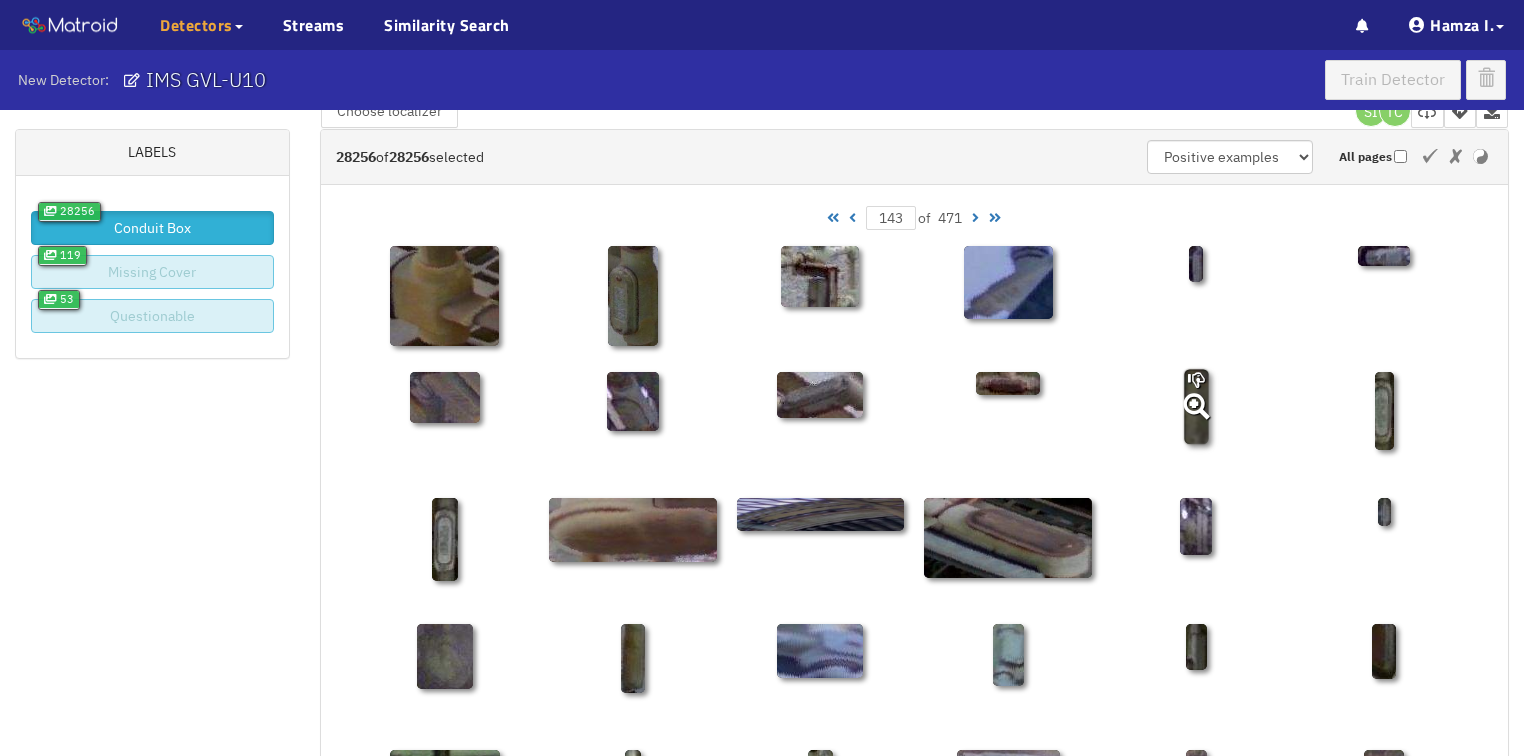 click 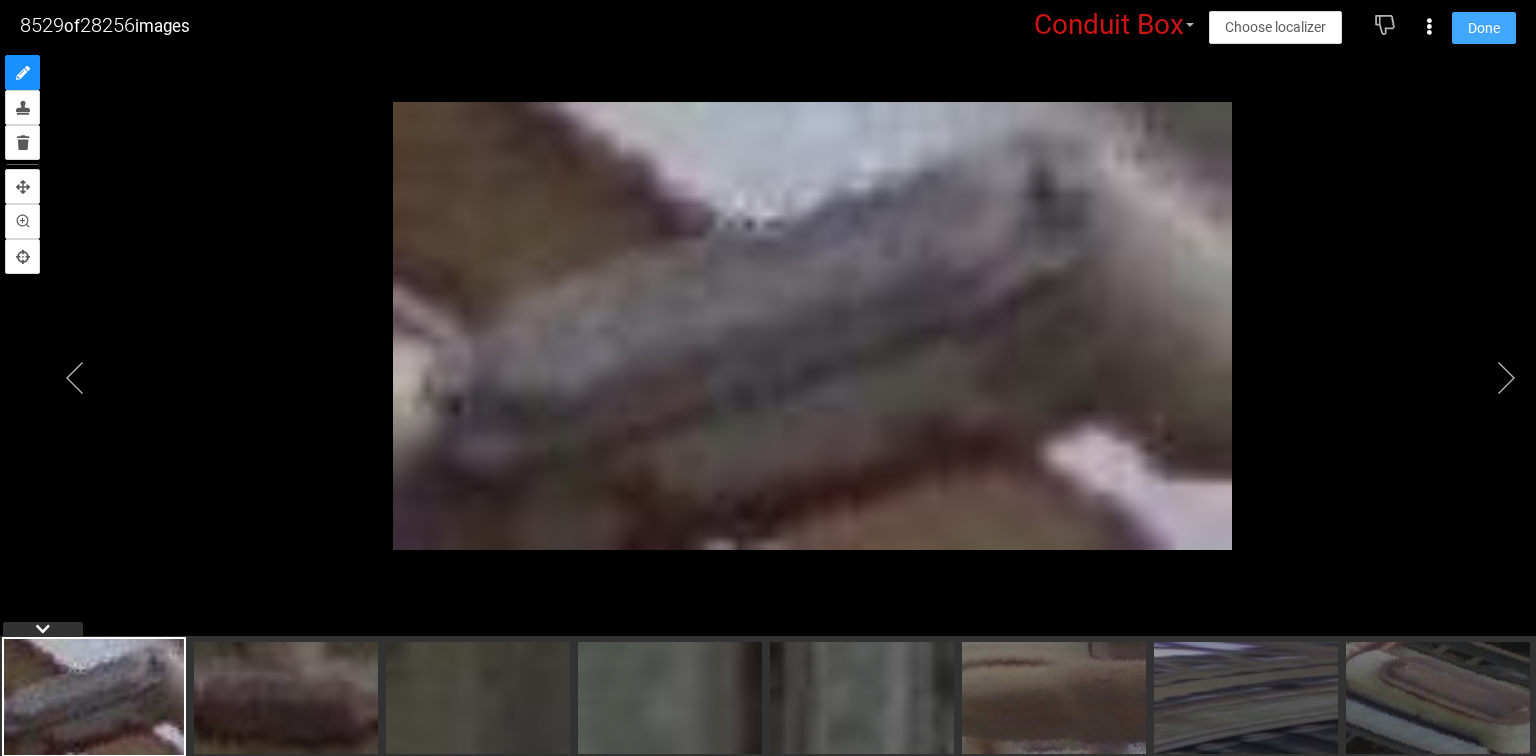 click on "Done" at bounding box center [1484, 28] 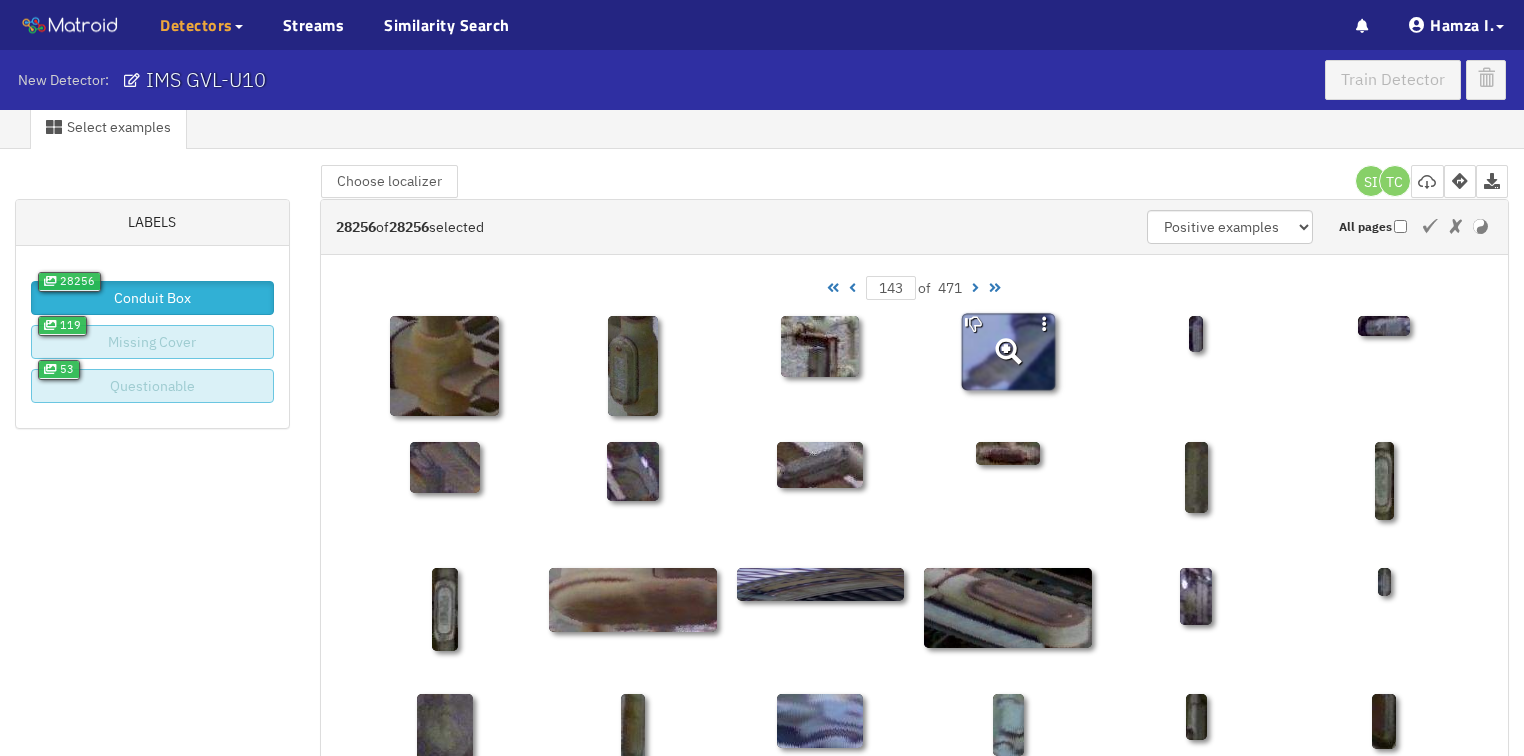 scroll, scrollTop: 0, scrollLeft: 0, axis: both 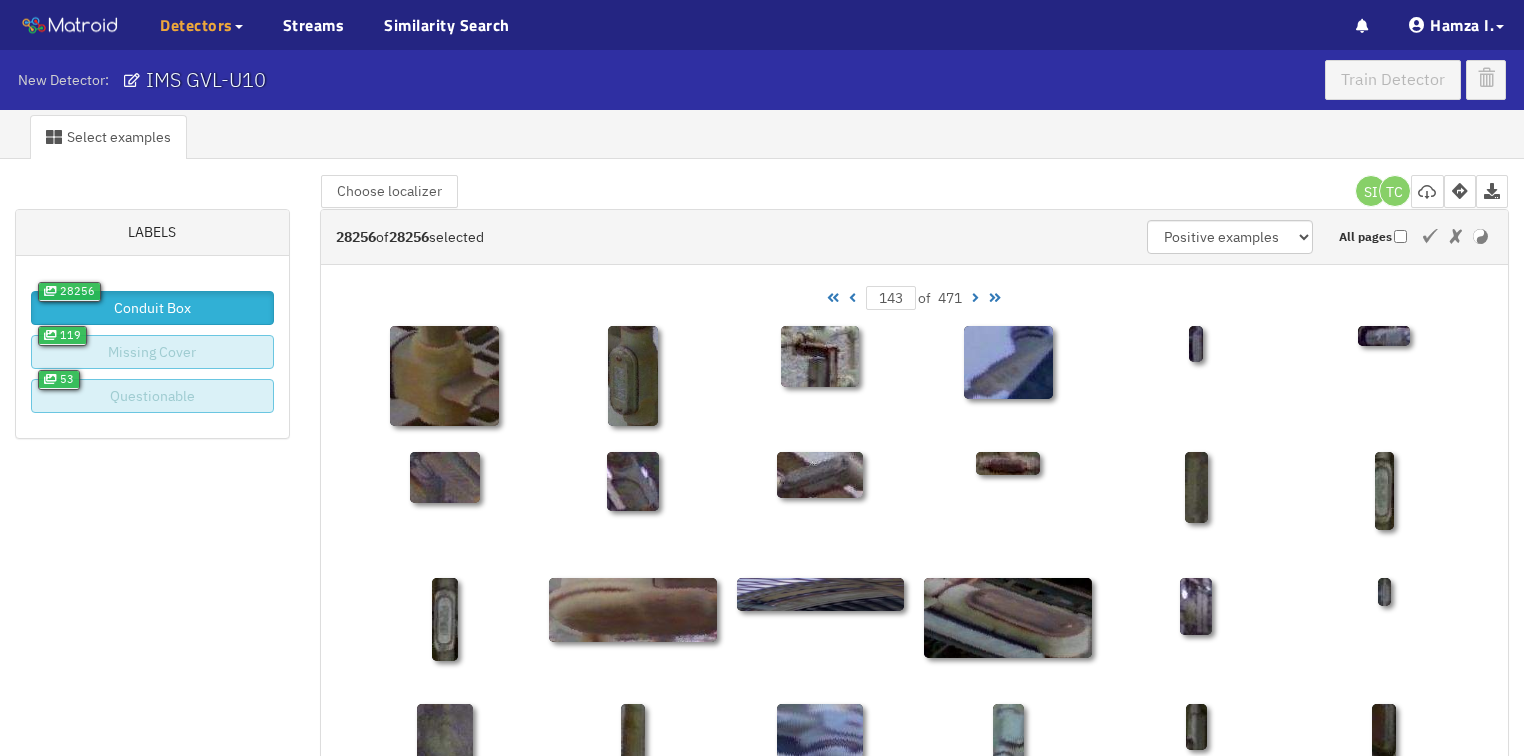 click at bounding box center [852, 298] 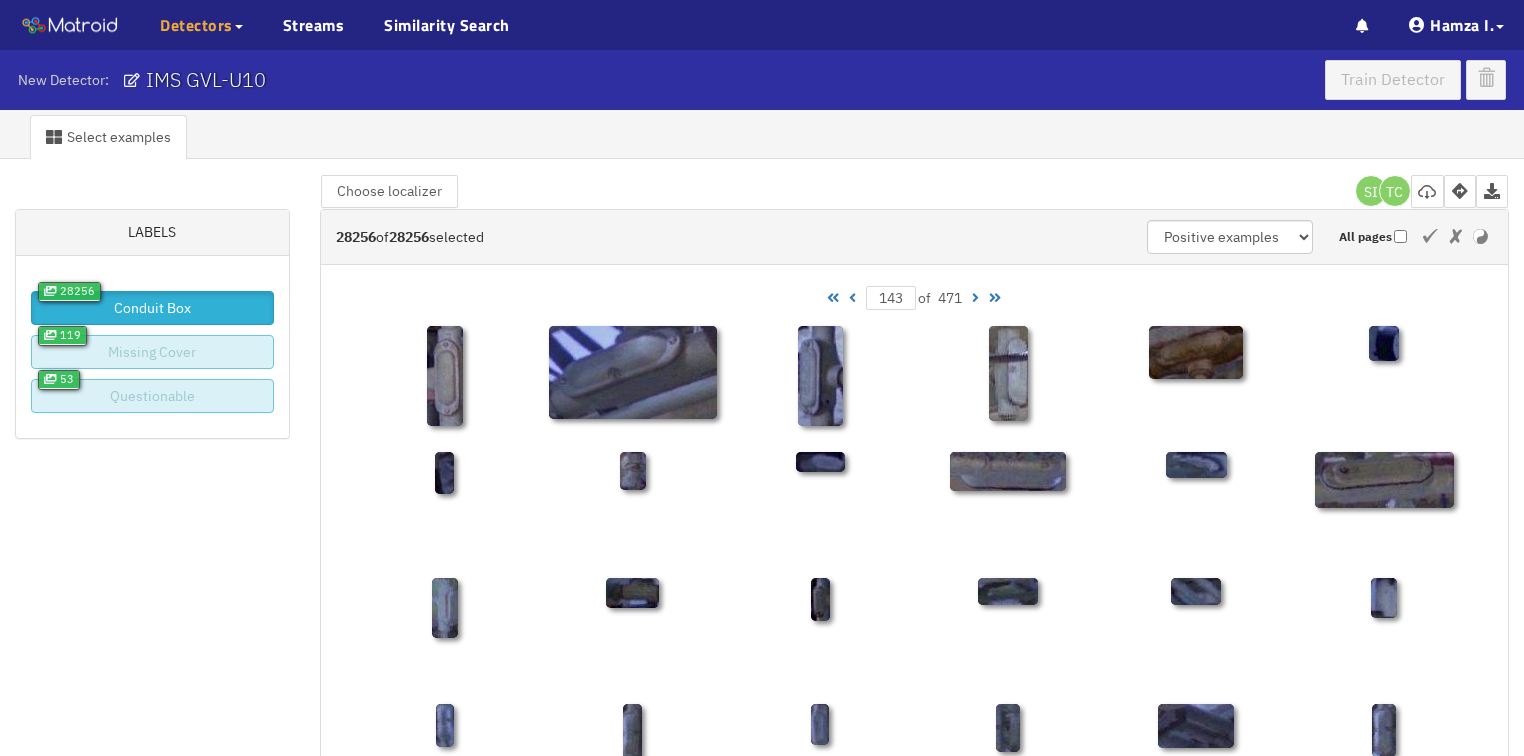 type on "142" 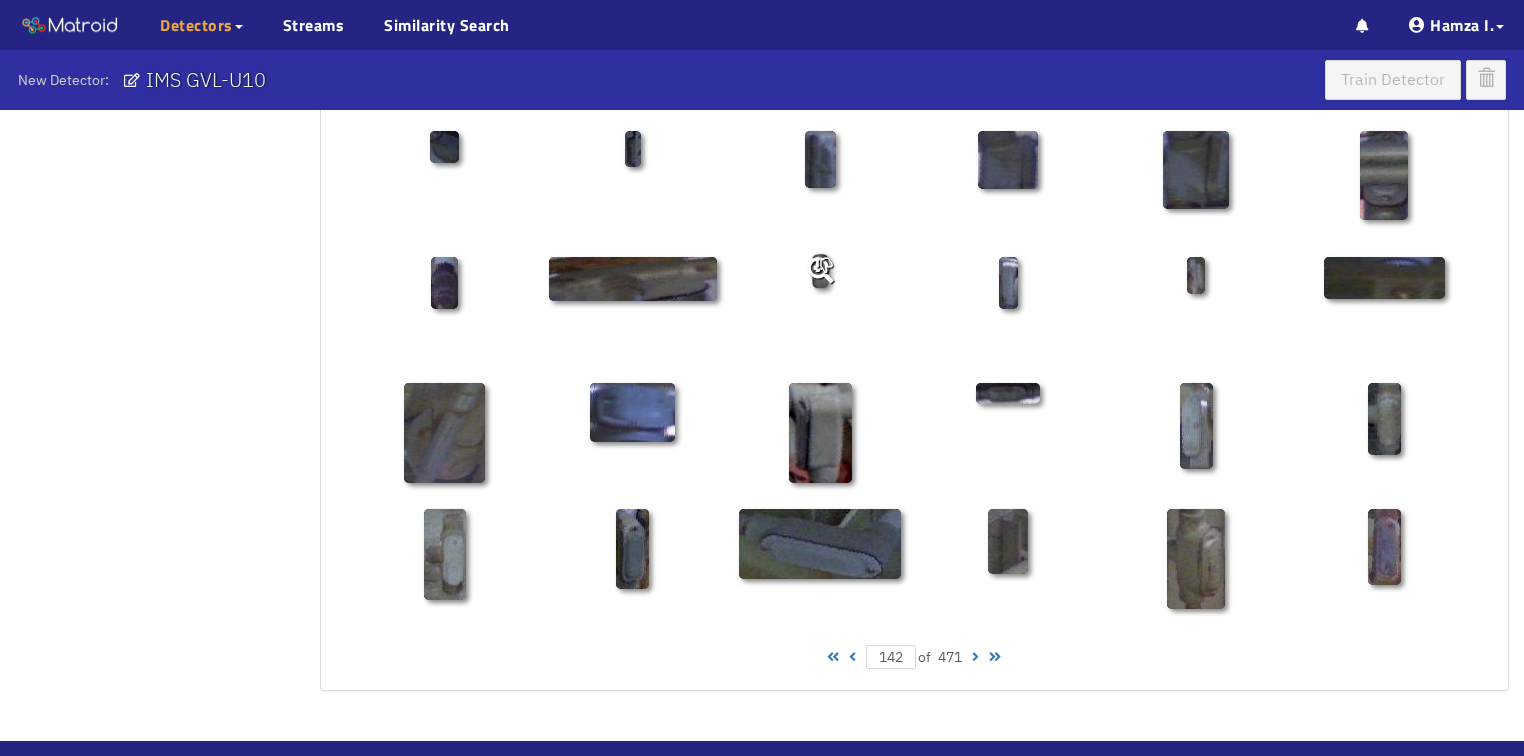 scroll, scrollTop: 960, scrollLeft: 0, axis: vertical 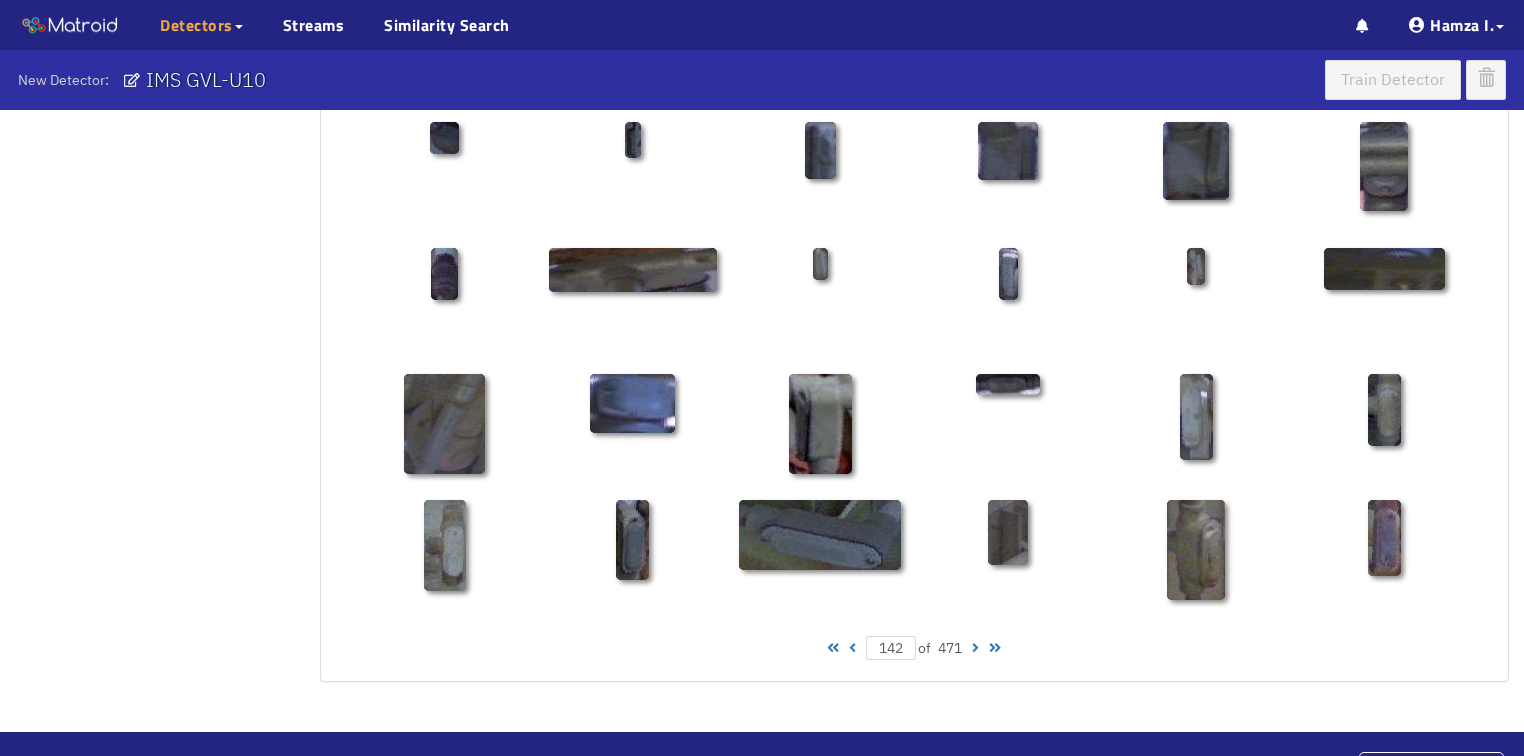 click at bounding box center (852, 648) 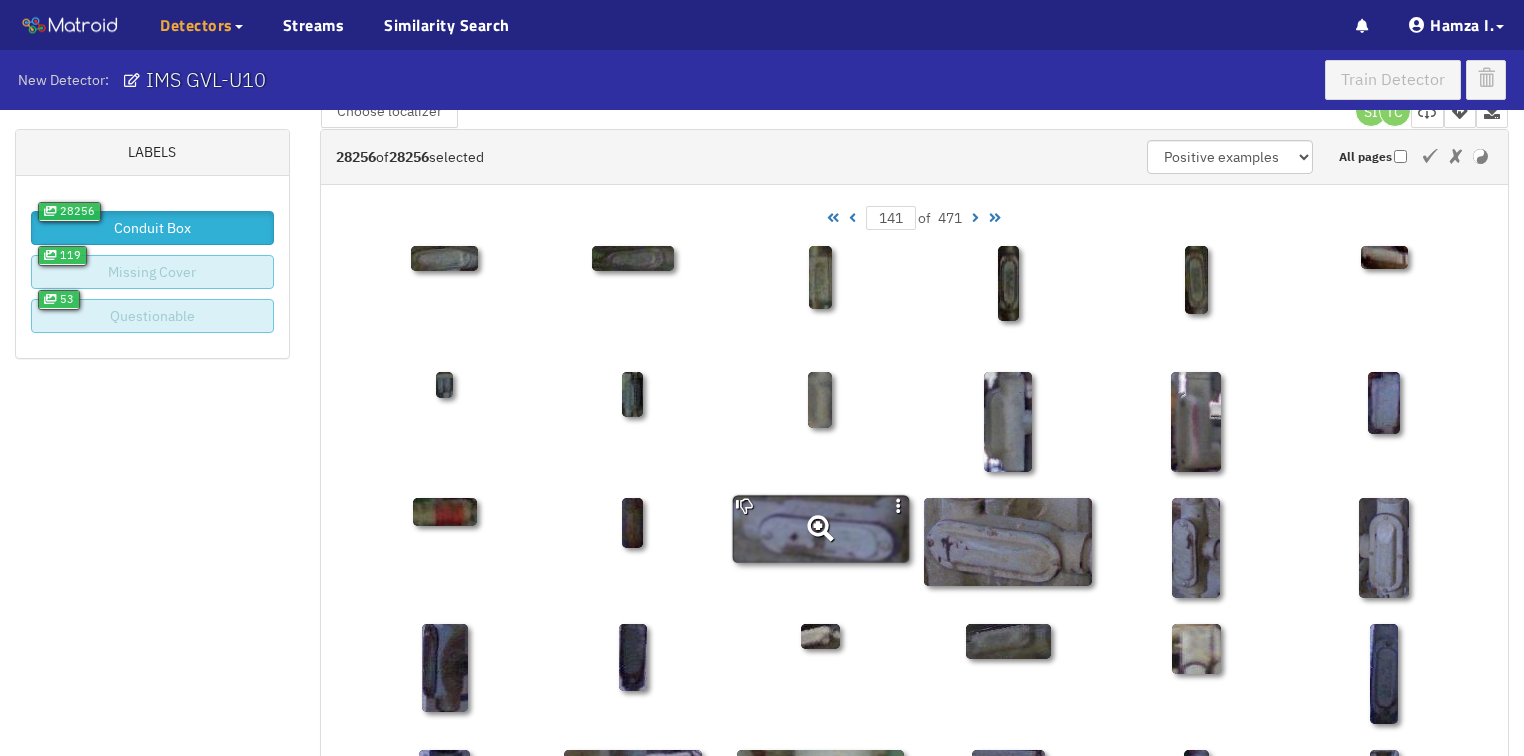 scroll, scrollTop: 0, scrollLeft: 0, axis: both 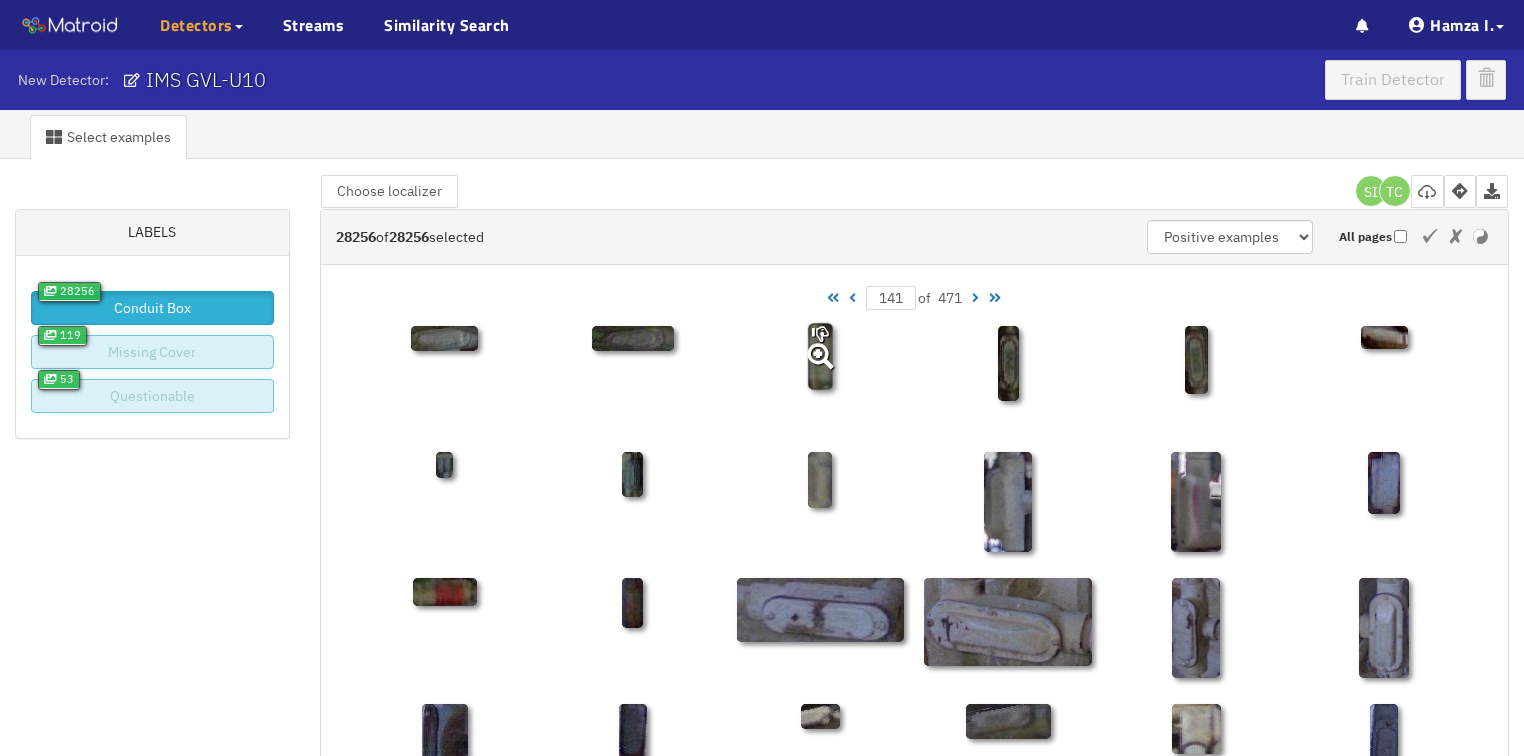 click 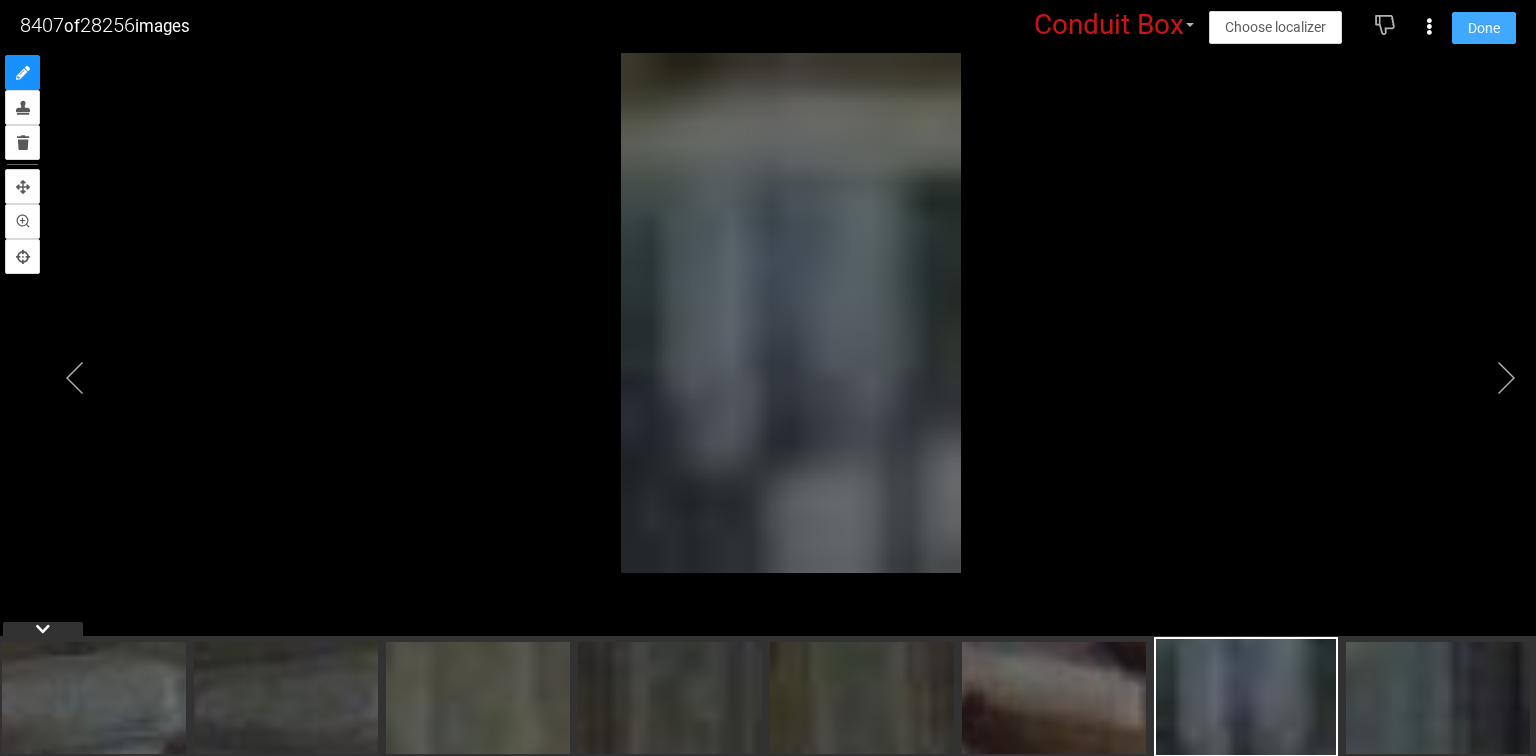 click on "Done" at bounding box center [1484, 28] 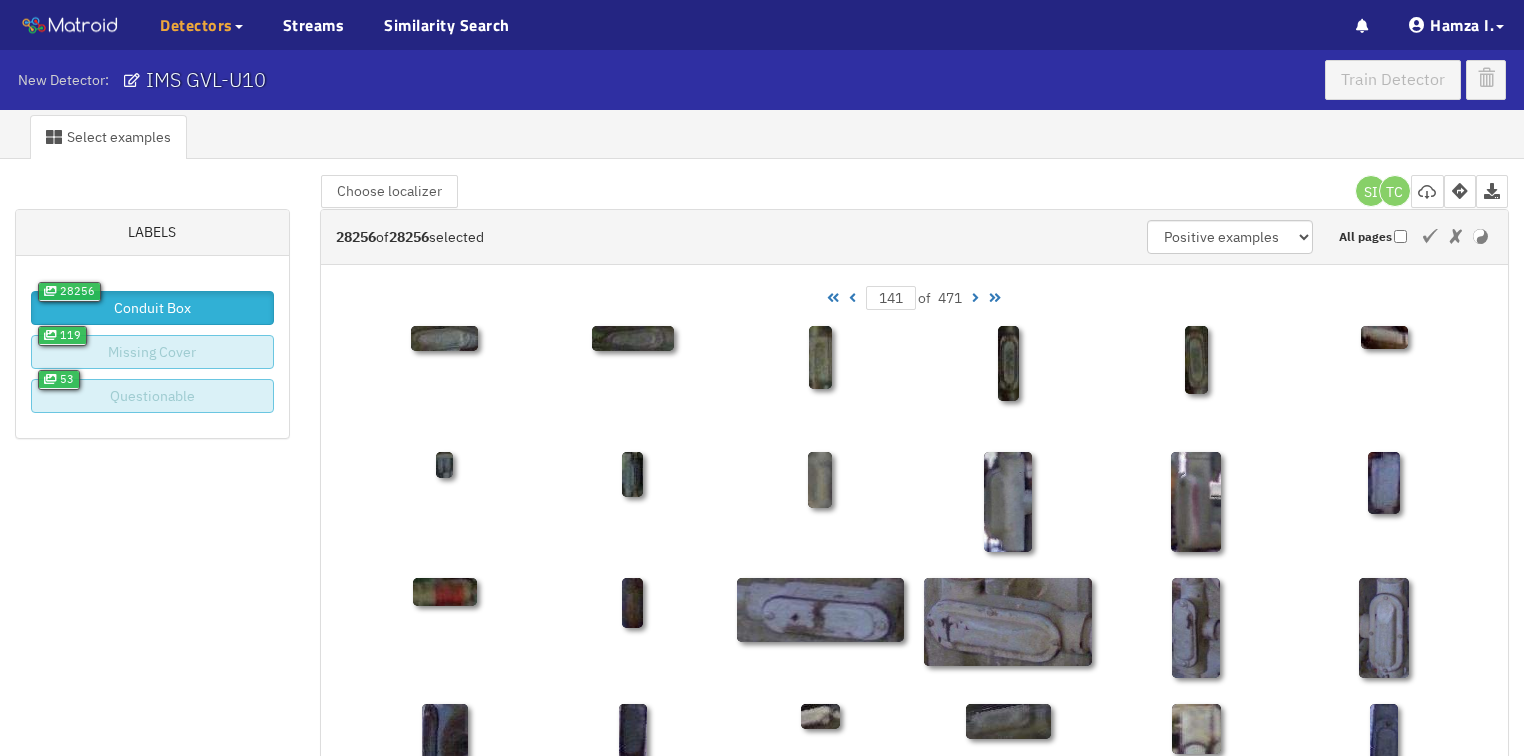click at bounding box center [852, 298] 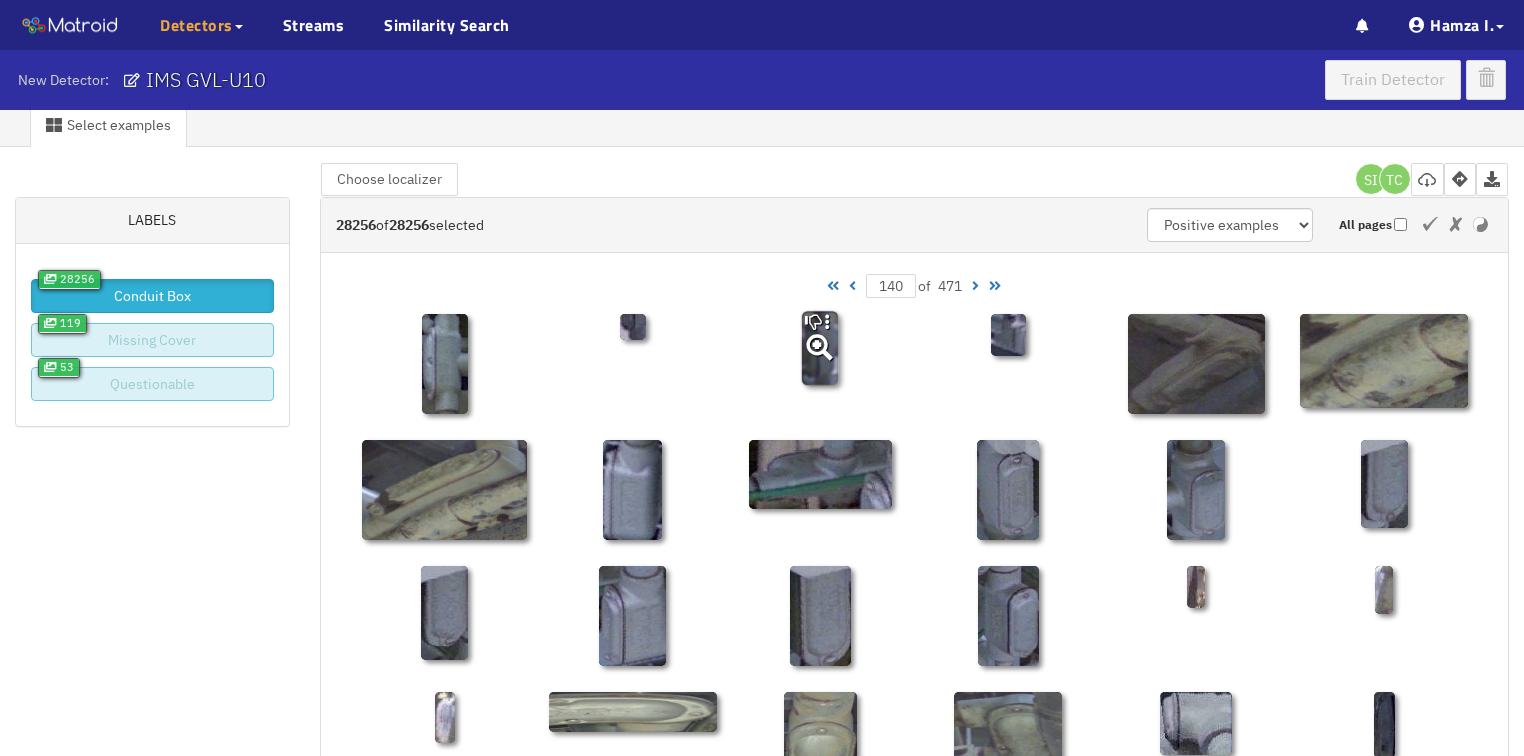 scroll, scrollTop: 0, scrollLeft: 0, axis: both 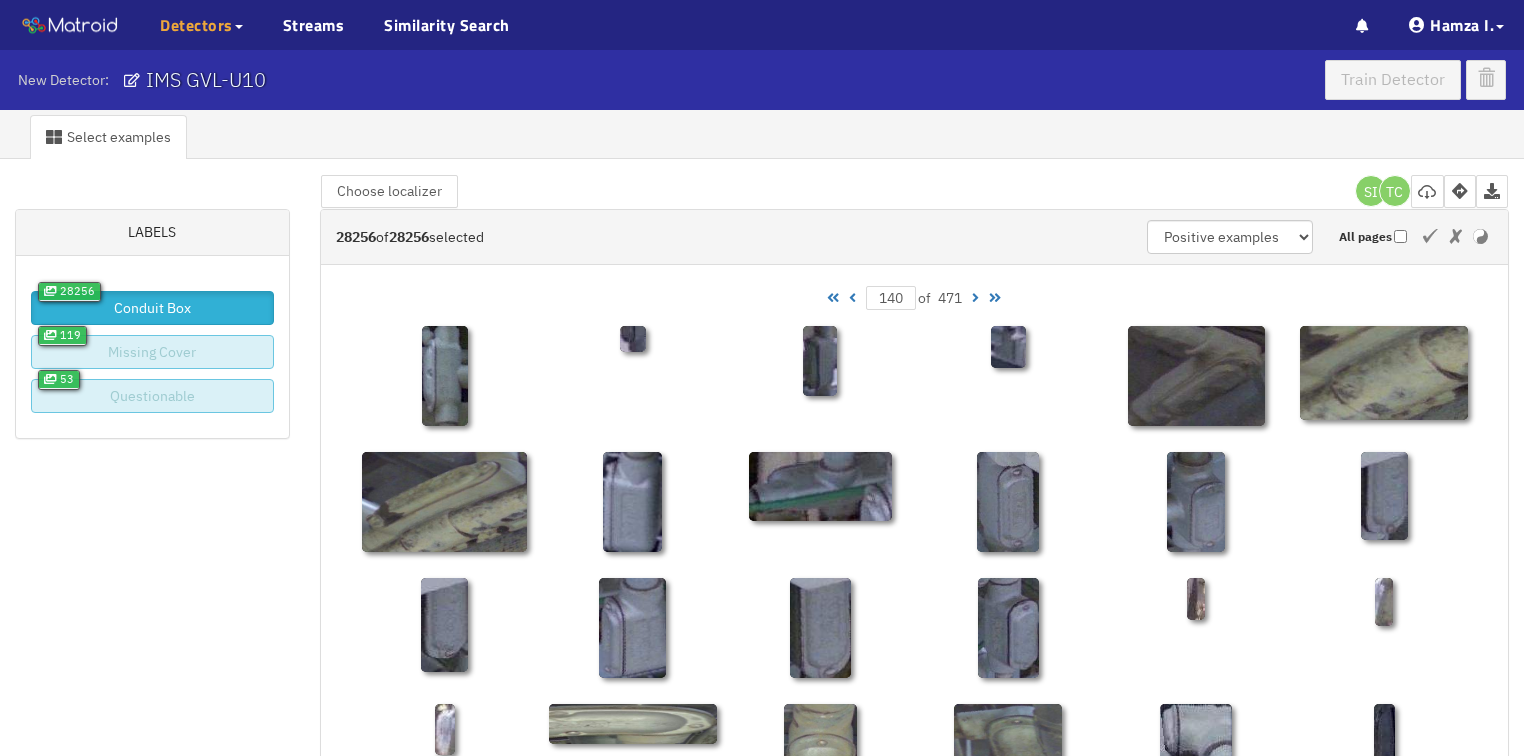 click at bounding box center (852, 298) 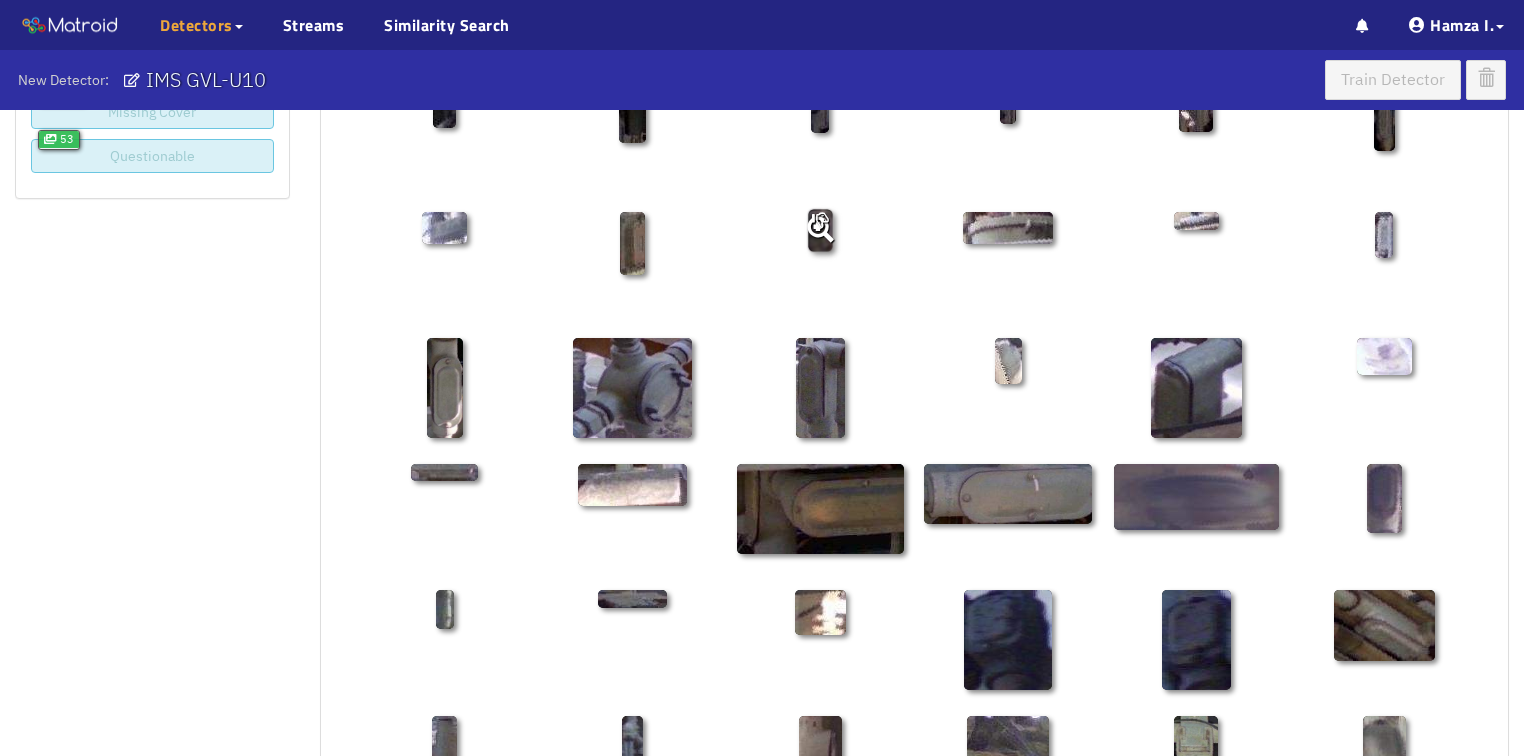 scroll, scrollTop: 0, scrollLeft: 0, axis: both 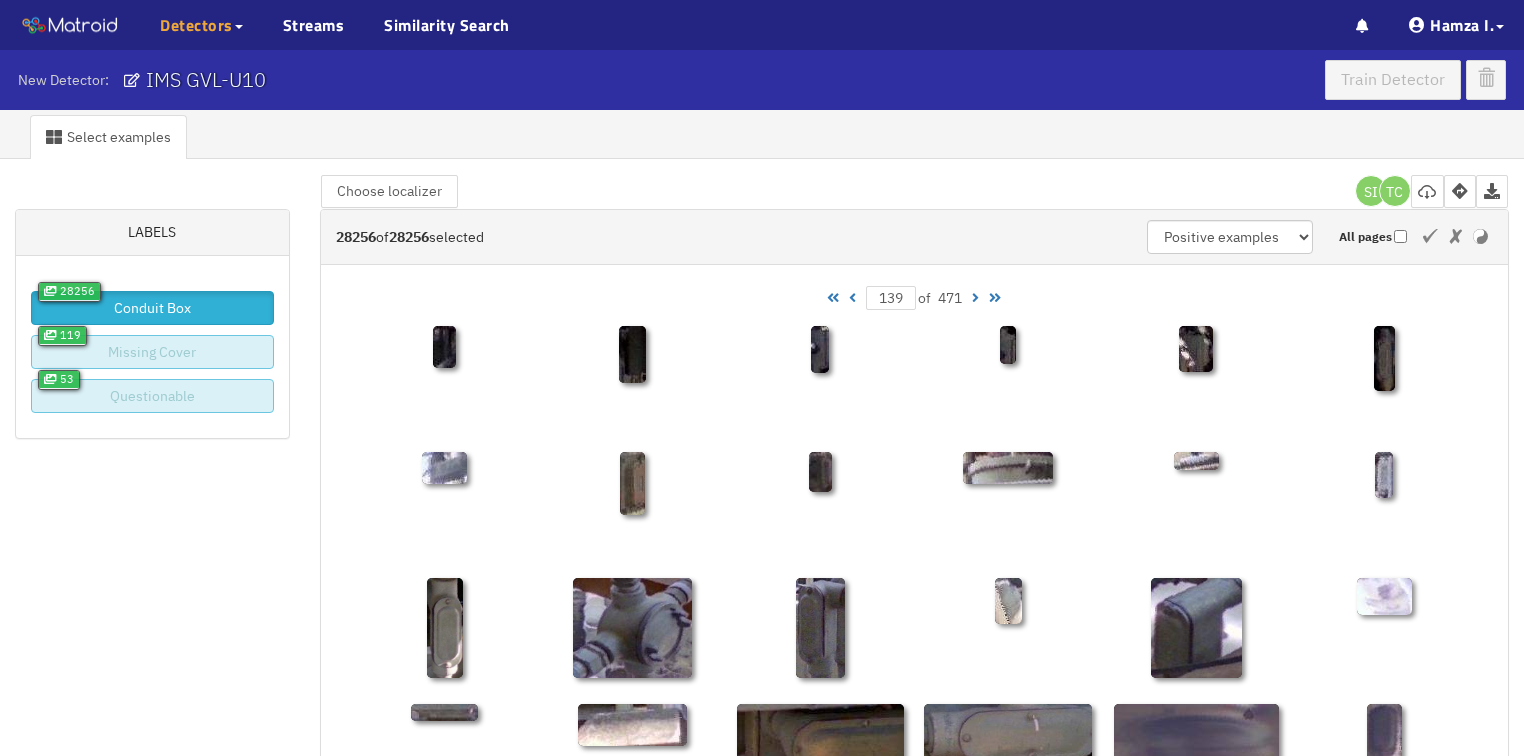 click at bounding box center [852, 298] 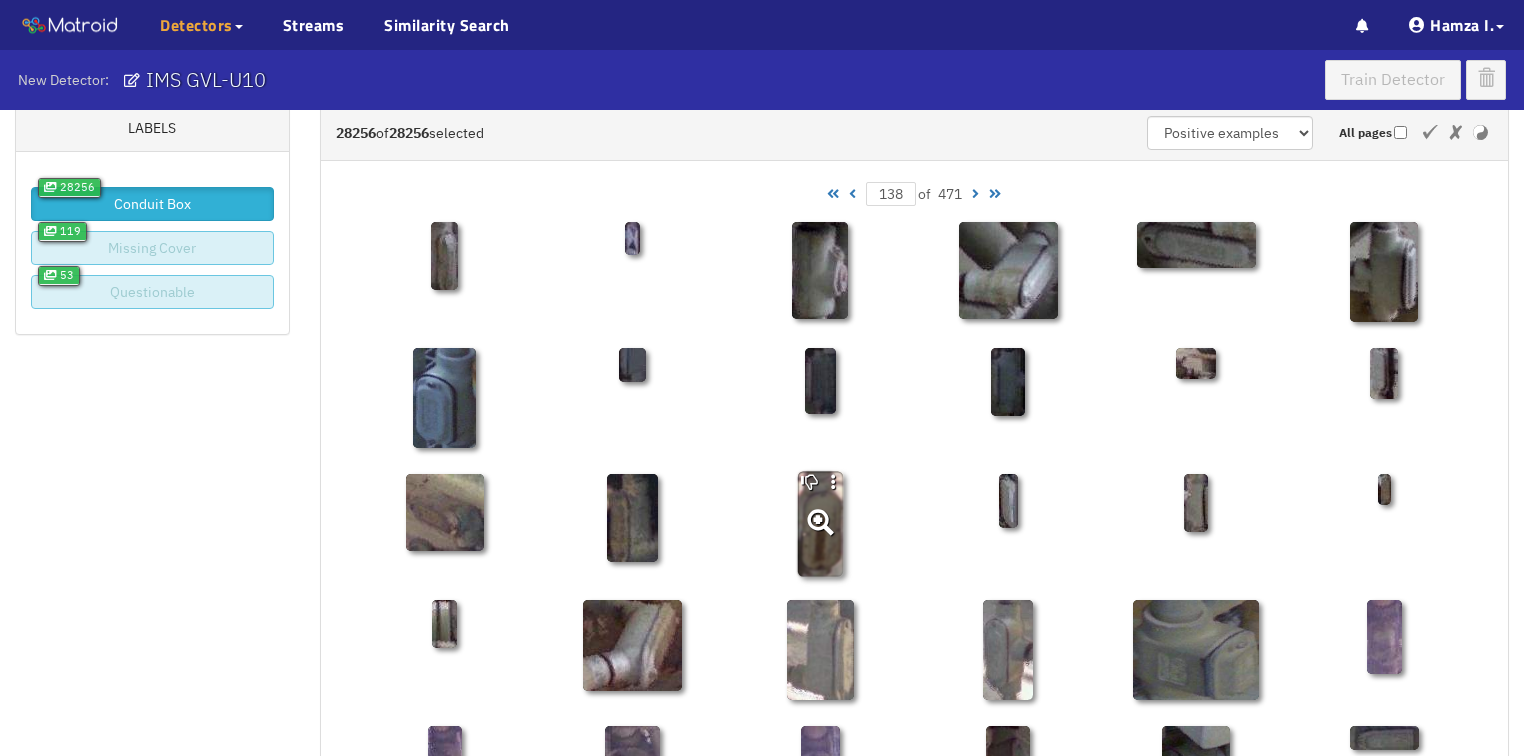 scroll, scrollTop: 0, scrollLeft: 0, axis: both 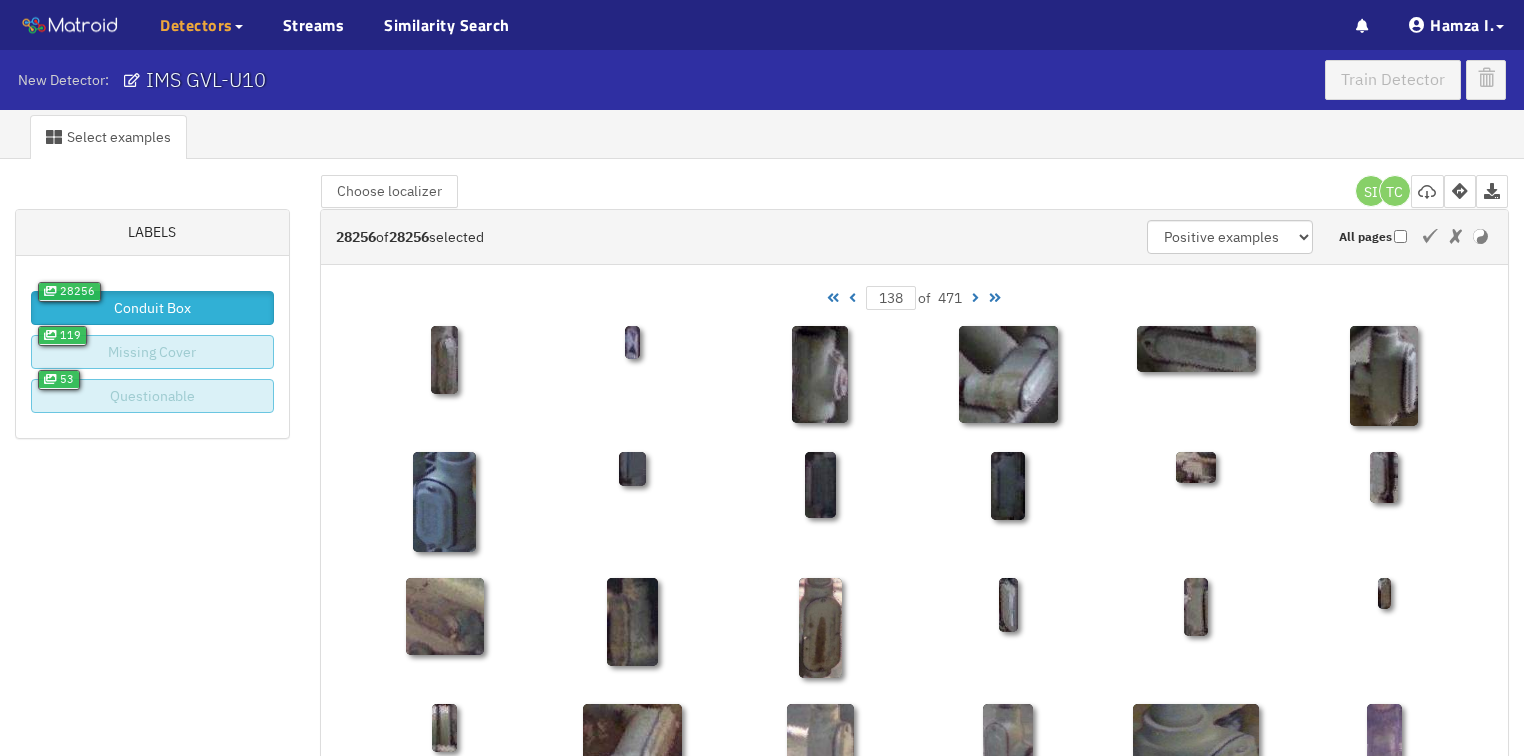 click at bounding box center [852, 298] 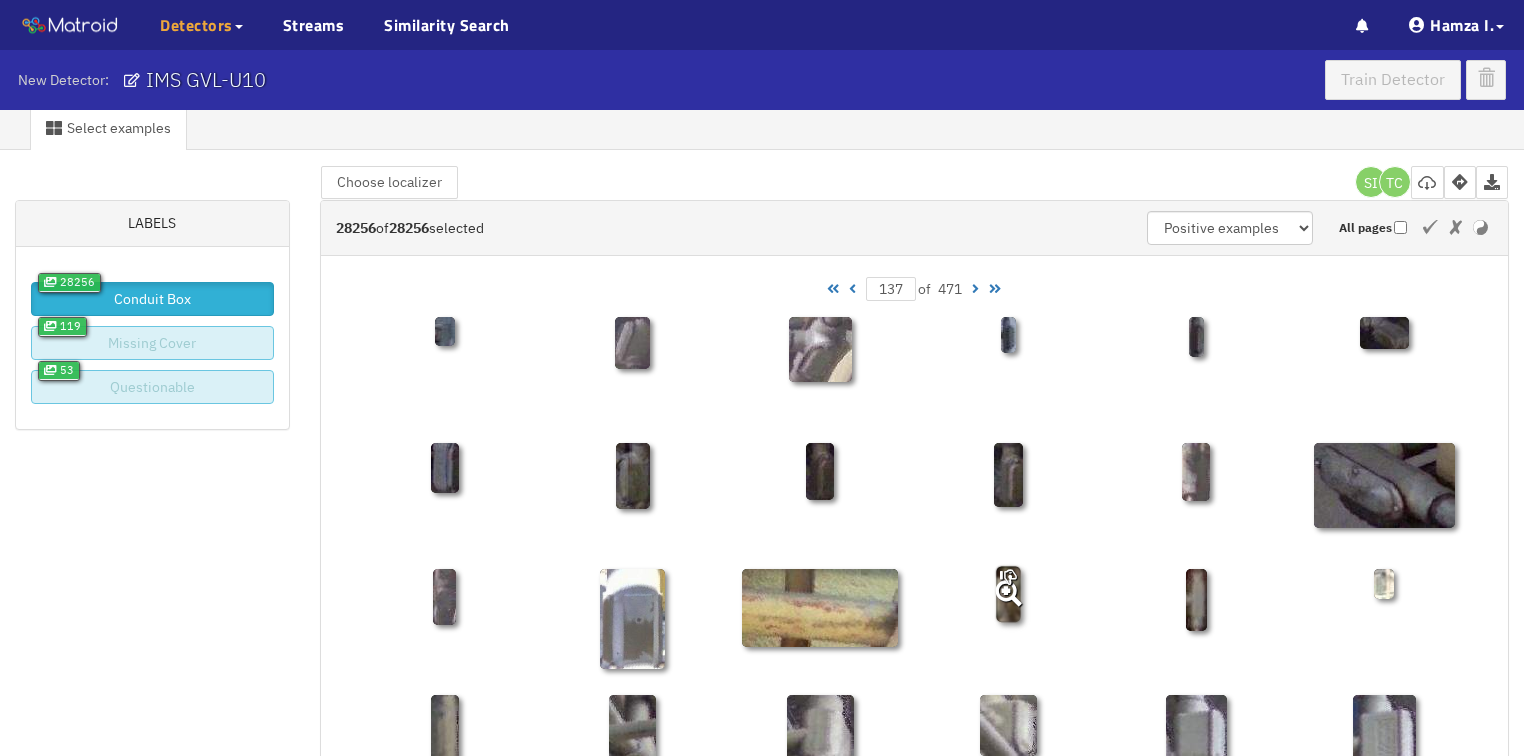 scroll, scrollTop: 0, scrollLeft: 0, axis: both 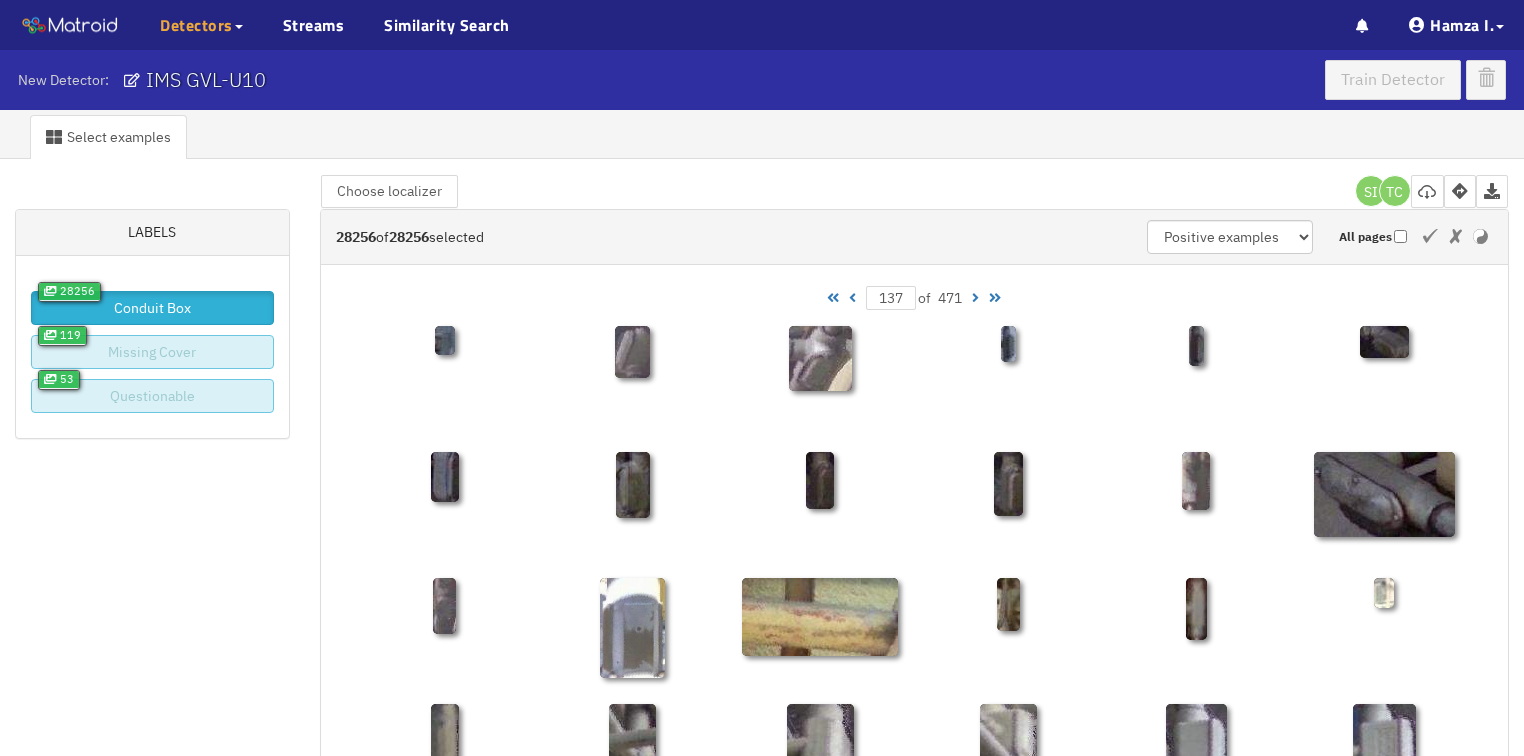 click at bounding box center [852, 298] 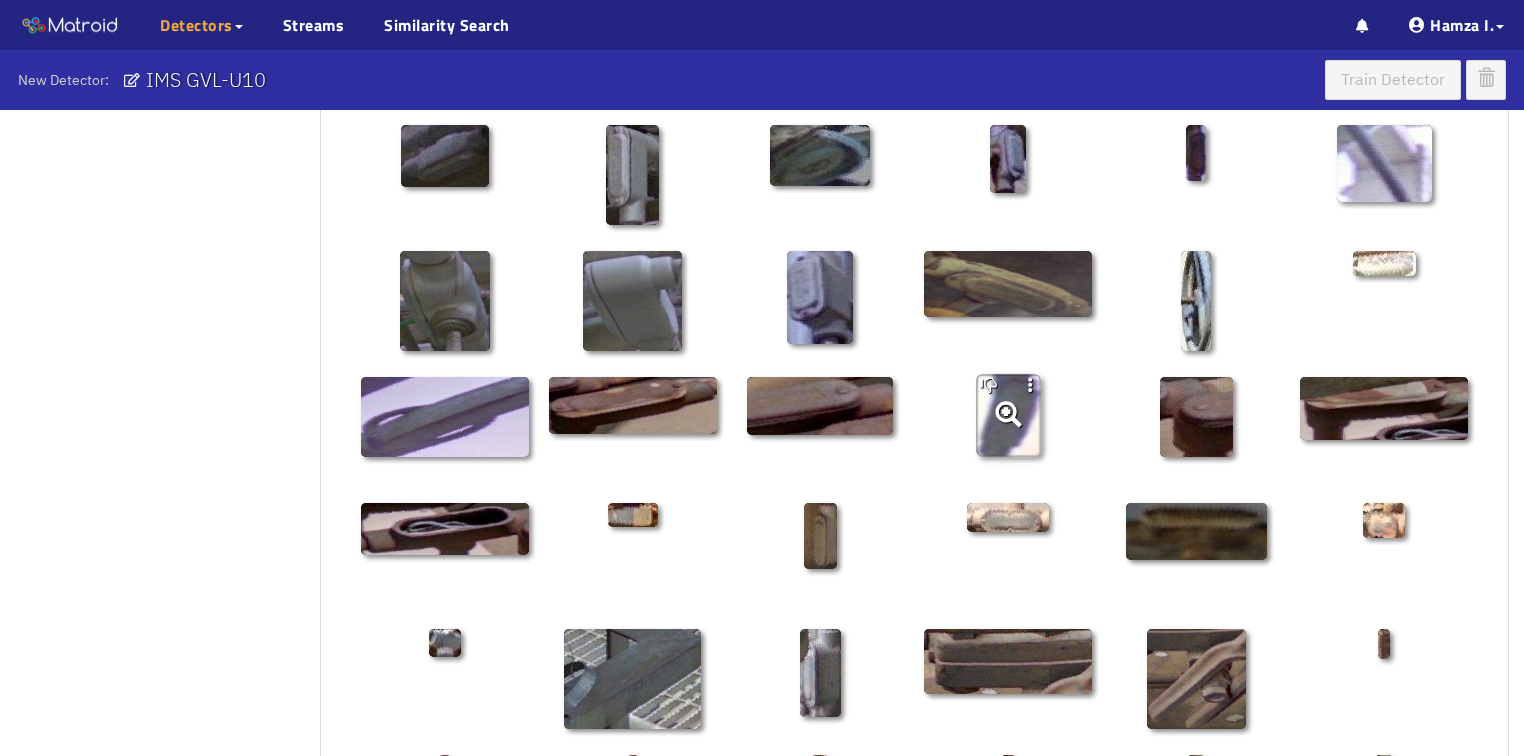 scroll, scrollTop: 480, scrollLeft: 0, axis: vertical 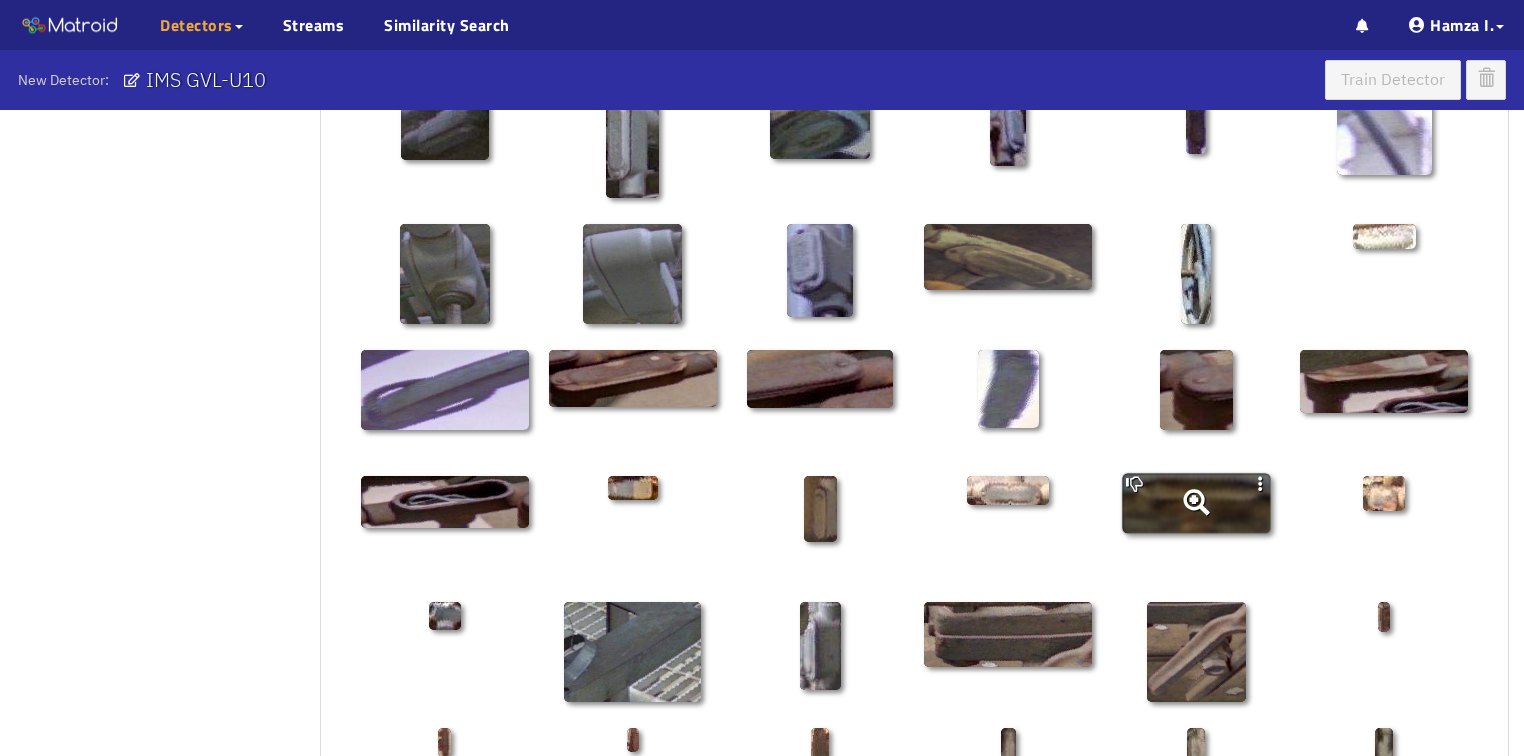 click 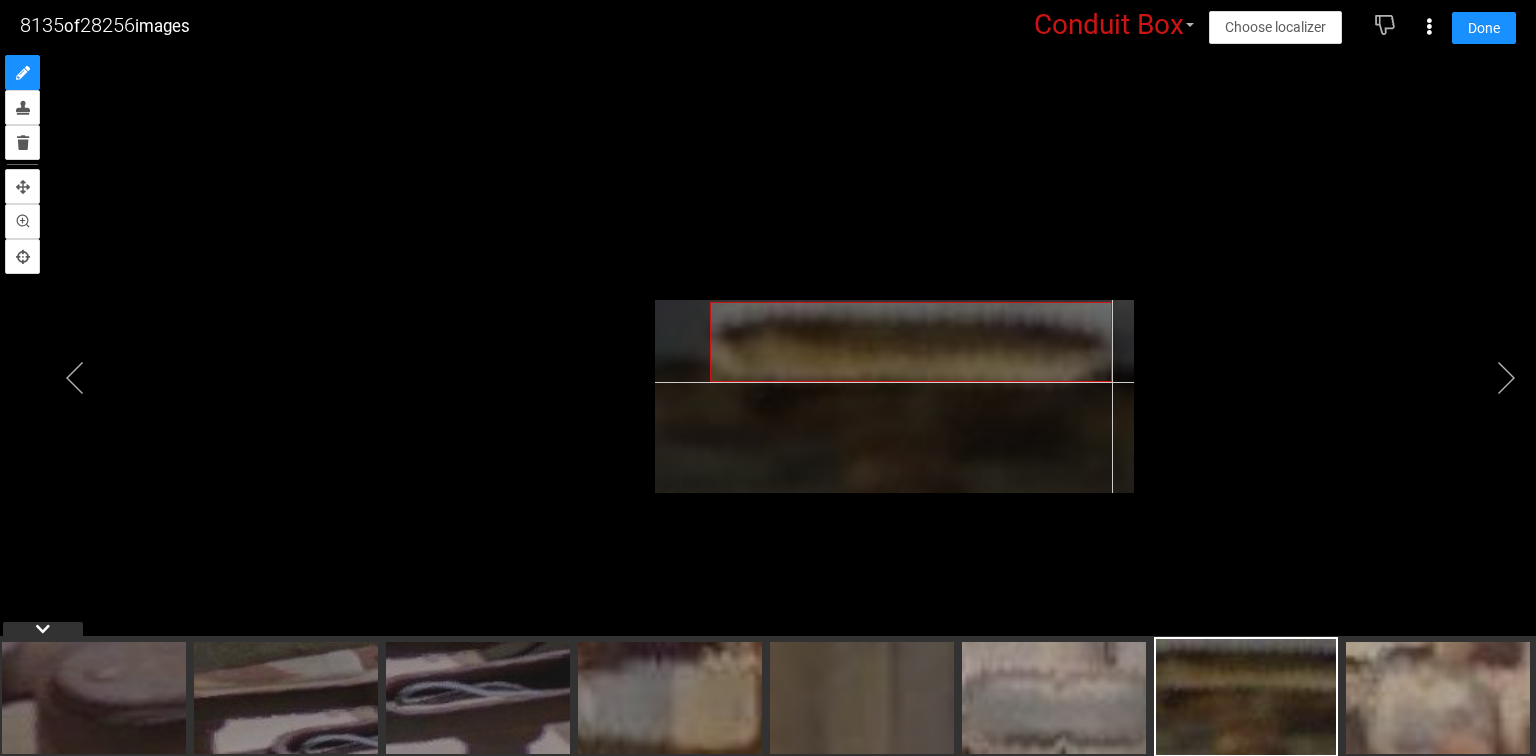 click at bounding box center (894, 397) 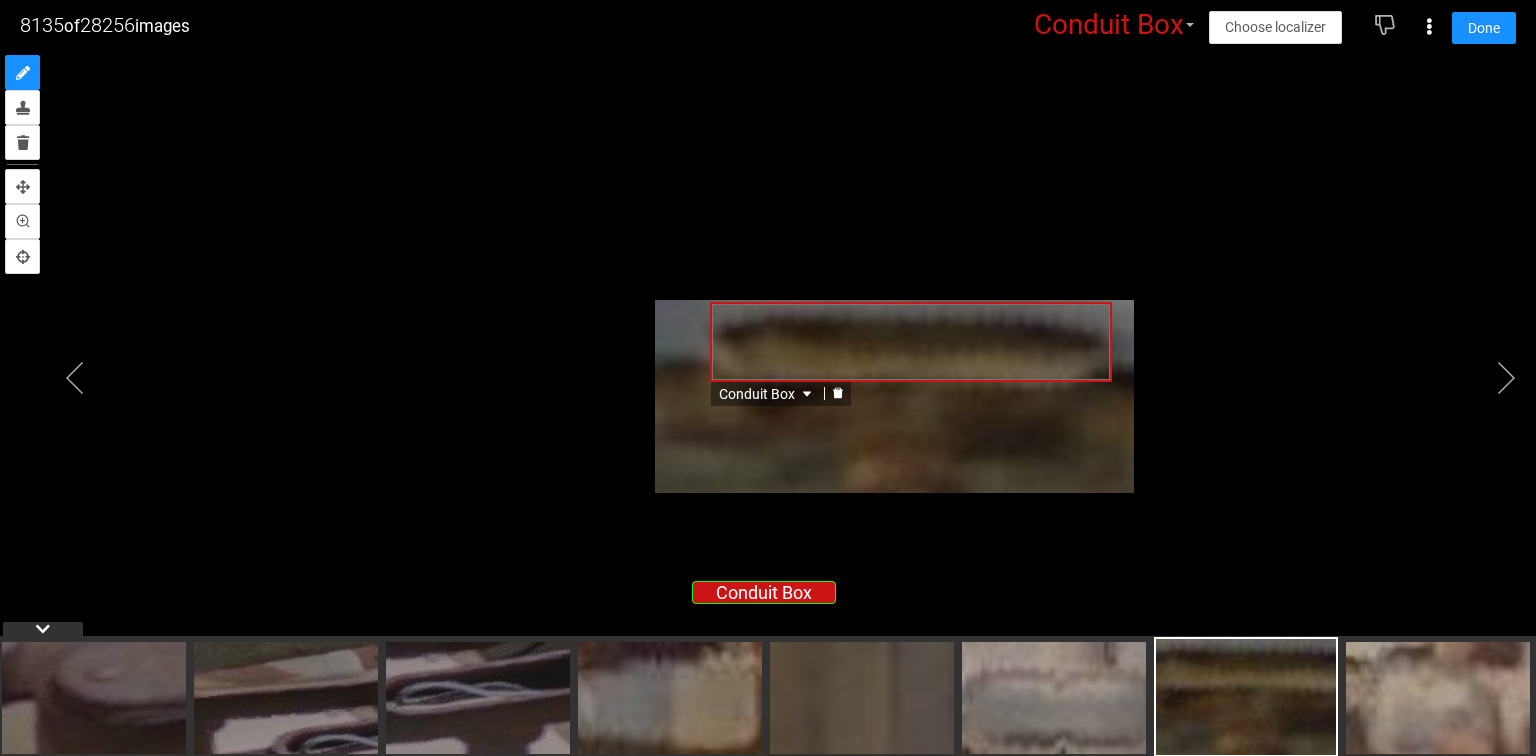 click on "Conduit Box" at bounding box center (767, 394) 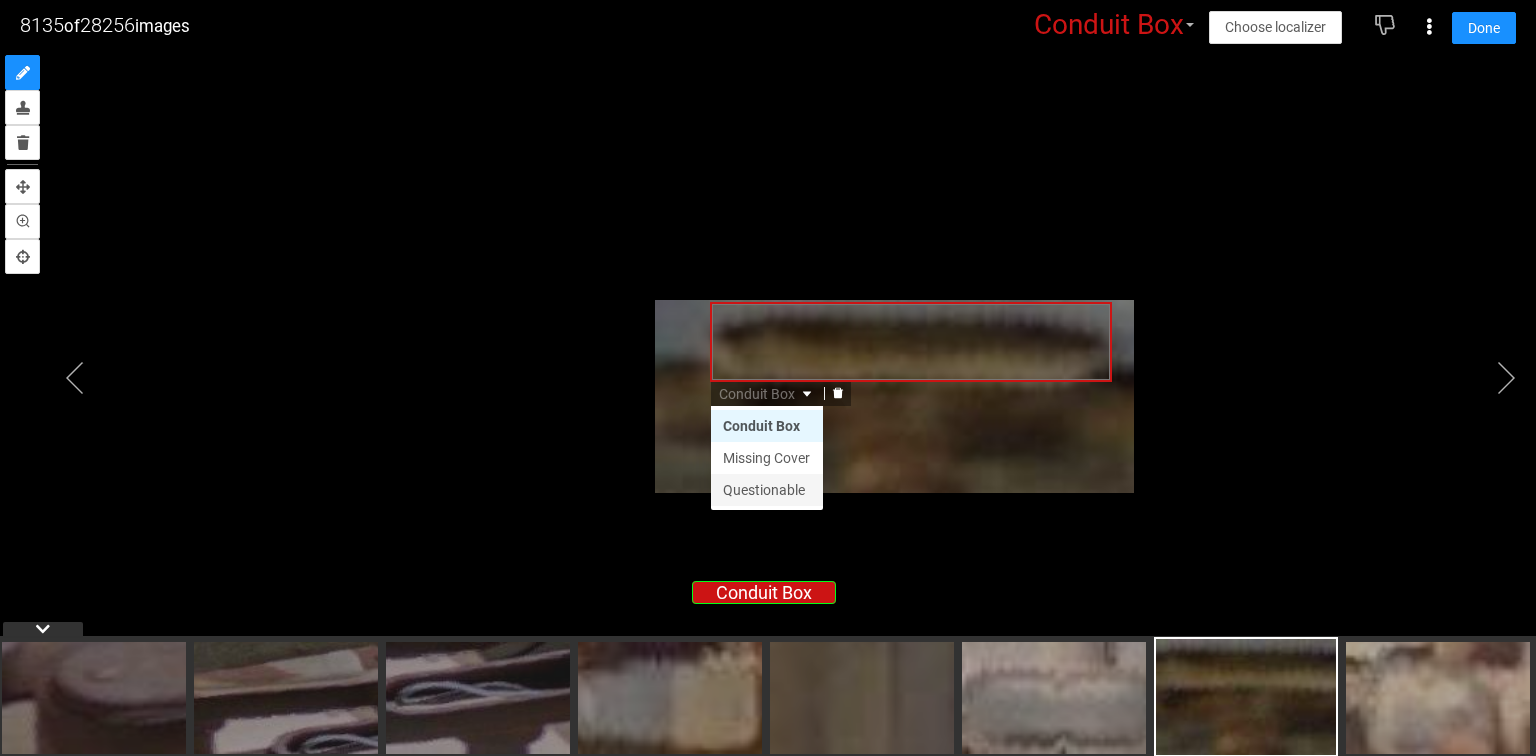 click on "Questionable" at bounding box center [767, 490] 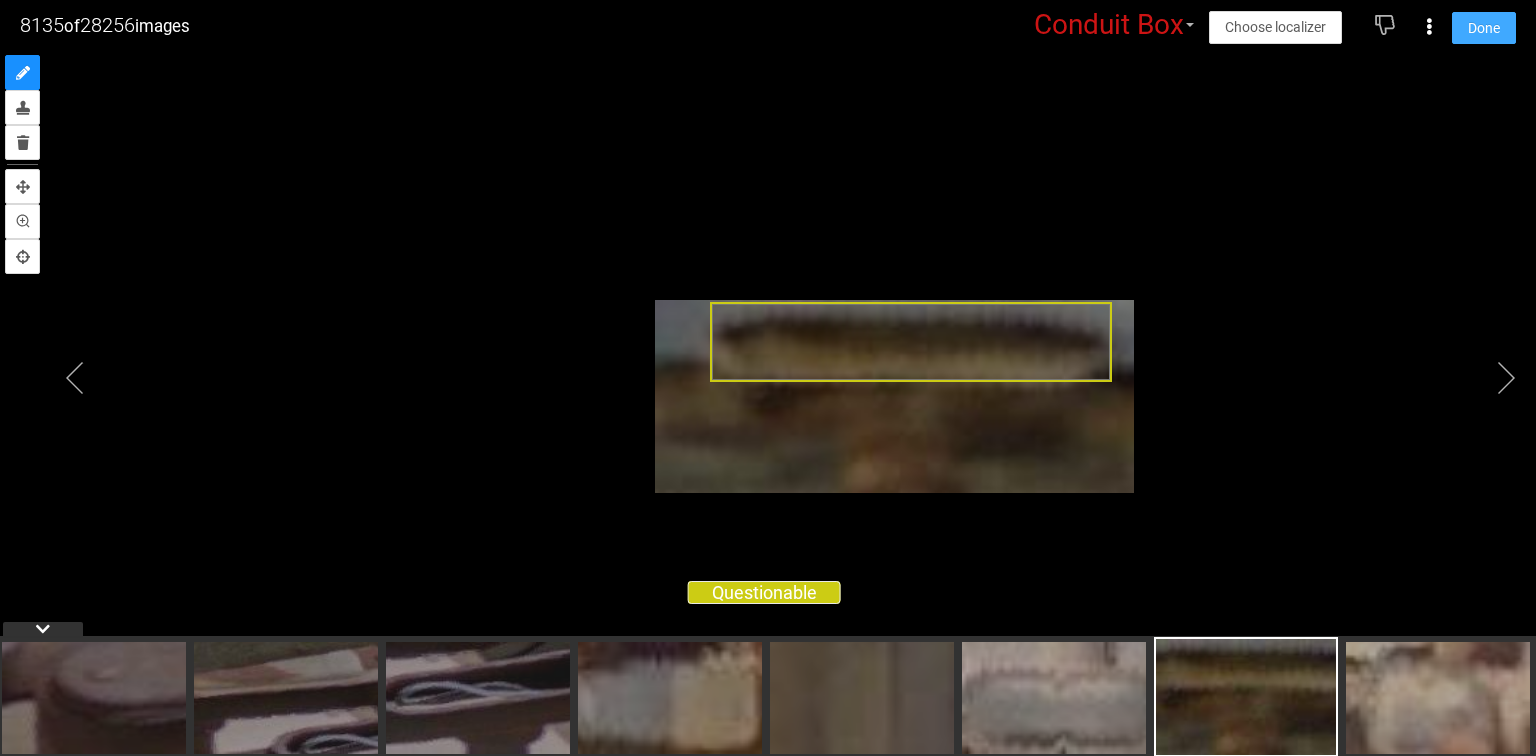 click on "Done" at bounding box center [1484, 28] 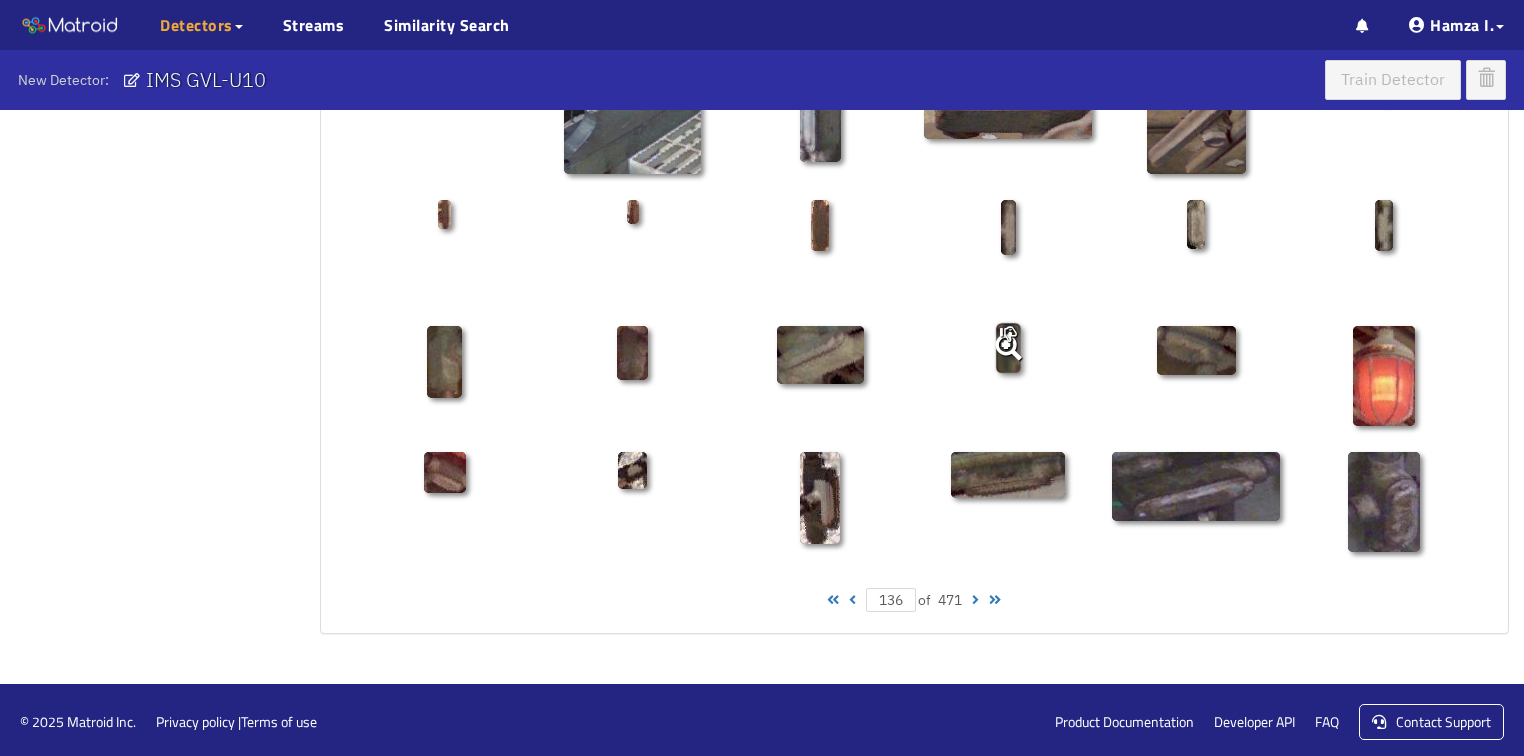 scroll, scrollTop: 1010, scrollLeft: 0, axis: vertical 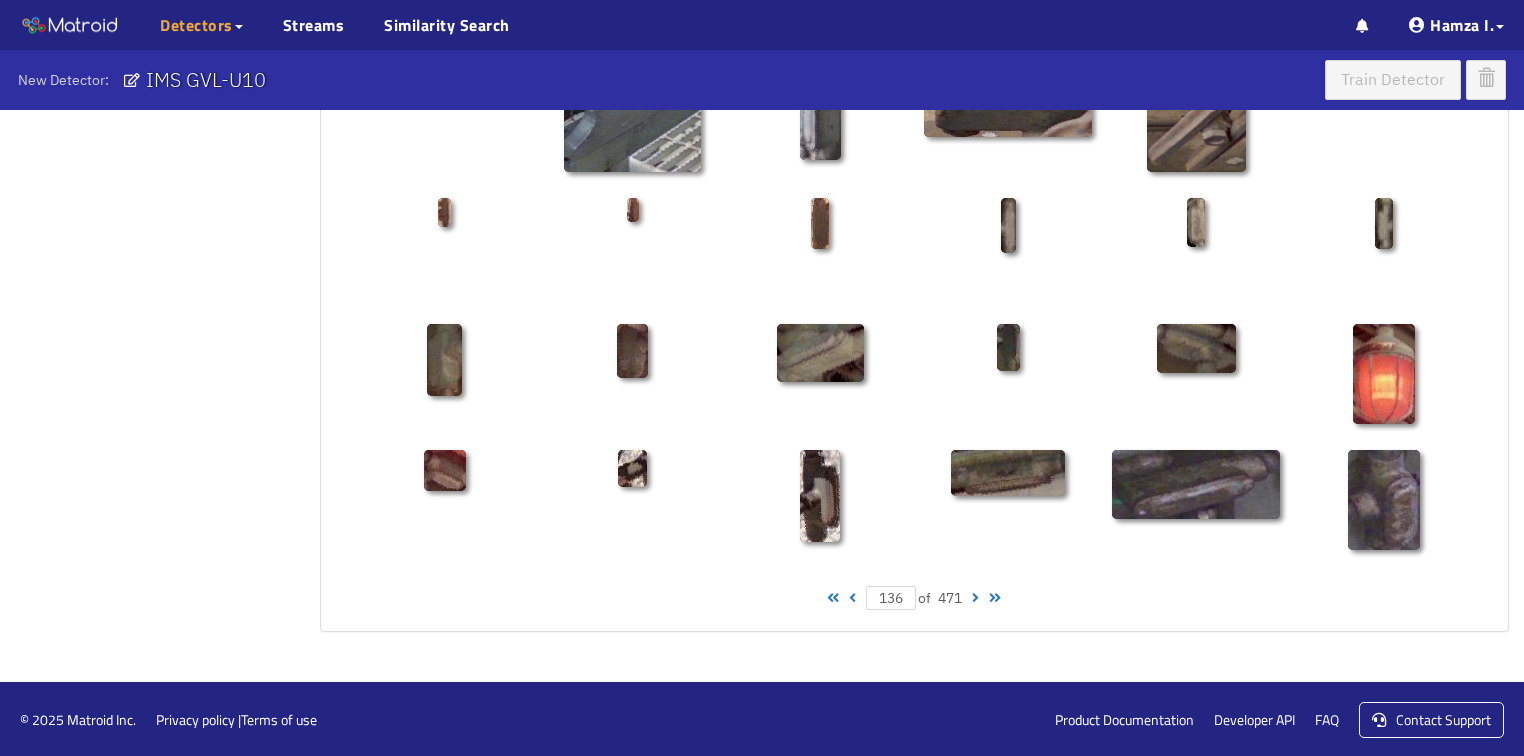 click at bounding box center [852, 598] 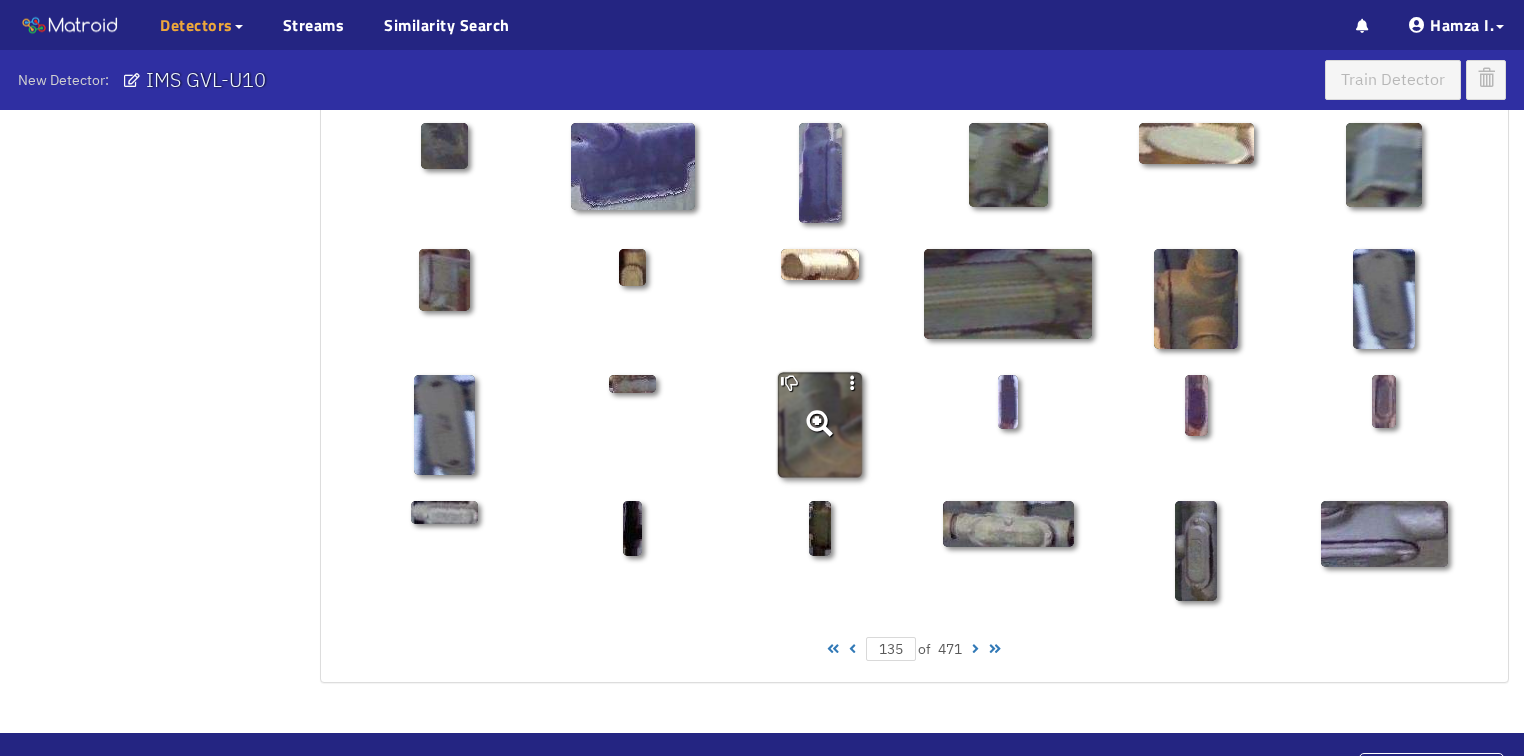 scroll, scrollTop: 930, scrollLeft: 0, axis: vertical 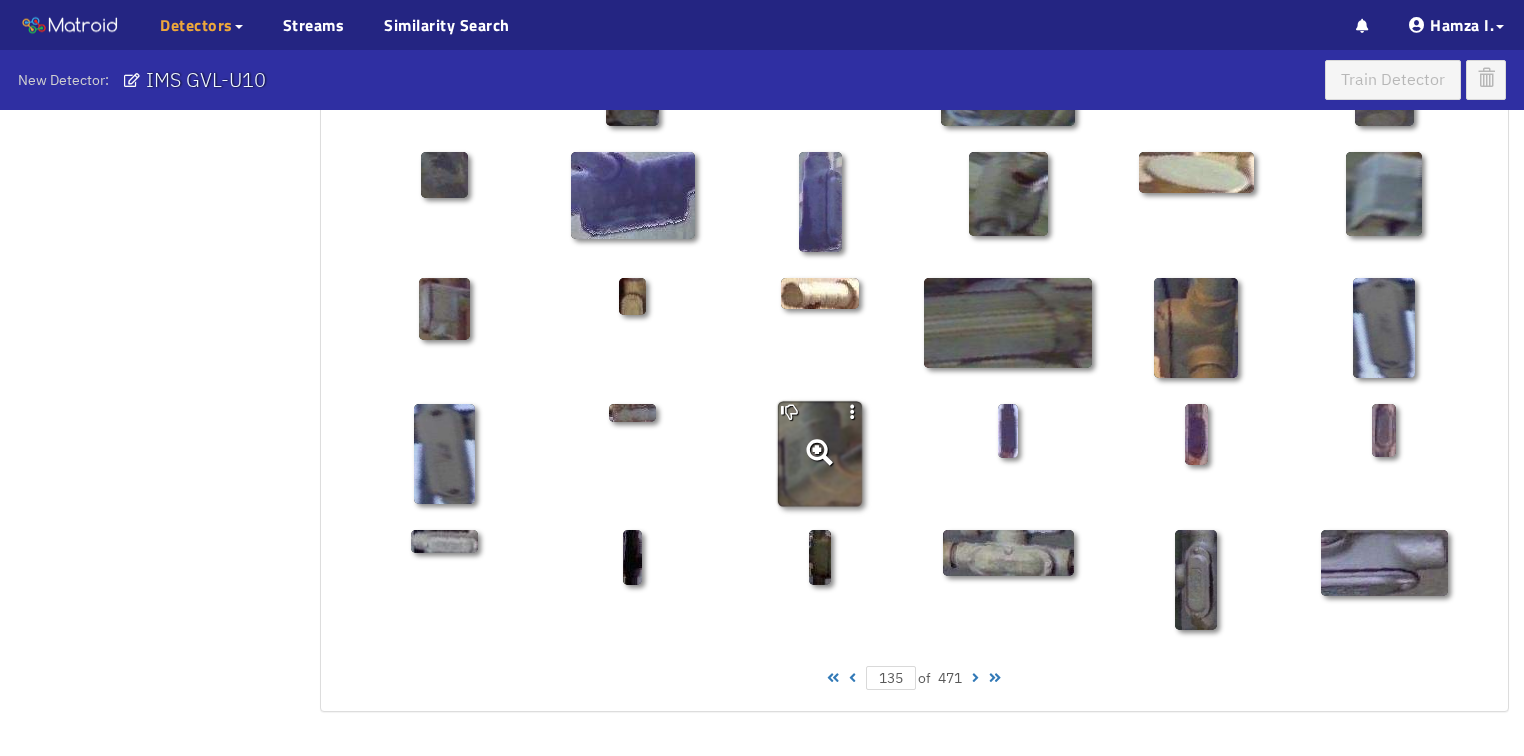 click 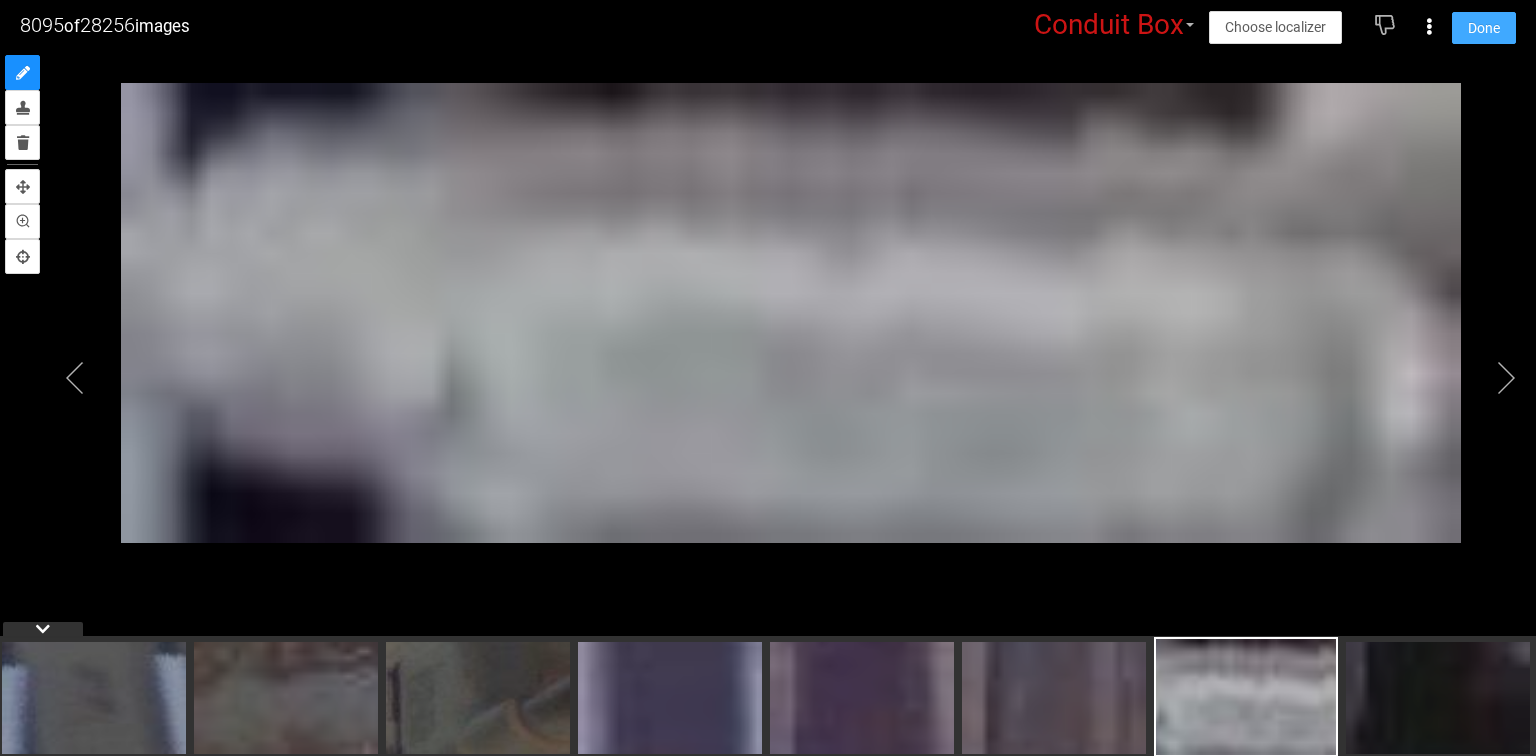 click on "Done" at bounding box center (1484, 28) 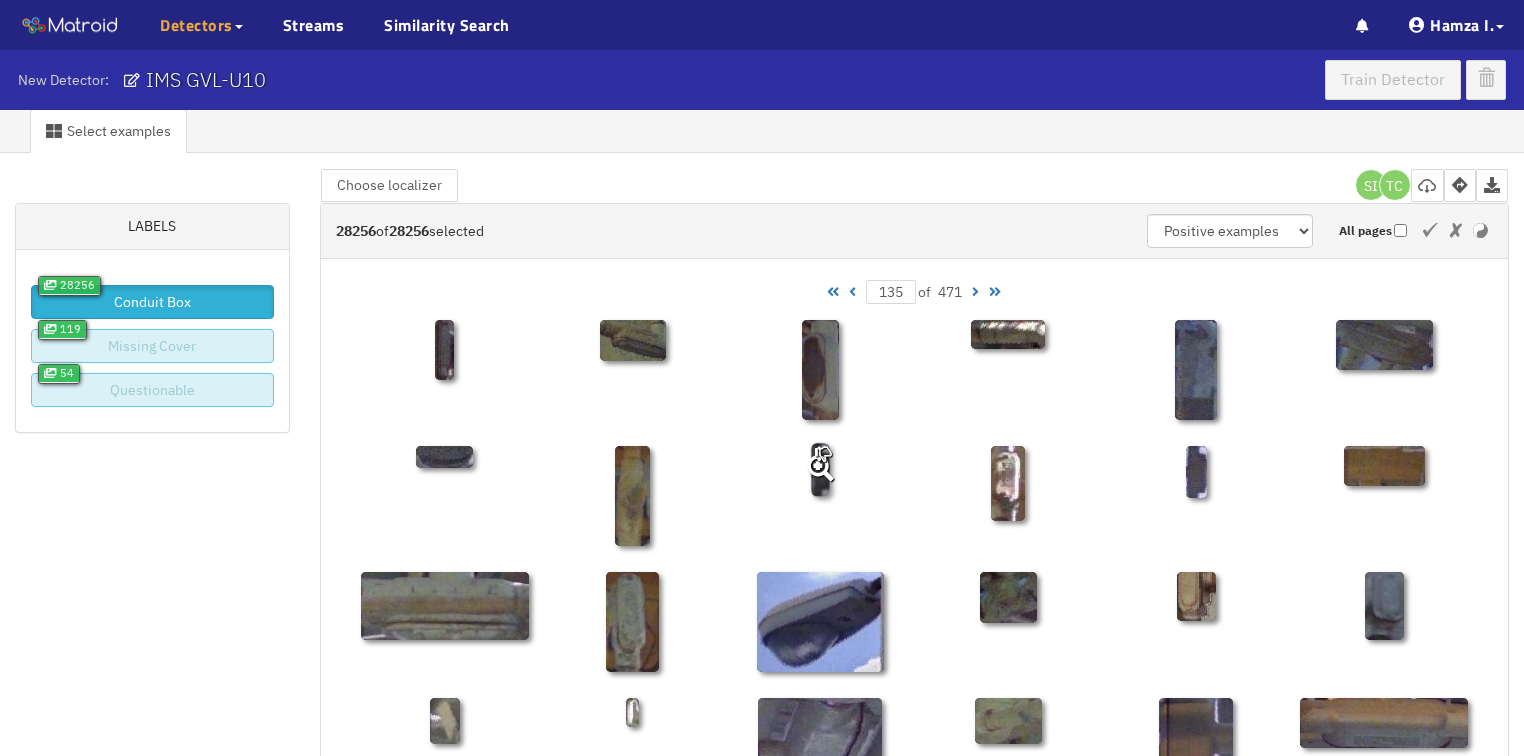 scroll, scrollTop: 0, scrollLeft: 0, axis: both 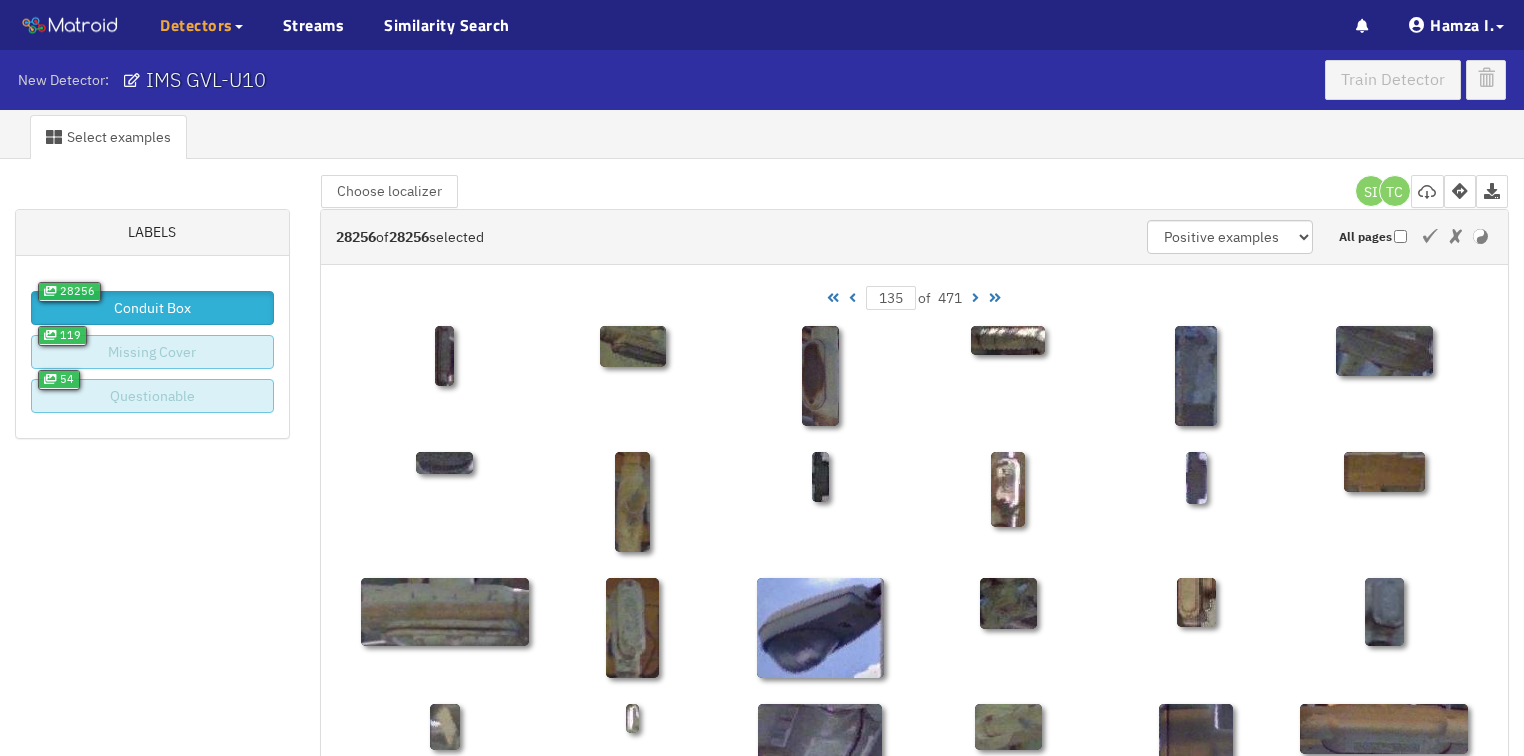 click at bounding box center [852, 298] 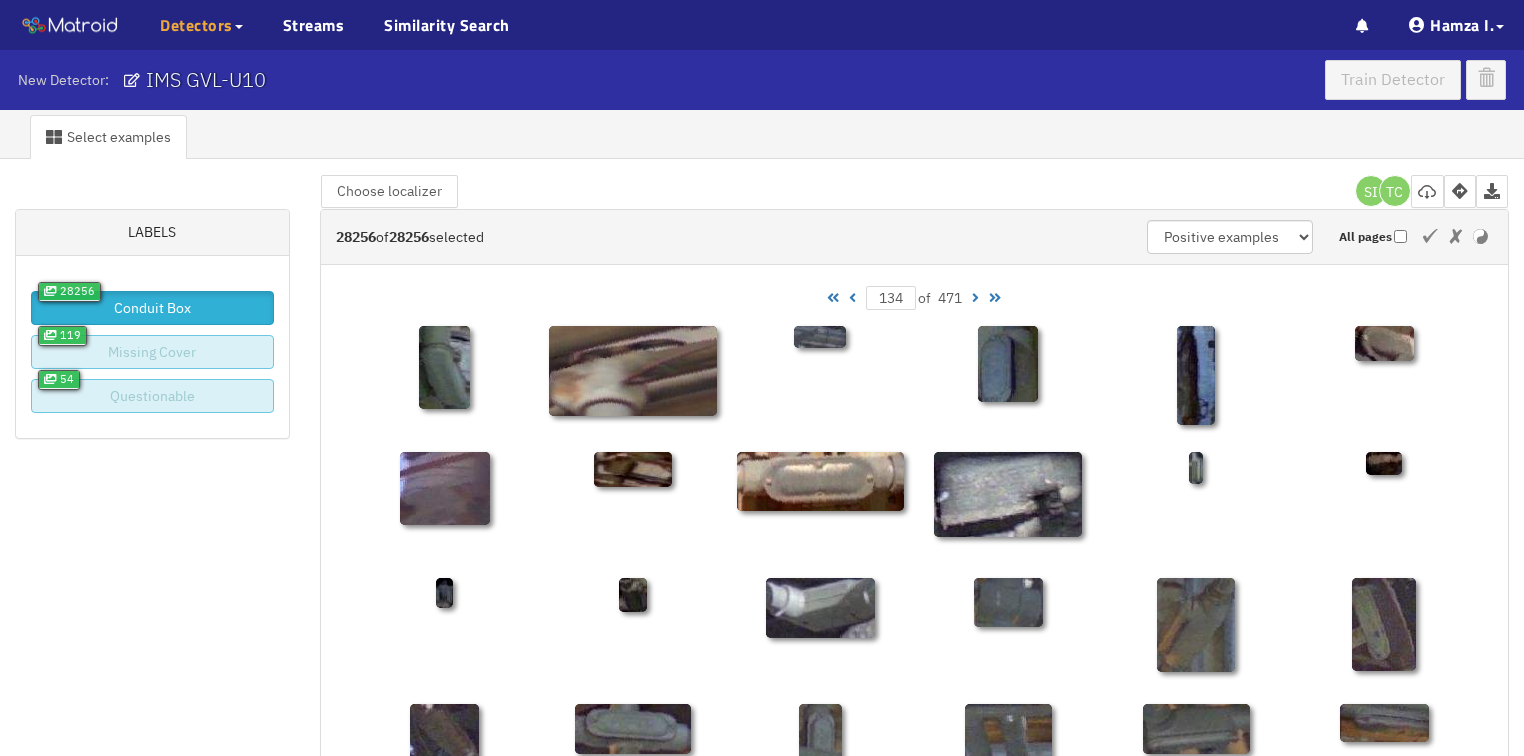 click at bounding box center (852, 298) 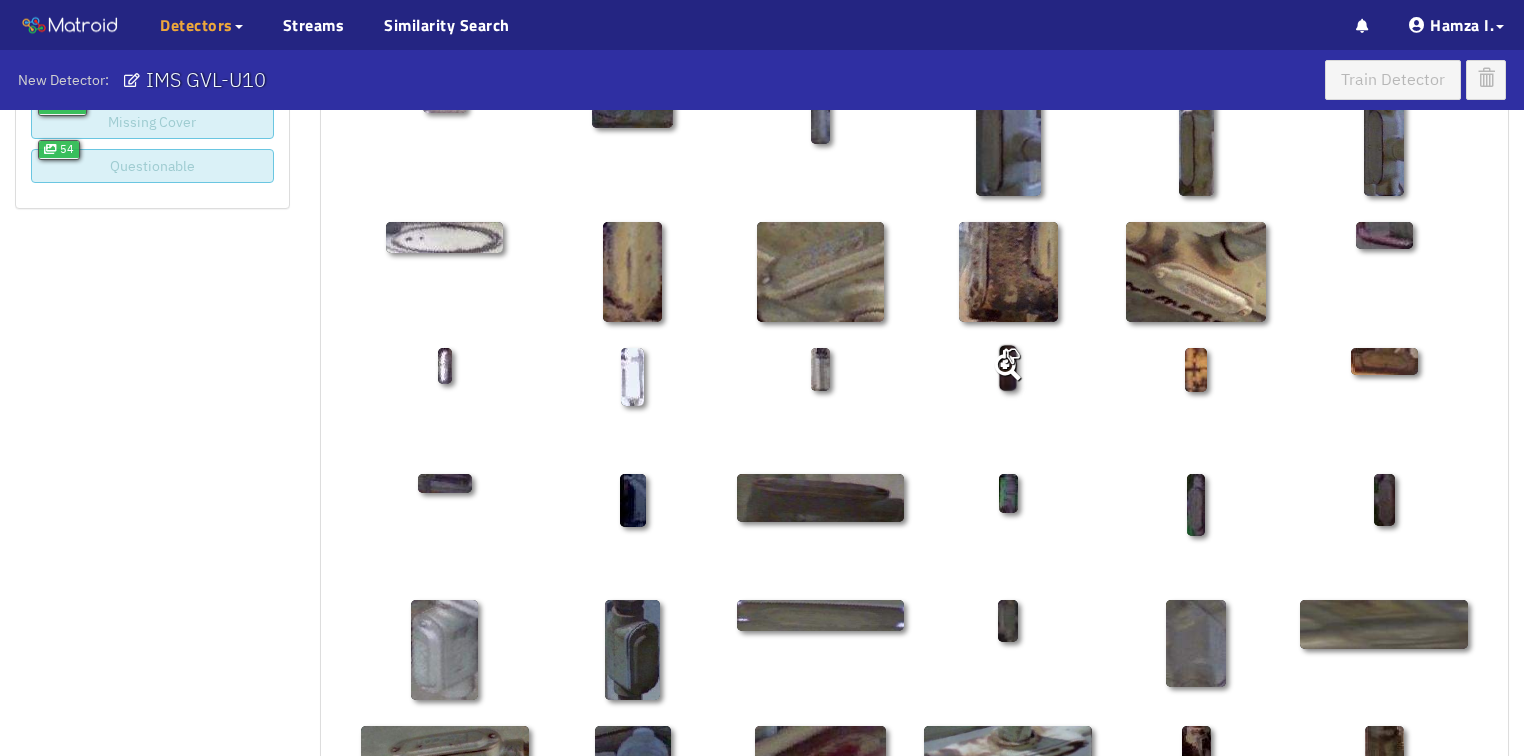 scroll, scrollTop: 240, scrollLeft: 0, axis: vertical 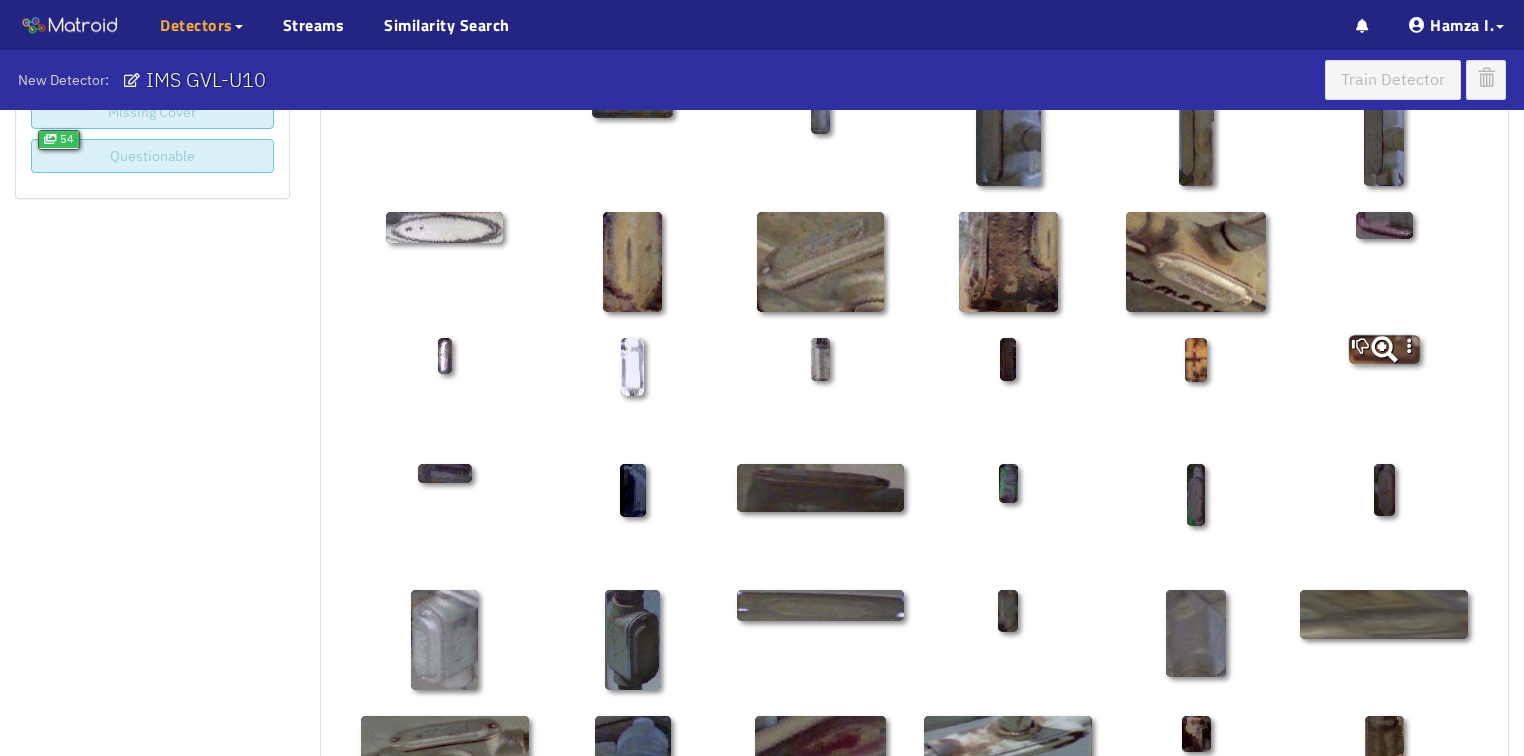 click 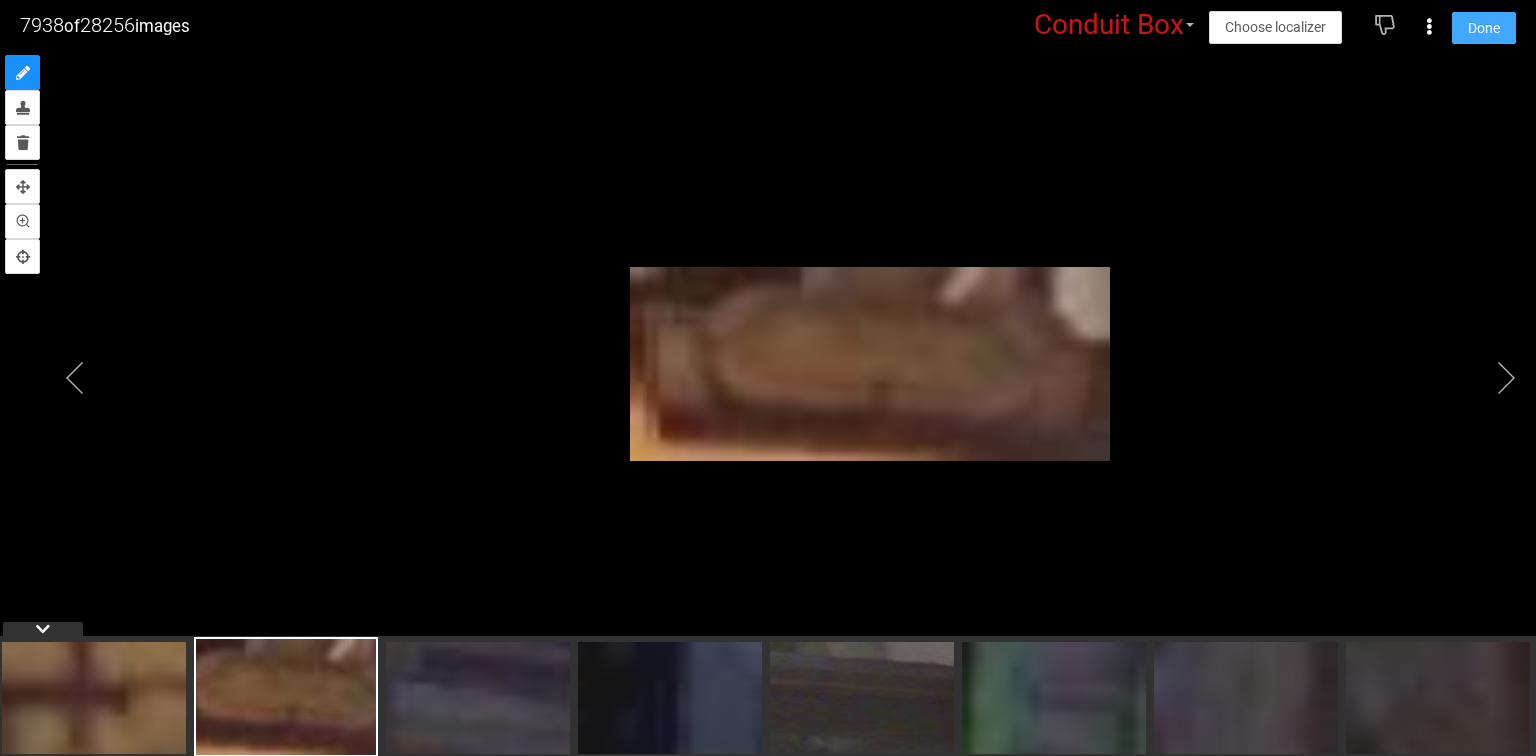 click on "Done" at bounding box center [1484, 28] 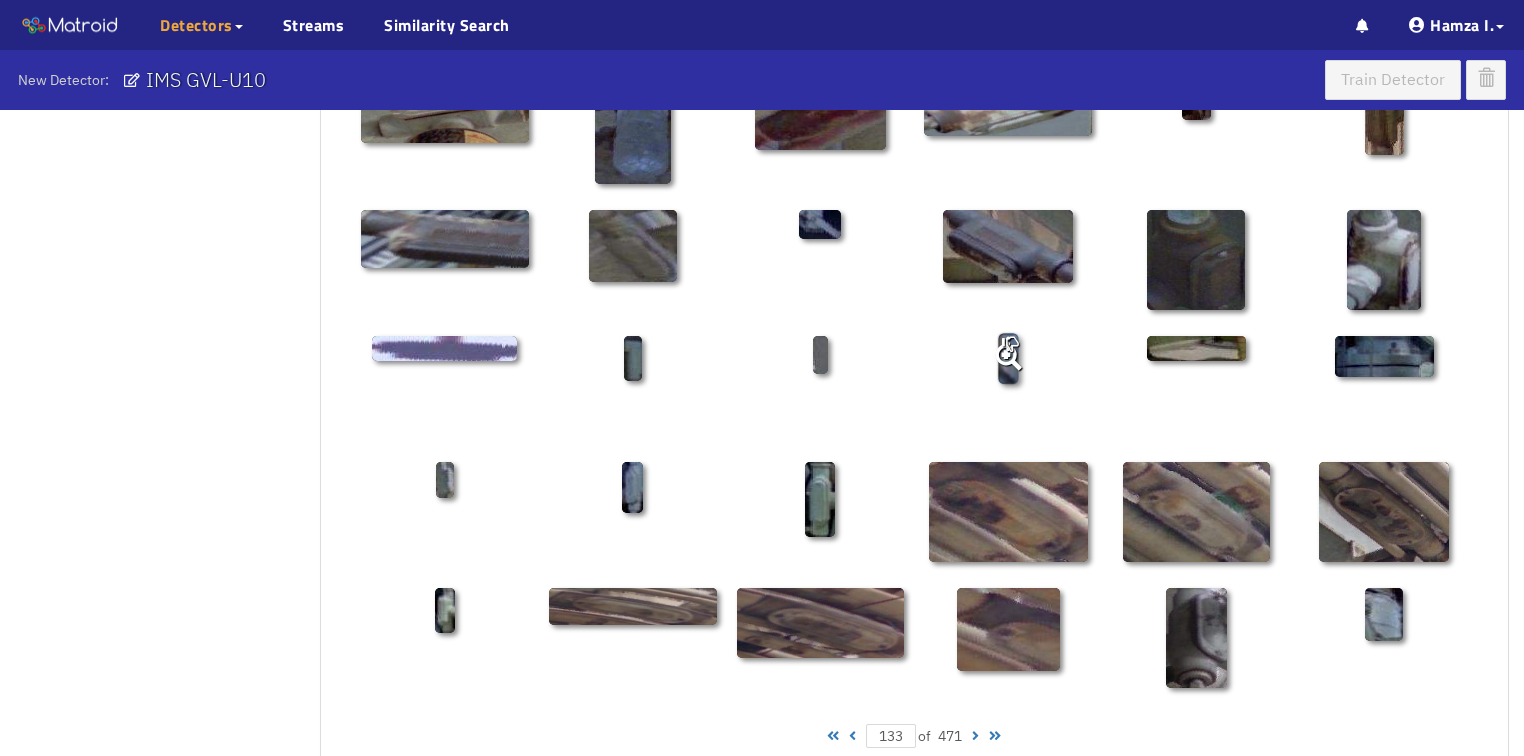 scroll, scrollTop: 880, scrollLeft: 0, axis: vertical 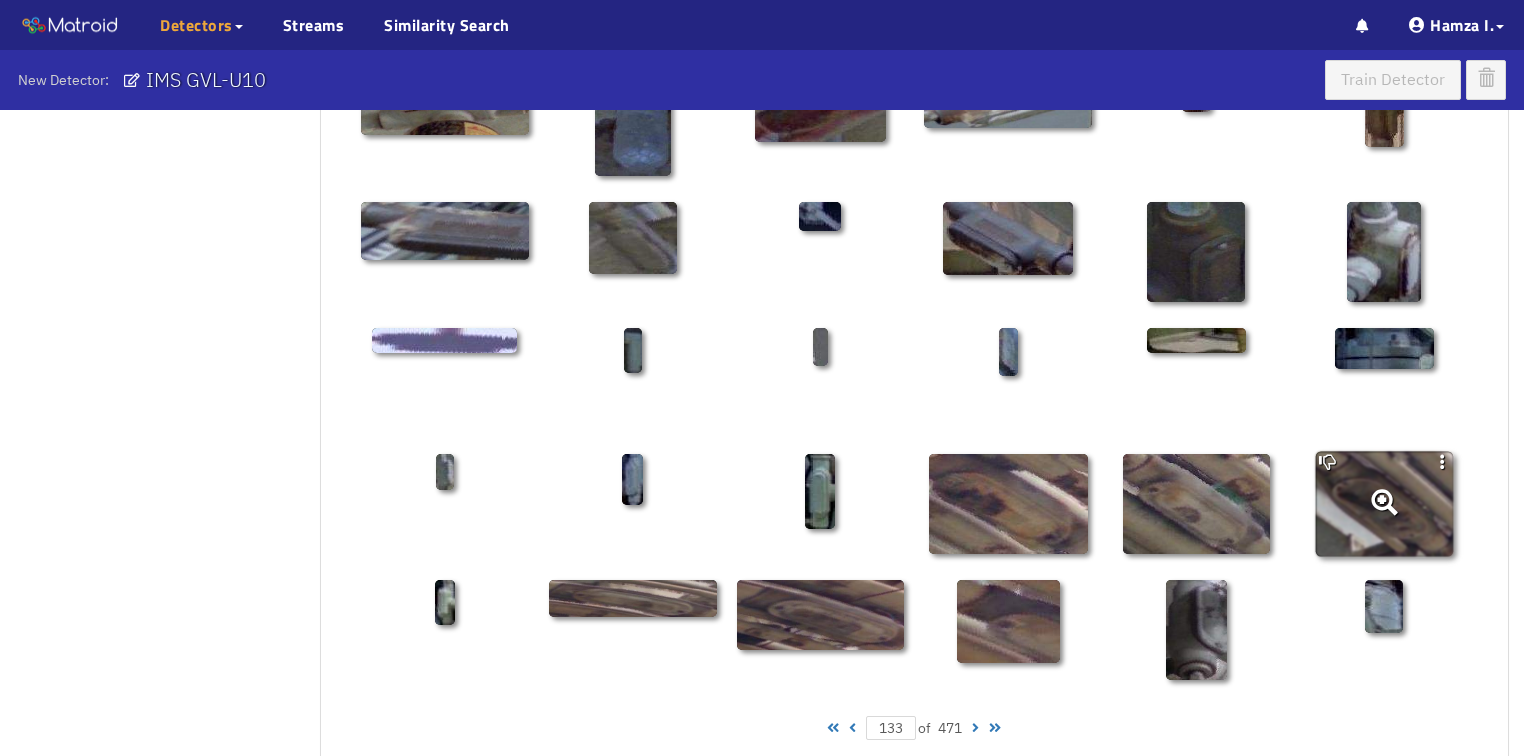 click 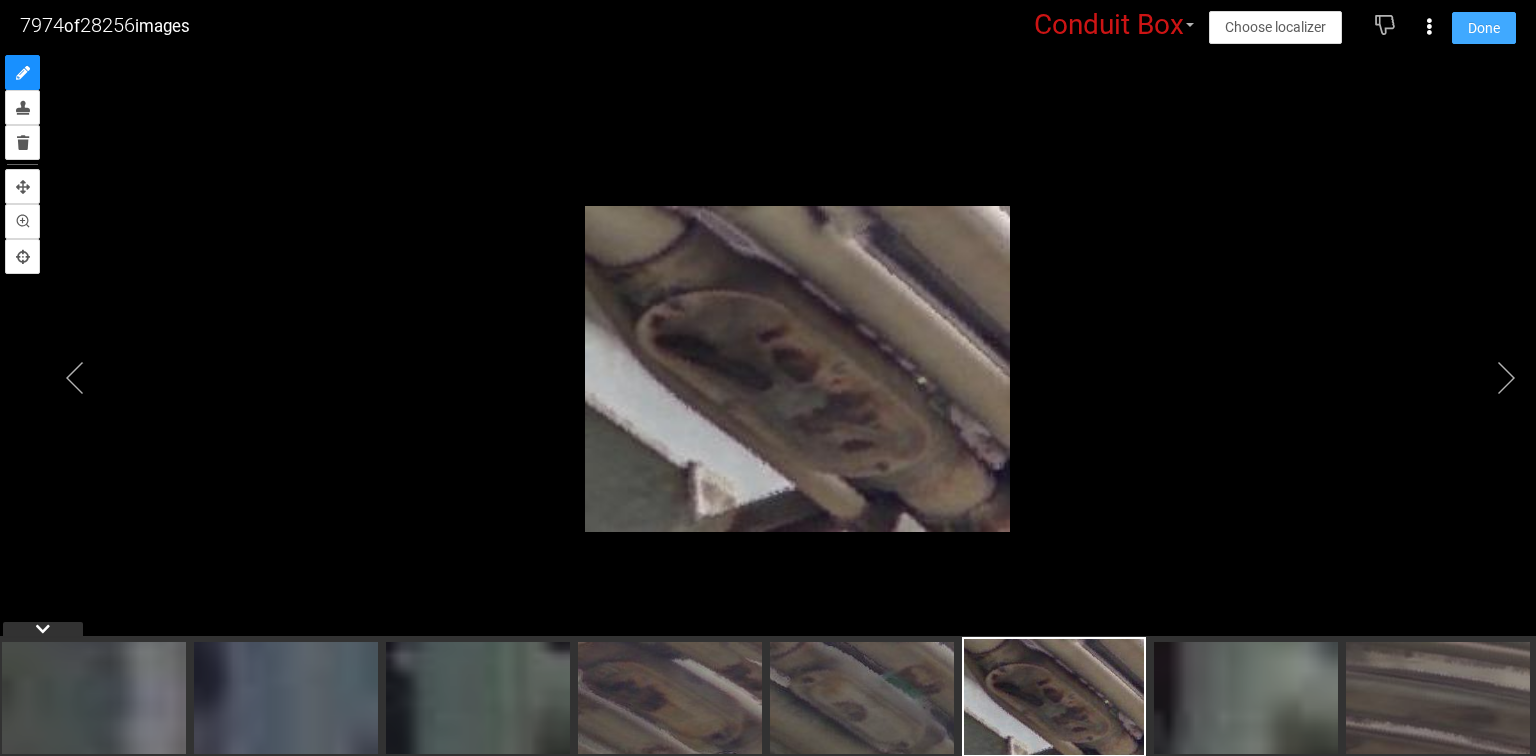 click on "Done" at bounding box center (1484, 28) 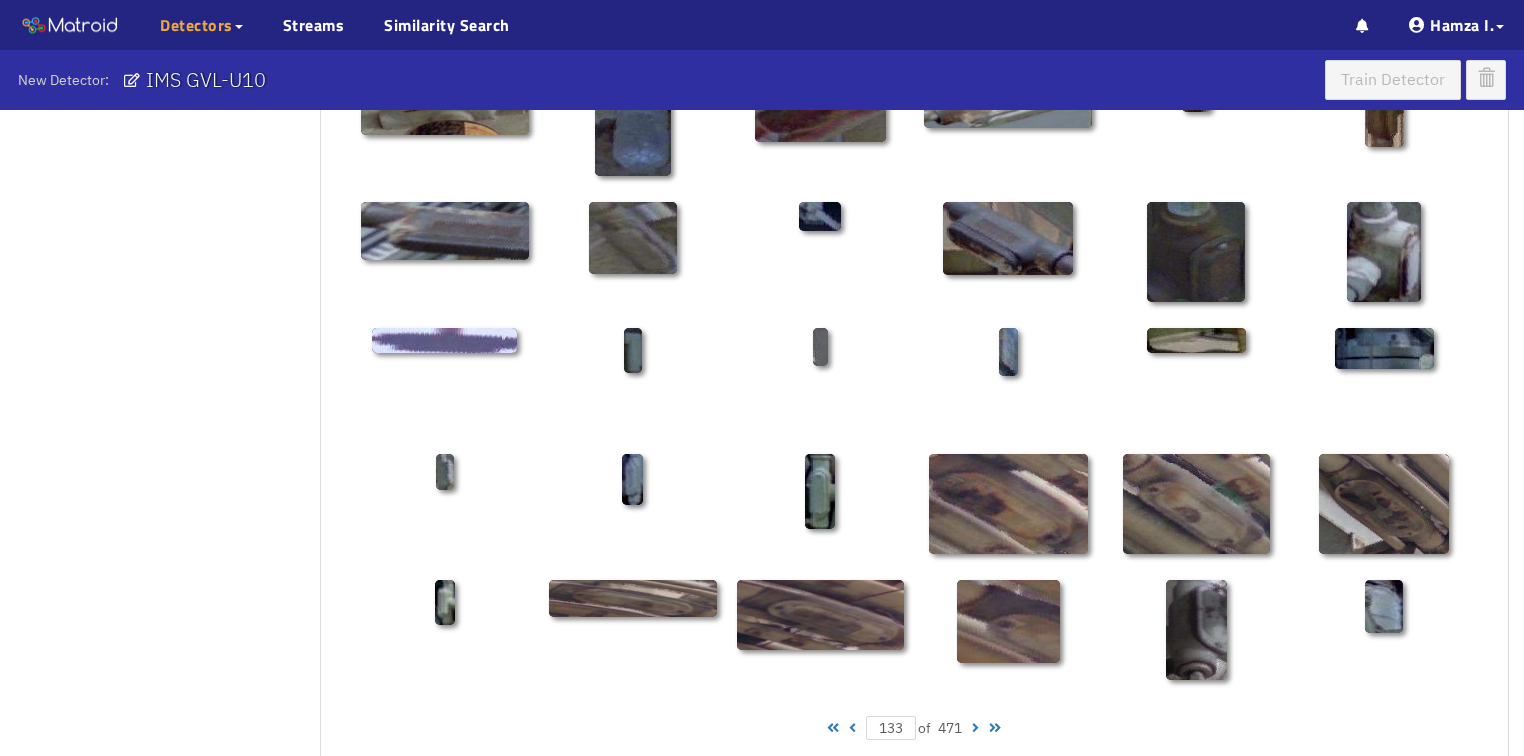 click at bounding box center [852, 728] 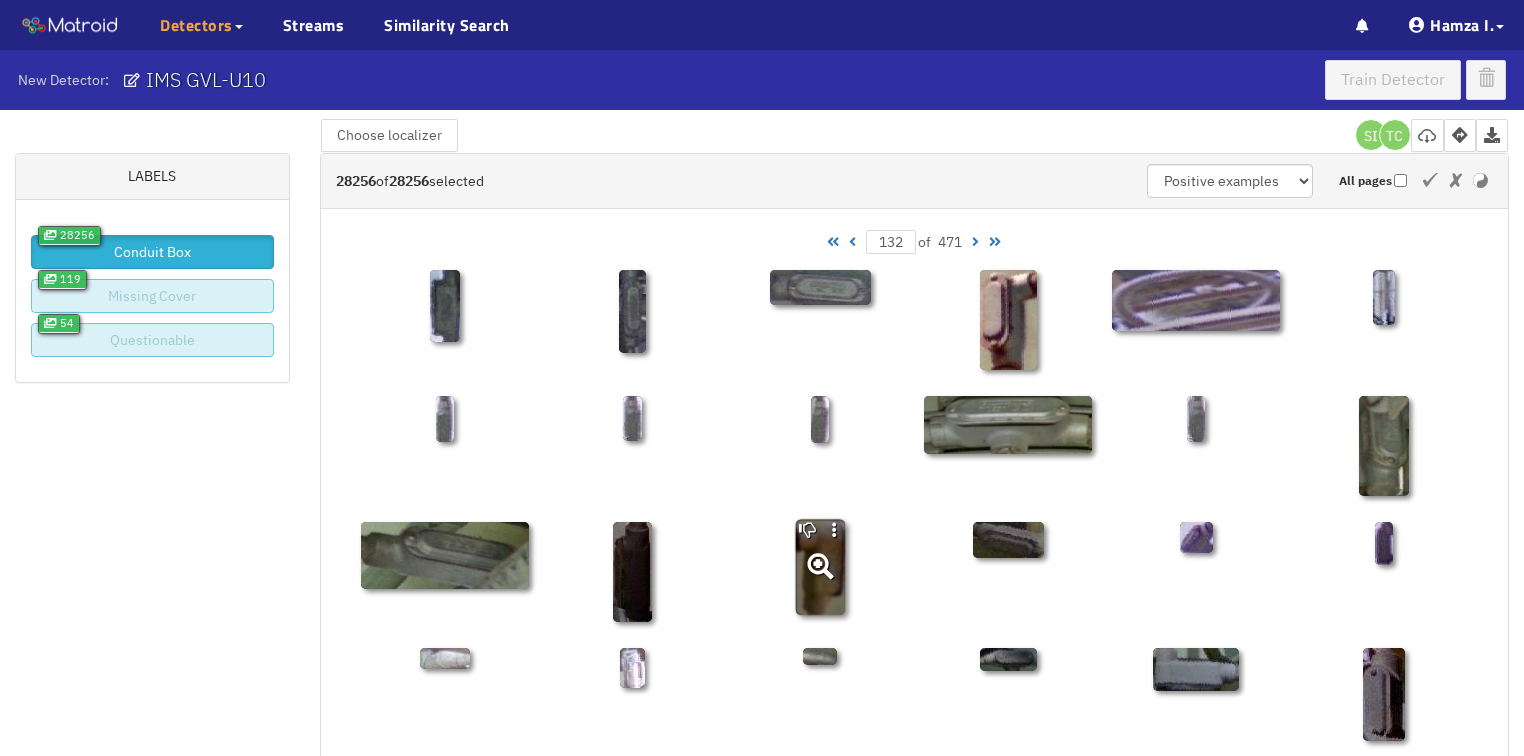 scroll, scrollTop: 0, scrollLeft: 0, axis: both 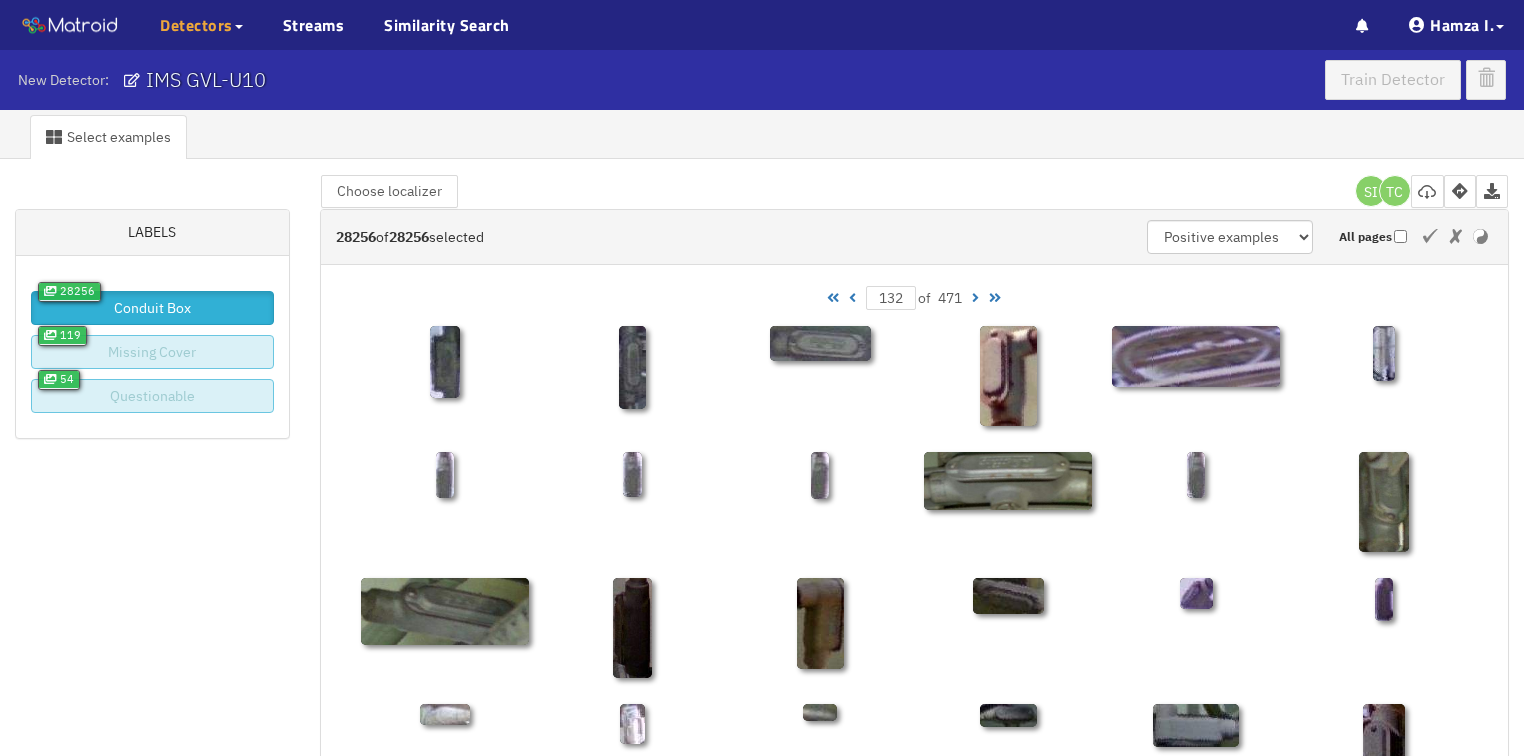click at bounding box center [852, 298] 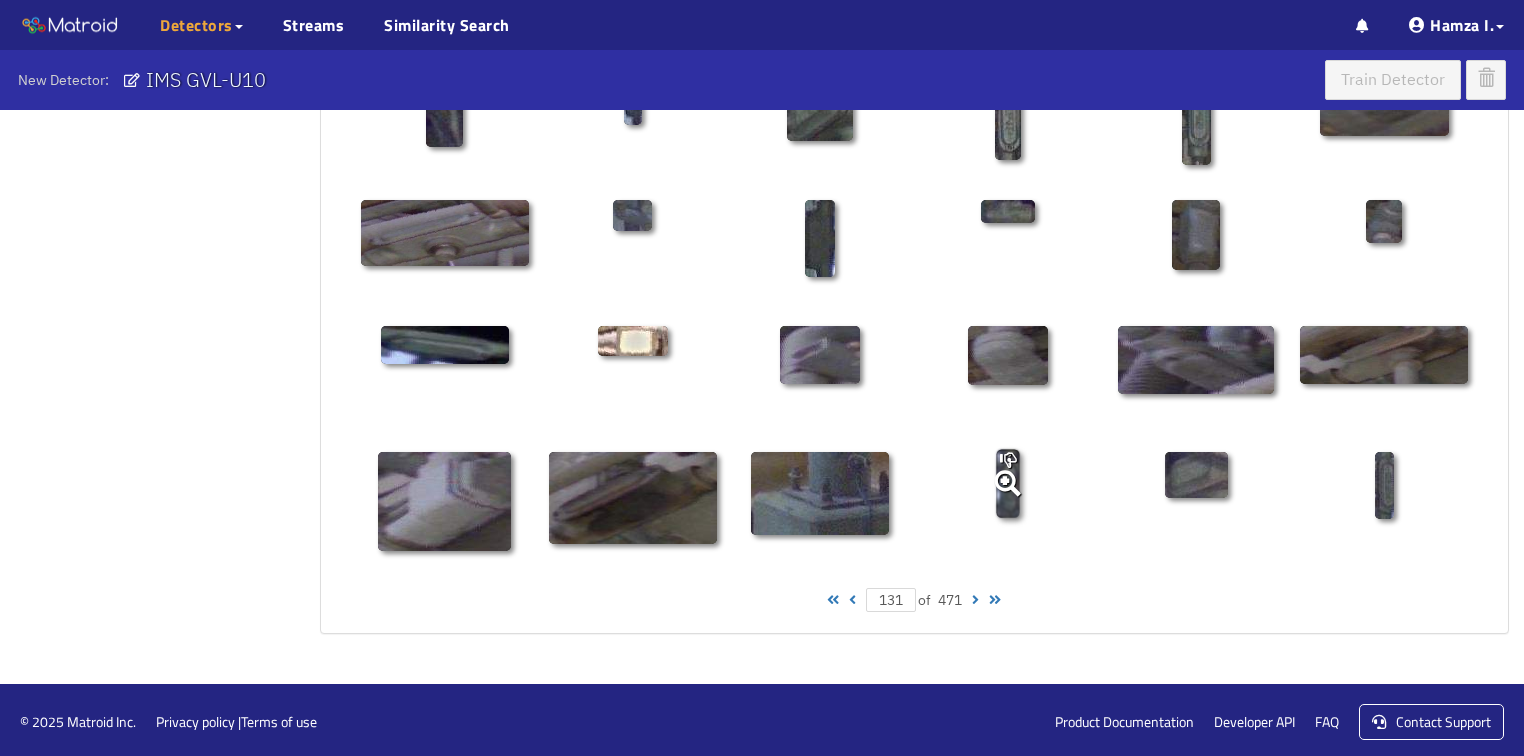 scroll, scrollTop: 1010, scrollLeft: 0, axis: vertical 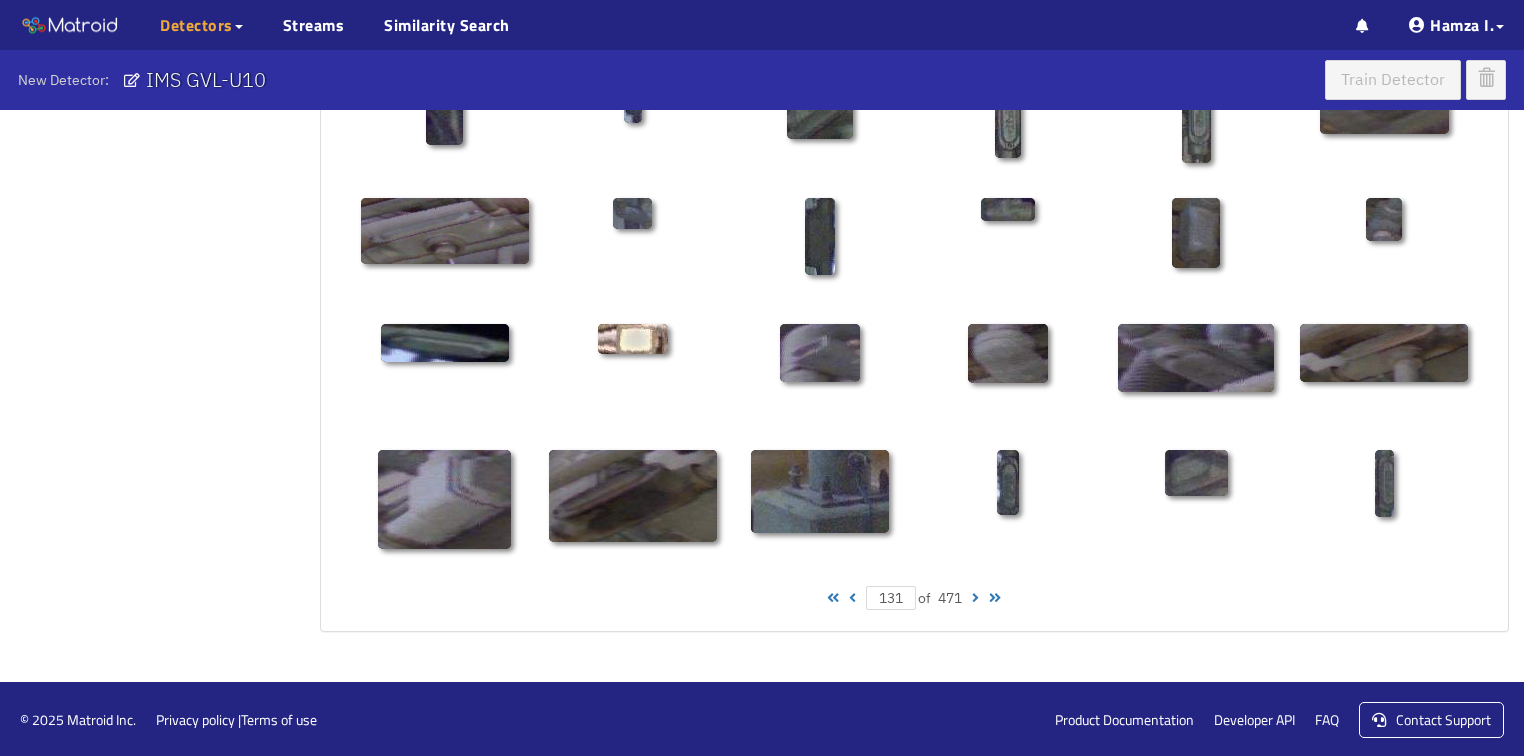 click at bounding box center [852, 598] 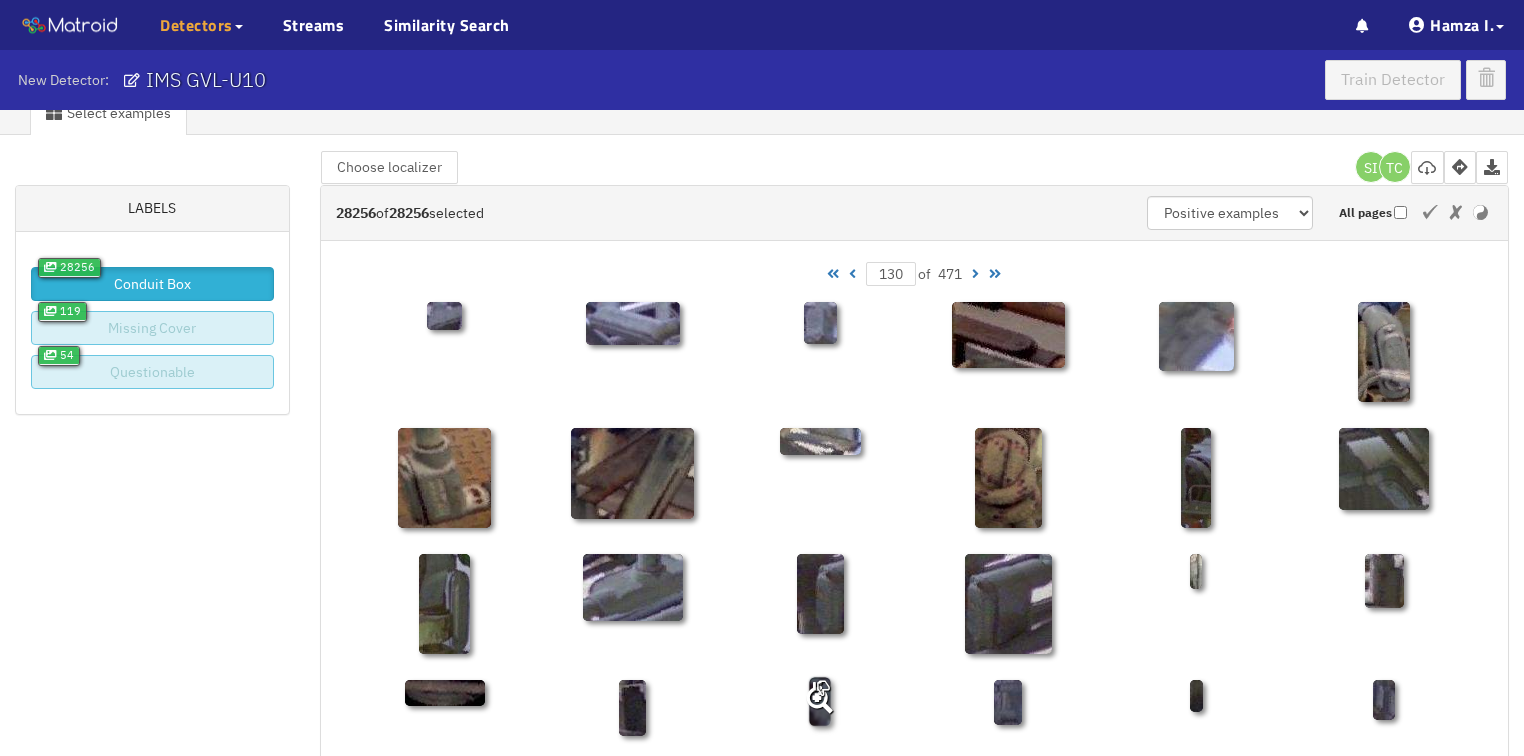 scroll, scrollTop: 0, scrollLeft: 0, axis: both 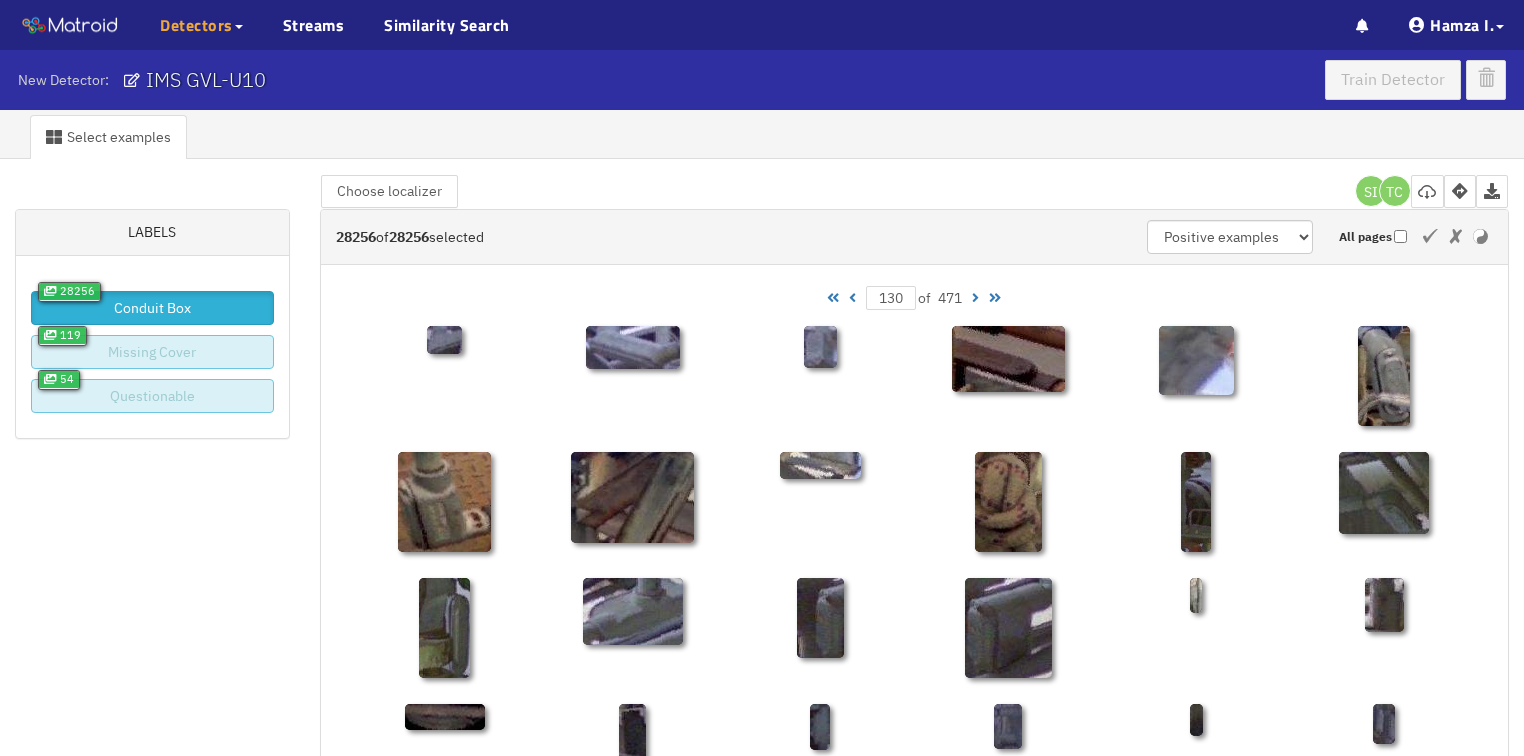 click at bounding box center (852, 298) 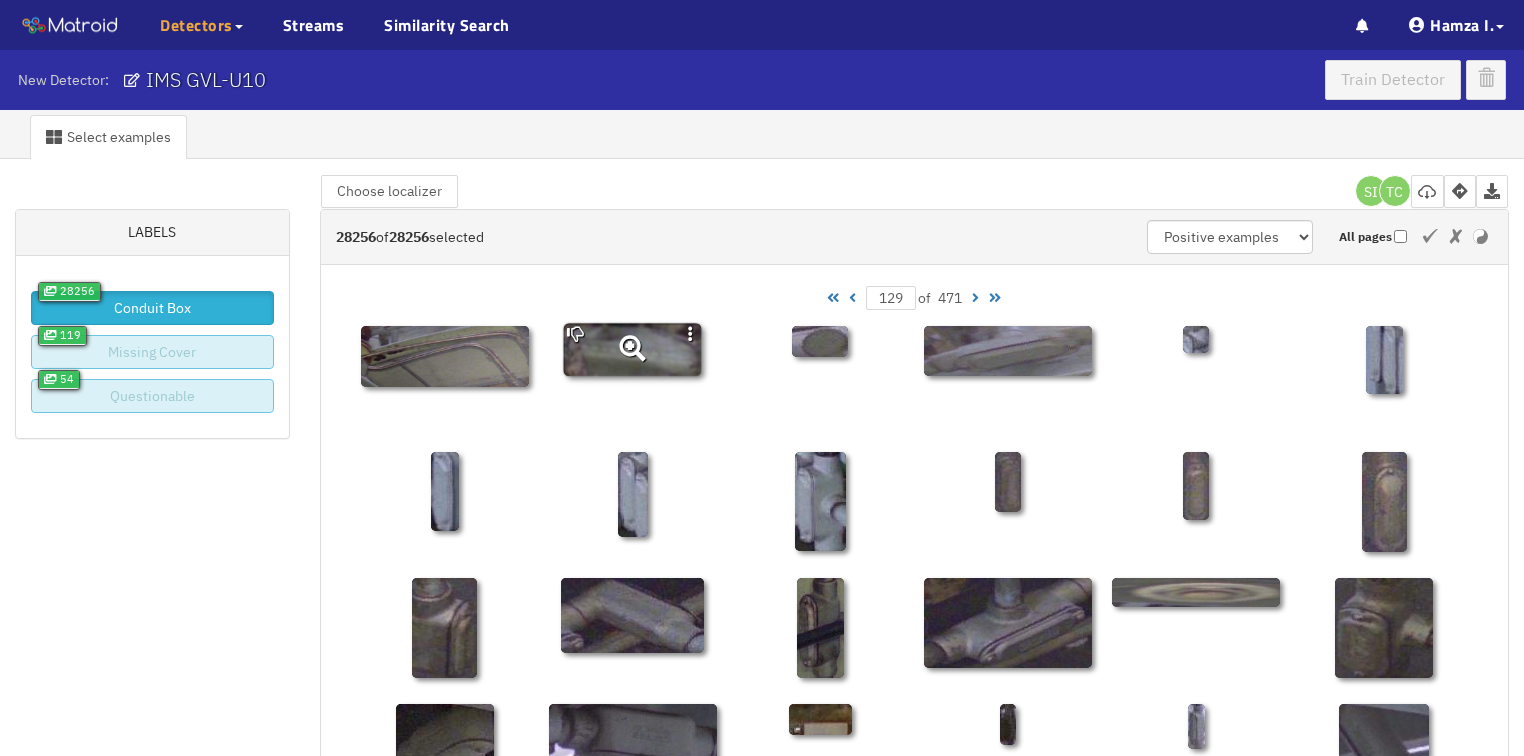 click 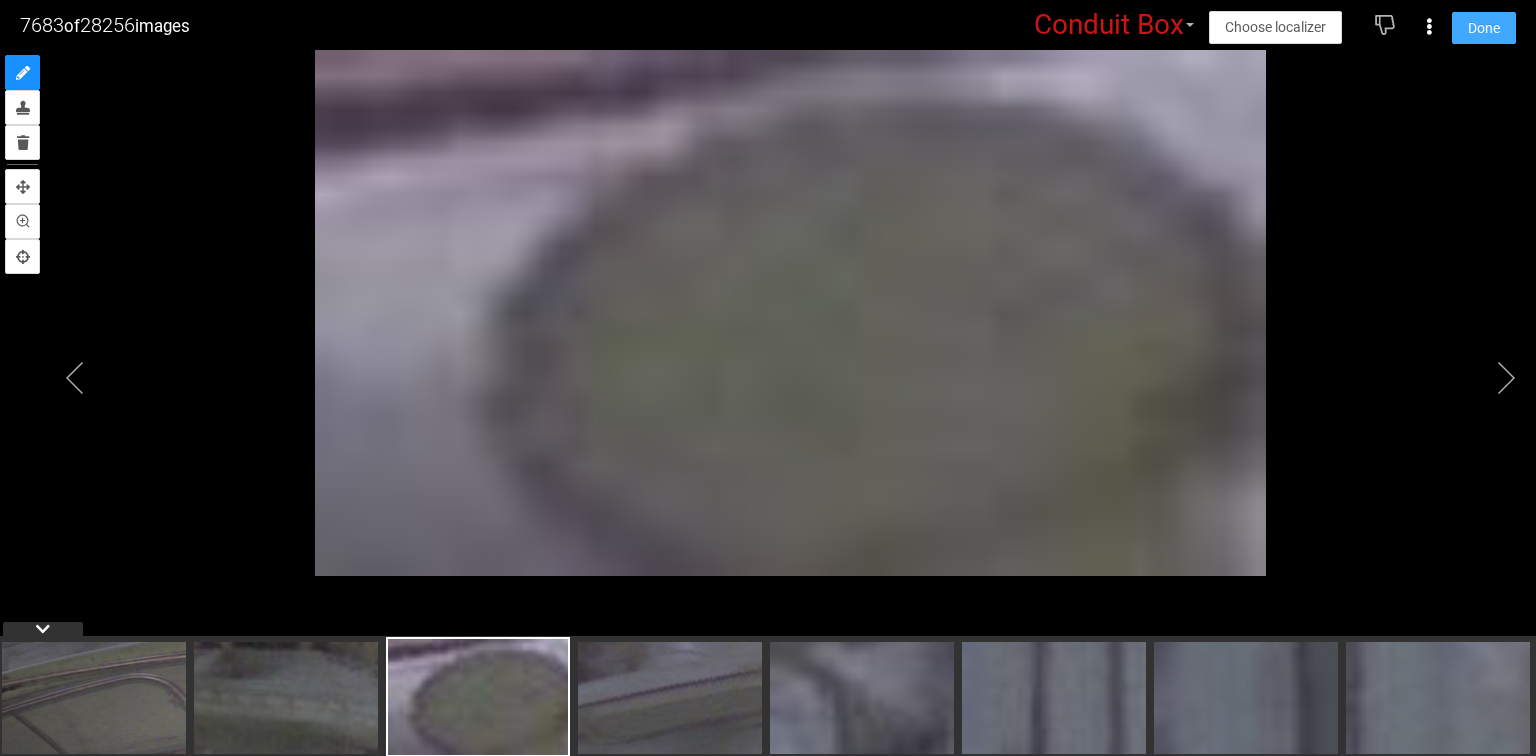 click on "Done" at bounding box center [1484, 28] 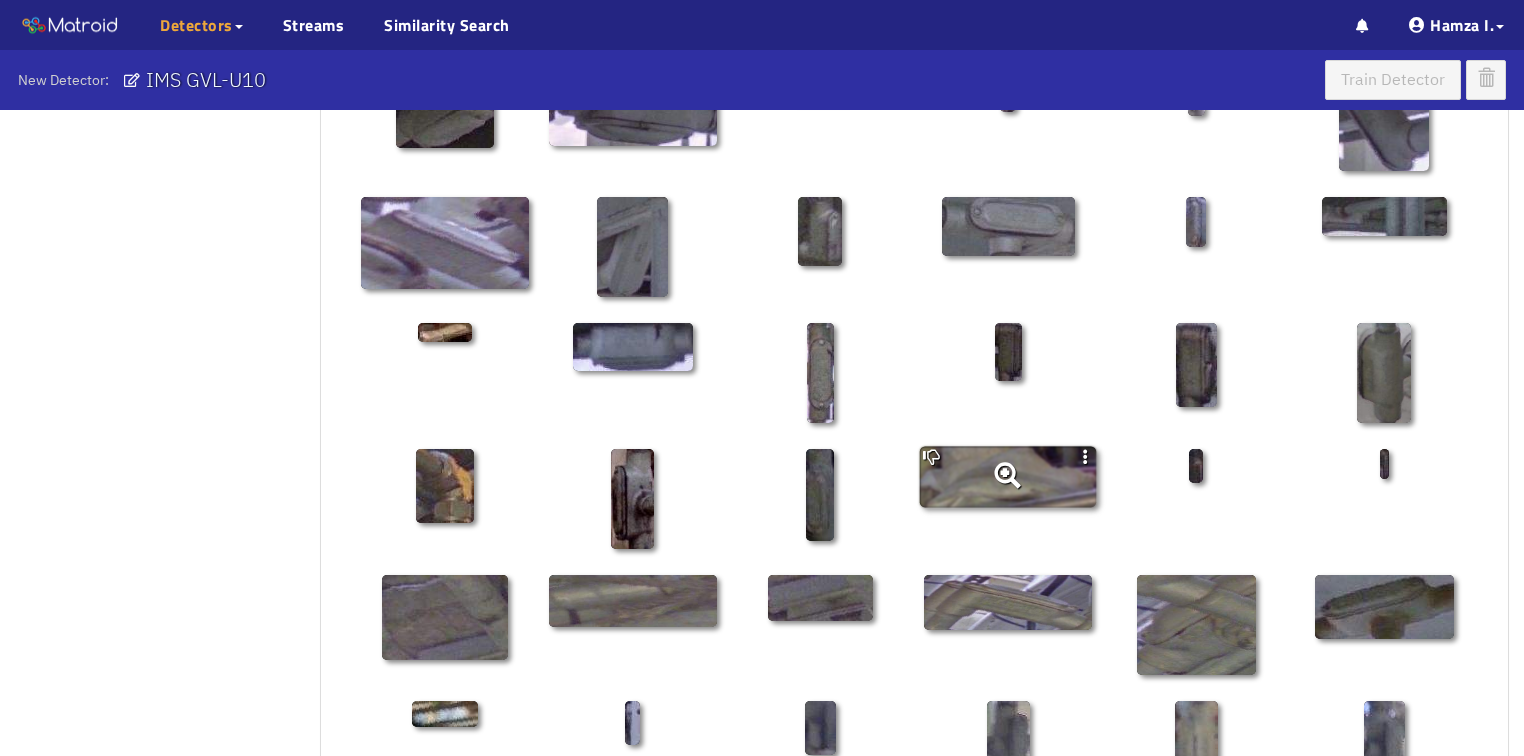 scroll, scrollTop: 640, scrollLeft: 0, axis: vertical 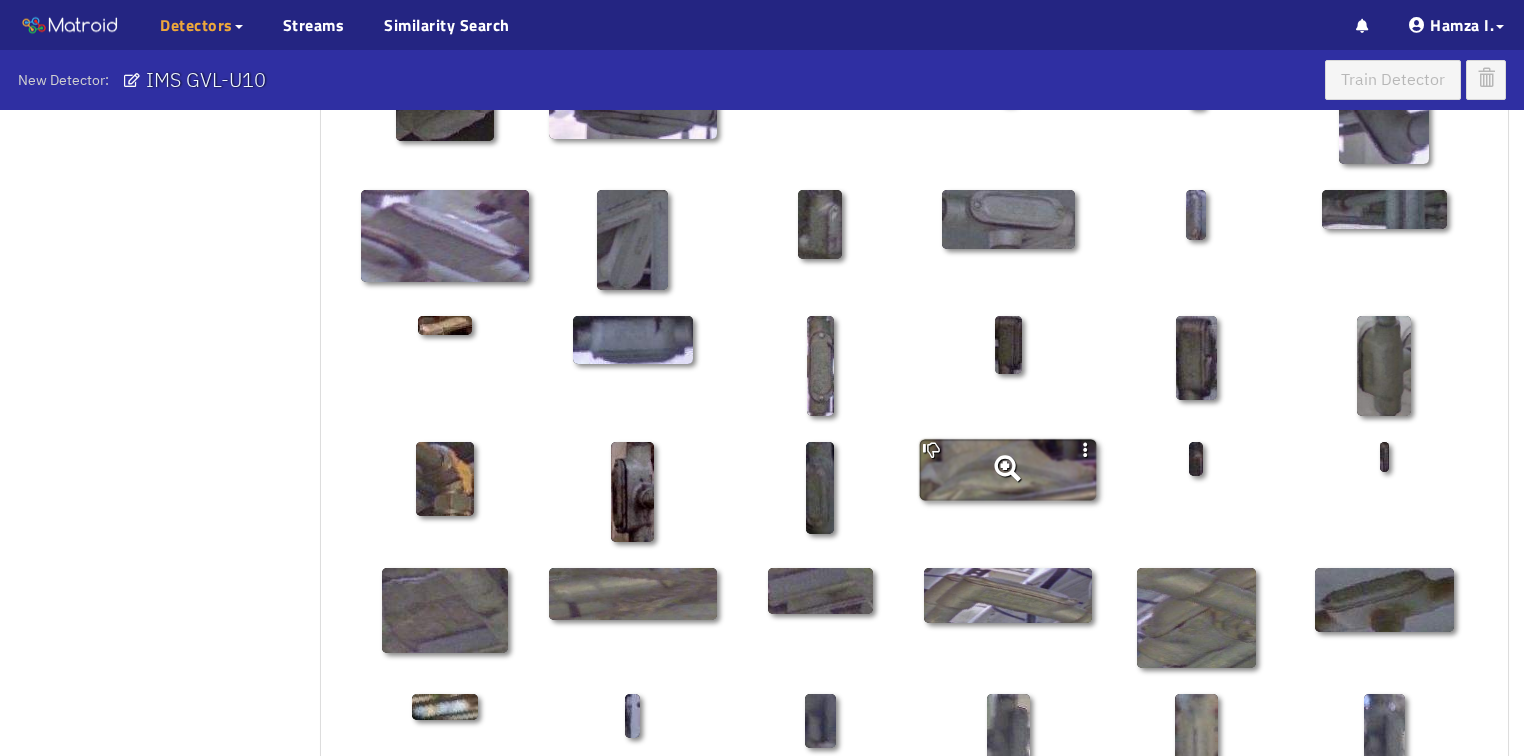 click 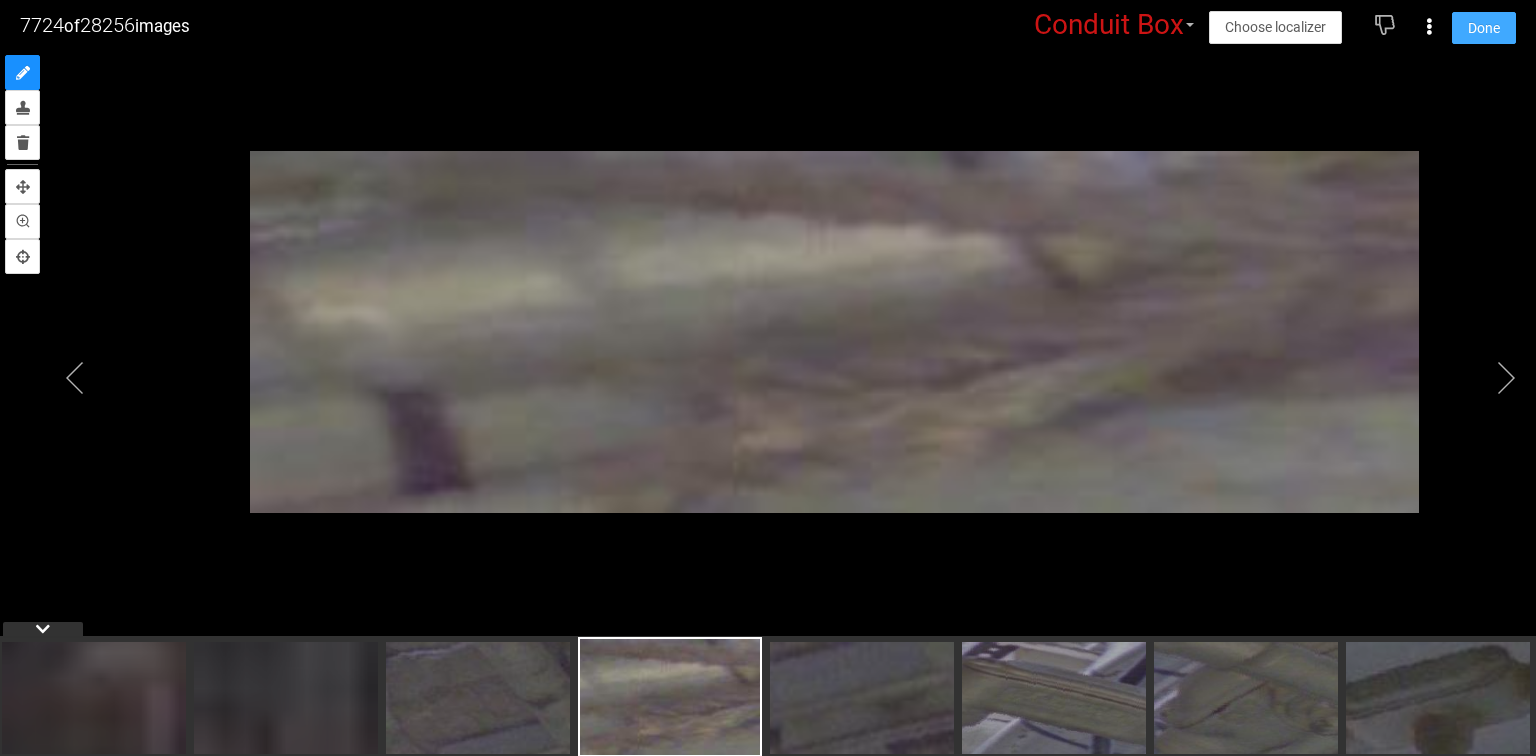 click on "Done" at bounding box center (1484, 28) 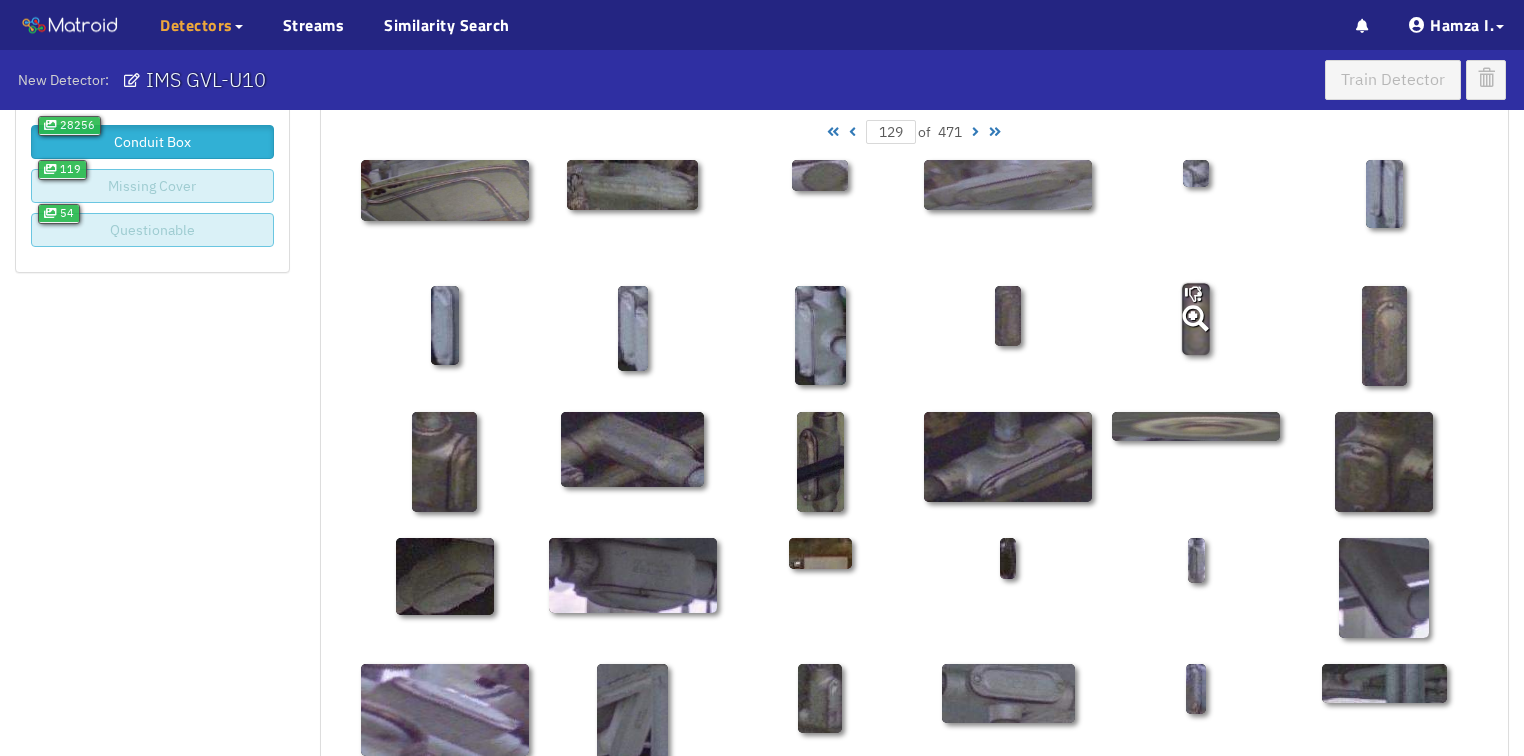 scroll, scrollTop: 0, scrollLeft: 0, axis: both 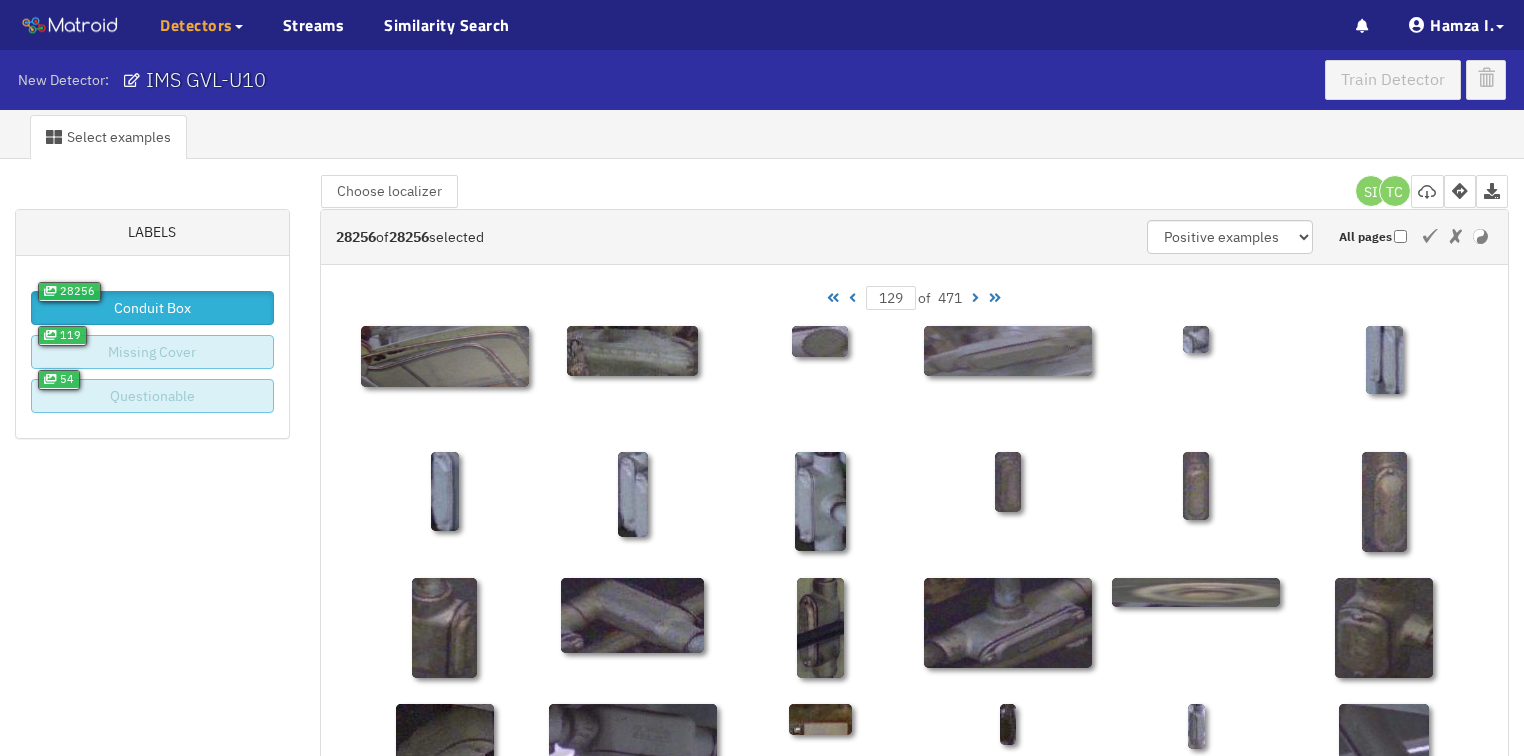 click at bounding box center (852, 298) 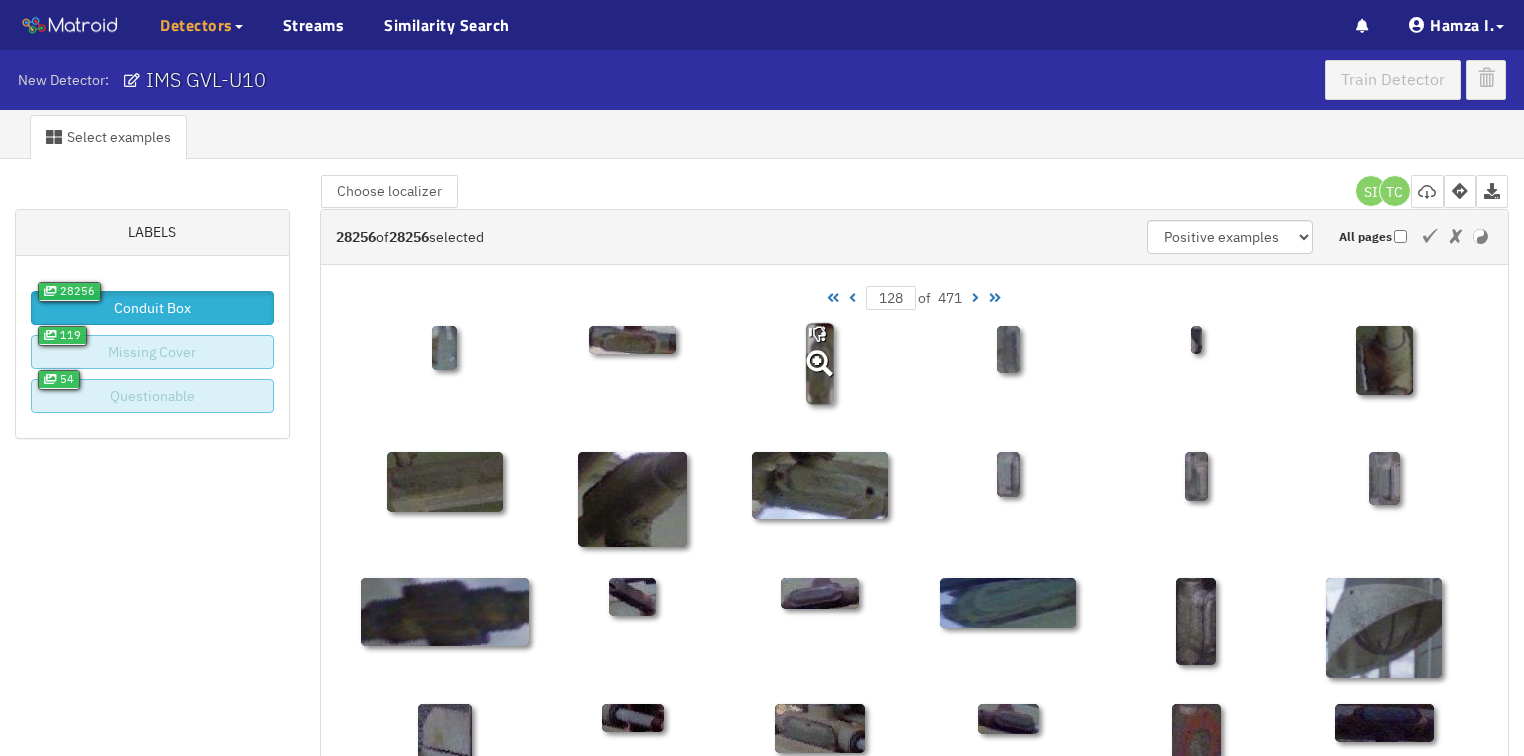 click 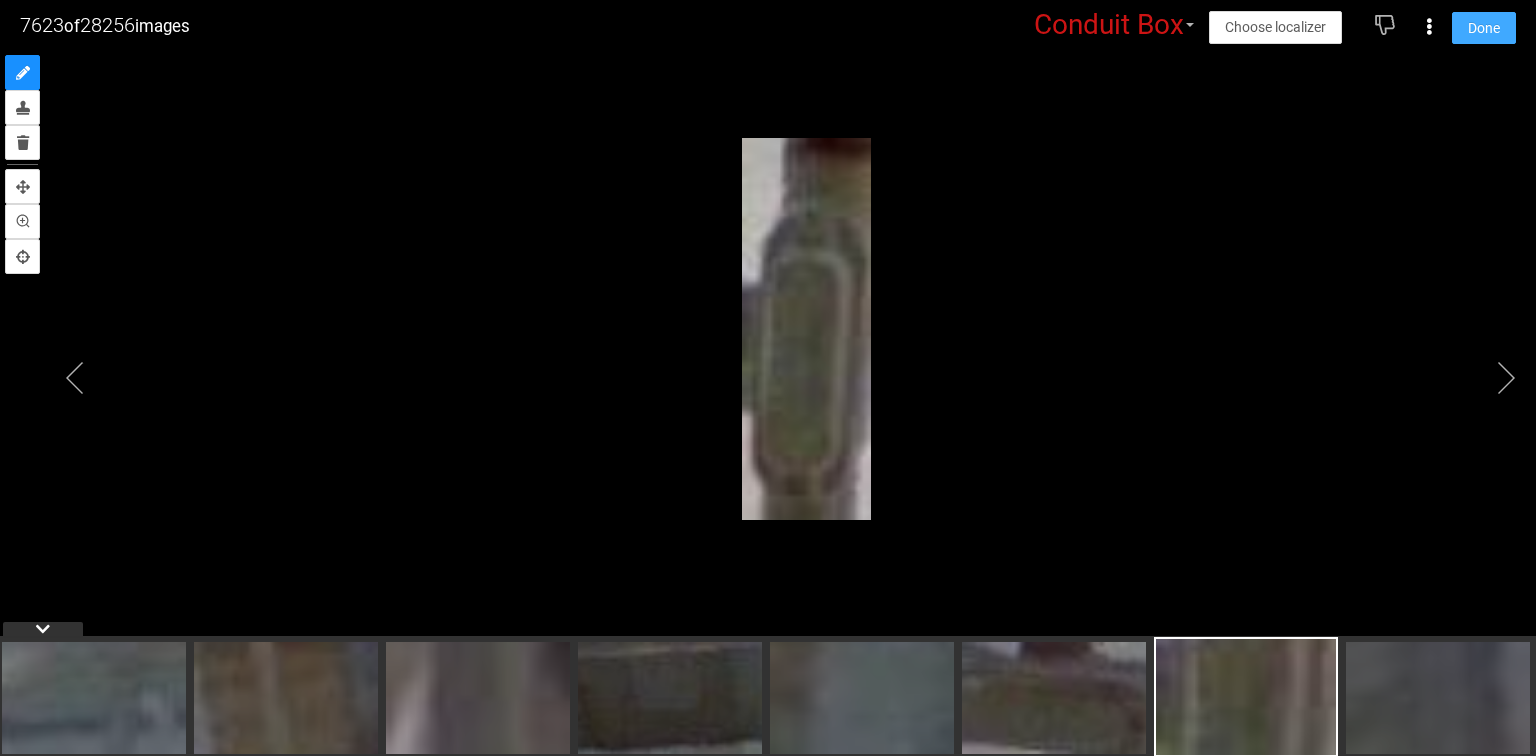 click on "Done" at bounding box center (1484, 28) 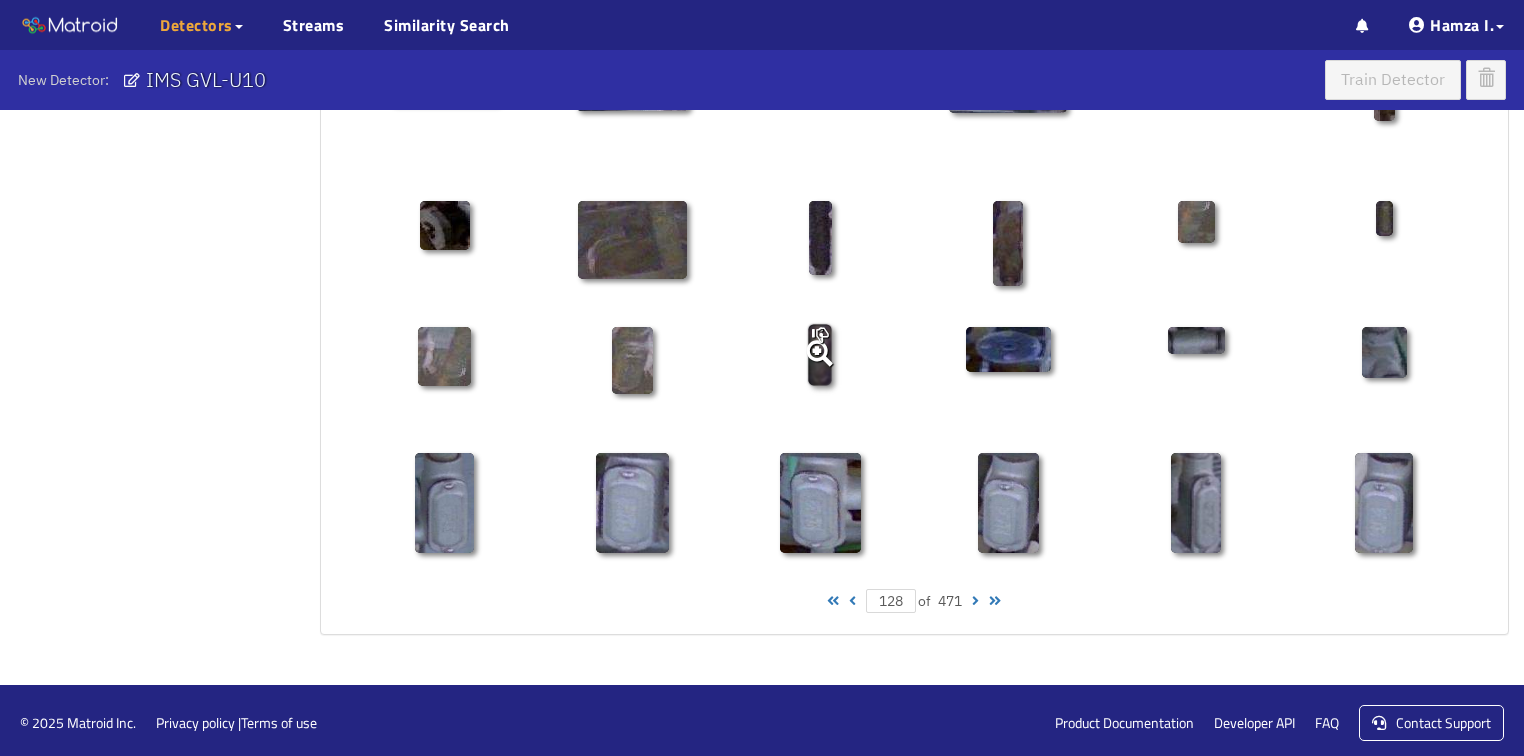 scroll, scrollTop: 1010, scrollLeft: 0, axis: vertical 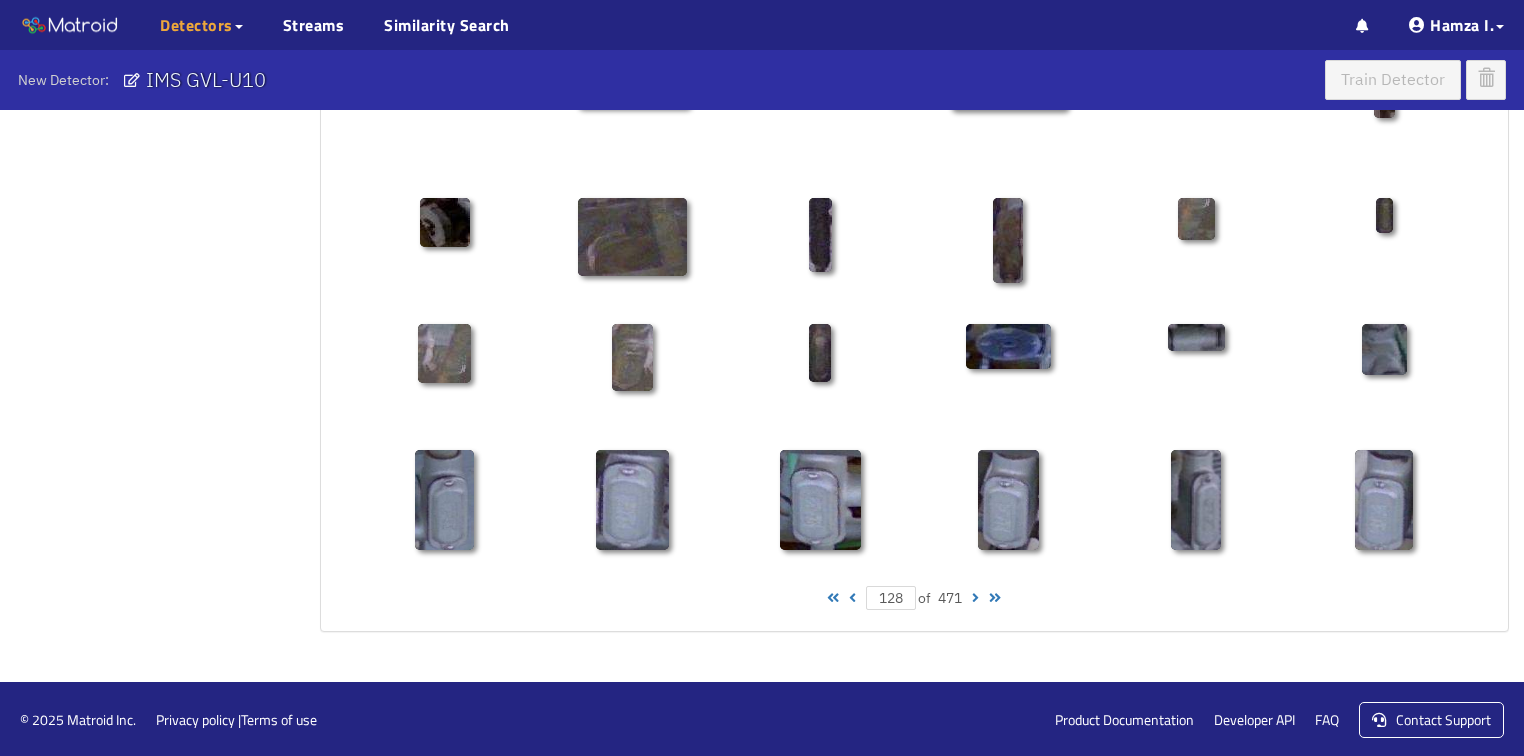 click at bounding box center (852, 598) 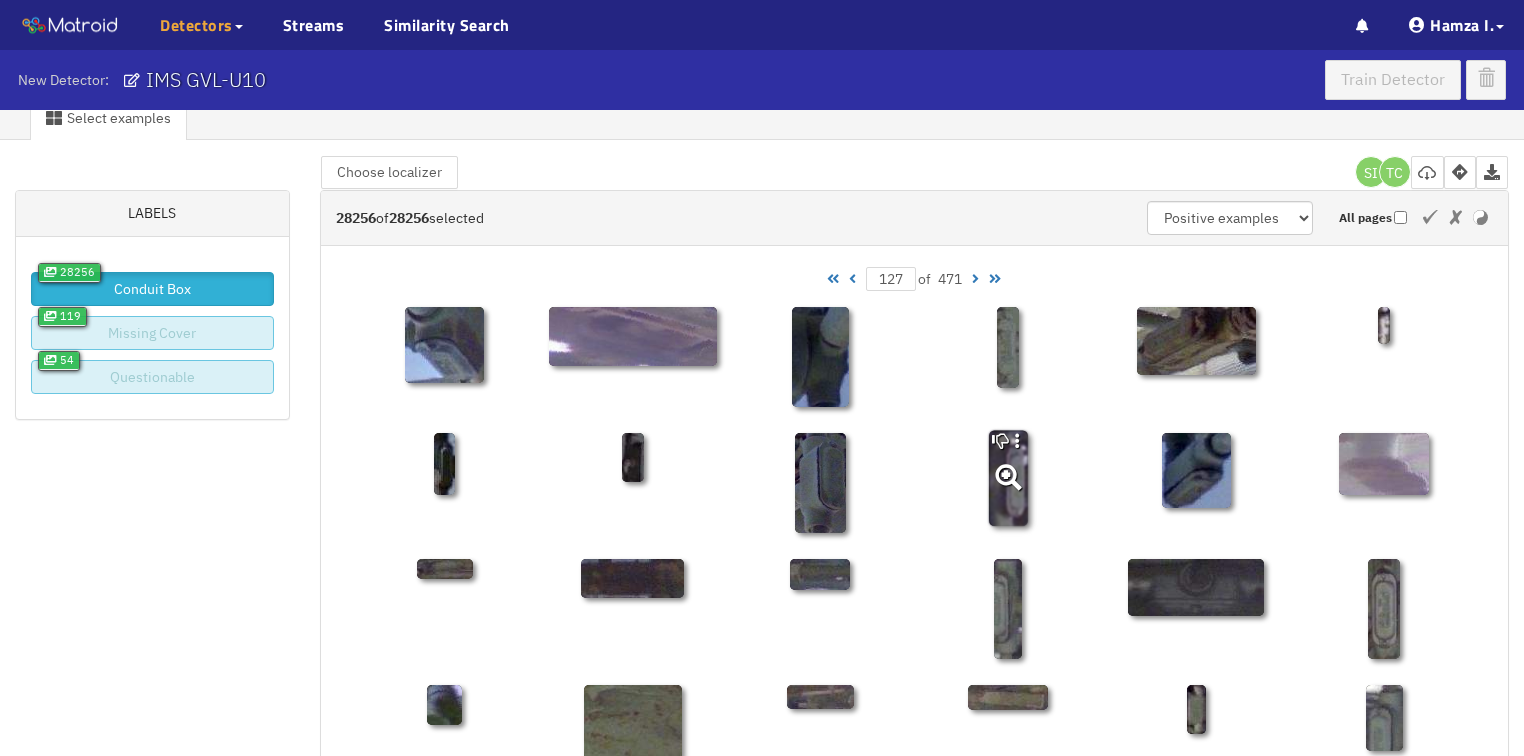scroll, scrollTop: 0, scrollLeft: 0, axis: both 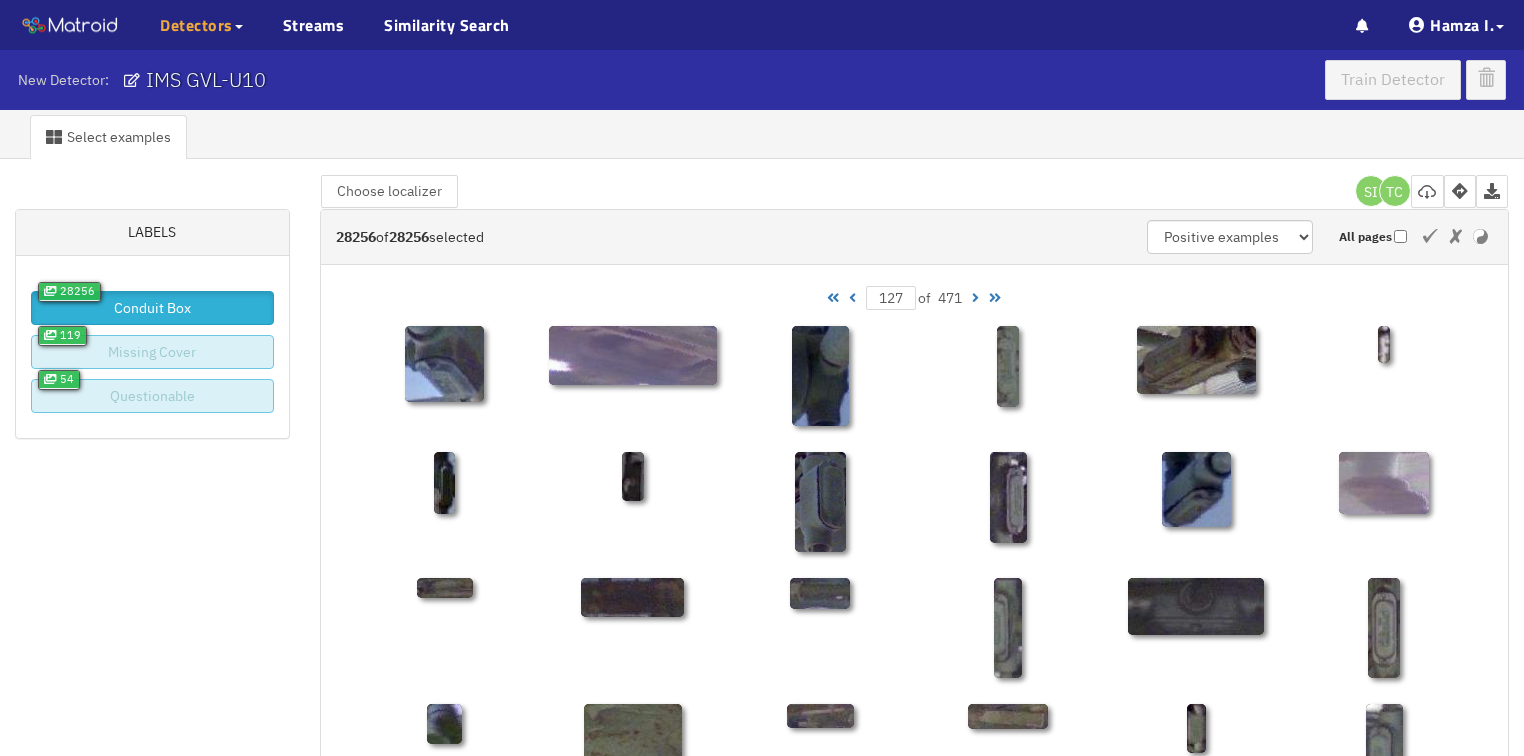 click at bounding box center (852, 298) 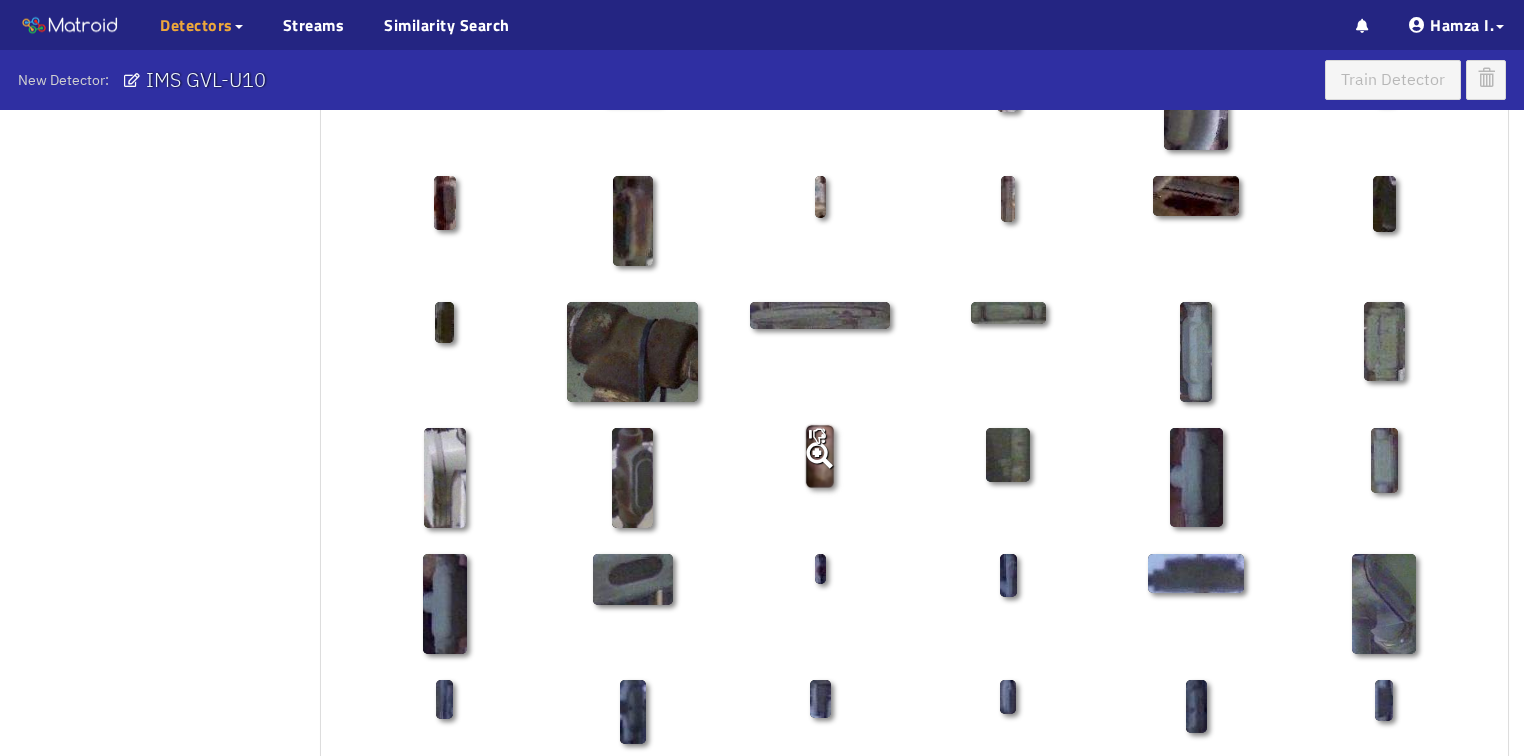 scroll, scrollTop: 960, scrollLeft: 0, axis: vertical 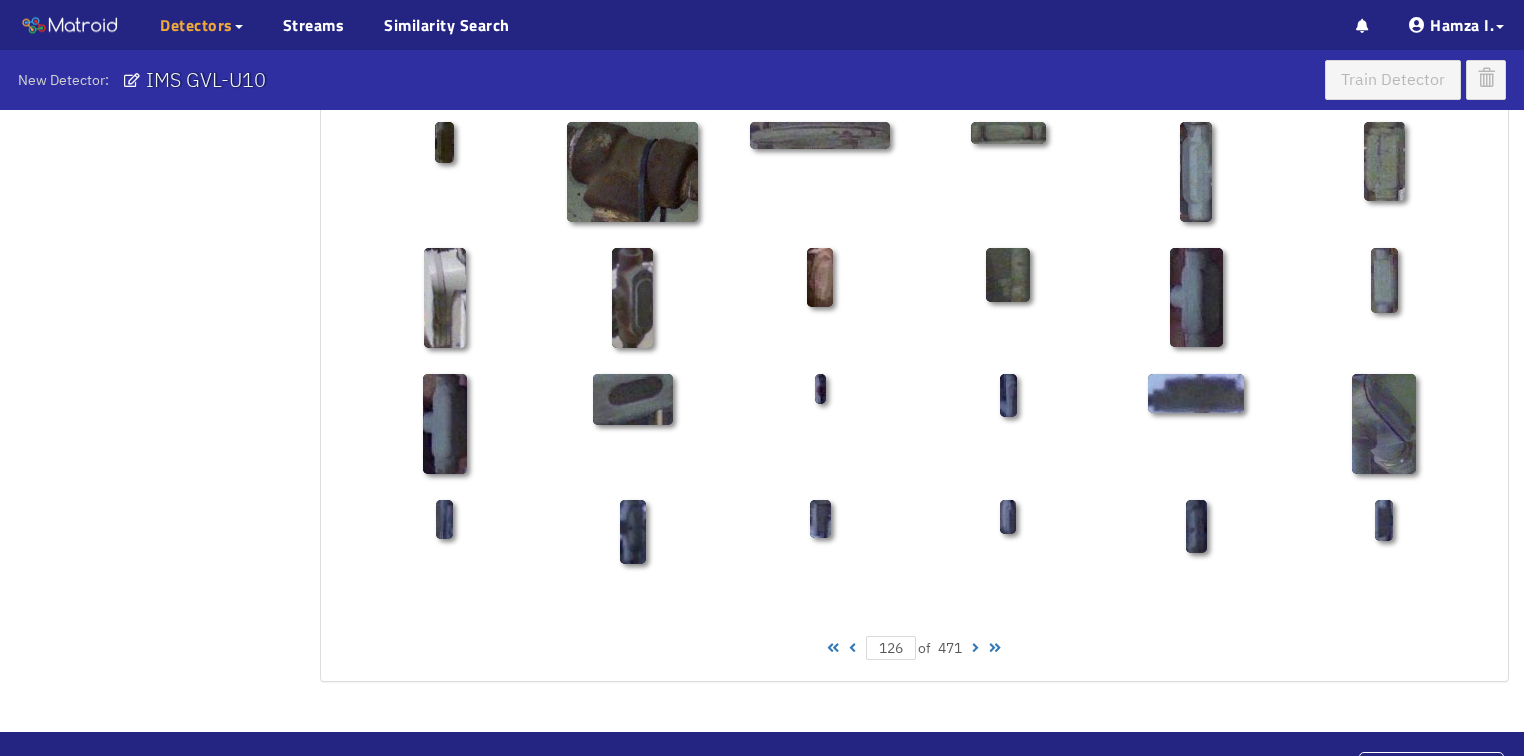 click at bounding box center (852, 648) 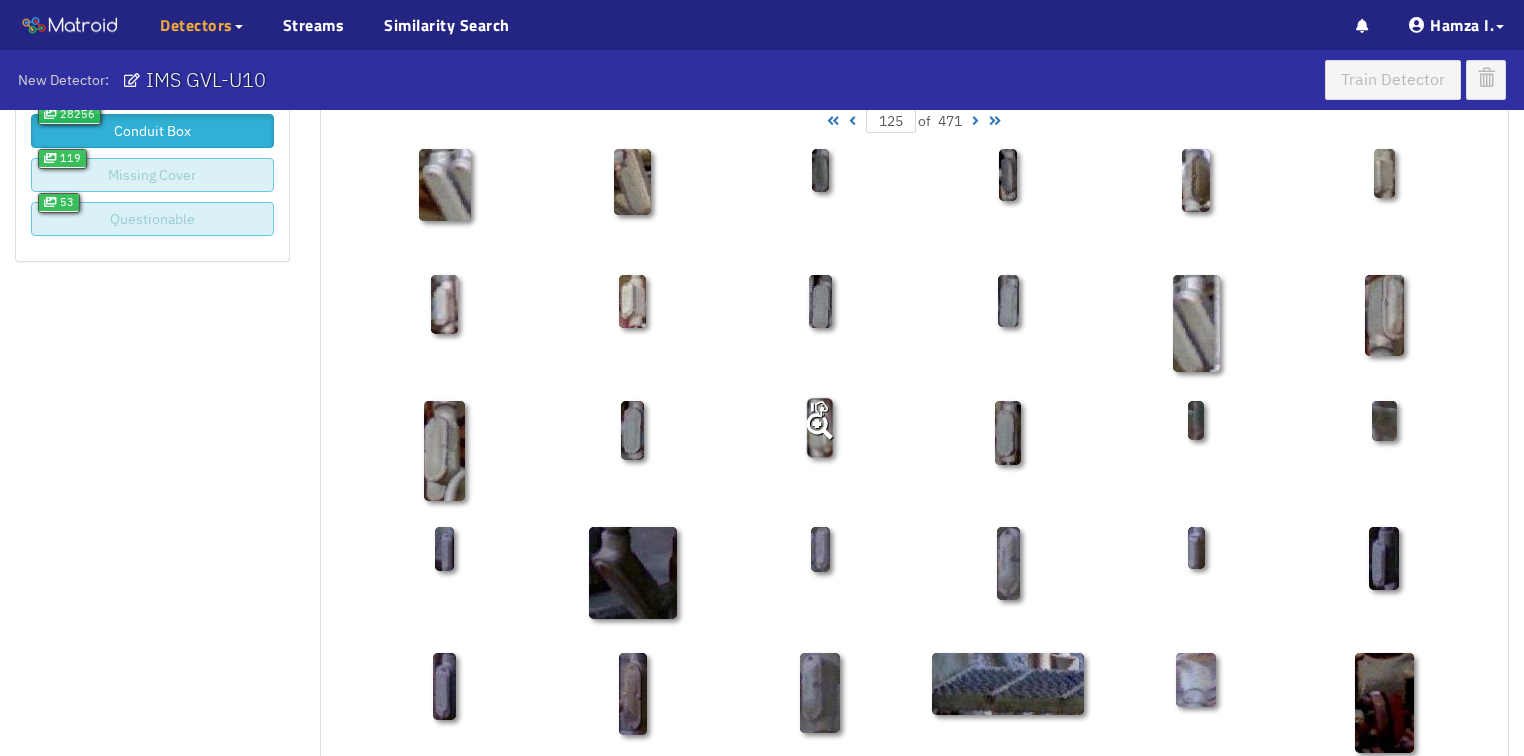 scroll, scrollTop: 0, scrollLeft: 0, axis: both 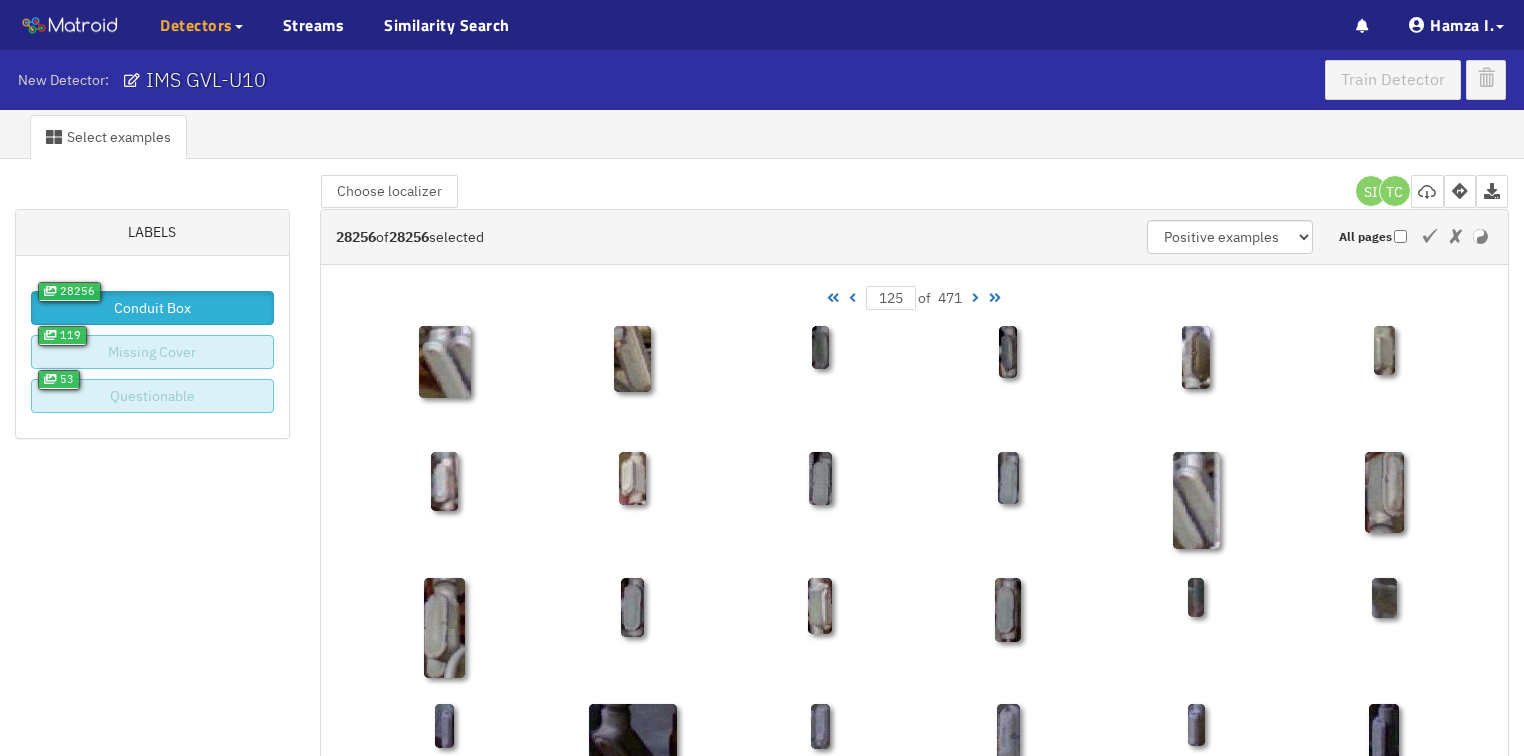 click at bounding box center (852, 298) 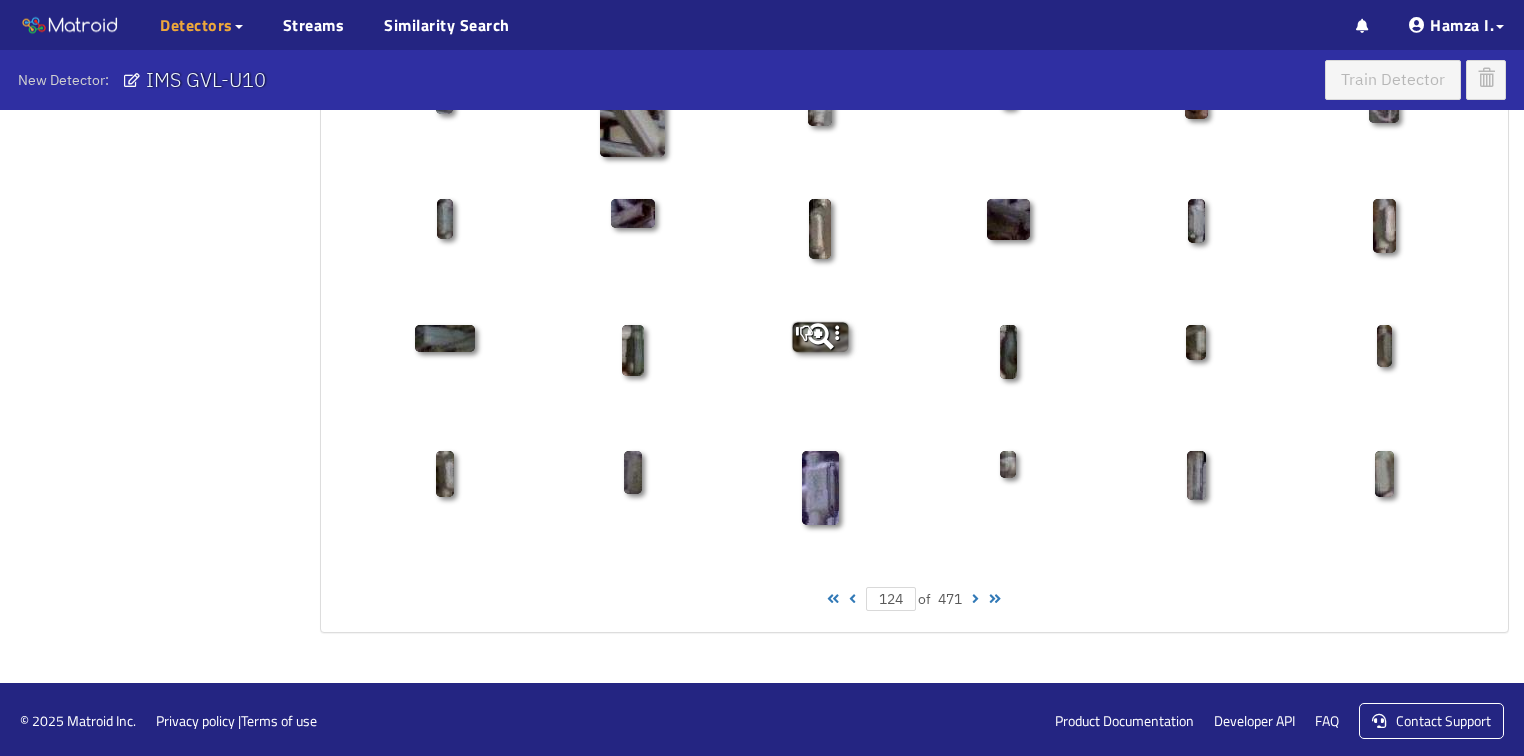 scroll, scrollTop: 1010, scrollLeft: 0, axis: vertical 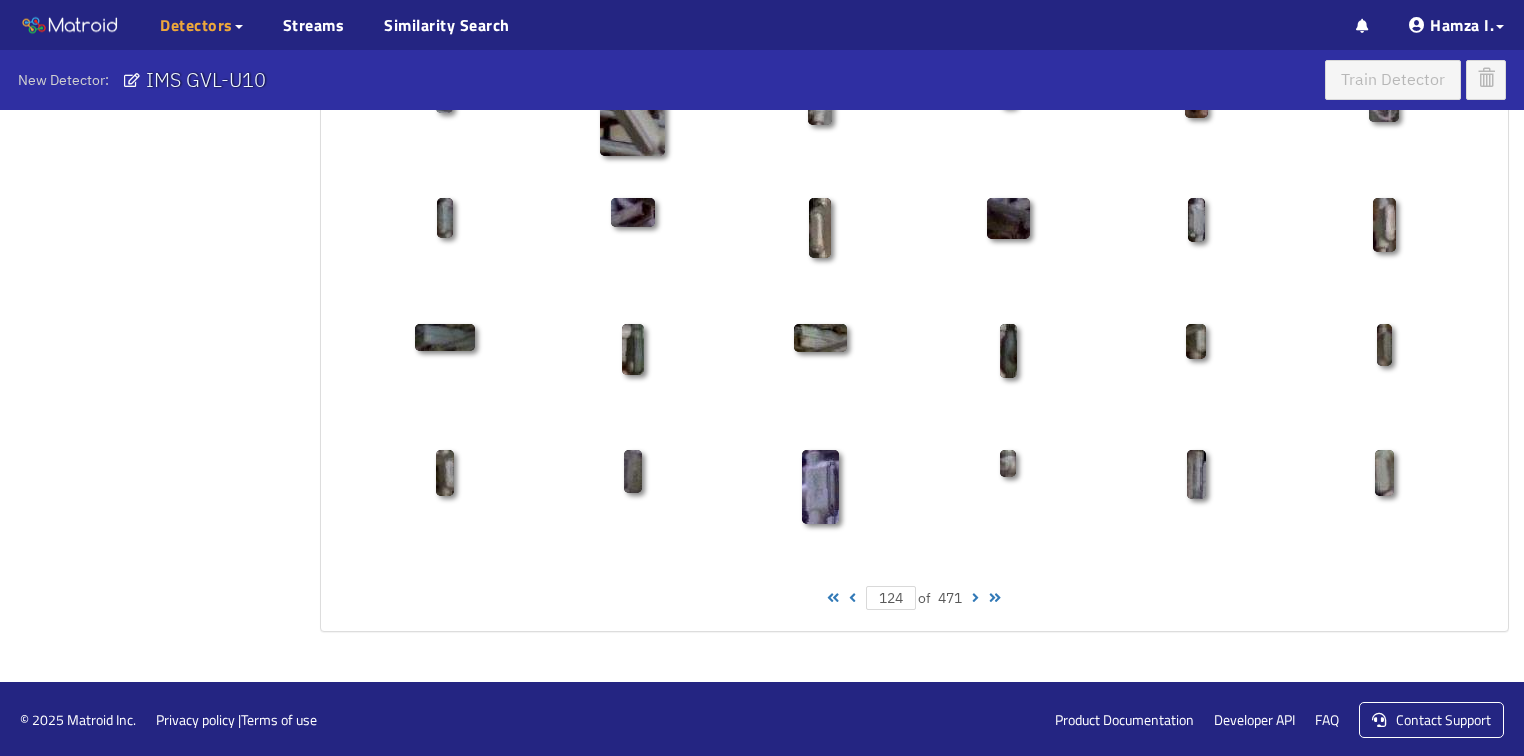 click at bounding box center (852, 598) 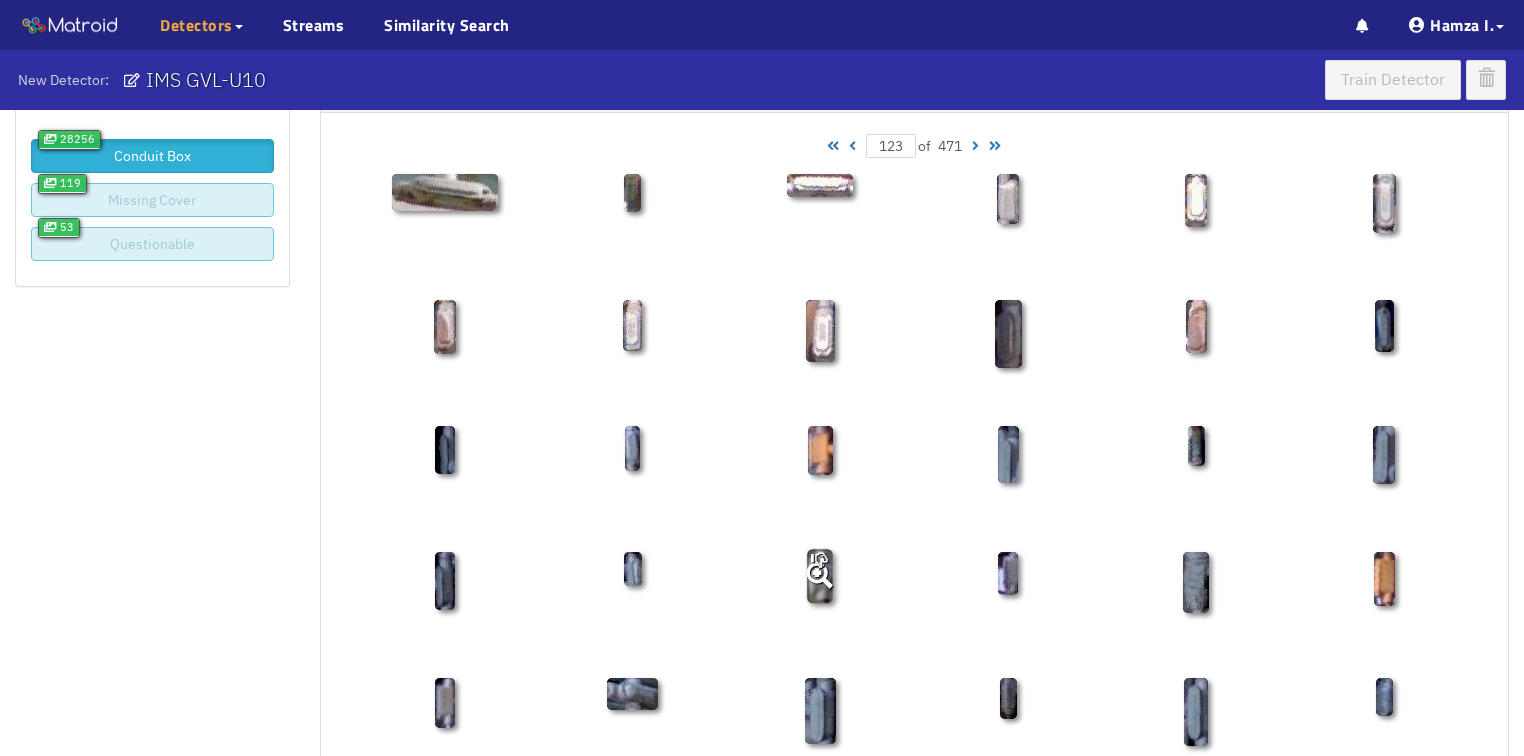 scroll, scrollTop: 130, scrollLeft: 0, axis: vertical 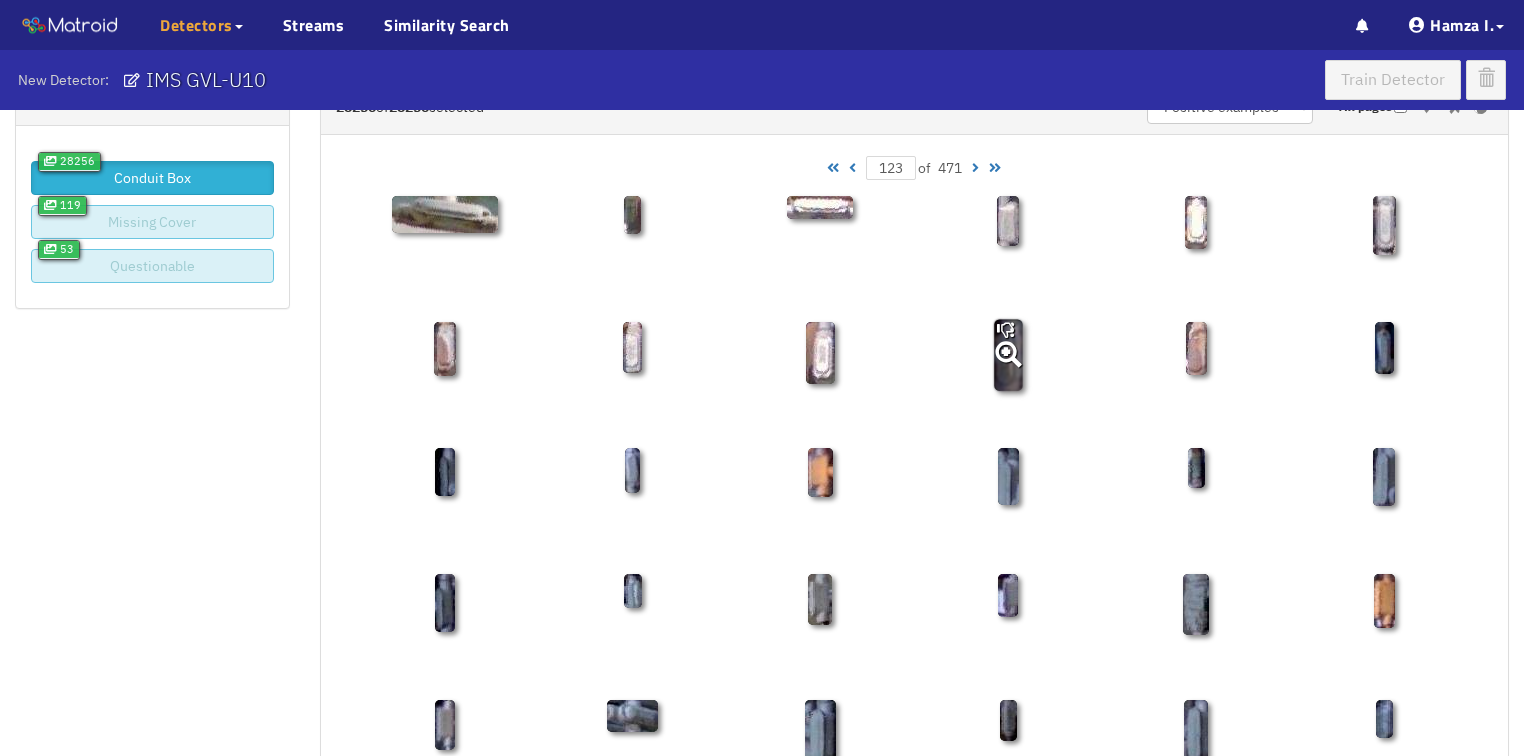 click 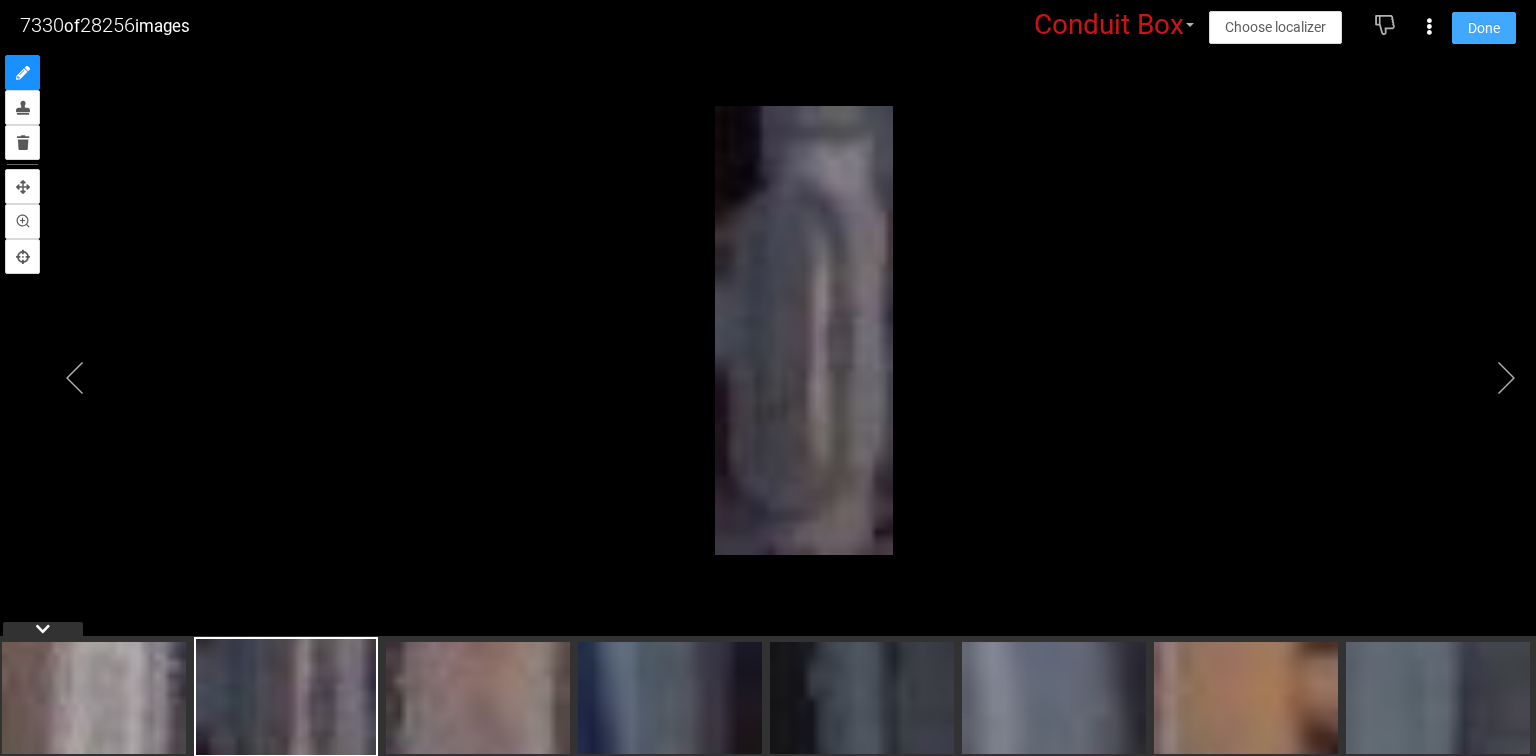click on "Done" at bounding box center [1484, 28] 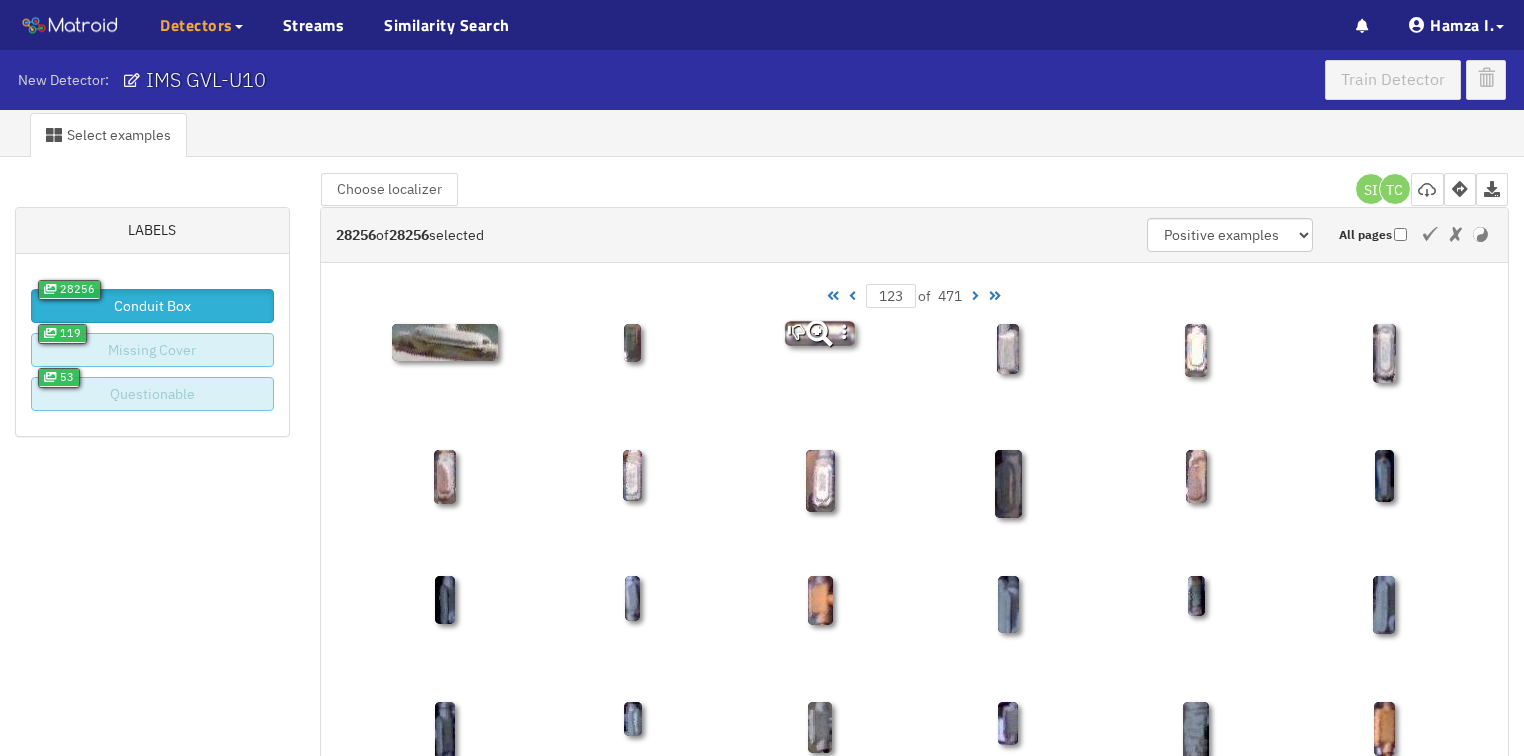 scroll, scrollTop: 0, scrollLeft: 0, axis: both 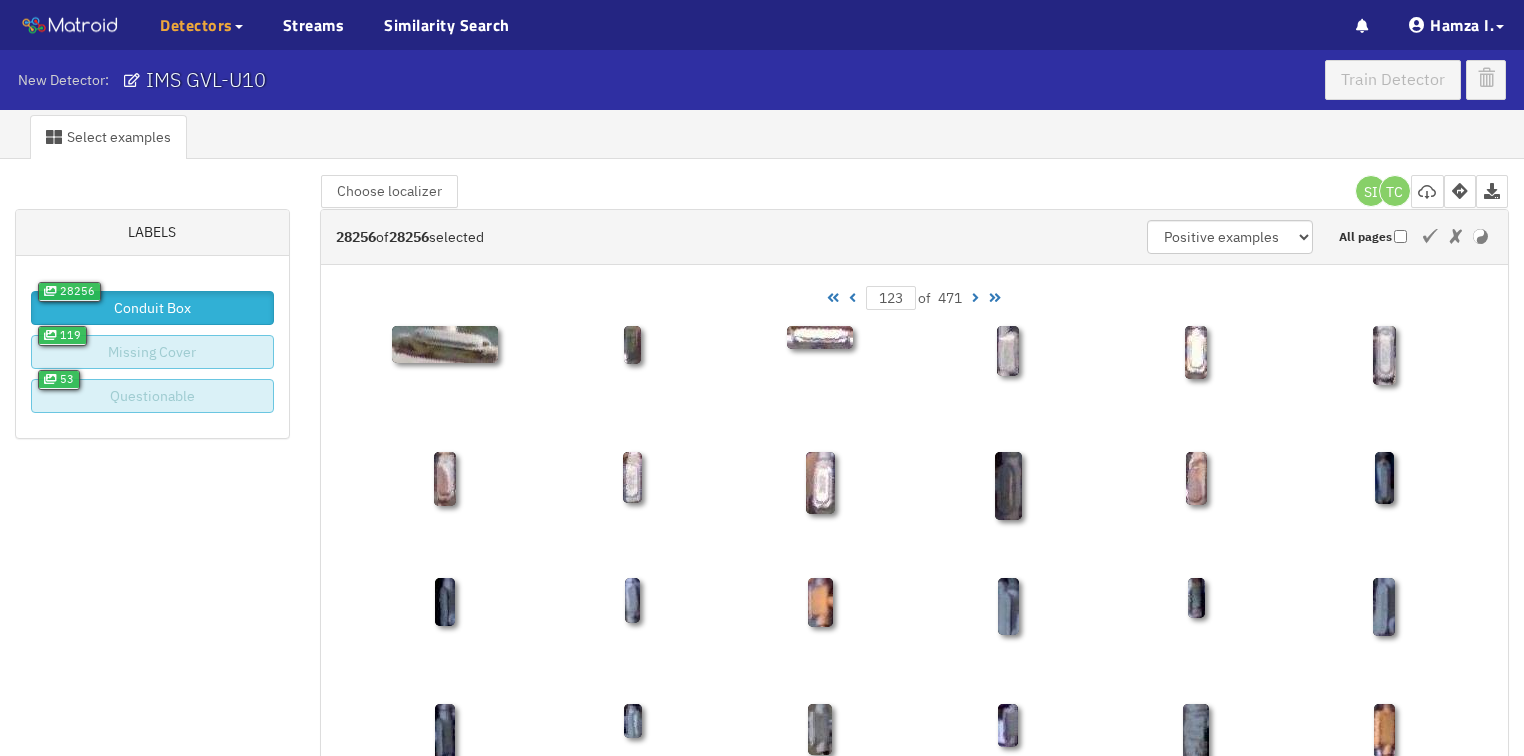 click at bounding box center [852, 298] 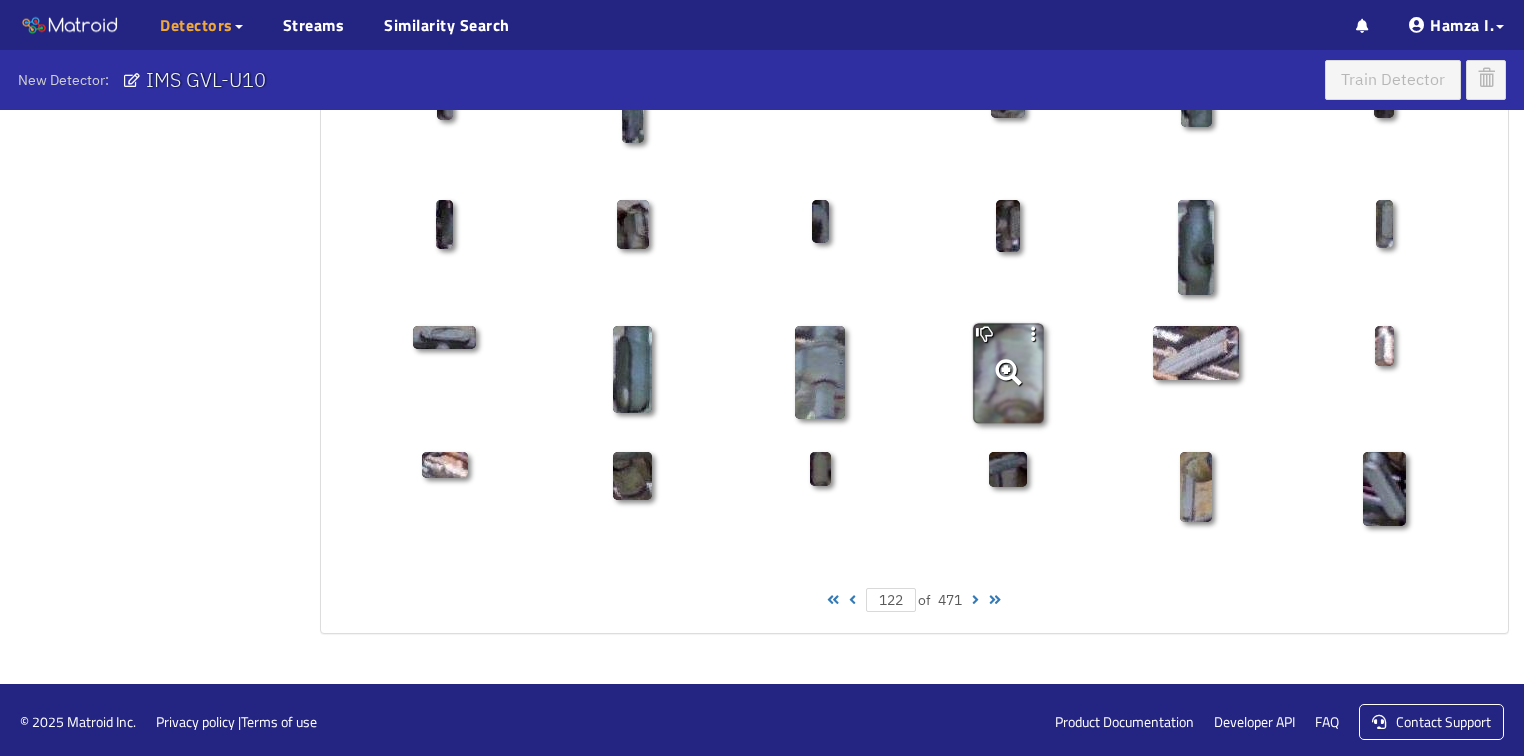scroll, scrollTop: 1010, scrollLeft: 0, axis: vertical 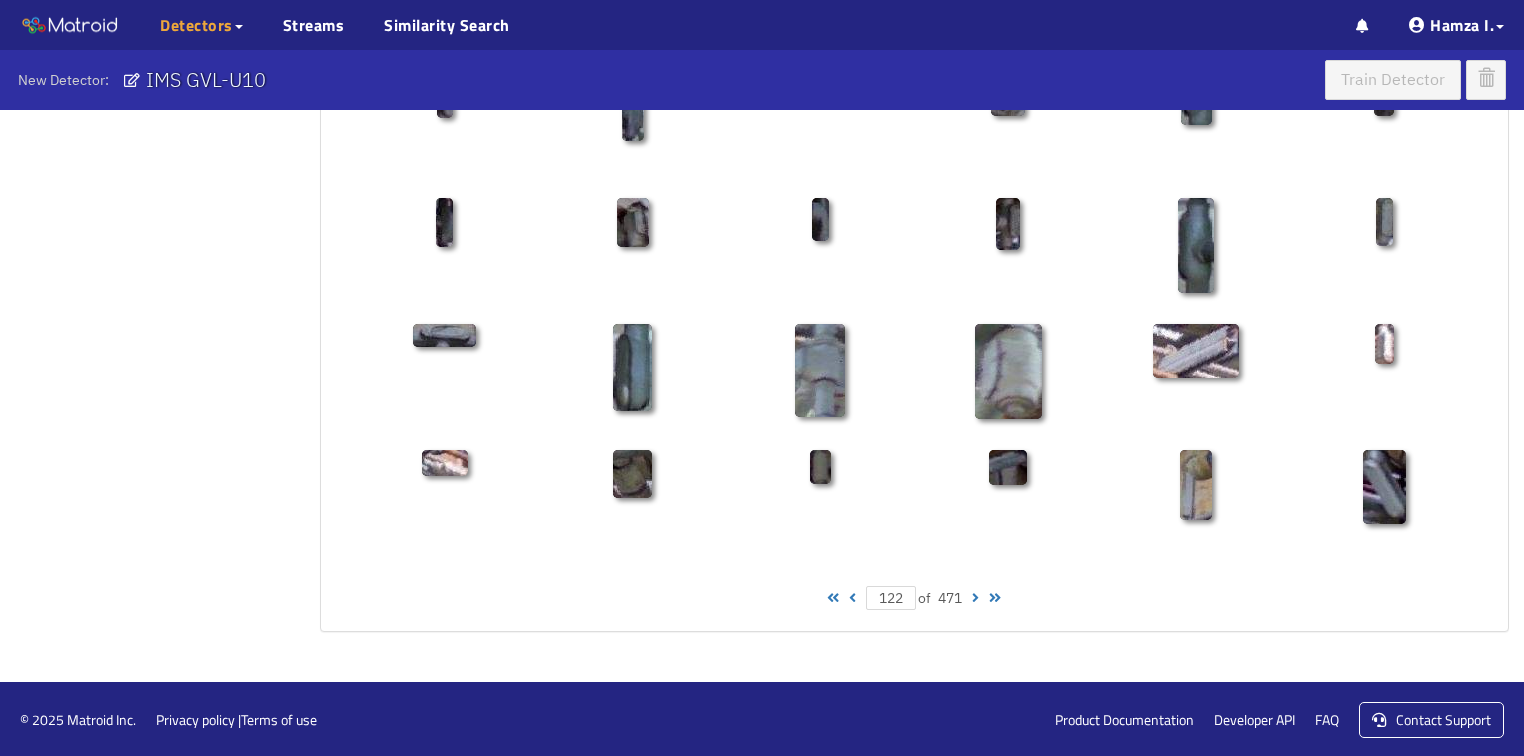 click at bounding box center [852, 598] 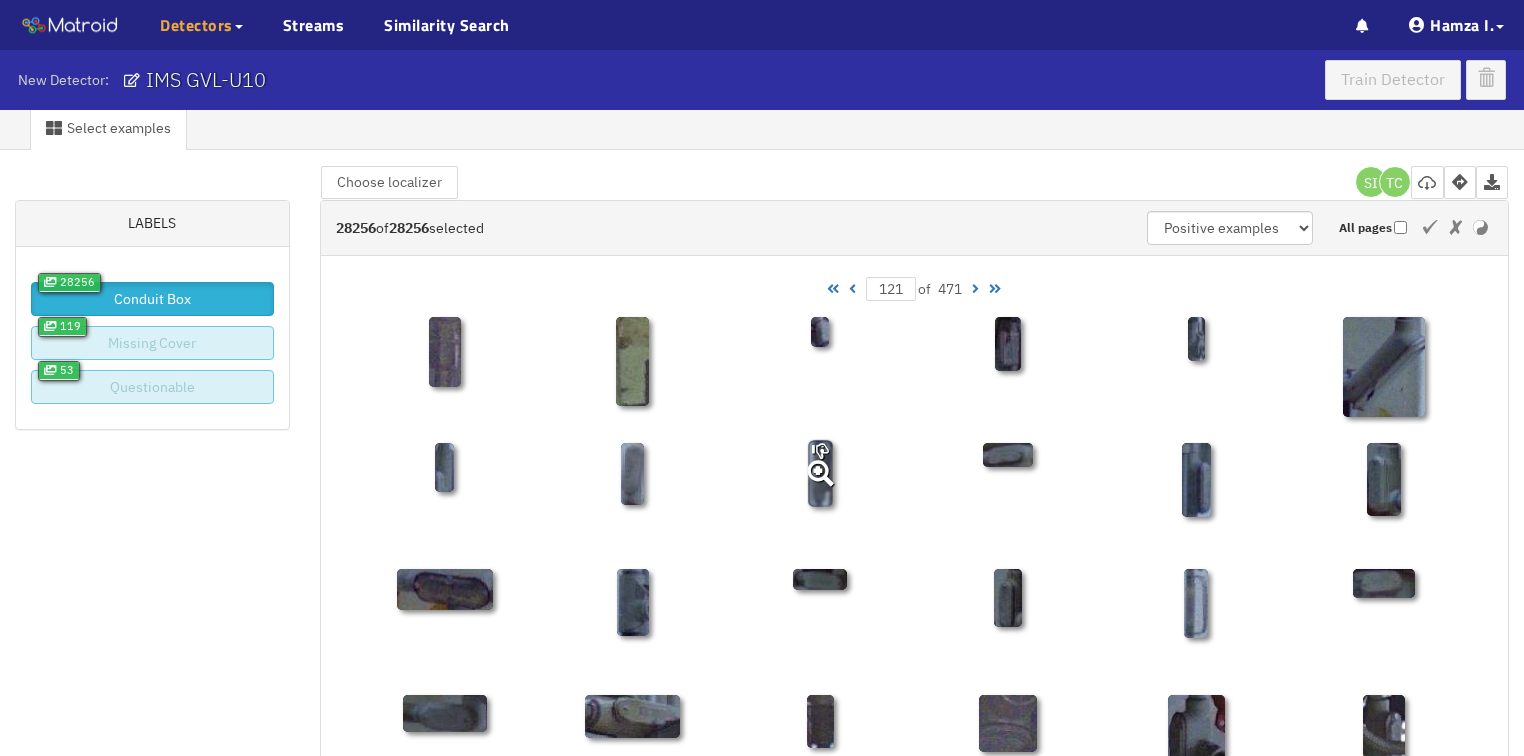 scroll, scrollTop: 0, scrollLeft: 0, axis: both 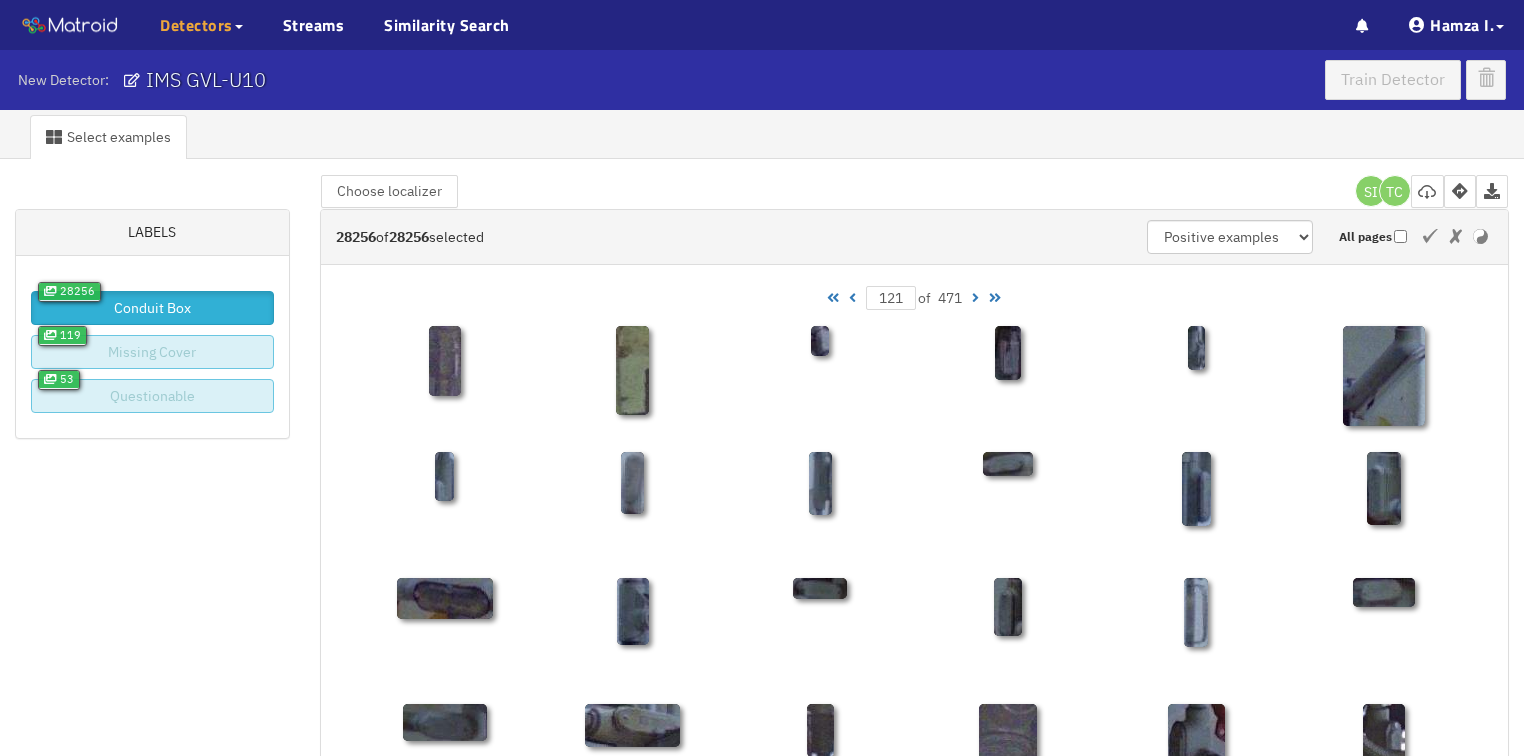 click at bounding box center (852, 298) 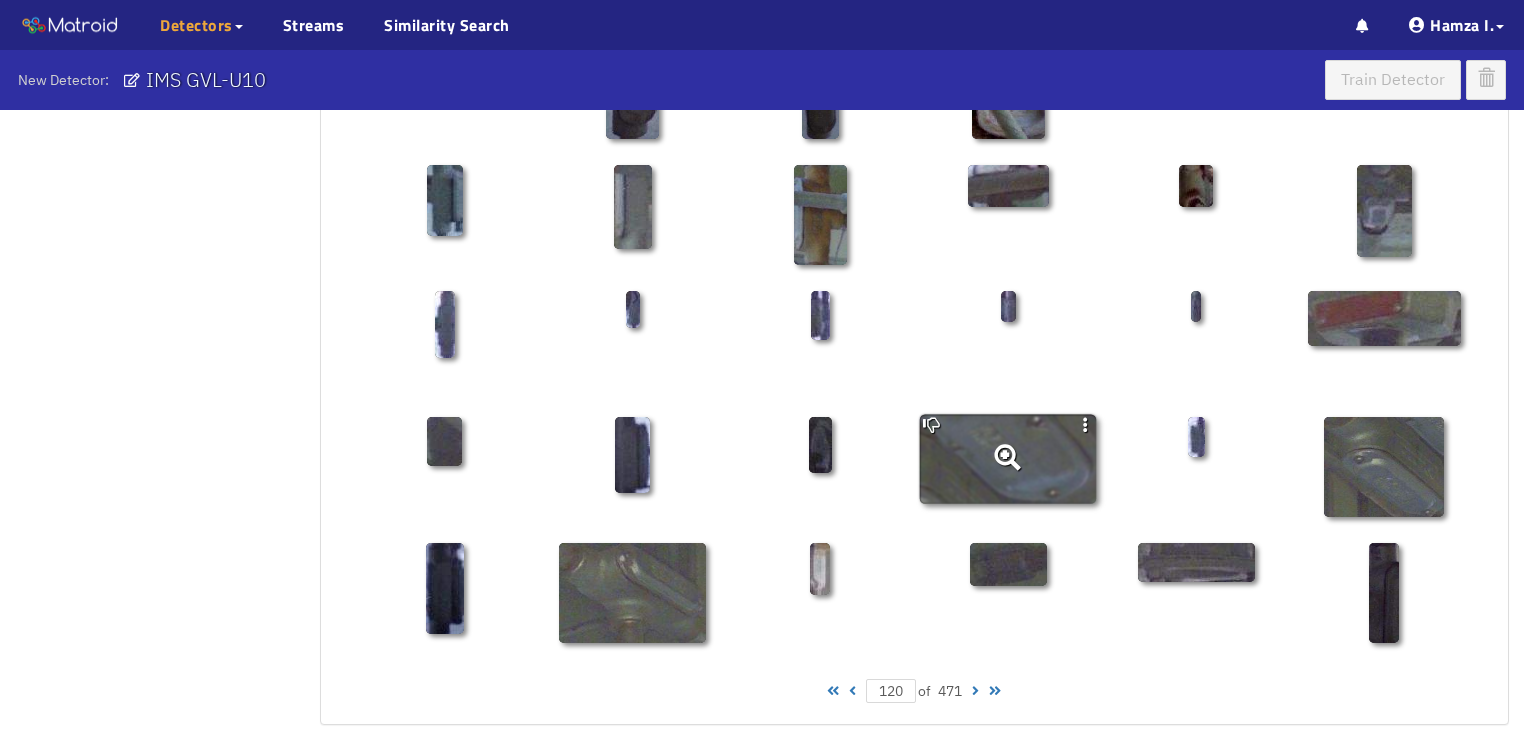 scroll, scrollTop: 960, scrollLeft: 0, axis: vertical 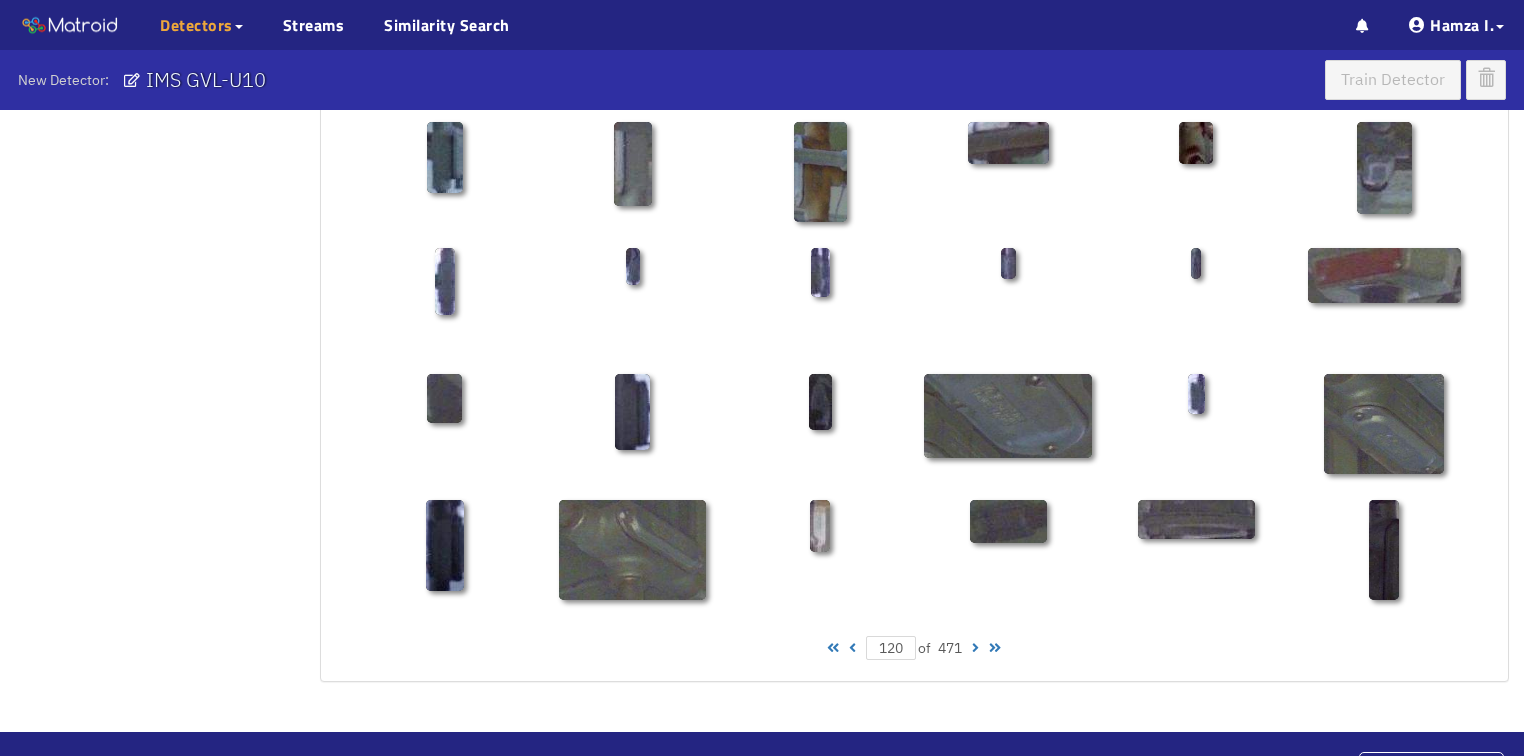 click at bounding box center (852, 648) 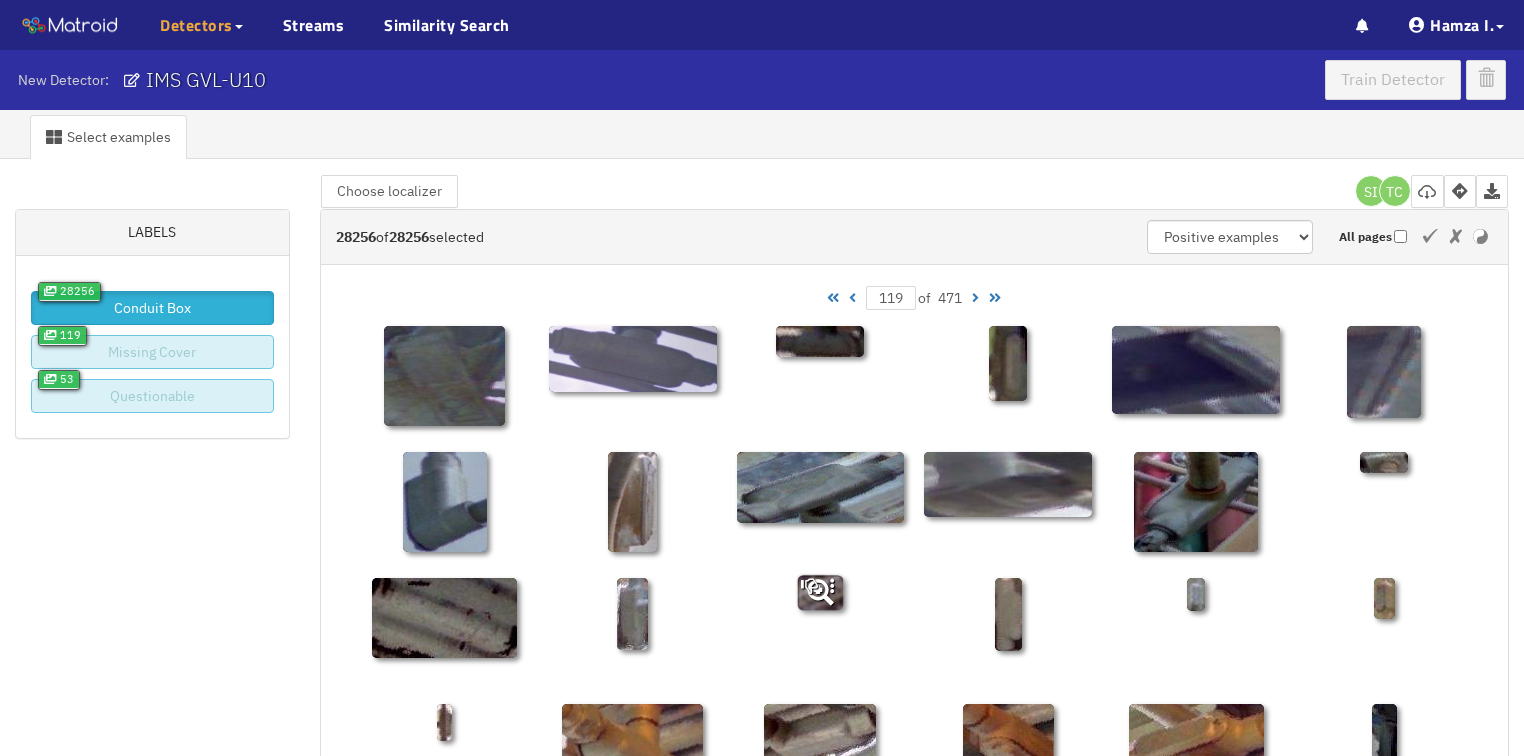 scroll, scrollTop: 0, scrollLeft: 0, axis: both 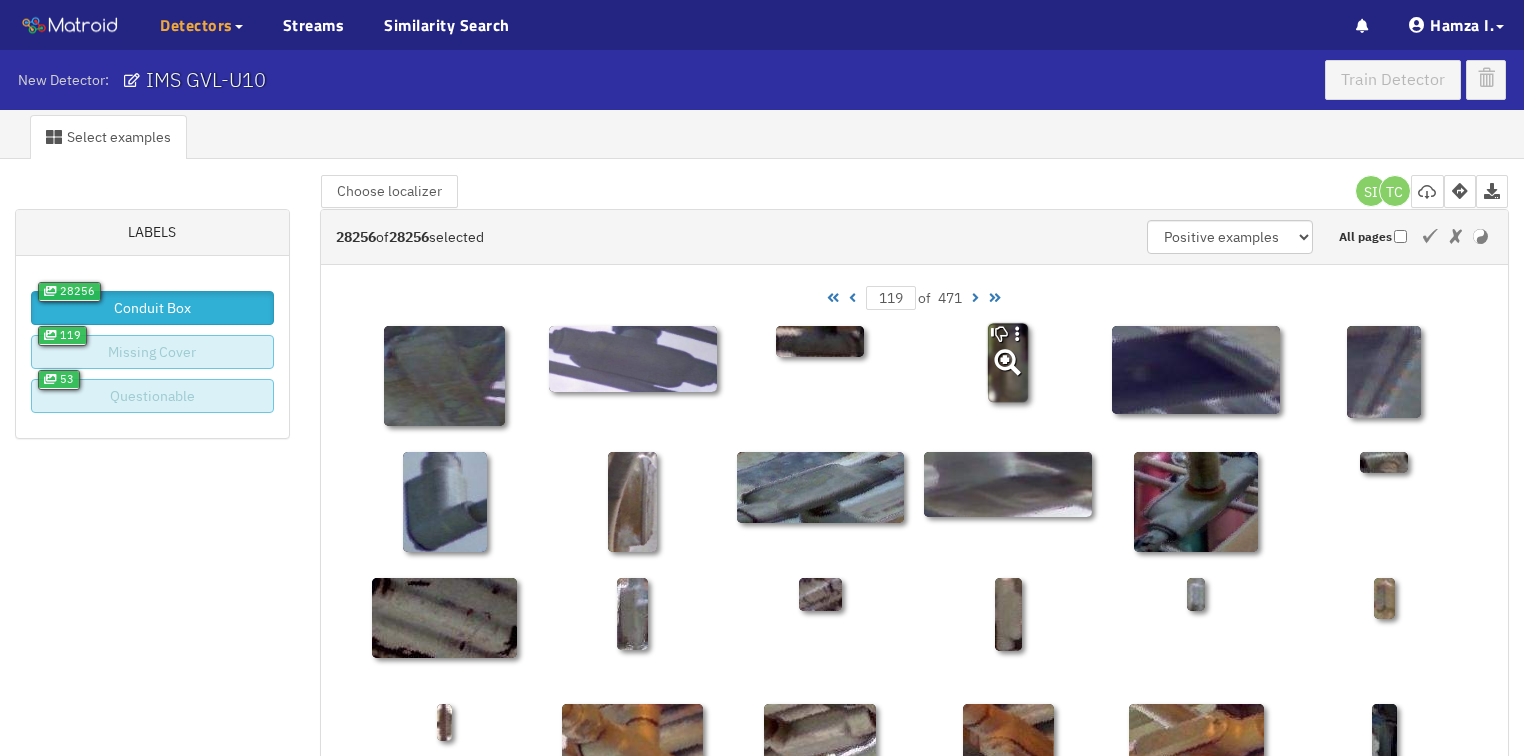 click 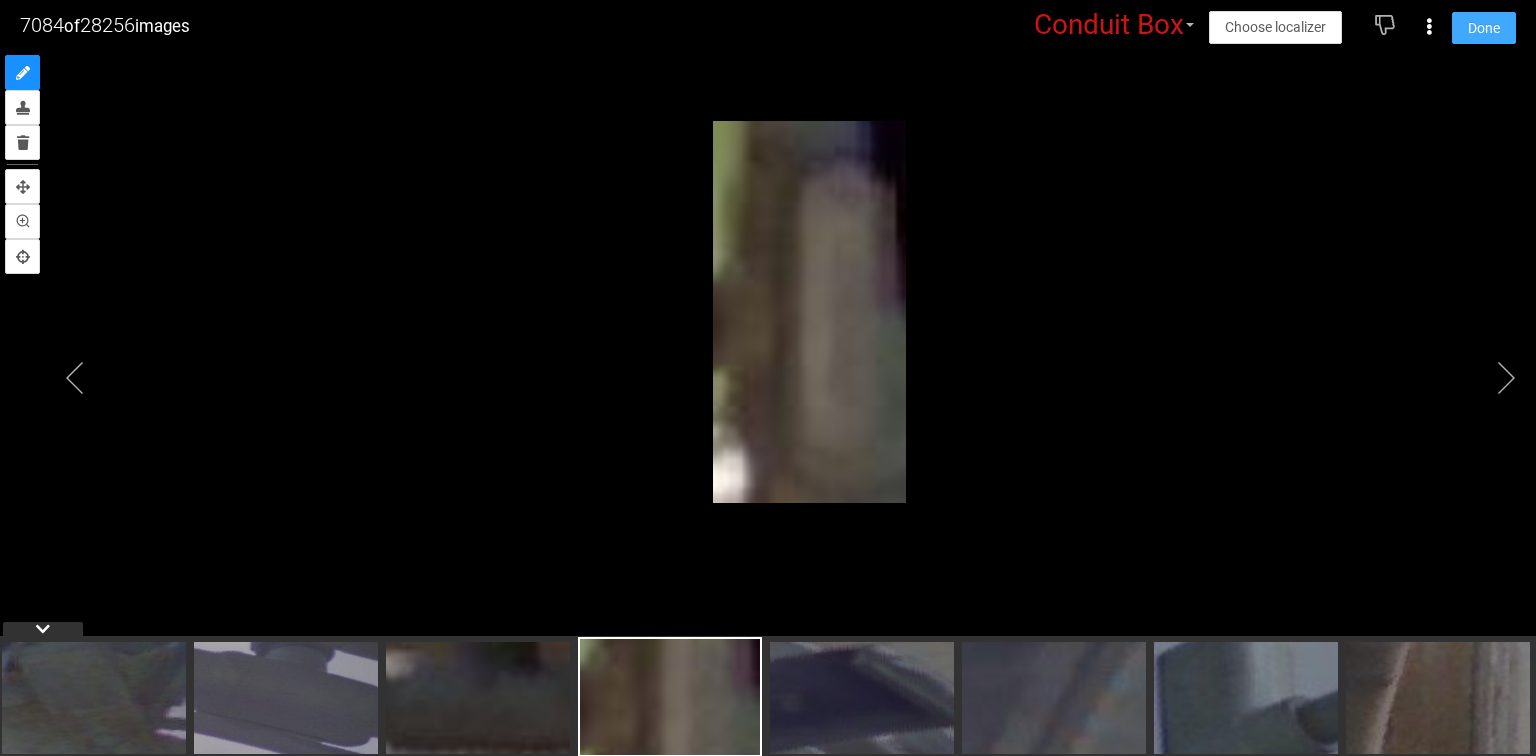 click on "Done" at bounding box center [1484, 28] 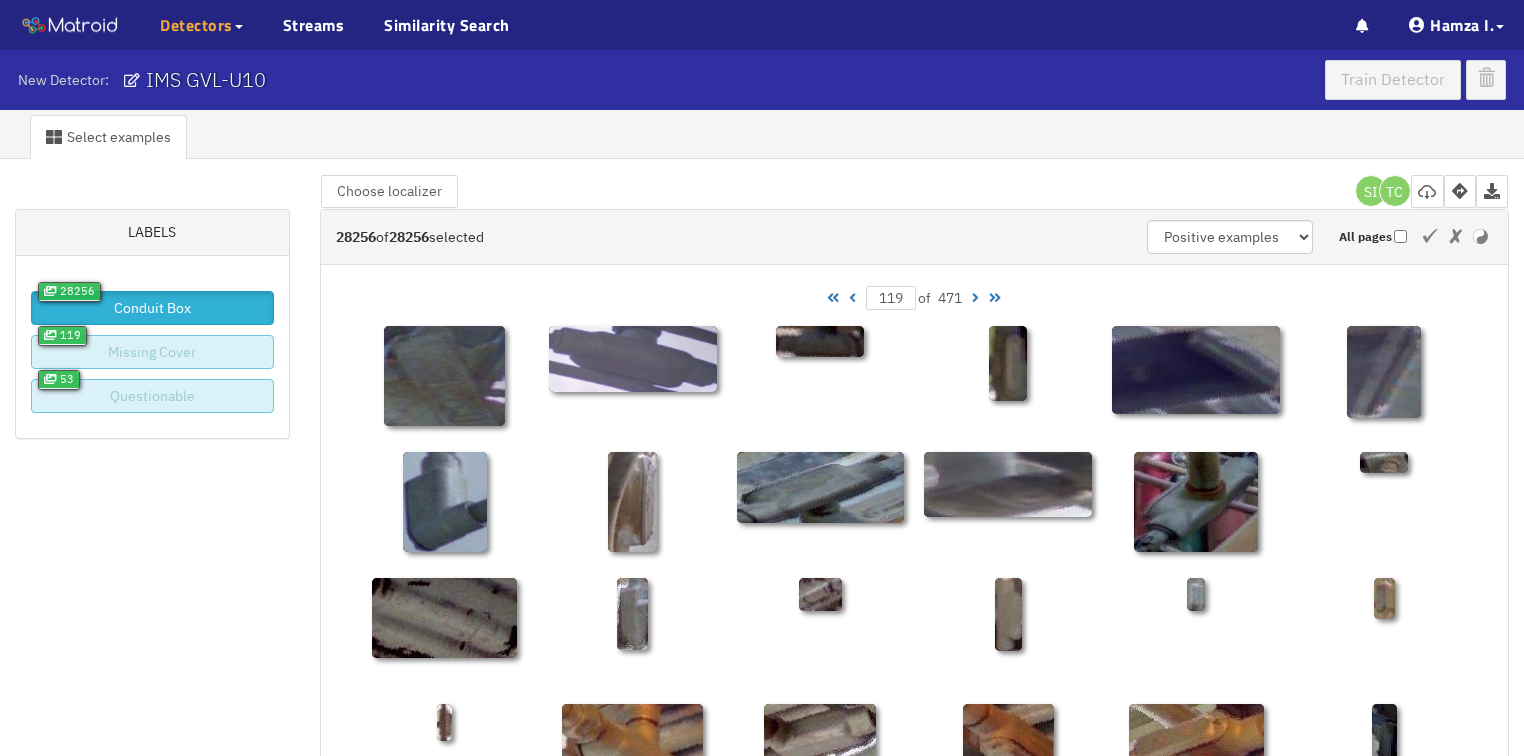 click on "119  of 471" at bounding box center [914, 298] 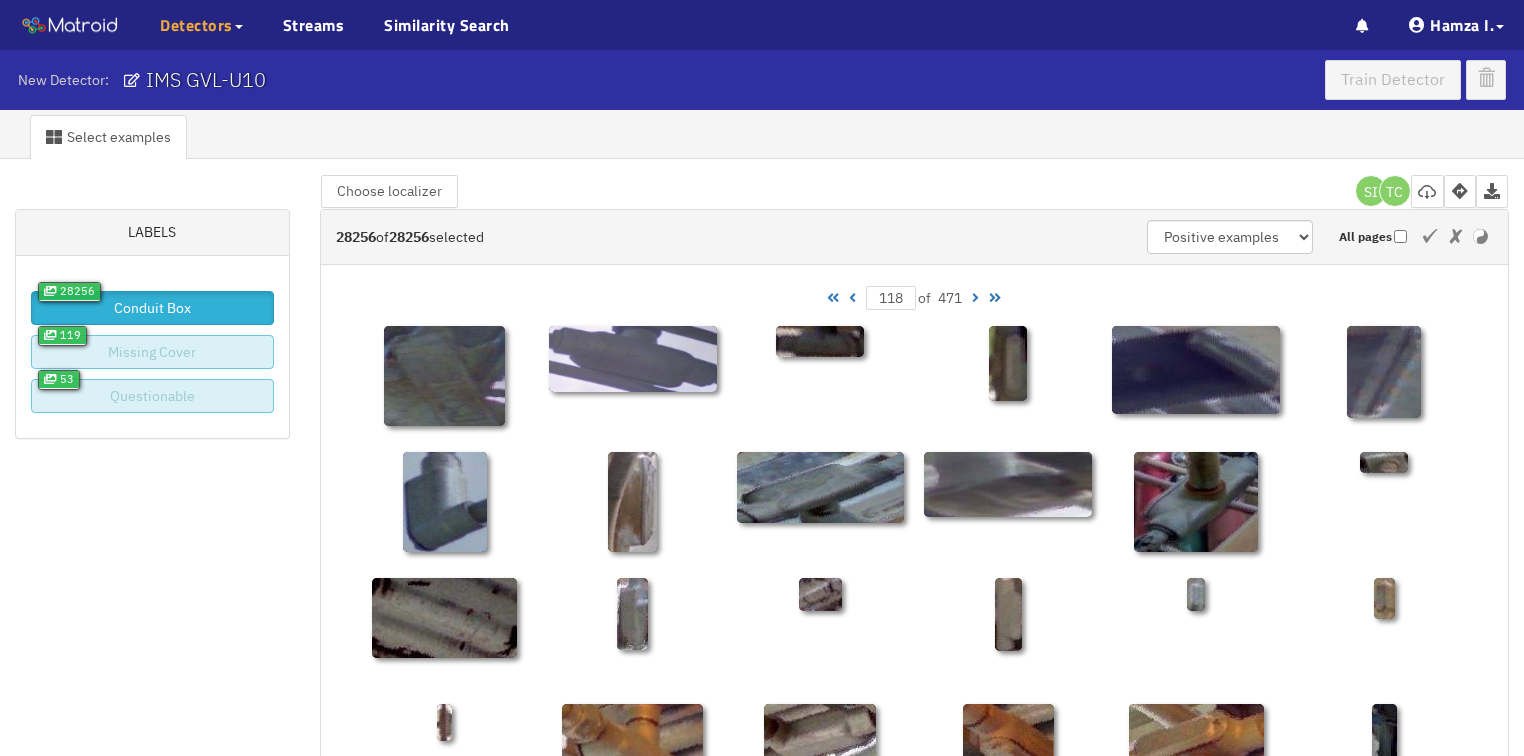 type on "118" 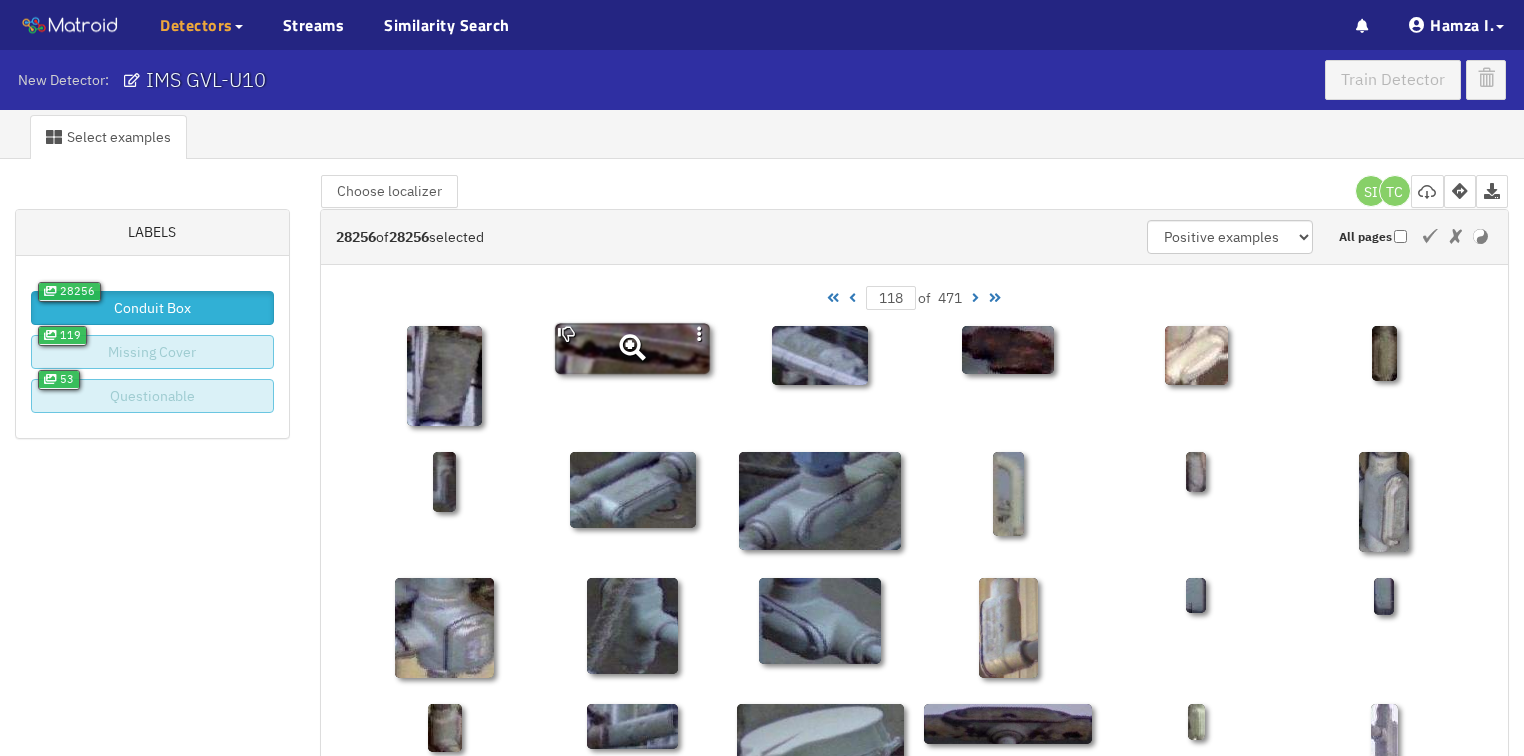 click 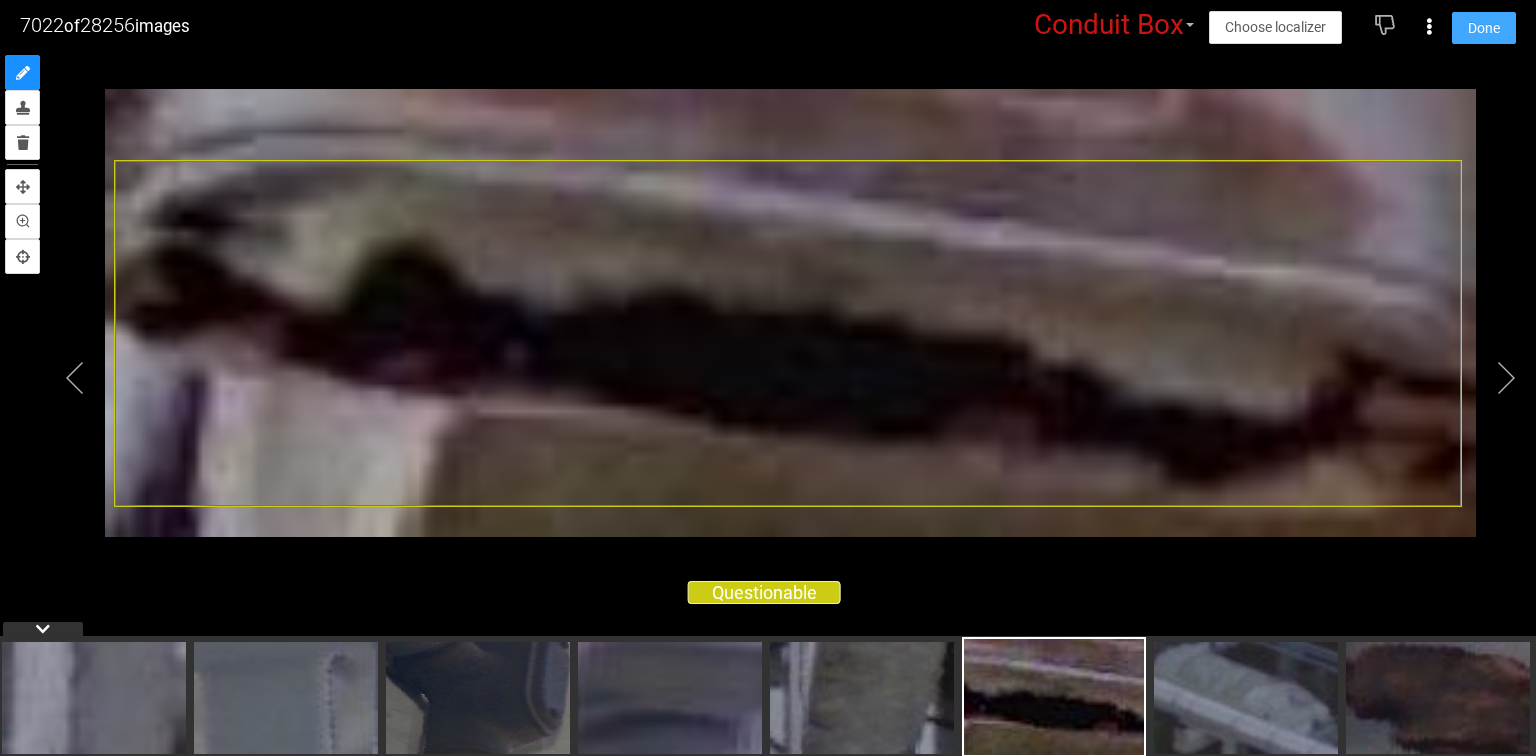 click on "Done" at bounding box center [1484, 28] 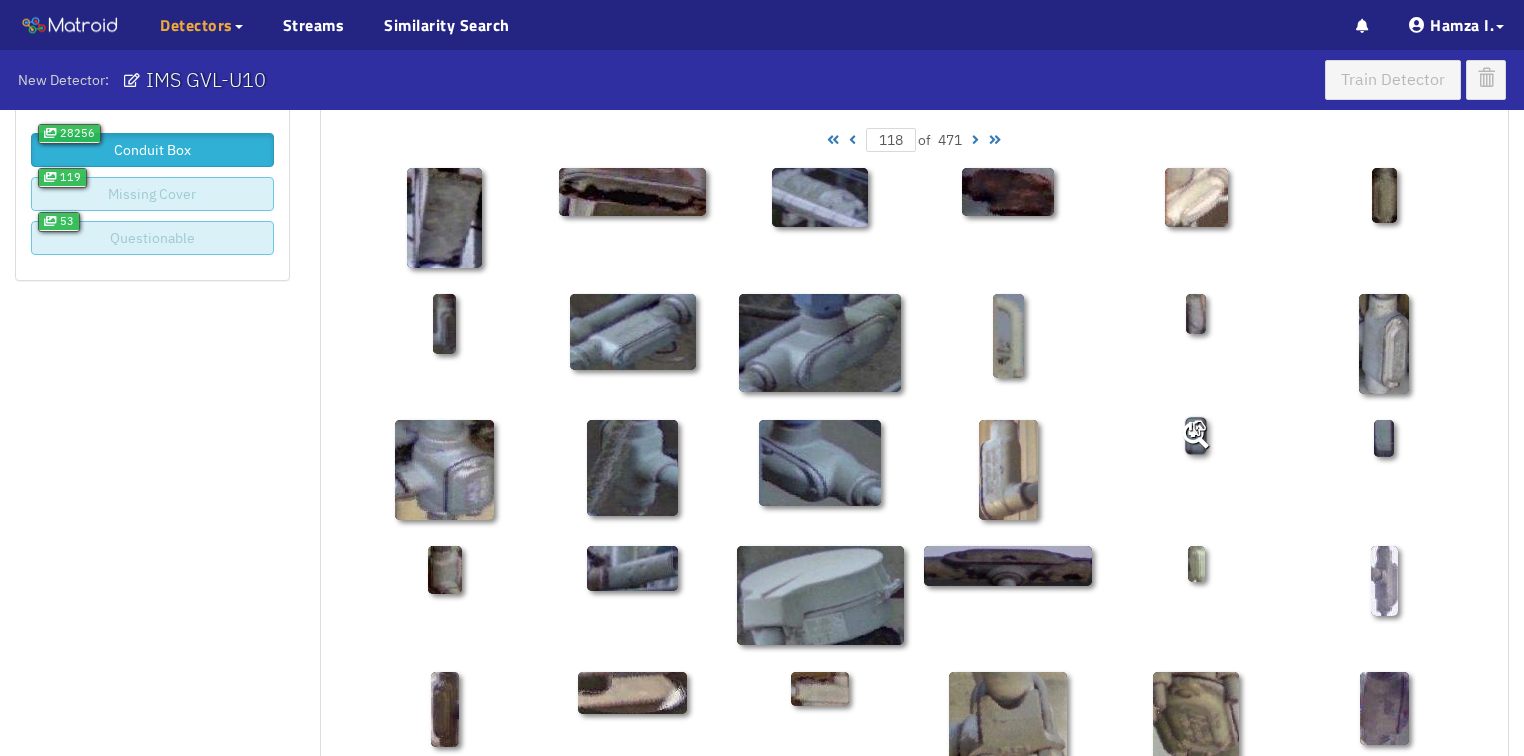 scroll, scrollTop: 160, scrollLeft: 0, axis: vertical 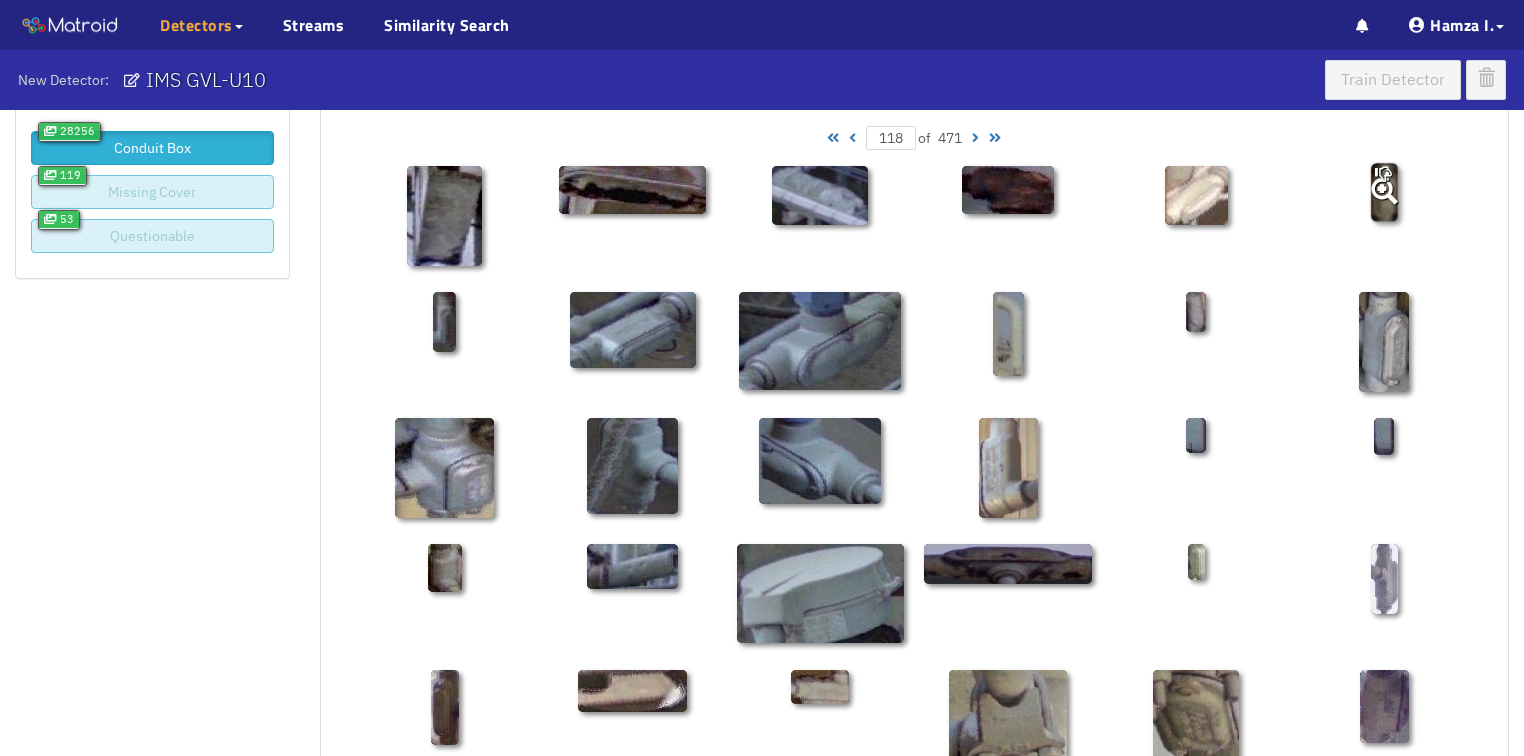 click 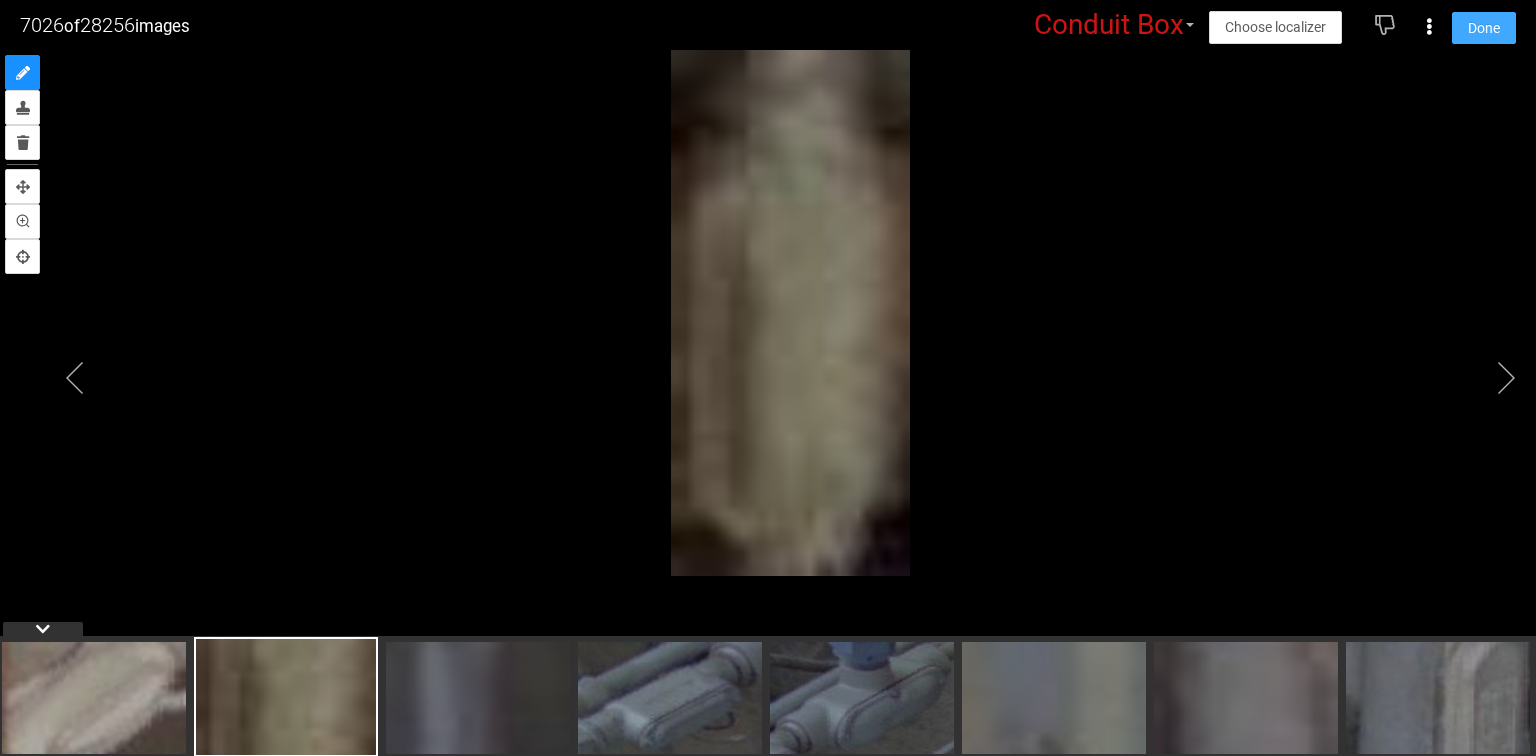 click on "Done" at bounding box center (1484, 28) 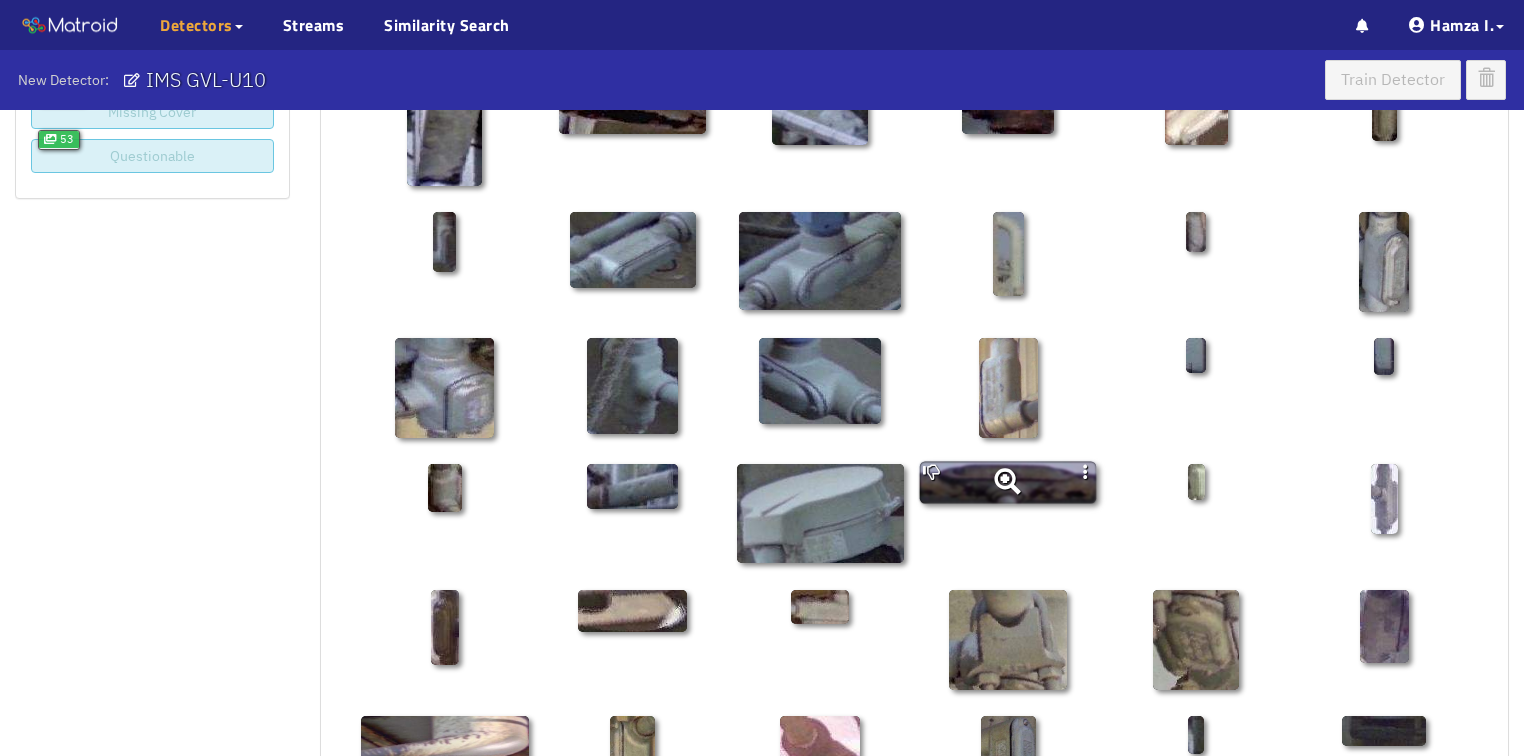 scroll, scrollTop: 0, scrollLeft: 0, axis: both 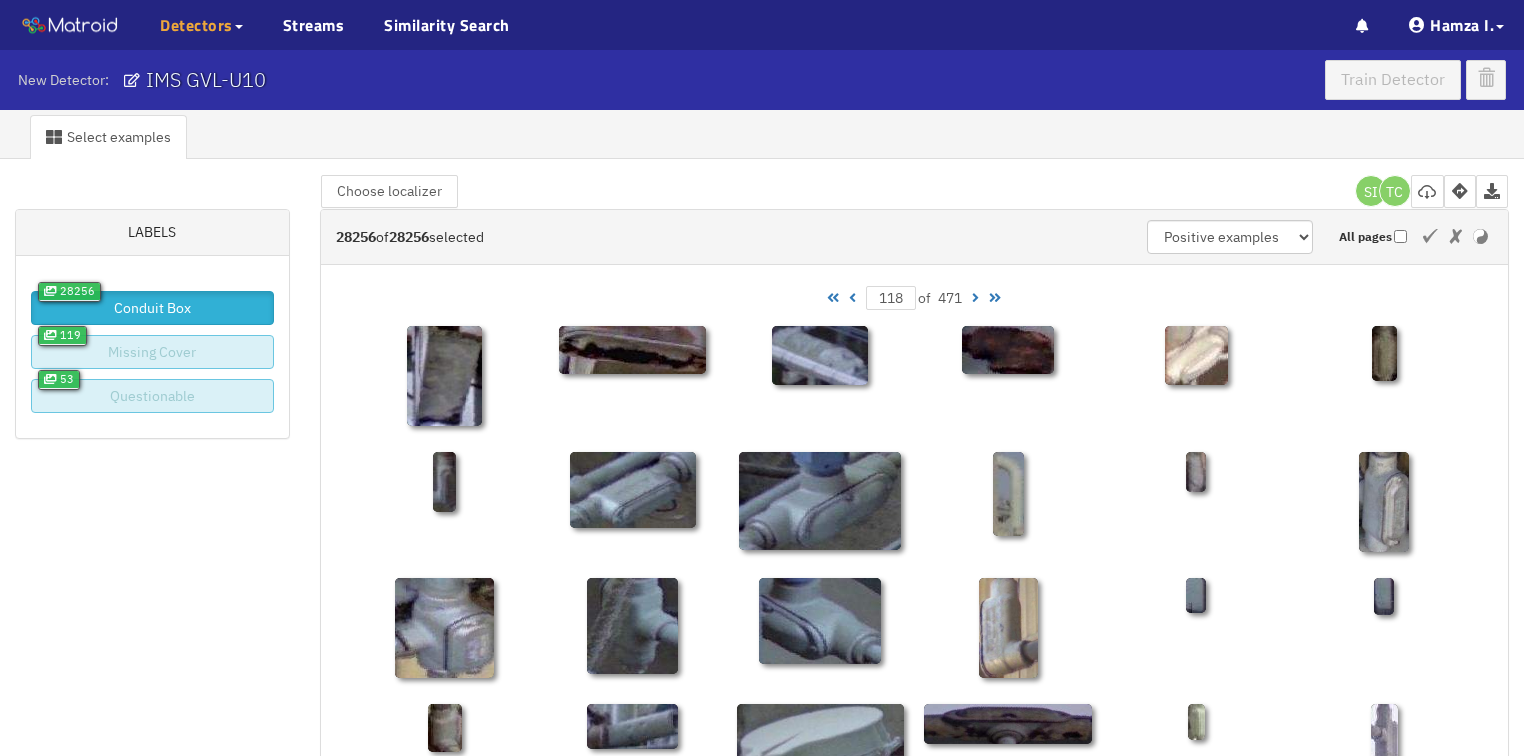 click at bounding box center (852, 298) 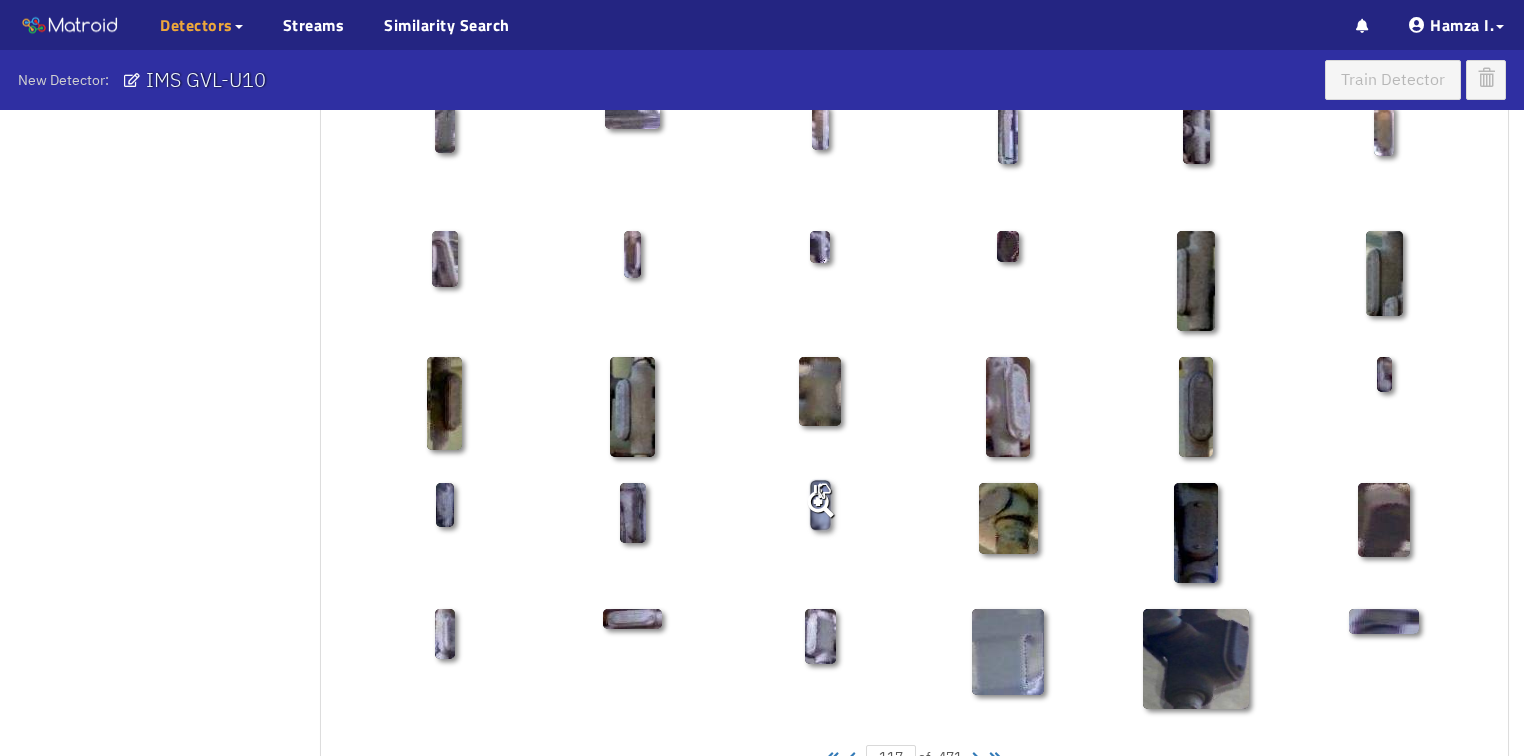 scroll, scrollTop: 880, scrollLeft: 0, axis: vertical 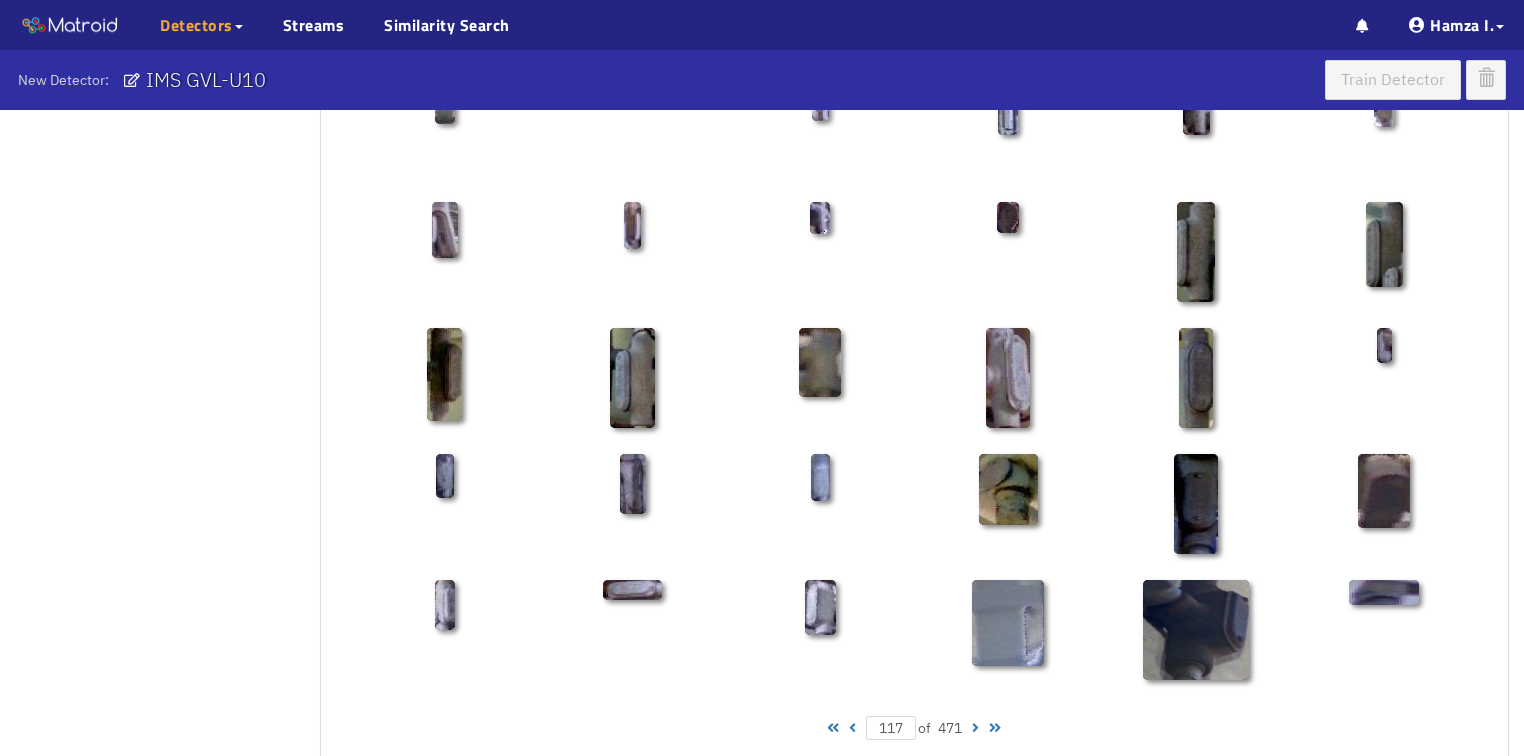 click at bounding box center (852, 728) 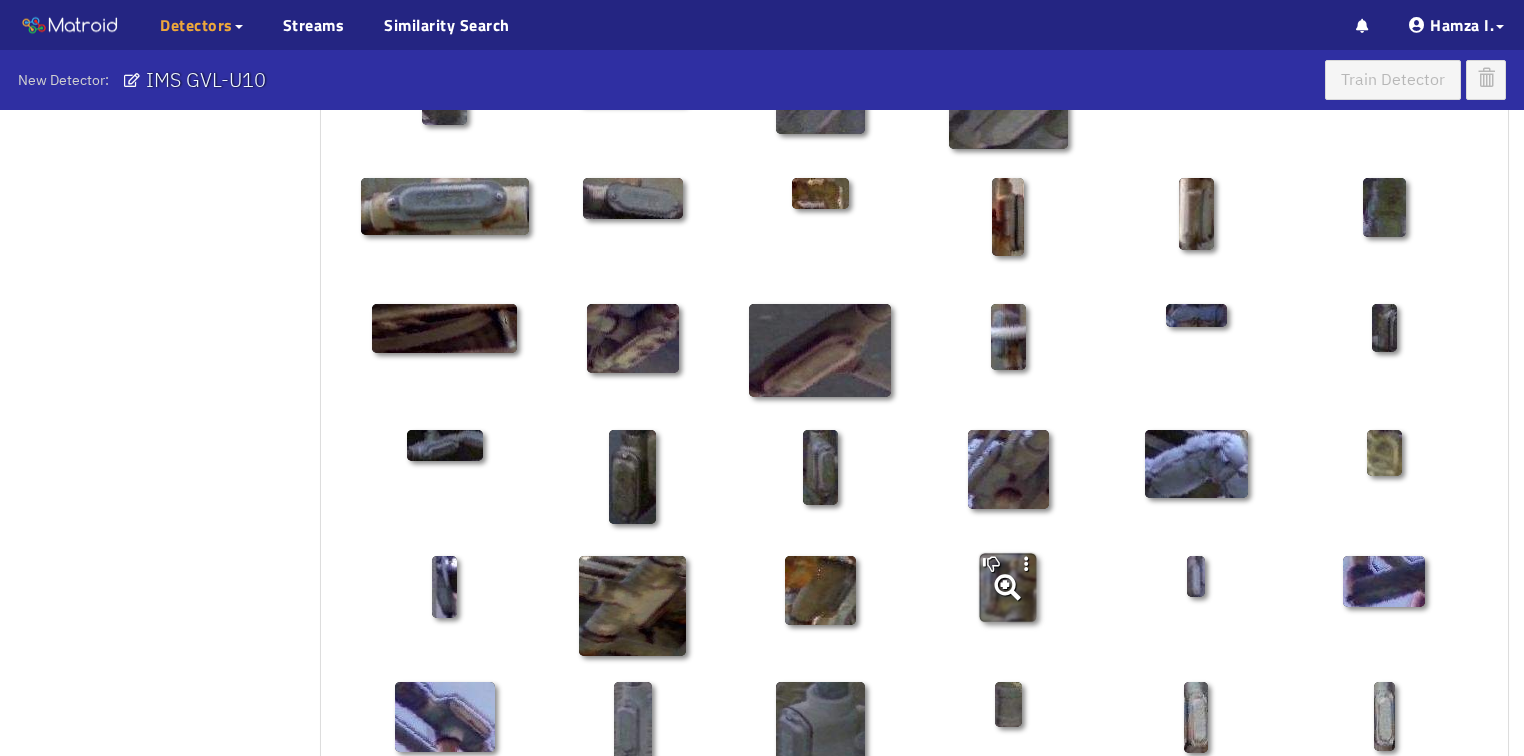 scroll, scrollTop: 240, scrollLeft: 0, axis: vertical 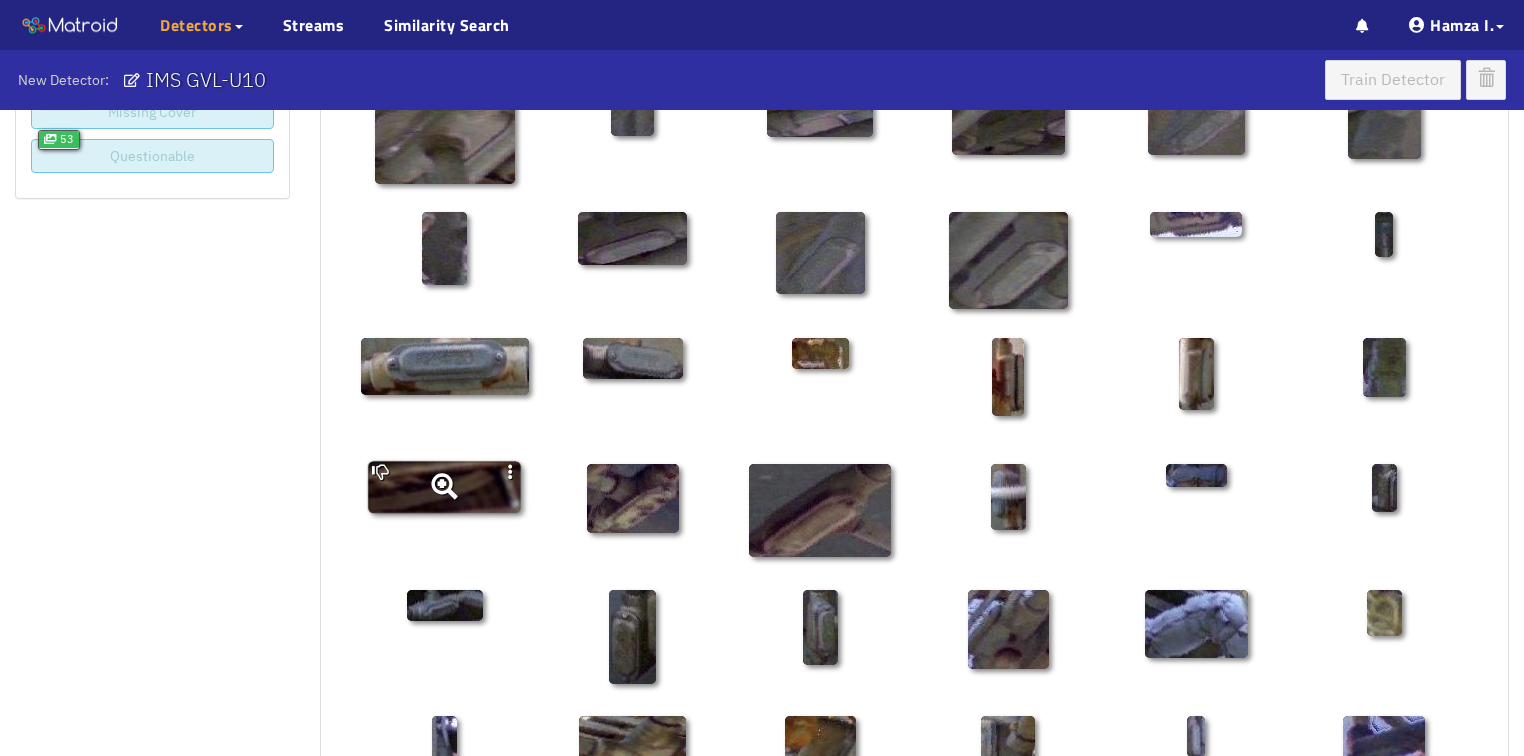 click 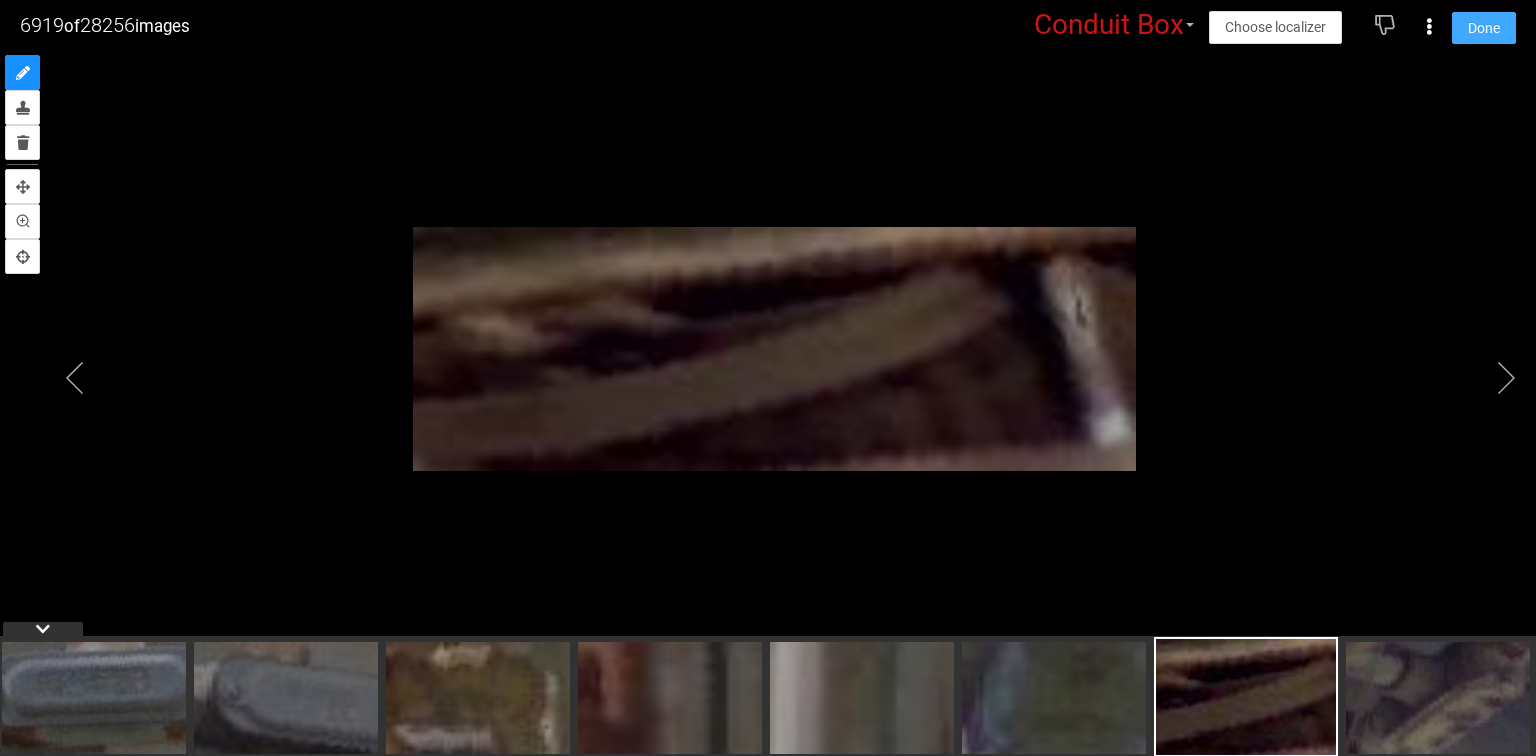 click on "Done" at bounding box center [1484, 28] 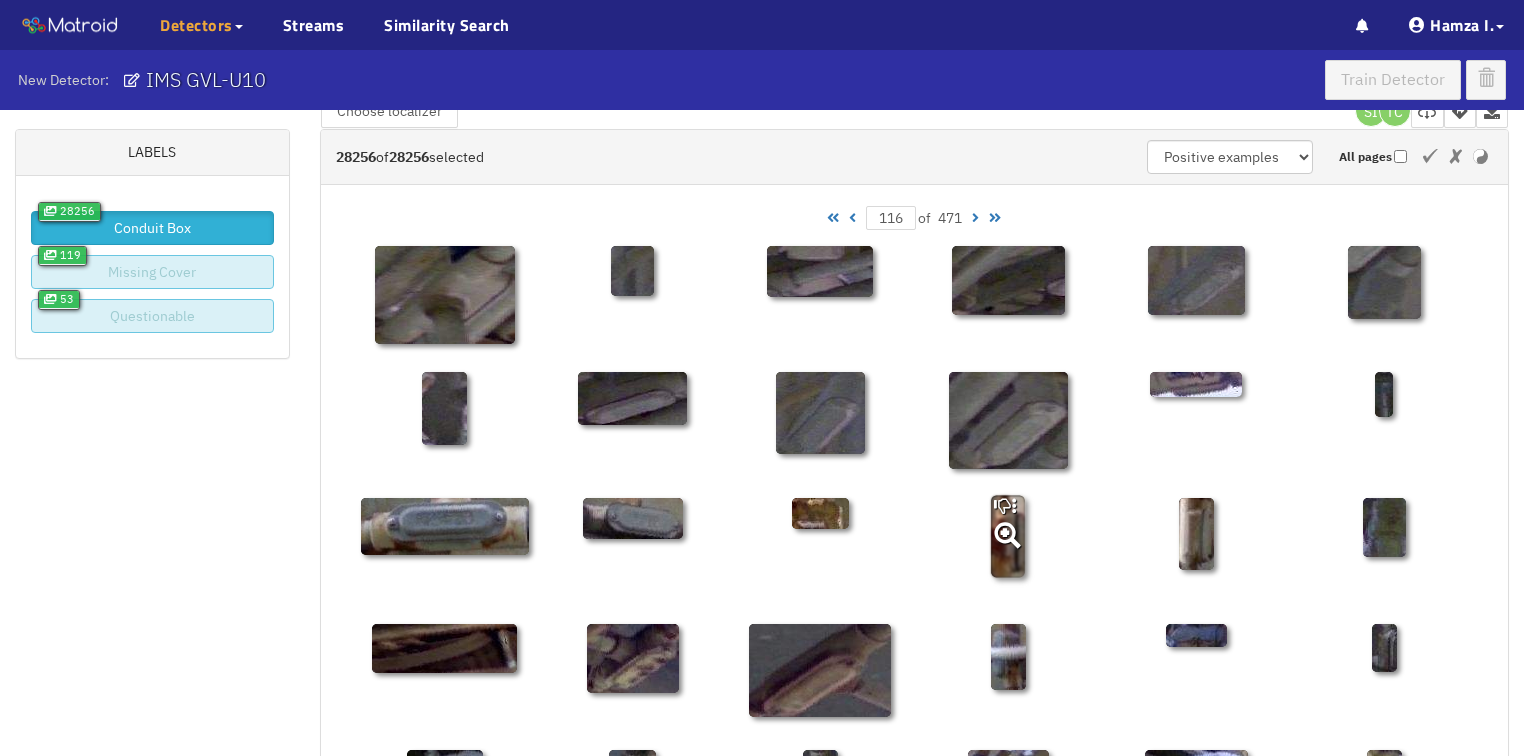 scroll, scrollTop: 80, scrollLeft: 0, axis: vertical 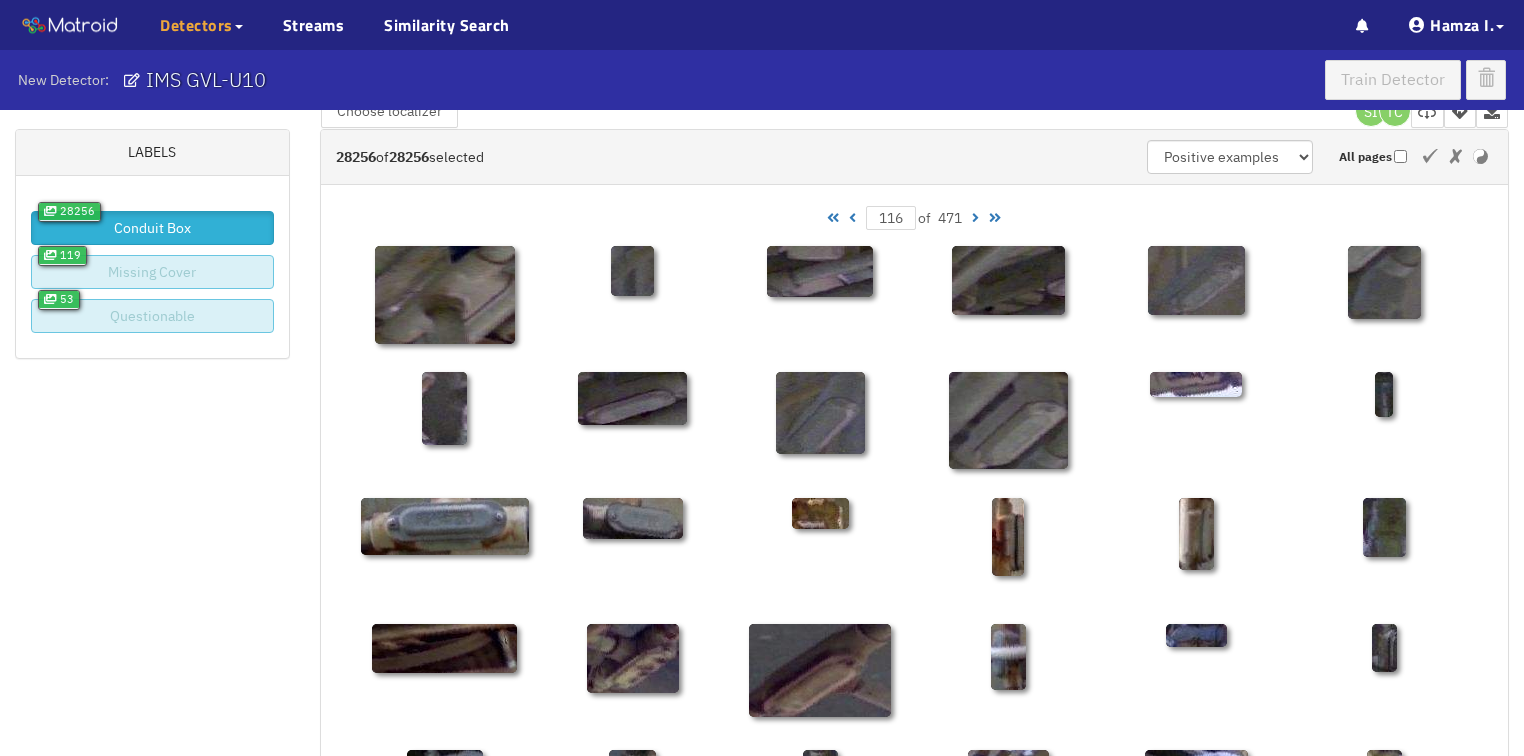 click at bounding box center [852, 218] 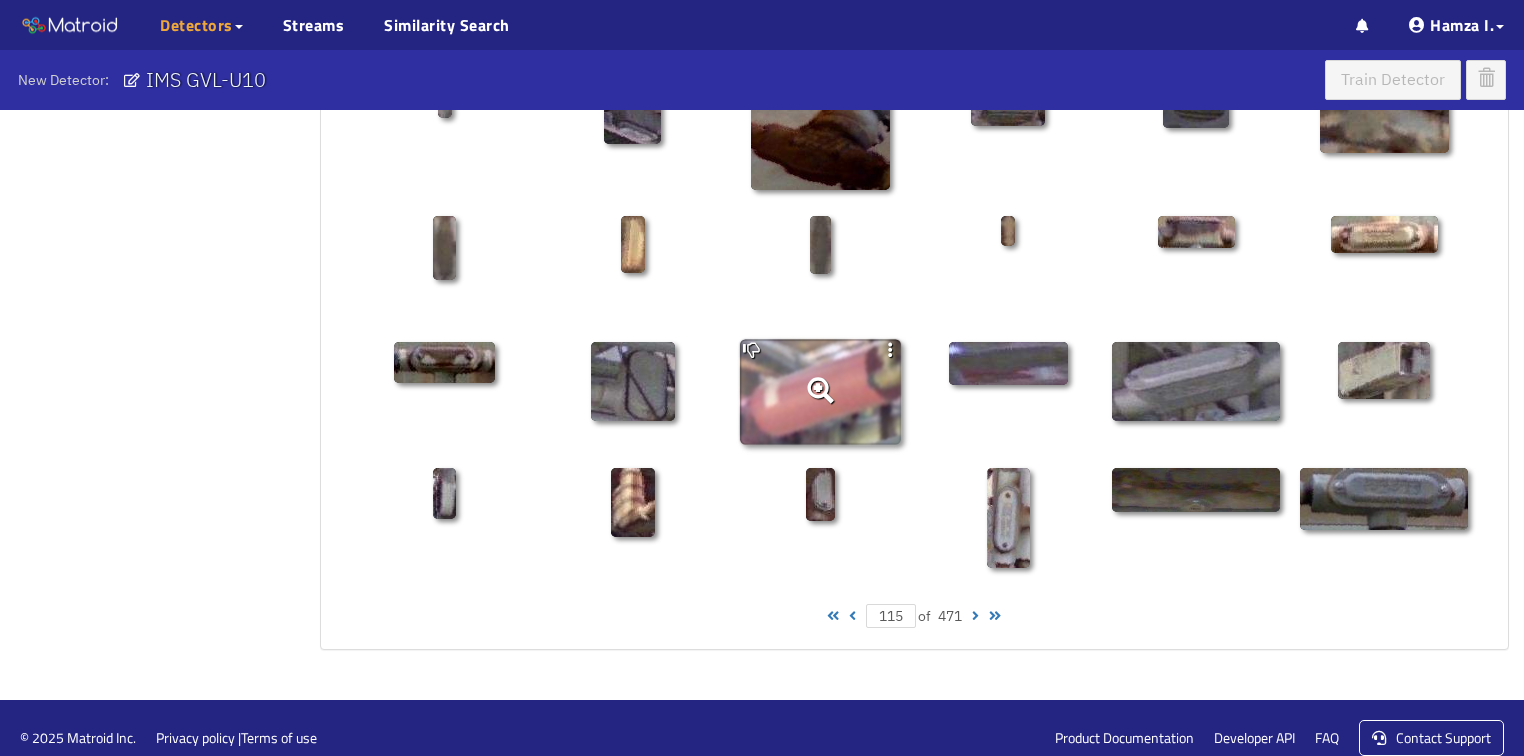 scroll, scrollTop: 1010, scrollLeft: 0, axis: vertical 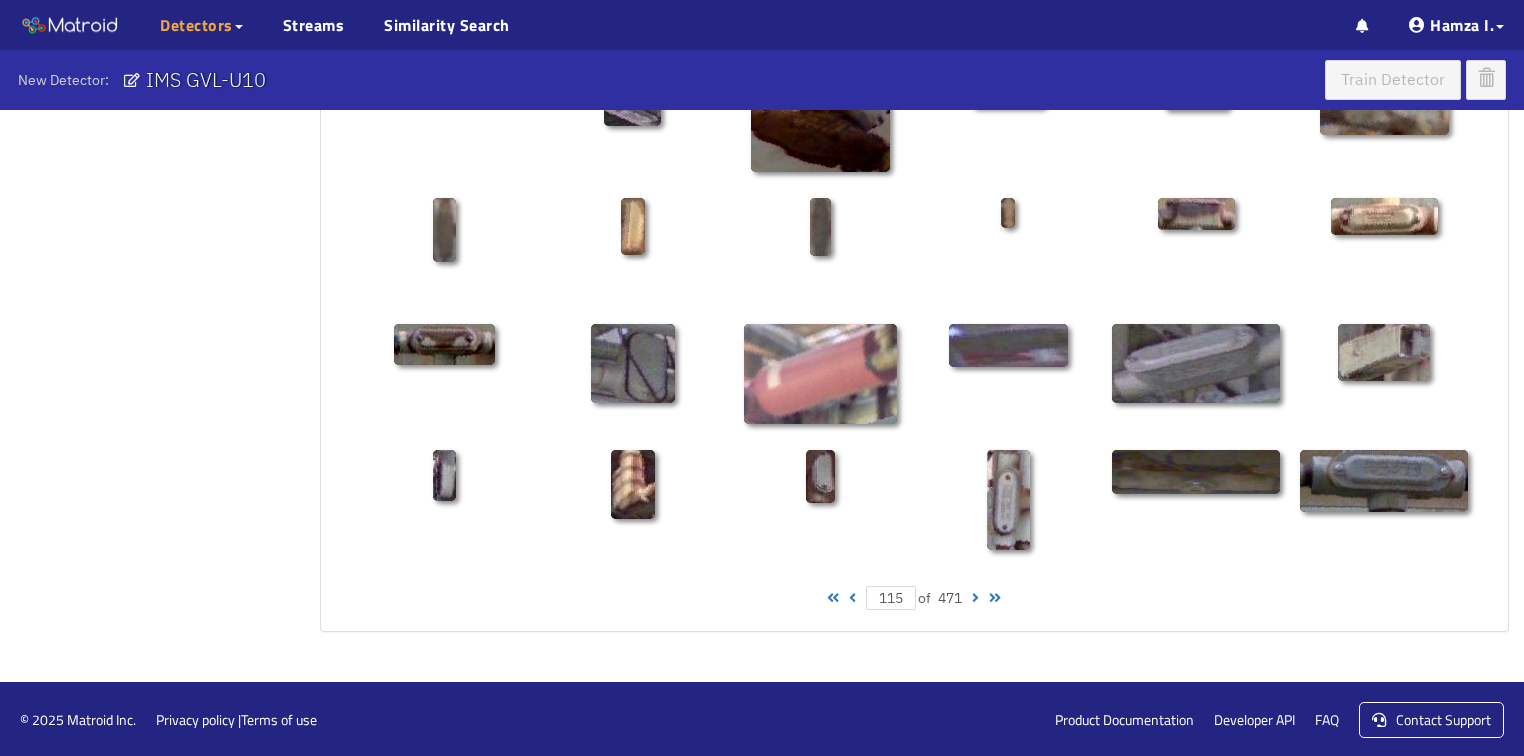click at bounding box center (852, 598) 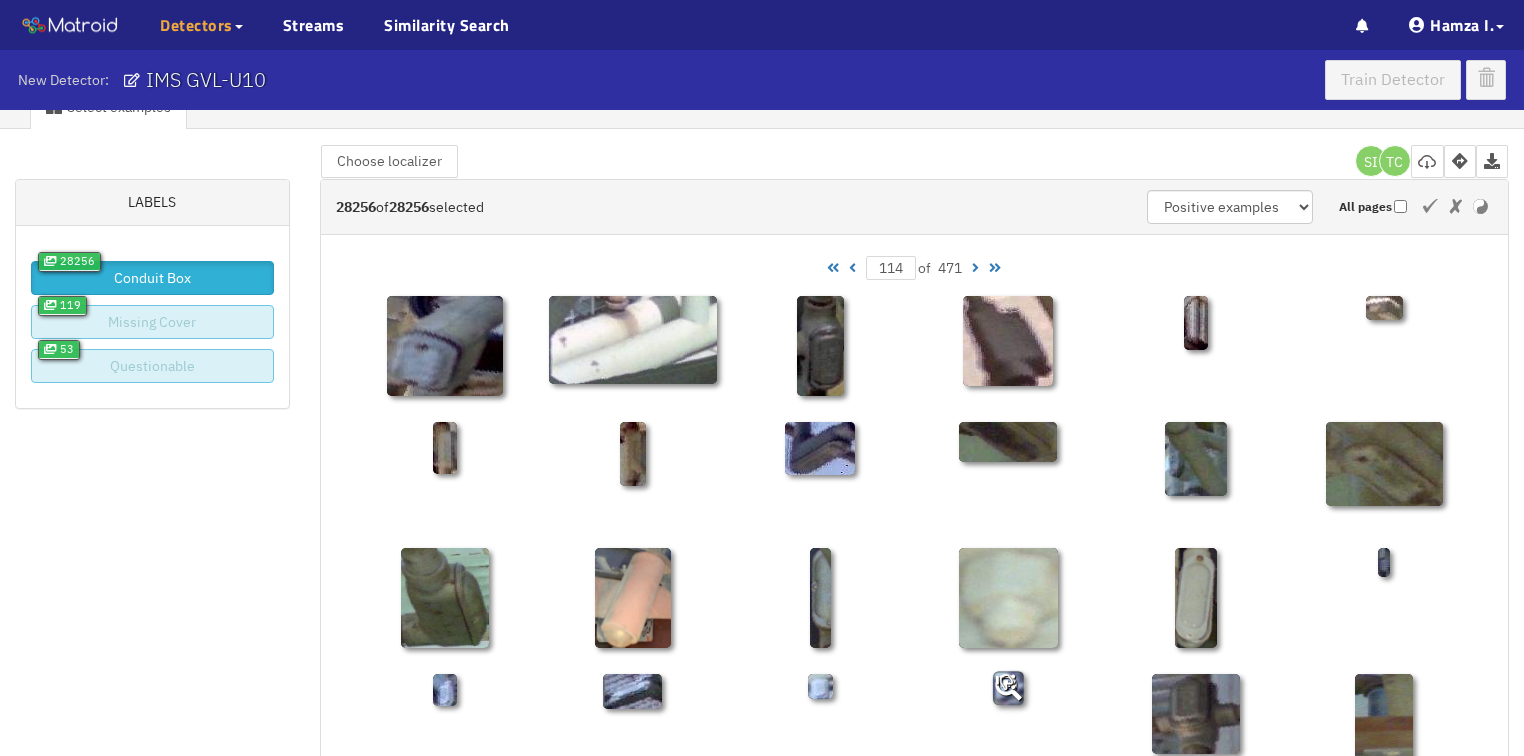scroll, scrollTop: 0, scrollLeft: 0, axis: both 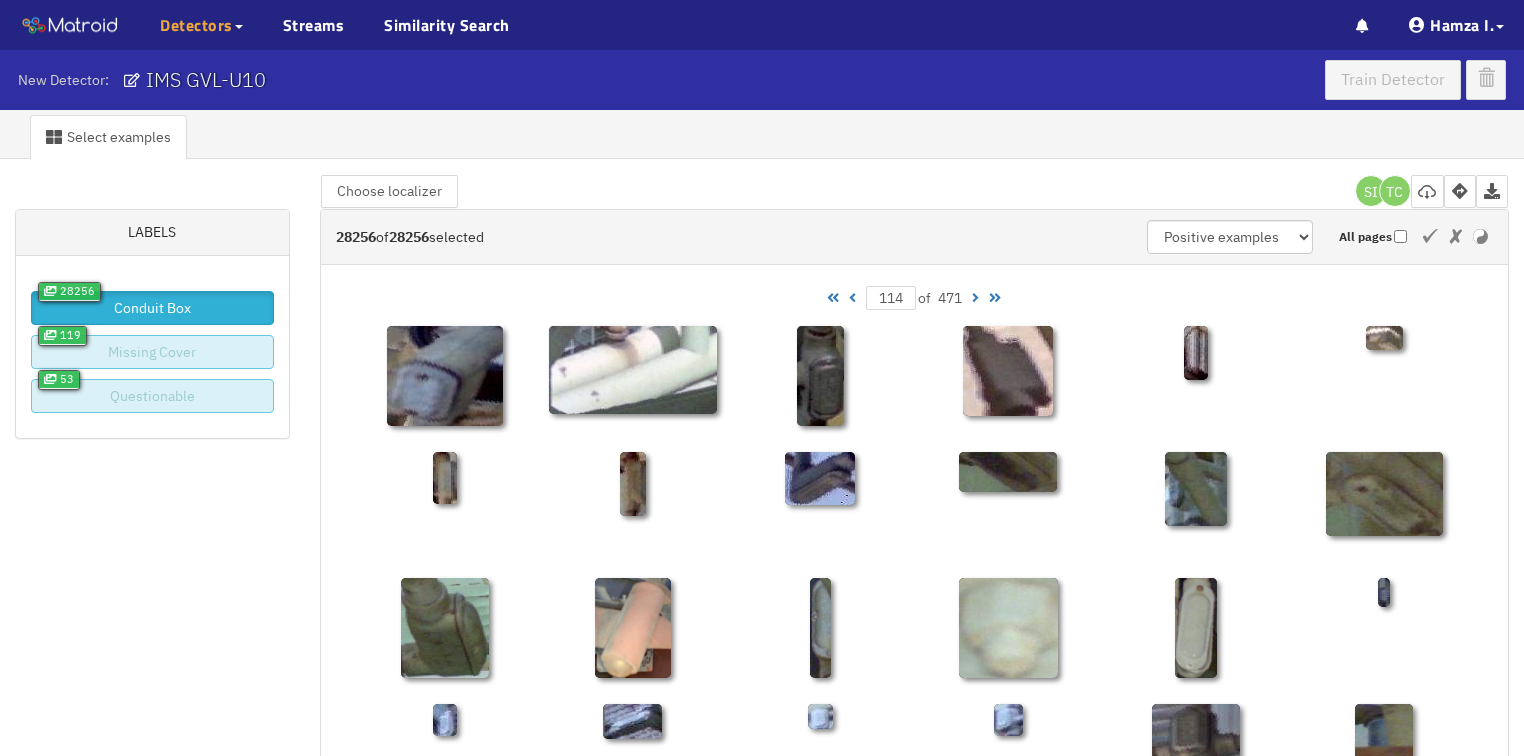 click at bounding box center [852, 298] 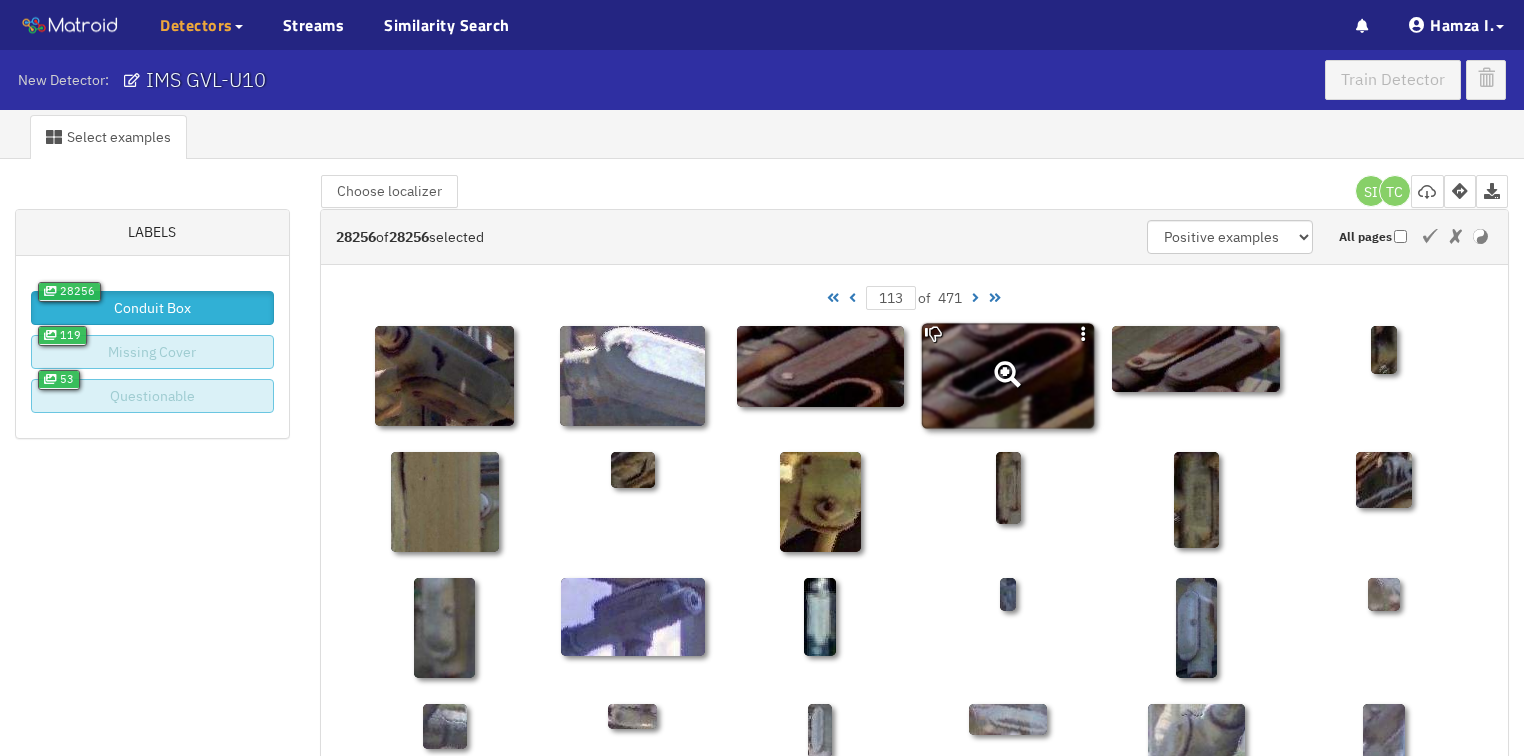 click 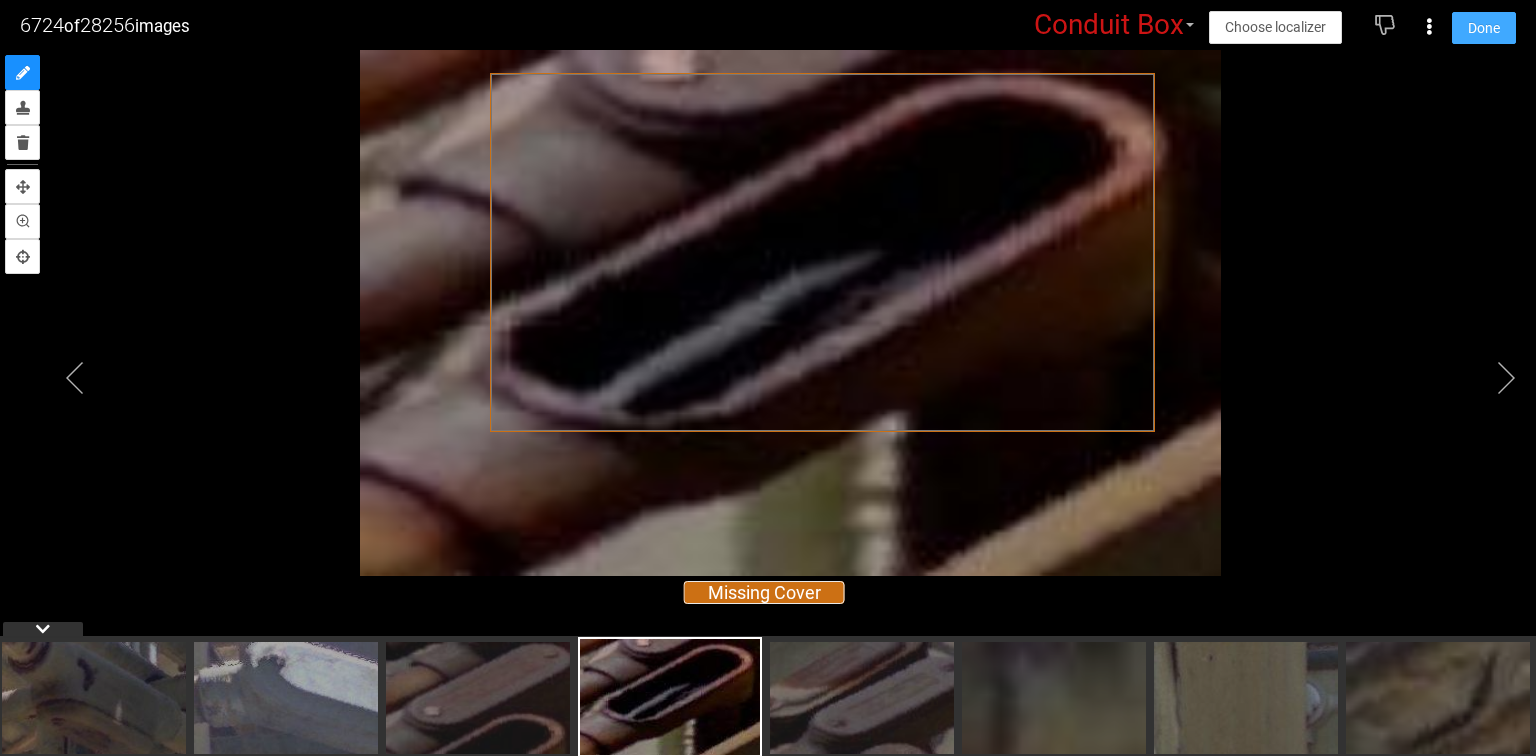 click on "Done" at bounding box center [1484, 28] 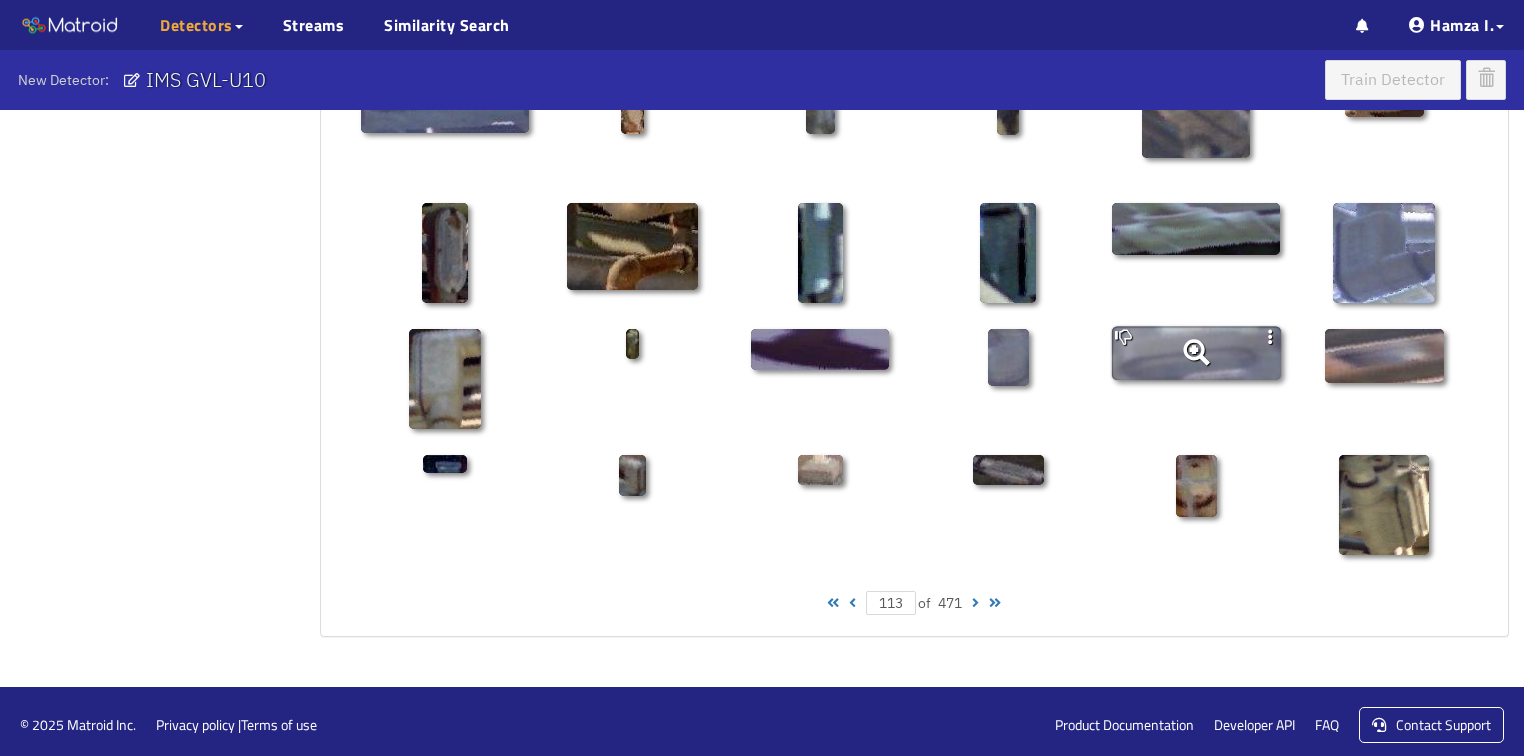 scroll, scrollTop: 1010, scrollLeft: 0, axis: vertical 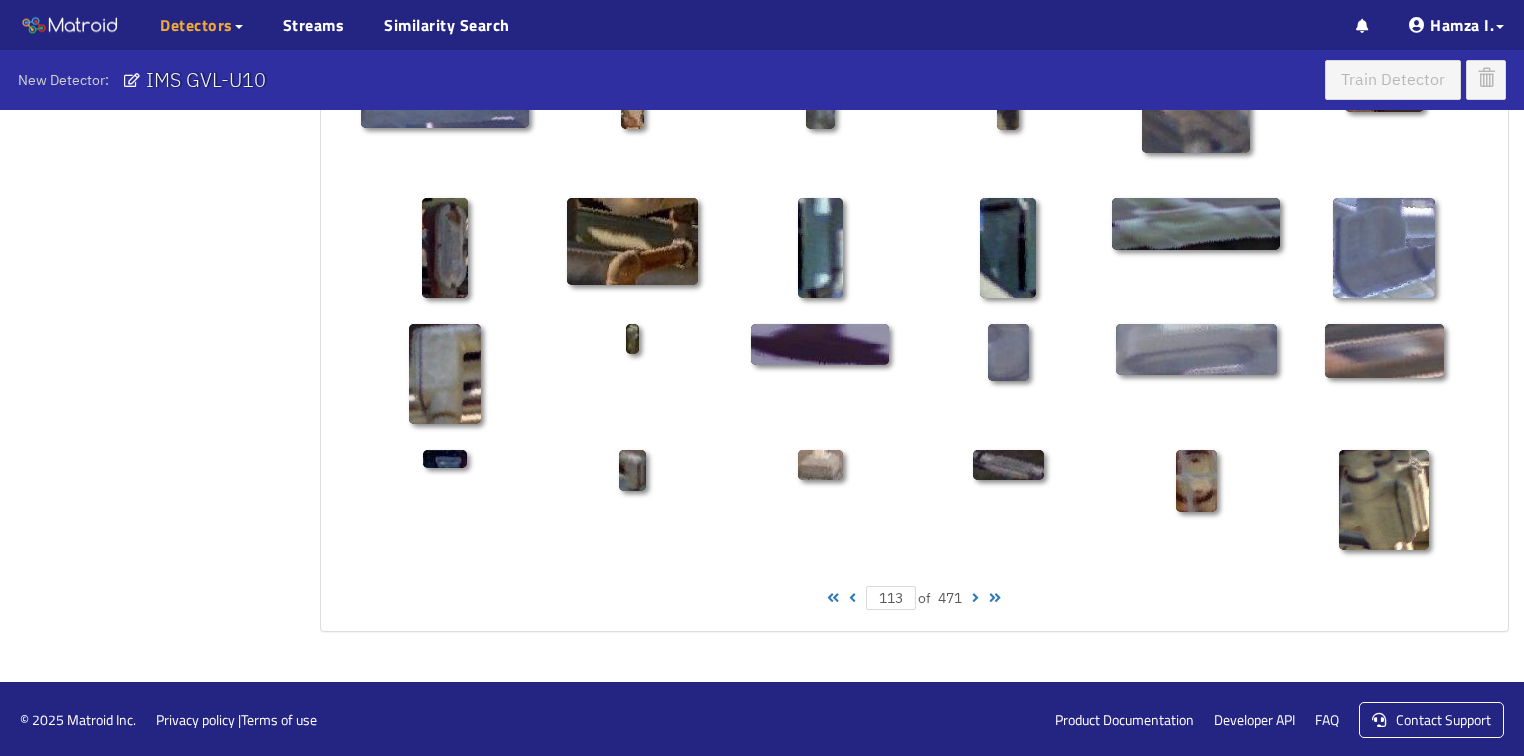 click at bounding box center [852, 598] 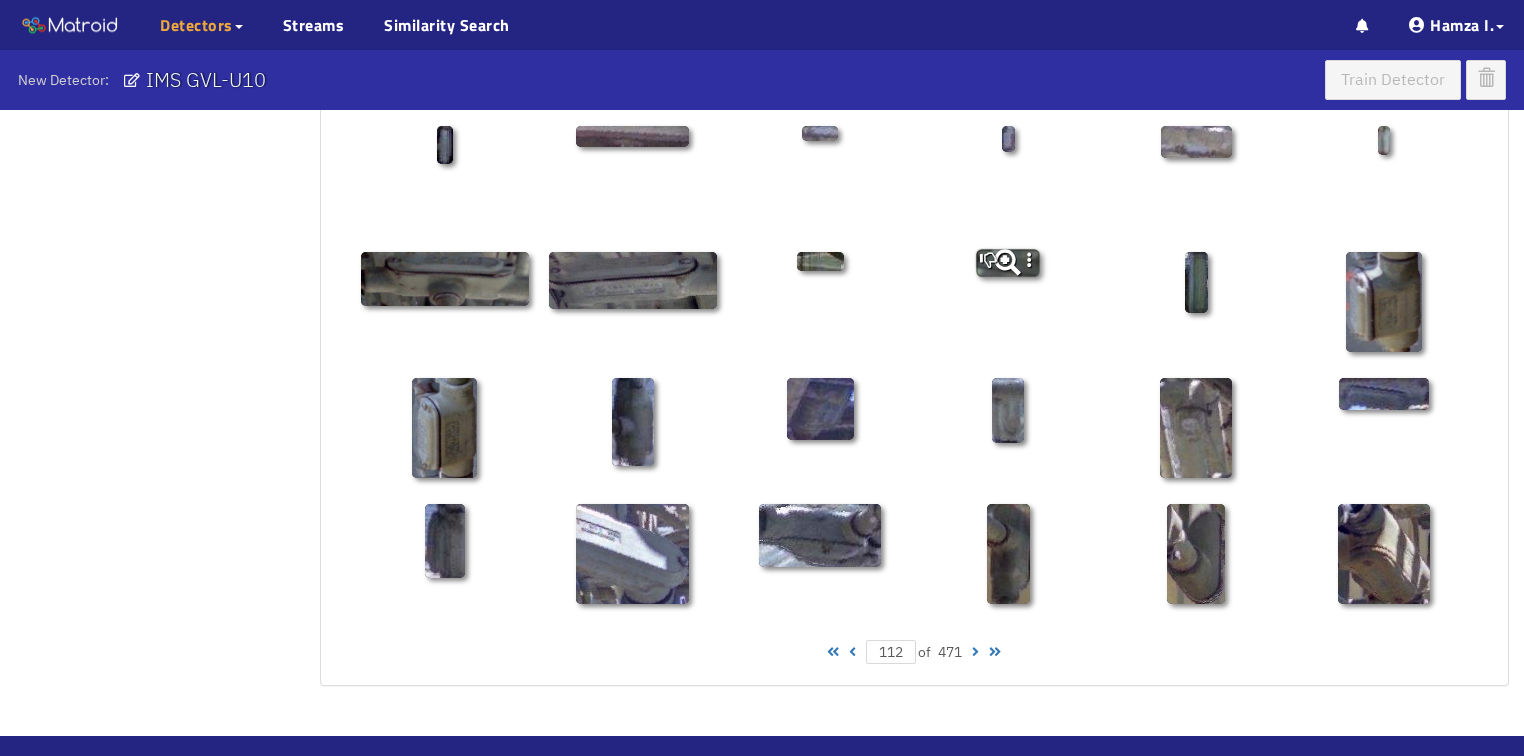 scroll, scrollTop: 960, scrollLeft: 0, axis: vertical 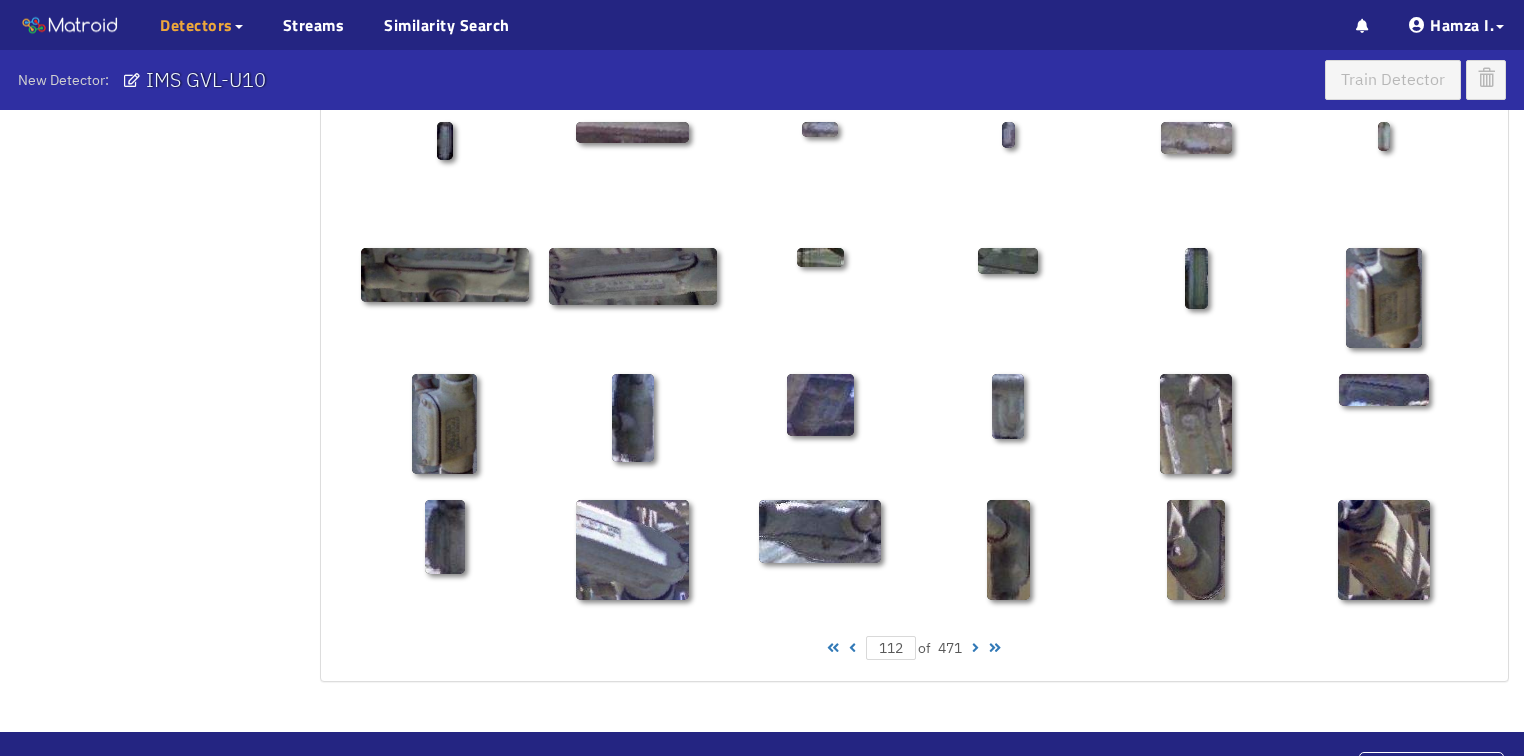 click at bounding box center [852, 648] 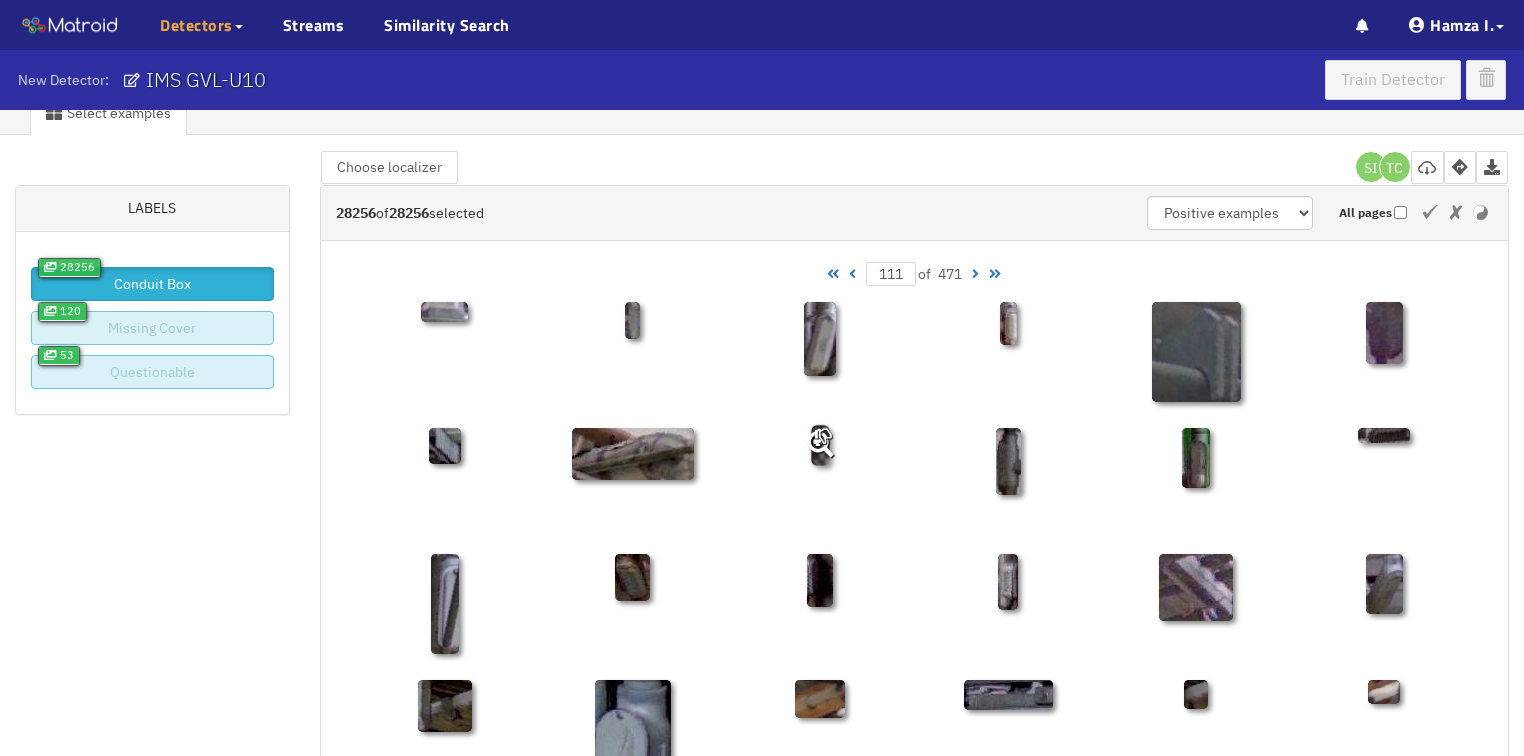 scroll, scrollTop: 0, scrollLeft: 0, axis: both 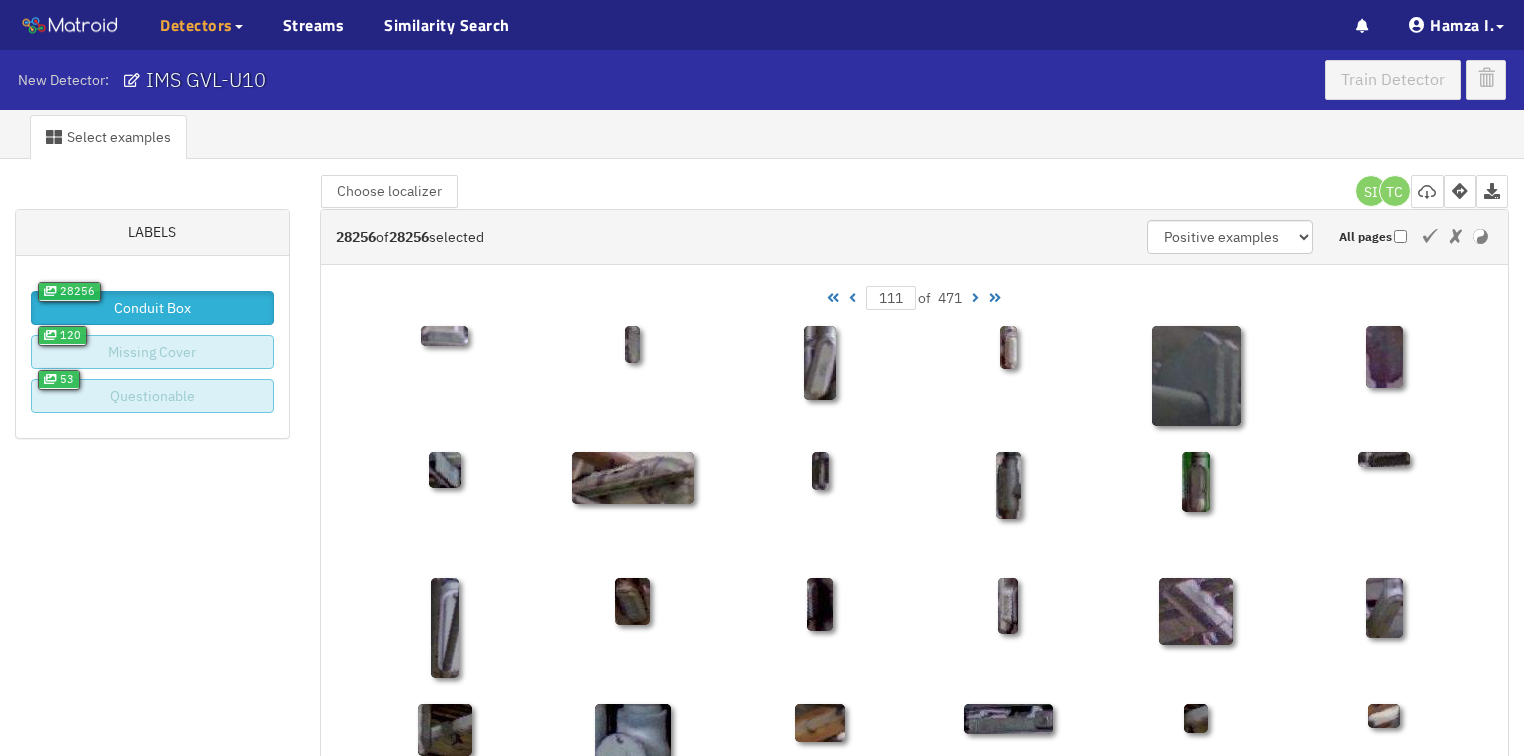 click at bounding box center (852, 298) 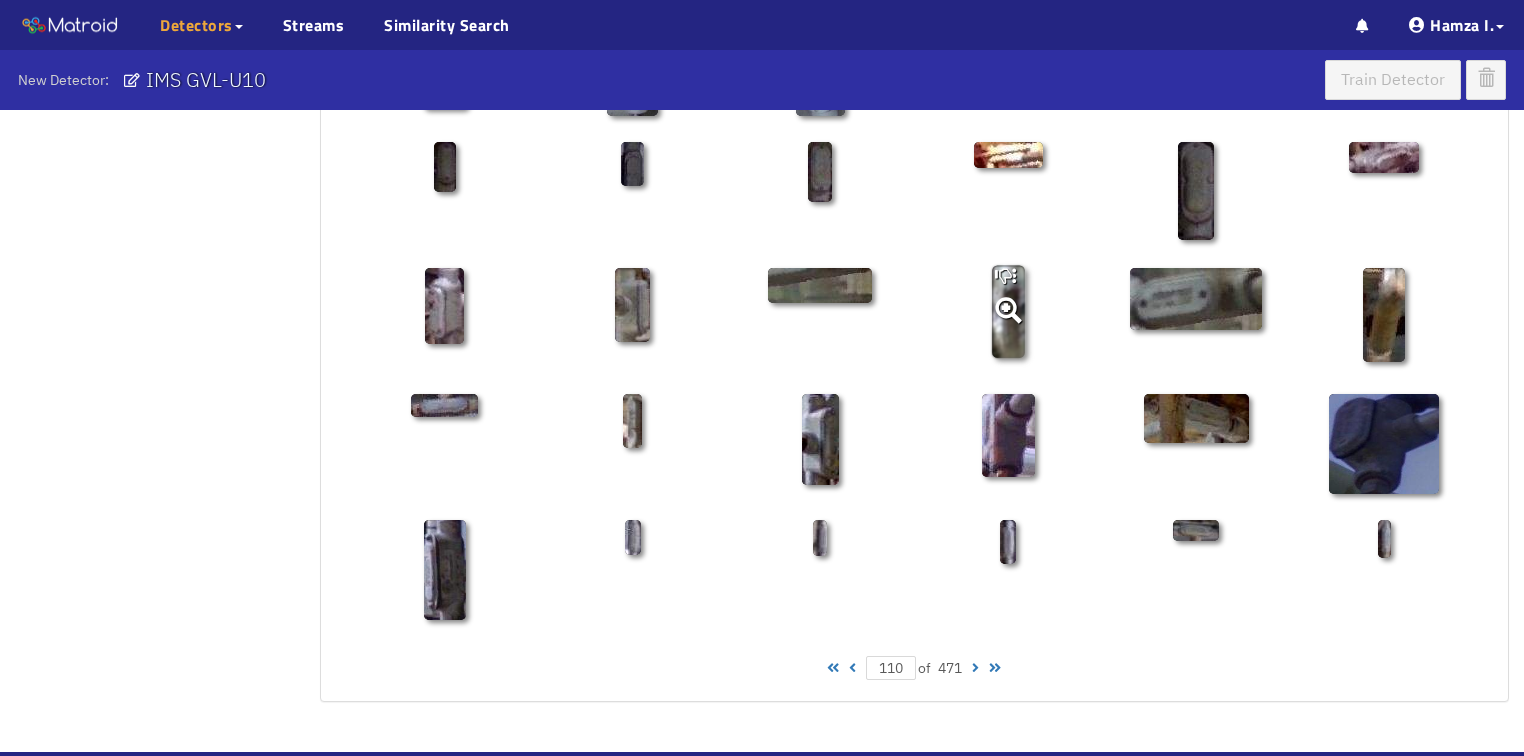 scroll, scrollTop: 960, scrollLeft: 0, axis: vertical 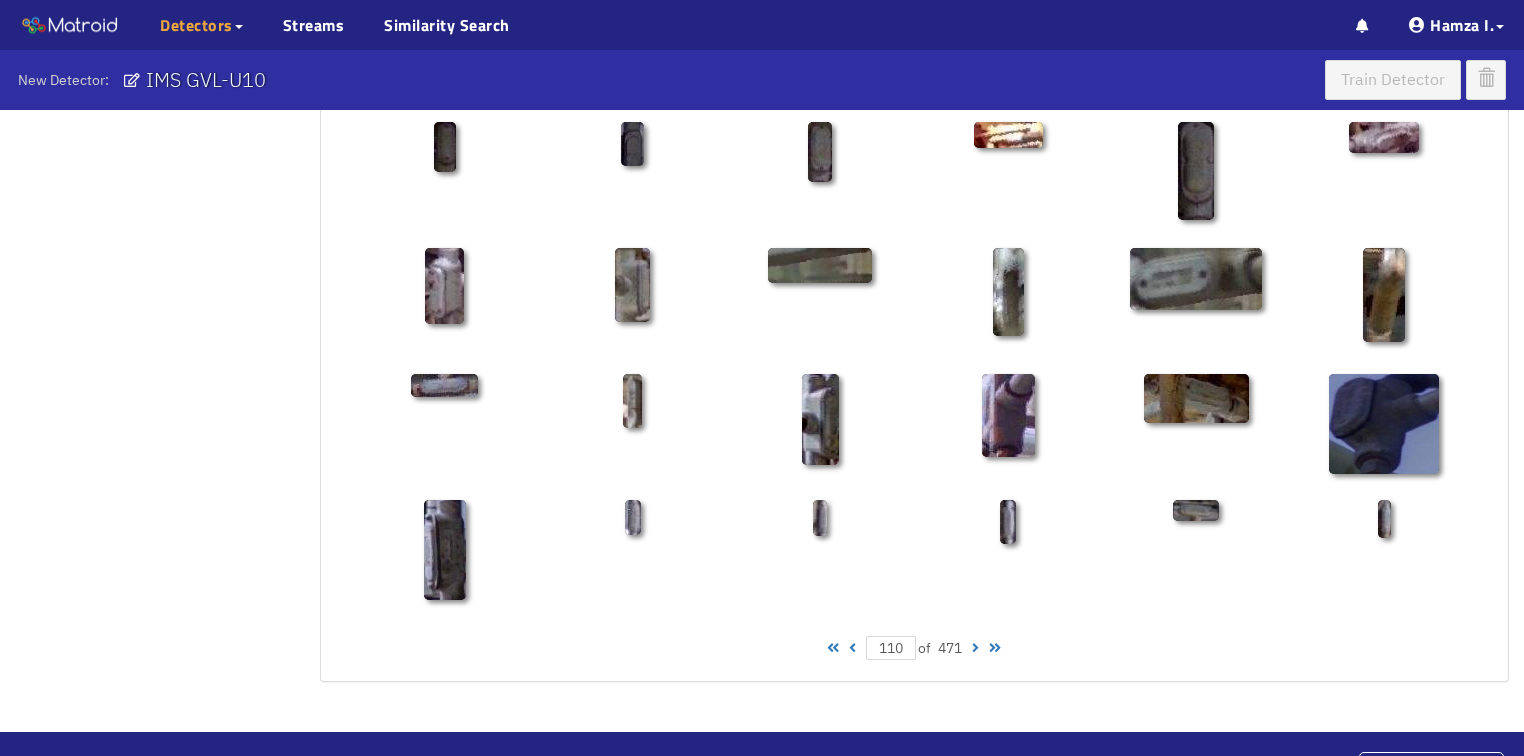 click on "110  of 471" at bounding box center (914, 648) 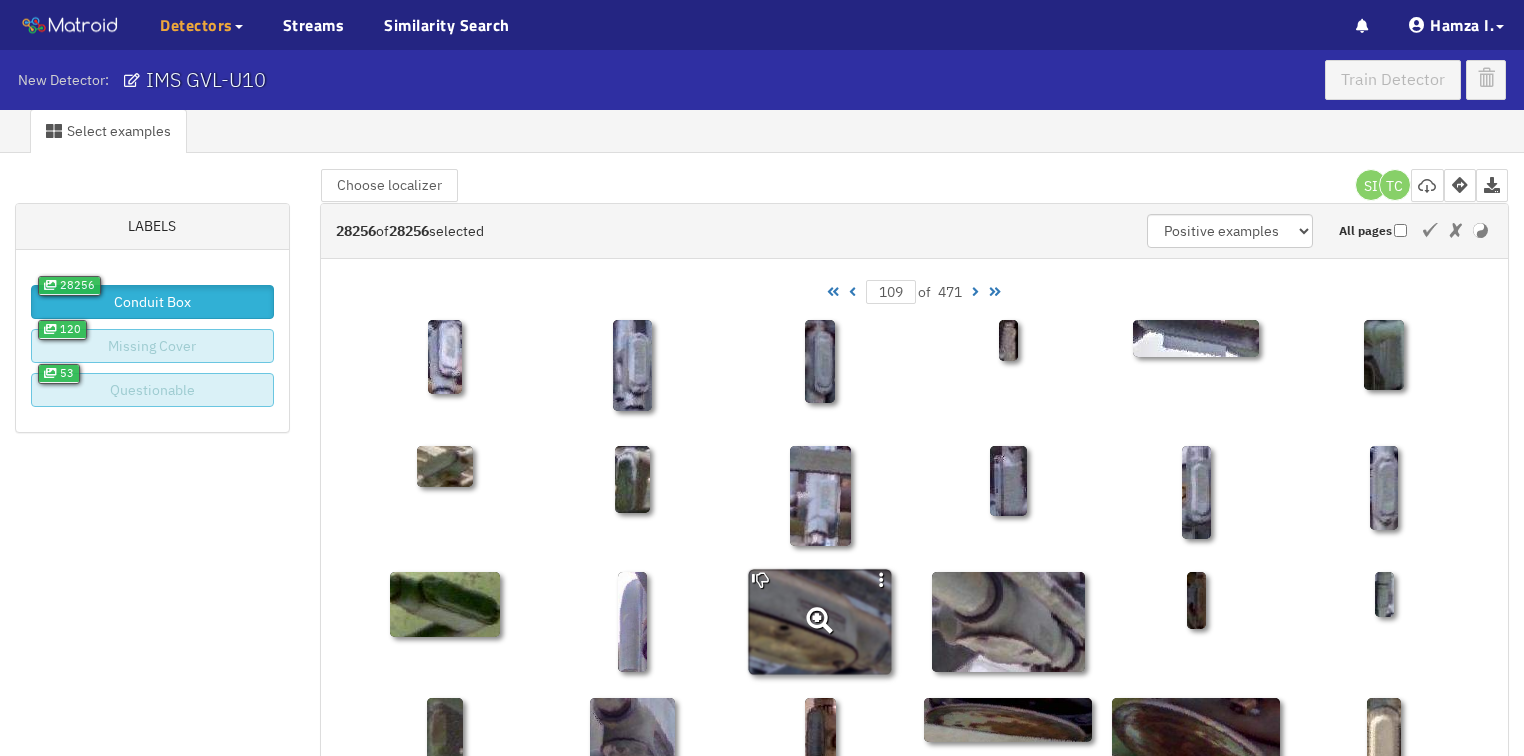 scroll, scrollTop: 0, scrollLeft: 0, axis: both 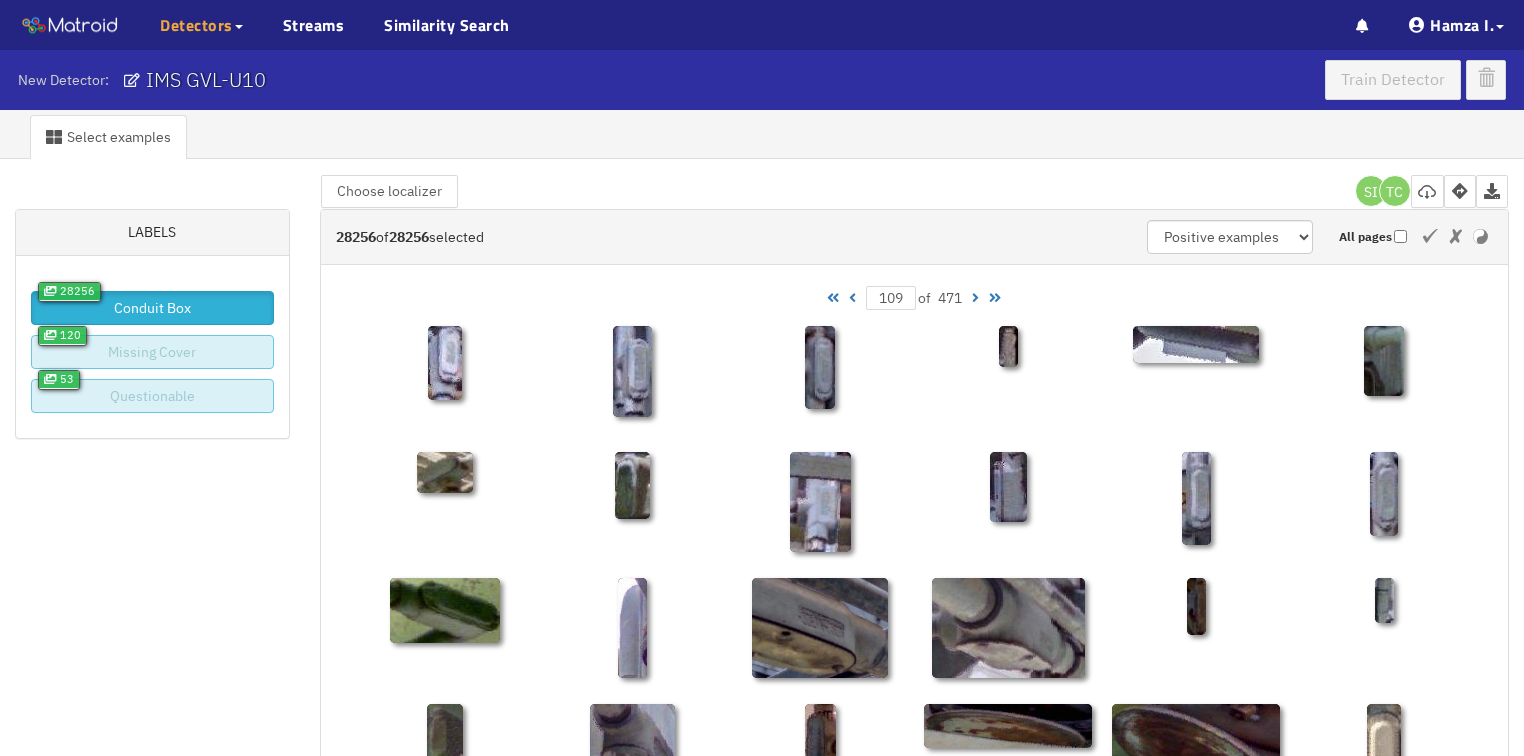 click at bounding box center [852, 298] 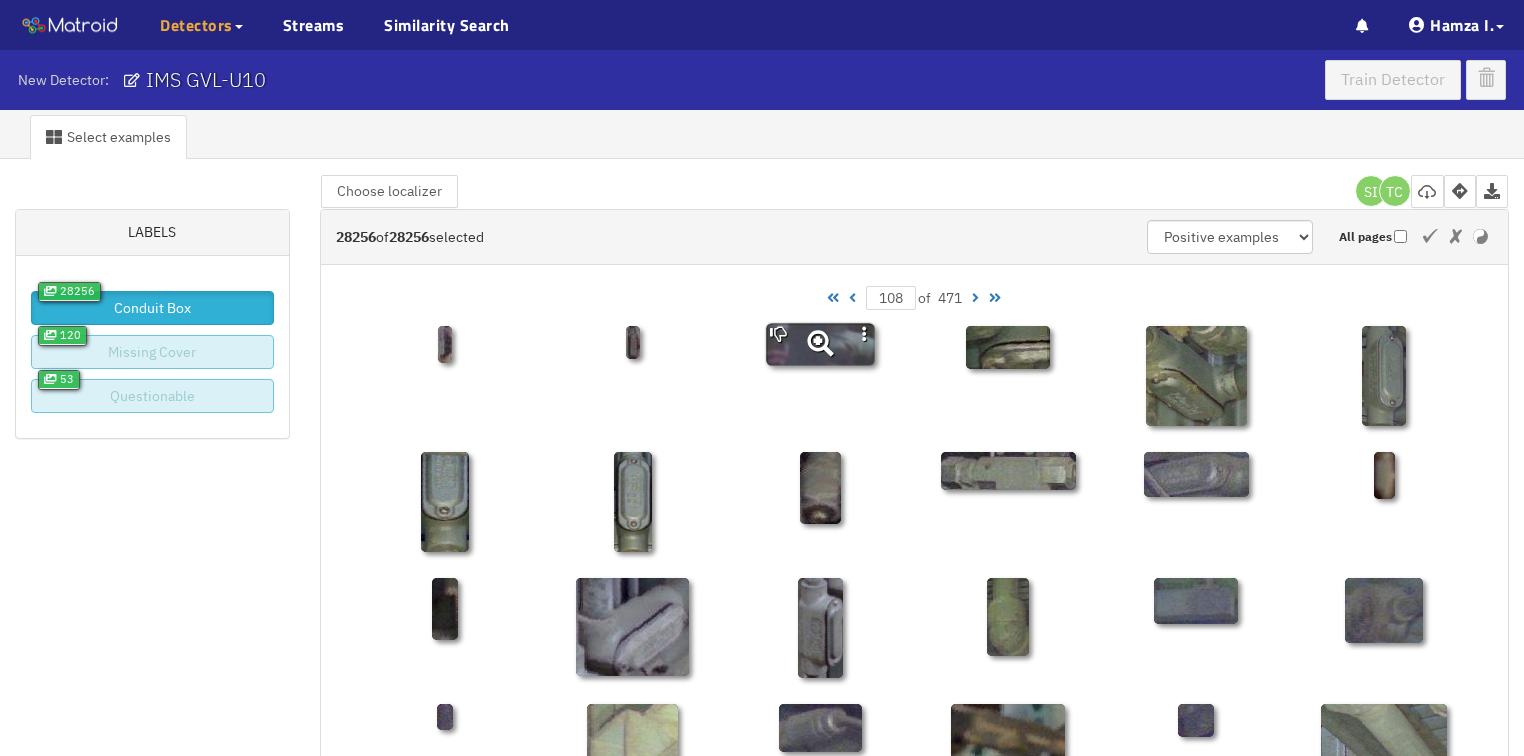 click 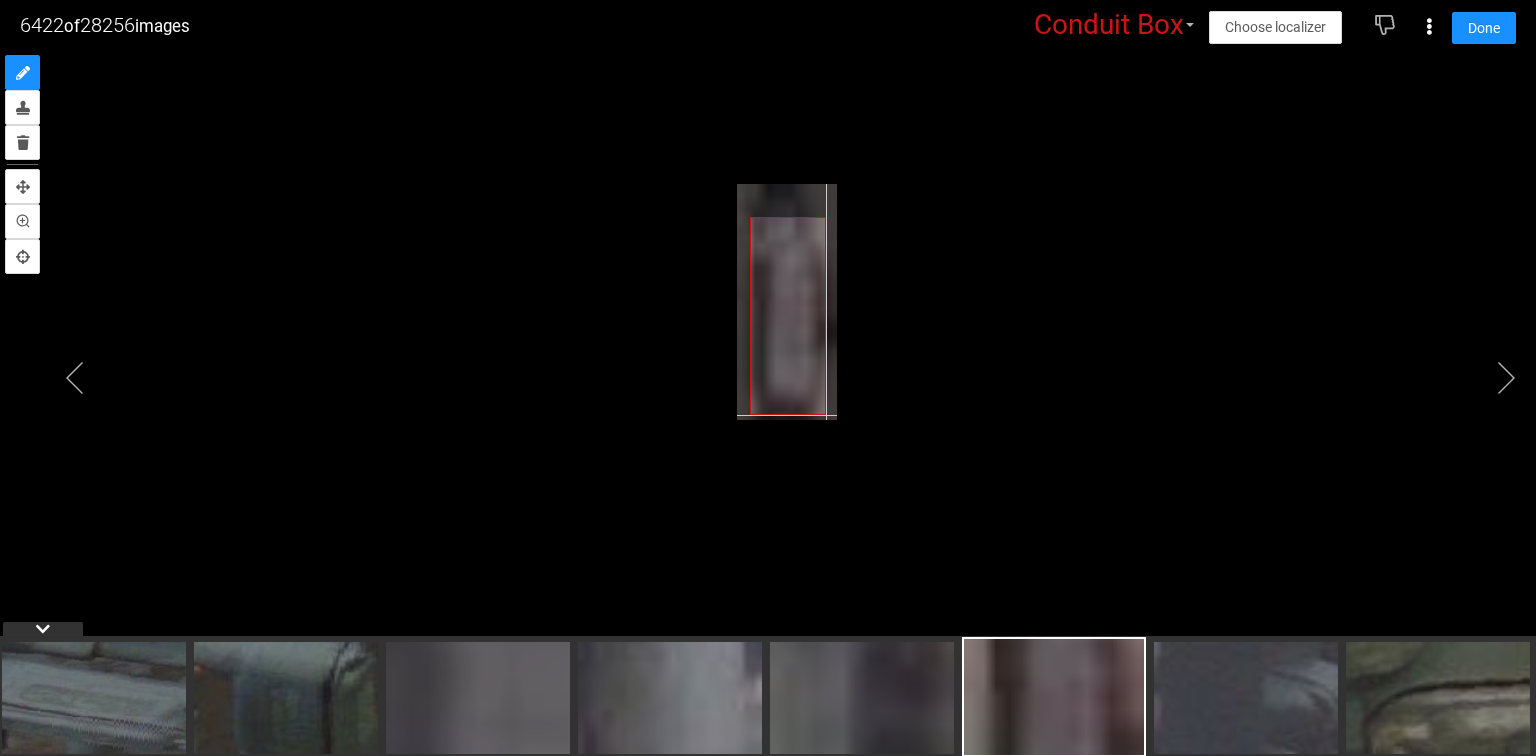 click at bounding box center (787, 302) 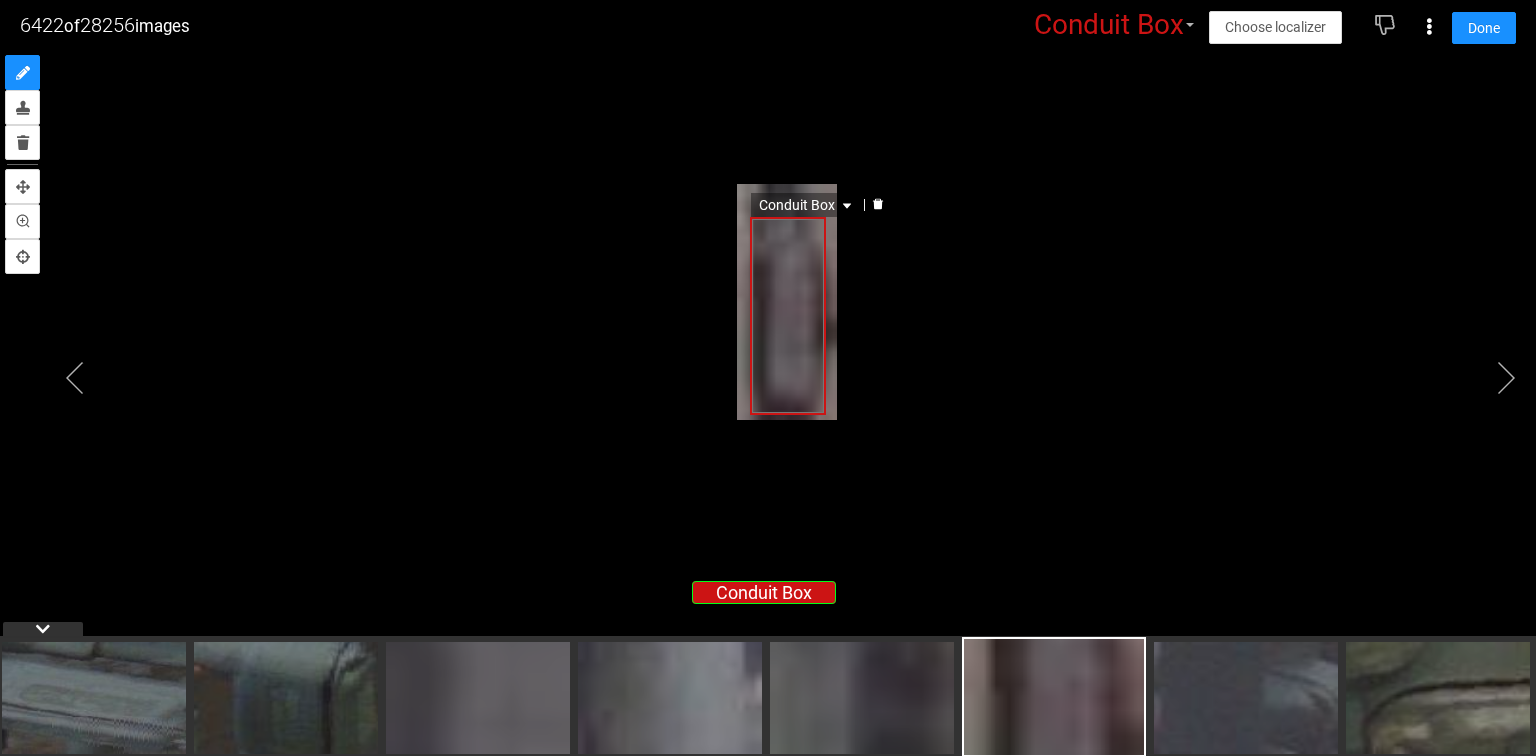 click on "Conduit Box" at bounding box center [807, 205] 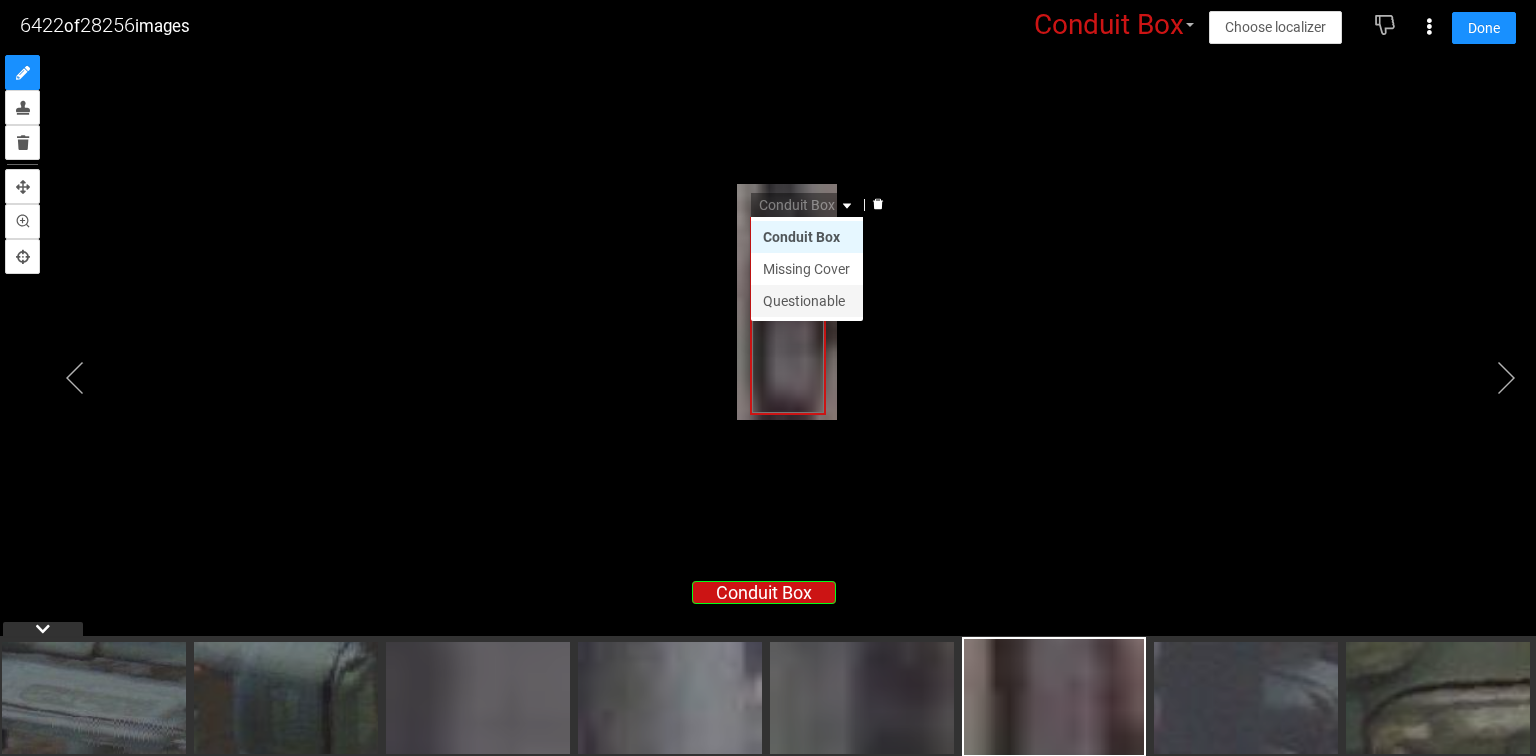 click on "Questionable" at bounding box center [807, 301] 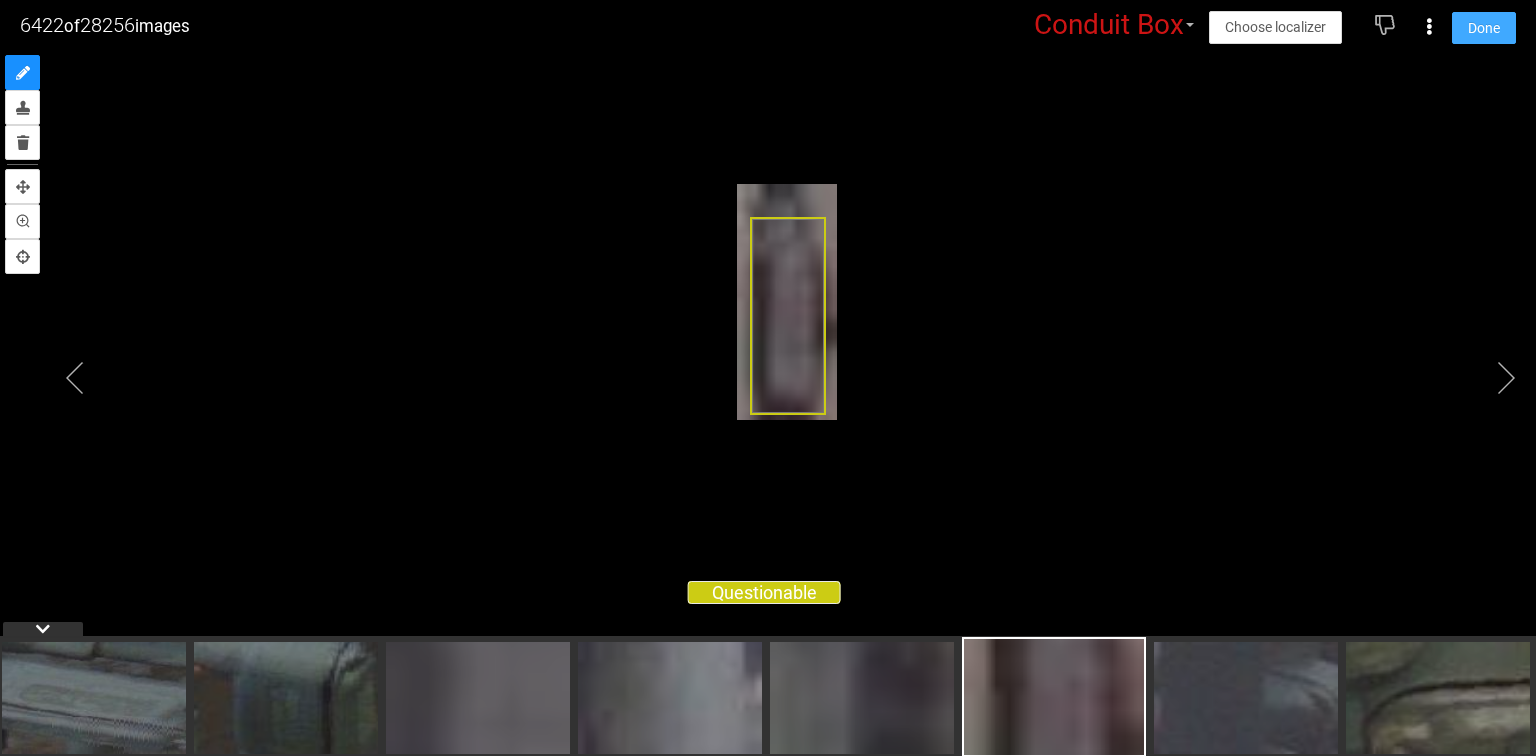click on "Done" at bounding box center [1484, 28] 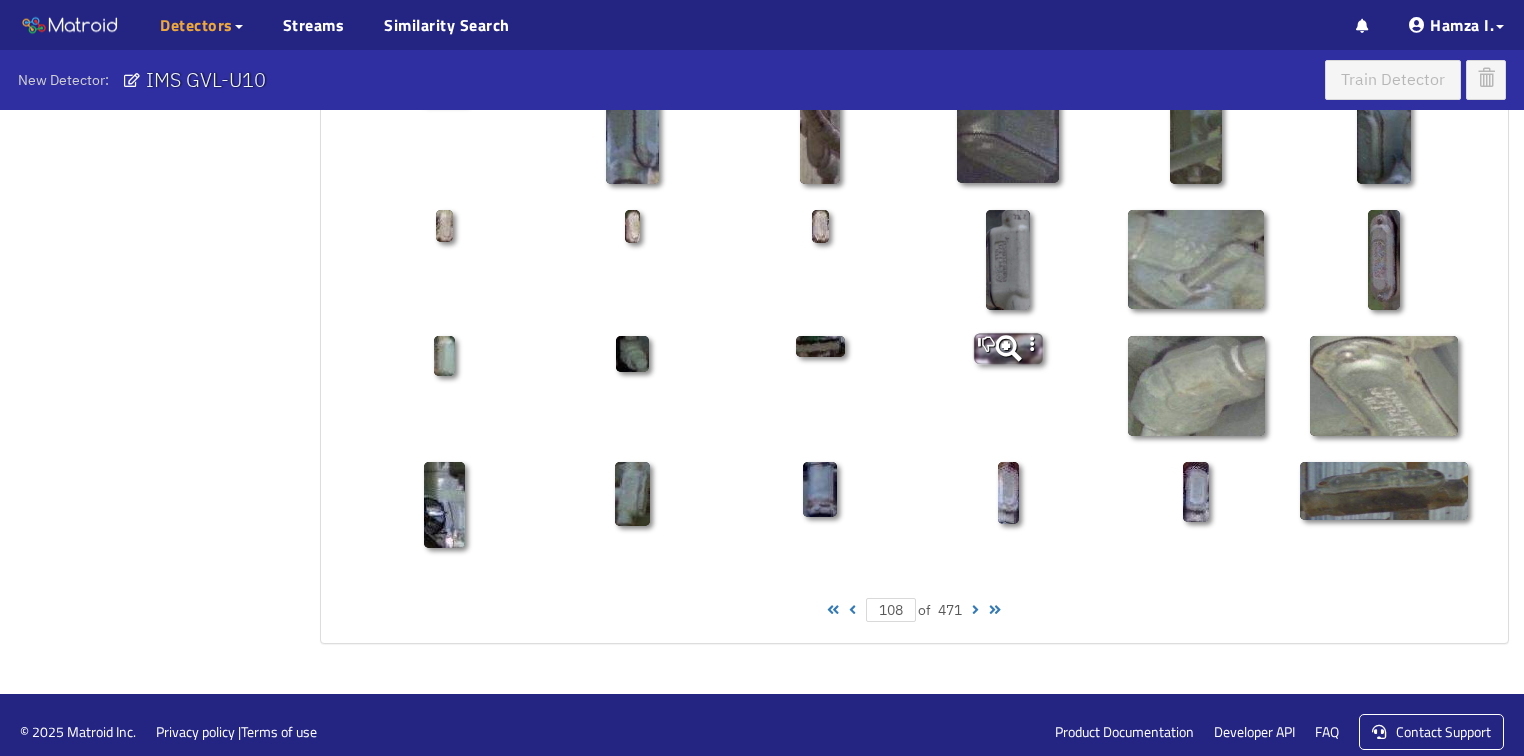 scroll, scrollTop: 1010, scrollLeft: 0, axis: vertical 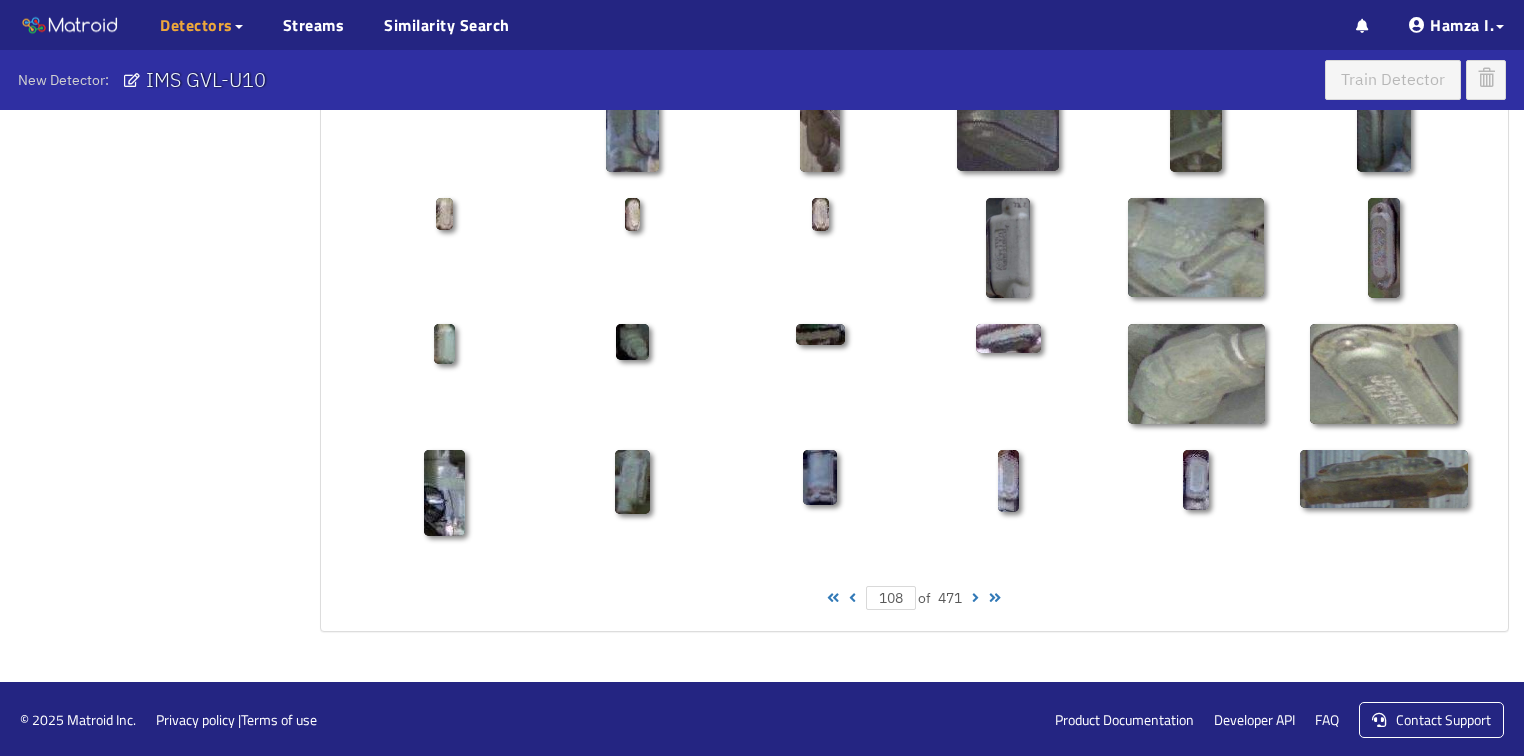 click at bounding box center (852, 598) 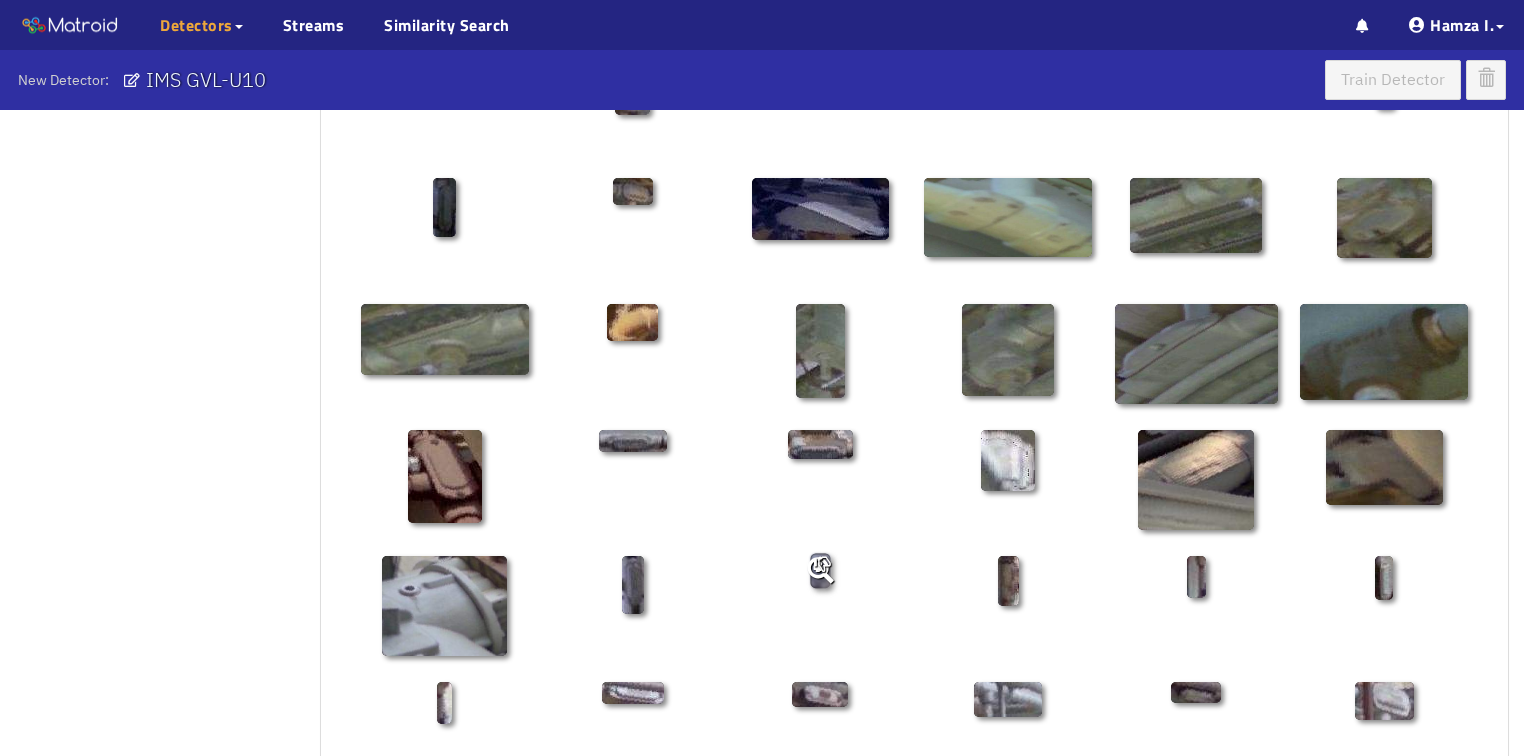 scroll, scrollTop: 370, scrollLeft: 0, axis: vertical 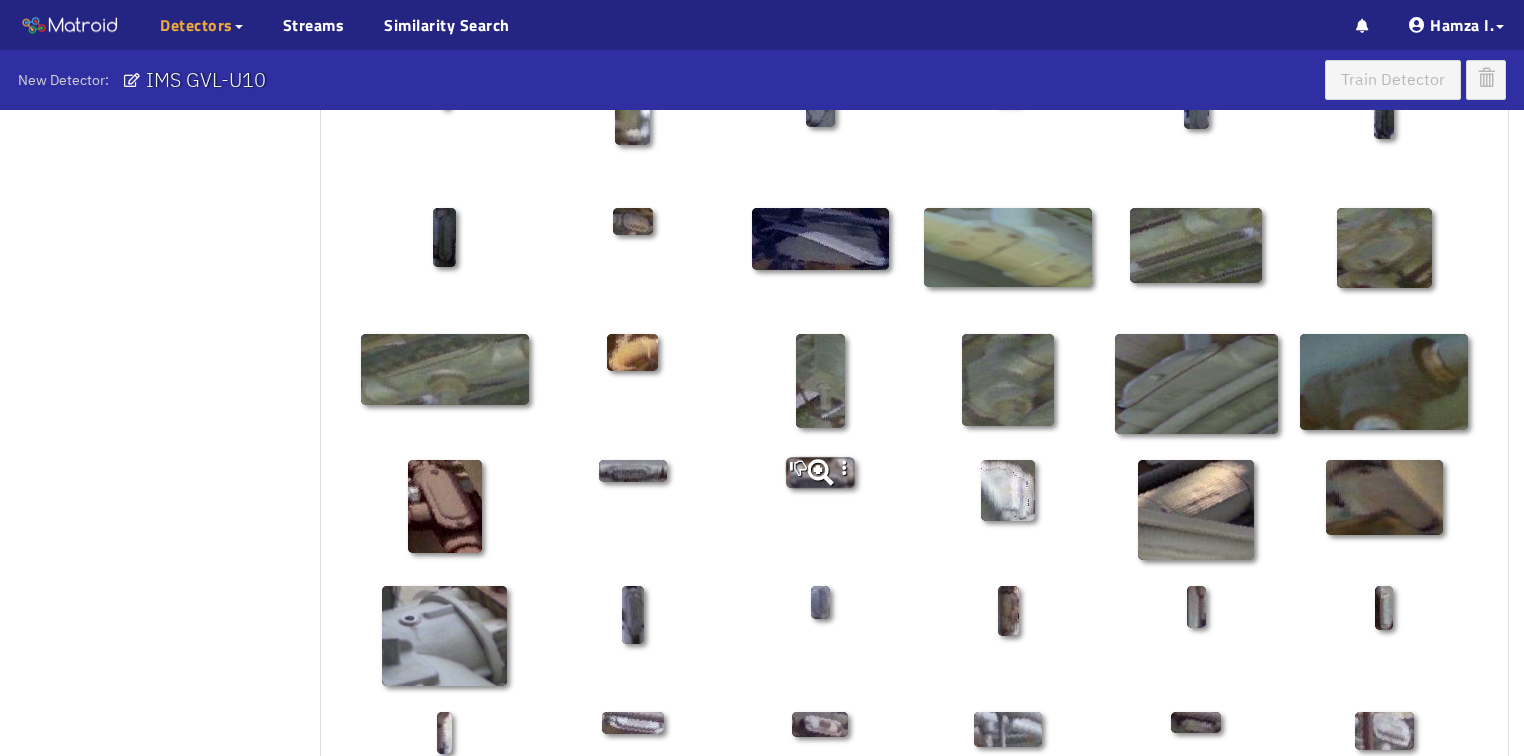 click 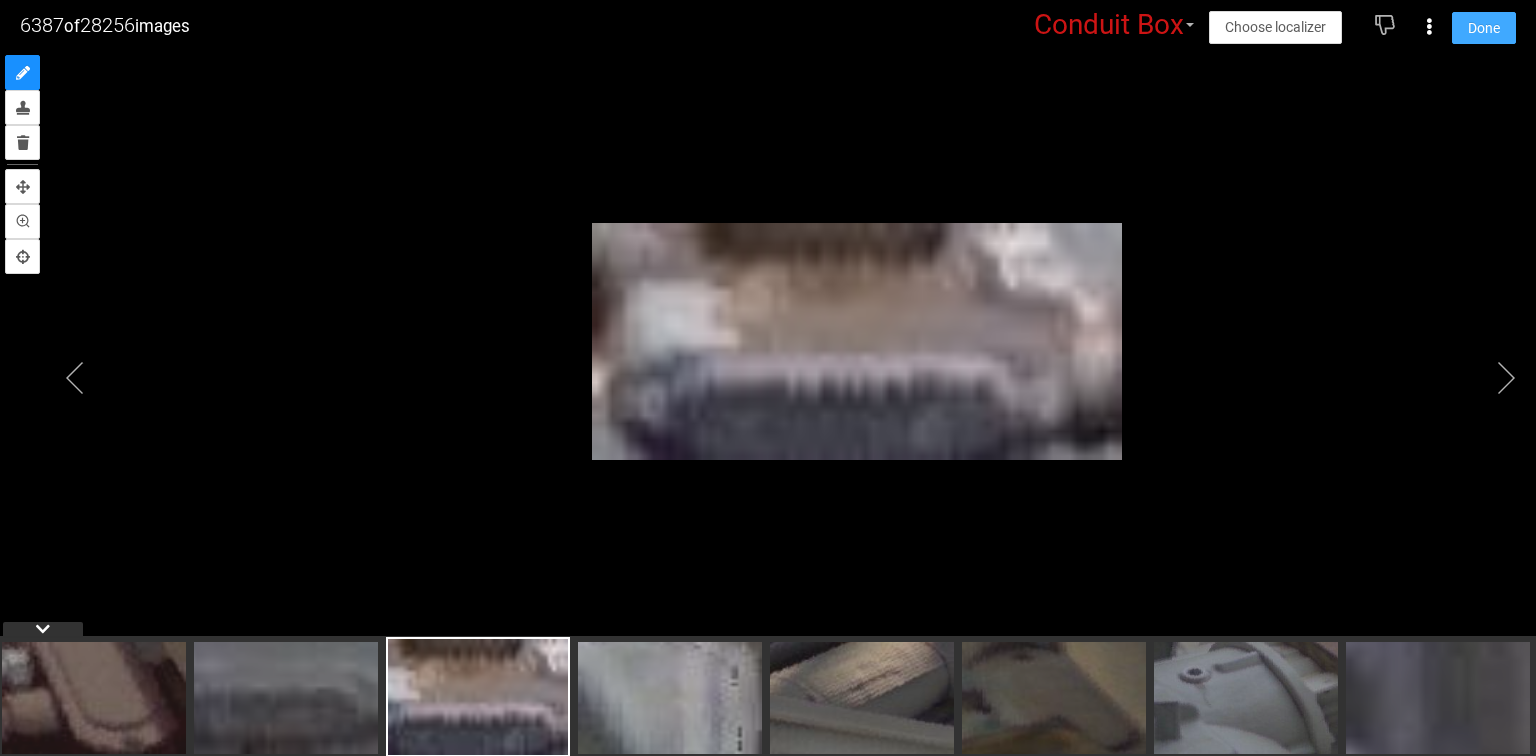 click on "Done" at bounding box center [1484, 28] 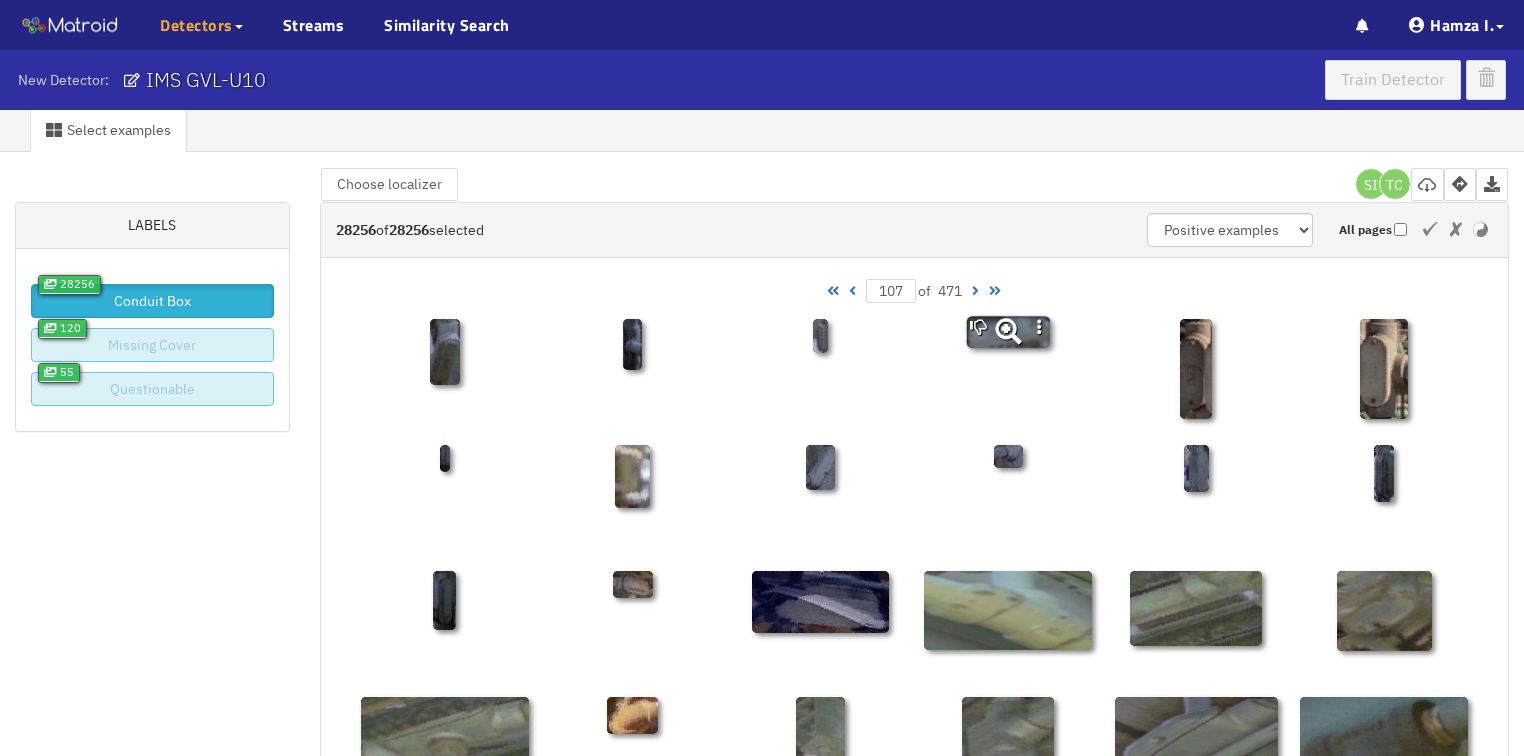 scroll, scrollTop: 0, scrollLeft: 0, axis: both 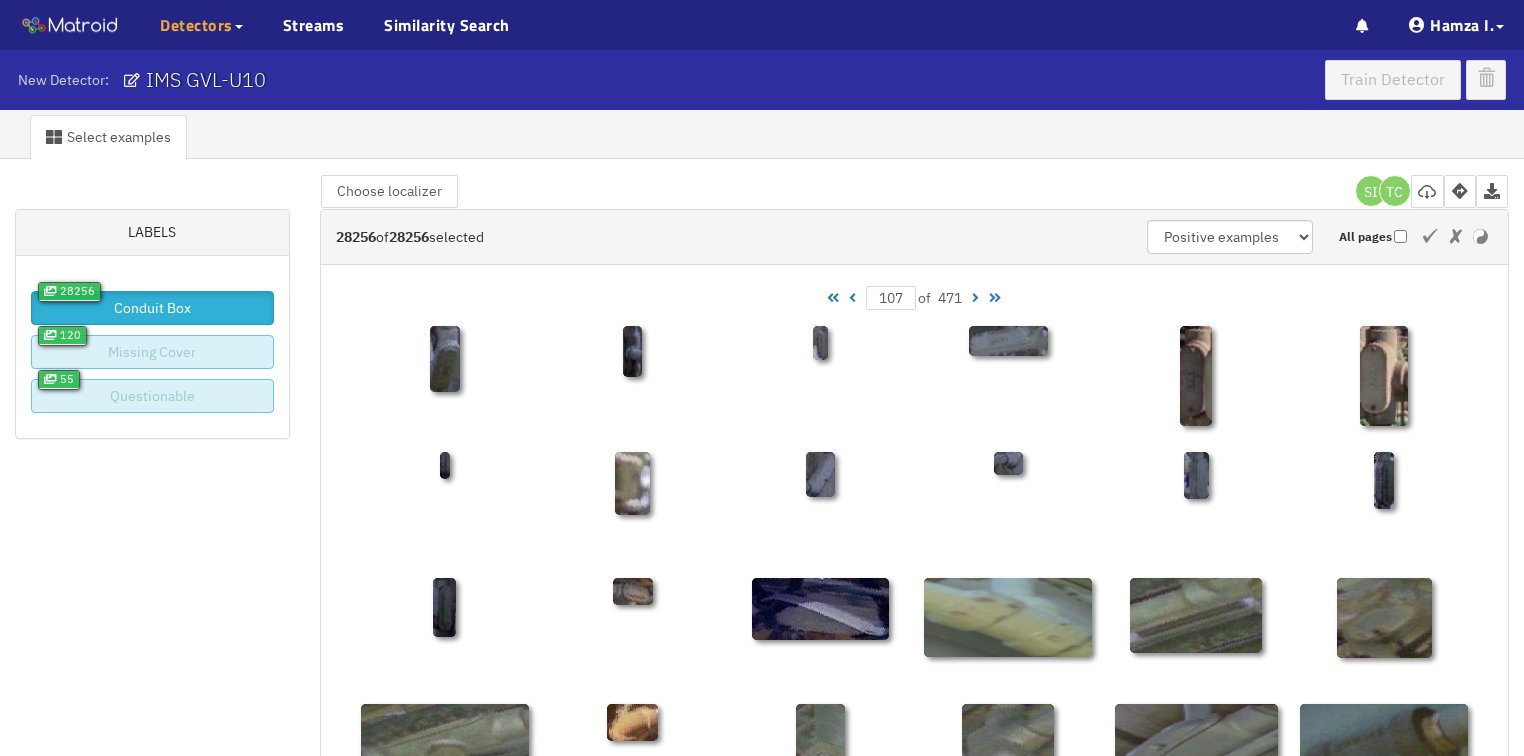 click at bounding box center (852, 298) 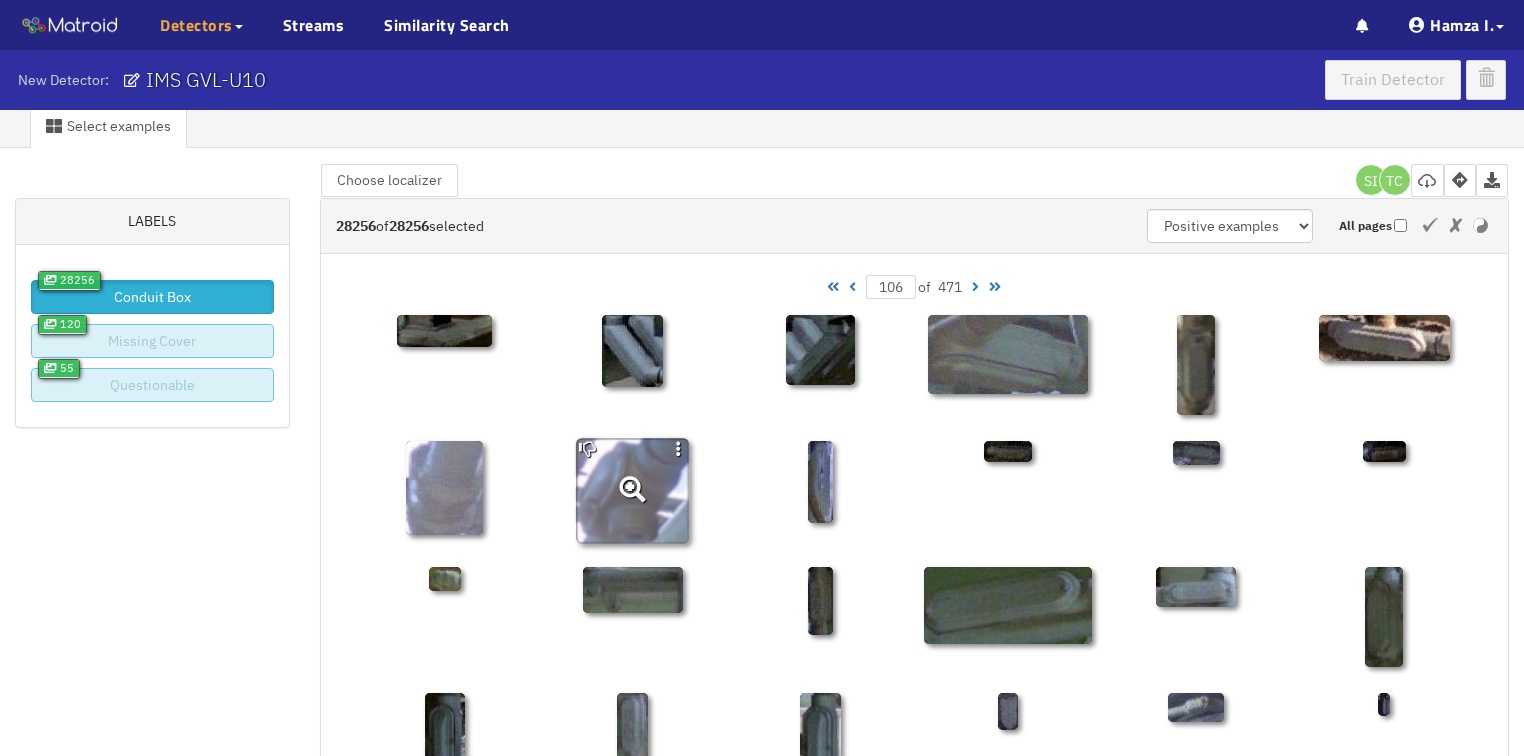 scroll, scrollTop: 0, scrollLeft: 0, axis: both 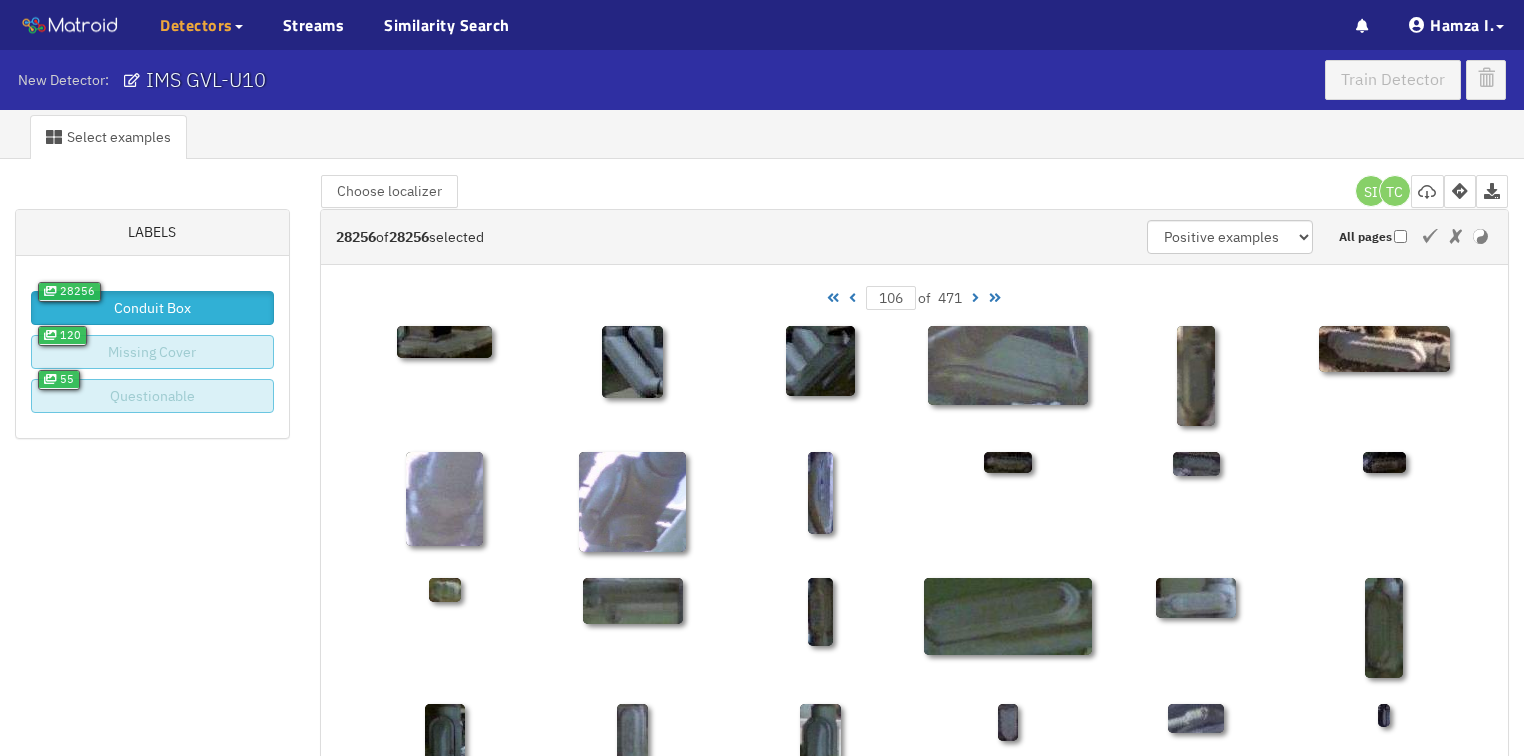 click at bounding box center [852, 298] 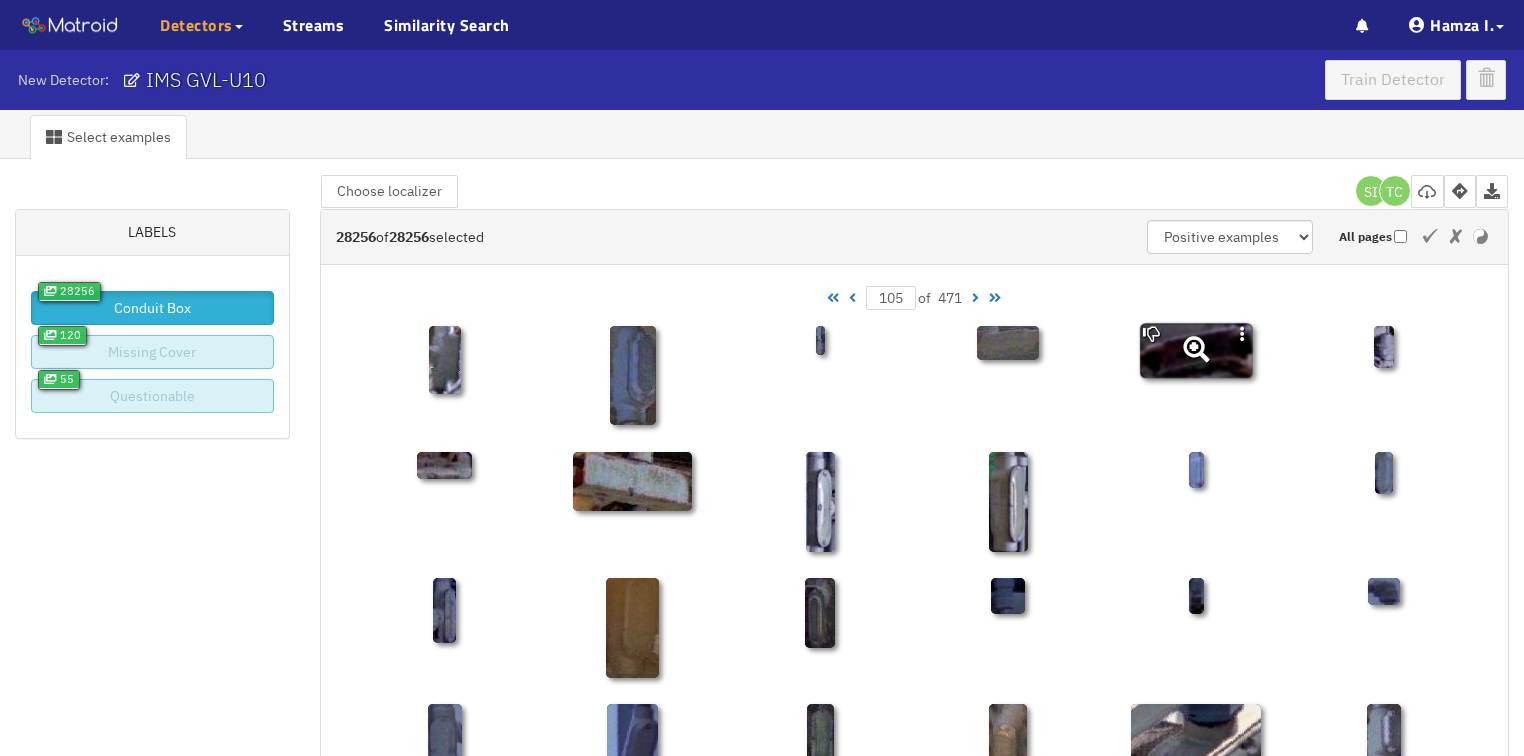 click 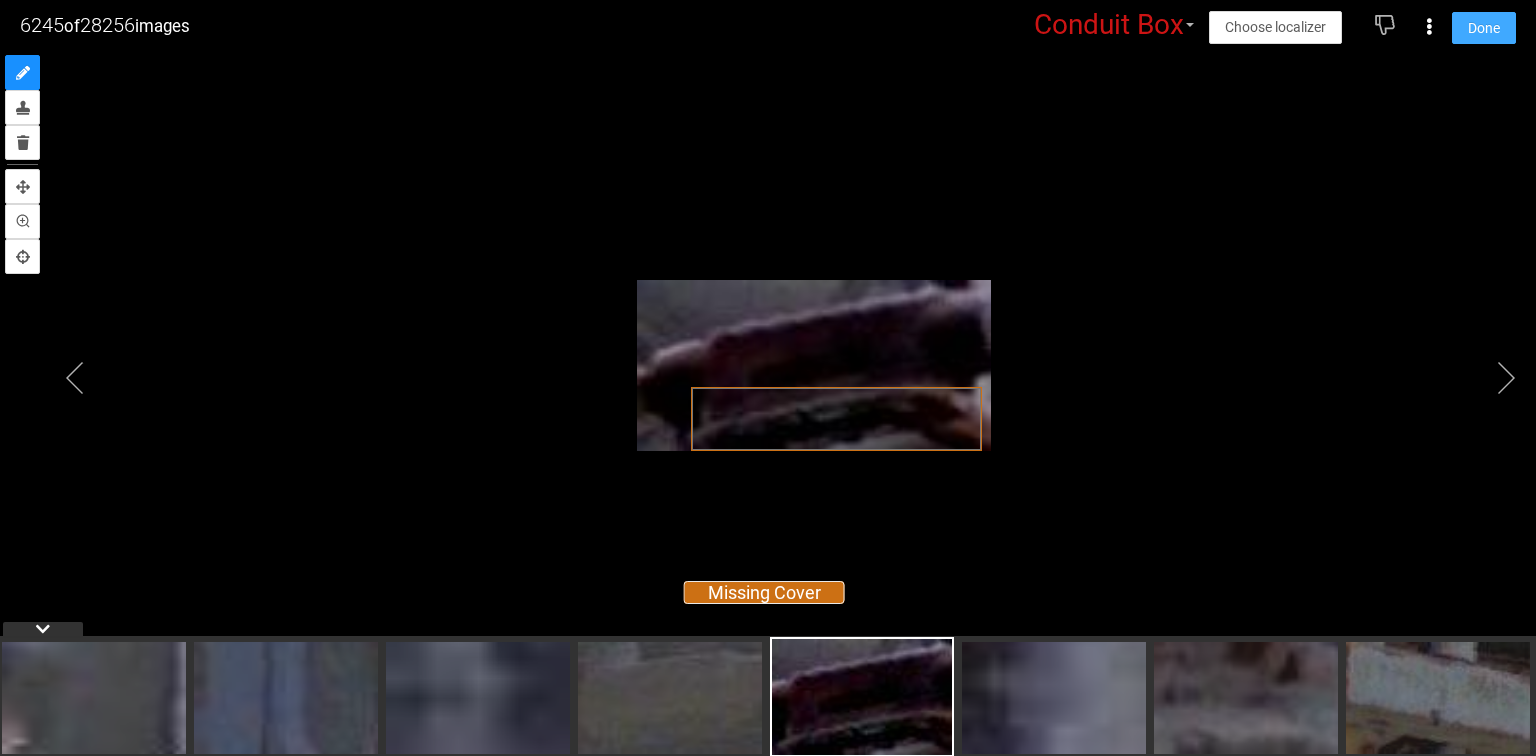 drag, startPoint x: 1476, startPoint y: 28, endPoint x: 1421, endPoint y: 64, distance: 65.734314 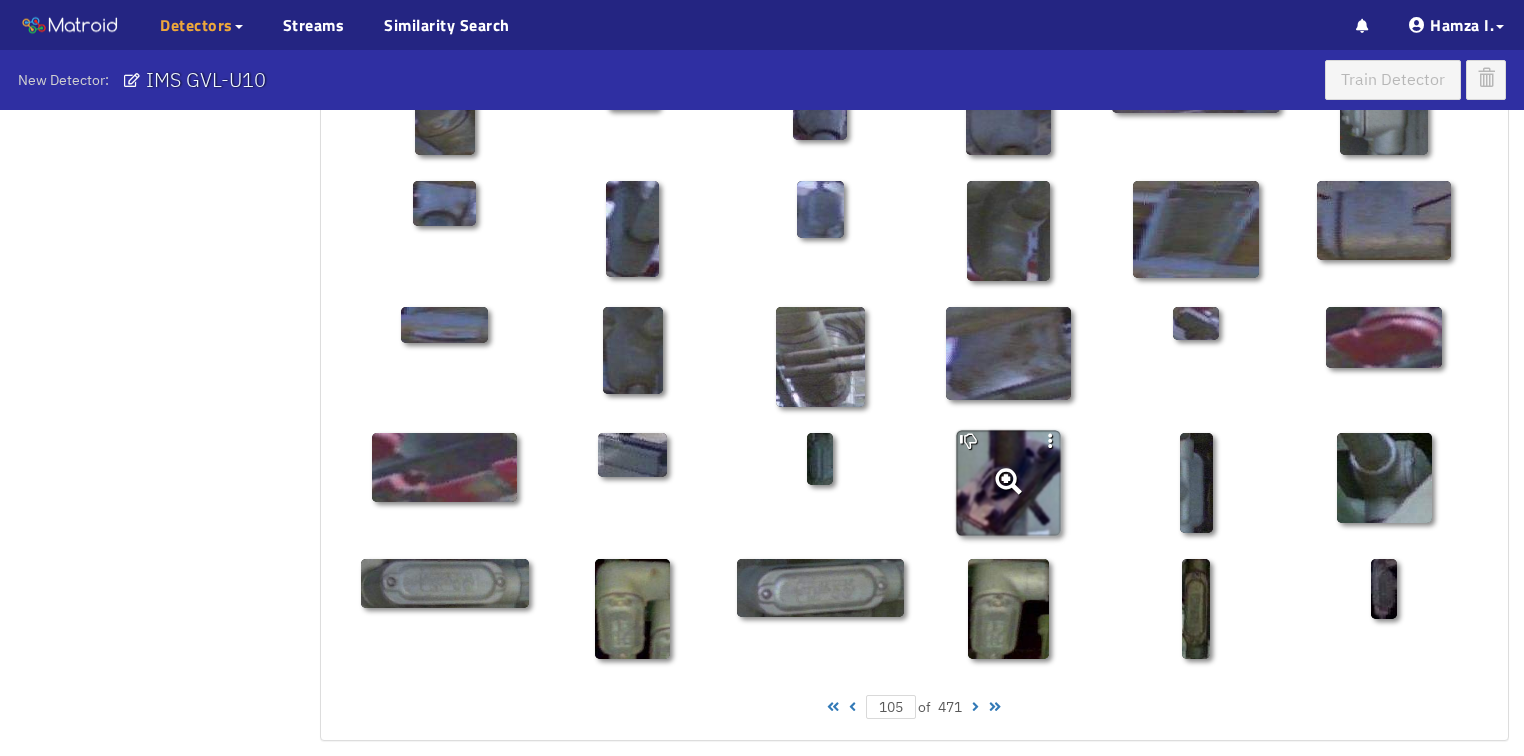 scroll, scrollTop: 1010, scrollLeft: 0, axis: vertical 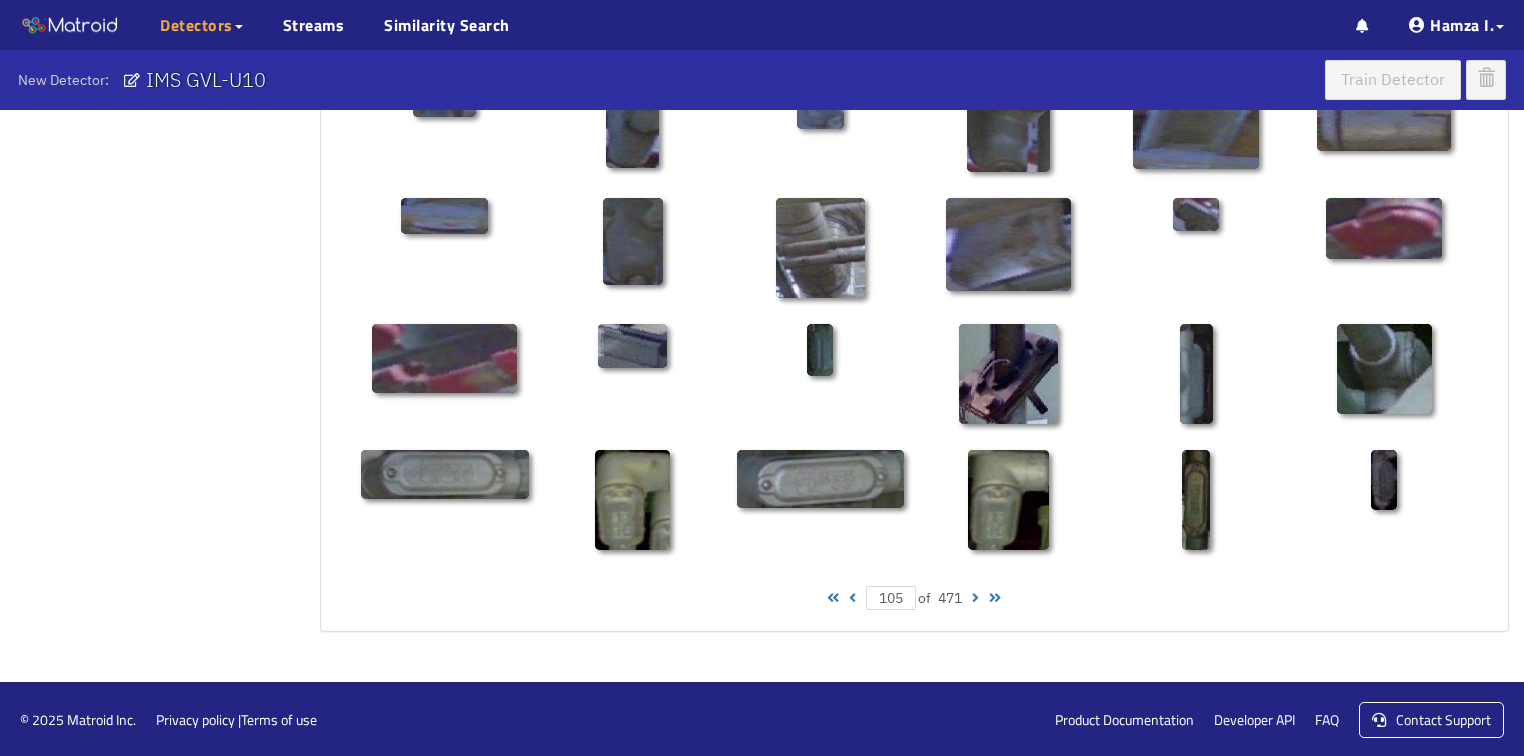 click at bounding box center [852, 598] 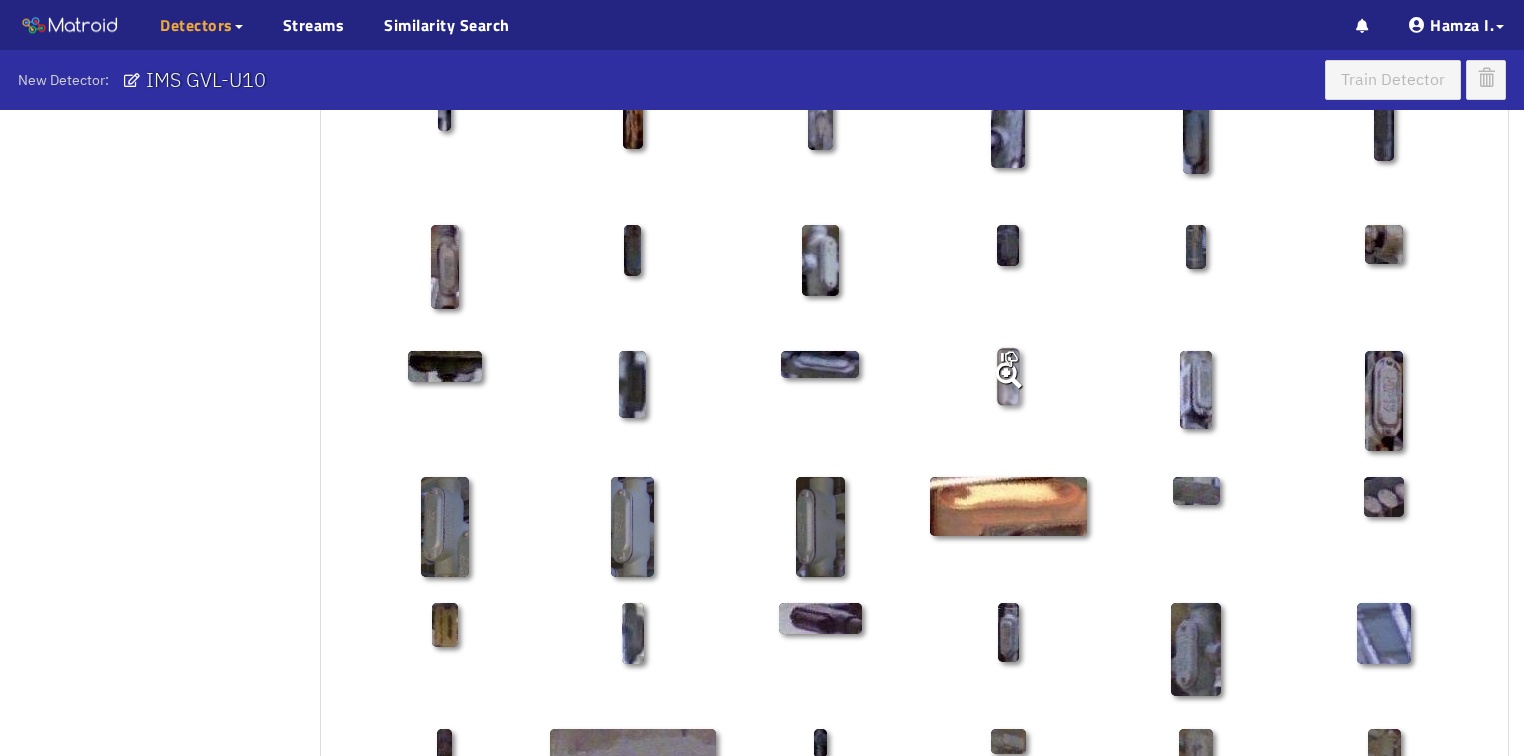 scroll, scrollTop: 450, scrollLeft: 0, axis: vertical 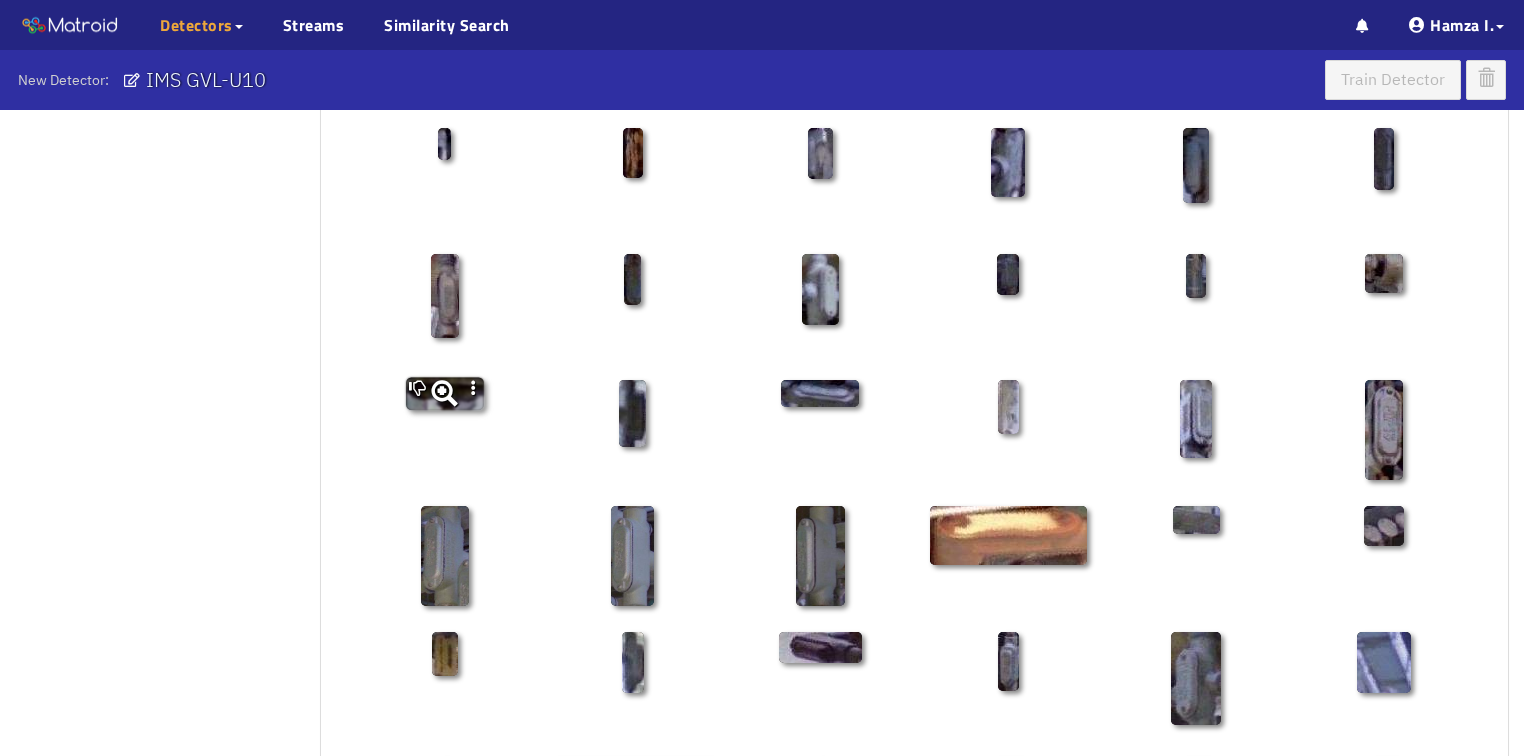 click 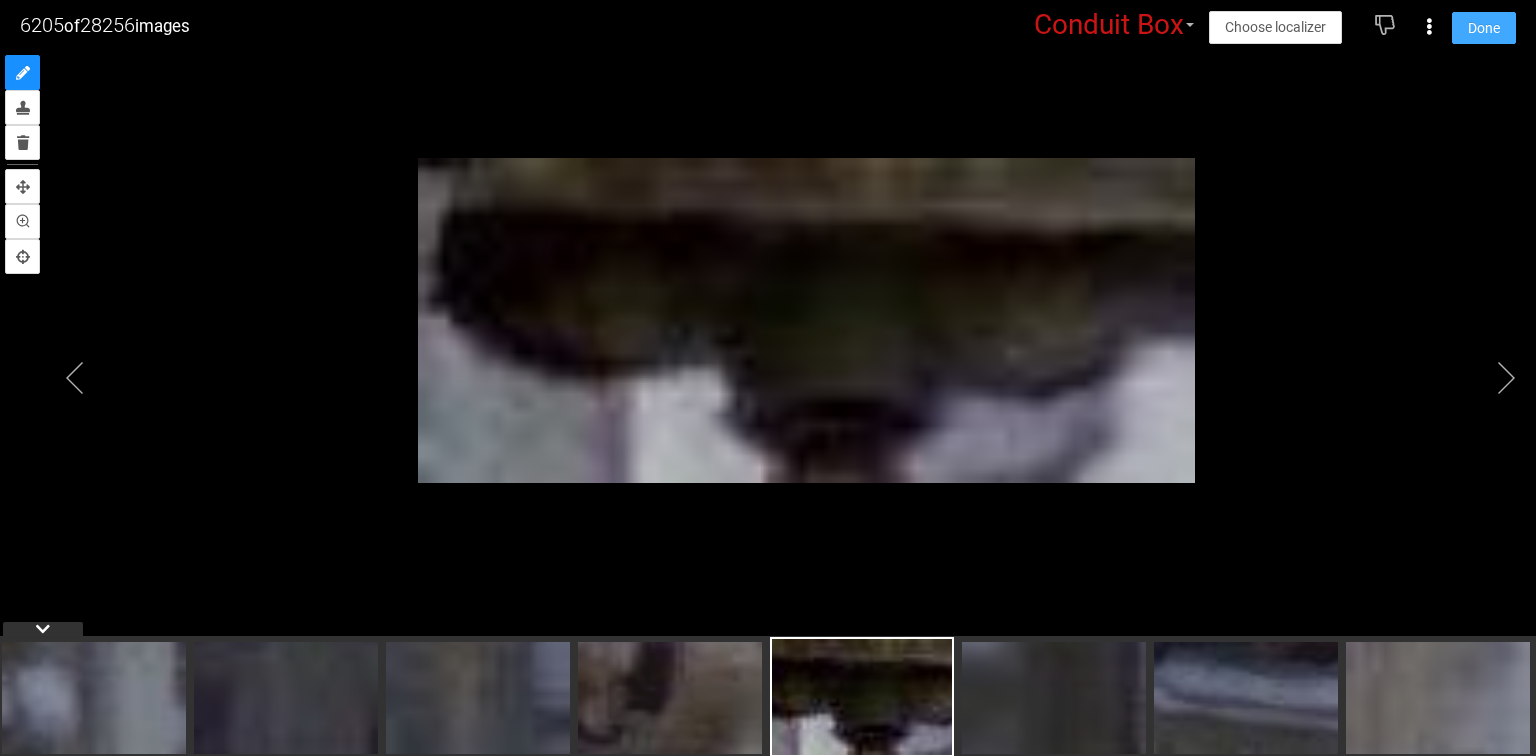 click on "Done" at bounding box center (1484, 28) 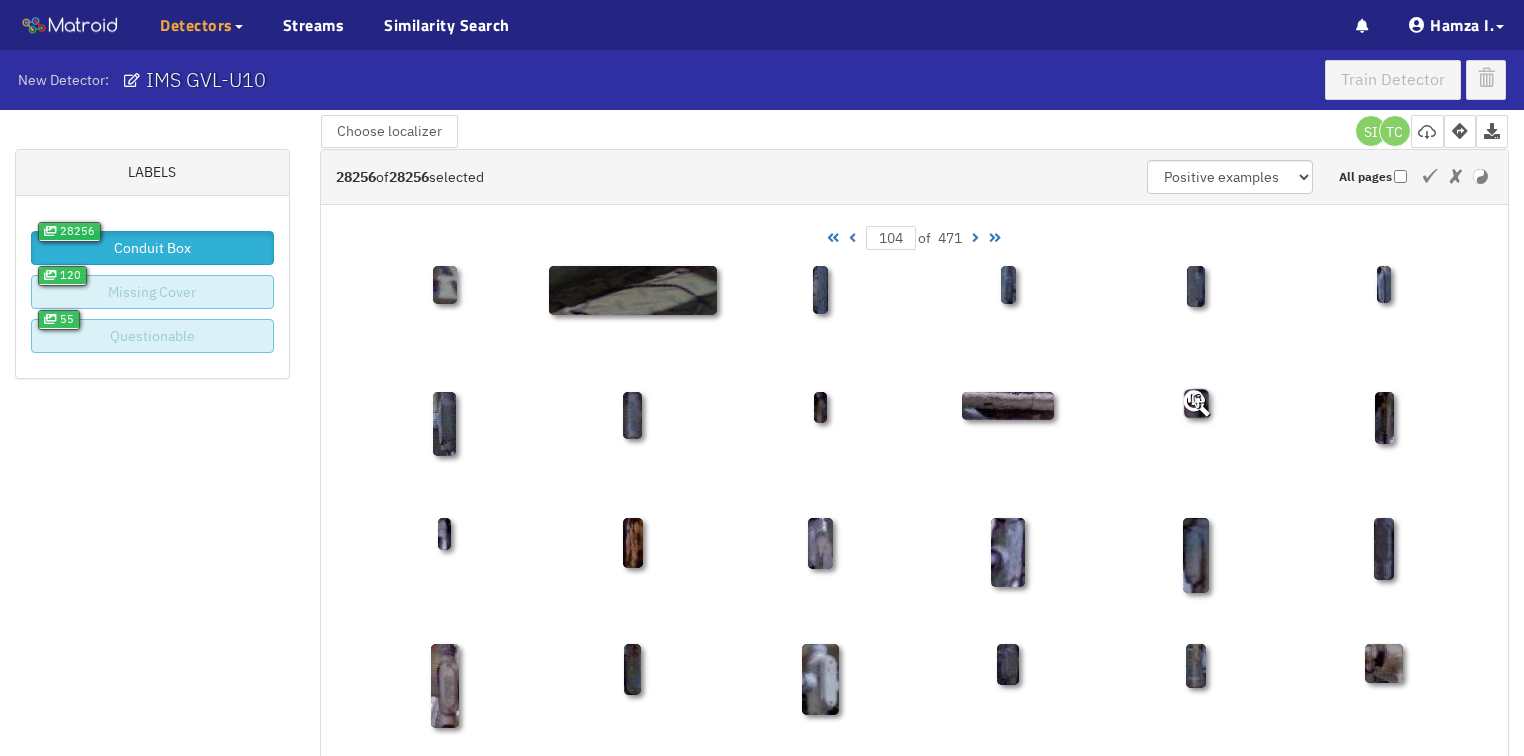 scroll, scrollTop: 50, scrollLeft: 0, axis: vertical 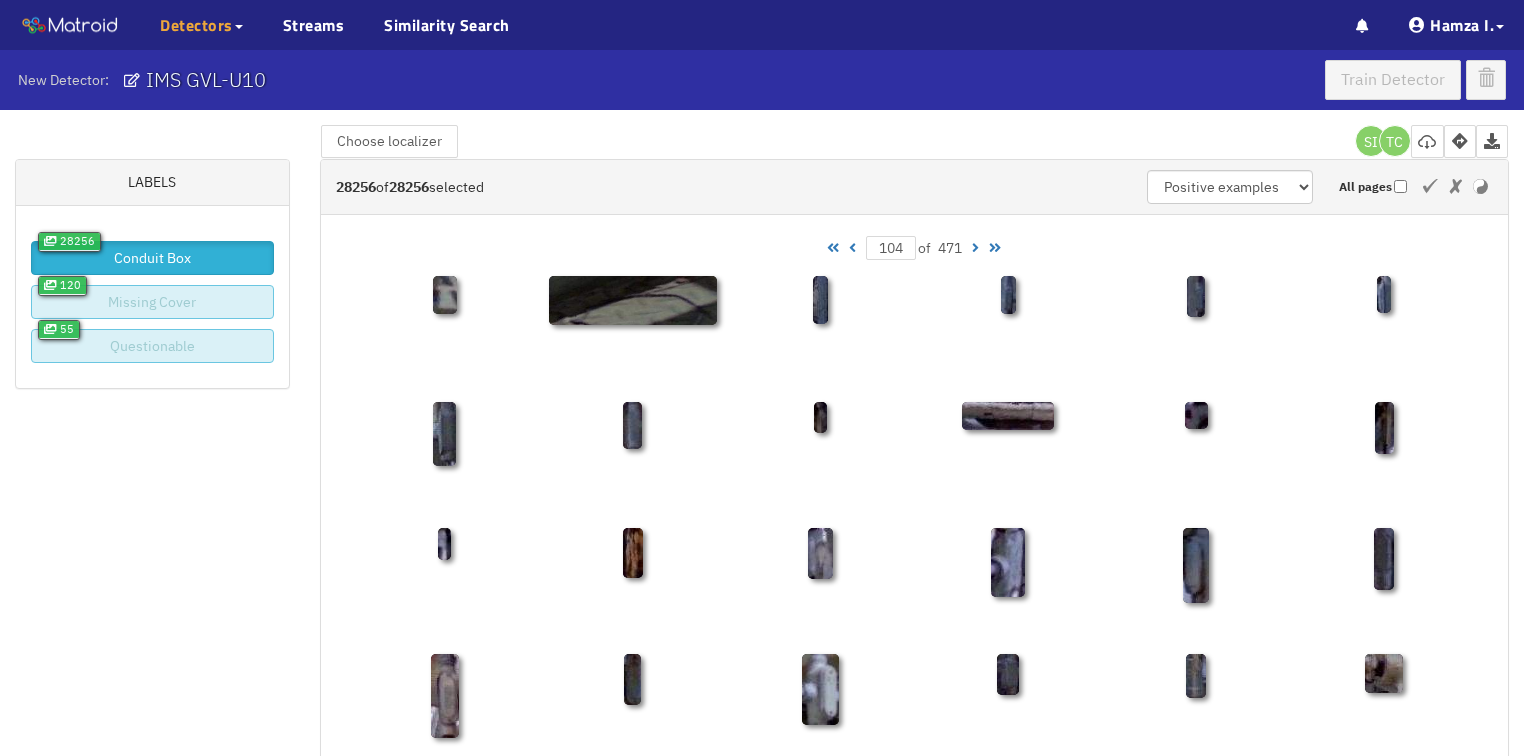 click at bounding box center [852, 248] 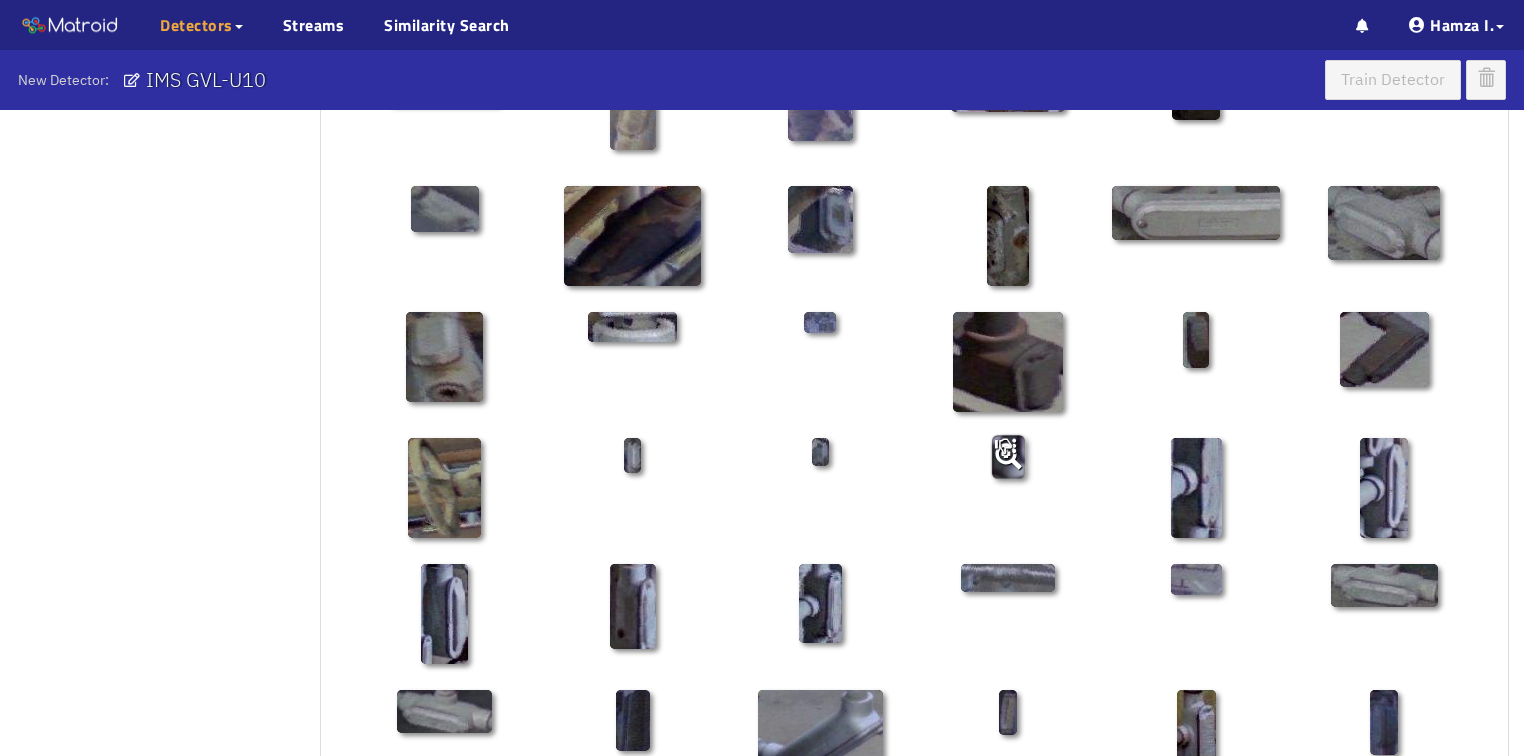 scroll, scrollTop: 1010, scrollLeft: 0, axis: vertical 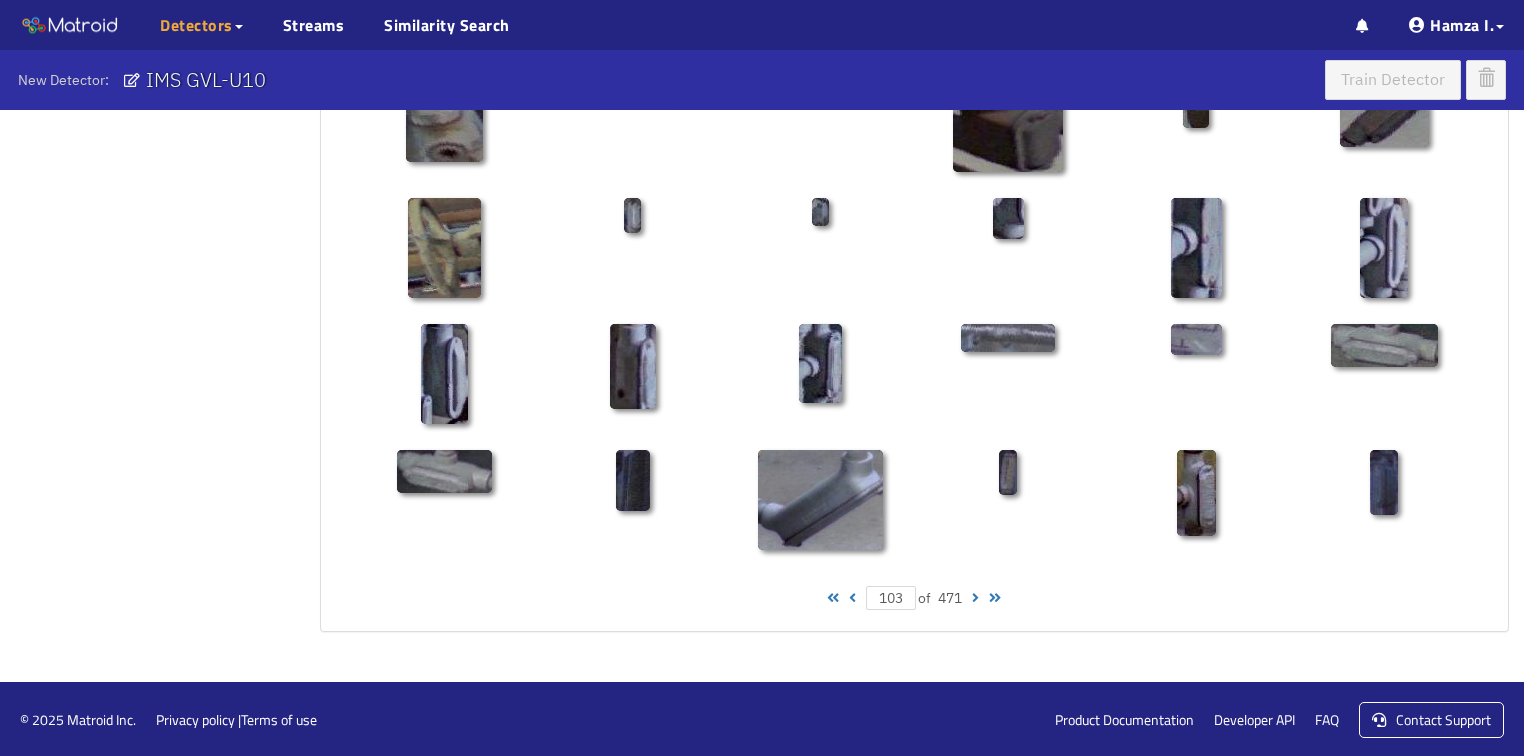 click at bounding box center [852, 598] 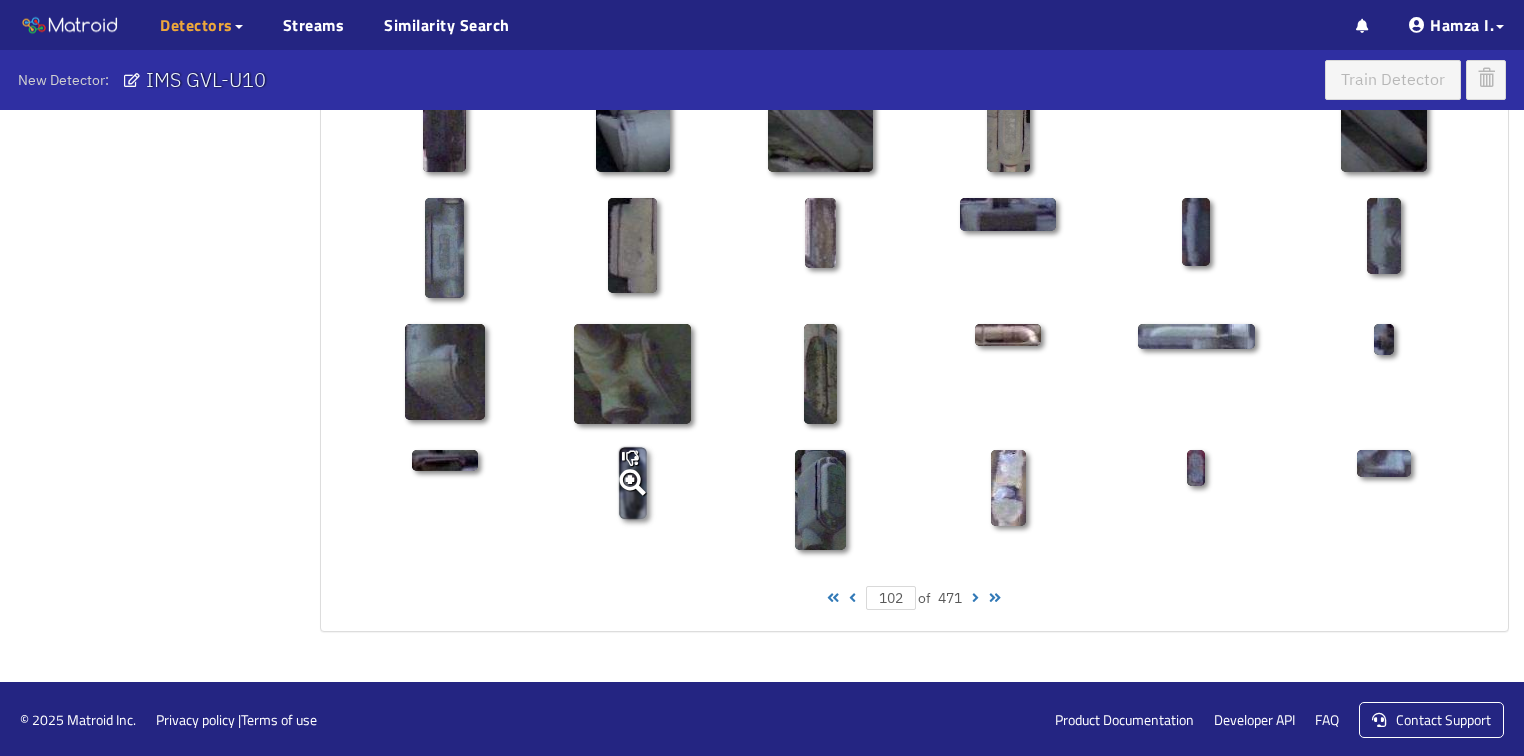 click 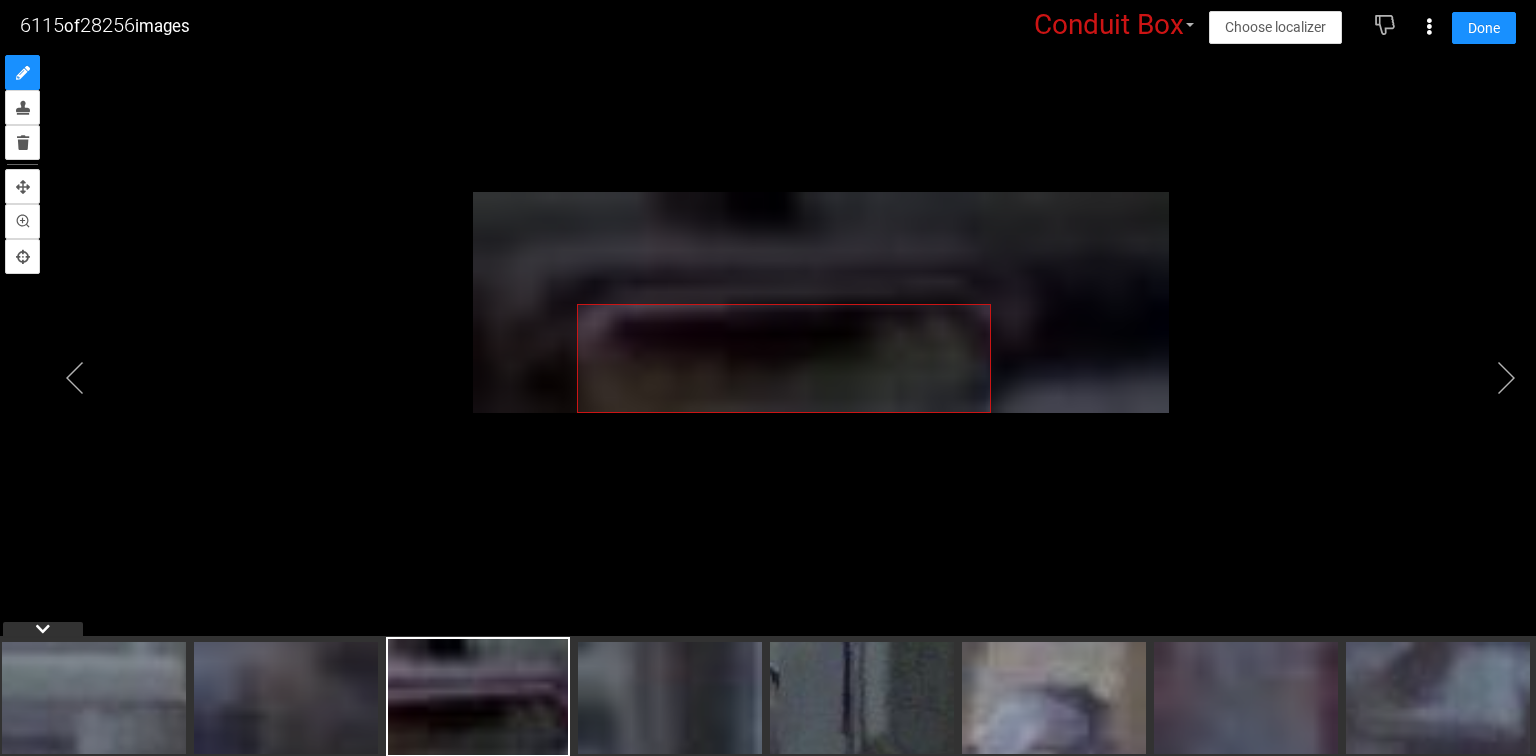 click at bounding box center [768, 353] 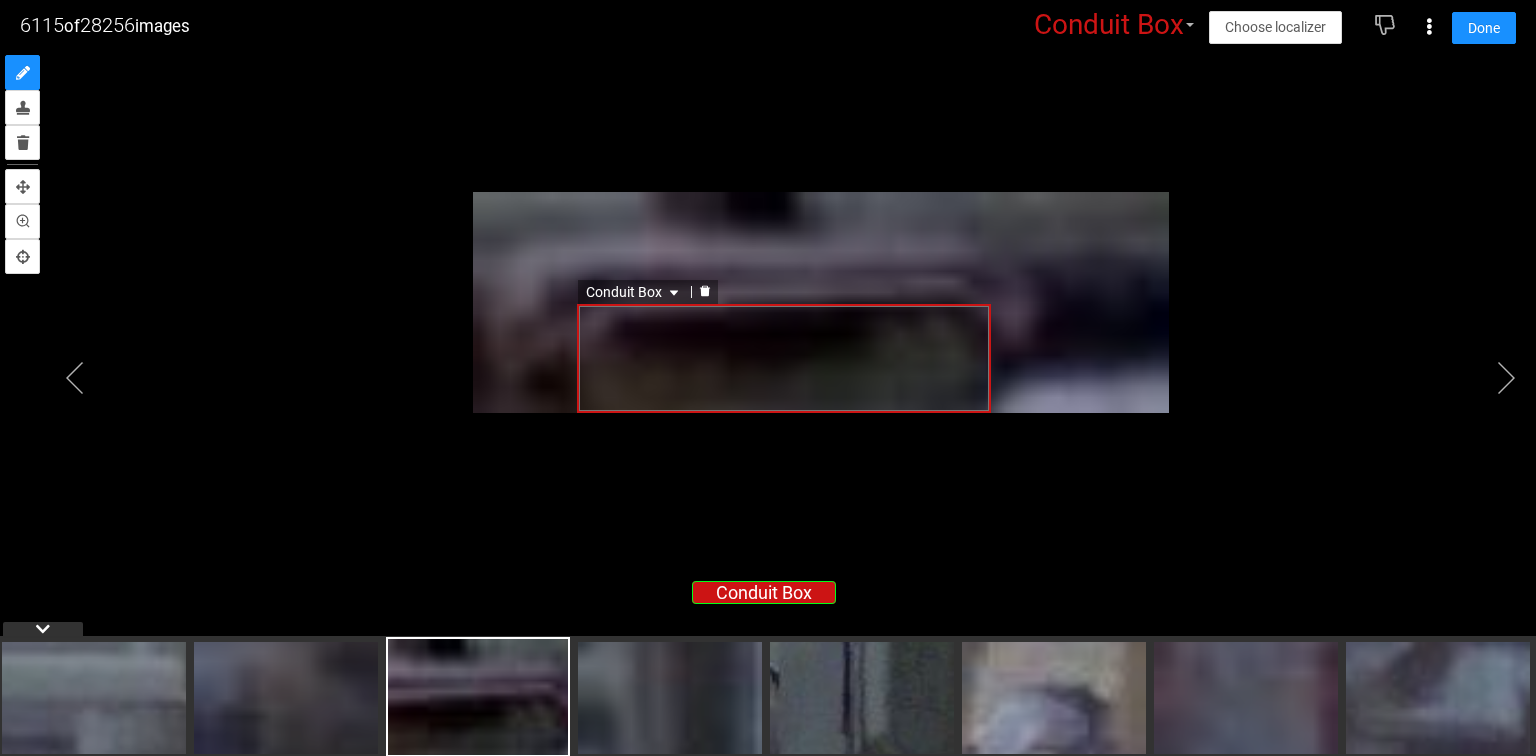 click on "Conduit Box" at bounding box center [634, 292] 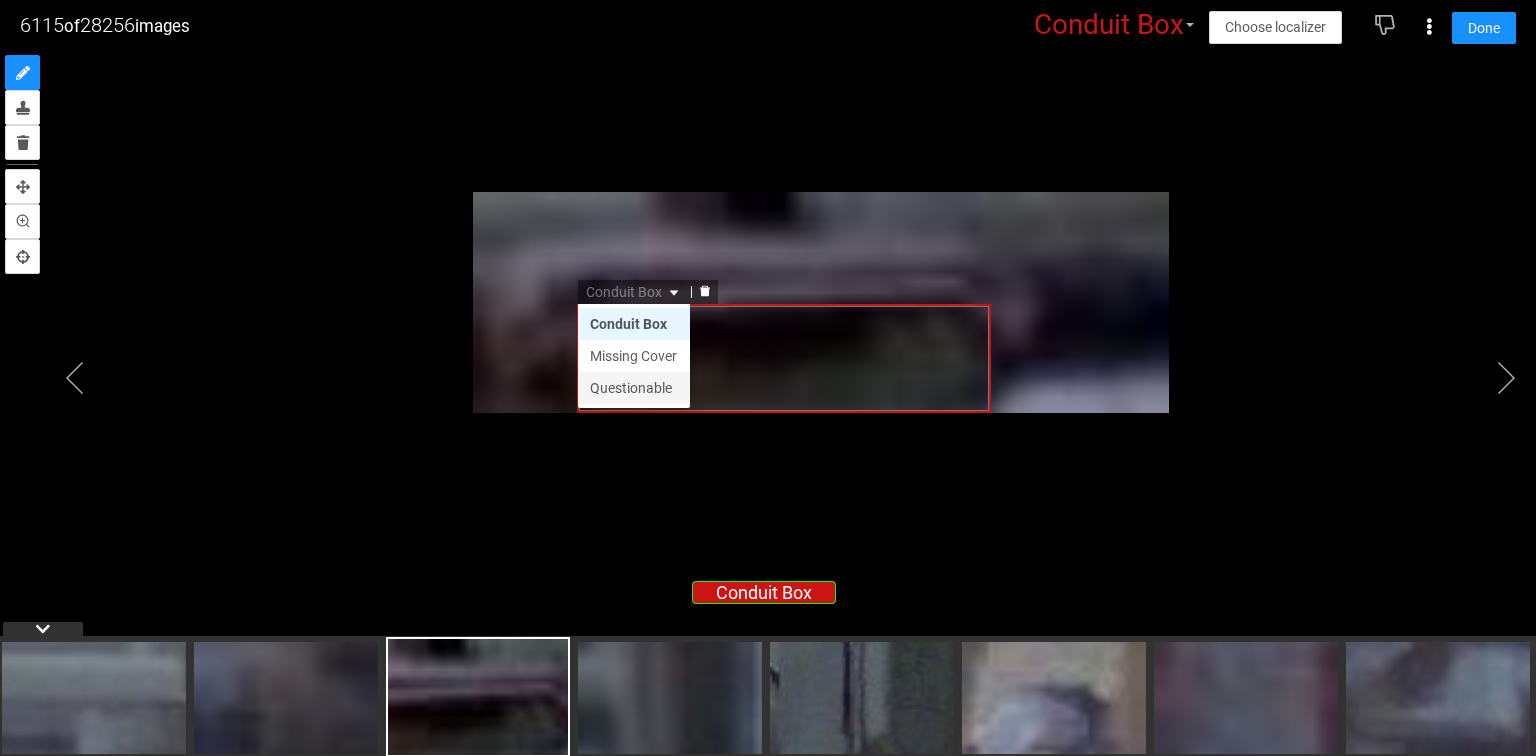 click on "Questionable" at bounding box center (634, 388) 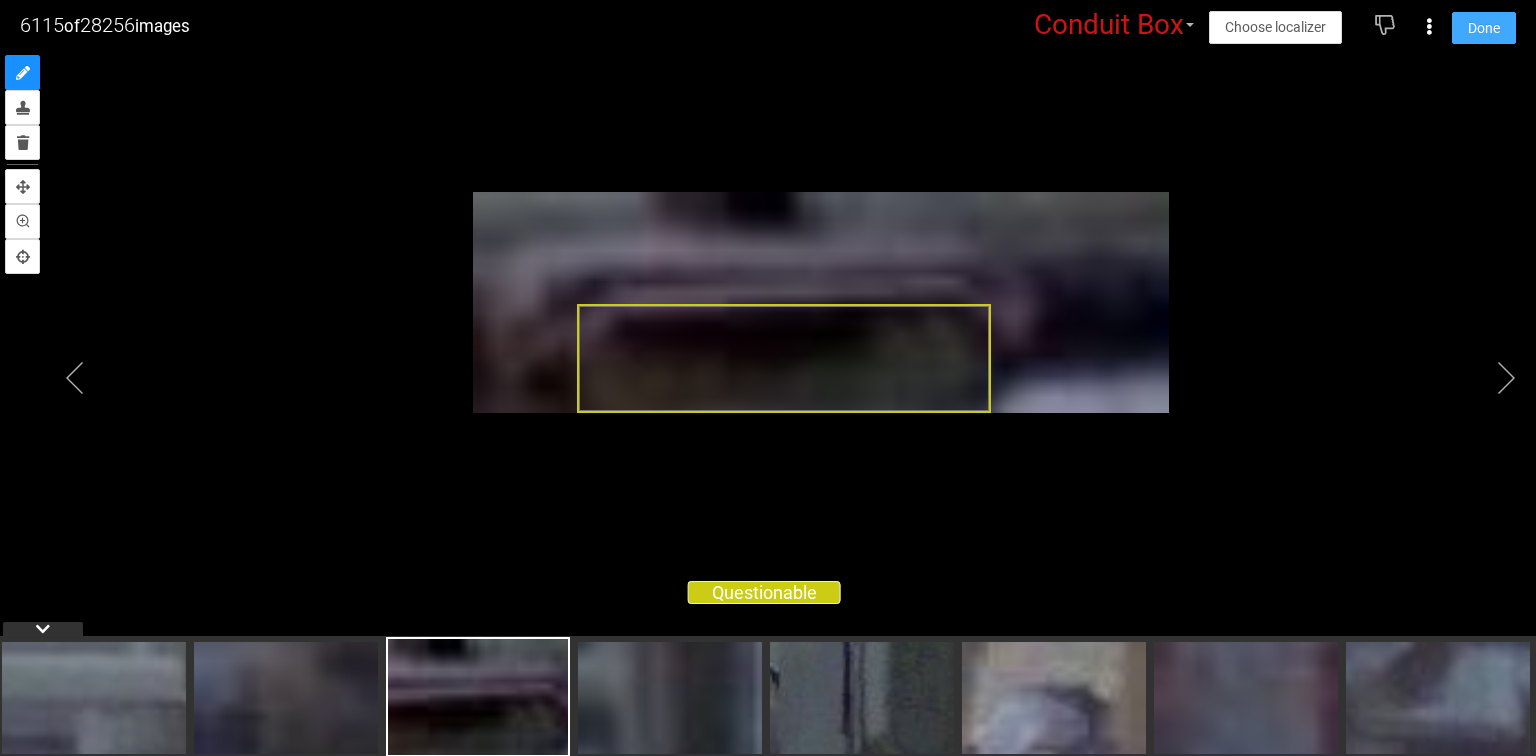 click on "Done" at bounding box center (1484, 28) 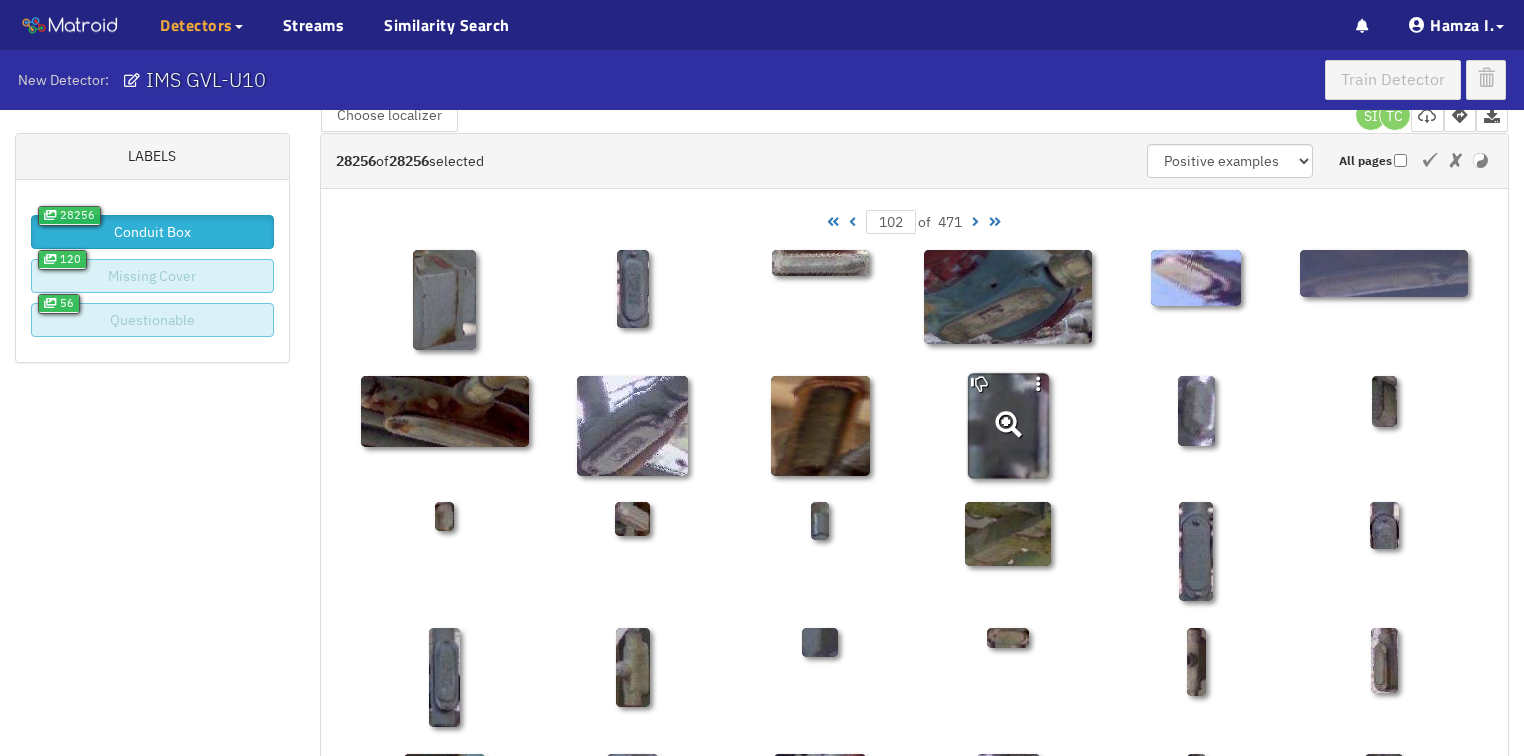 scroll, scrollTop: 80, scrollLeft: 0, axis: vertical 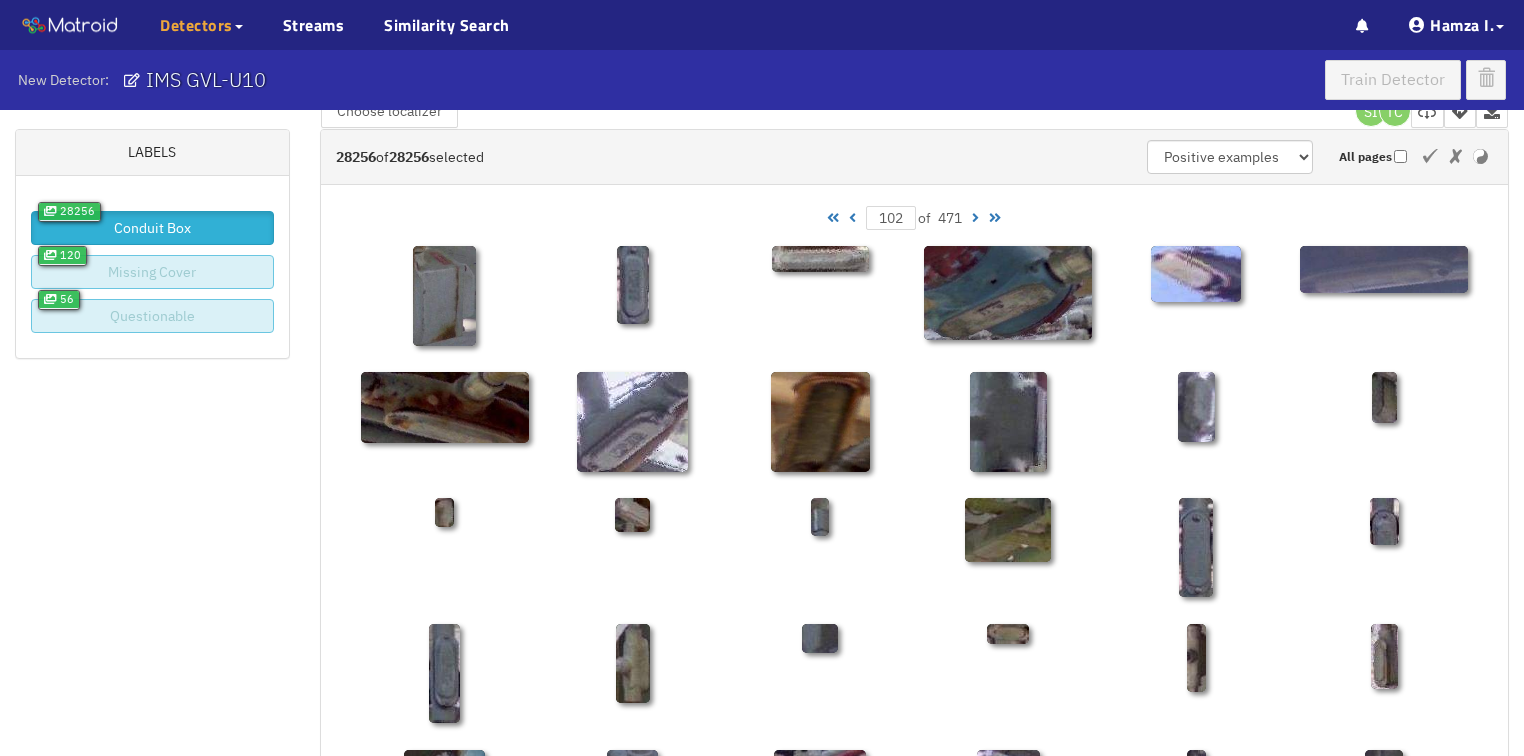 click at bounding box center [852, 218] 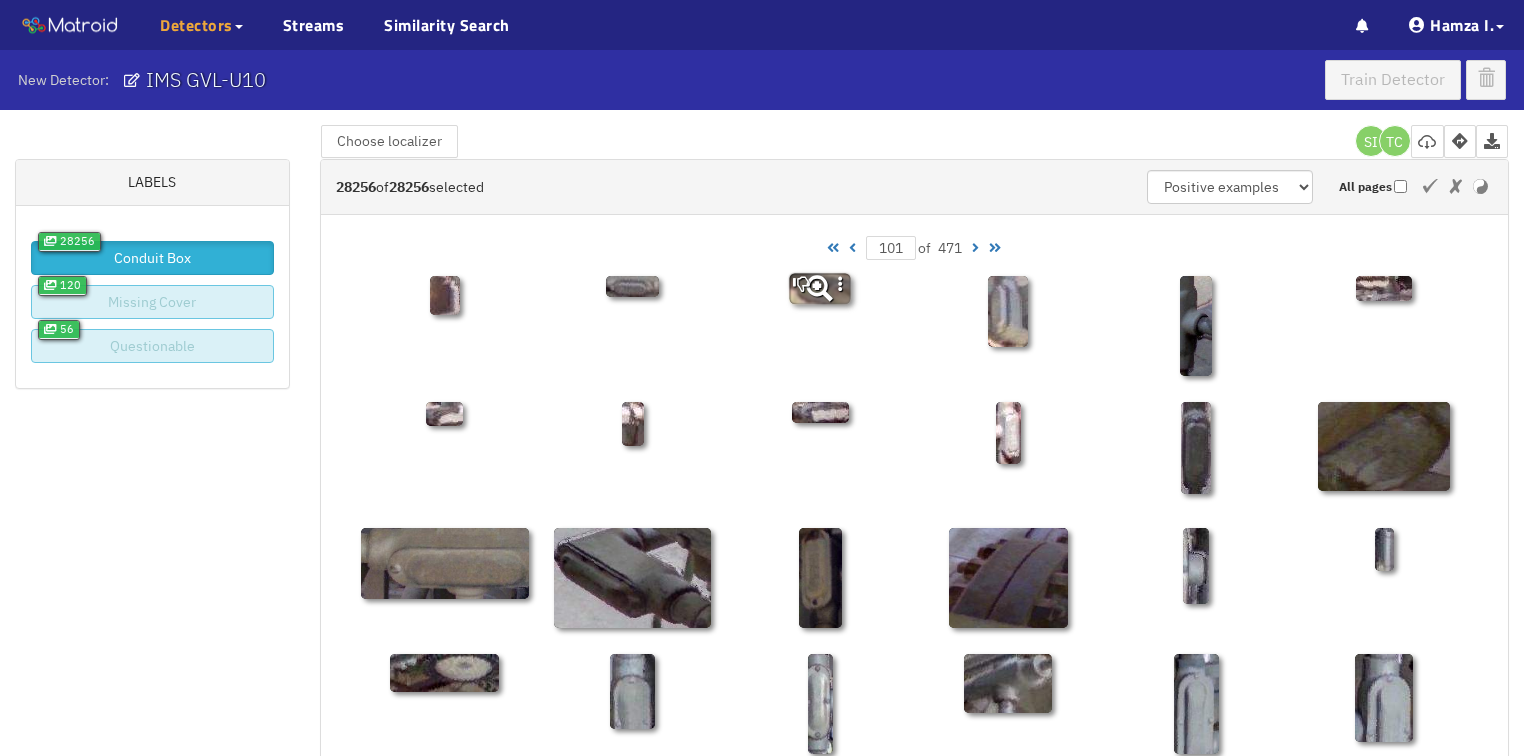 scroll, scrollTop: 0, scrollLeft: 0, axis: both 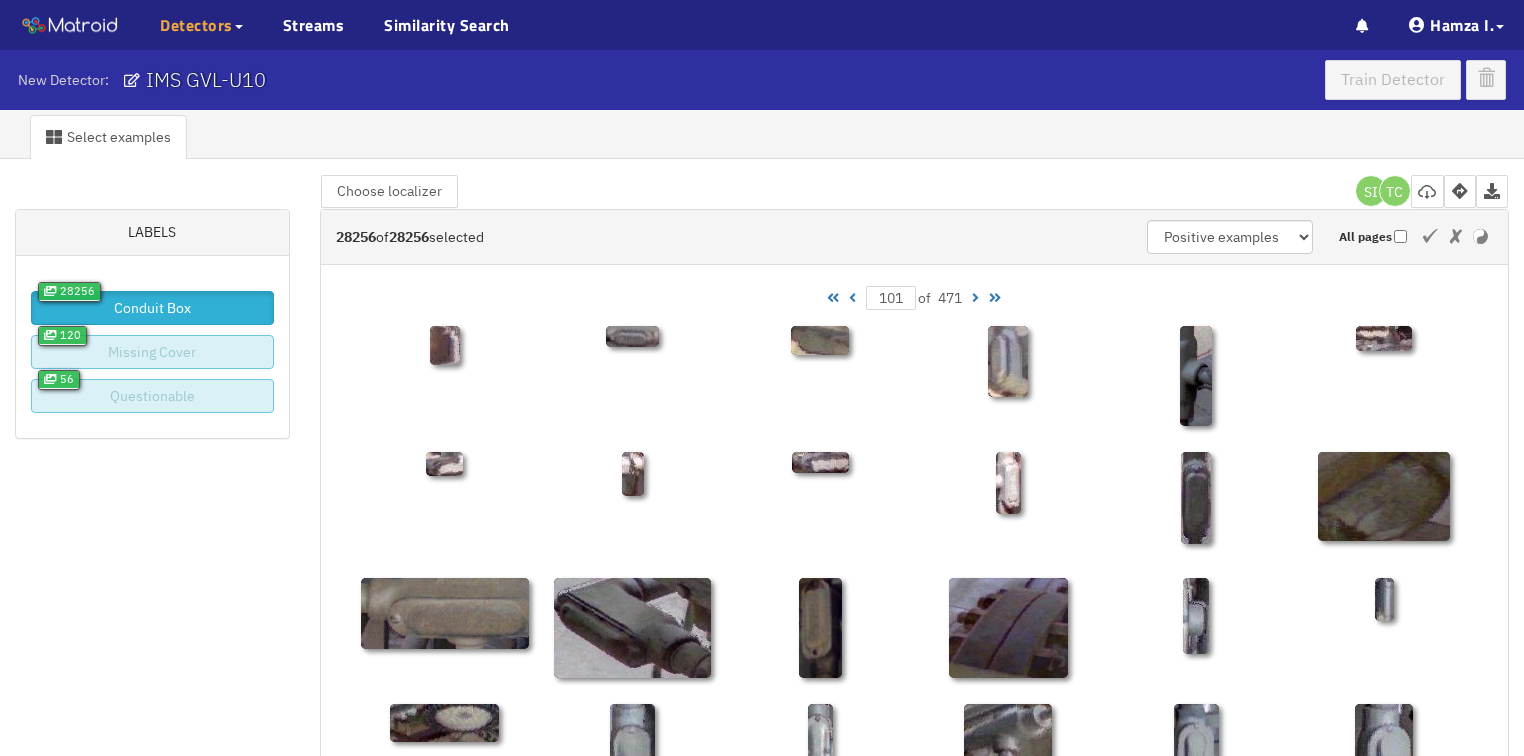 click at bounding box center [852, 298] 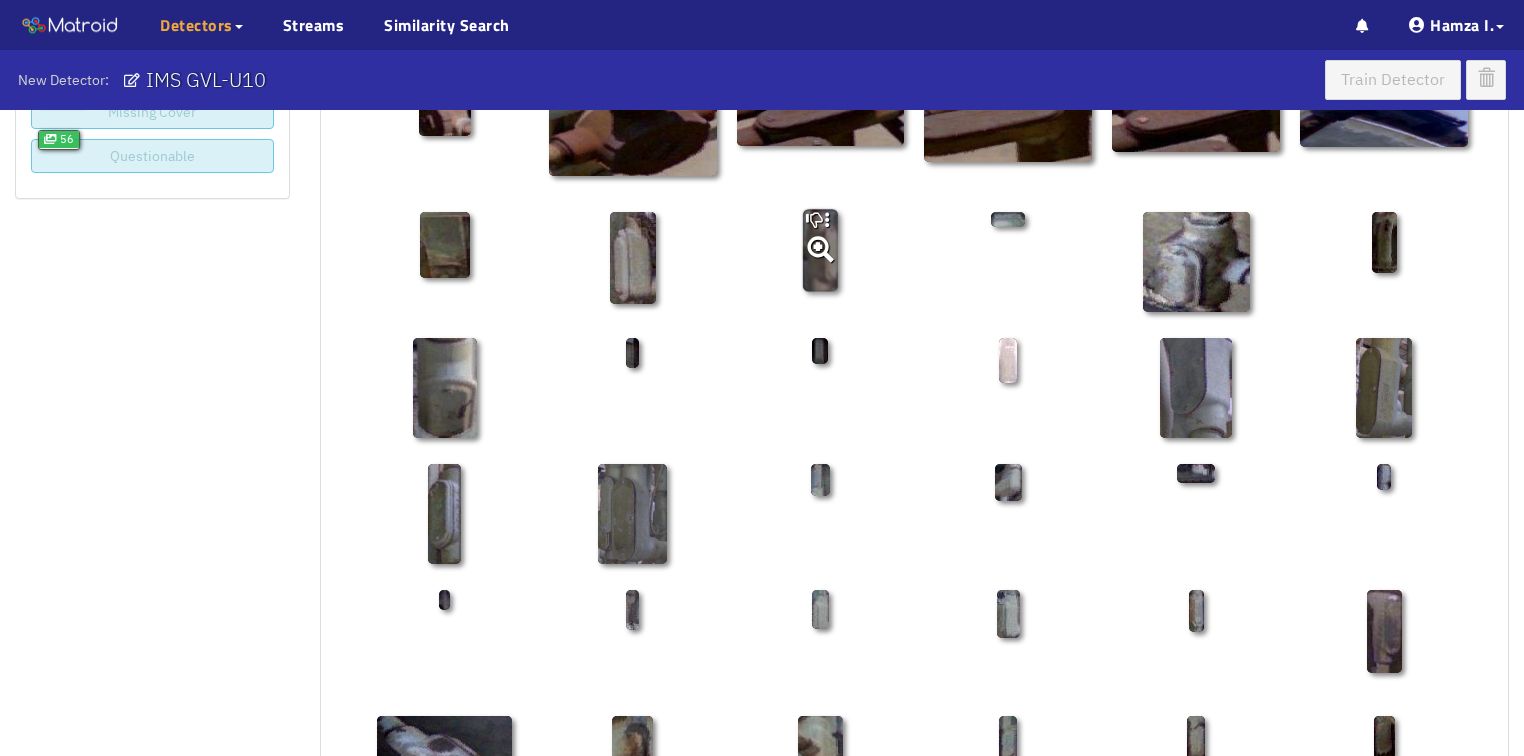 scroll, scrollTop: 0, scrollLeft: 0, axis: both 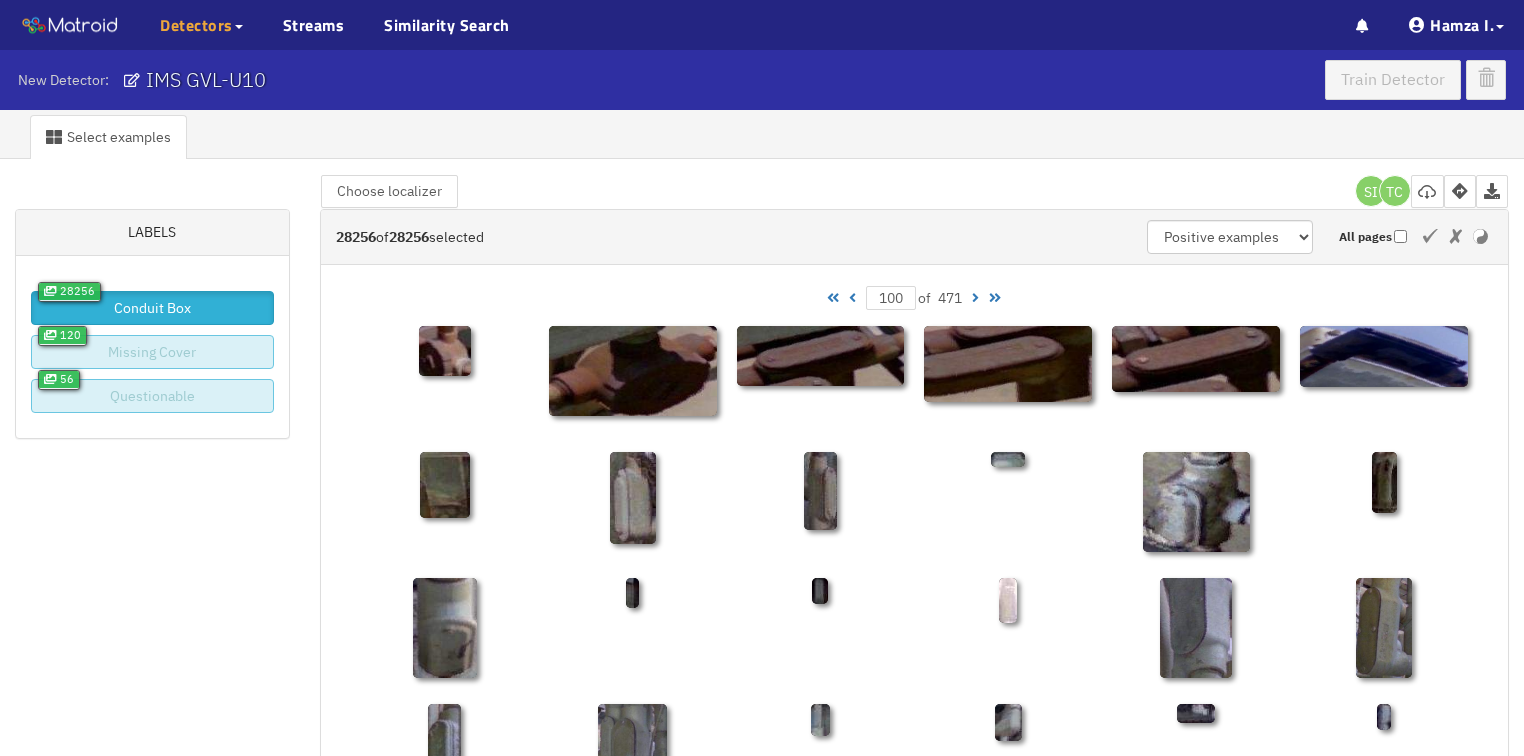 click at bounding box center [852, 298] 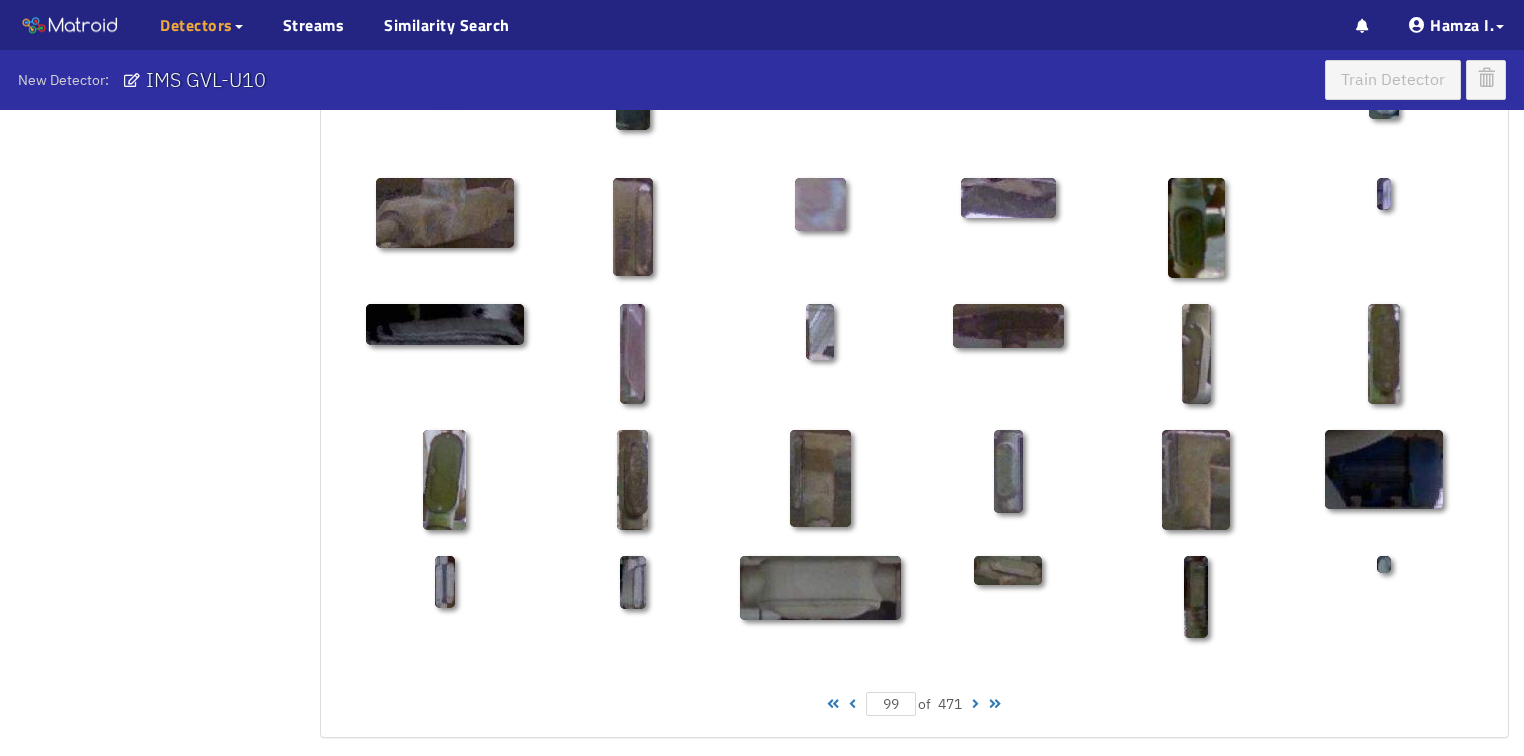 scroll, scrollTop: 960, scrollLeft: 0, axis: vertical 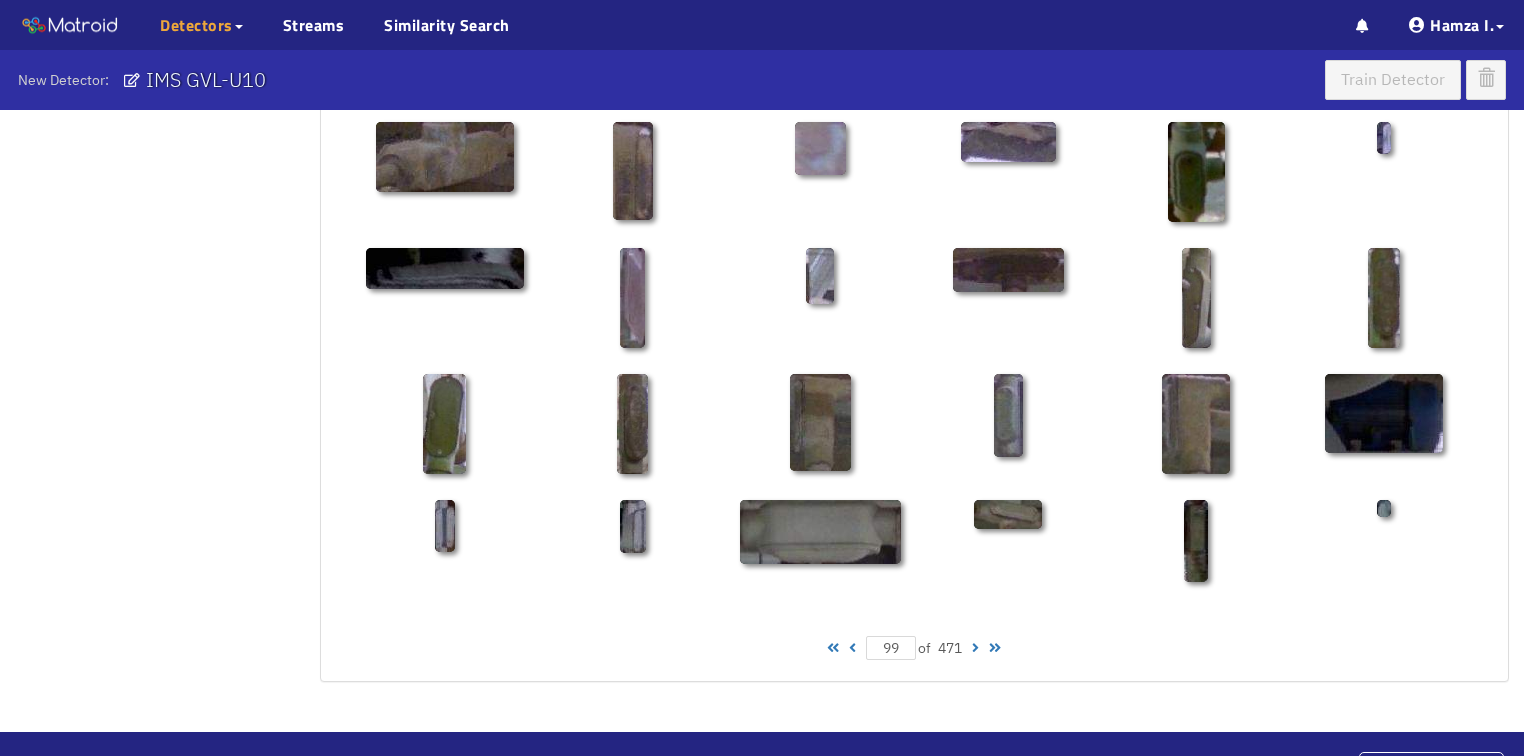 click at bounding box center (852, 648) 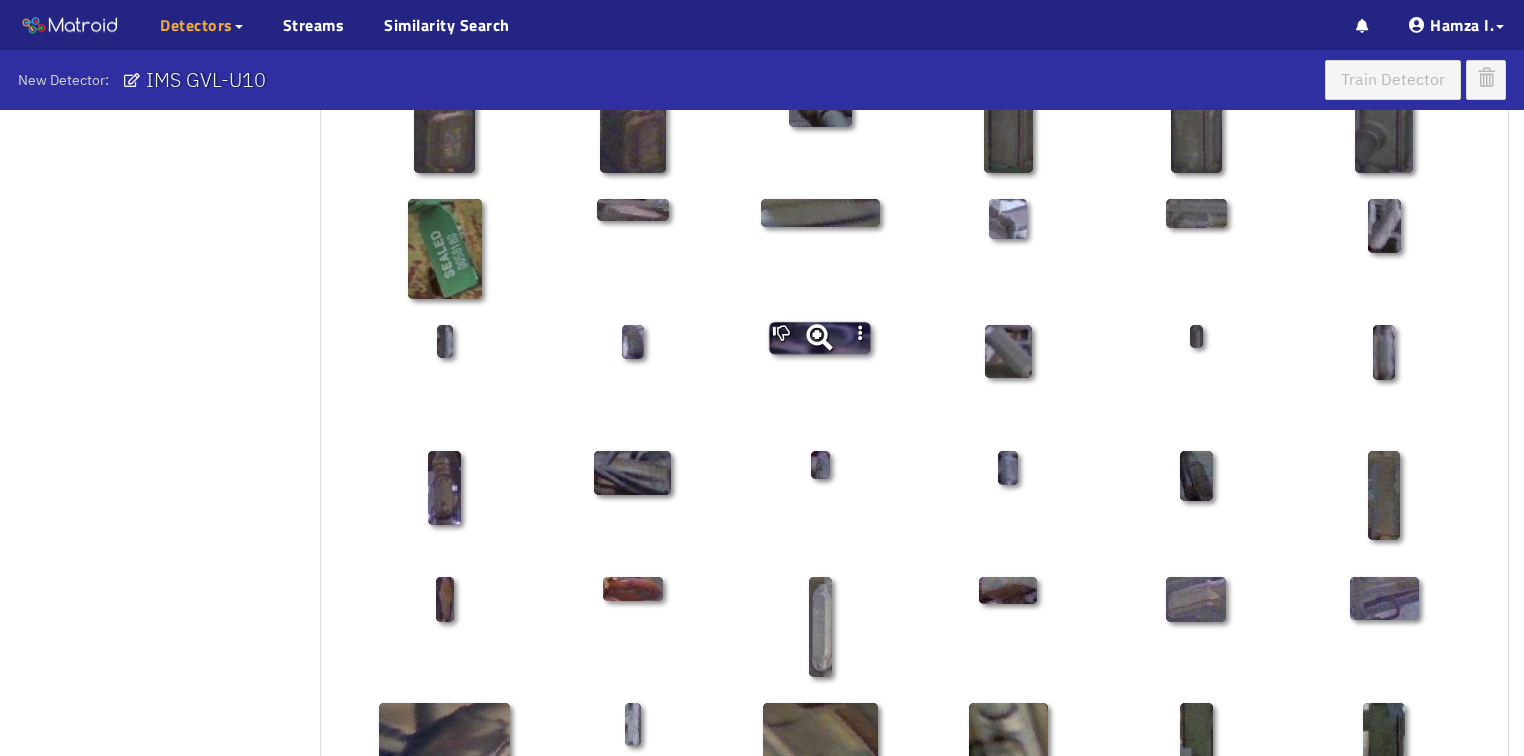 scroll, scrollTop: 530, scrollLeft: 0, axis: vertical 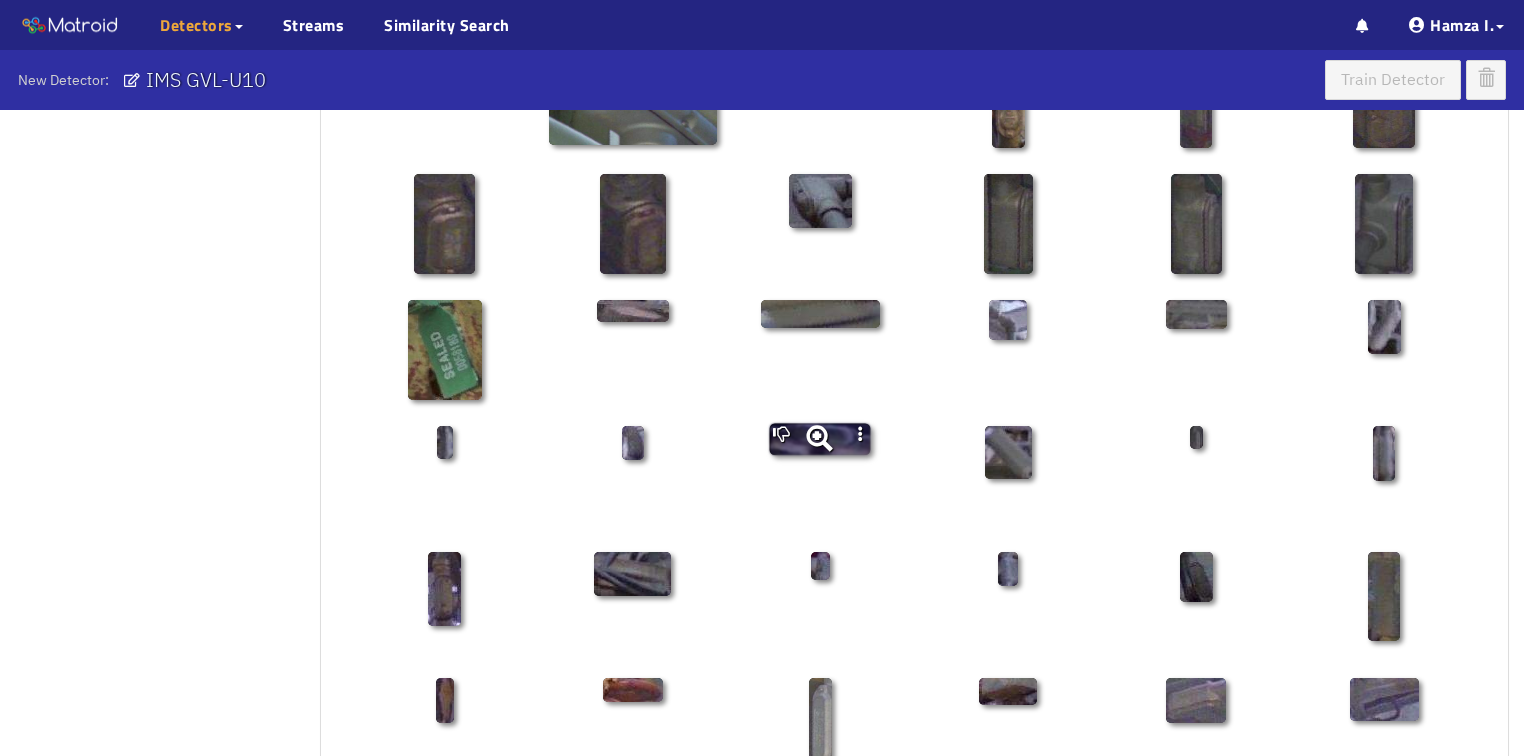 click 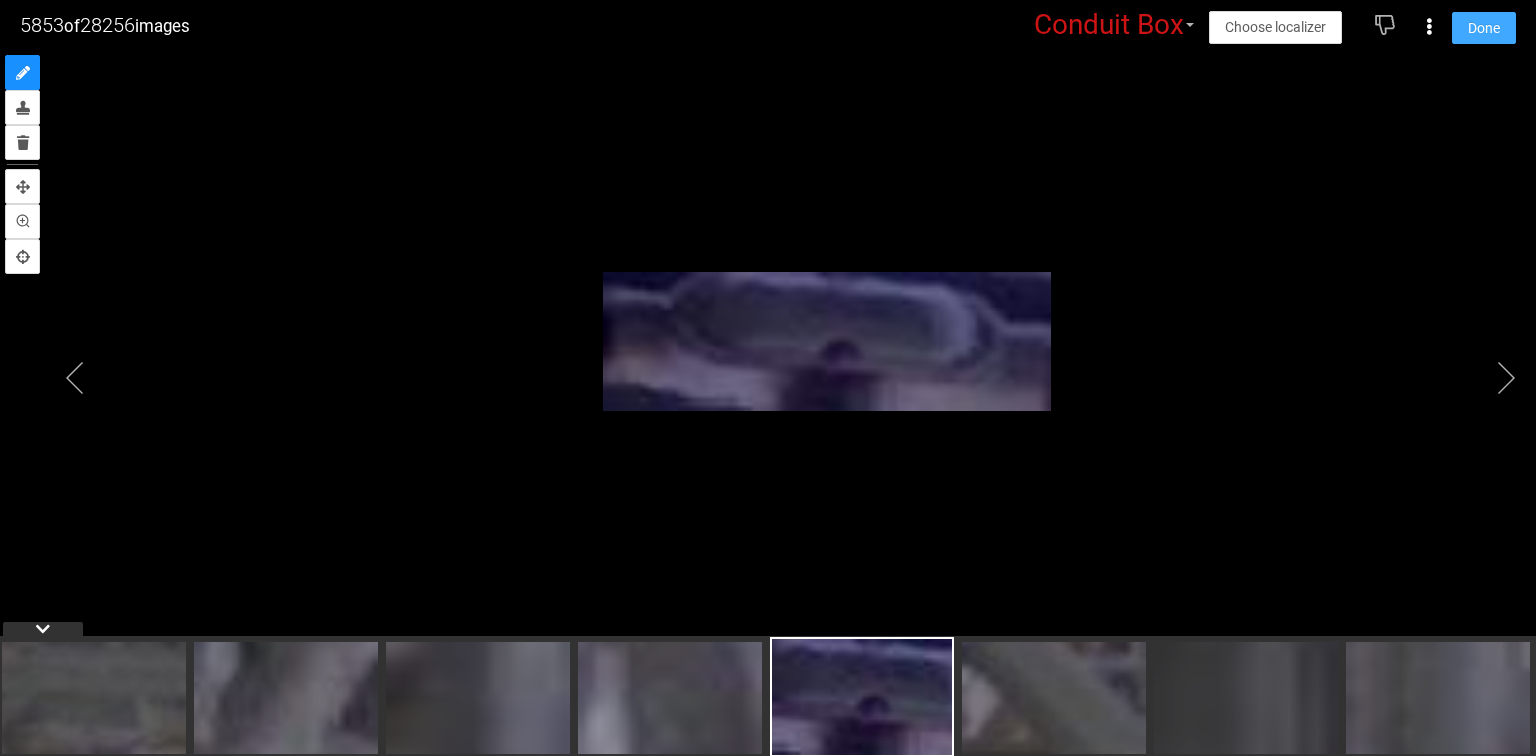 click on "Done" at bounding box center (1484, 28) 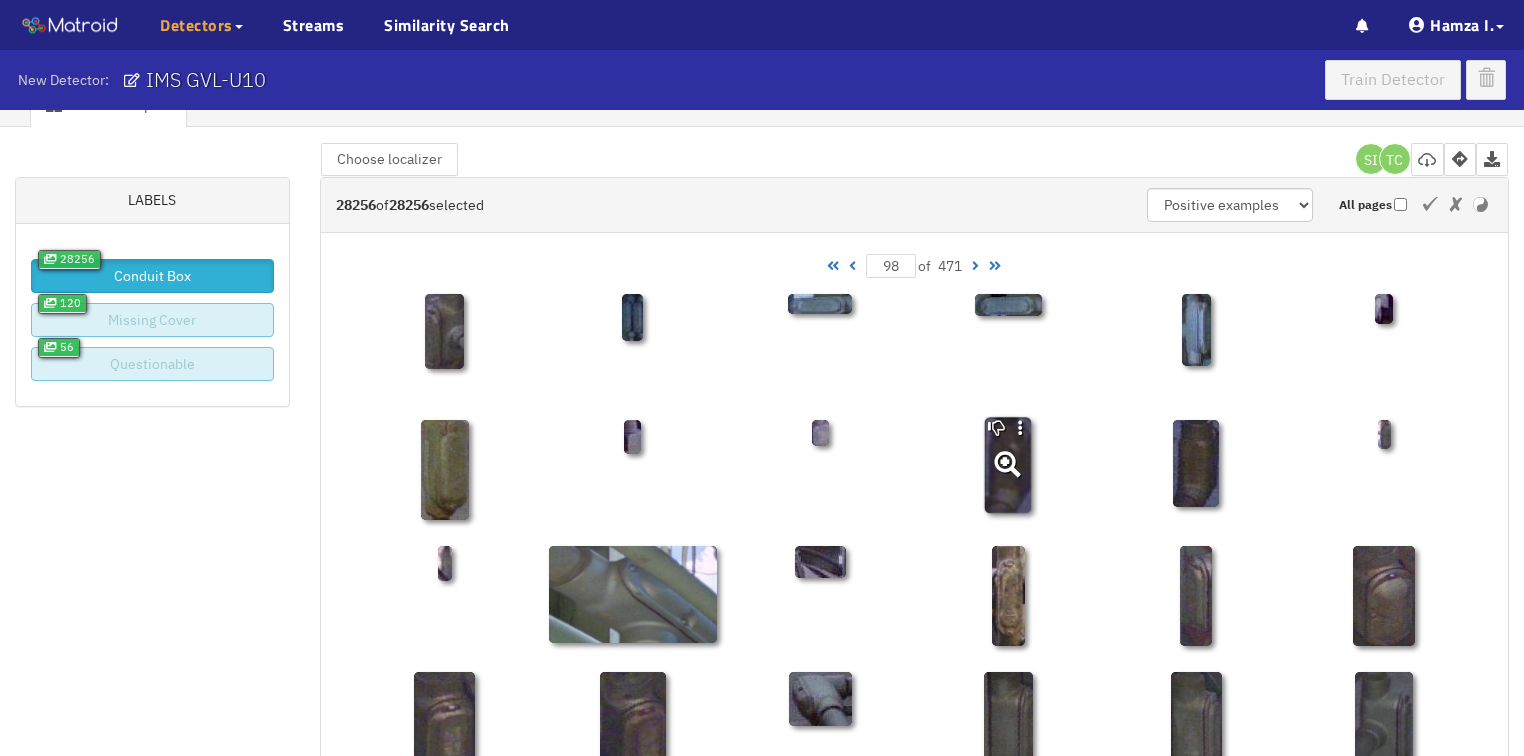 scroll, scrollTop: 0, scrollLeft: 0, axis: both 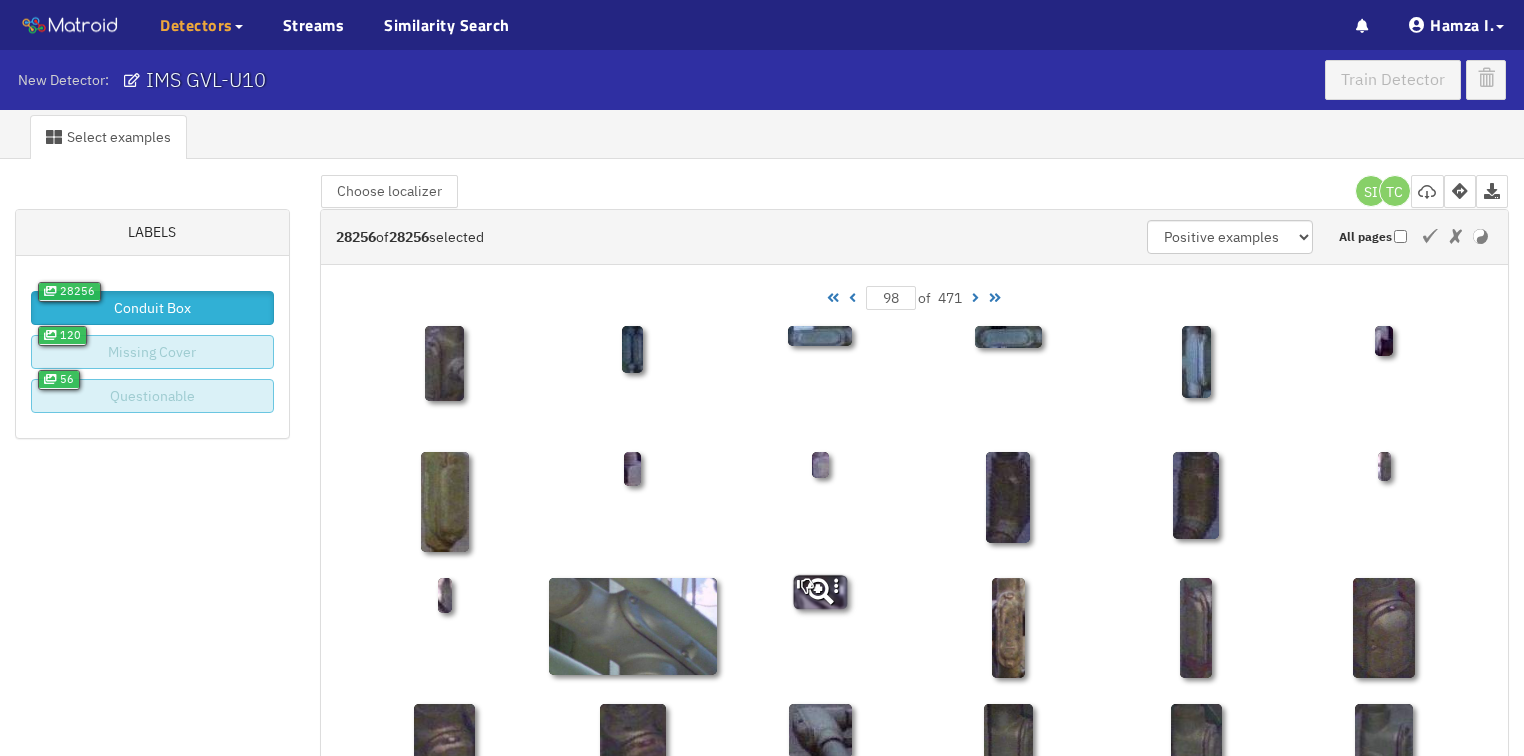 click 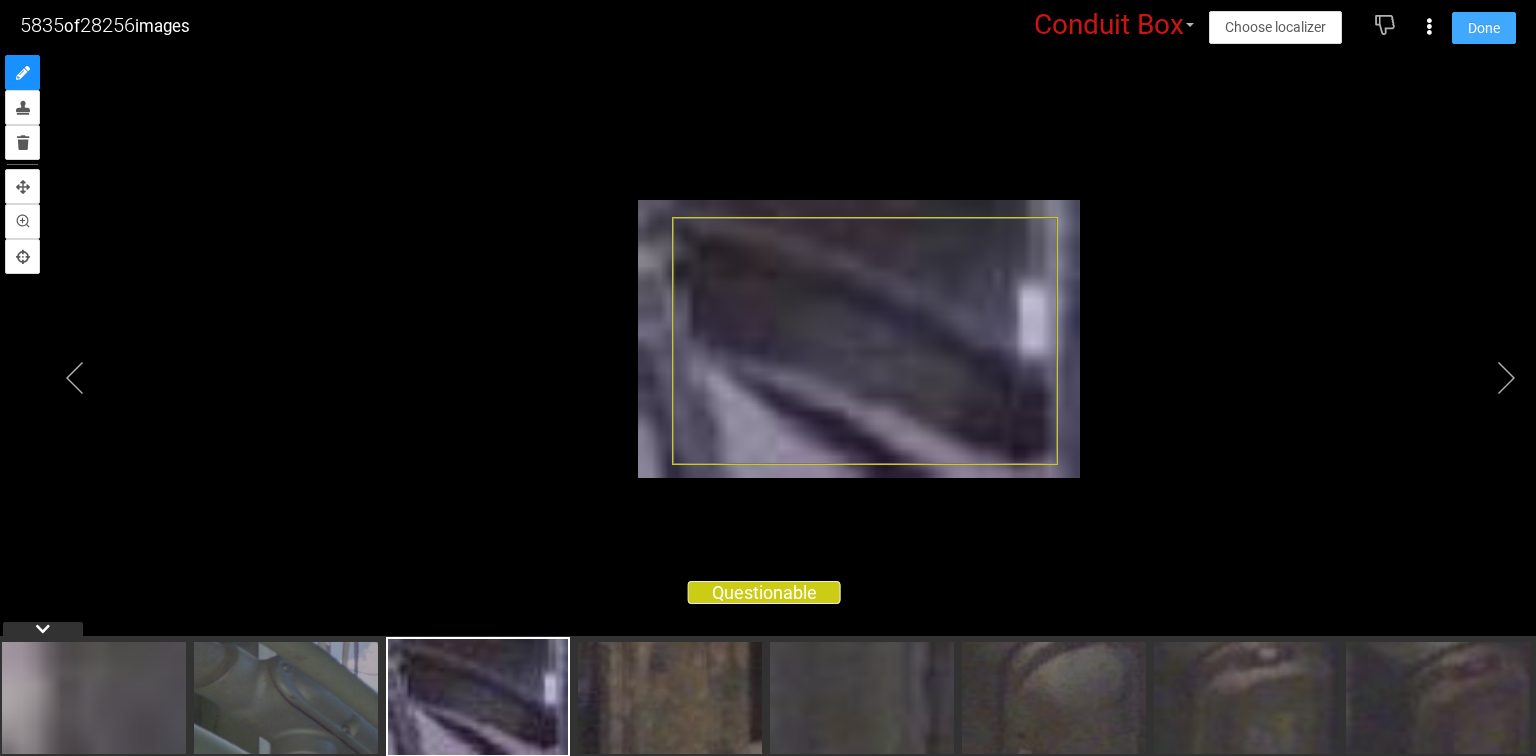 click on "Done" at bounding box center (1484, 28) 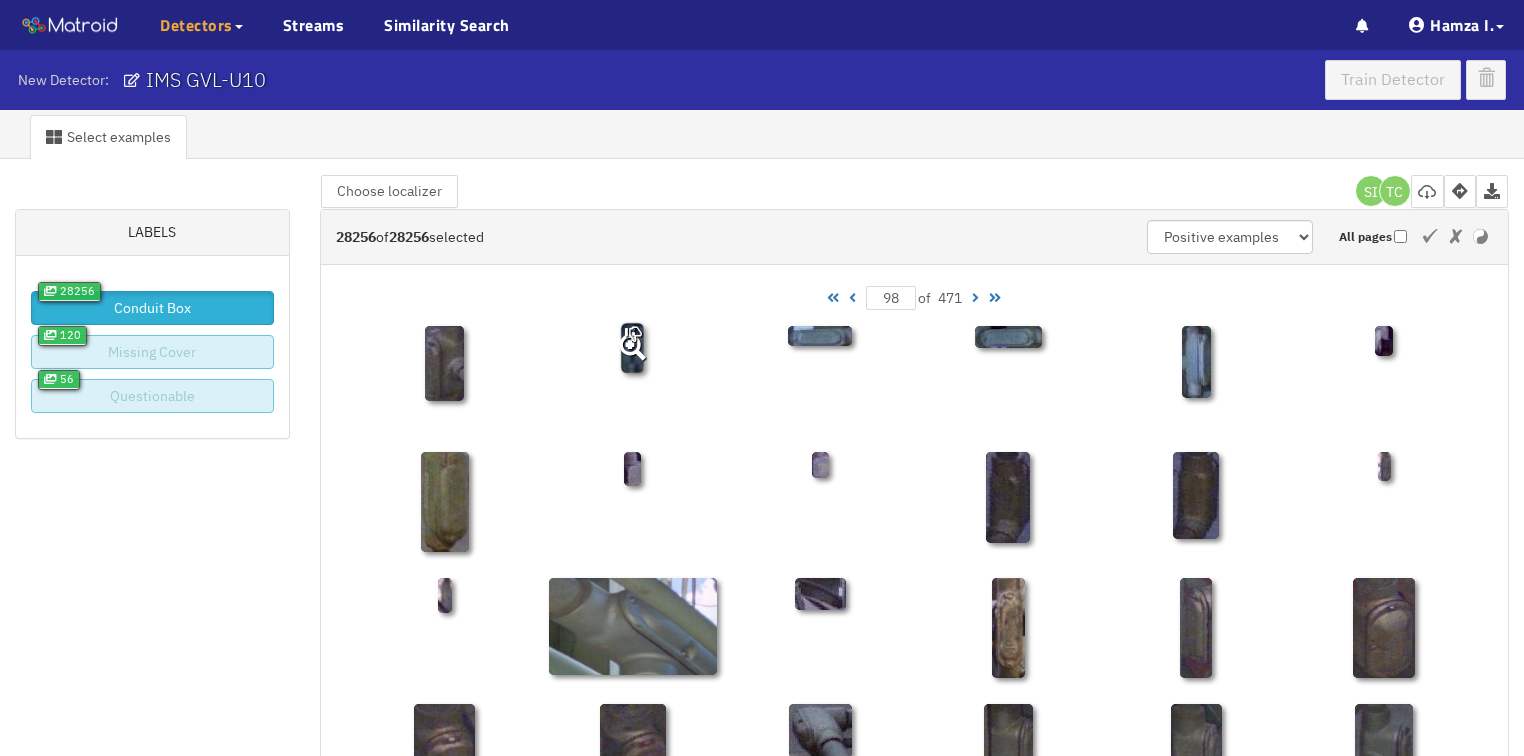 click 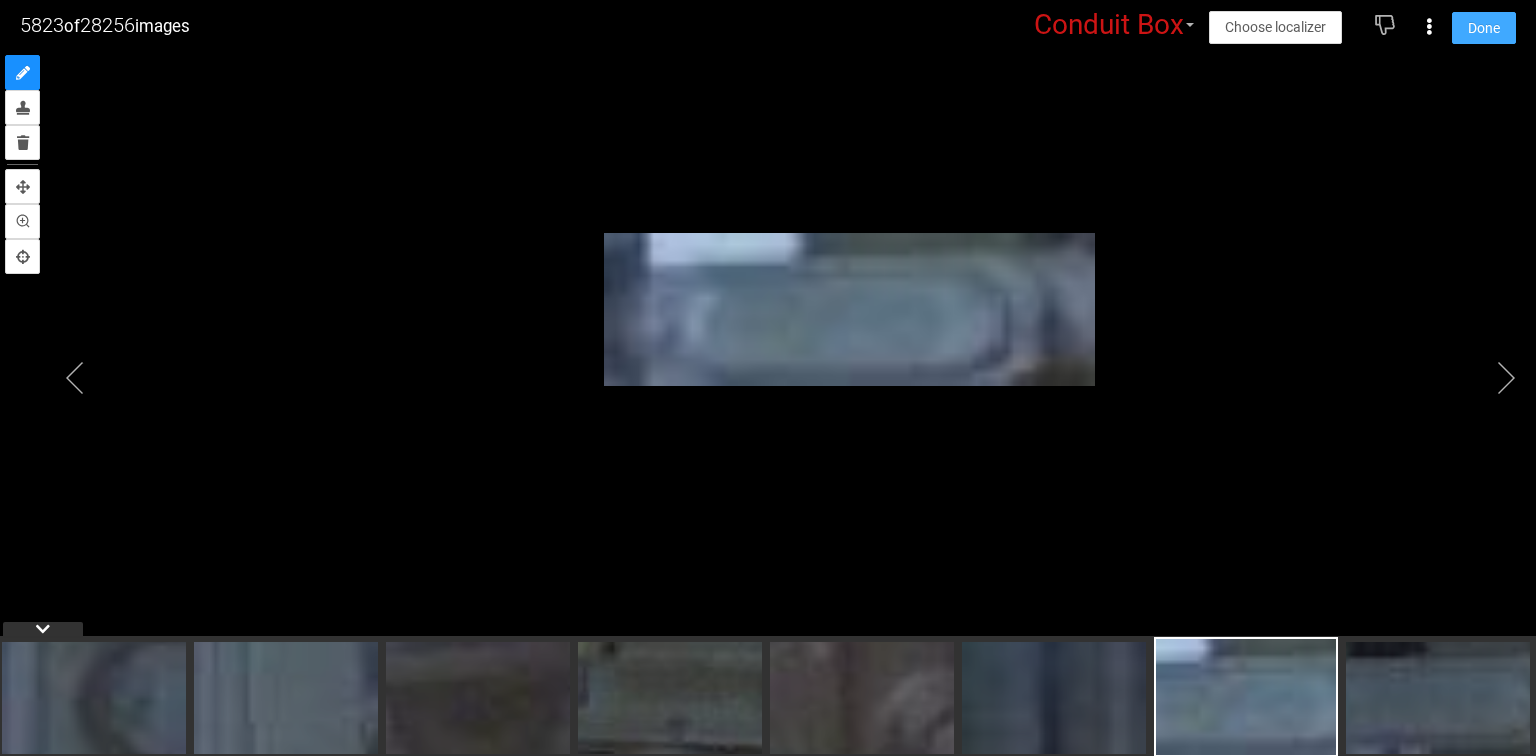 click on "Done" at bounding box center (1484, 28) 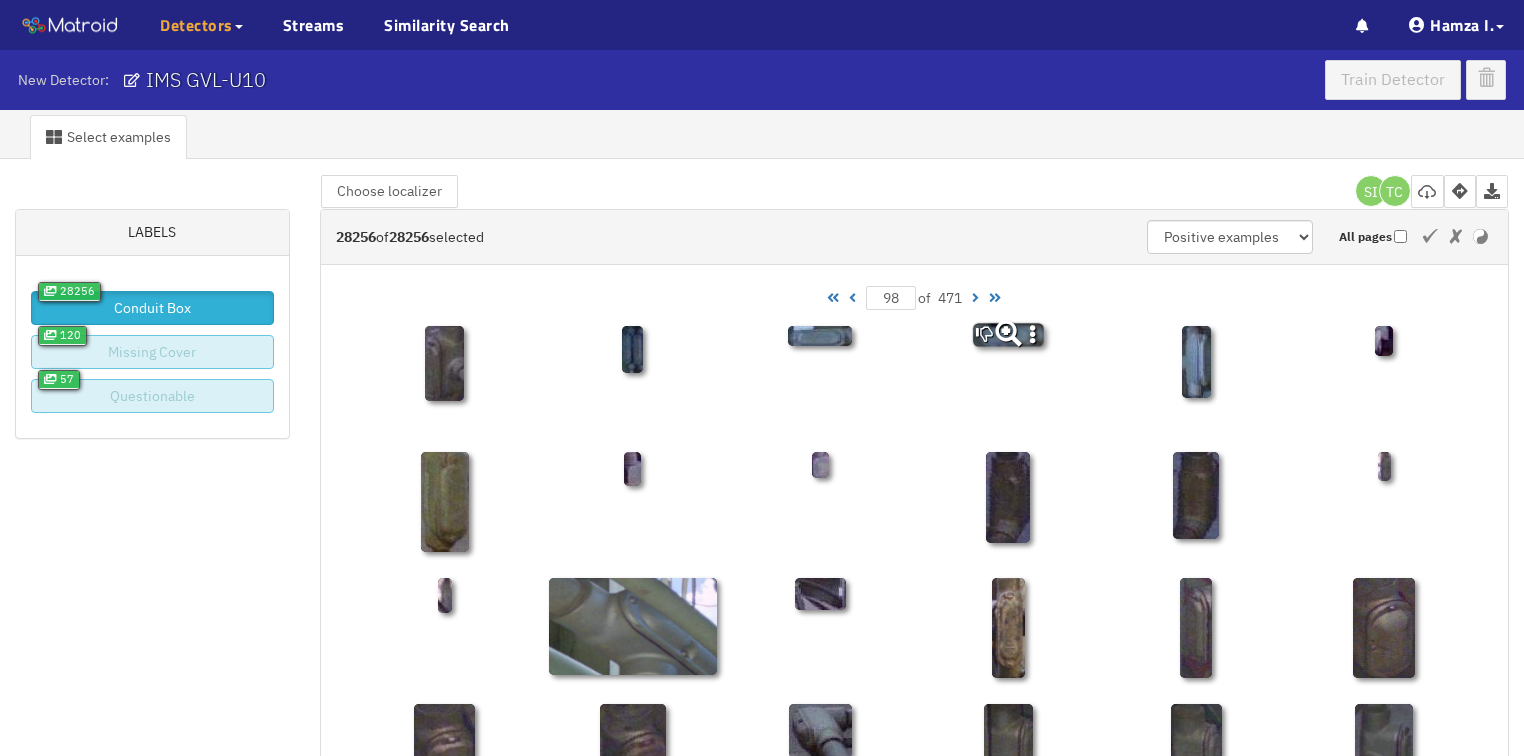 click at bounding box center (1034, 334) 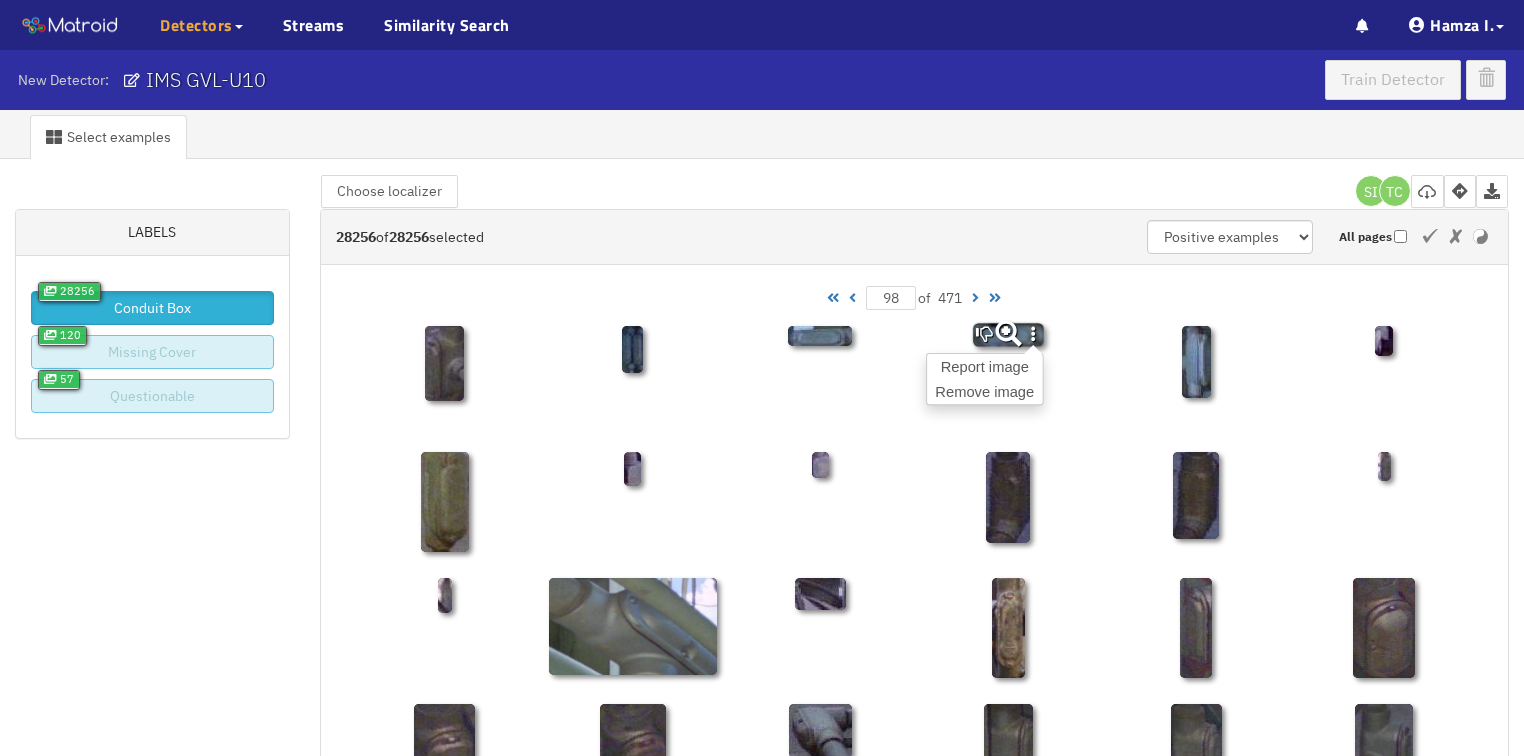 click on "Select examples Labels 28256 Conduit Box 120 Missing Cover 57 Questionable 28256  of  28256  selected Positive examples Negative examples  Upload images All pages Choose localizer Collaborators  SI TC 98  of 471 Report image Remove image 98  of 471" at bounding box center [762, 856] 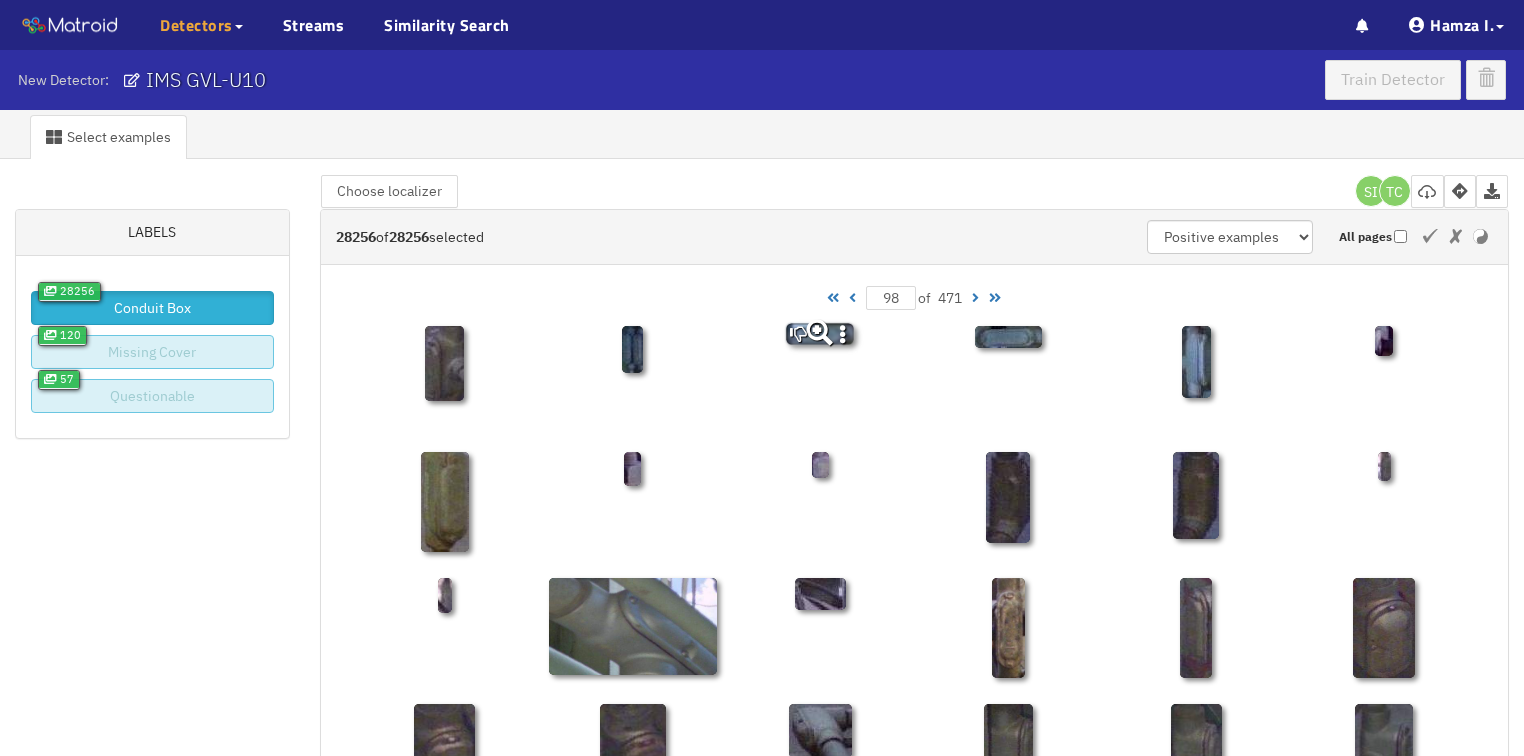 click at bounding box center (844, 334) 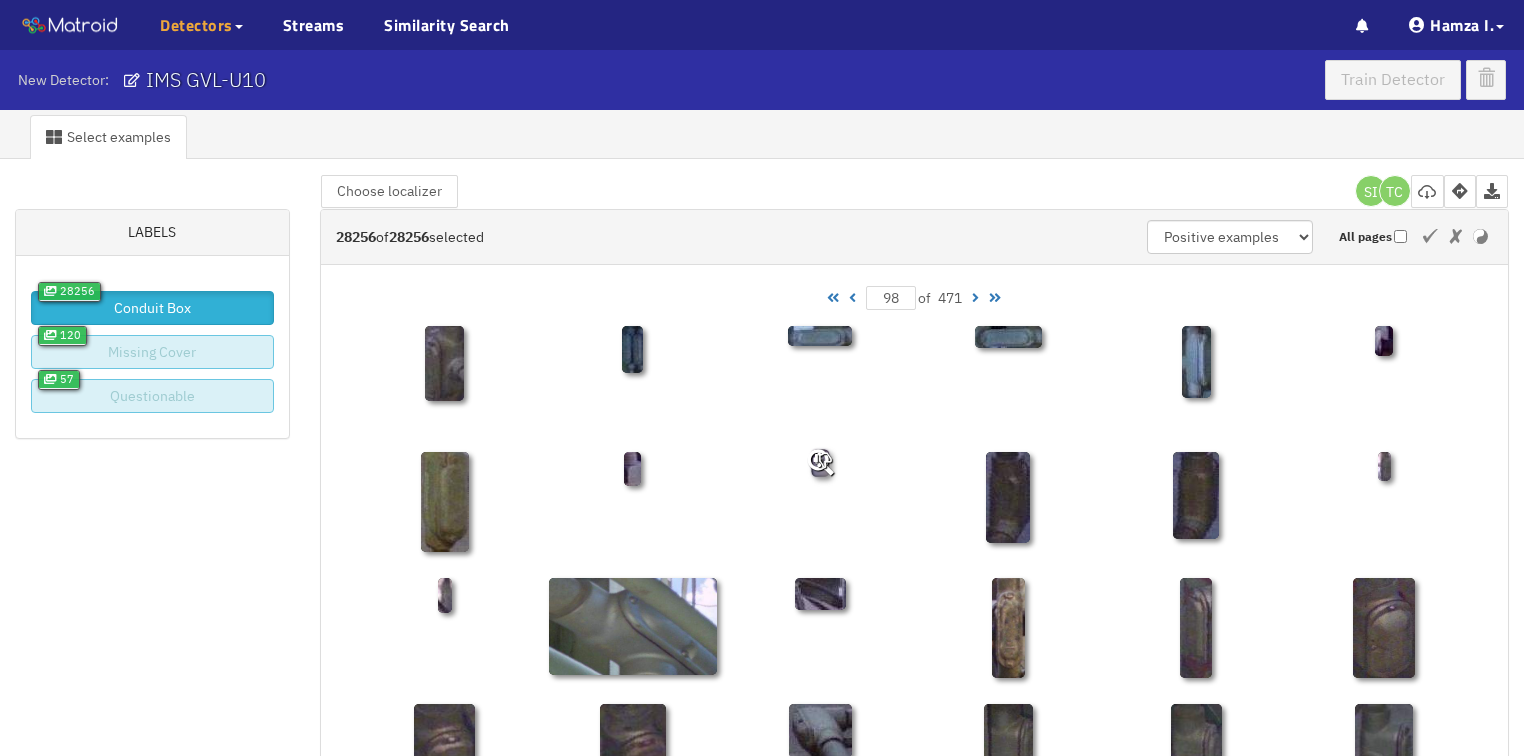 click at bounding box center (820, 462) 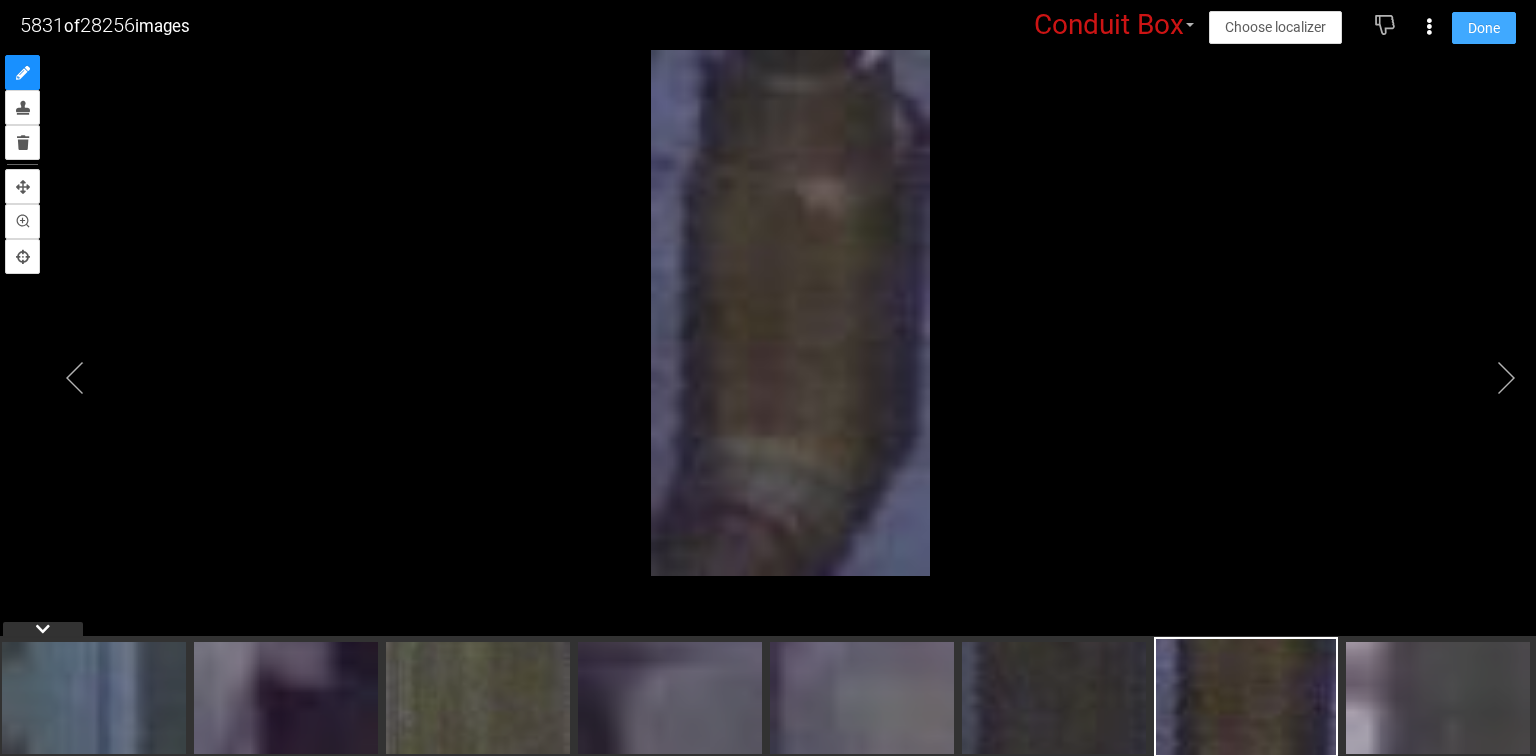 click on "Done" at bounding box center [1484, 28] 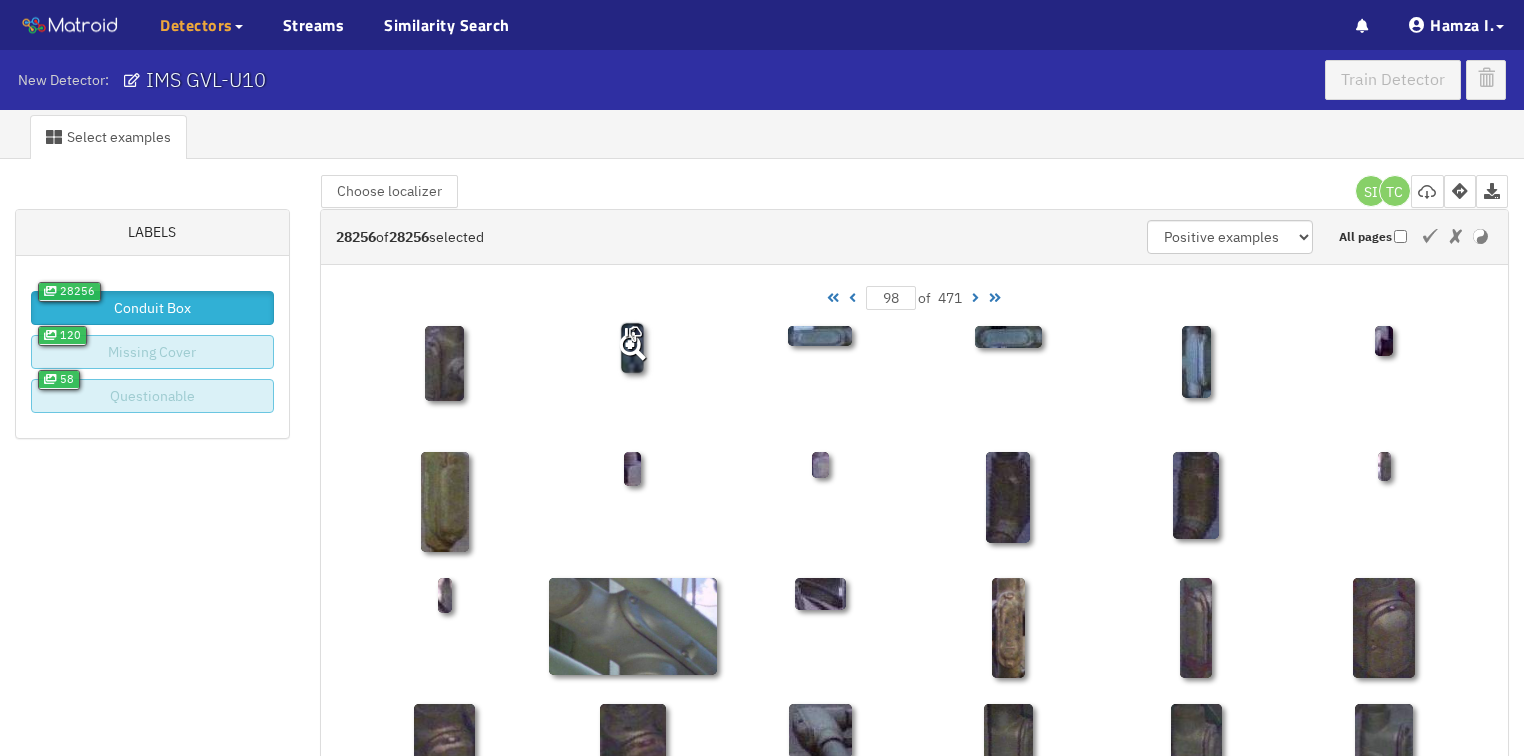click 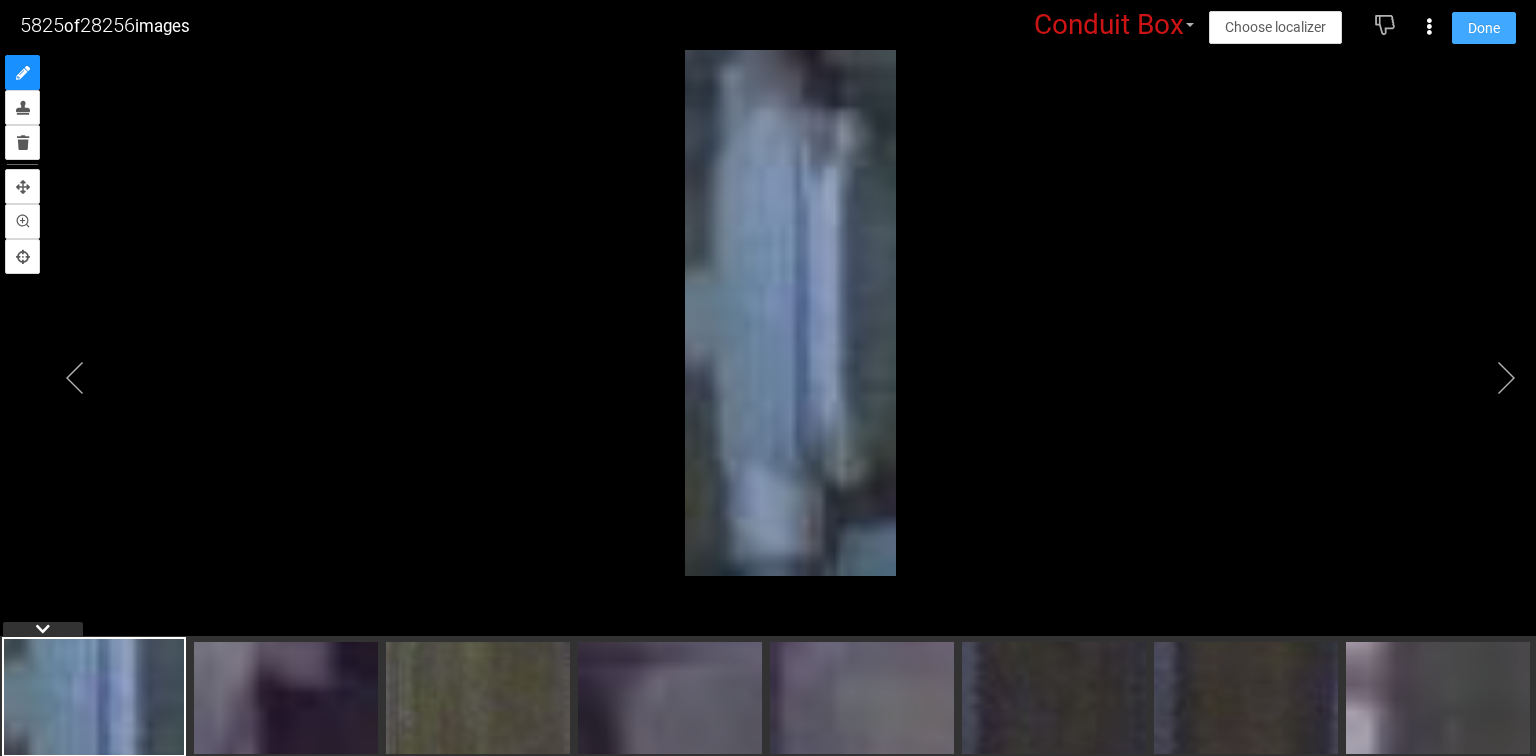 click on "Done" at bounding box center [1484, 28] 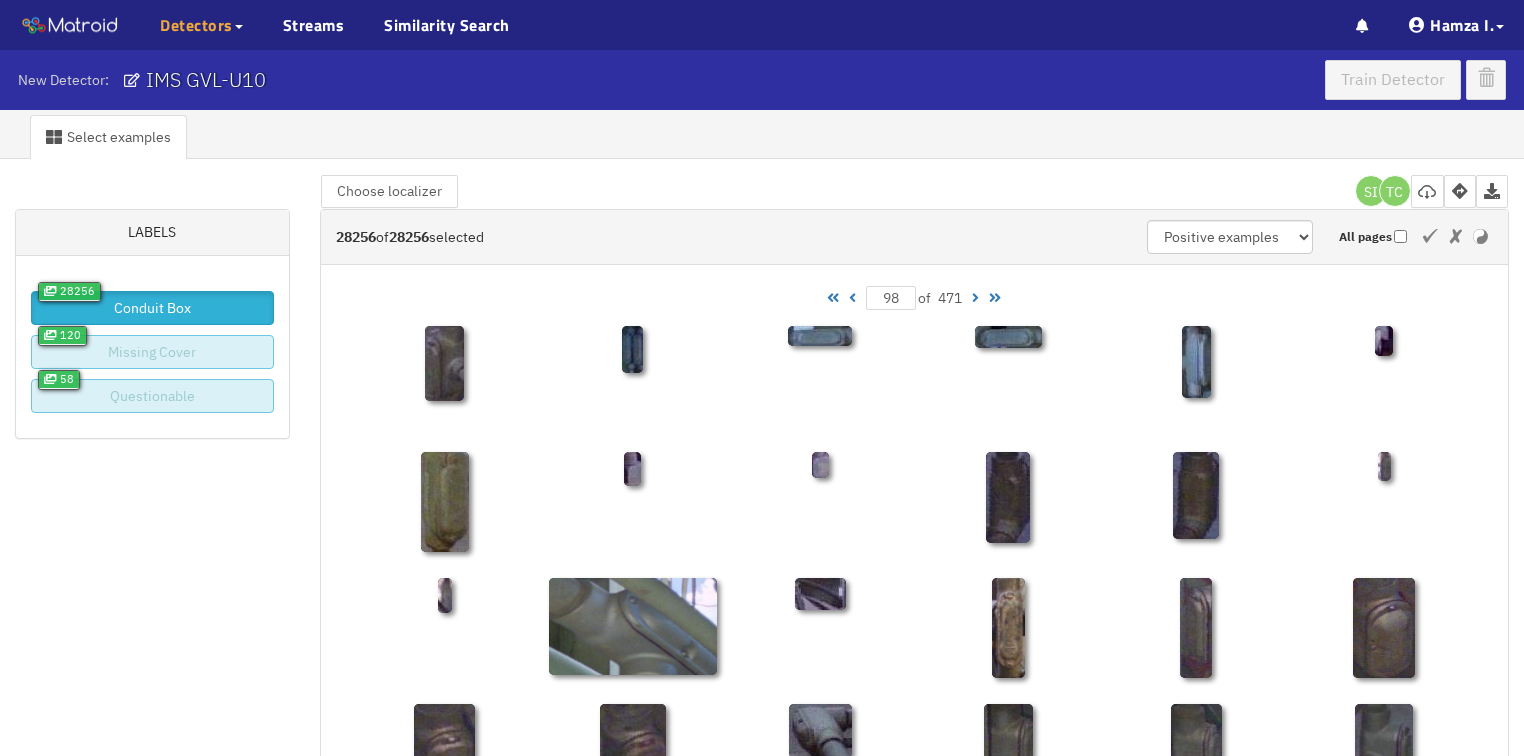 click at bounding box center (852, 298) 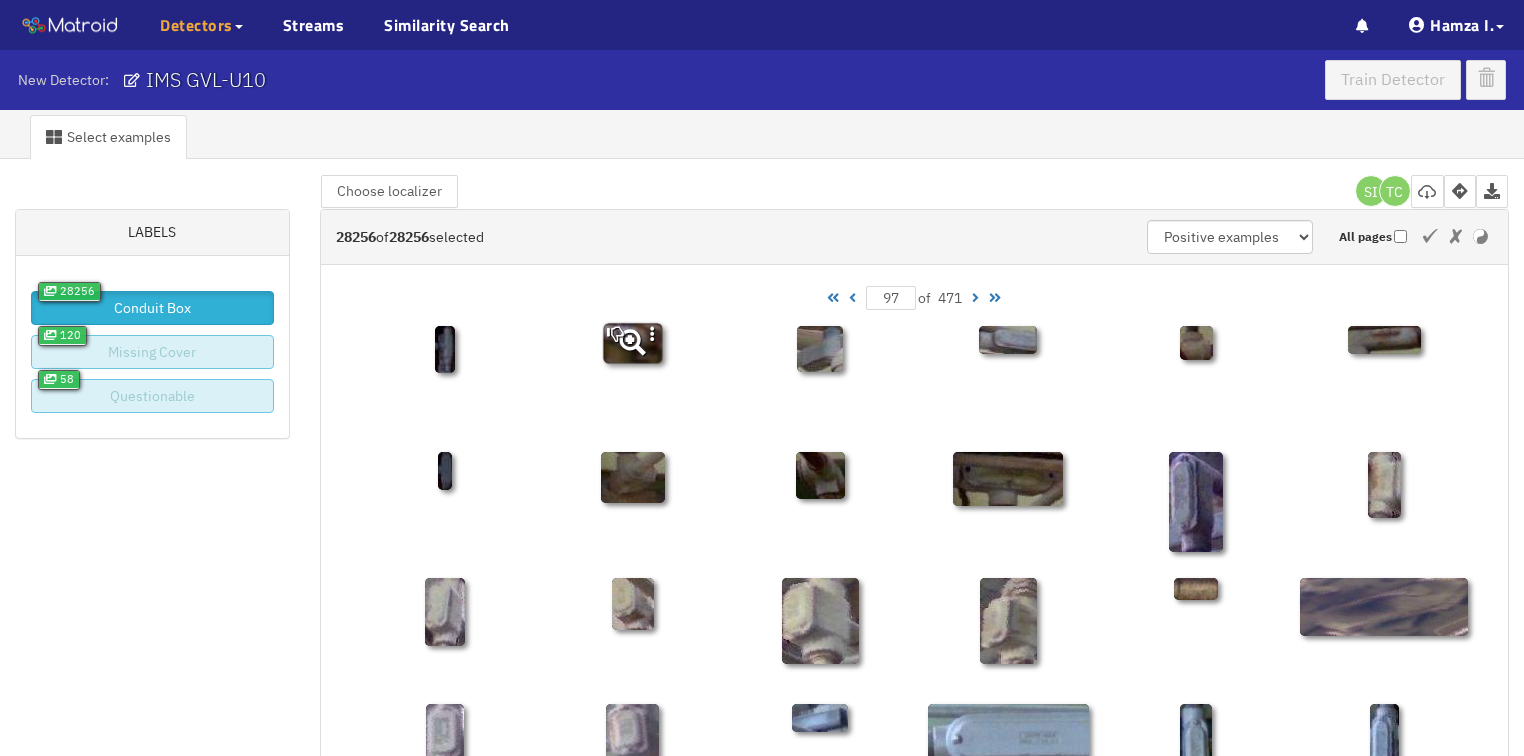 click at bounding box center [632, 343] 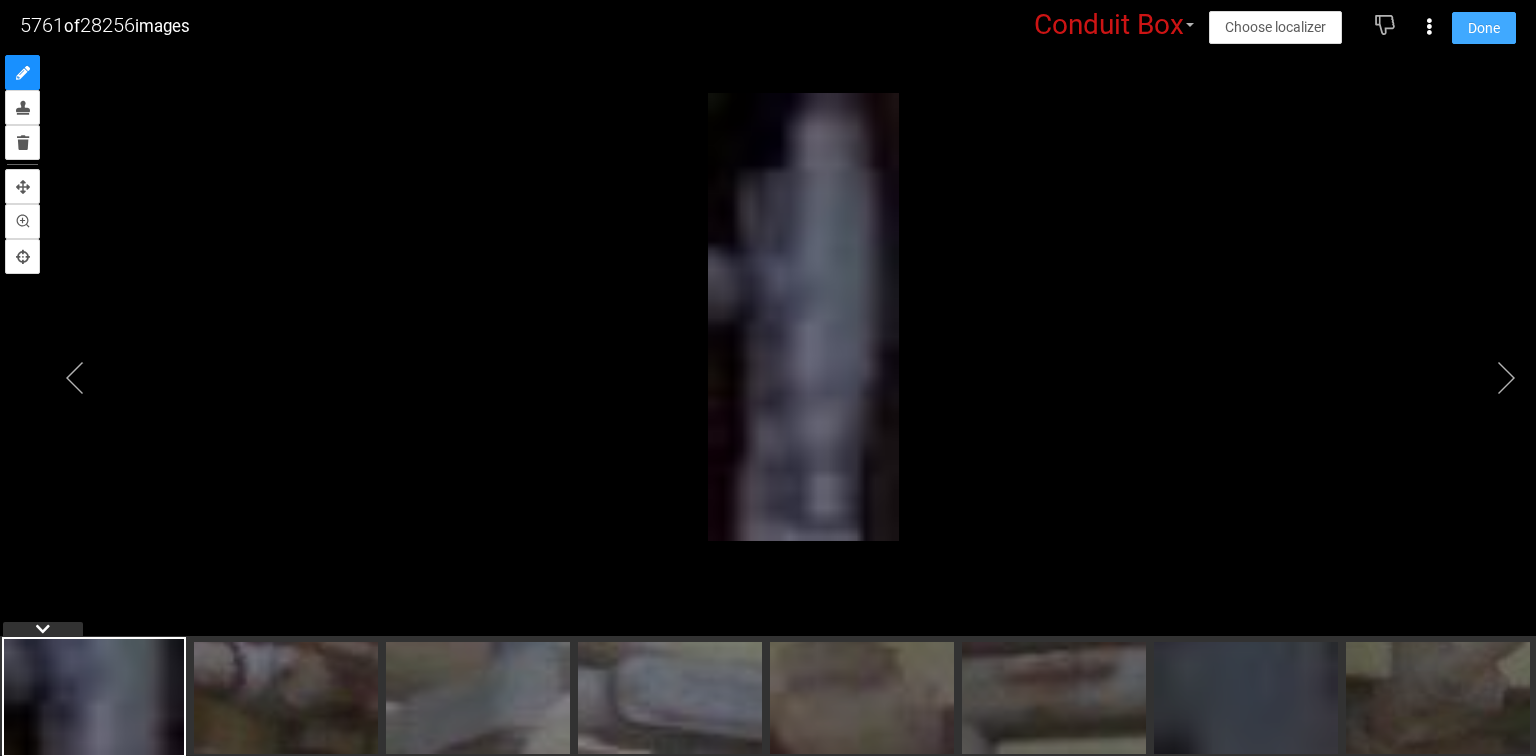 click on "Done" at bounding box center (1484, 28) 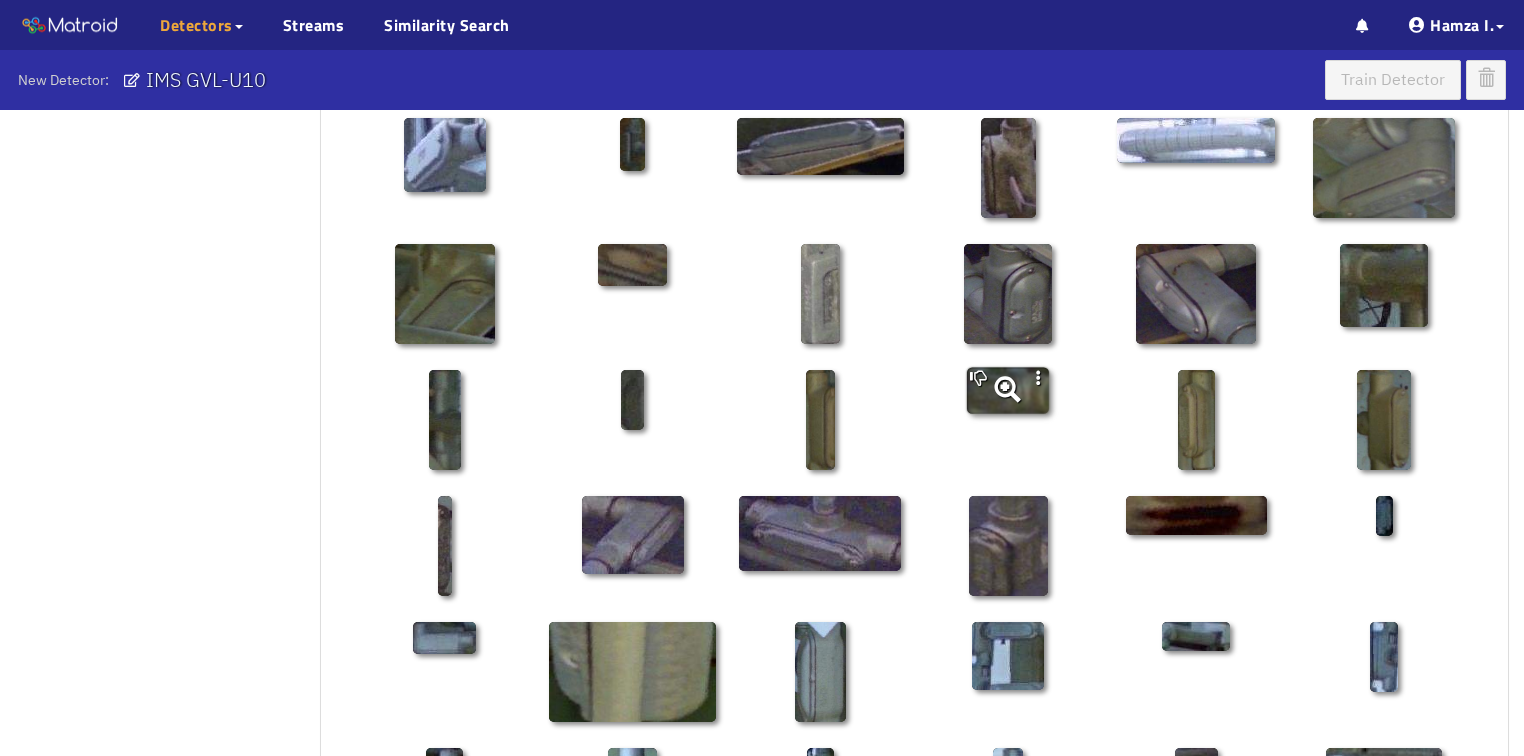 scroll, scrollTop: 720, scrollLeft: 0, axis: vertical 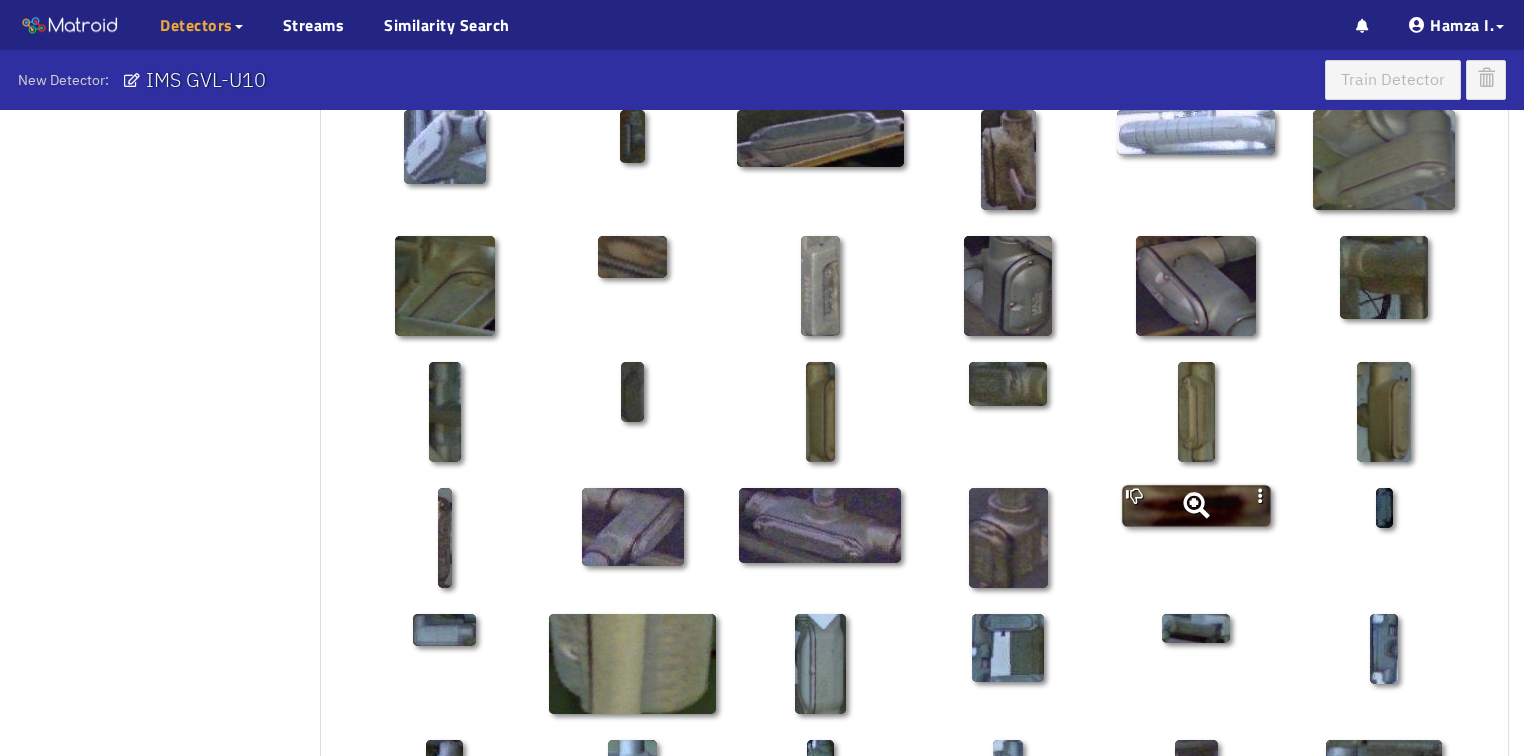 click 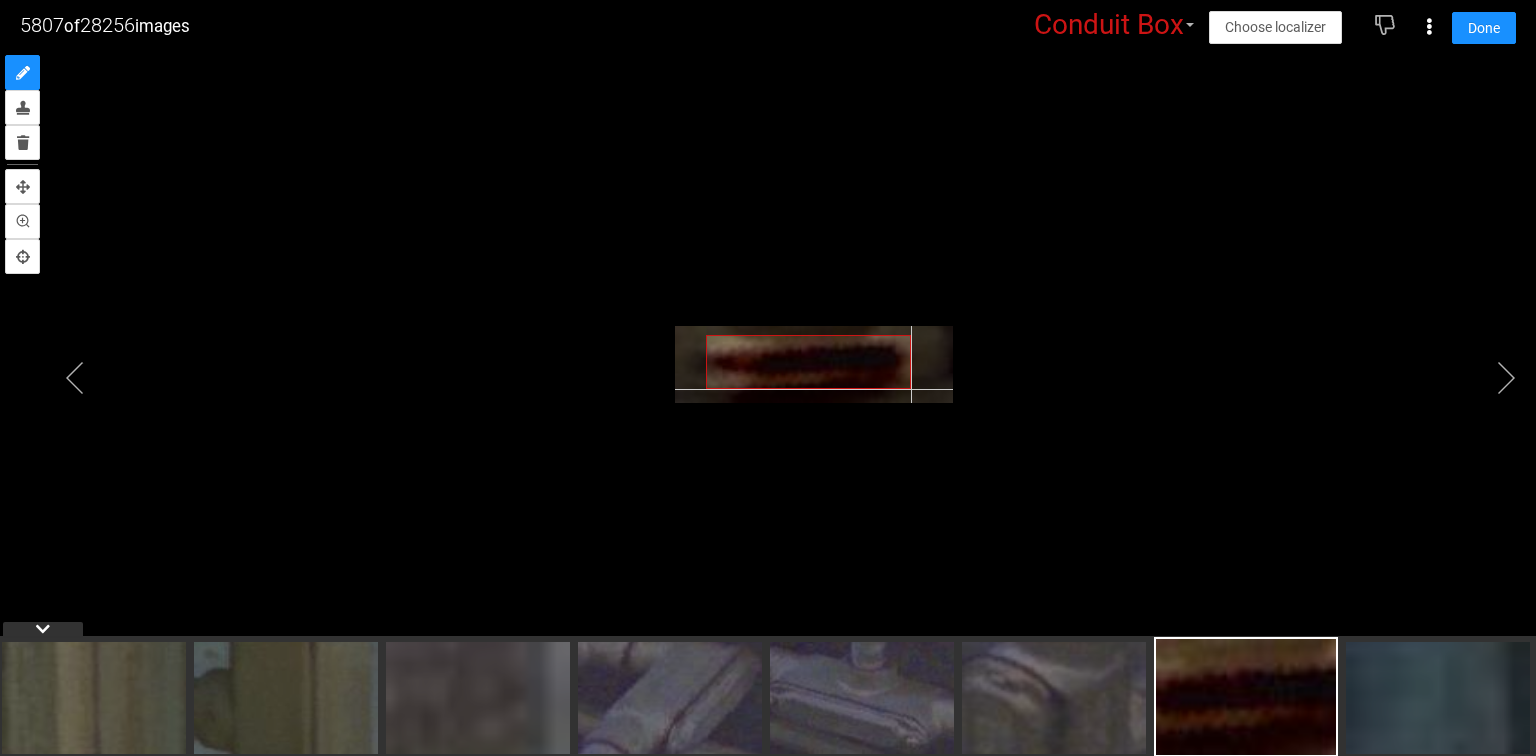 click at bounding box center [813, 364] 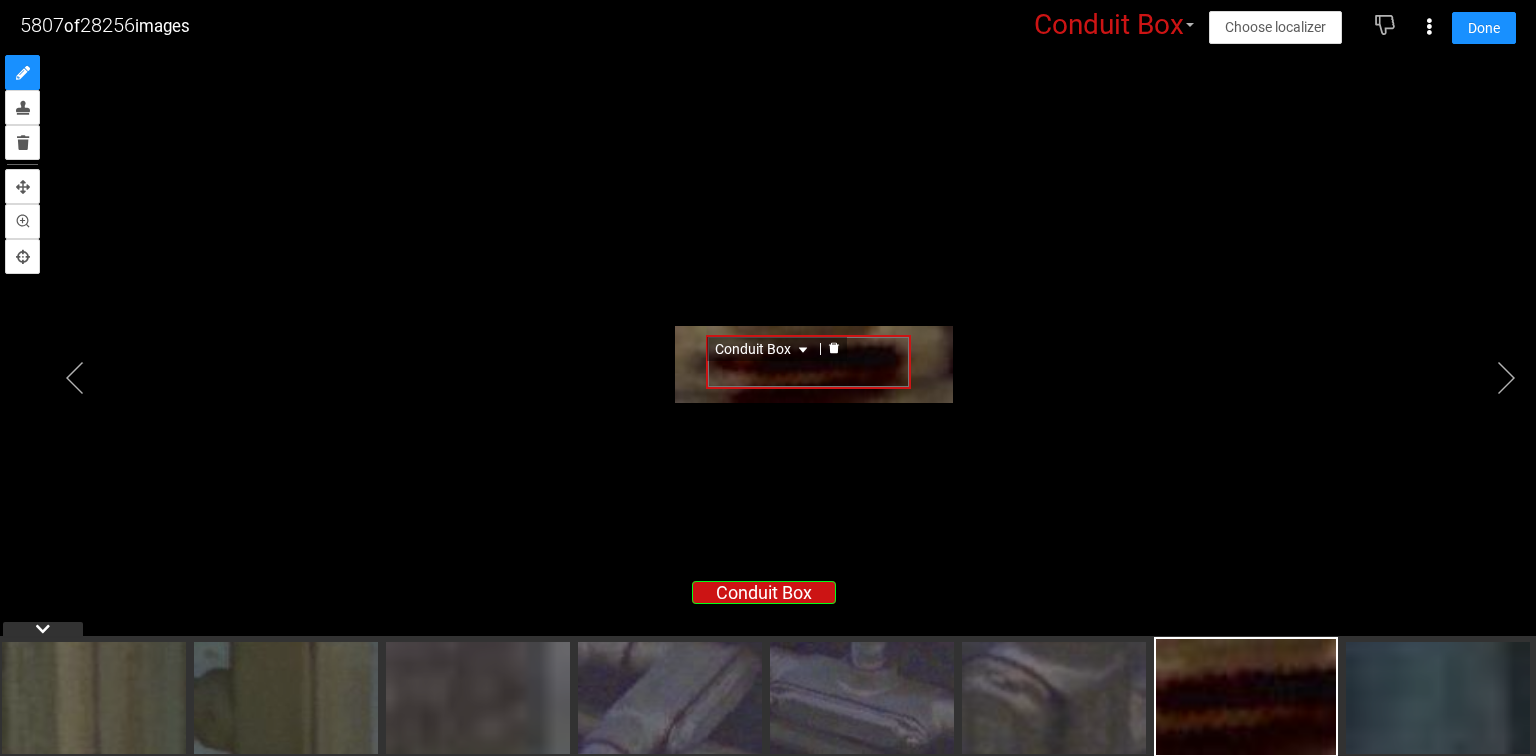 click on "Conduit Box" at bounding box center (763, 349) 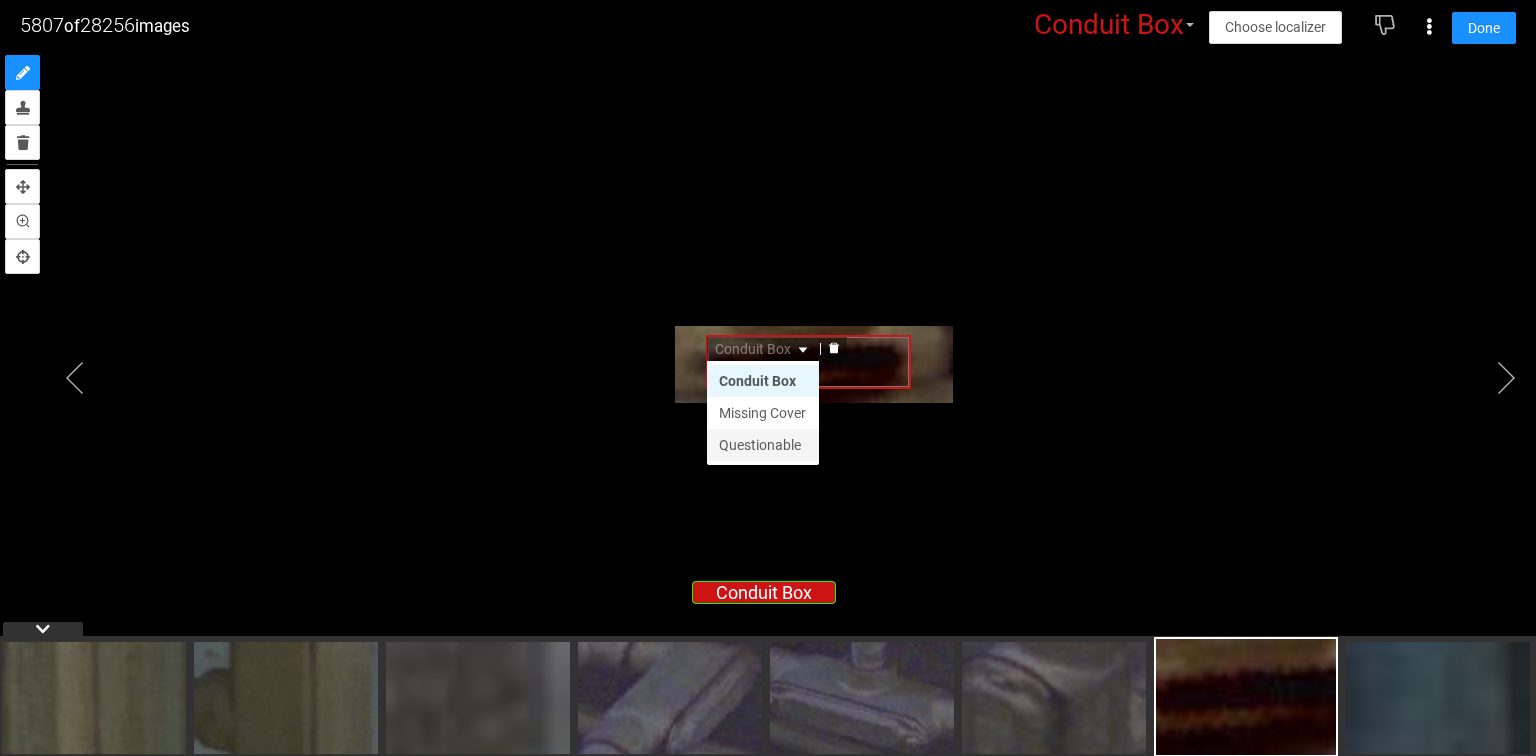 click on "Questionable" at bounding box center (763, 445) 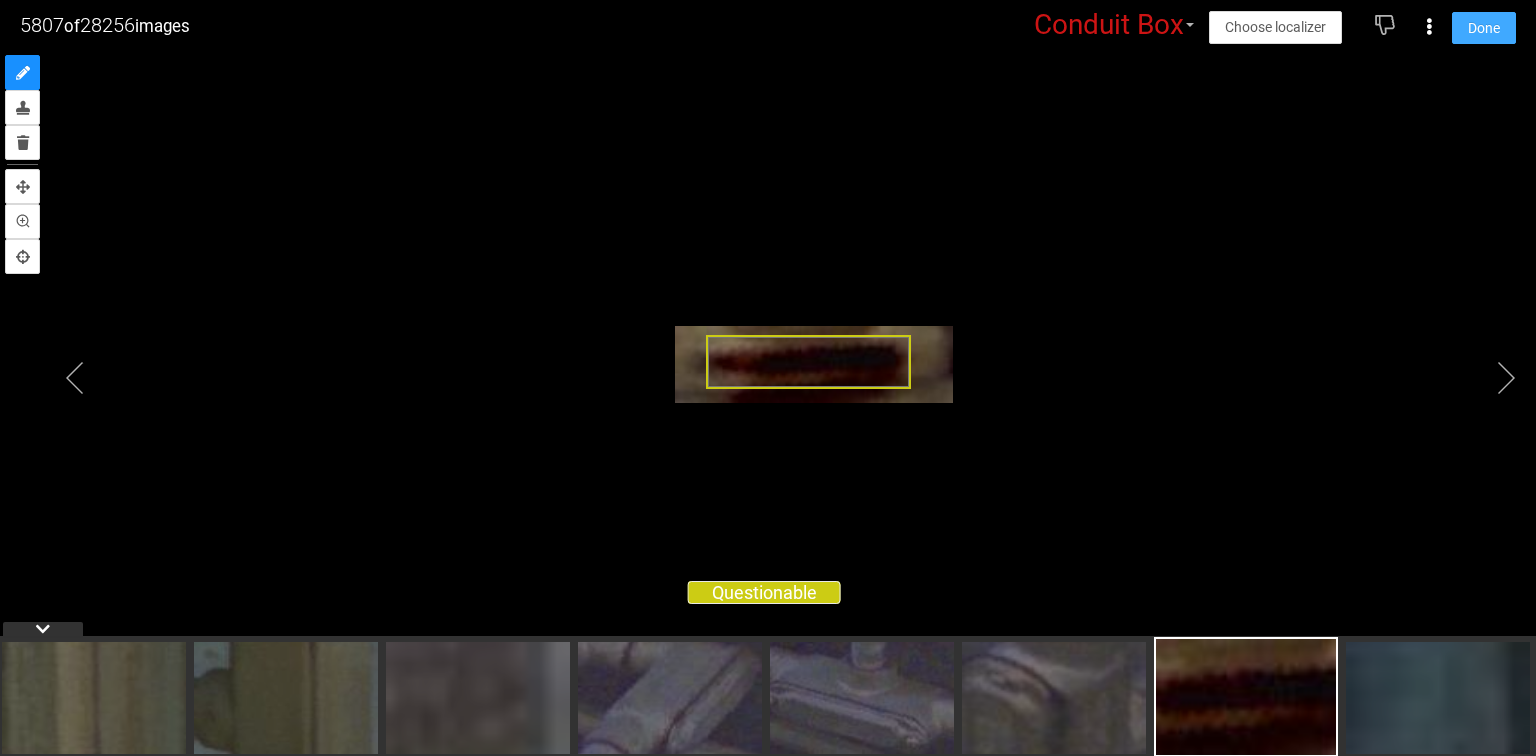 click on "Done" at bounding box center (1484, 28) 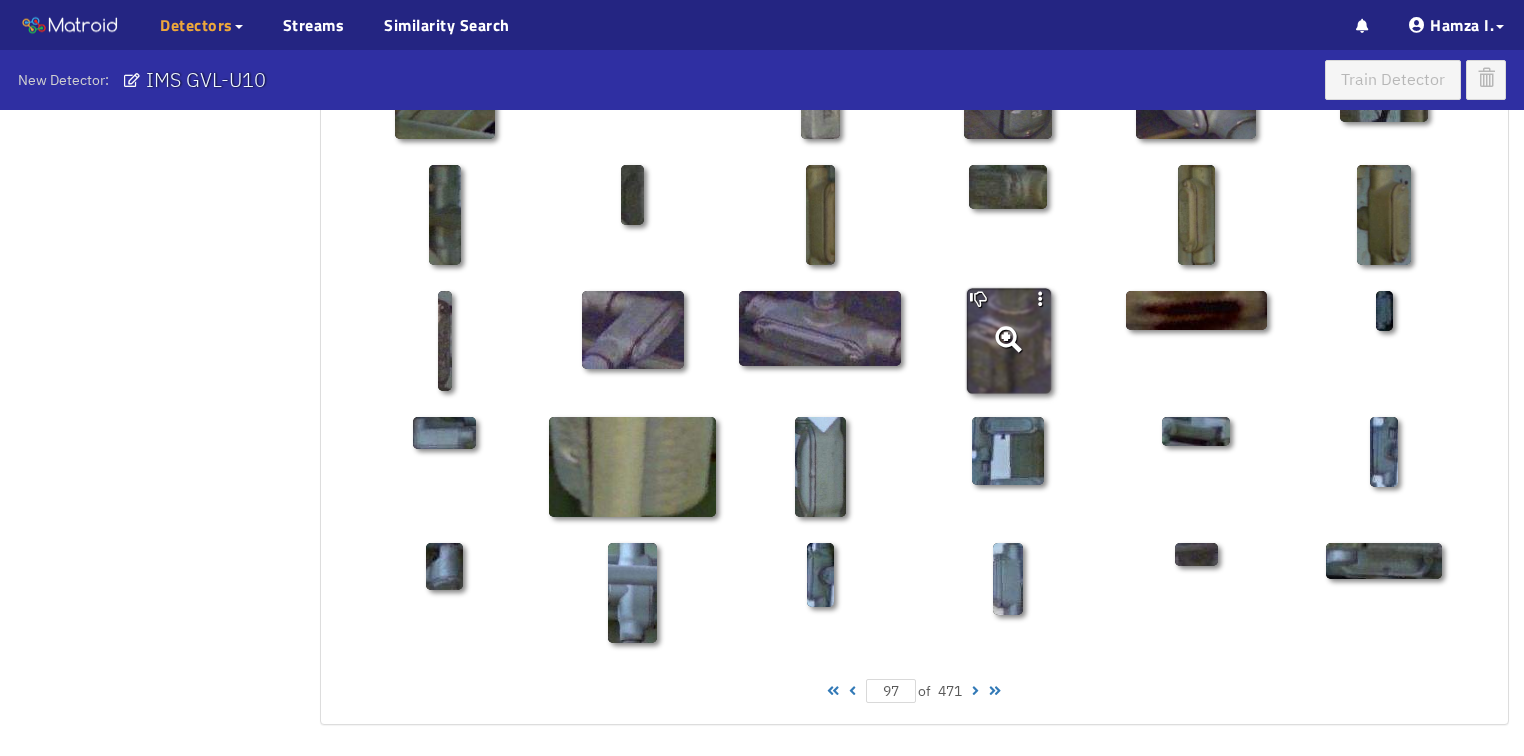 scroll, scrollTop: 960, scrollLeft: 0, axis: vertical 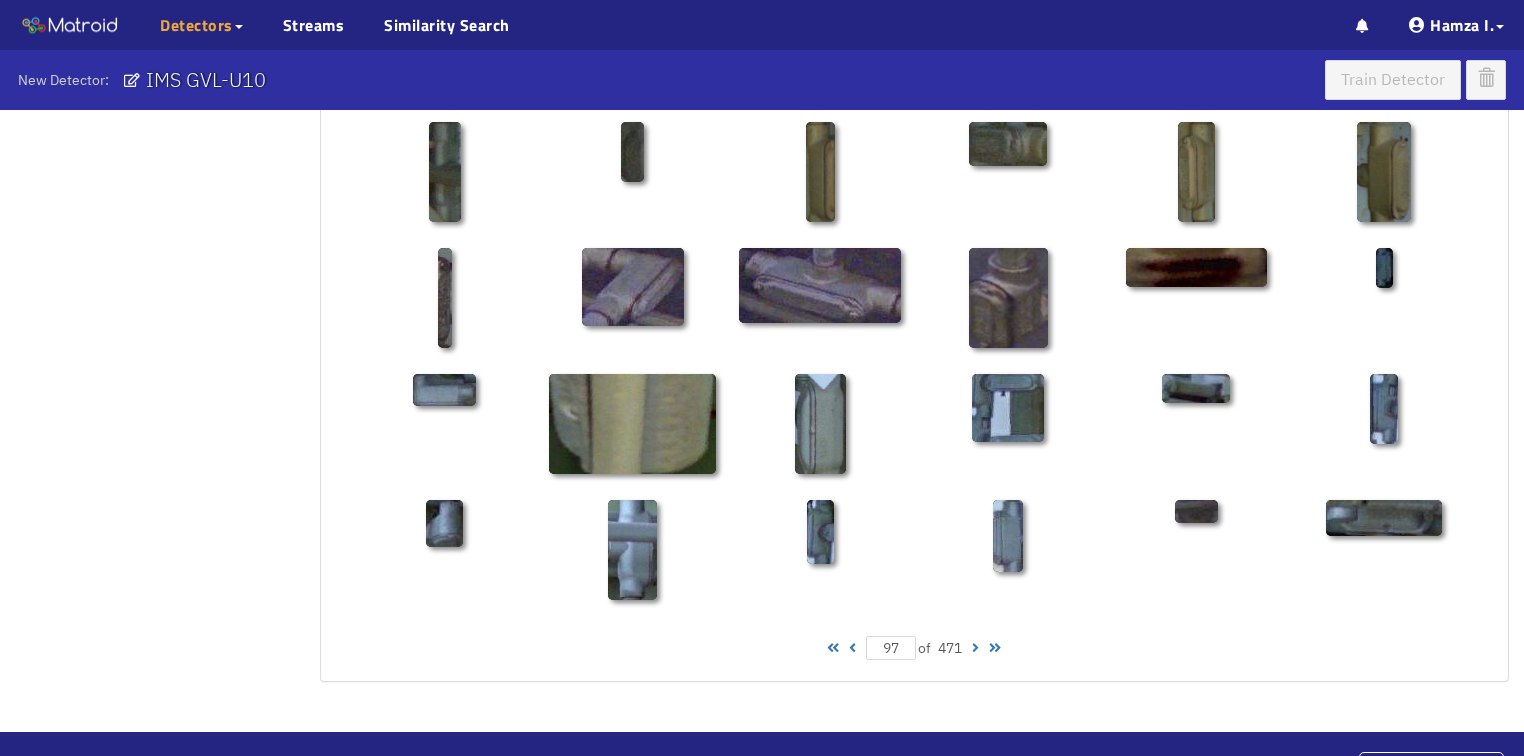 click at bounding box center (852, 648) 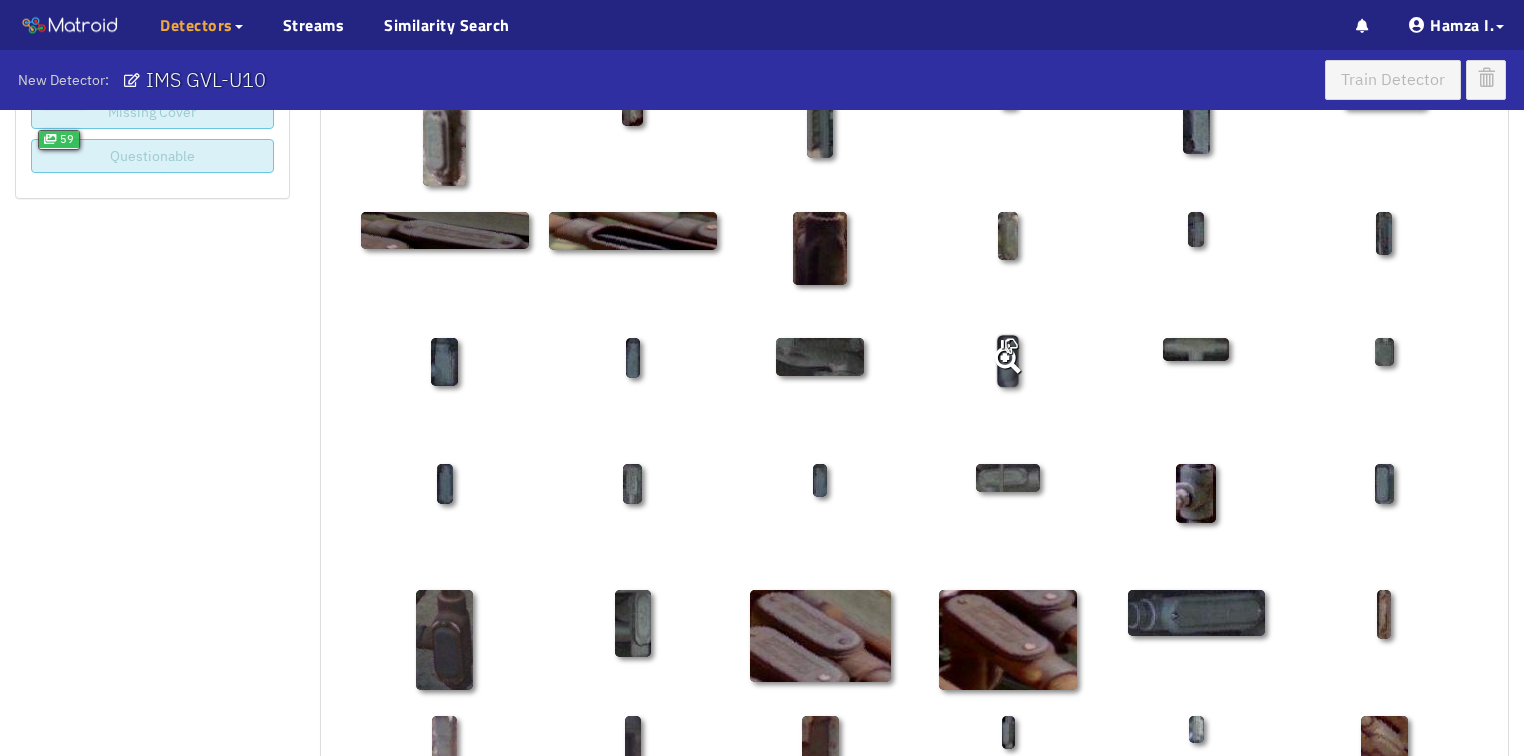 scroll, scrollTop: 80, scrollLeft: 0, axis: vertical 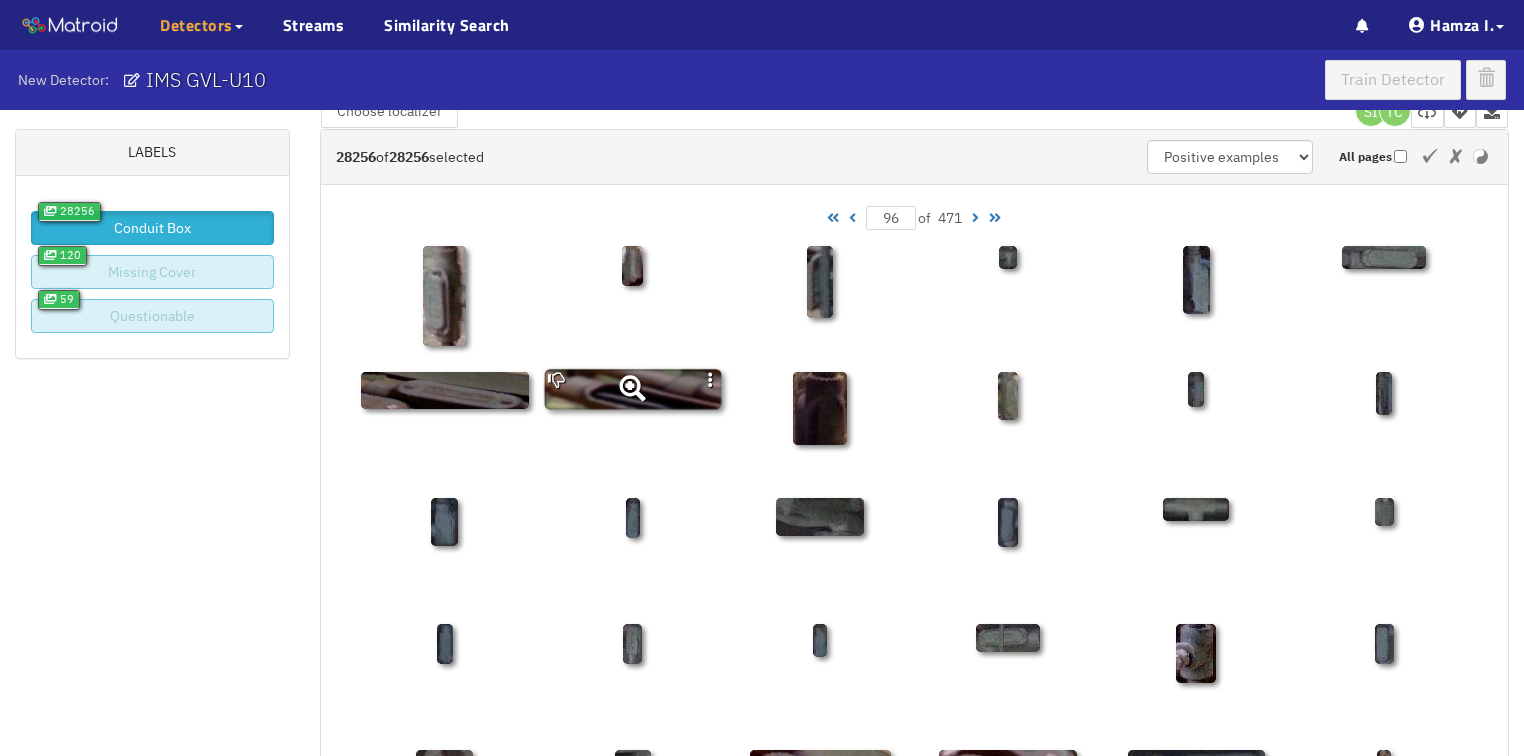 click 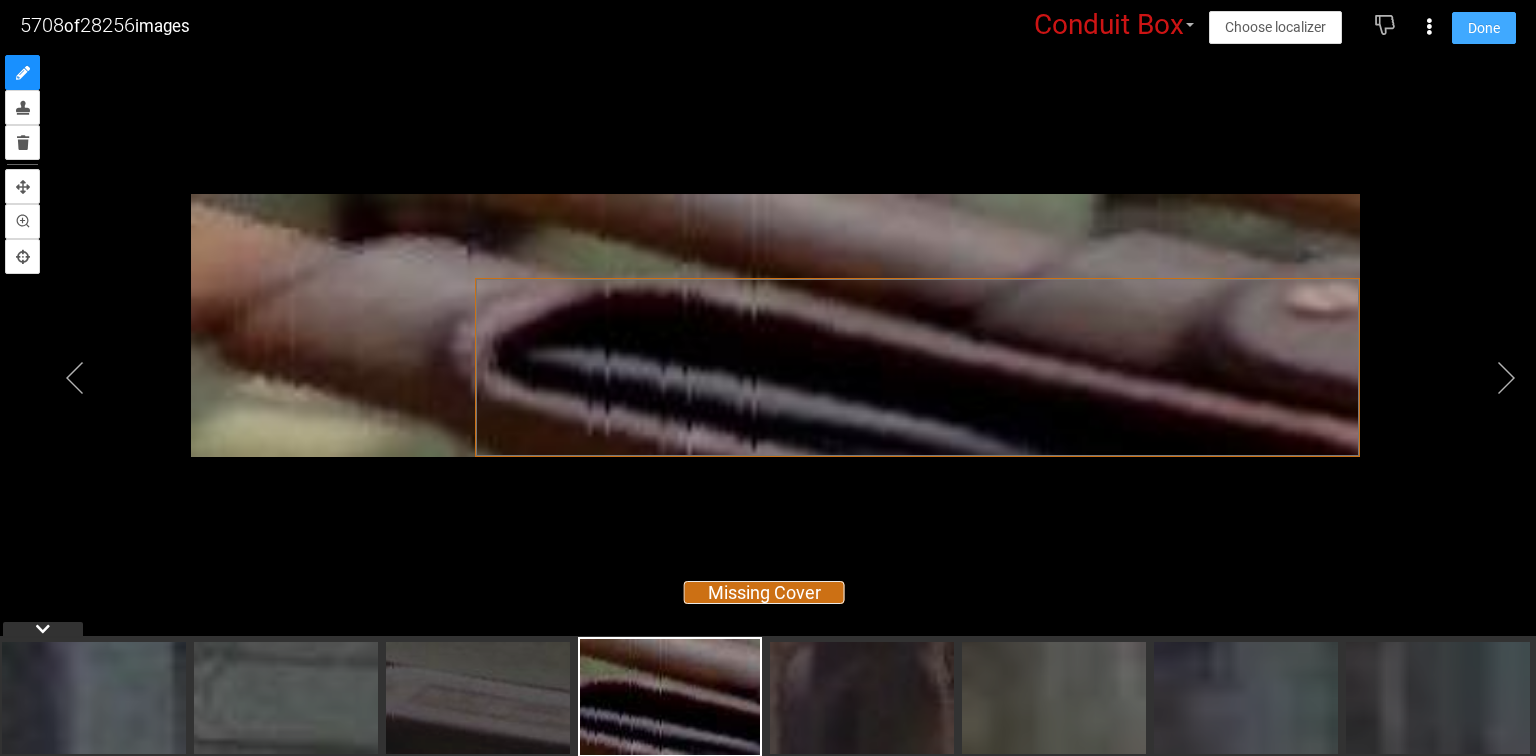 click on "Done" at bounding box center [1484, 28] 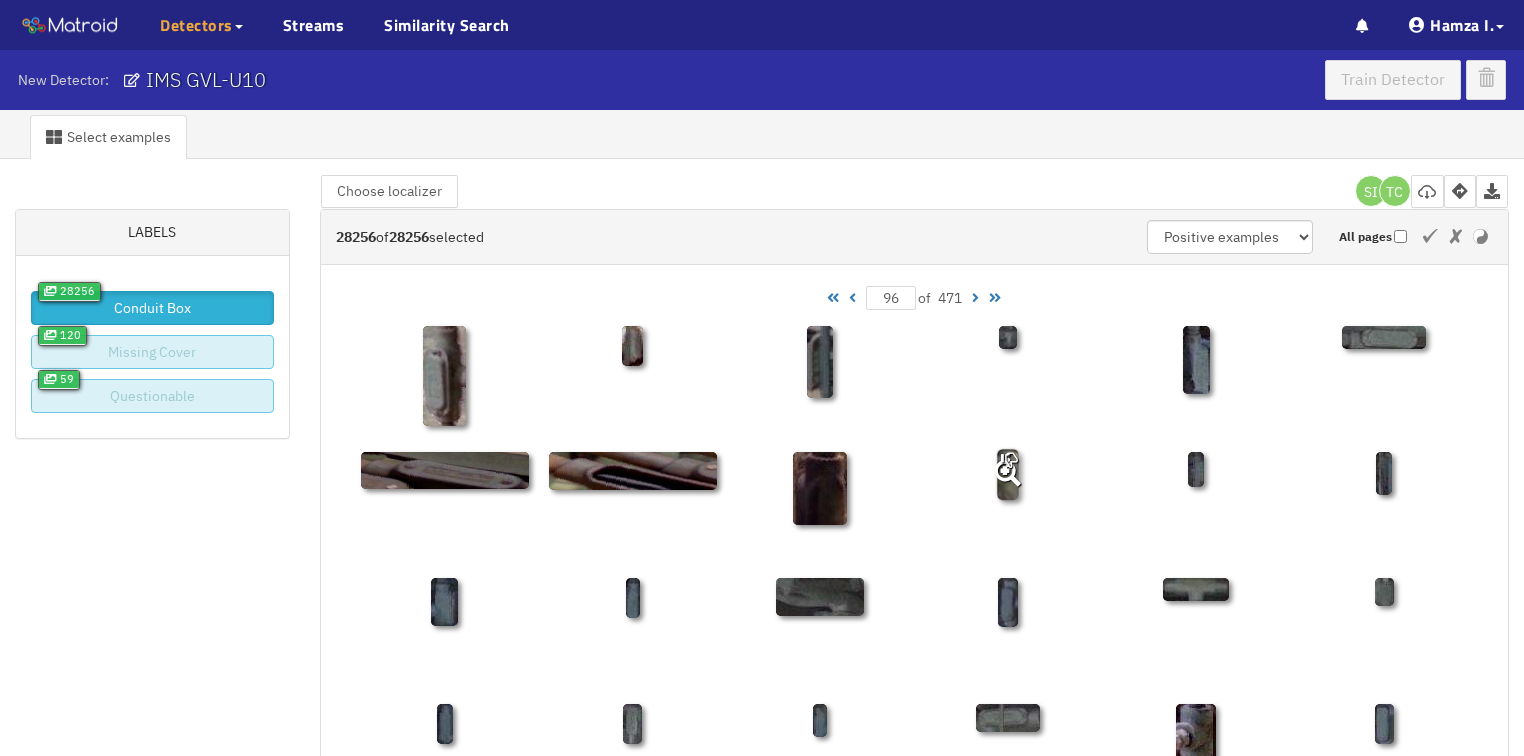 scroll, scrollTop: 0, scrollLeft: 0, axis: both 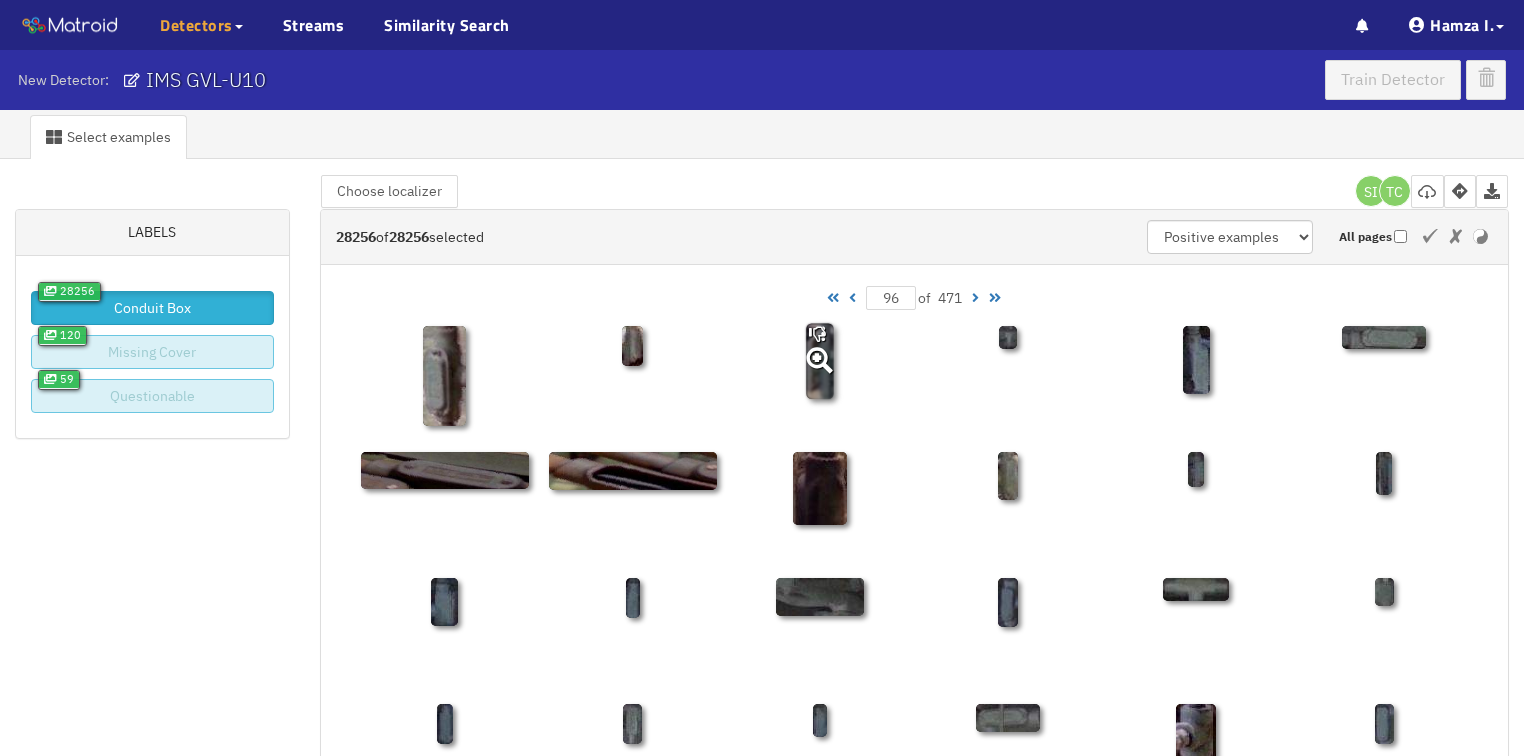 click 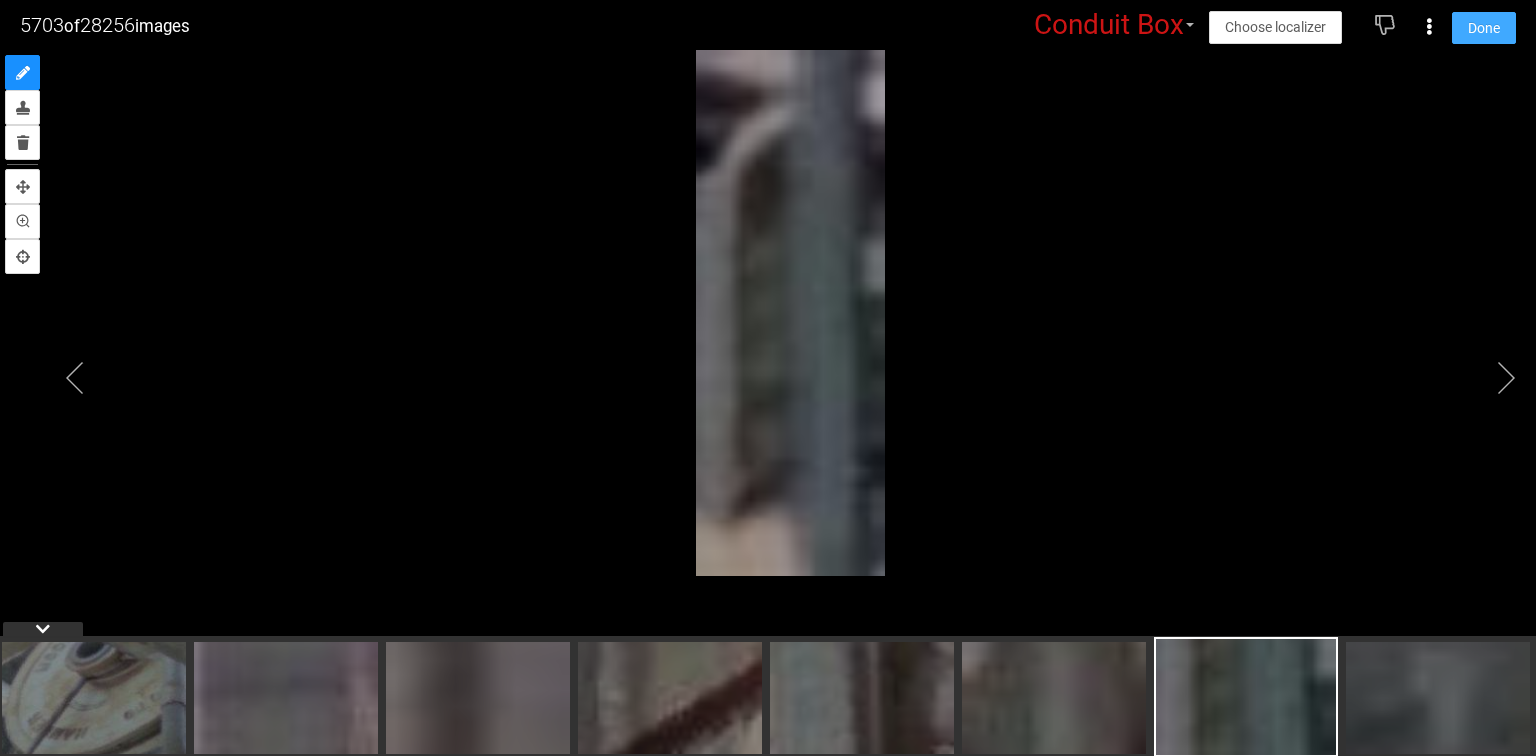 click on "Done" at bounding box center (1484, 28) 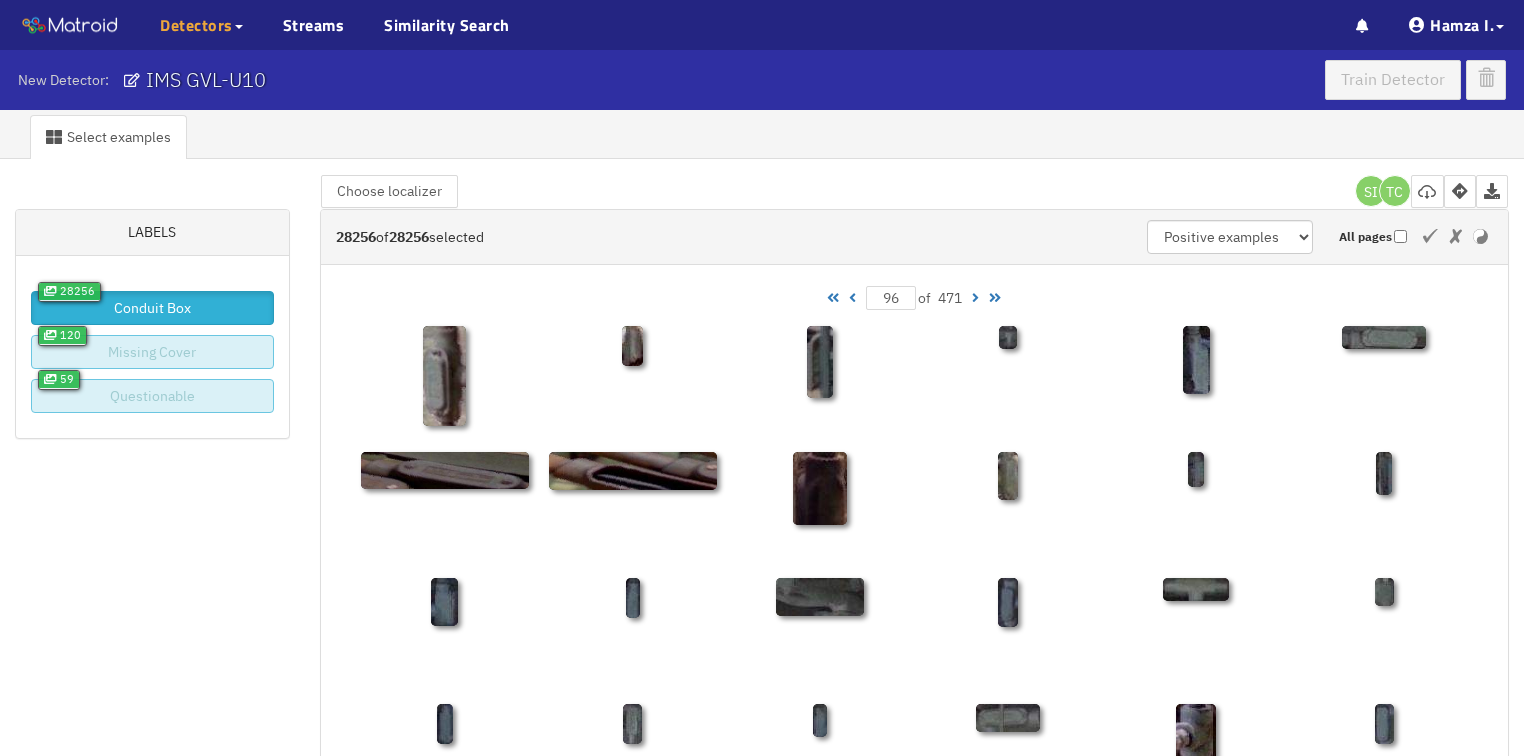 click at bounding box center (852, 298) 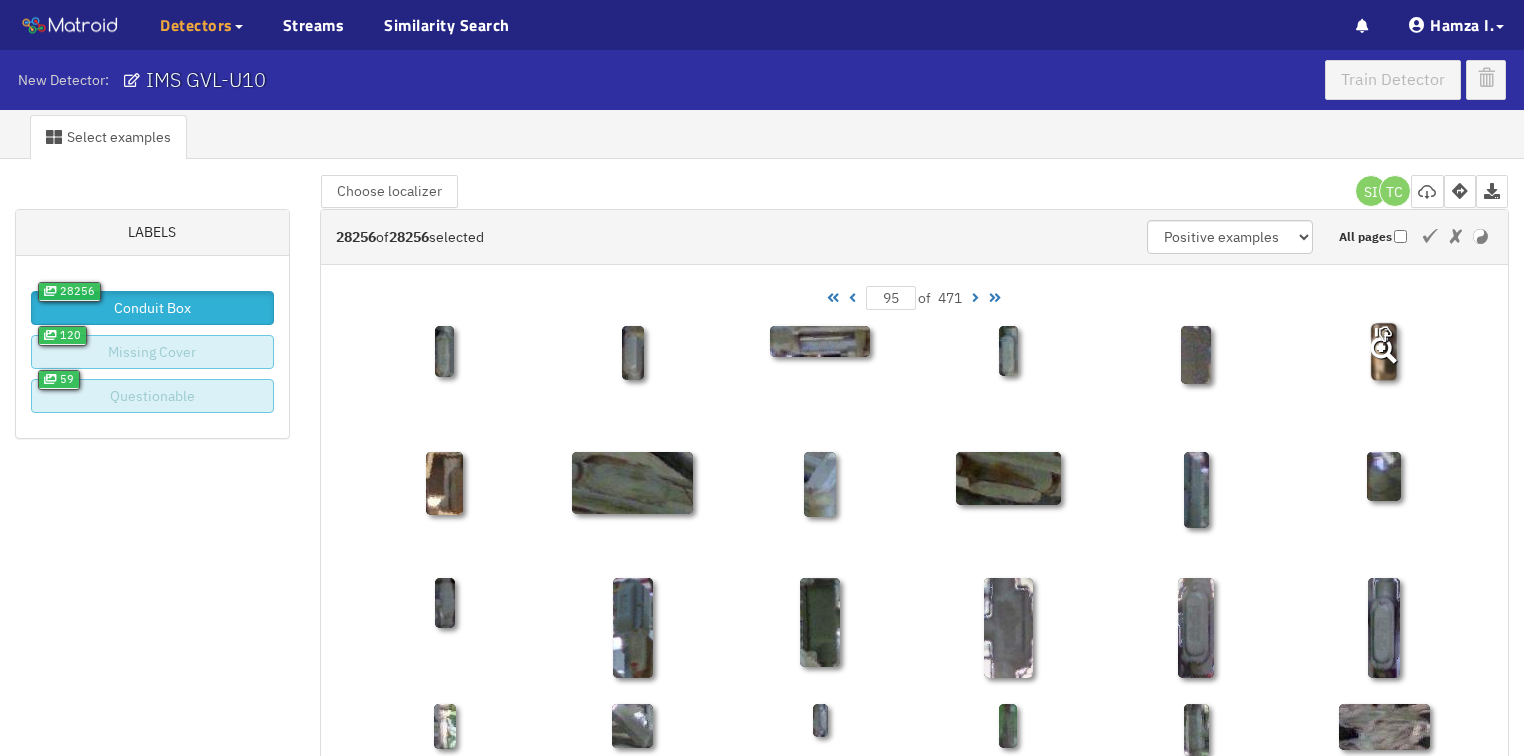 click 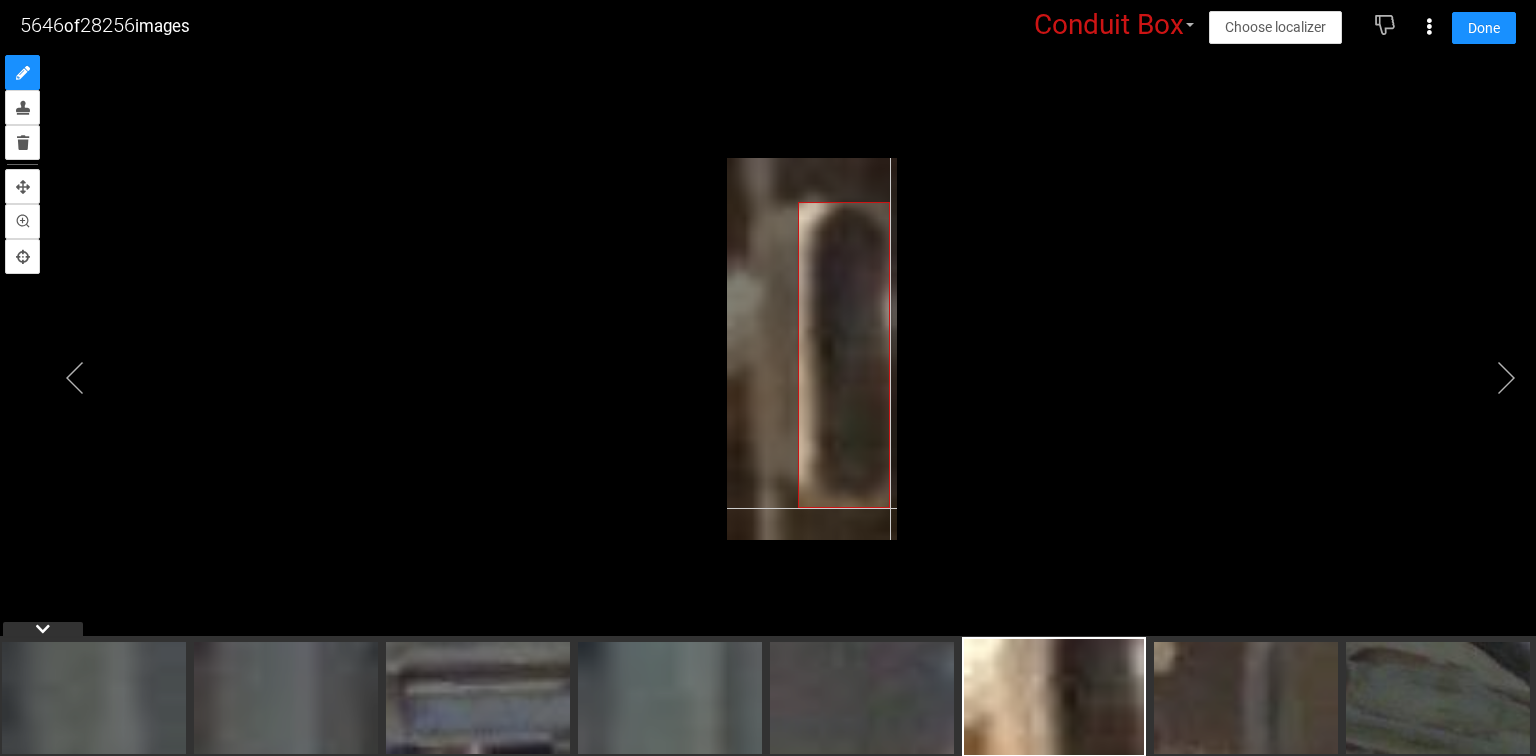 click at bounding box center [812, 349] 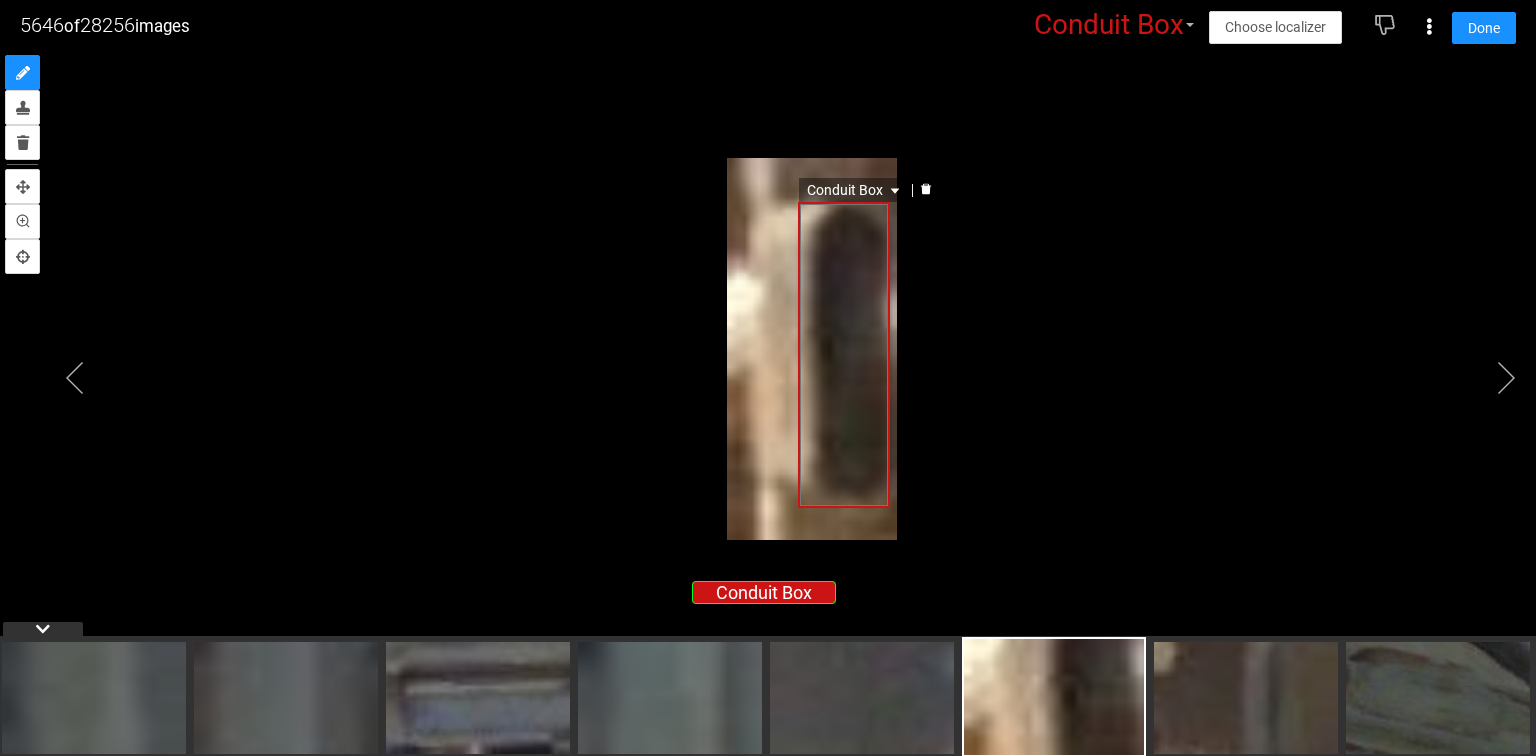 click on "Conduit Box" at bounding box center [855, 190] 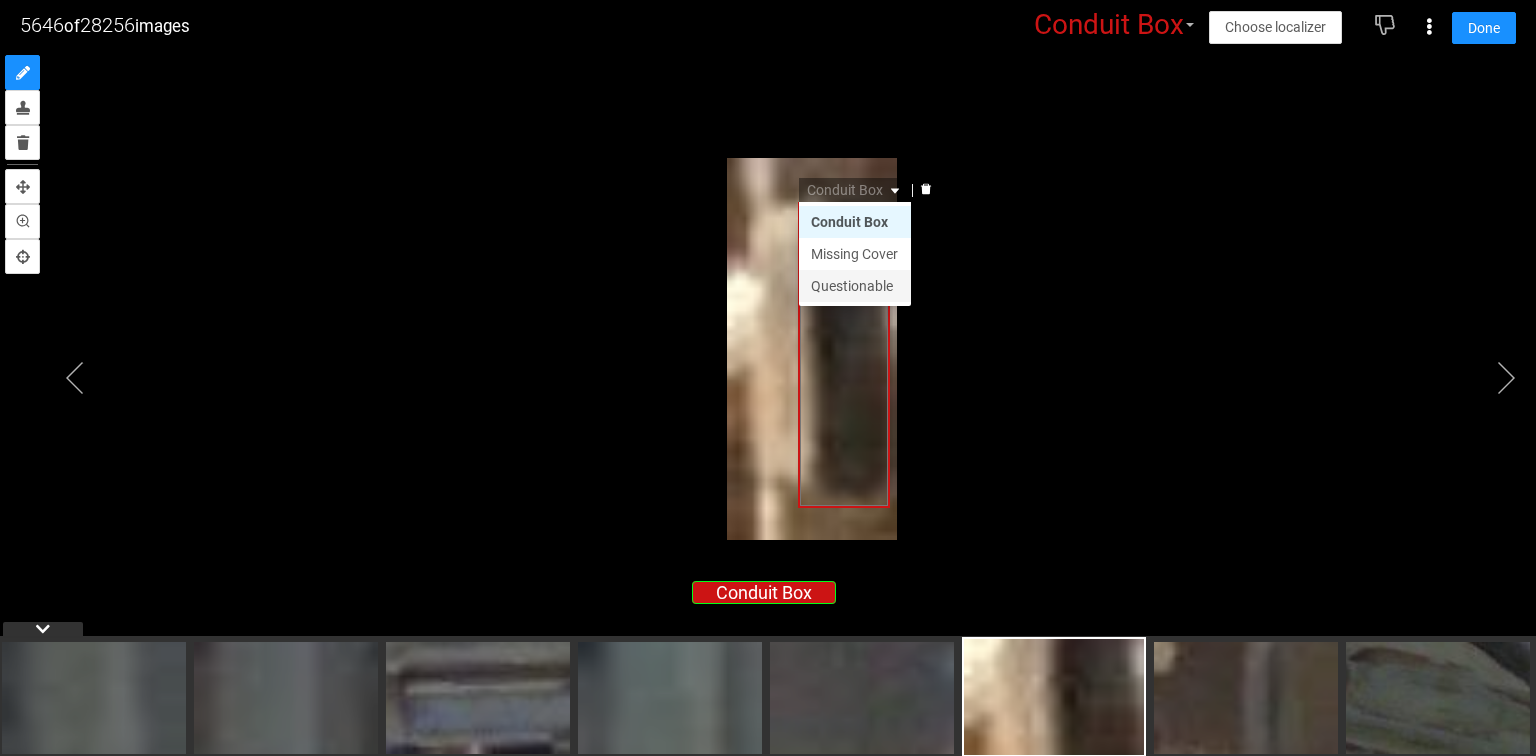 click on "Questionable" at bounding box center (855, 286) 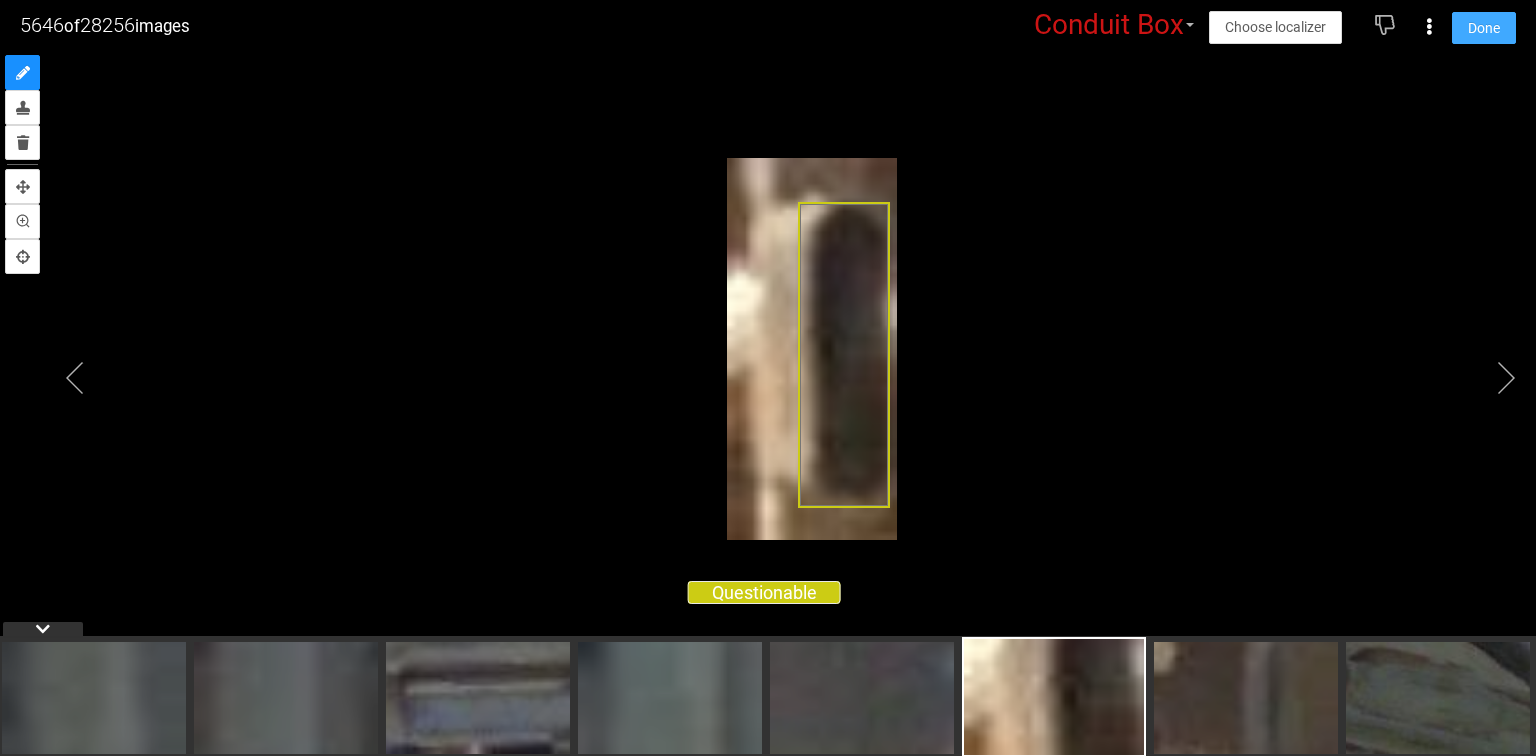 click on "Done" at bounding box center [1484, 28] 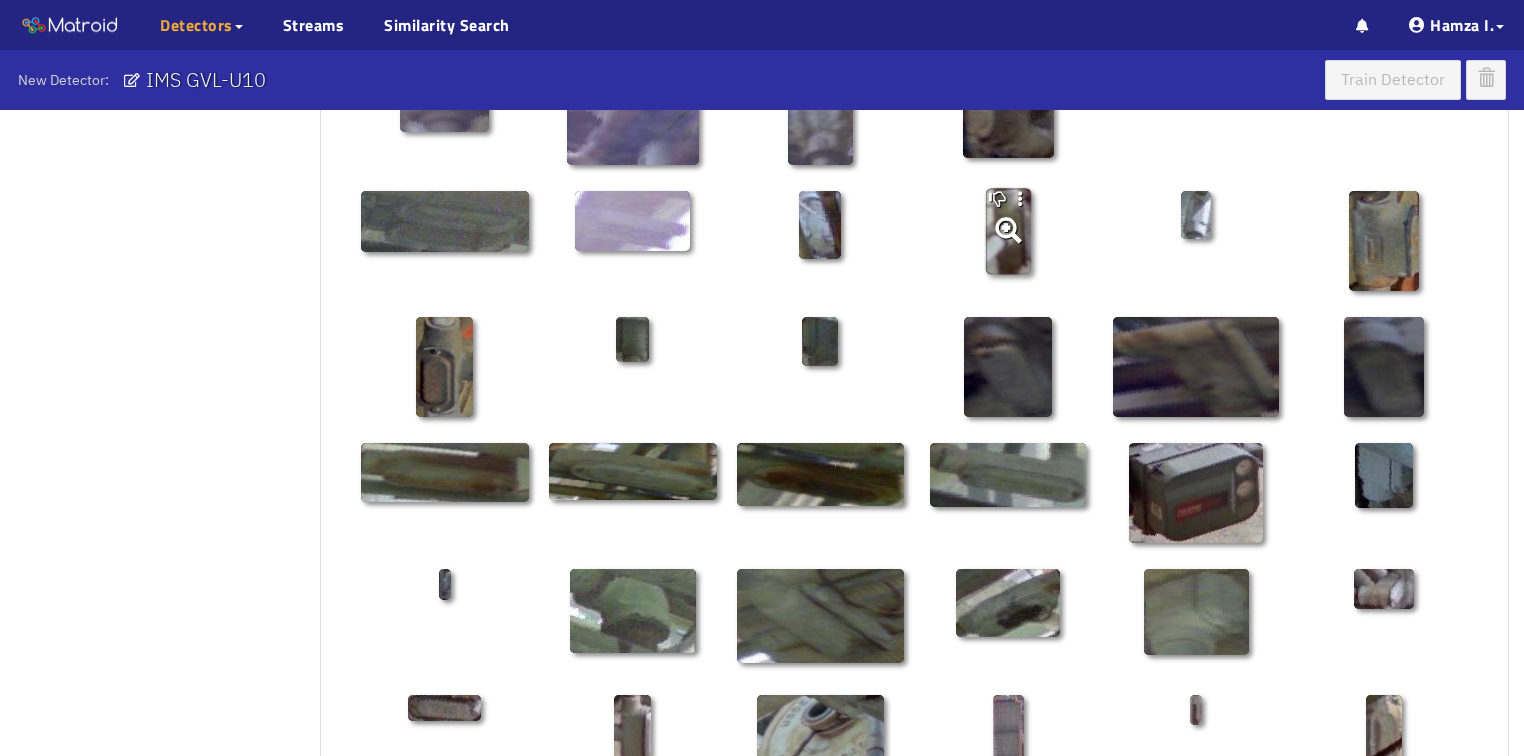 scroll, scrollTop: 880, scrollLeft: 0, axis: vertical 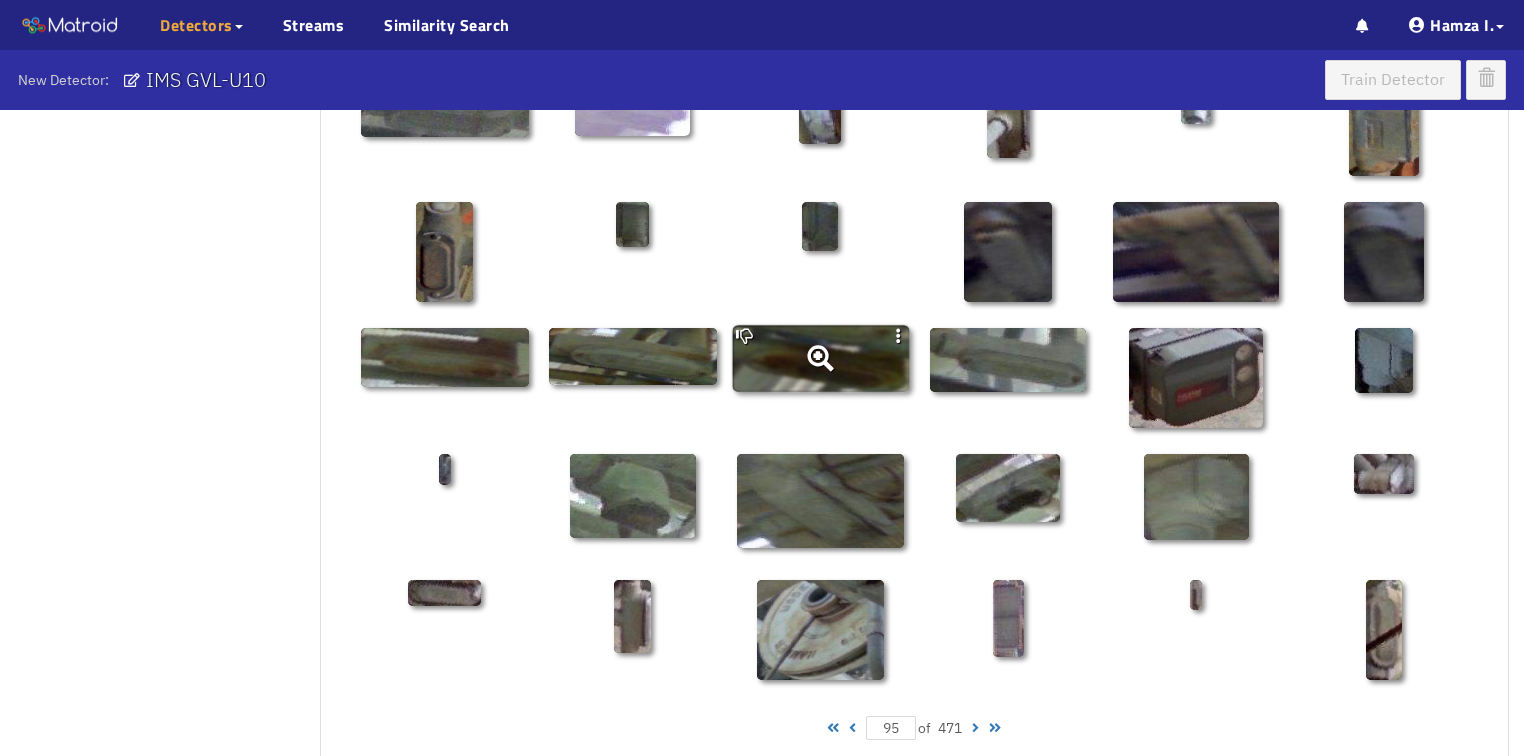 click 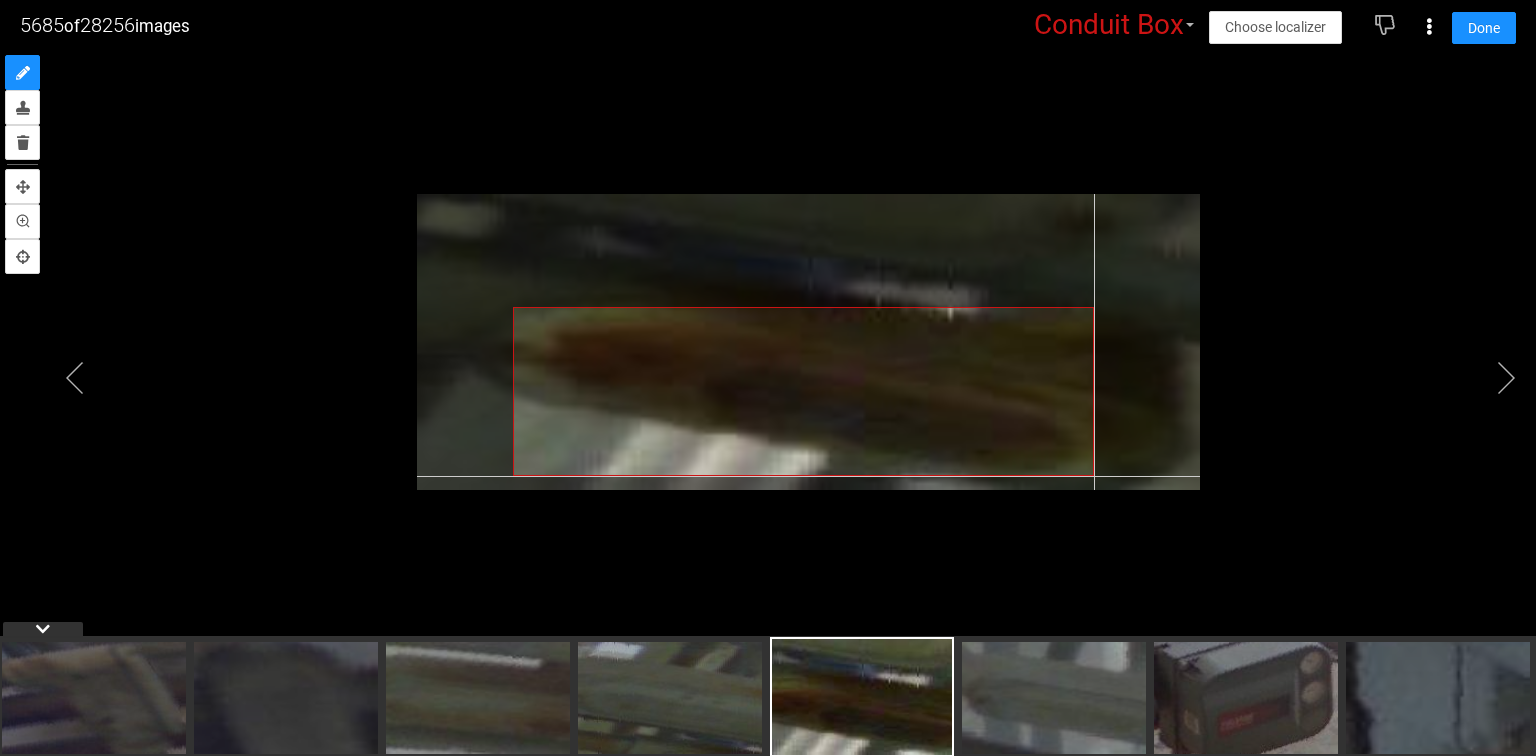 click at bounding box center (809, 342) 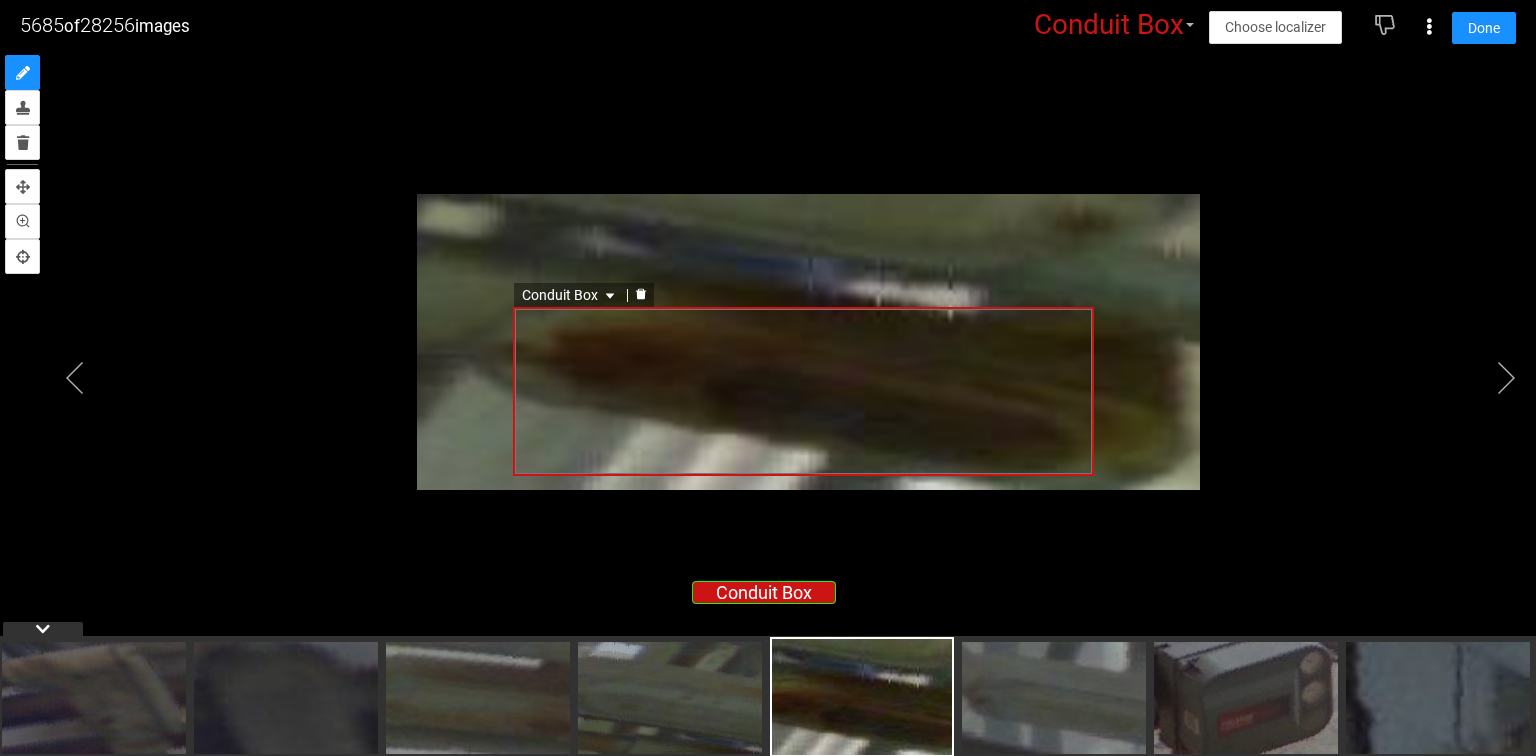 click on "Conduit Box" at bounding box center (570, 295) 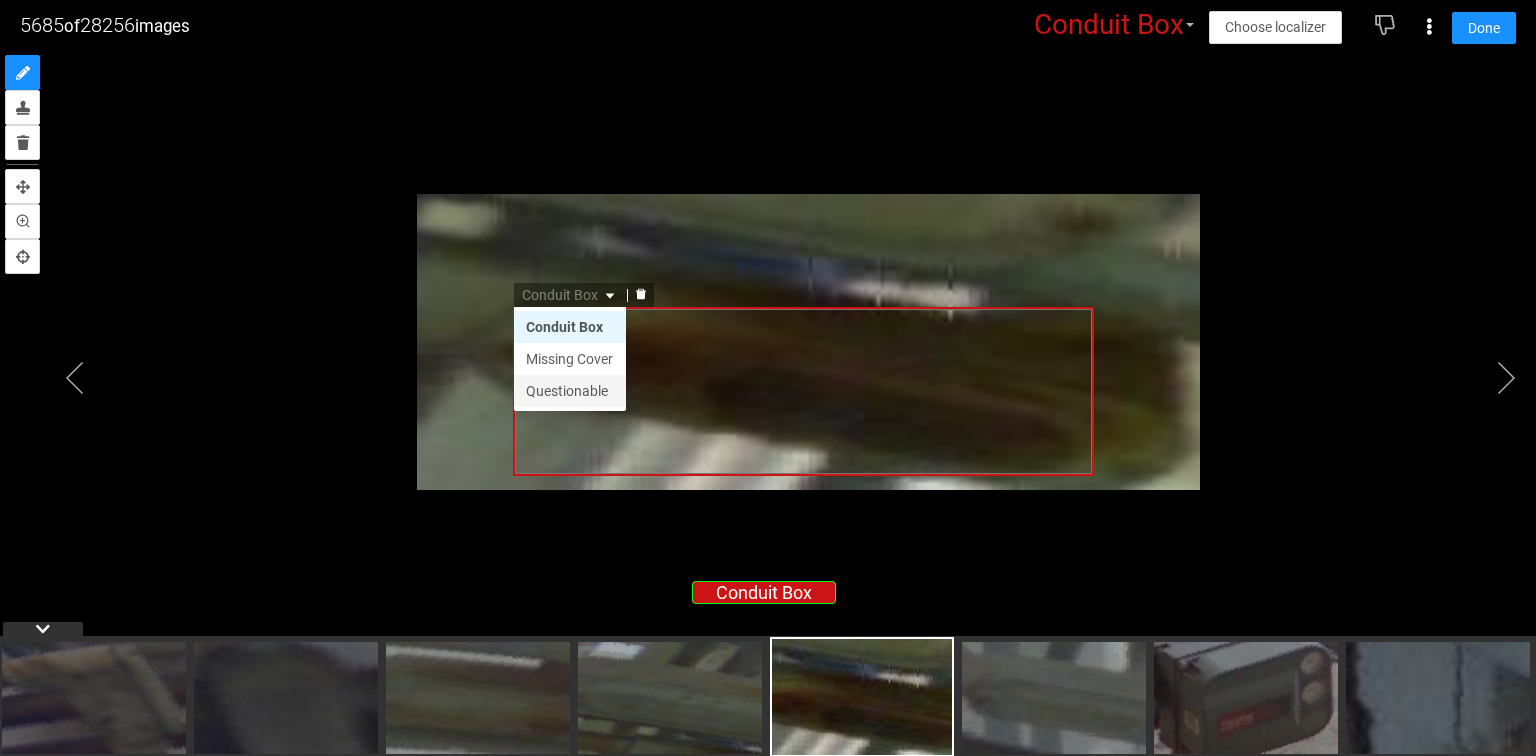 click on "Questionable" at bounding box center (570, 391) 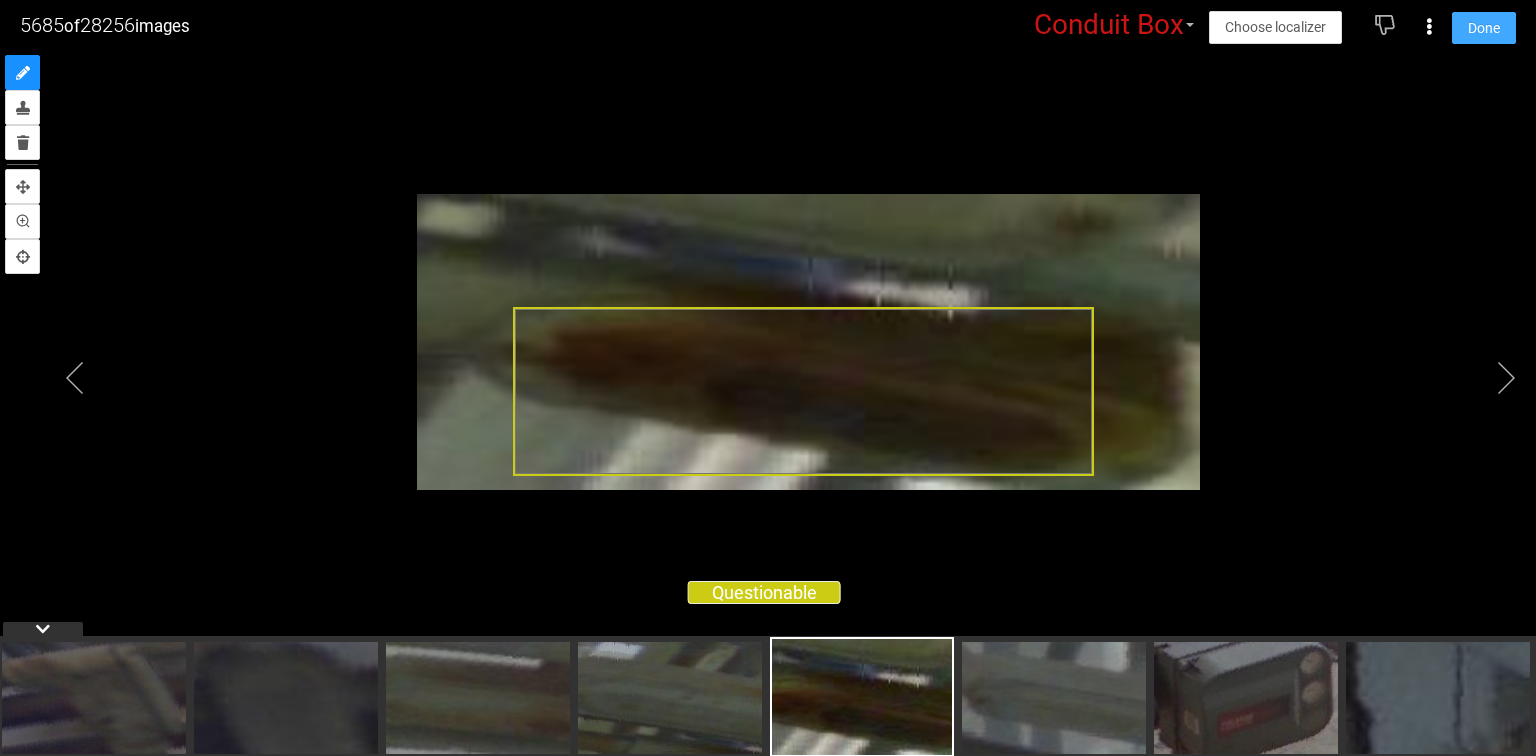 click on "Done" at bounding box center [1484, 28] 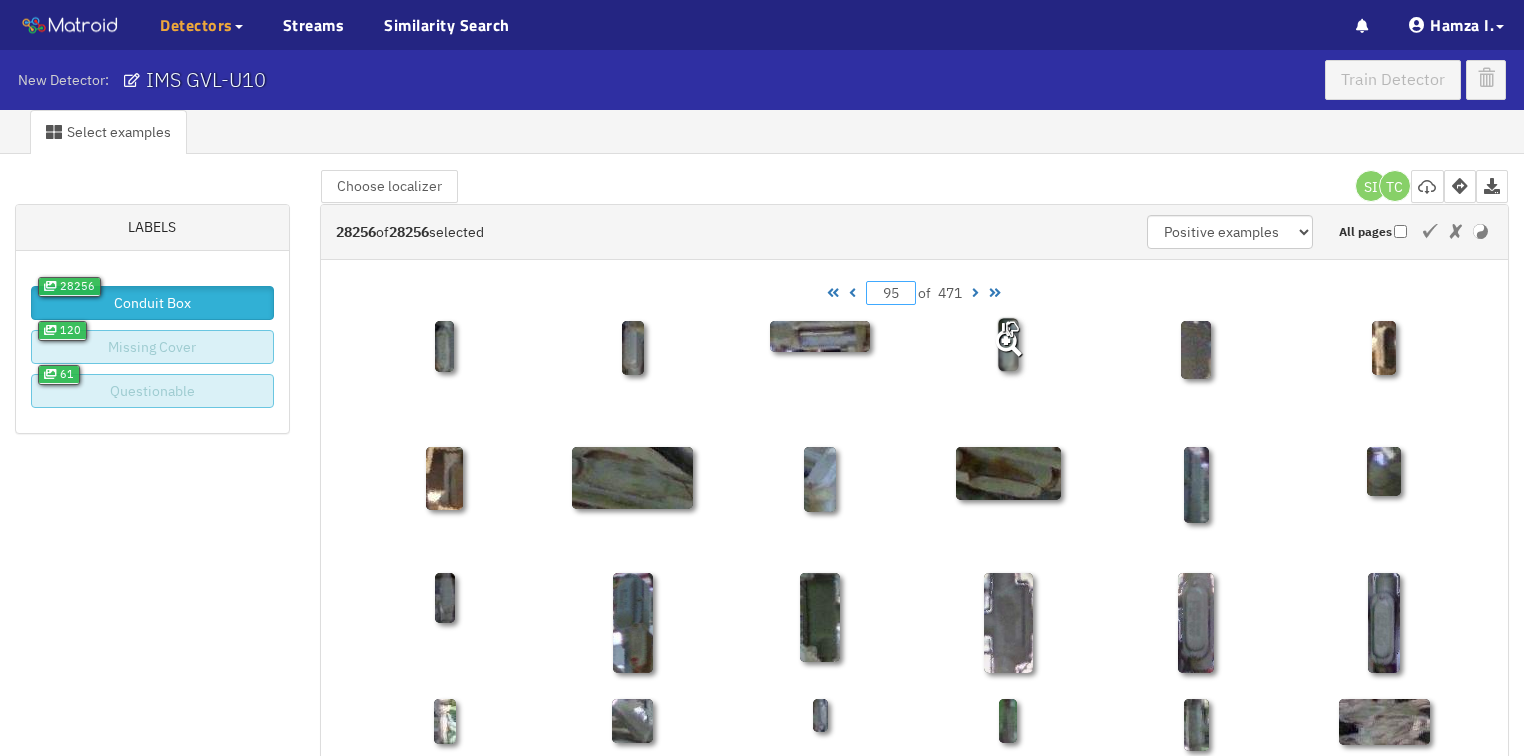 scroll, scrollTop: 0, scrollLeft: 0, axis: both 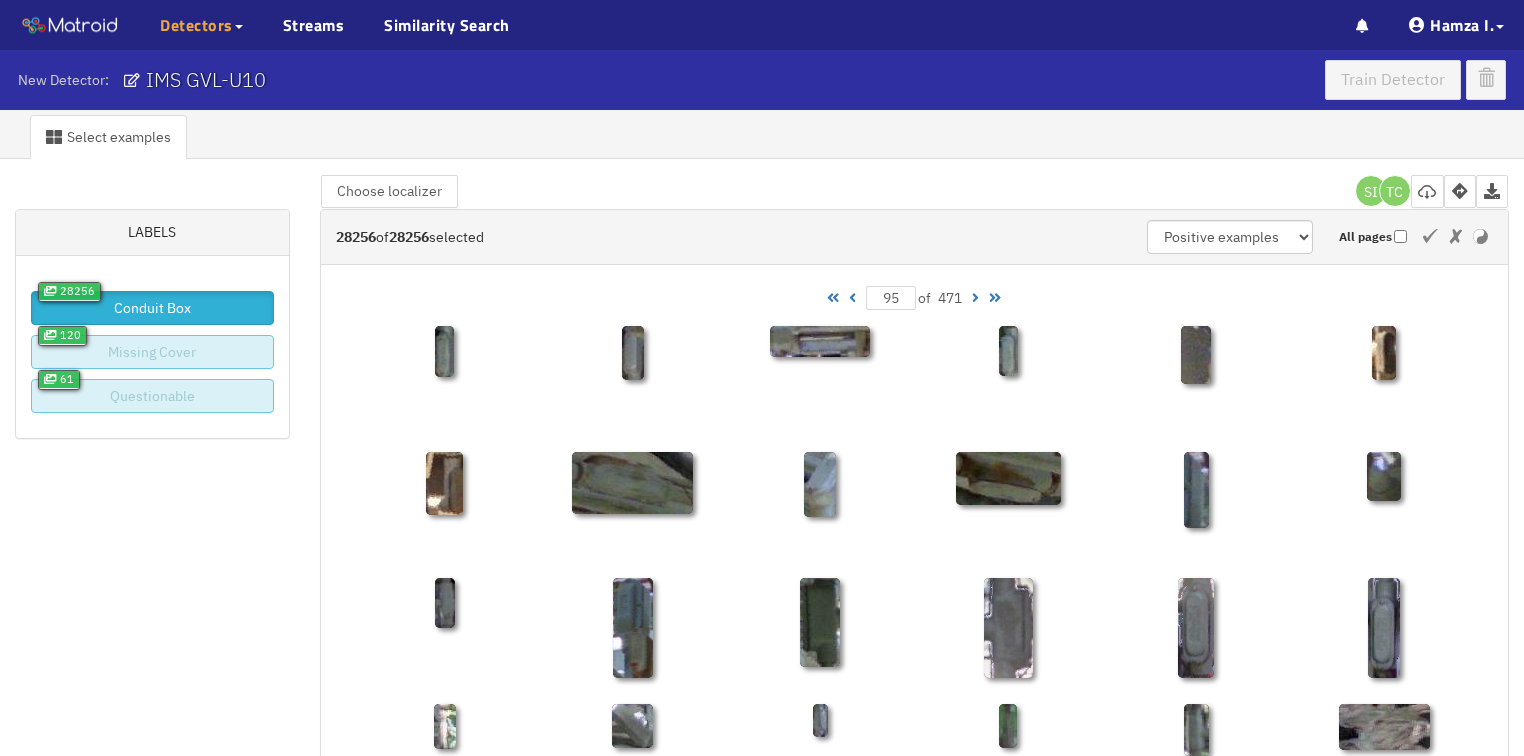 click at bounding box center [852, 298] 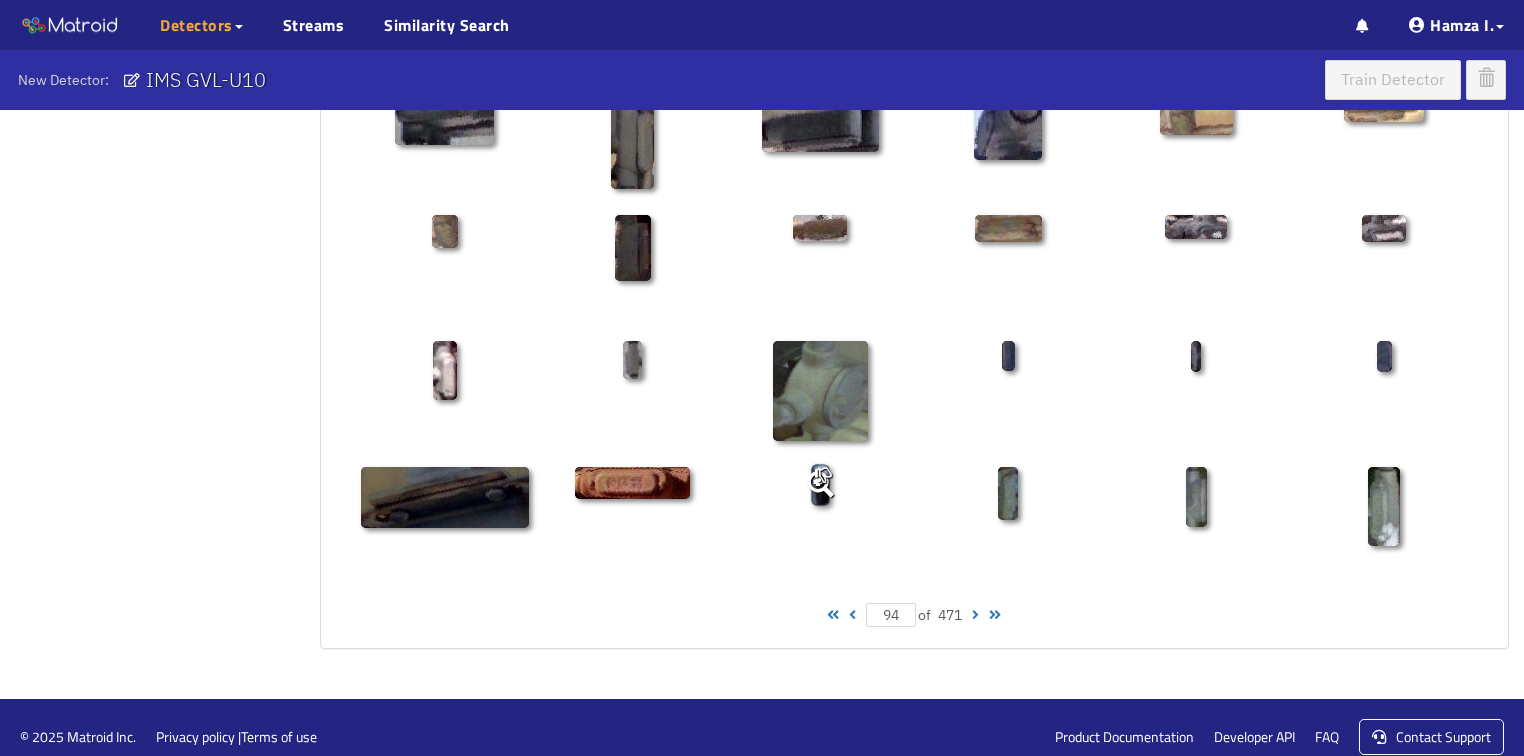 scroll, scrollTop: 1010, scrollLeft: 0, axis: vertical 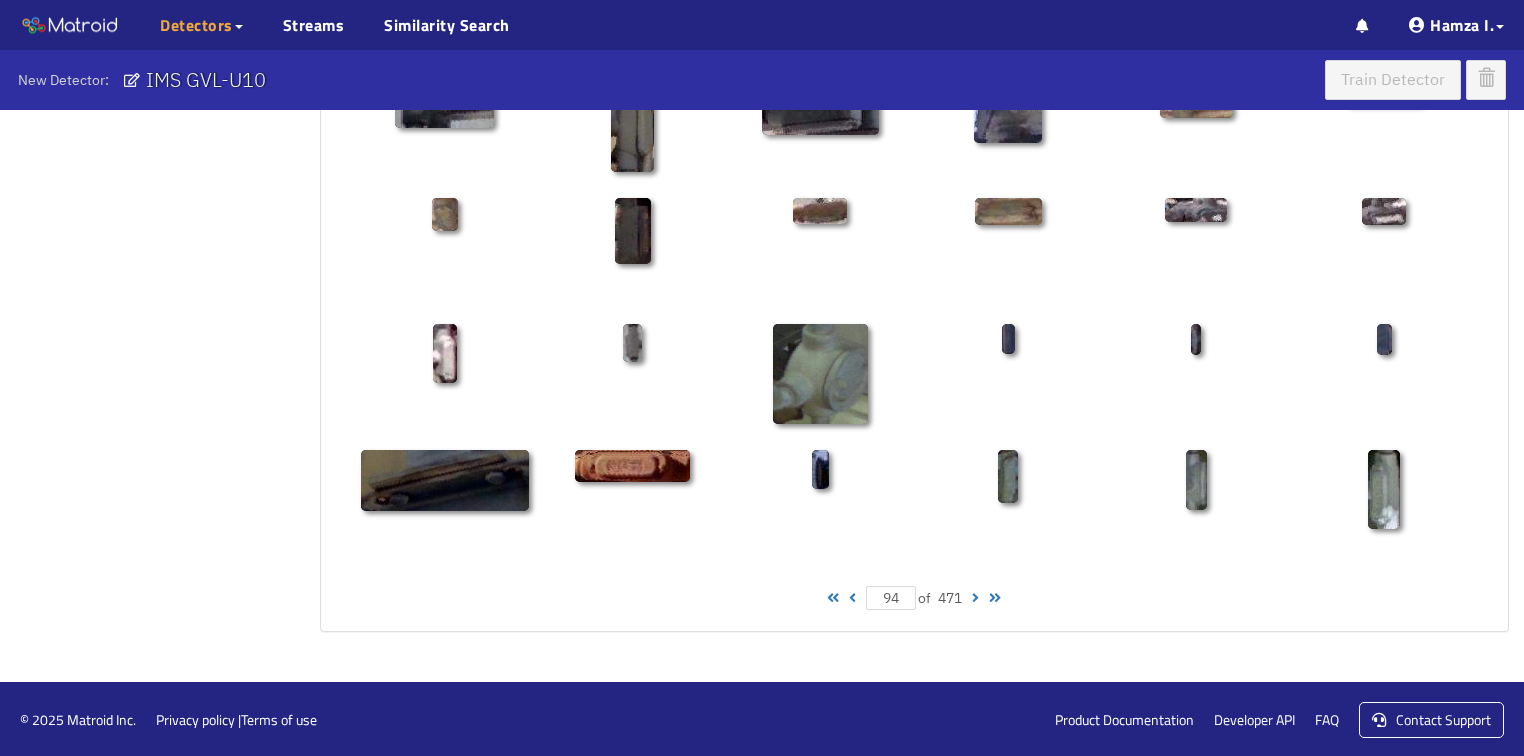 click at bounding box center (852, 598) 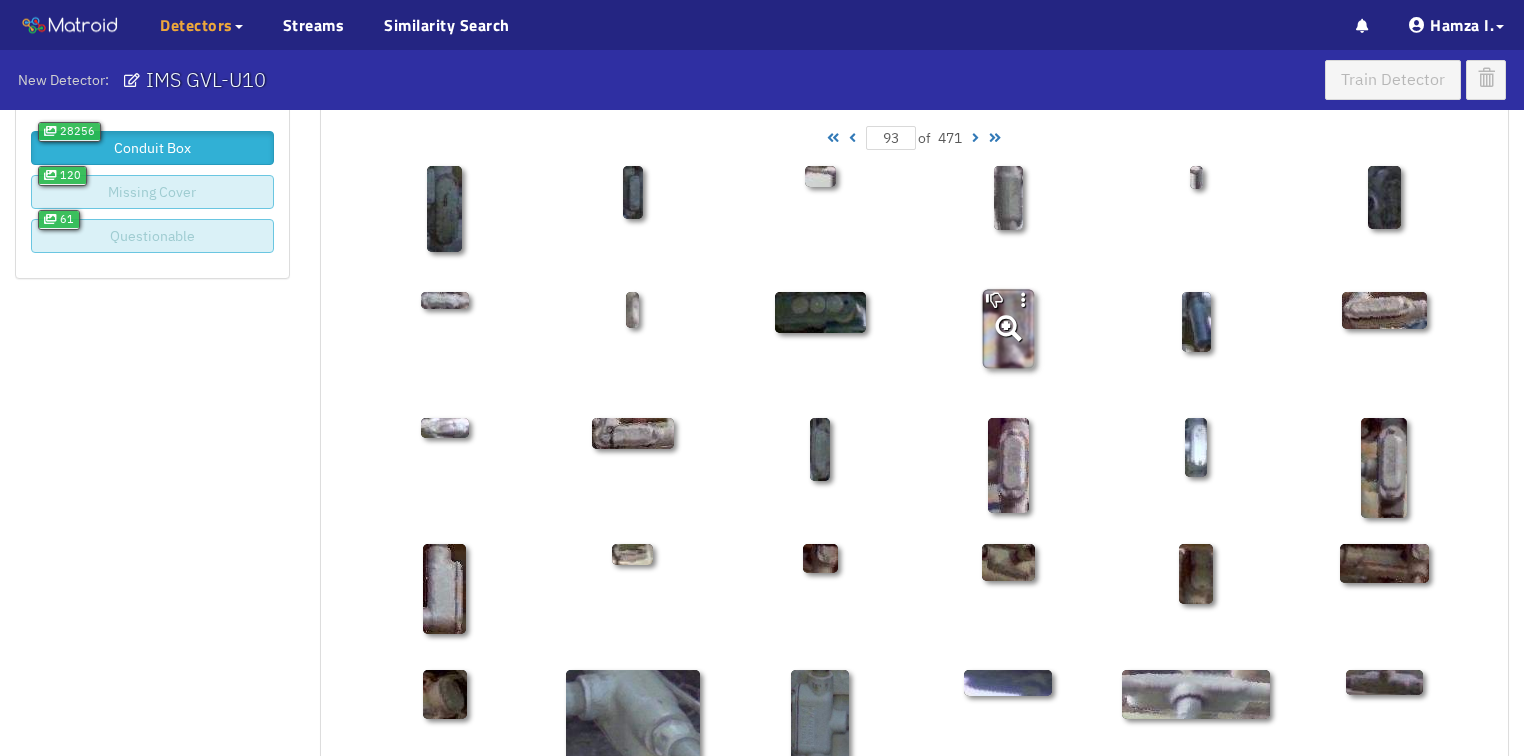 scroll, scrollTop: 0, scrollLeft: 0, axis: both 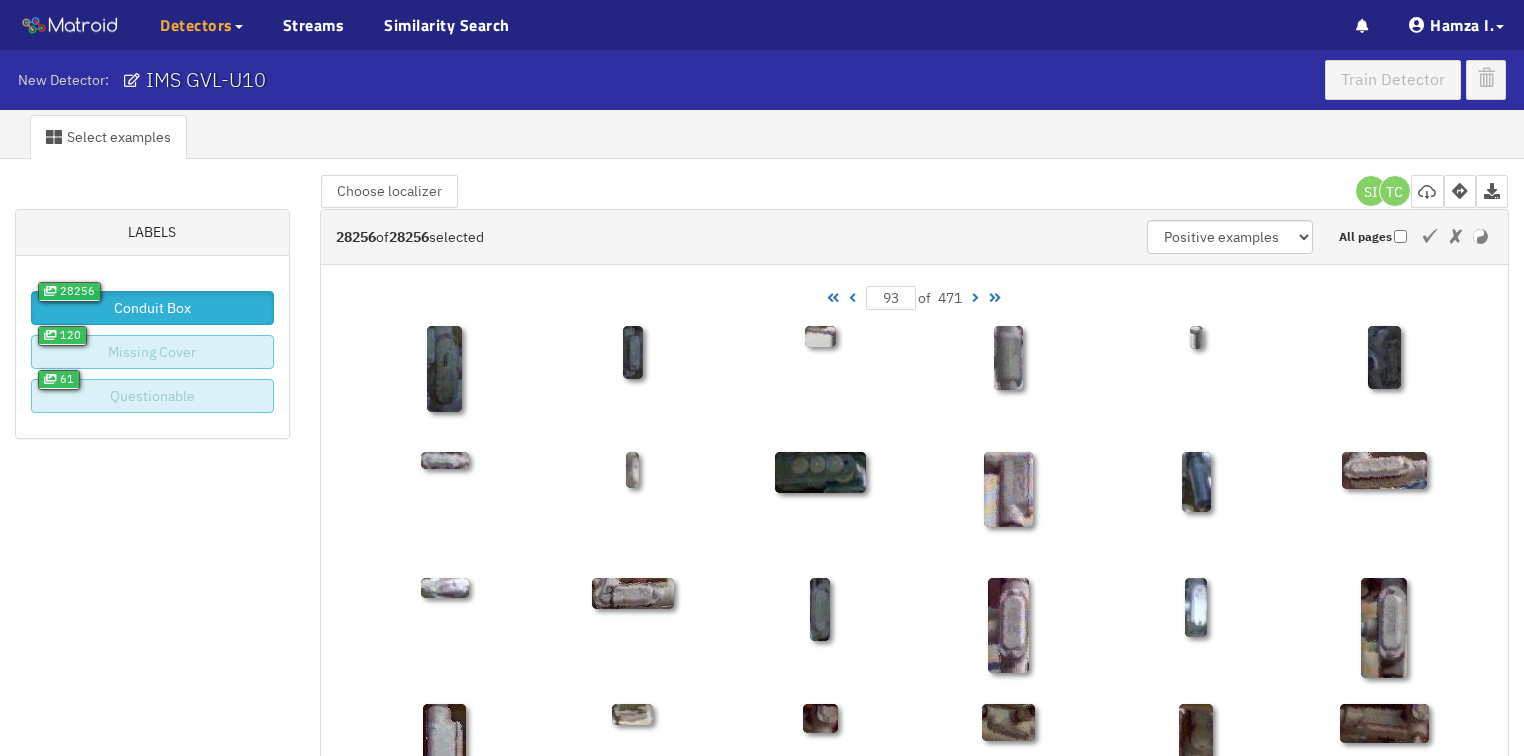 click at bounding box center [852, 298] 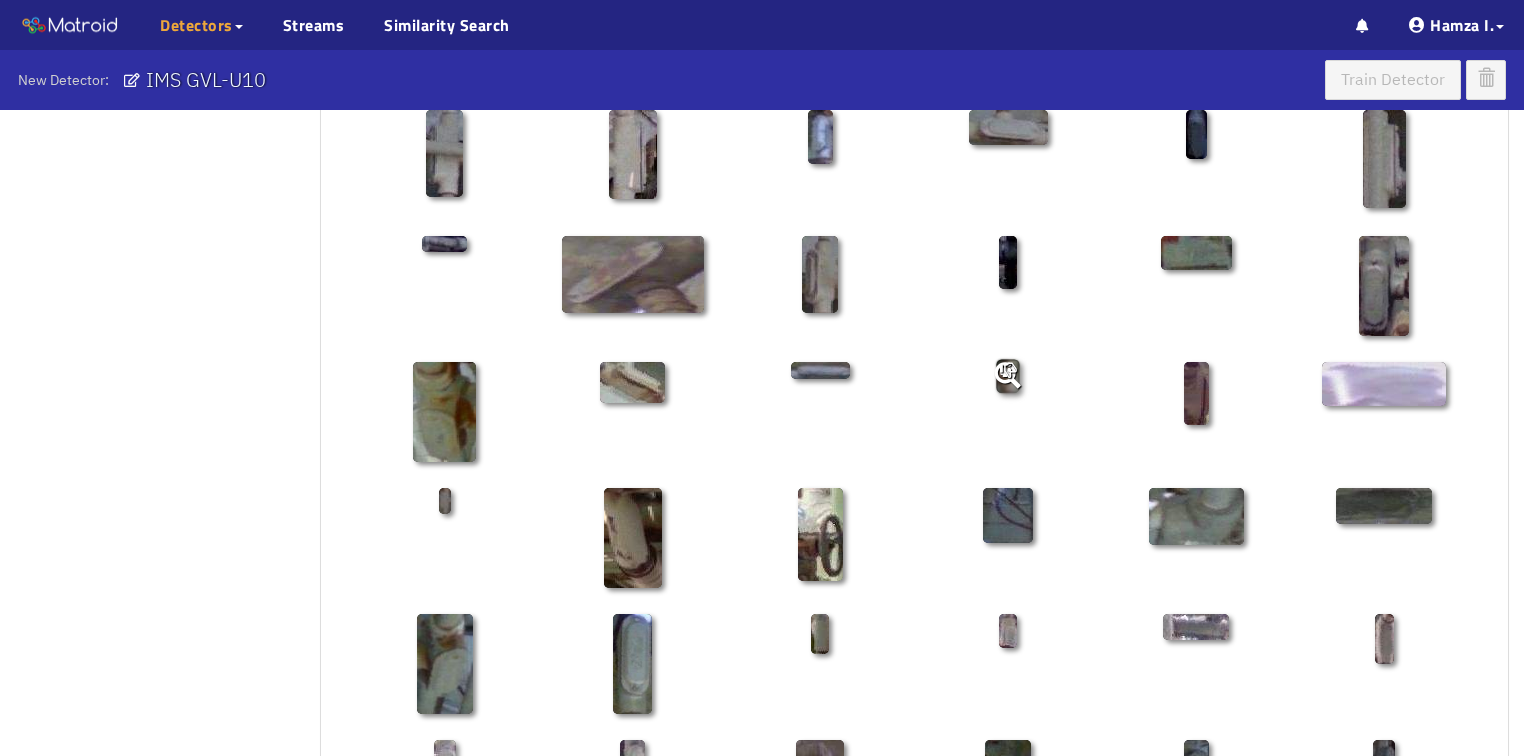 scroll, scrollTop: 960, scrollLeft: 0, axis: vertical 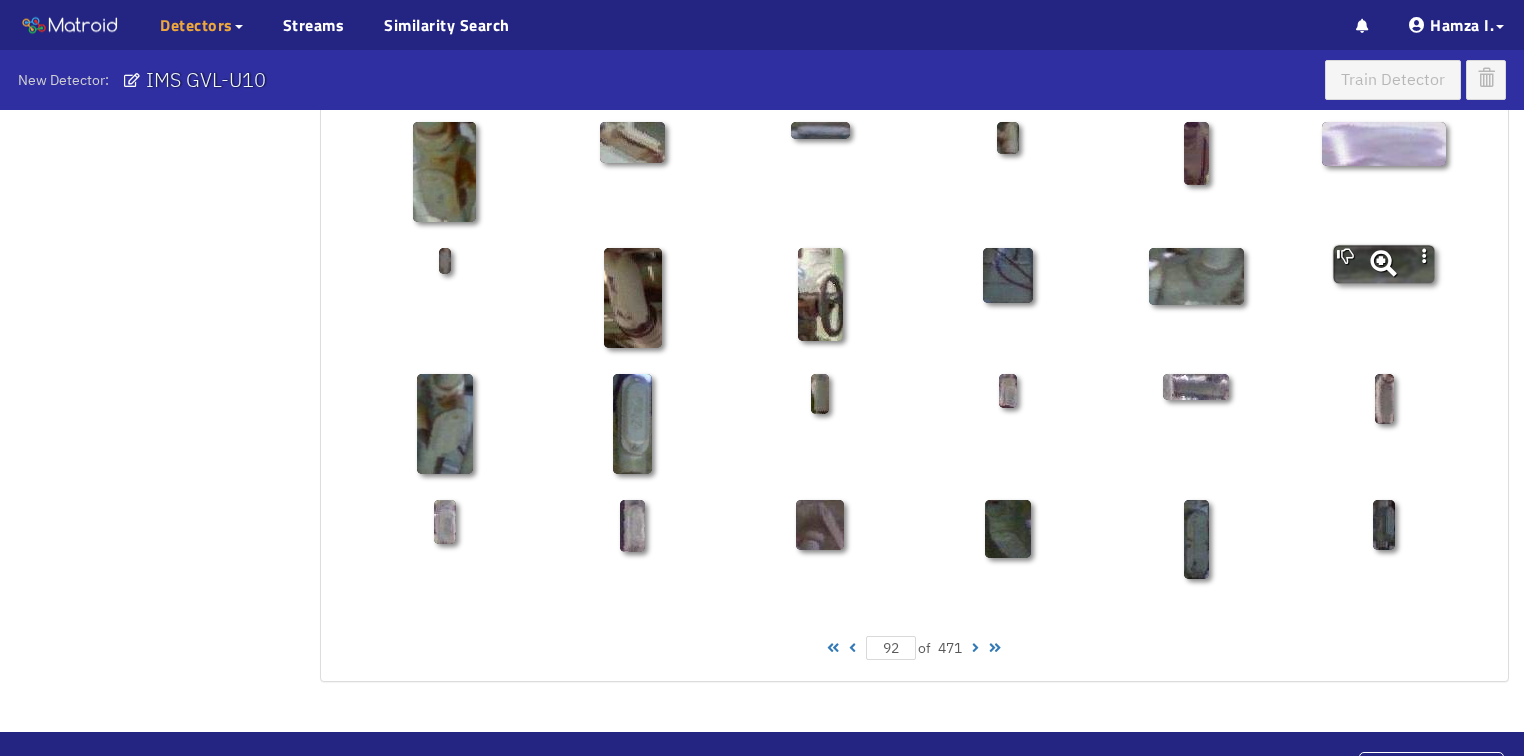 click 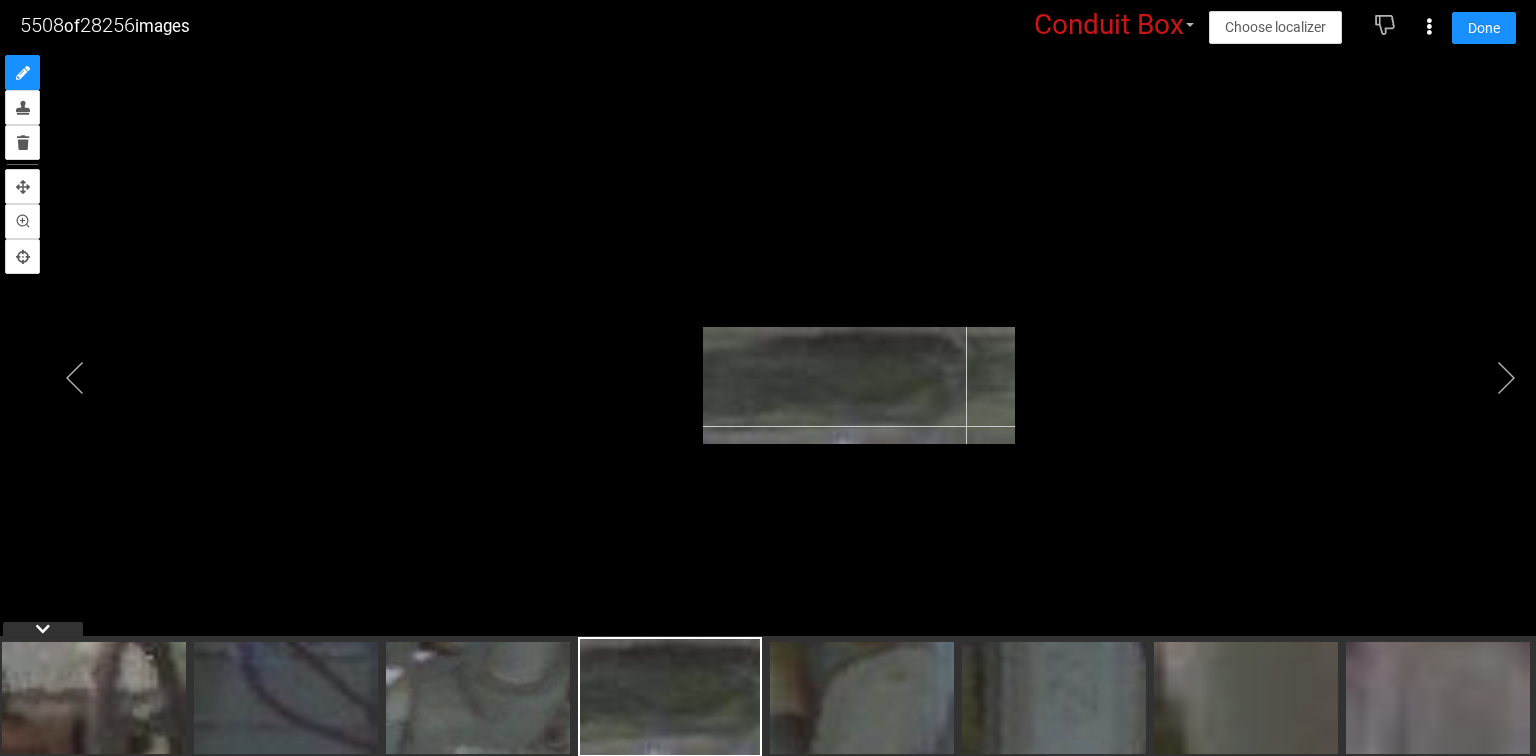 drag, startPoint x: 701, startPoint y: 325, endPoint x: 965, endPoint y: 425, distance: 282.3048 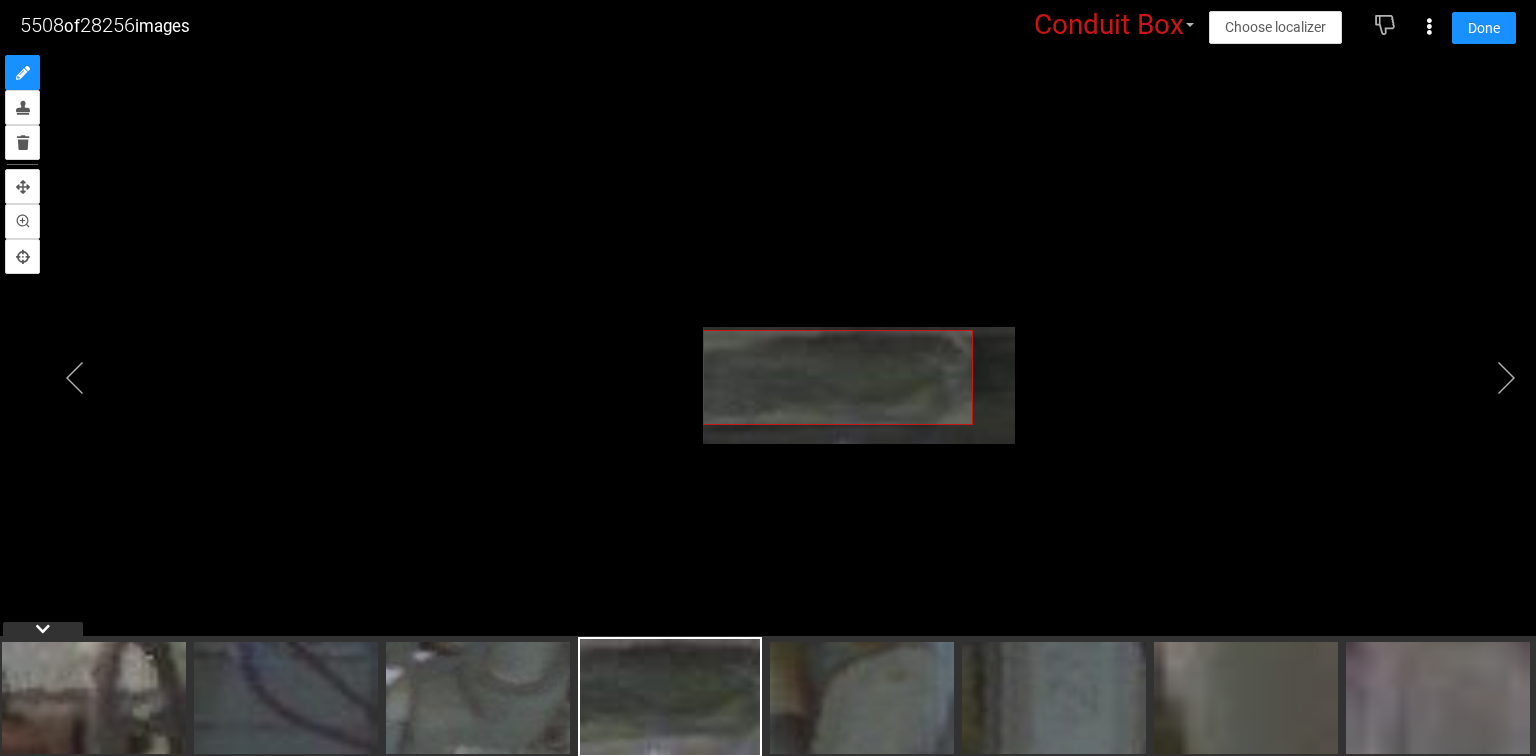 click at bounding box center [768, 353] 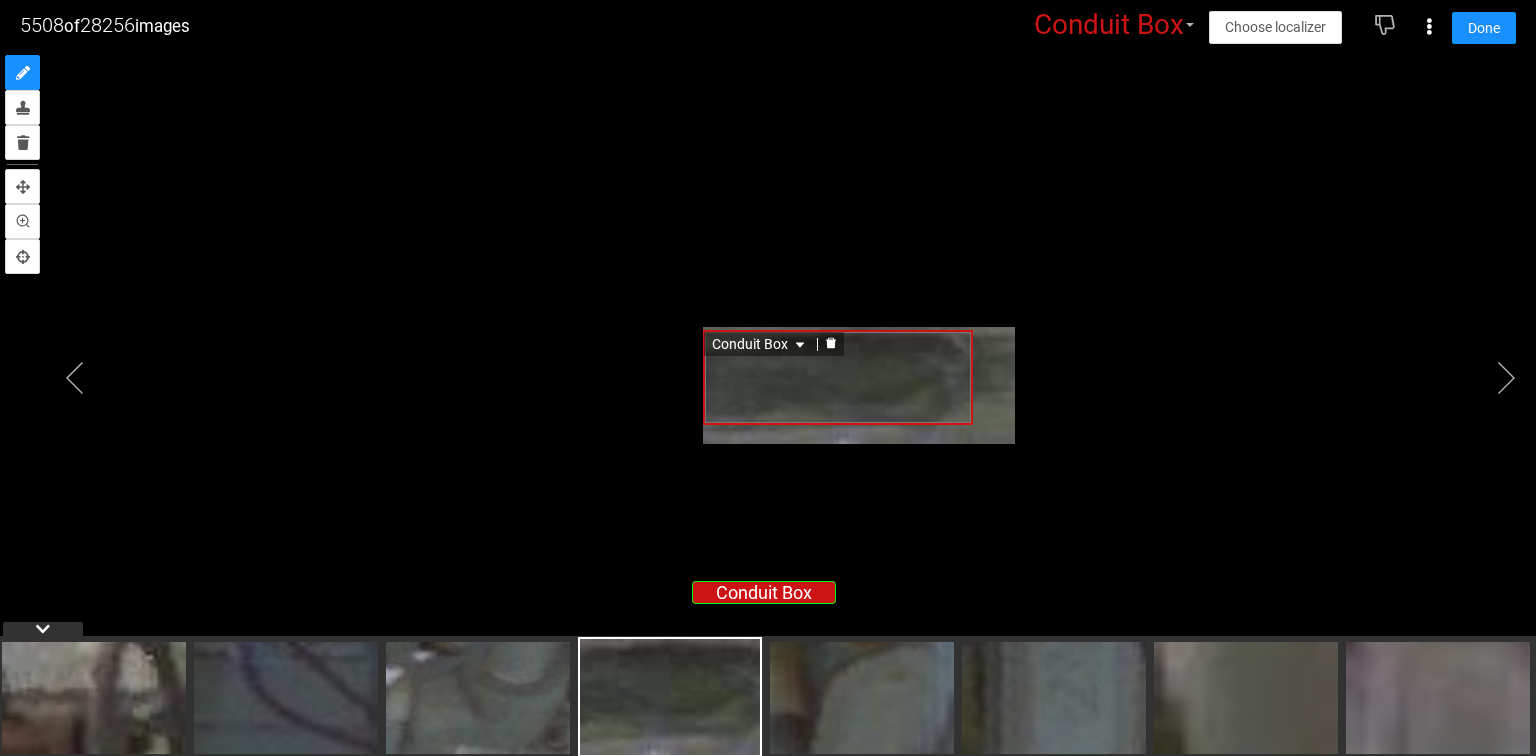 click on "Conduit Box" at bounding box center (760, 344) 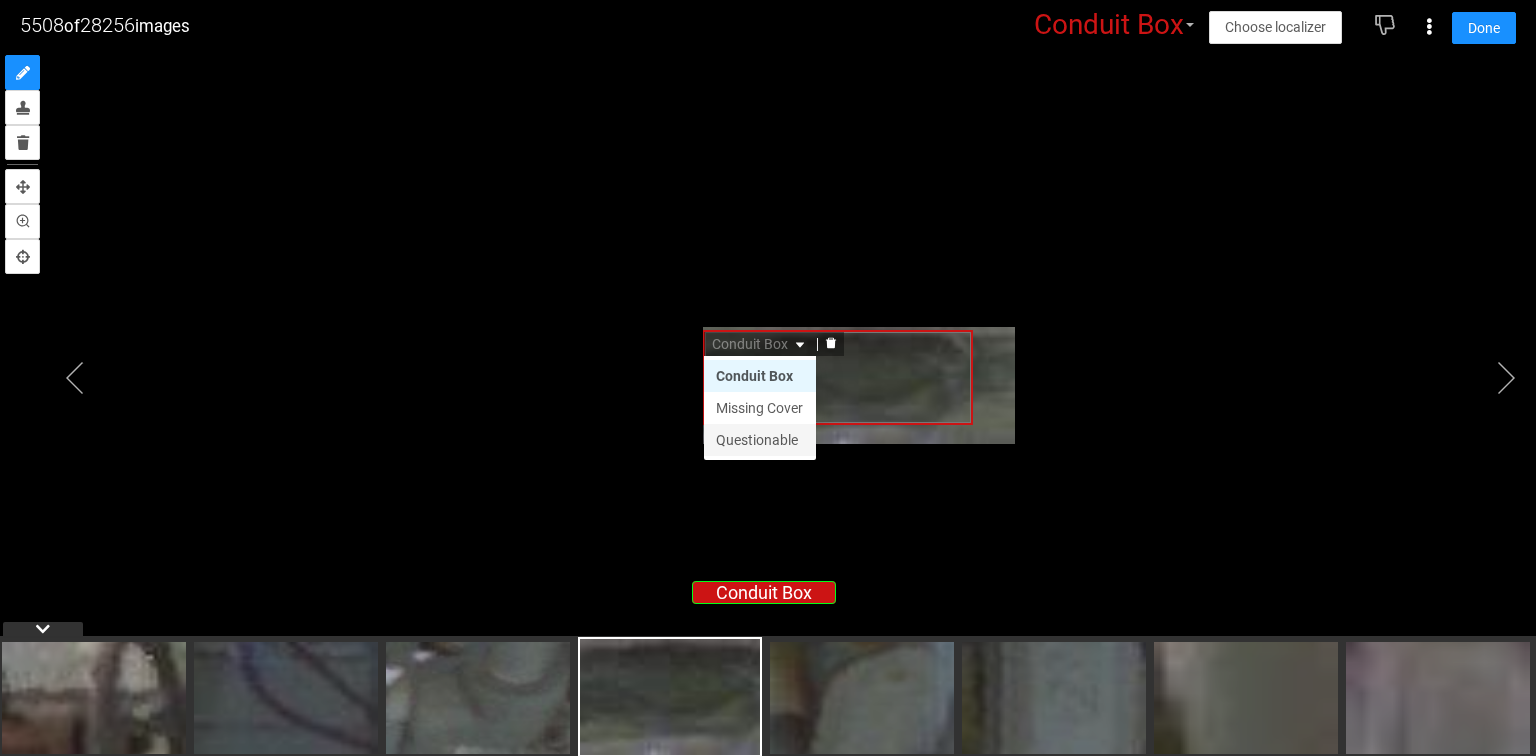 click on "Questionable" at bounding box center (760, 440) 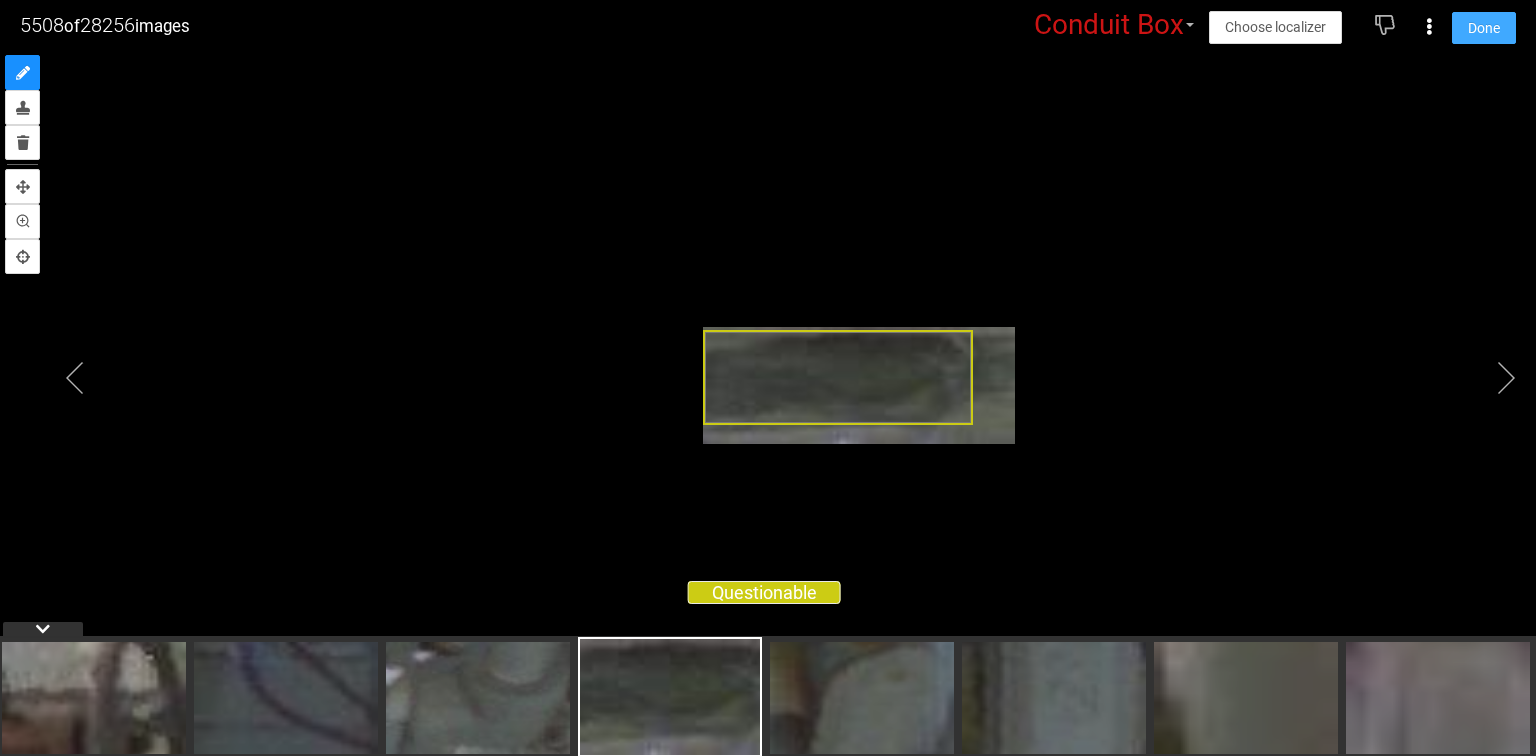 click on "Done" at bounding box center (1484, 28) 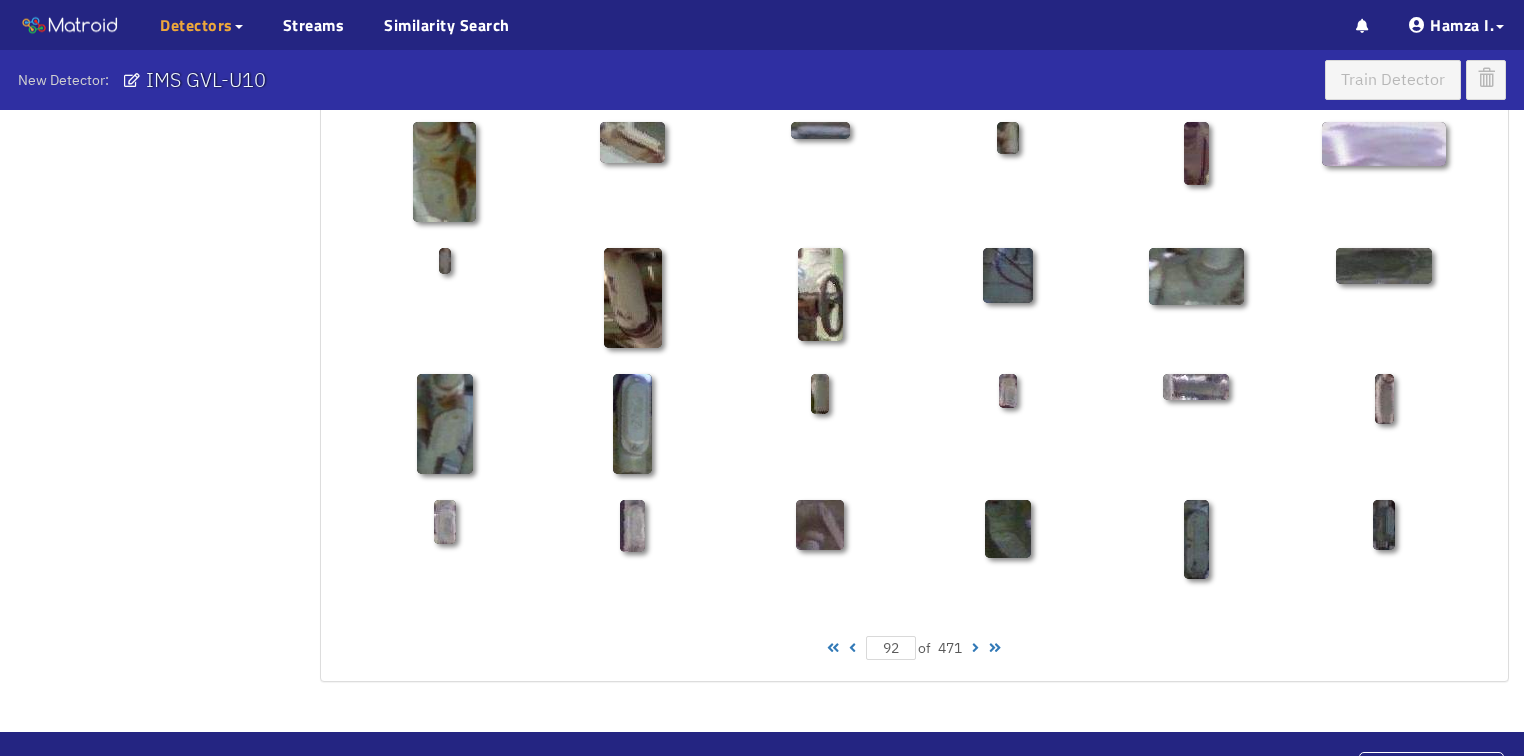 click at bounding box center (852, 648) 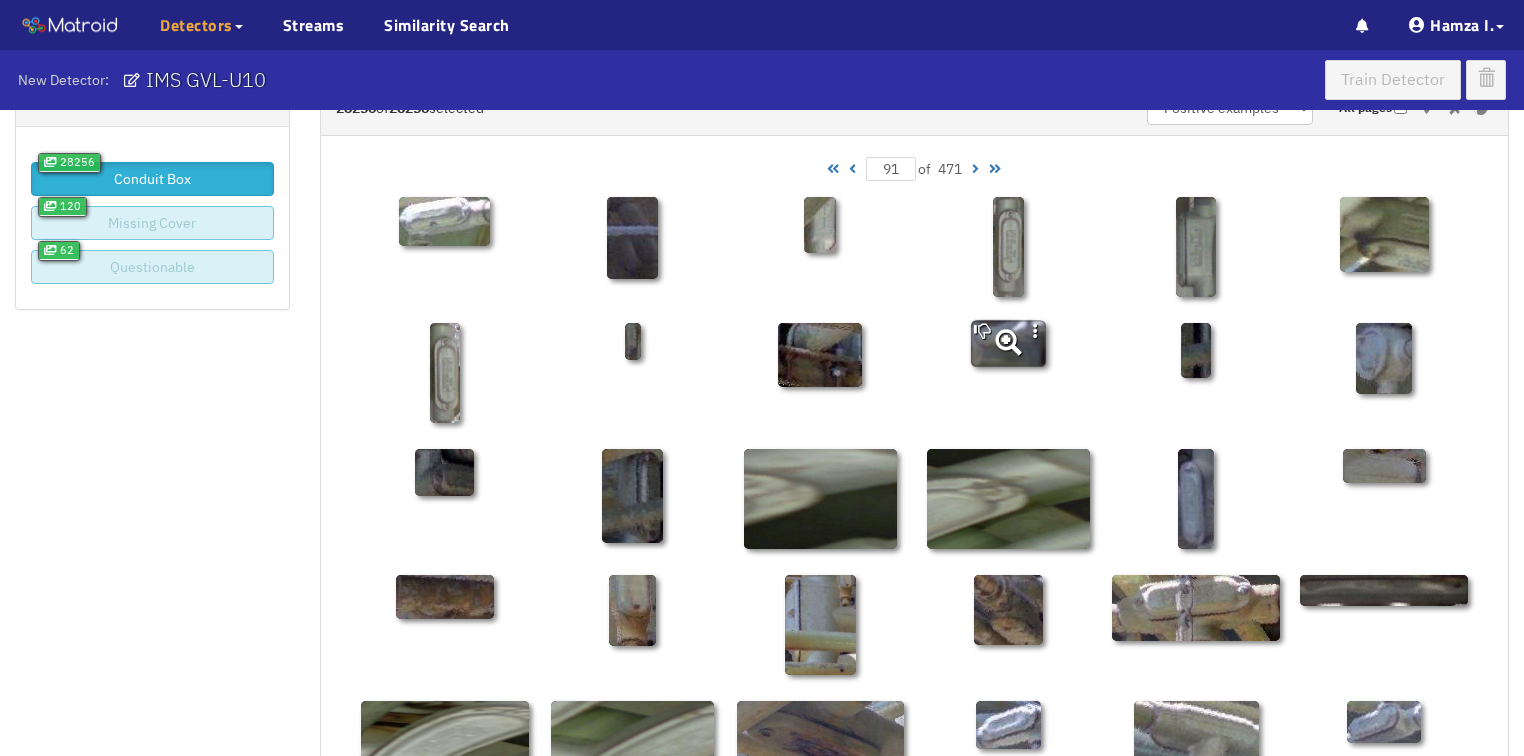 scroll, scrollTop: 0, scrollLeft: 0, axis: both 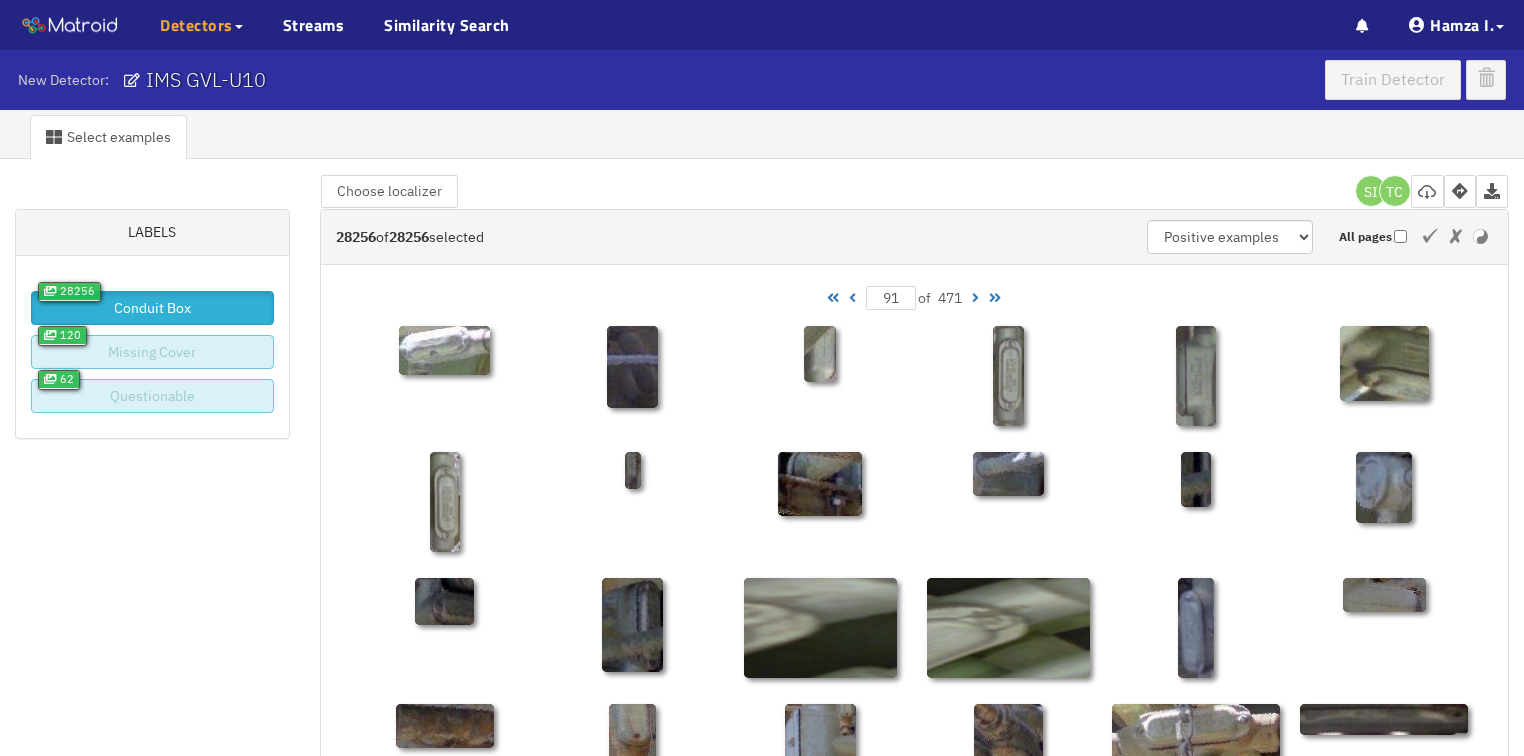 click at bounding box center [852, 298] 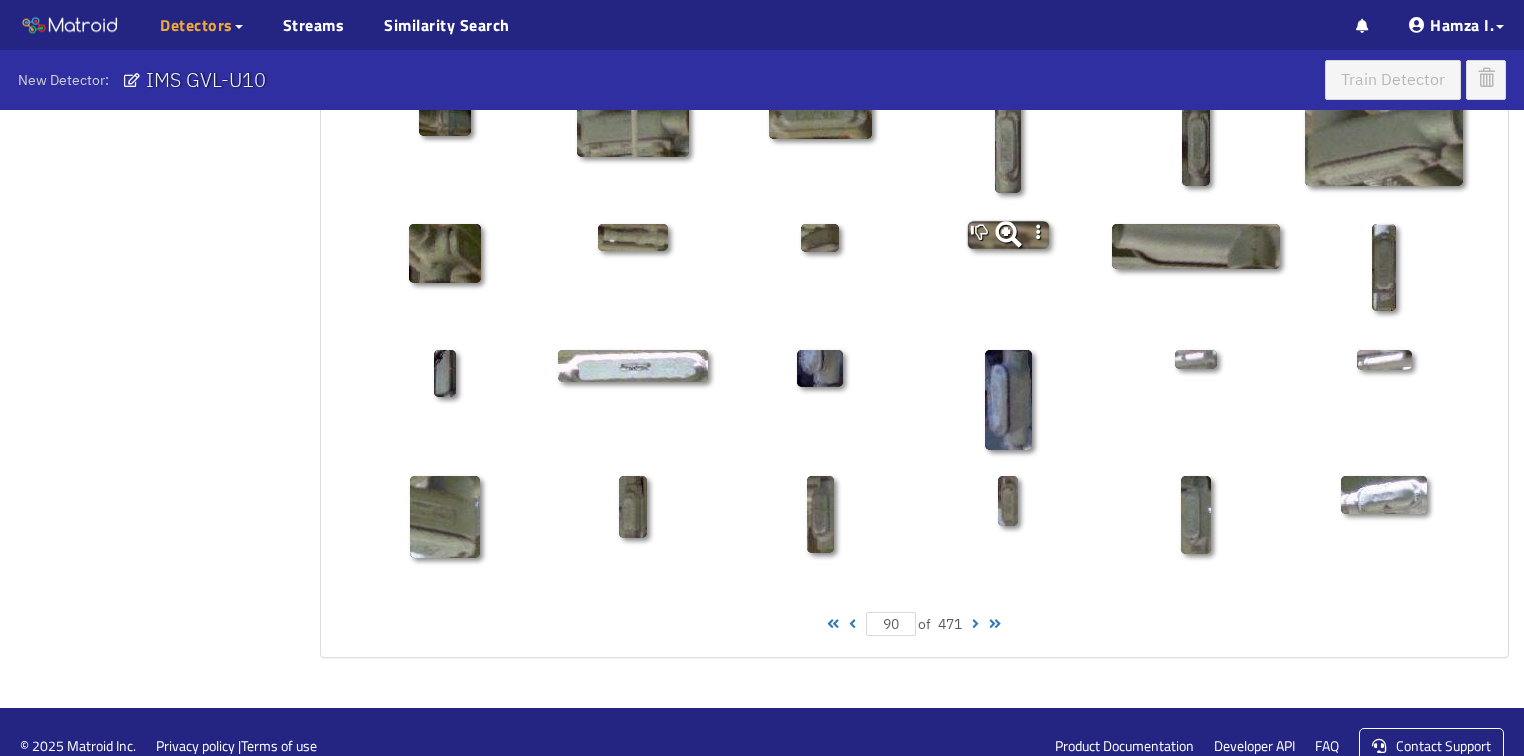 scroll, scrollTop: 1010, scrollLeft: 0, axis: vertical 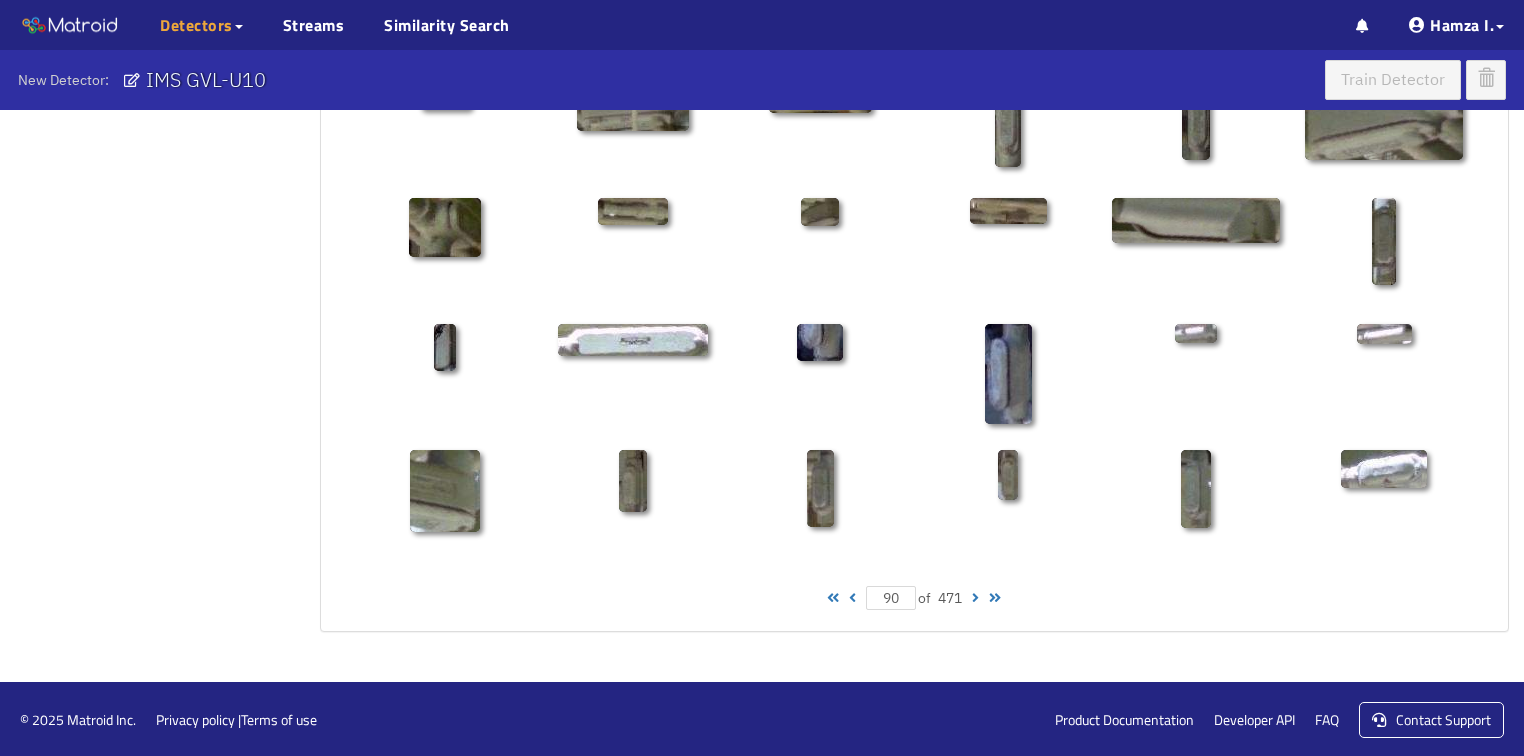 click at bounding box center [852, 598] 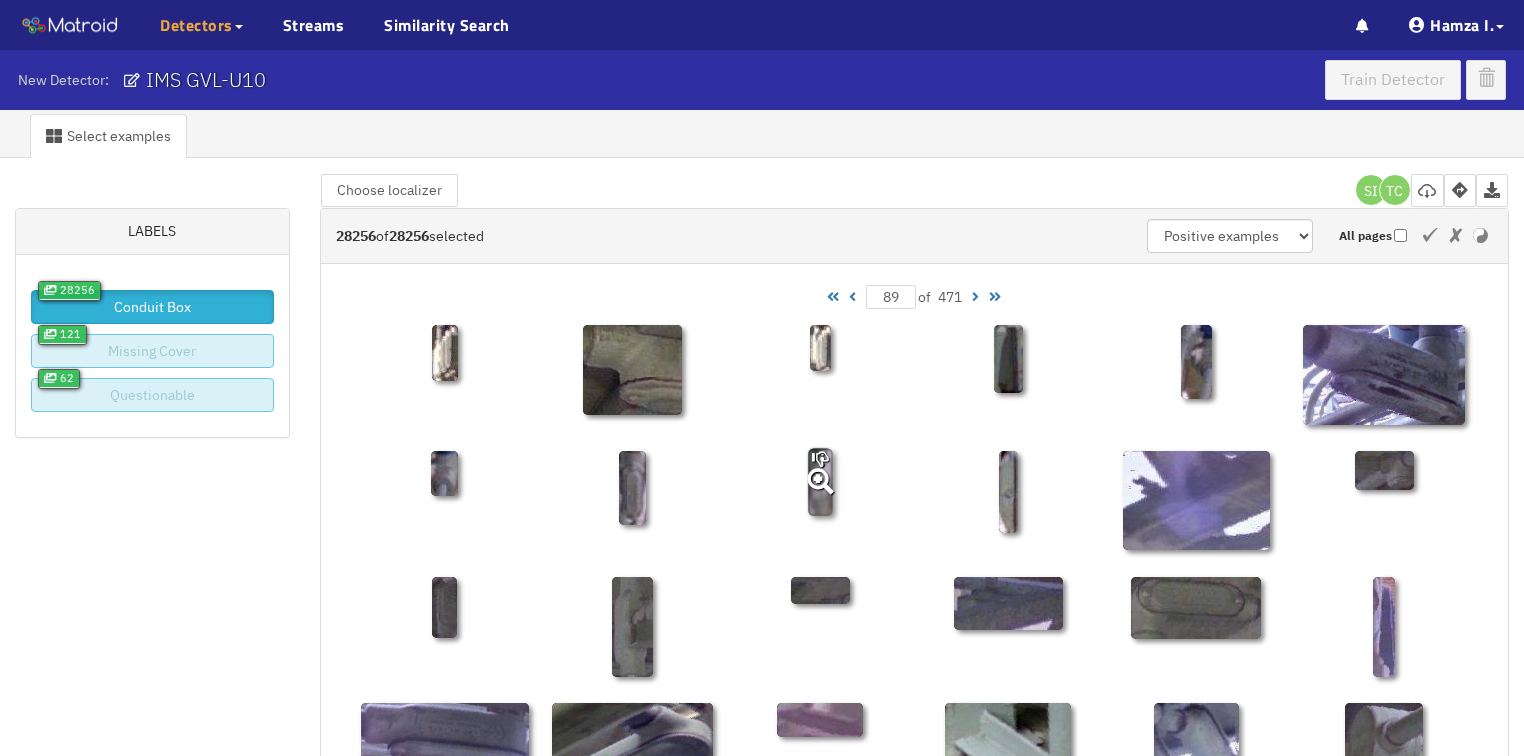 scroll, scrollTop: 0, scrollLeft: 0, axis: both 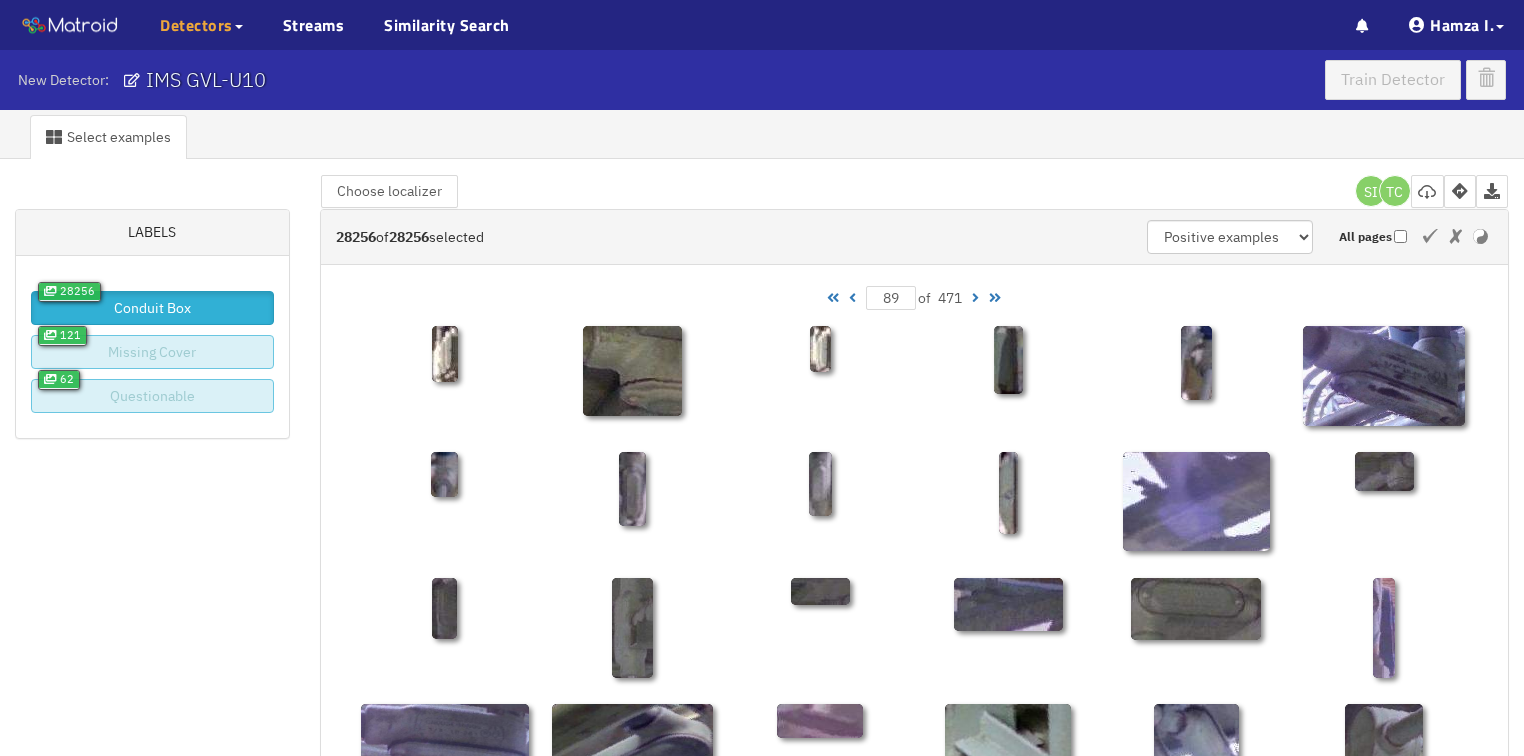 click at bounding box center [852, 298] 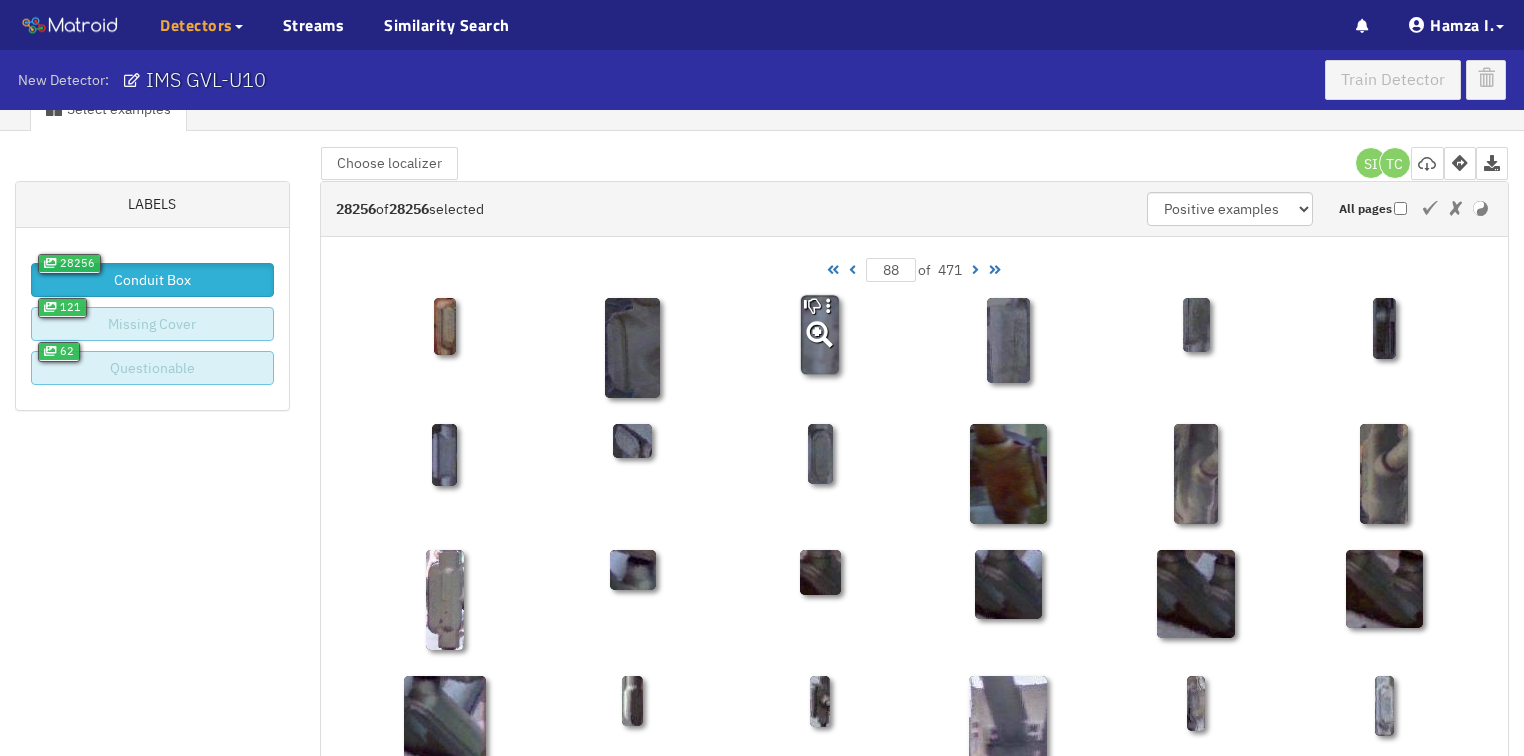scroll, scrollTop: 0, scrollLeft: 0, axis: both 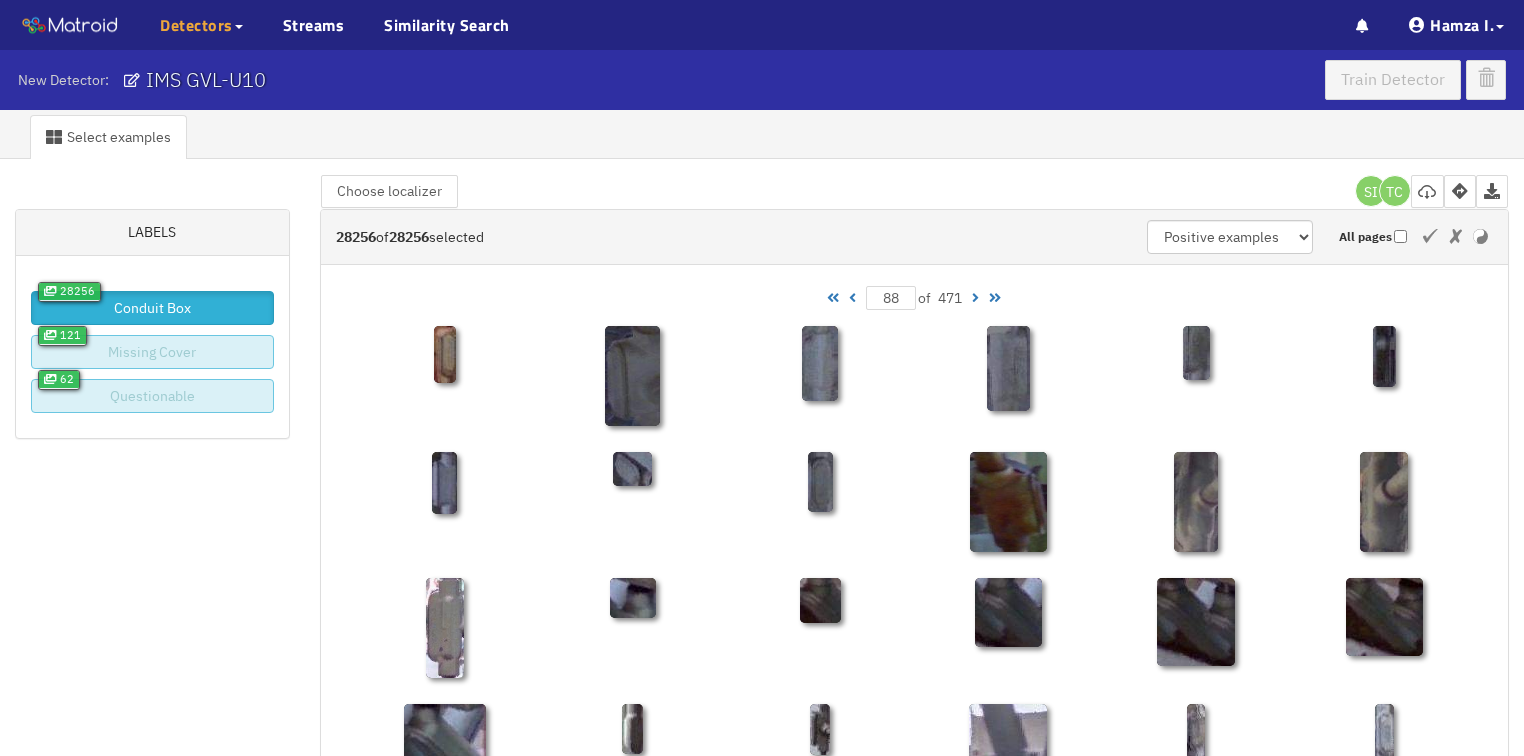 click at bounding box center (852, 298) 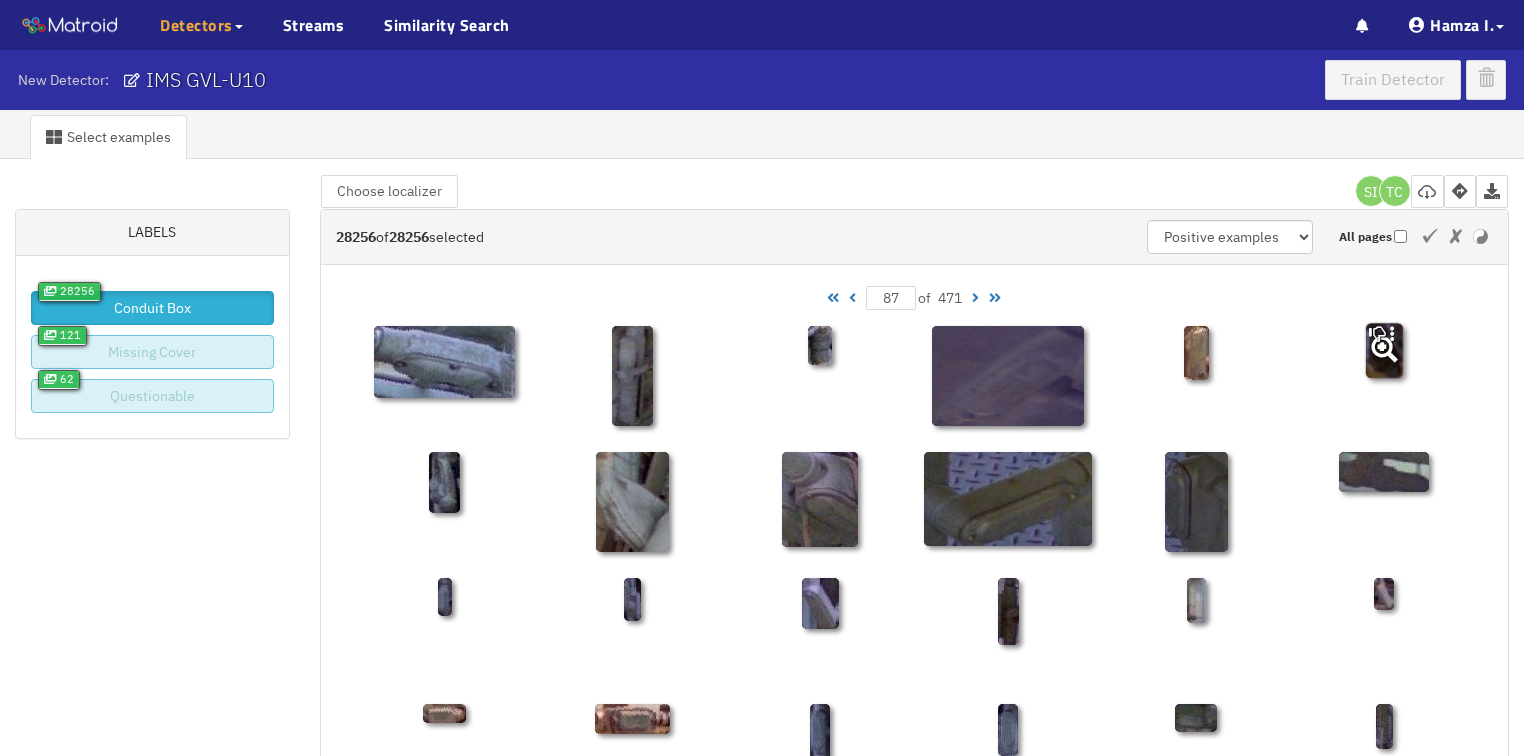 click 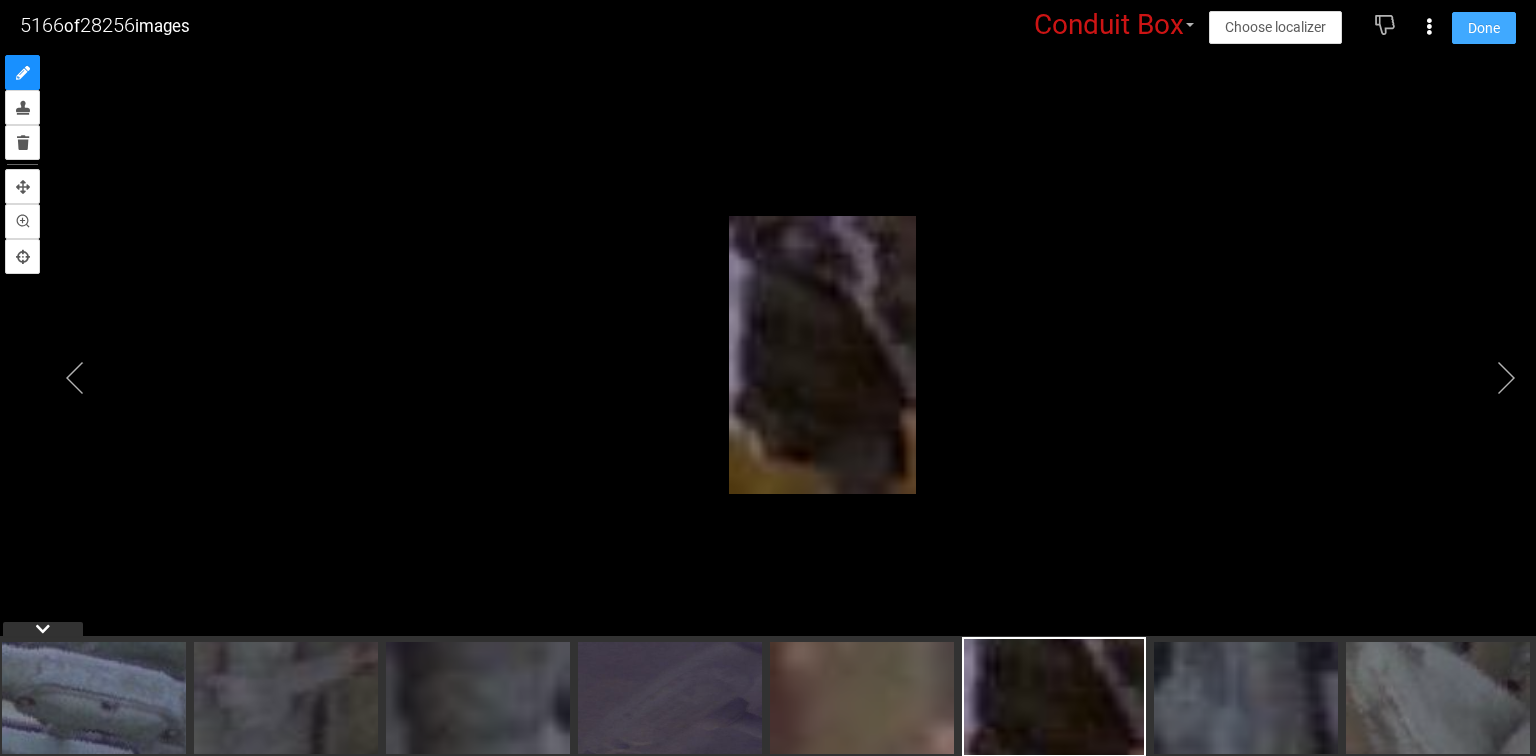 click on "Done" at bounding box center [1484, 28] 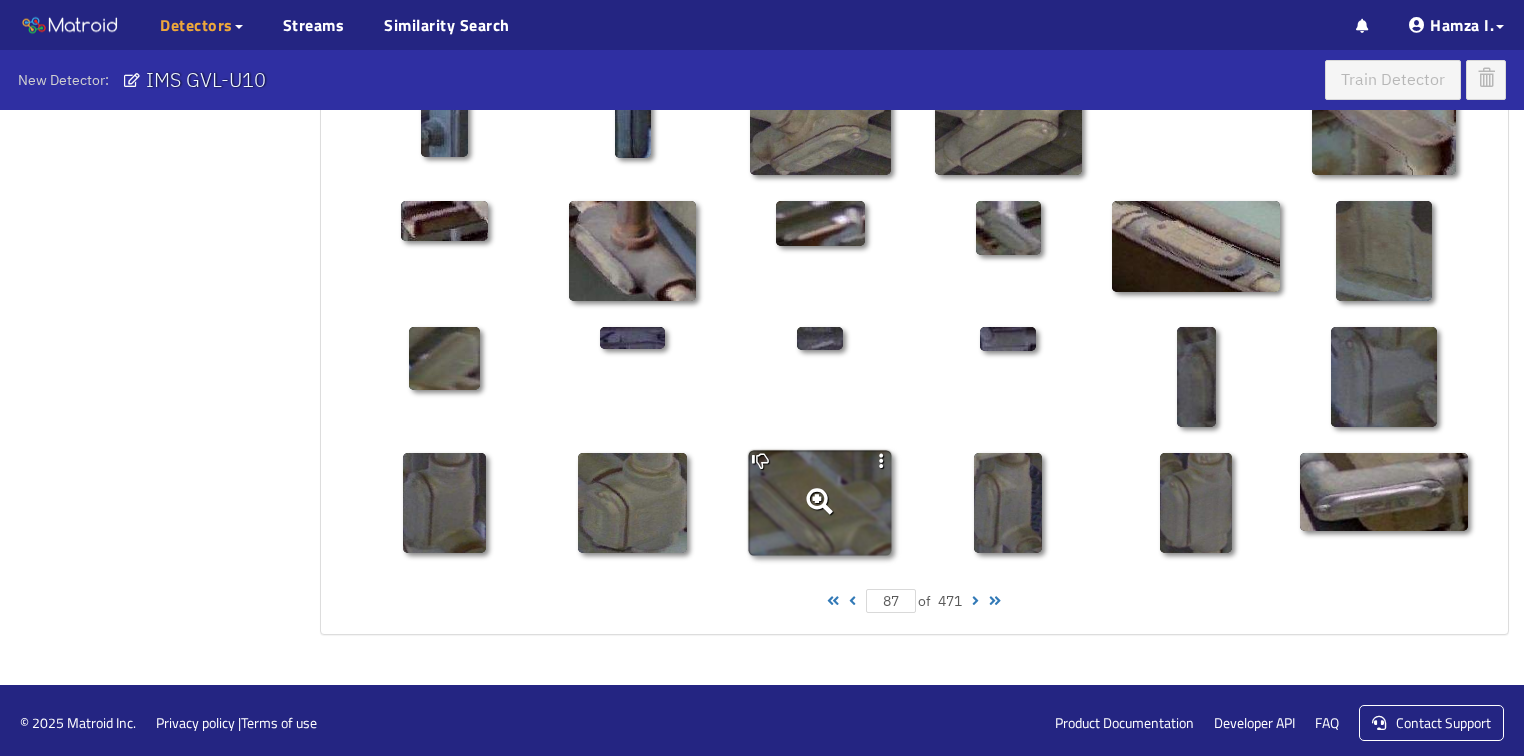 scroll, scrollTop: 1010, scrollLeft: 0, axis: vertical 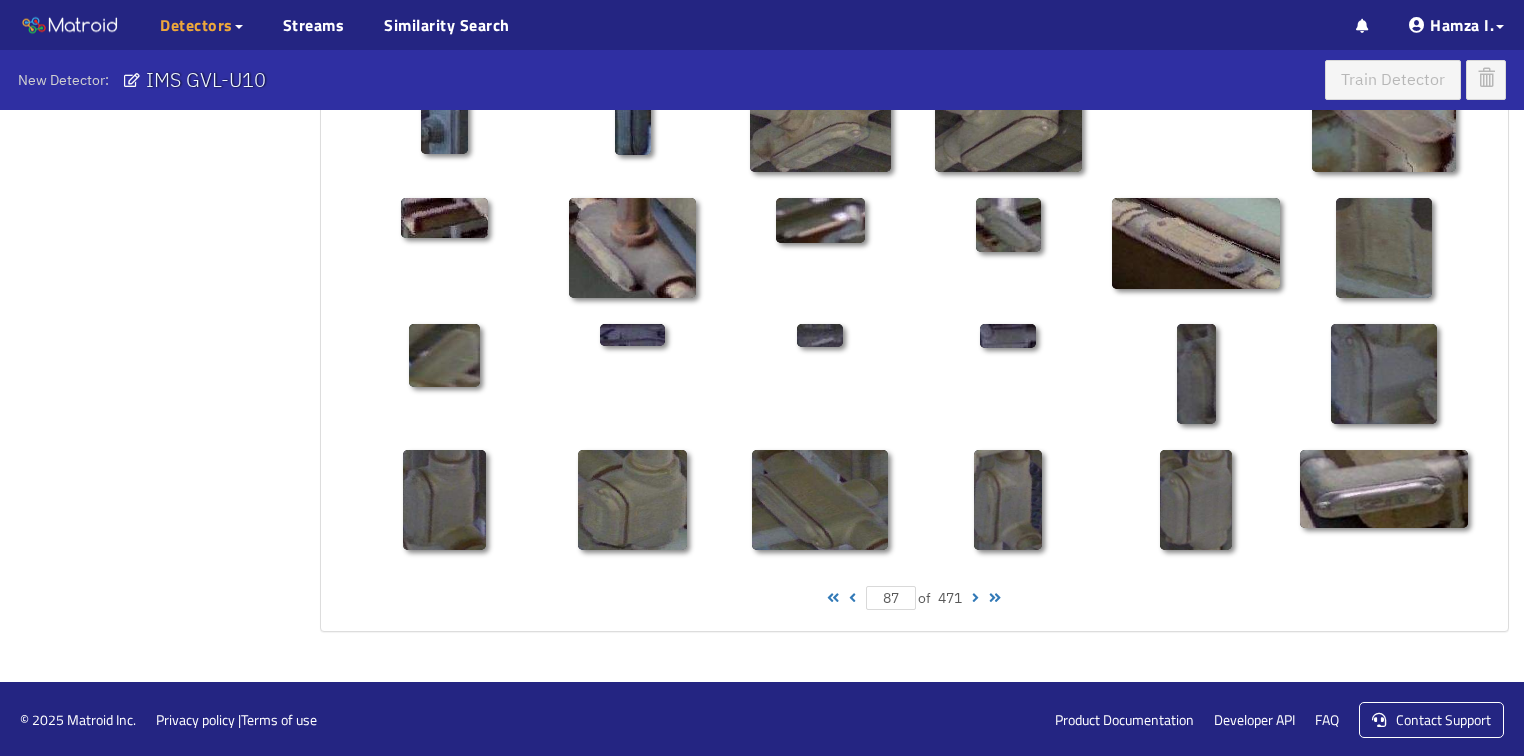 click at bounding box center [852, 598] 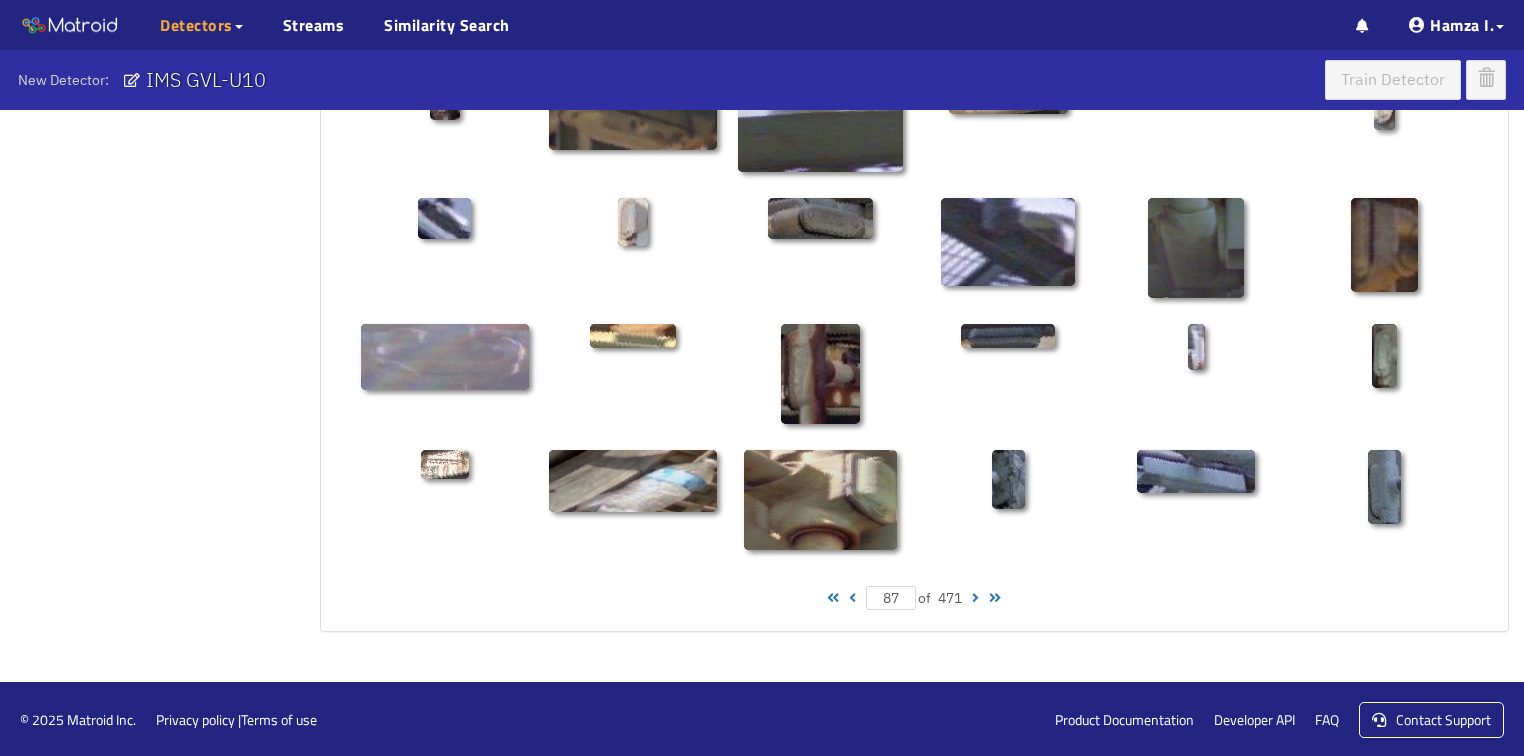 type on "86" 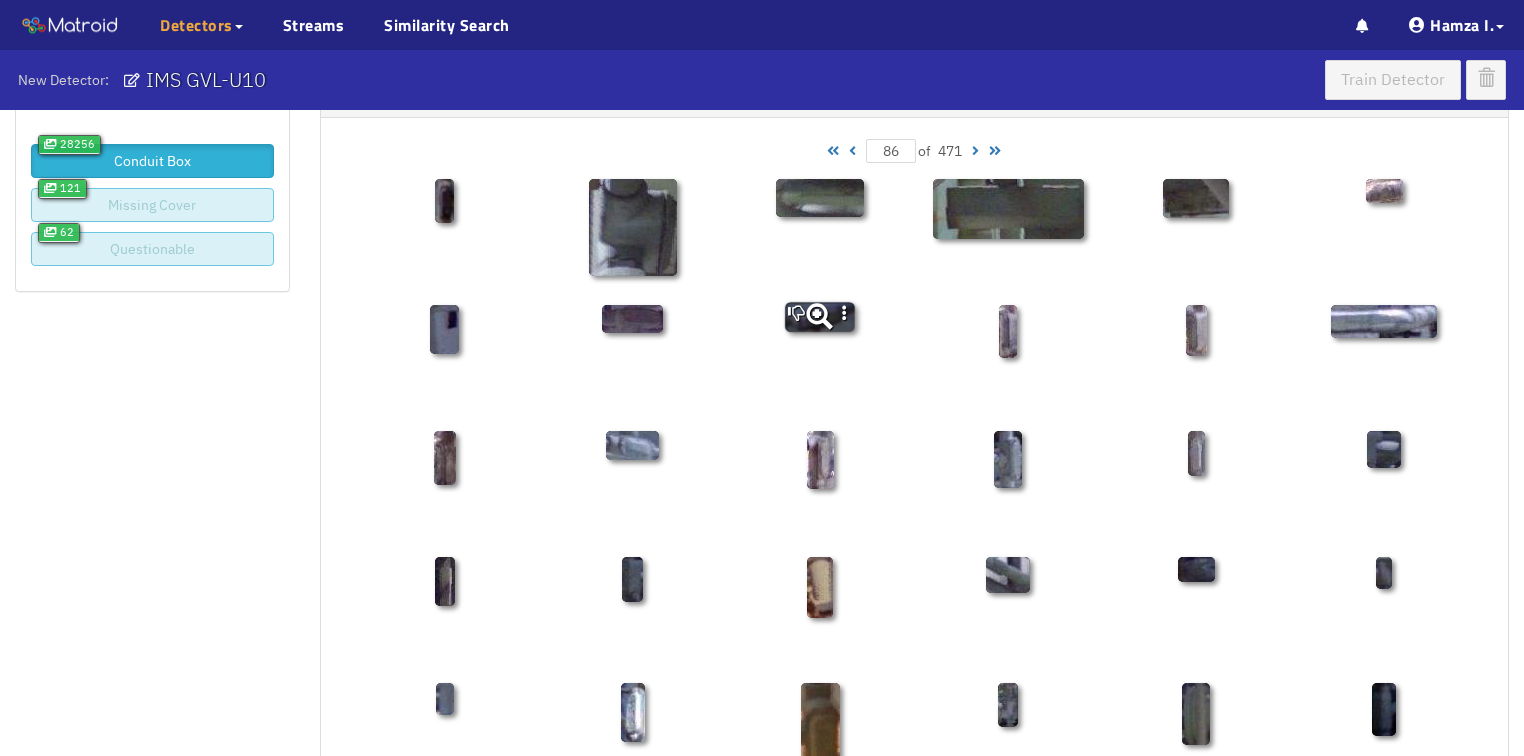 scroll, scrollTop: 50, scrollLeft: 0, axis: vertical 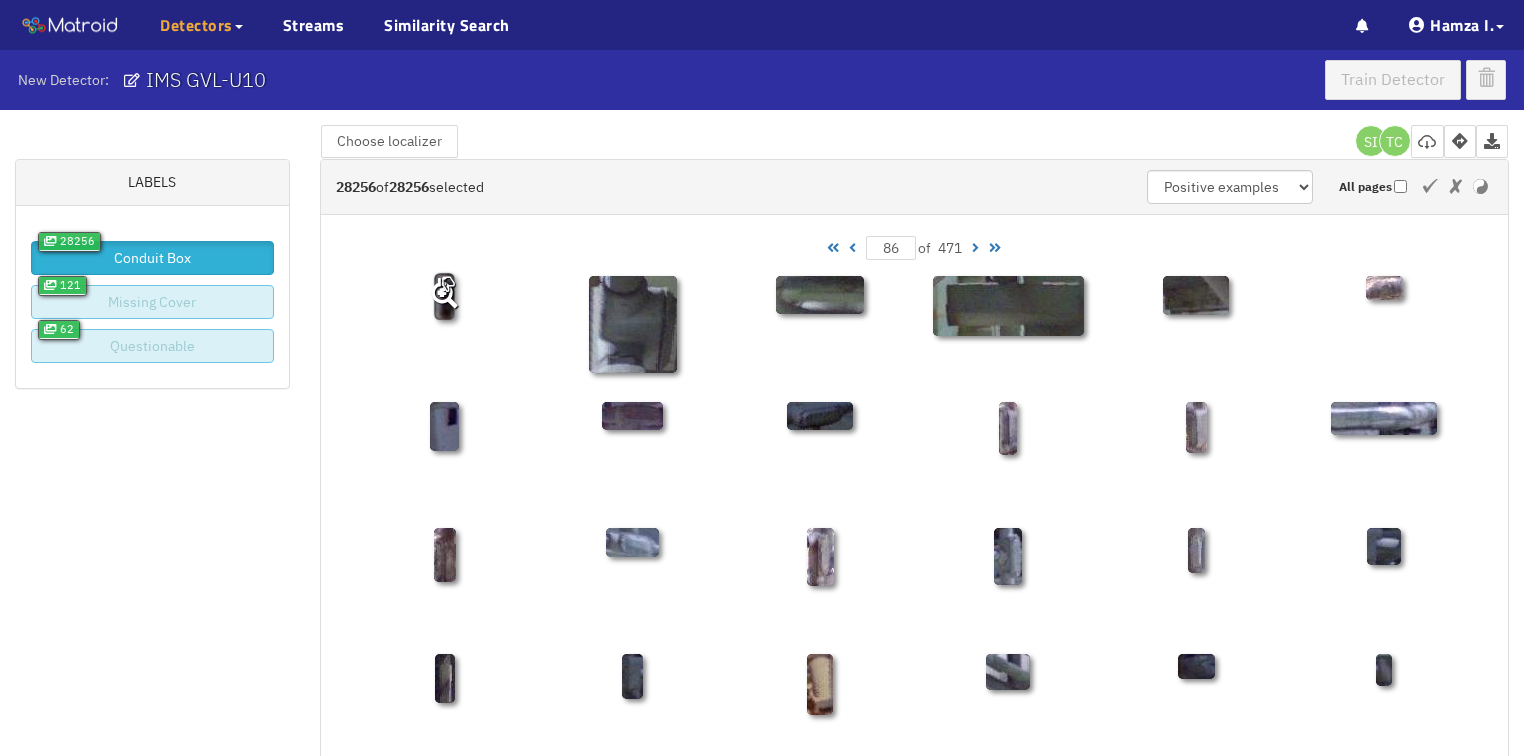 click 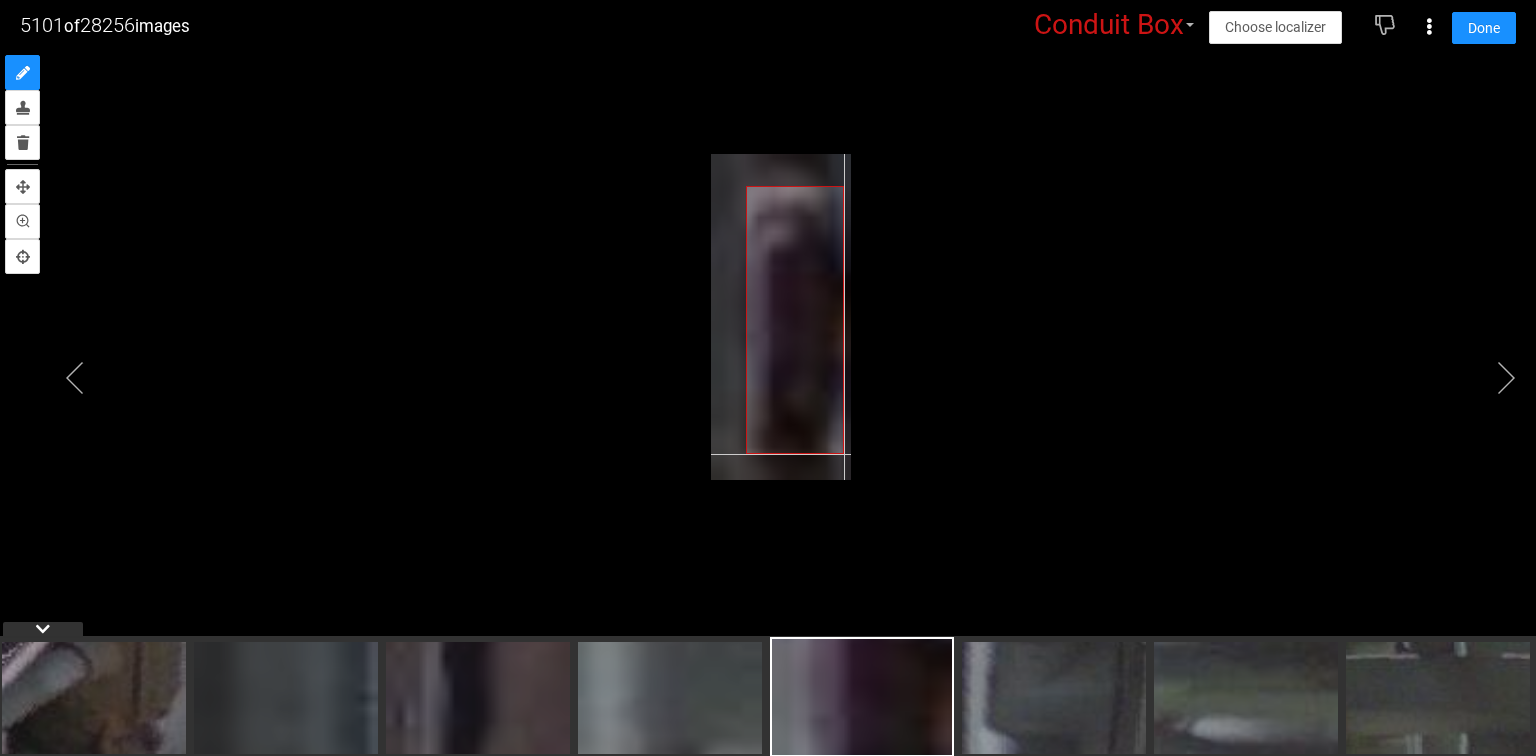 click at bounding box center [781, 317] 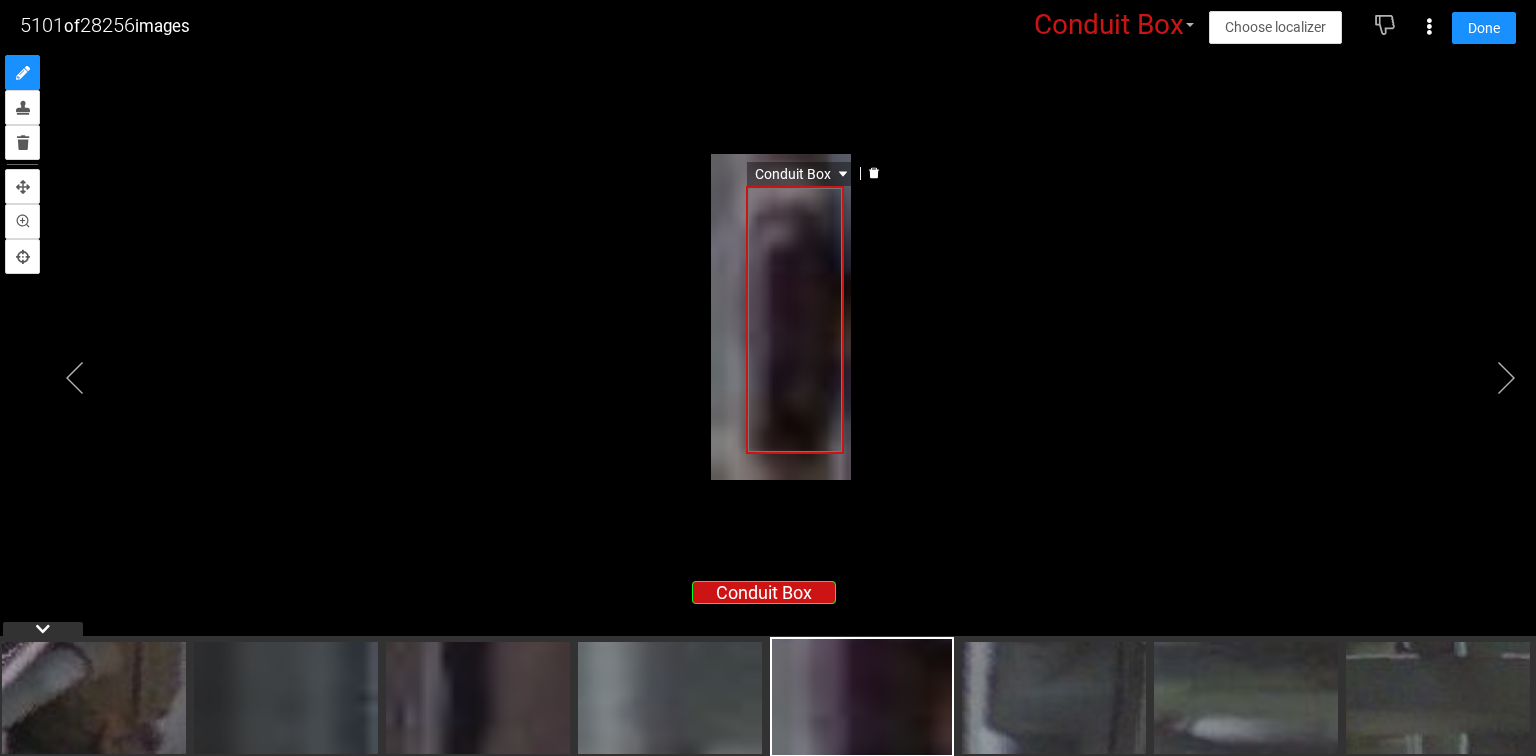 click on "Conduit Box" at bounding box center [803, 174] 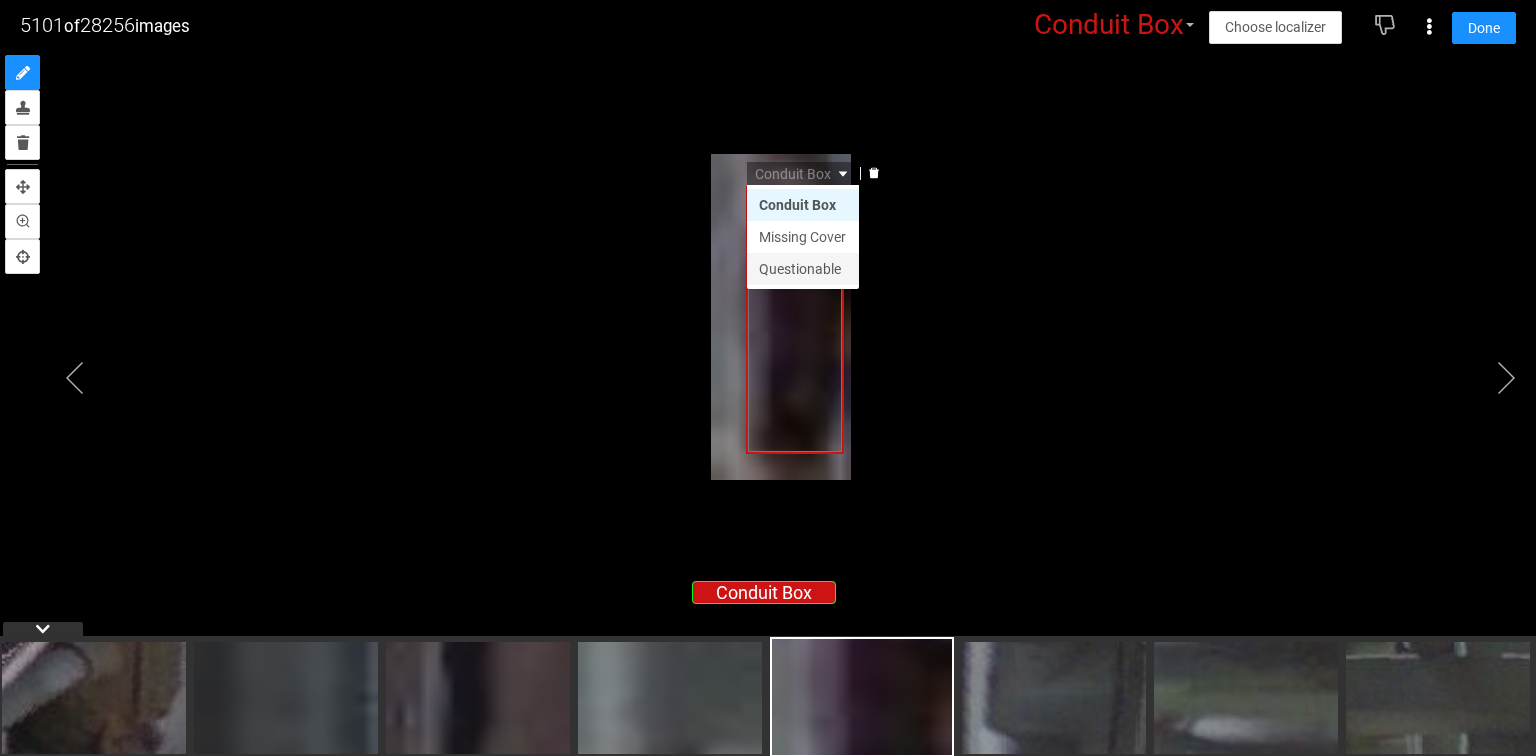click on "Questionable" at bounding box center (803, 269) 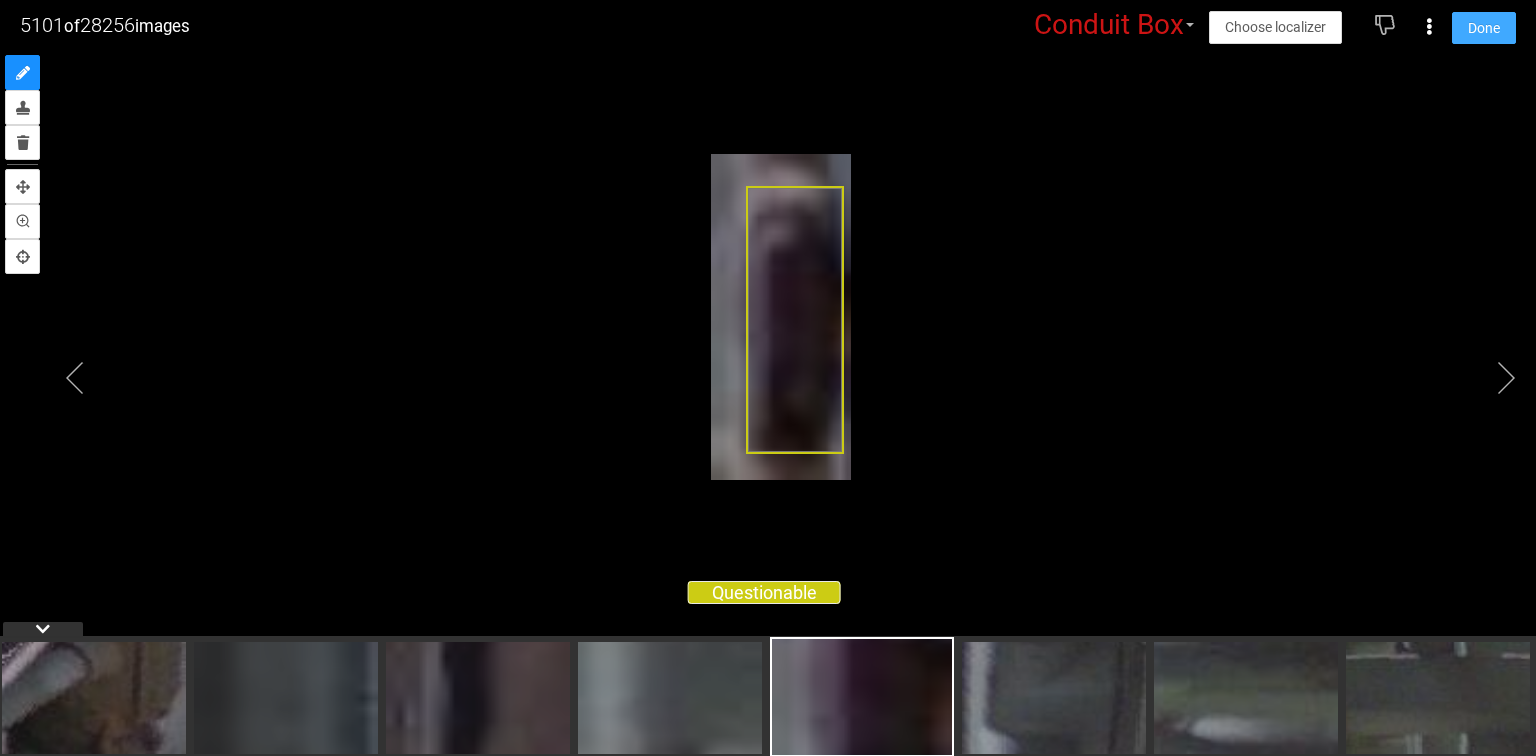 click on "Done" at bounding box center [1484, 28] 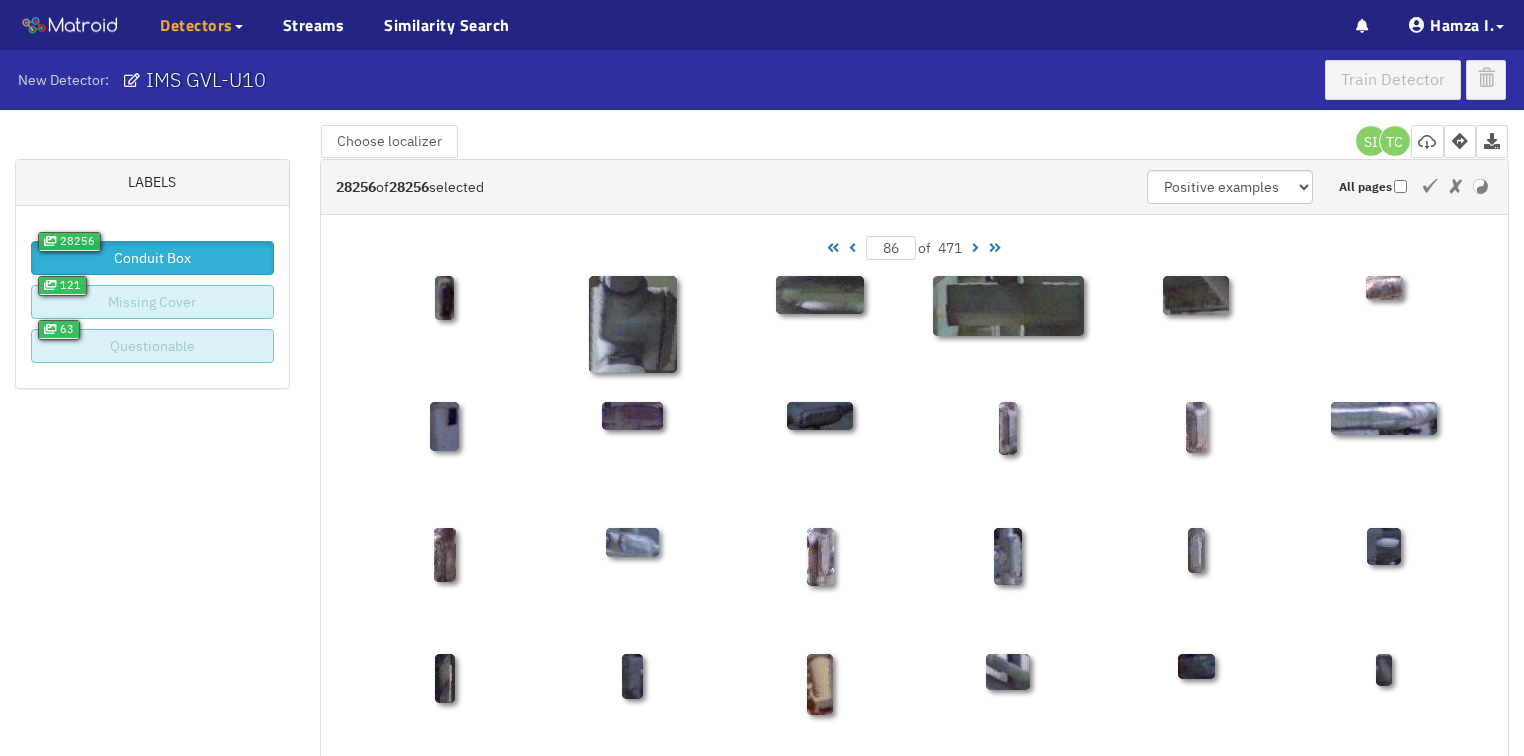 click at bounding box center (852, 248) 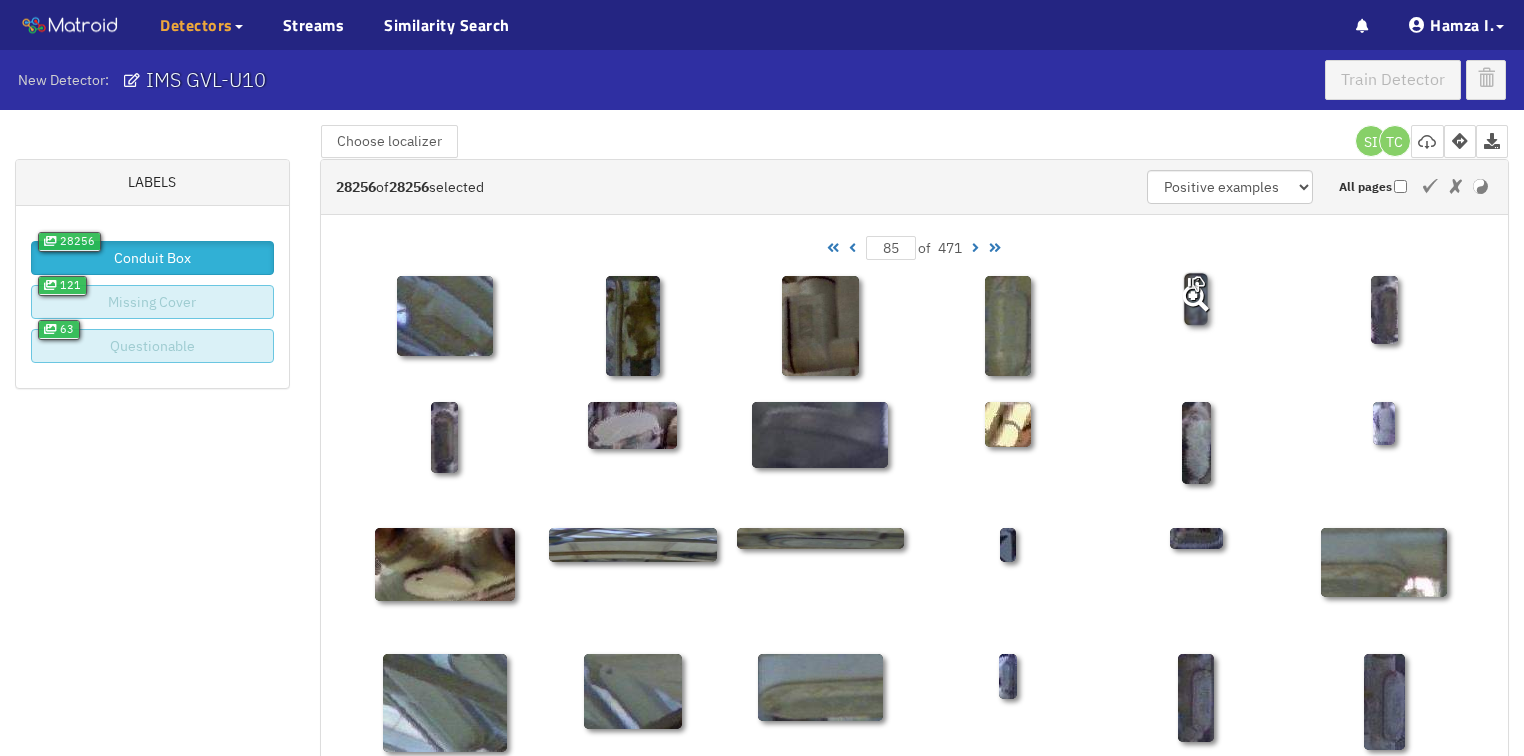 click 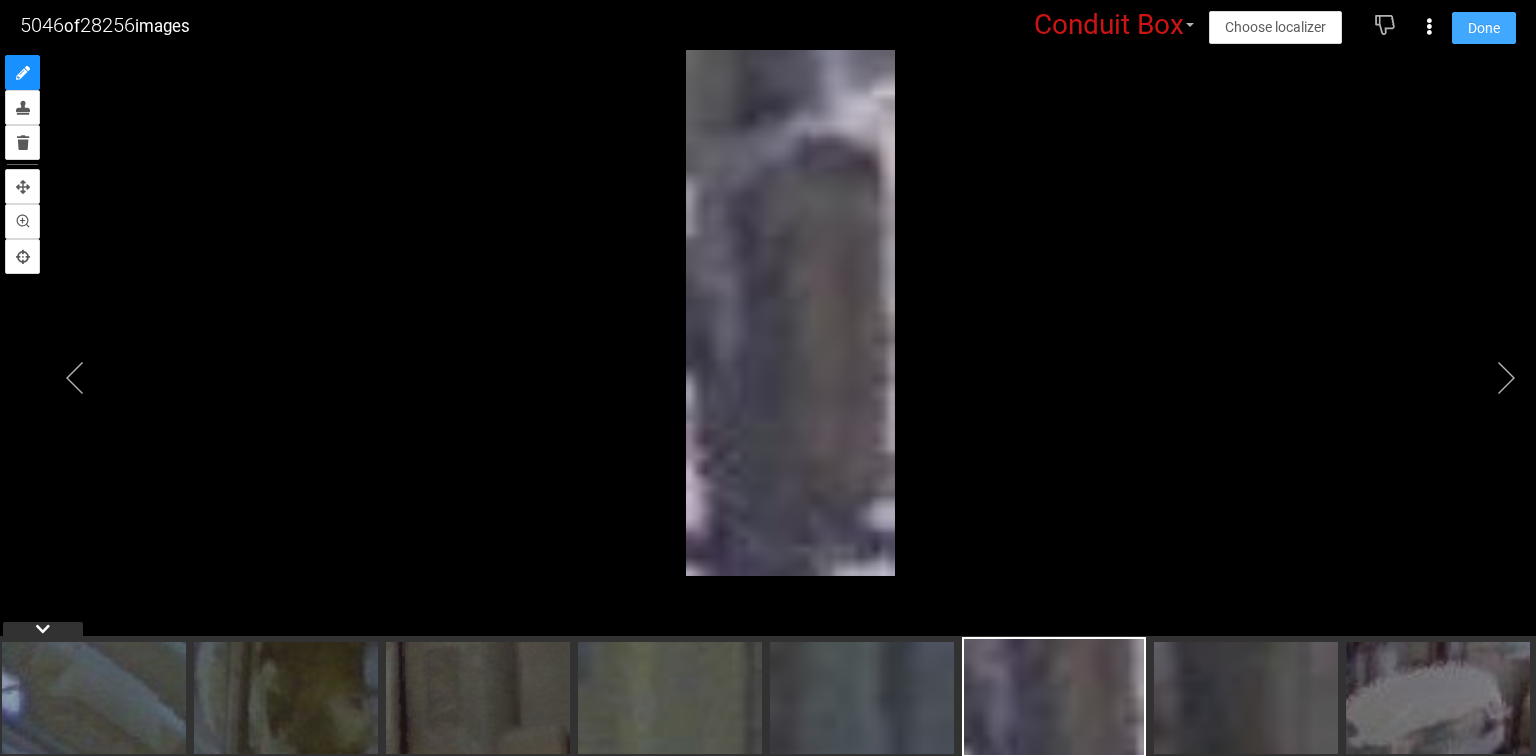click on "Done" at bounding box center [1484, 28] 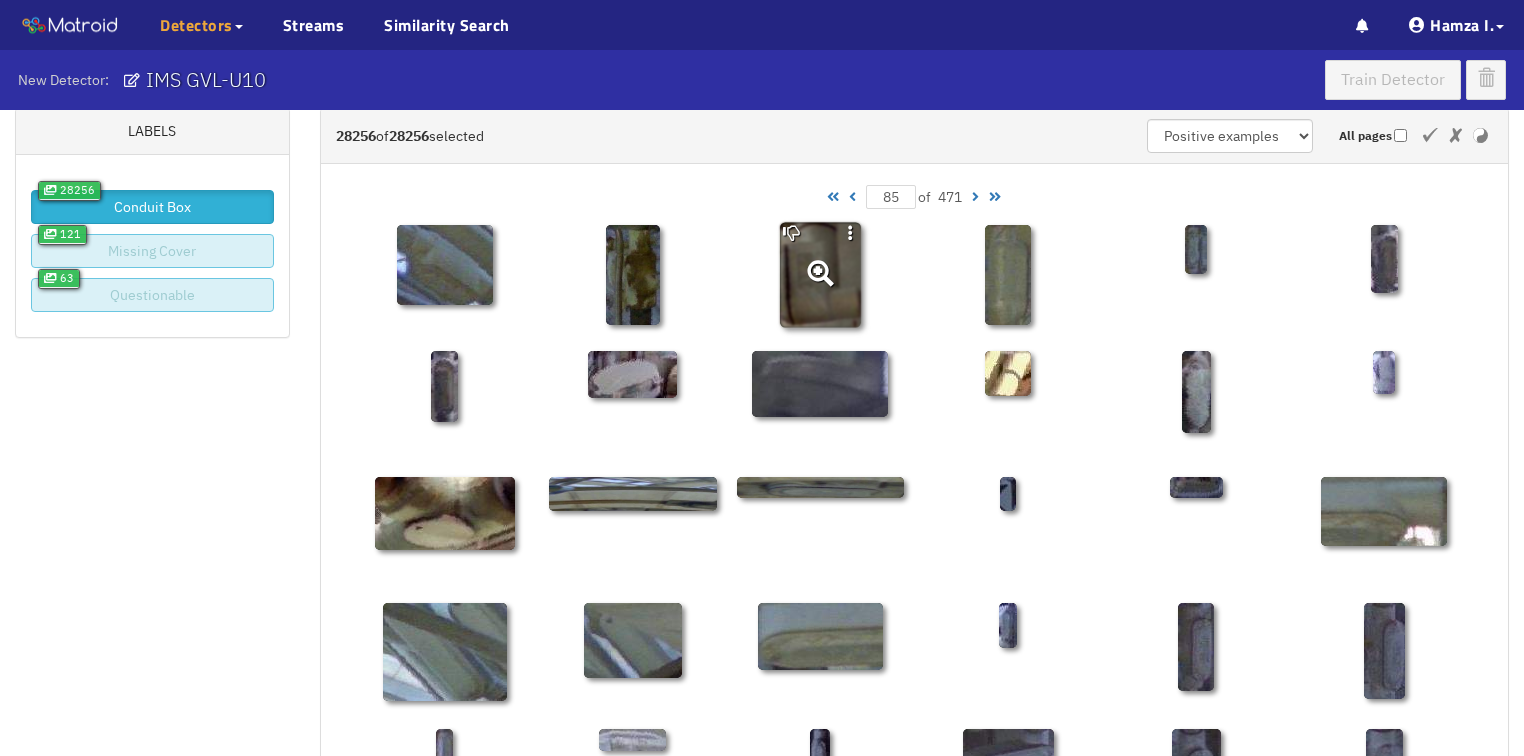 scroll, scrollTop: 130, scrollLeft: 0, axis: vertical 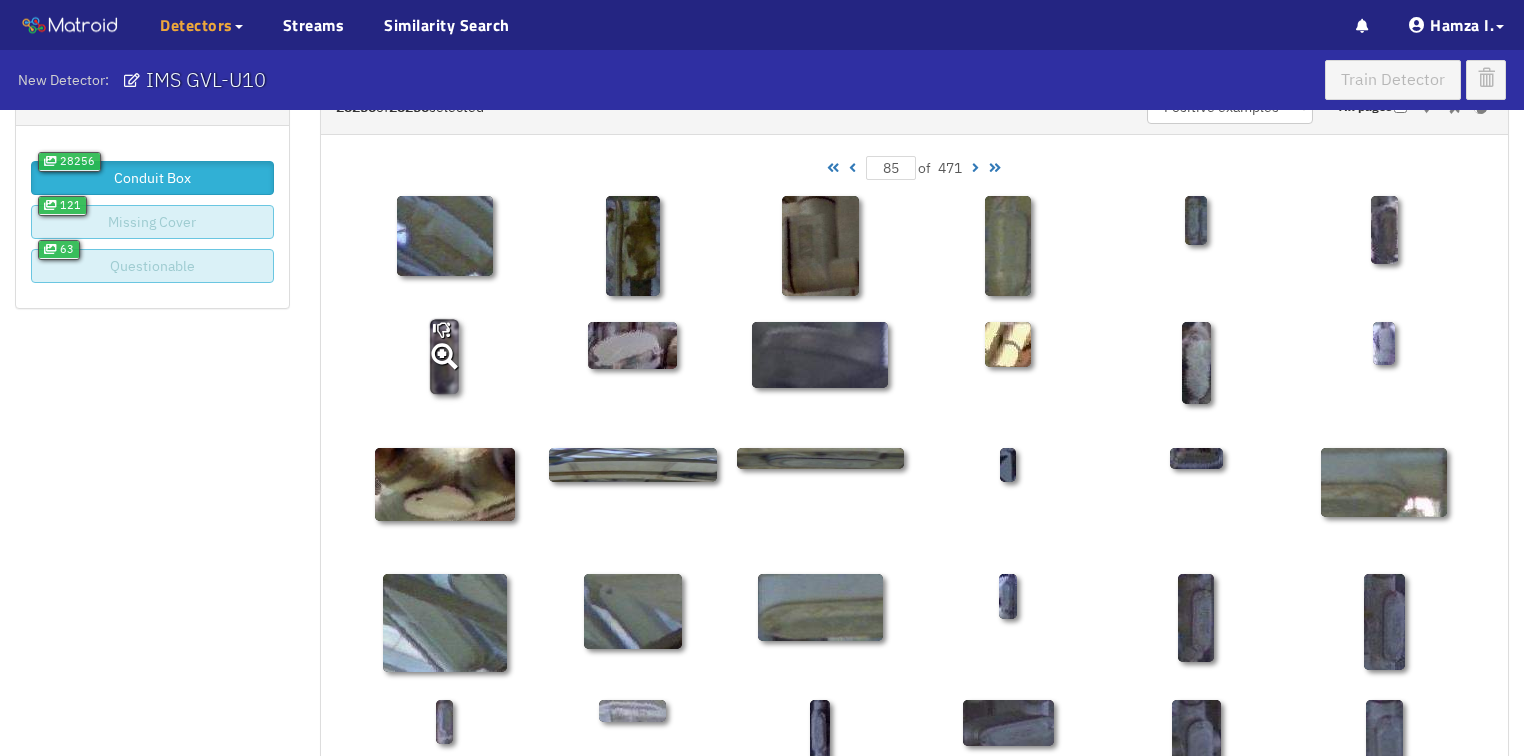 click 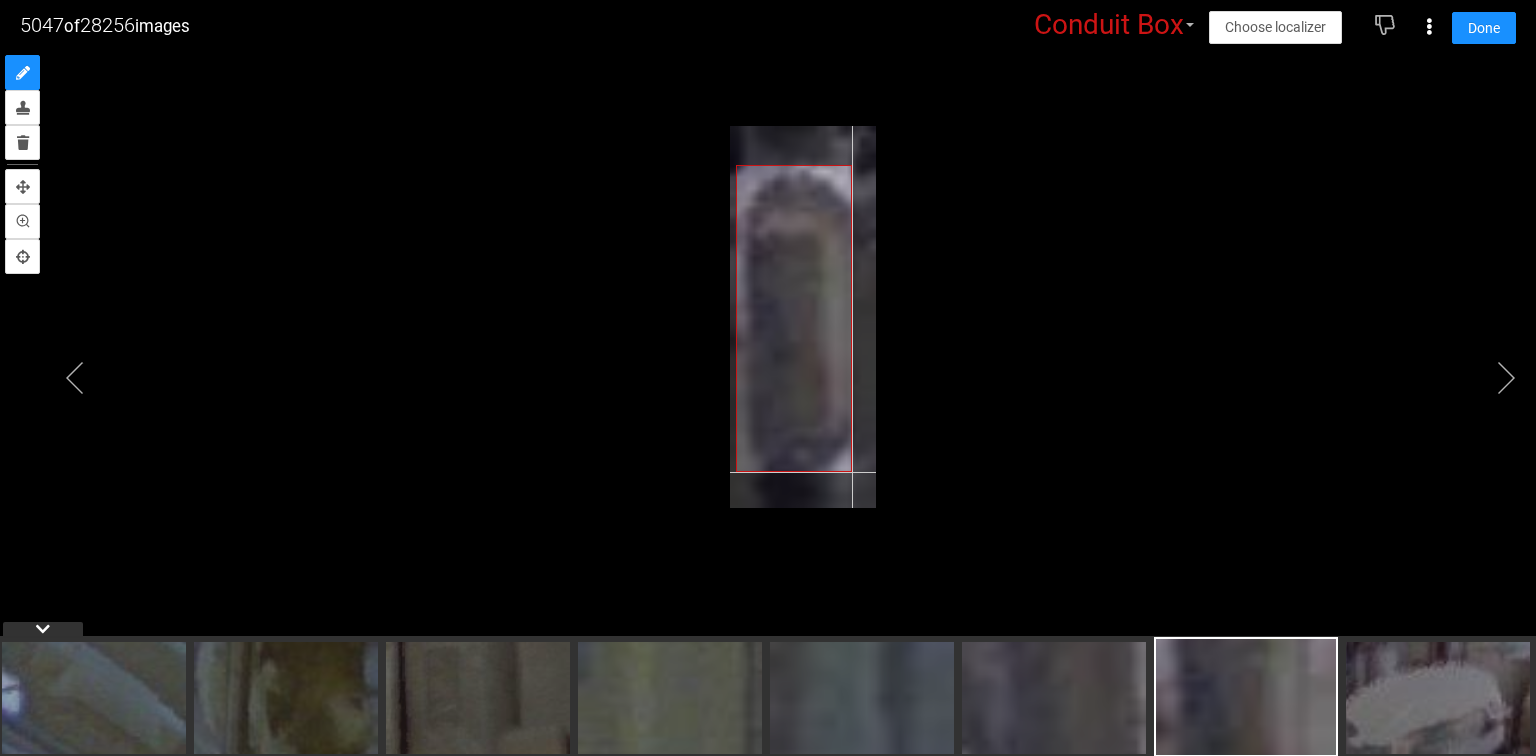 click at bounding box center (802, 317) 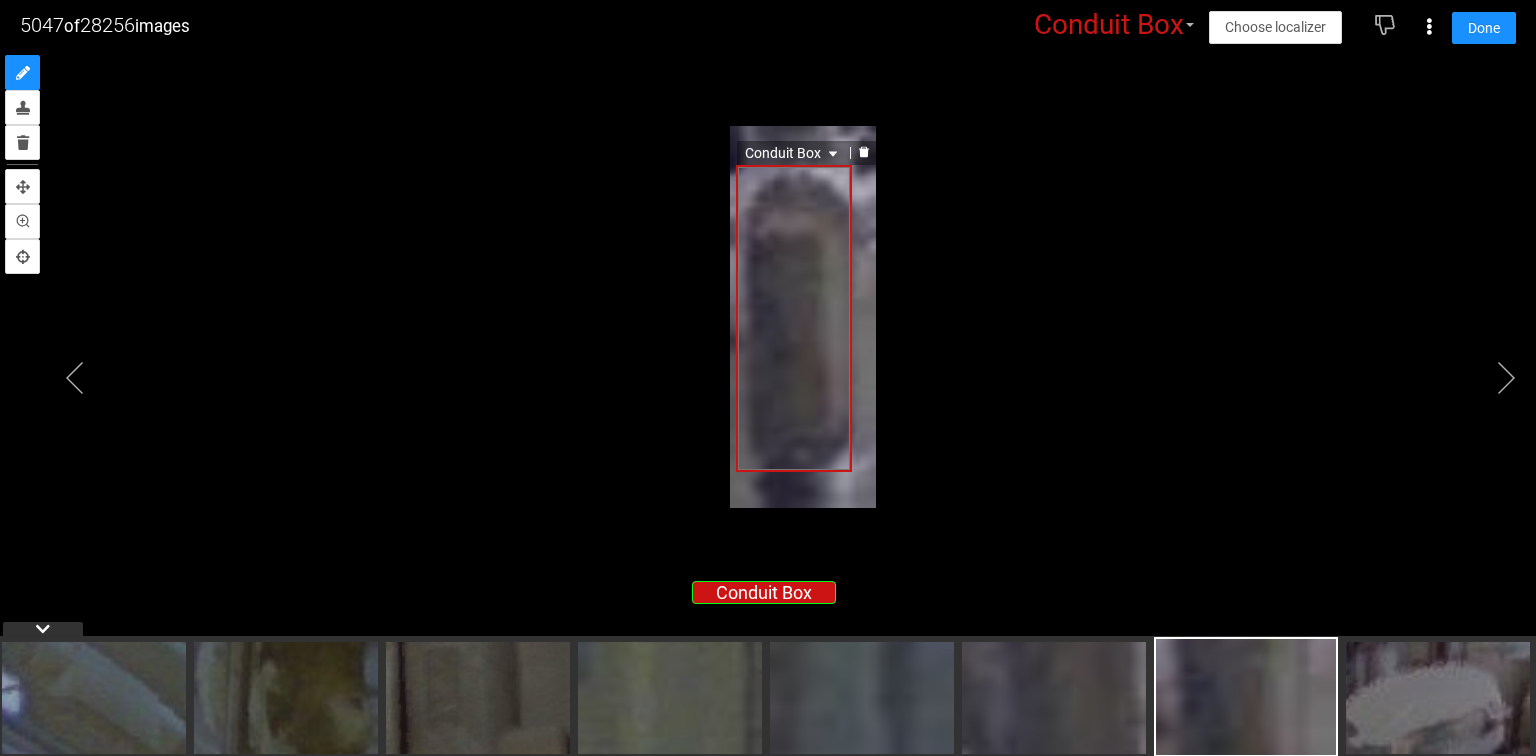 click on "Conduit Box" at bounding box center (793, 153) 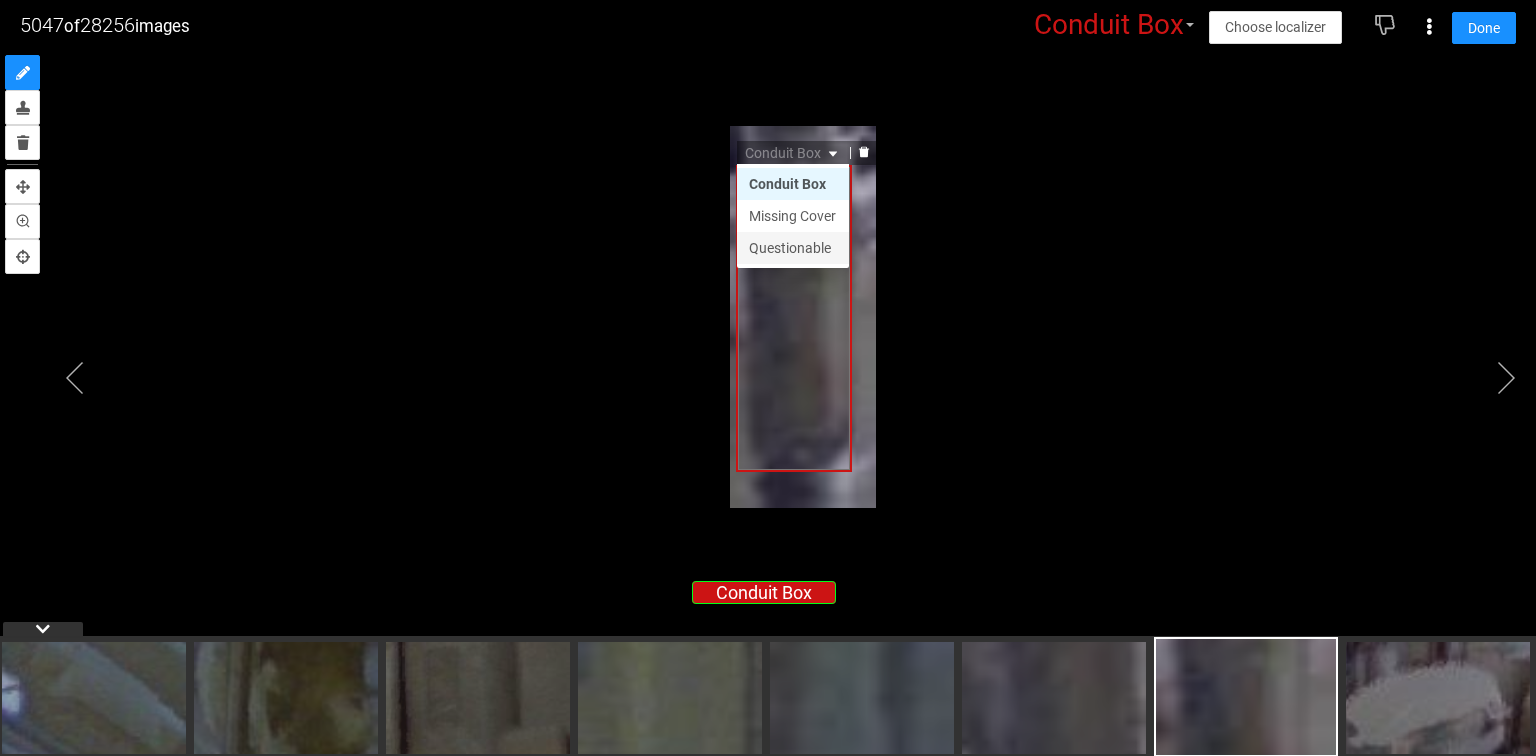 click on "Questionable" at bounding box center [793, 248] 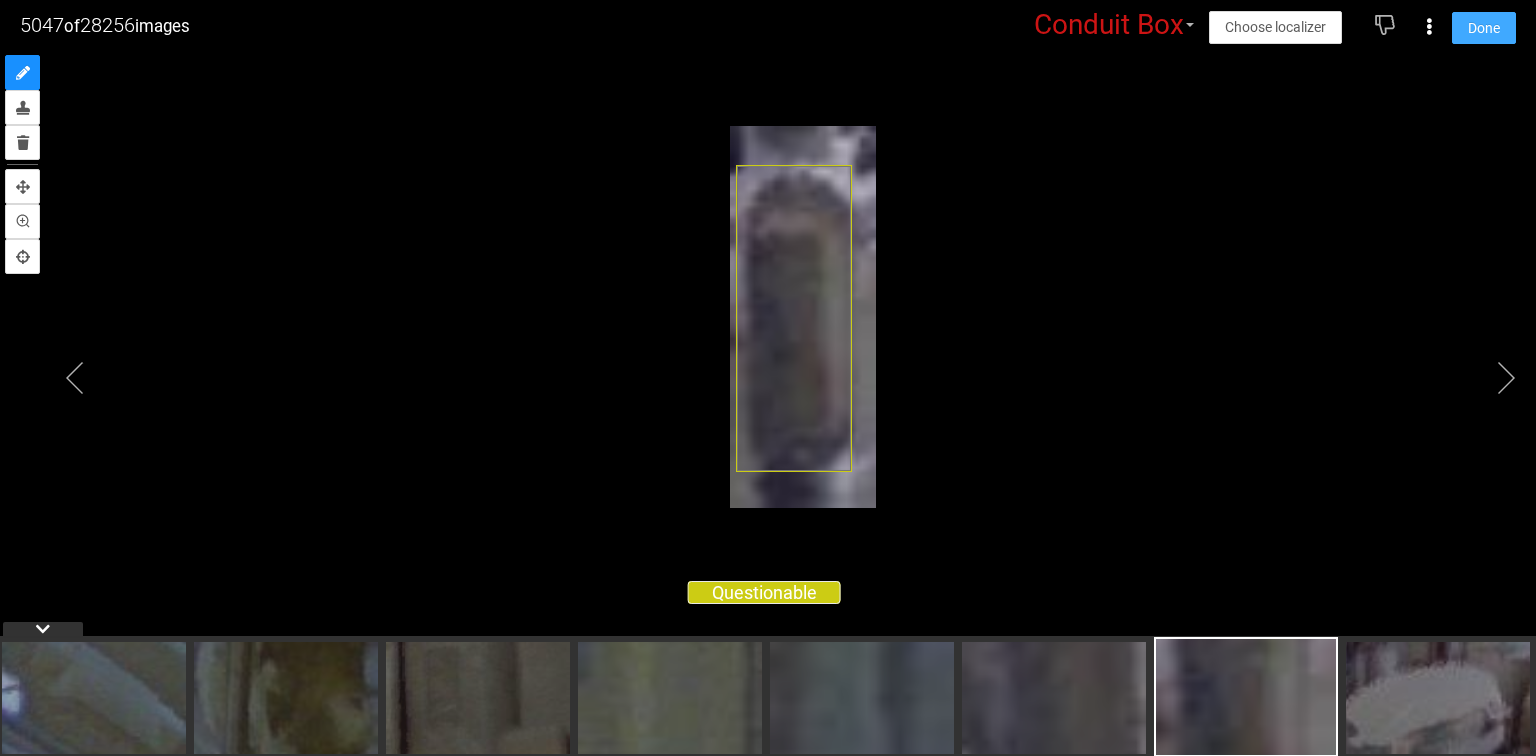 click on "Done" at bounding box center [1484, 28] 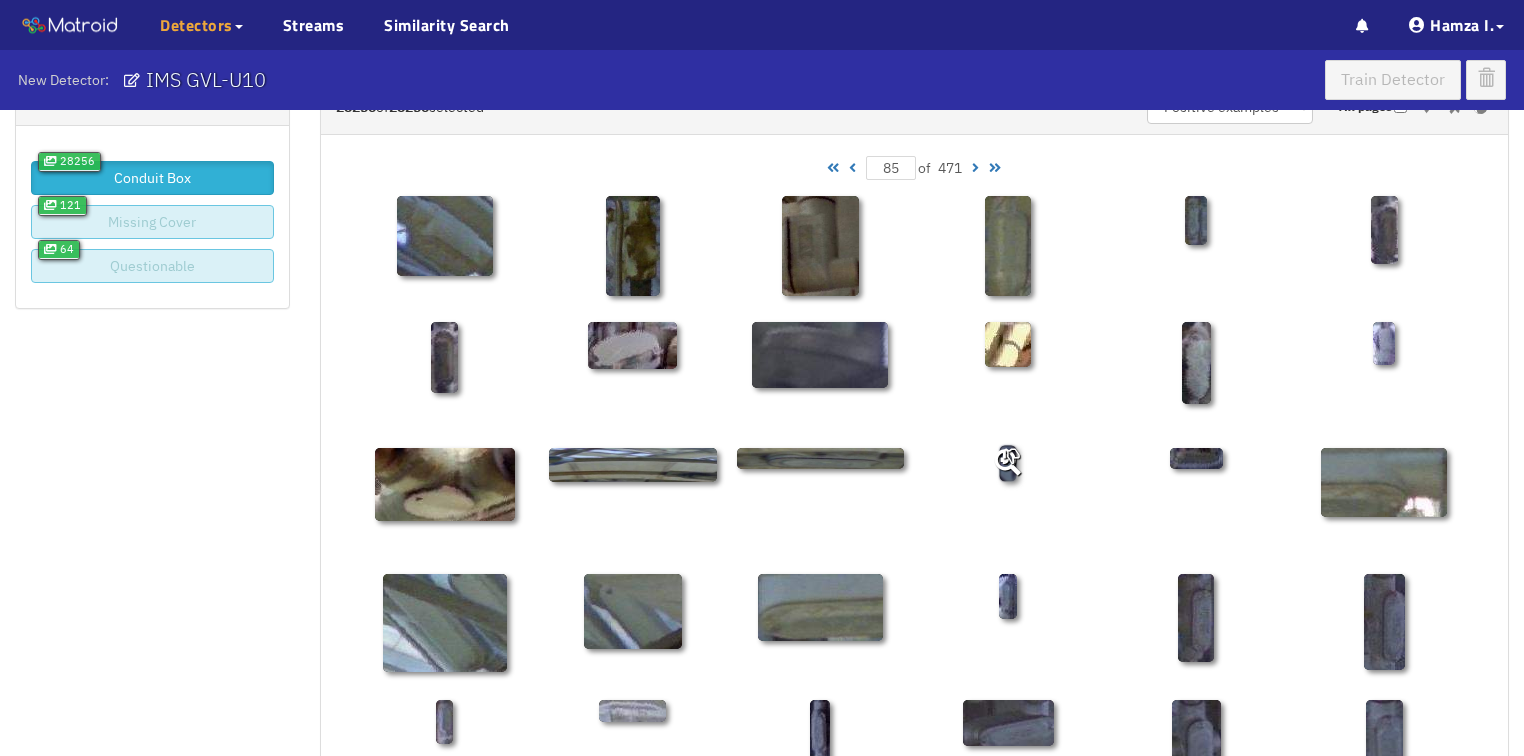 click 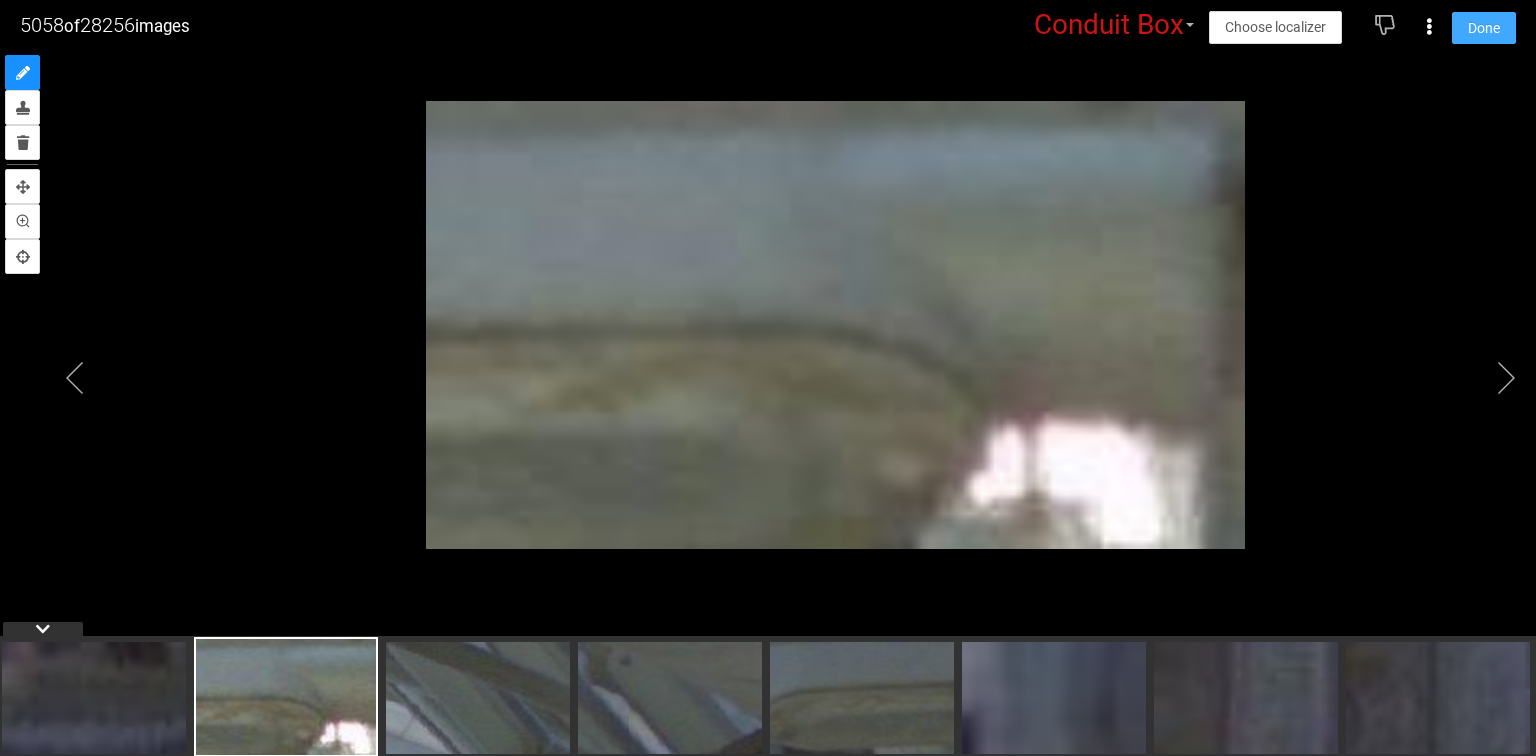 click on "Done" at bounding box center (1484, 28) 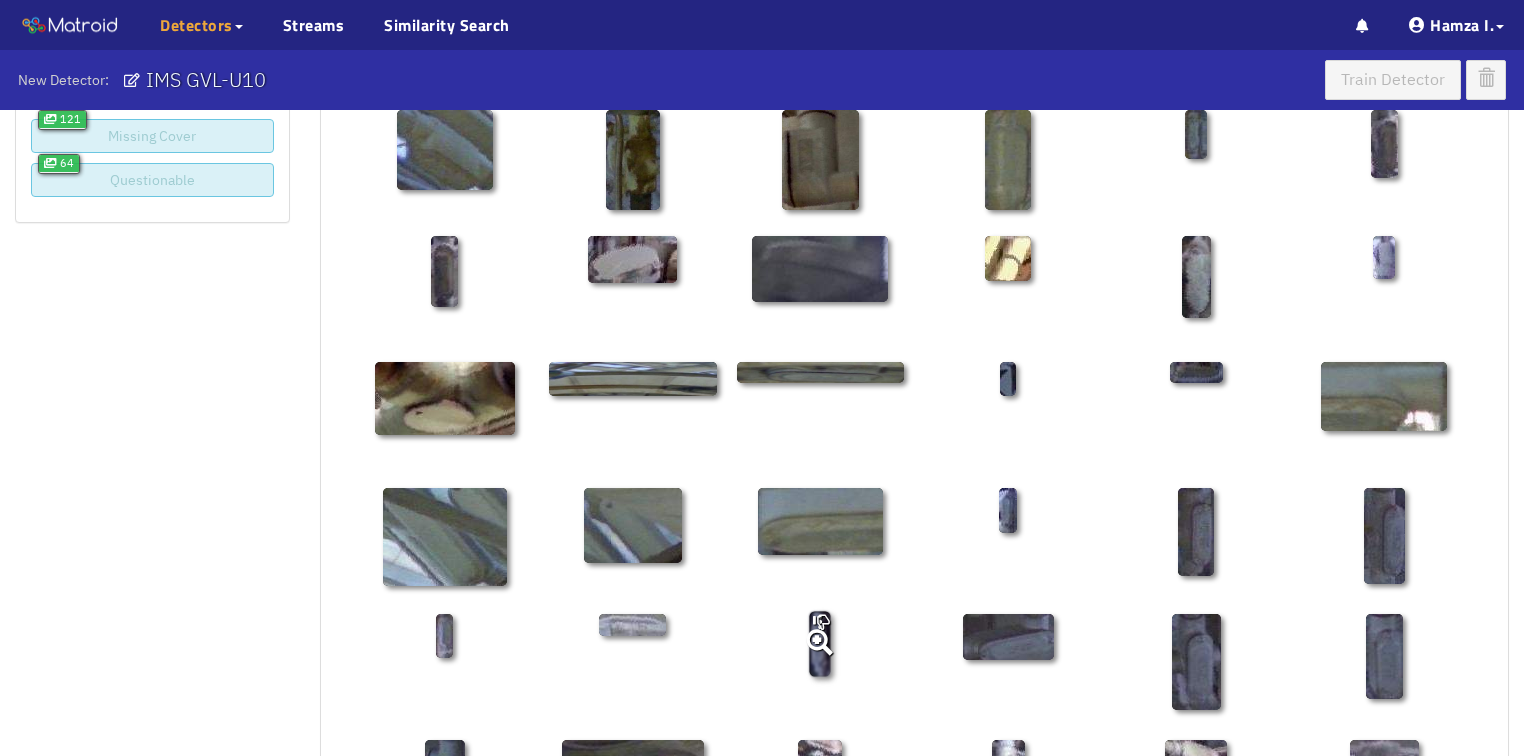 scroll, scrollTop: 50, scrollLeft: 0, axis: vertical 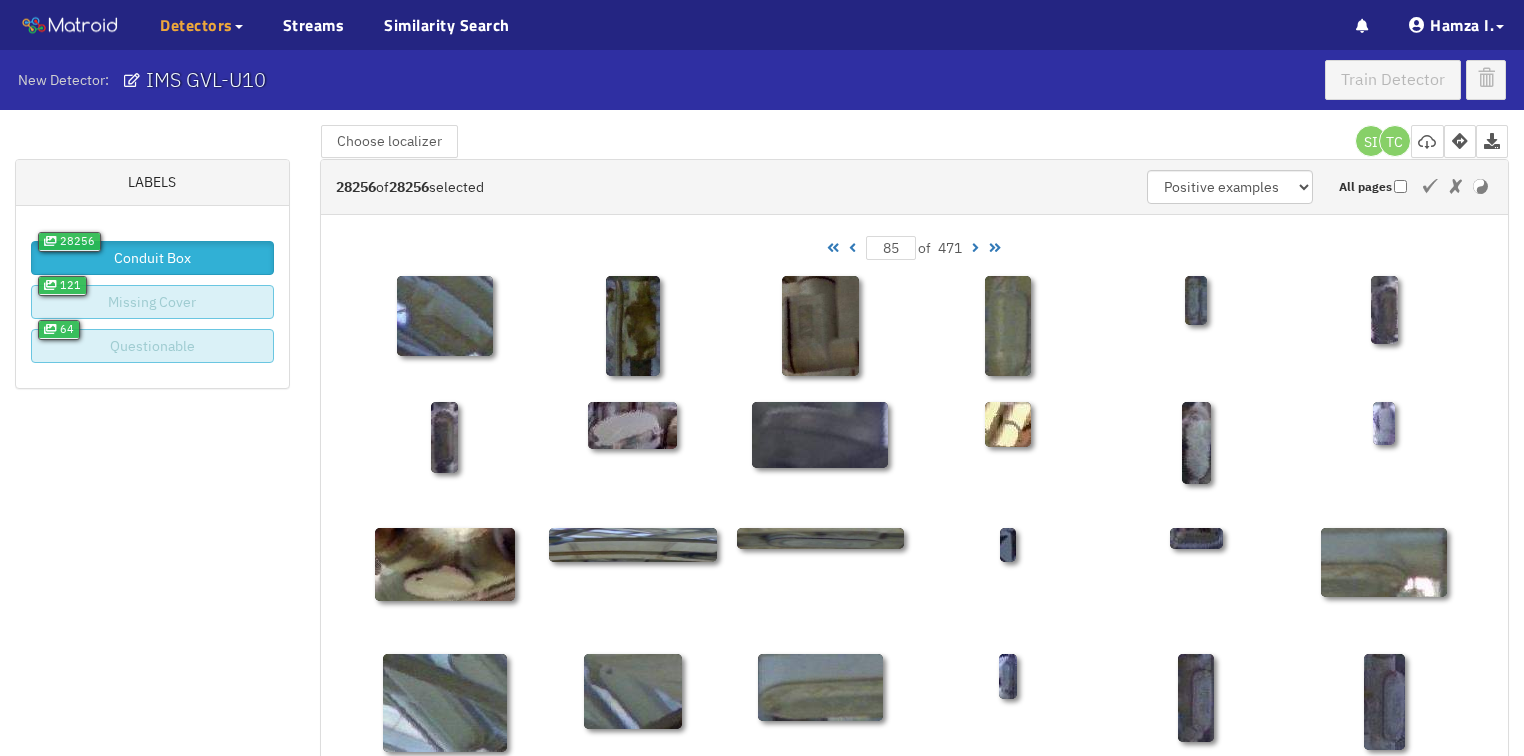 click at bounding box center (852, 248) 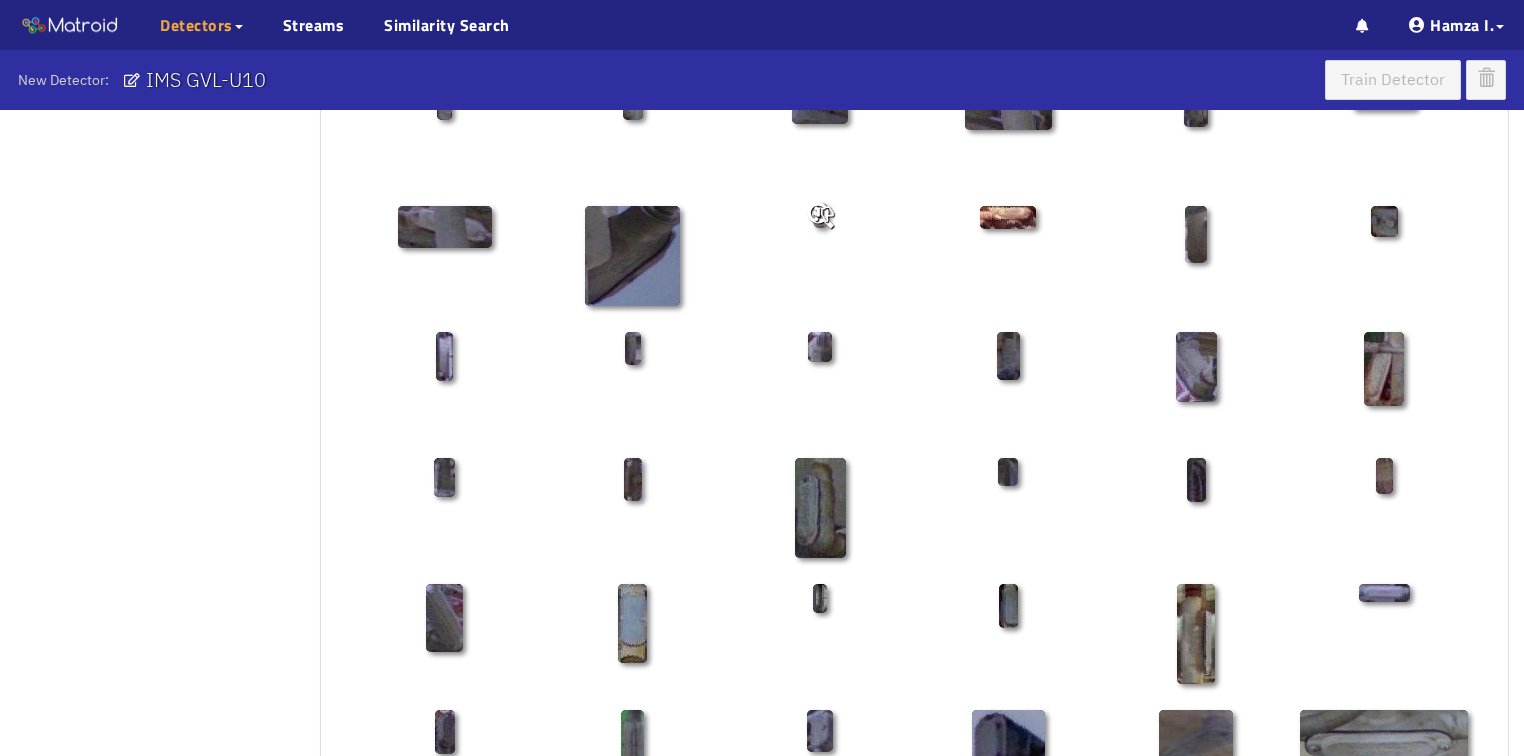scroll, scrollTop: 450, scrollLeft: 0, axis: vertical 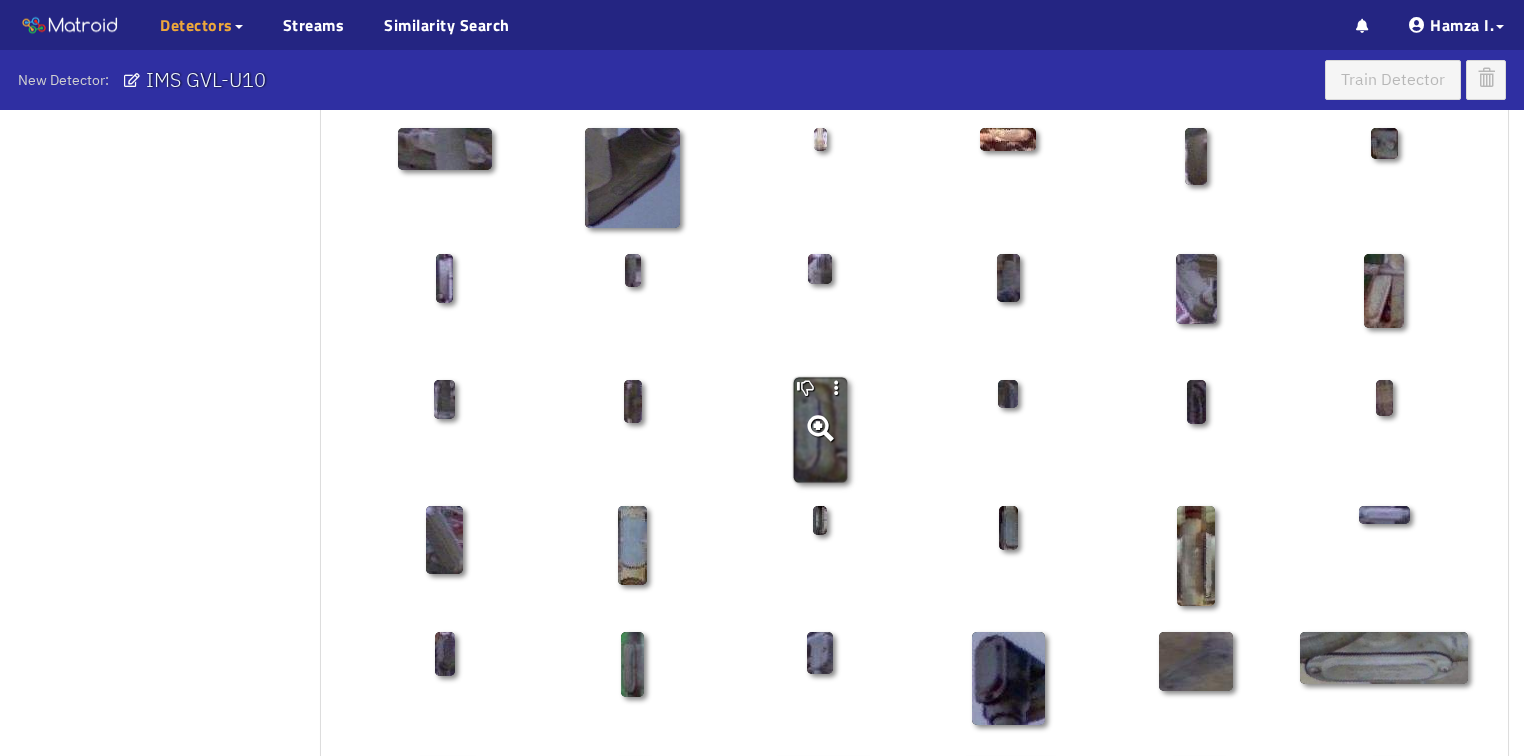 click 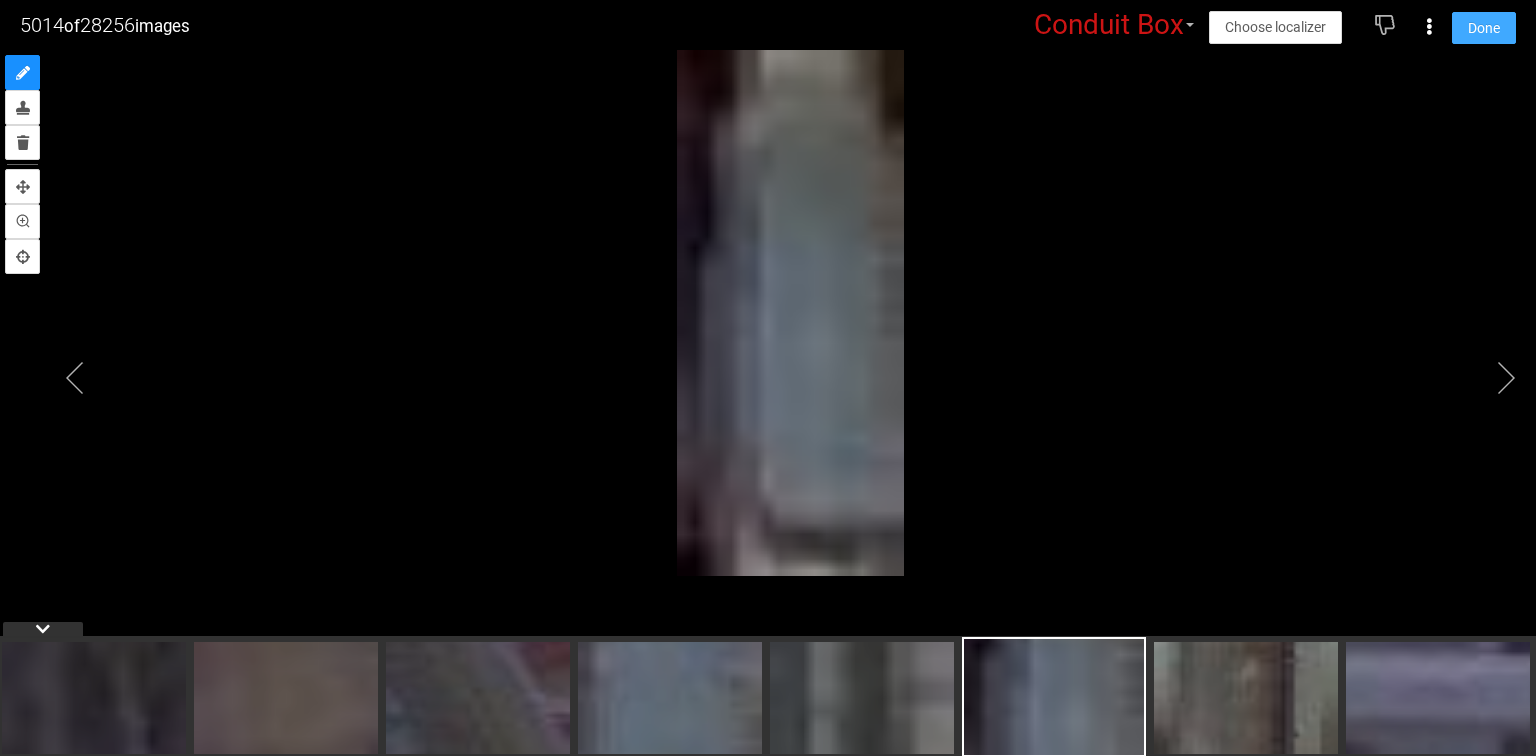 click on "Done" at bounding box center [1484, 28] 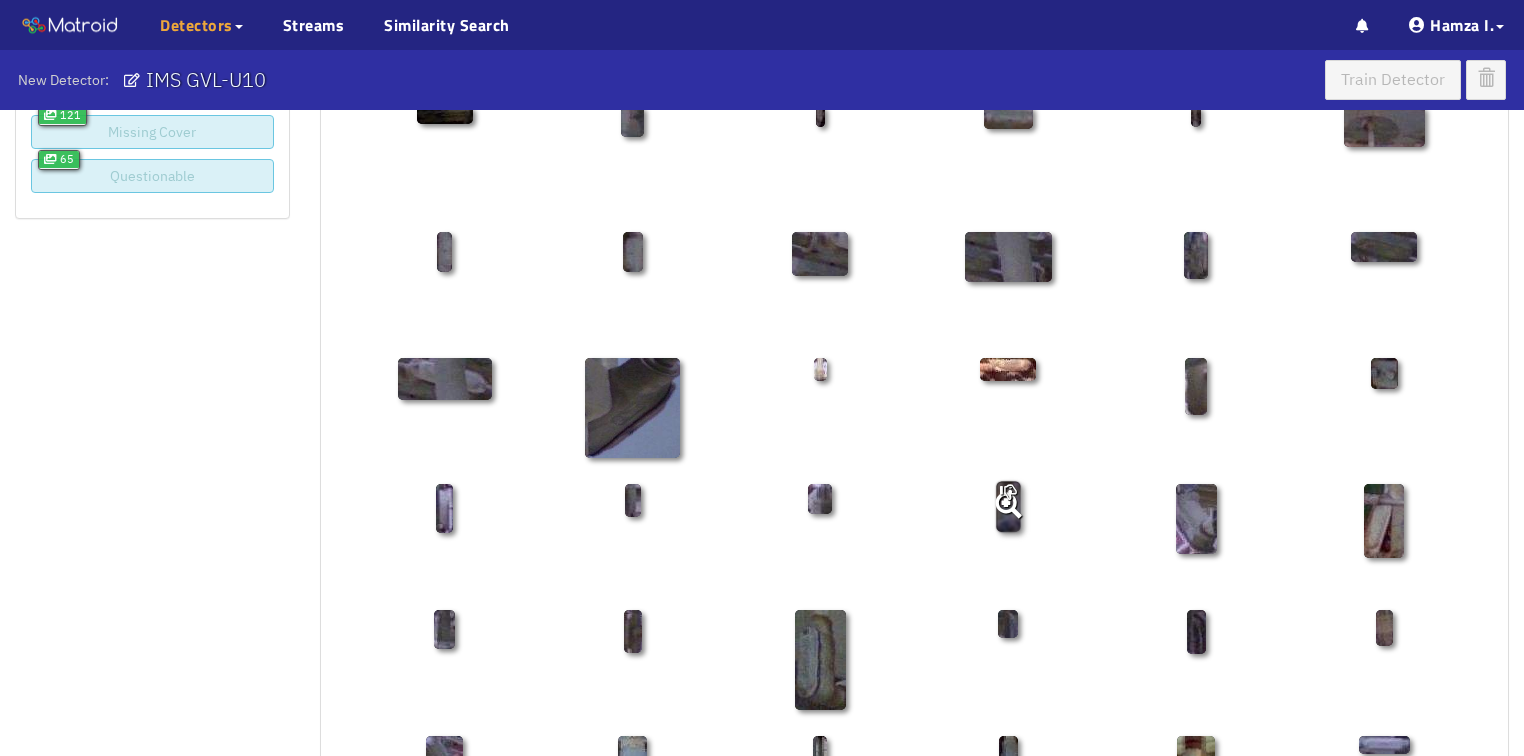scroll, scrollTop: 0, scrollLeft: 0, axis: both 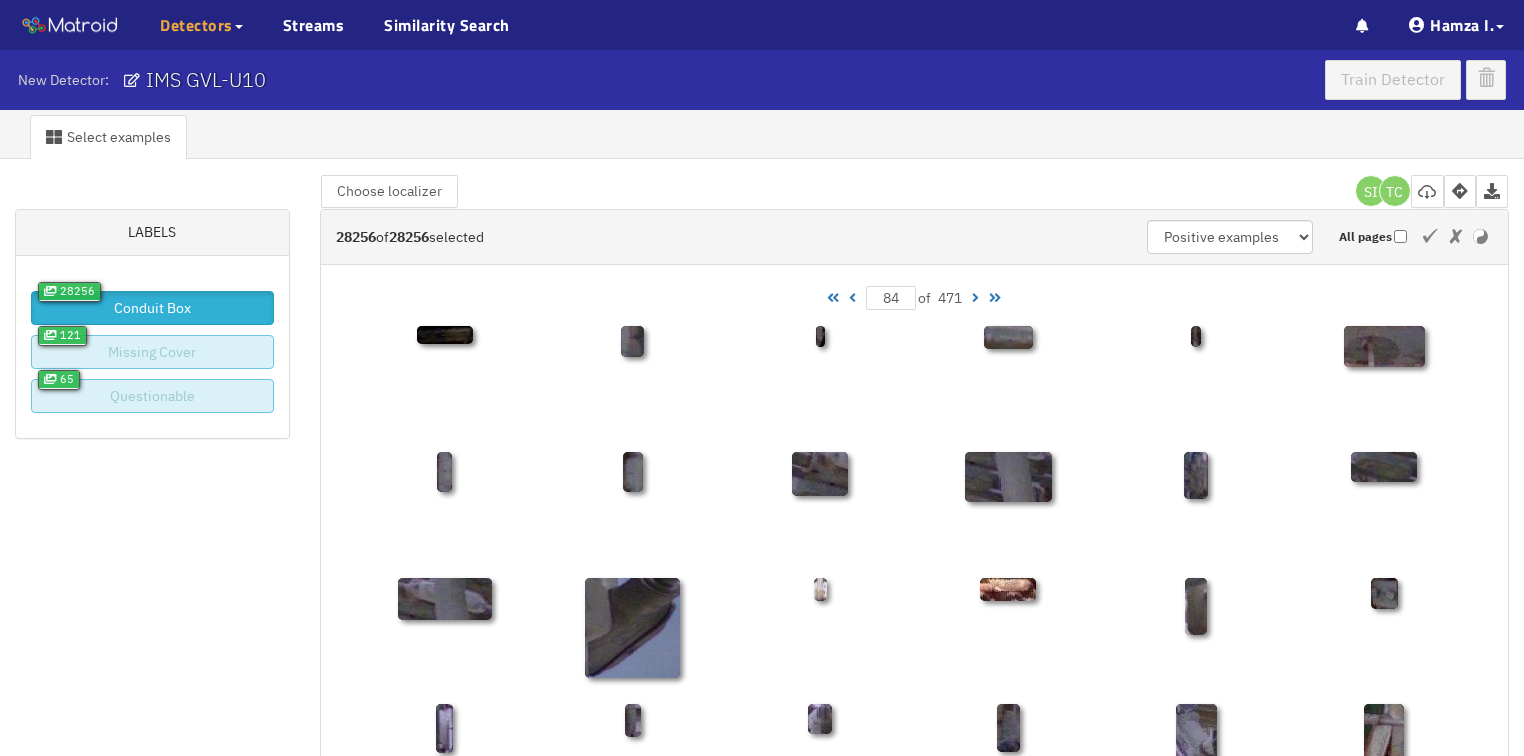 click at bounding box center (852, 298) 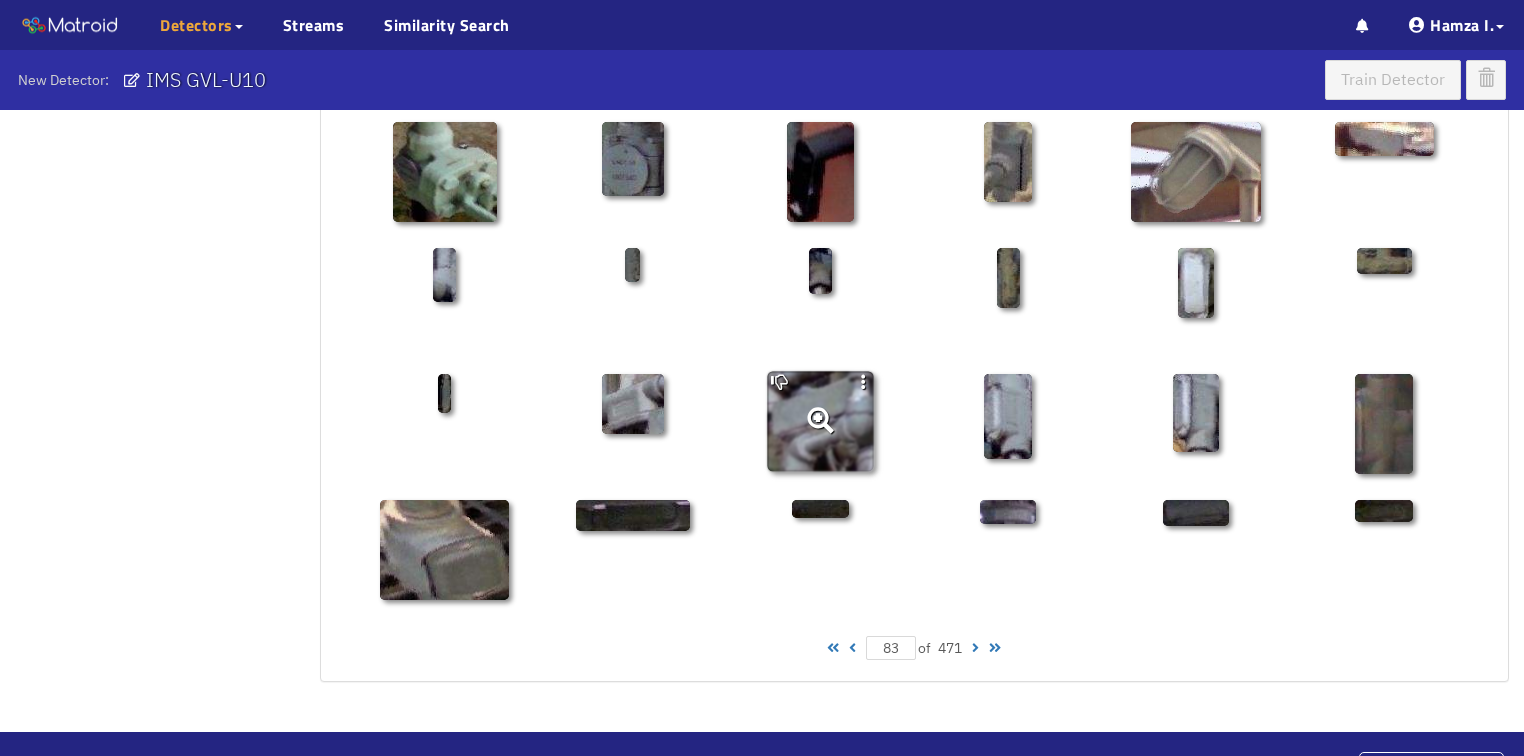 scroll, scrollTop: 1010, scrollLeft: 0, axis: vertical 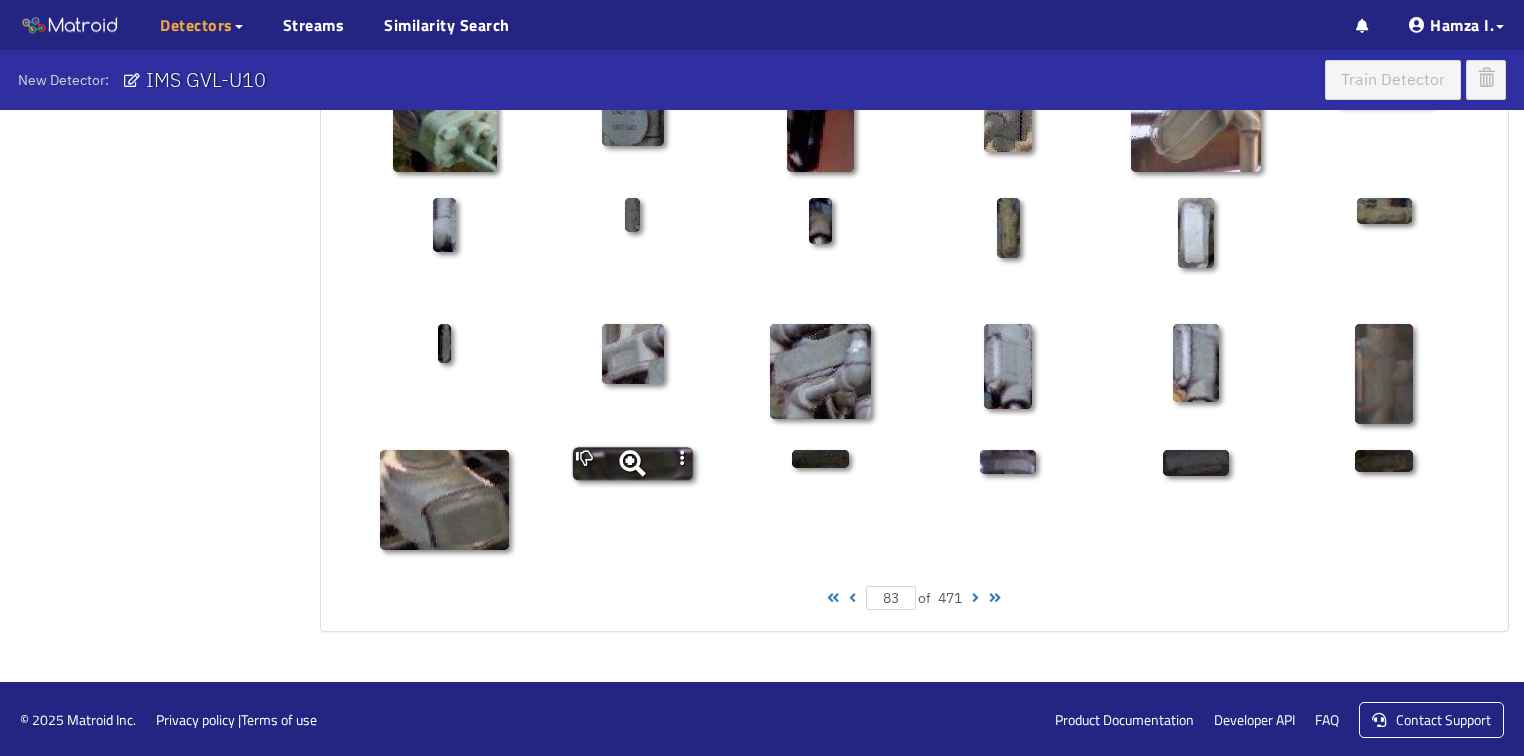 click 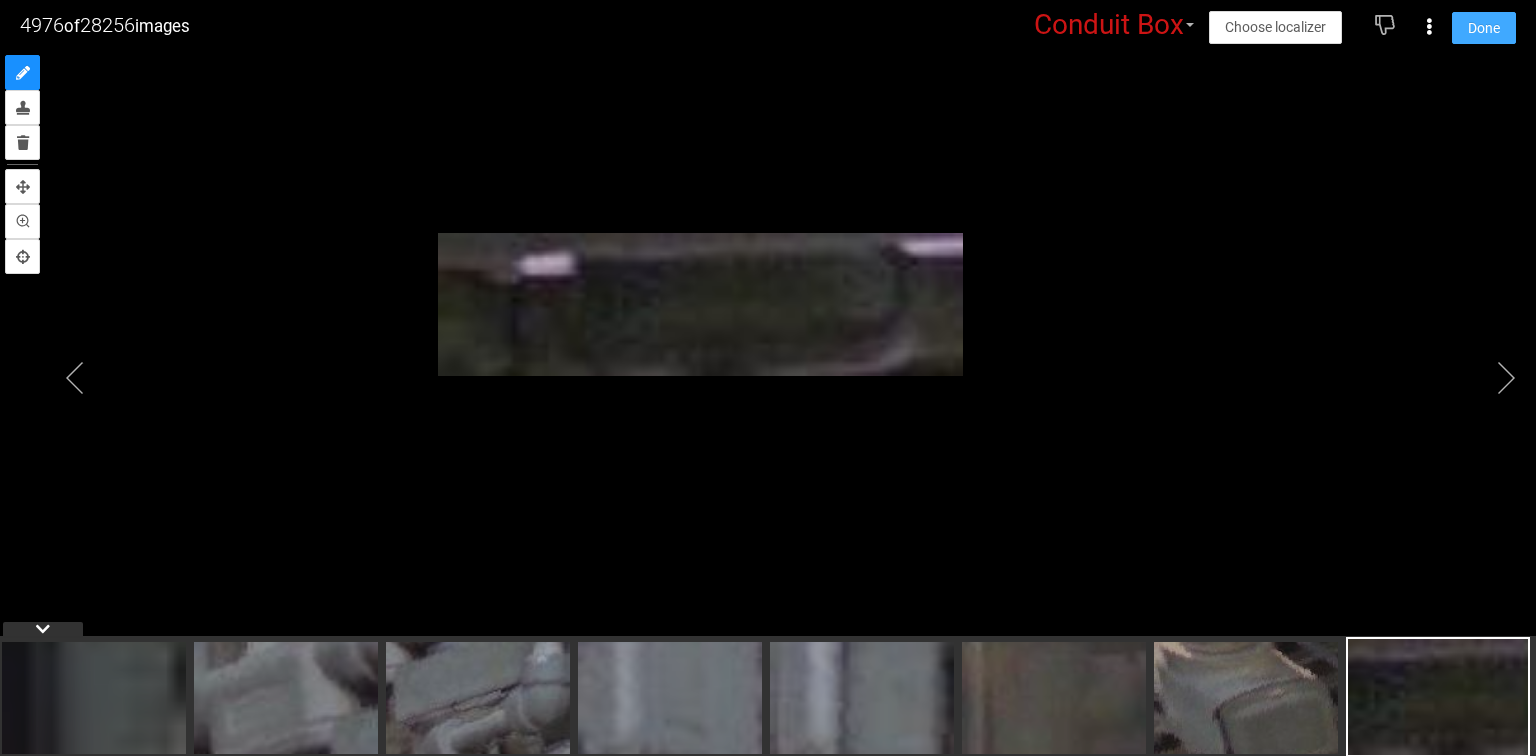 click on "Done" at bounding box center (1484, 28) 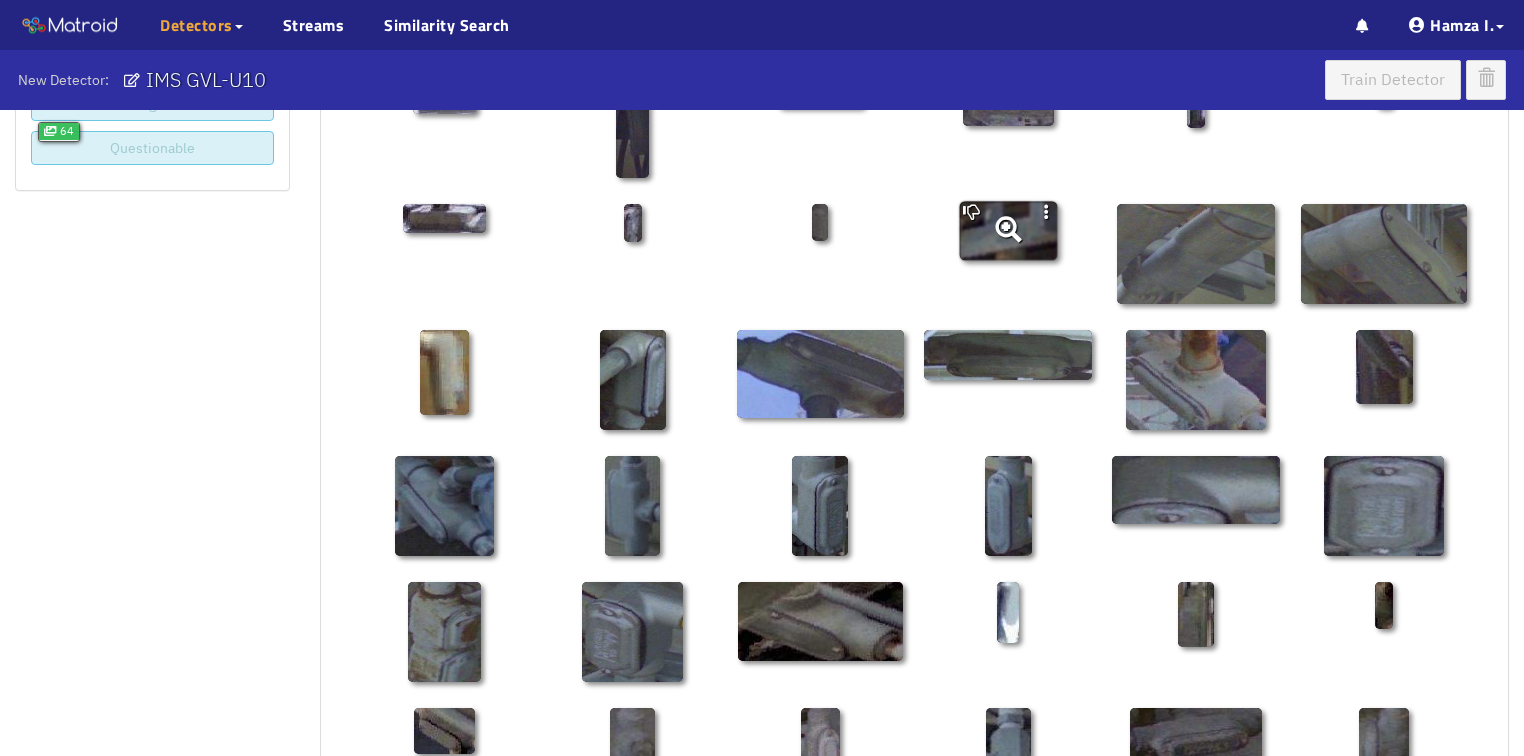 scroll, scrollTop: 130, scrollLeft: 0, axis: vertical 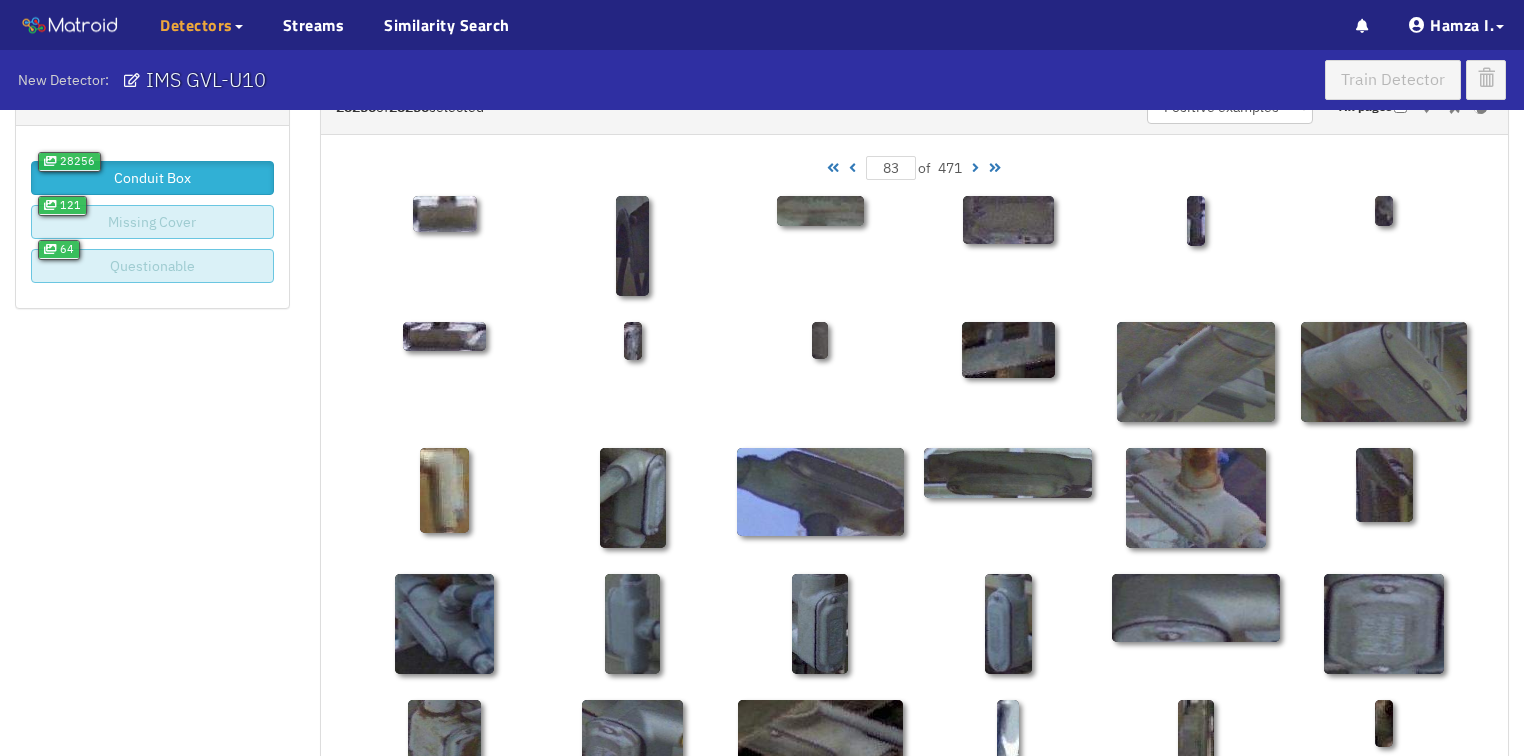 click at bounding box center (852, 168) 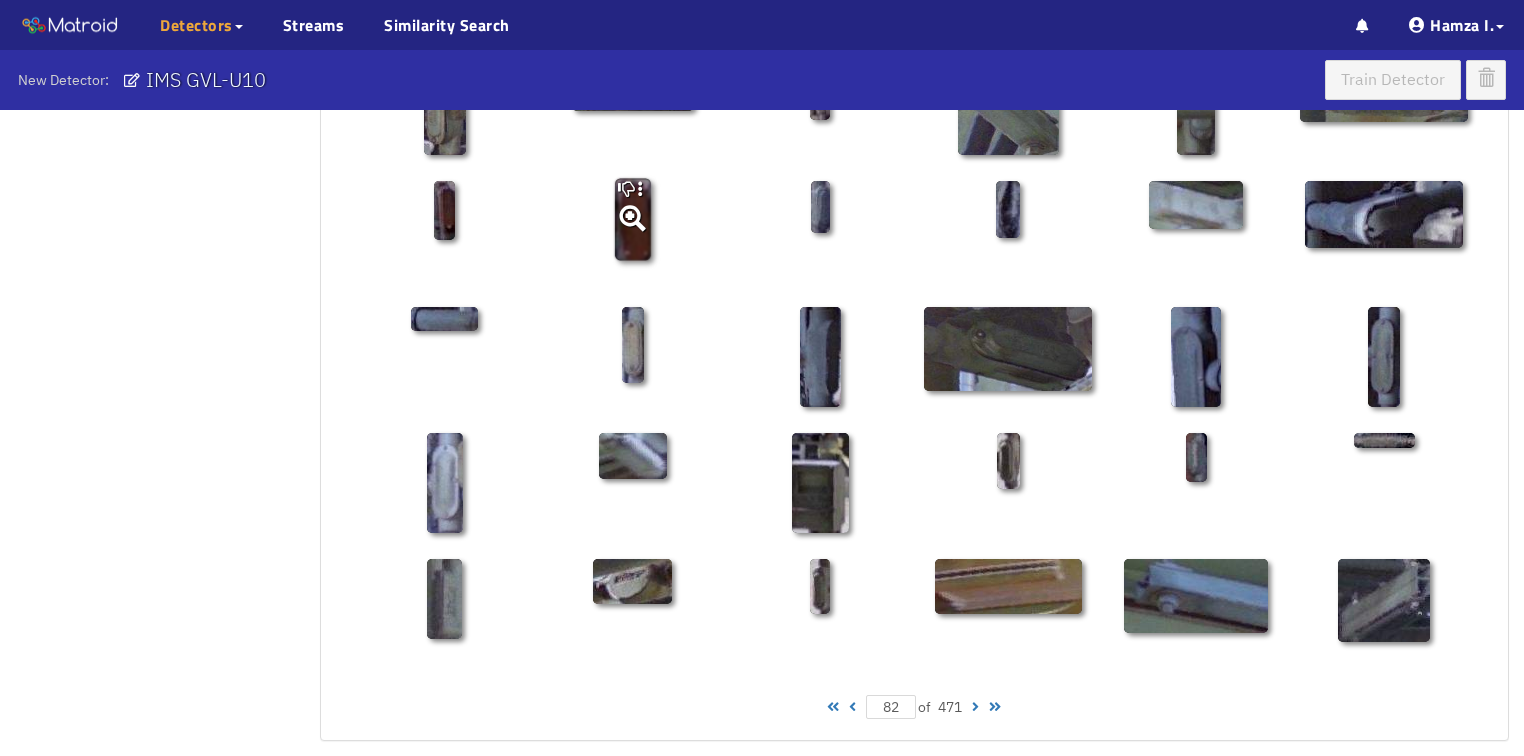 scroll, scrollTop: 930, scrollLeft: 0, axis: vertical 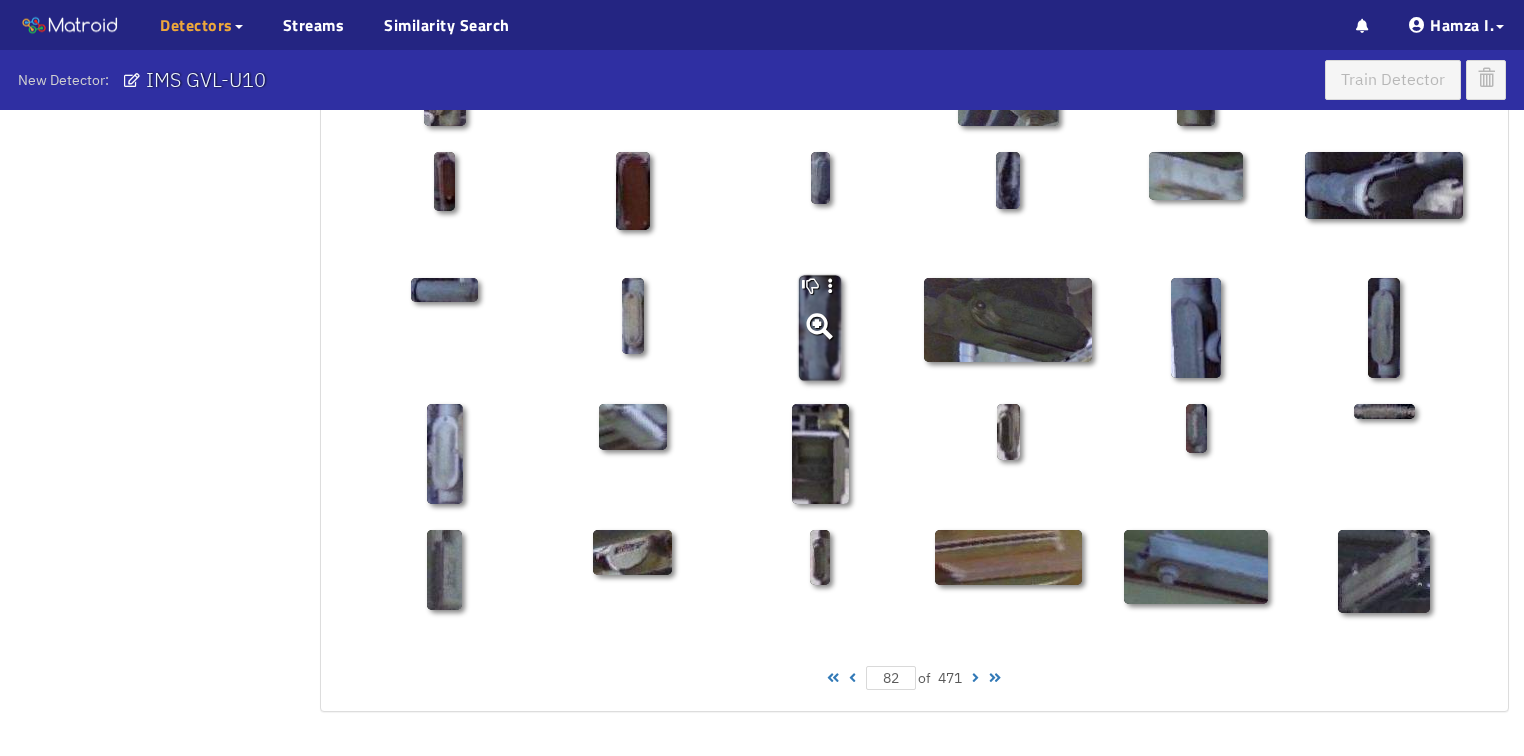 click 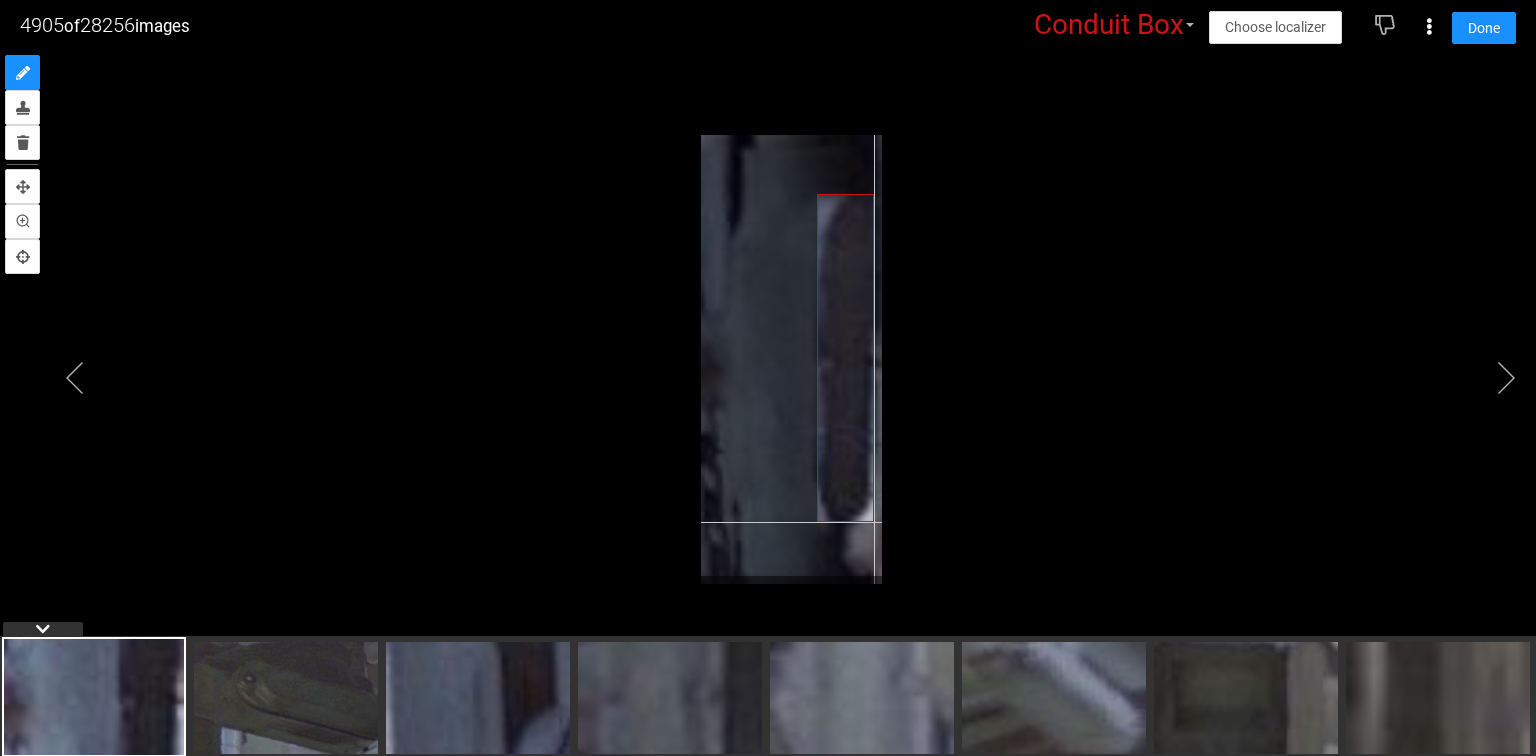 click at bounding box center [791, 359] 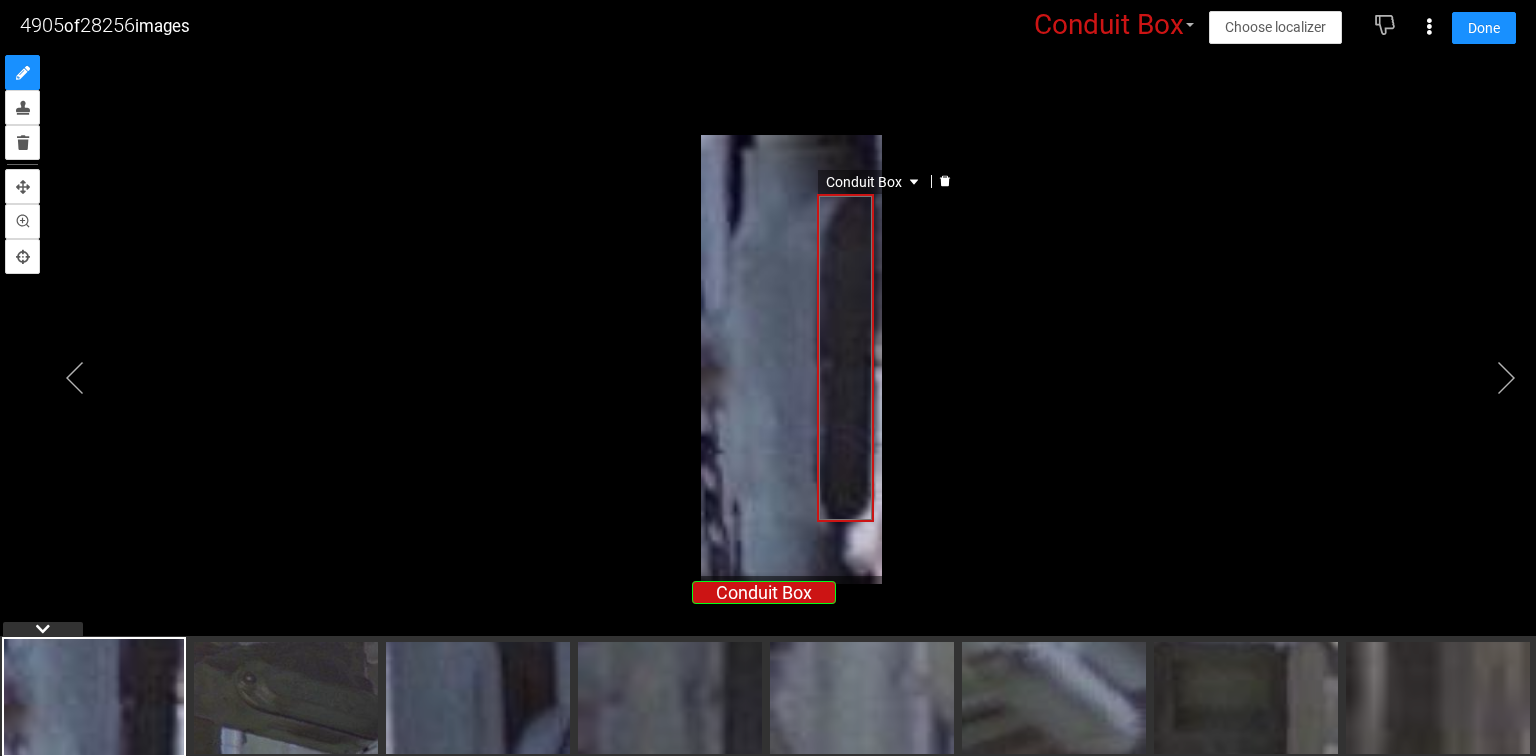 click on "Conduit Box" at bounding box center [874, 182] 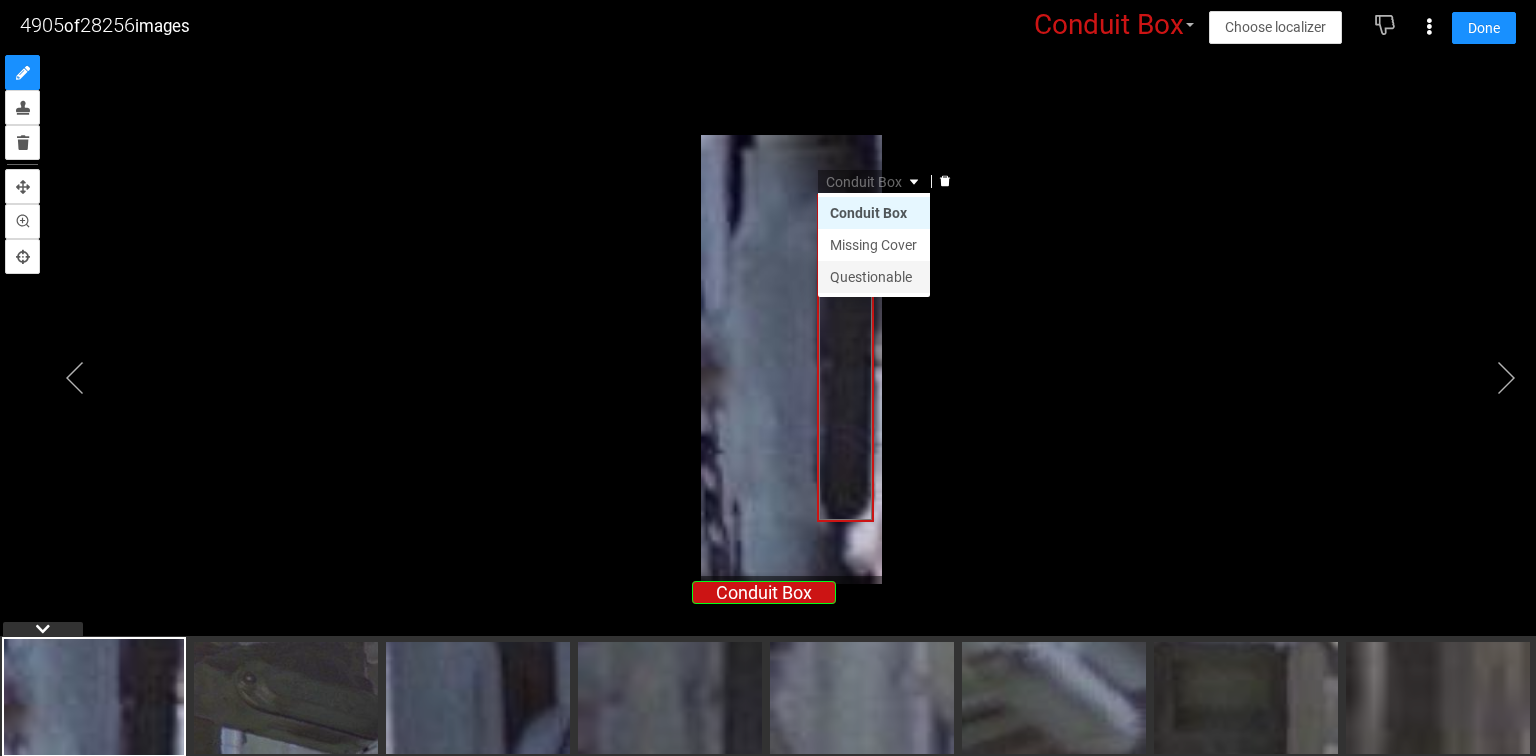 click on "Questionable" at bounding box center [874, 277] 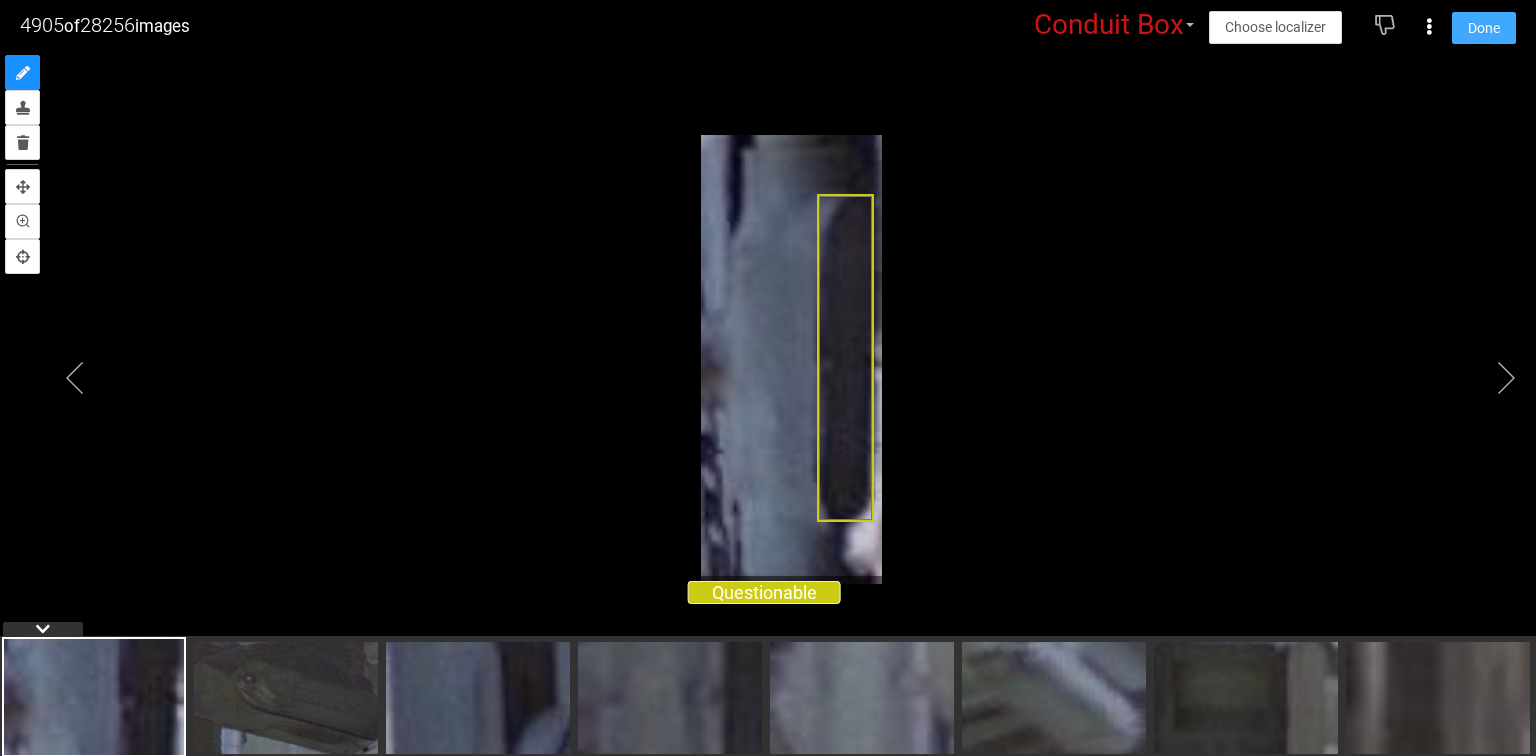 click on "Done" at bounding box center [1484, 28] 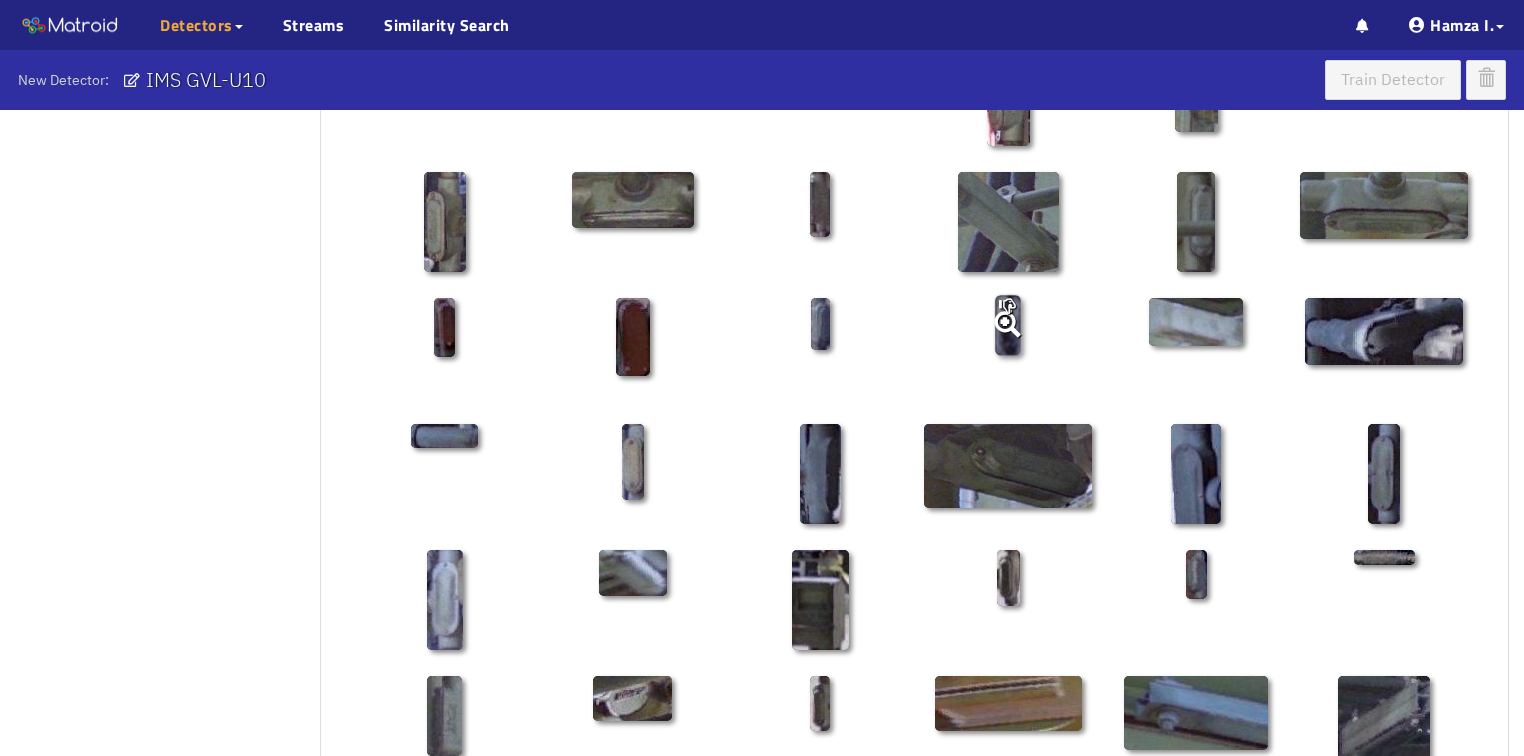 scroll, scrollTop: 770, scrollLeft: 0, axis: vertical 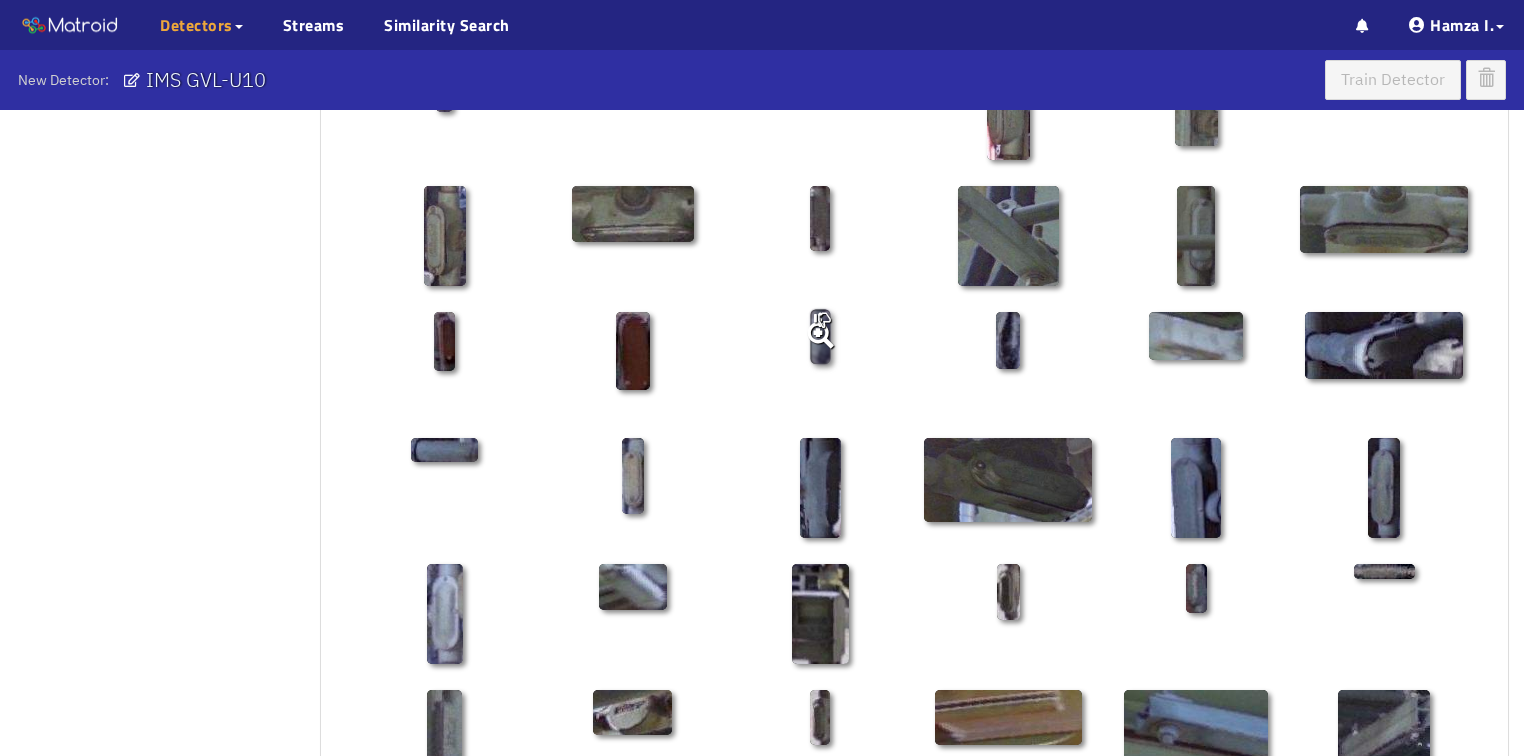 click 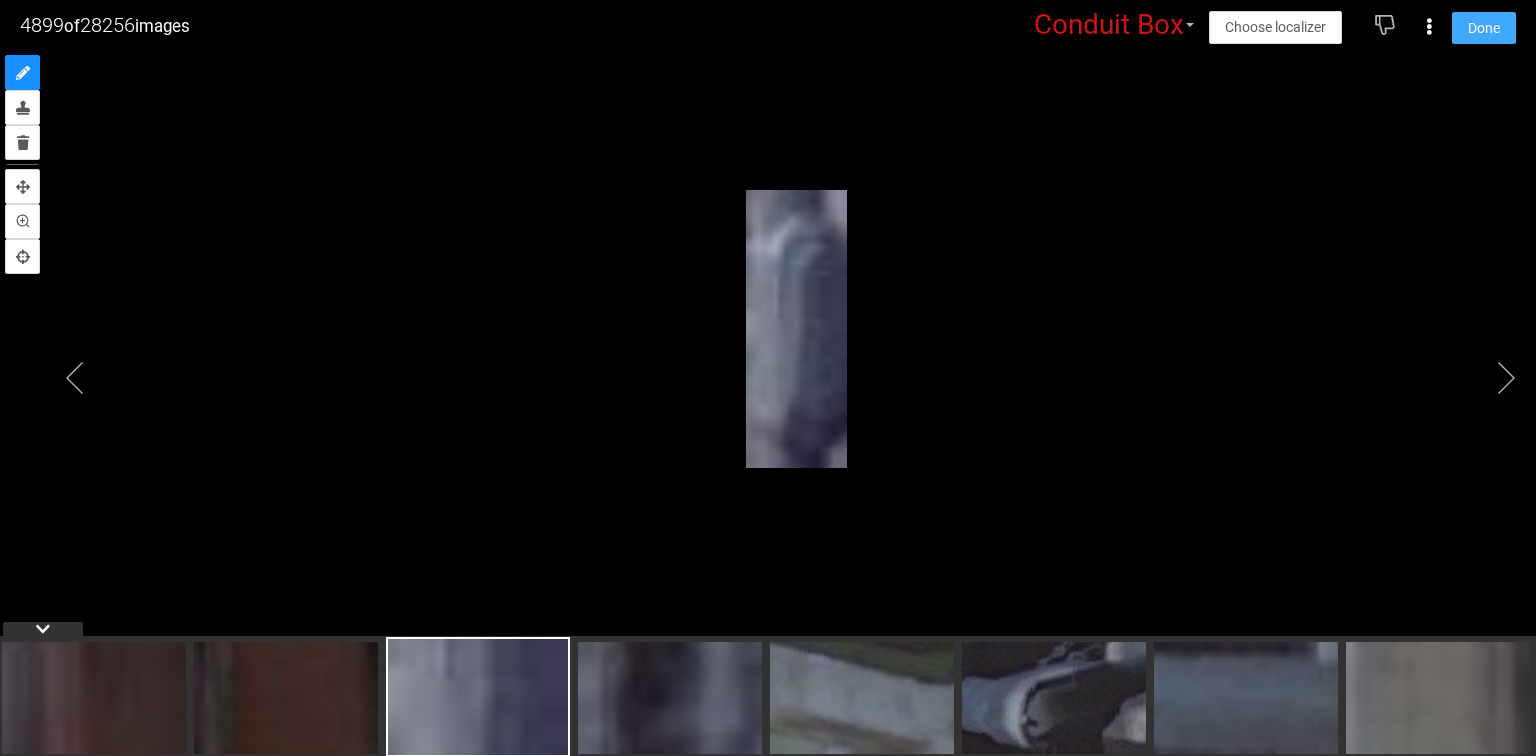 click on "Done" at bounding box center (1484, 28) 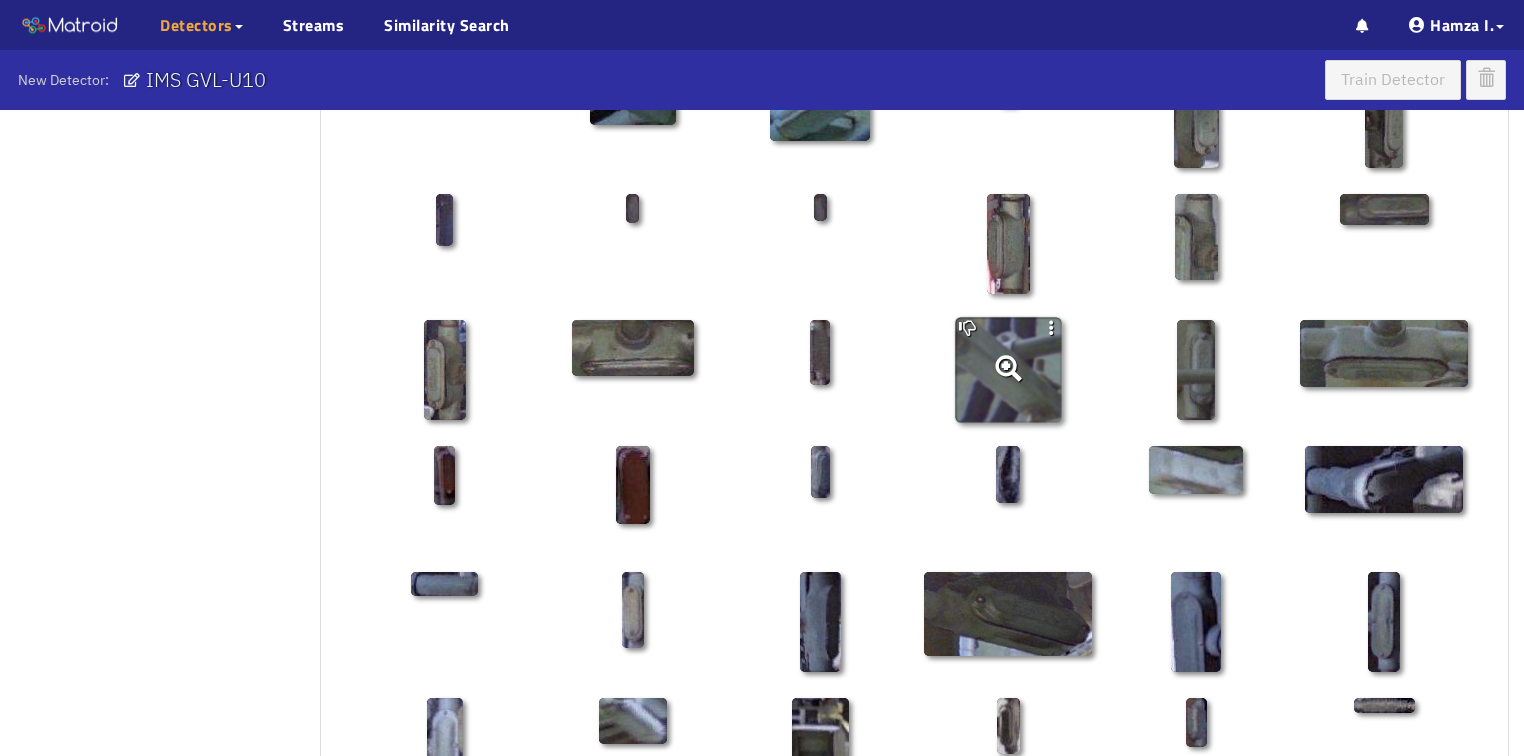 scroll, scrollTop: 610, scrollLeft: 0, axis: vertical 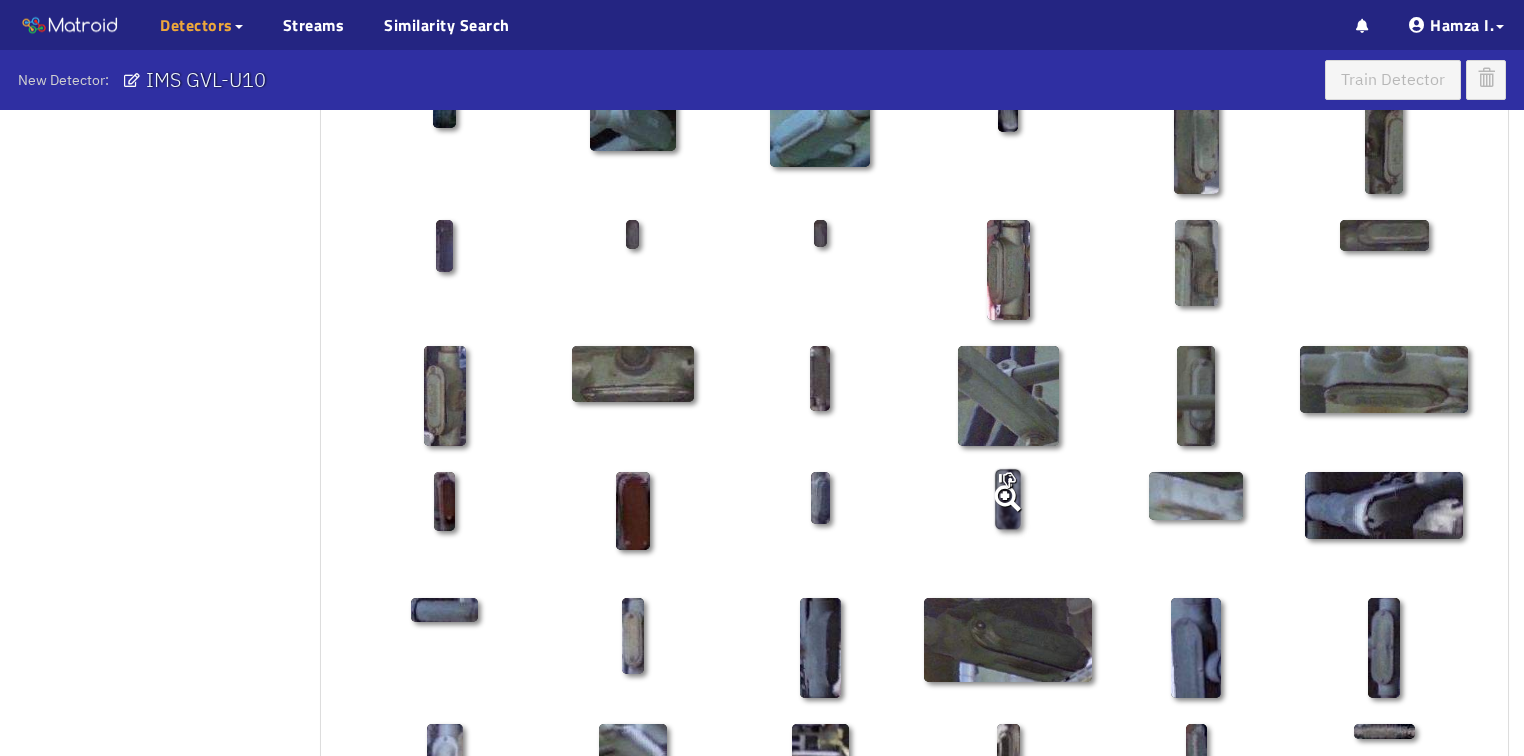 click 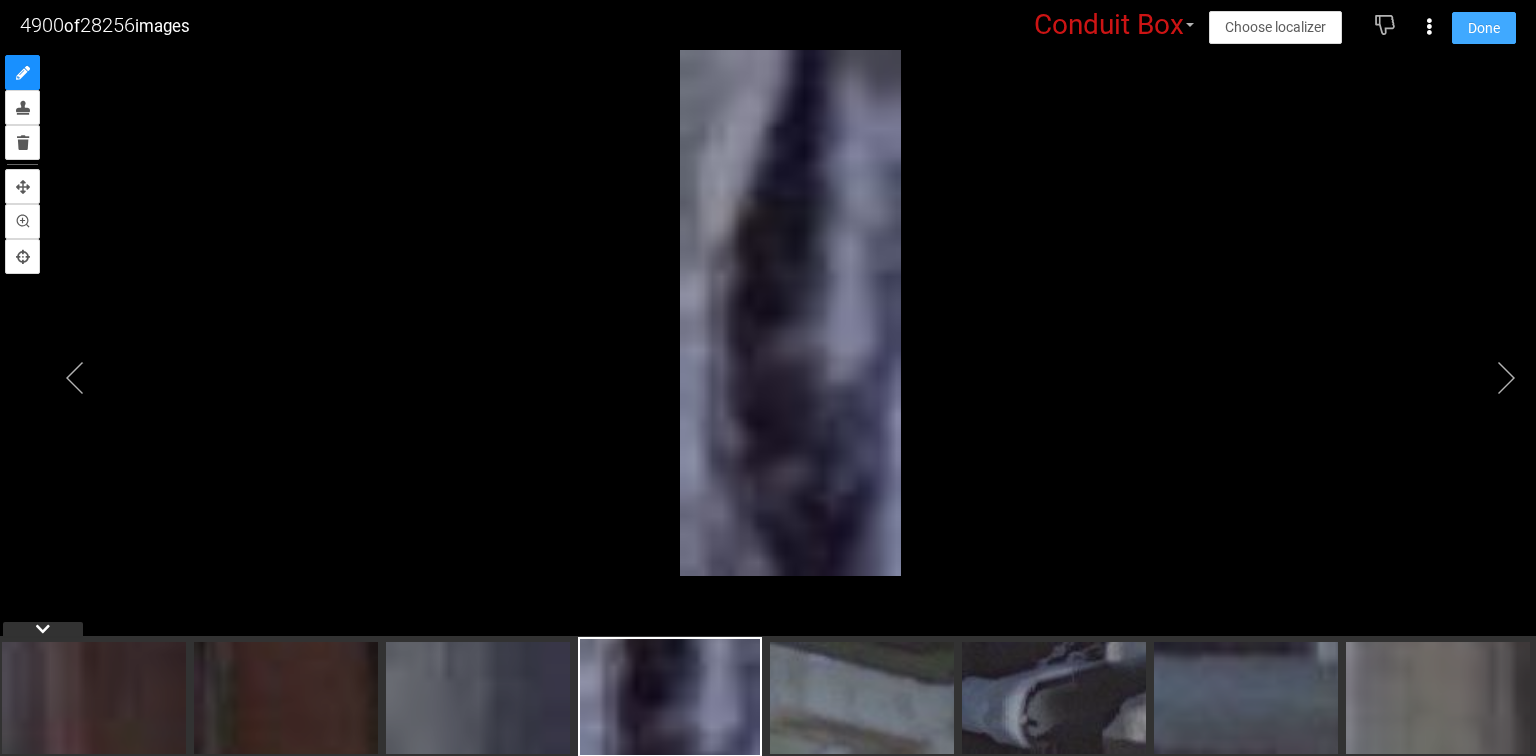 click on "Done" at bounding box center [1484, 28] 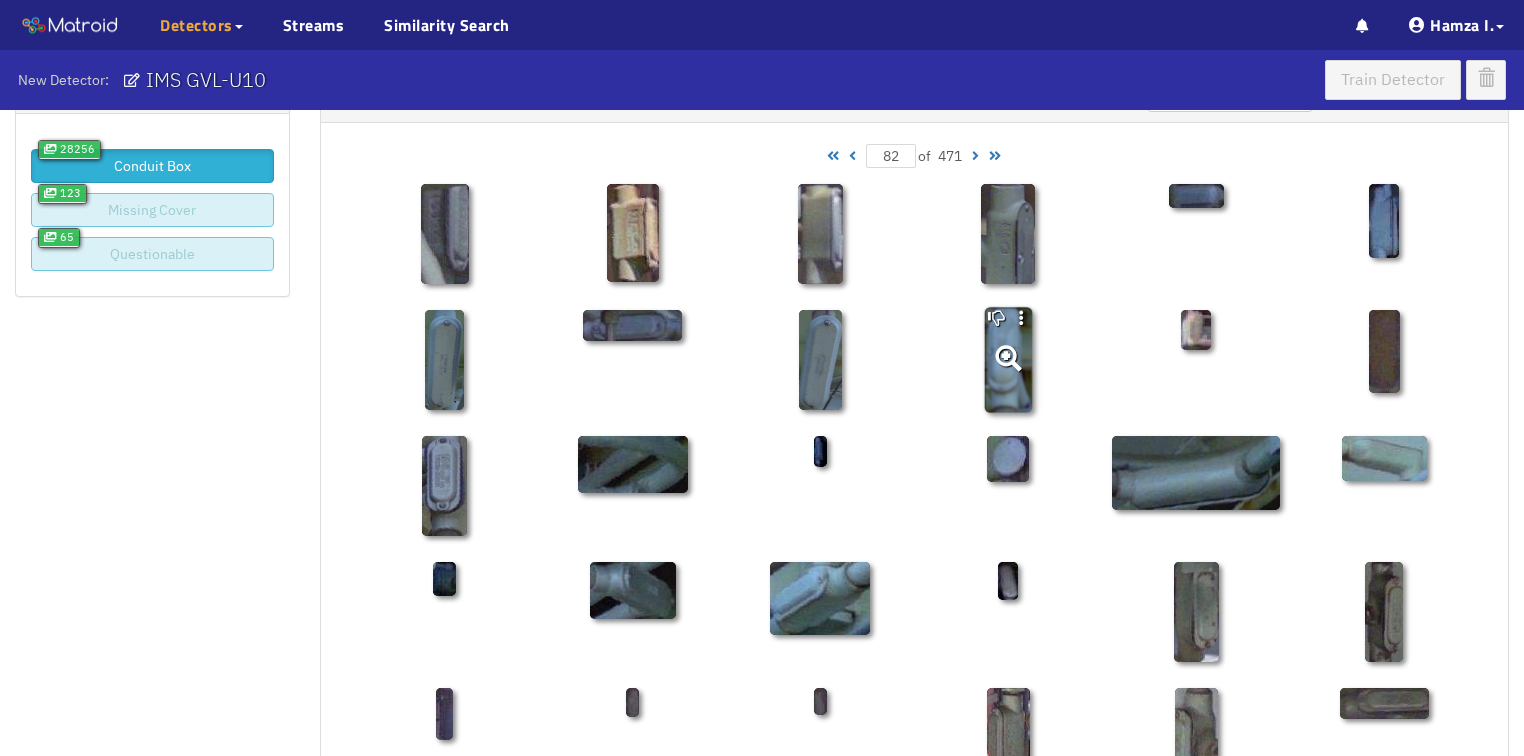 scroll, scrollTop: 0, scrollLeft: 0, axis: both 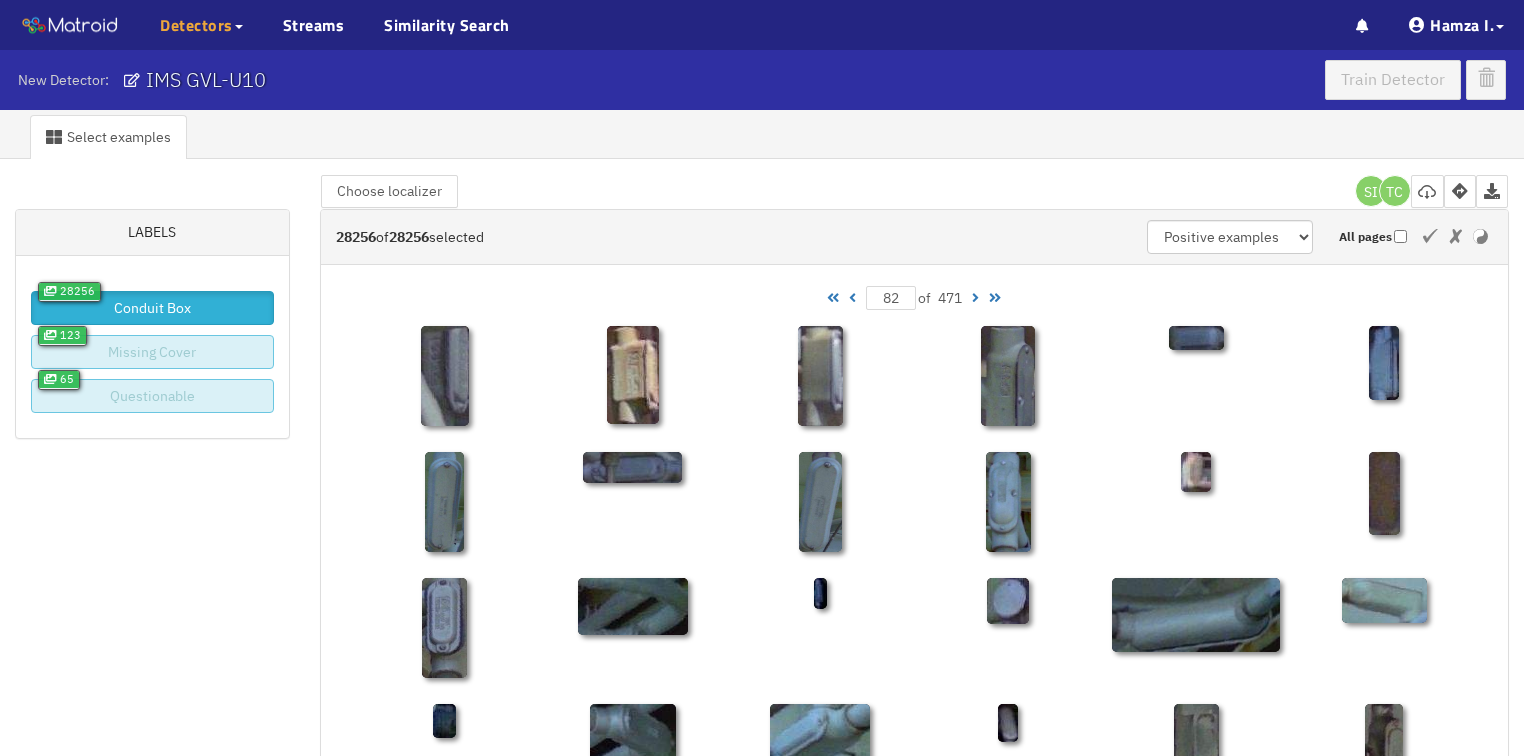 click at bounding box center [852, 298] 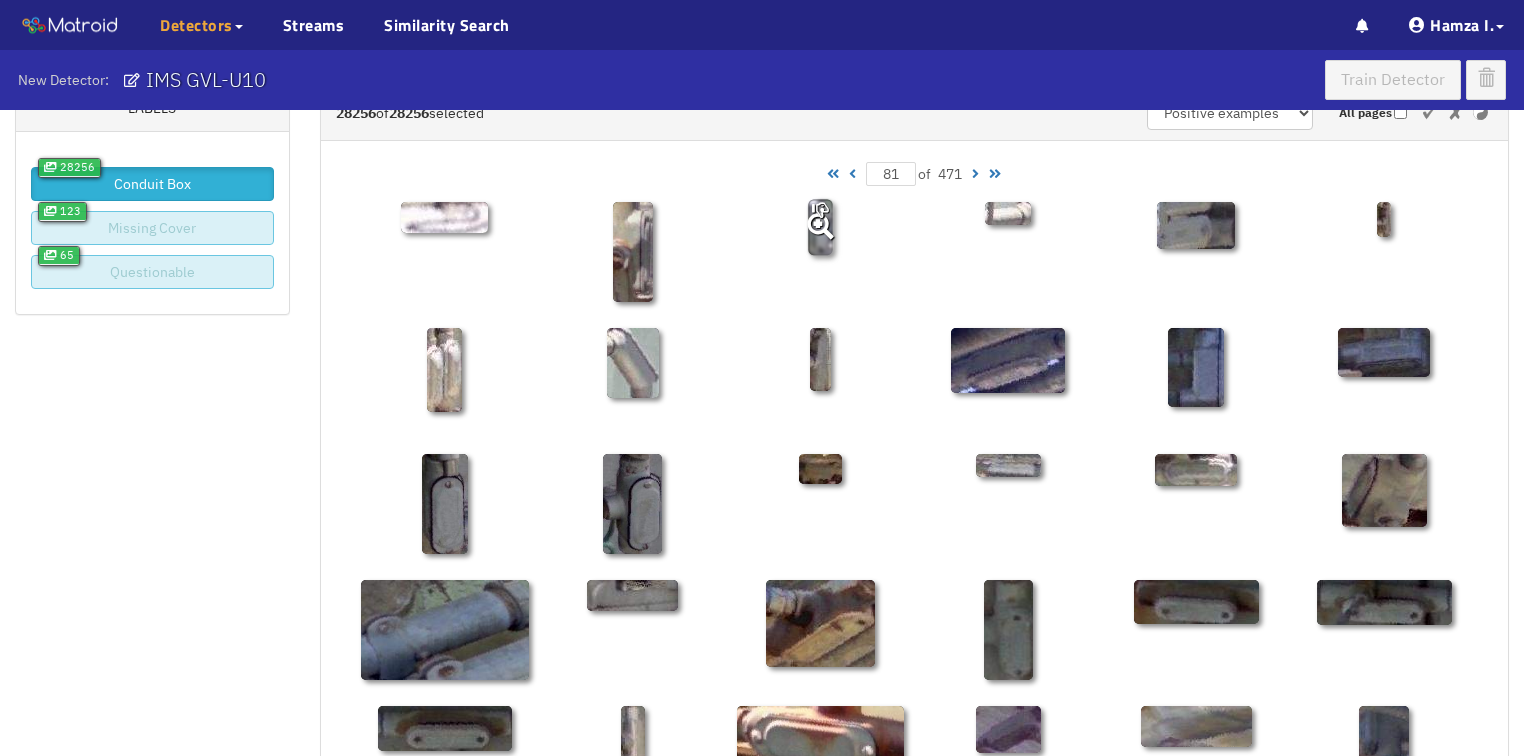 scroll, scrollTop: 0, scrollLeft: 0, axis: both 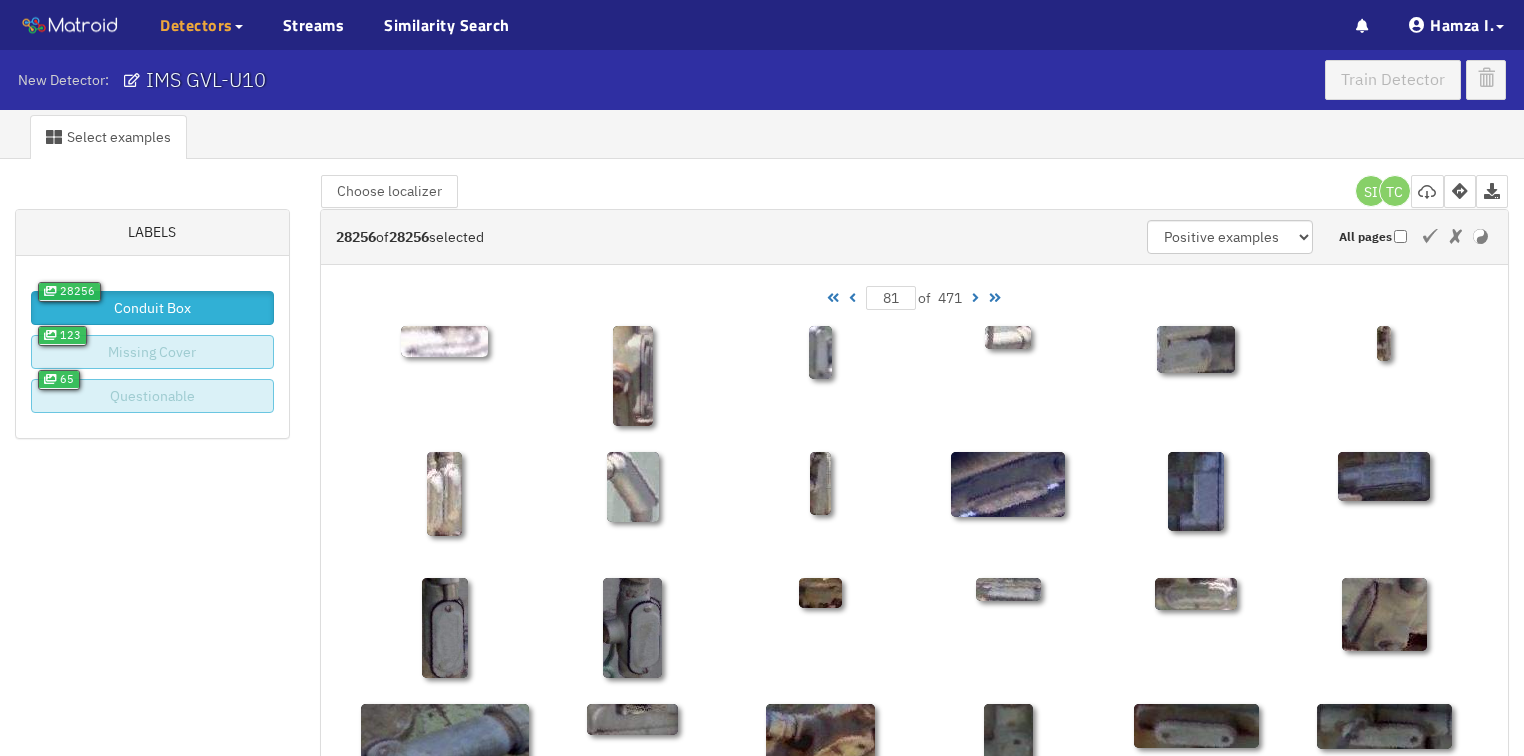 click at bounding box center (852, 298) 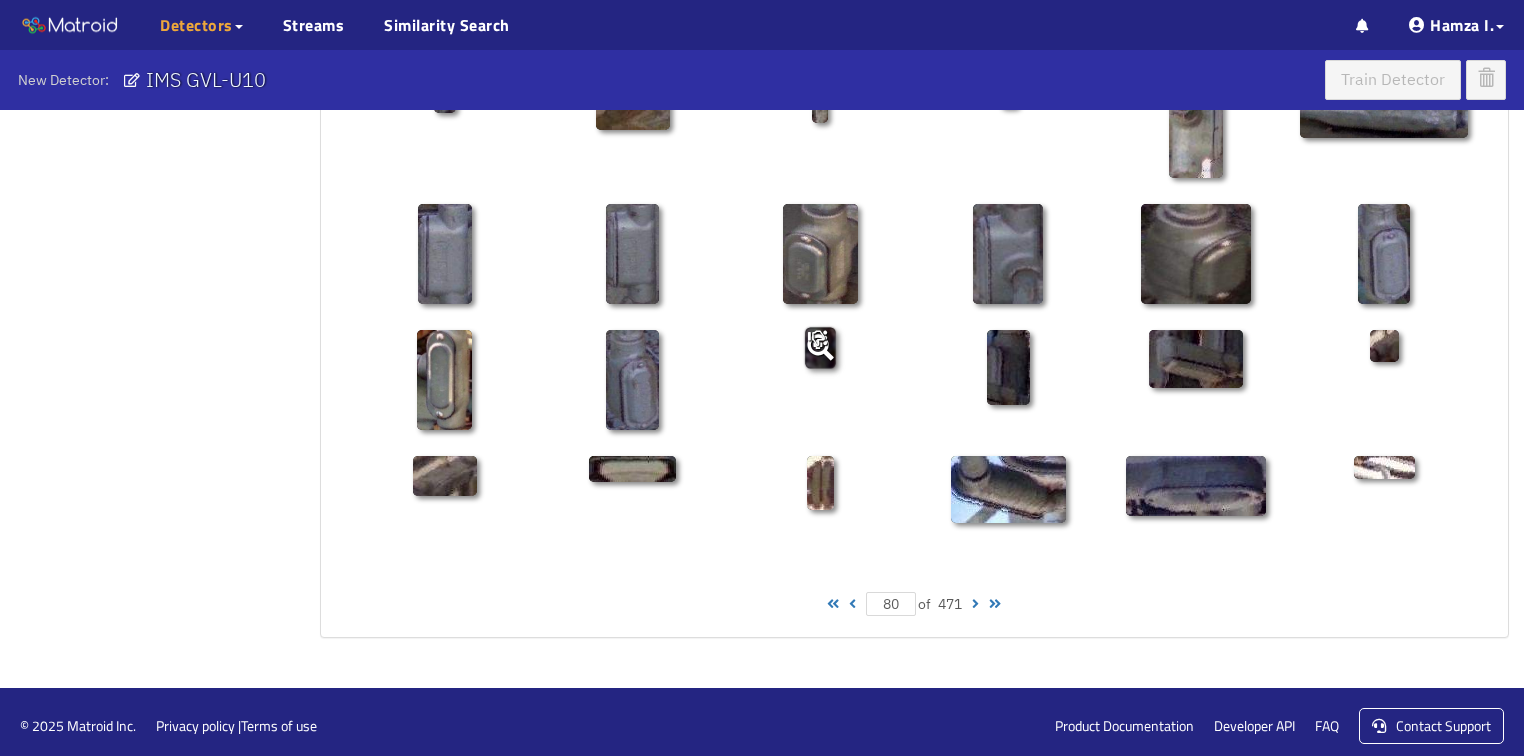 scroll, scrollTop: 1010, scrollLeft: 0, axis: vertical 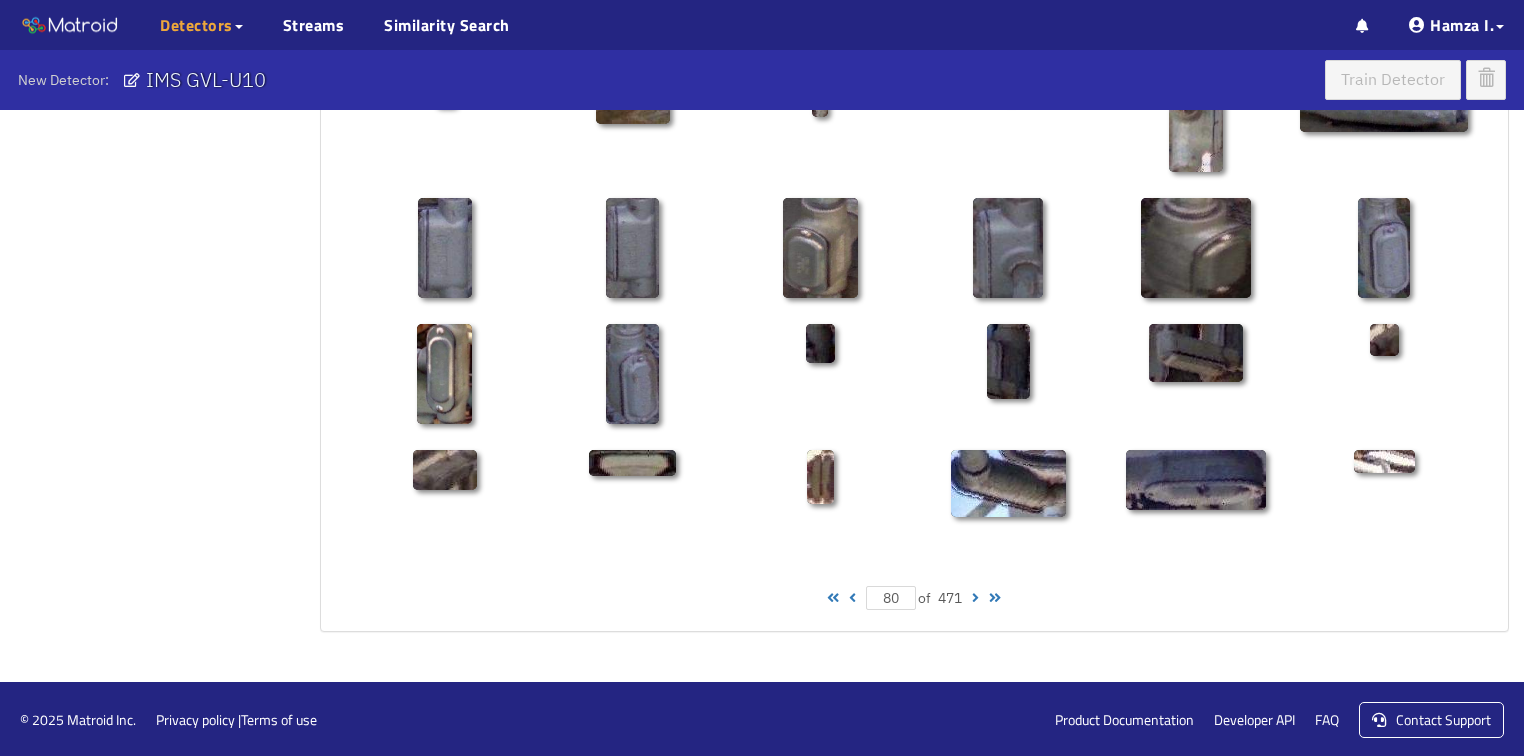 click at bounding box center (852, 598) 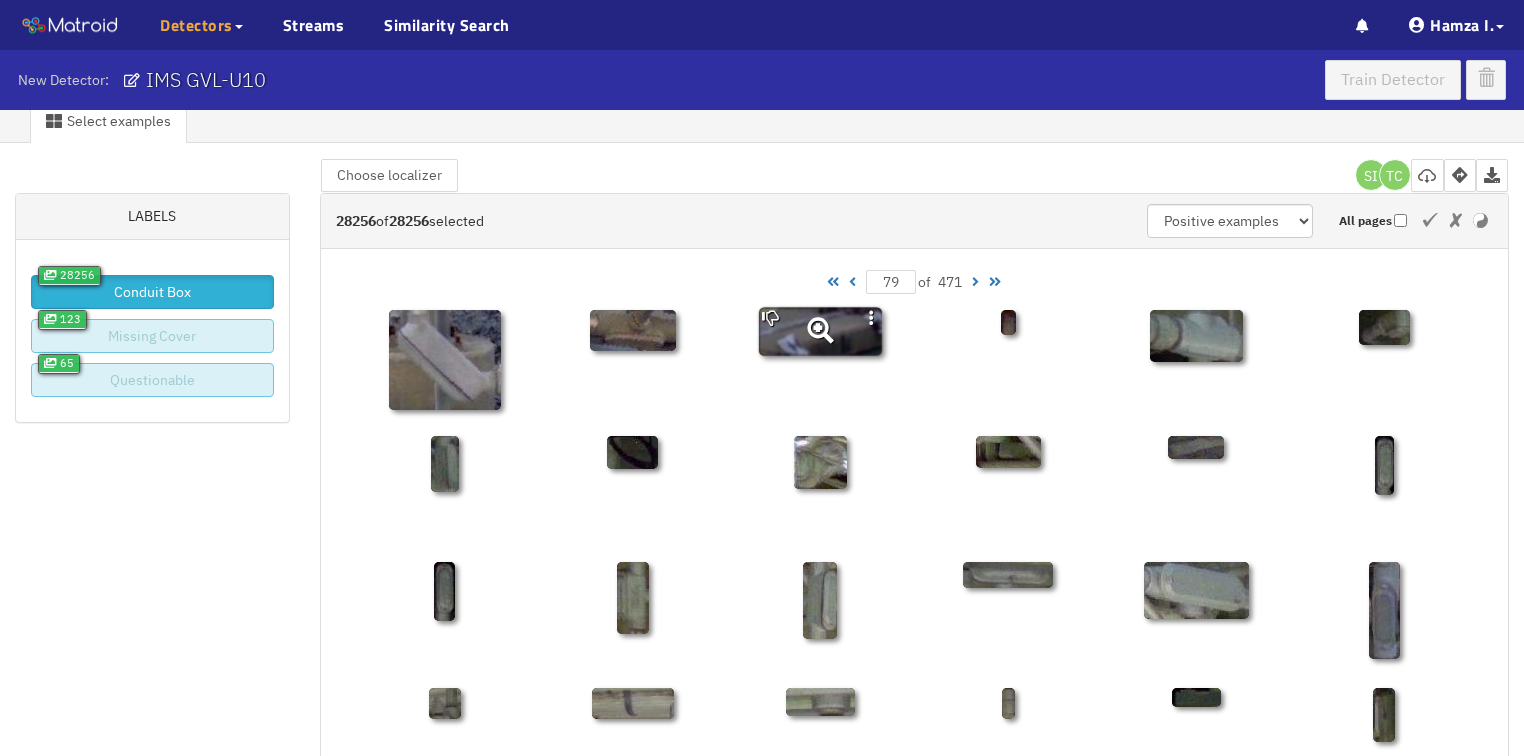 scroll, scrollTop: 0, scrollLeft: 0, axis: both 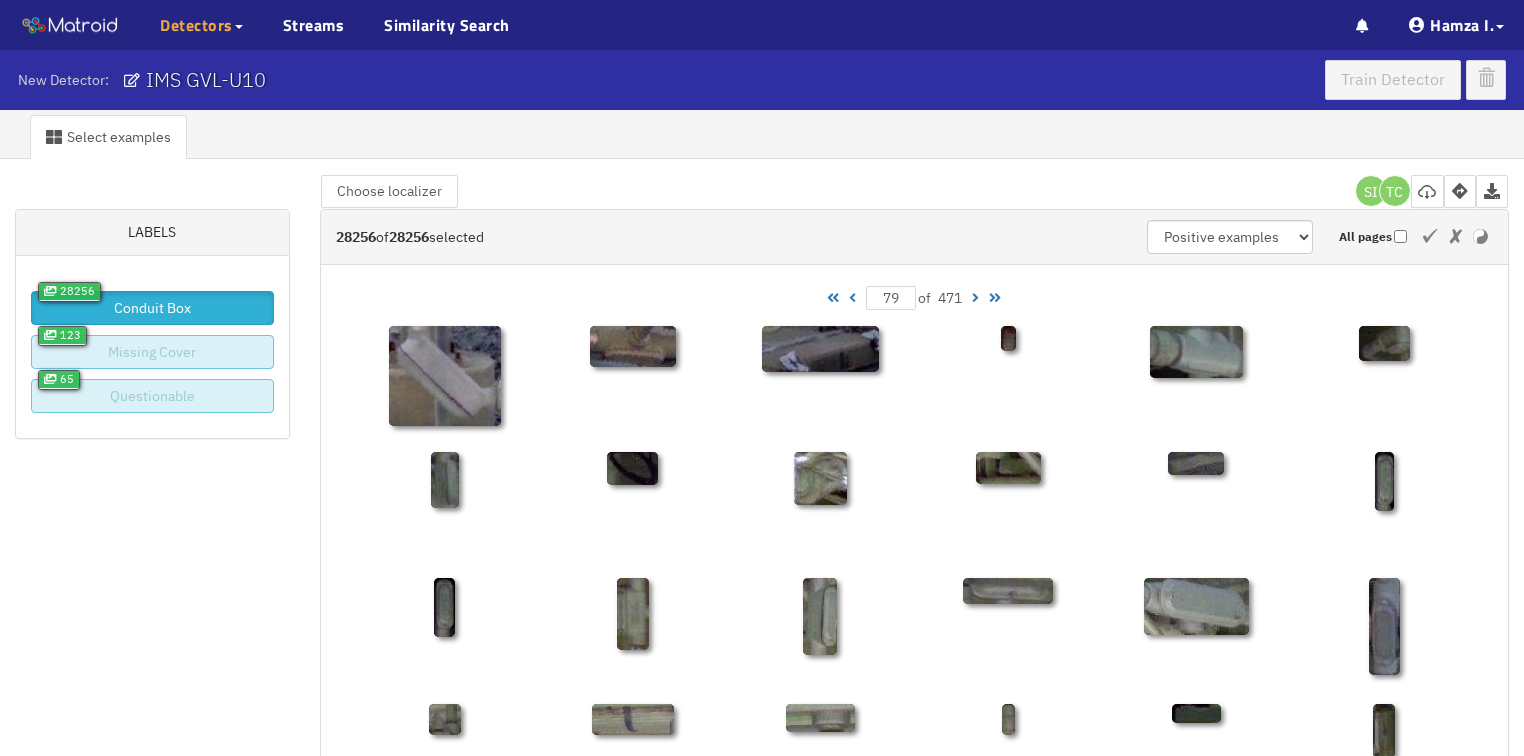 click at bounding box center (852, 298) 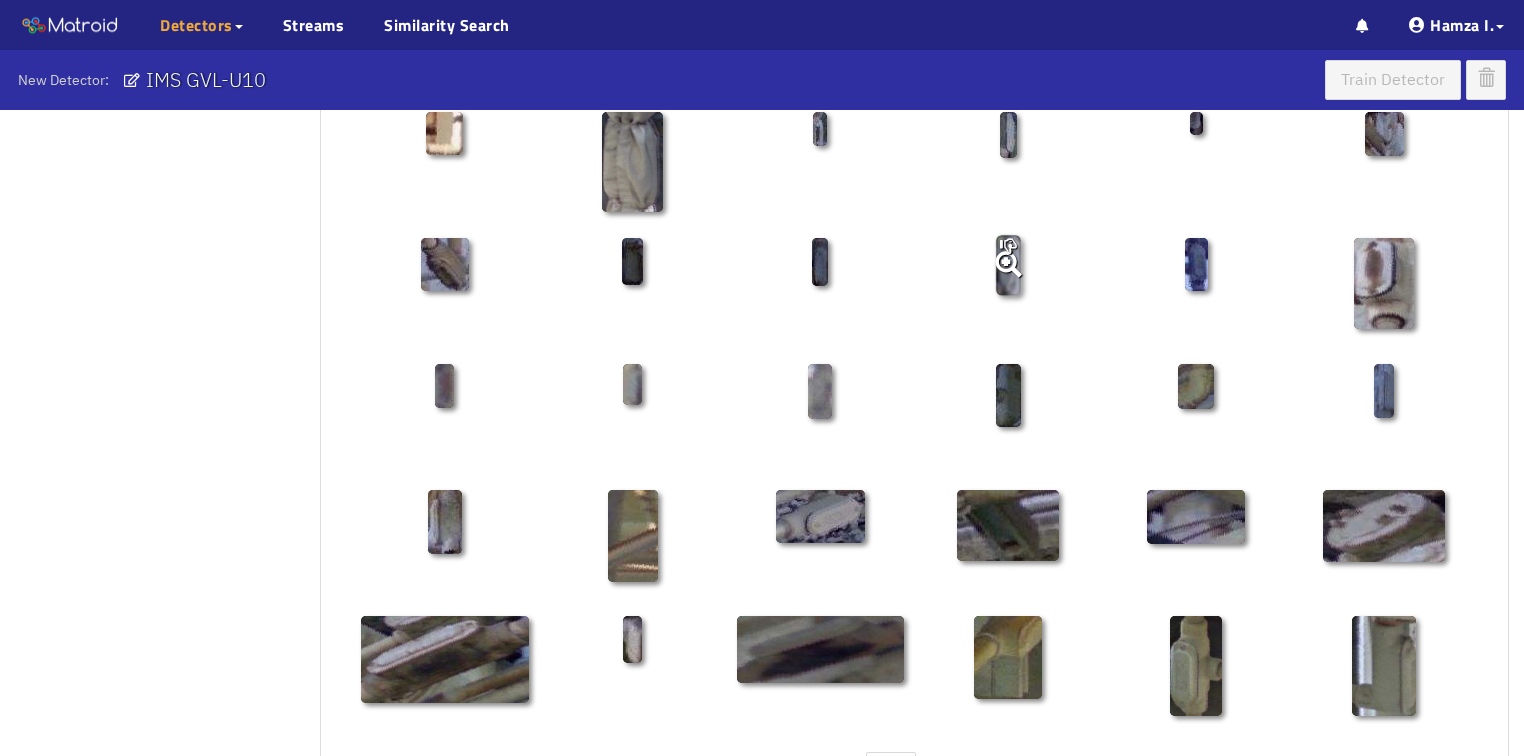 scroll, scrollTop: 880, scrollLeft: 0, axis: vertical 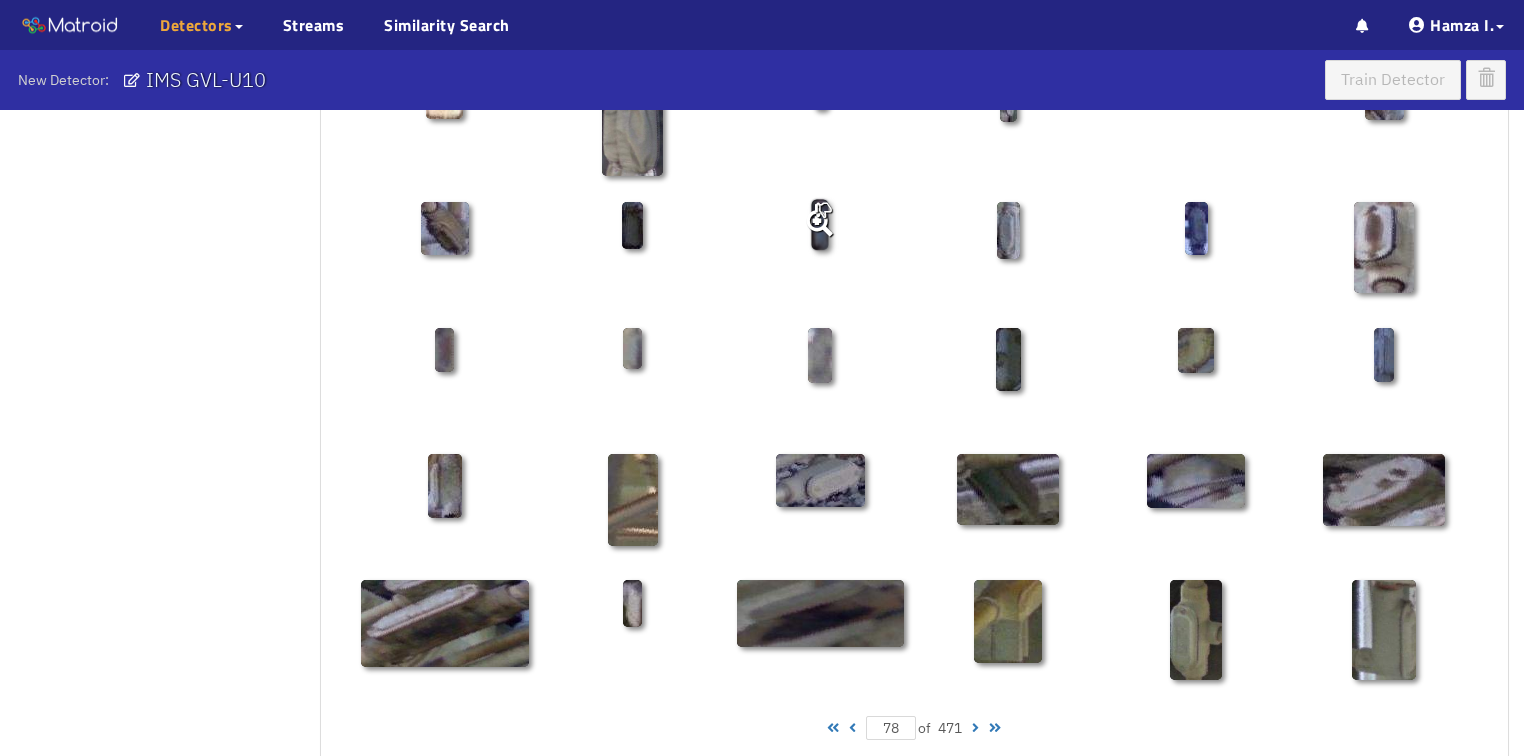 click at bounding box center [820, 224] 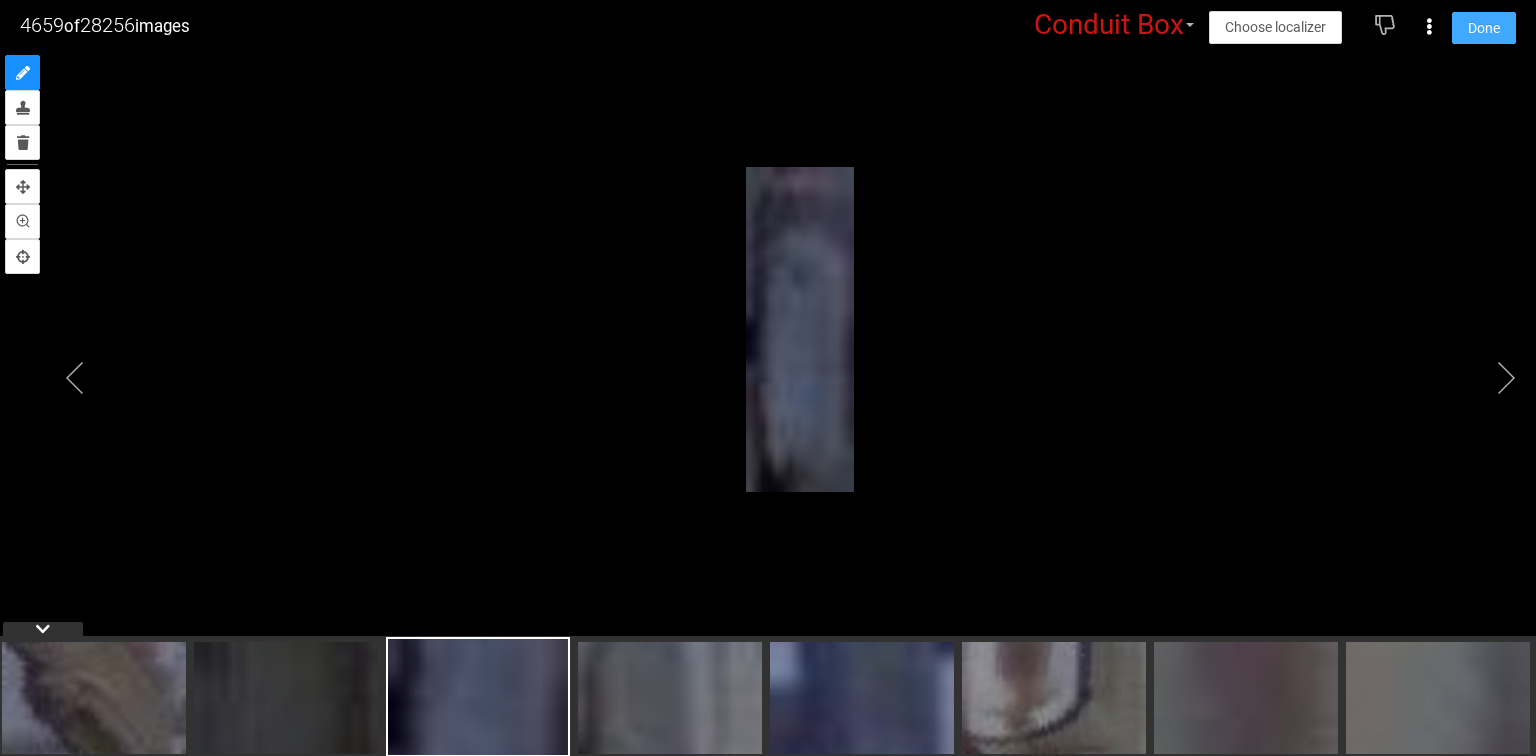 click on "Done" at bounding box center [1484, 28] 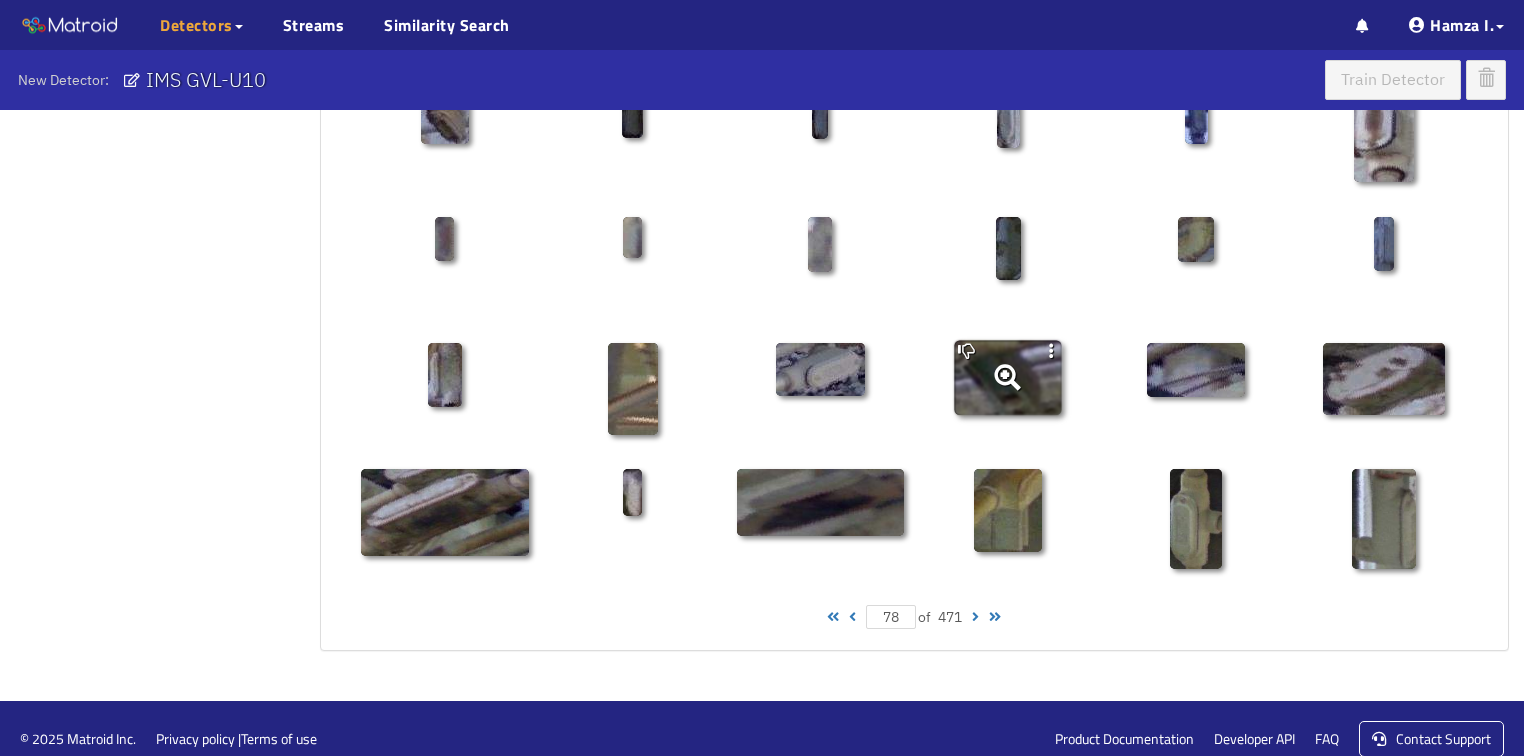 scroll, scrollTop: 1010, scrollLeft: 0, axis: vertical 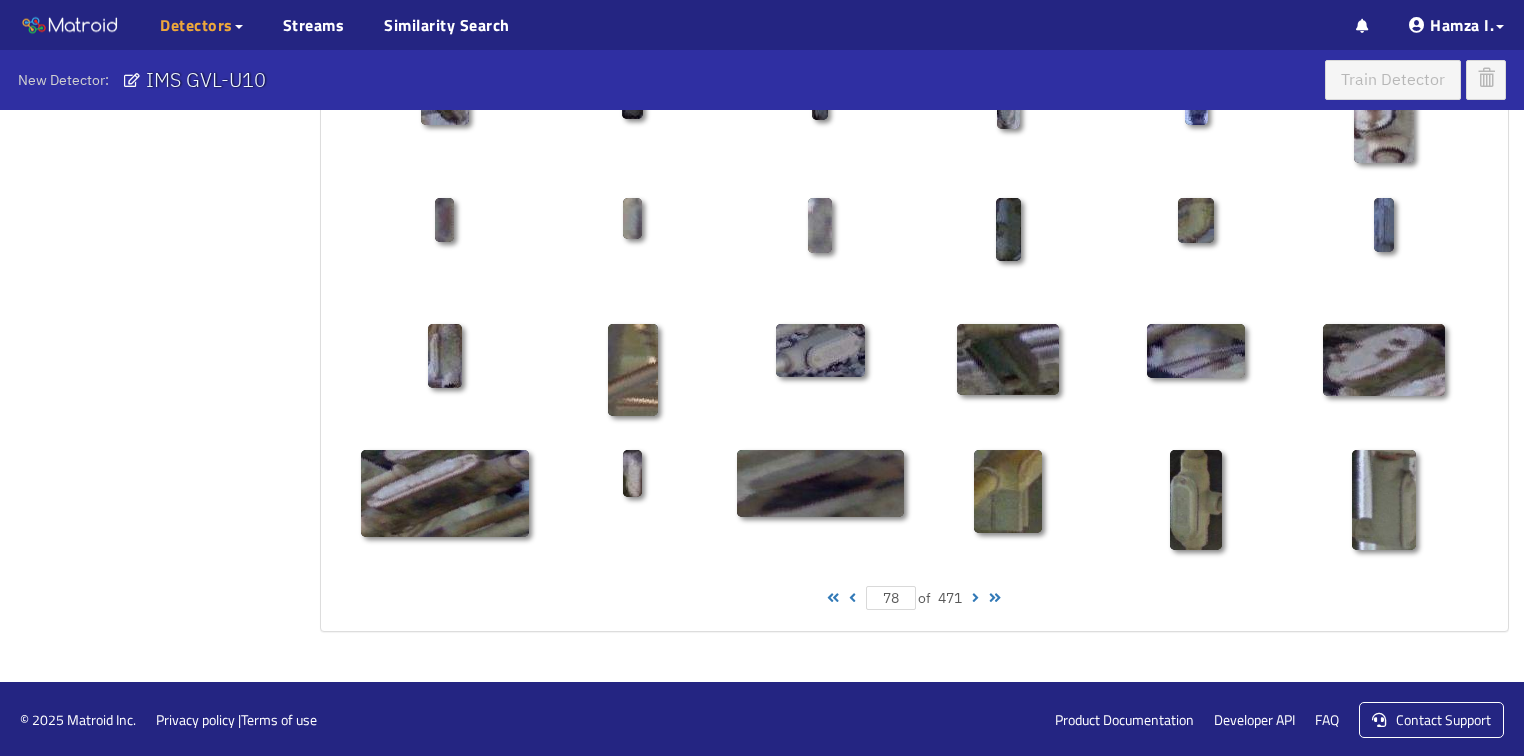 click at bounding box center (852, 598) 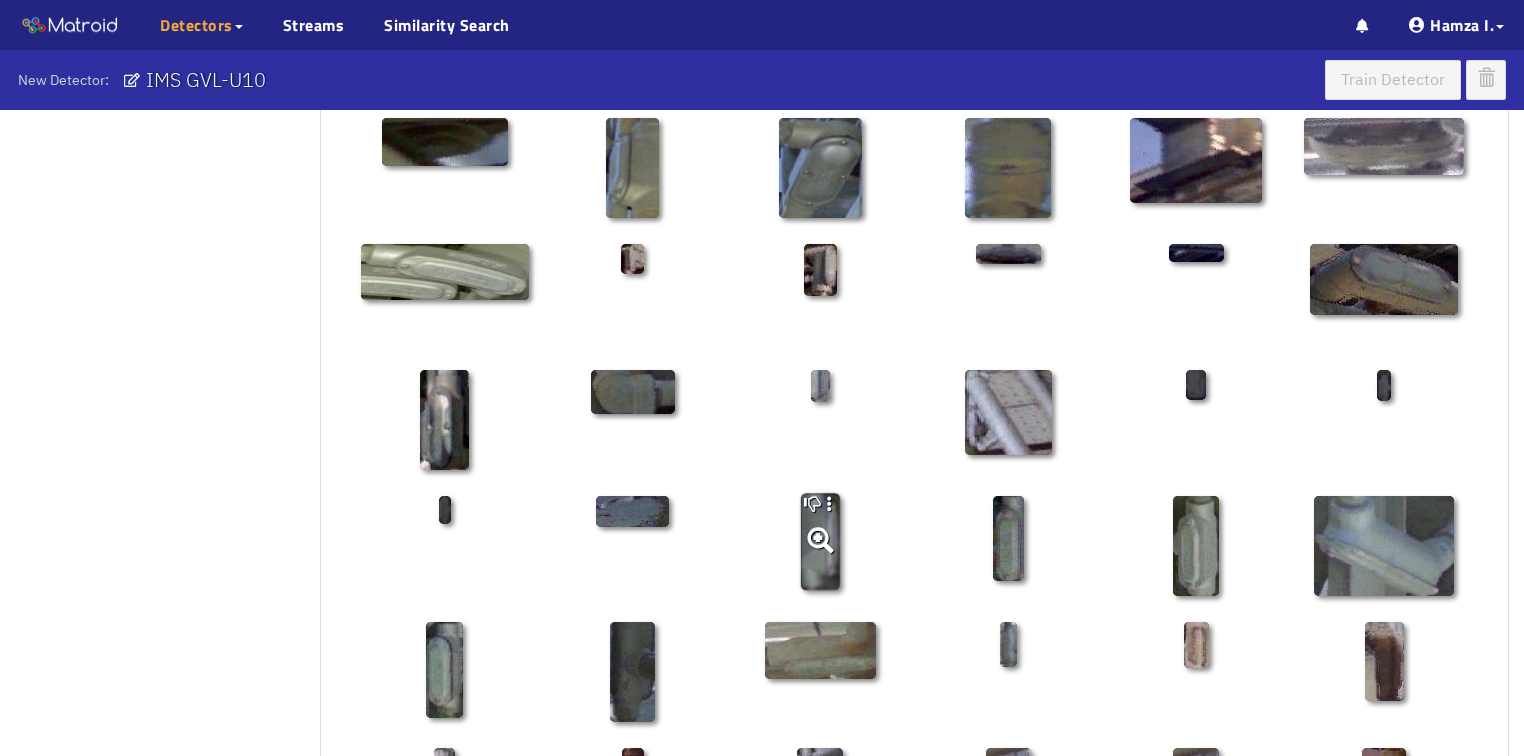 scroll, scrollTop: 690, scrollLeft: 0, axis: vertical 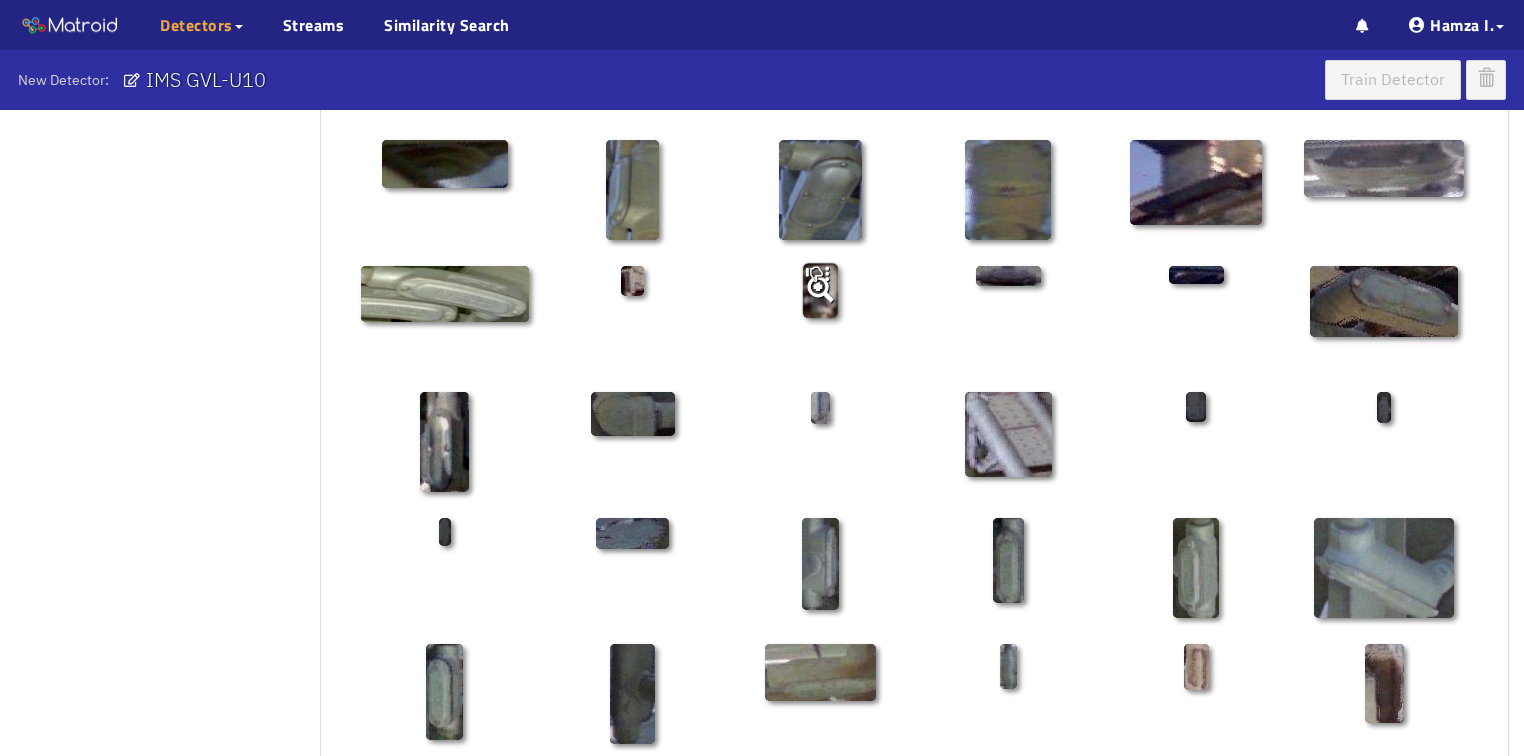 click 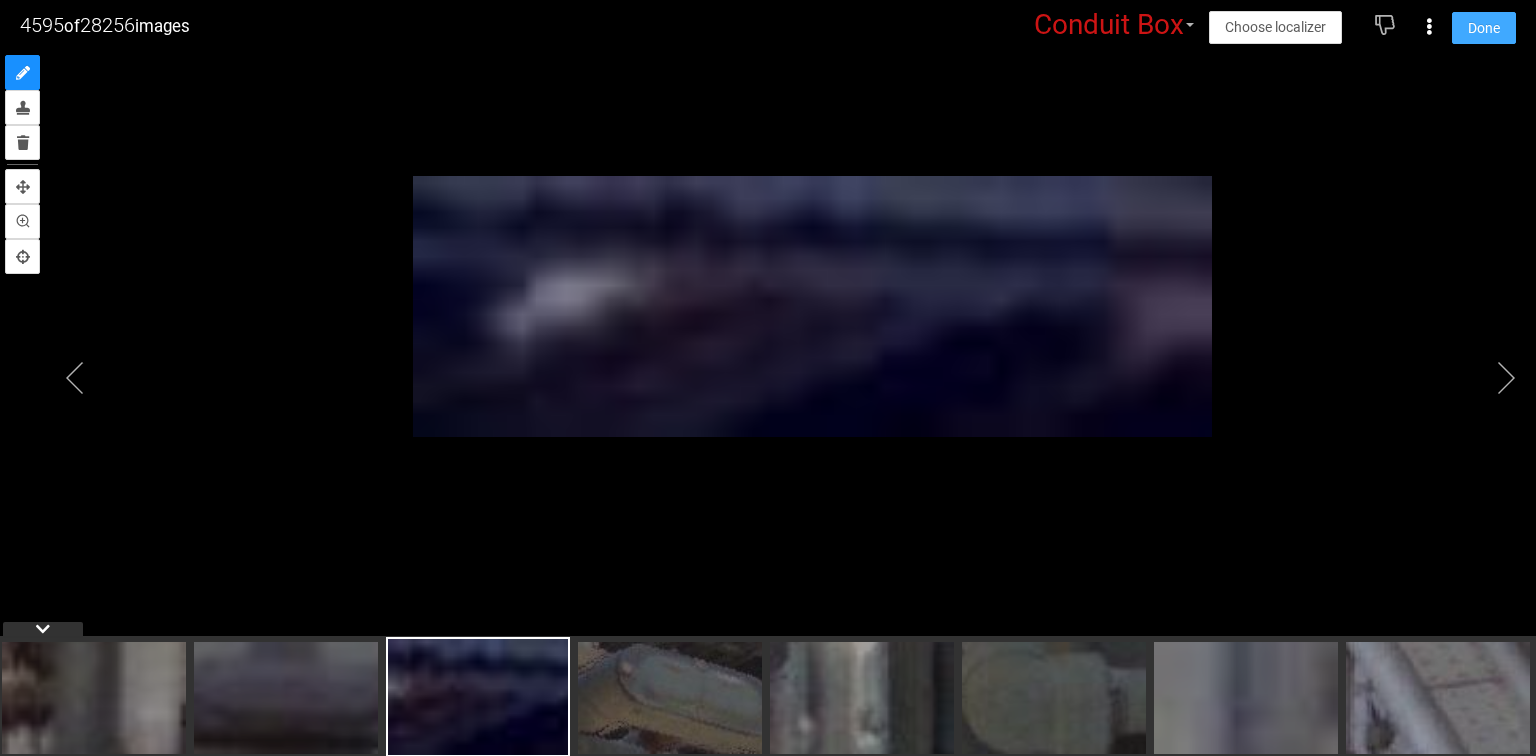 click on "Done" at bounding box center (1484, 28) 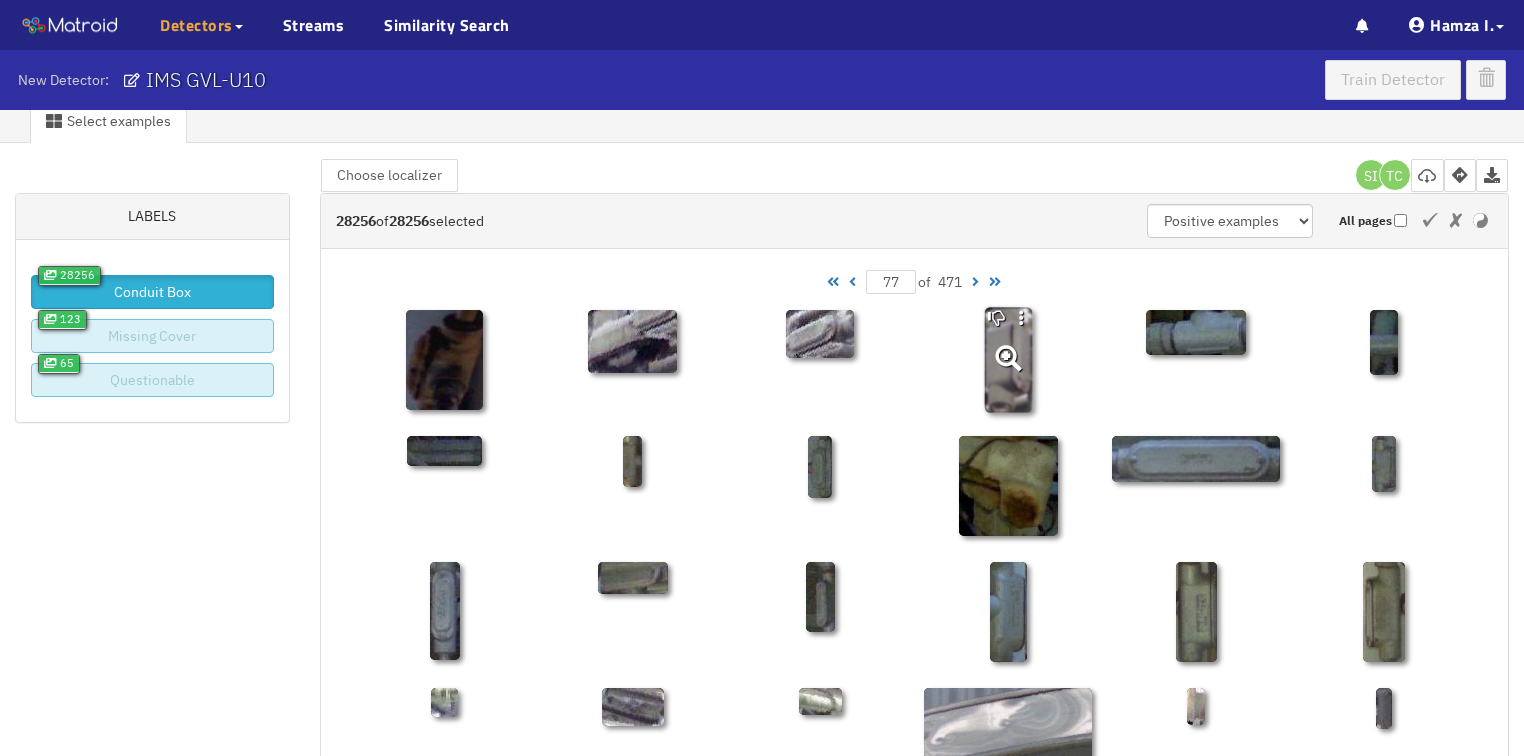 scroll, scrollTop: 0, scrollLeft: 0, axis: both 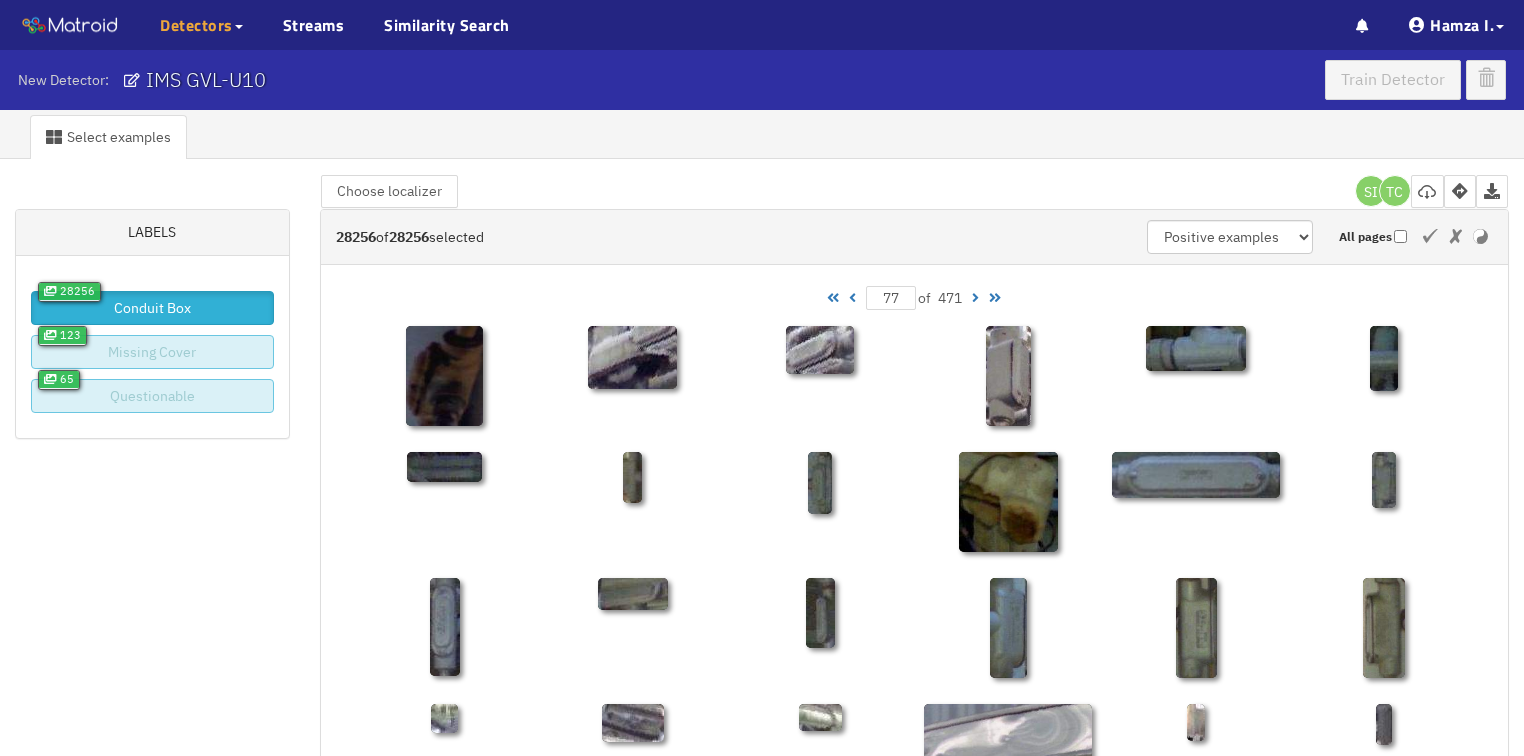 click at bounding box center [852, 298] 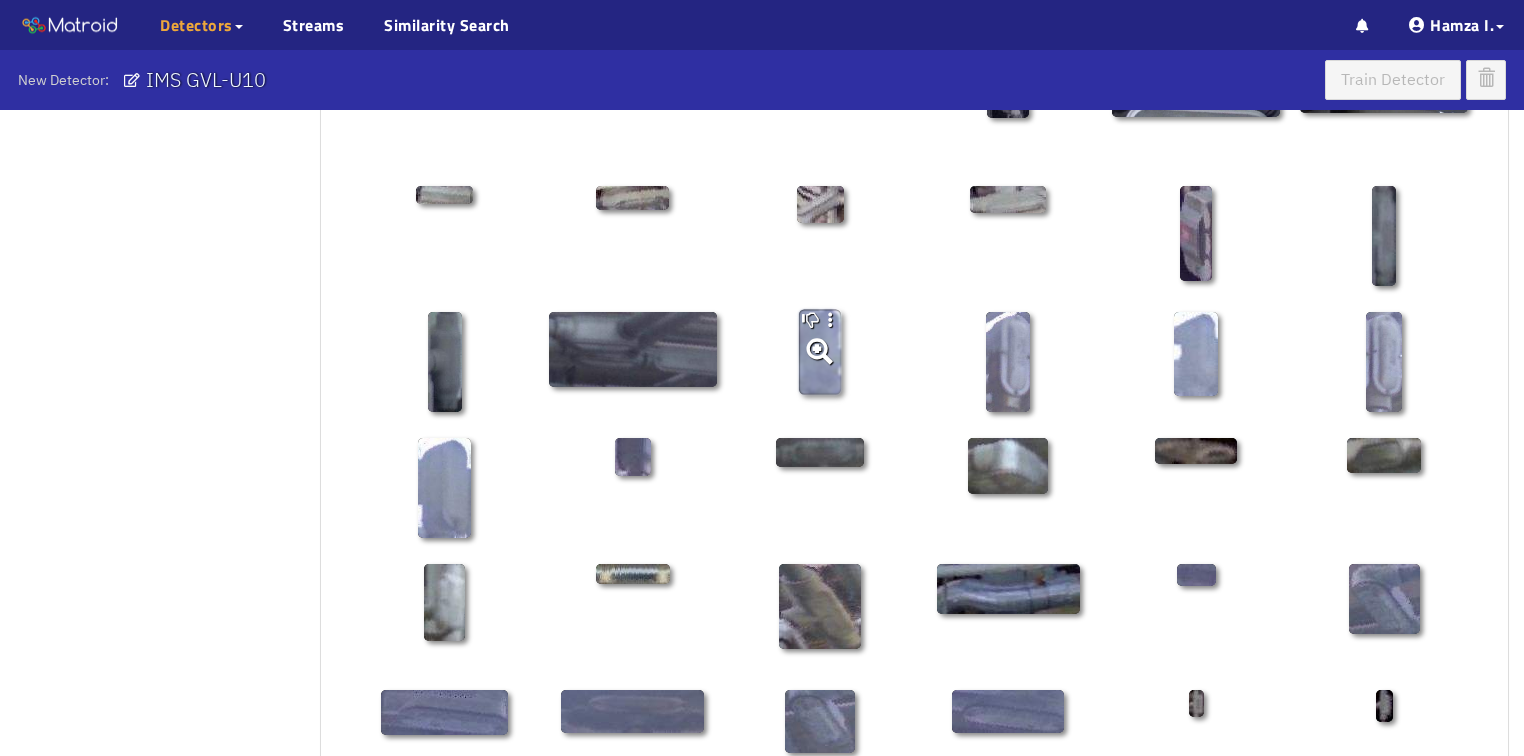 scroll, scrollTop: 400, scrollLeft: 0, axis: vertical 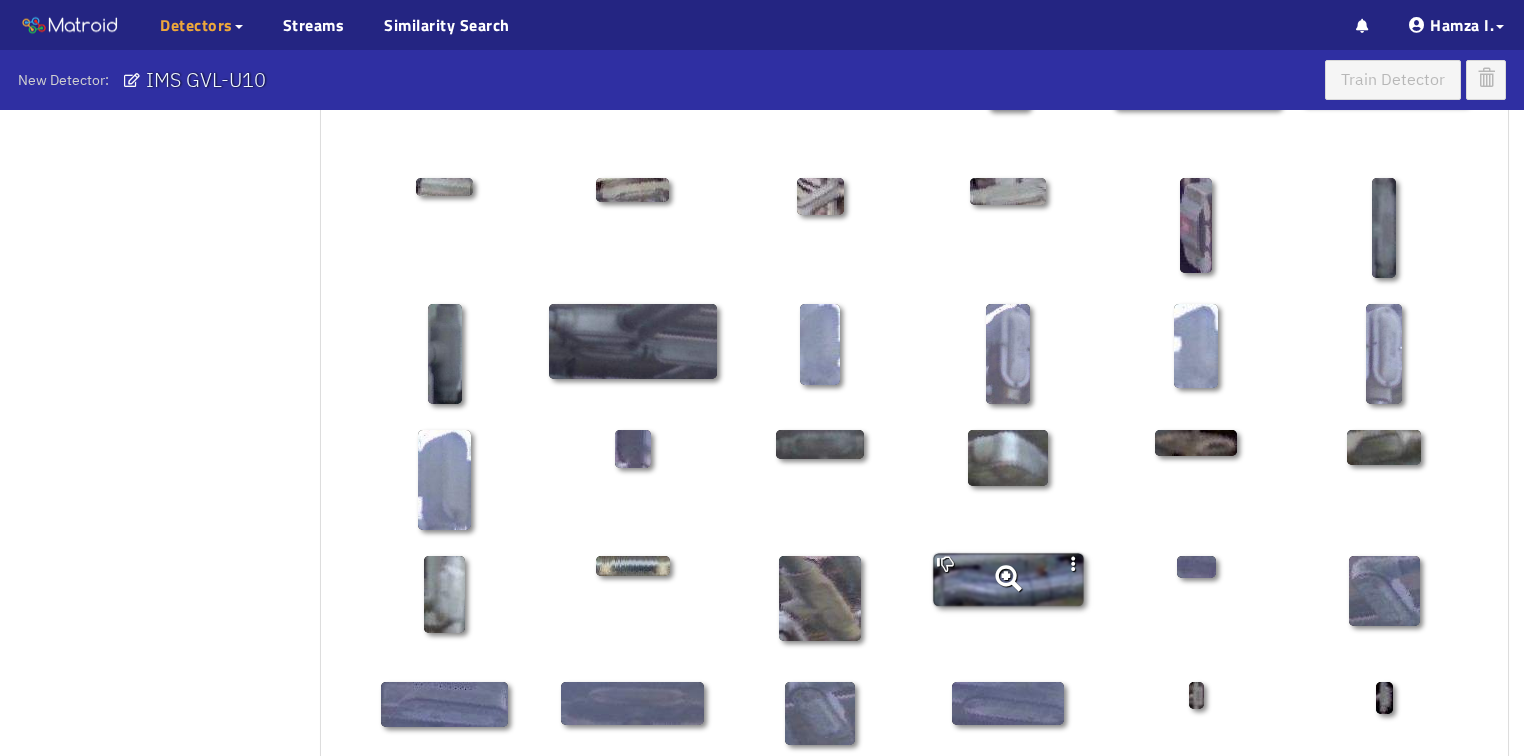 click 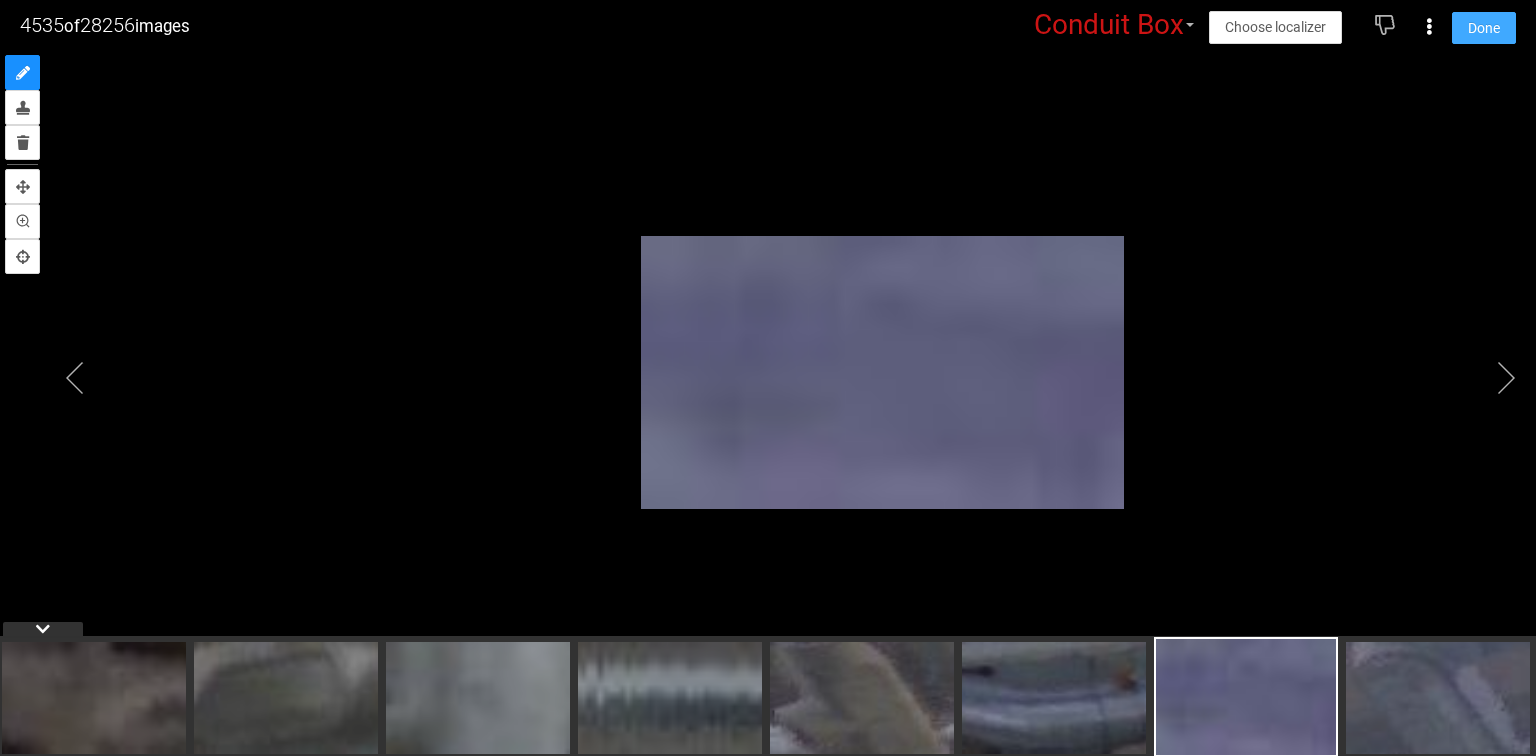 click on "Done" at bounding box center [1484, 28] 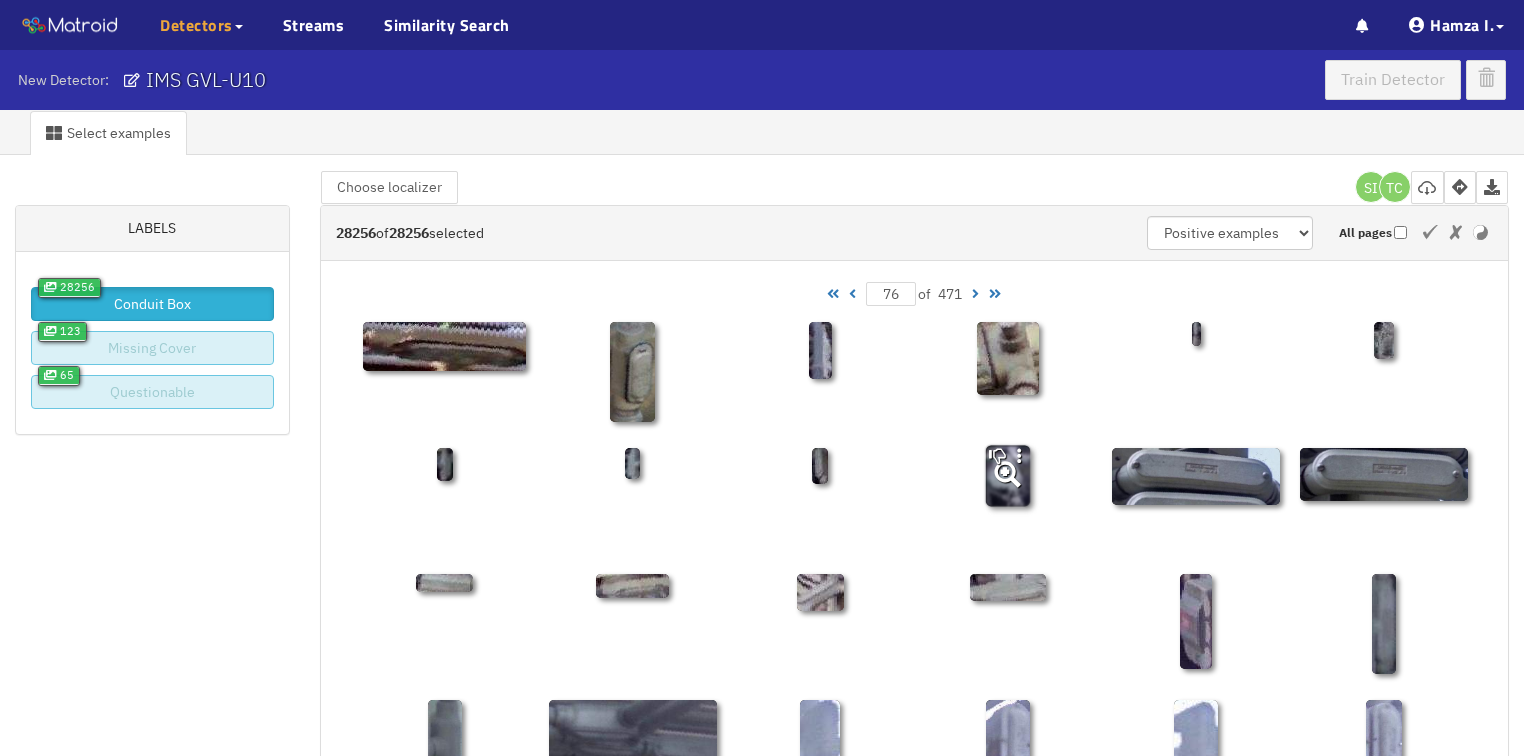 scroll, scrollTop: 0, scrollLeft: 0, axis: both 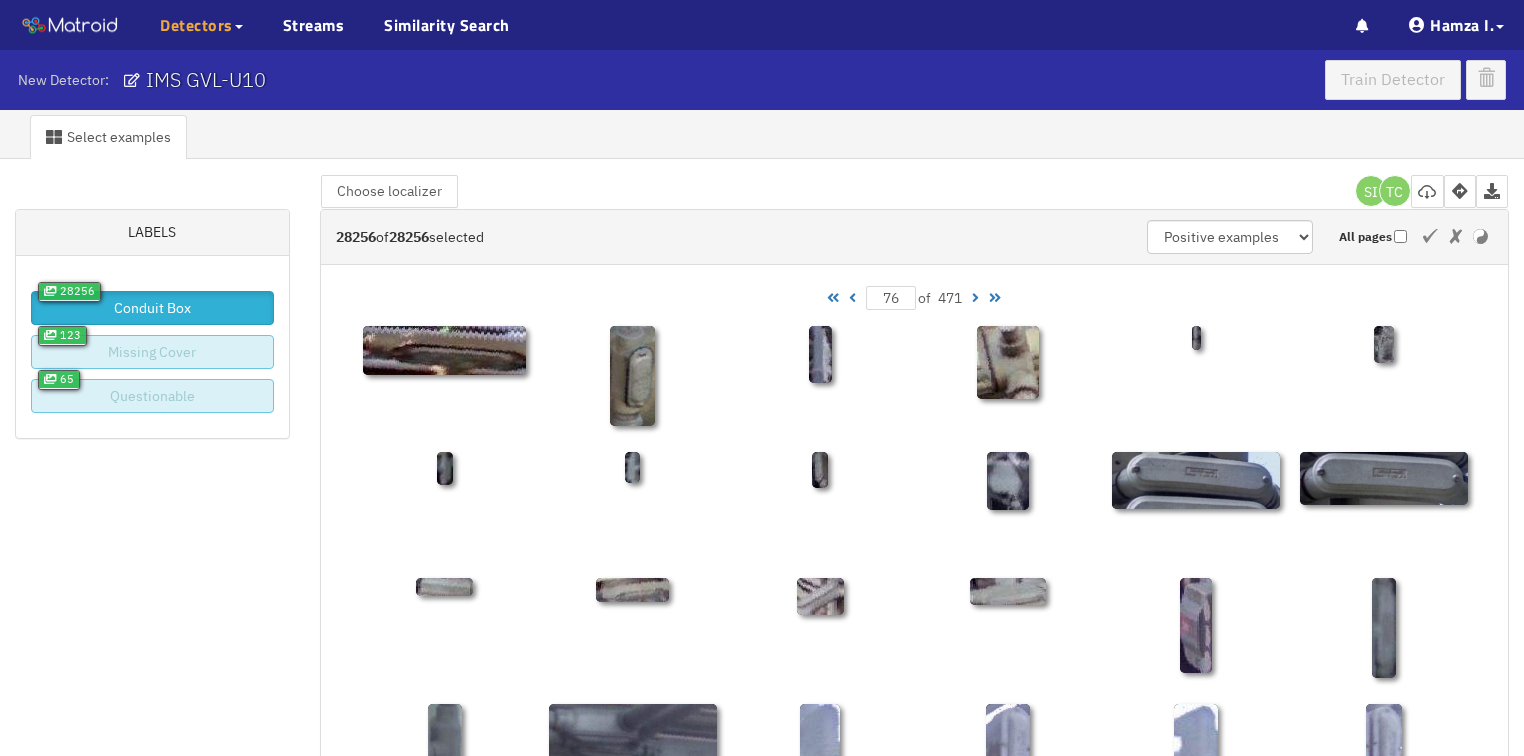 click at bounding box center [852, 298] 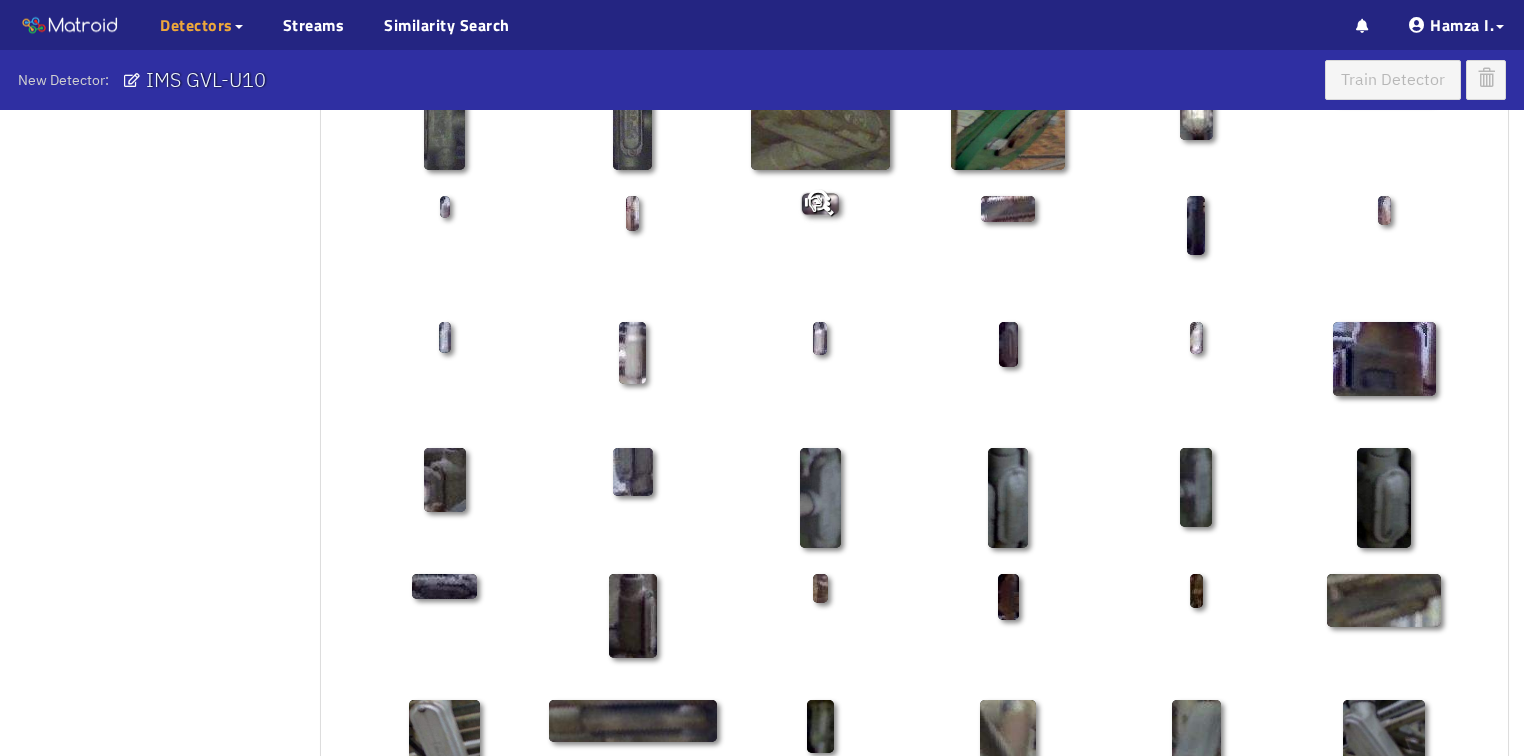 scroll, scrollTop: 1010, scrollLeft: 0, axis: vertical 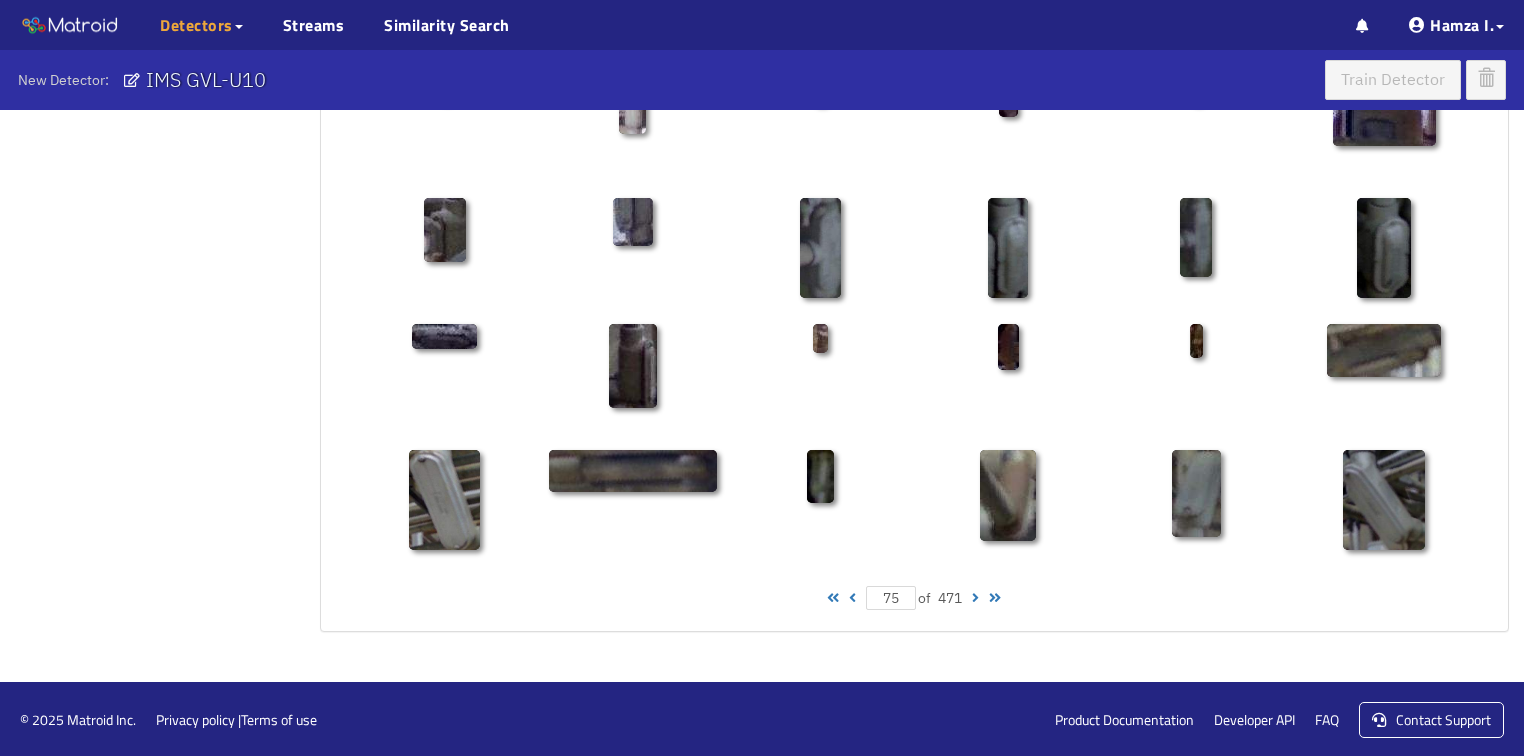click at bounding box center (852, 598) 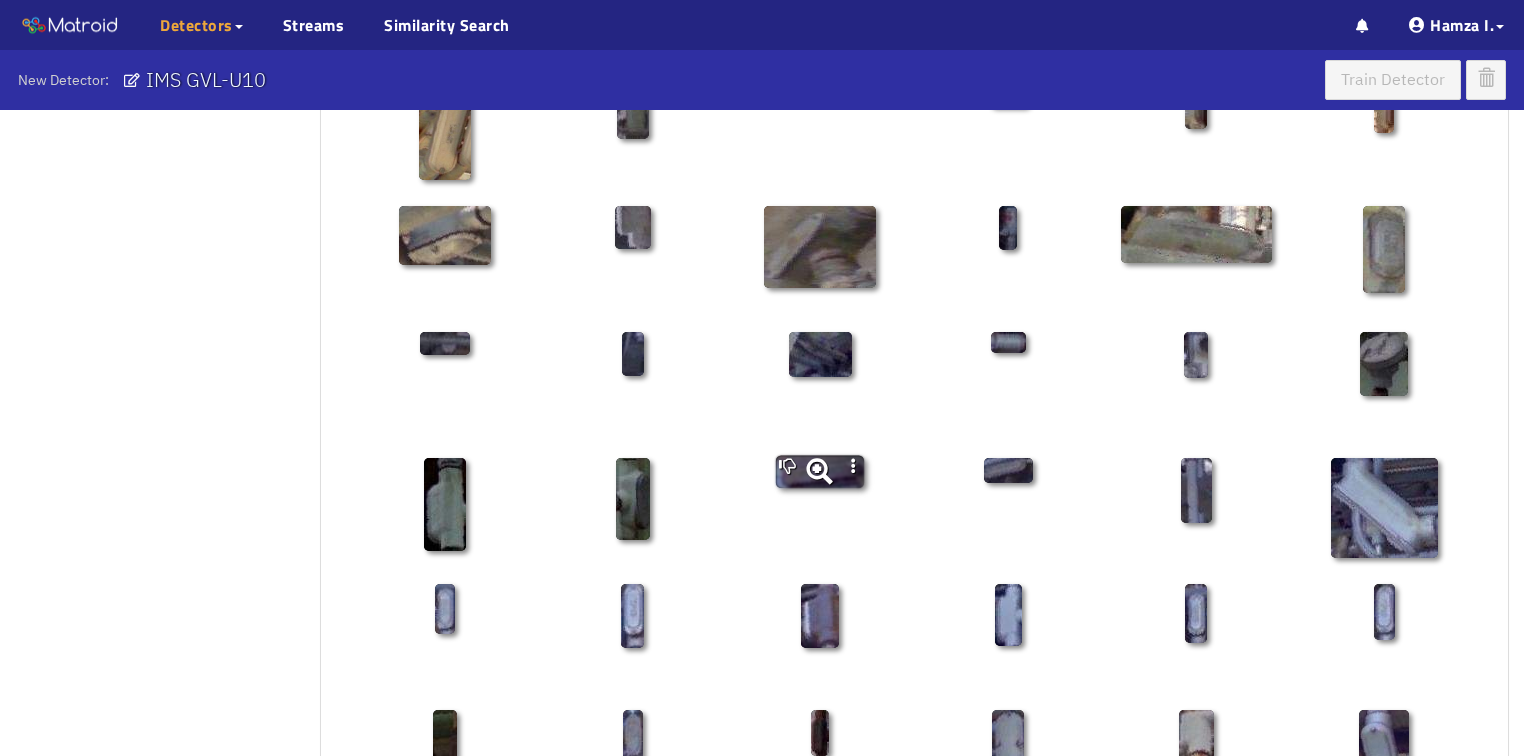 scroll, scrollTop: 370, scrollLeft: 0, axis: vertical 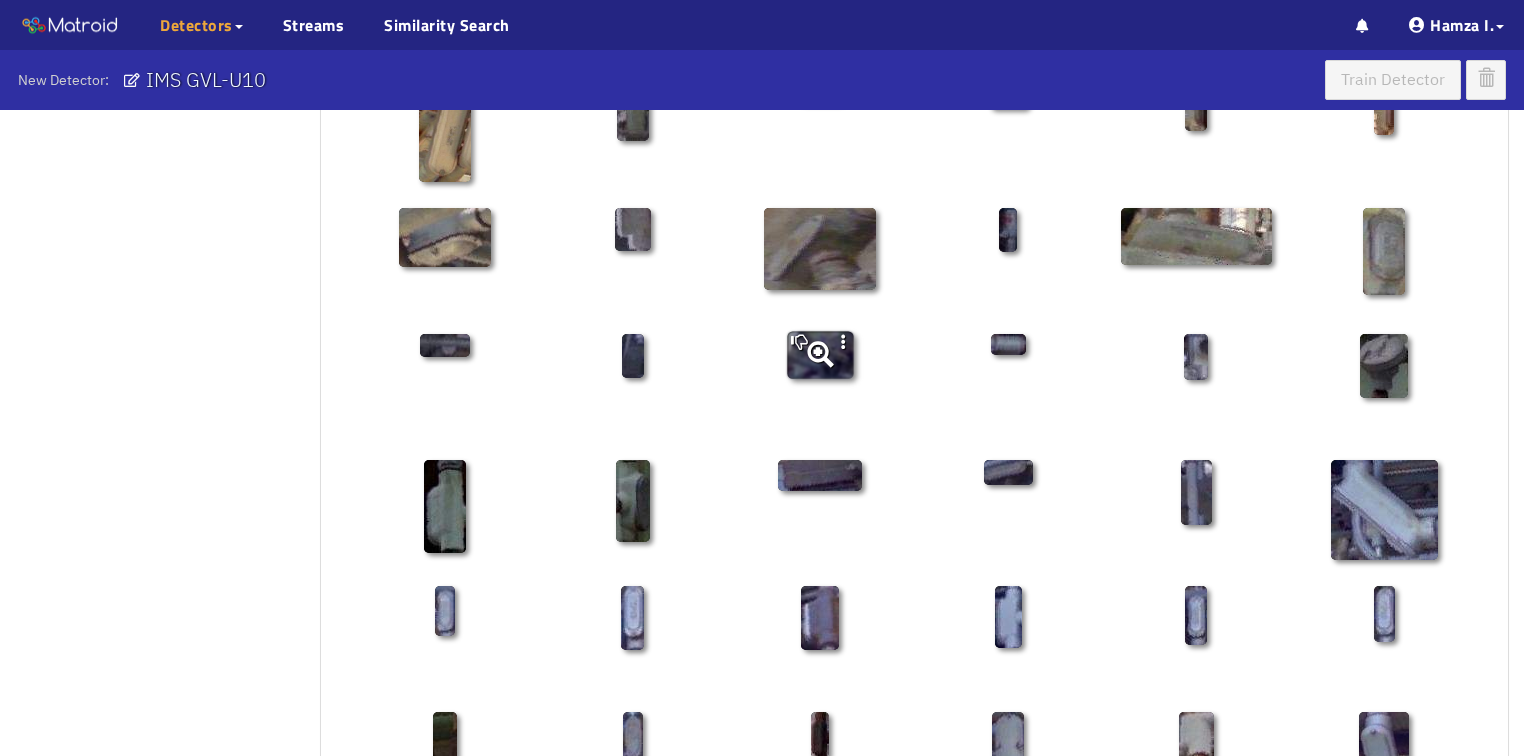 click 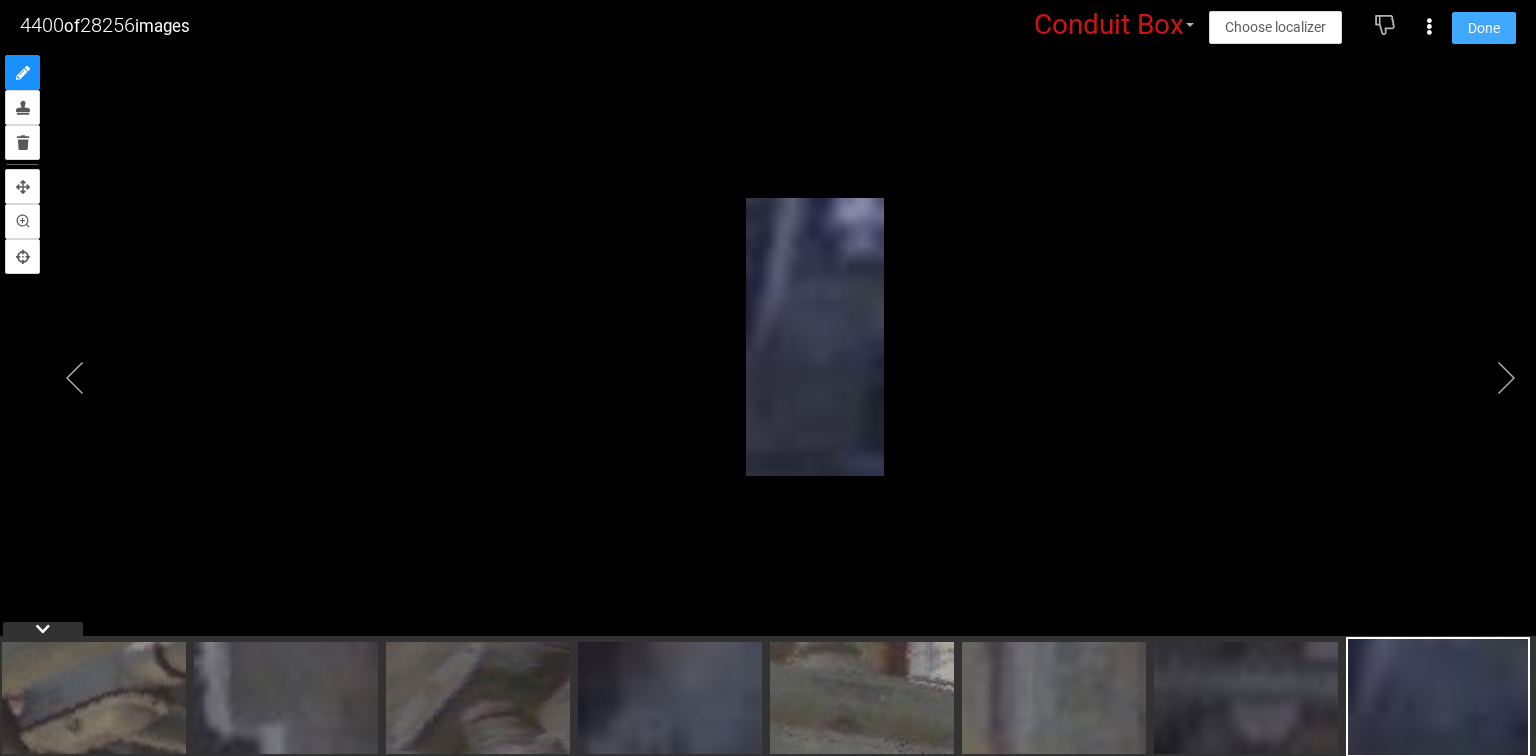 click on "Done" at bounding box center (1484, 28) 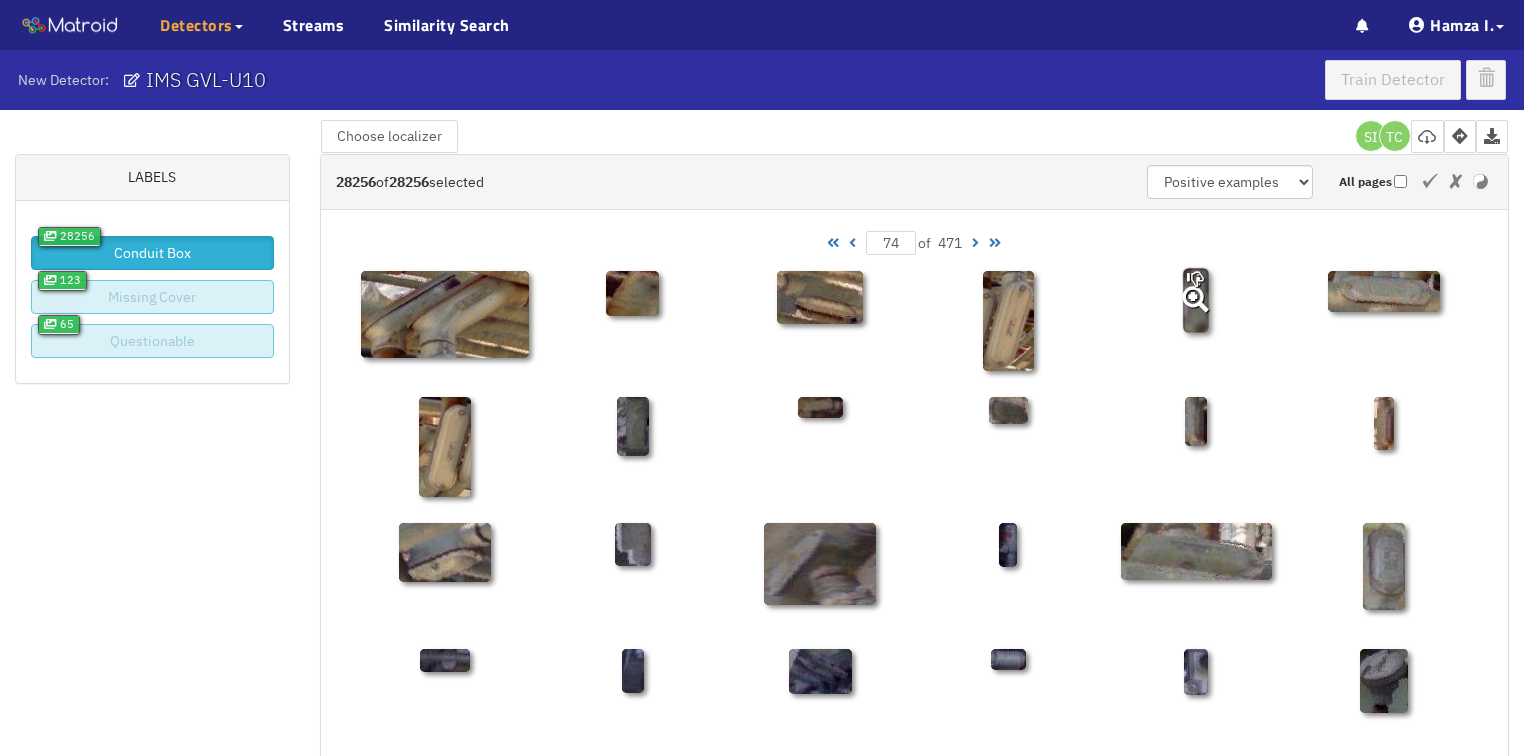 scroll, scrollTop: 0, scrollLeft: 0, axis: both 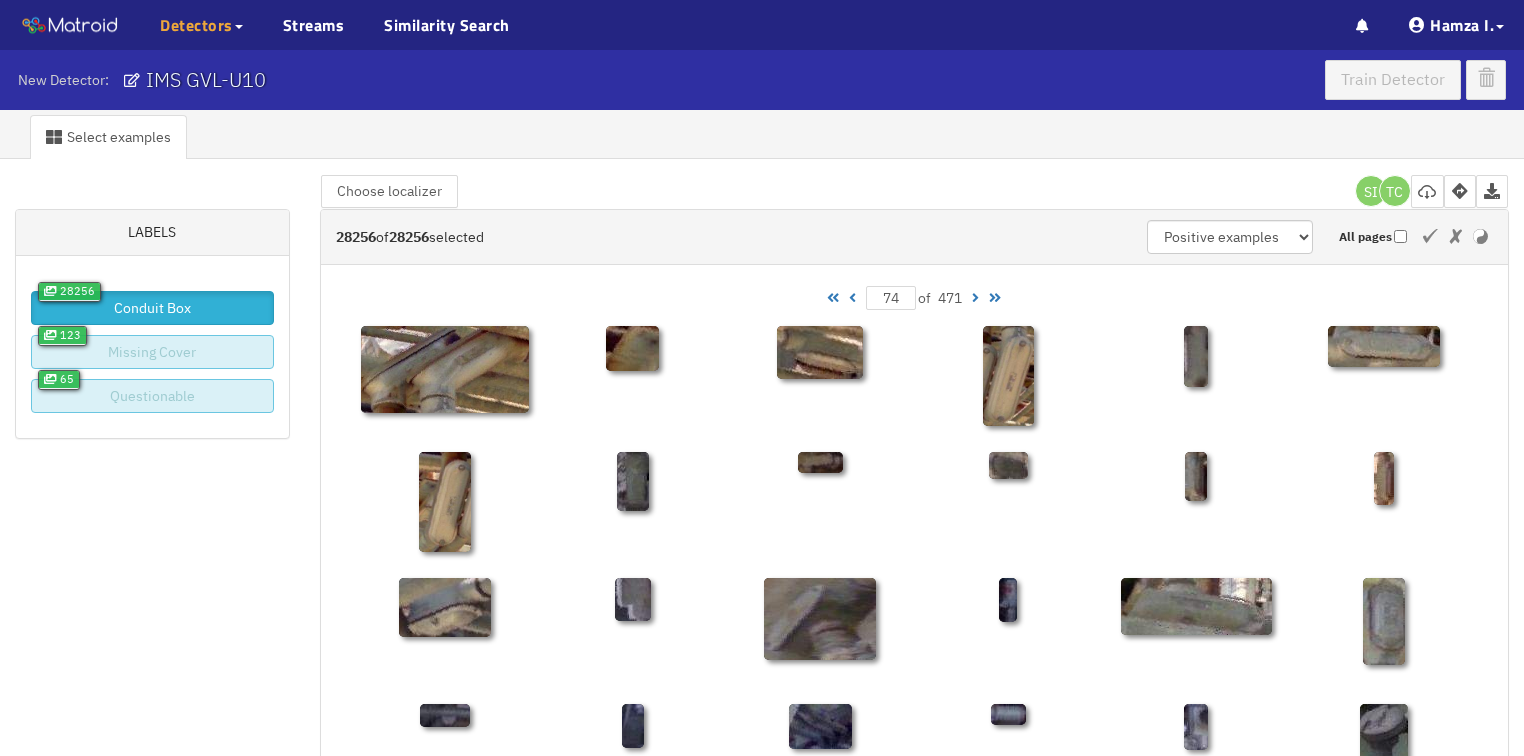 click at bounding box center [852, 298] 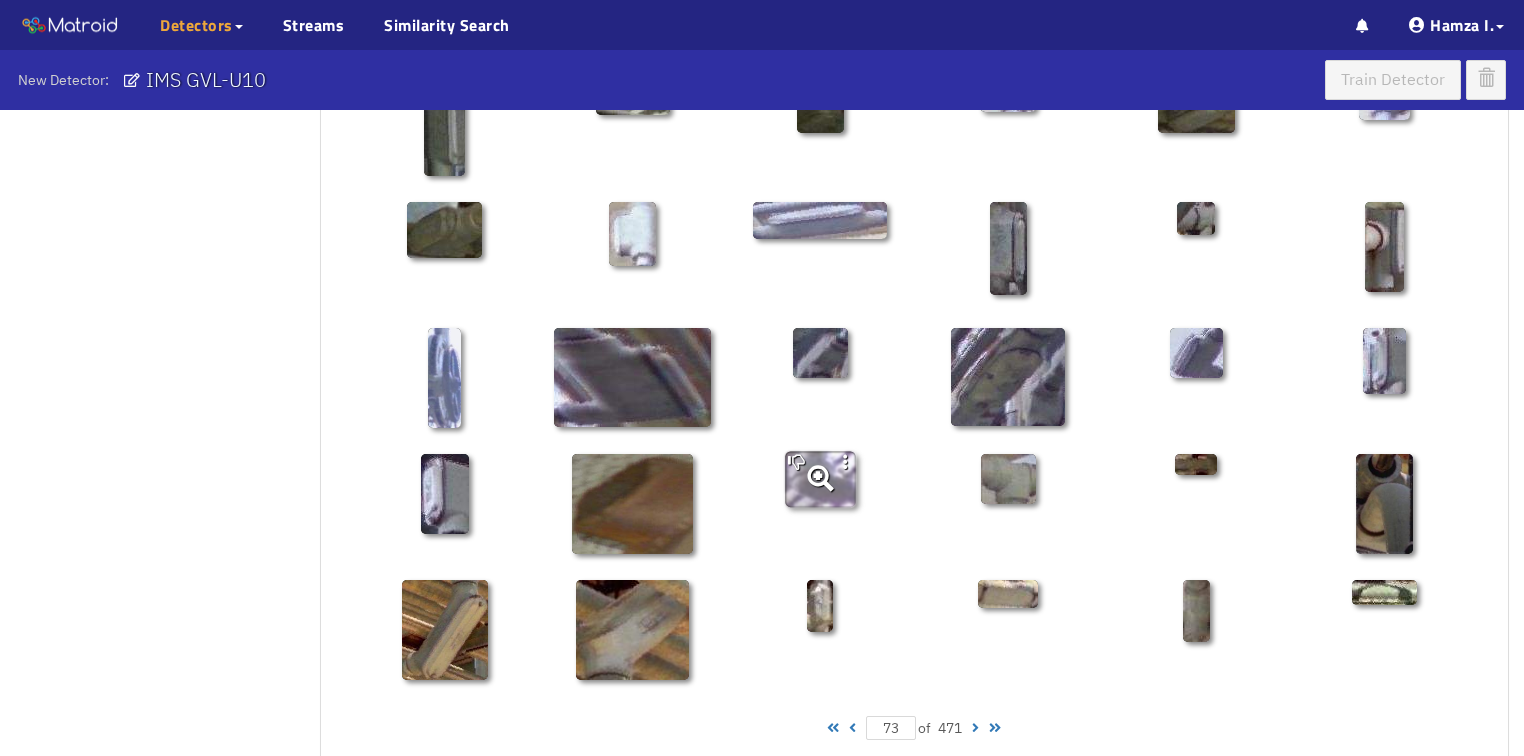 scroll, scrollTop: 1010, scrollLeft: 0, axis: vertical 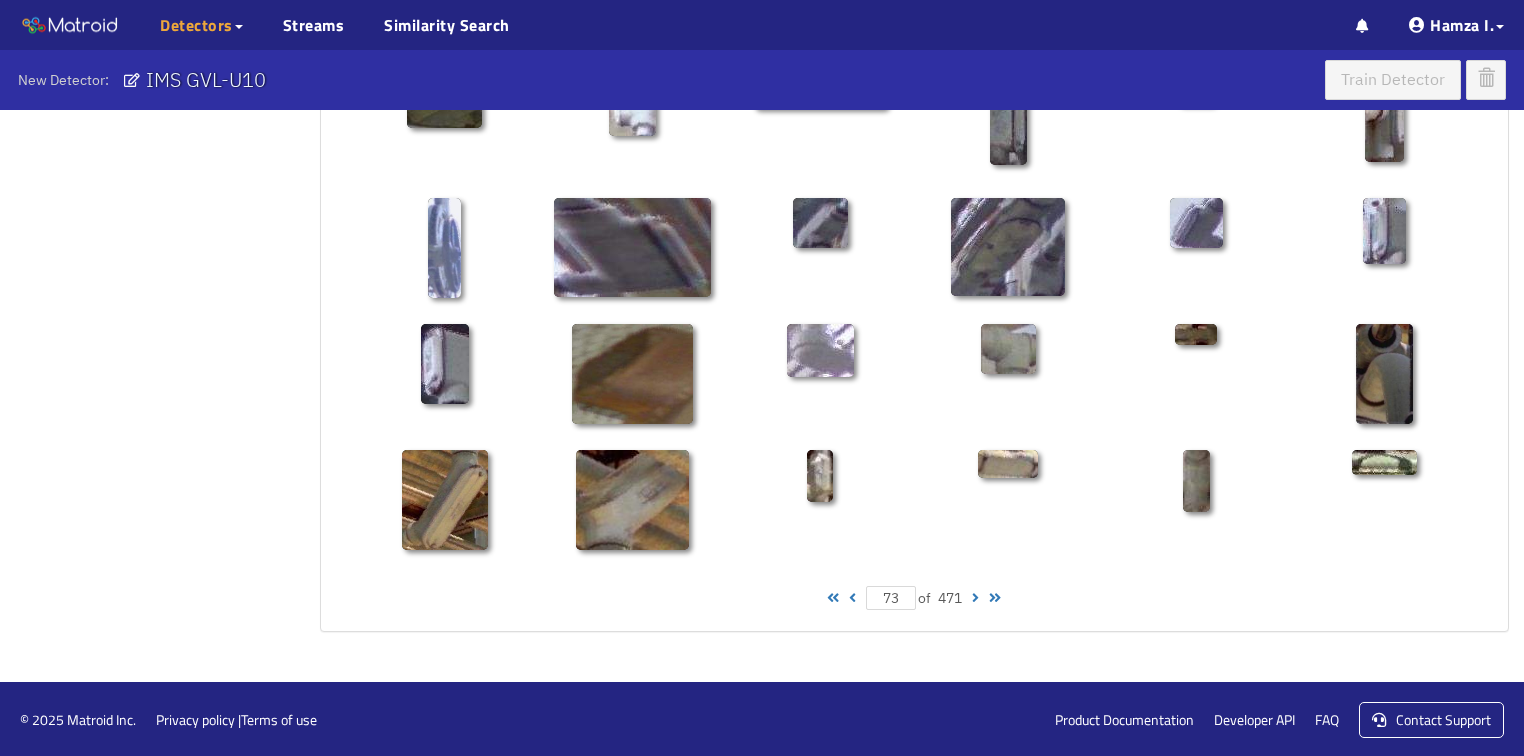 click at bounding box center [852, 598] 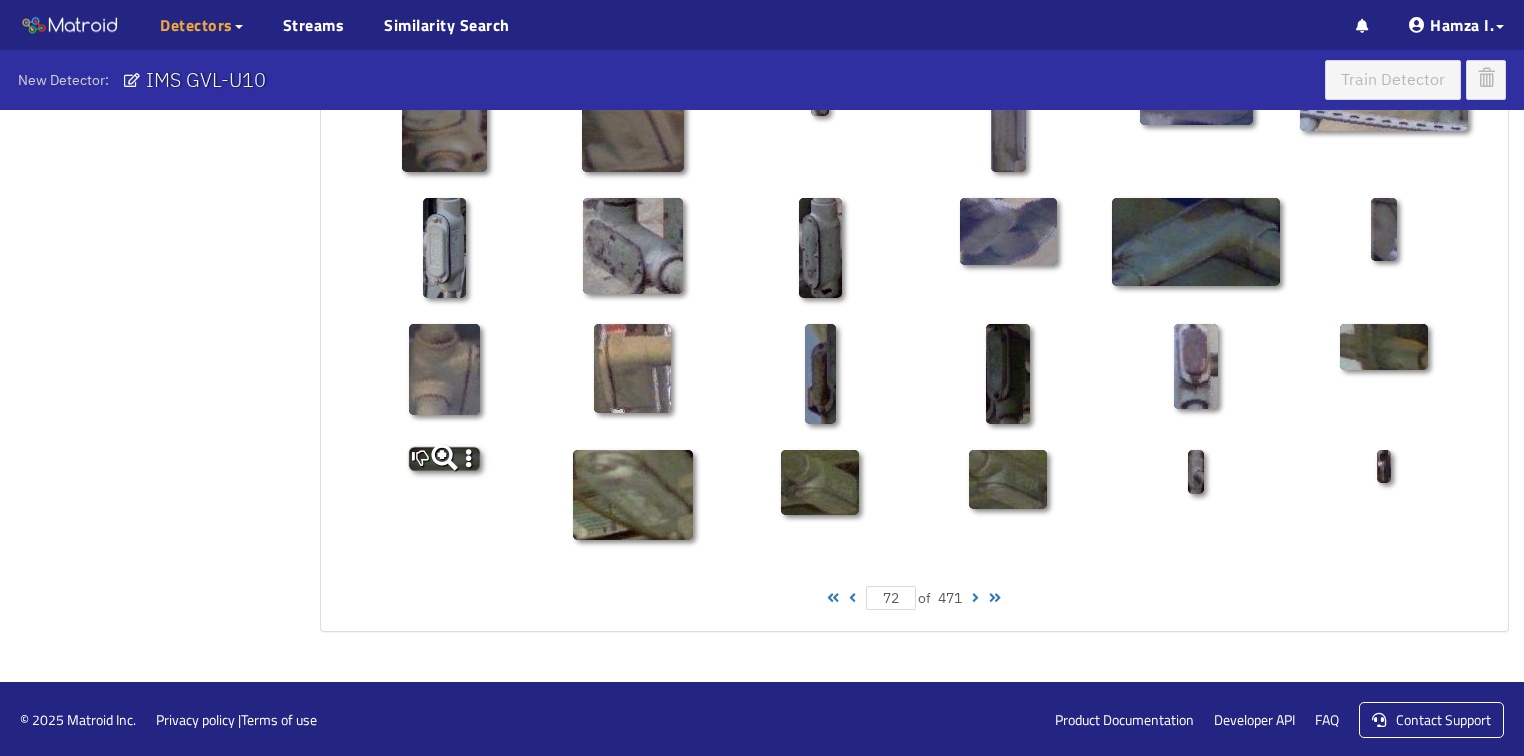click at bounding box center [470, 458] 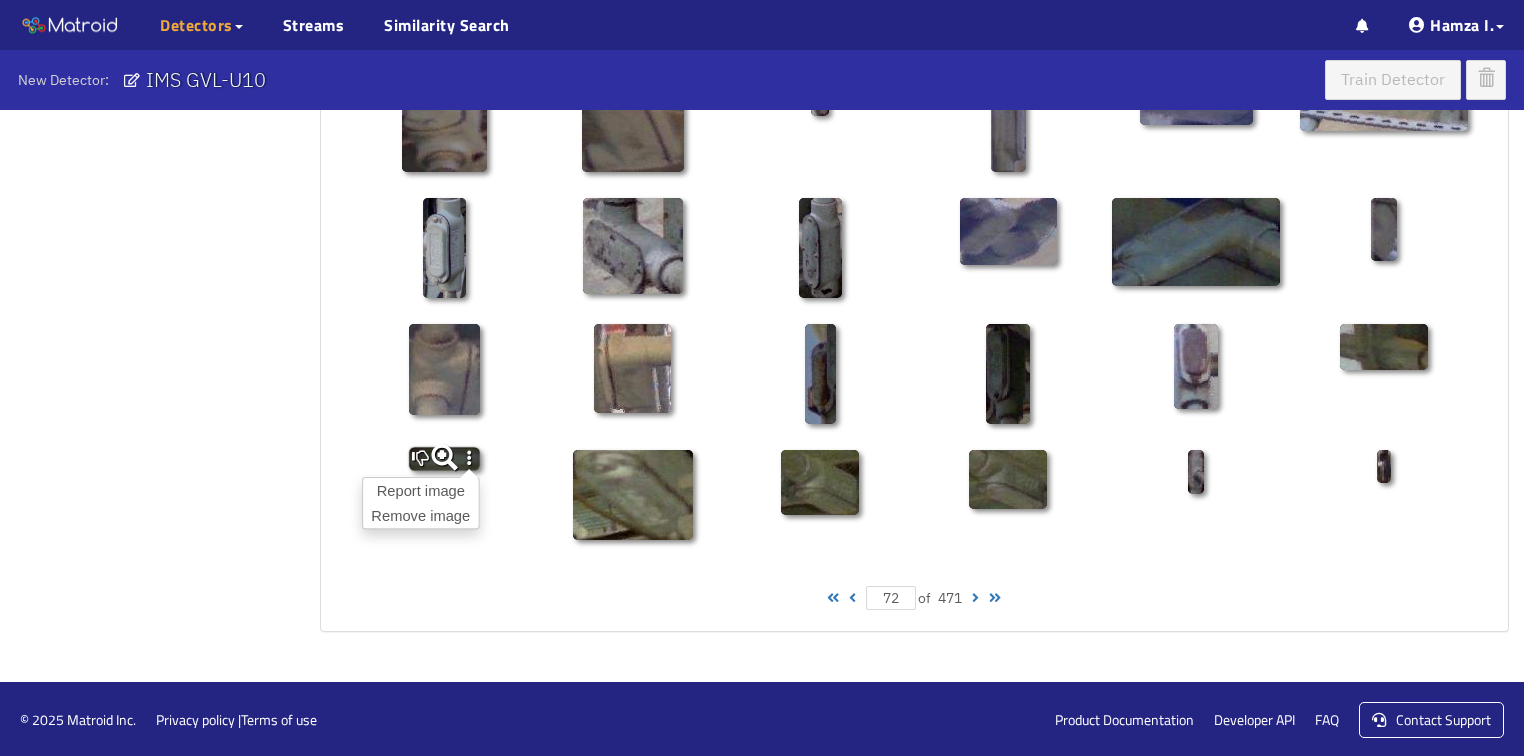 click on "Select examples Labels 28256 Conduit Box 123 Missing Cover 65 Questionable 28256  of  28256  selected Positive examples Negative examples  Upload images All pages Choose localizer Collaborators  SI TC 72  of 471 Report image Remove image 72  of 471" at bounding box center [762, -154] 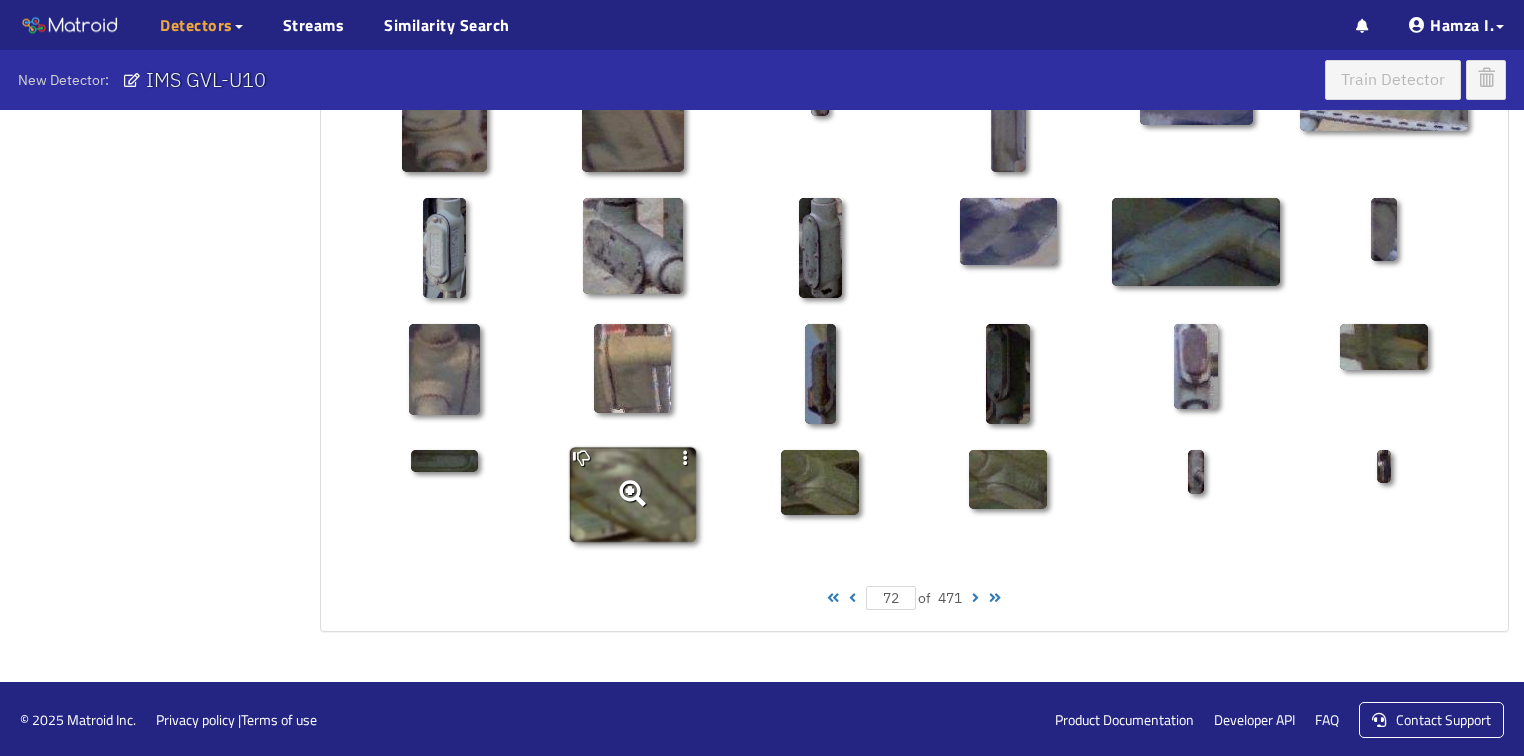click 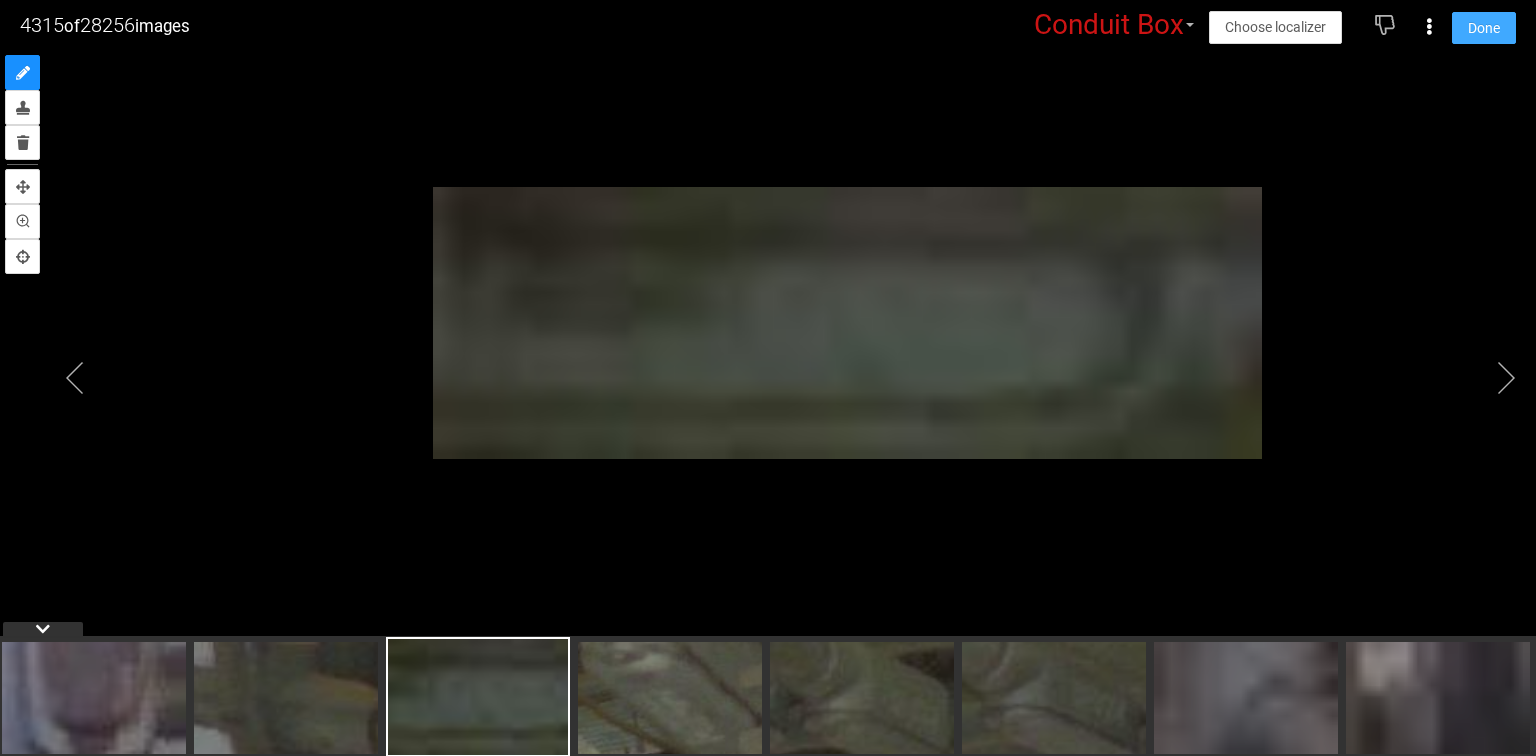click on "Done" at bounding box center [1484, 28] 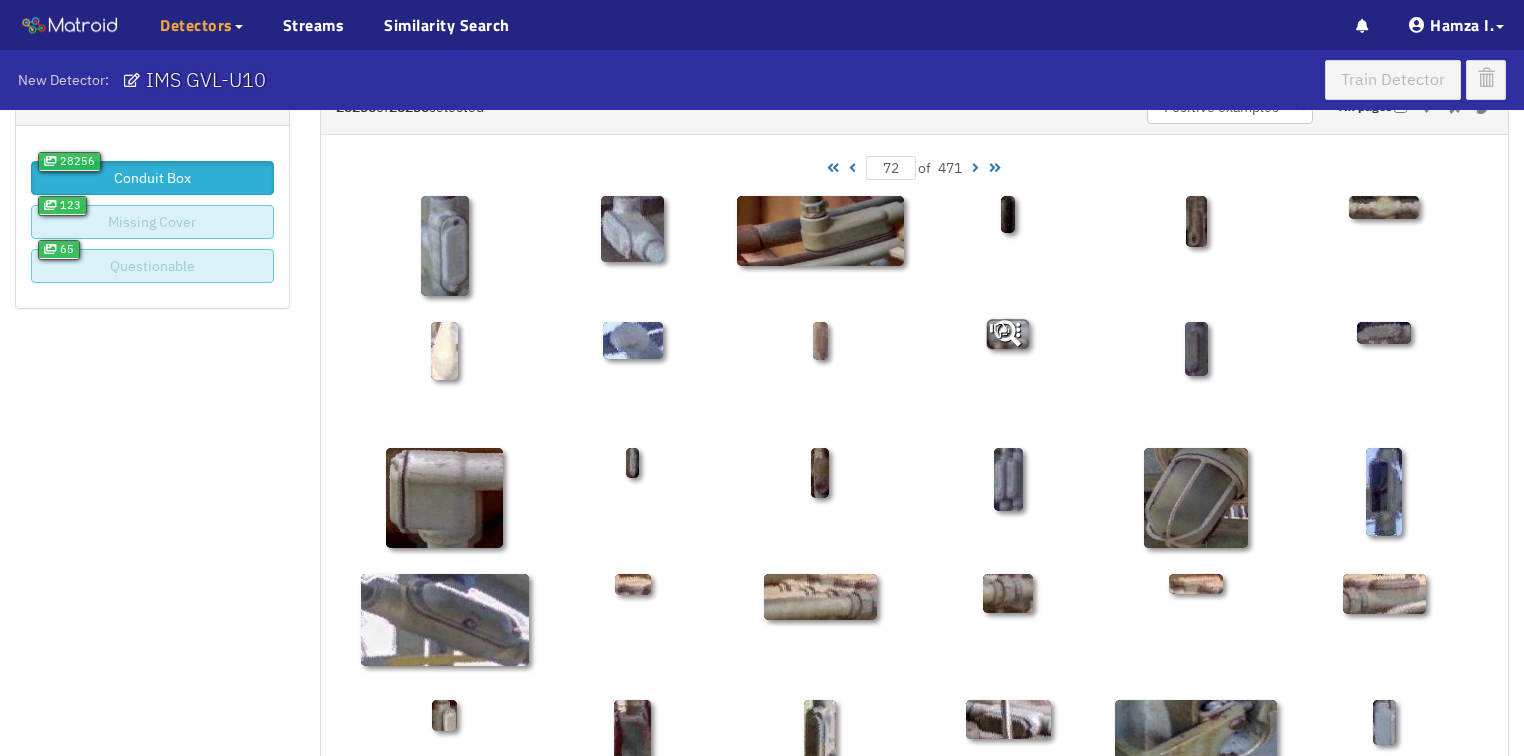 scroll, scrollTop: 0, scrollLeft: 0, axis: both 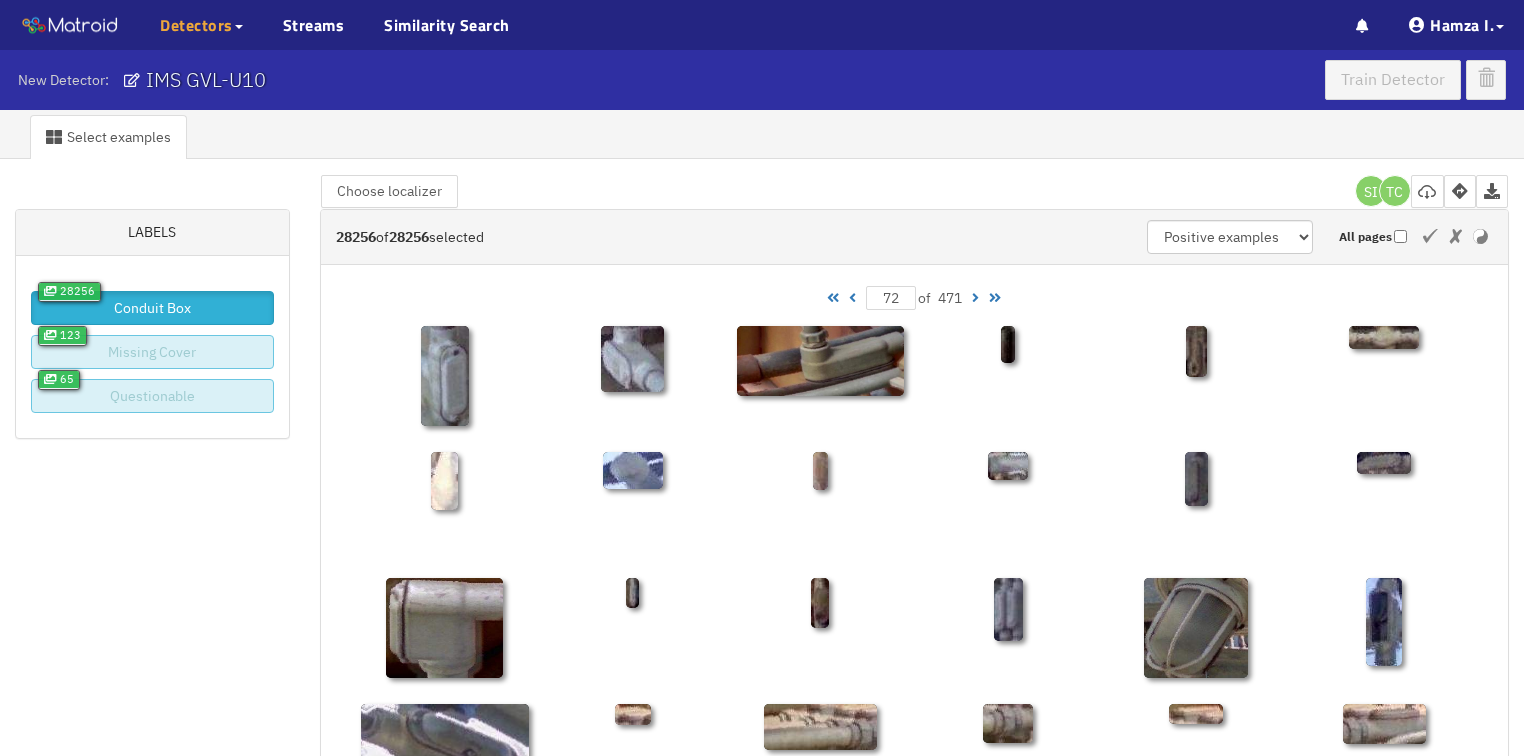 click at bounding box center [852, 298] 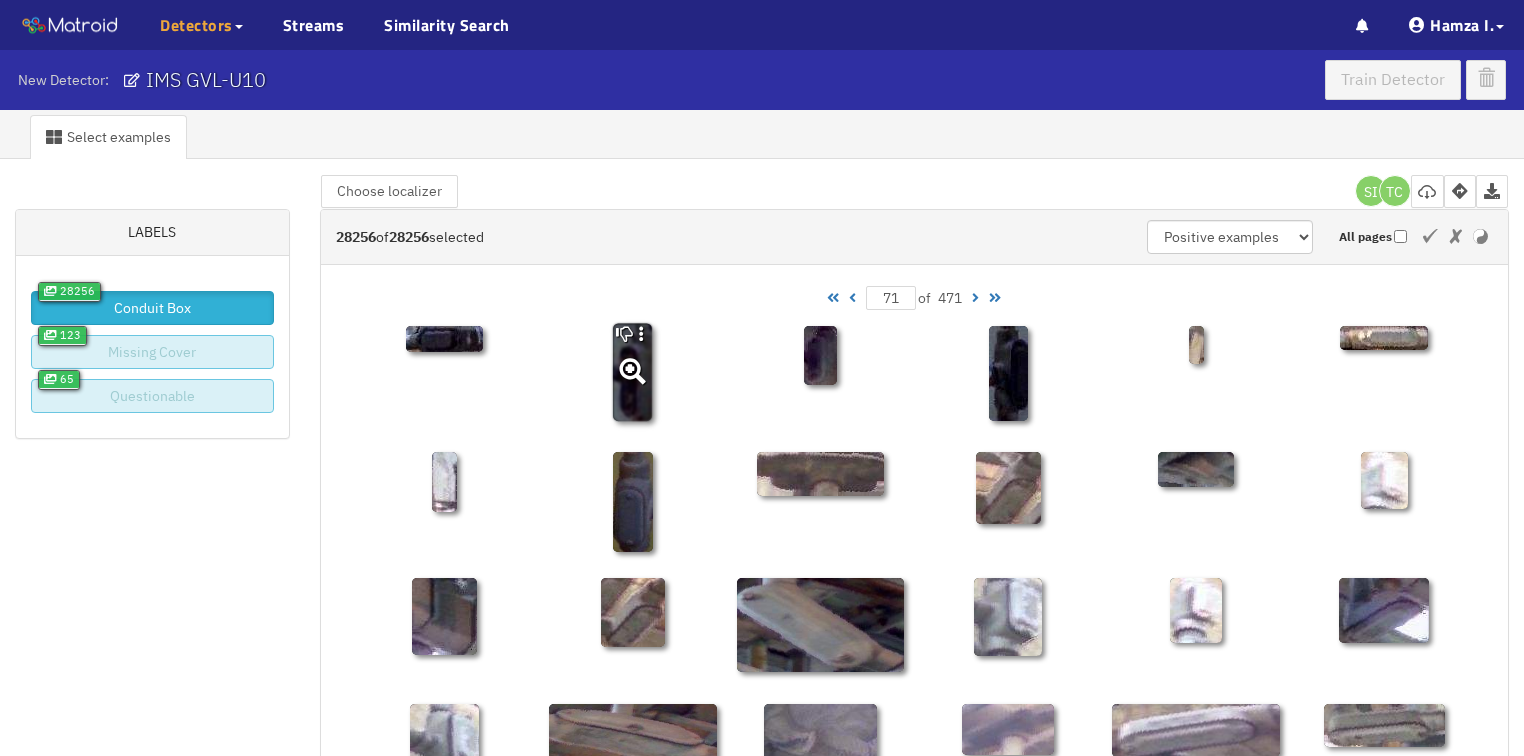 click 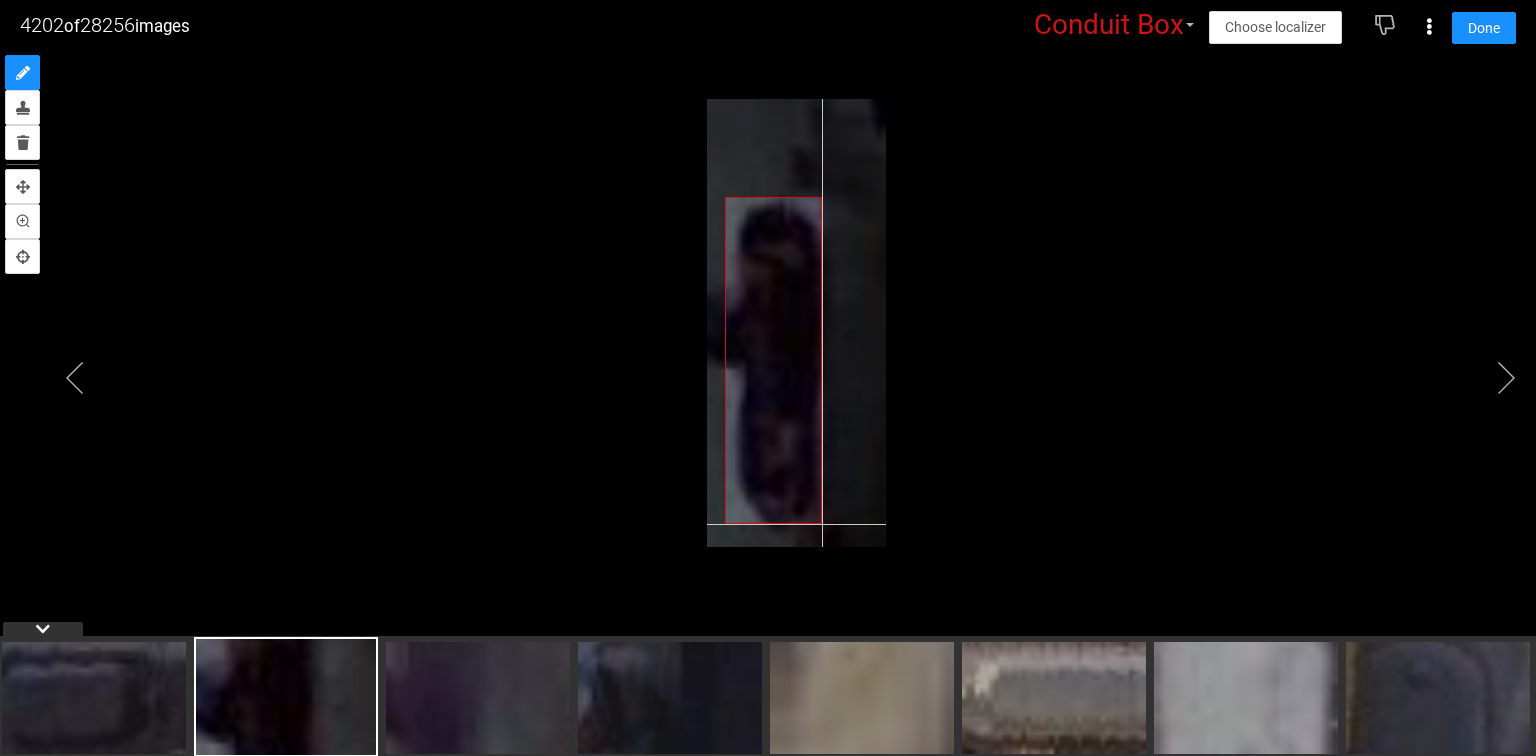 click at bounding box center (796, 323) 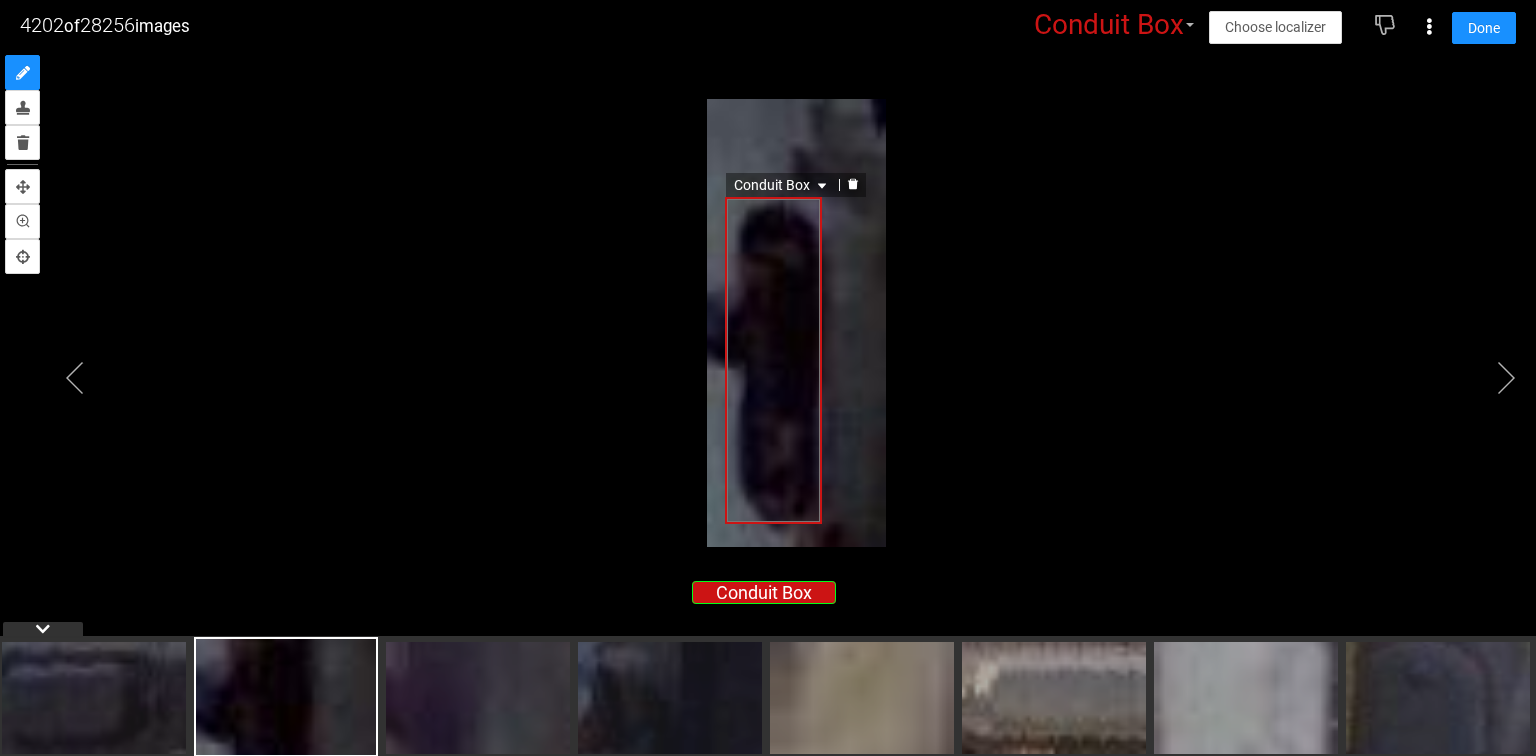 click on "Conduit Box" at bounding box center [782, 185] 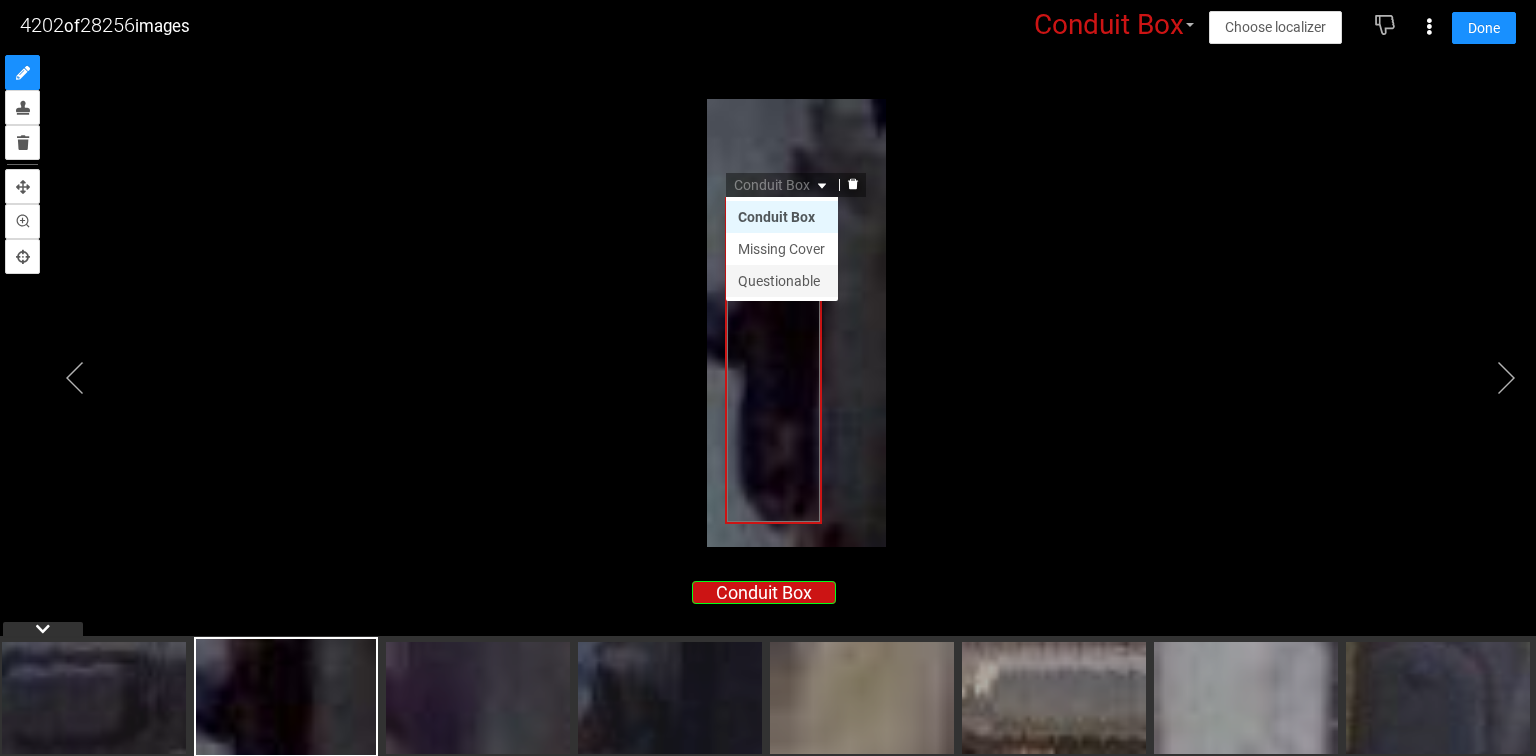 click on "Questionable" at bounding box center (782, 281) 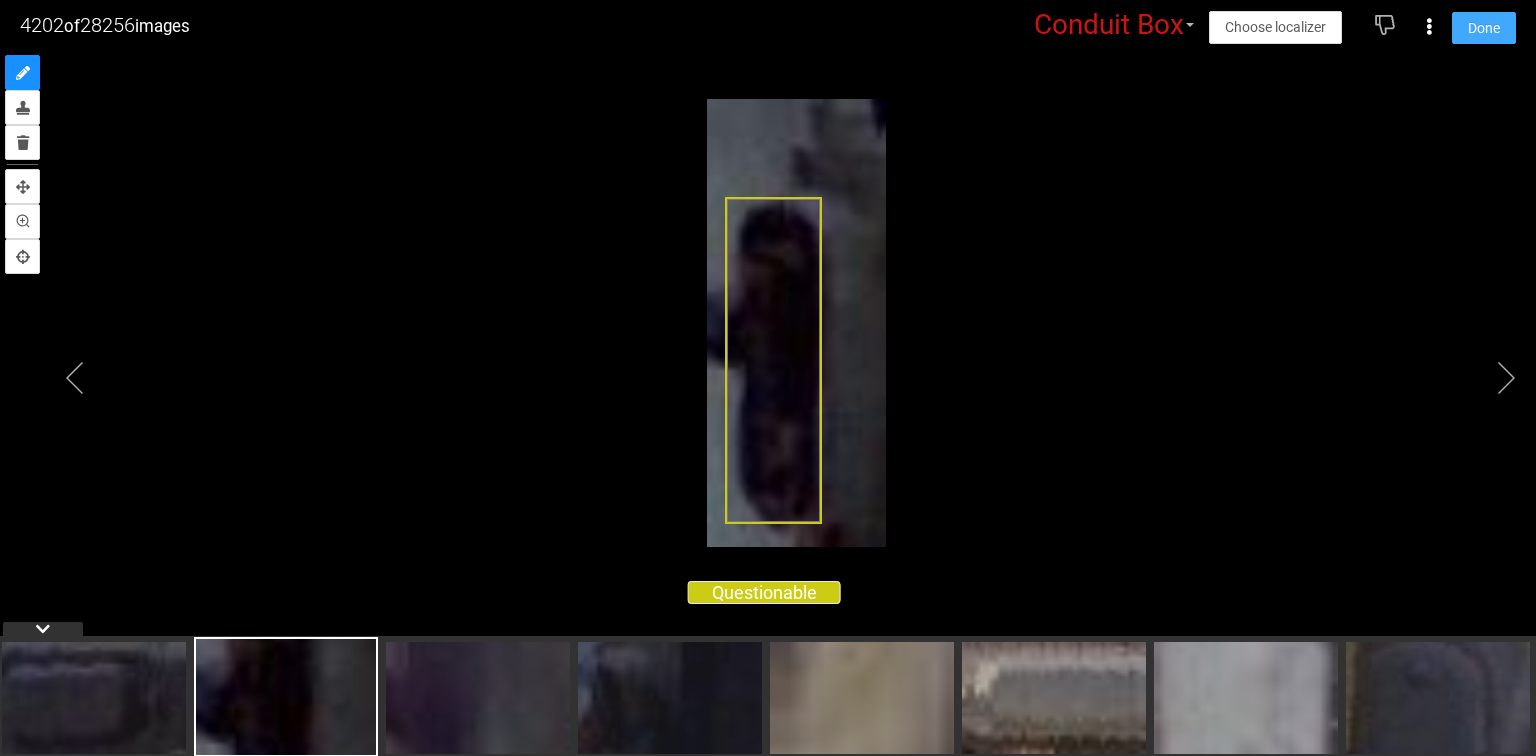 click on "Done" at bounding box center (1484, 28) 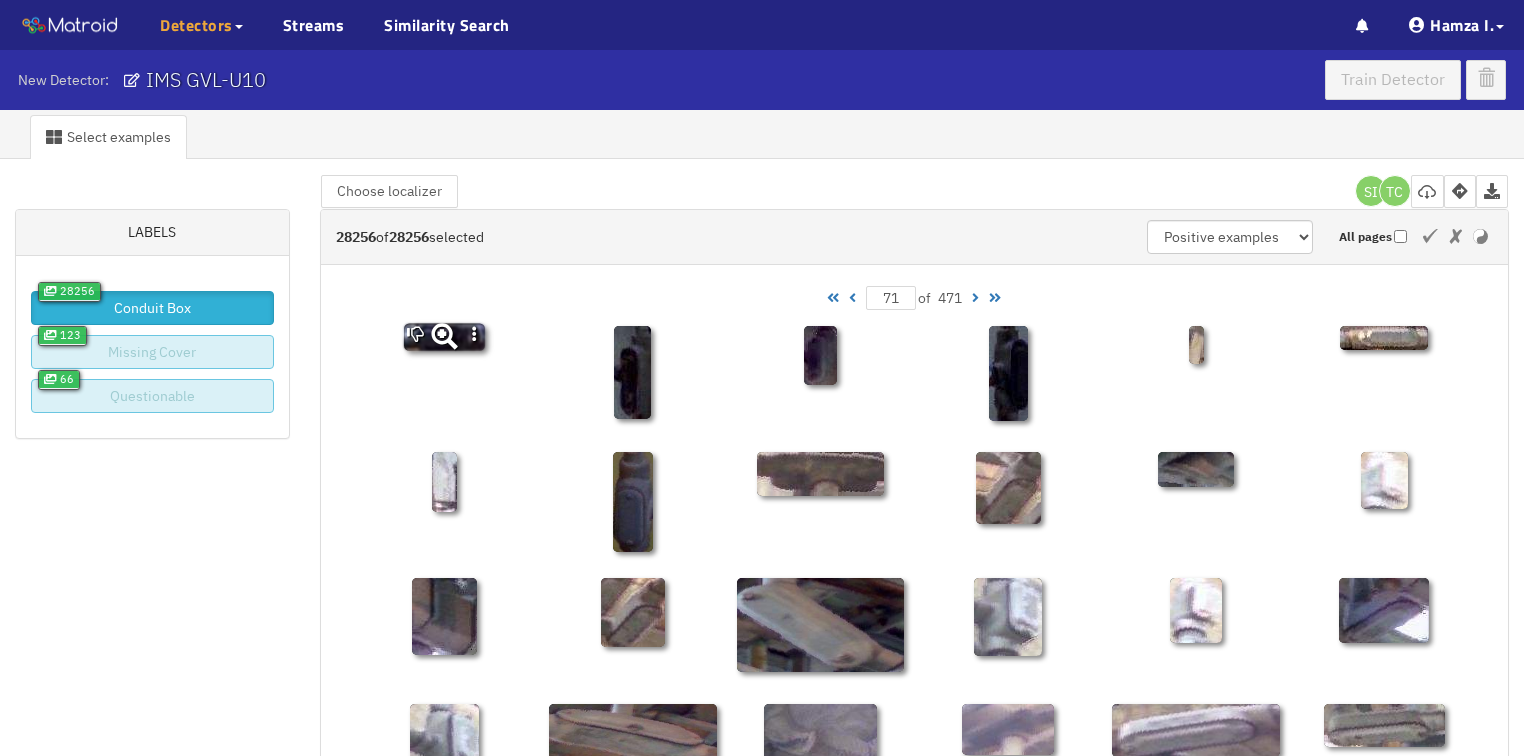 click 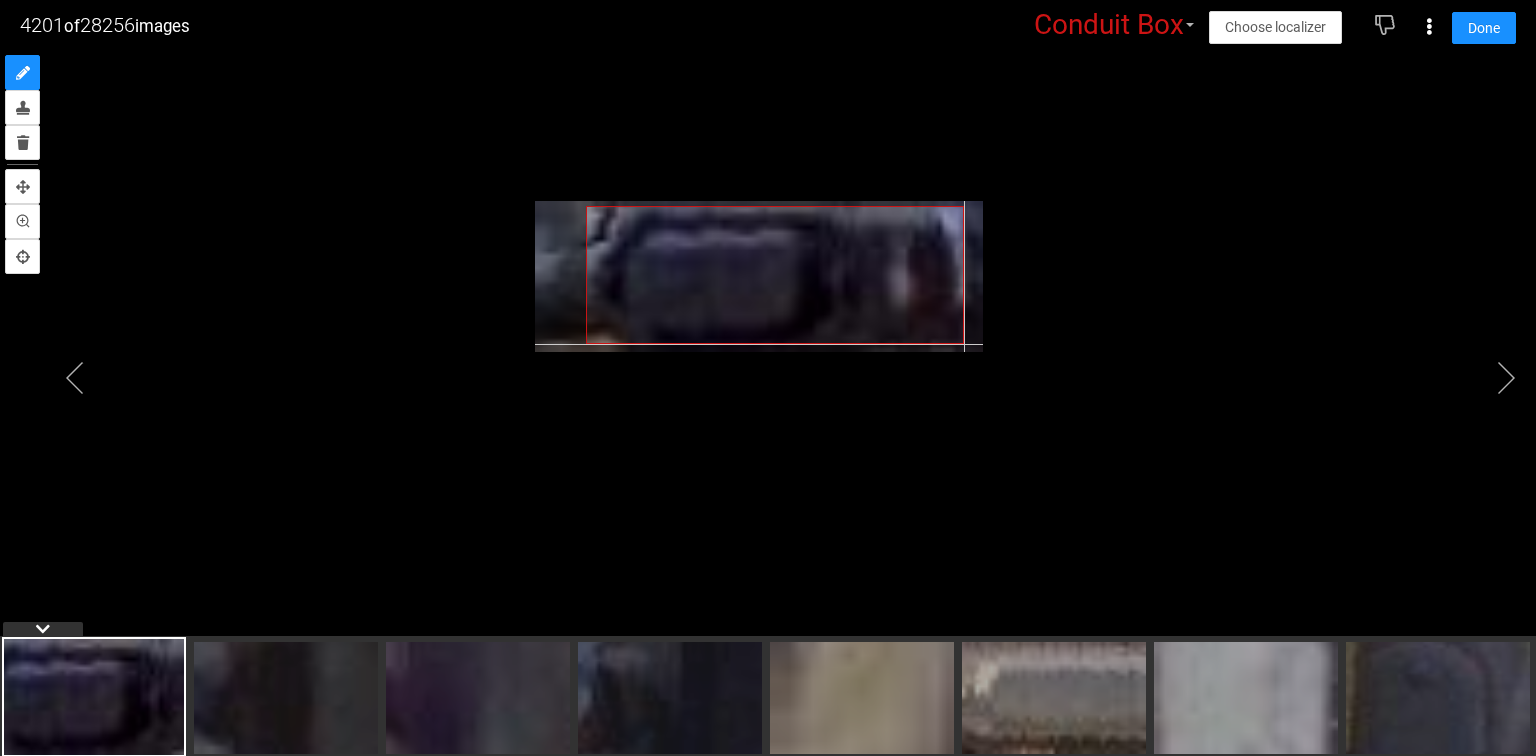 click at bounding box center [759, 276] 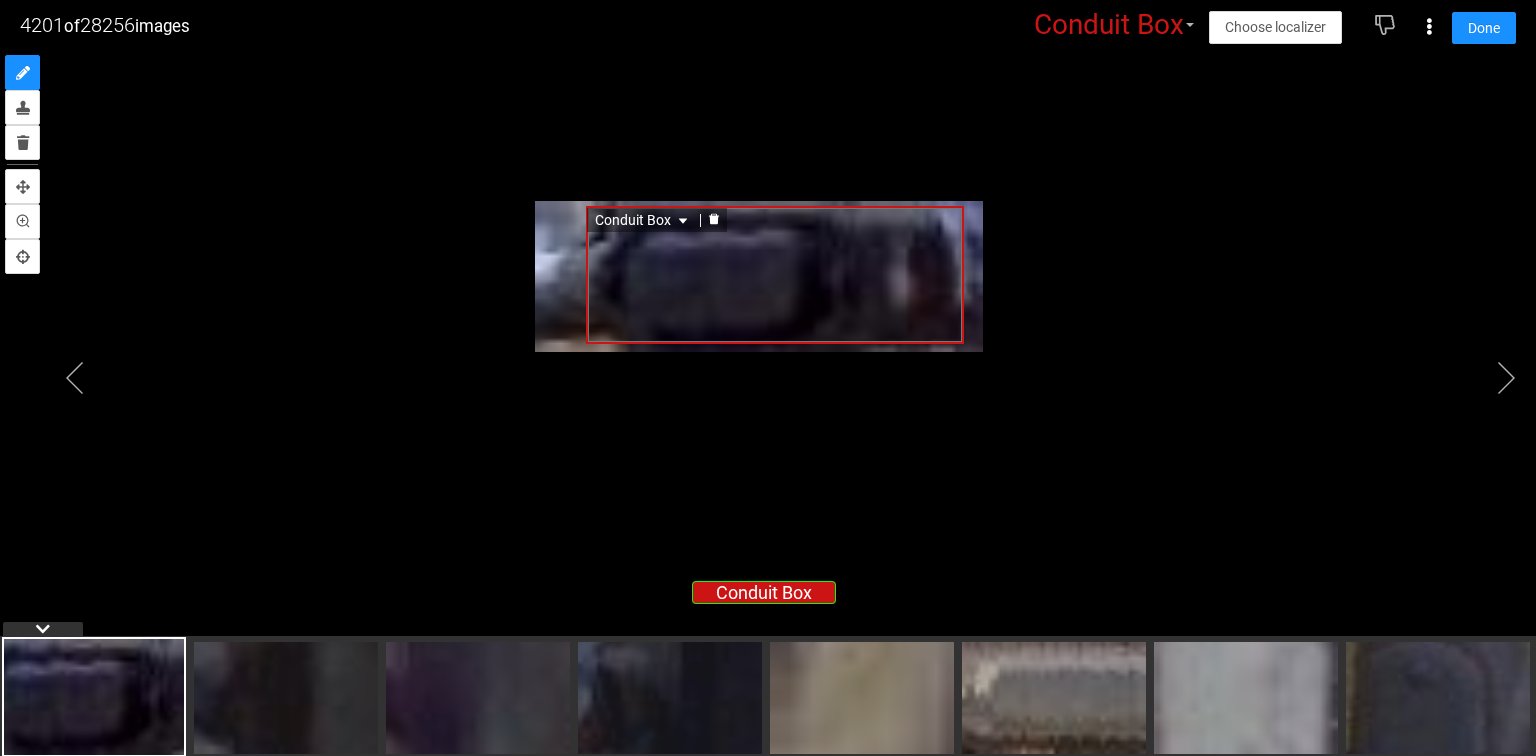 click on "Conduit Box" at bounding box center [643, 220] 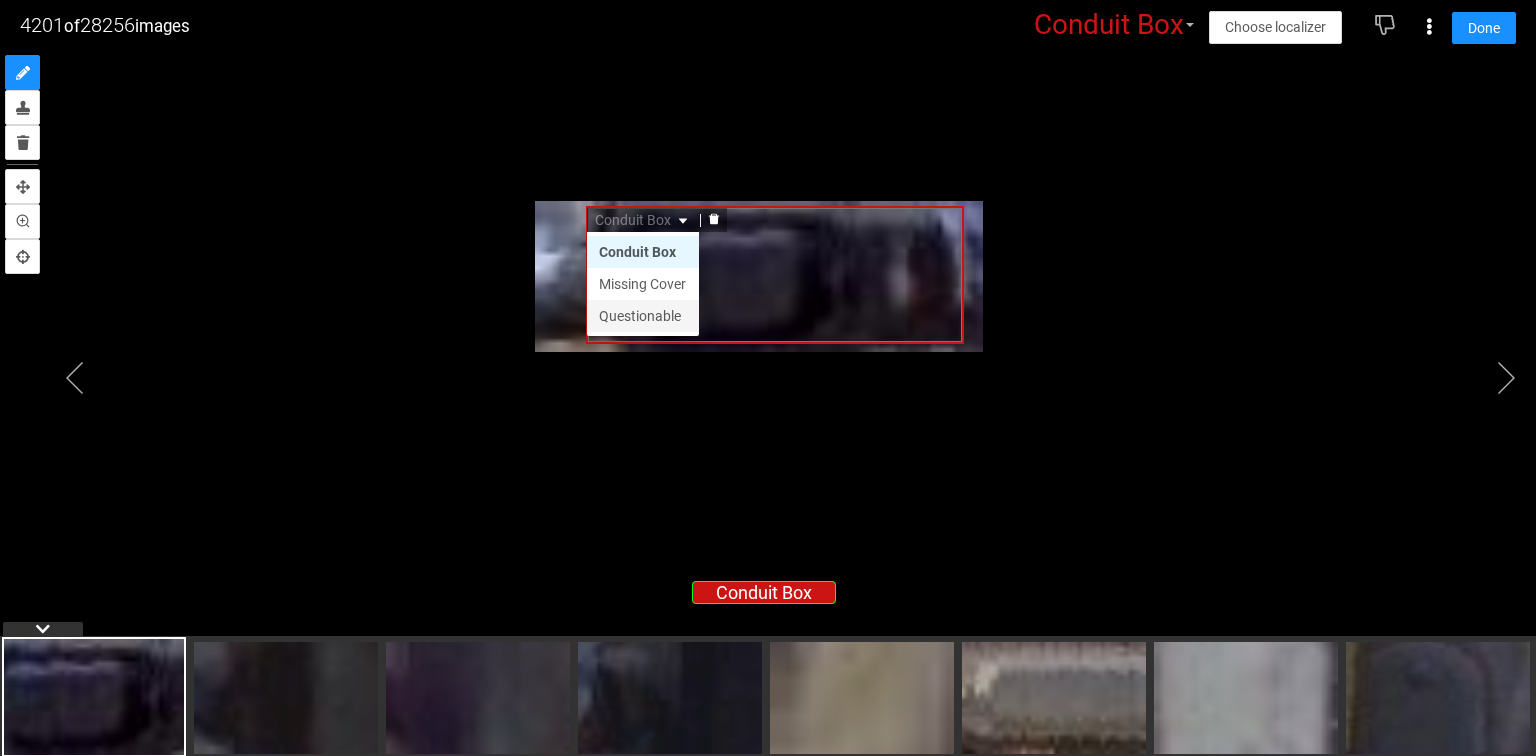 click on "Questionable" at bounding box center [643, 316] 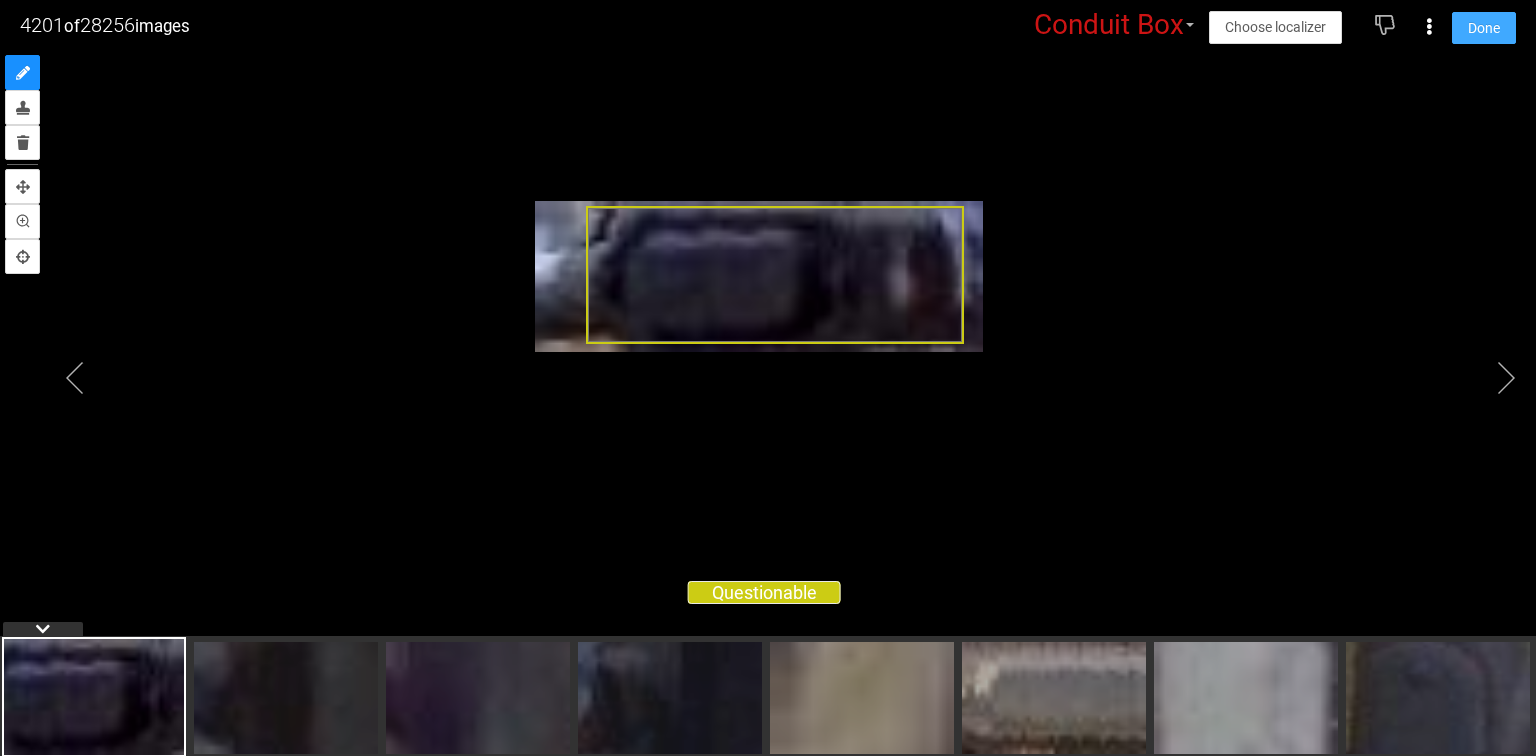 click on "Done" at bounding box center [1484, 28] 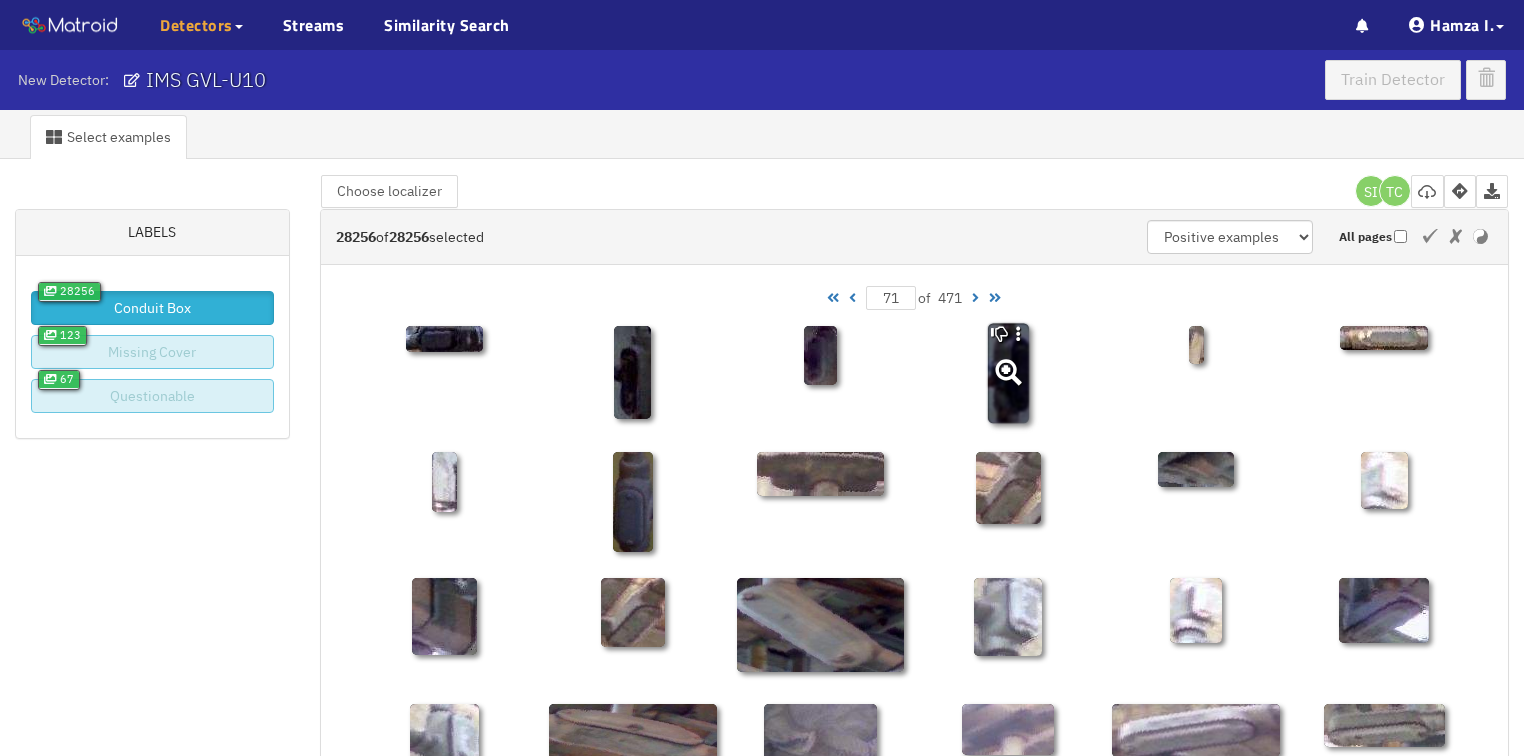 click 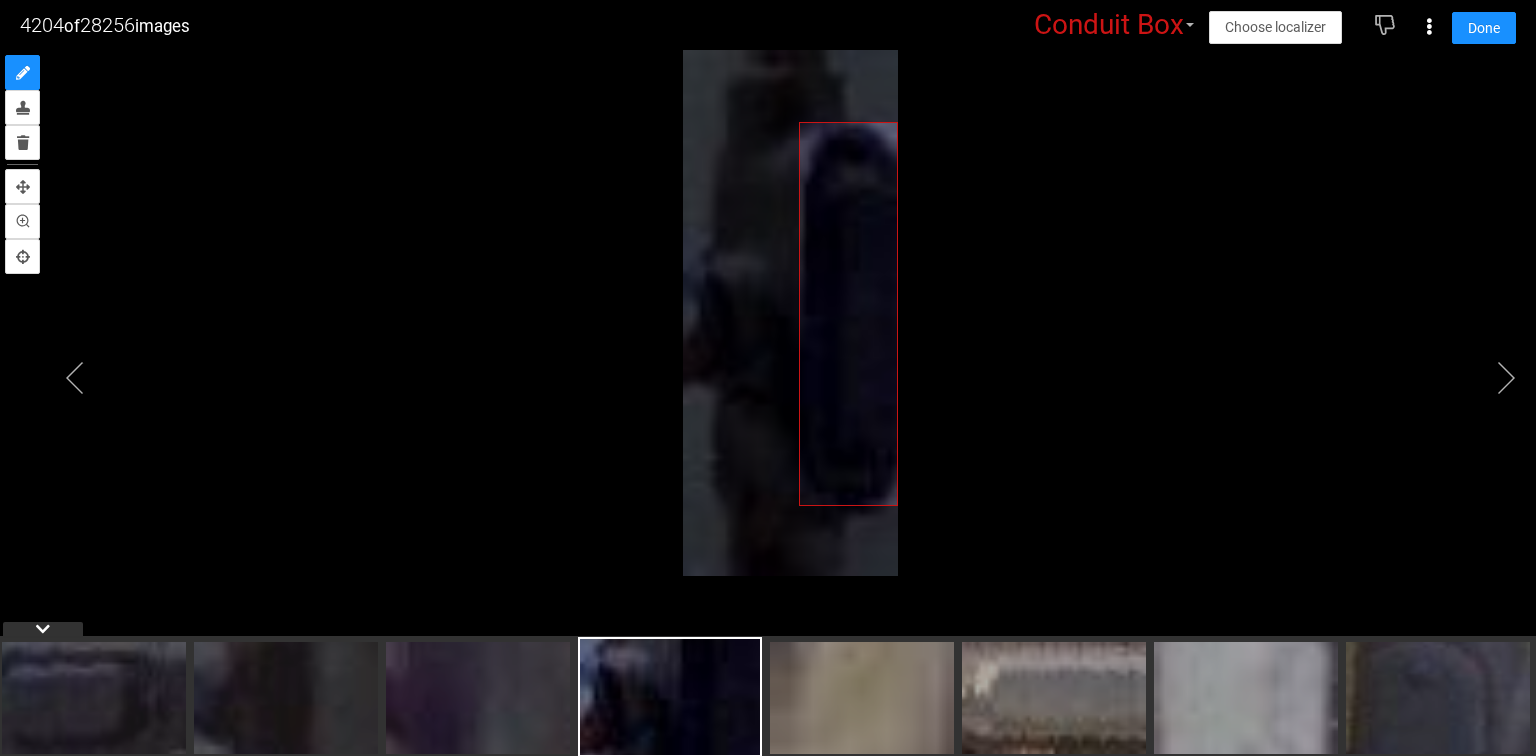 click at bounding box center (768, 353) 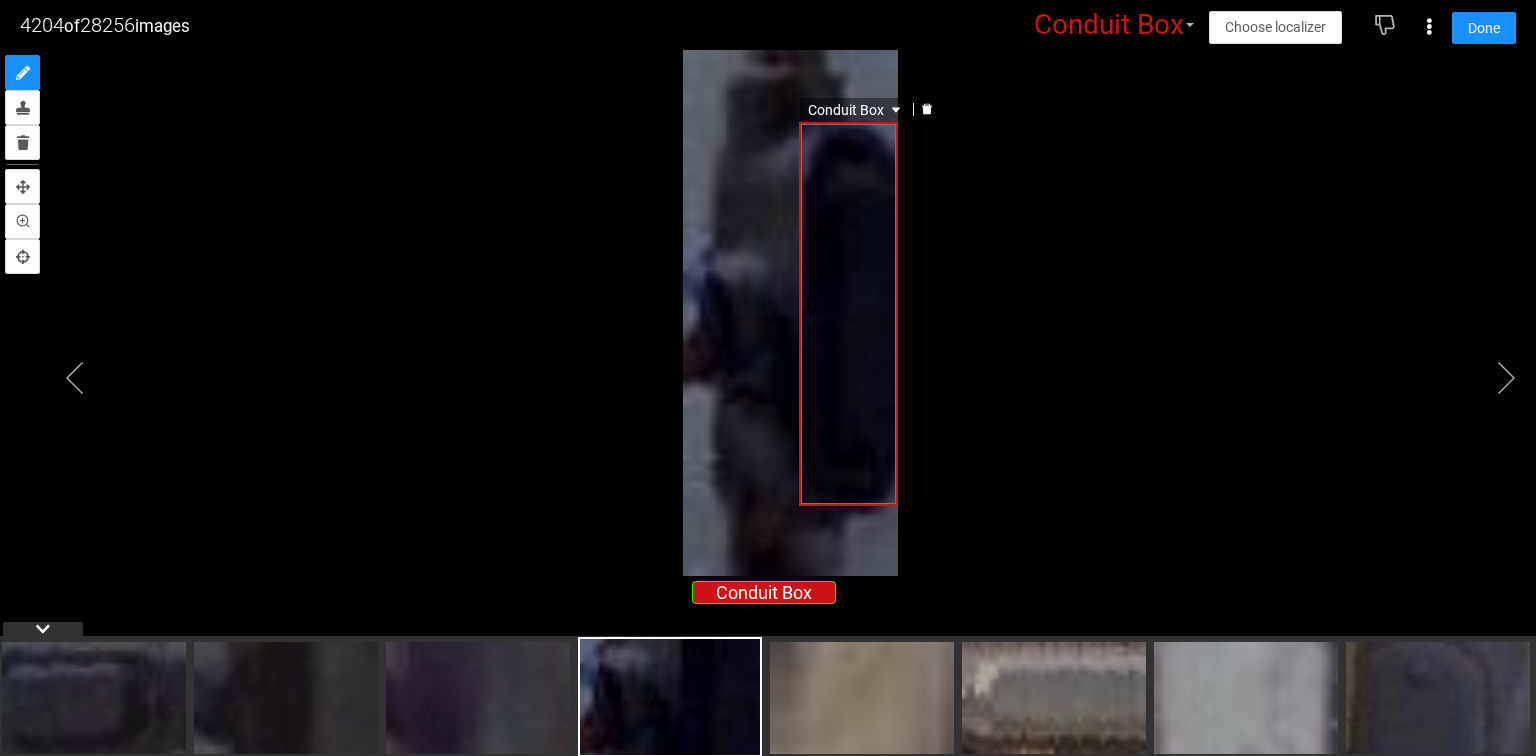 click on "Conduit Box" at bounding box center [856, 110] 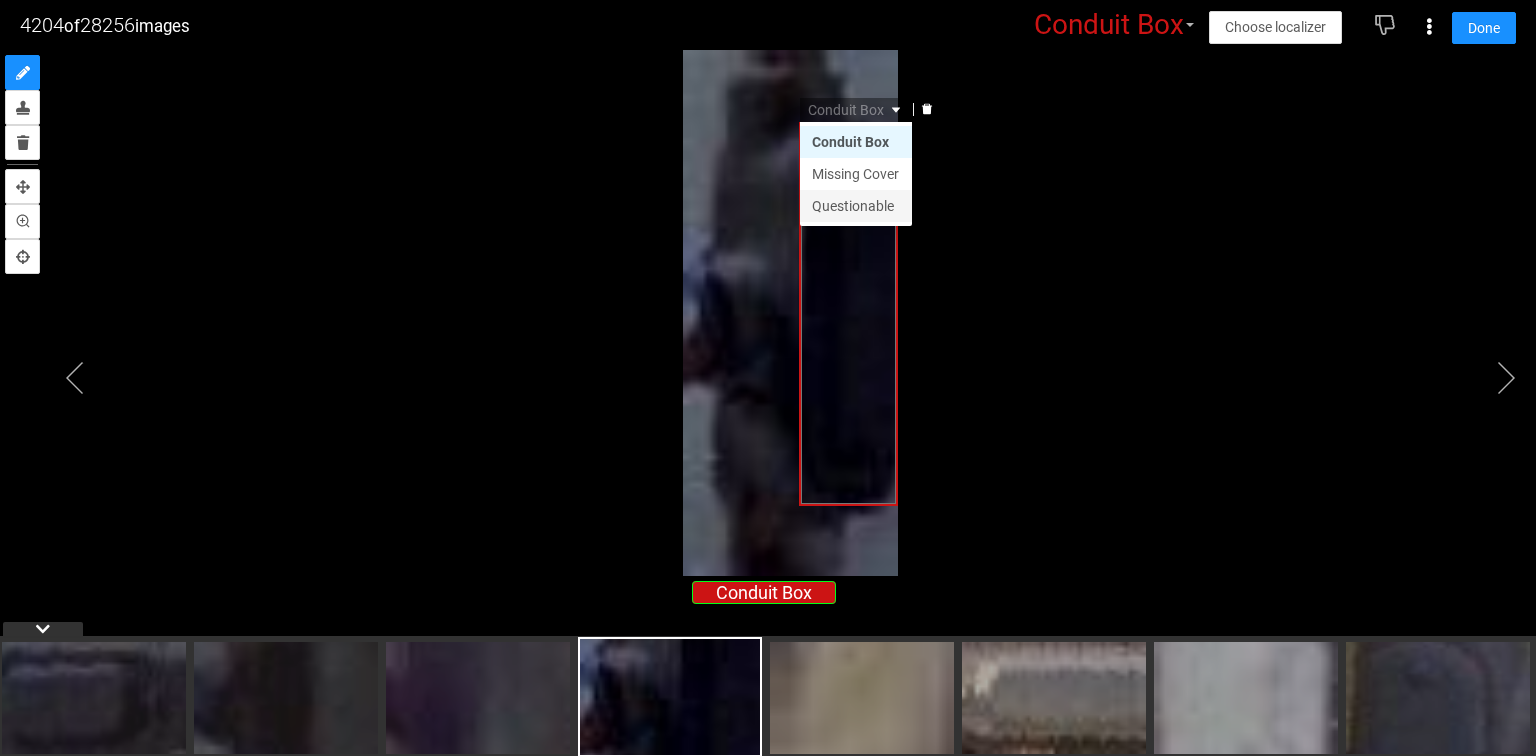 click on "Missing Cover" at bounding box center [856, 174] 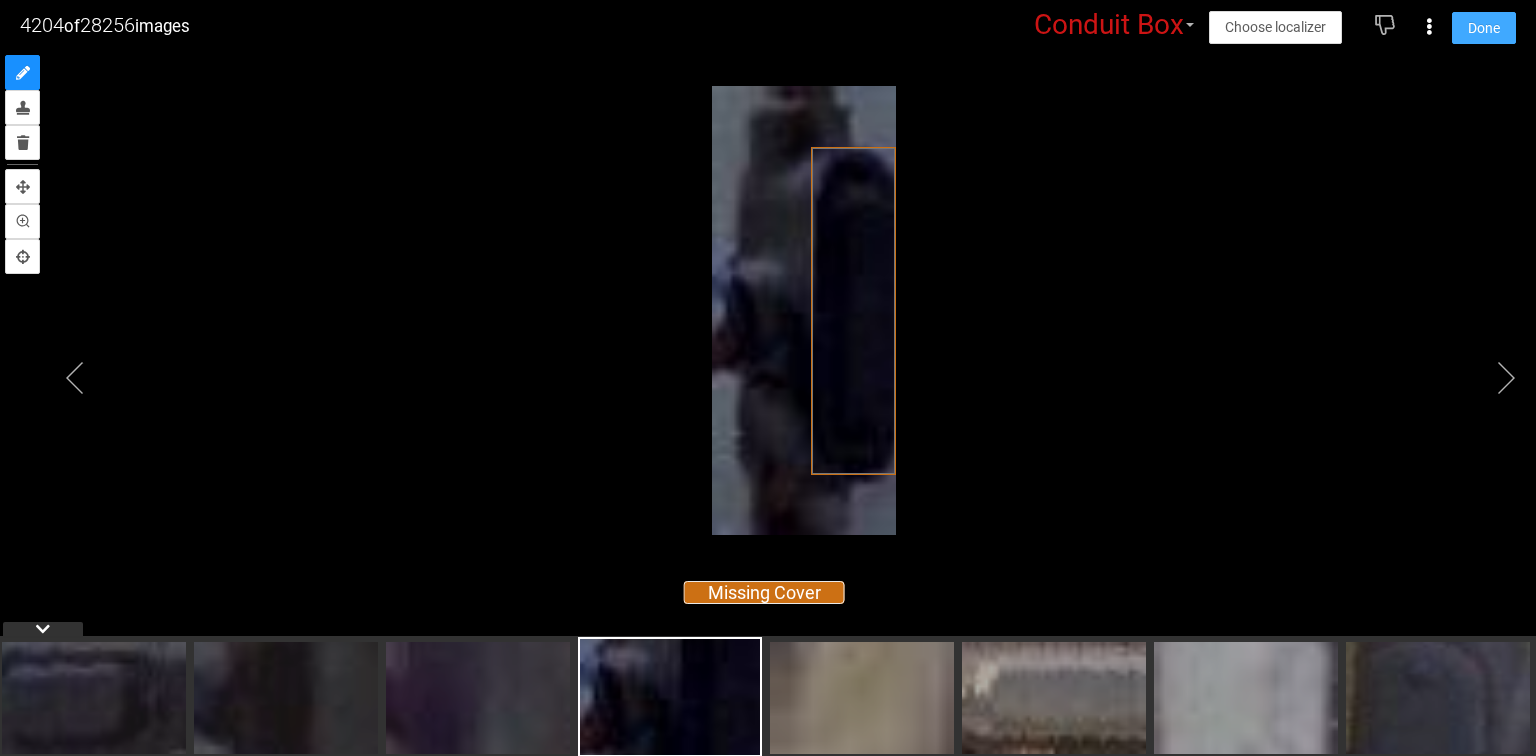 click on "Done" at bounding box center (1484, 28) 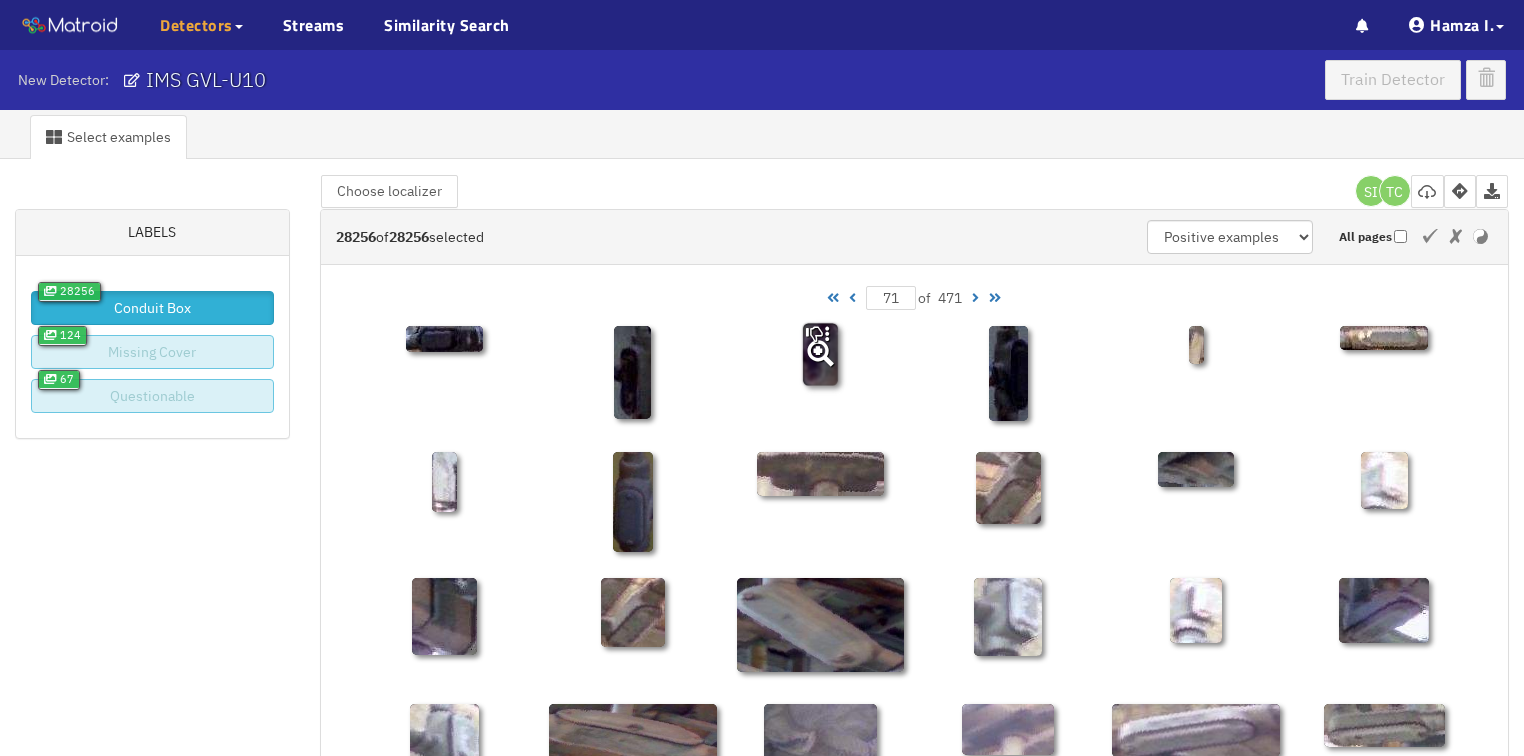click 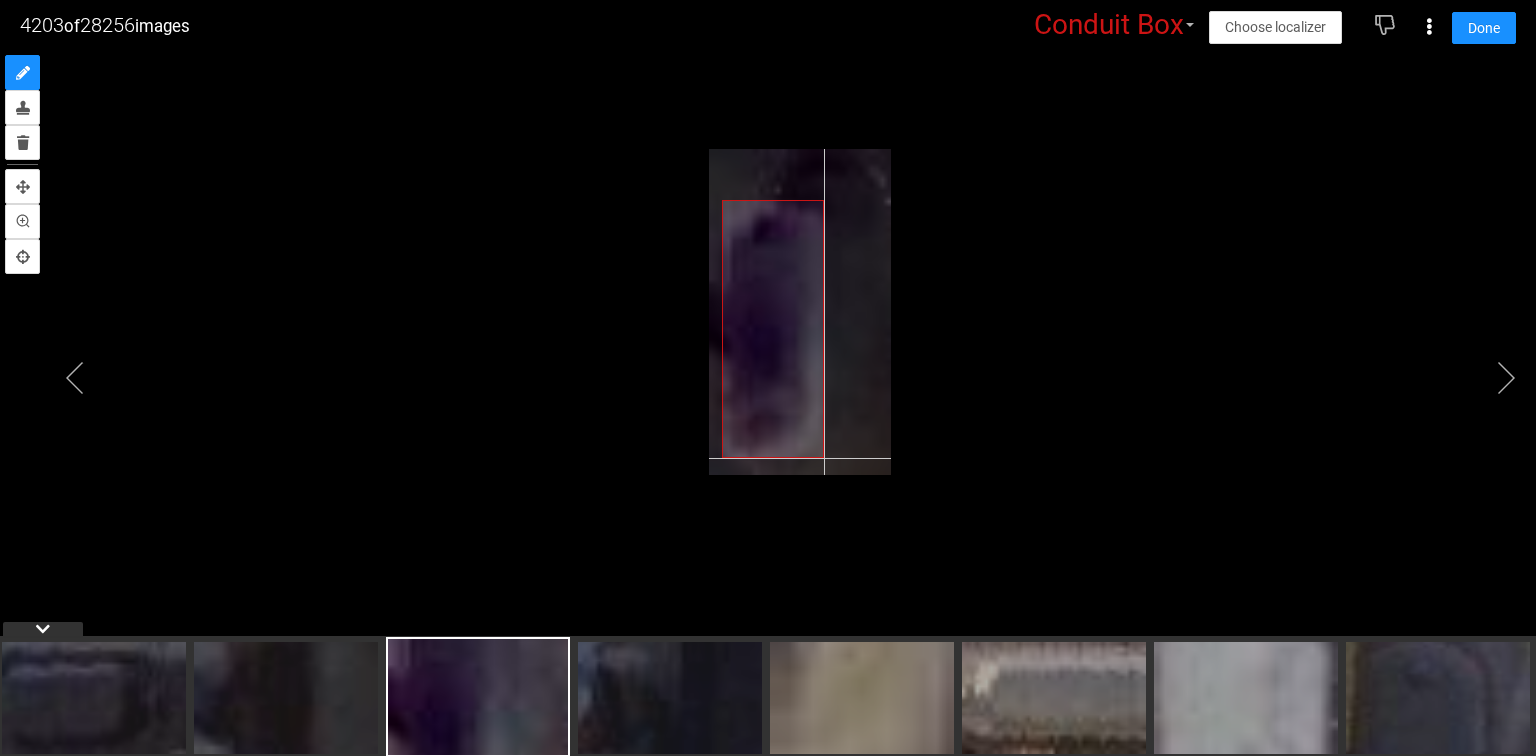 click at bounding box center (800, 312) 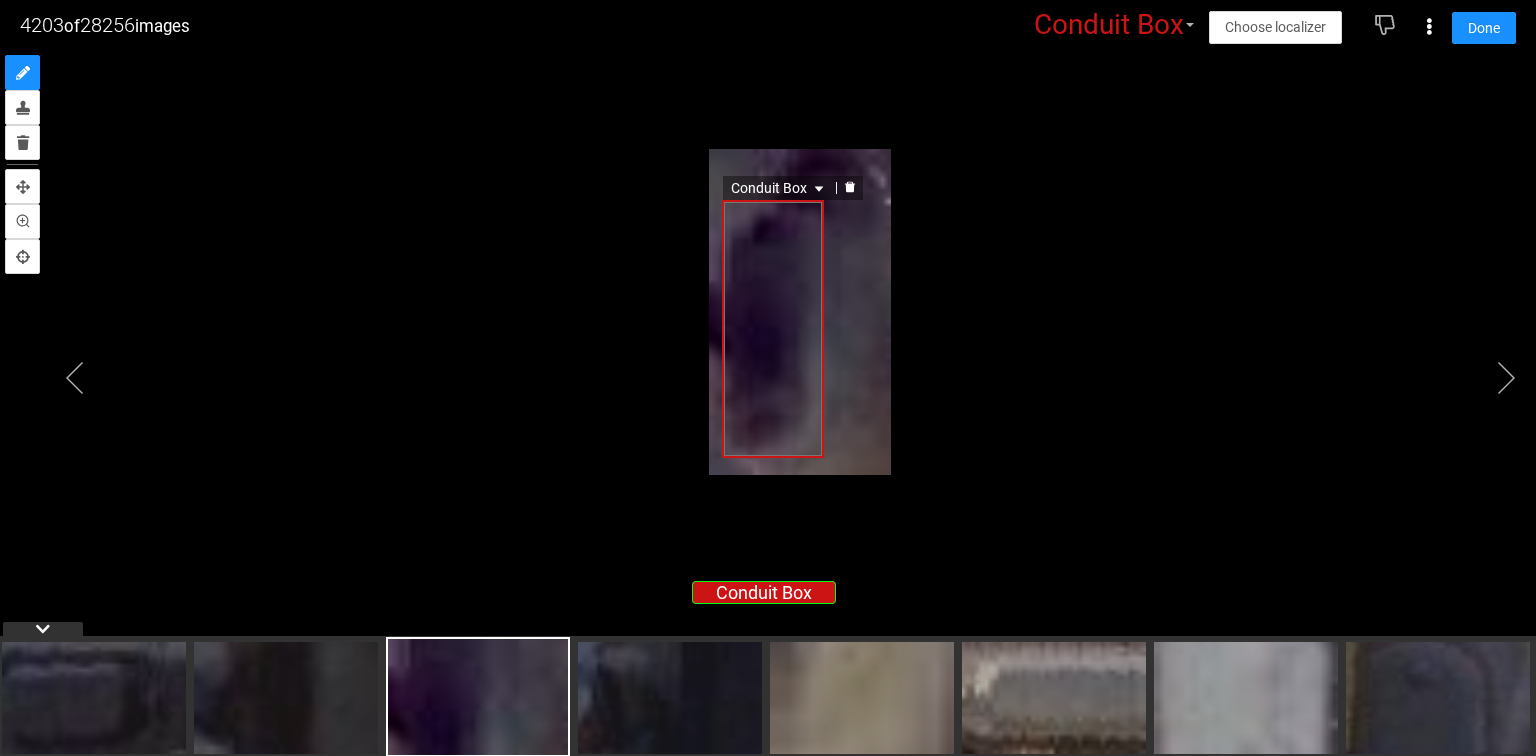 click on "Conduit Box" at bounding box center [779, 188] 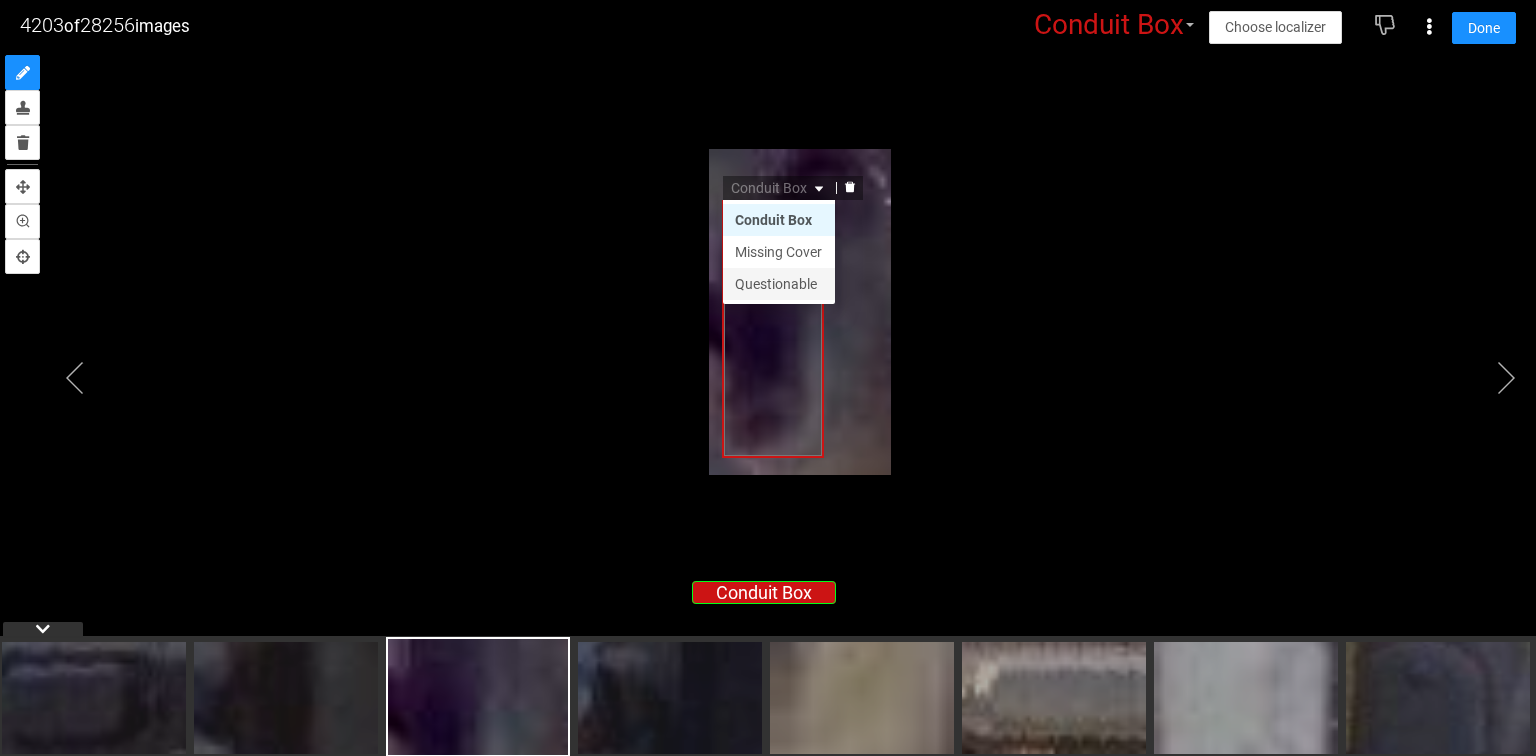click on "Questionable" at bounding box center (779, 284) 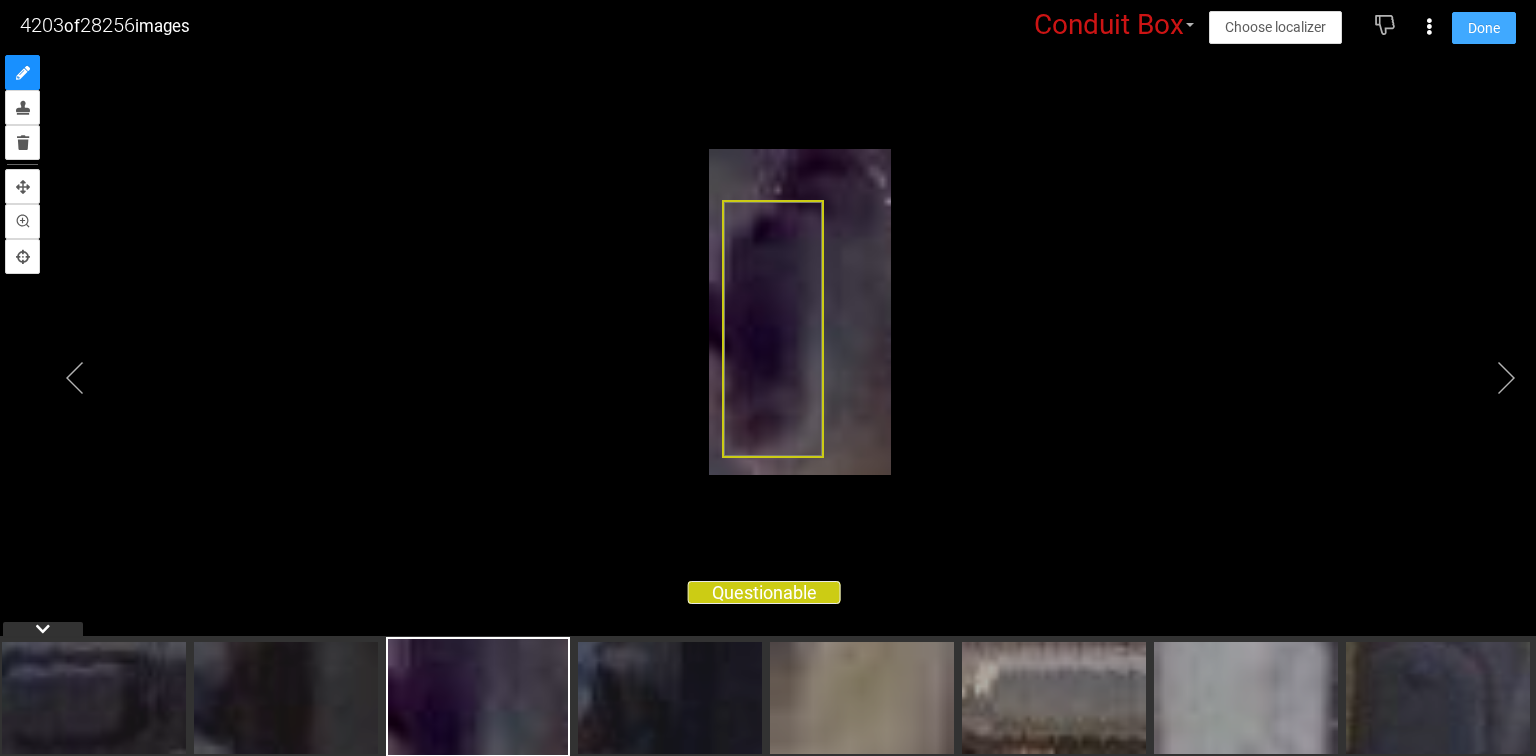 click on "Done" at bounding box center (1484, 28) 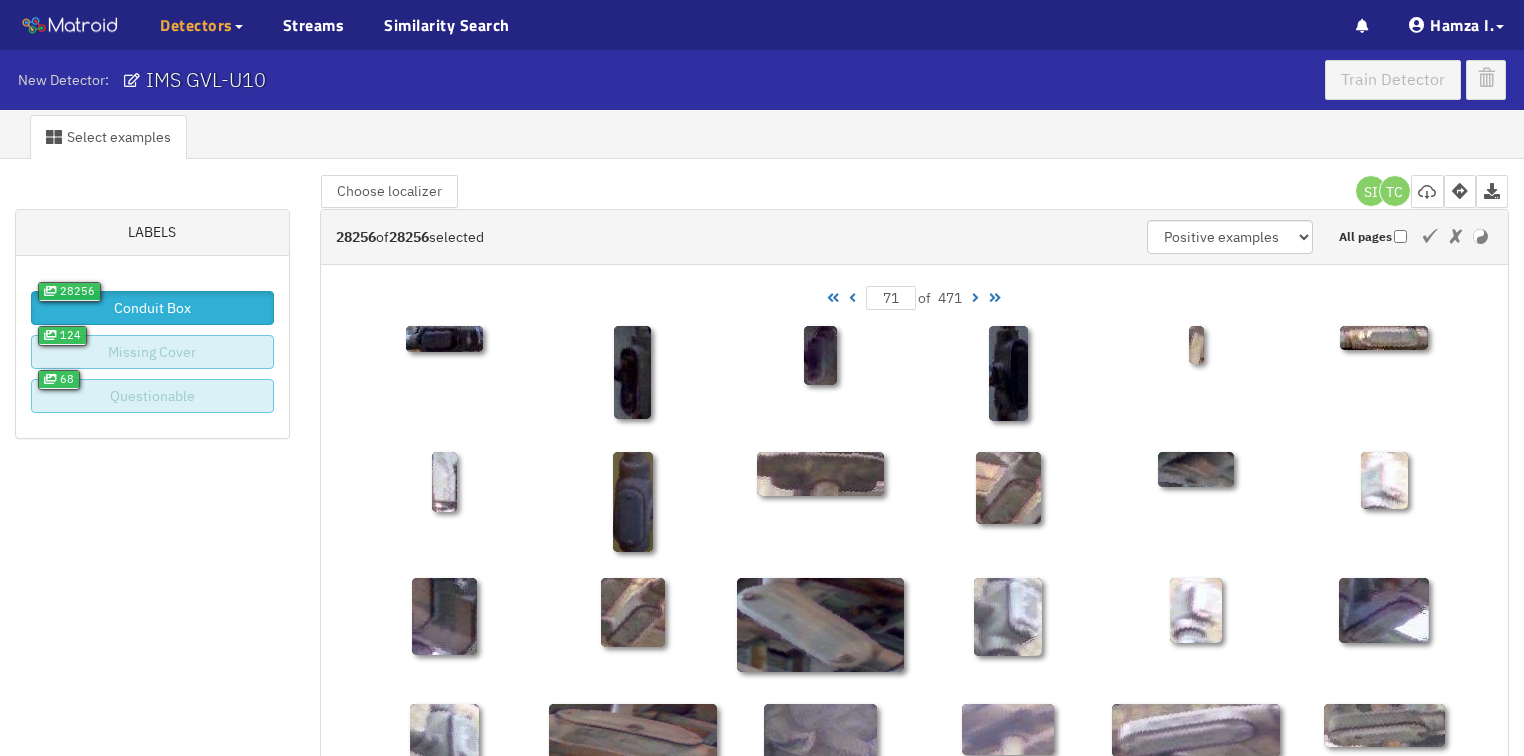 click at bounding box center [852, 298] 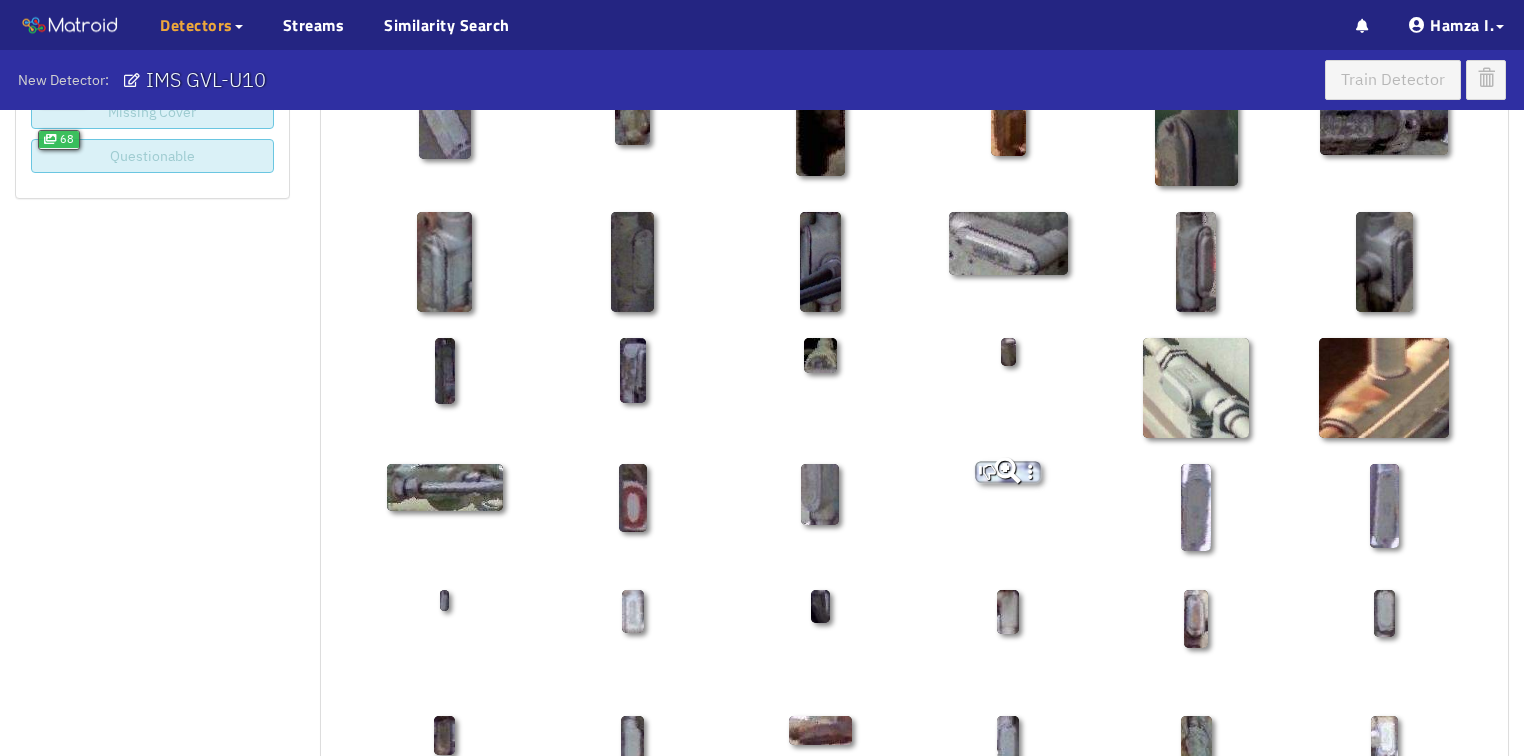 scroll, scrollTop: 480, scrollLeft: 0, axis: vertical 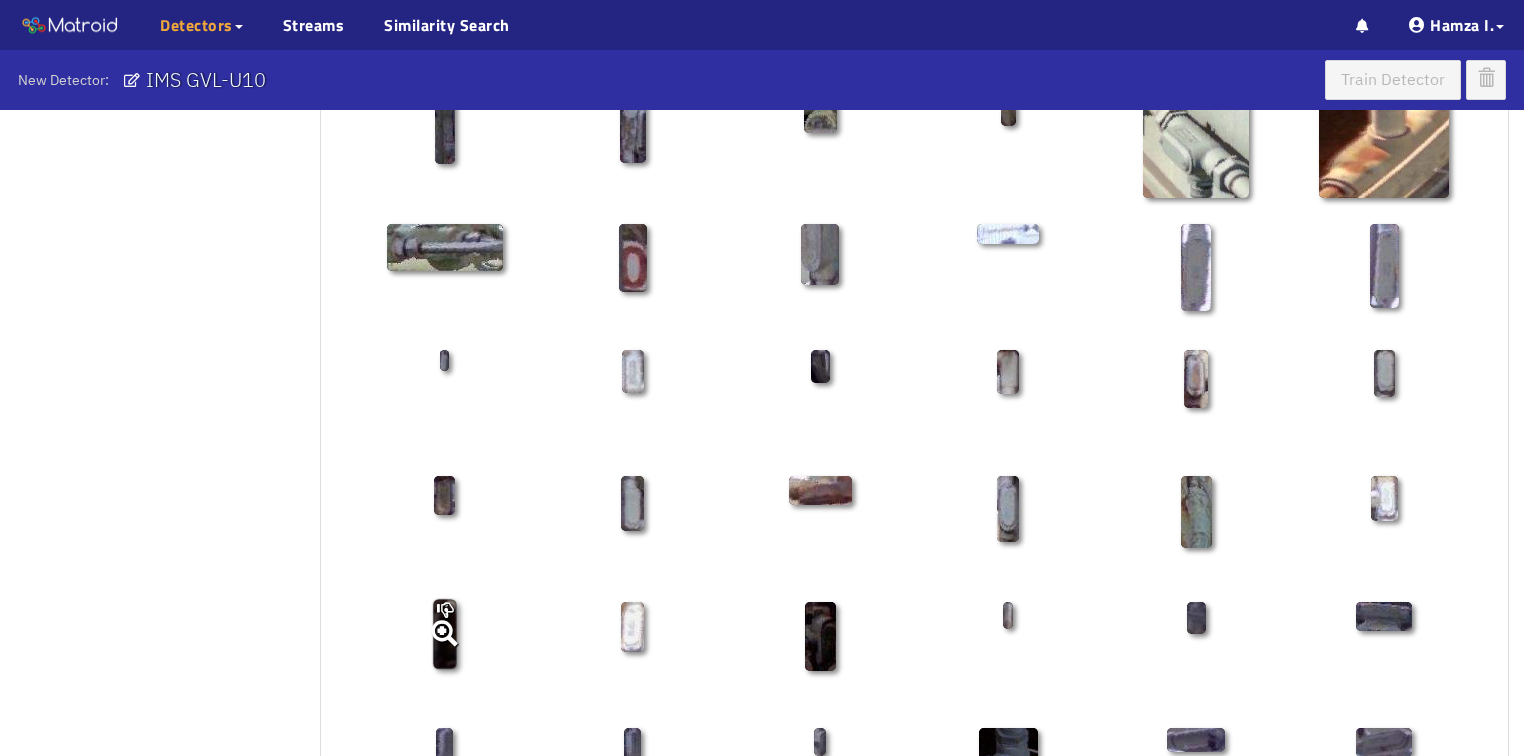 click 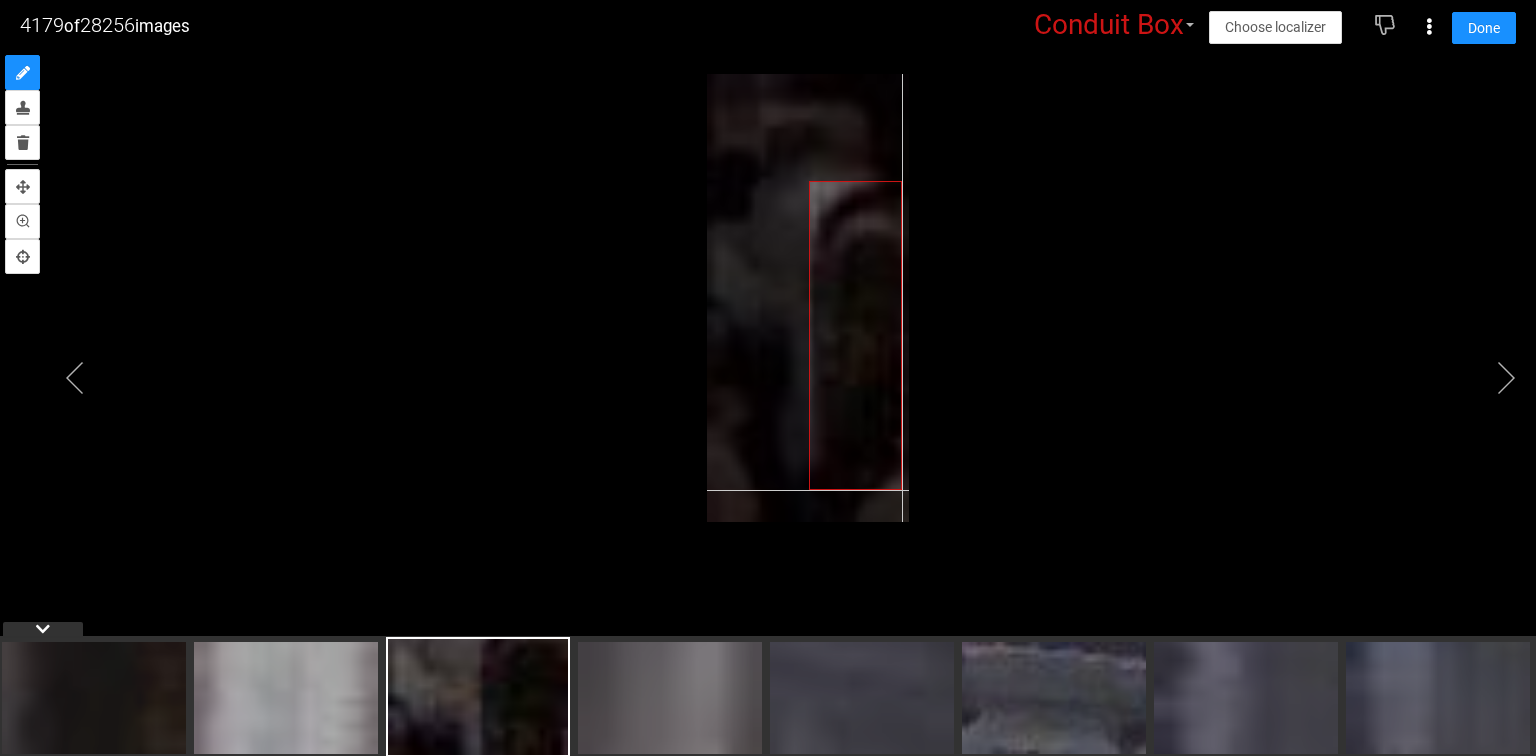 click at bounding box center (807, 298) 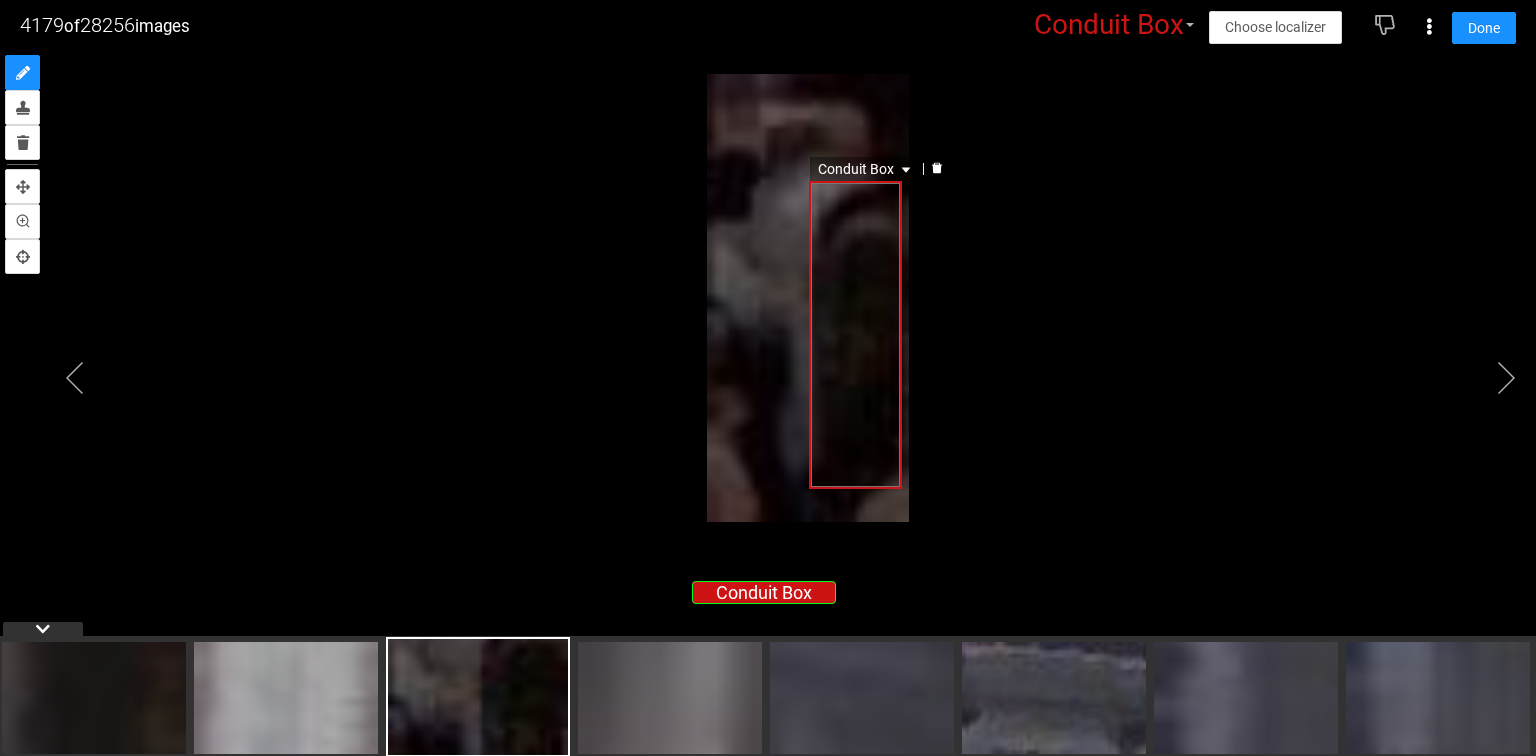 click on "Conduit Box" at bounding box center [866, 169] 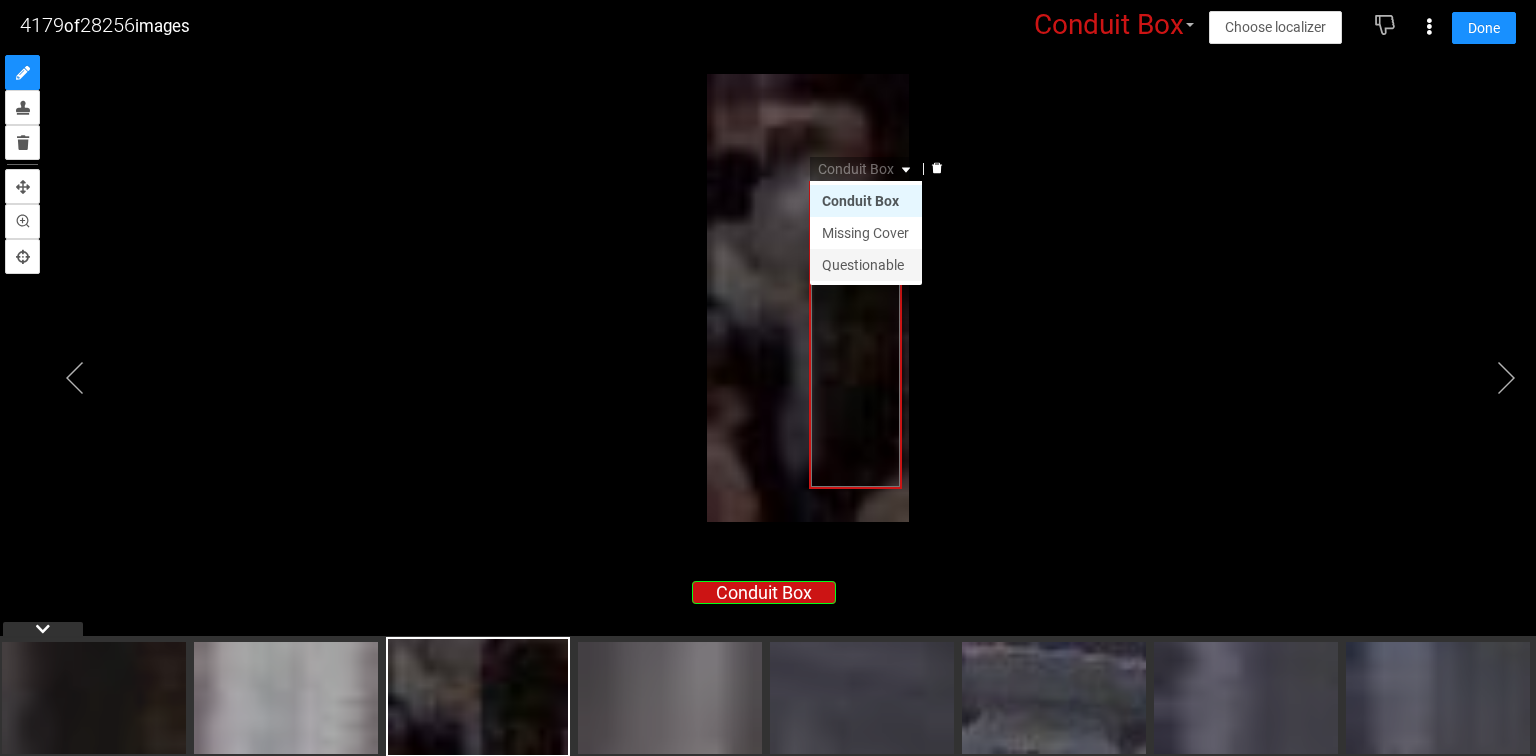 click on "Questionable" at bounding box center (866, 265) 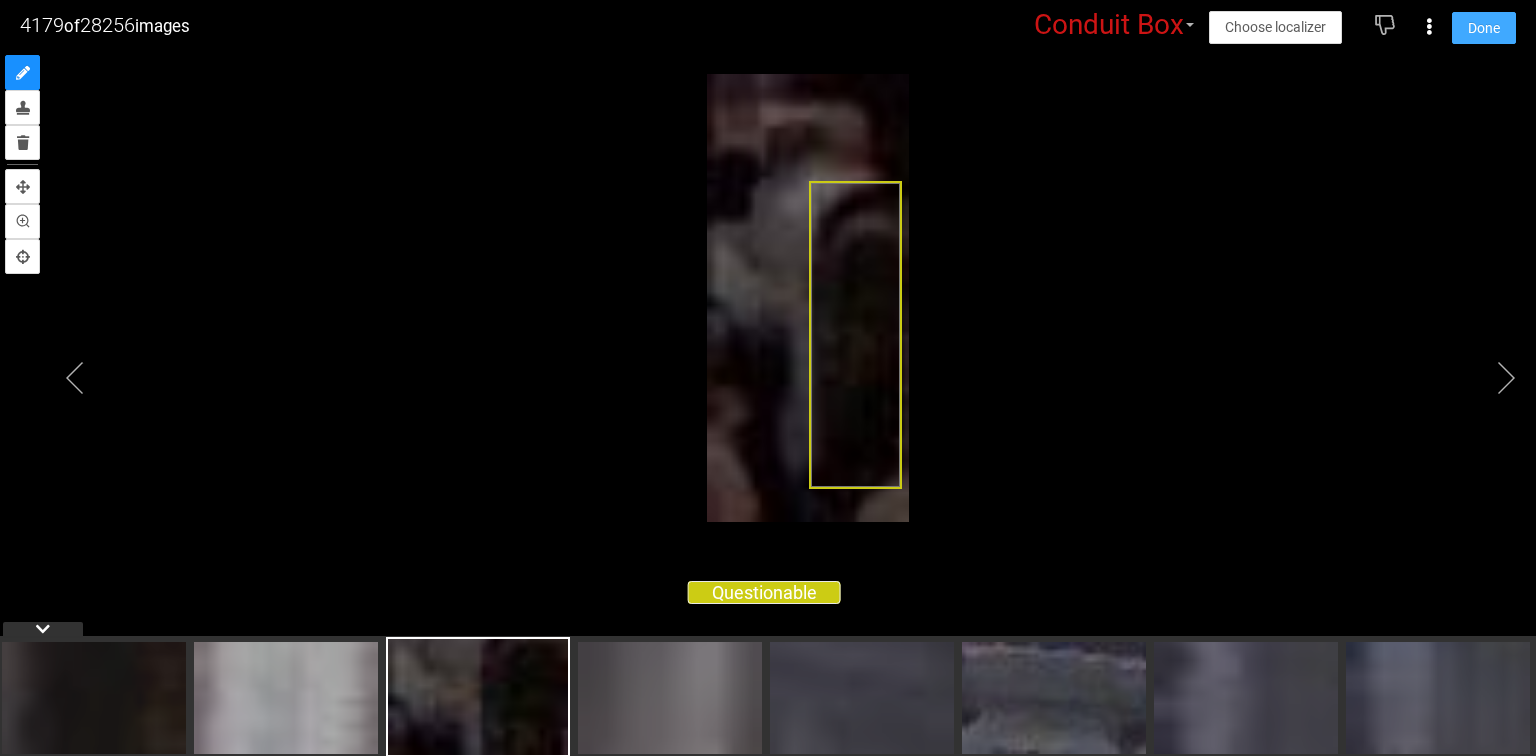 click on "Done" at bounding box center [1484, 28] 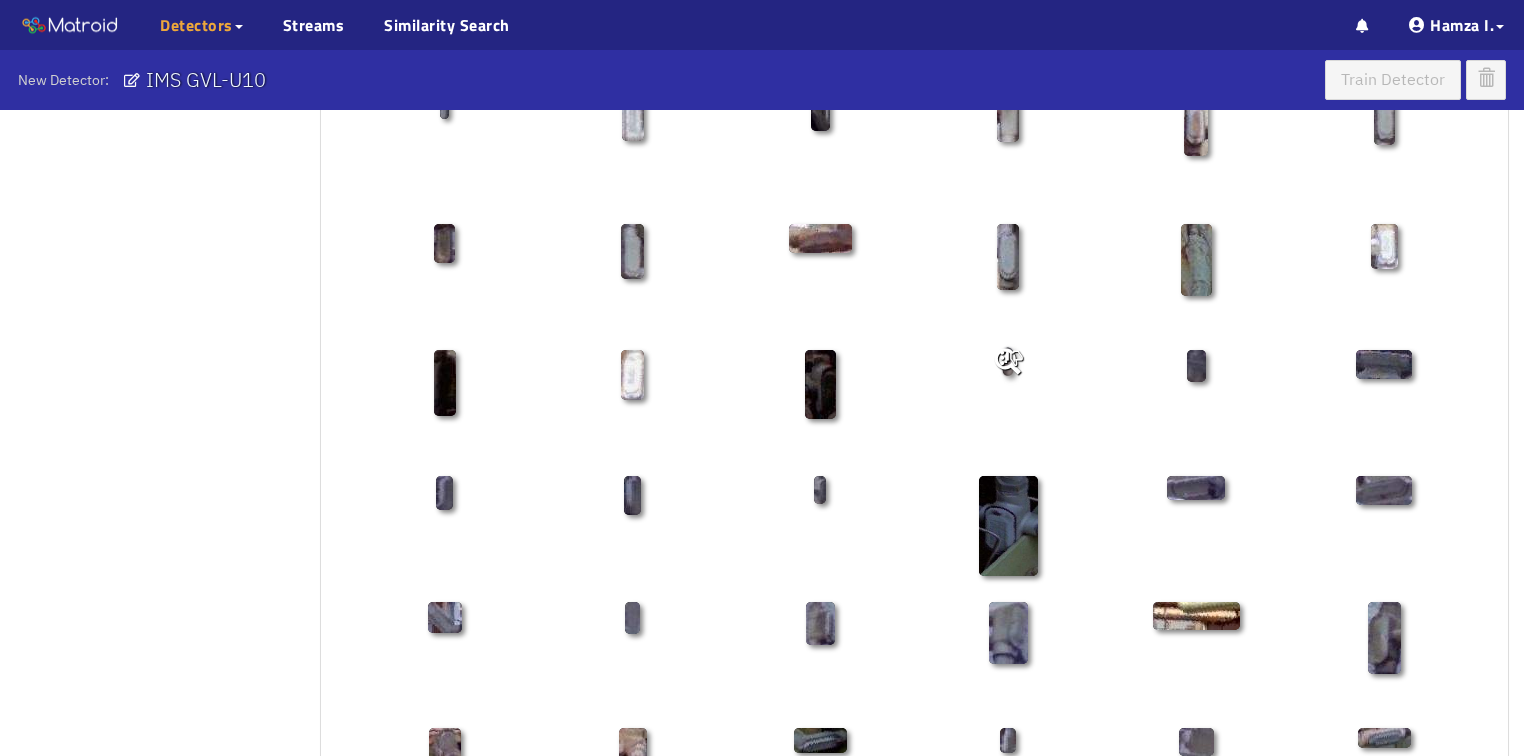 scroll, scrollTop: 640, scrollLeft: 0, axis: vertical 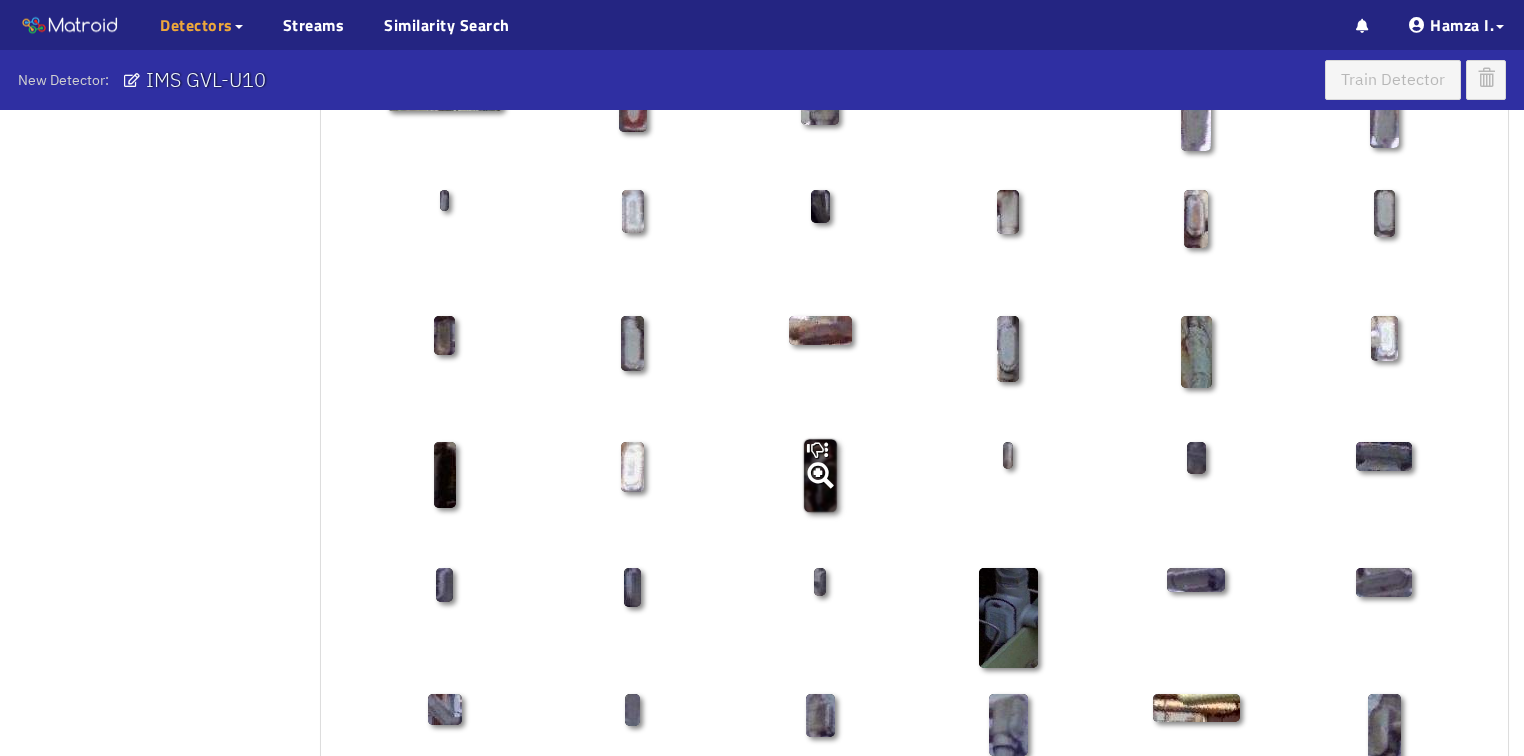 click 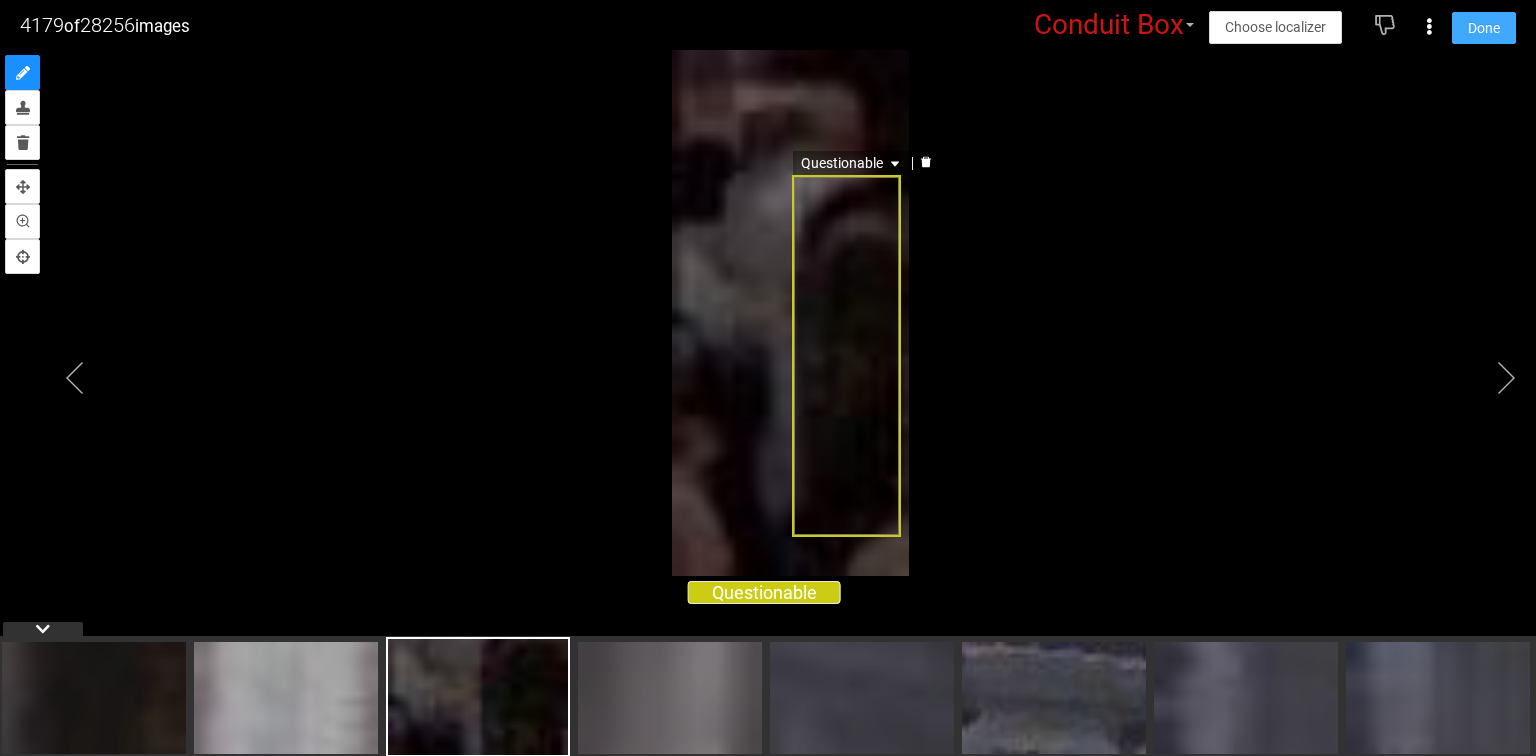 click on "Done" at bounding box center [1484, 28] 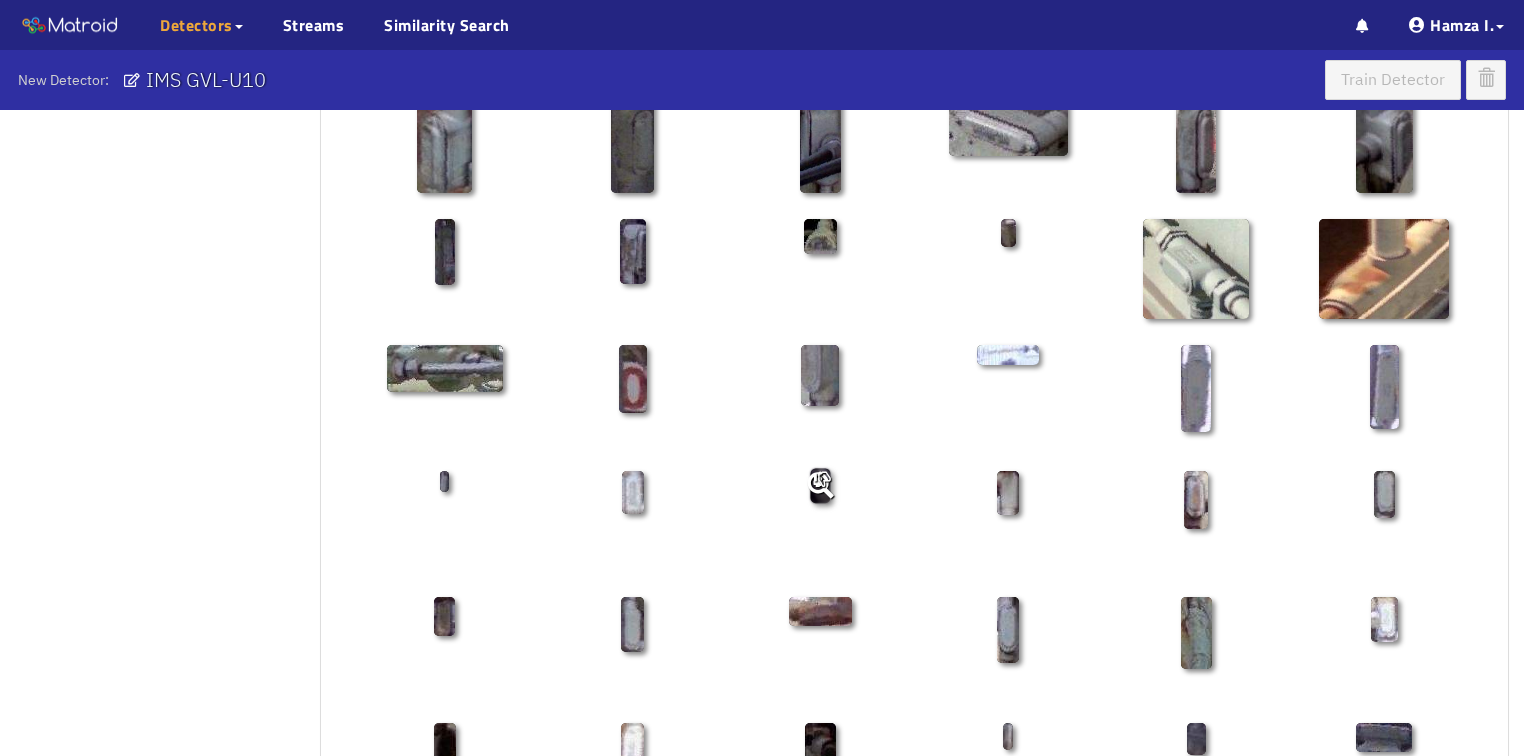 scroll, scrollTop: 0, scrollLeft: 0, axis: both 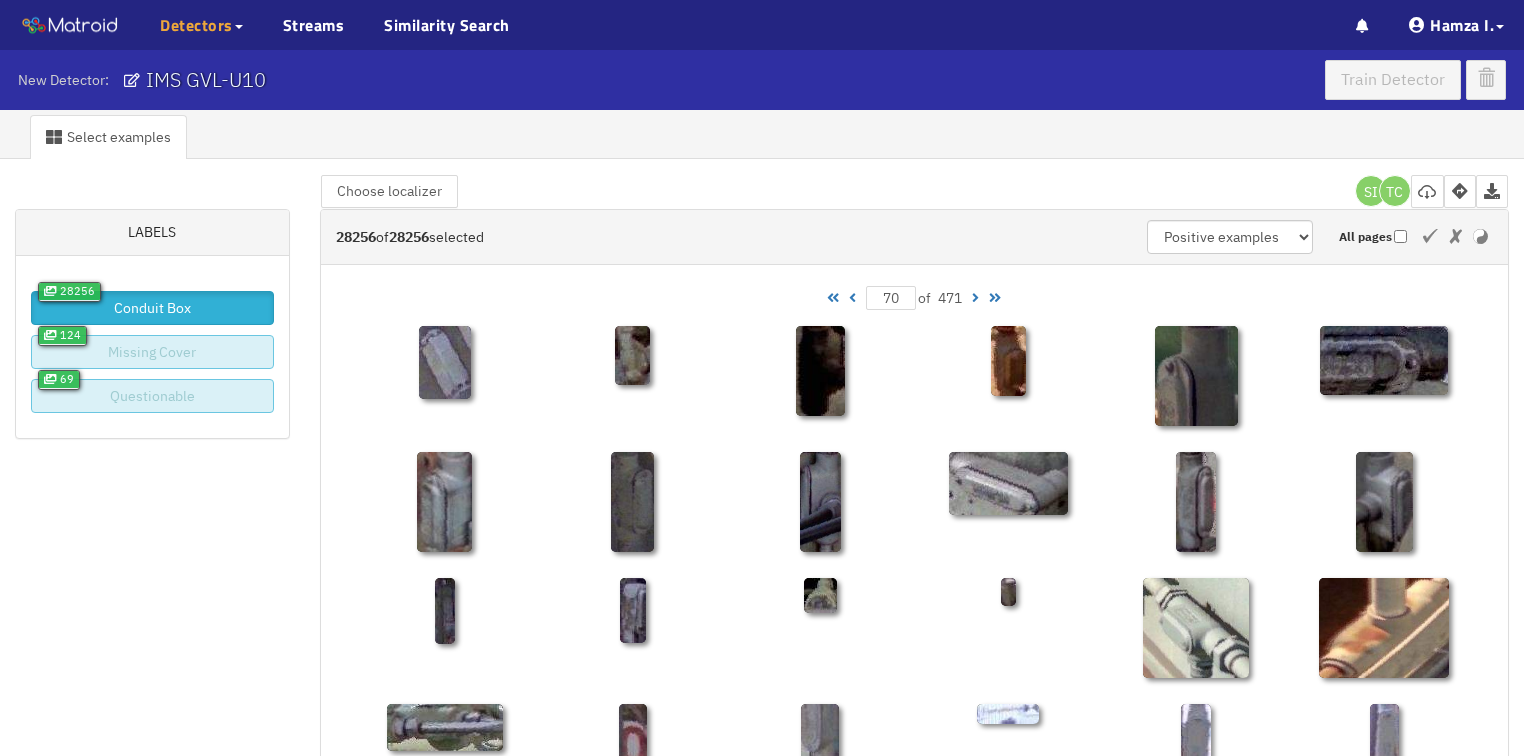 click at bounding box center [852, 298] 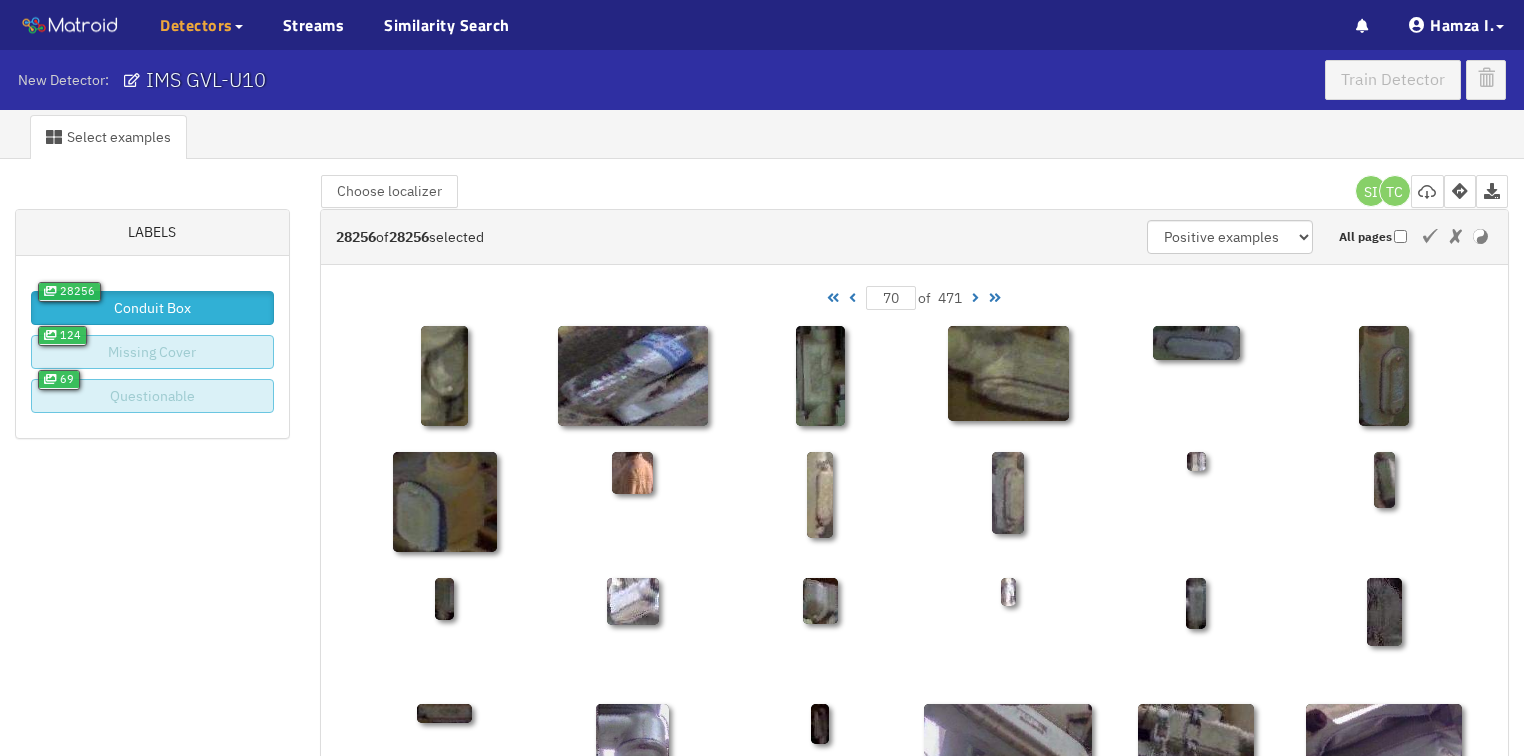 type on "69" 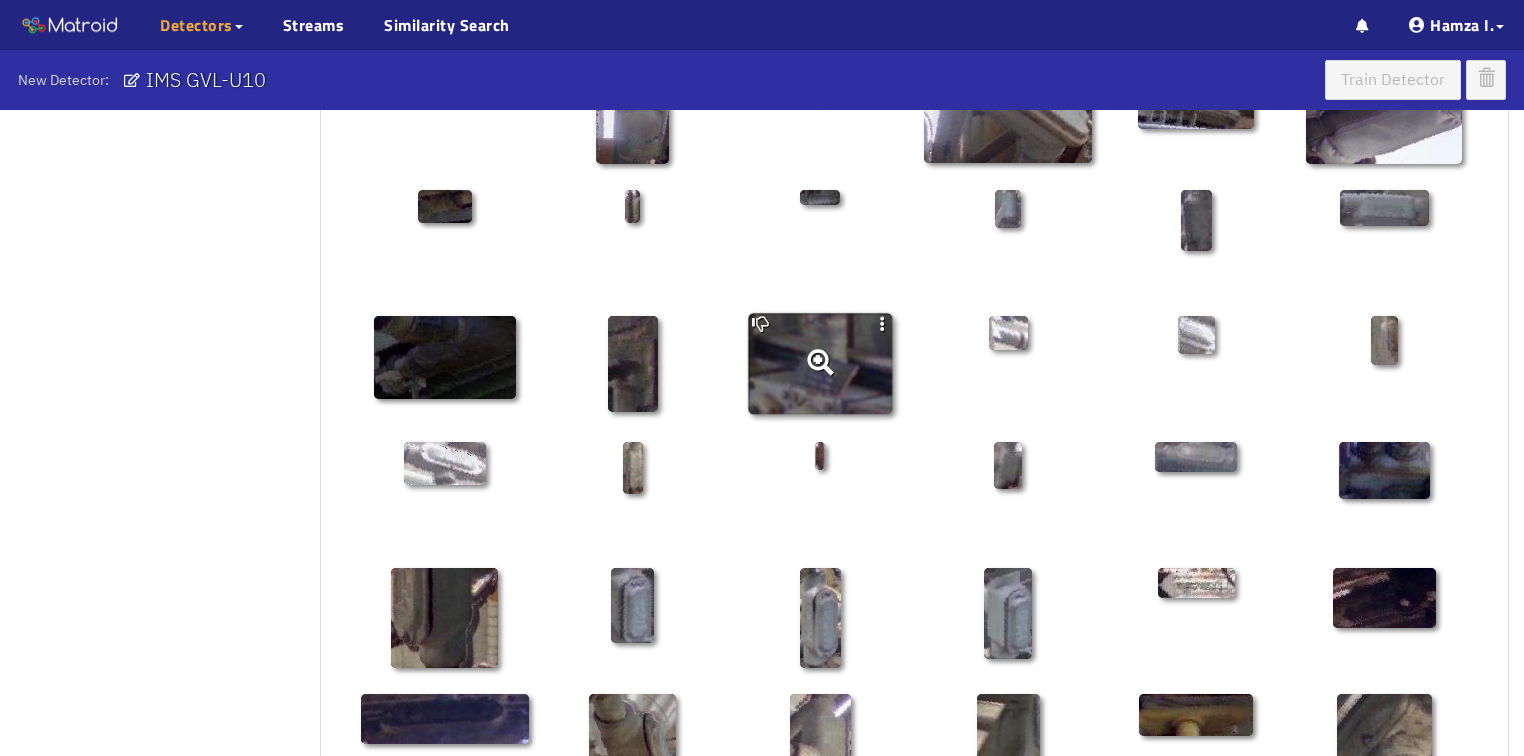 scroll, scrollTop: 880, scrollLeft: 0, axis: vertical 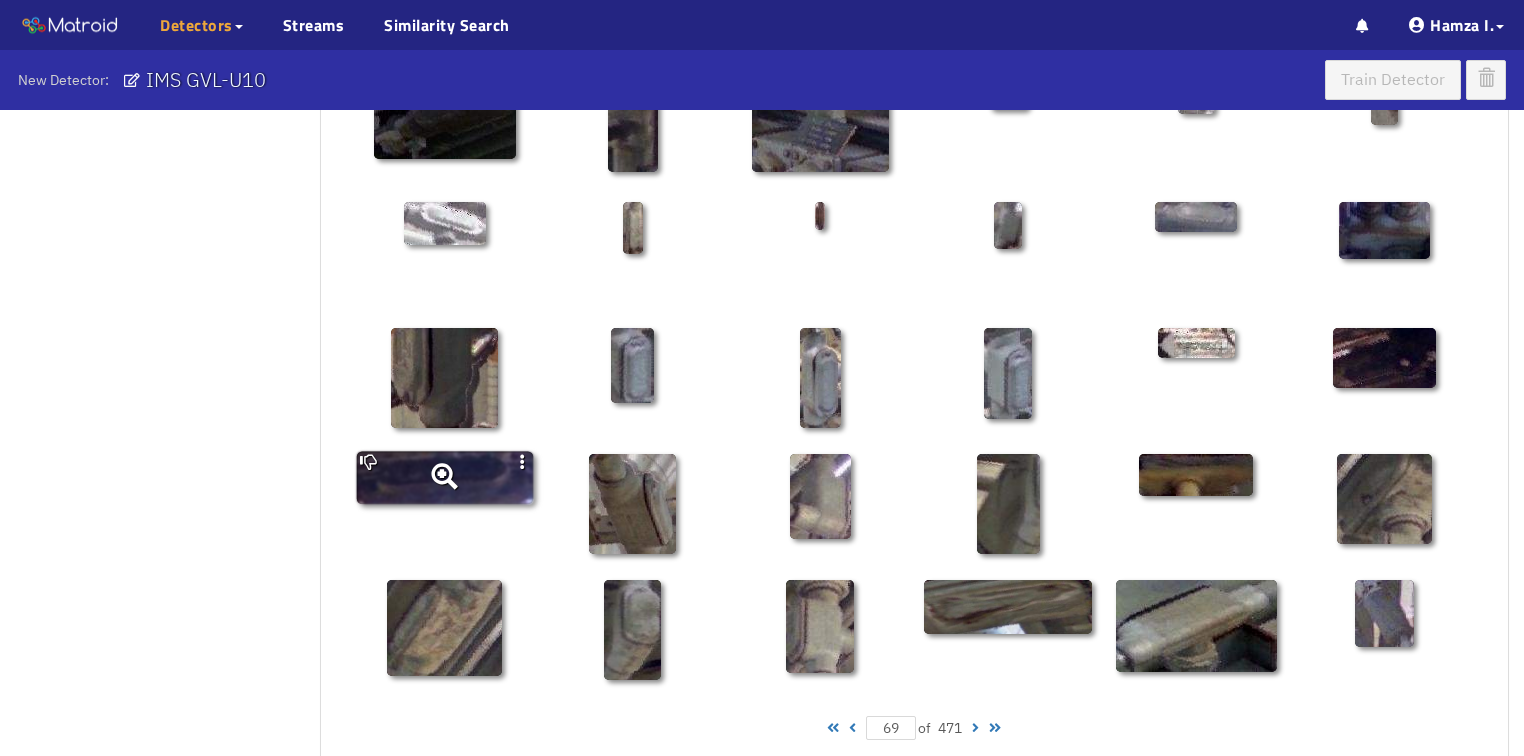 click 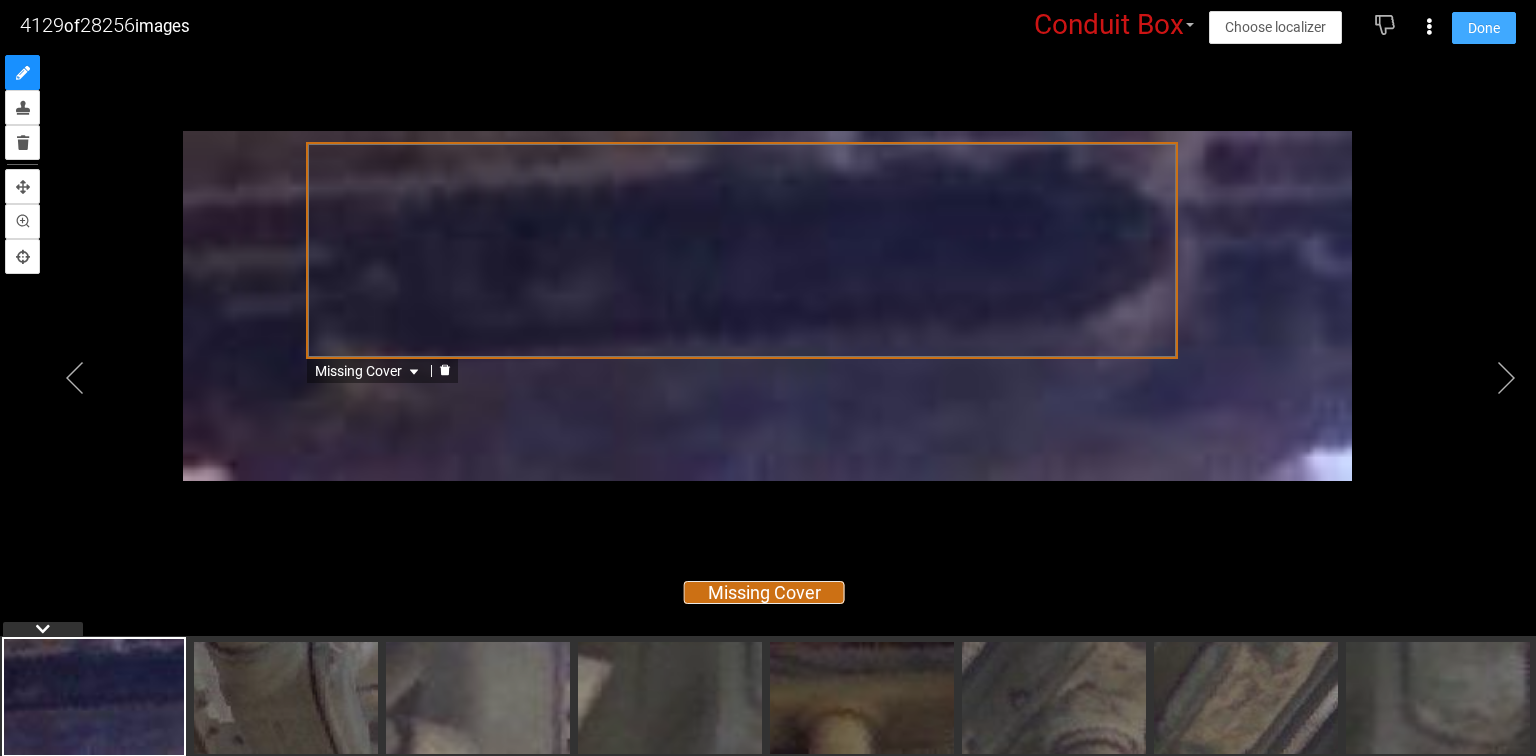 click on "Done" at bounding box center [1484, 28] 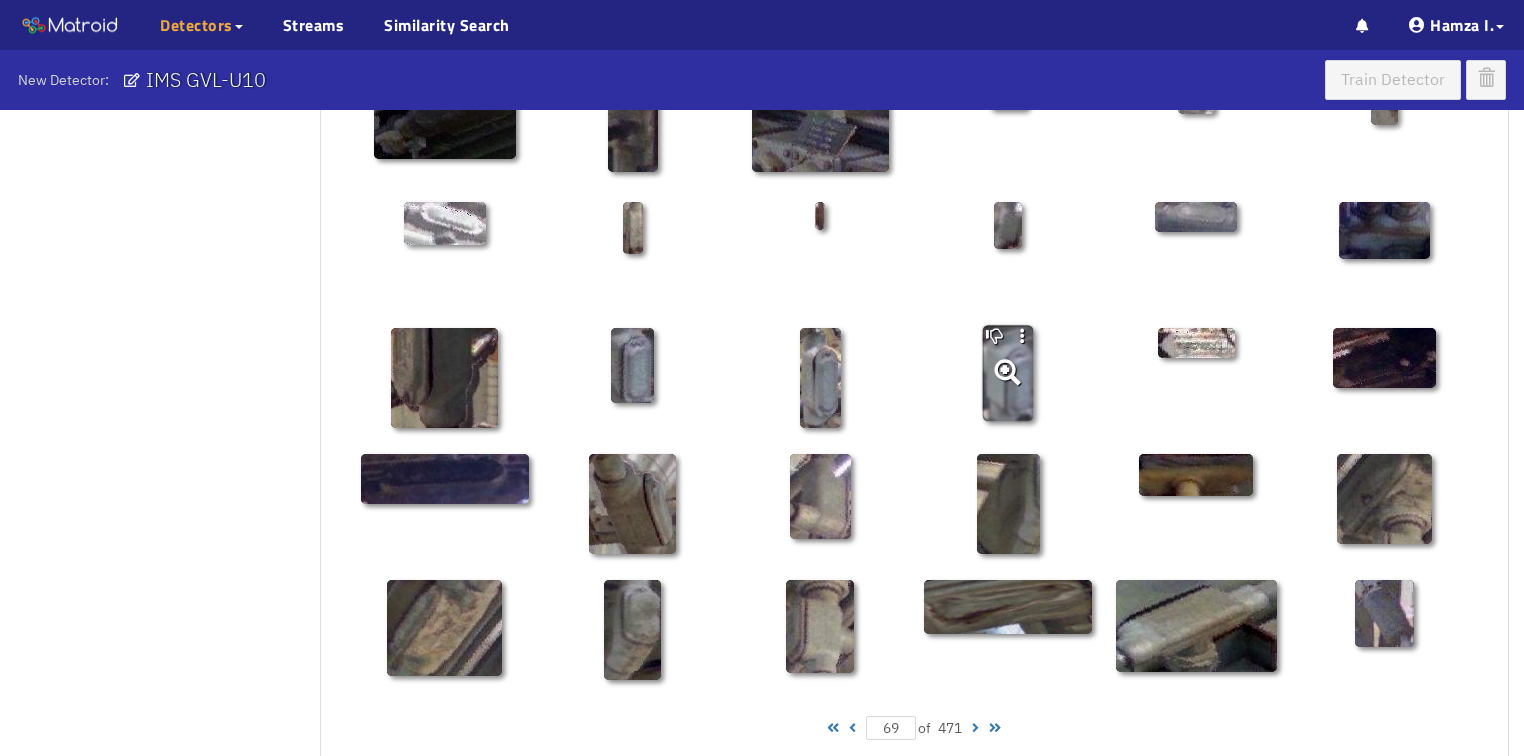 scroll, scrollTop: 1010, scrollLeft: 0, axis: vertical 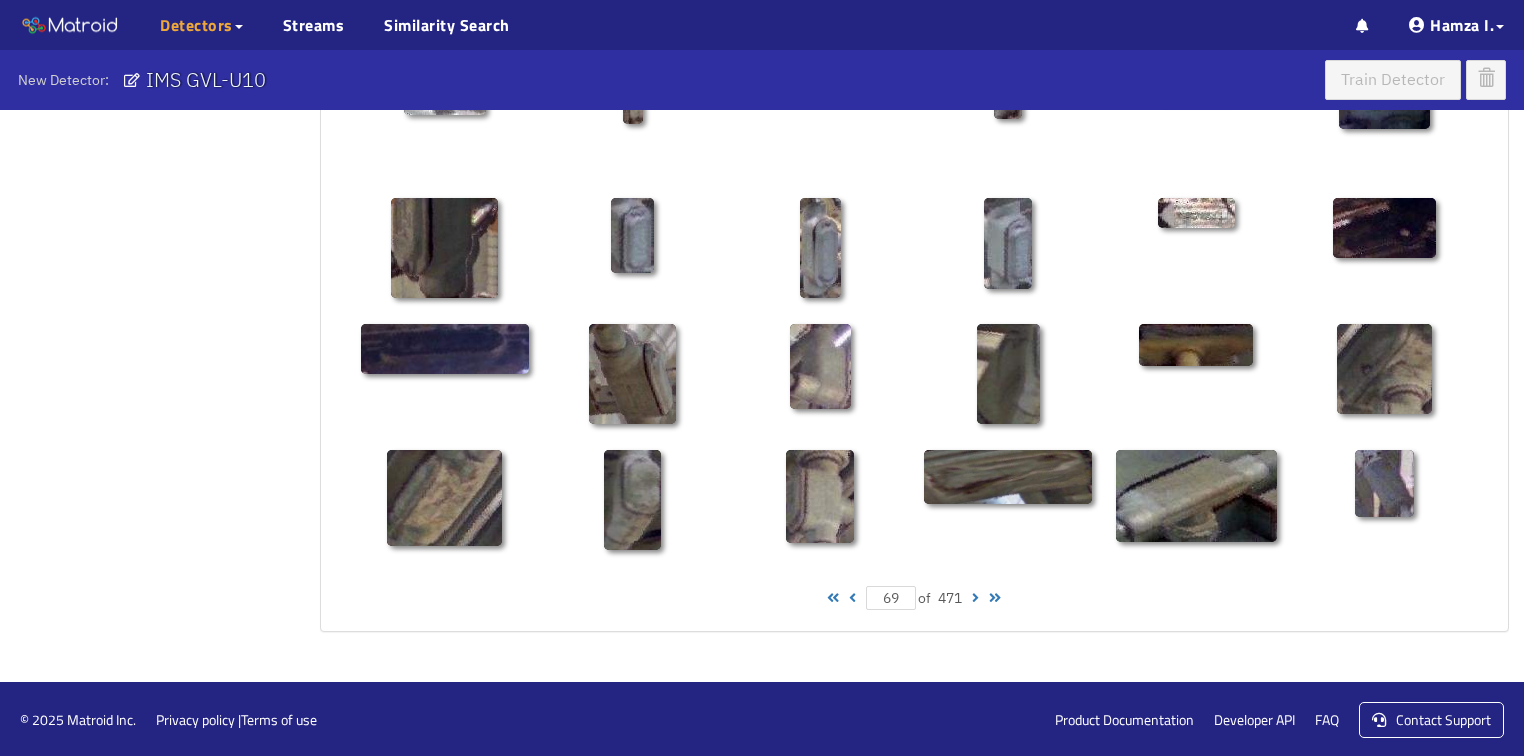 click at bounding box center (852, 598) 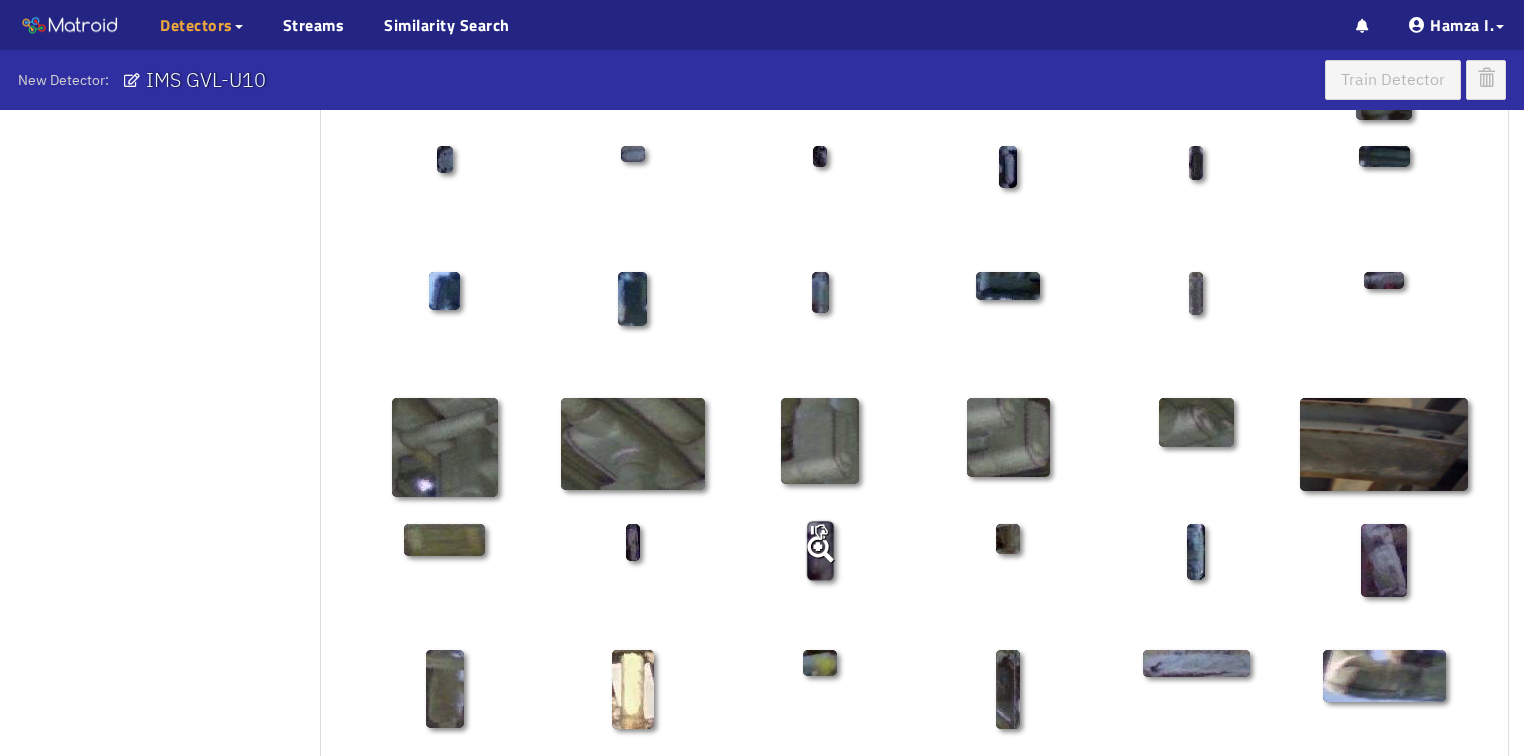 scroll, scrollTop: 370, scrollLeft: 0, axis: vertical 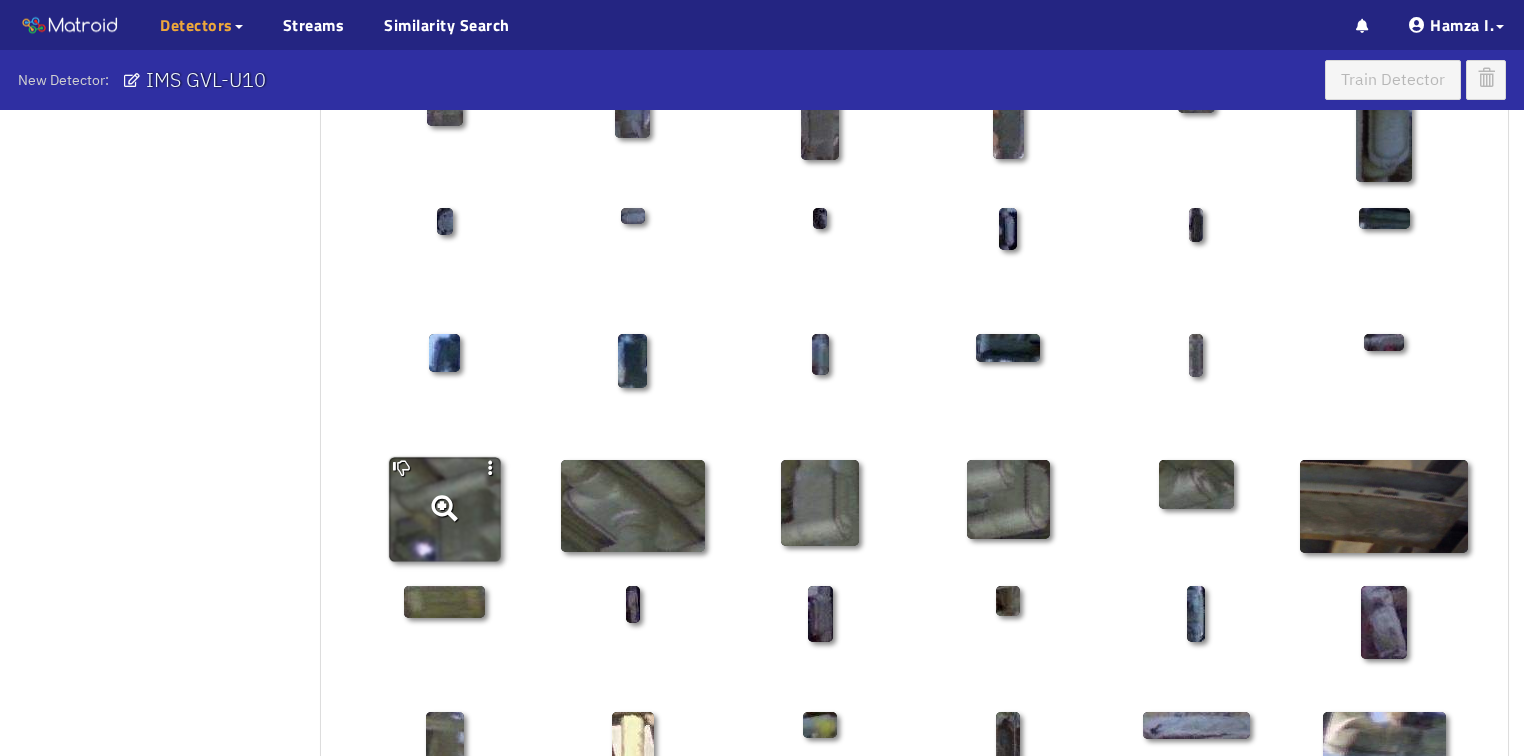 click 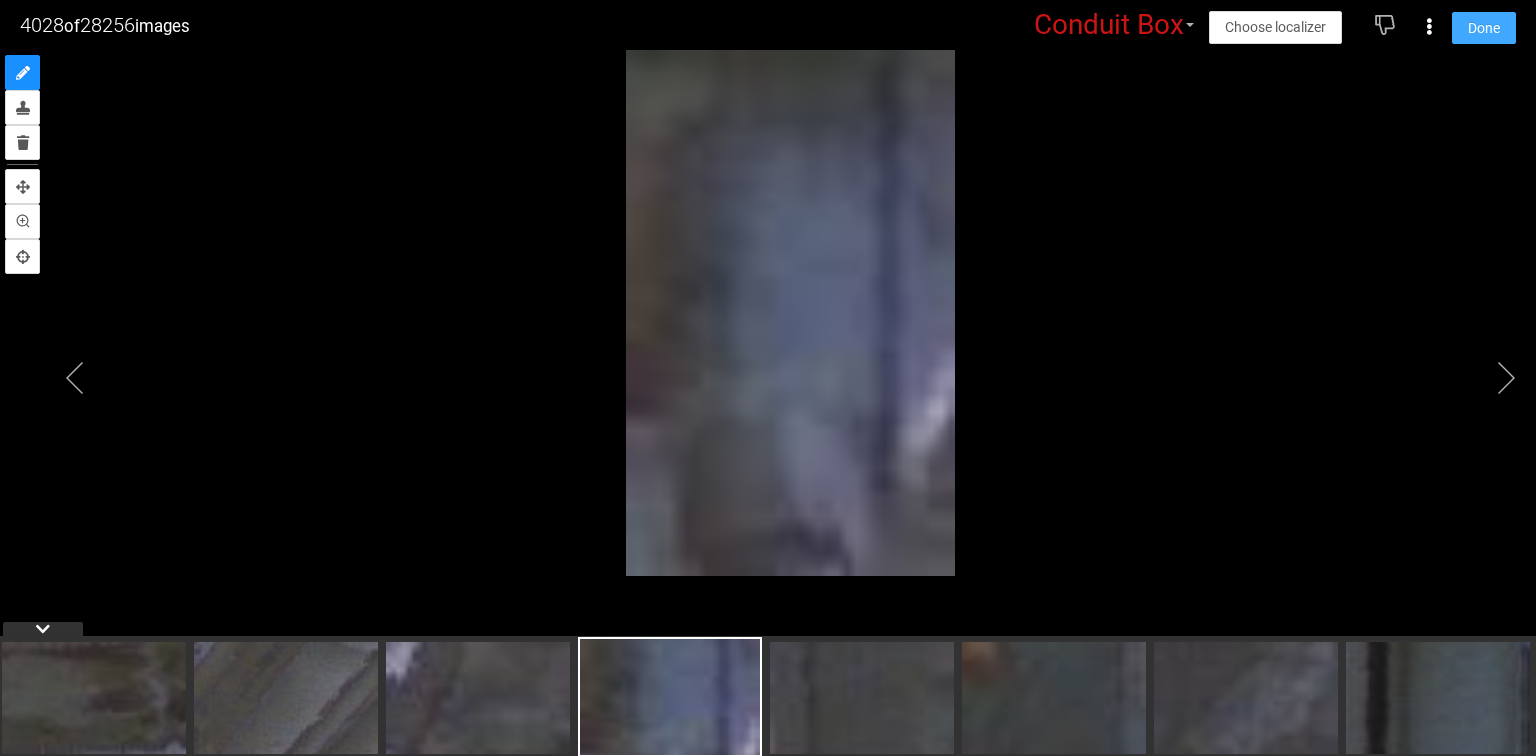 click on "Done" at bounding box center [1484, 28] 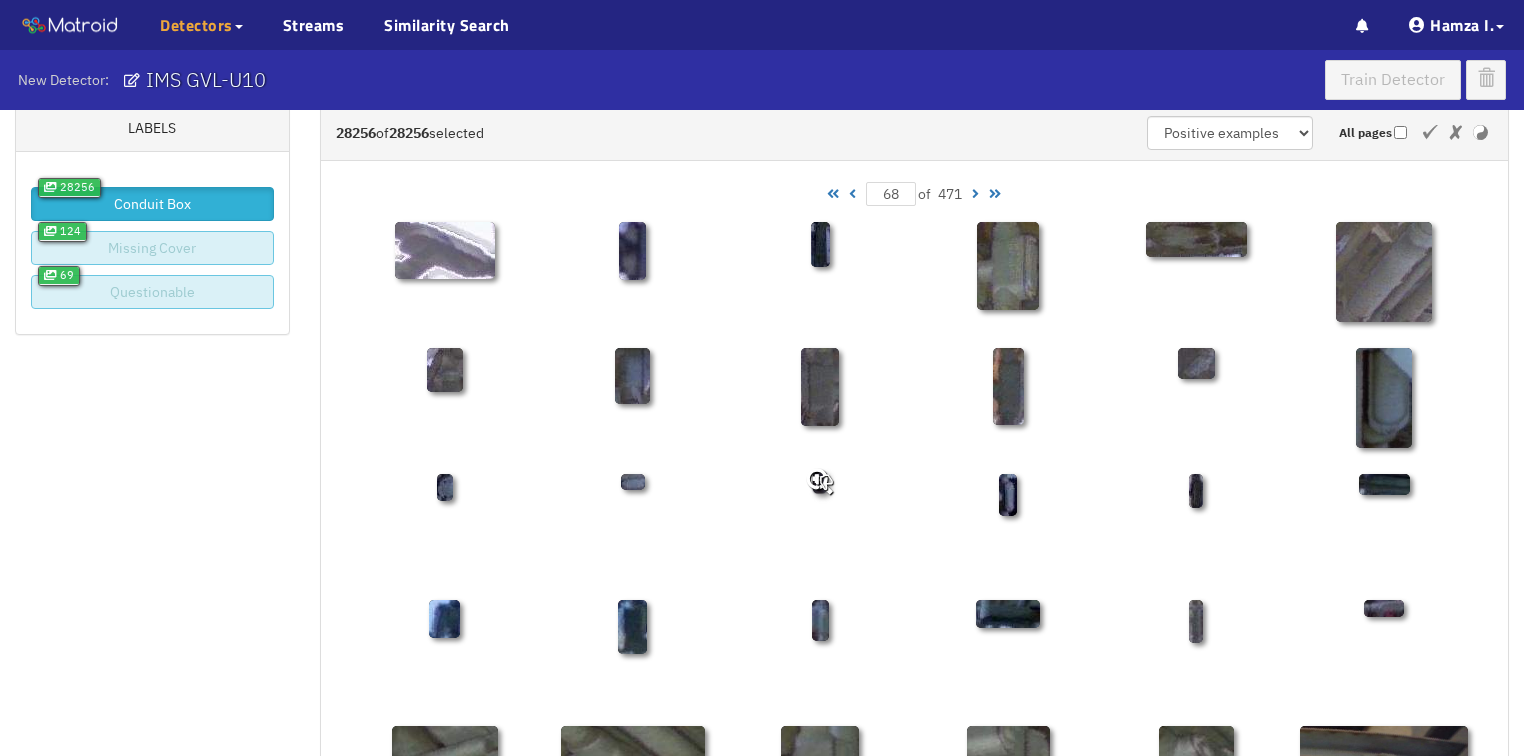 scroll, scrollTop: 50, scrollLeft: 0, axis: vertical 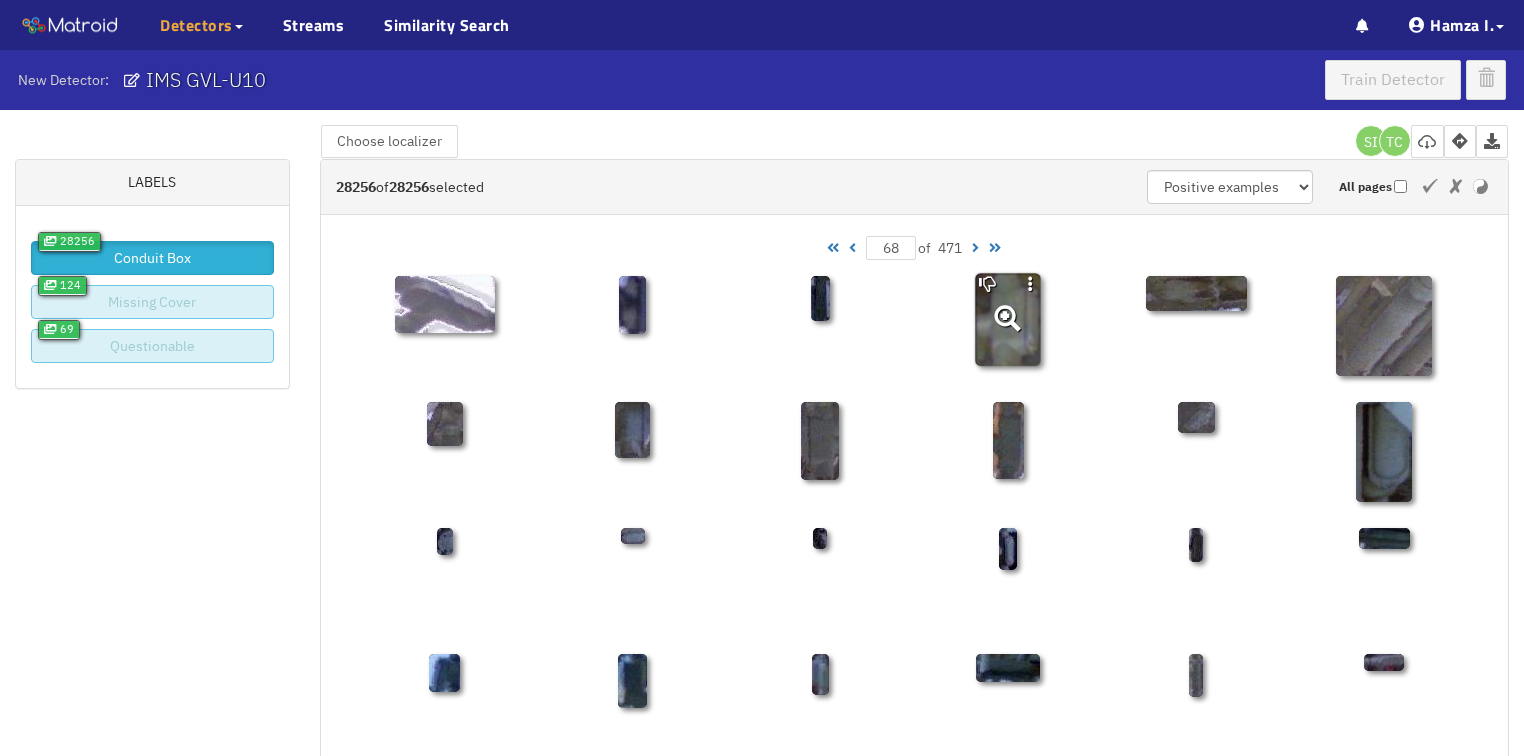 click at bounding box center (1008, 319) 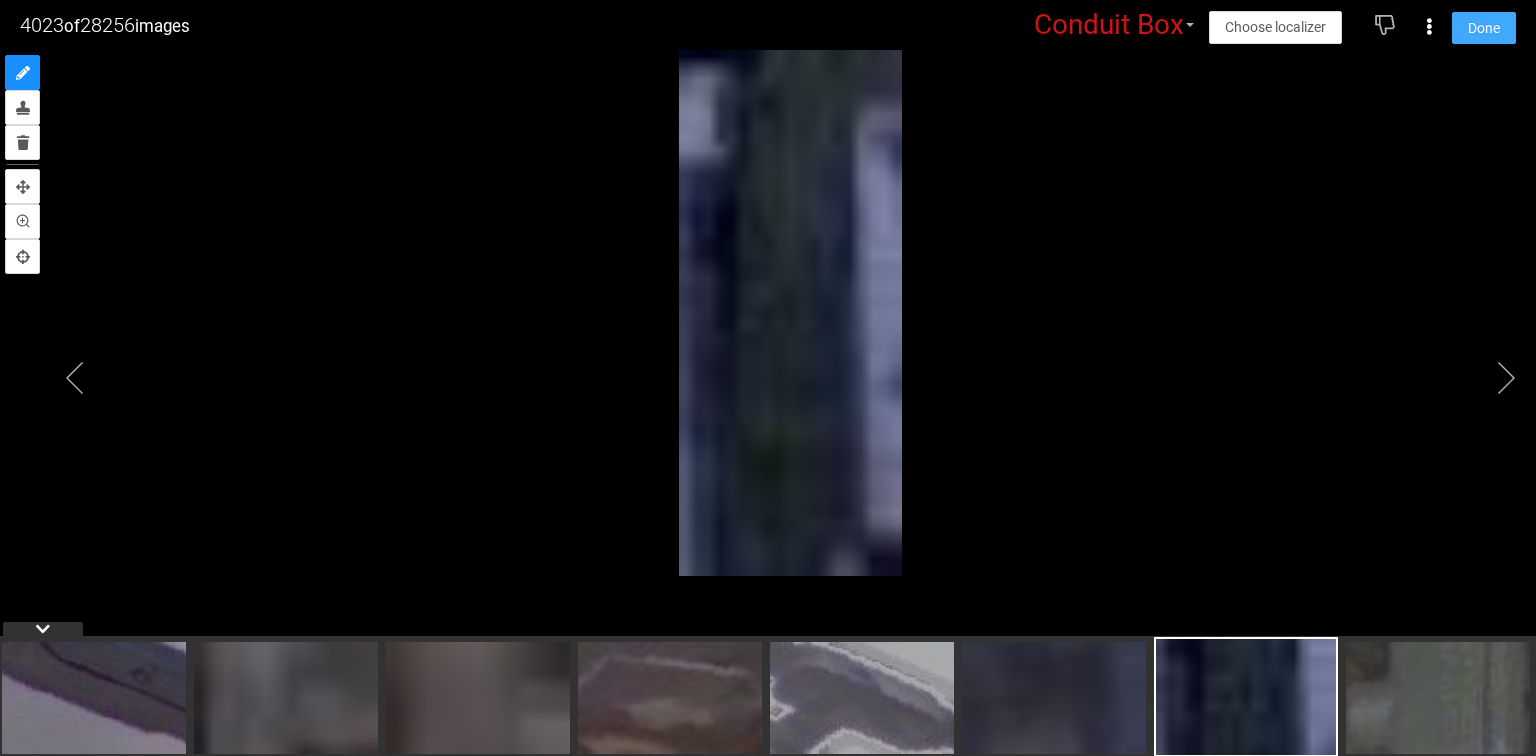 click on "Done" at bounding box center [1484, 28] 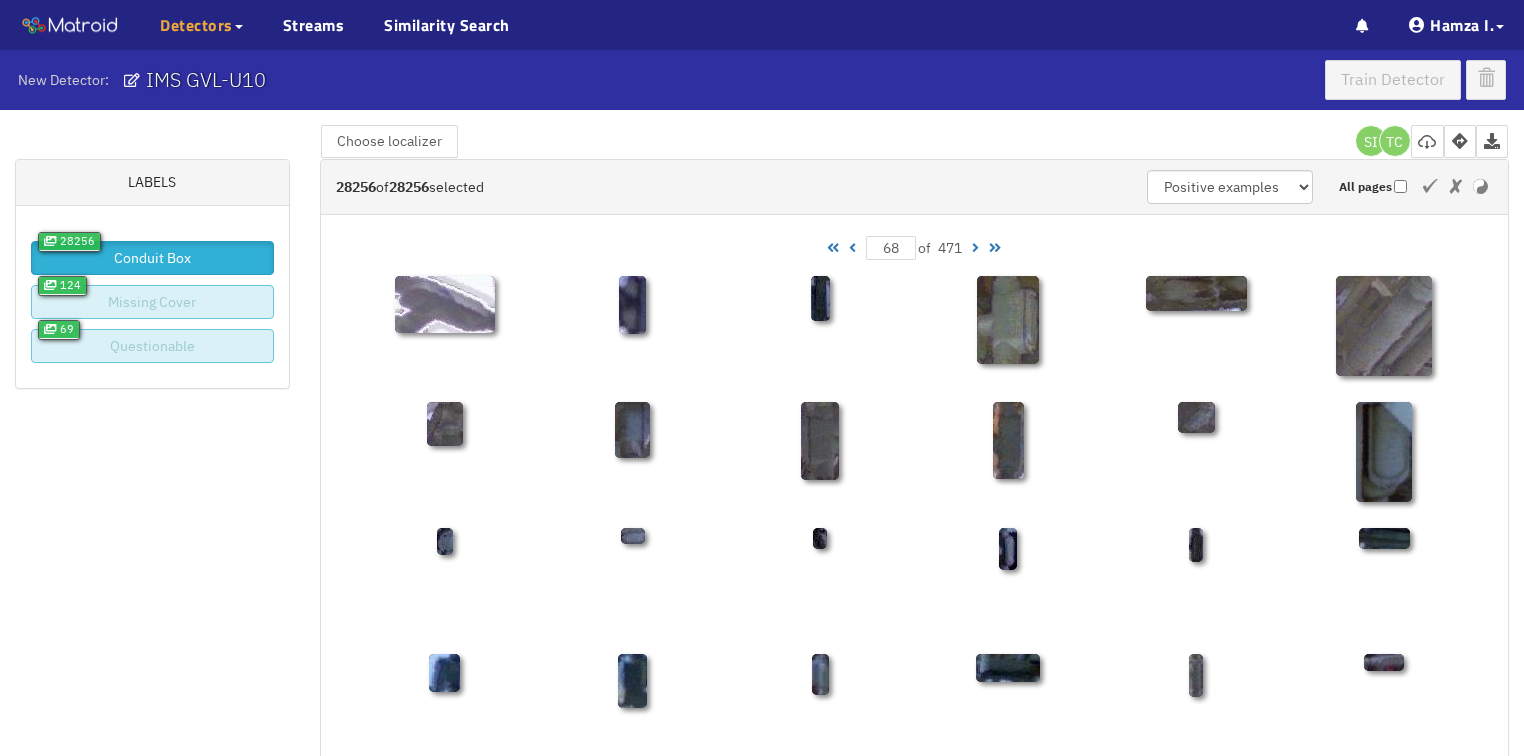 click at bounding box center (852, 248) 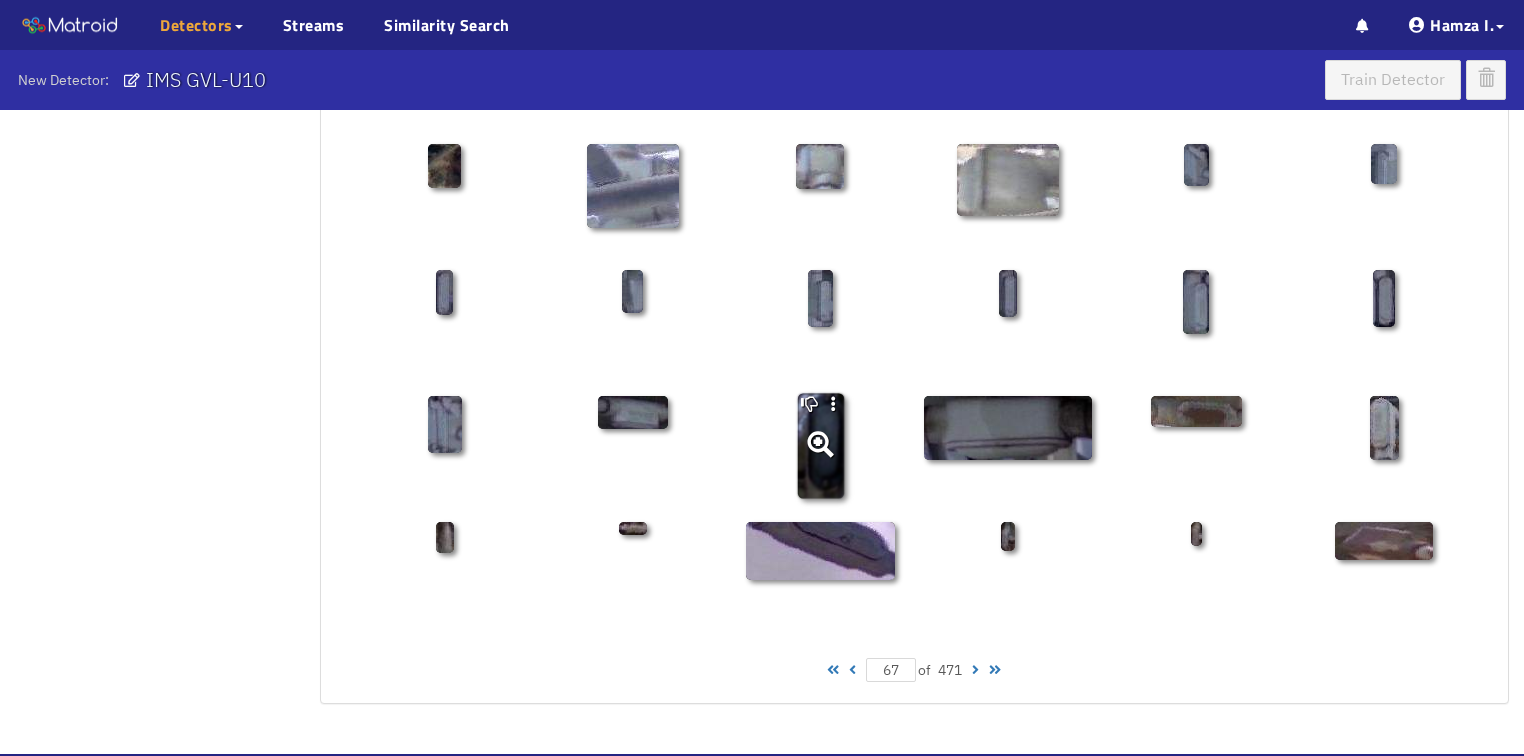 scroll, scrollTop: 1010, scrollLeft: 0, axis: vertical 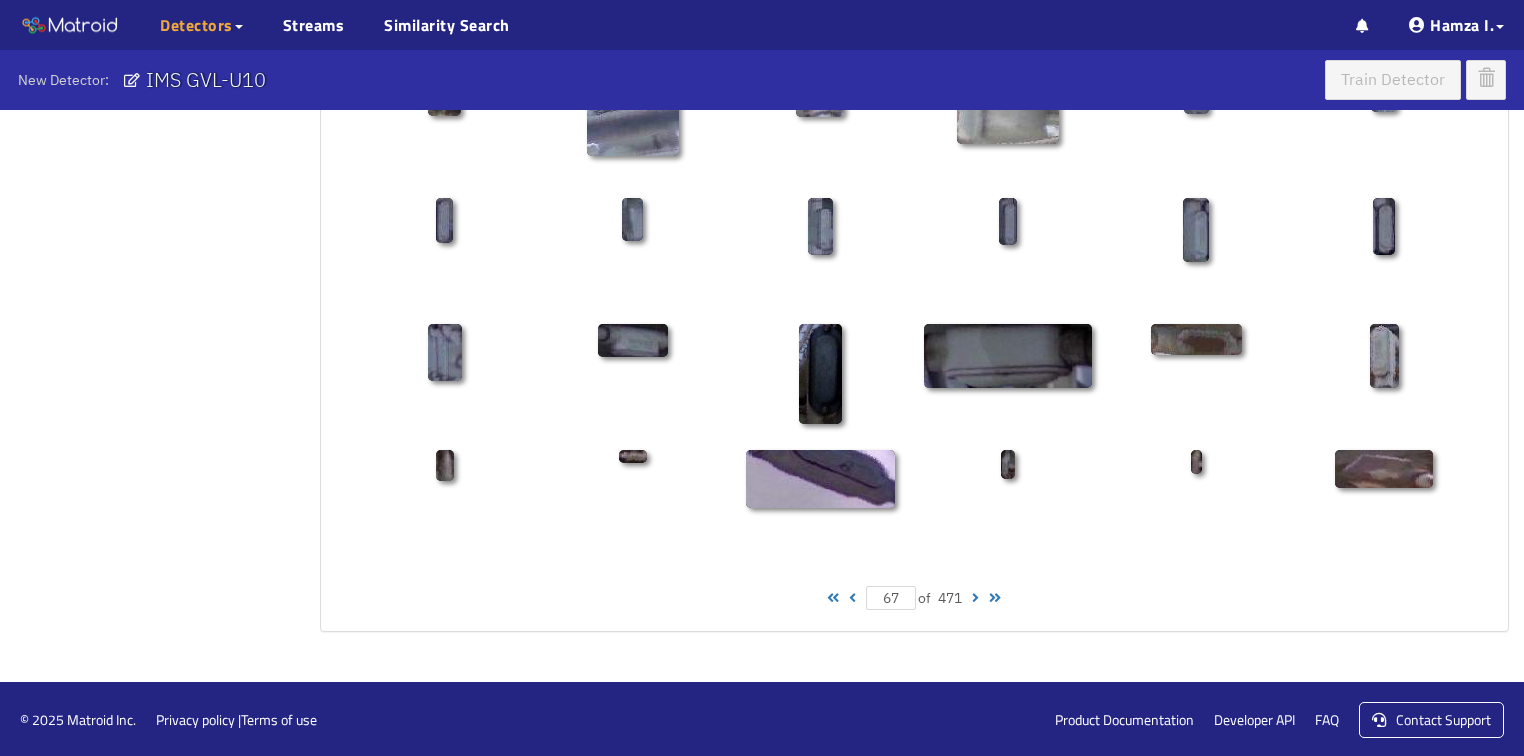 click at bounding box center [852, 598] 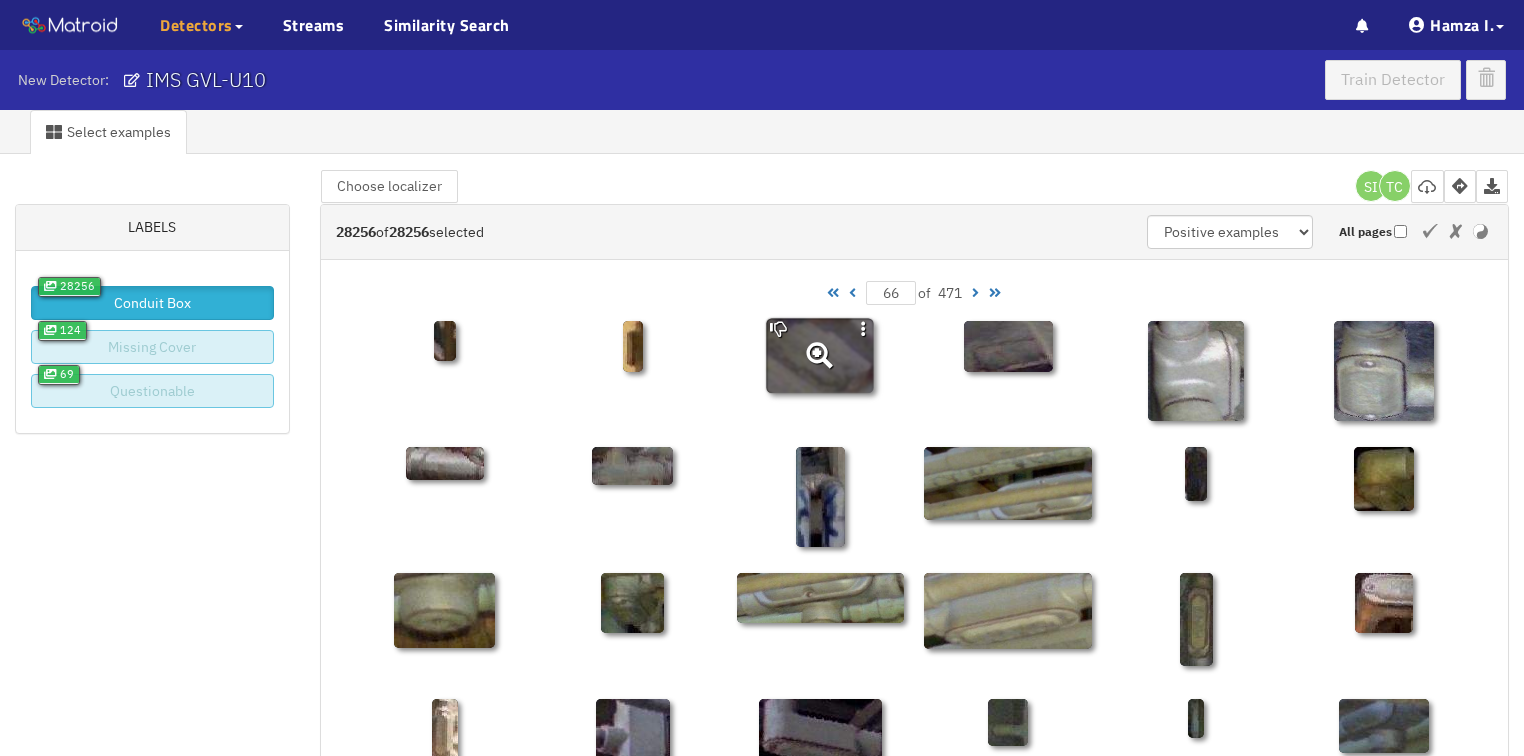 scroll, scrollTop: 0, scrollLeft: 0, axis: both 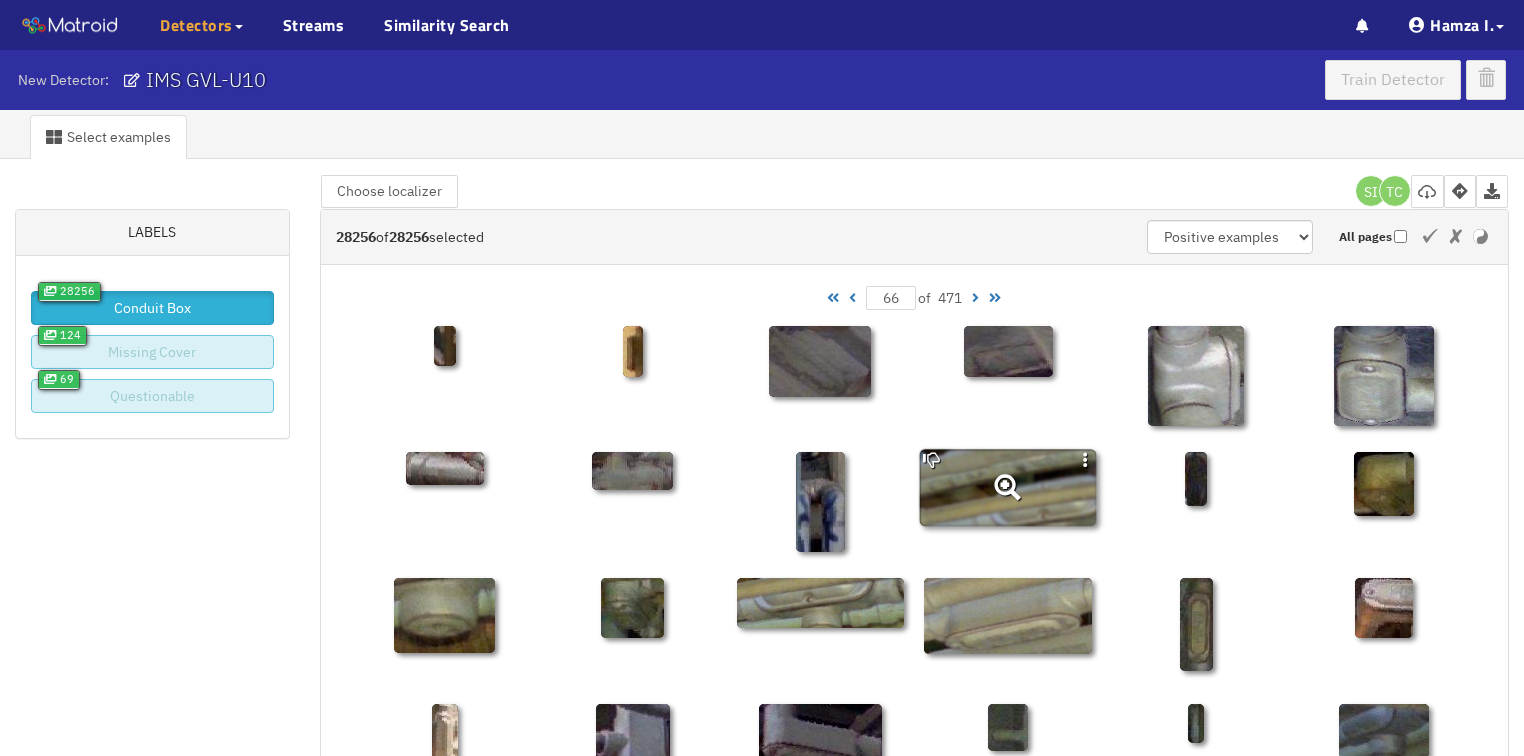 click 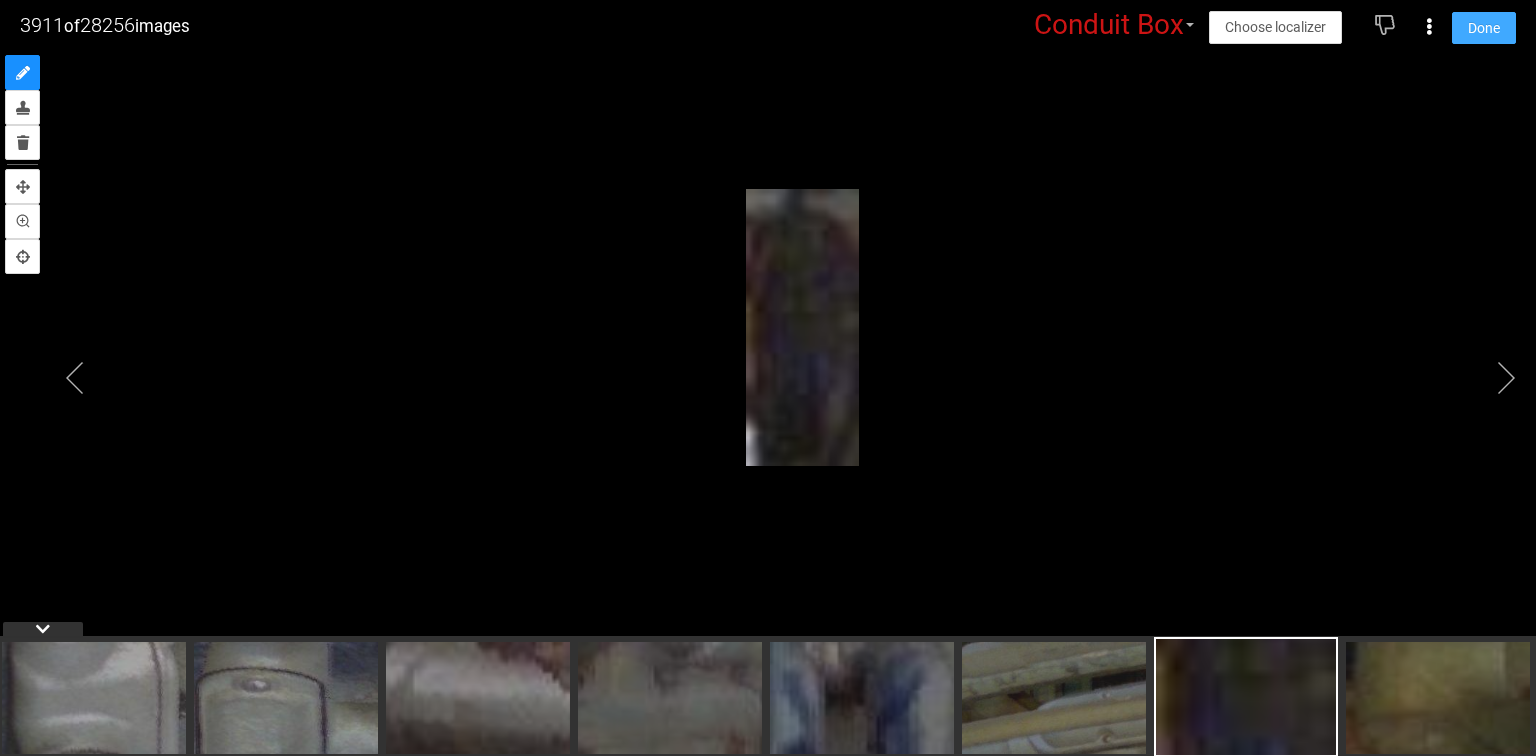 click on "Done" at bounding box center [1484, 28] 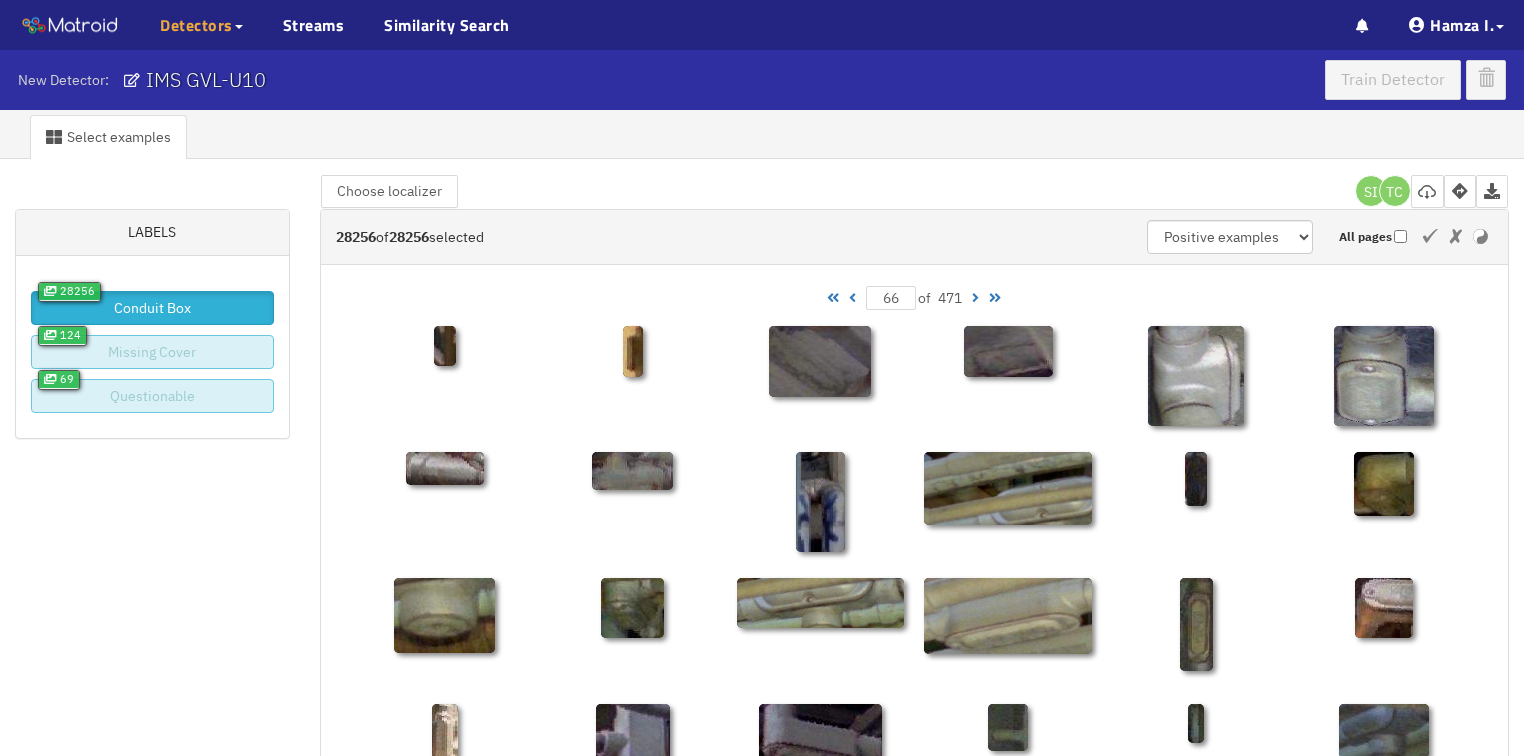 click at bounding box center (852, 298) 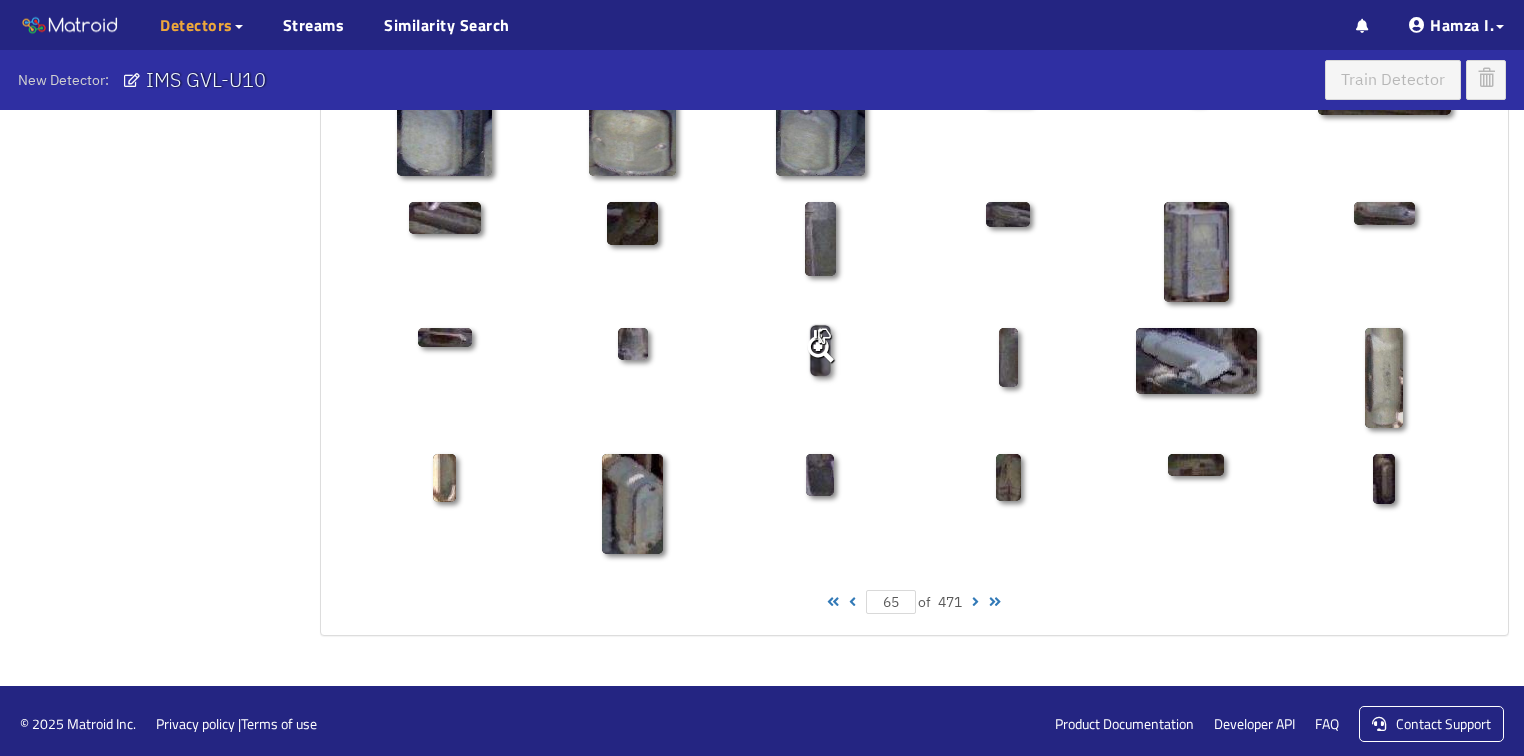 scroll, scrollTop: 1010, scrollLeft: 0, axis: vertical 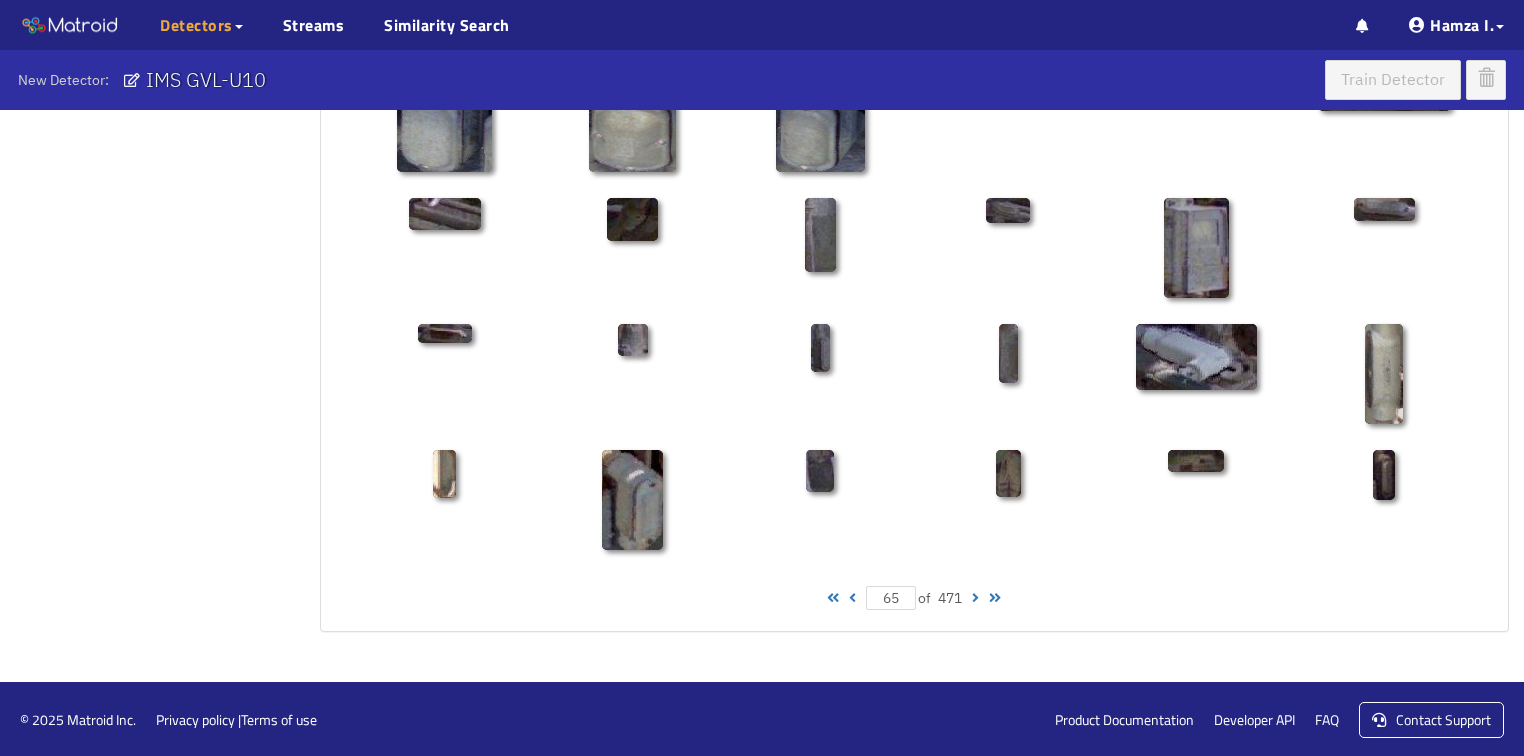 click at bounding box center (852, 598) 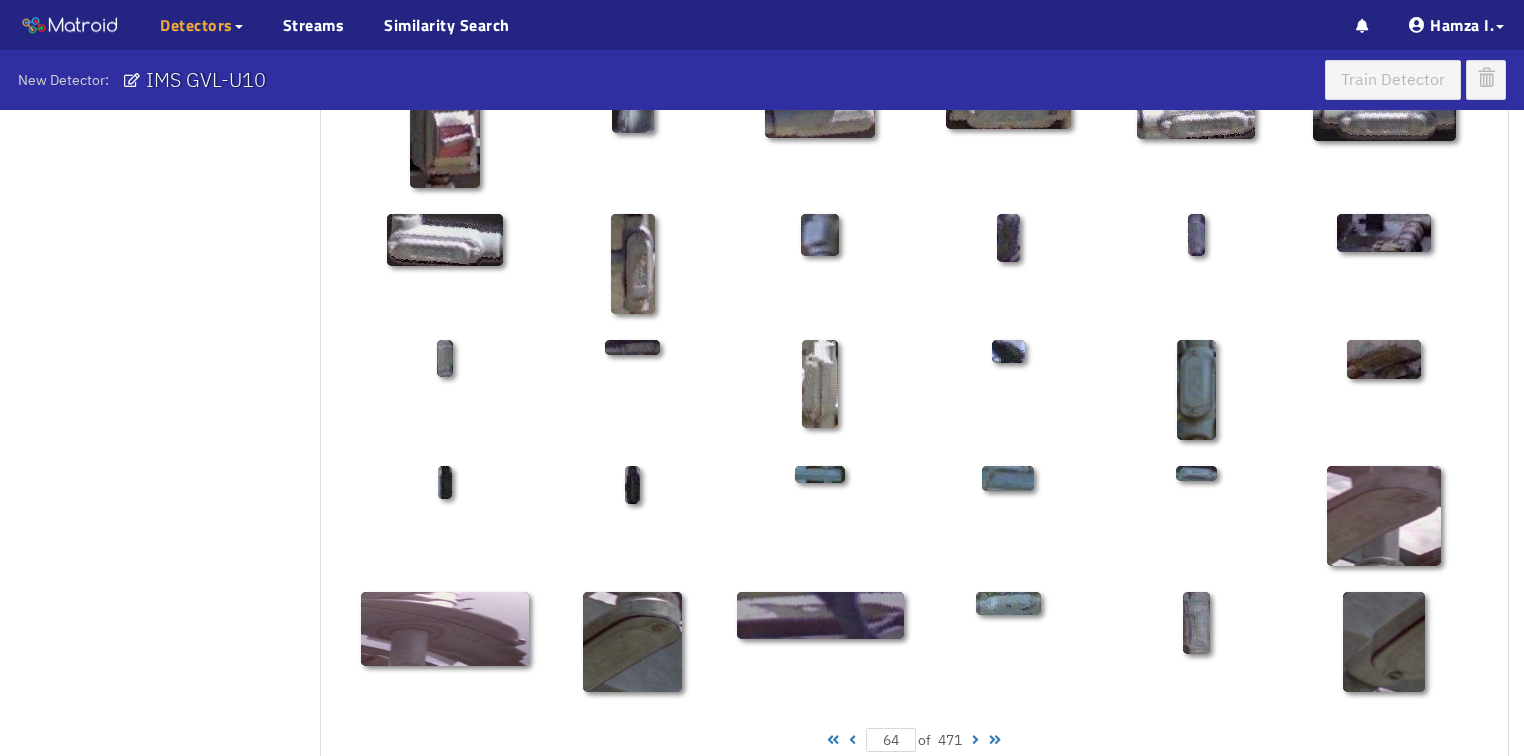 scroll, scrollTop: 1010, scrollLeft: 0, axis: vertical 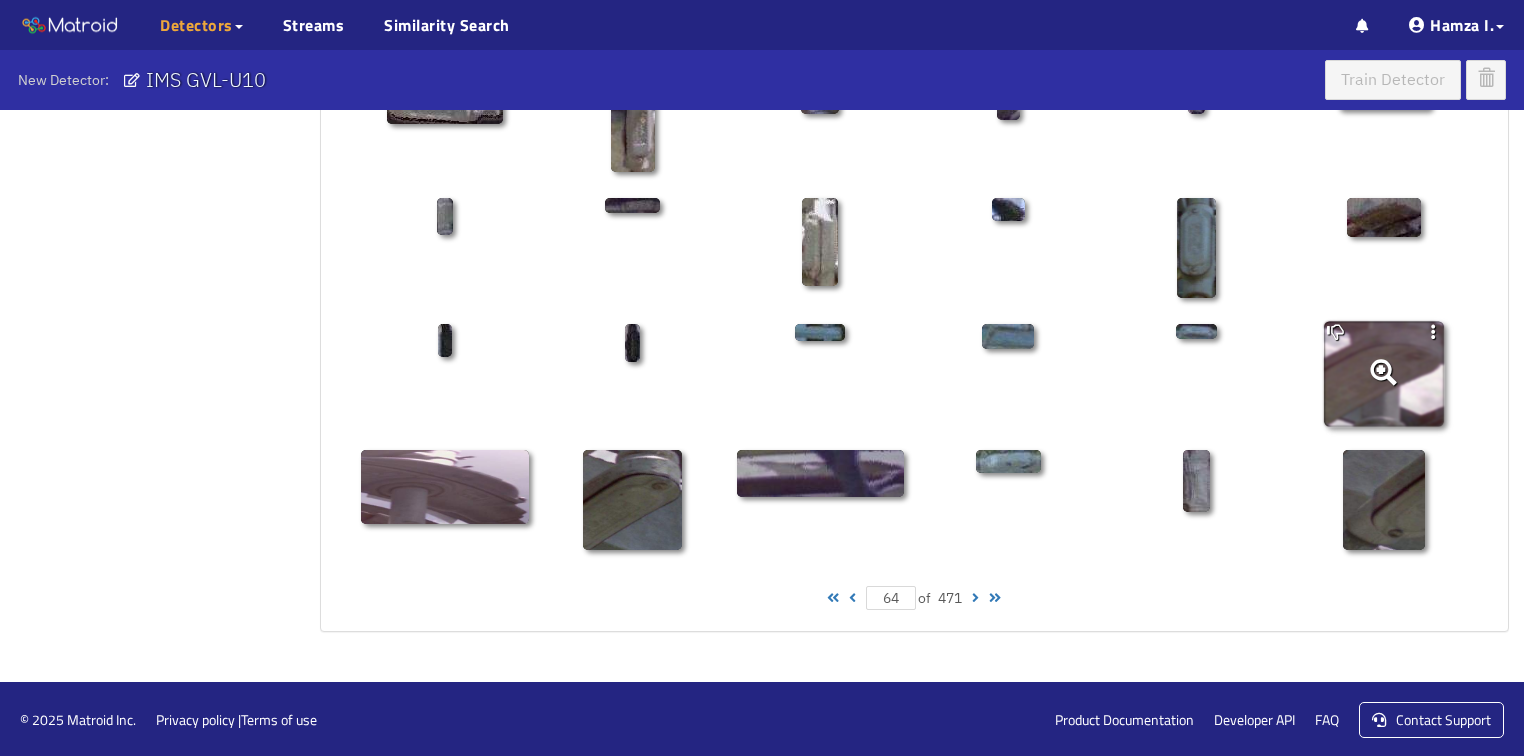 click 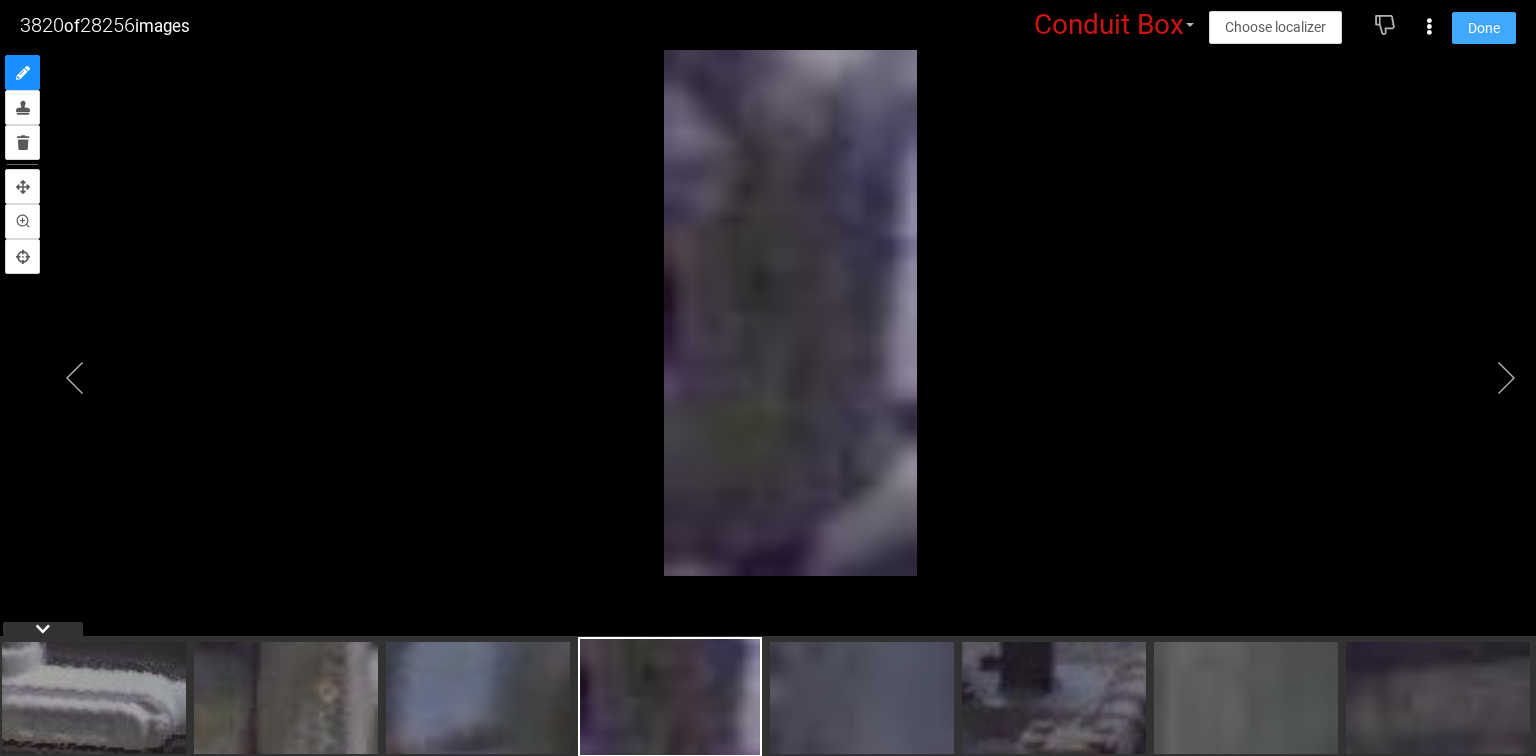 click on "Done" at bounding box center [1484, 28] 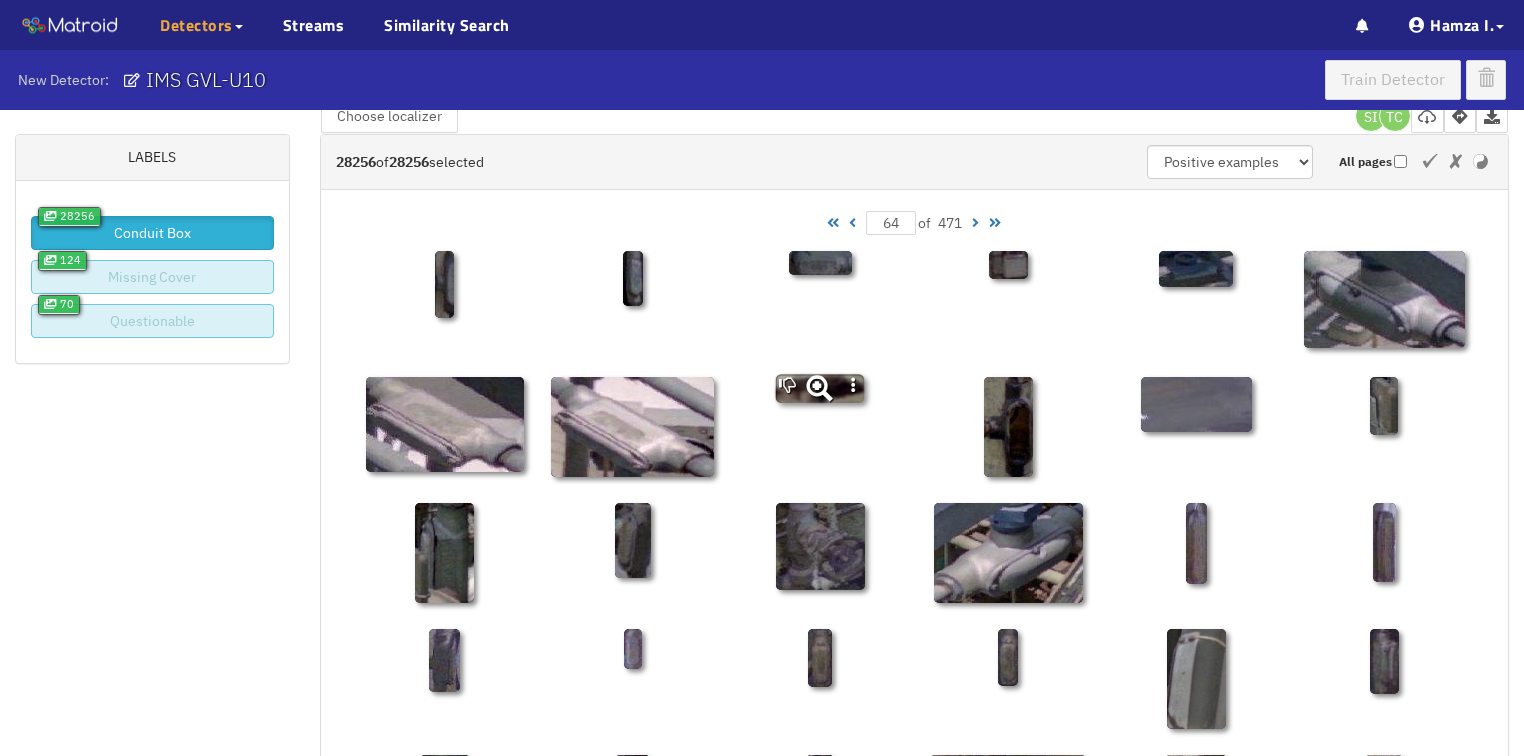 scroll, scrollTop: 0, scrollLeft: 0, axis: both 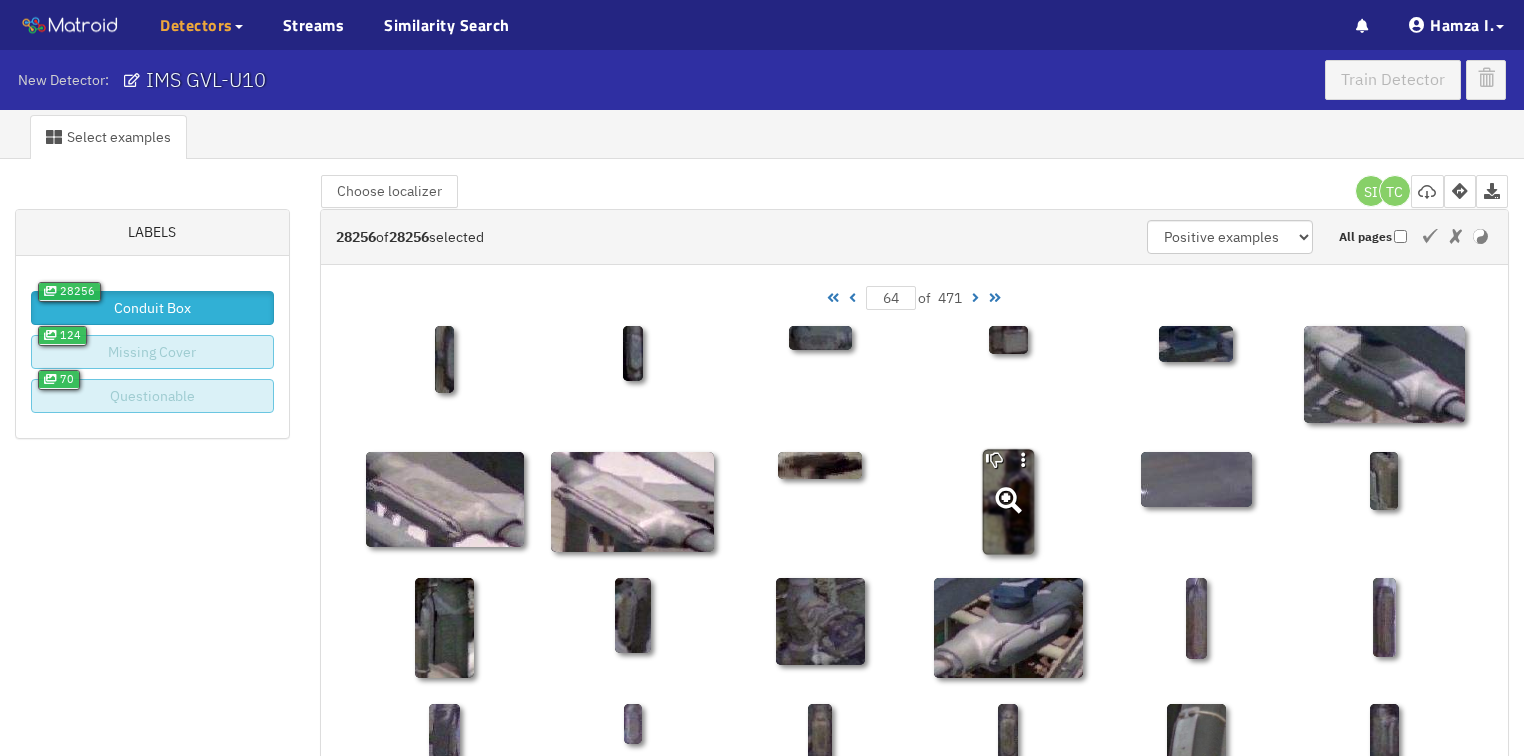 click 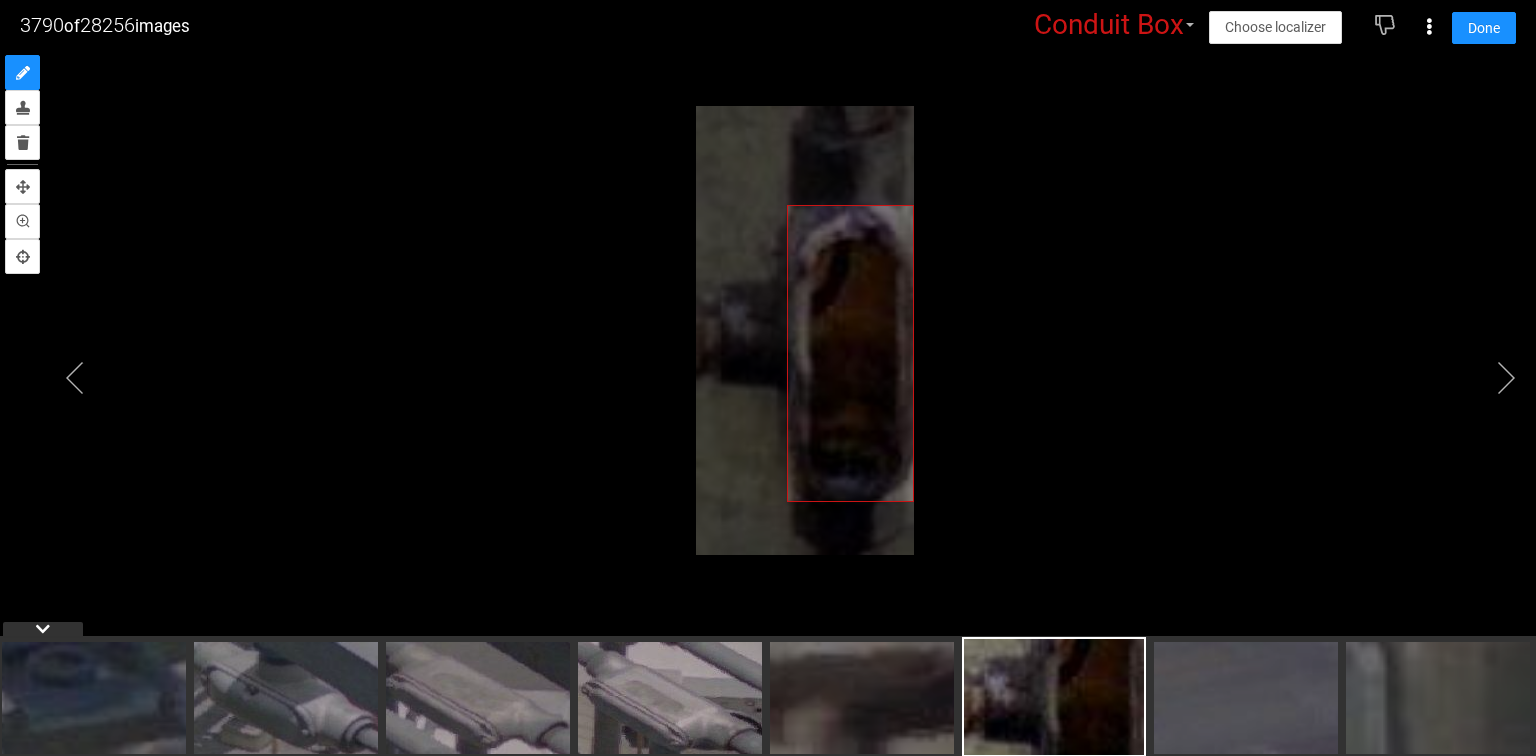 click at bounding box center [768, 353] 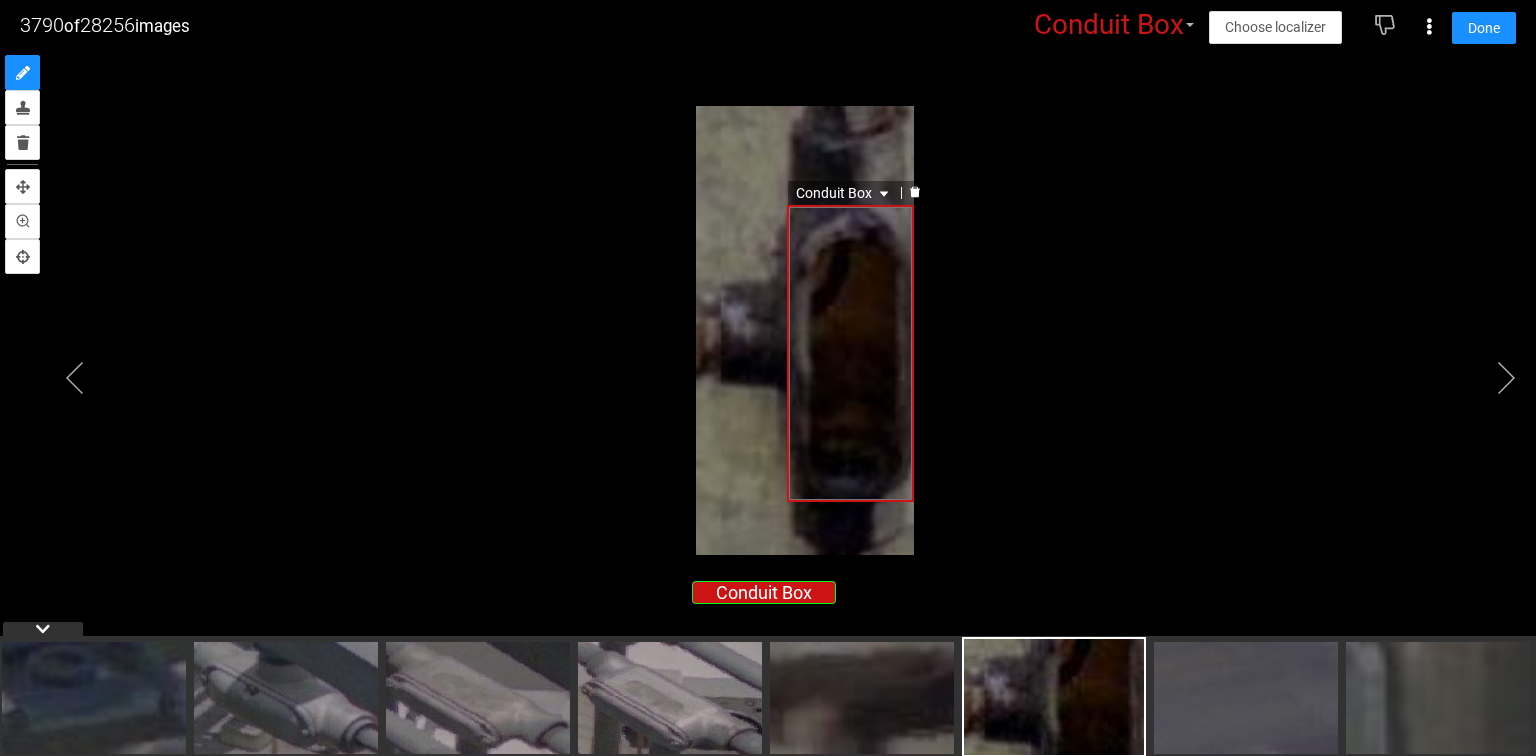 click on "Conduit Box" at bounding box center [844, 193] 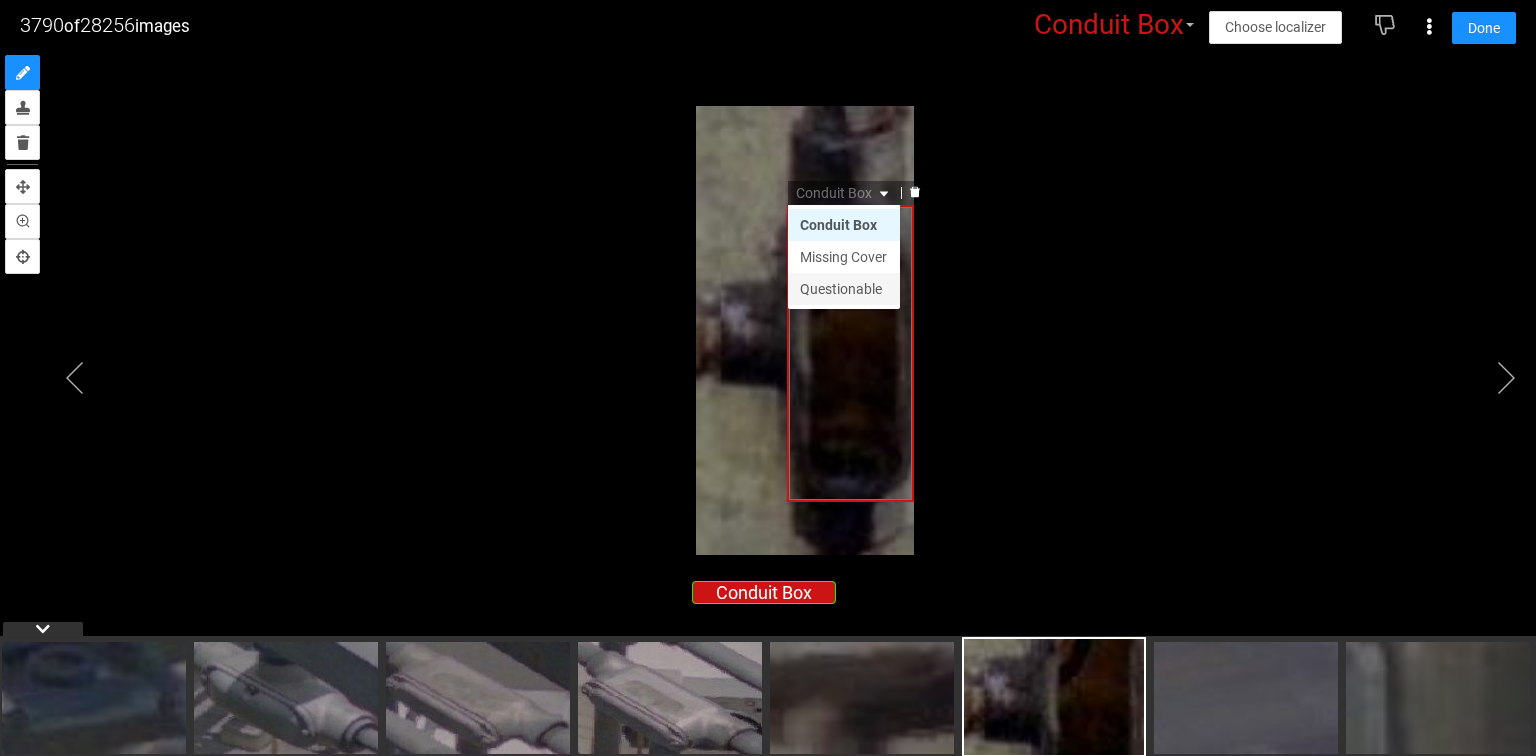 click on "Questionable" at bounding box center [844, 289] 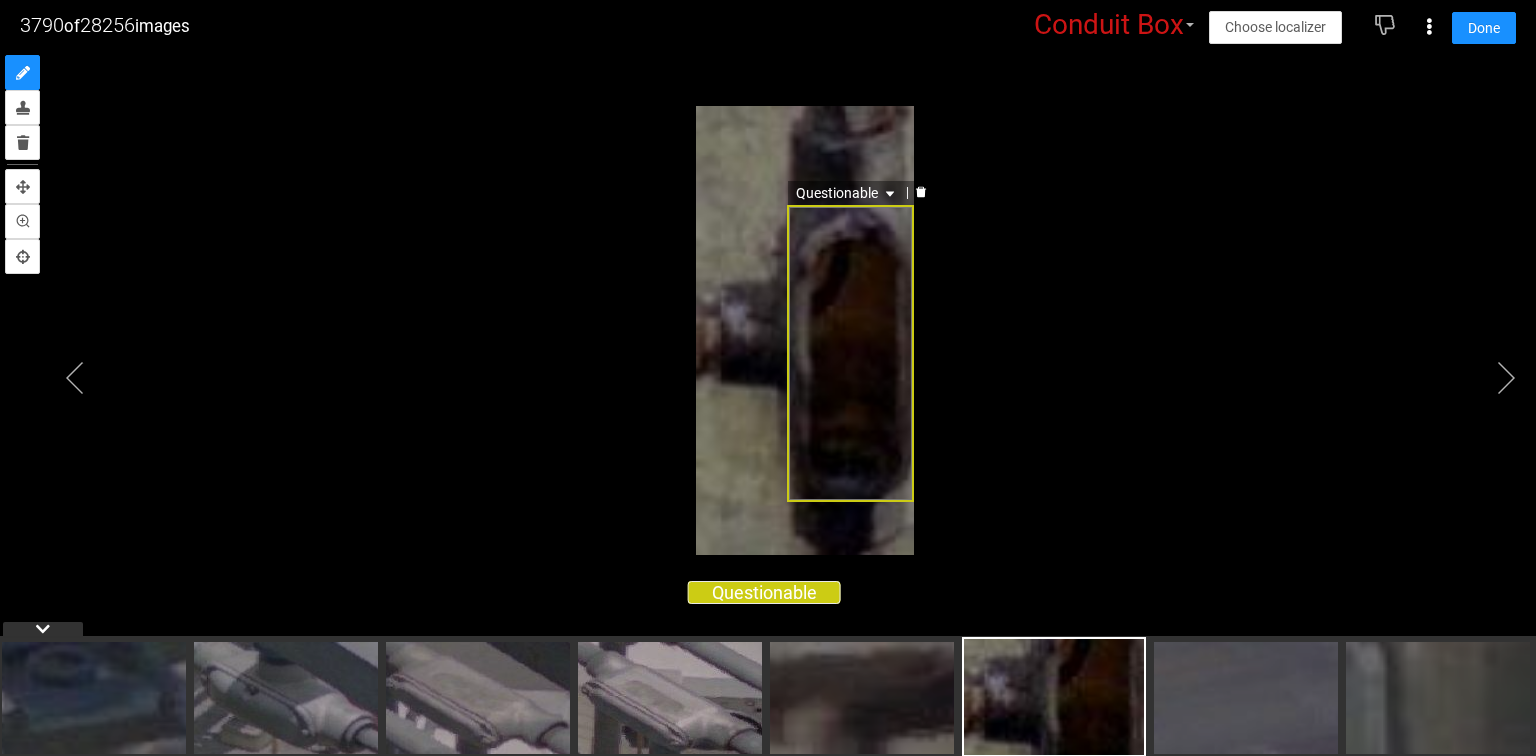 click on "Questionable" at bounding box center (847, 193) 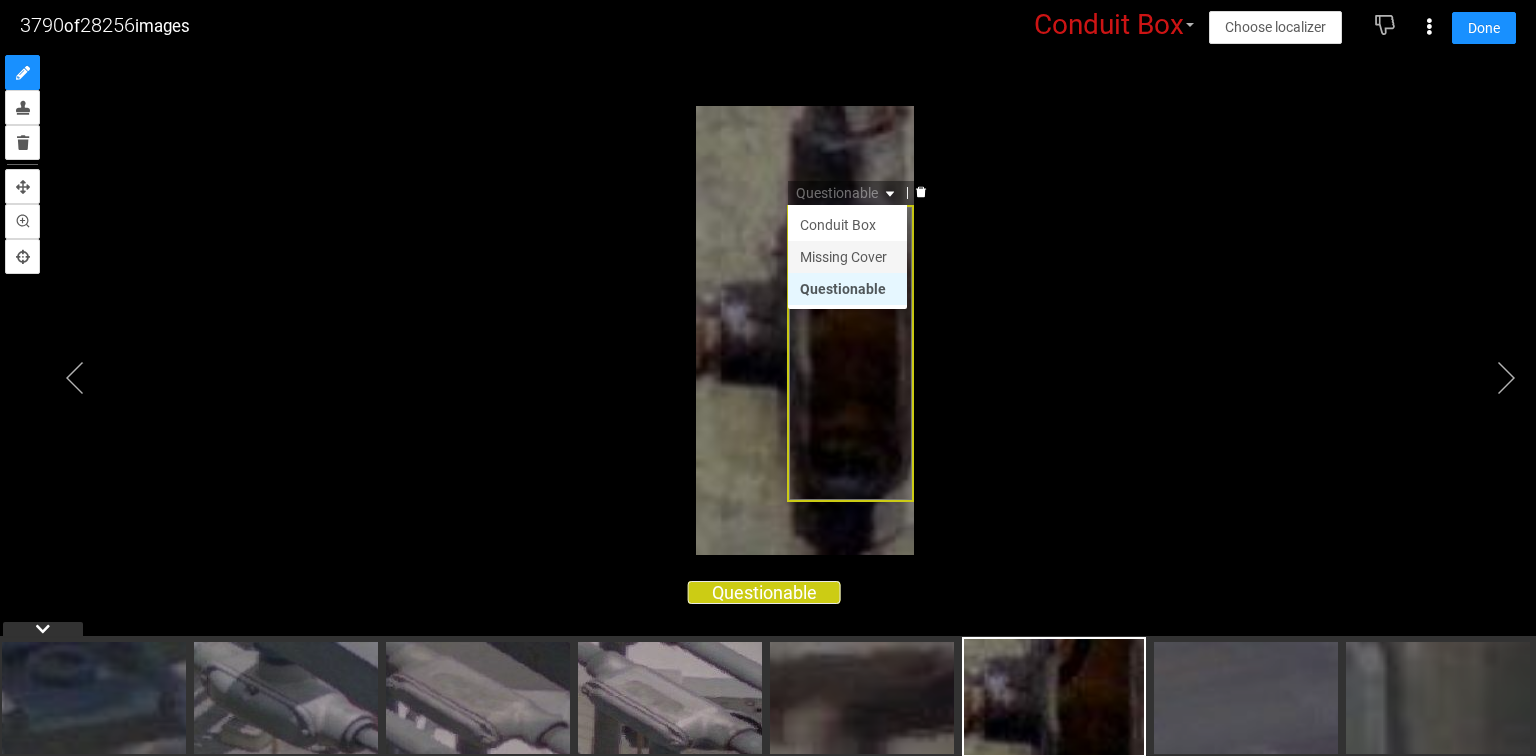 click on "Missing Cover" at bounding box center (847, 257) 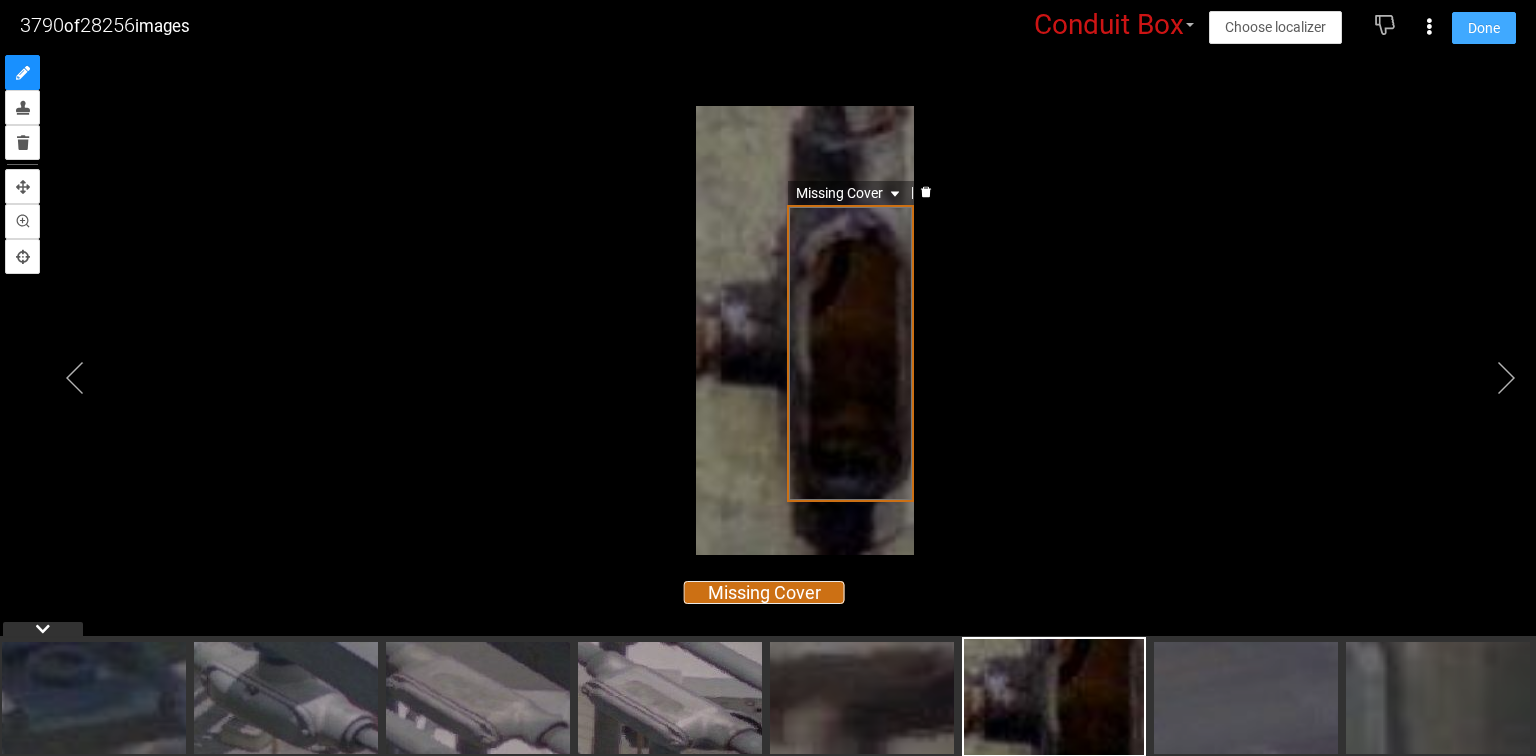 click on "Done" at bounding box center (1484, 28) 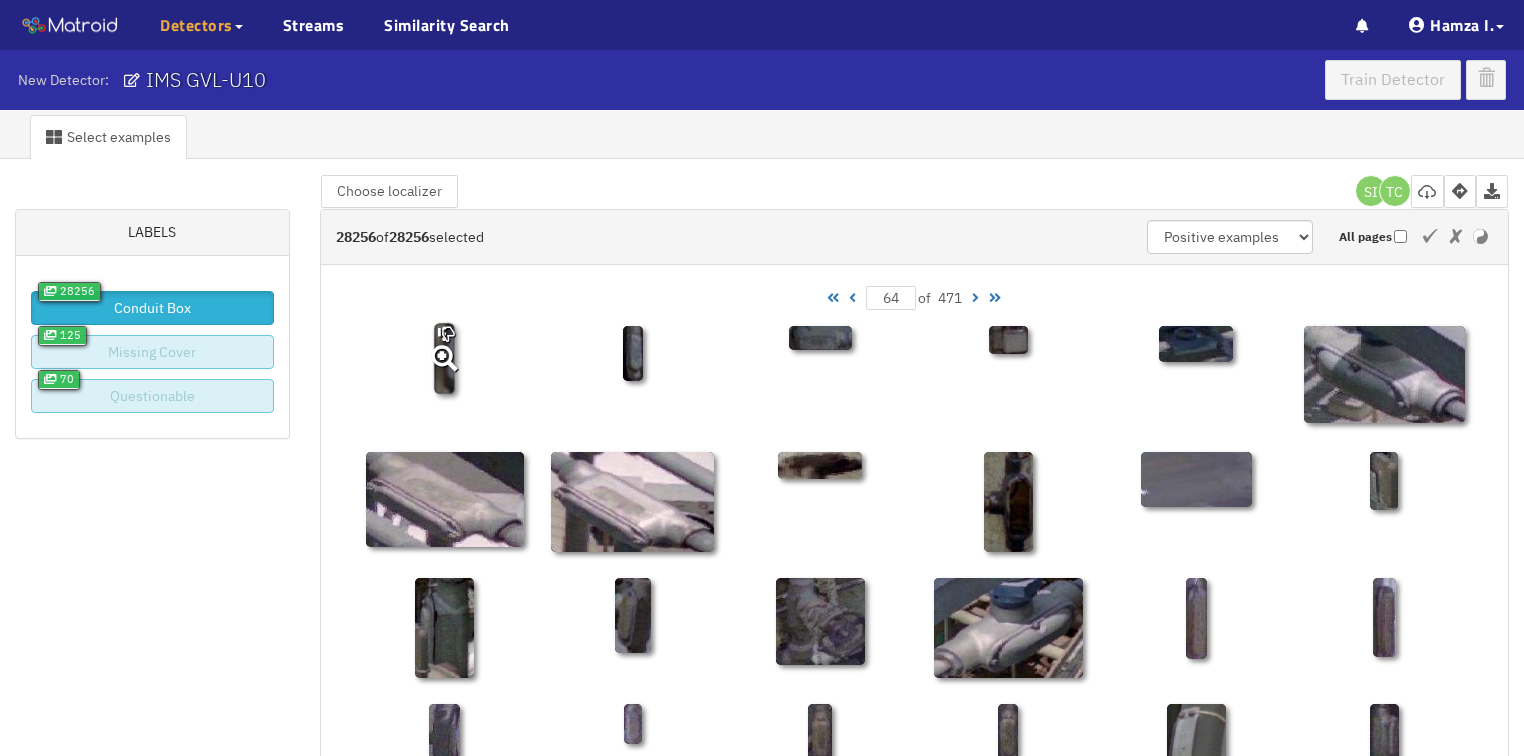 click 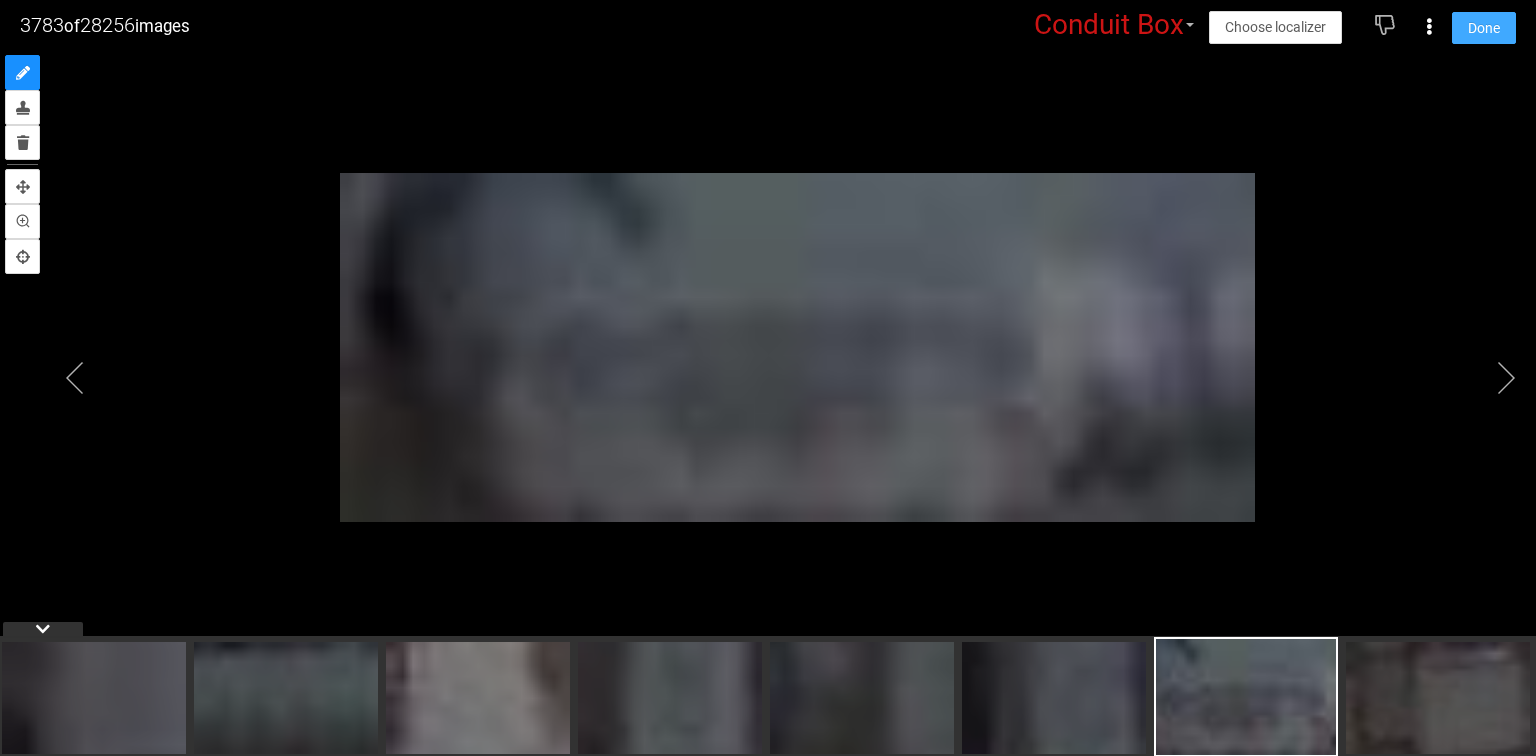 click on "Done" at bounding box center (1484, 28) 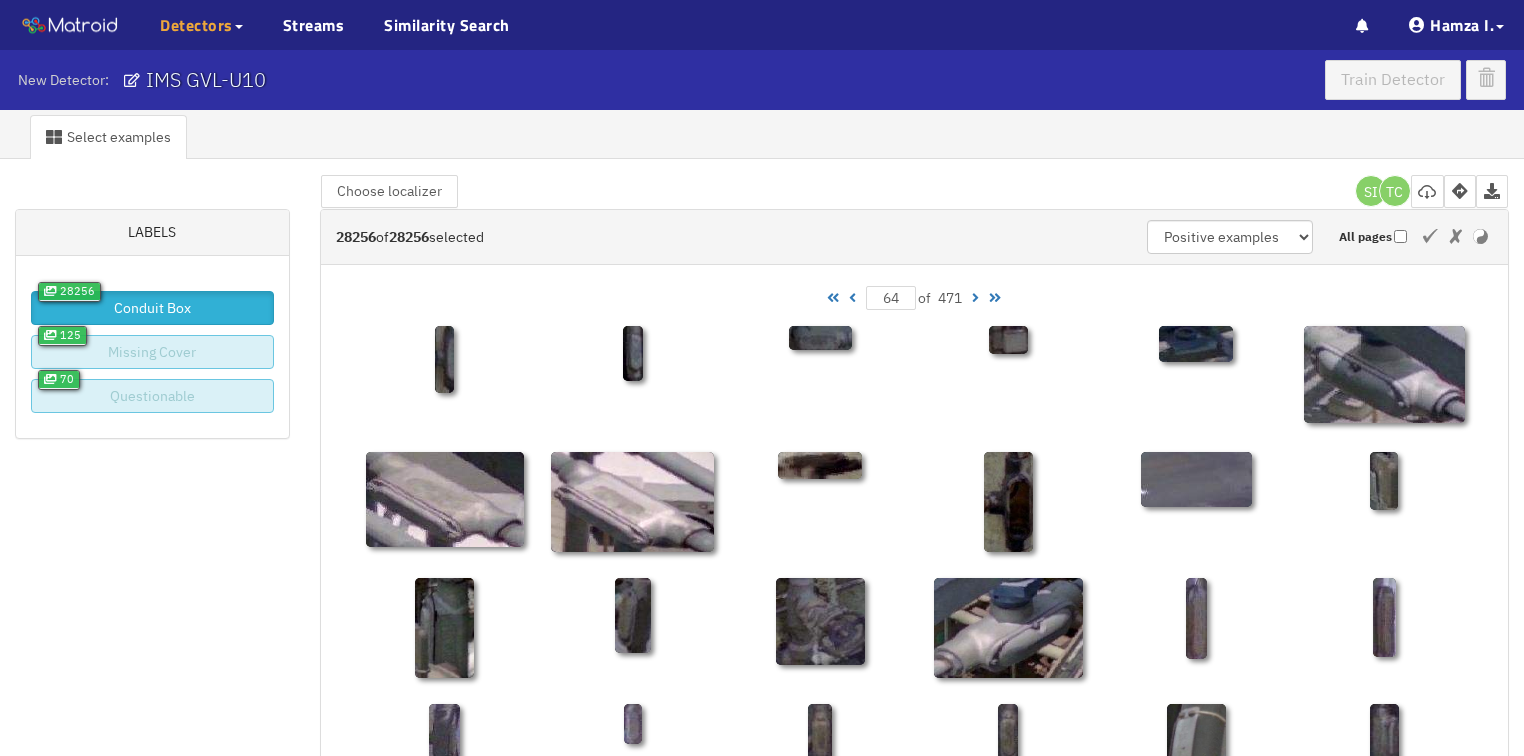 click at bounding box center (852, 298) 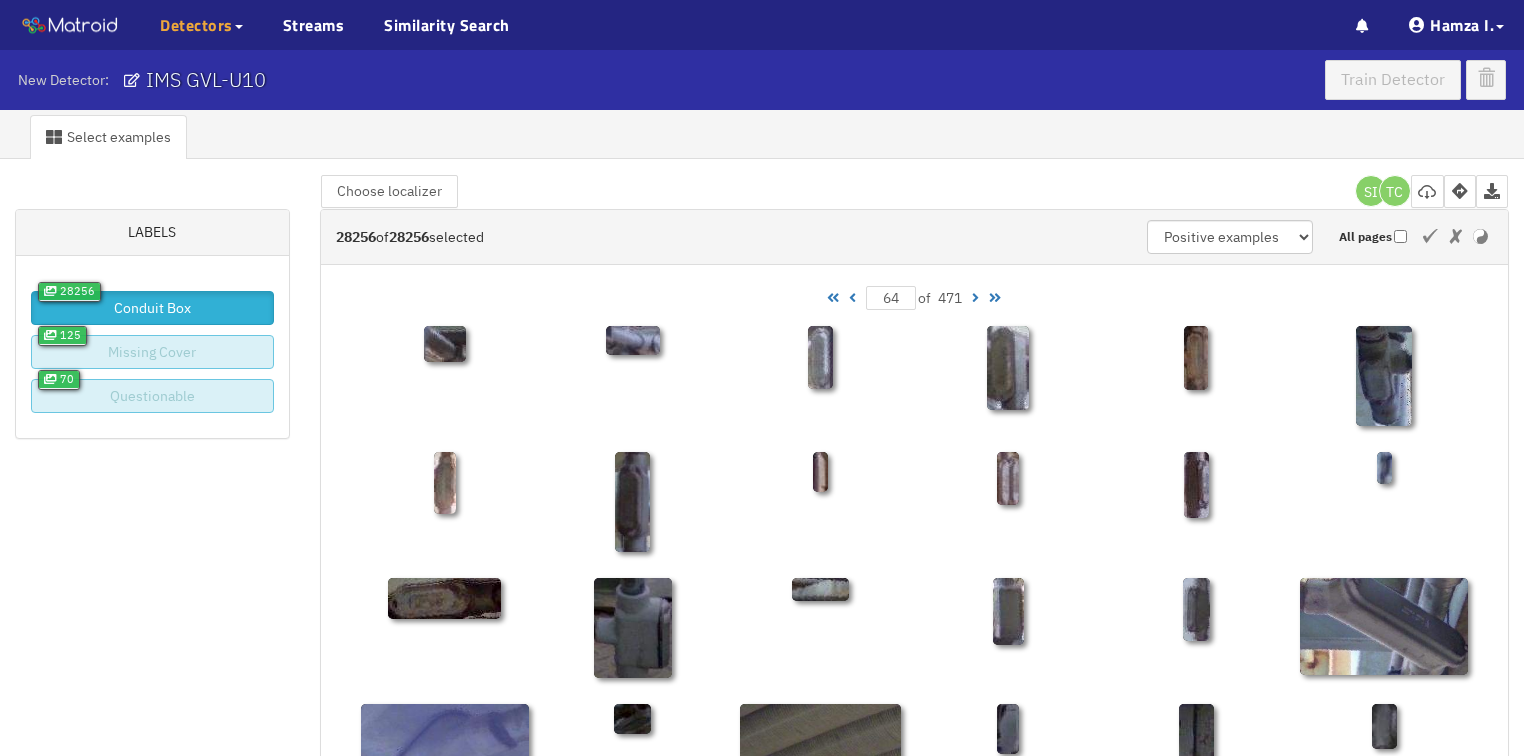 type on "63" 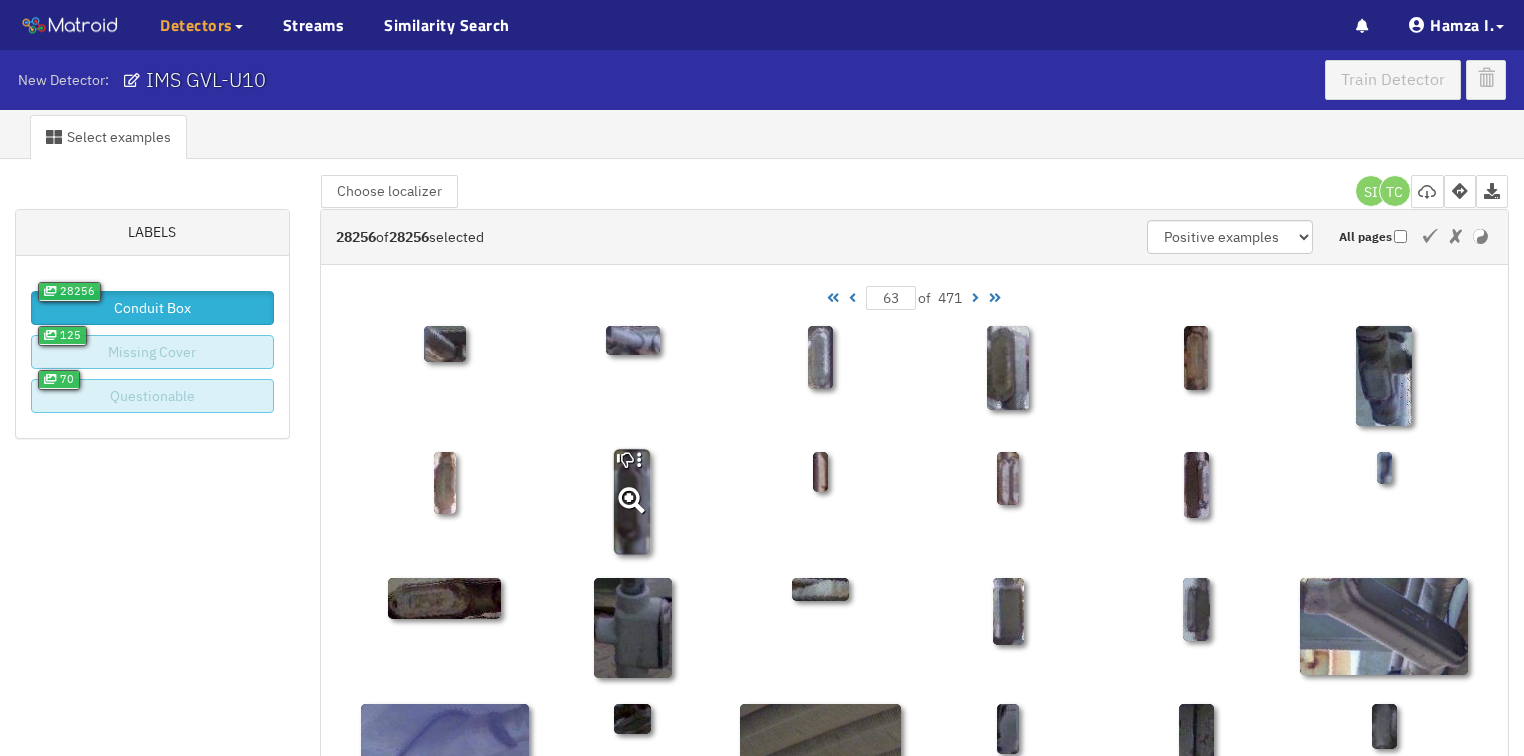 click 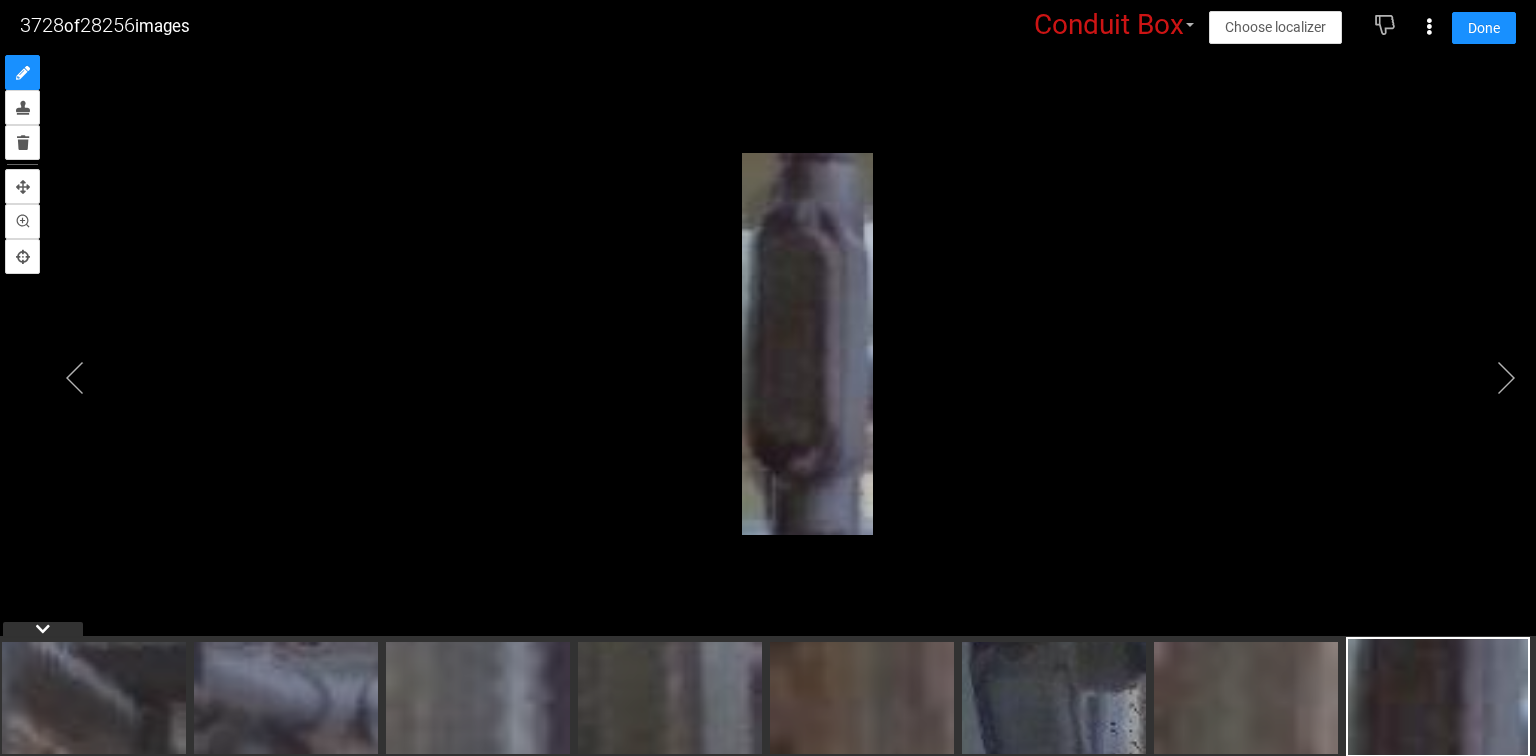 click at bounding box center (1429, 27) 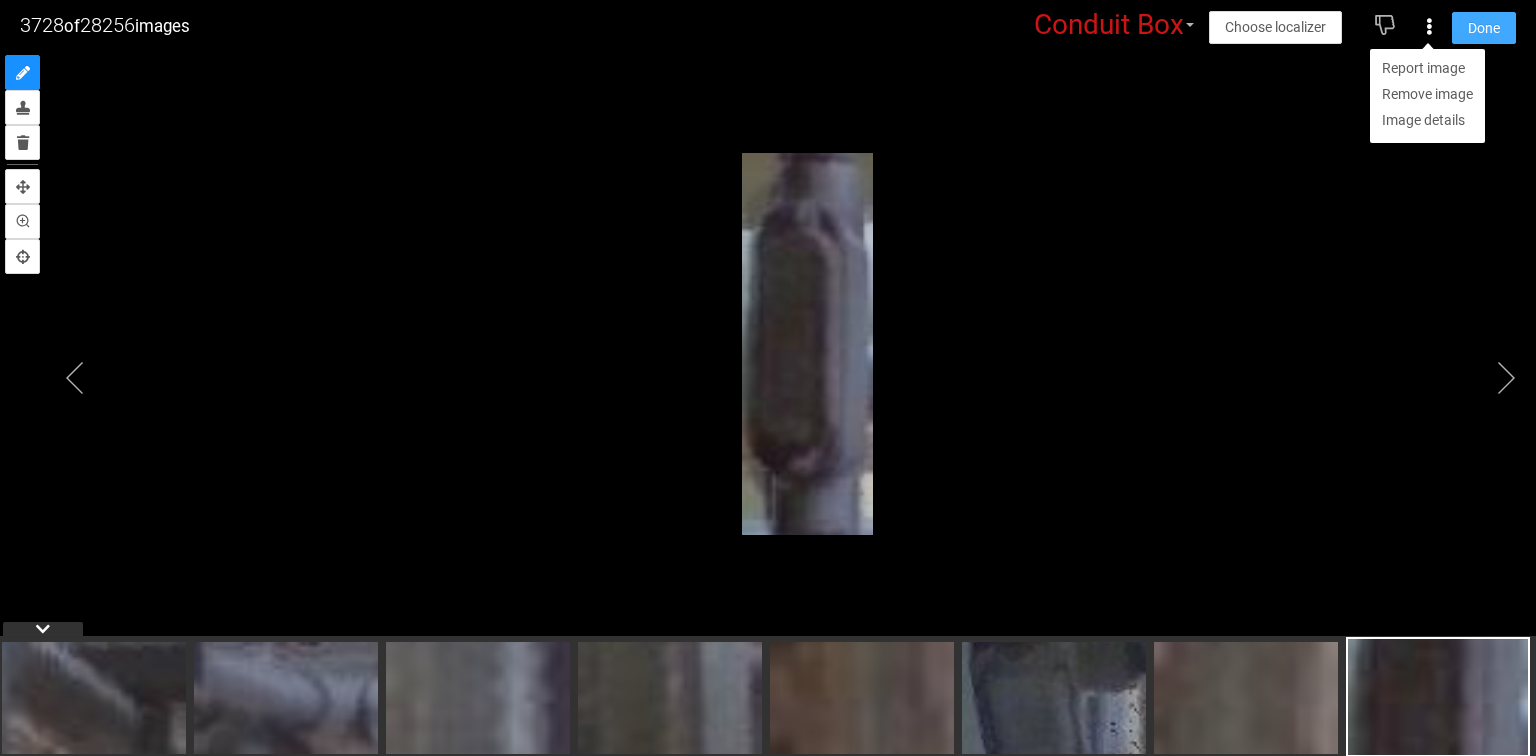 click on "Done" at bounding box center [1484, 28] 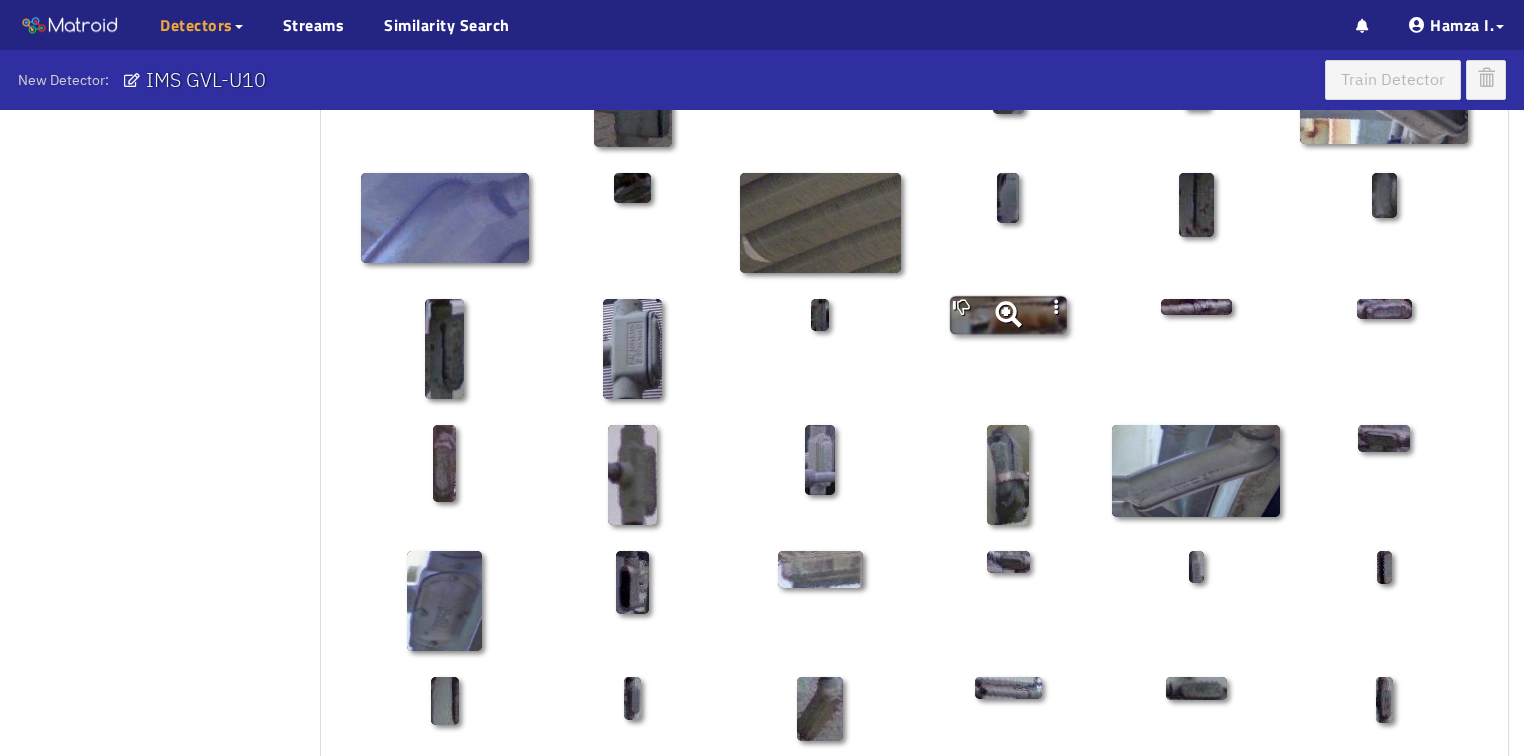 scroll, scrollTop: 560, scrollLeft: 0, axis: vertical 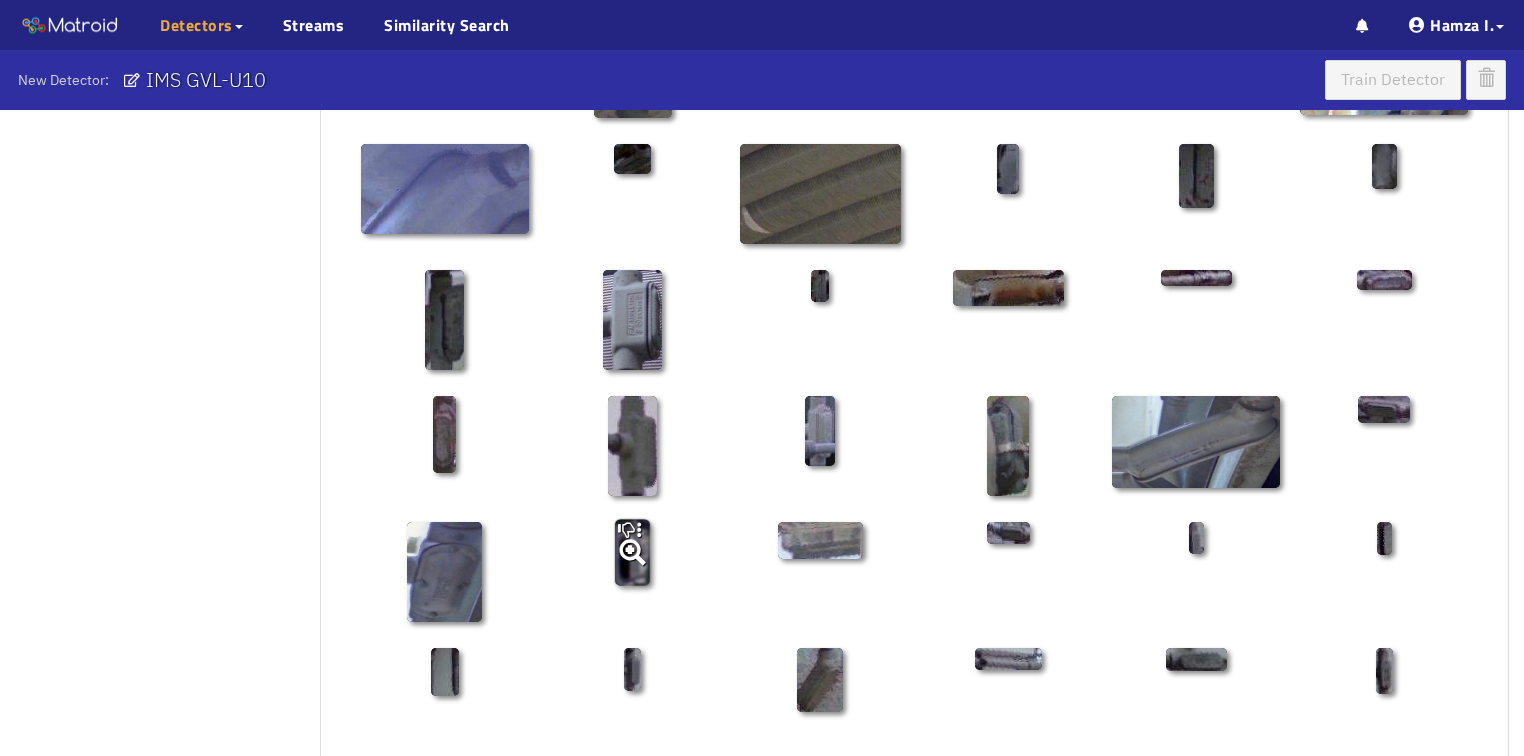 click 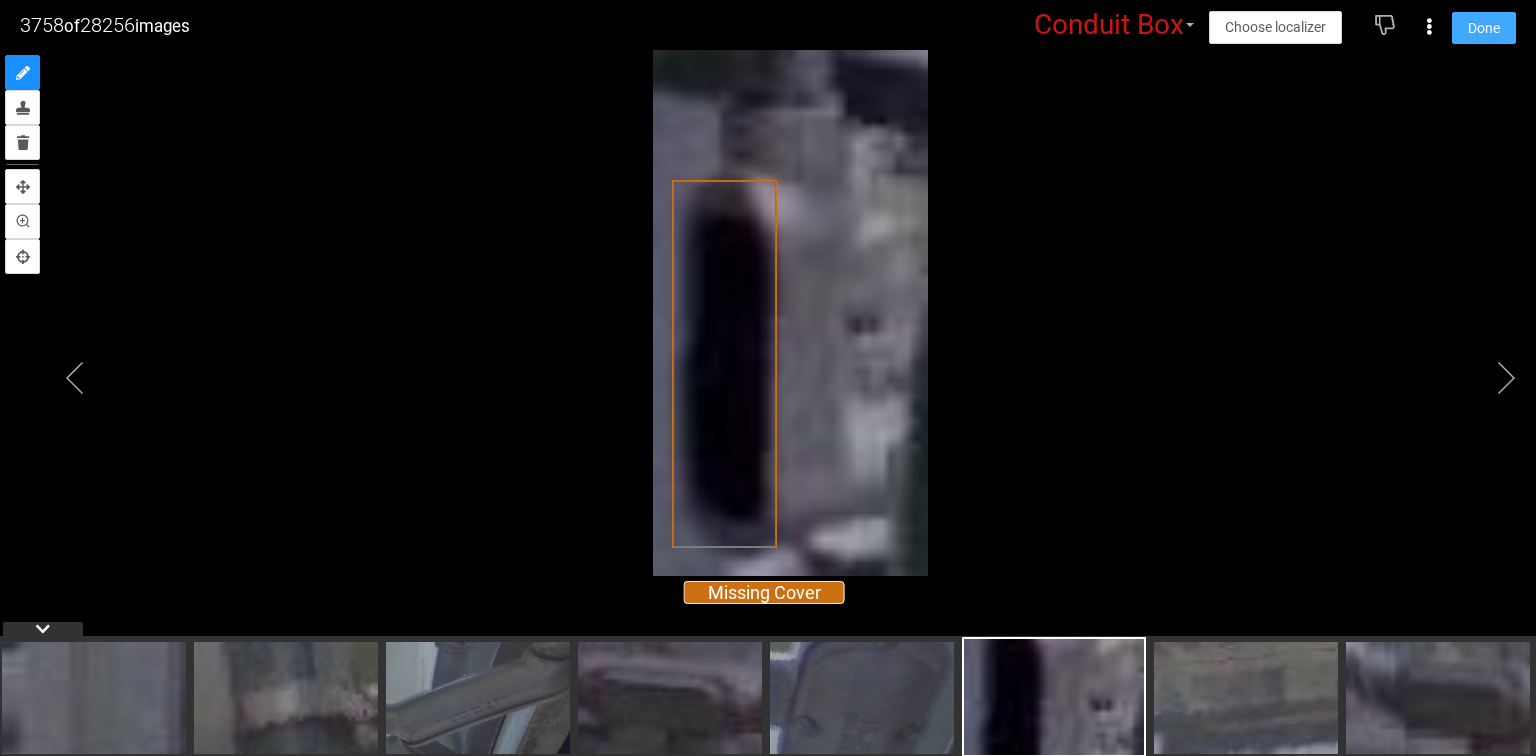 click on "Done" at bounding box center (1484, 28) 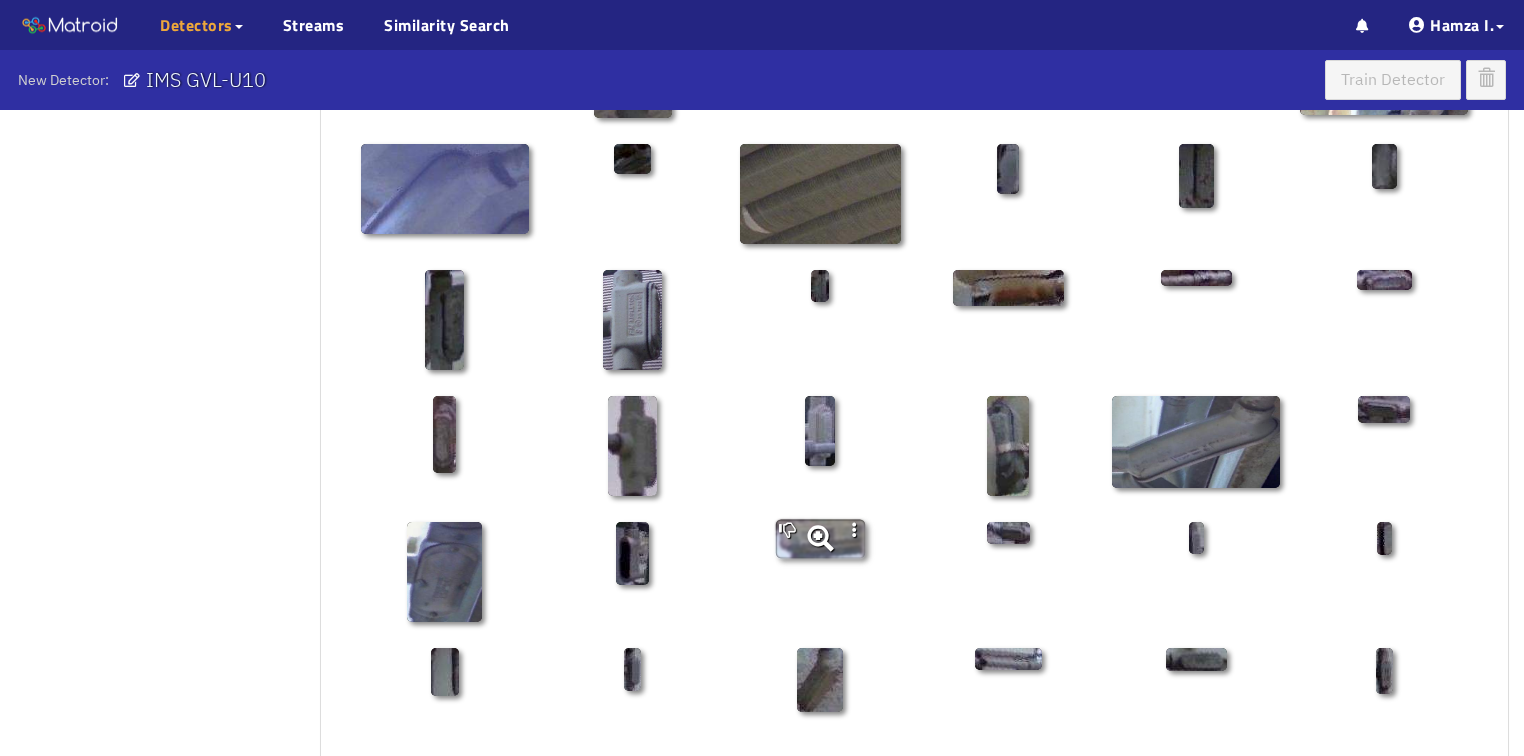 click 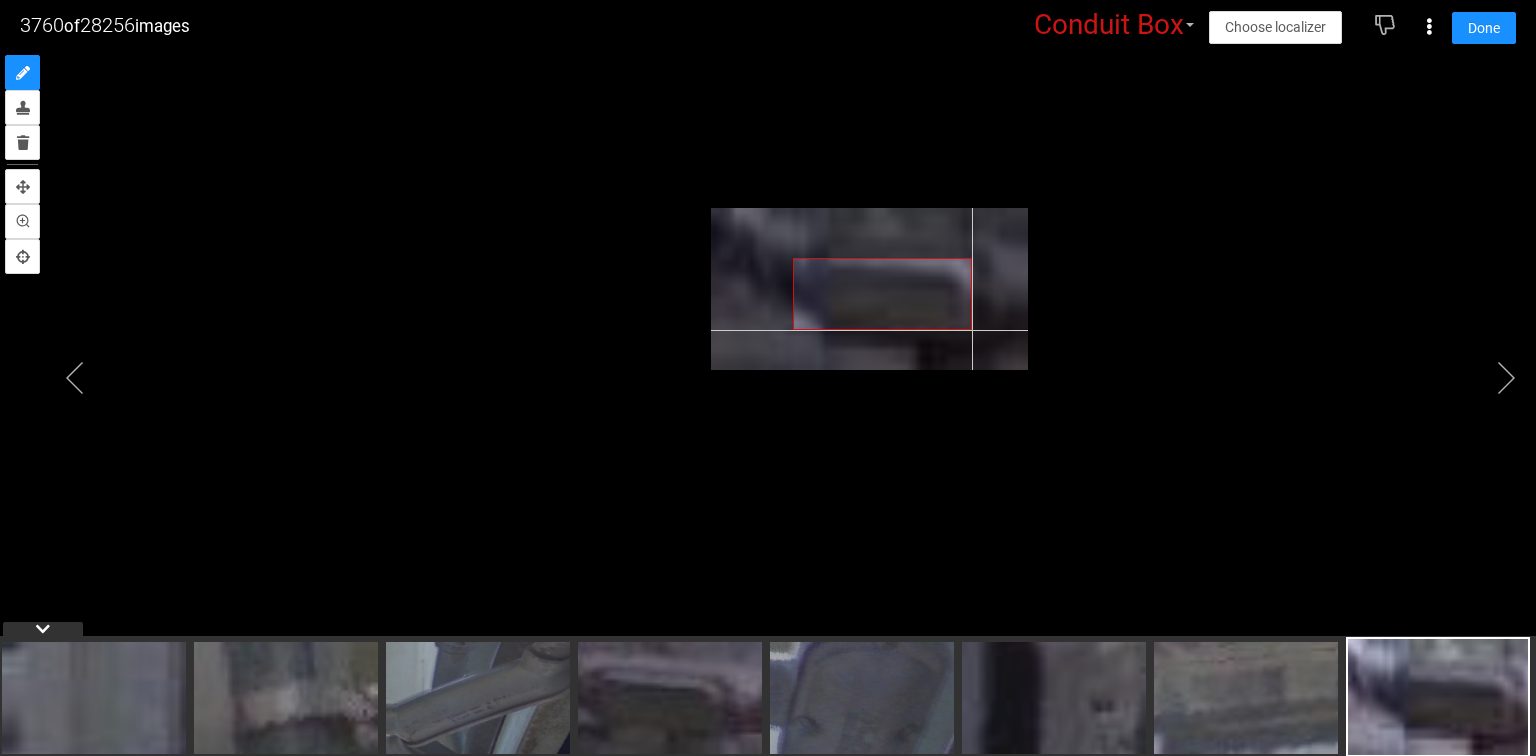 click at bounding box center (869, 289) 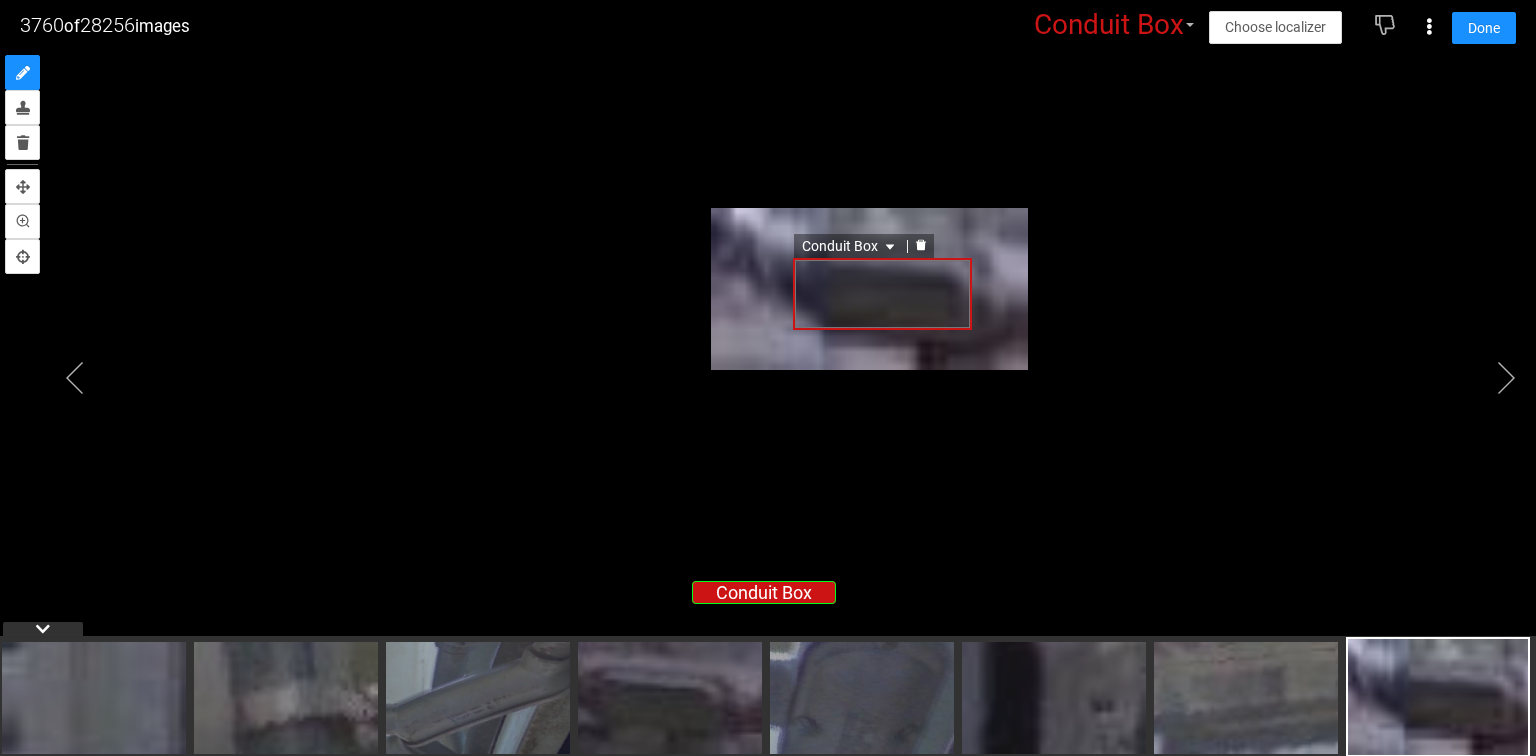 click on "Conduit Box" at bounding box center [850, 246] 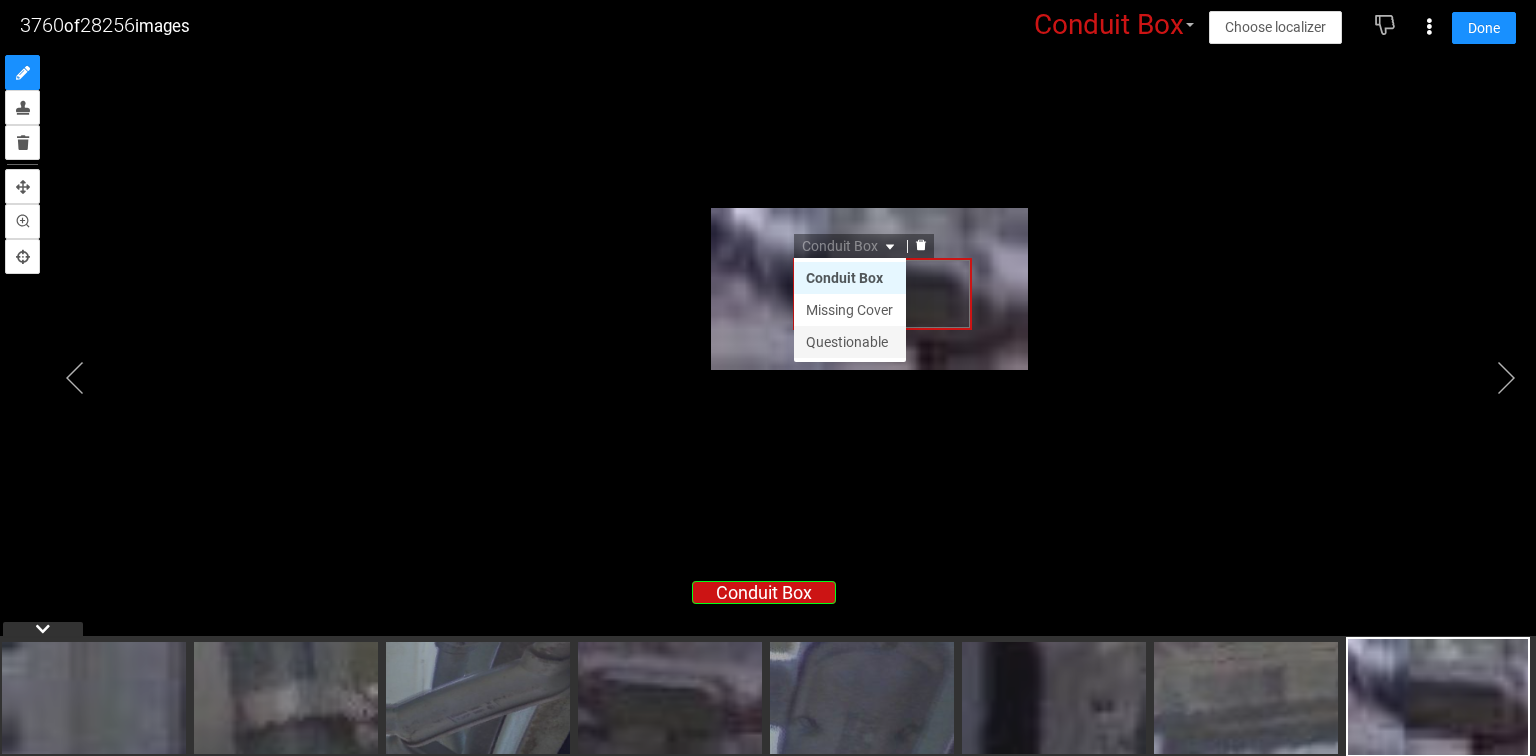 click on "Questionable" at bounding box center [850, 342] 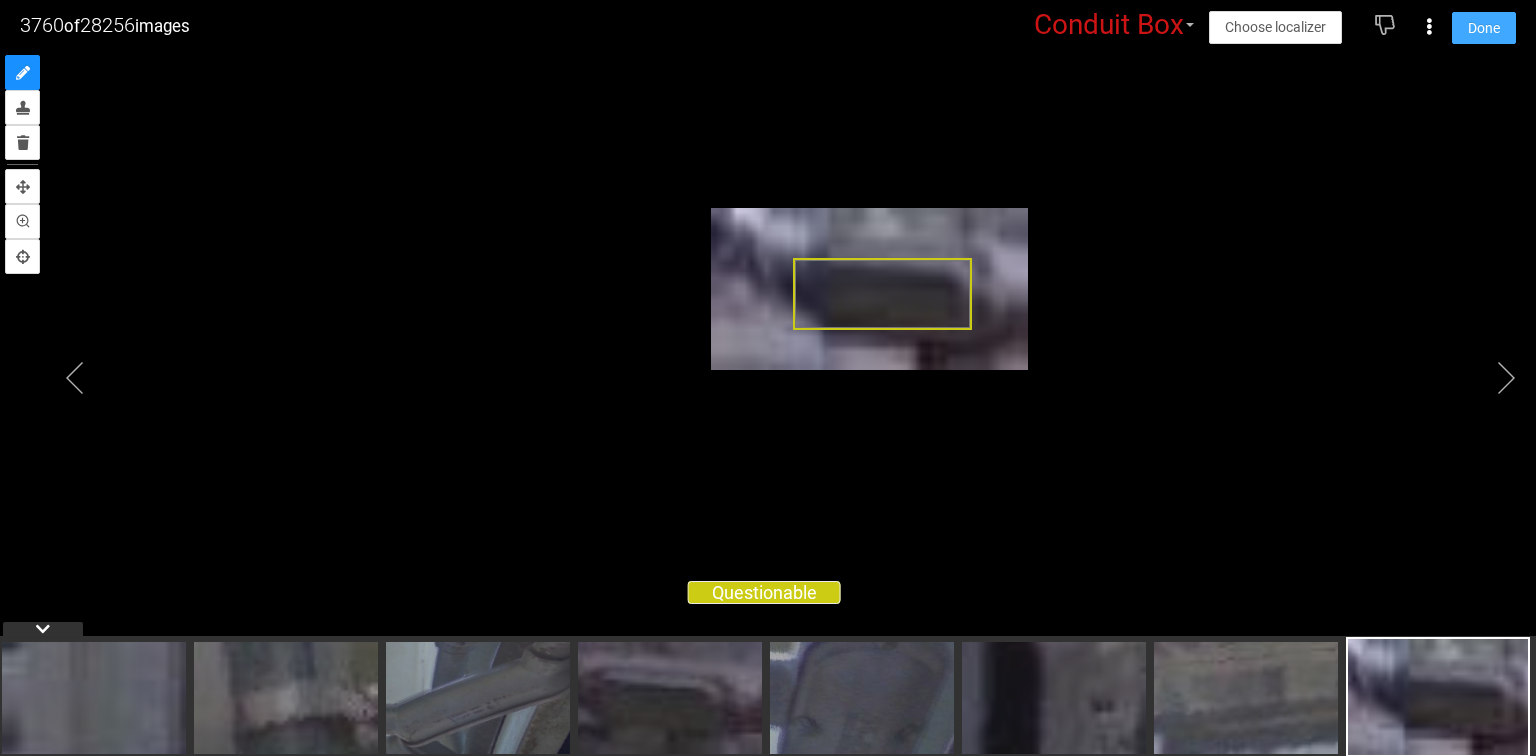 click on "Done" at bounding box center [1484, 28] 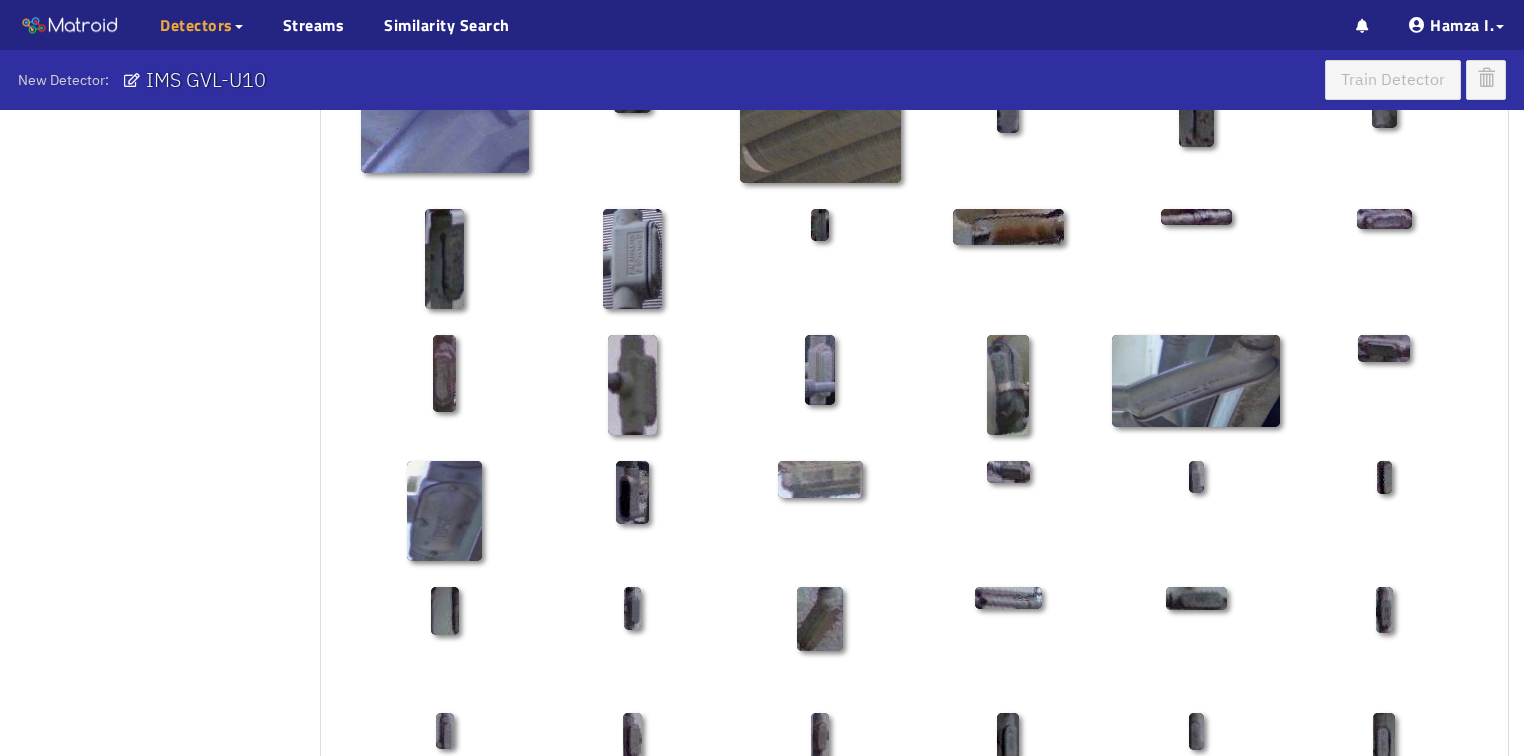 scroll, scrollTop: 720, scrollLeft: 0, axis: vertical 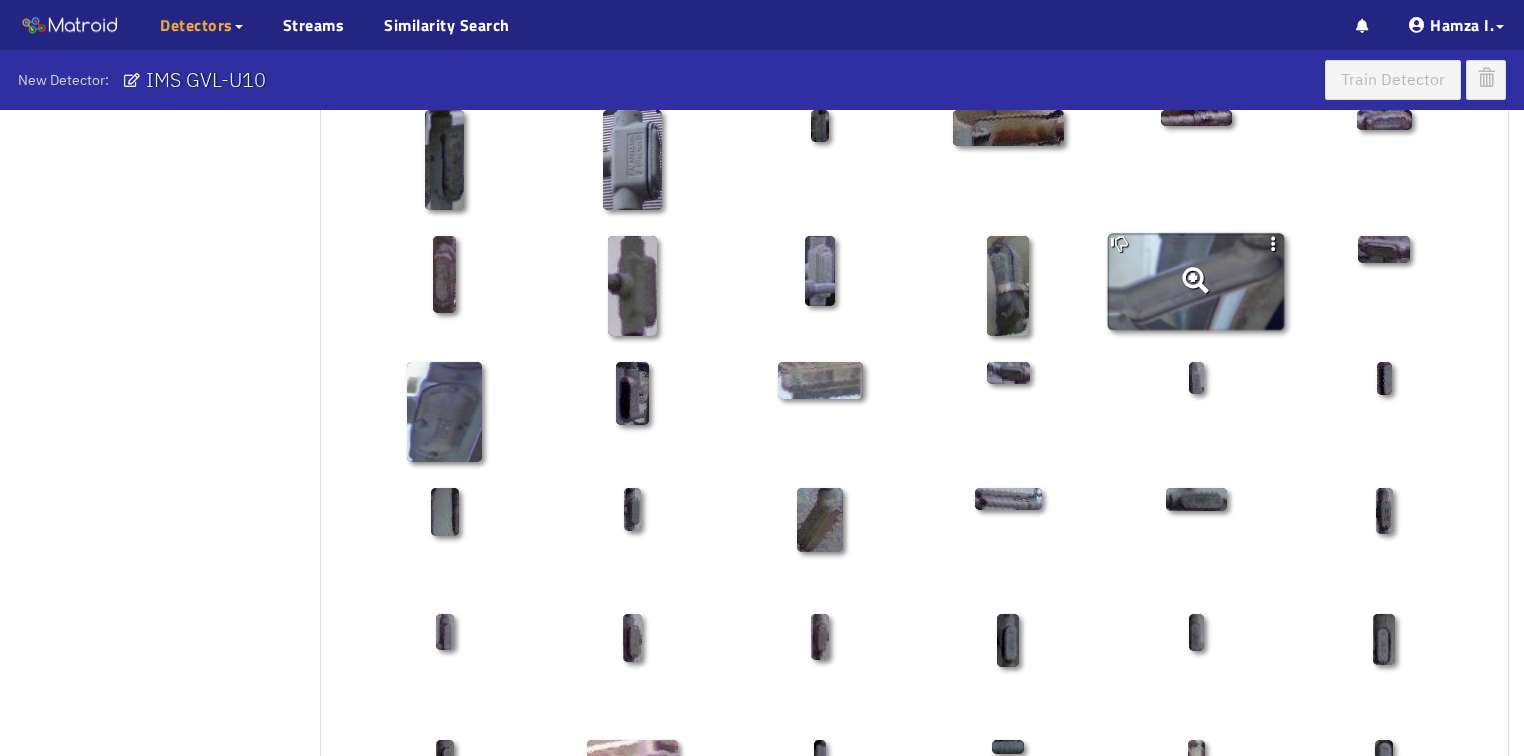 click 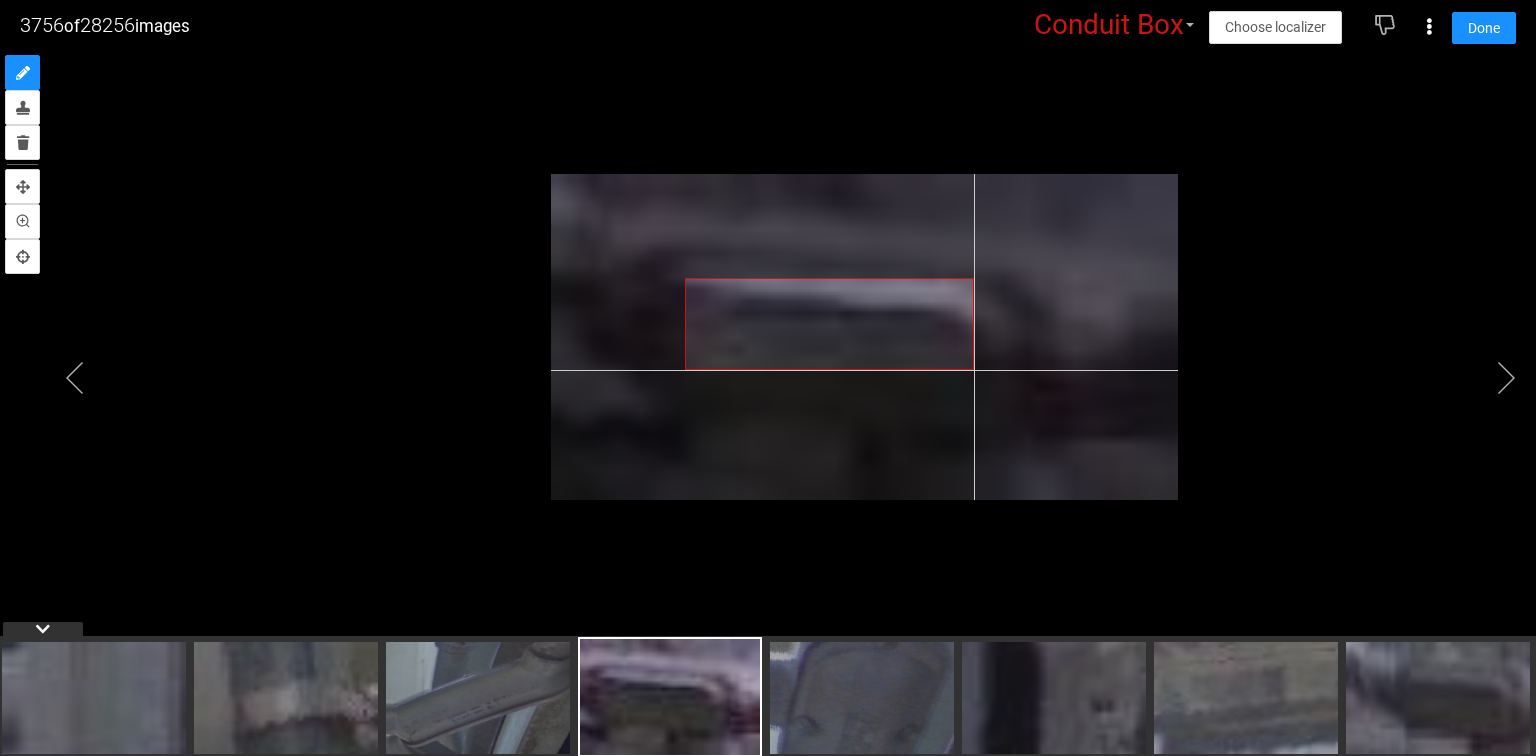 click at bounding box center (864, 337) 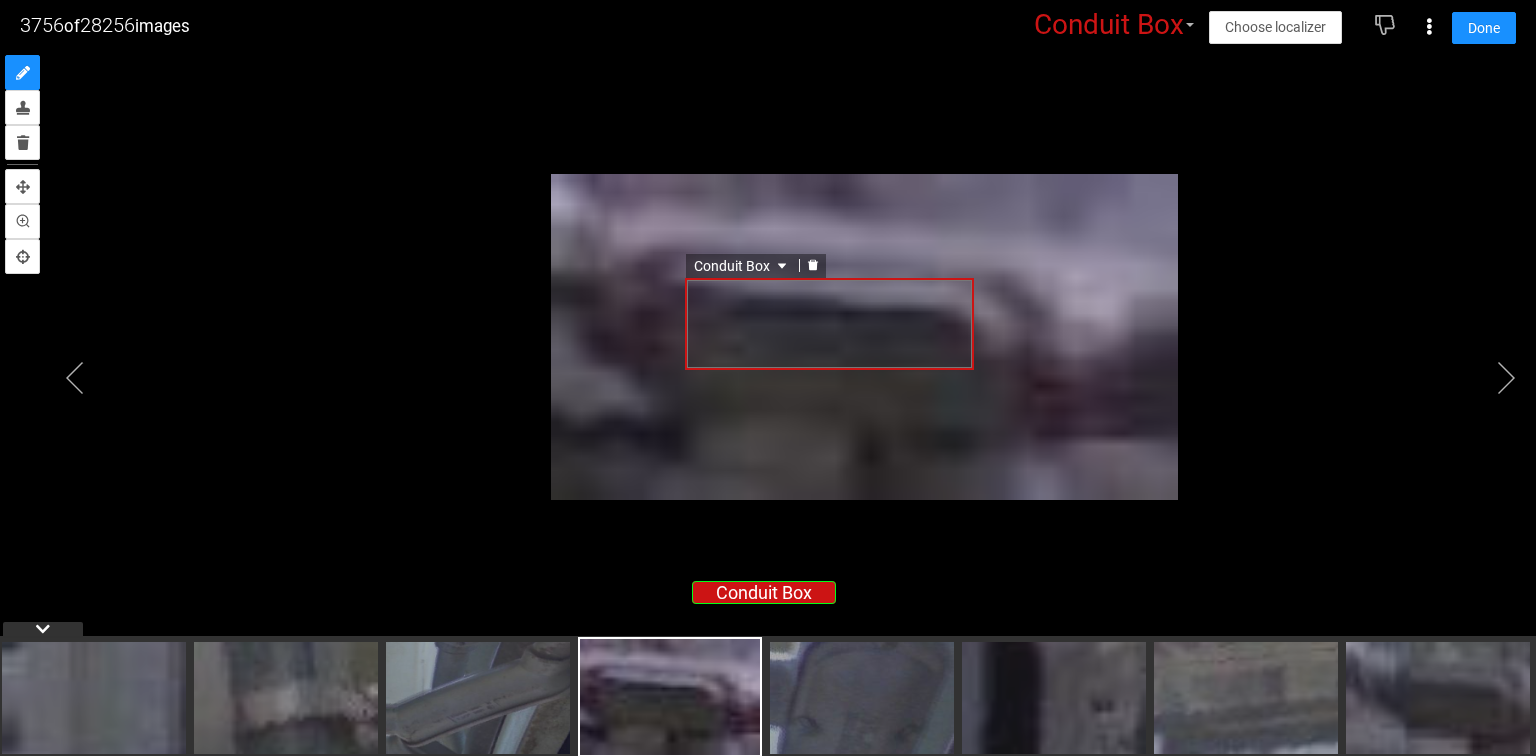 click on "Conduit Box" at bounding box center (742, 266) 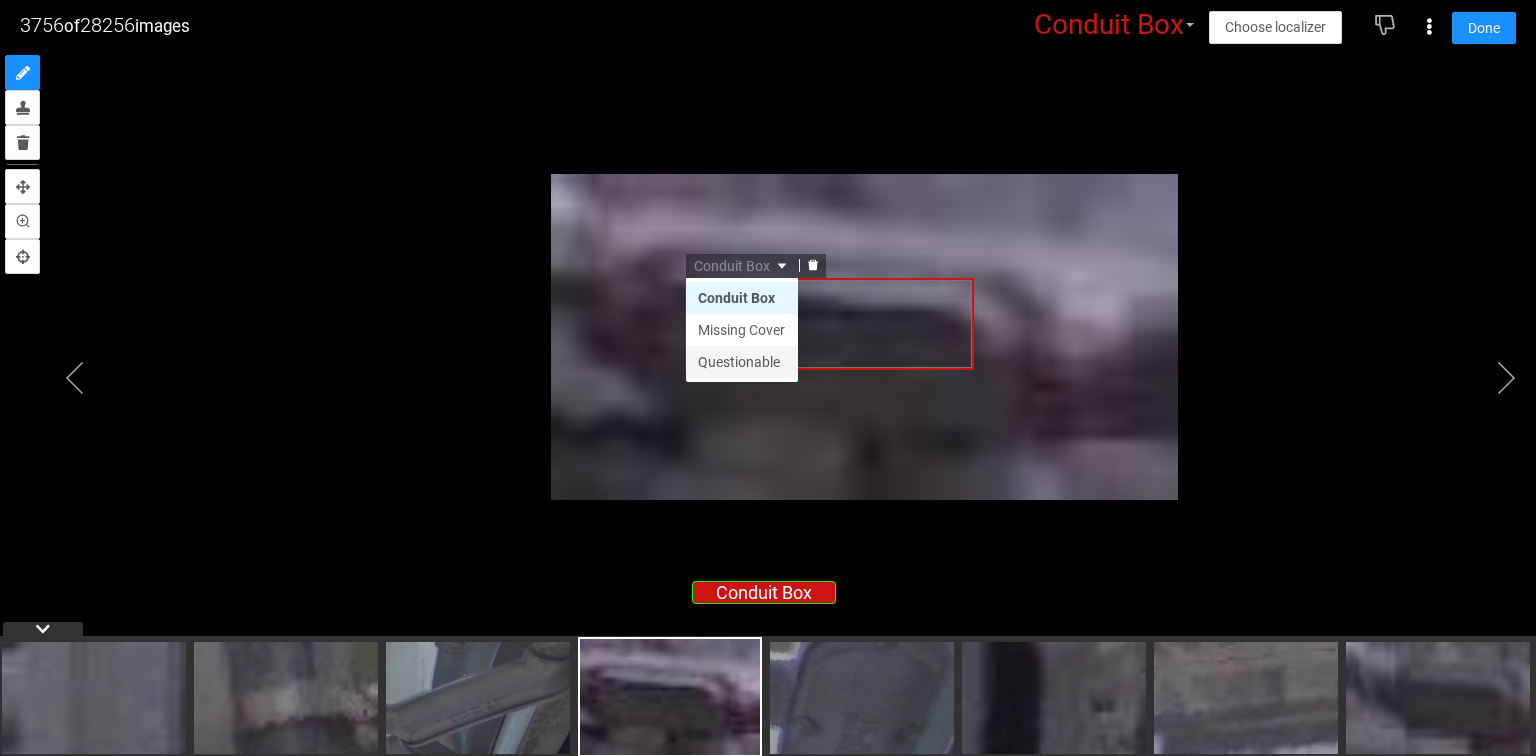 click on "Questionable" at bounding box center [742, 362] 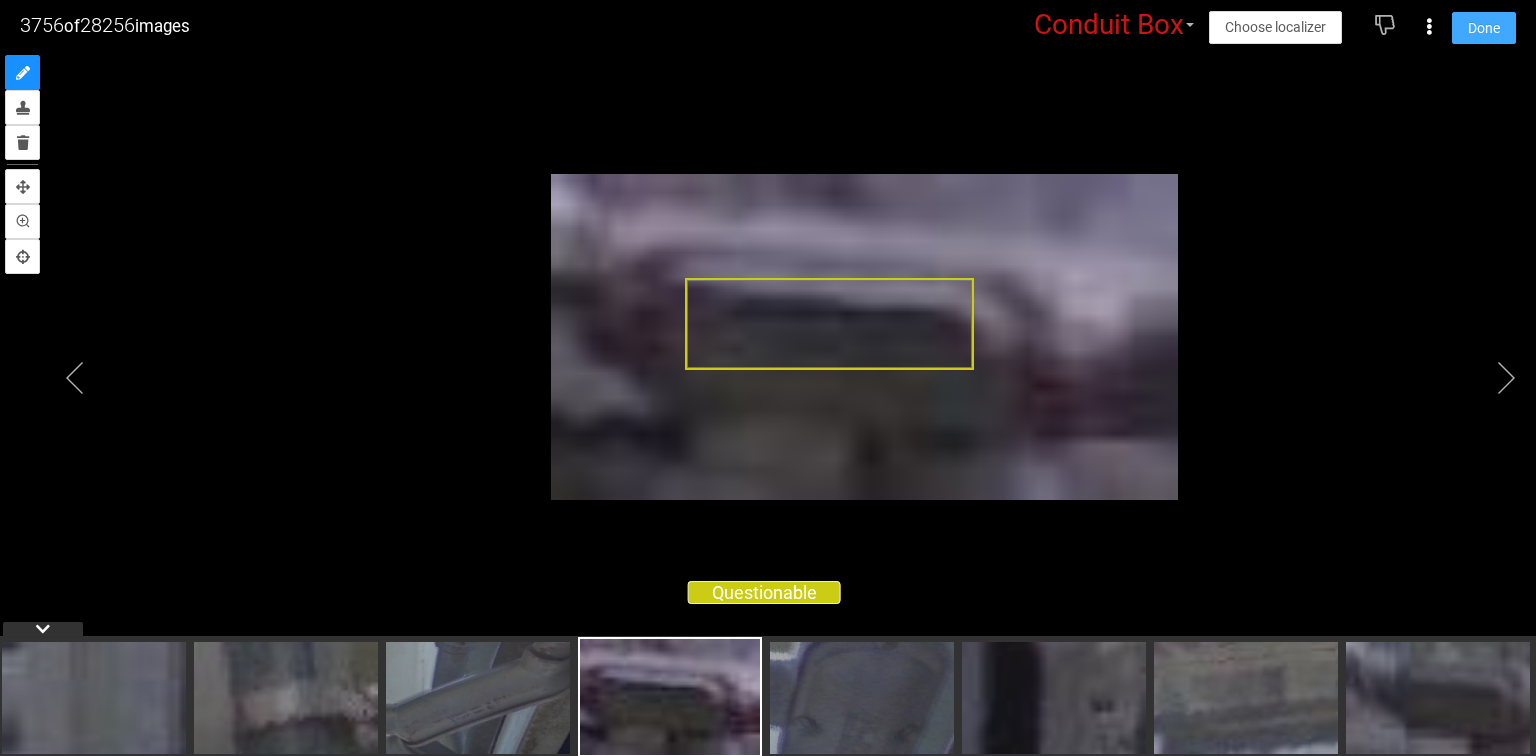 click on "Done" at bounding box center (1484, 28) 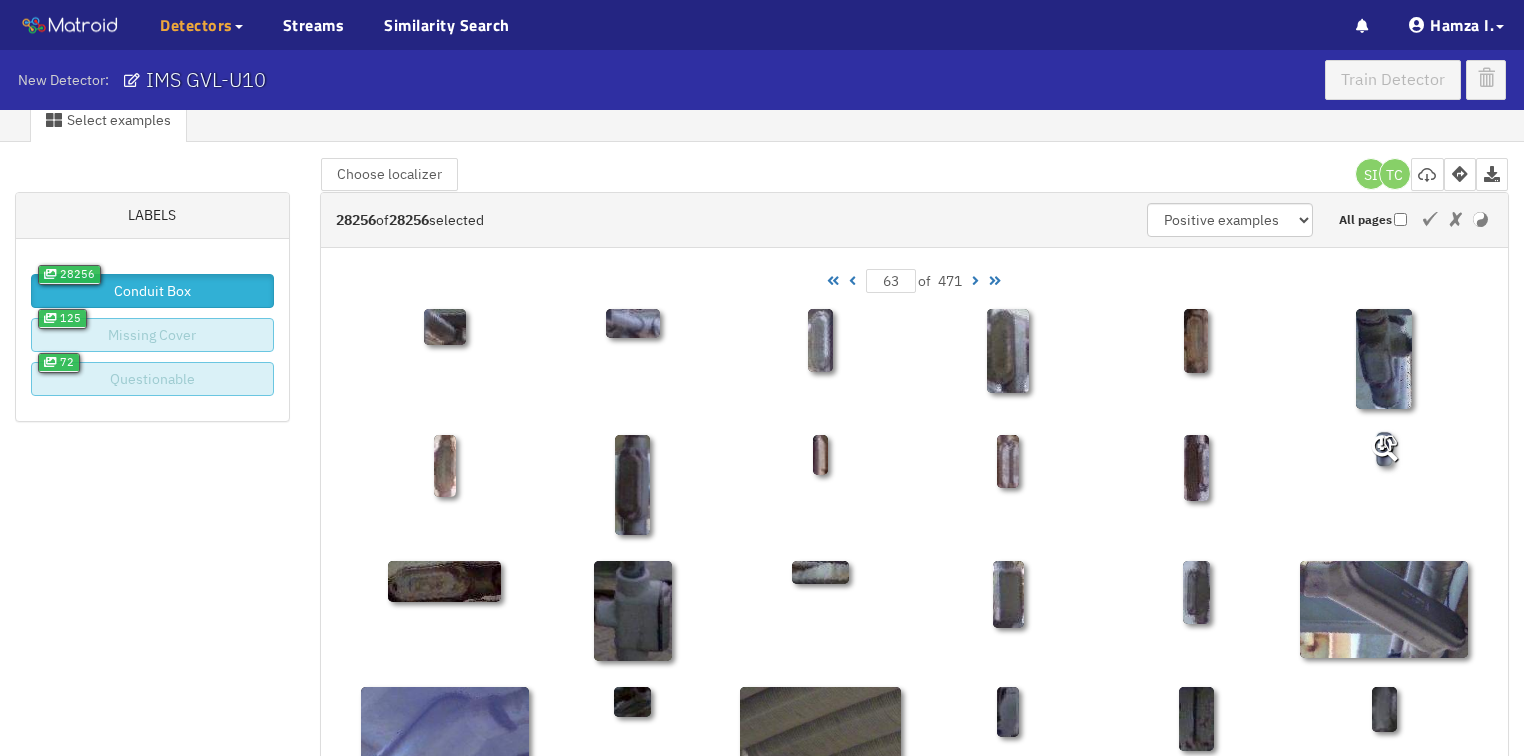 scroll, scrollTop: 0, scrollLeft: 0, axis: both 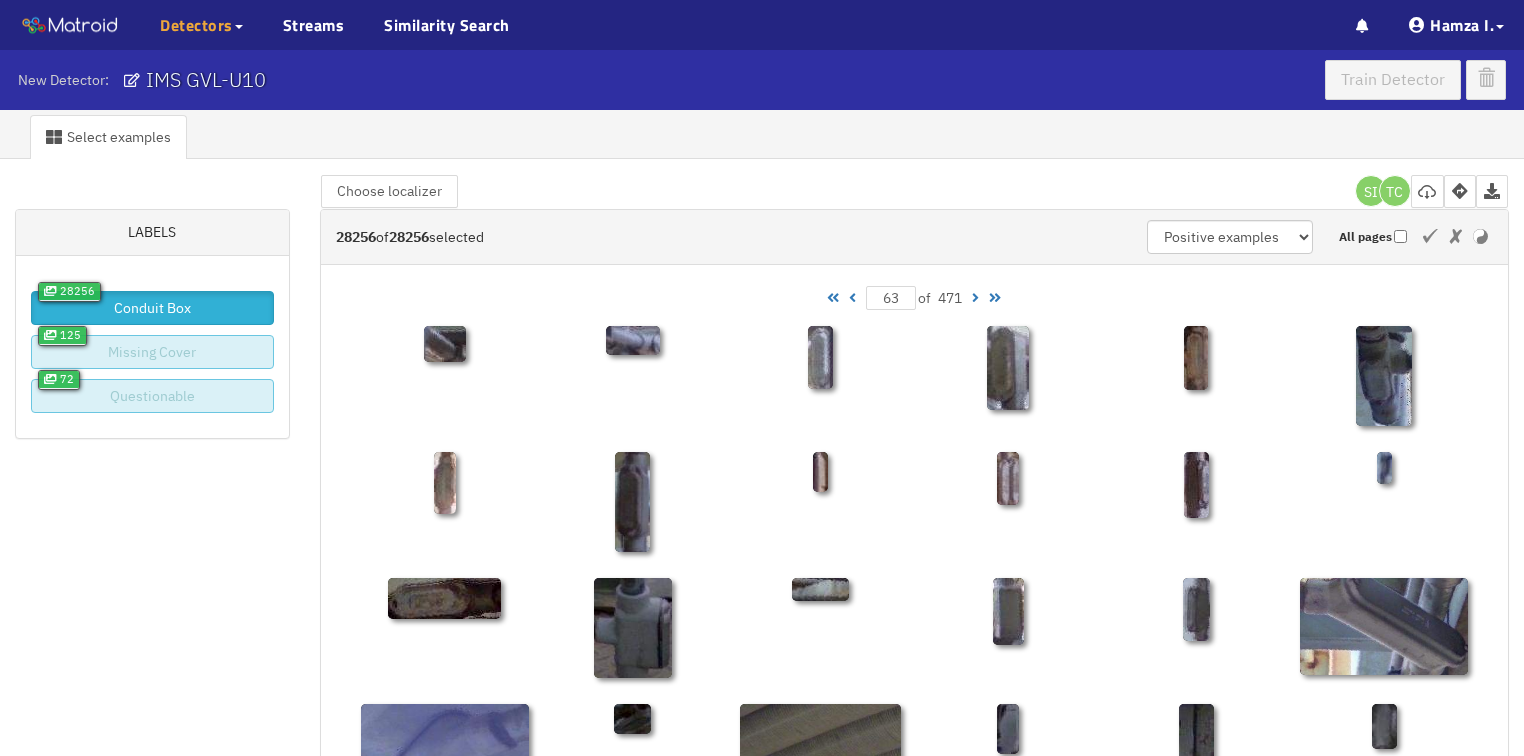 click at bounding box center (852, 298) 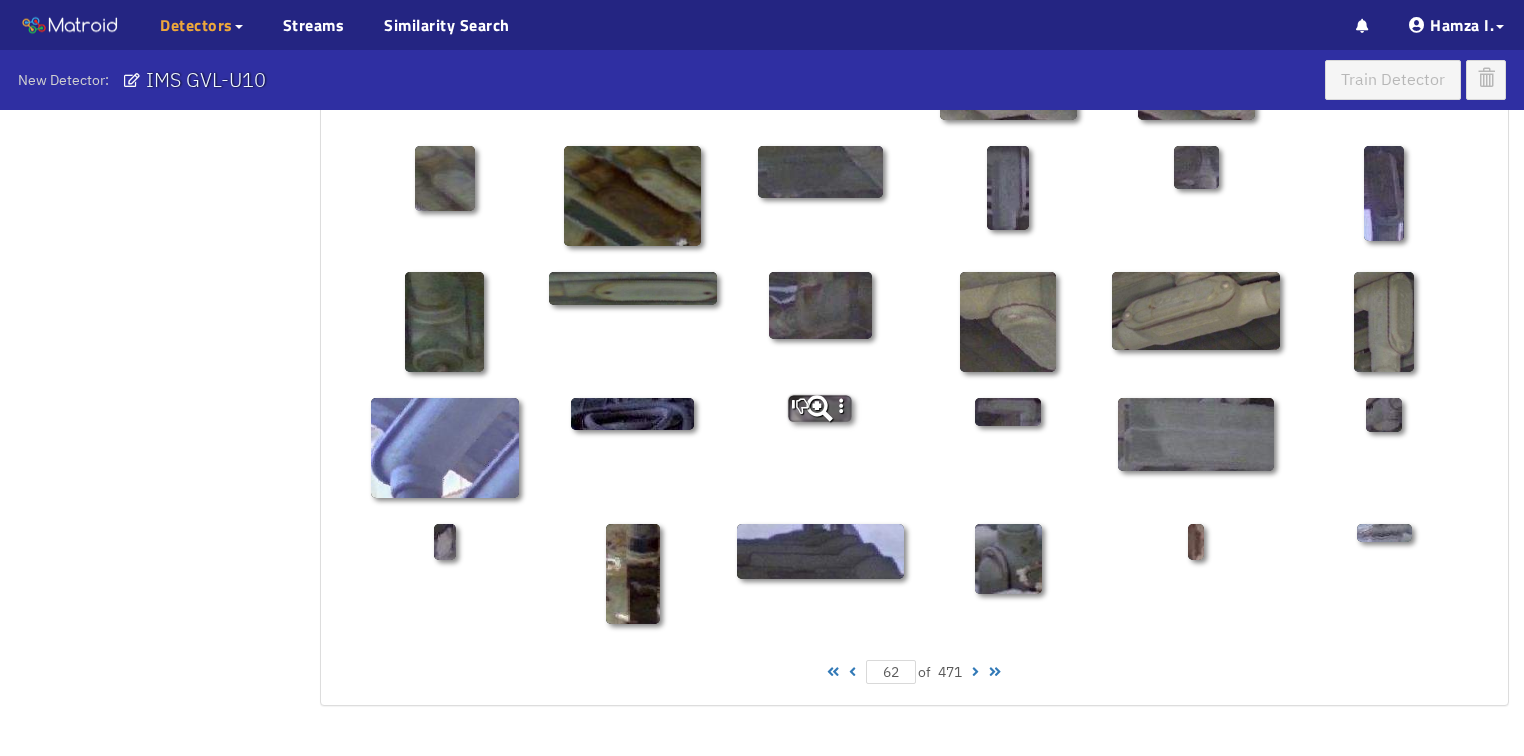 scroll, scrollTop: 1010, scrollLeft: 0, axis: vertical 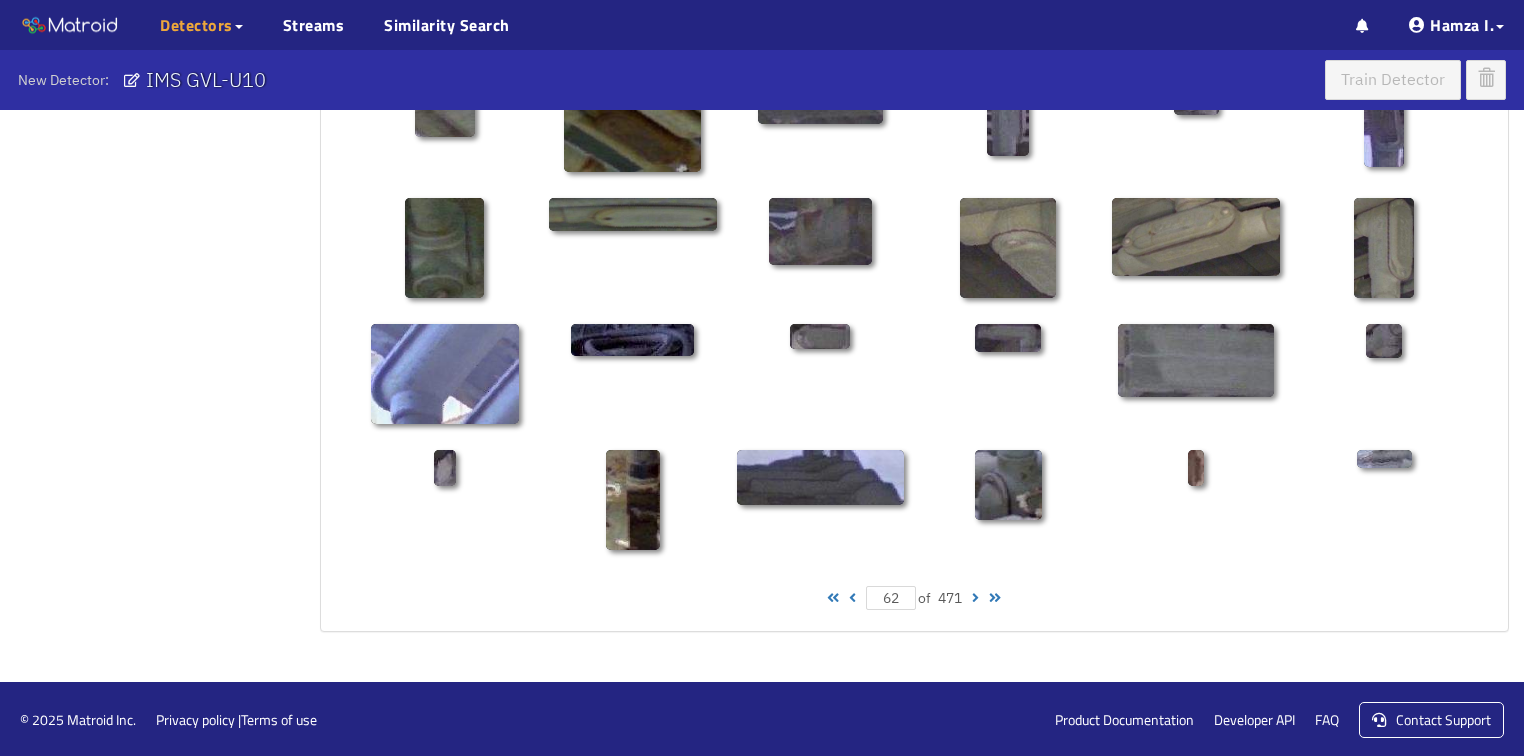 click at bounding box center [852, 598] 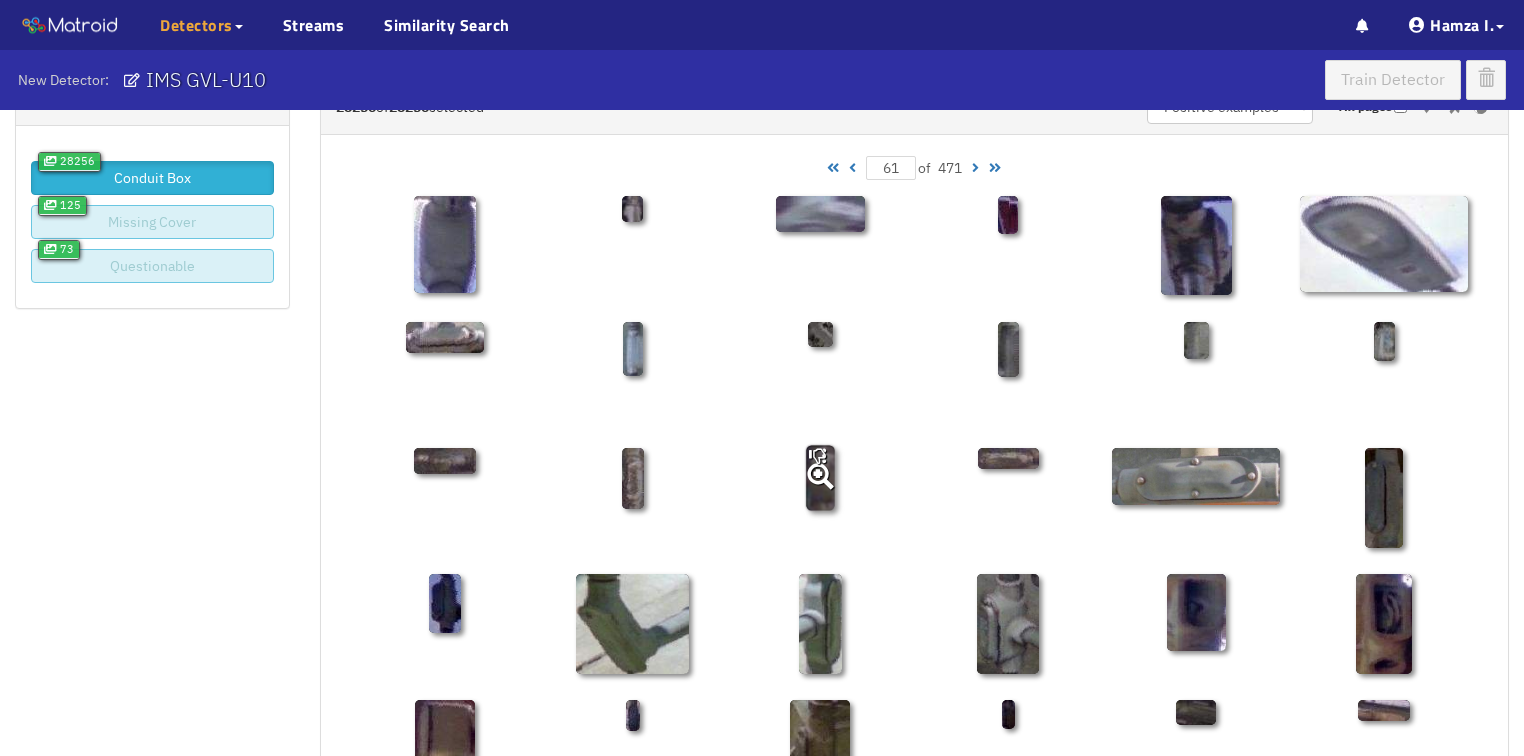scroll, scrollTop: 0, scrollLeft: 0, axis: both 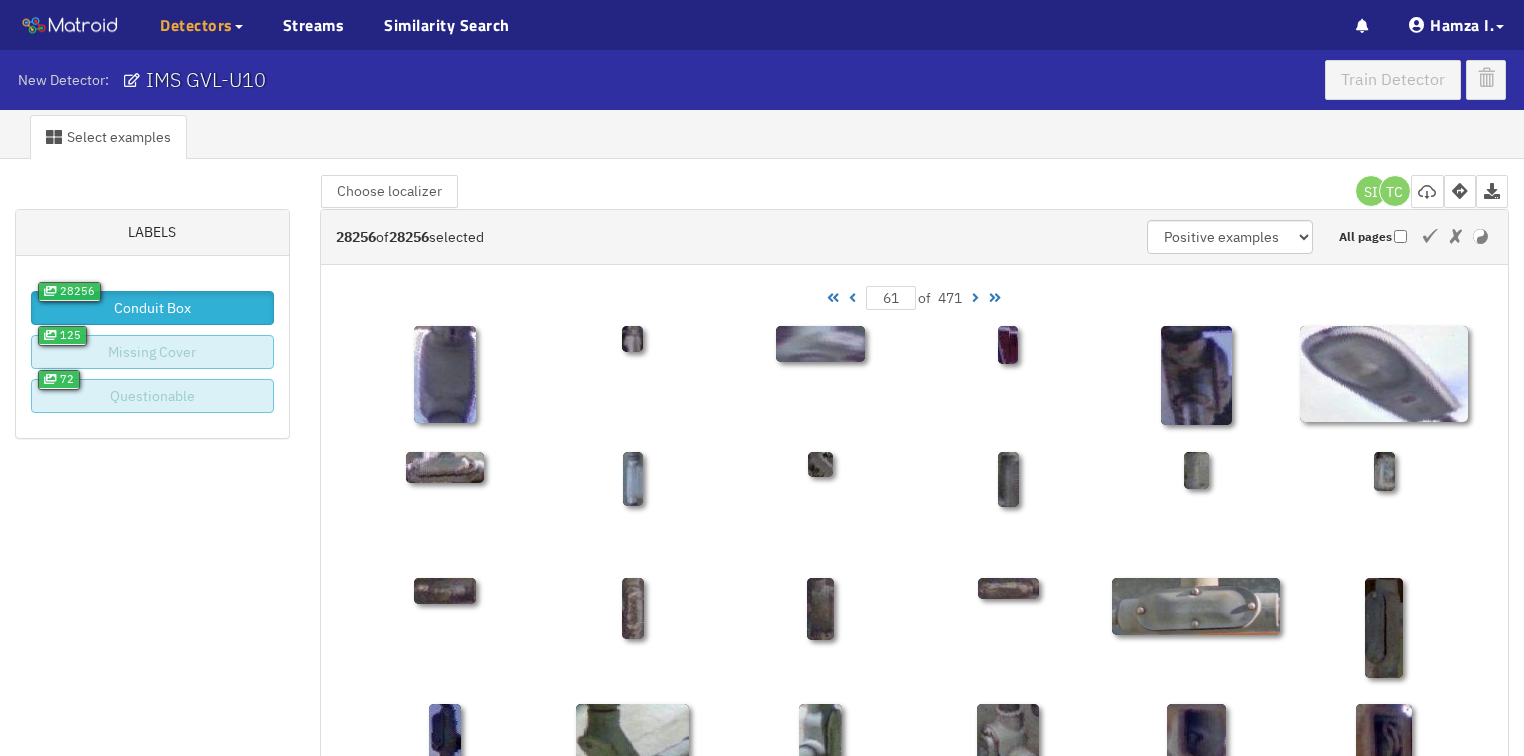 click at bounding box center [852, 298] 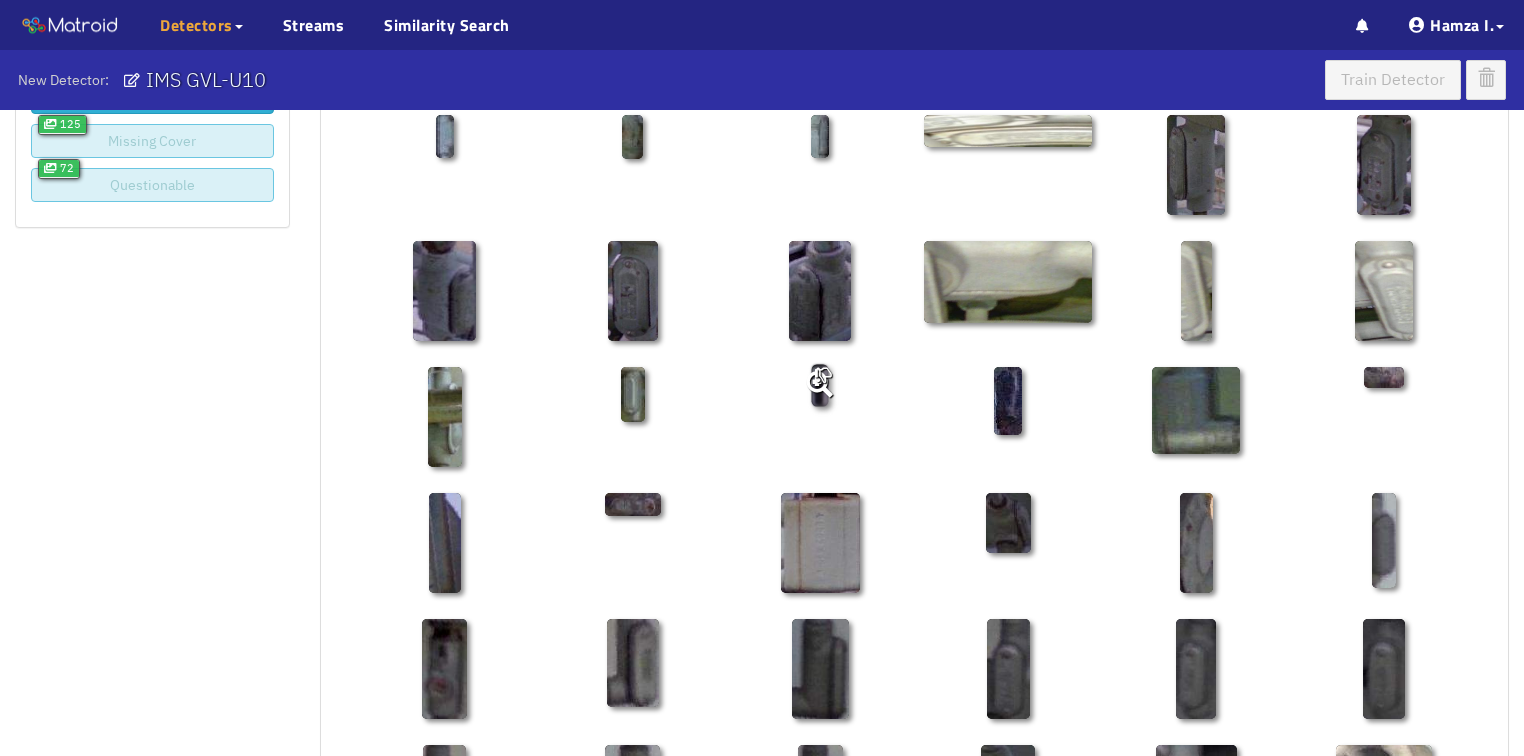 scroll, scrollTop: 240, scrollLeft: 0, axis: vertical 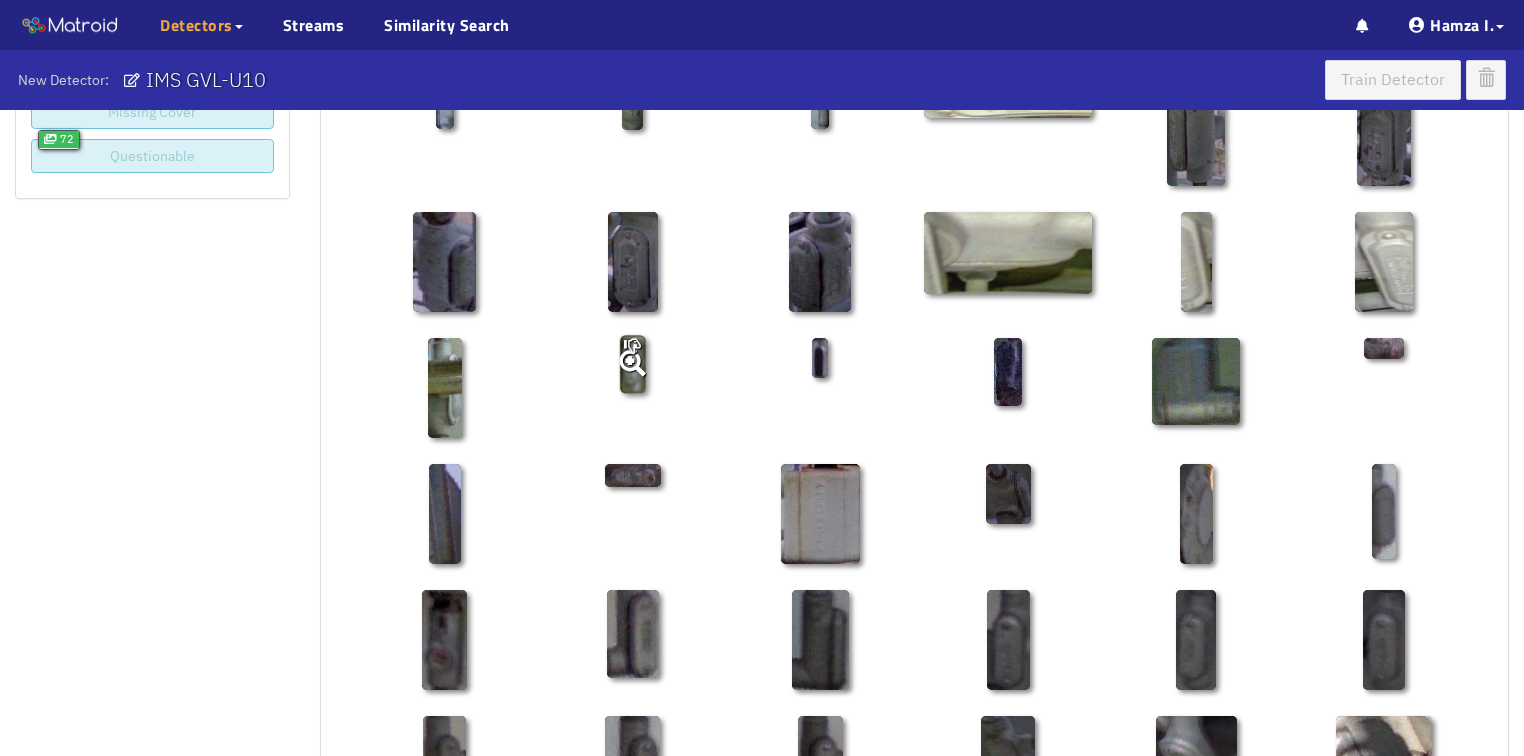 click 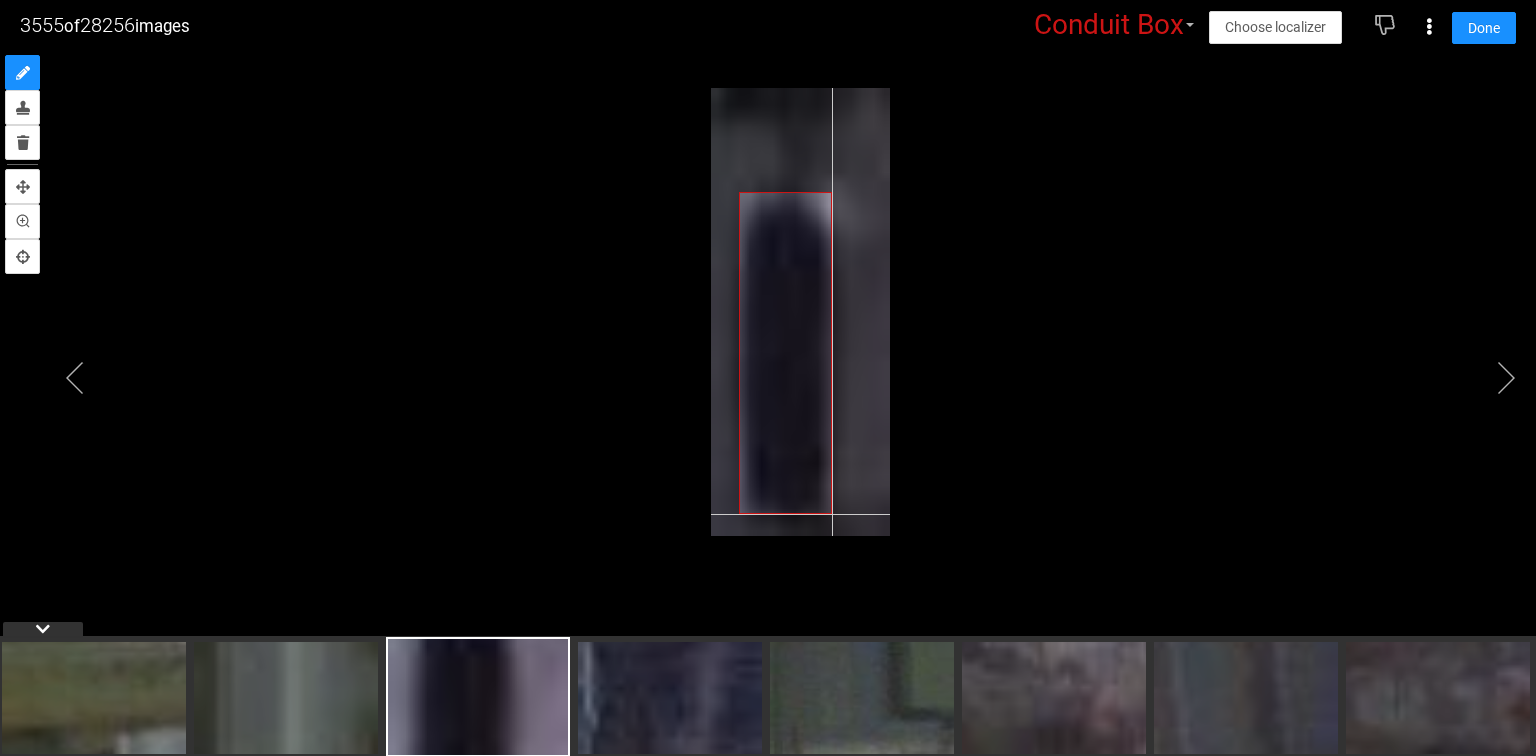 click at bounding box center (800, 312) 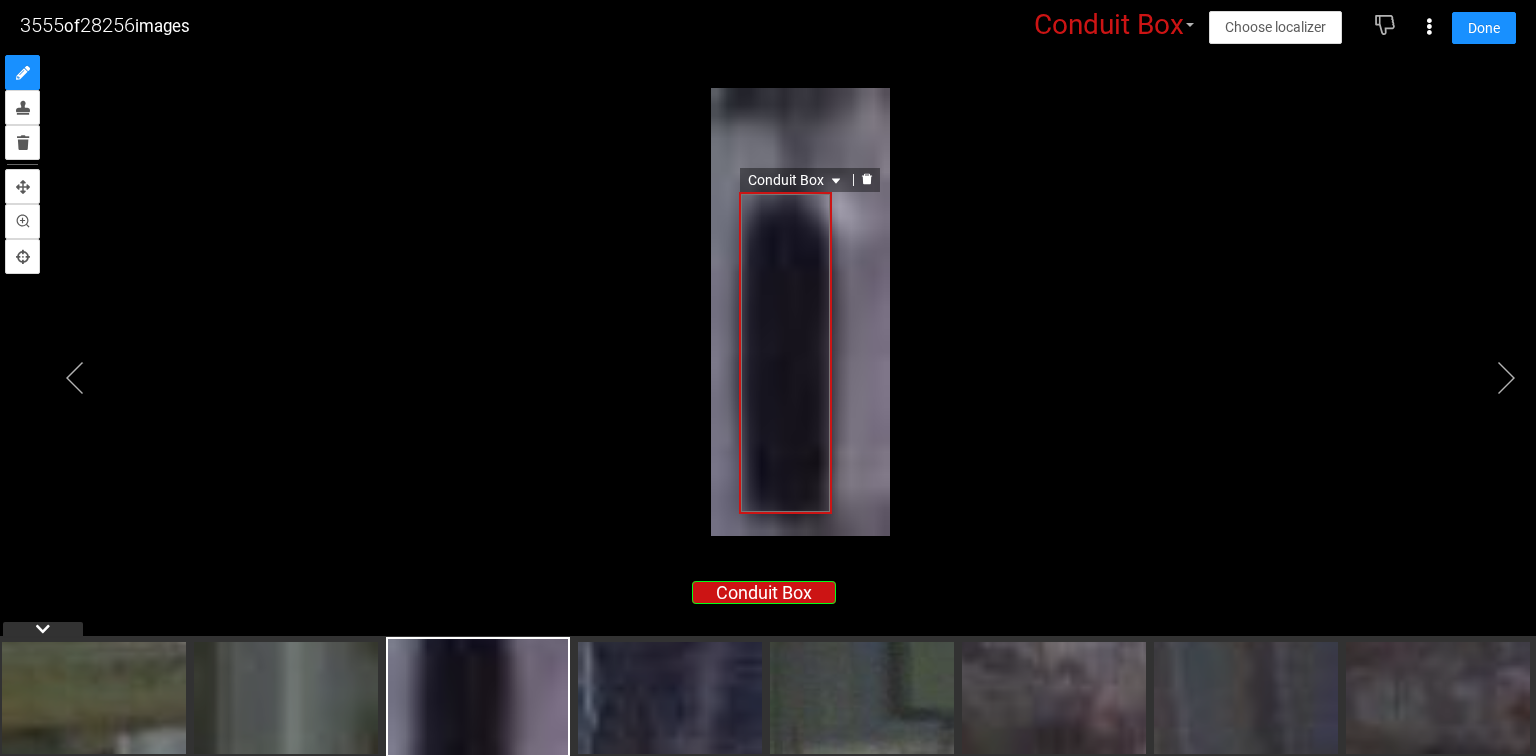 click on "Conduit Box" at bounding box center (796, 180) 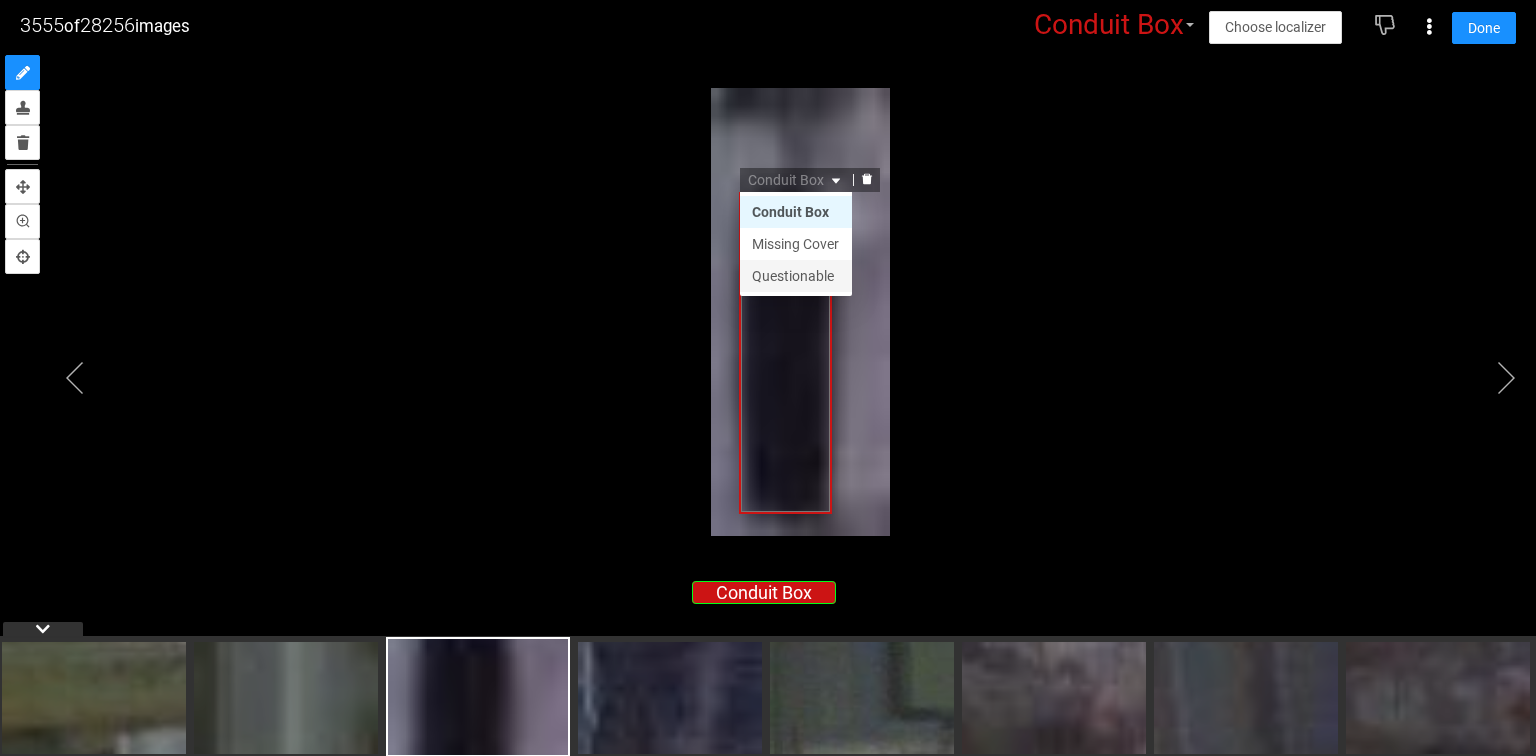 click on "Questionable" at bounding box center (796, 276) 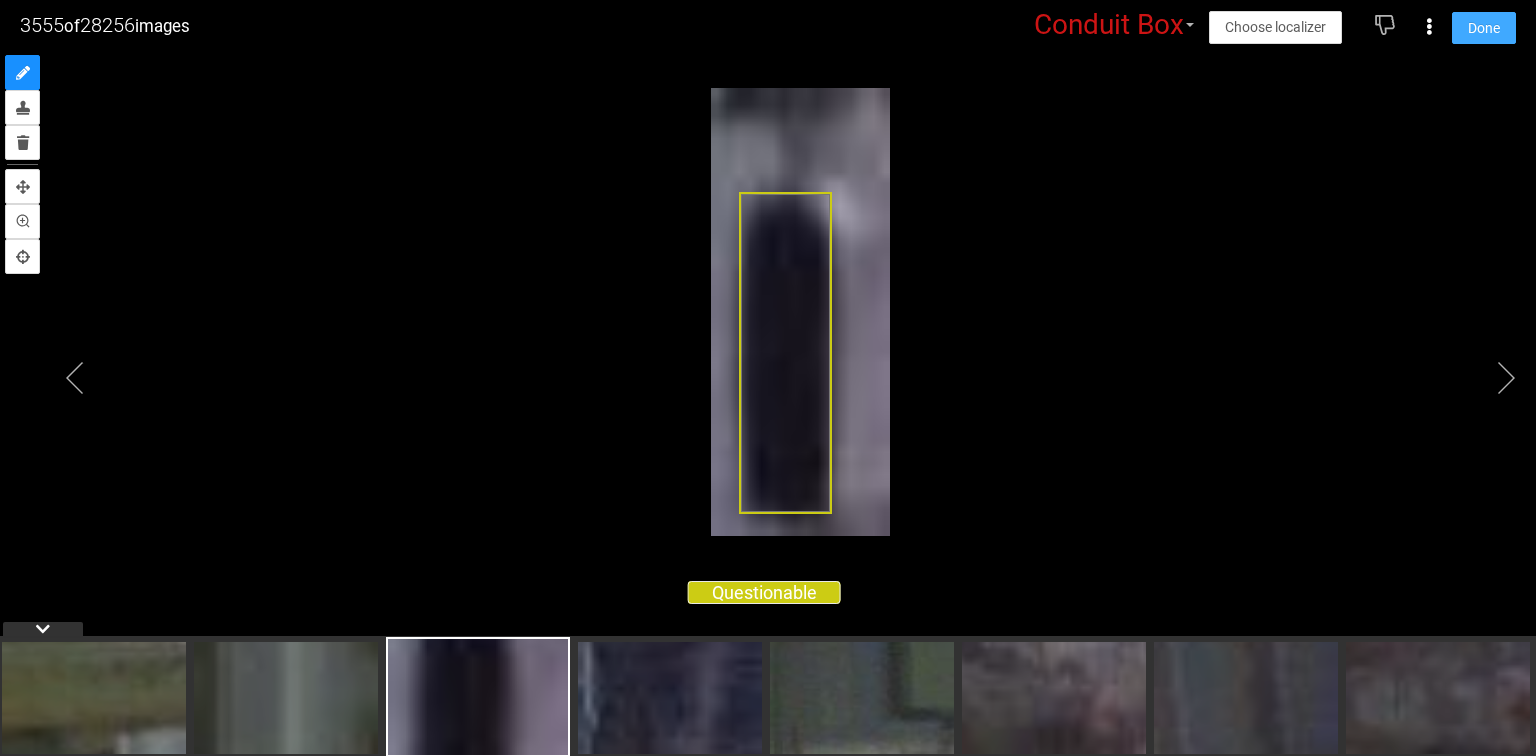 click on "Done" at bounding box center [1484, 28] 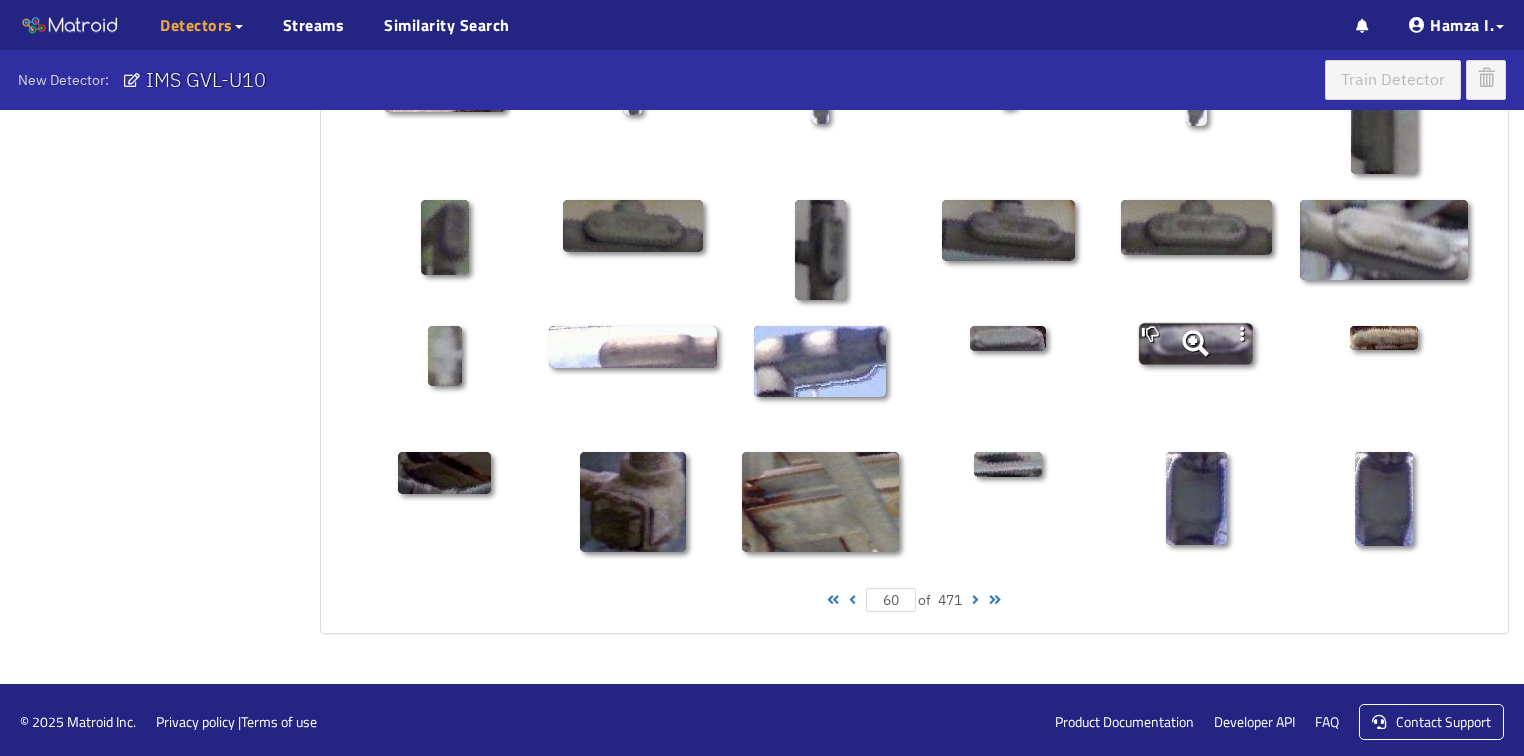 scroll, scrollTop: 1010, scrollLeft: 0, axis: vertical 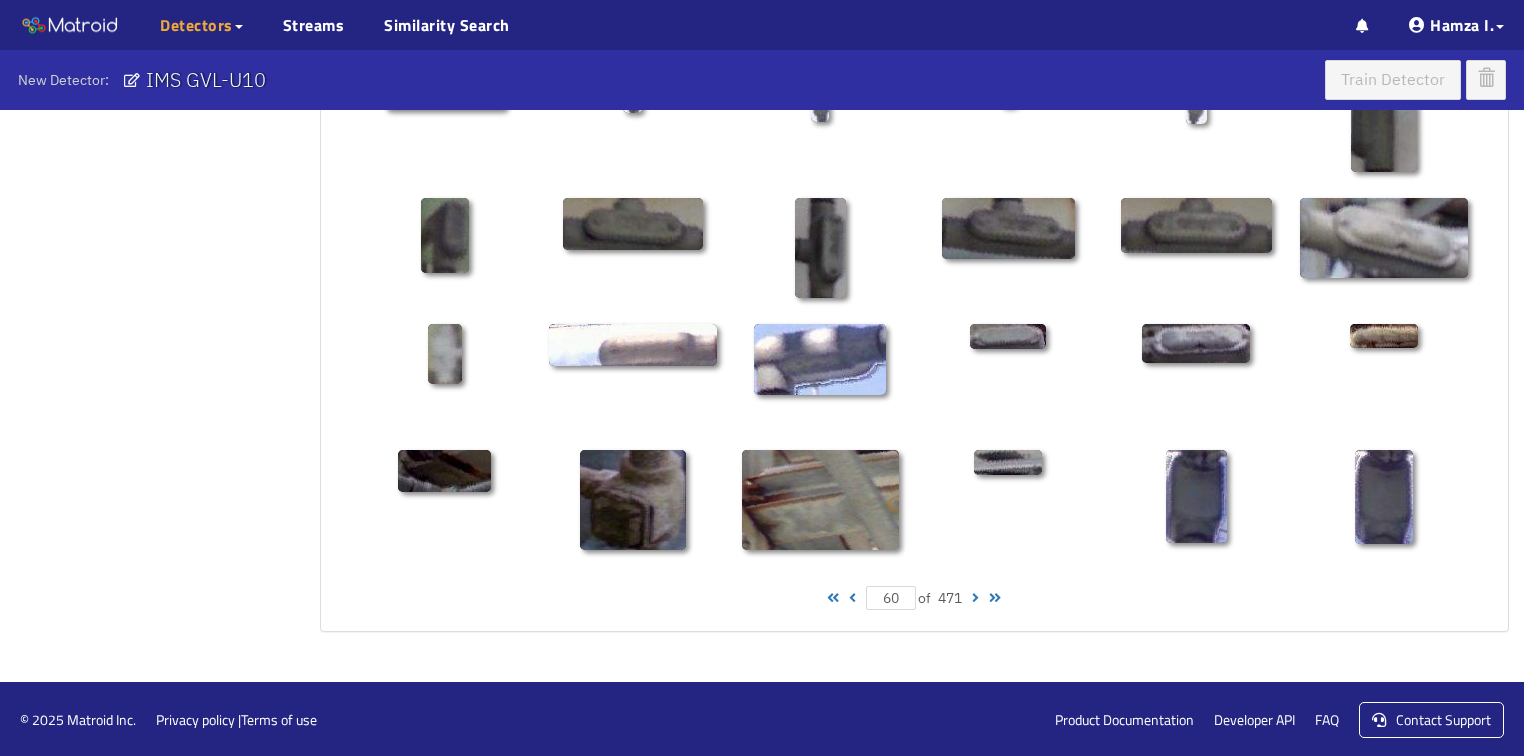 click at bounding box center [852, 598] 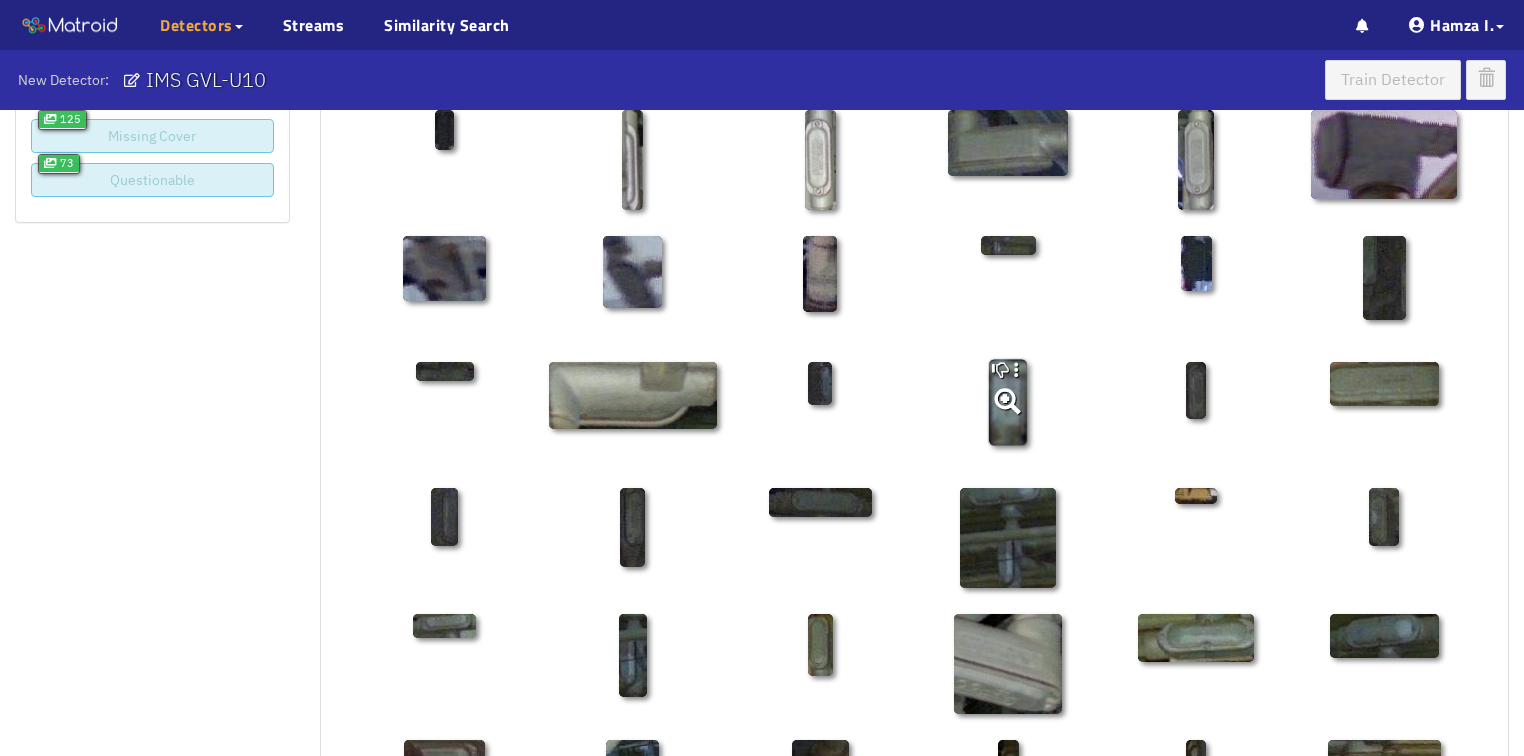 scroll, scrollTop: 50, scrollLeft: 0, axis: vertical 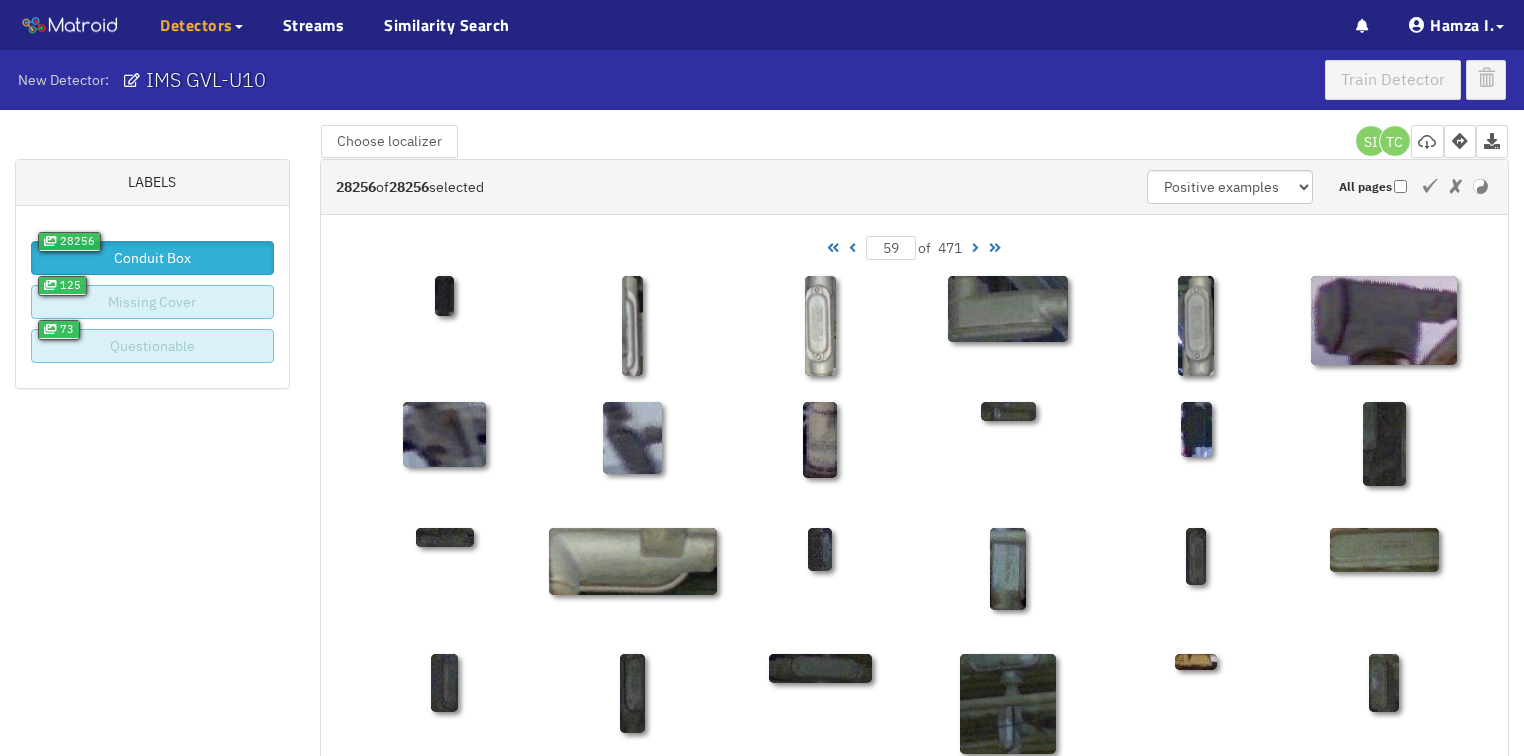 click at bounding box center [852, 248] 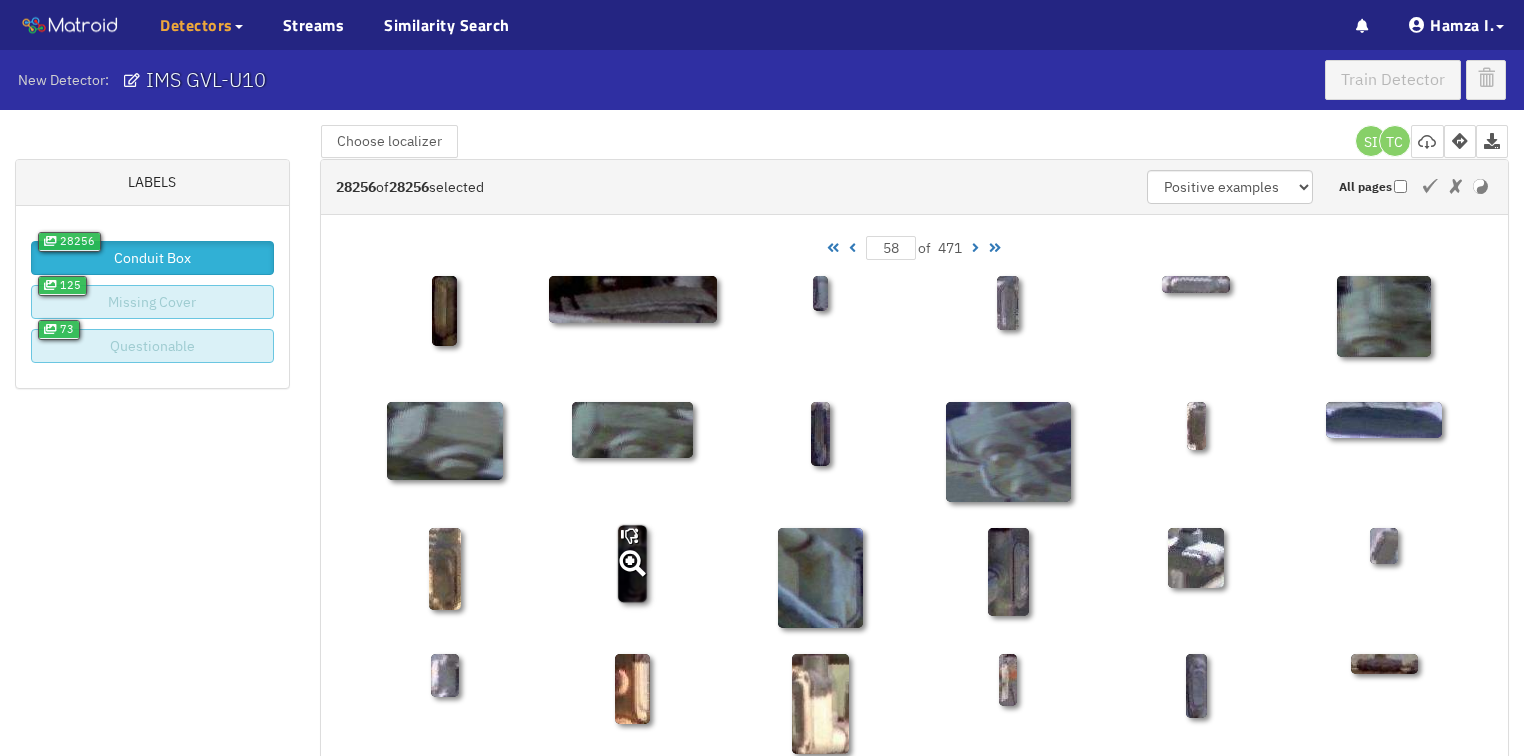 click 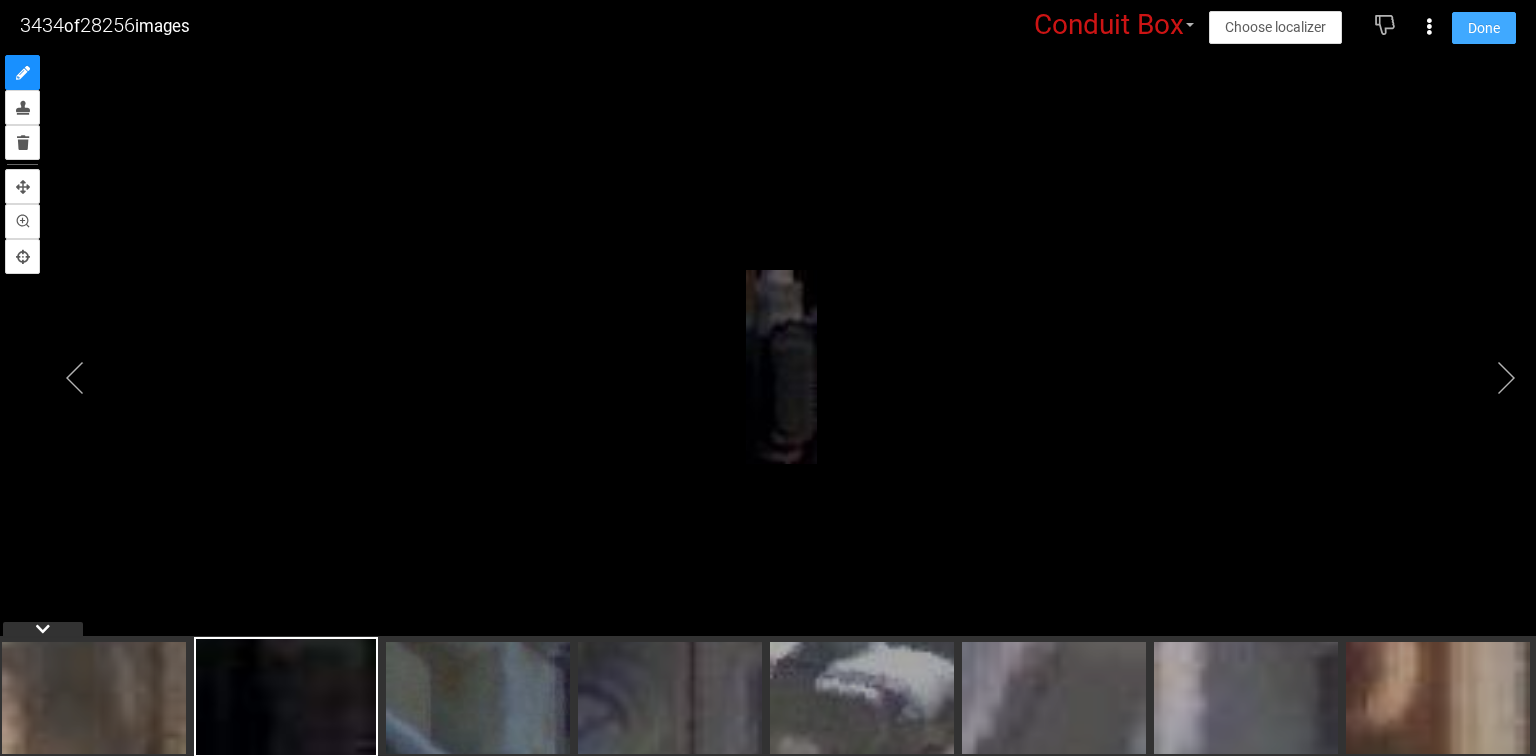 click on "Done" at bounding box center (1484, 28) 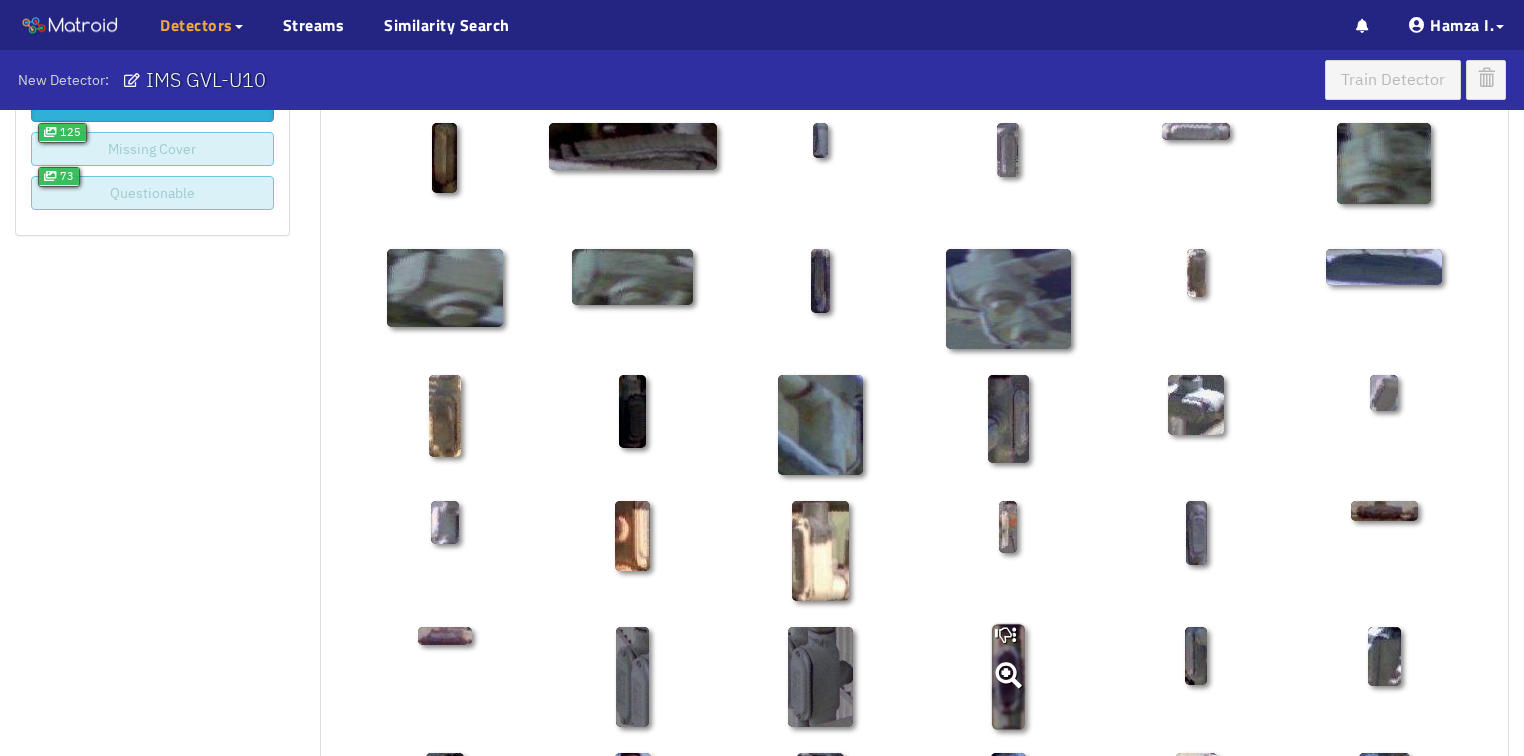 scroll, scrollTop: 450, scrollLeft: 0, axis: vertical 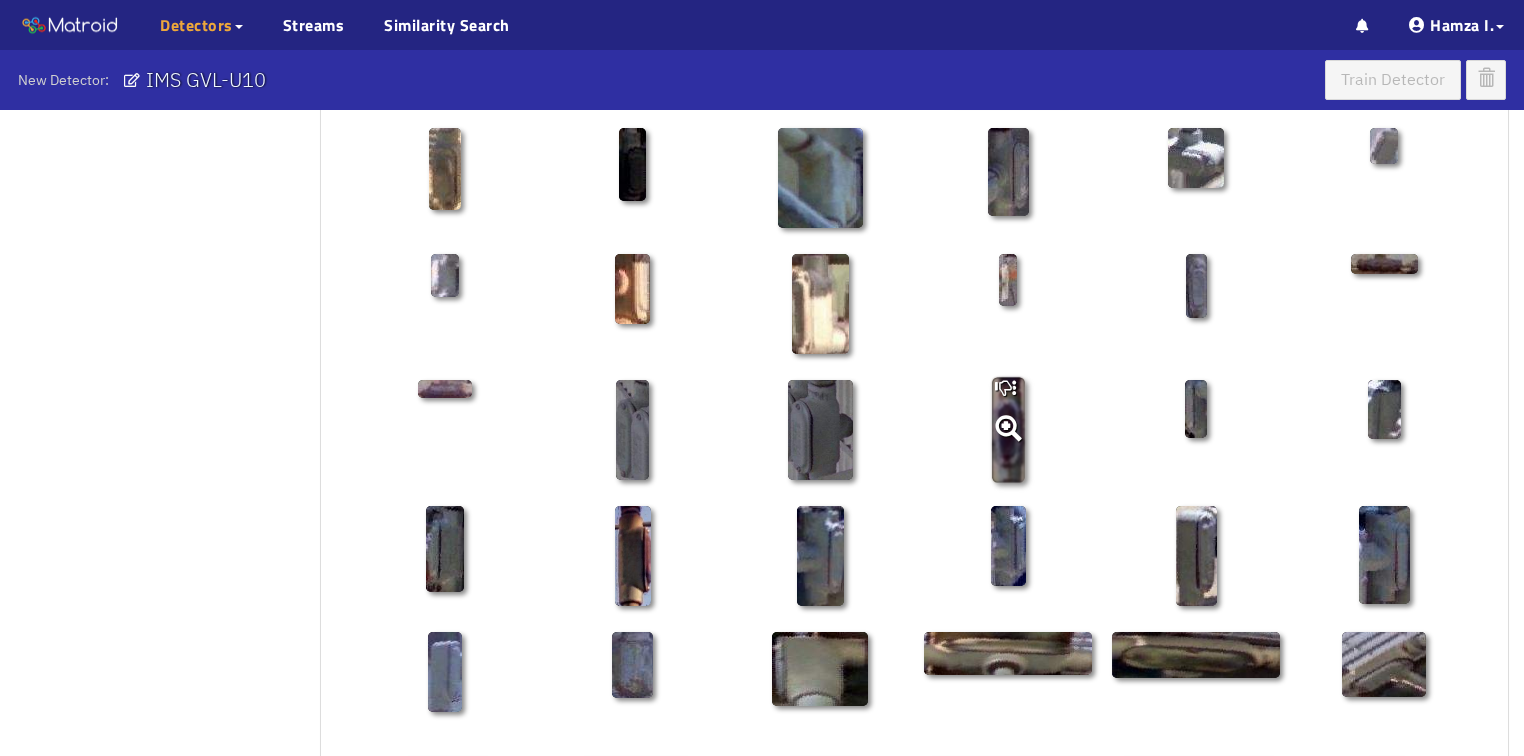 click 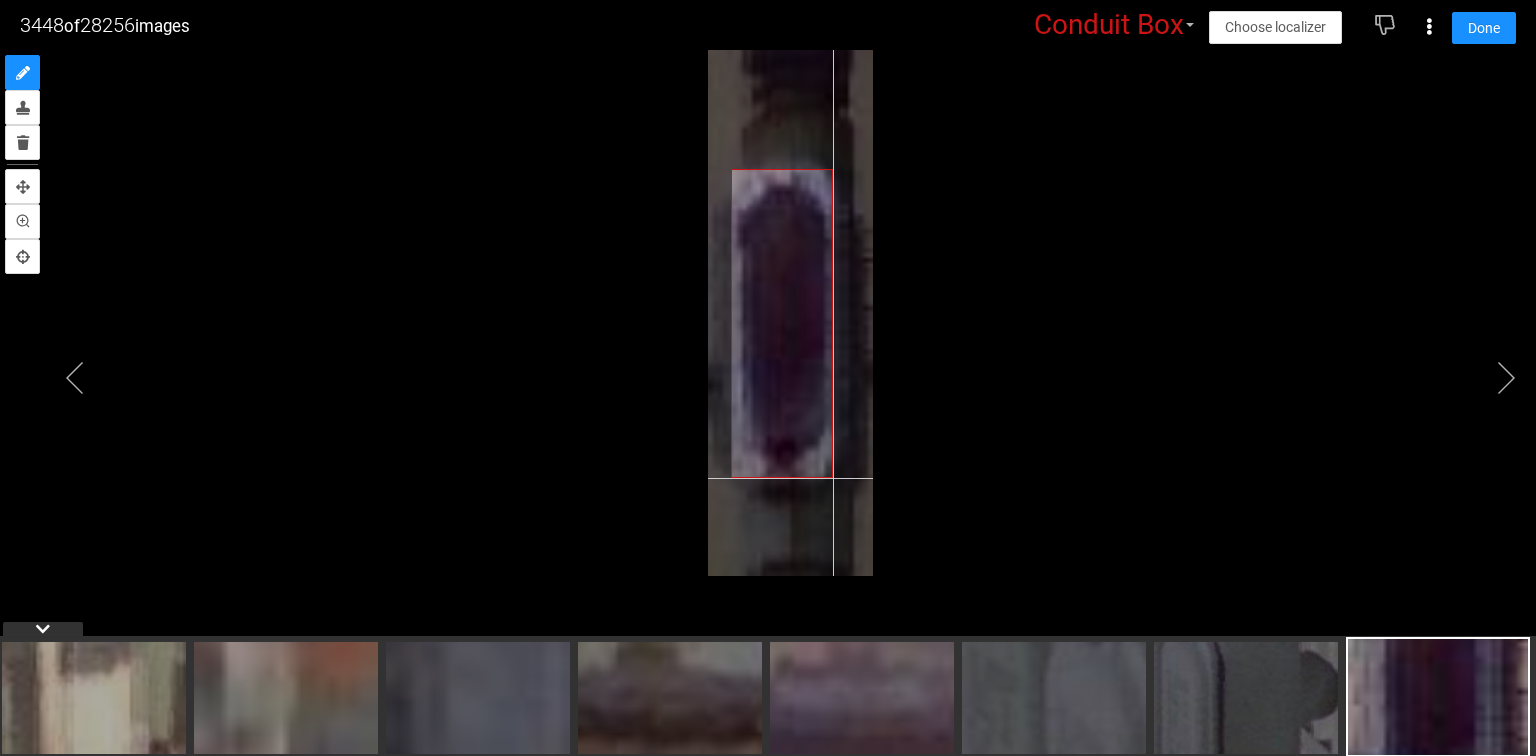 click at bounding box center [790, 313] 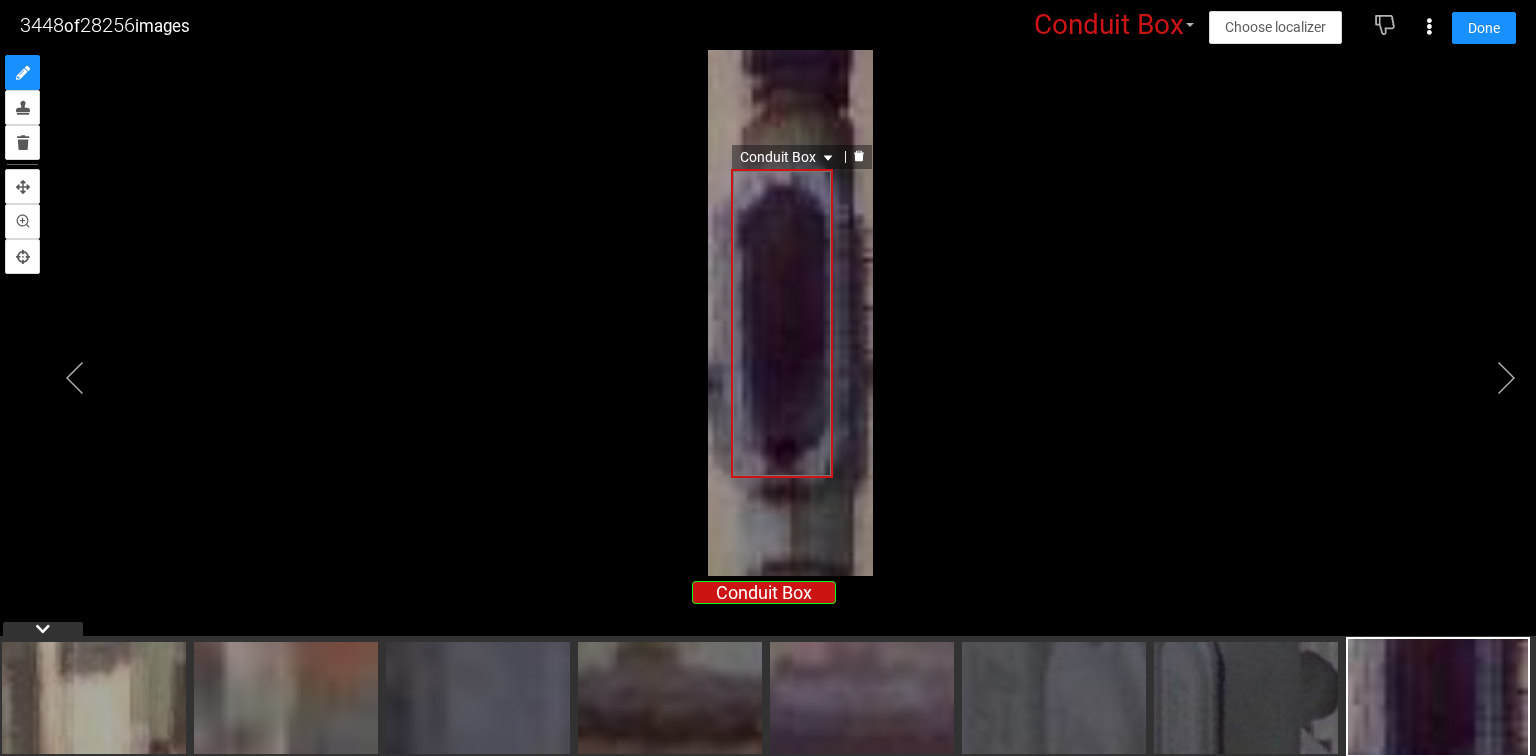 click on "Conduit Box" at bounding box center (788, 157) 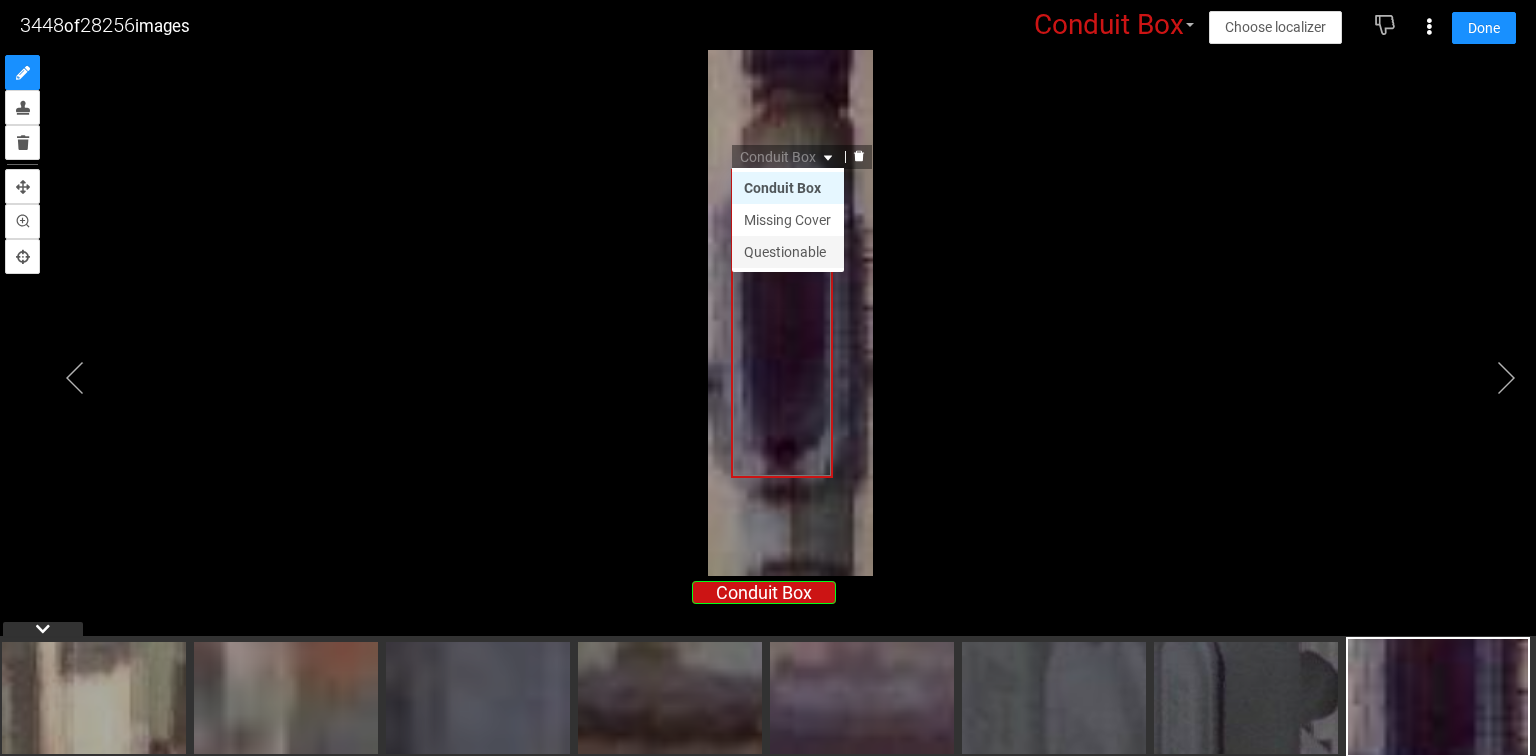 click on "Questionable" at bounding box center (788, 252) 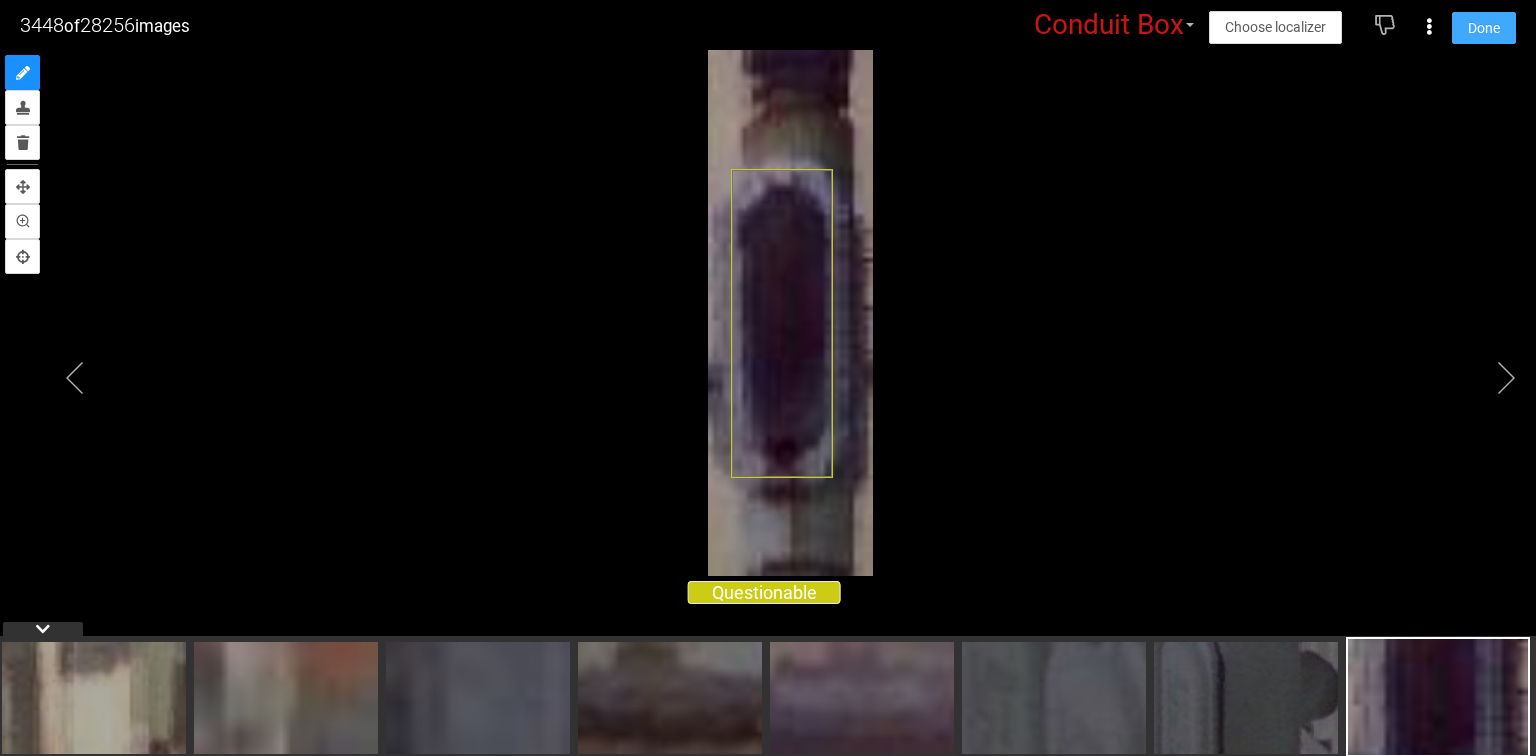 click on "Done" at bounding box center (1484, 28) 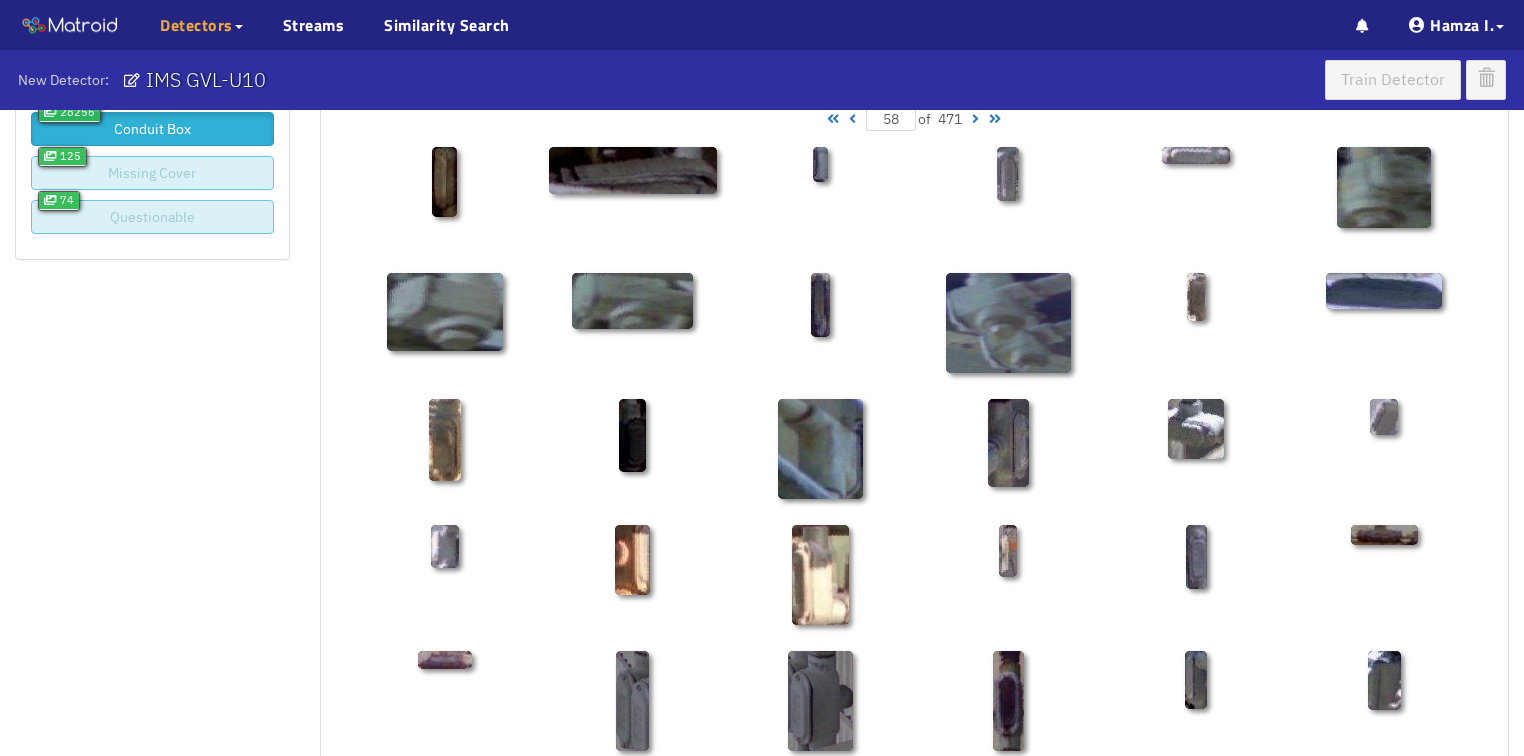 scroll, scrollTop: 0, scrollLeft: 0, axis: both 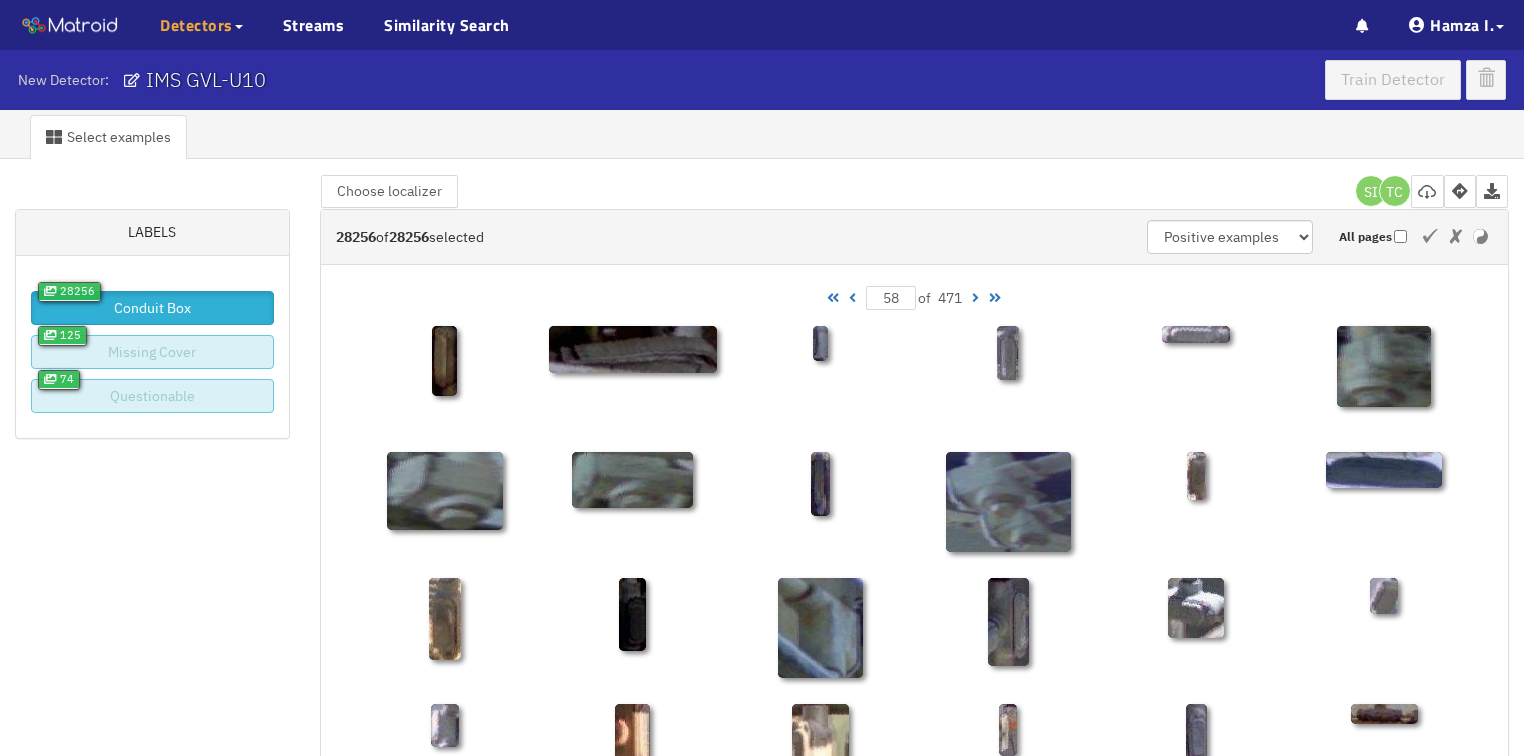 click at bounding box center [852, 298] 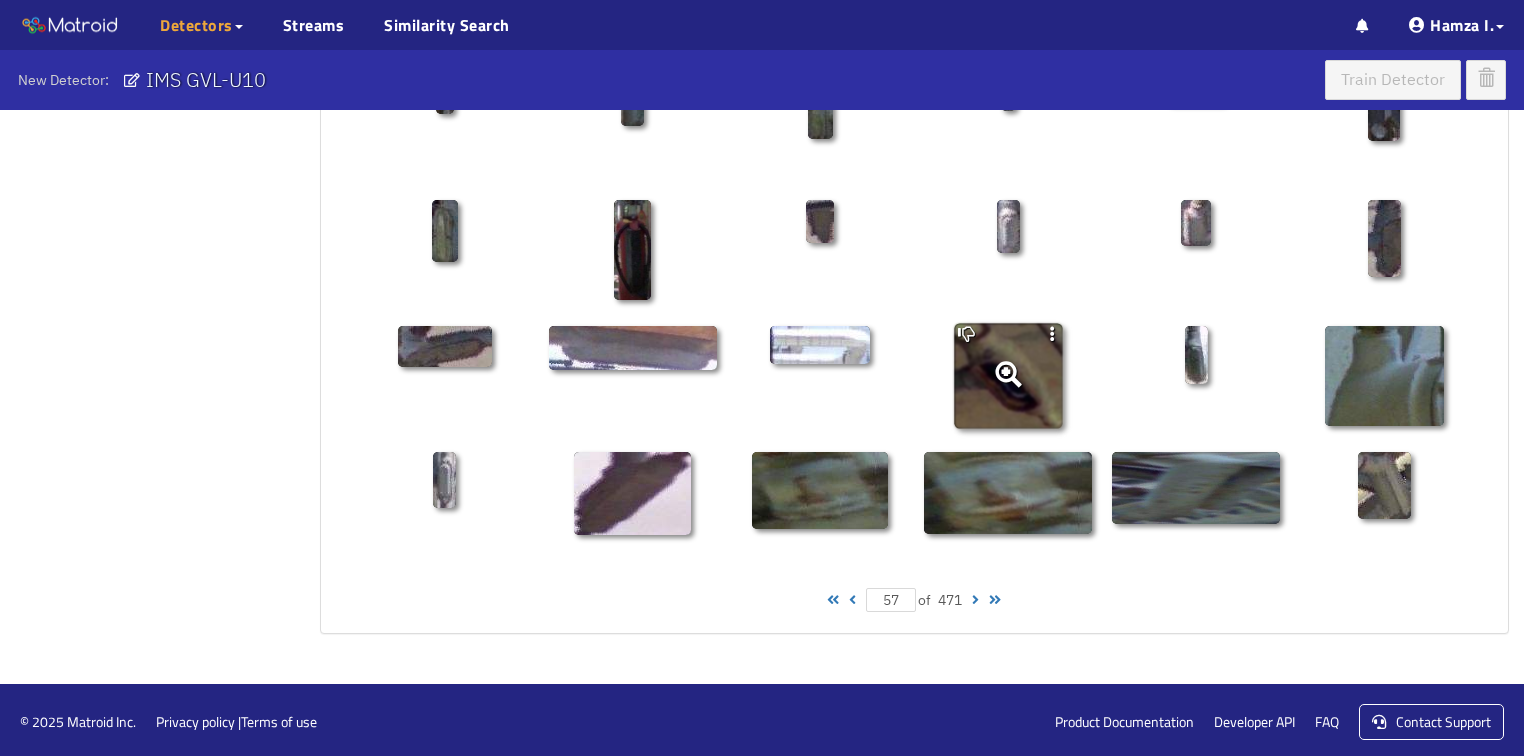 scroll, scrollTop: 1010, scrollLeft: 0, axis: vertical 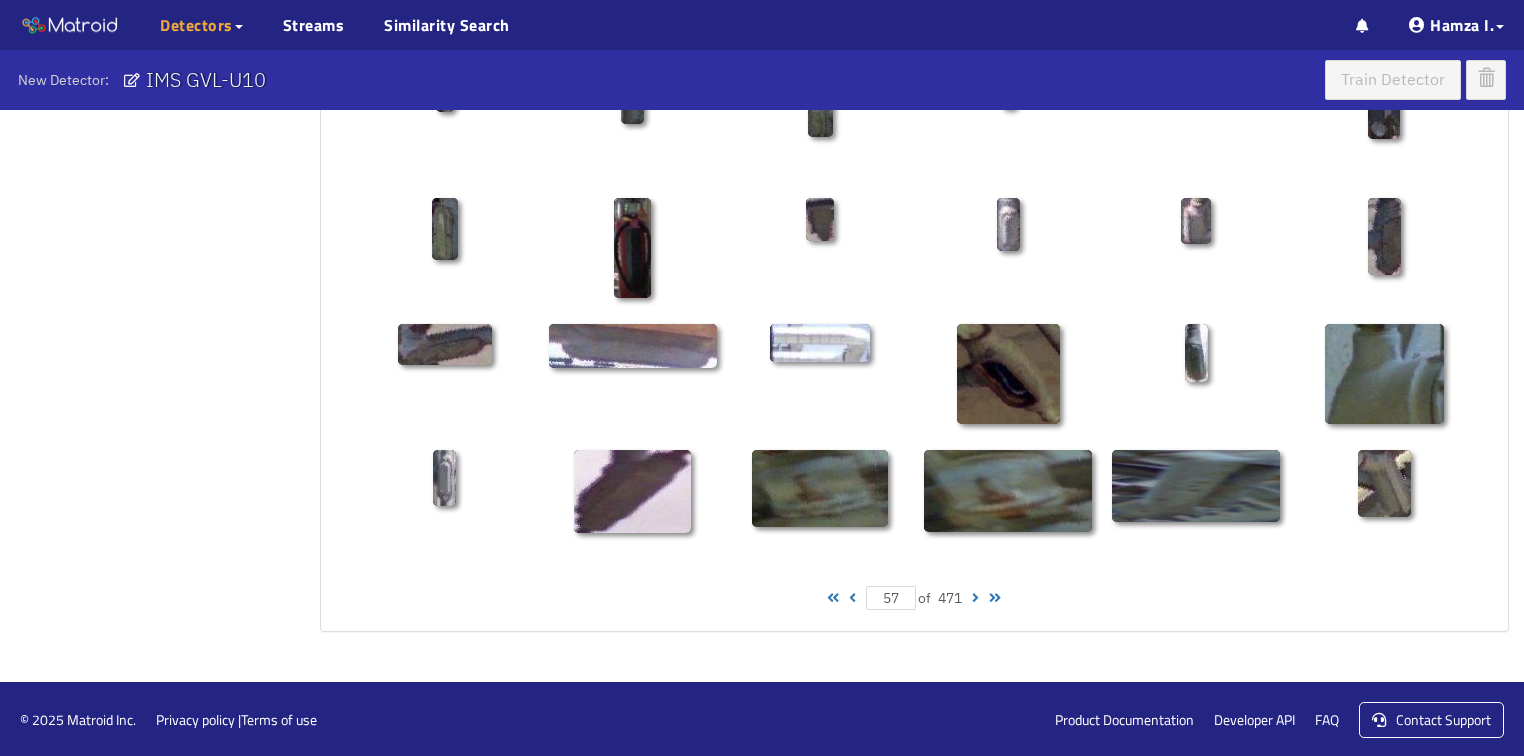 click at bounding box center [852, 598] 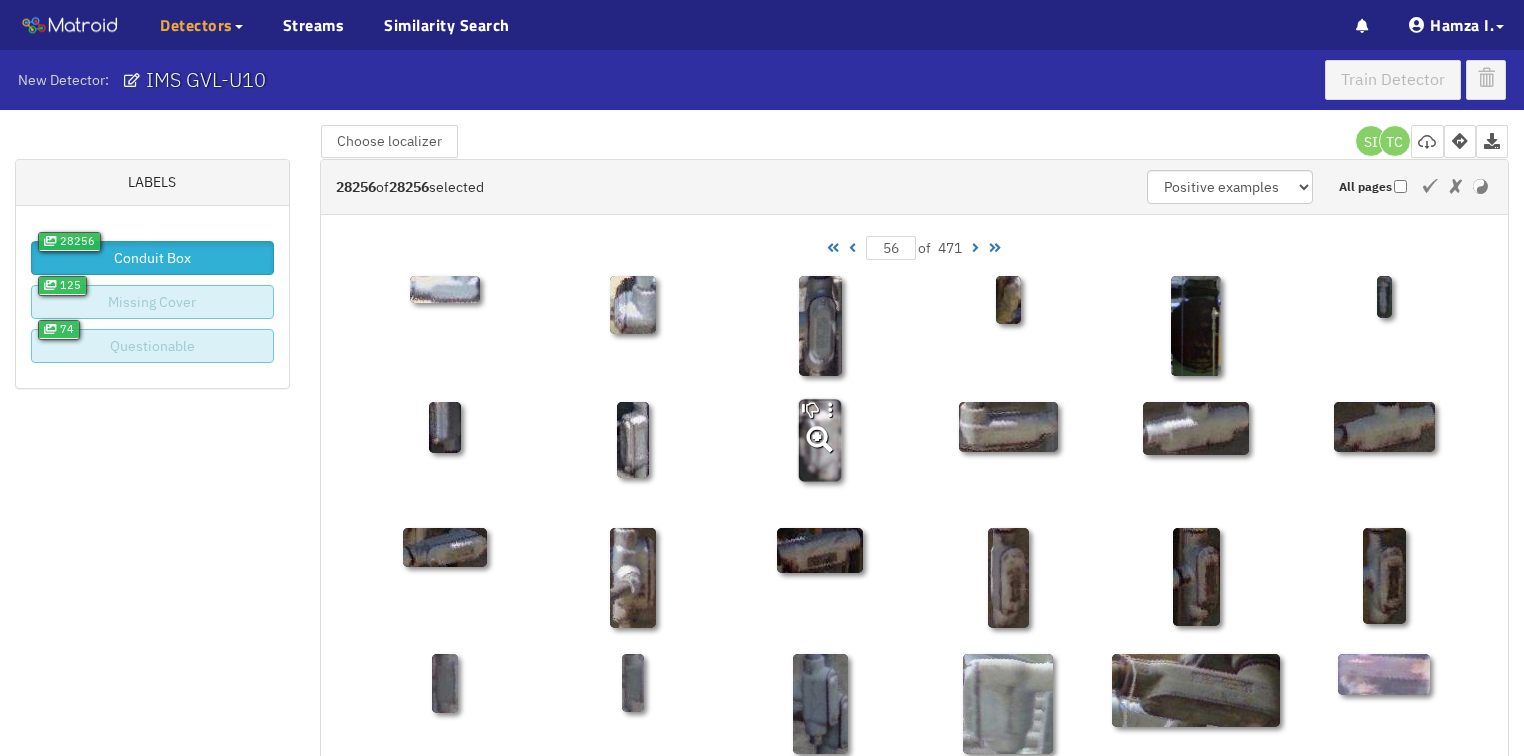 scroll, scrollTop: 0, scrollLeft: 0, axis: both 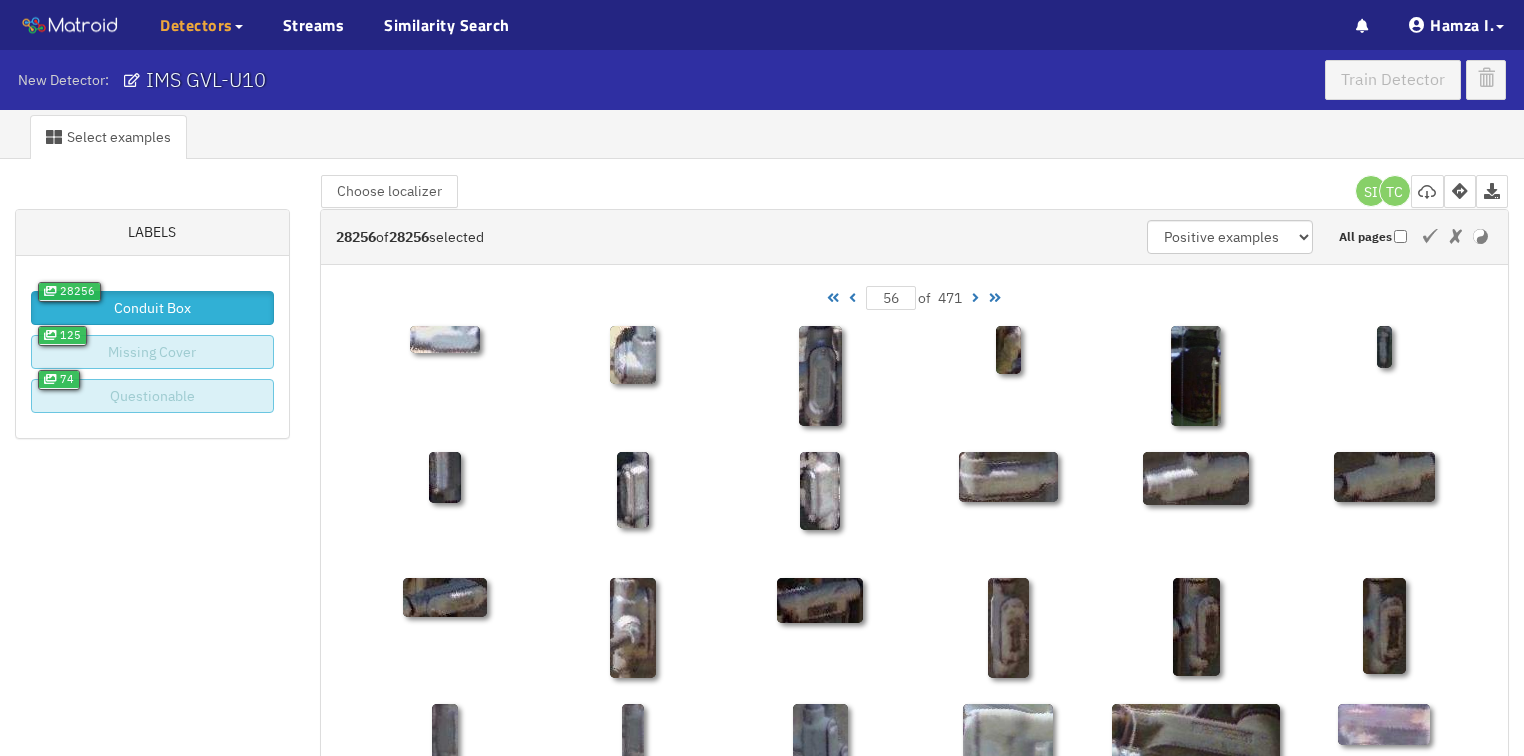 click at bounding box center [852, 298] 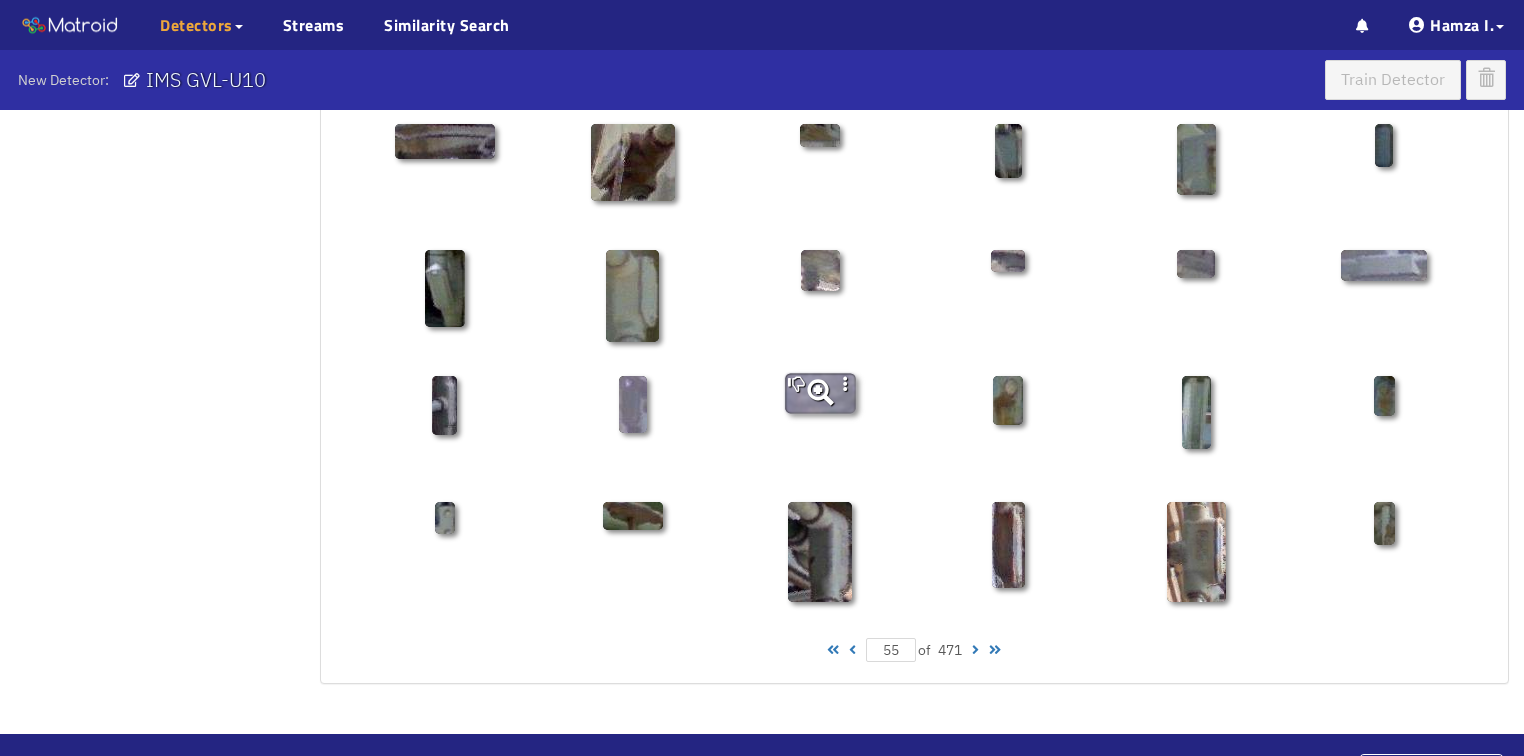 scroll, scrollTop: 960, scrollLeft: 0, axis: vertical 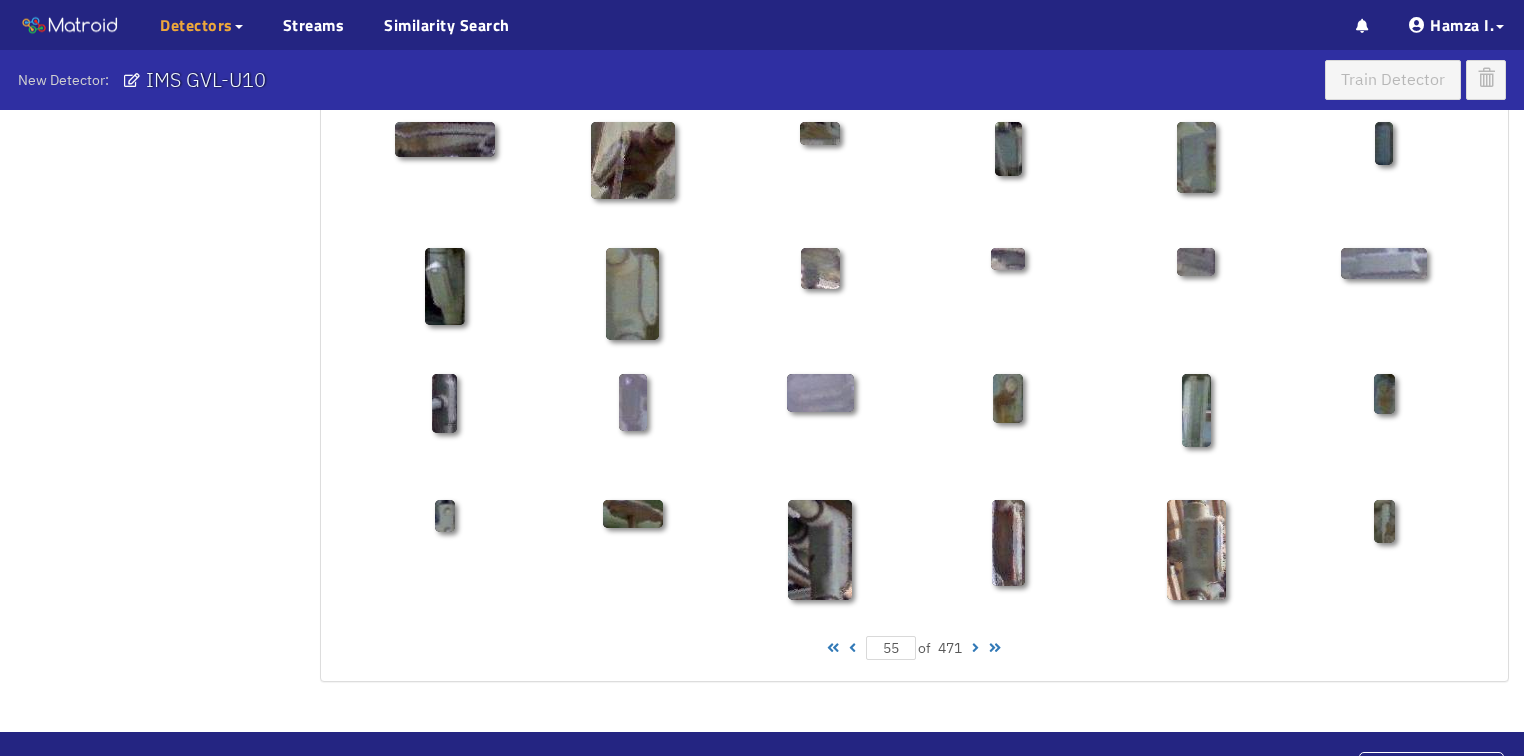 click at bounding box center (852, 648) 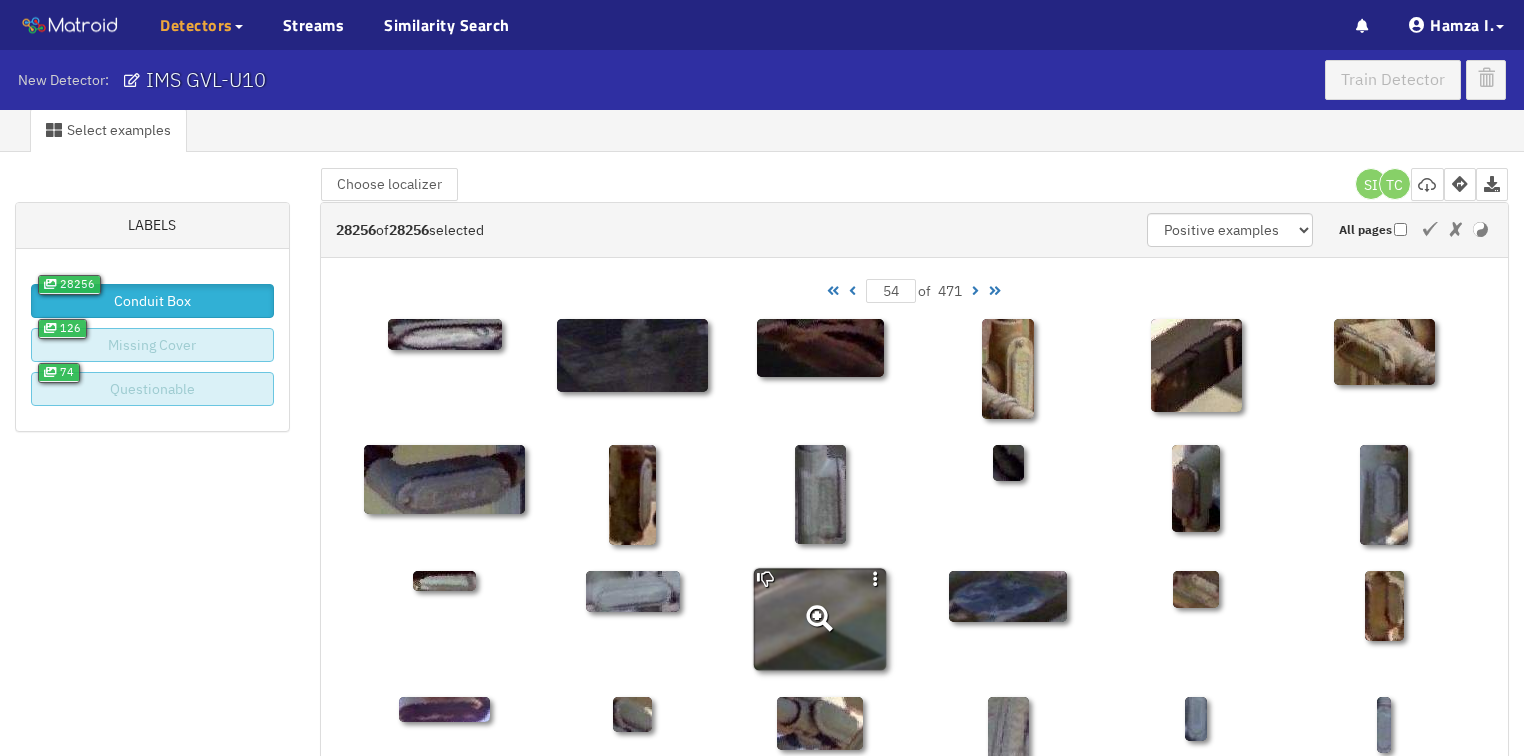 scroll, scrollTop: 0, scrollLeft: 0, axis: both 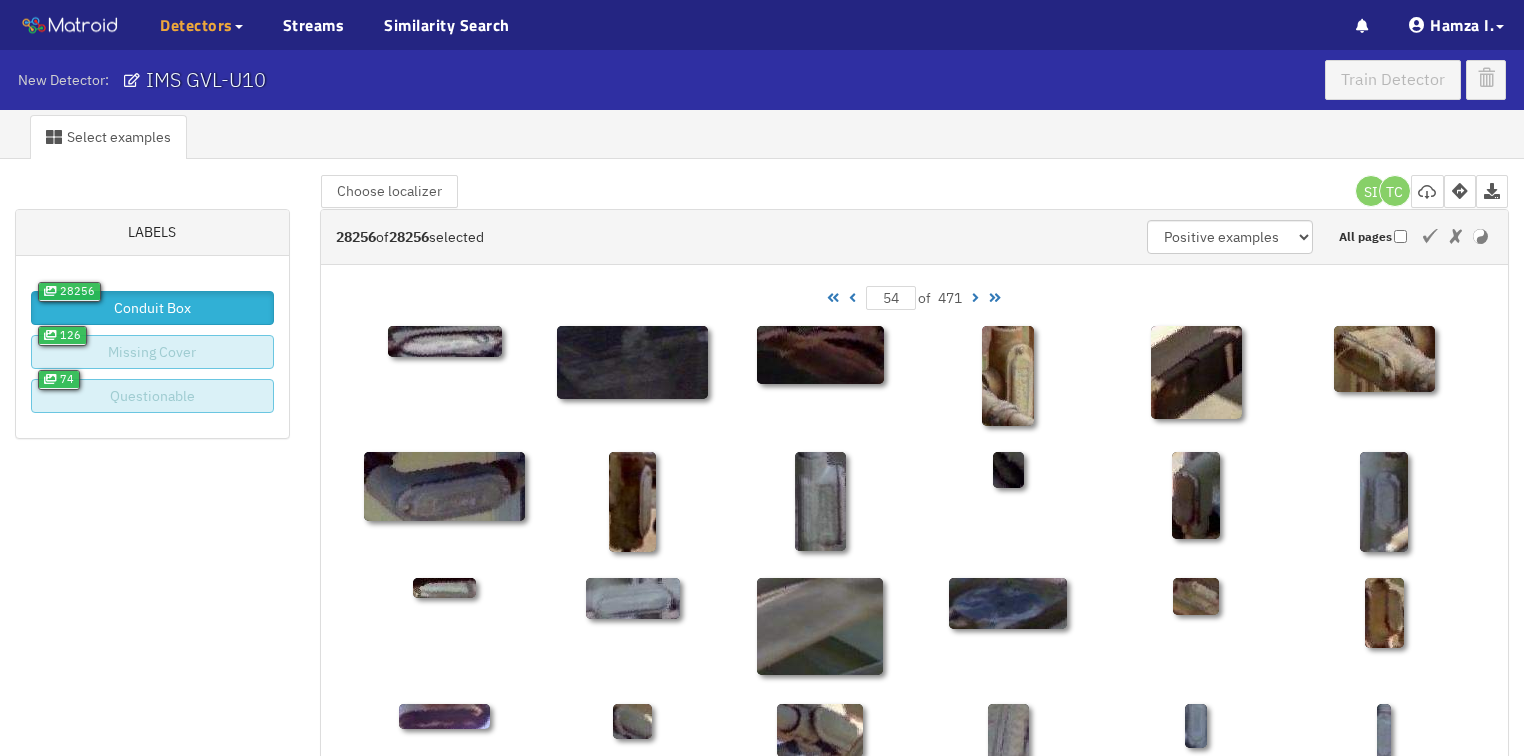 click at bounding box center (852, 298) 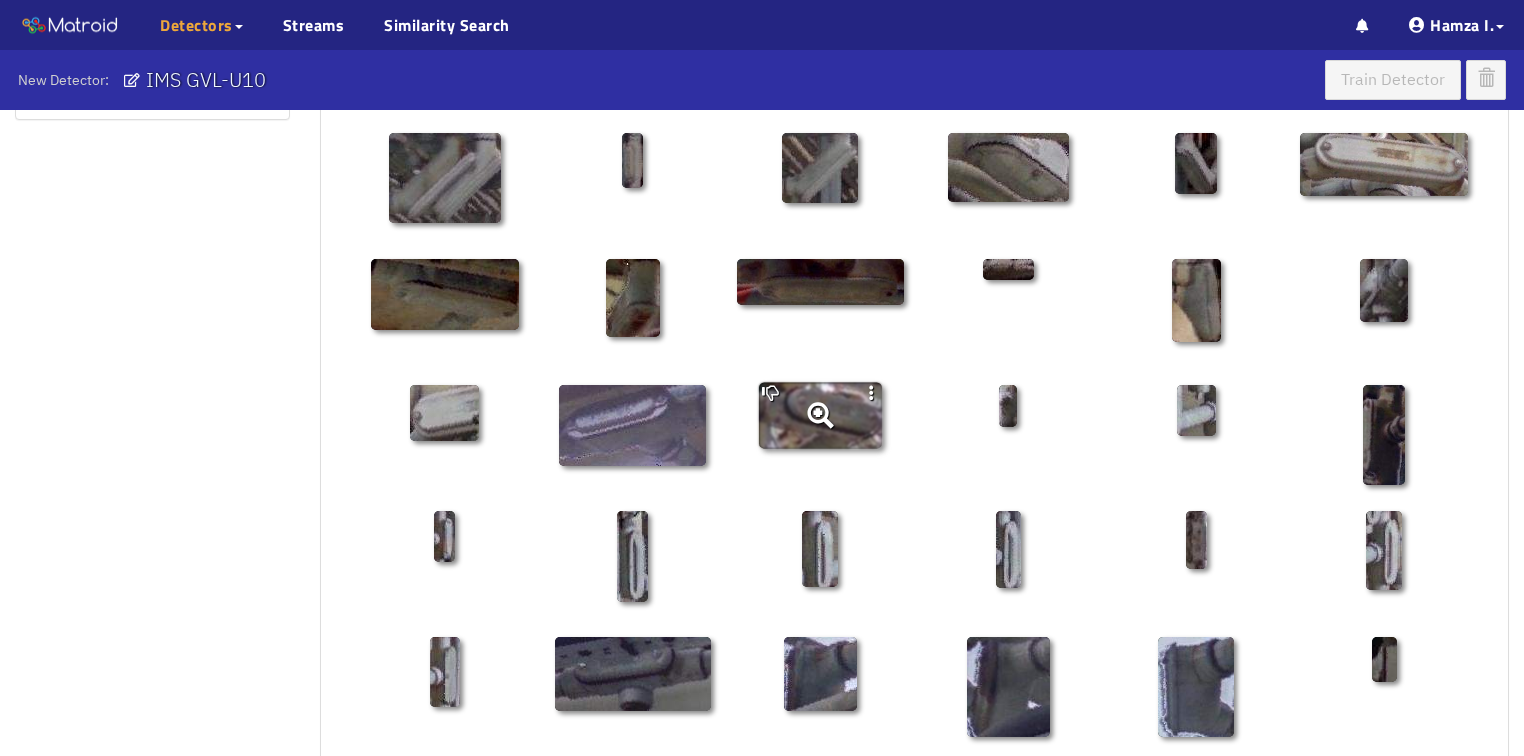 scroll, scrollTop: 320, scrollLeft: 0, axis: vertical 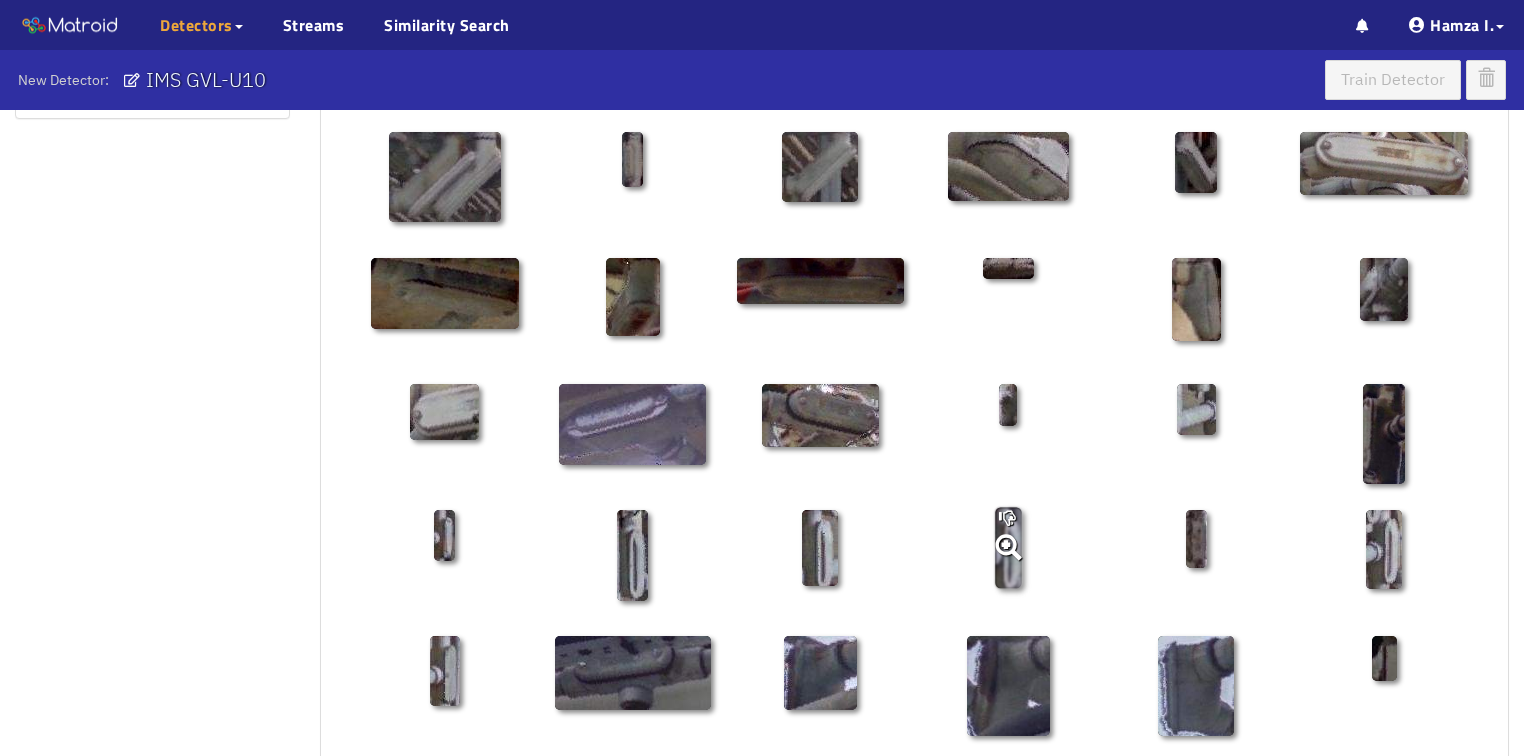click 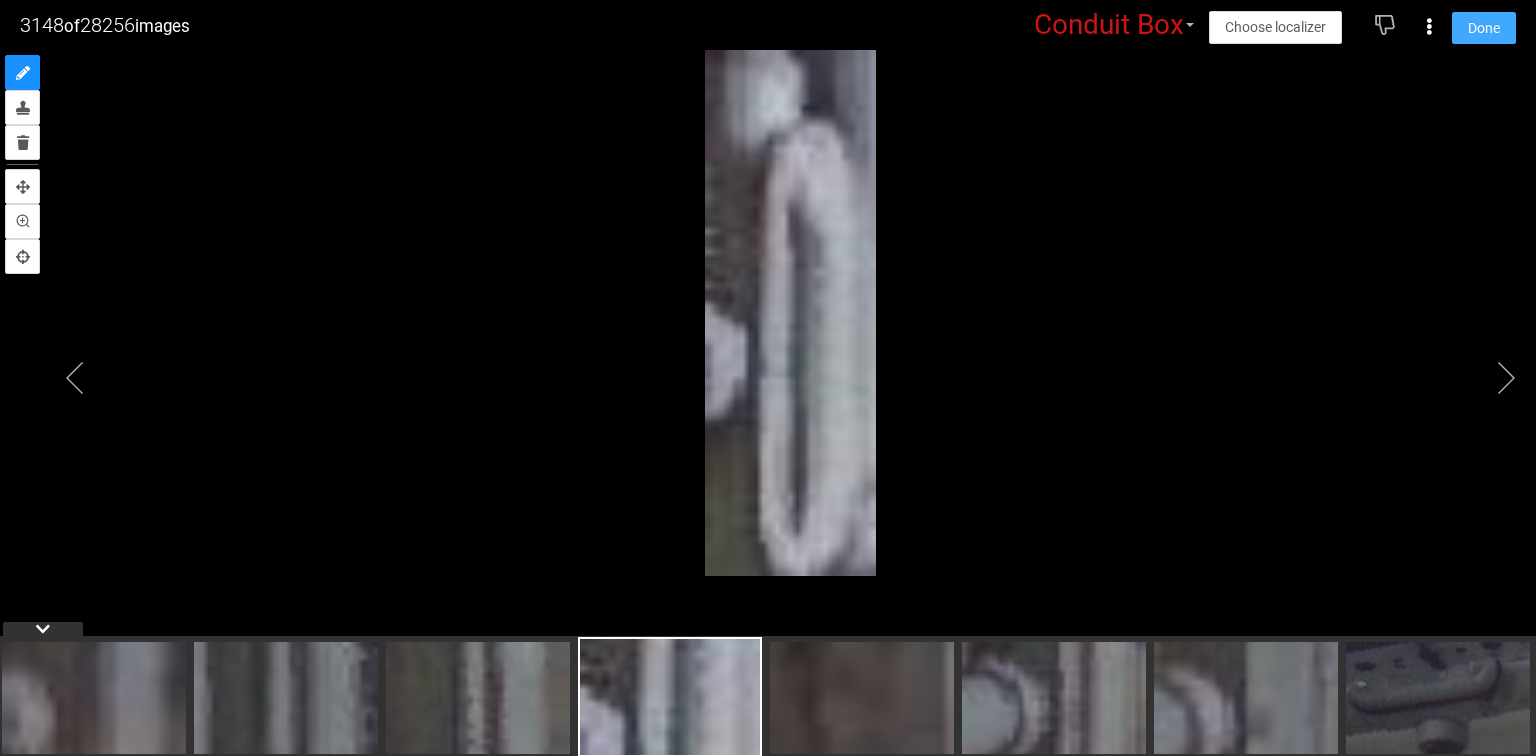 click on "Done" at bounding box center [1484, 28] 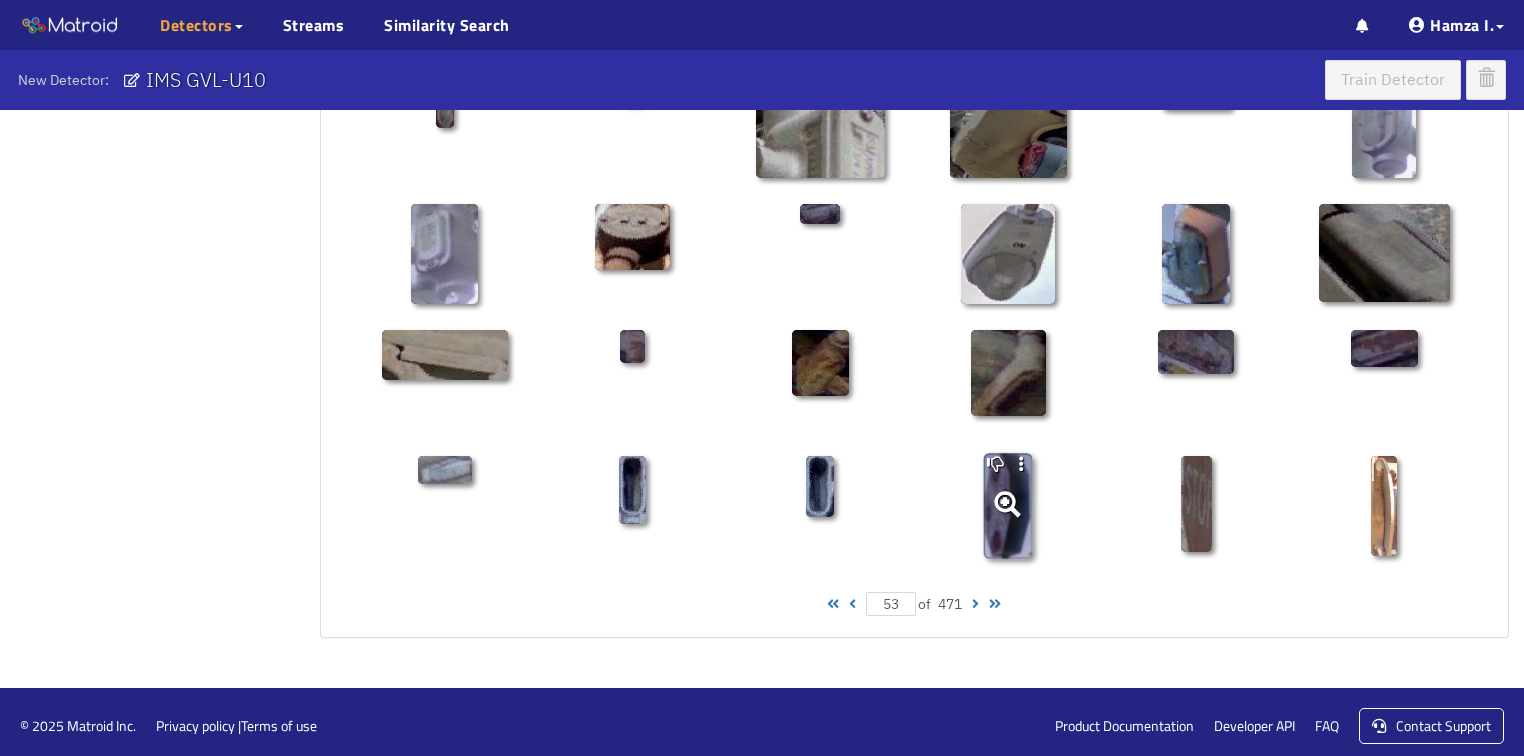 scroll, scrollTop: 1010, scrollLeft: 0, axis: vertical 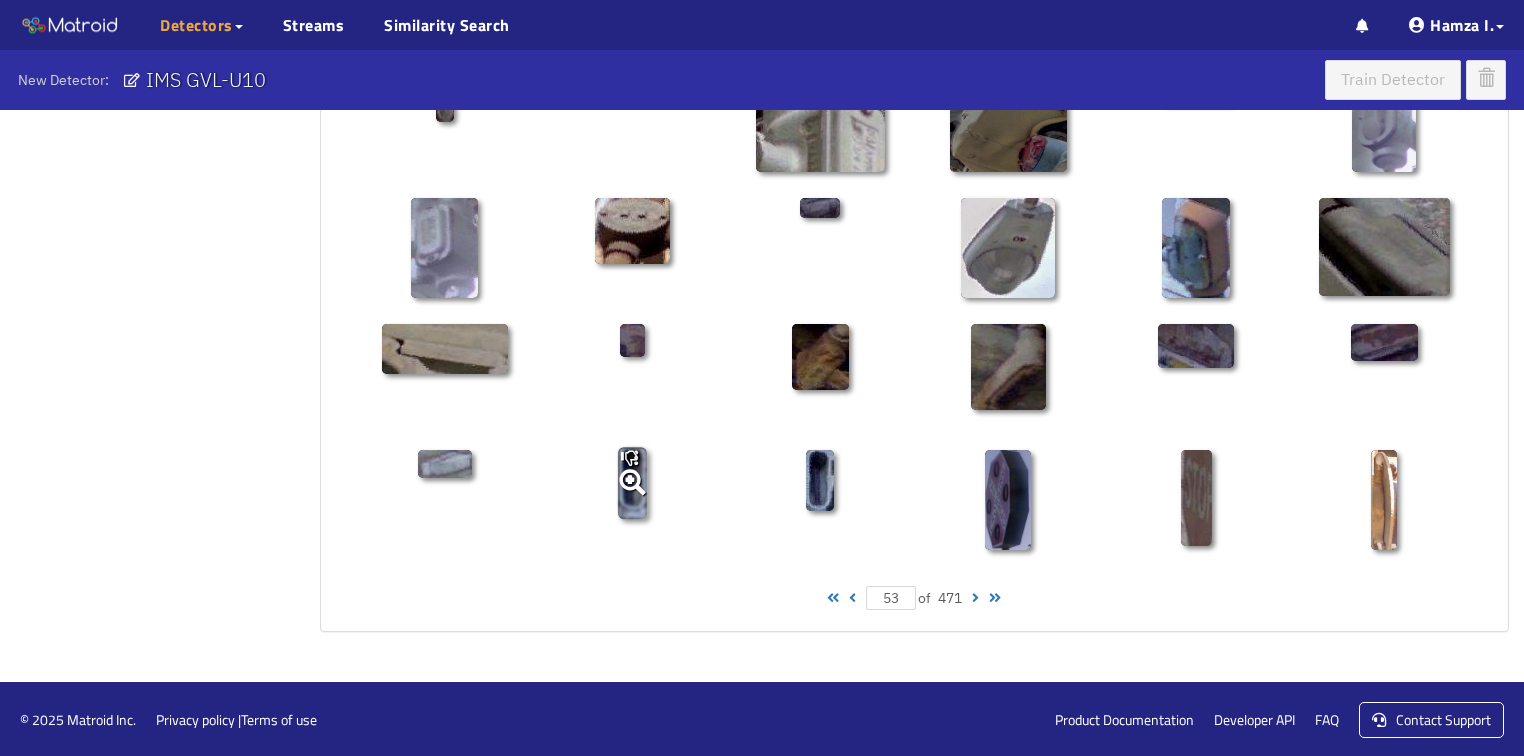 click 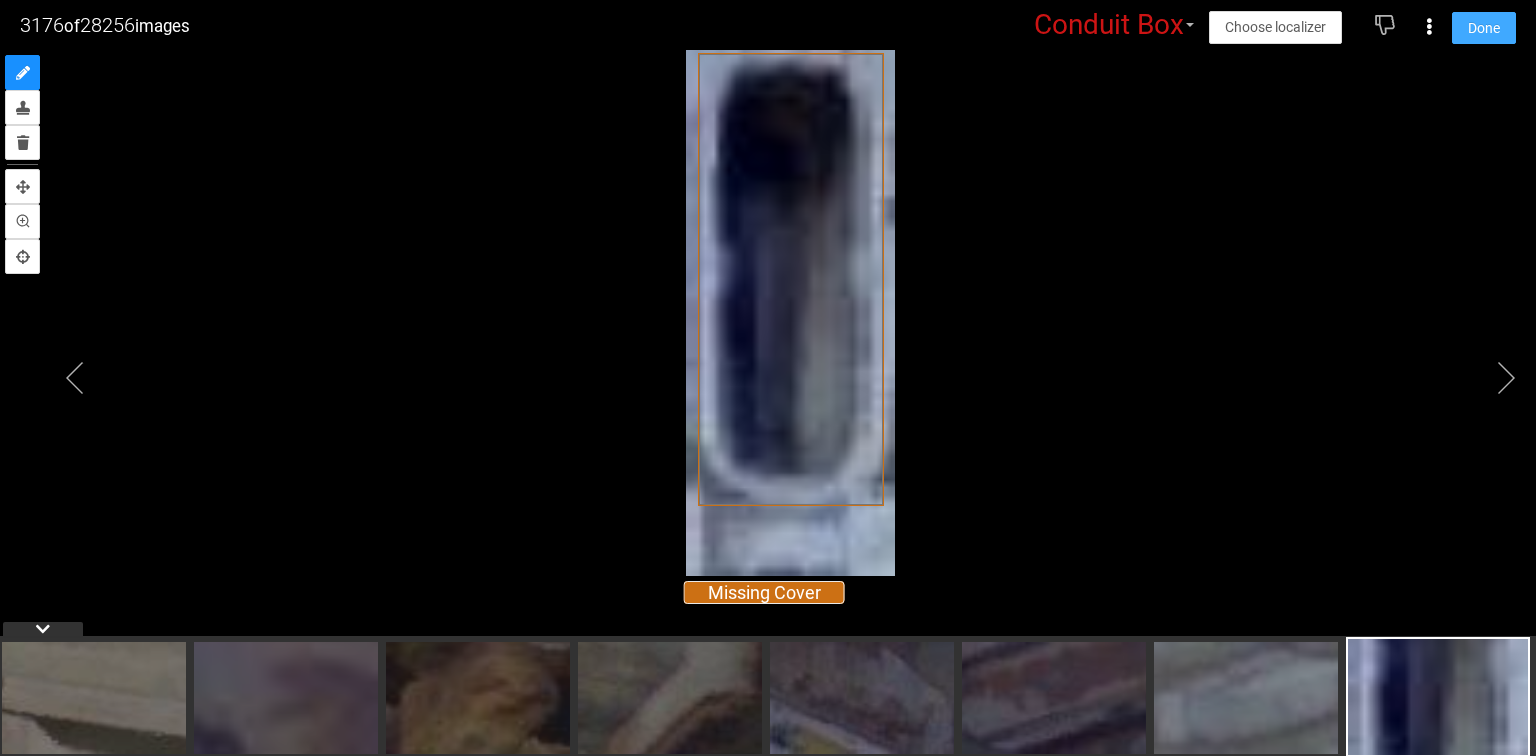 click on "Done" at bounding box center [1484, 28] 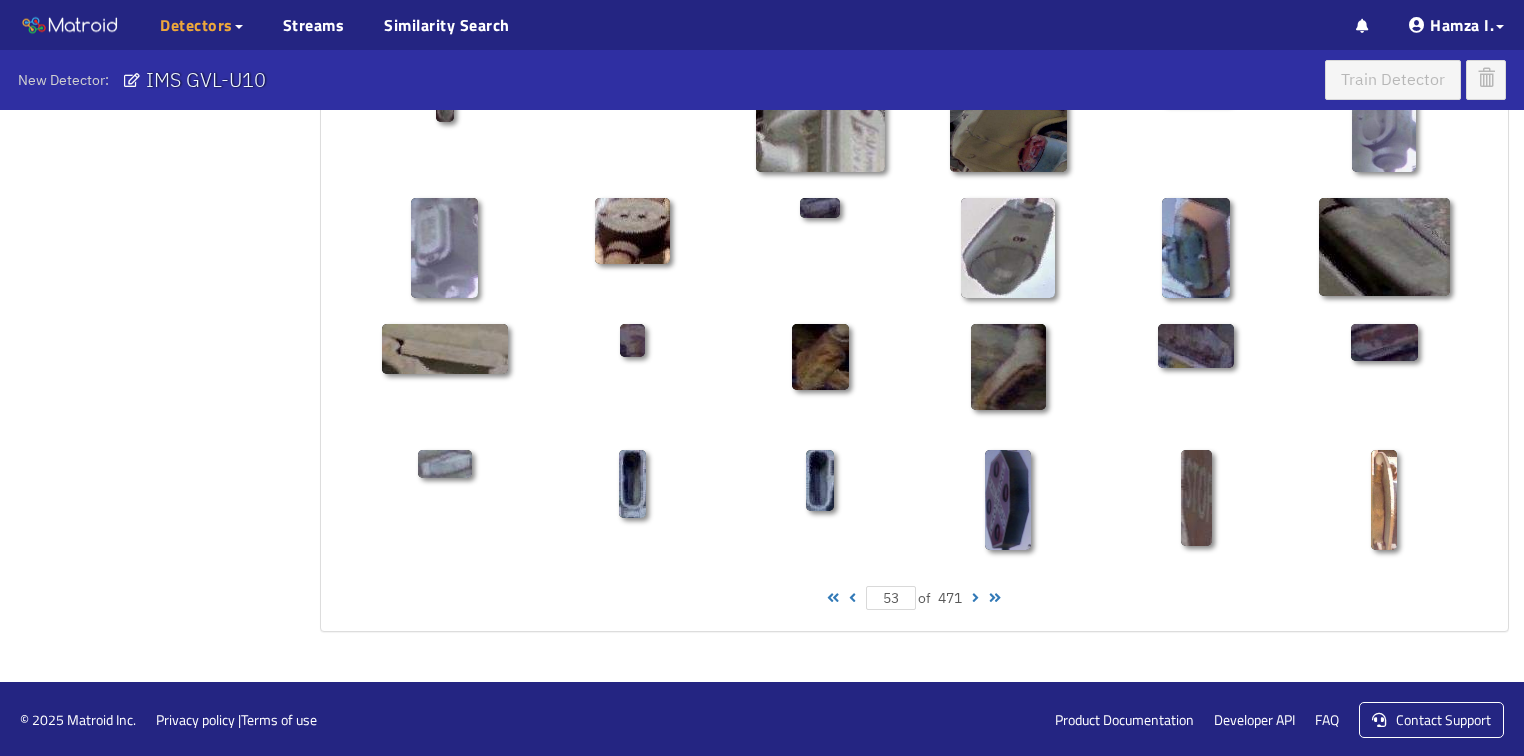 click at bounding box center [852, 598] 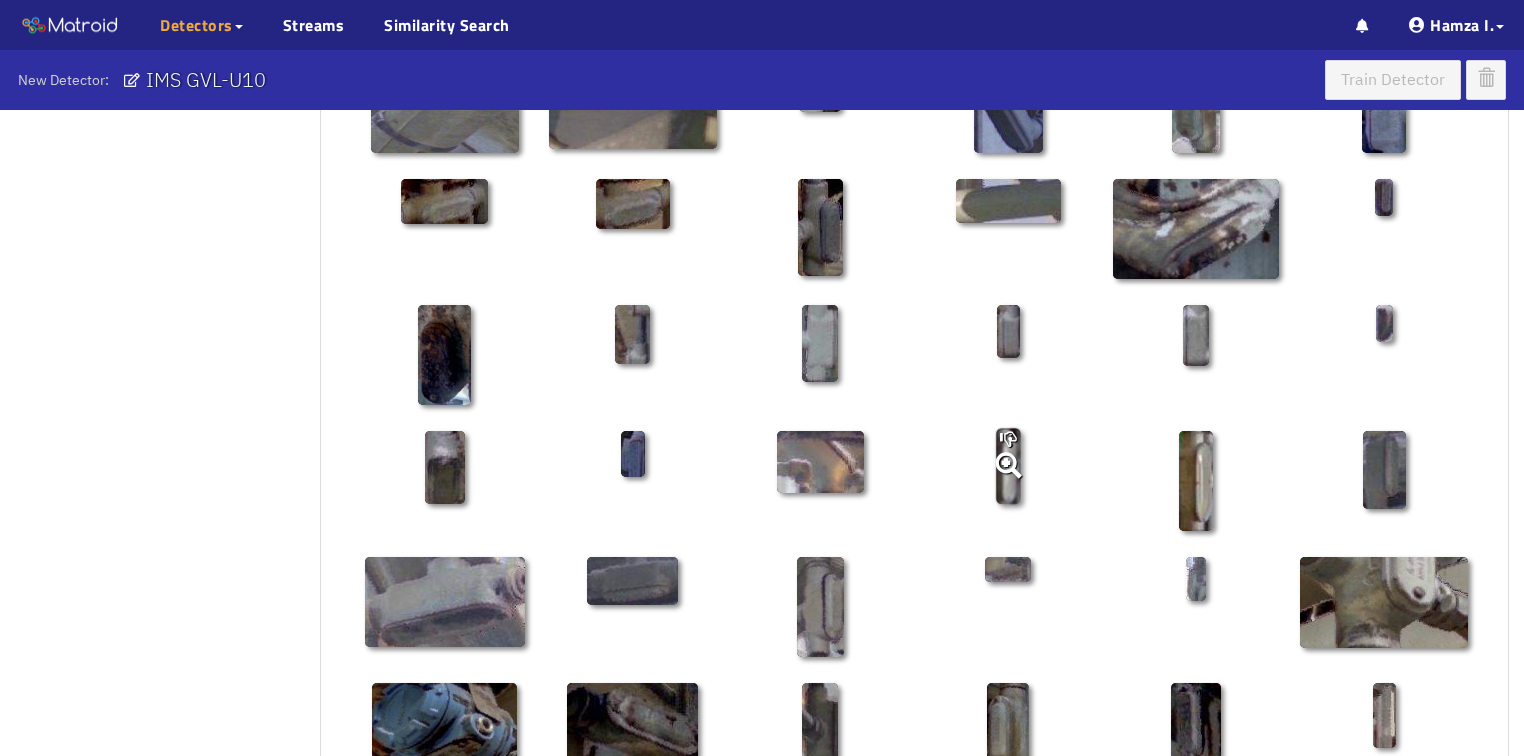 scroll, scrollTop: 770, scrollLeft: 0, axis: vertical 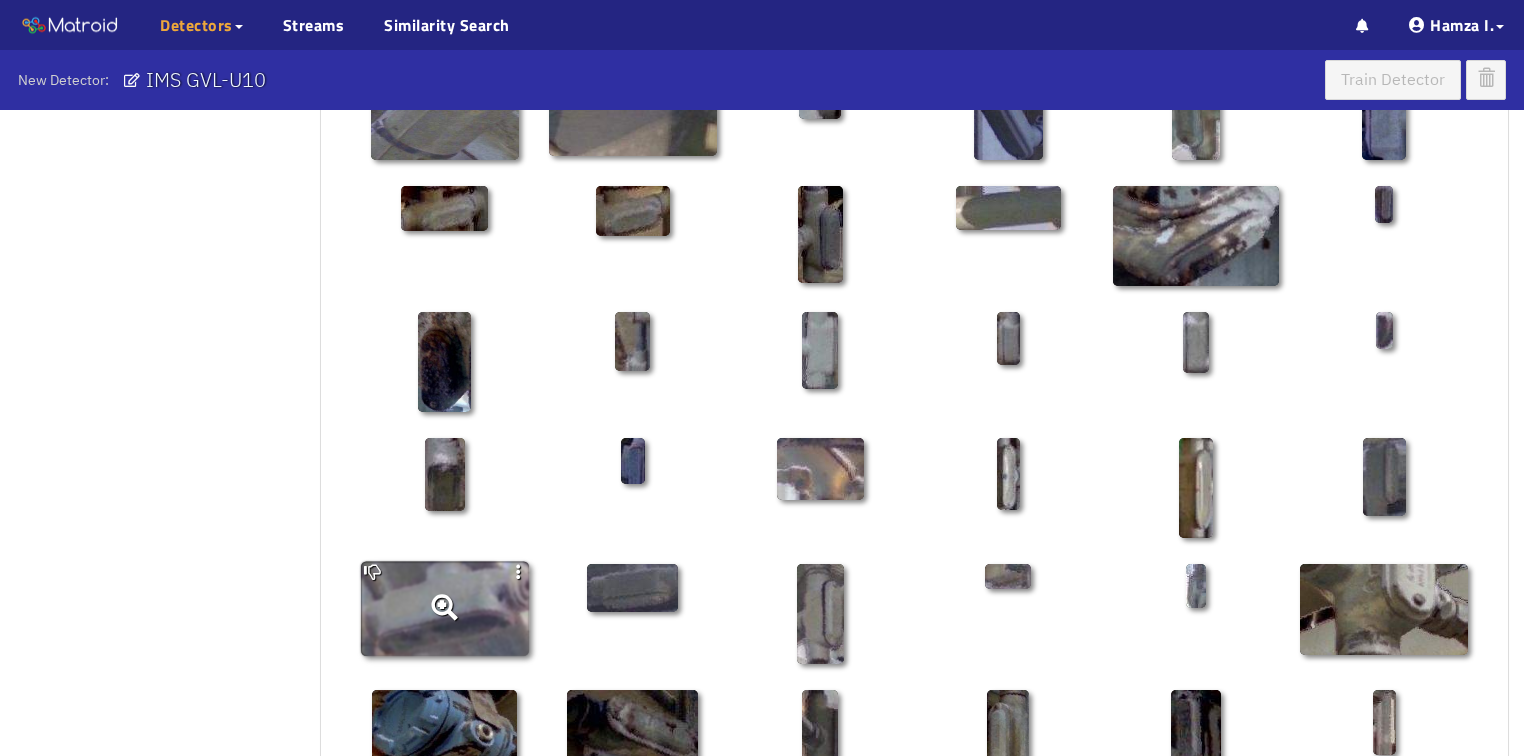 click 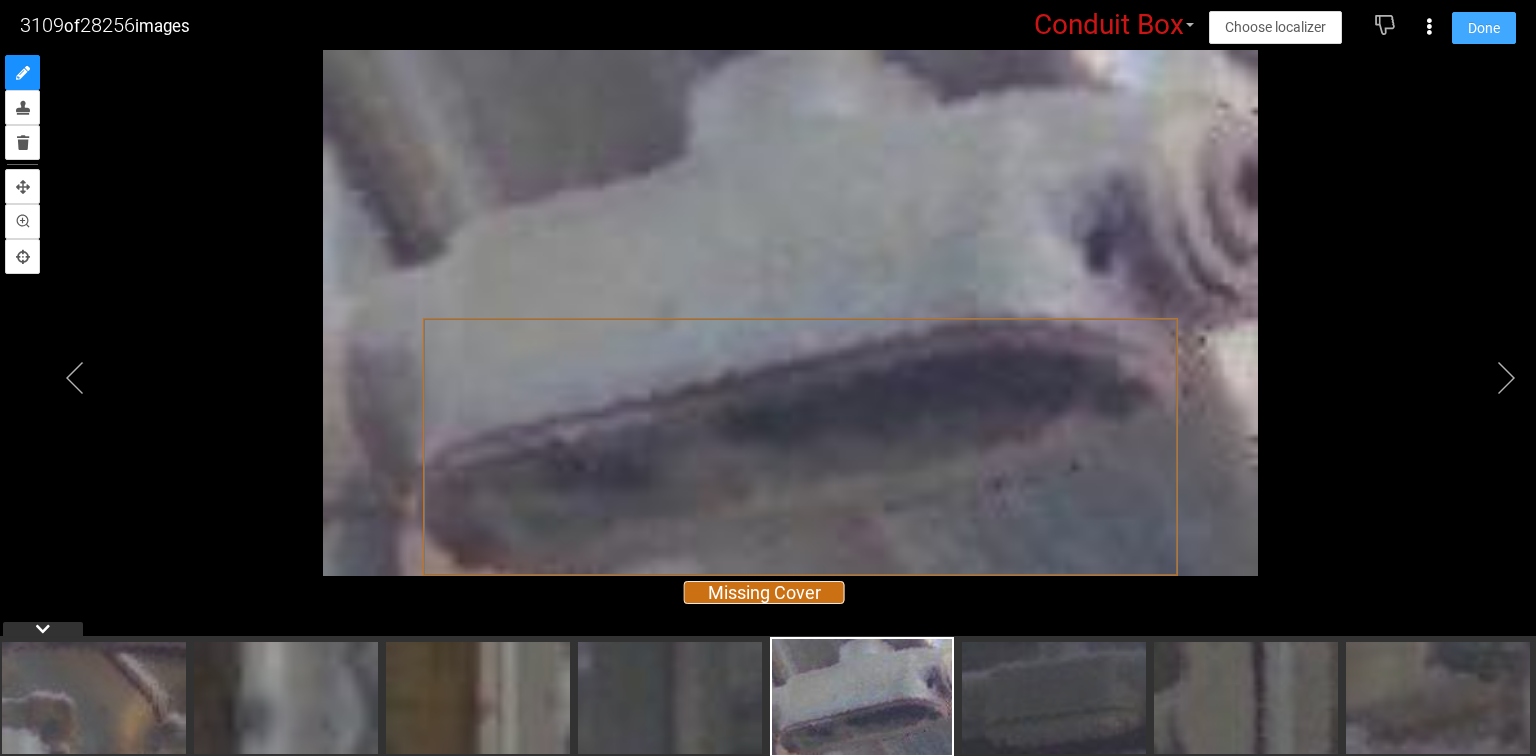 click on "Done" at bounding box center (1484, 28) 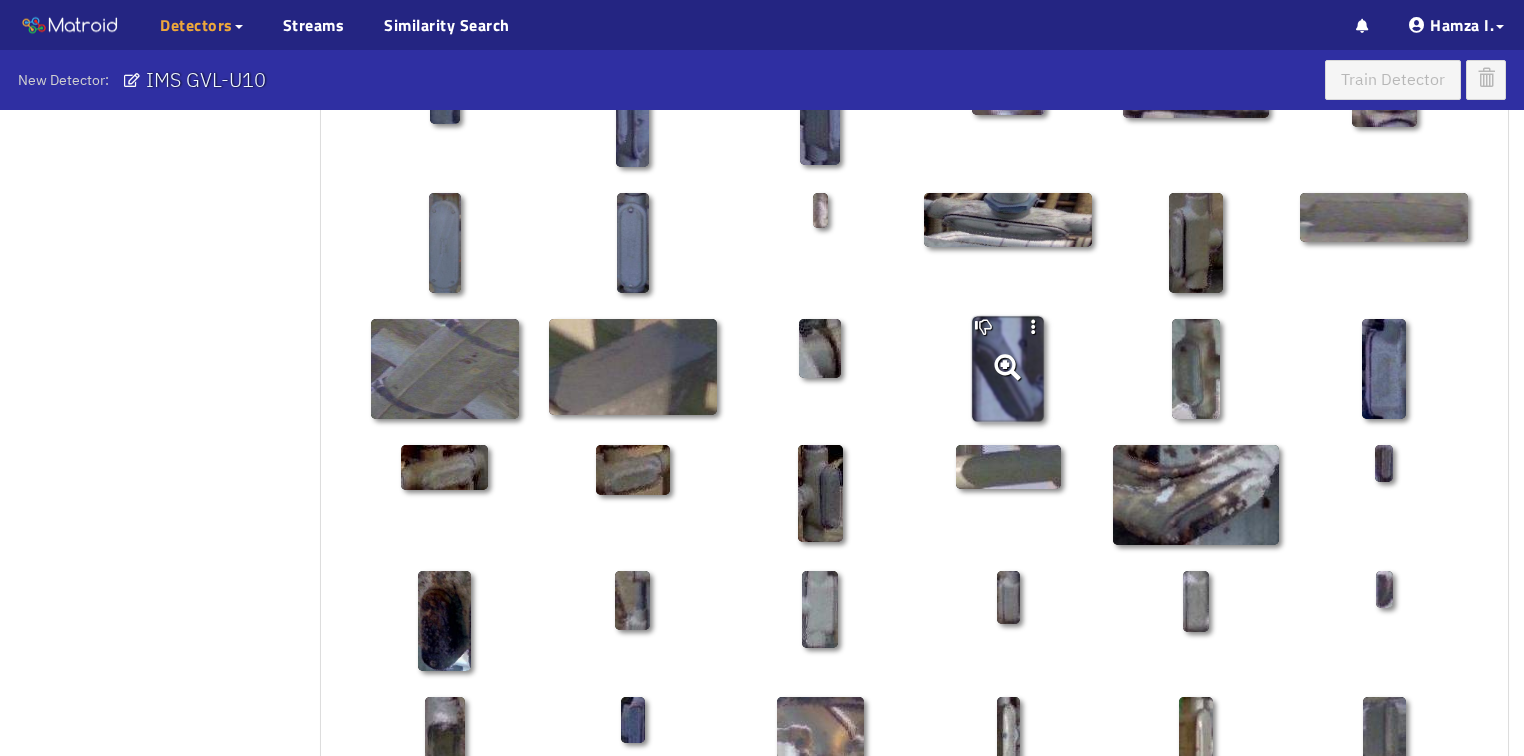 scroll, scrollTop: 450, scrollLeft: 0, axis: vertical 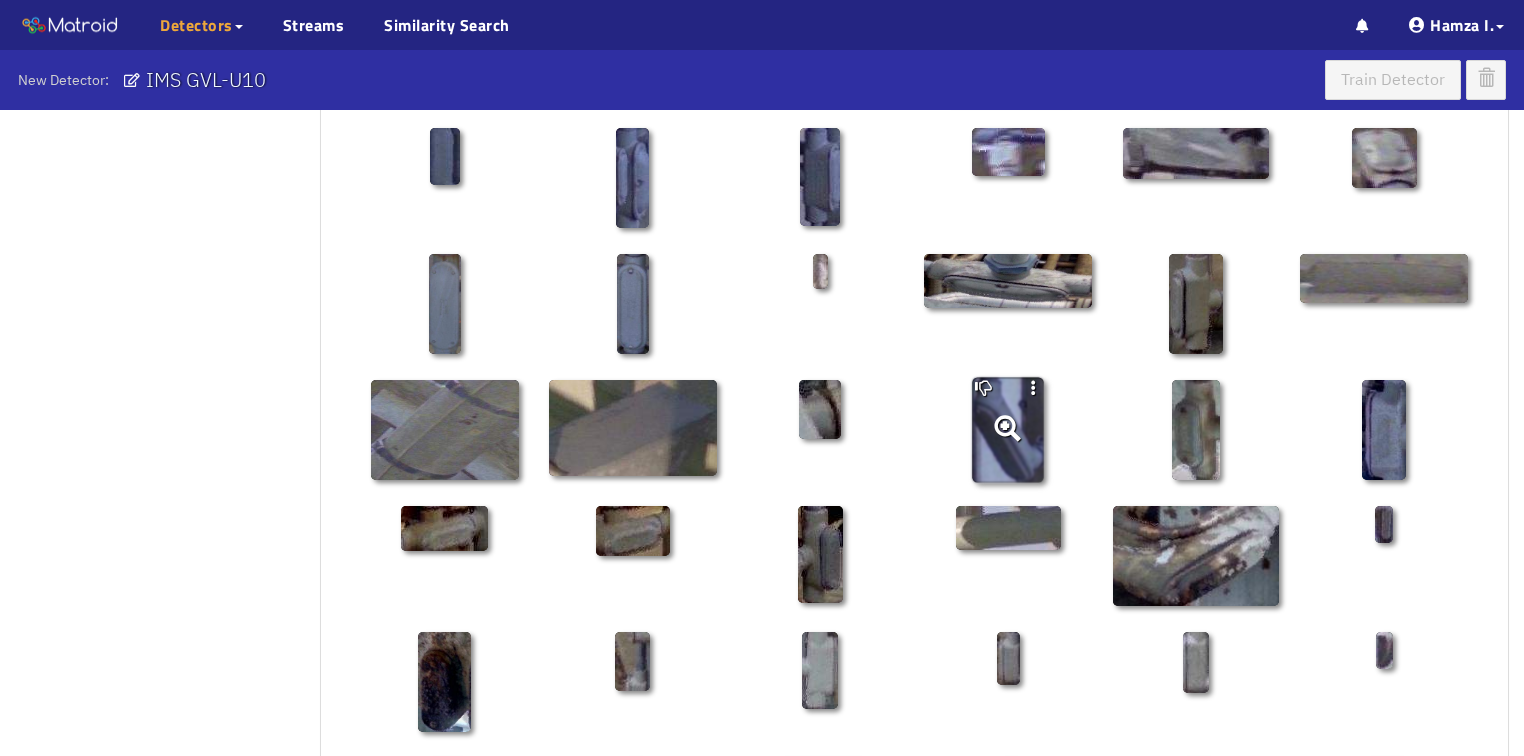 click 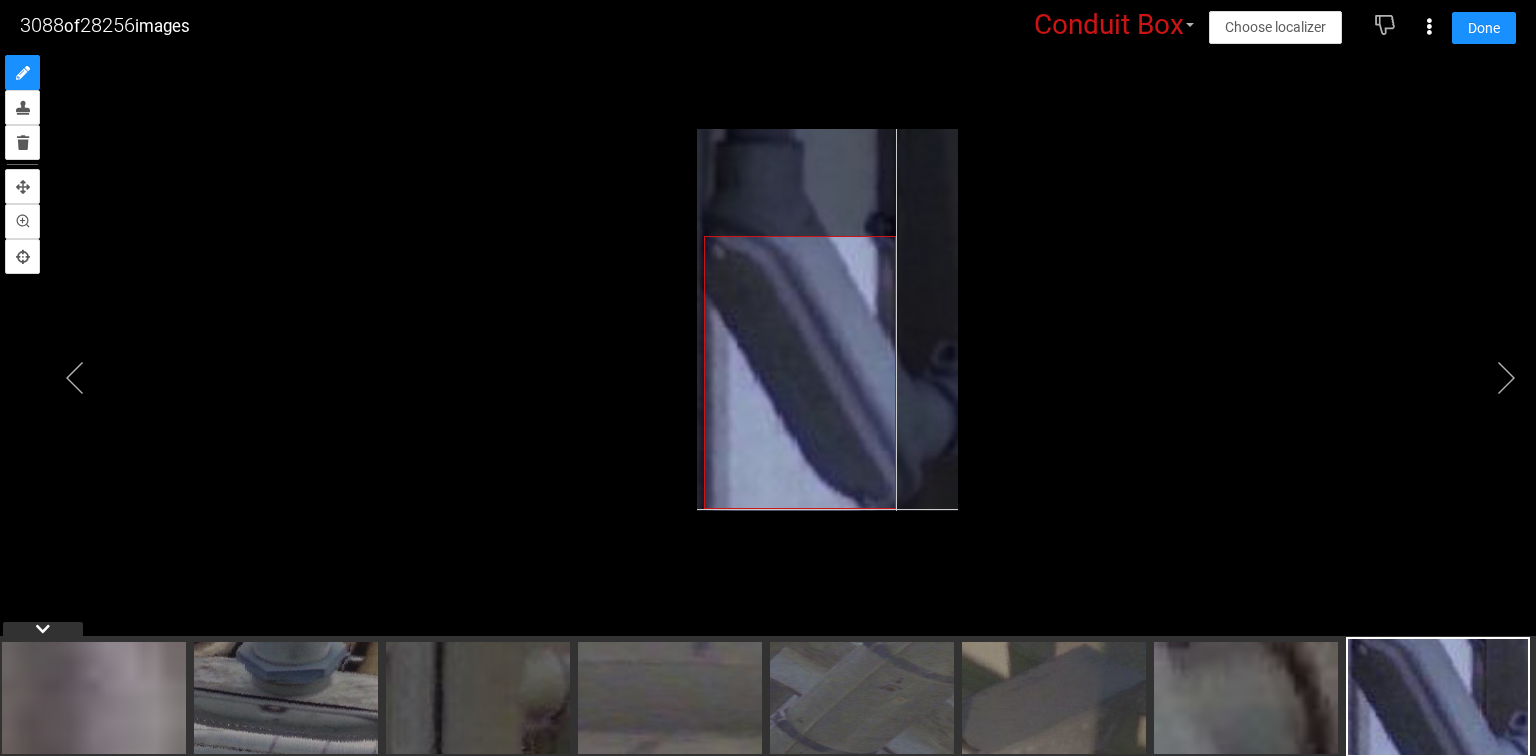 click at bounding box center (827, 320) 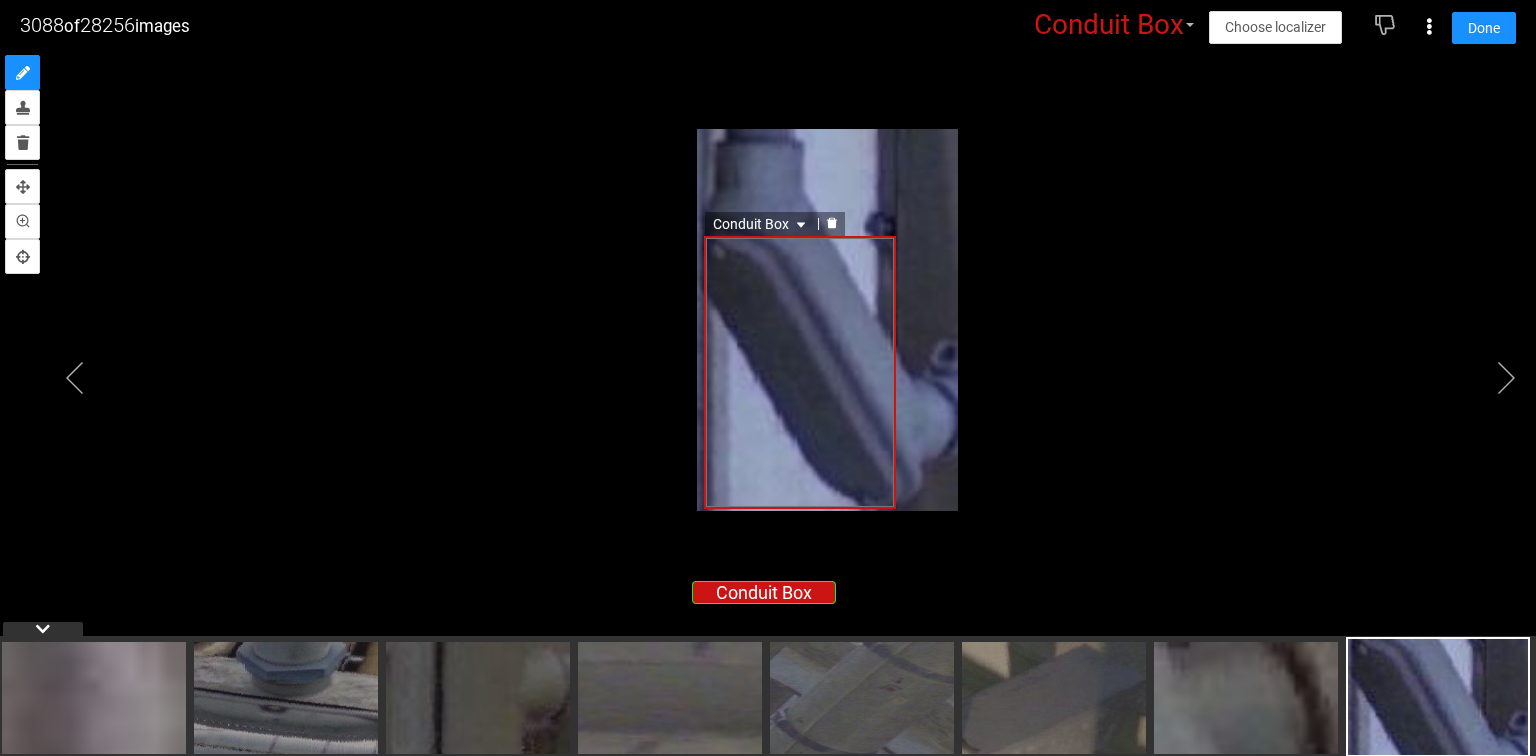 click on "Conduit Box" at bounding box center (761, 224) 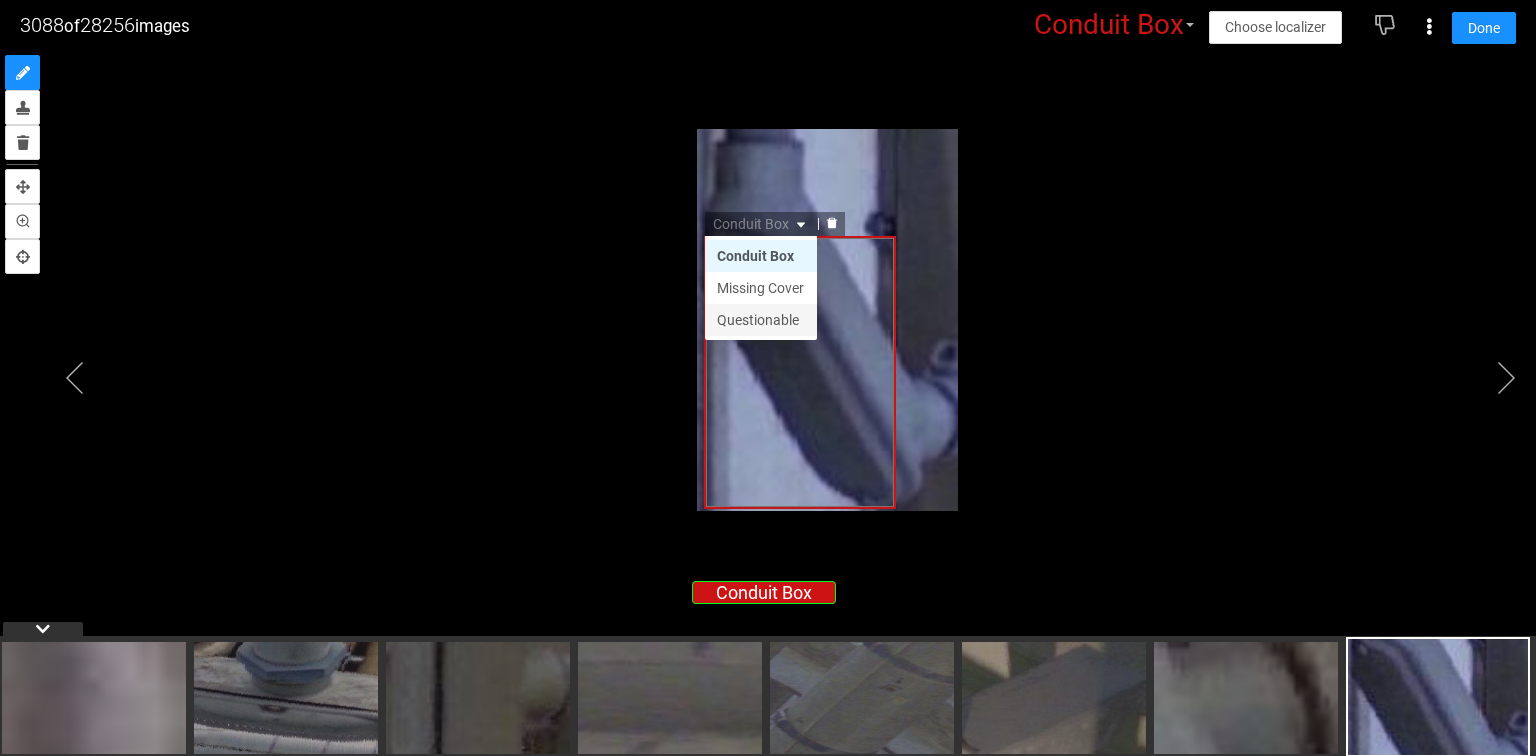 click on "Questionable" at bounding box center [761, 320] 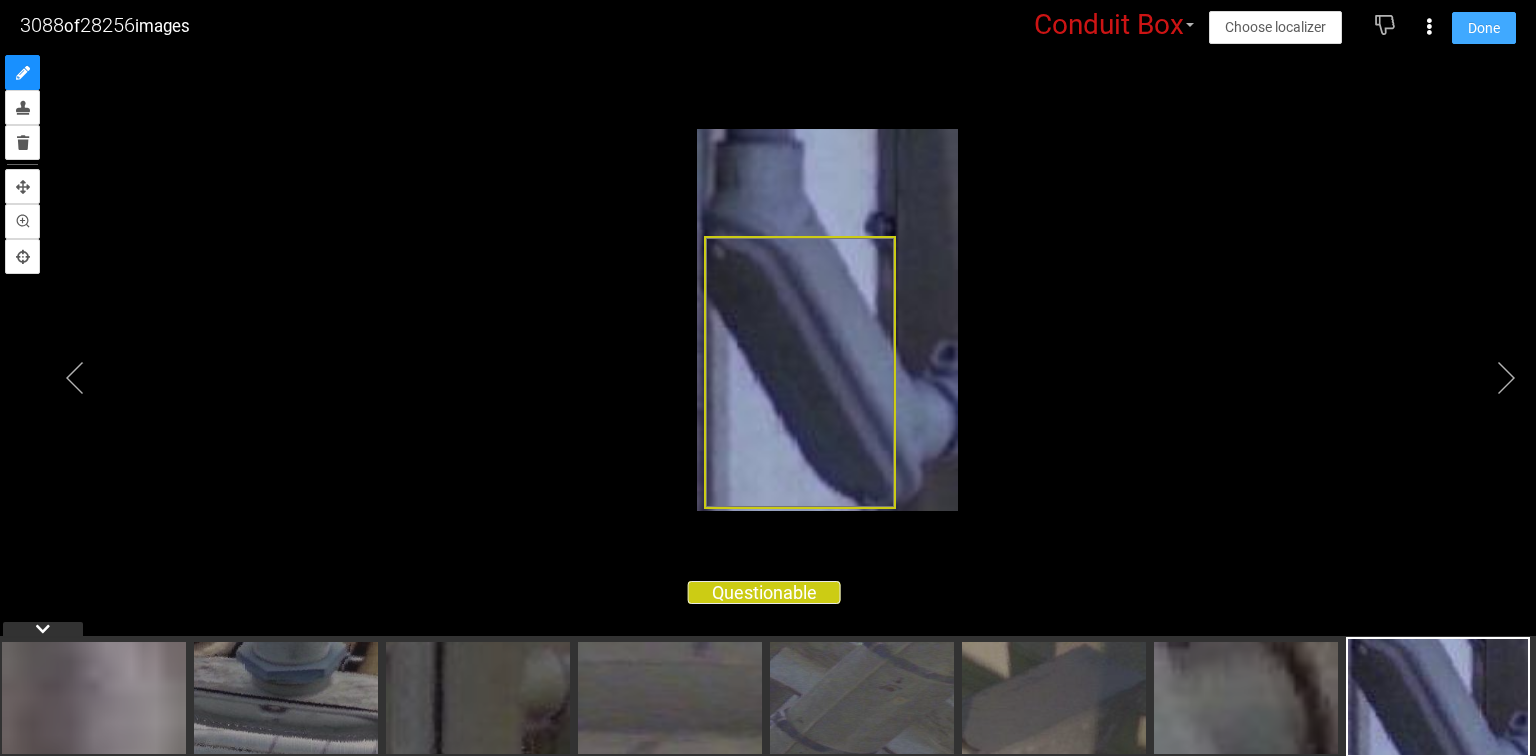 click on "Done" at bounding box center (1484, 28) 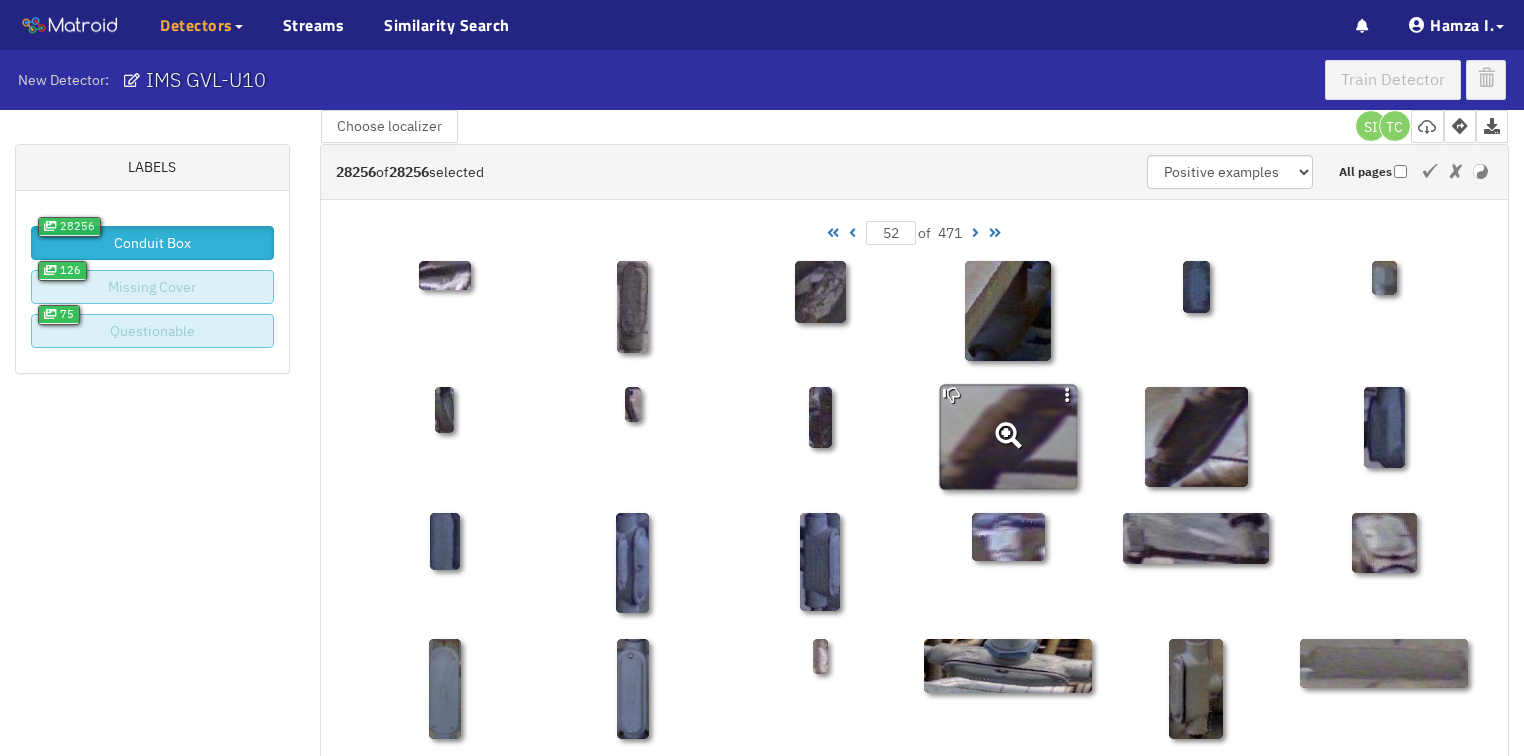 scroll, scrollTop: 50, scrollLeft: 0, axis: vertical 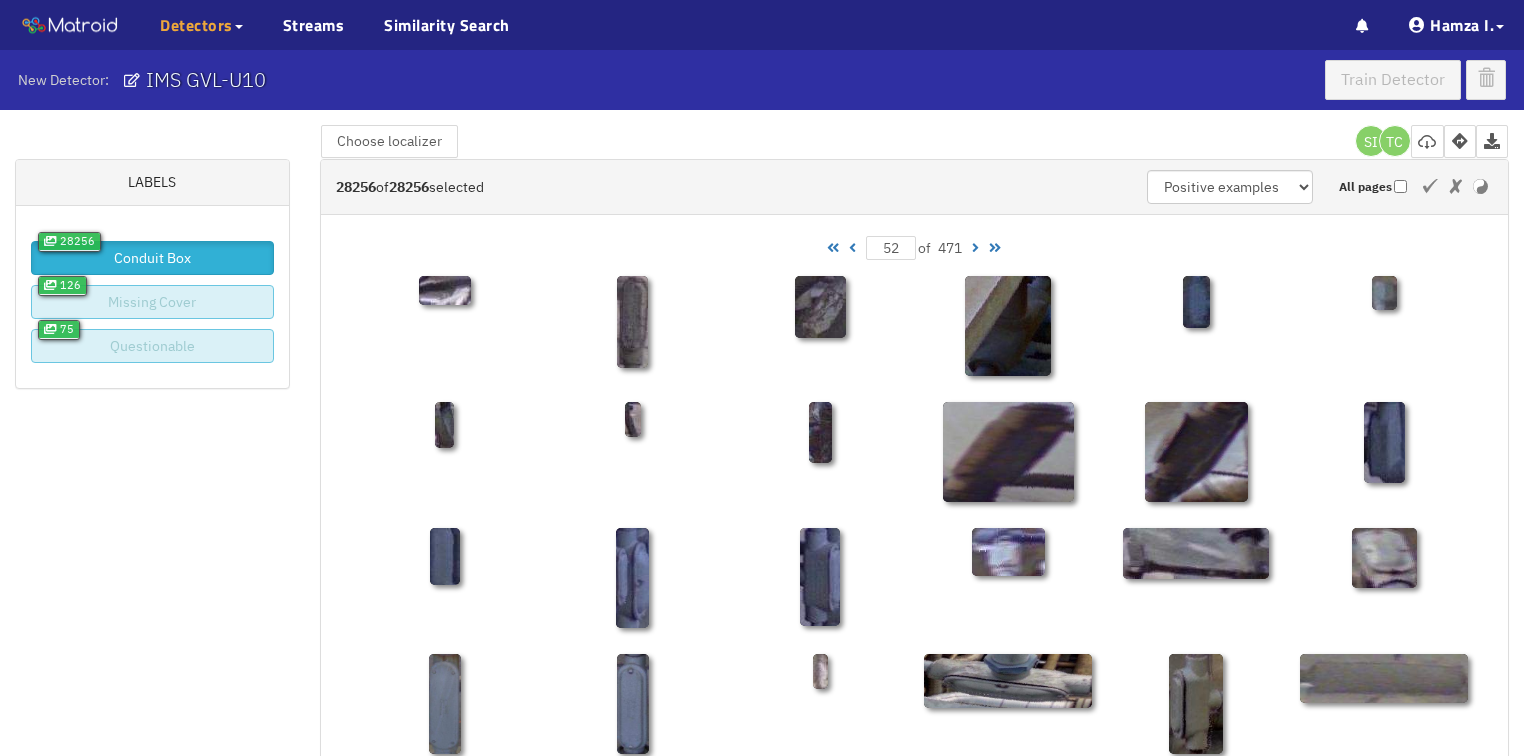 click at bounding box center [852, 248] 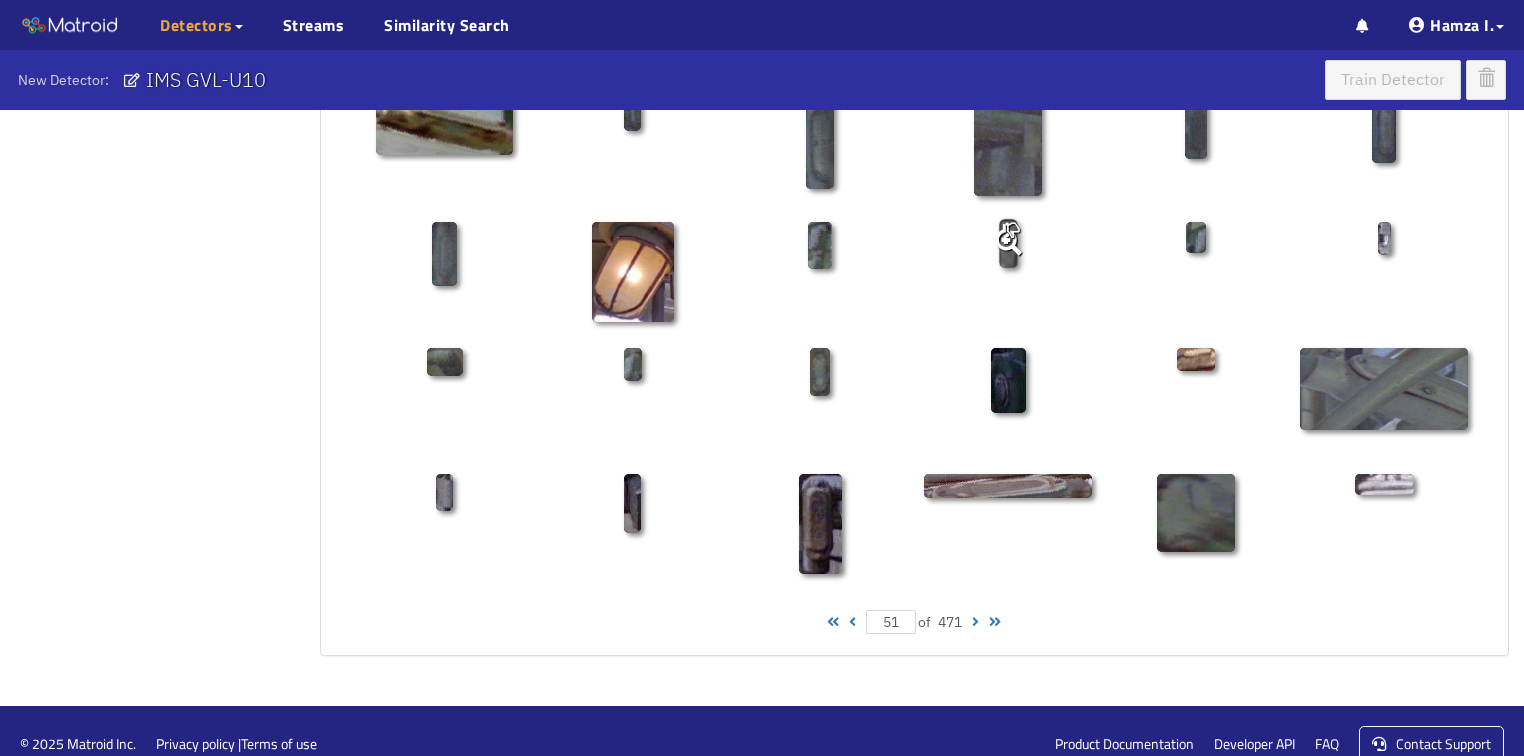 scroll, scrollTop: 1010, scrollLeft: 0, axis: vertical 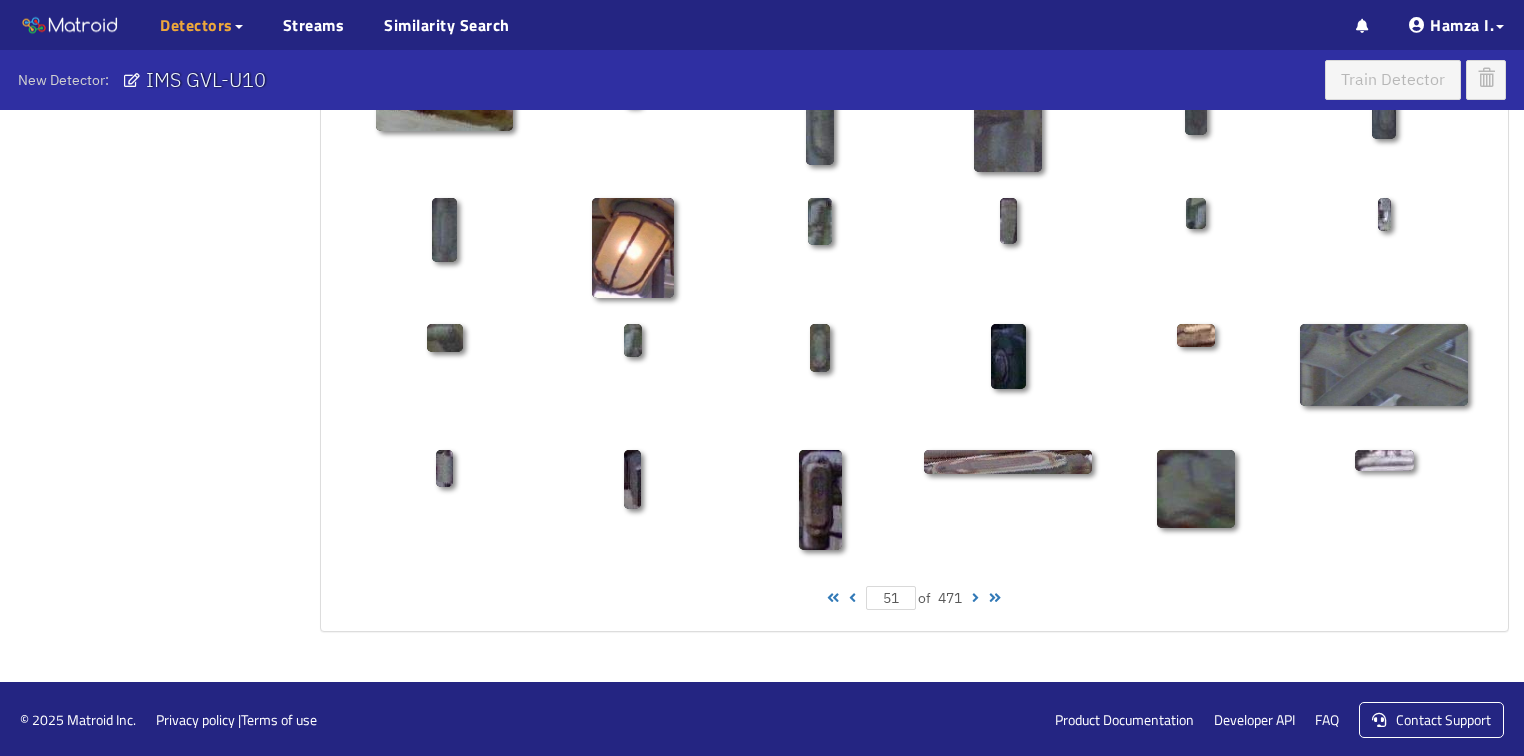 click at bounding box center [852, 598] 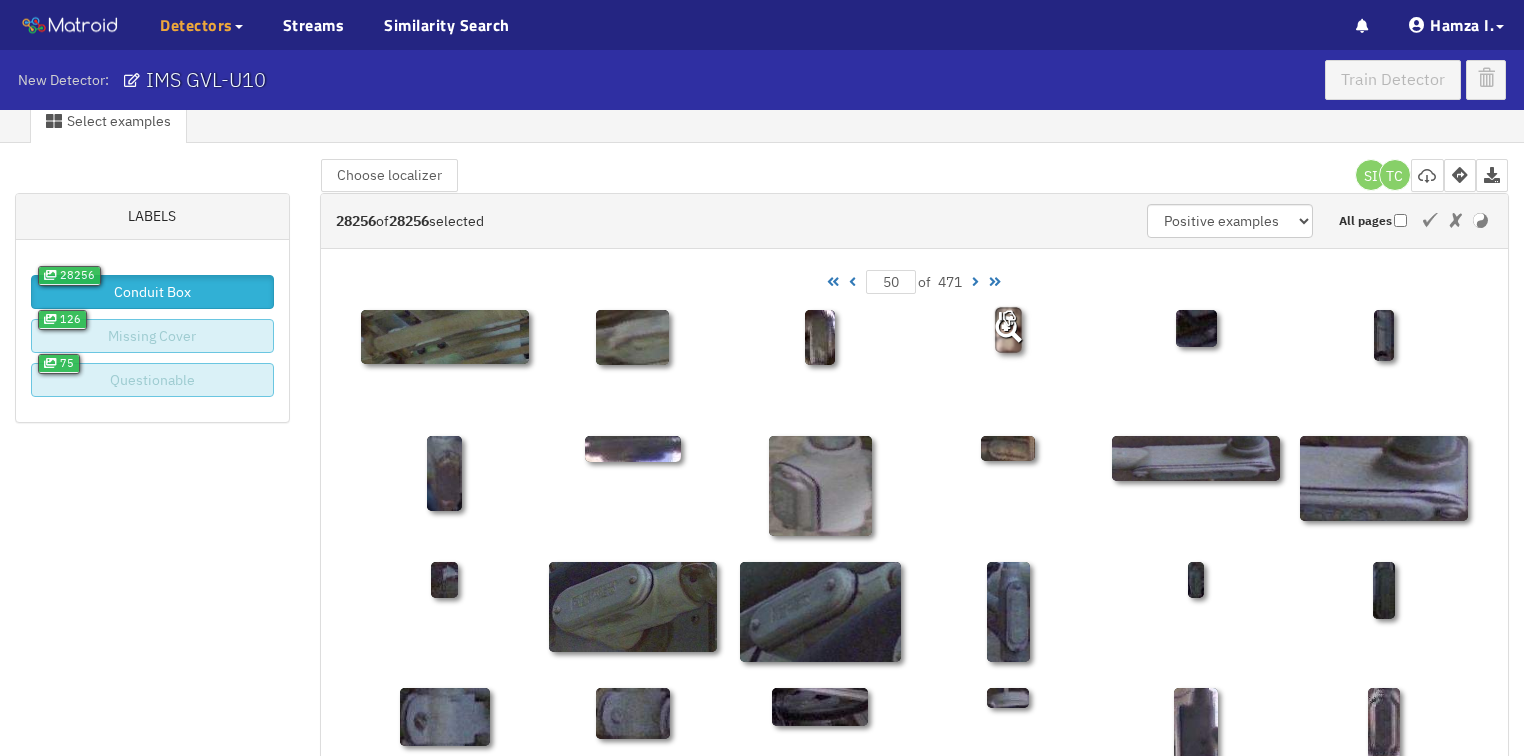 scroll, scrollTop: 0, scrollLeft: 0, axis: both 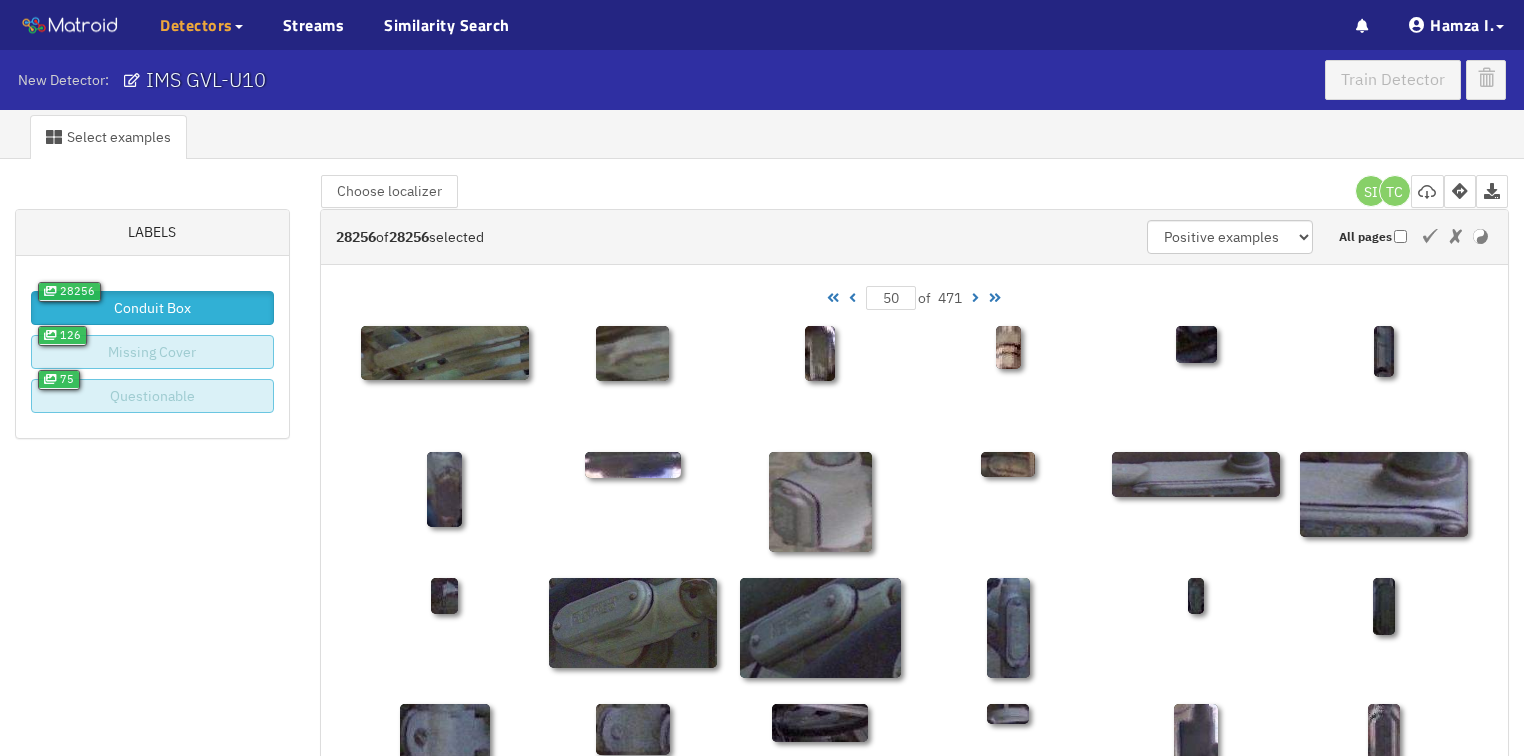 click at bounding box center (852, 298) 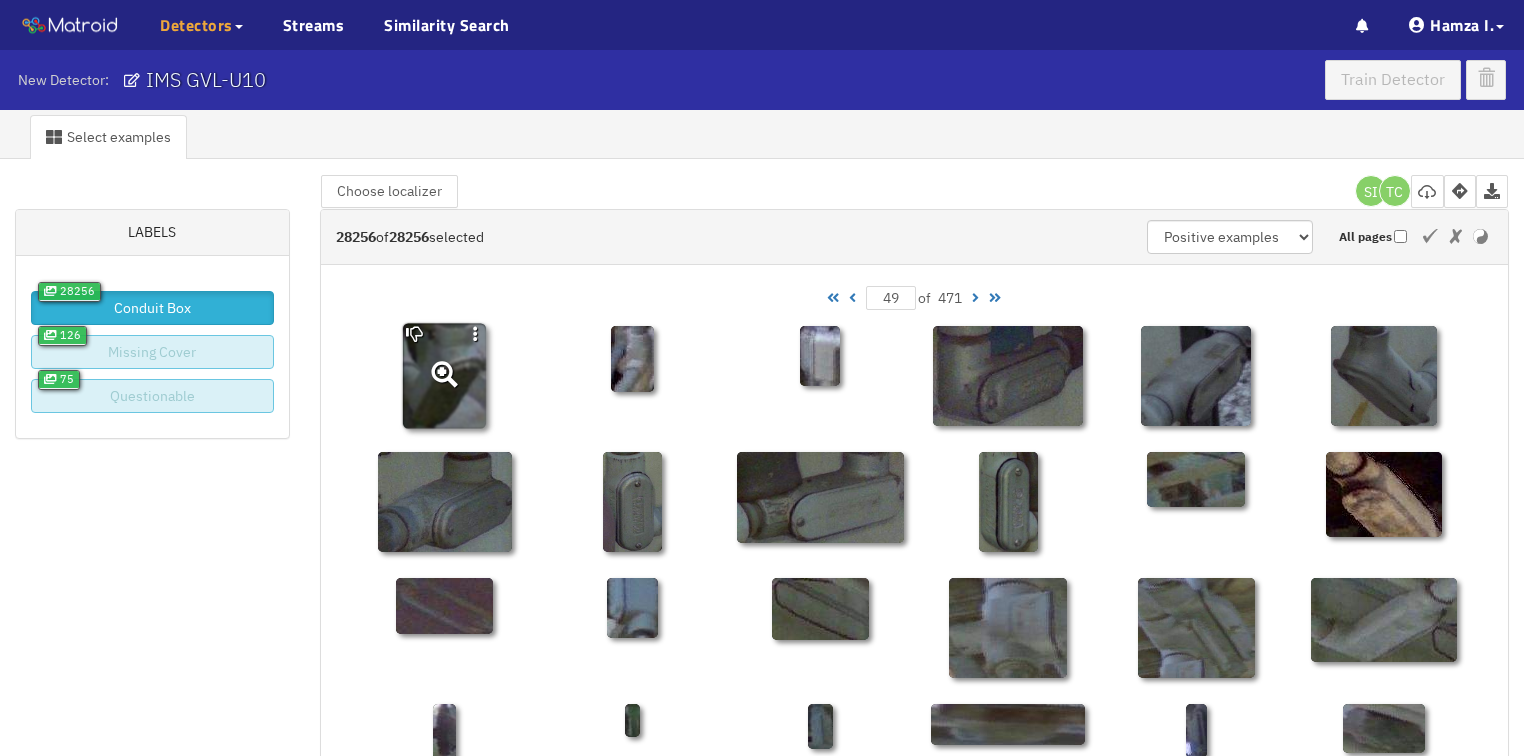 click 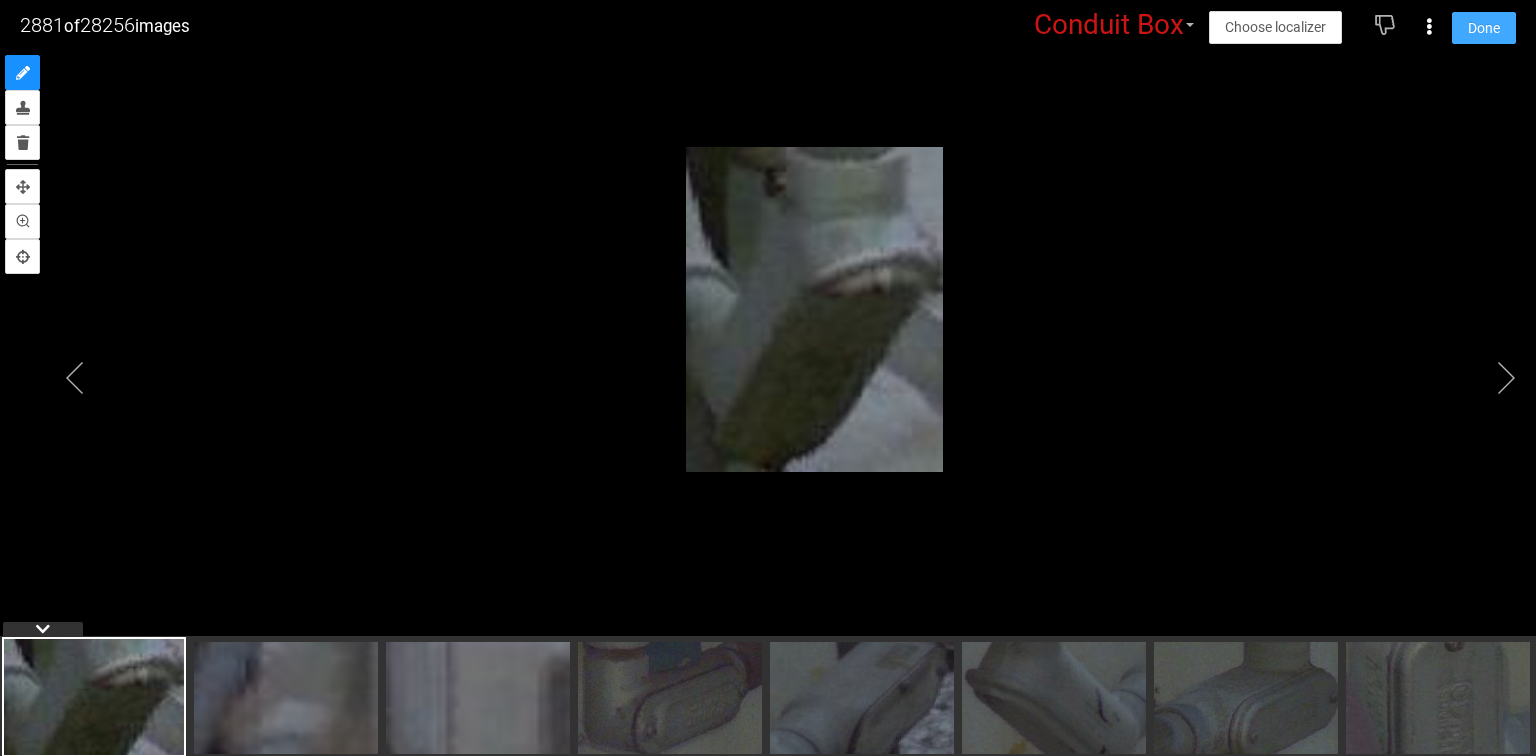 click on "Done" at bounding box center (1484, 28) 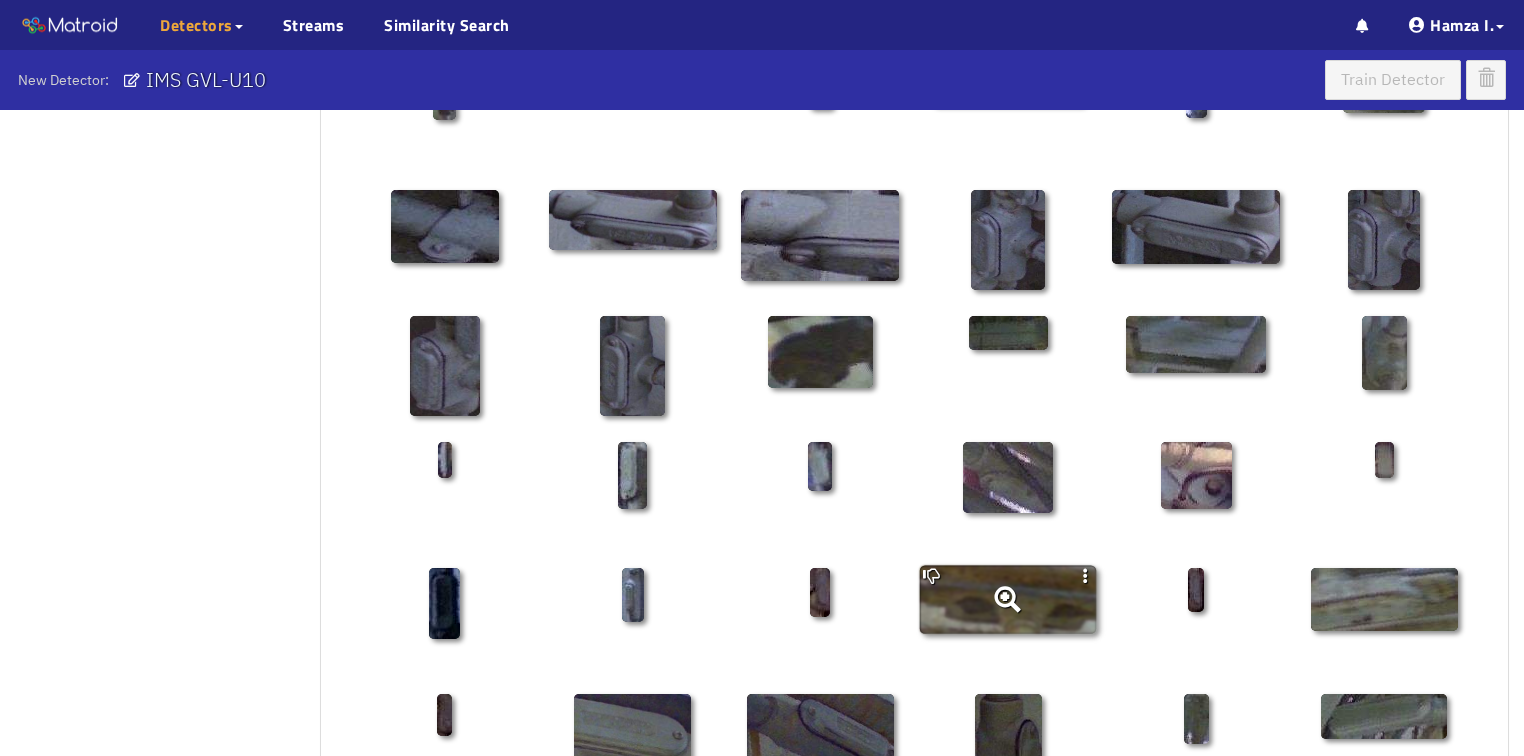 scroll, scrollTop: 880, scrollLeft: 0, axis: vertical 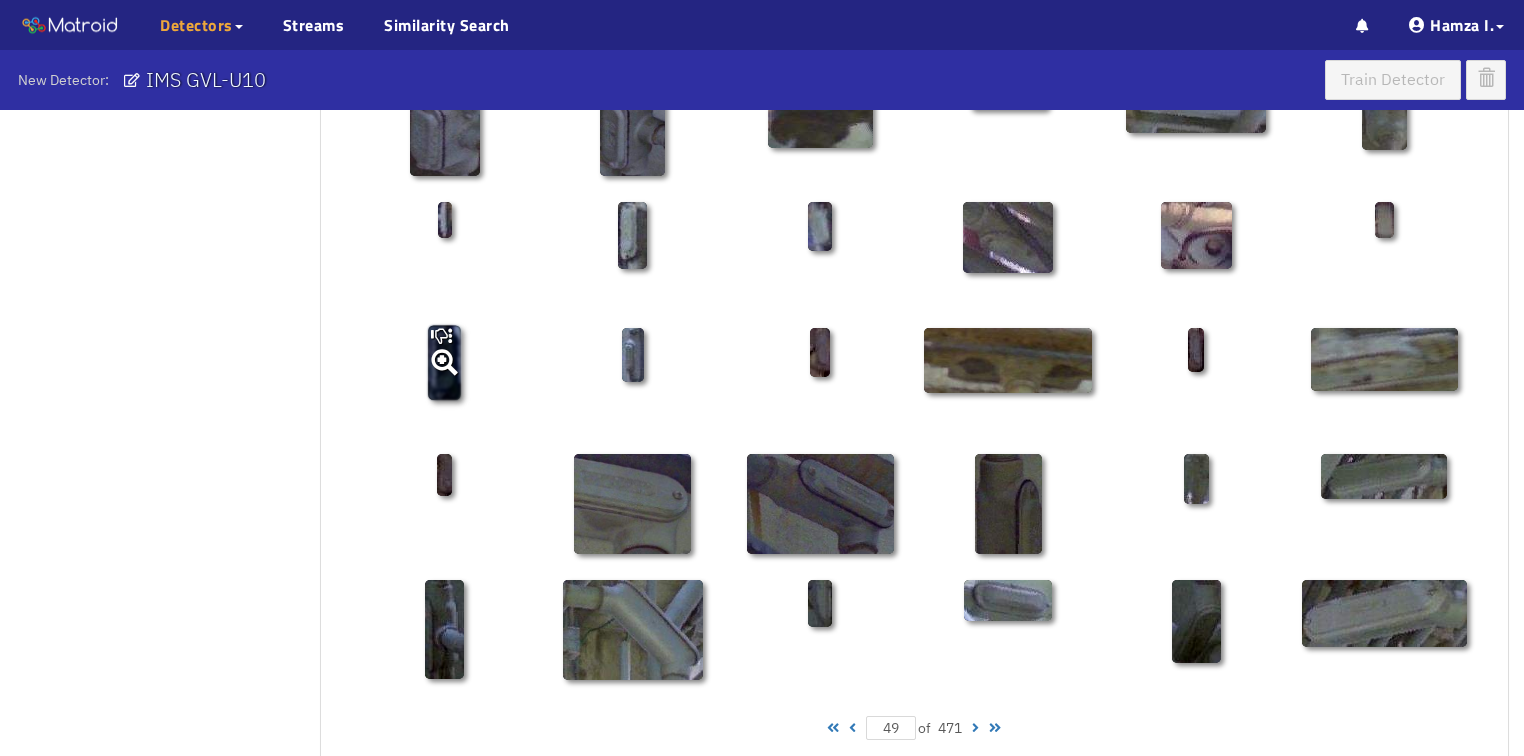 click 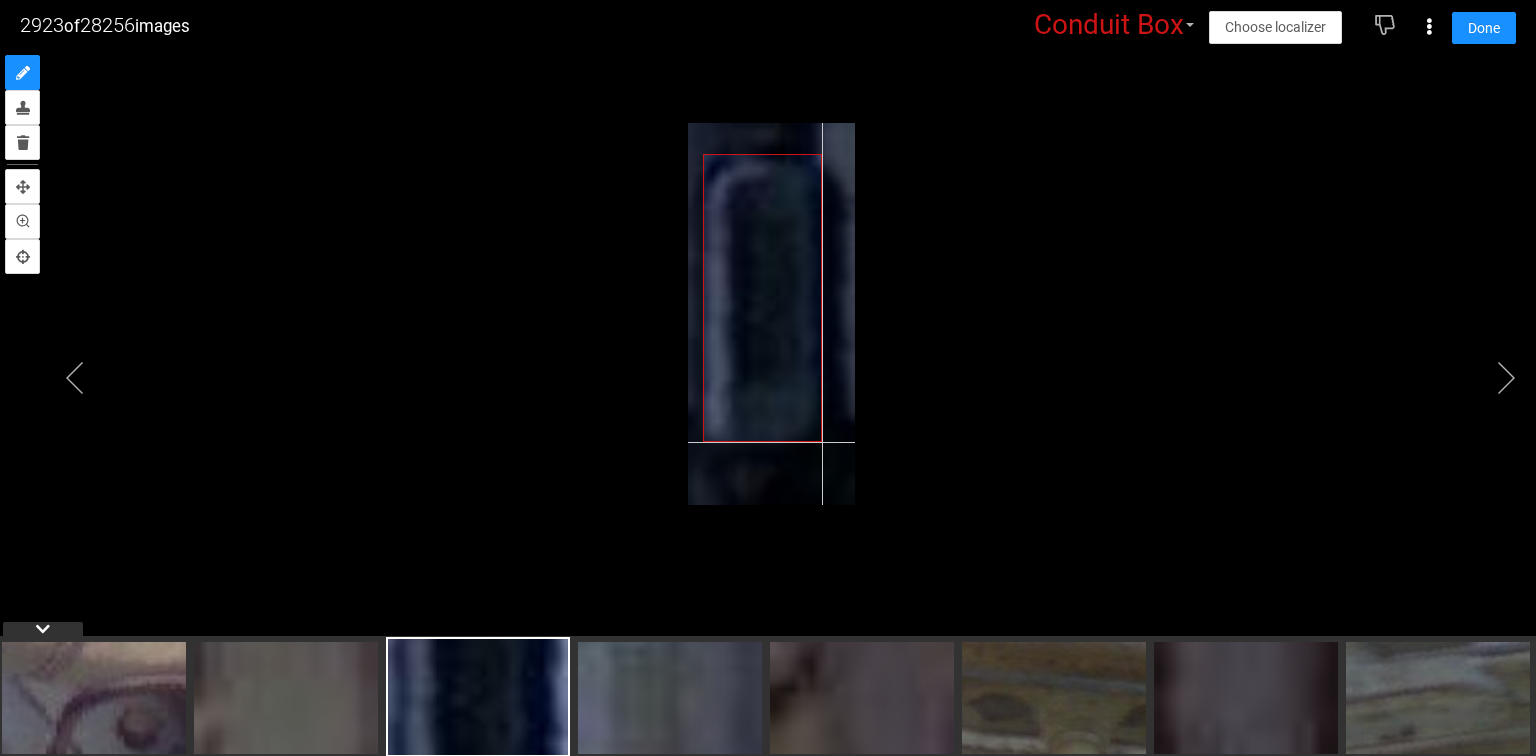 click at bounding box center (771, 314) 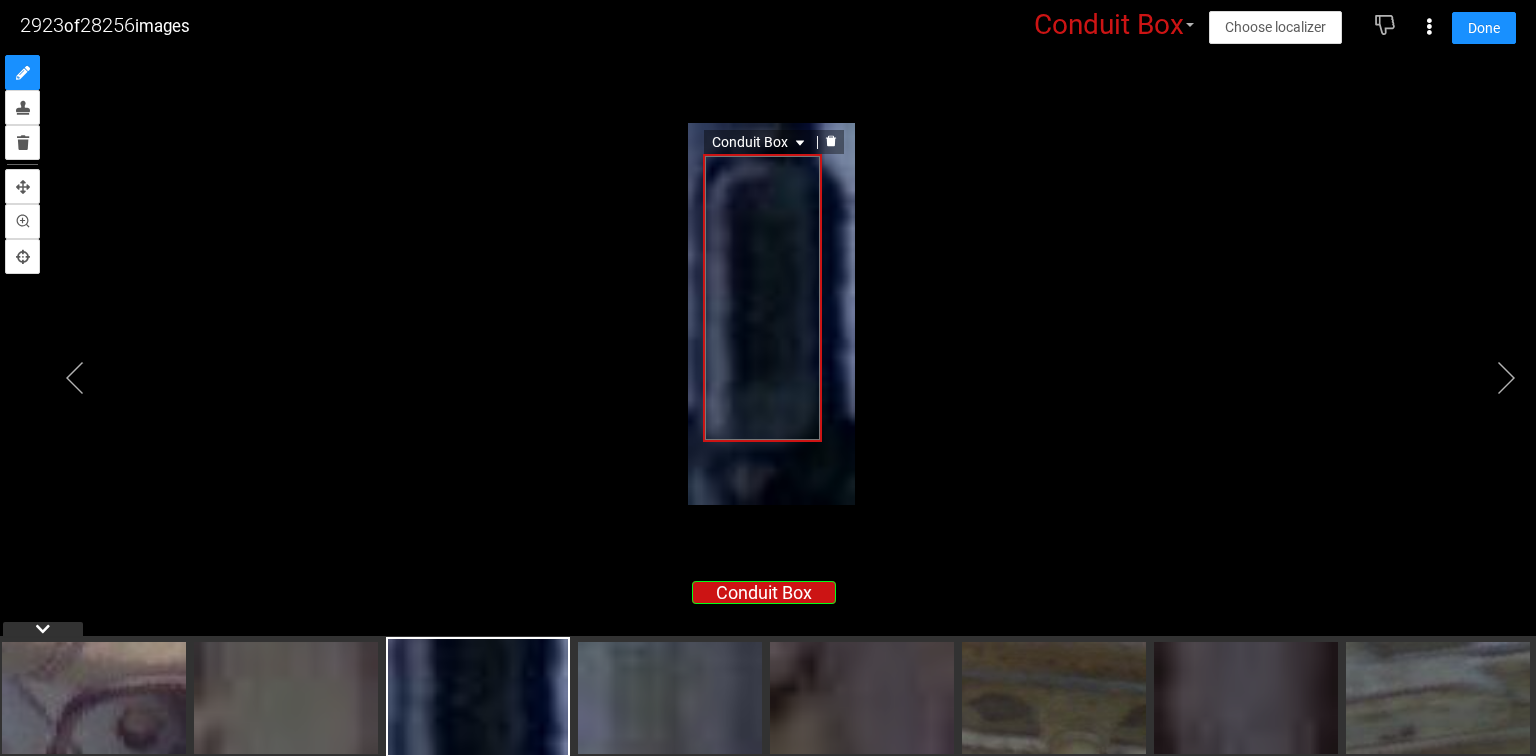 click on "Conduit Box" at bounding box center (760, 142) 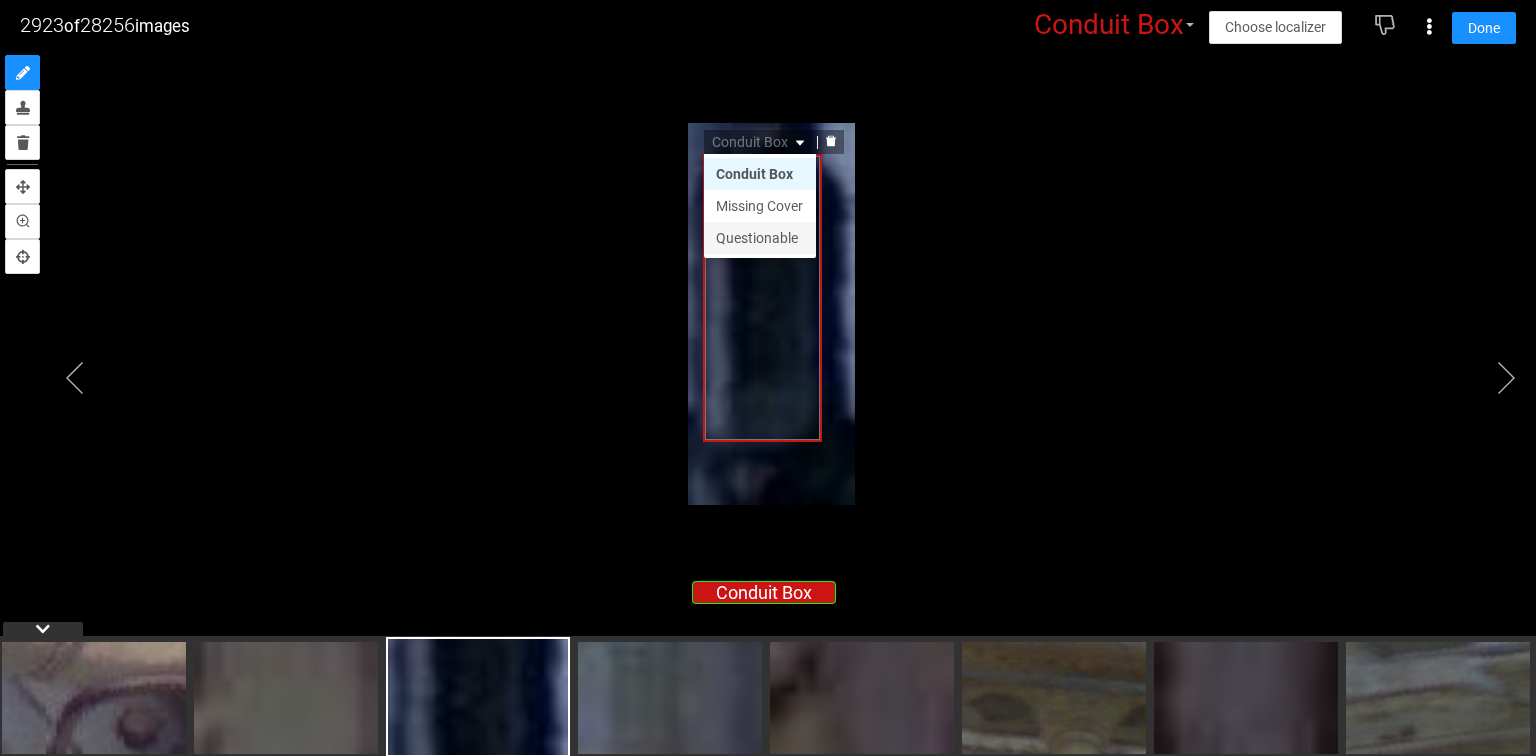 click on "Questionable" at bounding box center (760, 238) 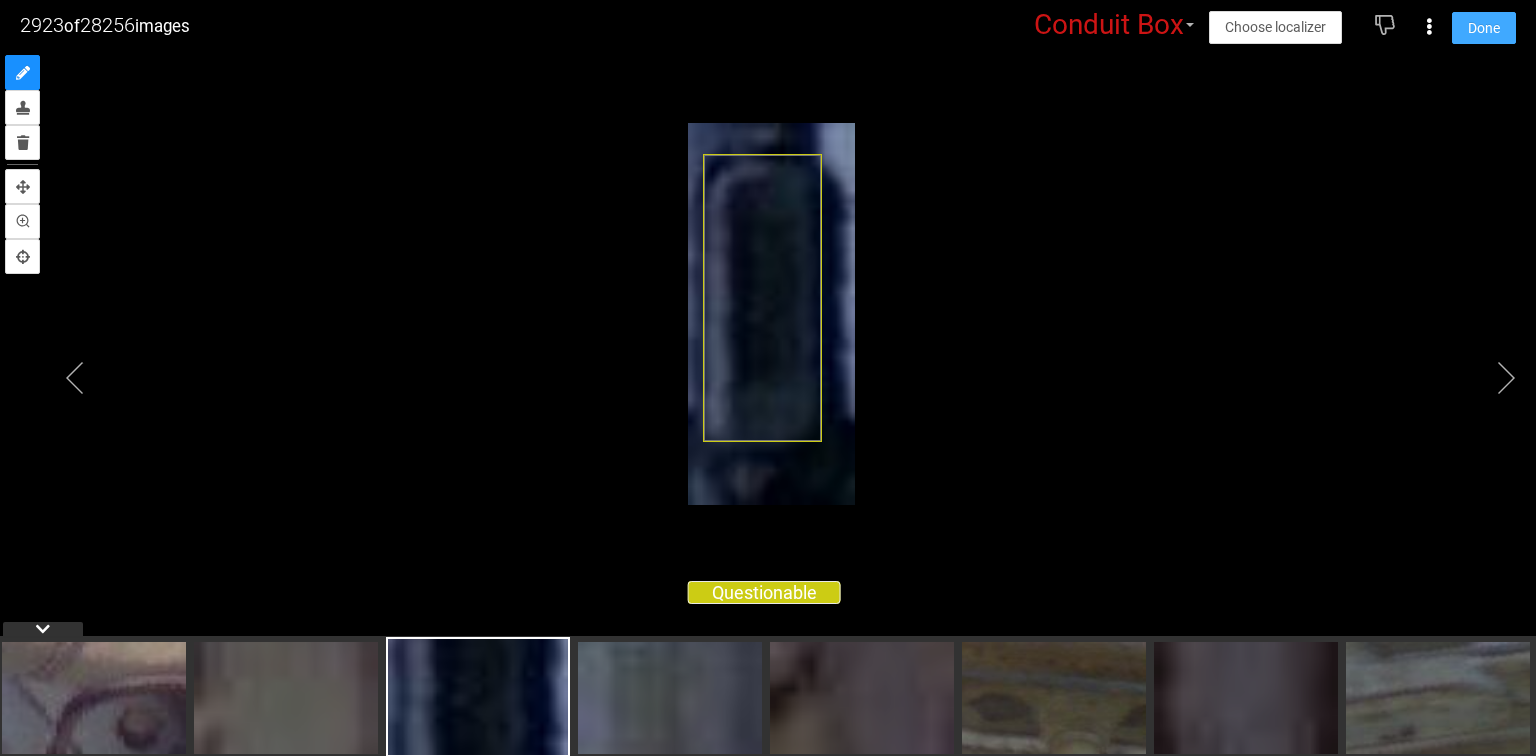 click on "Done" at bounding box center [1484, 28] 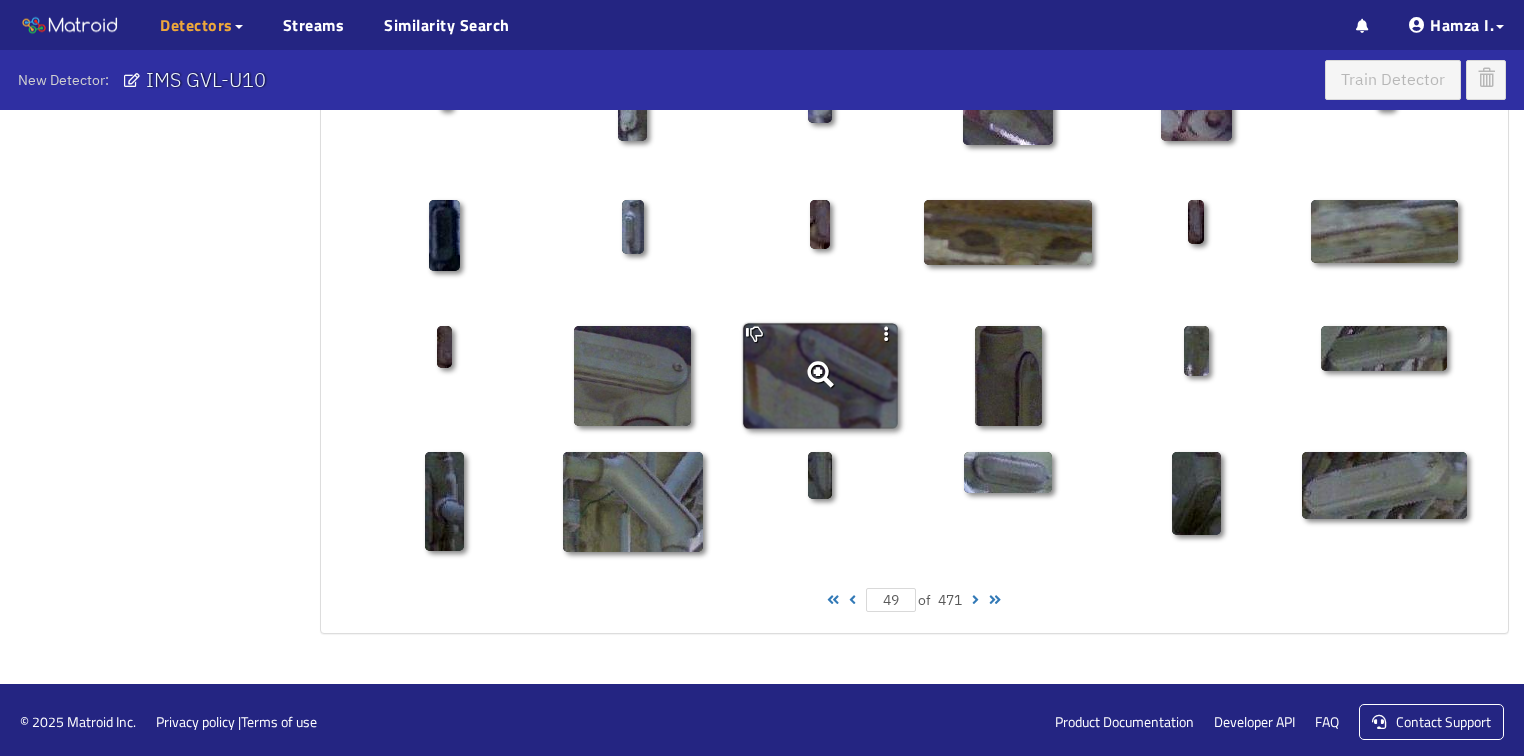 scroll, scrollTop: 1010, scrollLeft: 0, axis: vertical 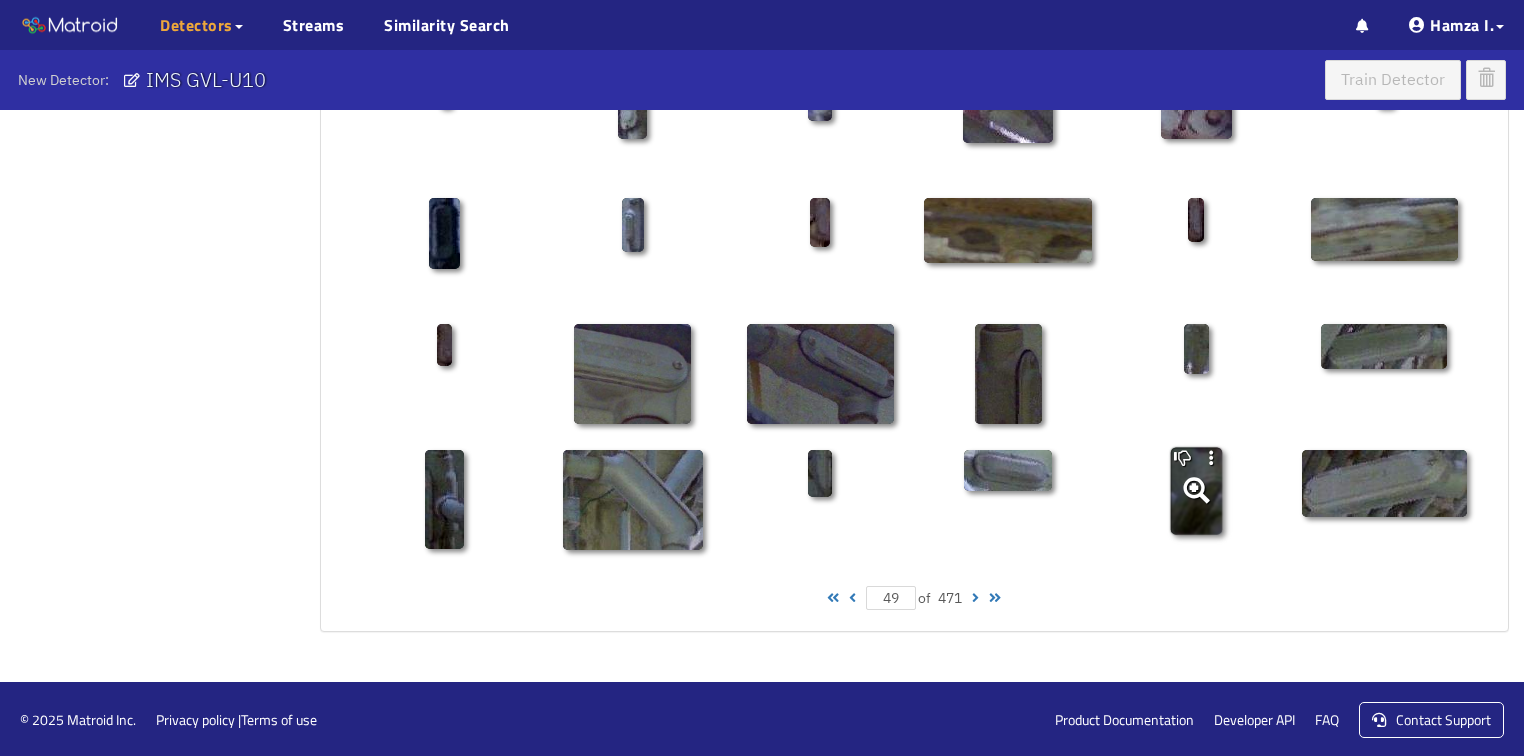 click 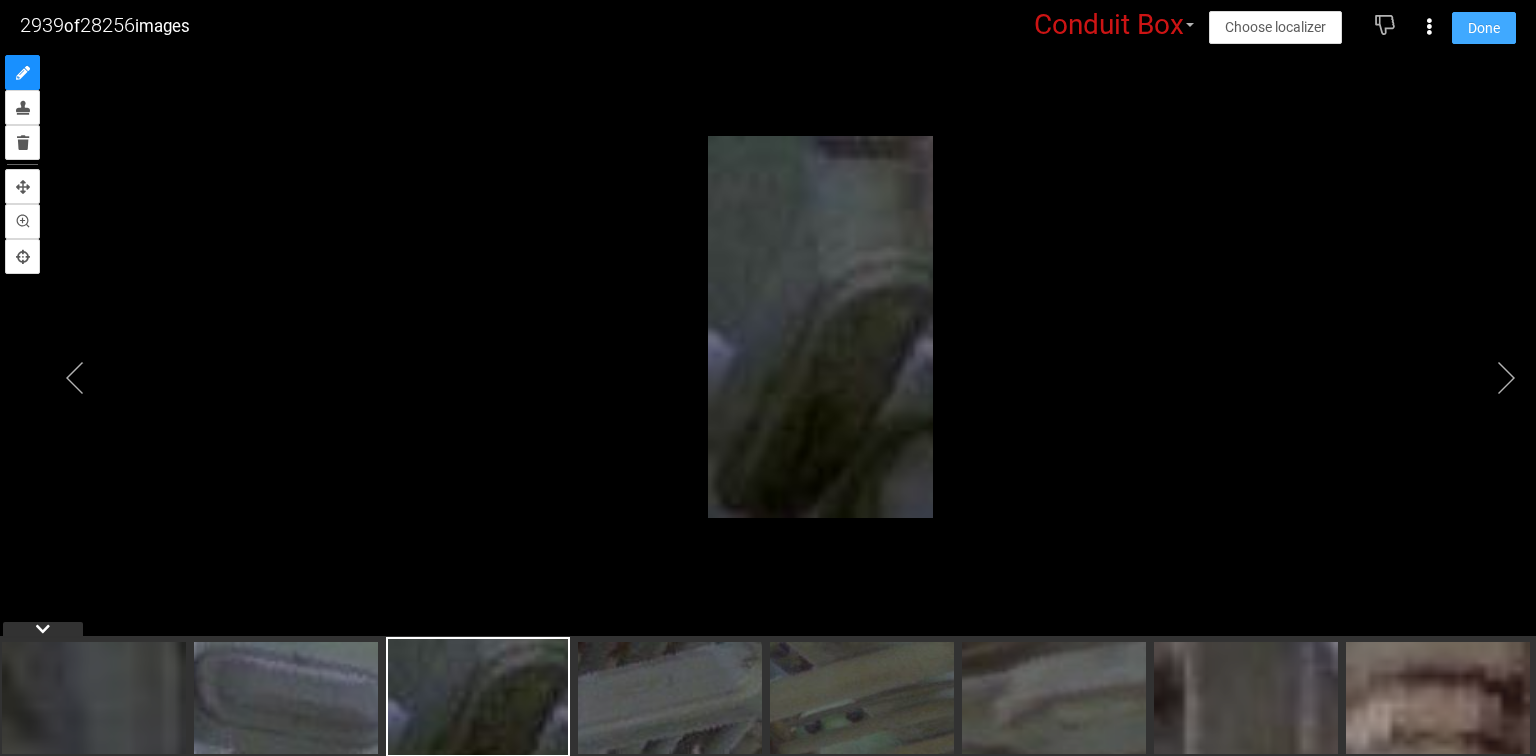 click on "Done" at bounding box center [1484, 28] 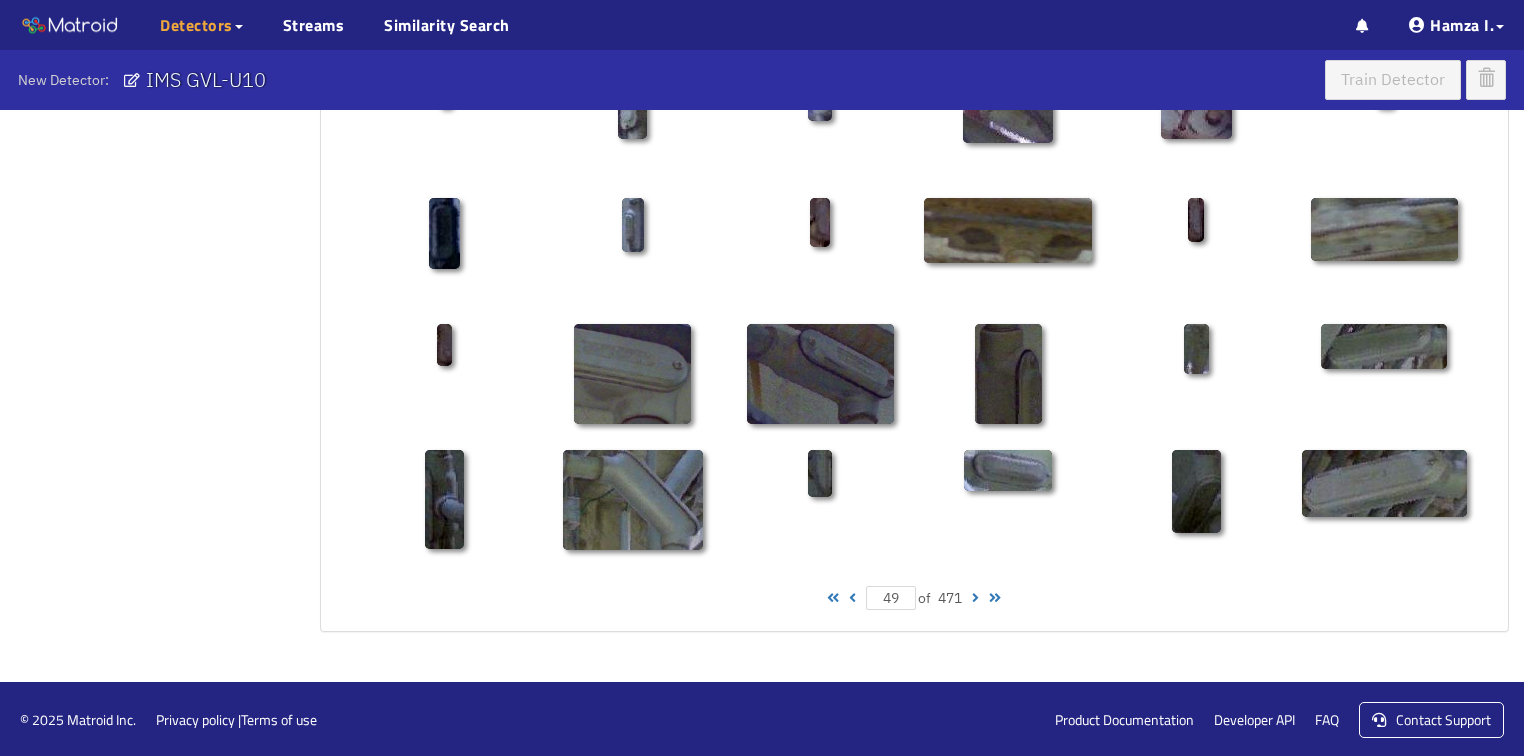 click on "49  of 471" at bounding box center [914, 598] 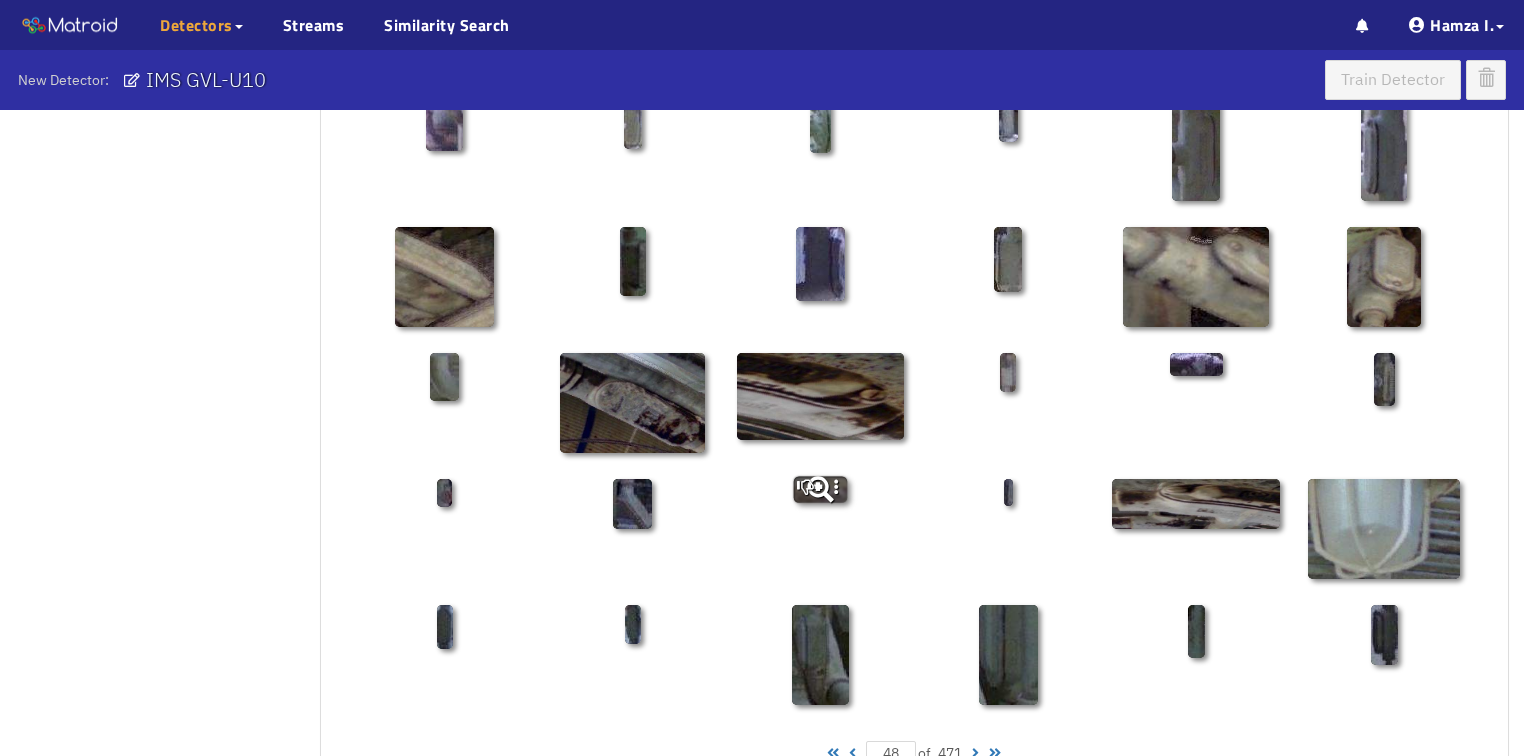 scroll, scrollTop: 850, scrollLeft: 0, axis: vertical 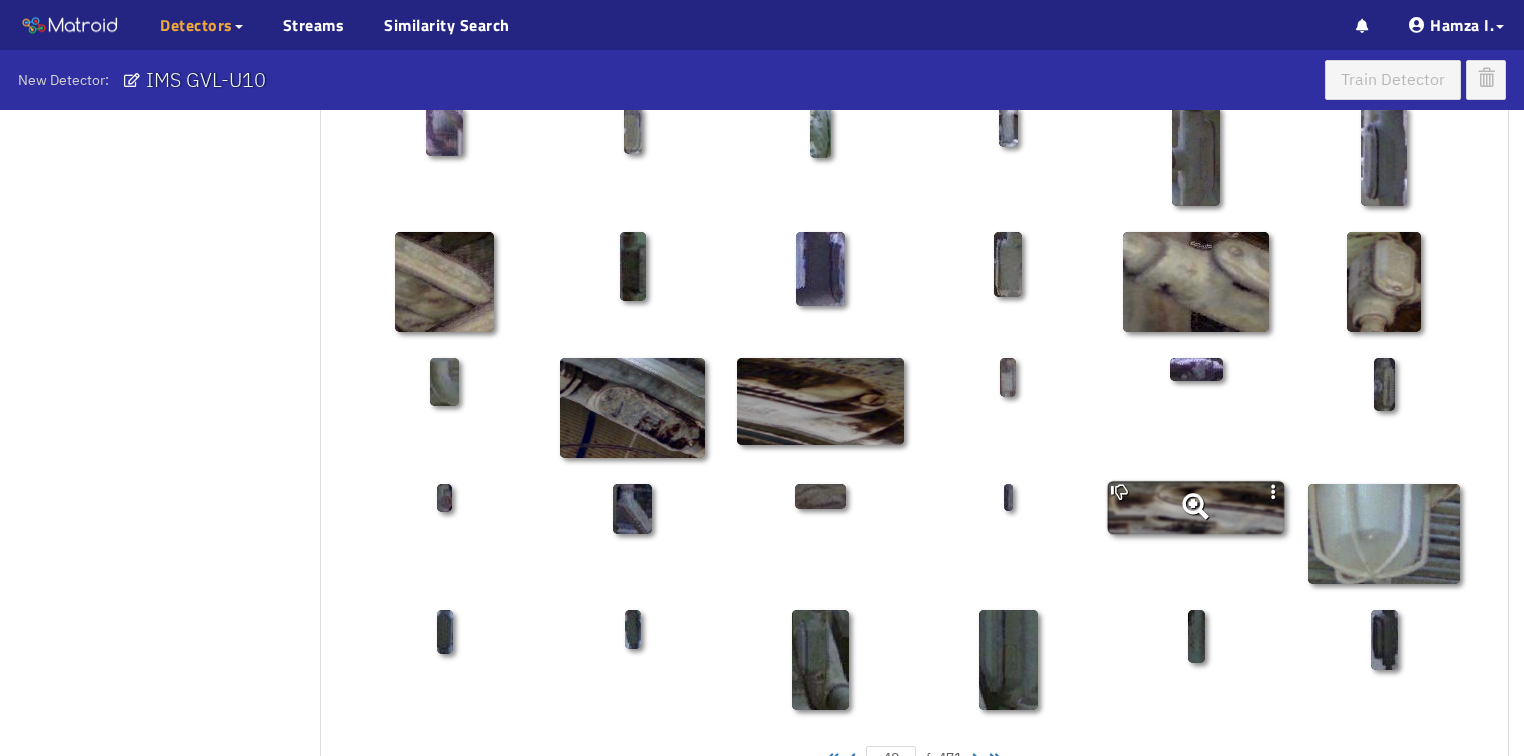click 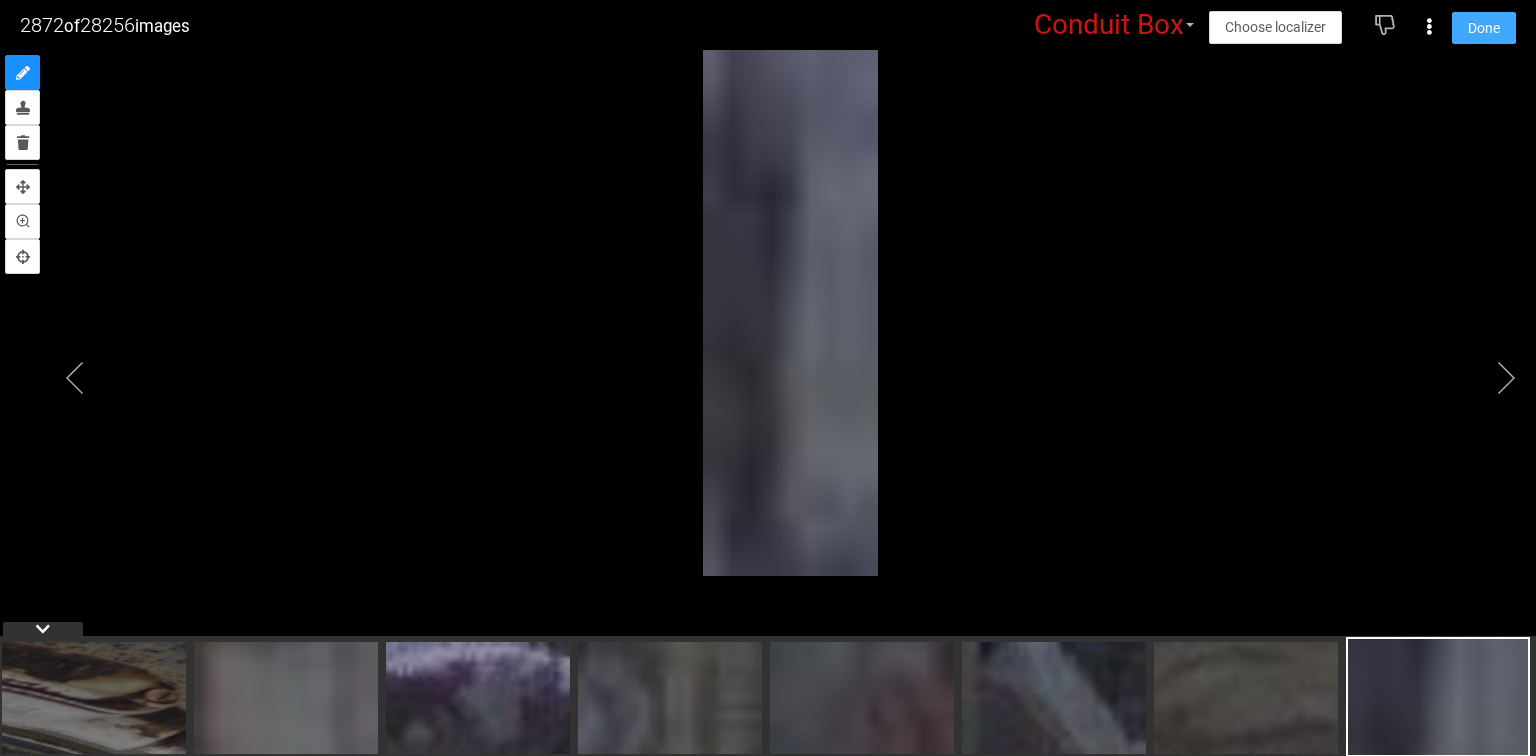 click on "Done" at bounding box center (1484, 28) 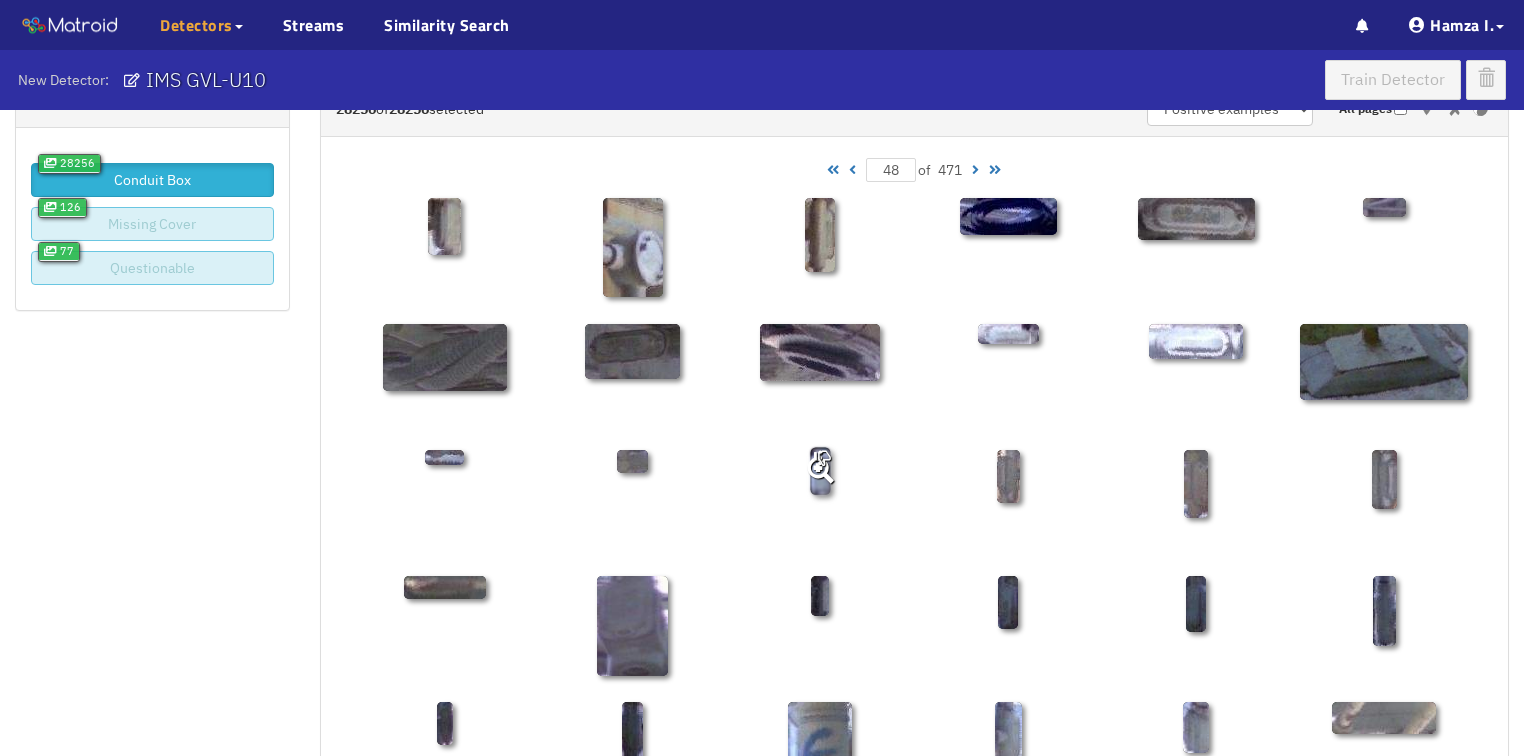 scroll, scrollTop: 0, scrollLeft: 0, axis: both 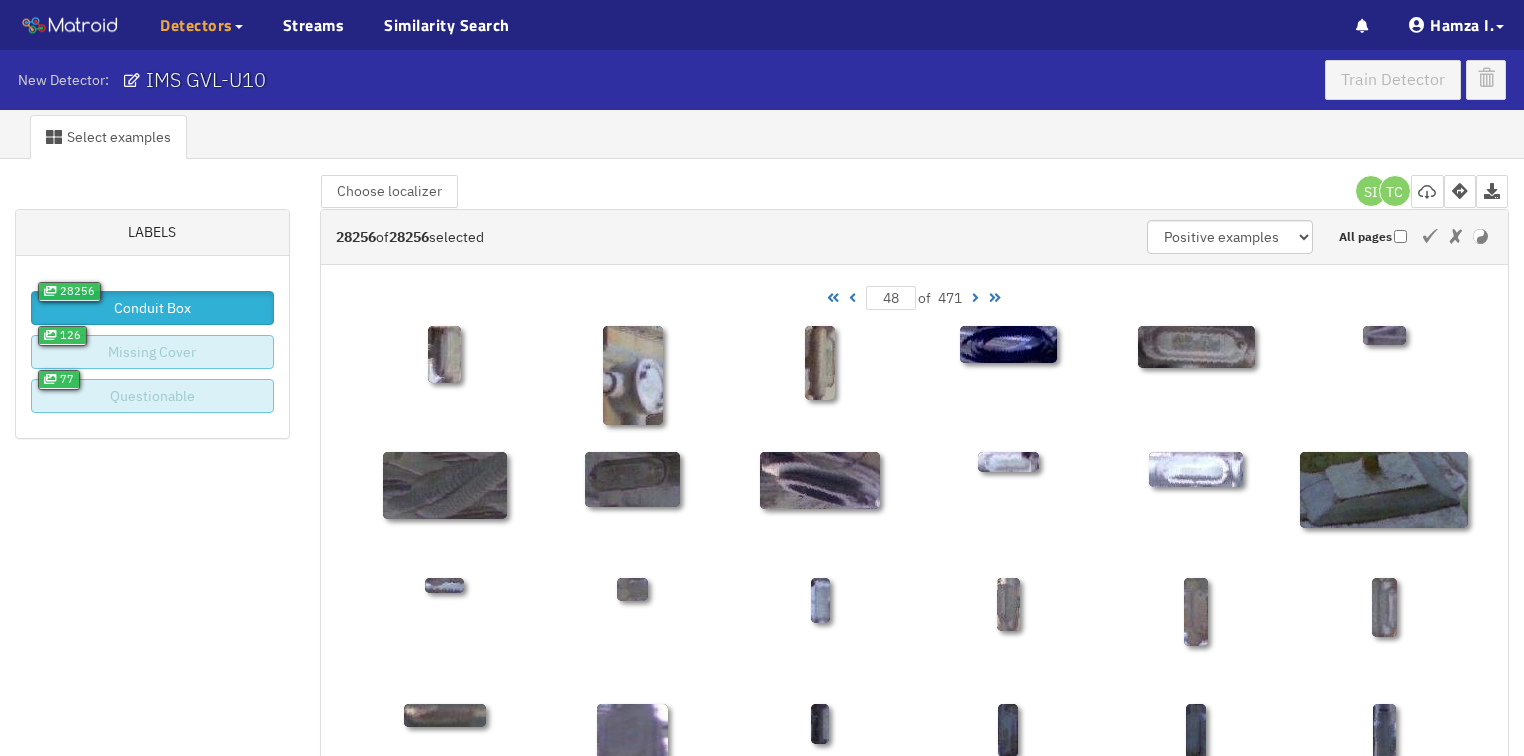 click at bounding box center (852, 298) 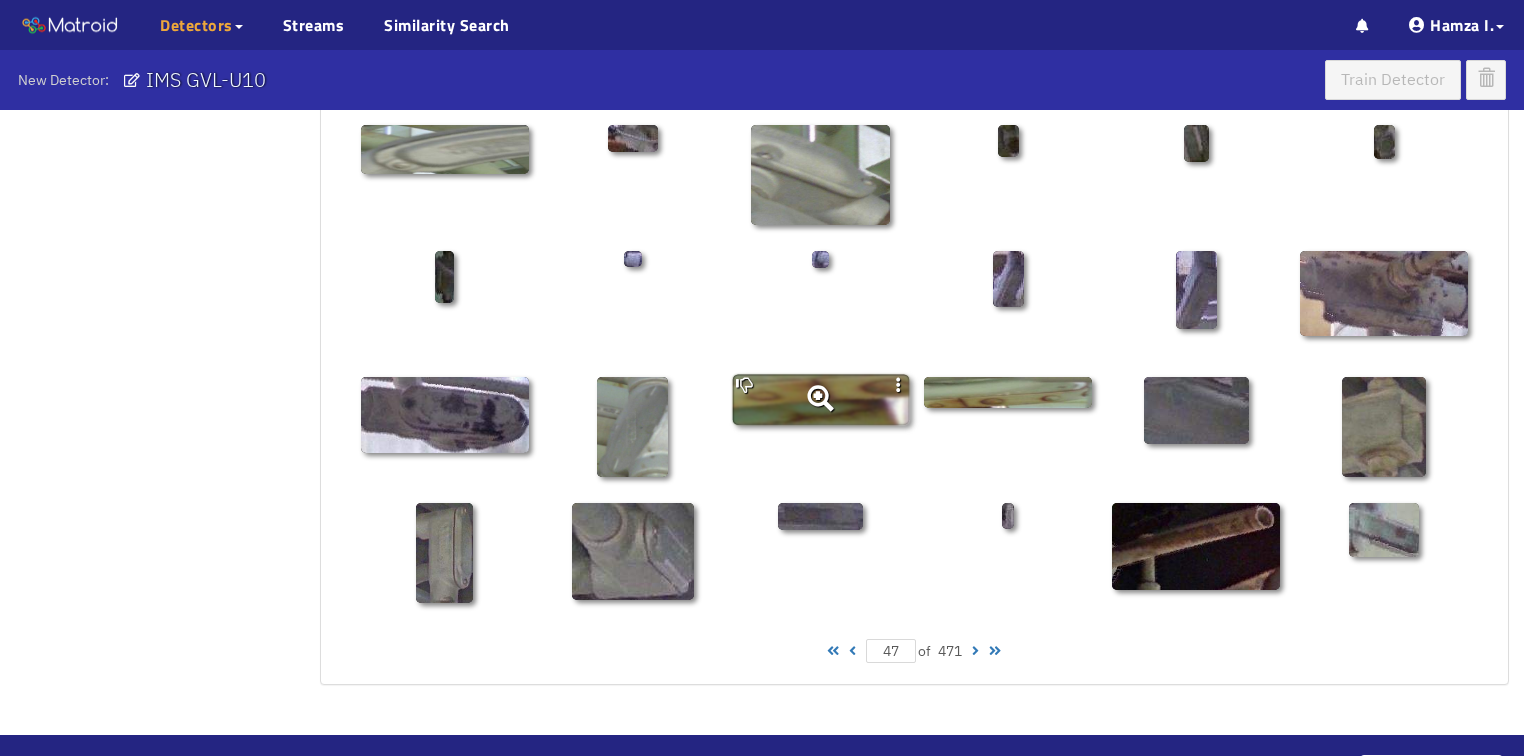 scroll, scrollTop: 960, scrollLeft: 0, axis: vertical 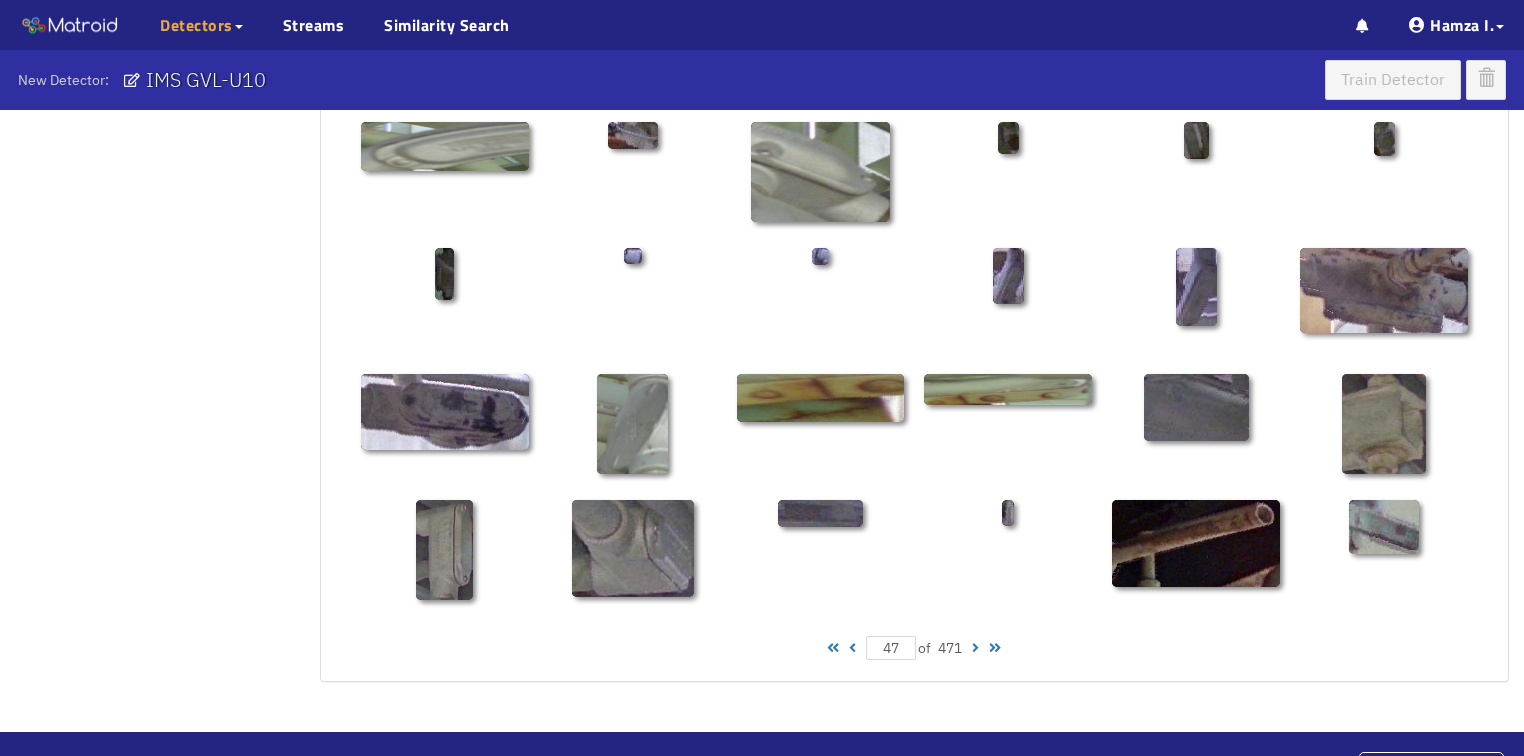 click at bounding box center (852, 648) 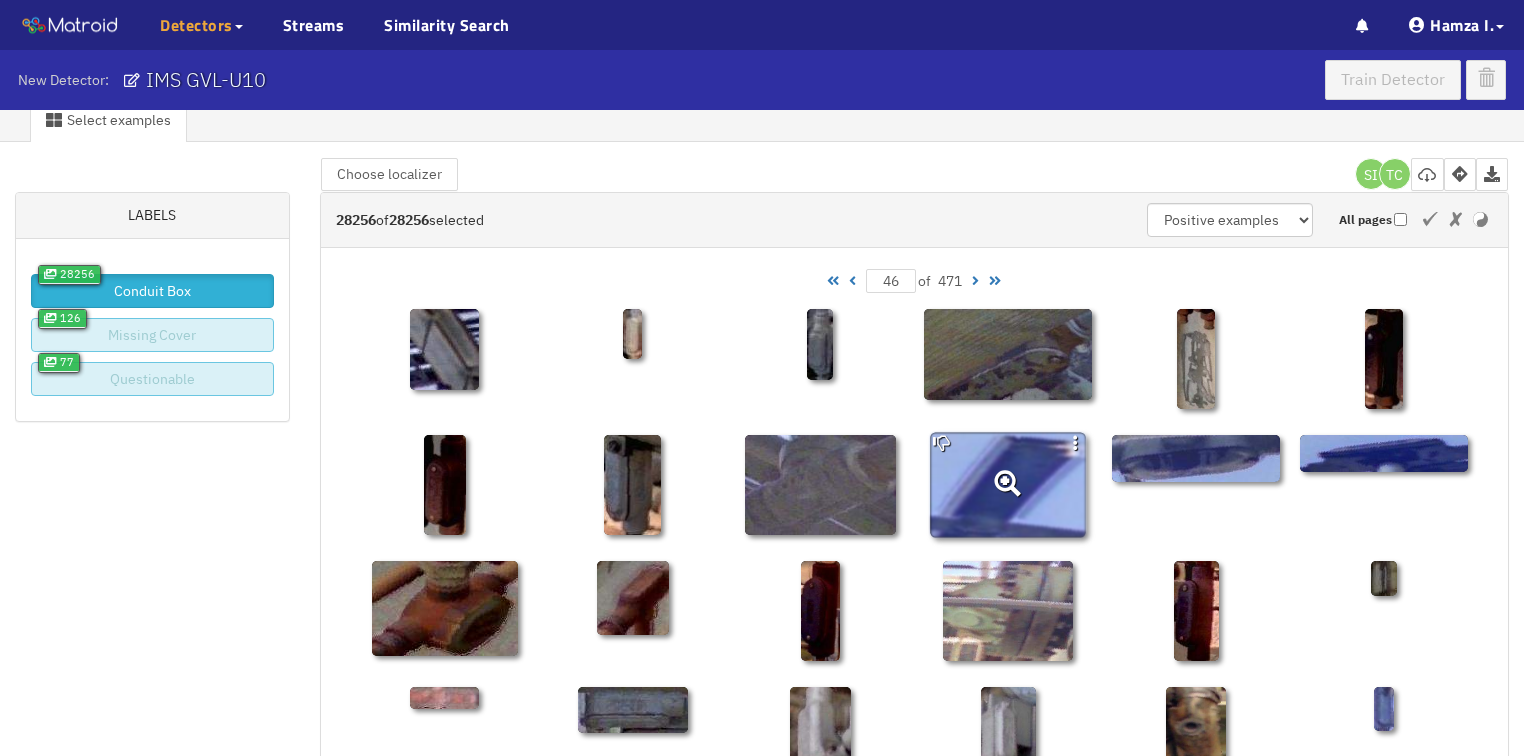 scroll, scrollTop: 0, scrollLeft: 0, axis: both 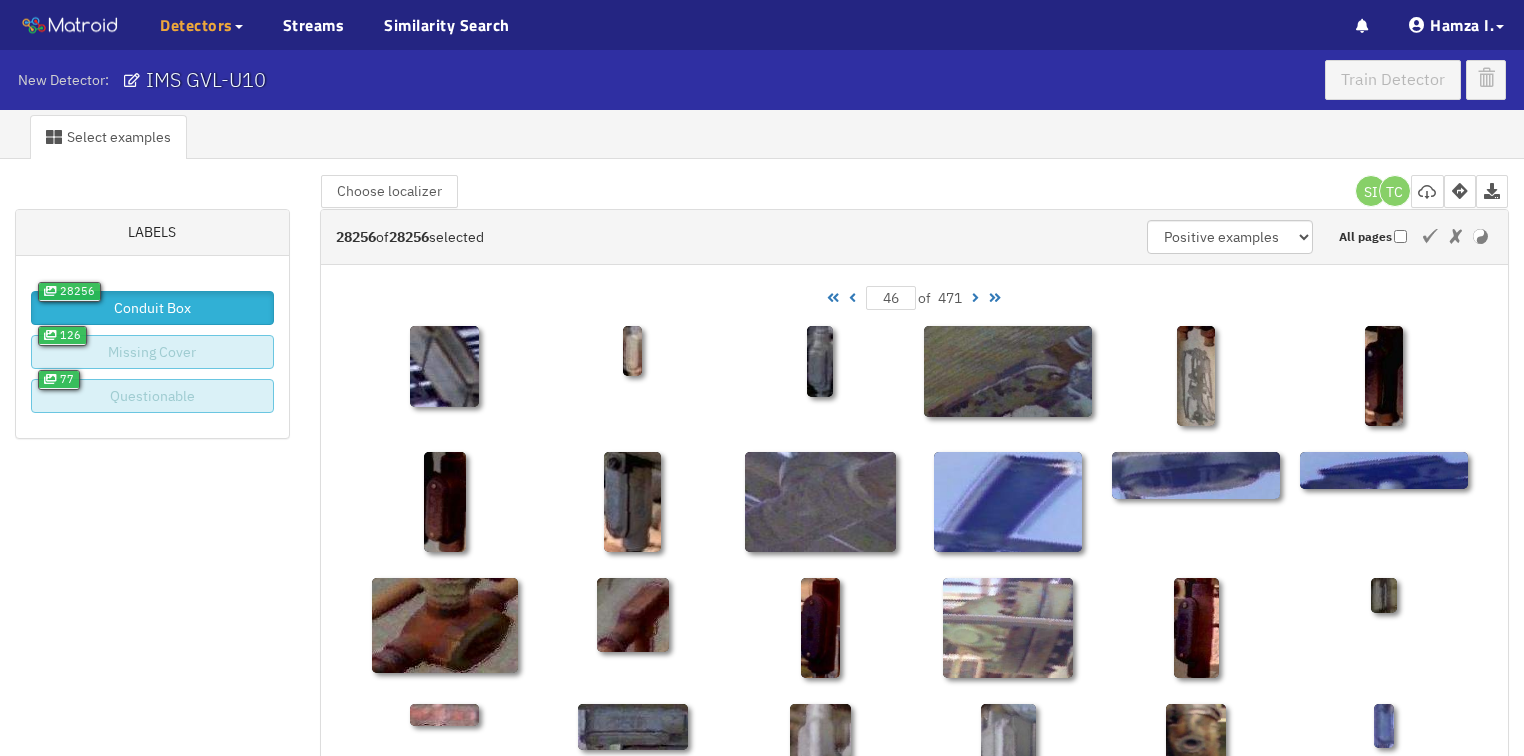 click at bounding box center [852, 298] 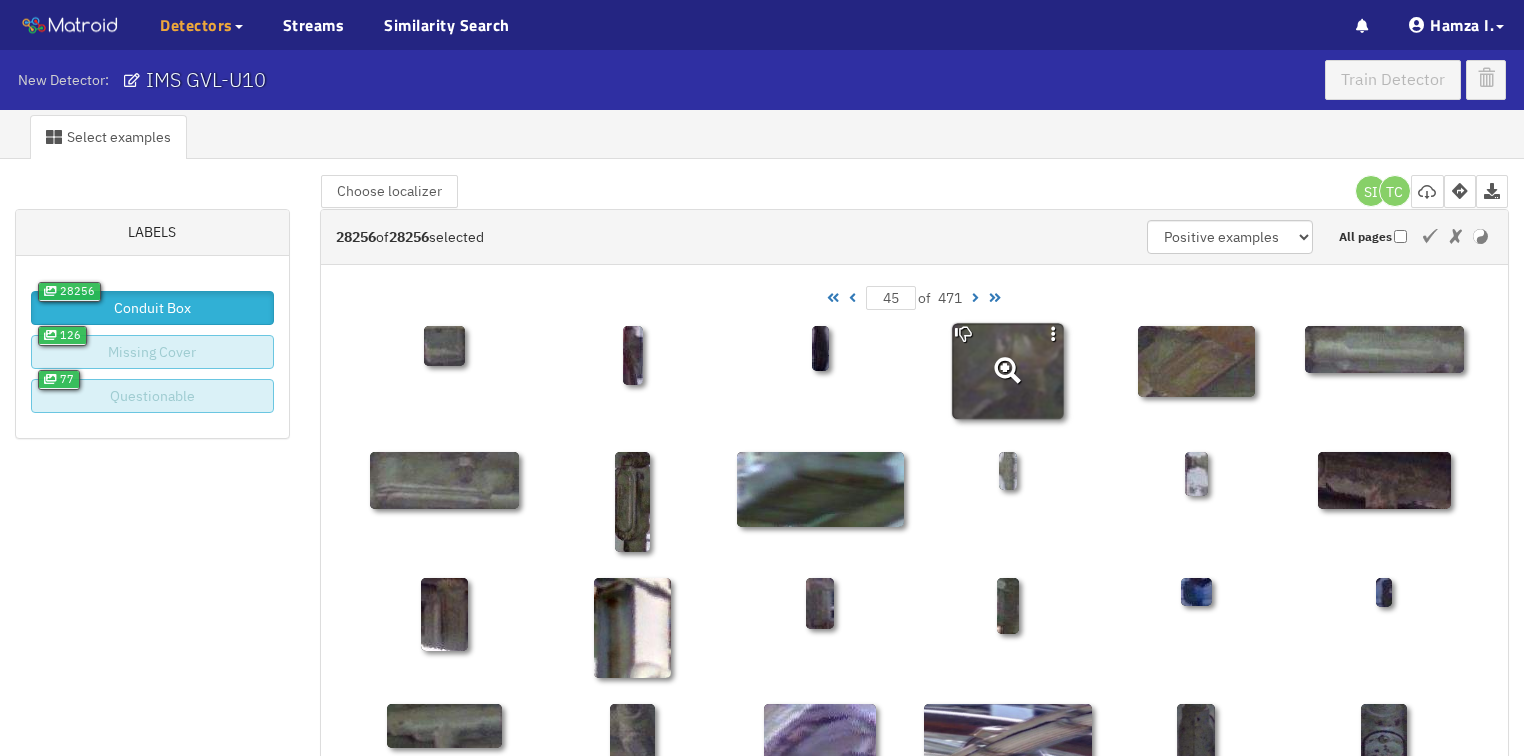 click 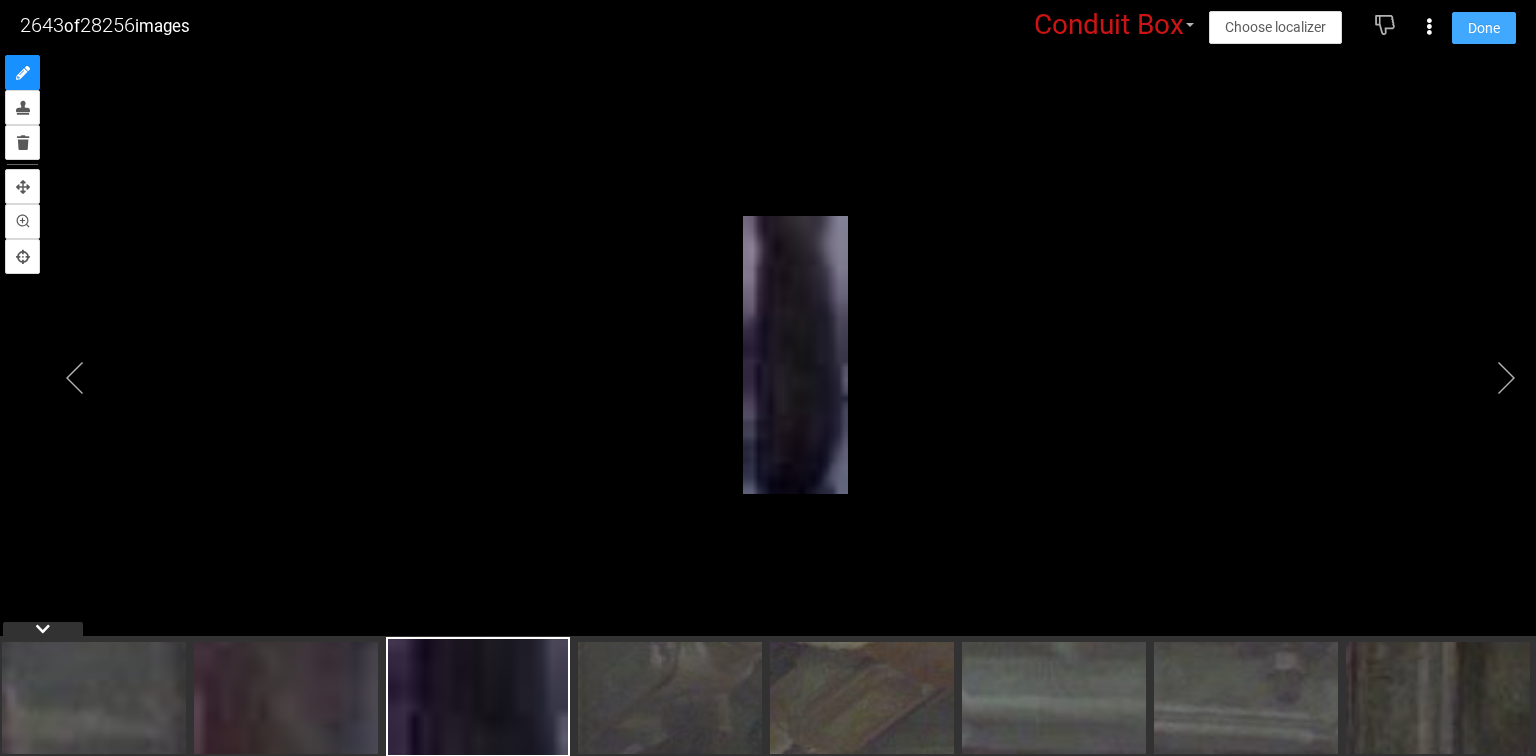 click on "Done" at bounding box center [1484, 28] 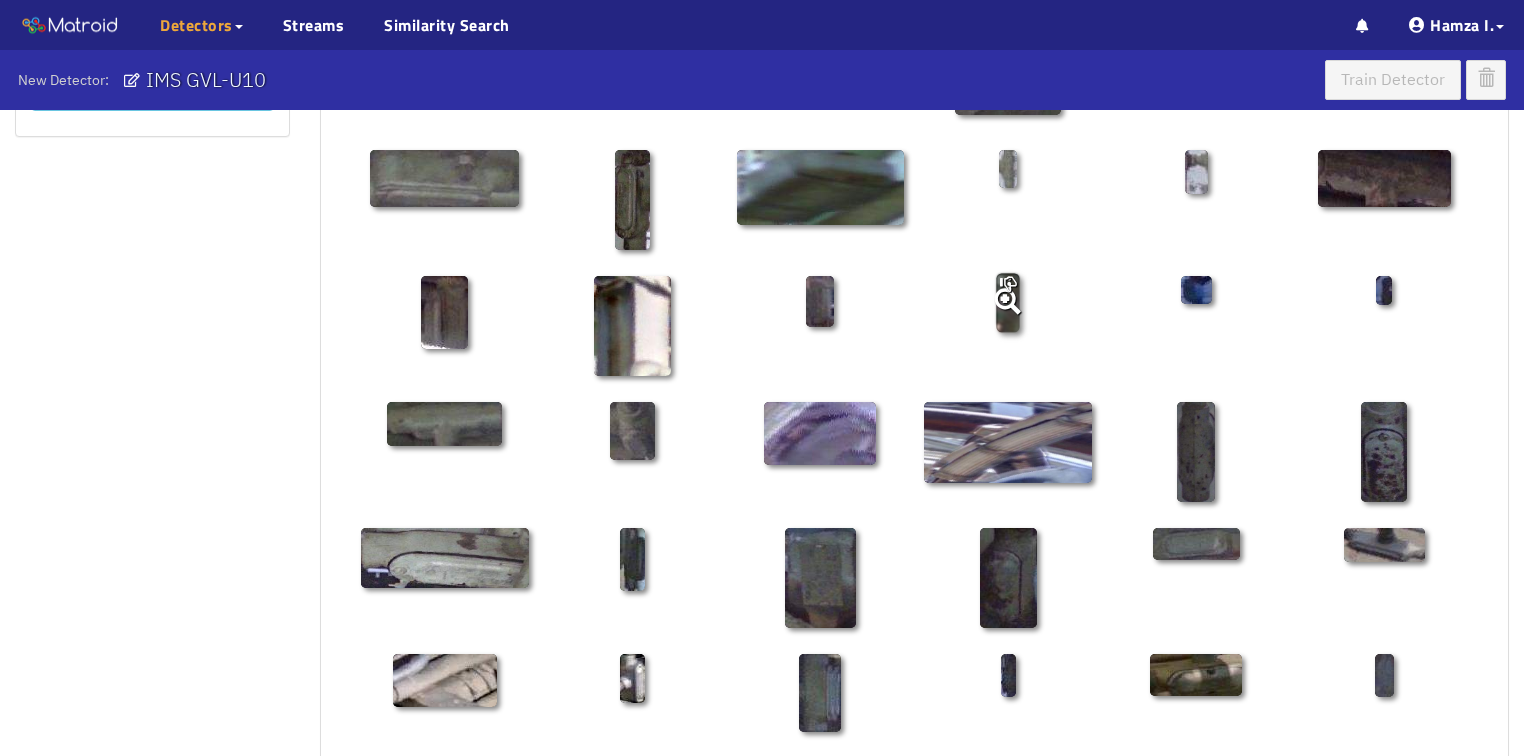scroll, scrollTop: 400, scrollLeft: 0, axis: vertical 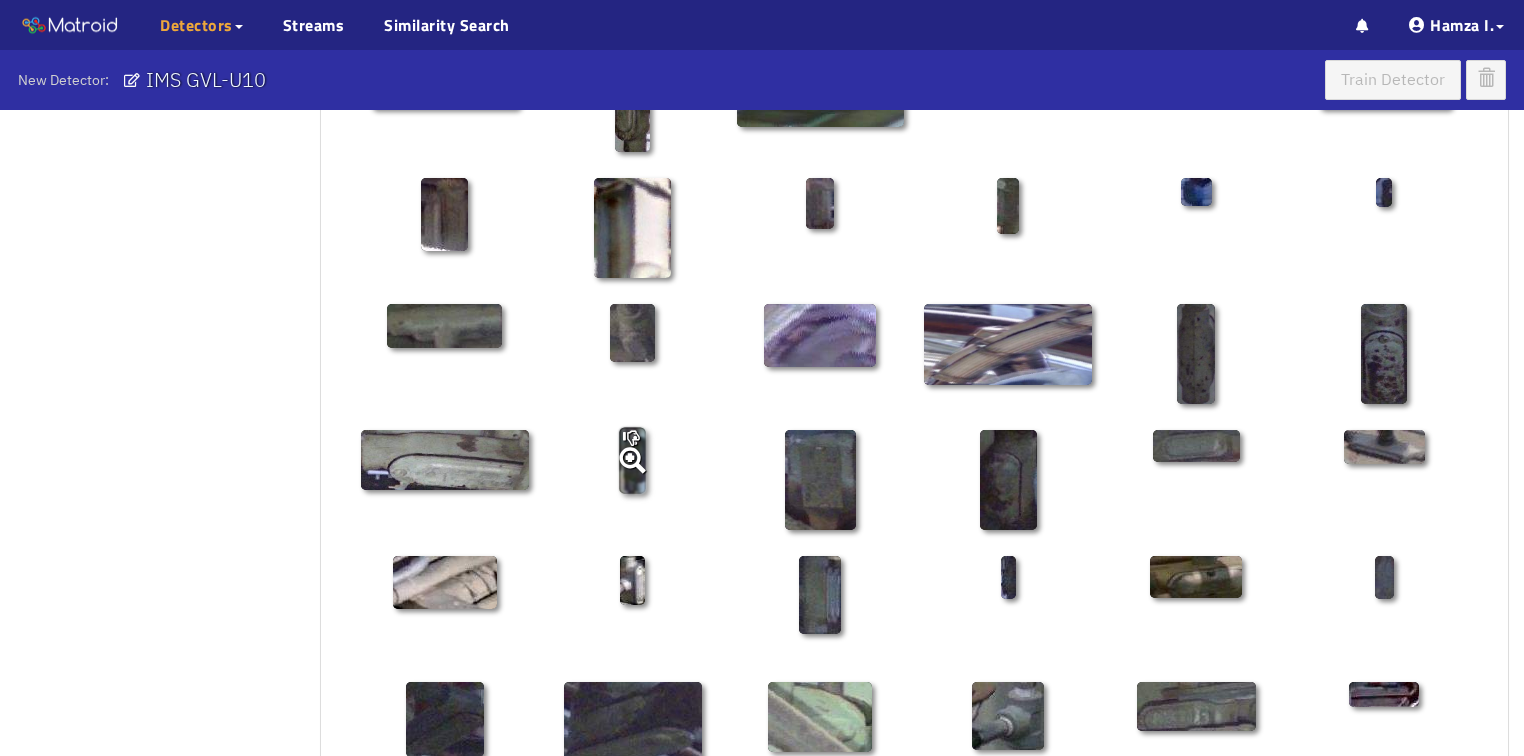 click 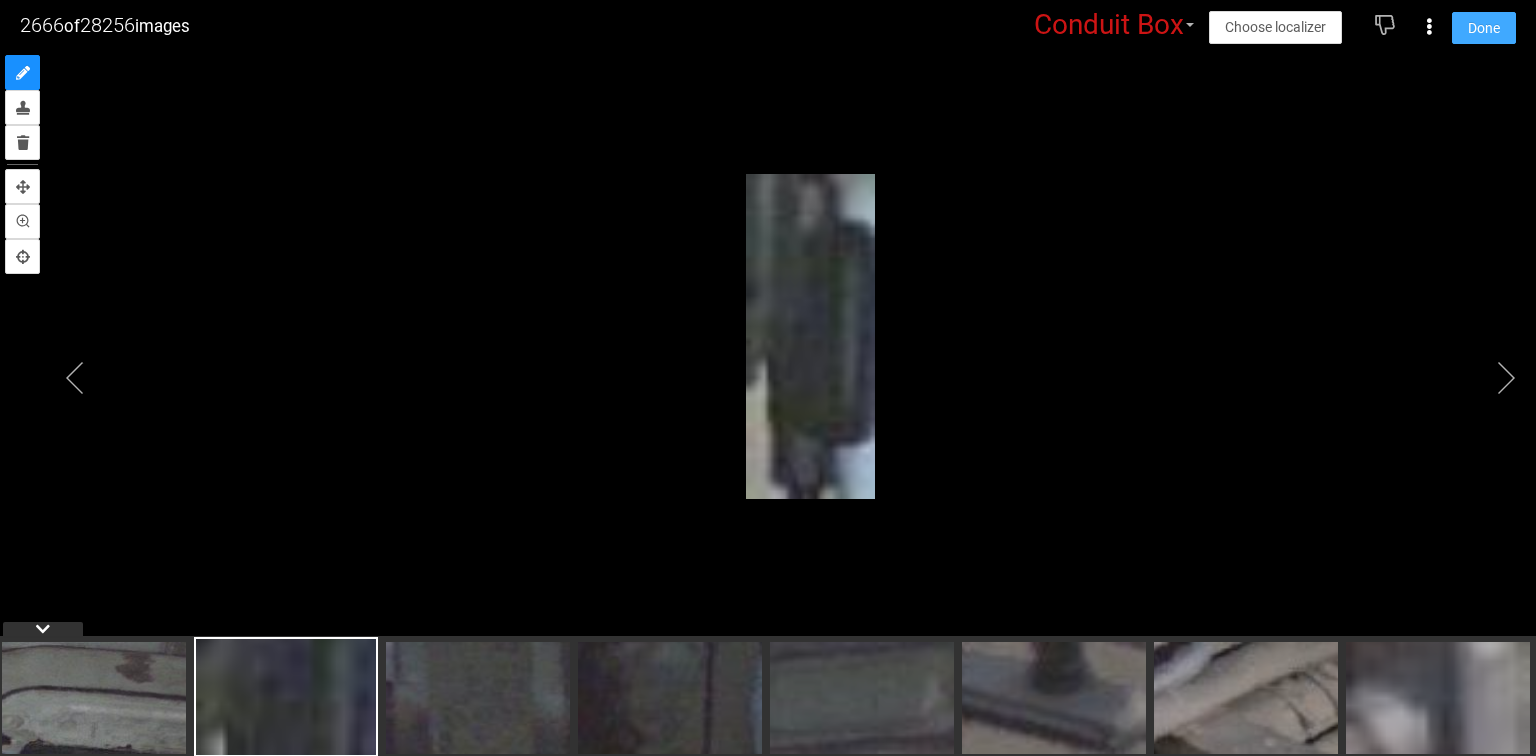 click on "Done" at bounding box center [1484, 28] 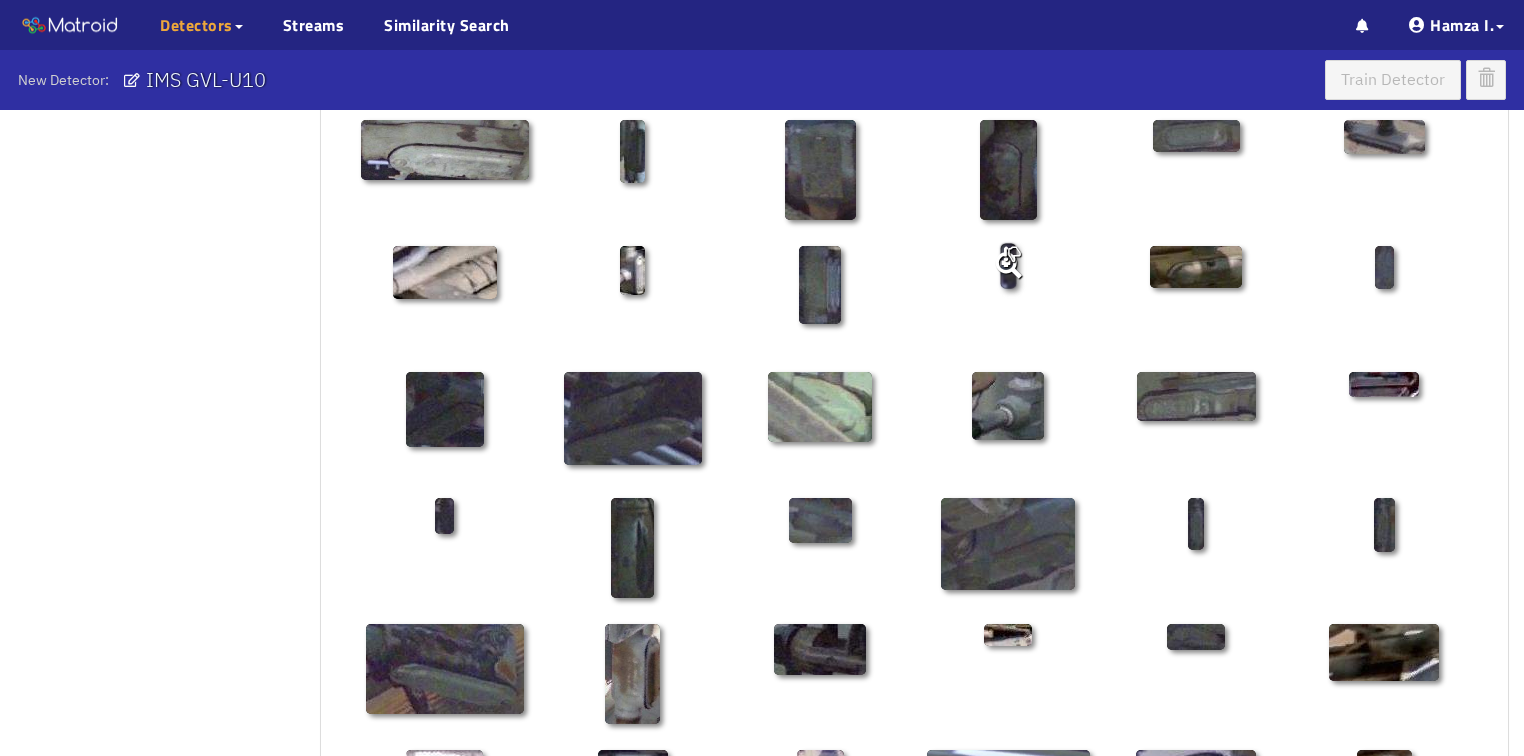 scroll, scrollTop: 720, scrollLeft: 0, axis: vertical 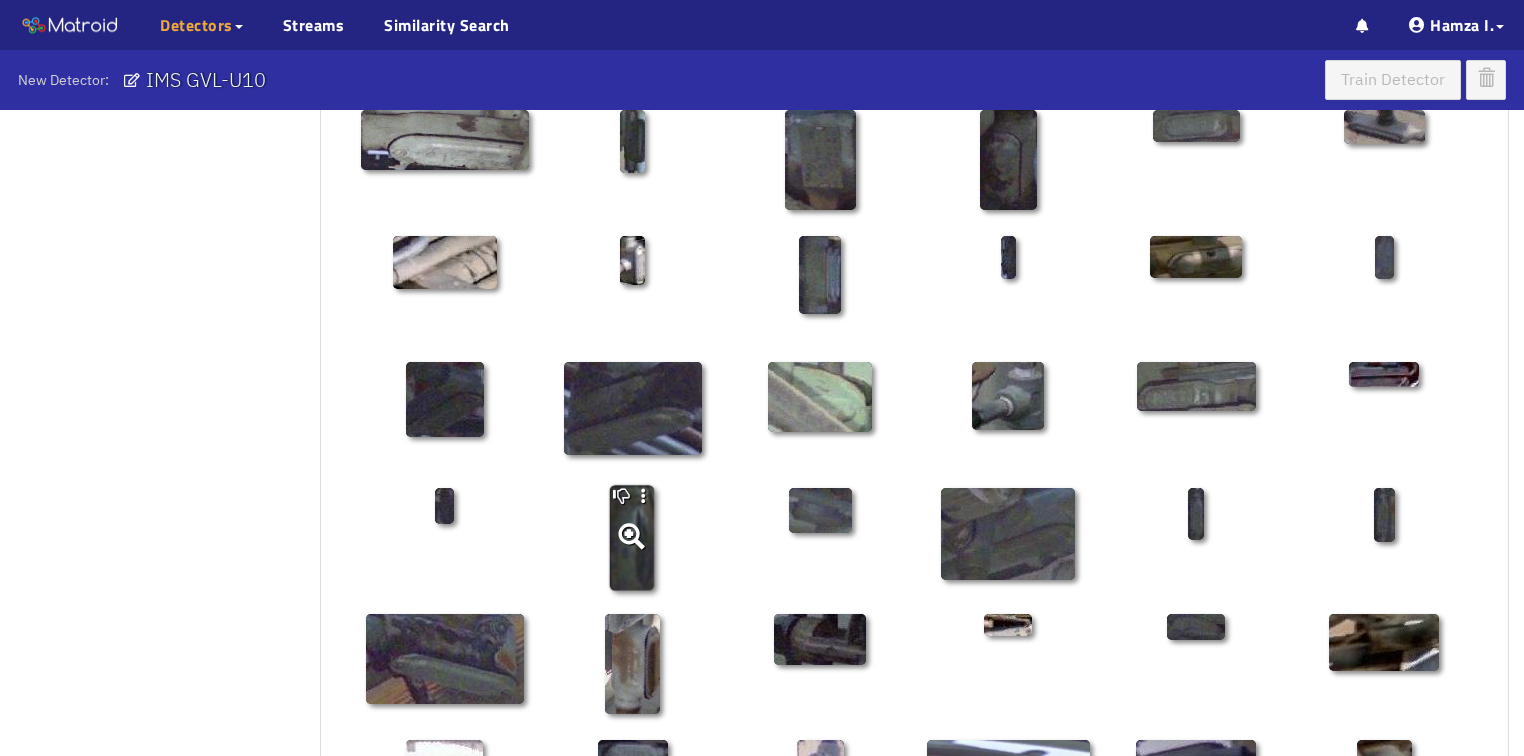 click 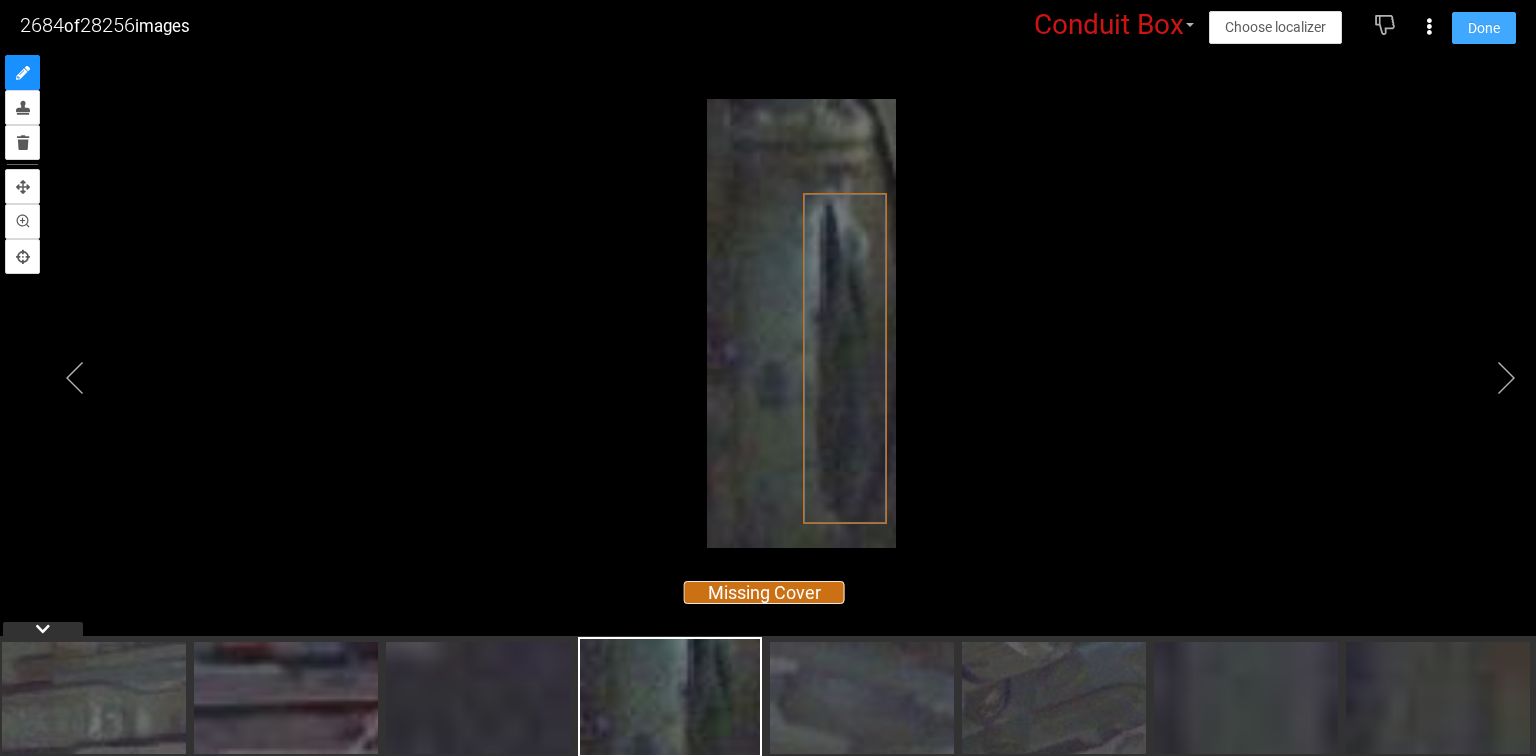 click on "Done" at bounding box center [1484, 28] 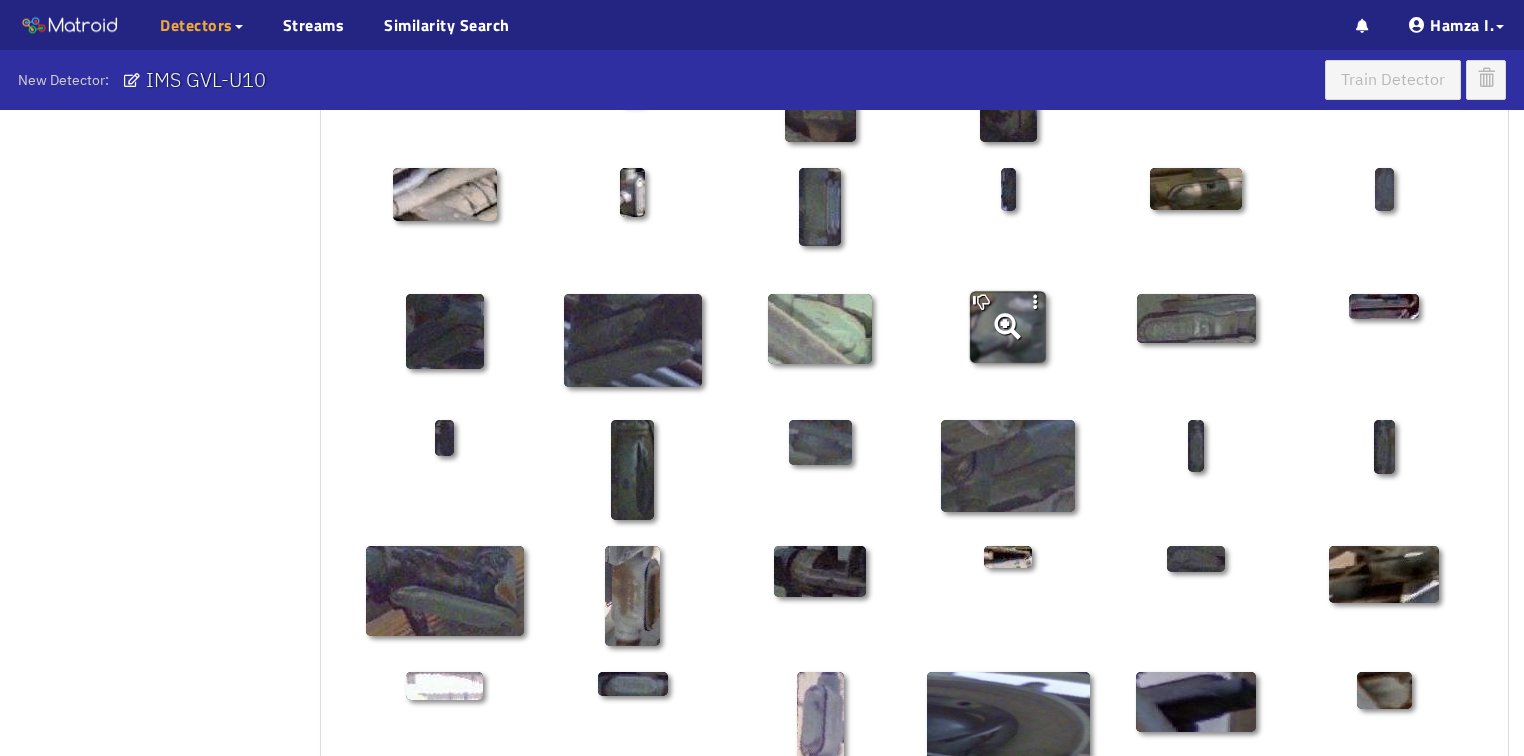 scroll, scrollTop: 960, scrollLeft: 0, axis: vertical 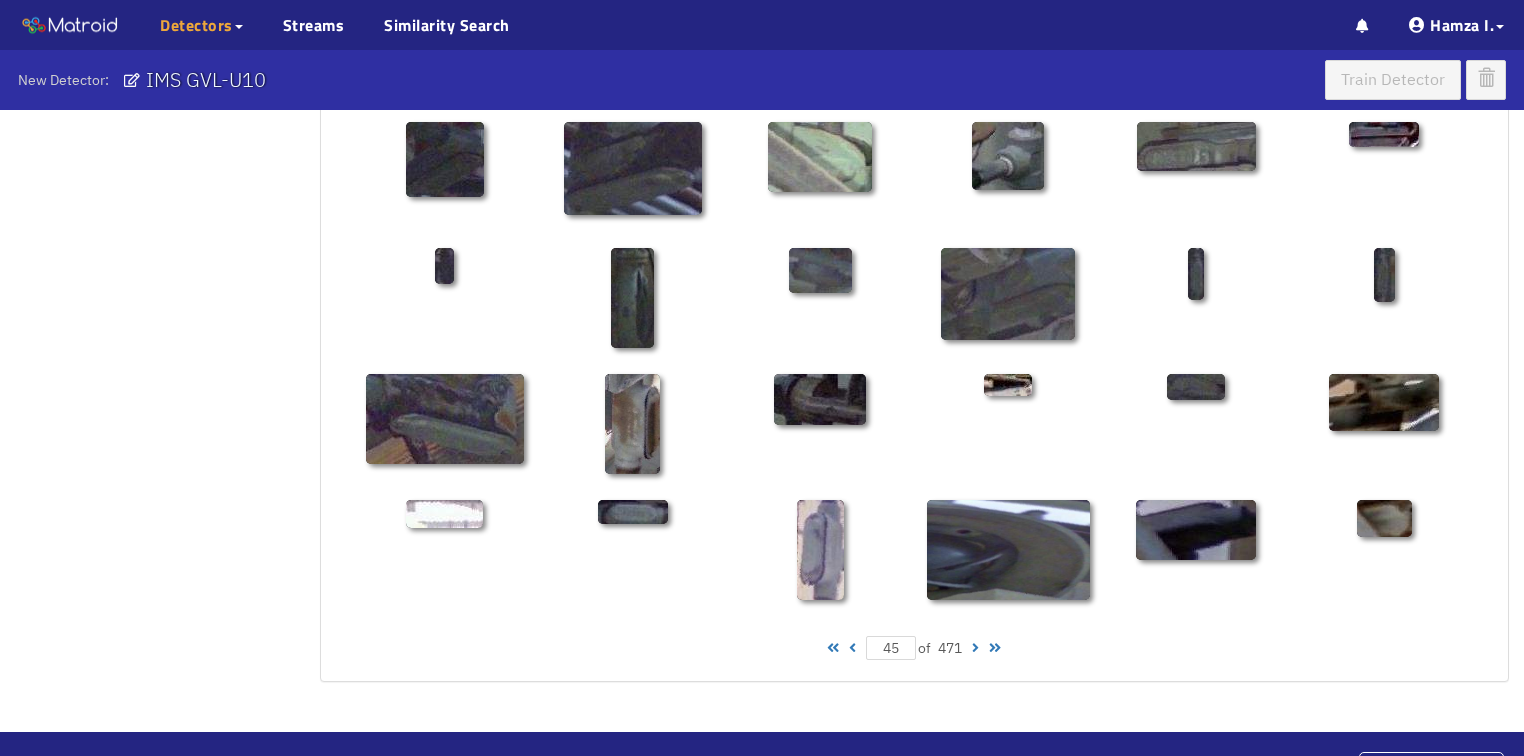 click at bounding box center [852, 648] 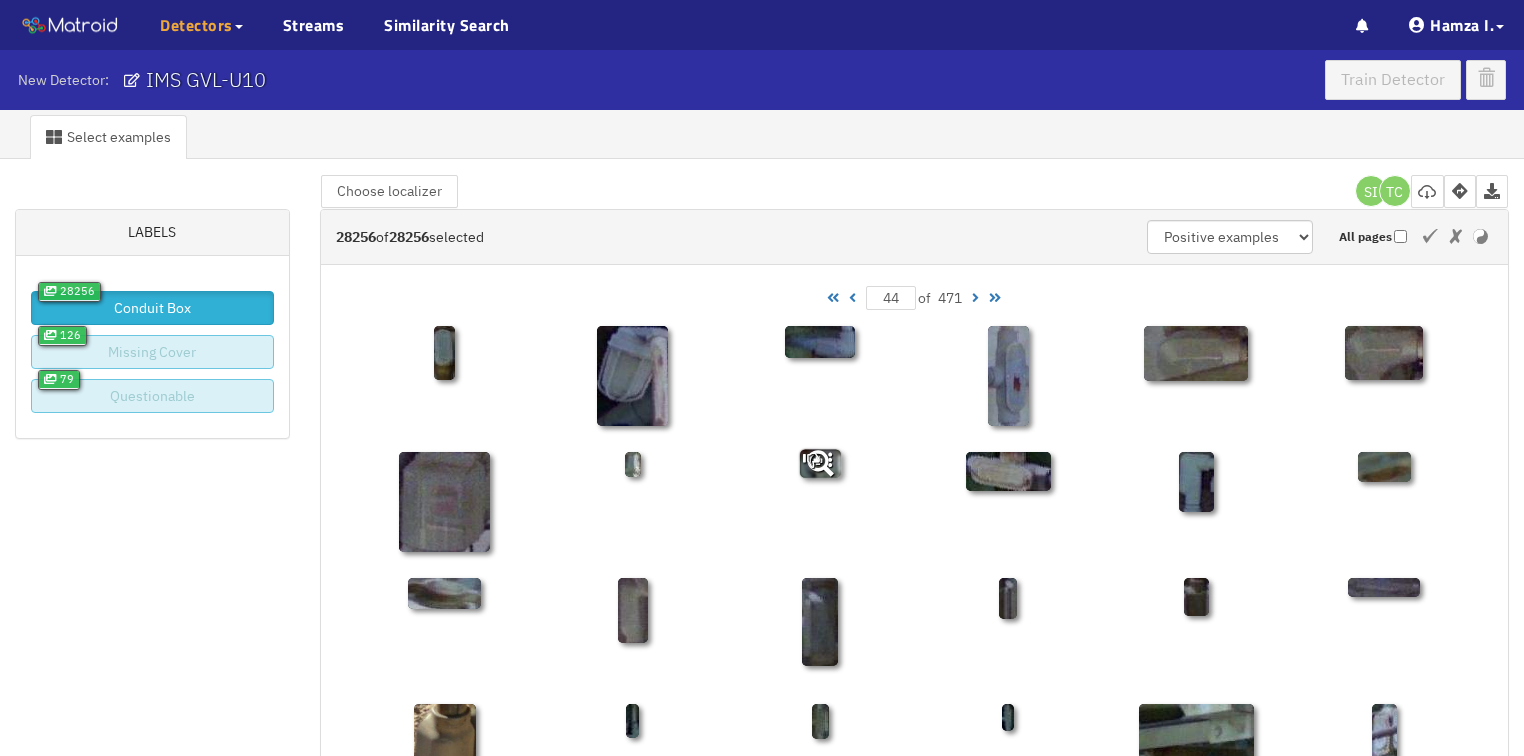 scroll, scrollTop: 0, scrollLeft: 0, axis: both 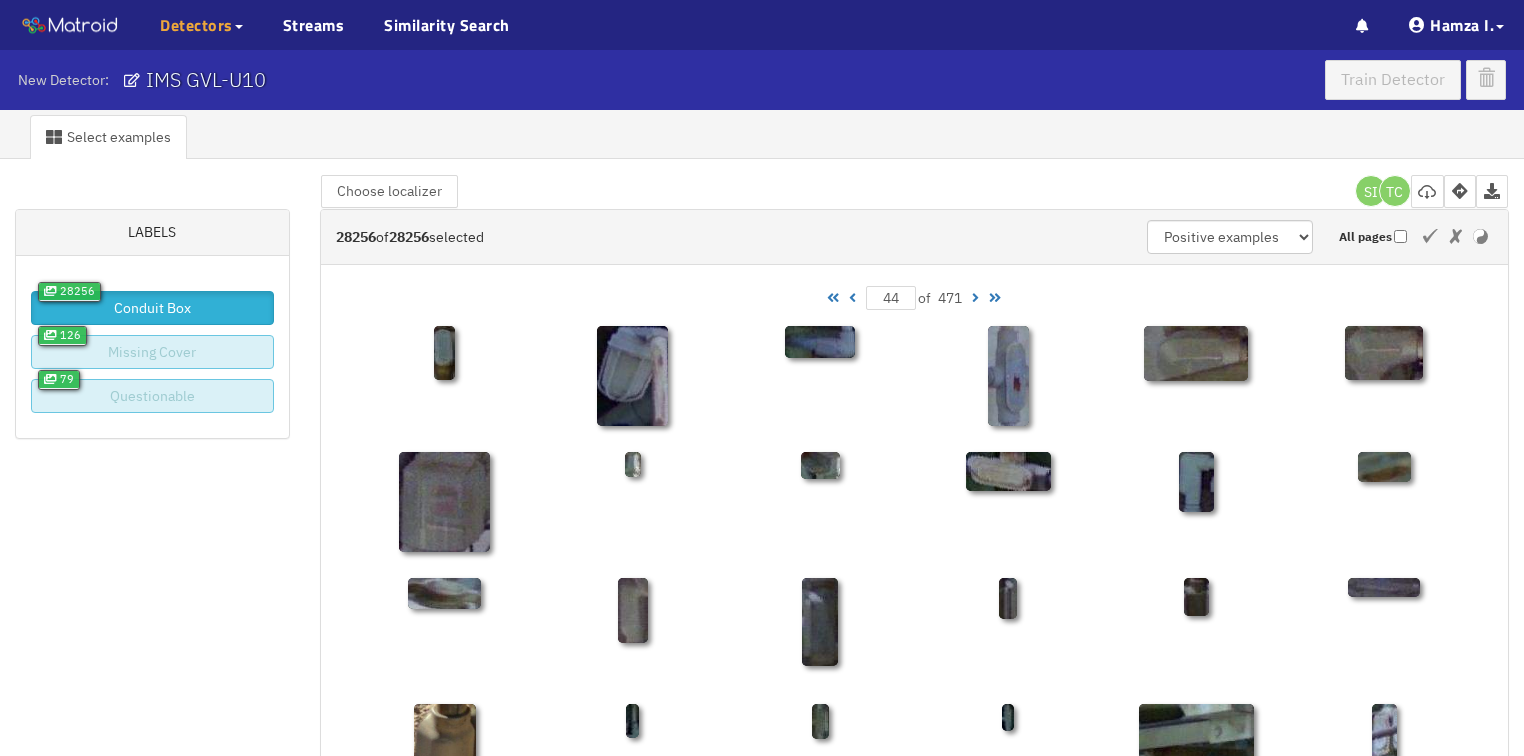 click at bounding box center [852, 298] 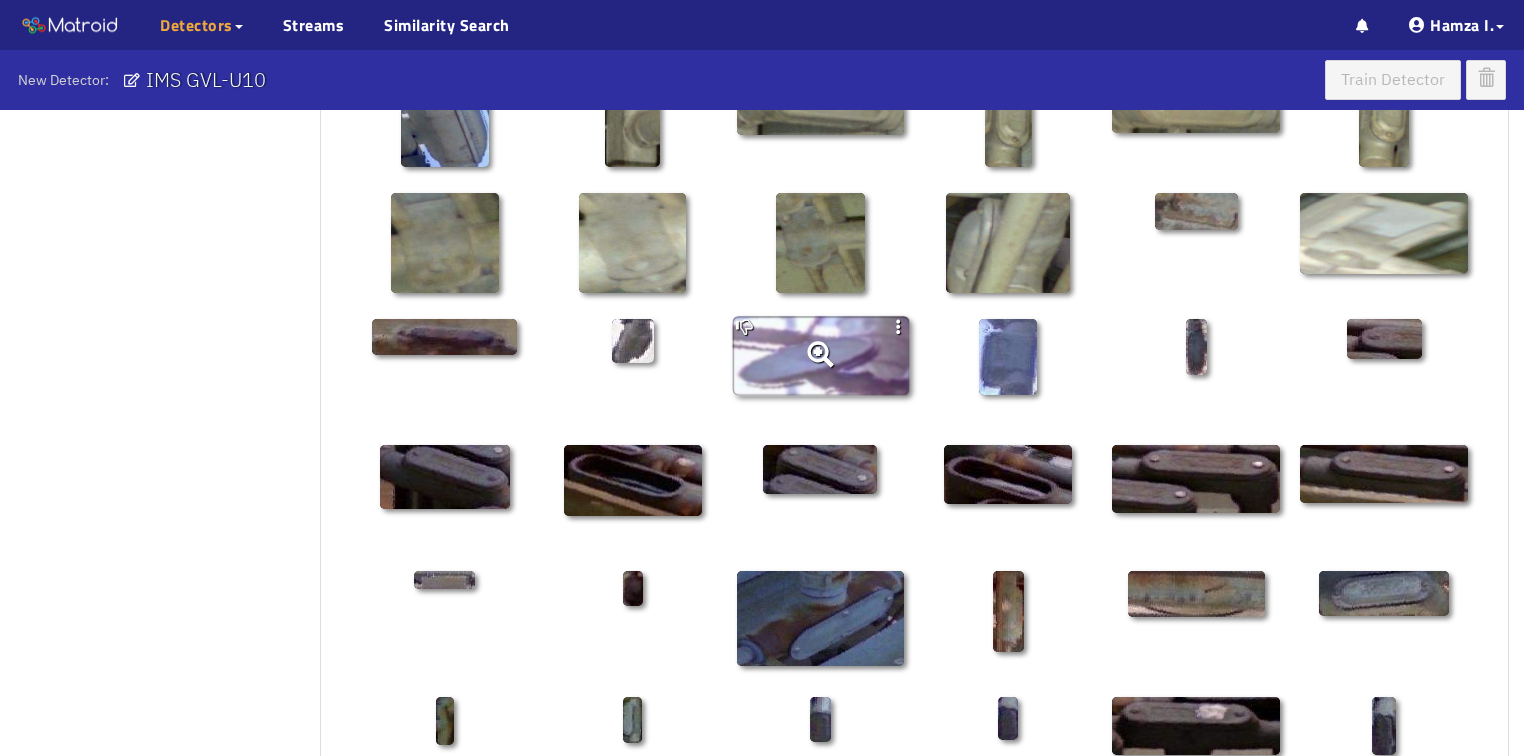 scroll, scrollTop: 800, scrollLeft: 0, axis: vertical 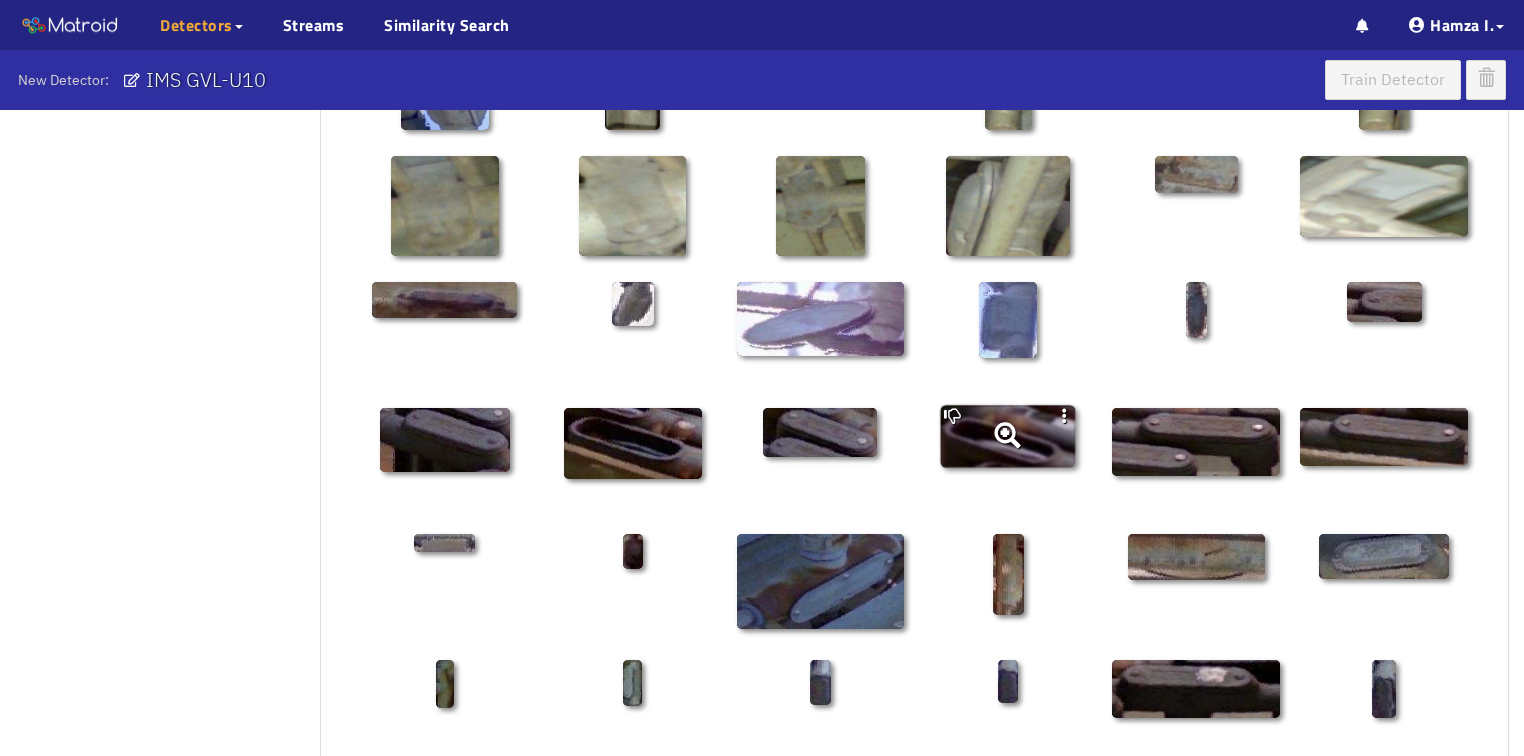 click 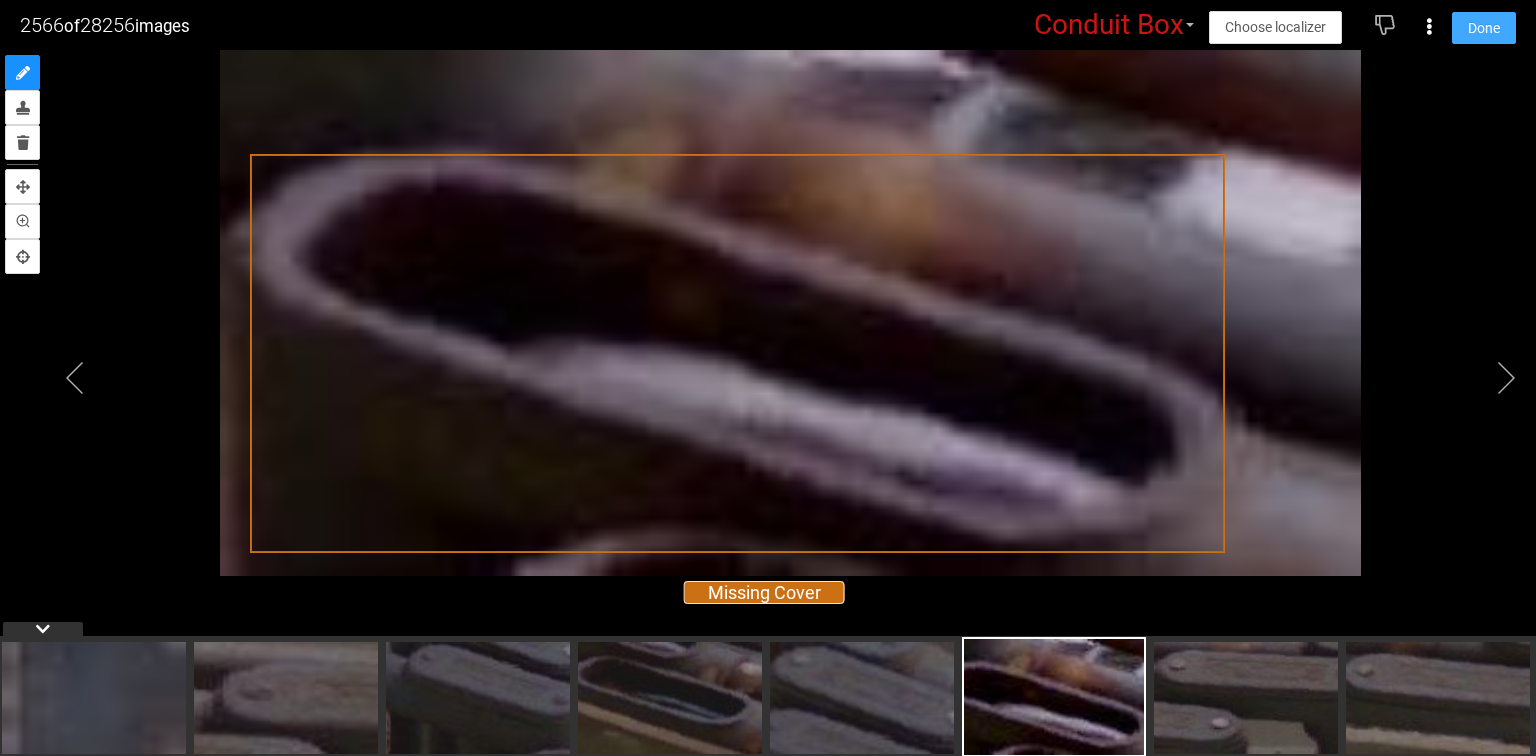click on "Done" at bounding box center (1484, 28) 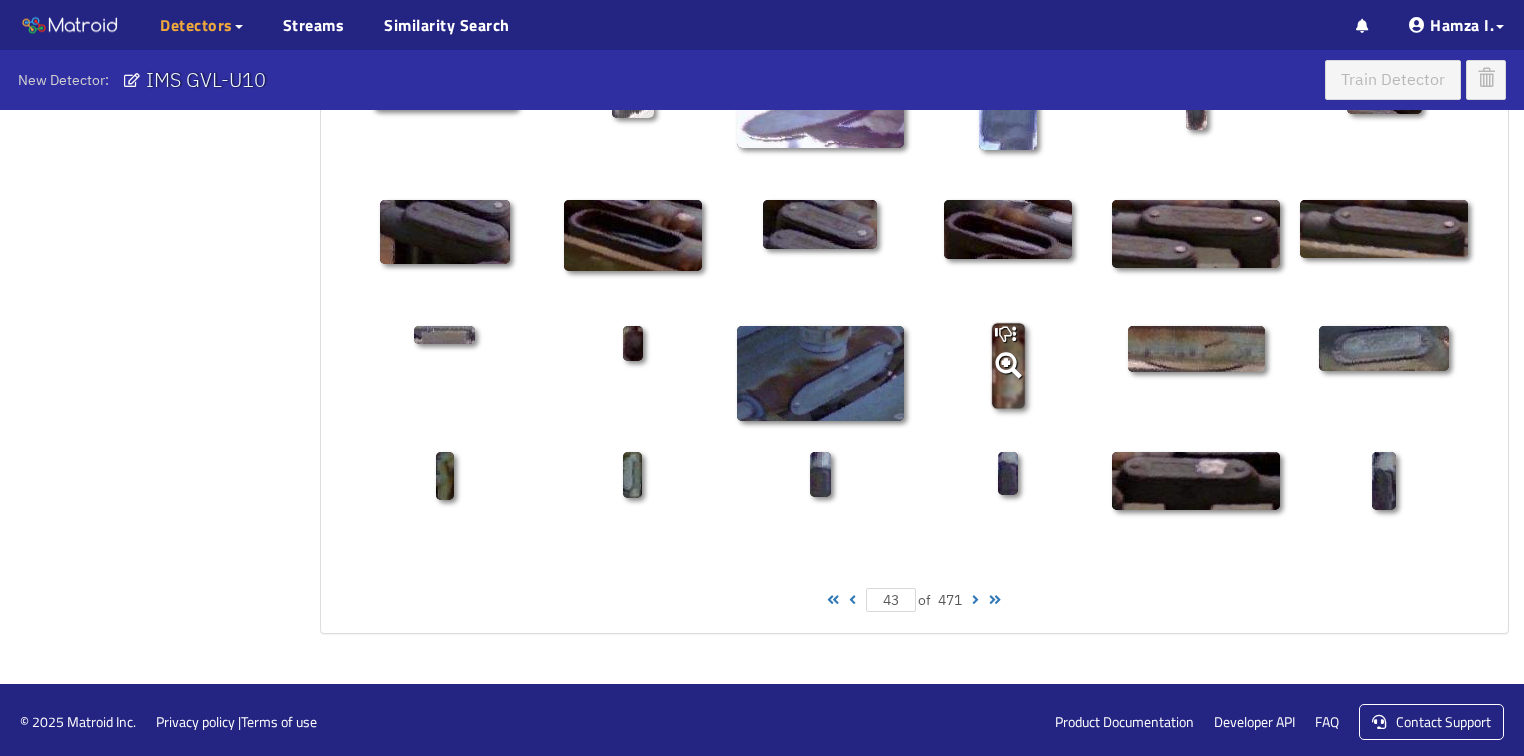 scroll, scrollTop: 1010, scrollLeft: 0, axis: vertical 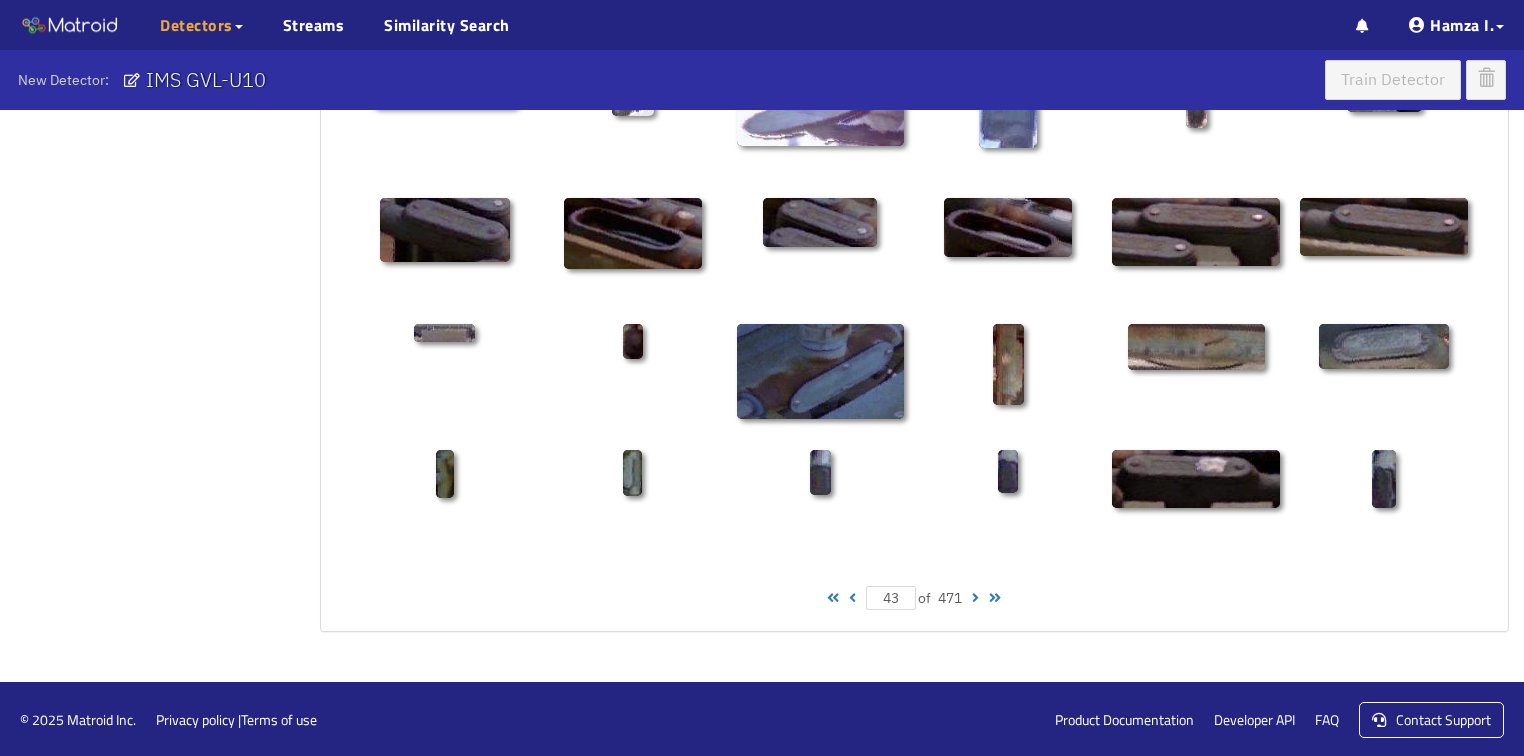 click at bounding box center (852, 598) 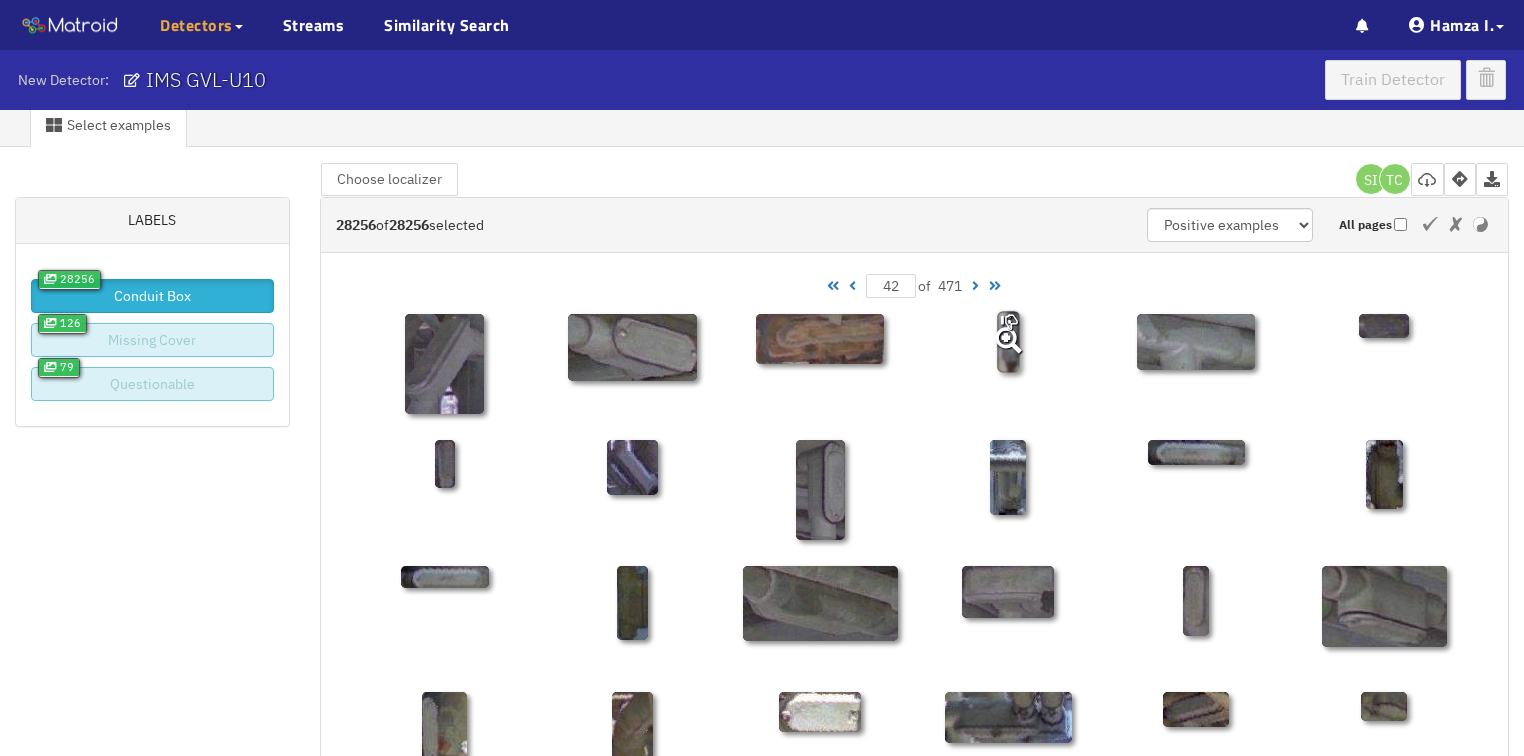 scroll, scrollTop: 0, scrollLeft: 0, axis: both 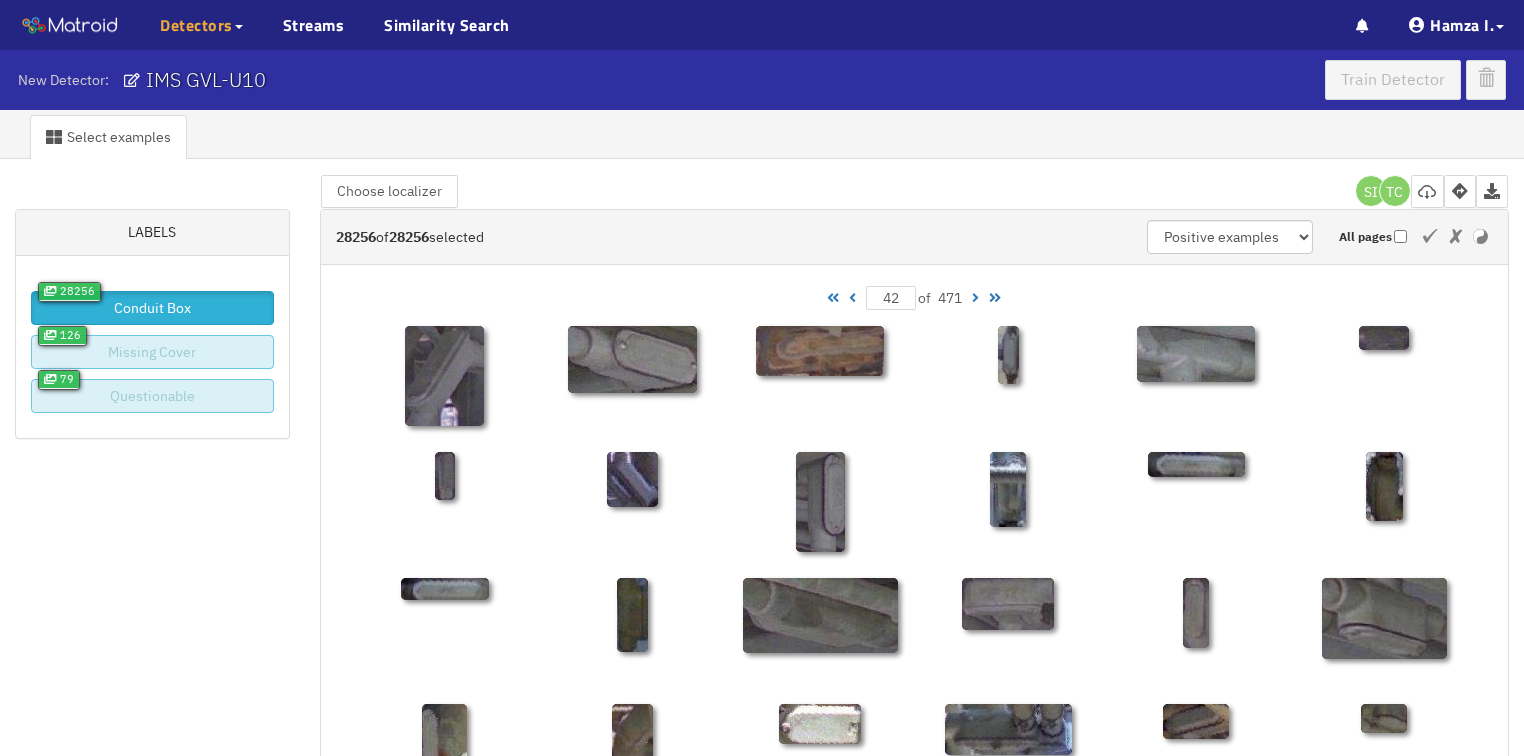 click at bounding box center [852, 298] 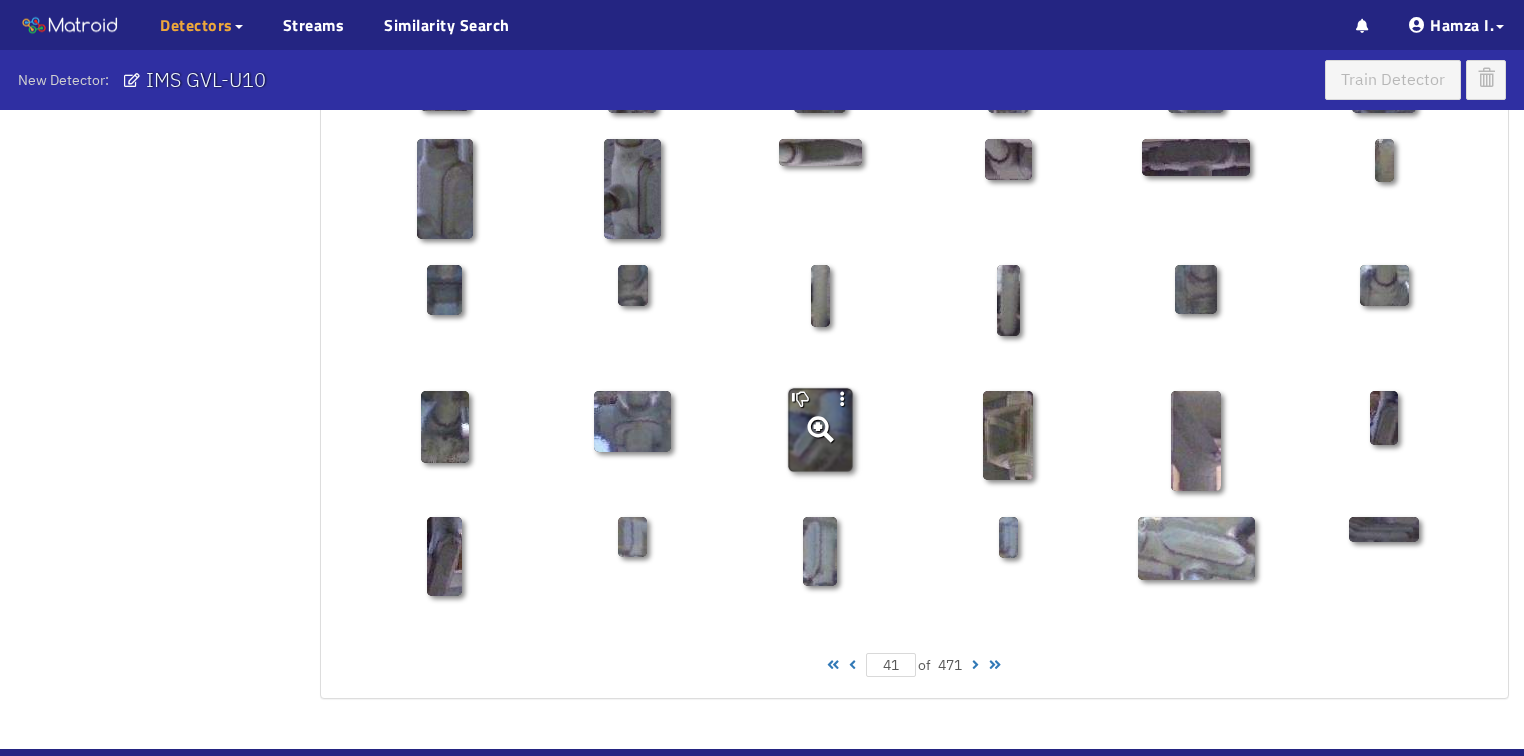 scroll, scrollTop: 1010, scrollLeft: 0, axis: vertical 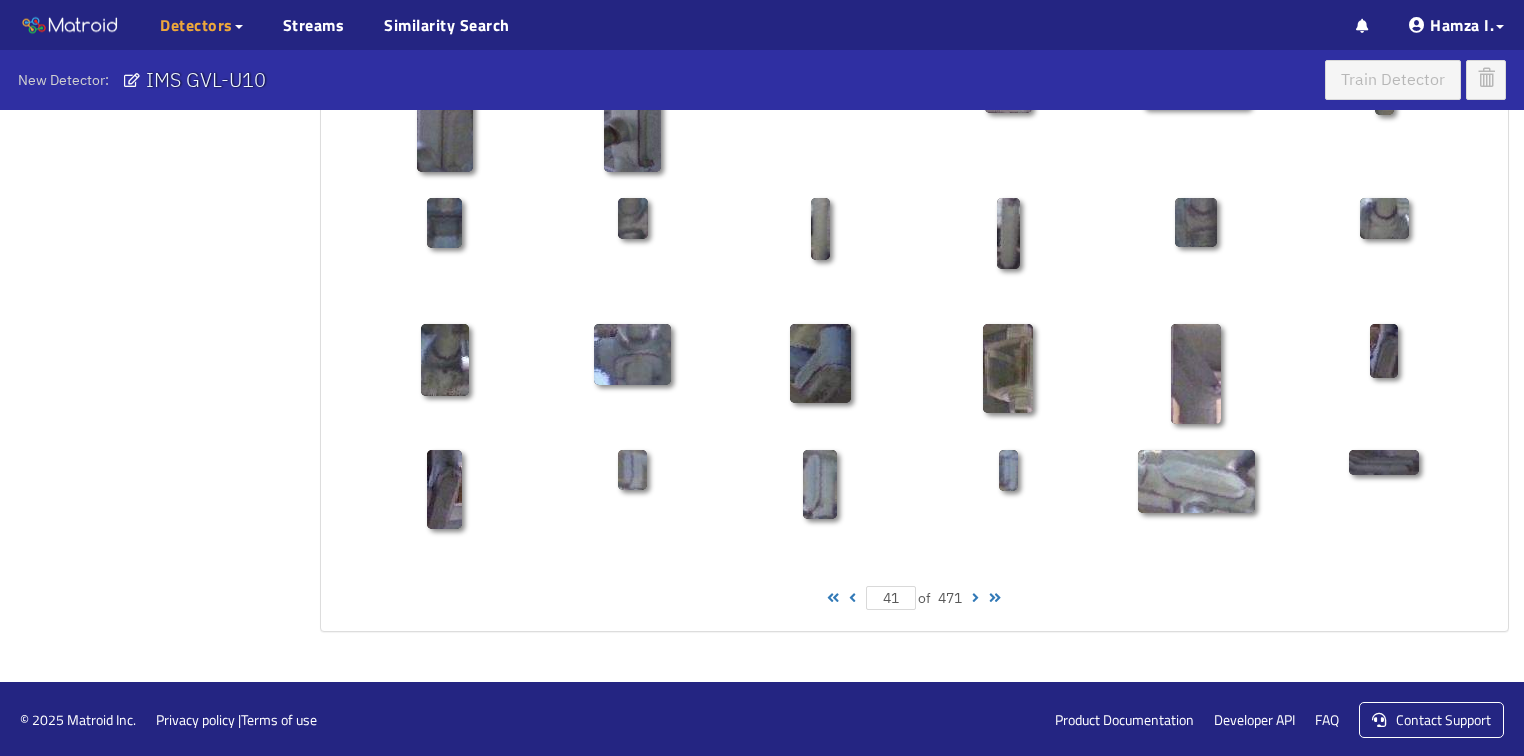 click at bounding box center (852, 598) 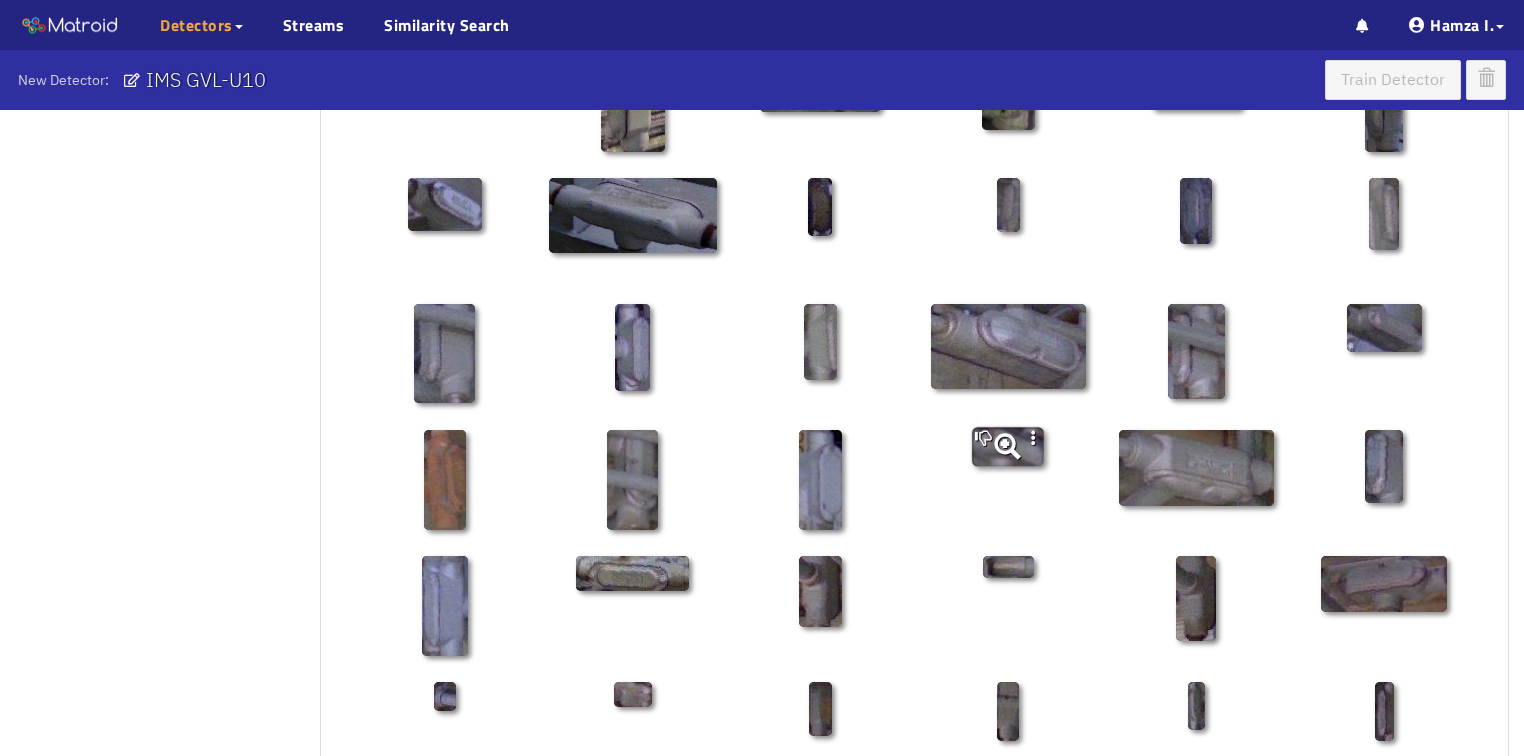 scroll, scrollTop: 370, scrollLeft: 0, axis: vertical 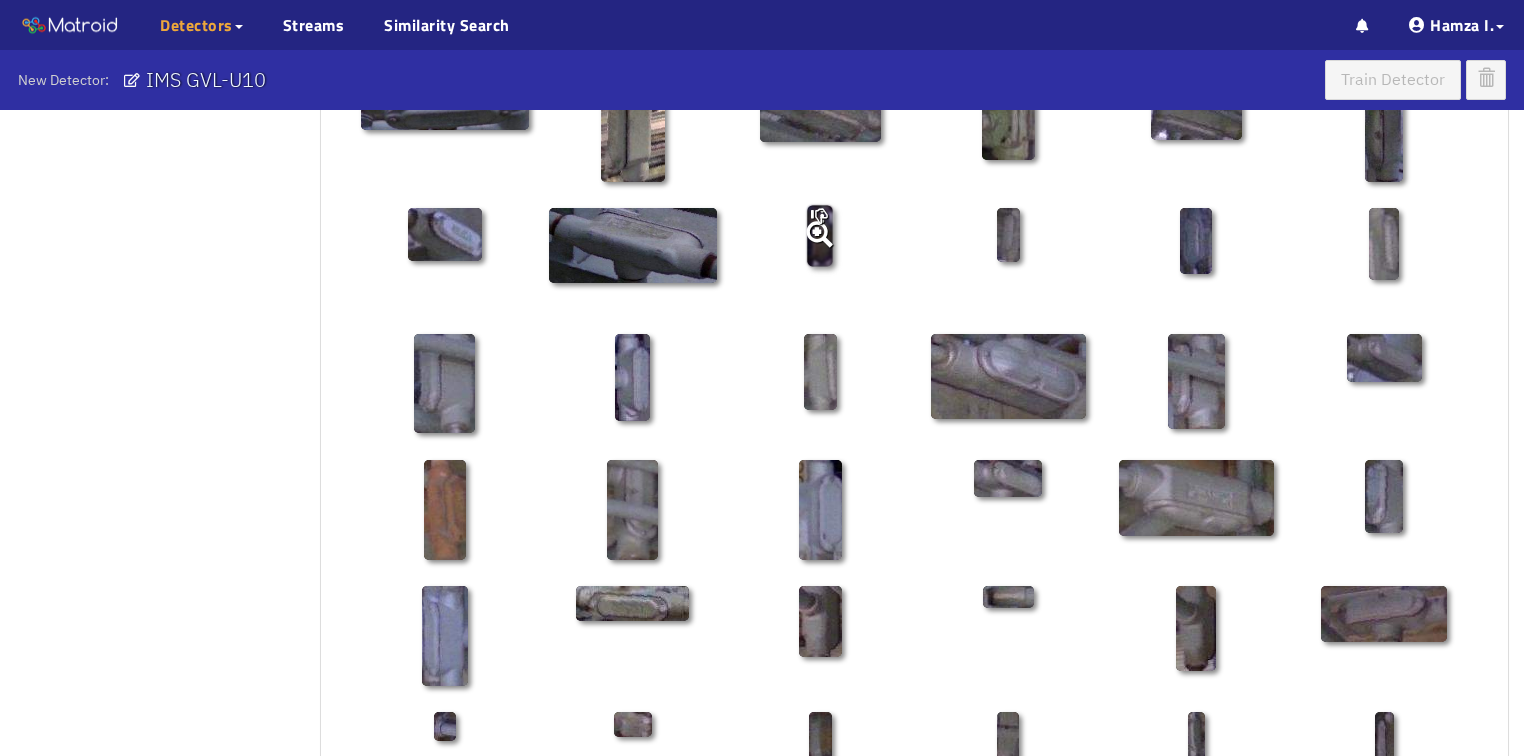 click 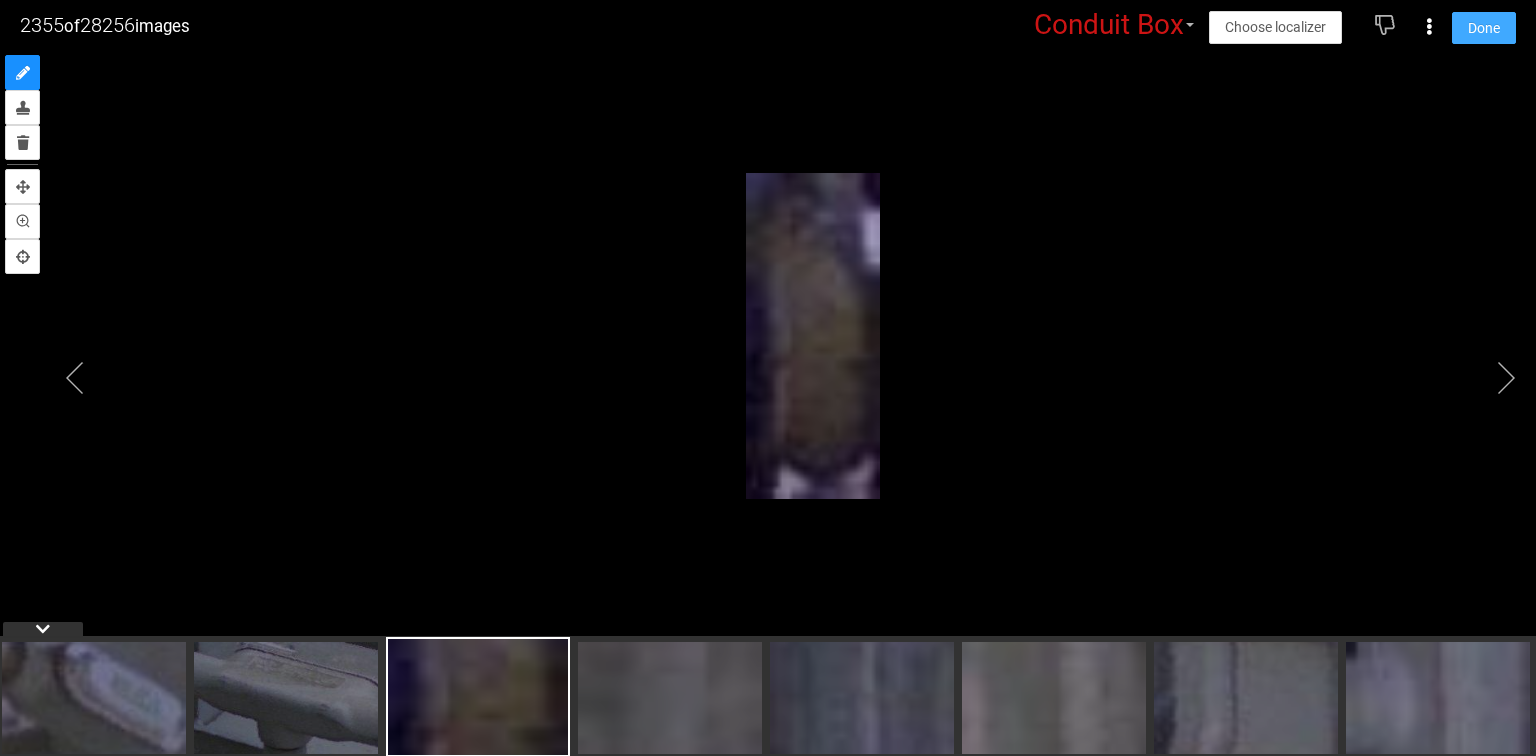 click on "Done" at bounding box center [1484, 28] 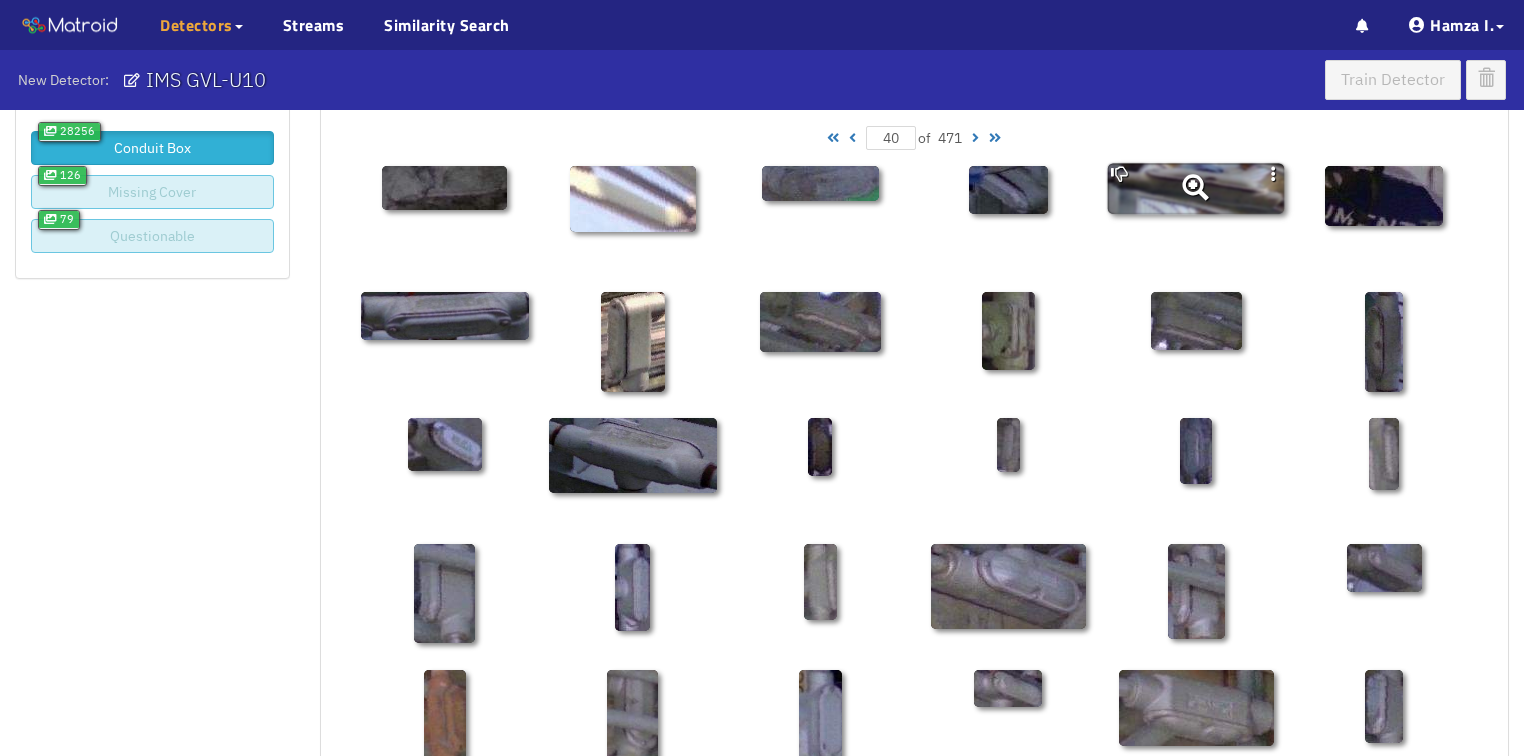 scroll, scrollTop: 50, scrollLeft: 0, axis: vertical 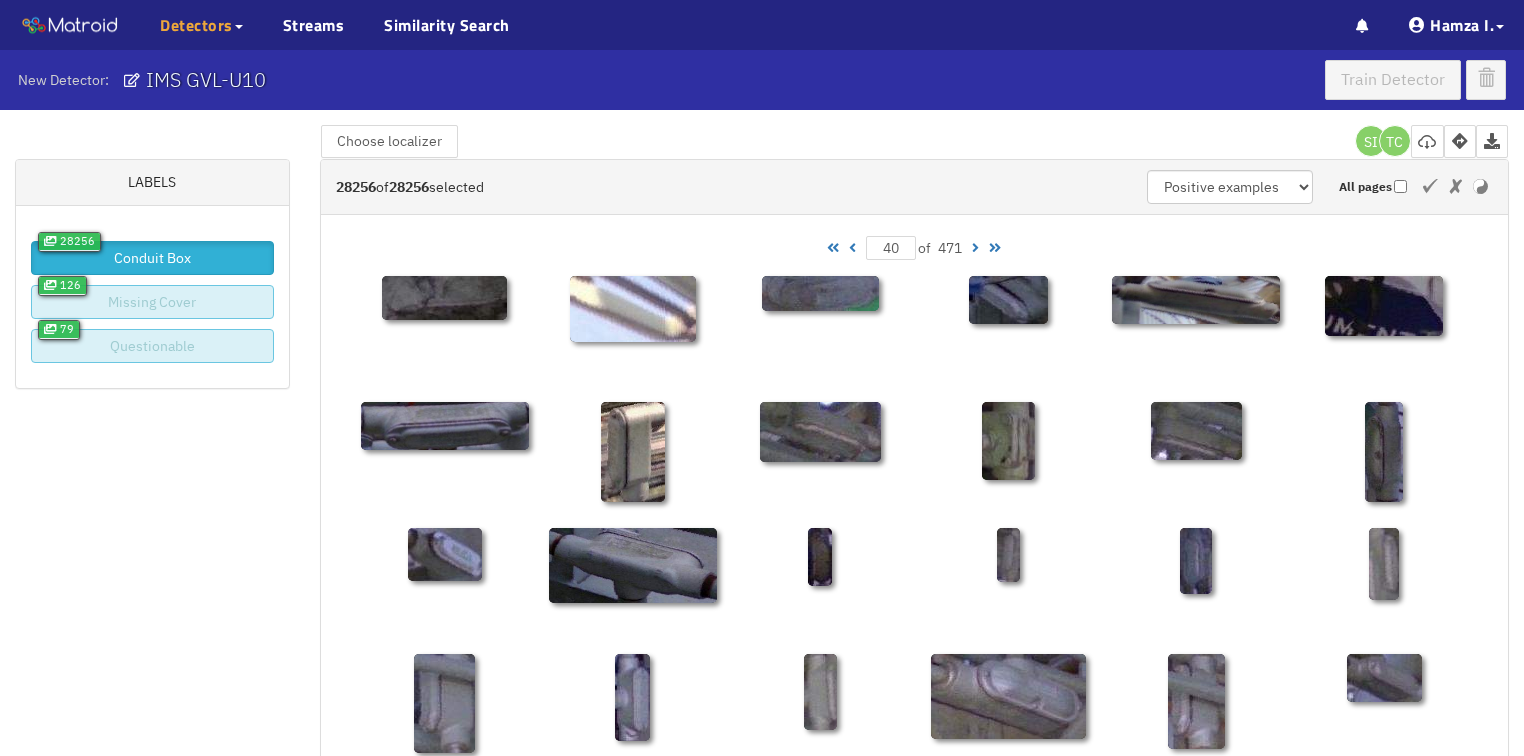 click at bounding box center (852, 248) 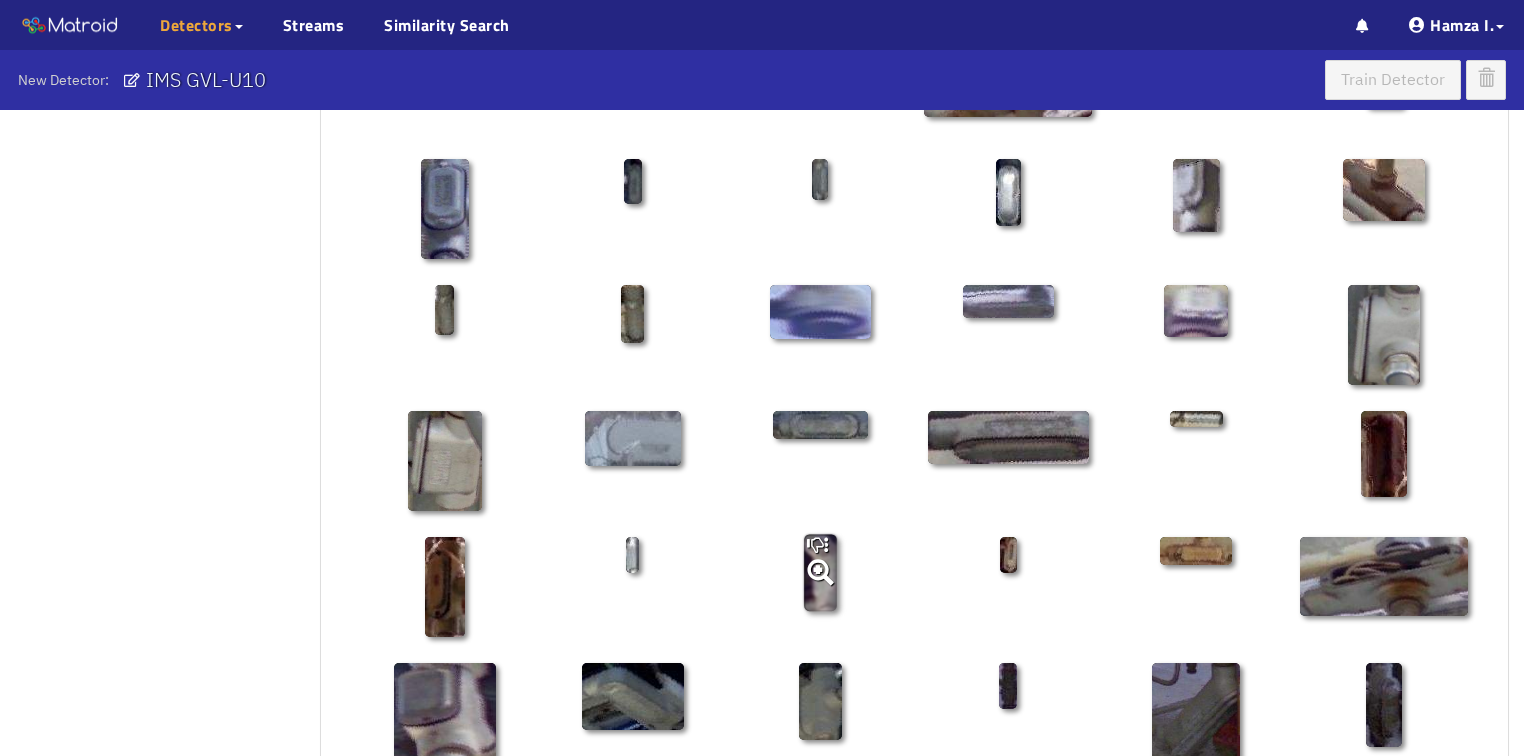 scroll, scrollTop: 1010, scrollLeft: 0, axis: vertical 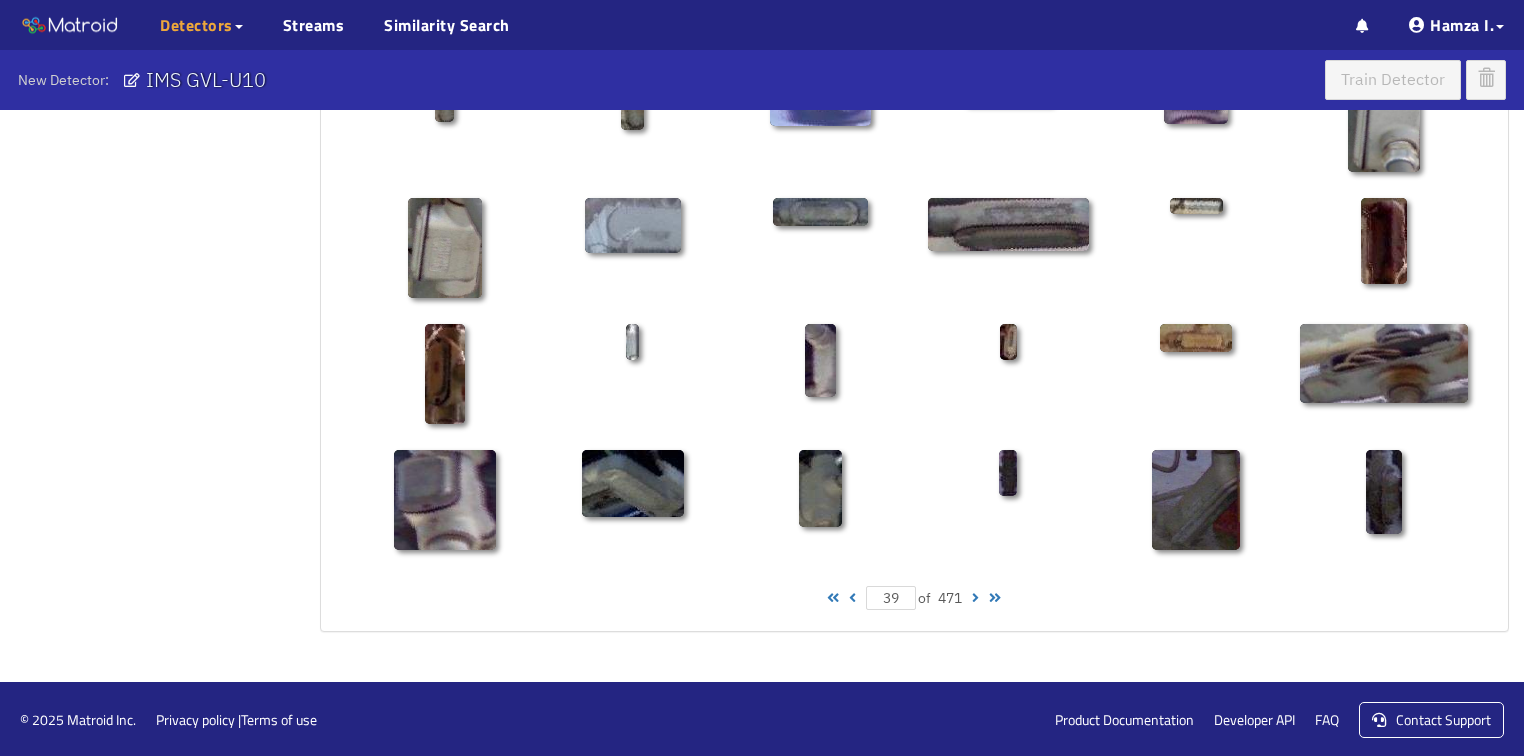 click at bounding box center [852, 598] 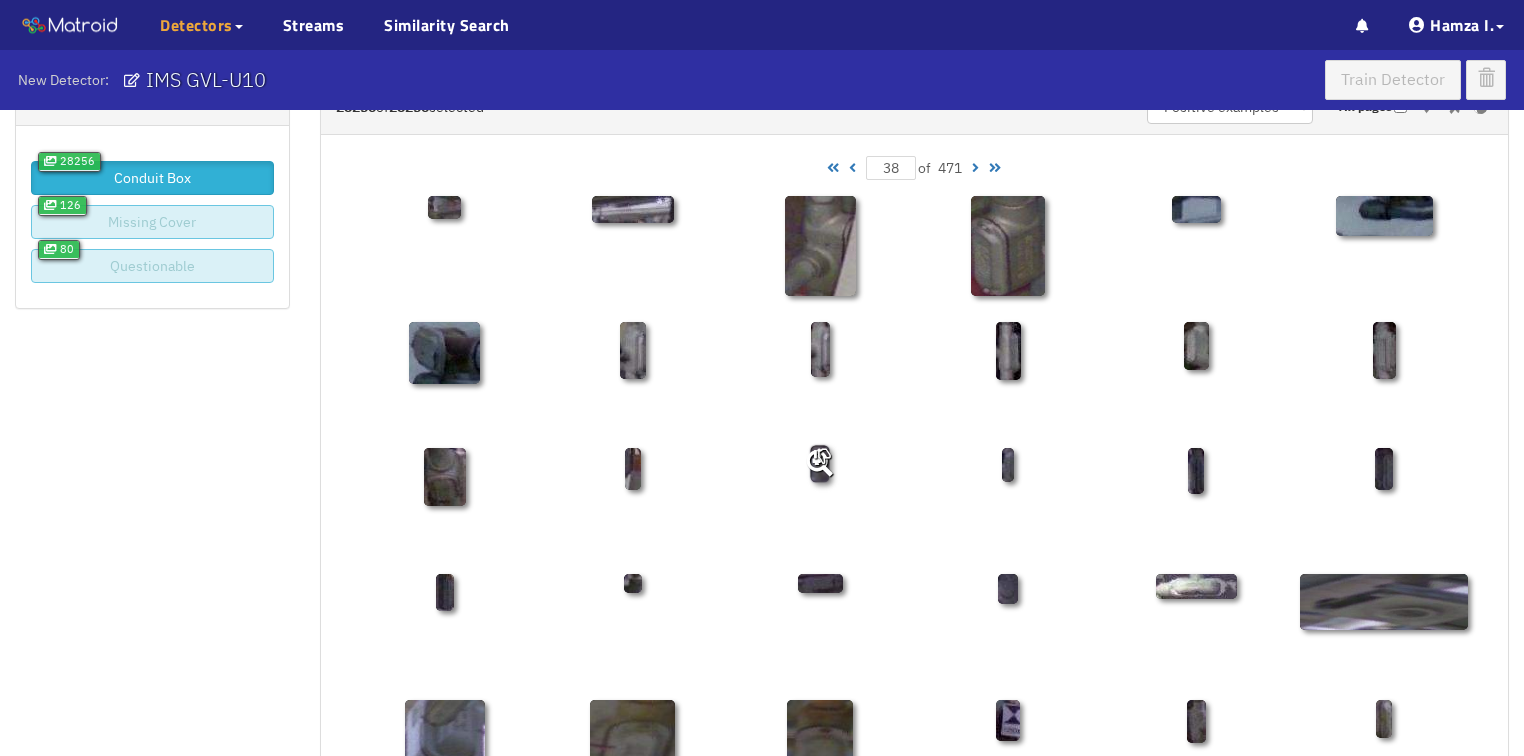 scroll, scrollTop: 0, scrollLeft: 0, axis: both 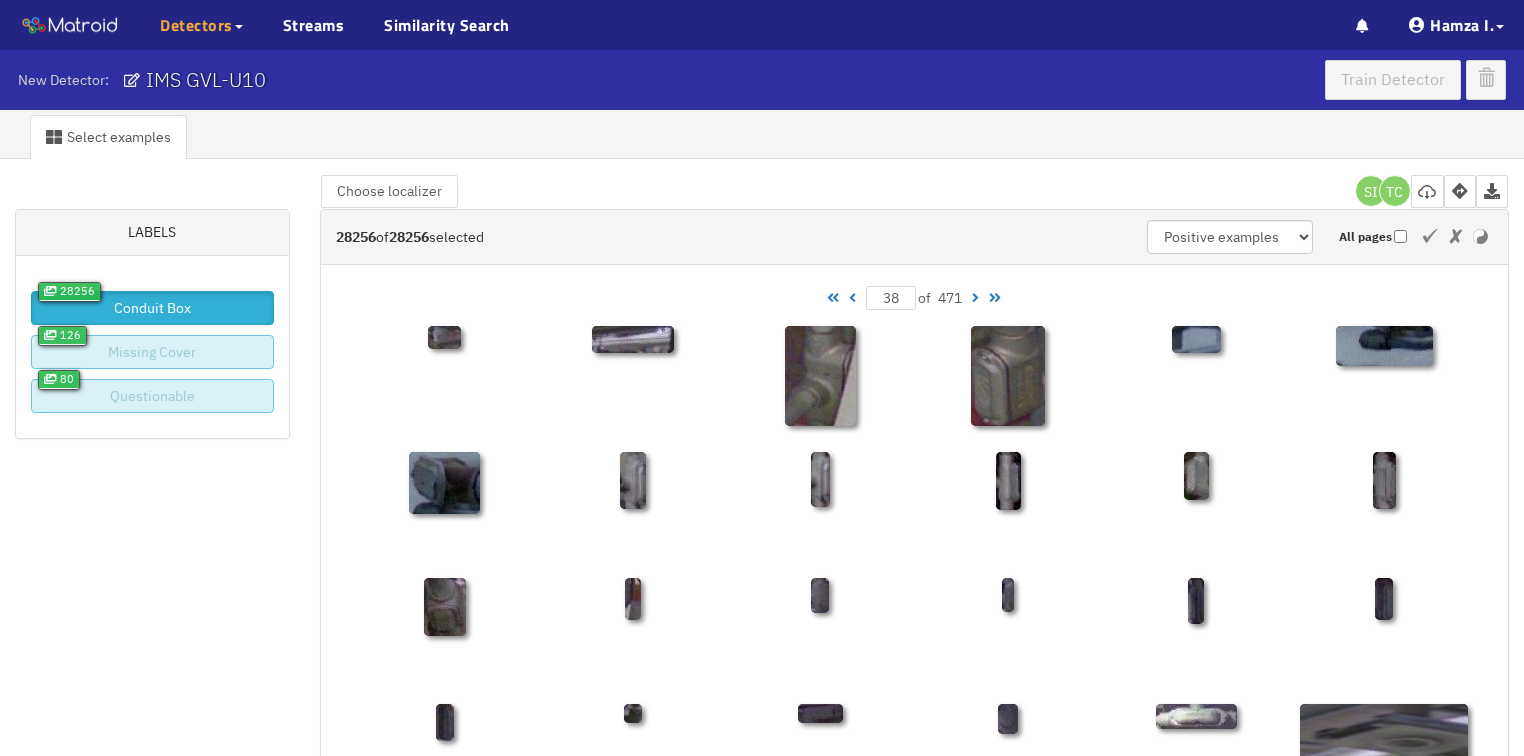 click at bounding box center (852, 298) 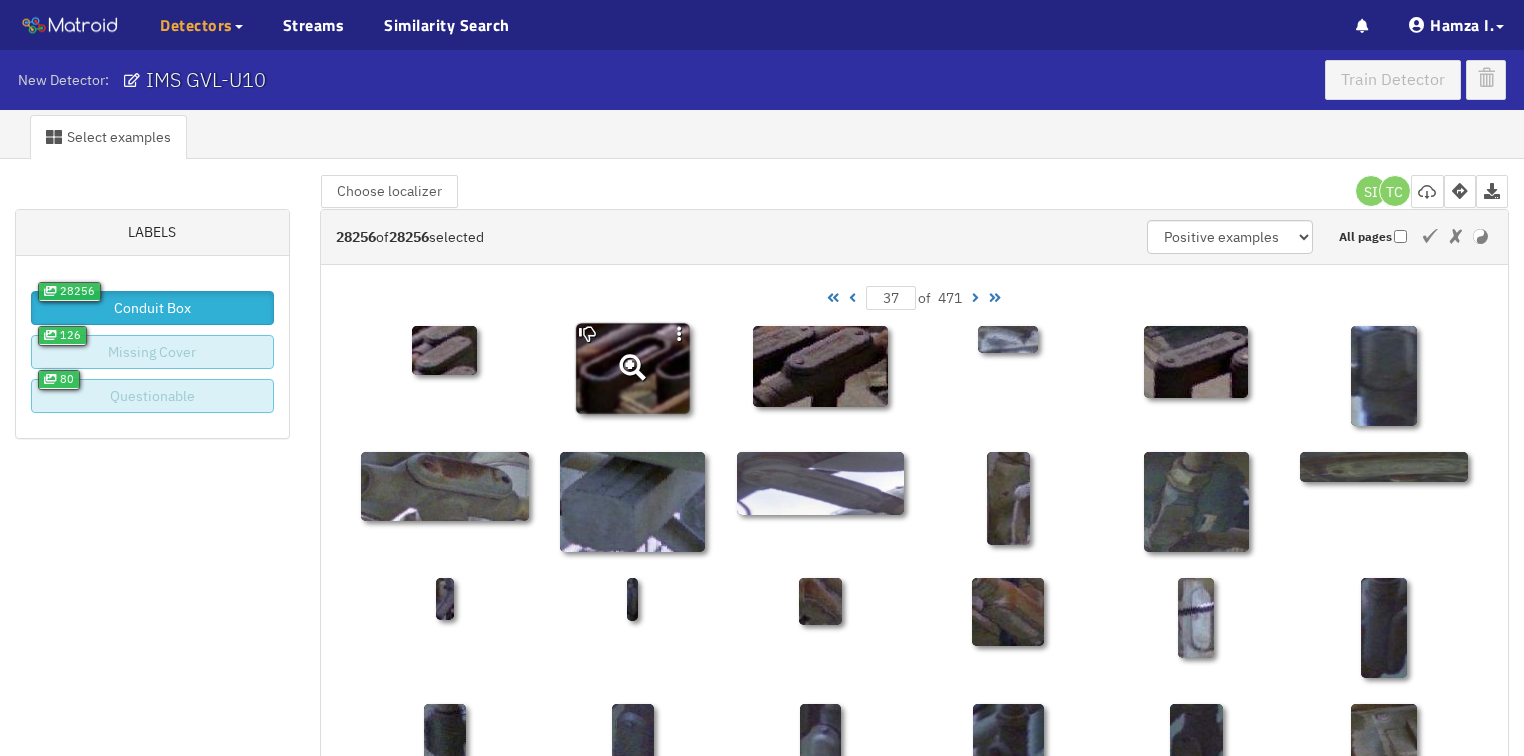 click 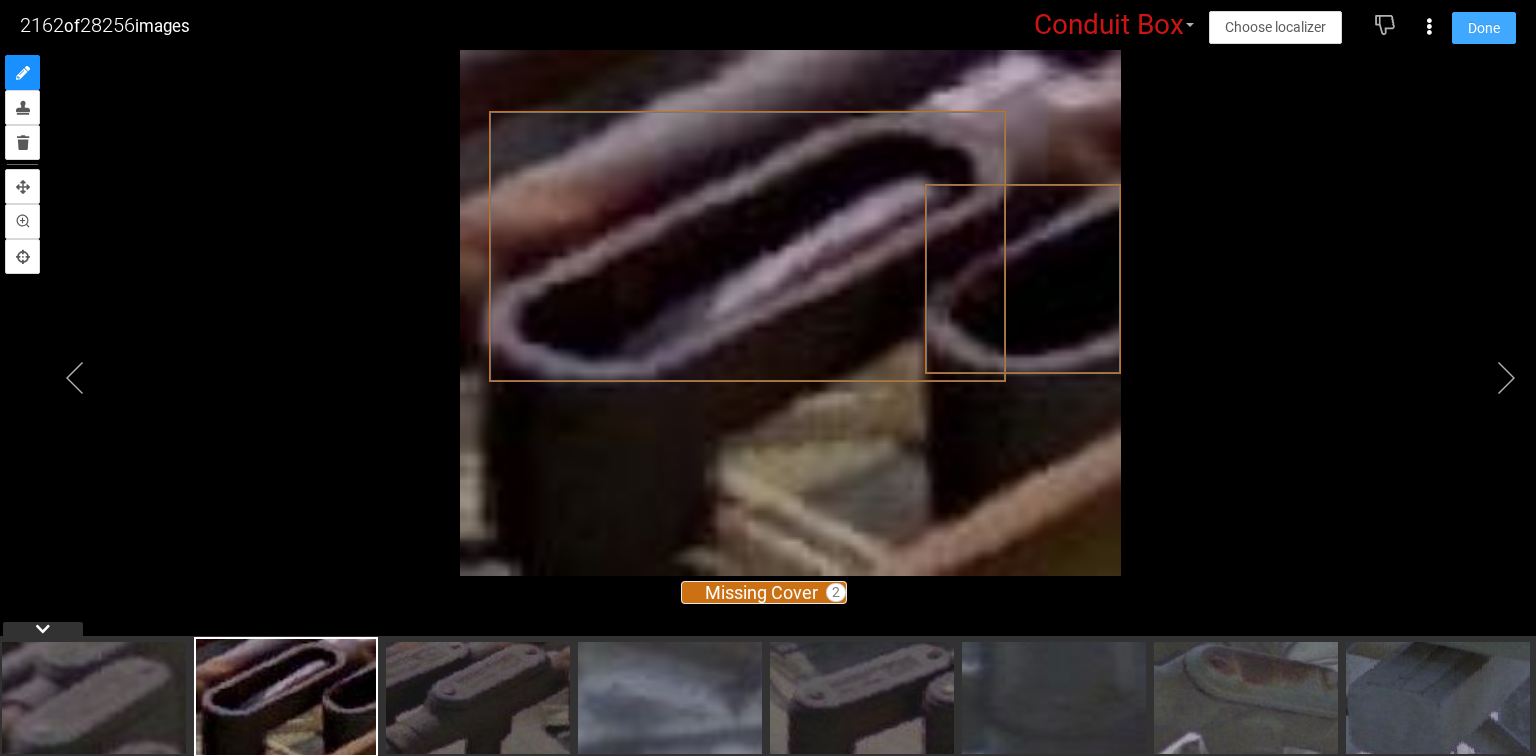 click on "Done" at bounding box center [1484, 28] 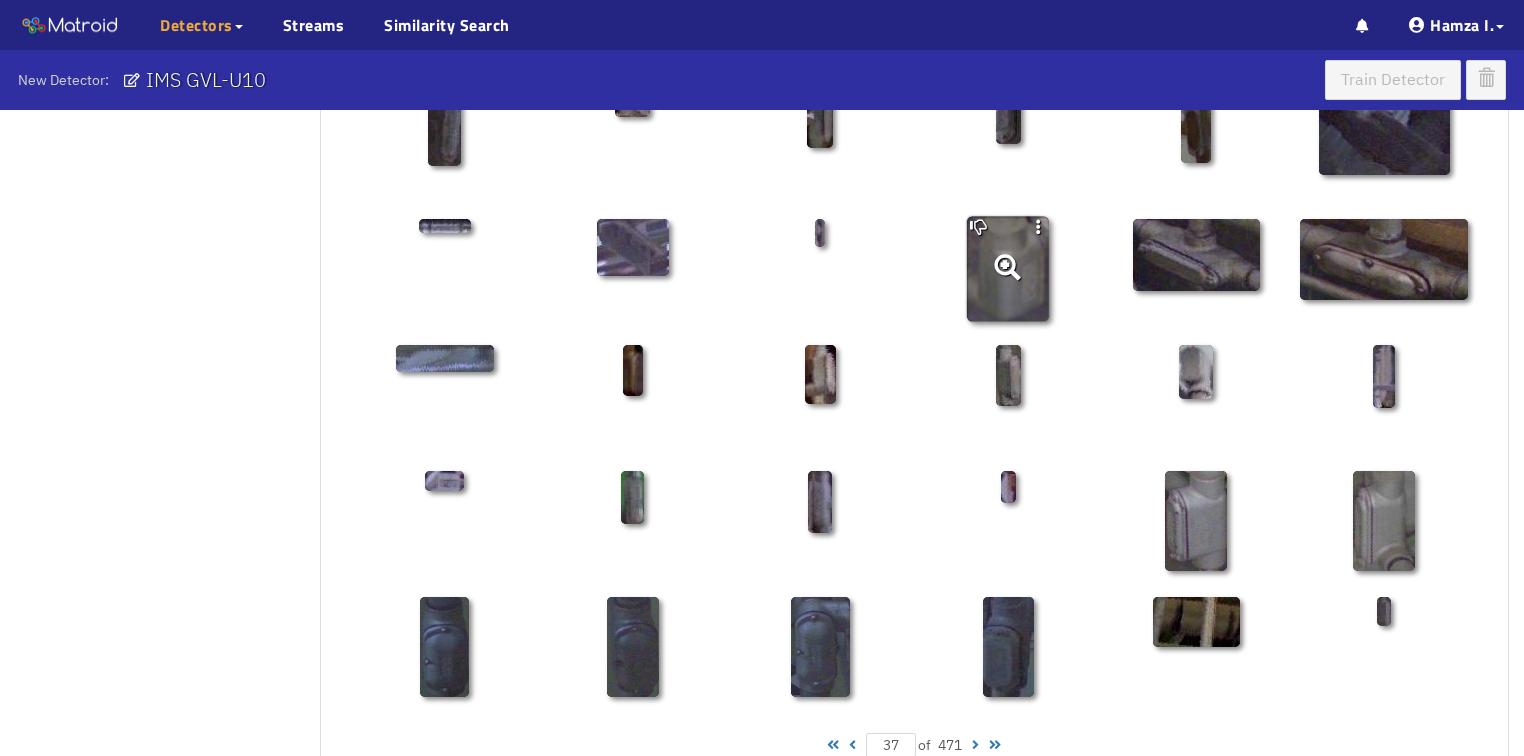 scroll, scrollTop: 880, scrollLeft: 0, axis: vertical 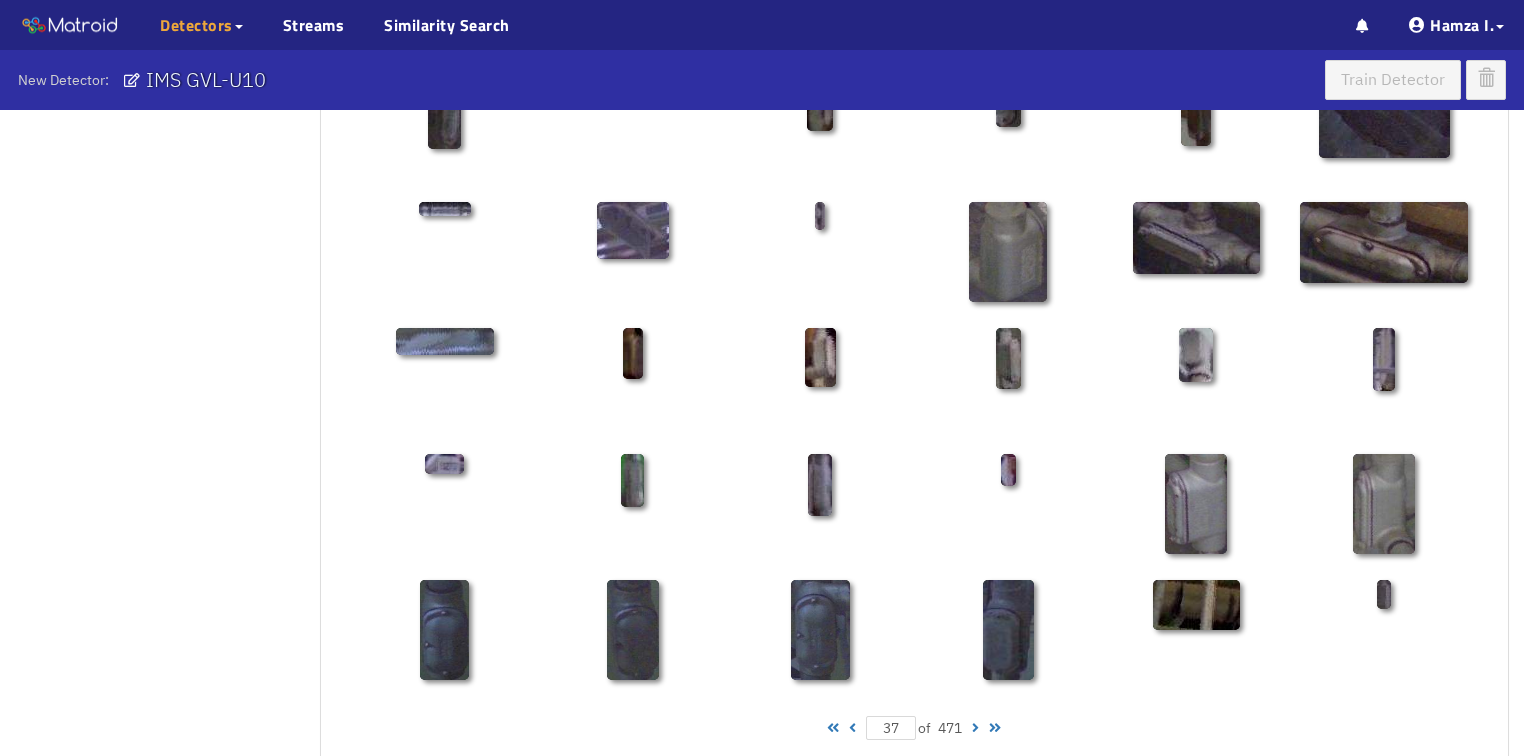click at bounding box center [852, 728] 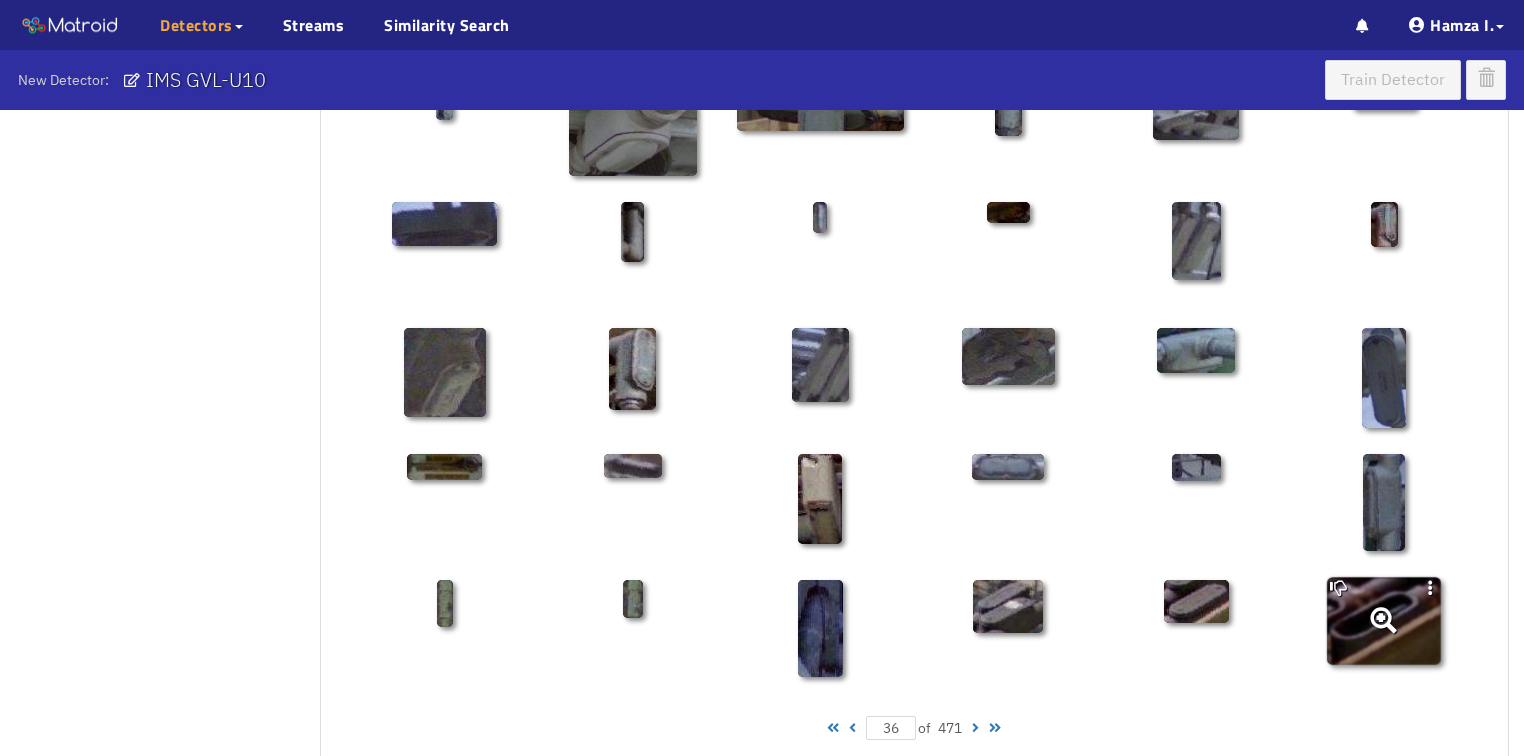 click 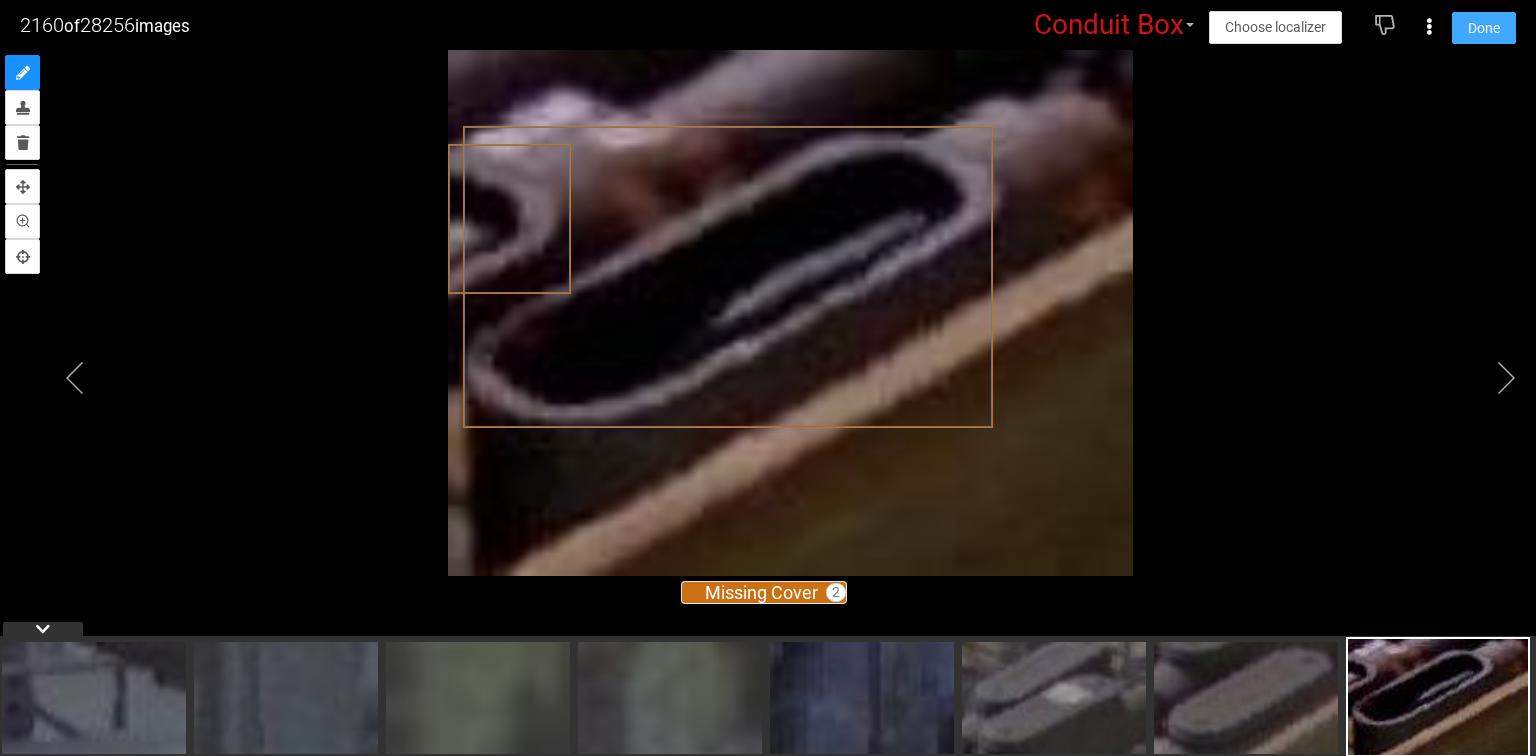 click on "Done" at bounding box center [1484, 28] 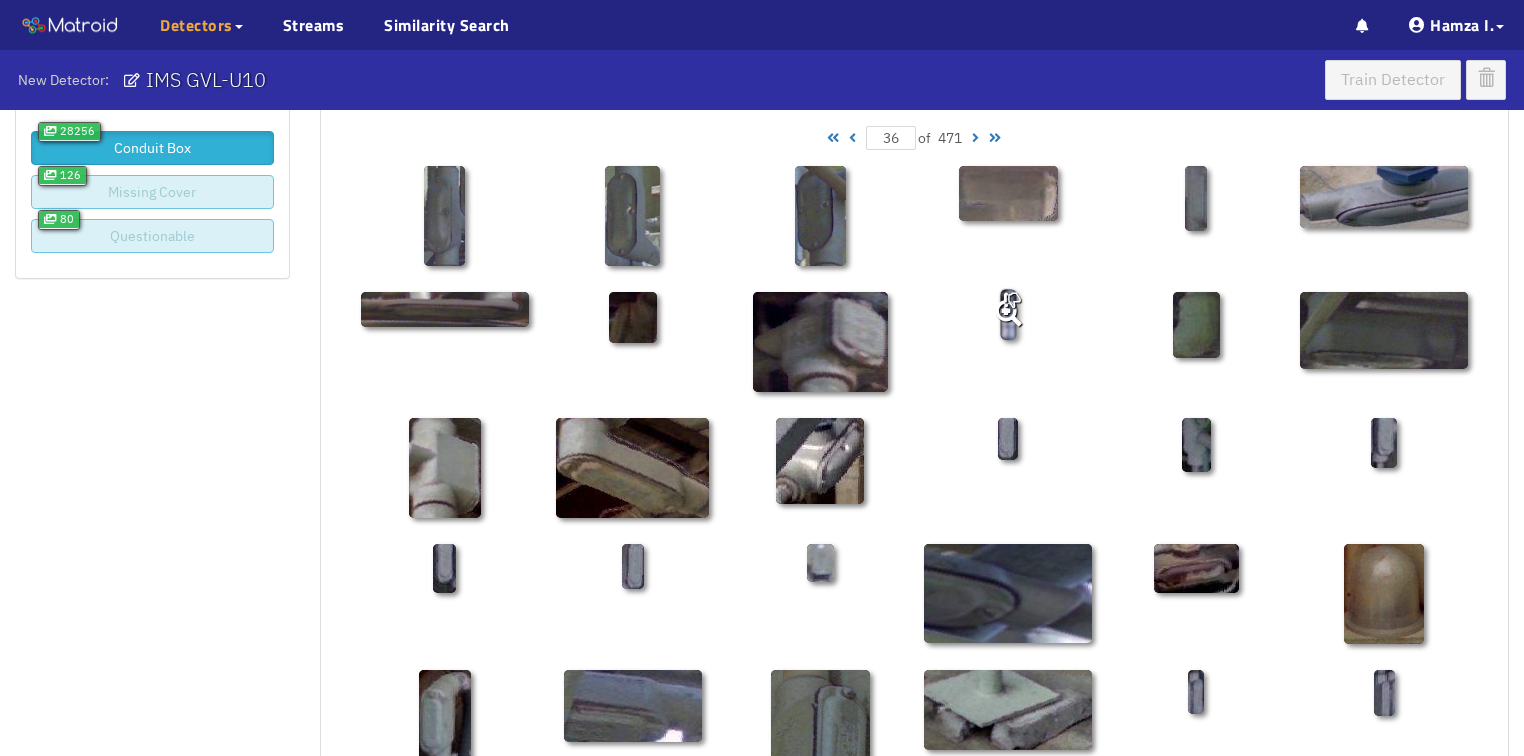 scroll, scrollTop: 0, scrollLeft: 0, axis: both 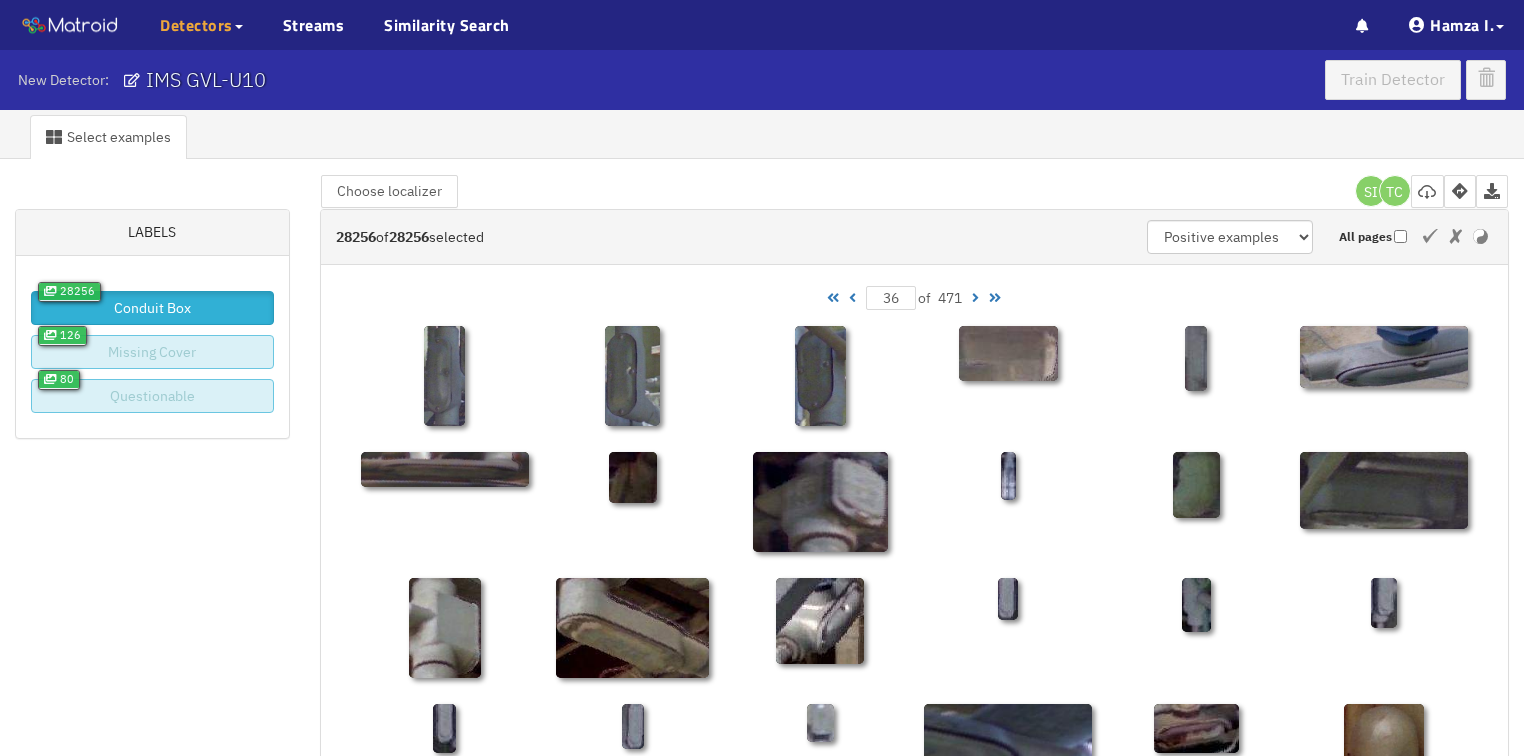 click at bounding box center (852, 298) 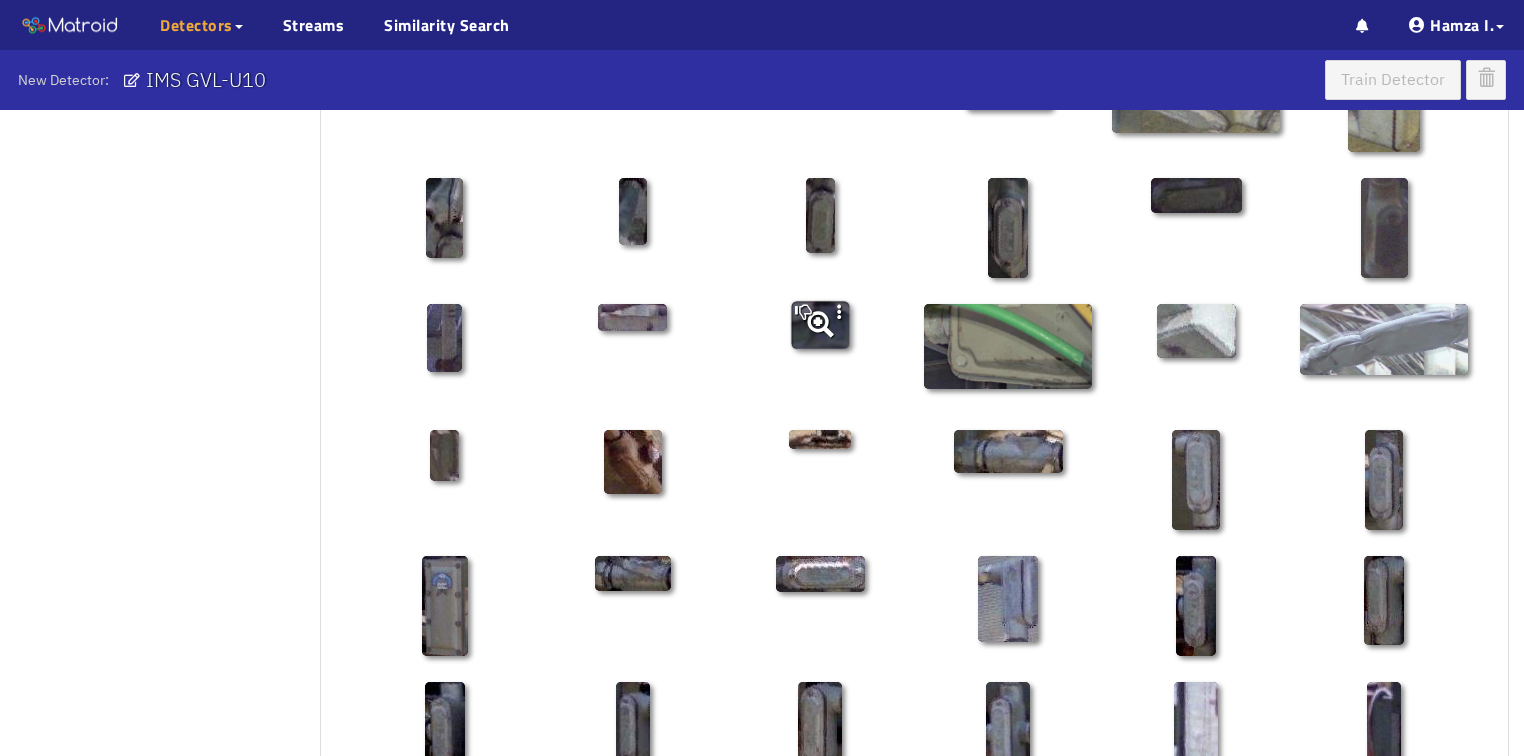 scroll, scrollTop: 0, scrollLeft: 0, axis: both 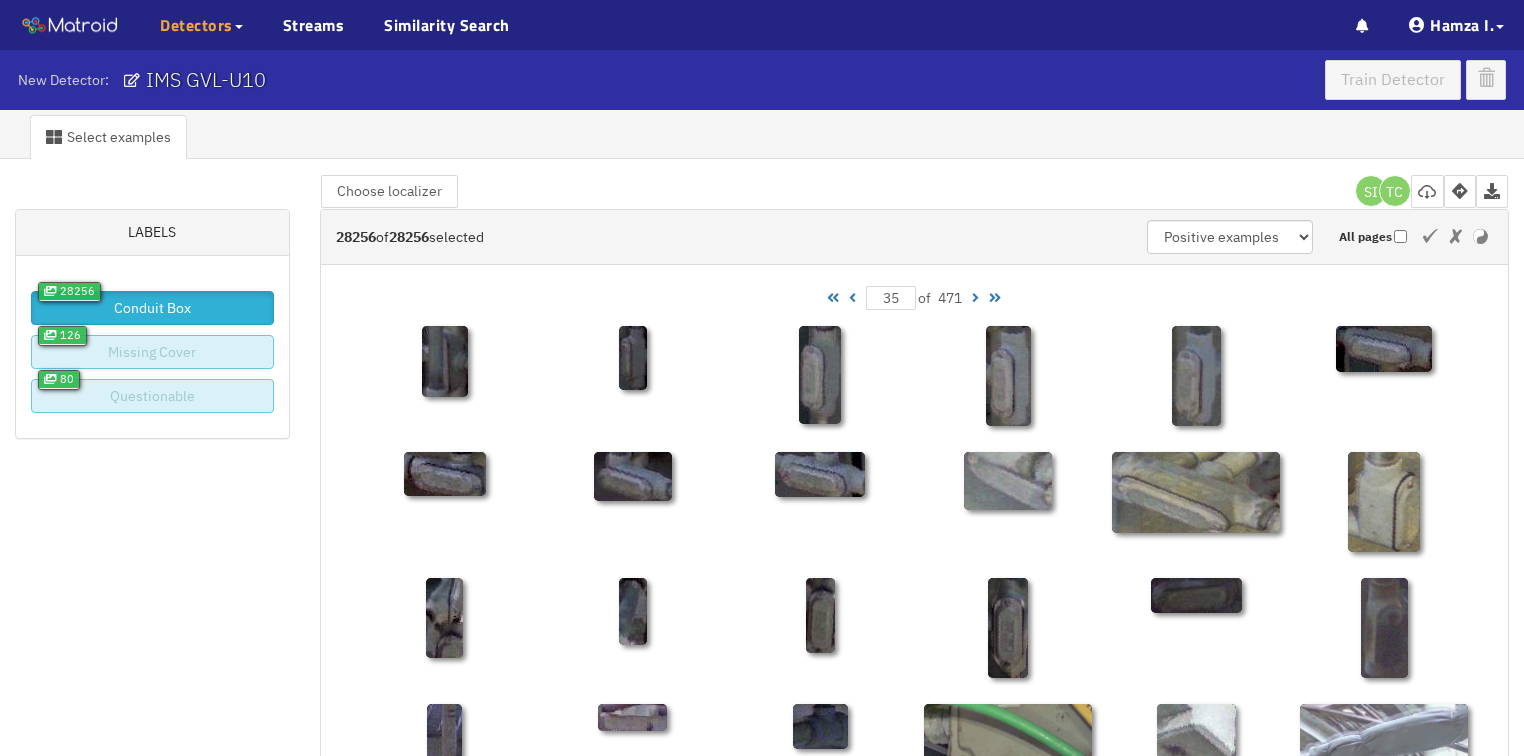 click at bounding box center [852, 298] 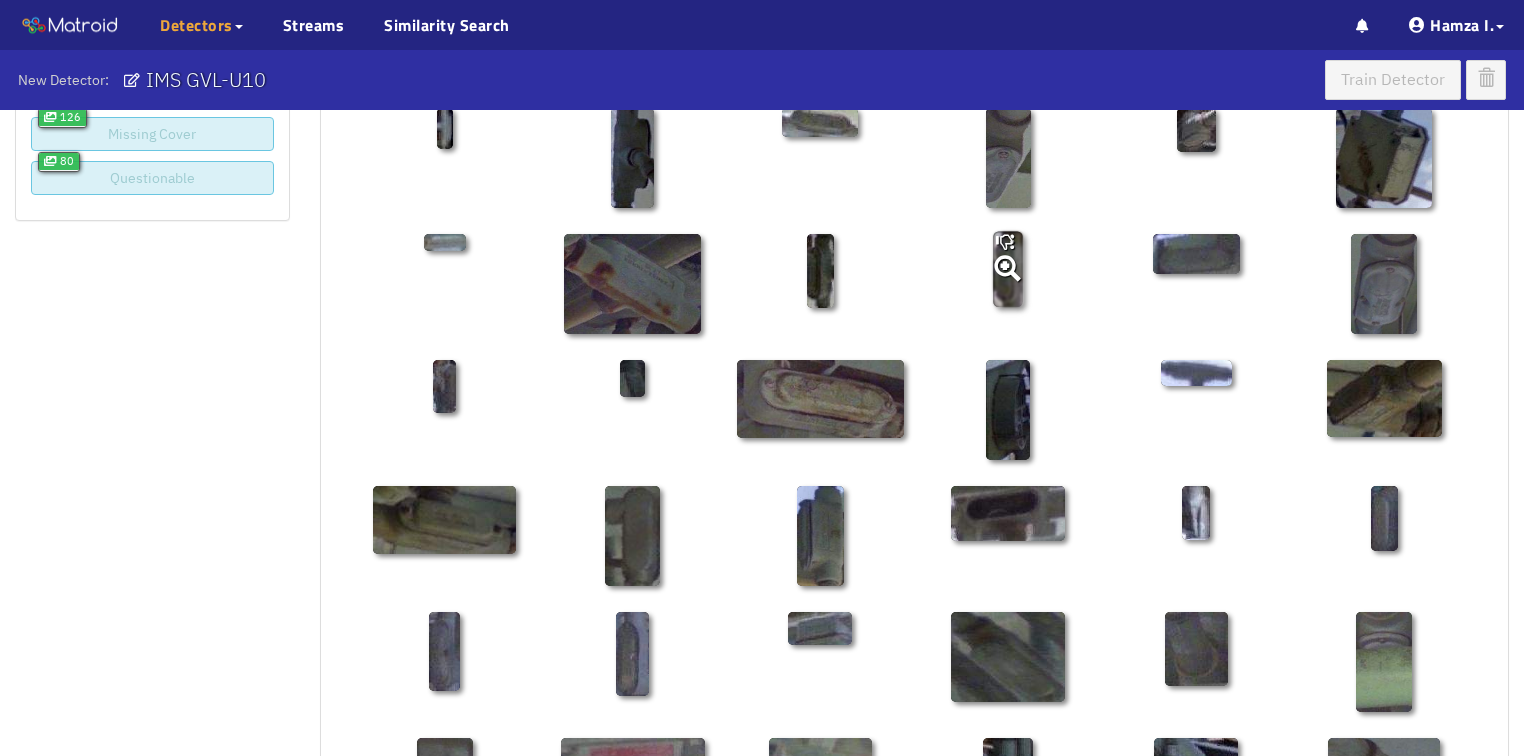 scroll, scrollTop: 240, scrollLeft: 0, axis: vertical 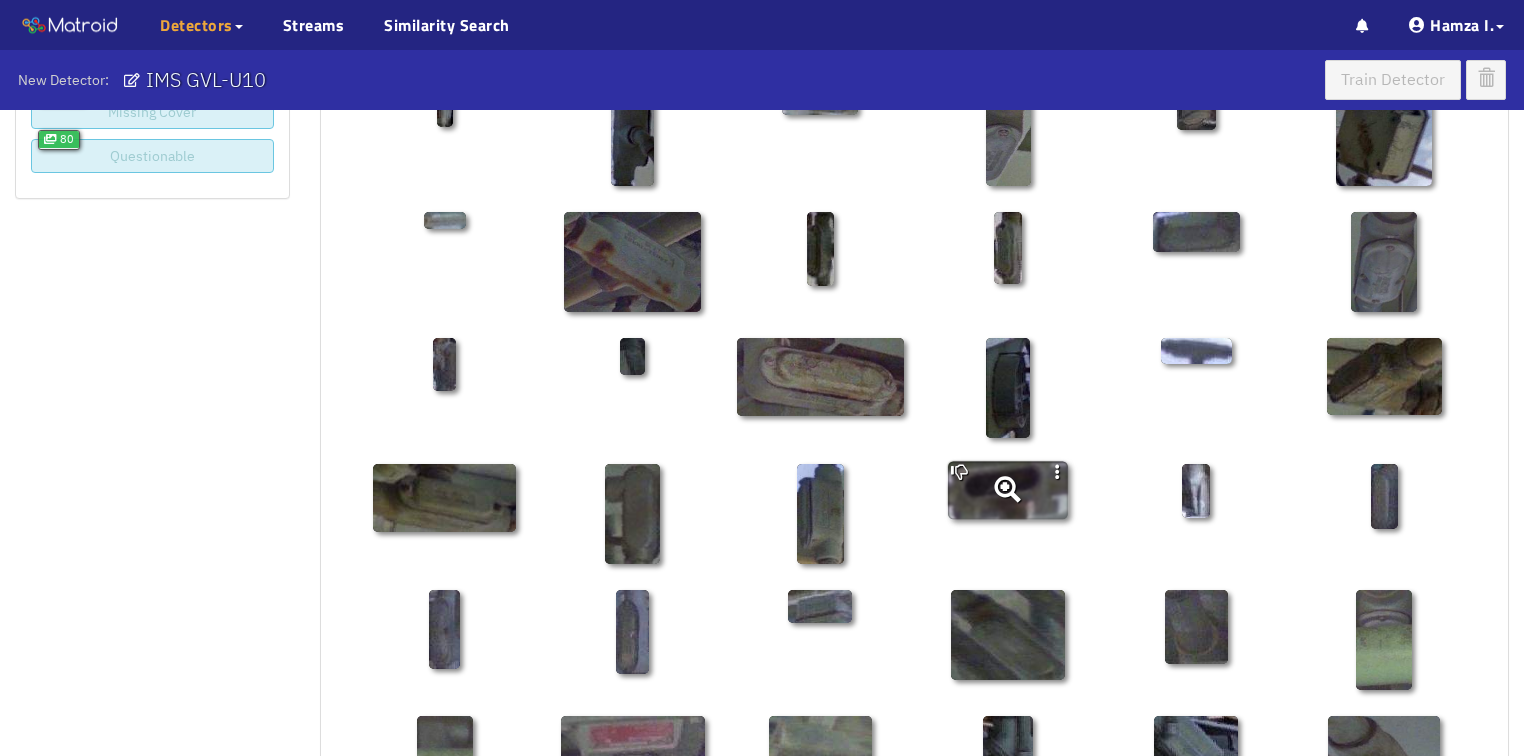 click 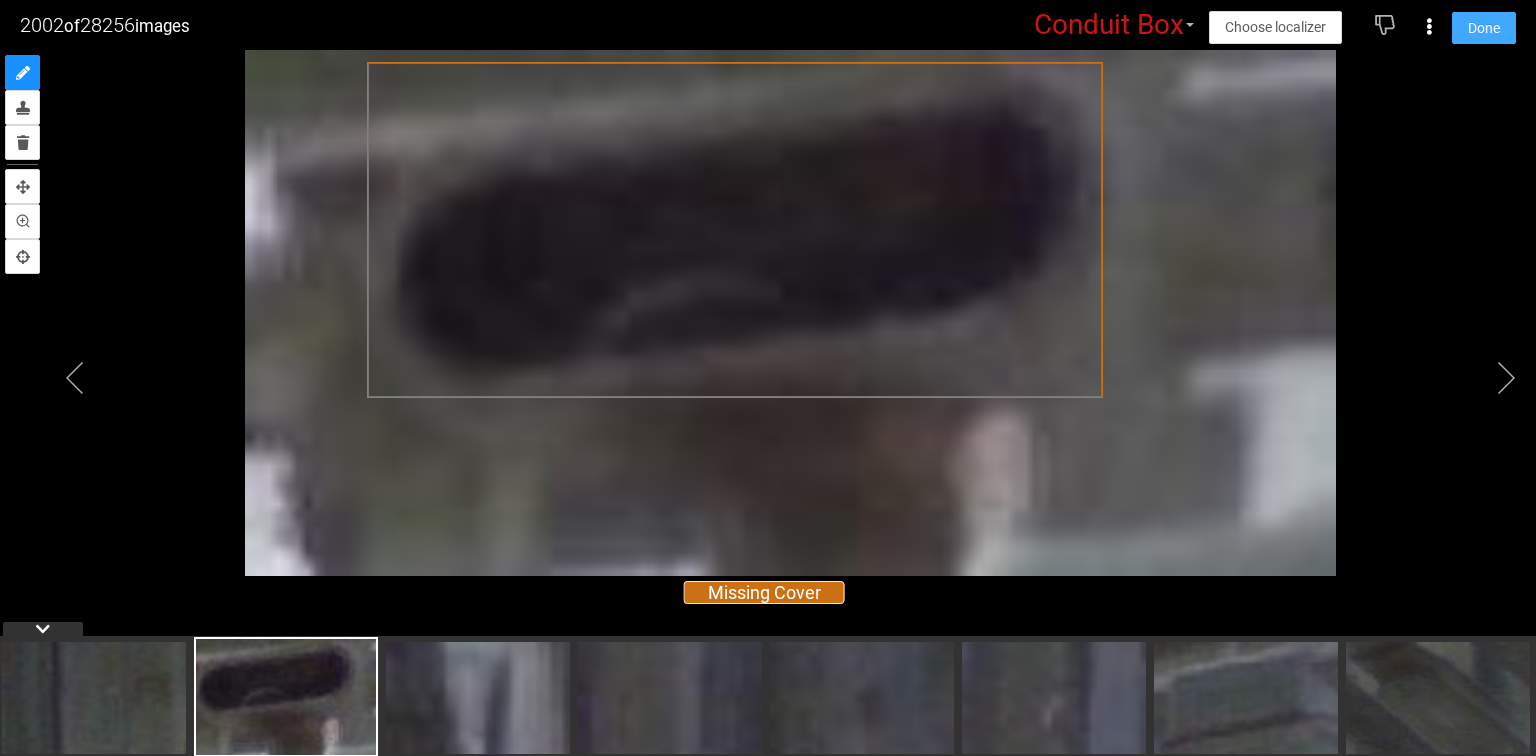 click on "Done" at bounding box center (1484, 28) 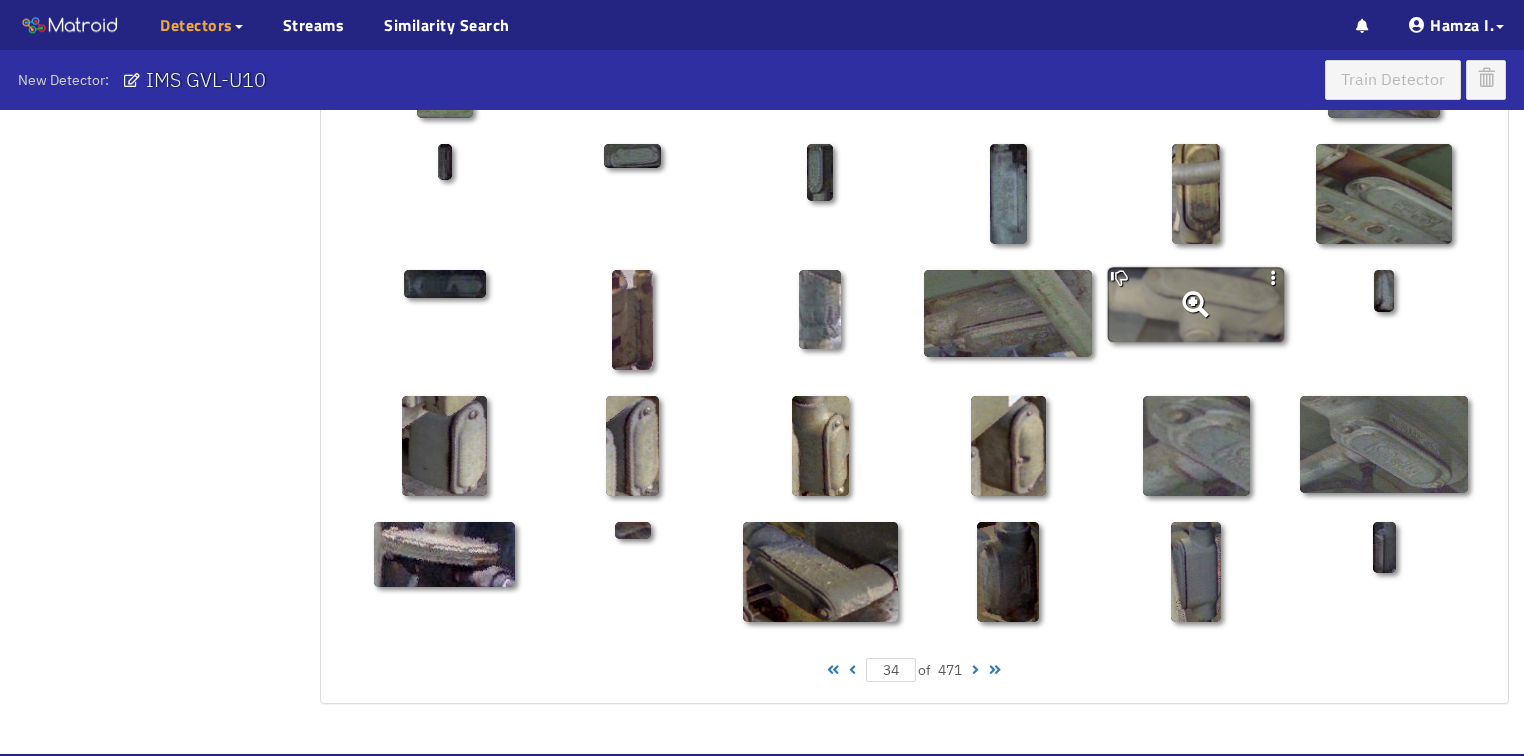 scroll, scrollTop: 1010, scrollLeft: 0, axis: vertical 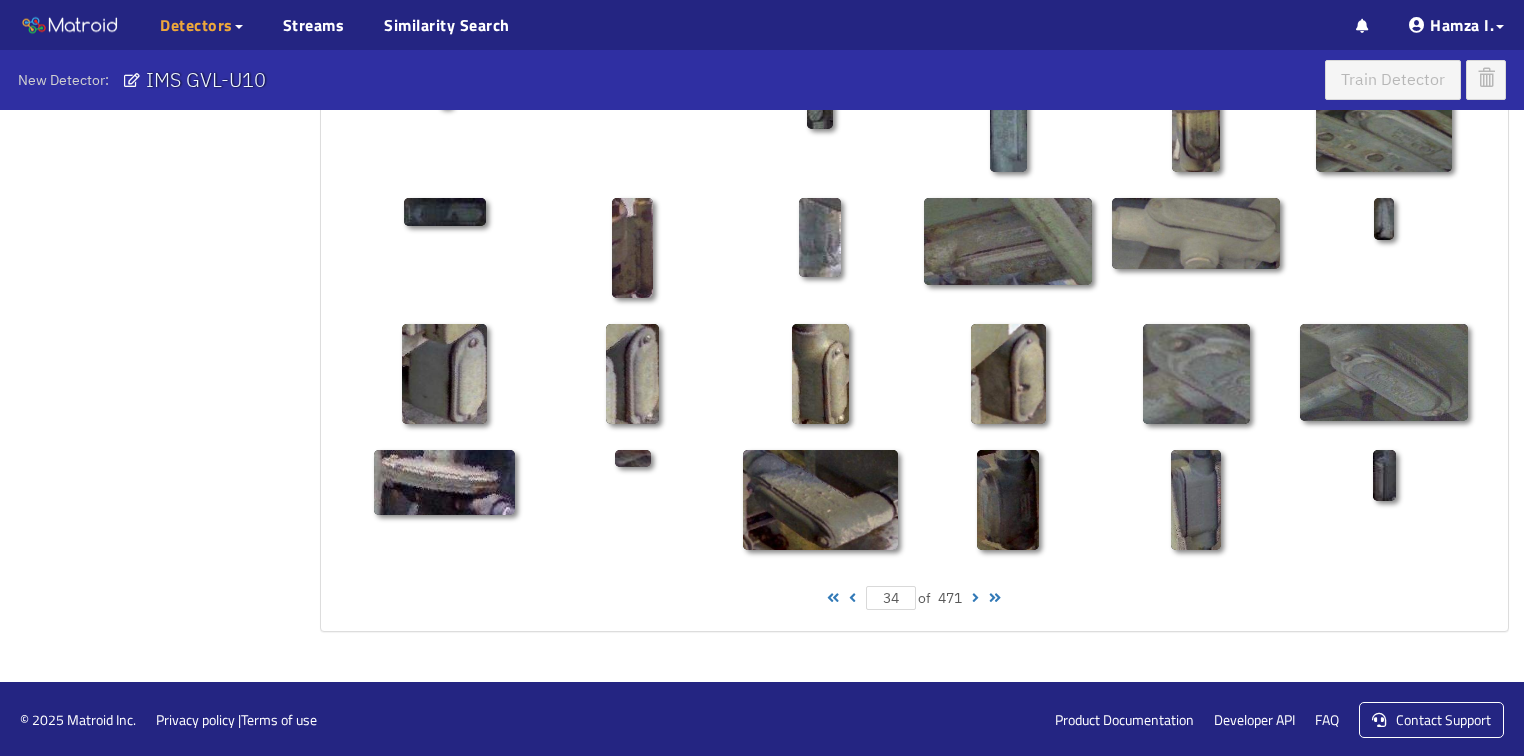 click at bounding box center (852, 598) 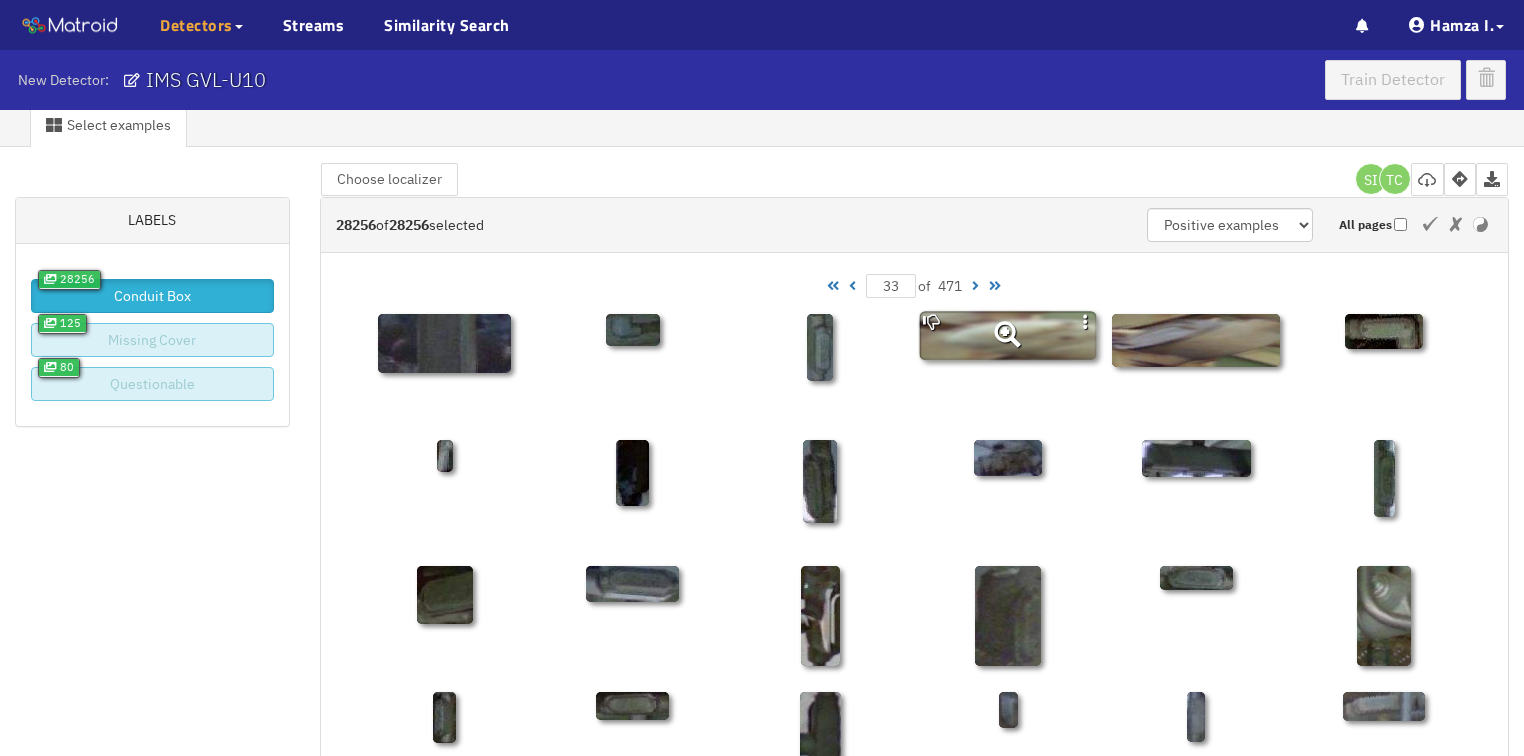 scroll, scrollTop: 0, scrollLeft: 0, axis: both 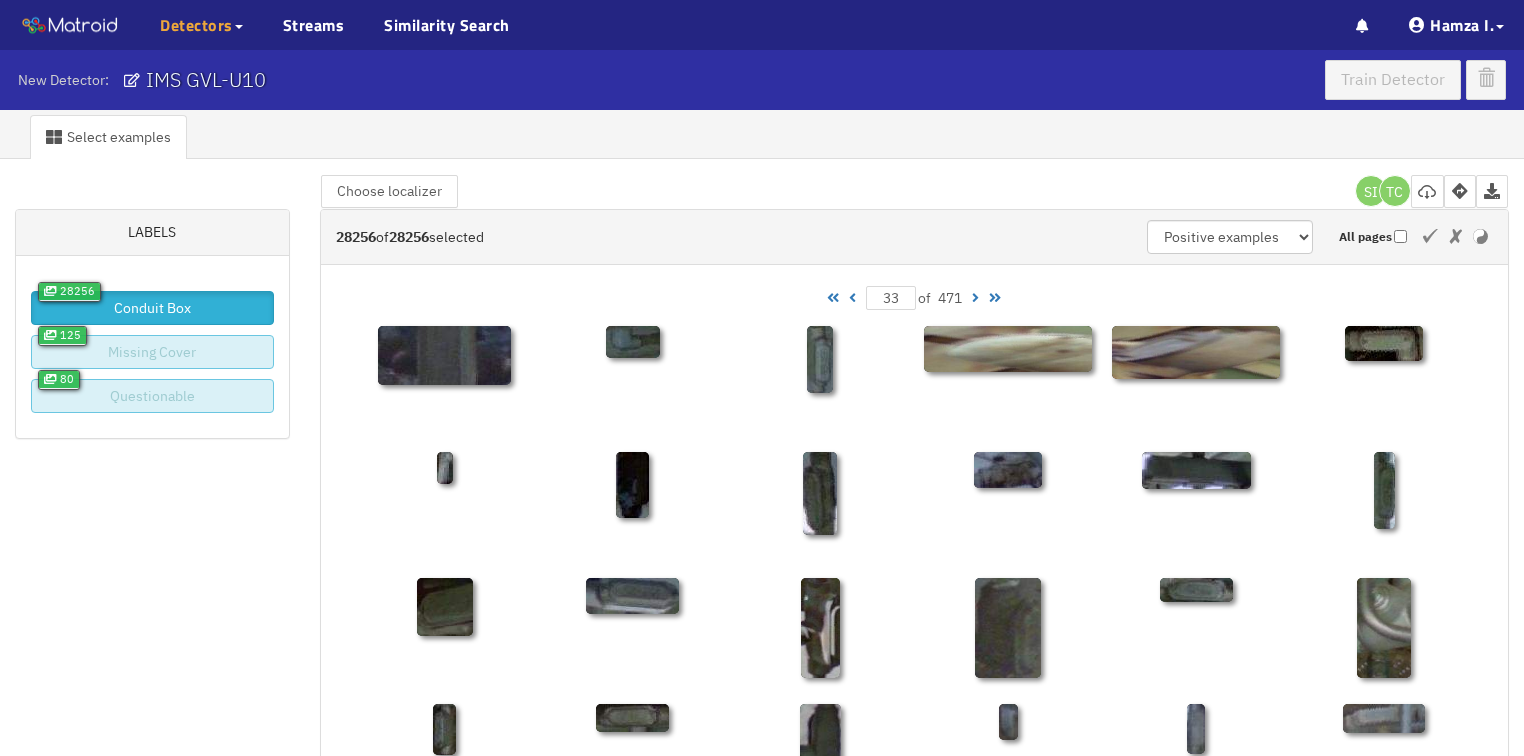 click at bounding box center [852, 298] 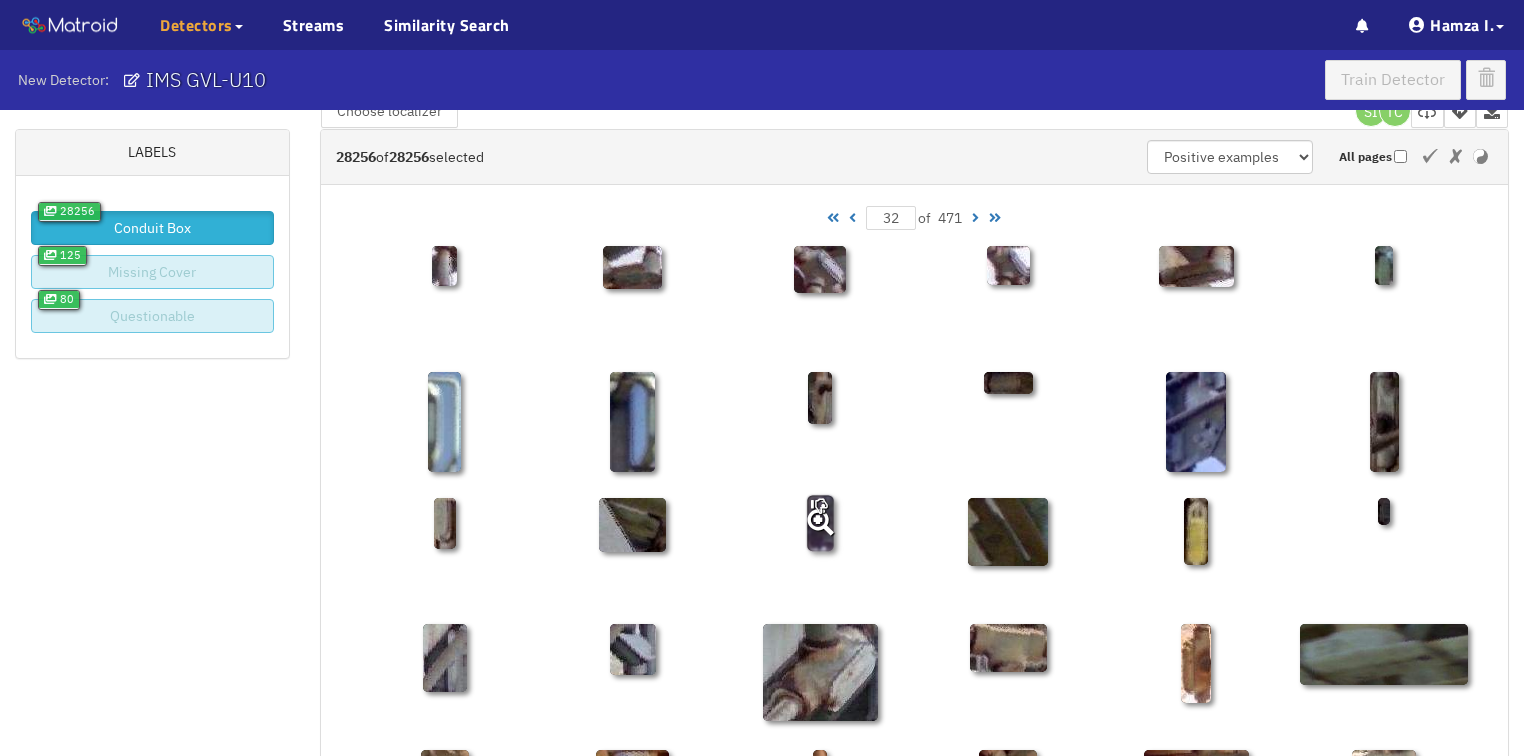 scroll, scrollTop: 0, scrollLeft: 0, axis: both 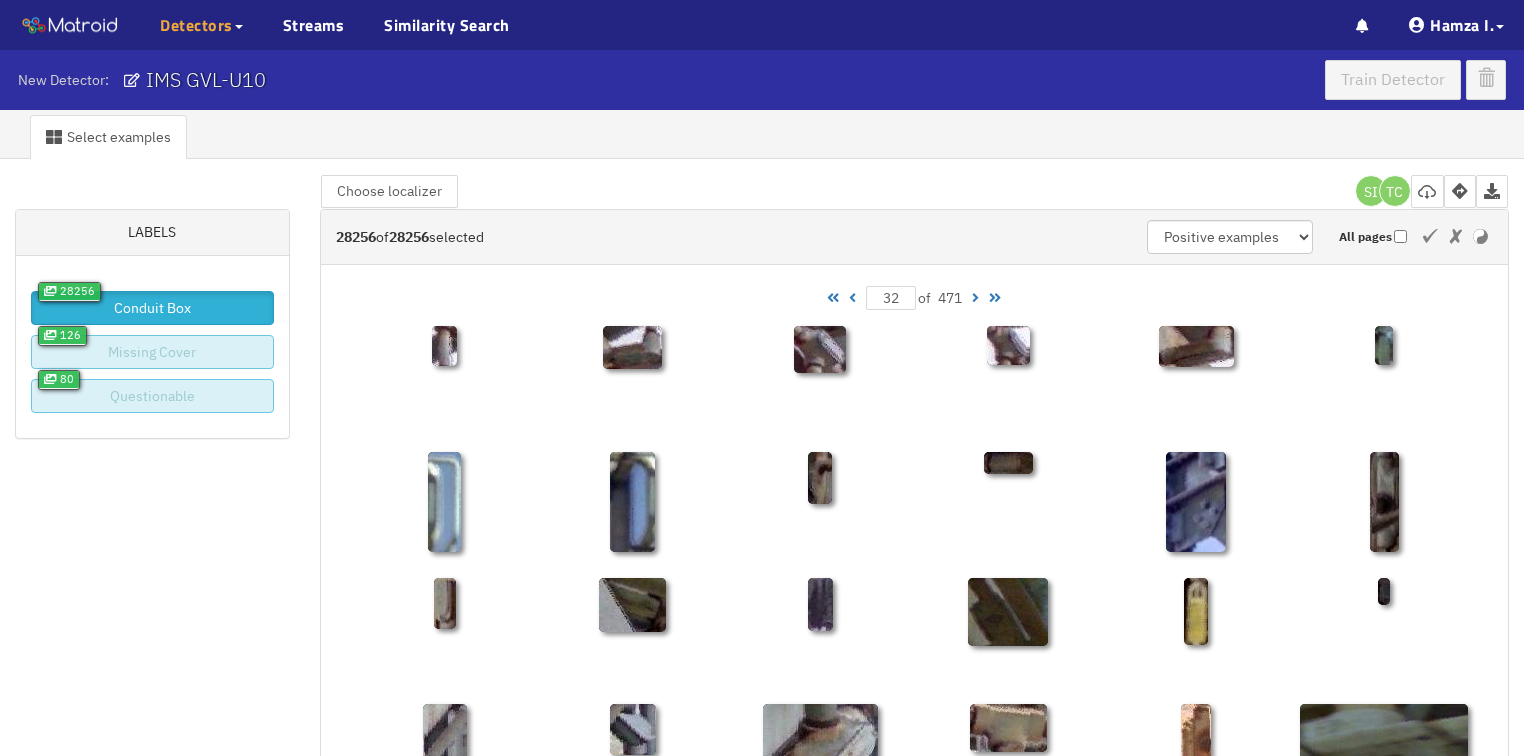 click at bounding box center (852, 298) 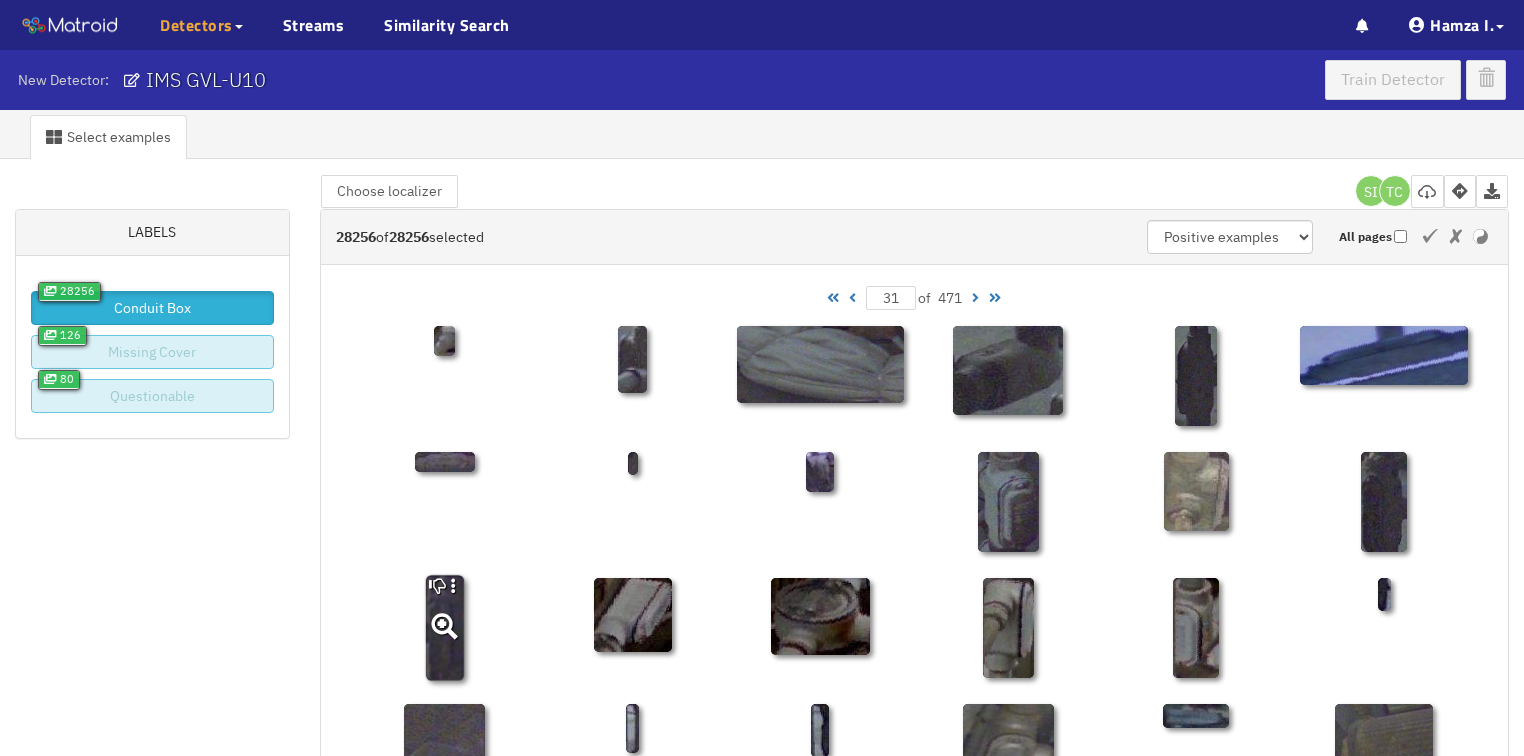 click 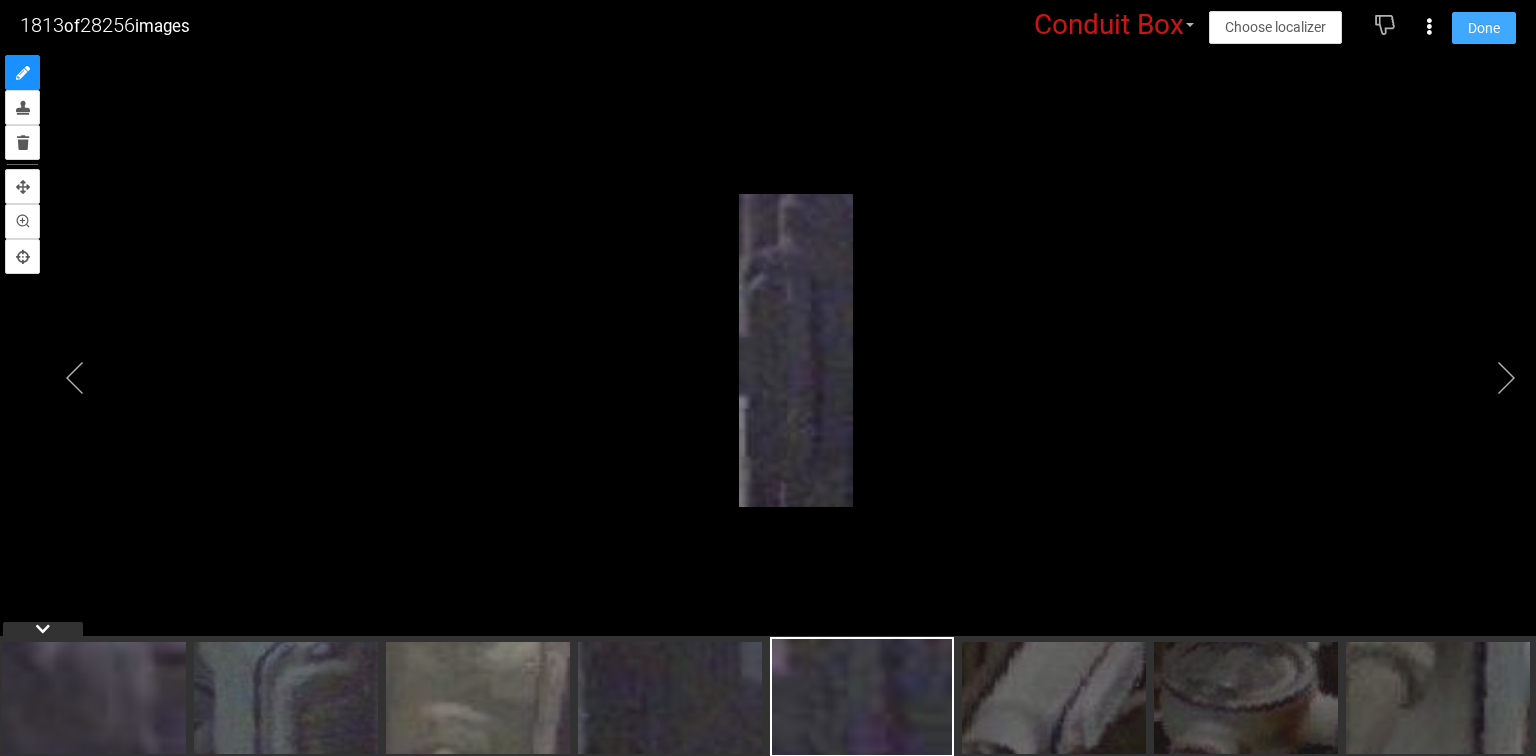 click on "Done" at bounding box center (1484, 28) 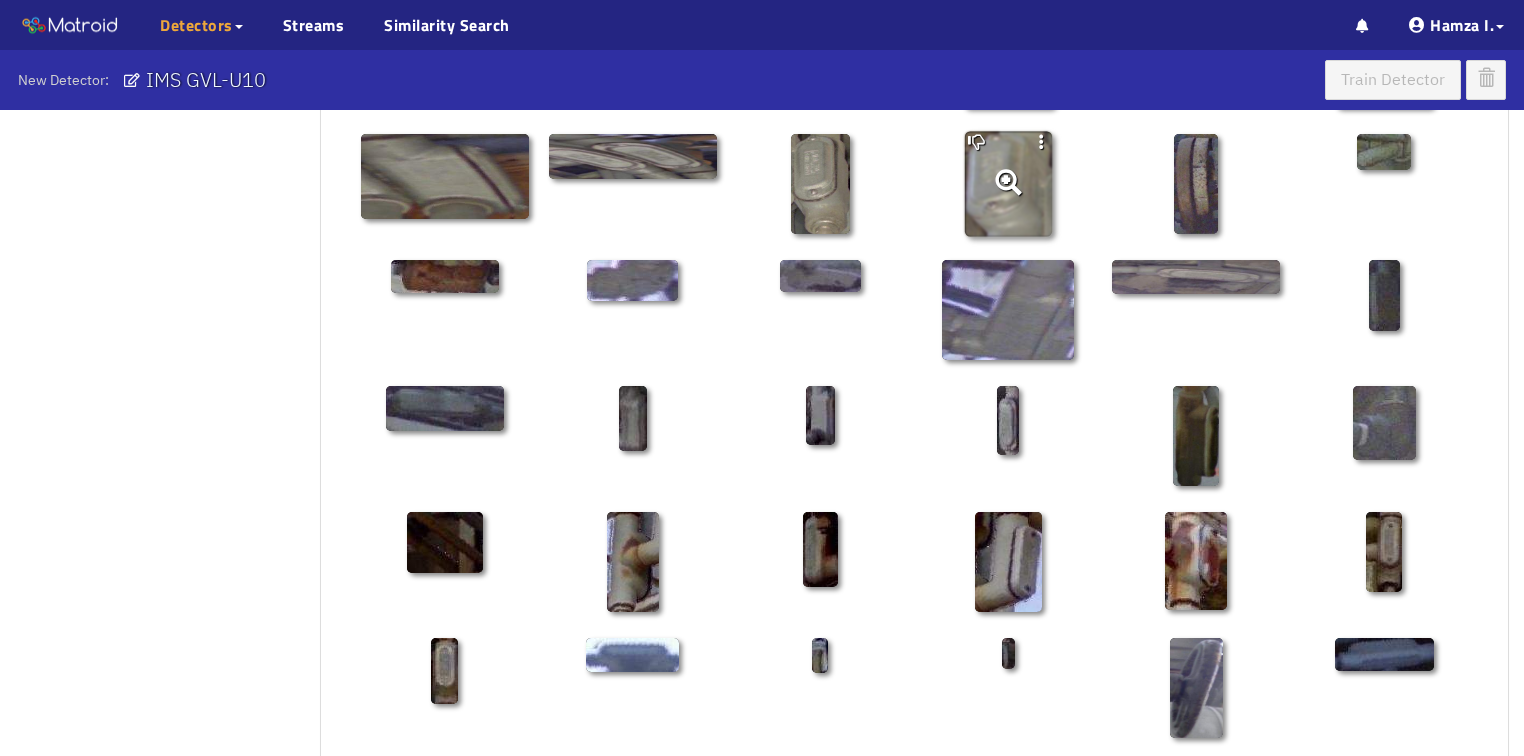 scroll, scrollTop: 720, scrollLeft: 0, axis: vertical 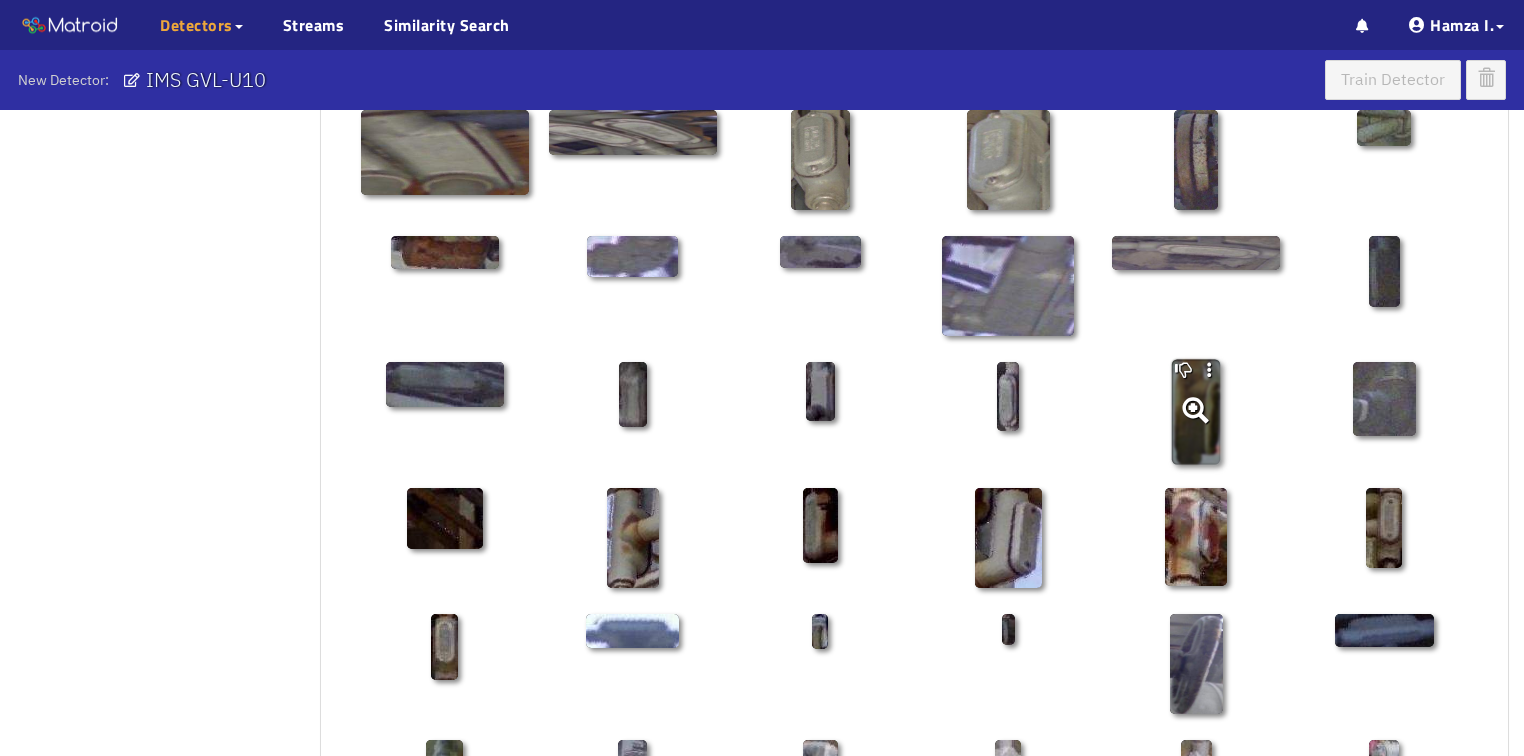 click 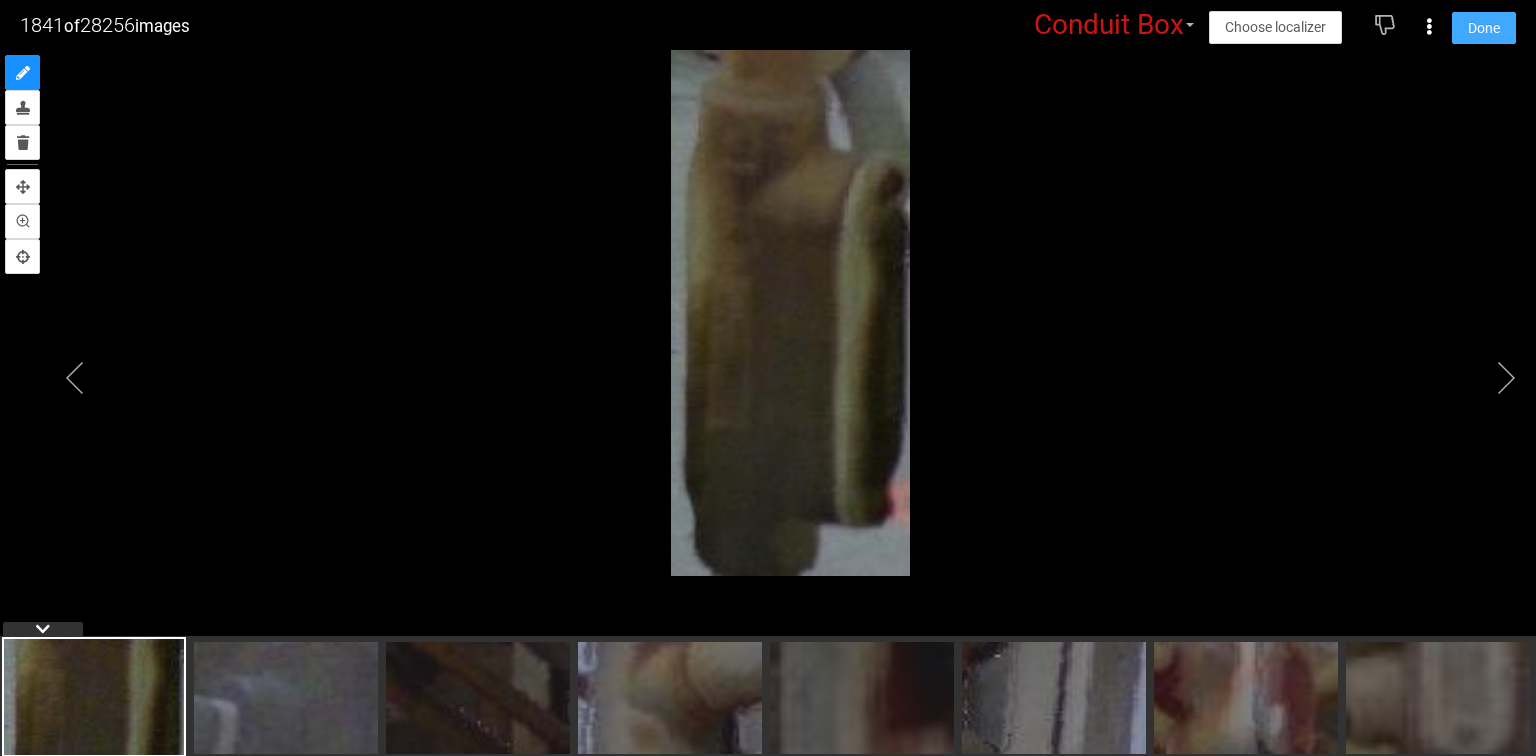 click on "Done" at bounding box center (1484, 28) 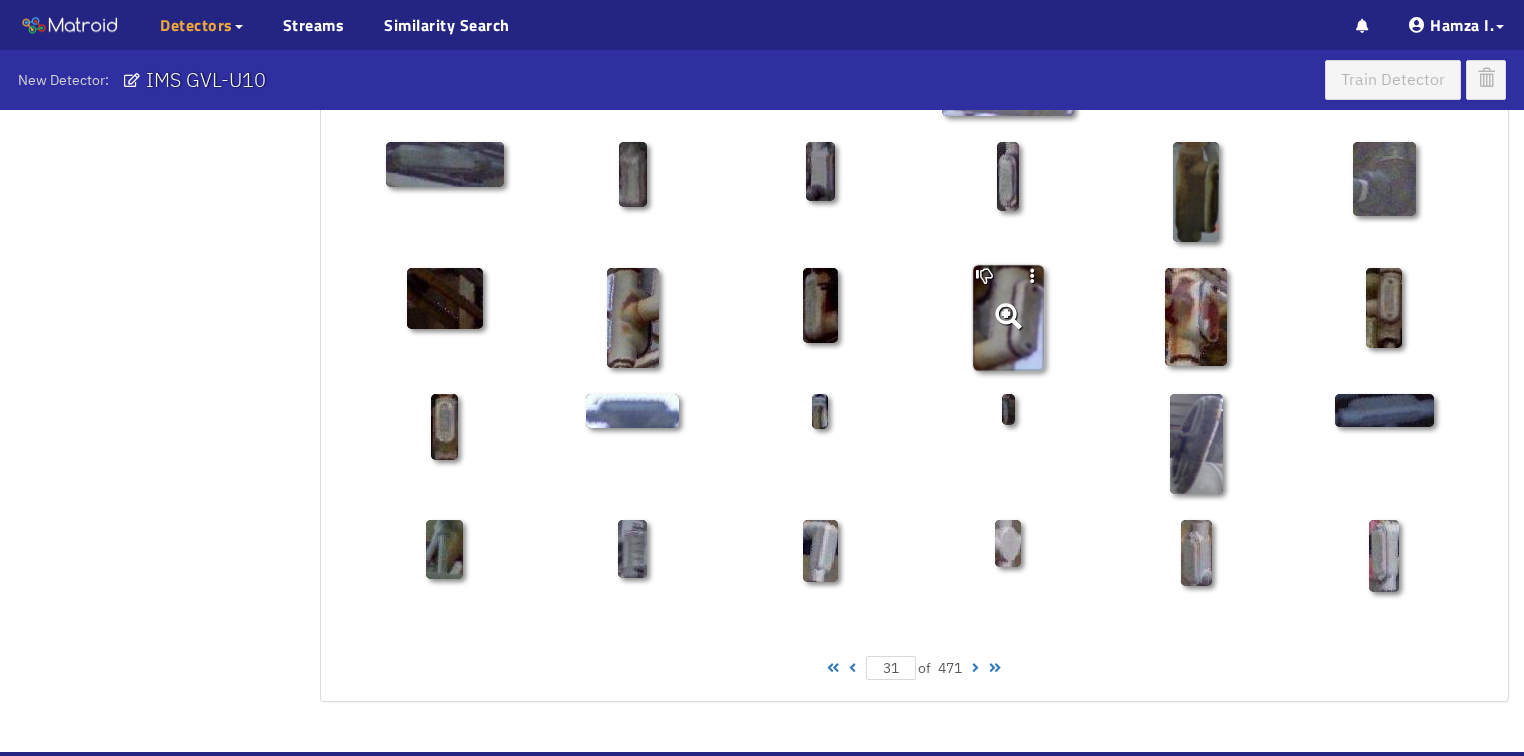 scroll, scrollTop: 960, scrollLeft: 0, axis: vertical 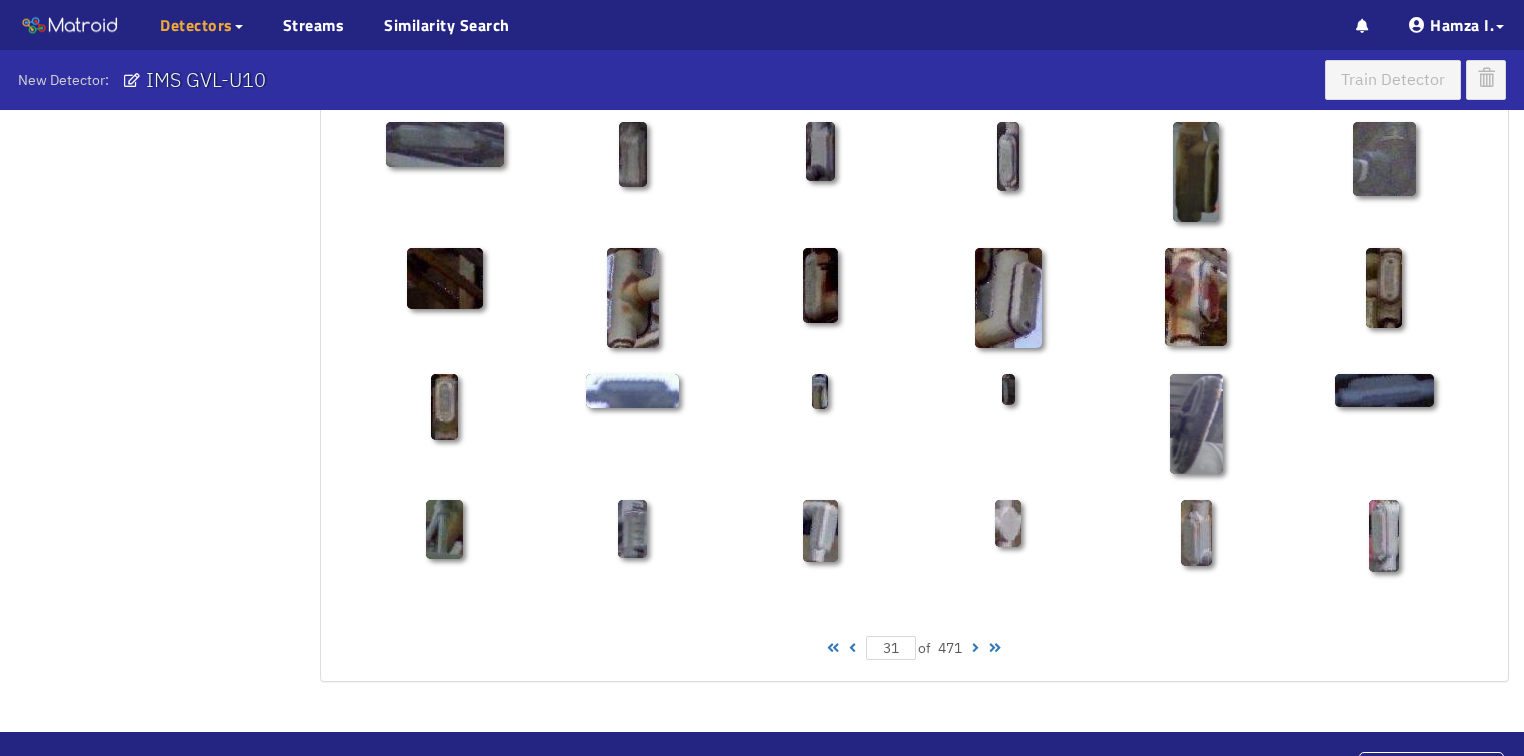click at bounding box center (852, 648) 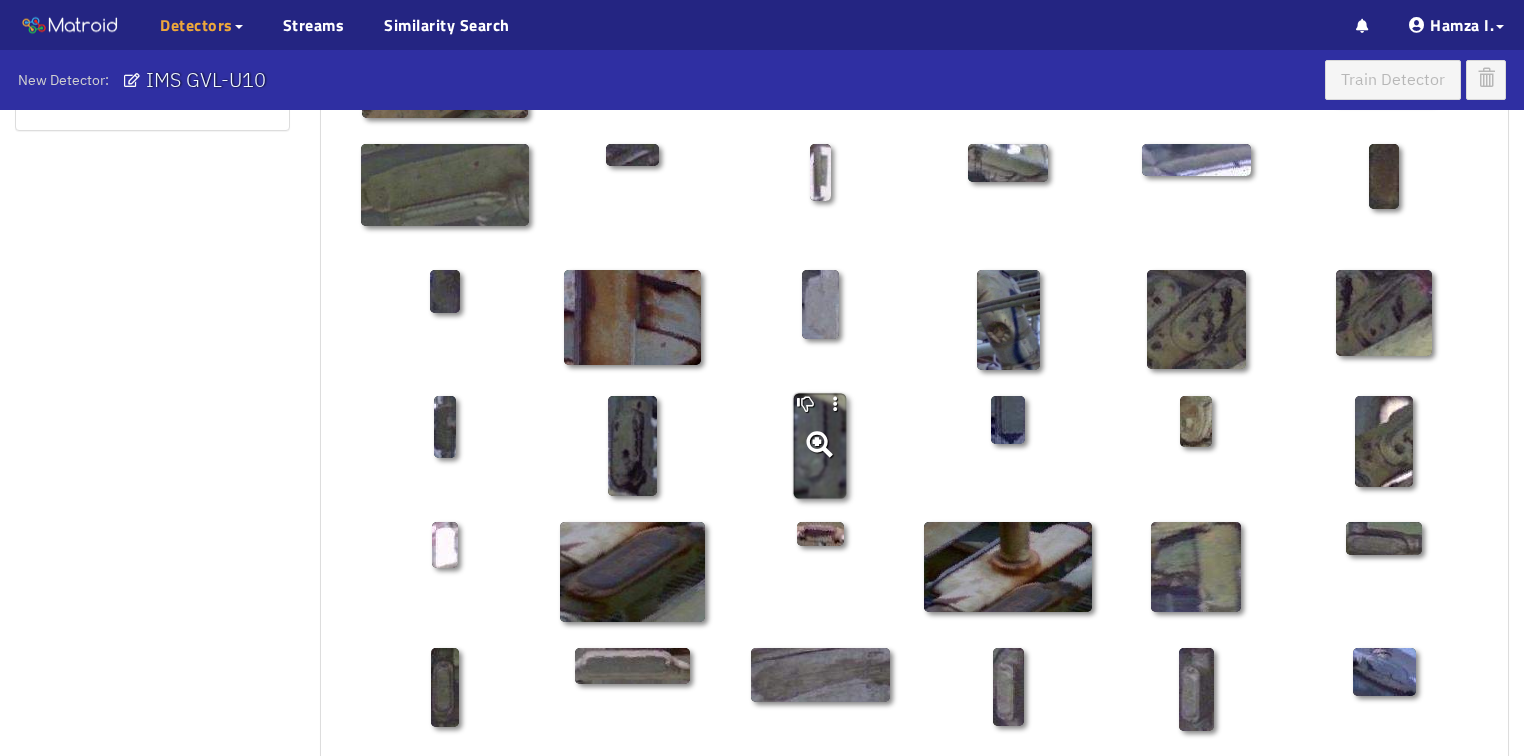 scroll, scrollTop: 0, scrollLeft: 0, axis: both 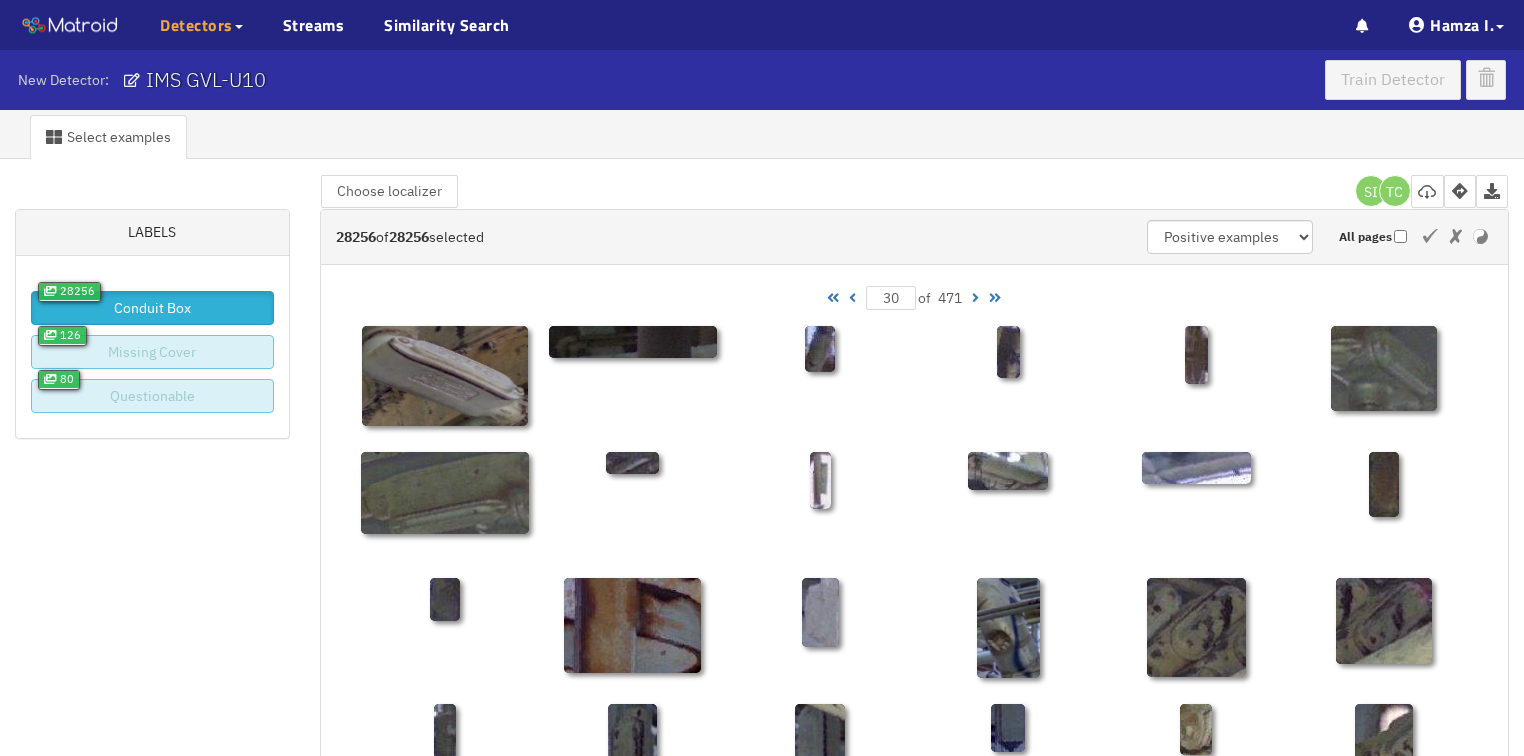 click at bounding box center [852, 298] 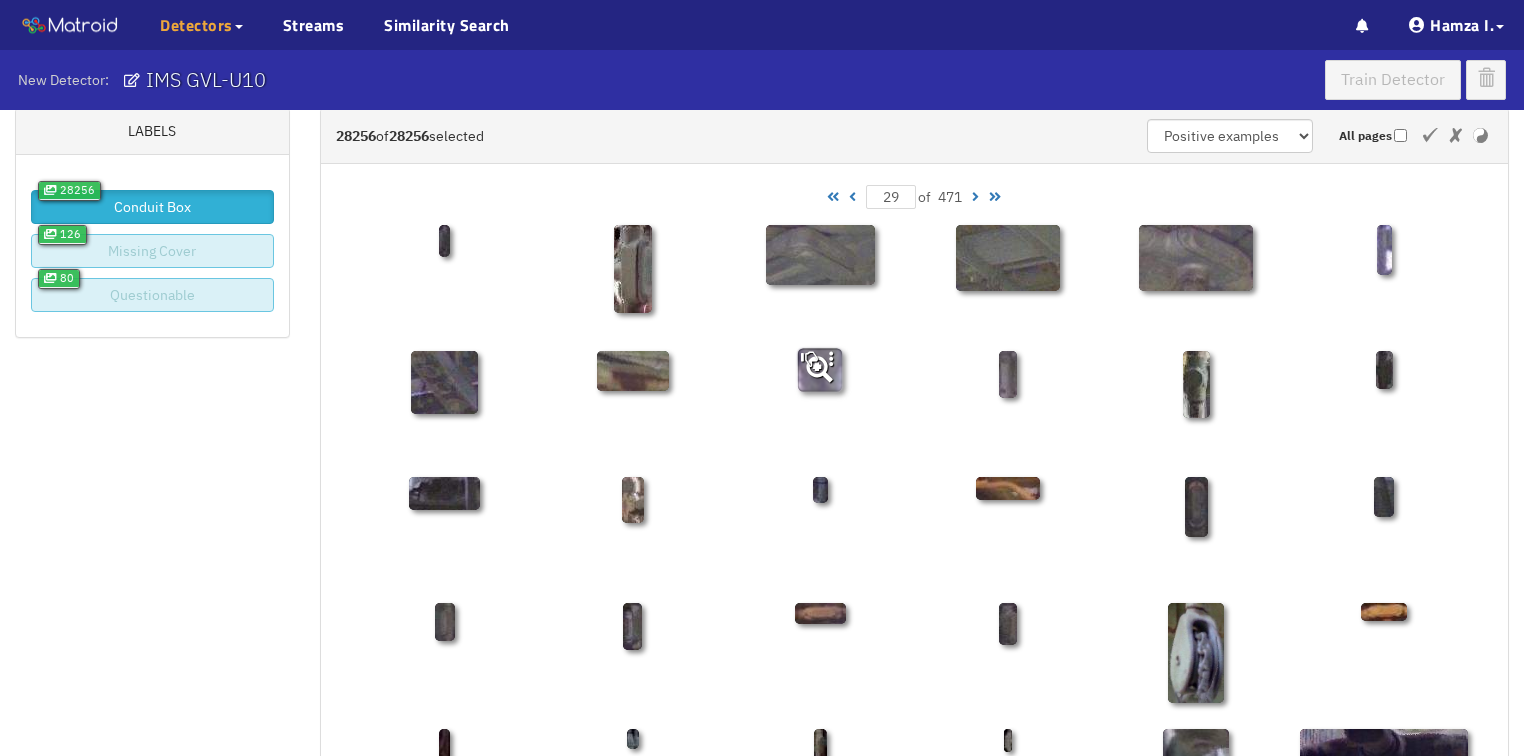 scroll, scrollTop: 160, scrollLeft: 0, axis: vertical 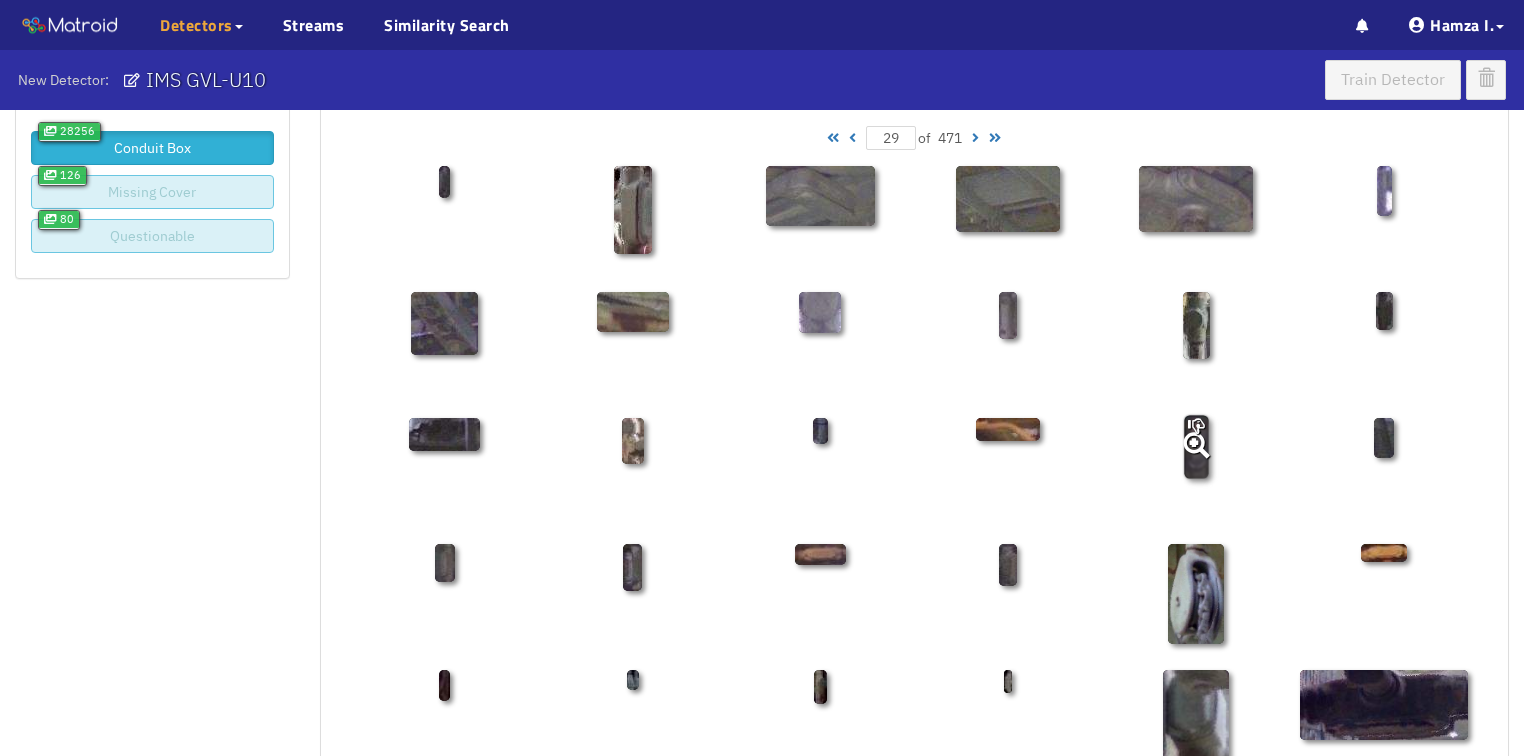 click 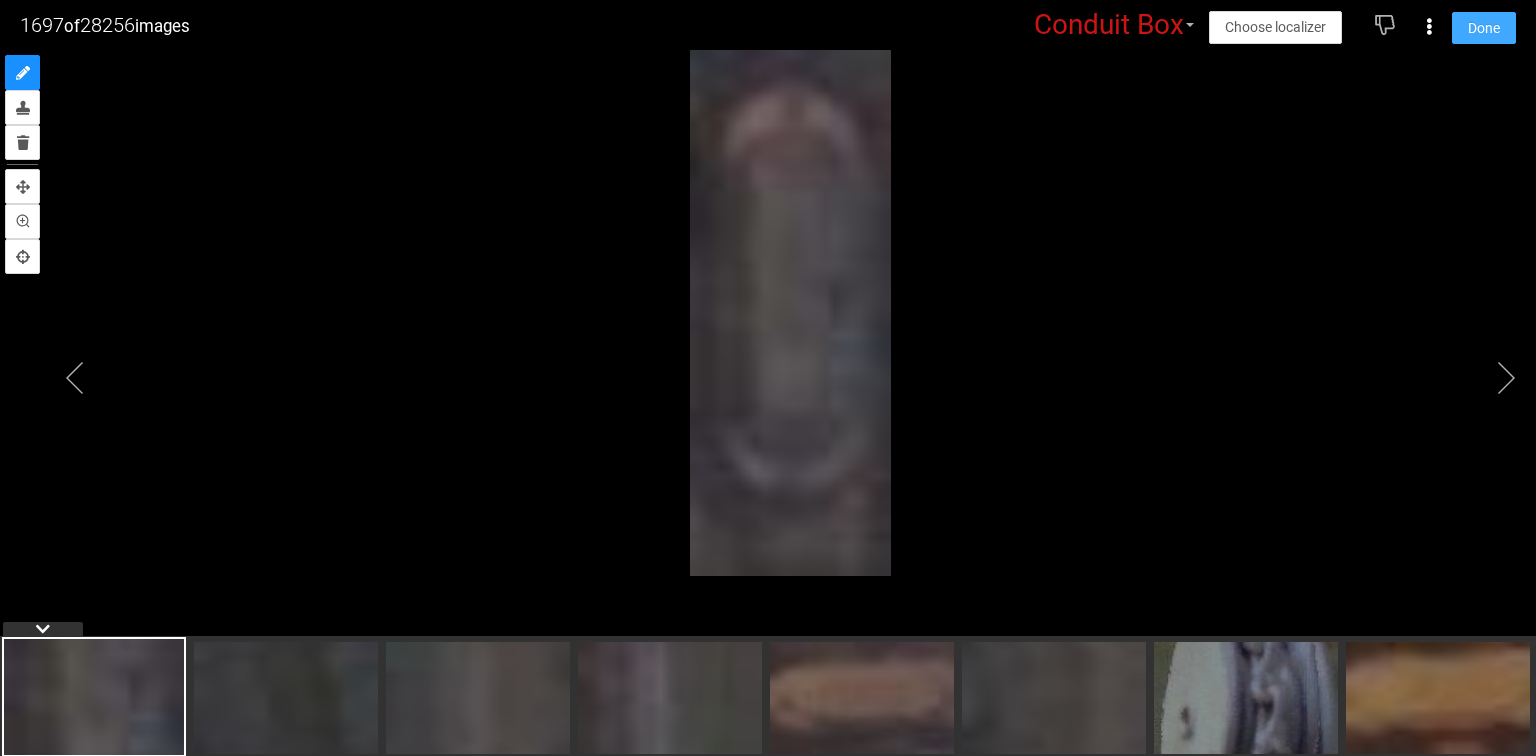 click on "Done" at bounding box center [1484, 28] 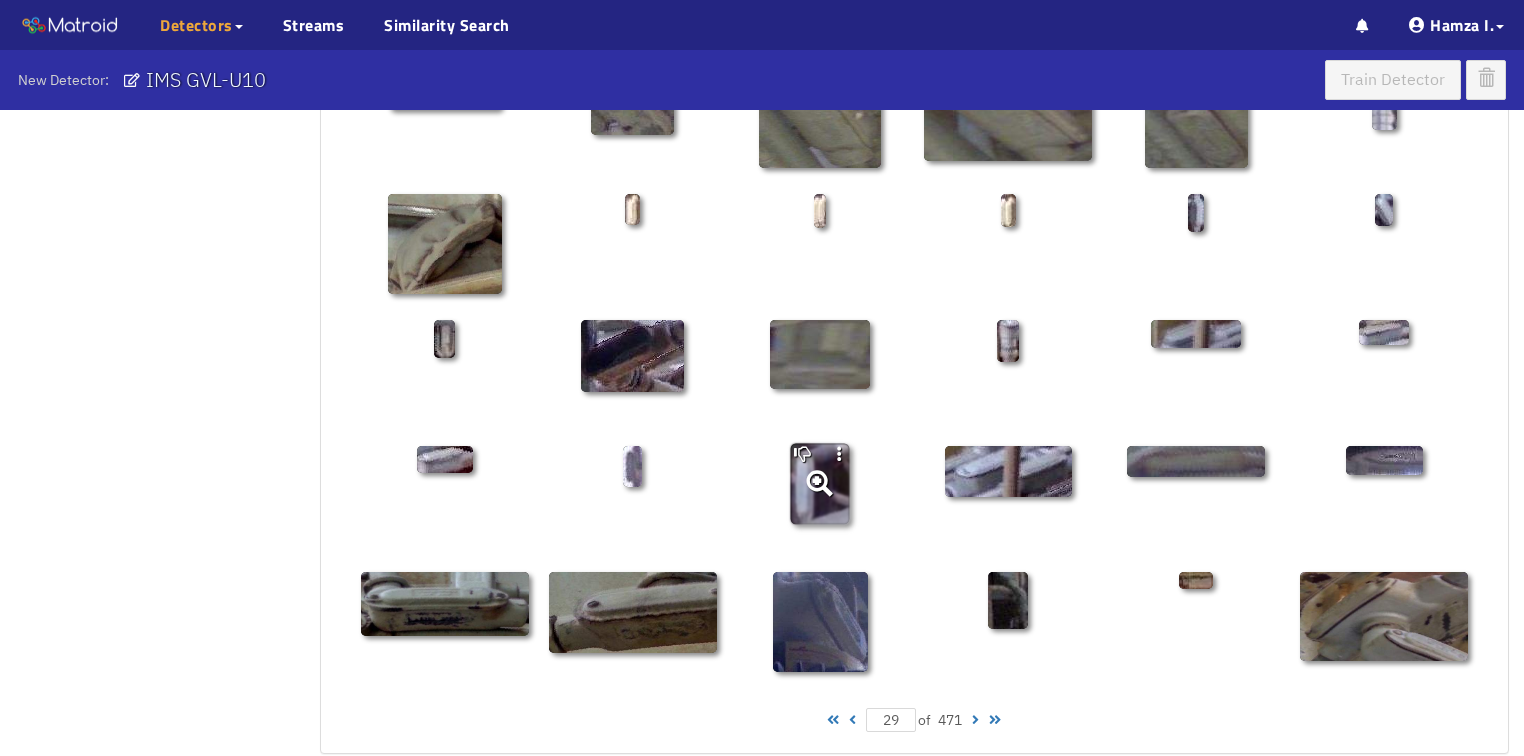 scroll, scrollTop: 1010, scrollLeft: 0, axis: vertical 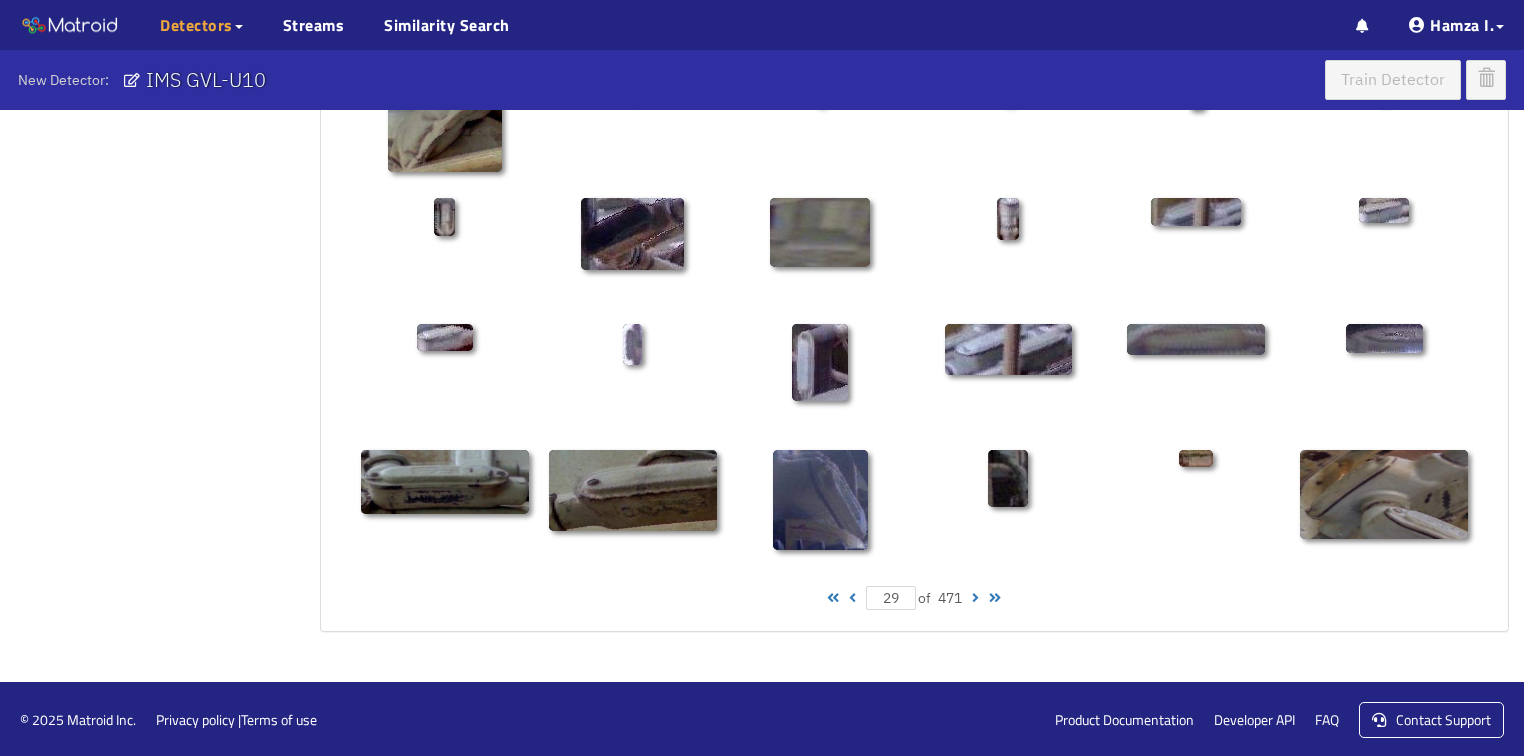 click at bounding box center [852, 598] 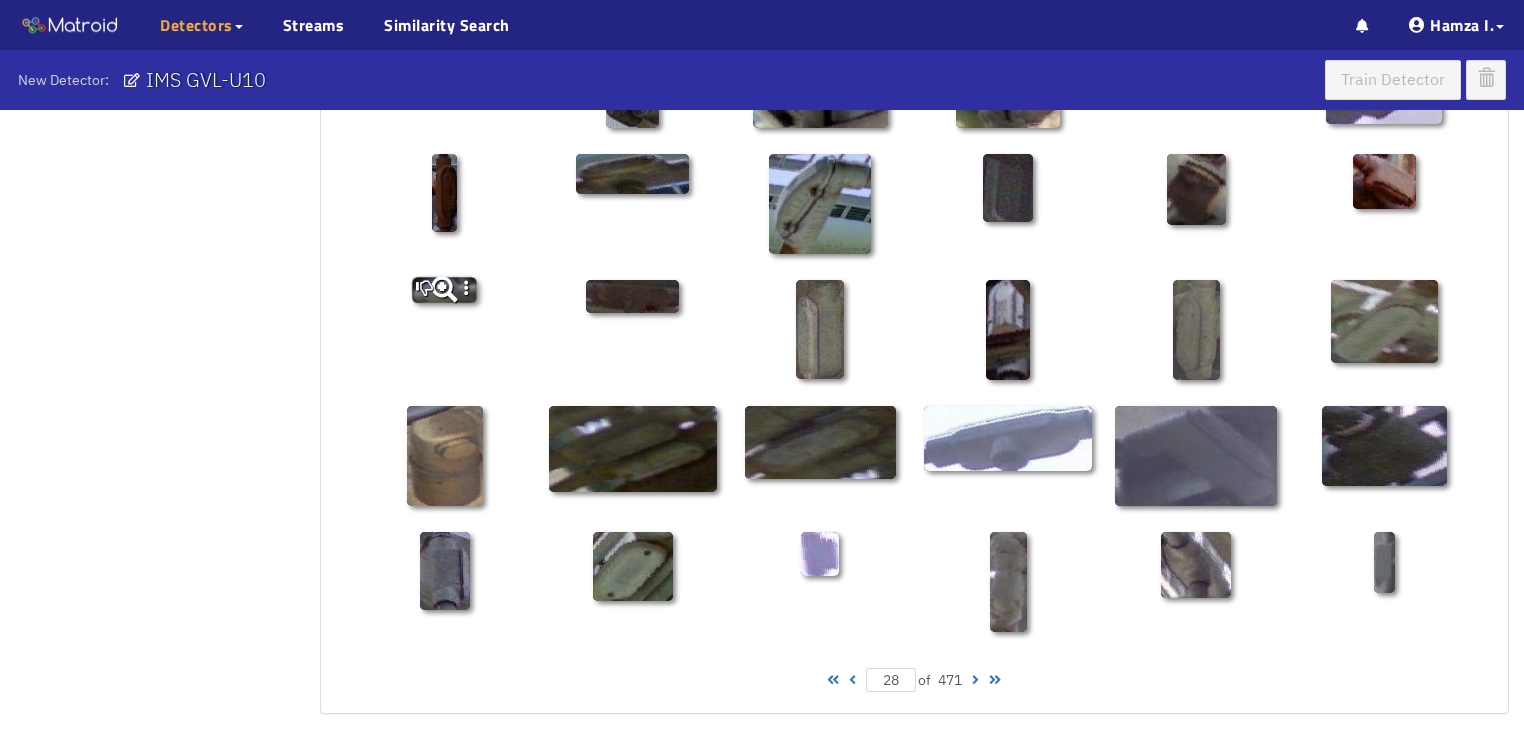 scroll, scrollTop: 930, scrollLeft: 0, axis: vertical 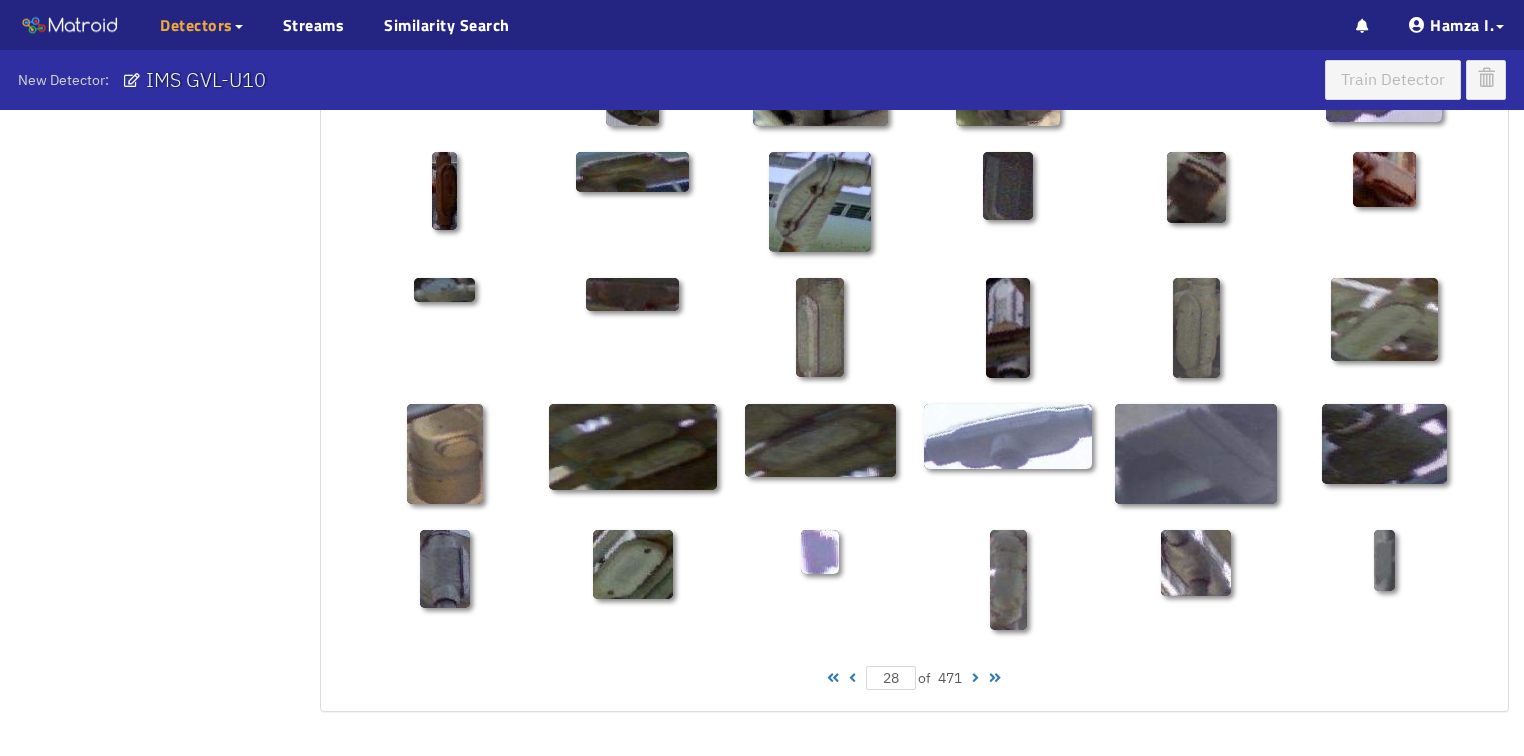 click on "Select examples Labels 28256 Conduit Box 126 Missing Cover 80 Questionable 28256  of  28256  selected Positive examples Negative examples  Upload images All pages Choose localizer Collaborators  SI TC 28  of 471 28  of 471" at bounding box center [762, -74] 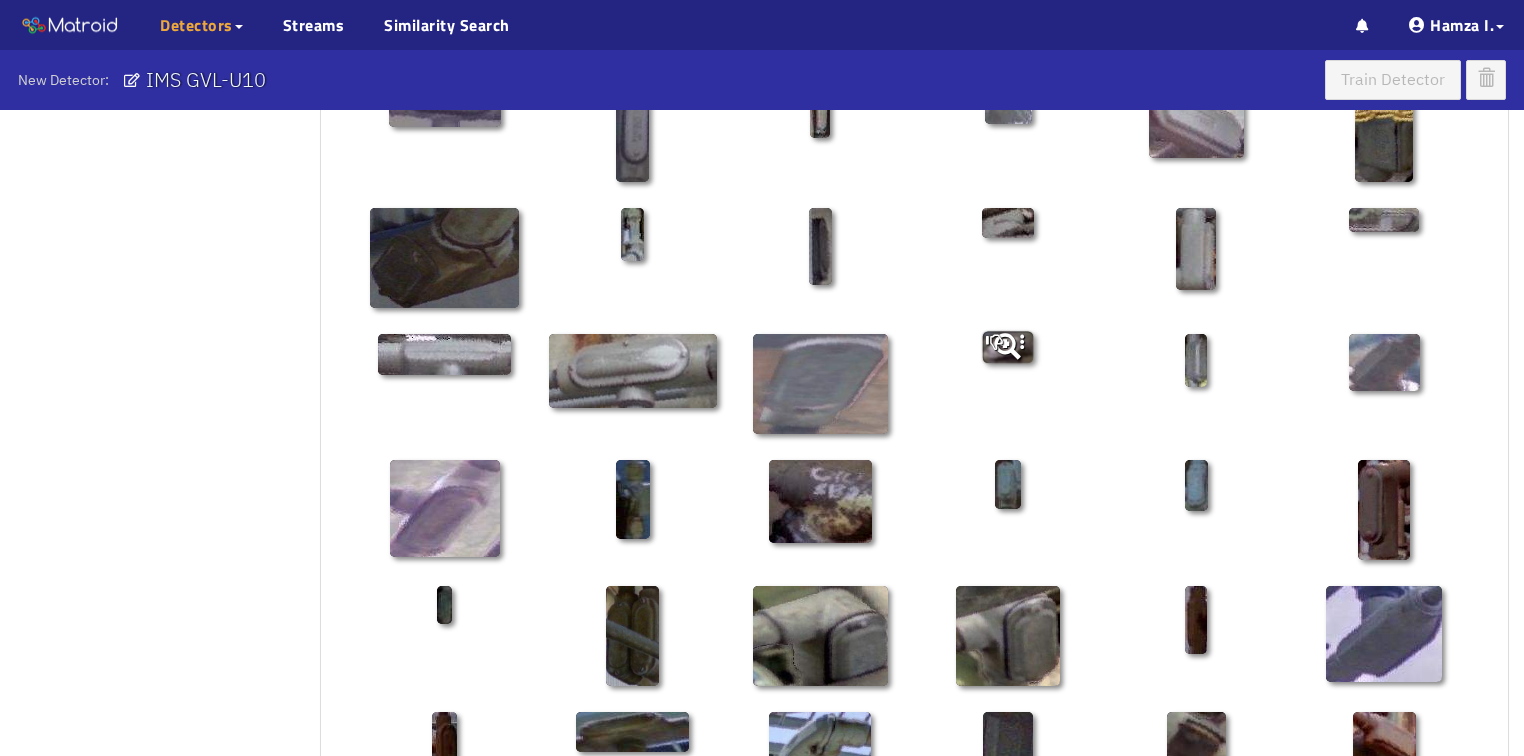 scroll, scrollTop: 0, scrollLeft: 0, axis: both 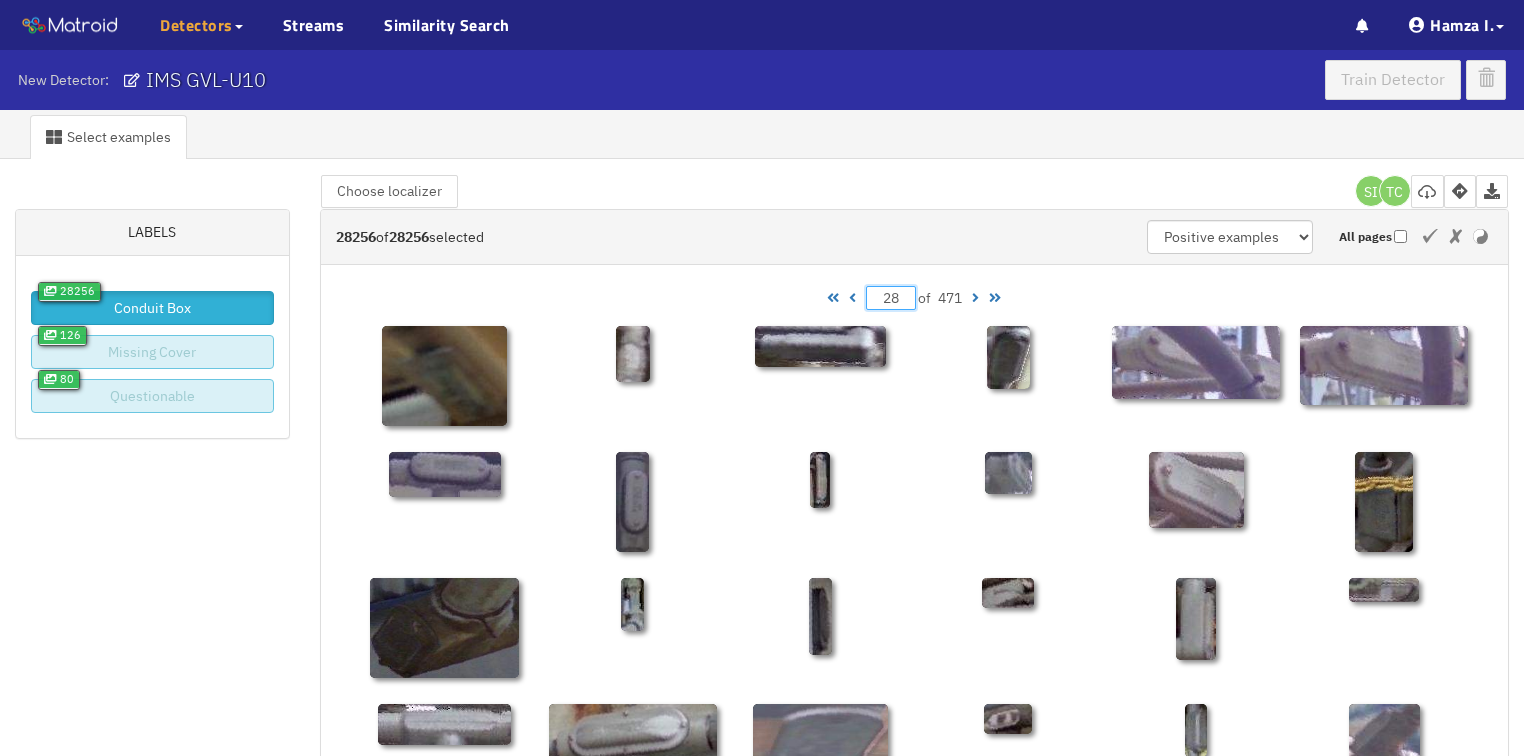 click on "28" at bounding box center (891, 298) 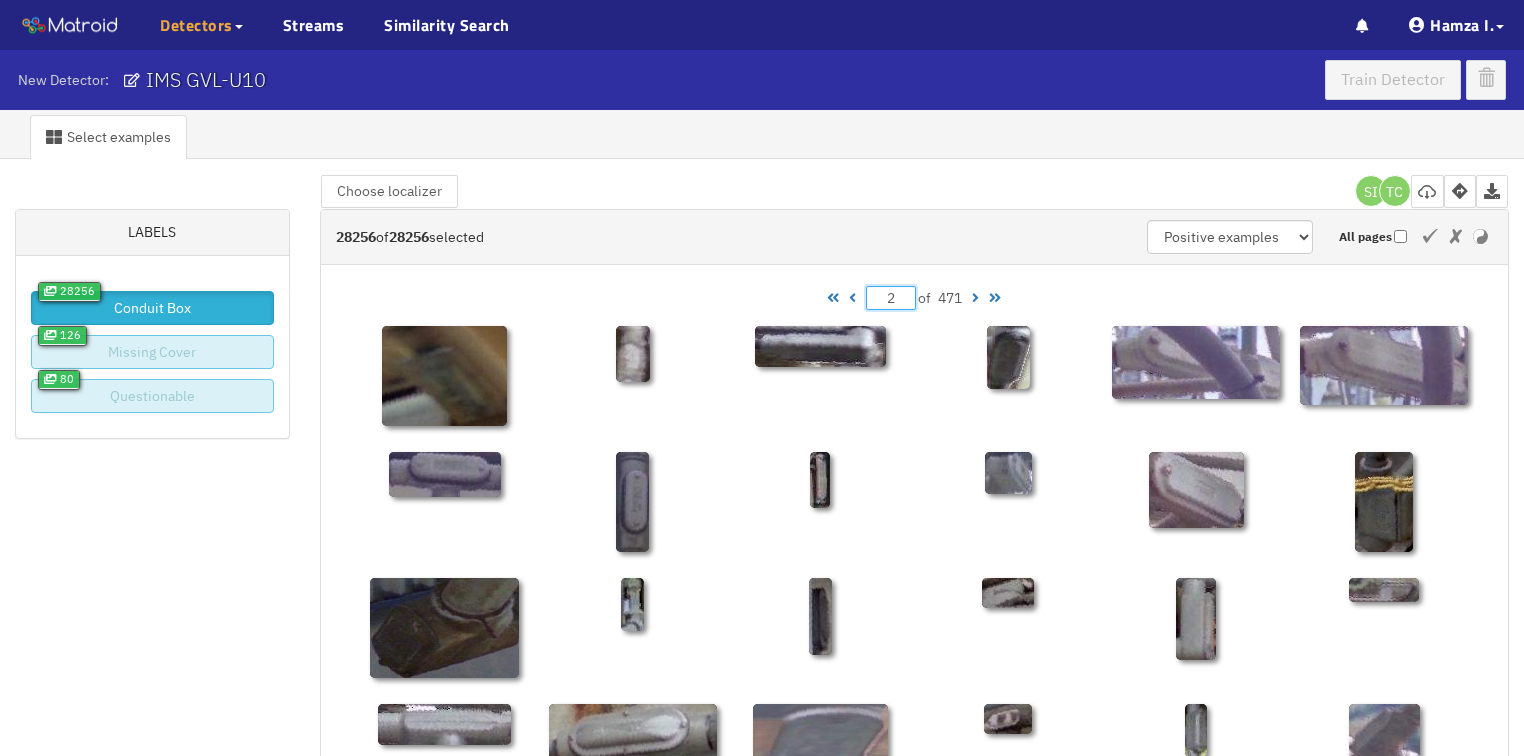 type on "2" 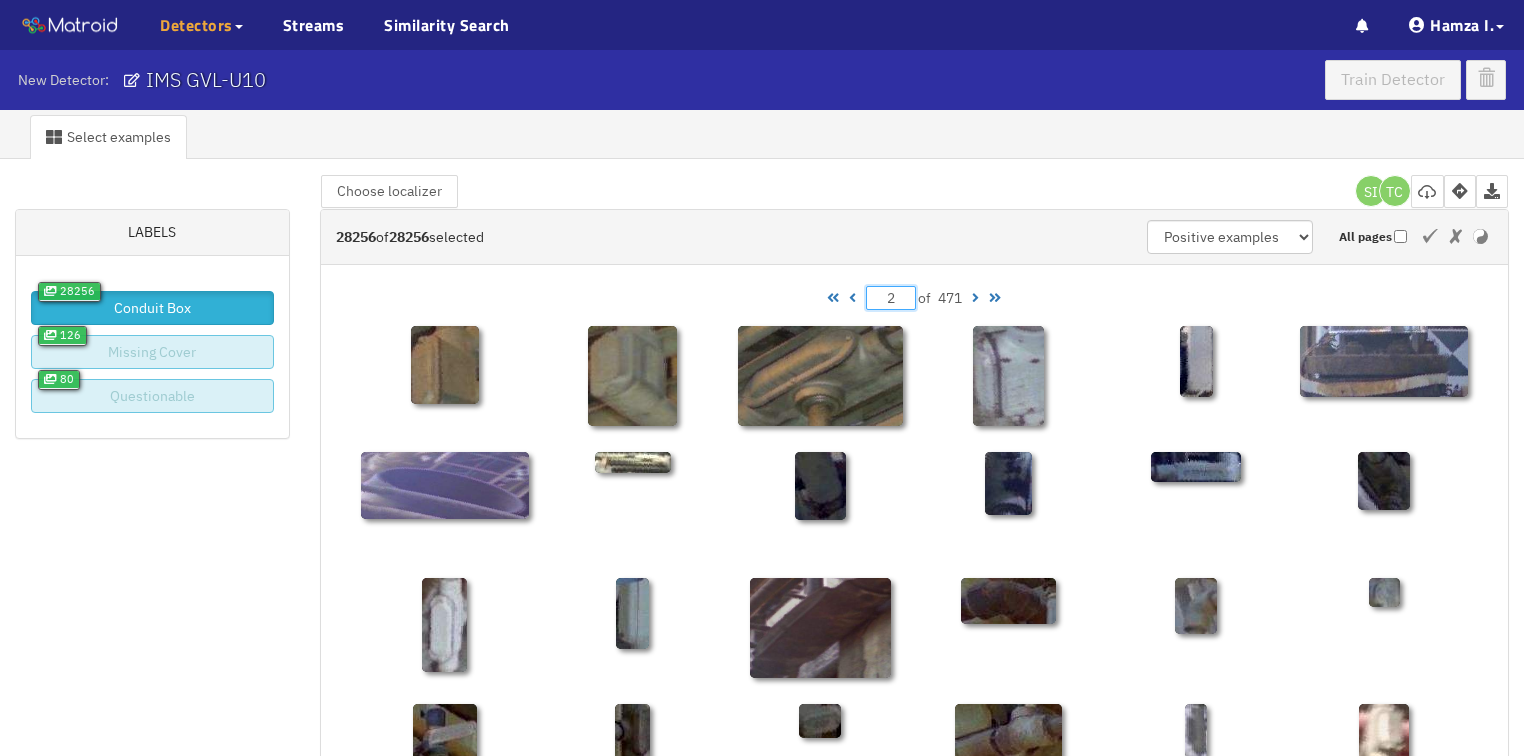 type on "20" 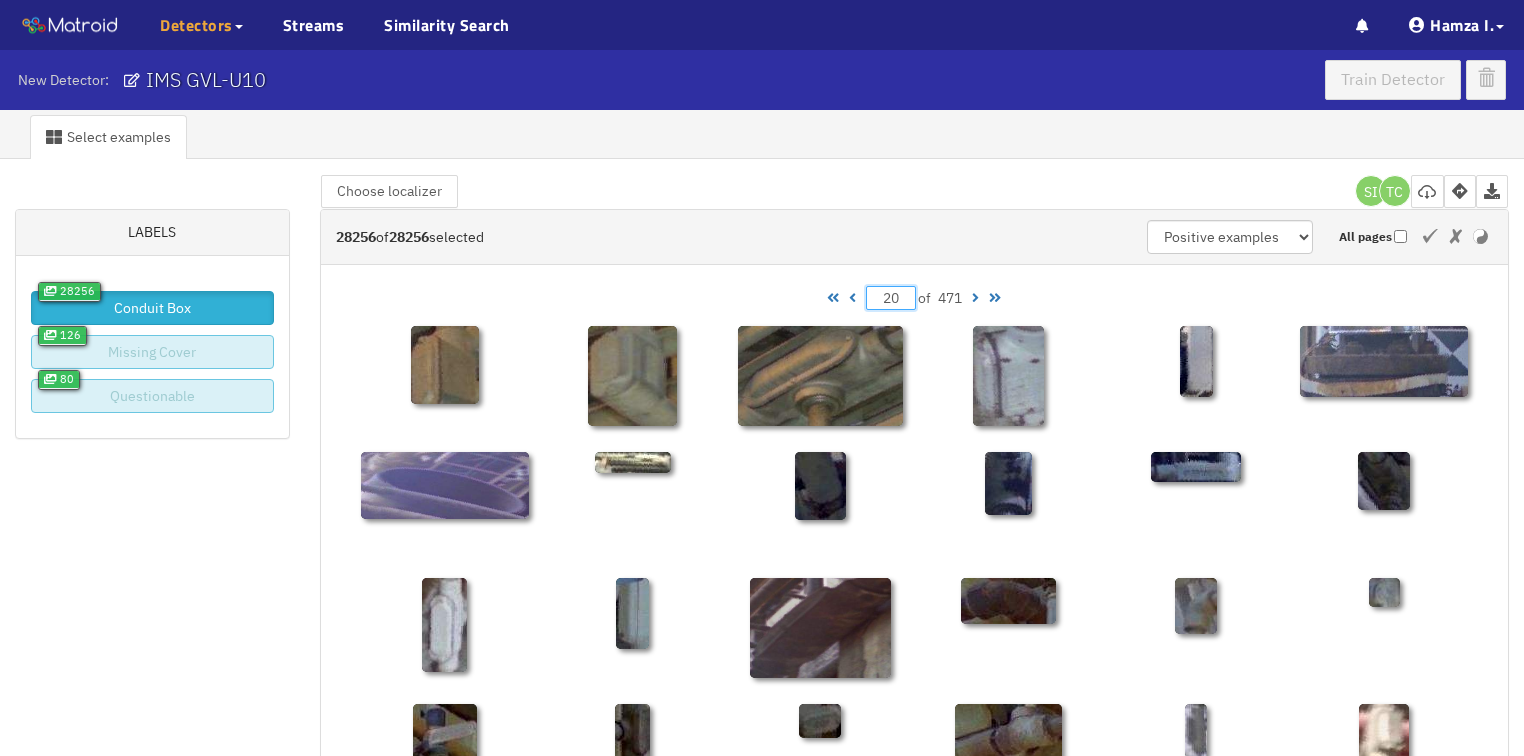 type on "20" 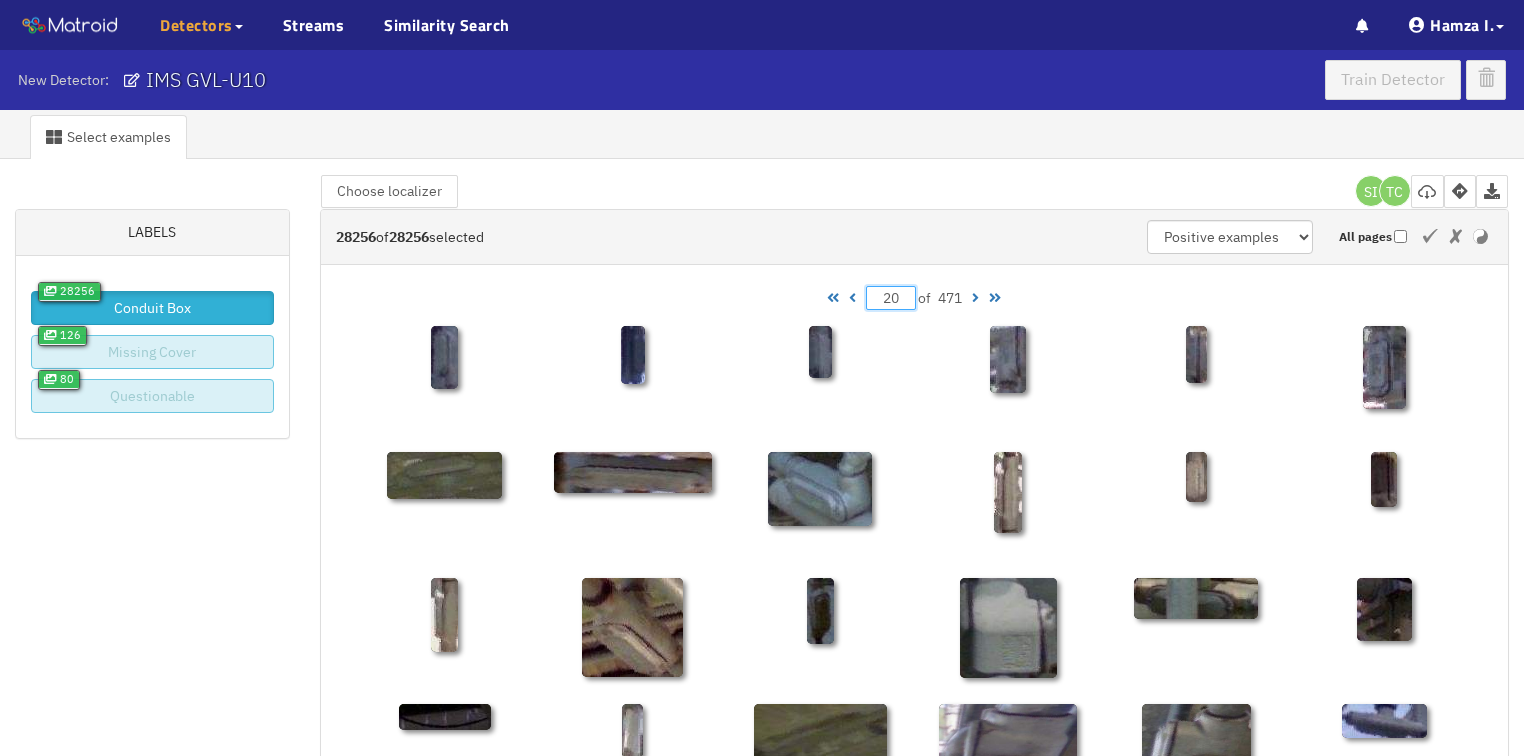type on "201" 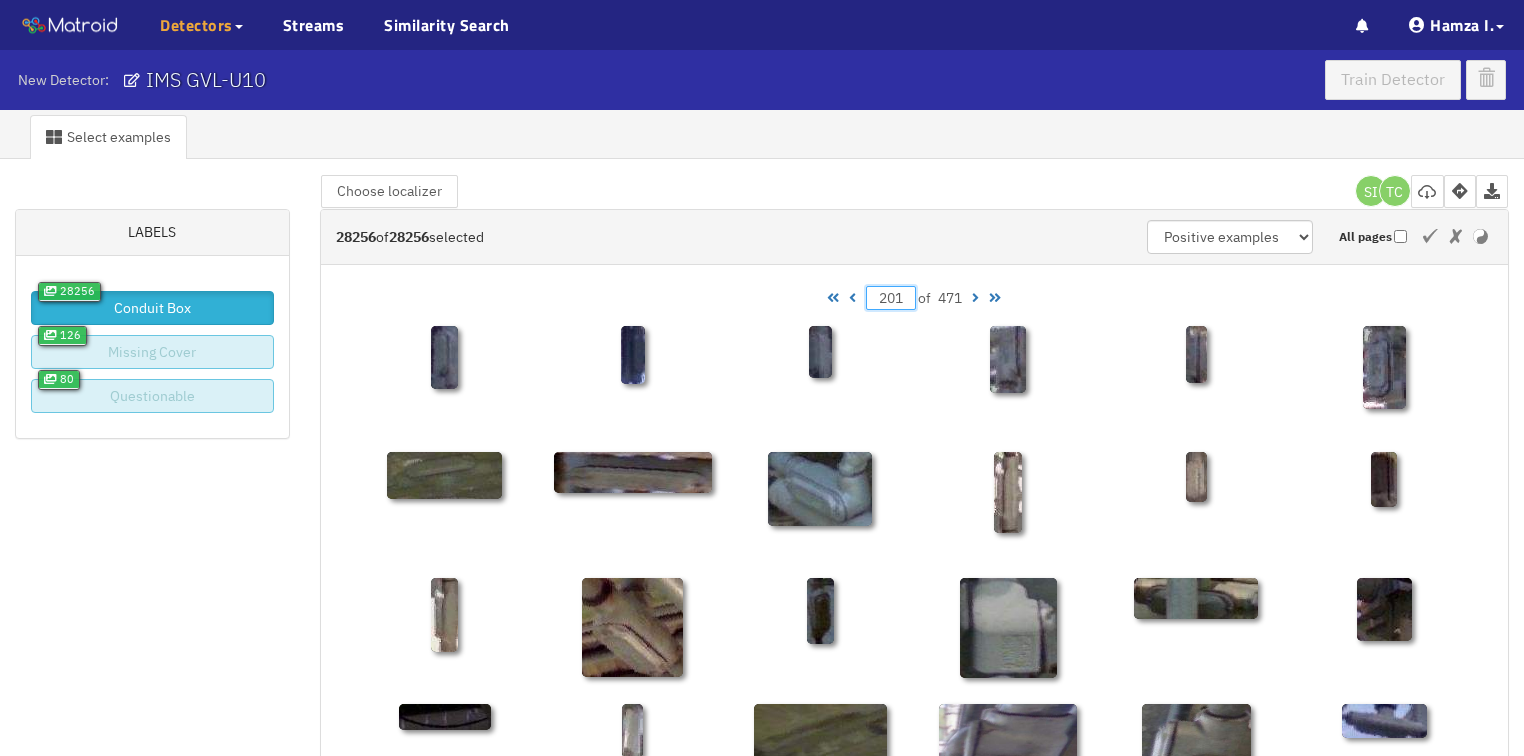 type on "201" 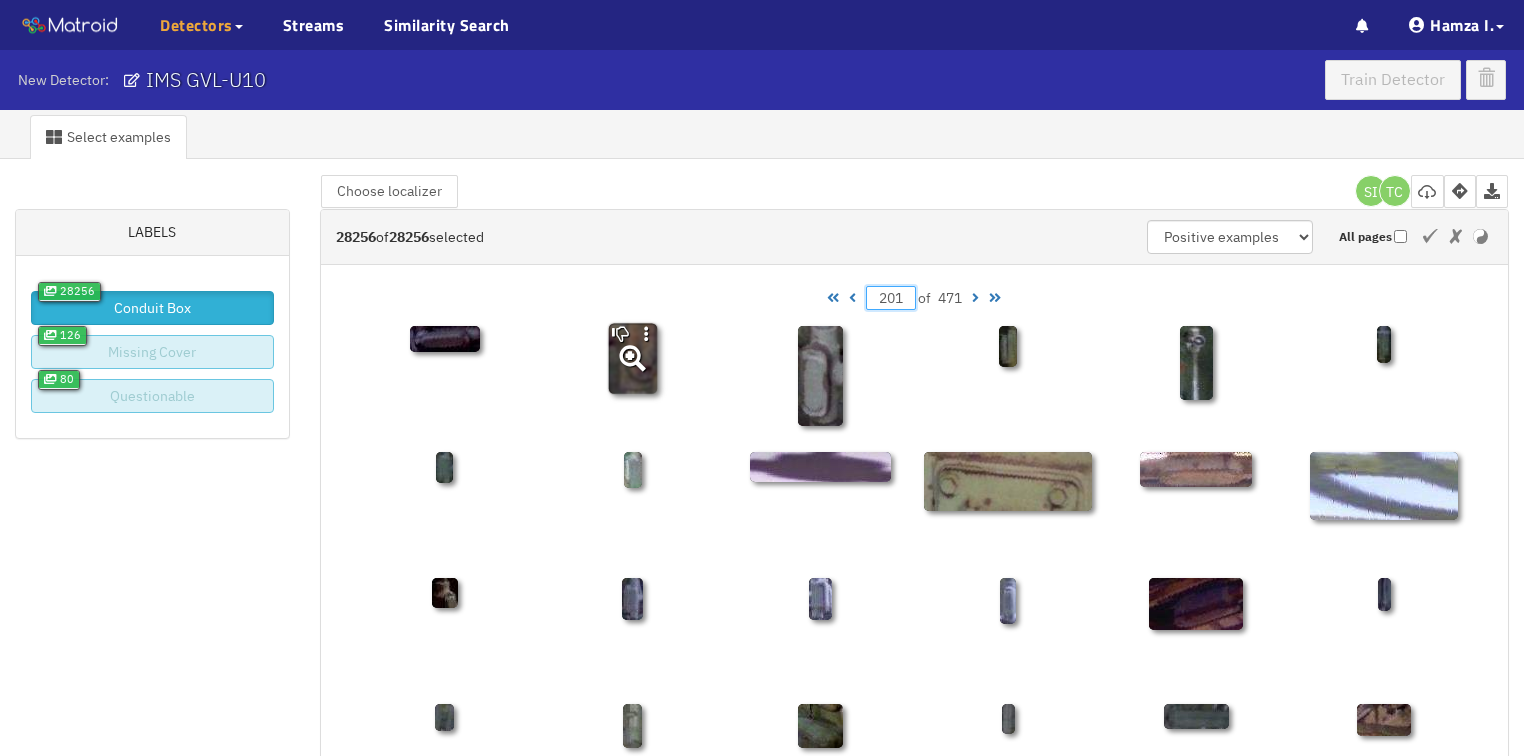 click 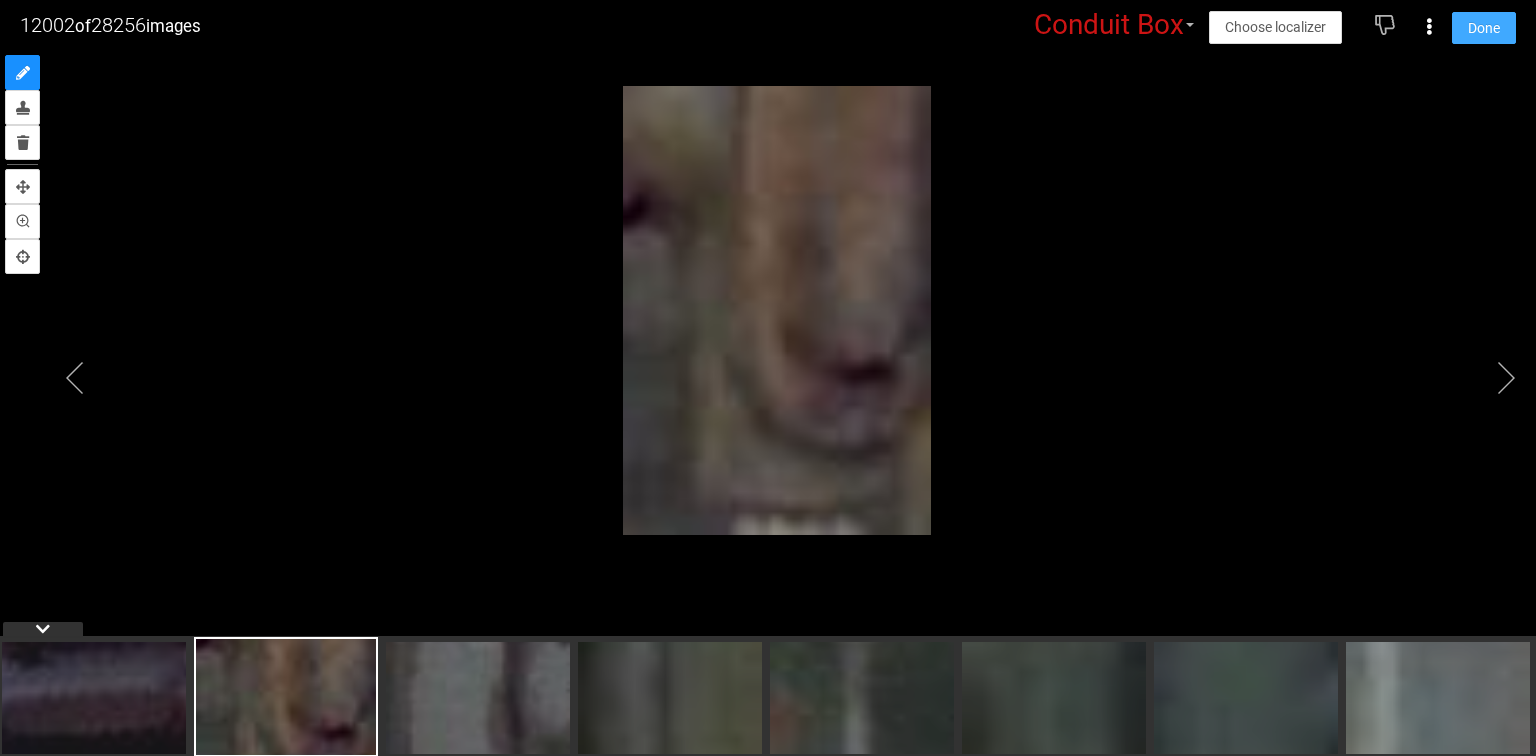 click on "Done" at bounding box center [1484, 28] 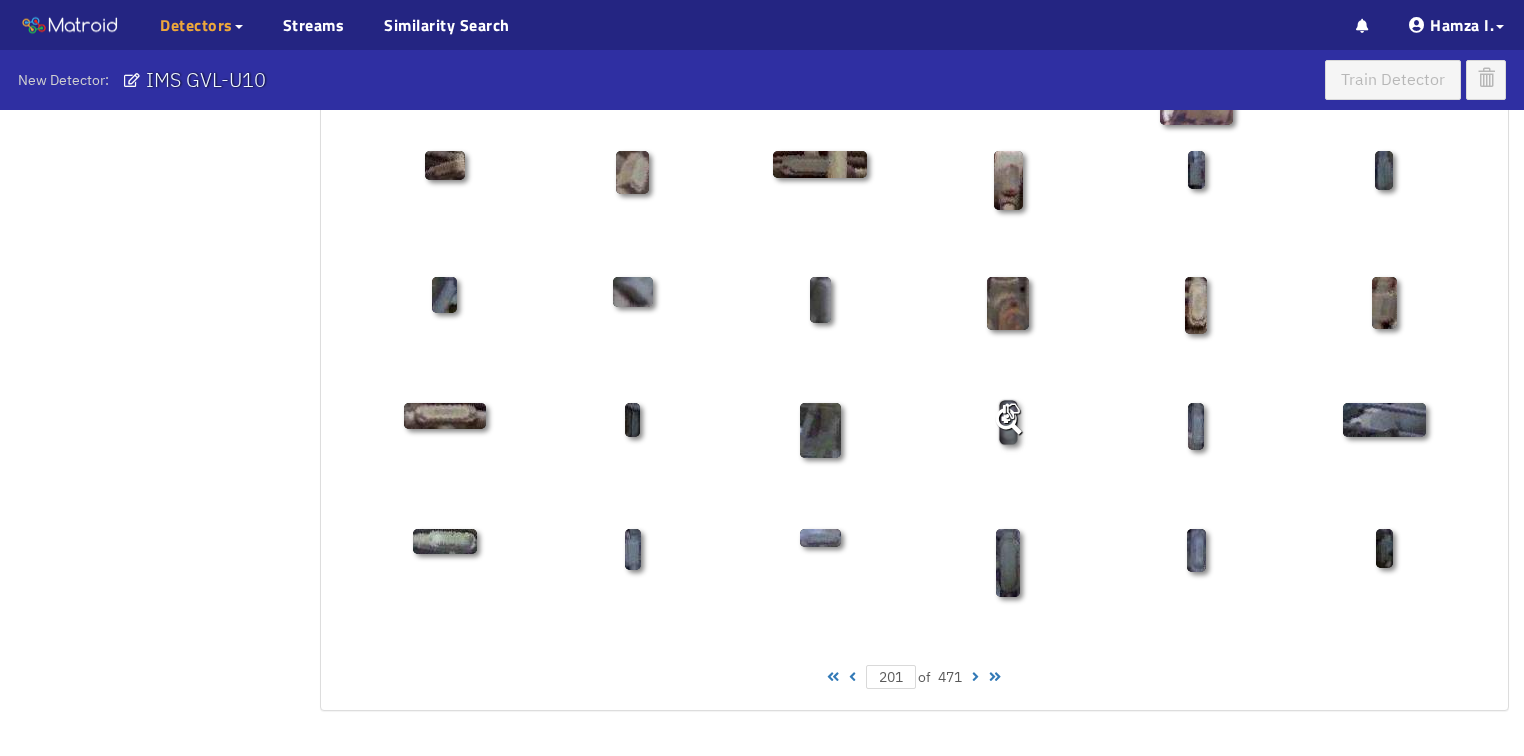 scroll, scrollTop: 960, scrollLeft: 0, axis: vertical 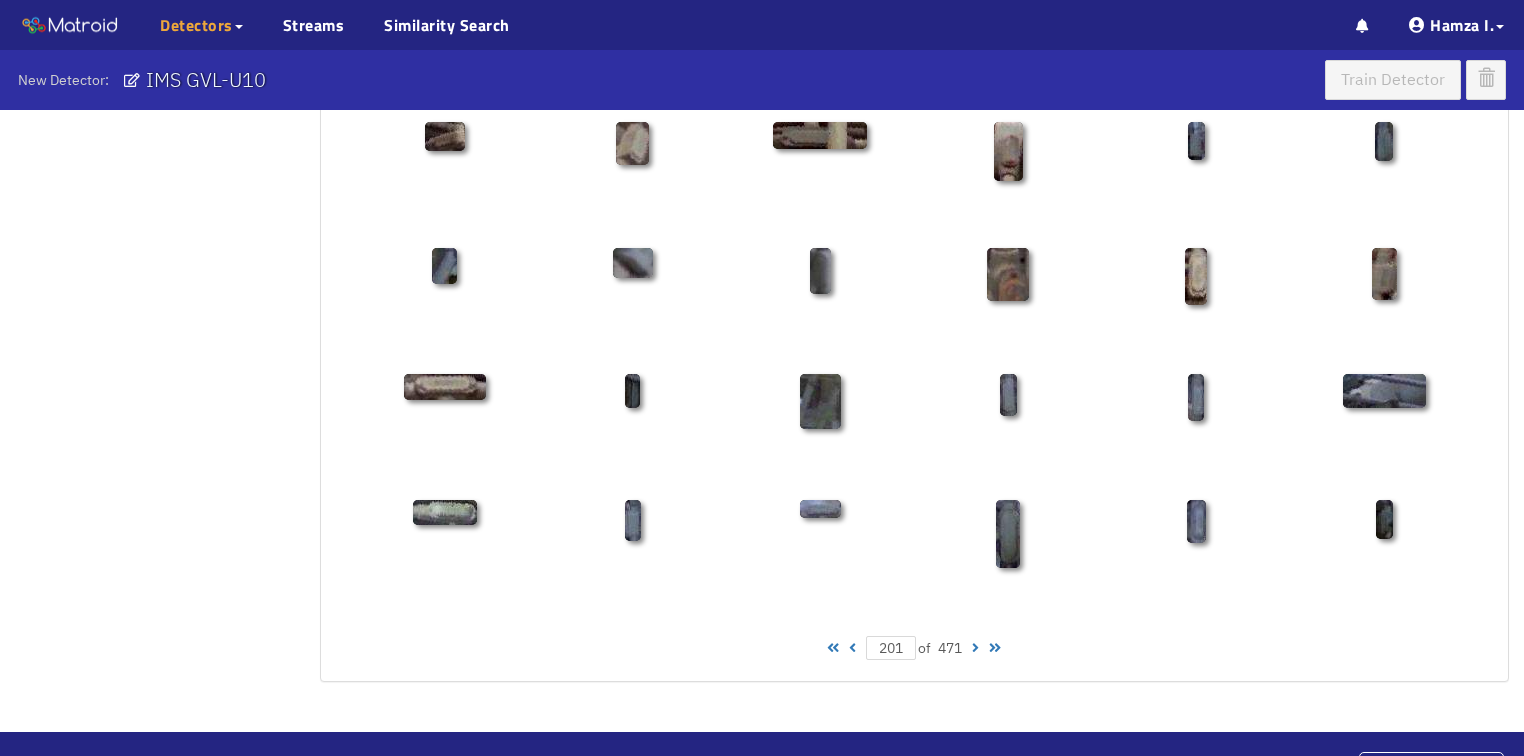 click at bounding box center (975, 648) 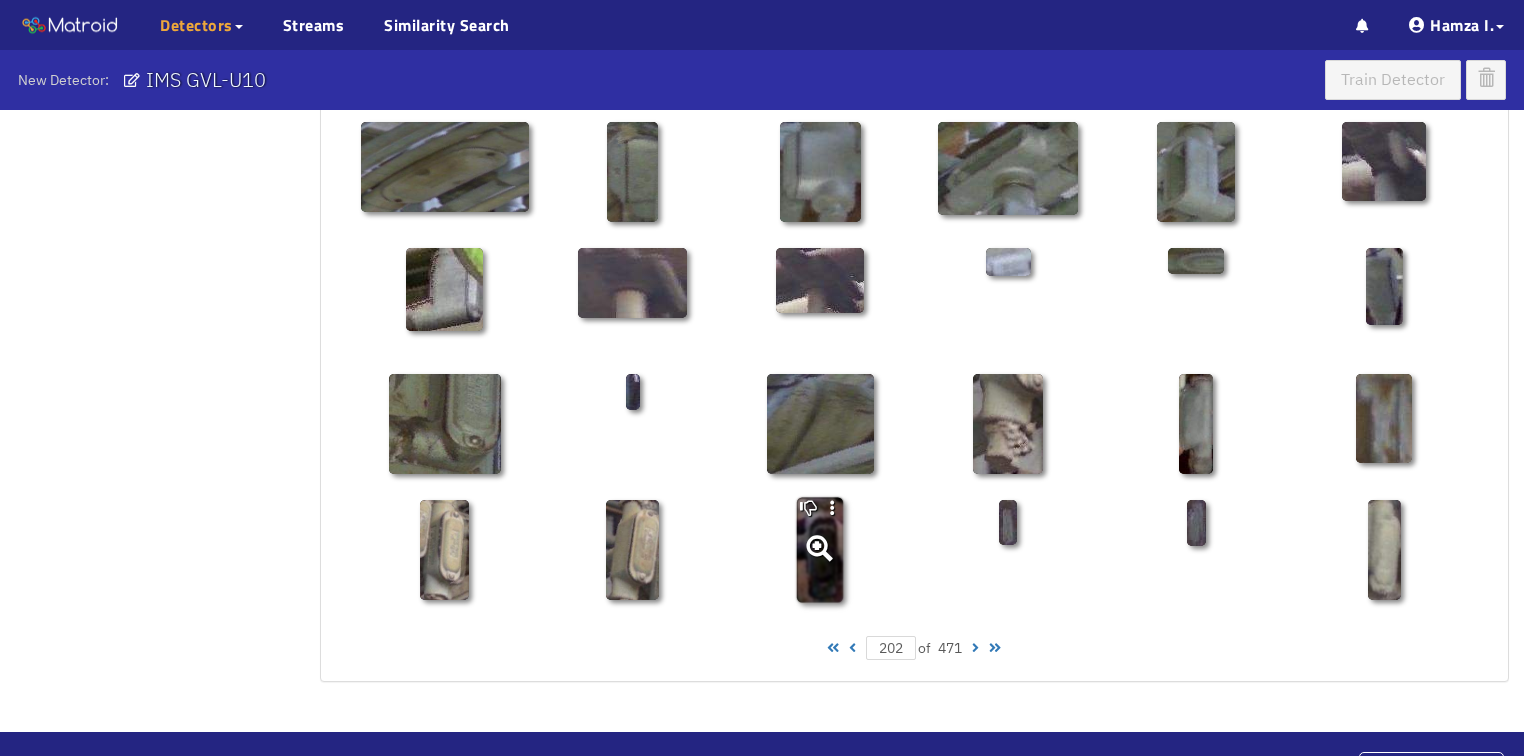 click 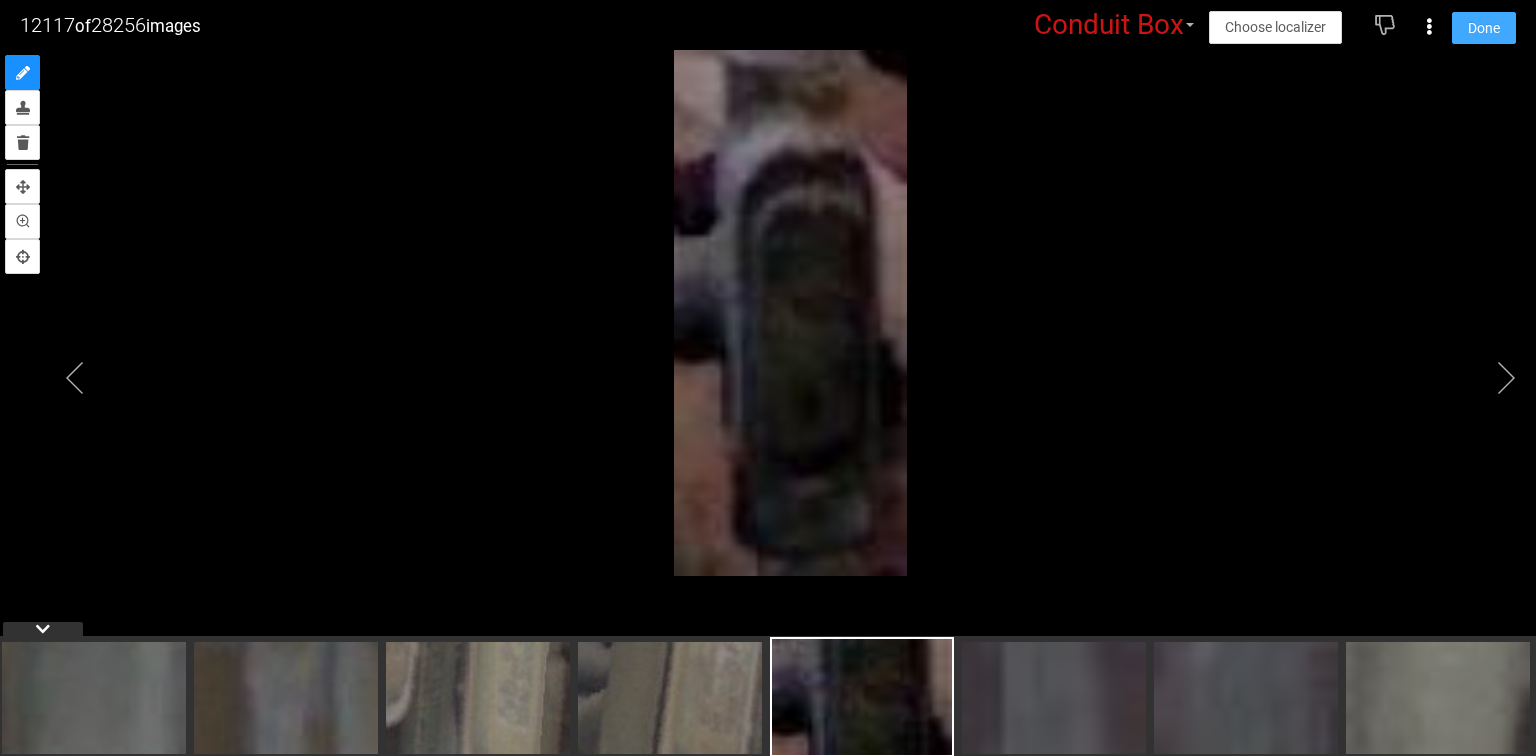 click on "Done" at bounding box center [1484, 28] 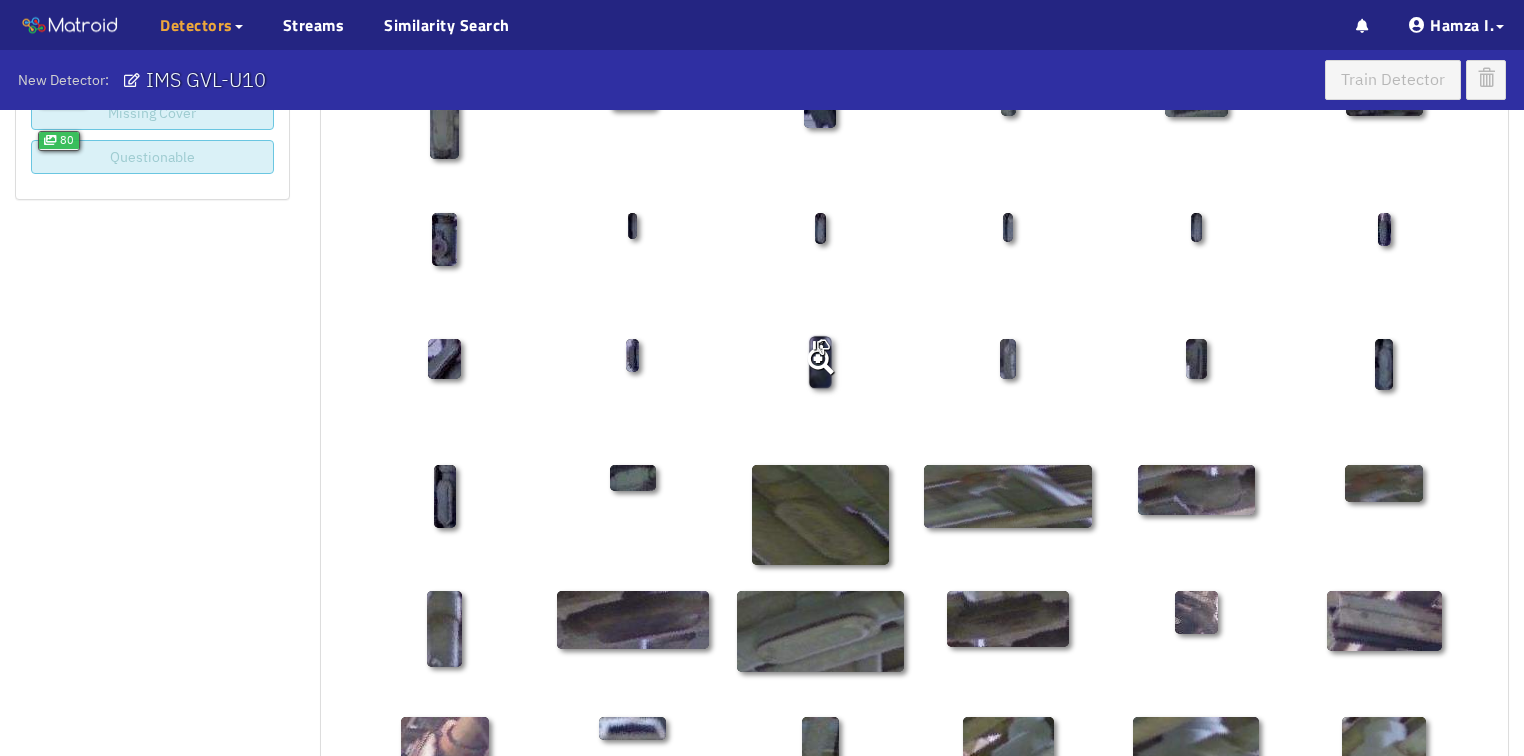 scroll, scrollTop: 160, scrollLeft: 0, axis: vertical 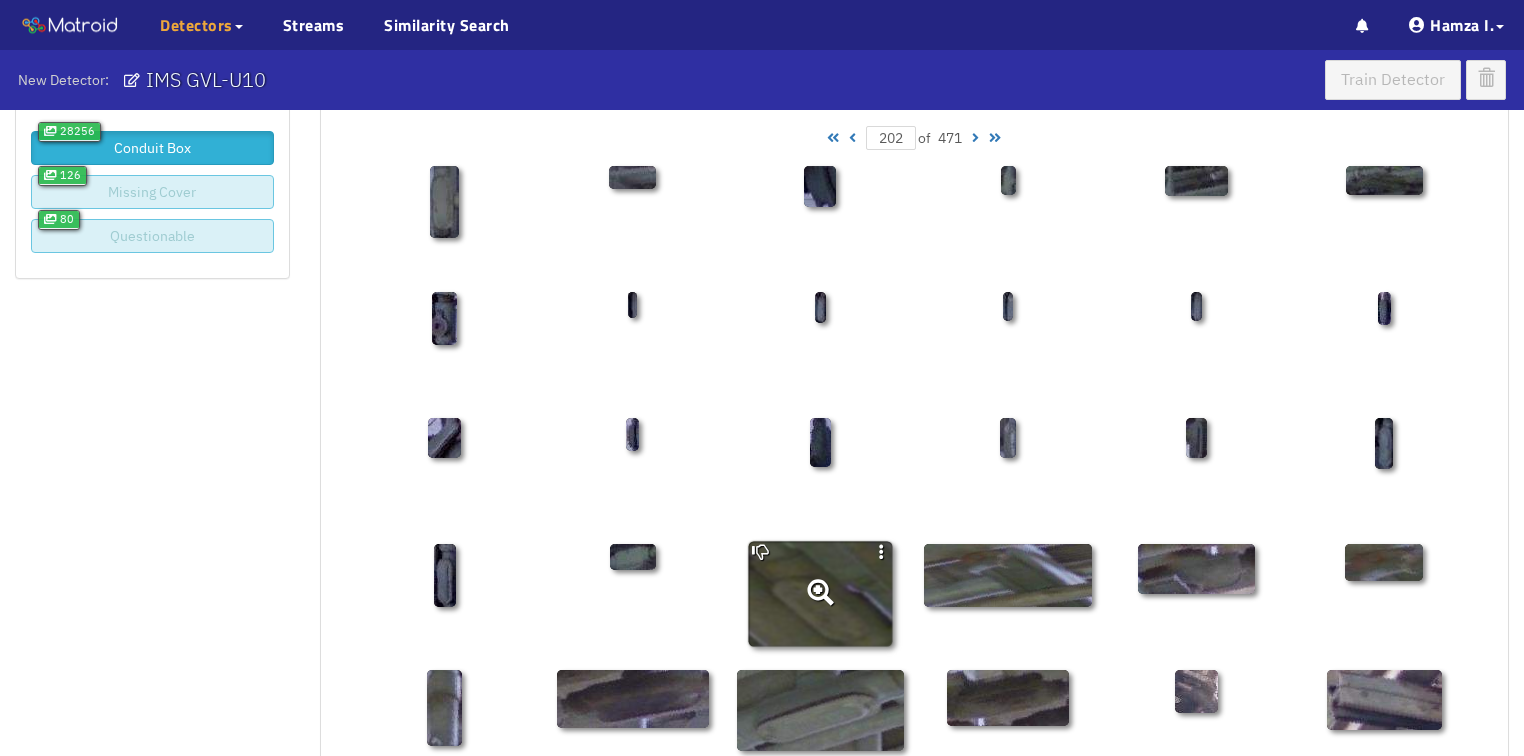 click 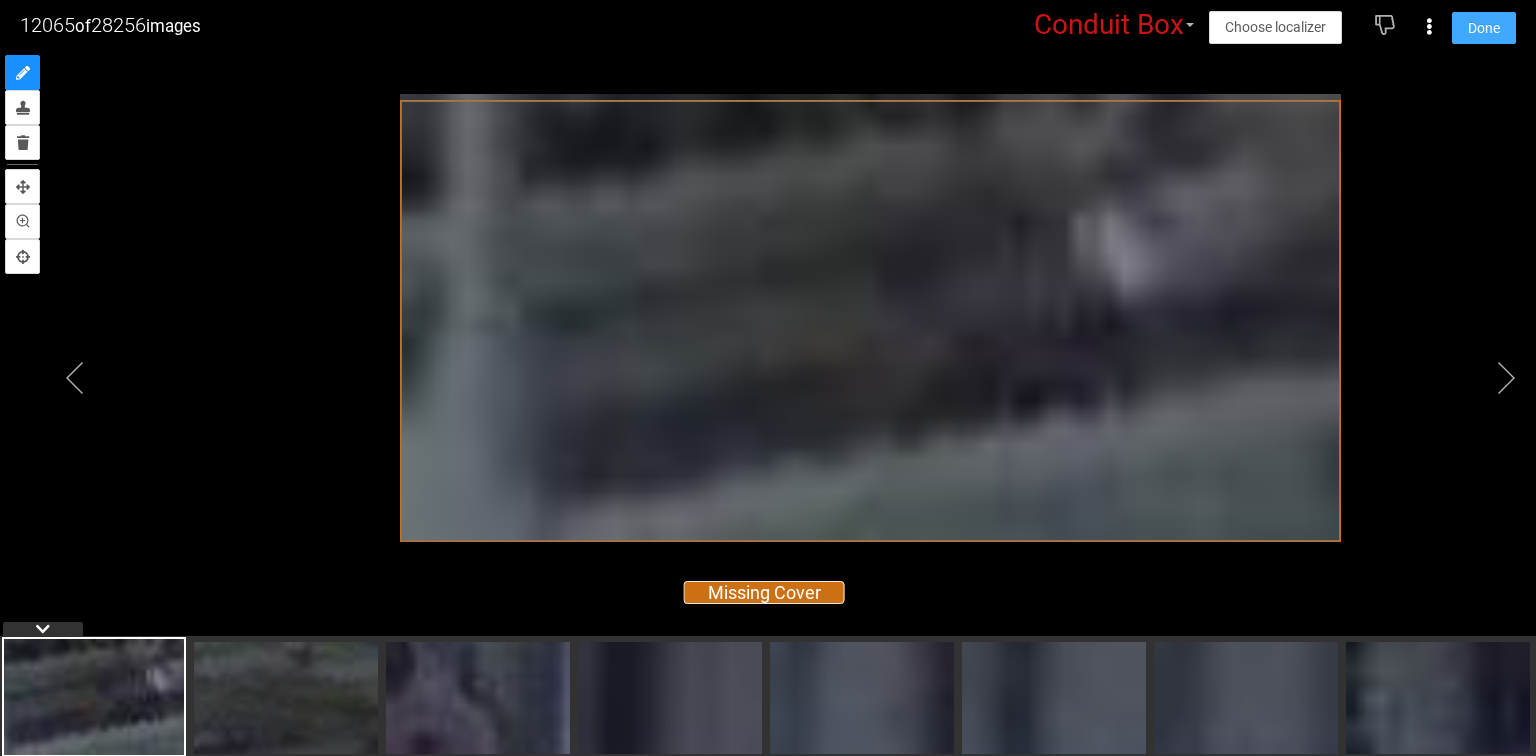 click on "Done" at bounding box center [1484, 28] 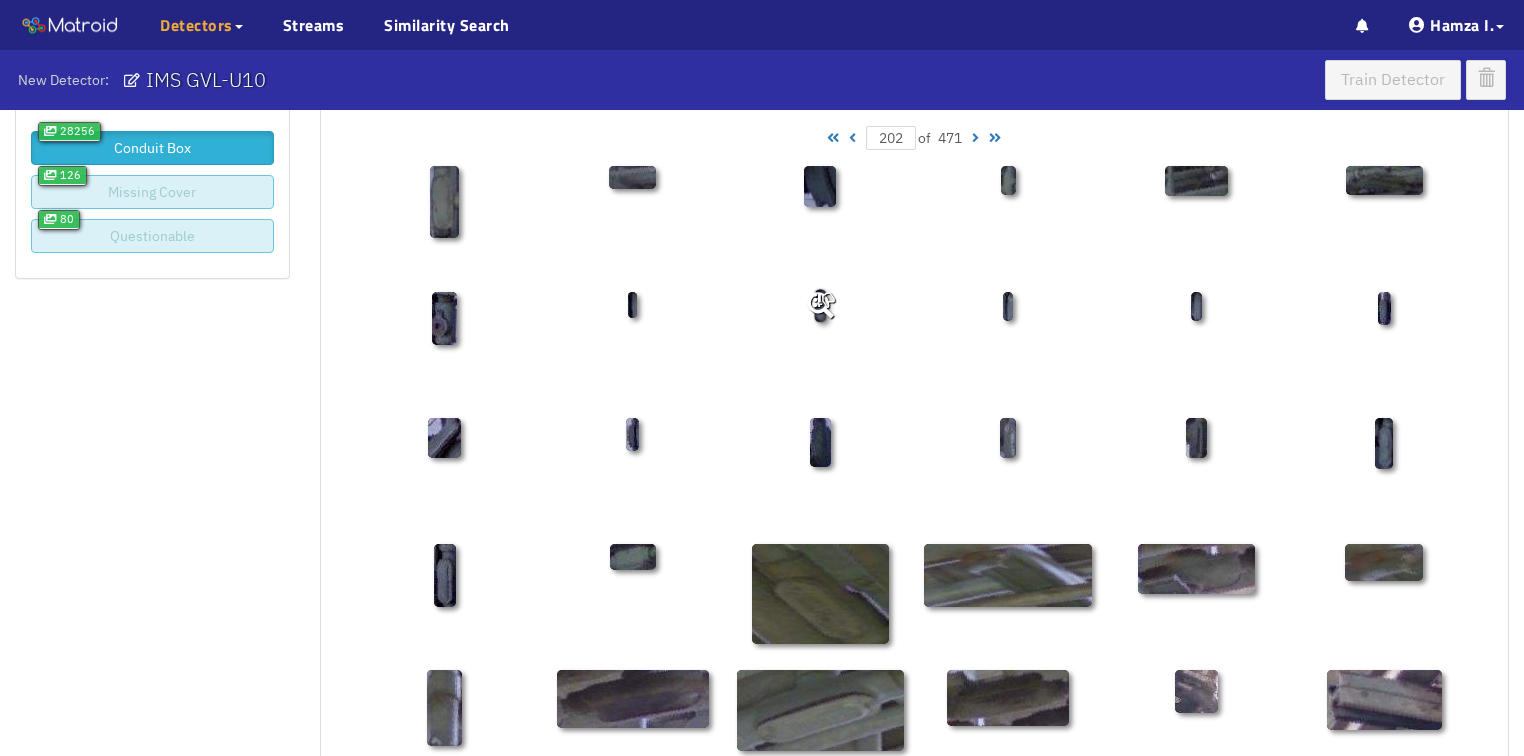 scroll, scrollTop: 0, scrollLeft: 0, axis: both 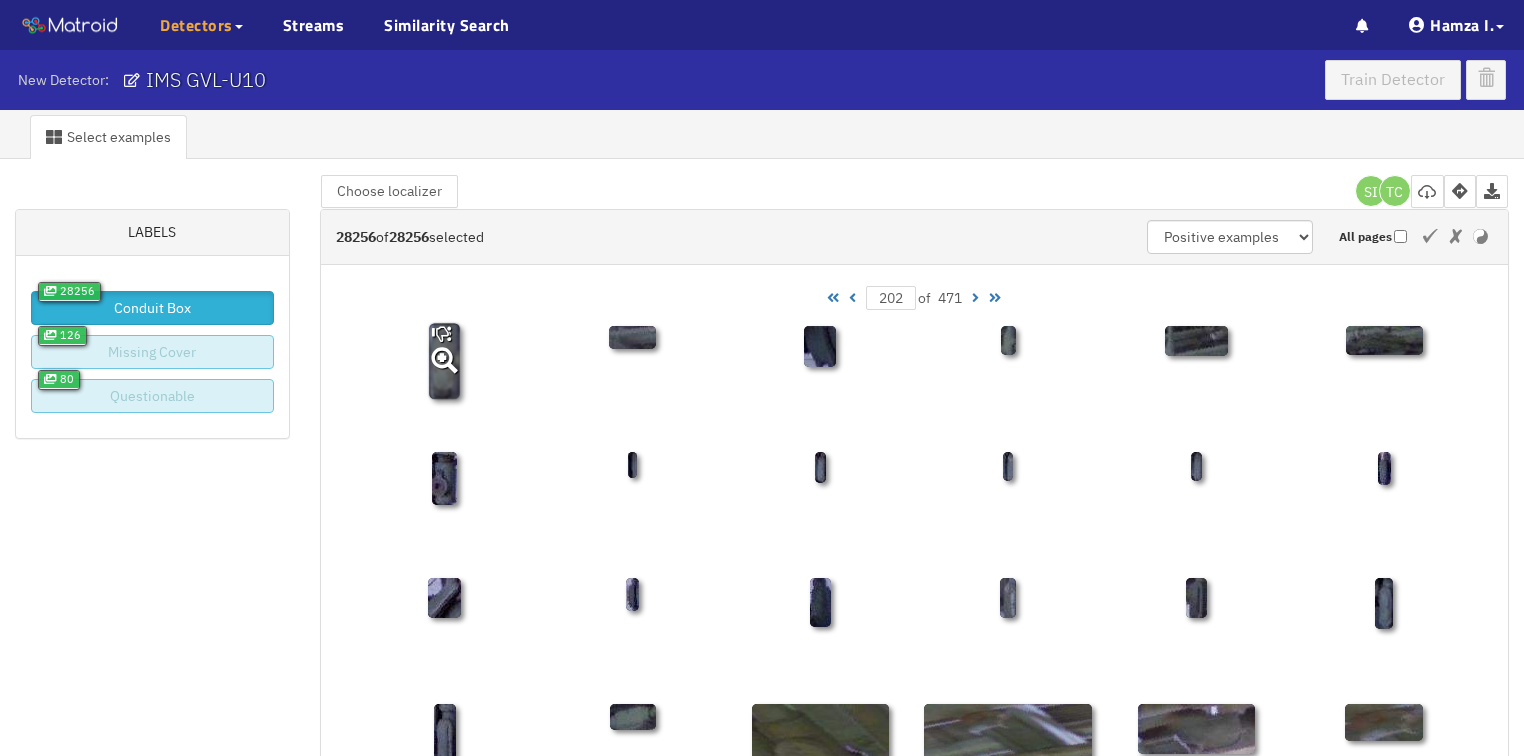 click 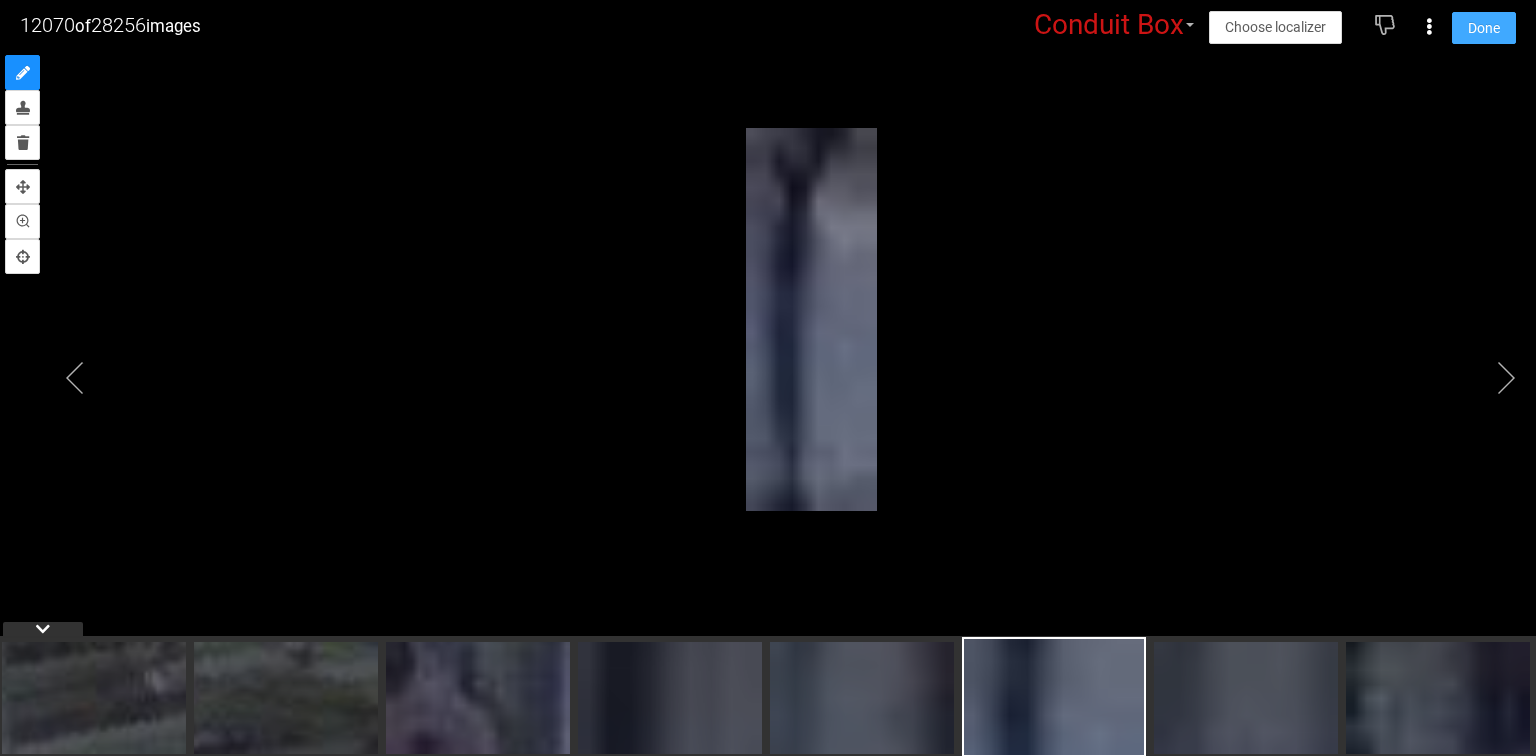 click on "Done" at bounding box center (1484, 28) 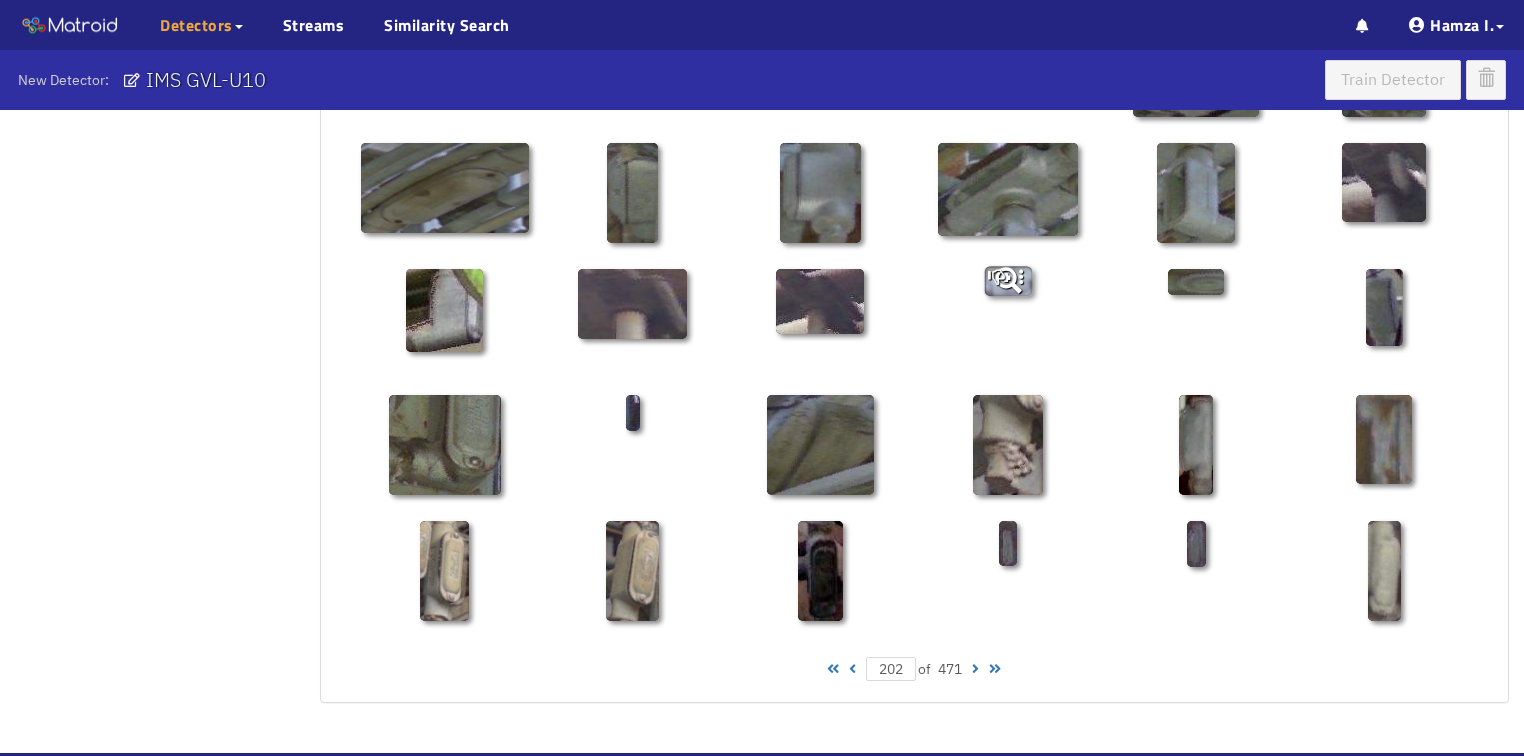 scroll, scrollTop: 960, scrollLeft: 0, axis: vertical 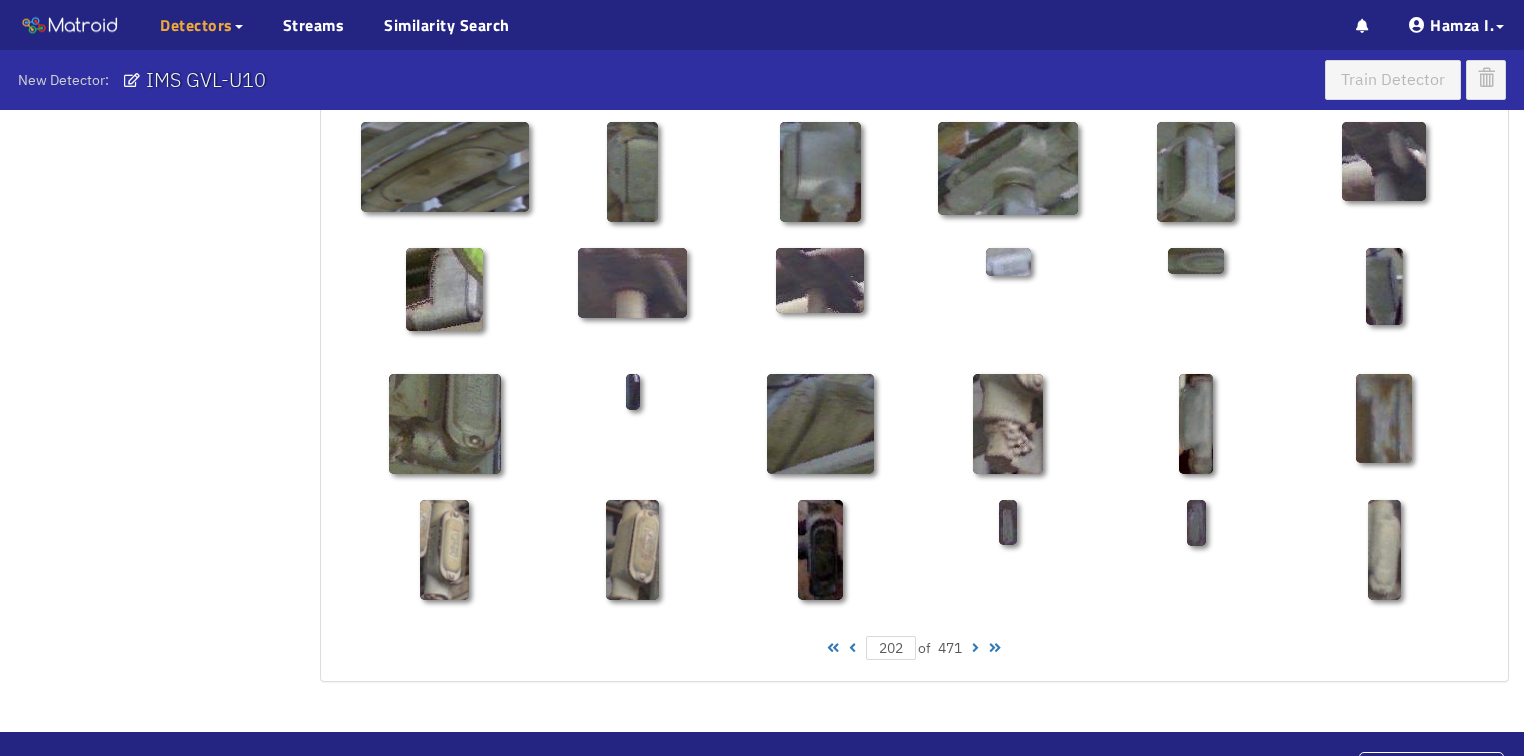 click on "202  of 471" at bounding box center (914, 648) 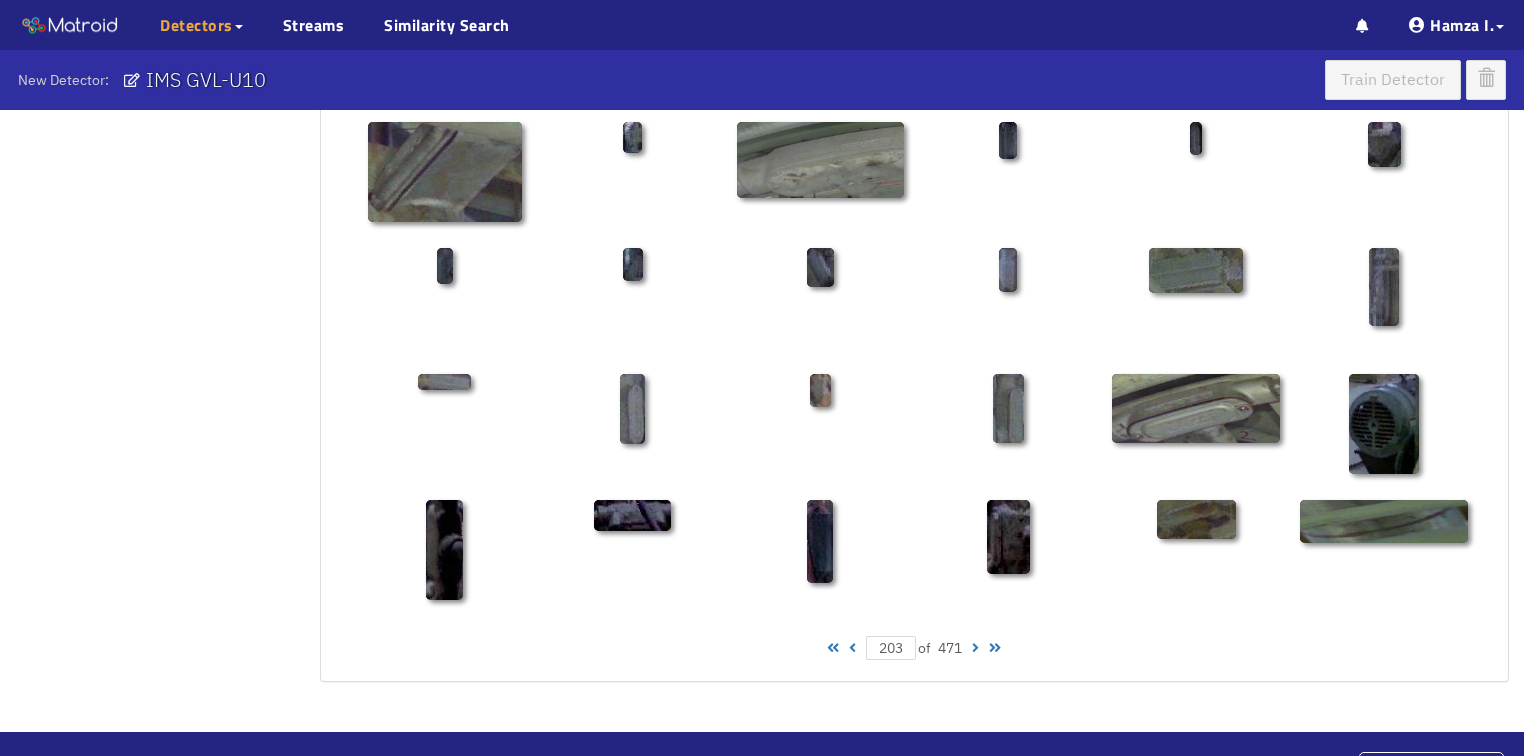 click at bounding box center (852, 648) 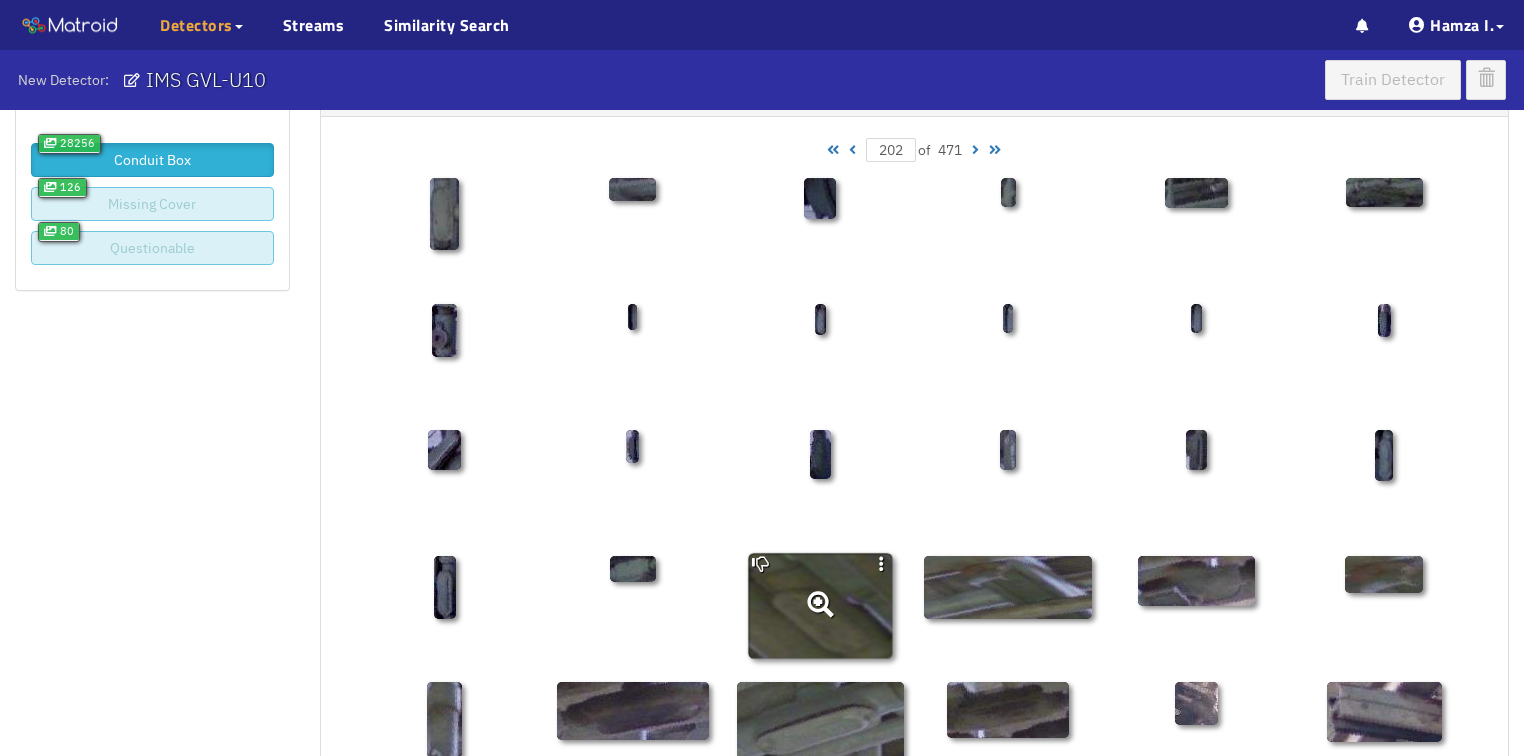 scroll, scrollTop: 0, scrollLeft: 0, axis: both 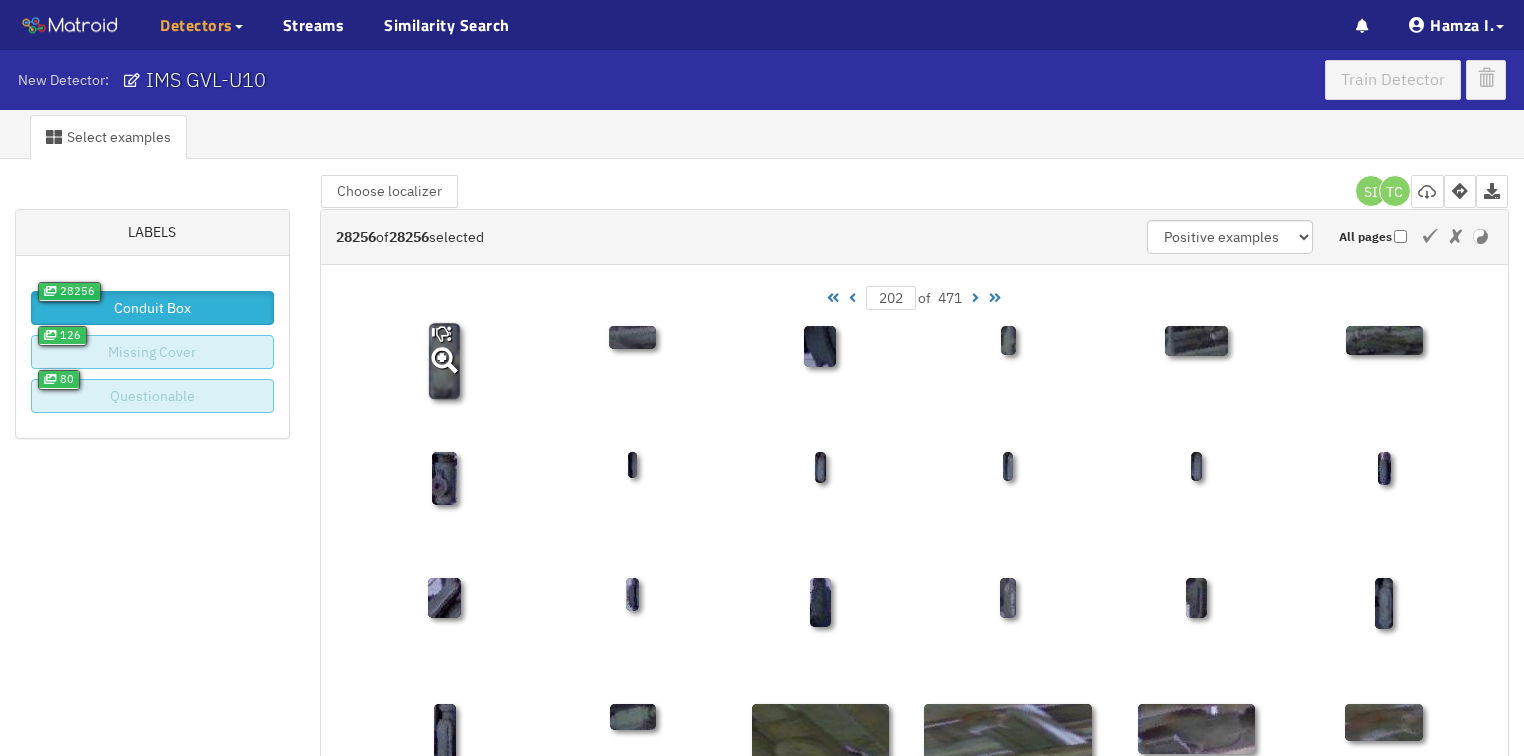 click 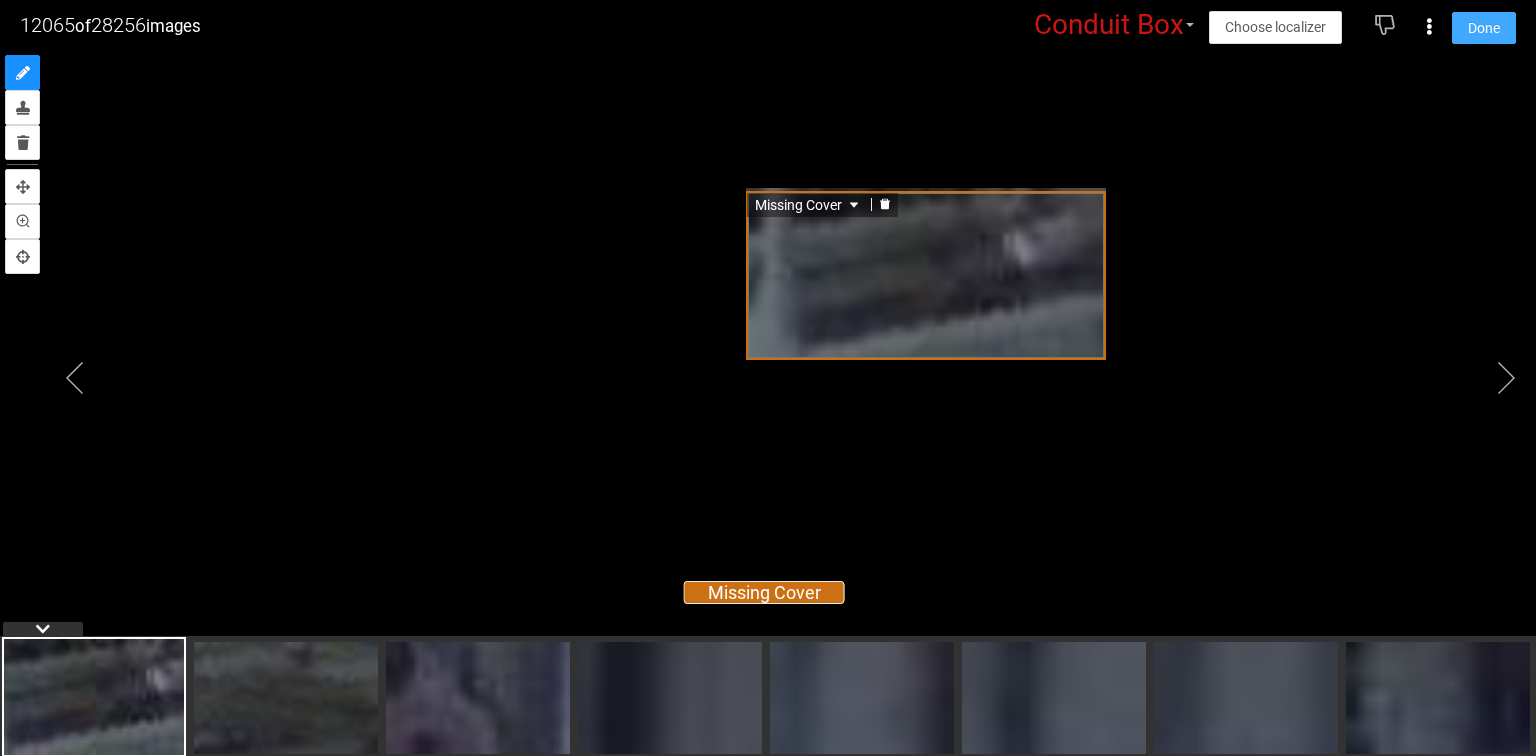 click on "Done" at bounding box center [1484, 28] 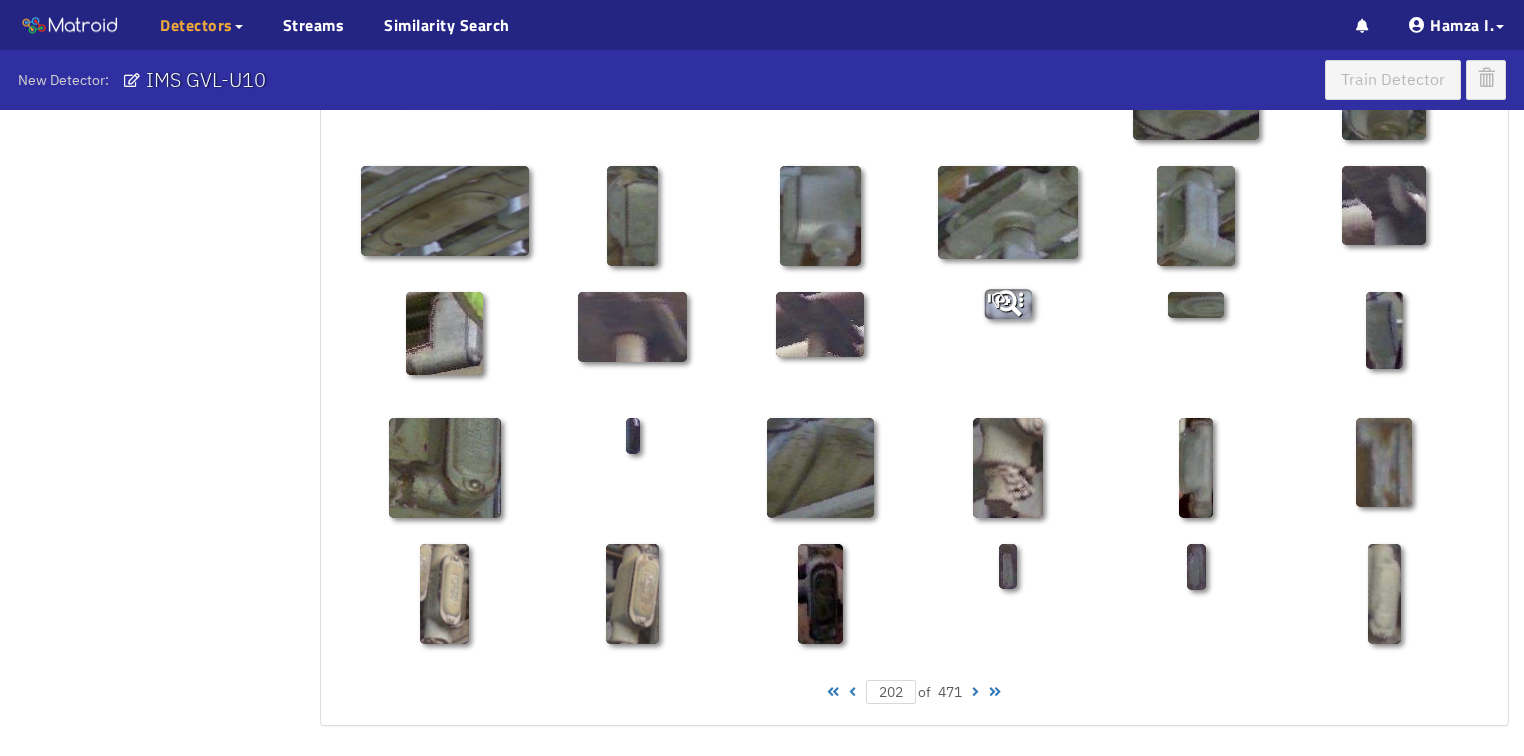 scroll, scrollTop: 960, scrollLeft: 0, axis: vertical 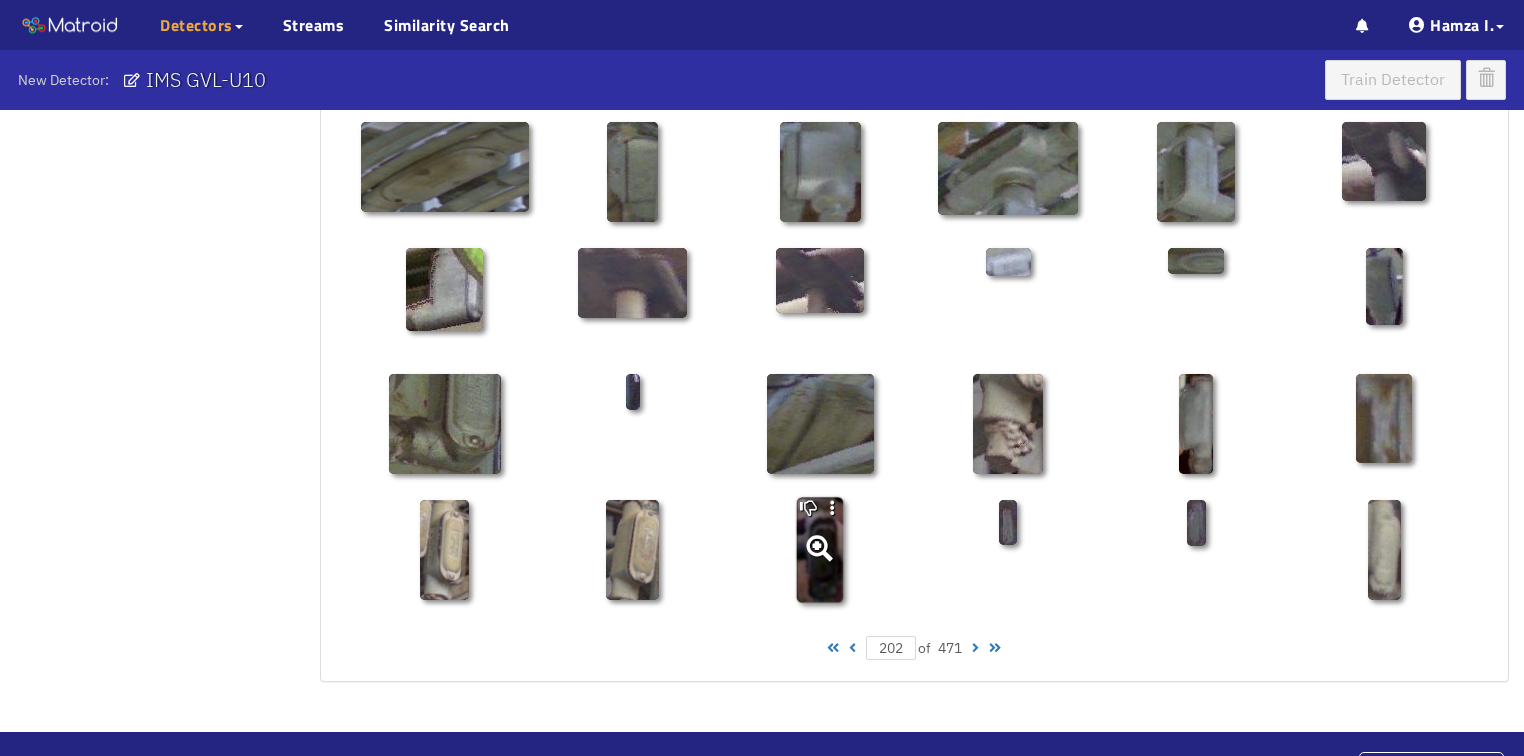 click 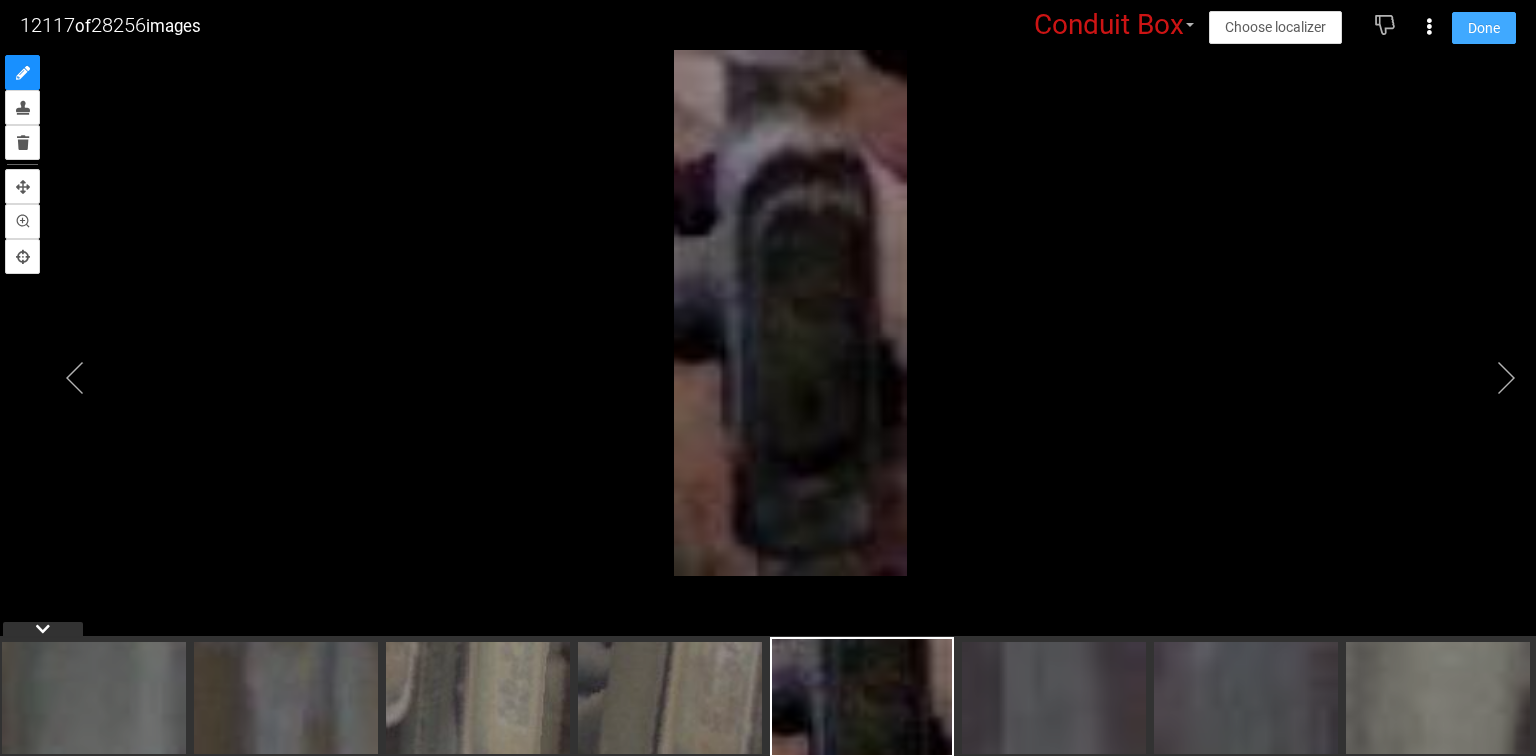 click on "Done" at bounding box center (1484, 28) 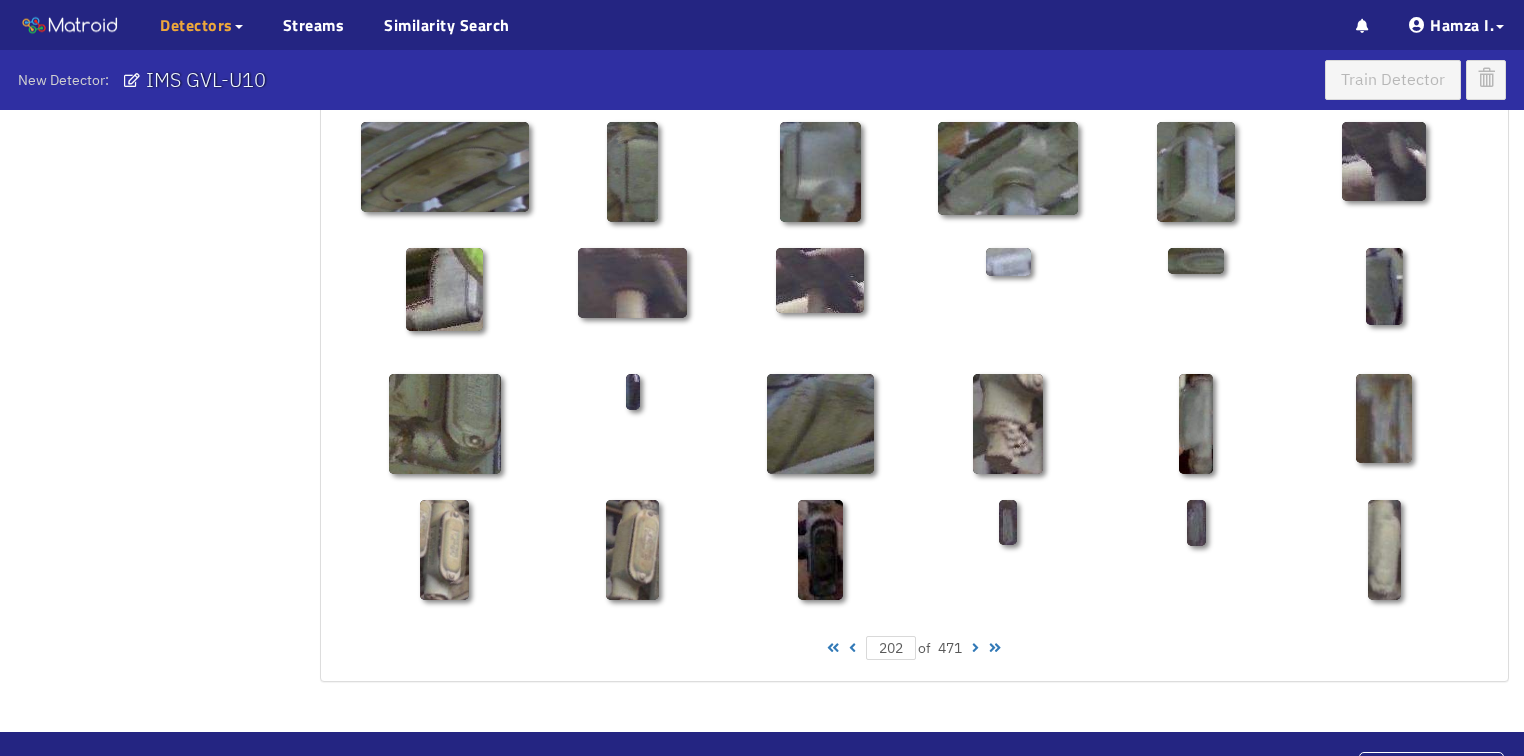 click at bounding box center (975, 648) 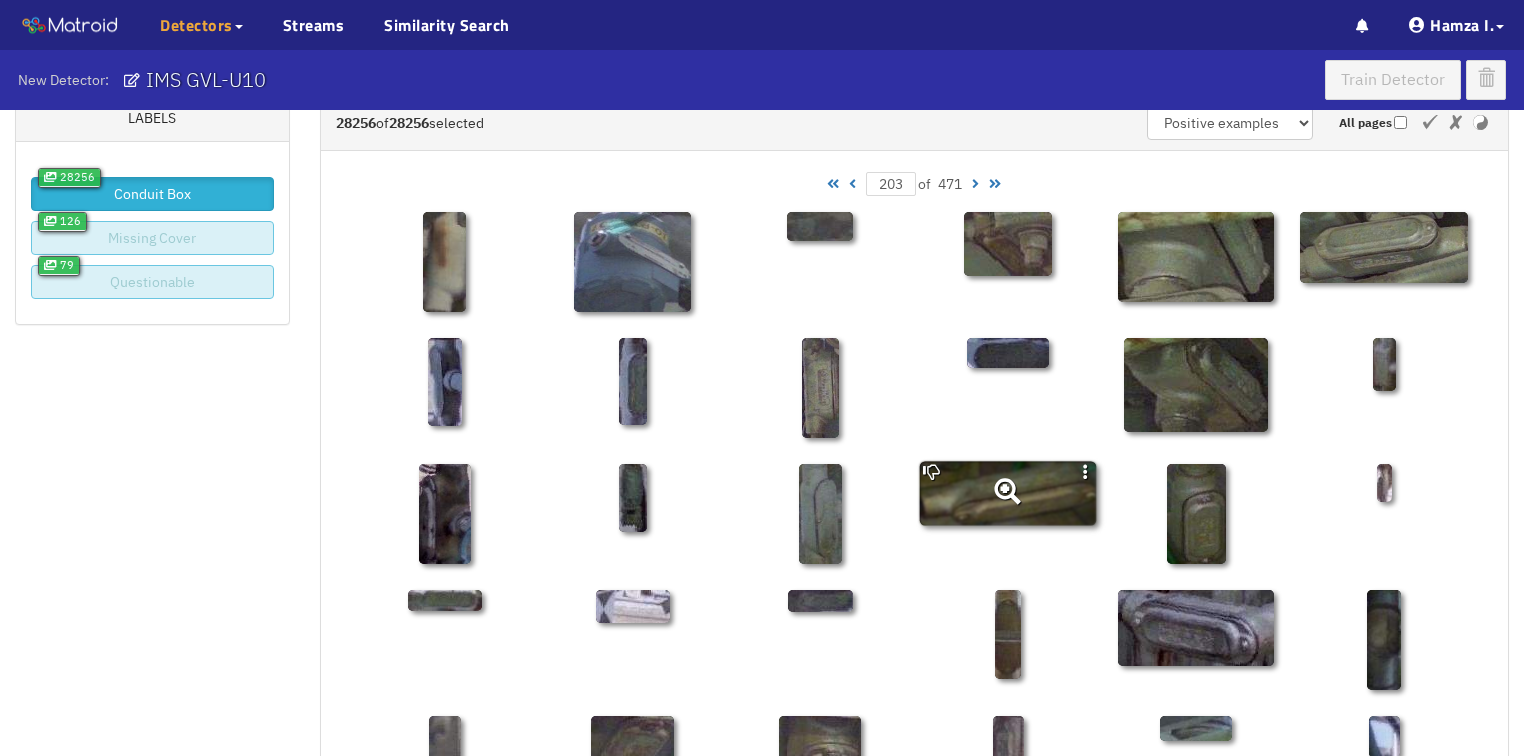 scroll, scrollTop: 80, scrollLeft: 0, axis: vertical 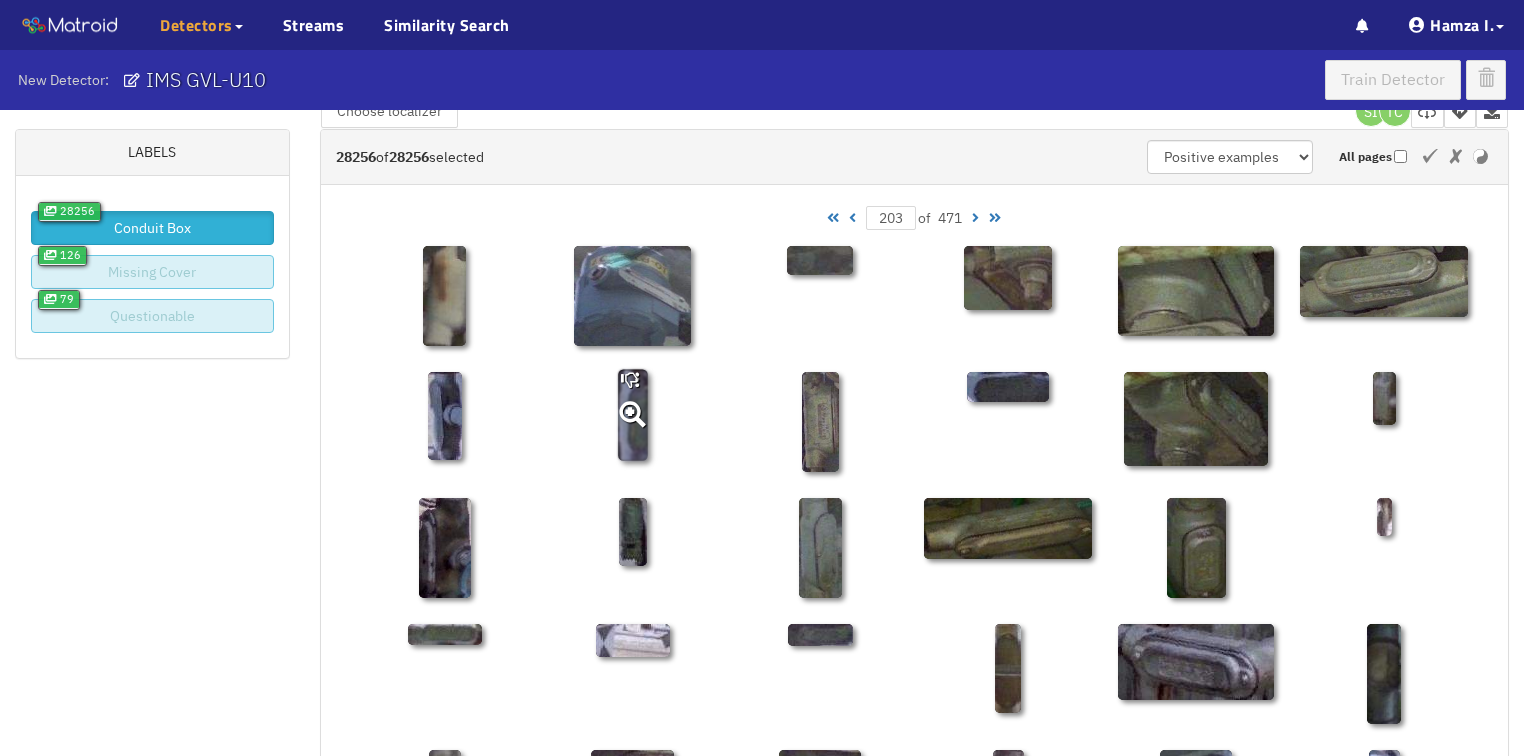 click 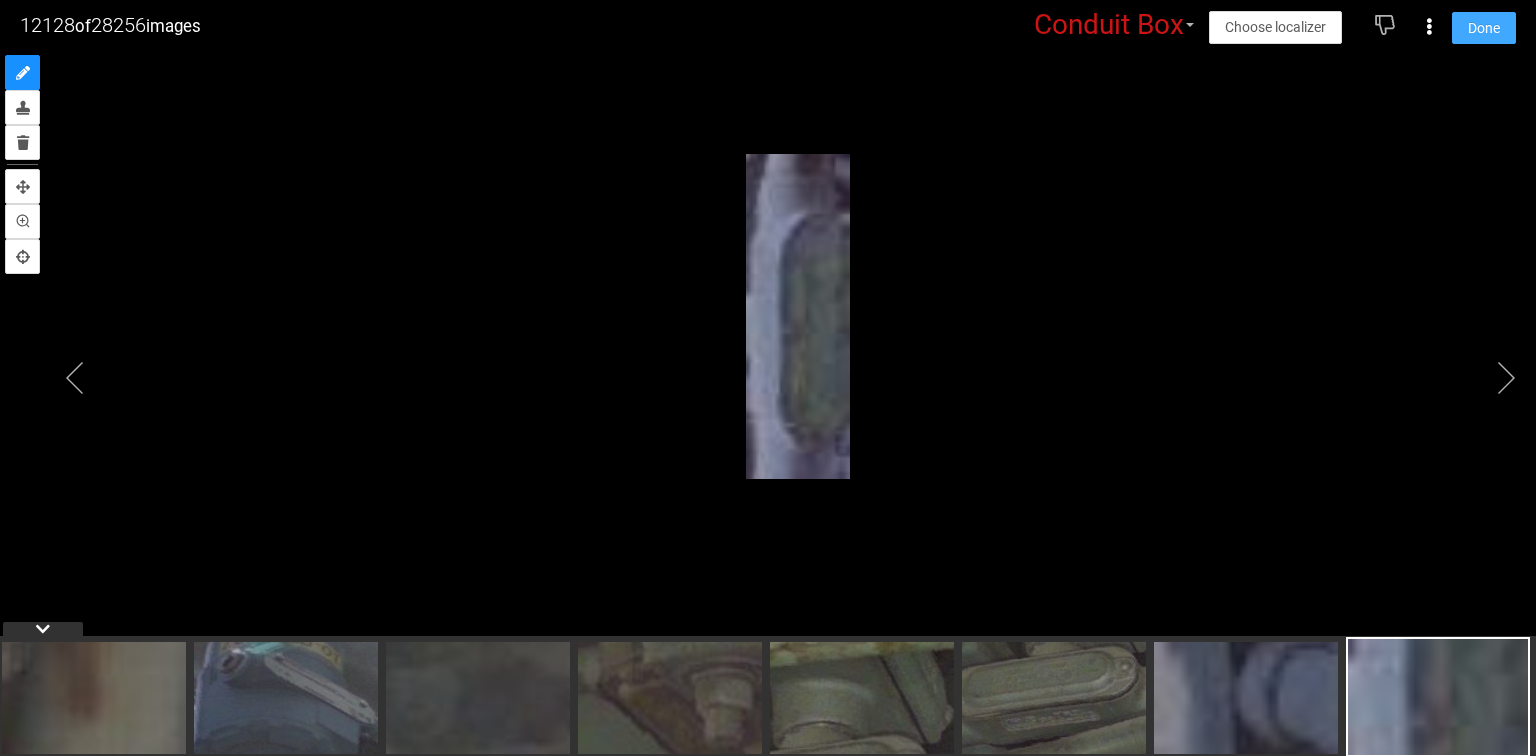 click on "Done" at bounding box center (1484, 28) 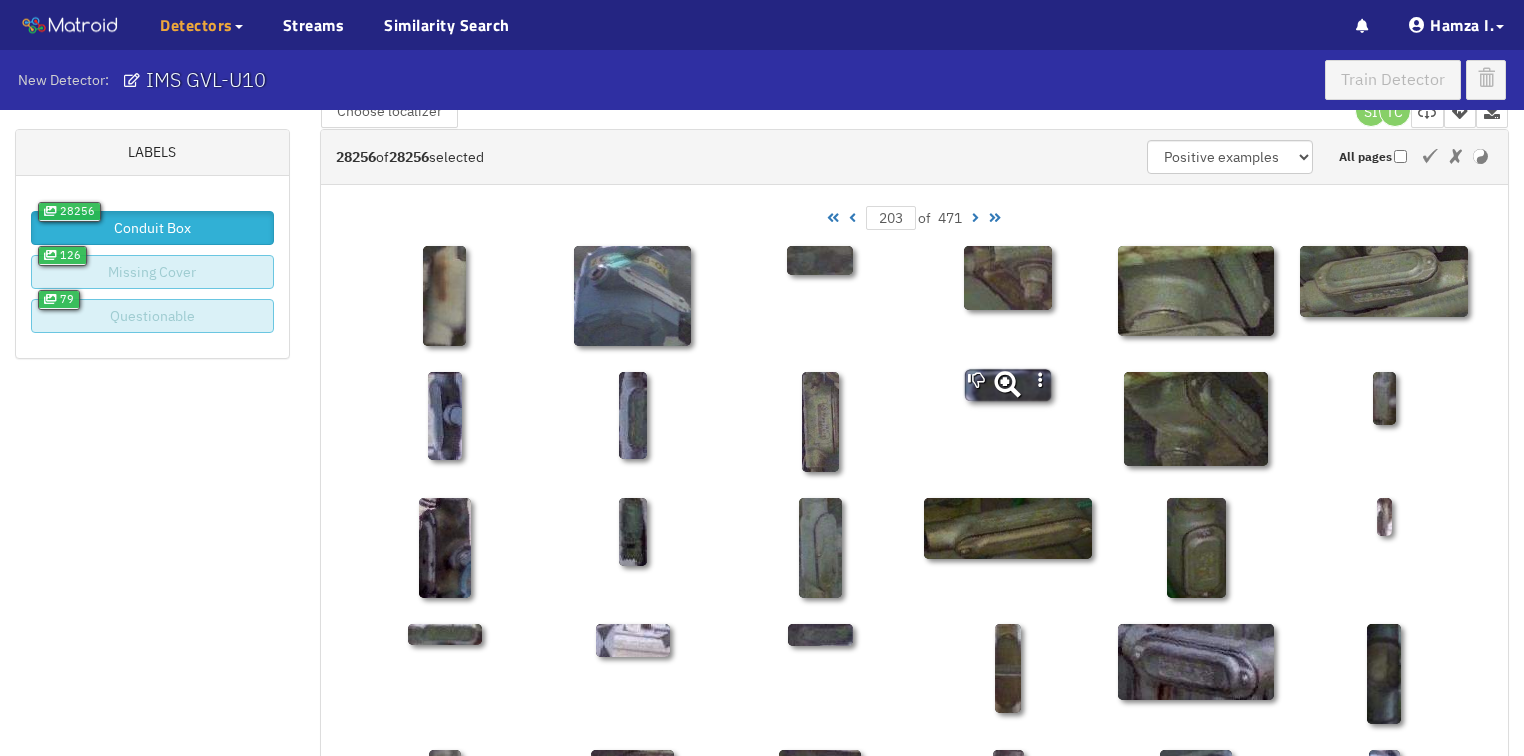 click 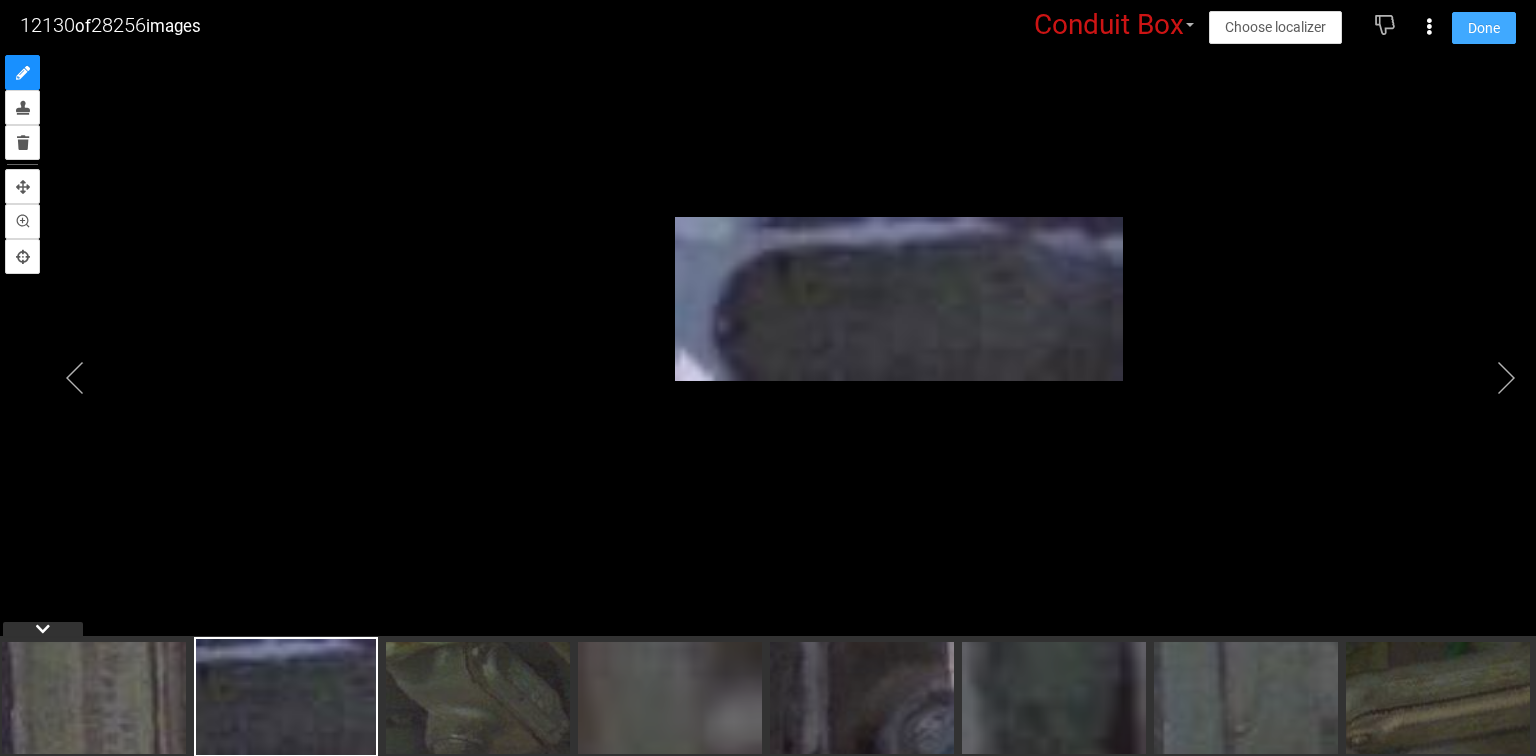 click on "Done" at bounding box center [1484, 28] 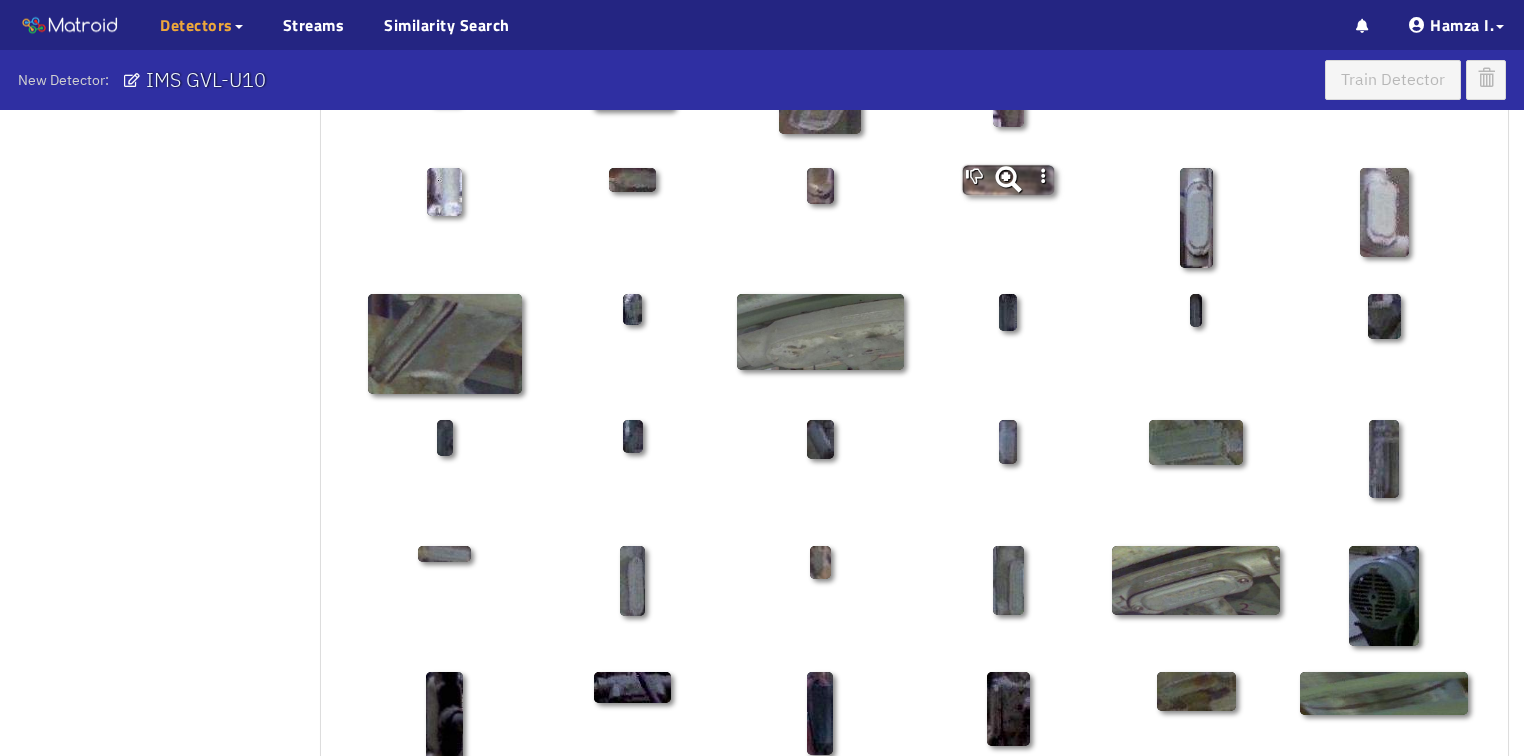 scroll, scrollTop: 800, scrollLeft: 0, axis: vertical 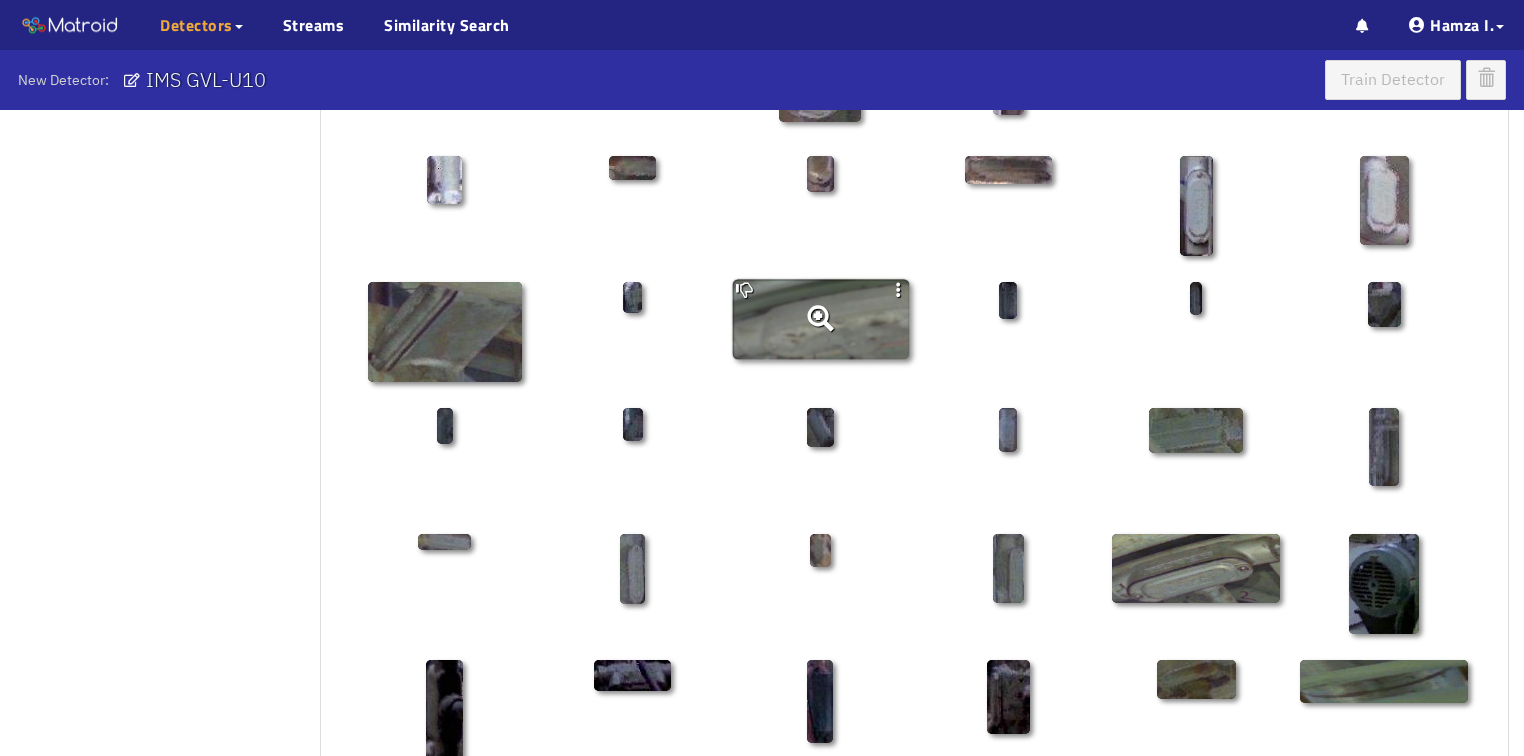 click 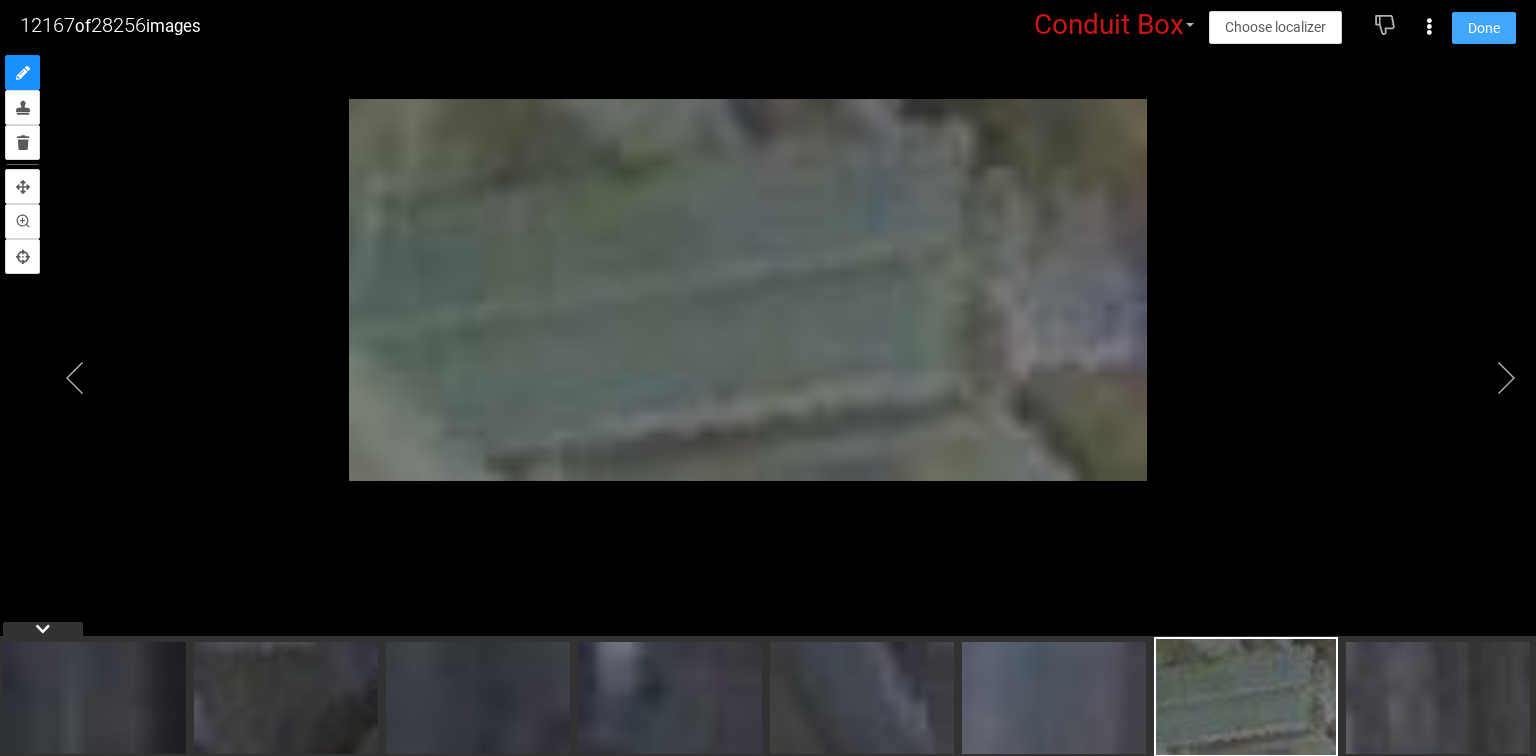 click on "Done" at bounding box center (1484, 28) 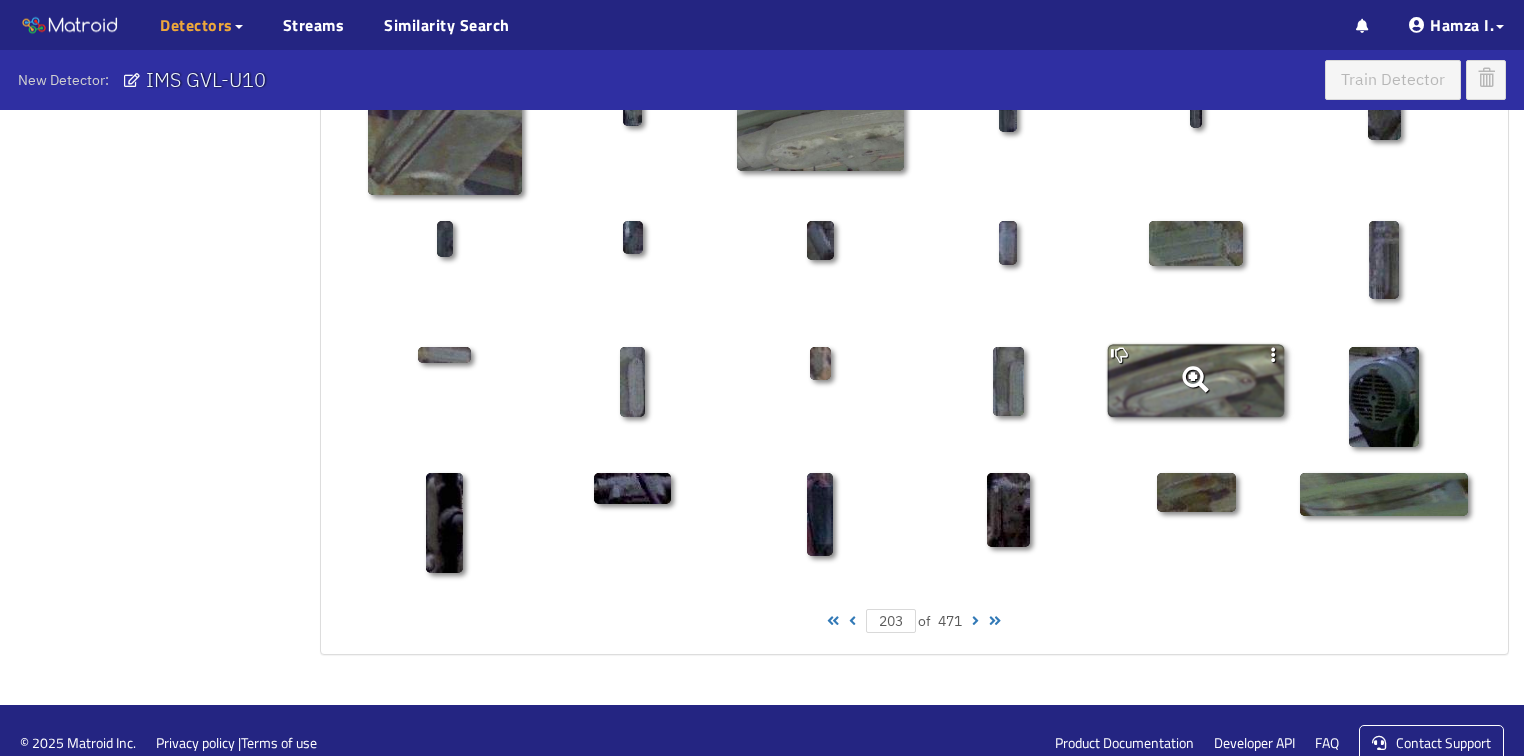 scroll, scrollTop: 1010, scrollLeft: 0, axis: vertical 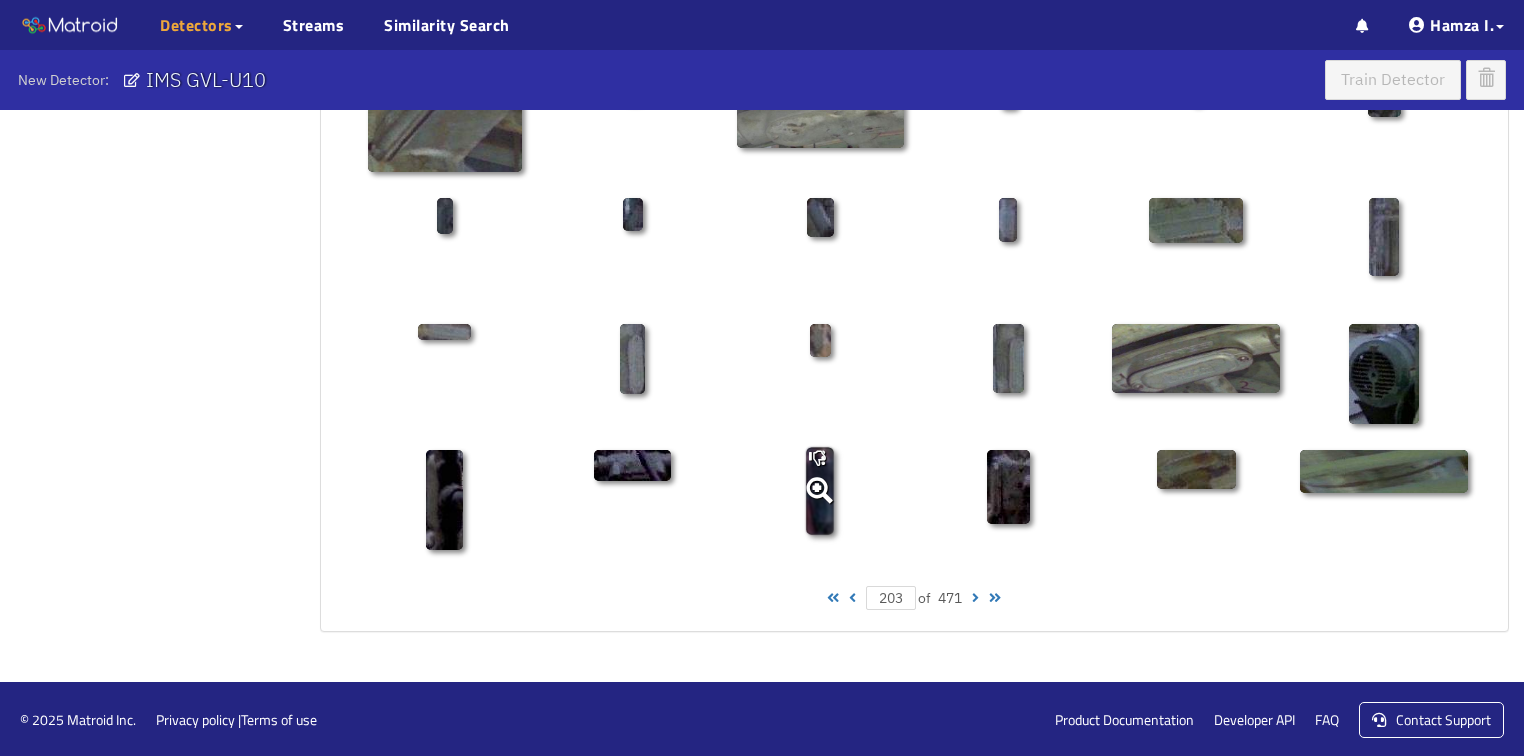 click 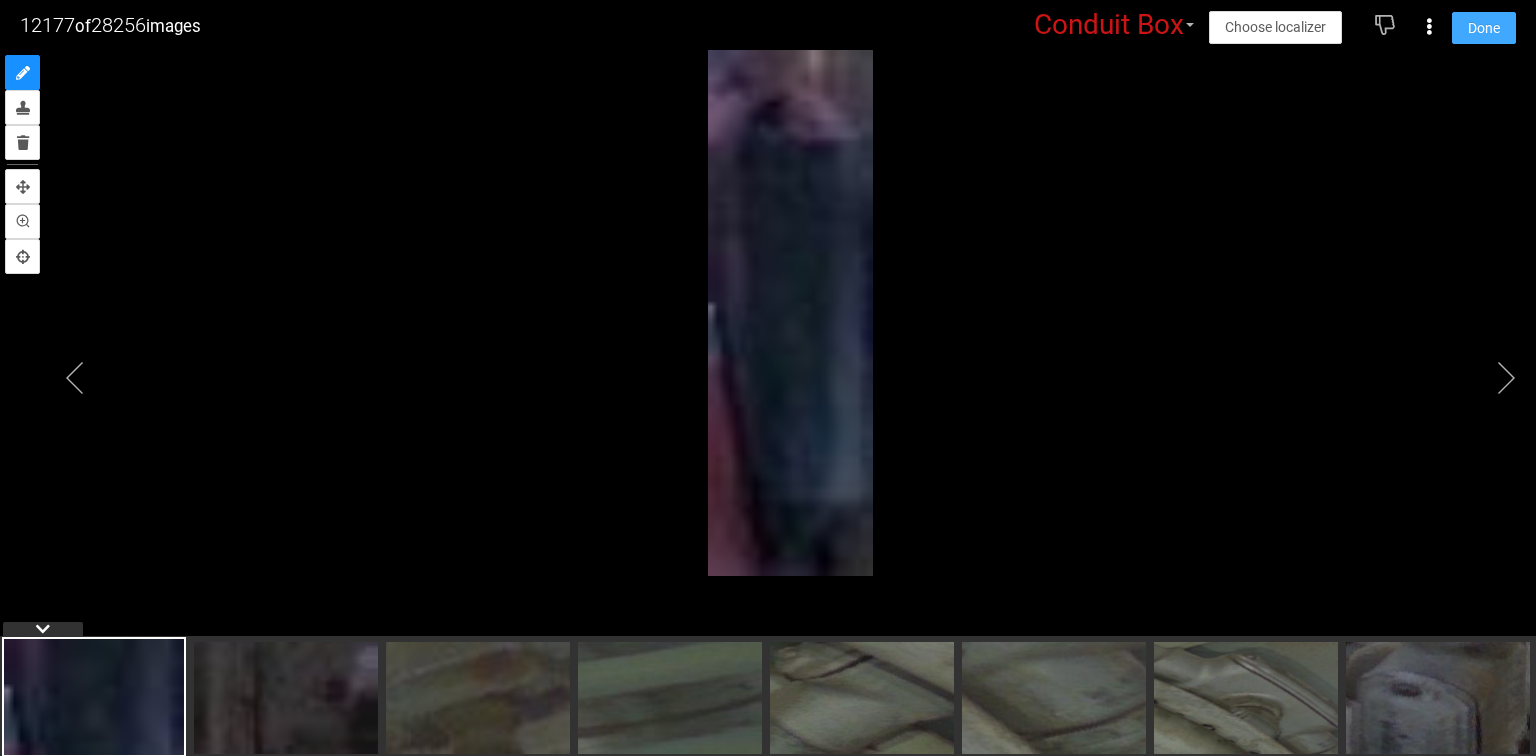 click on "Done" at bounding box center [1484, 28] 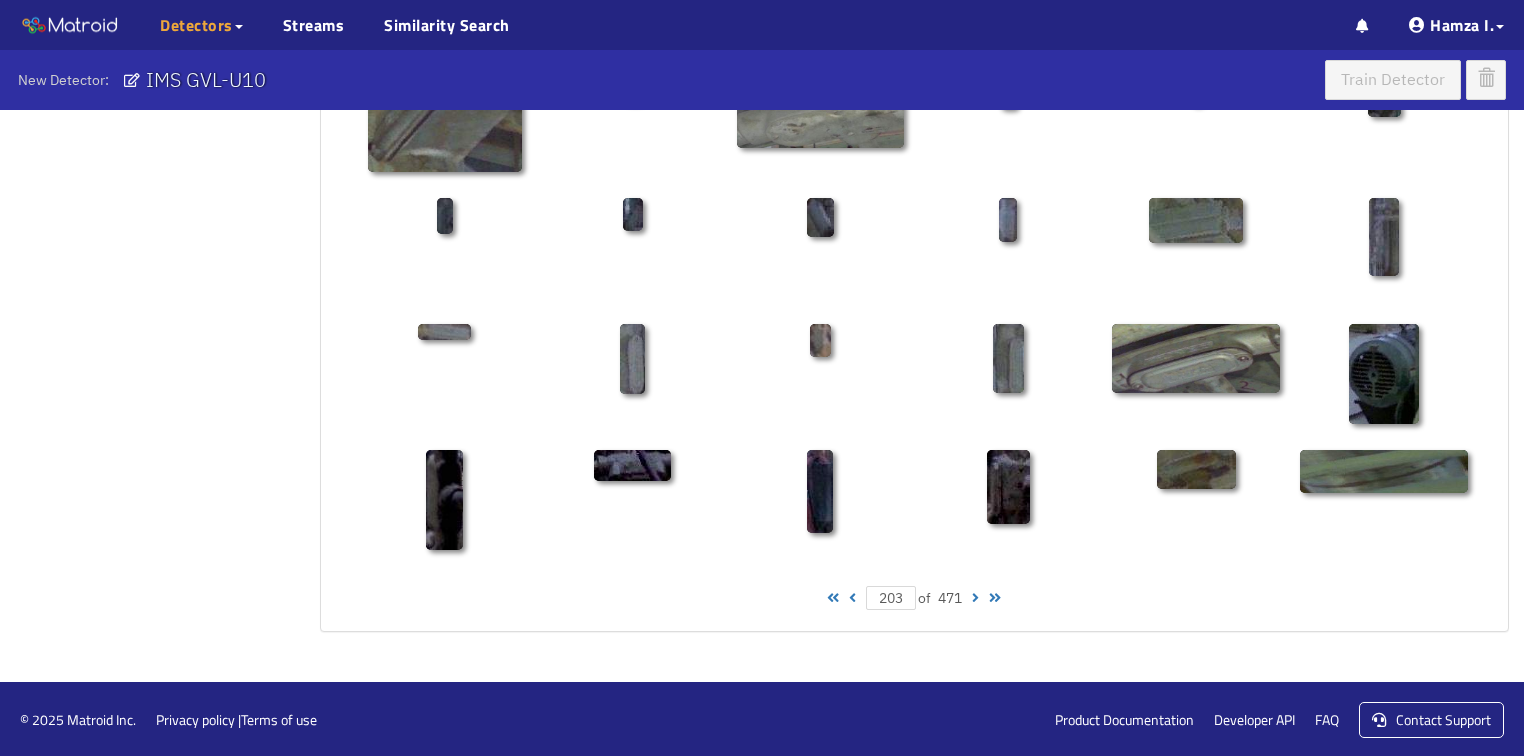 click at bounding box center (975, 598) 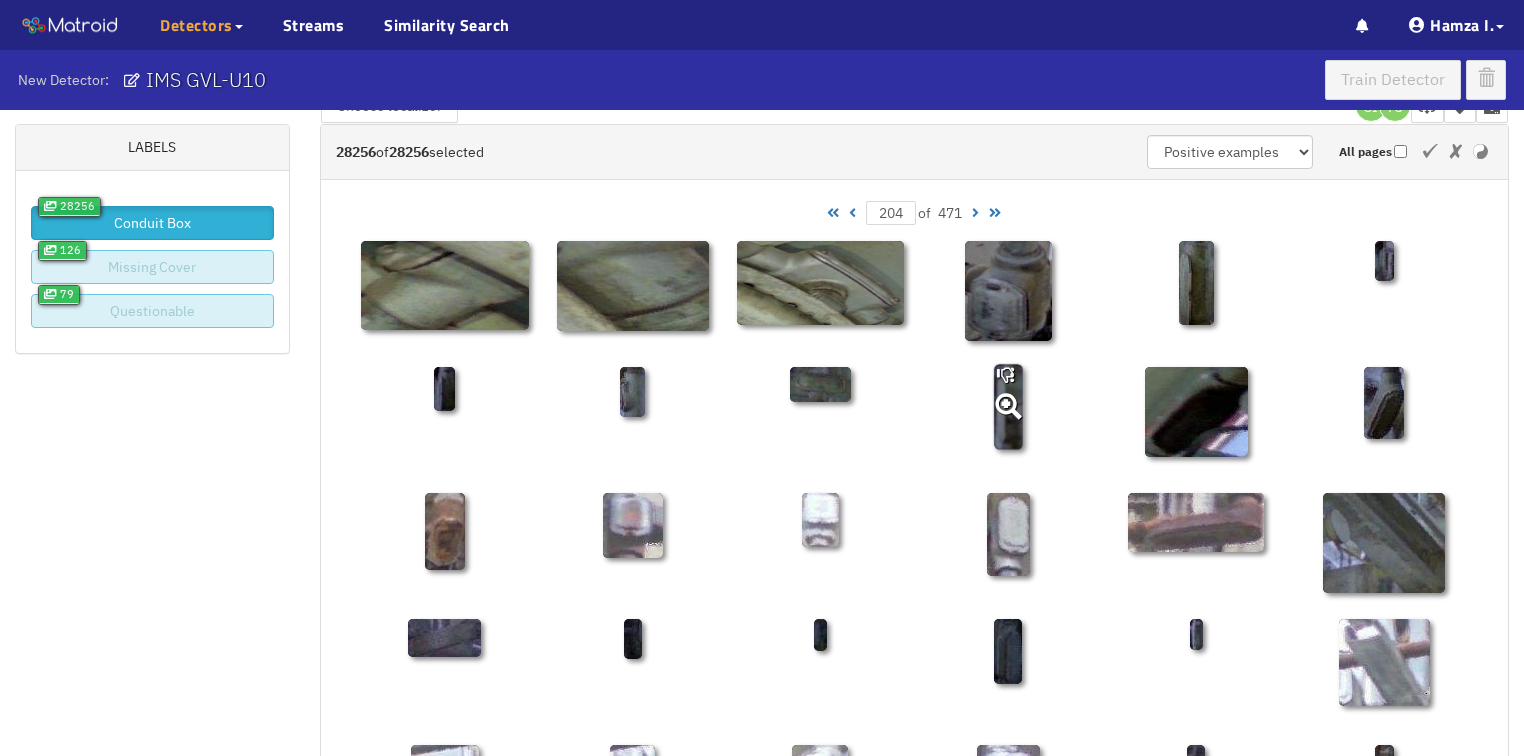 scroll, scrollTop: 50, scrollLeft: 0, axis: vertical 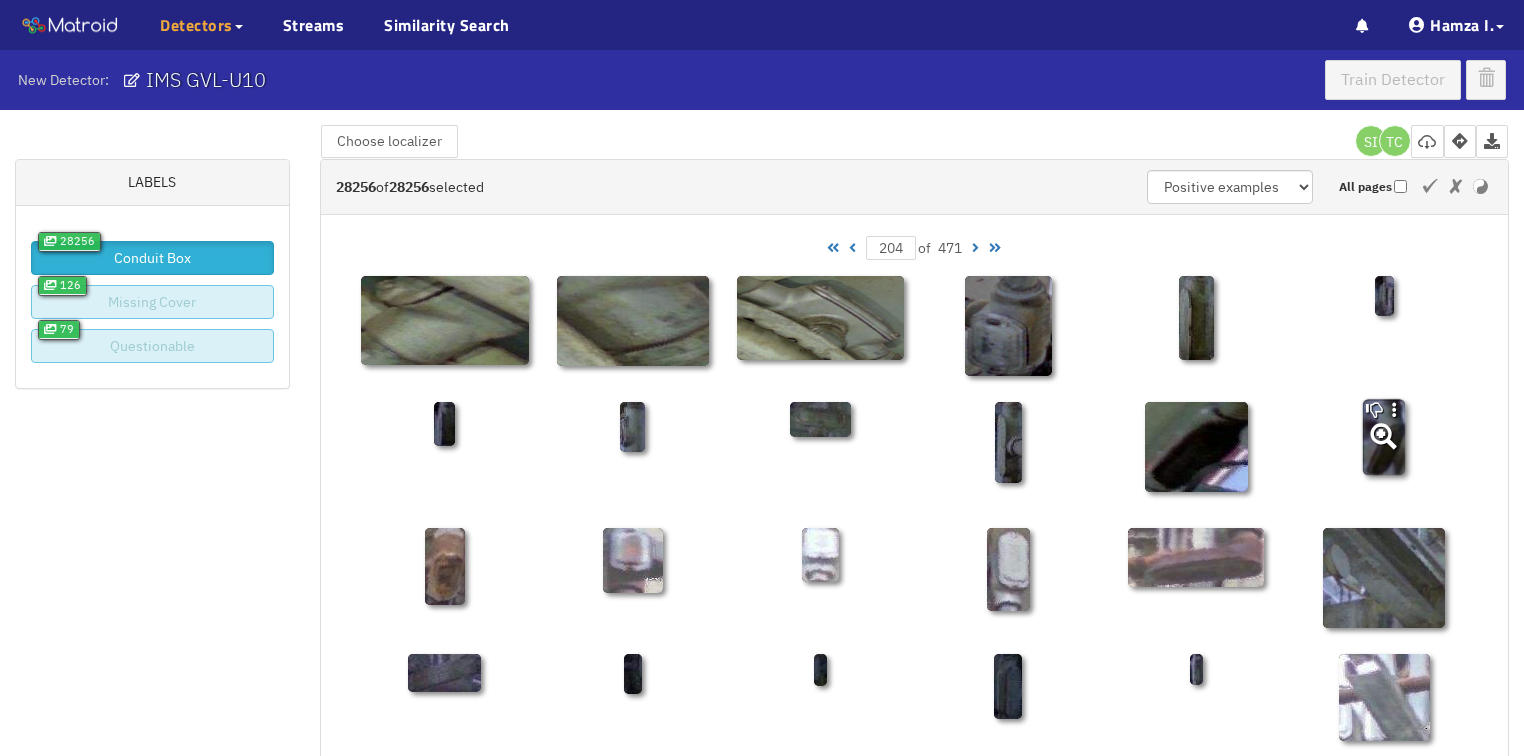 click 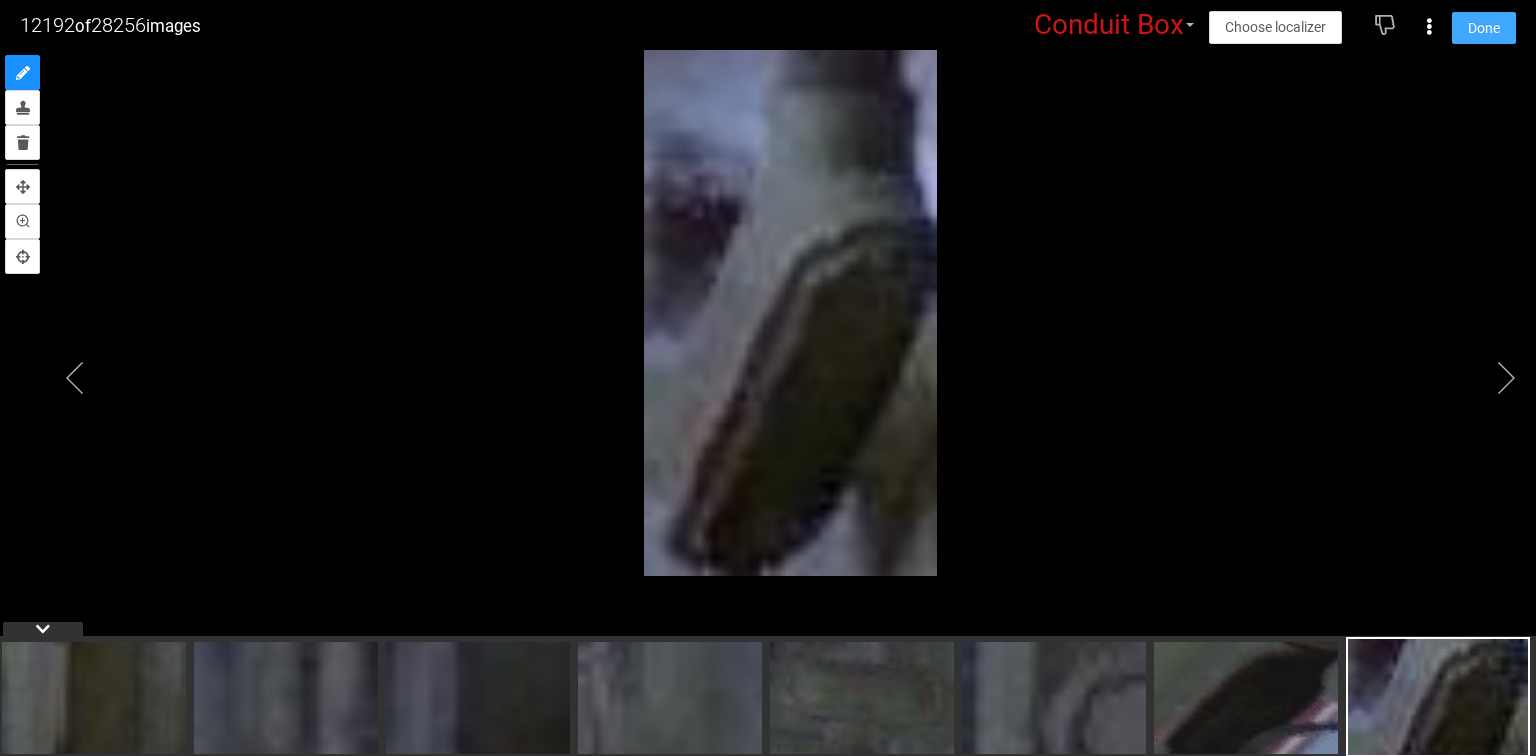 click on "Done" at bounding box center [1484, 28] 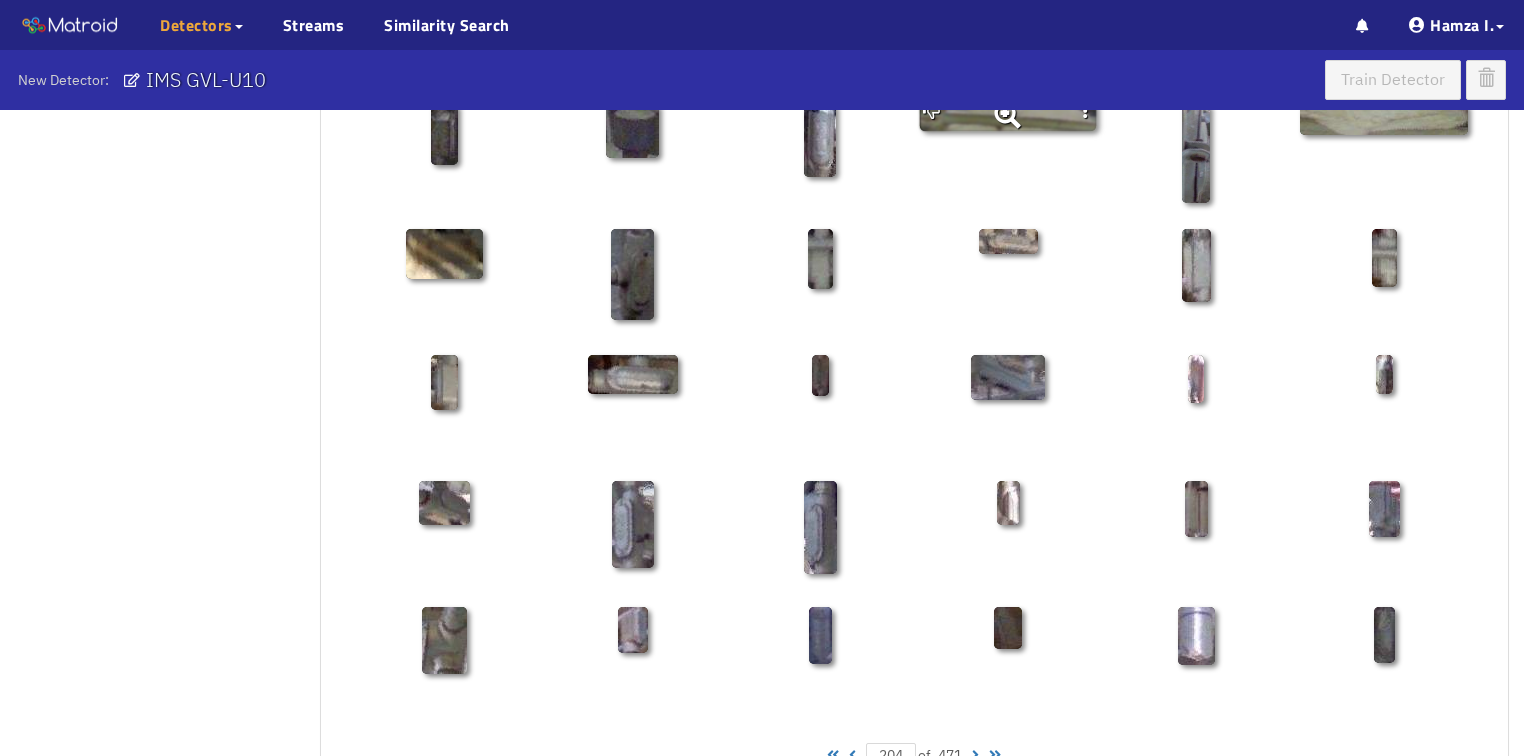 scroll, scrollTop: 1010, scrollLeft: 0, axis: vertical 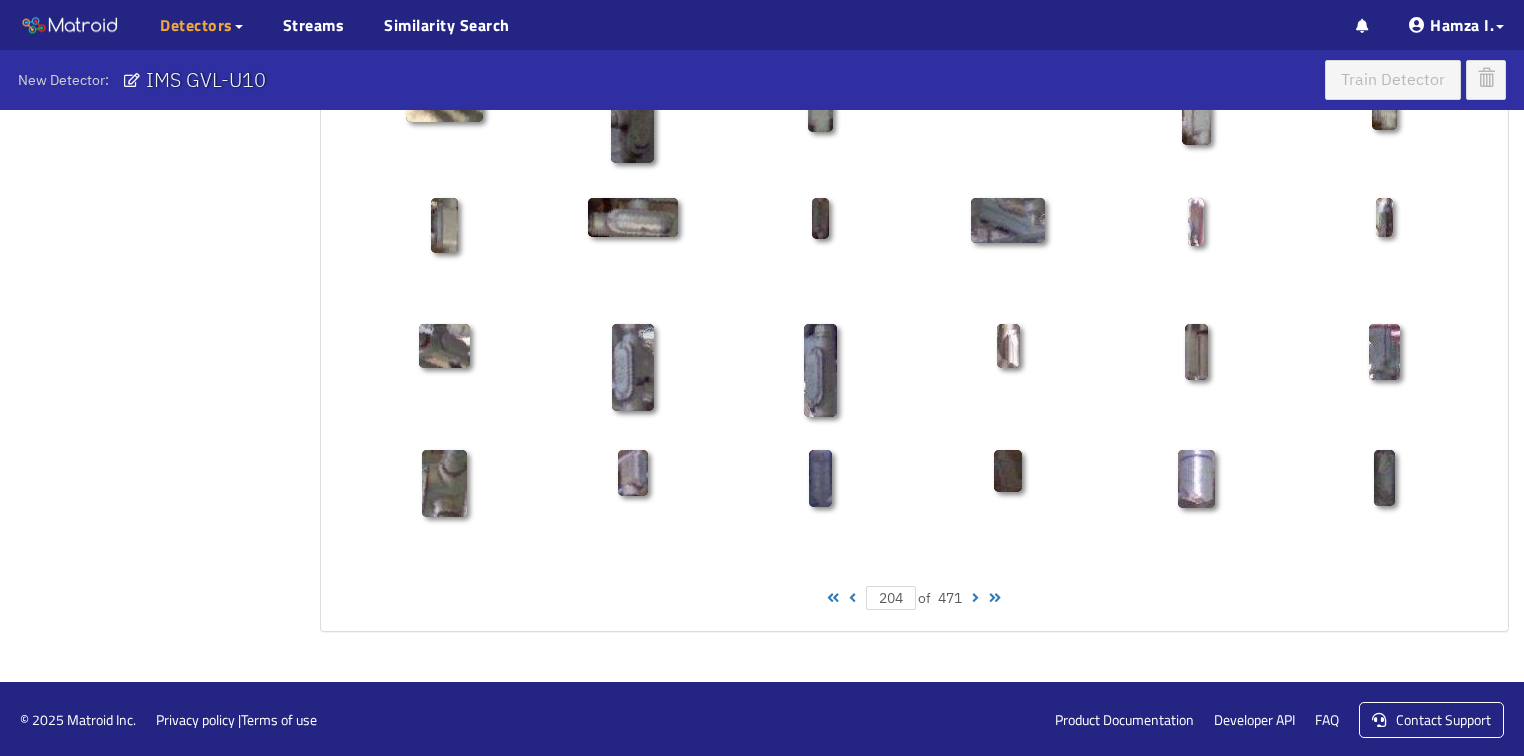 click at bounding box center (975, 598) 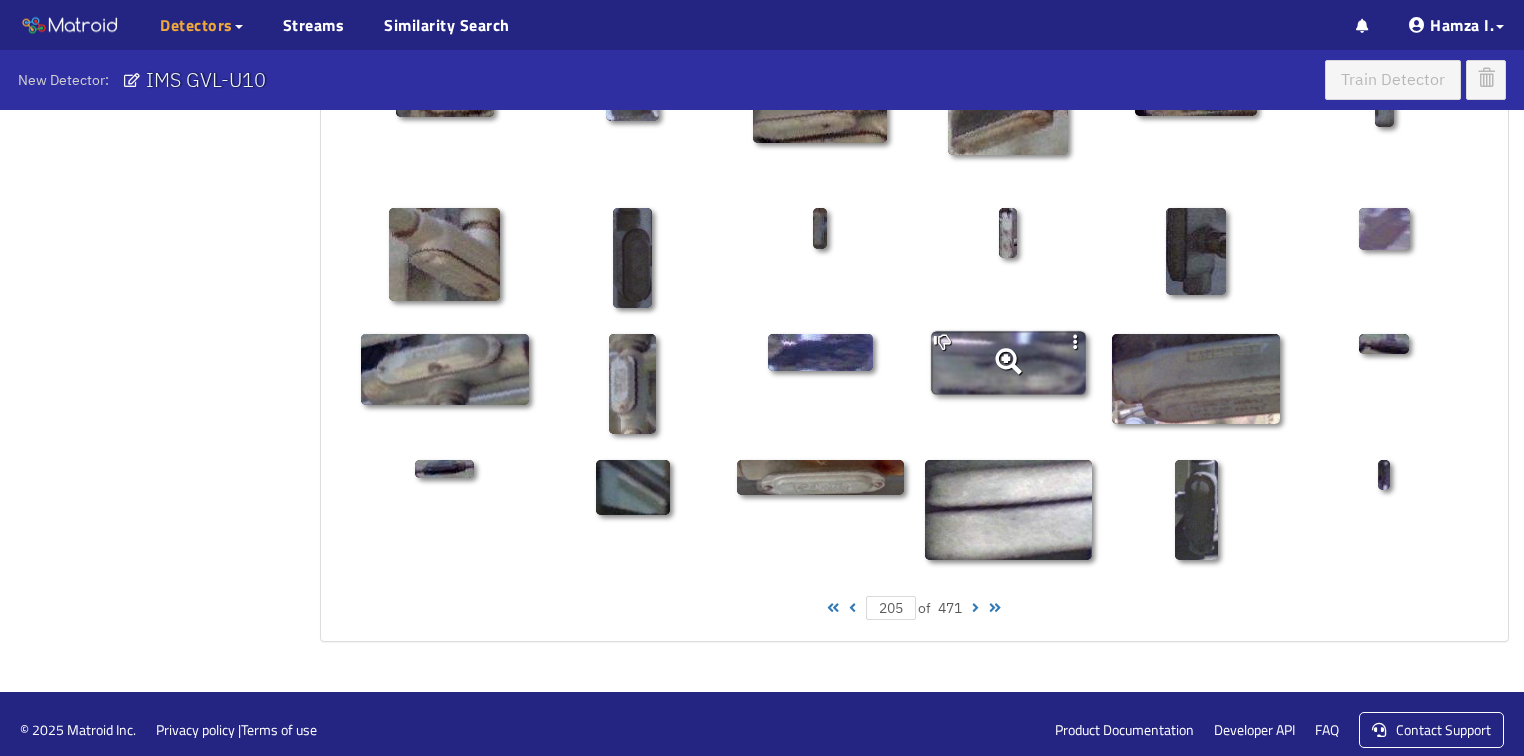 scroll, scrollTop: 1010, scrollLeft: 0, axis: vertical 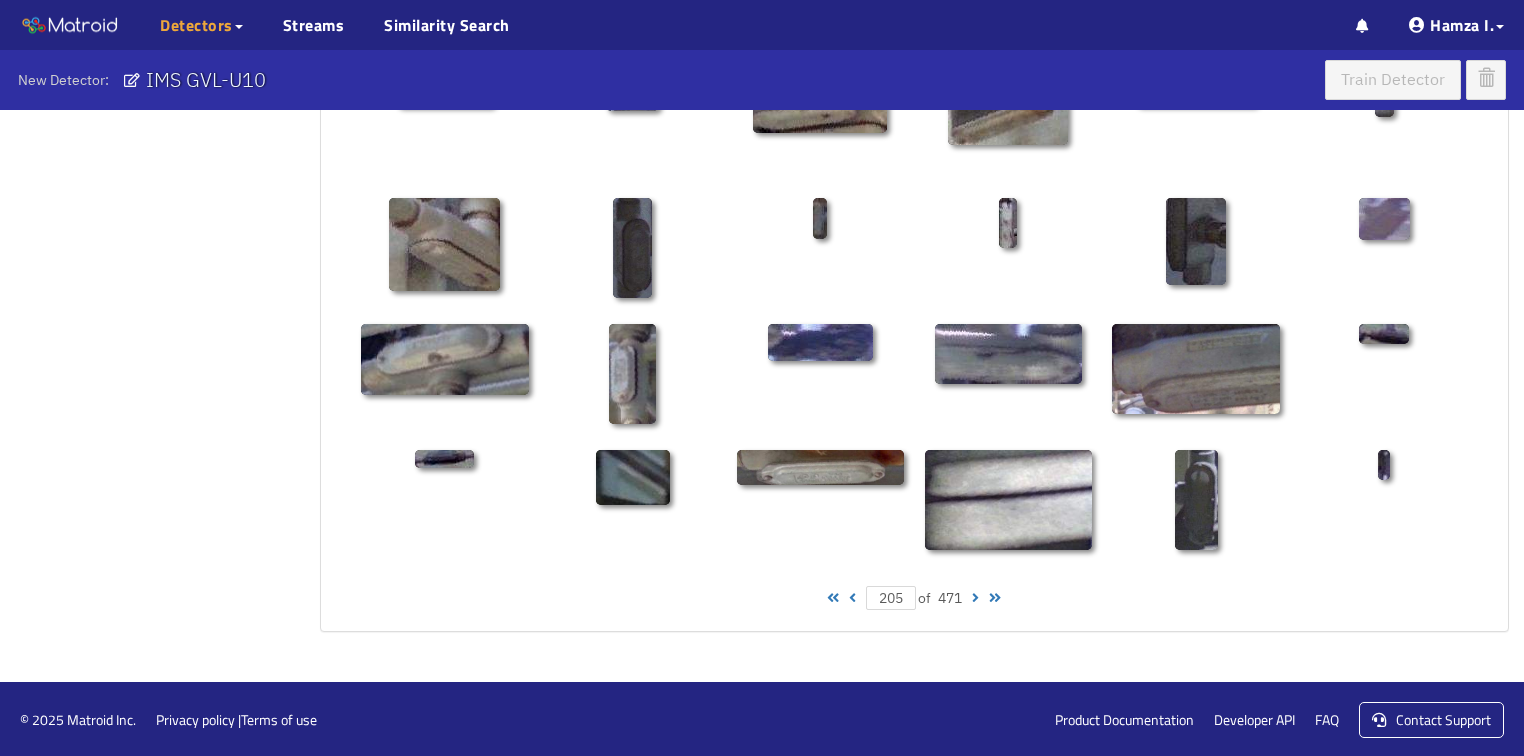 click at bounding box center [975, 598] 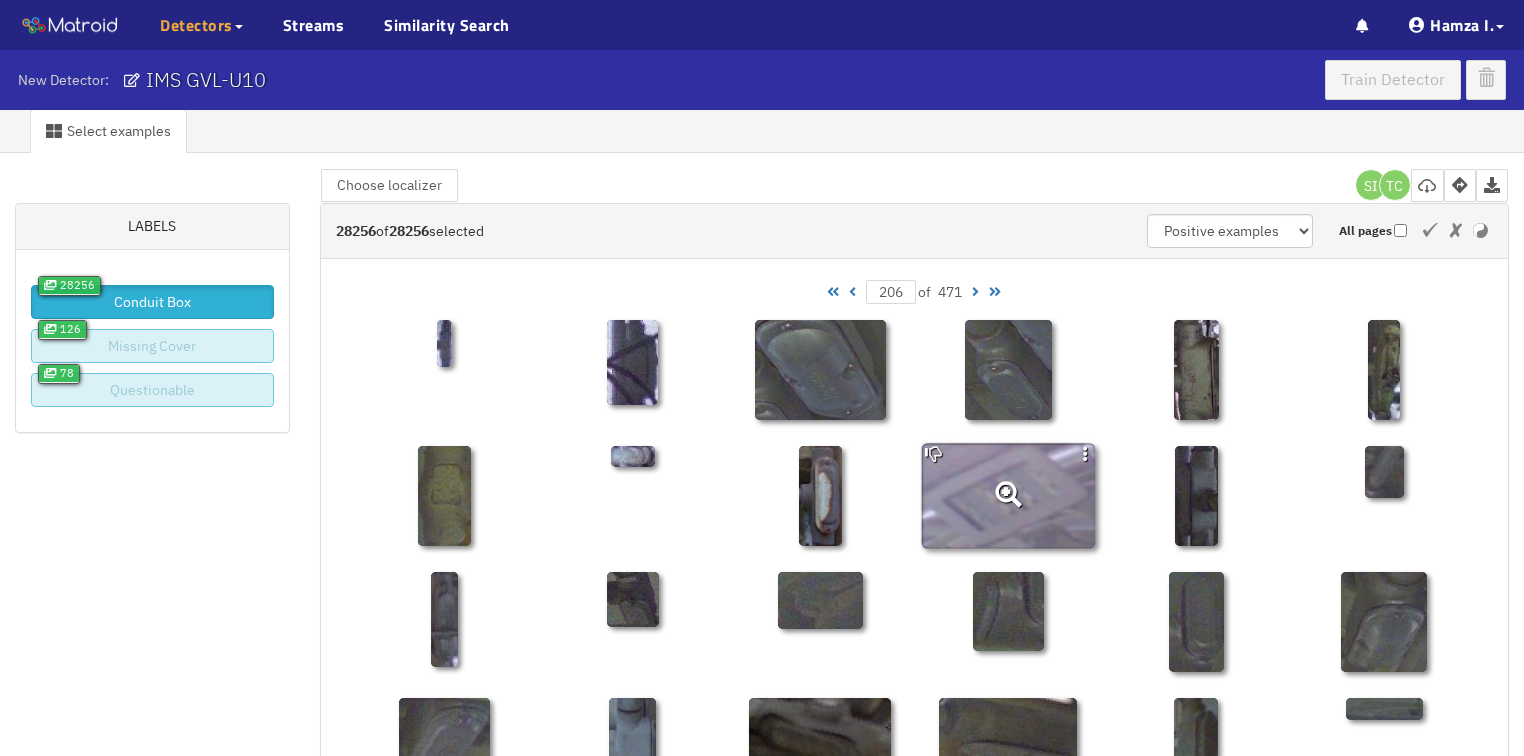 scroll, scrollTop: 0, scrollLeft: 0, axis: both 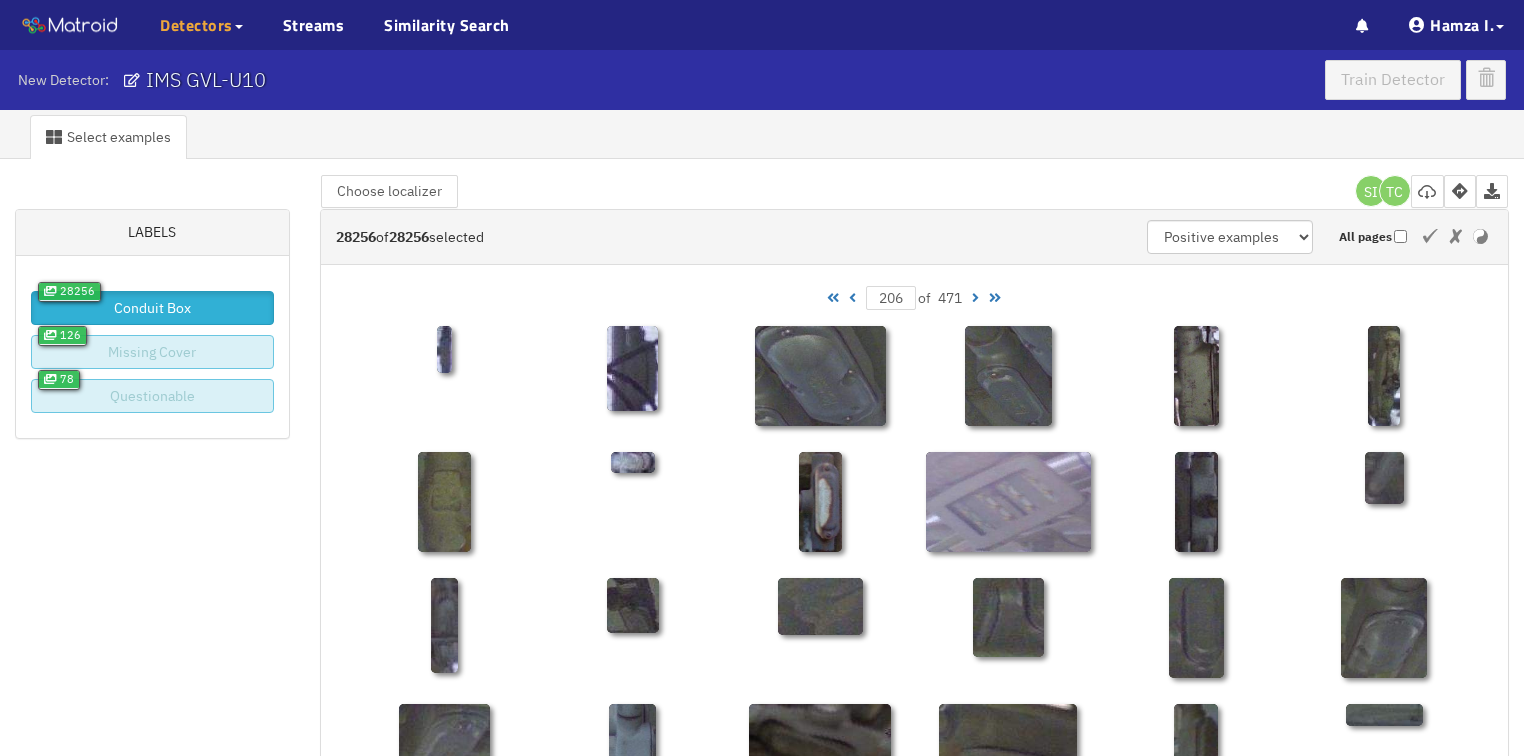 click at bounding box center (975, 298) 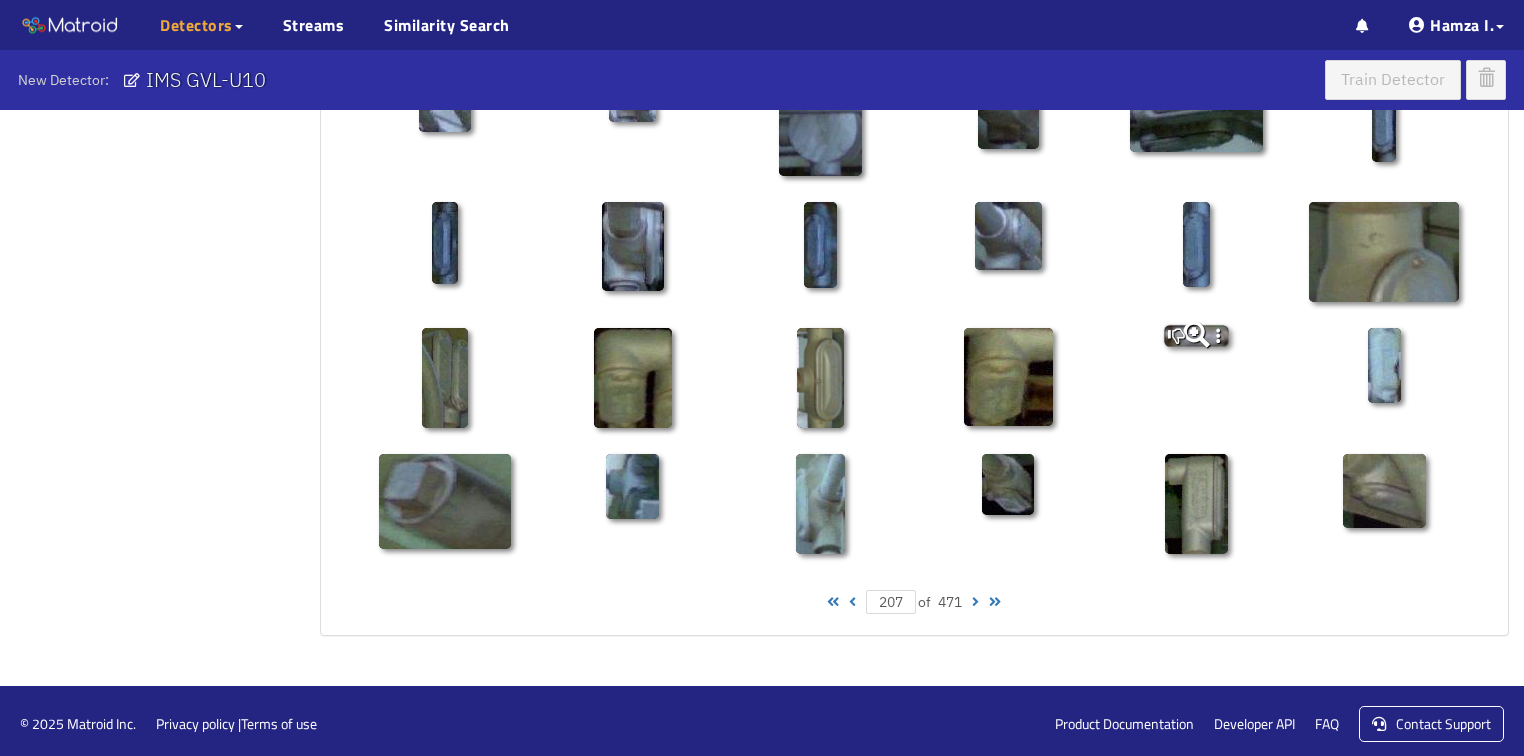 scroll, scrollTop: 1010, scrollLeft: 0, axis: vertical 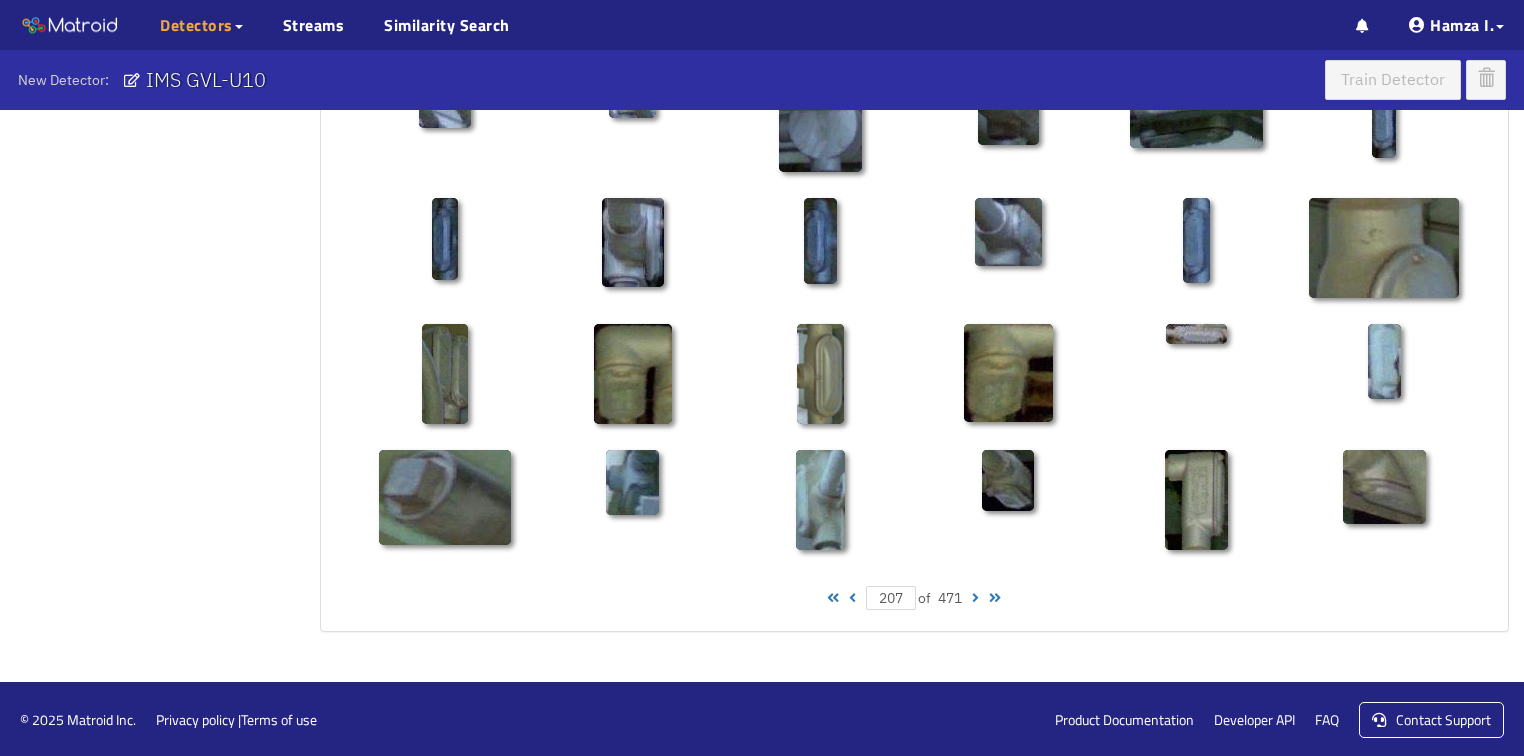 click at bounding box center (975, 598) 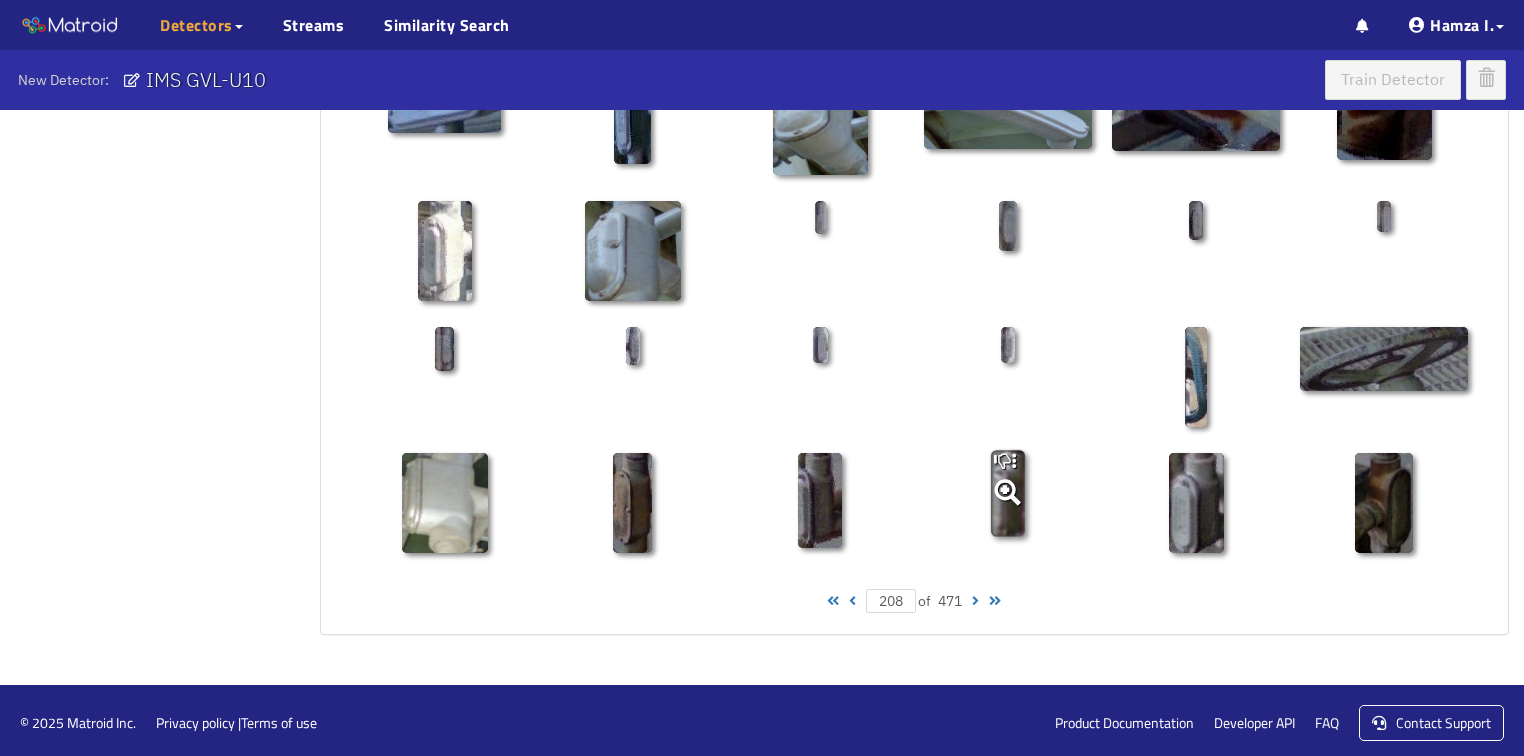 scroll, scrollTop: 1010, scrollLeft: 0, axis: vertical 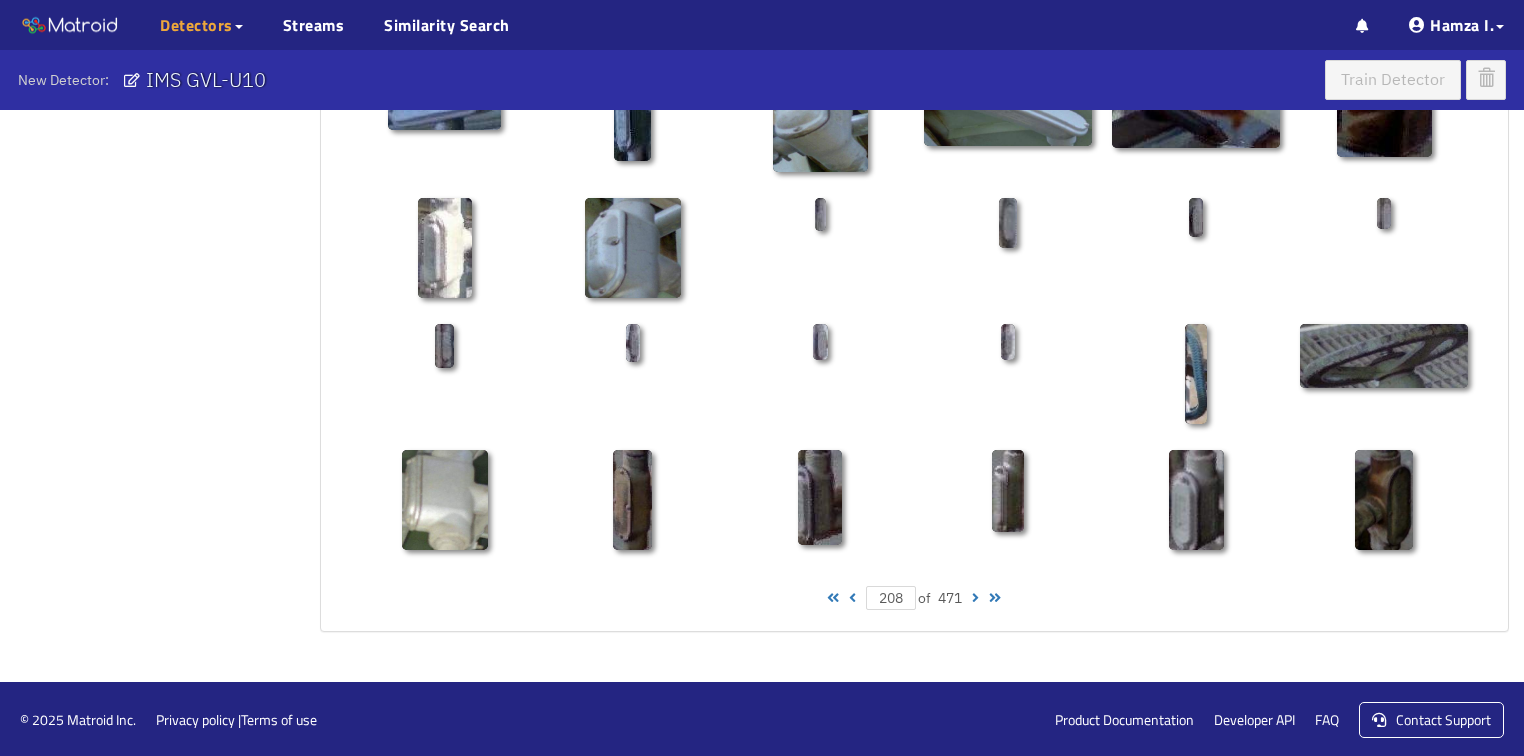 click at bounding box center (975, 598) 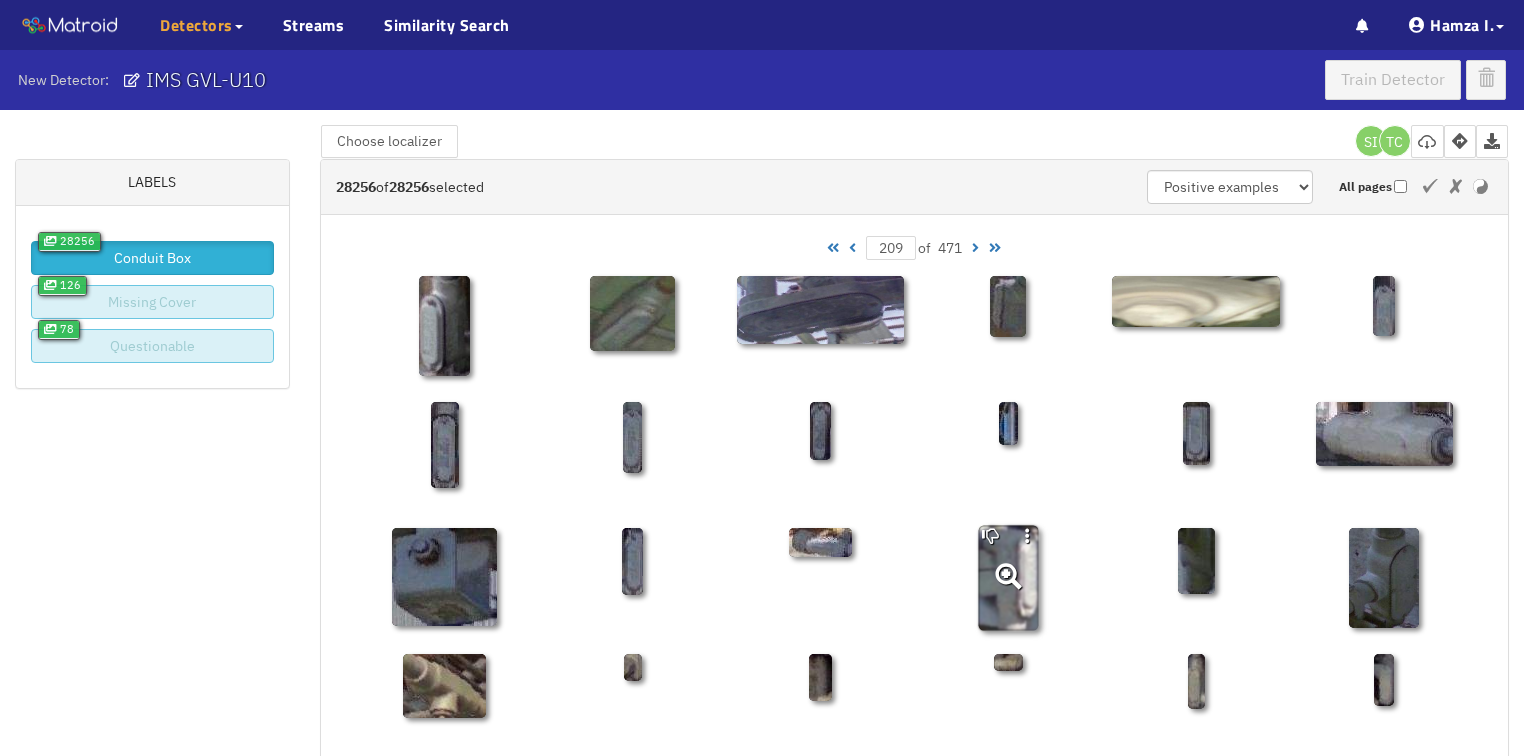 scroll, scrollTop: 0, scrollLeft: 0, axis: both 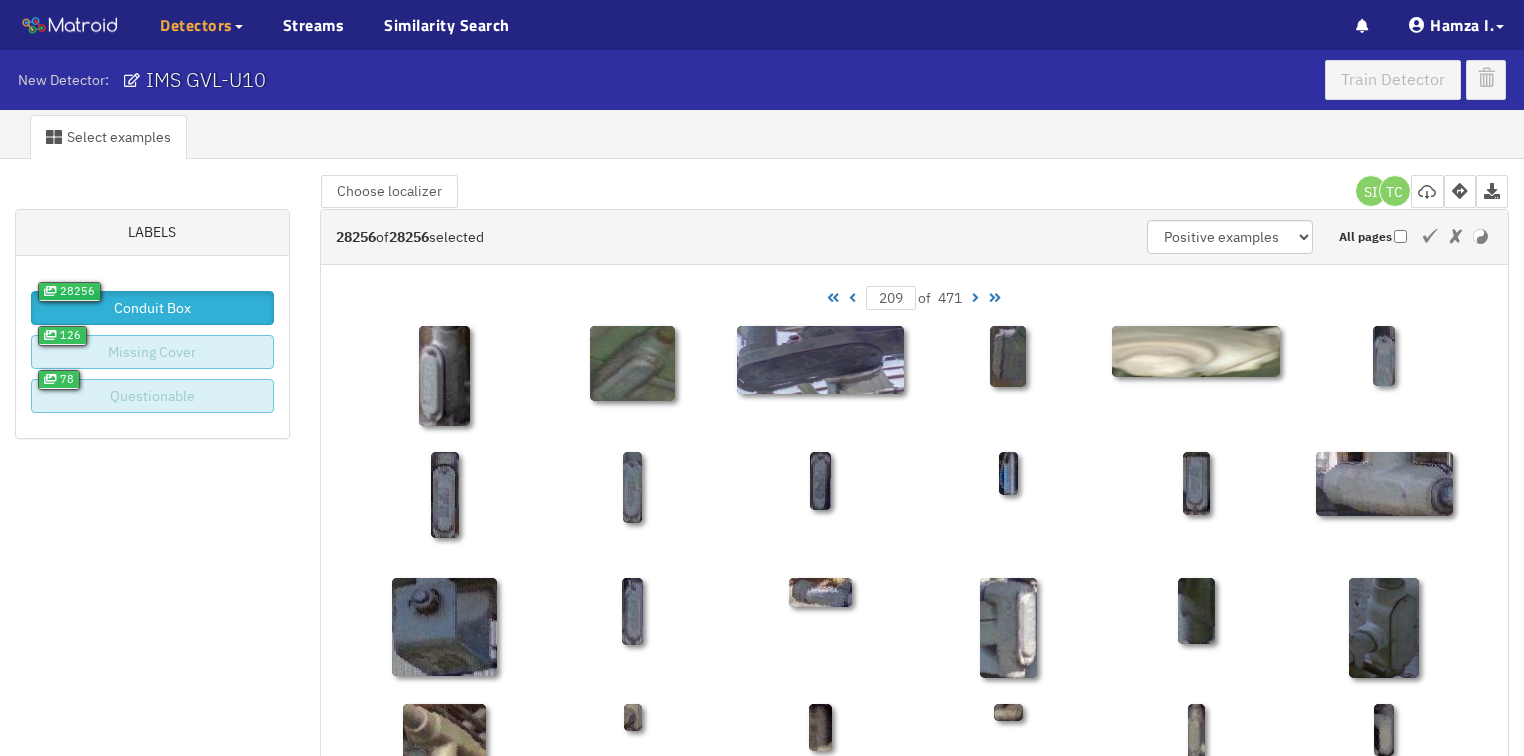 click at bounding box center (975, 298) 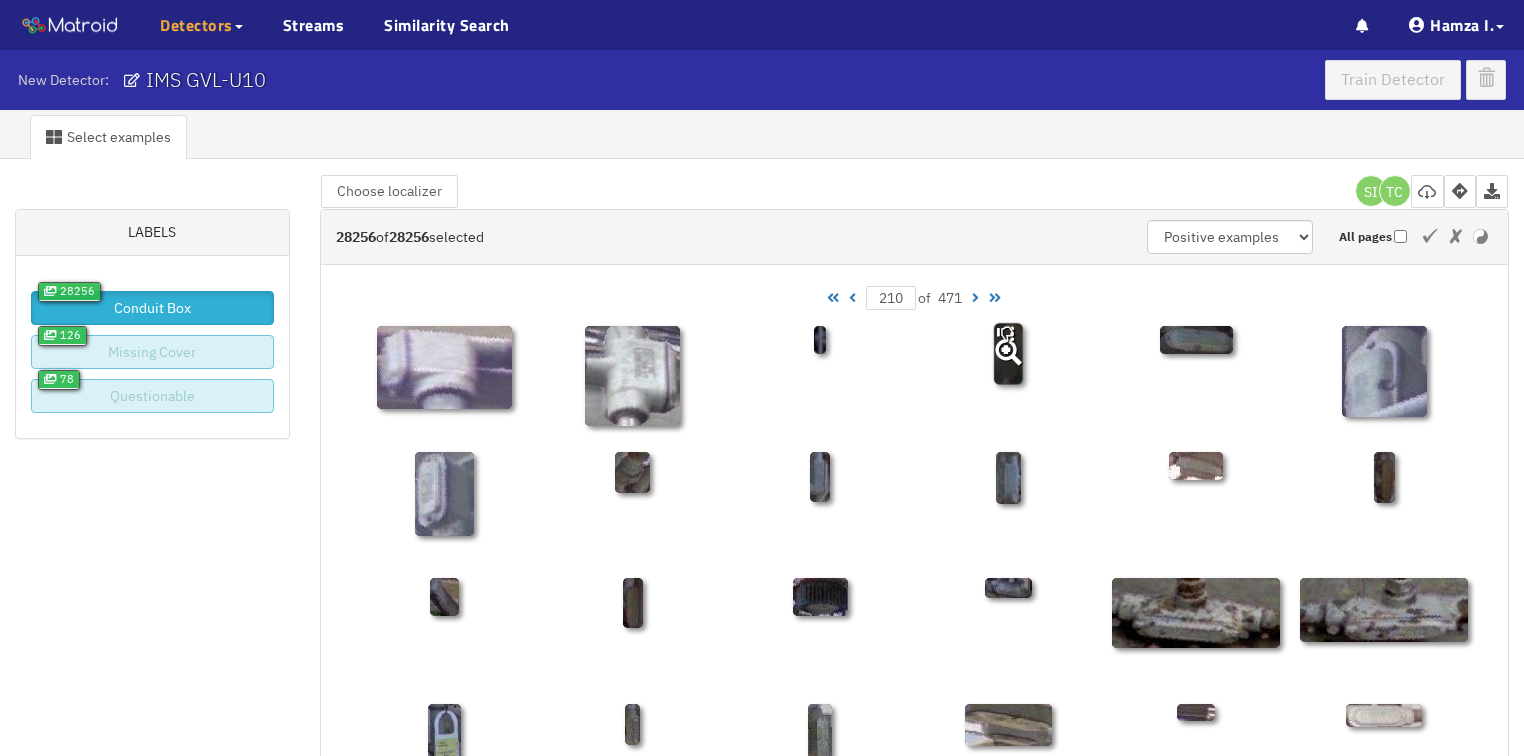 click 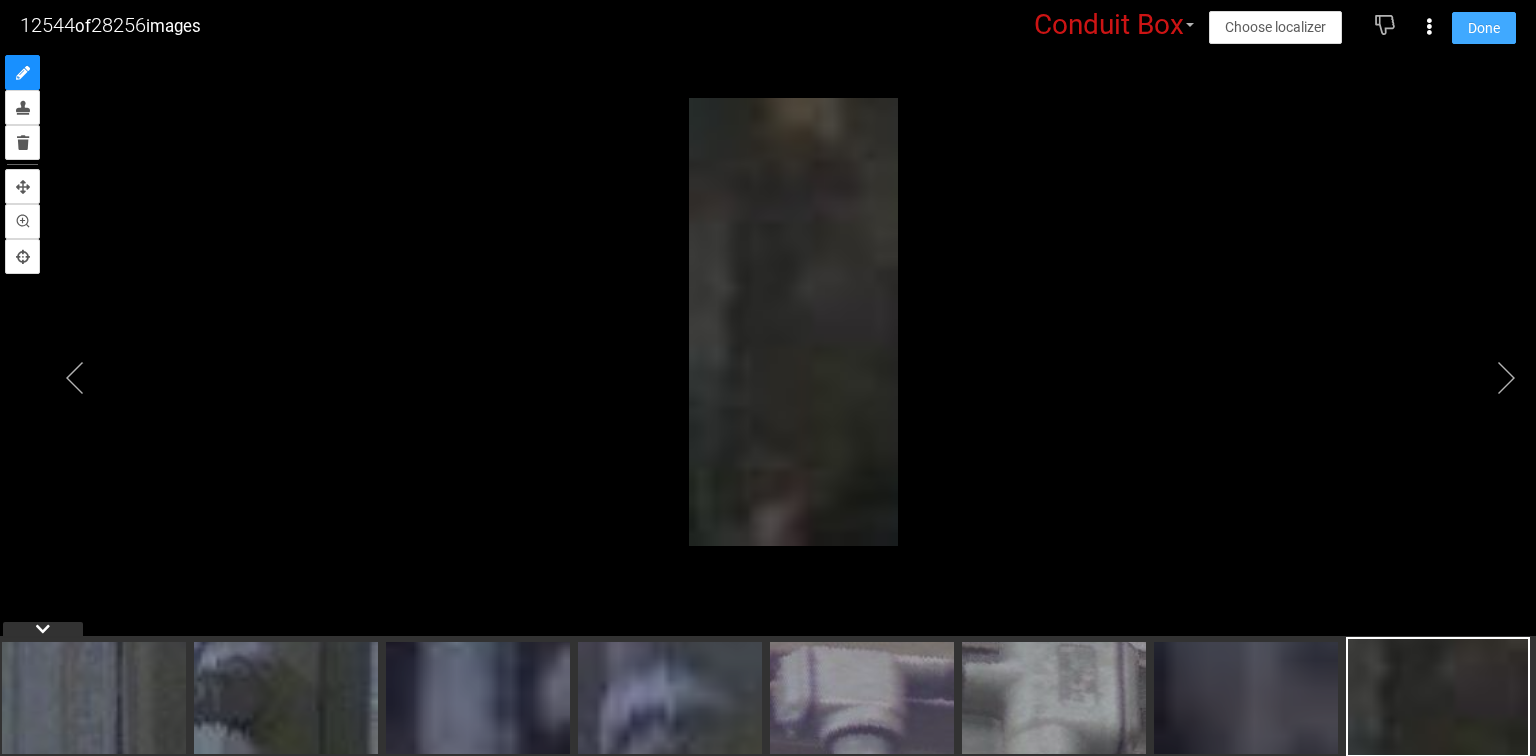 click on "Done" at bounding box center [1484, 28] 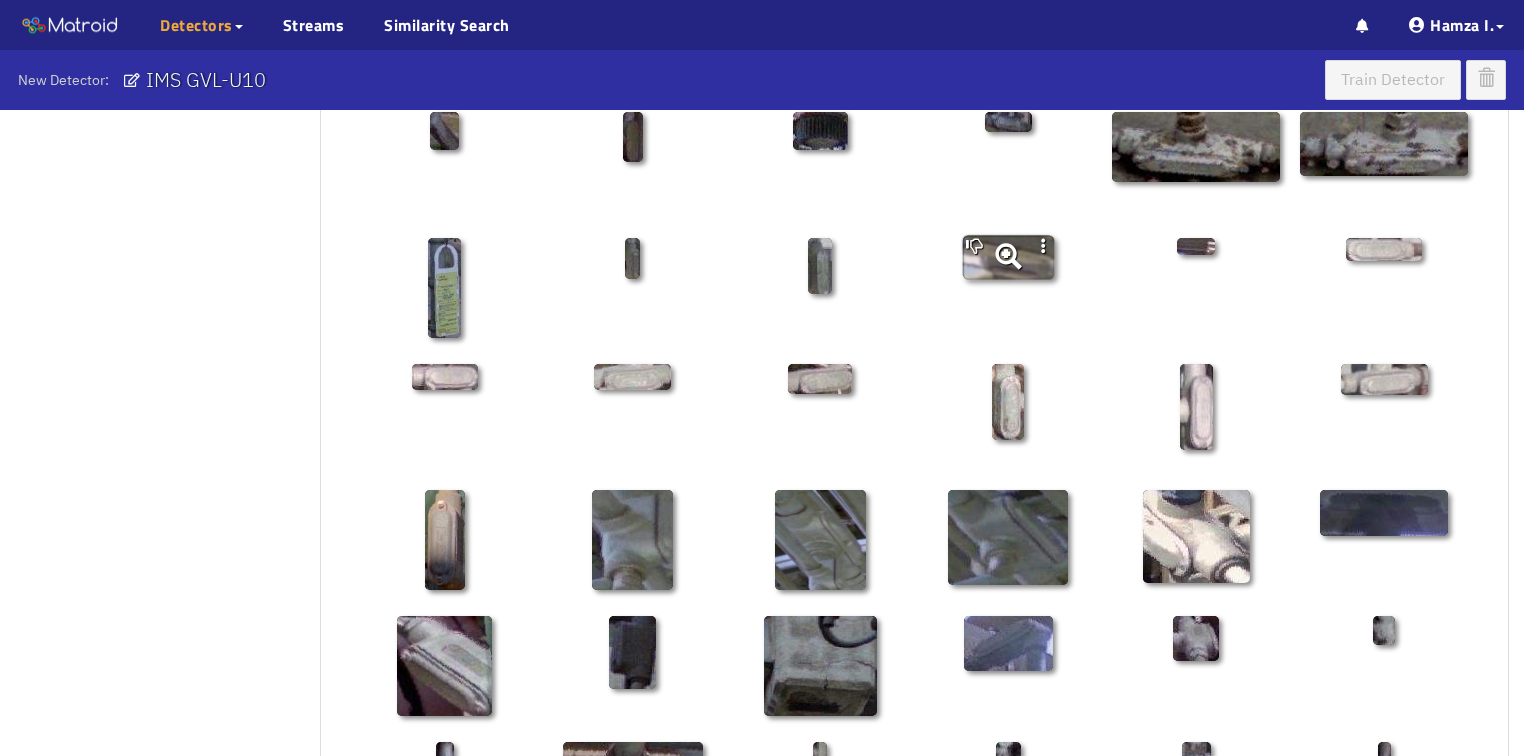 scroll, scrollTop: 480, scrollLeft: 0, axis: vertical 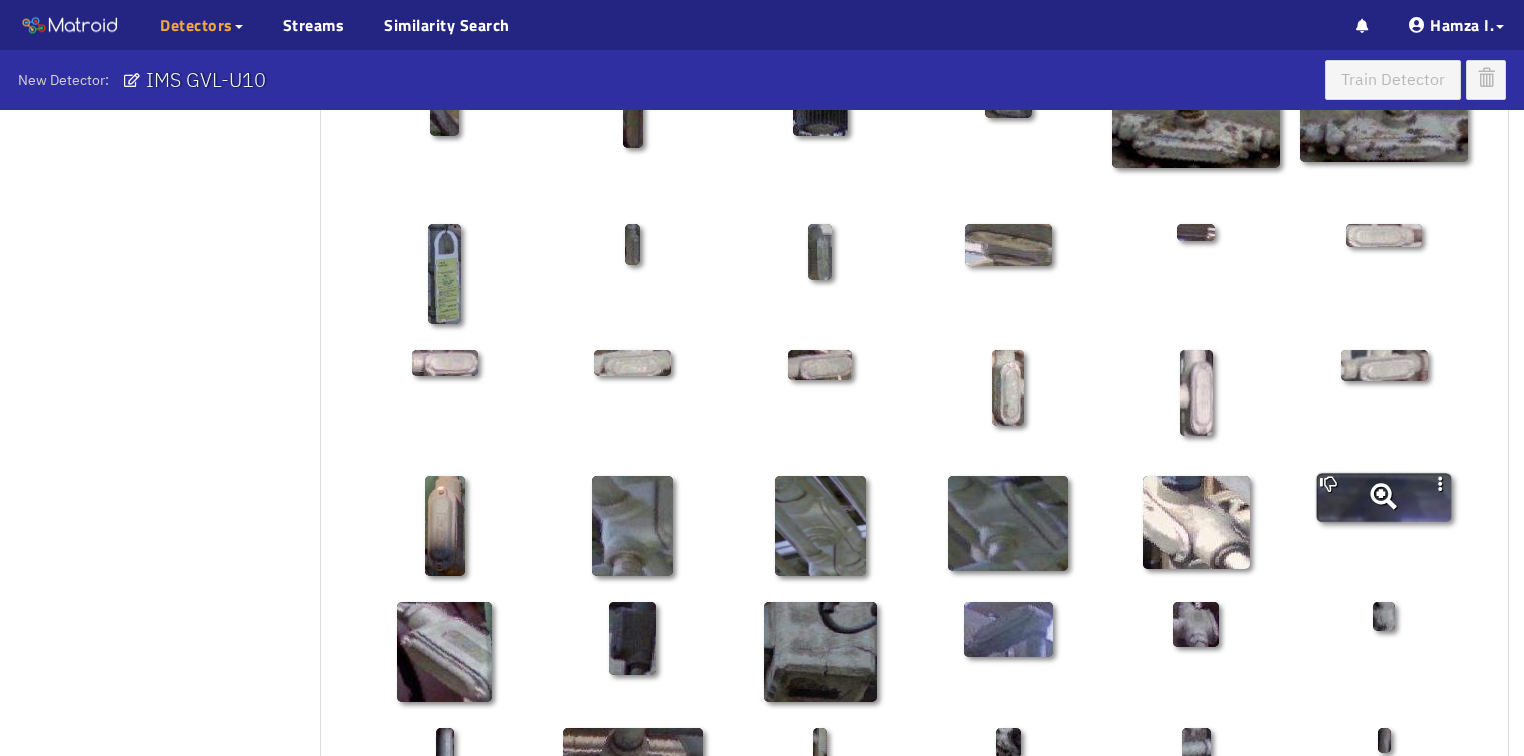 click 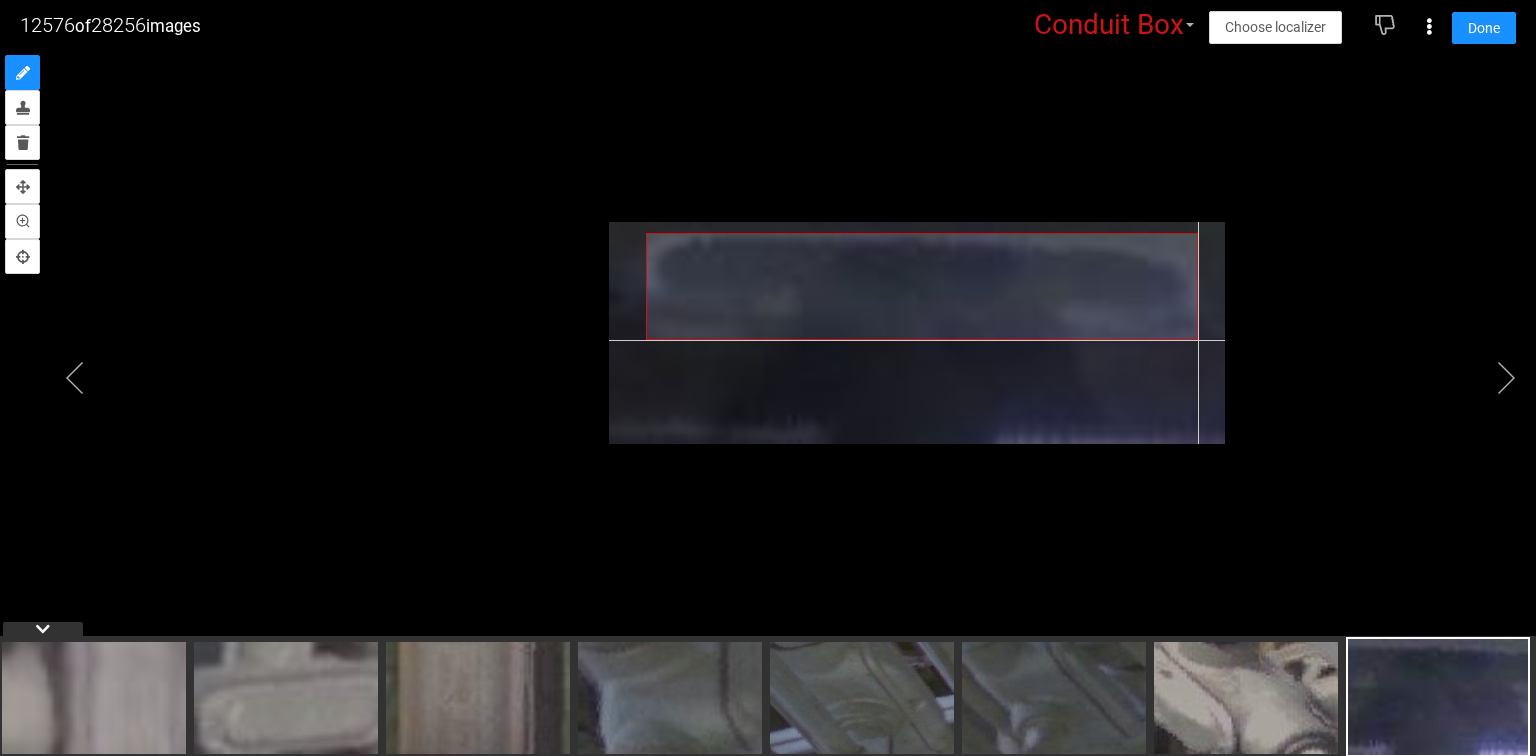 click at bounding box center (917, 333) 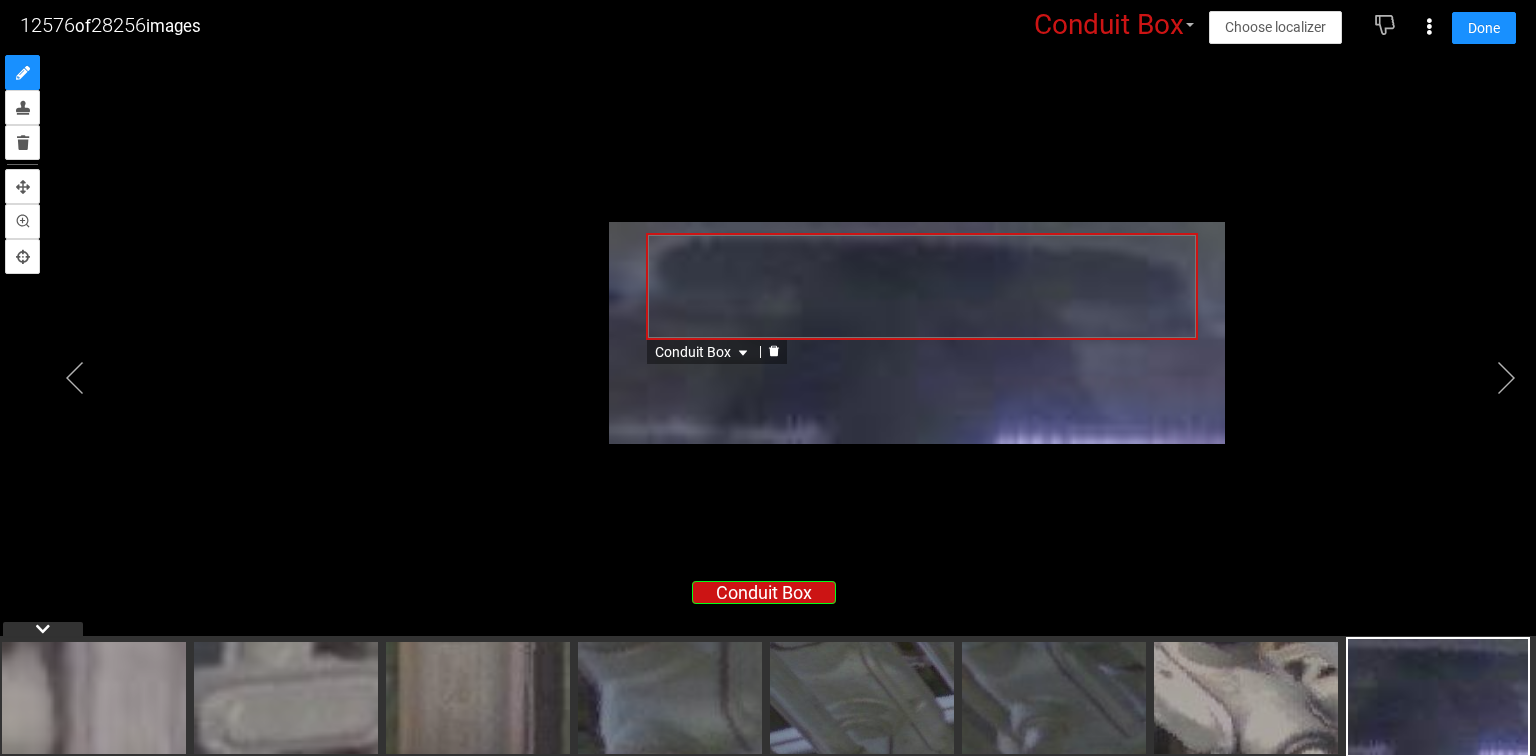 click on "Conduit Box" at bounding box center [703, 352] 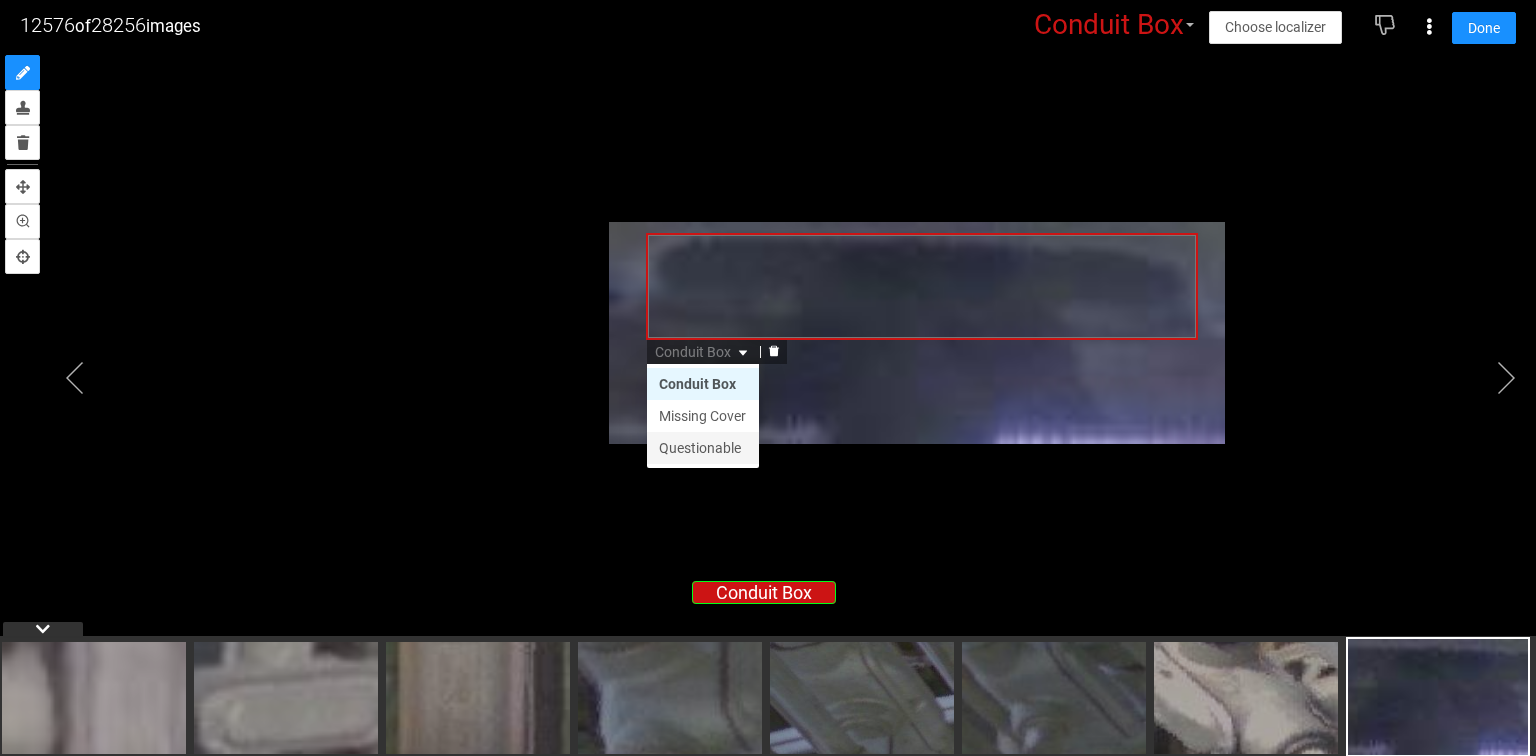 click on "Questionable" at bounding box center [703, 448] 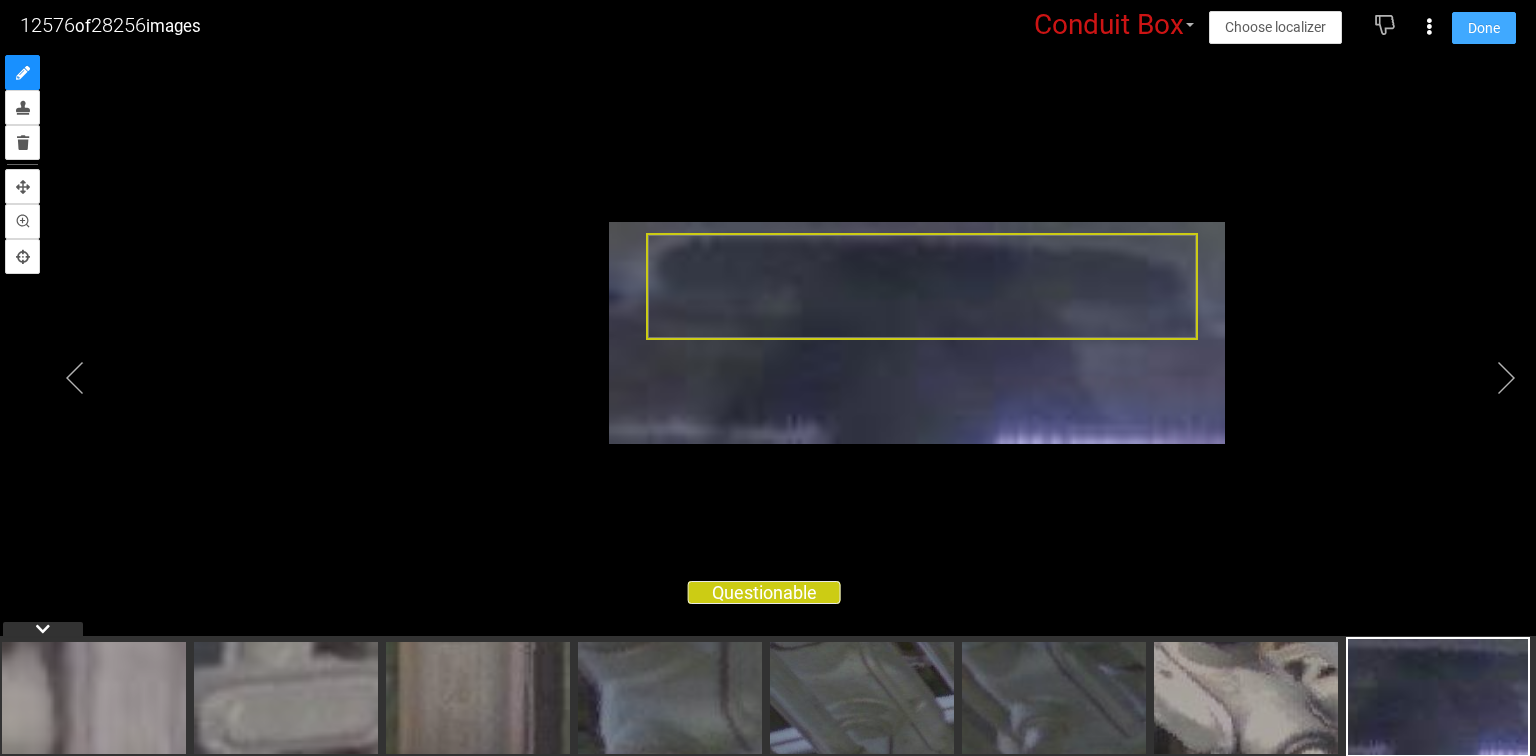 click on "Done" at bounding box center [1484, 28] 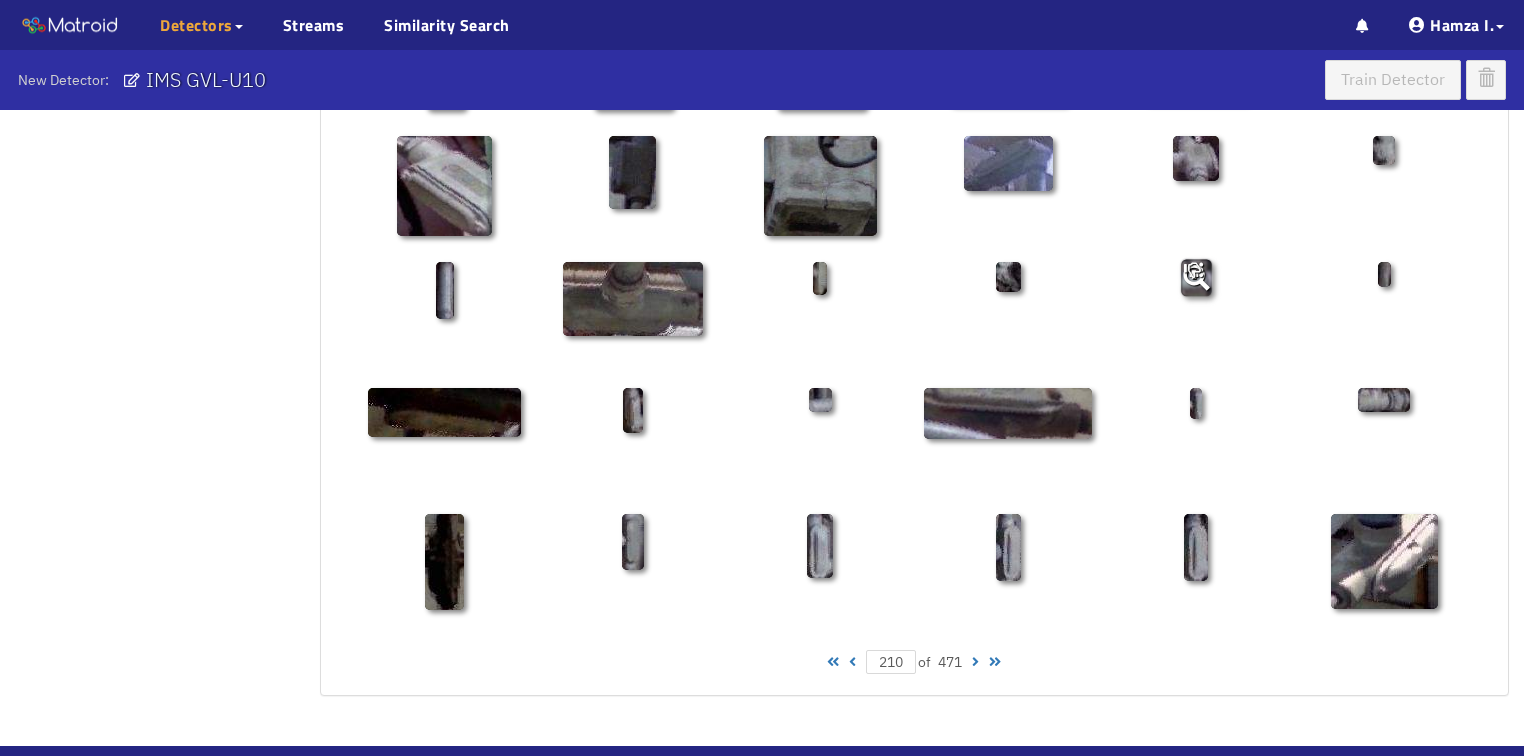 scroll, scrollTop: 1010, scrollLeft: 0, axis: vertical 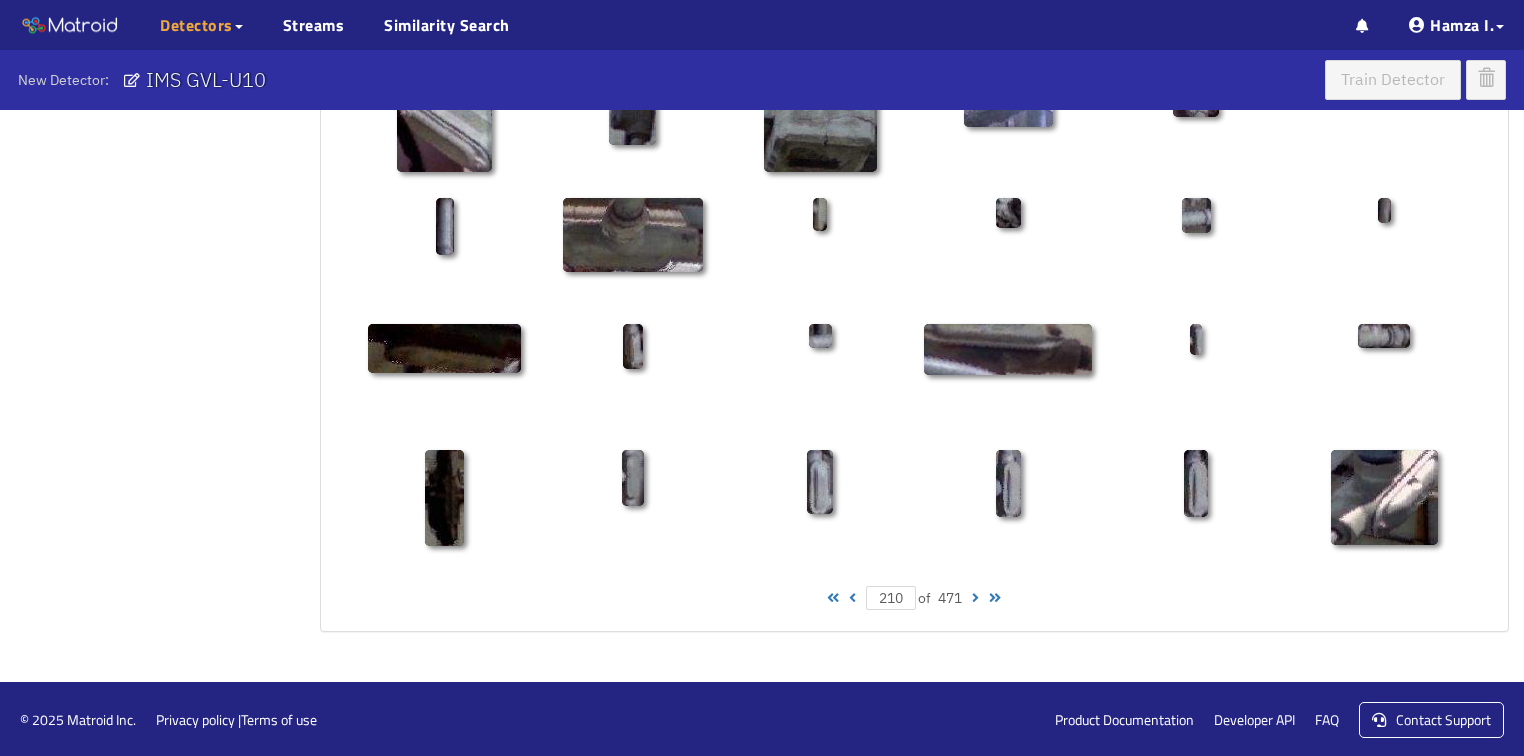 click at bounding box center (975, 598) 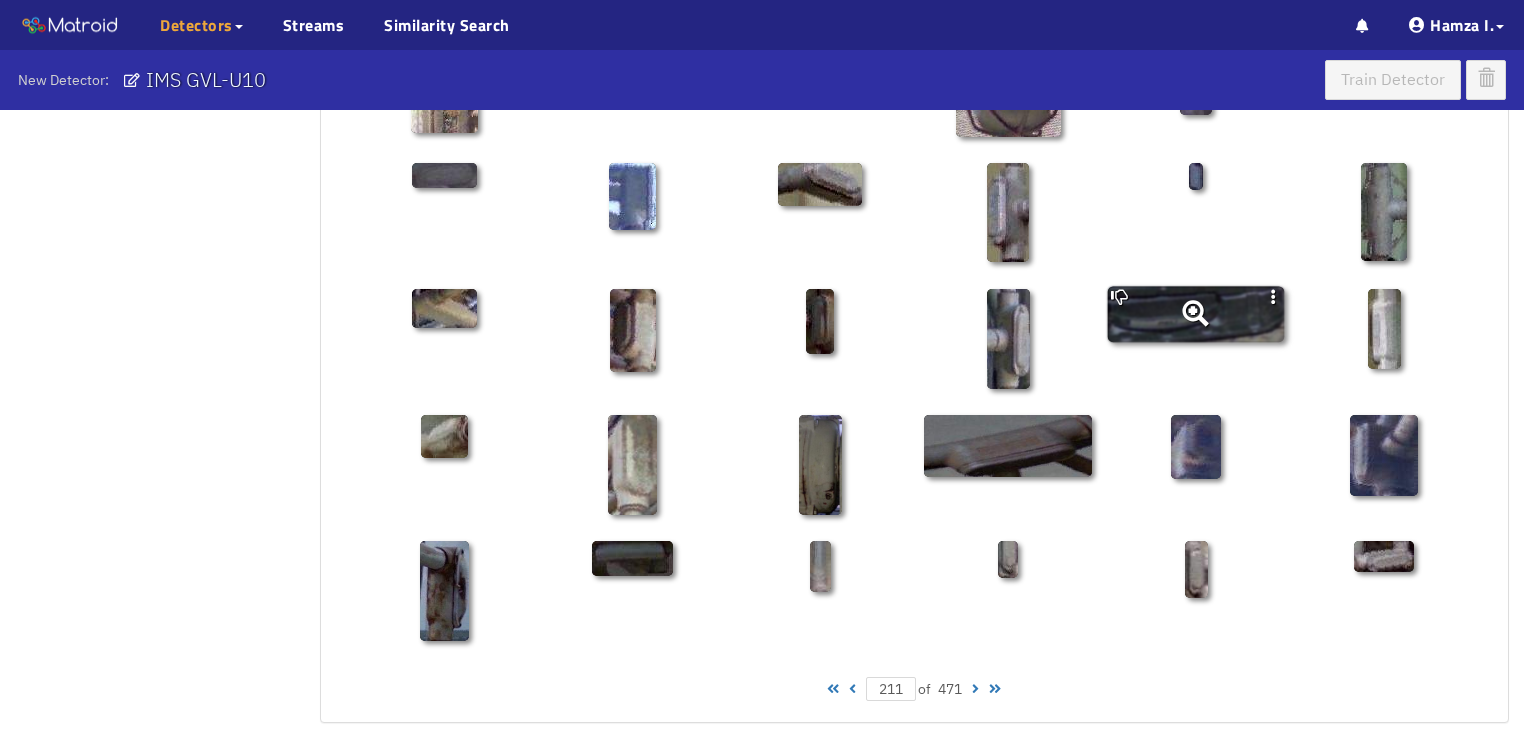 scroll, scrollTop: 1010, scrollLeft: 0, axis: vertical 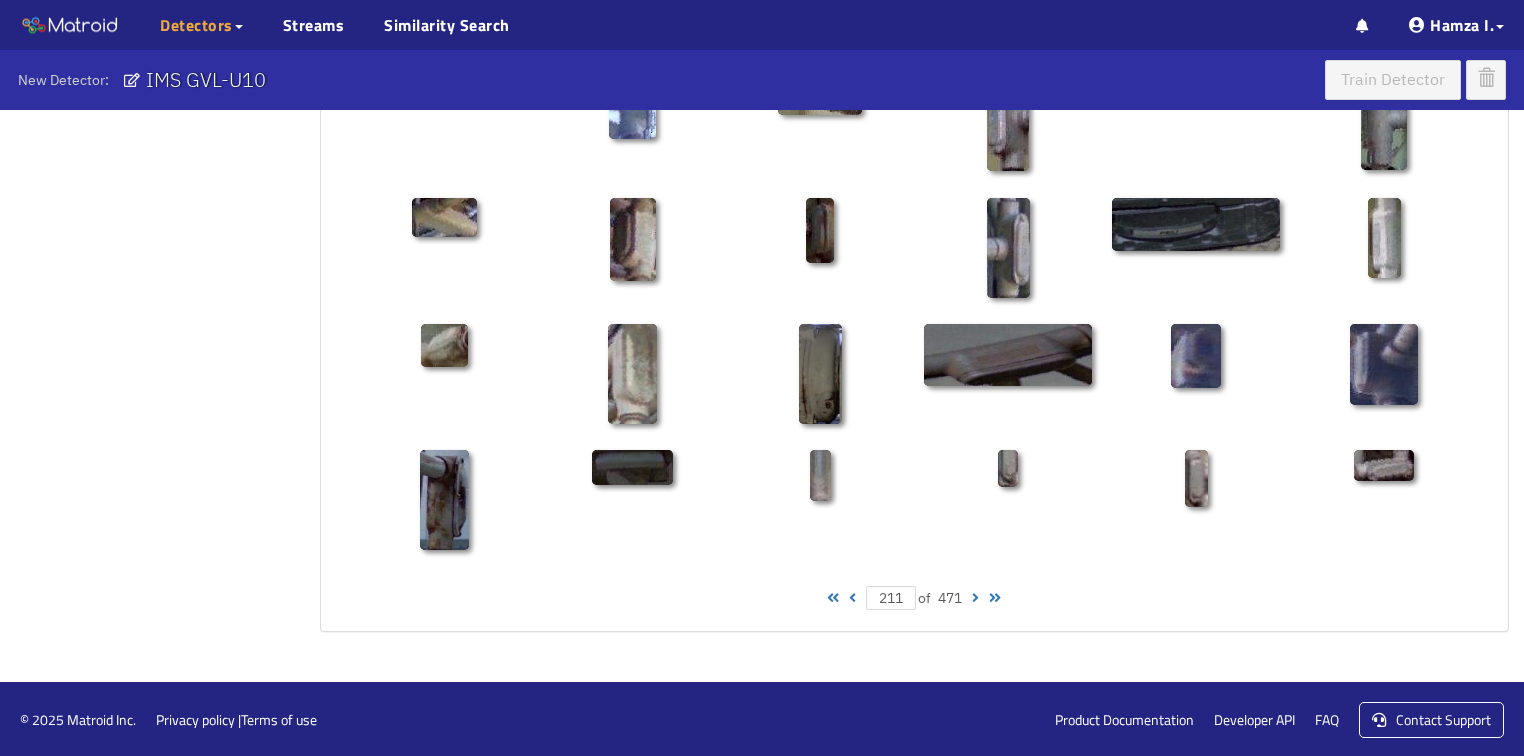 click at bounding box center [975, 598] 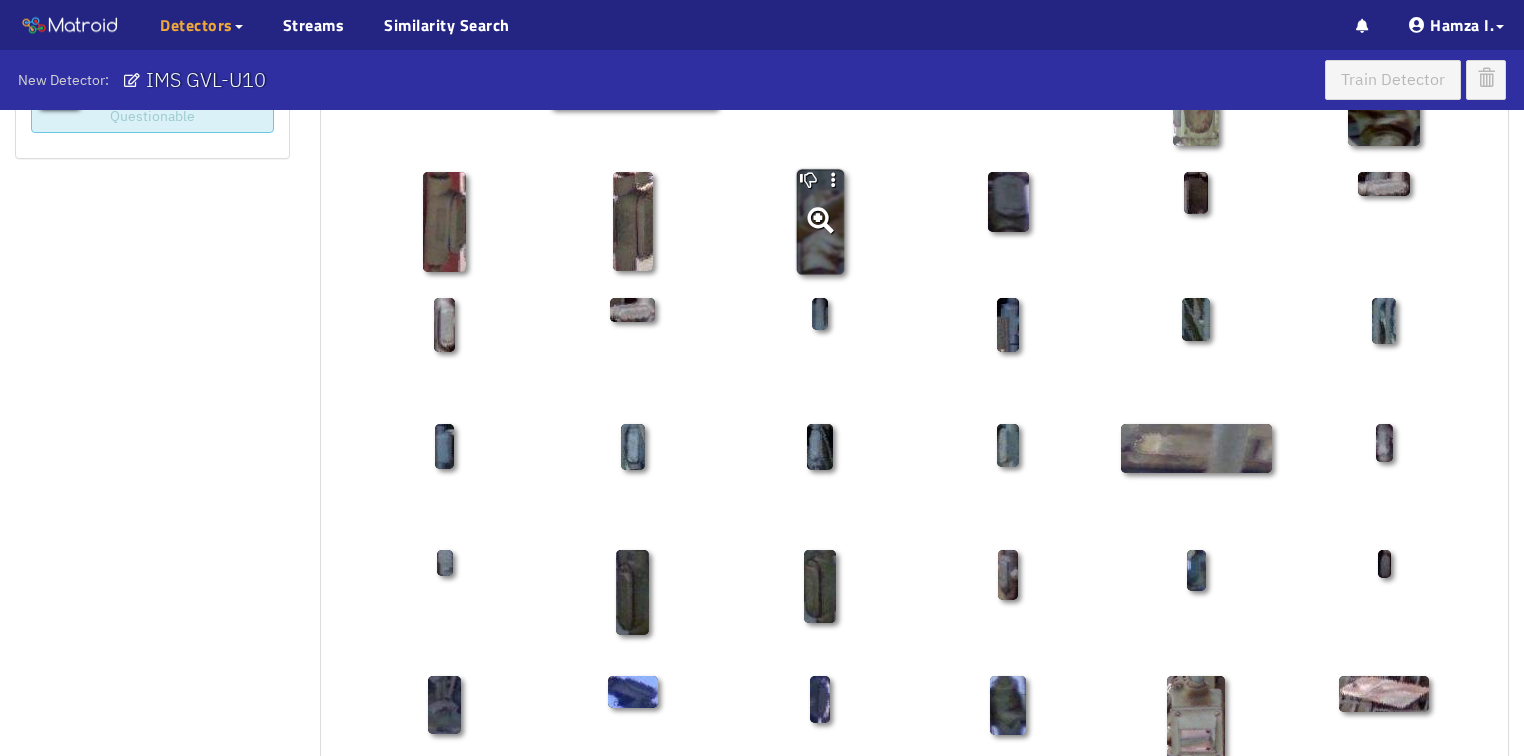 scroll, scrollTop: 50, scrollLeft: 0, axis: vertical 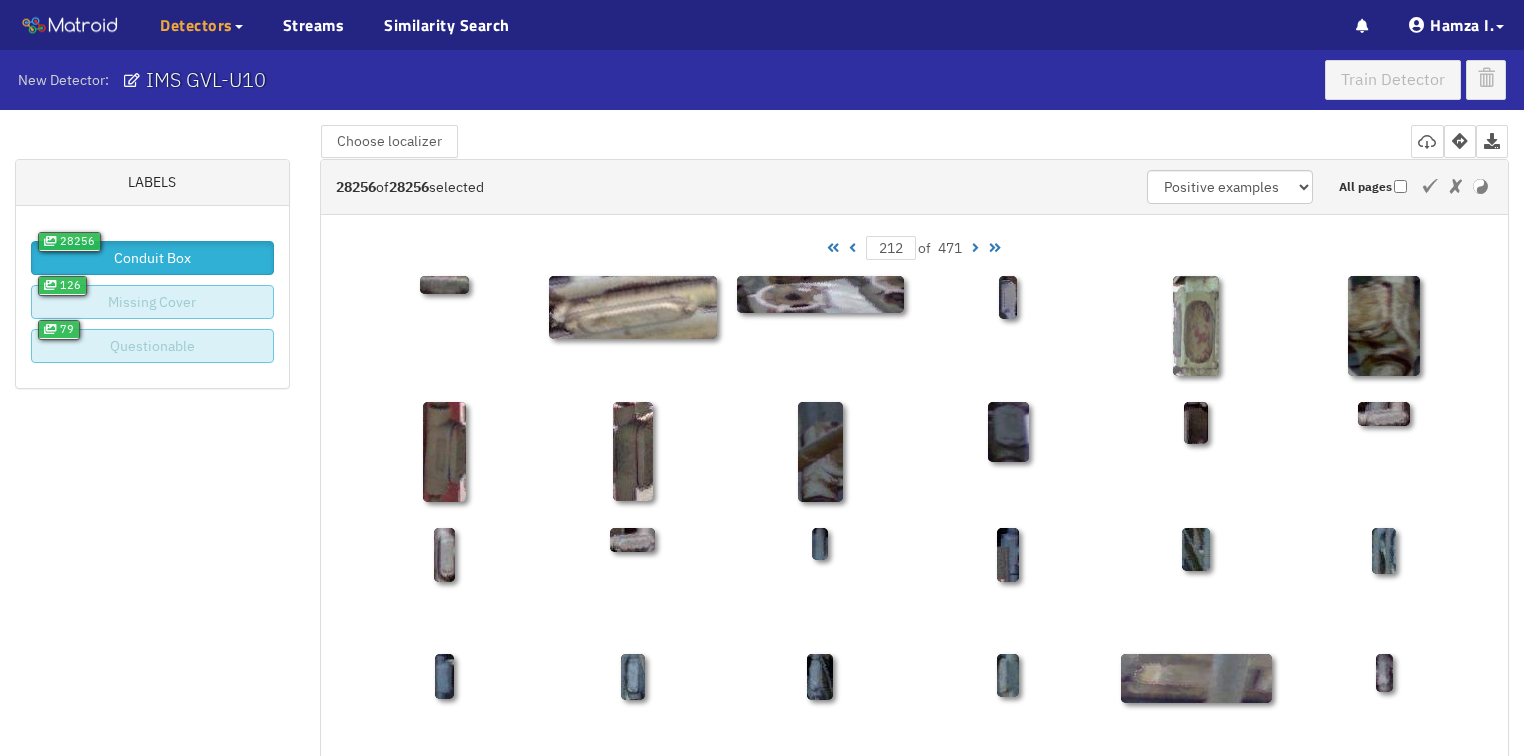 click at bounding box center (975, 248) 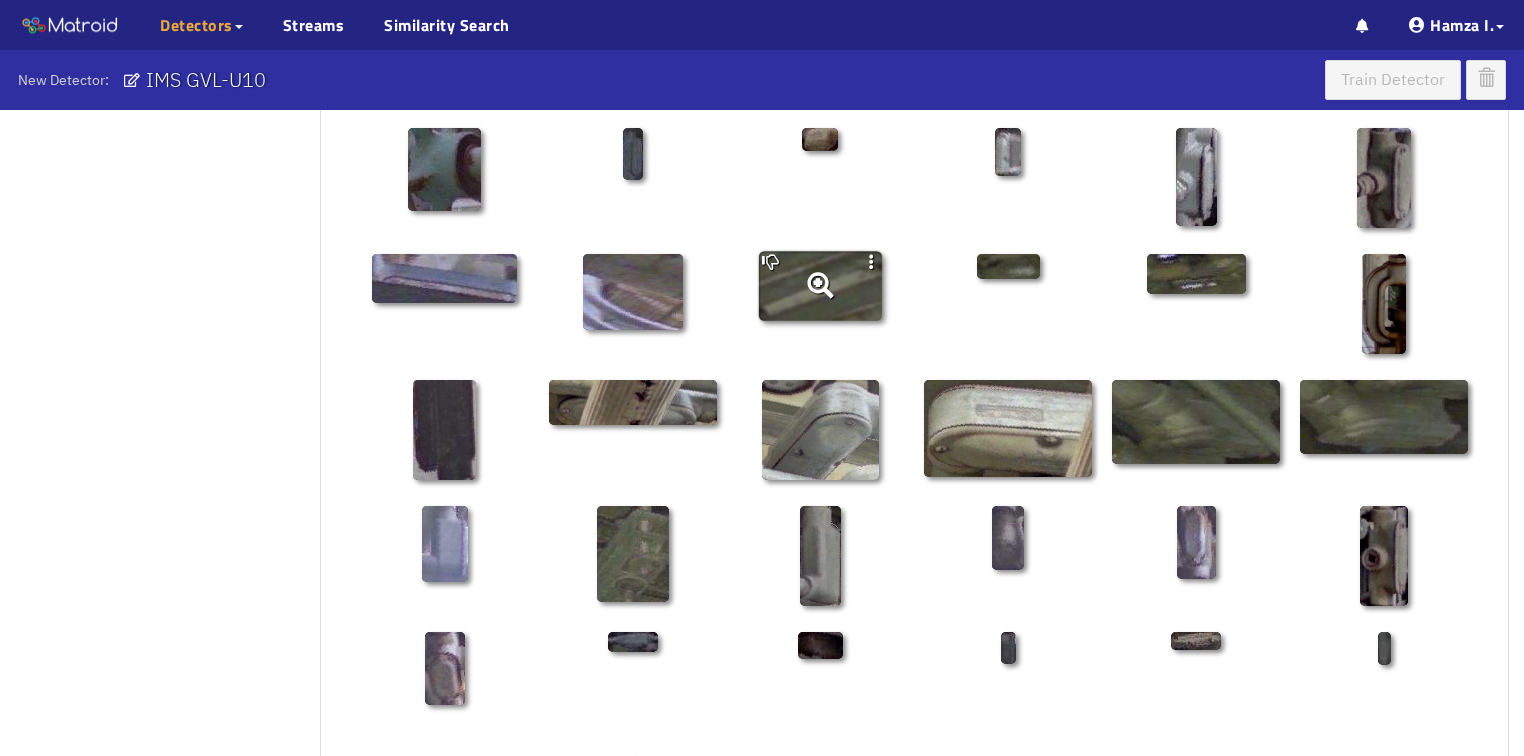 scroll, scrollTop: 0, scrollLeft: 0, axis: both 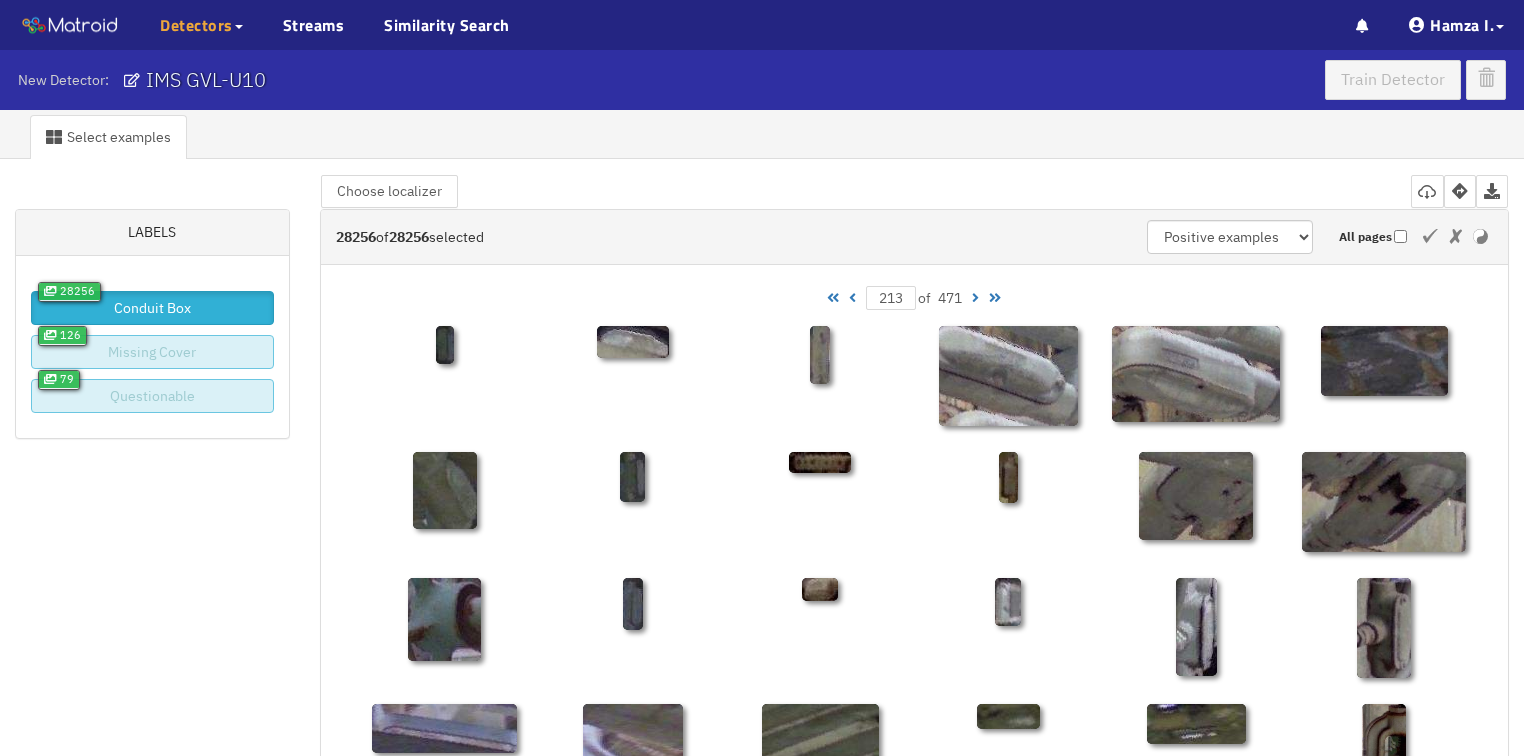 click at bounding box center (975, 298) 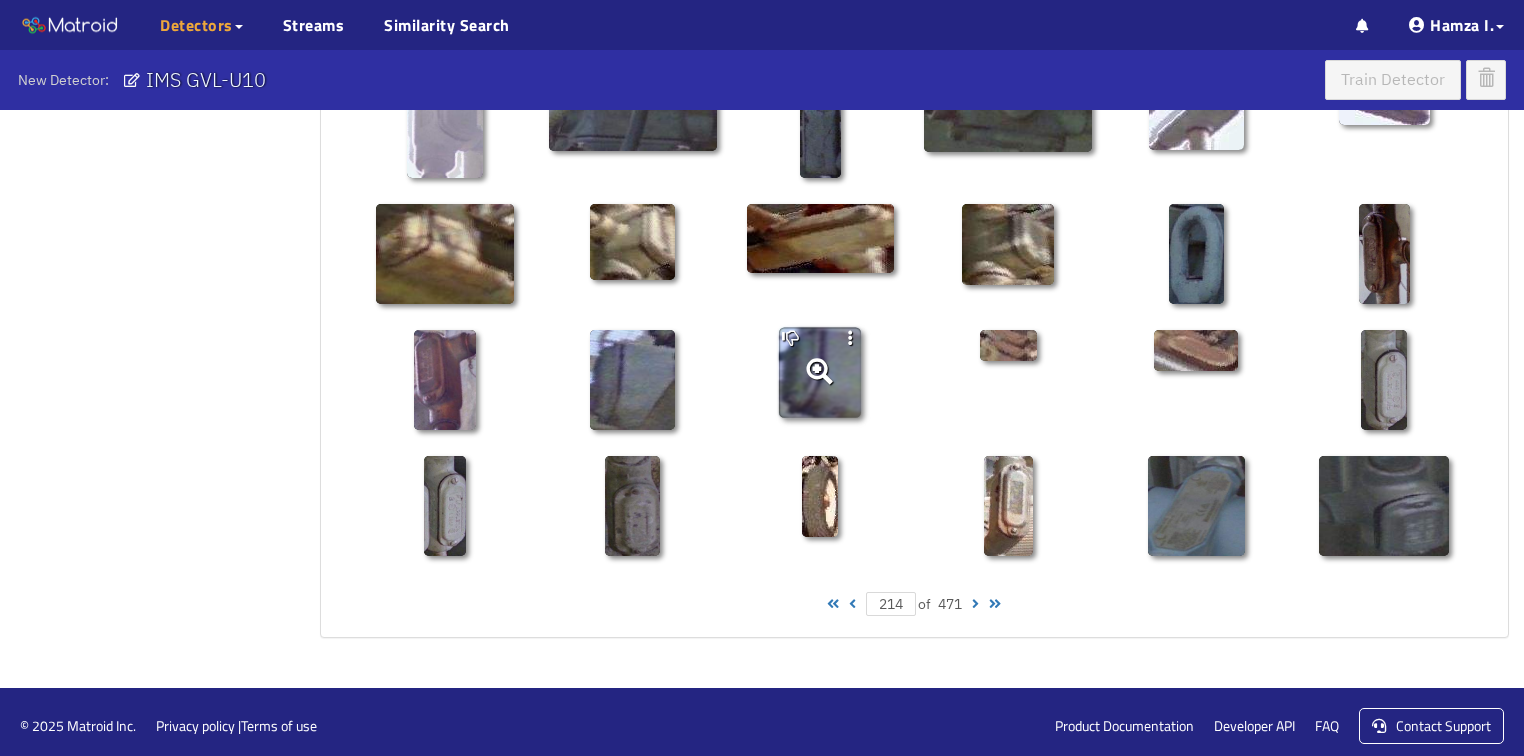 scroll, scrollTop: 1010, scrollLeft: 0, axis: vertical 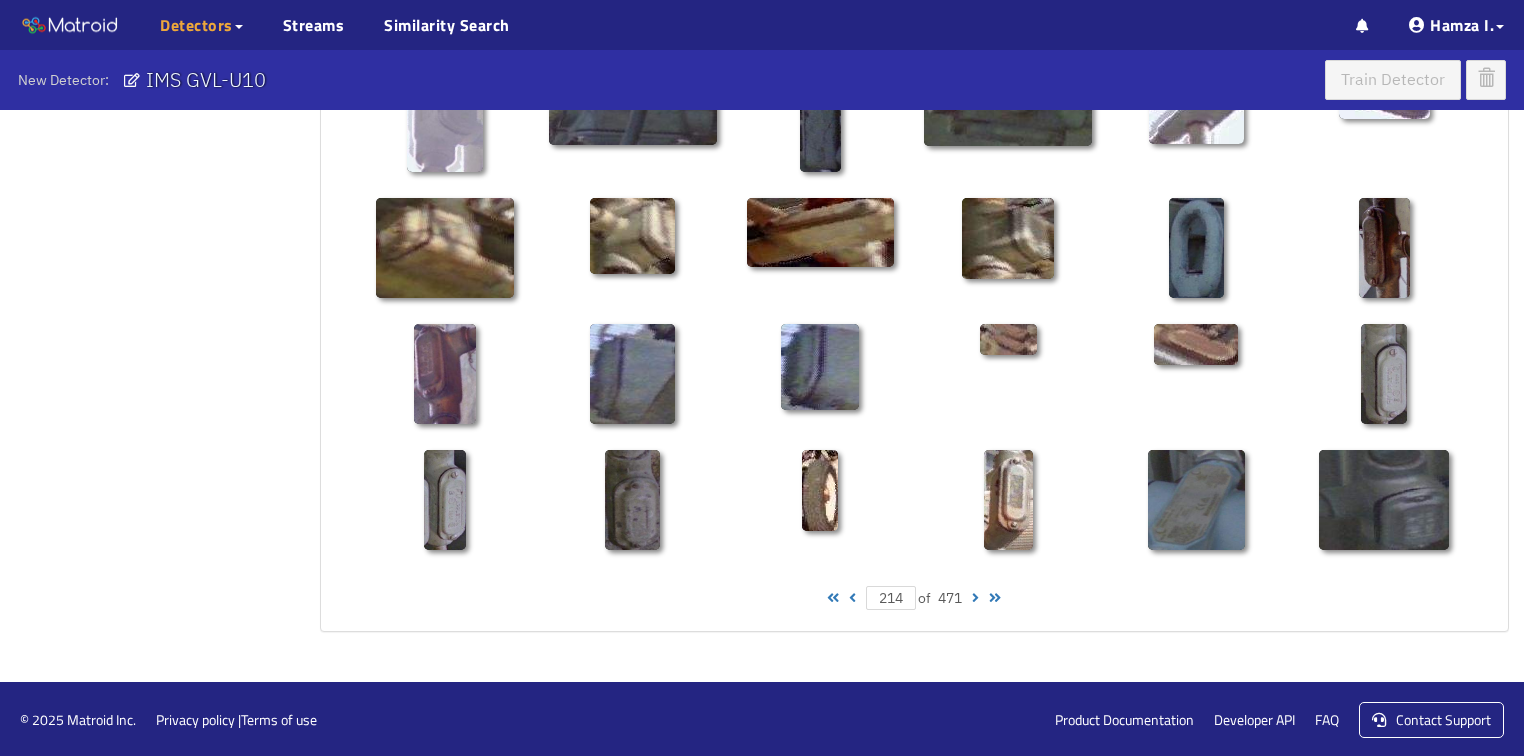 click at bounding box center (975, 598) 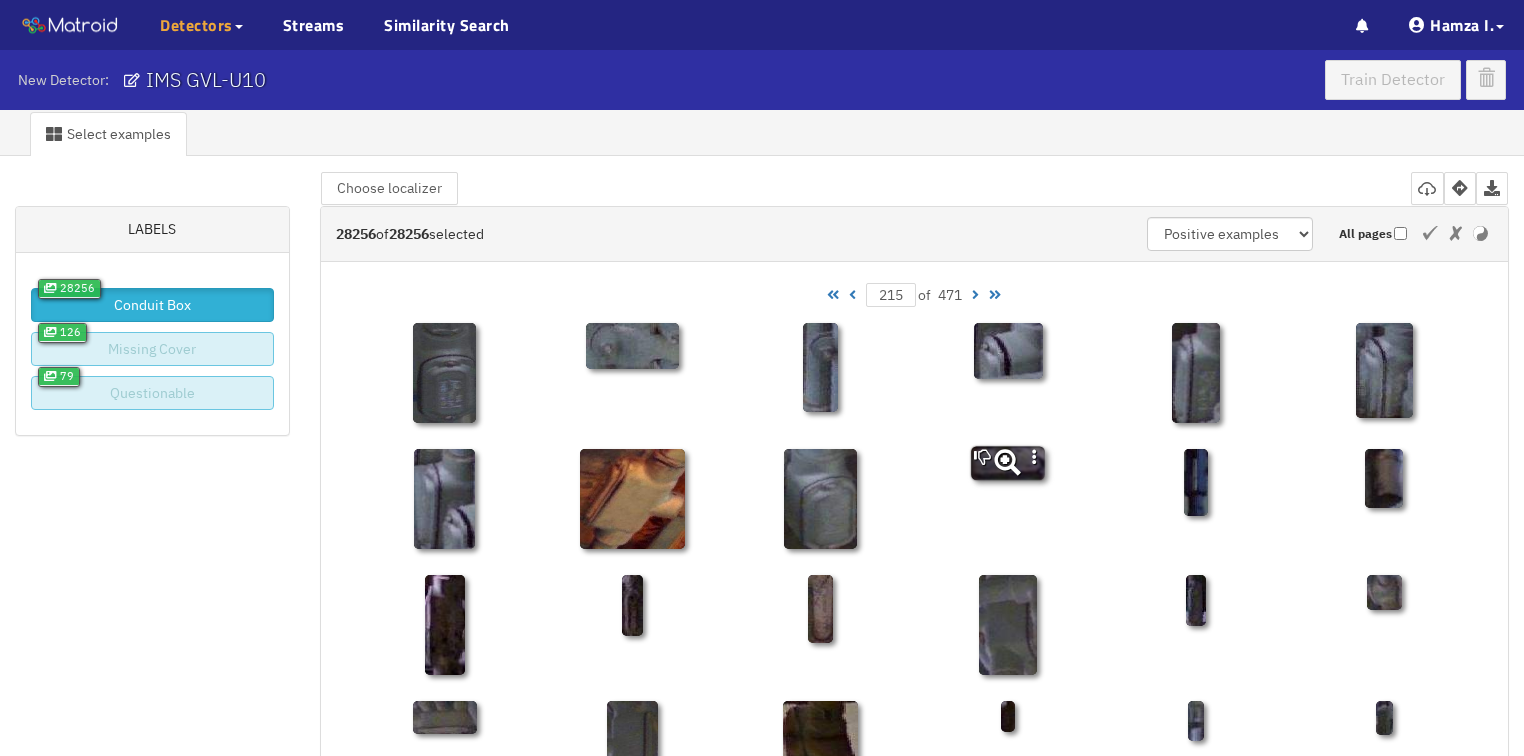 scroll, scrollTop: 0, scrollLeft: 0, axis: both 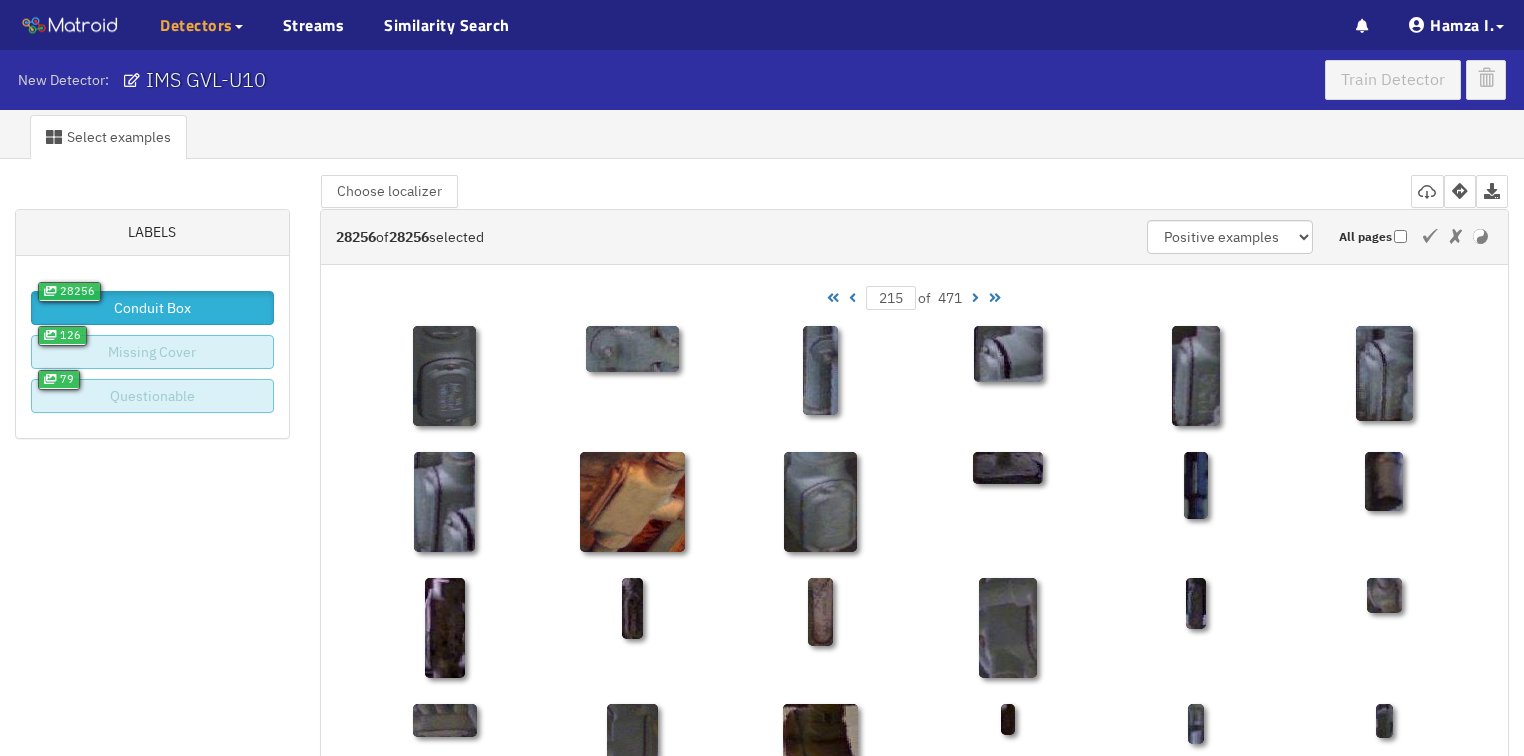 click at bounding box center [975, 298] 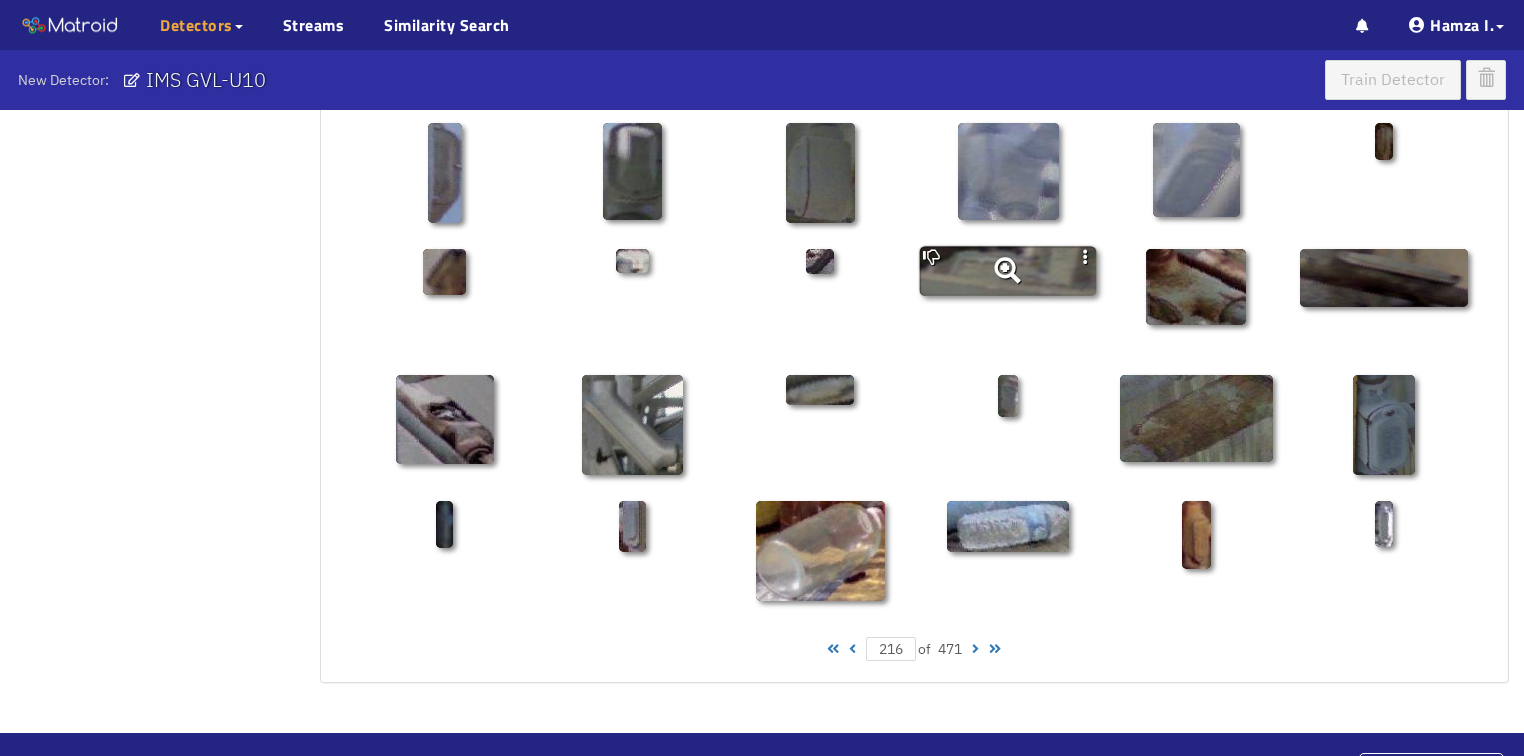 scroll, scrollTop: 960, scrollLeft: 0, axis: vertical 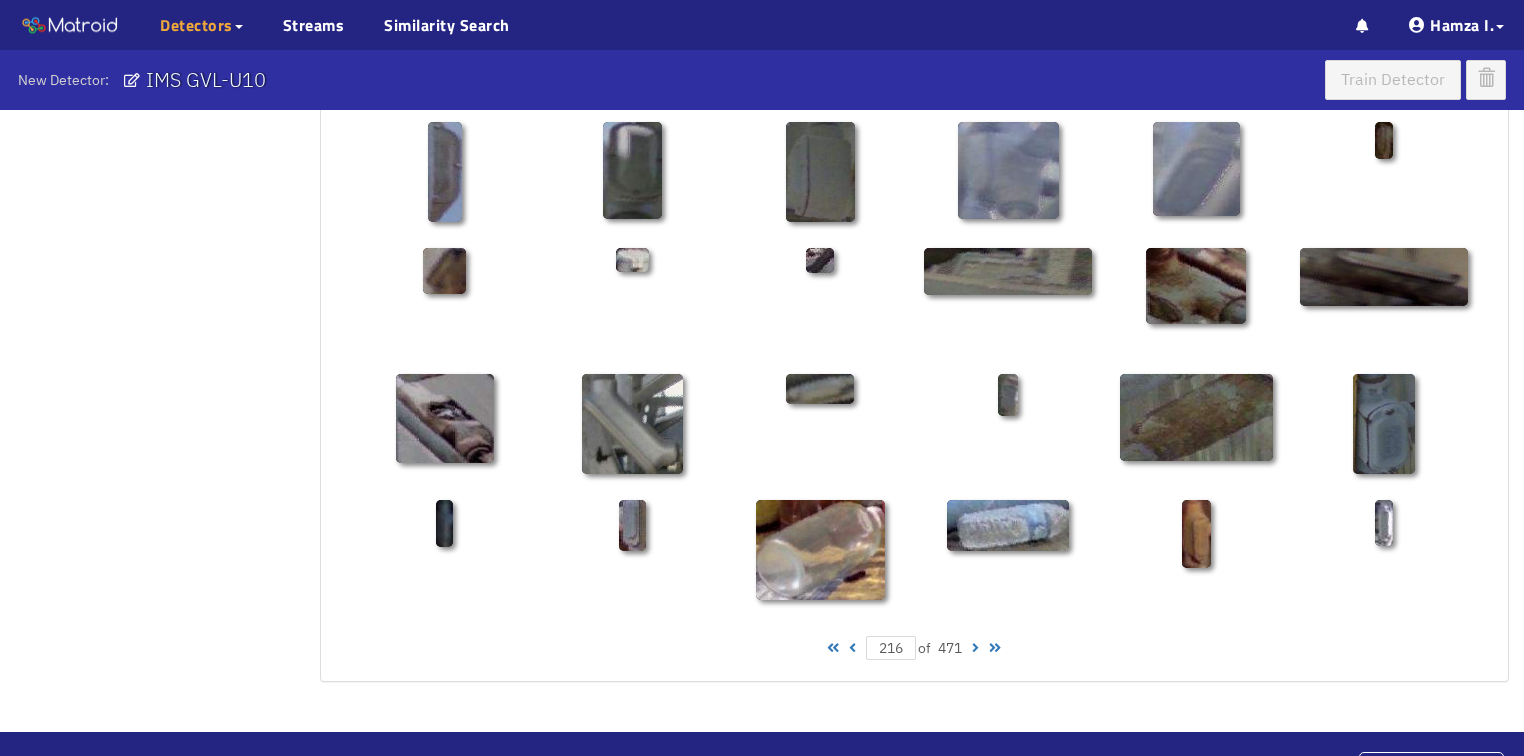 click at bounding box center (975, 648) 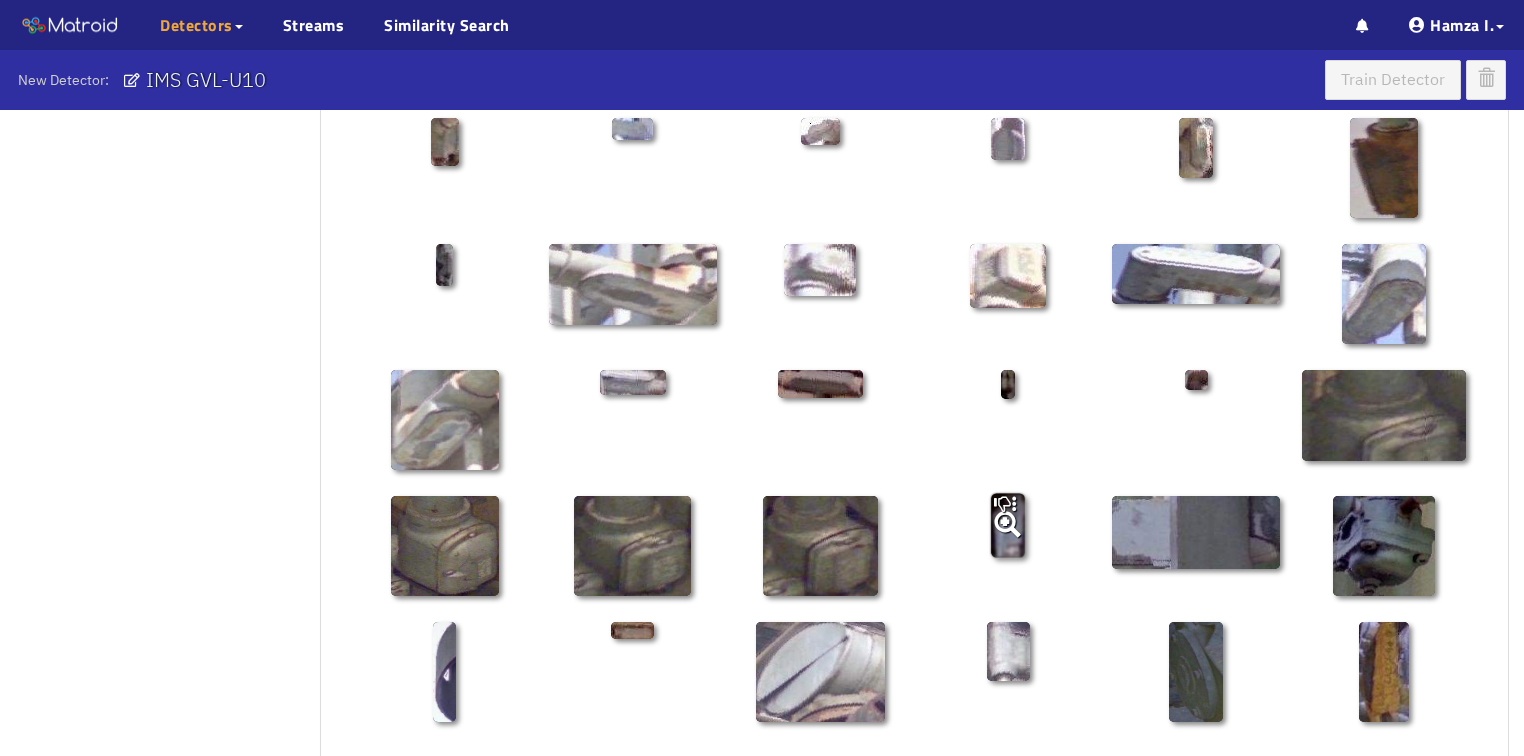 scroll, scrollTop: 800, scrollLeft: 0, axis: vertical 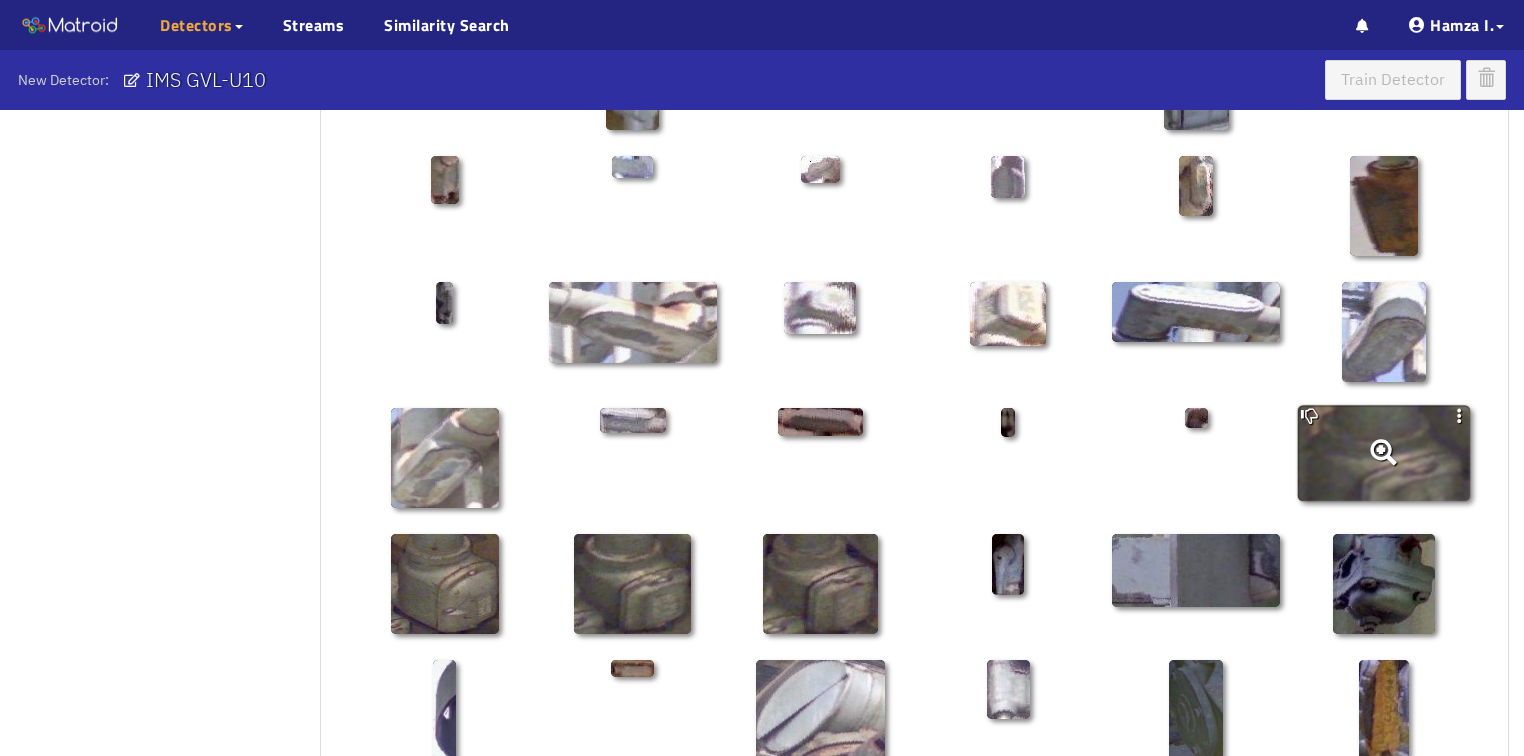click 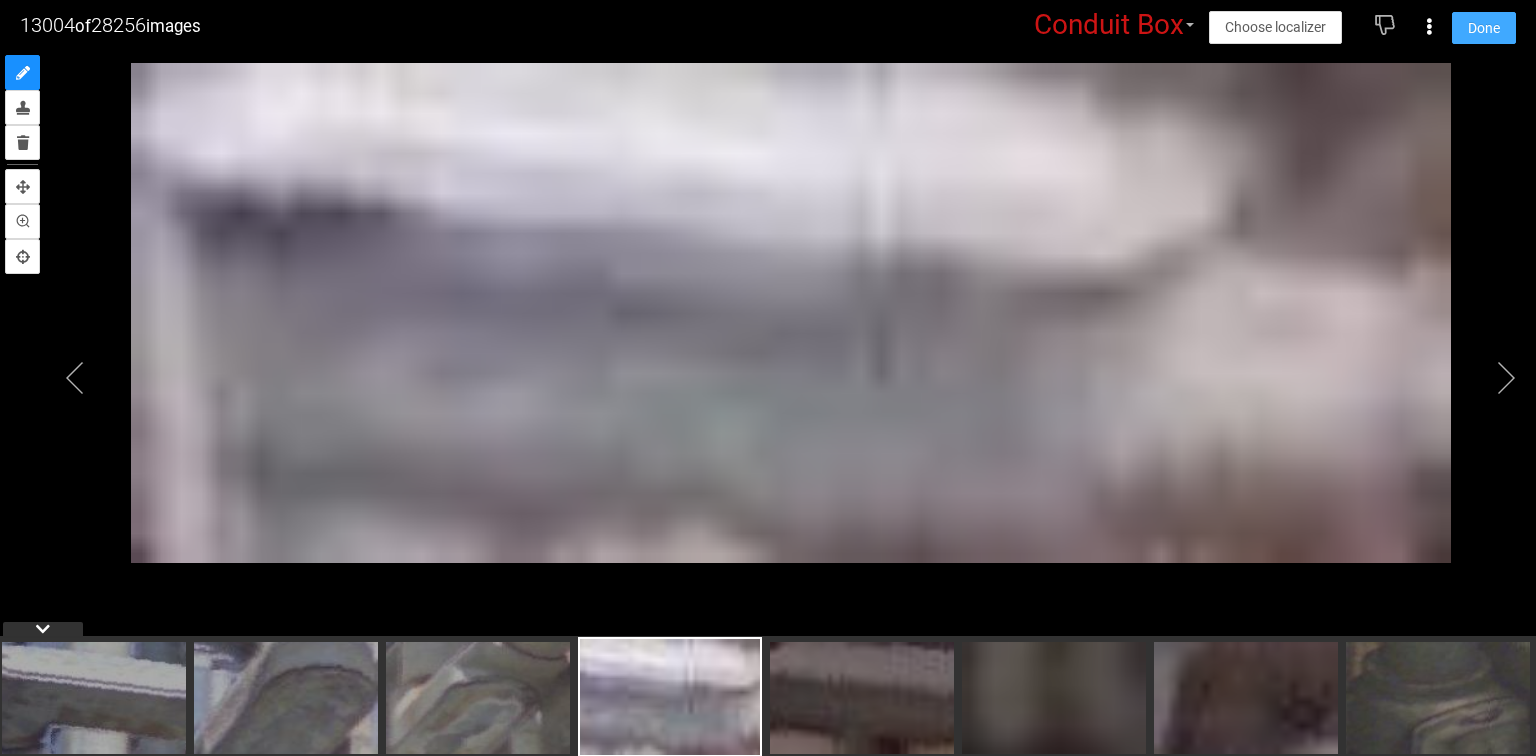 click on "Done" at bounding box center [1484, 28] 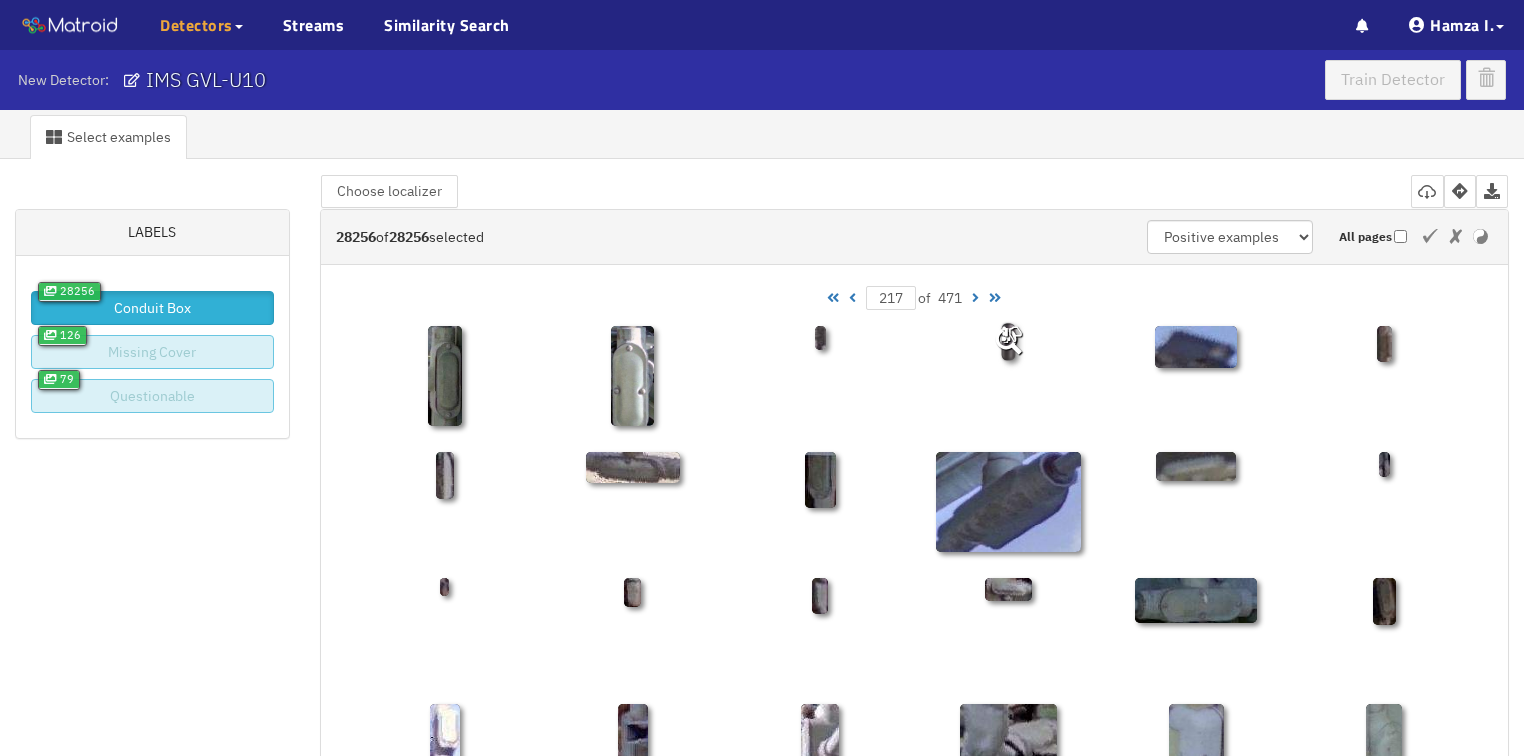 scroll, scrollTop: 0, scrollLeft: 0, axis: both 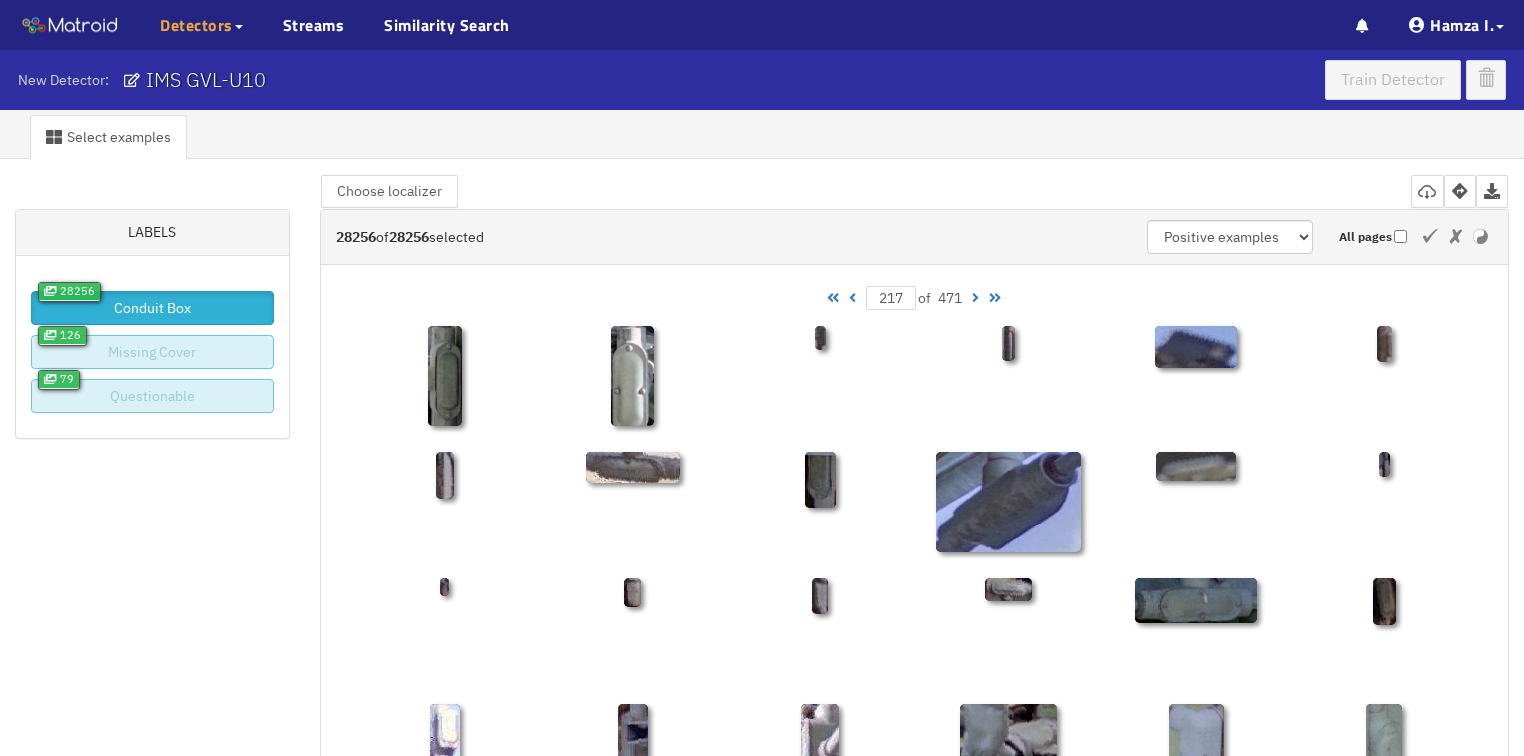 click at bounding box center (975, 298) 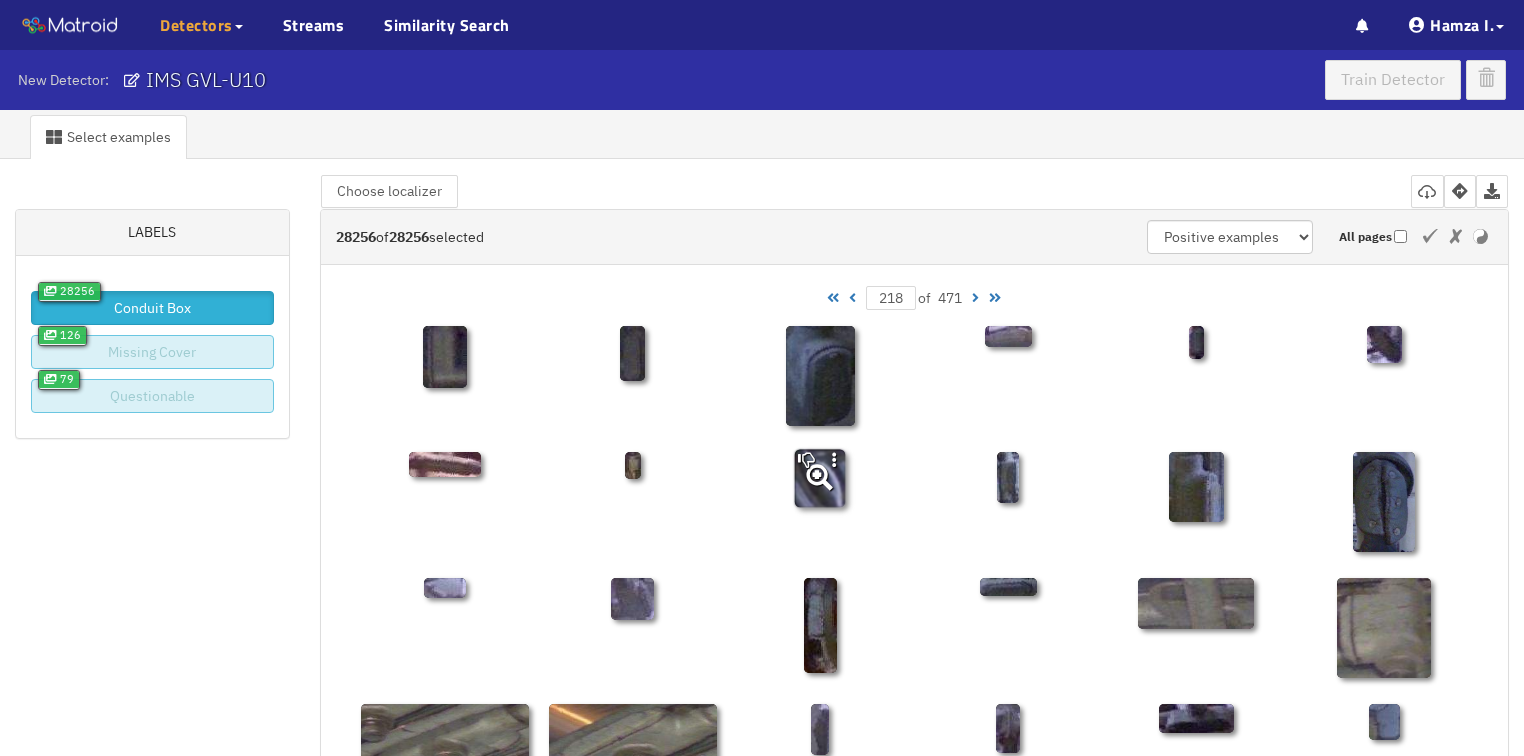 scroll, scrollTop: 240, scrollLeft: 0, axis: vertical 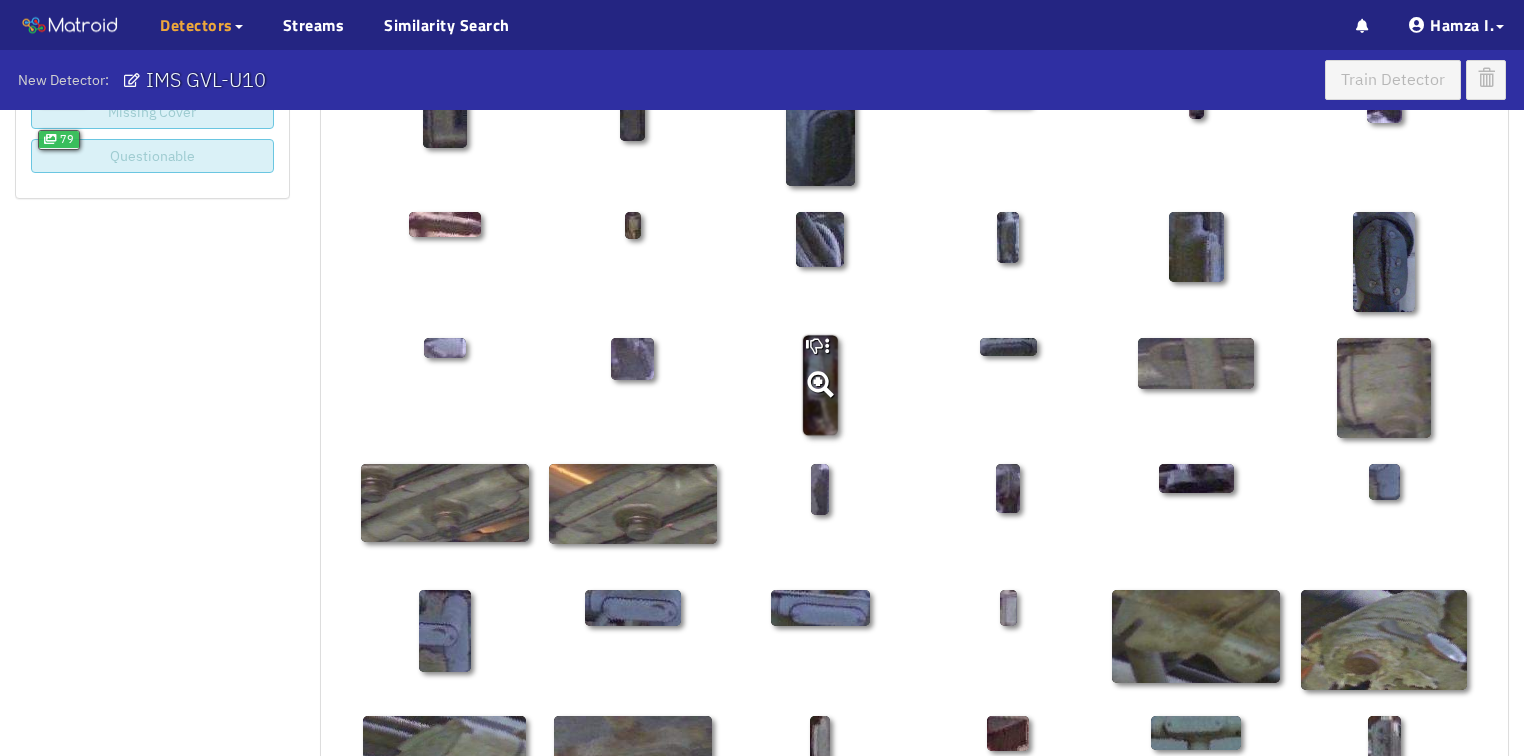 click 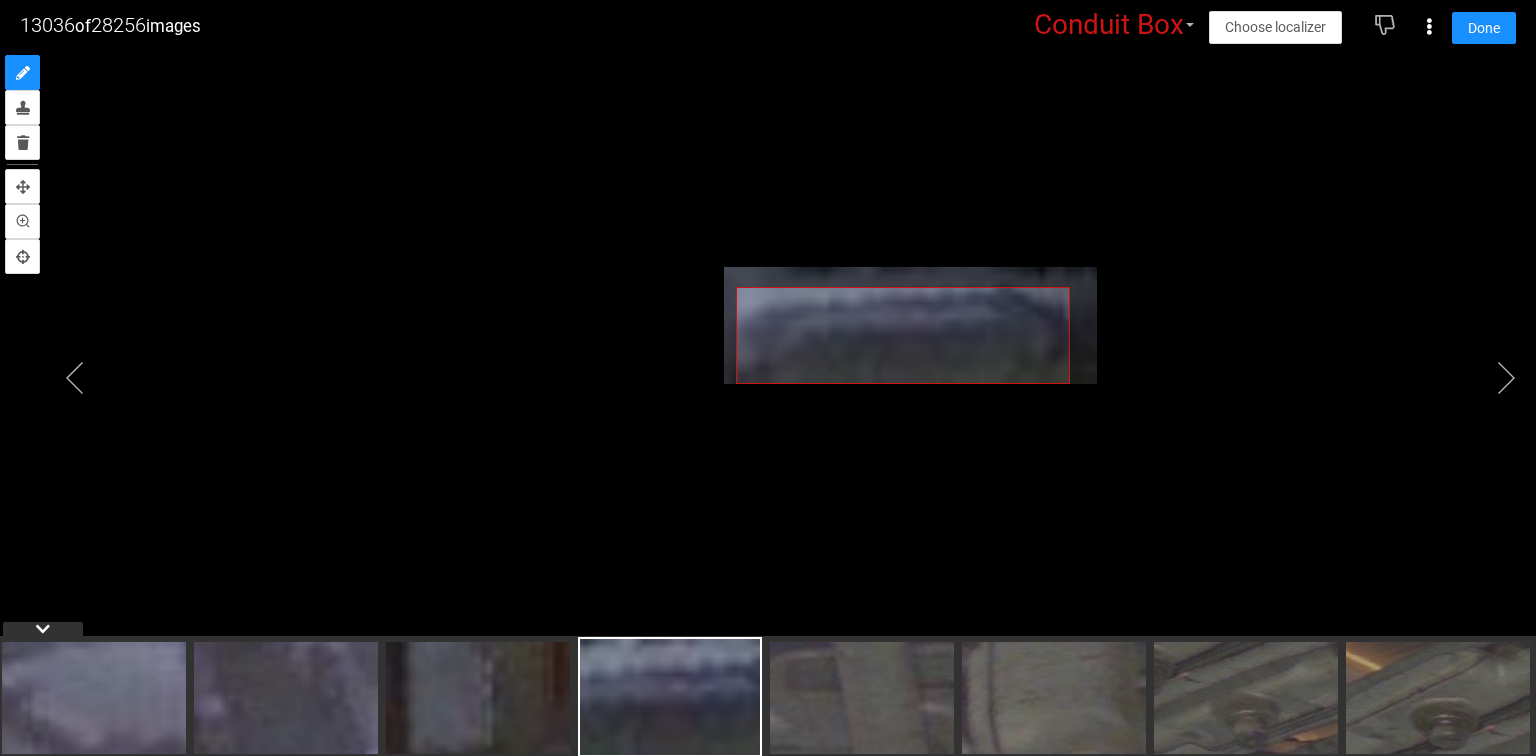 click at bounding box center [768, 353] 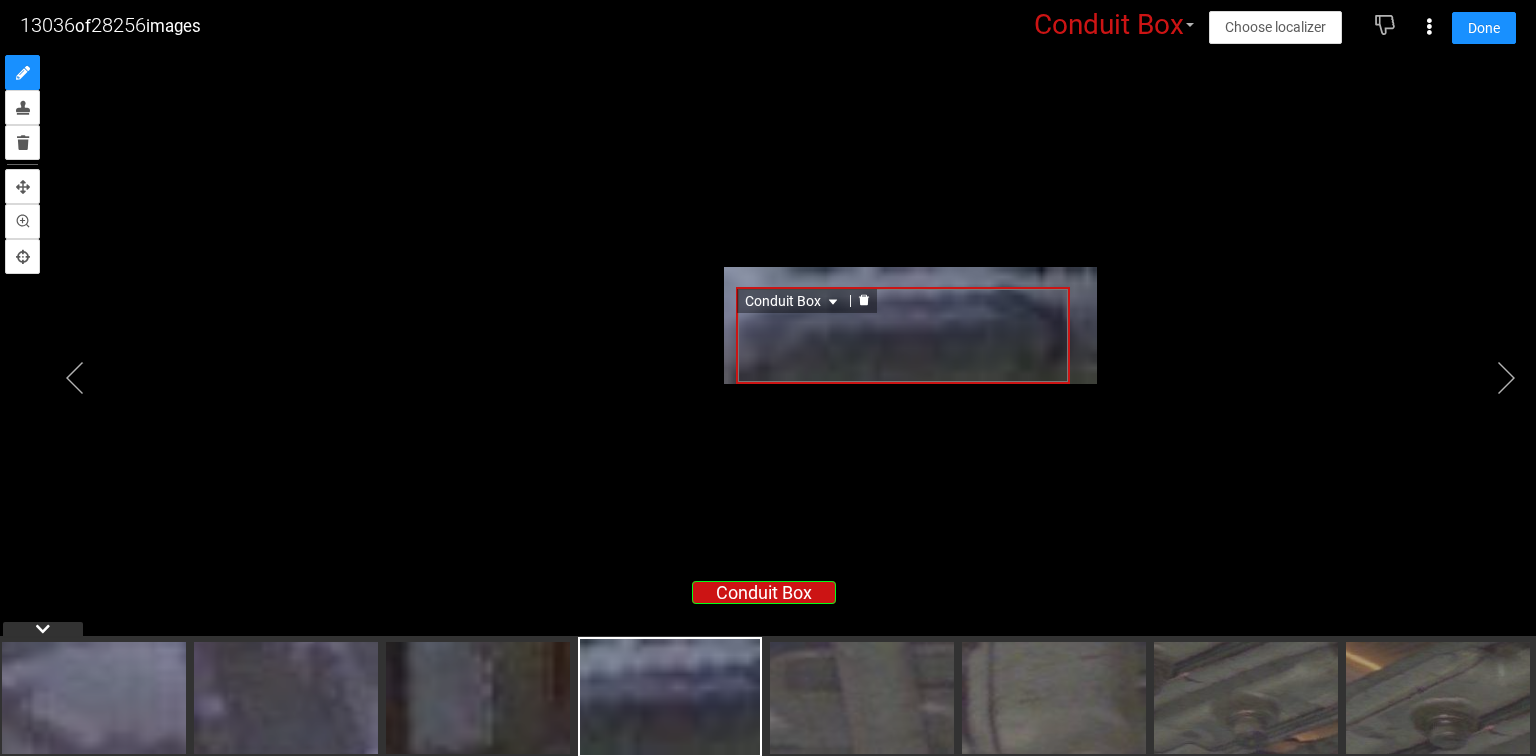 click 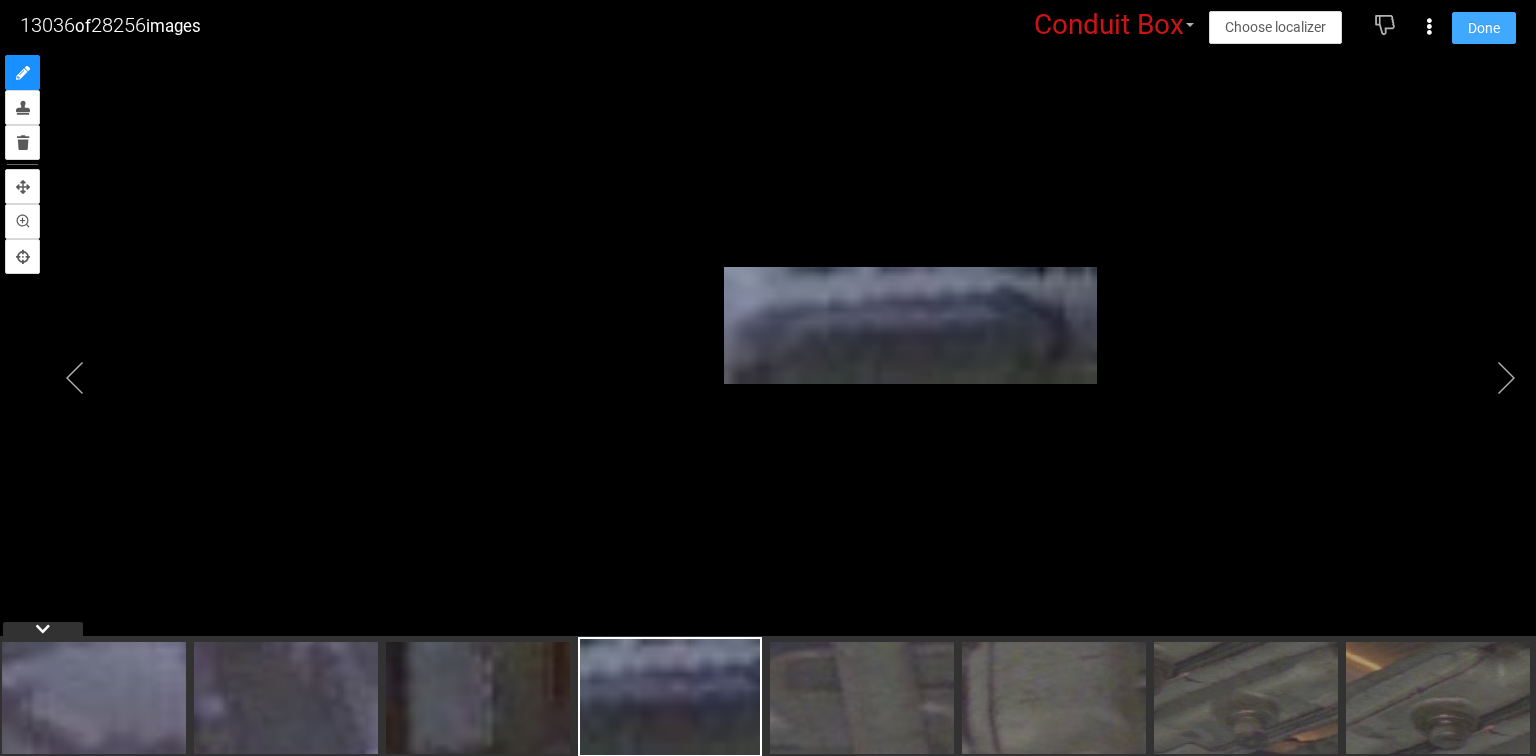 click on "Done" at bounding box center (1484, 28) 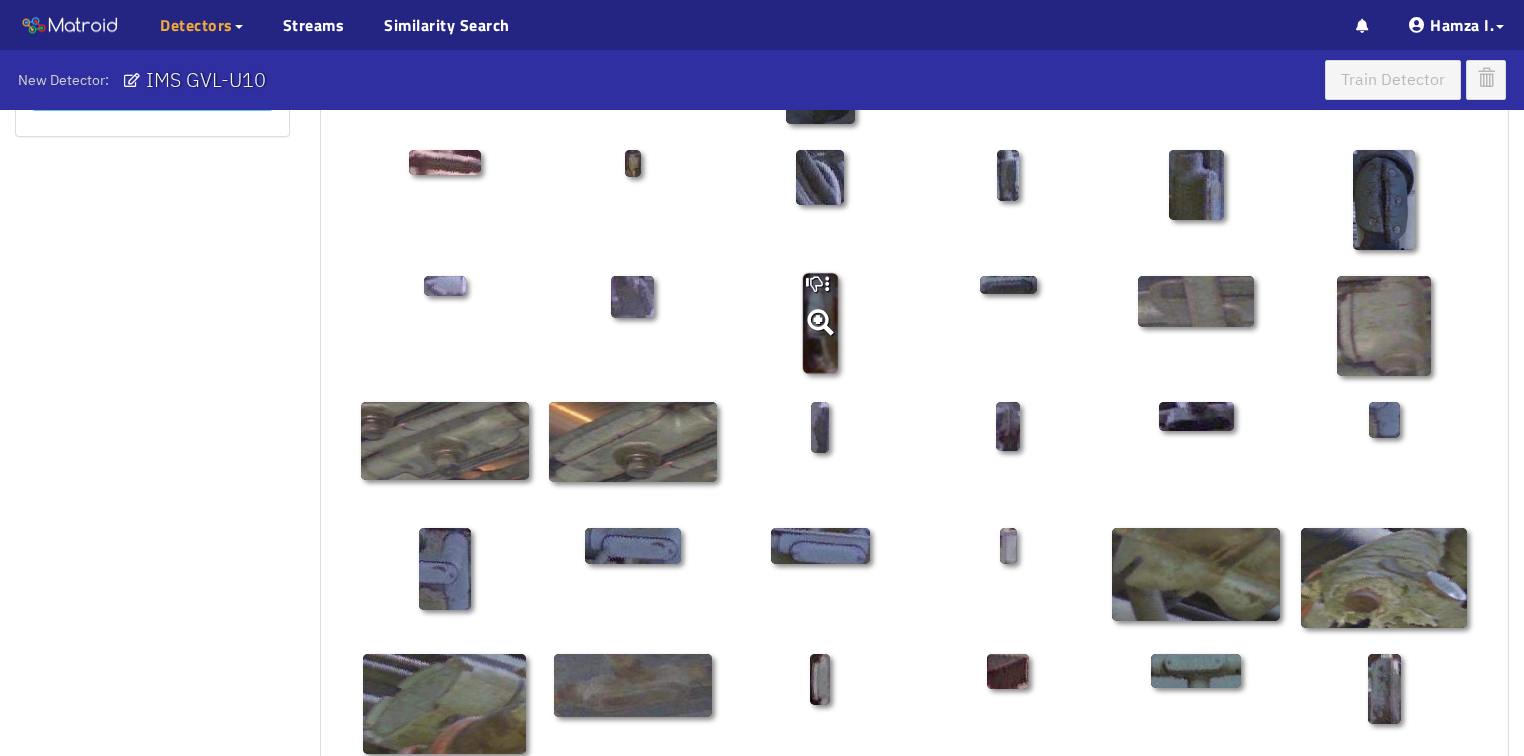 scroll, scrollTop: 400, scrollLeft: 0, axis: vertical 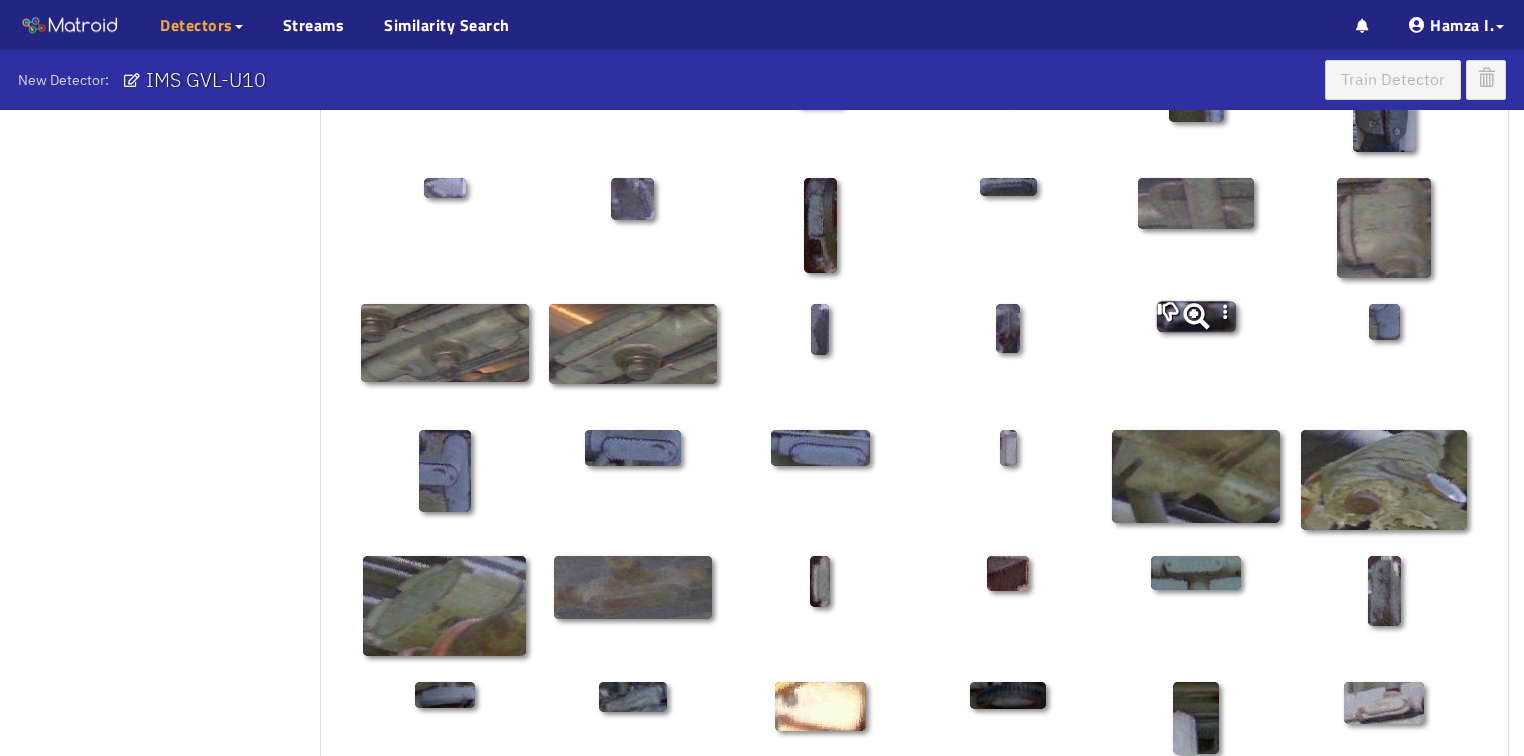 click at bounding box center [1171, 315] 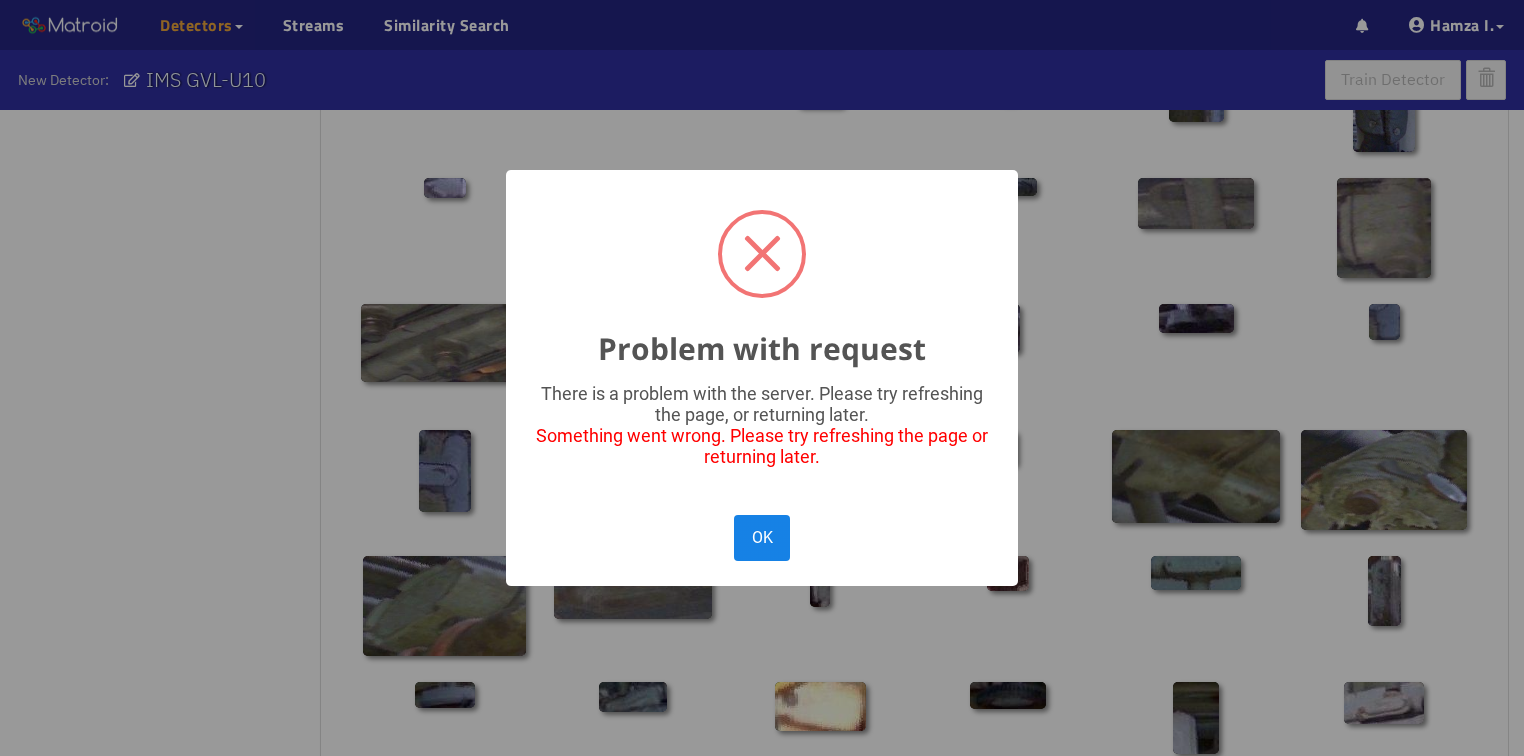 click on "OK" at bounding box center [762, 537] 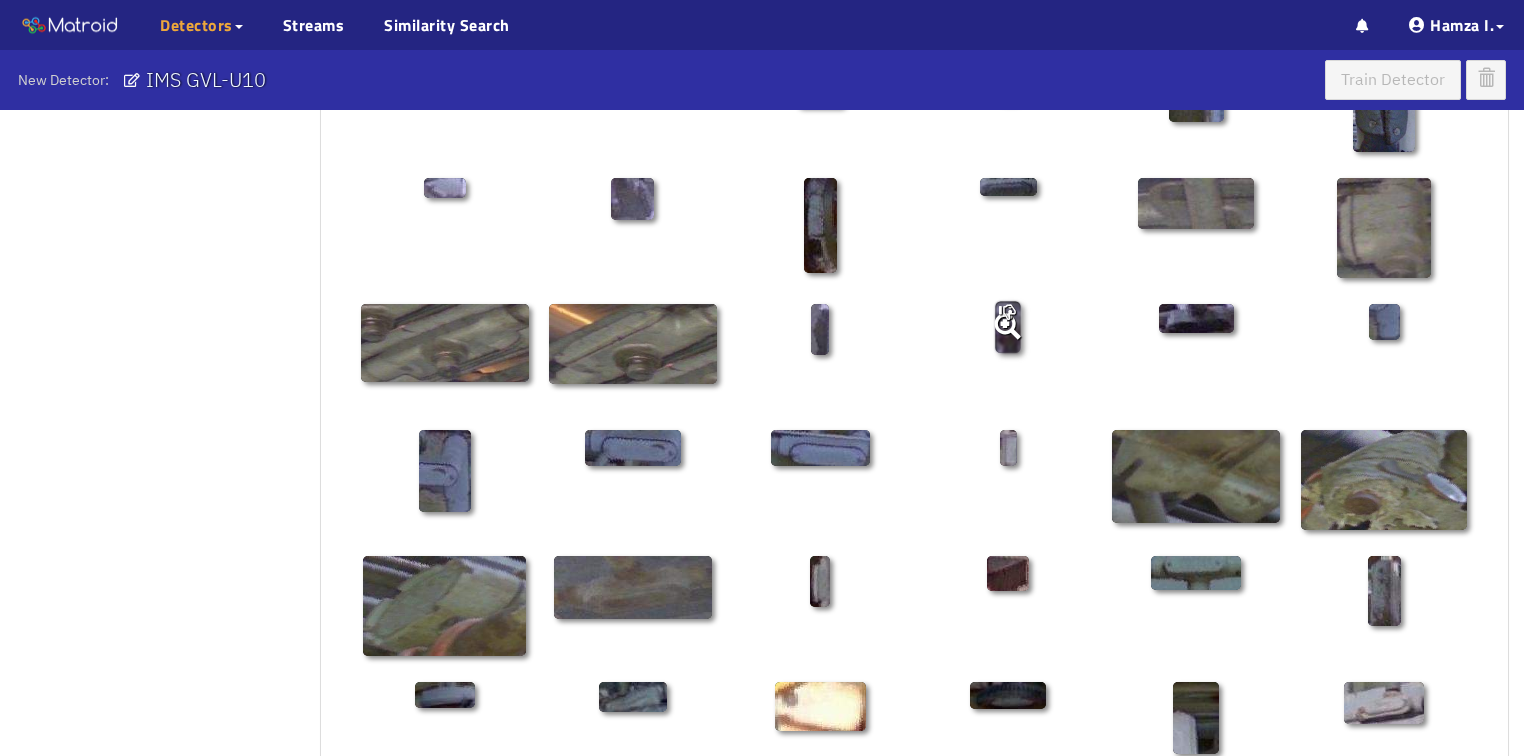 click 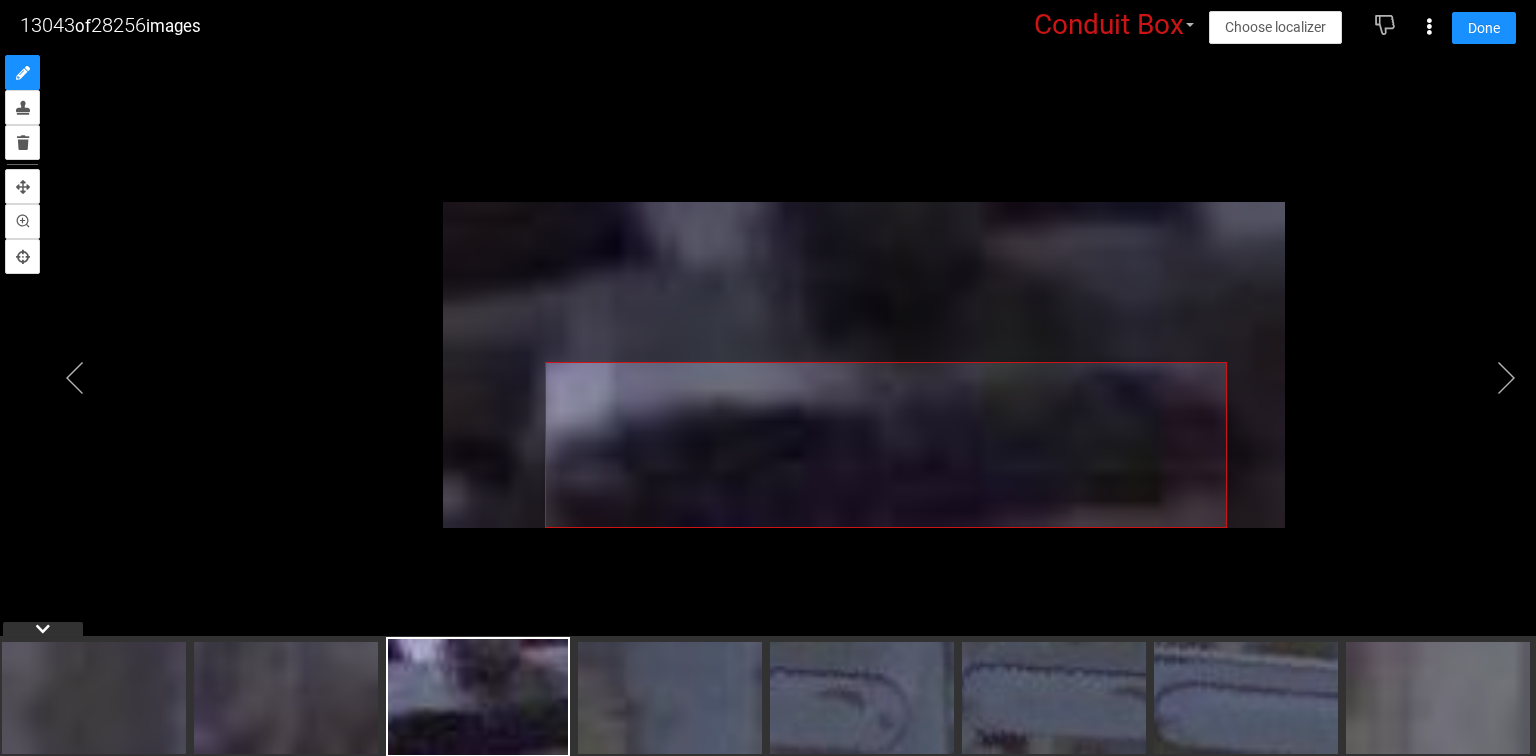 click at bounding box center [768, 353] 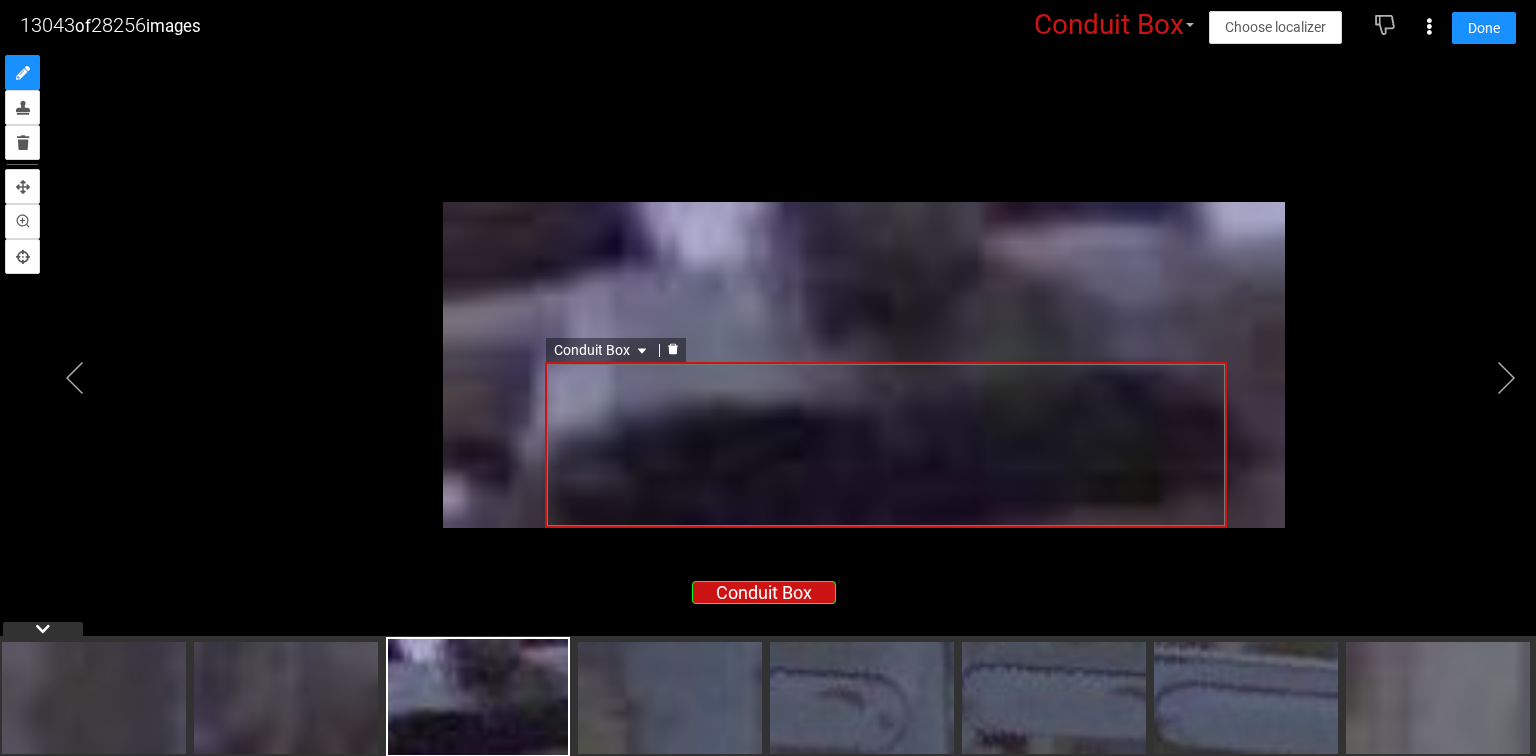 click on "Conduit Box" at bounding box center [602, 350] 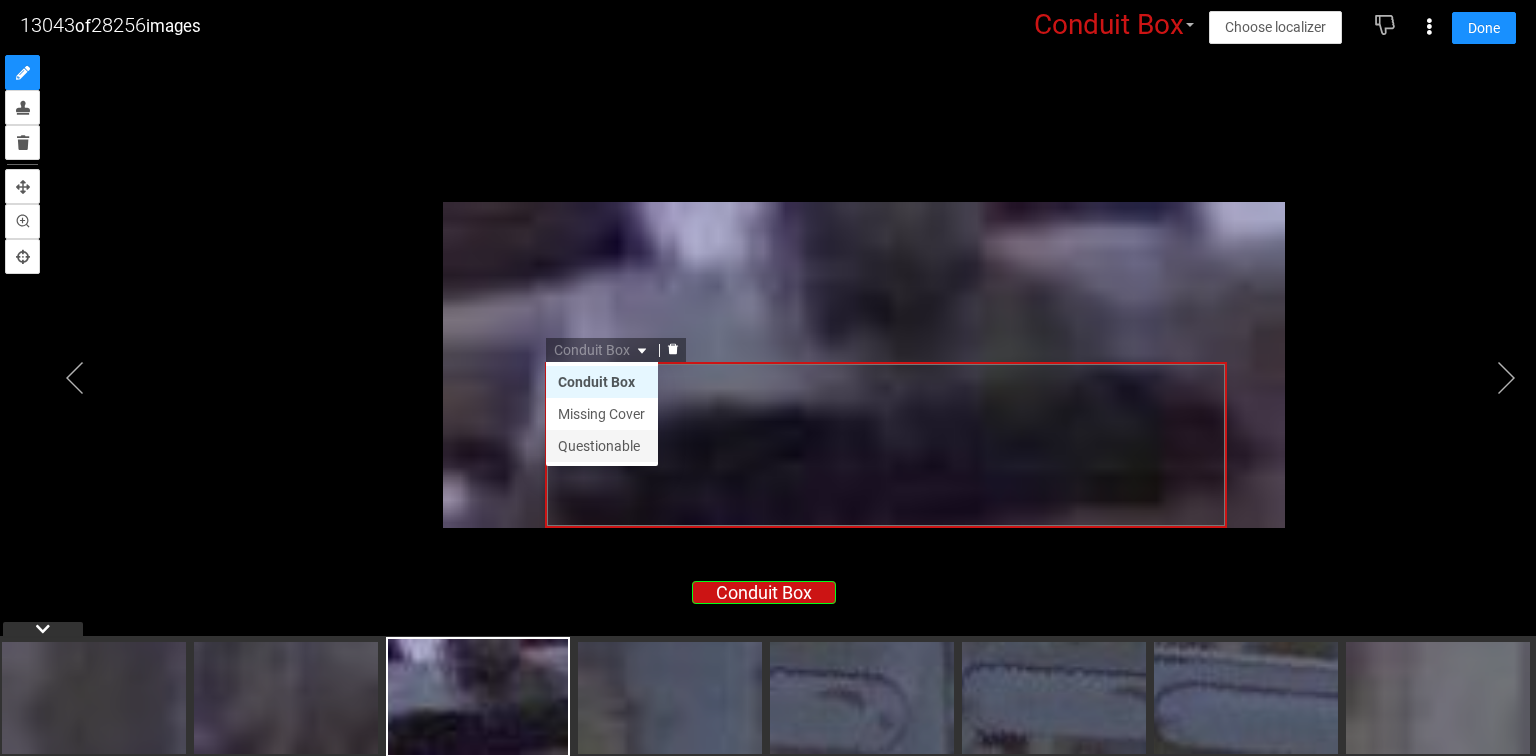 click on "Questionable" at bounding box center [602, 446] 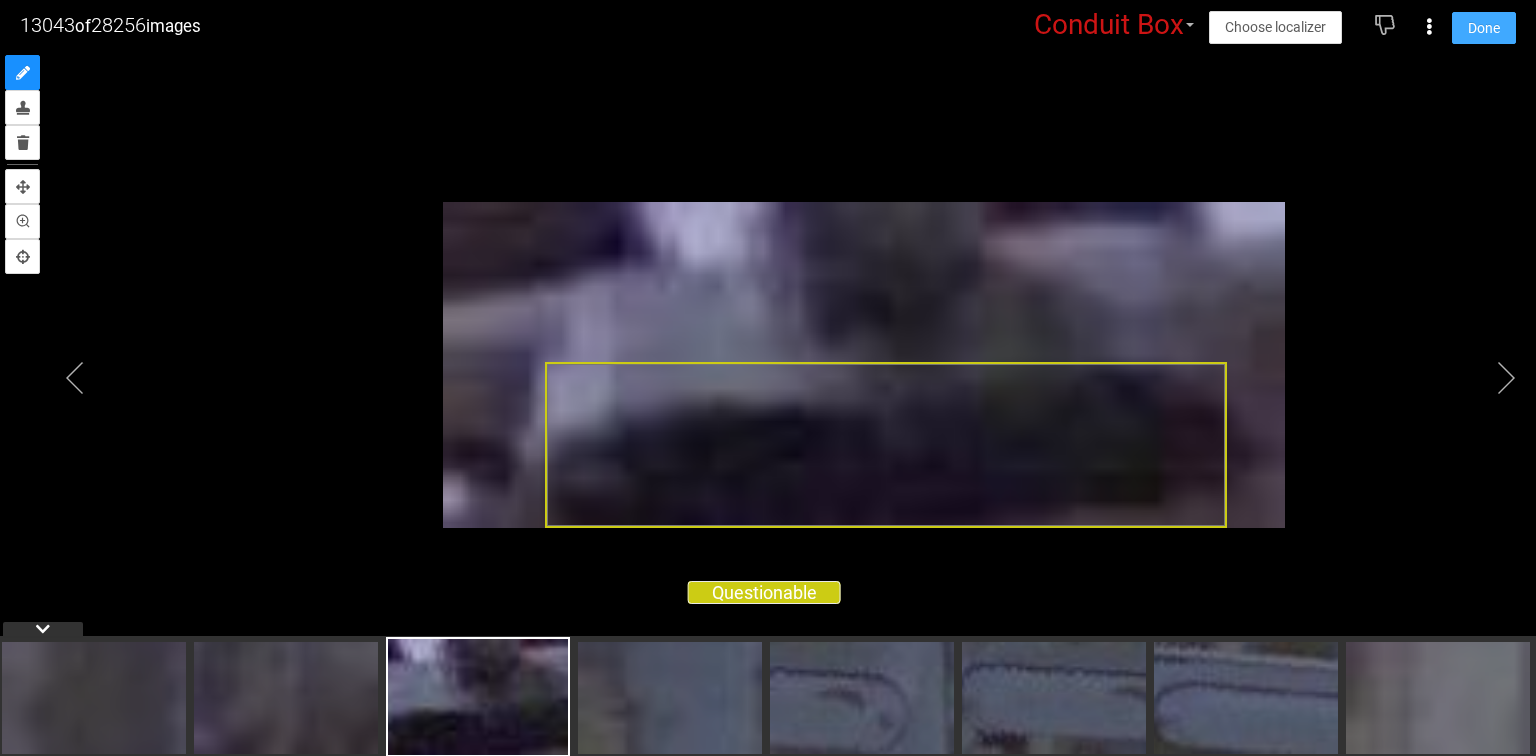 click on "Done" at bounding box center [1484, 28] 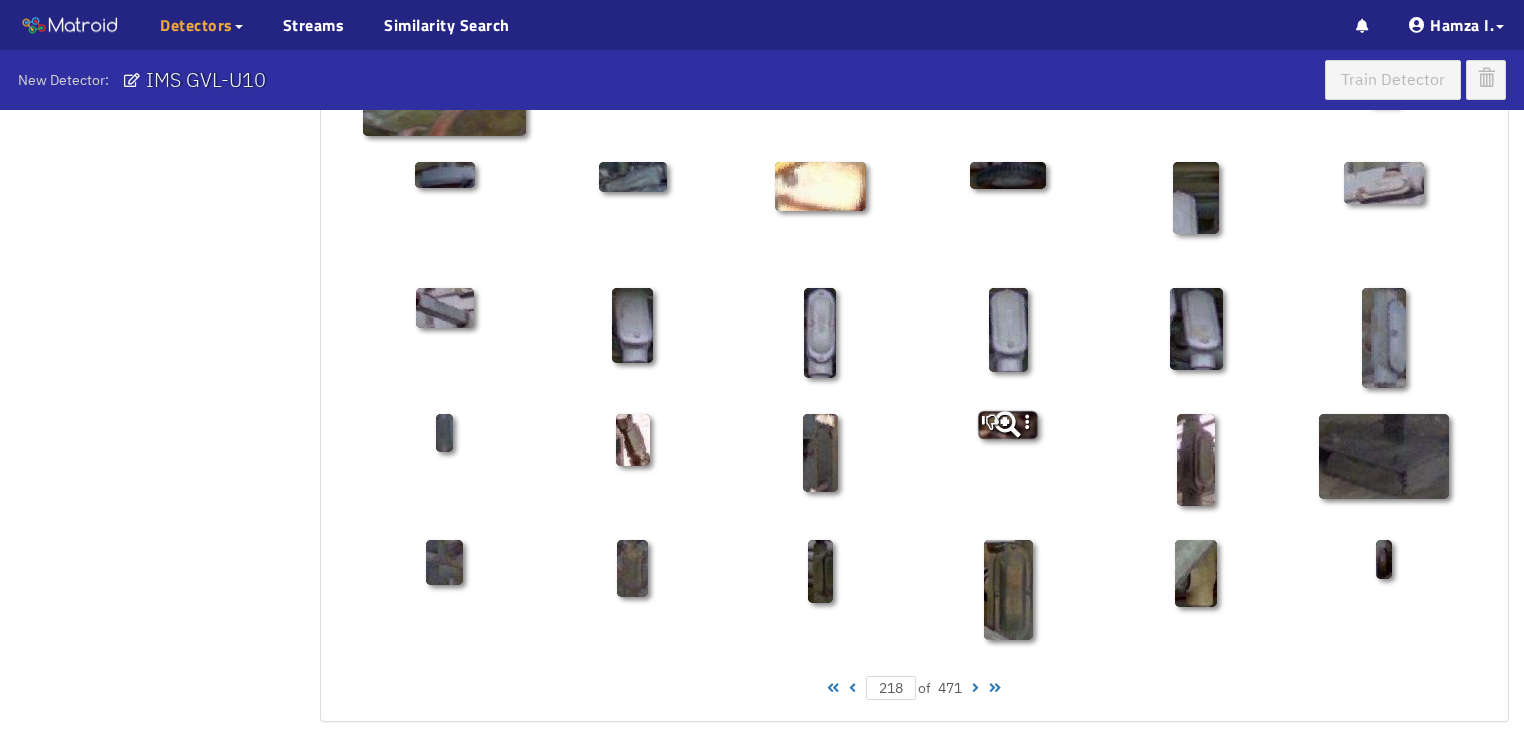 scroll, scrollTop: 1010, scrollLeft: 0, axis: vertical 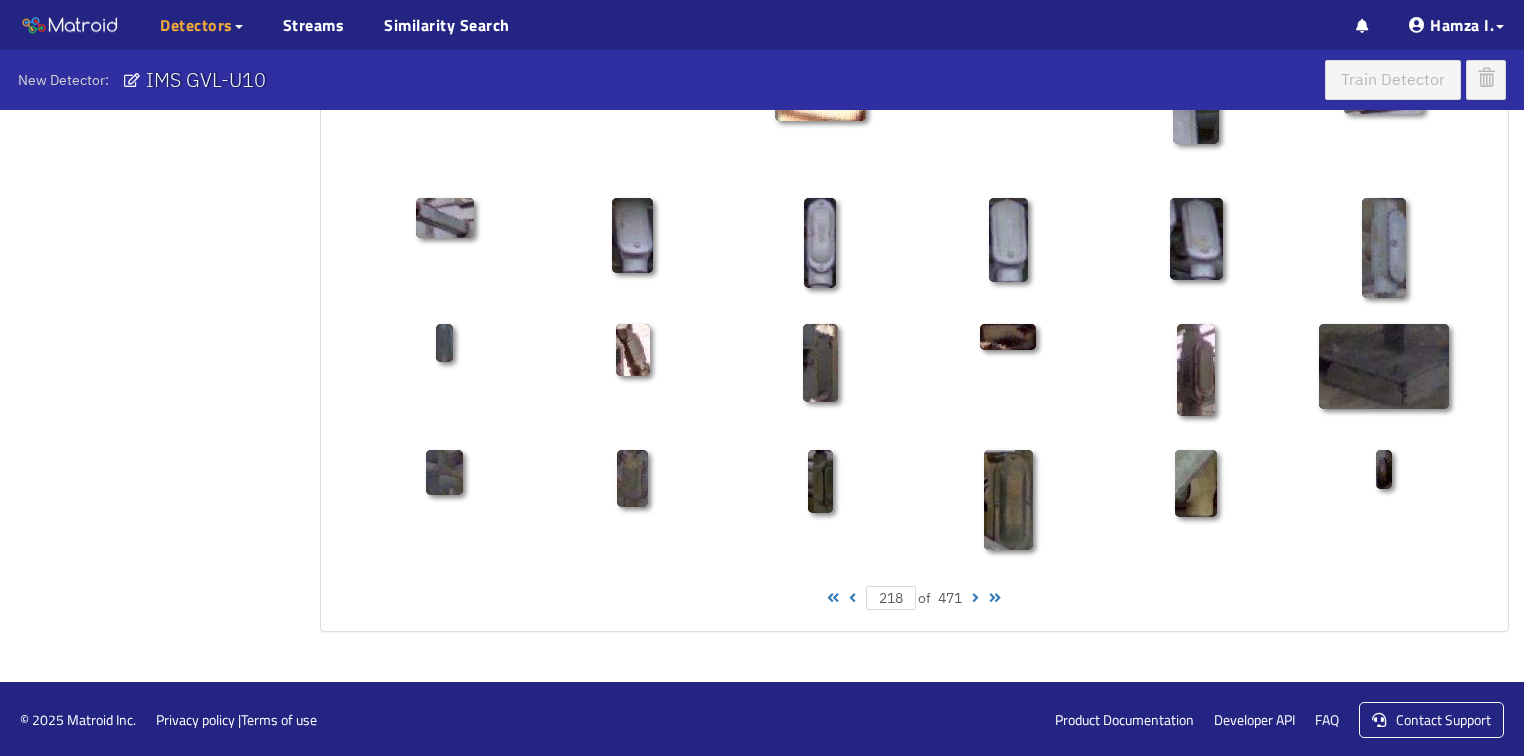 click at bounding box center [975, 598] 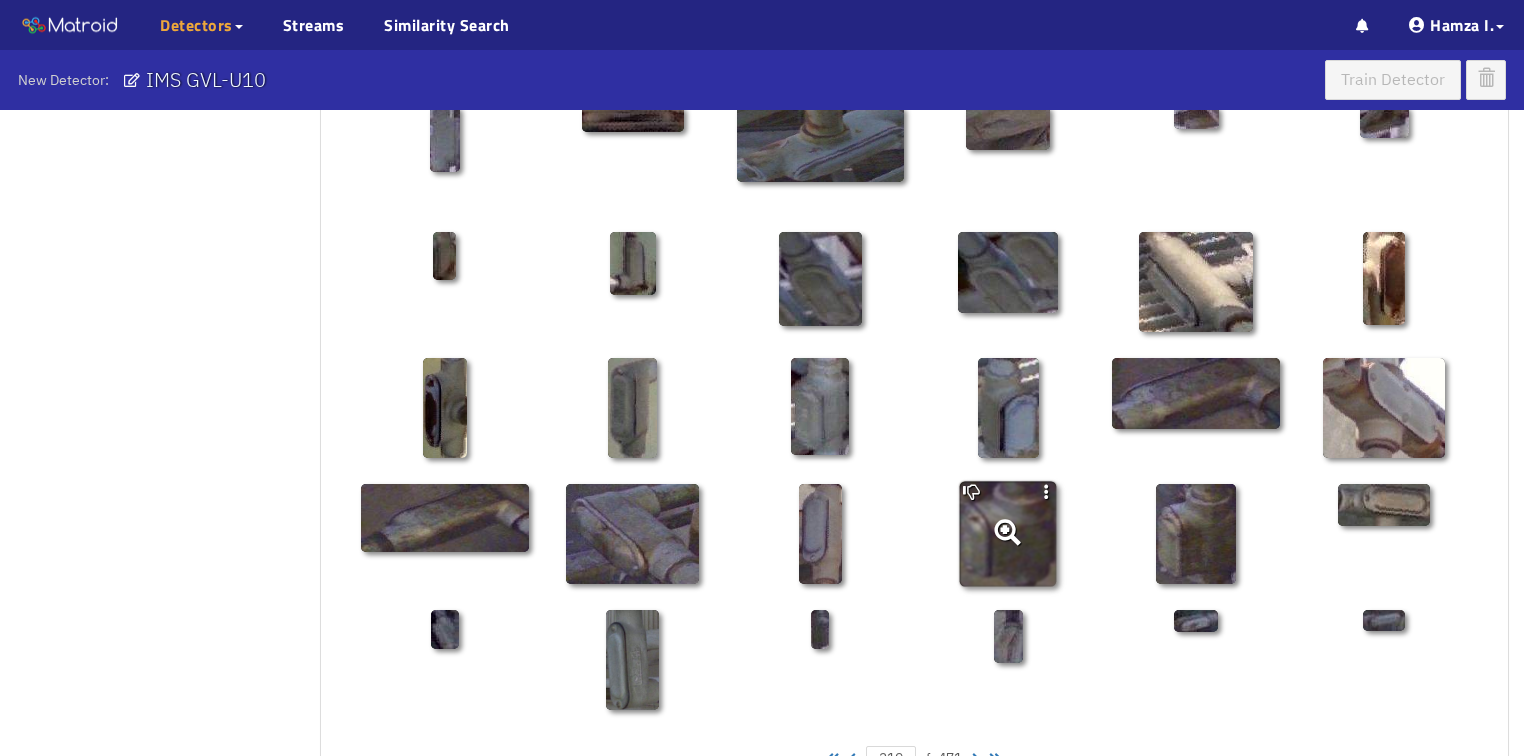 scroll, scrollTop: 770, scrollLeft: 0, axis: vertical 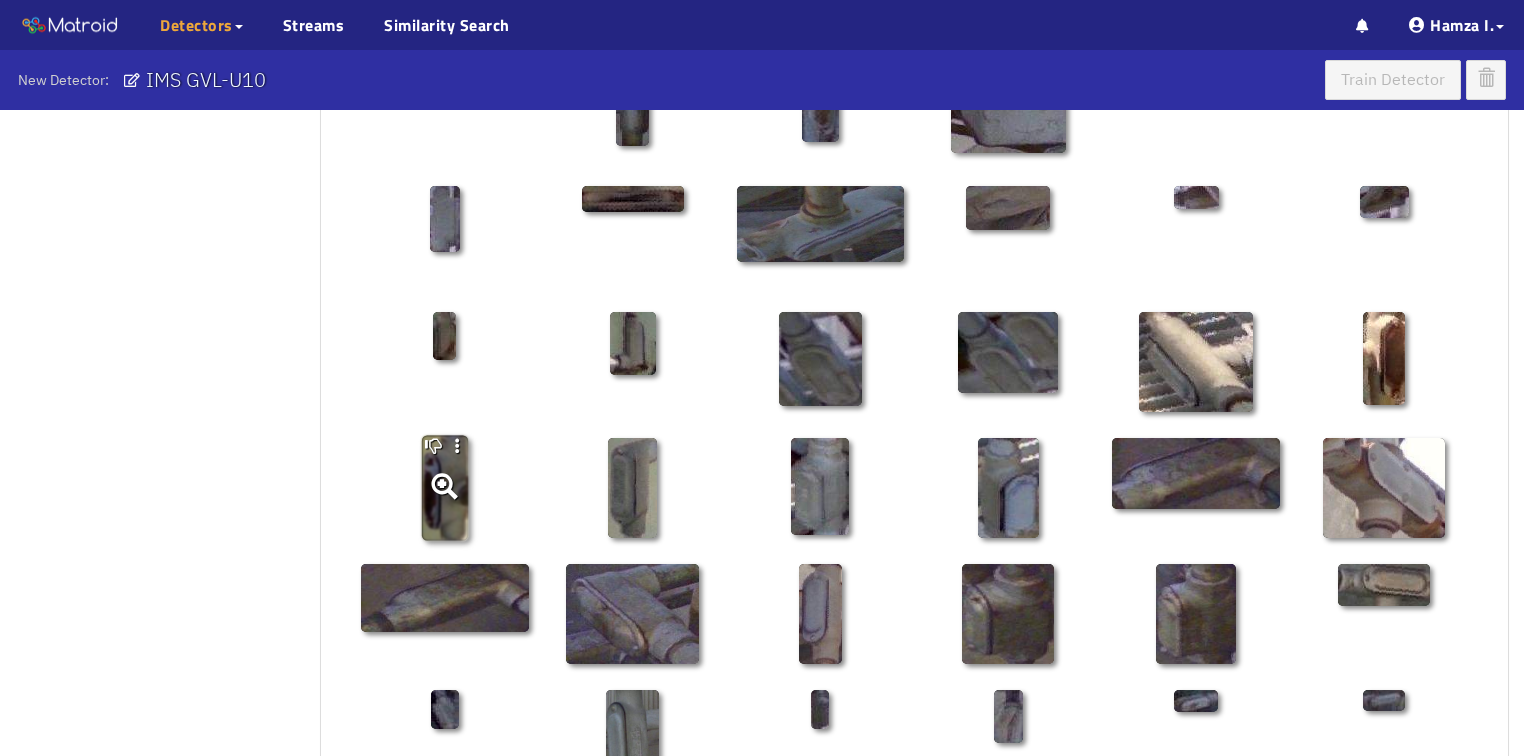 click 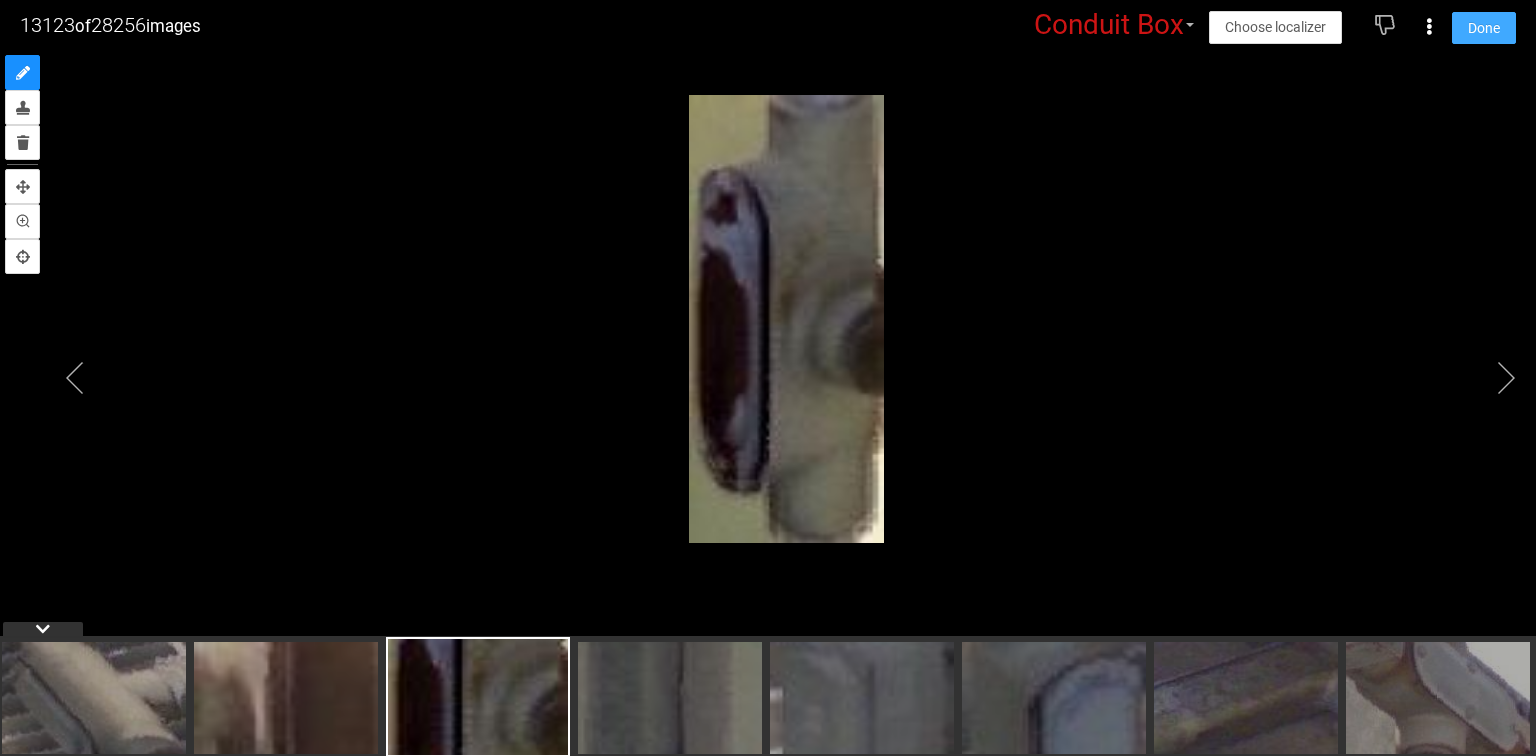 click on "Done" at bounding box center (1484, 28) 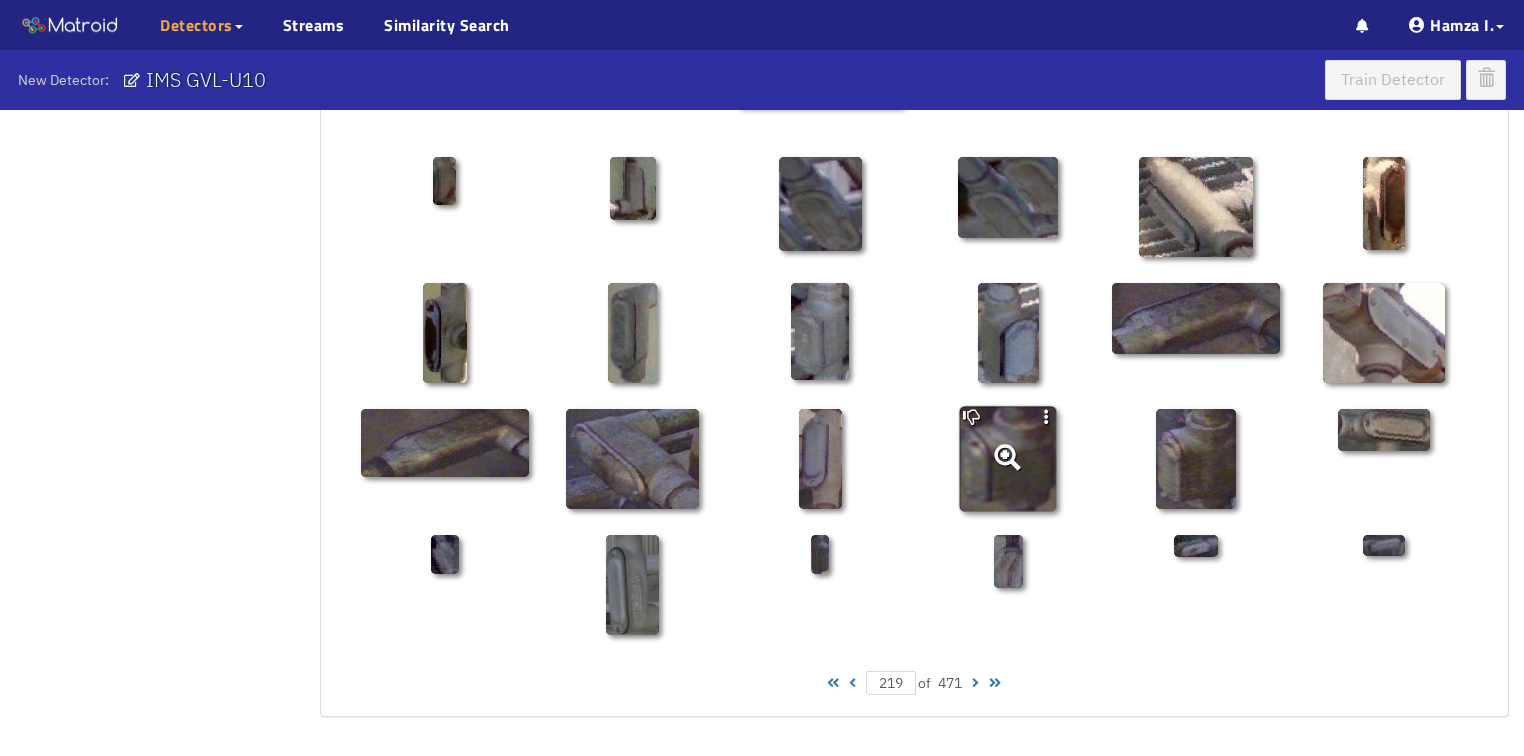 scroll, scrollTop: 1010, scrollLeft: 0, axis: vertical 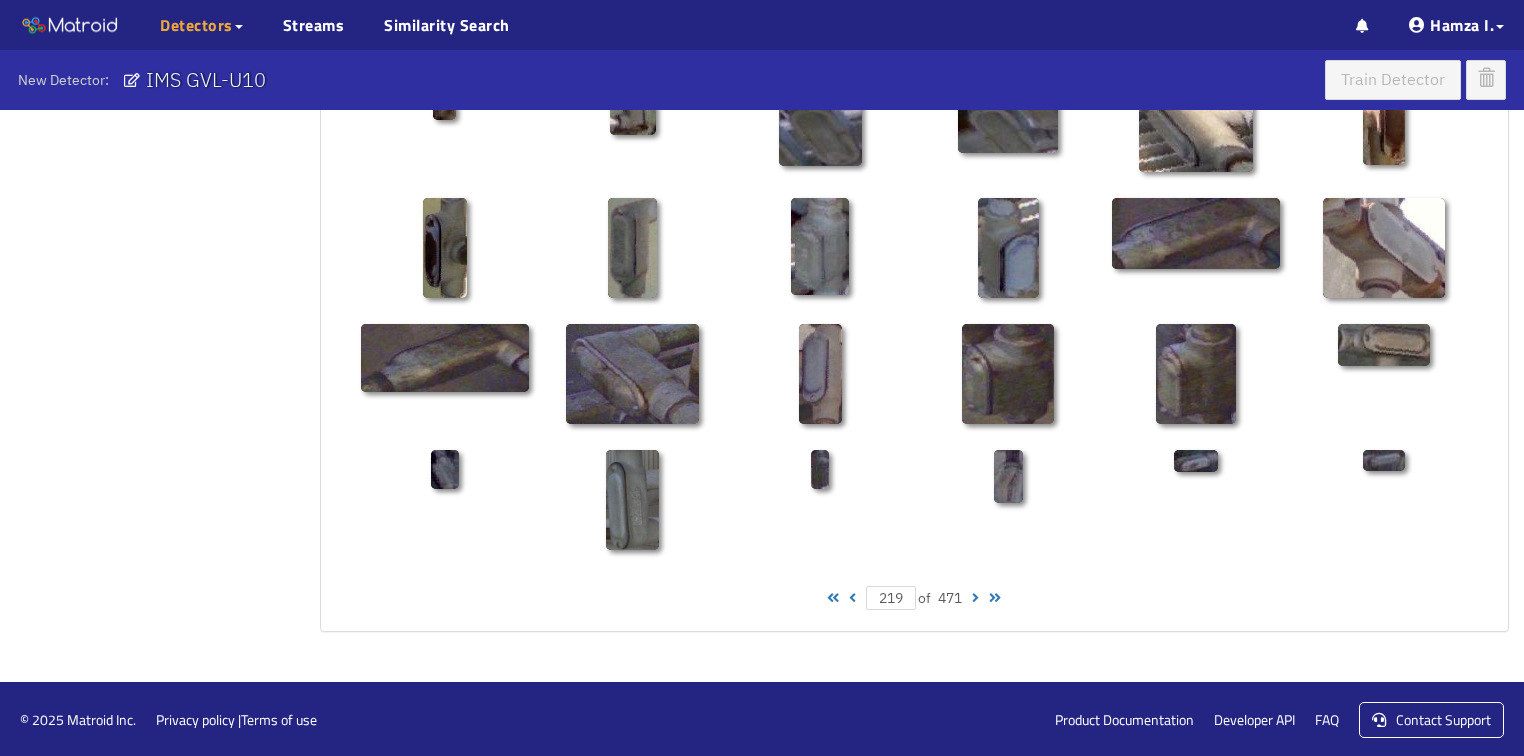 click at bounding box center (975, 598) 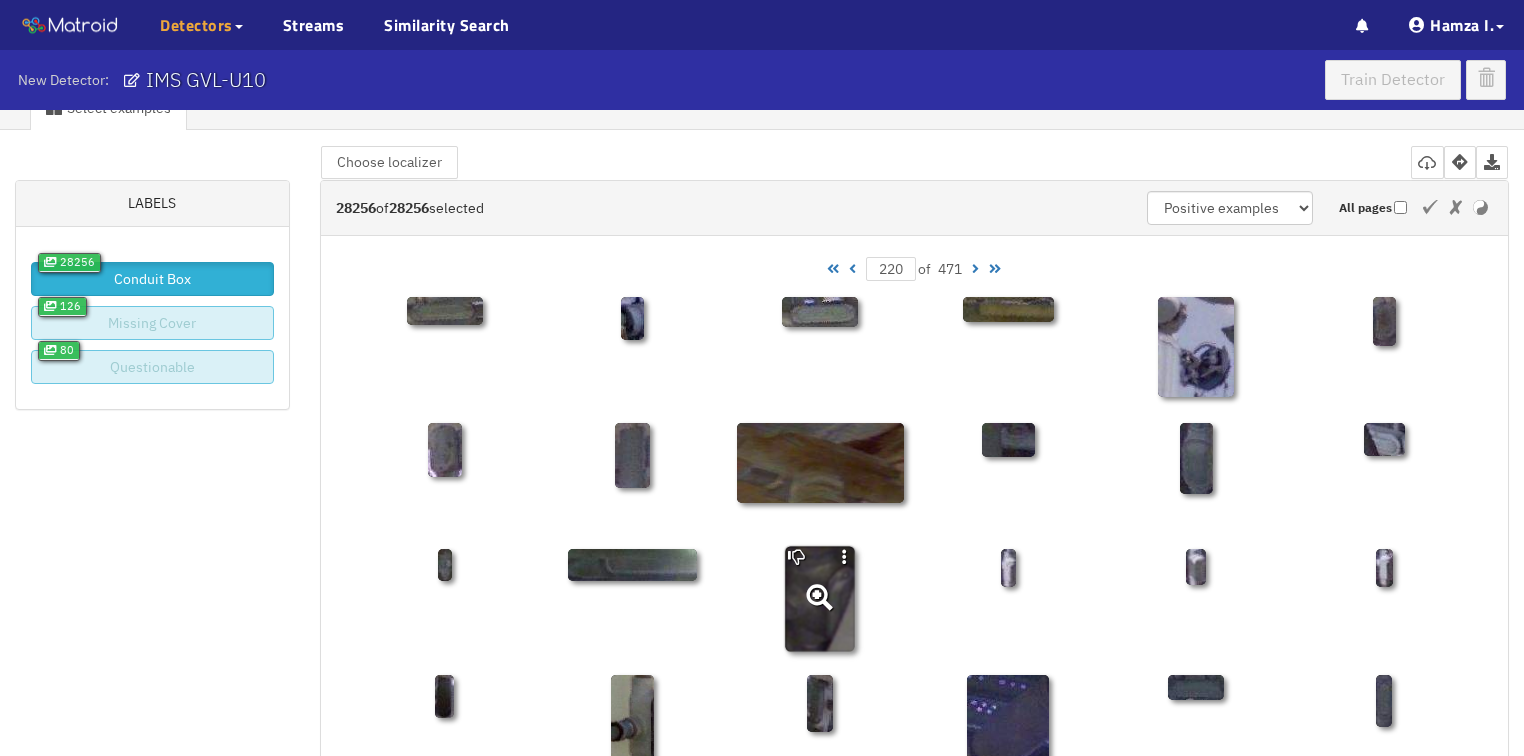 scroll, scrollTop: 0, scrollLeft: 0, axis: both 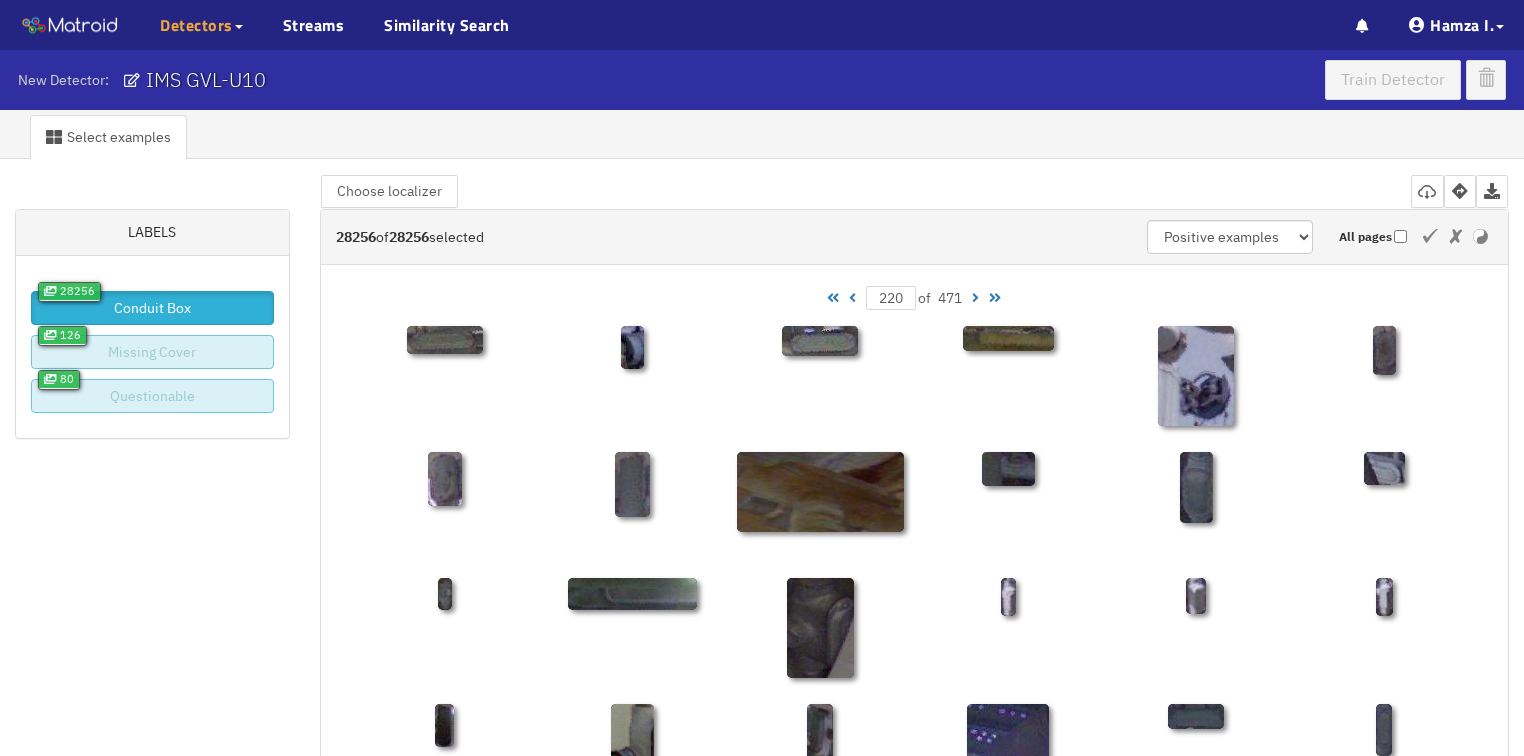 click at bounding box center [975, 298] 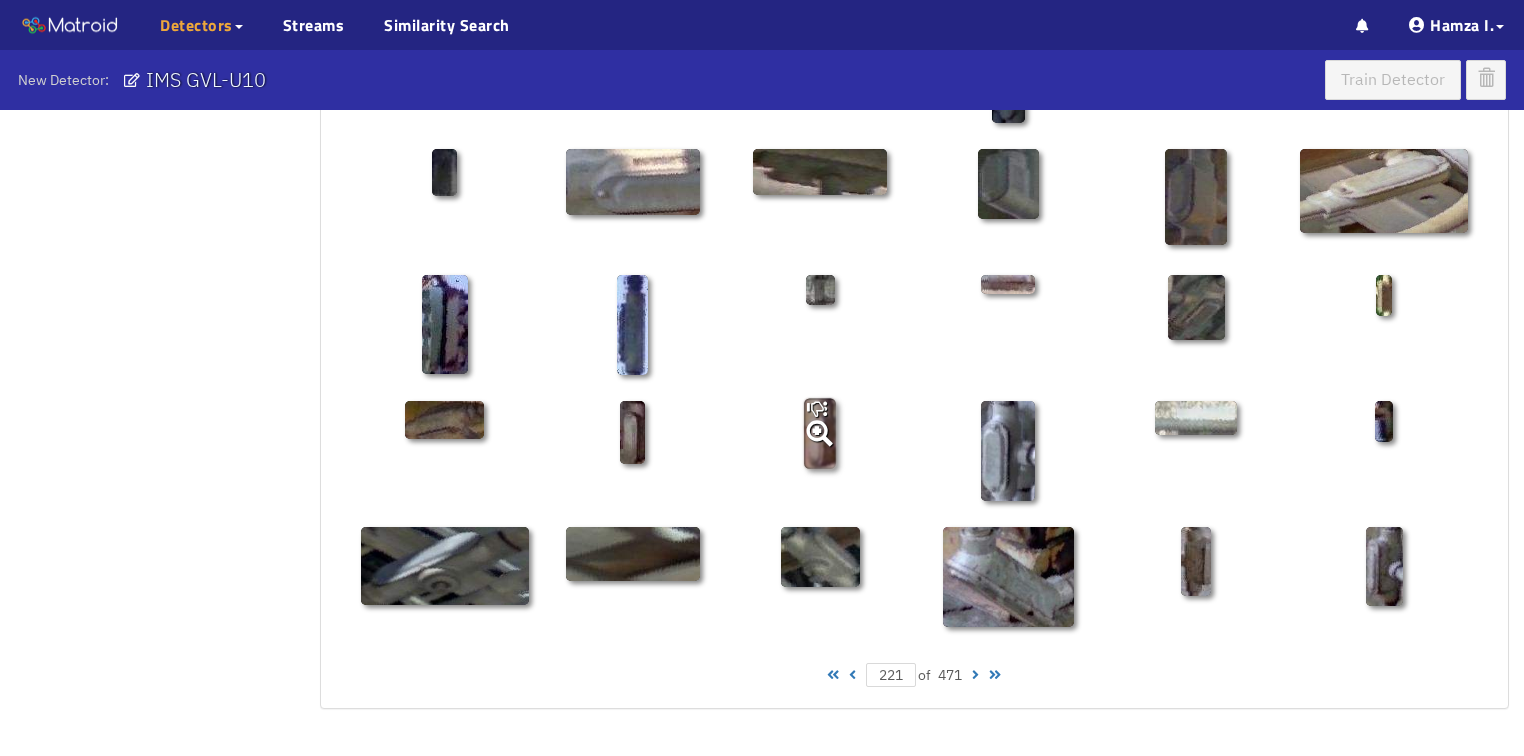 scroll, scrollTop: 1010, scrollLeft: 0, axis: vertical 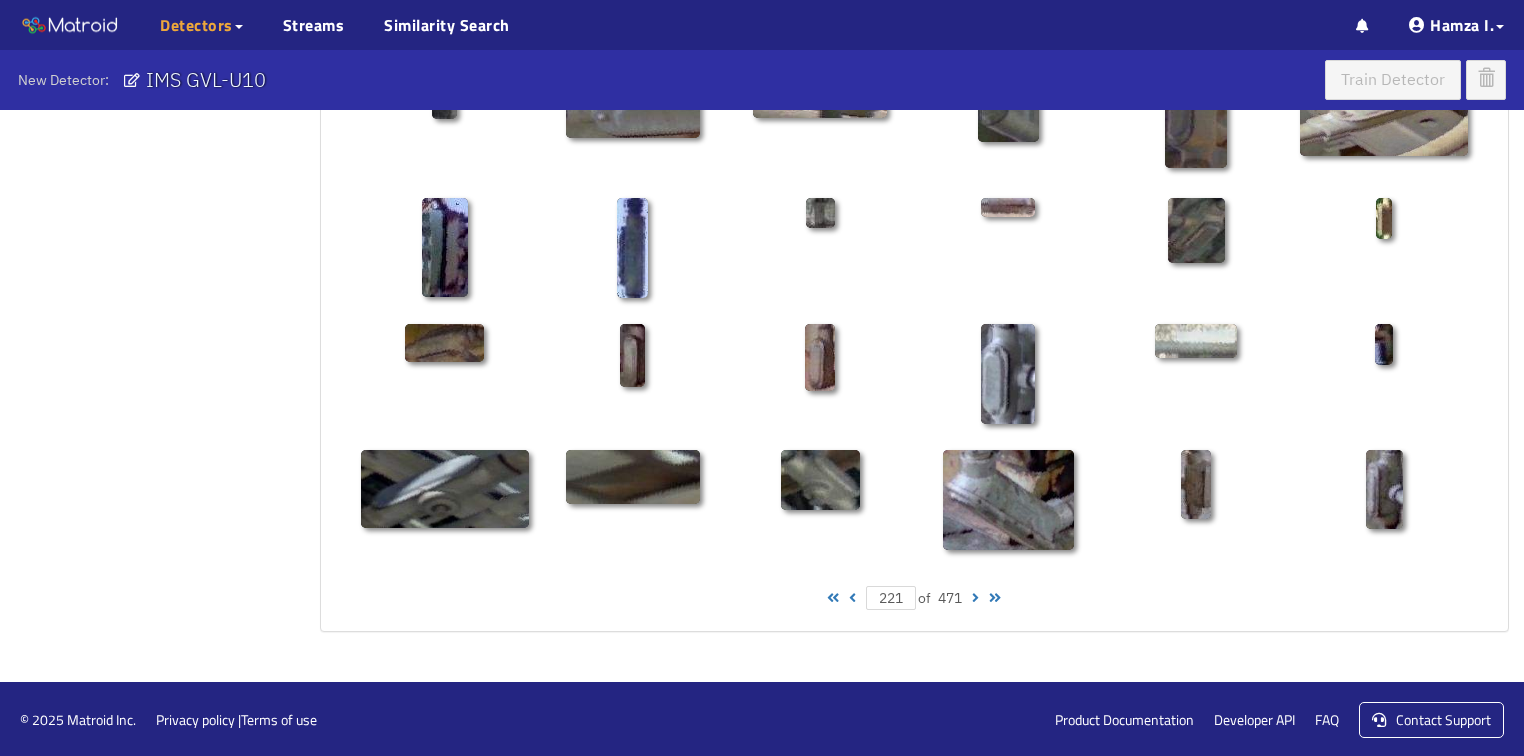 click at bounding box center [975, 598] 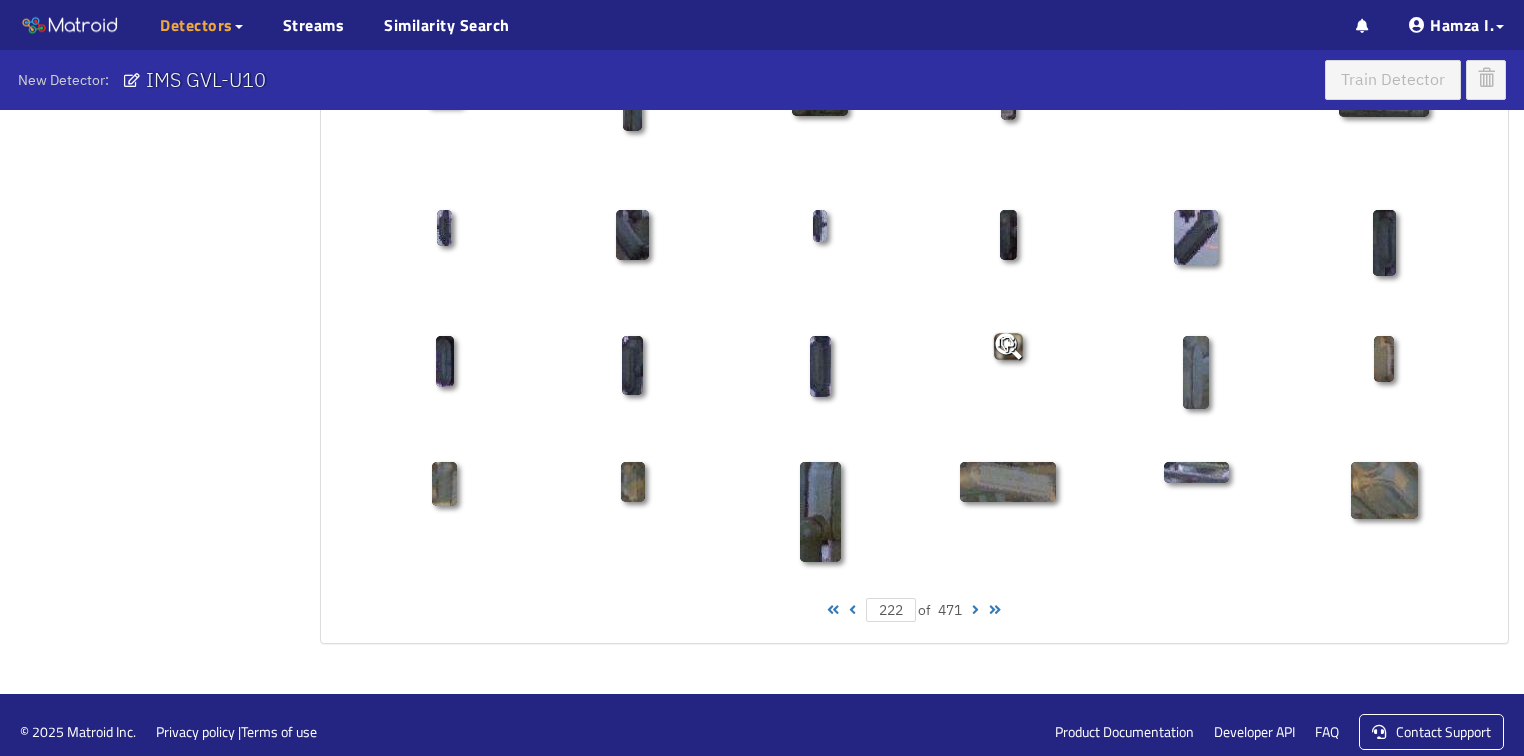 scroll, scrollTop: 1010, scrollLeft: 0, axis: vertical 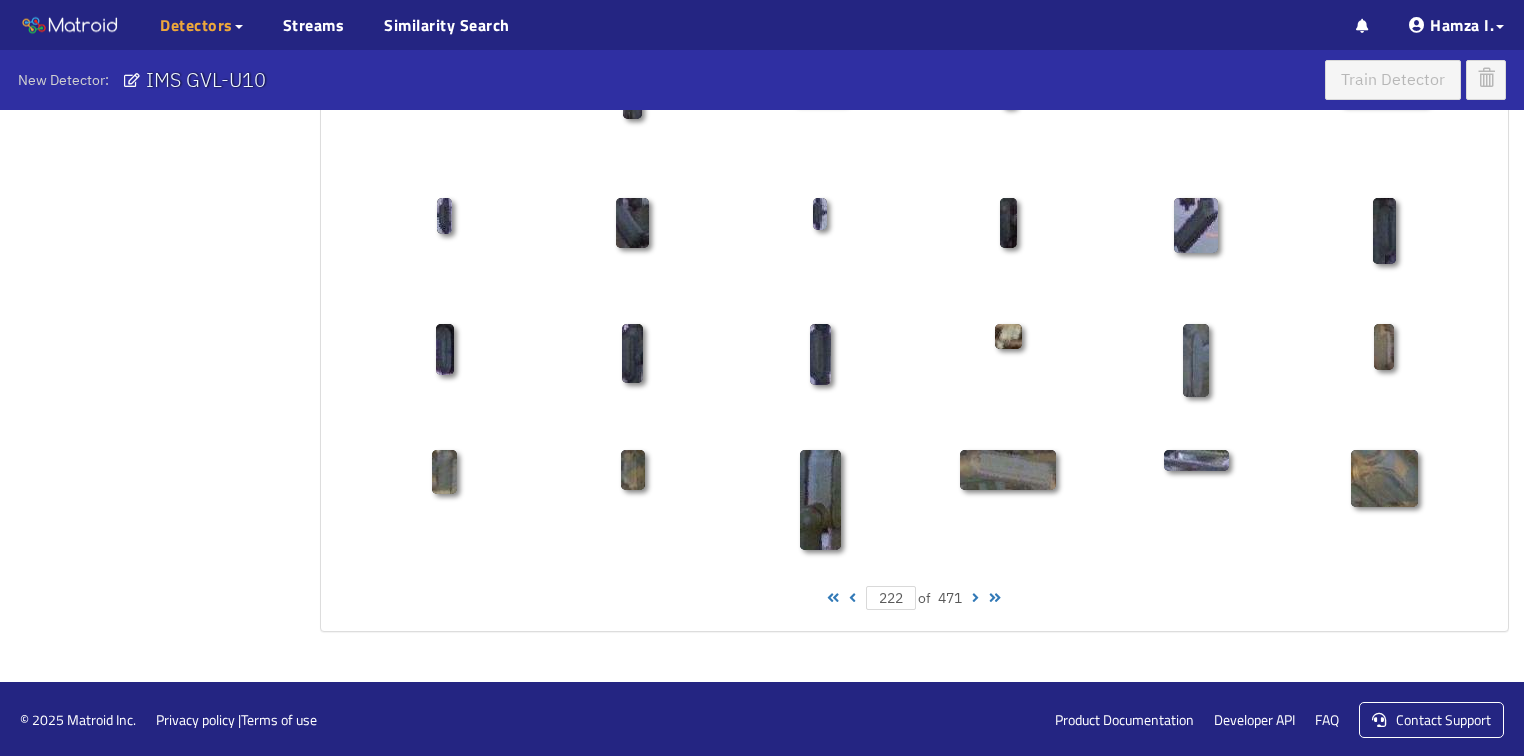 click at bounding box center [975, 598] 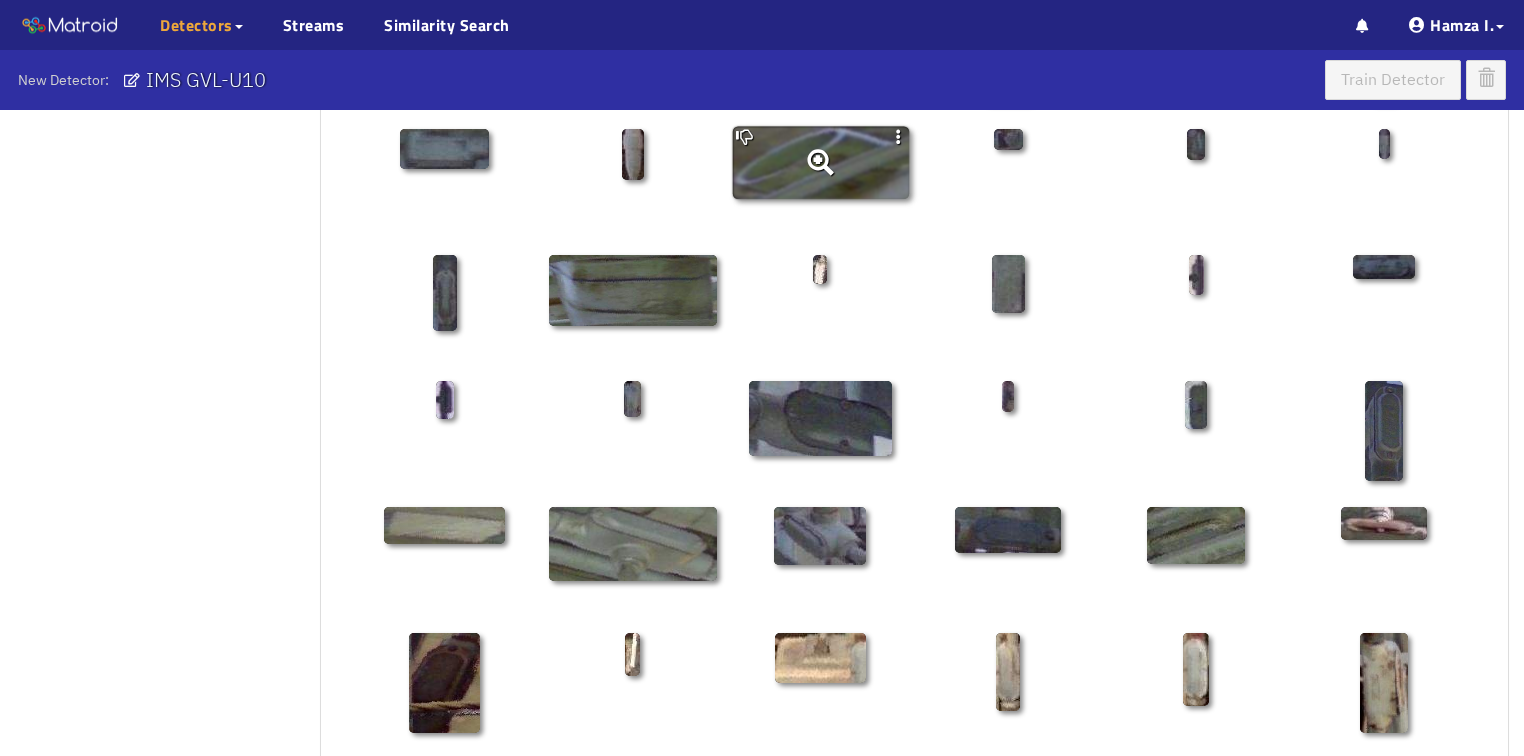scroll, scrollTop: 880, scrollLeft: 0, axis: vertical 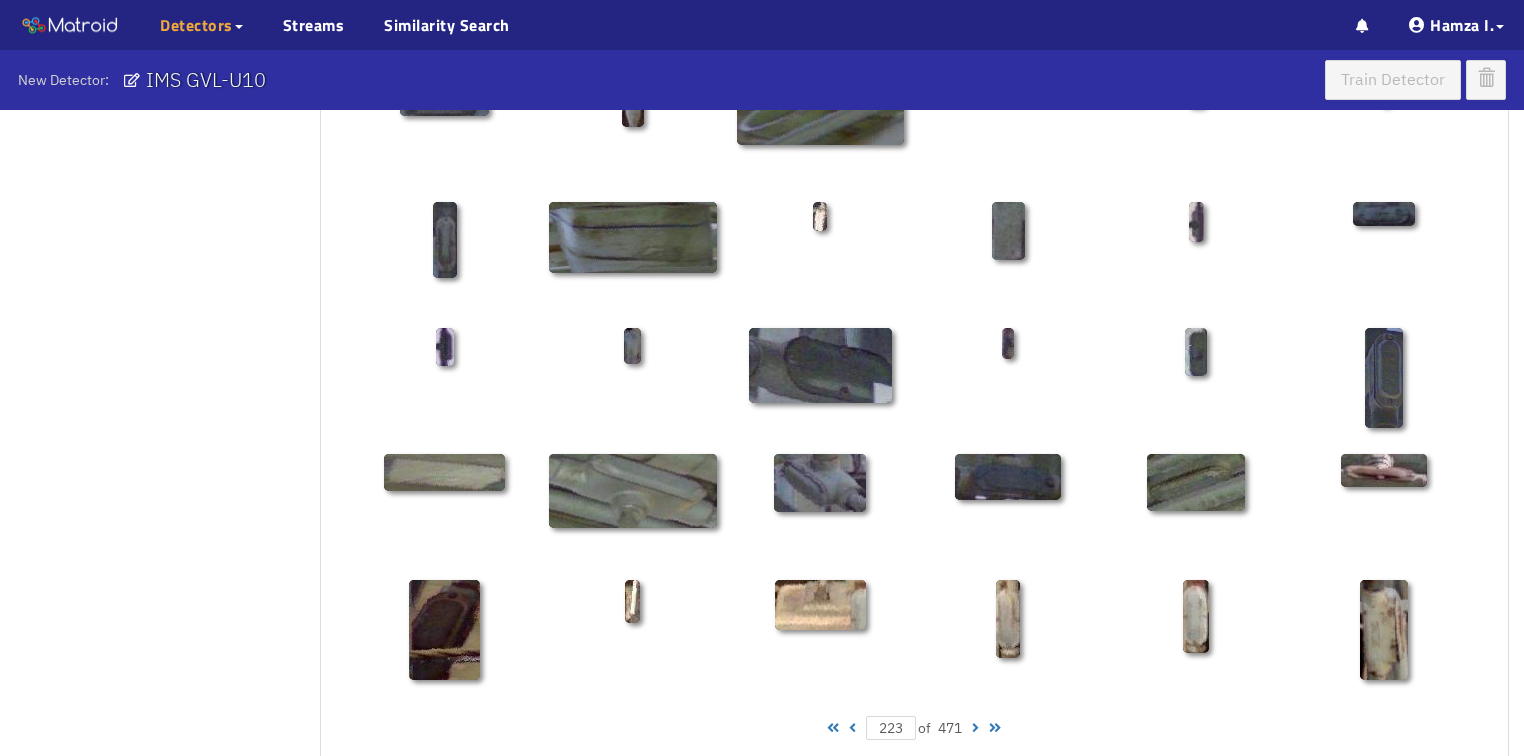 click at bounding box center [975, 728] 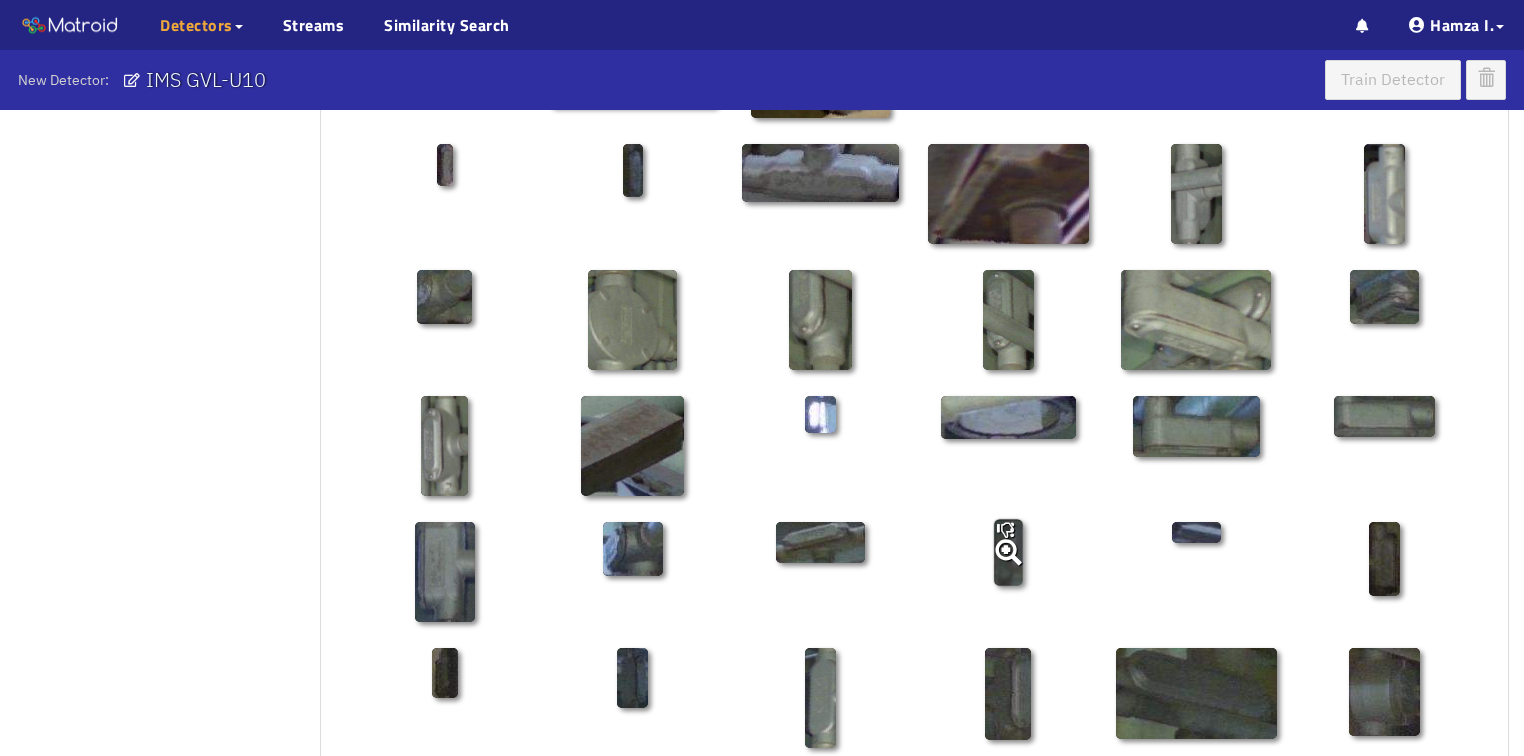 scroll, scrollTop: 1010, scrollLeft: 0, axis: vertical 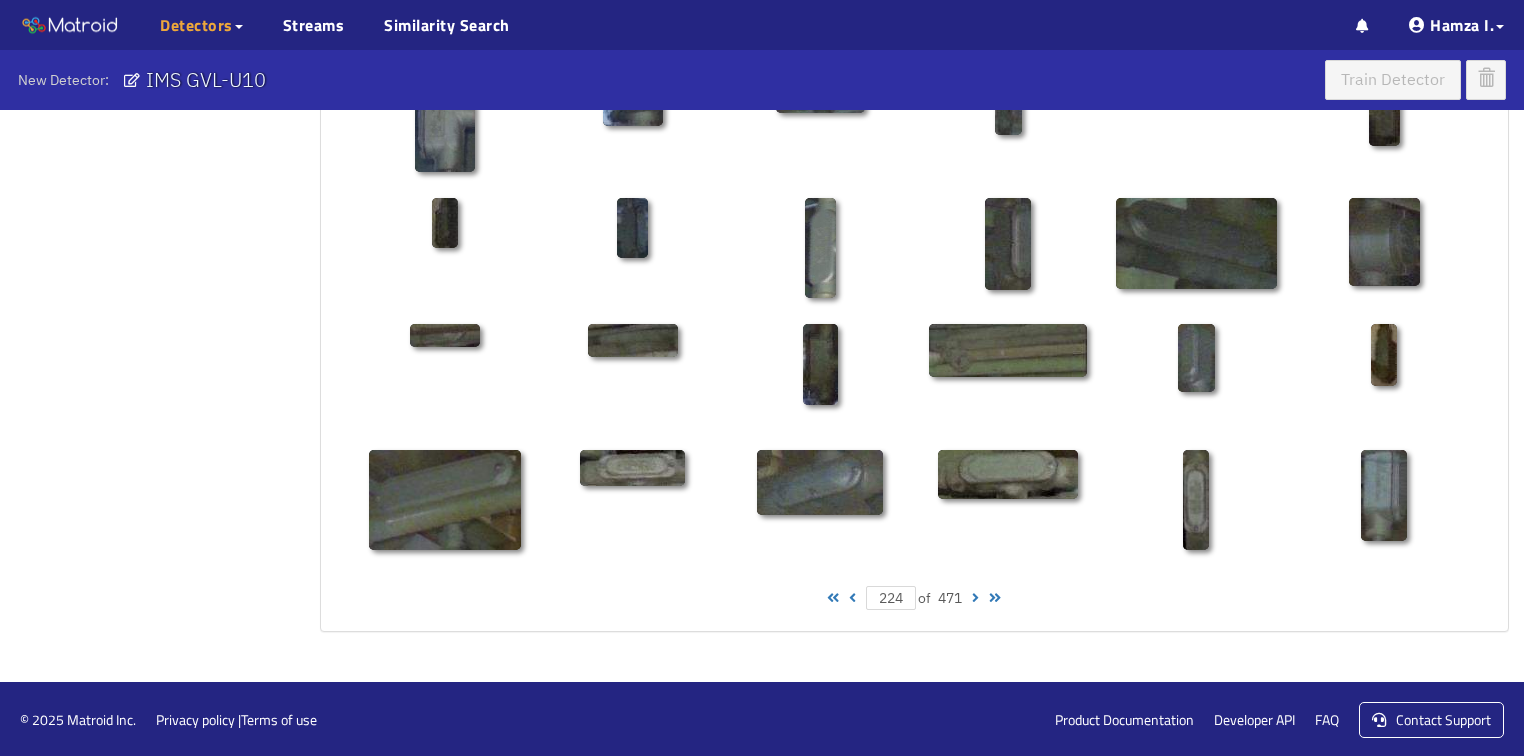 click at bounding box center (975, 598) 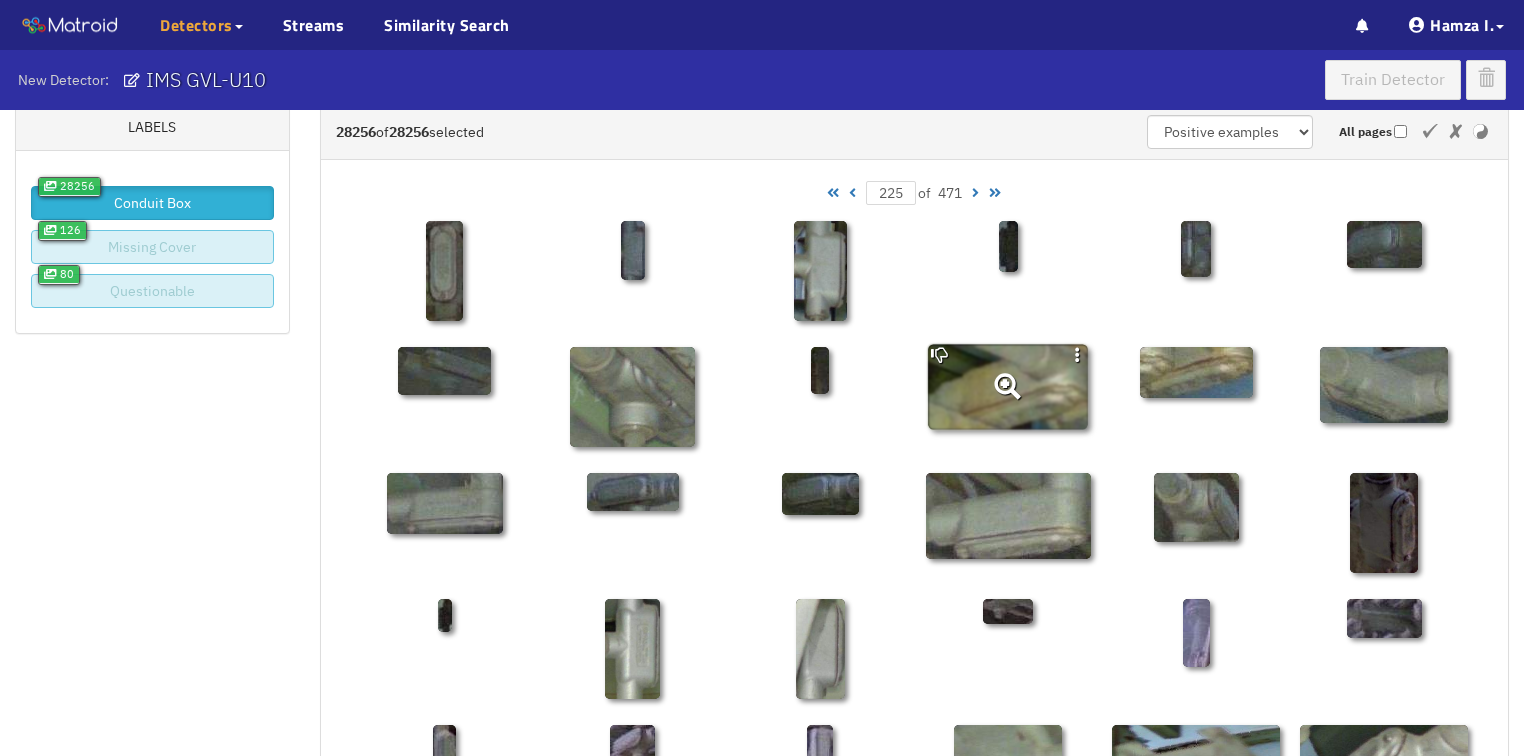 scroll, scrollTop: 50, scrollLeft: 0, axis: vertical 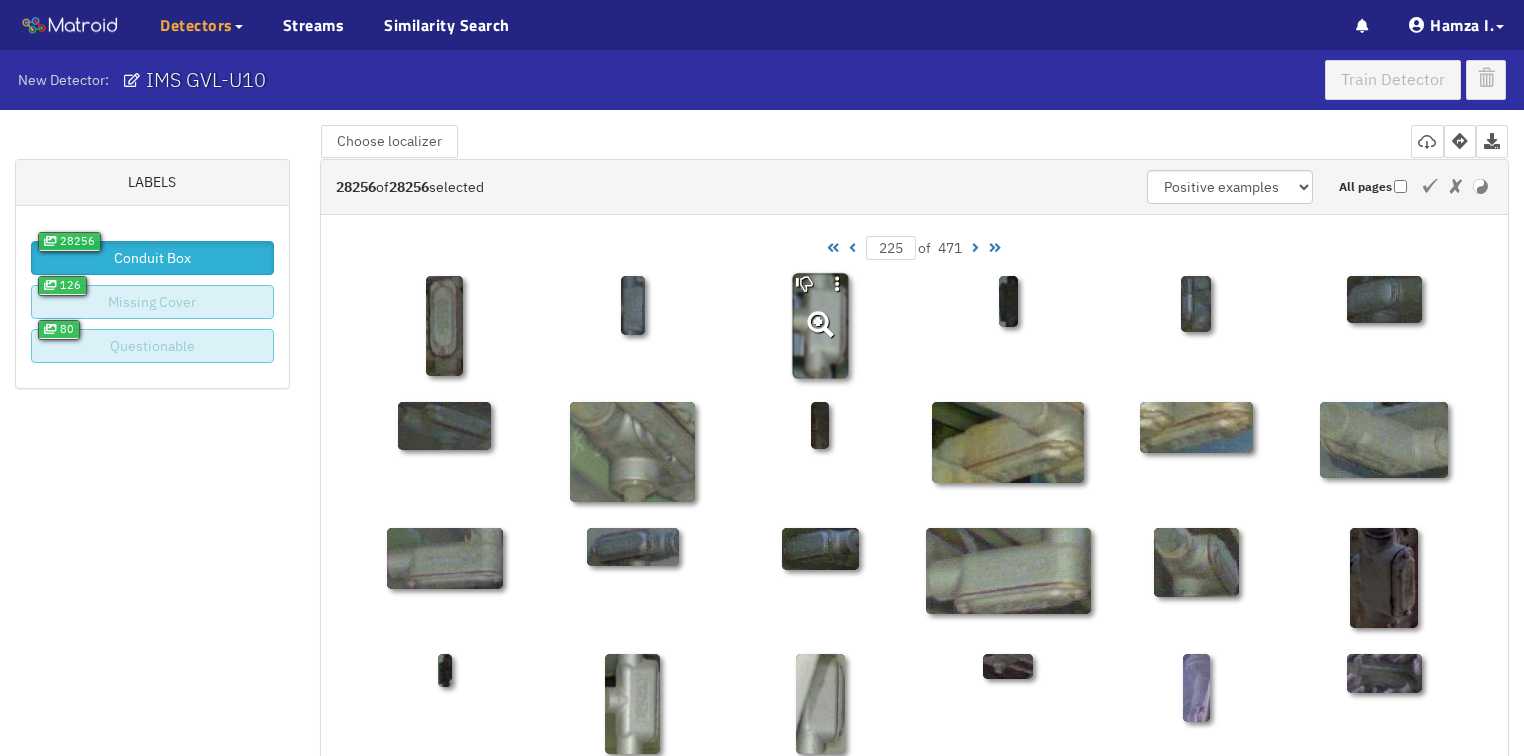 click 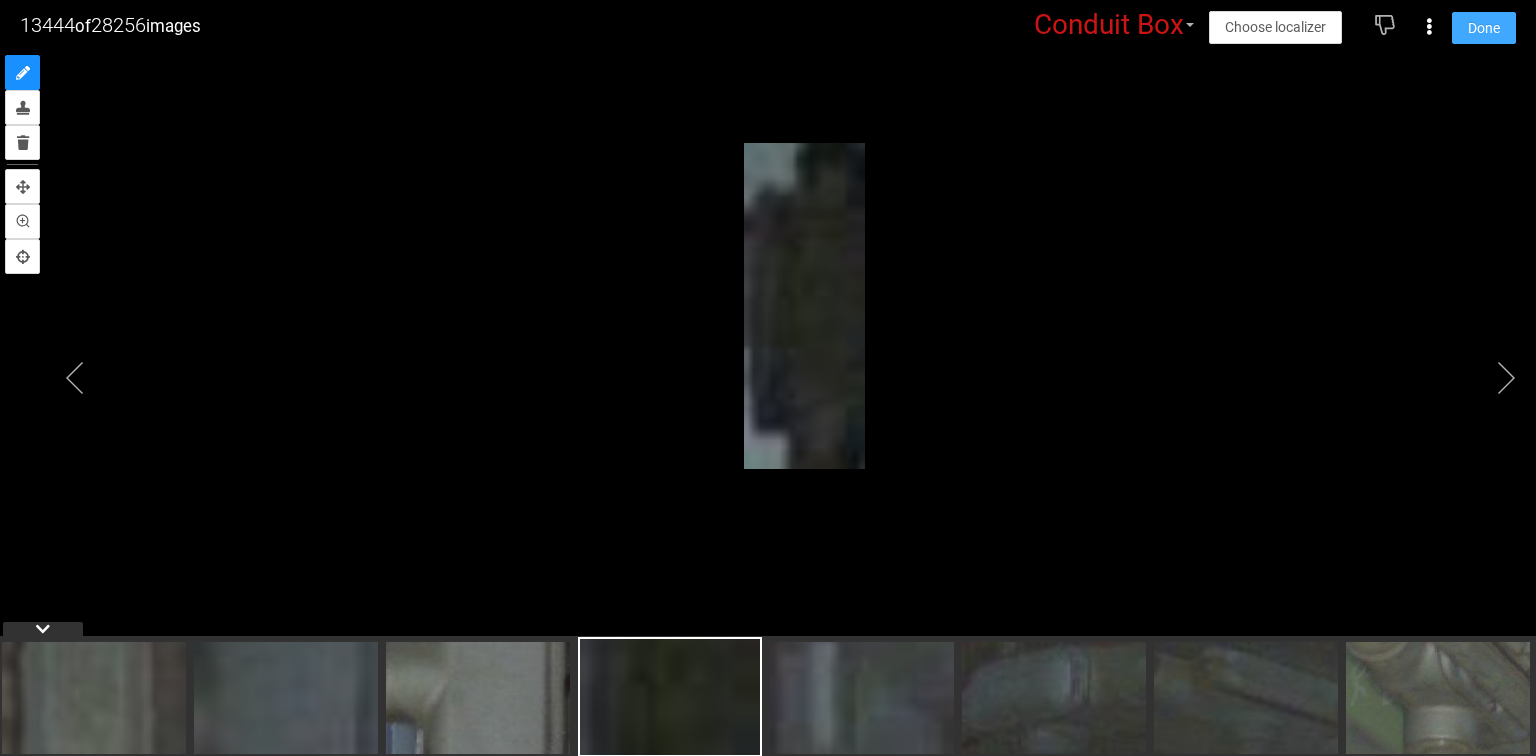 click on "Done" at bounding box center [1484, 28] 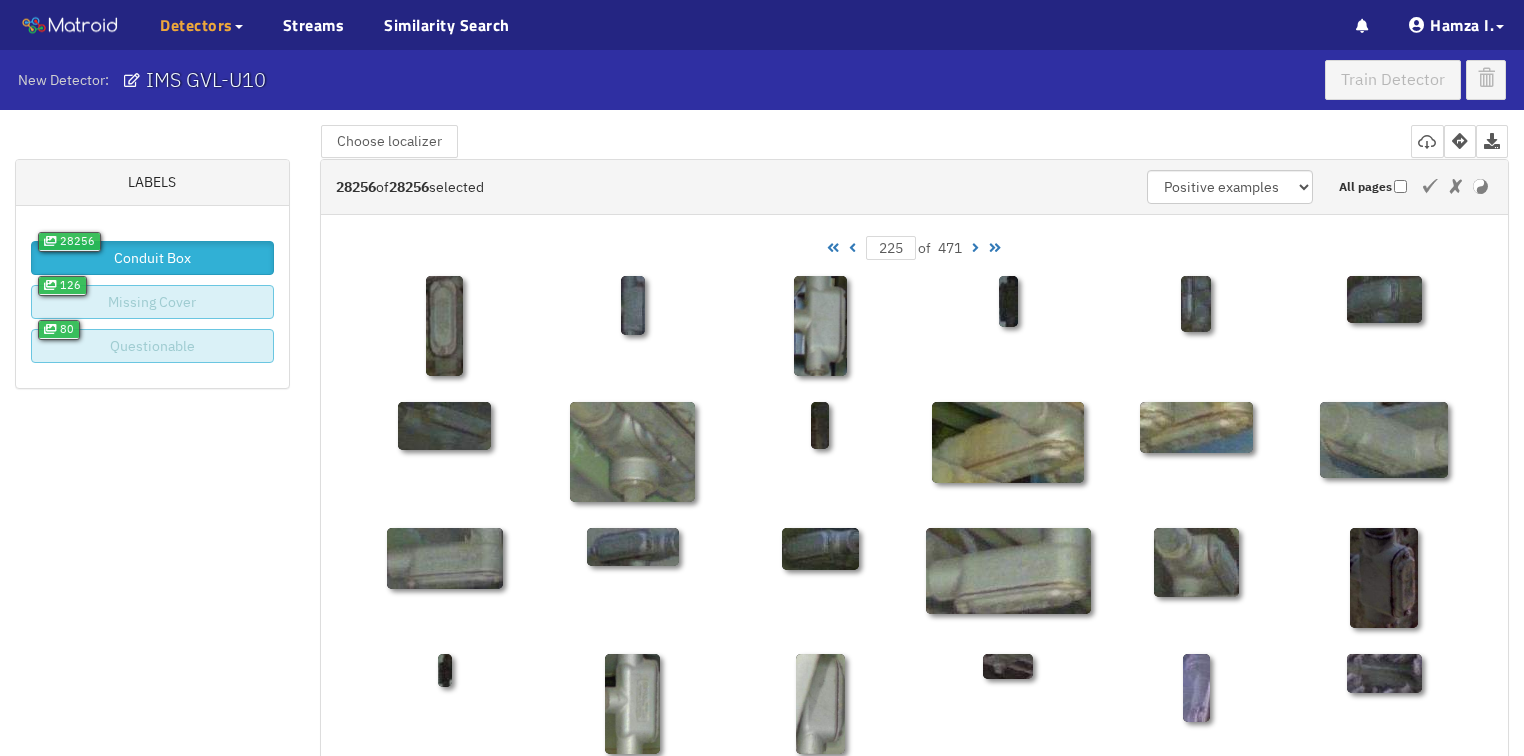 click at bounding box center (975, 248) 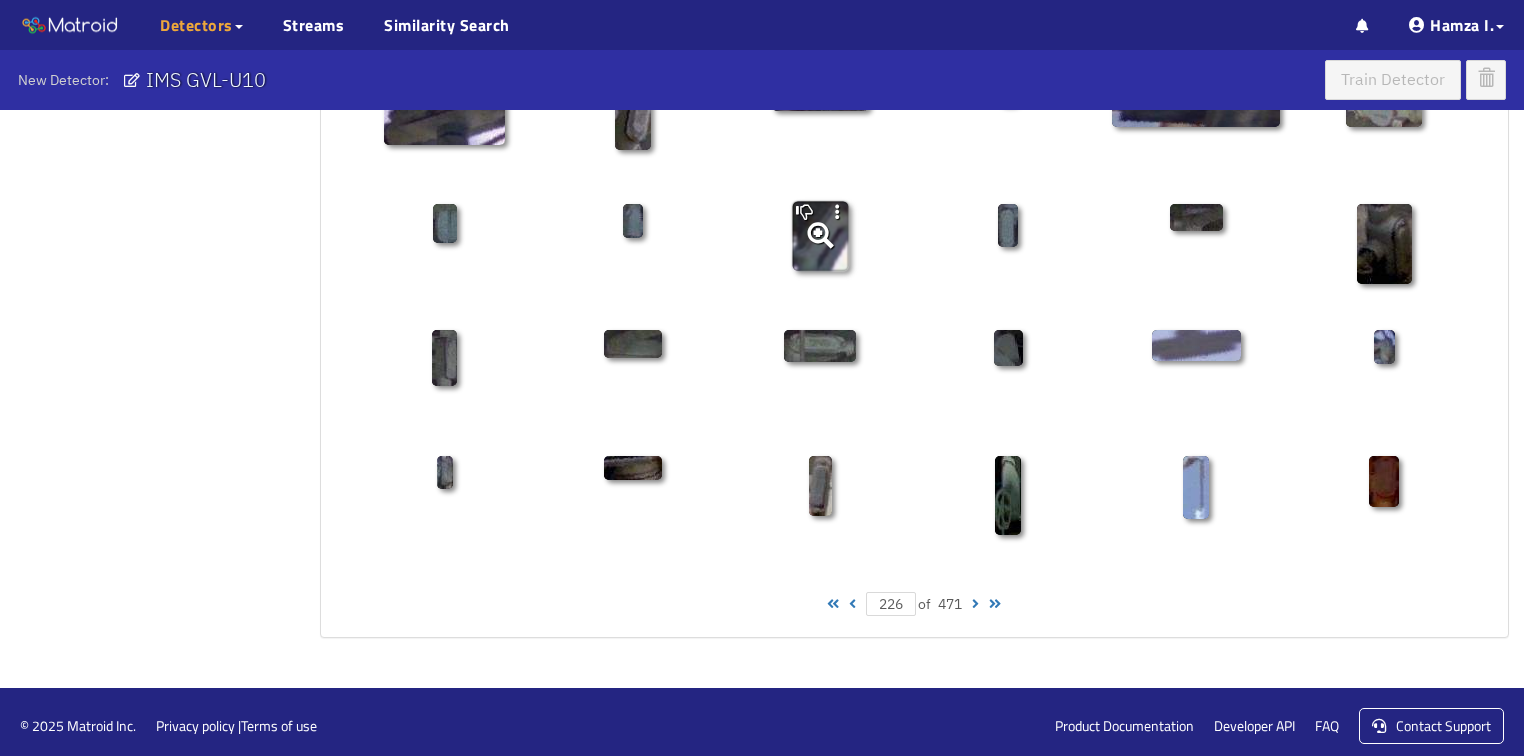 scroll, scrollTop: 1010, scrollLeft: 0, axis: vertical 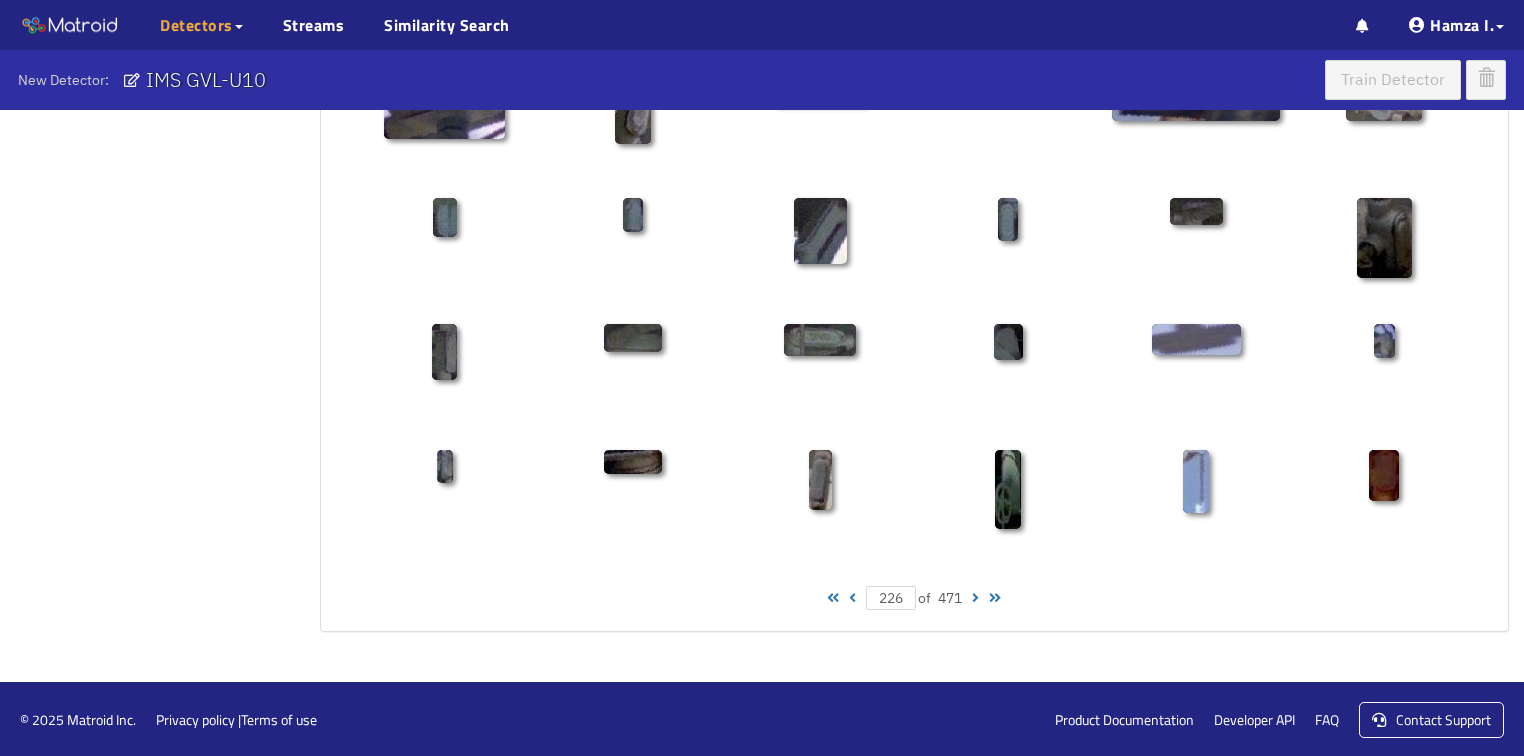 click at bounding box center [975, 598] 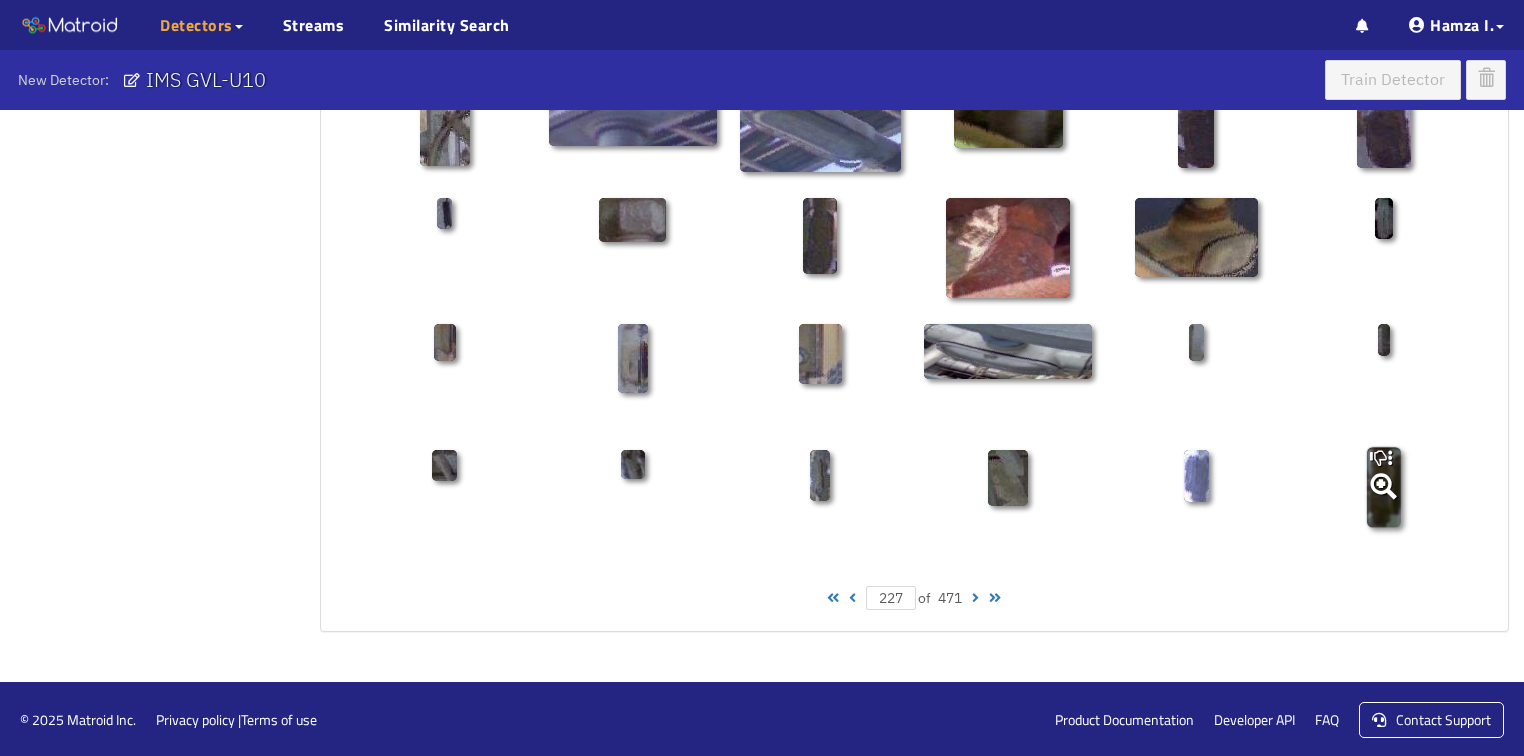 click 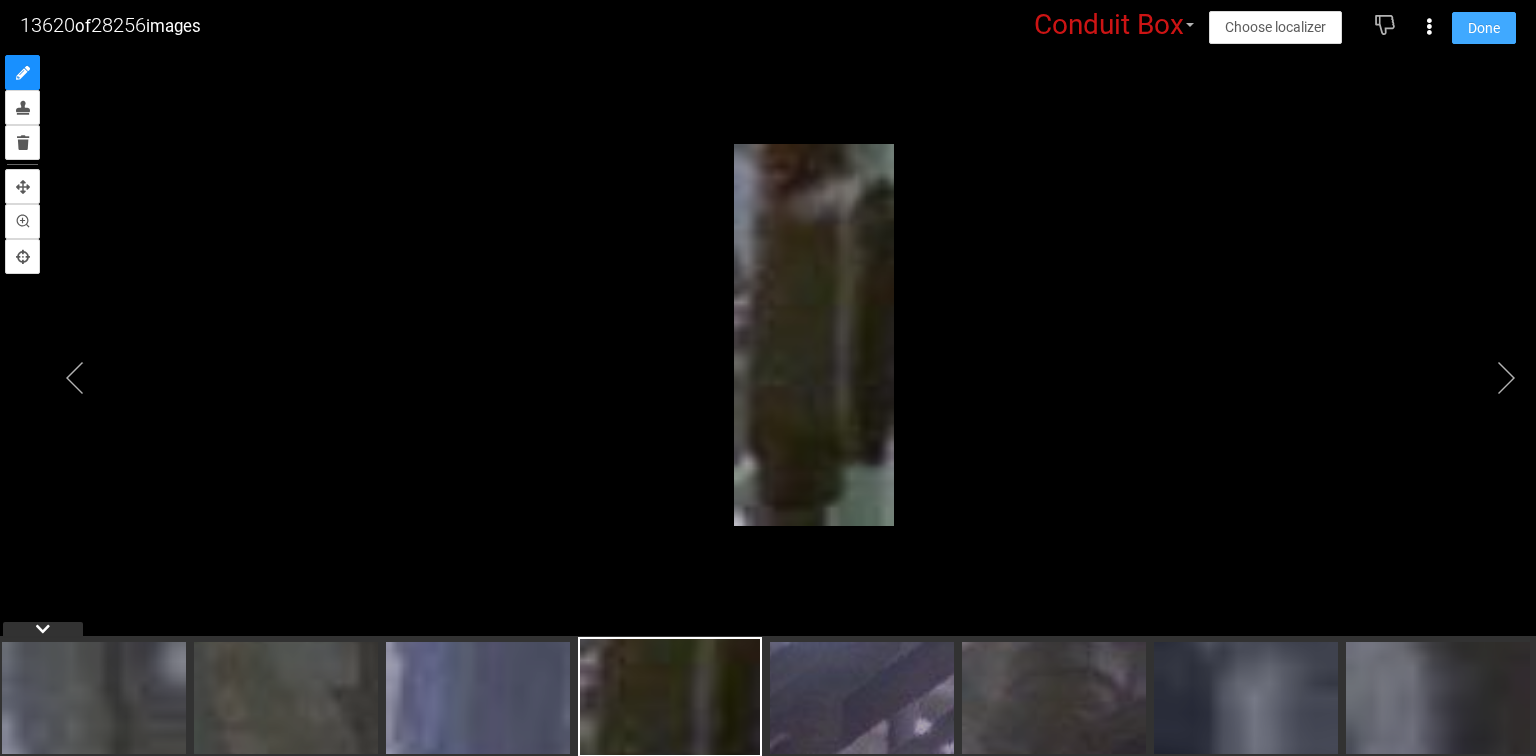 click on "Done" at bounding box center [1484, 28] 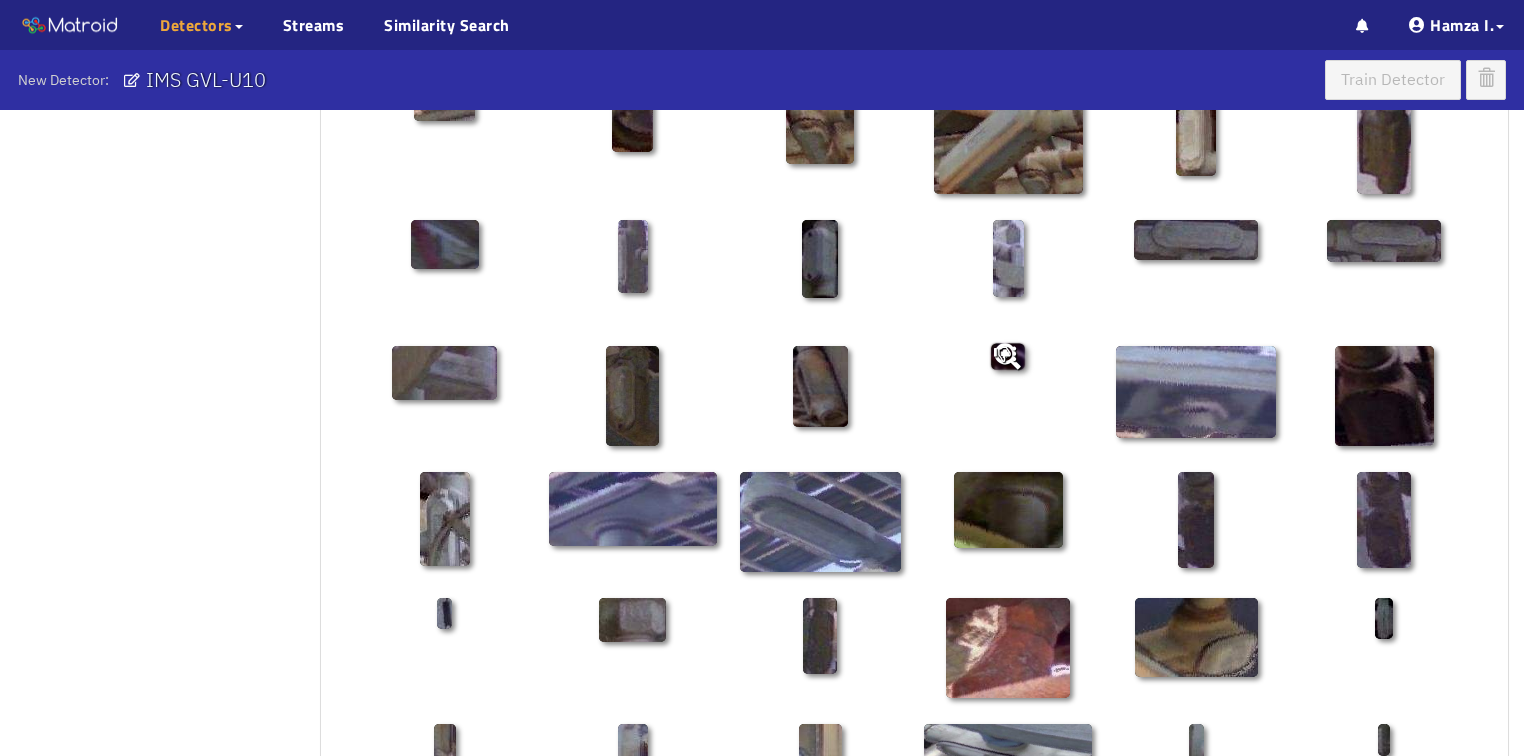 scroll, scrollTop: 530, scrollLeft: 0, axis: vertical 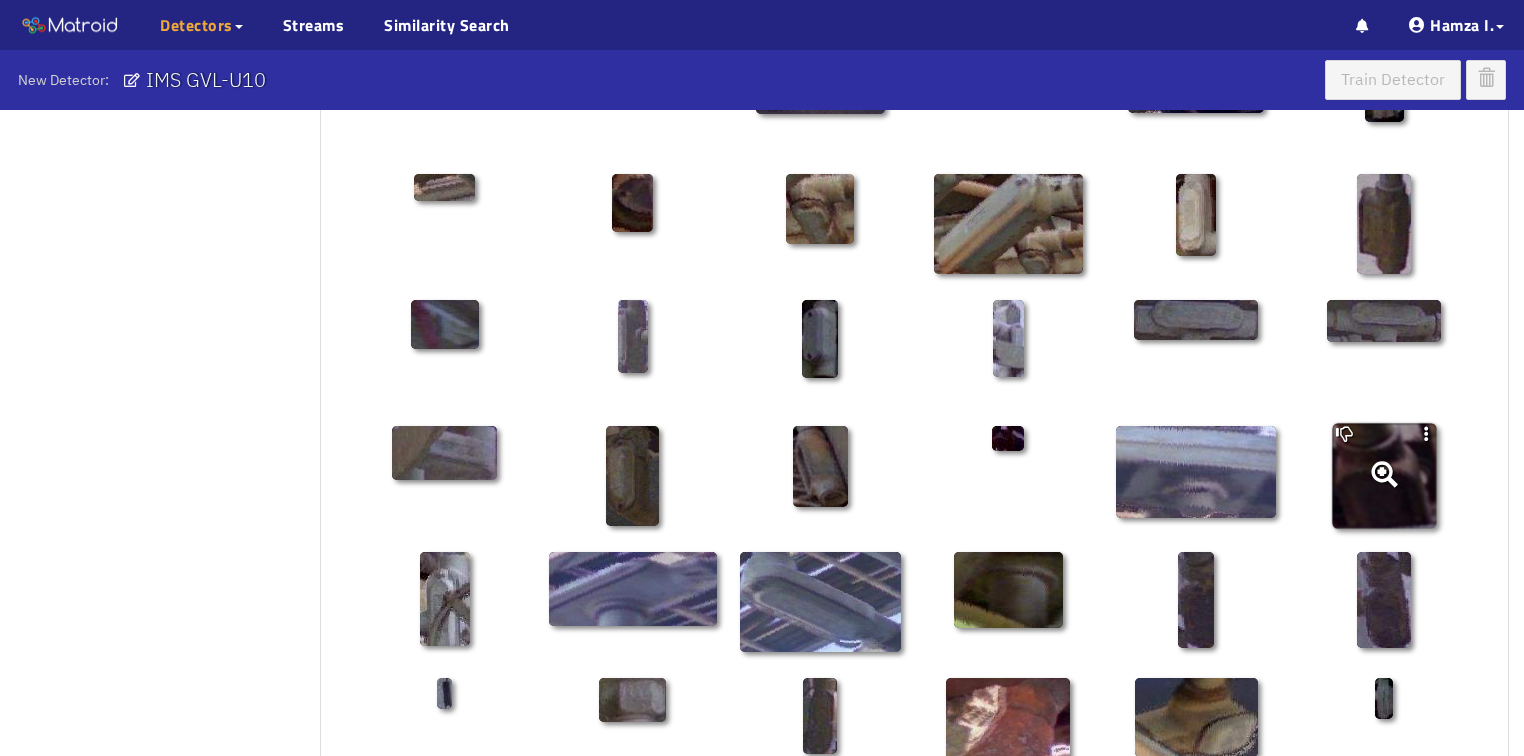 click 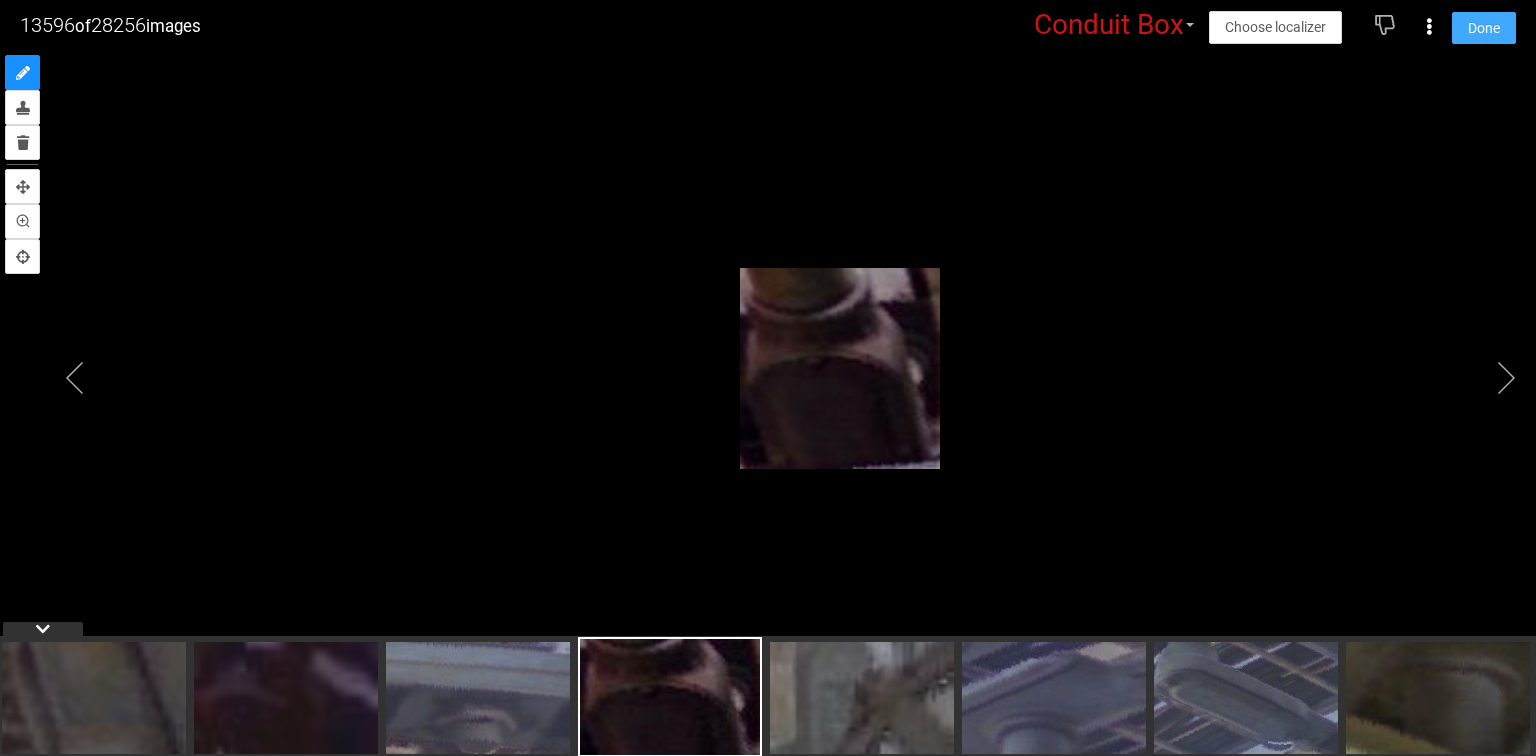click on "Done" at bounding box center (1484, 28) 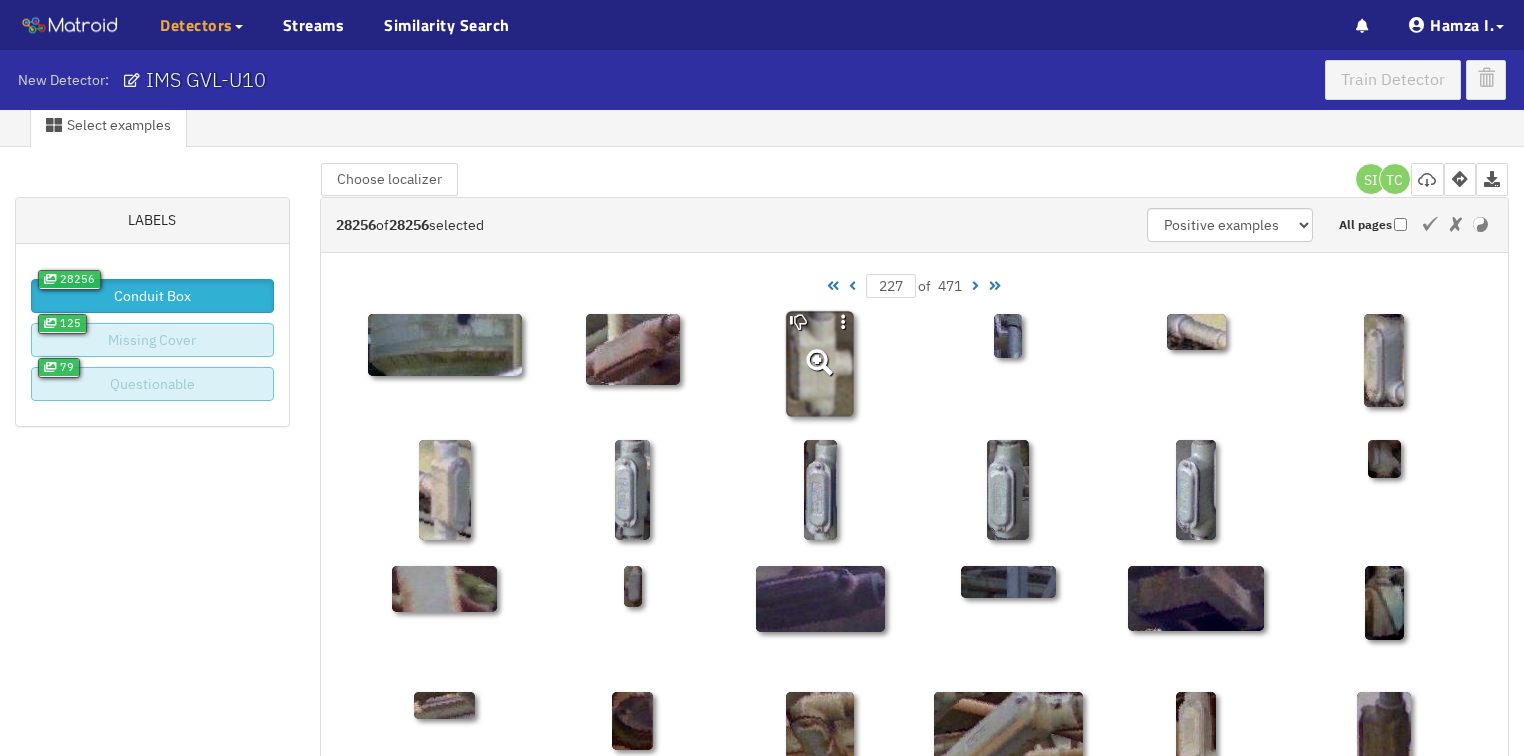 scroll, scrollTop: 0, scrollLeft: 0, axis: both 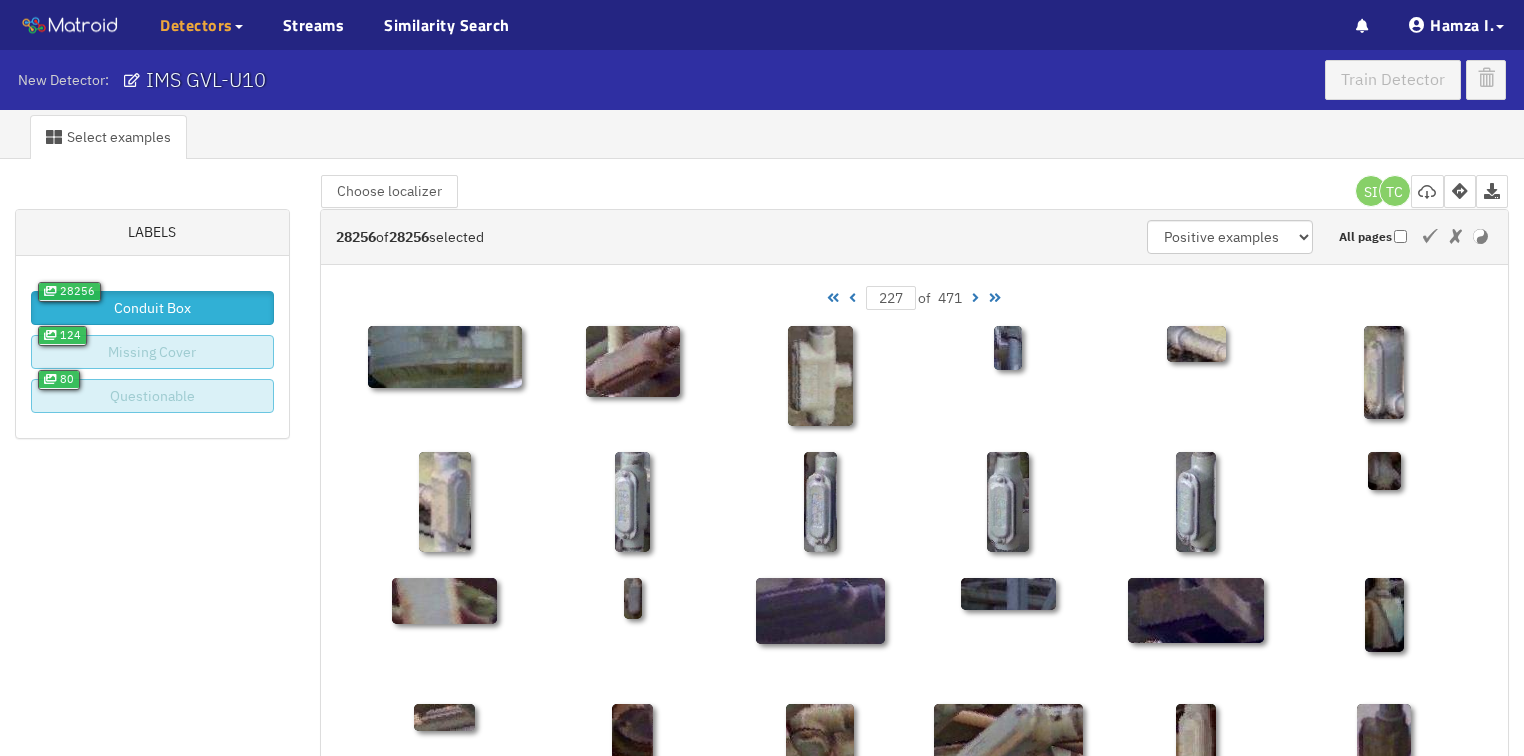 click at bounding box center (975, 298) 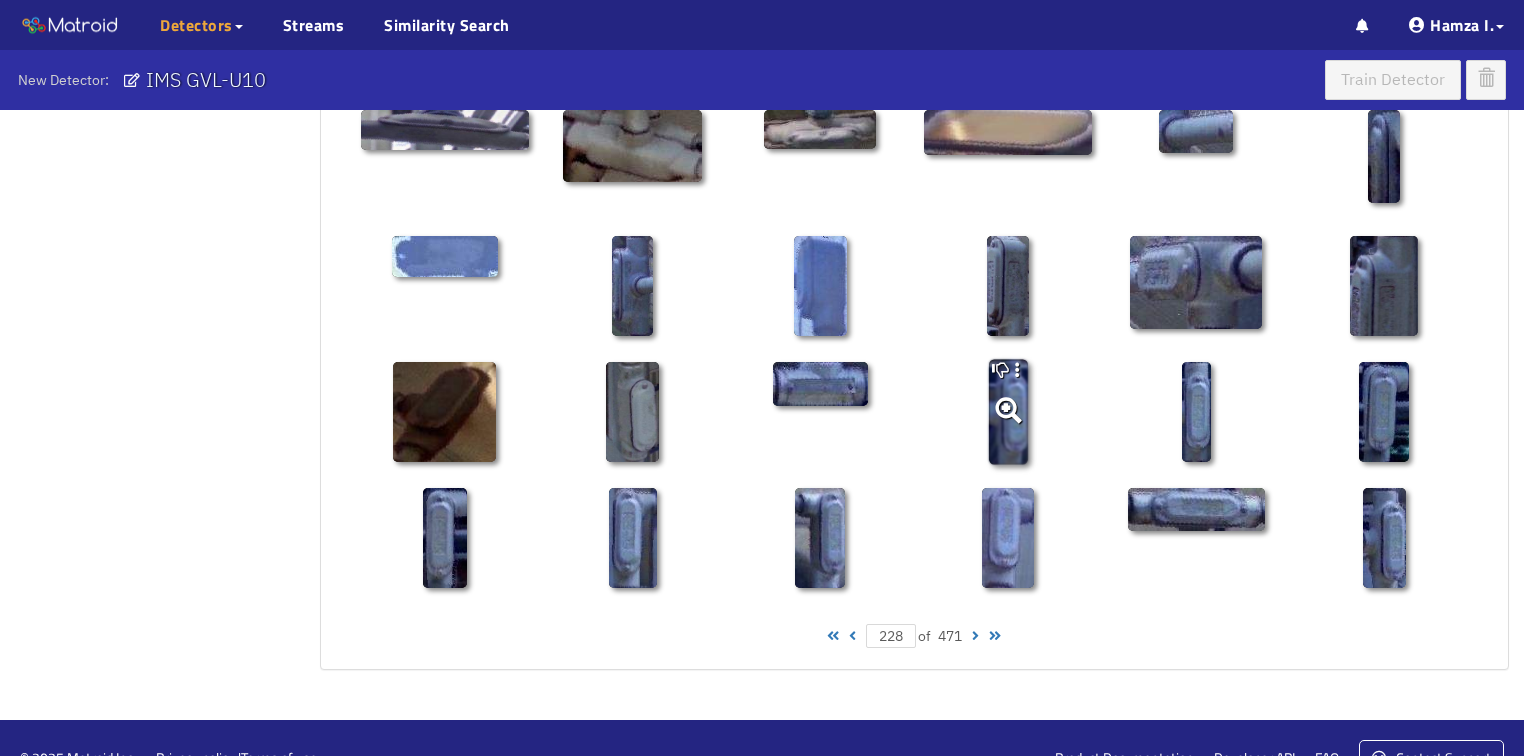 scroll, scrollTop: 1010, scrollLeft: 0, axis: vertical 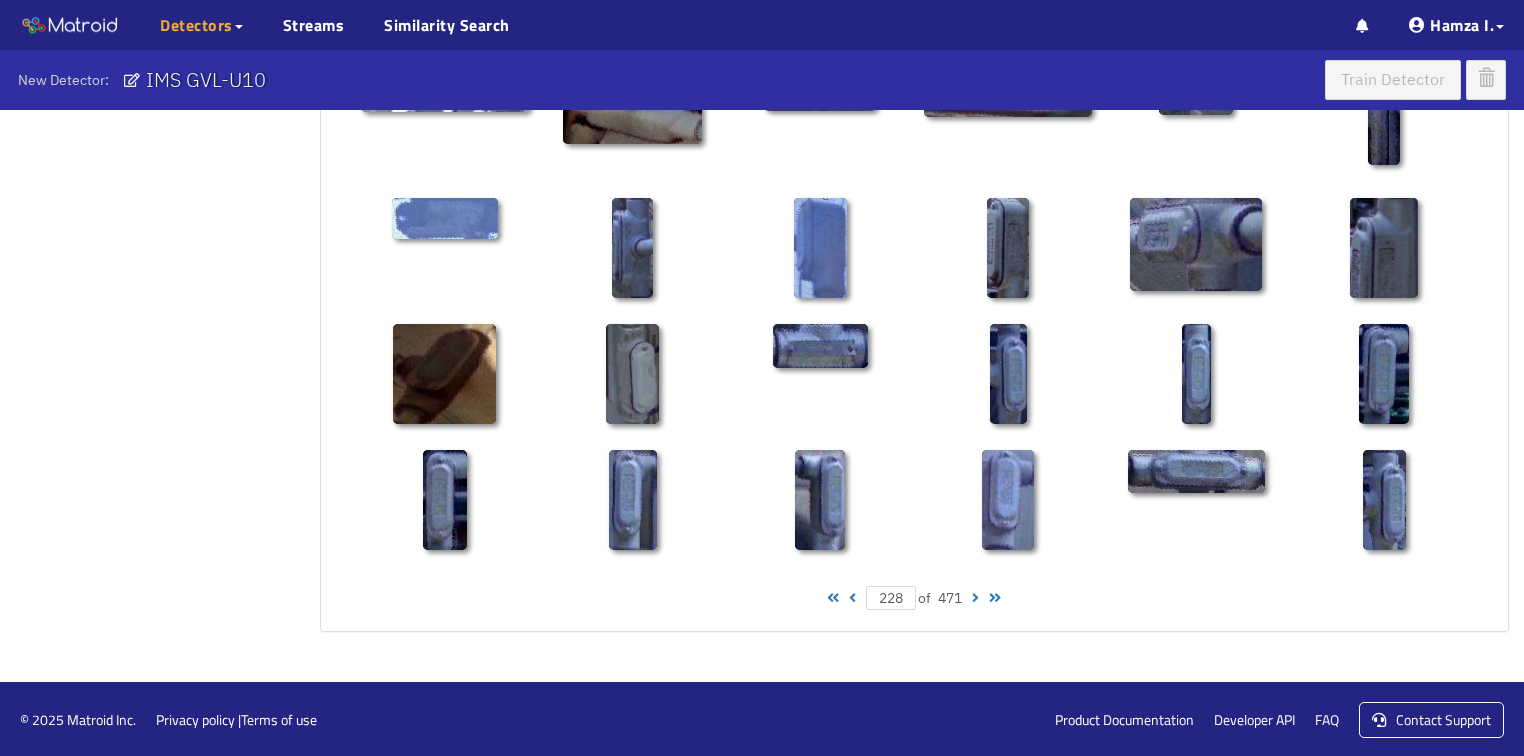 click at bounding box center (975, 598) 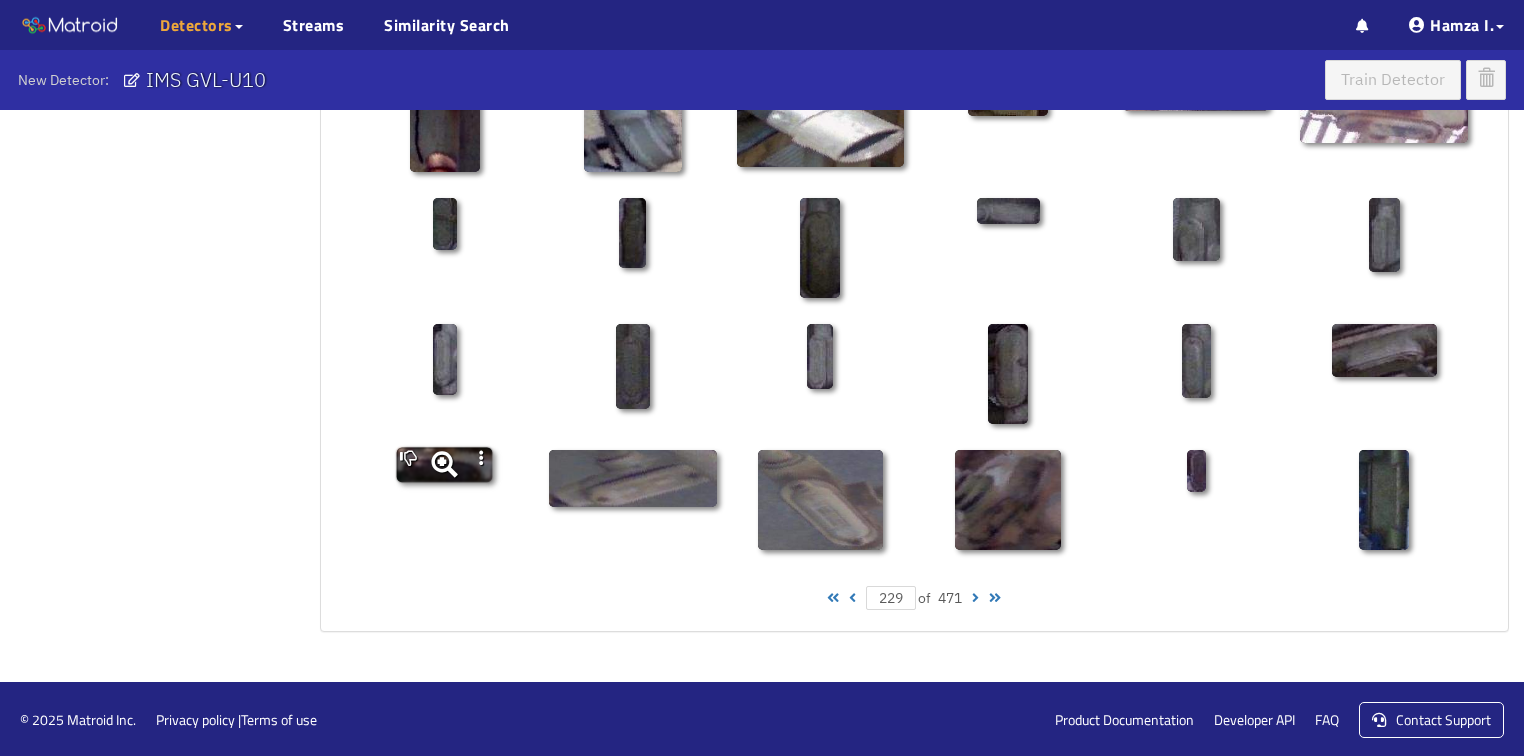 click 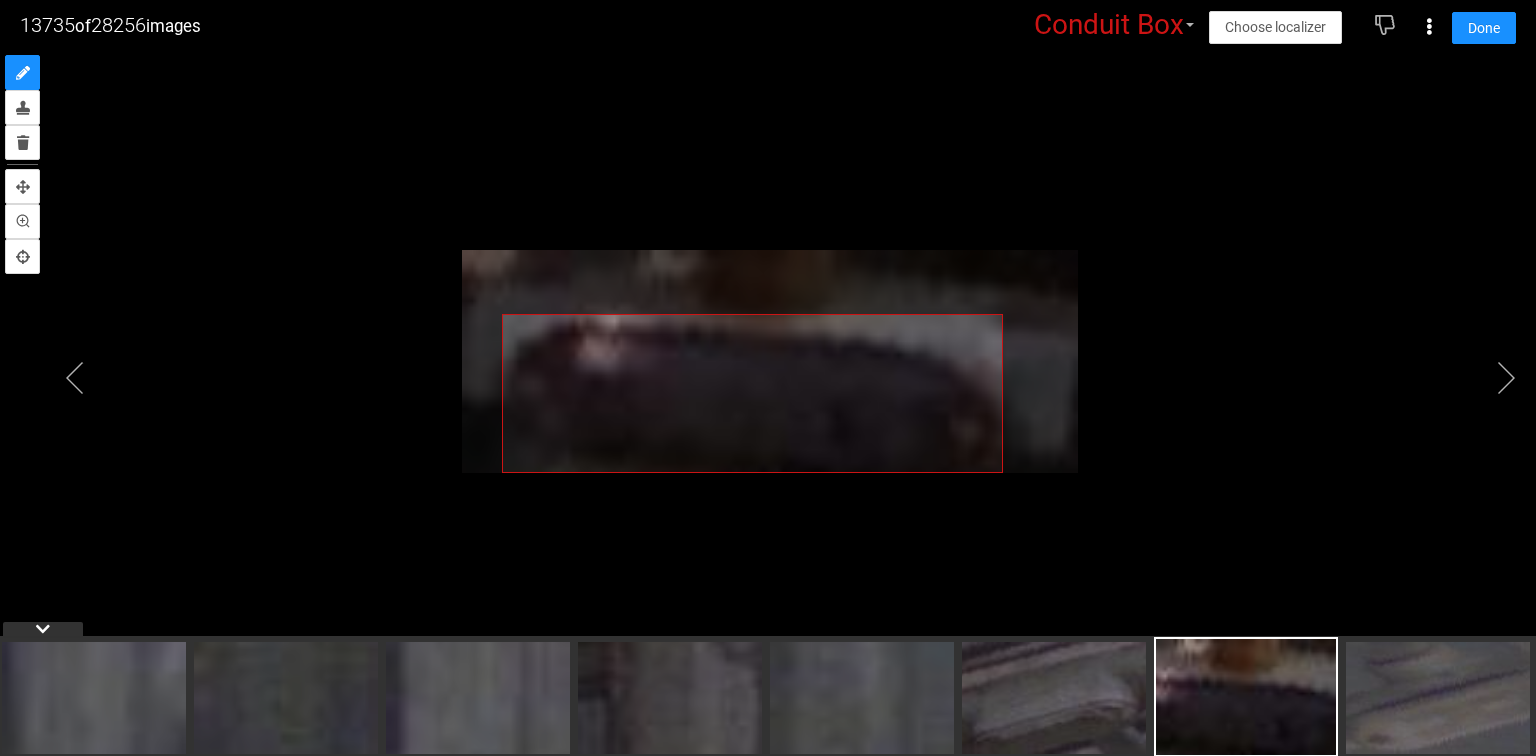 click at bounding box center [768, 353] 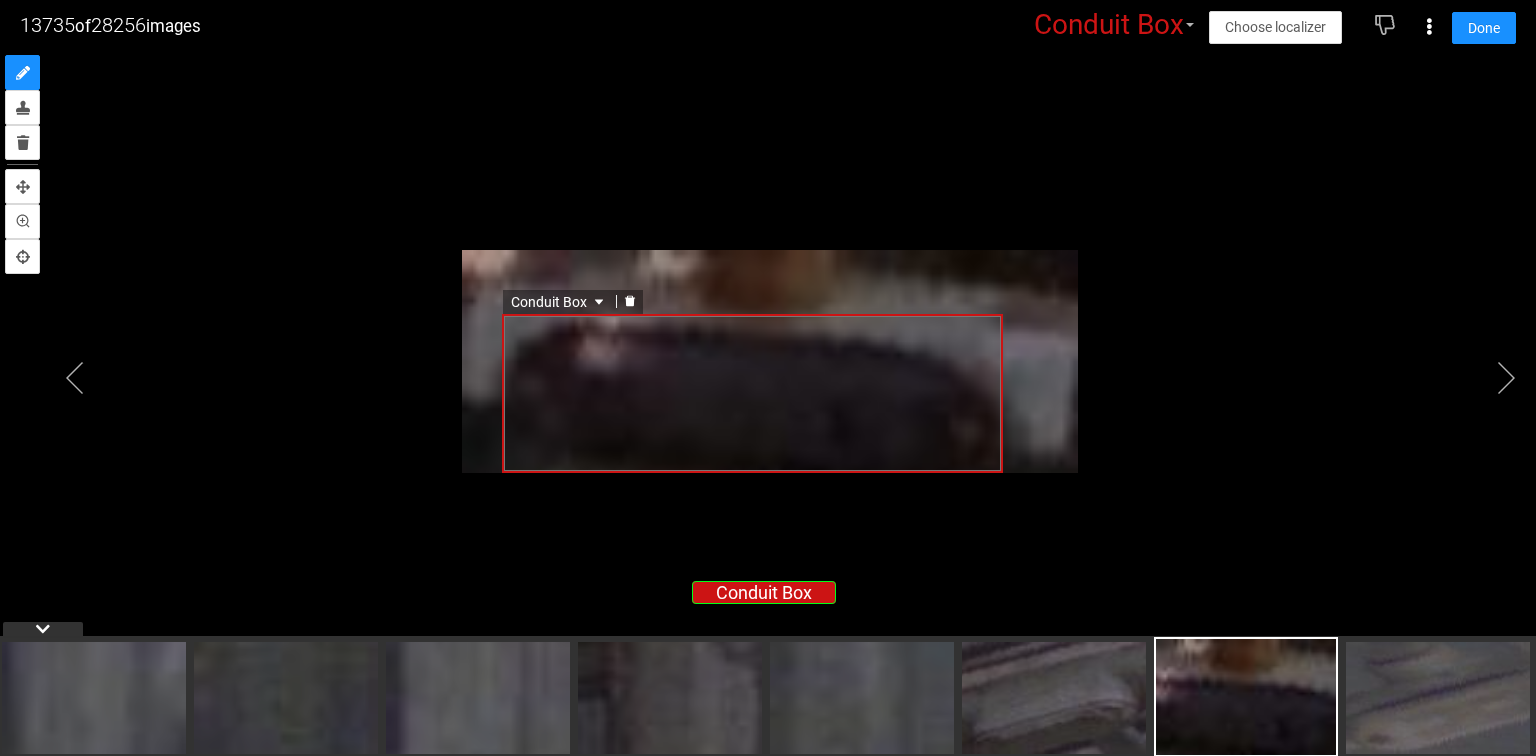 click 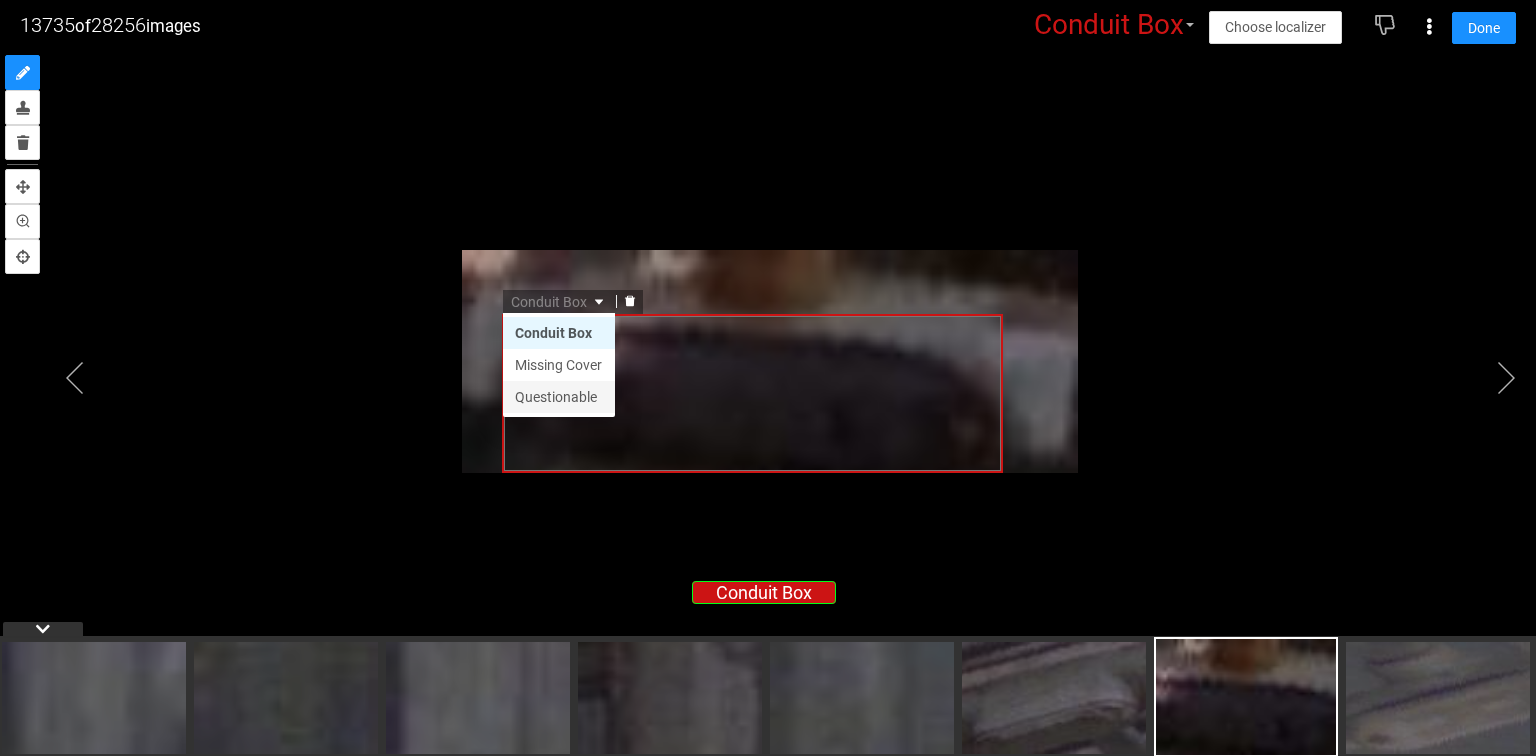 click on "Questionable" at bounding box center [559, 397] 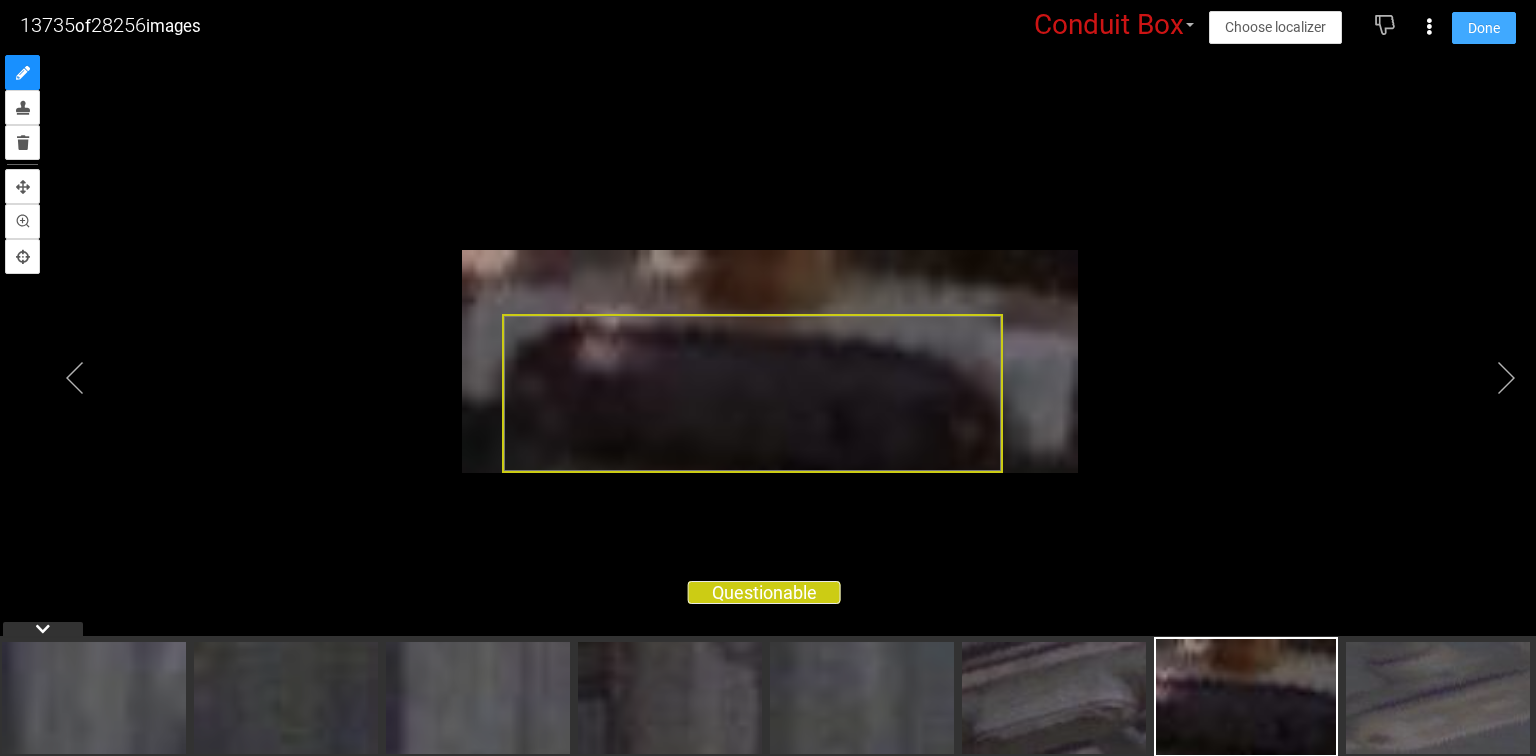 click on "Done" at bounding box center (1484, 28) 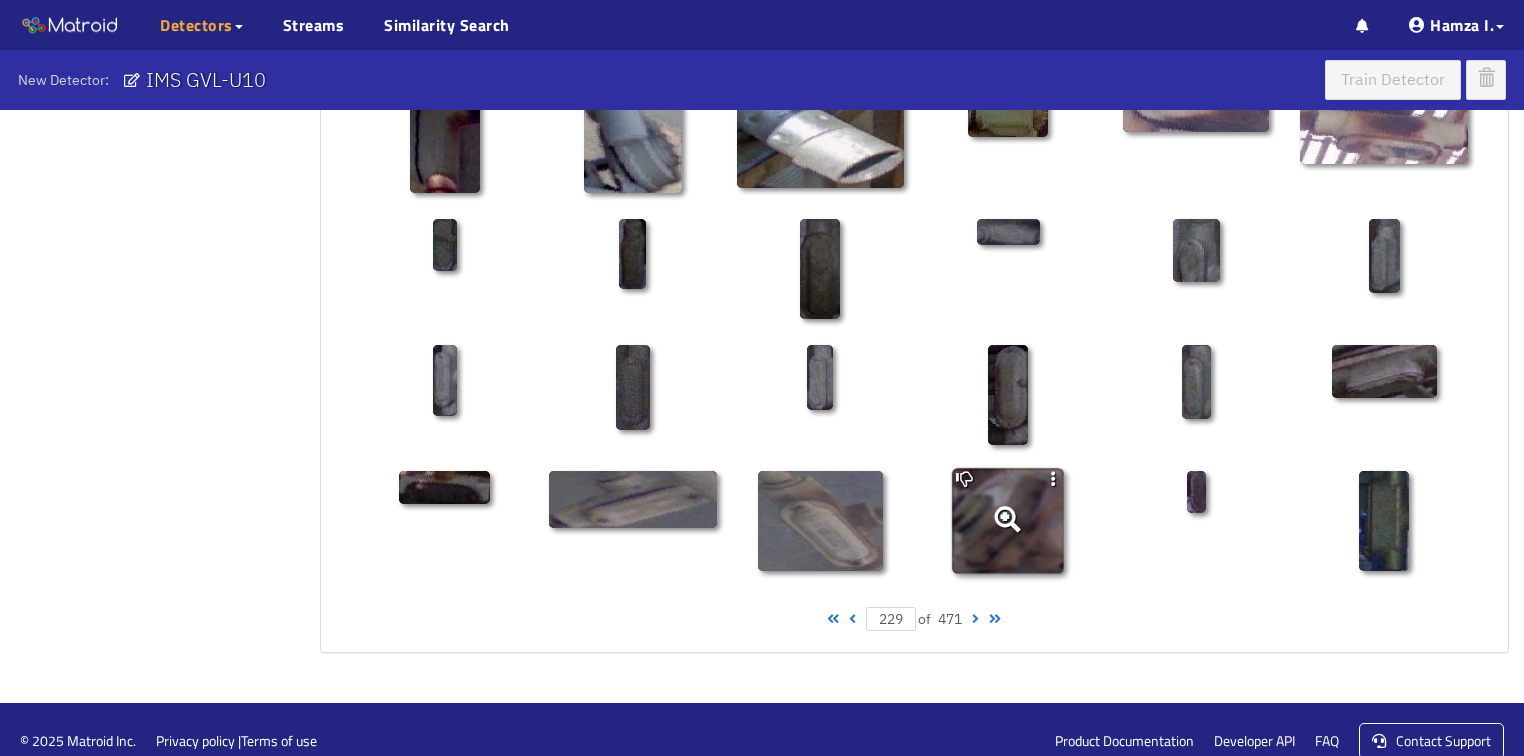 scroll, scrollTop: 1010, scrollLeft: 0, axis: vertical 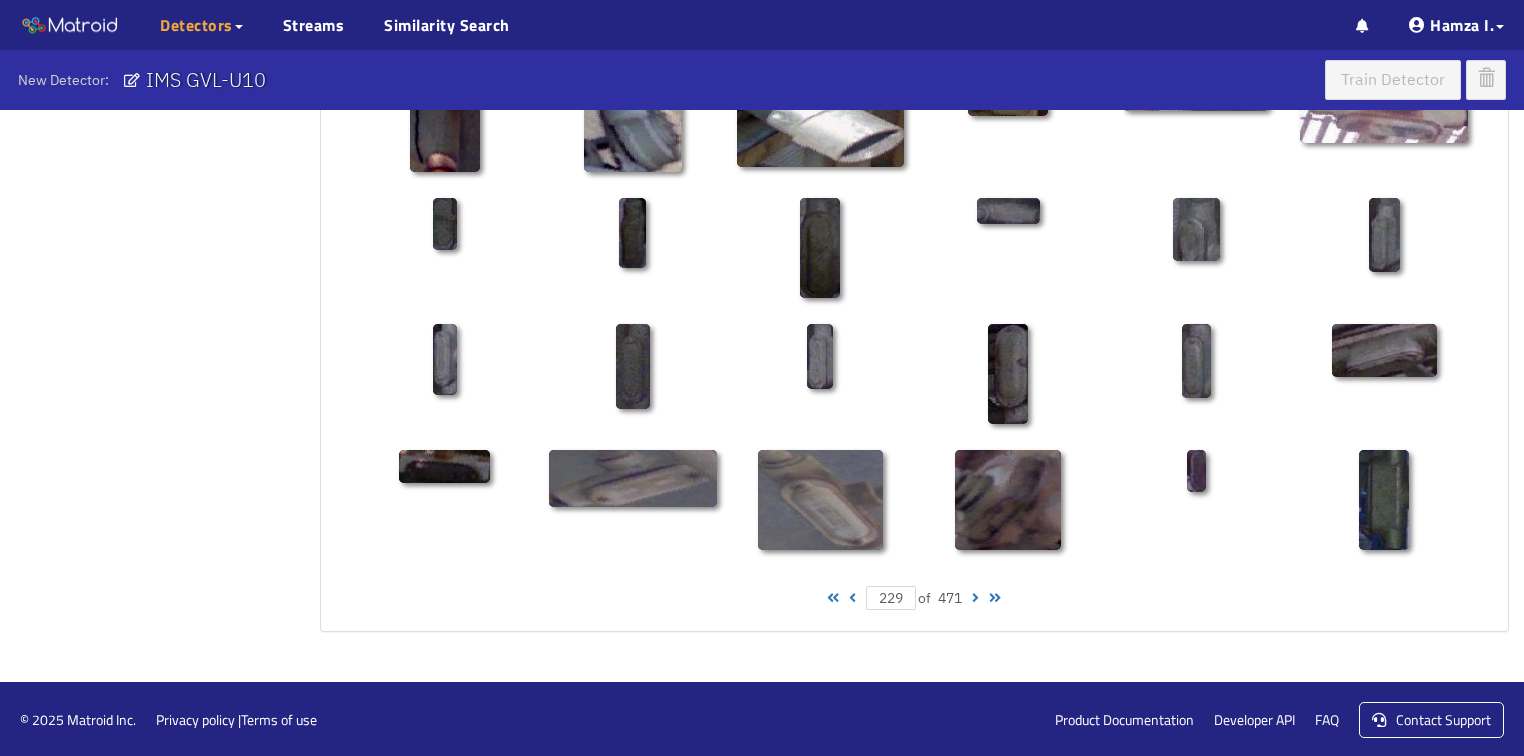 click at bounding box center (975, 598) 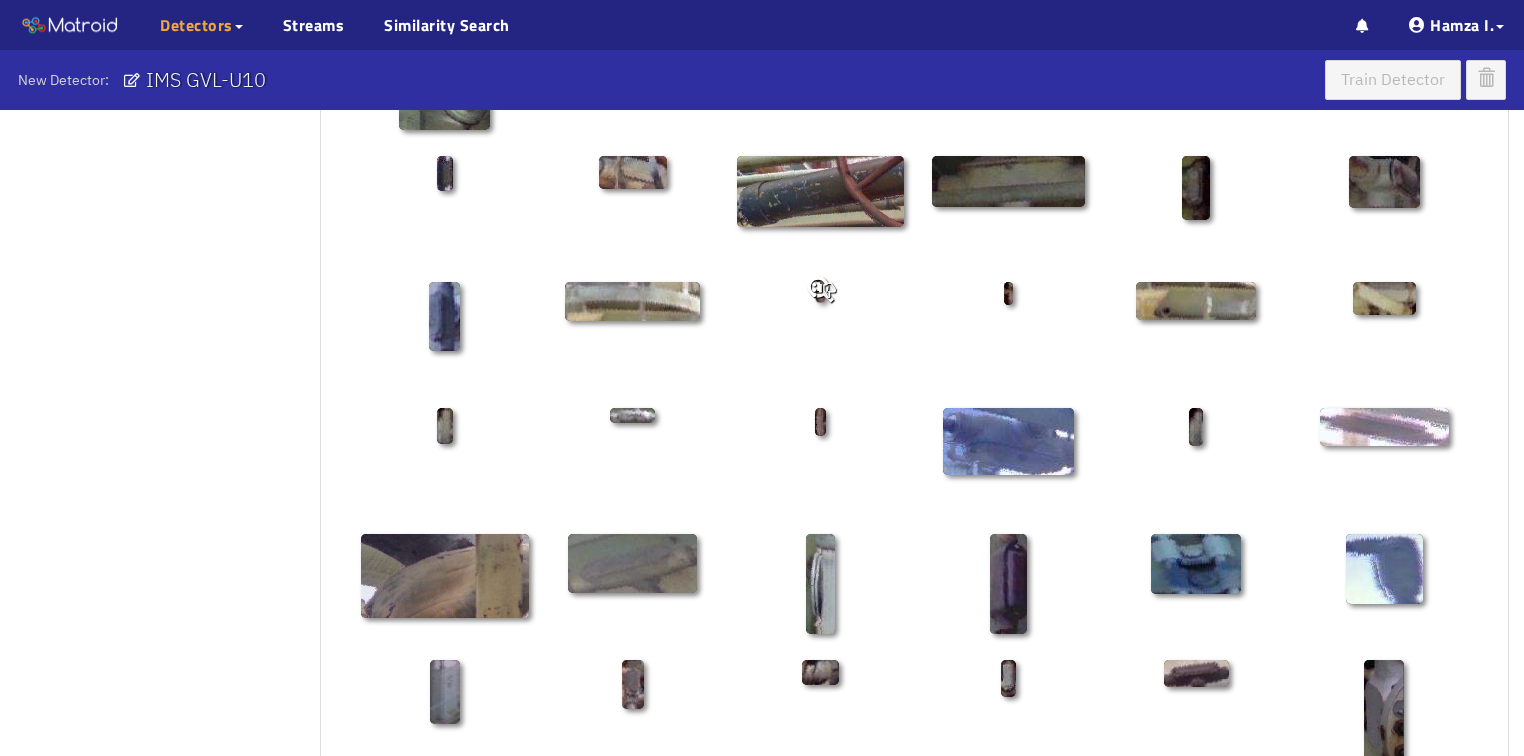 scroll, scrollTop: 960, scrollLeft: 0, axis: vertical 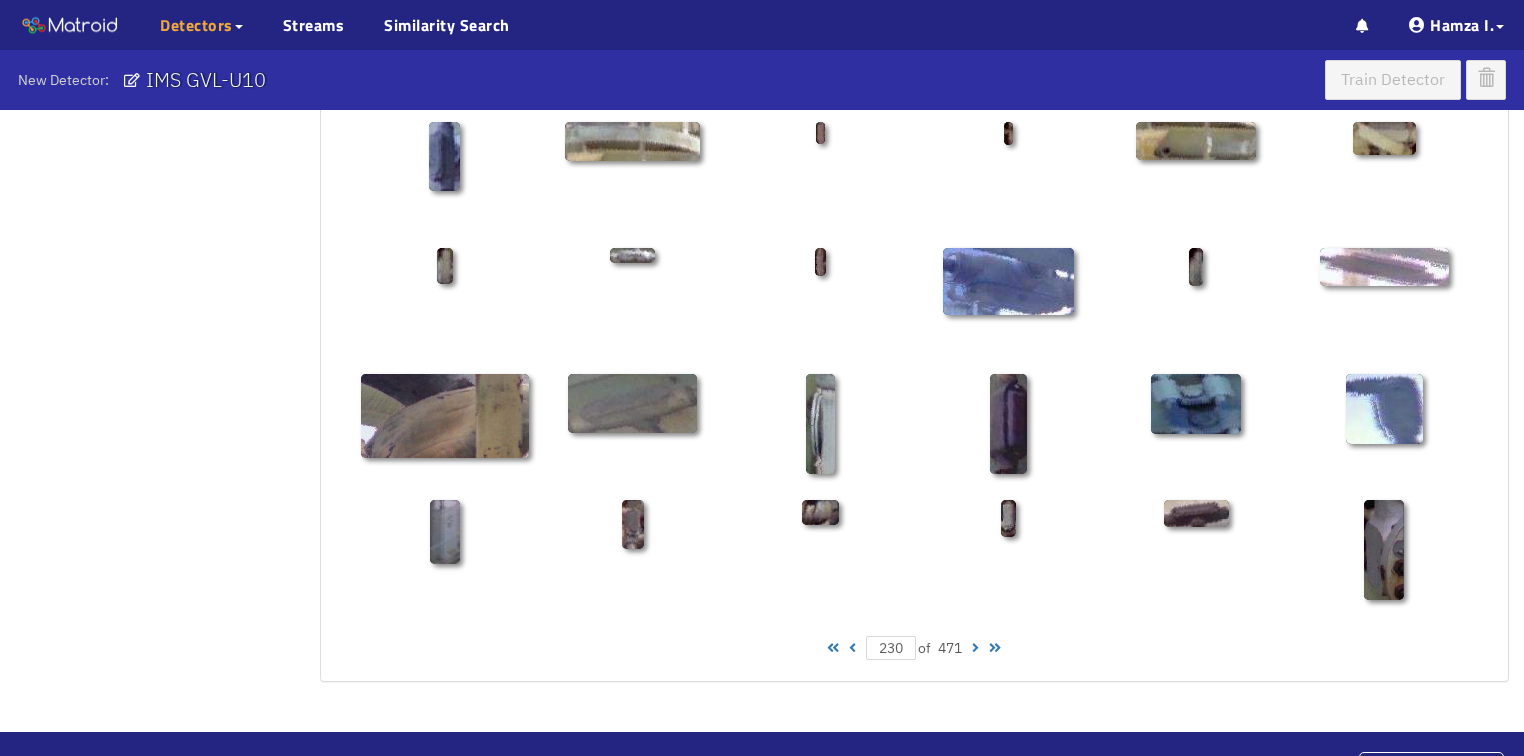 click at bounding box center (975, 648) 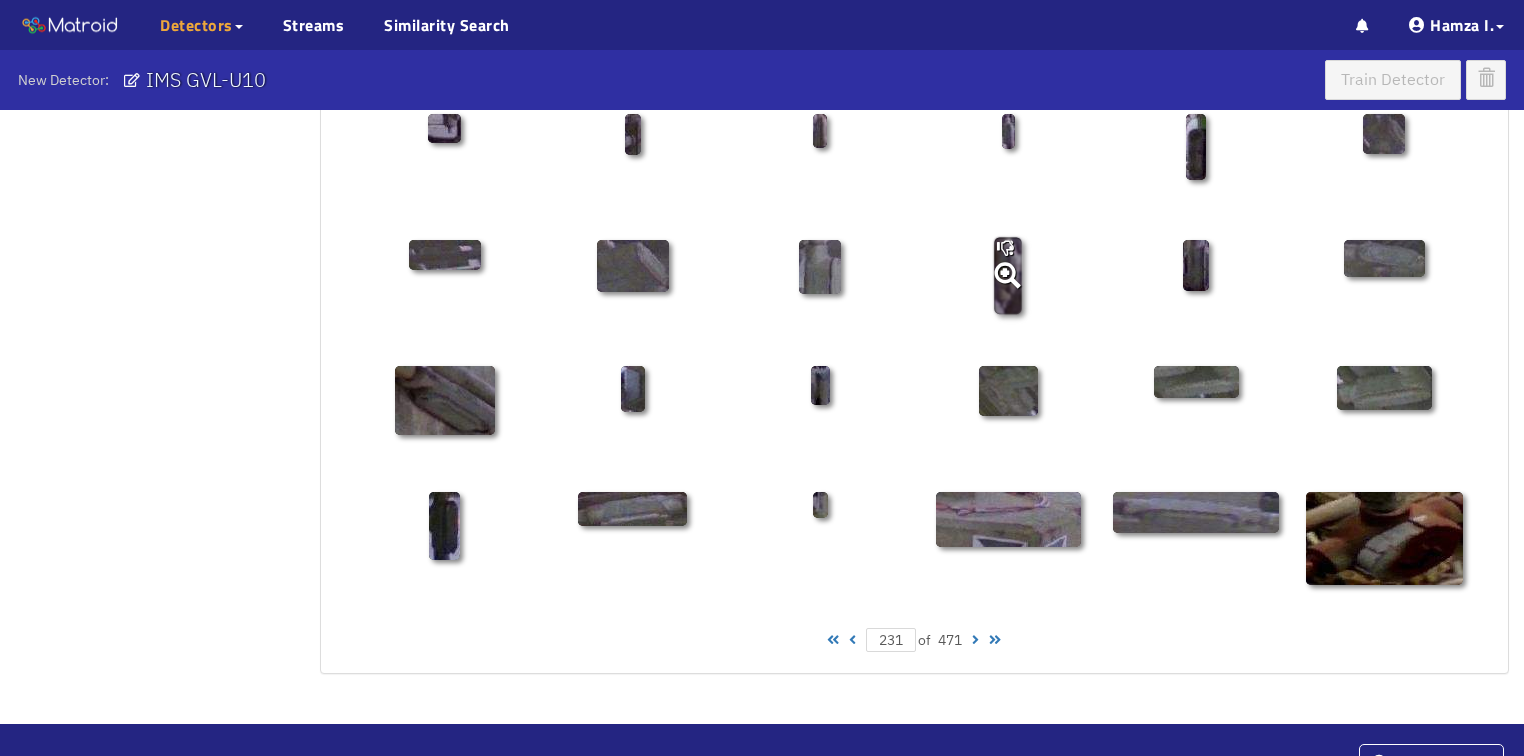 scroll, scrollTop: 1010, scrollLeft: 0, axis: vertical 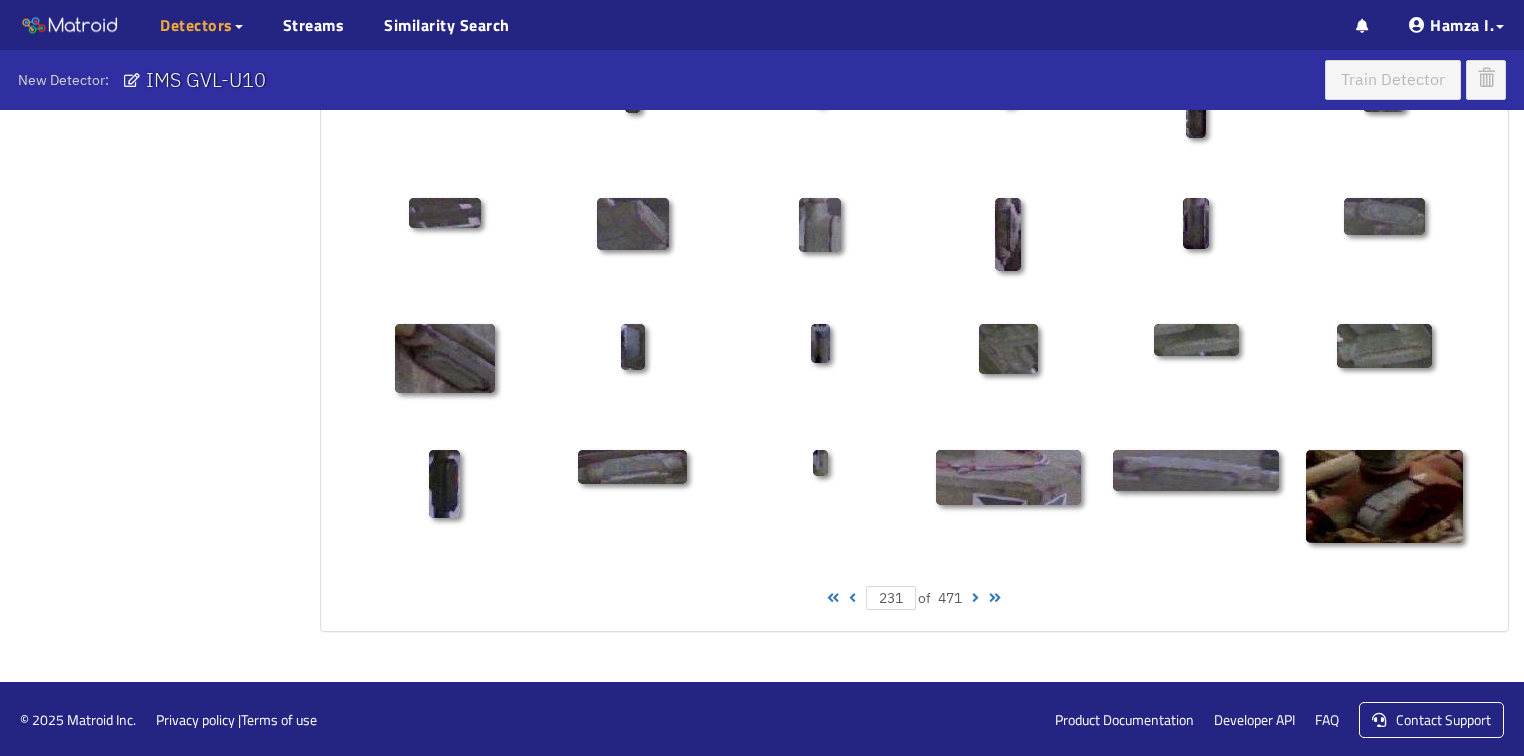 click at bounding box center (975, 598) 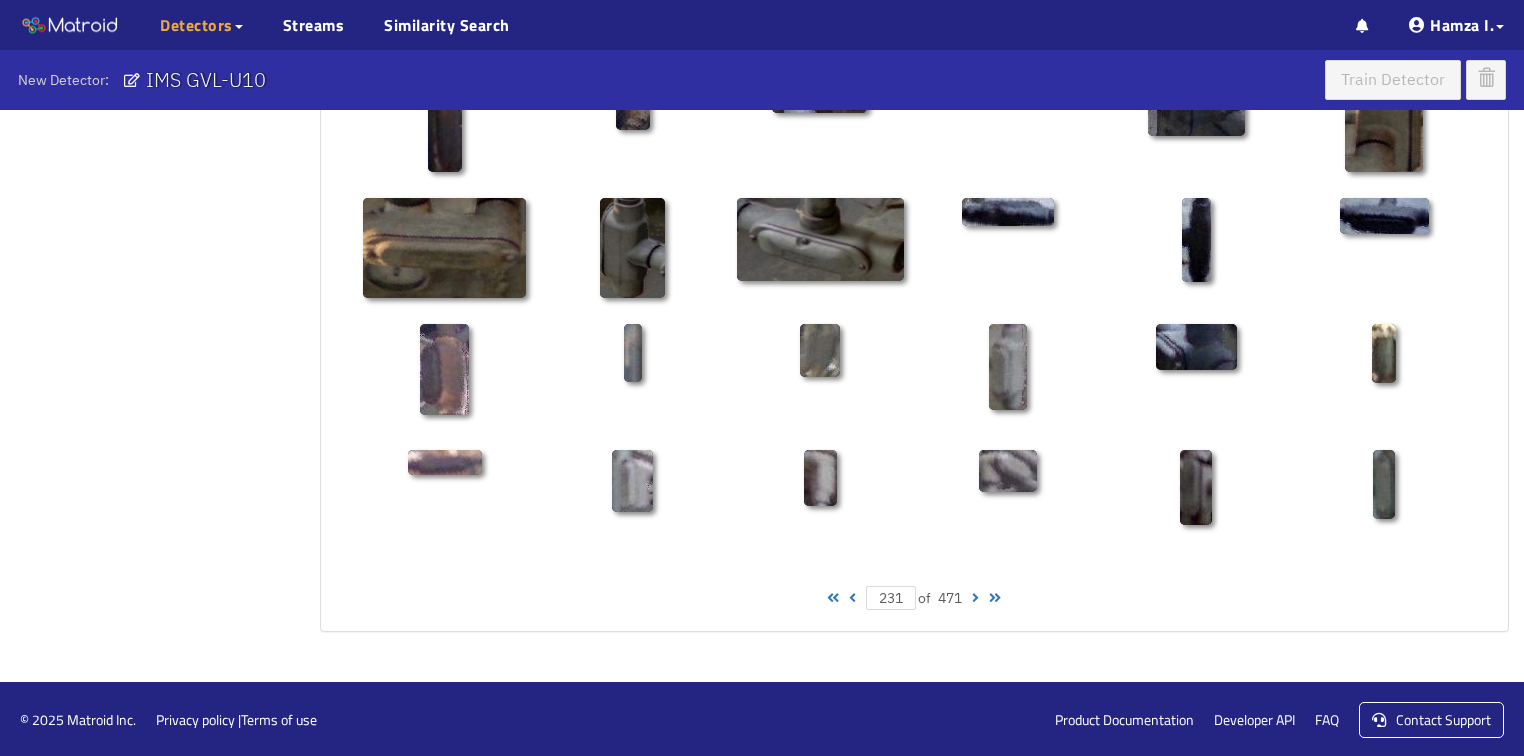 type 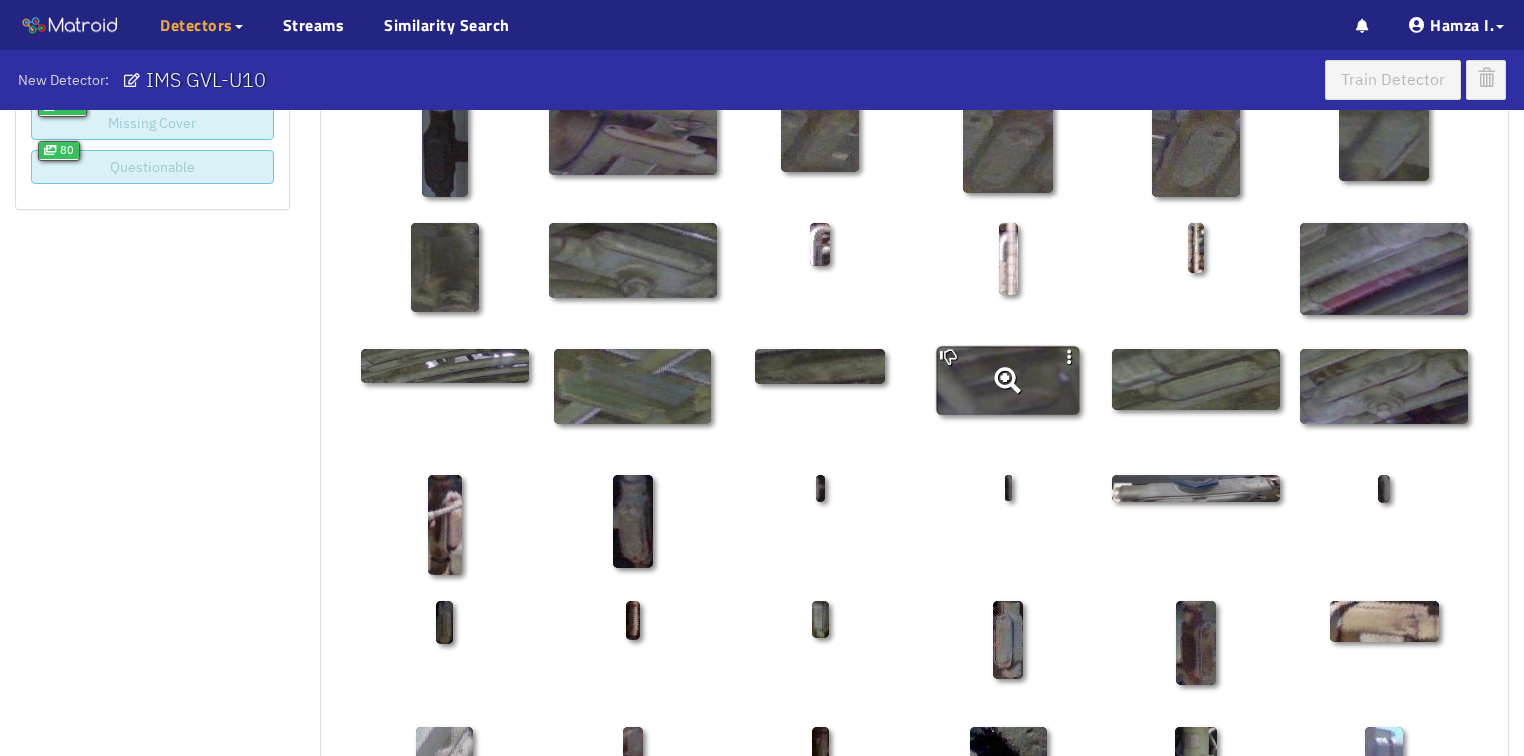 scroll, scrollTop: 240, scrollLeft: 0, axis: vertical 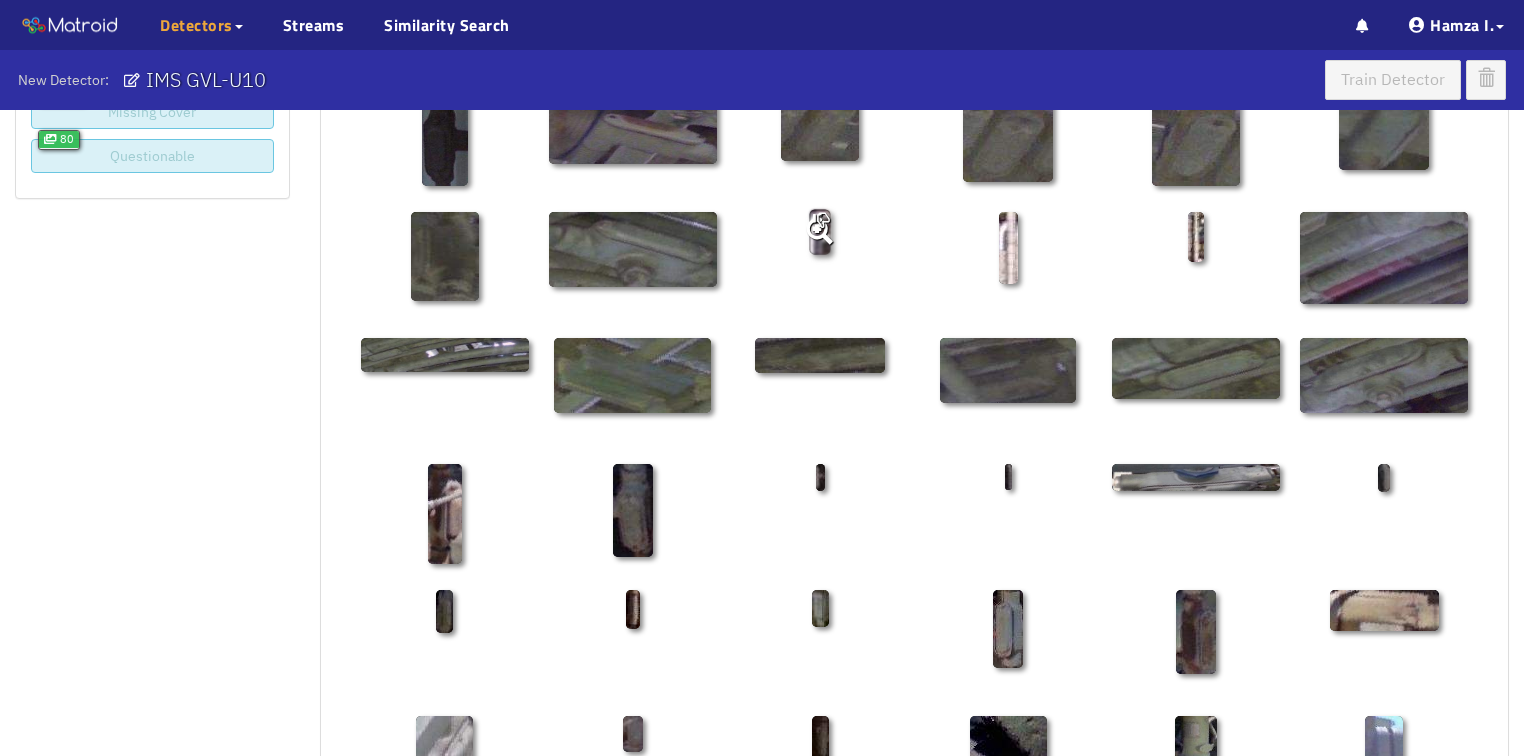 click 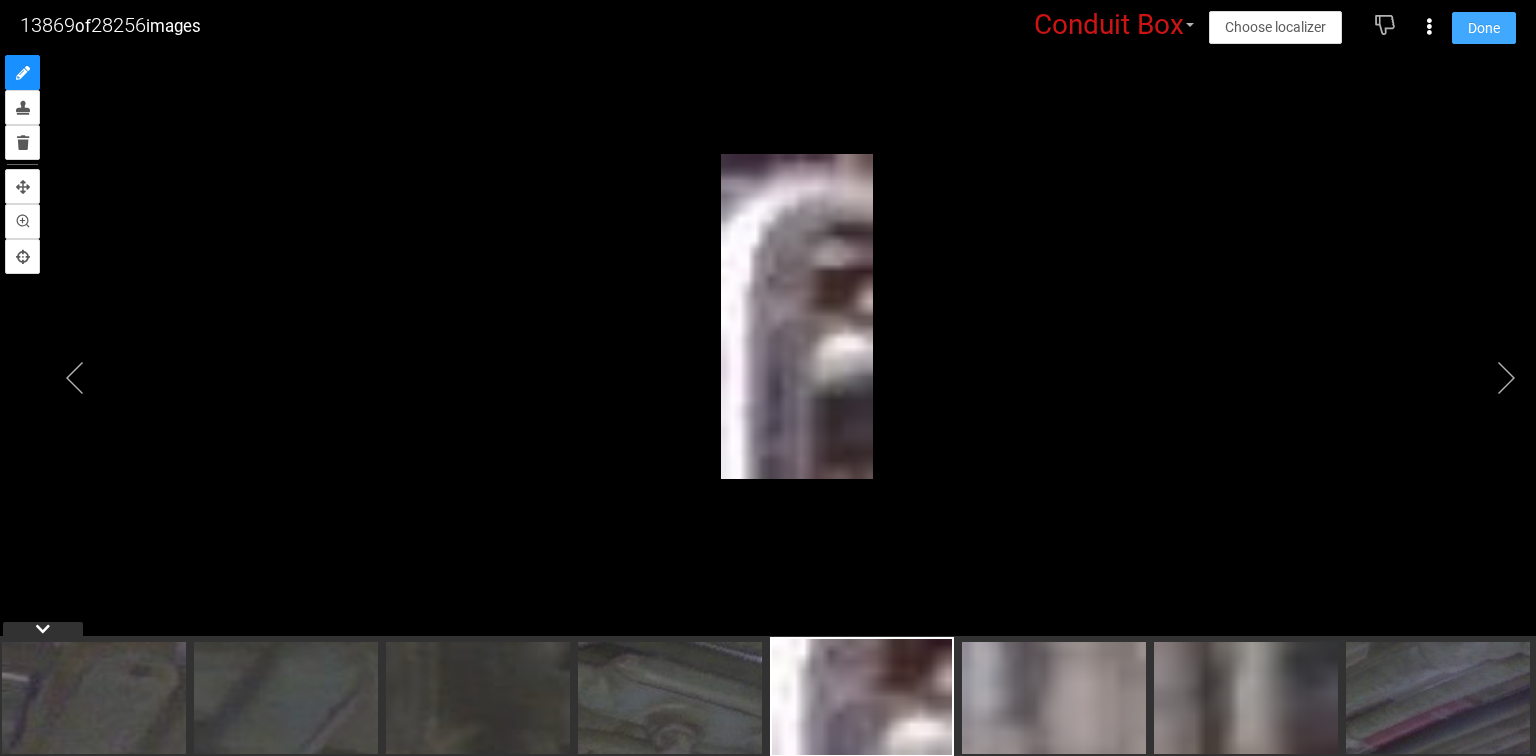 click on "Done" at bounding box center (1484, 28) 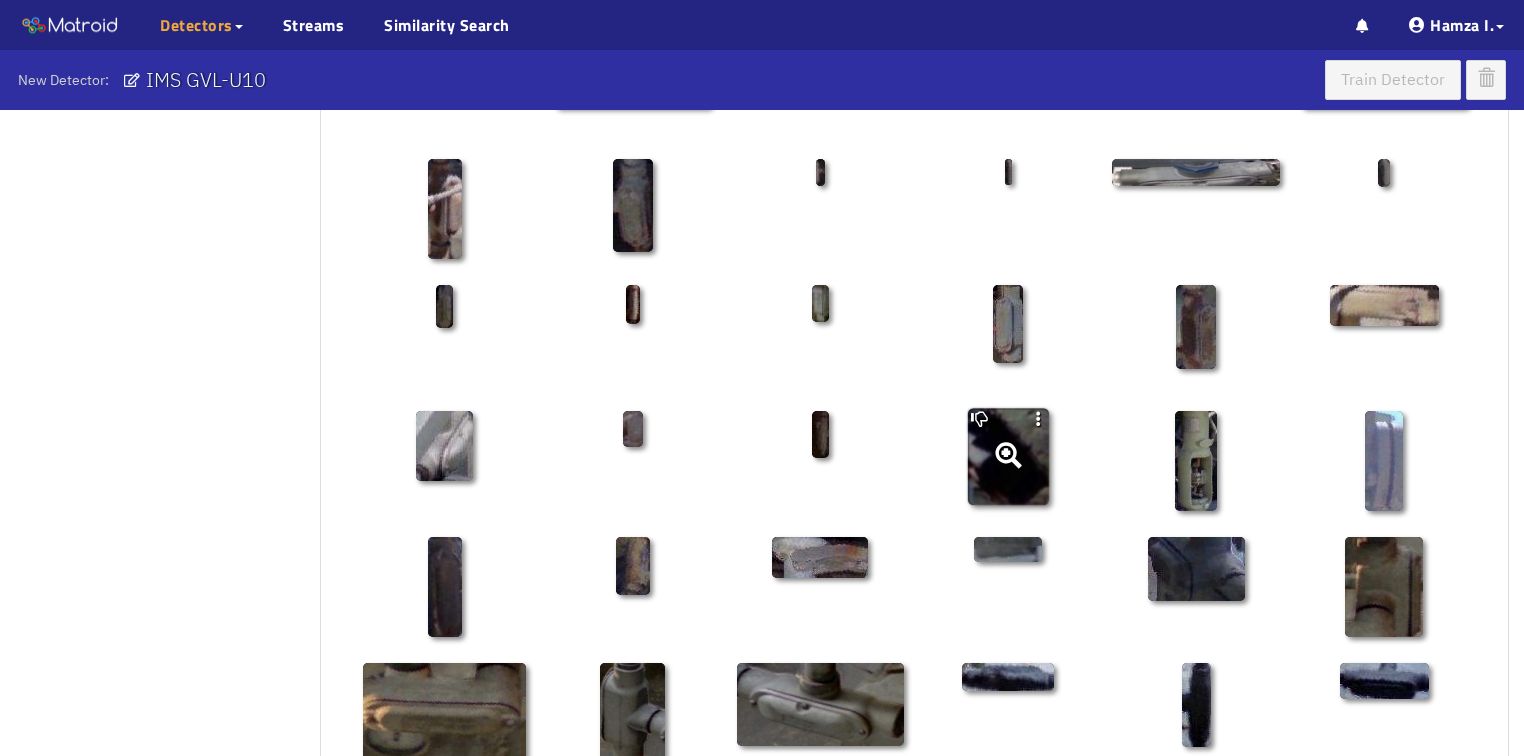 scroll, scrollTop: 560, scrollLeft: 0, axis: vertical 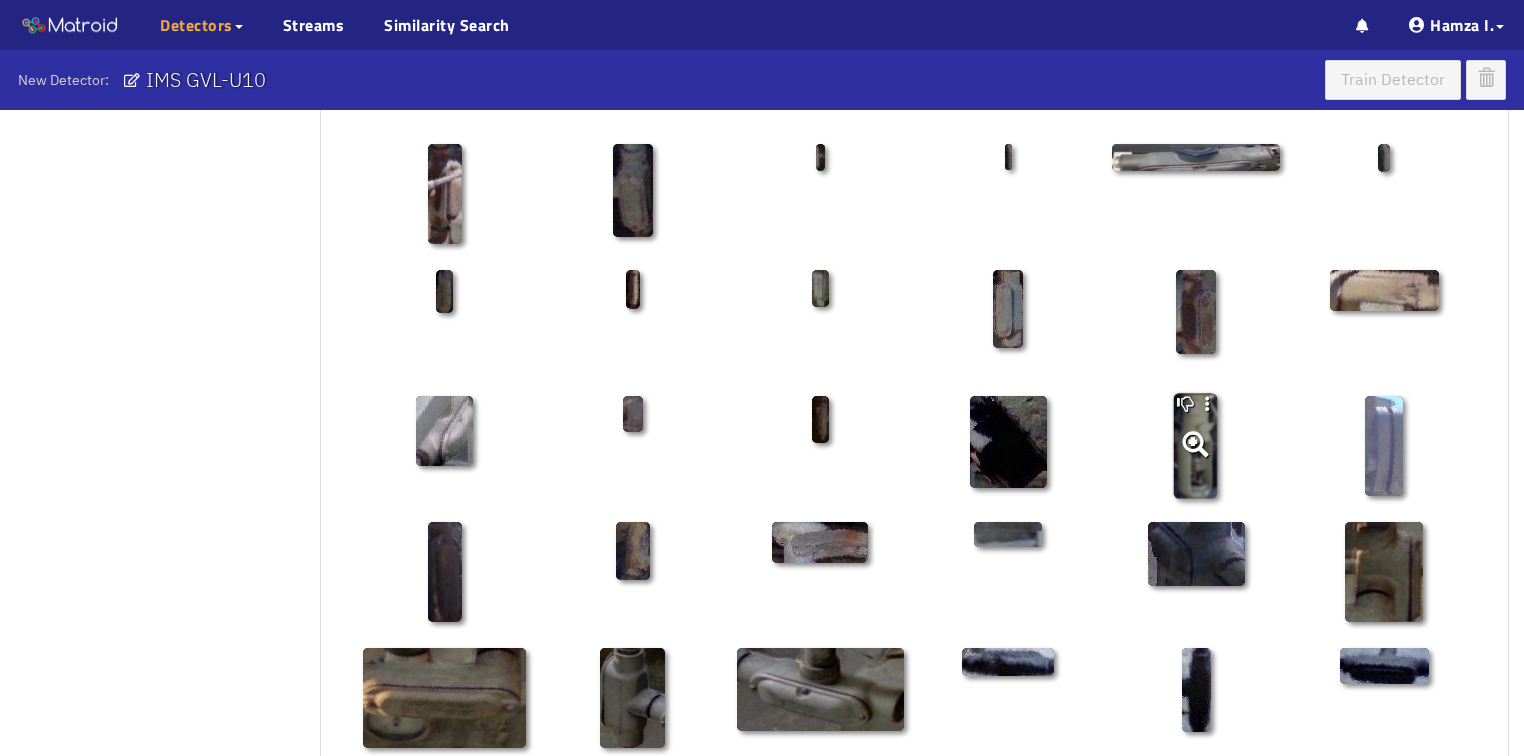 click 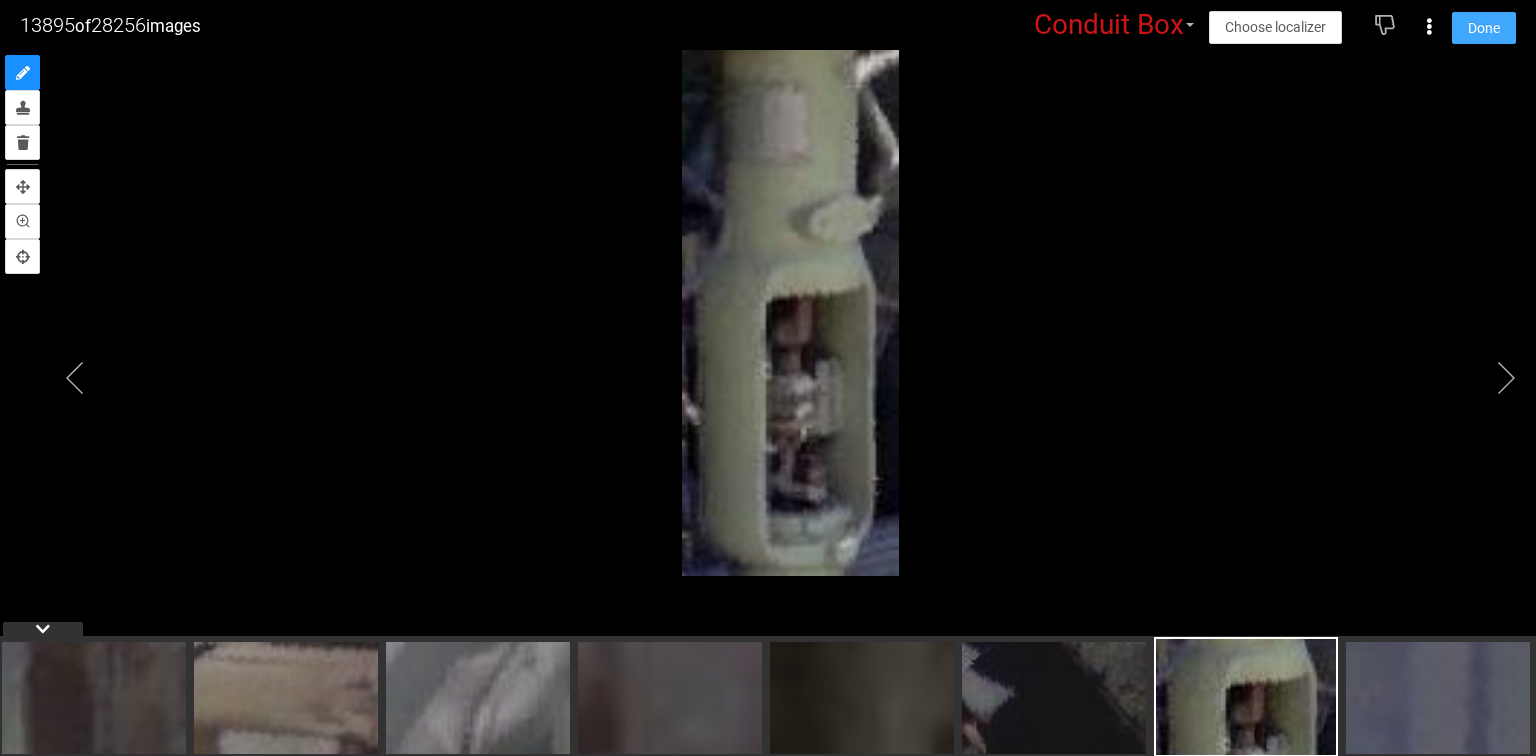 click on "Done" at bounding box center (1484, 28) 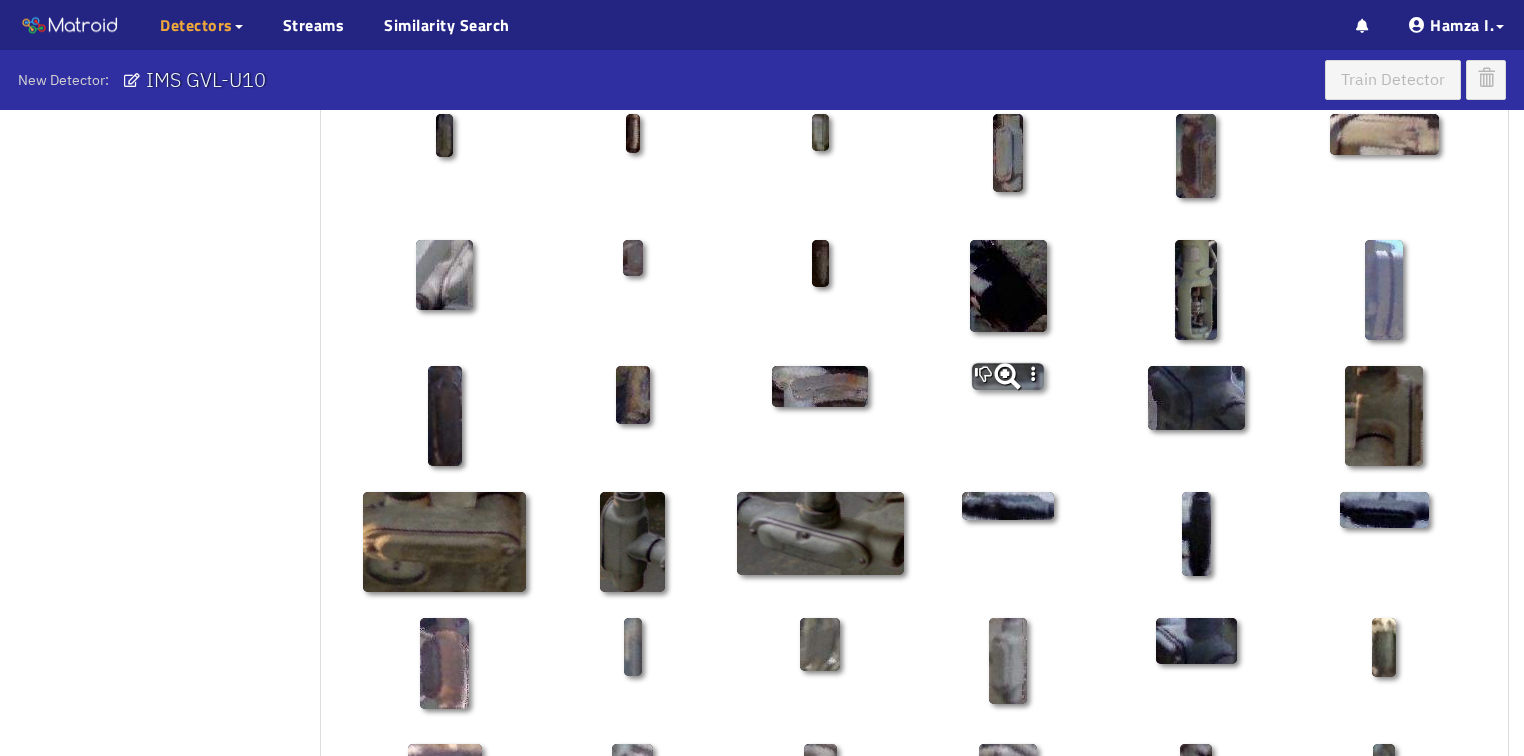 scroll, scrollTop: 720, scrollLeft: 0, axis: vertical 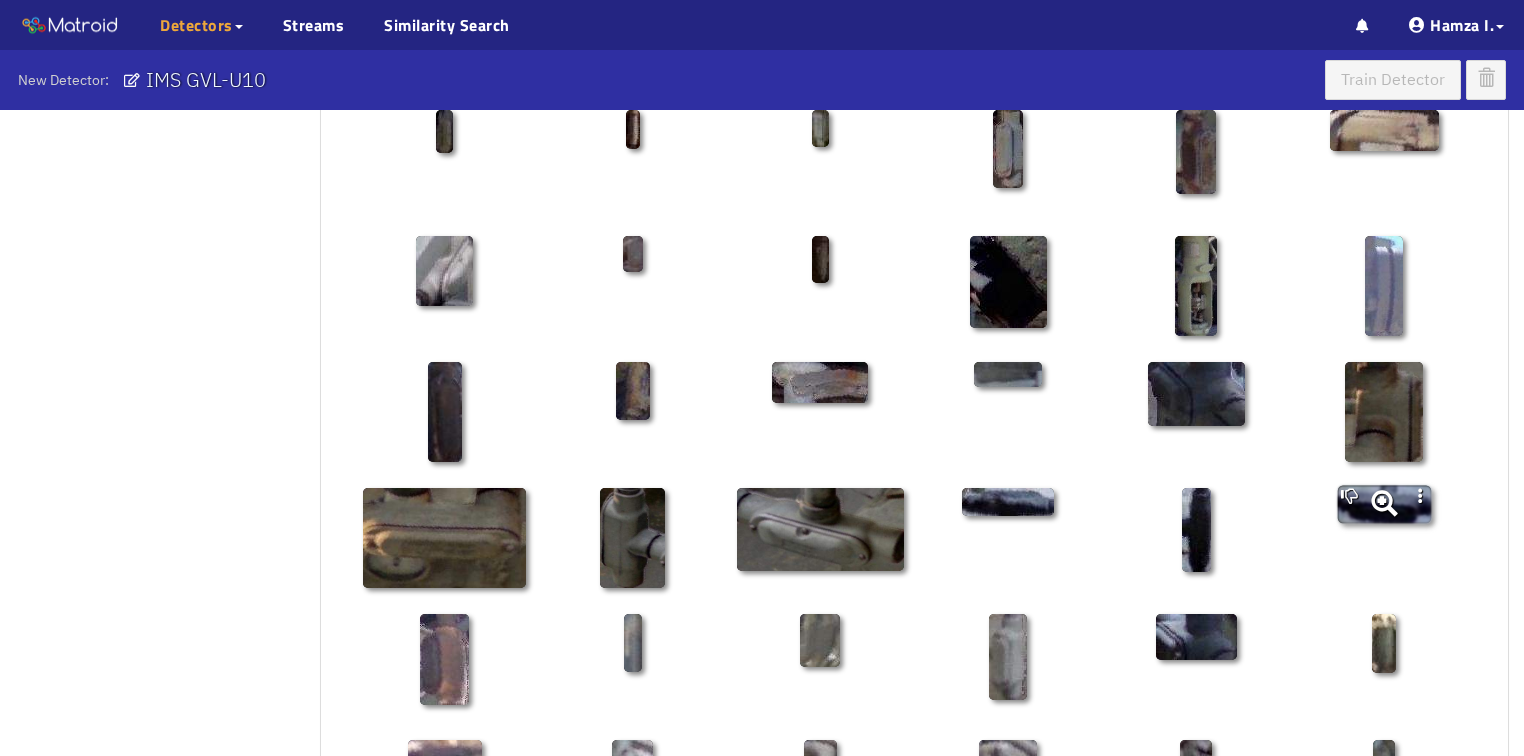 click 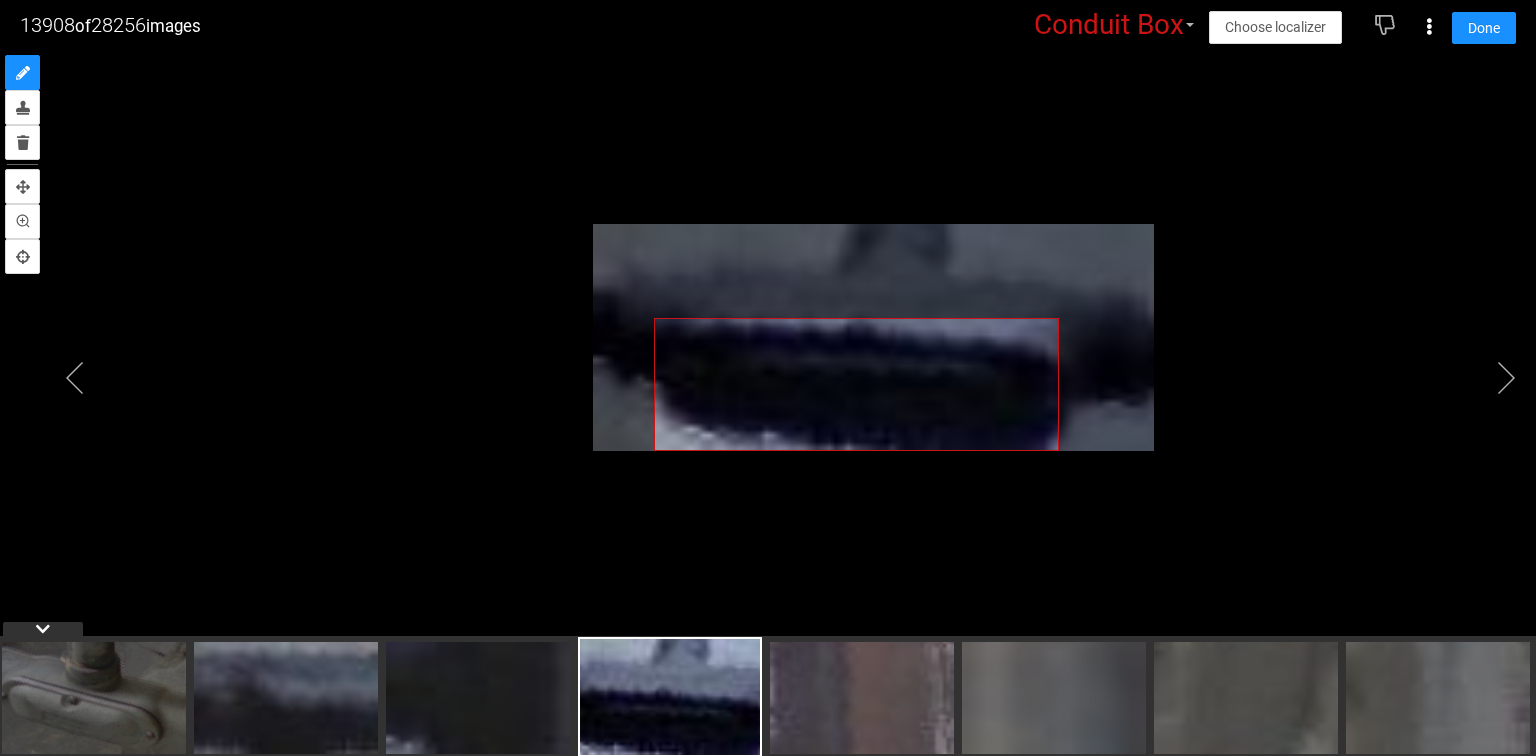 click at bounding box center [768, 353] 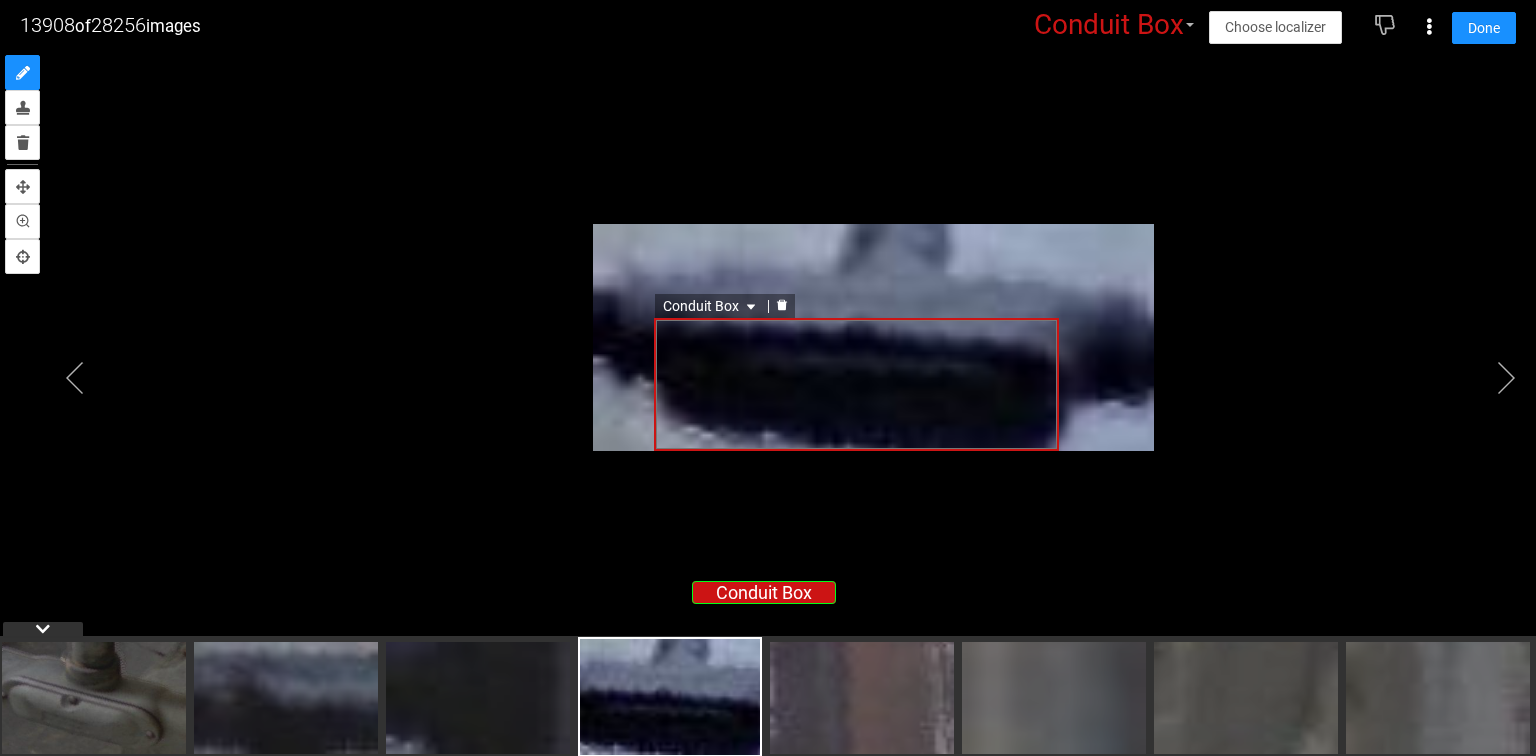 click 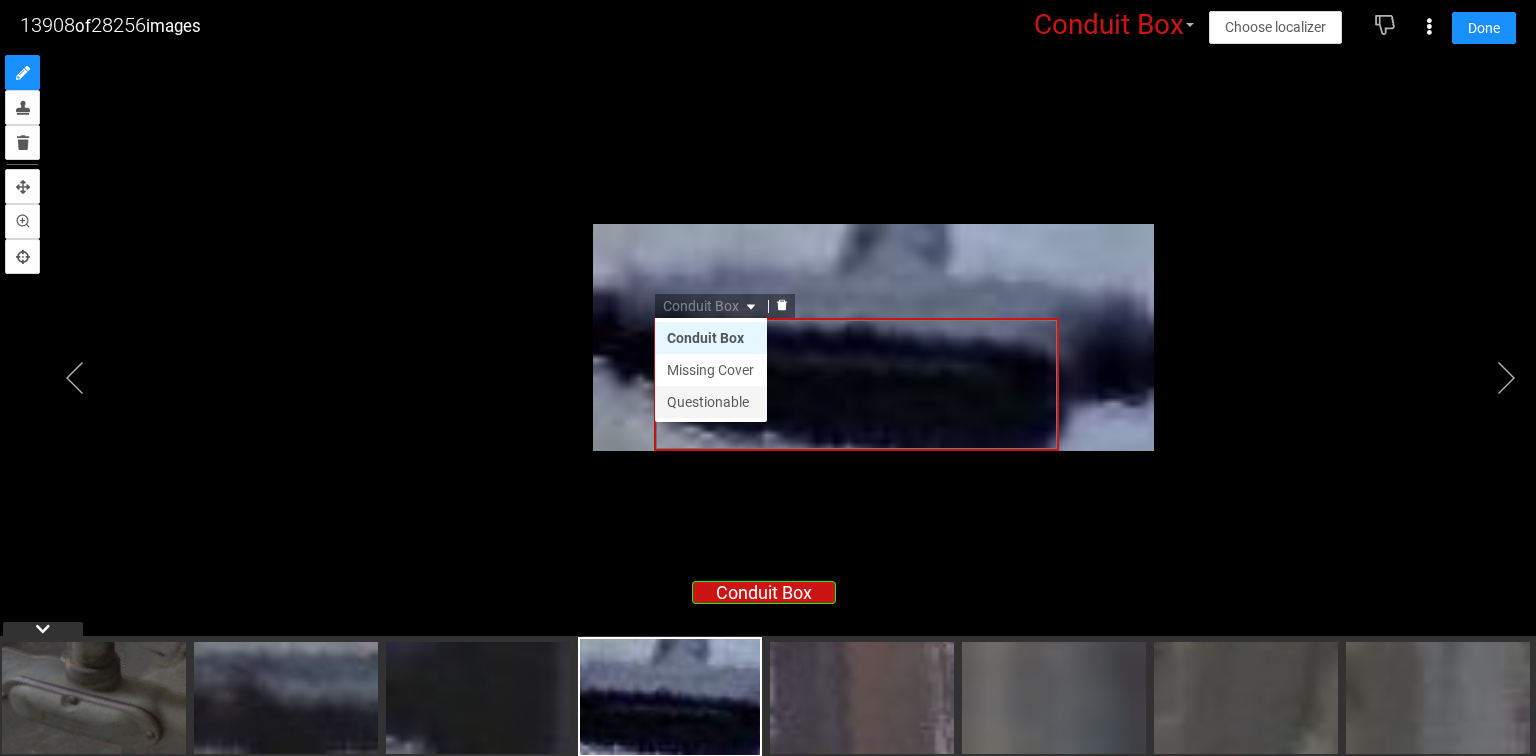 click on "Questionable" at bounding box center (711, 402) 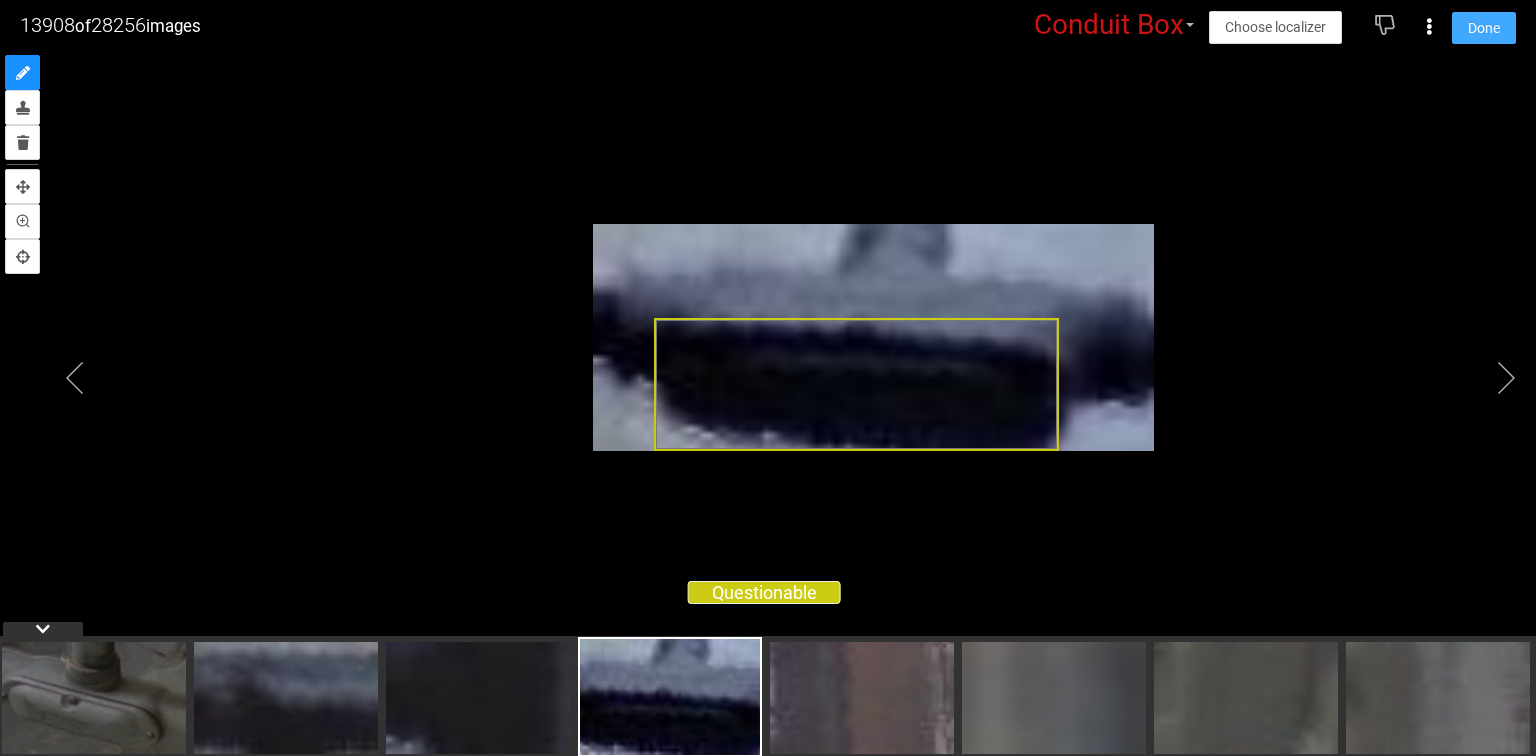 click on "Done" at bounding box center (1484, 28) 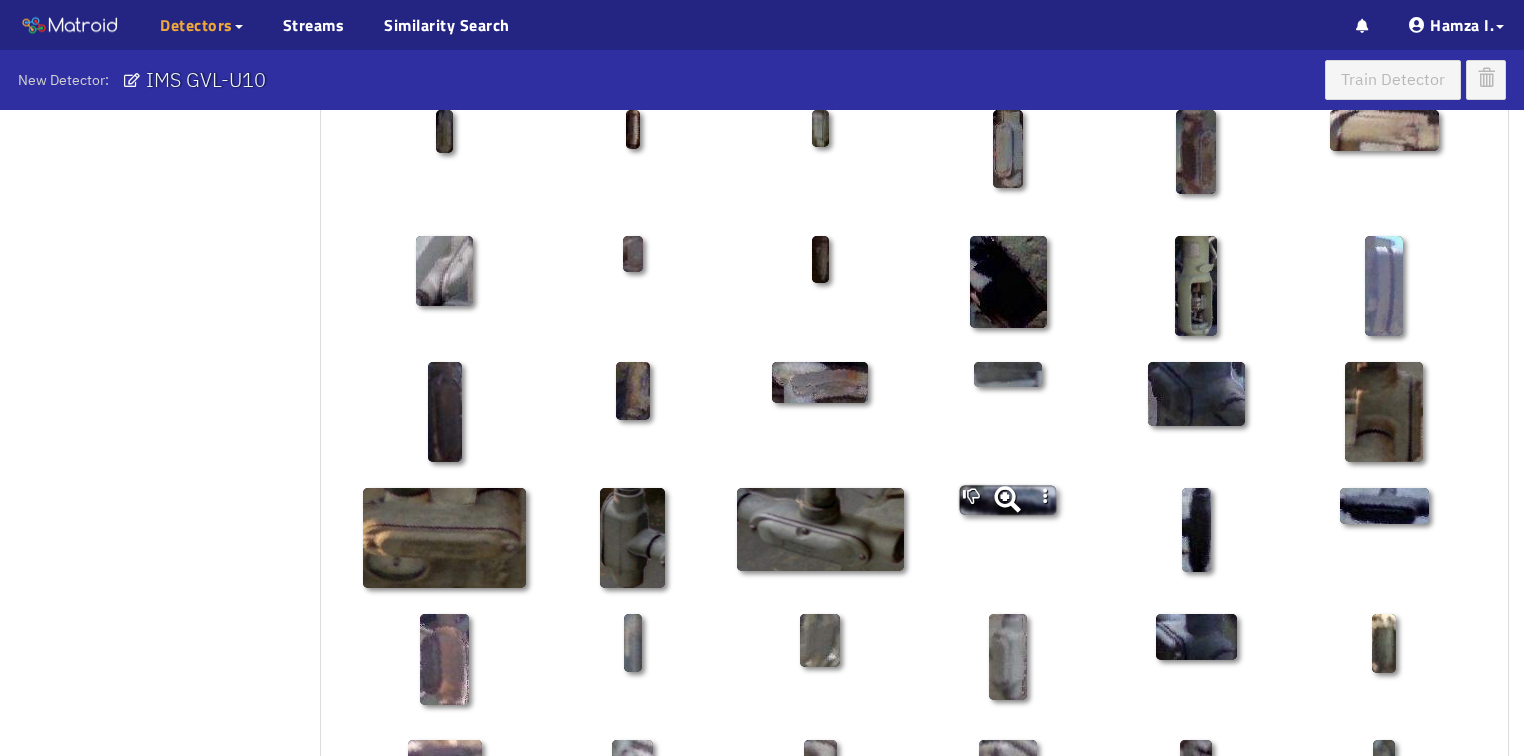 click 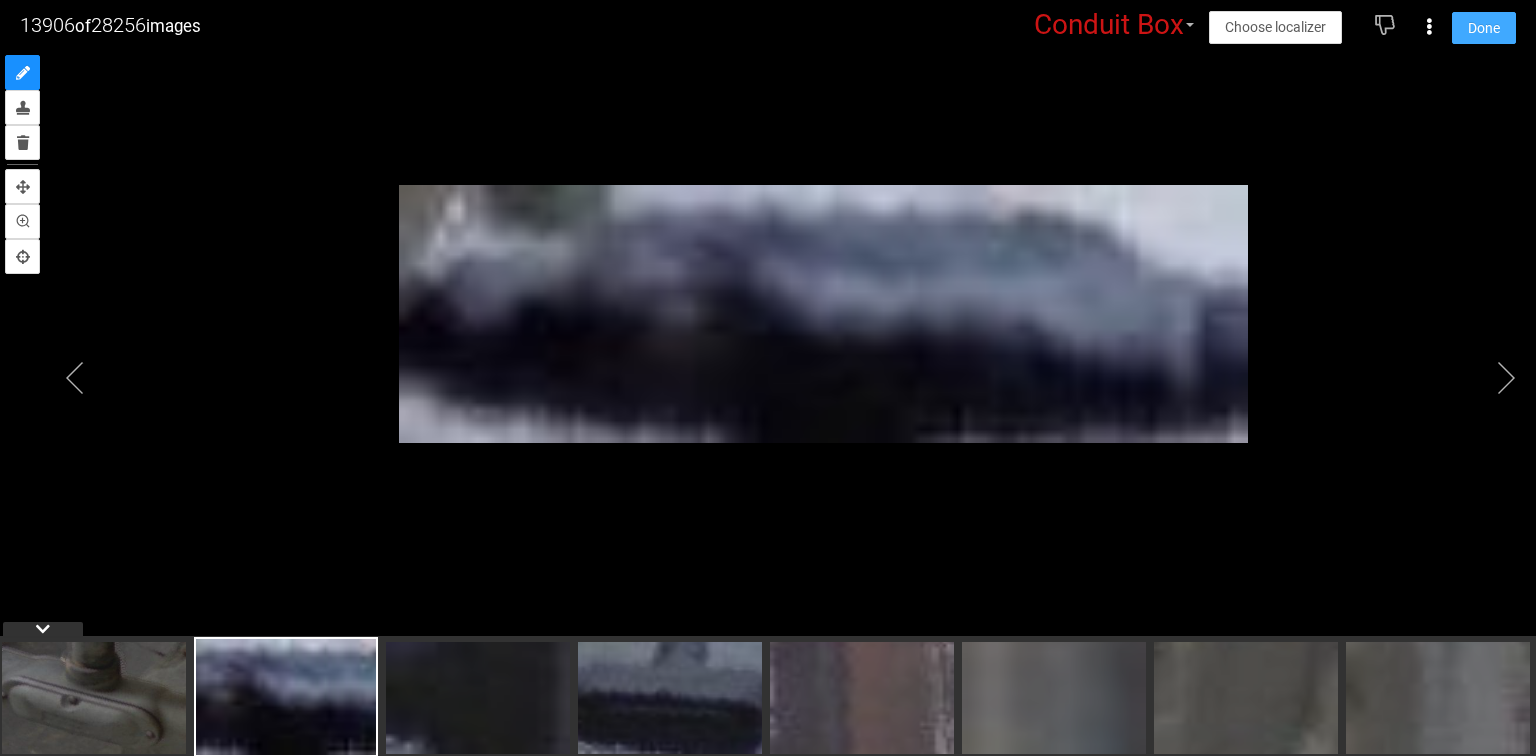 click on "Done" at bounding box center [1484, 28] 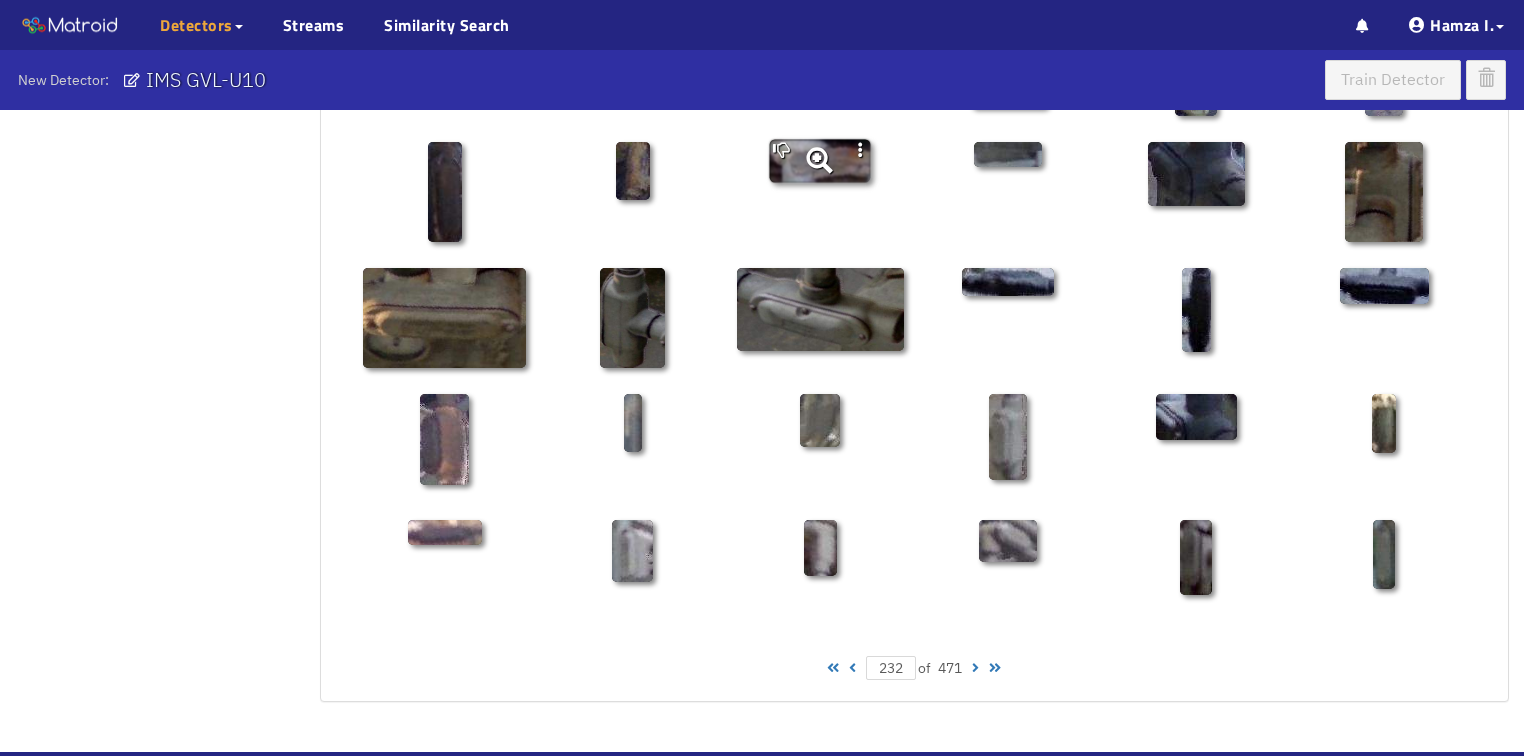 scroll, scrollTop: 960, scrollLeft: 0, axis: vertical 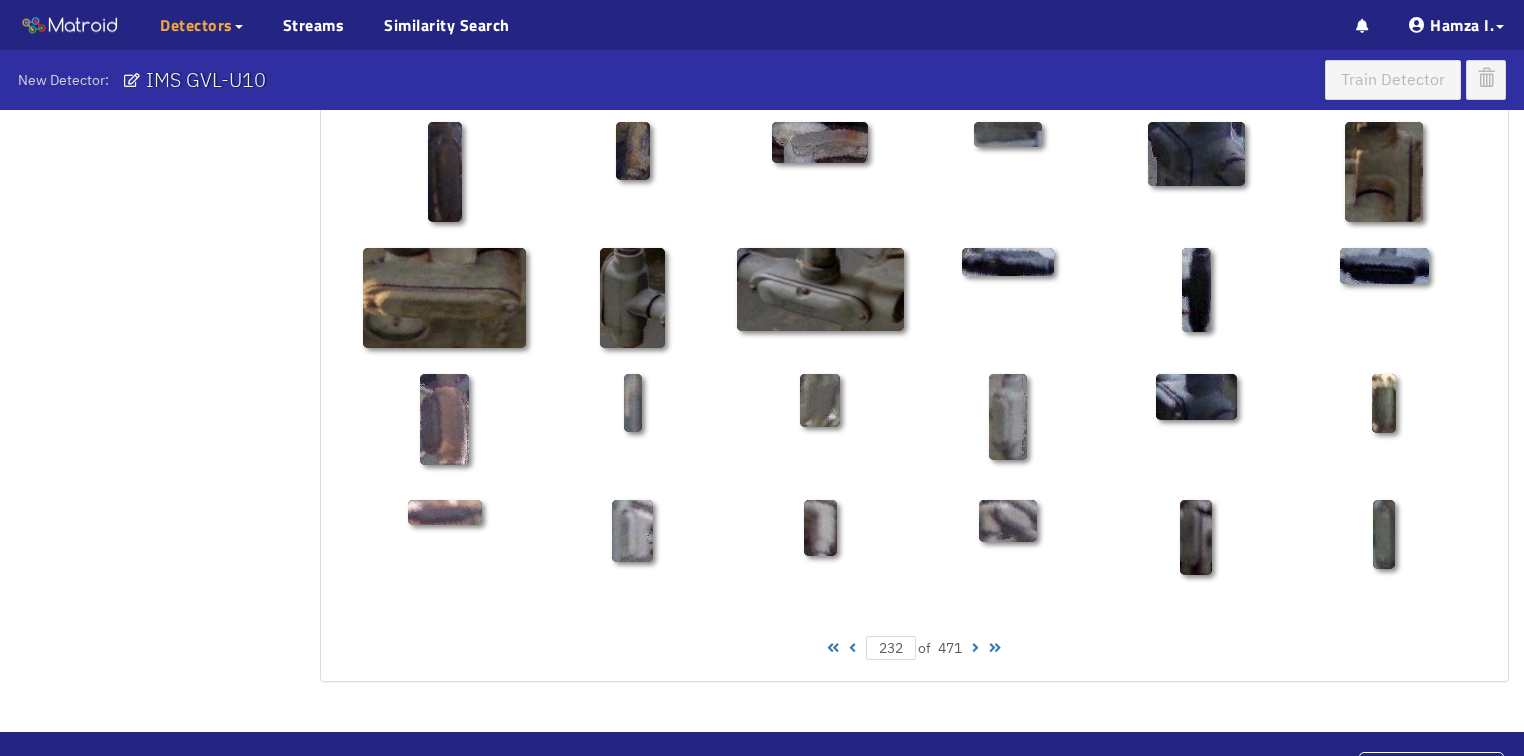 click at bounding box center (975, 648) 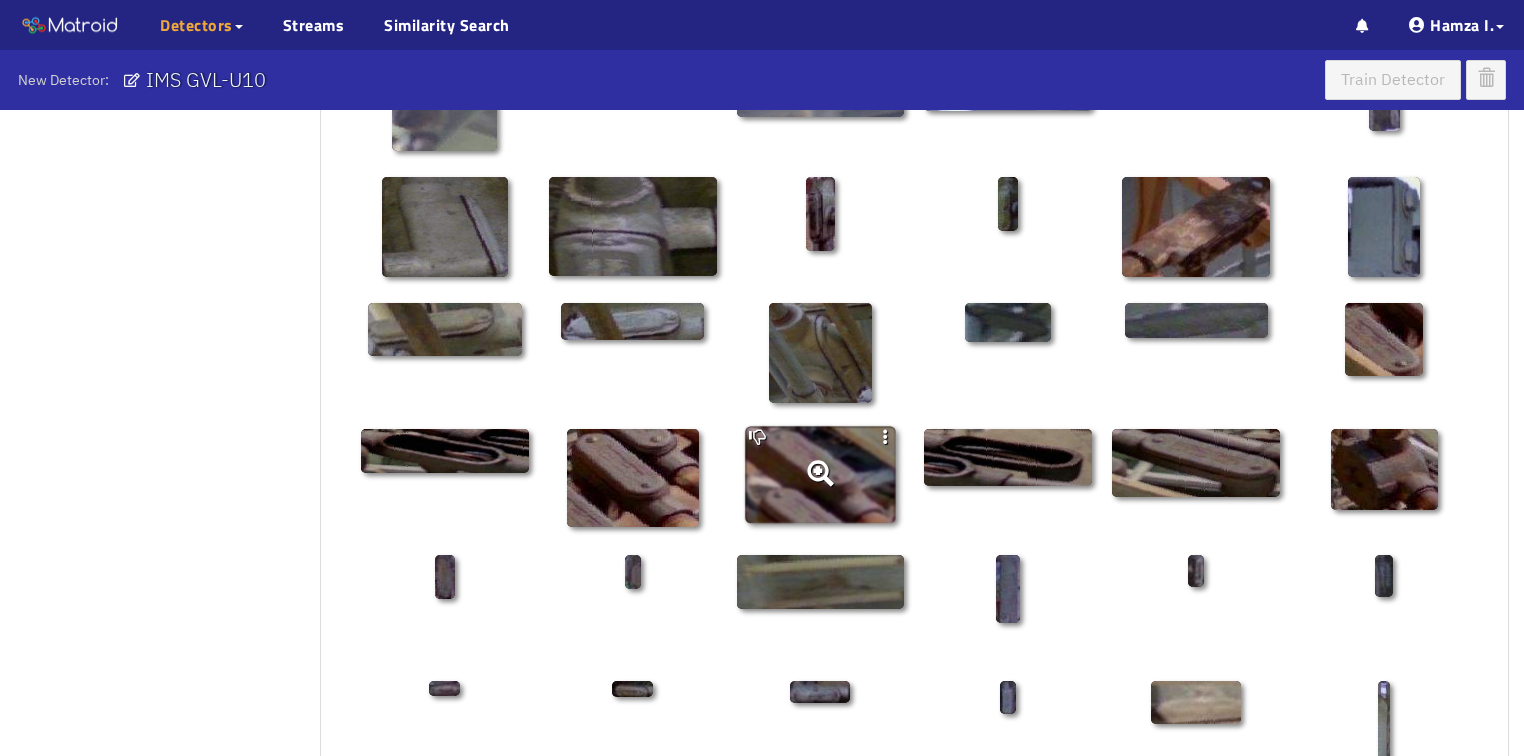 scroll, scrollTop: 160, scrollLeft: 0, axis: vertical 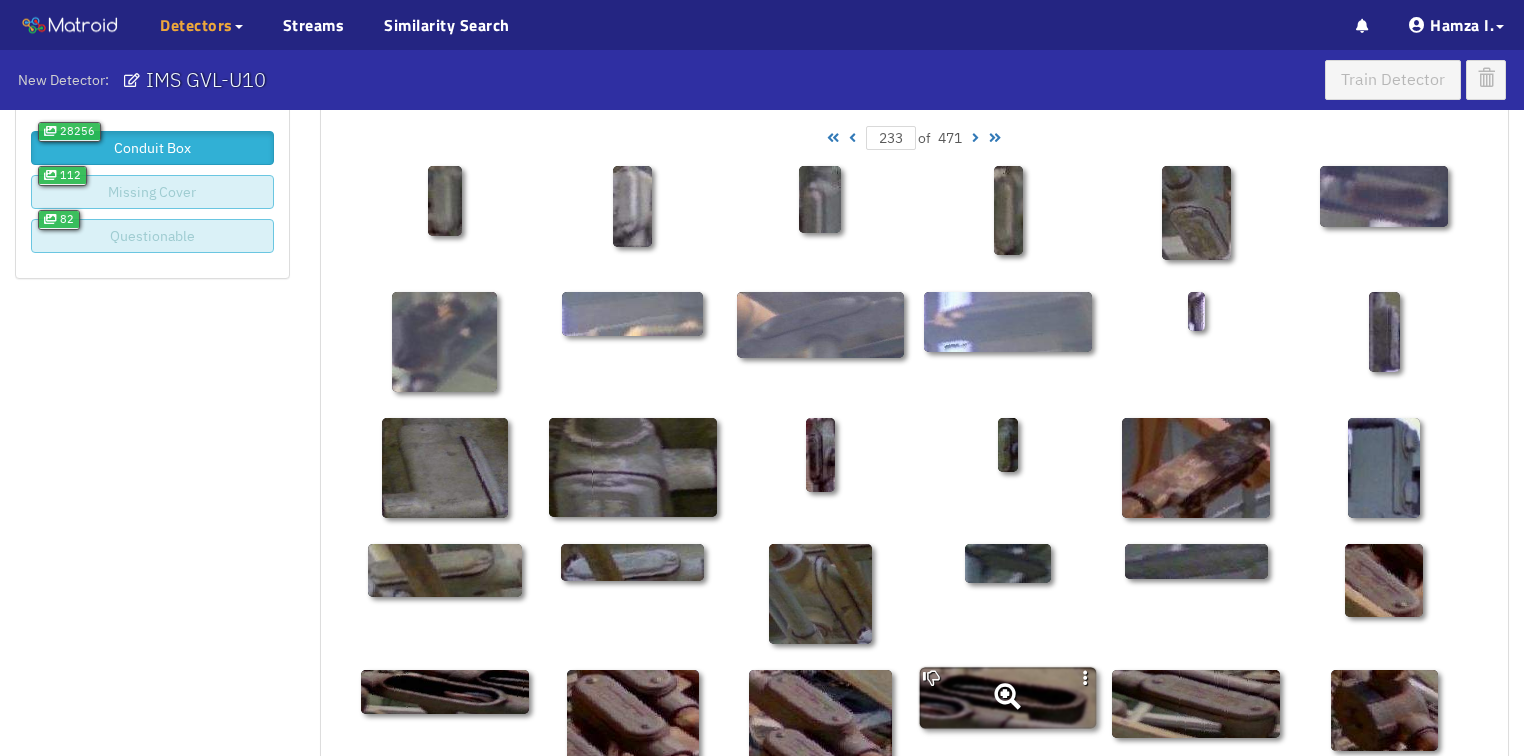 click 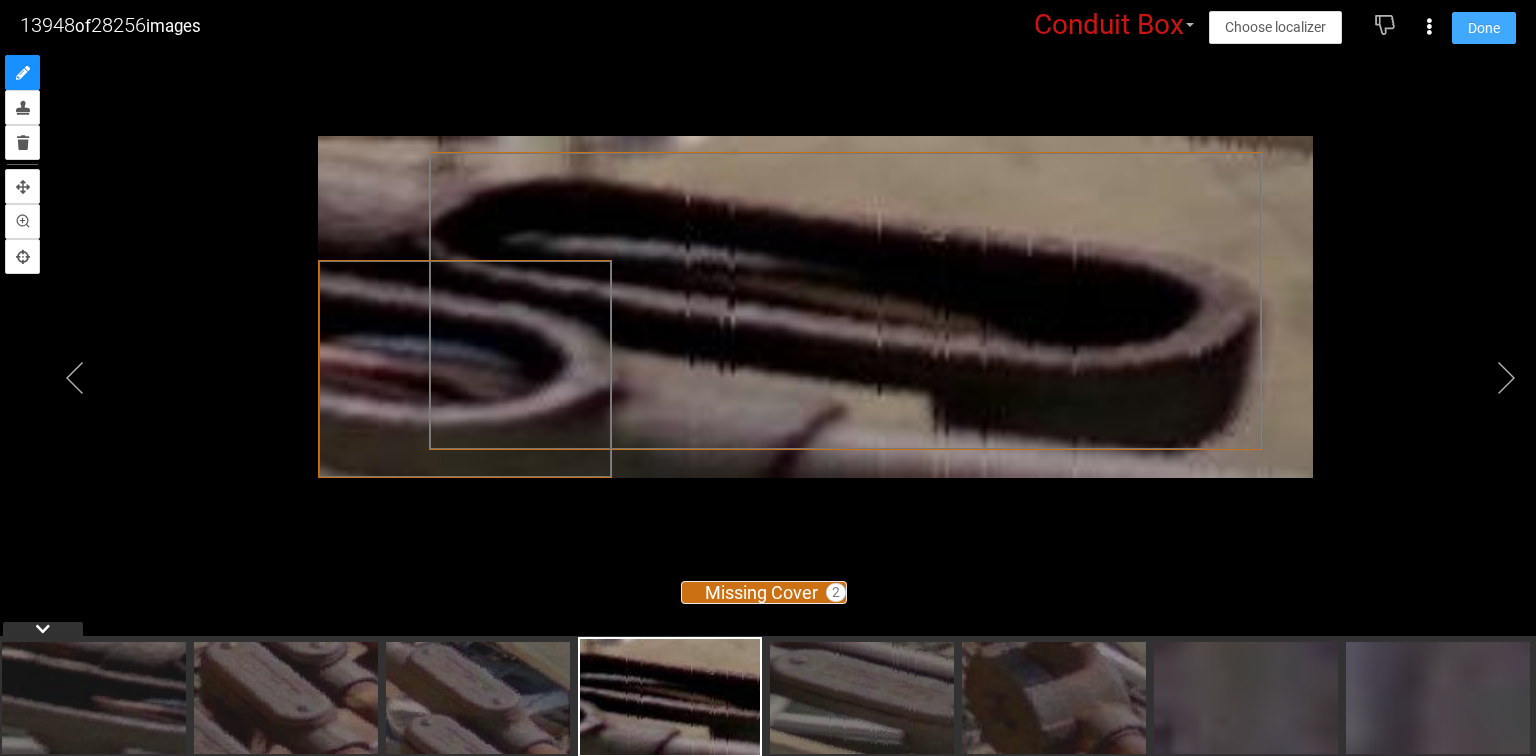 drag, startPoint x: 1463, startPoint y: 28, endPoint x: 1316, endPoint y: 82, distance: 156.6046 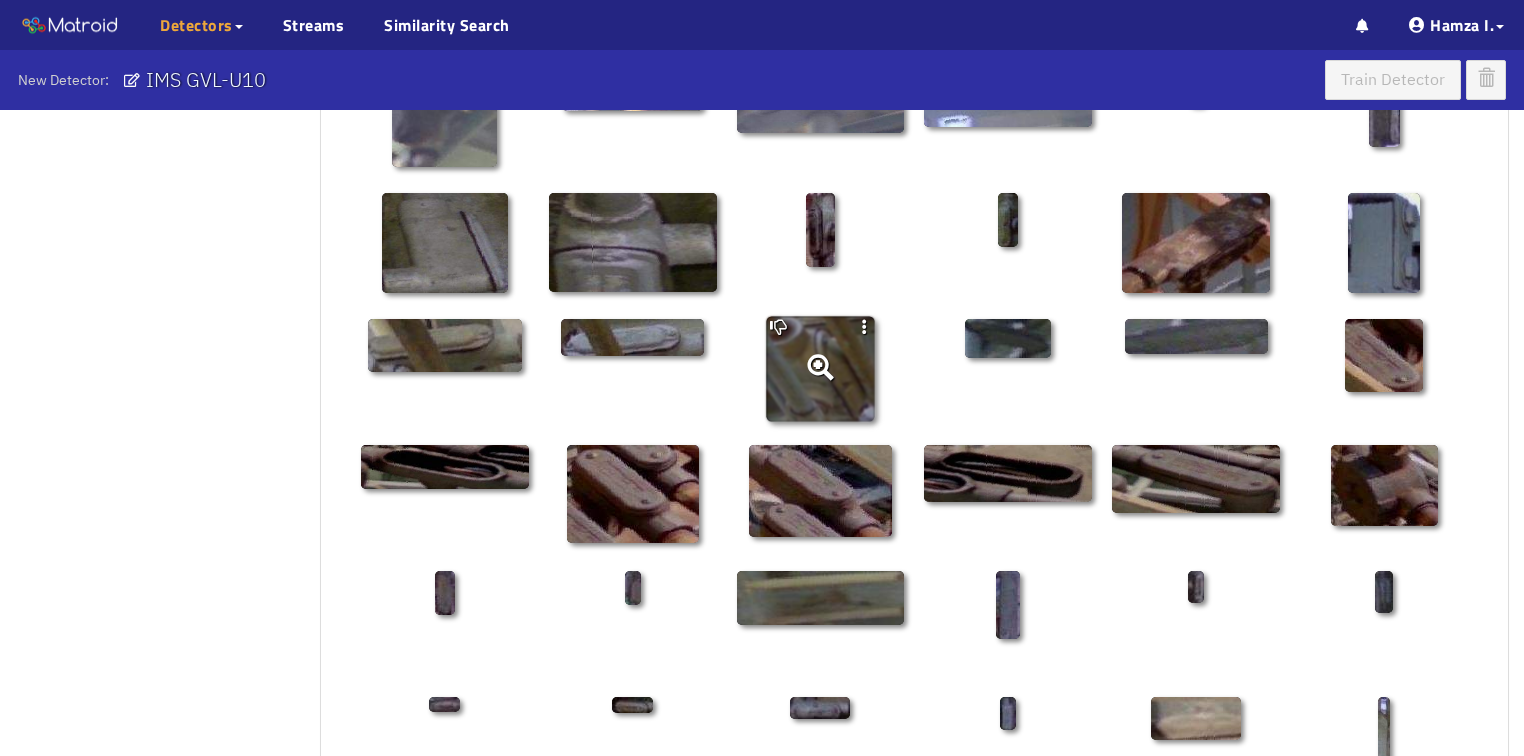 scroll, scrollTop: 480, scrollLeft: 0, axis: vertical 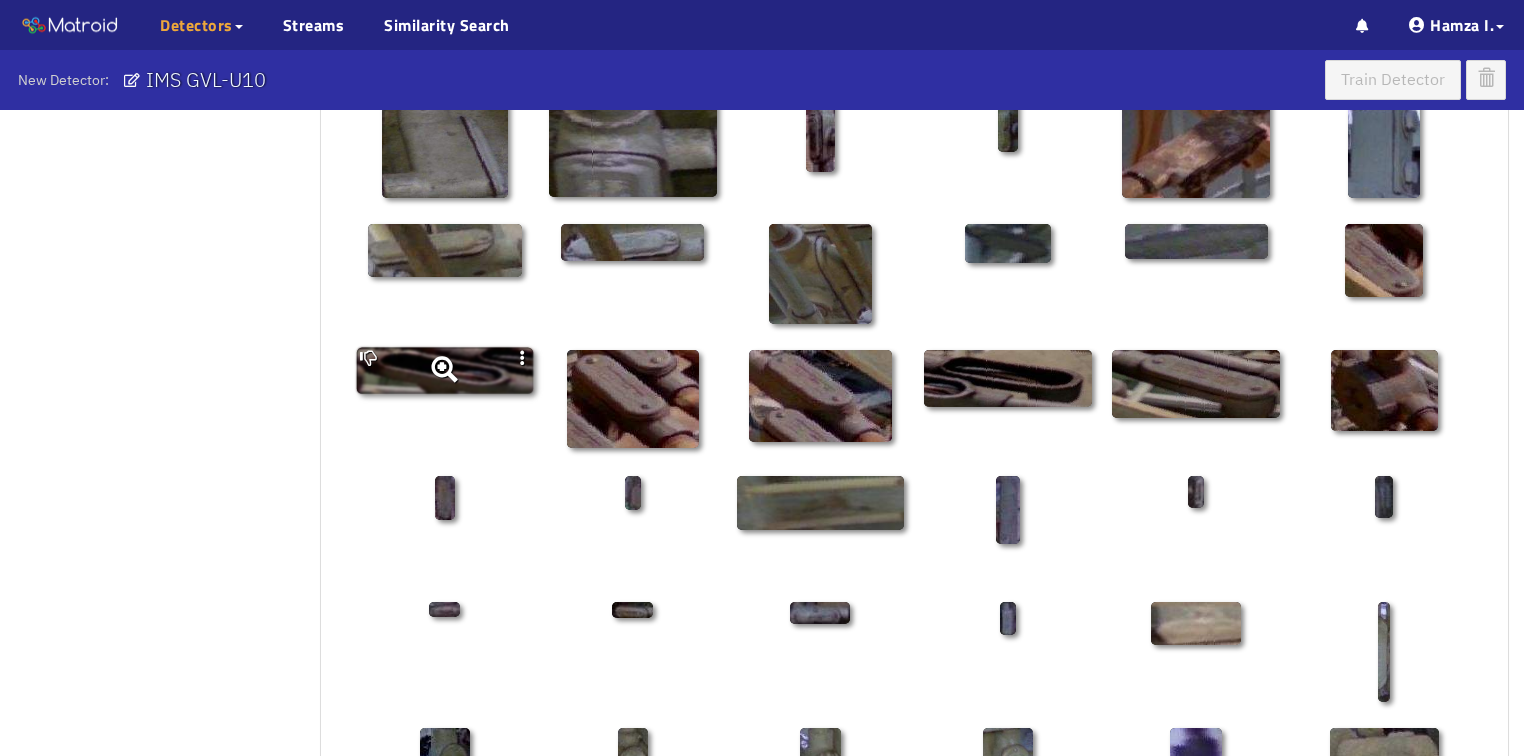 click 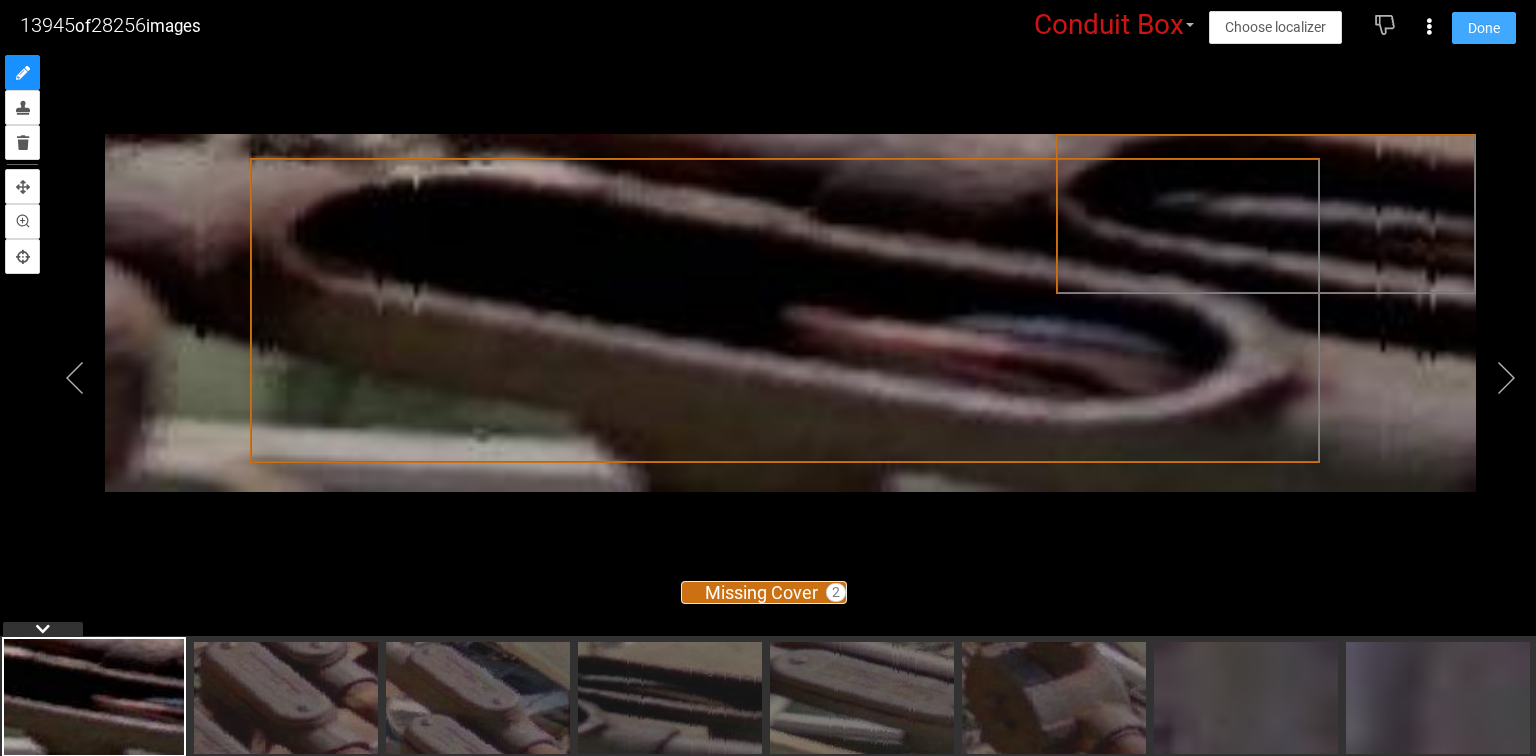 click on "Done" at bounding box center (1484, 28) 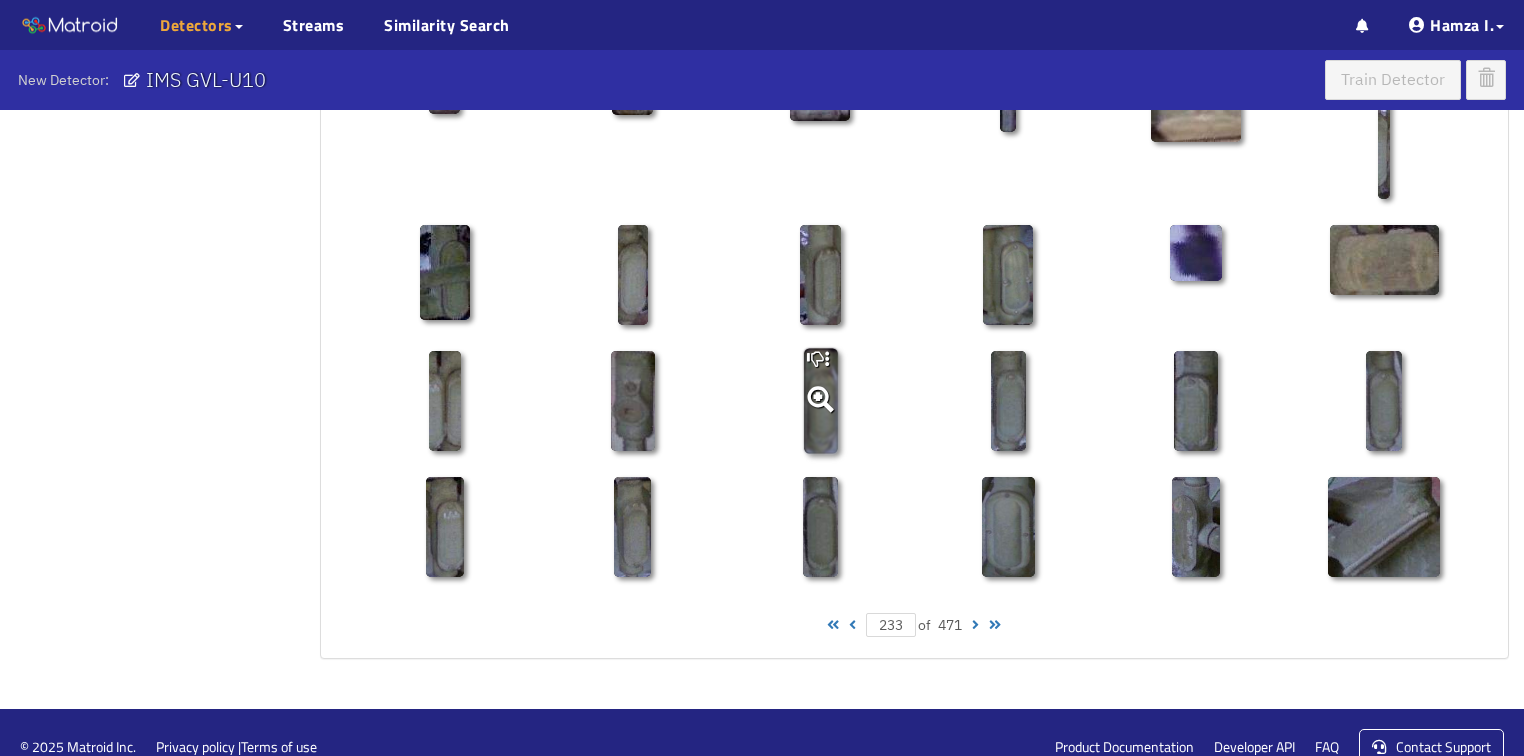 scroll, scrollTop: 1010, scrollLeft: 0, axis: vertical 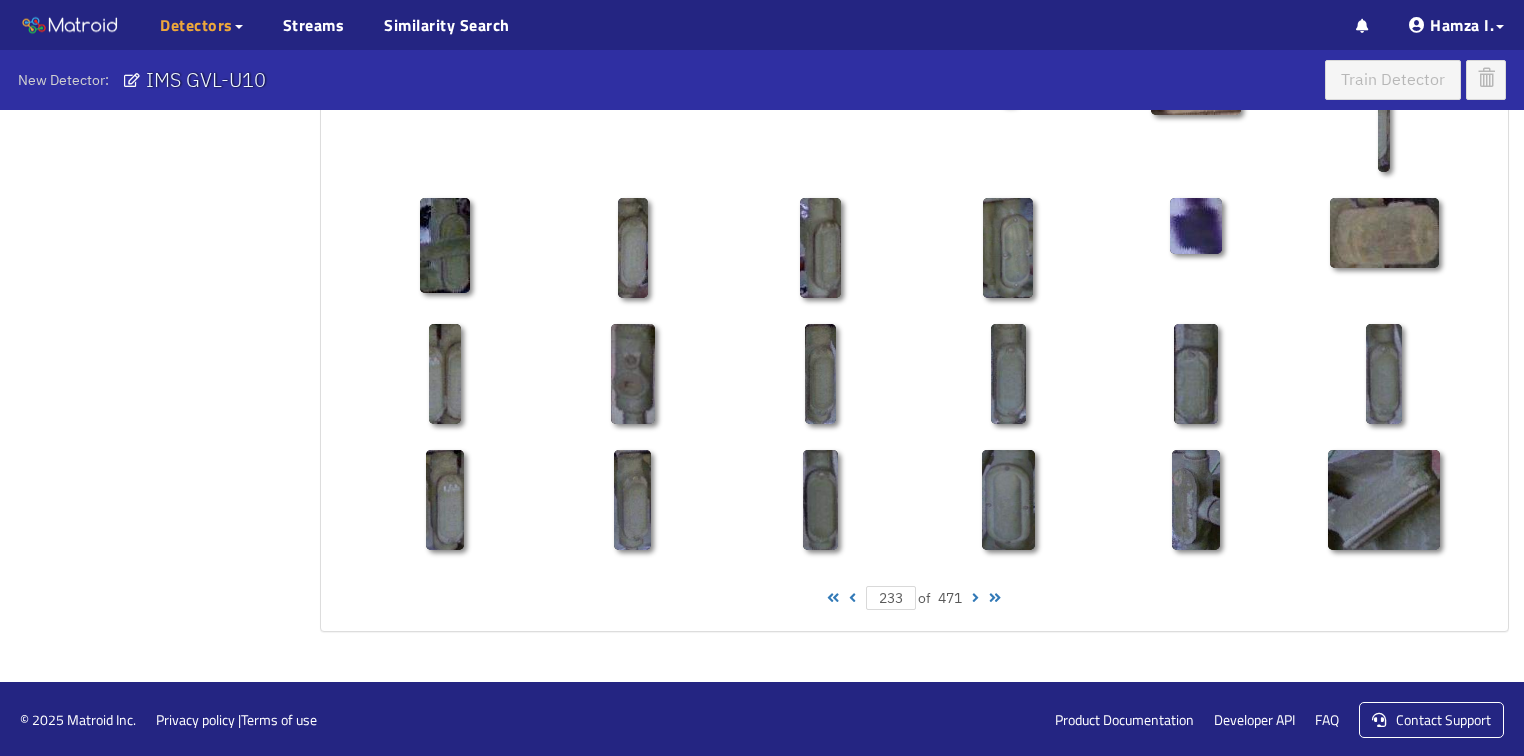 click at bounding box center (975, 598) 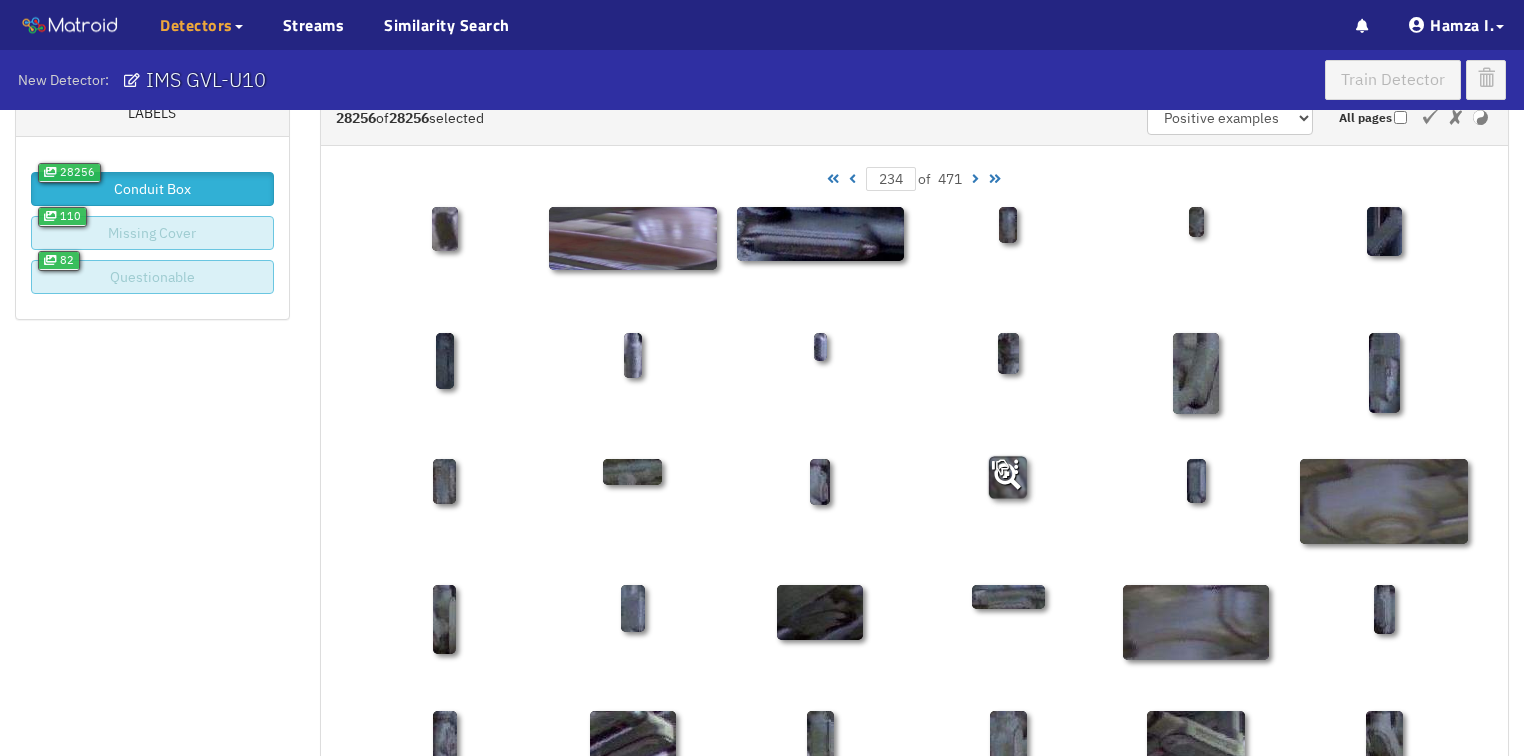 scroll, scrollTop: 50, scrollLeft: 0, axis: vertical 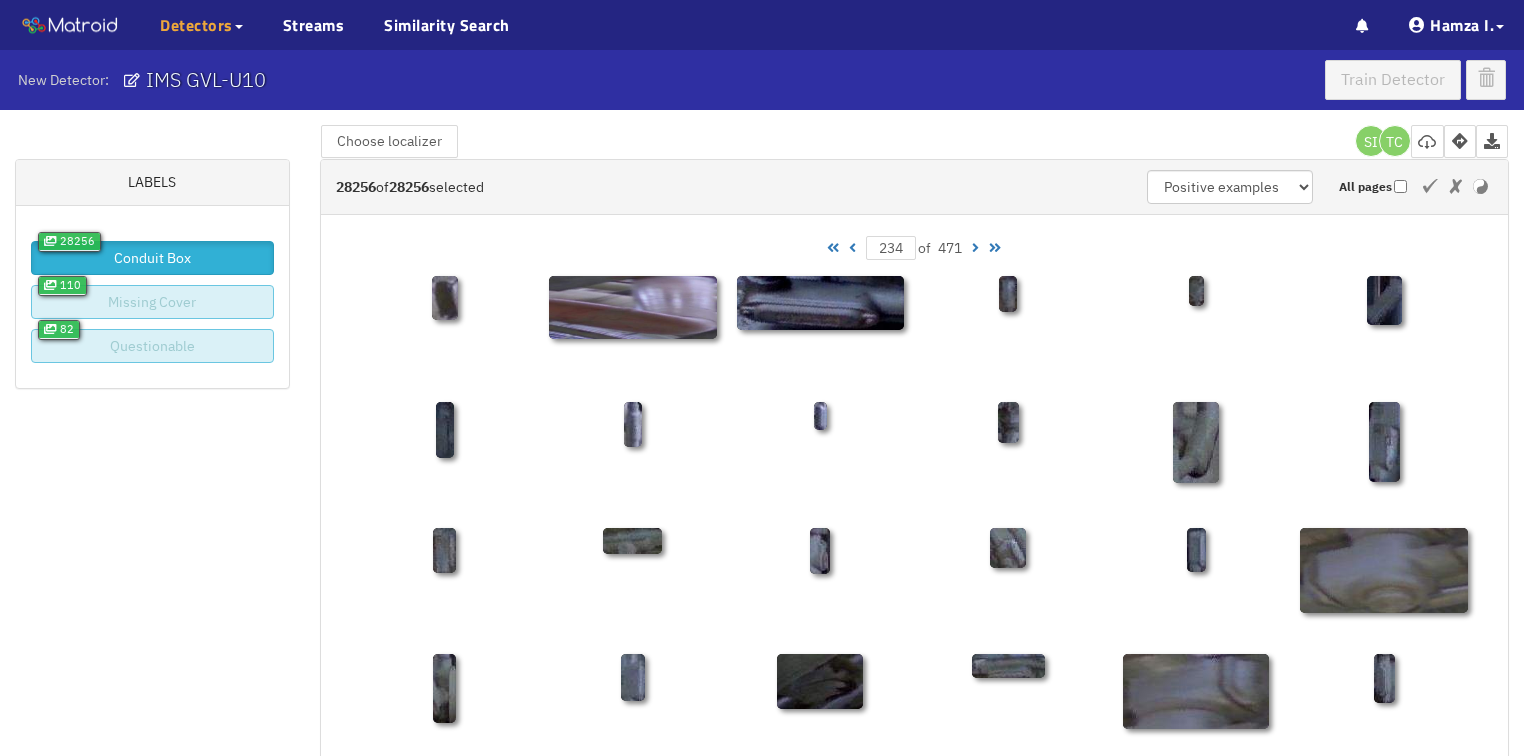 click at bounding box center [975, 248] 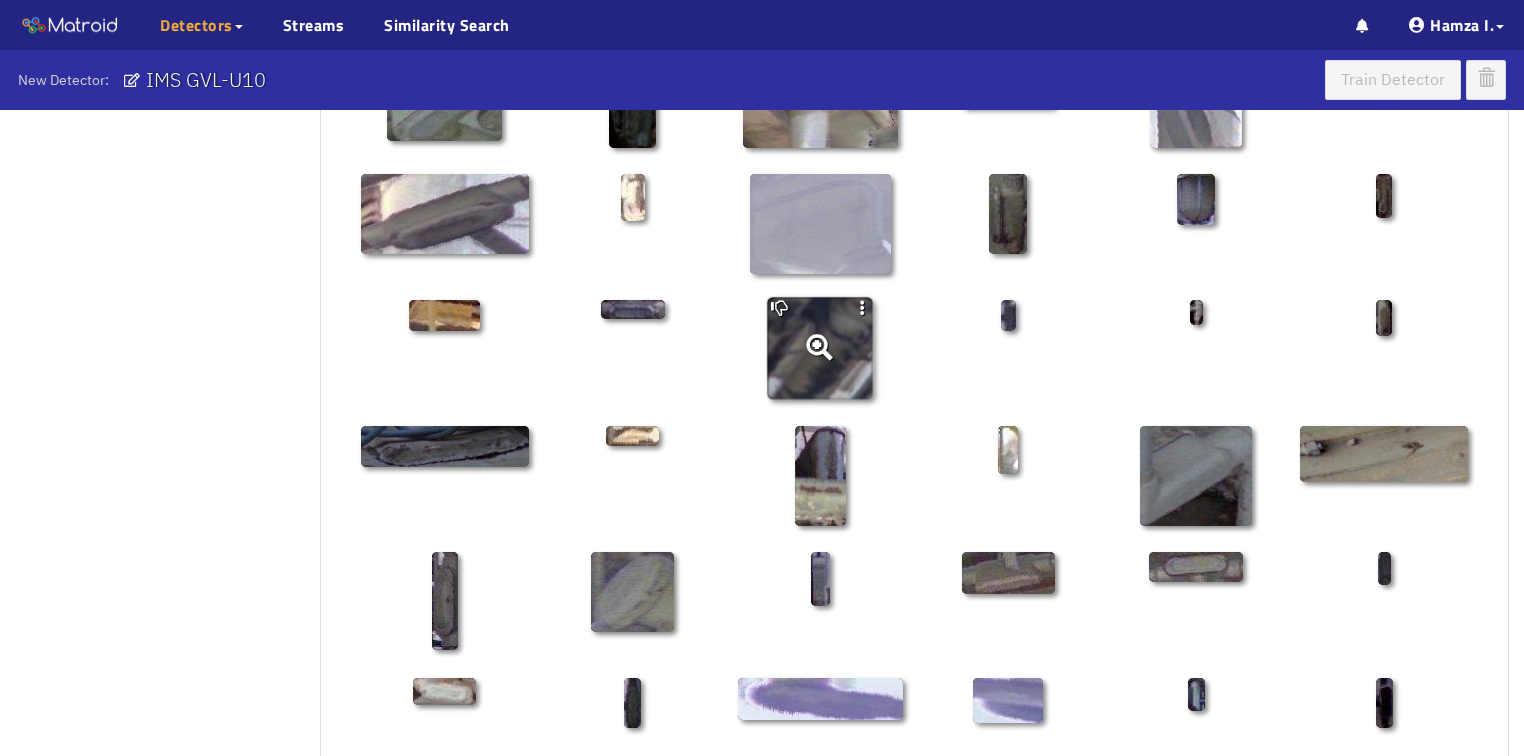 scroll, scrollTop: 930, scrollLeft: 0, axis: vertical 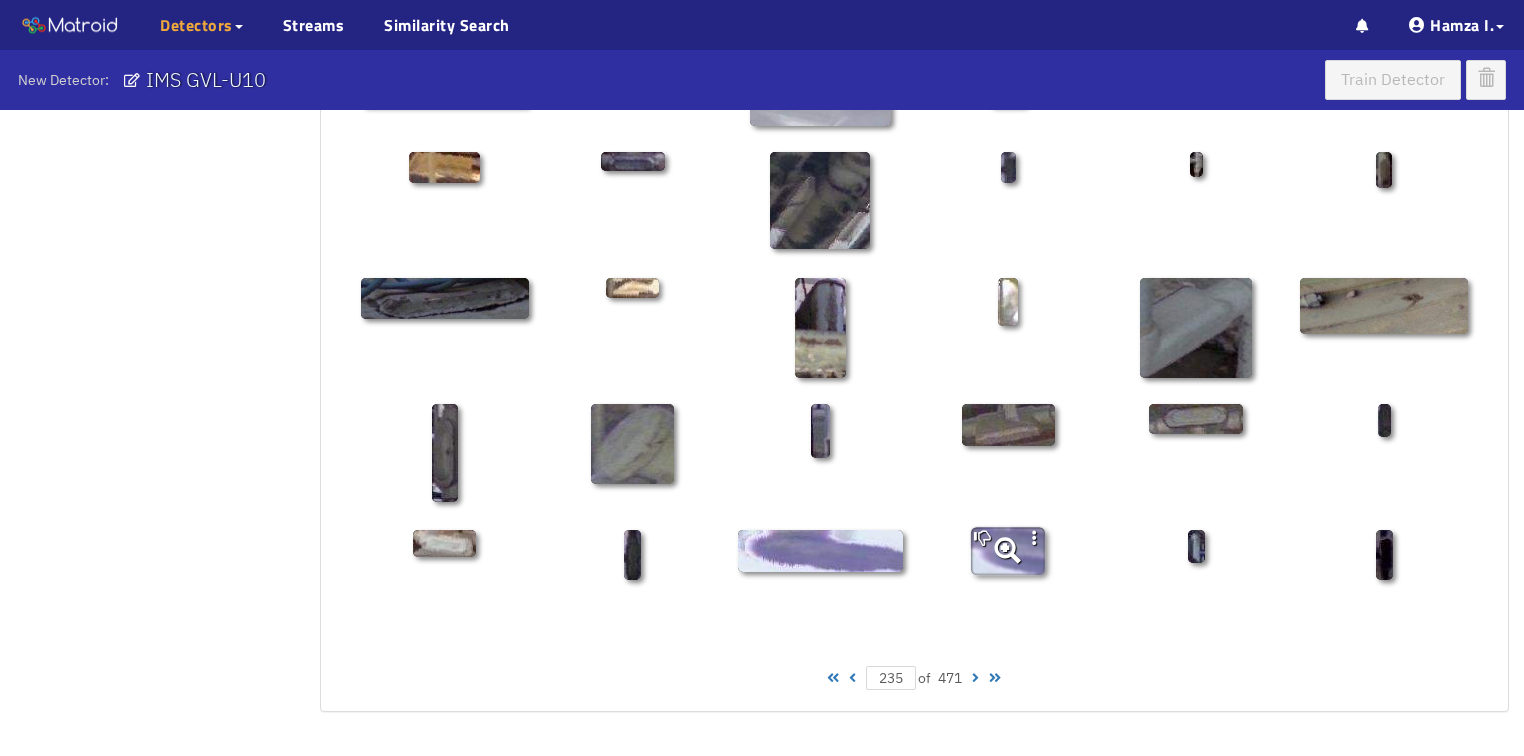 click 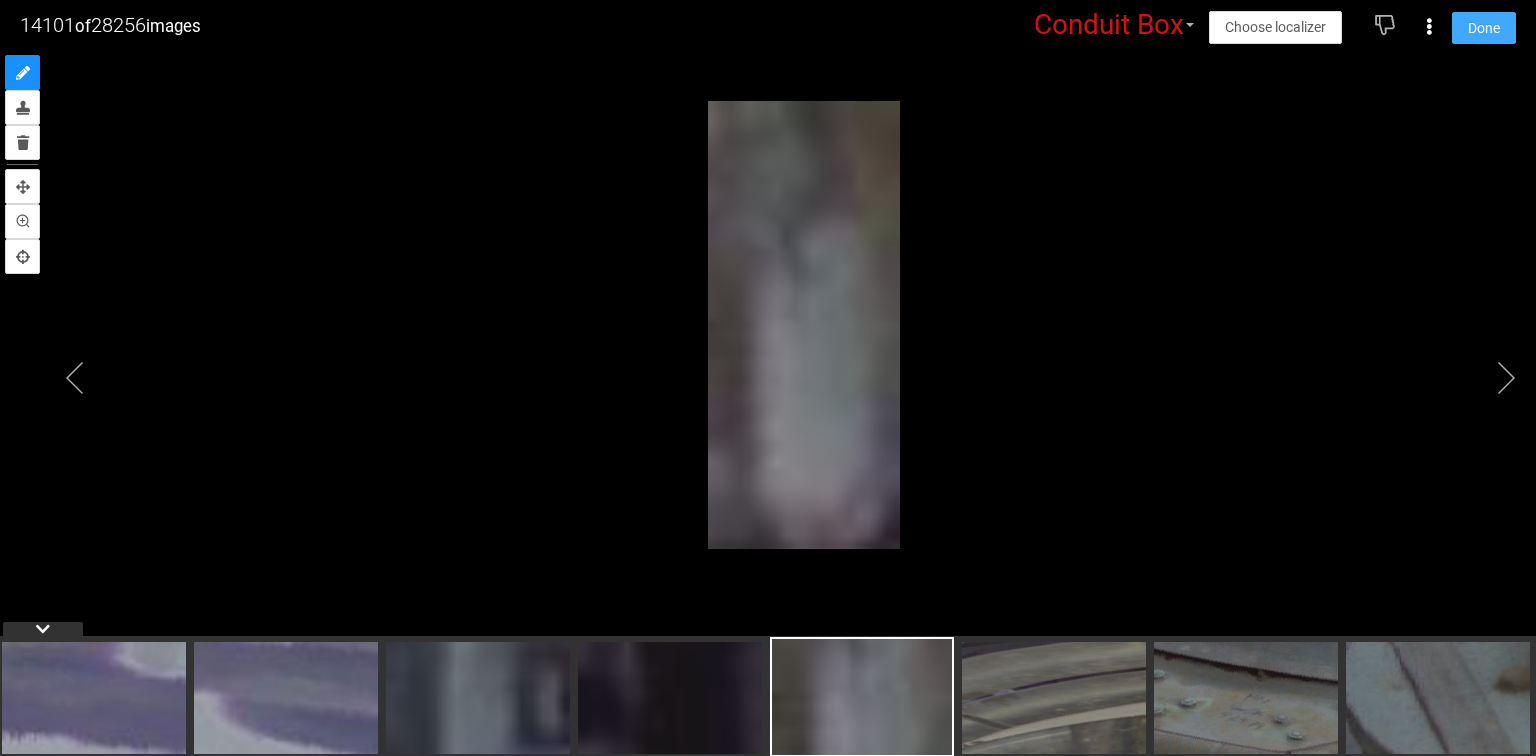 click on "Done" at bounding box center (1484, 28) 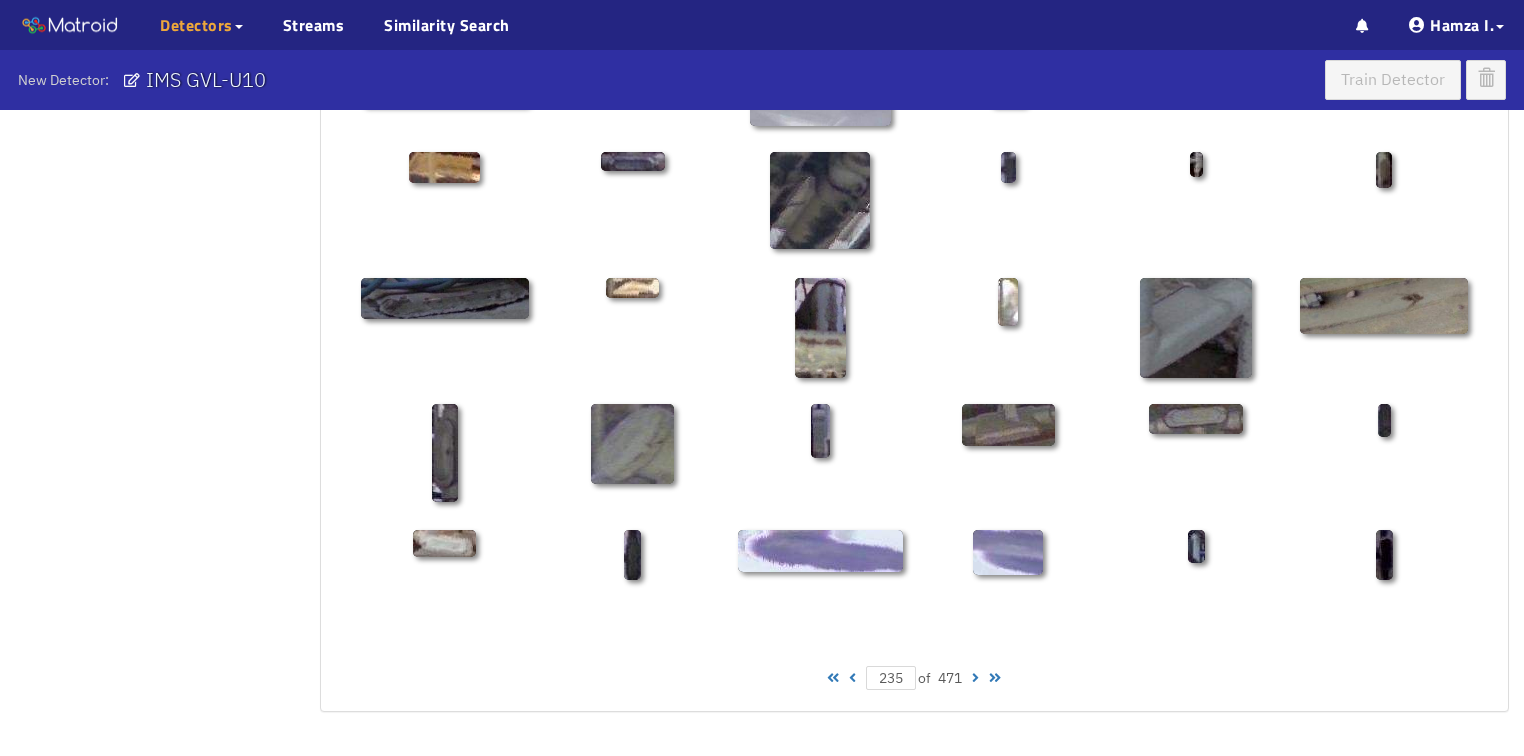 click at bounding box center [975, 678] 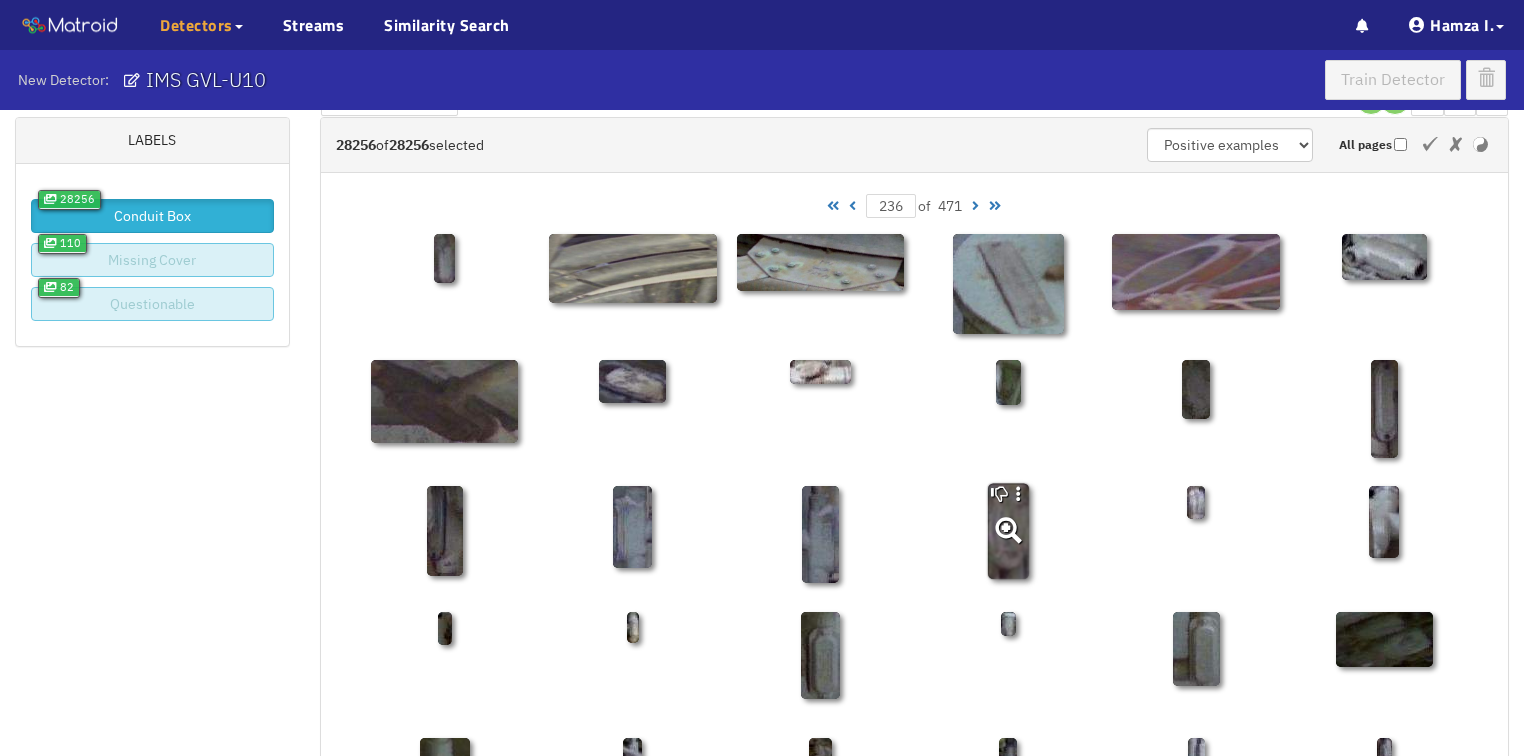 scroll, scrollTop: 50, scrollLeft: 0, axis: vertical 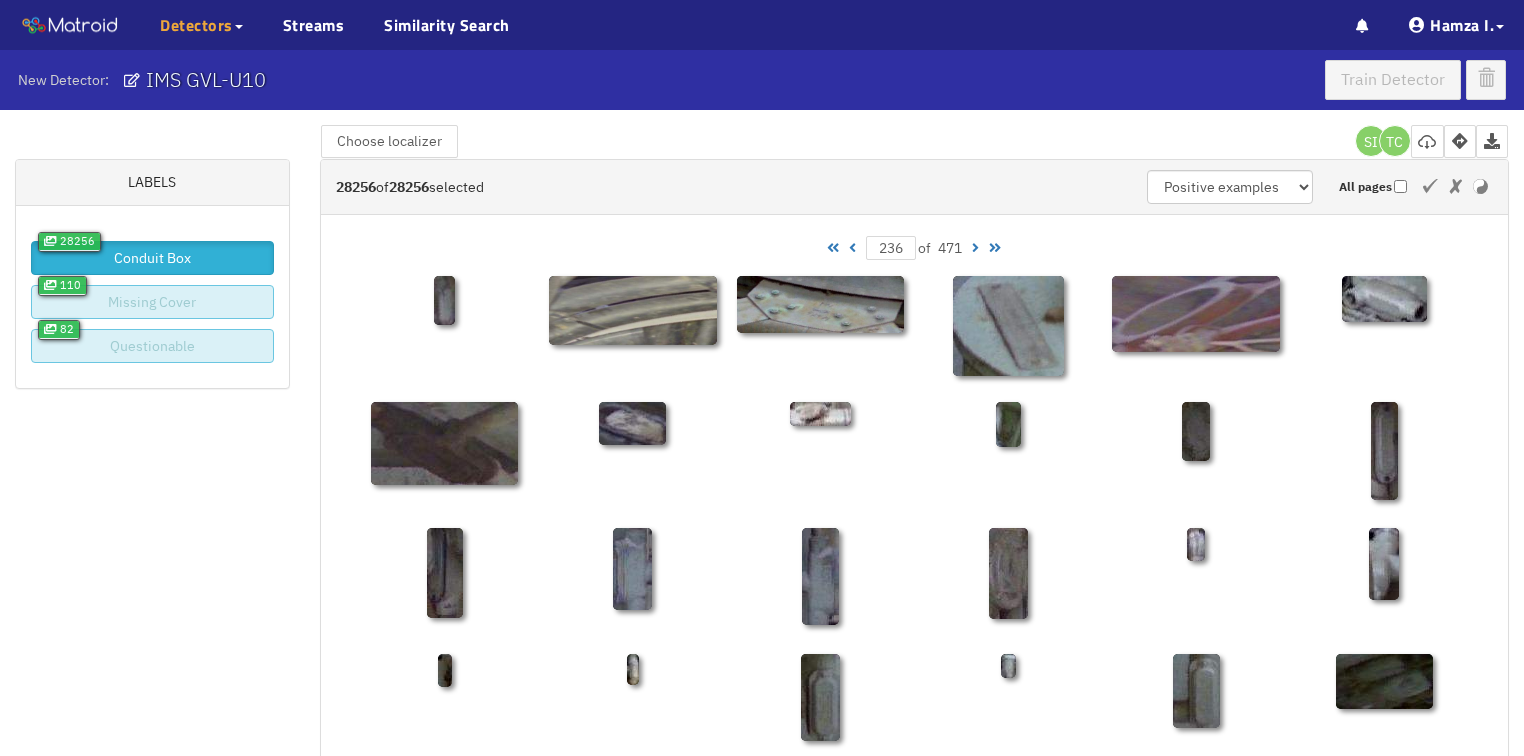 click at bounding box center [975, 248] 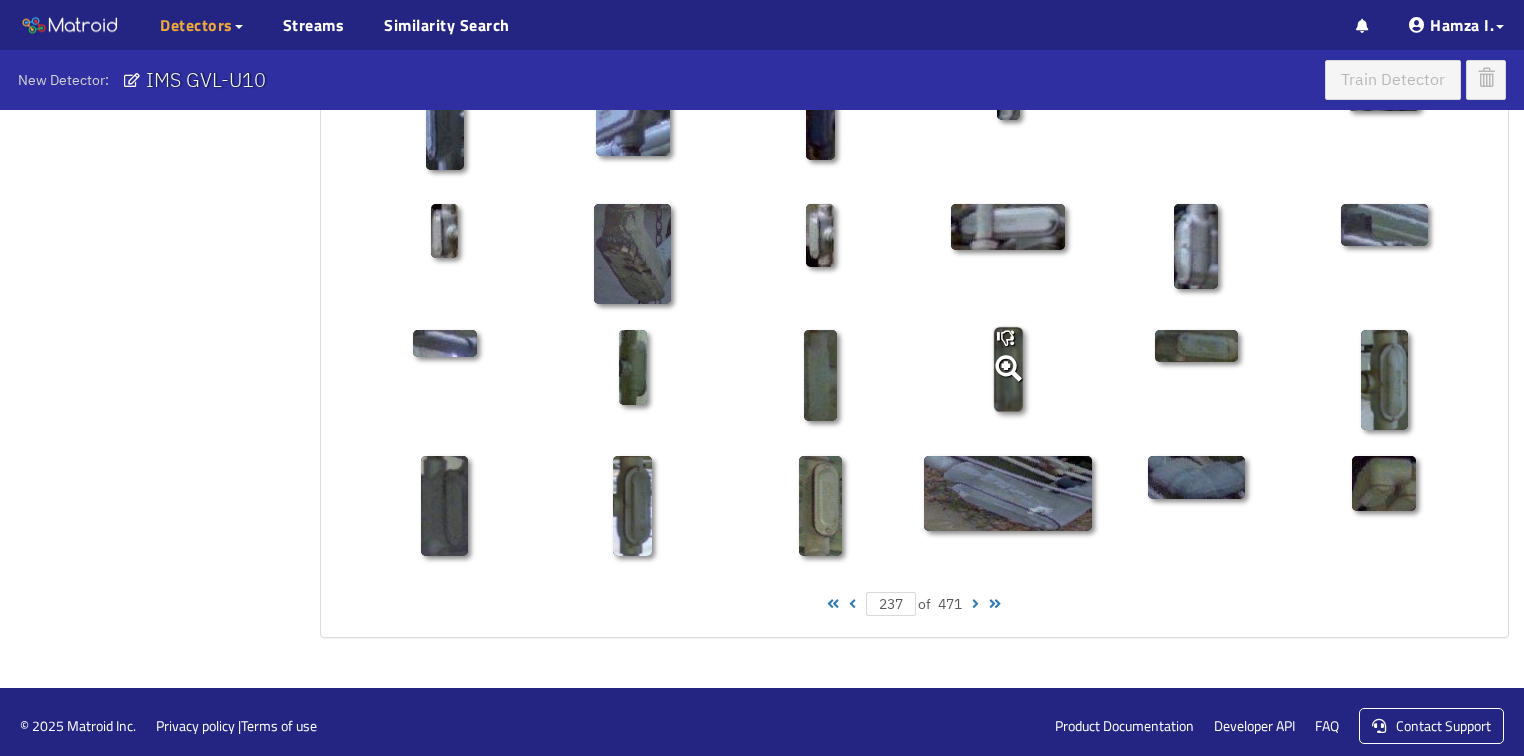 scroll, scrollTop: 1010, scrollLeft: 0, axis: vertical 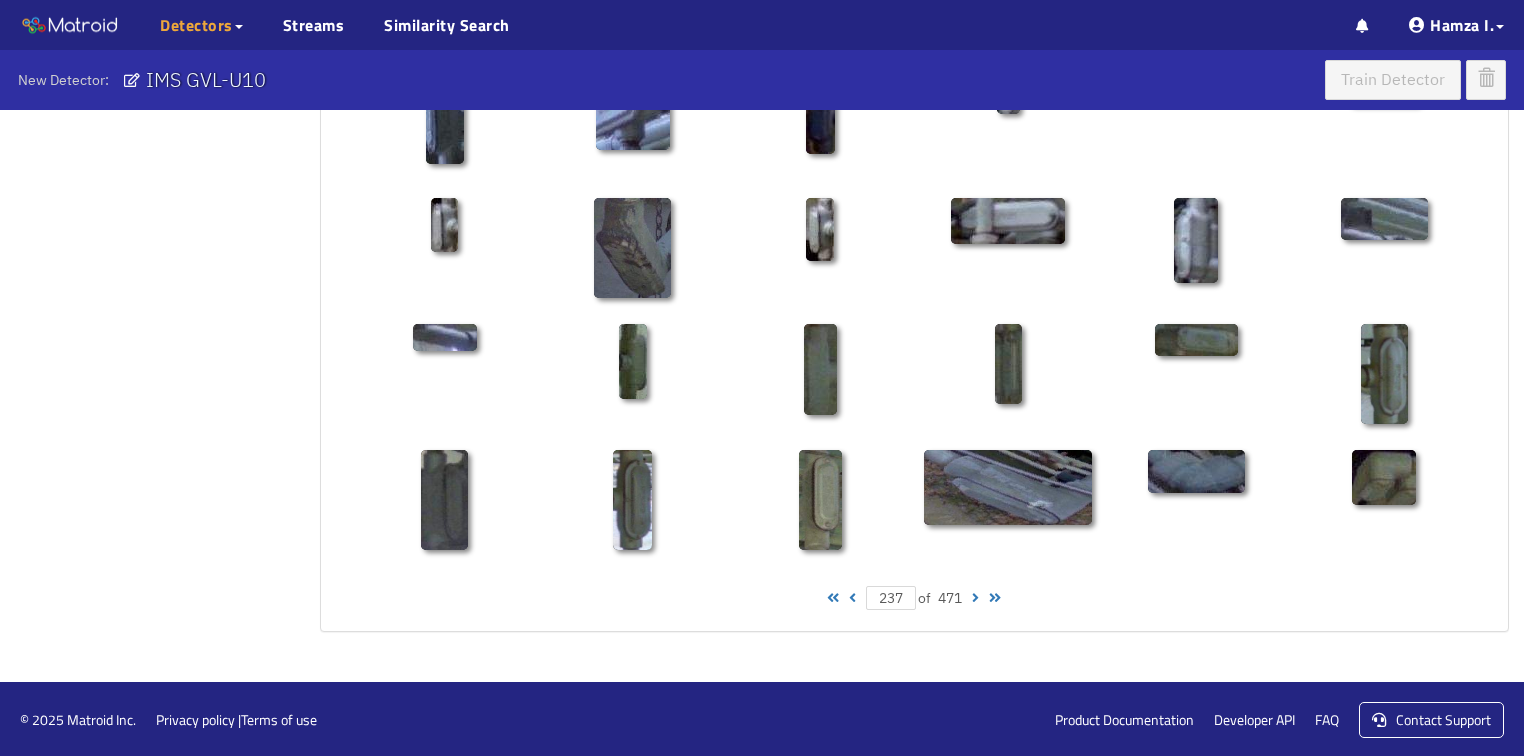 click at bounding box center [975, 598] 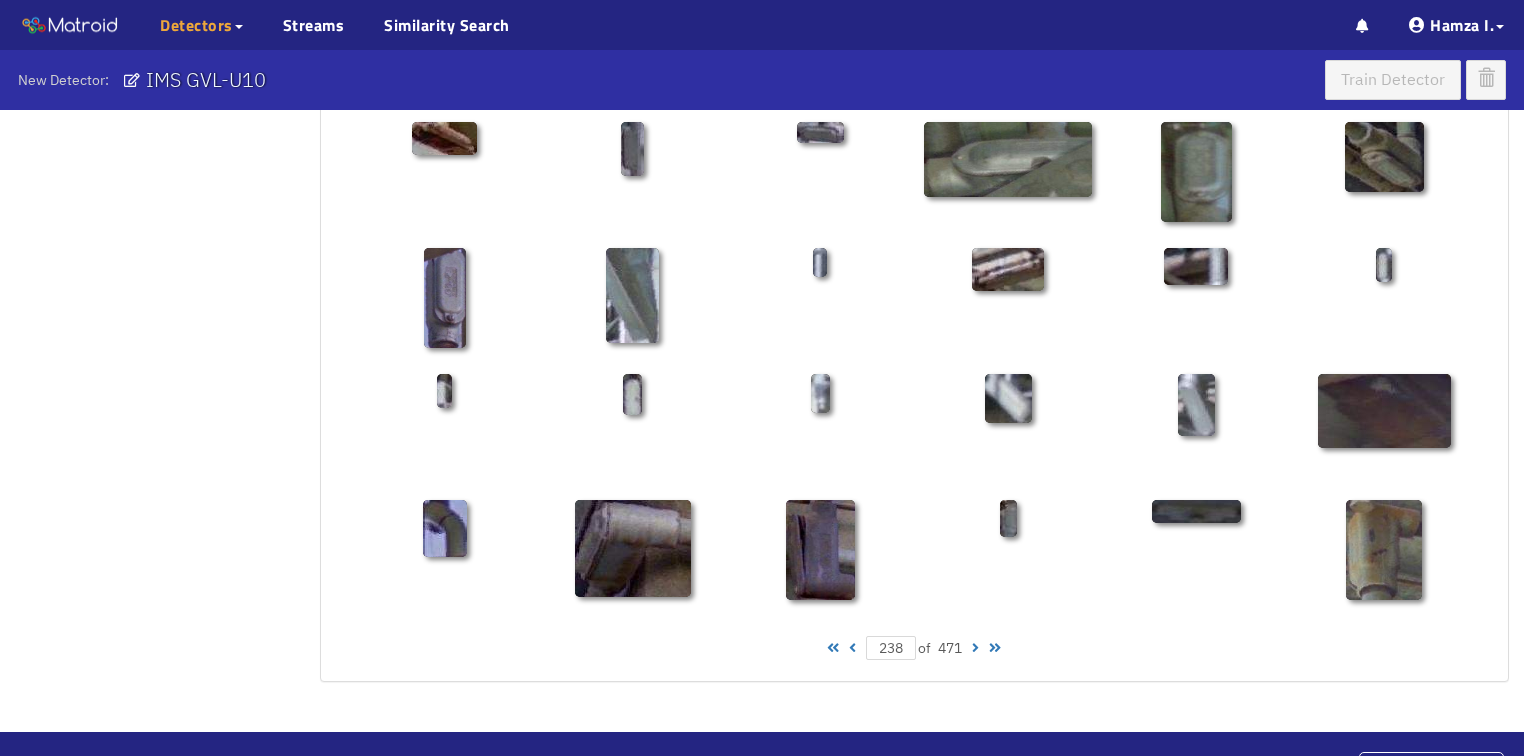 scroll, scrollTop: 1010, scrollLeft: 0, axis: vertical 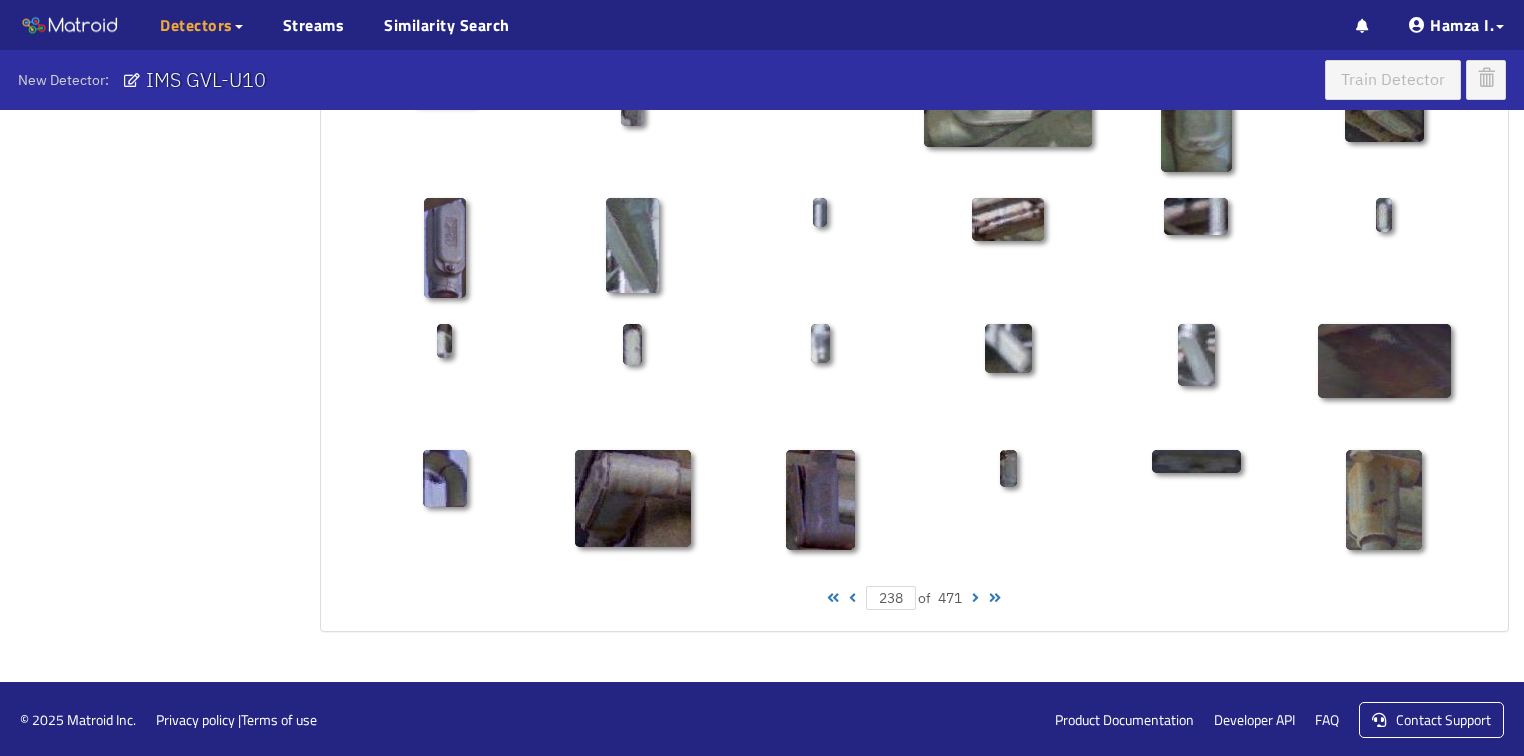 click at bounding box center [975, 598] 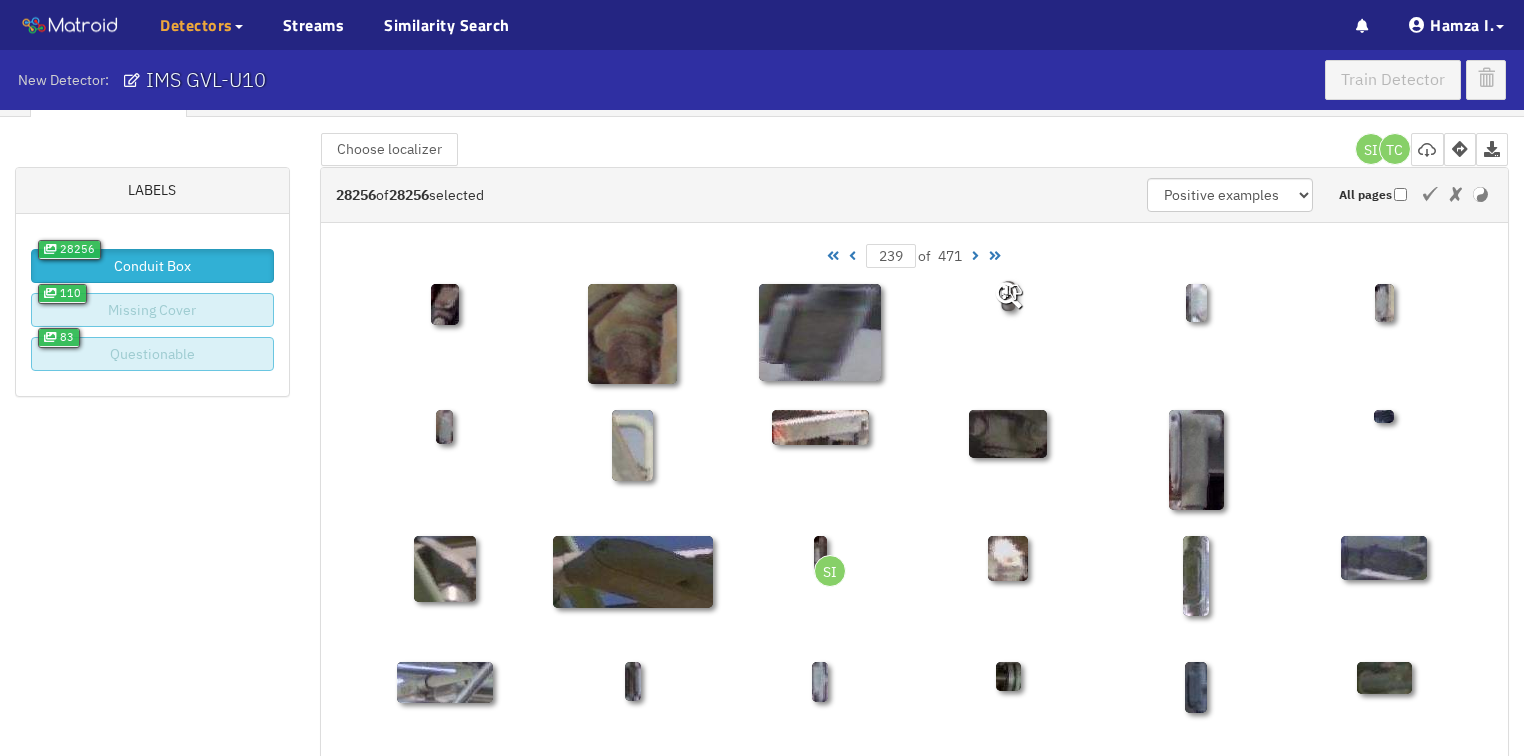 scroll, scrollTop: 0, scrollLeft: 0, axis: both 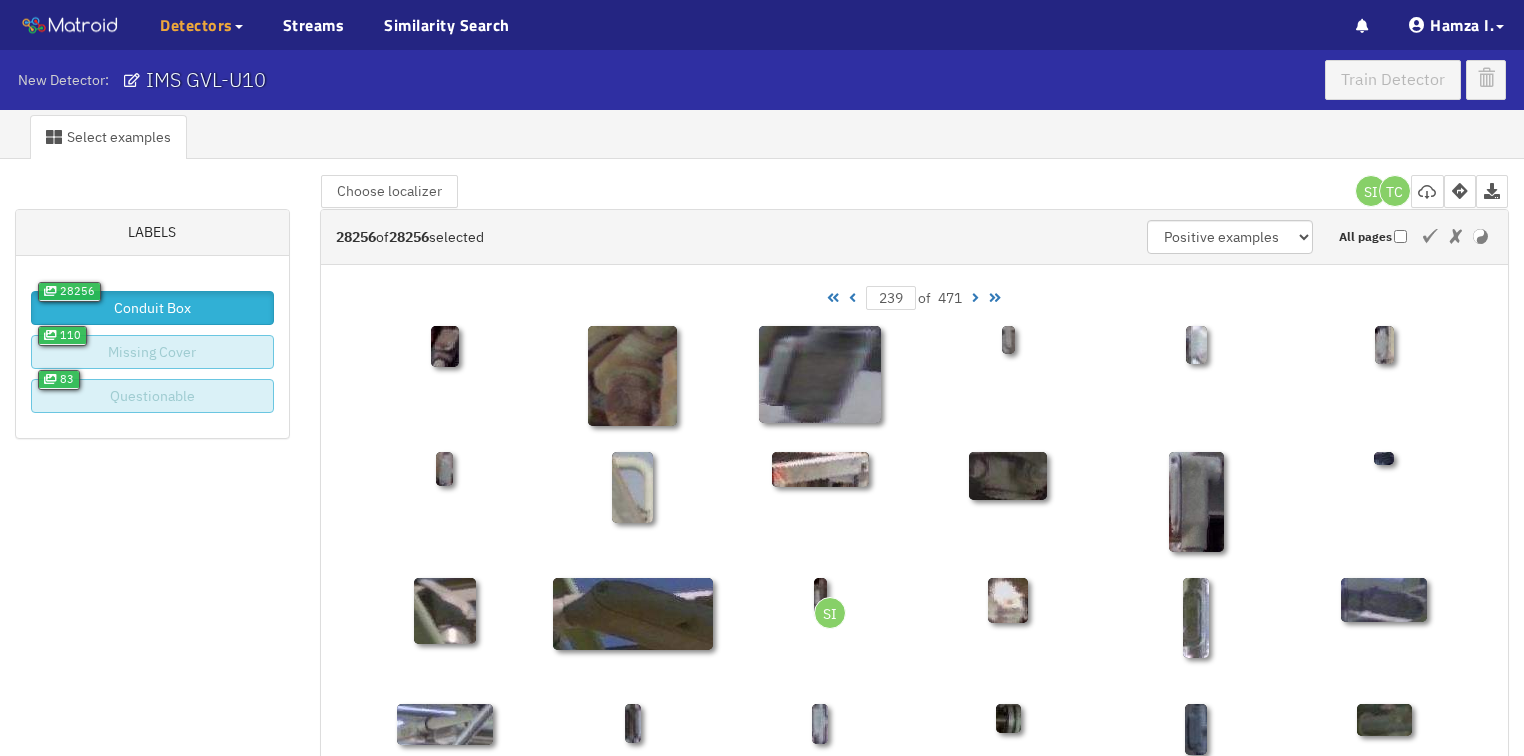 click at bounding box center [975, 298] 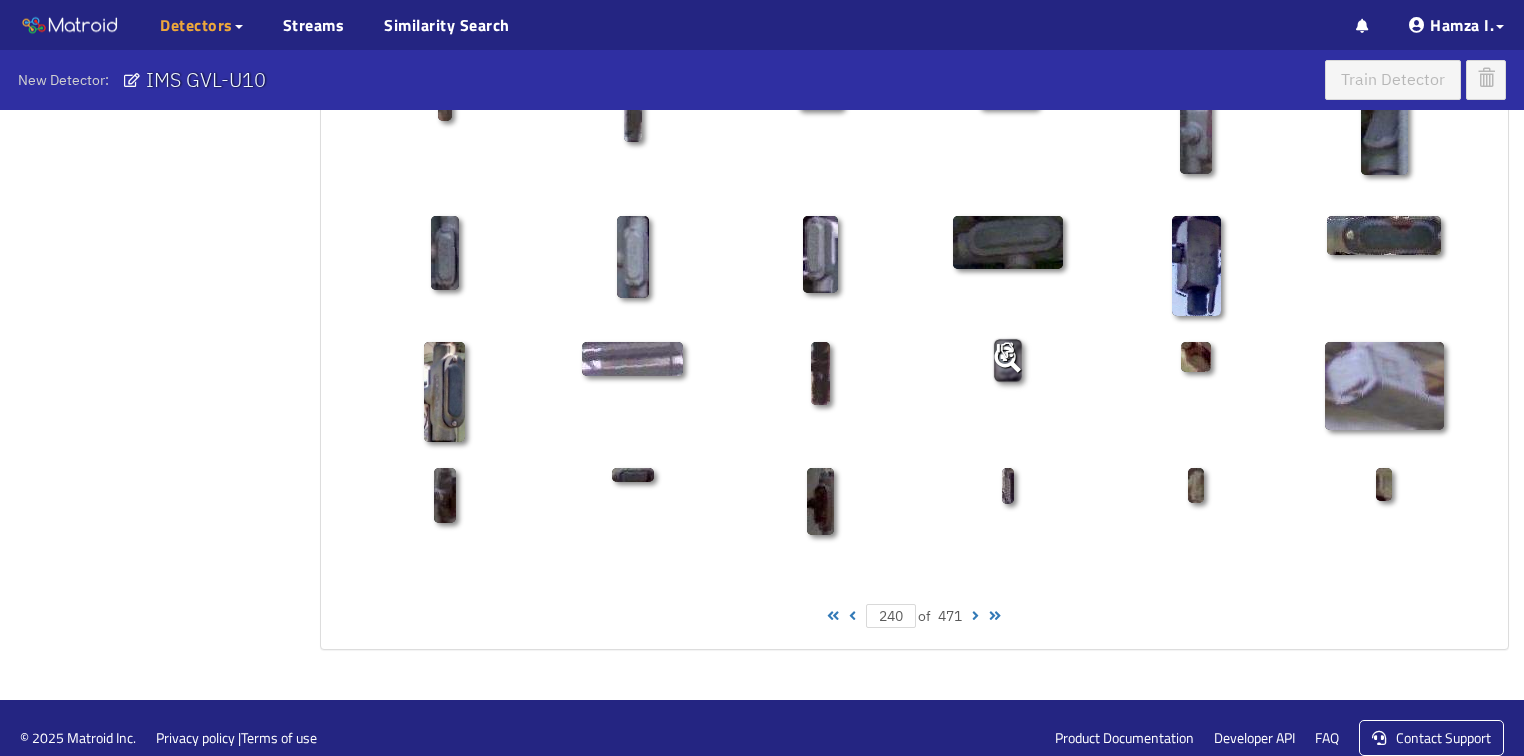 scroll, scrollTop: 1010, scrollLeft: 0, axis: vertical 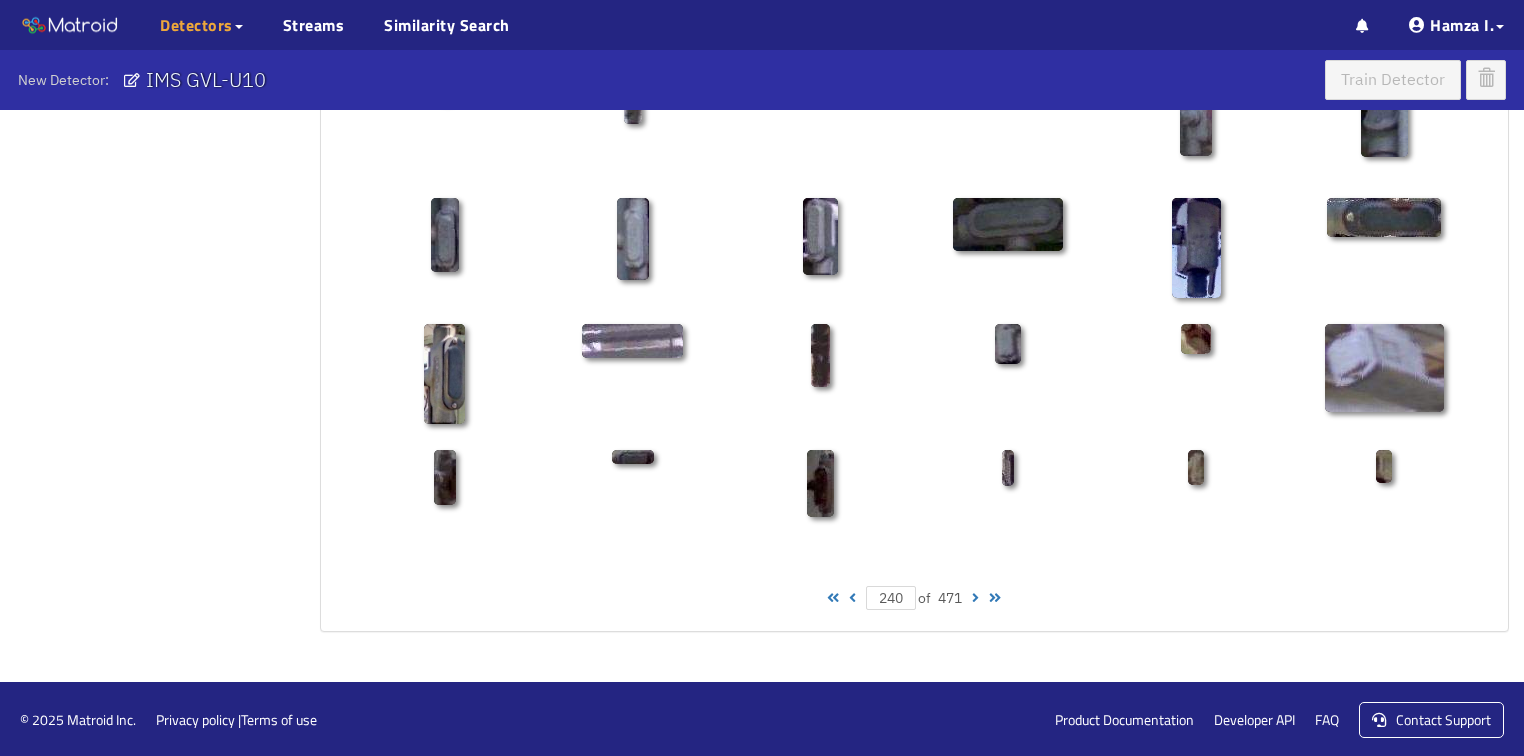 click at bounding box center [975, 598] 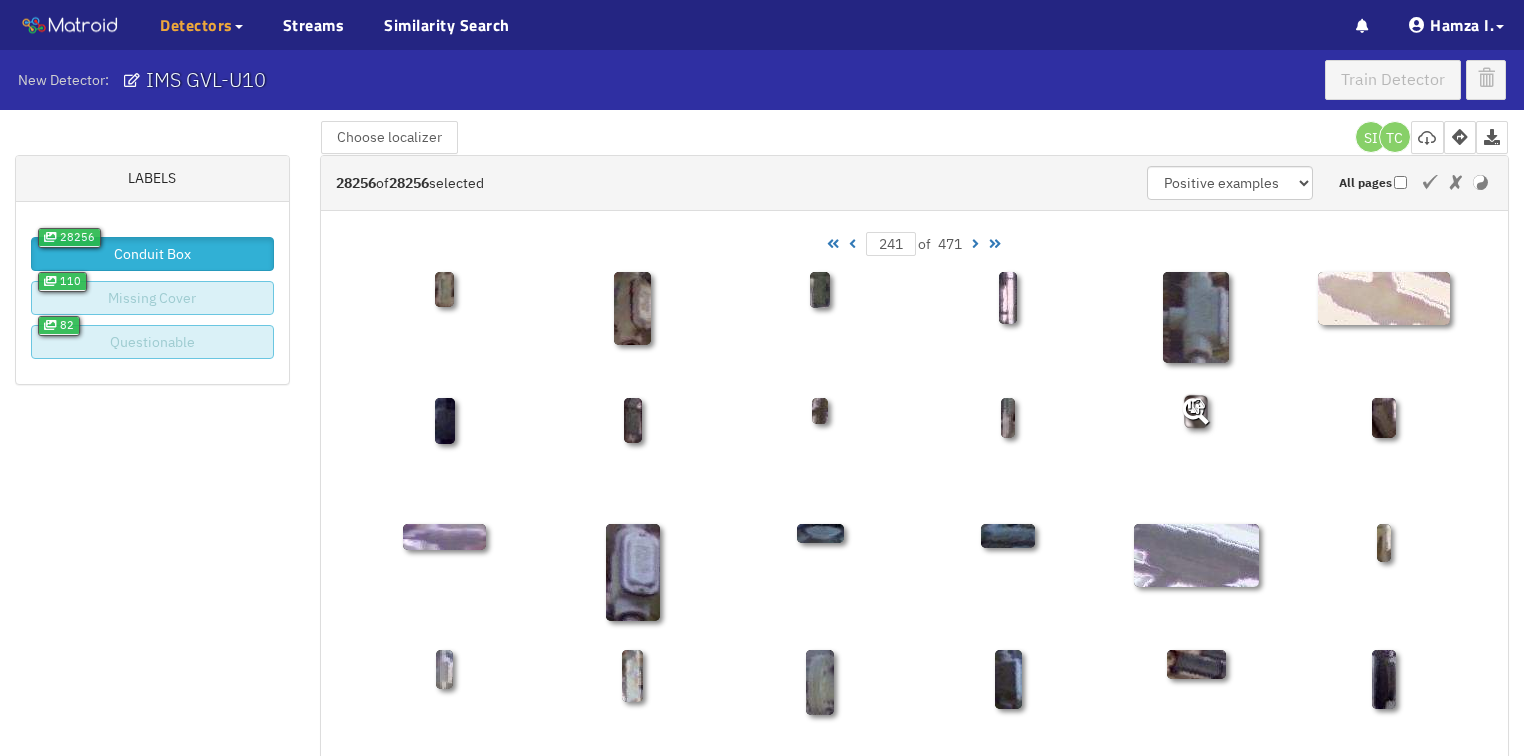 scroll, scrollTop: 50, scrollLeft: 0, axis: vertical 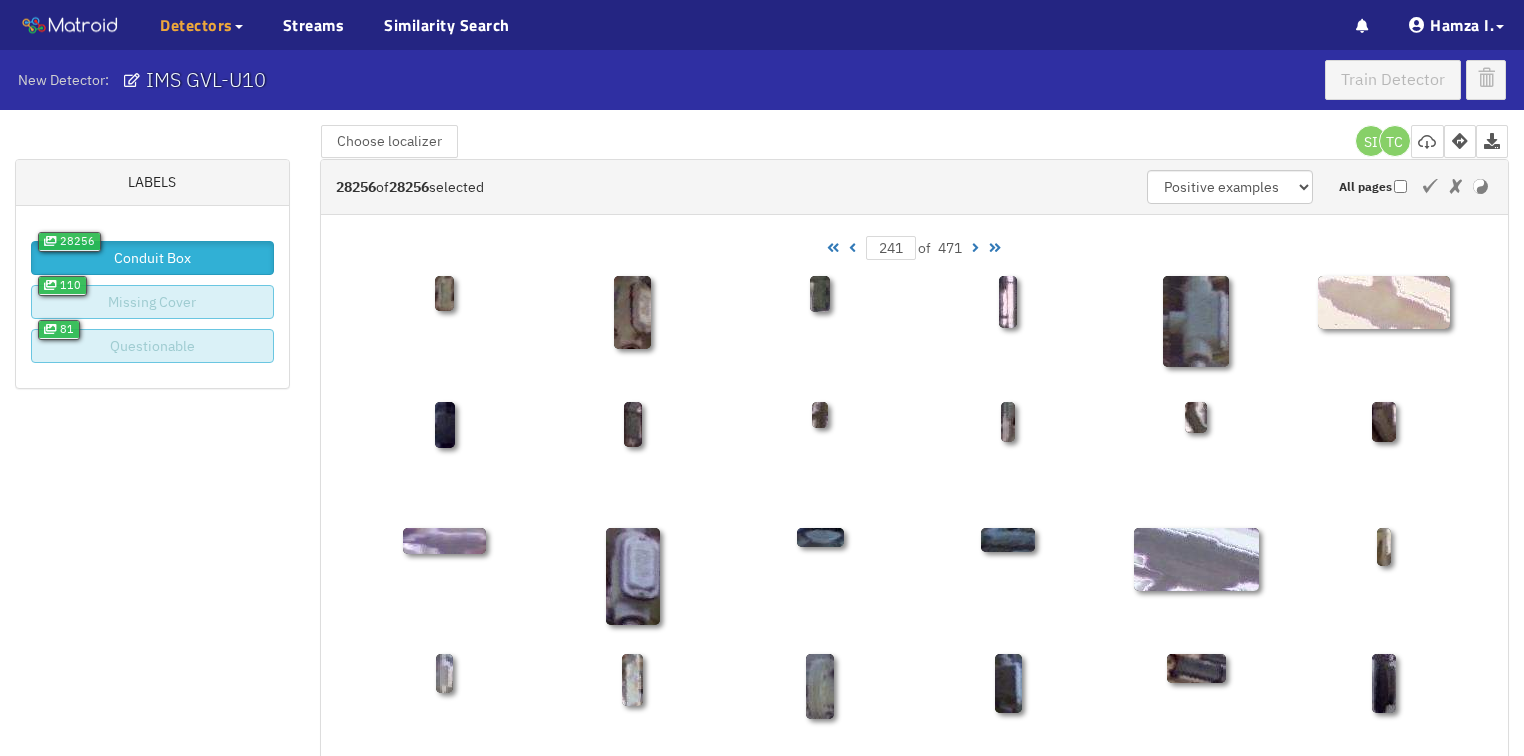 click on "241  of 471" at bounding box center (914, 248) 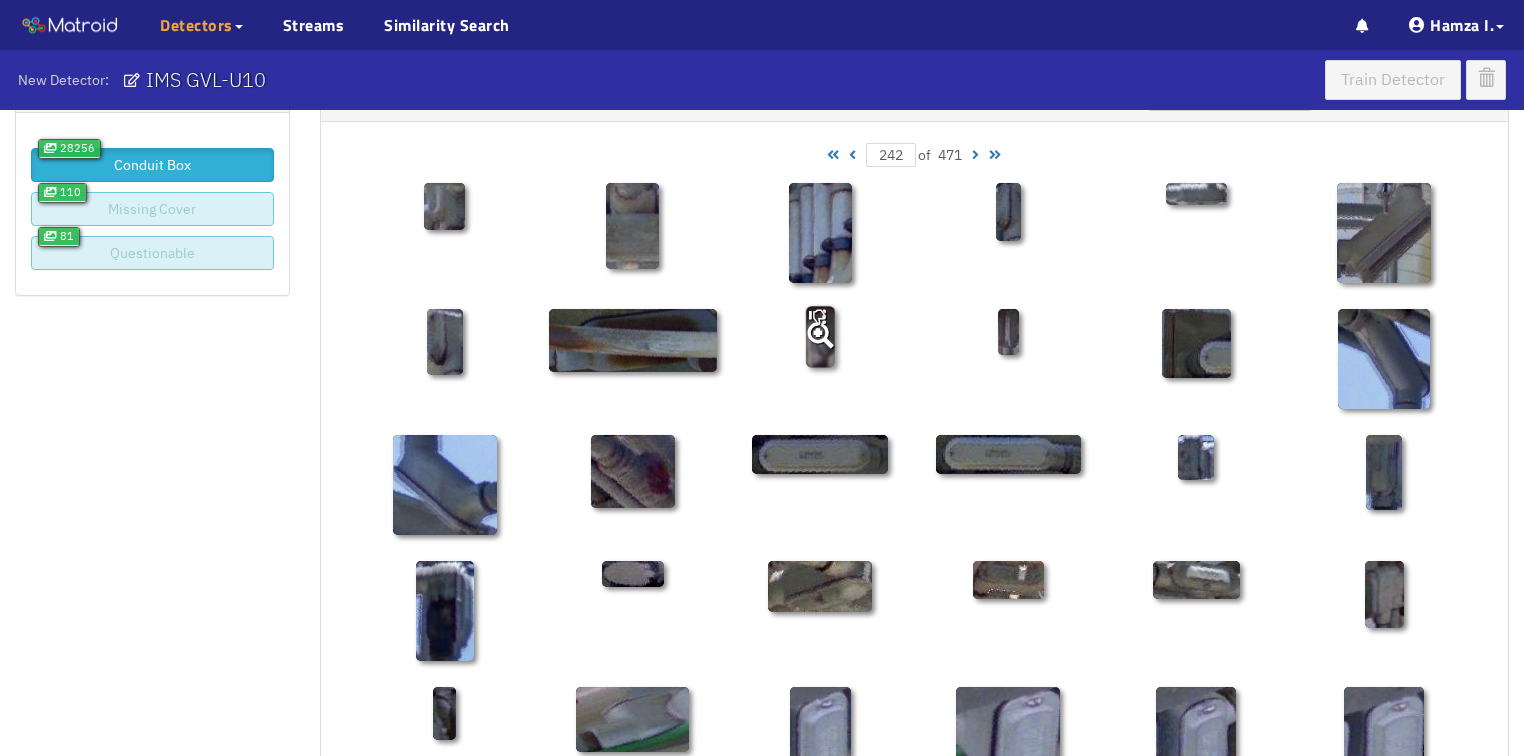 scroll, scrollTop: 290, scrollLeft: 0, axis: vertical 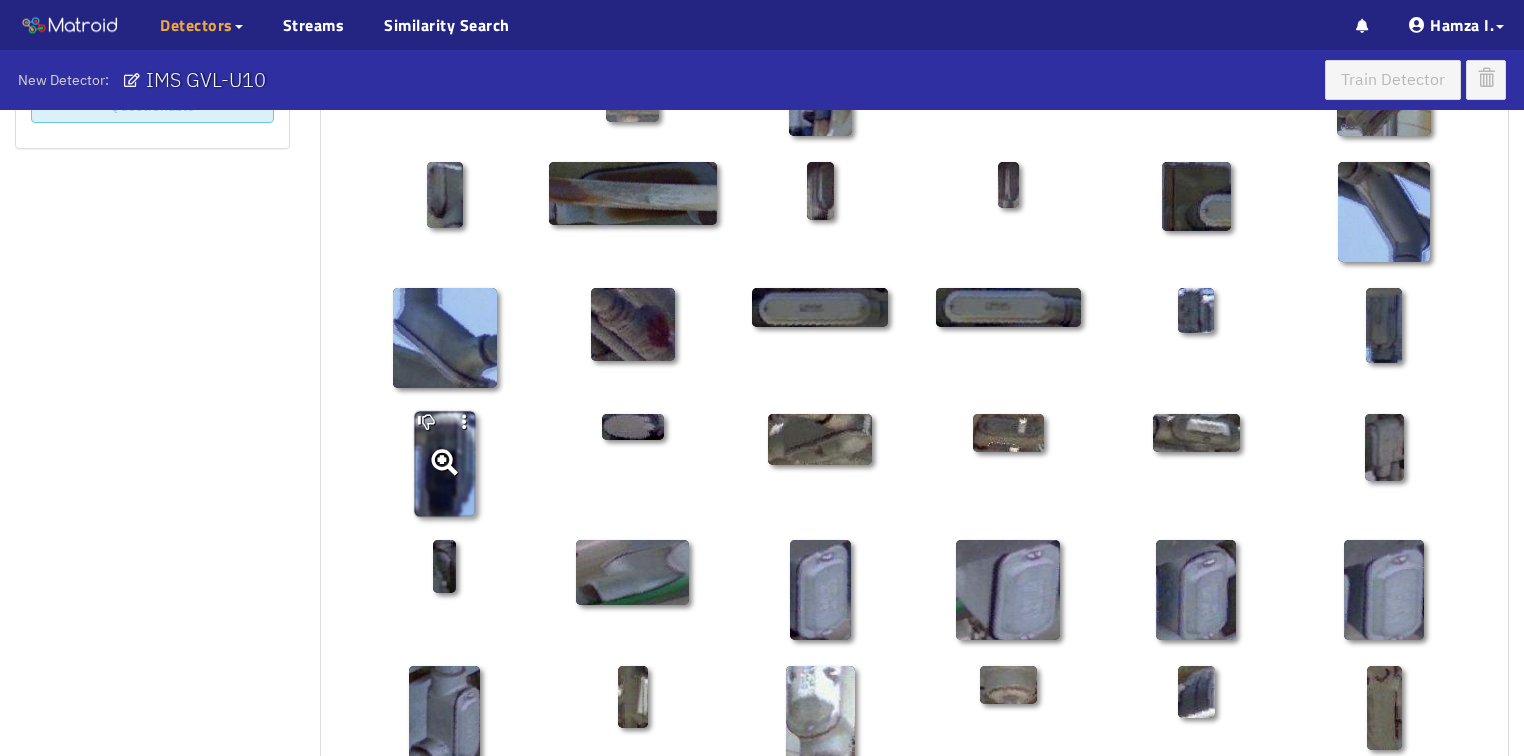 click 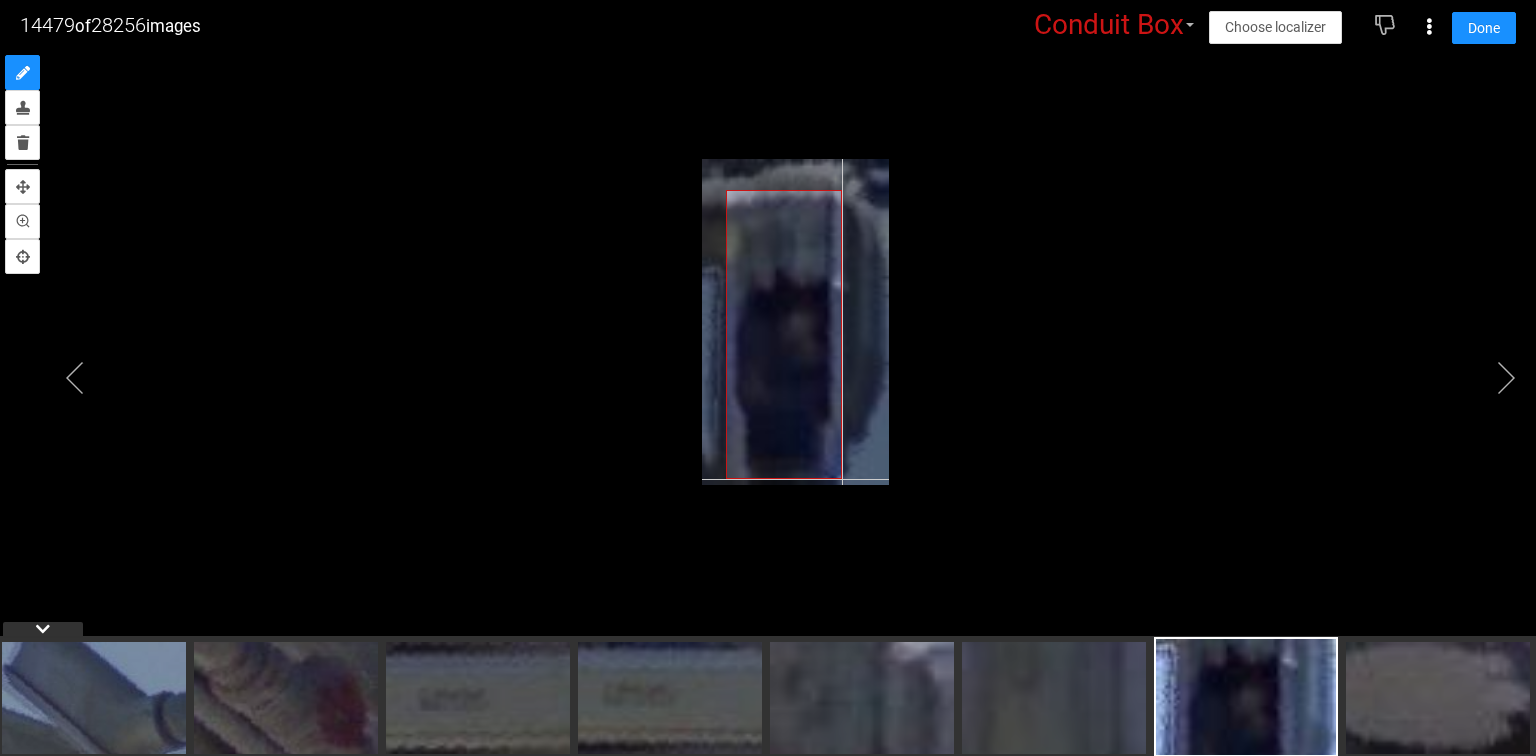 click at bounding box center (795, 322) 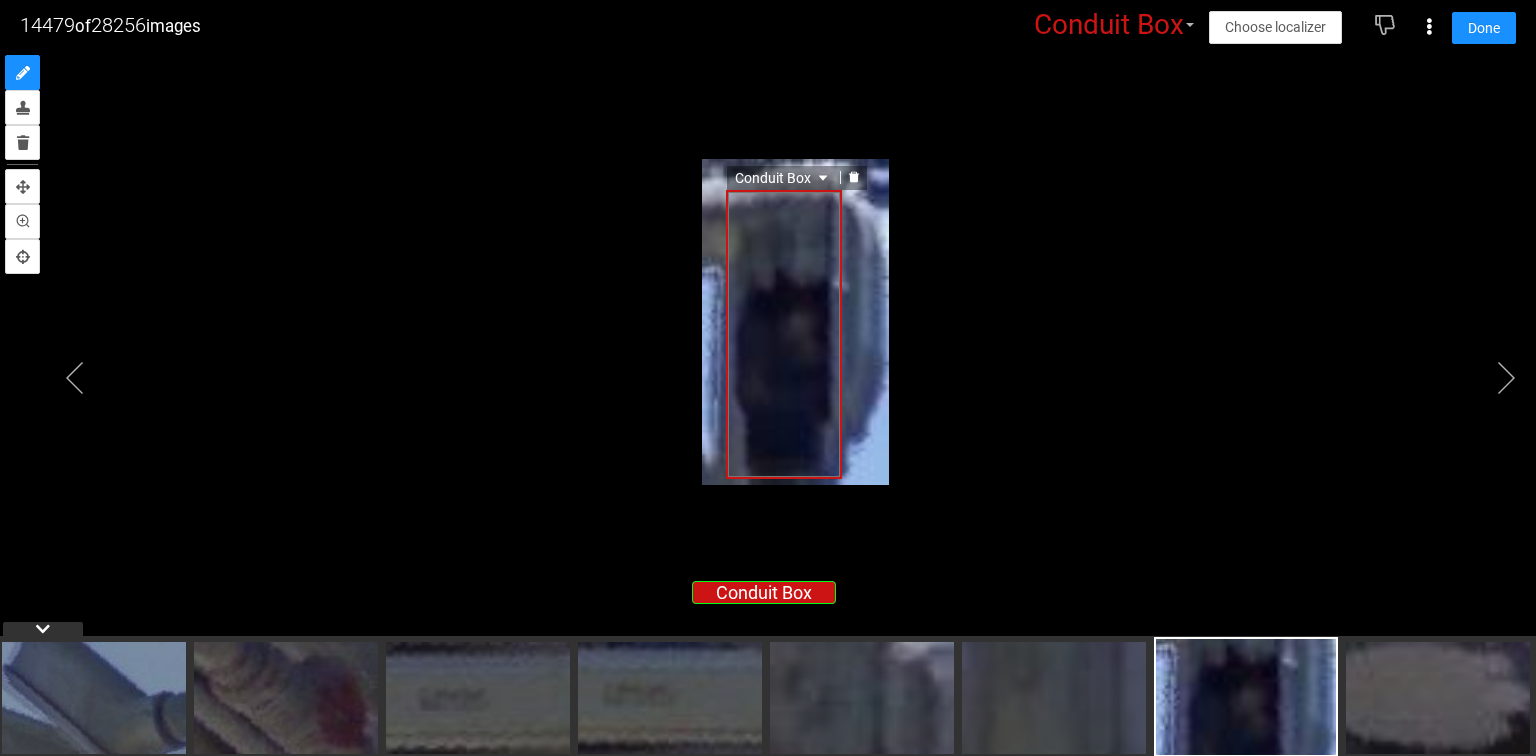 click on "Conduit Box" at bounding box center [783, 178] 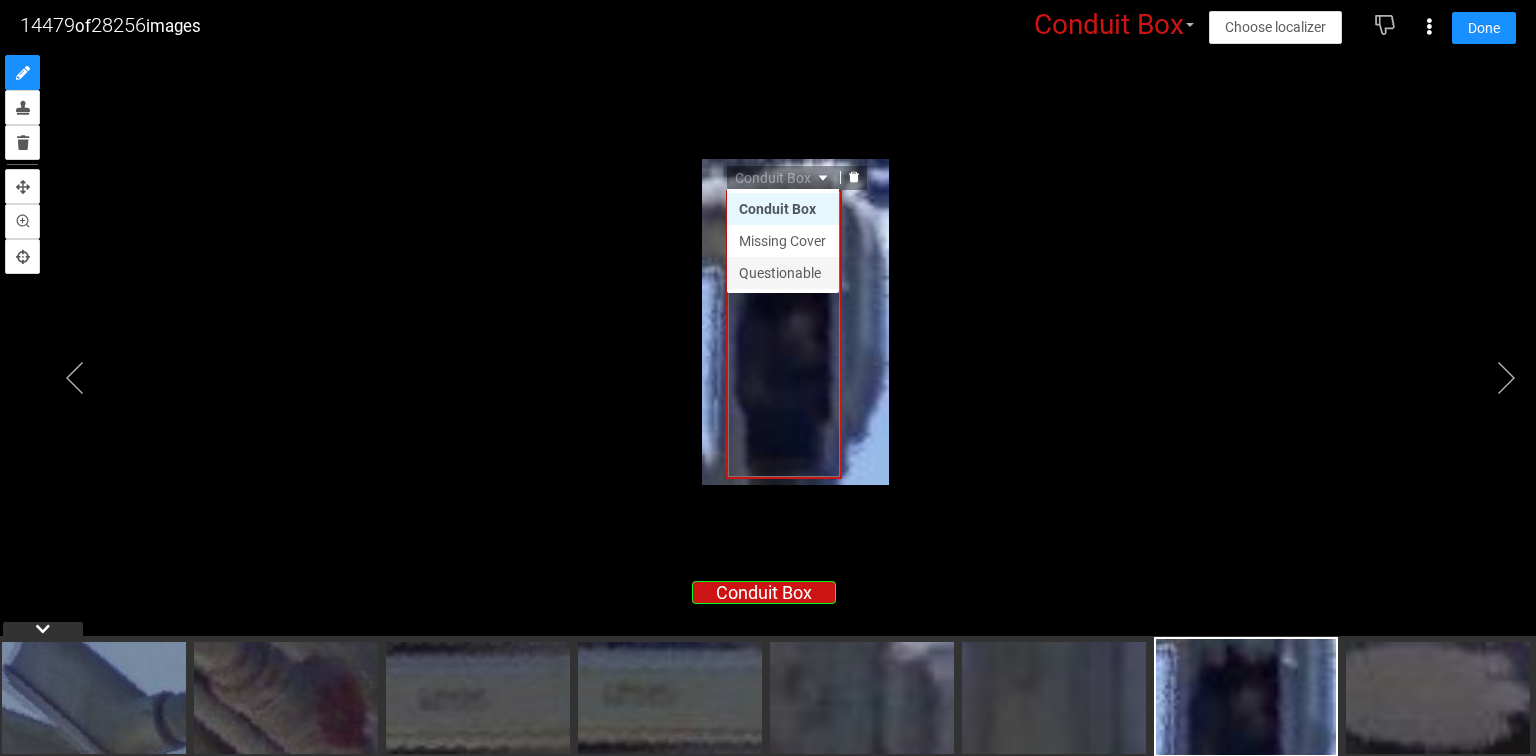 click on "Questionable" at bounding box center (783, 273) 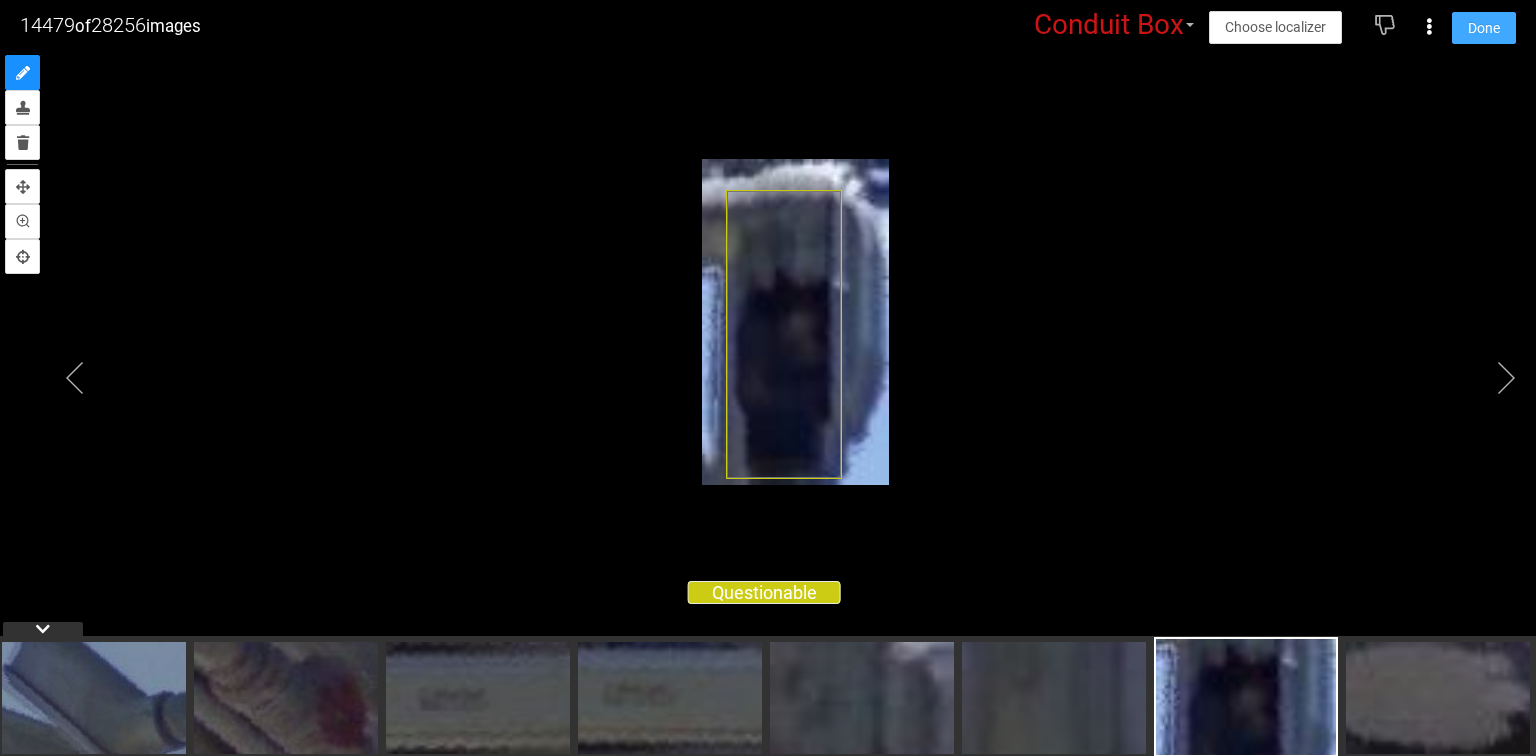 click on "Done" at bounding box center (1484, 28) 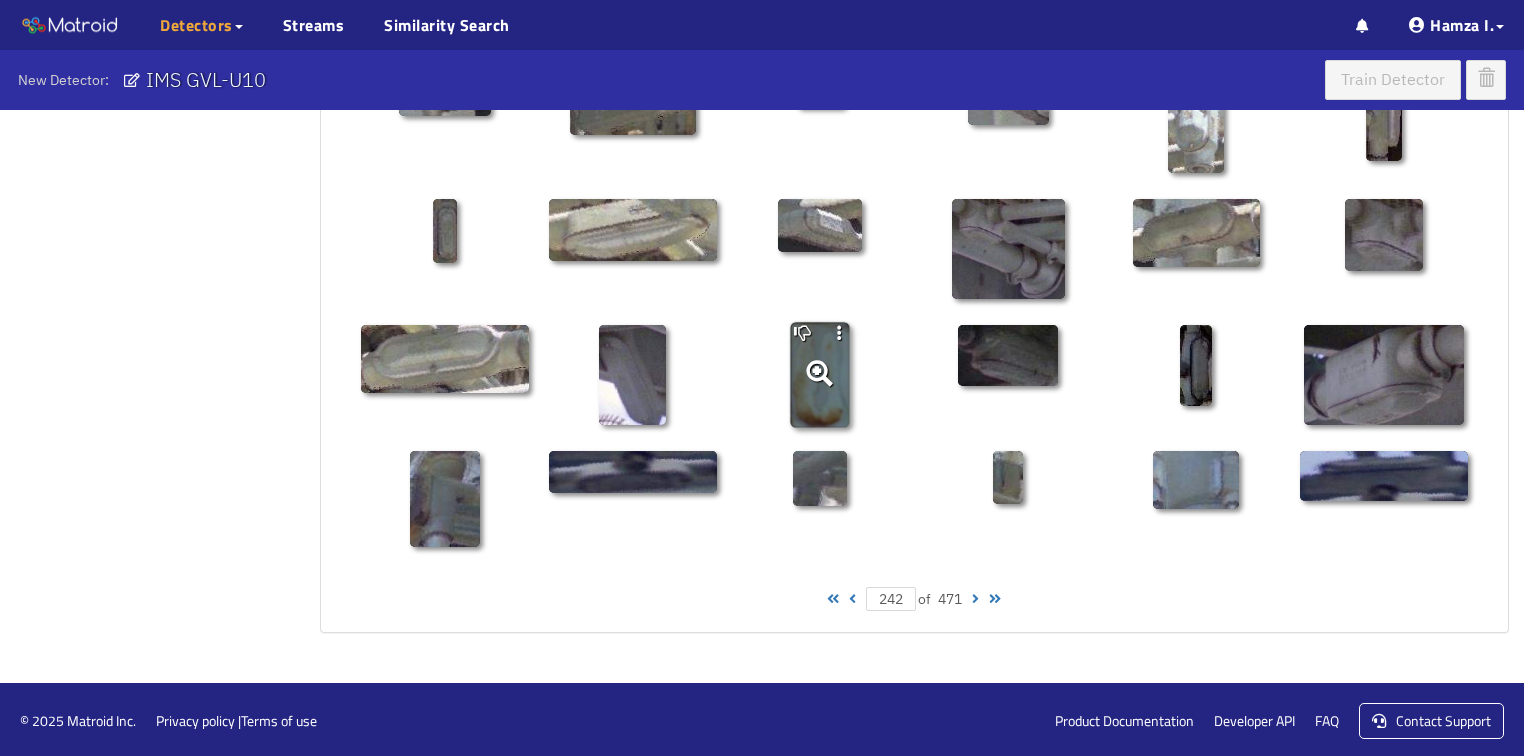 scroll, scrollTop: 1010, scrollLeft: 0, axis: vertical 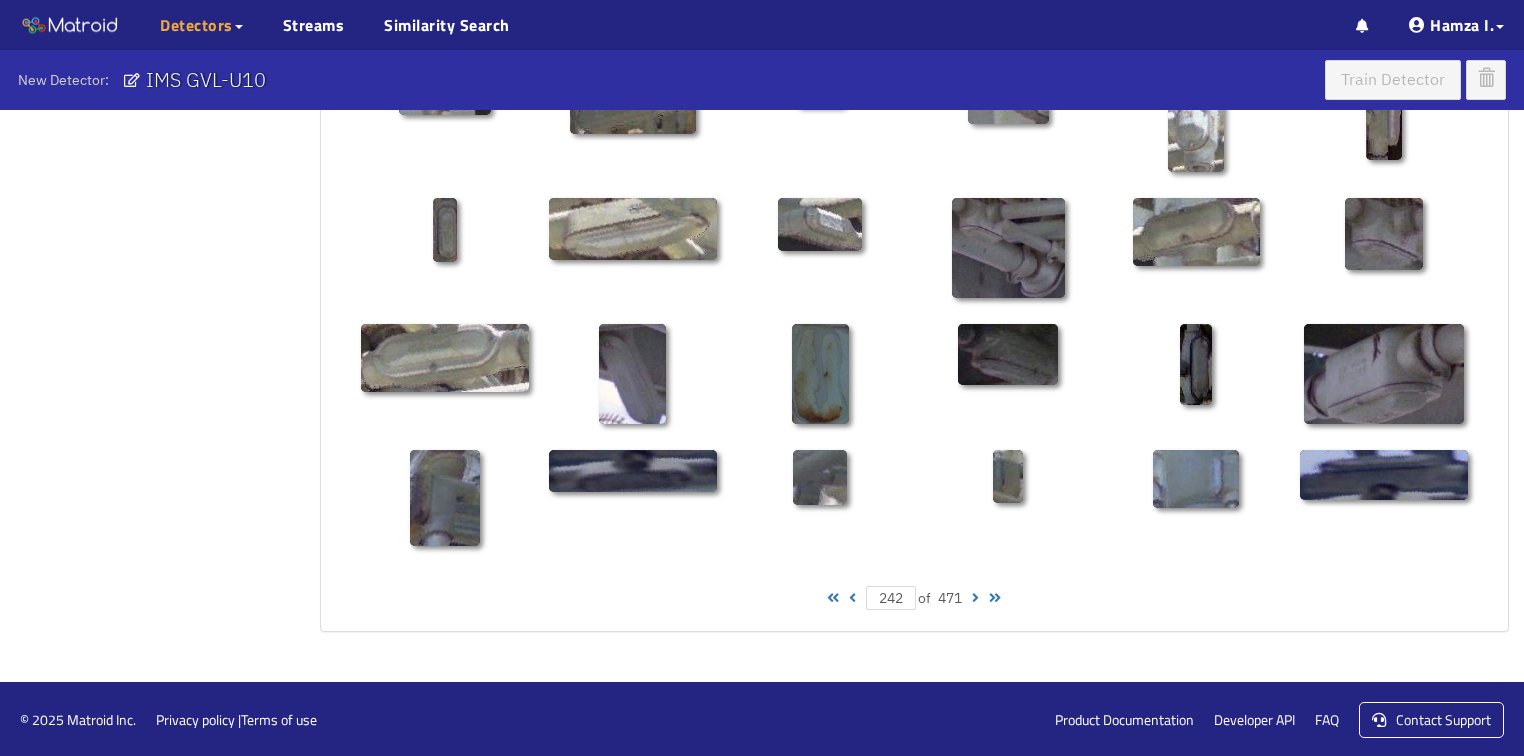 click at bounding box center (975, 598) 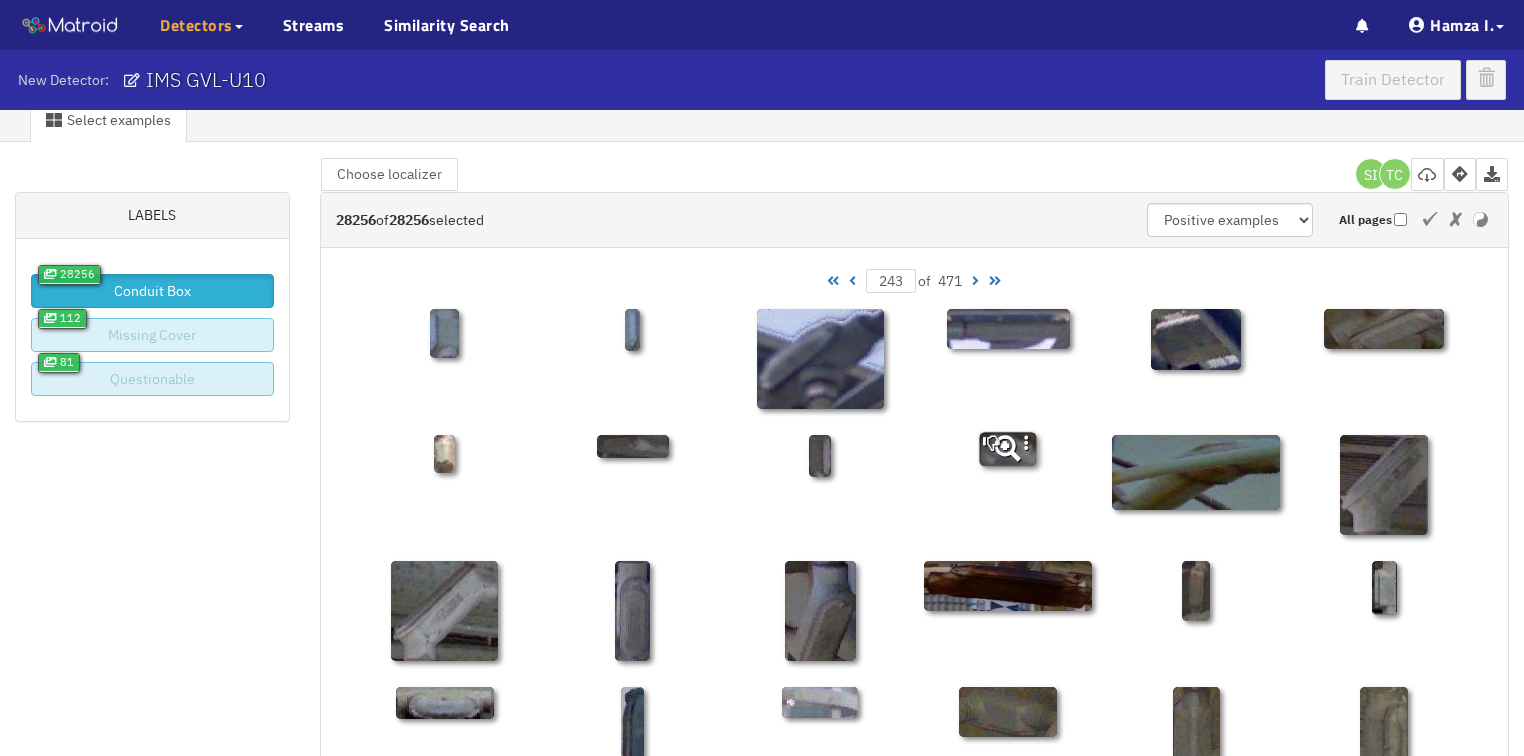 scroll, scrollTop: 0, scrollLeft: 0, axis: both 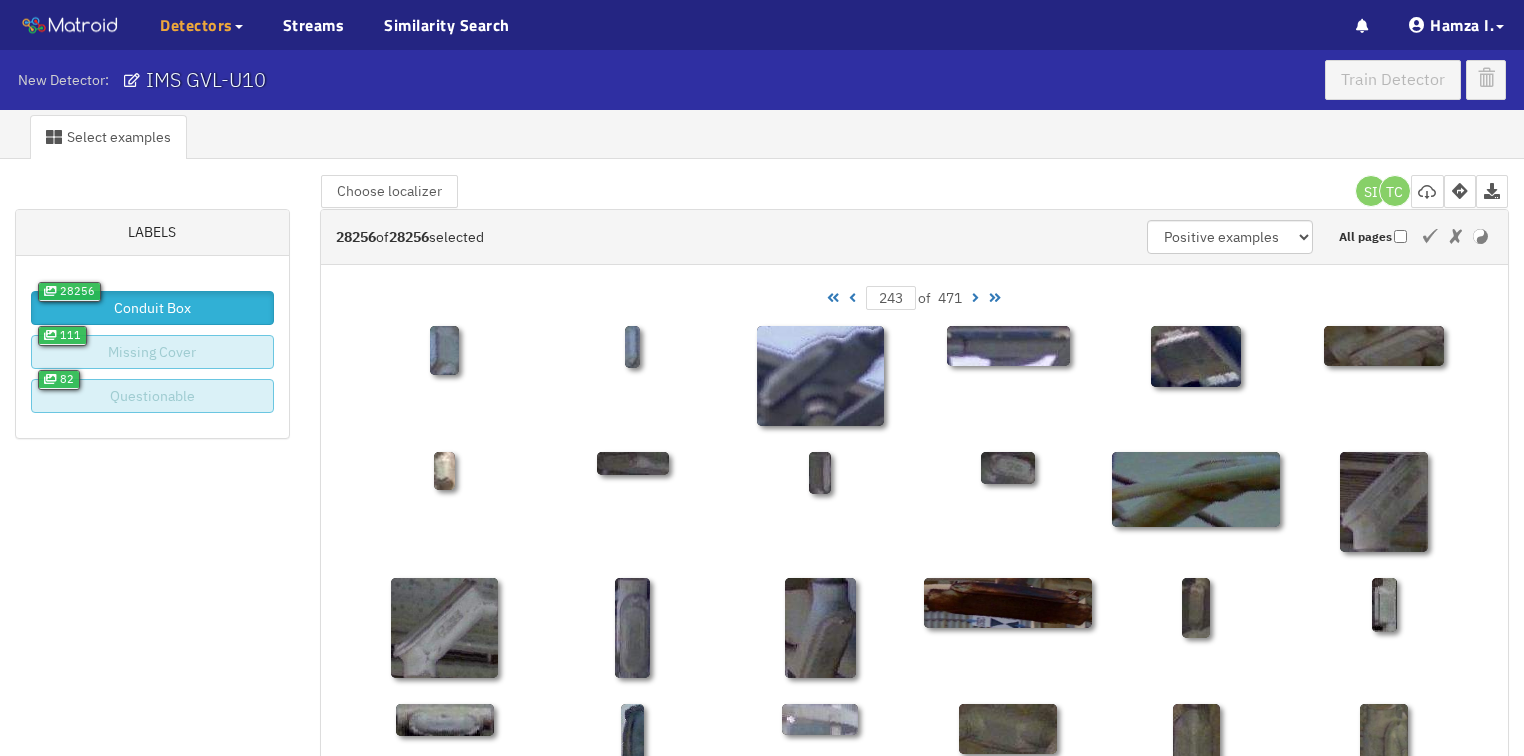 click at bounding box center (975, 298) 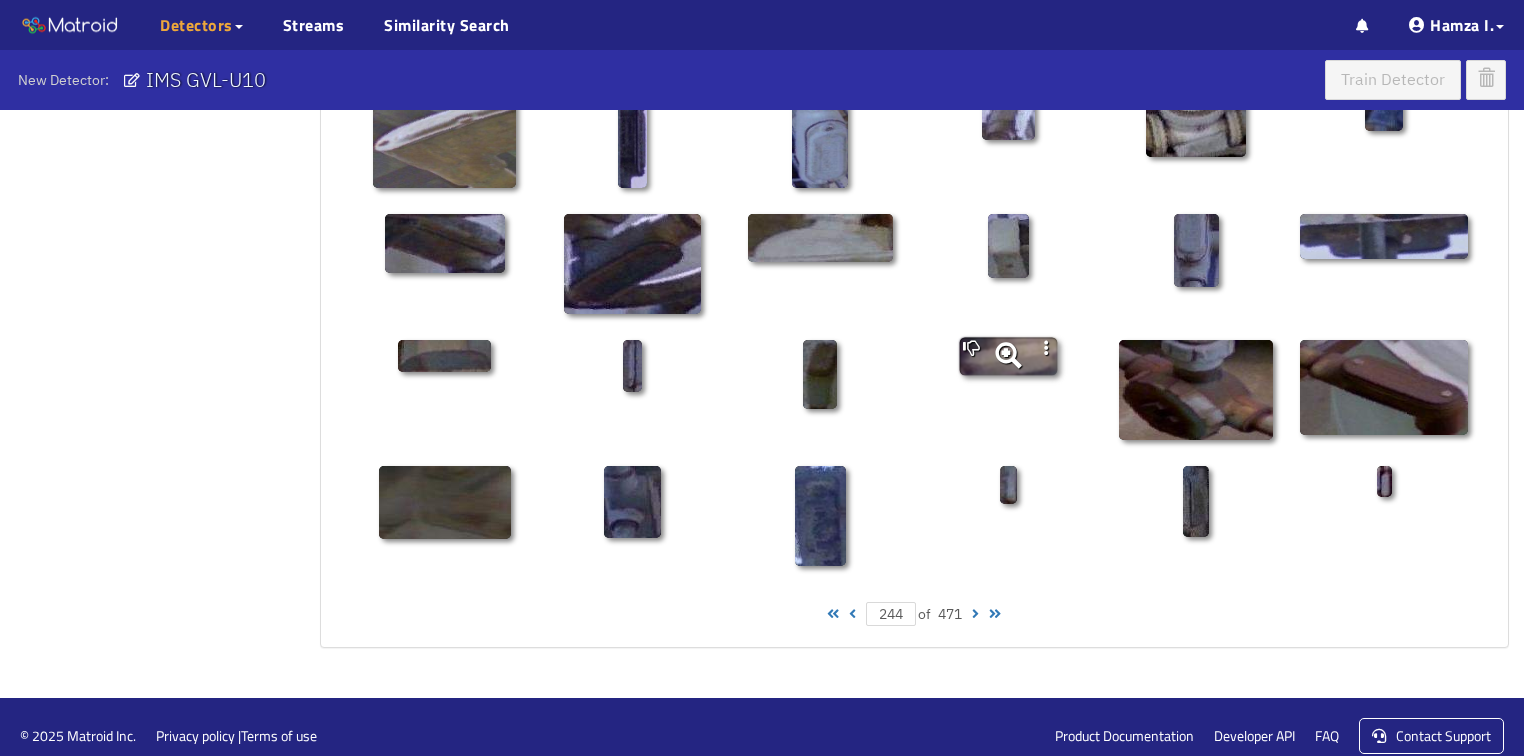 scroll, scrollTop: 1010, scrollLeft: 0, axis: vertical 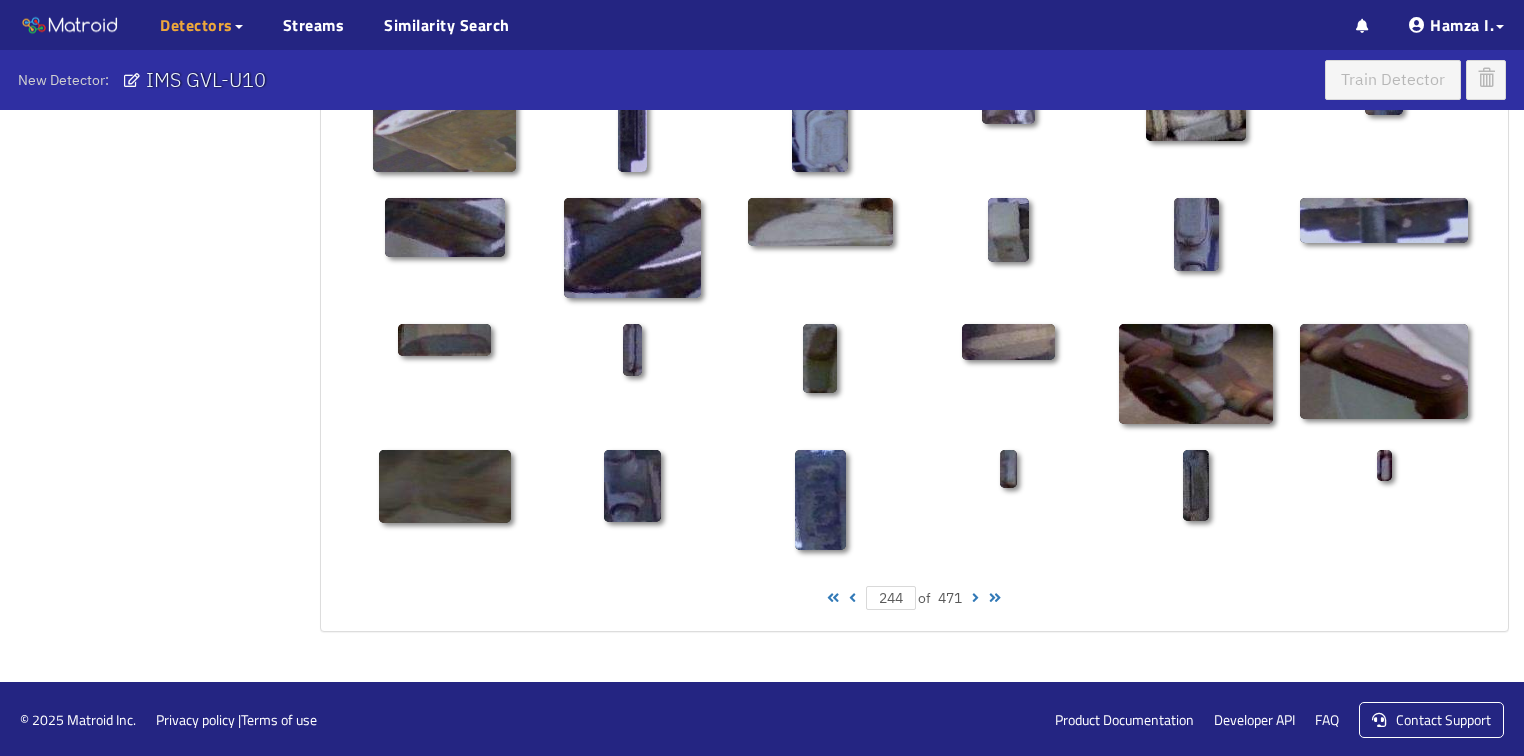click at bounding box center (975, 598) 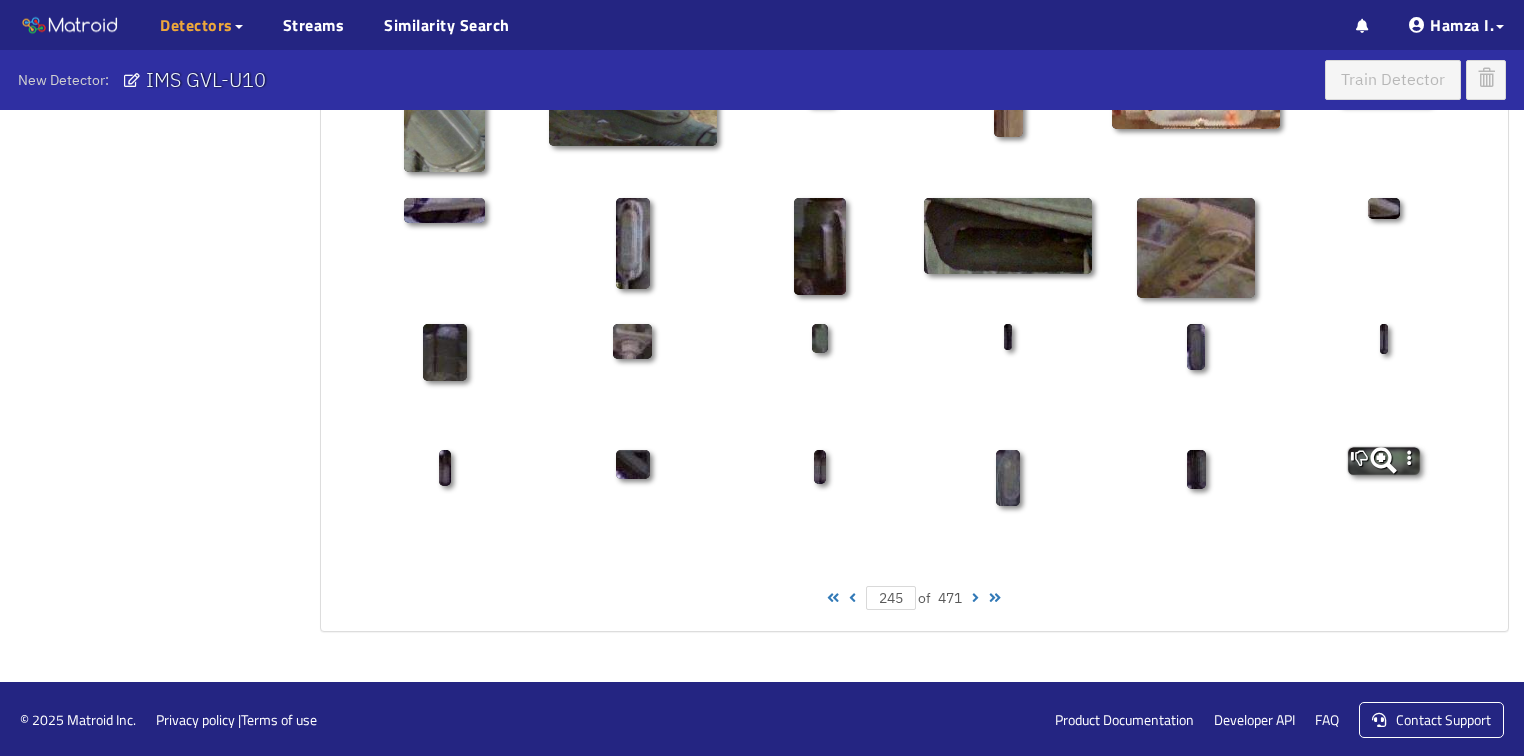 click 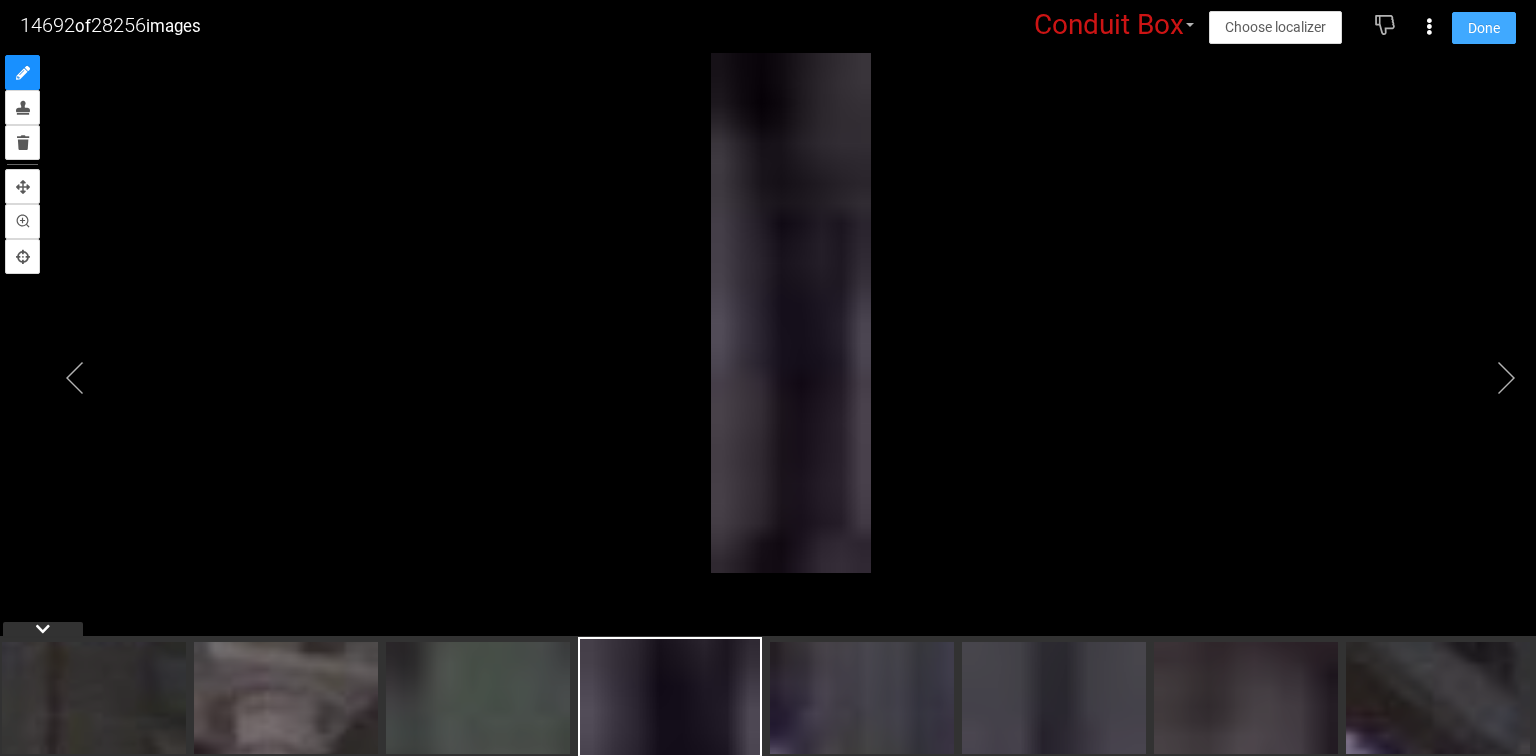 click on "Done" at bounding box center (1484, 28) 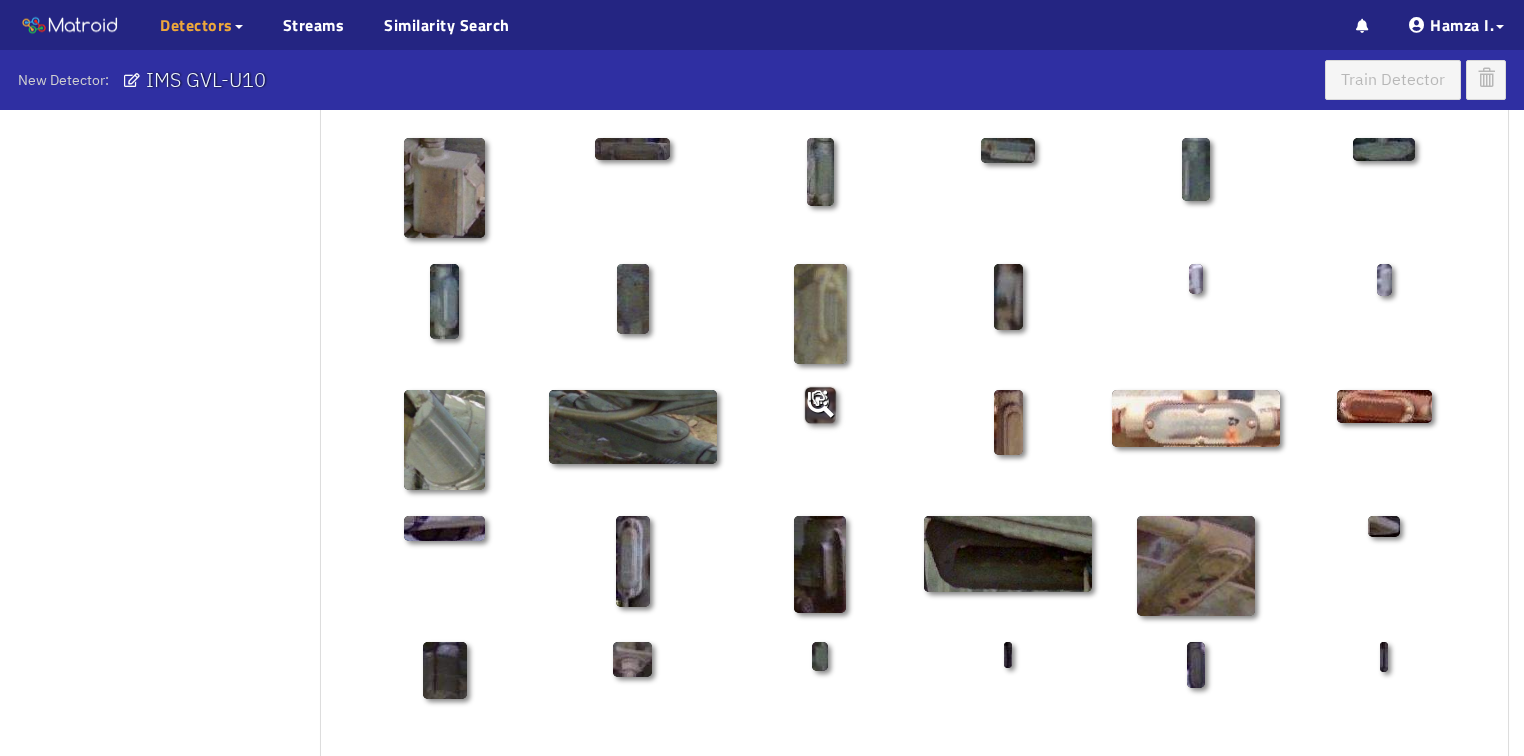 scroll, scrollTop: 690, scrollLeft: 0, axis: vertical 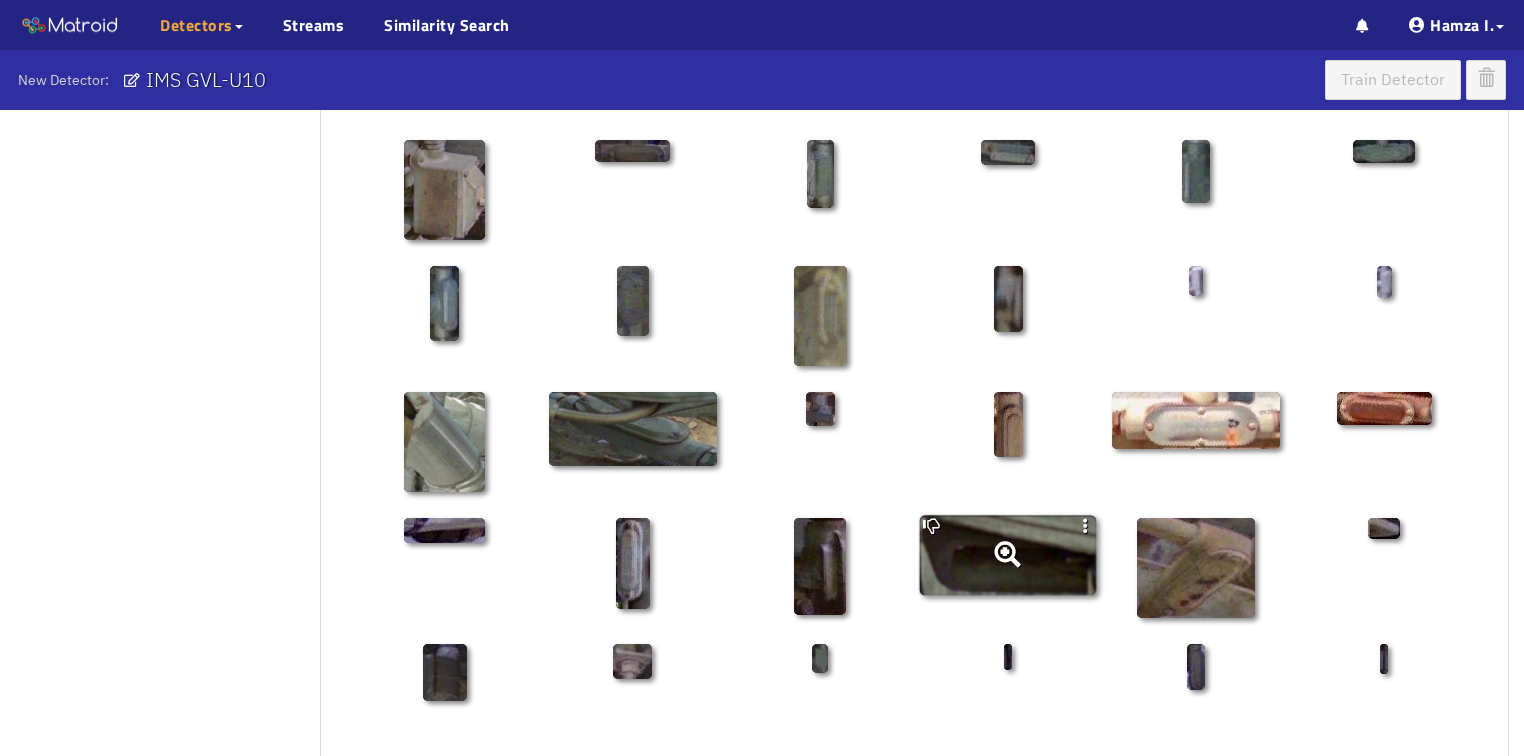 click at bounding box center (1008, 555) 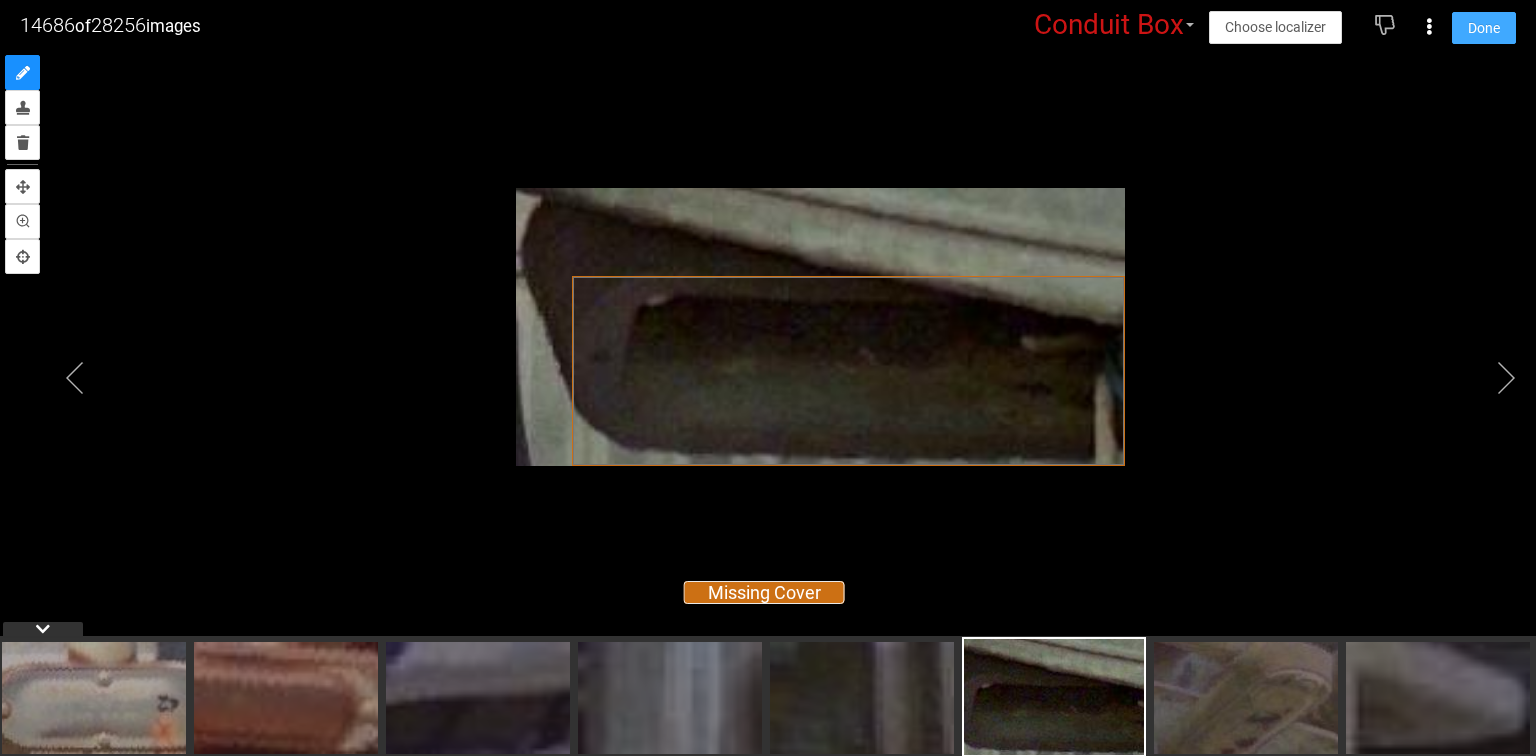 click on "Done" at bounding box center [1484, 28] 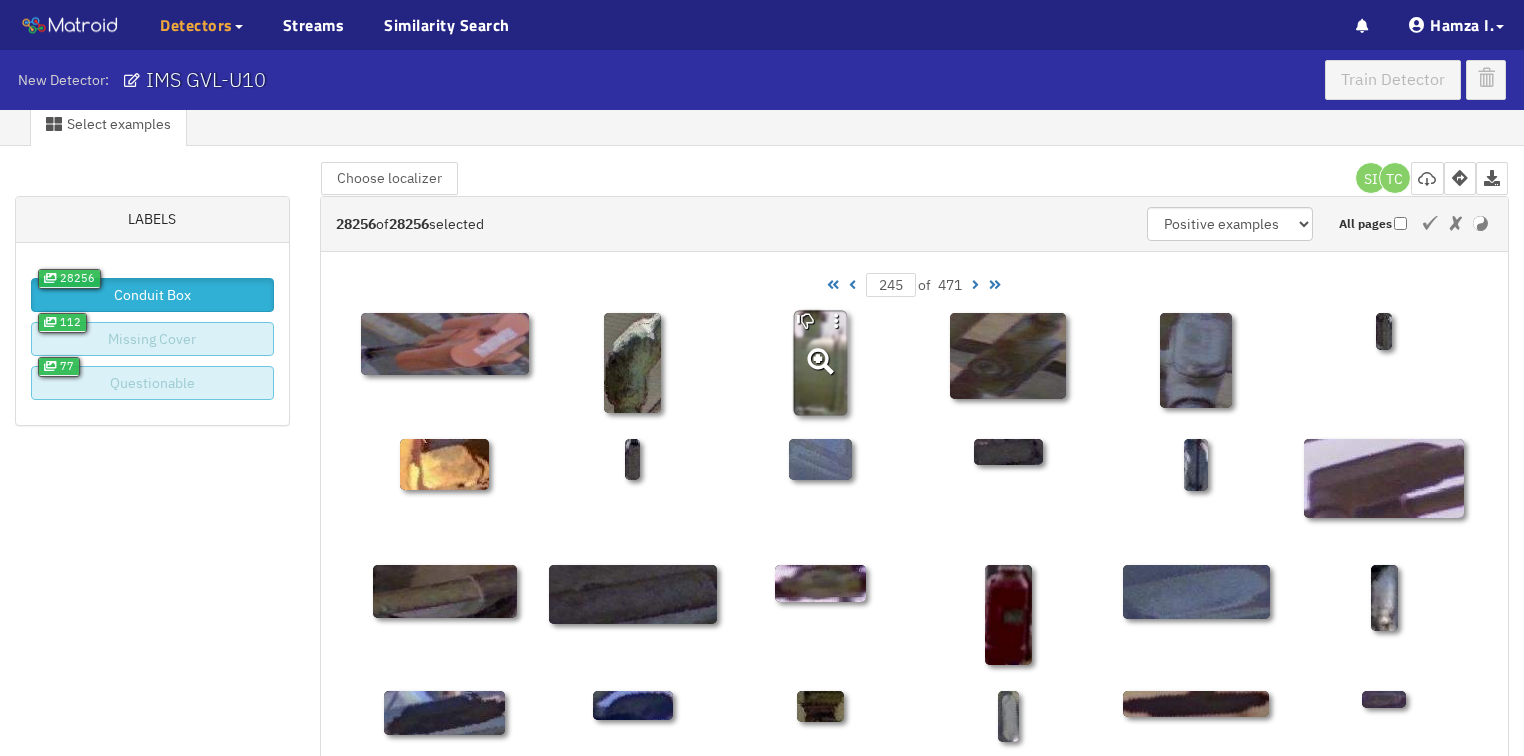 scroll, scrollTop: 0, scrollLeft: 0, axis: both 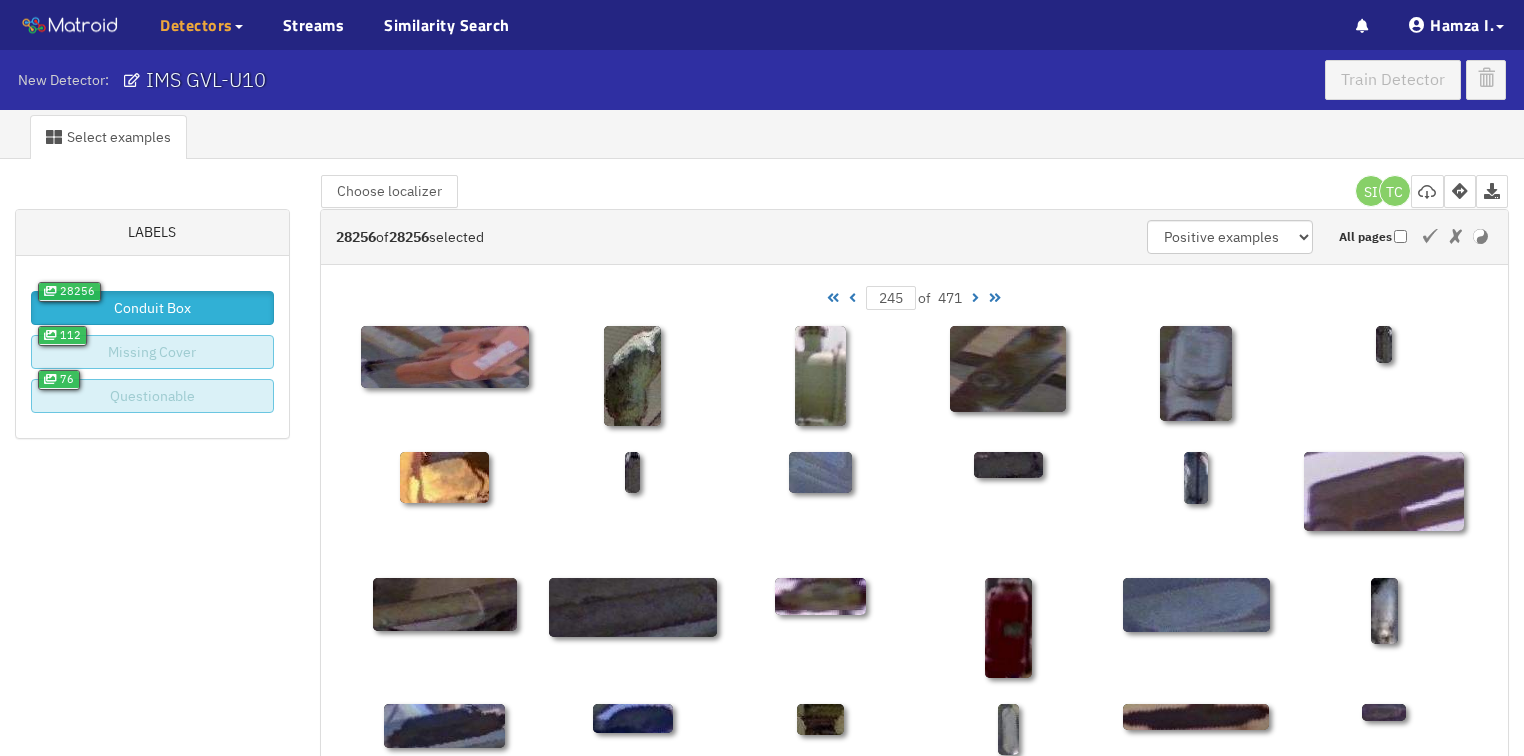 click at bounding box center (975, 298) 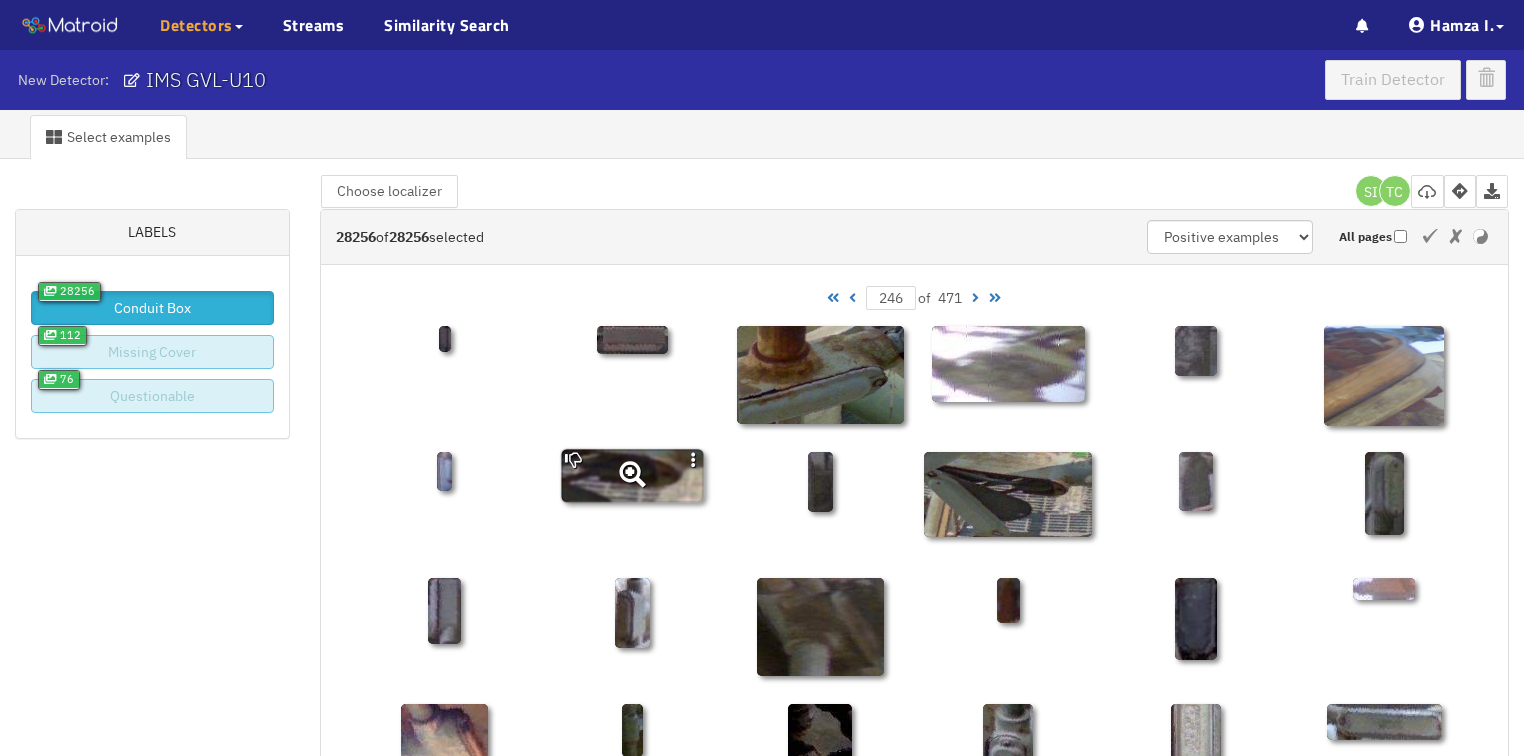 click 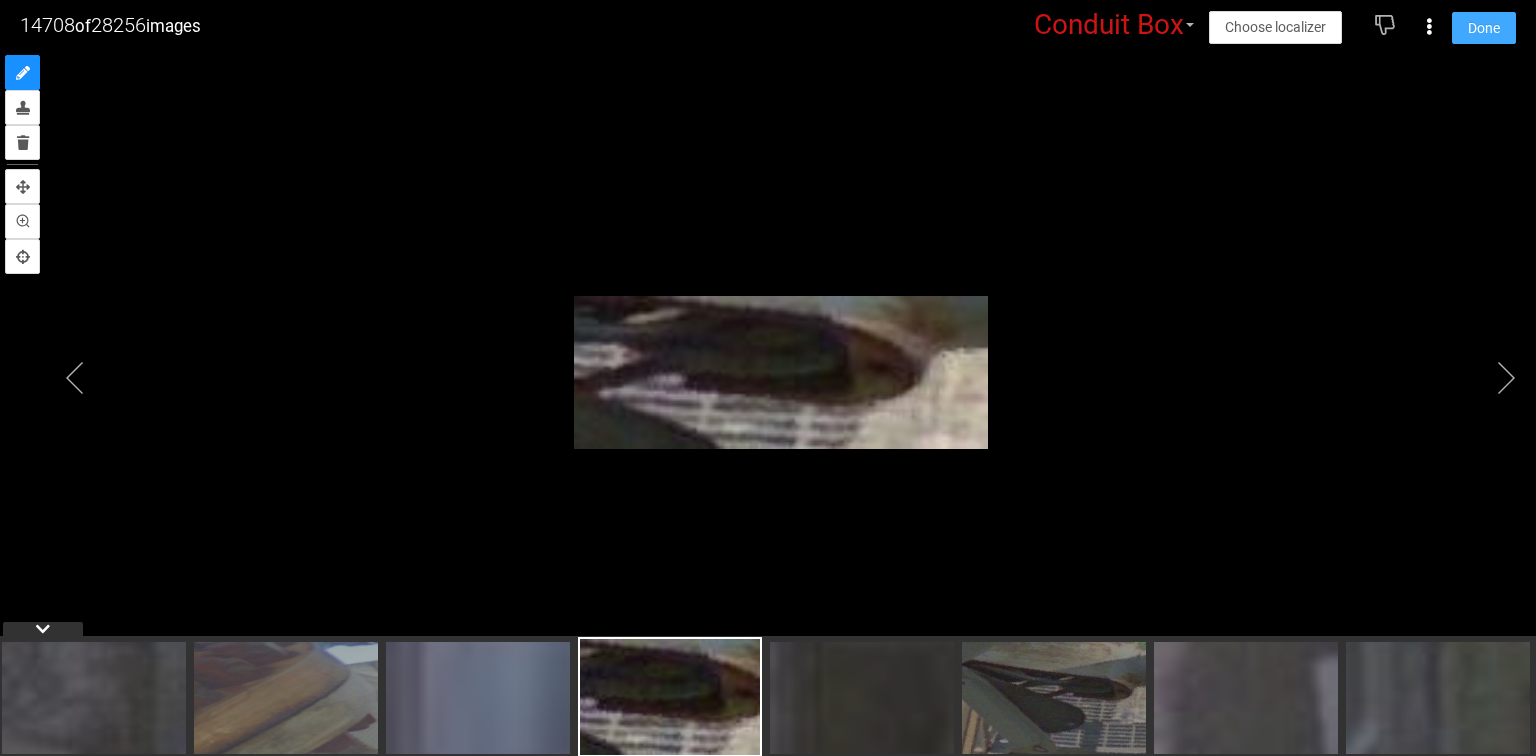 click on "Done" at bounding box center [1484, 28] 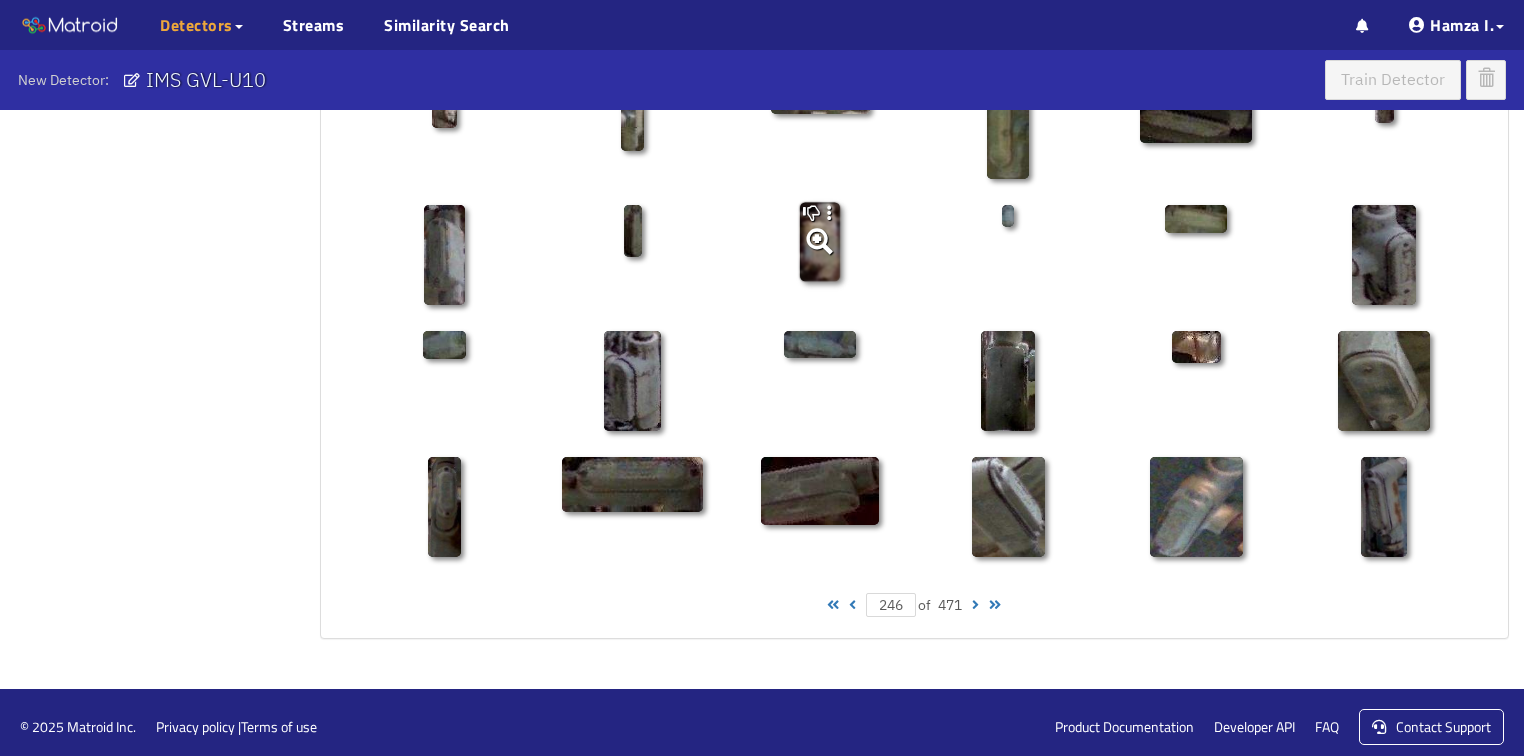 scroll, scrollTop: 1010, scrollLeft: 0, axis: vertical 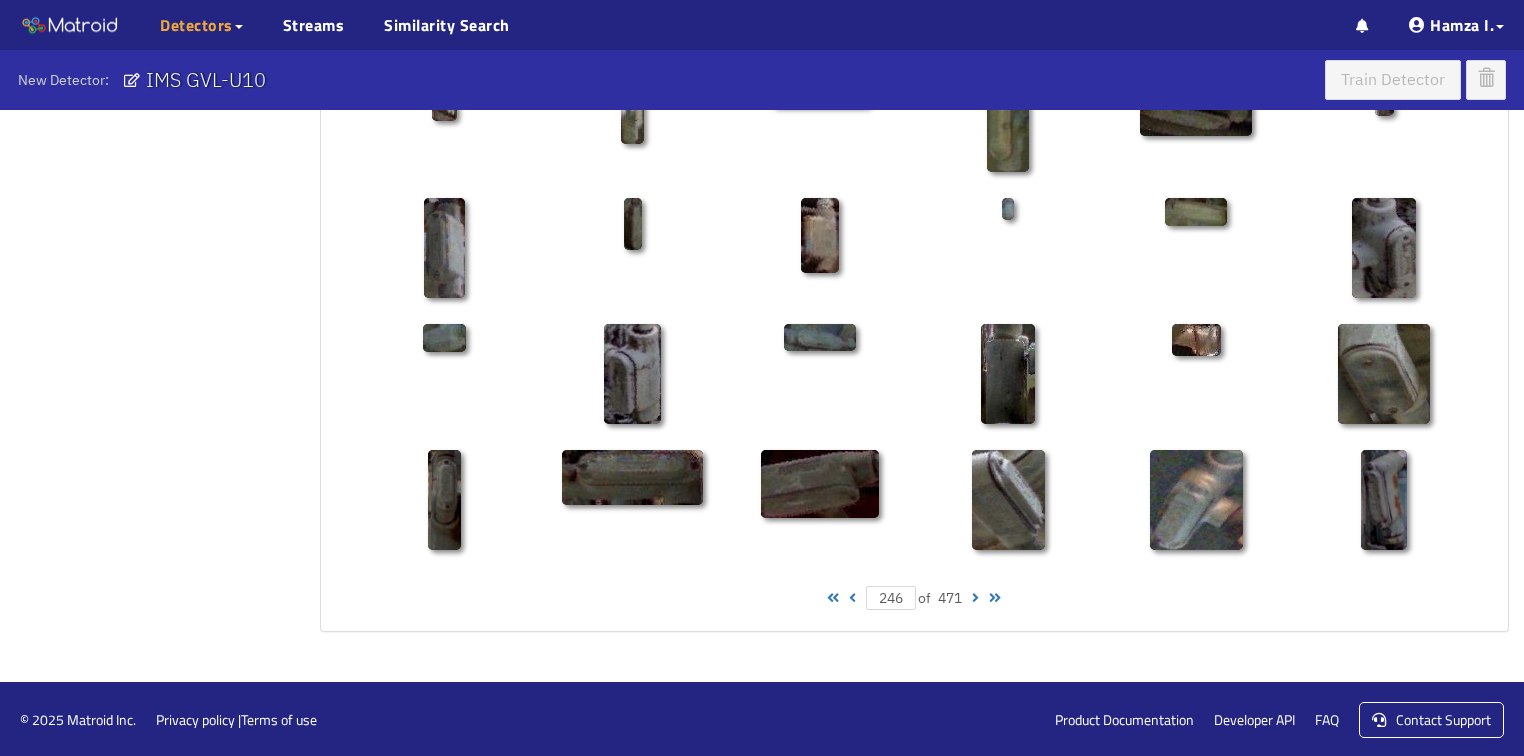 click at bounding box center (975, 598) 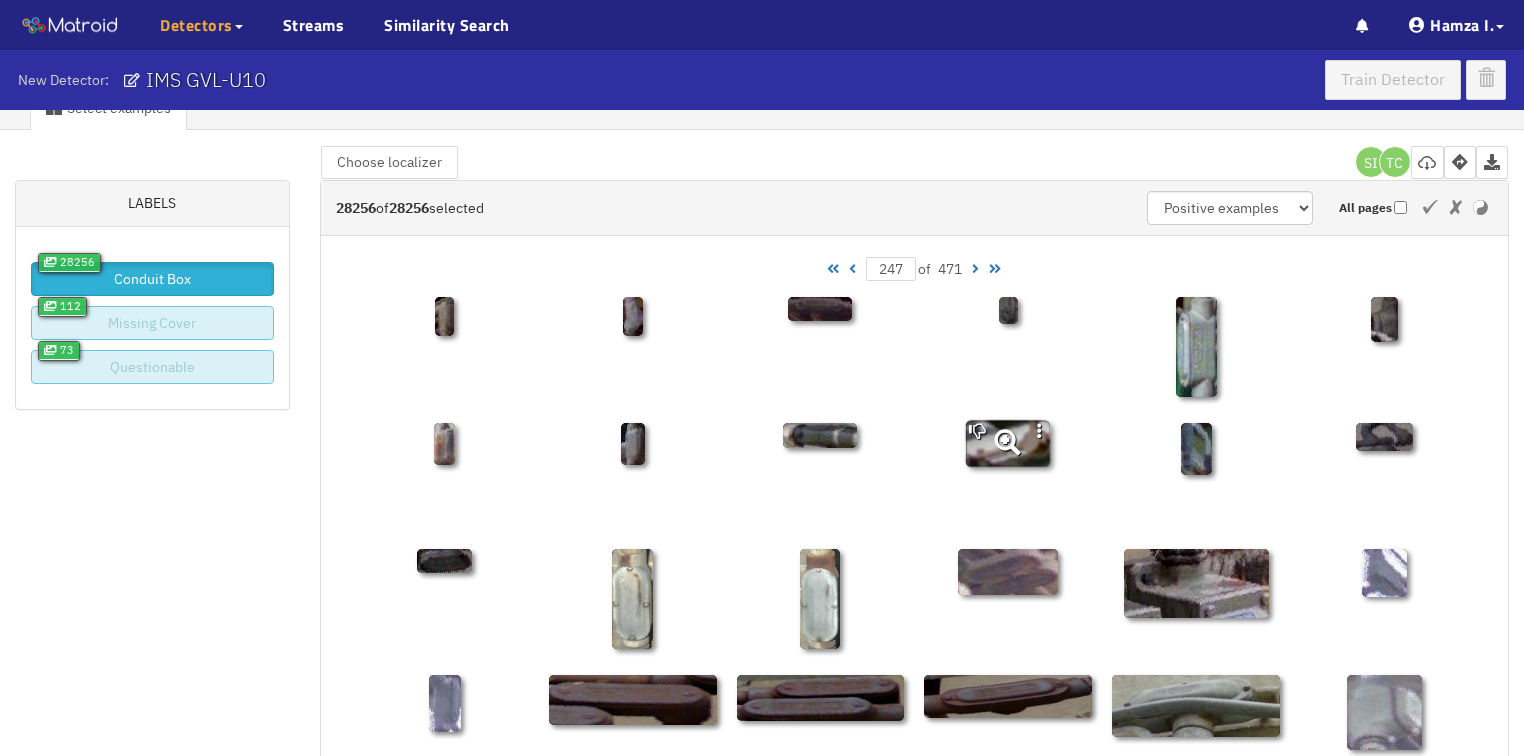 scroll, scrollTop: 0, scrollLeft: 0, axis: both 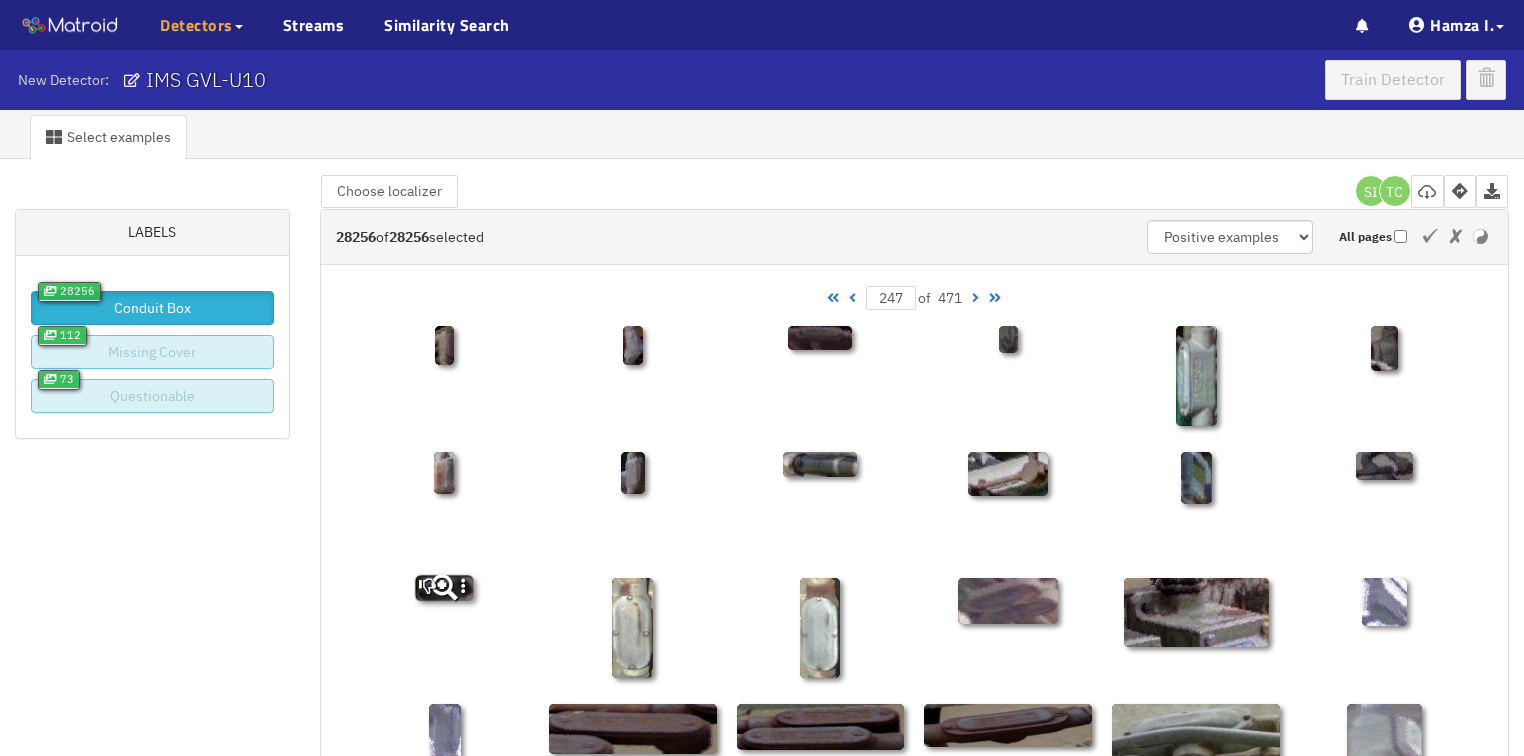 click 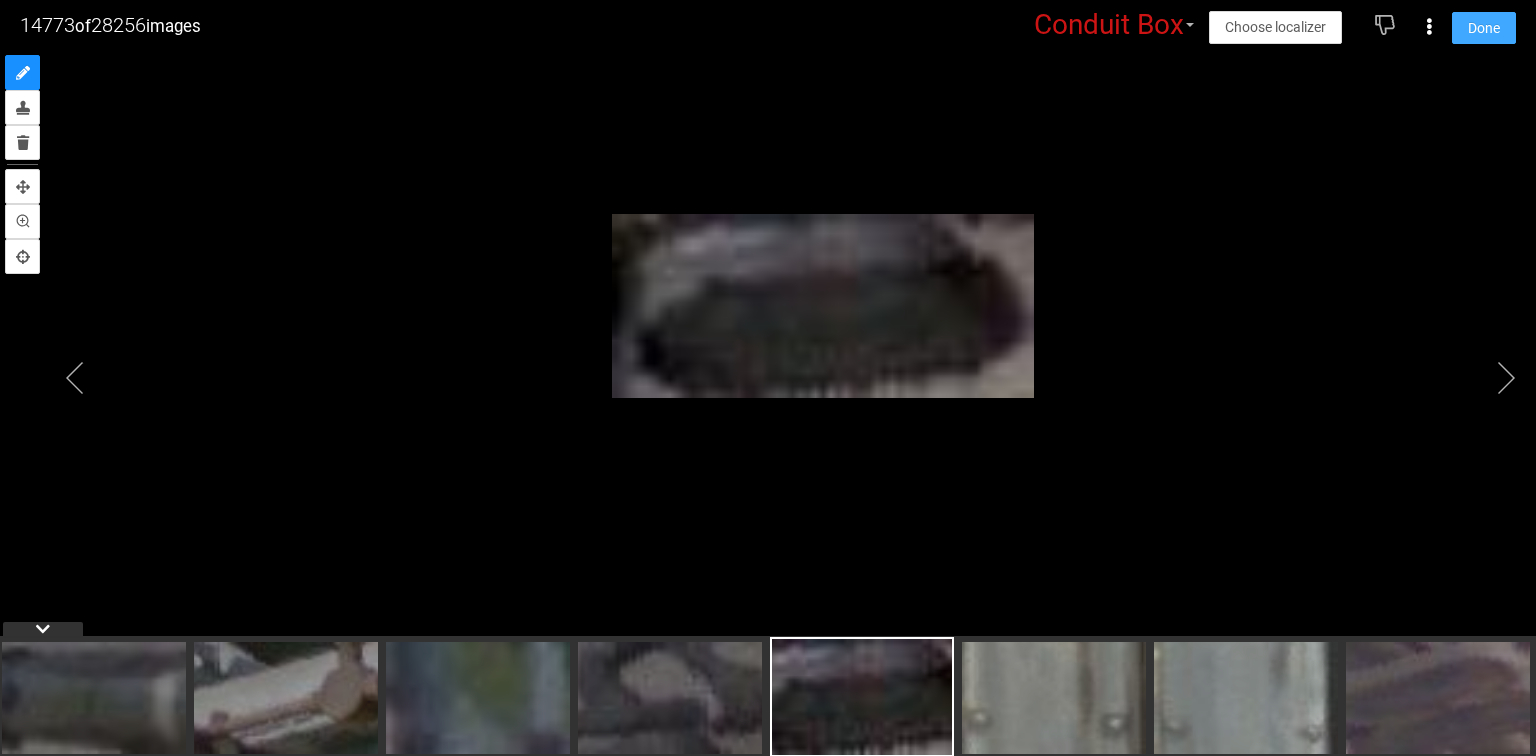 click on "Done" at bounding box center [1484, 28] 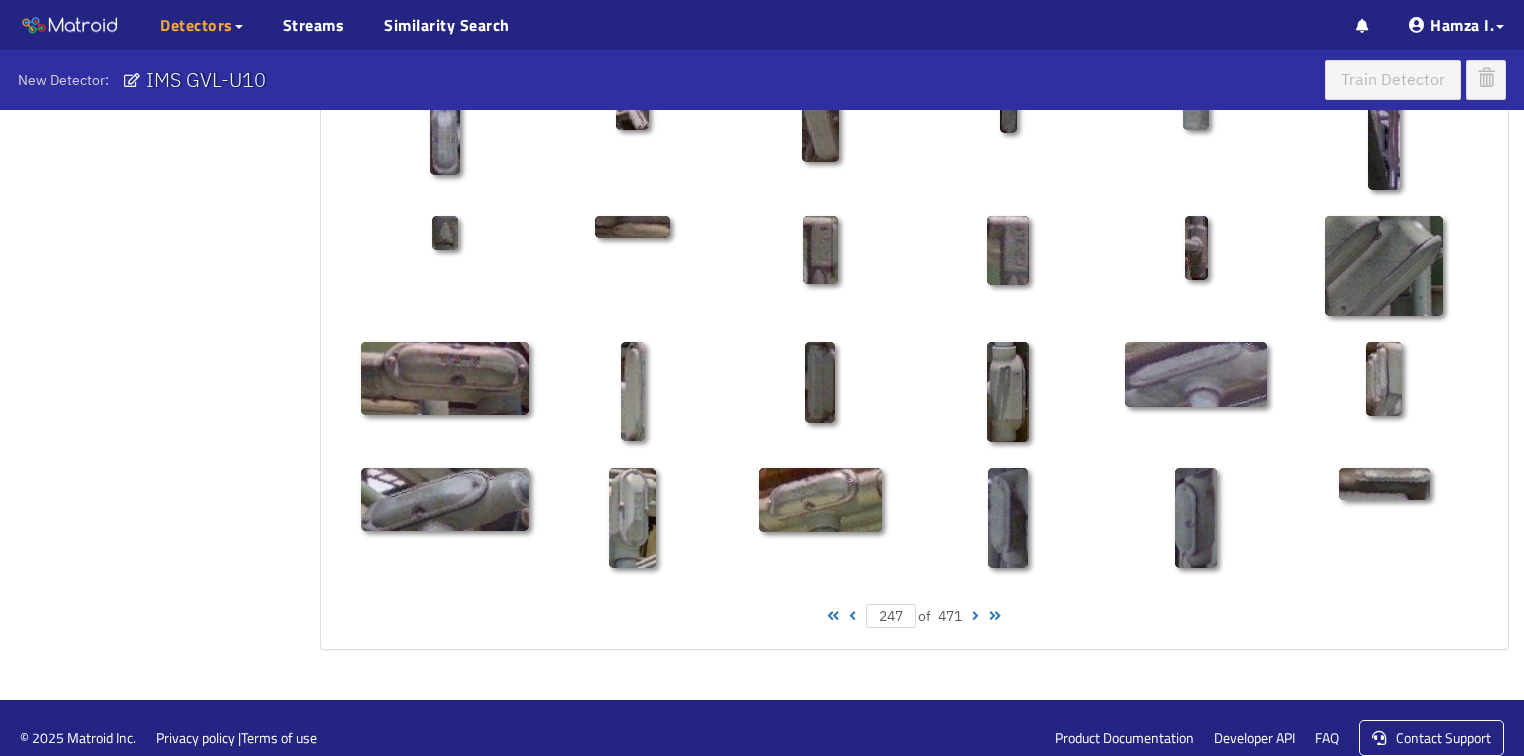 scroll, scrollTop: 1010, scrollLeft: 0, axis: vertical 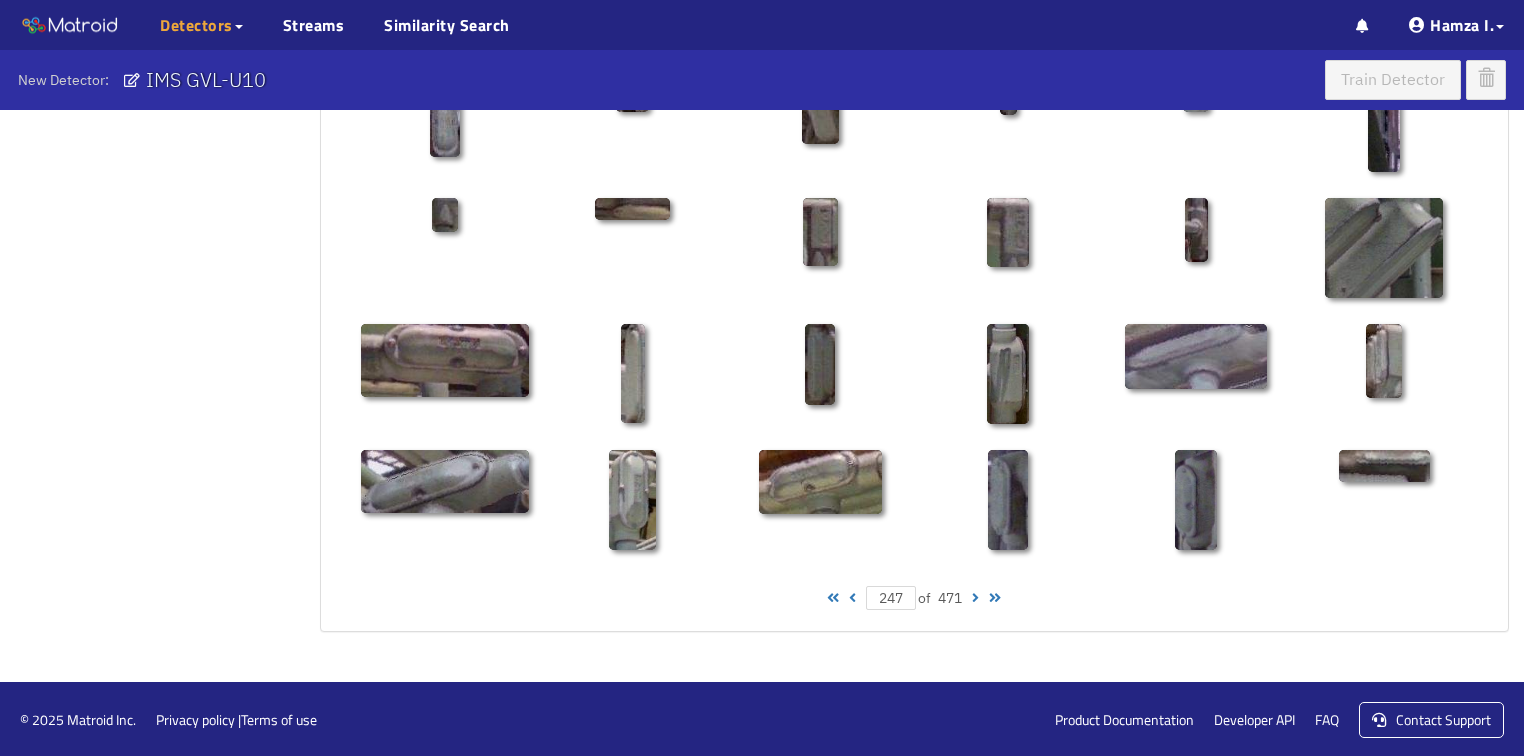 click at bounding box center (975, 598) 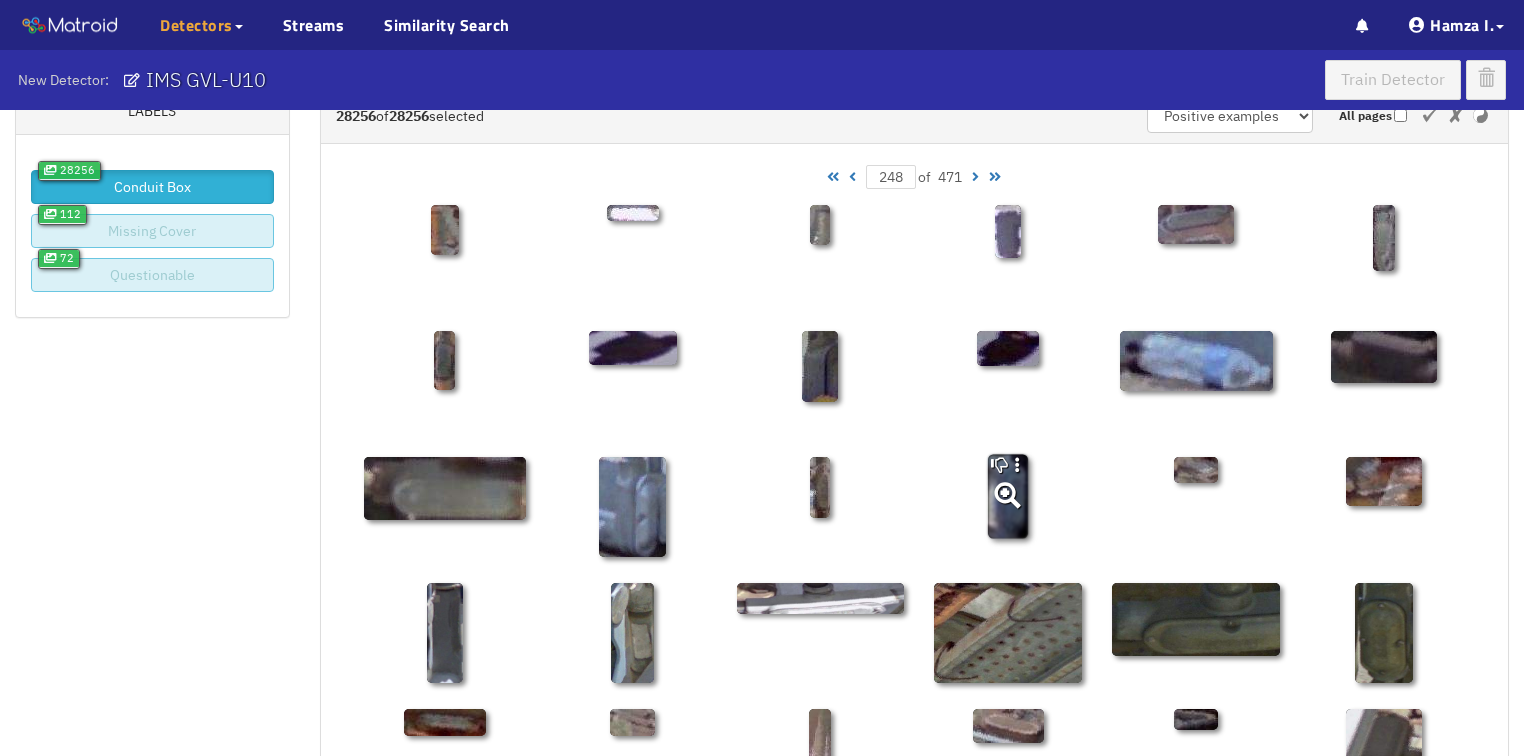 scroll, scrollTop: 0, scrollLeft: 0, axis: both 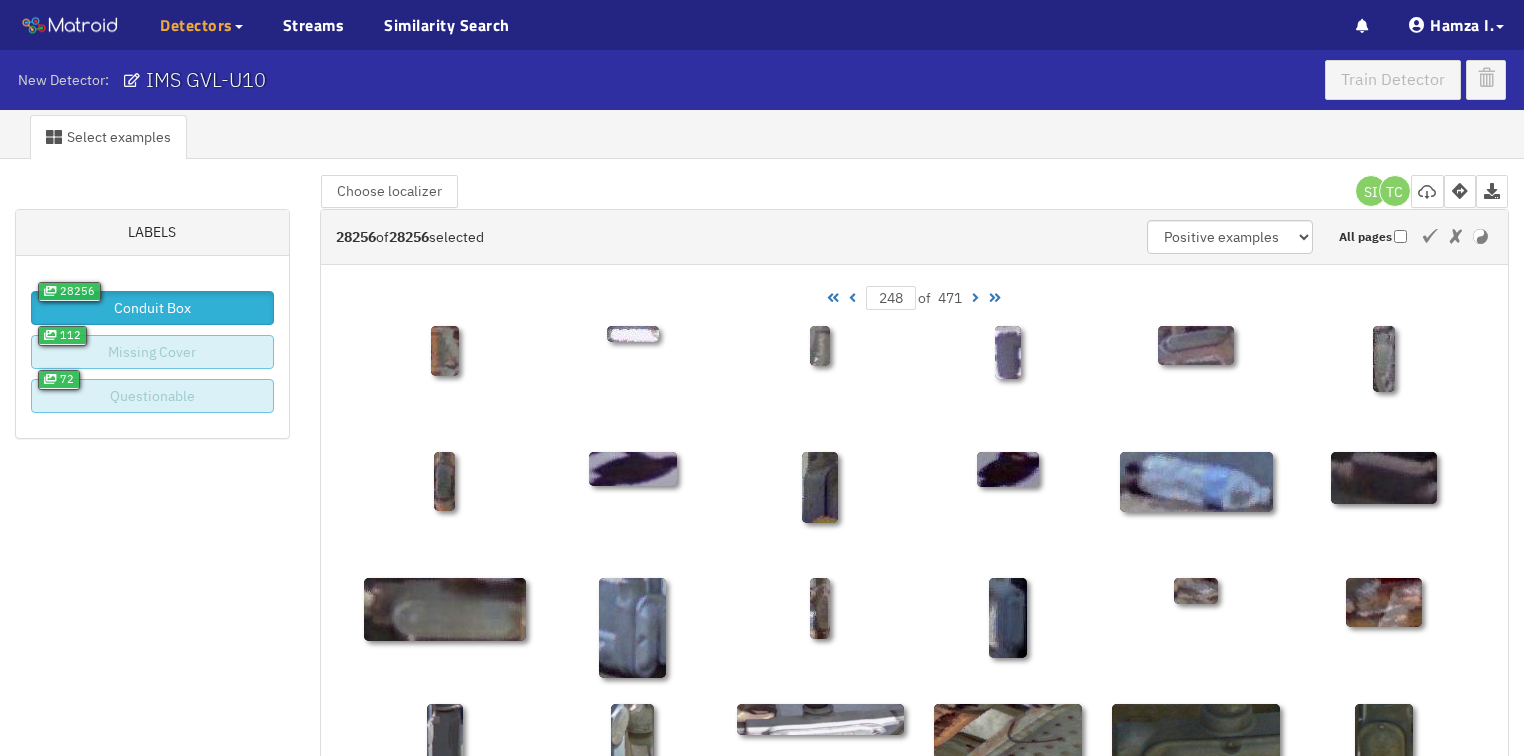 click at bounding box center [975, 298] 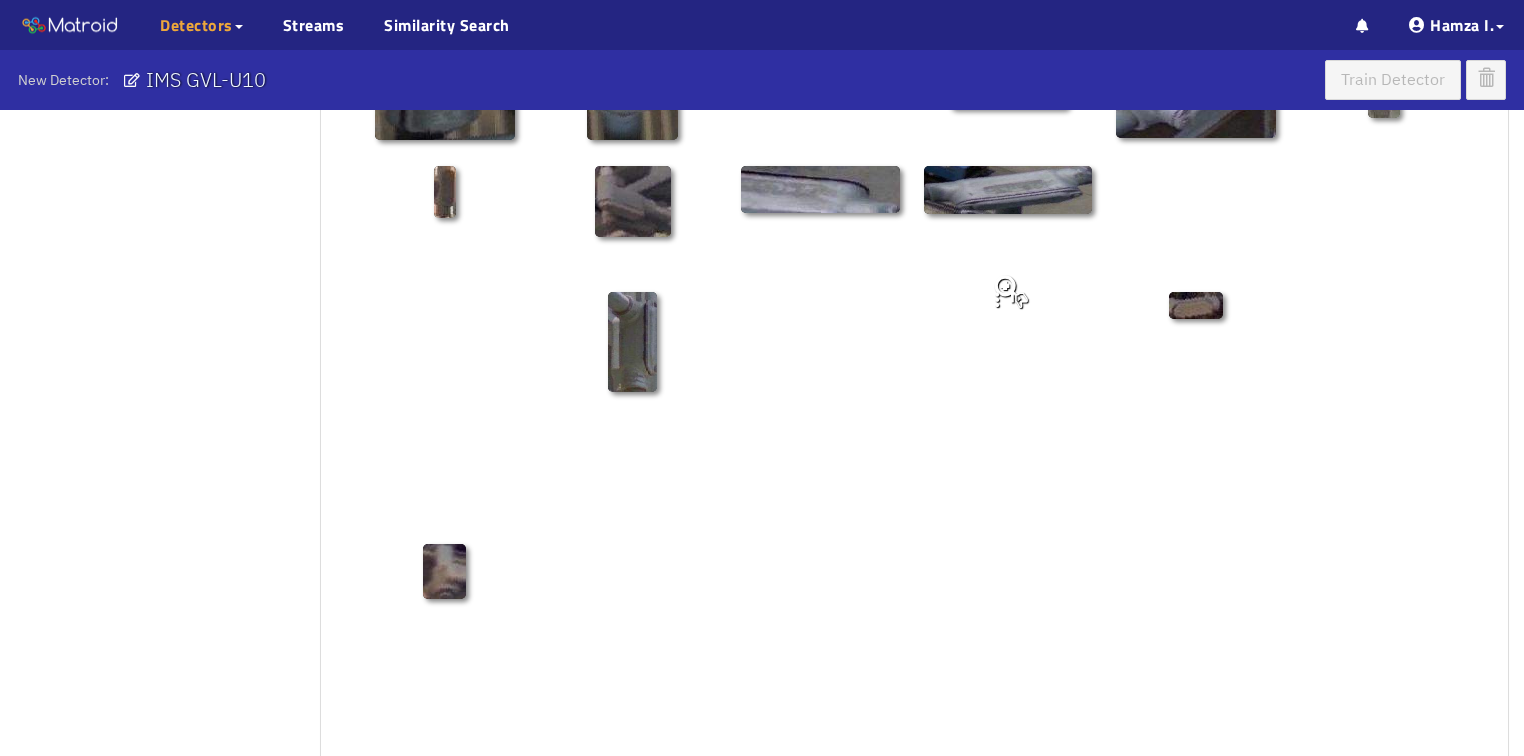 scroll, scrollTop: 960, scrollLeft: 0, axis: vertical 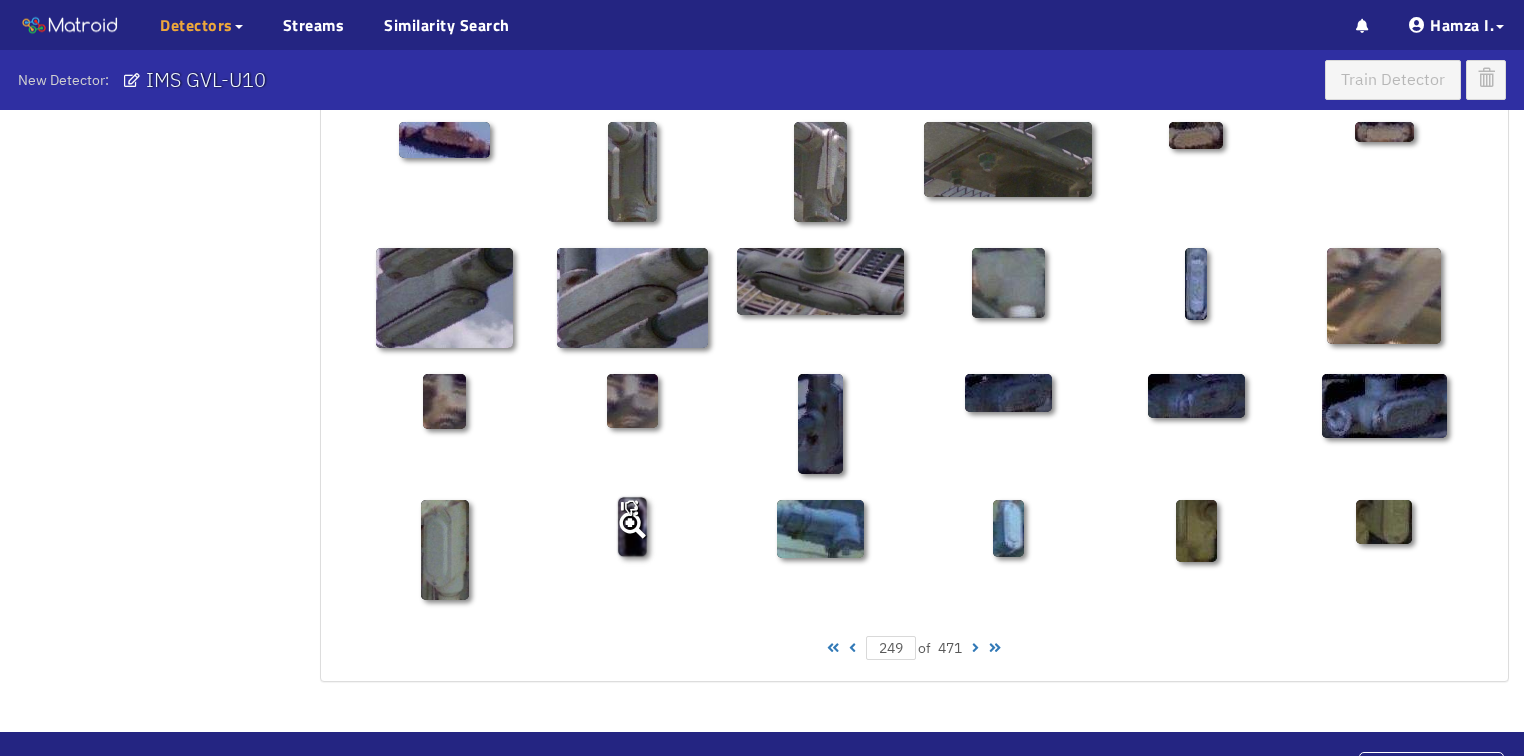click 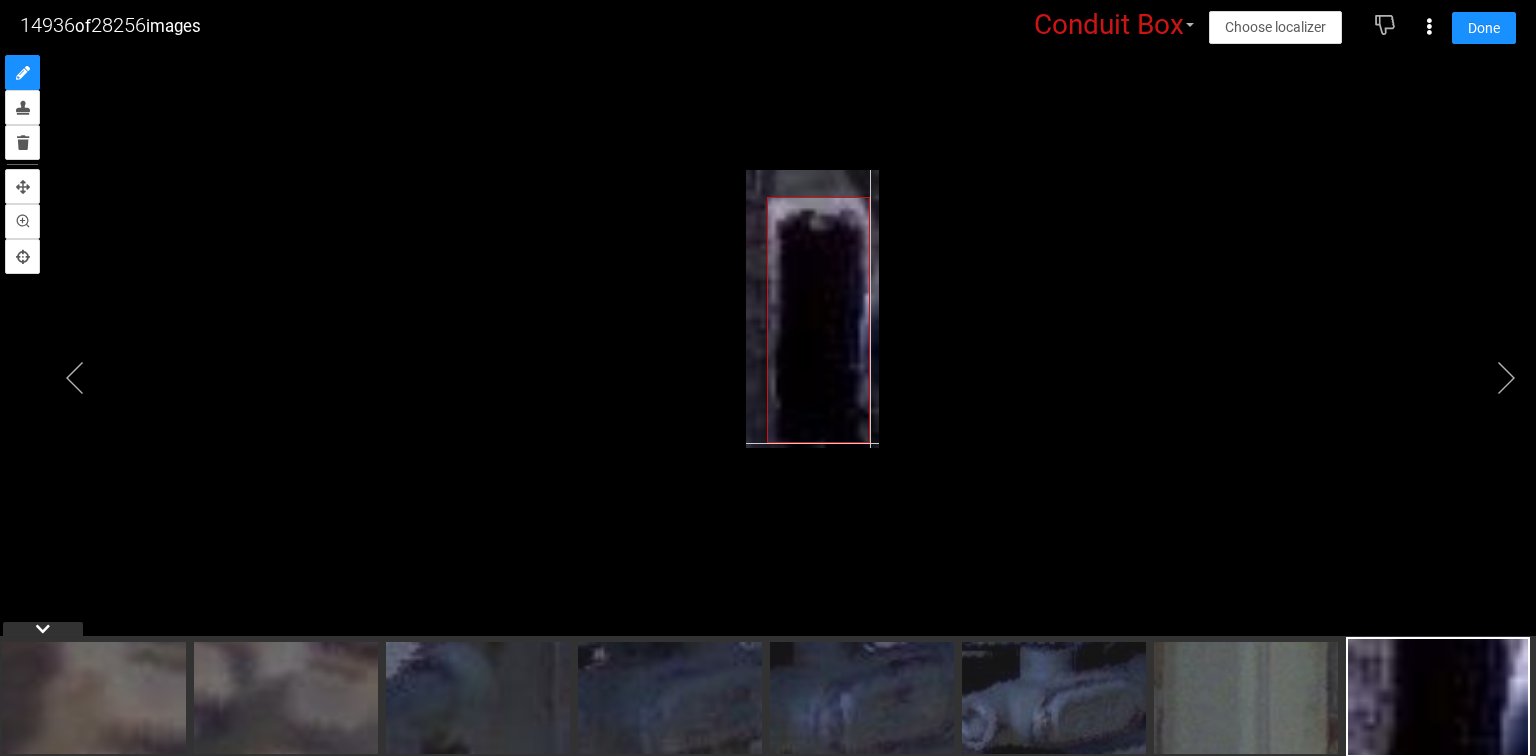 click at bounding box center [813, 309] 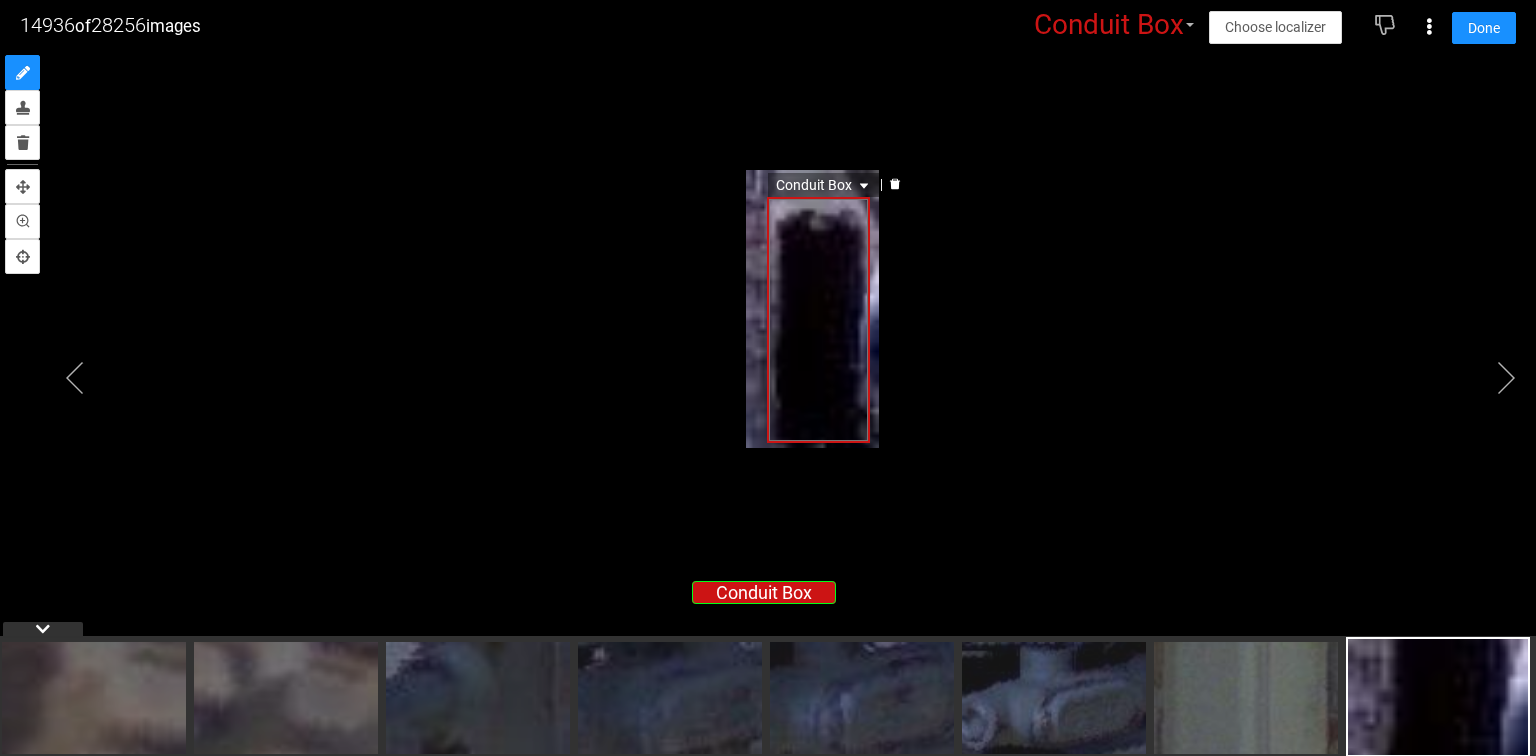 click 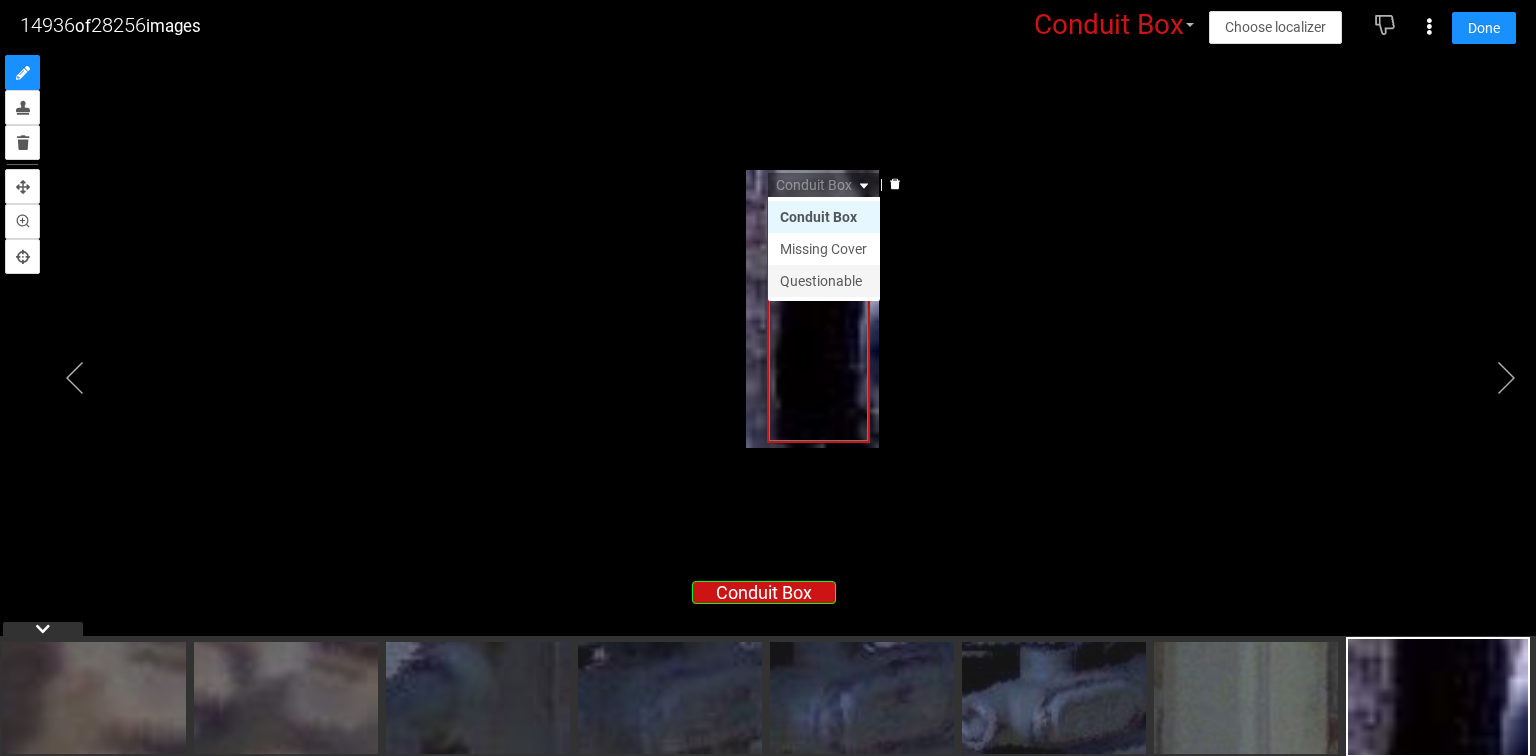 click on "Questionable" at bounding box center [824, 281] 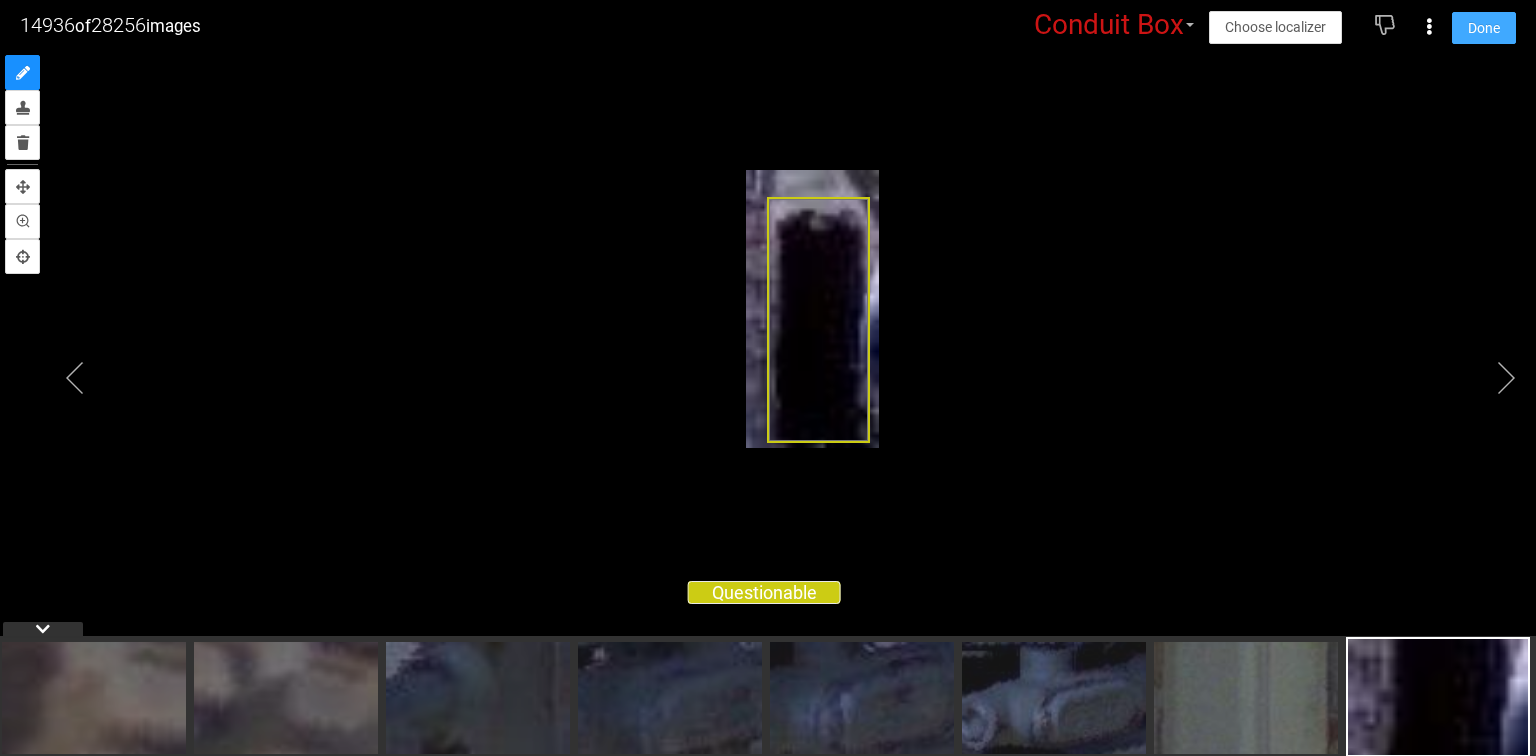 click on "Done" at bounding box center [1484, 28] 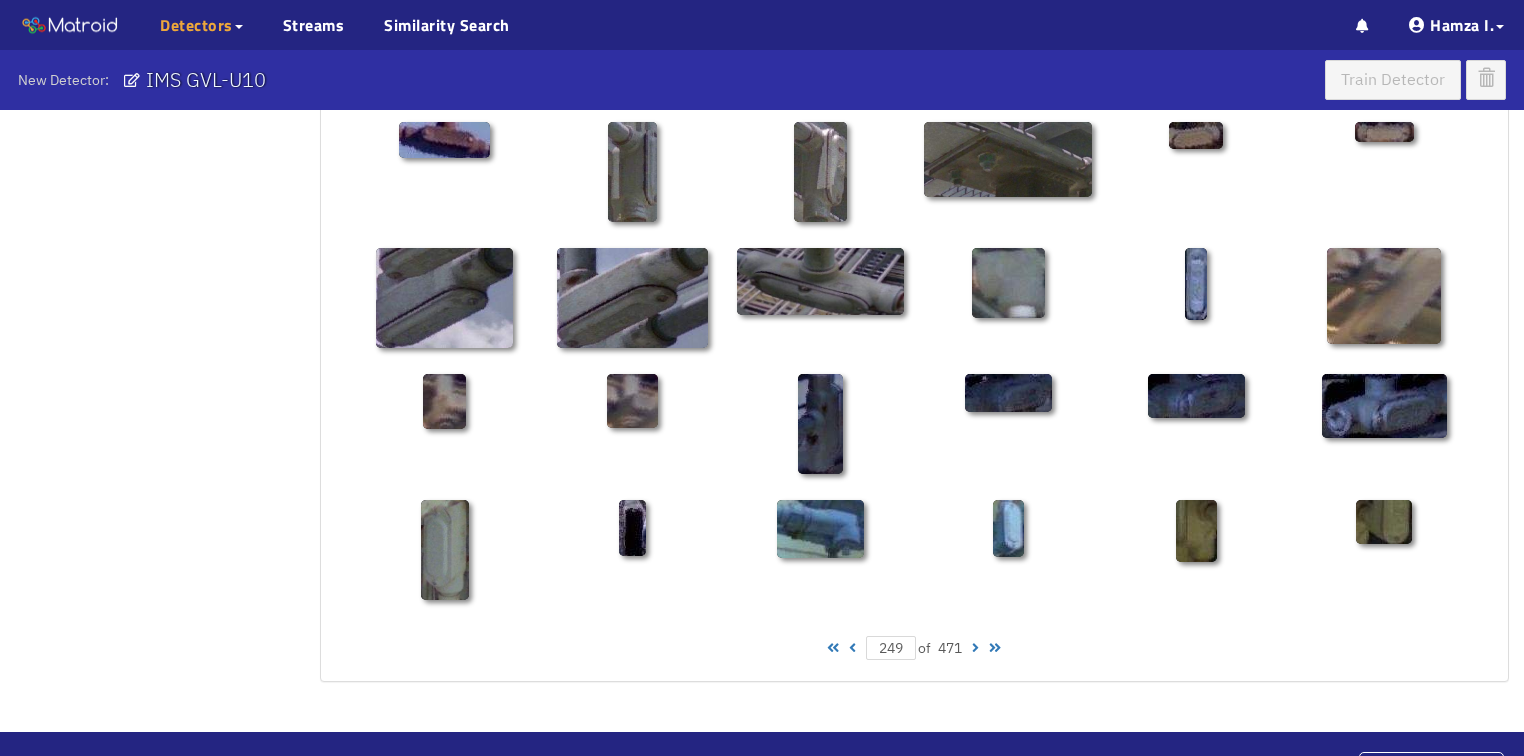 click at bounding box center [975, 648] 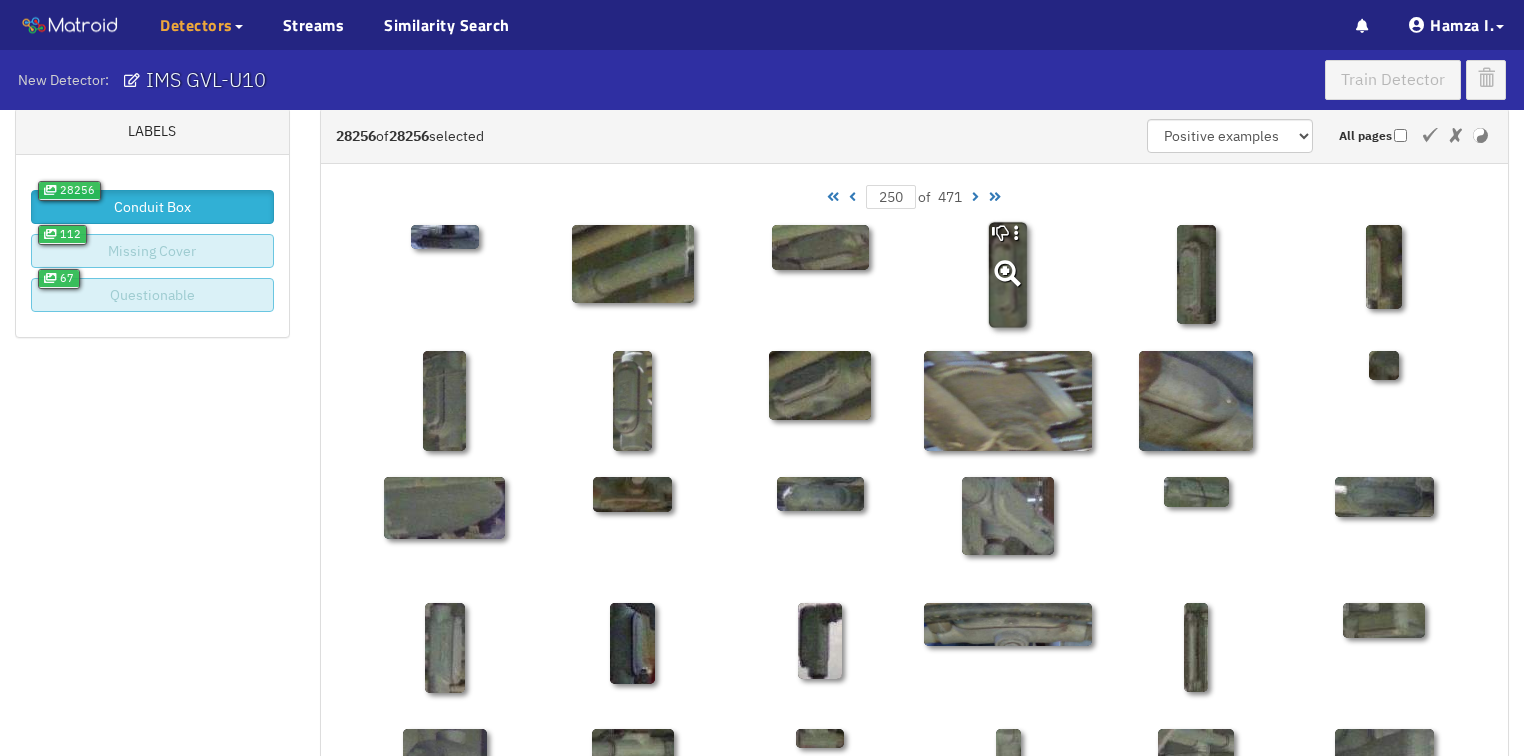 scroll, scrollTop: 0, scrollLeft: 0, axis: both 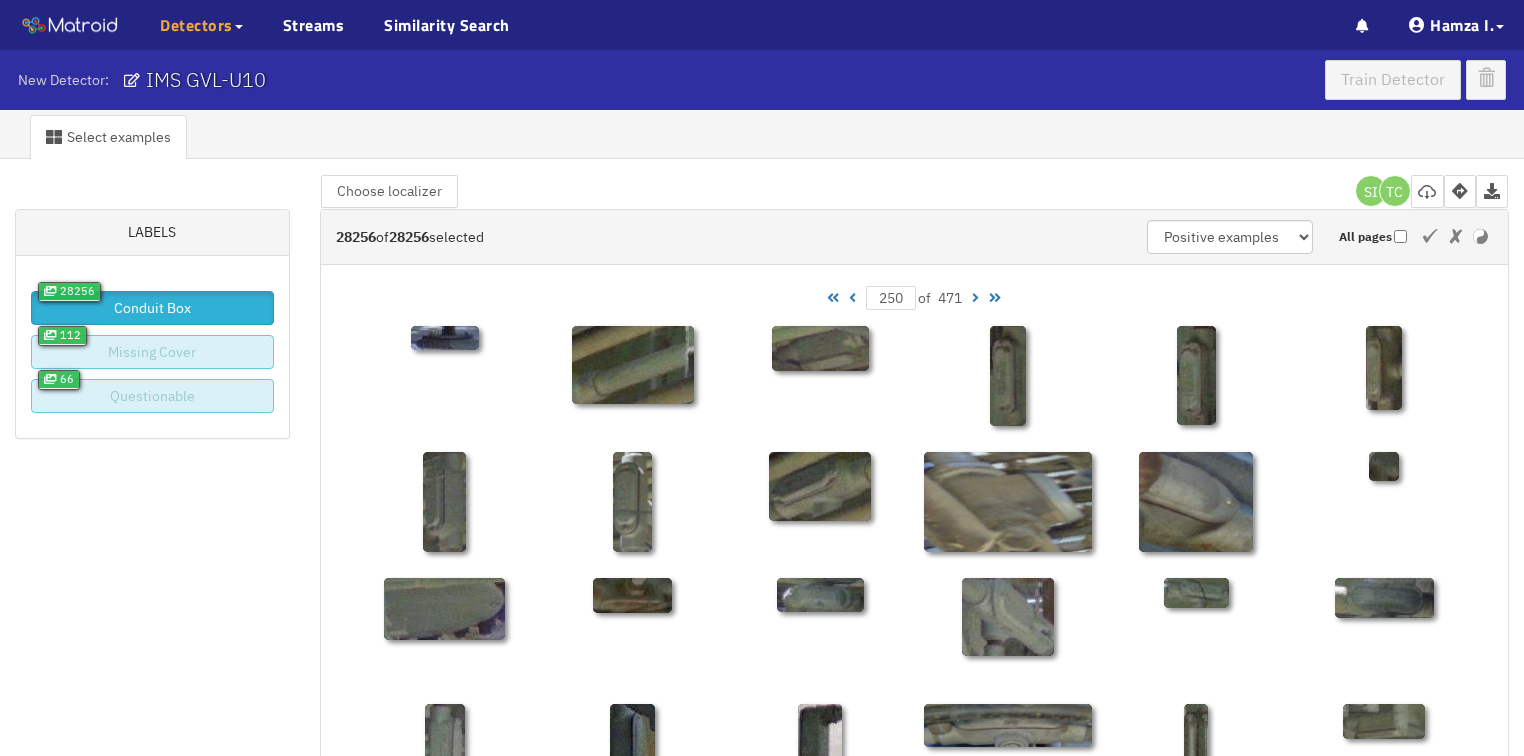 click at bounding box center [975, 298] 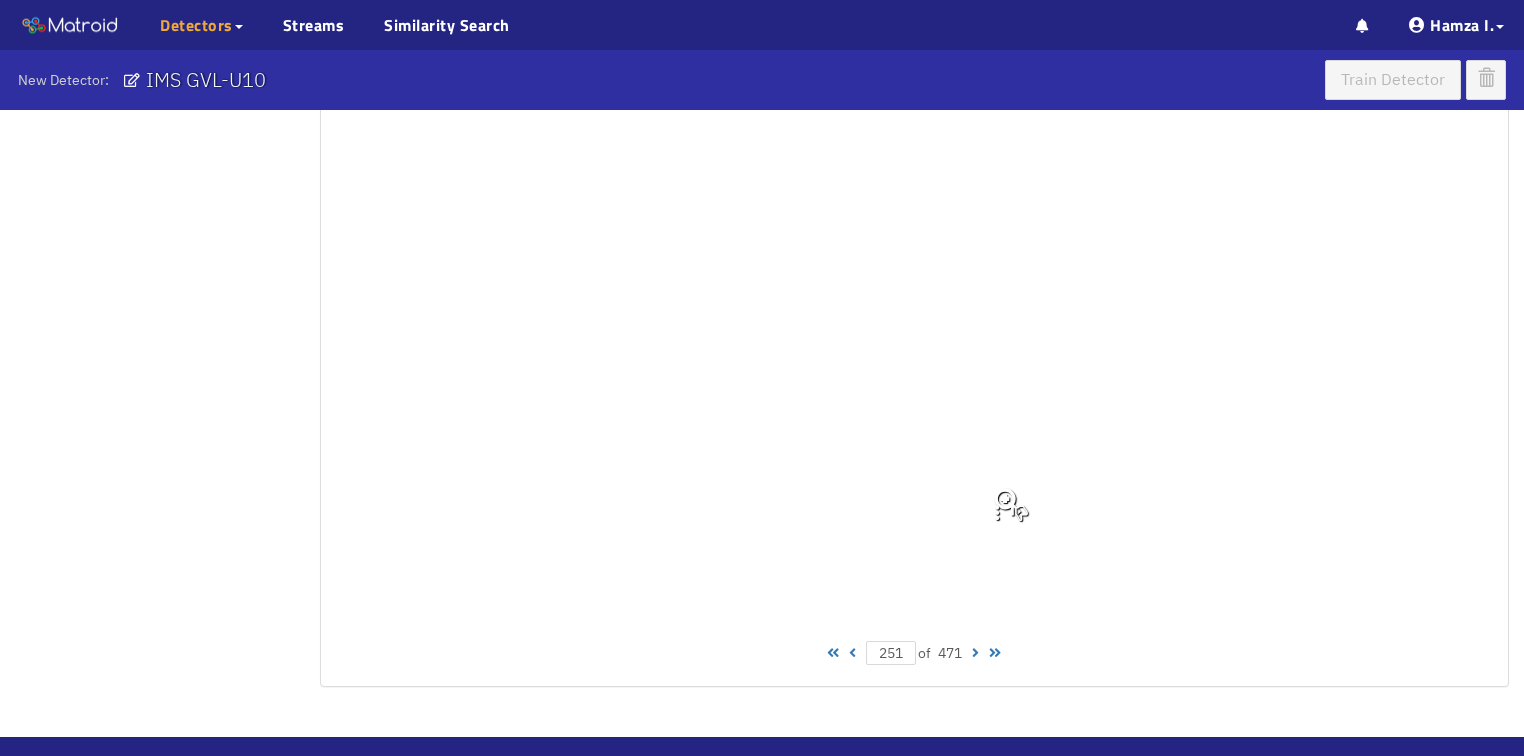 scroll, scrollTop: 960, scrollLeft: 0, axis: vertical 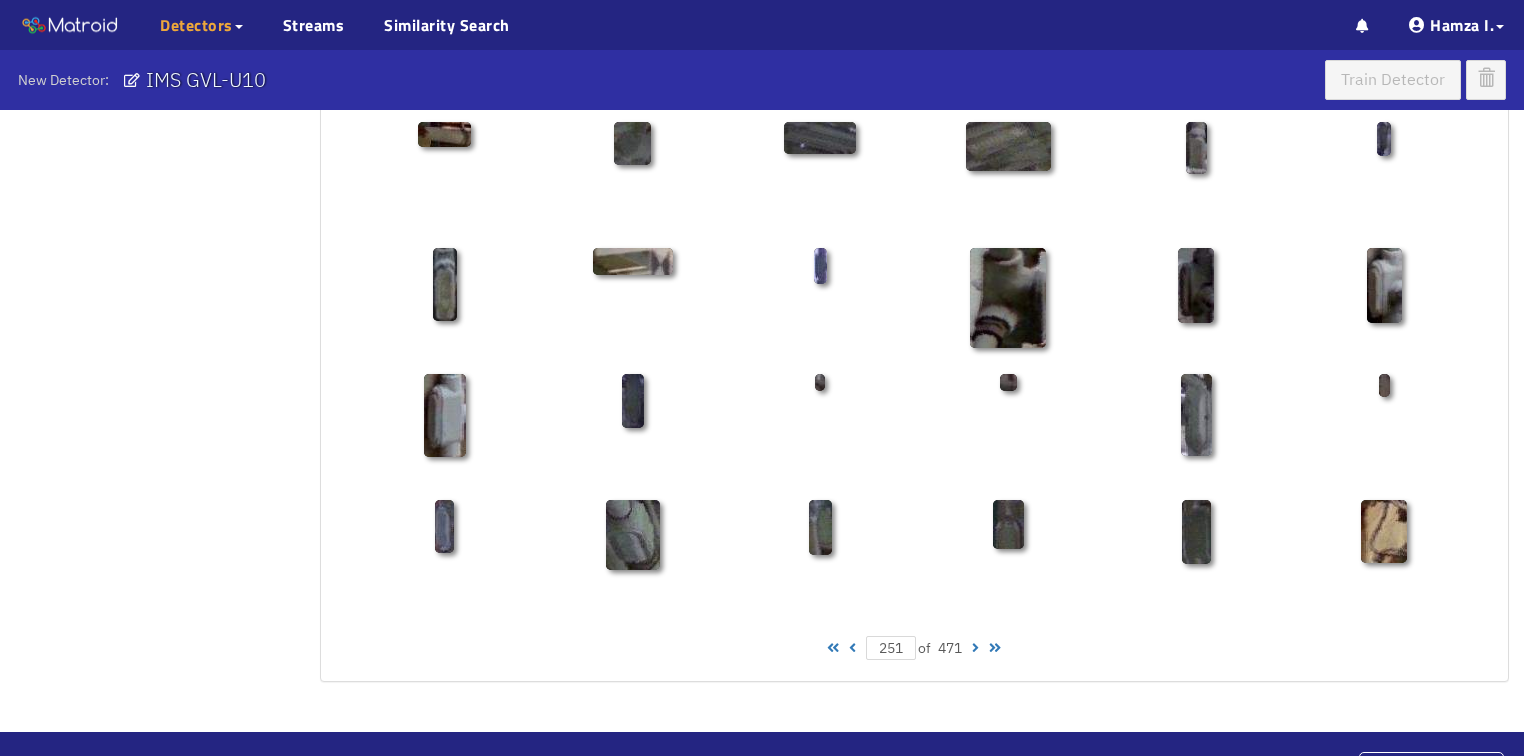 click at bounding box center (975, 648) 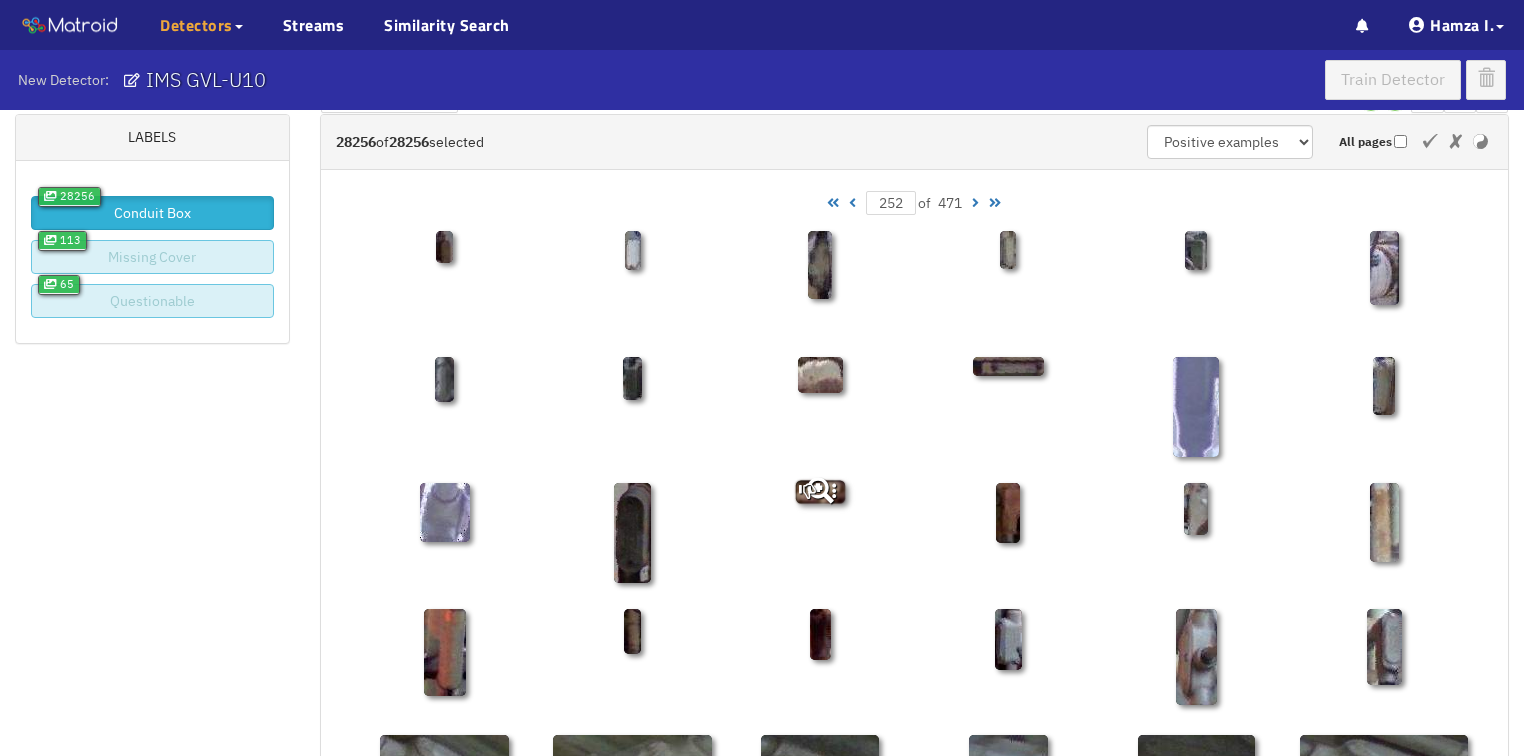 scroll, scrollTop: 80, scrollLeft: 0, axis: vertical 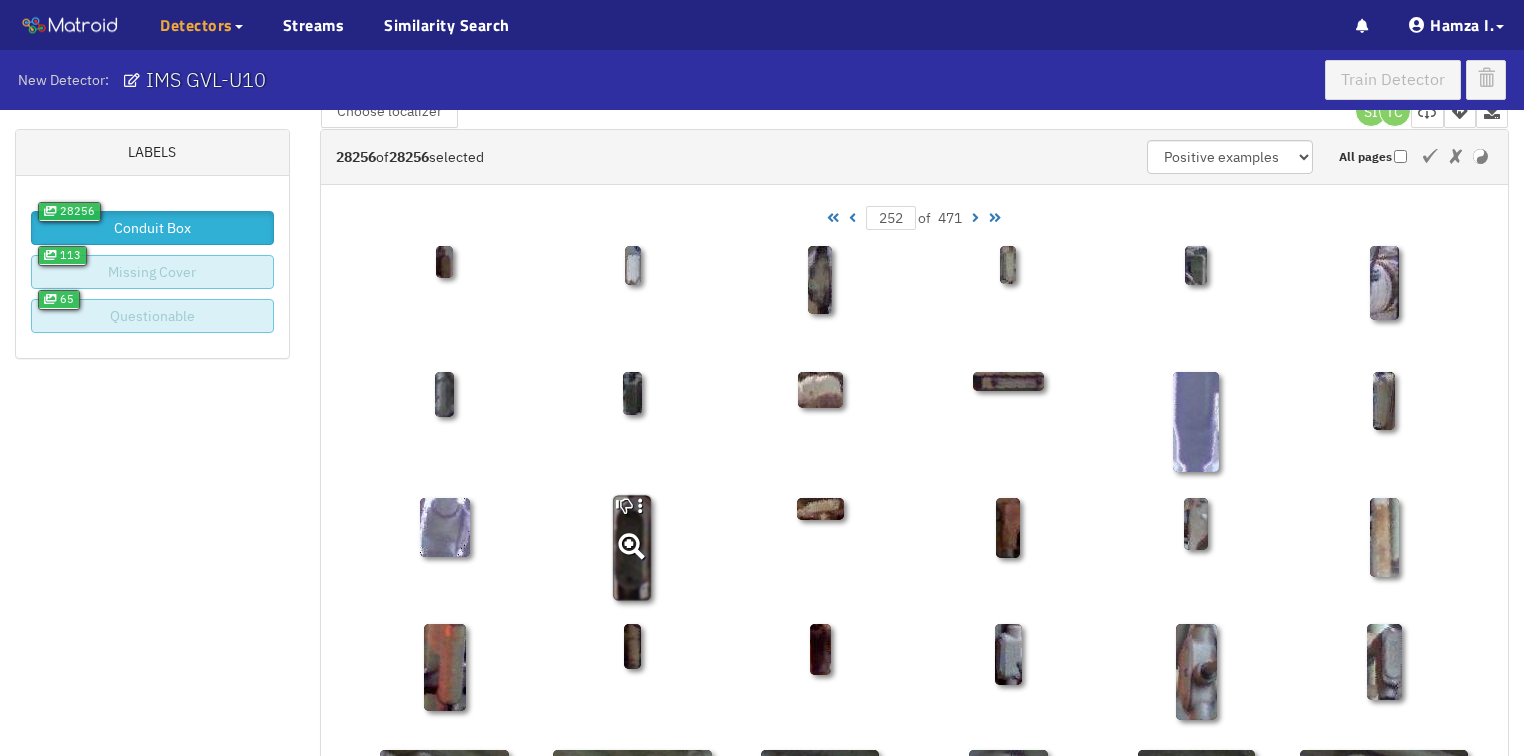 click 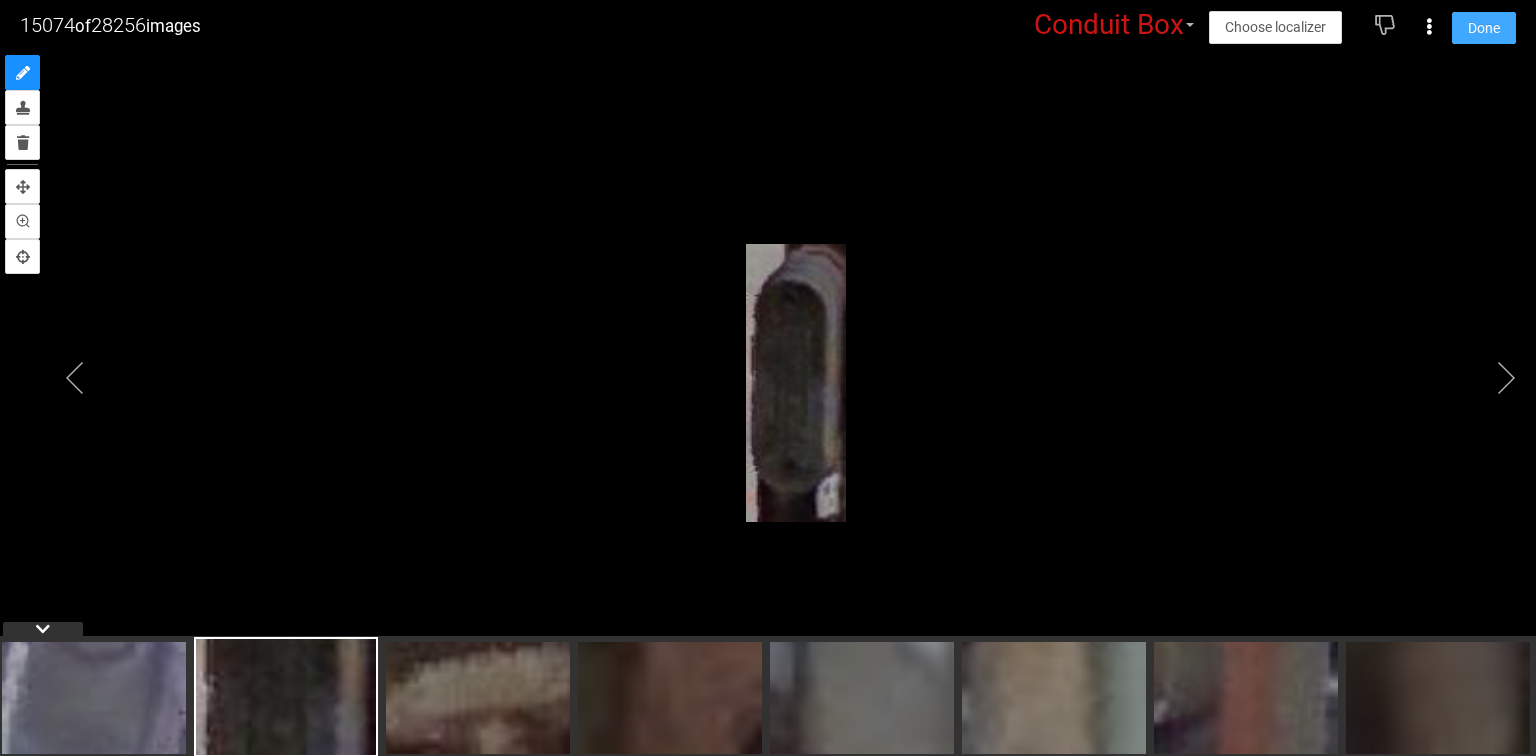 click on "Done" at bounding box center [1484, 28] 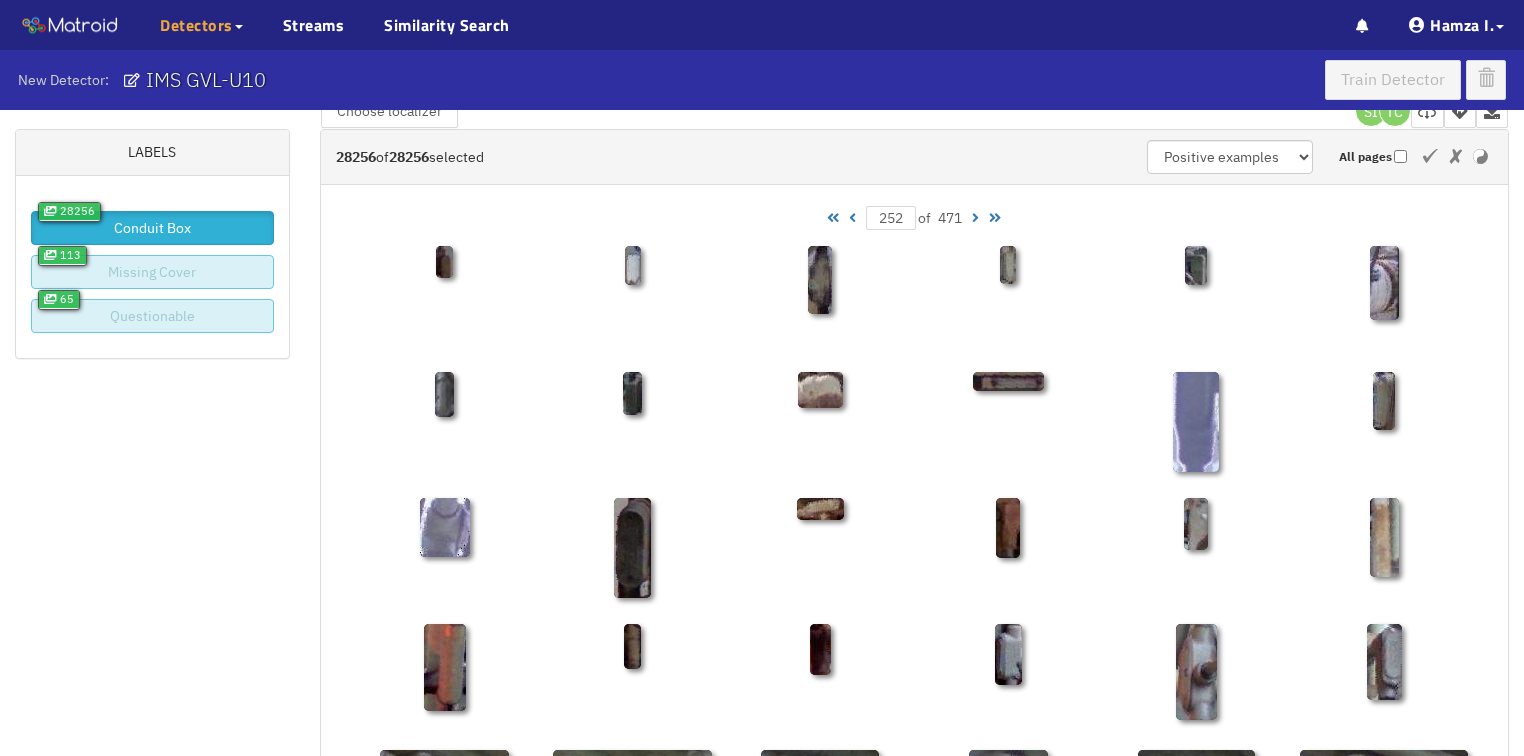 click at bounding box center (975, 218) 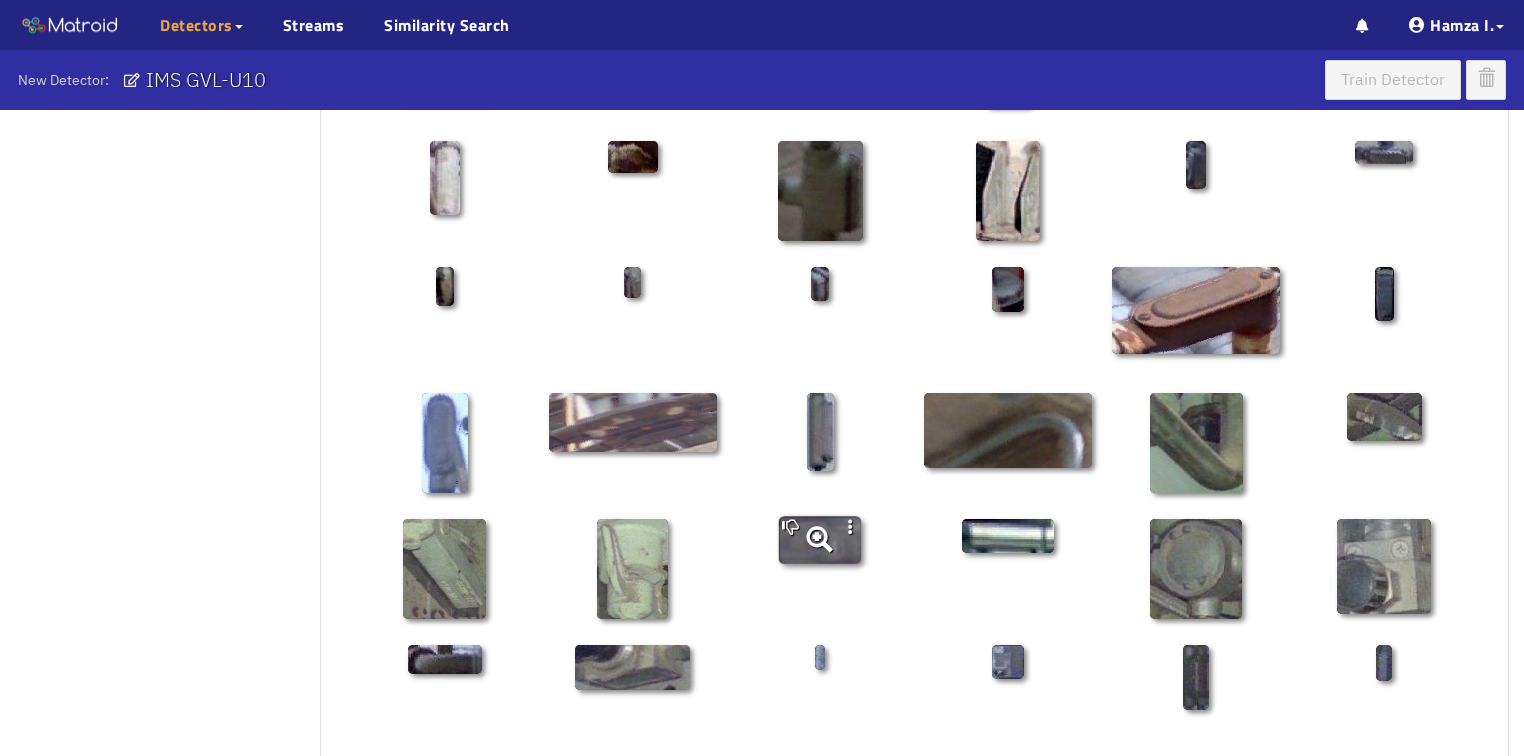 scroll, scrollTop: 1010, scrollLeft: 0, axis: vertical 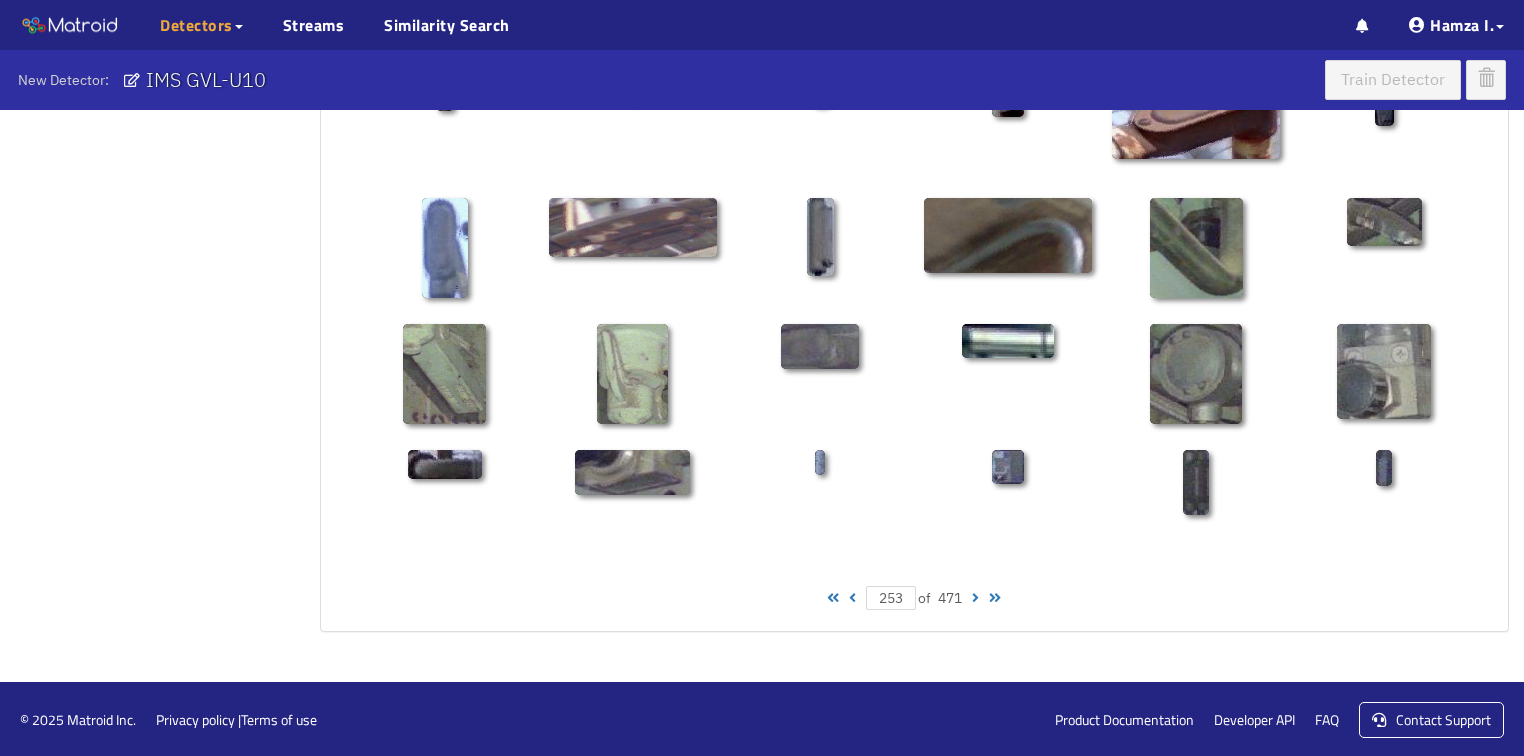 click at bounding box center (975, 598) 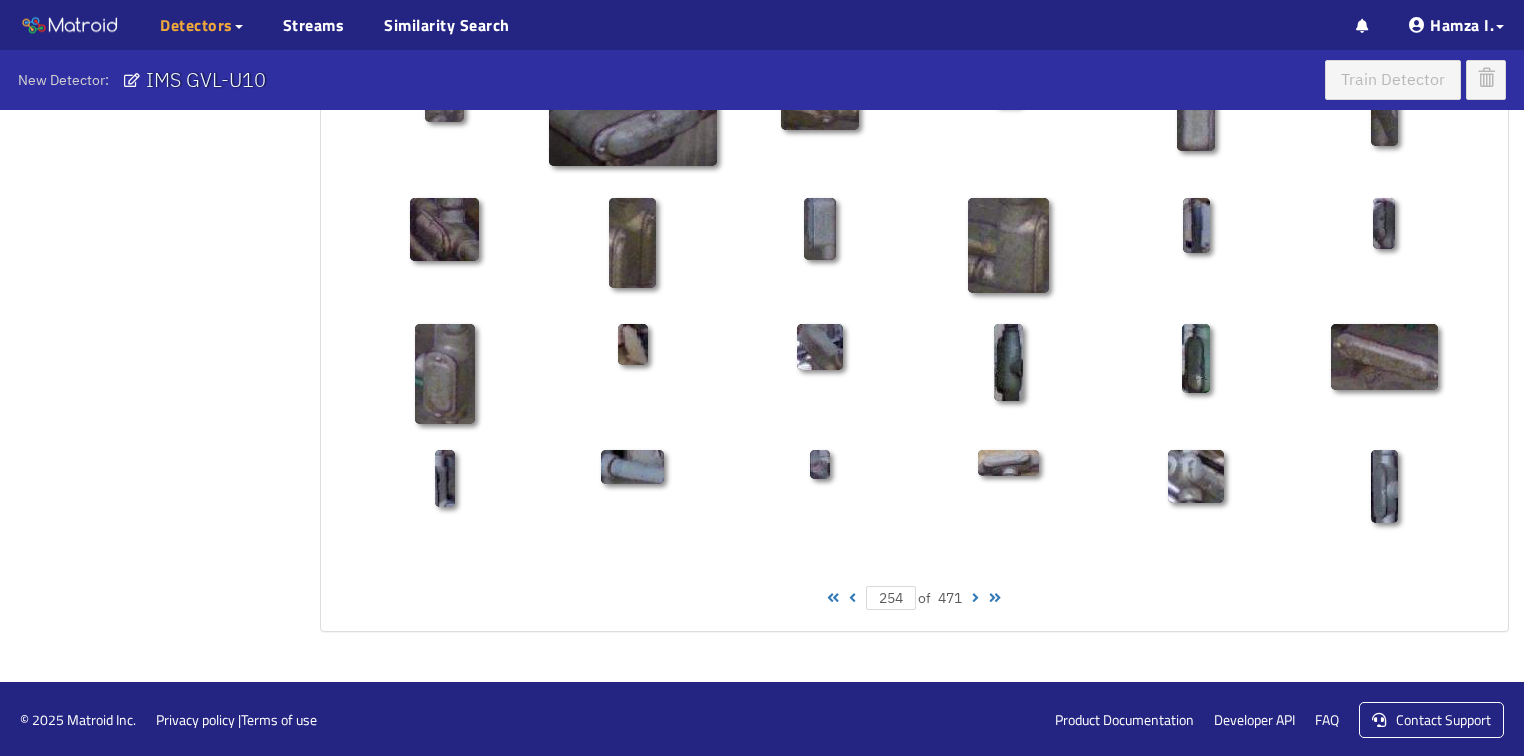 click at bounding box center [975, 598] 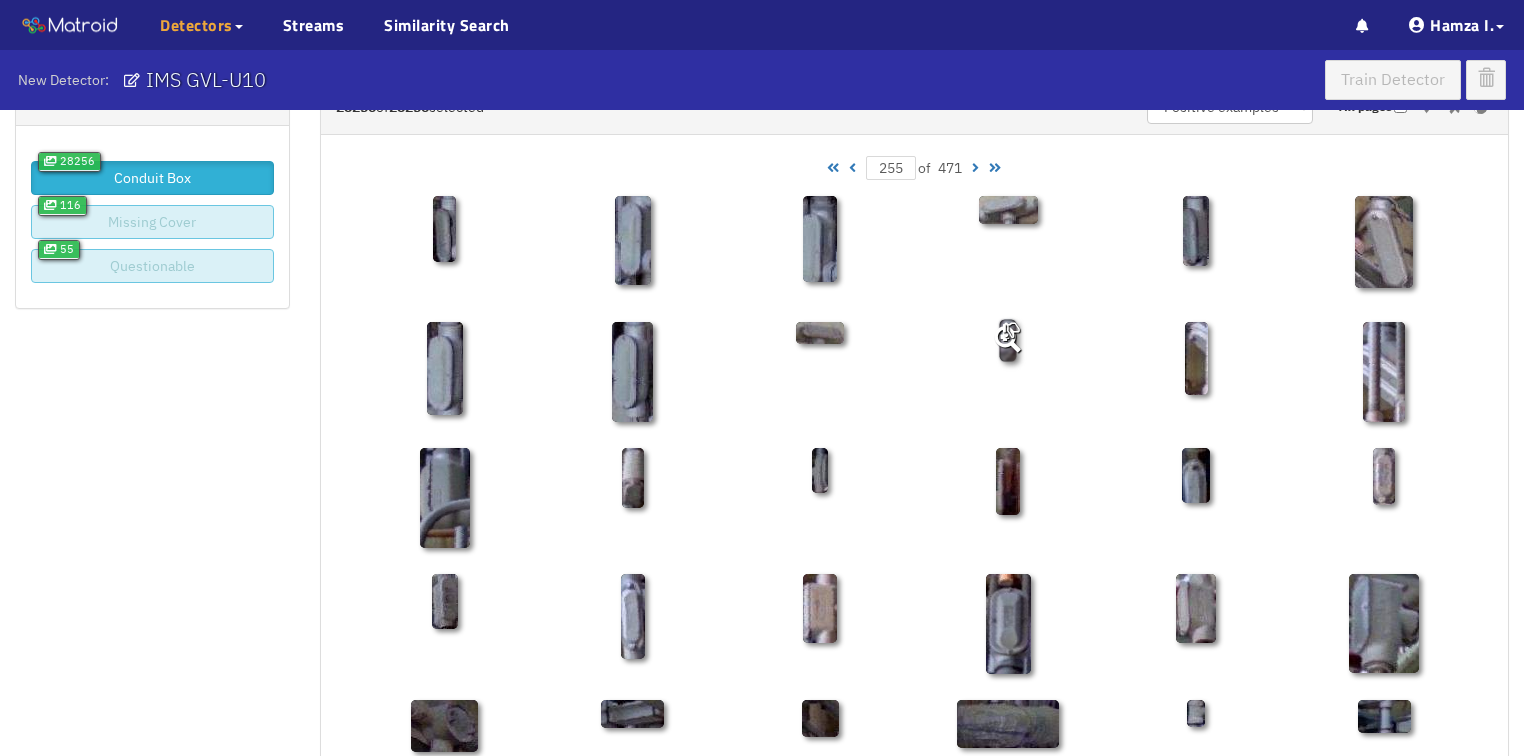 scroll, scrollTop: 0, scrollLeft: 0, axis: both 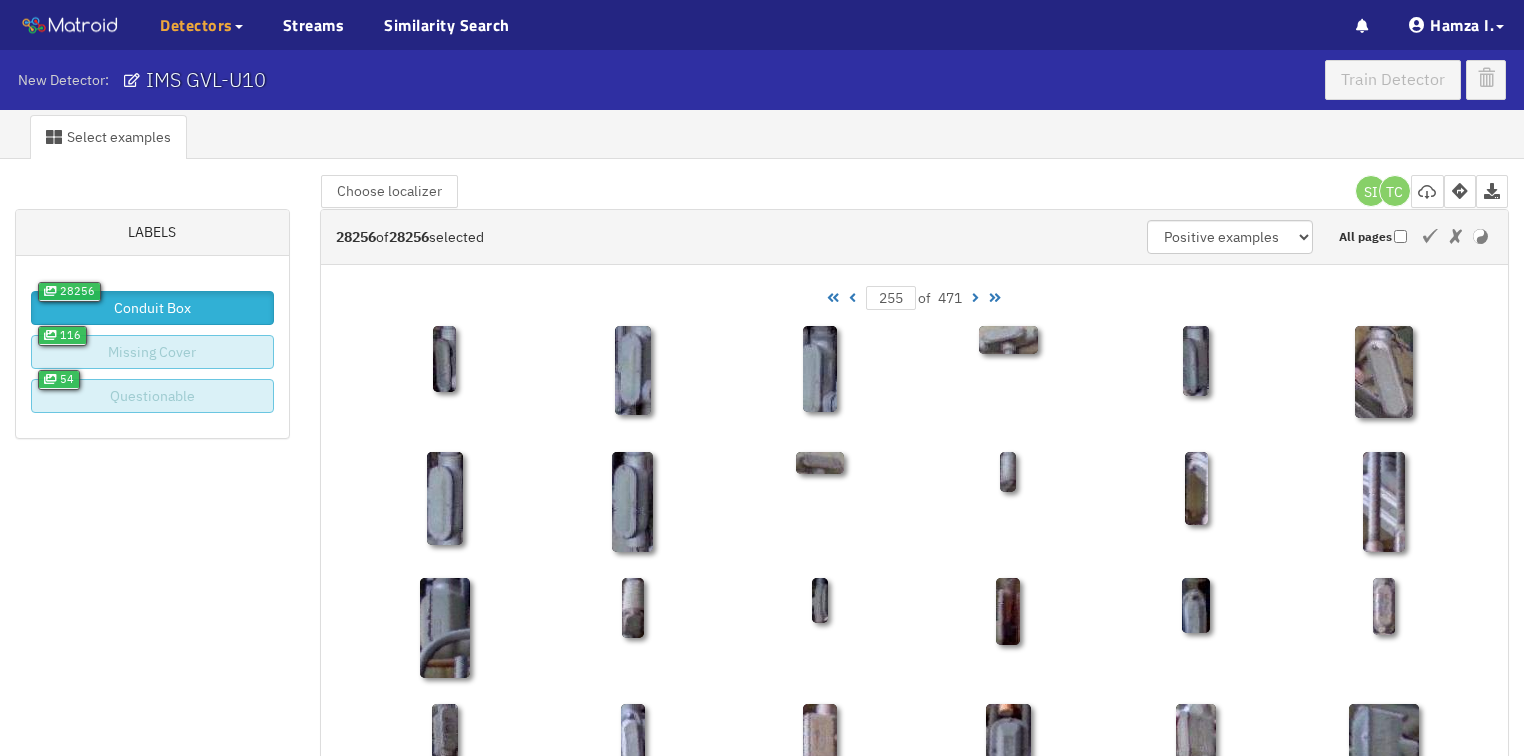 click at bounding box center [975, 298] 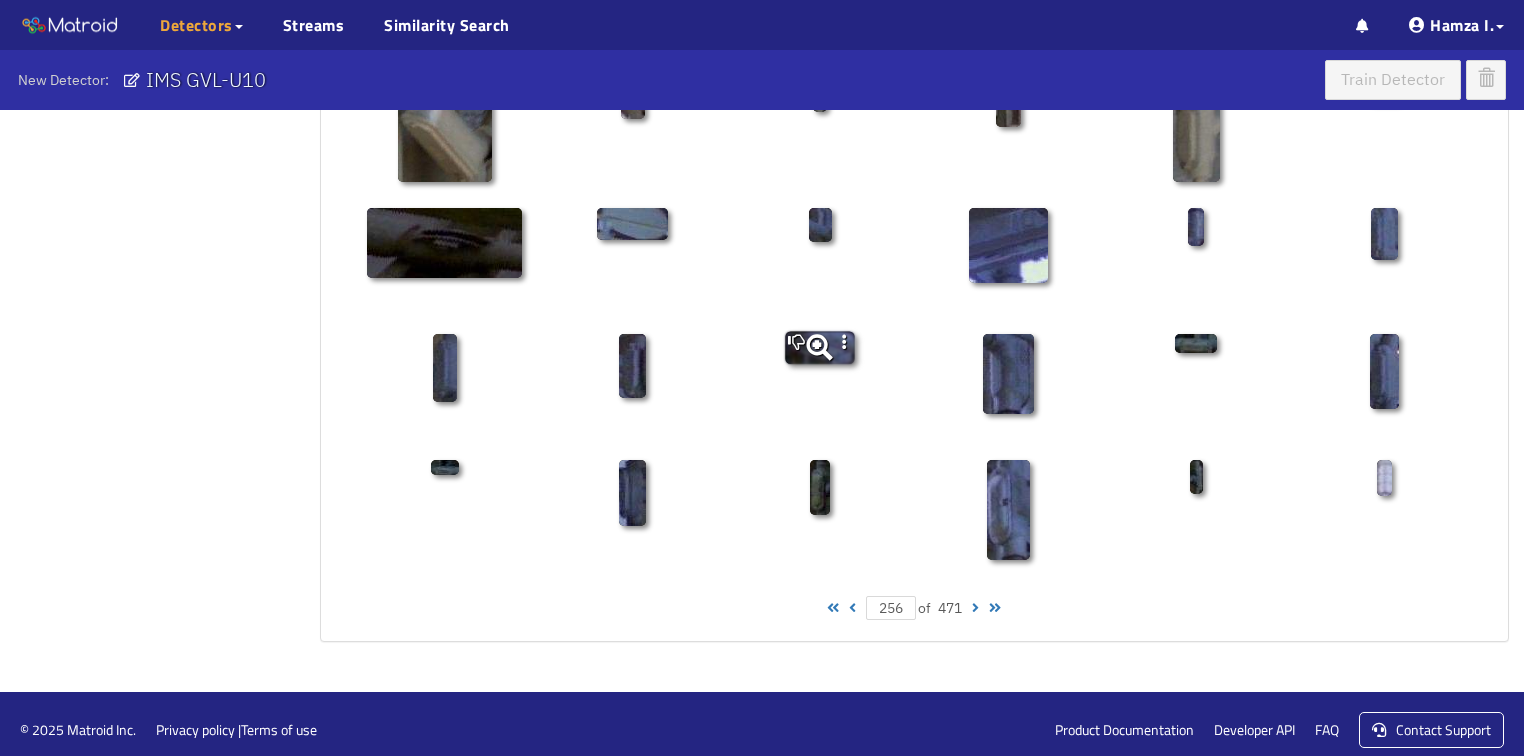 scroll, scrollTop: 1010, scrollLeft: 0, axis: vertical 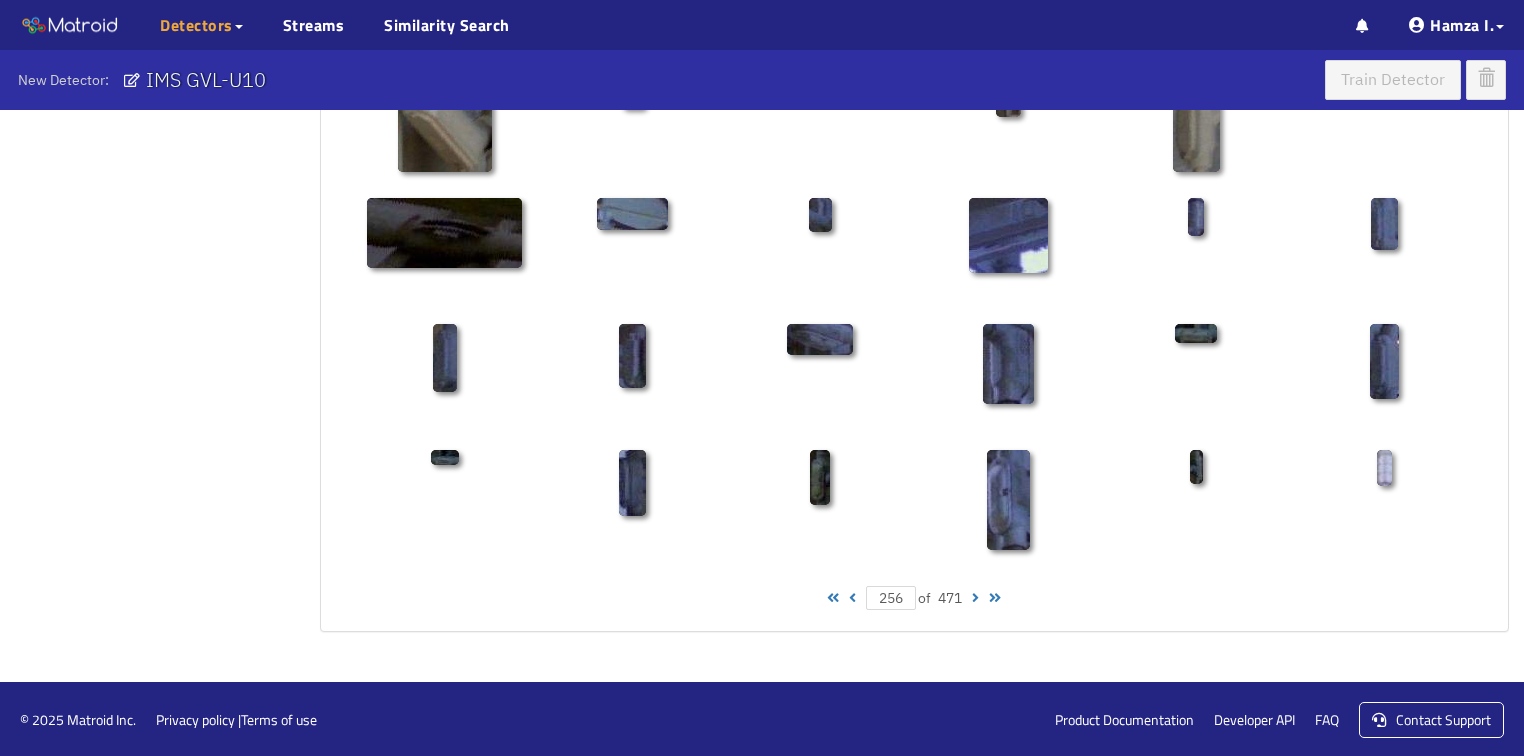click at bounding box center (975, 598) 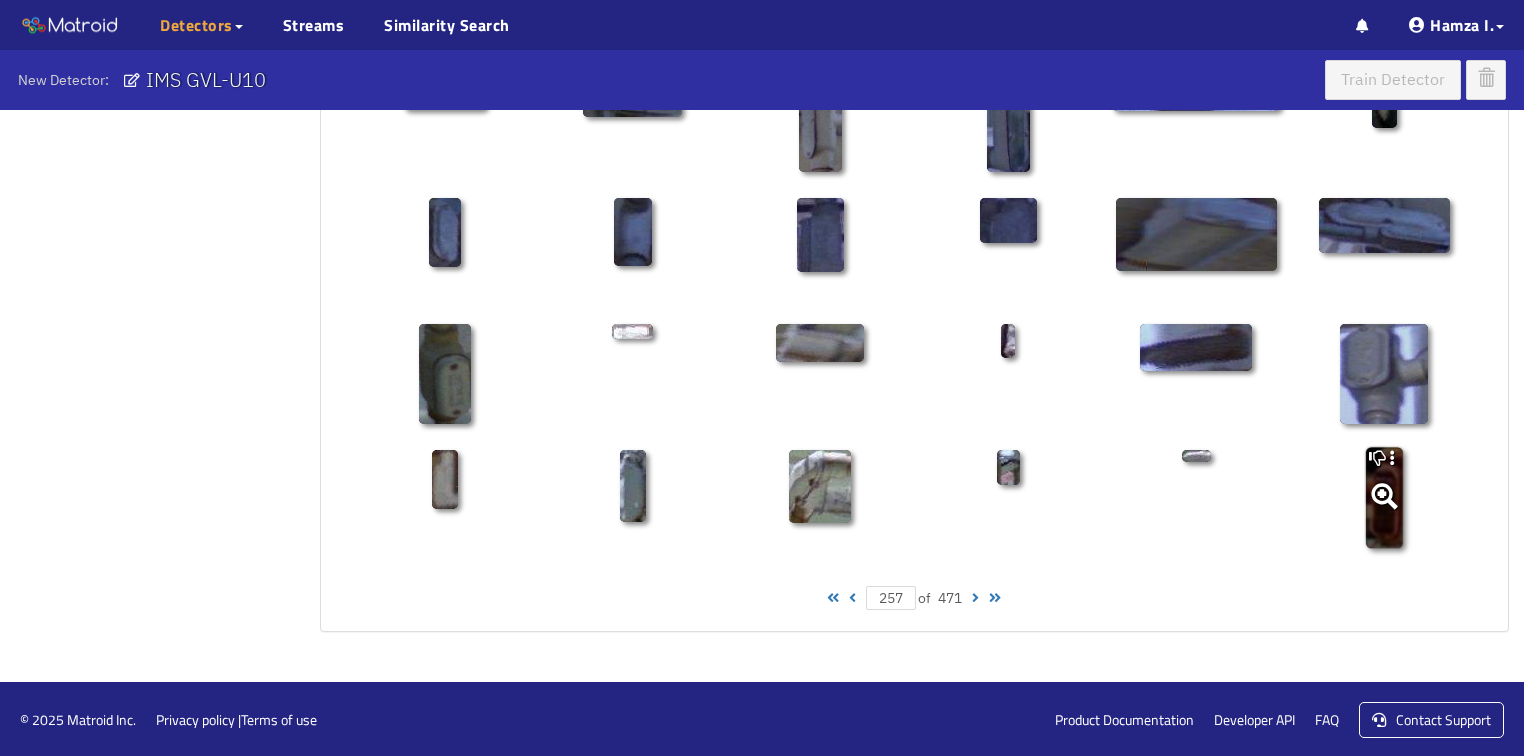click 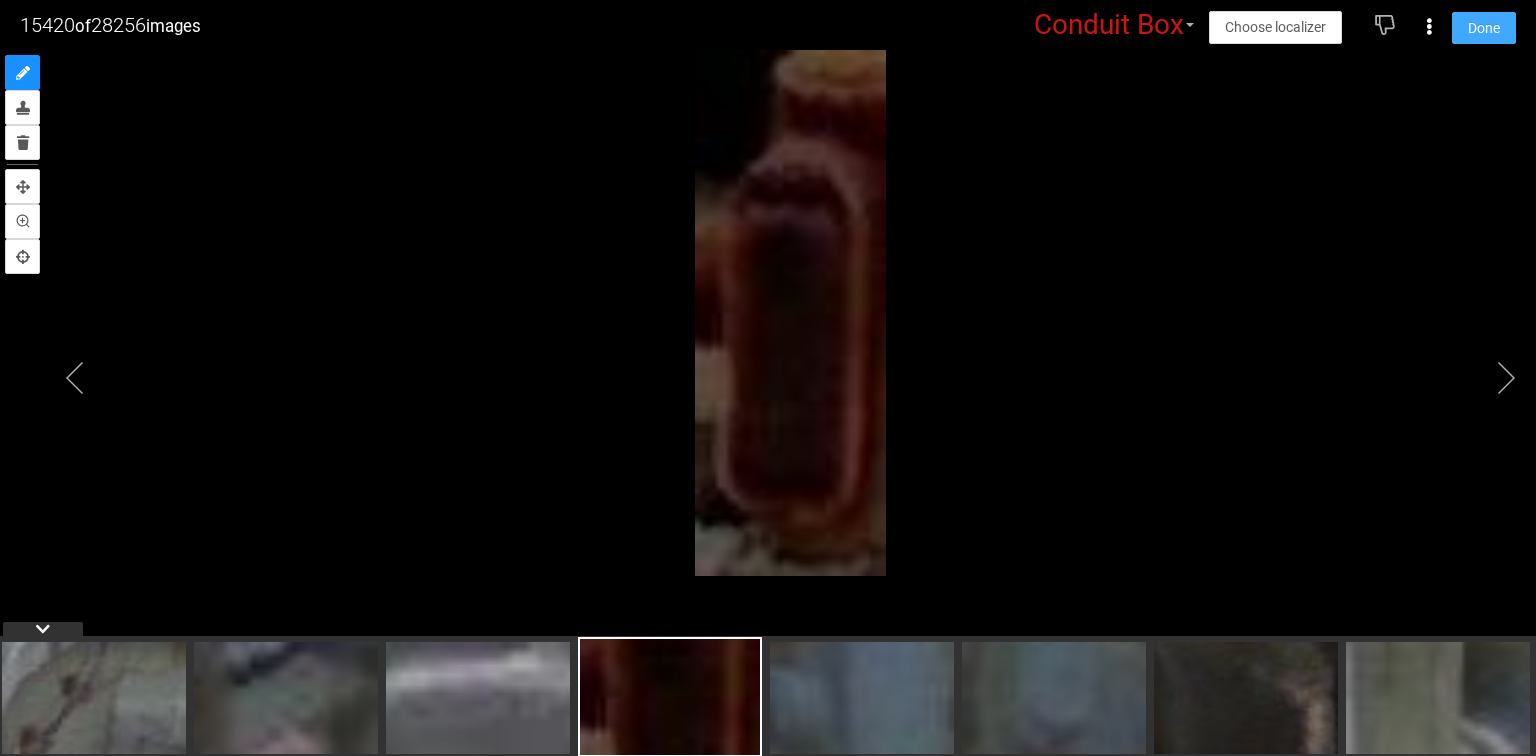 click on "Done" at bounding box center (1484, 28) 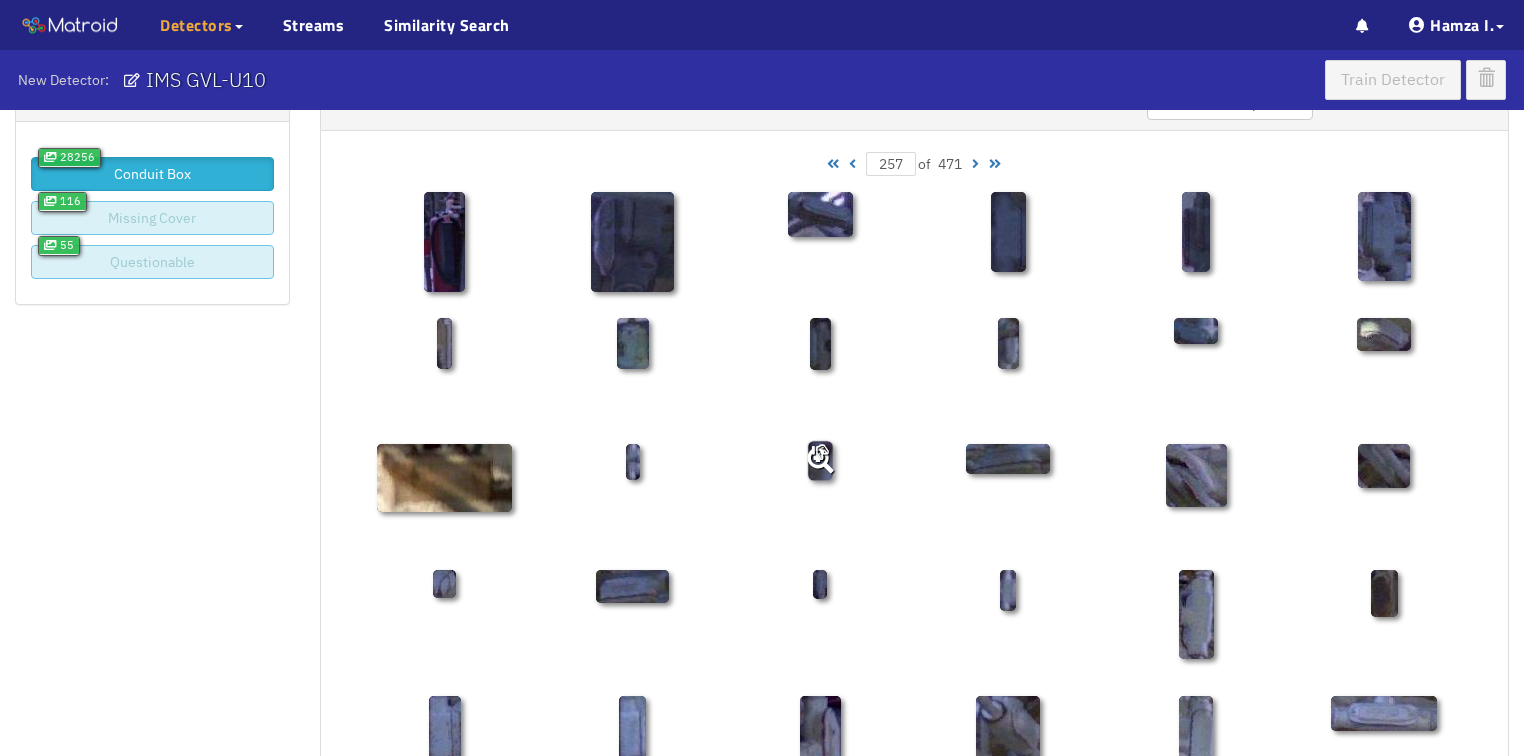 scroll, scrollTop: 0, scrollLeft: 0, axis: both 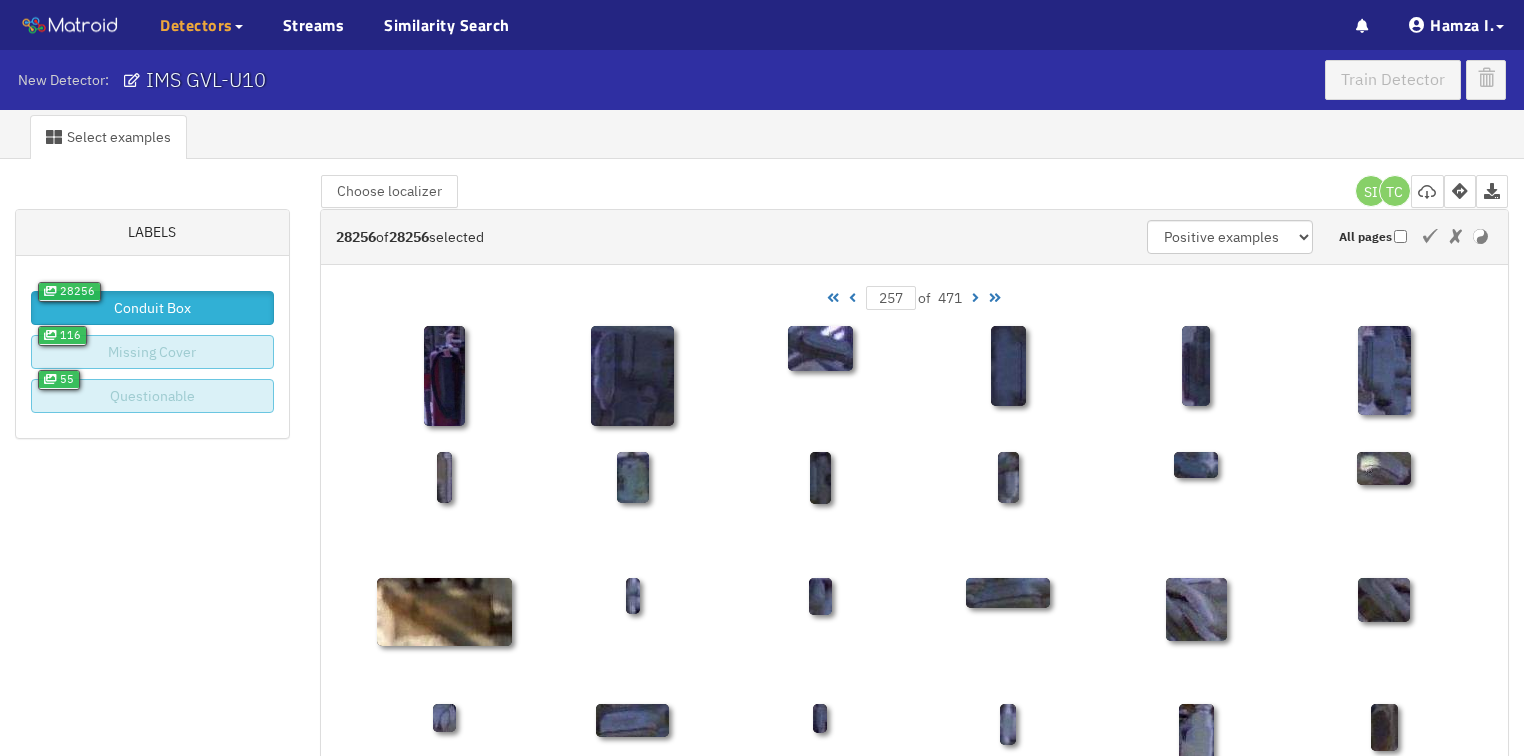 click at bounding box center (975, 298) 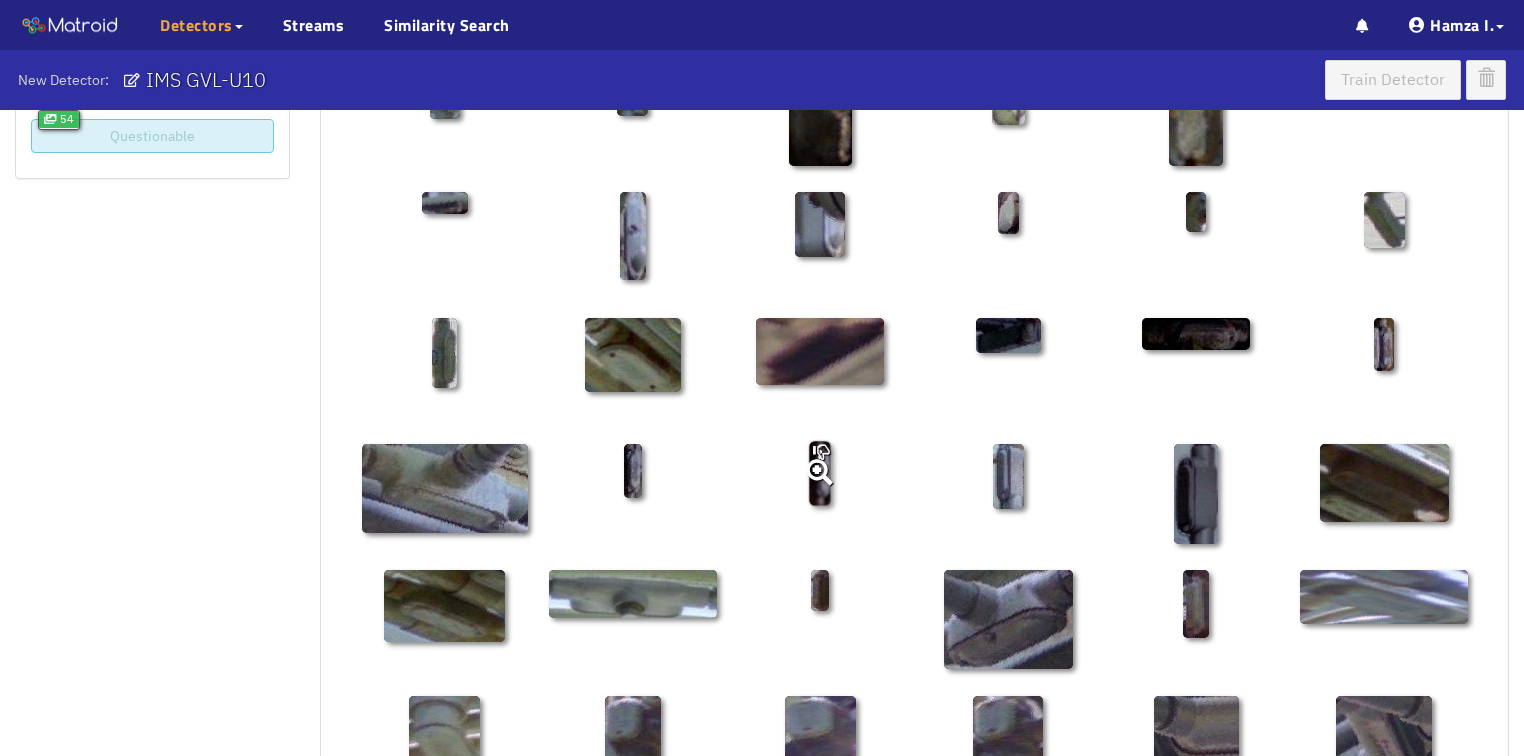 scroll, scrollTop: 320, scrollLeft: 0, axis: vertical 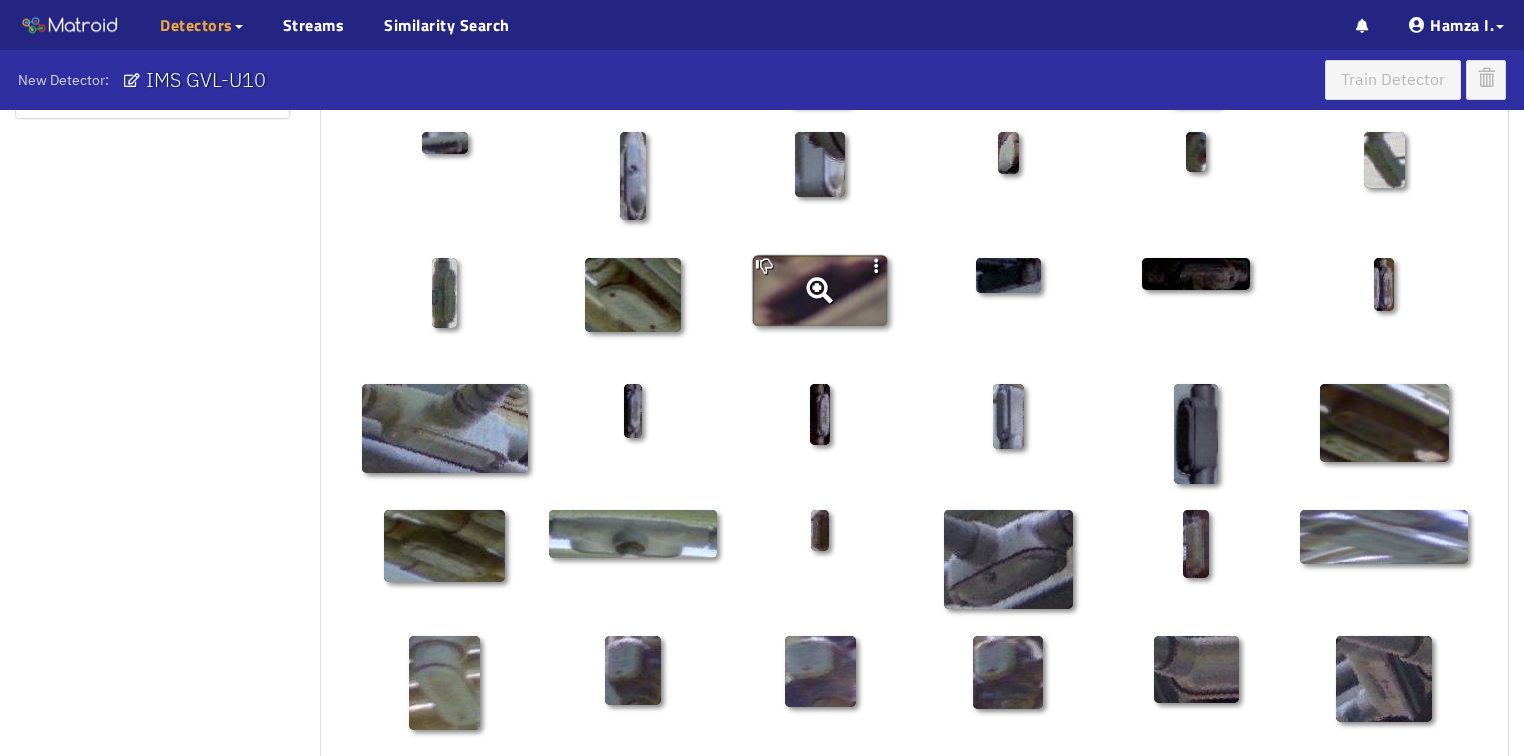 click 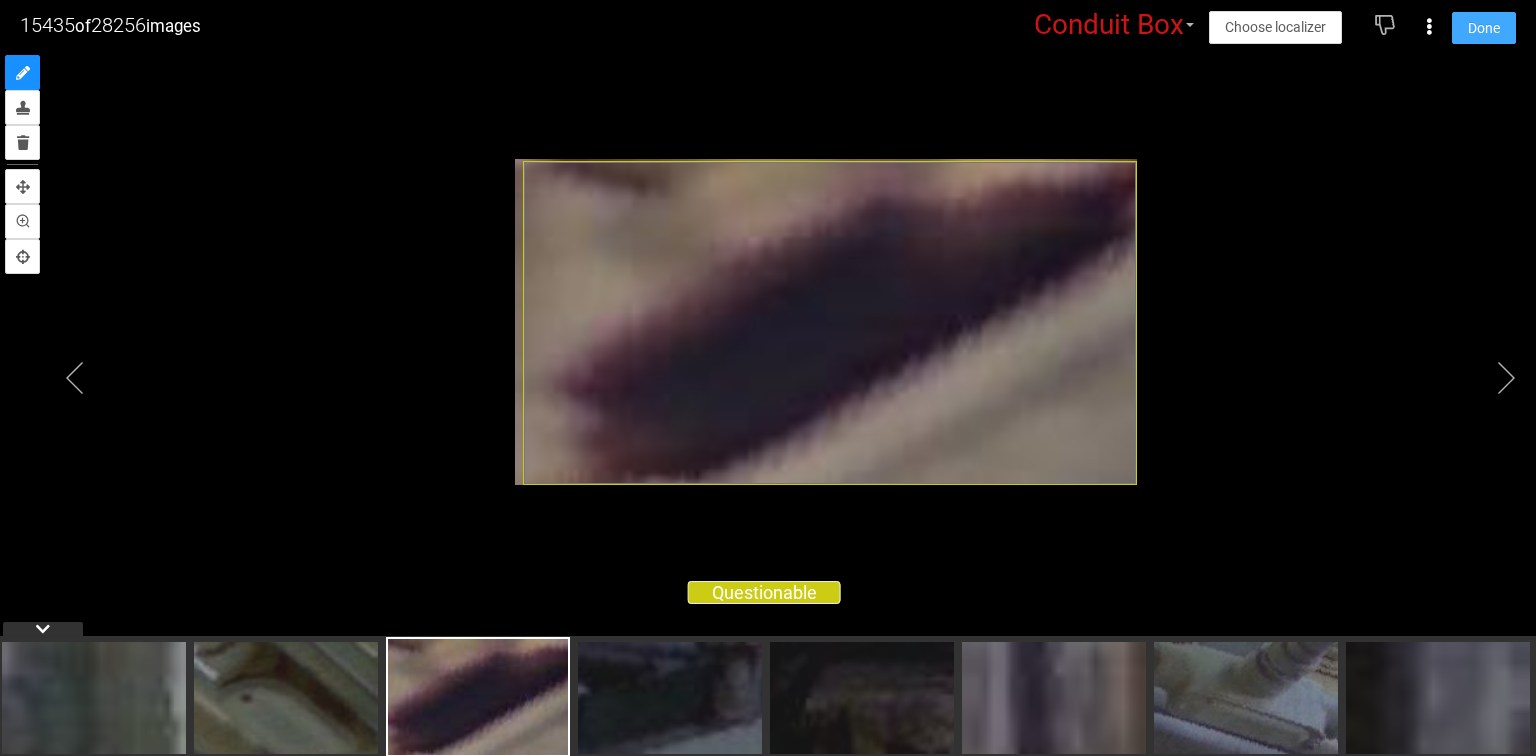 click on "Done" at bounding box center [1484, 28] 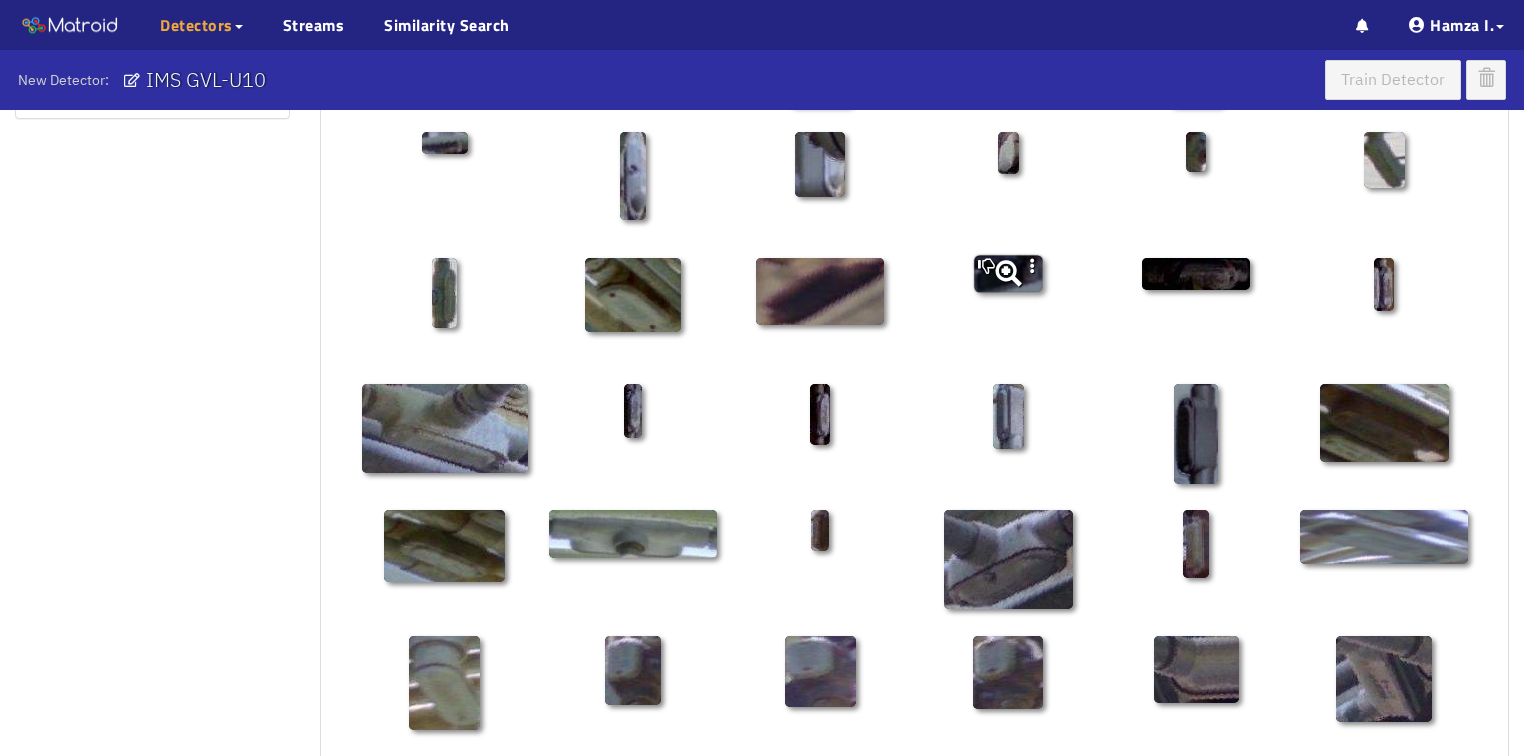click at bounding box center (1008, 307) 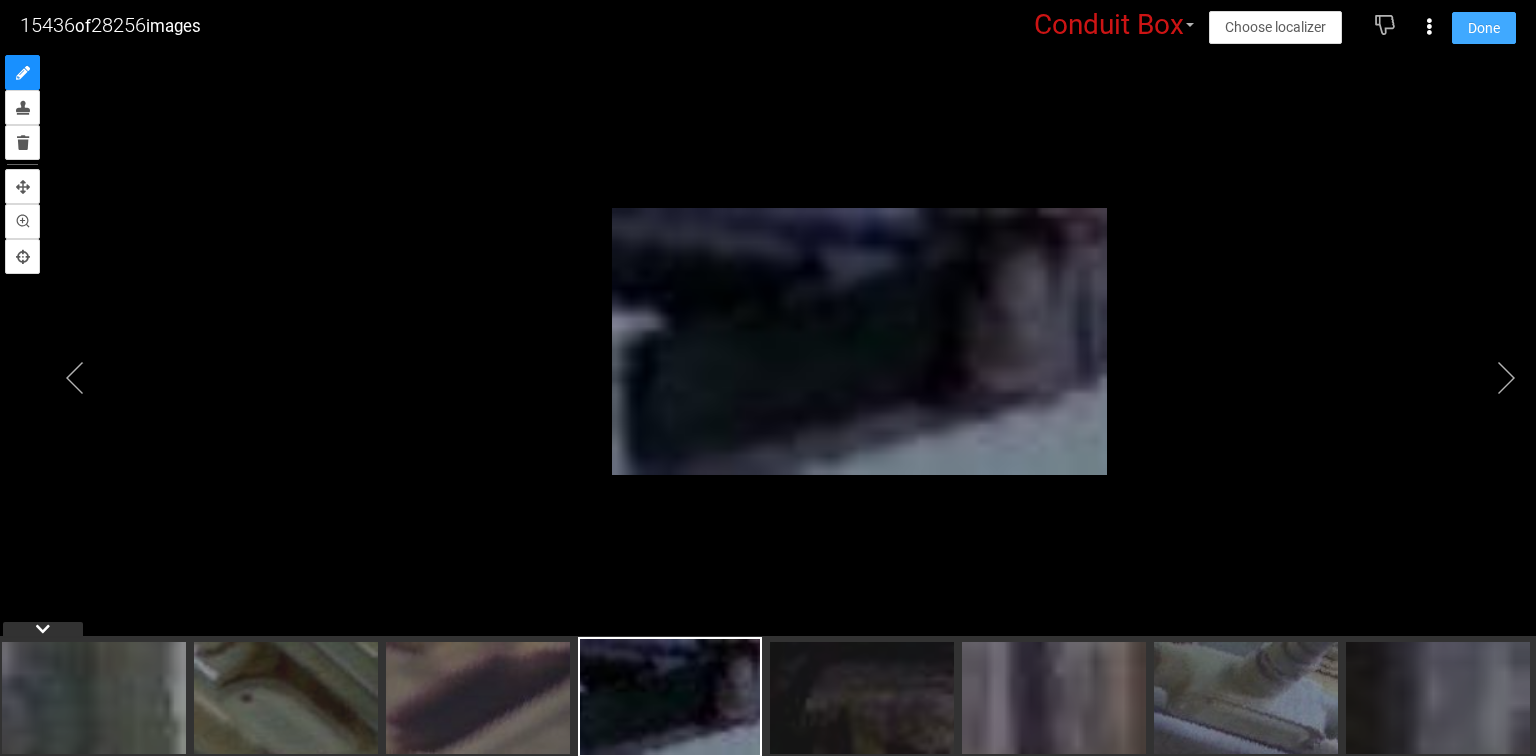 click on "Done" at bounding box center [1484, 28] 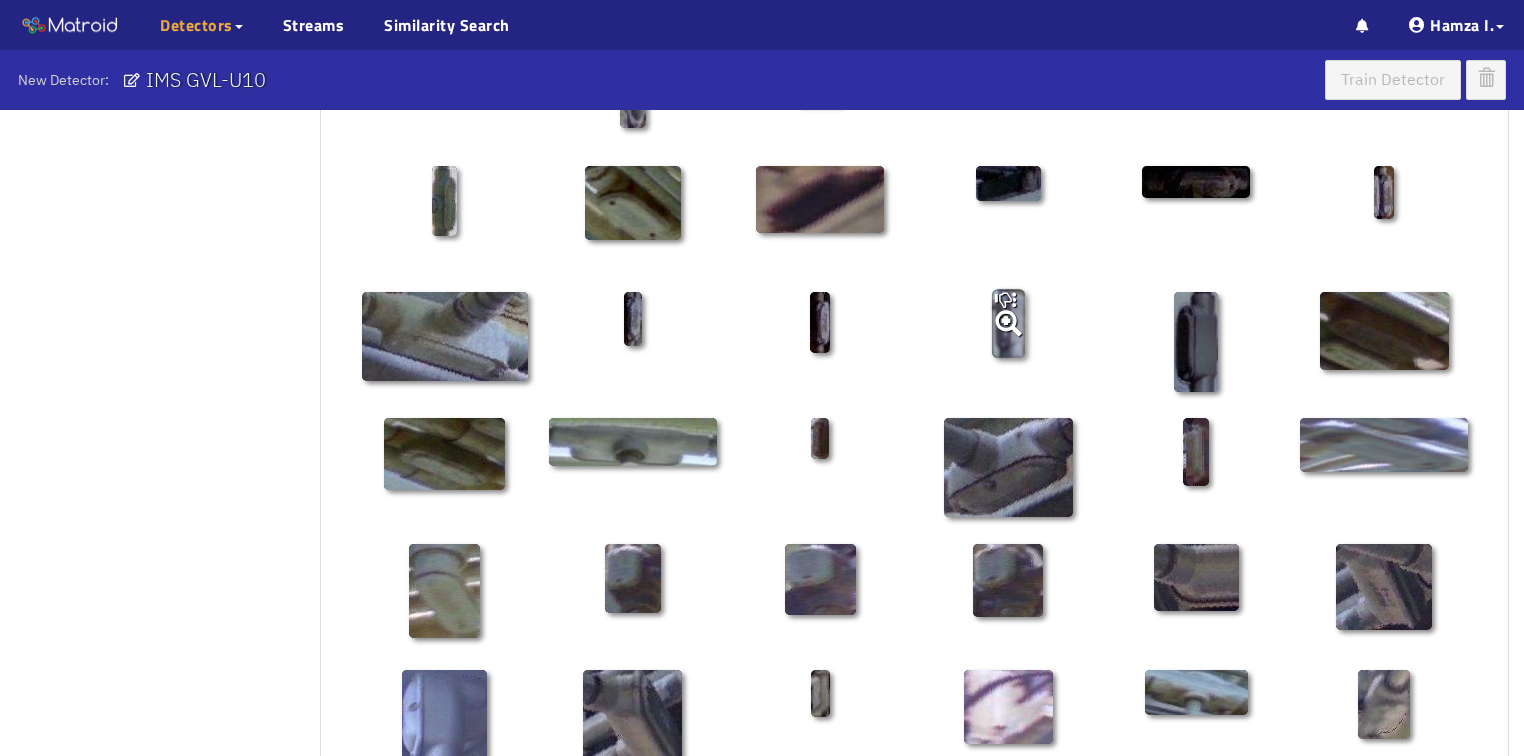 scroll, scrollTop: 560, scrollLeft: 0, axis: vertical 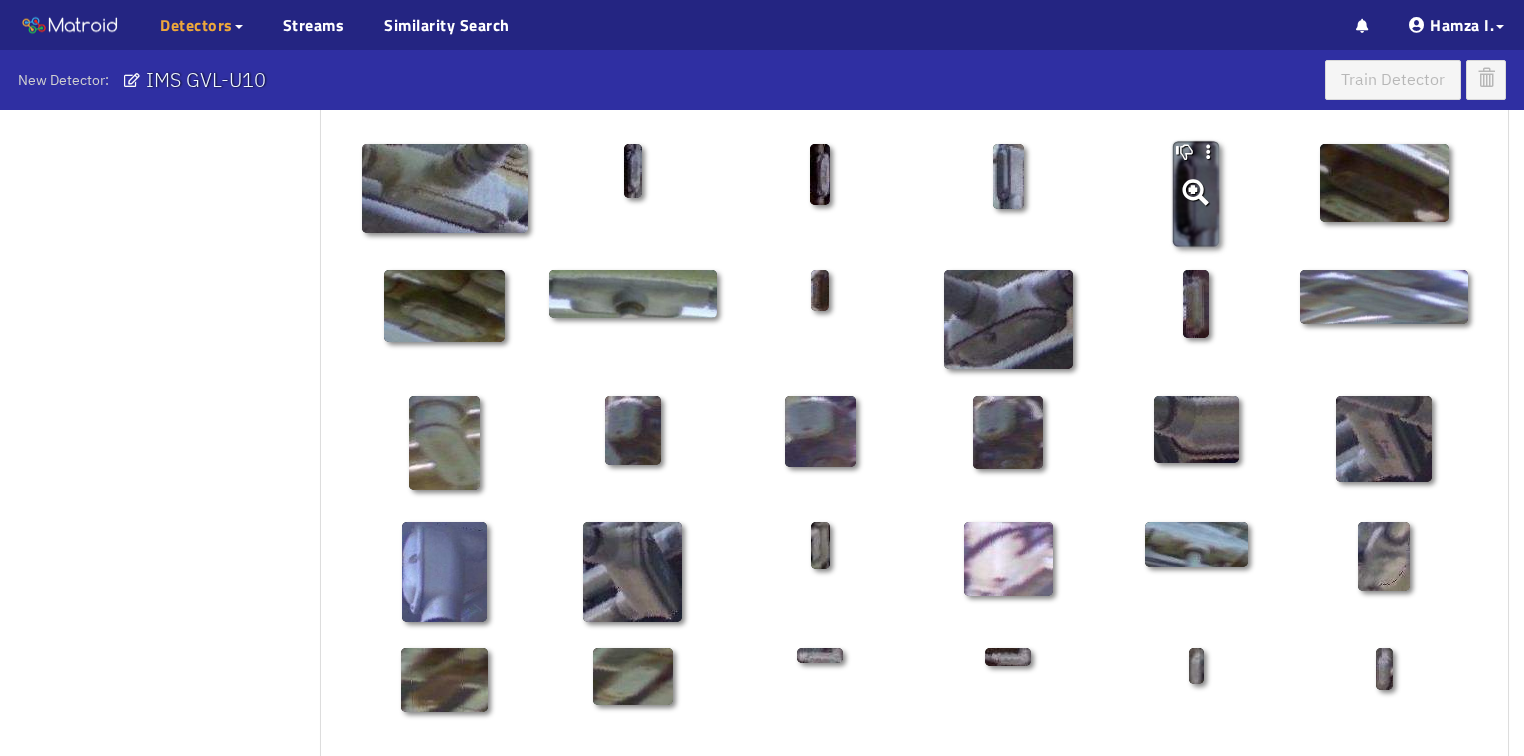 click 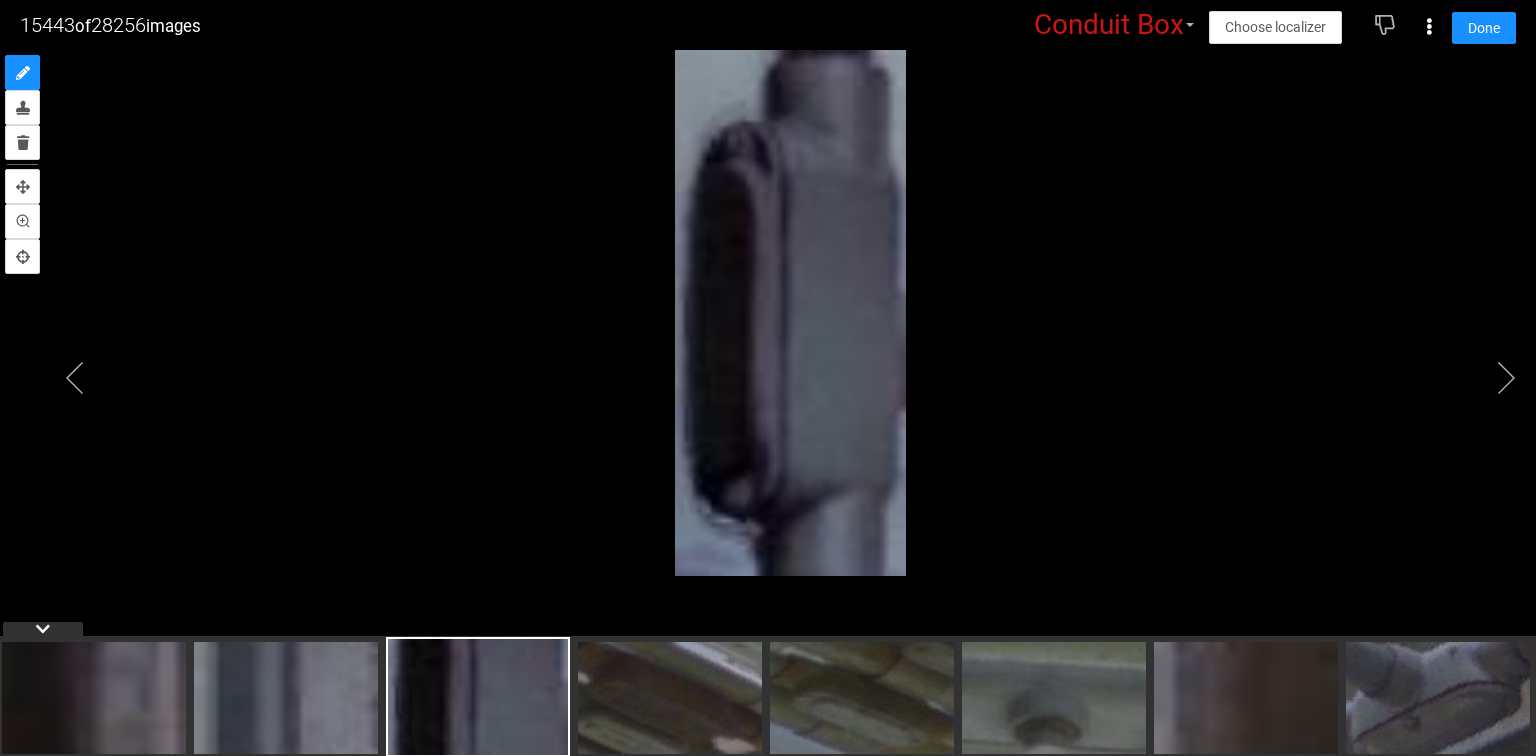 click on "Done" at bounding box center [1484, 27] 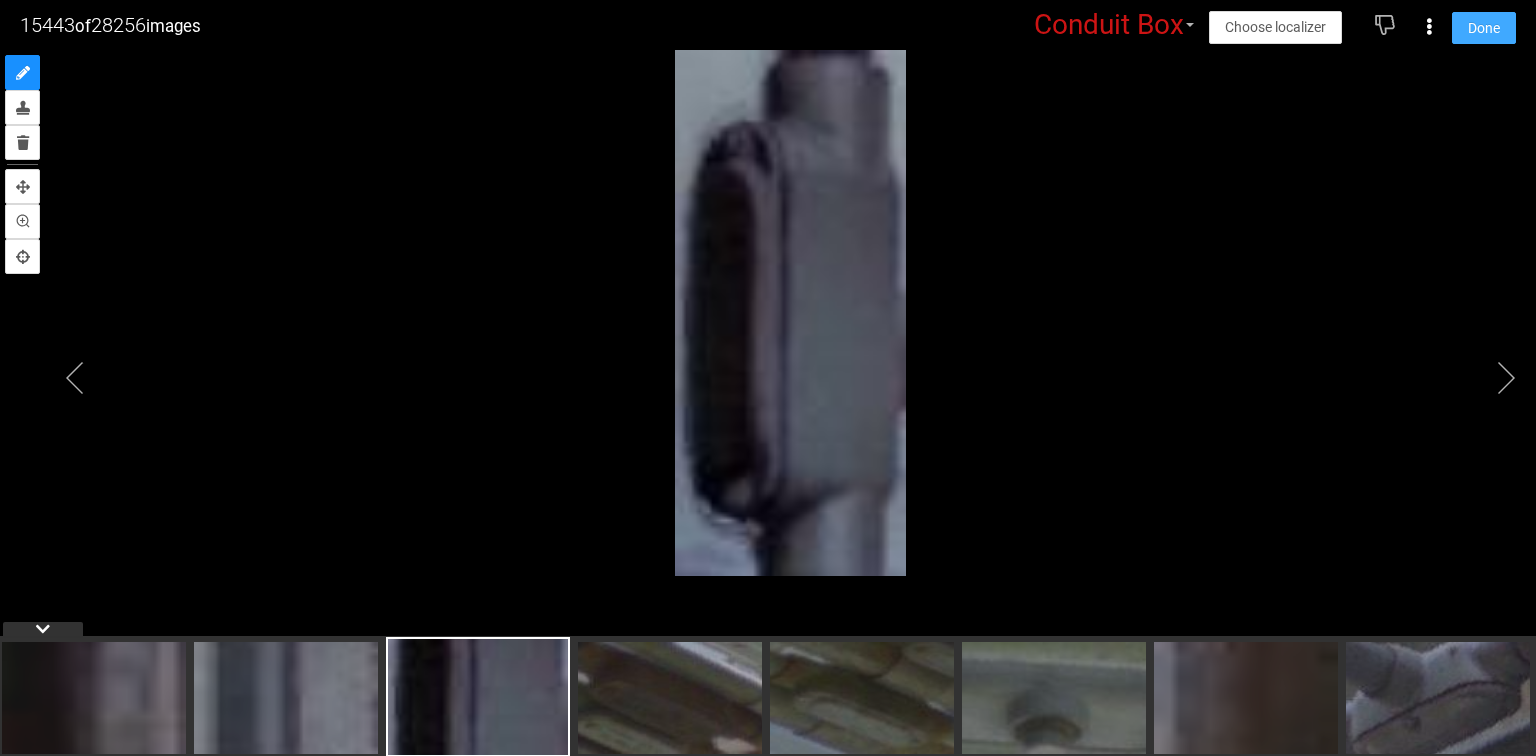 click on "Done" at bounding box center [1484, 28] 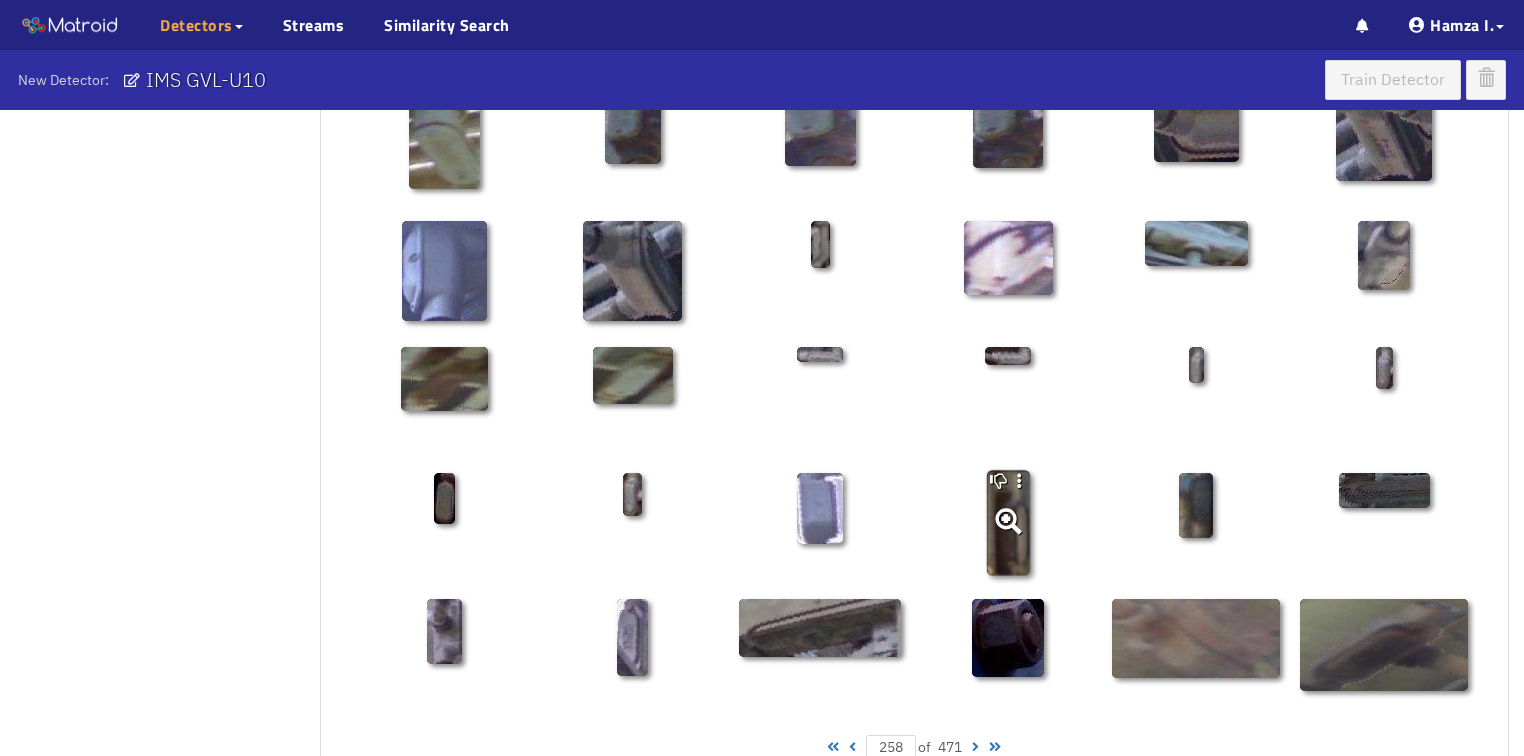 scroll, scrollTop: 960, scrollLeft: 0, axis: vertical 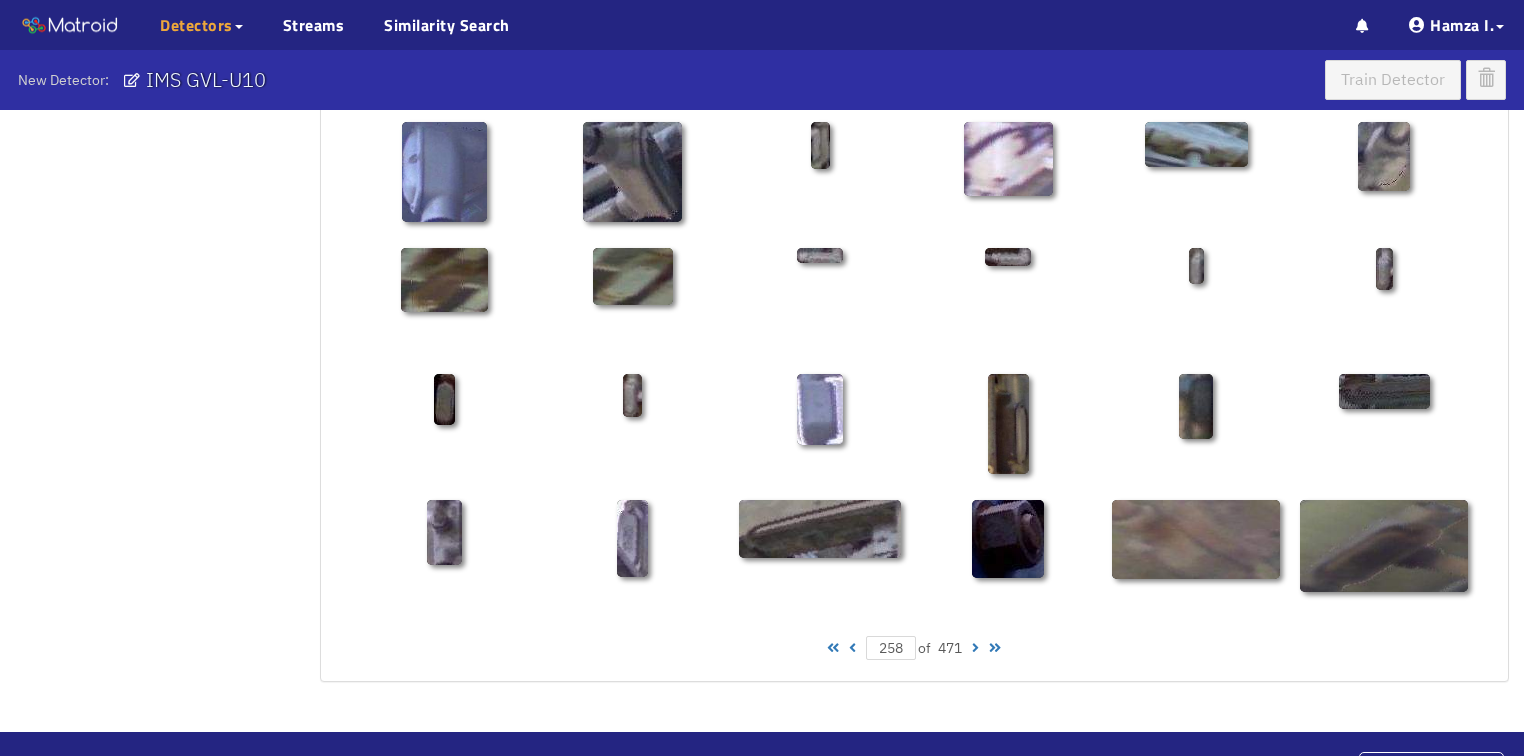 click at bounding box center [975, 648] 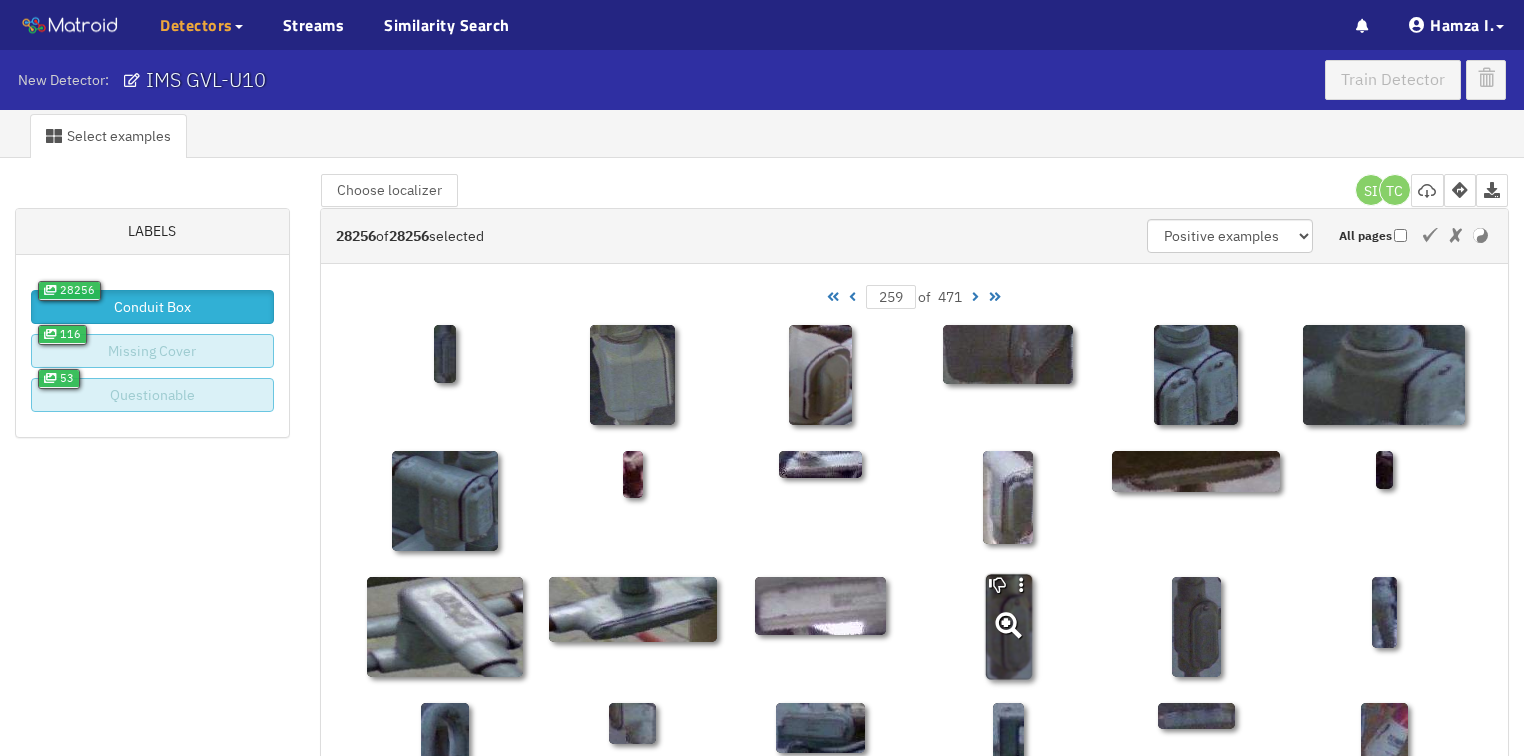 scroll, scrollTop: 0, scrollLeft: 0, axis: both 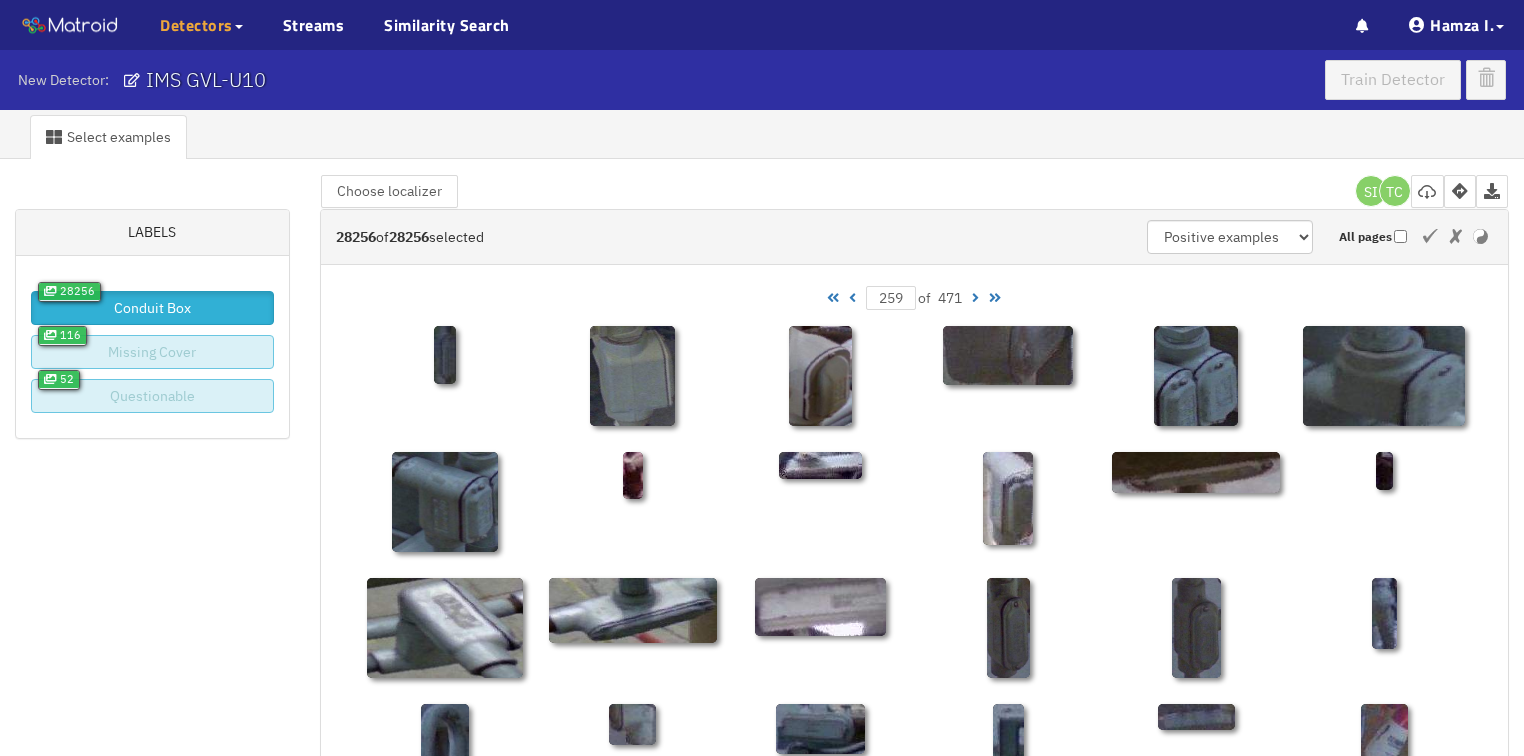 click at bounding box center [975, 298] 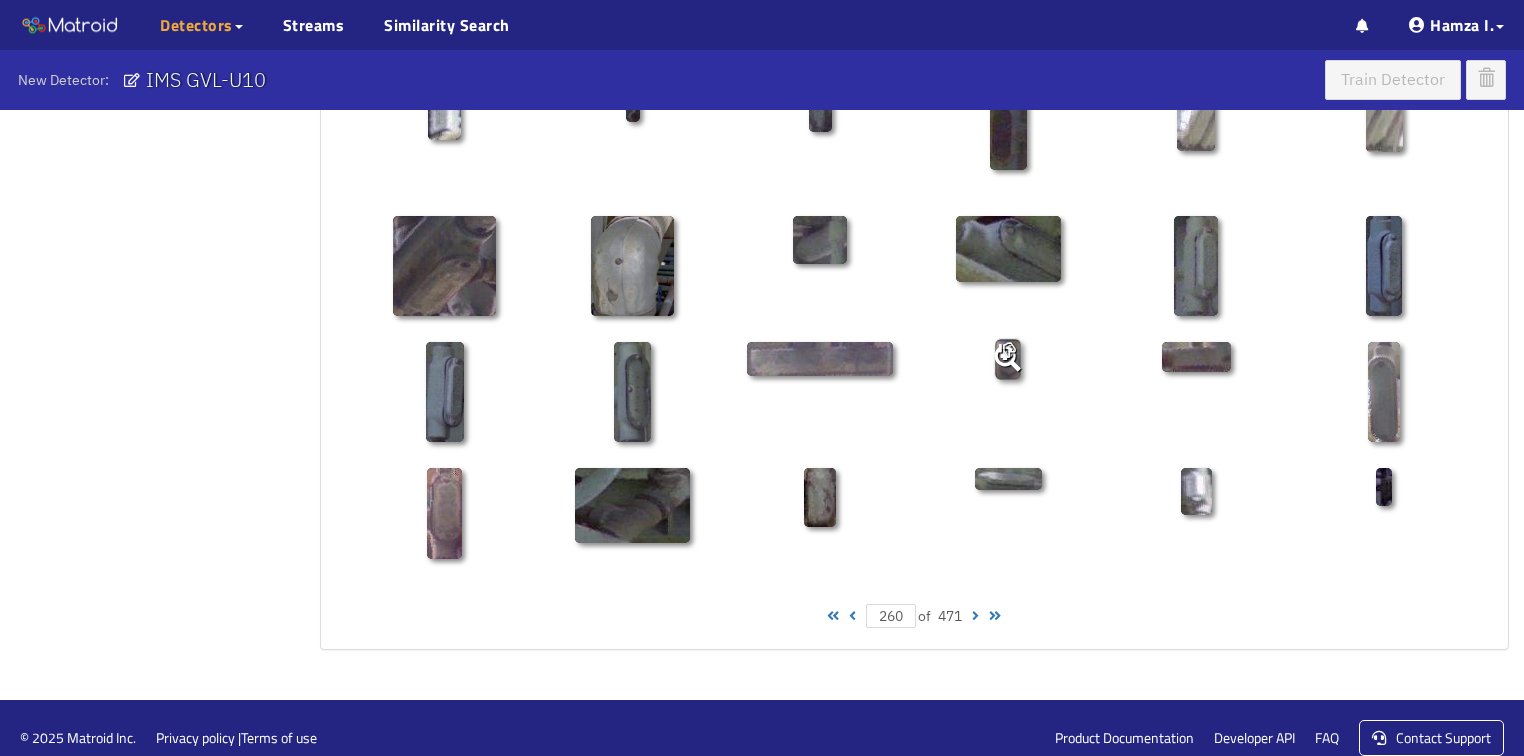 scroll, scrollTop: 1010, scrollLeft: 0, axis: vertical 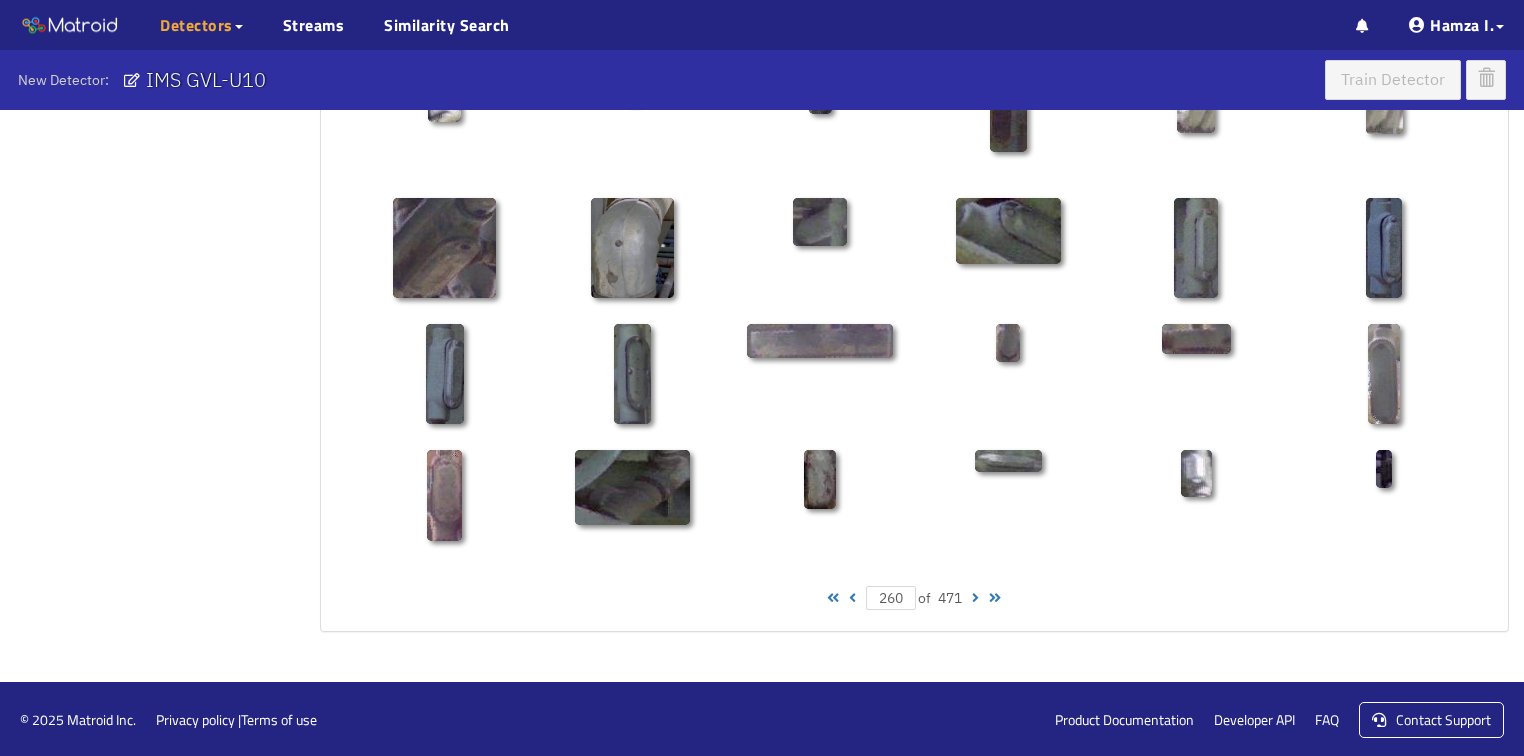 click at bounding box center [975, 598] 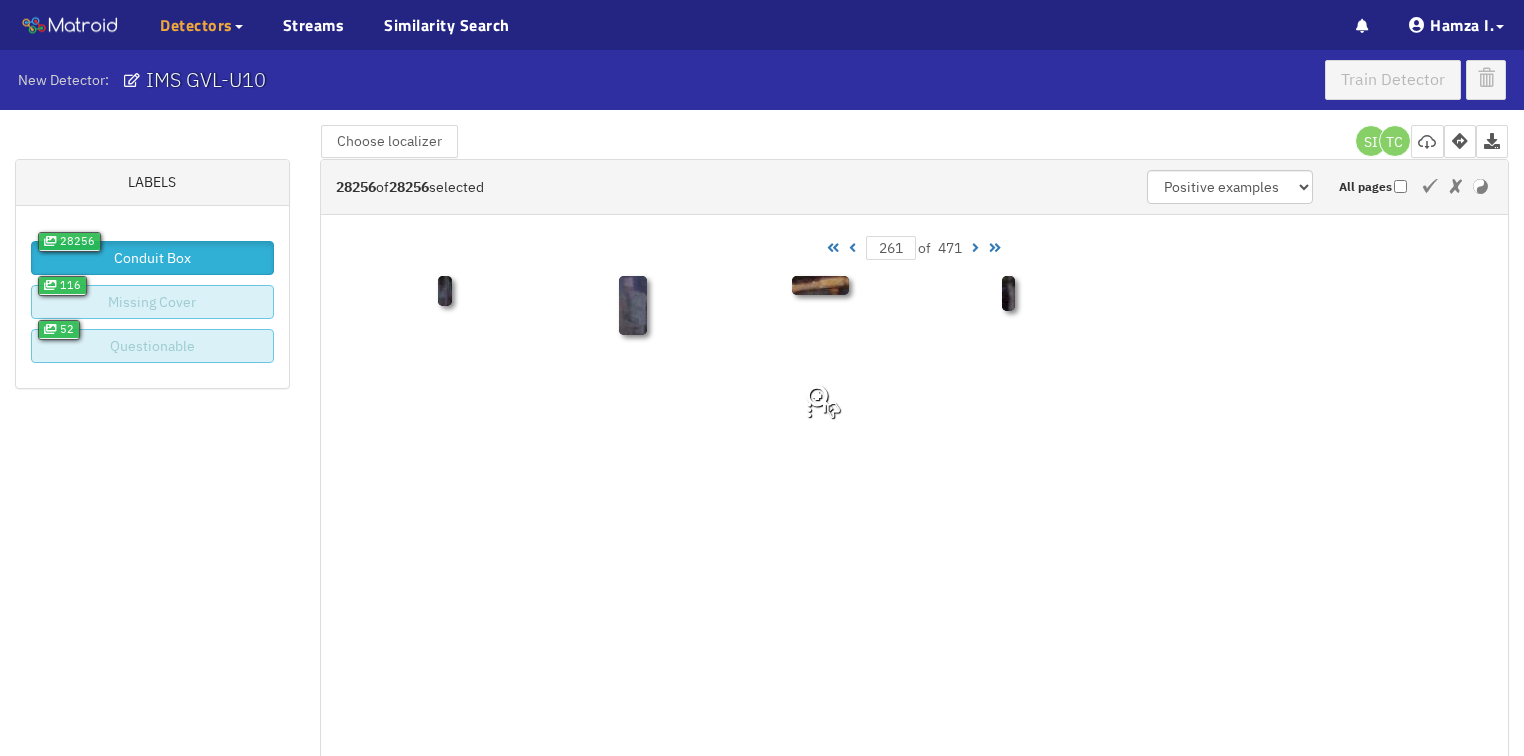 scroll, scrollTop: 0, scrollLeft: 0, axis: both 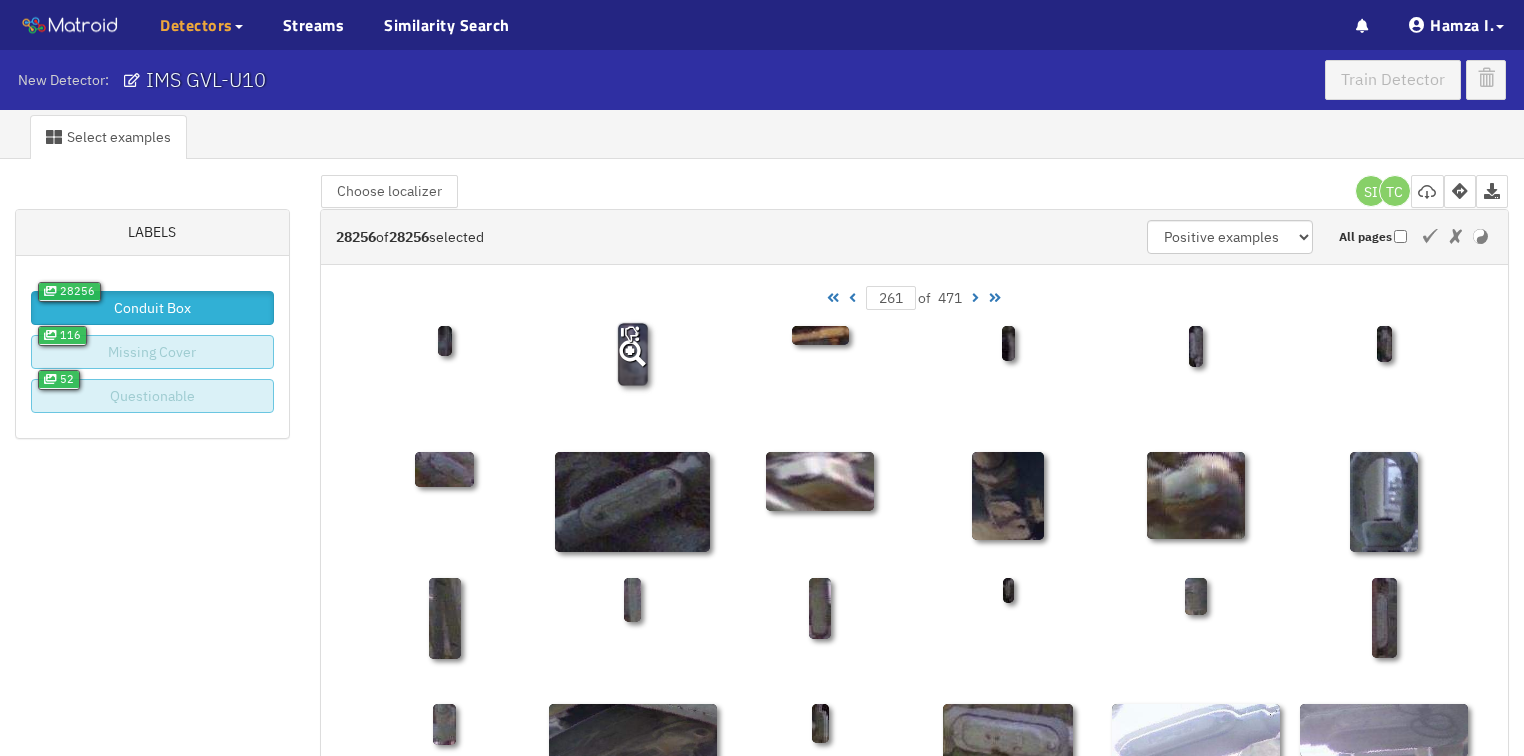 click 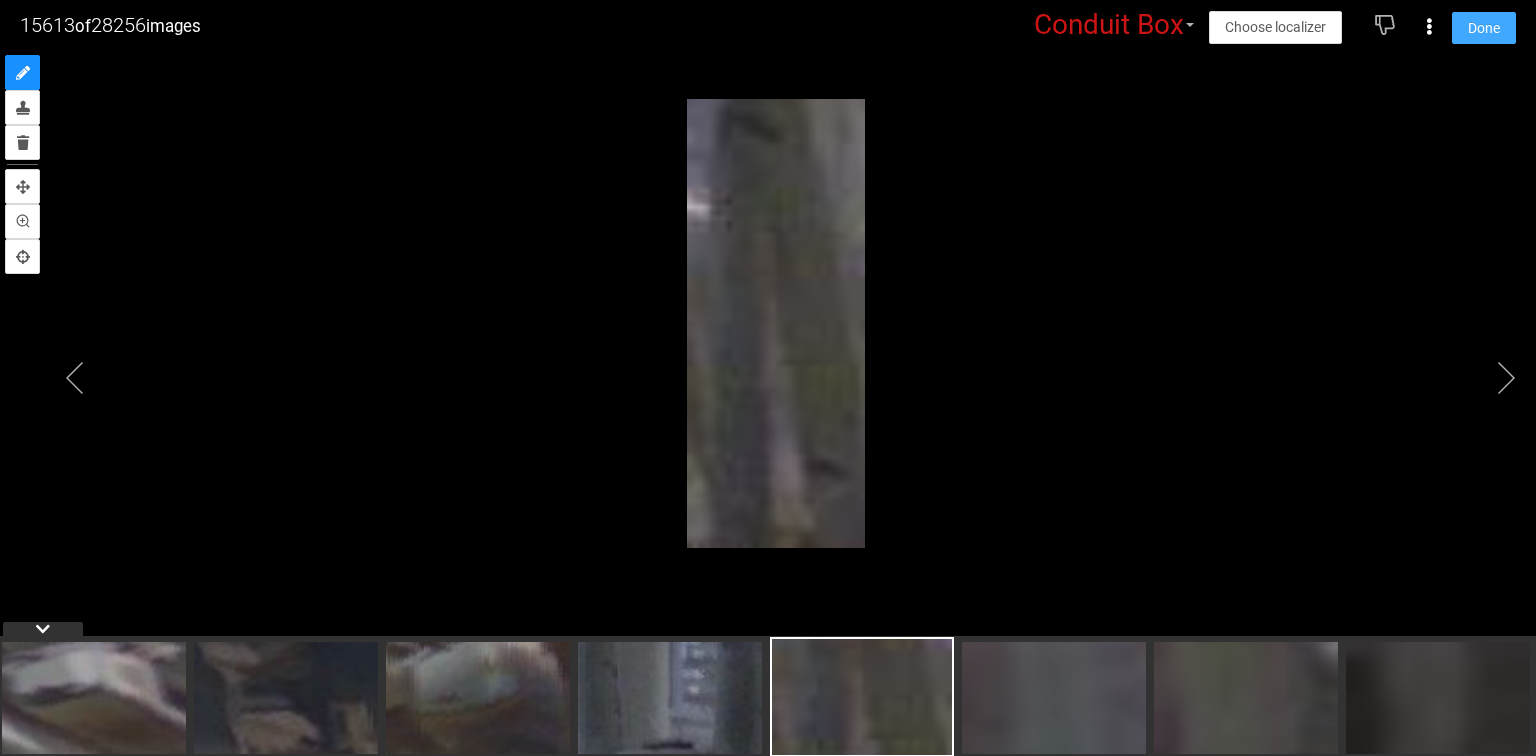 click on "Done" at bounding box center (1484, 28) 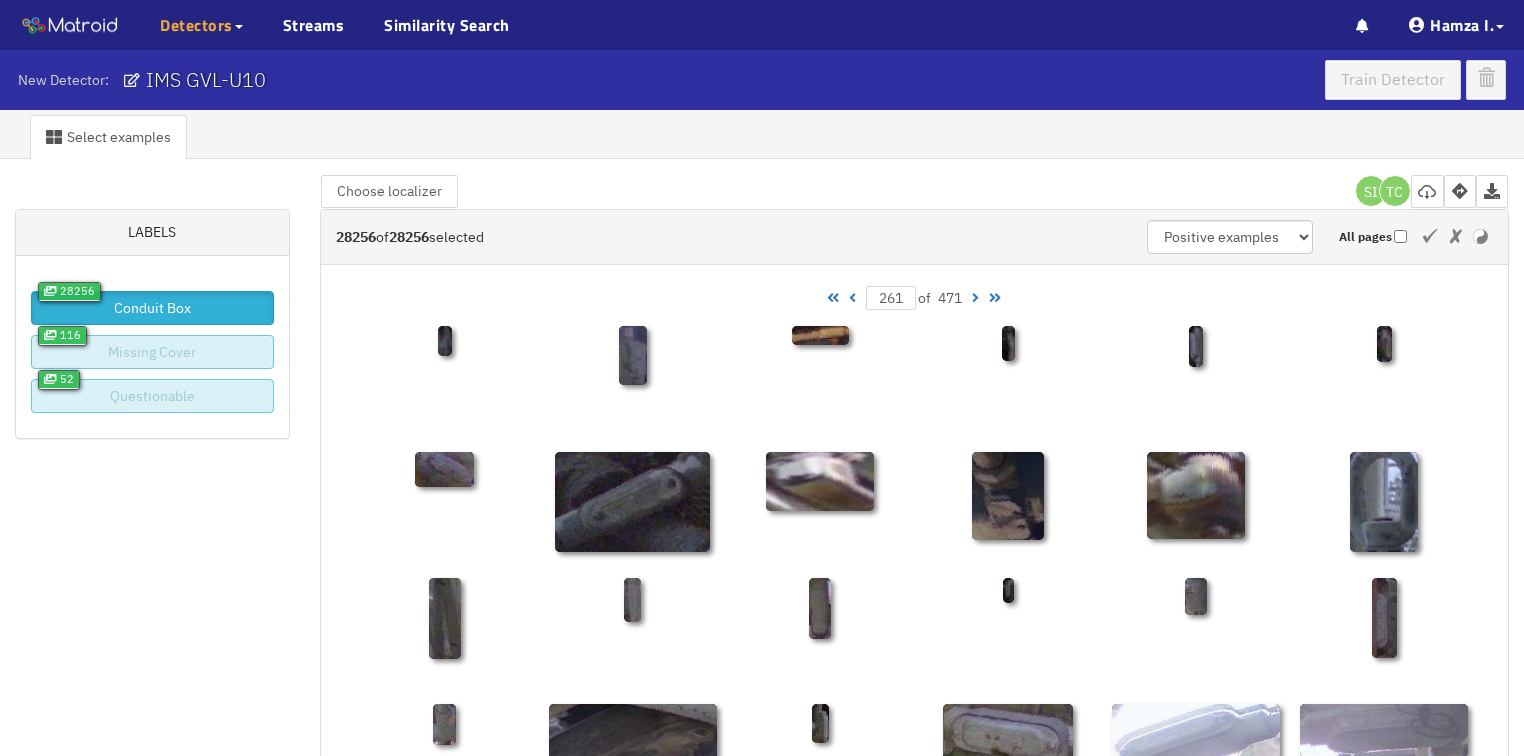 click at bounding box center (975, 298) 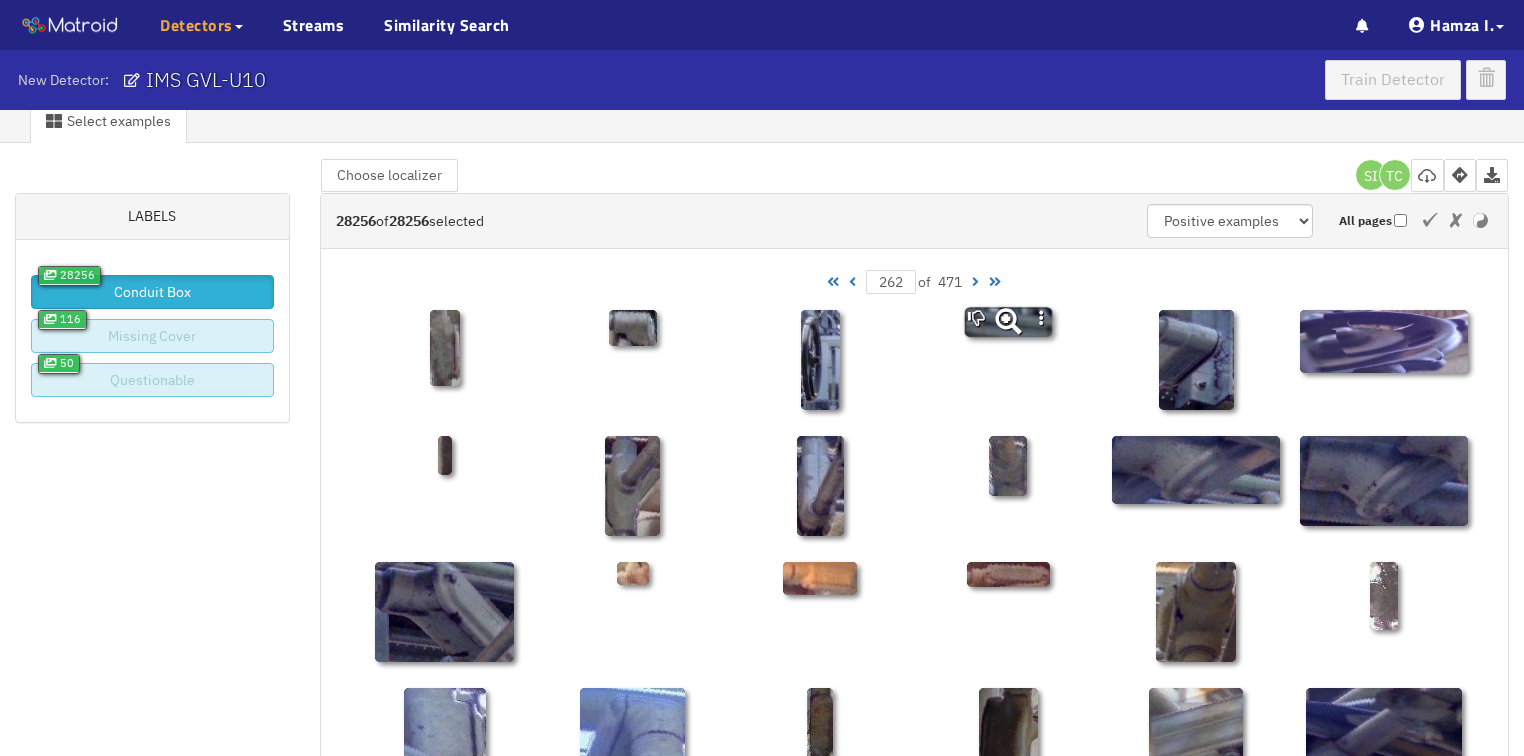 scroll, scrollTop: 0, scrollLeft: 0, axis: both 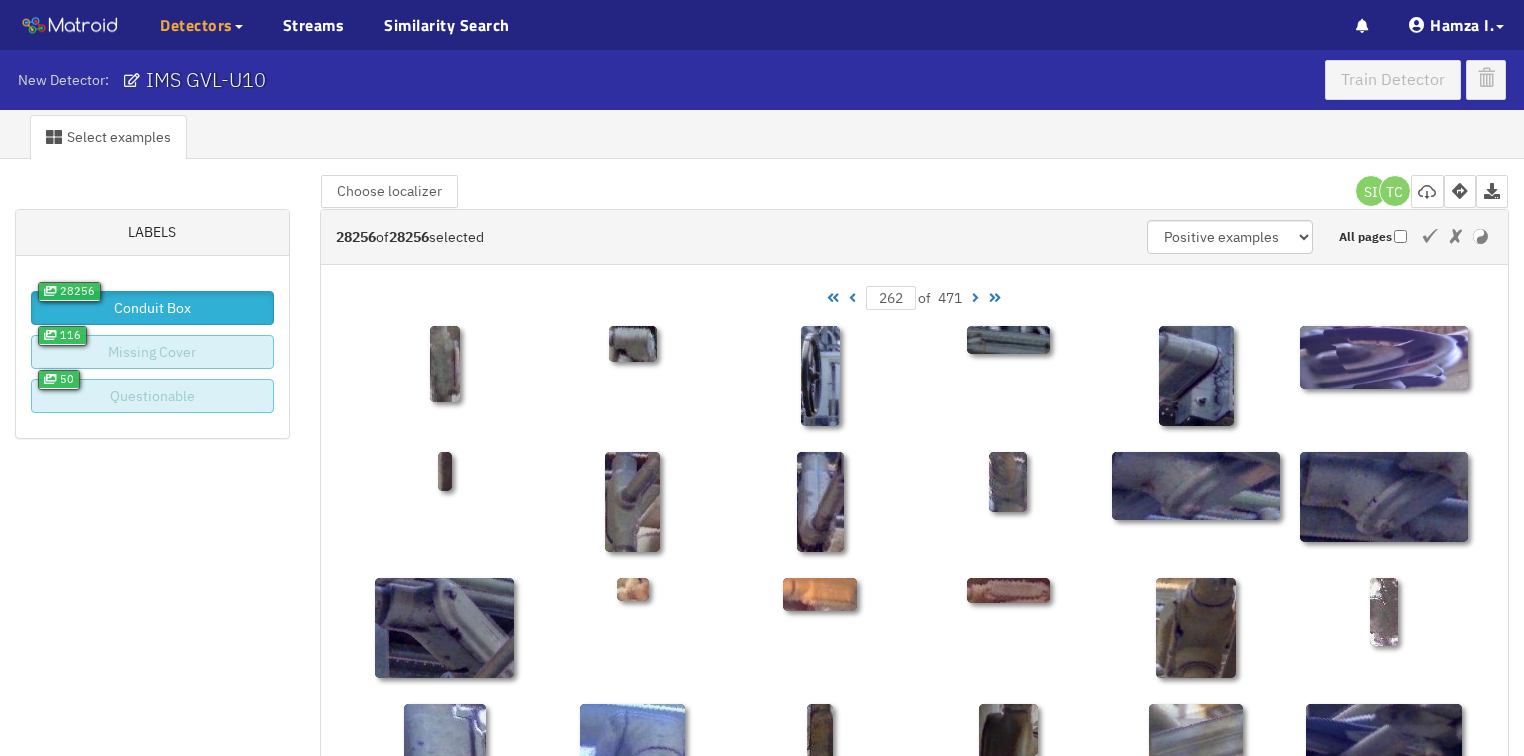 click at bounding box center (975, 298) 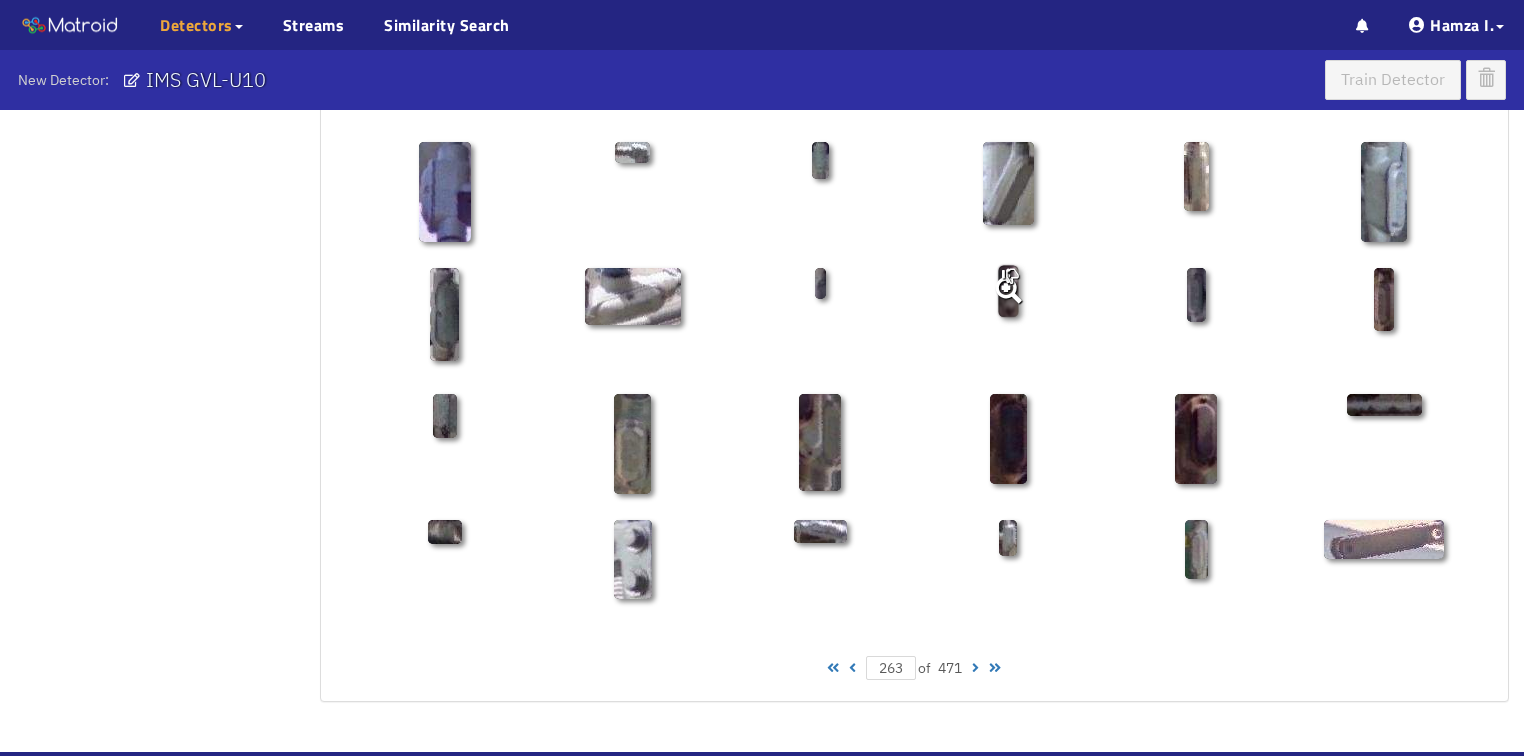 scroll, scrollTop: 960, scrollLeft: 0, axis: vertical 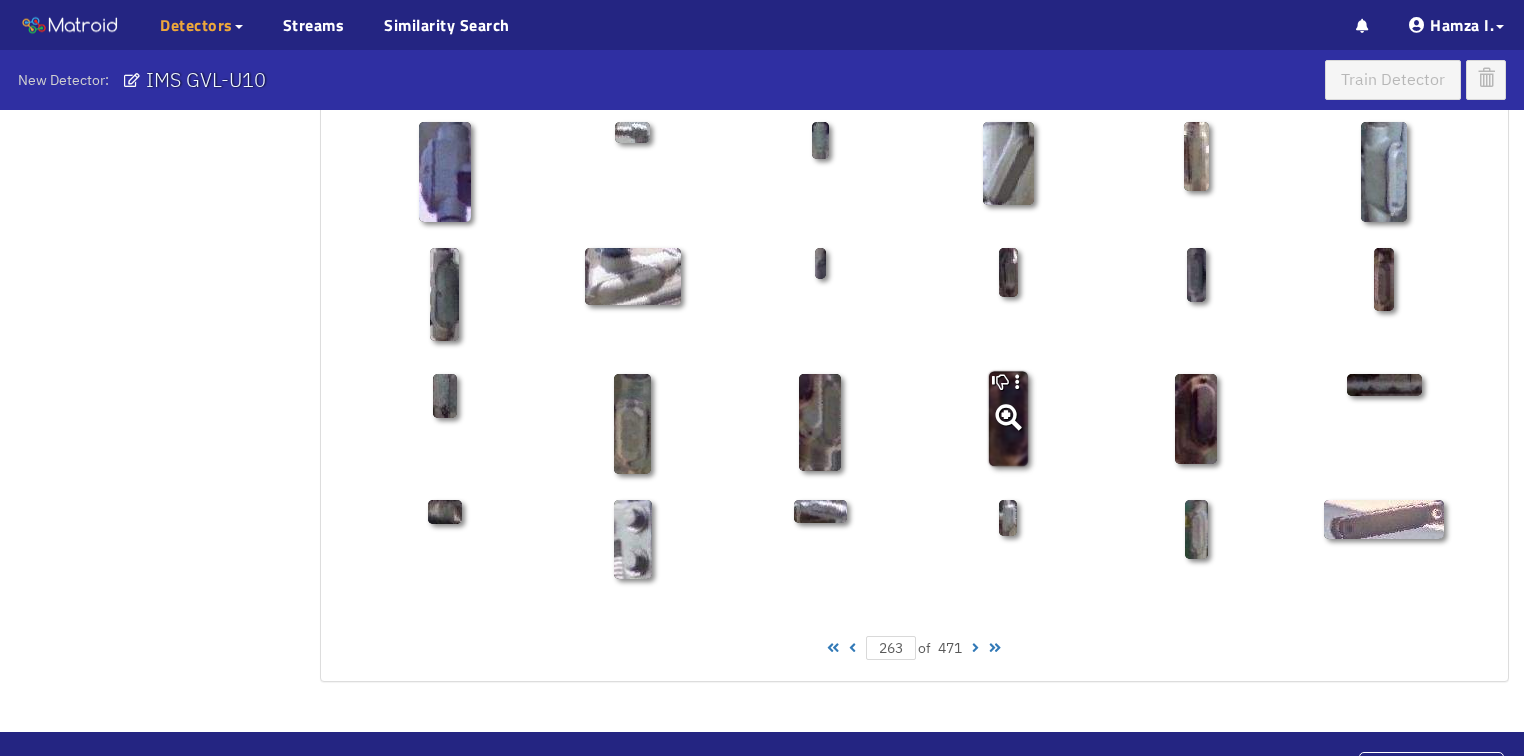 click 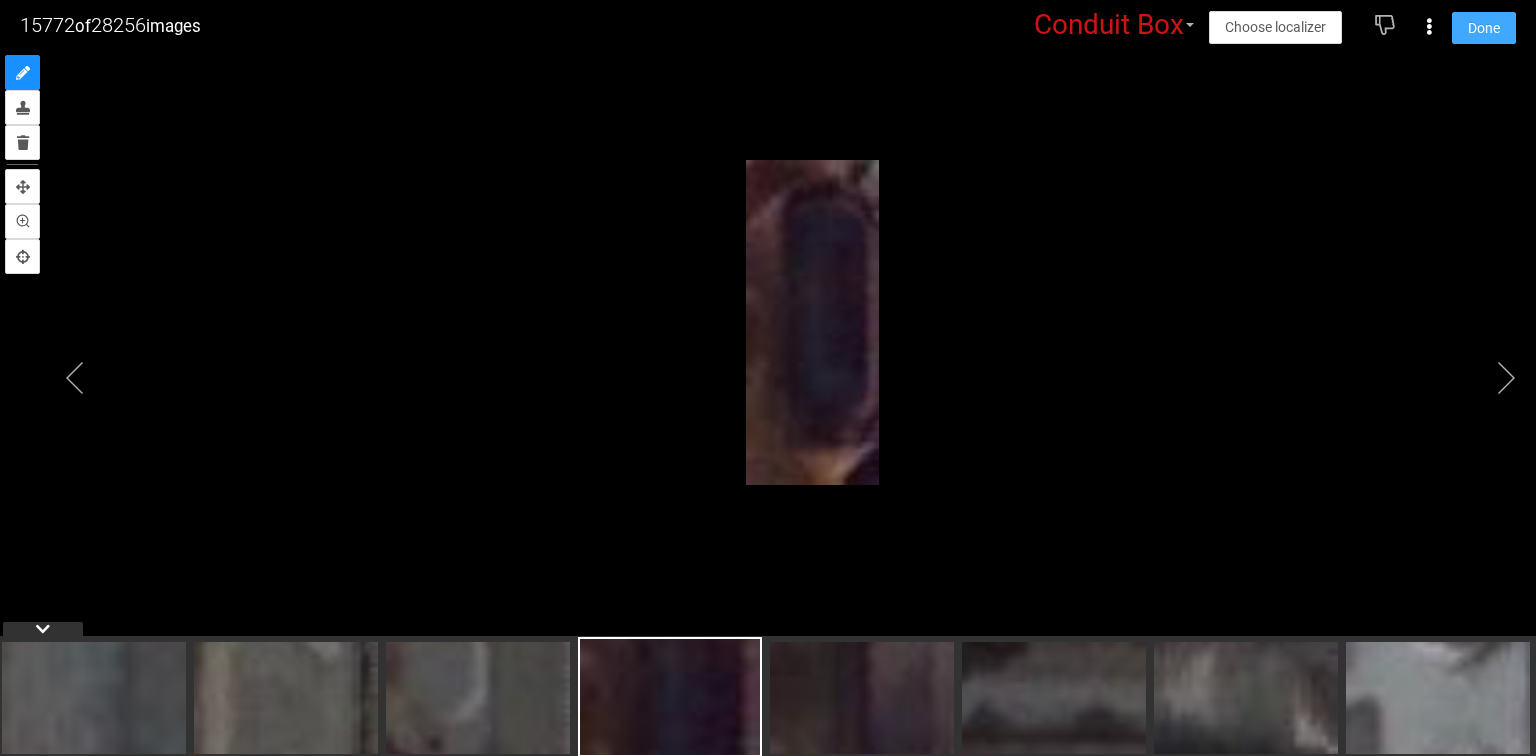 click on "Done" at bounding box center (1484, 28) 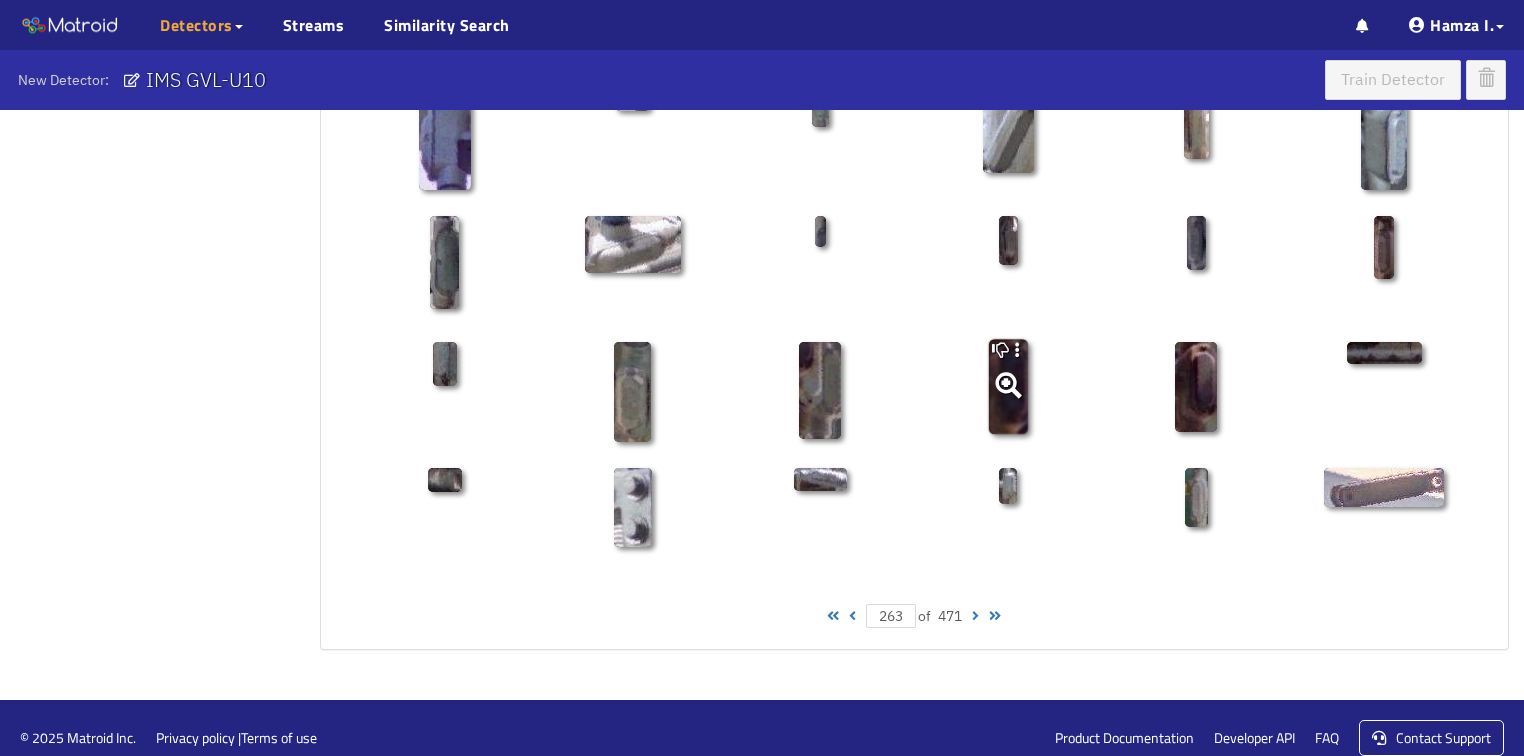 scroll, scrollTop: 1010, scrollLeft: 0, axis: vertical 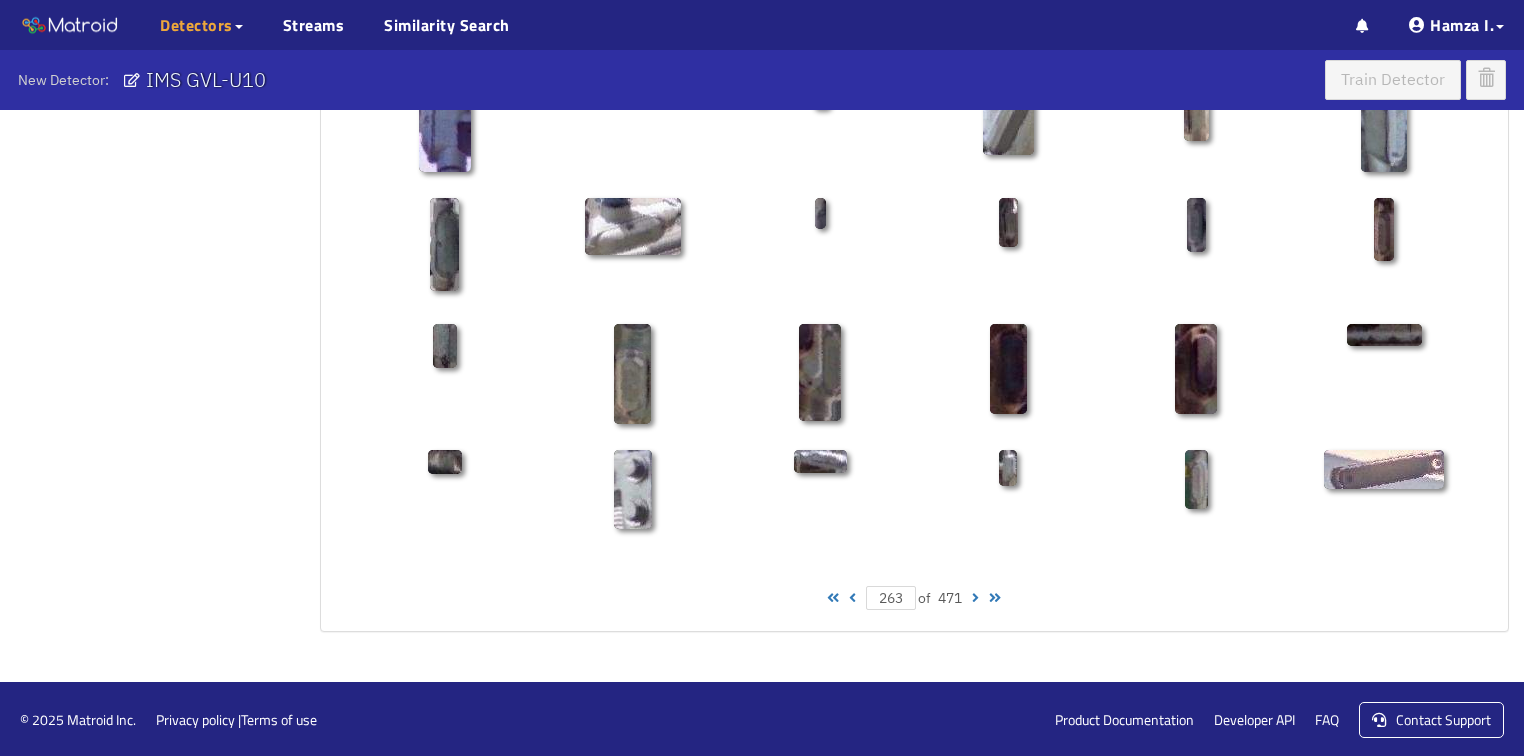 click at bounding box center [975, 598] 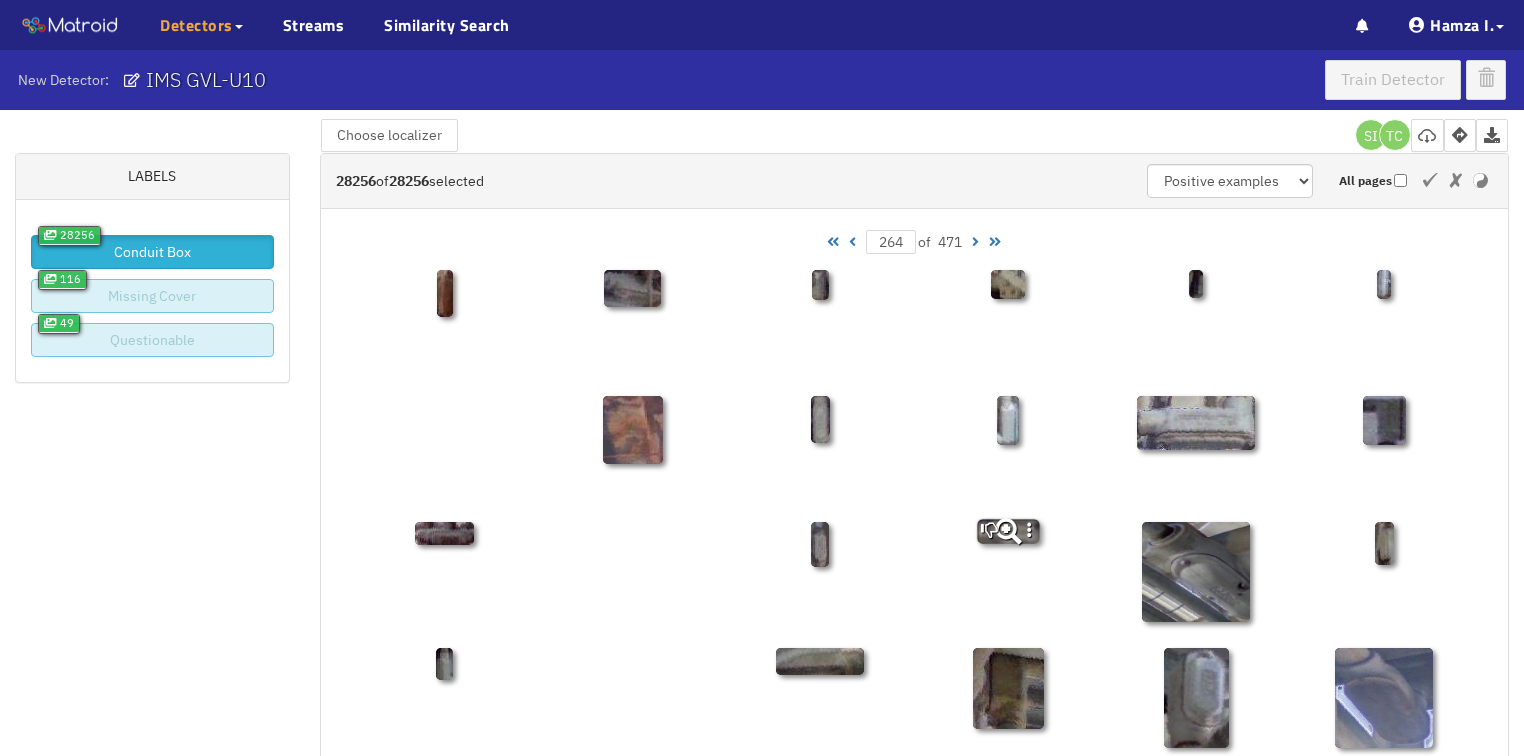 scroll, scrollTop: 50, scrollLeft: 0, axis: vertical 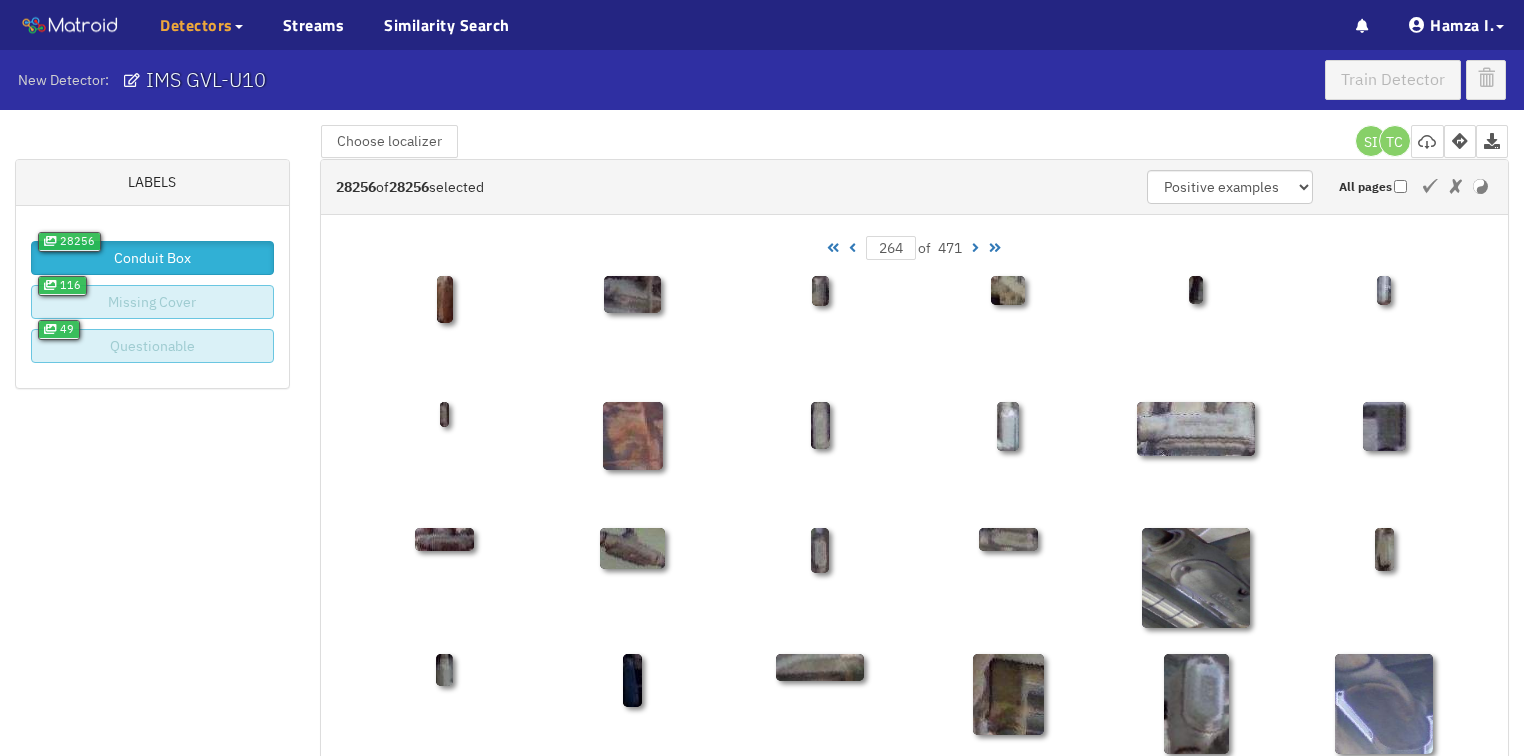 click at bounding box center [975, 248] 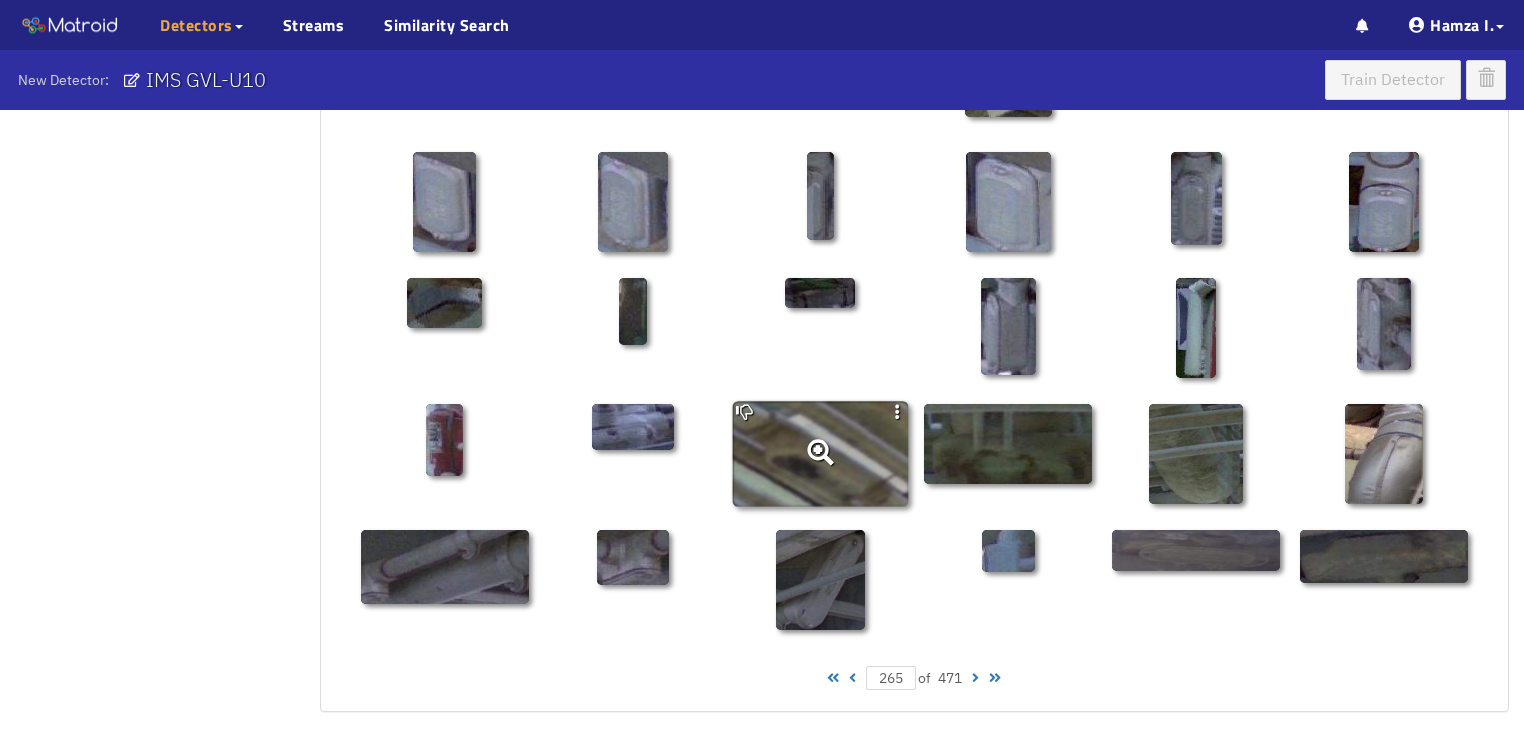 scroll, scrollTop: 1010, scrollLeft: 0, axis: vertical 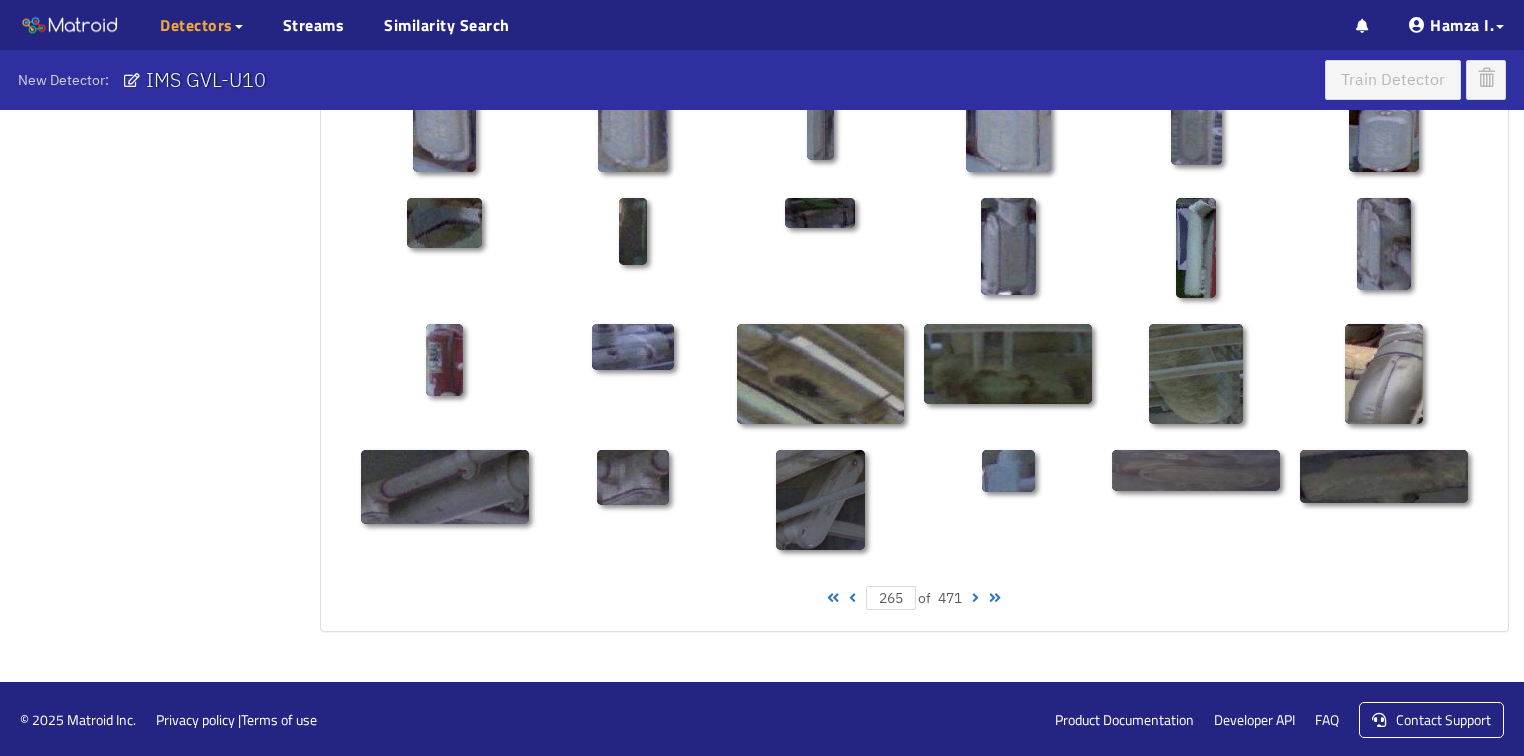 click at bounding box center (975, 598) 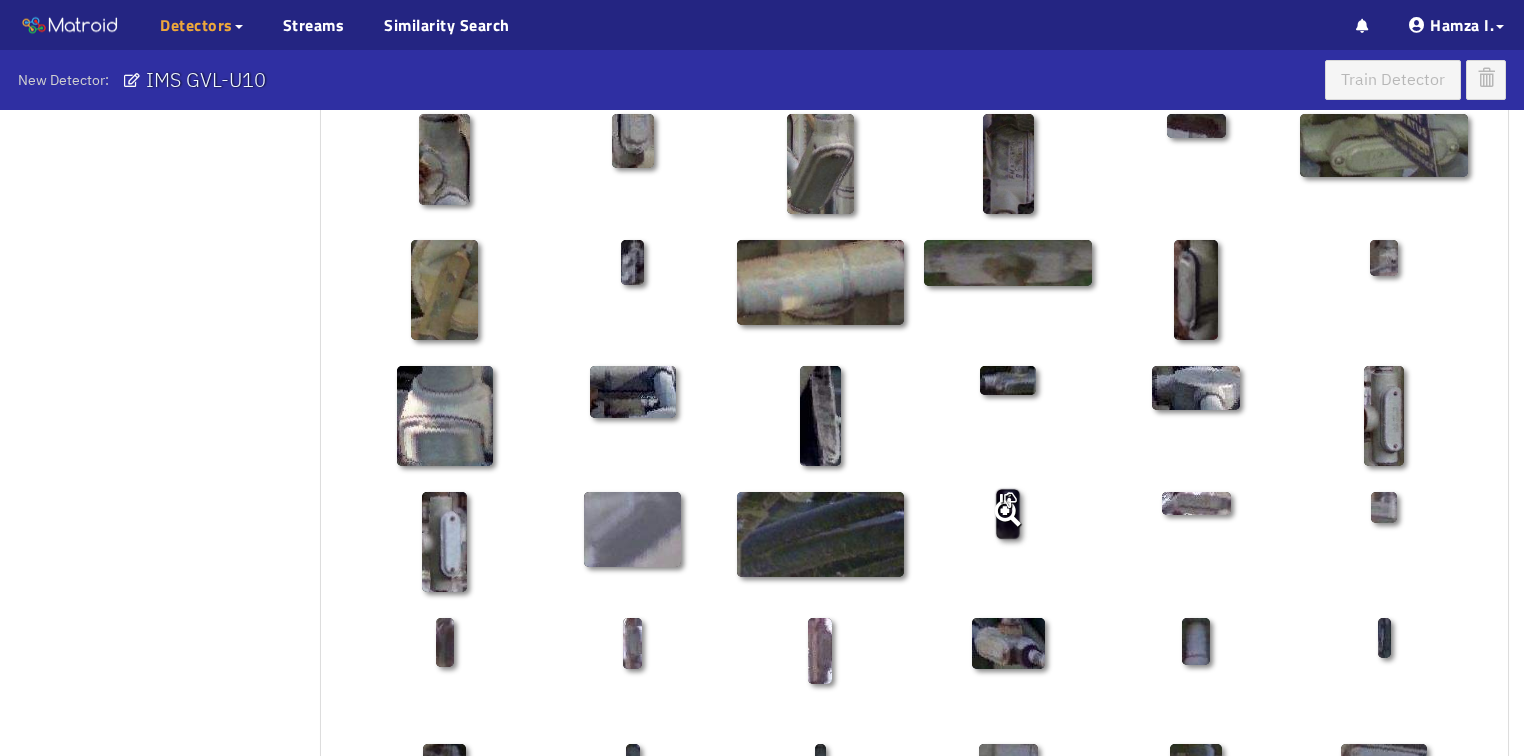 scroll, scrollTop: 530, scrollLeft: 0, axis: vertical 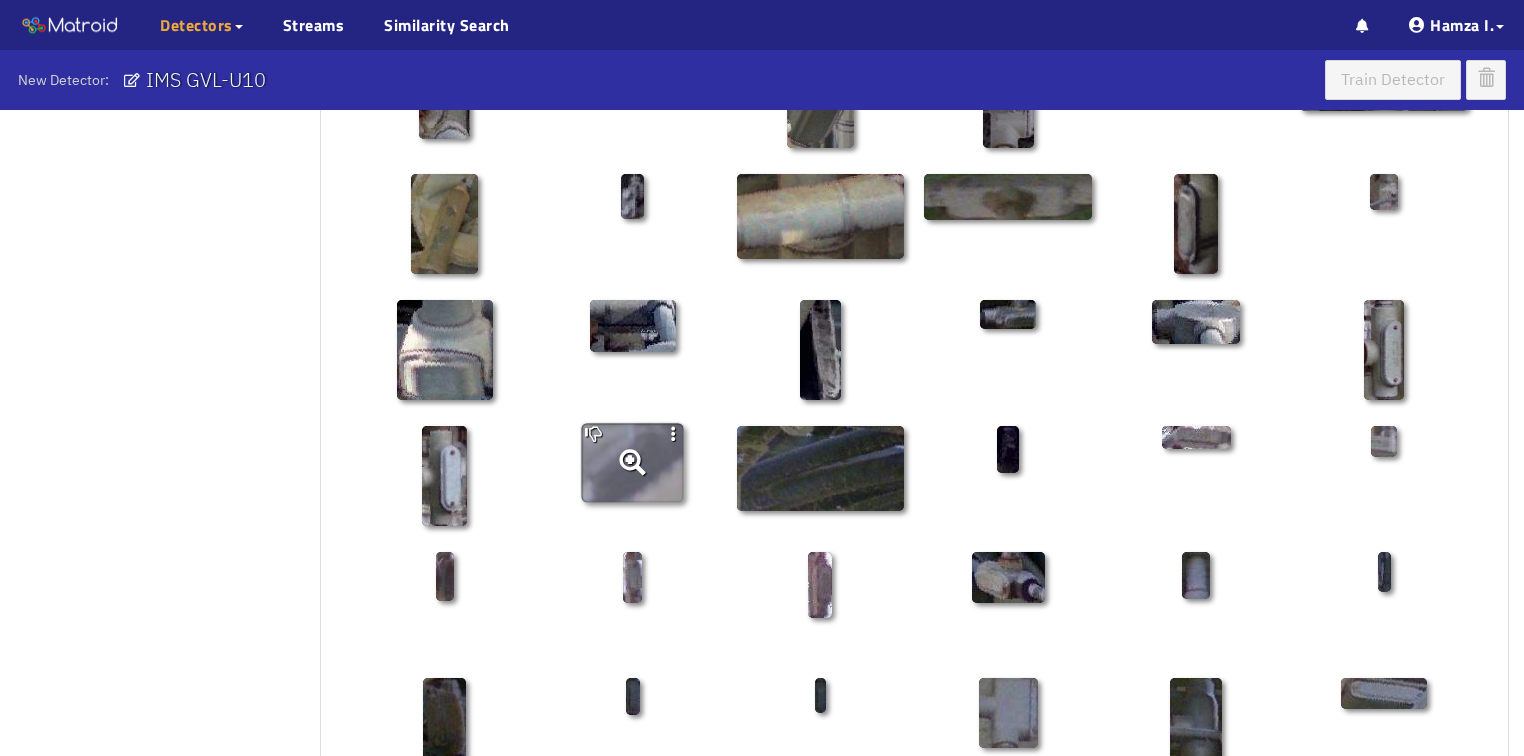 click 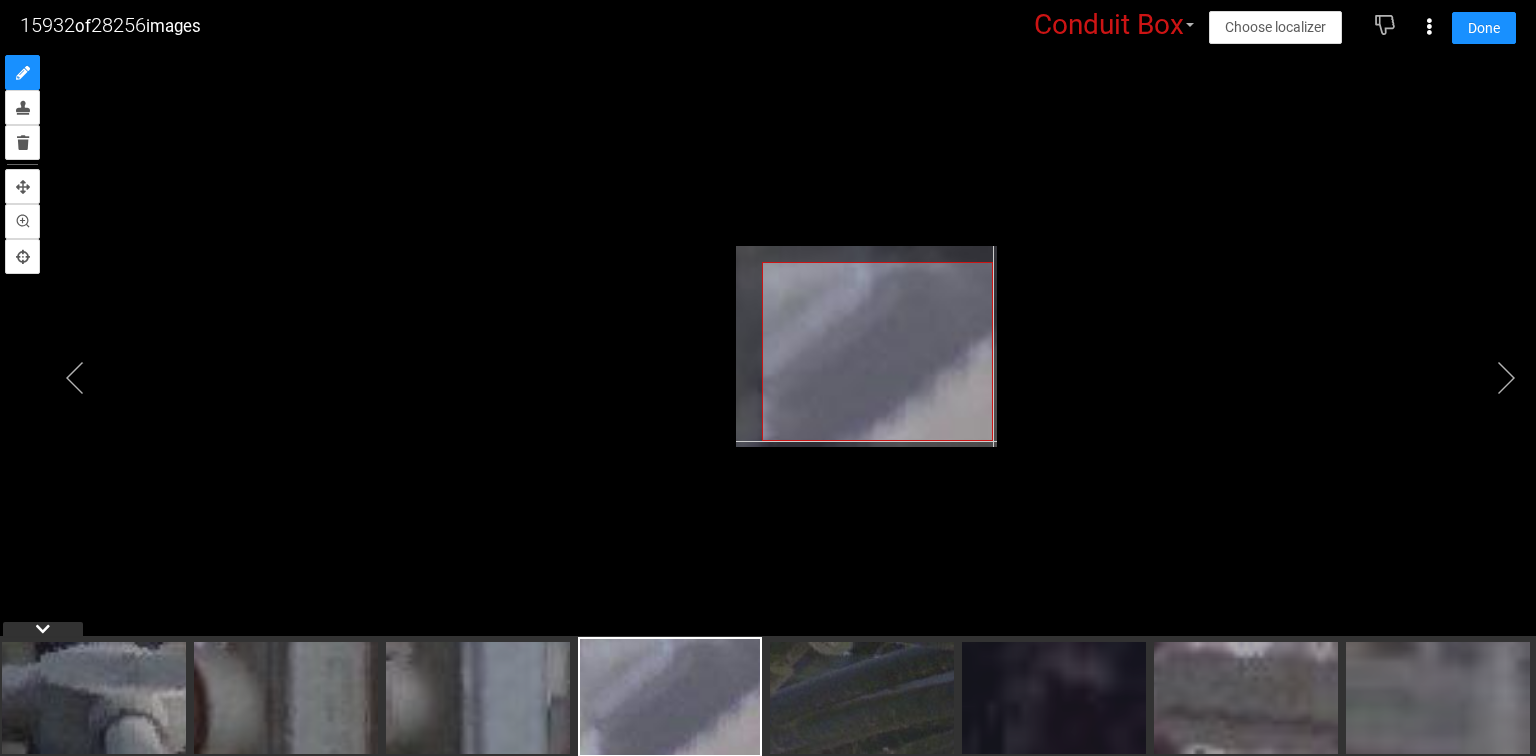 click at bounding box center [866, 347] 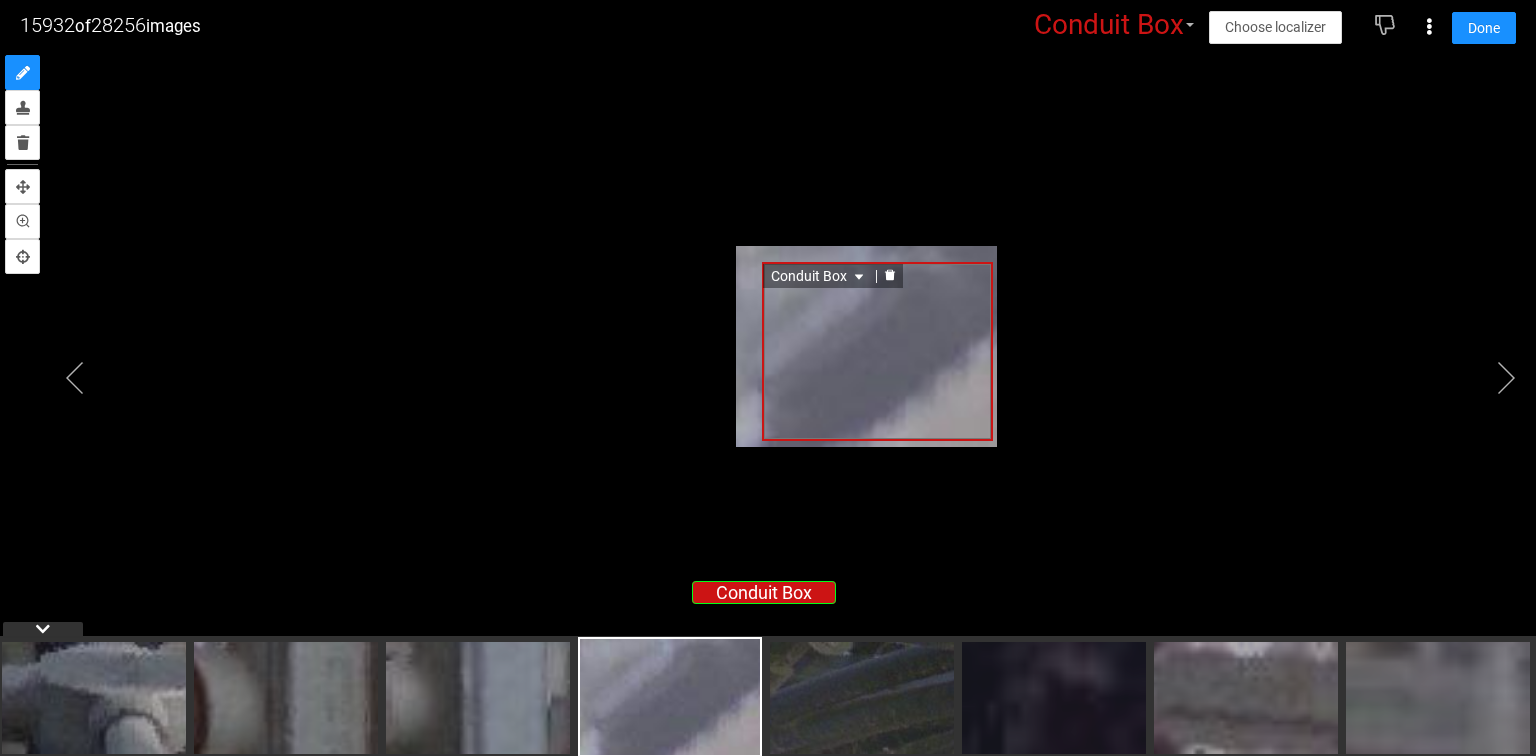 click 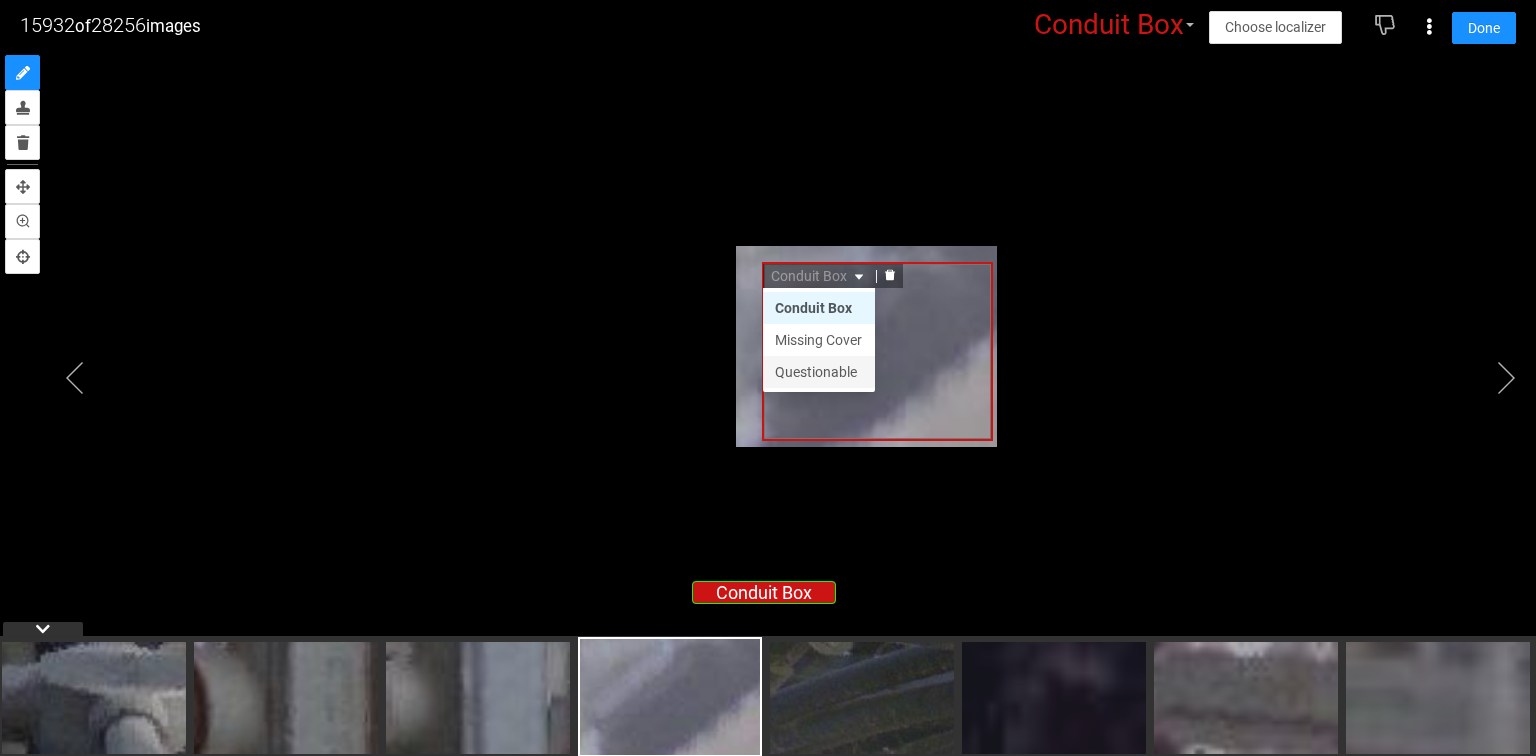 click on "Questionable" at bounding box center (819, 372) 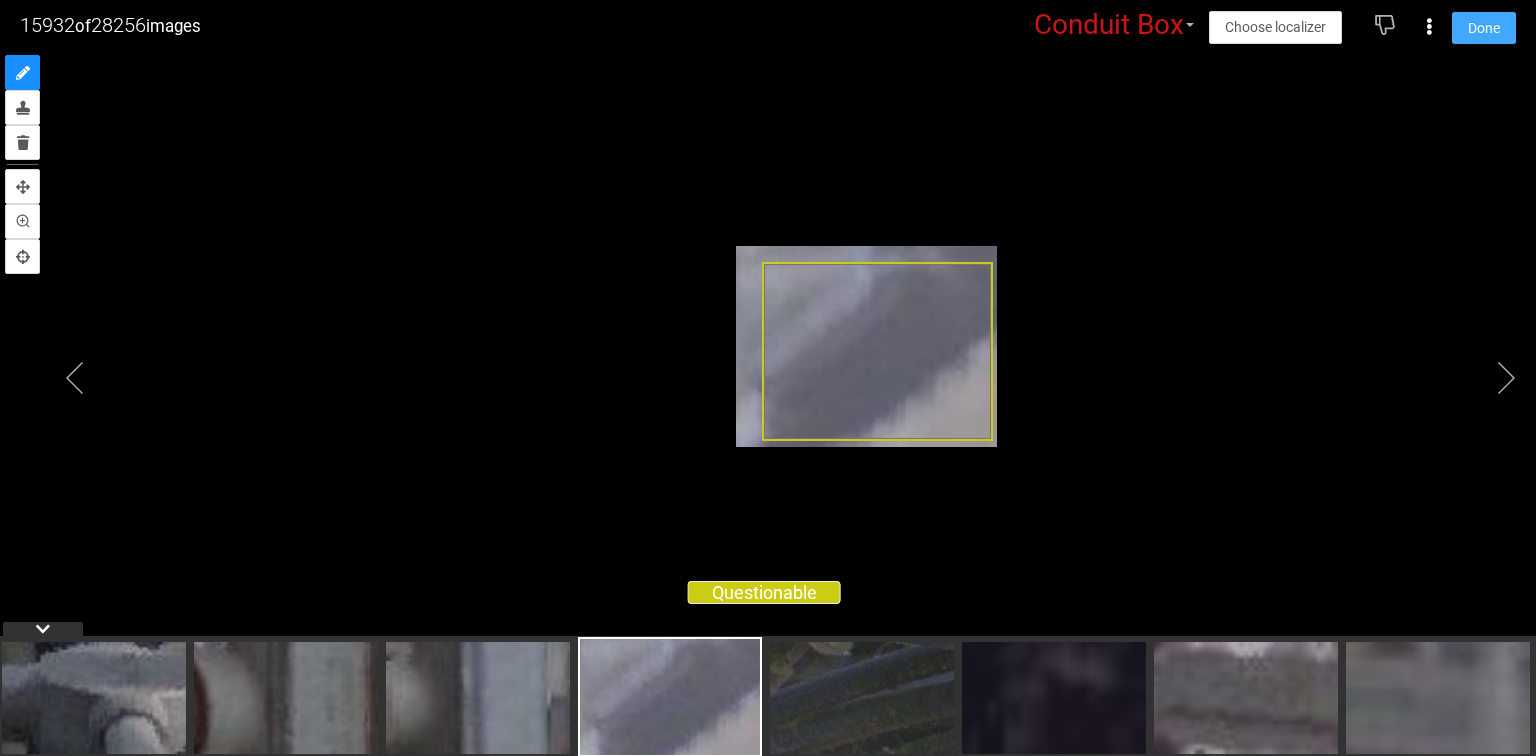 click on "Done" at bounding box center [1484, 28] 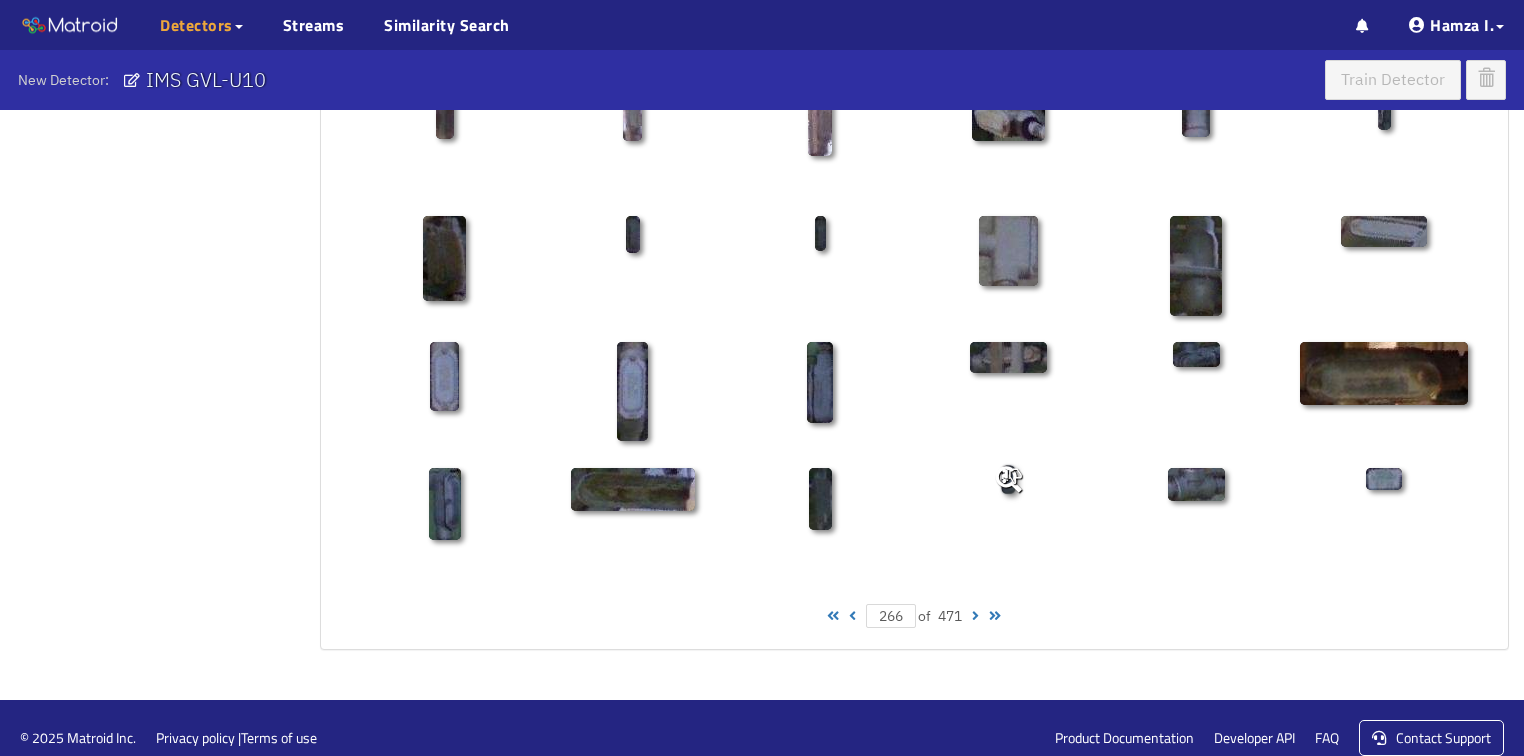 scroll, scrollTop: 1010, scrollLeft: 0, axis: vertical 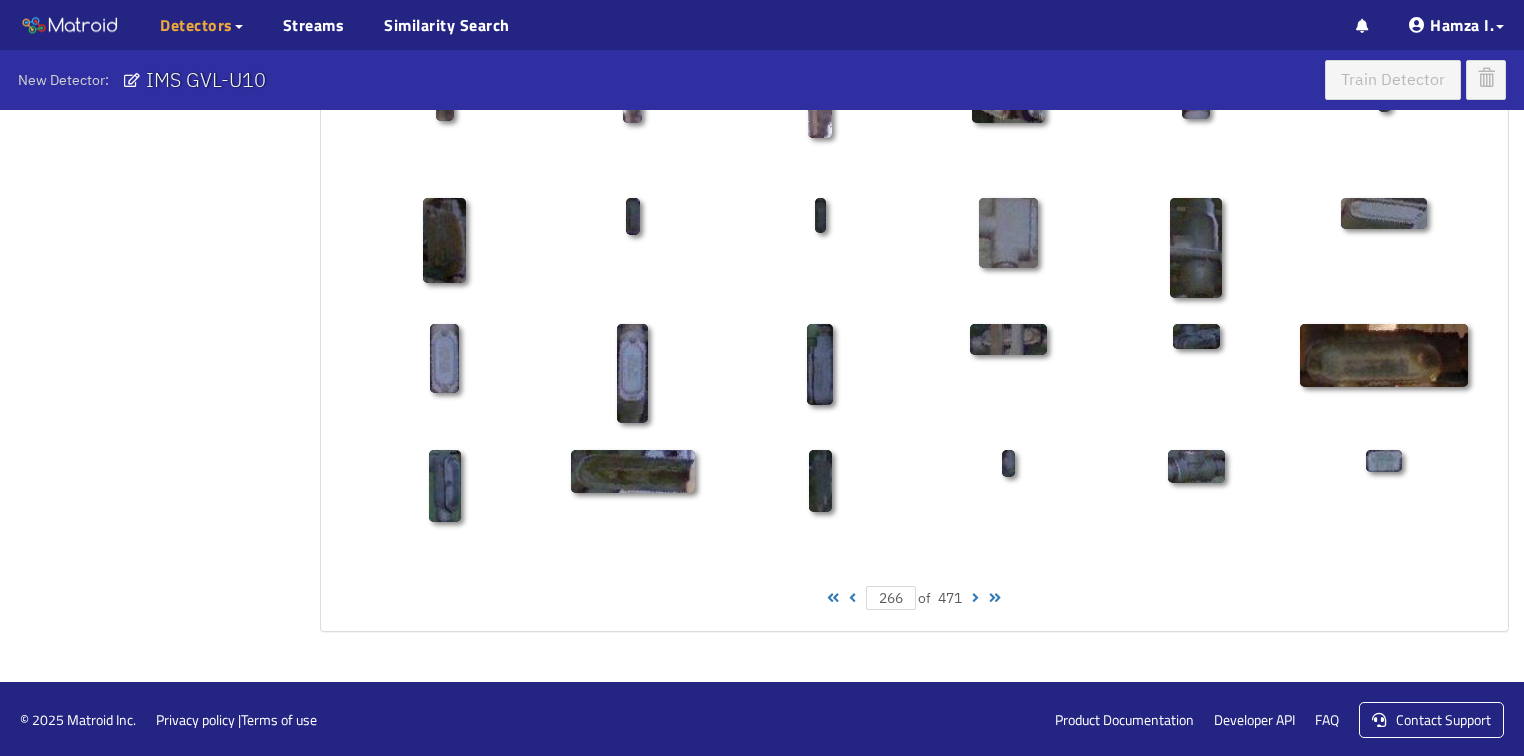 click at bounding box center [975, 598] 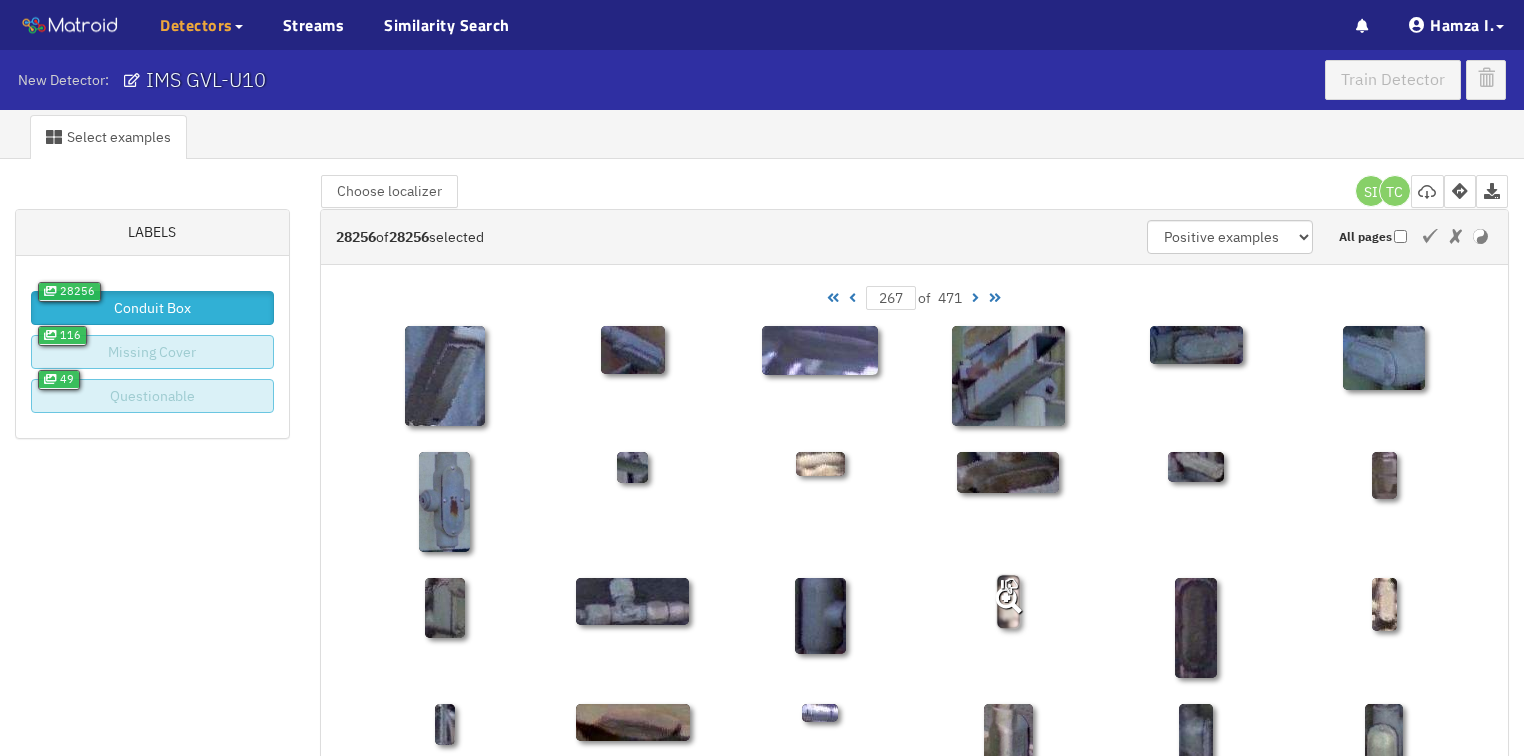 scroll, scrollTop: 0, scrollLeft: 0, axis: both 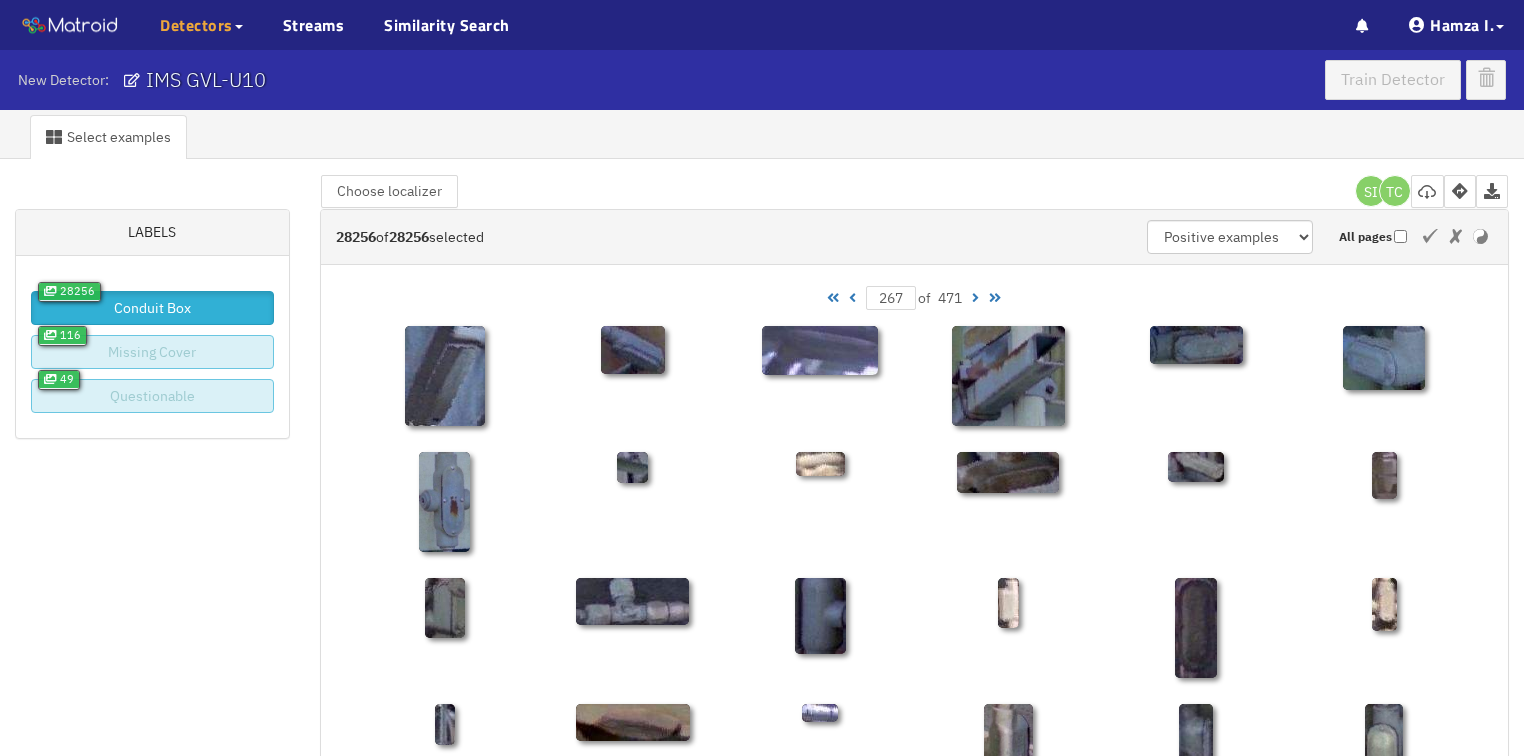 click at bounding box center [975, 298] 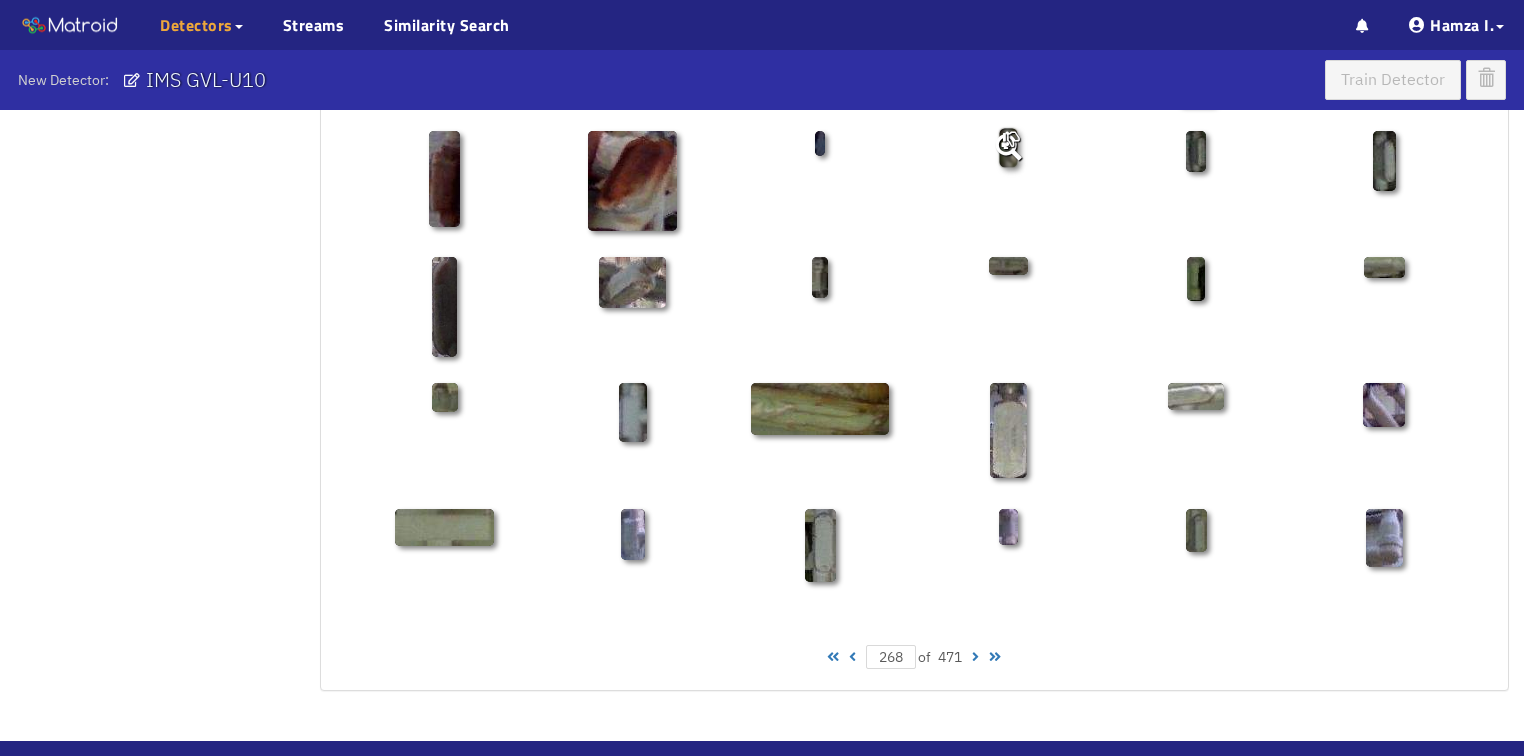 scroll, scrollTop: 960, scrollLeft: 0, axis: vertical 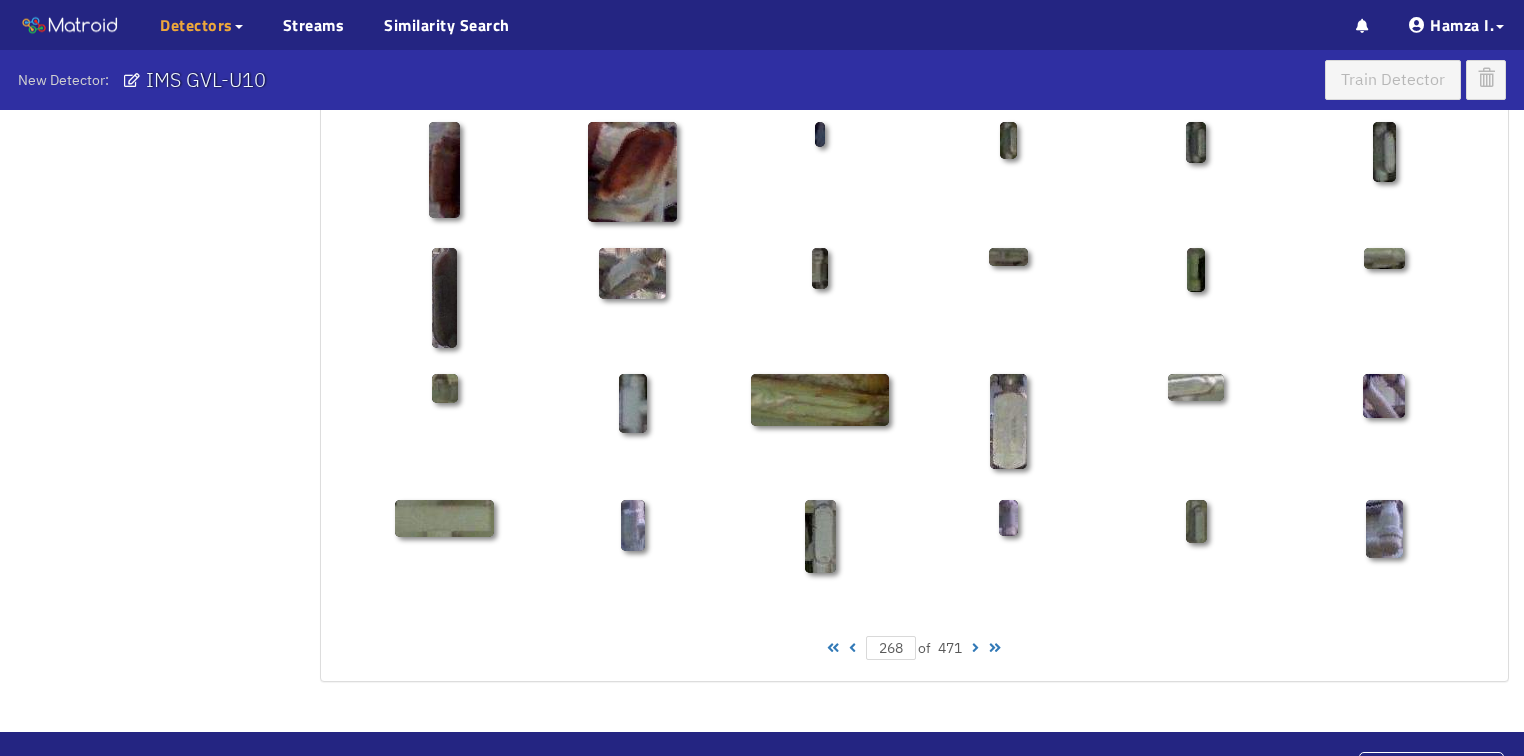 click at bounding box center (975, 648) 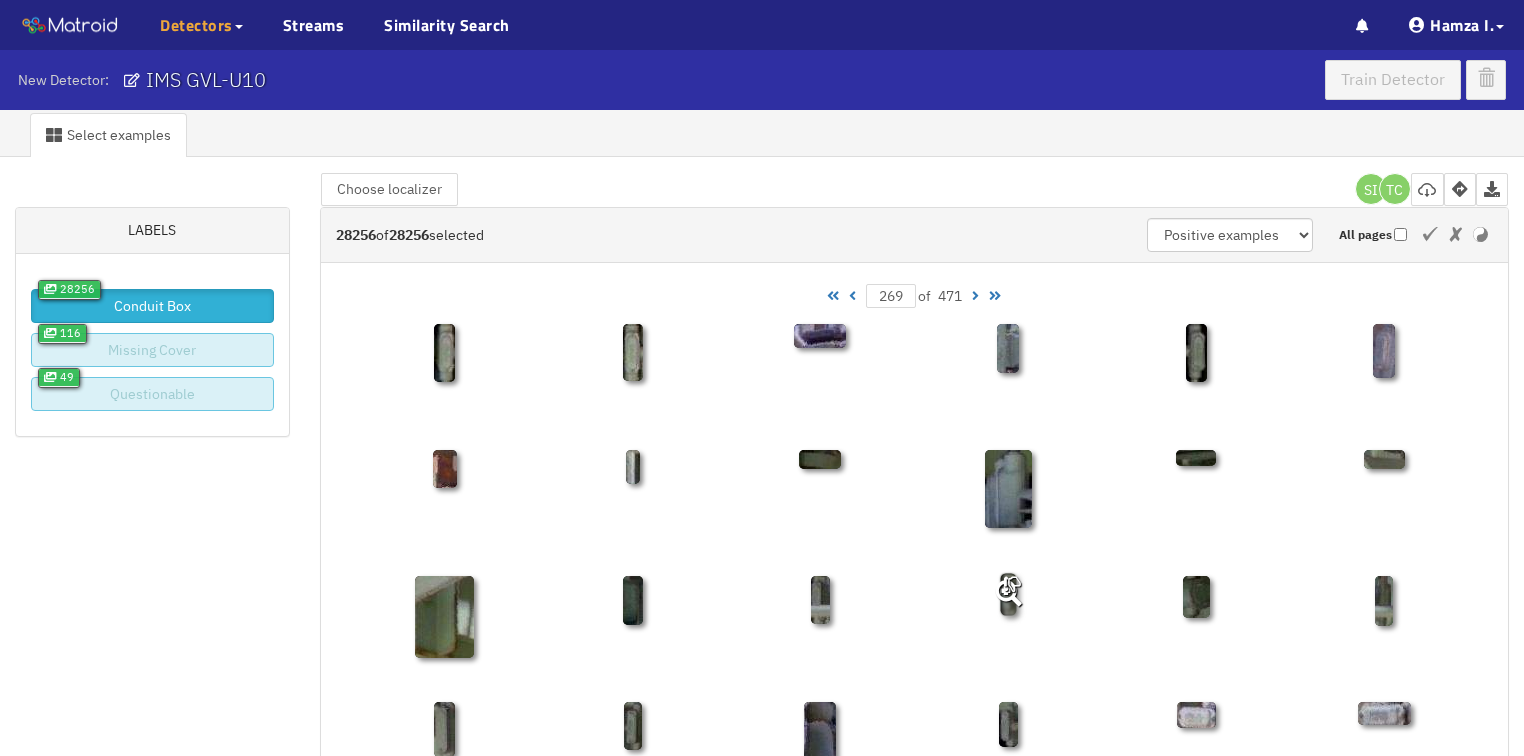 scroll, scrollTop: 0, scrollLeft: 0, axis: both 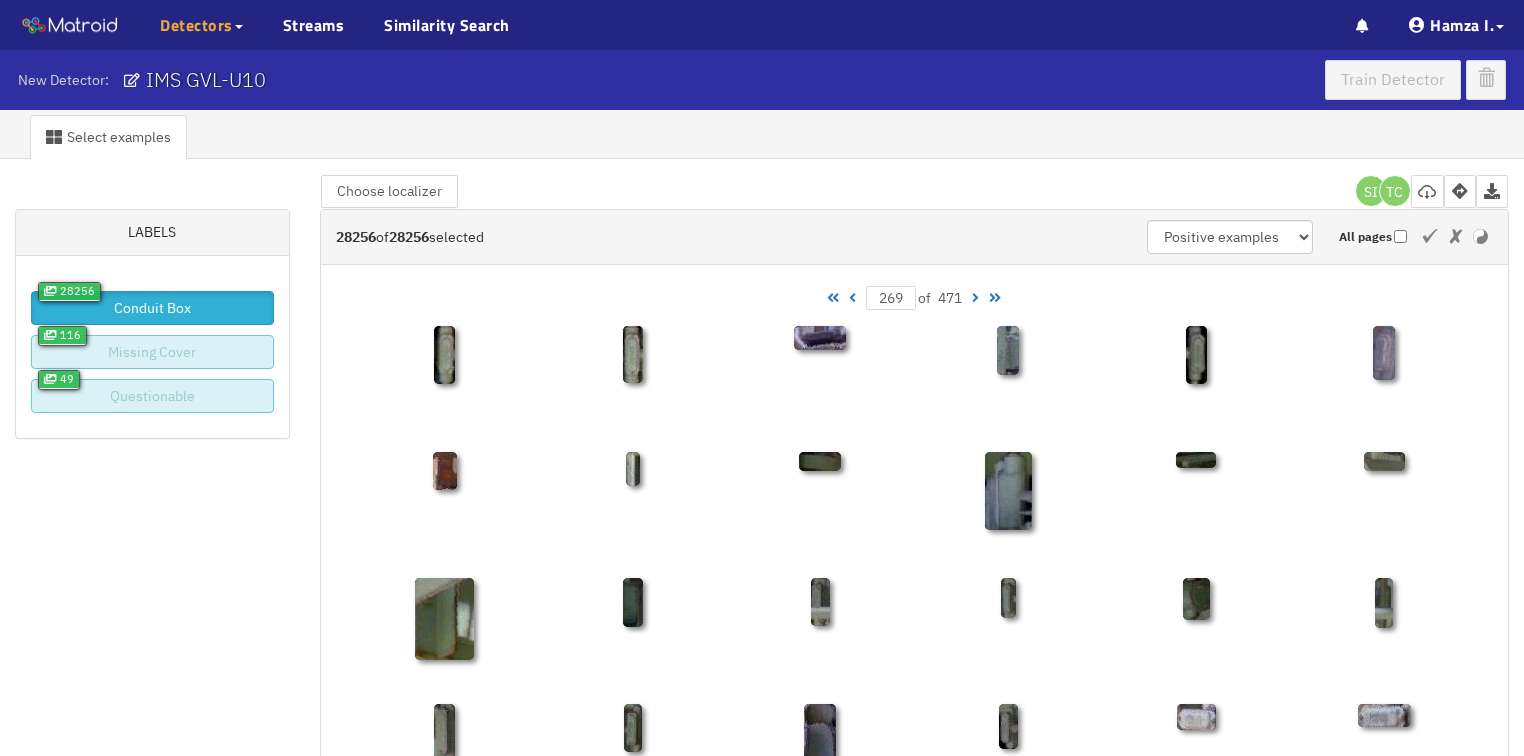 click at bounding box center (975, 298) 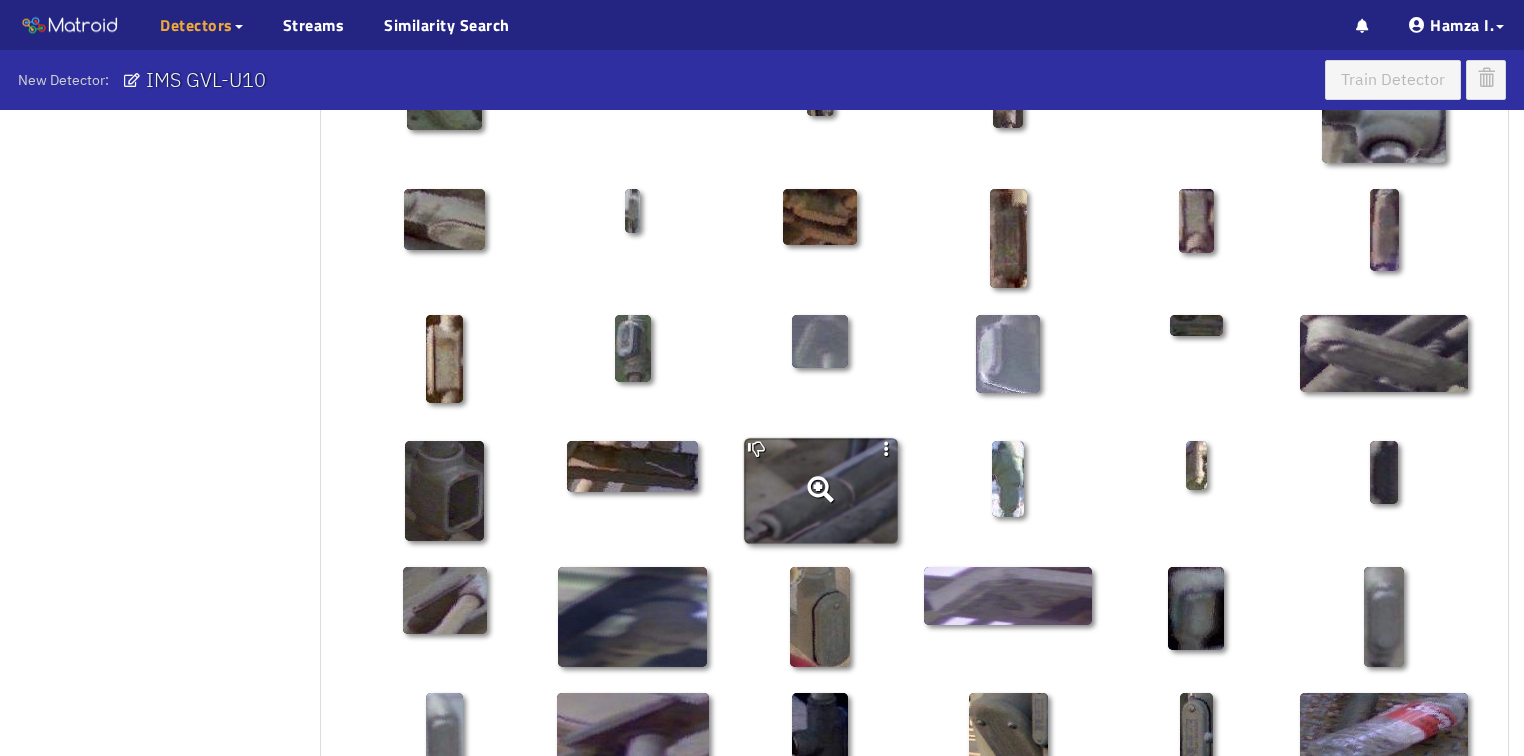 scroll, scrollTop: 560, scrollLeft: 0, axis: vertical 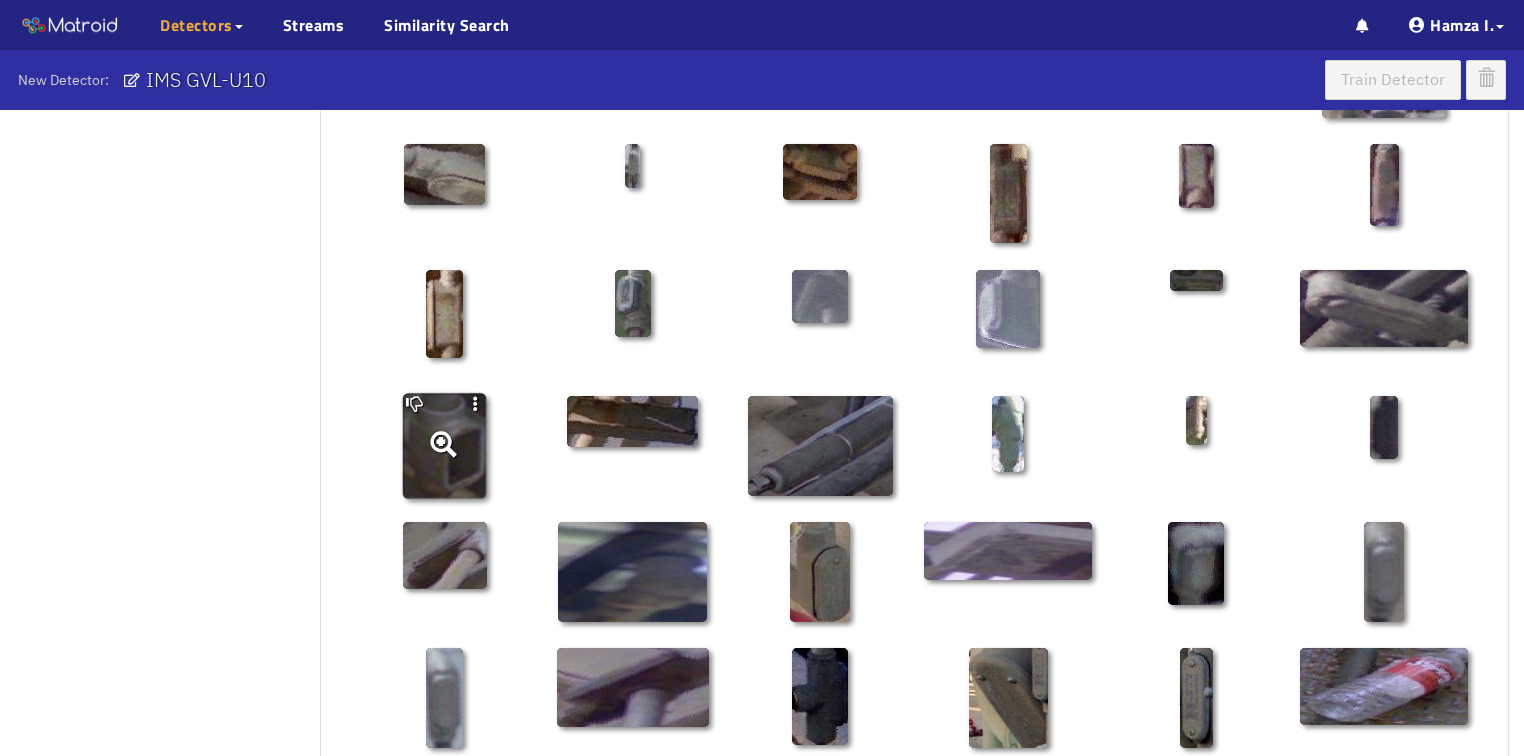 click 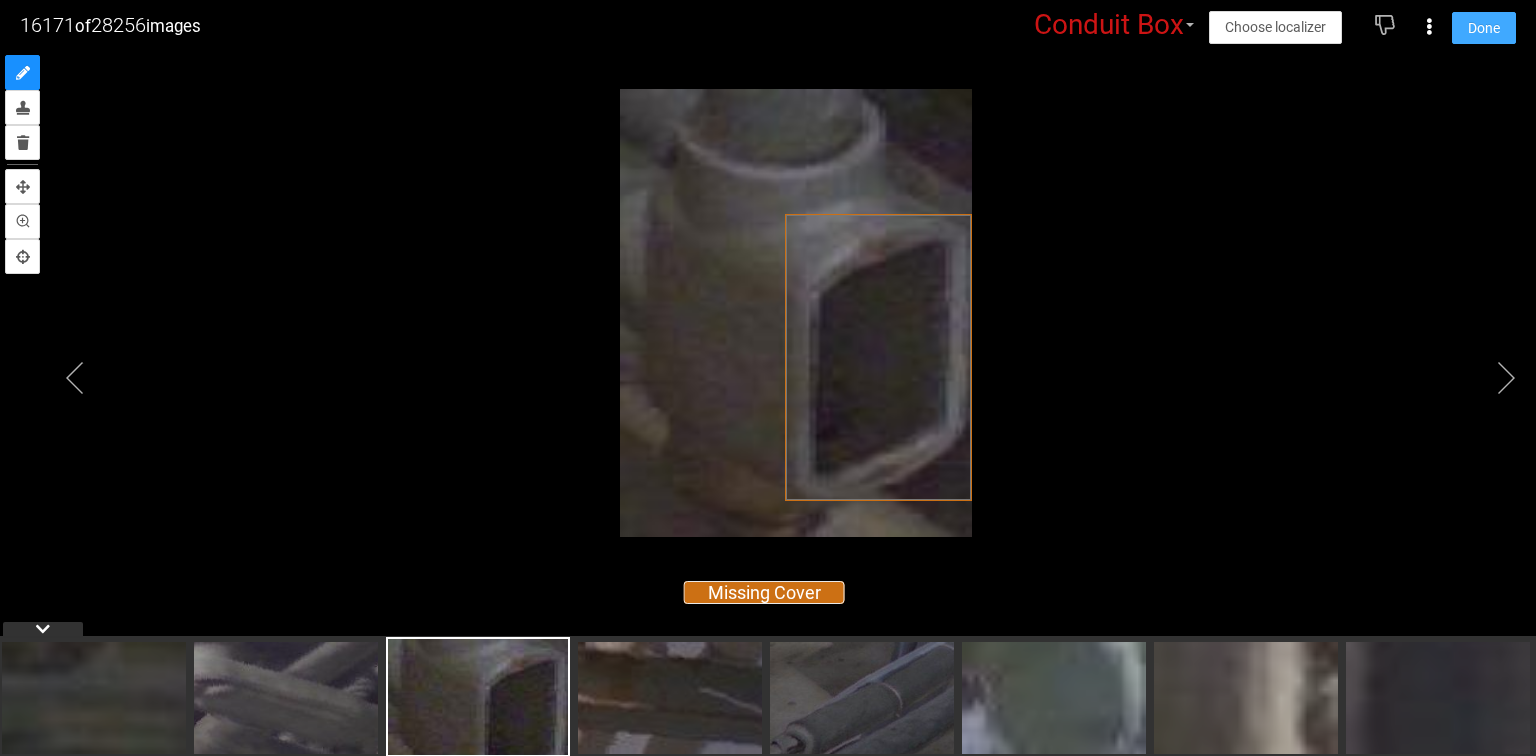 click on "Done" at bounding box center [1484, 28] 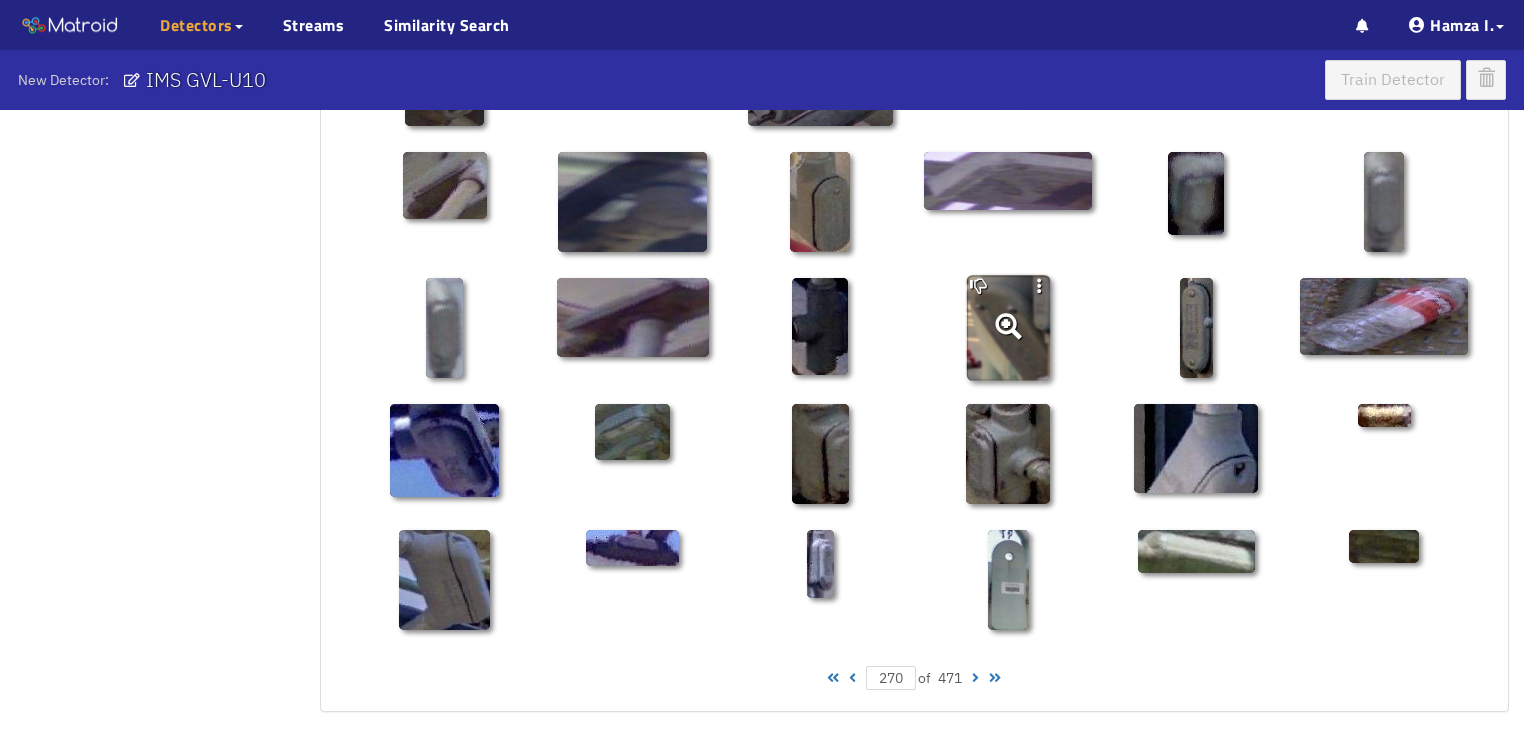 scroll, scrollTop: 1010, scrollLeft: 0, axis: vertical 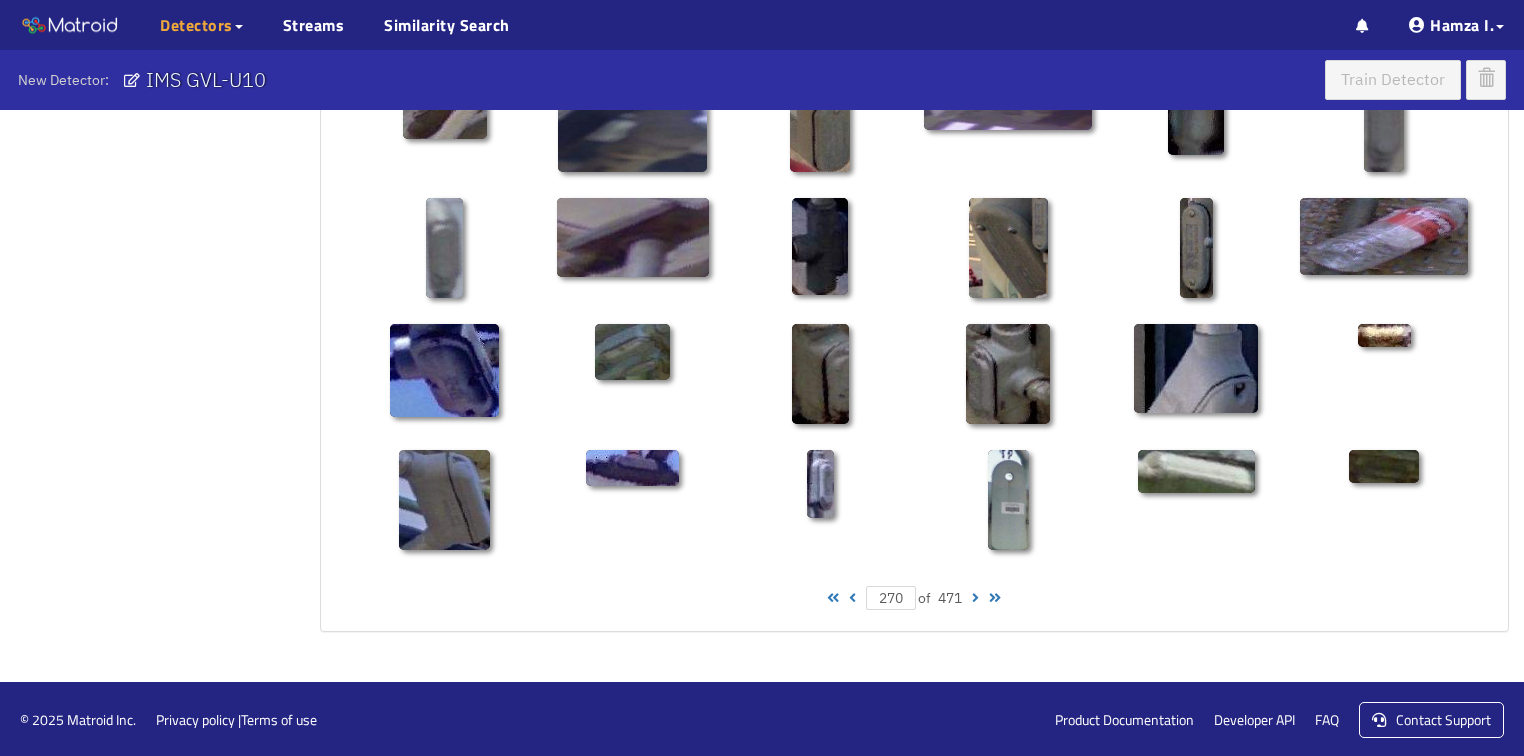 click at bounding box center (975, 598) 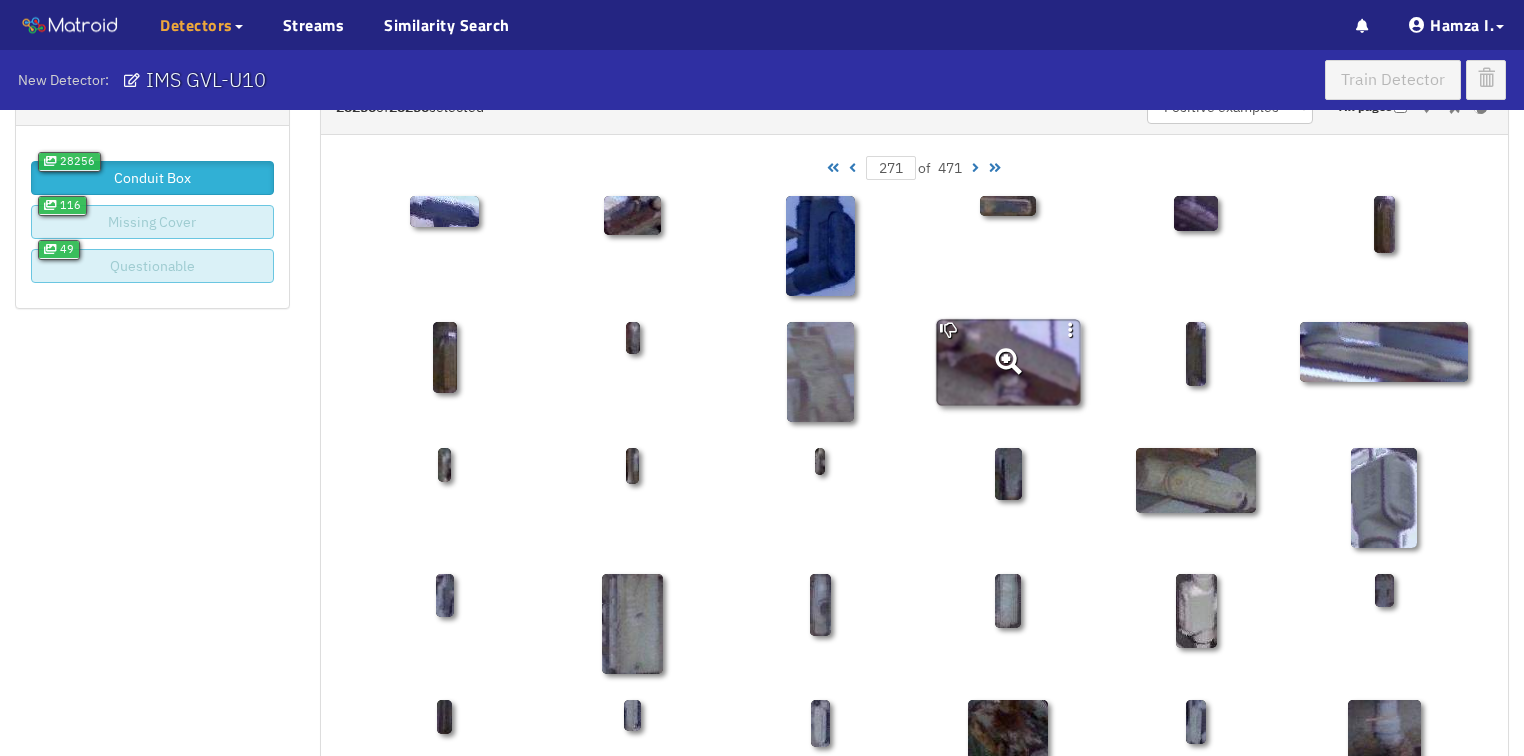 scroll, scrollTop: 0, scrollLeft: 0, axis: both 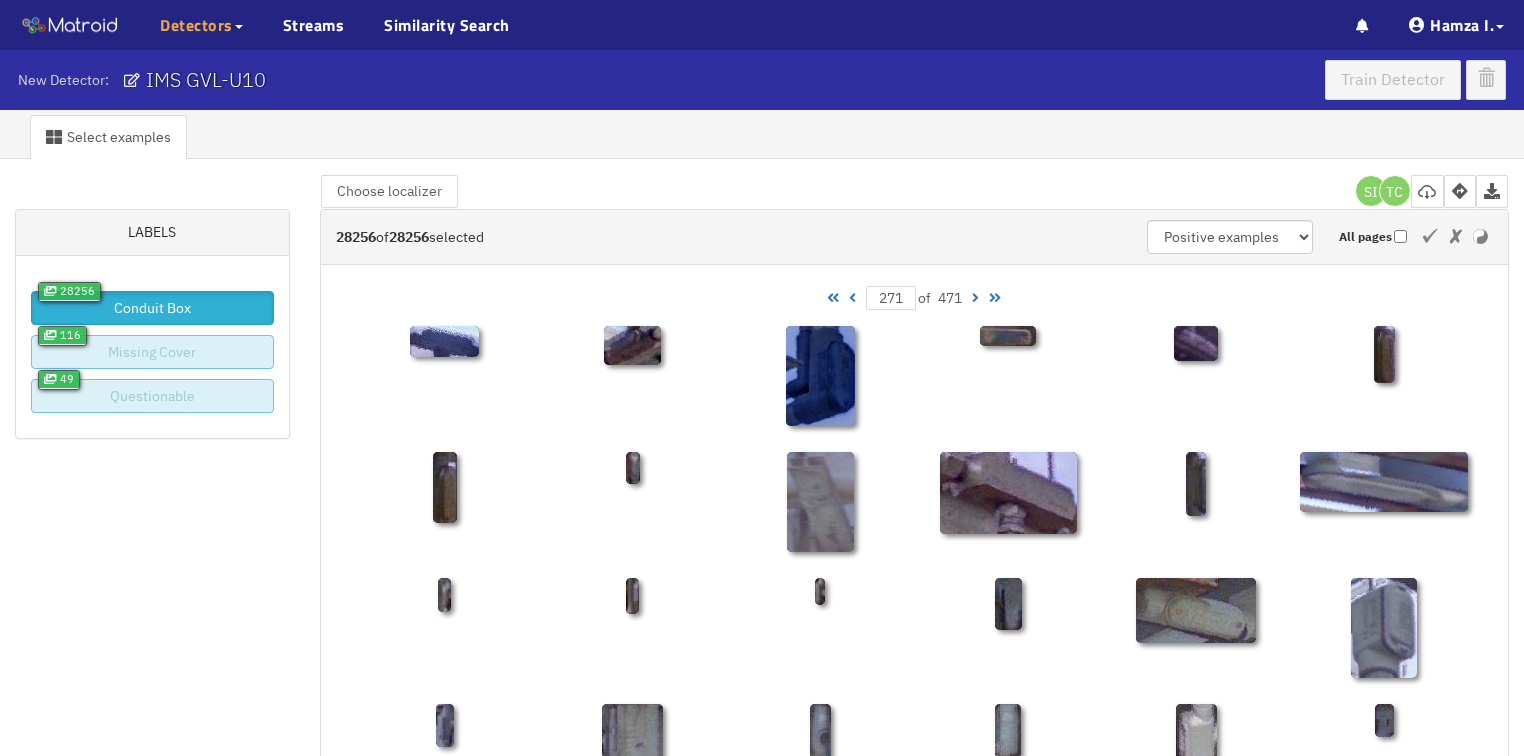 click at bounding box center (975, 298) 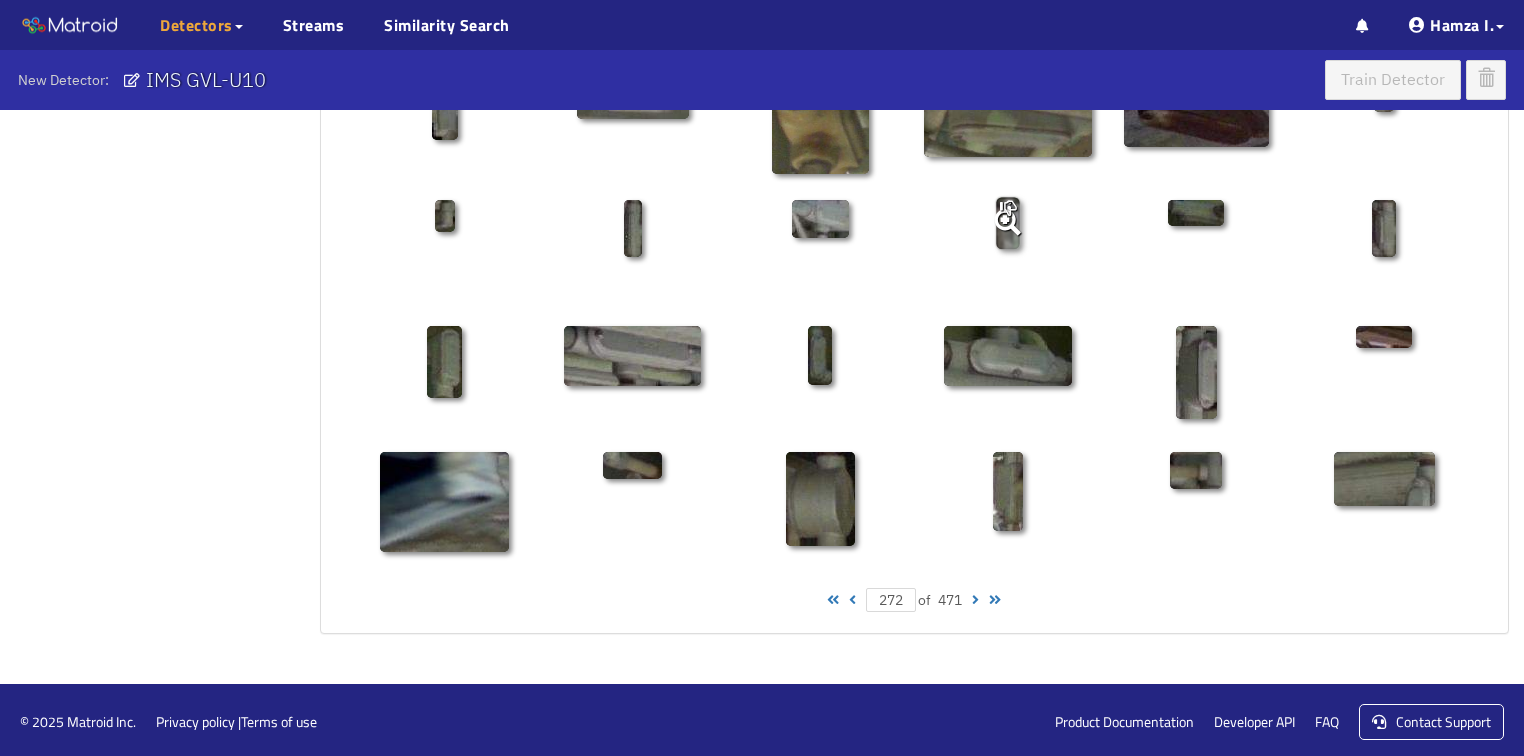 scroll, scrollTop: 1010, scrollLeft: 0, axis: vertical 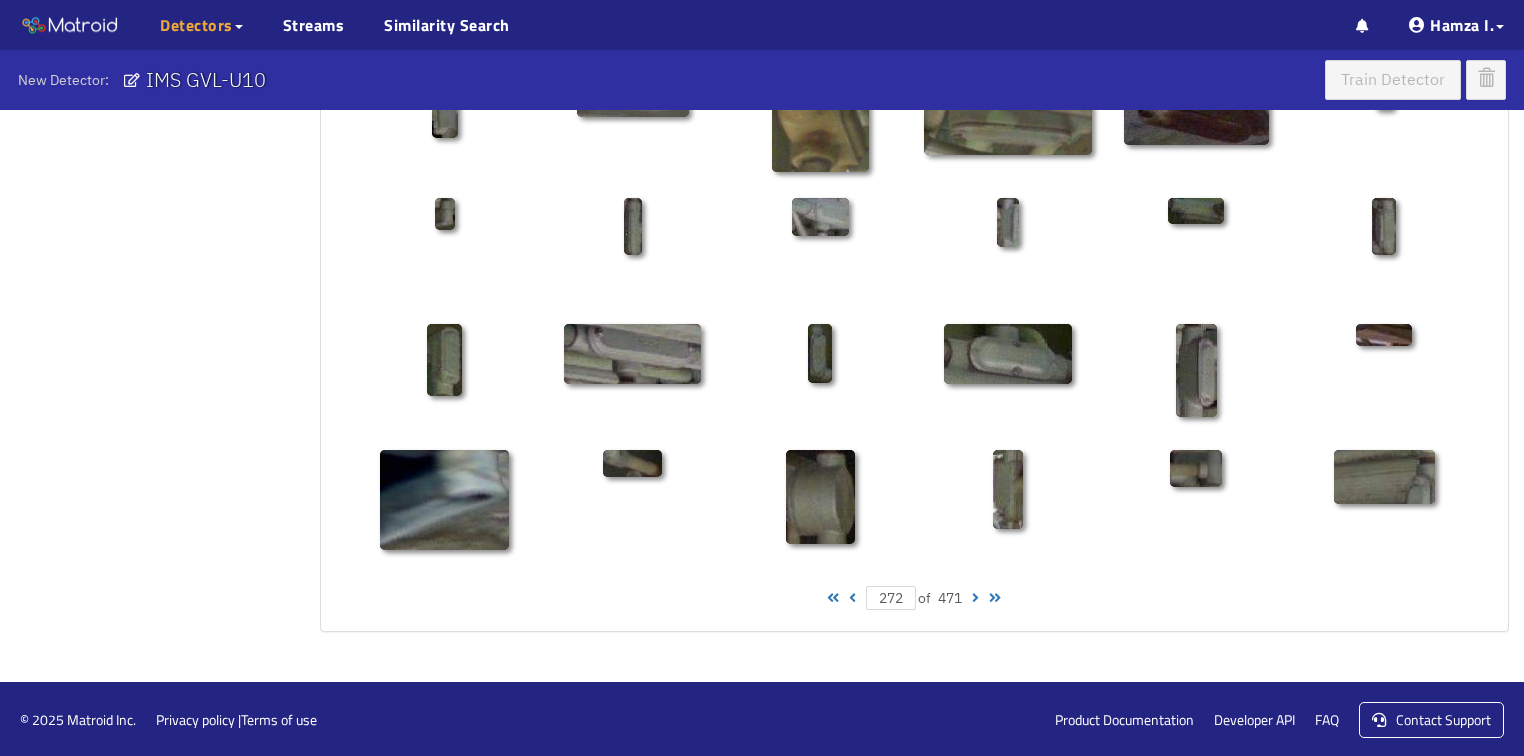 click at bounding box center (975, 598) 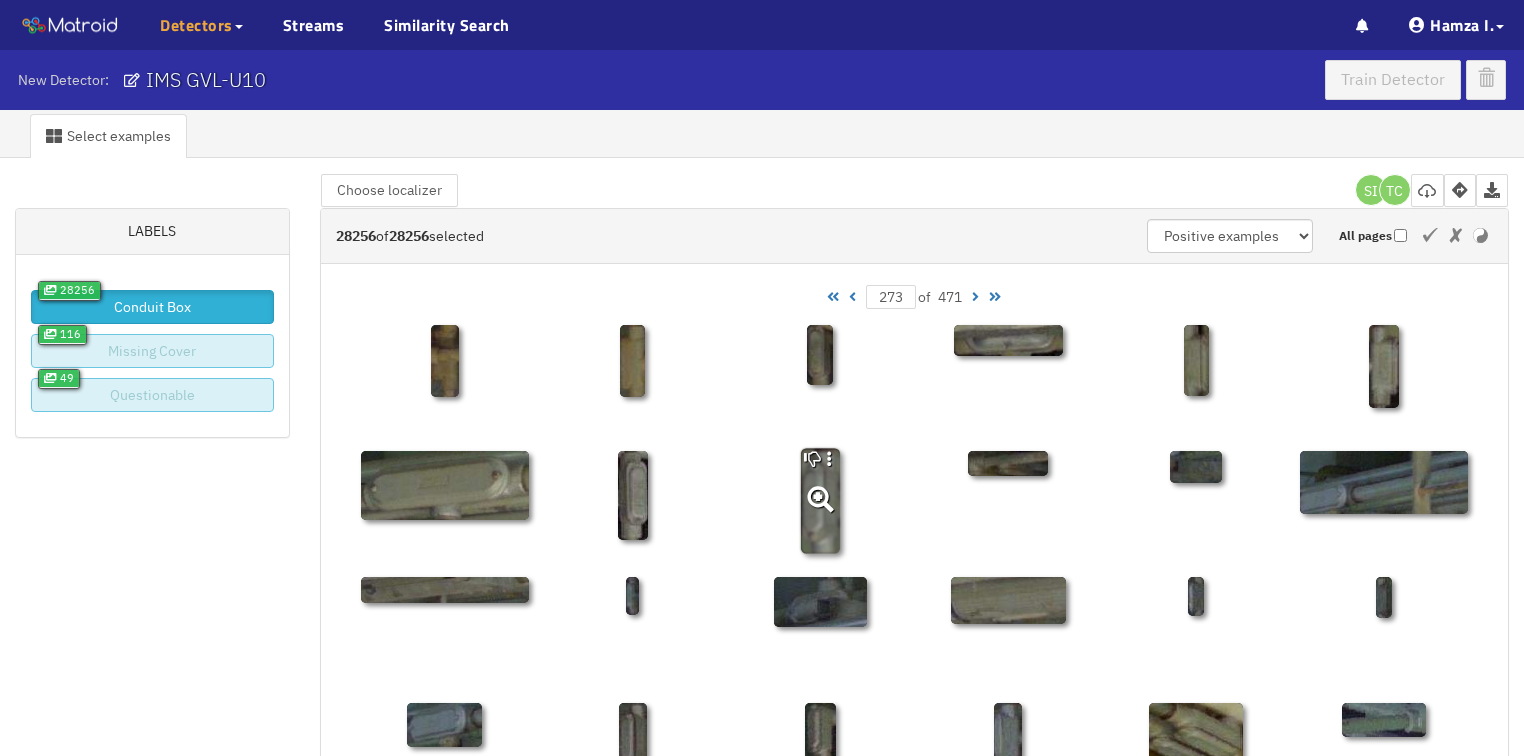 scroll, scrollTop: 0, scrollLeft: 0, axis: both 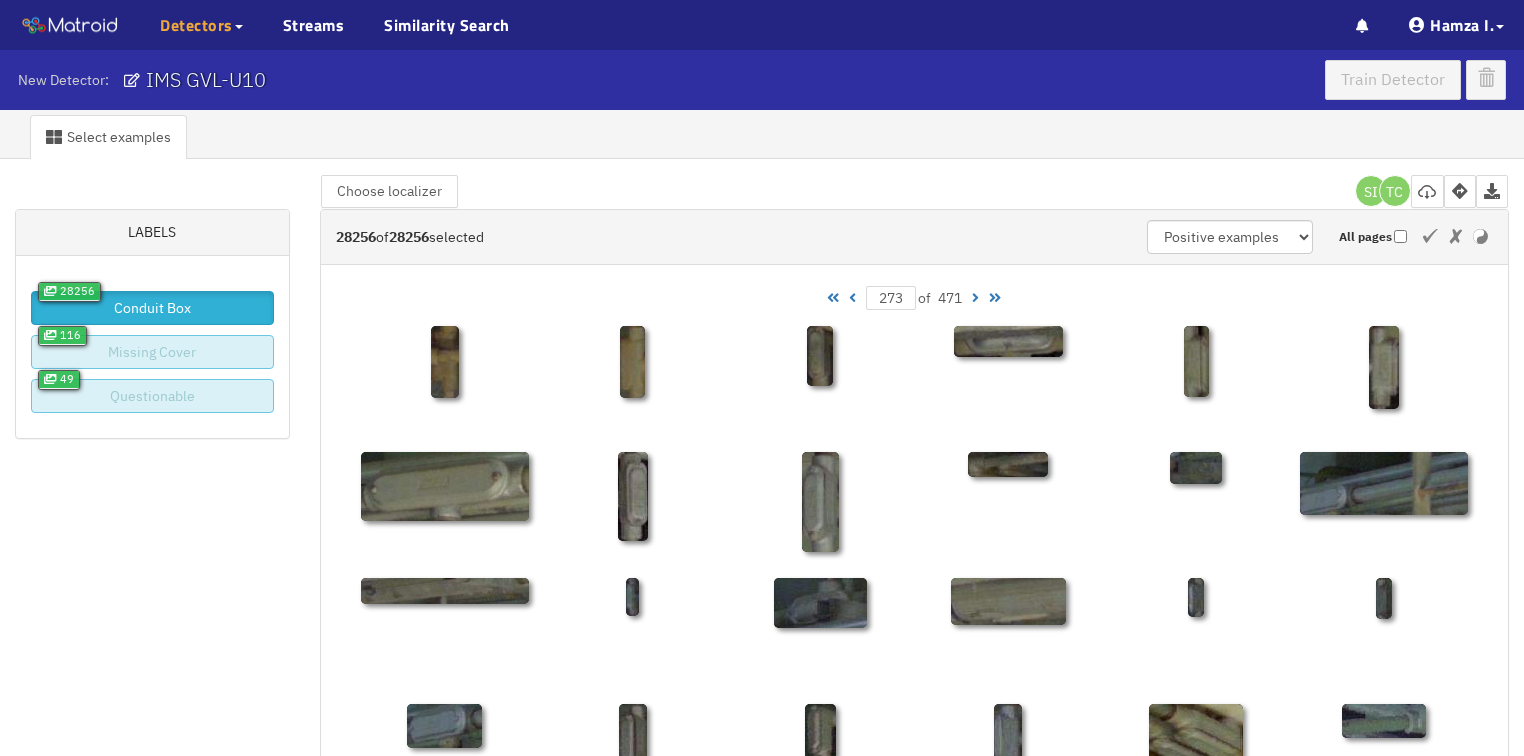 click at bounding box center (975, 298) 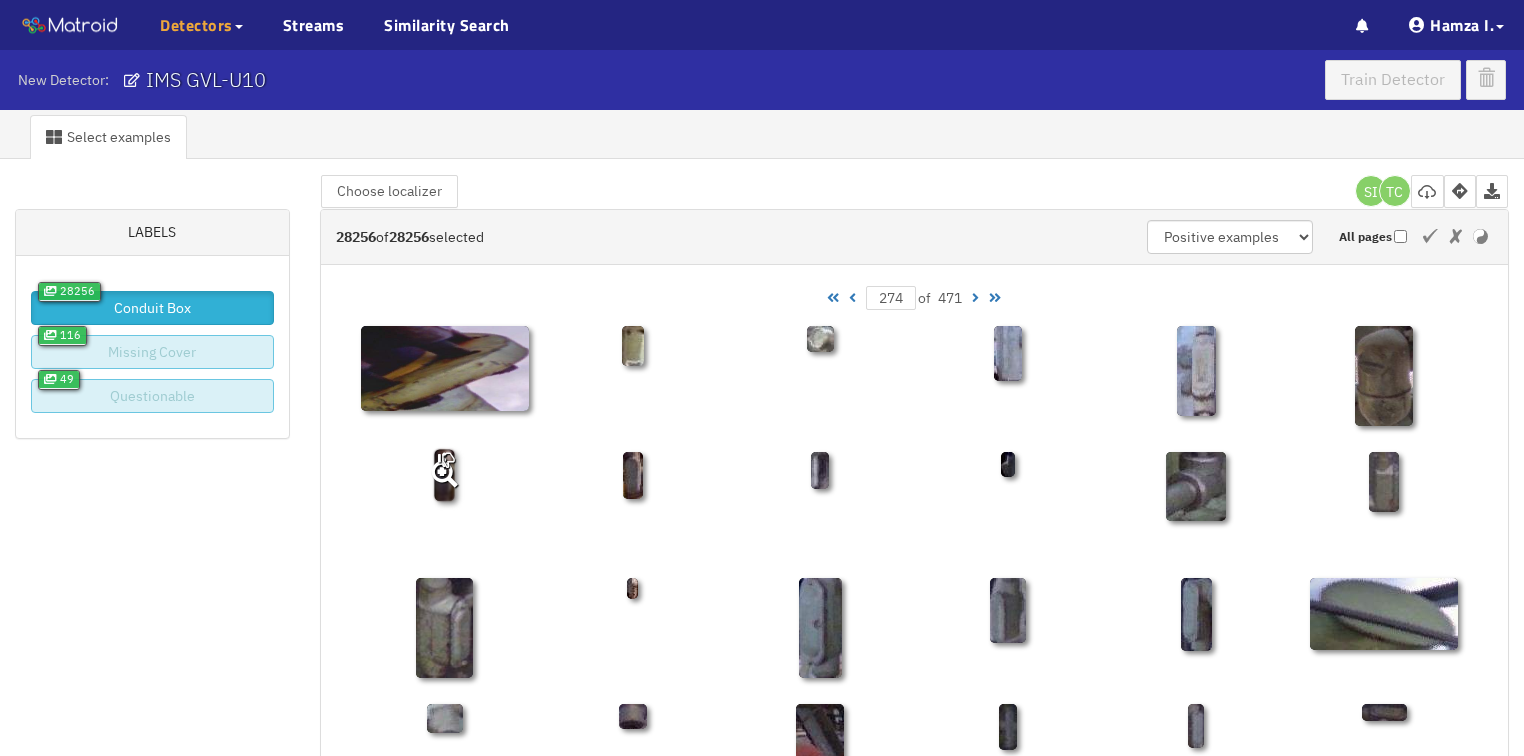 click 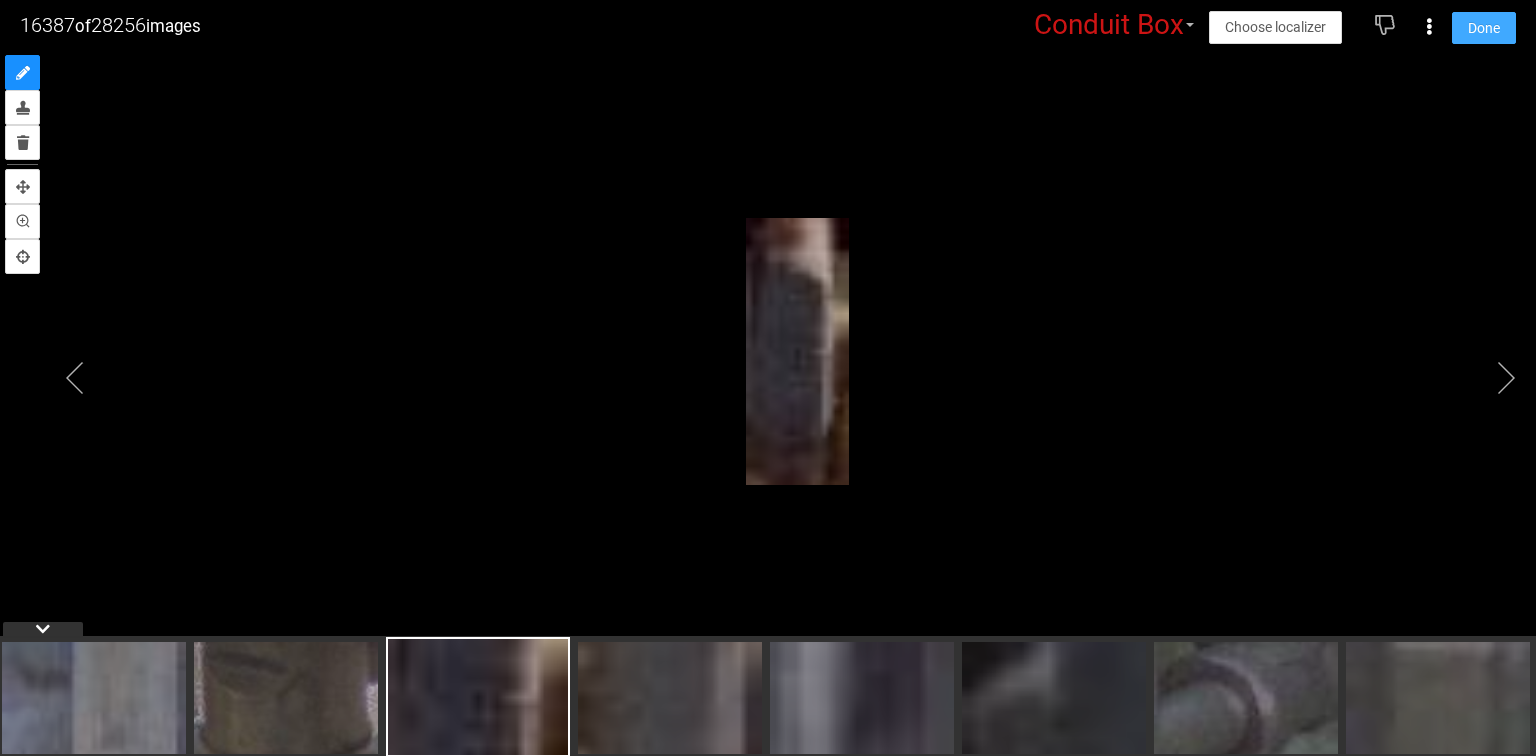 click on "Done" at bounding box center [1484, 28] 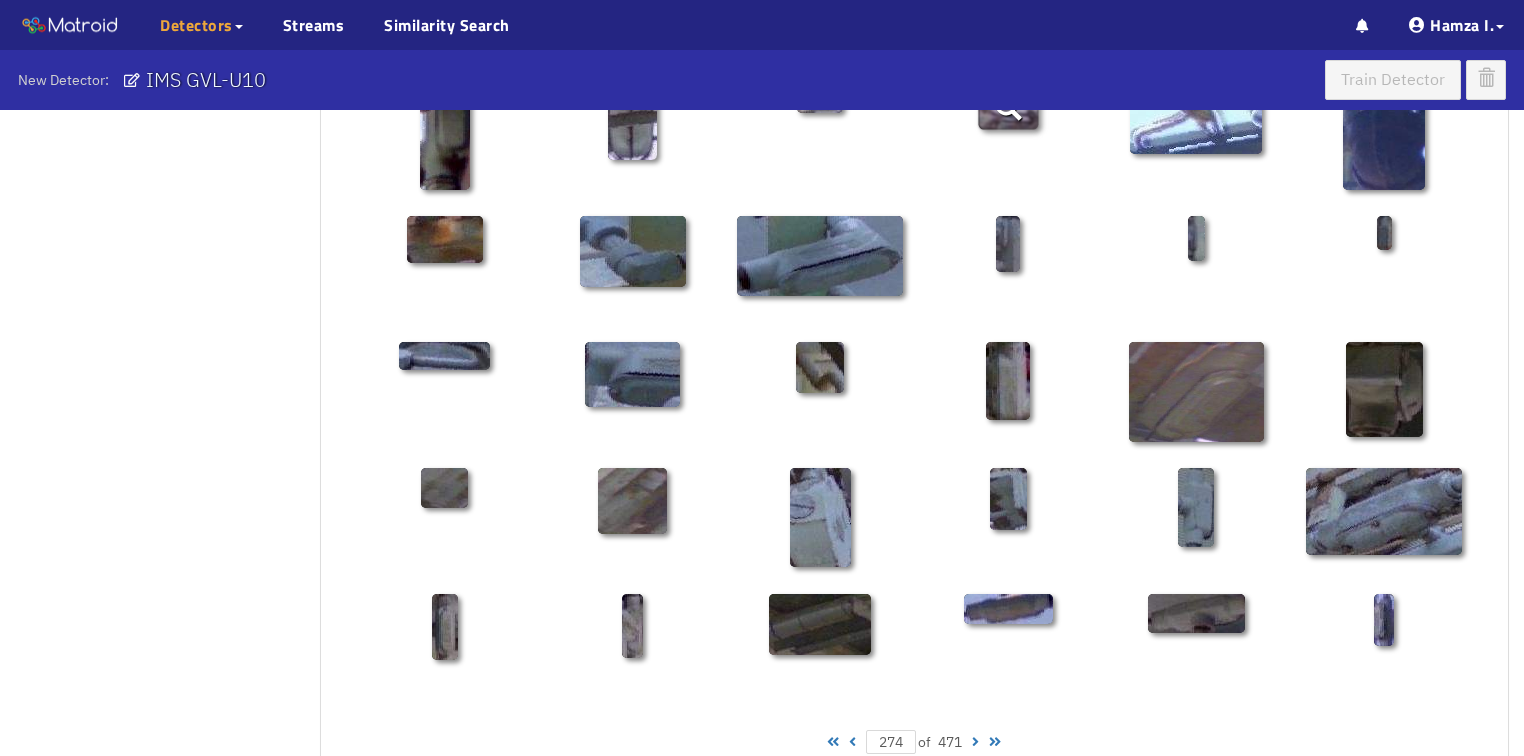 scroll, scrollTop: 960, scrollLeft: 0, axis: vertical 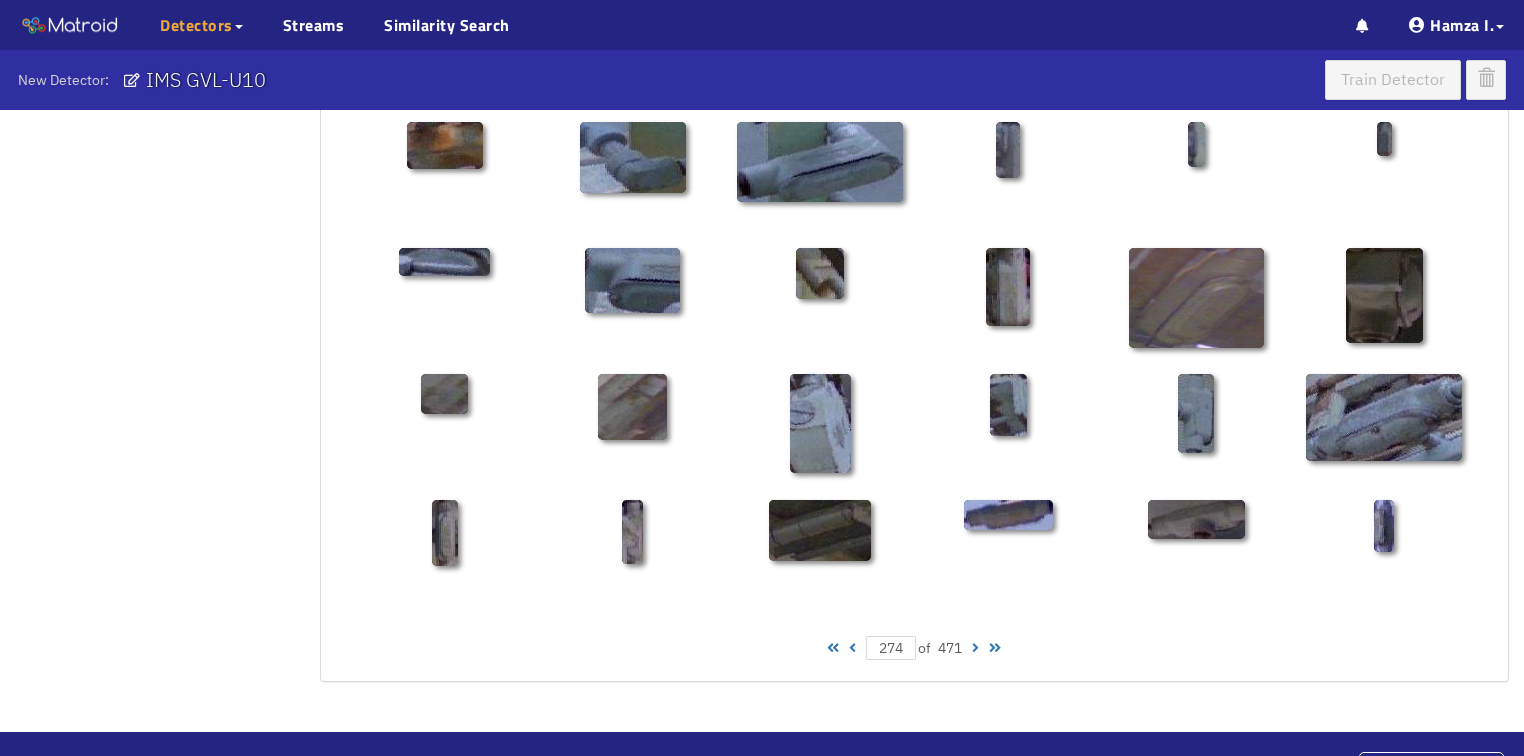 click at bounding box center (975, 648) 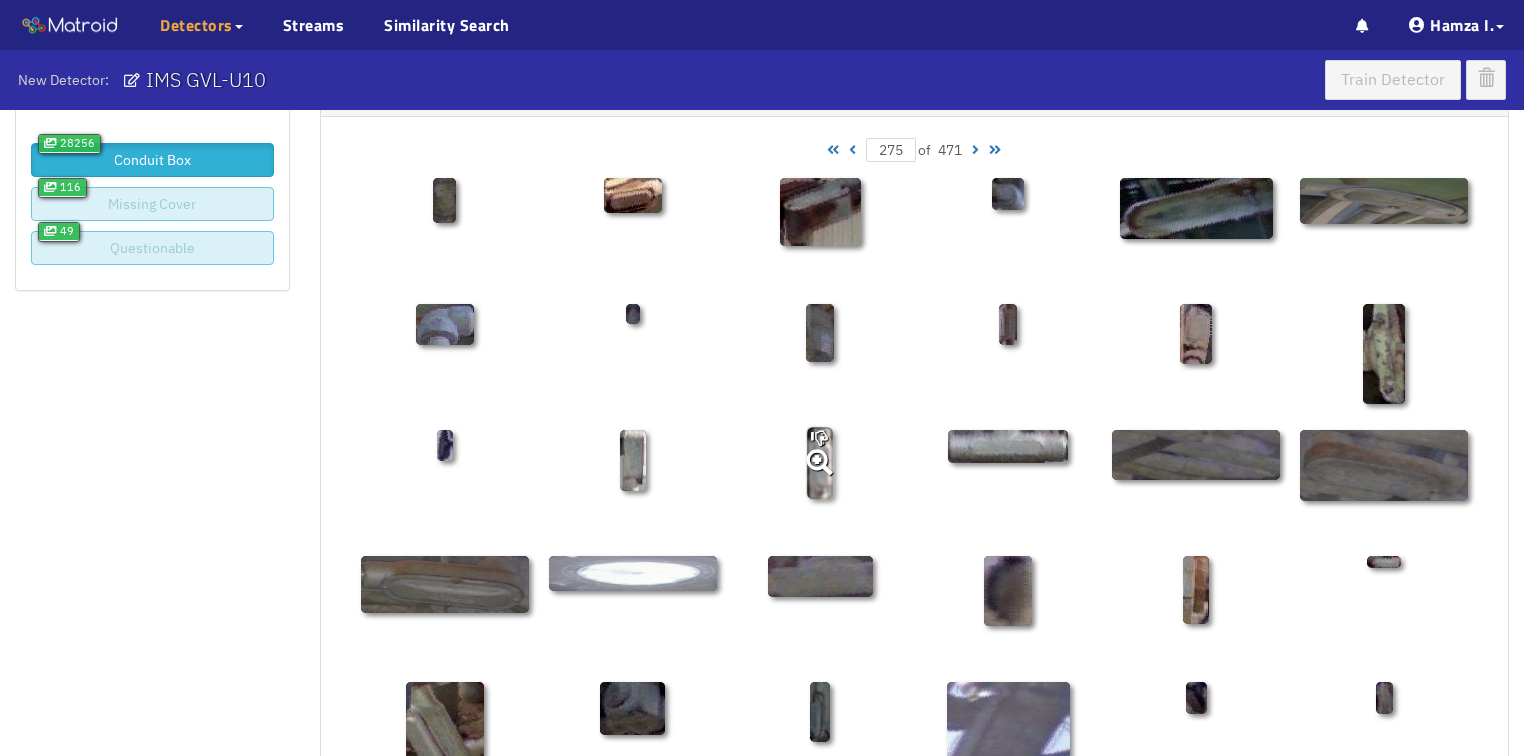 scroll, scrollTop: 50, scrollLeft: 0, axis: vertical 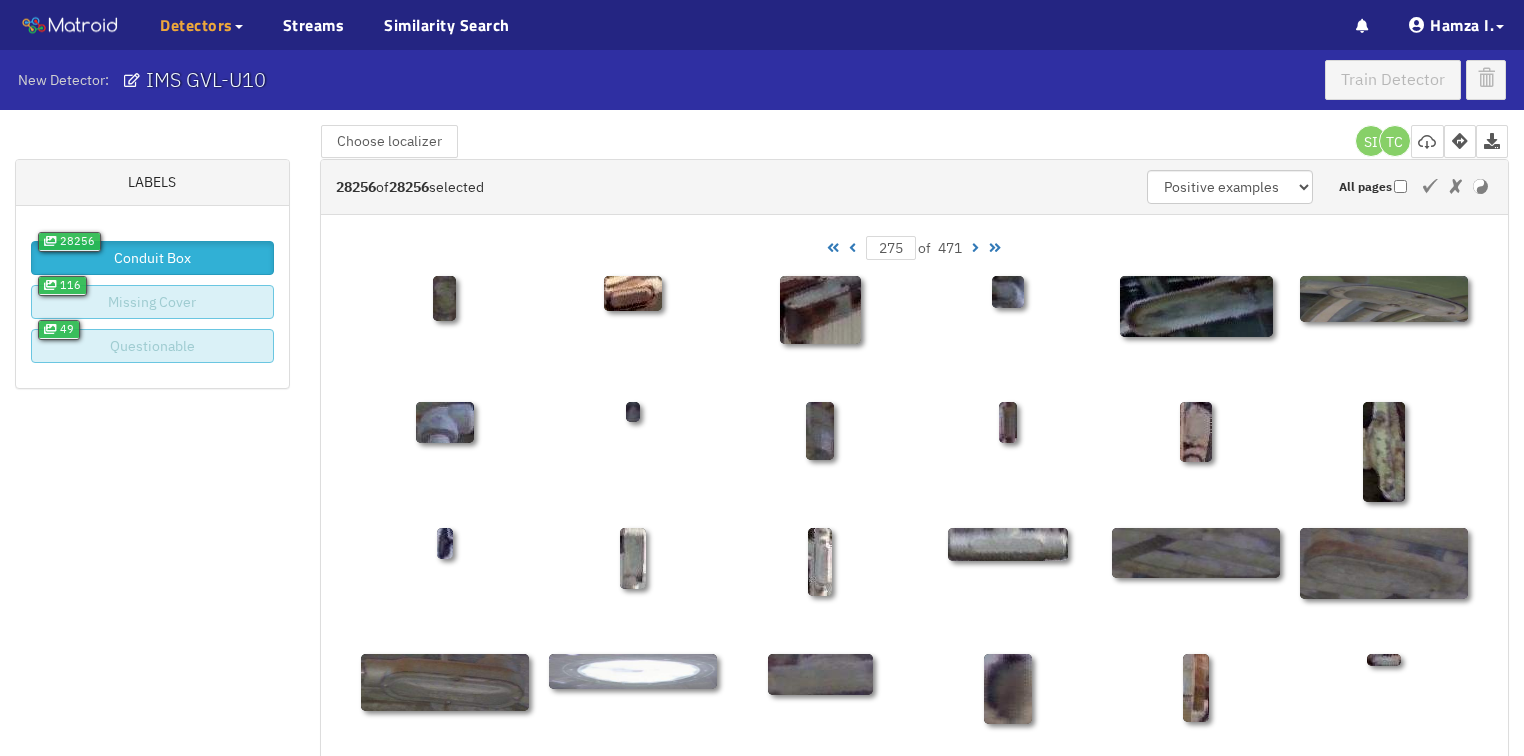 click at bounding box center (975, 248) 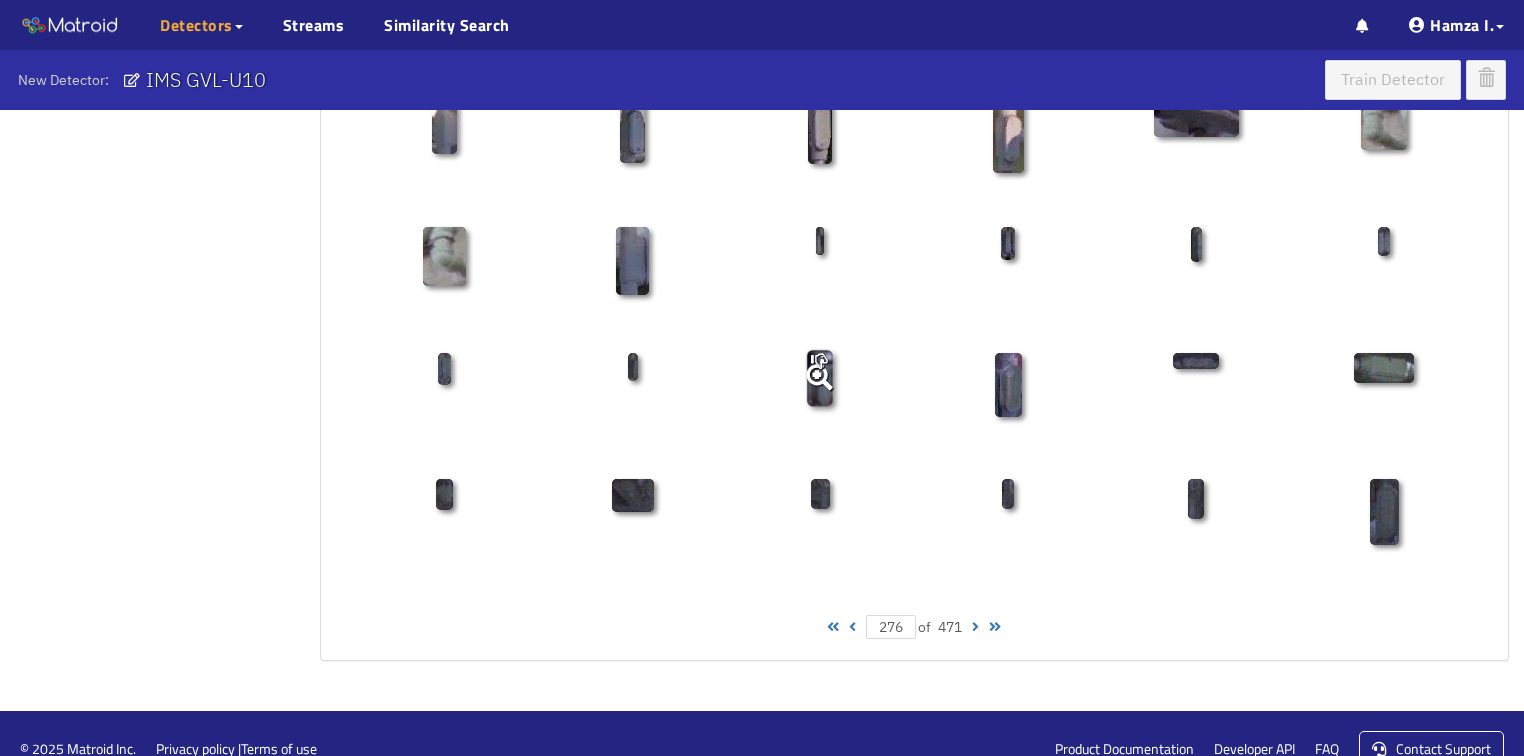 scroll, scrollTop: 1010, scrollLeft: 0, axis: vertical 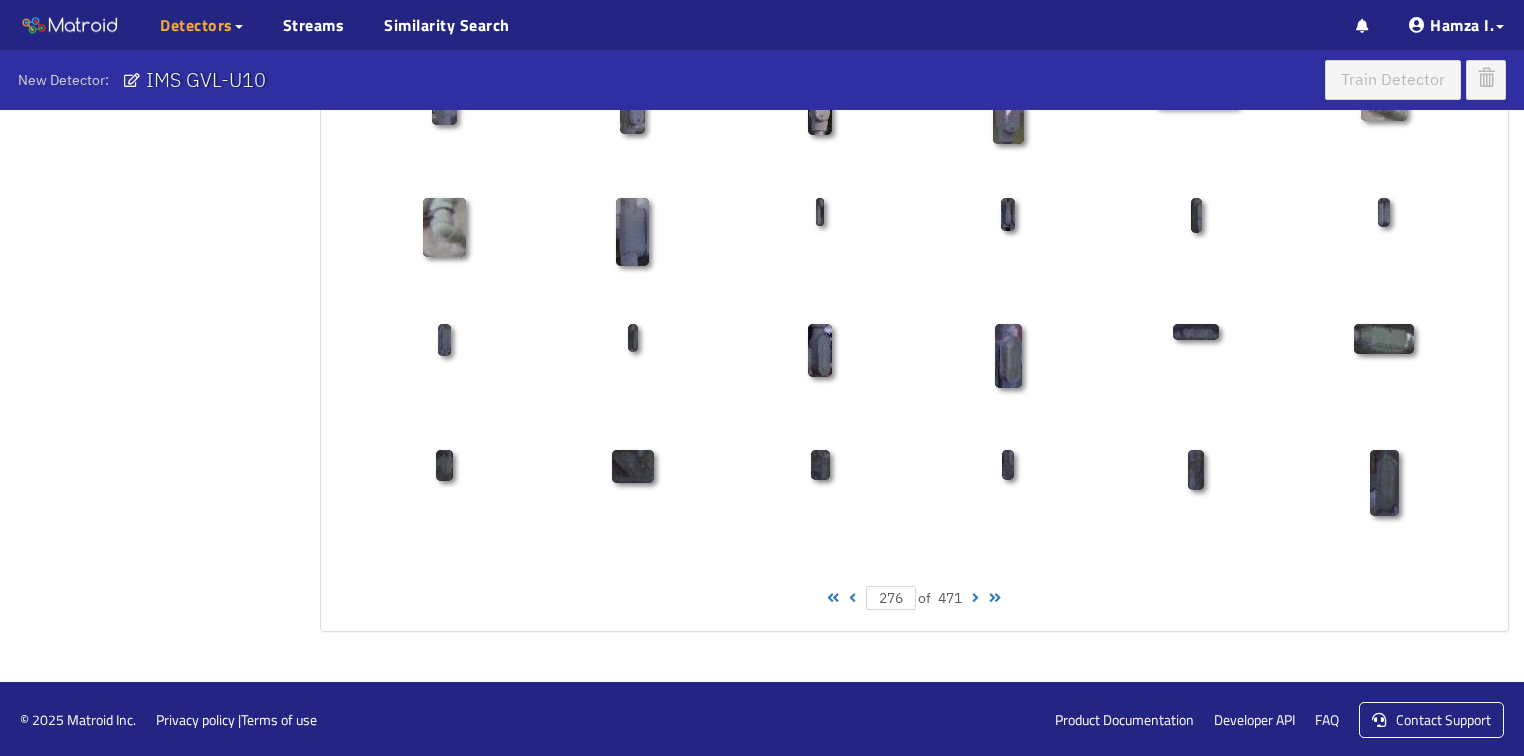 click at bounding box center [975, 598] 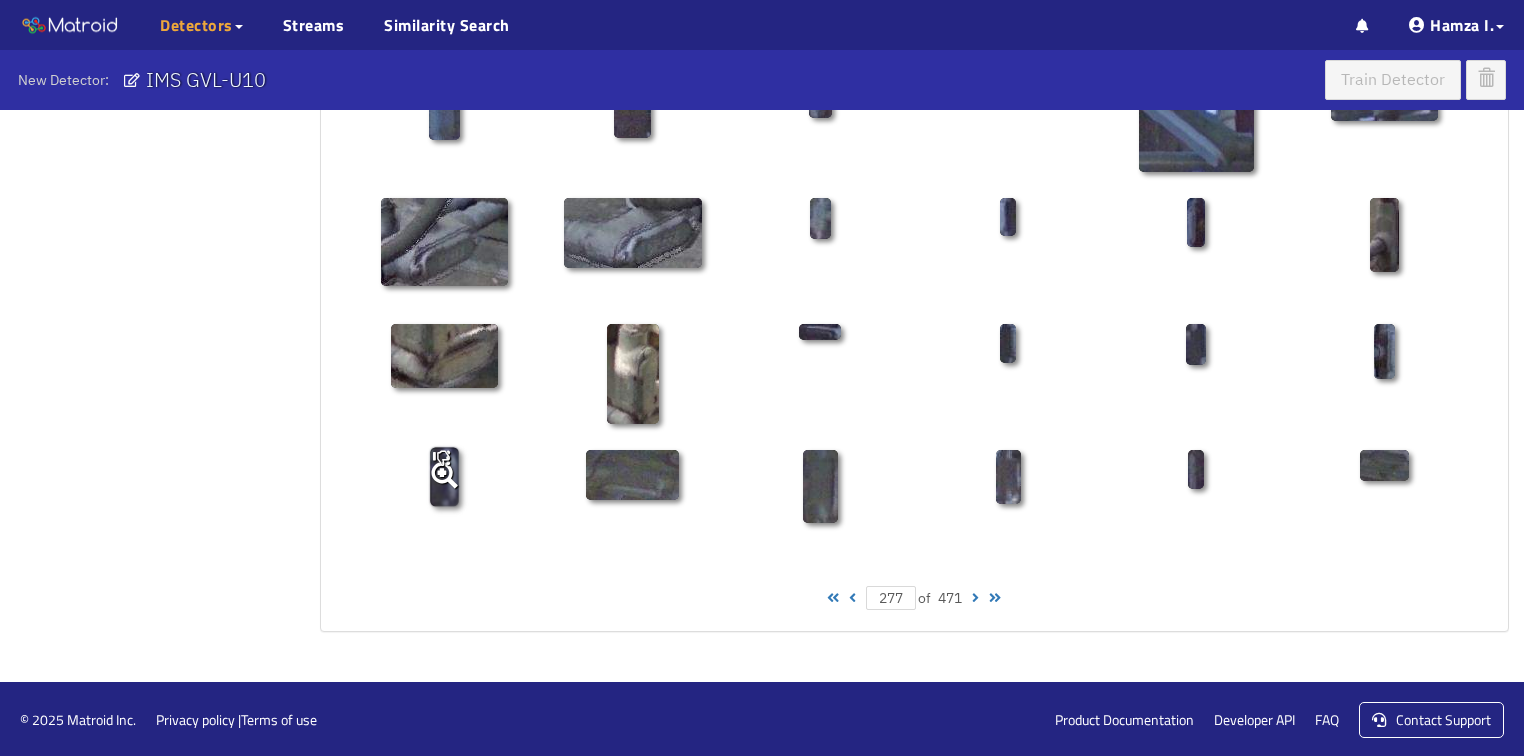 click 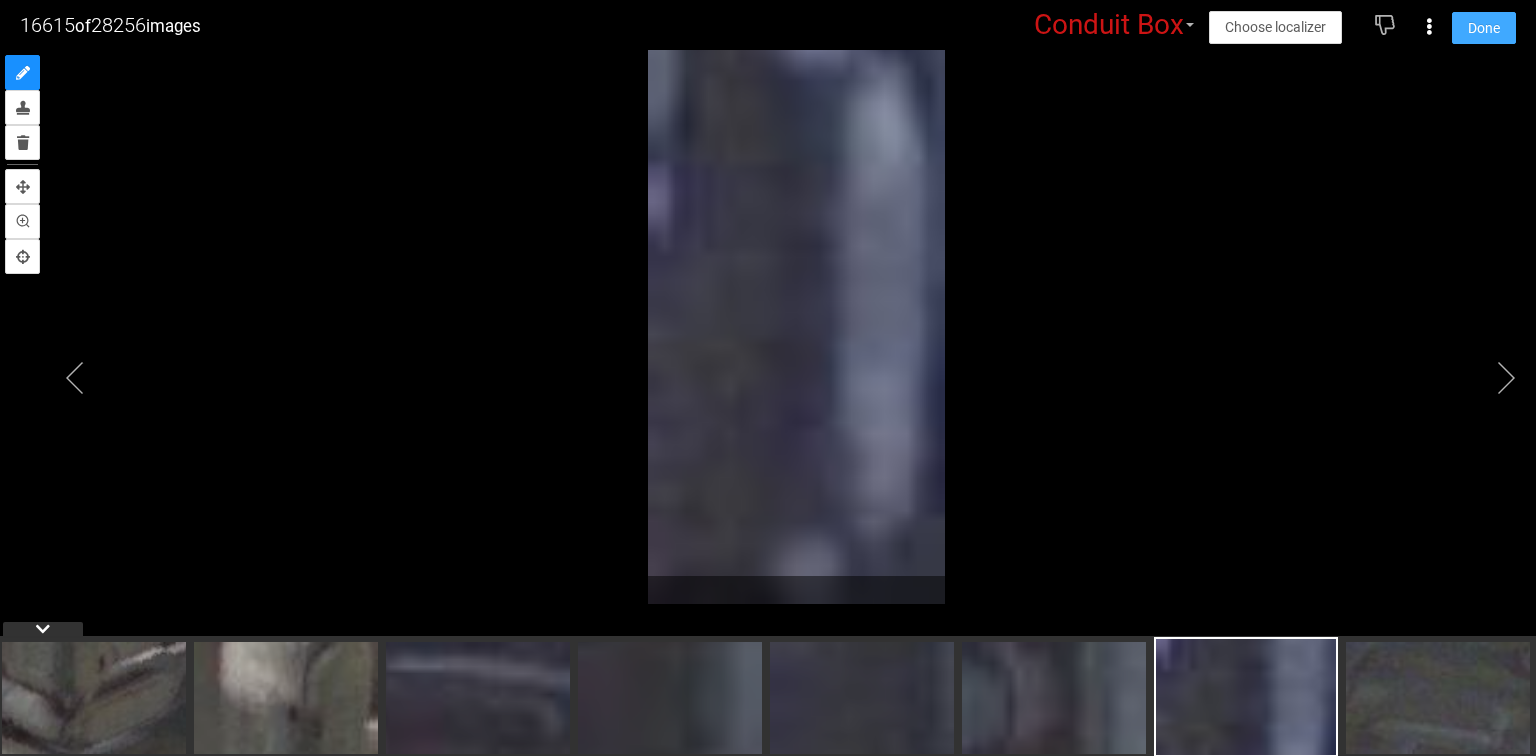 click on "Done" at bounding box center (1484, 28) 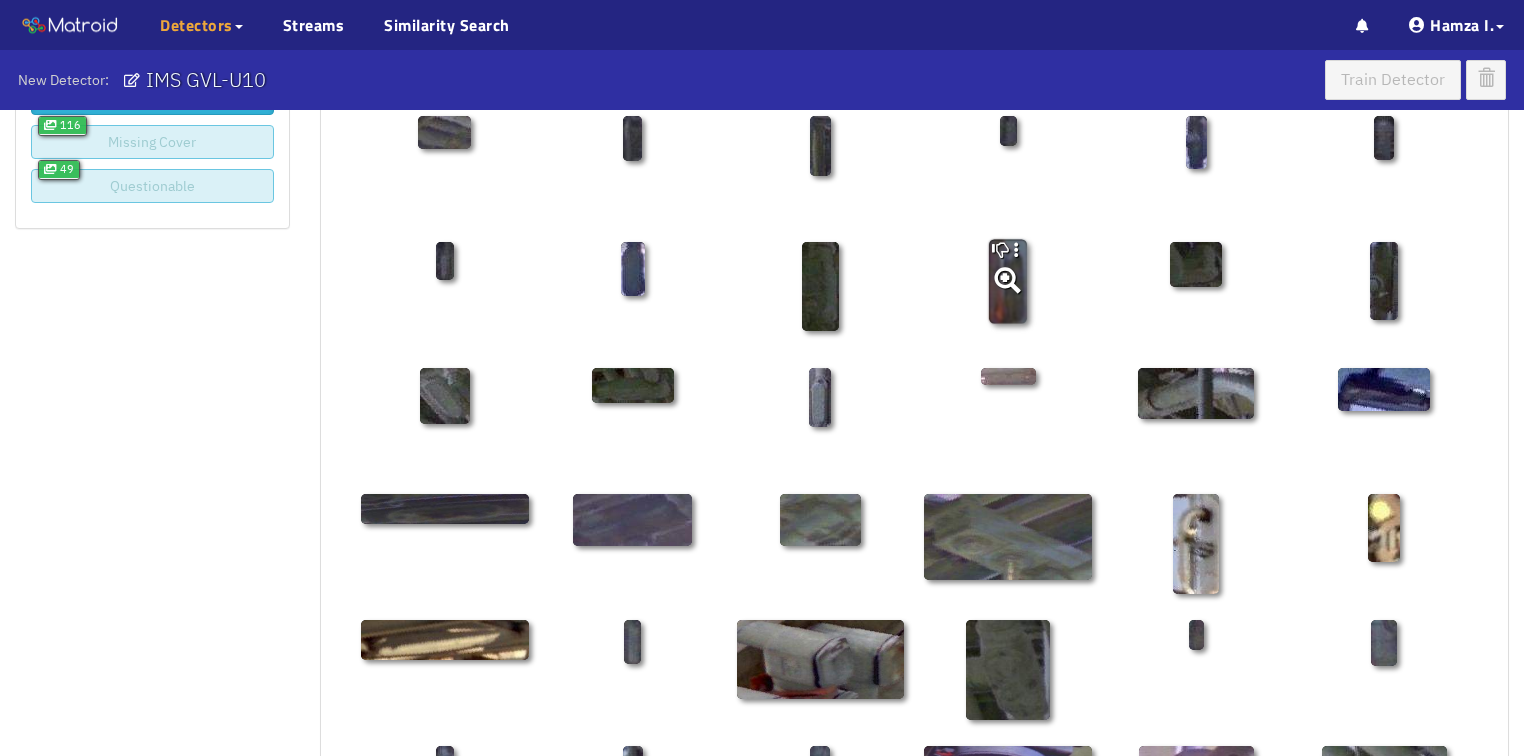 scroll, scrollTop: 0, scrollLeft: 0, axis: both 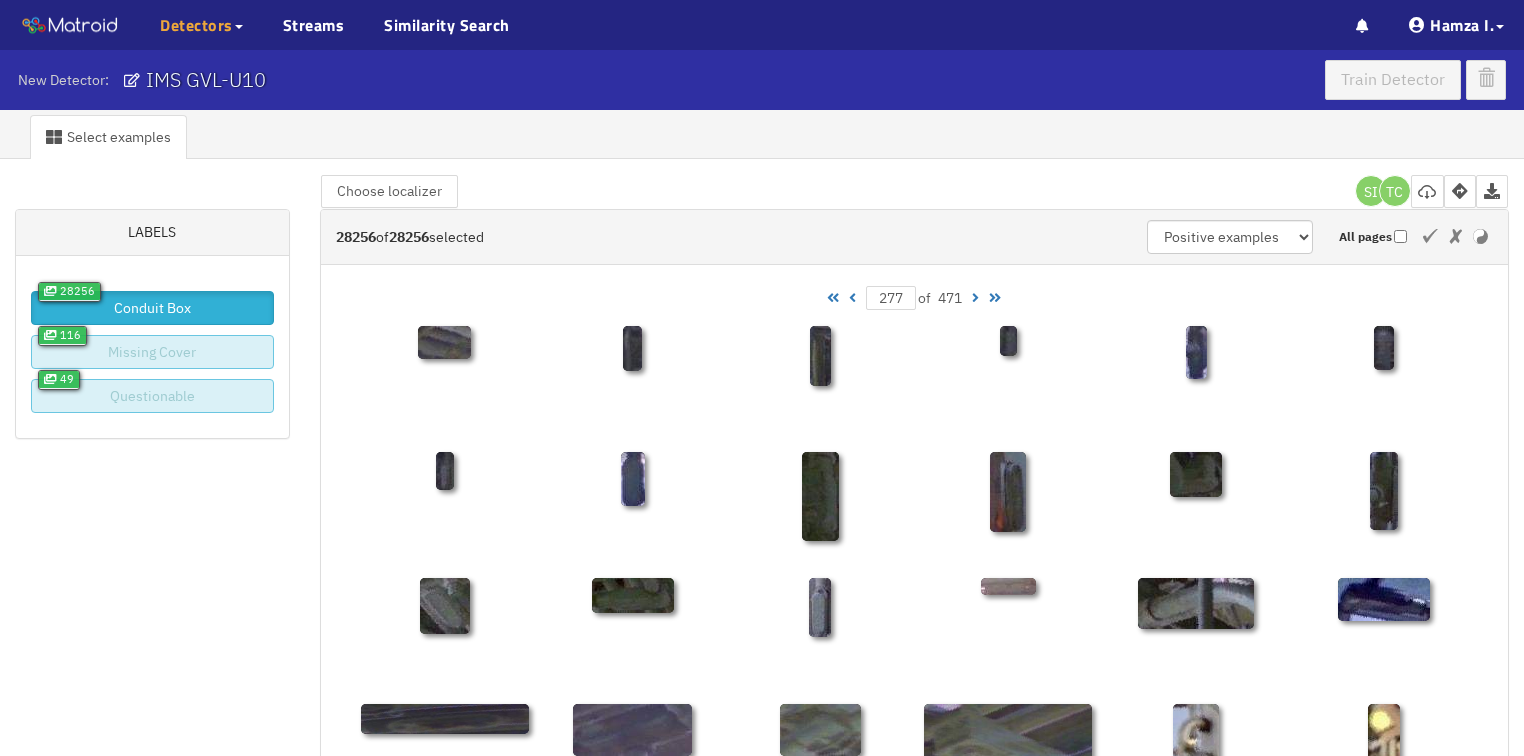 click at bounding box center [975, 298] 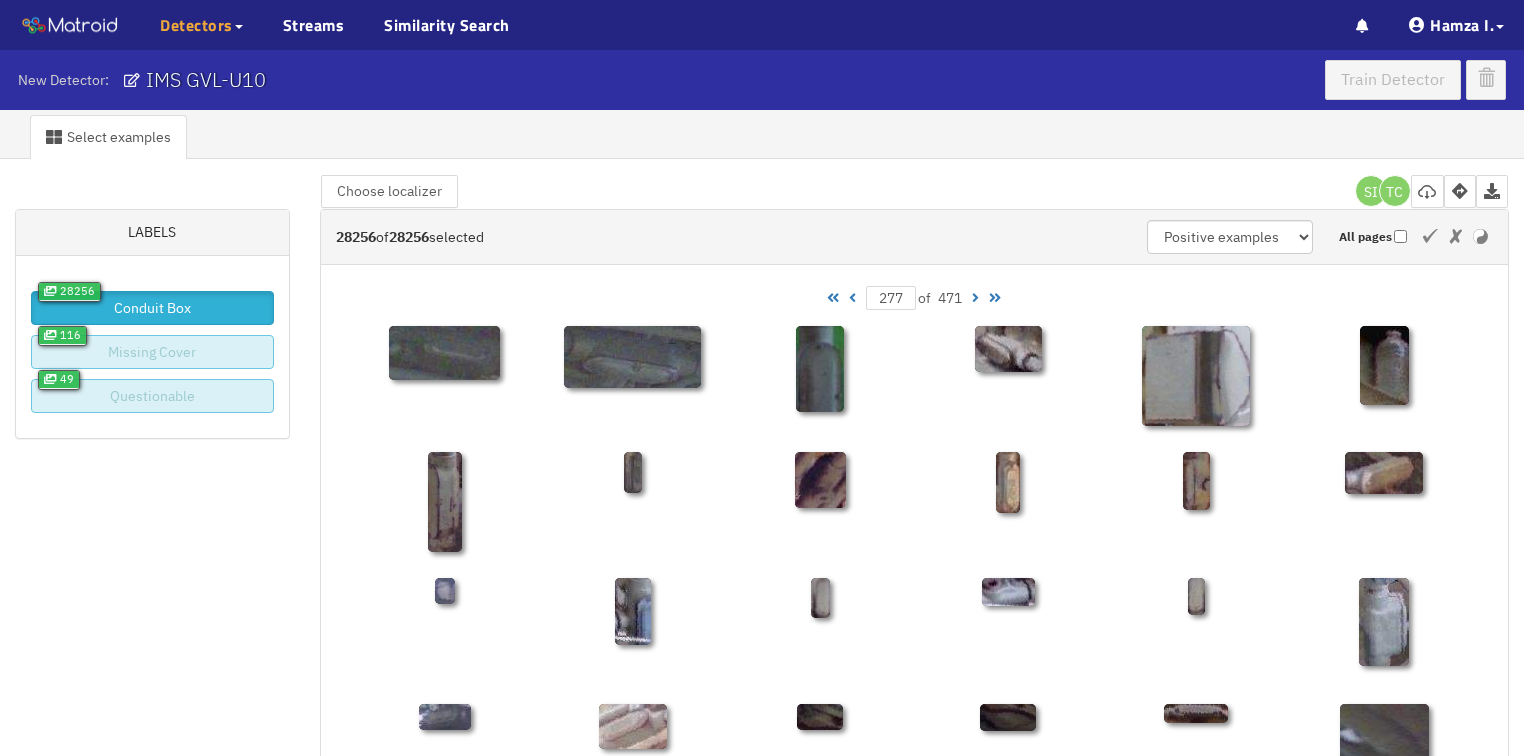 type on "278" 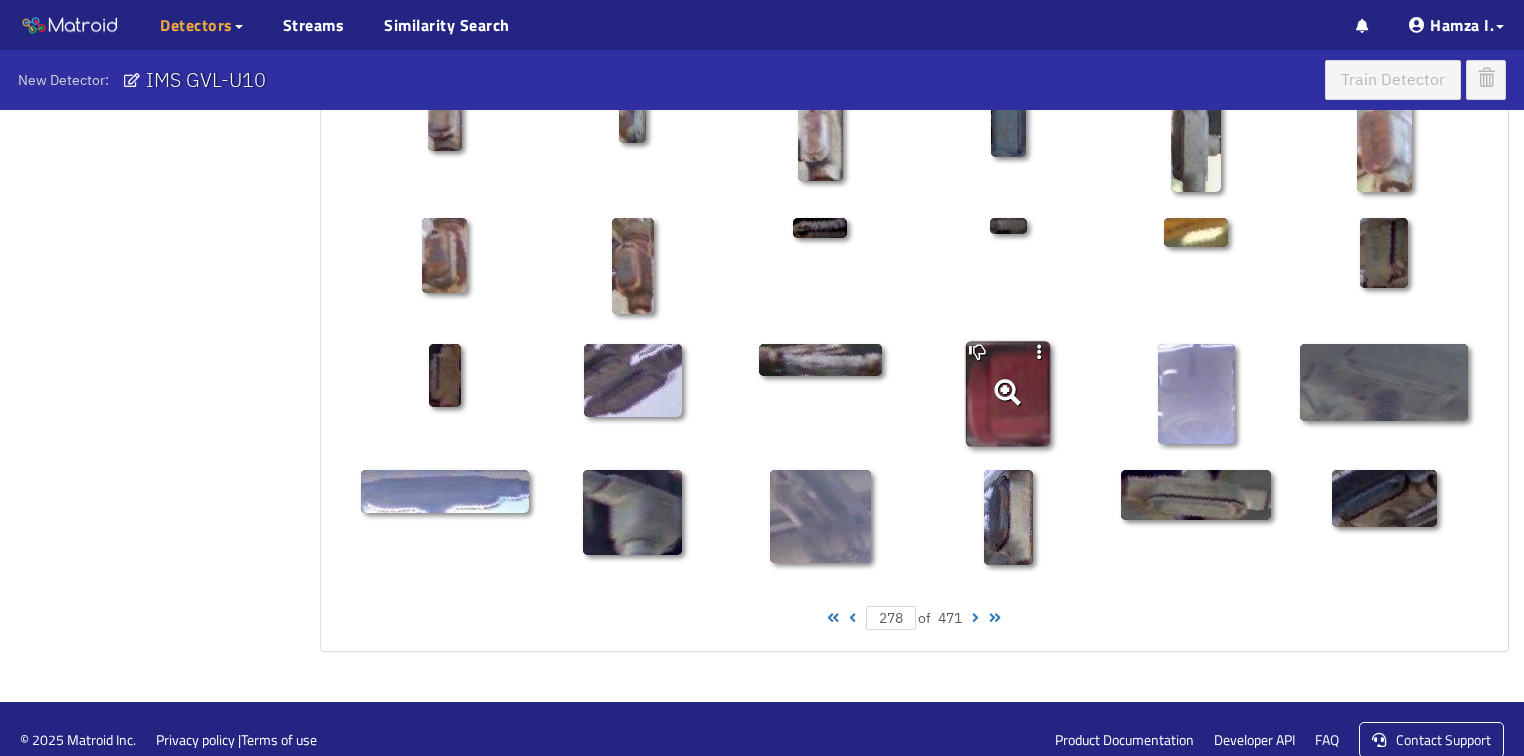 scroll, scrollTop: 1010, scrollLeft: 0, axis: vertical 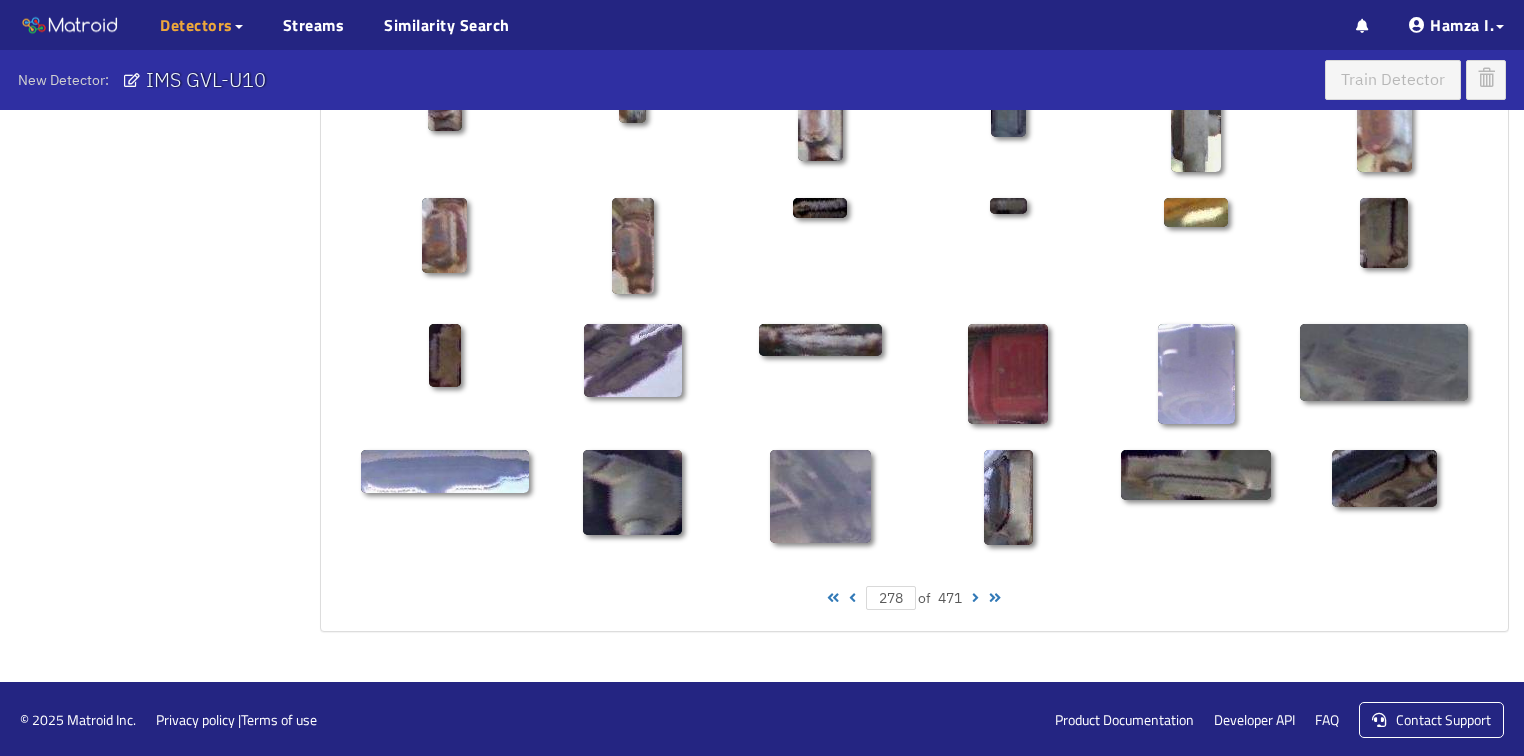 click at bounding box center [975, 598] 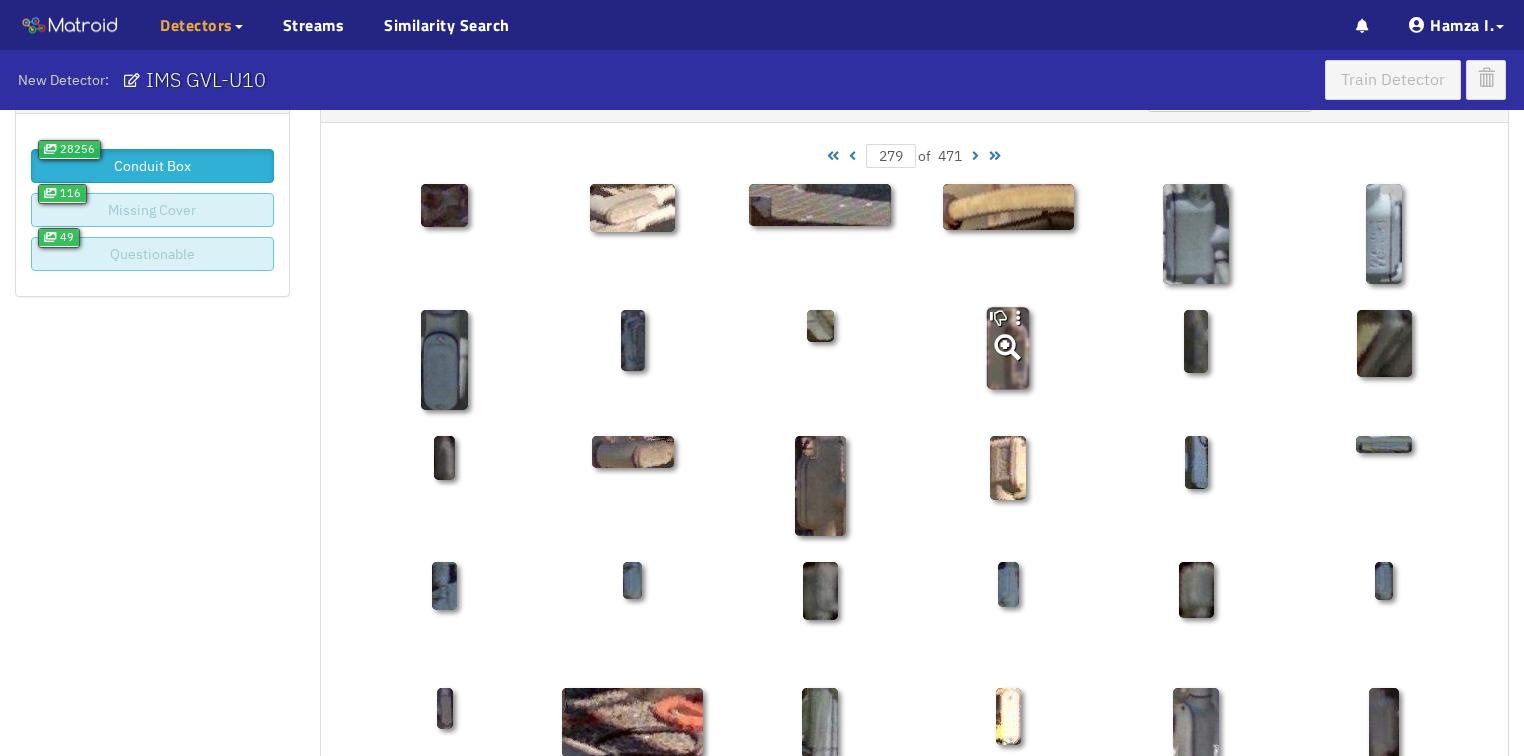 scroll, scrollTop: 0, scrollLeft: 0, axis: both 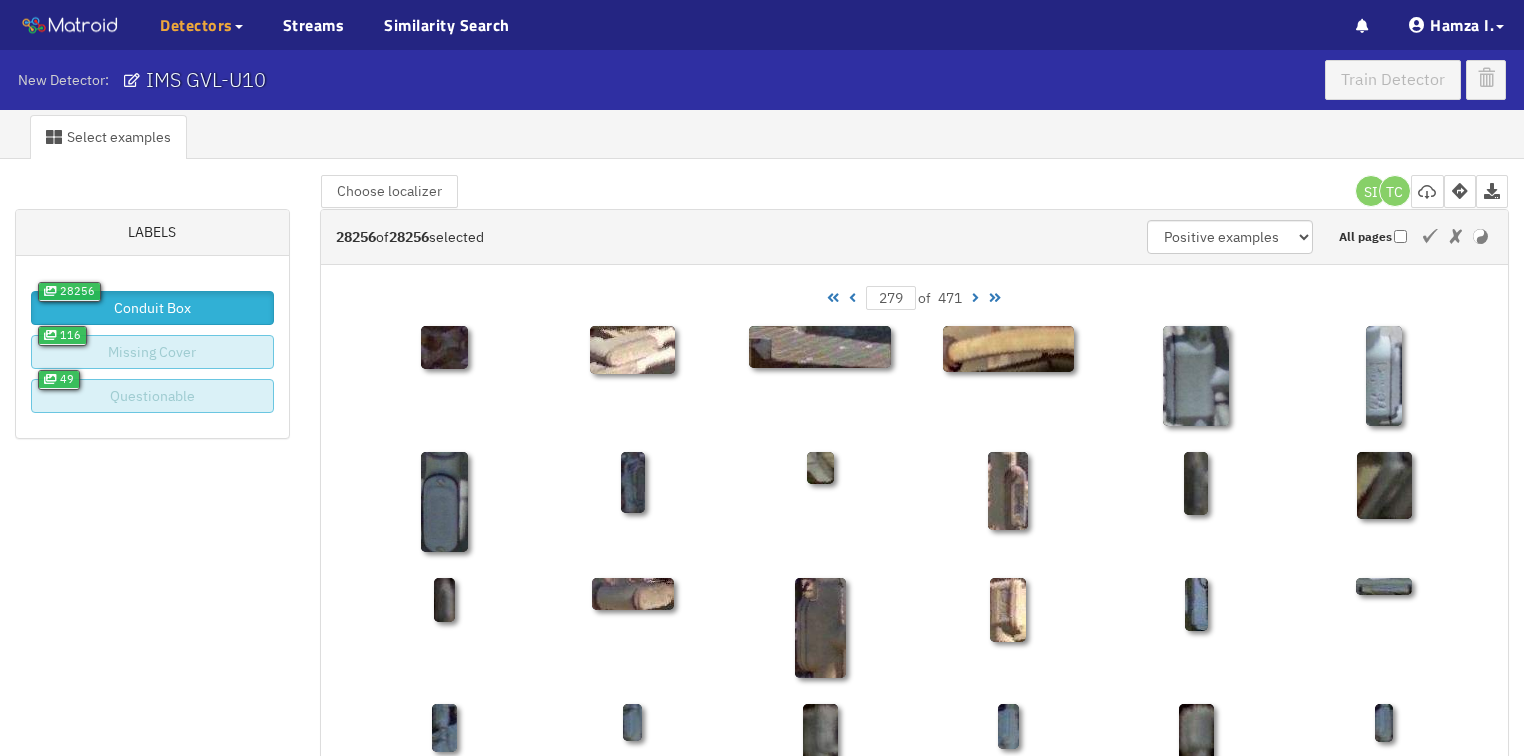 click at bounding box center (975, 298) 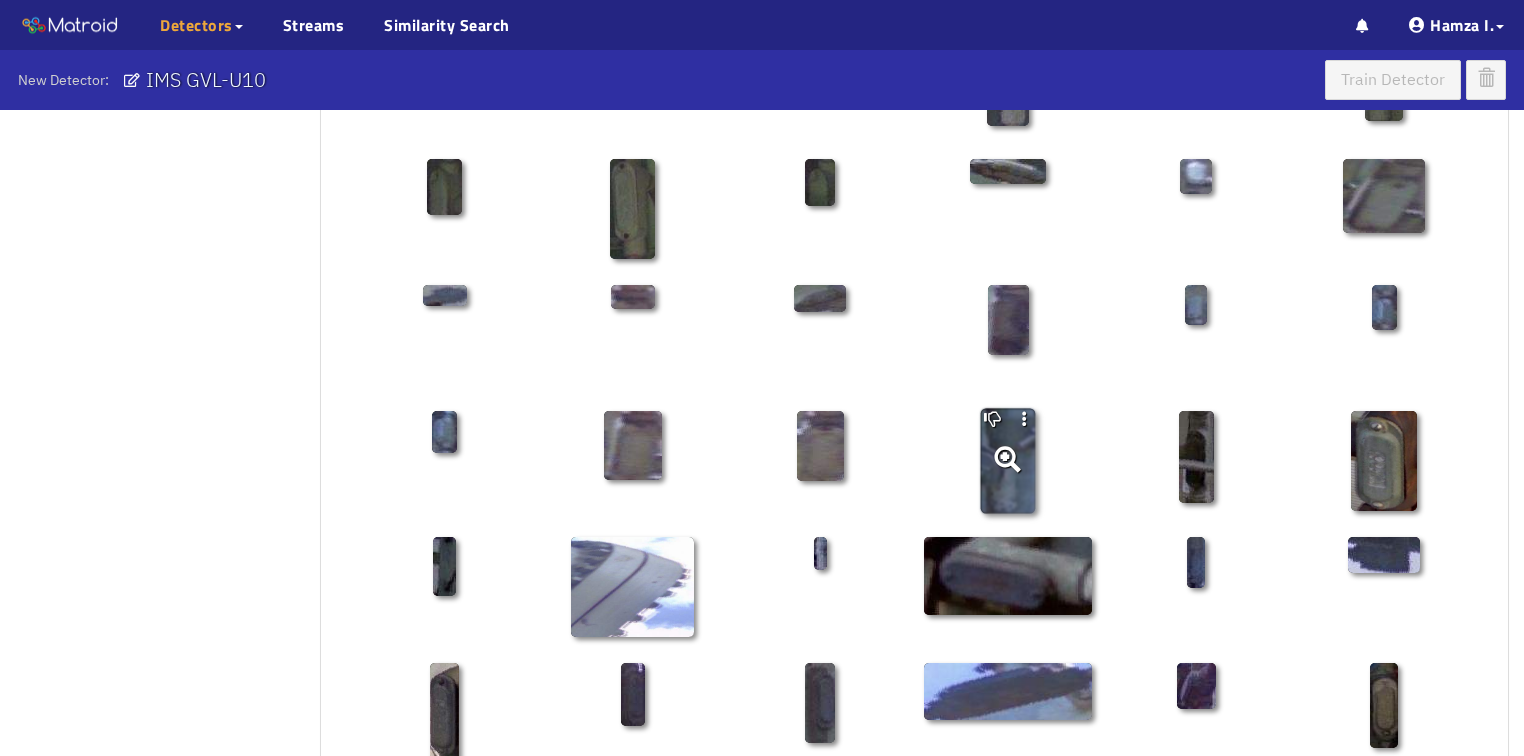 scroll, scrollTop: 560, scrollLeft: 0, axis: vertical 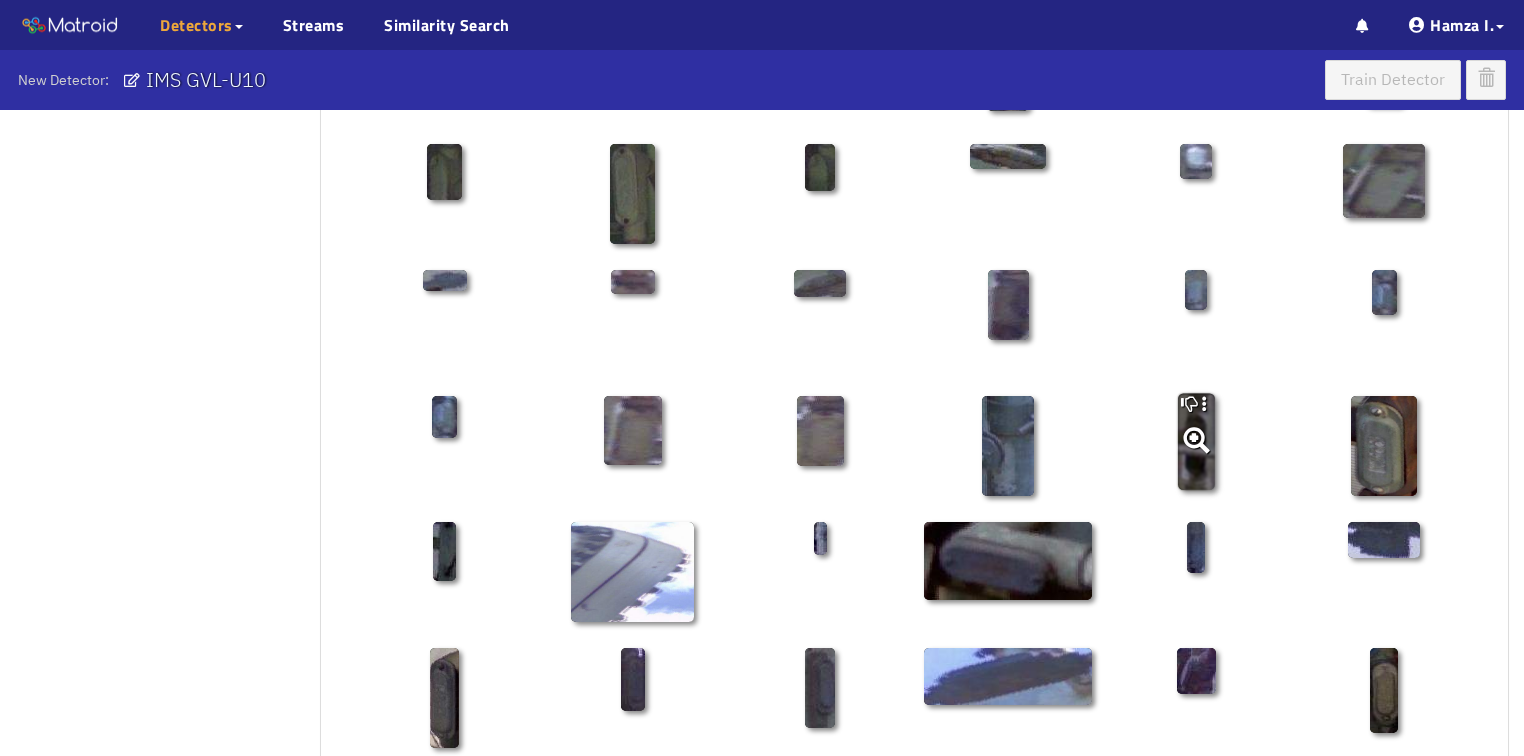 click 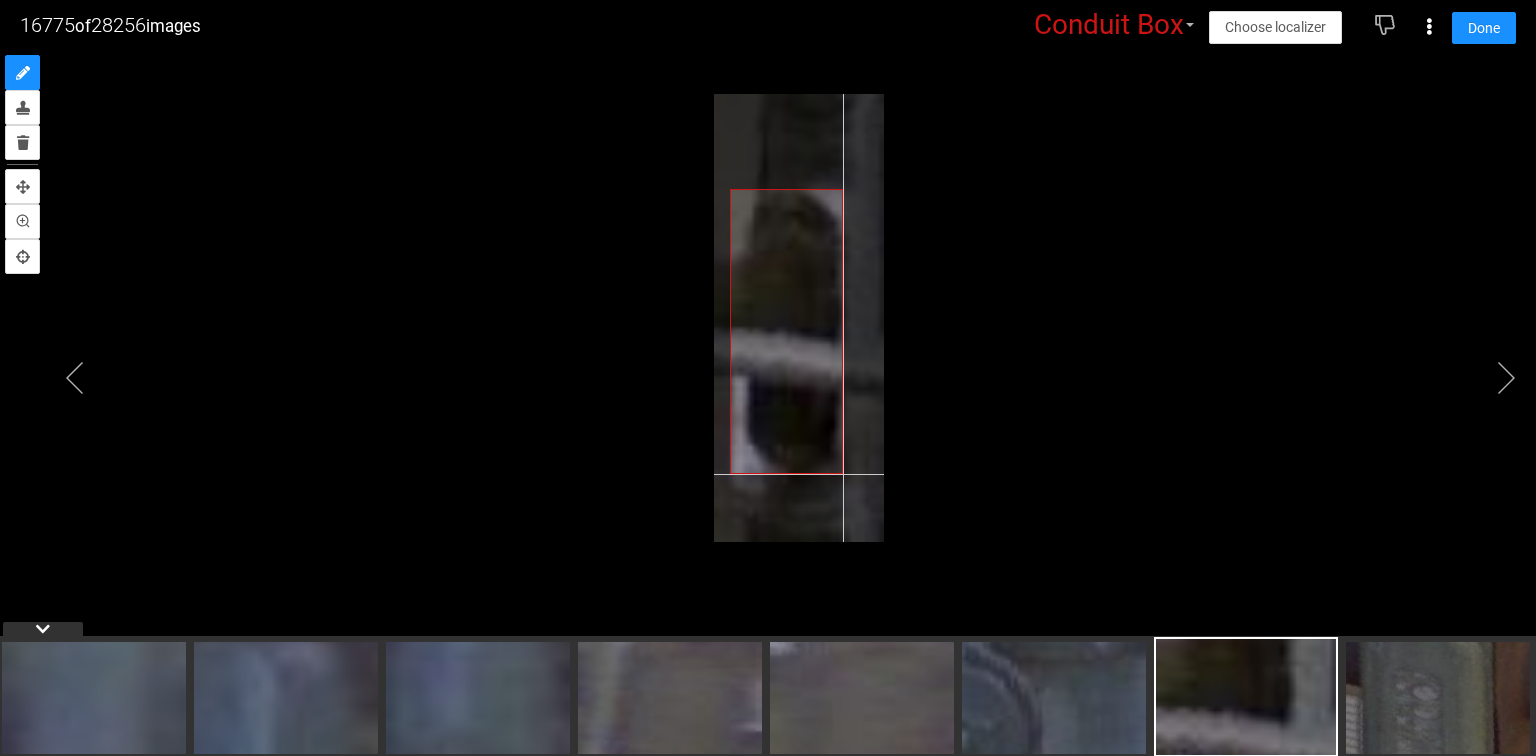 click at bounding box center [799, 318] 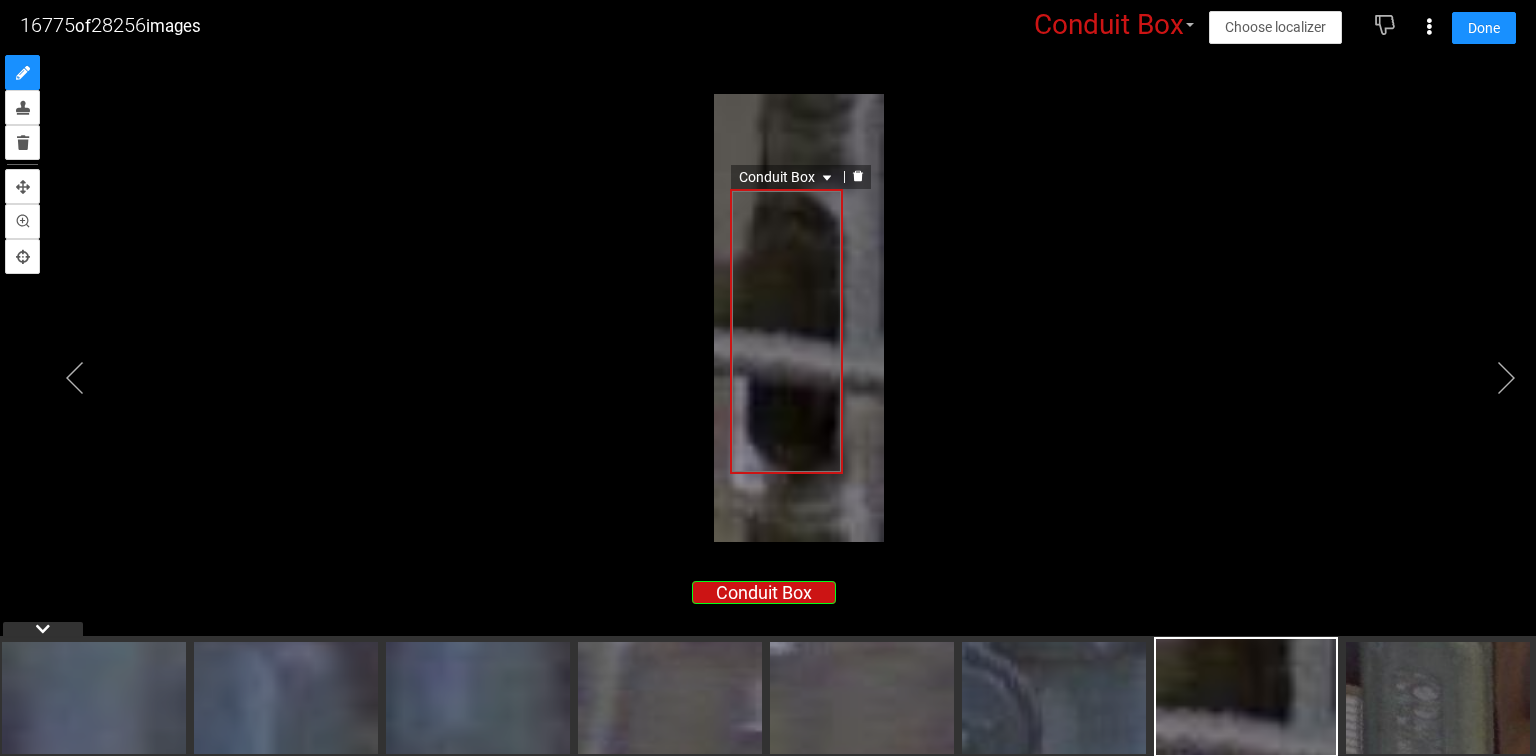 click on "Conduit Box" at bounding box center [787, 177] 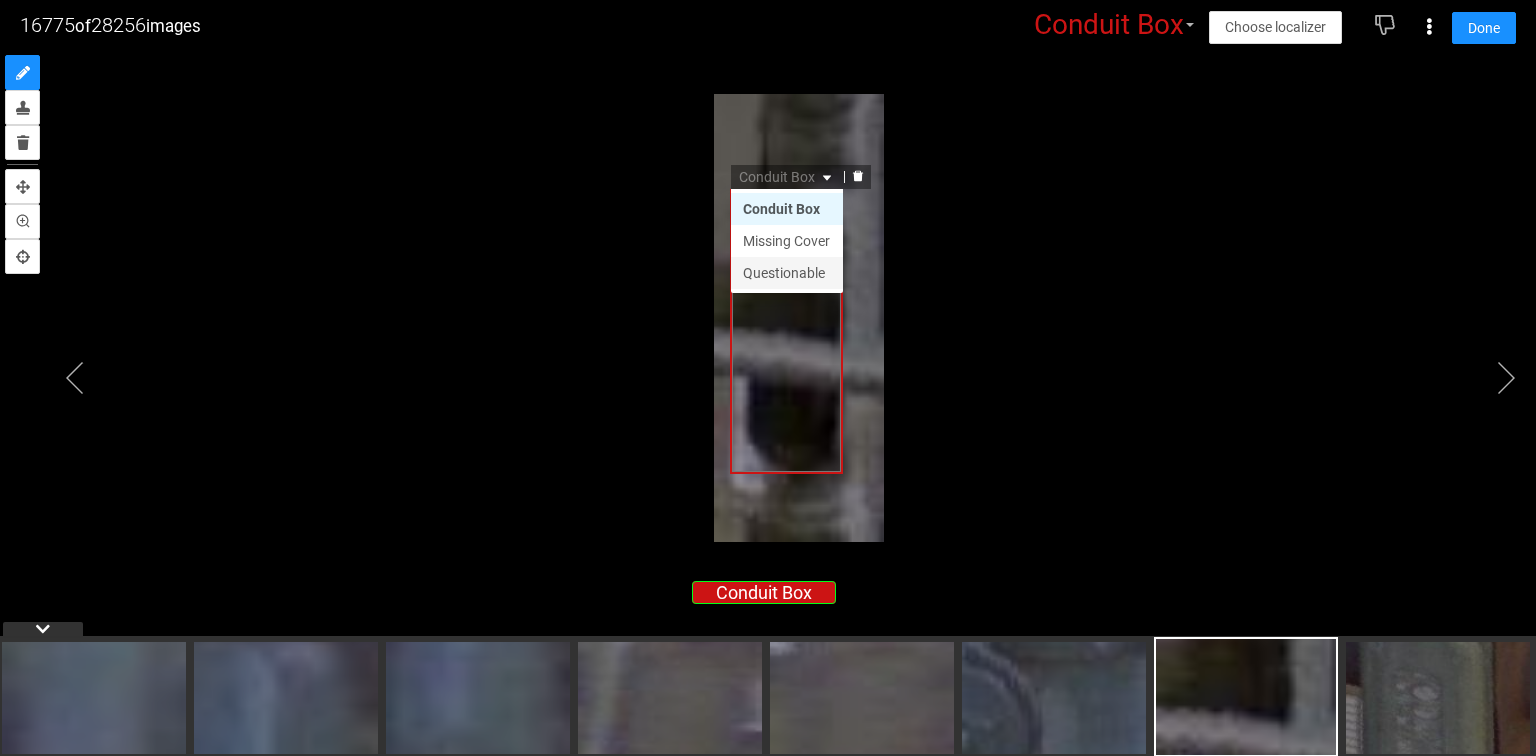 click on "Questionable" at bounding box center (787, 273) 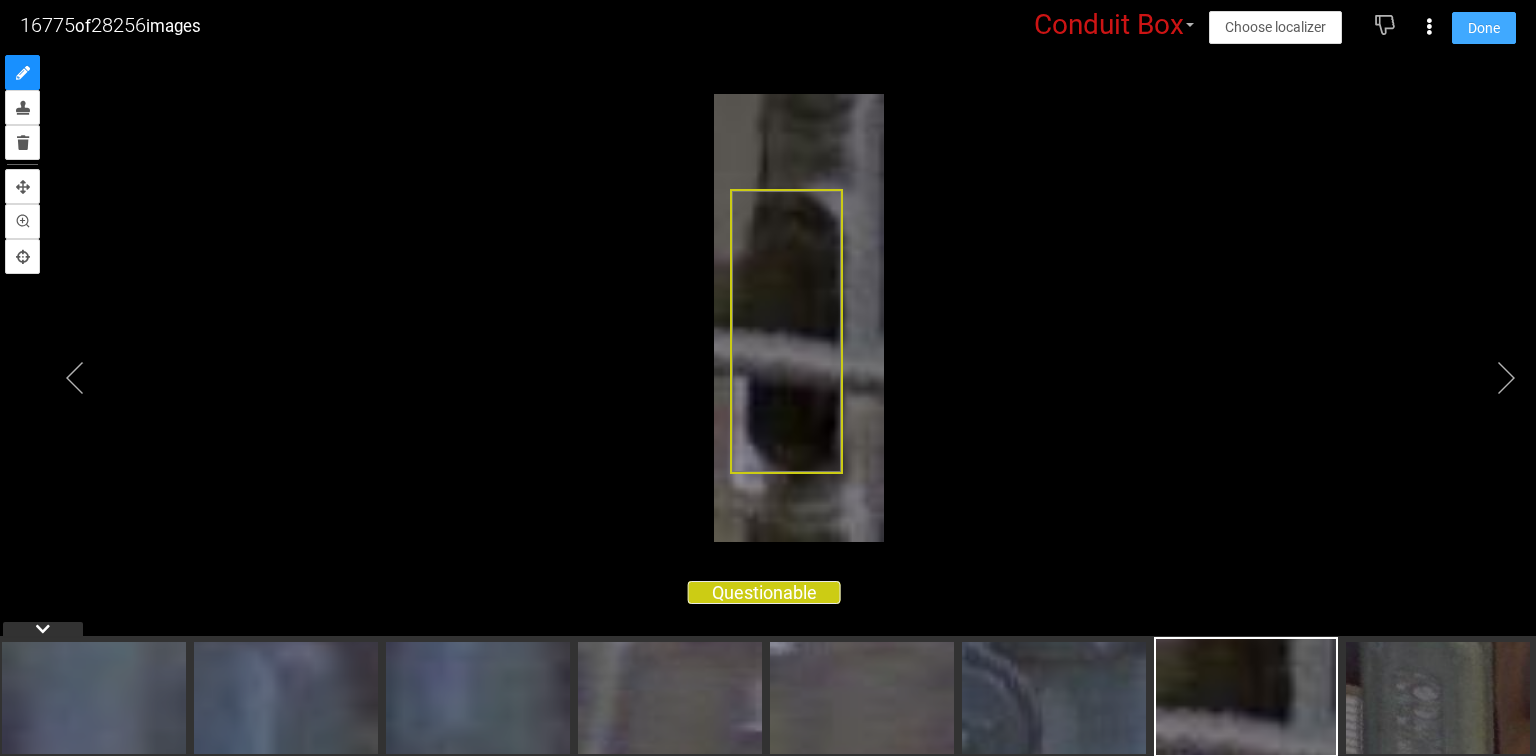 click on "Done" at bounding box center (1484, 28) 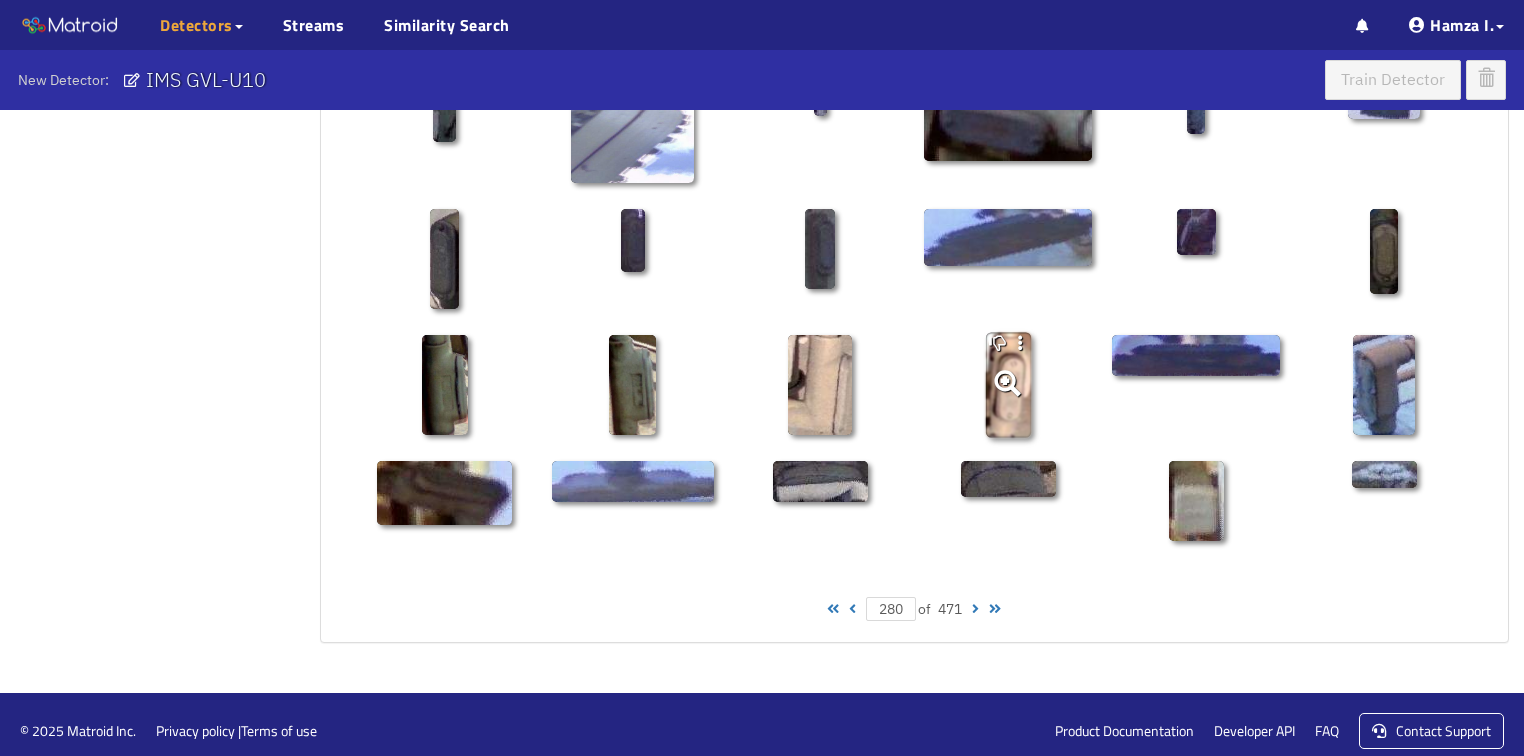 scroll, scrollTop: 1010, scrollLeft: 0, axis: vertical 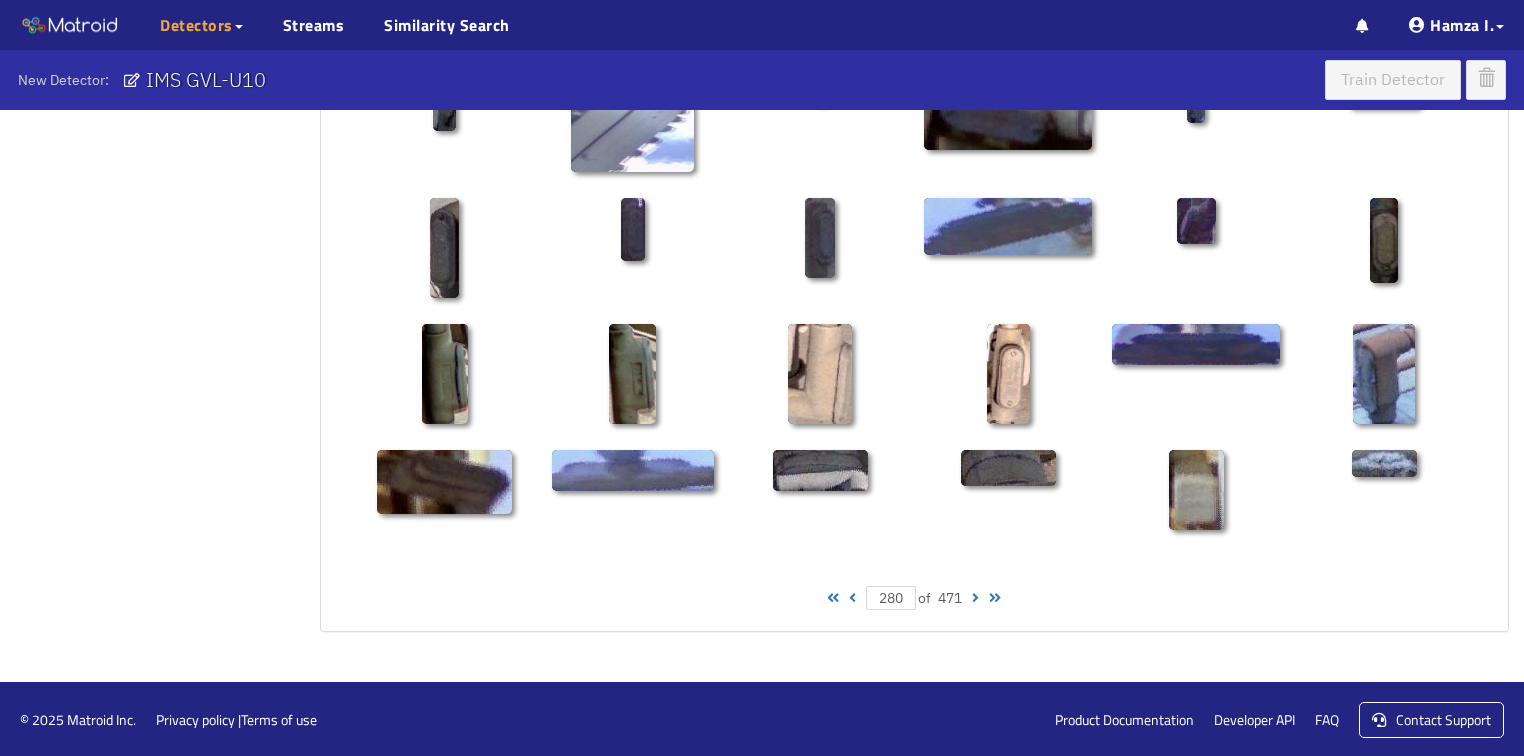 click at bounding box center (975, 598) 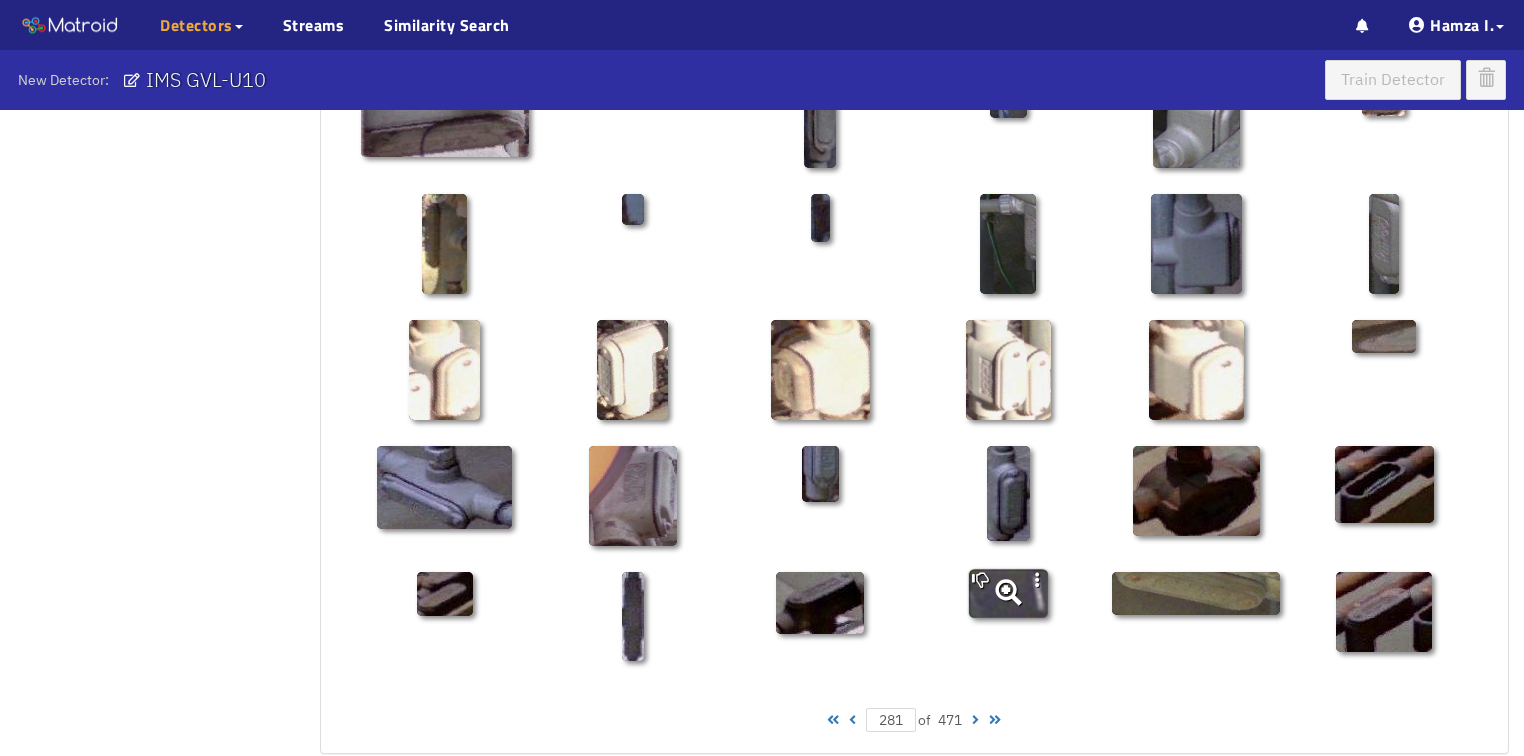 scroll, scrollTop: 1010, scrollLeft: 0, axis: vertical 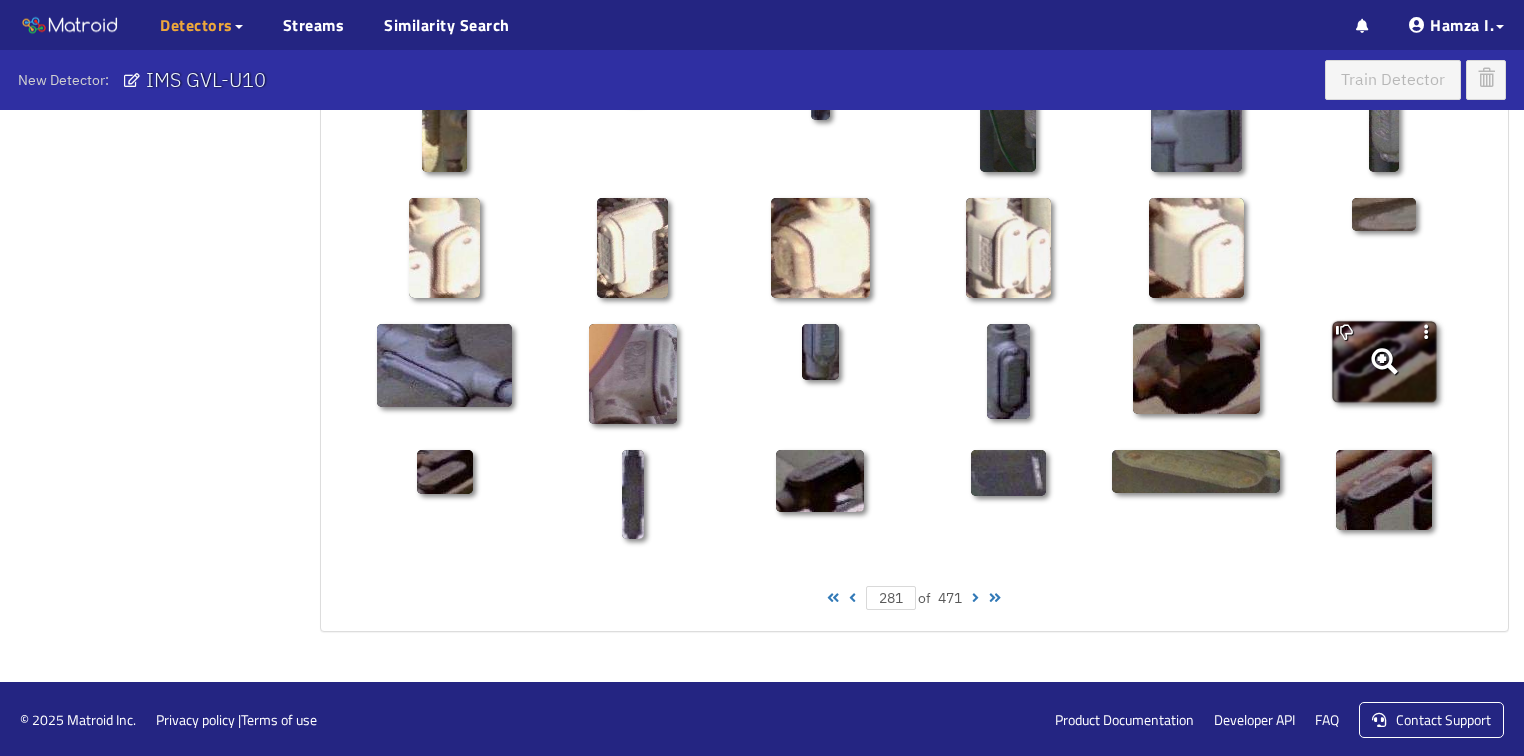 click 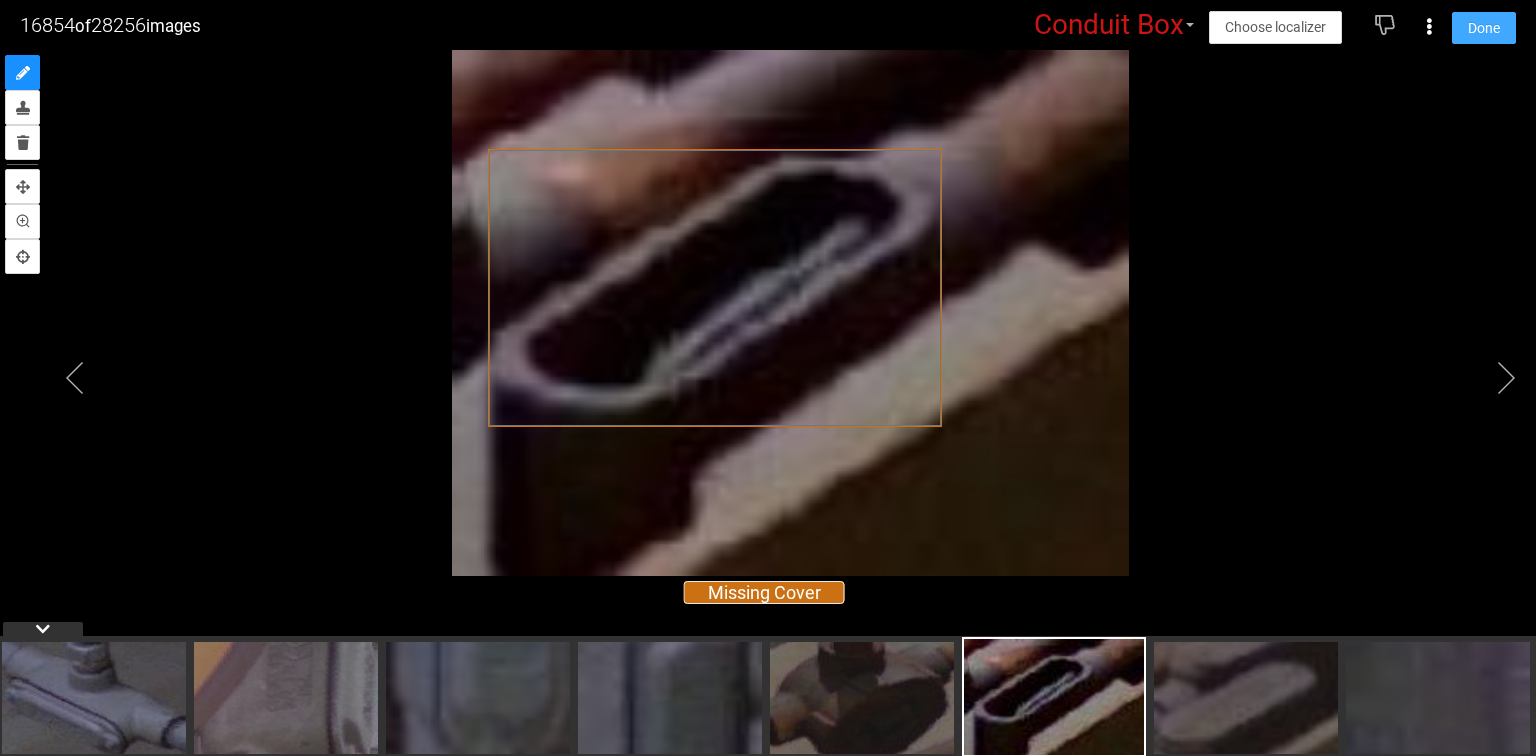 click on "Done" at bounding box center (1484, 28) 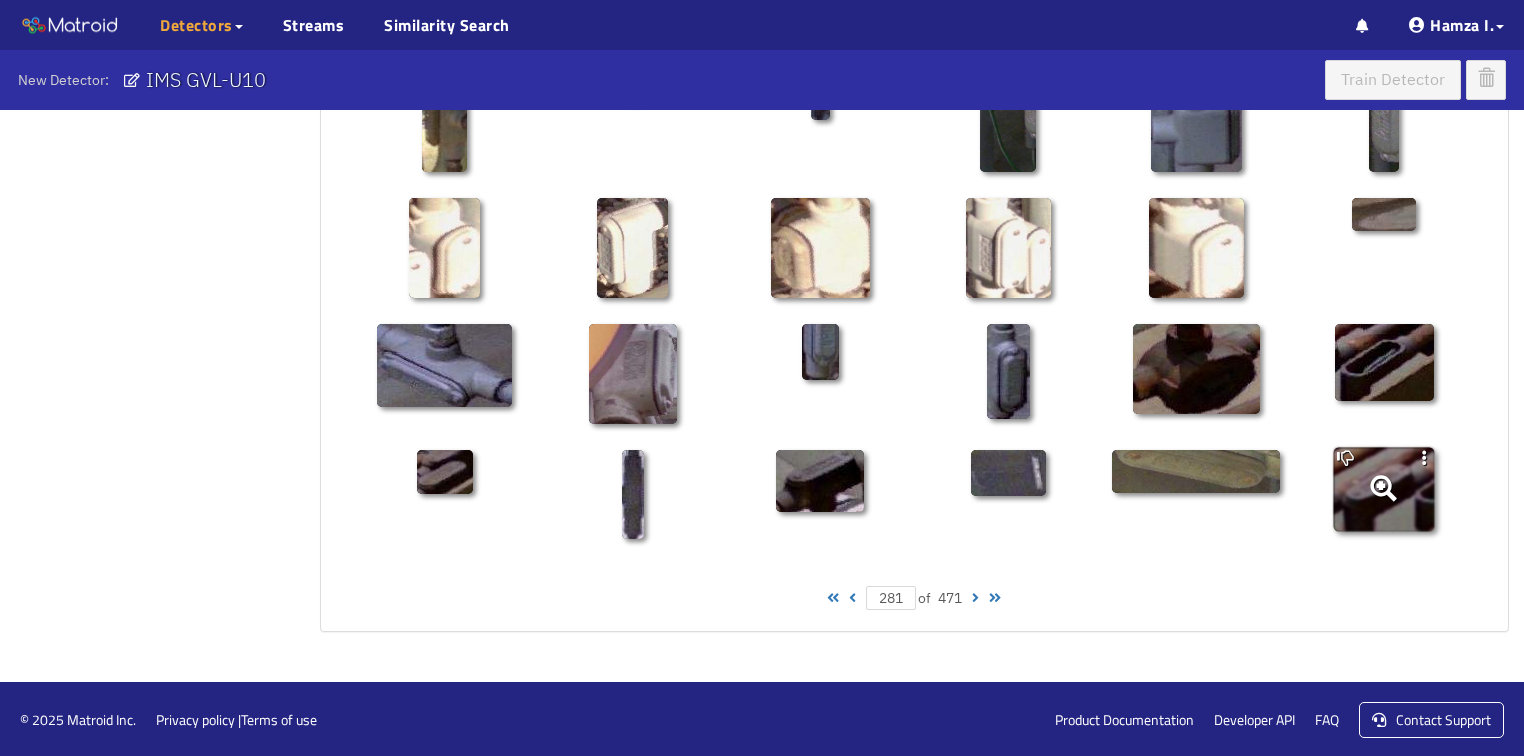 click 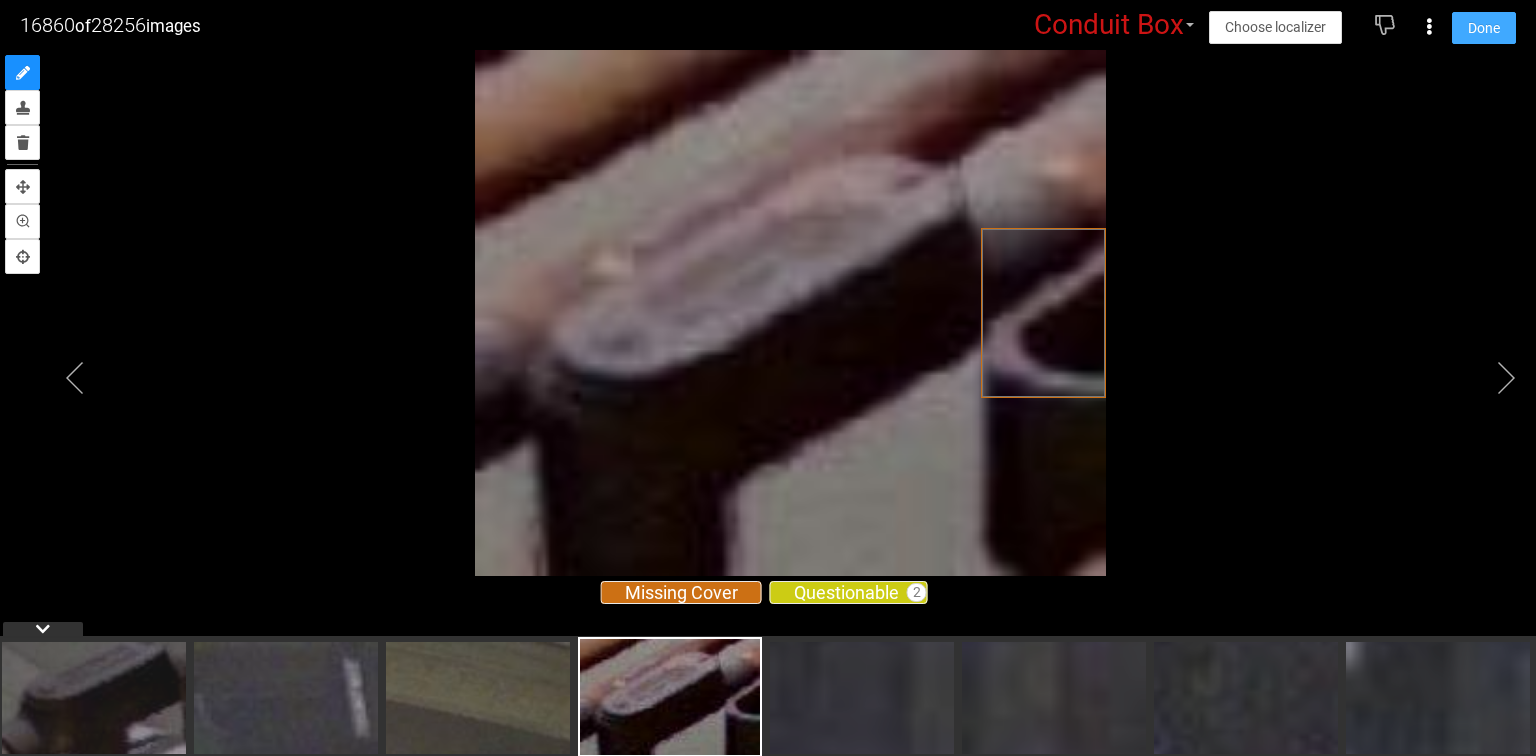 click on "Done" at bounding box center [1484, 28] 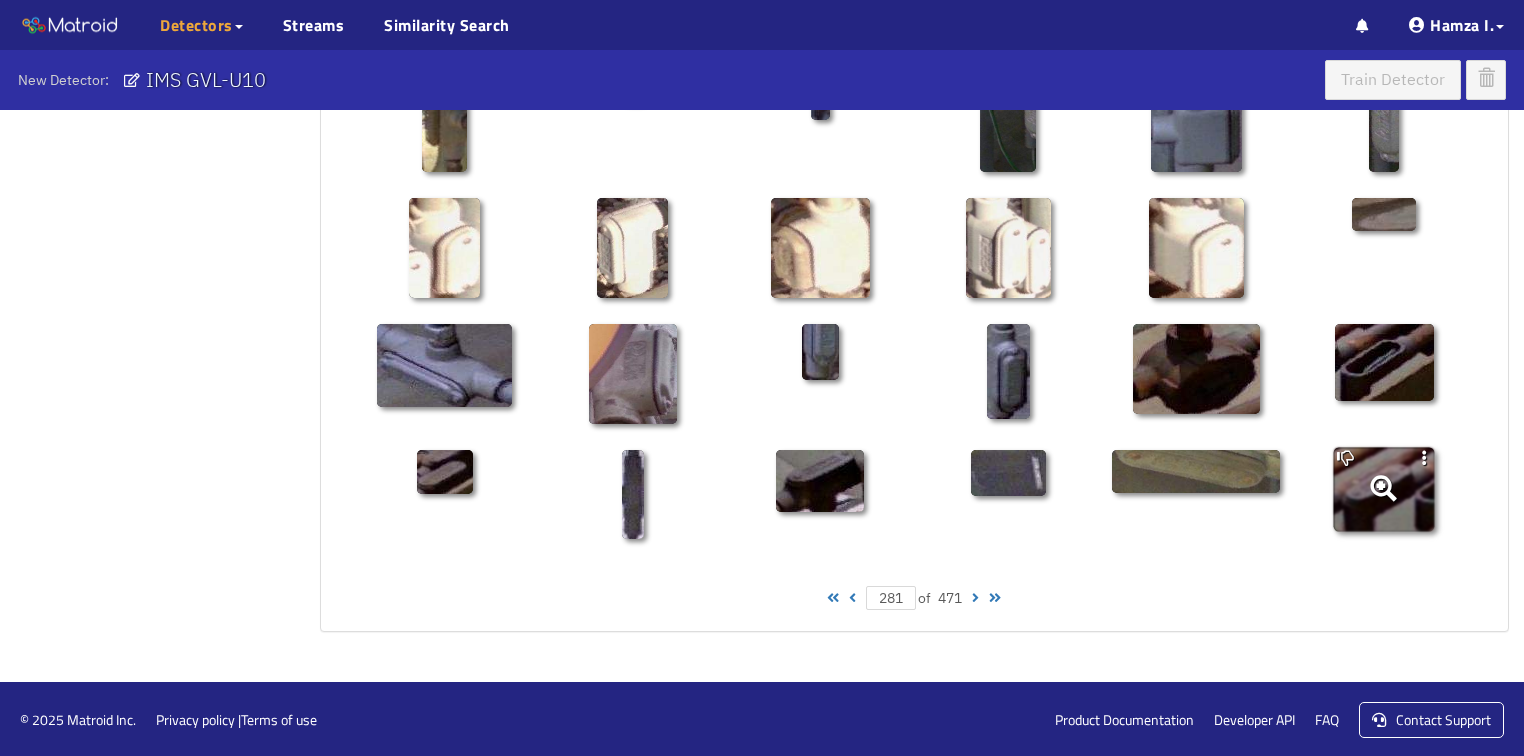 click 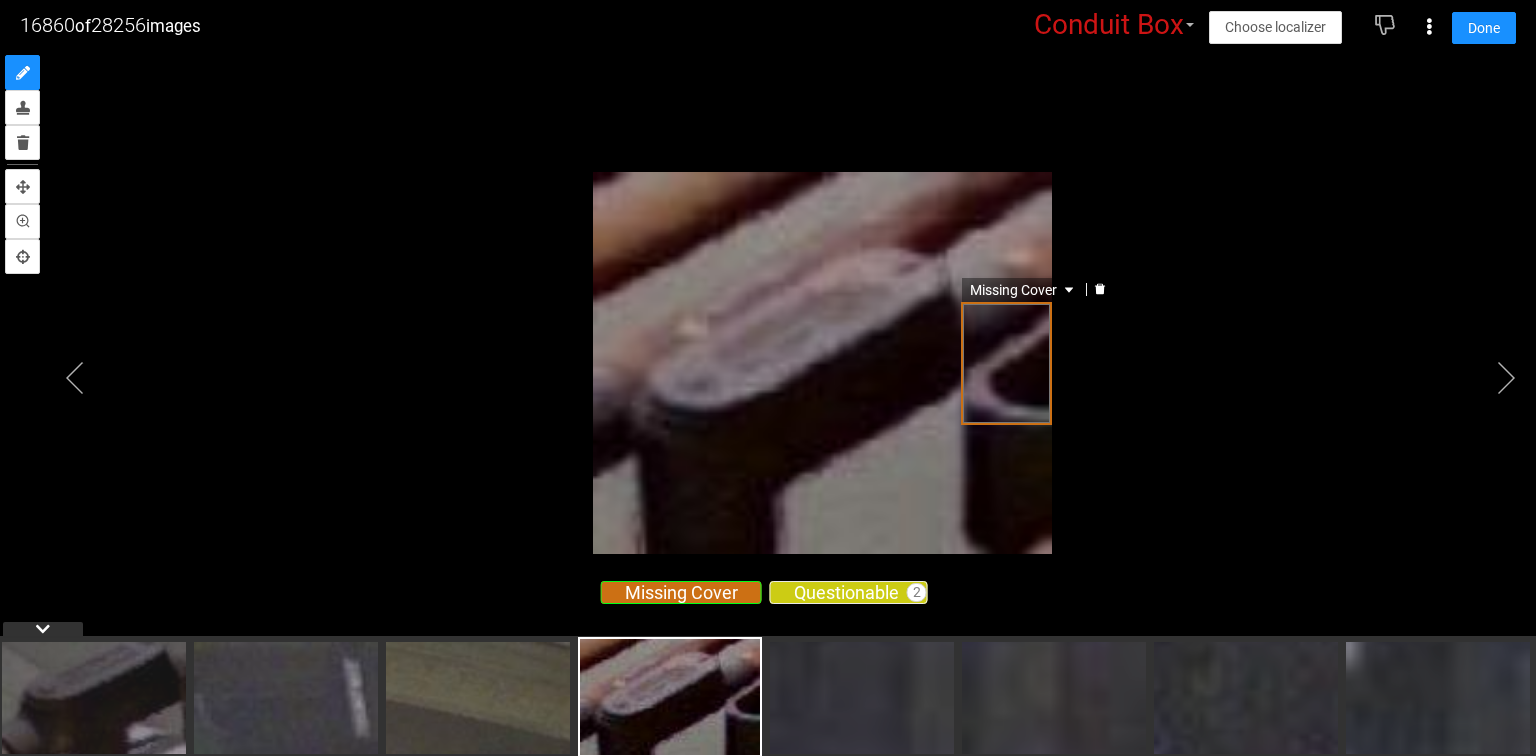 click 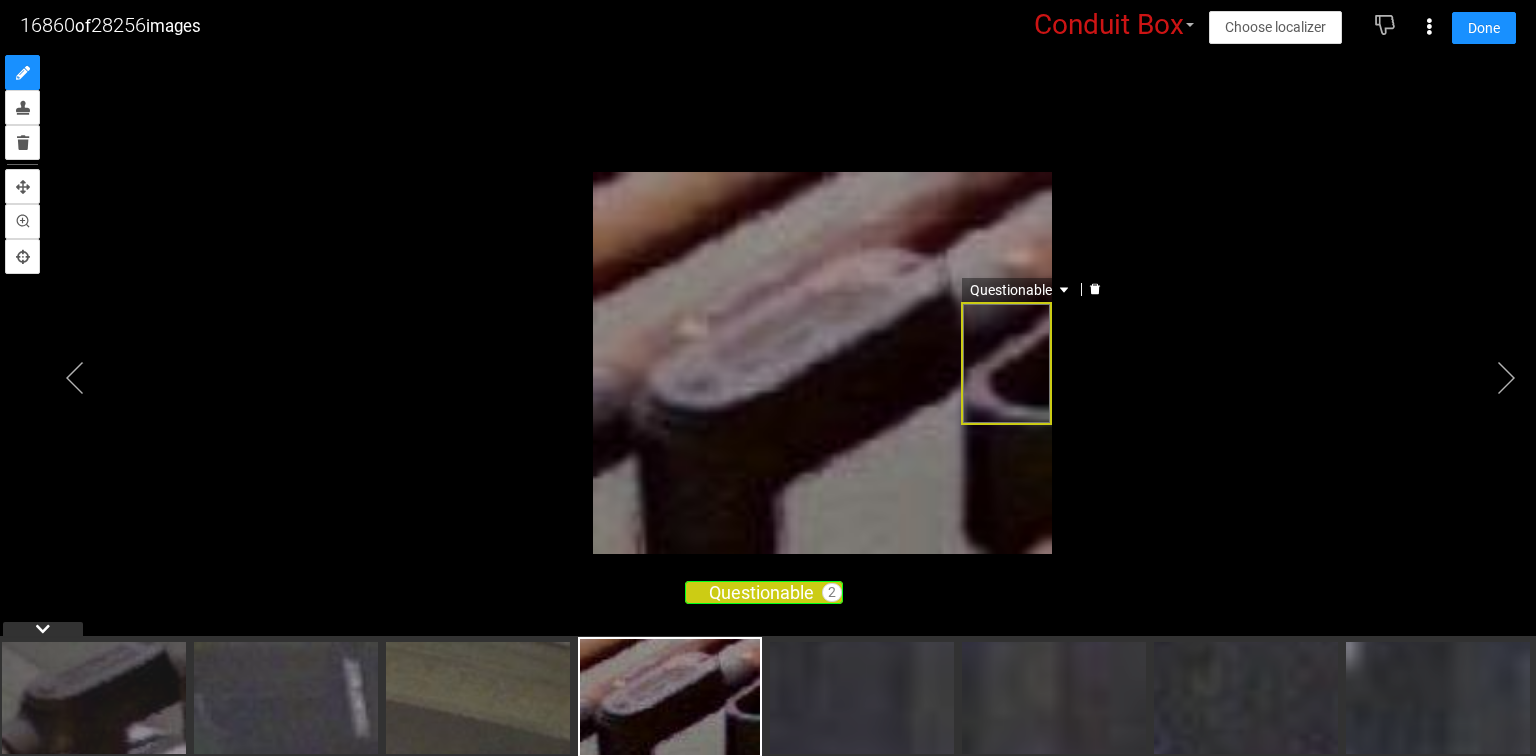 click 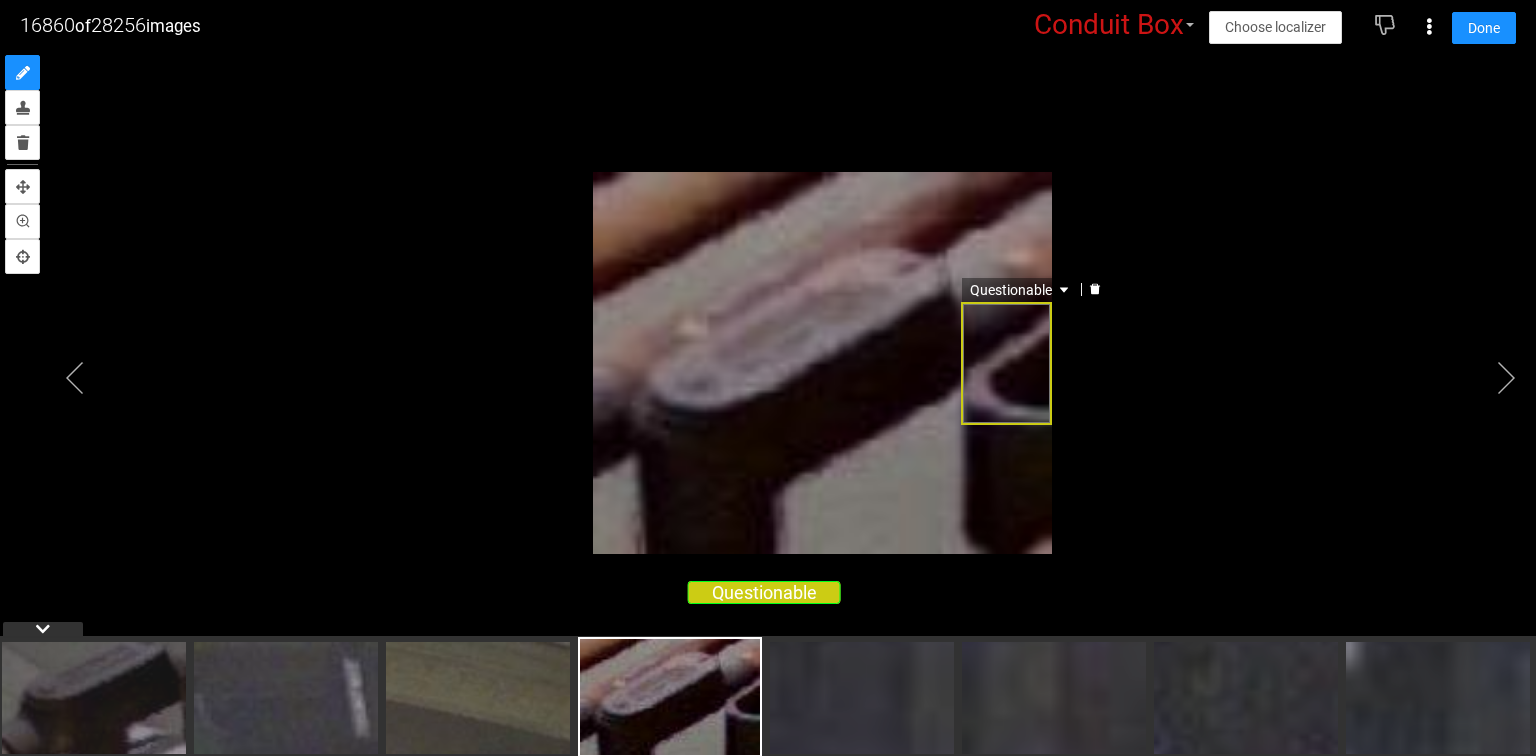 click on "Questionable" at bounding box center [1021, 290] 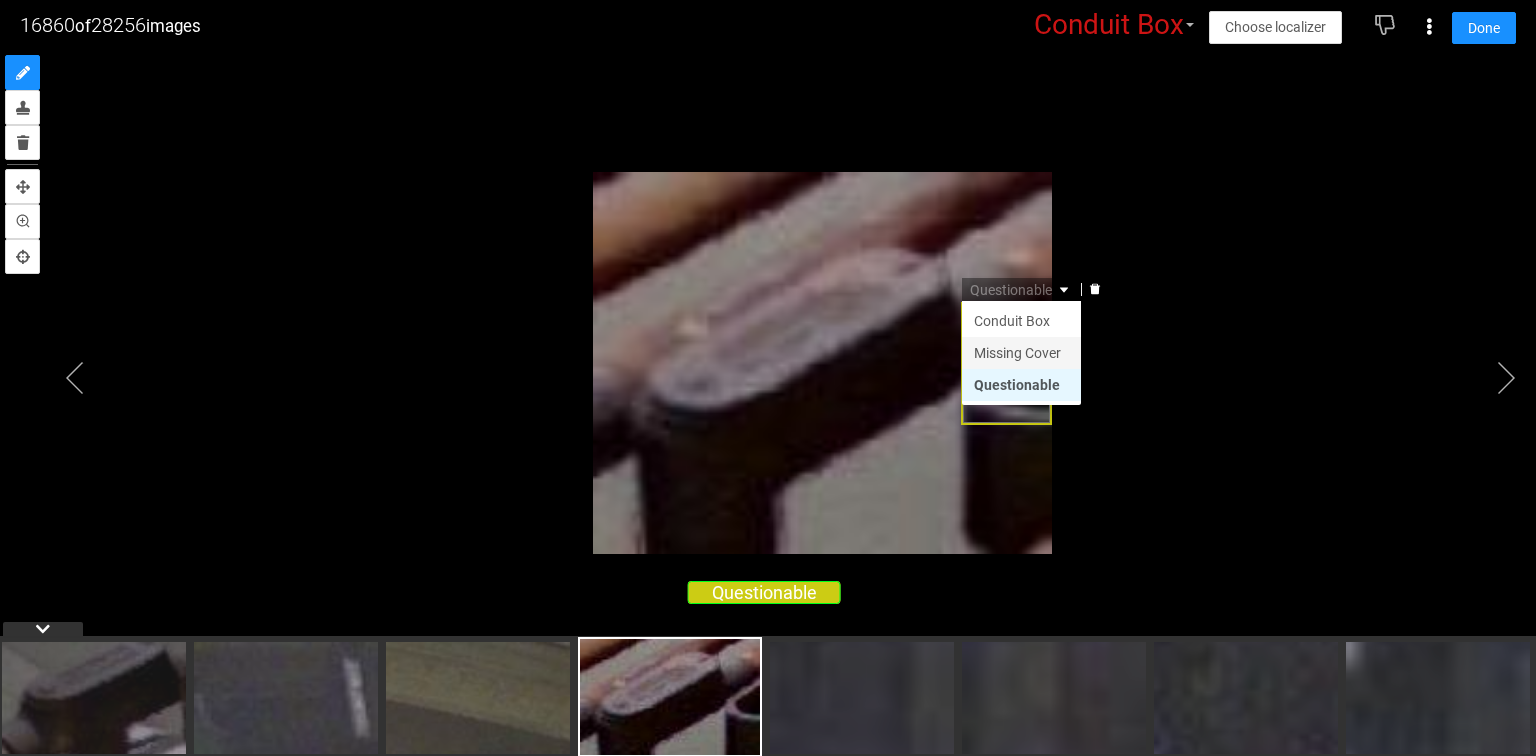click on "Missing Cover" at bounding box center [1021, 353] 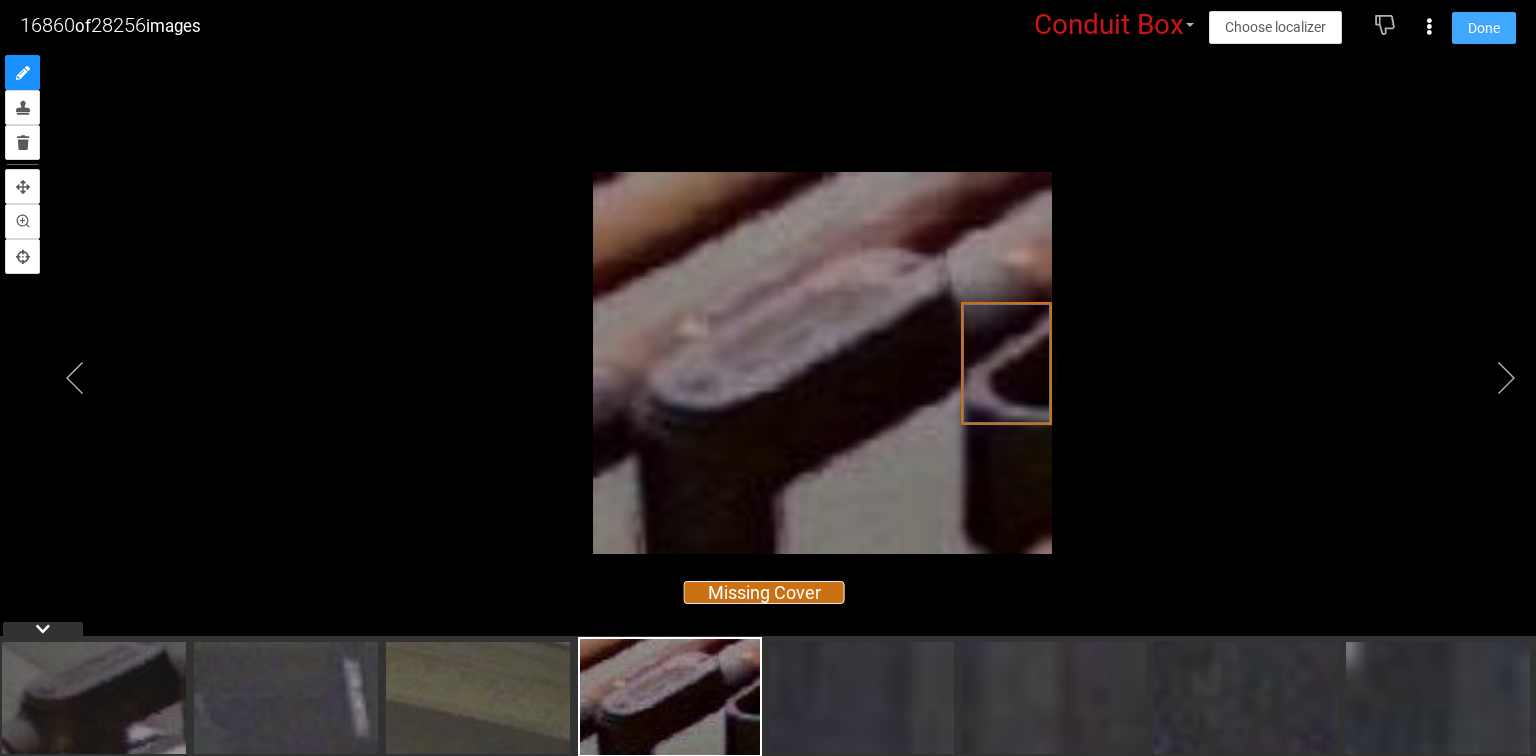 click on "Done" at bounding box center (1484, 28) 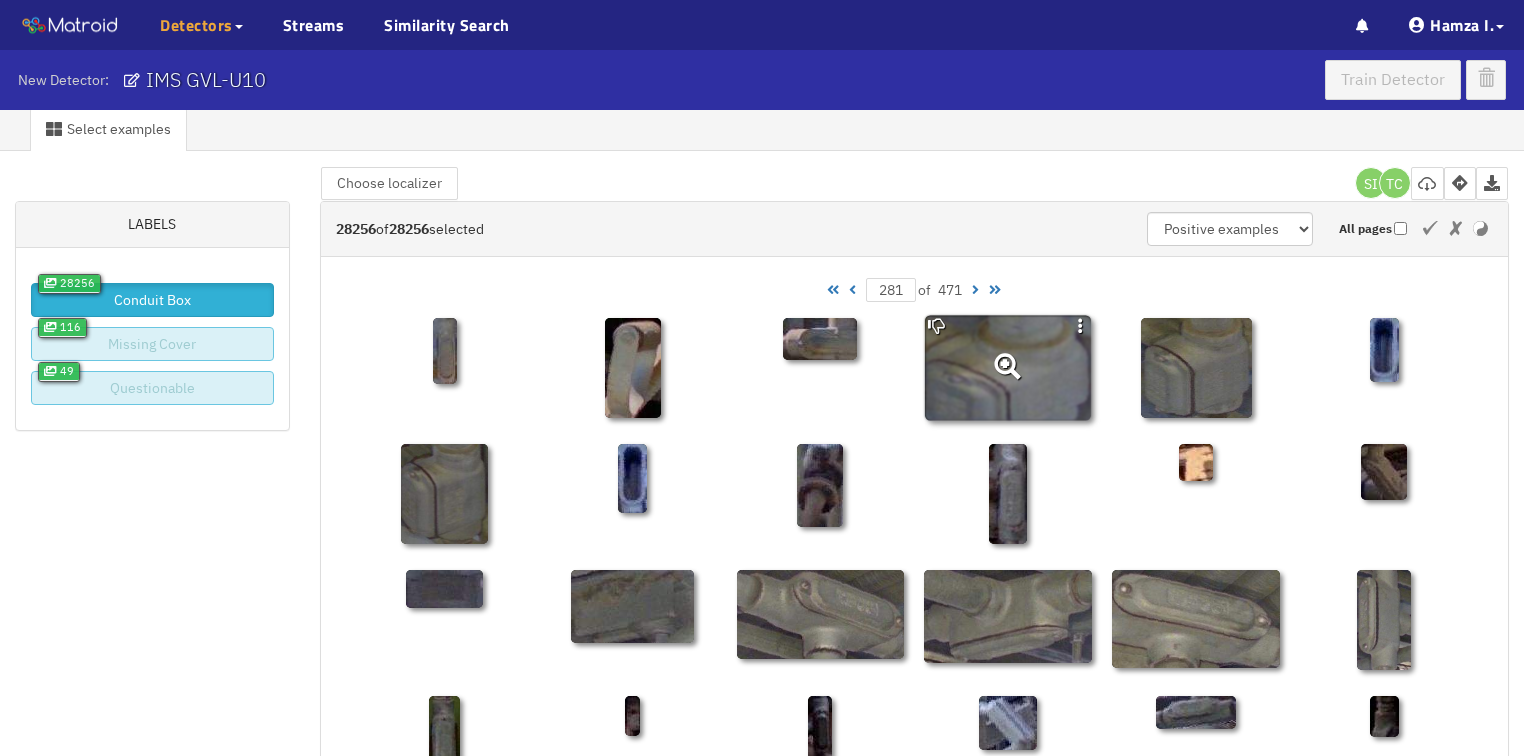 scroll, scrollTop: 0, scrollLeft: 0, axis: both 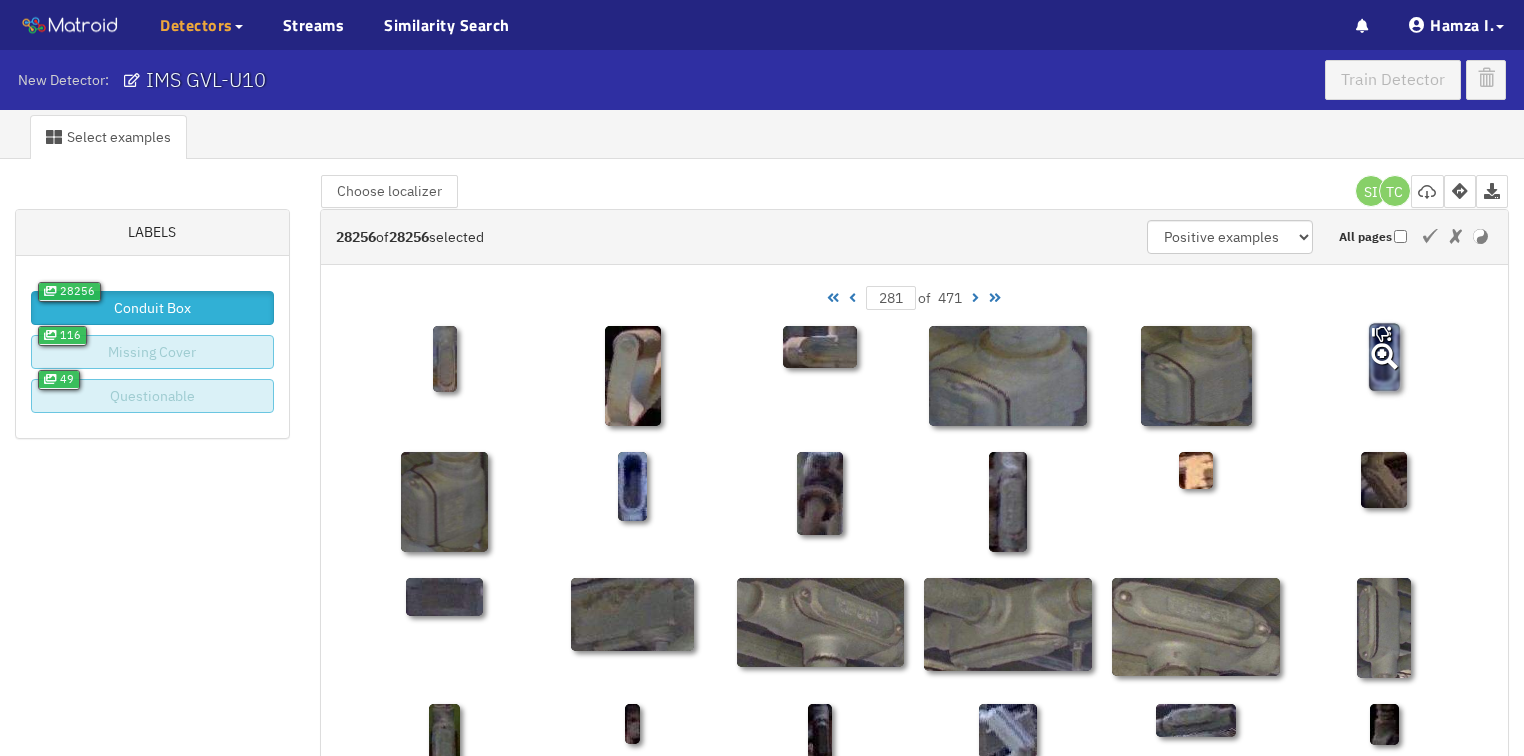 click 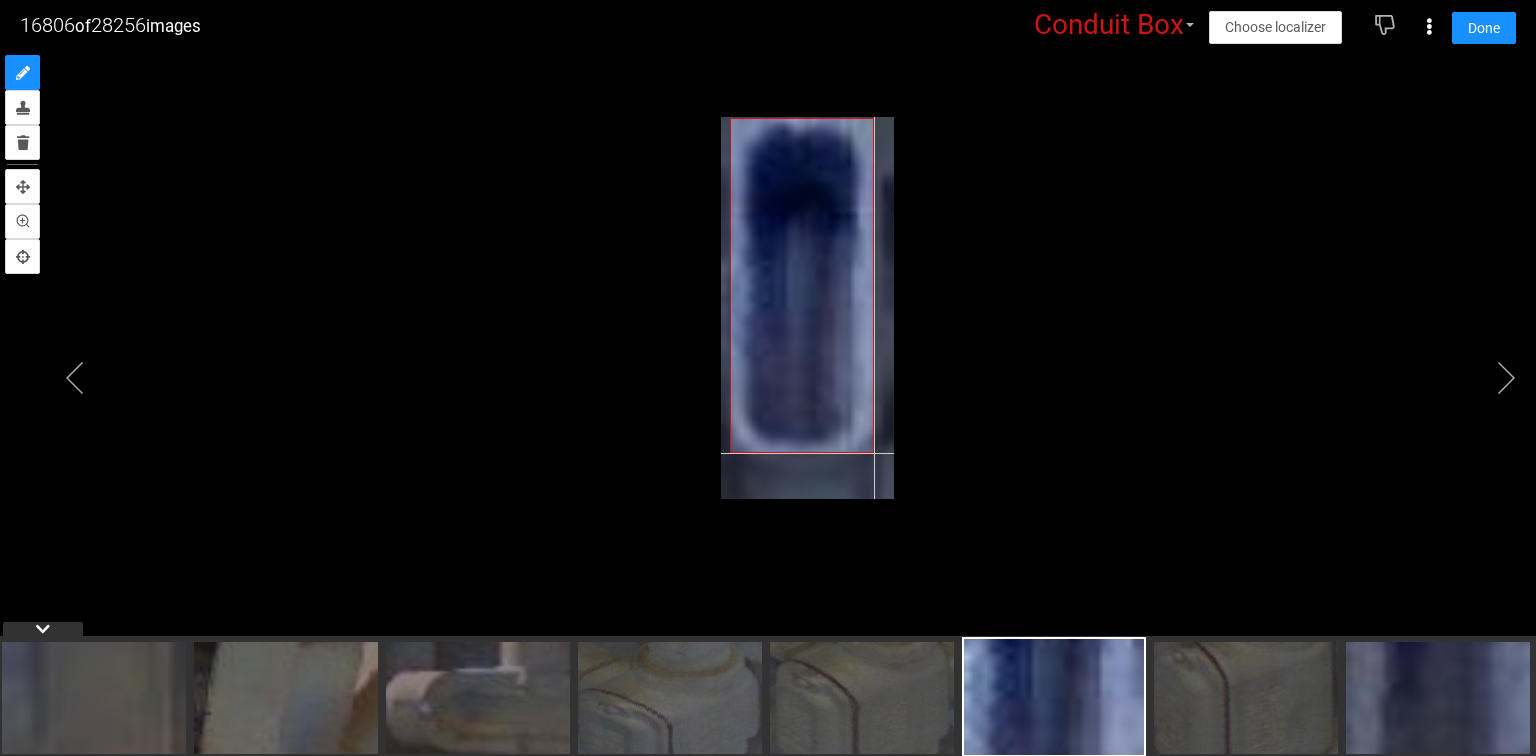 click at bounding box center [807, 308] 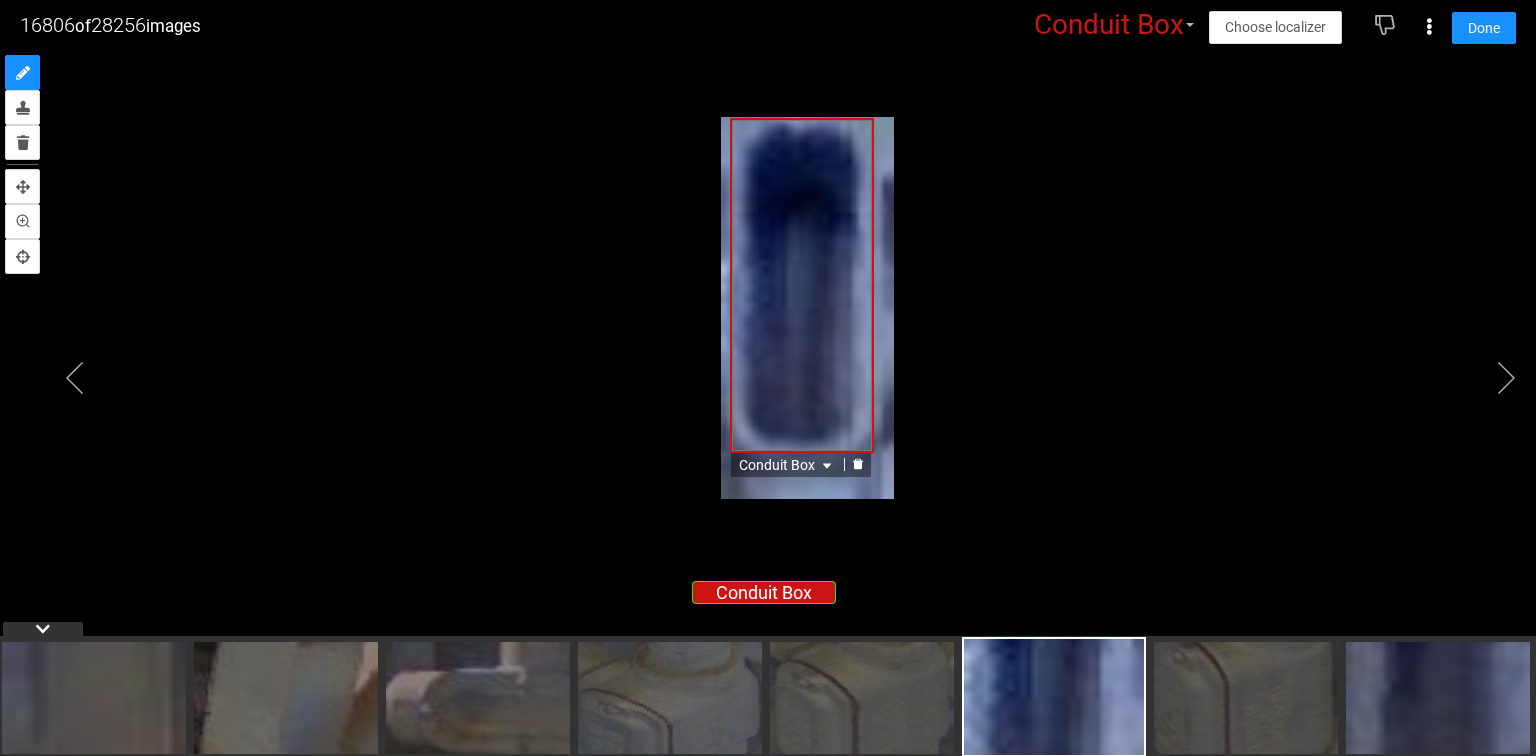 click on "Conduit Box" at bounding box center [787, 465] 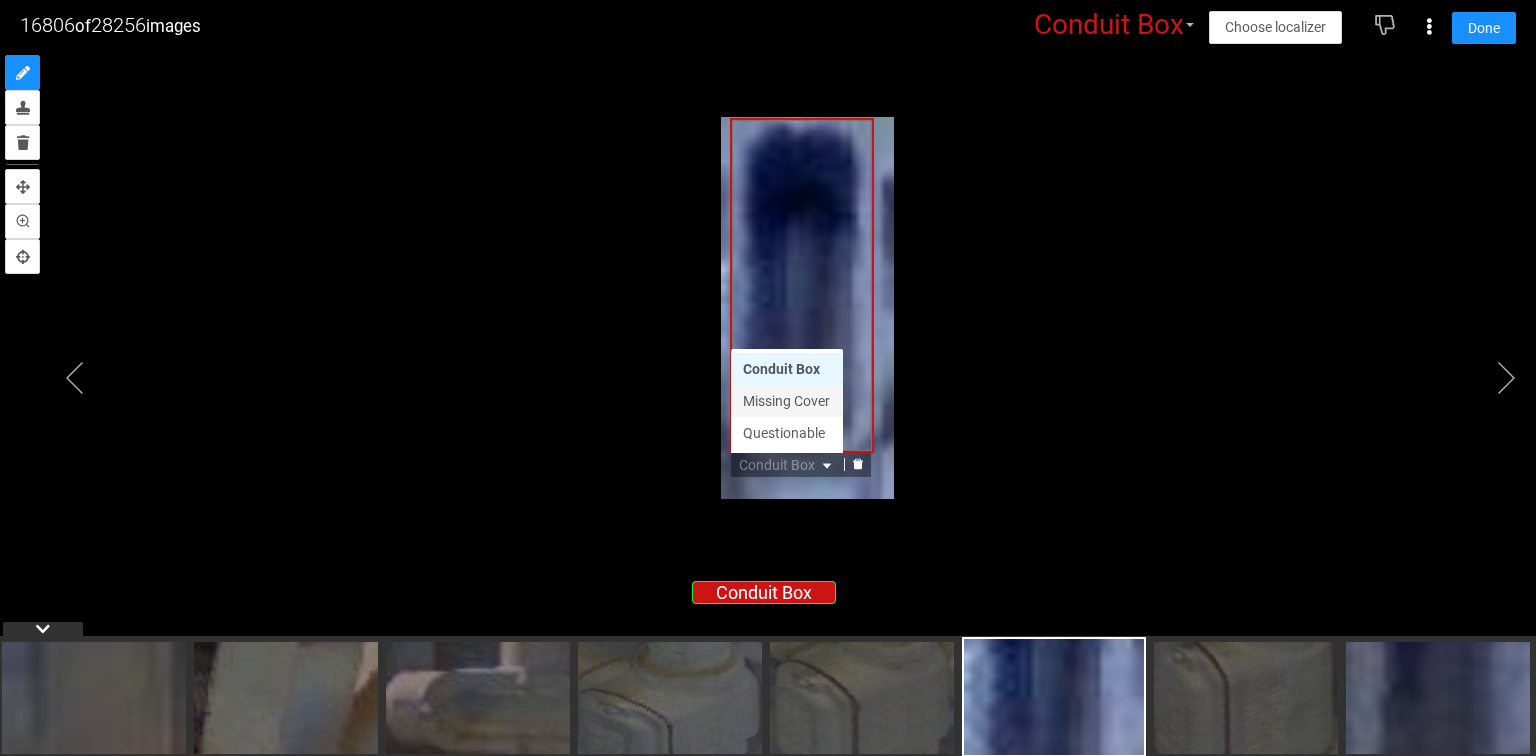 click on "Missing Cover" at bounding box center (787, 401) 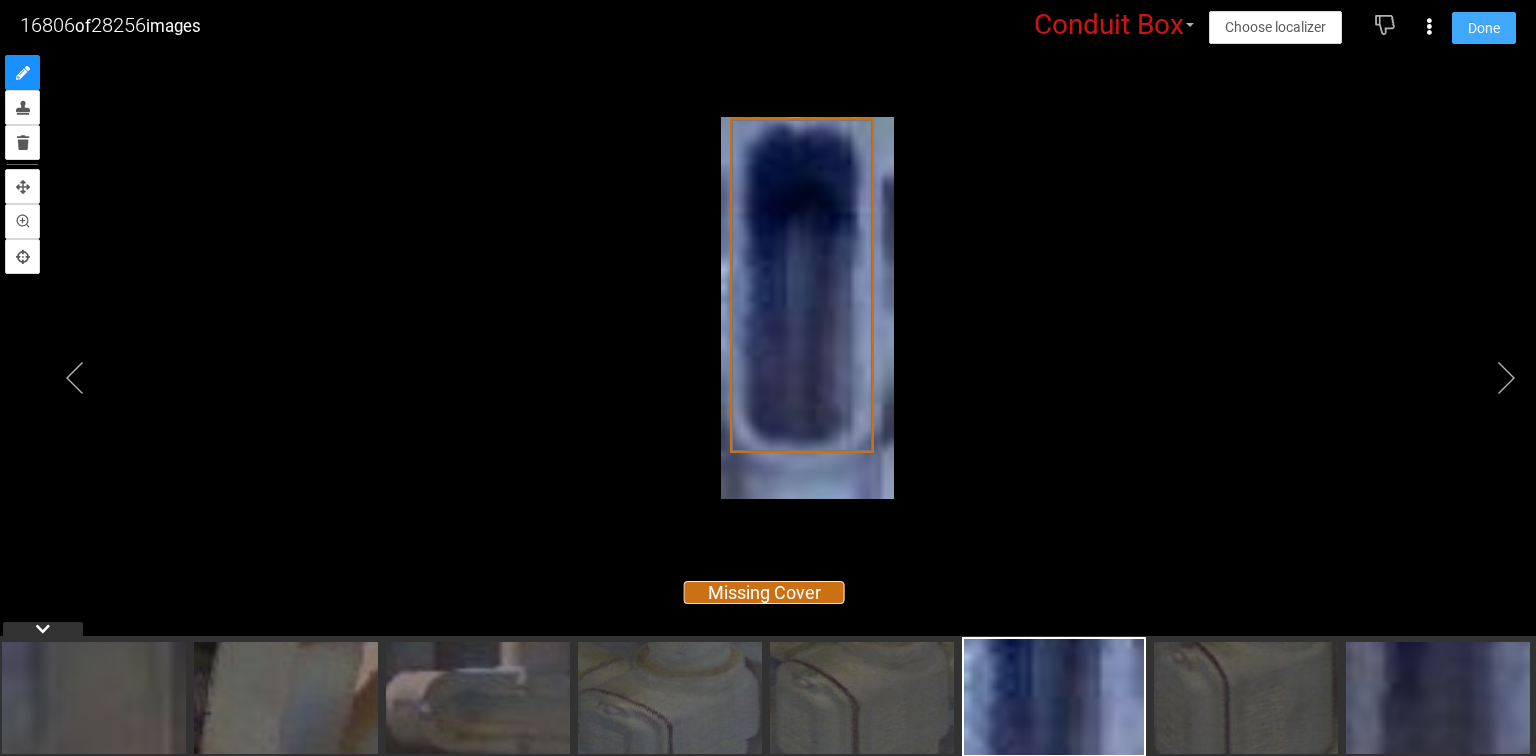 click on "Done" at bounding box center (1484, 28) 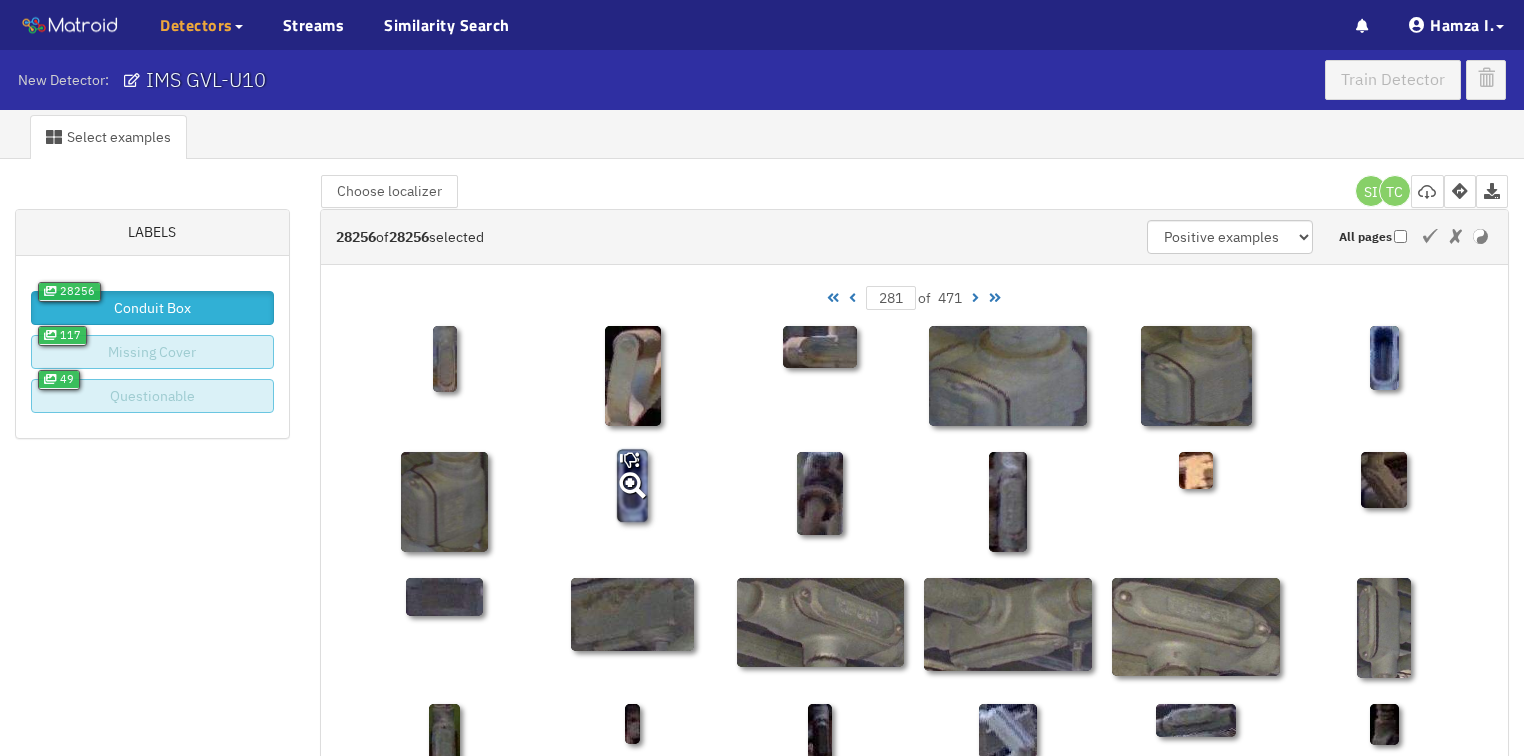 click 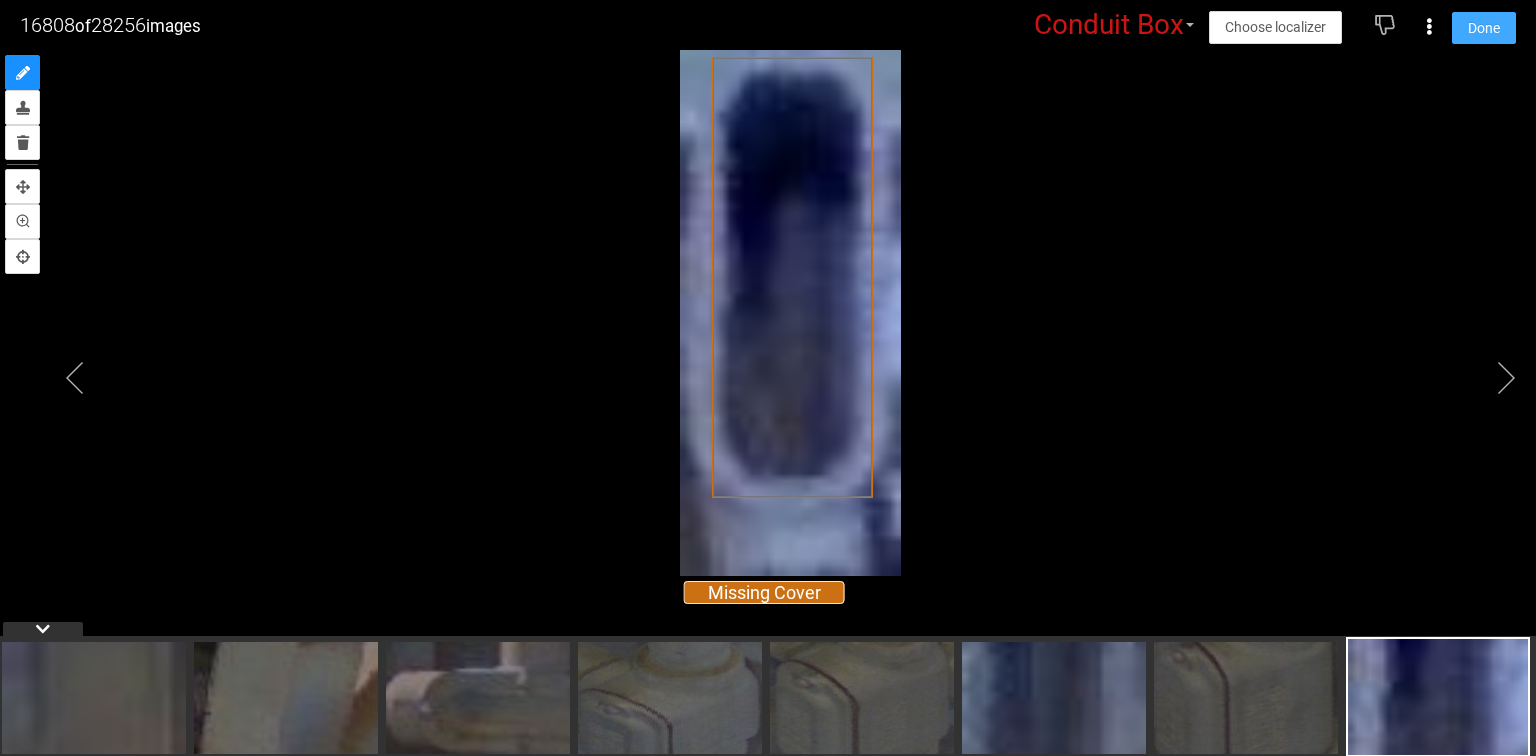 click on "Done" at bounding box center [1484, 28] 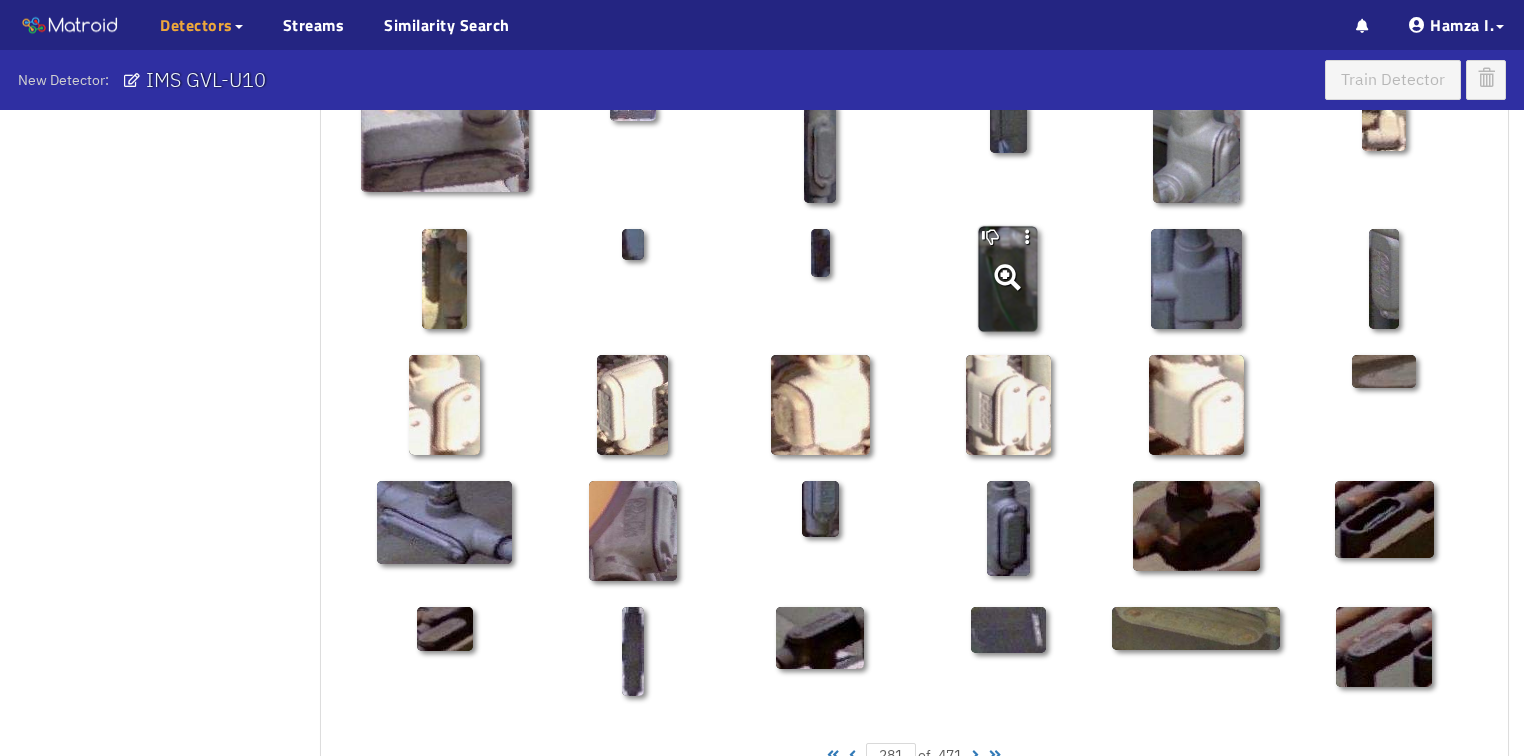 scroll, scrollTop: 1010, scrollLeft: 0, axis: vertical 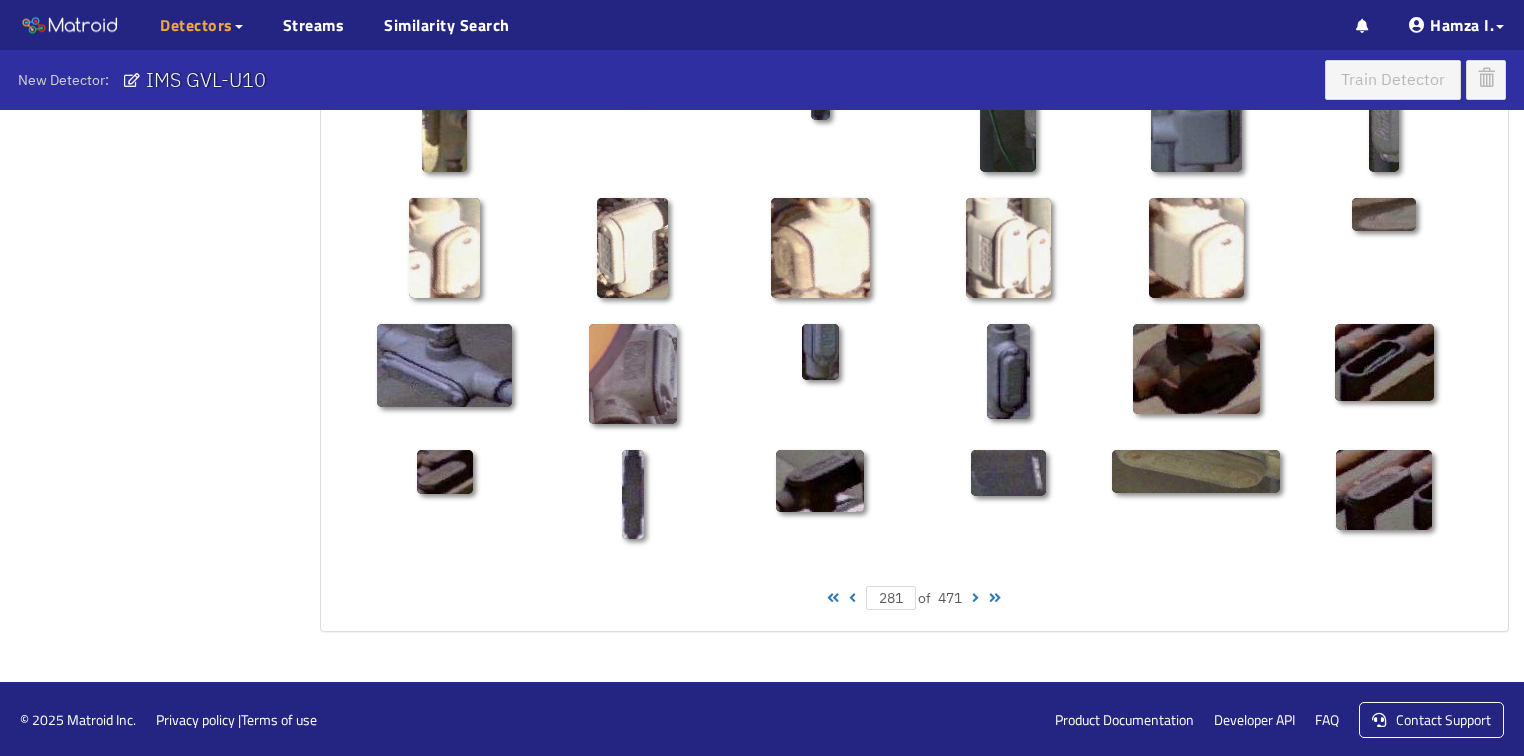 click at bounding box center [975, 598] 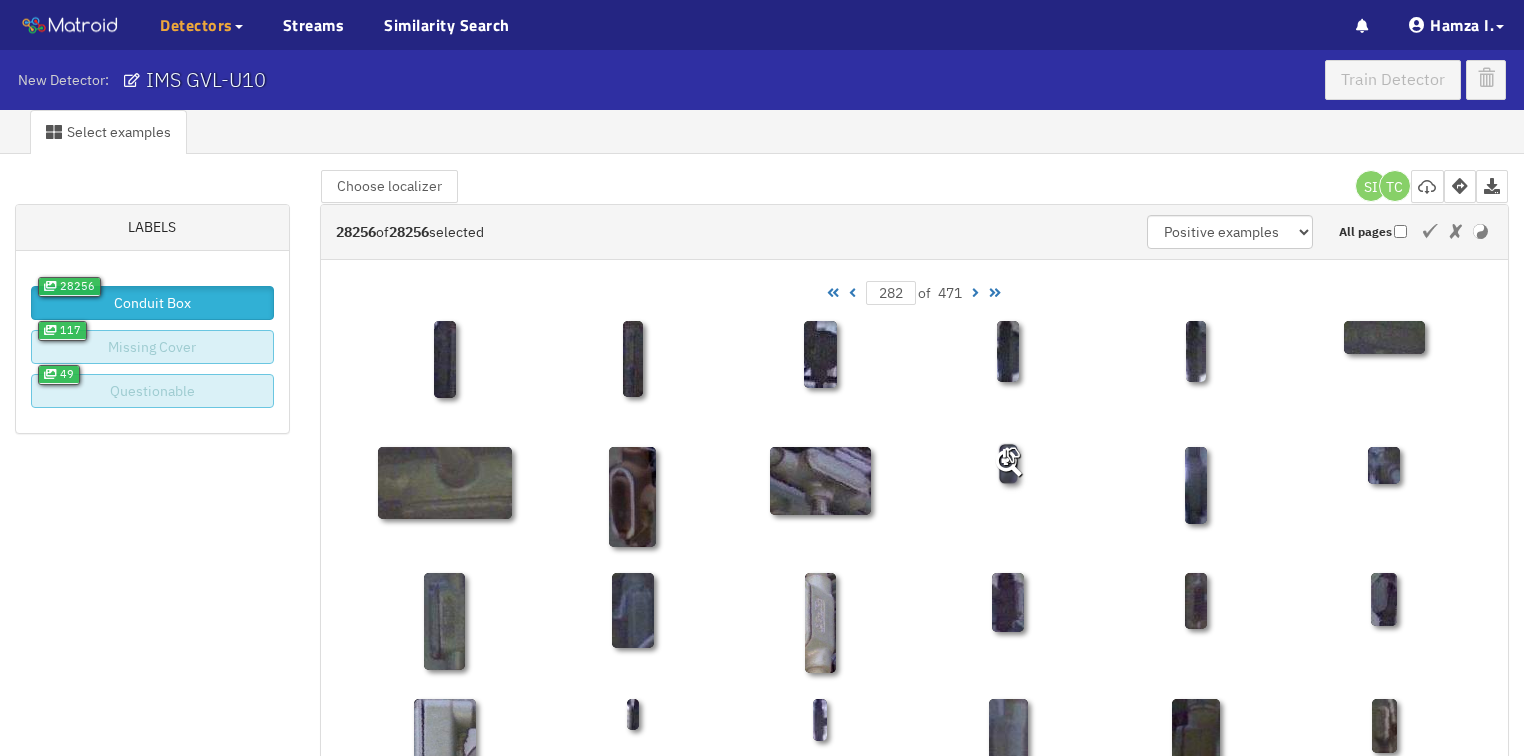 scroll, scrollTop: 0, scrollLeft: 0, axis: both 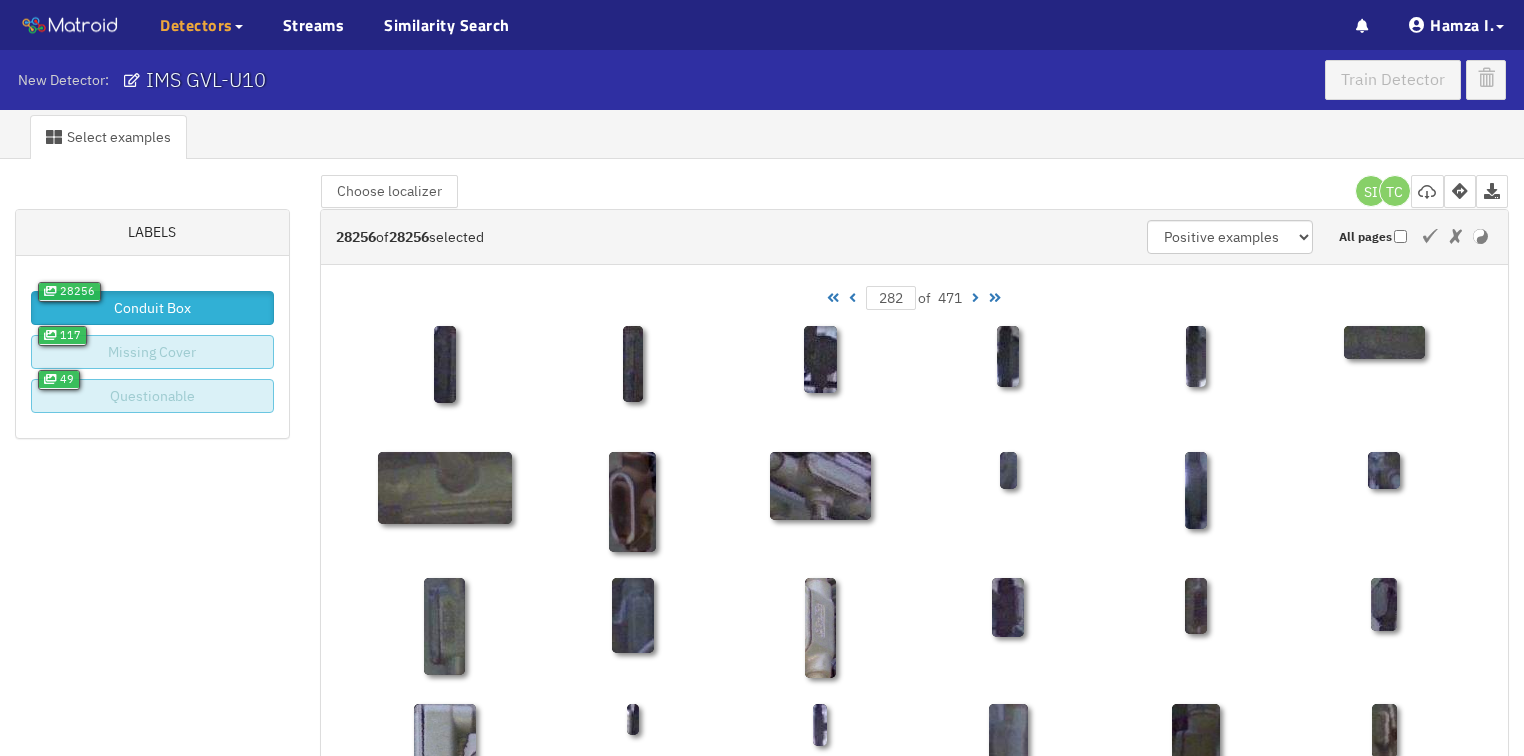 click at bounding box center [975, 298] 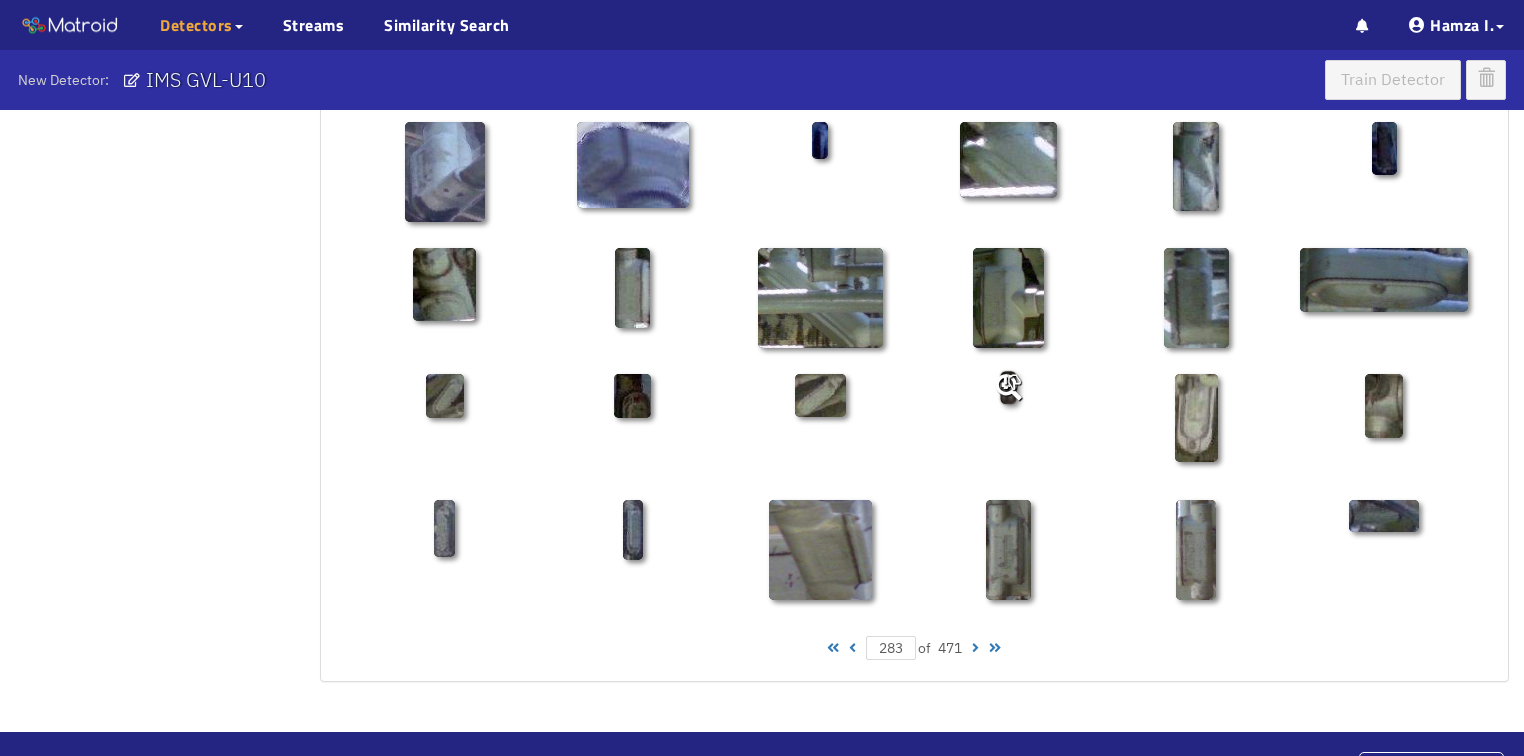 scroll, scrollTop: 800, scrollLeft: 0, axis: vertical 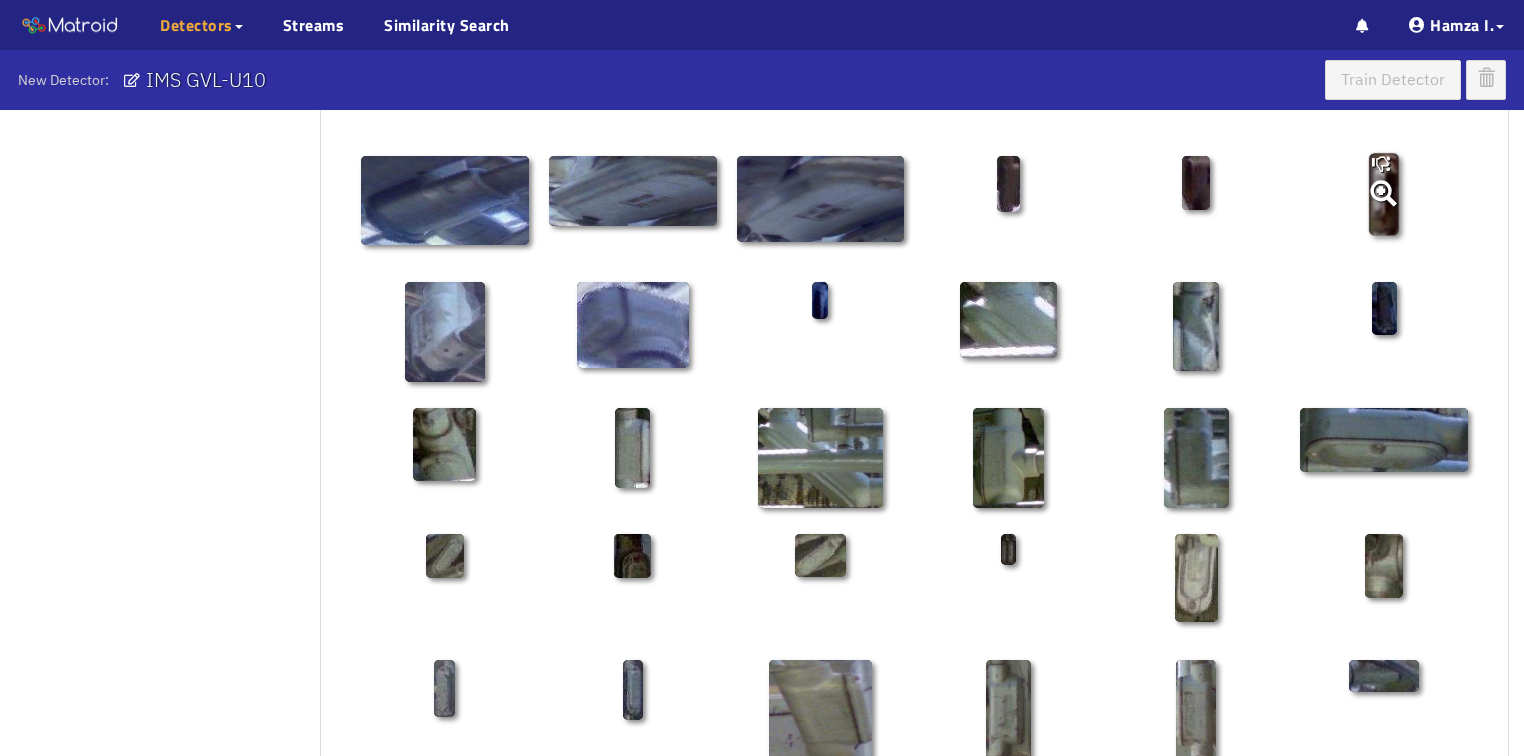 click 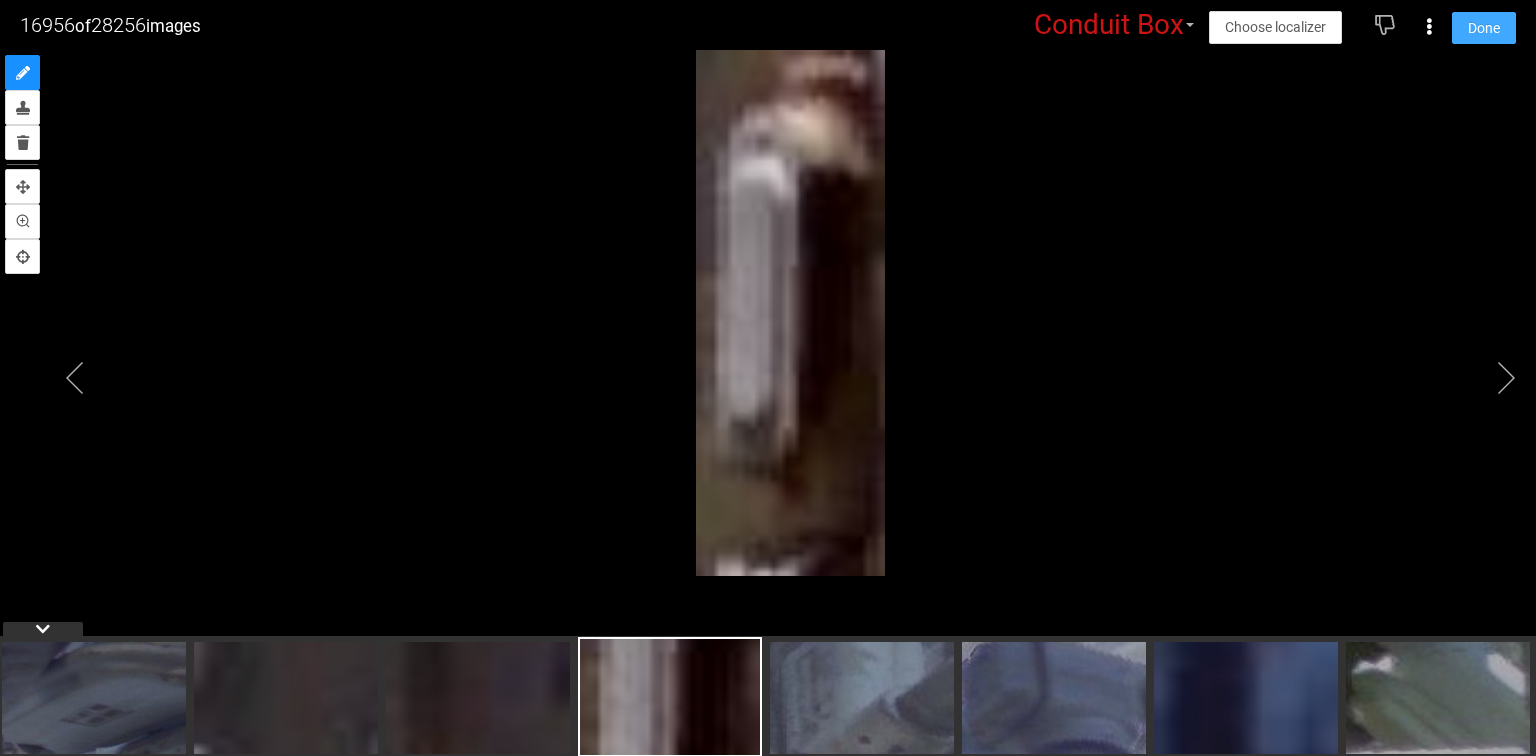 click on "Done" at bounding box center (1484, 28) 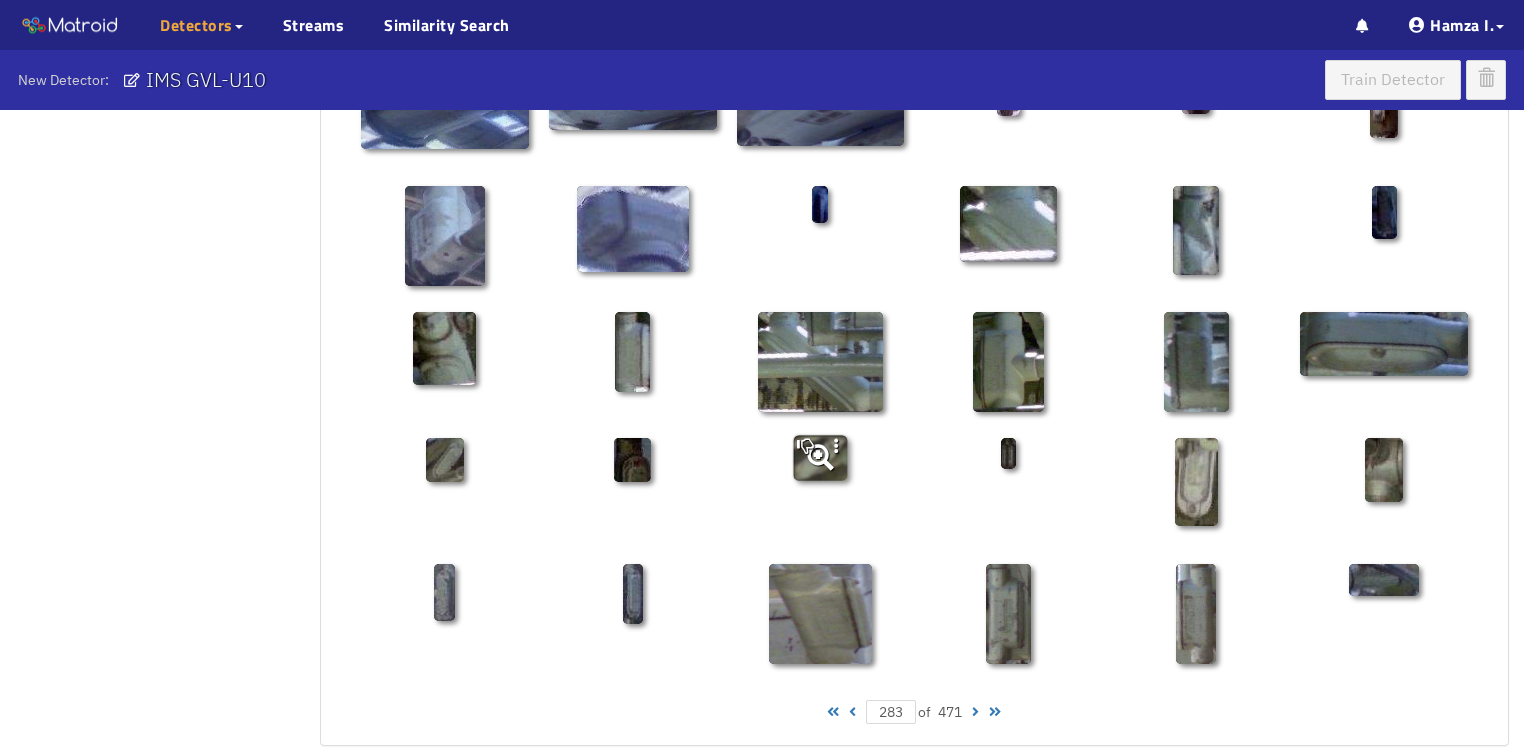 scroll, scrollTop: 1010, scrollLeft: 0, axis: vertical 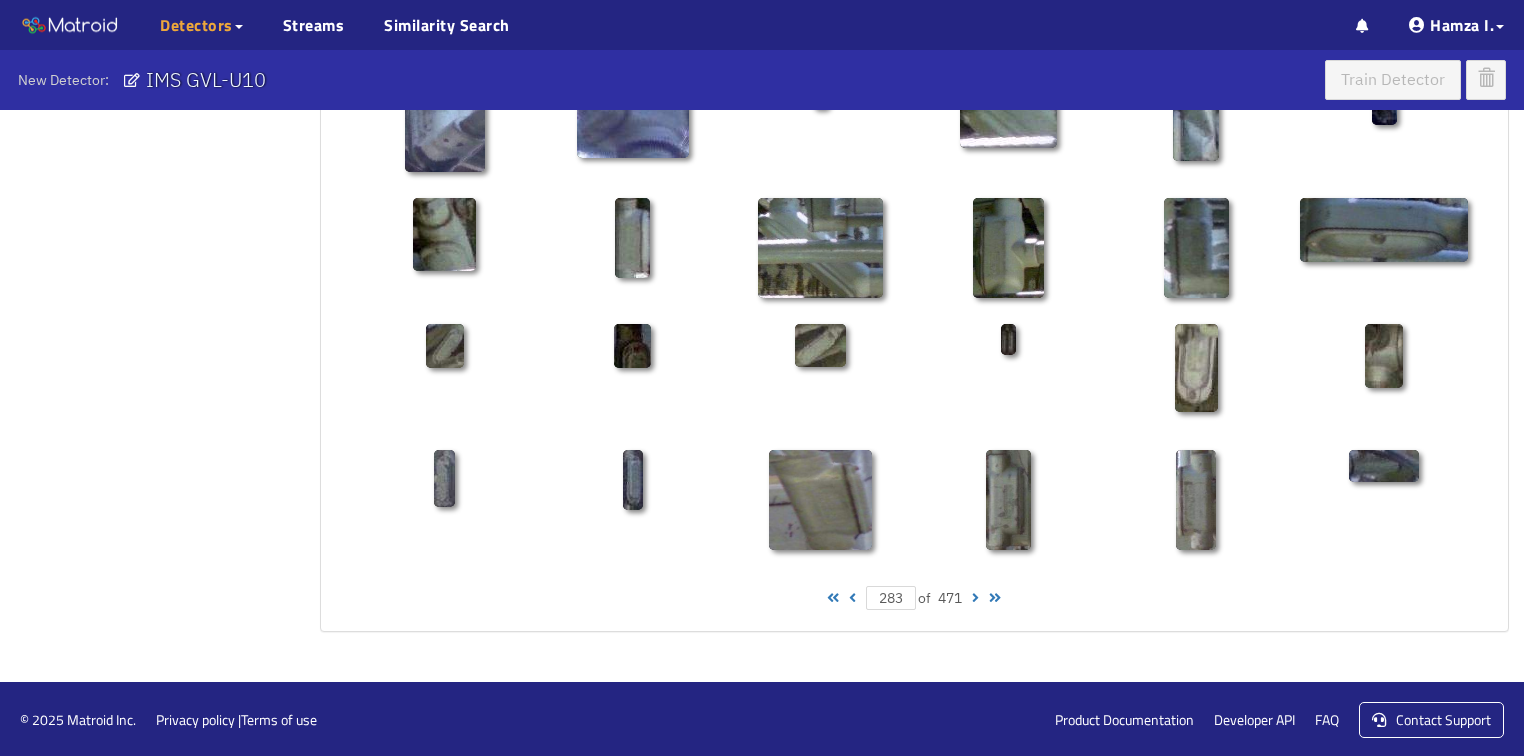 click at bounding box center [975, 598] 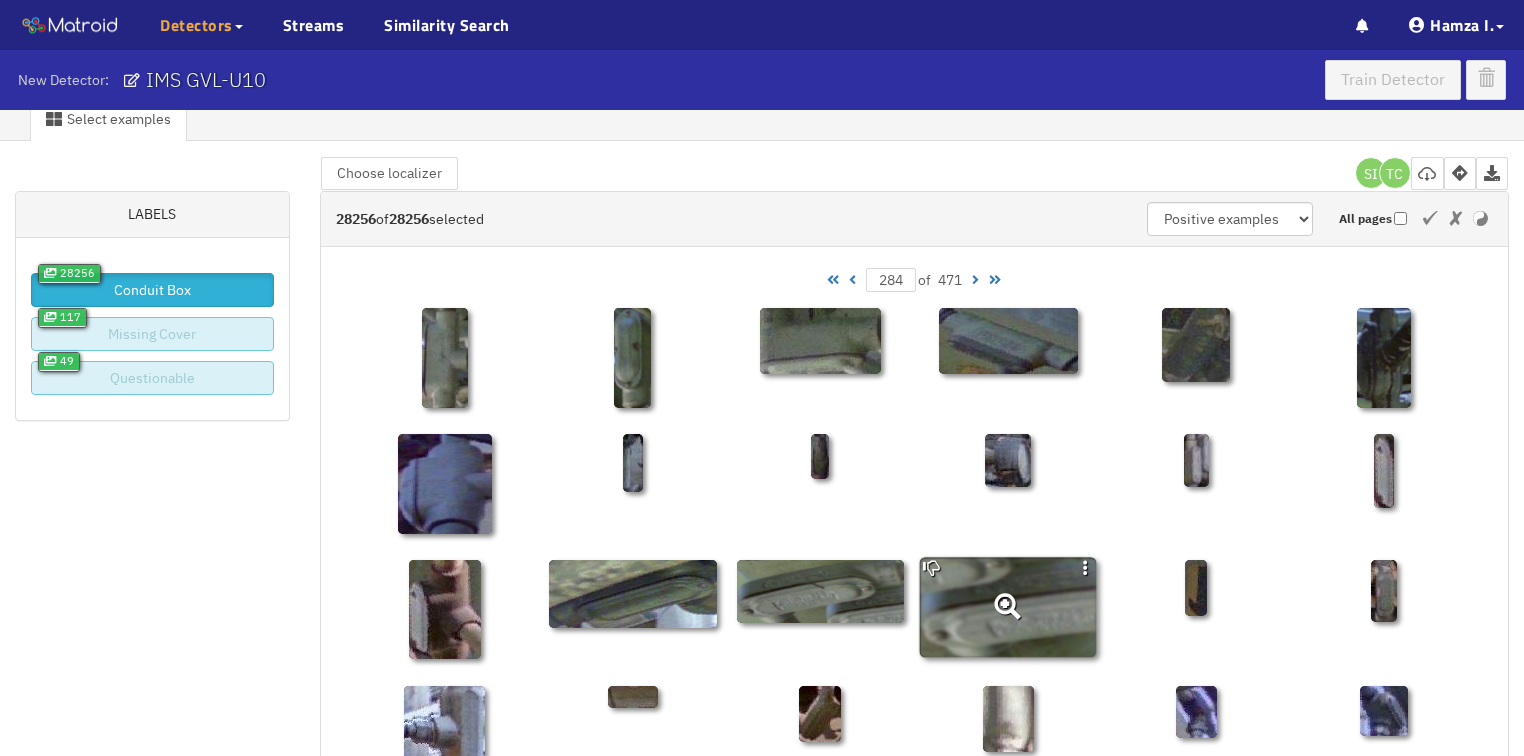 scroll, scrollTop: 0, scrollLeft: 0, axis: both 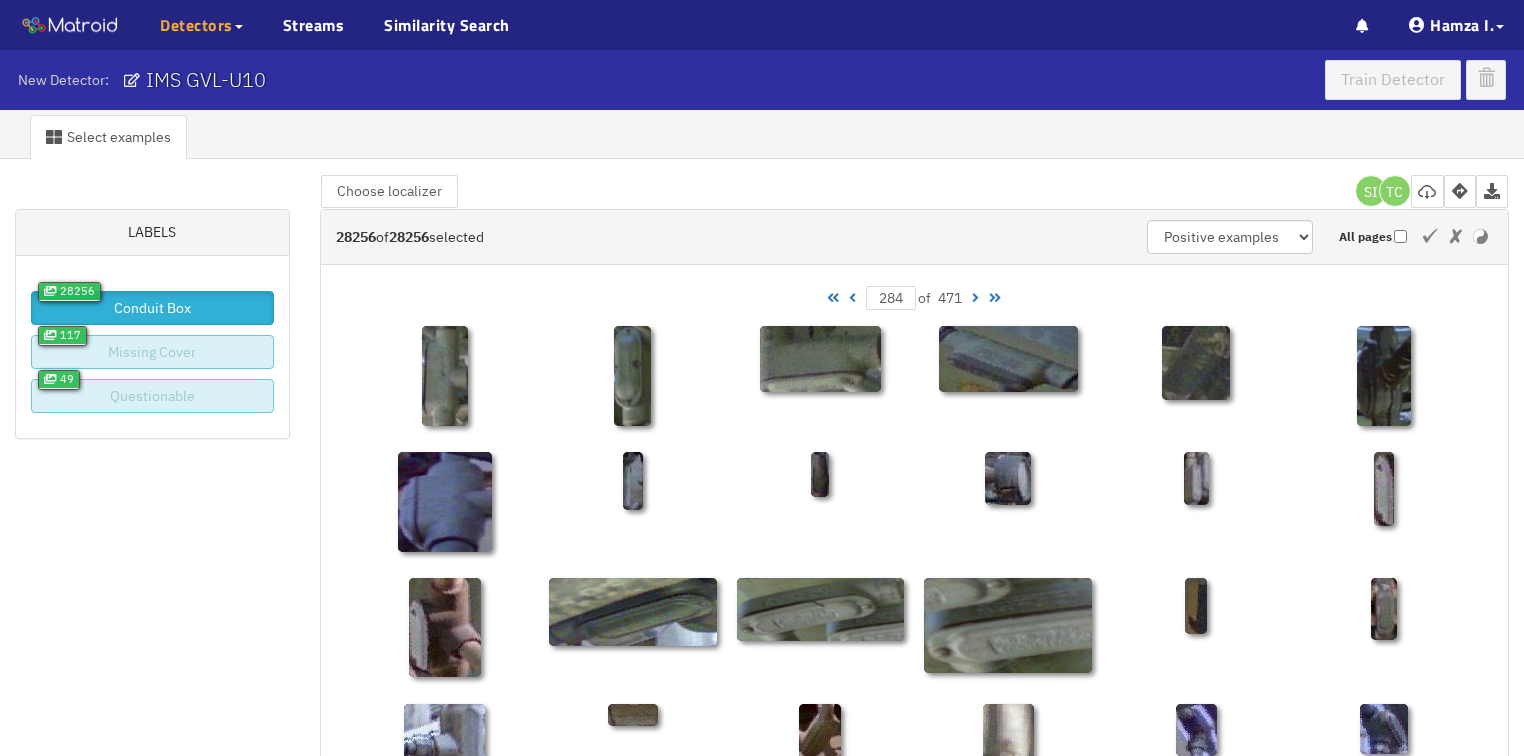 click at bounding box center [975, 298] 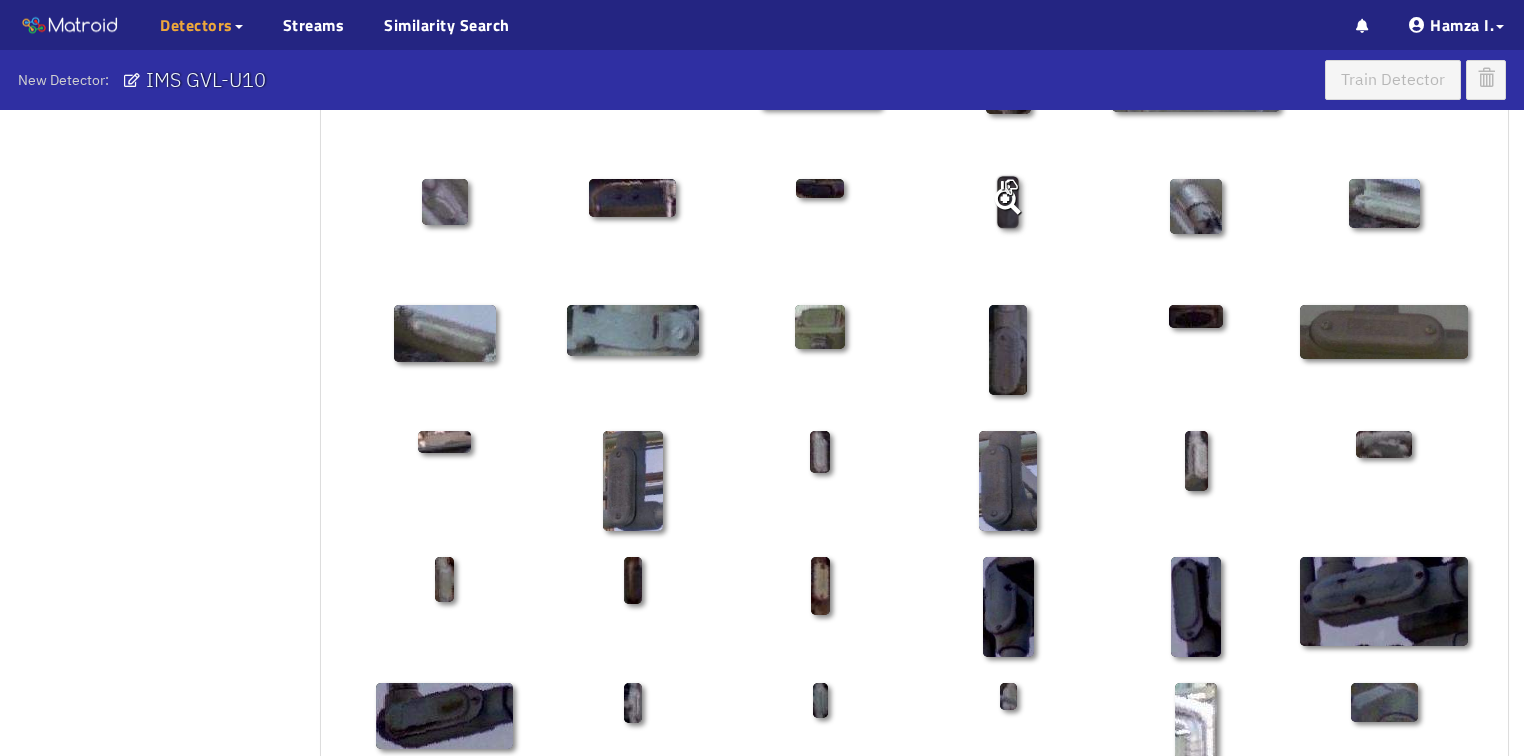 scroll, scrollTop: 1010, scrollLeft: 0, axis: vertical 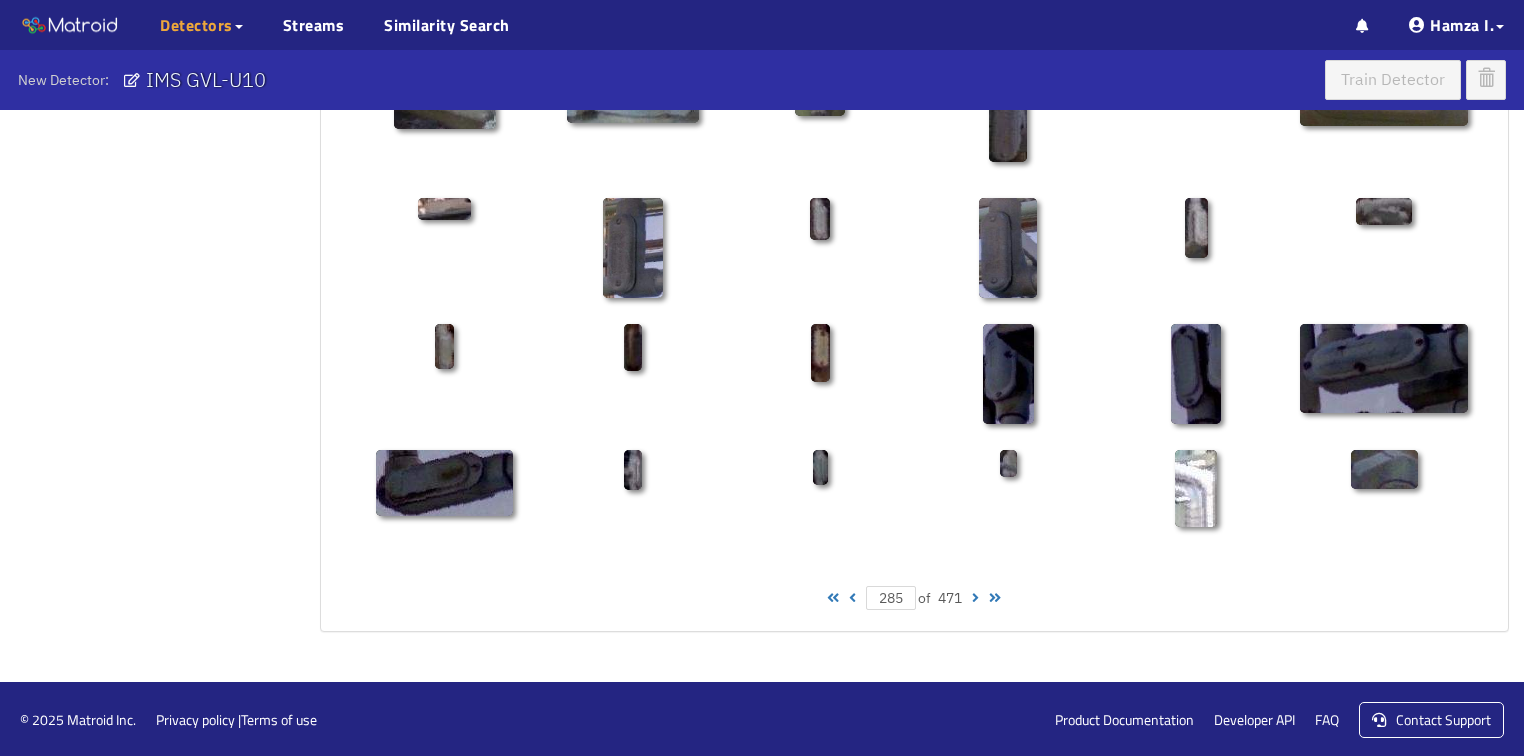 click at bounding box center (975, 598) 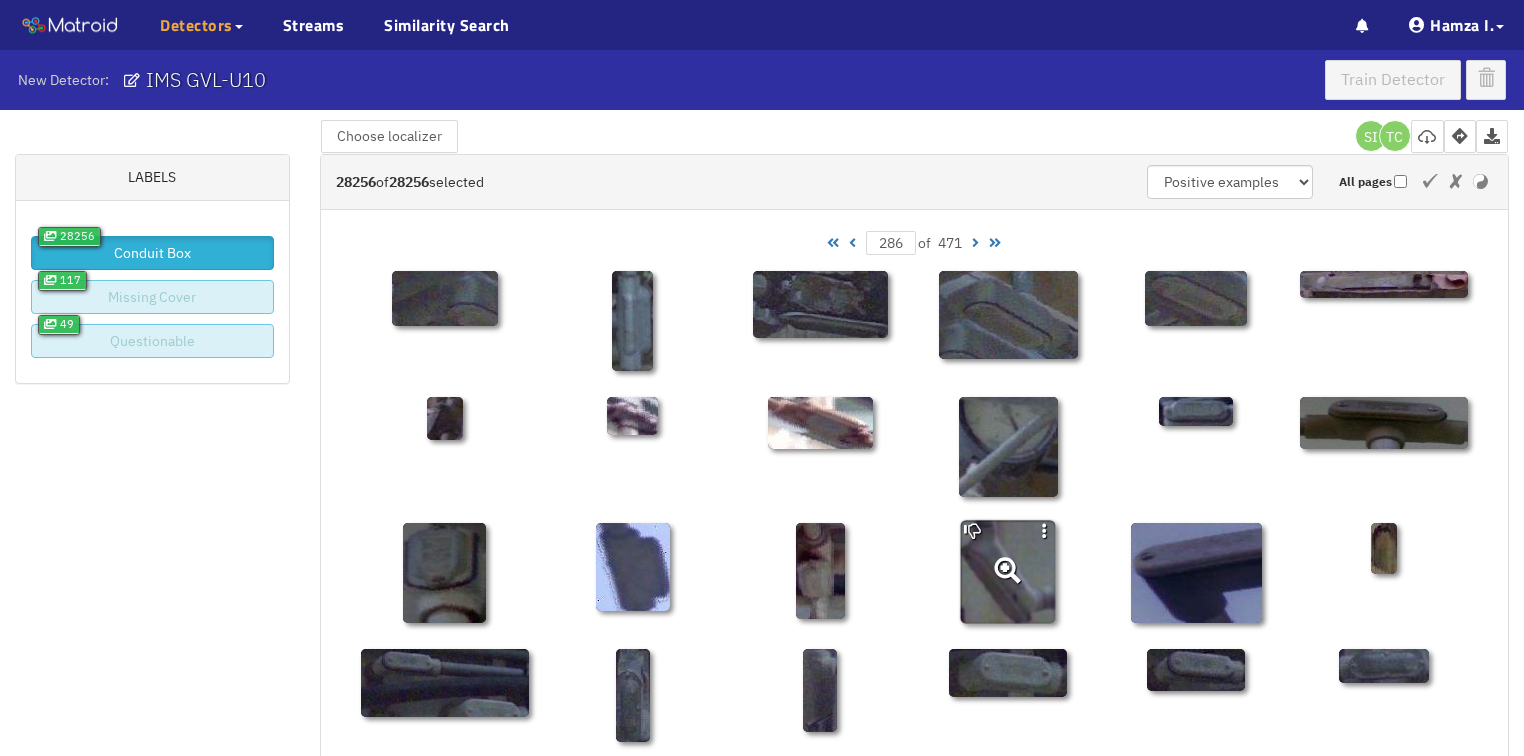 scroll, scrollTop: 50, scrollLeft: 0, axis: vertical 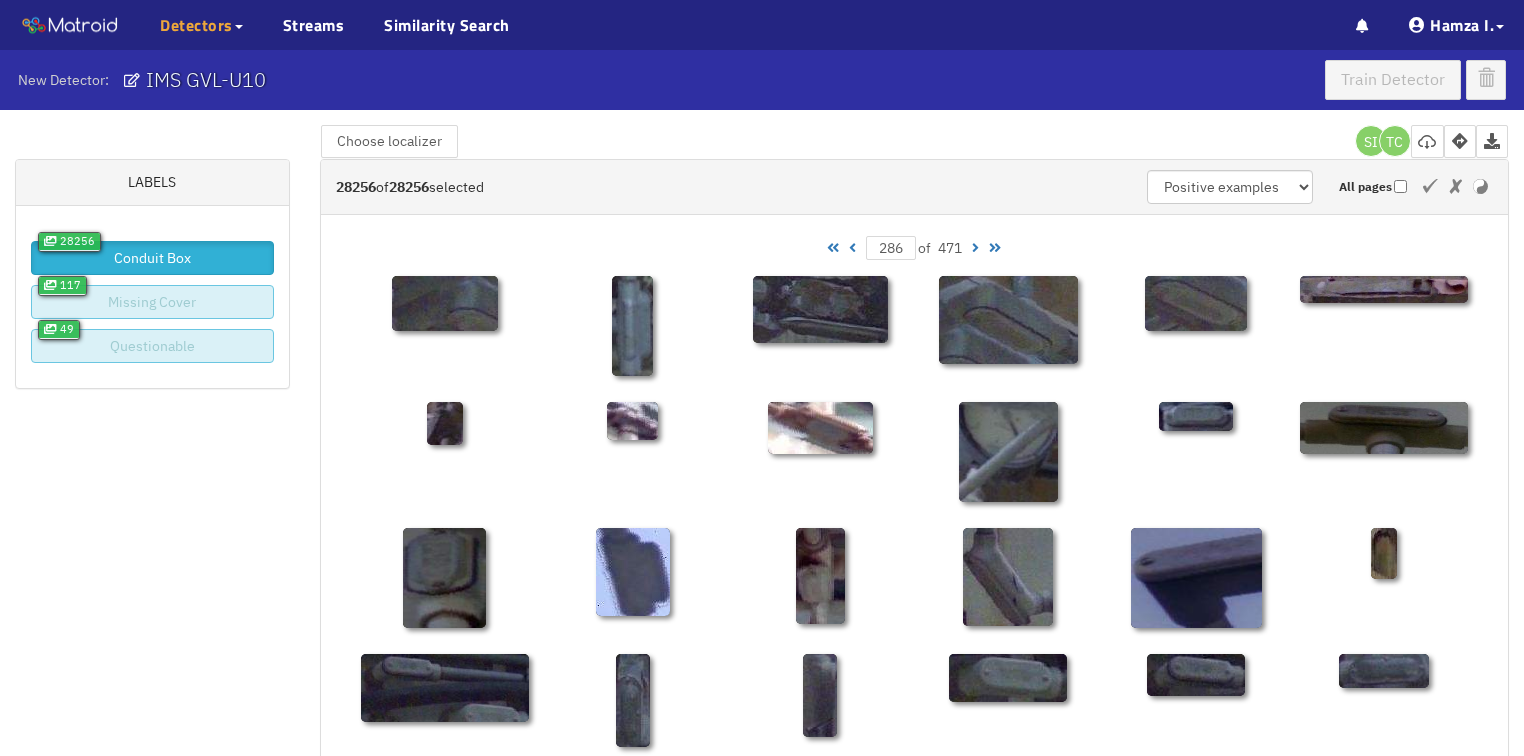 click at bounding box center (975, 248) 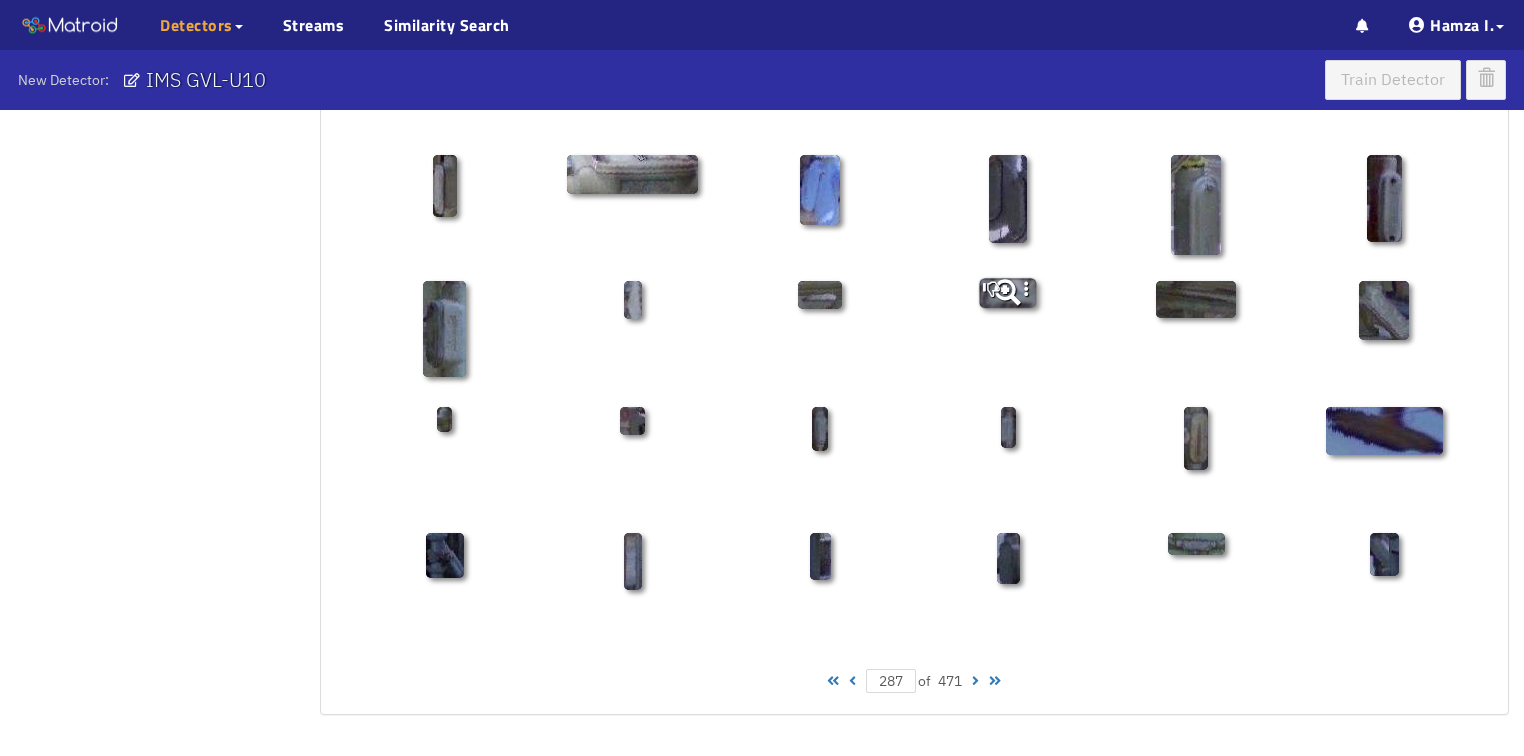scroll, scrollTop: 930, scrollLeft: 0, axis: vertical 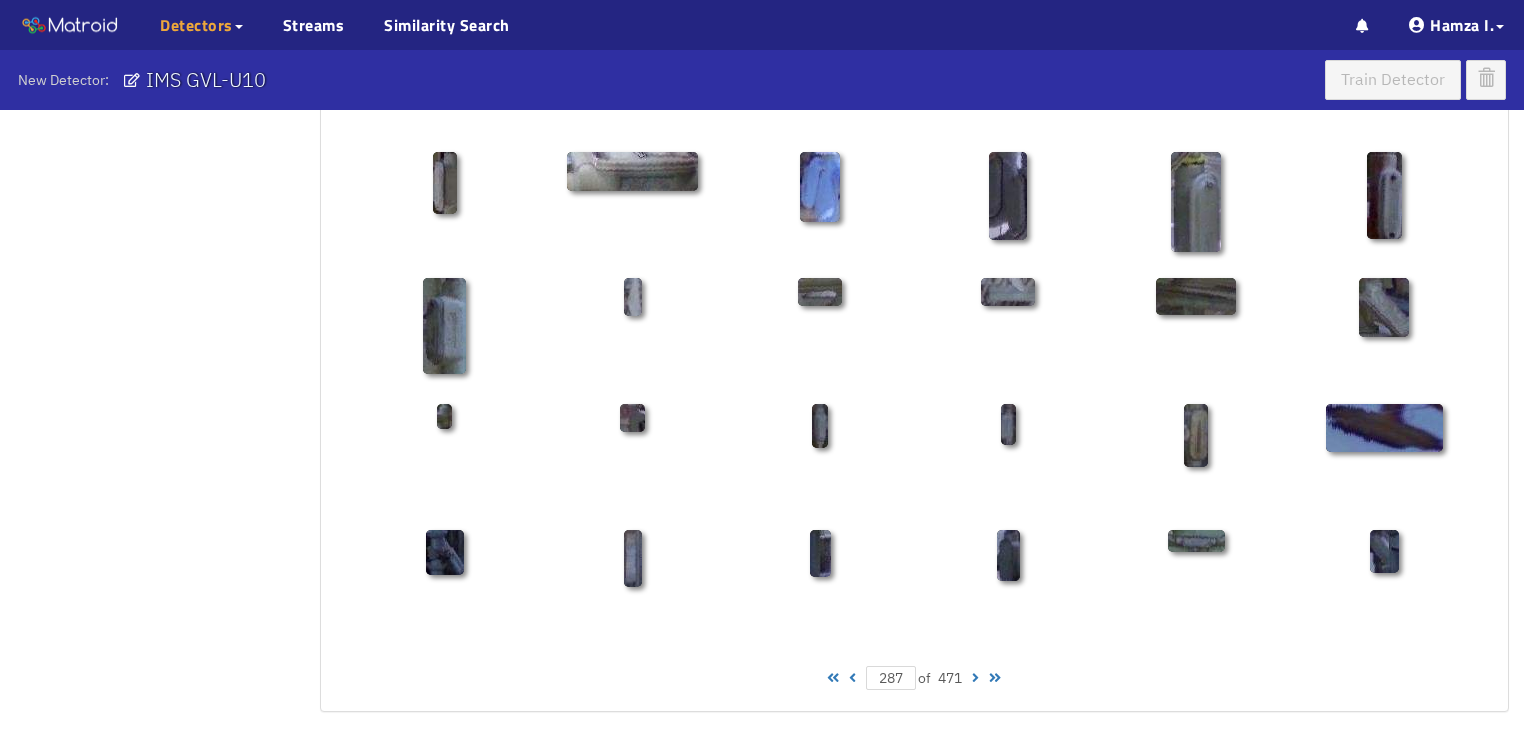 click at bounding box center (975, 678) 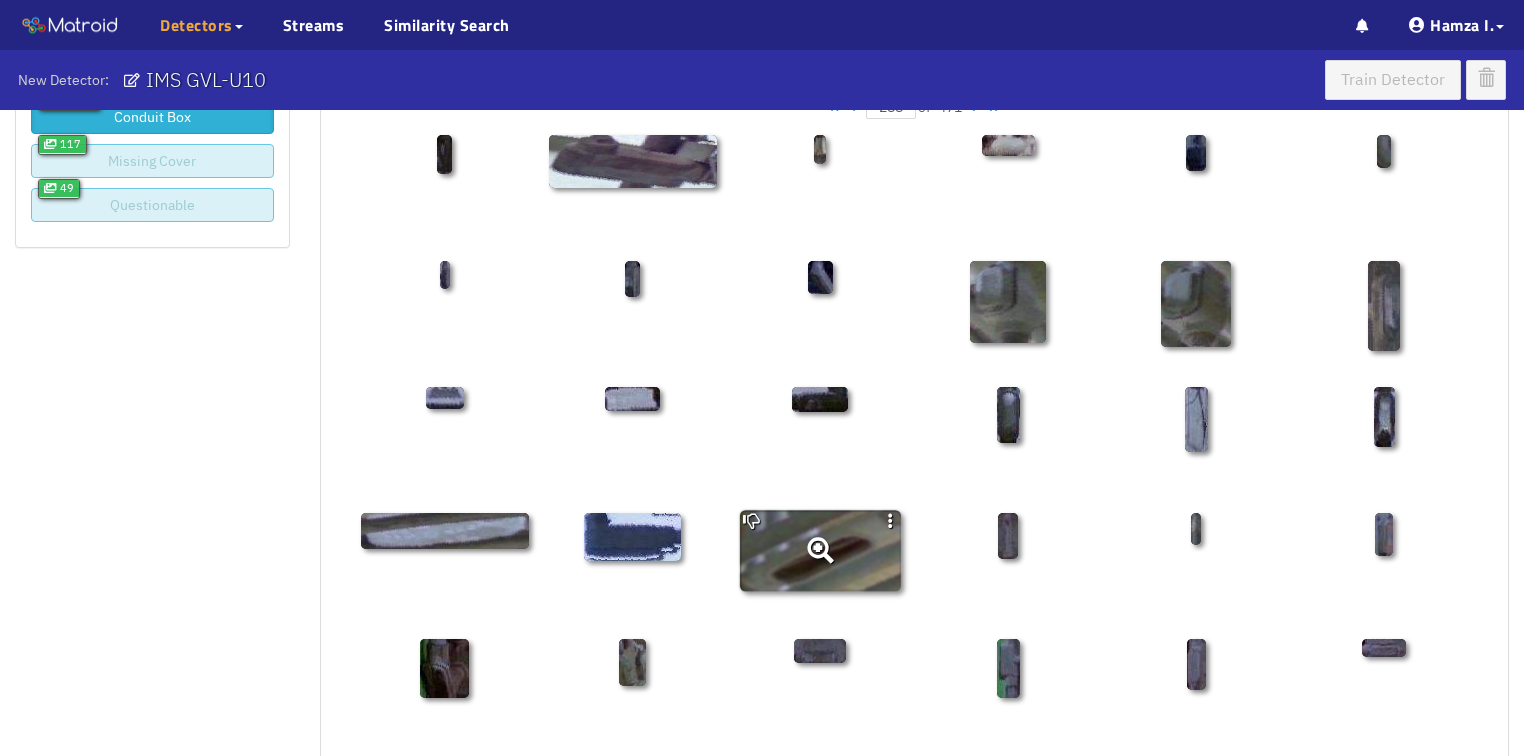 scroll, scrollTop: 210, scrollLeft: 0, axis: vertical 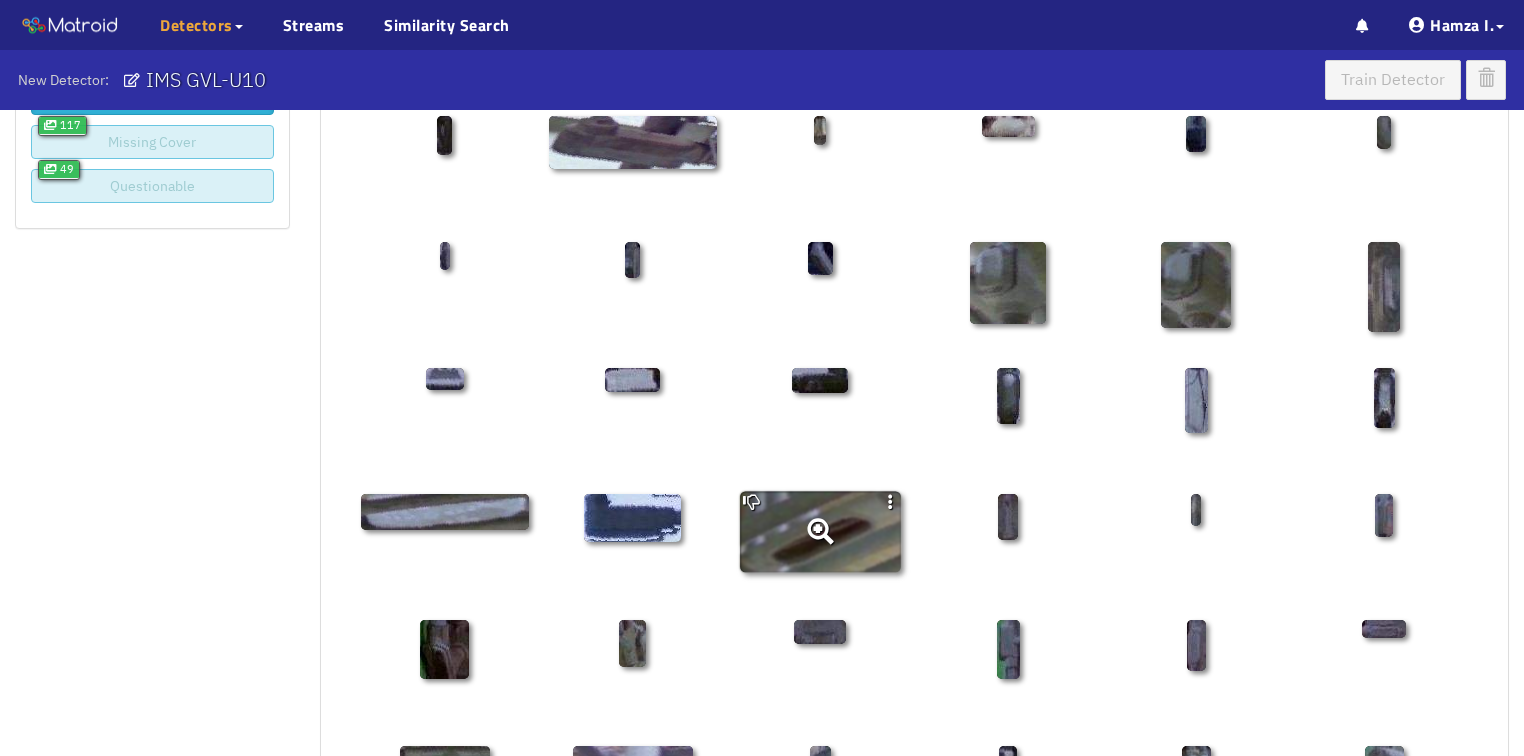 click 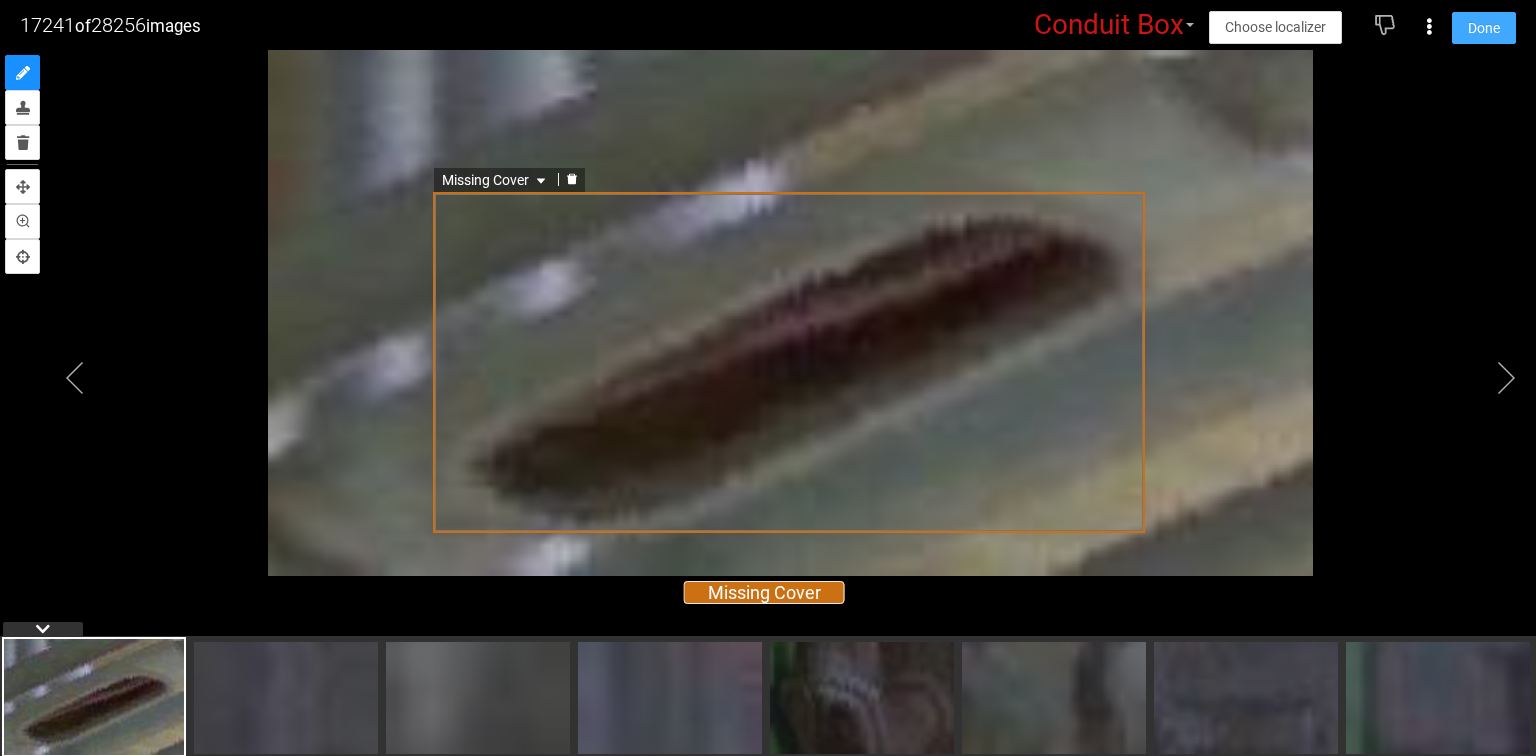 click on "Done" at bounding box center [1484, 28] 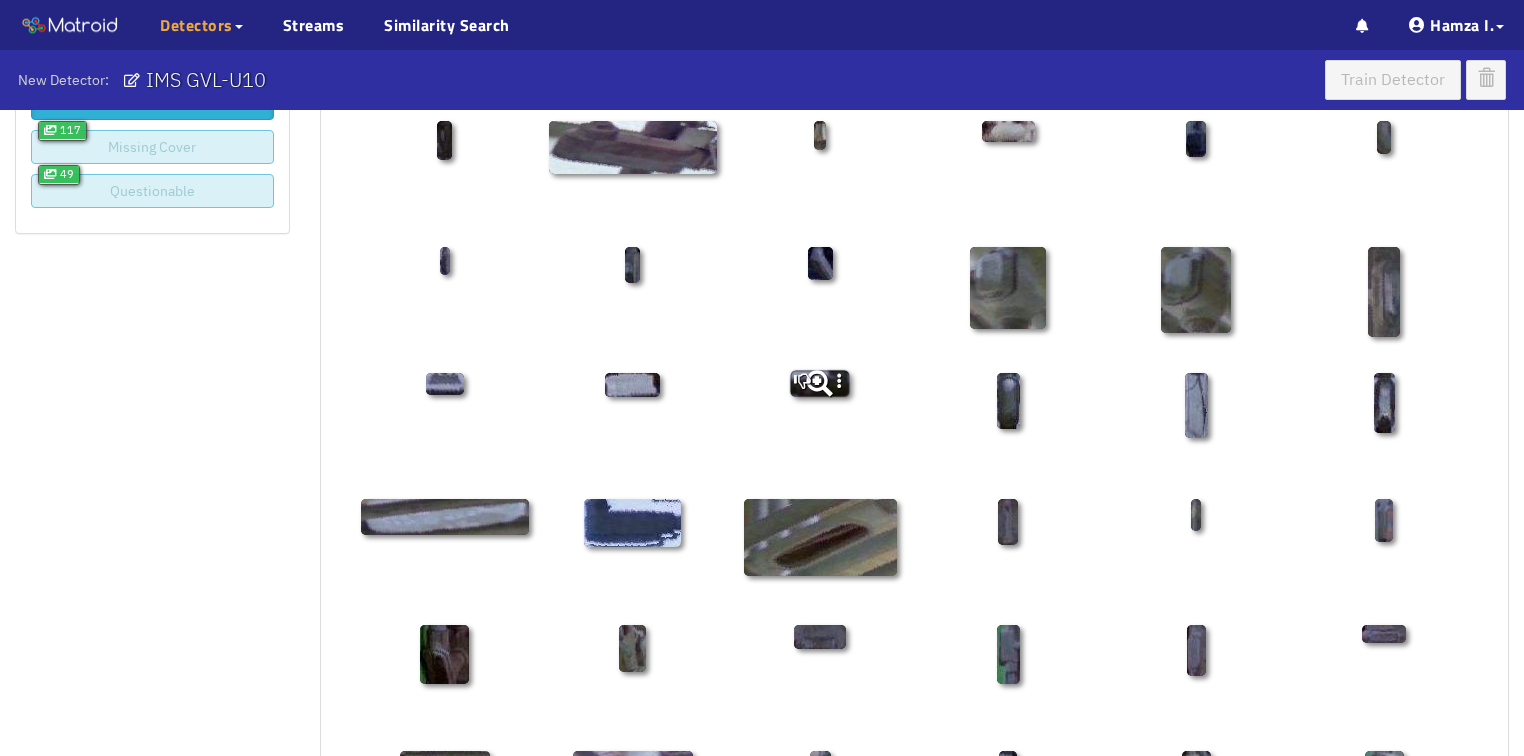 scroll, scrollTop: 0, scrollLeft: 0, axis: both 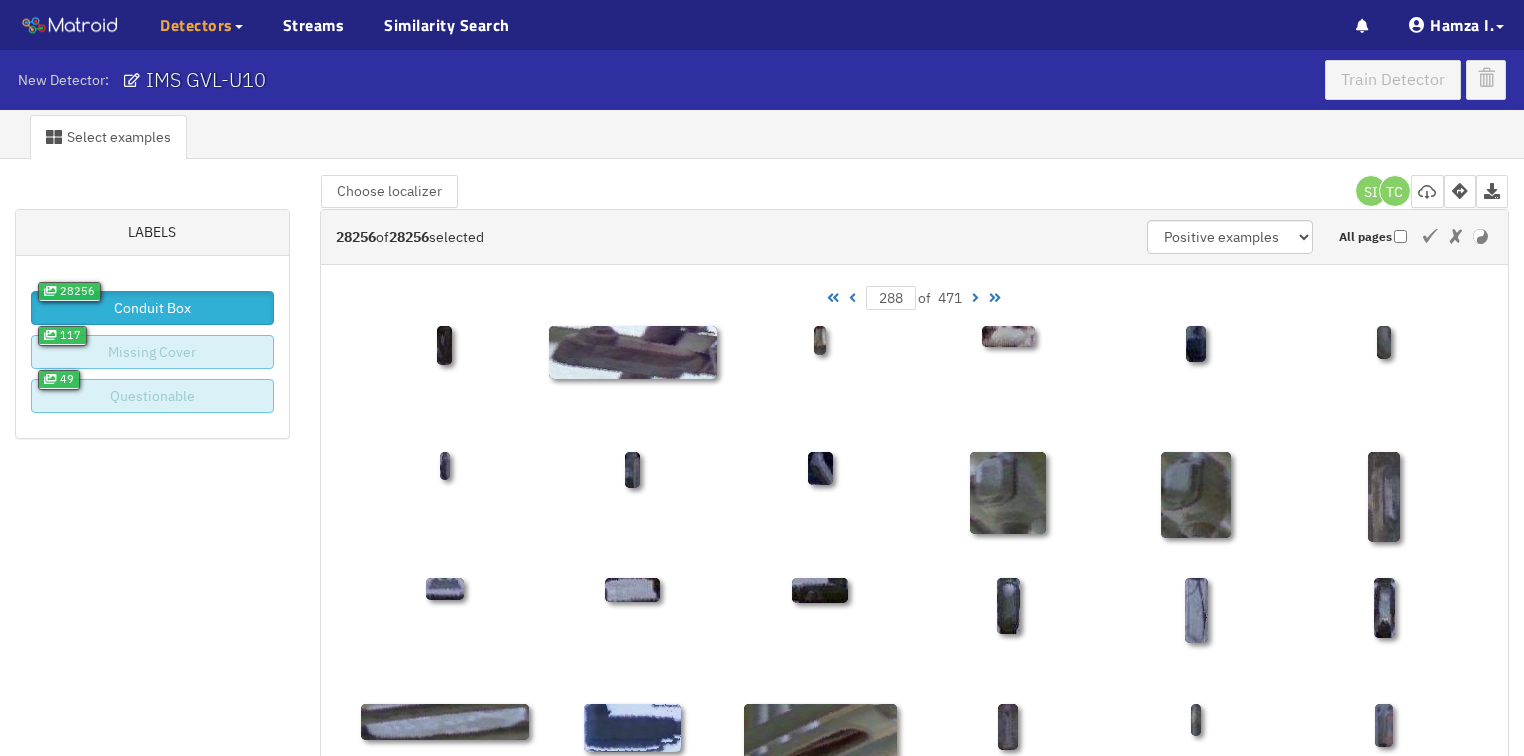 click at bounding box center [975, 298] 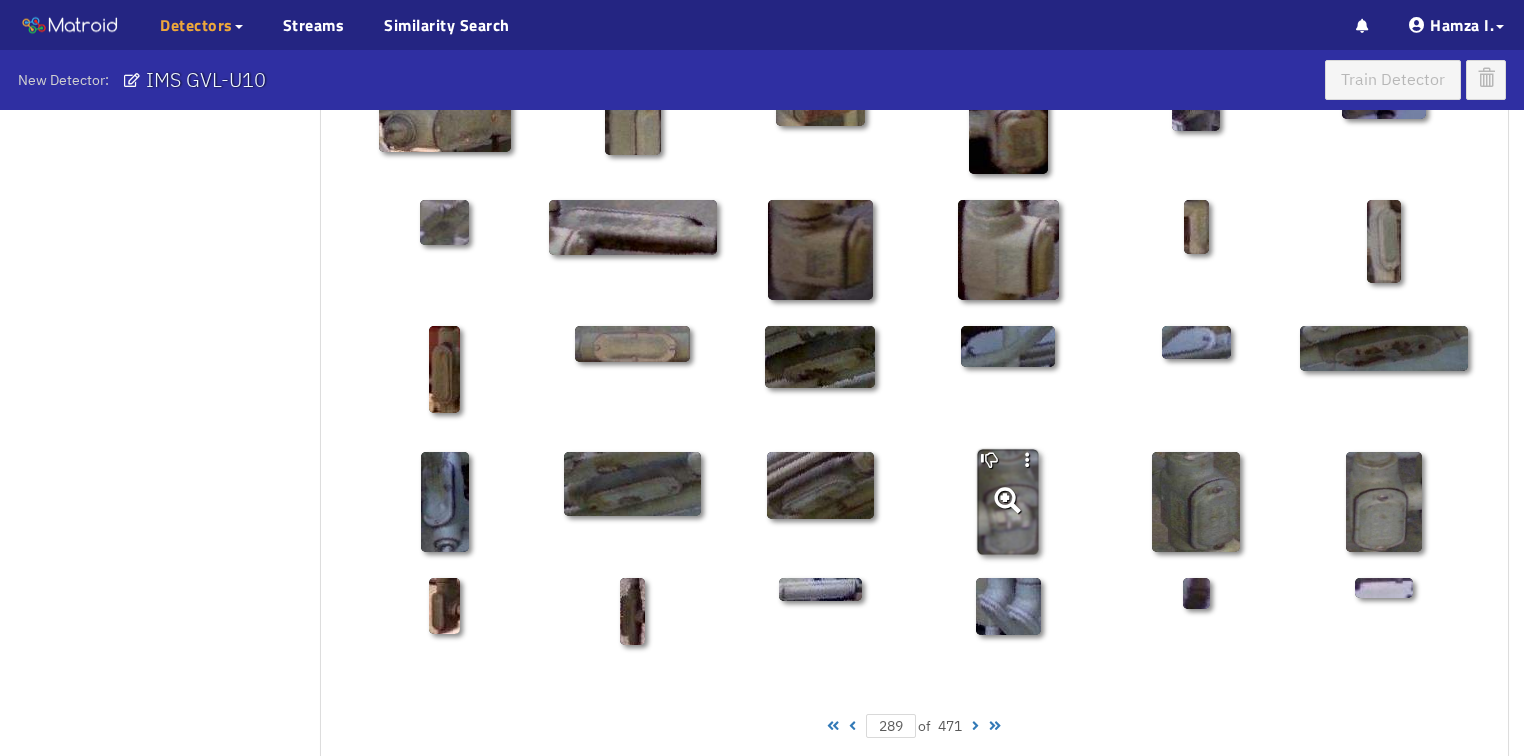 scroll, scrollTop: 1010, scrollLeft: 0, axis: vertical 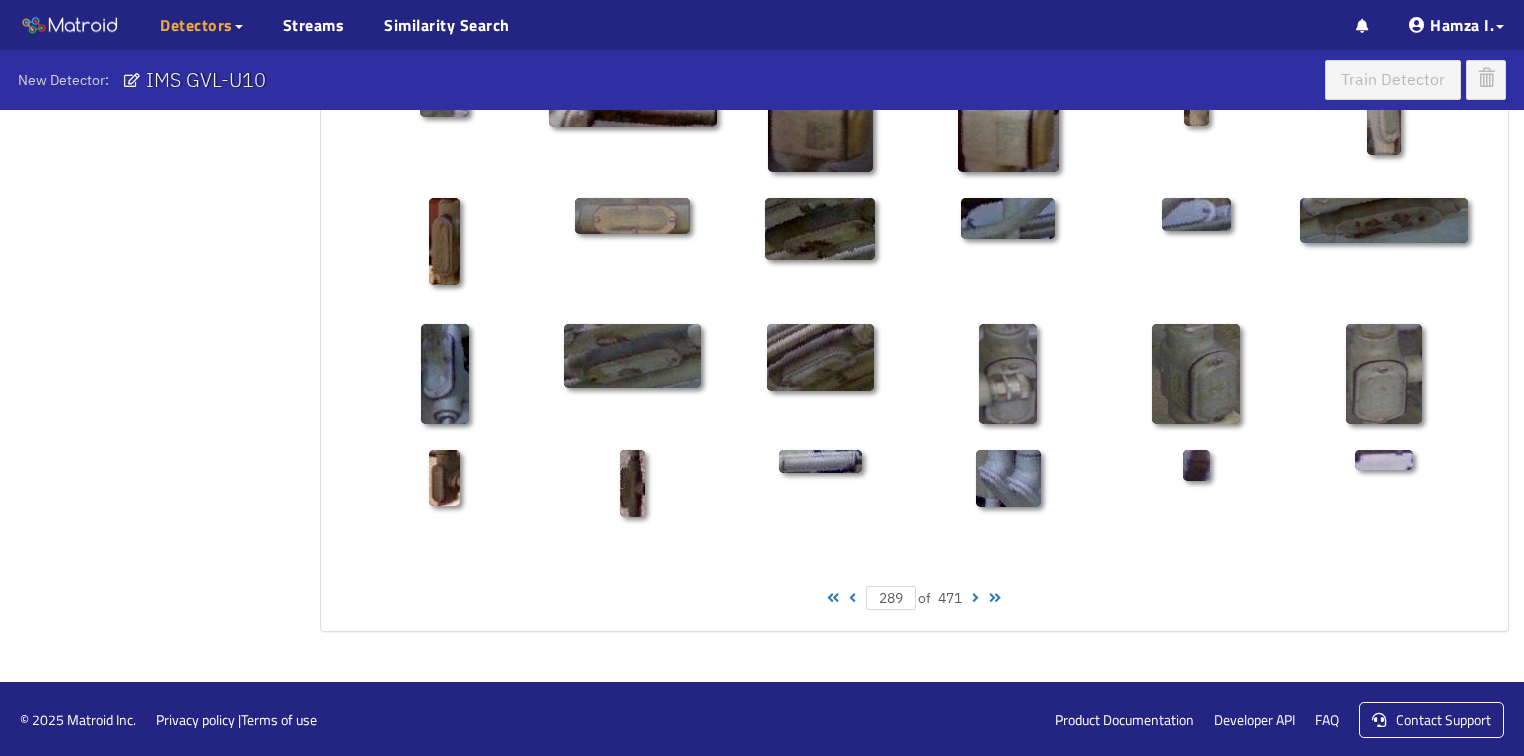 click at bounding box center (975, 598) 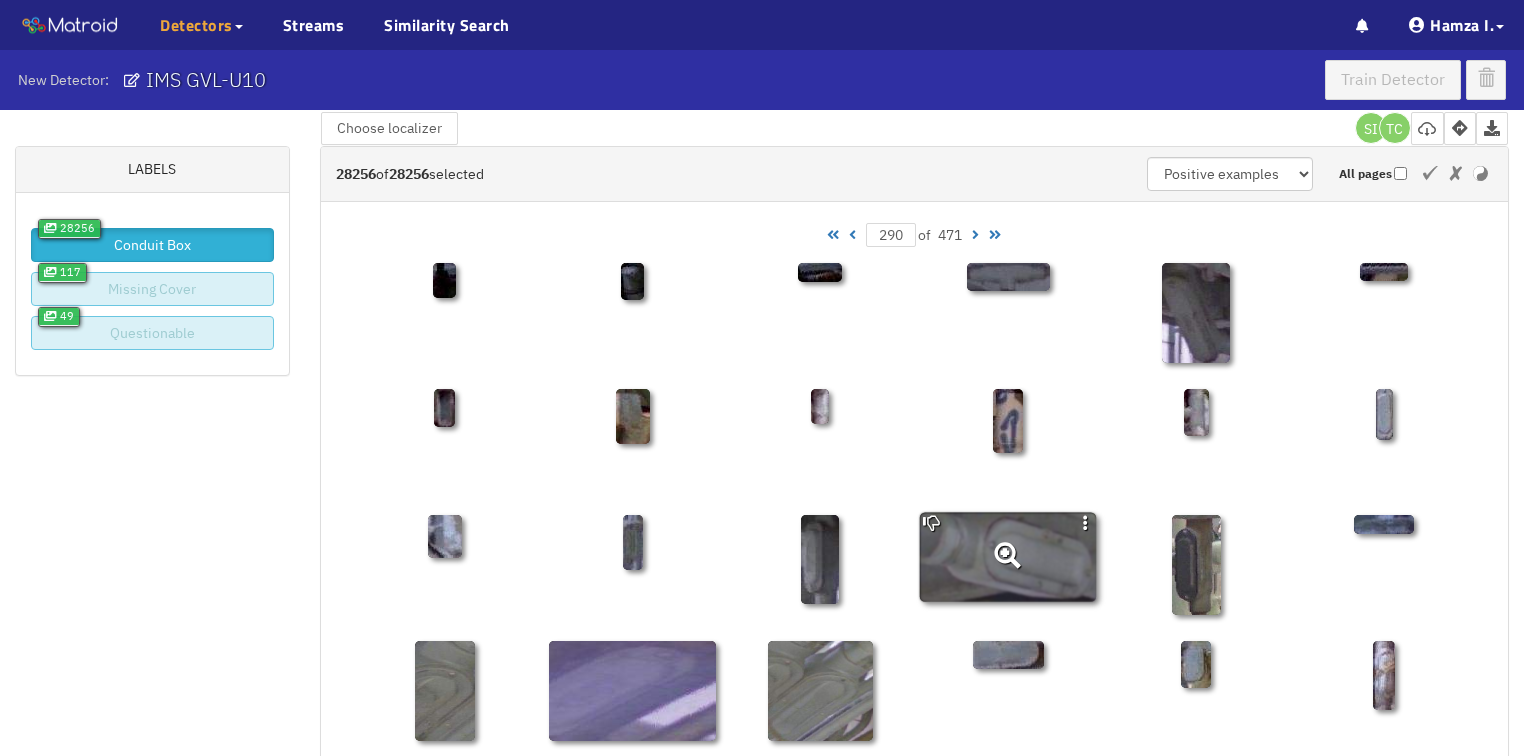 scroll, scrollTop: 50, scrollLeft: 0, axis: vertical 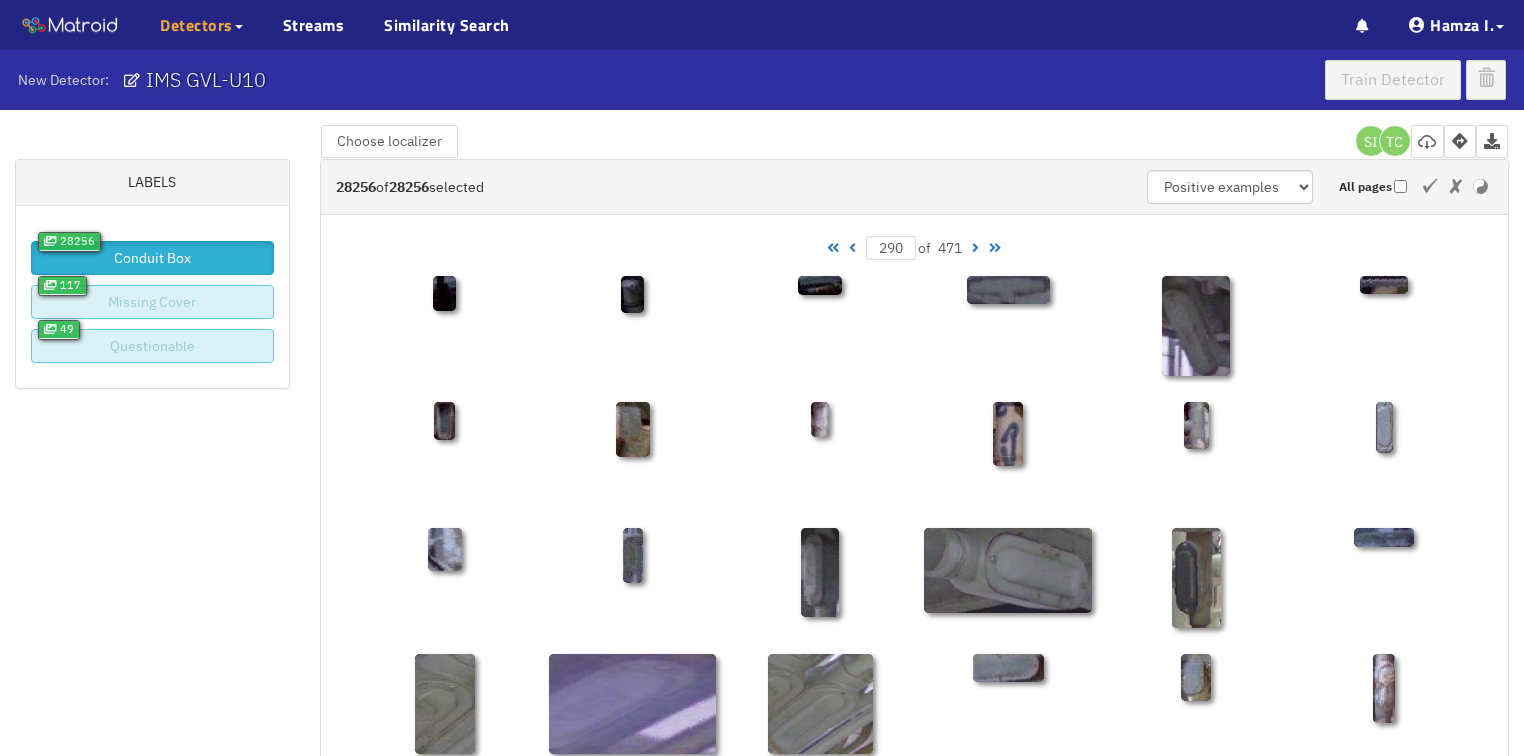 click at bounding box center [975, 248] 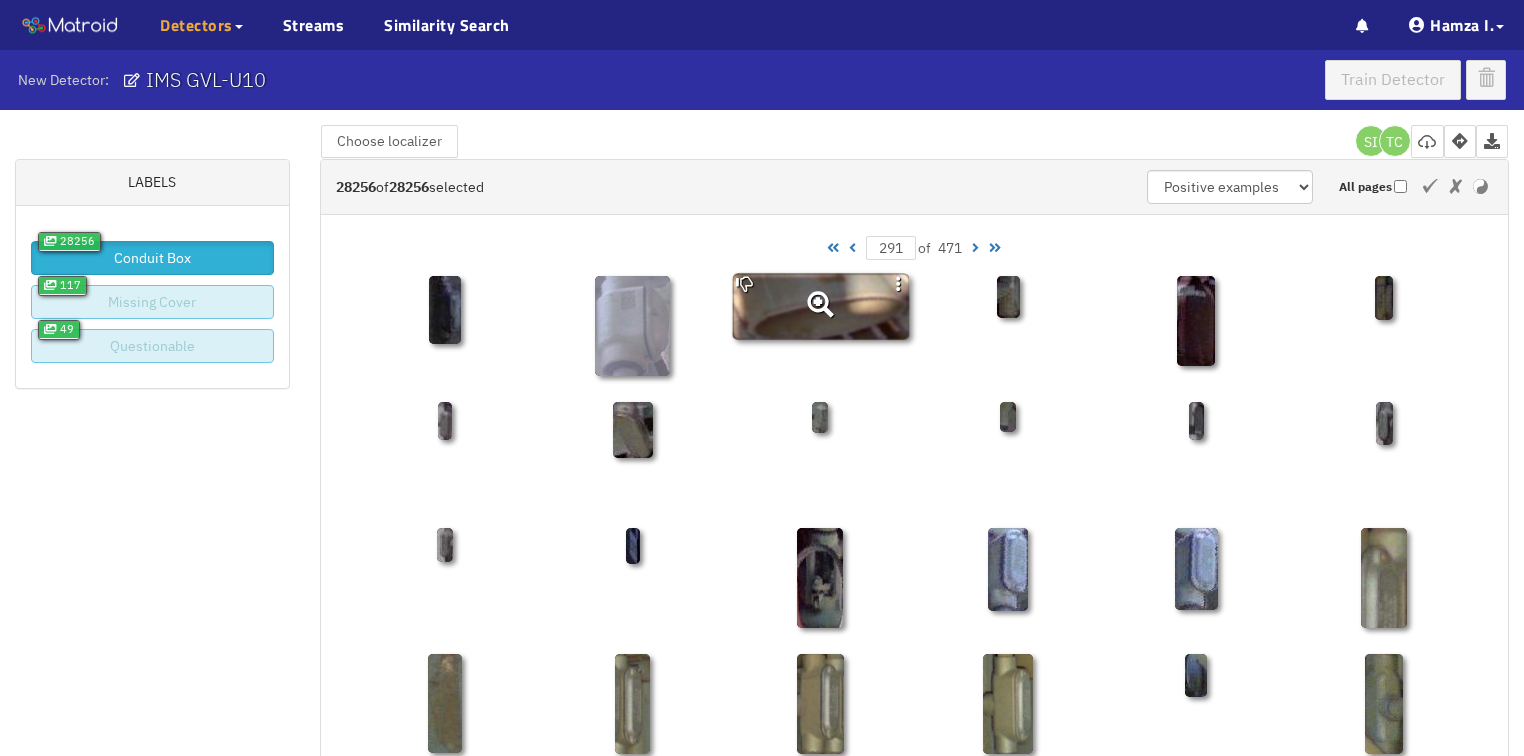 click 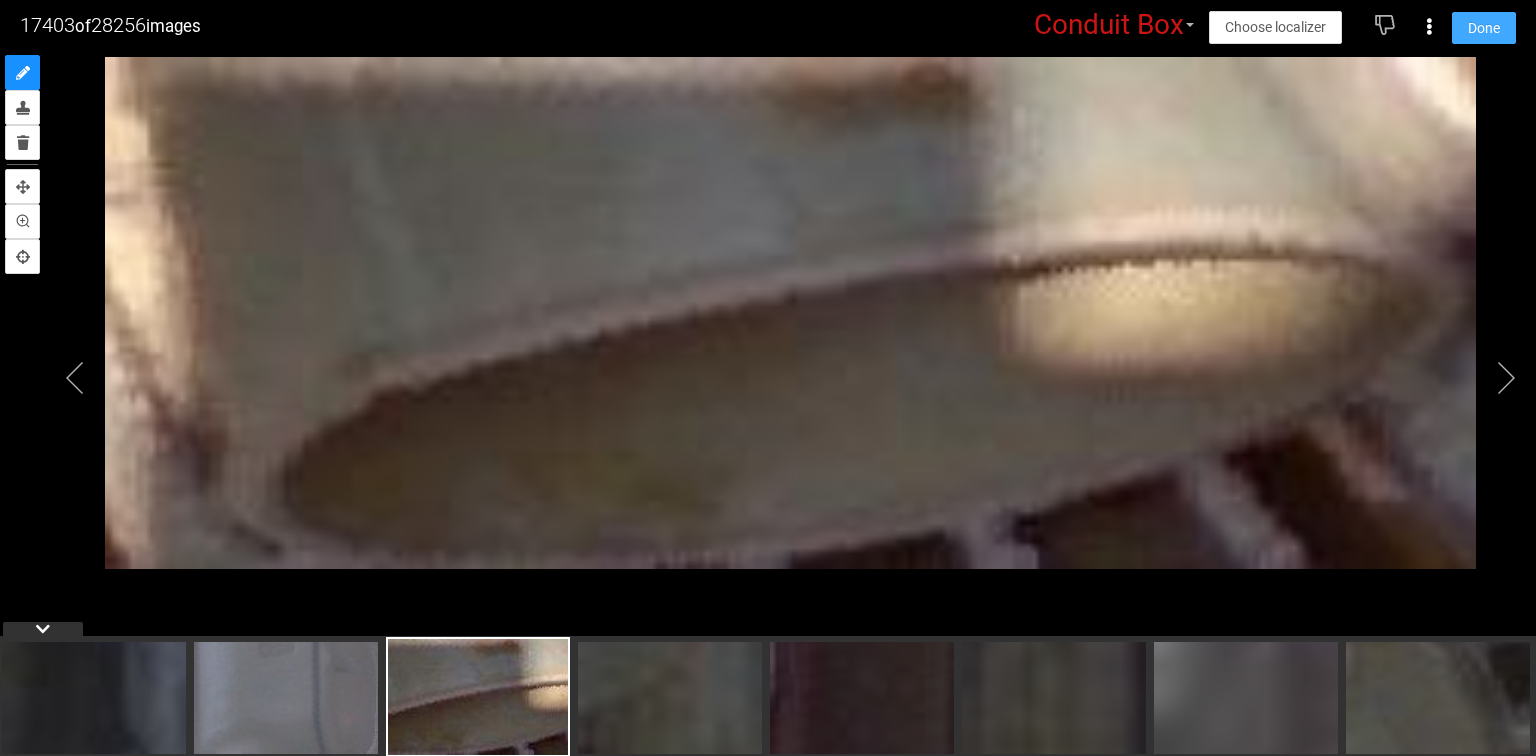 click on "Done" at bounding box center [1484, 28] 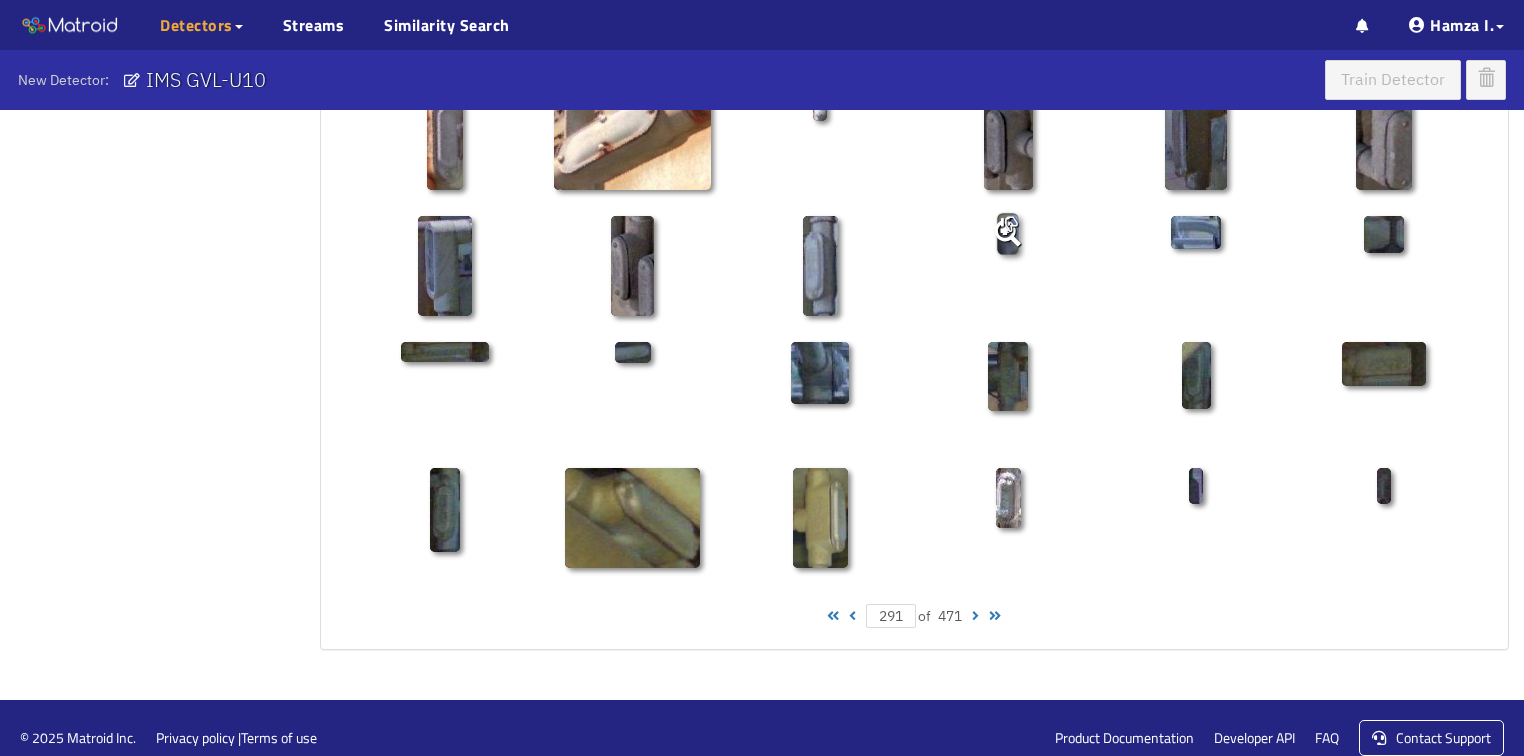 scroll, scrollTop: 1010, scrollLeft: 0, axis: vertical 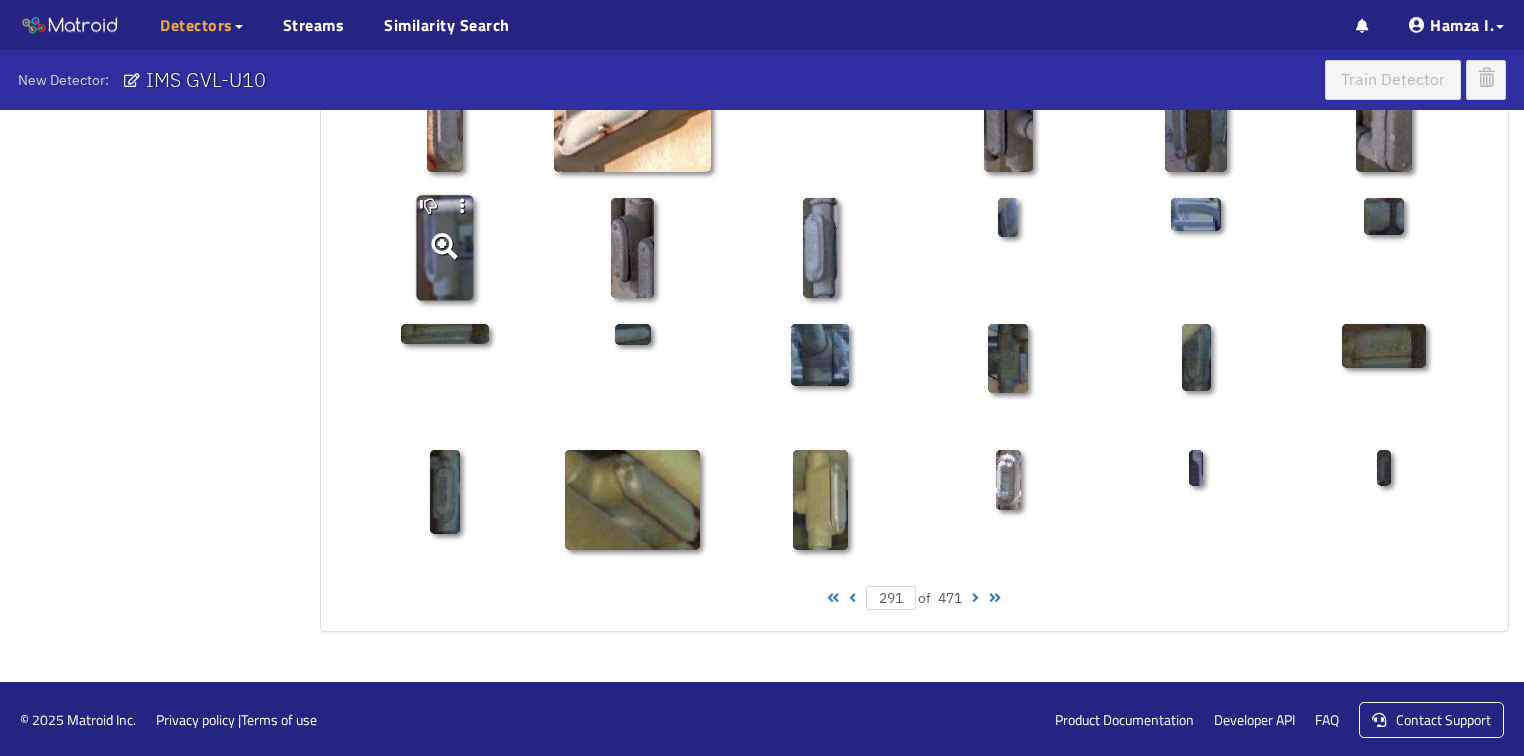 click 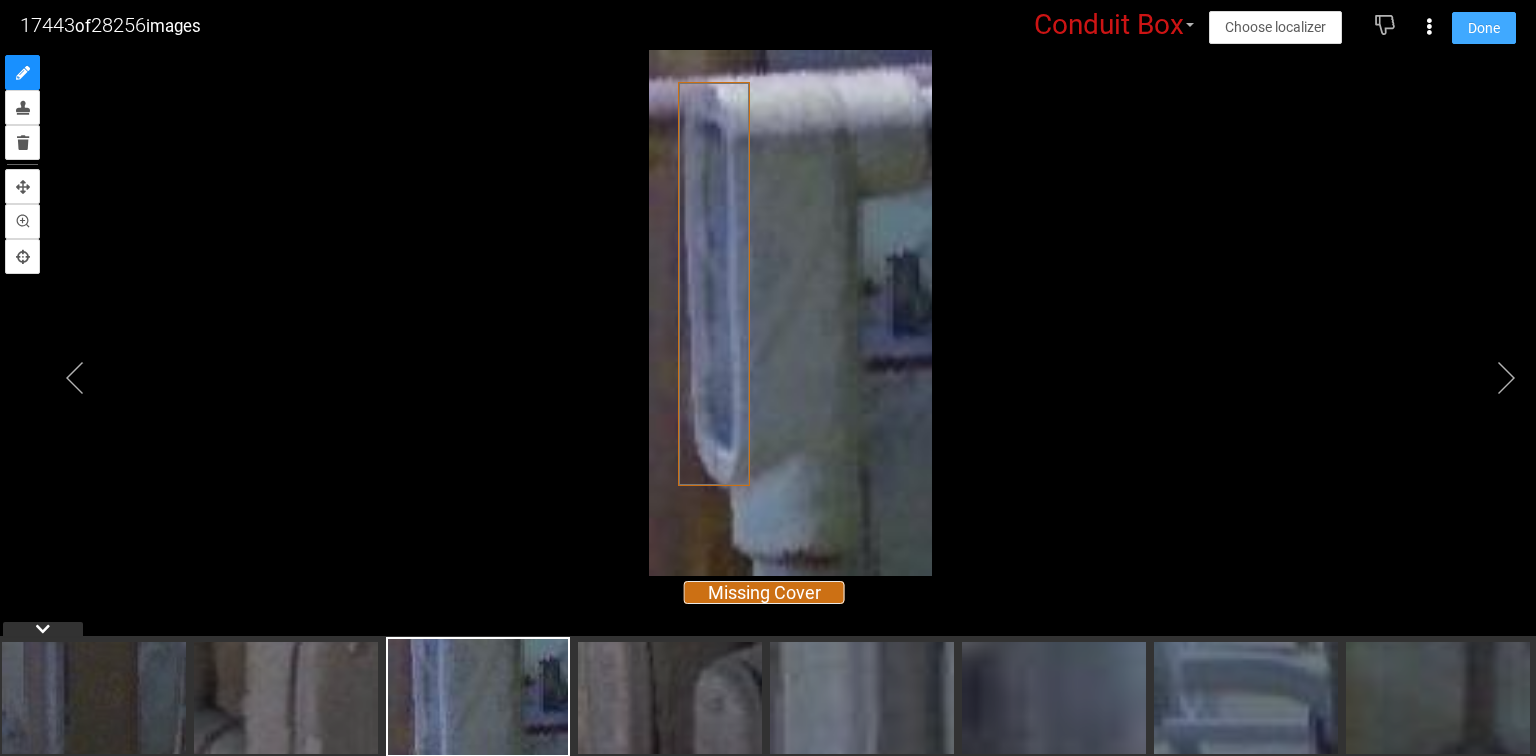 click on "Done" at bounding box center [1484, 28] 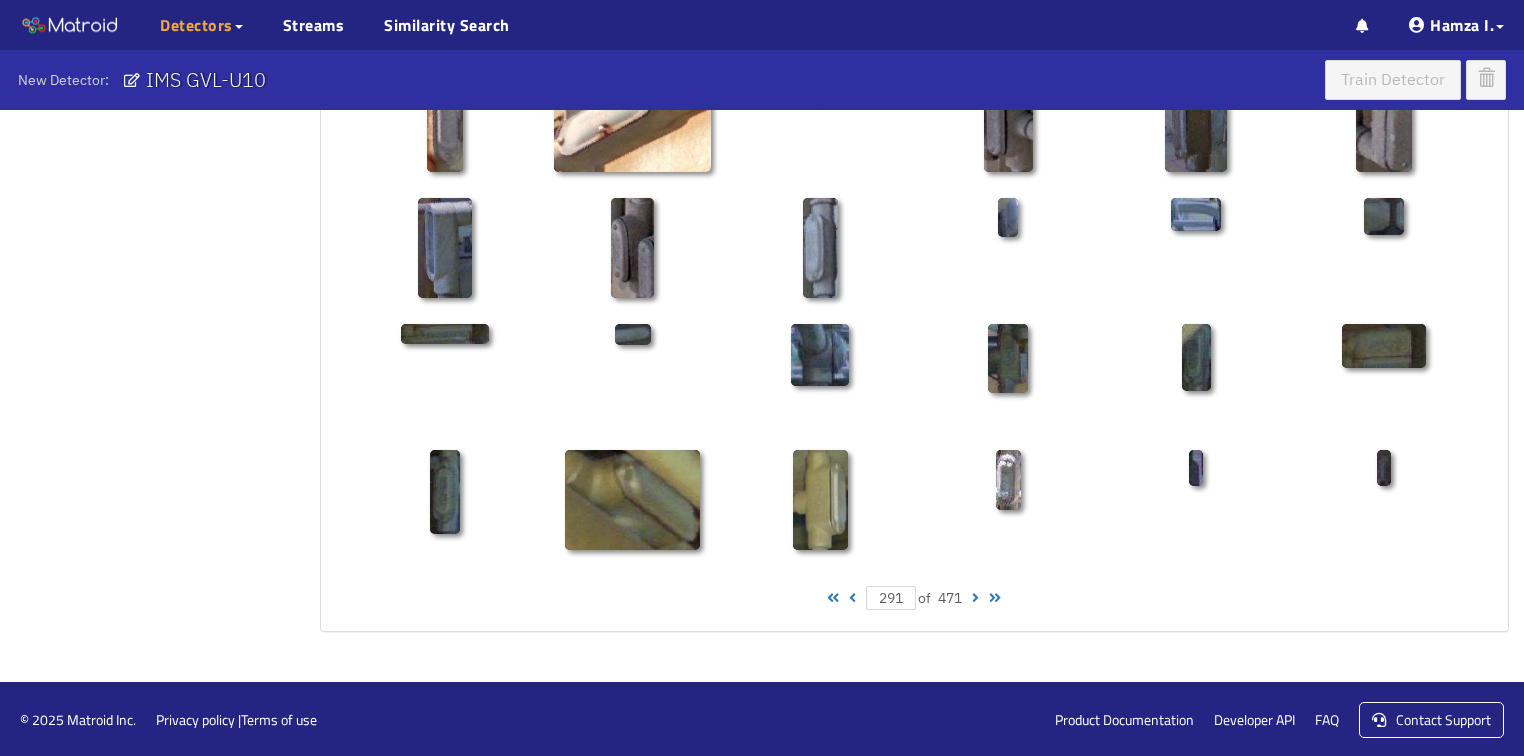 click at bounding box center (975, 598) 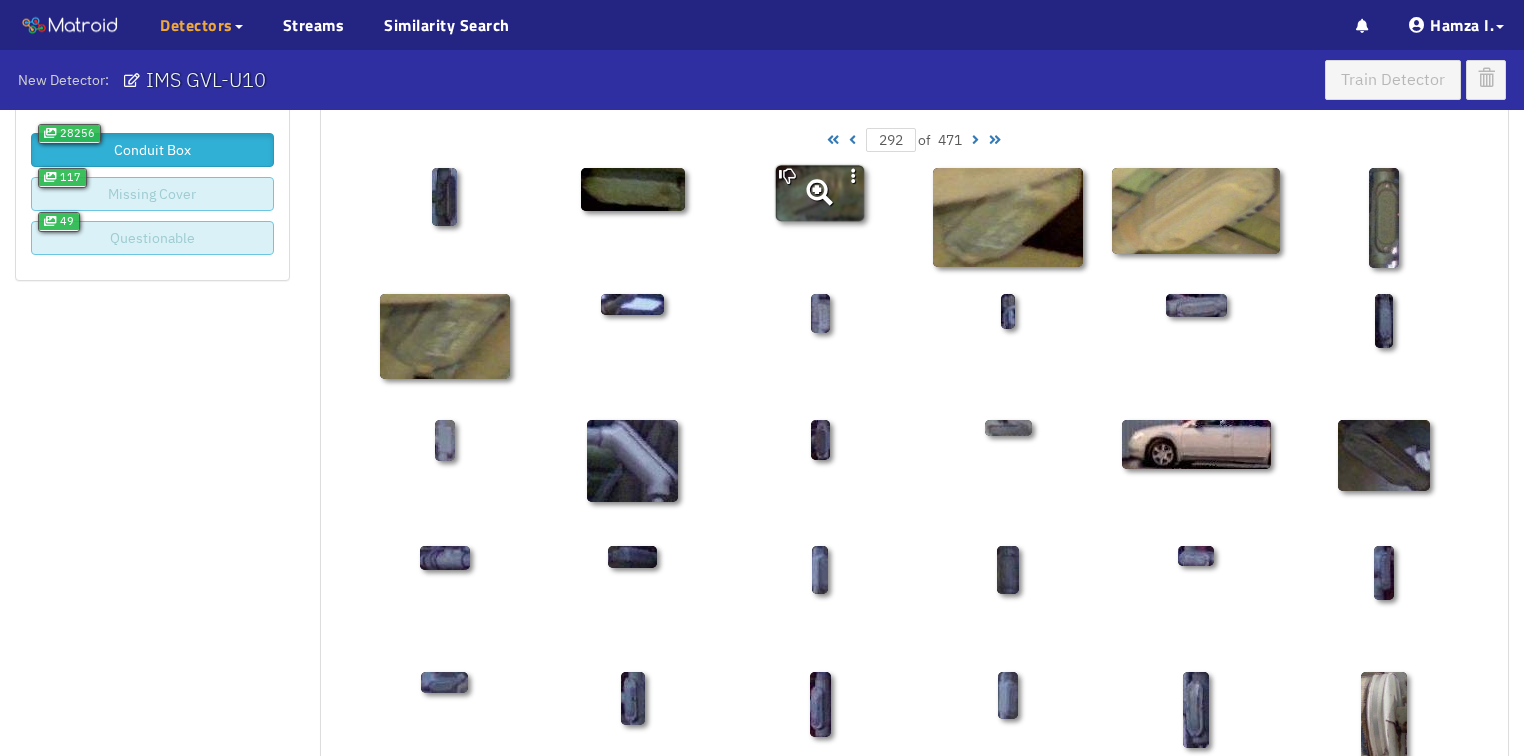 scroll, scrollTop: 0, scrollLeft: 0, axis: both 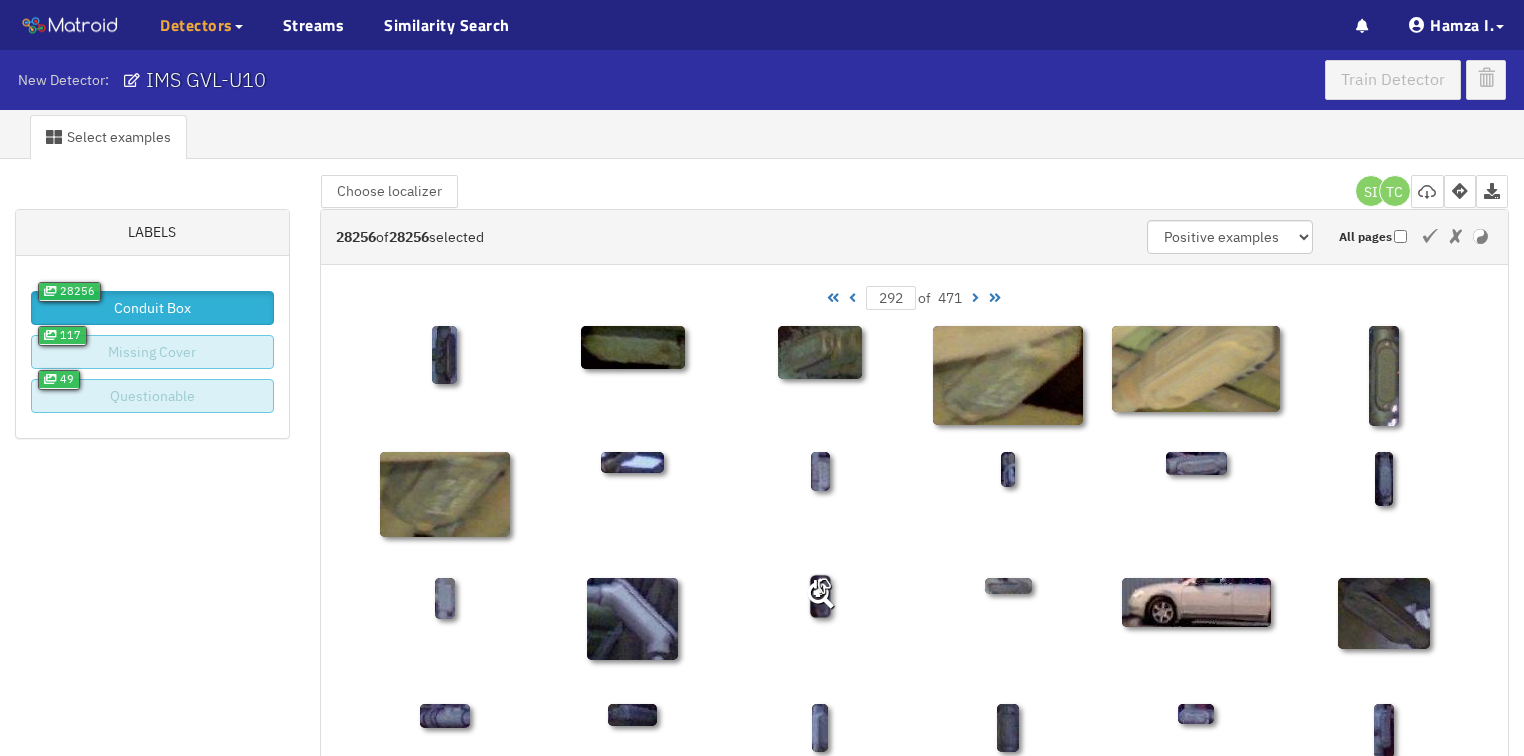 click 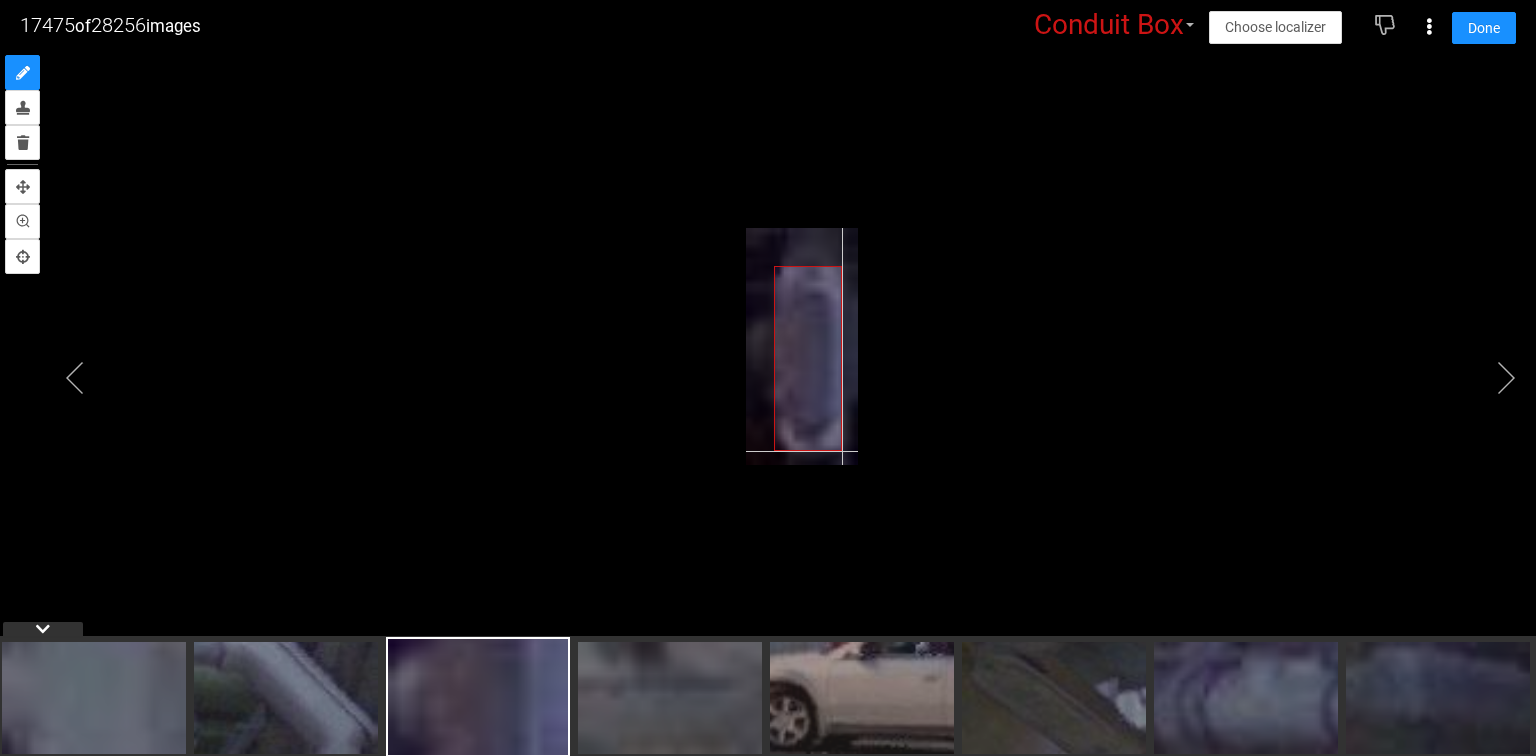 click at bounding box center [802, 346] 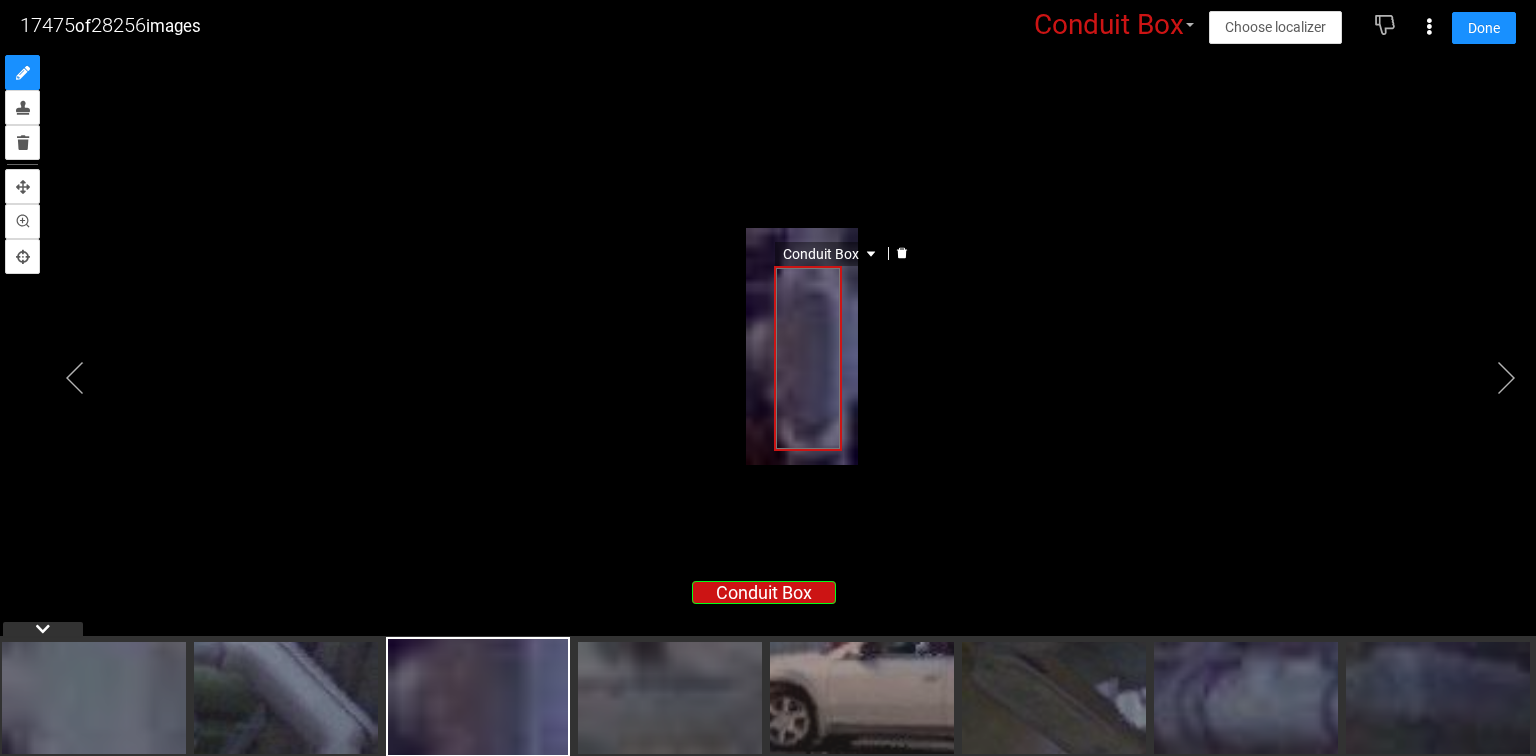 click on "Conduit Box" at bounding box center [831, 254] 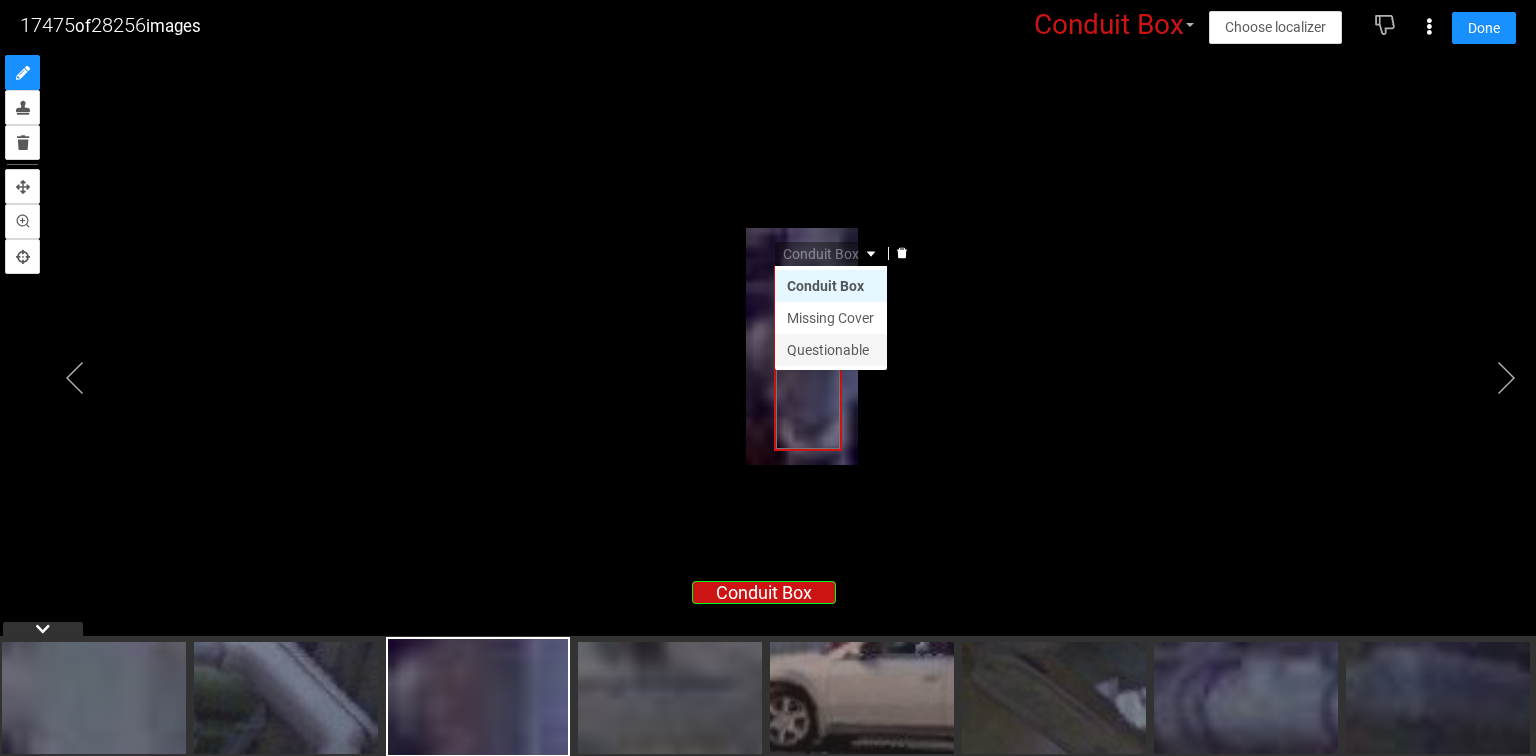 click on "Questionable" at bounding box center (831, 350) 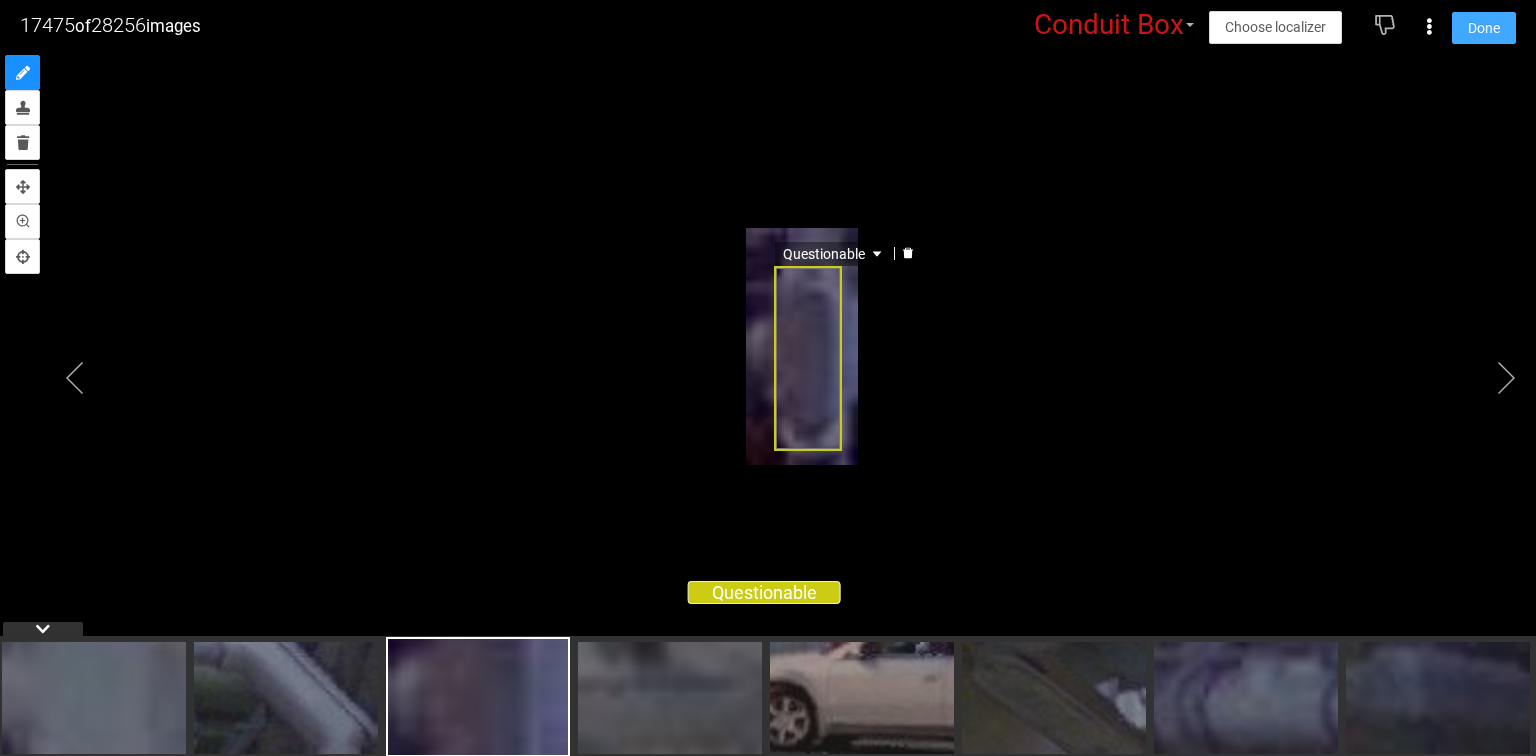 click on "Done" at bounding box center [1484, 28] 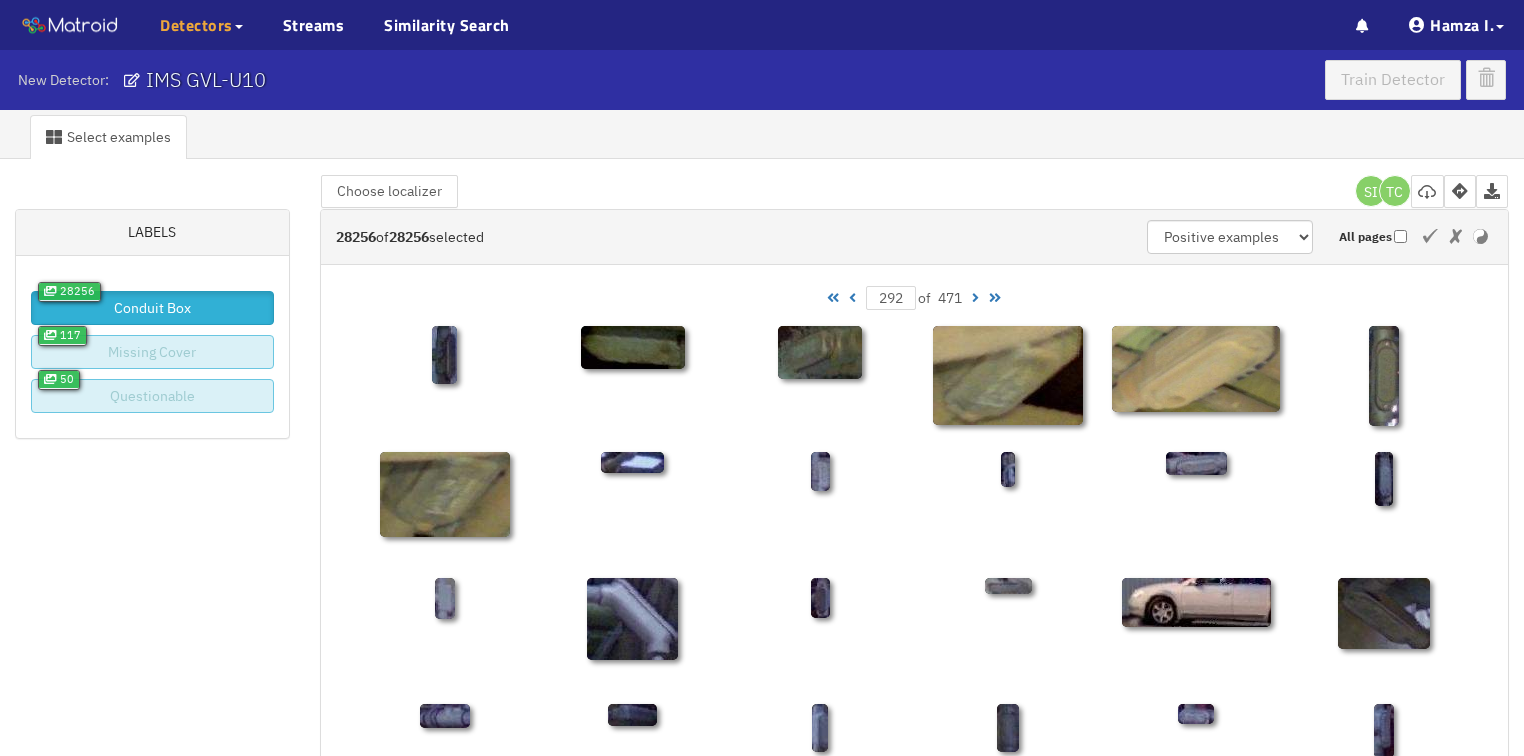 click at bounding box center [975, 298] 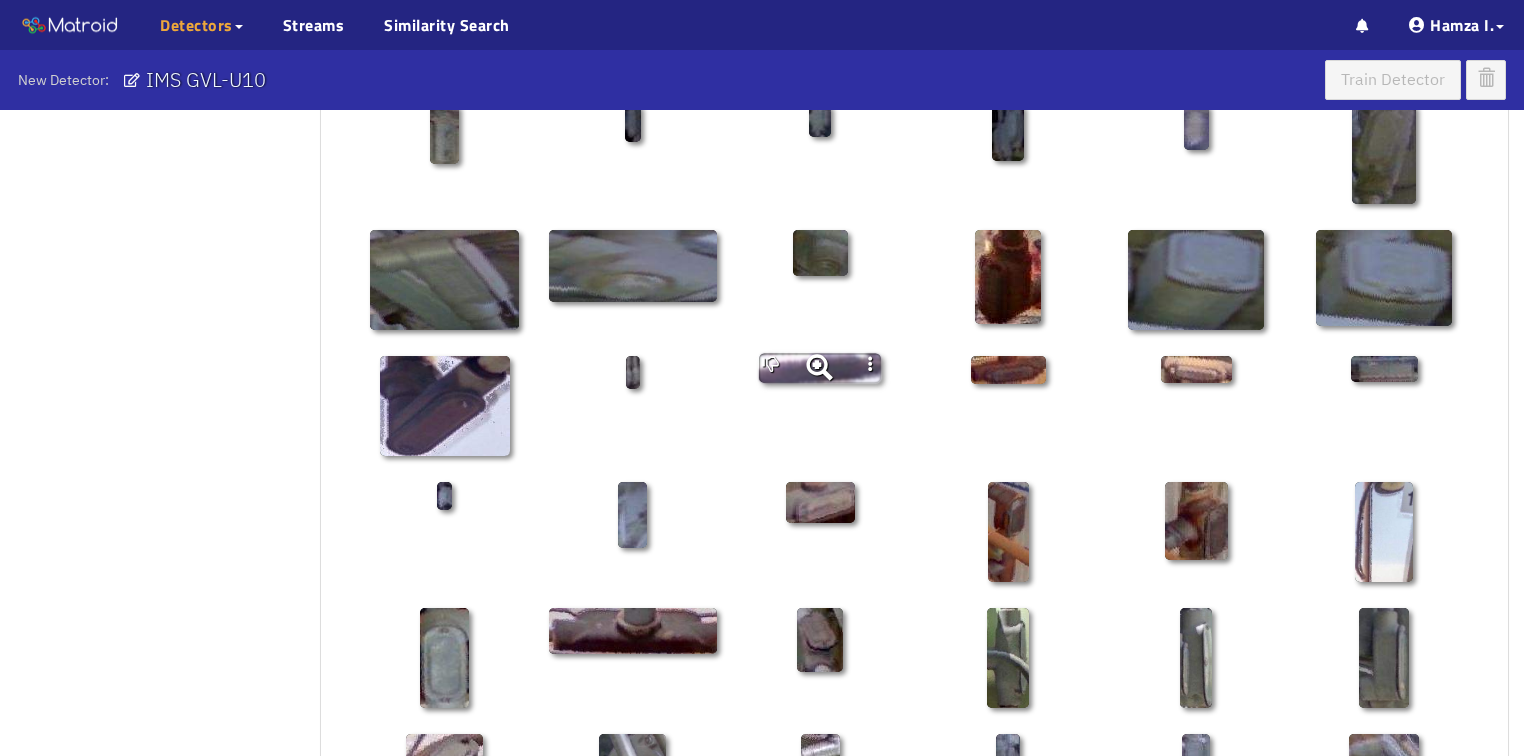 scroll, scrollTop: 1010, scrollLeft: 0, axis: vertical 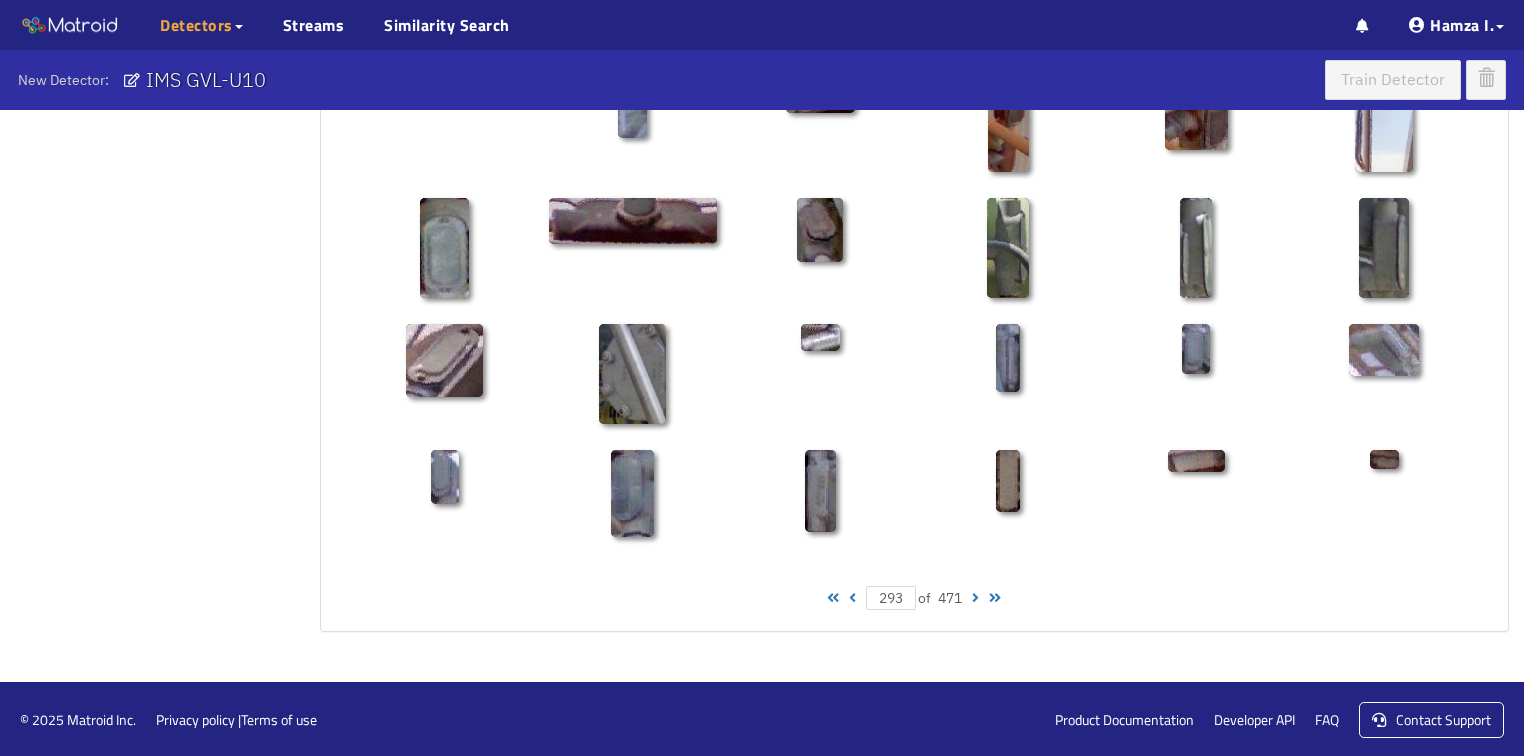 click at bounding box center [975, 598] 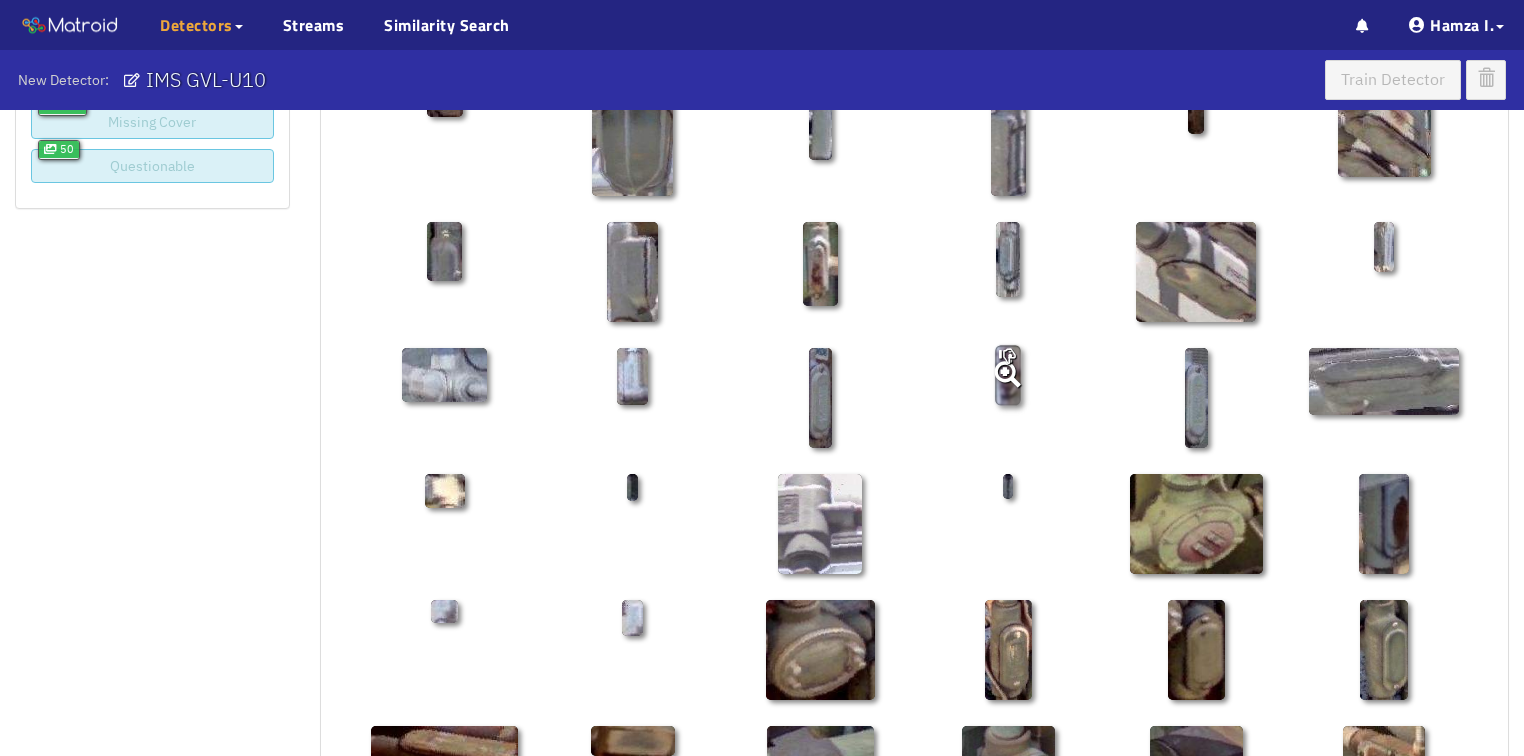 scroll, scrollTop: 0, scrollLeft: 0, axis: both 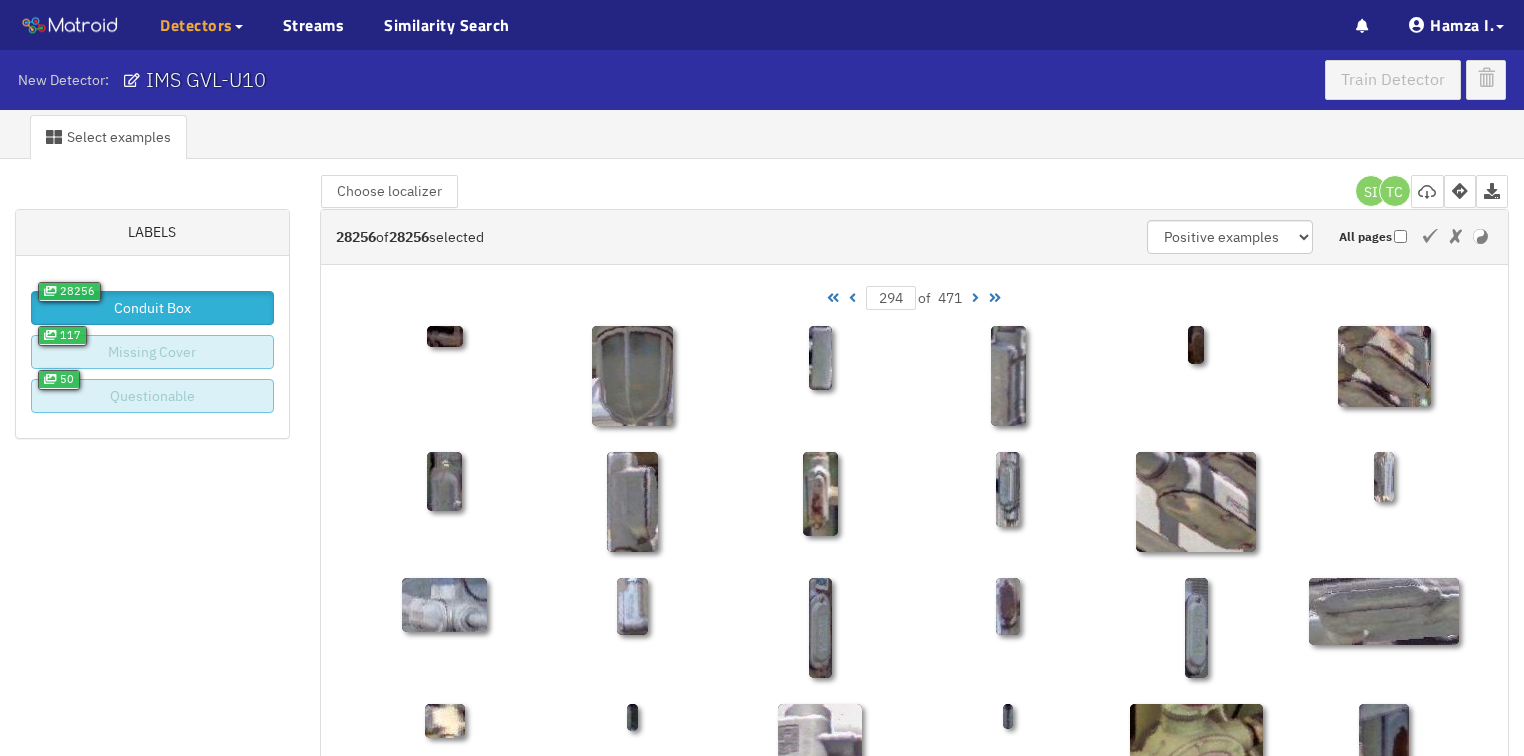 click at bounding box center [975, 298] 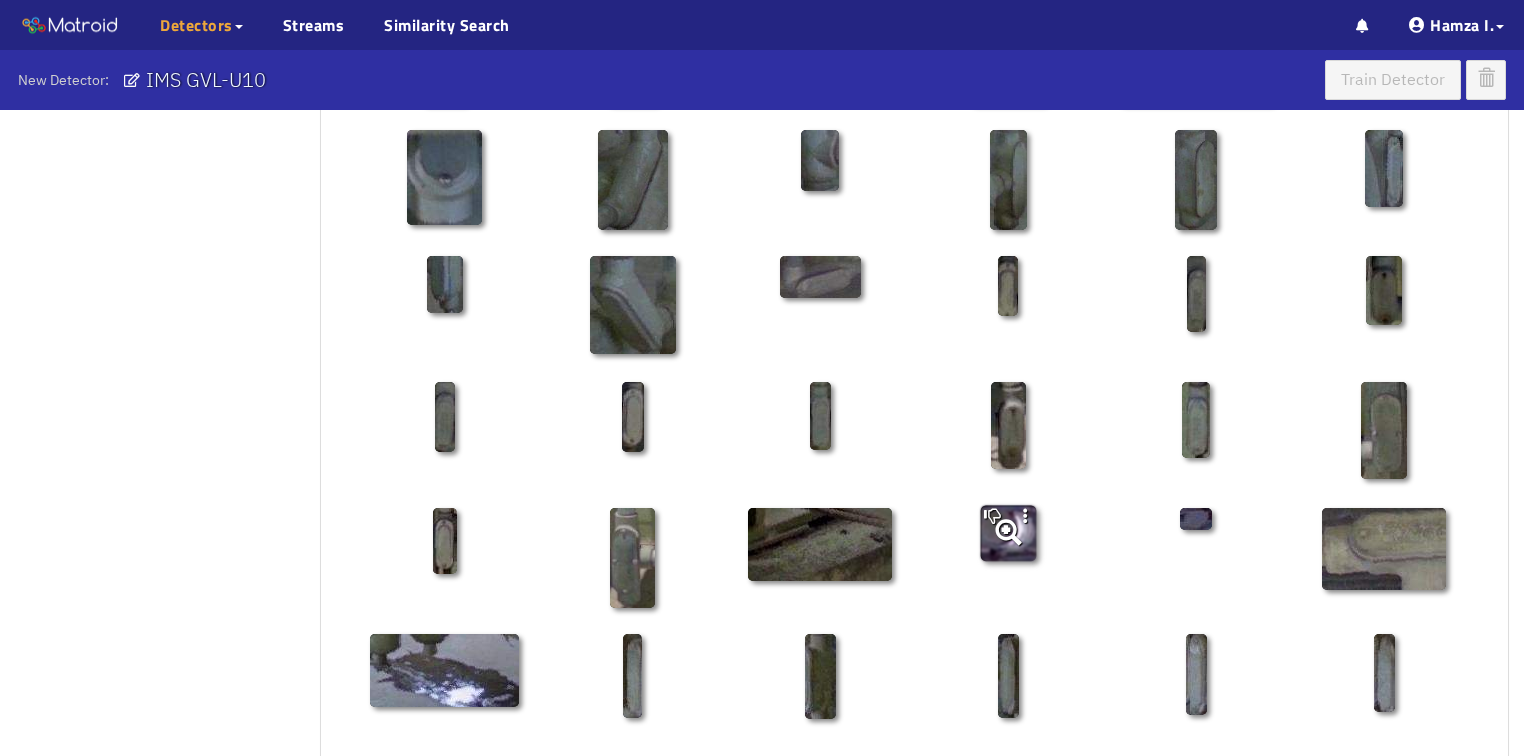 scroll, scrollTop: 960, scrollLeft: 0, axis: vertical 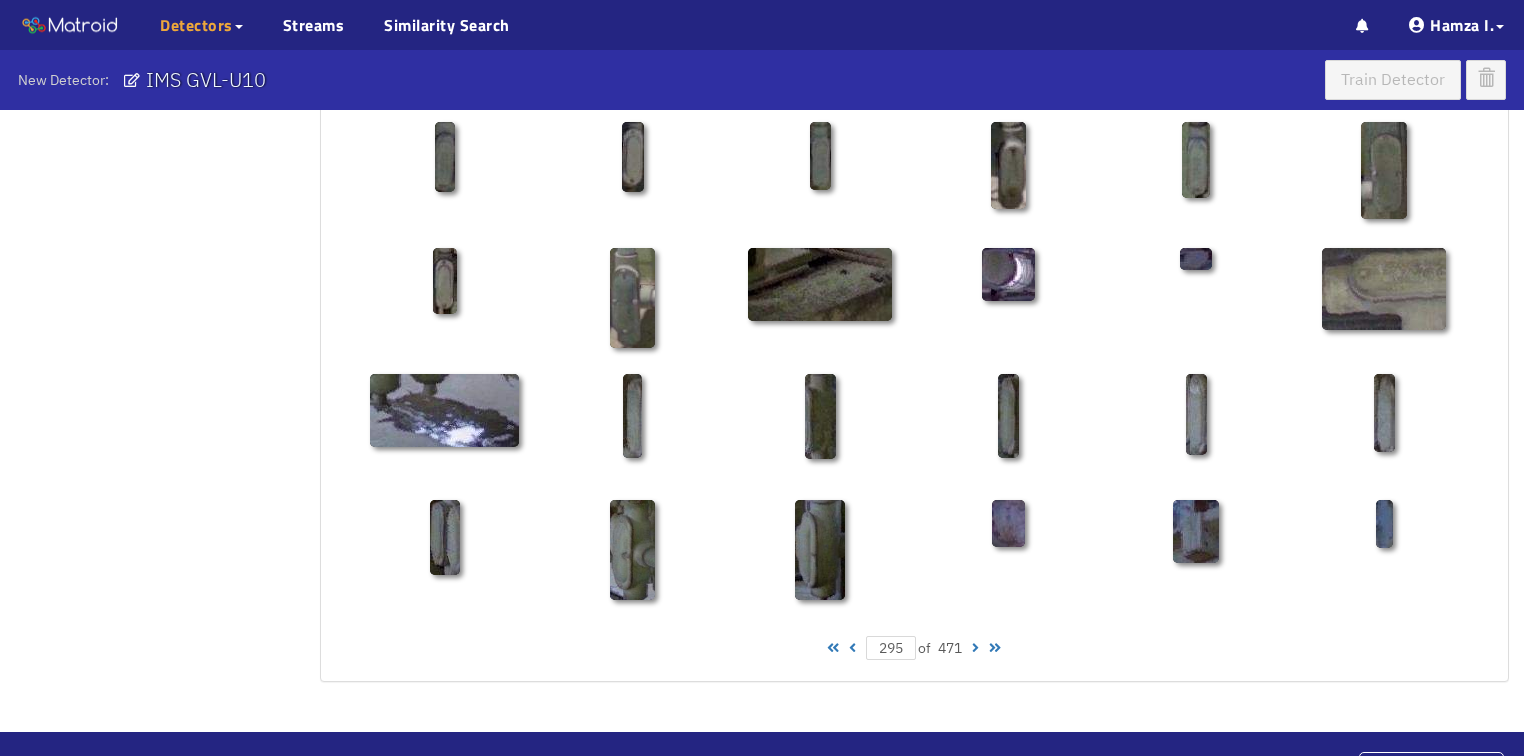 click at bounding box center [975, 648] 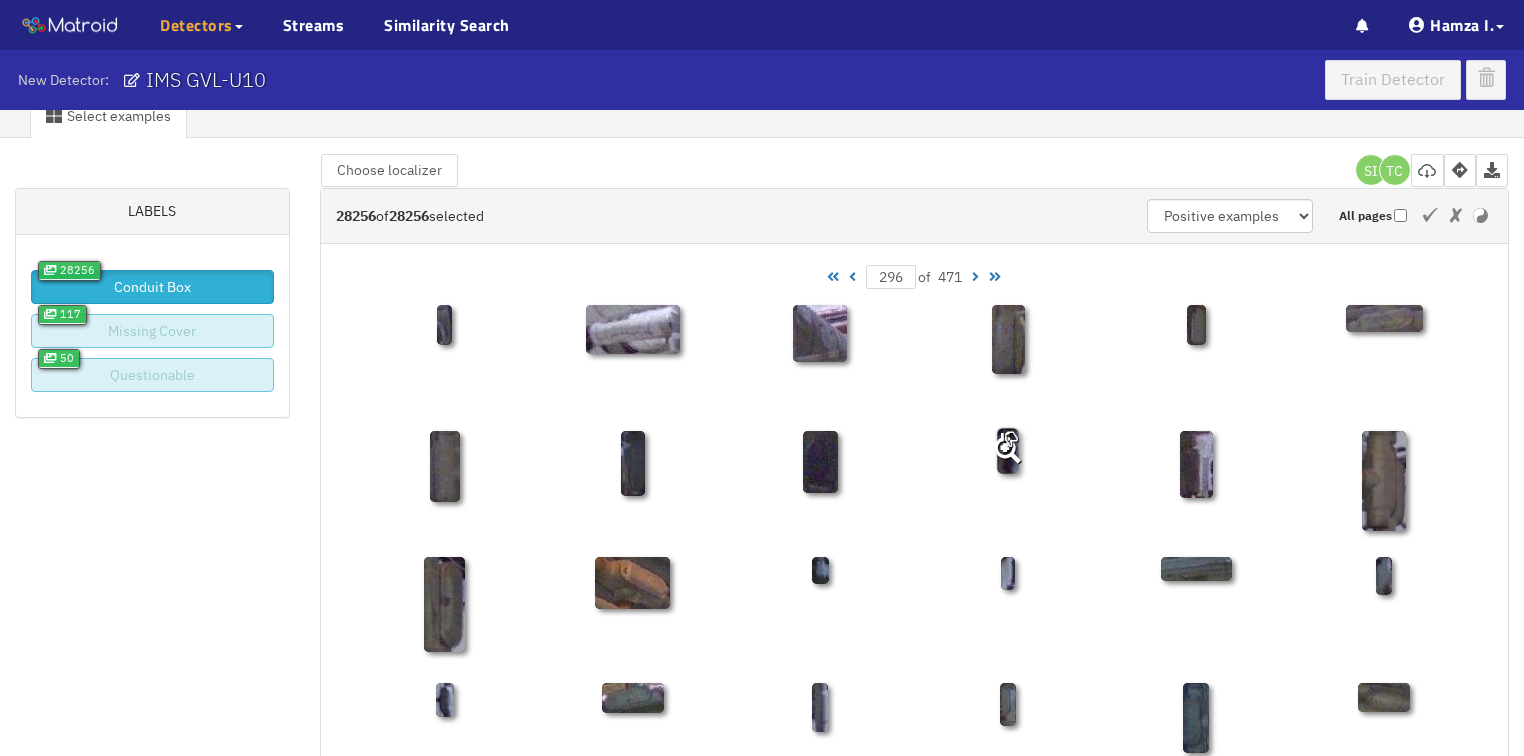 scroll, scrollTop: 0, scrollLeft: 0, axis: both 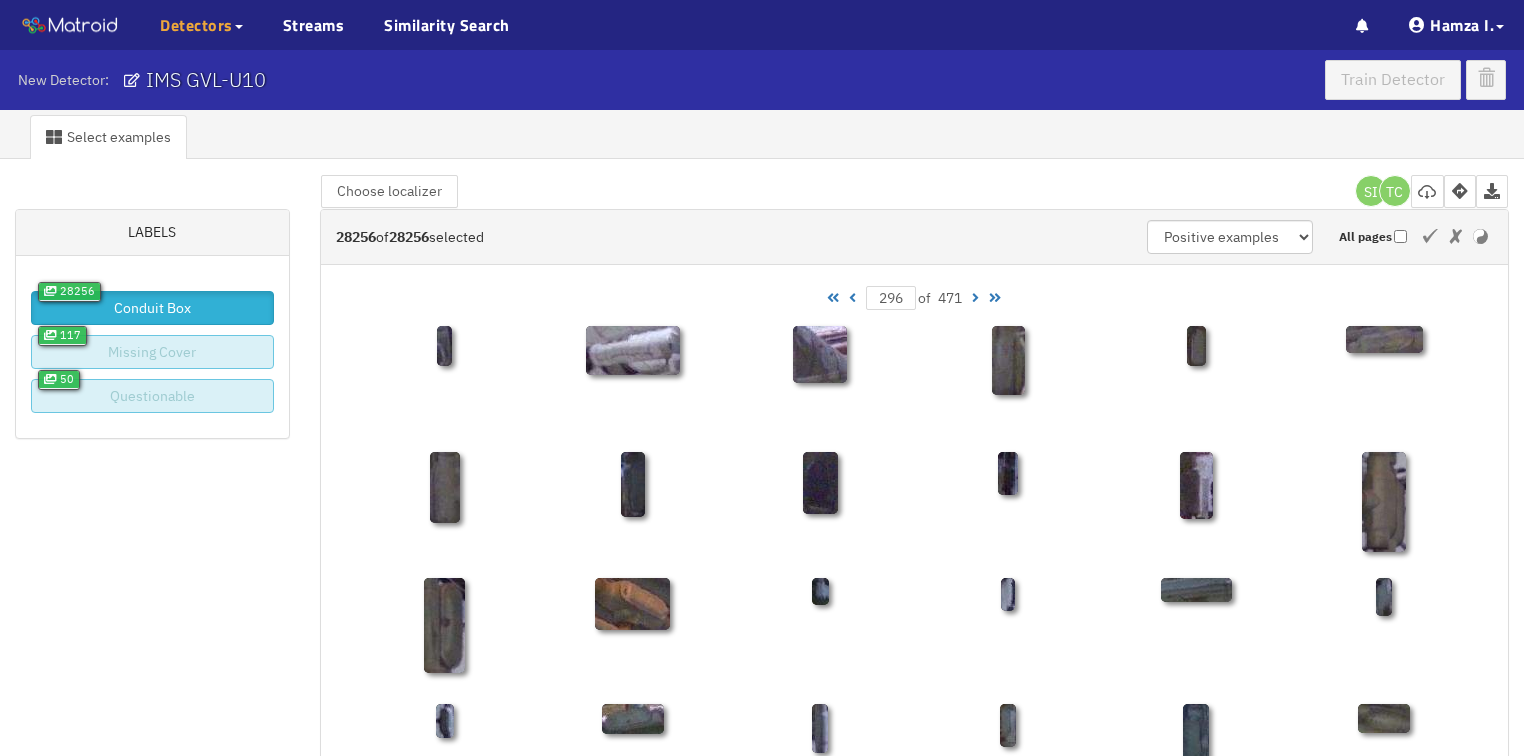 click at bounding box center [975, 298] 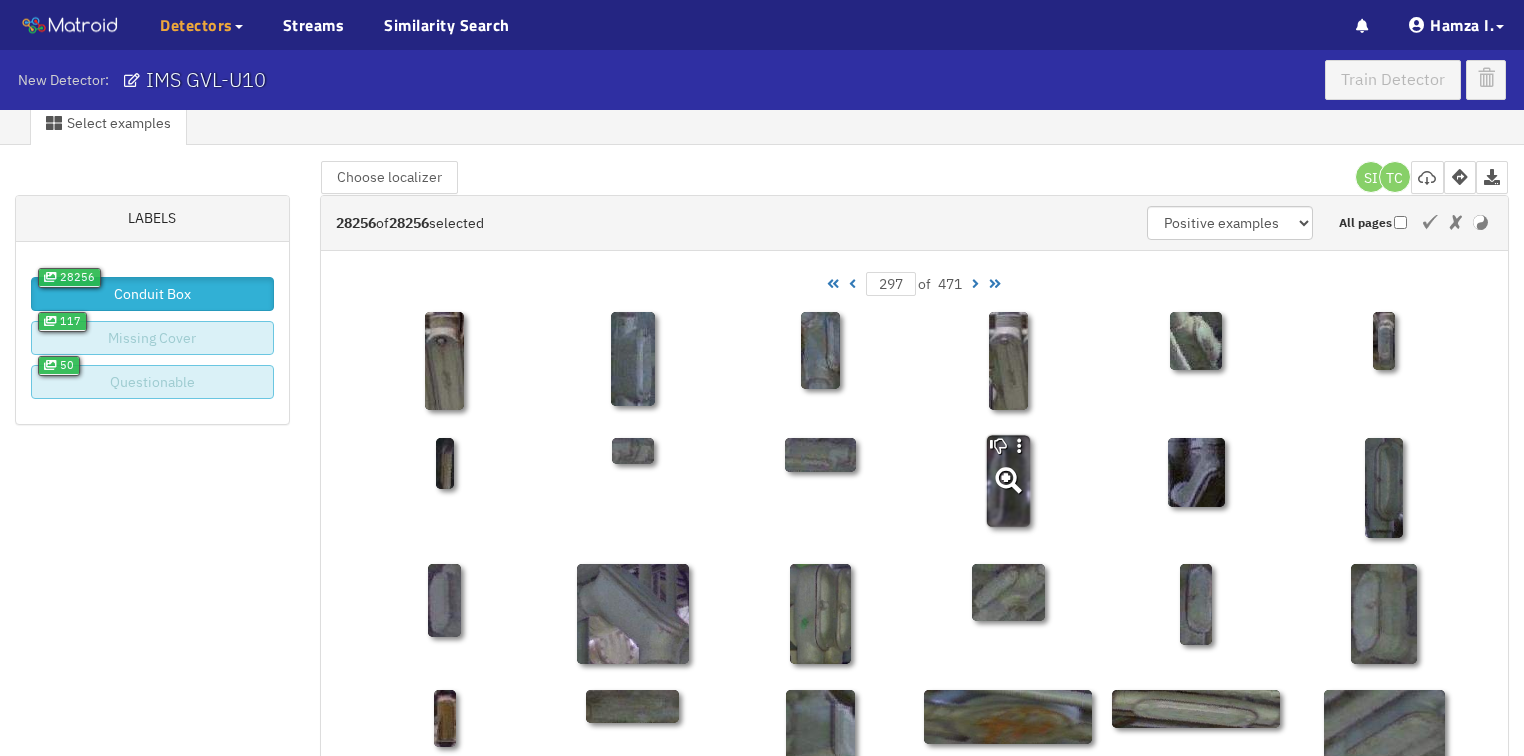 scroll, scrollTop: 0, scrollLeft: 0, axis: both 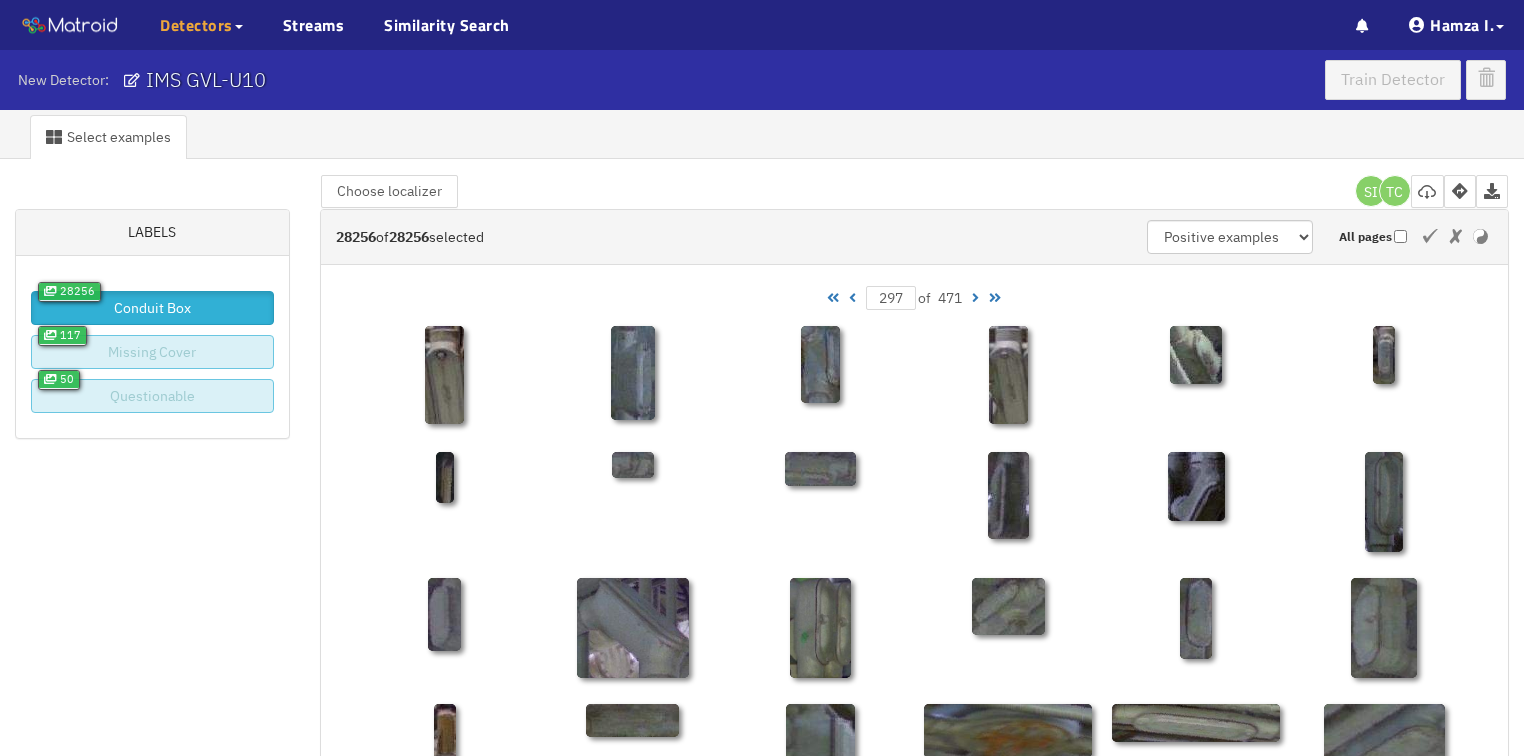 click at bounding box center (975, 298) 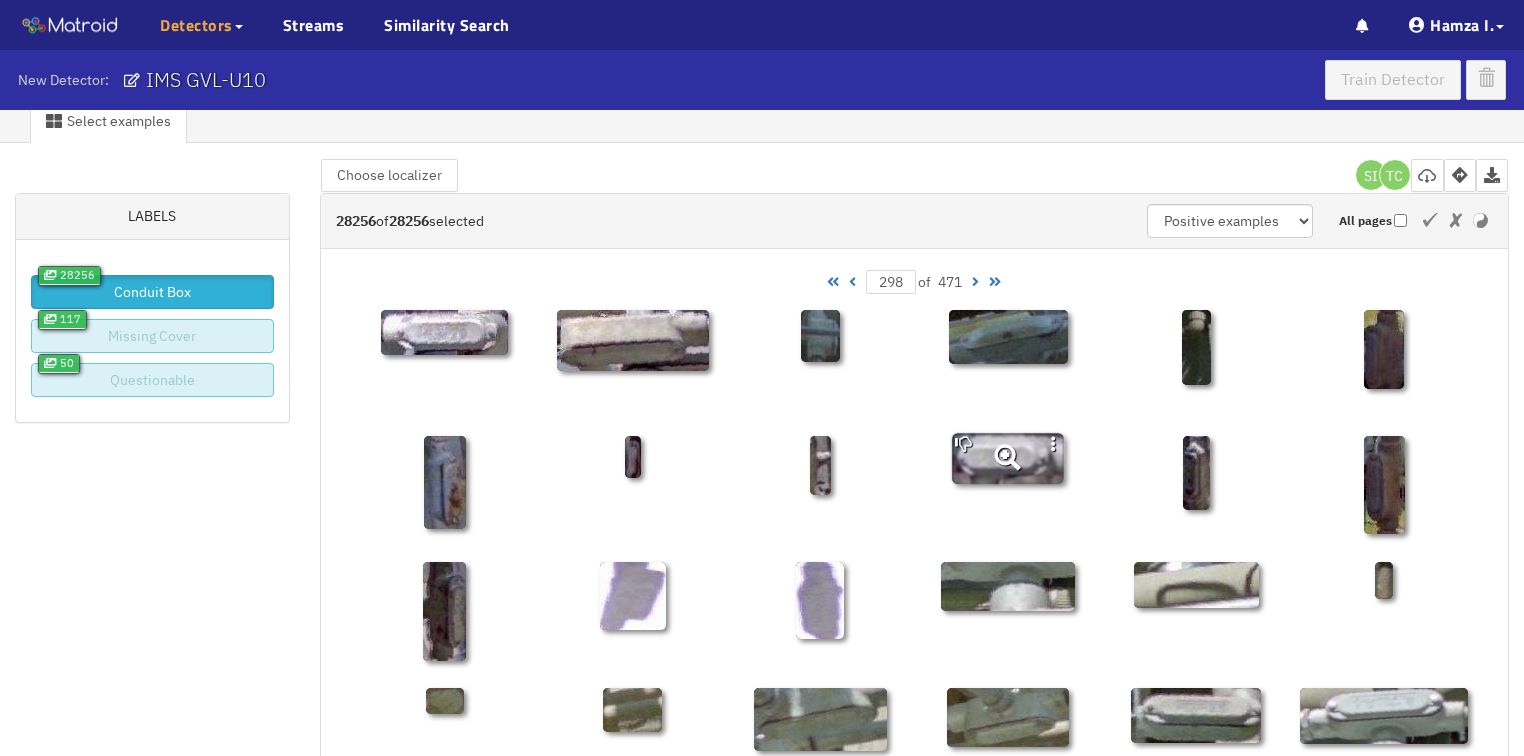 scroll, scrollTop: 0, scrollLeft: 0, axis: both 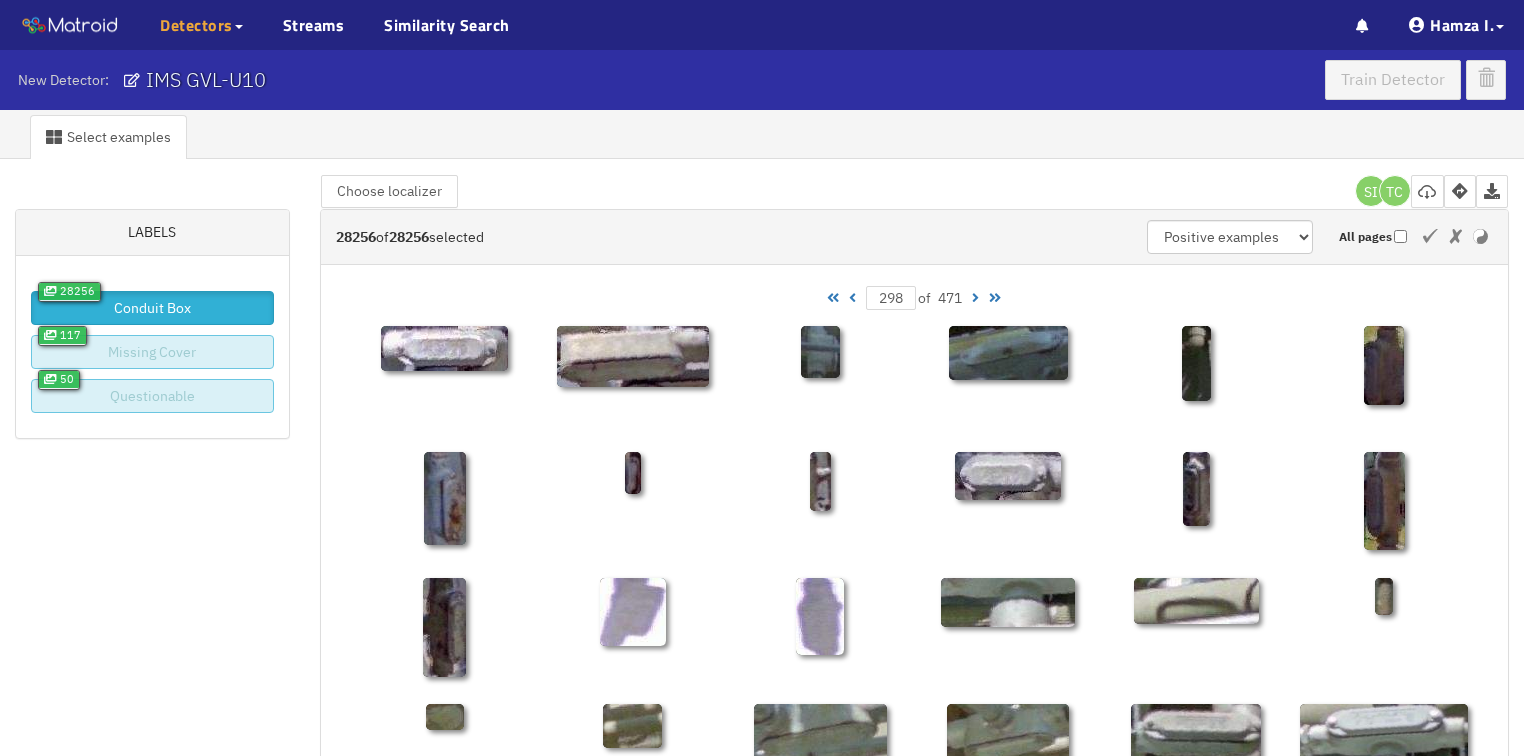 click at bounding box center (975, 298) 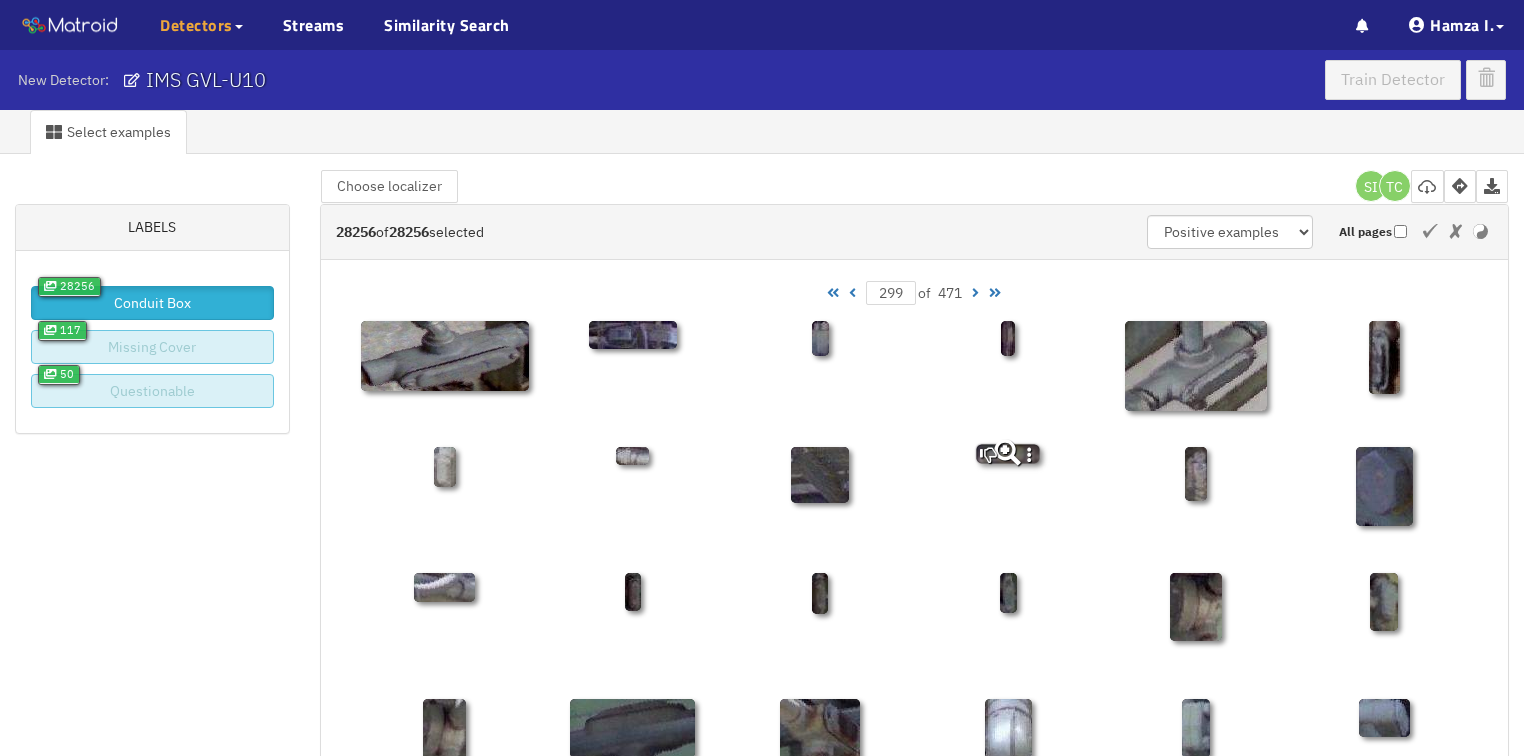 scroll, scrollTop: 0, scrollLeft: 0, axis: both 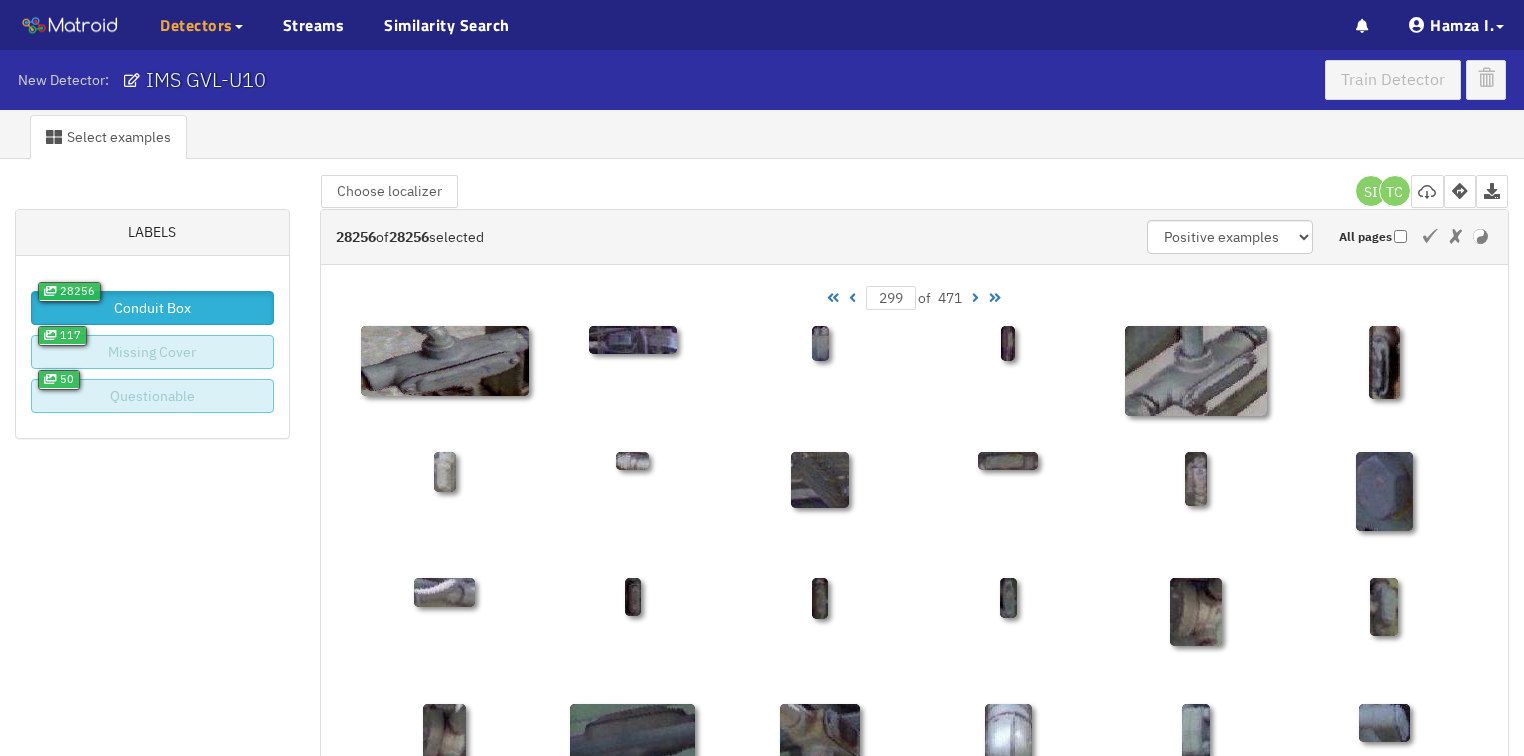 click at bounding box center (975, 298) 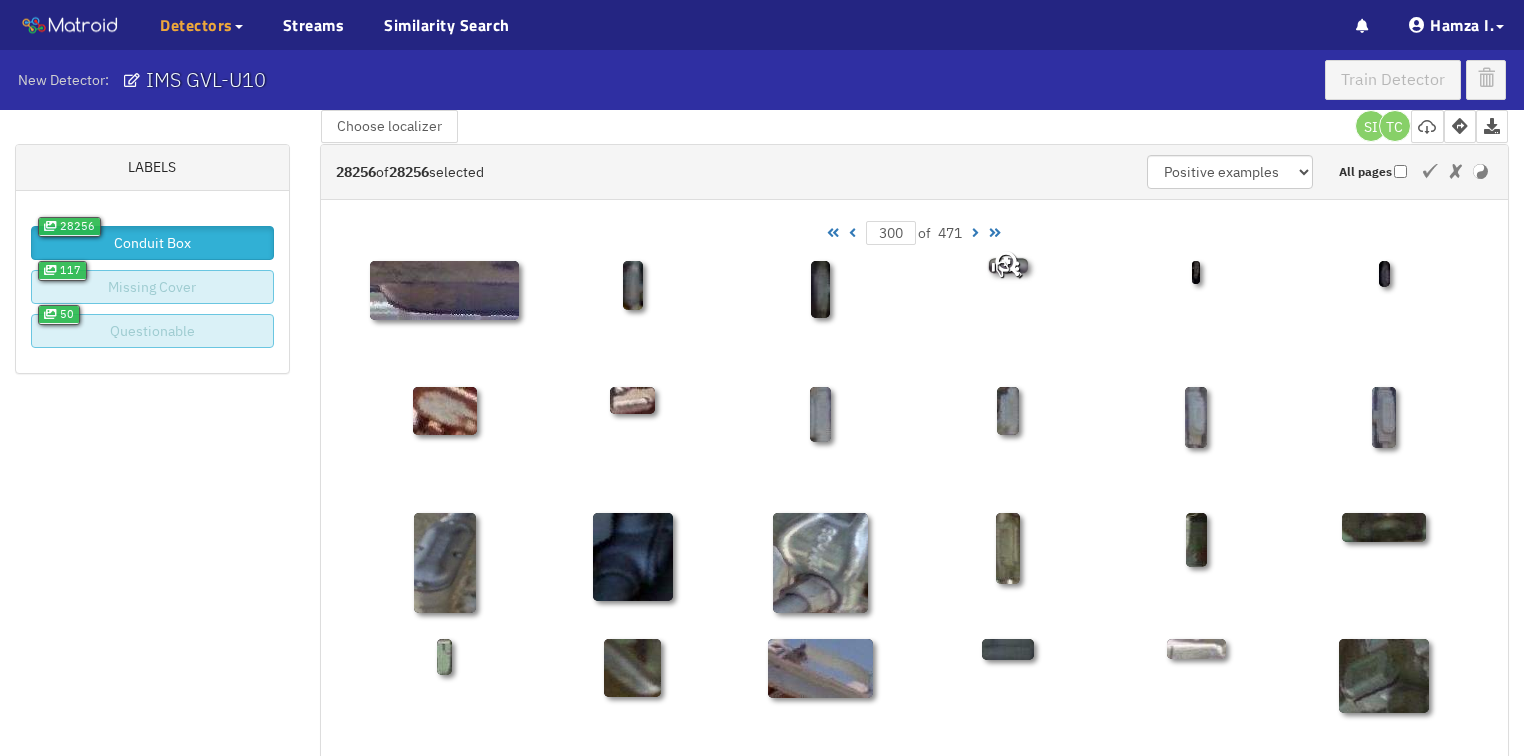 scroll, scrollTop: 0, scrollLeft: 0, axis: both 